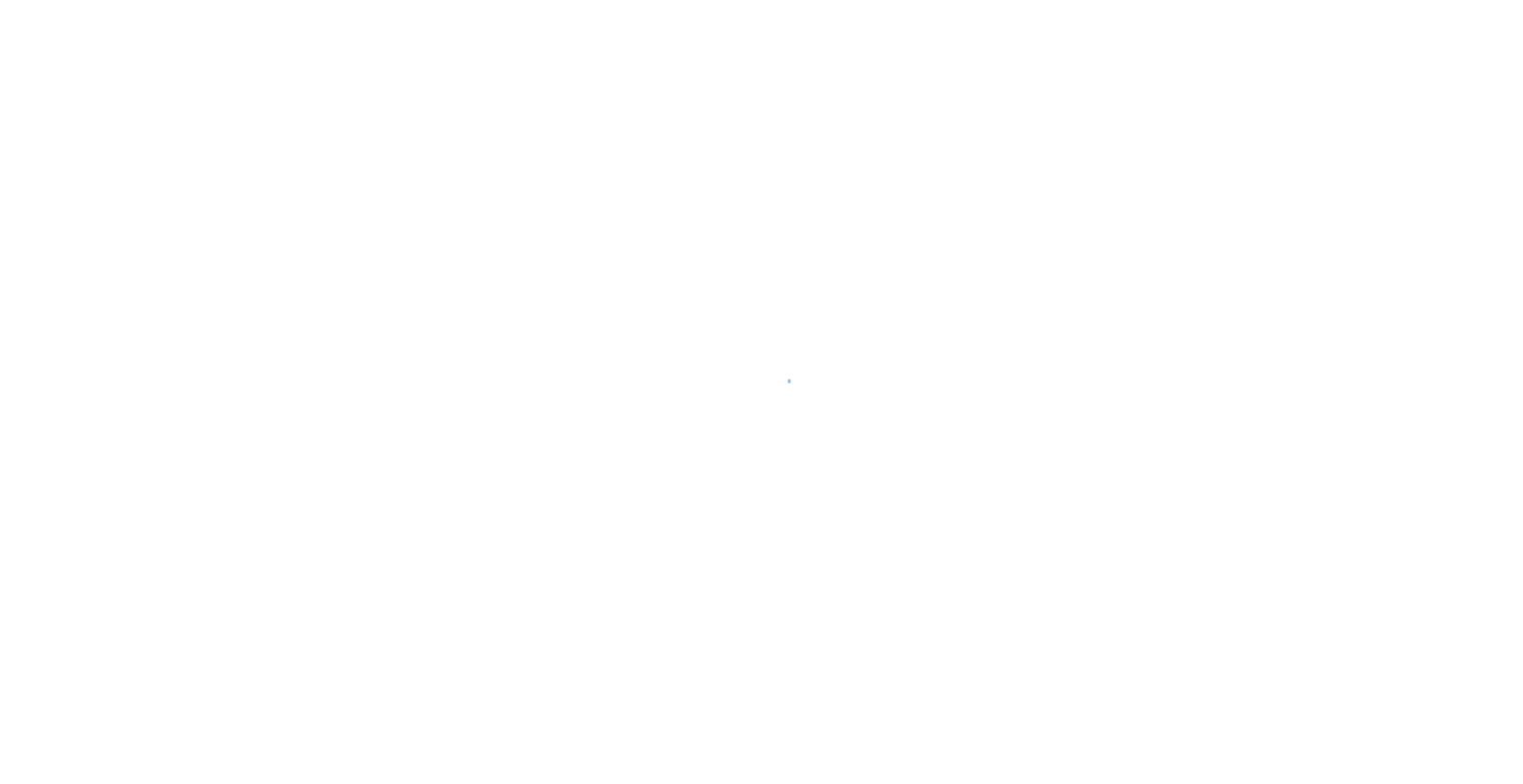 scroll, scrollTop: 0, scrollLeft: 0, axis: both 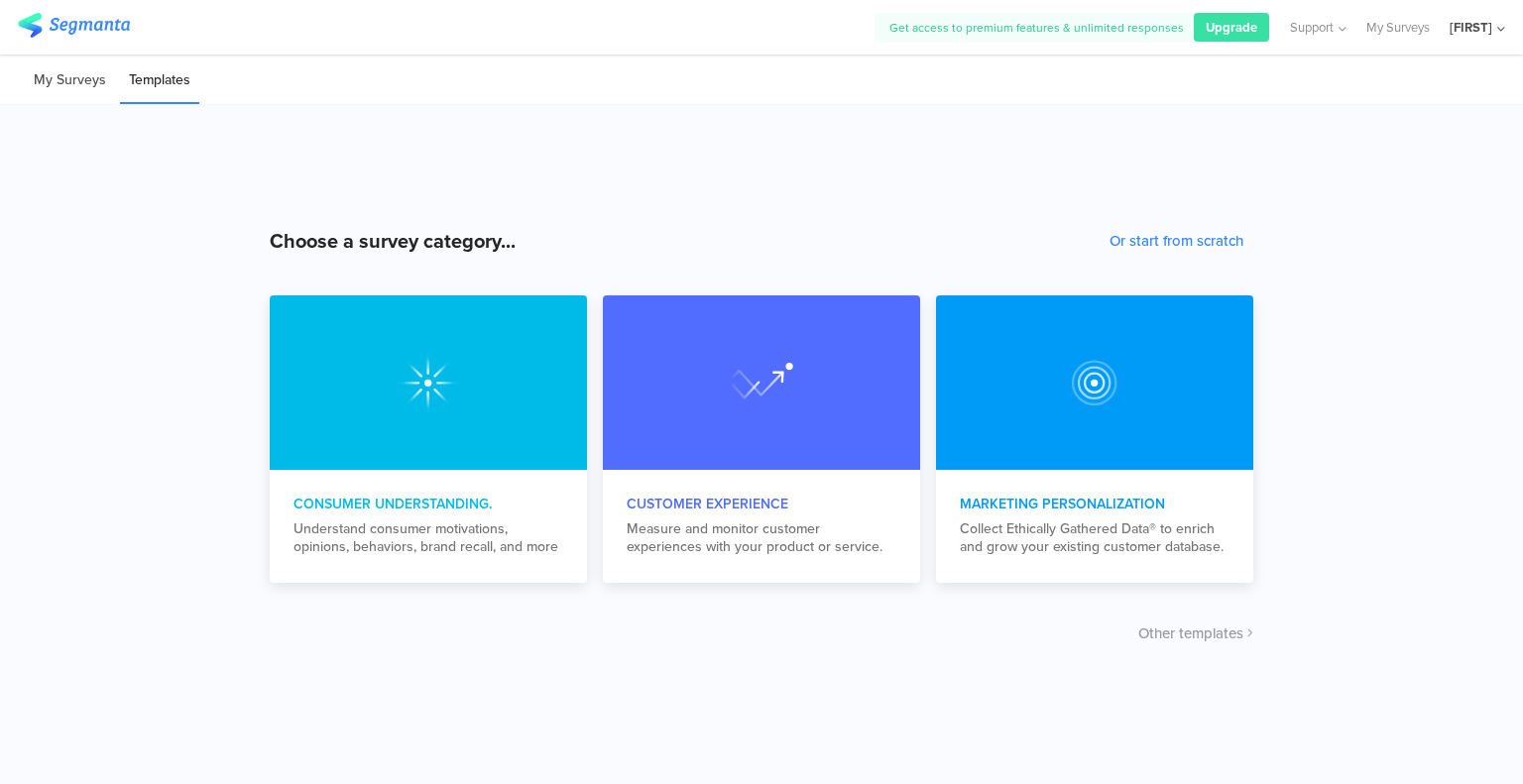 click on "My Surveys" at bounding box center (69, 80) 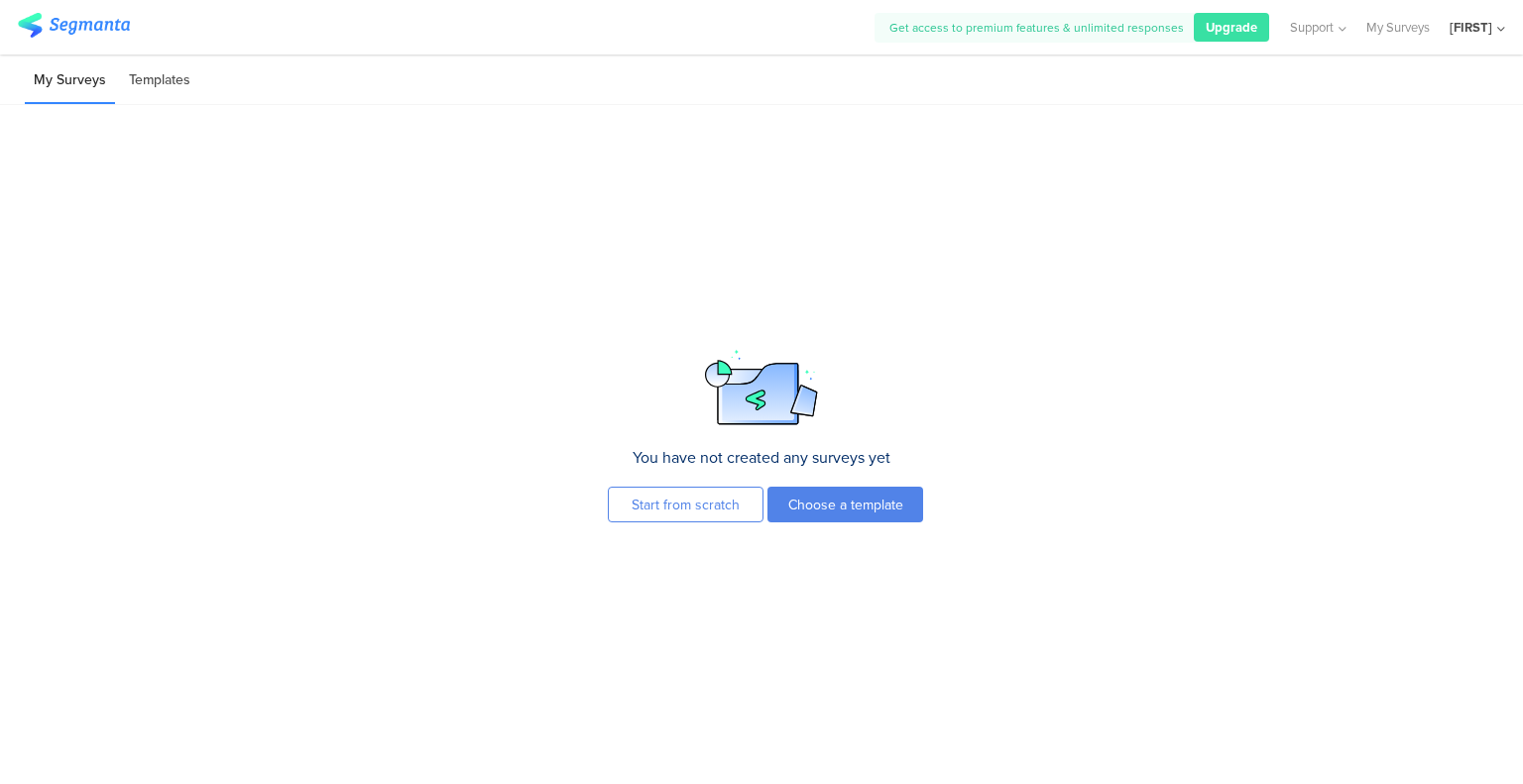 click on "Templates" at bounding box center [160, 80] 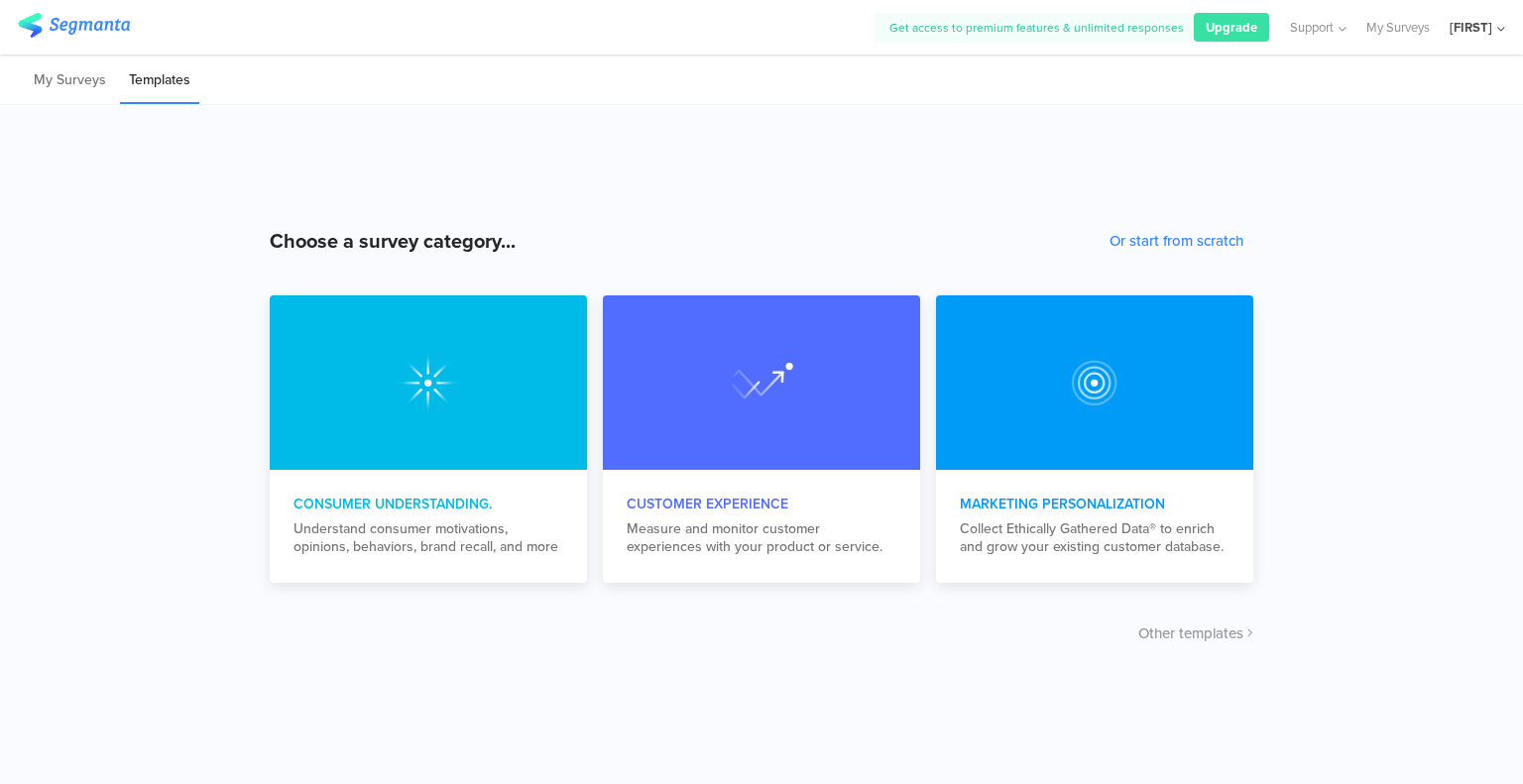 click on "[FIRST]" 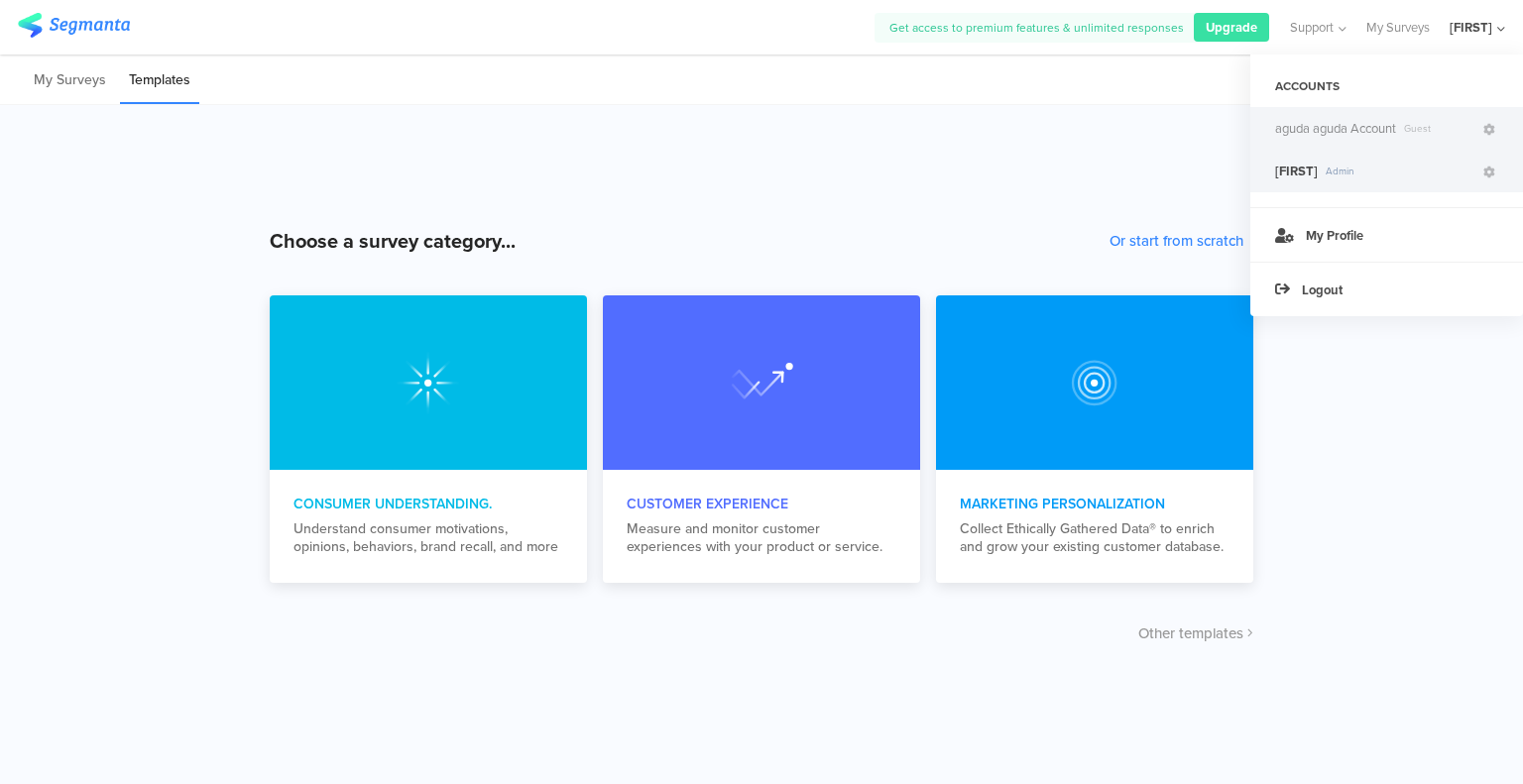 click on "aguda aguda Account" 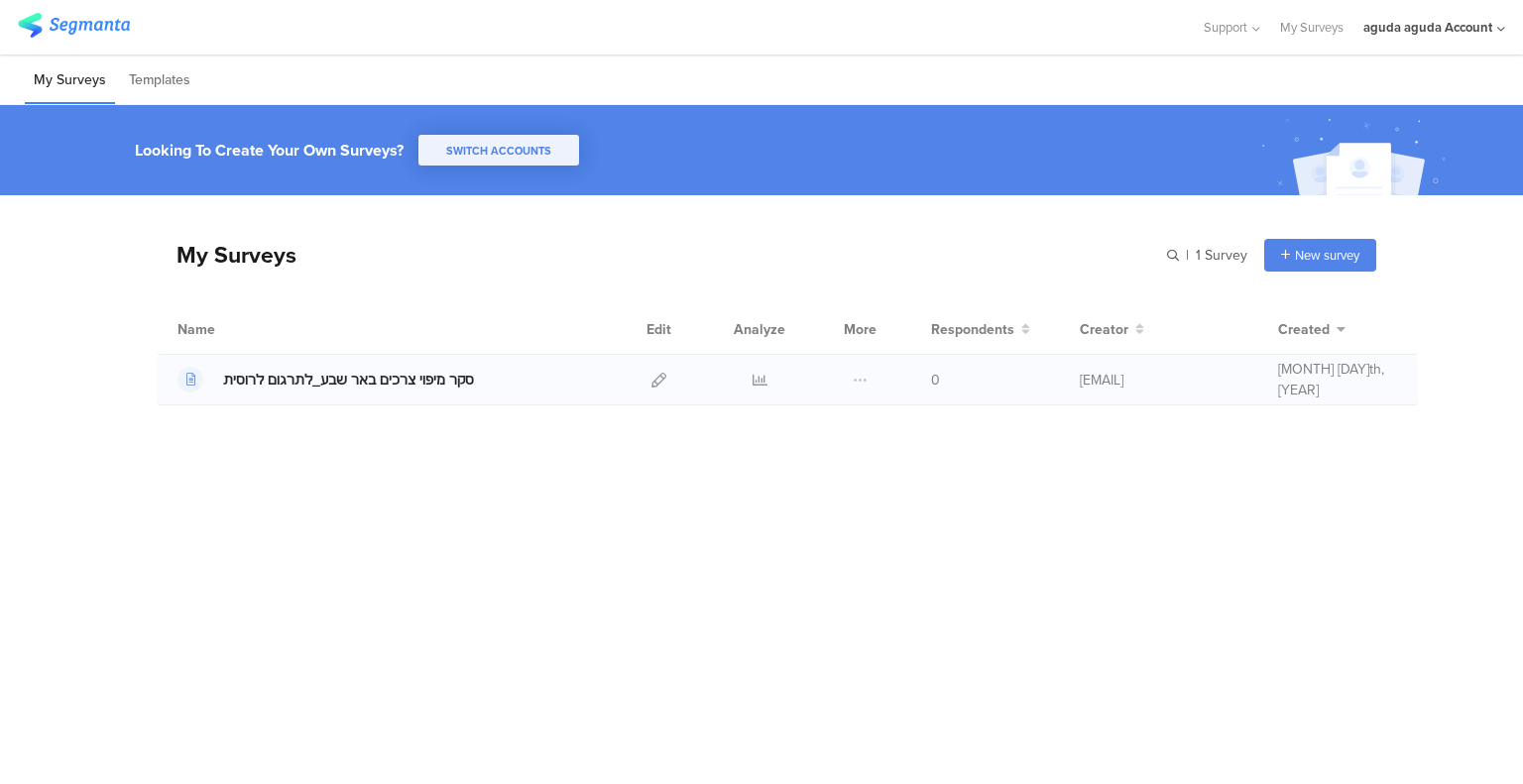 click on "סקר מיפוי צרכים באר שבע_לתרגום לרוסית" at bounding box center (348, 380) 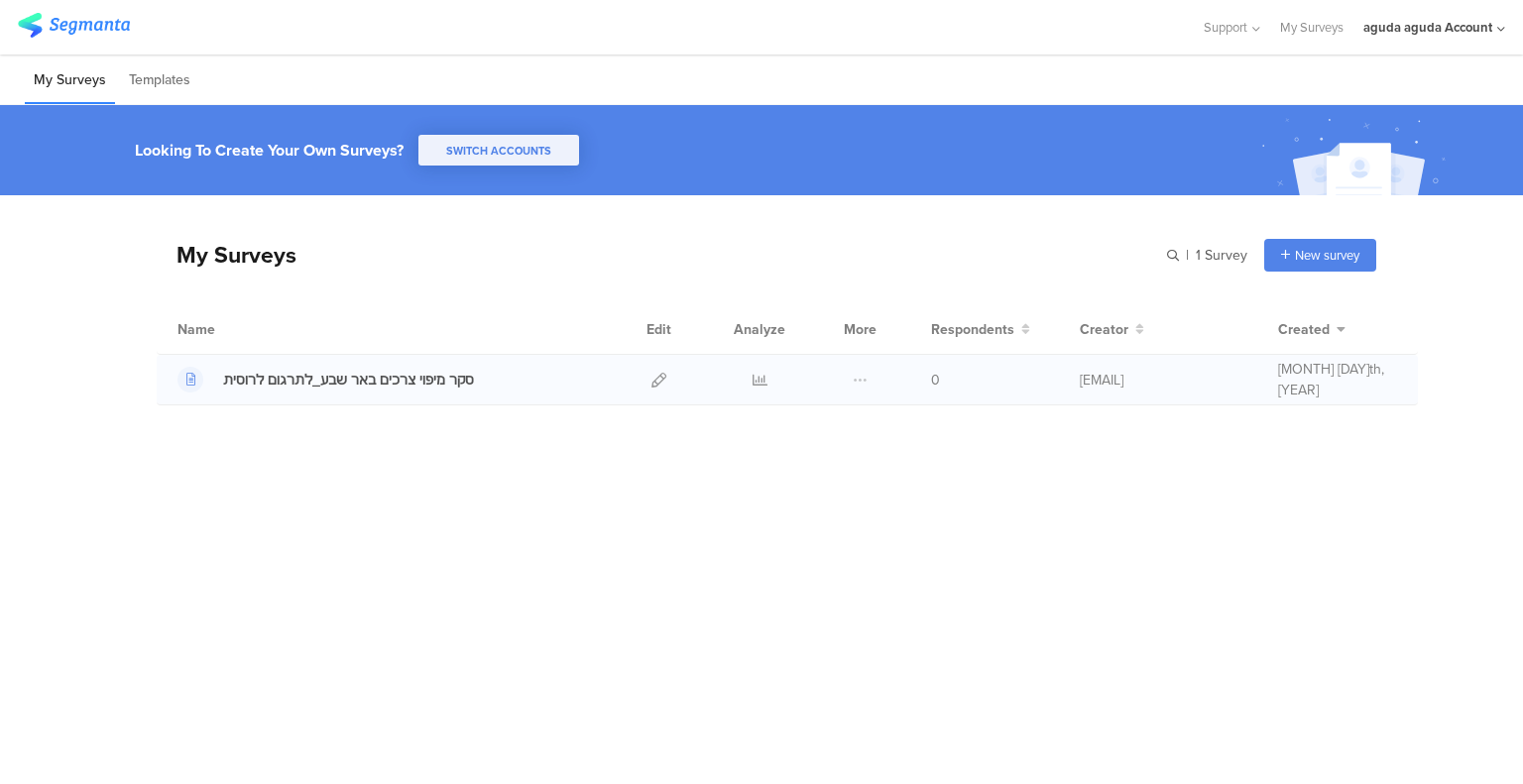 click at bounding box center [658, 380] 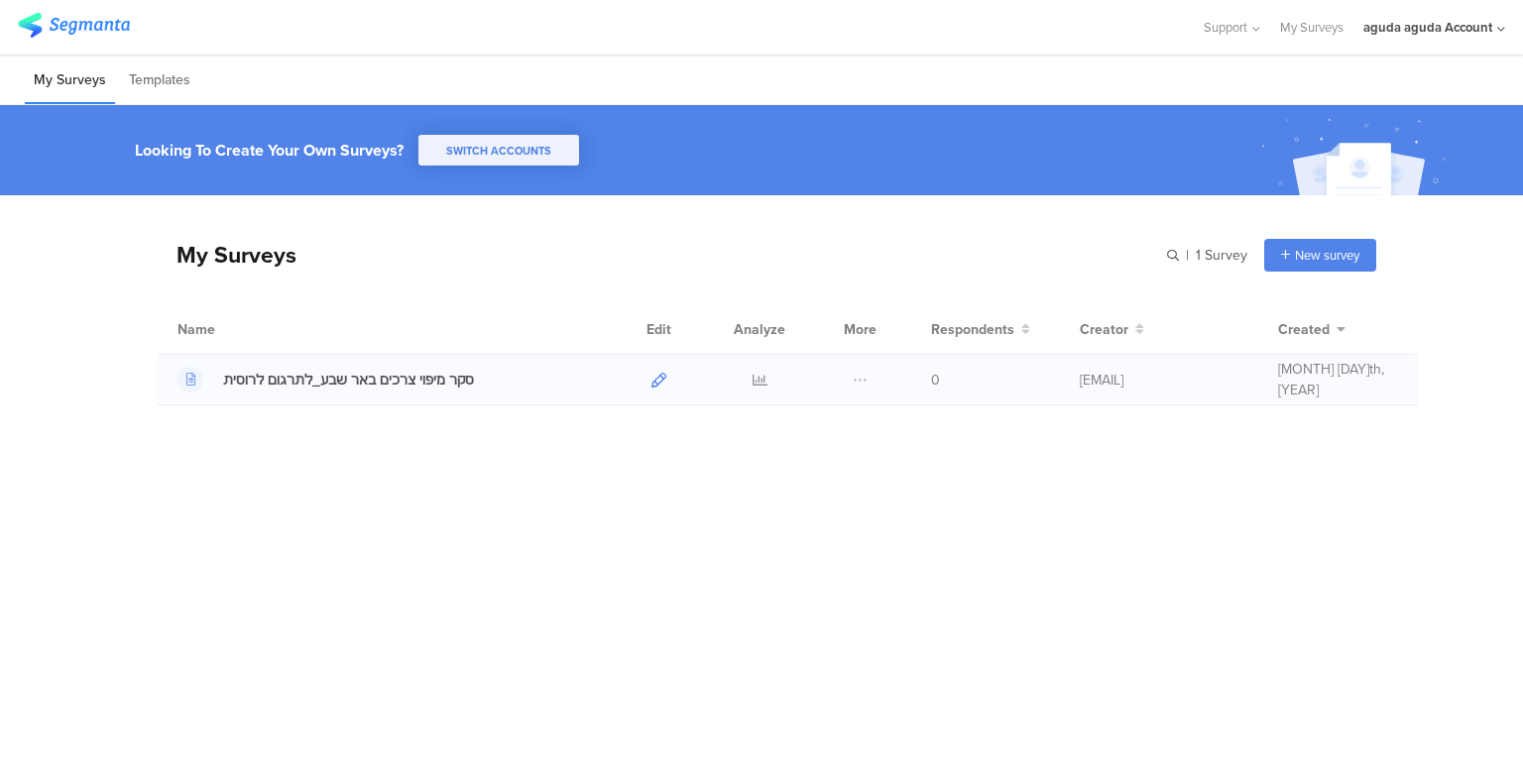 click at bounding box center (658, 380) 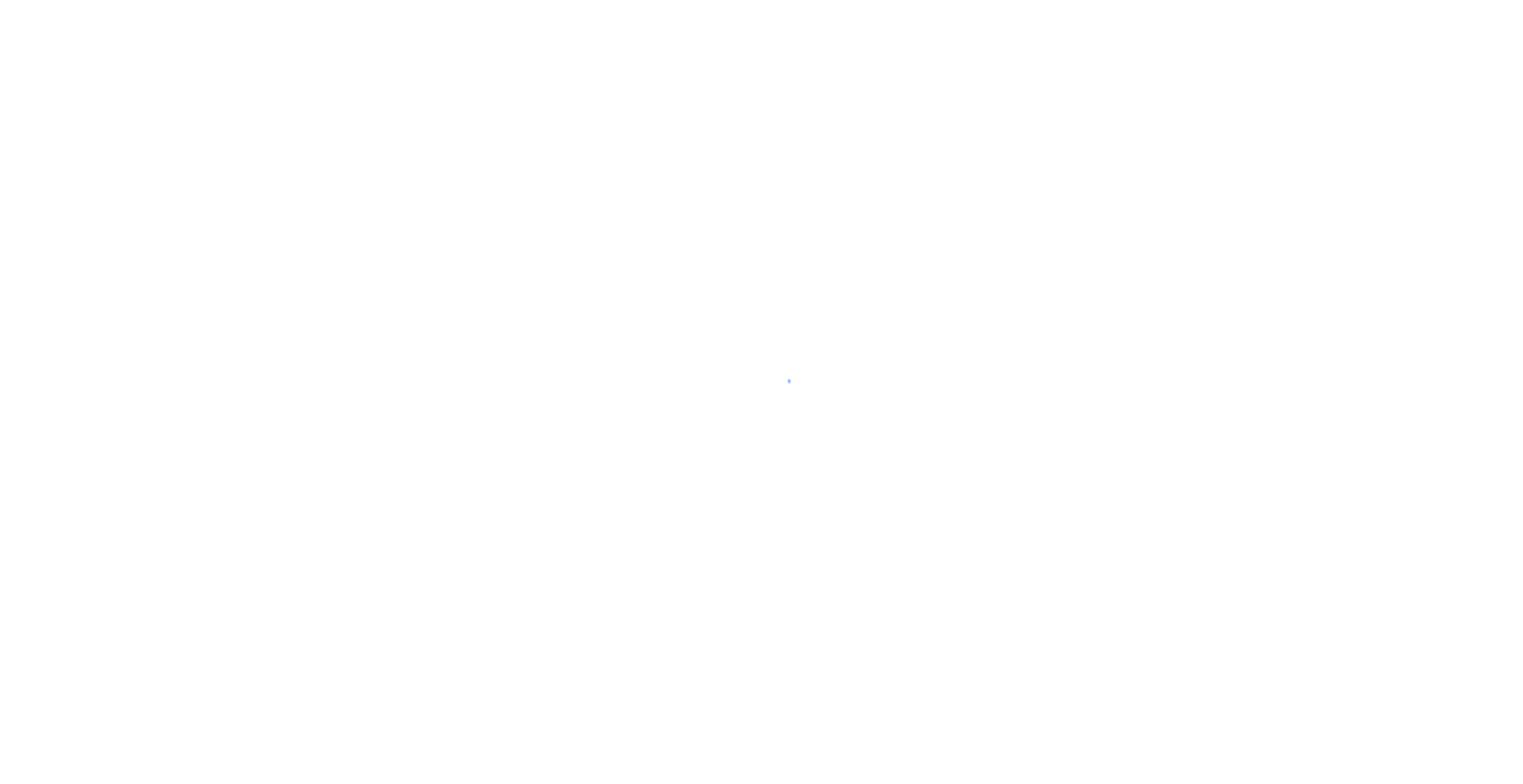 scroll, scrollTop: 0, scrollLeft: 0, axis: both 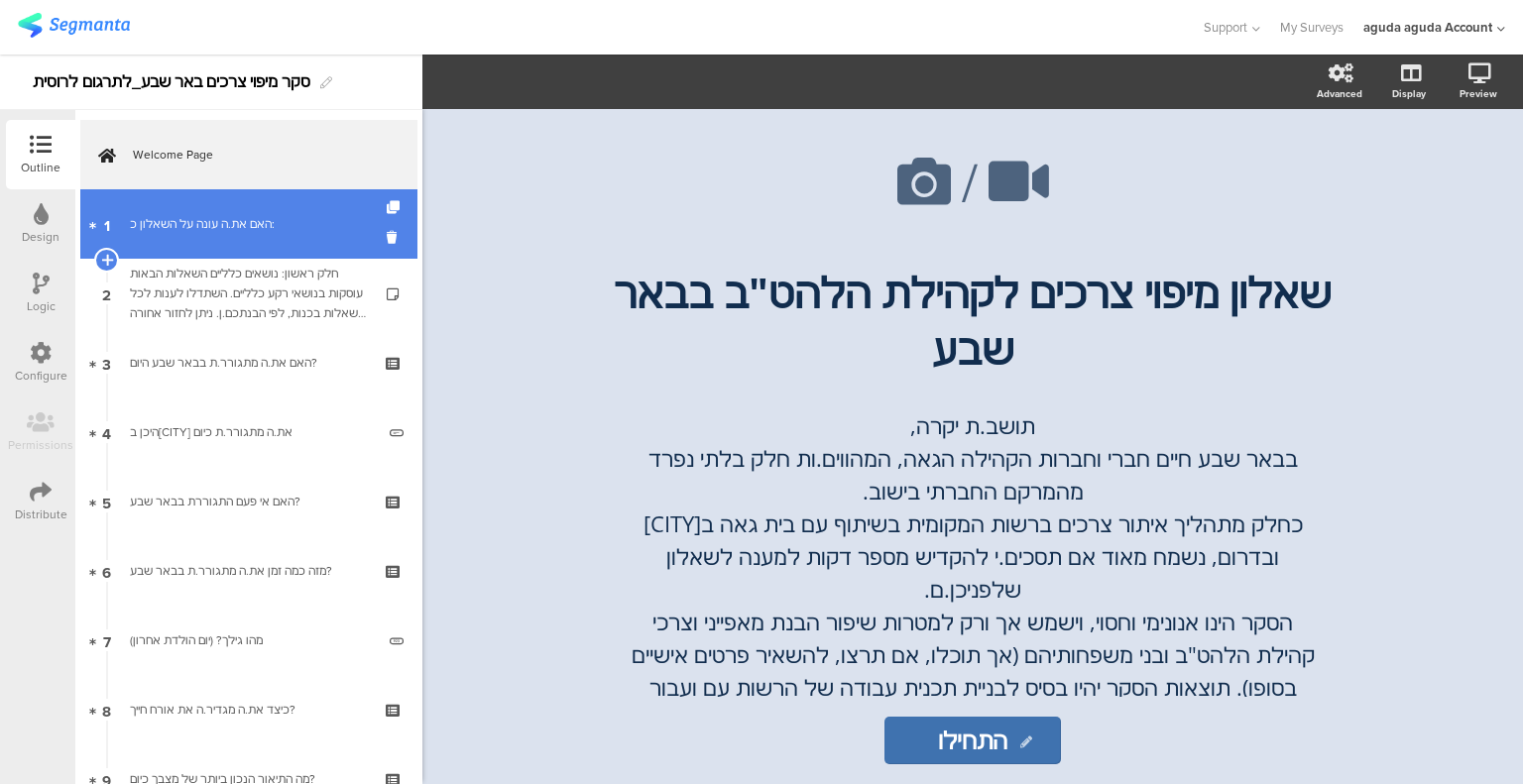 click on "האם את.ה עונה על השאלון כ:" at bounding box center (248, 224) 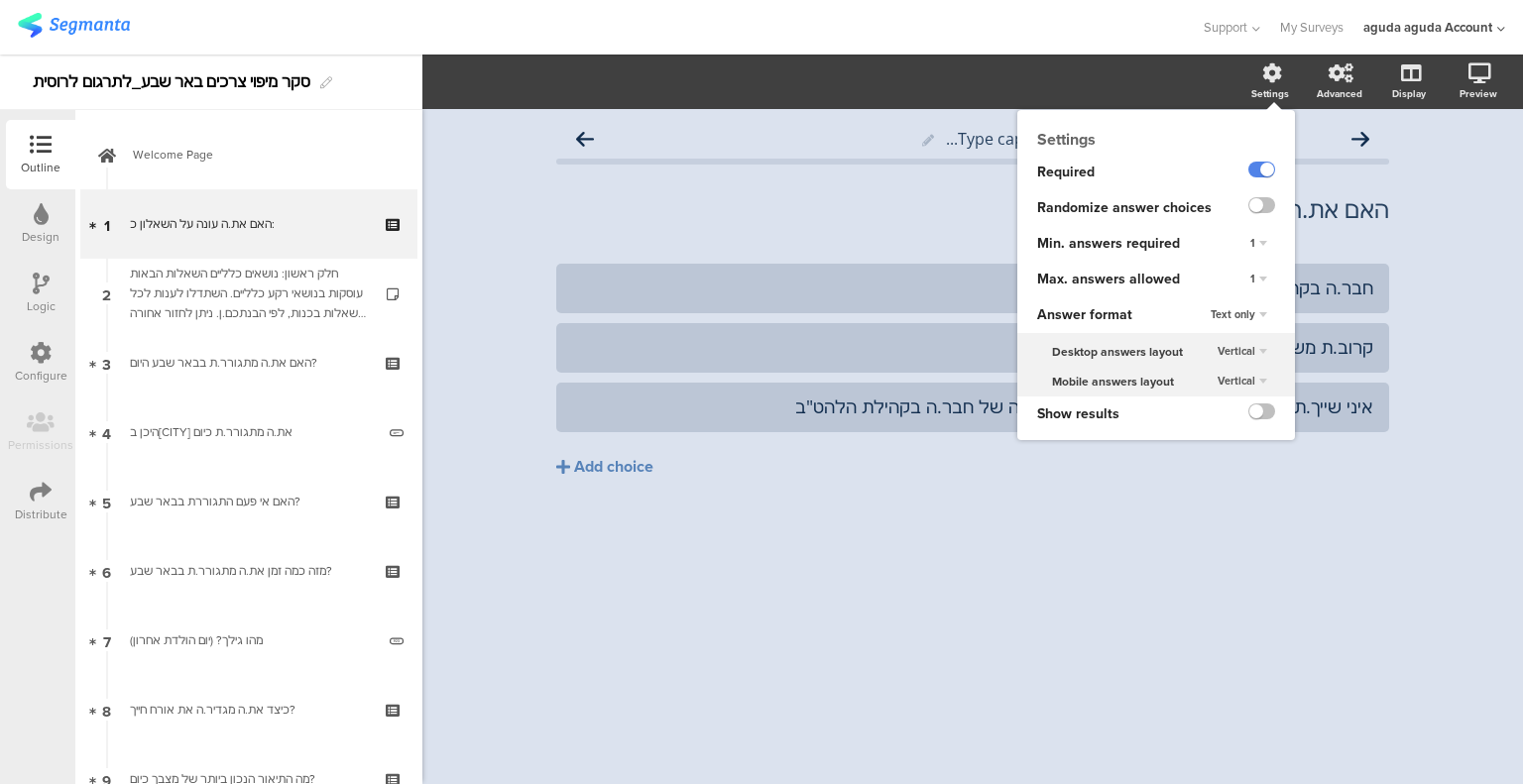 click on "Settings" 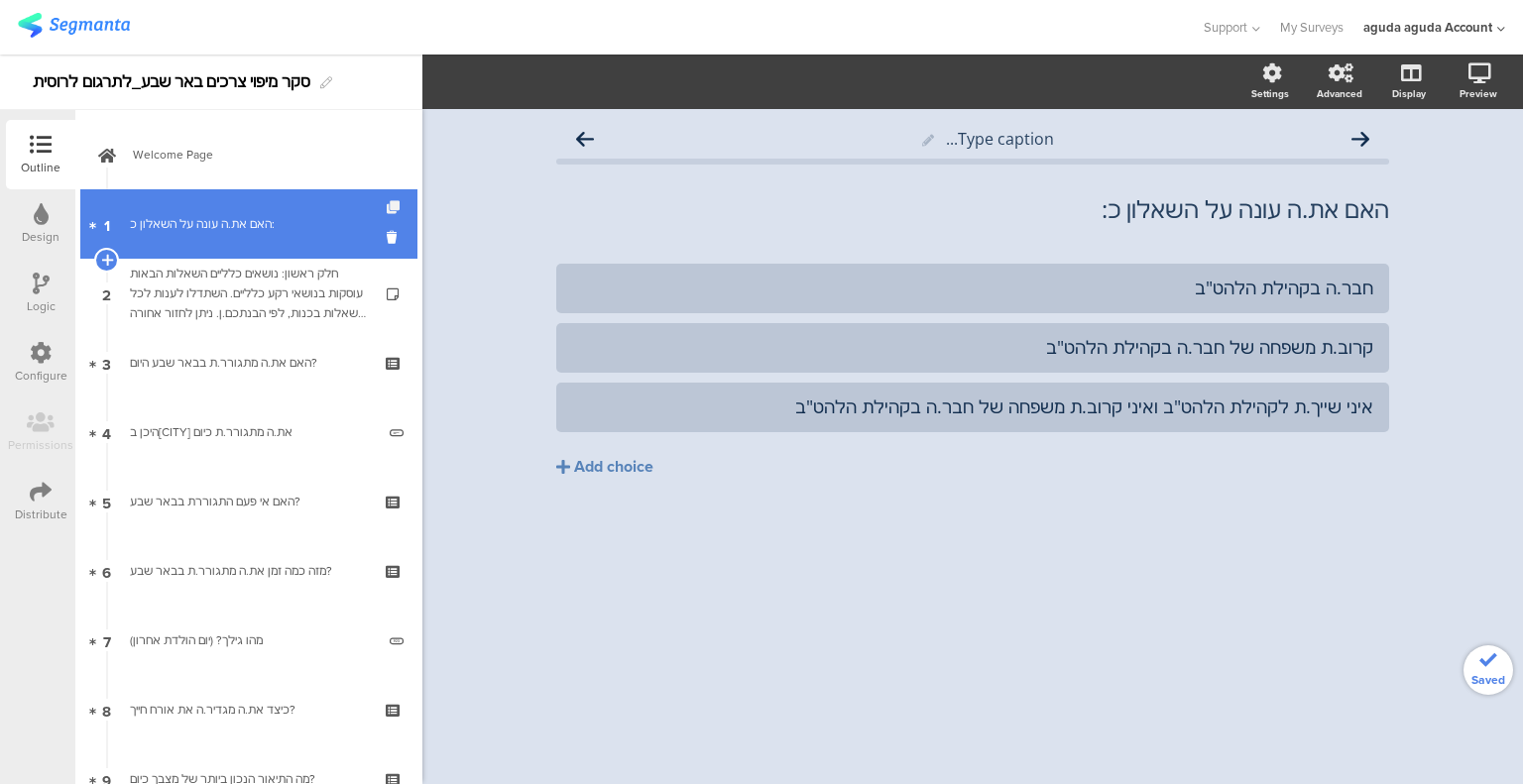 click at bounding box center (395, 207) 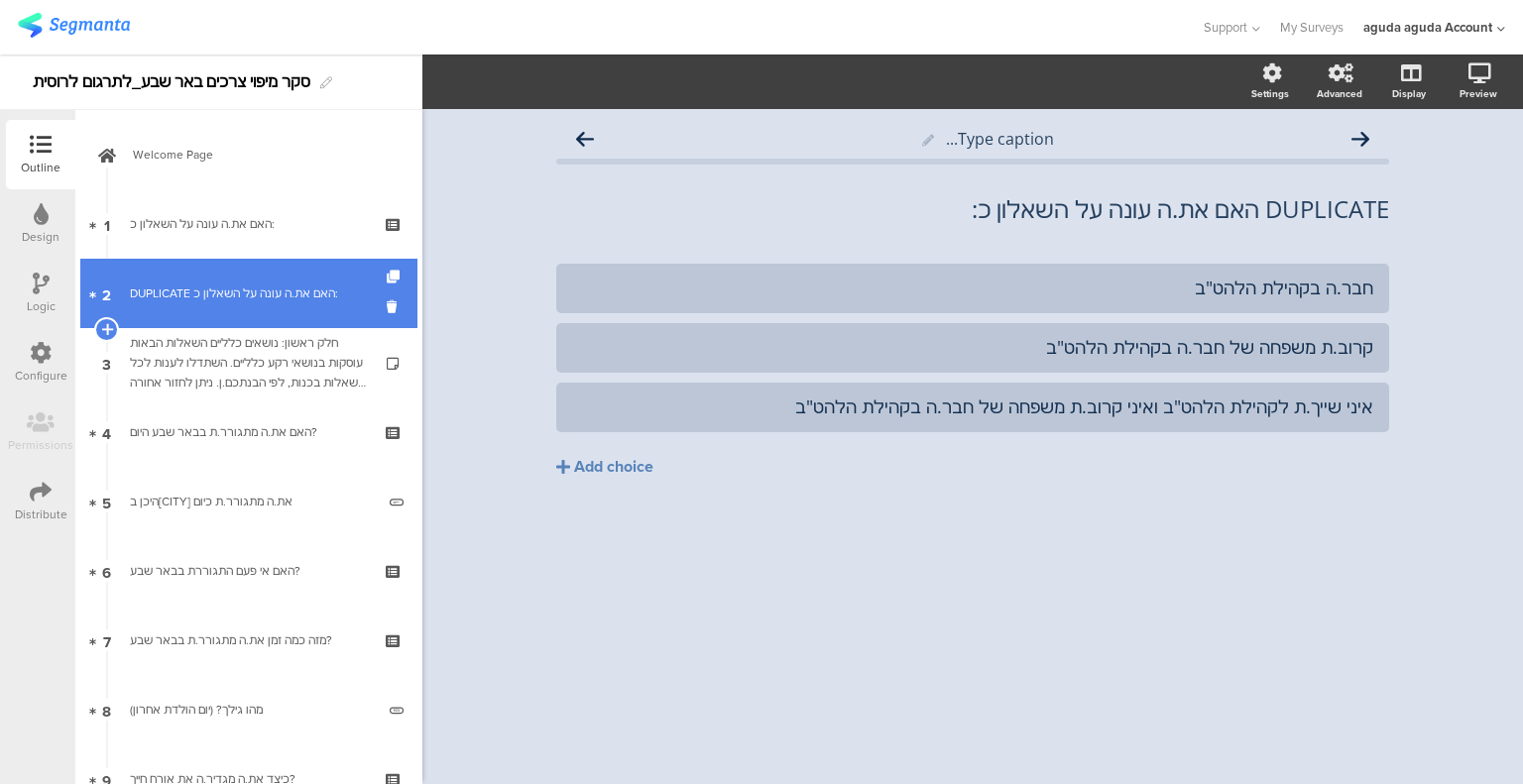 click on "DUPLICATE  האם את.ה עונה על השאלון כ:" at bounding box center (248, 293) 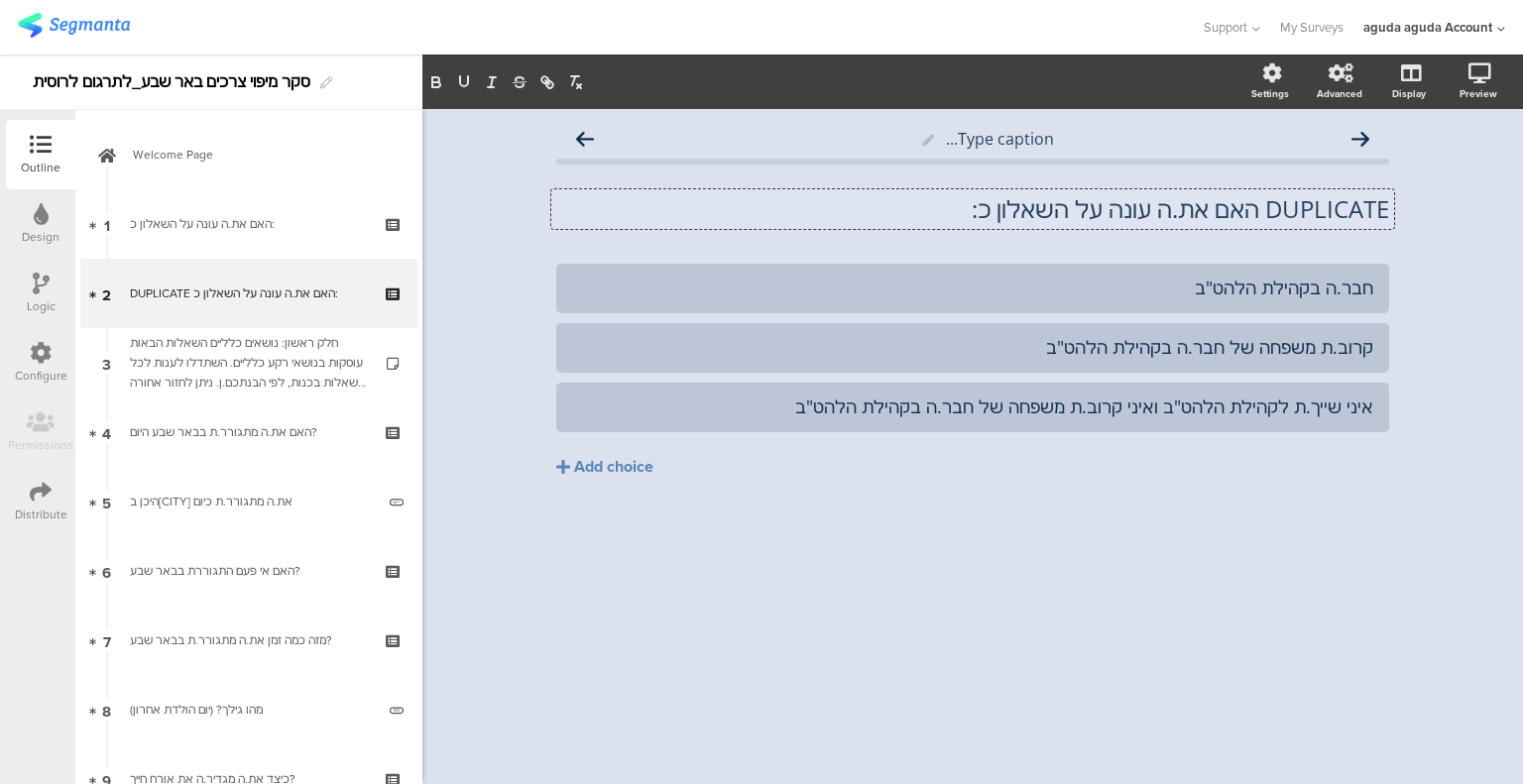 click on "DUPLICATE  האם את.ה עונה על השאלון כ:
DUPLICATE  האם את.ה עונה על השאלון כ:
DUPLICATE האם את.ה עונה על השאלון כ:" 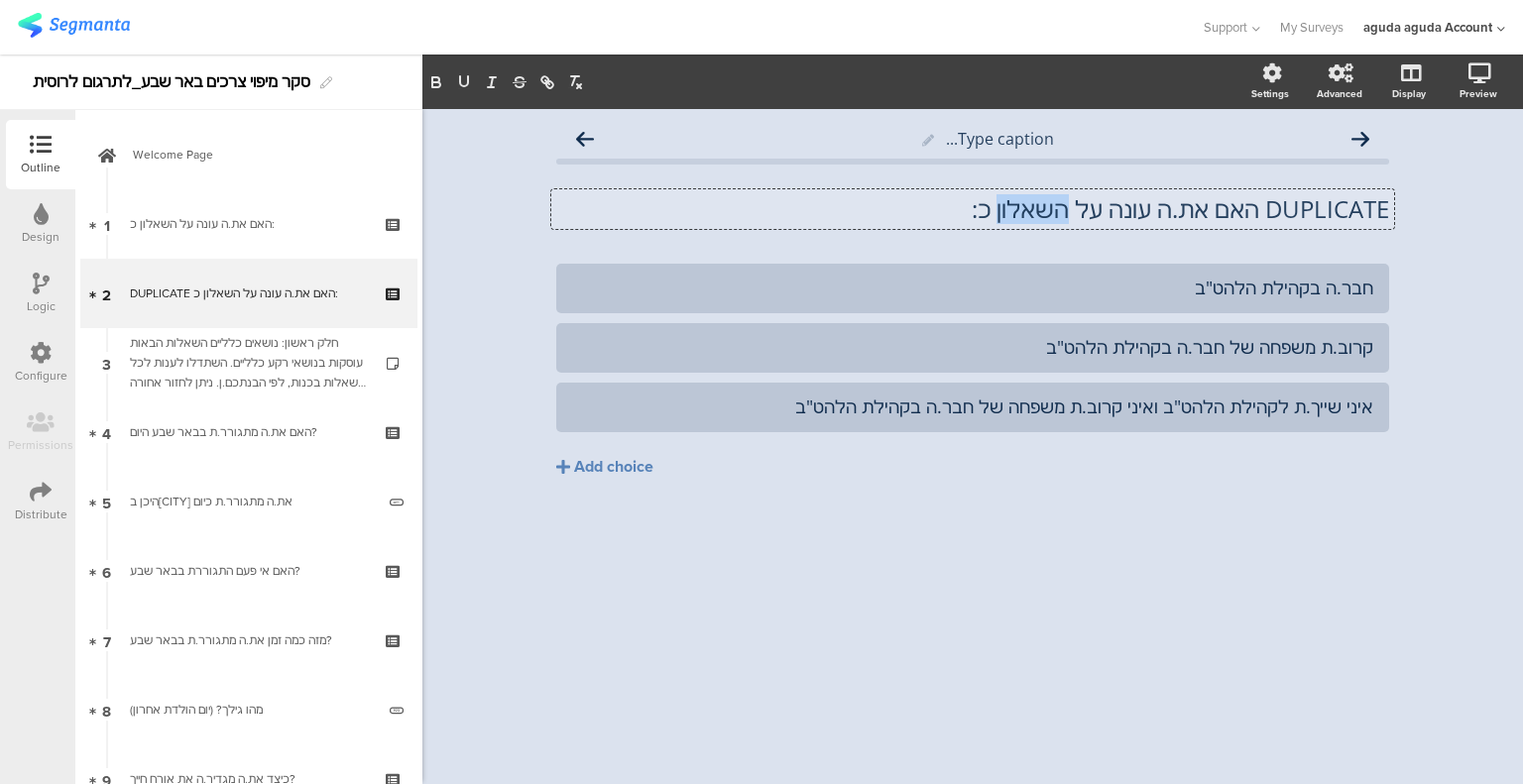 click on "DUPLICATE האם את.ה עונה על השאלון כ:" 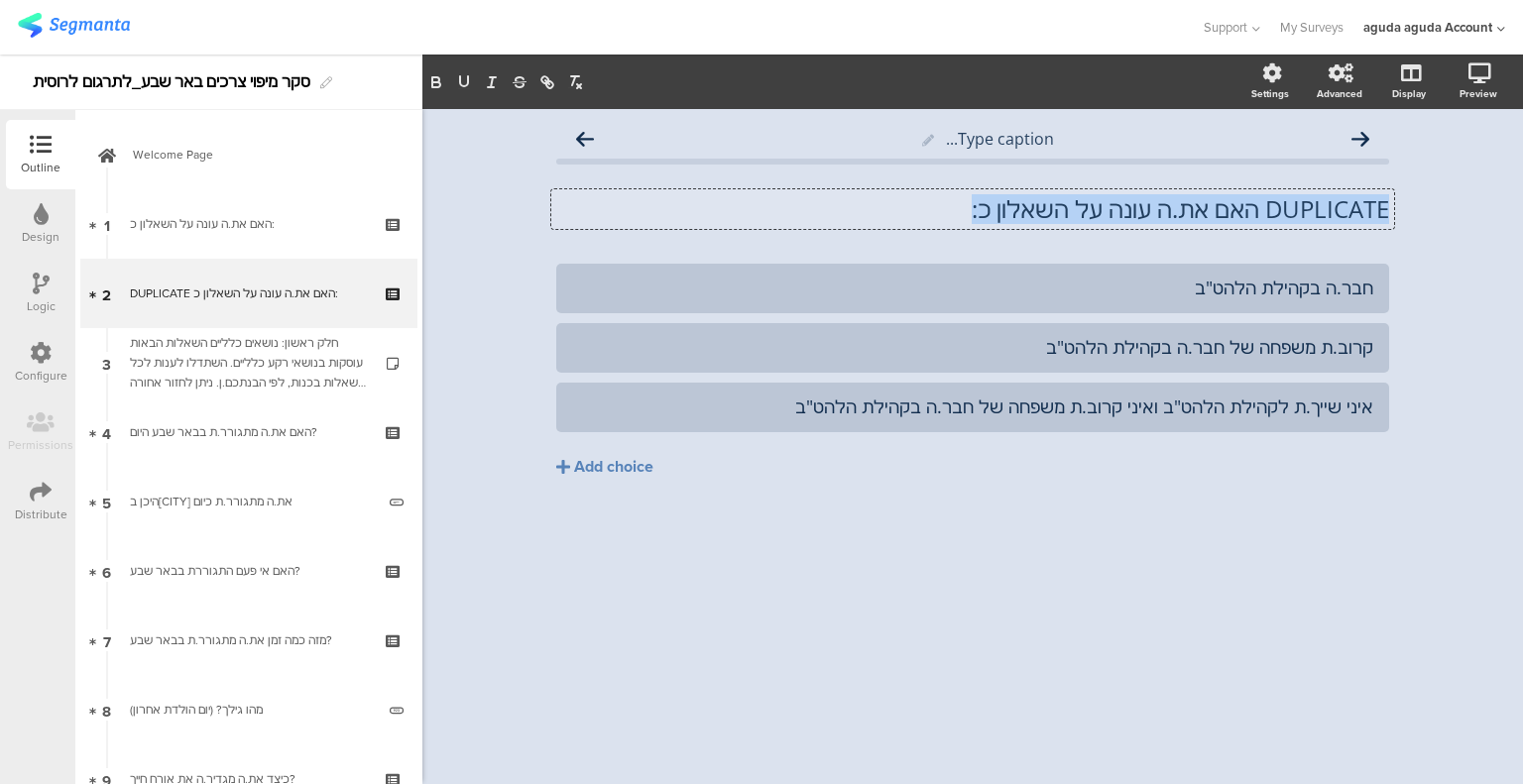 click on "DUPLICATE האם את.ה עונה על השאלון כ:" 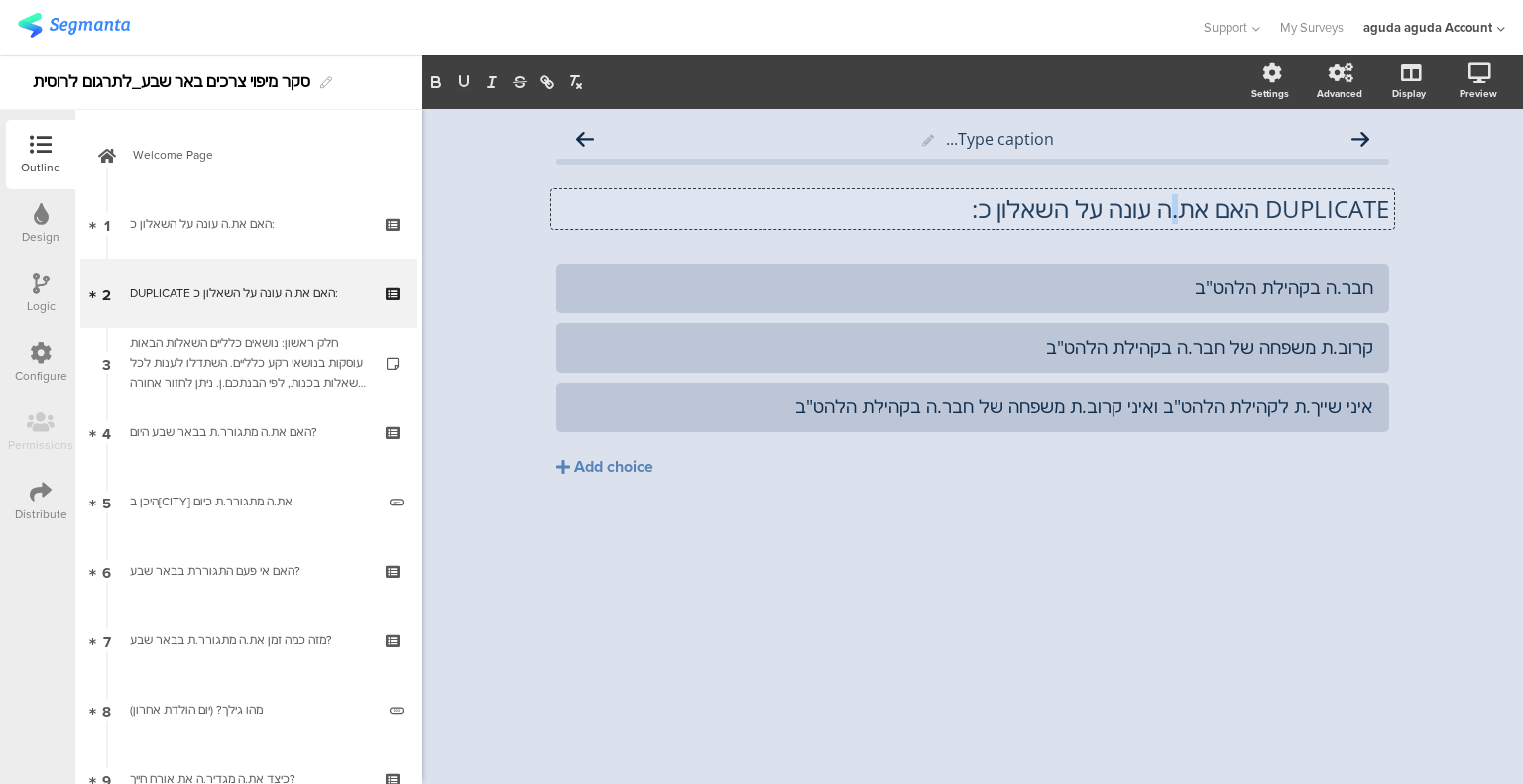 click on "DUPLICATE האם את.ה עונה על השאלון כ:" 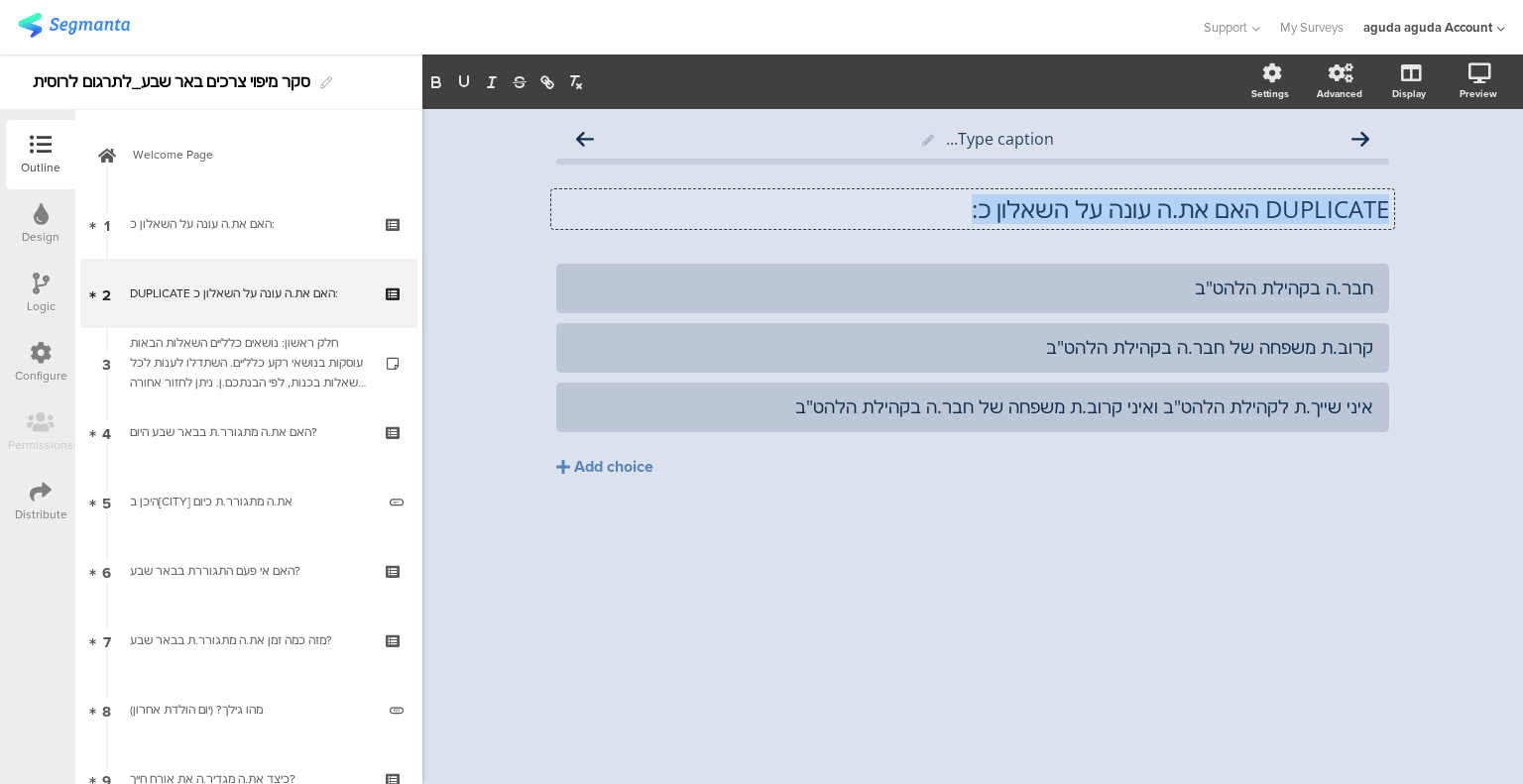 click on "DUPLICATE האם את.ה עונה על השאלון כ:" 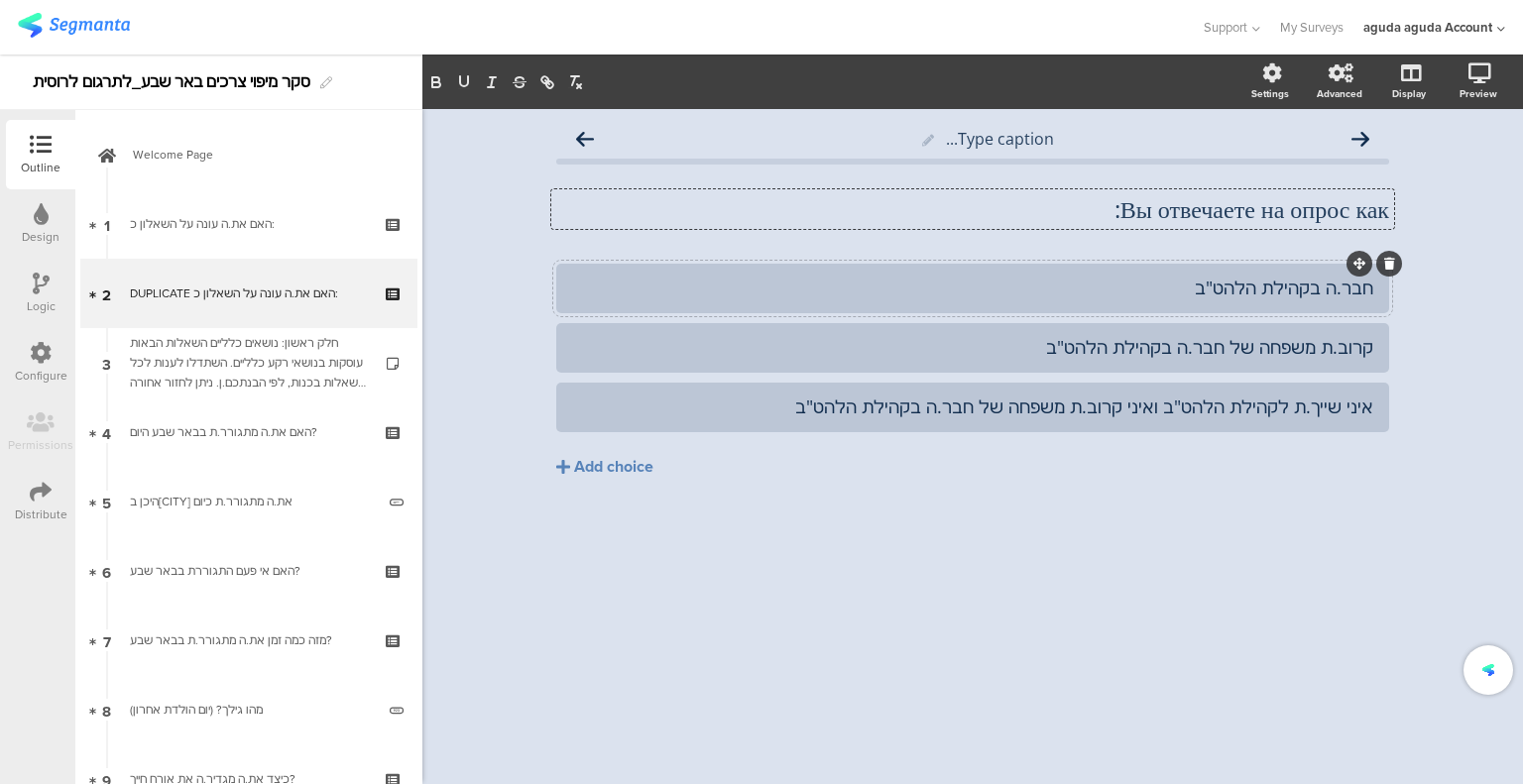 click on "חבר.ה בקהילת הלהט"ב" 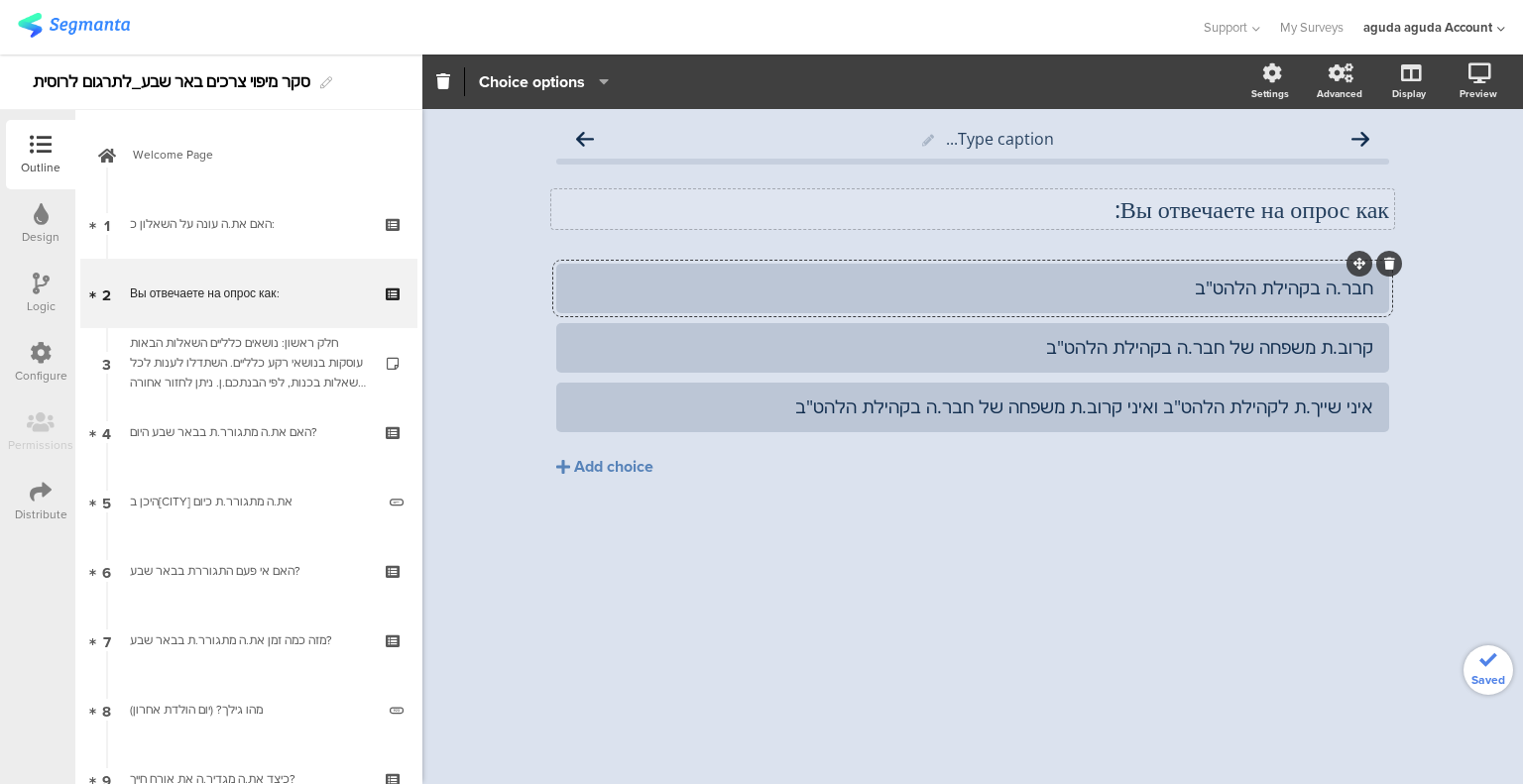 click on "Вы отвечаете на опрос как:
Вы отвечаете на опрос как:" 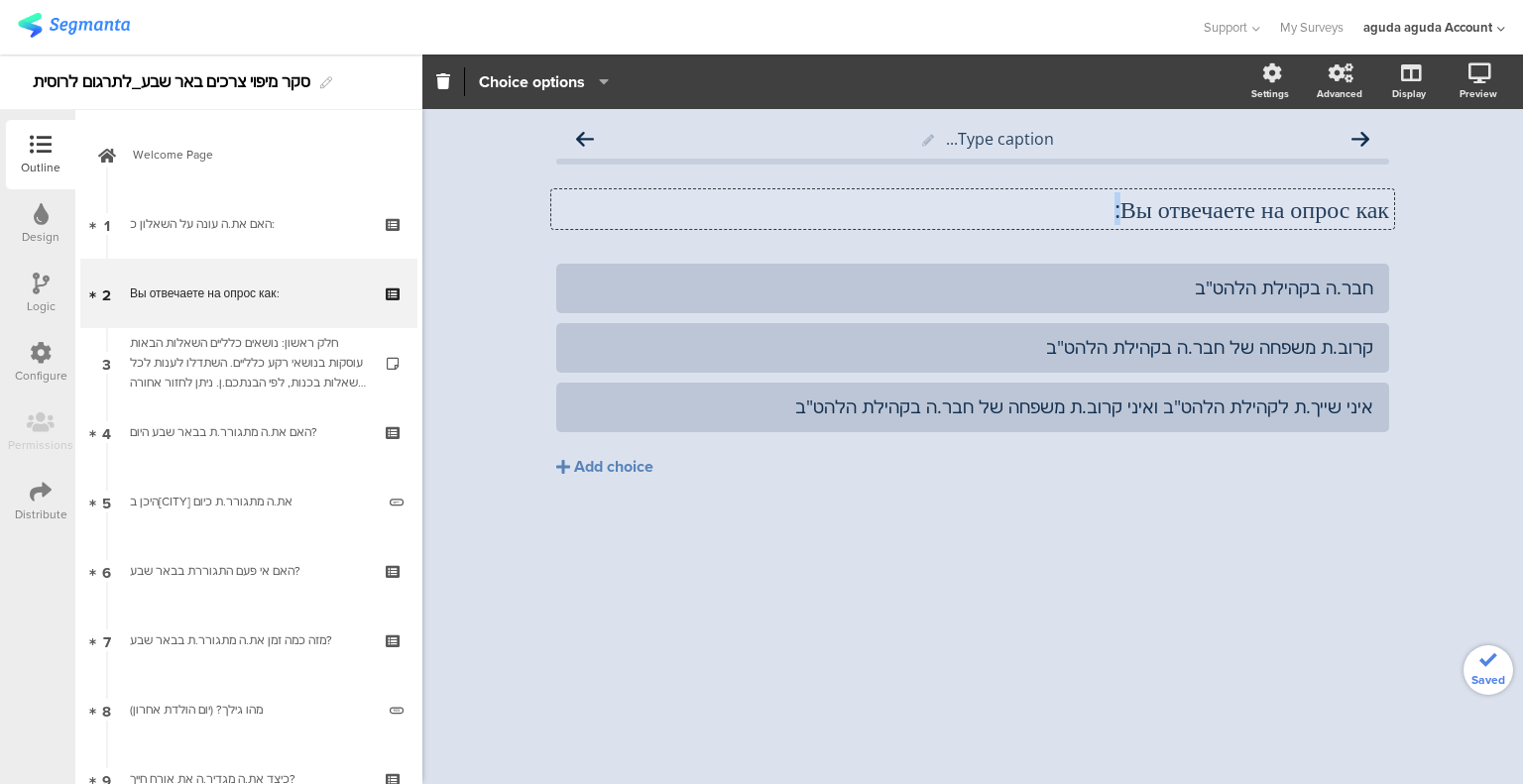 click on "Вы отвечаете на опрос как:" 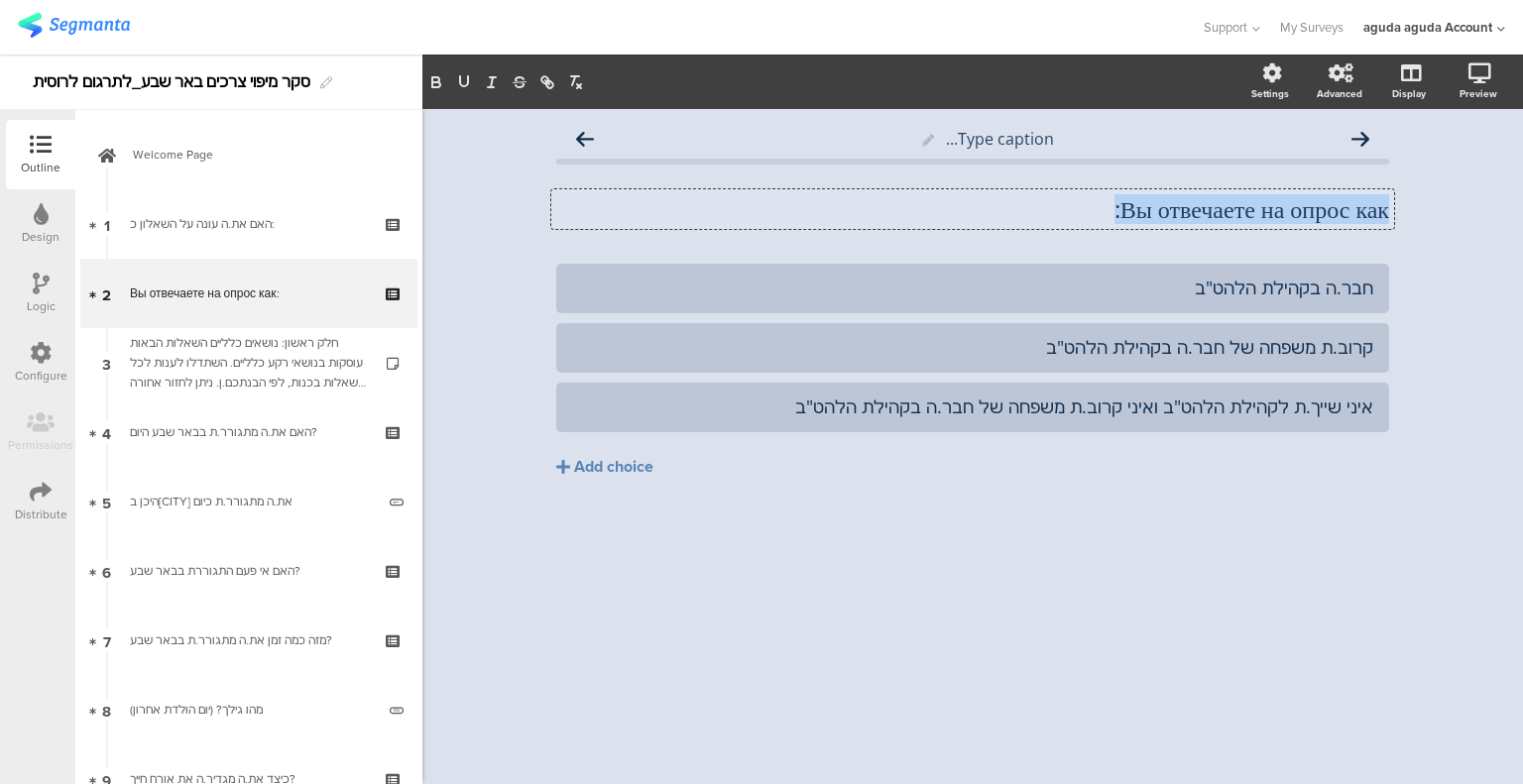 click on "Вы отвечаете на опрос как:" 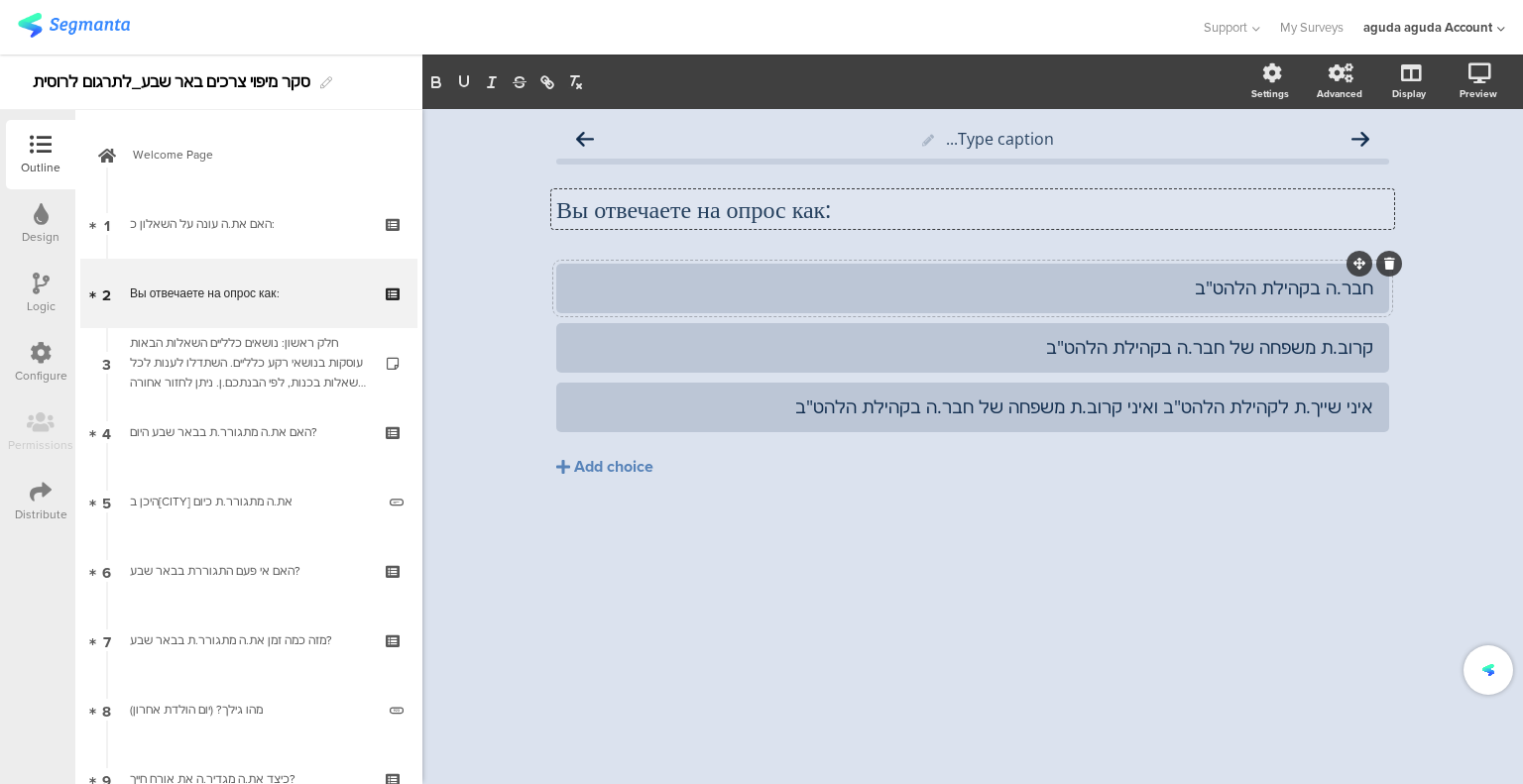 click on "חבר.ה בקהילת הלהט"ב" 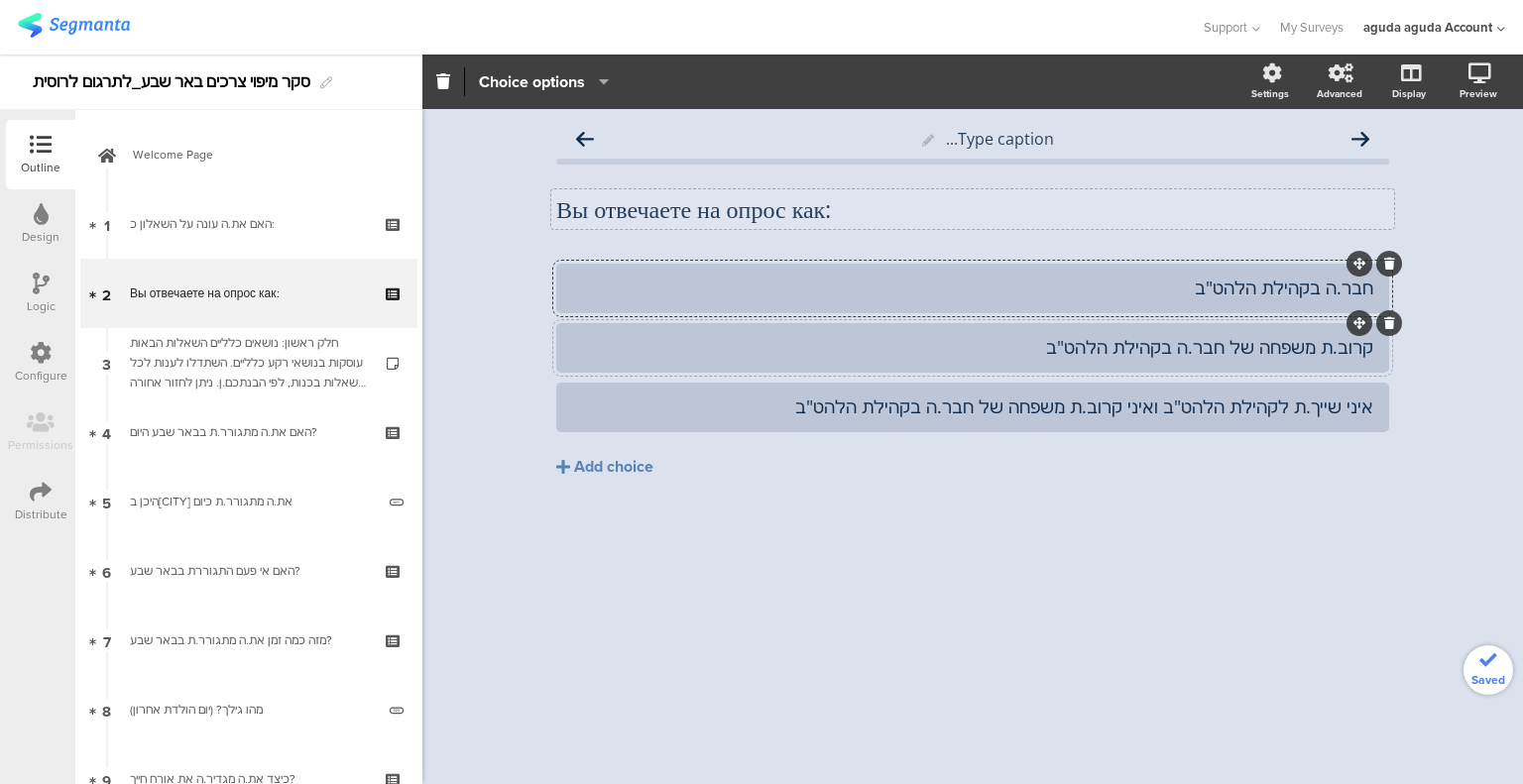 type 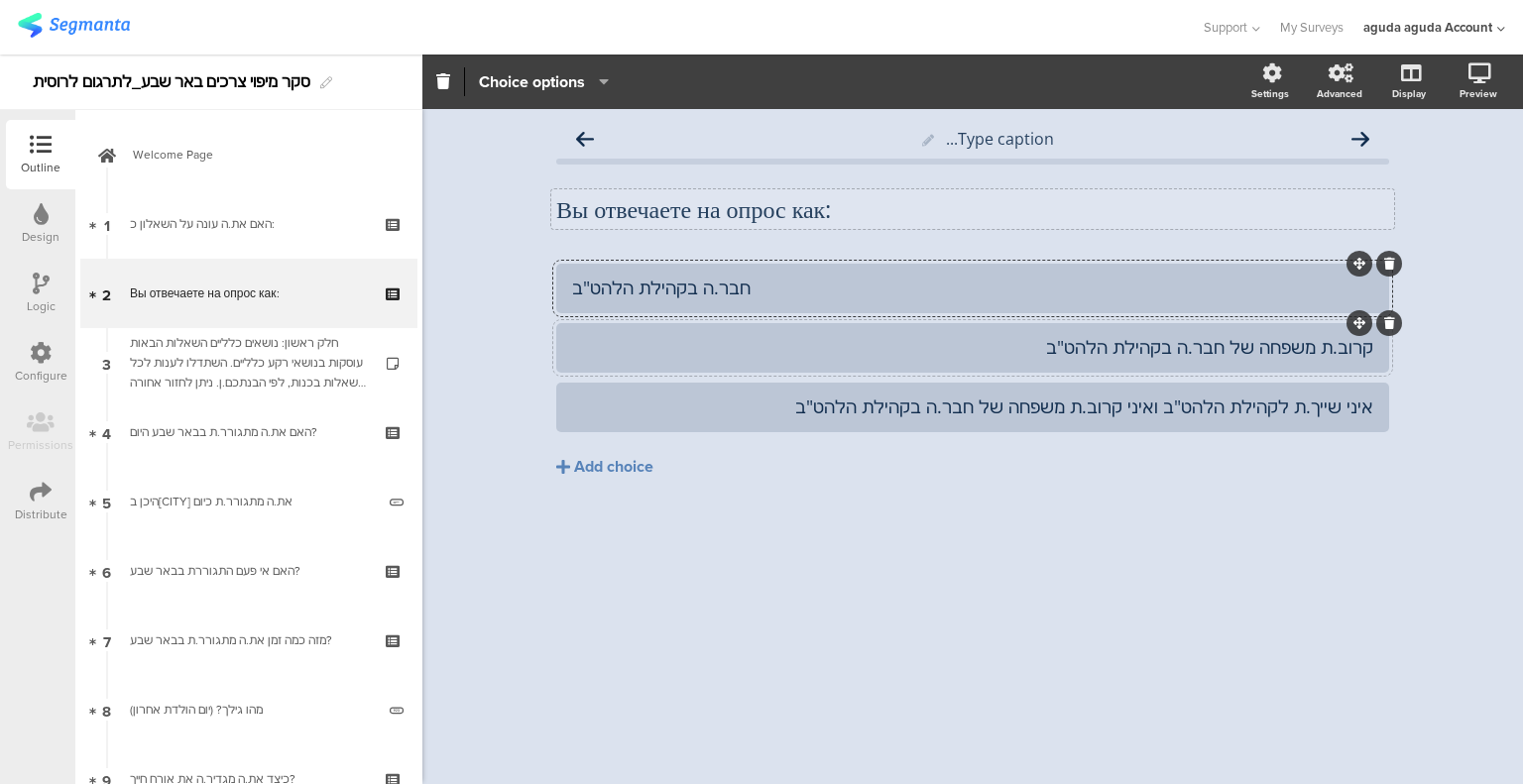 click 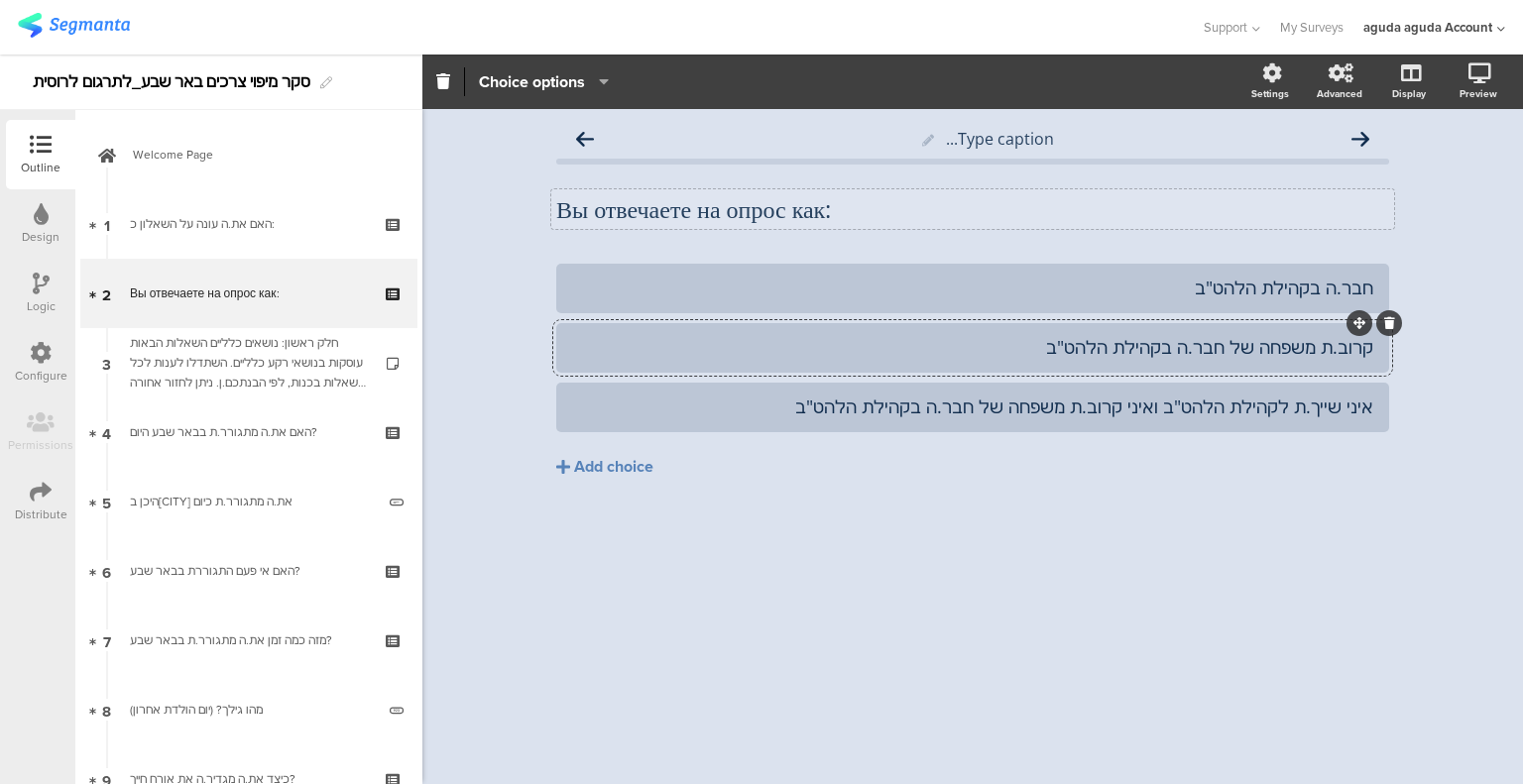 click on "קרוב.ת משפחה של חבר.ה בקהילת הלהט"ב" 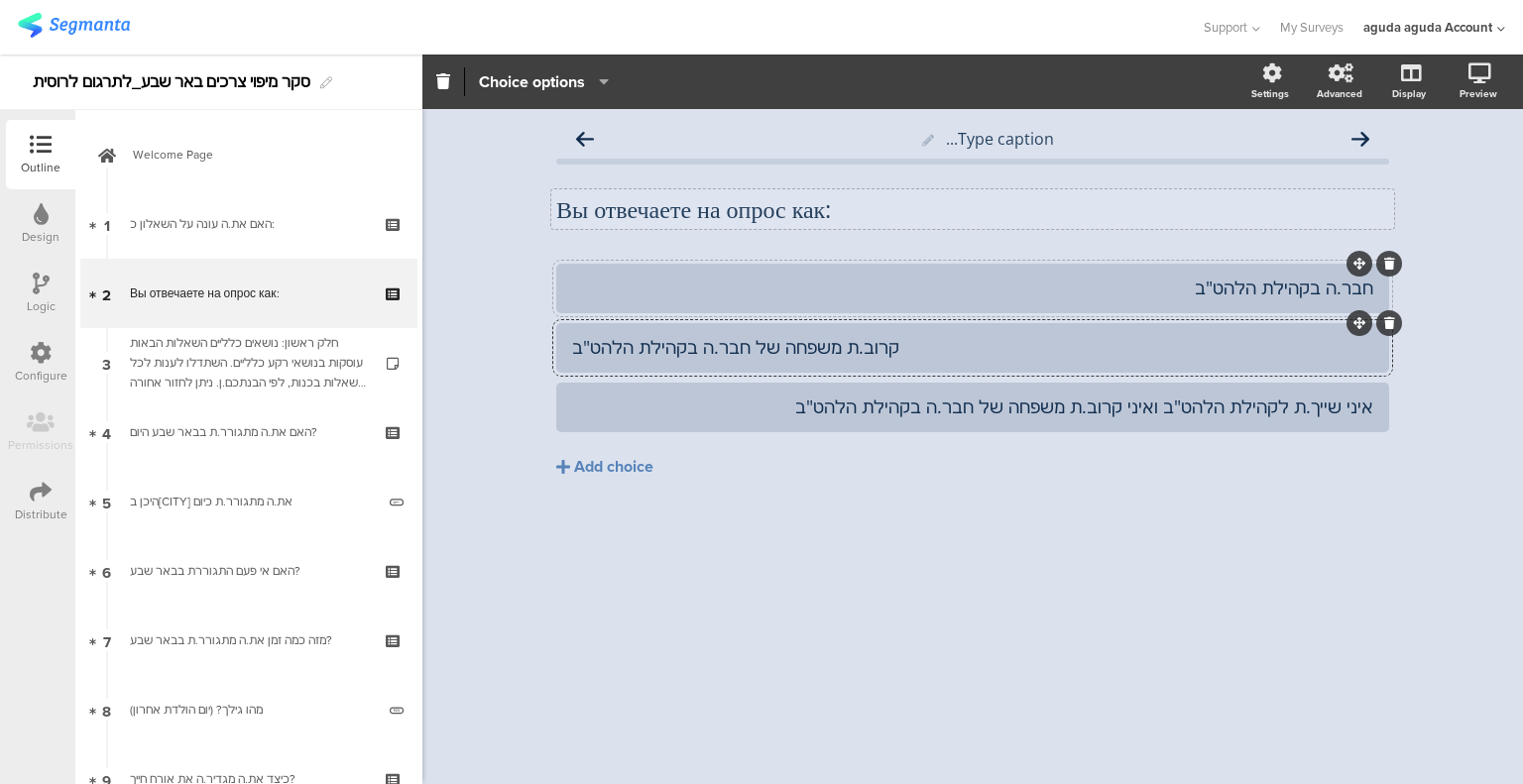 click on "חבר.ה בקהילת הלהט"ב" 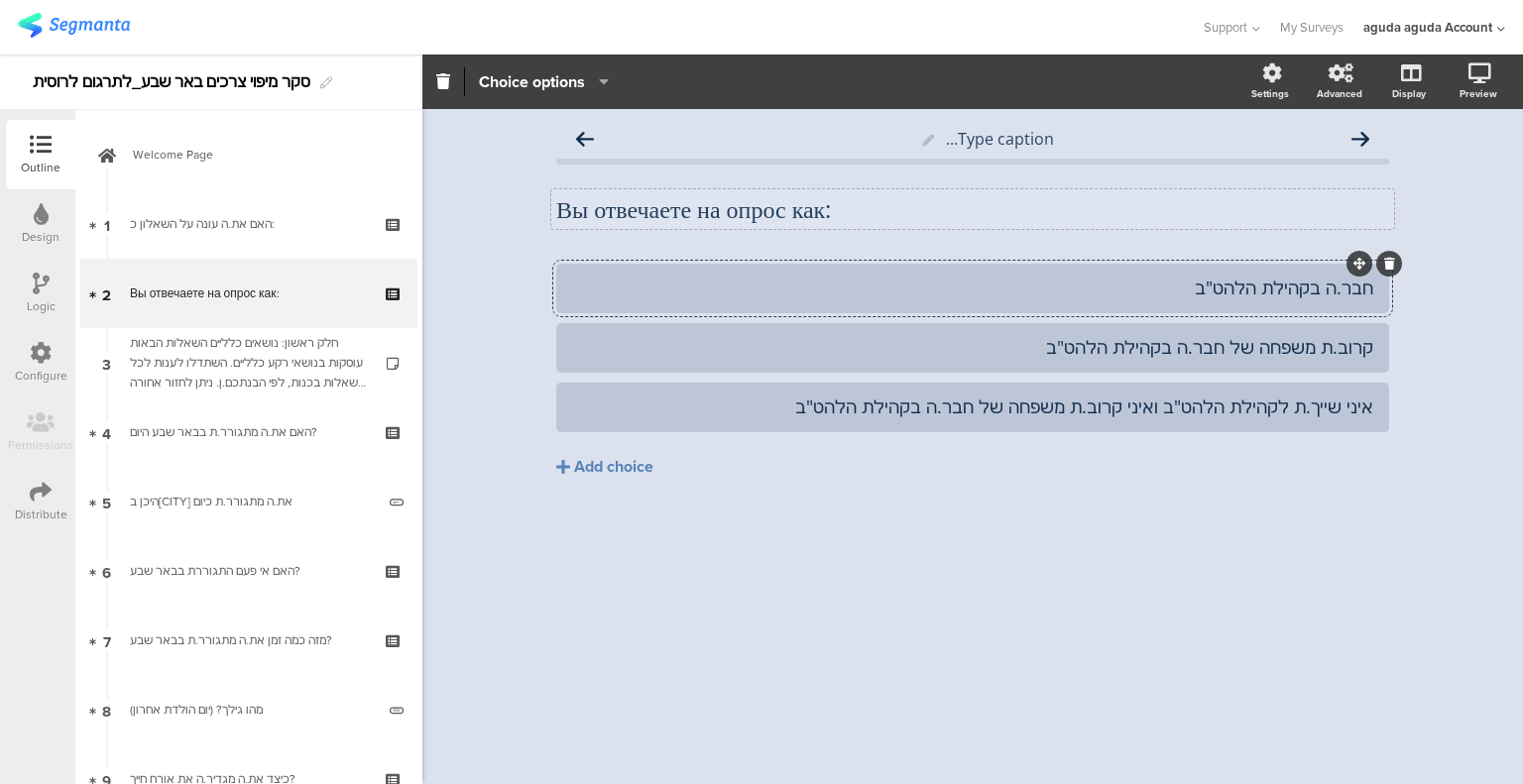 click on "חבר.ה בקהילת הלהט"ב" 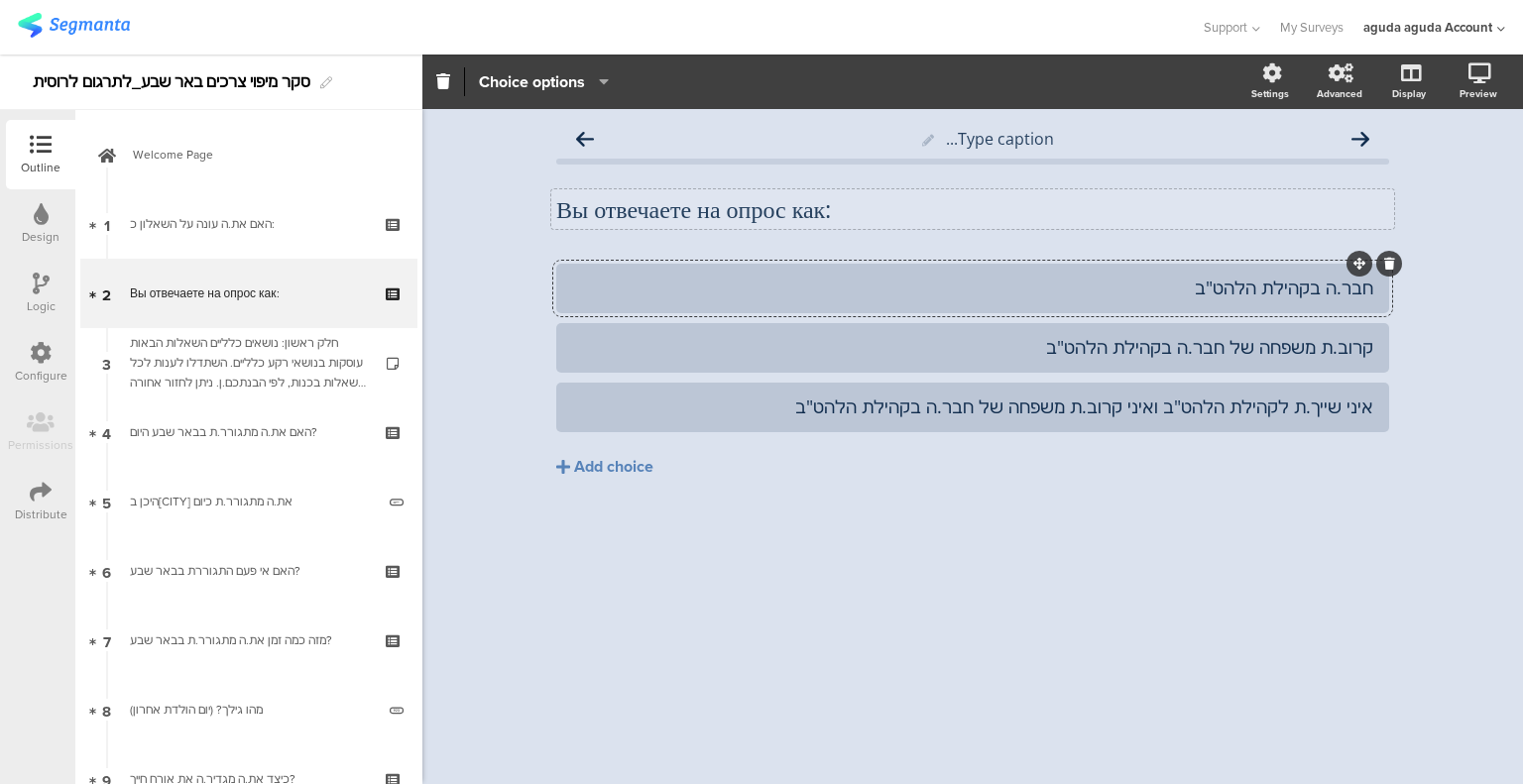 click on "חבר.ה בקהילת הלהט"ב" 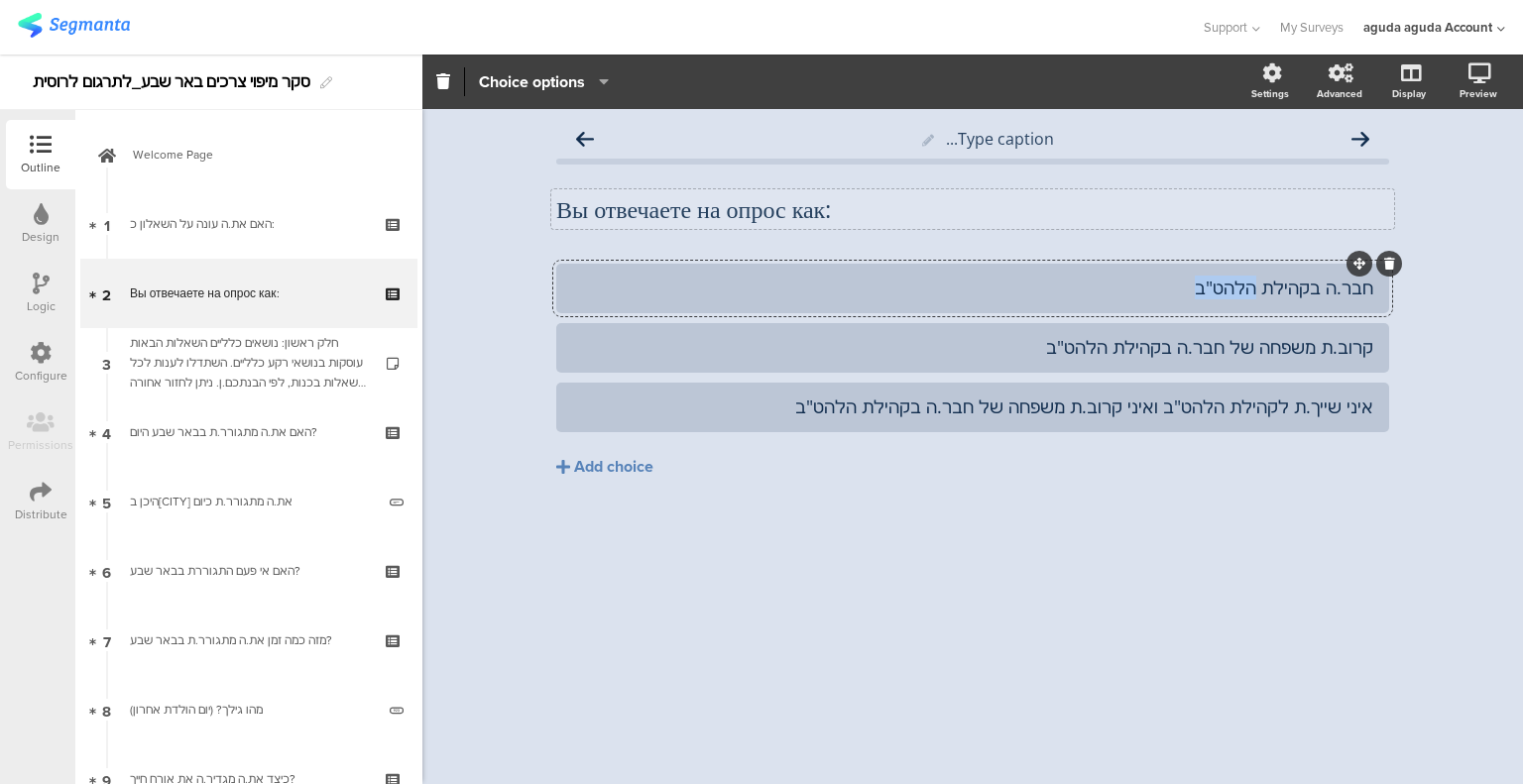 click on "חבר.ה בקהילת הלהט"ב" 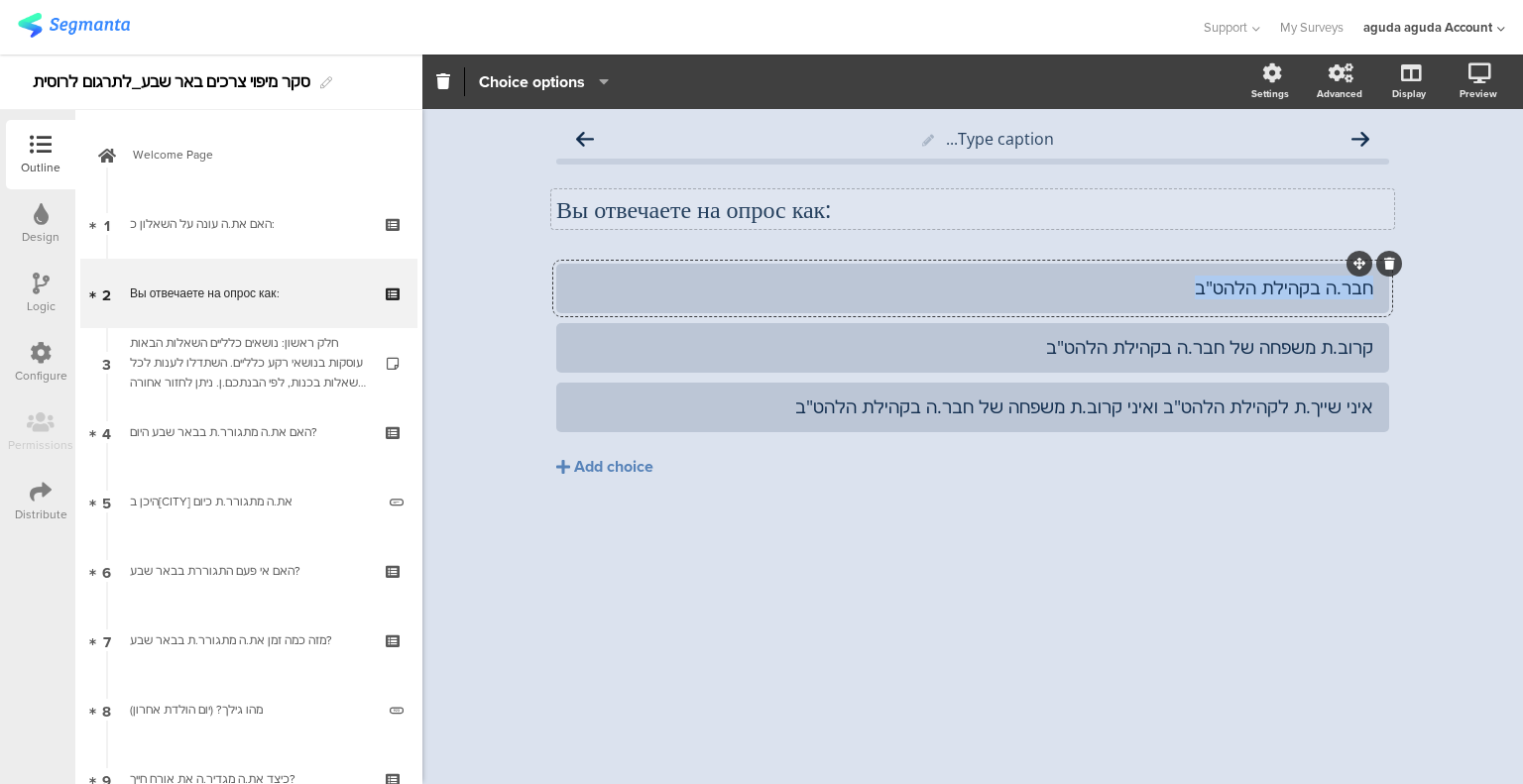 click on "חבר.ה בקהילת הלהט"ב" 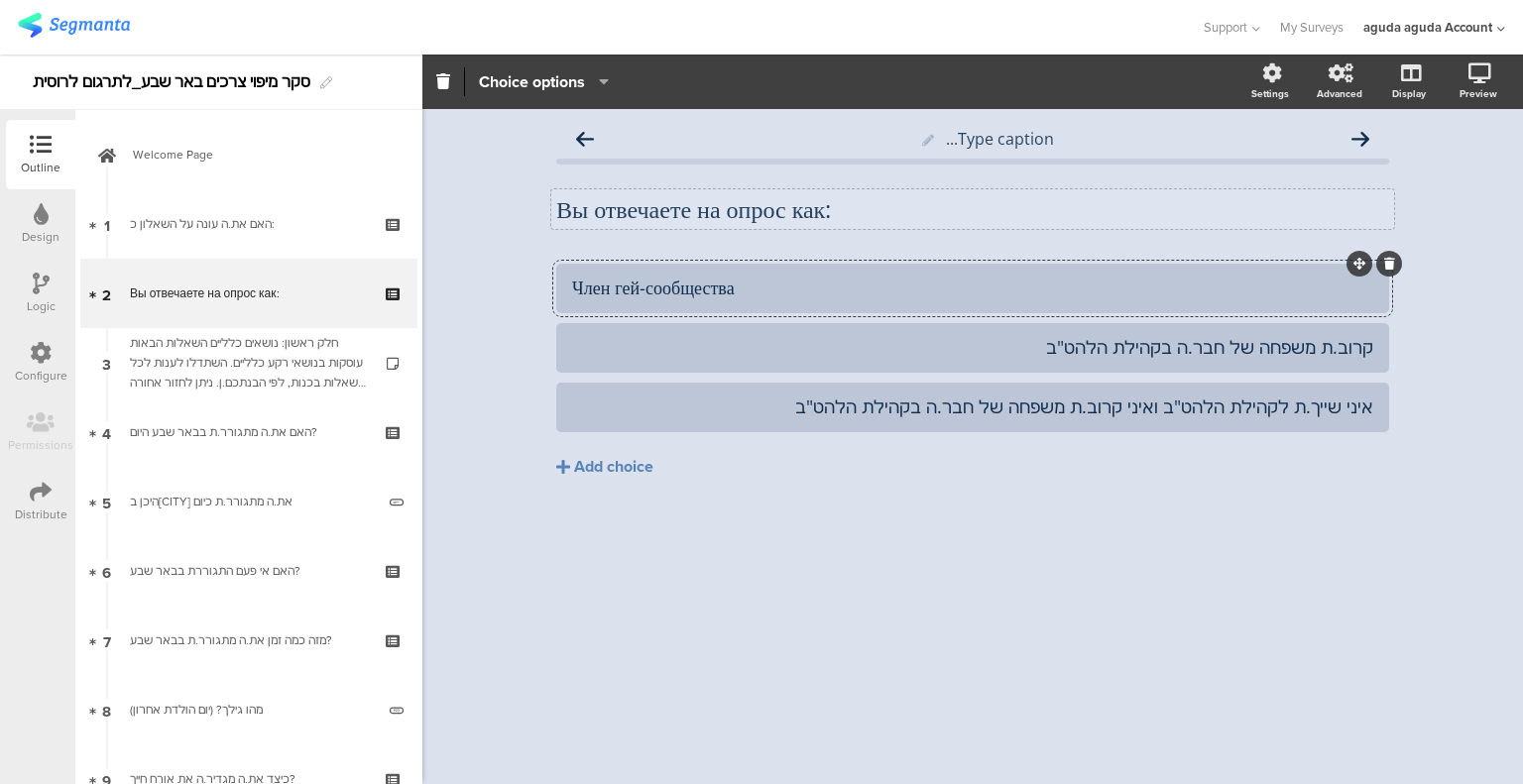 click on "Type caption...
Вы отвечаете на опрос как:
Вы отвечаете на опрос как:
Член гей-сообщества" 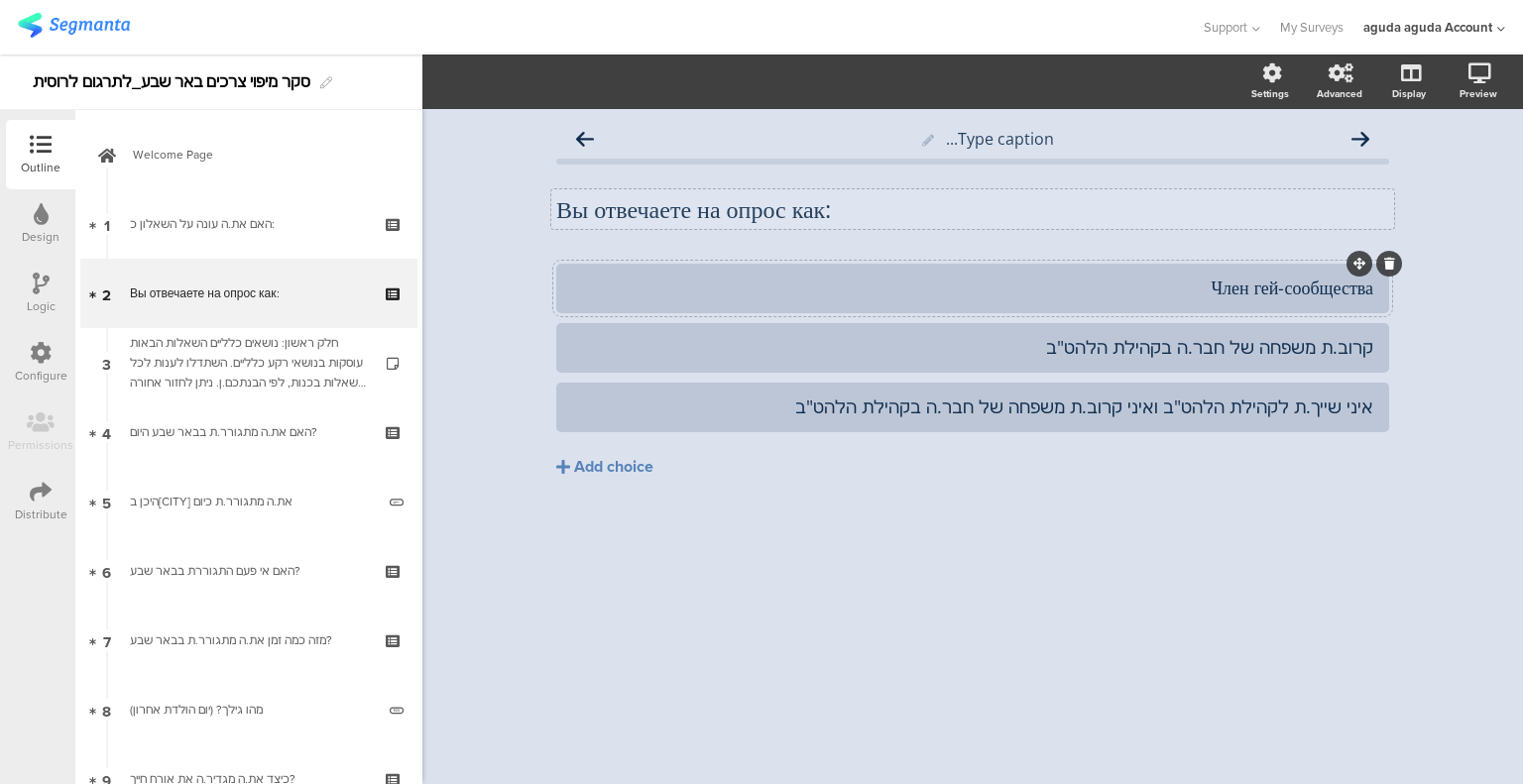 click 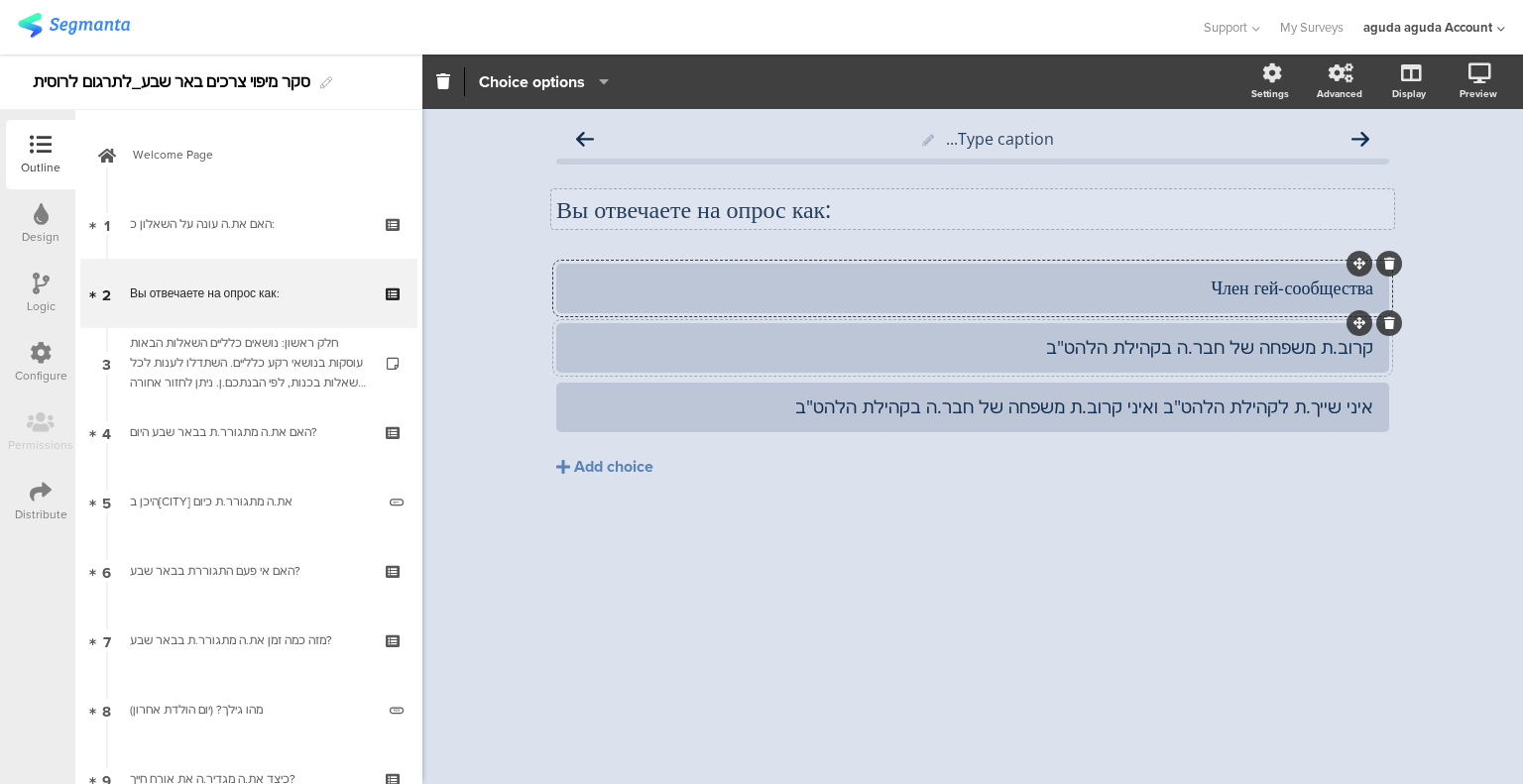 click 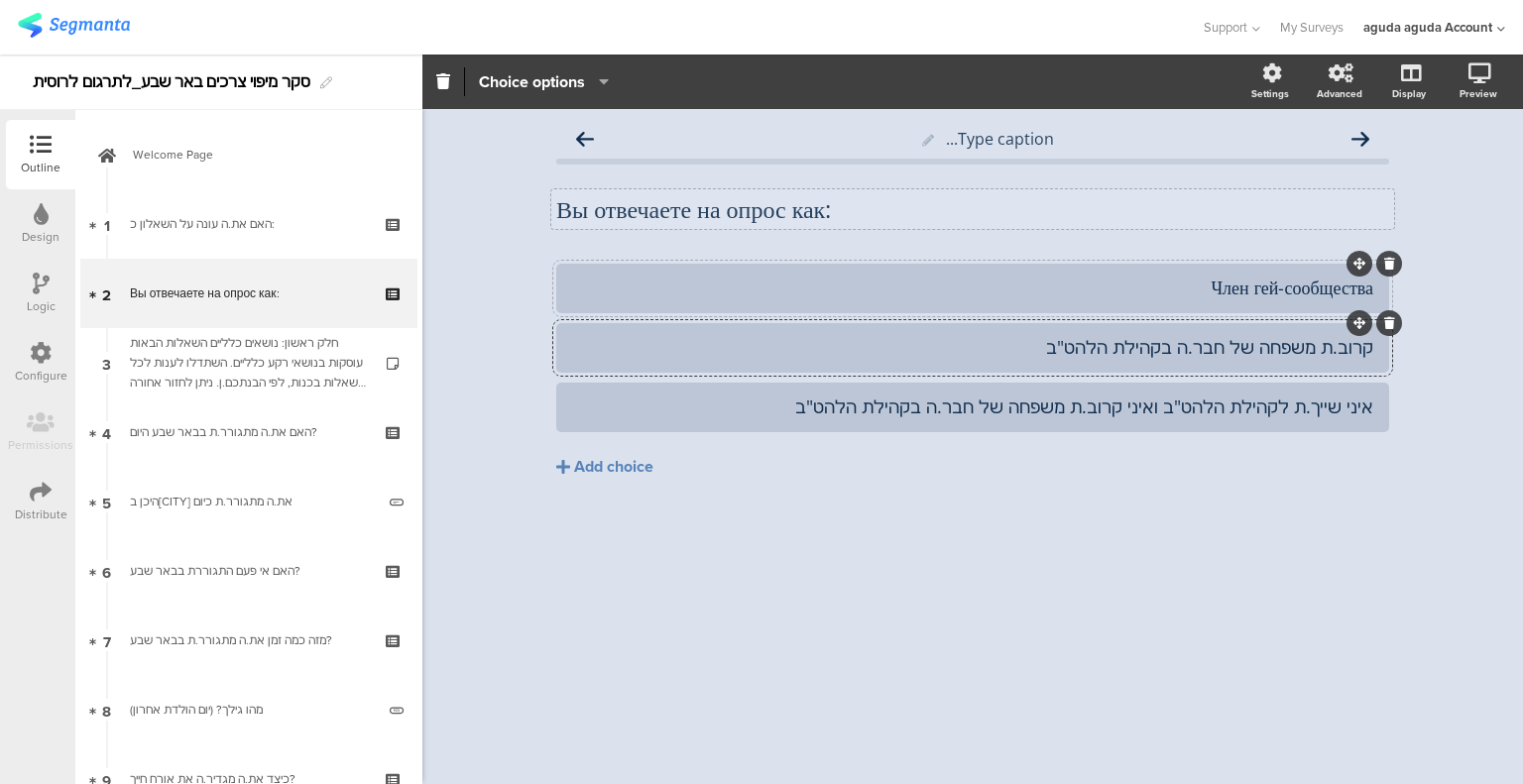 click on "Член гей-сообщества" 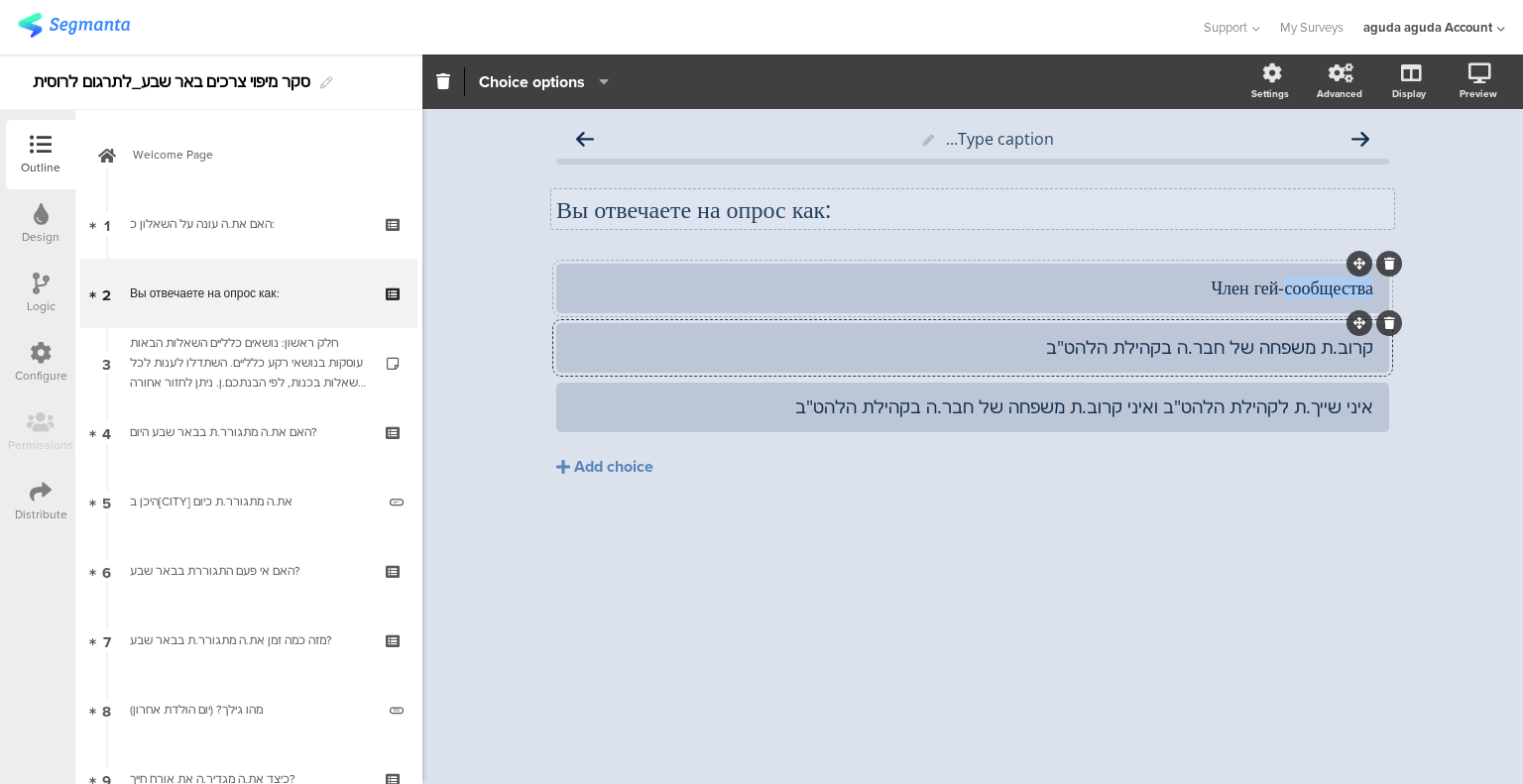 click on "Член гей-сообщества" 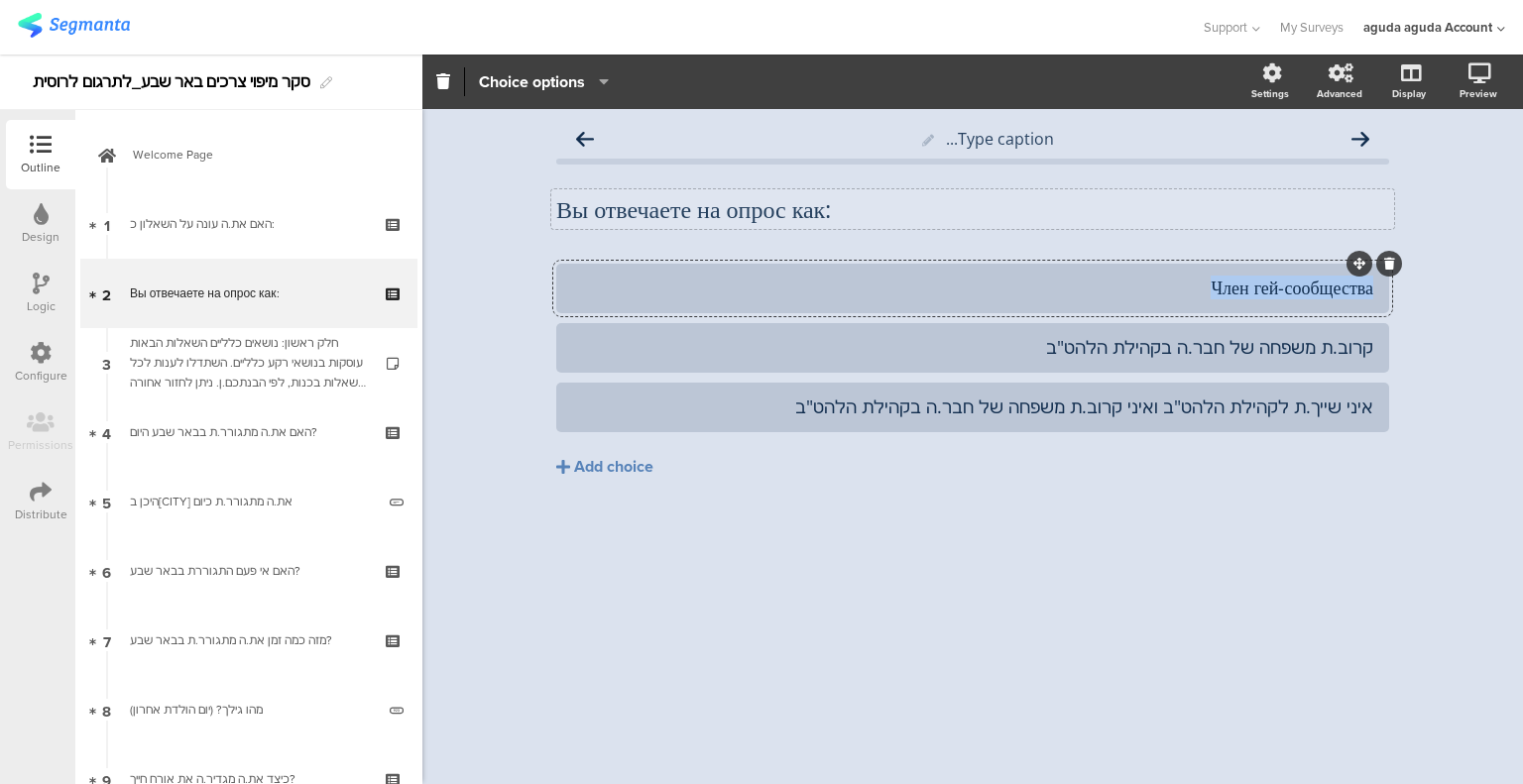 click on "Член гей-сообщества" 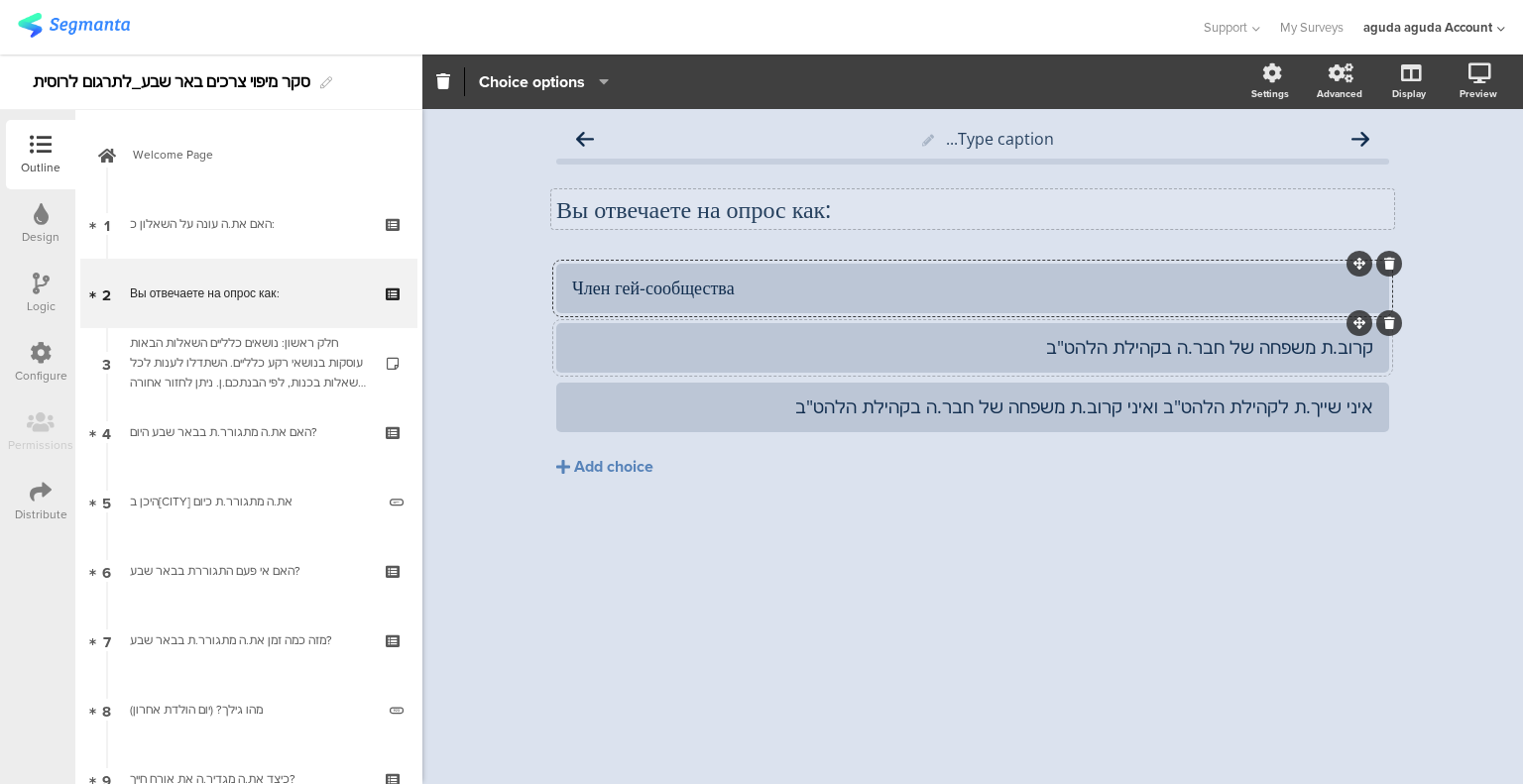 click on "קרוב.ת משפחה של חבר.ה בקהילת הלהט"ב" 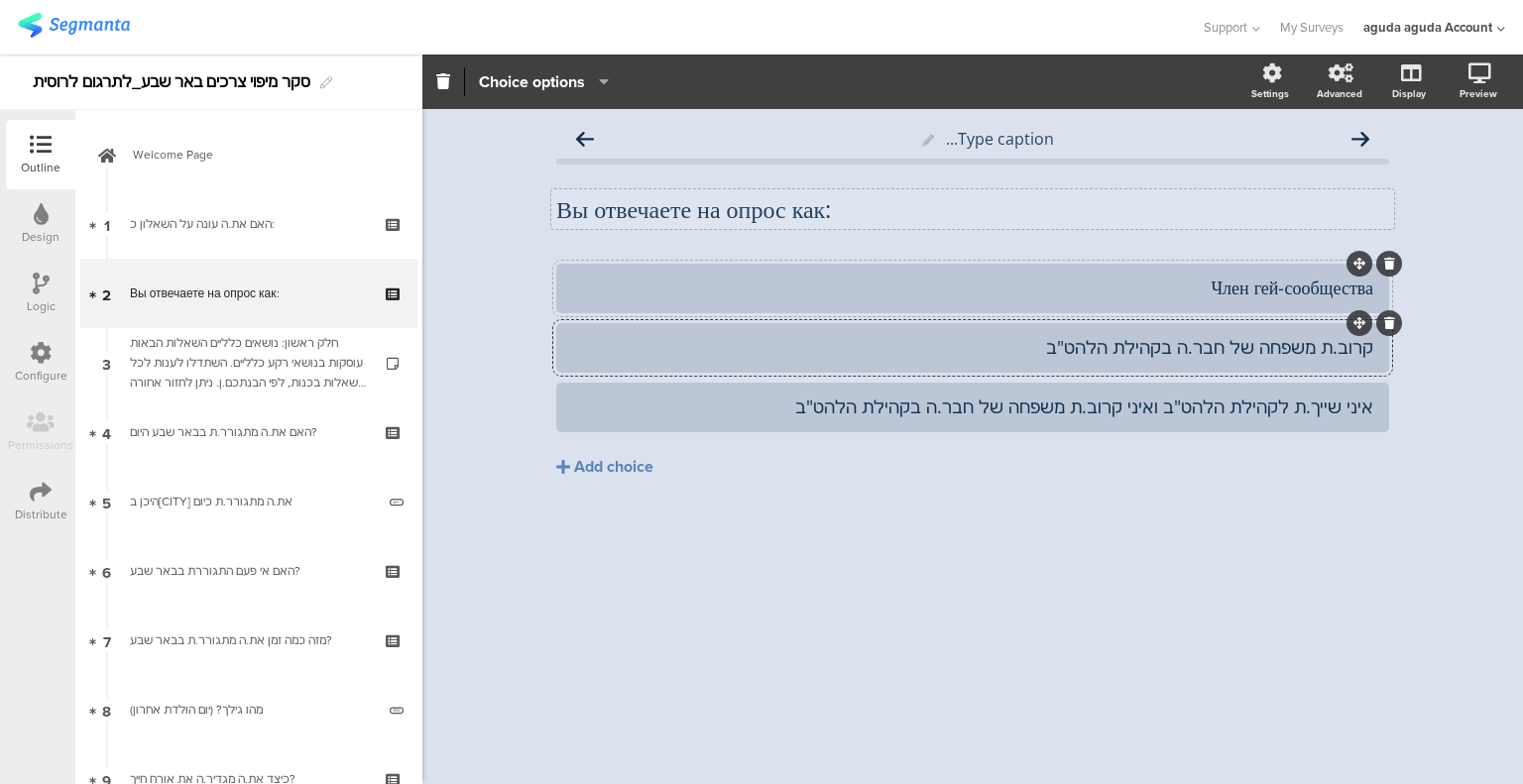 click on "Член гей-сообщества" 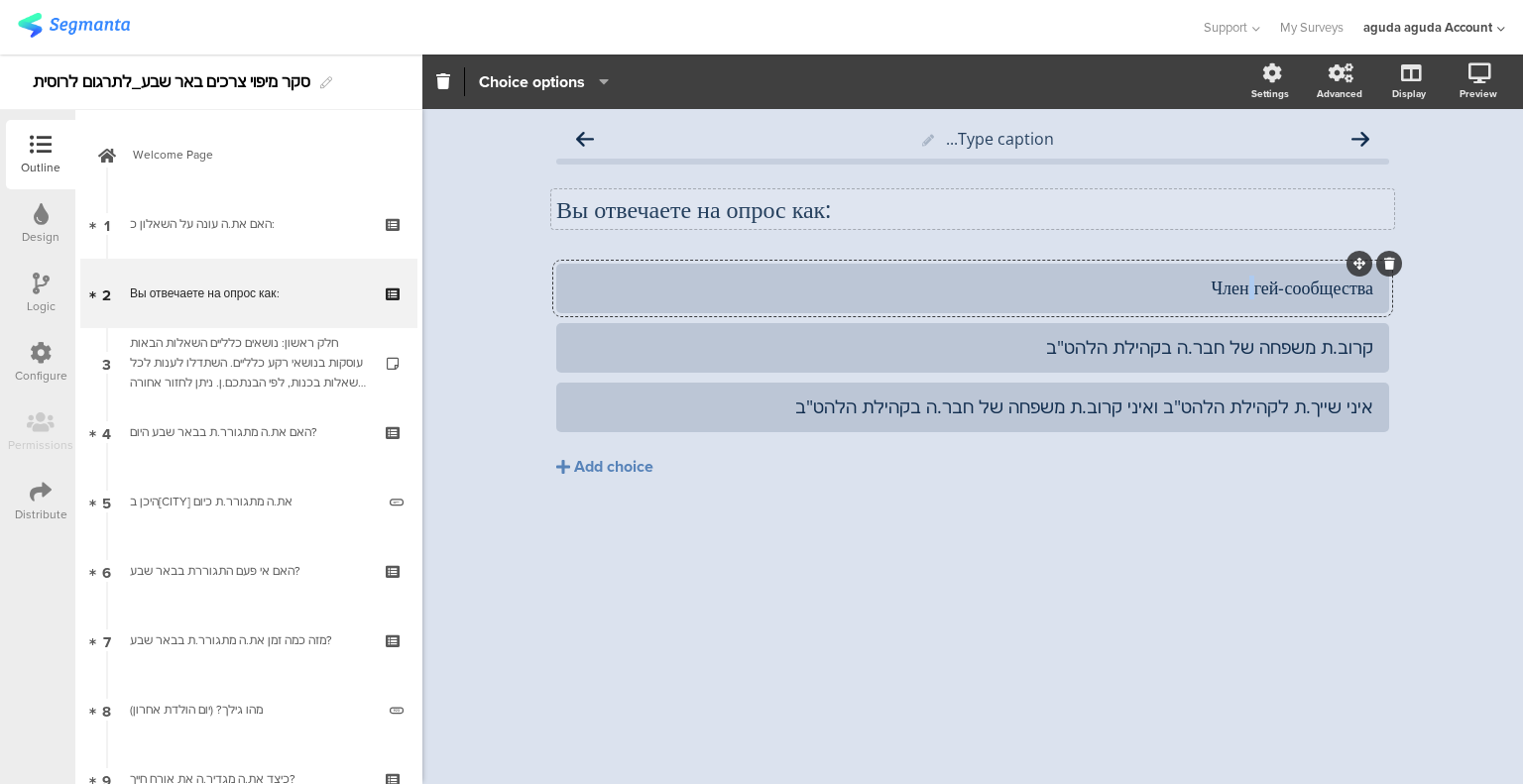 click on "Член гей-сообщества" 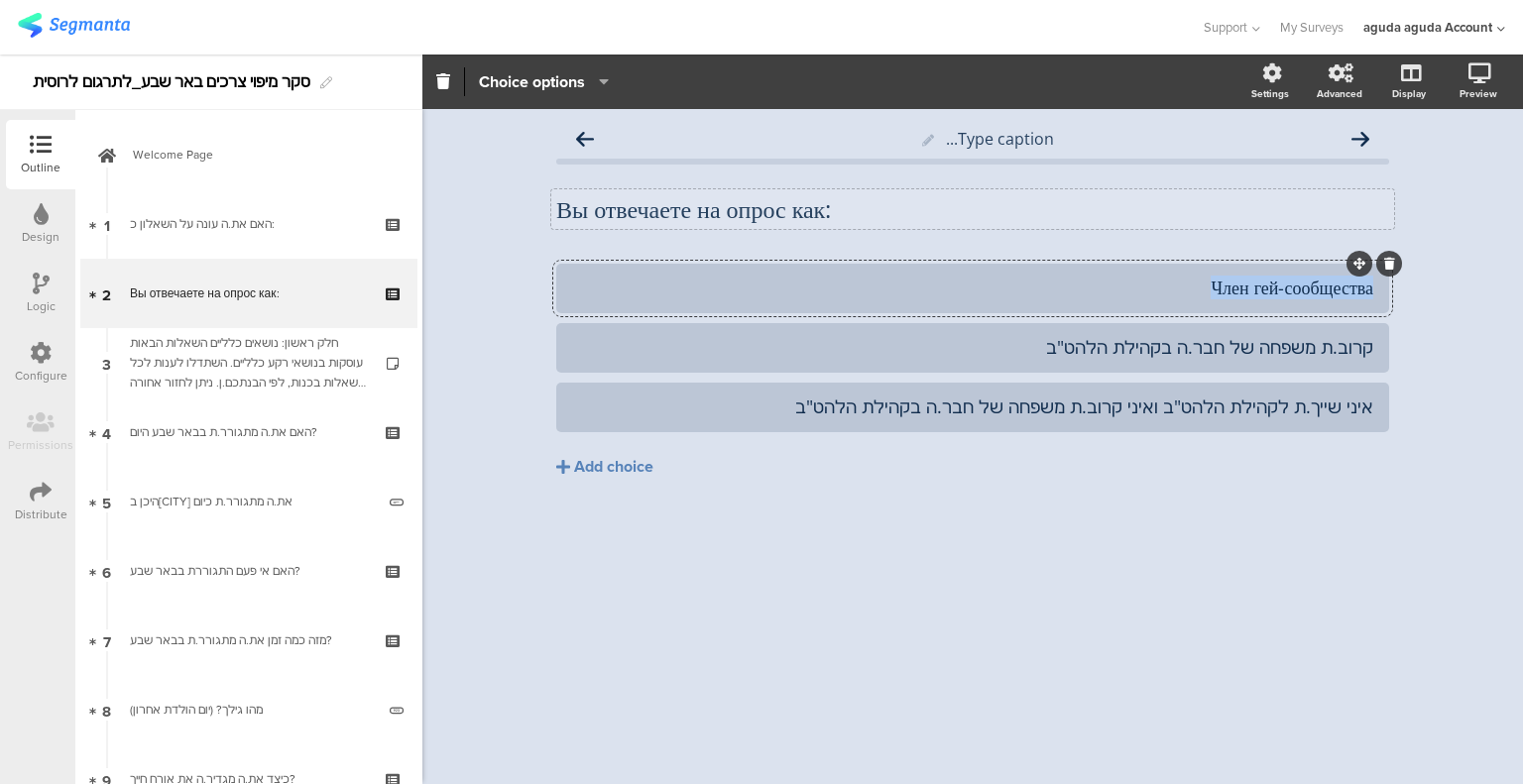 click on "Член гей-сообщества" 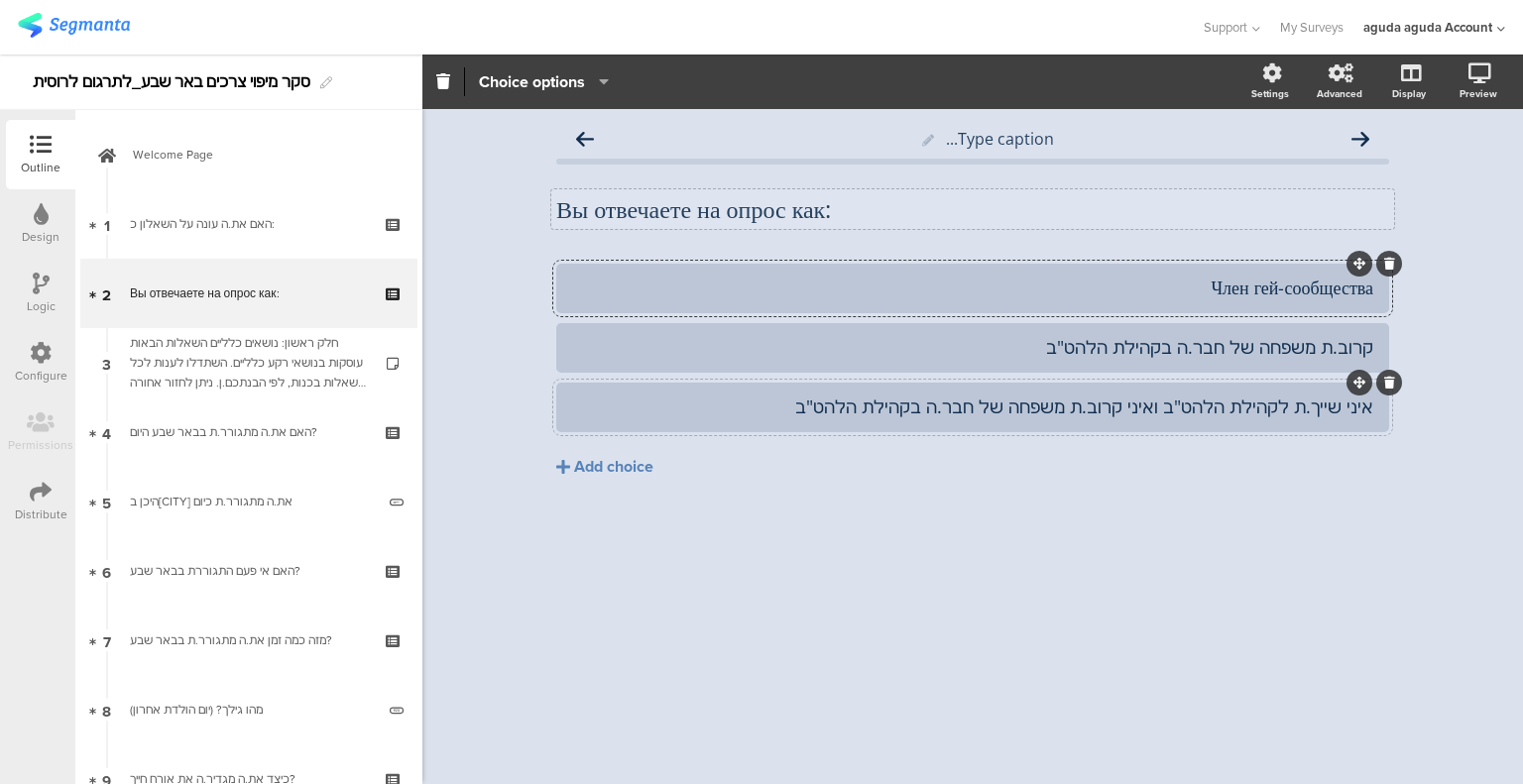 click 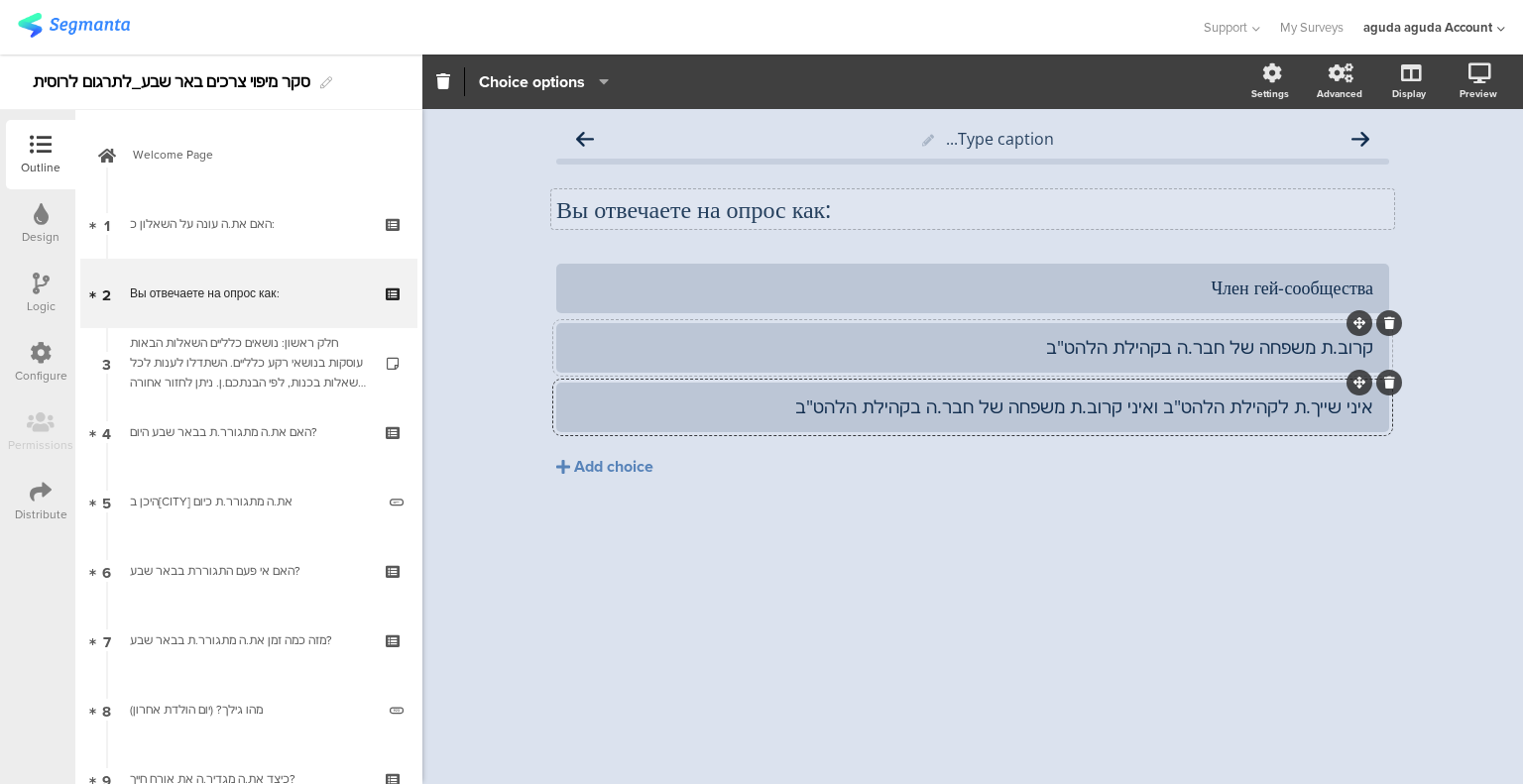 click on "קרוב.ת משפחה של חבר.ה בקהילת הלהט"ב" 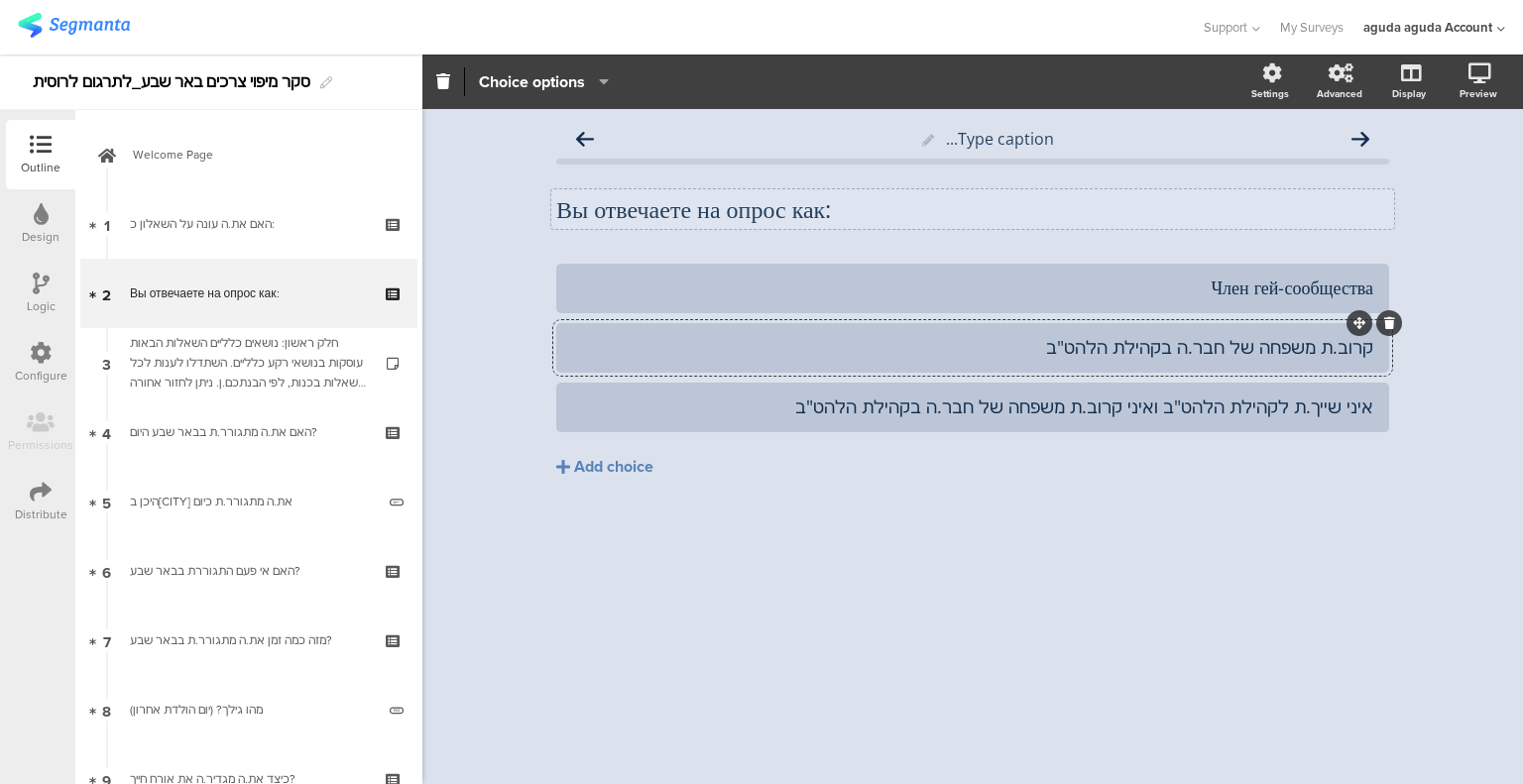 click on "קרוב.ת משפחה של חבר.ה בקהילת הלהט"ב" 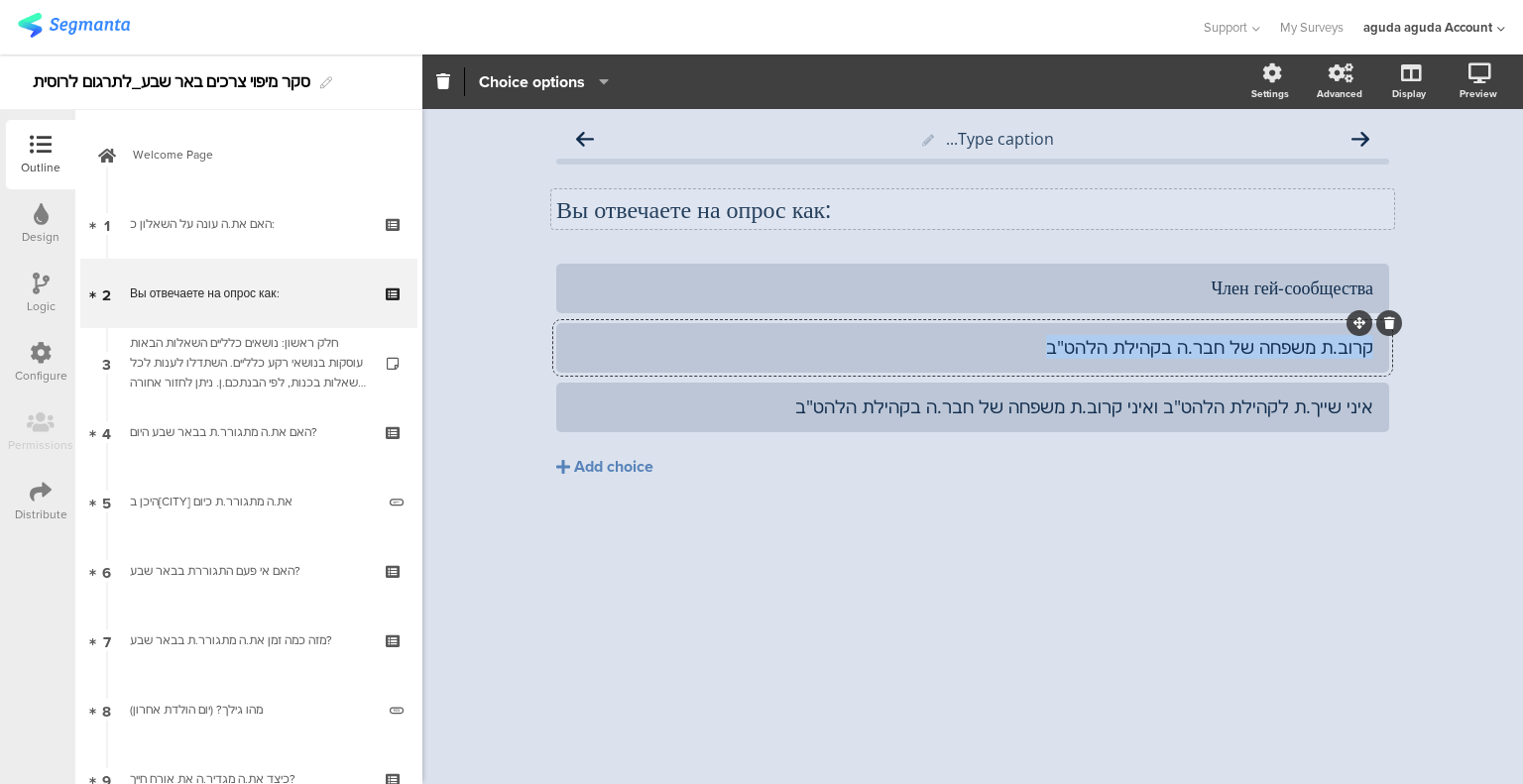 click on "קרוב.ת משפחה של חבר.ה בקהילת הלהט"ב" 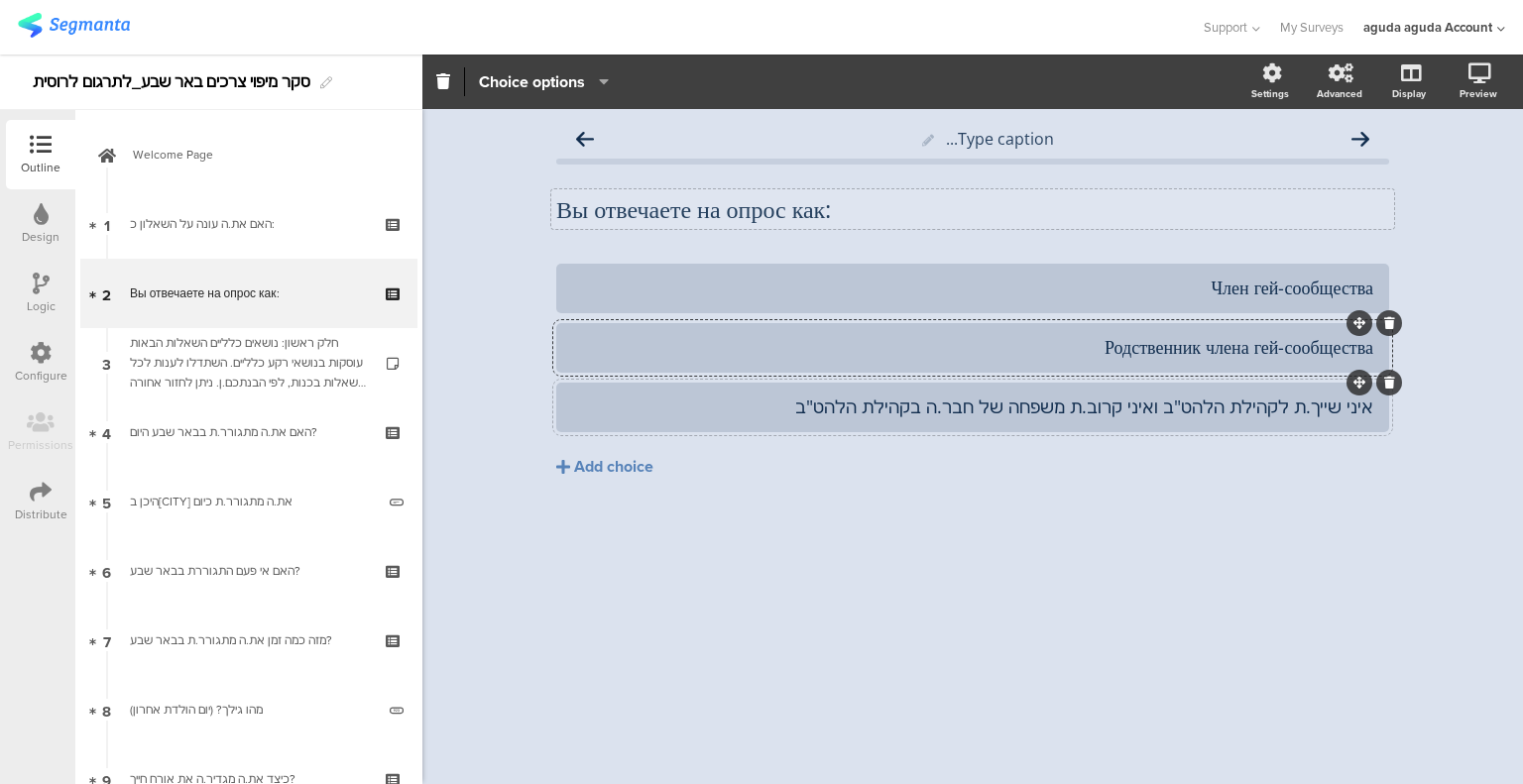 click on "איני שייך.ת לקהילת הלהט"ב ואיני קרוב.ת משפחה של חבר.ה בקהילת הלהט"ב" 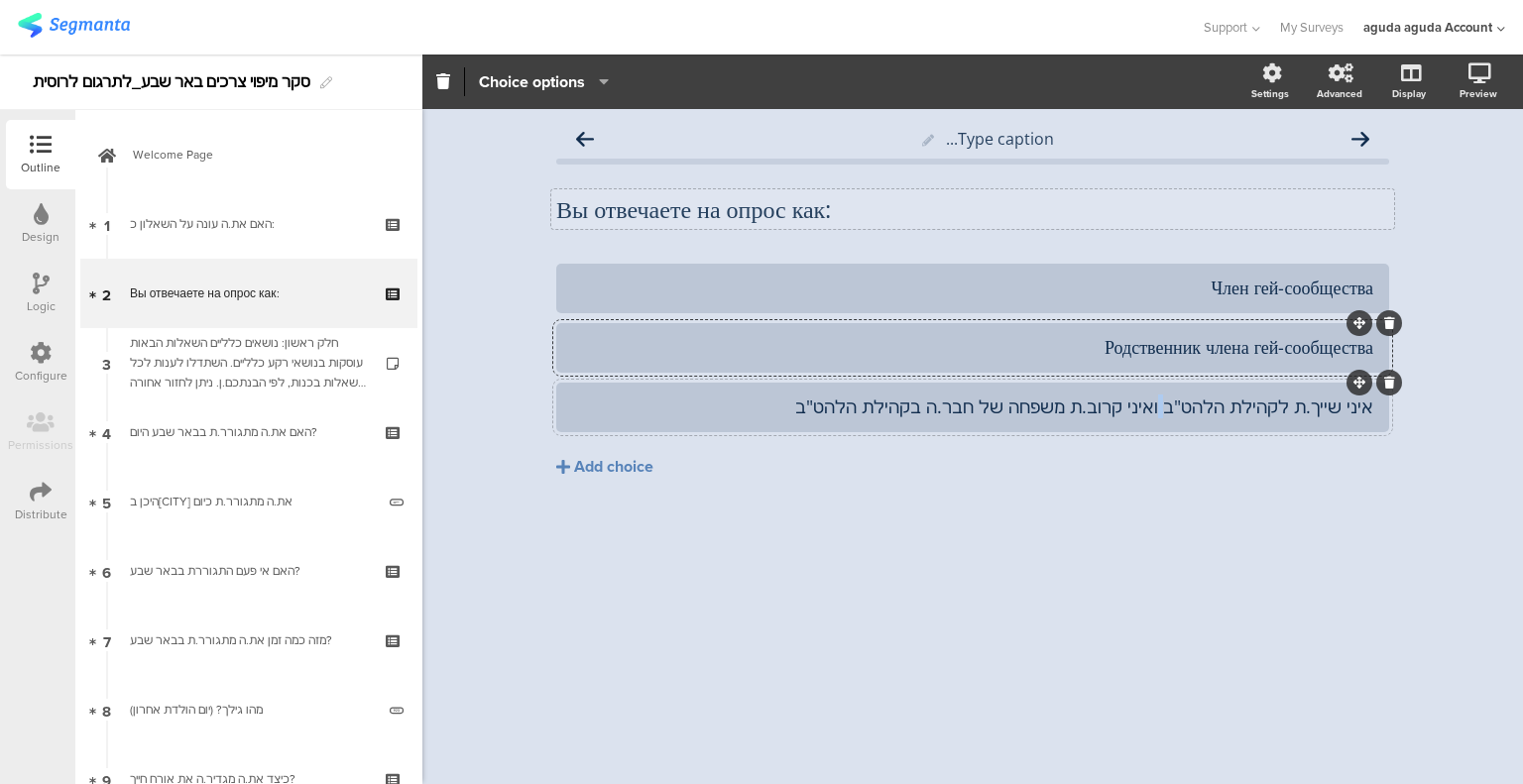 click on "איני שייך.ת לקהילת הלהט"ב ואיני קרוב.ת משפחה של חבר.ה בקהילת הלהט"ב" 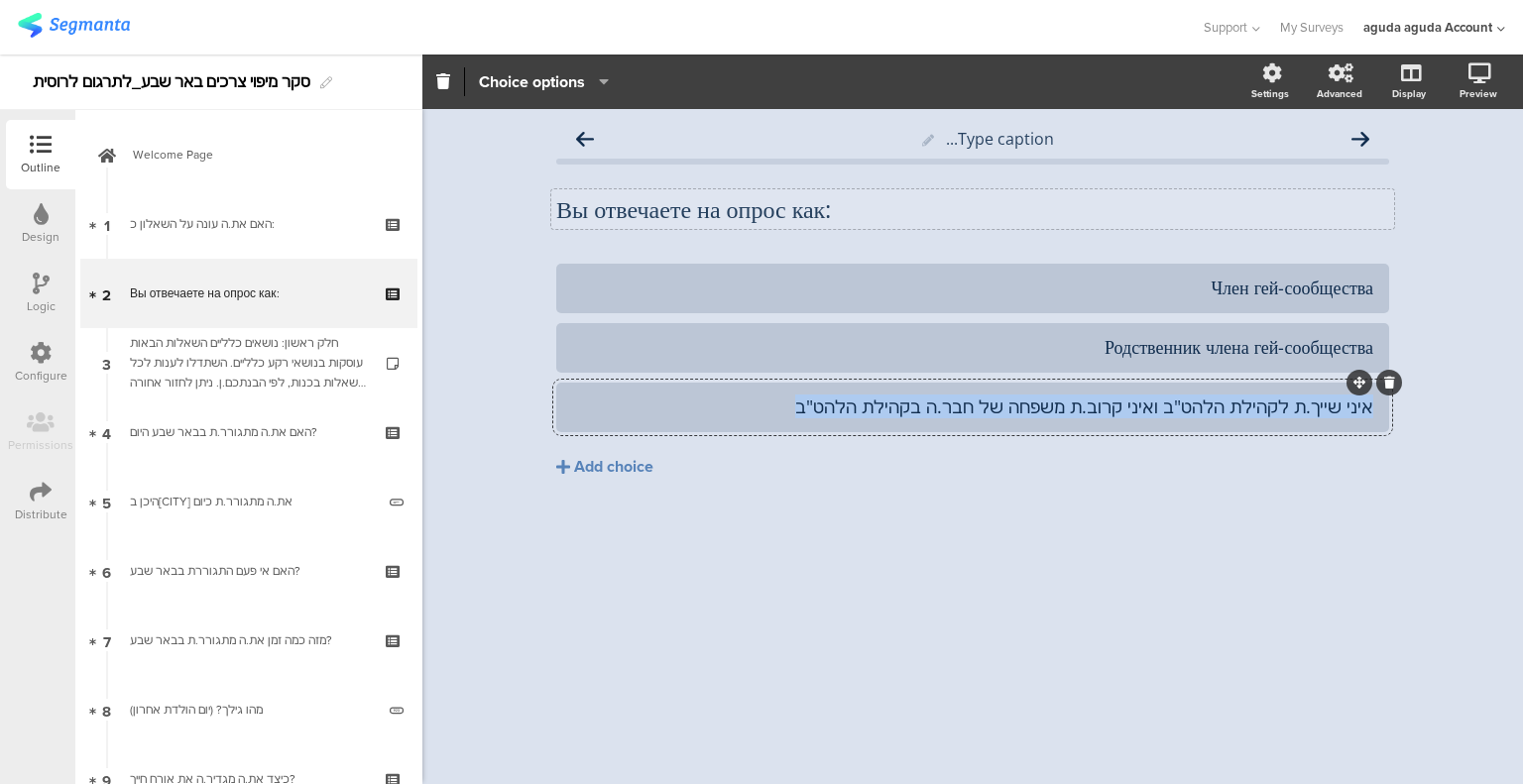 click on "איני שייך.ת לקהילת הלהט"ב ואיני קרוב.ת משפחה של חבר.ה בקהילת הלהט"ב" 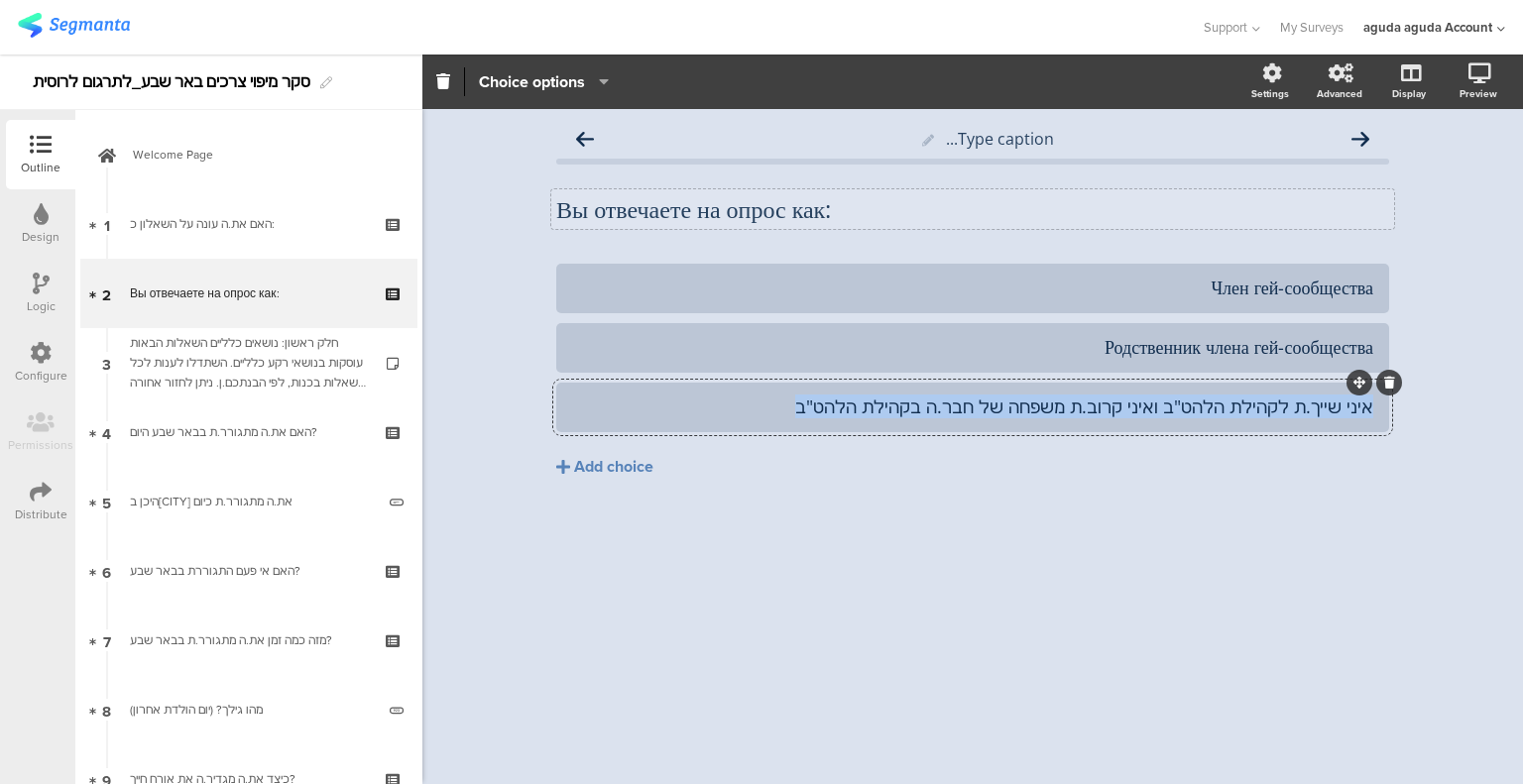 paste 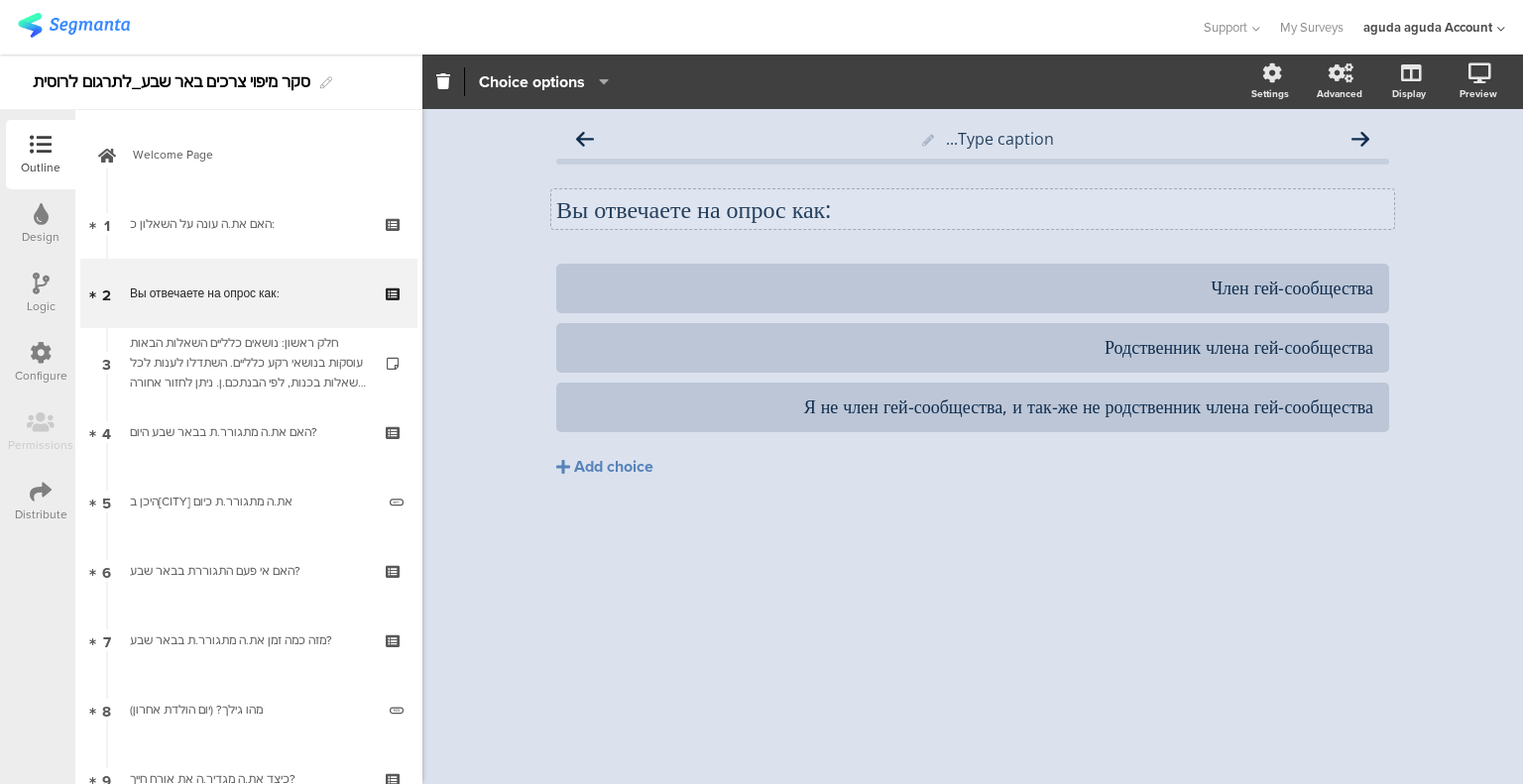 click on "Член гей-сообщества
Родственник члена гей-сообщества
Я не член гей-сообщества, и так-же не родственник члена гей-сообщества" 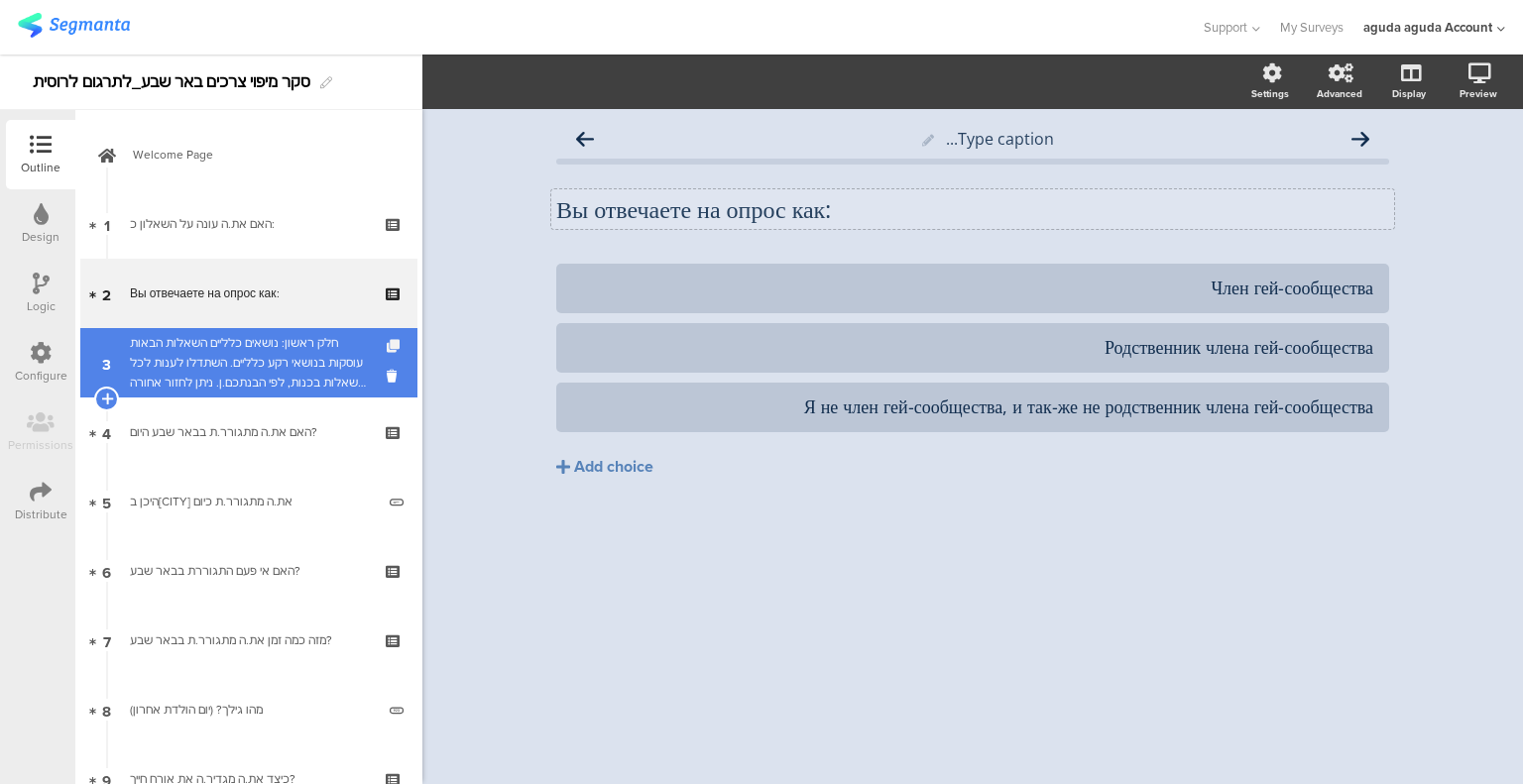 click at bounding box center (395, 346) 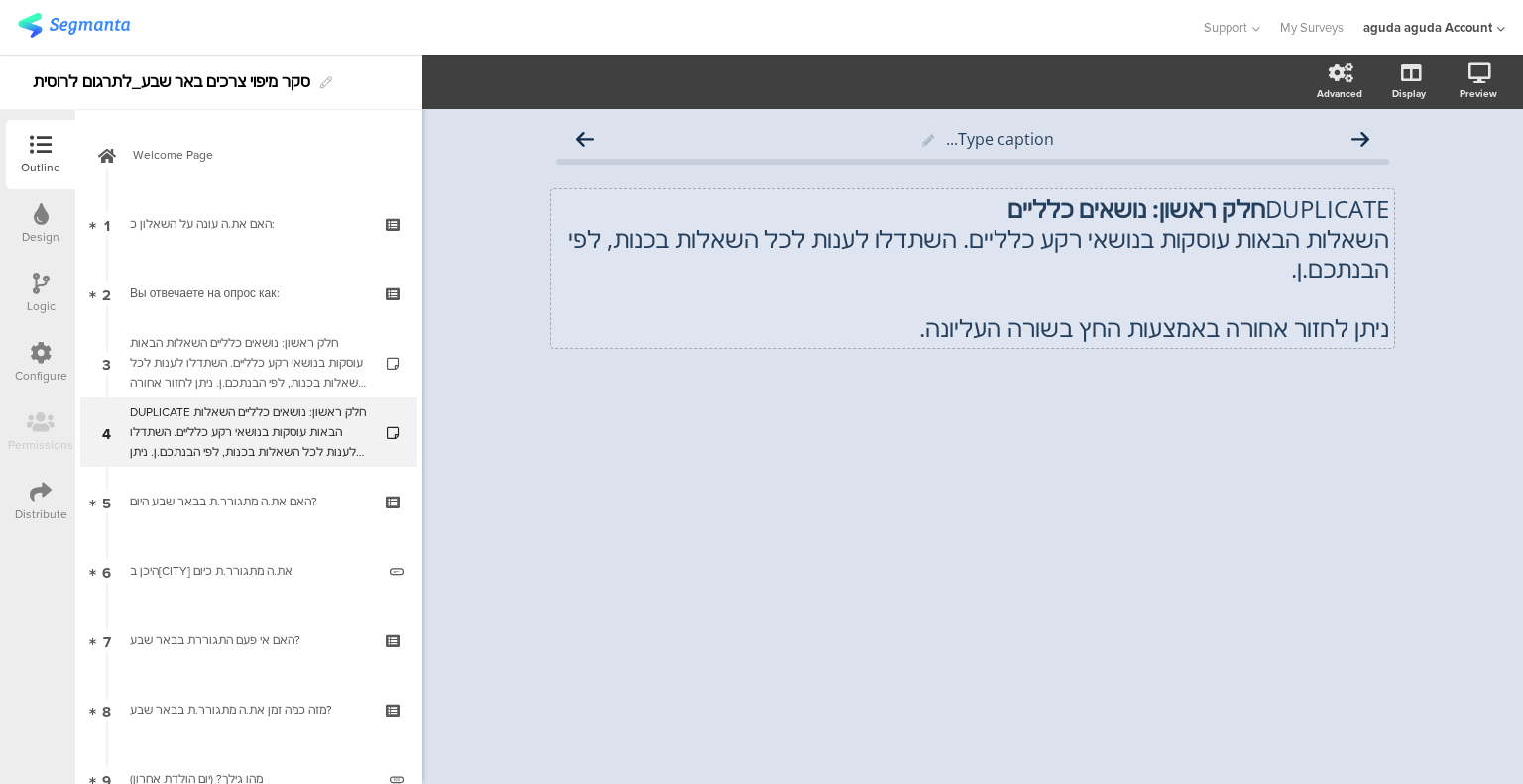 click on "DUPLICATE  חלק ראשון: נושאים כלליים  השאלות הבאות עוסקות בנושאי רקע כלליים. השתדלו לענות לכל השאלות בכנות, לפי הבנתכם.ן. ניתן לחזור אחורה באמצעות החץ בשורה העליונה.
DUPLICATE  חלק ראשון: נושאים כלליים  השאלות הבאות עוסקות בנושאי רקע כלליים. השתדלו לענות לכל השאלות בכנות, לפי הבנתכם.ן. ניתן לחזור אחורה באמצעות החץ בשורה העליונה." 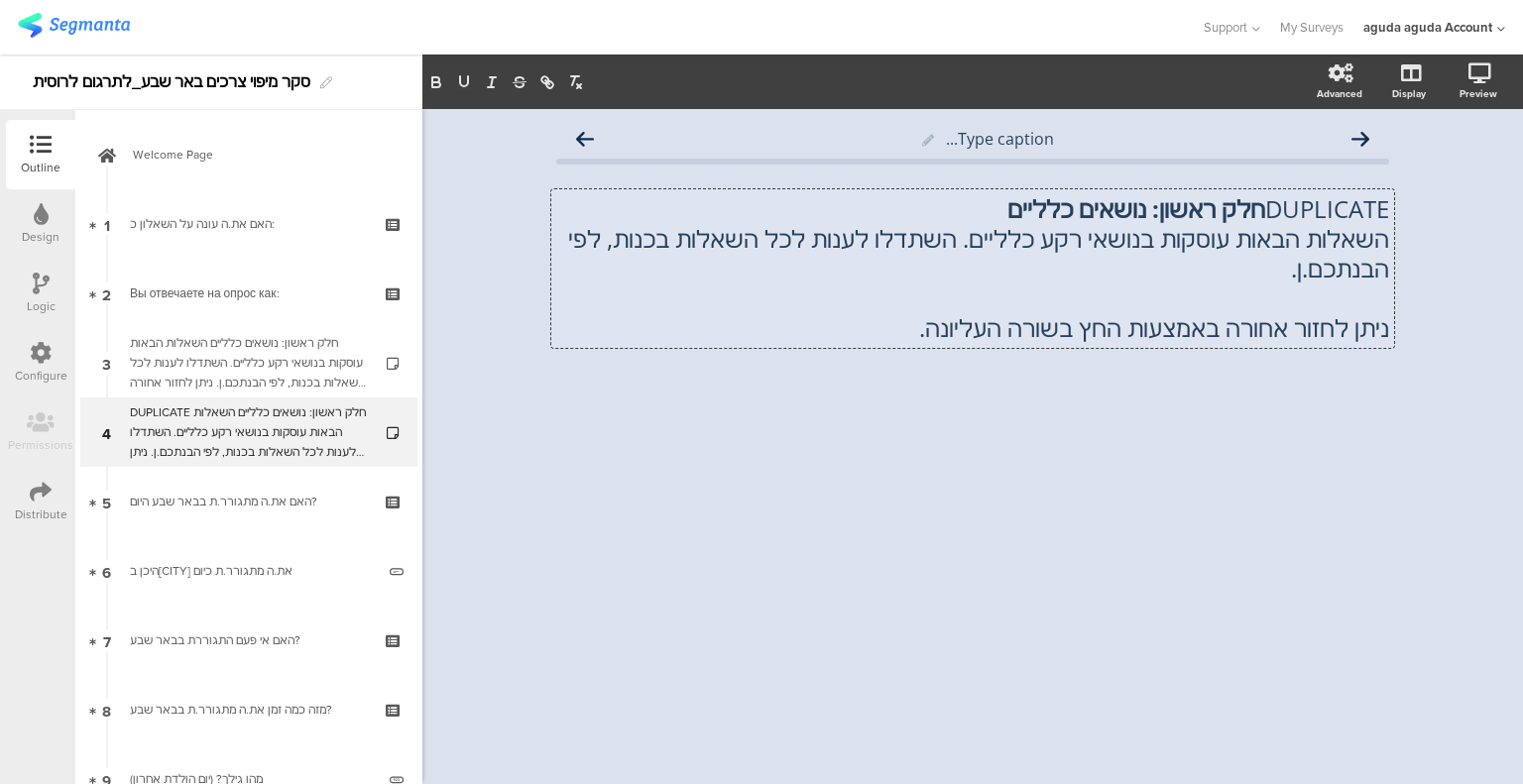 click on "השאלות הבאות עוסקות בנושאי רקע כלליים. השתדלו לענות לכל השאלות בכנות, לפי הבנתכם.ן." 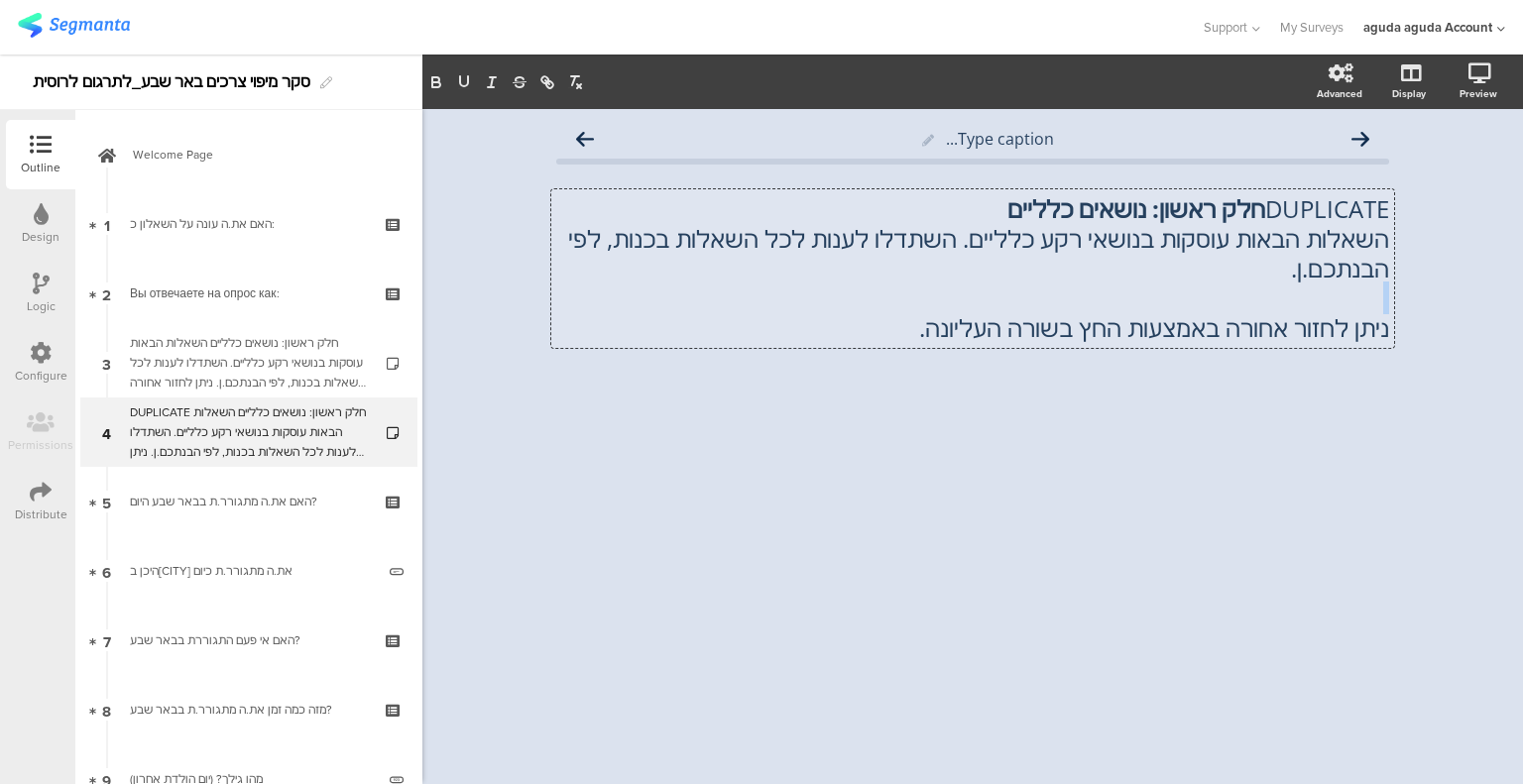 click on "השאלות הבאות עוסקות בנושאי רקע כלליים. השתדלו לענות לכל השאלות בכנות, לפי הבנתכם.ן." 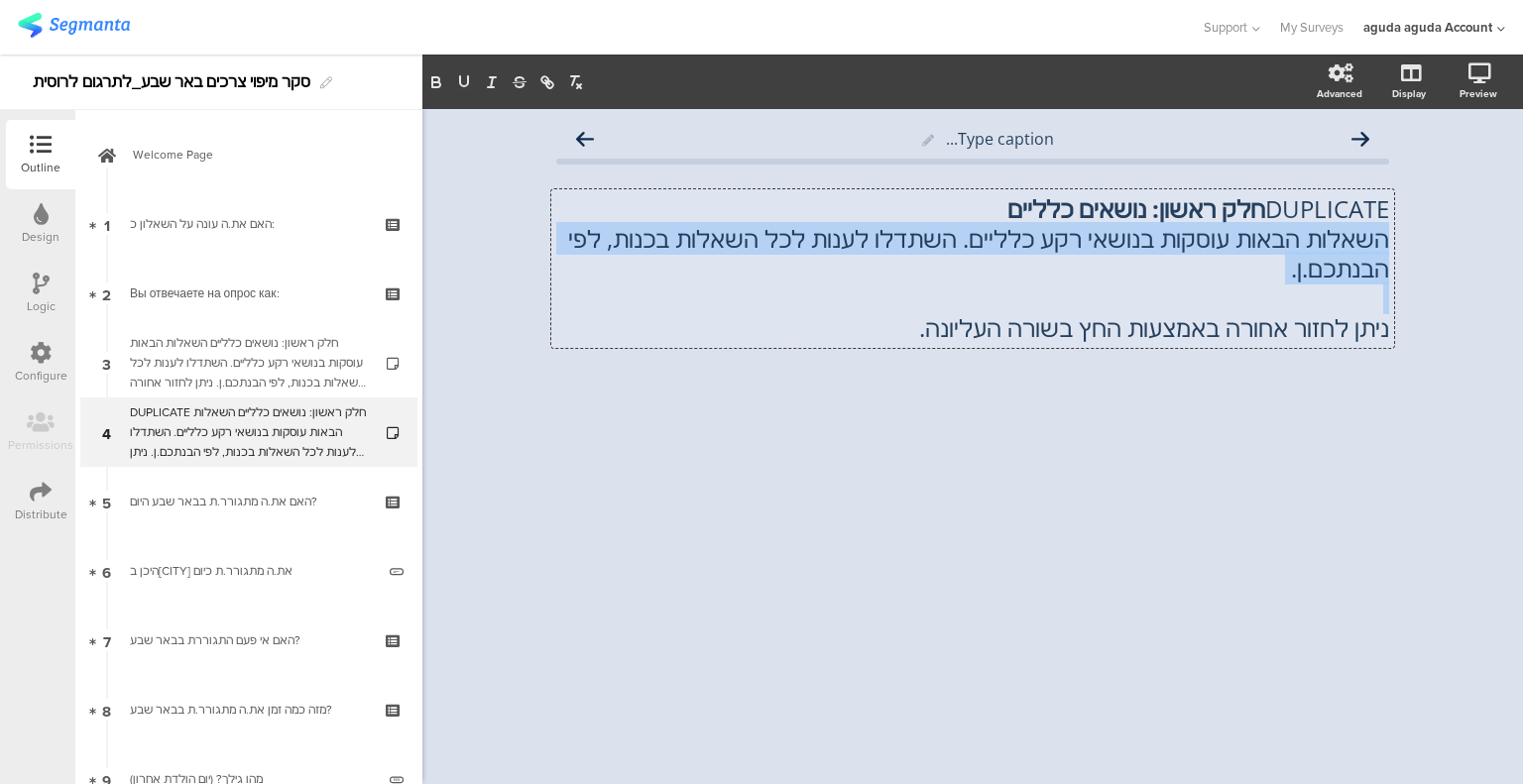 click on "השאלות הבאות עוסקות בנושאי רקע כלליים. השתדלו לענות לכל השאלות בכנות, לפי הבנתכם.ן." 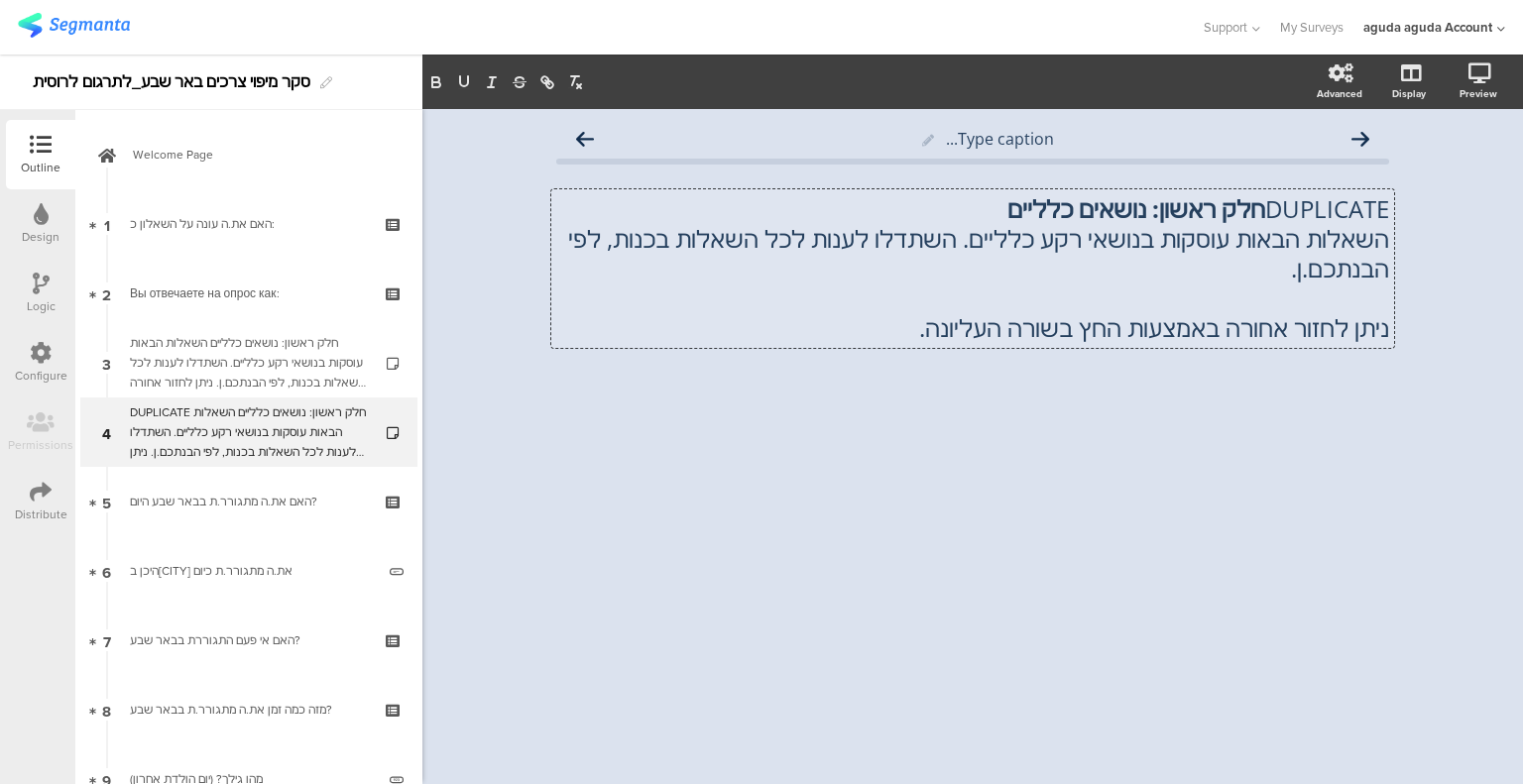 click on "ניתן לחזור אחורה באמצעות החץ בשורה העליונה." 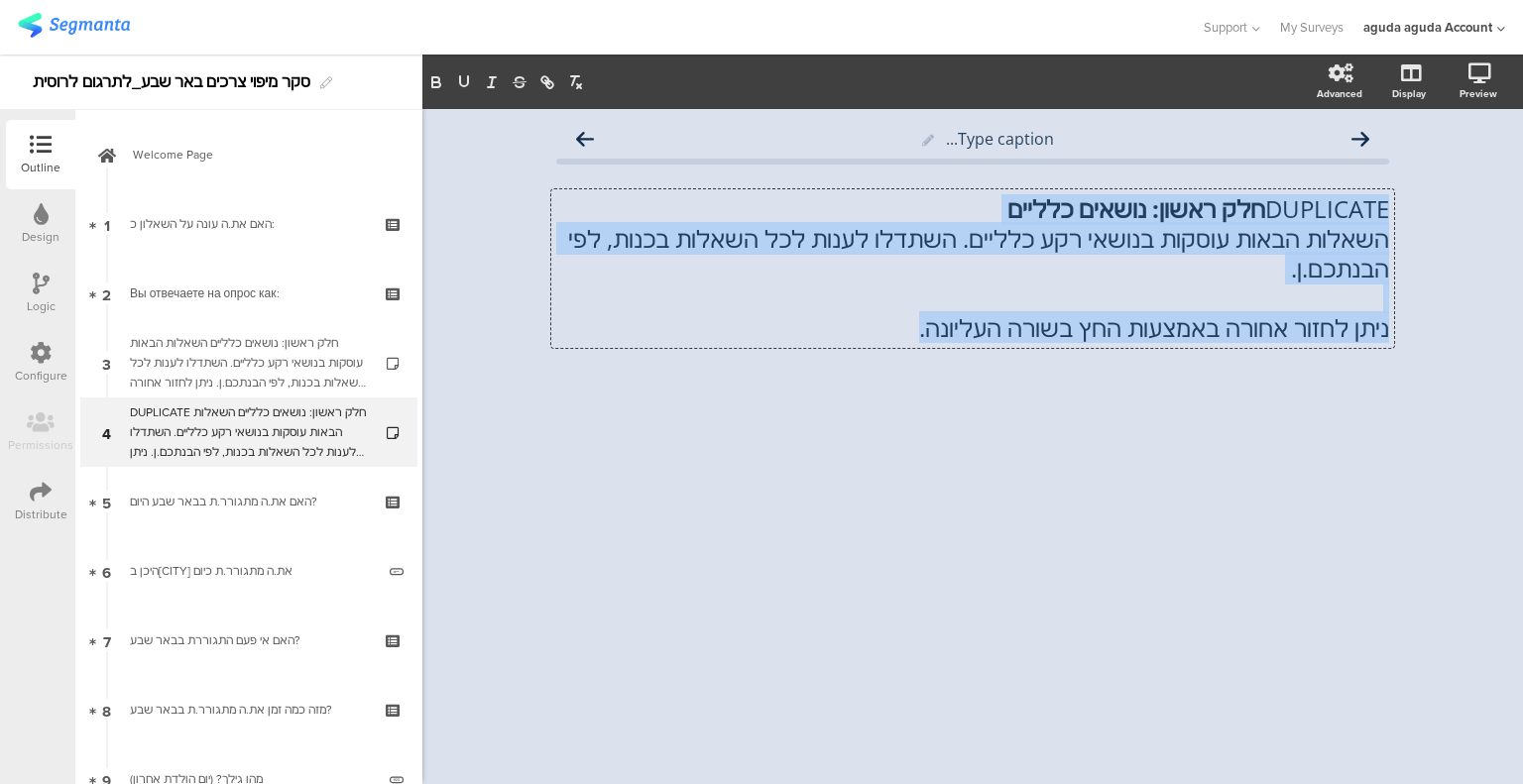 drag, startPoint x: 879, startPoint y: 330, endPoint x: 1473, endPoint y: 175, distance: 613.8901 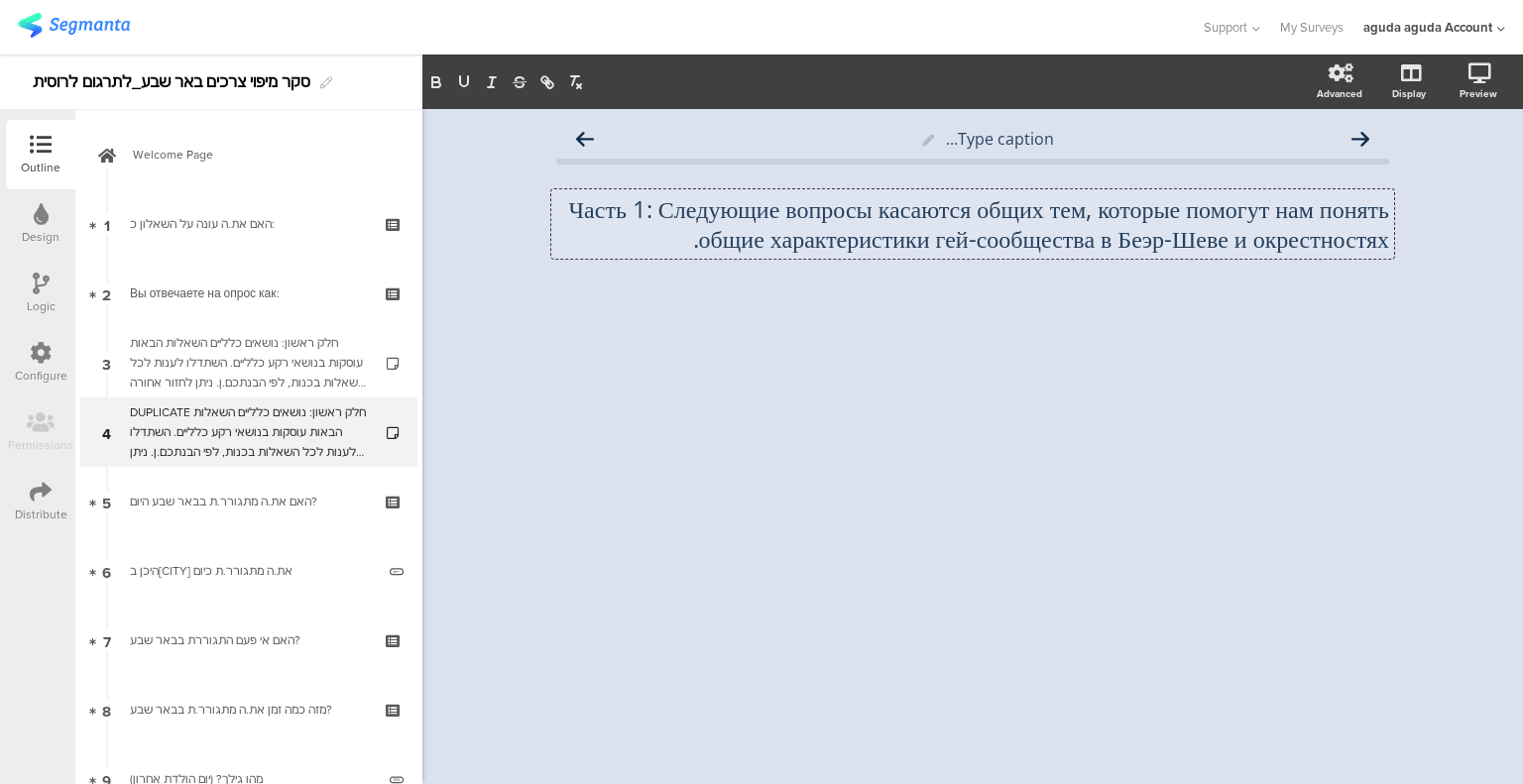 scroll, scrollTop: 0, scrollLeft: 0, axis: both 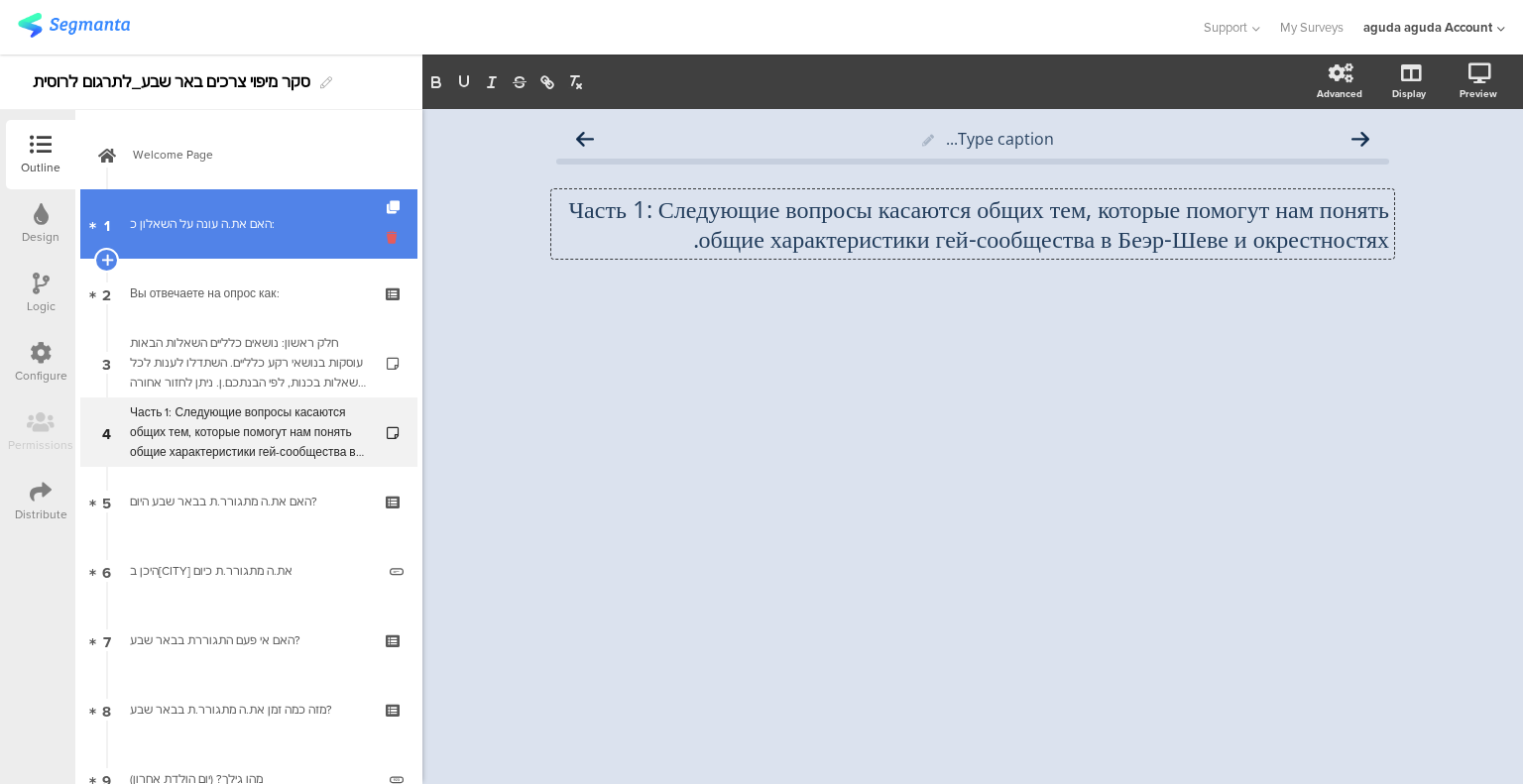 click at bounding box center [395, 237] 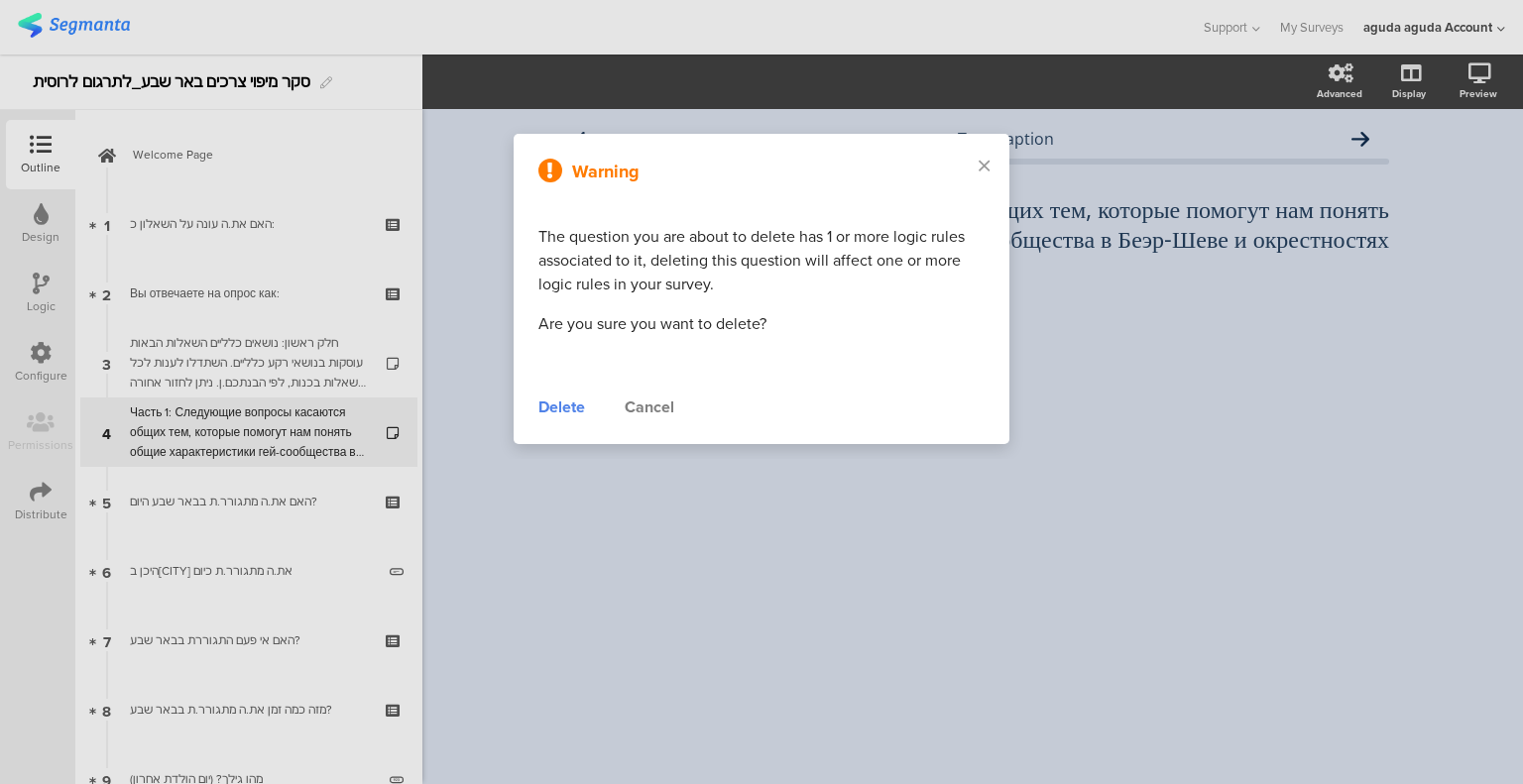 click on "Delete" at bounding box center [561, 407] 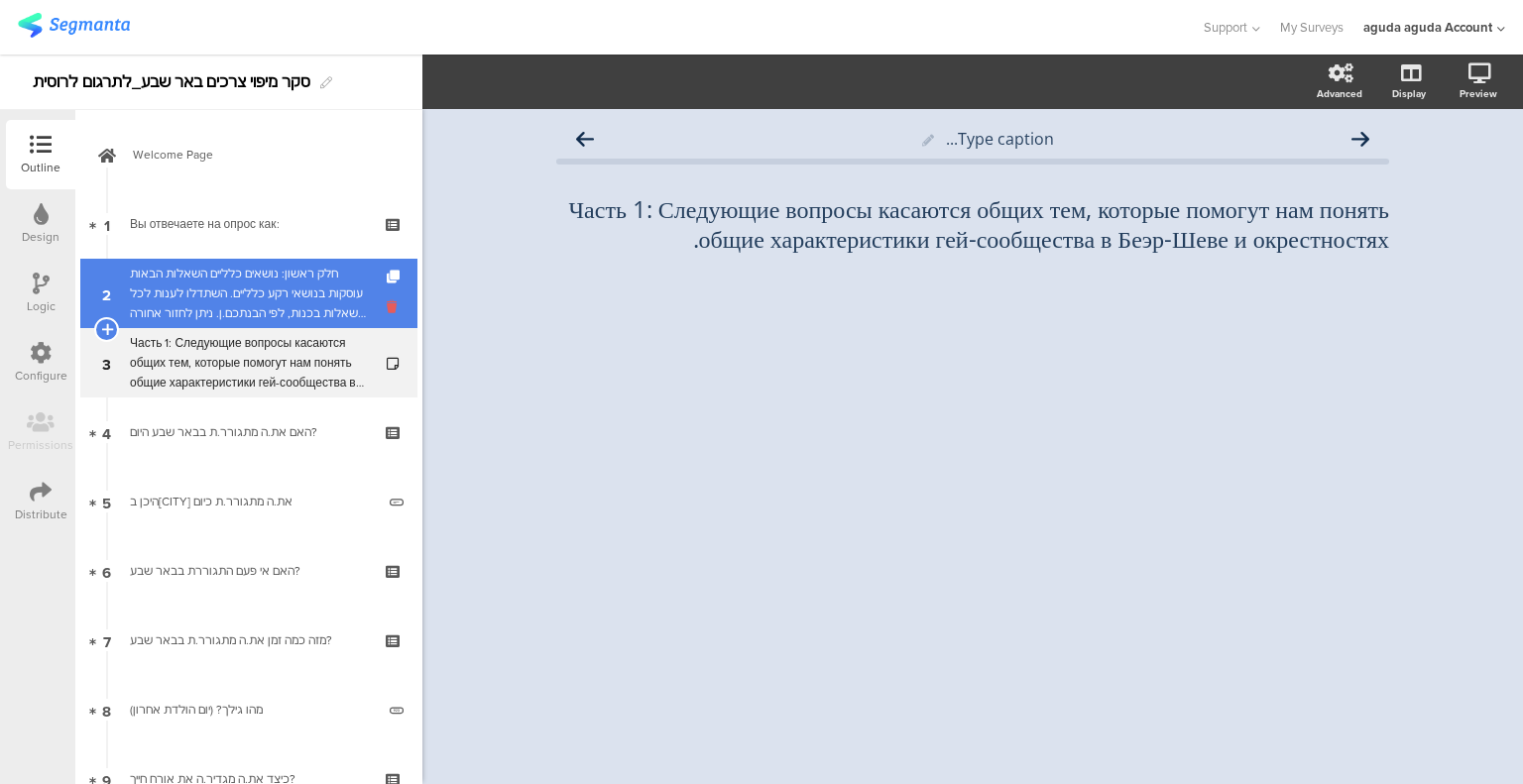 click at bounding box center [395, 306] 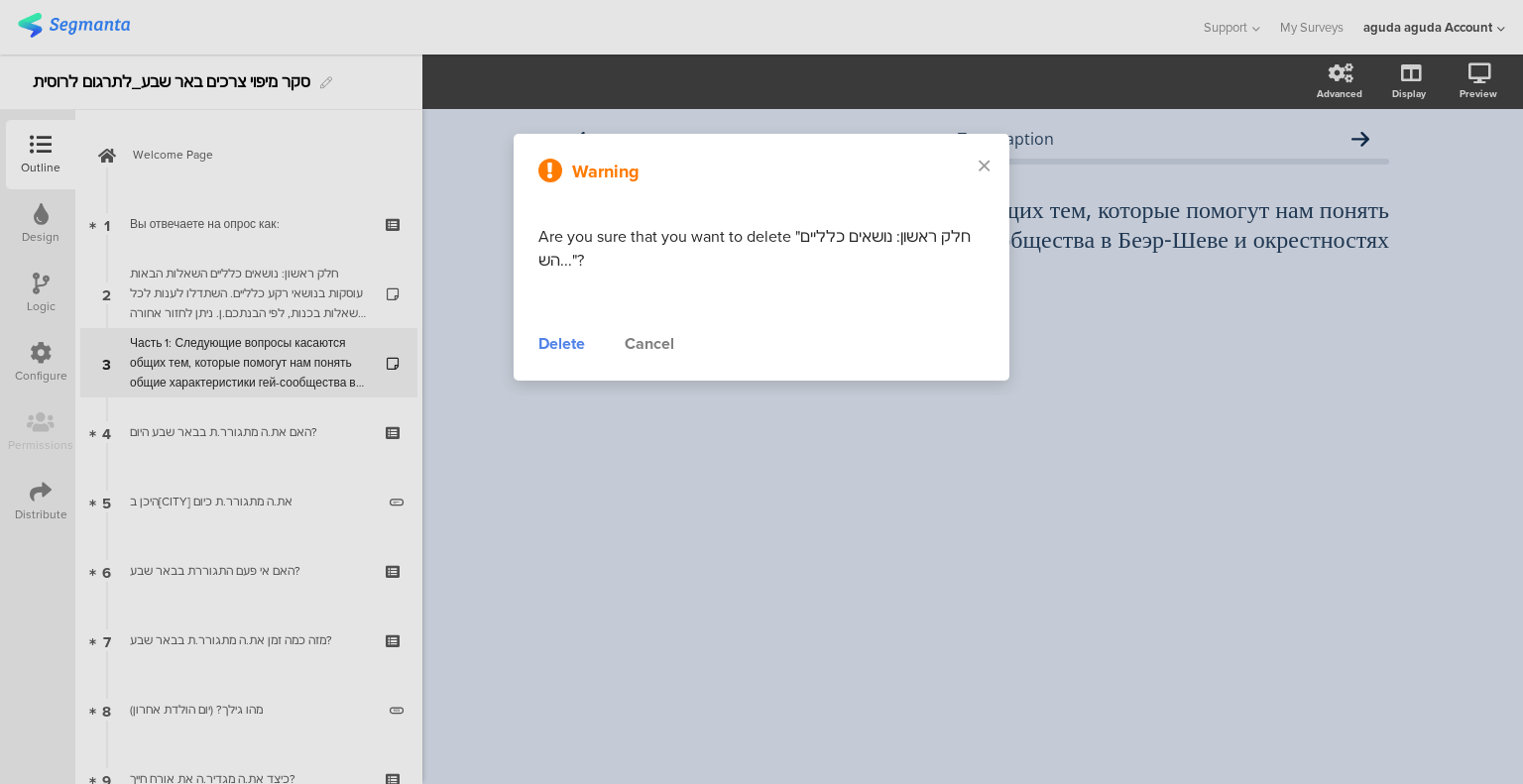 click on "Delete" at bounding box center (561, 344) 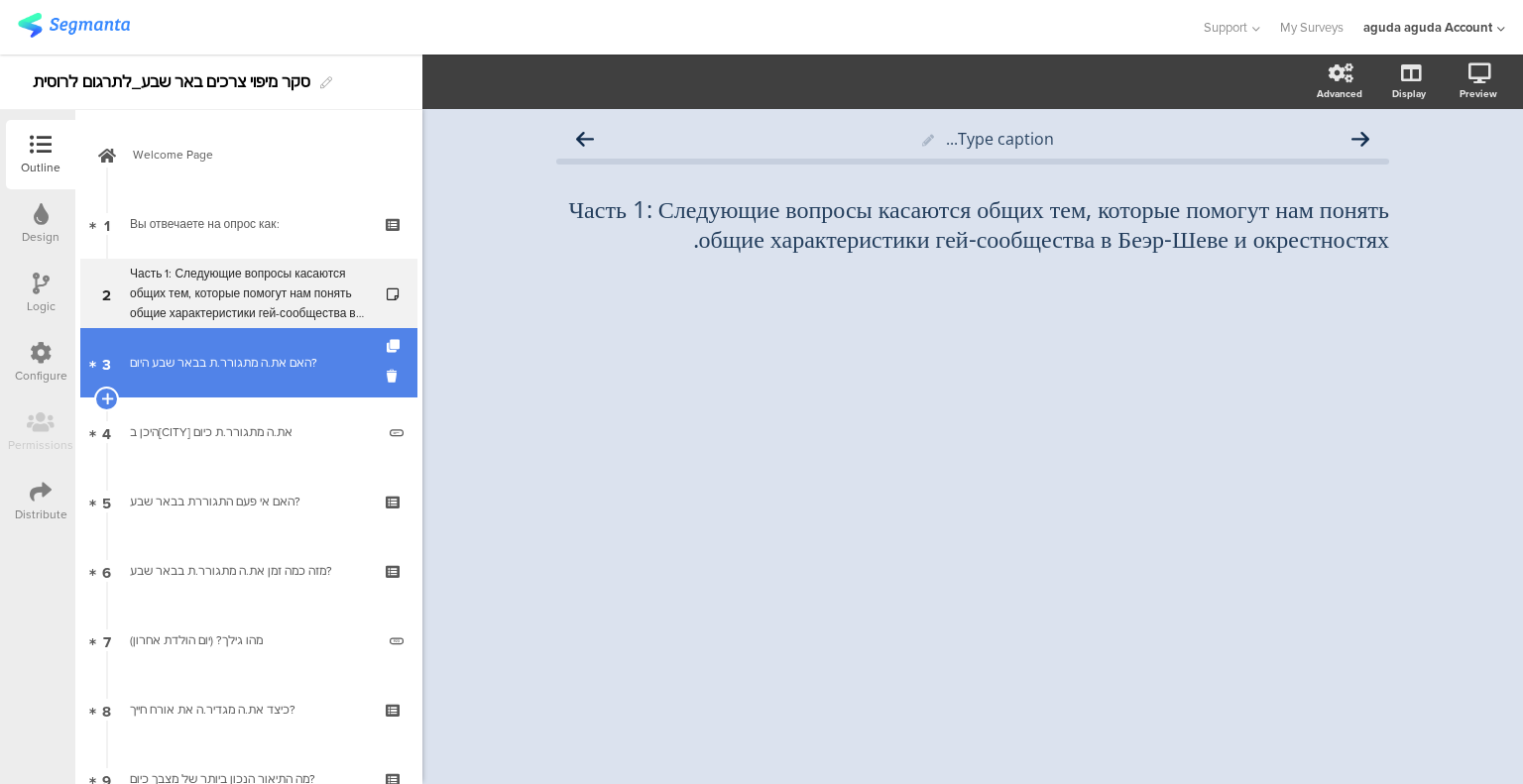 click on "[NUMBER]
האם את.ה מתגורר.ת בבאר שבע היום?" at bounding box center [249, 363] 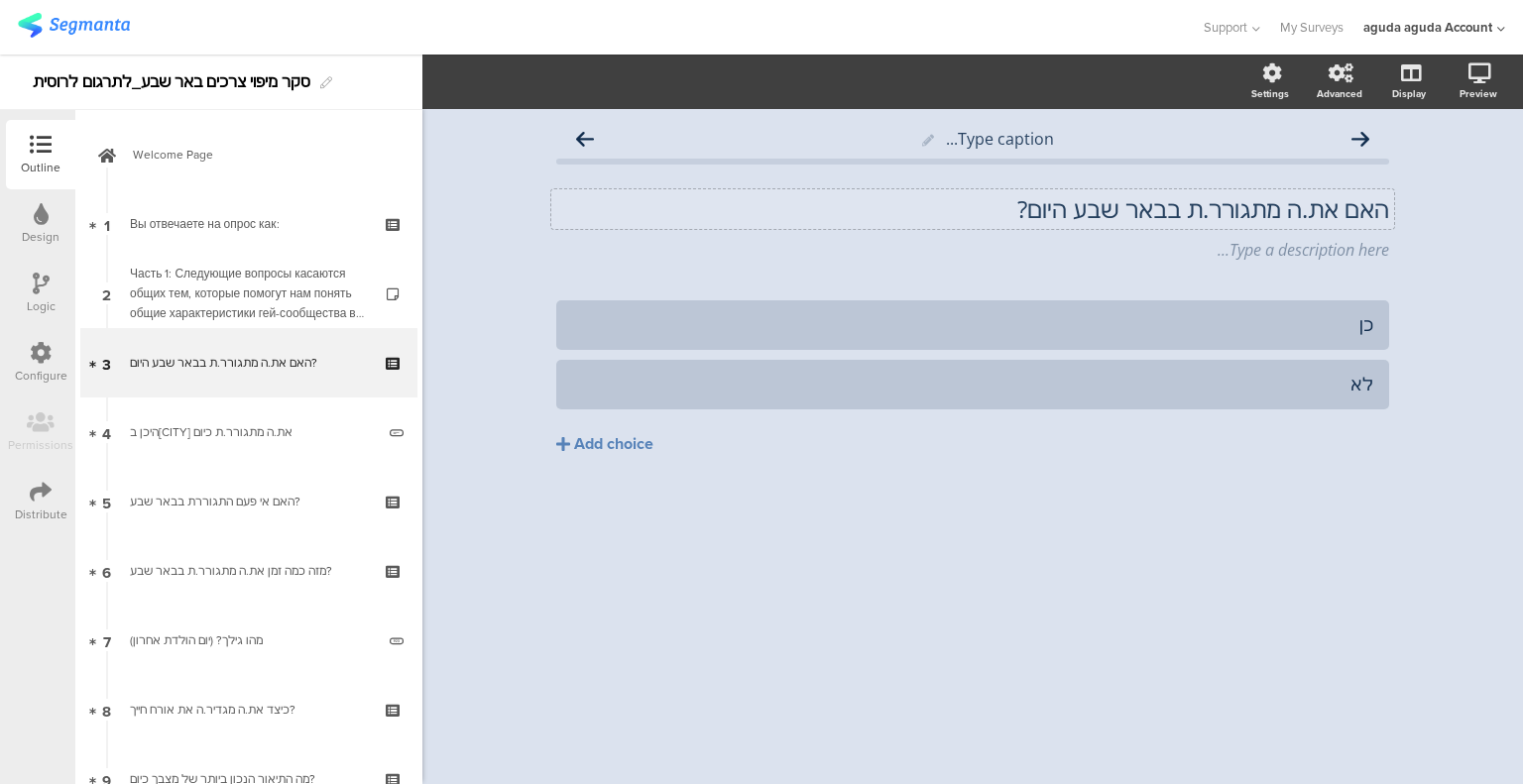 click on "האם את.ה מתגורר.ת בבאר שבע היום?" 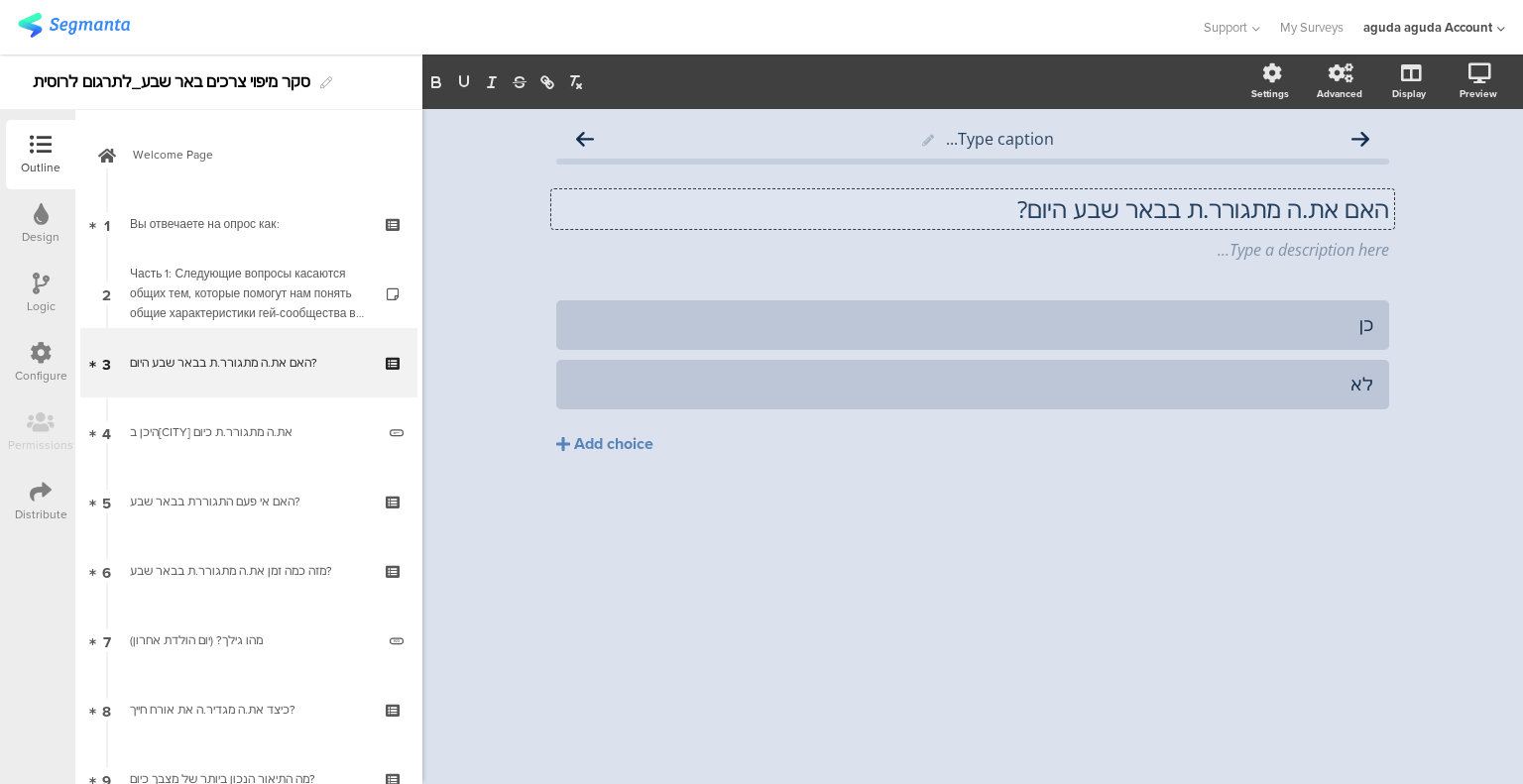 click on "האם את.ה מתגורר.ת ב[CITY] היום?
האם את.ה מתגורר.ת ב[CITY] היום?
האם את.ה מתגורר.ת ב[CITY] היום?" 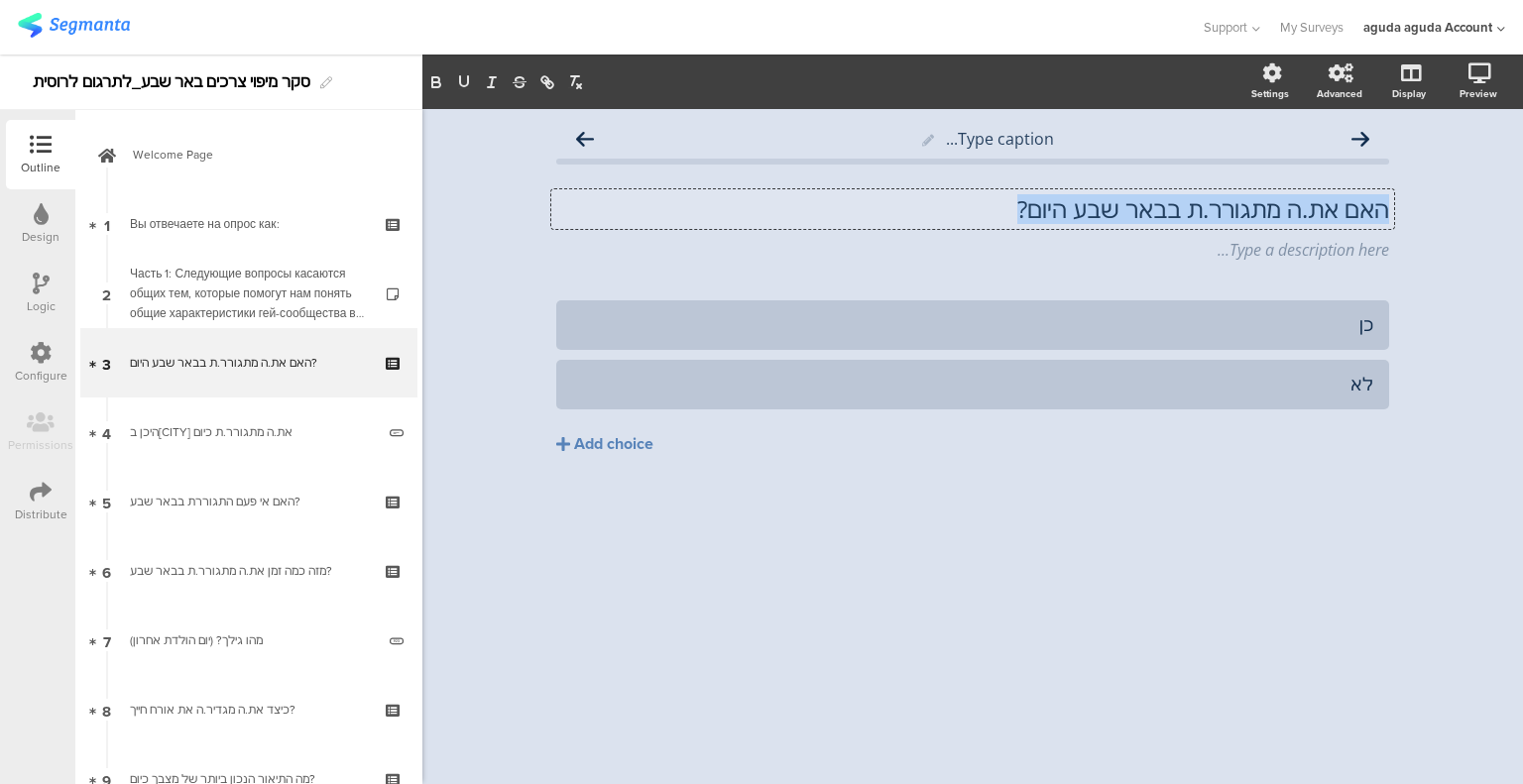 click on "האם את.ה מתגורר.ת בבאר שבע היום?" 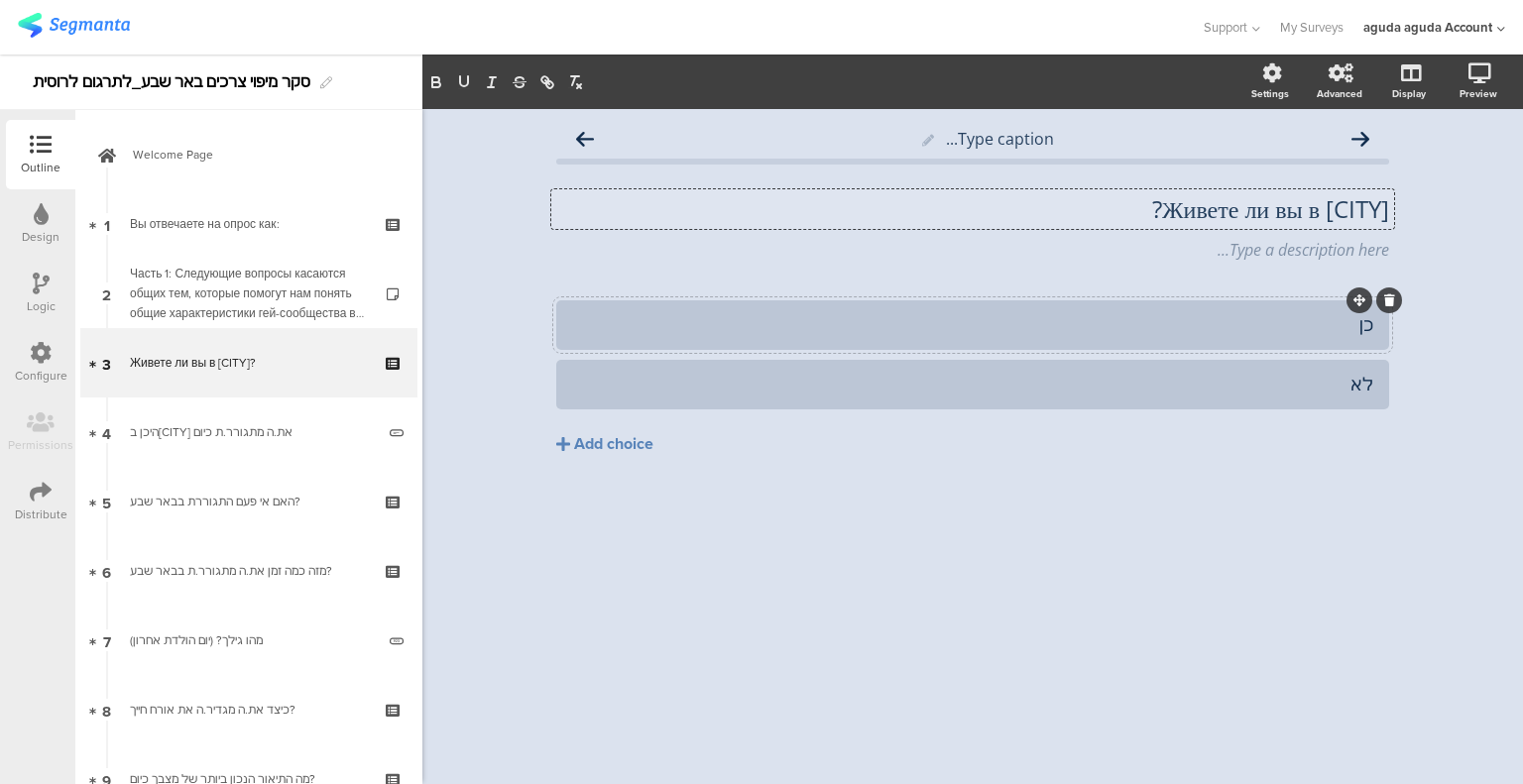 click on "כן" 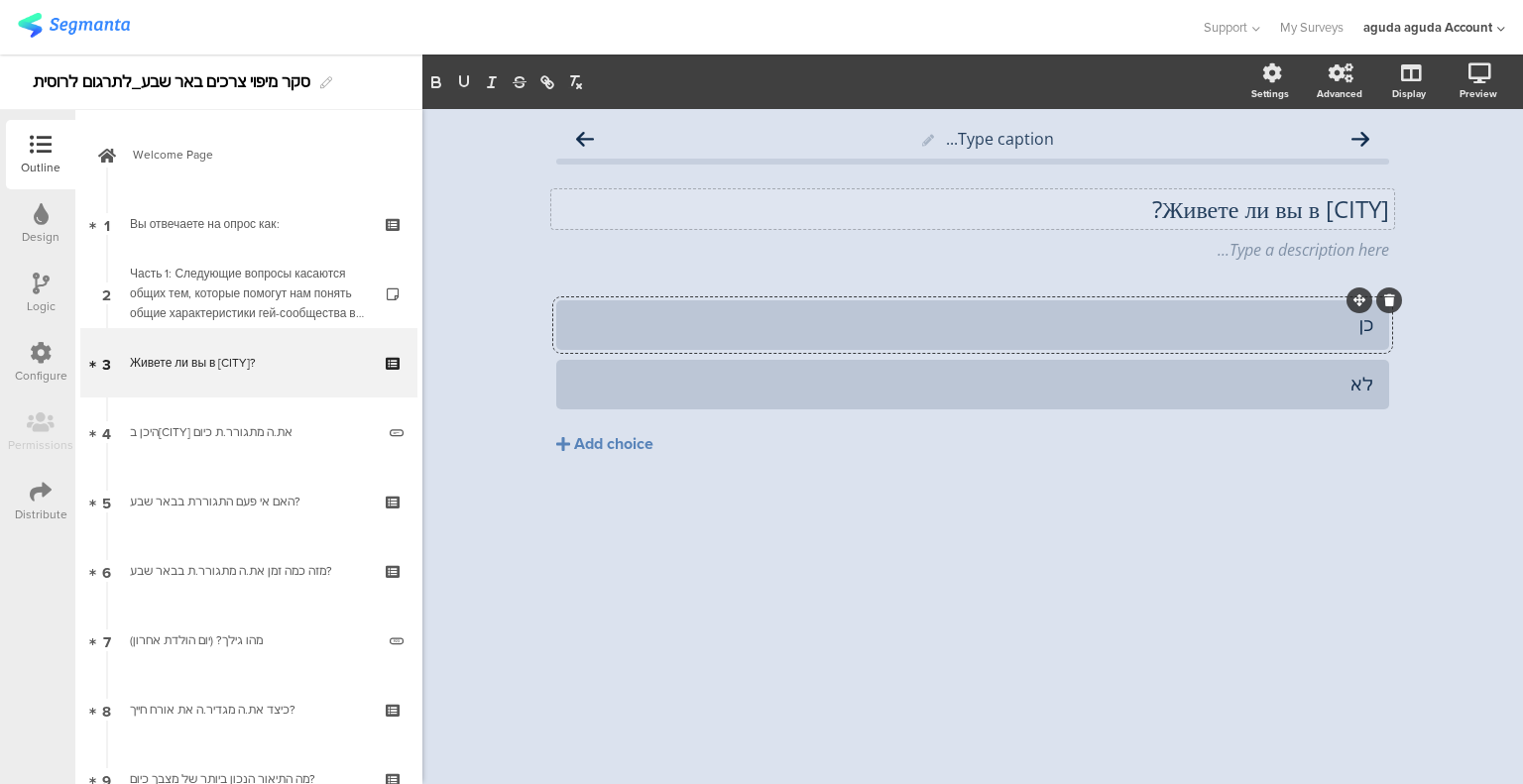 click on "כן" 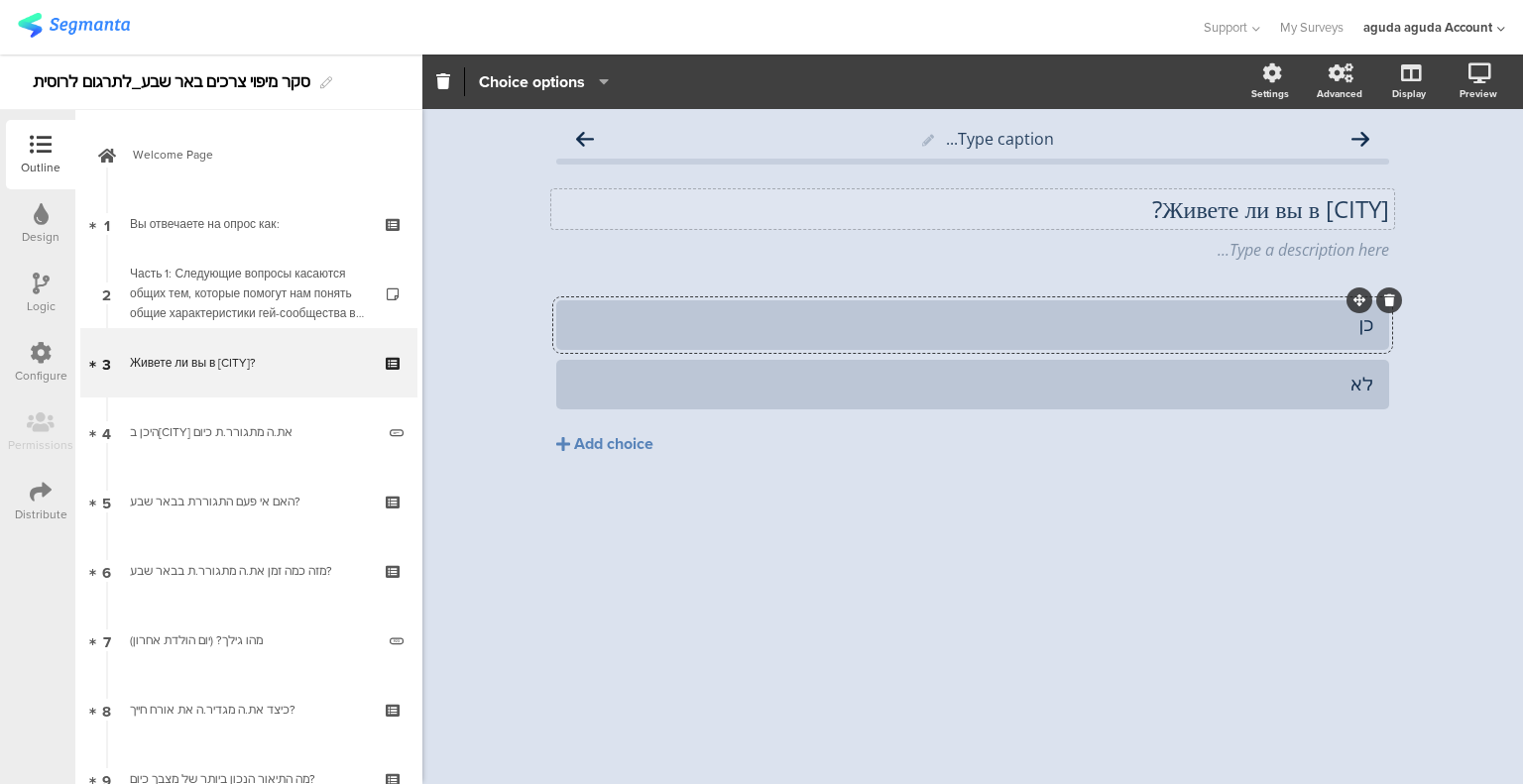 click on "כן" 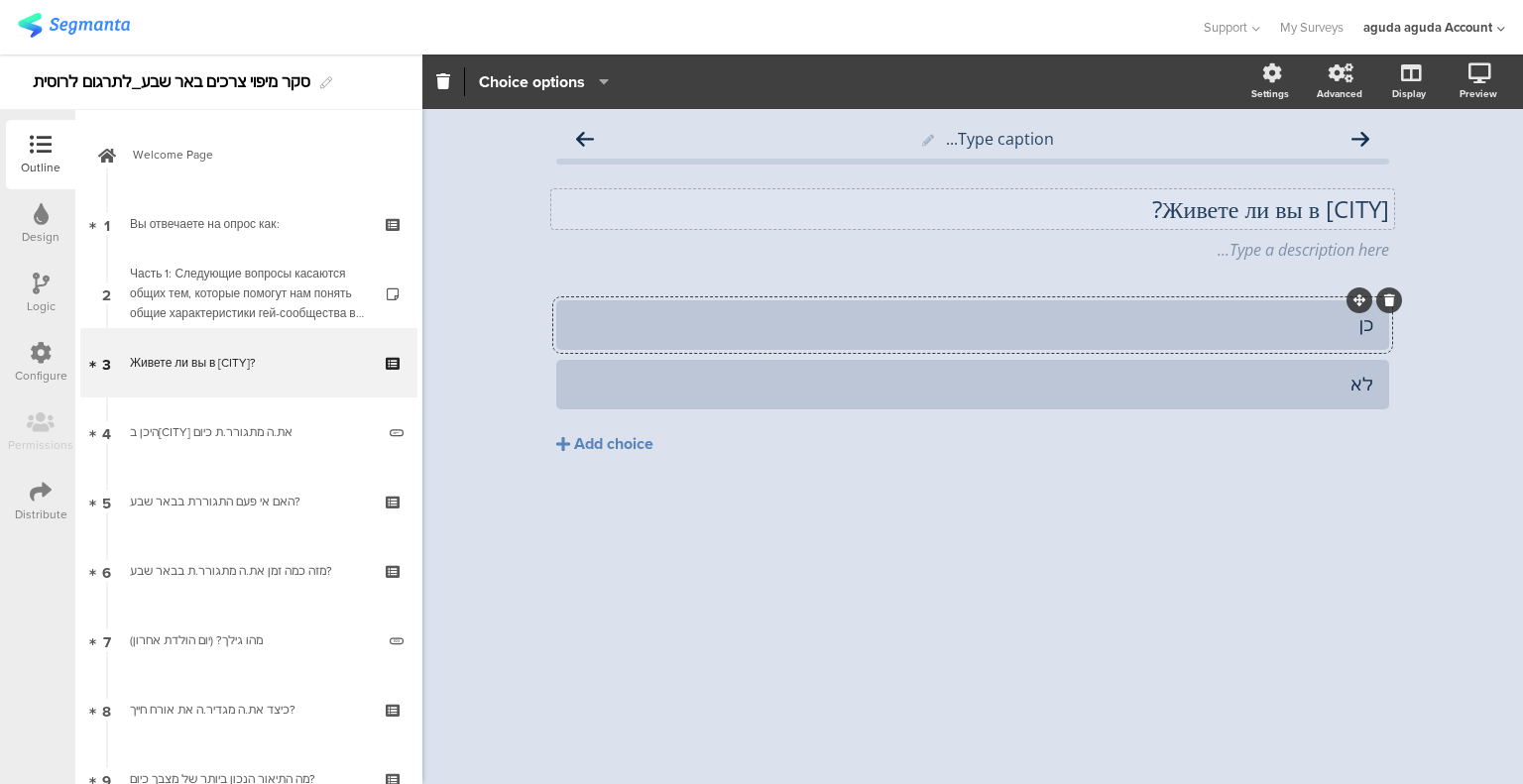 type 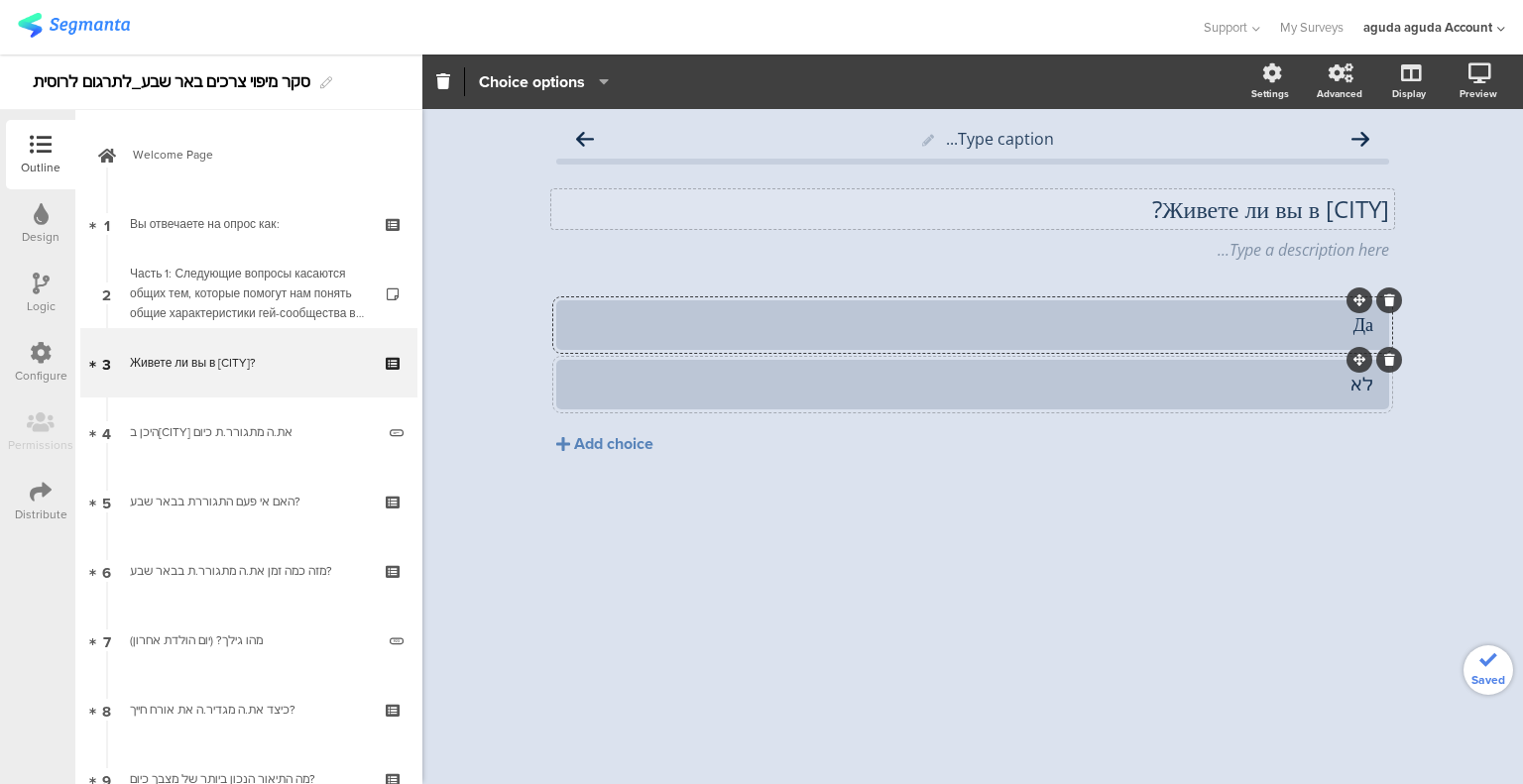 click on "לא" 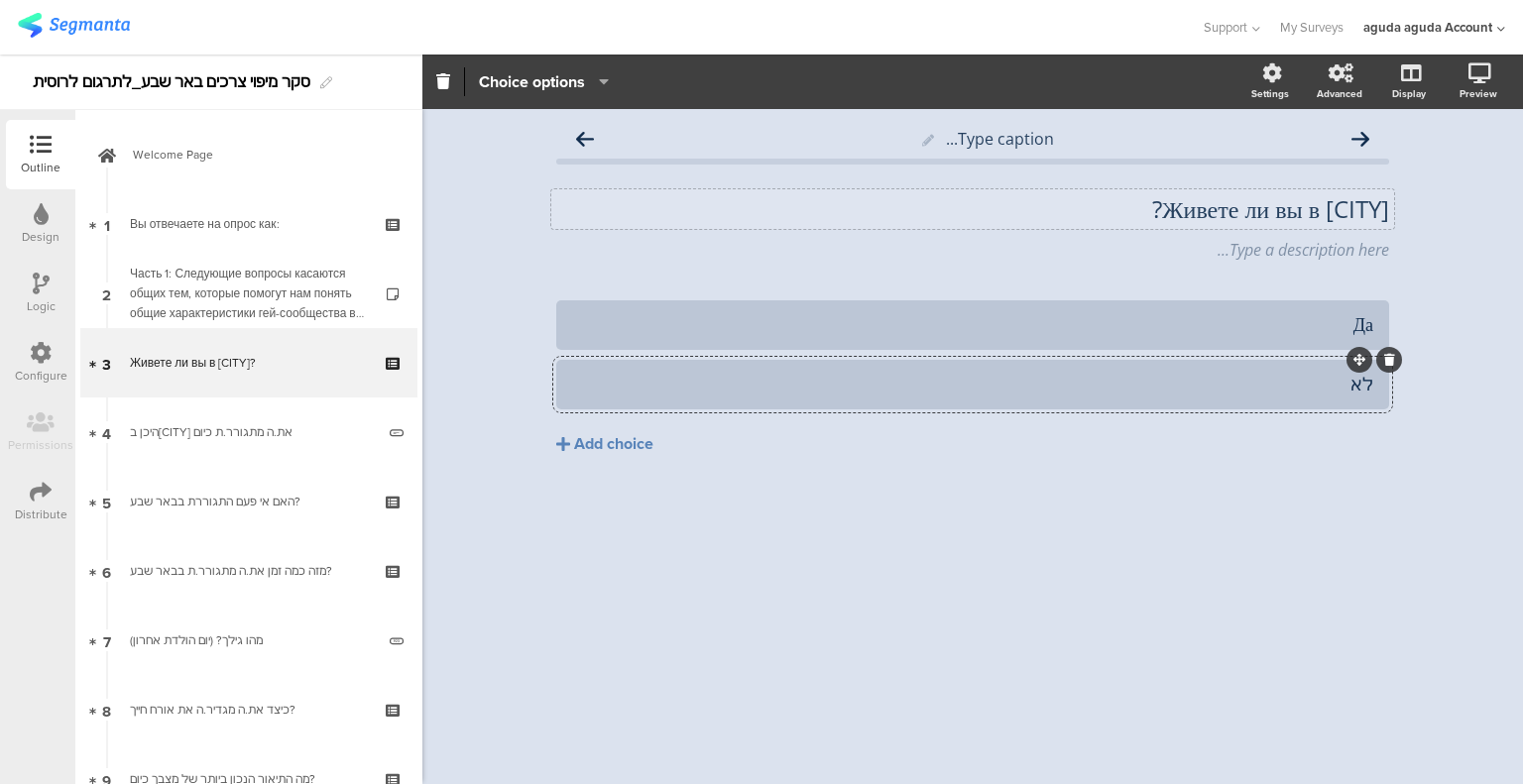 type 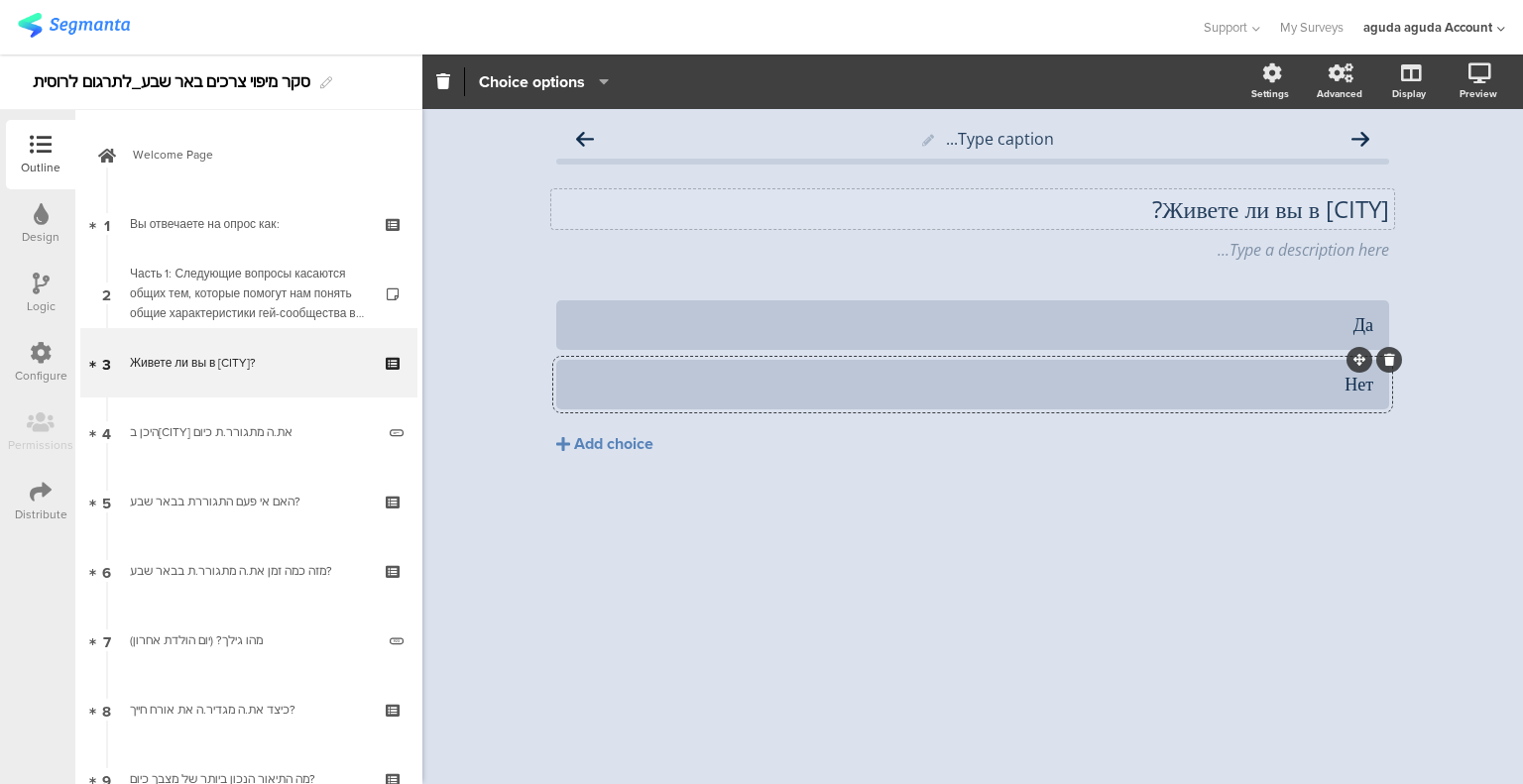 click on "Type caption...
Живете ли вы в Беэр-Шеве?
Живете ли вы в Беэр-Шеве?
Type a description here...
Да" 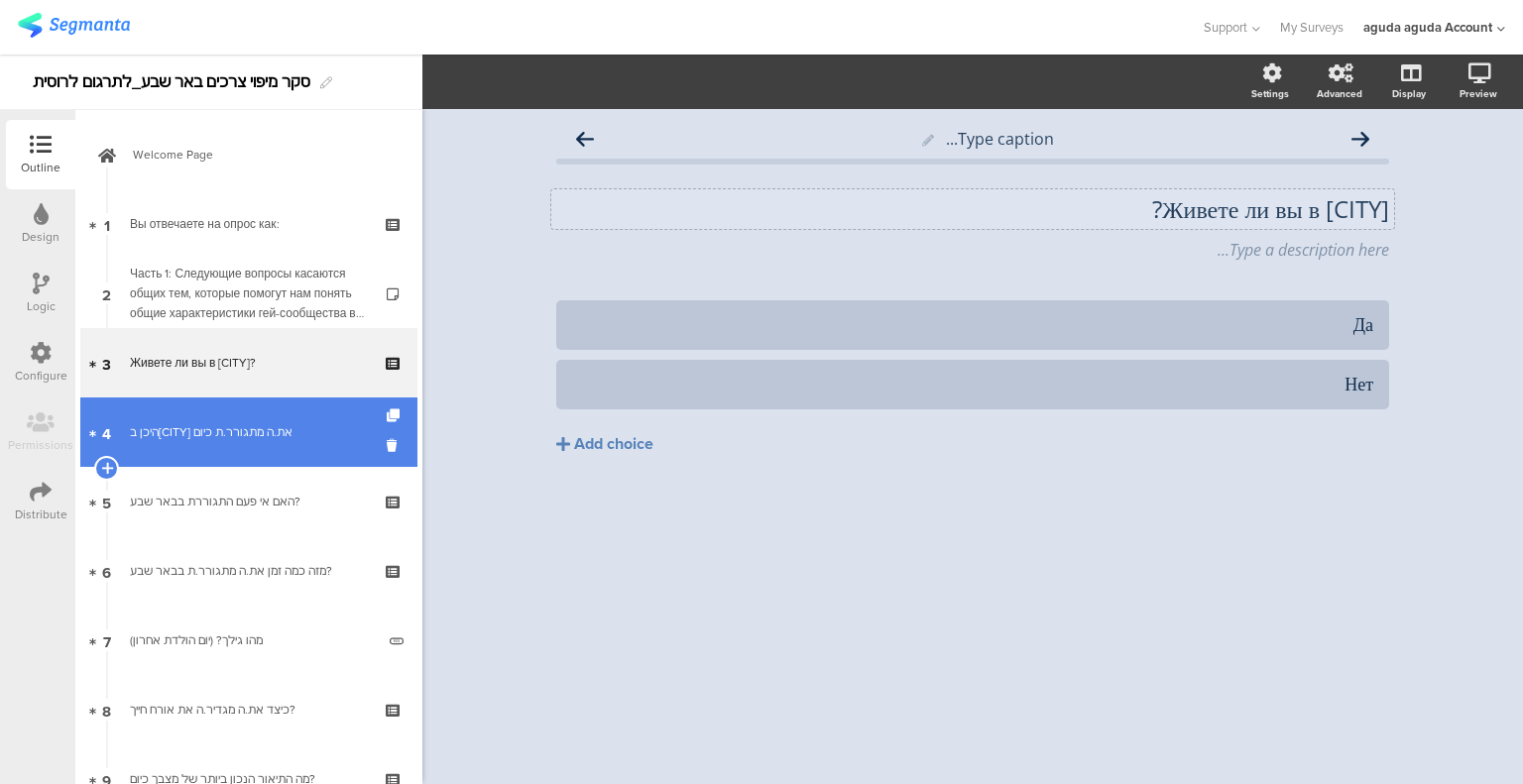 click on "היכן ב[CITY] את.ה מתגורר.ת כיום" at bounding box center (252, 432) 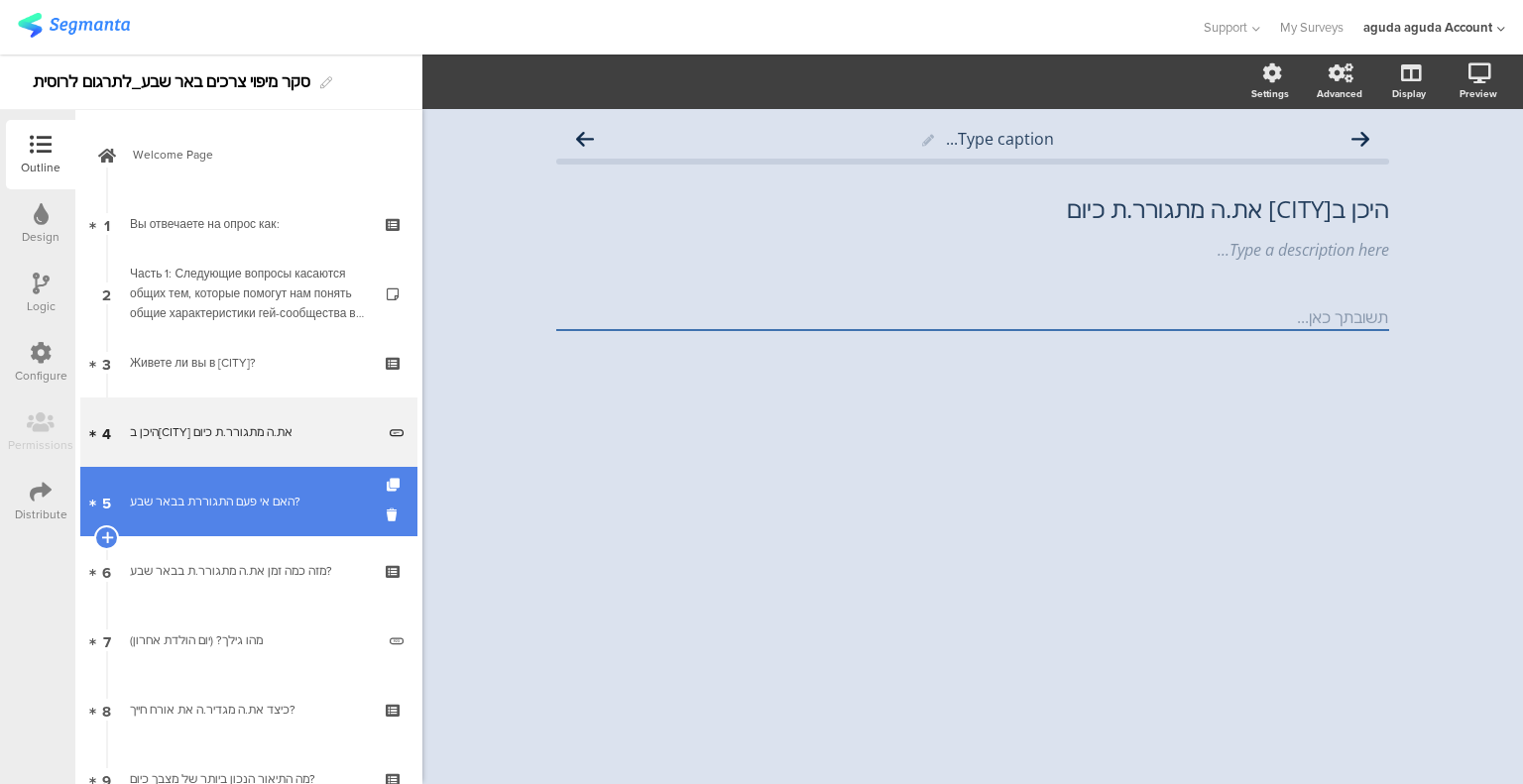 click on "5
האם אי פעם התגוררת ב[CITY]?" at bounding box center (249, 502) 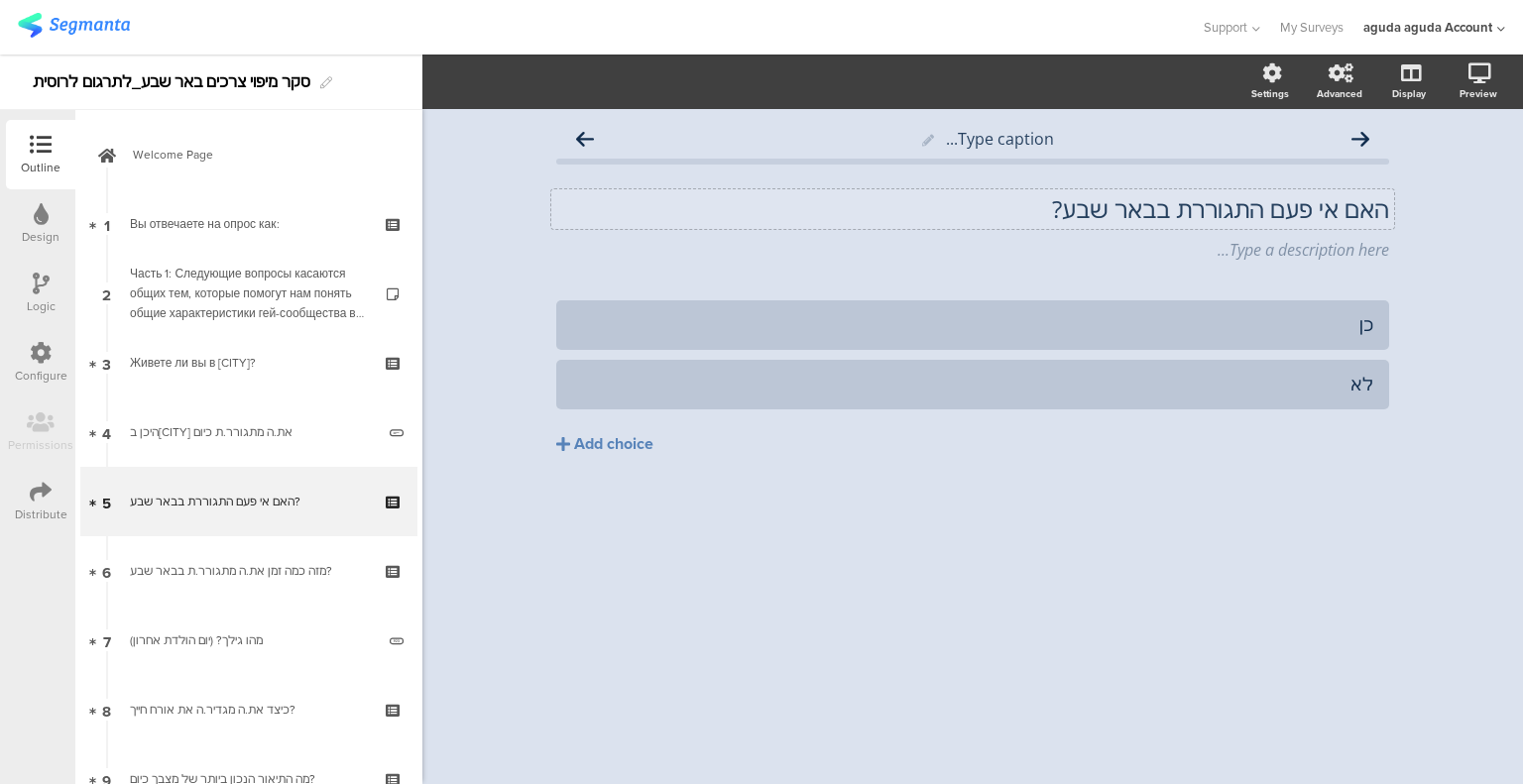 click on "האם אי פעם התגוררת בבאר שבע?" 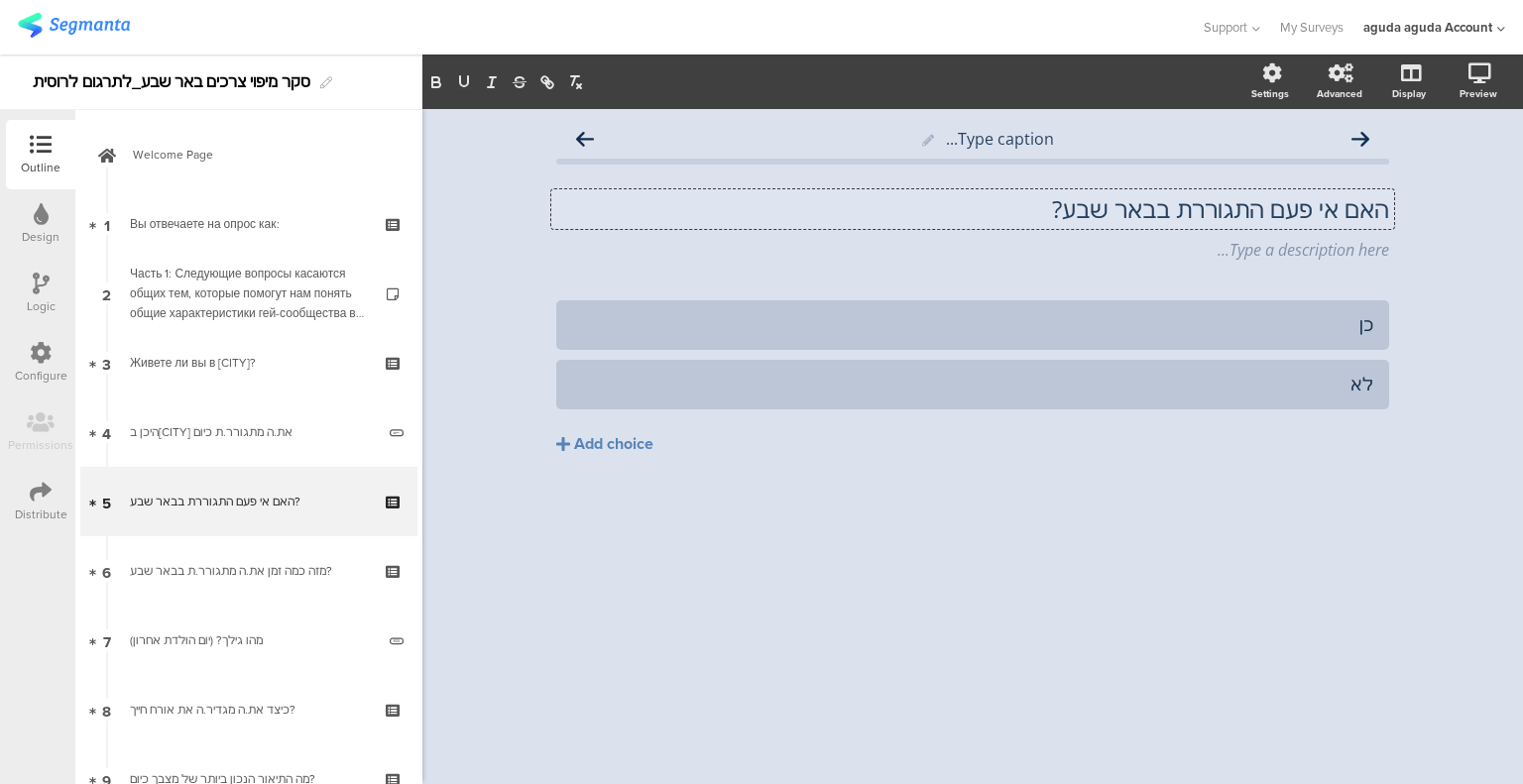 click on "האם אי פעם התגוררת בבאר שבע?" 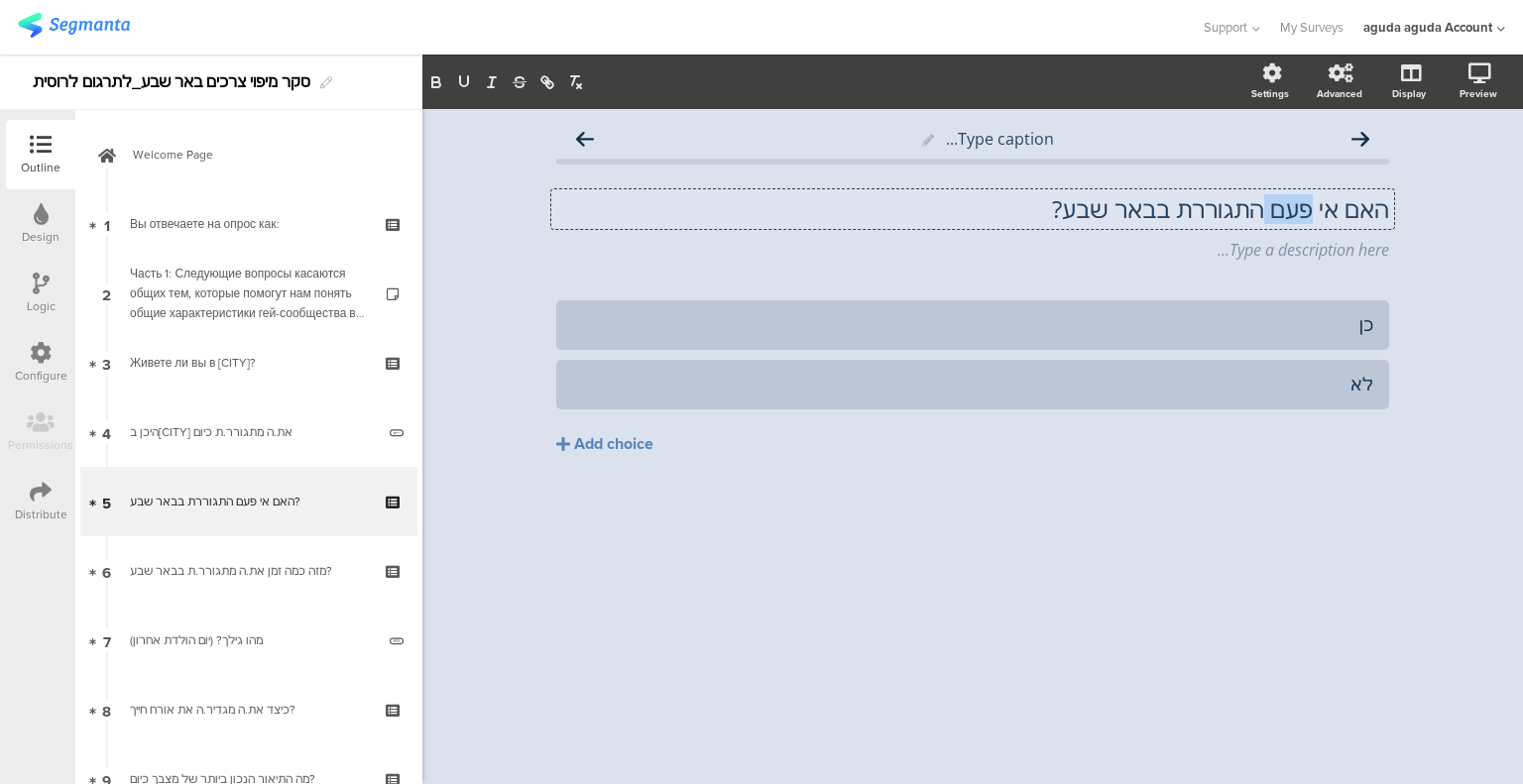 click on "האם אי פעם התגוררת בבאר שבע?" 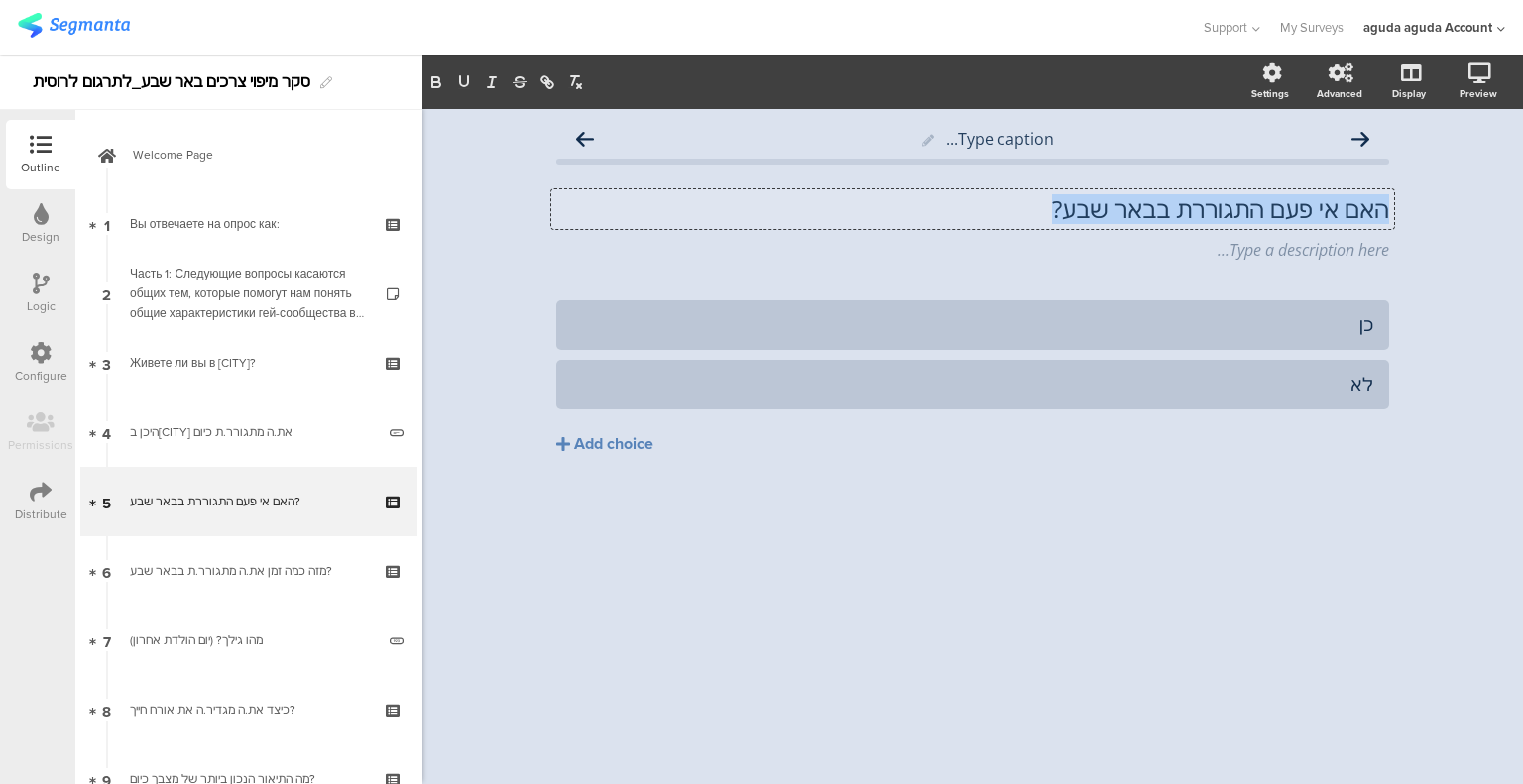 click on "האם אי פעם התגוררת בבאר שבע?" 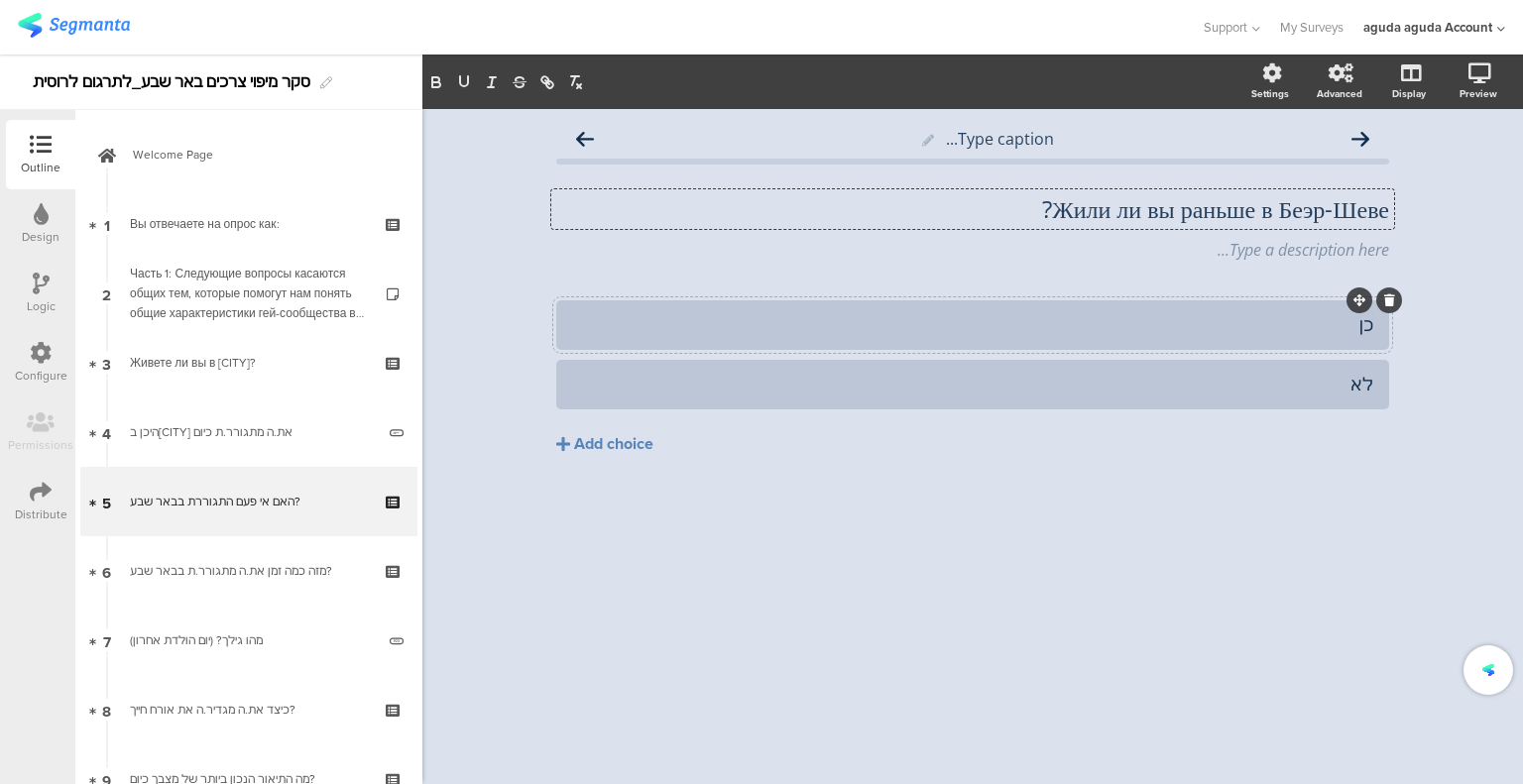 click on "כן" 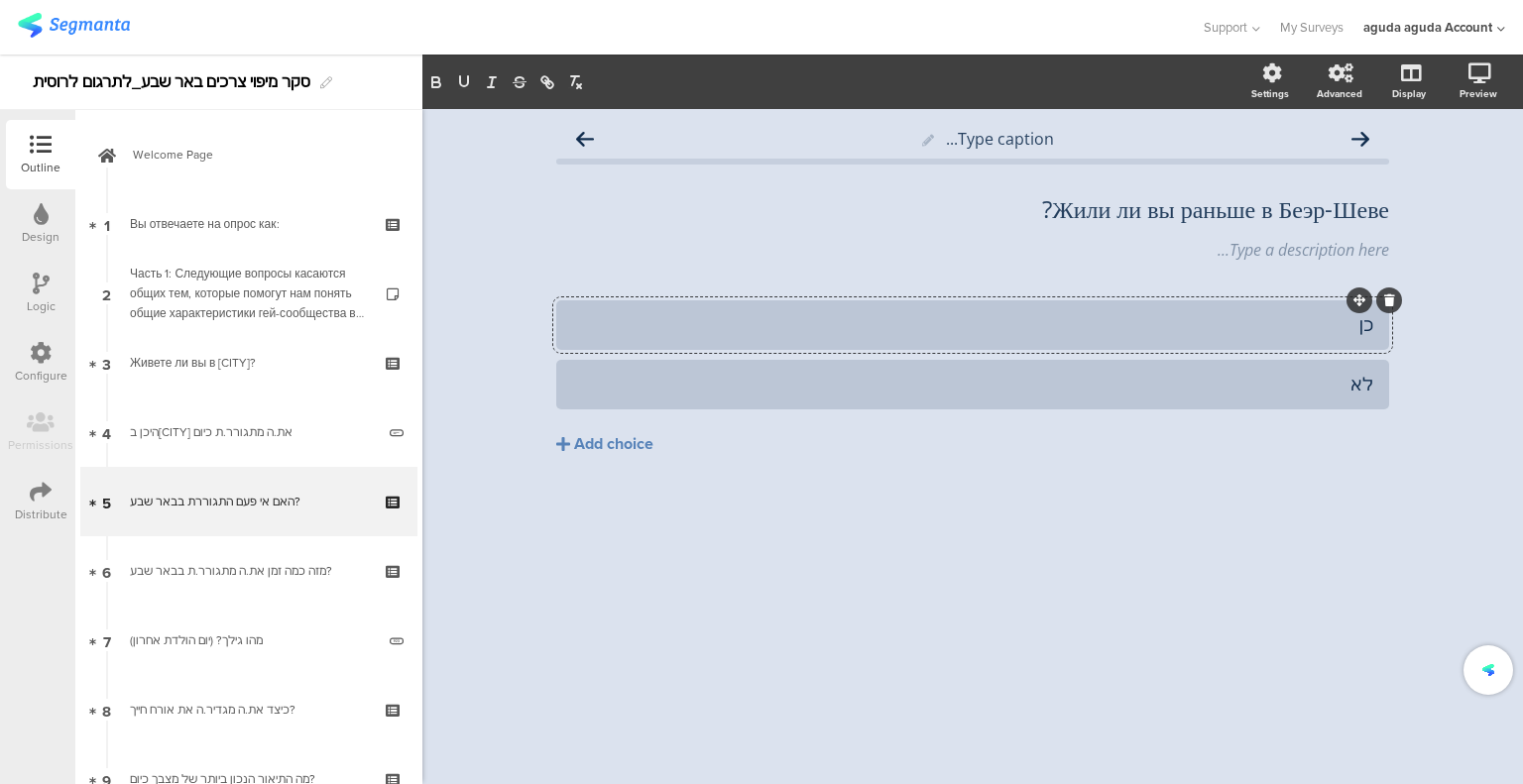 click on "כן" 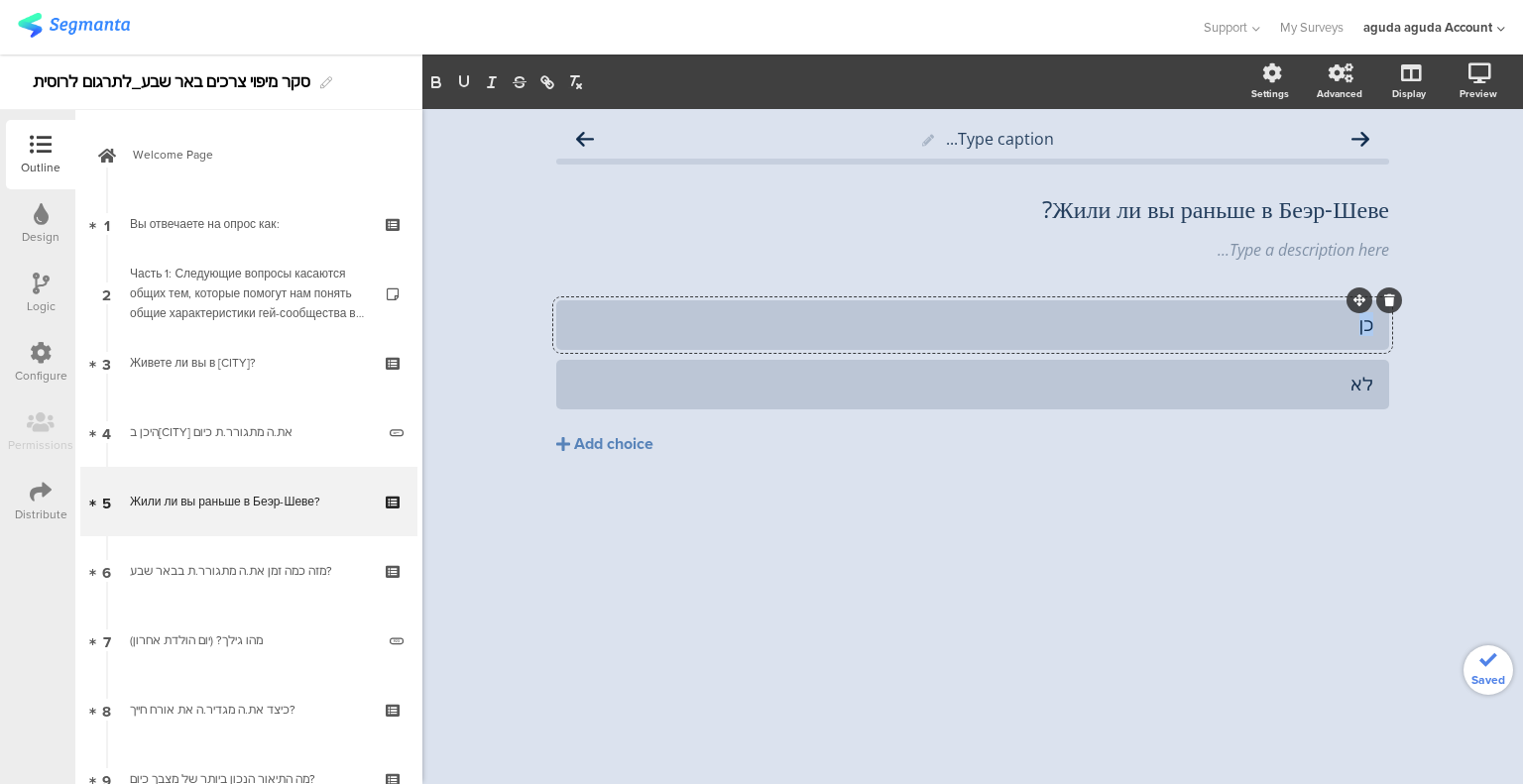 click on "כן" 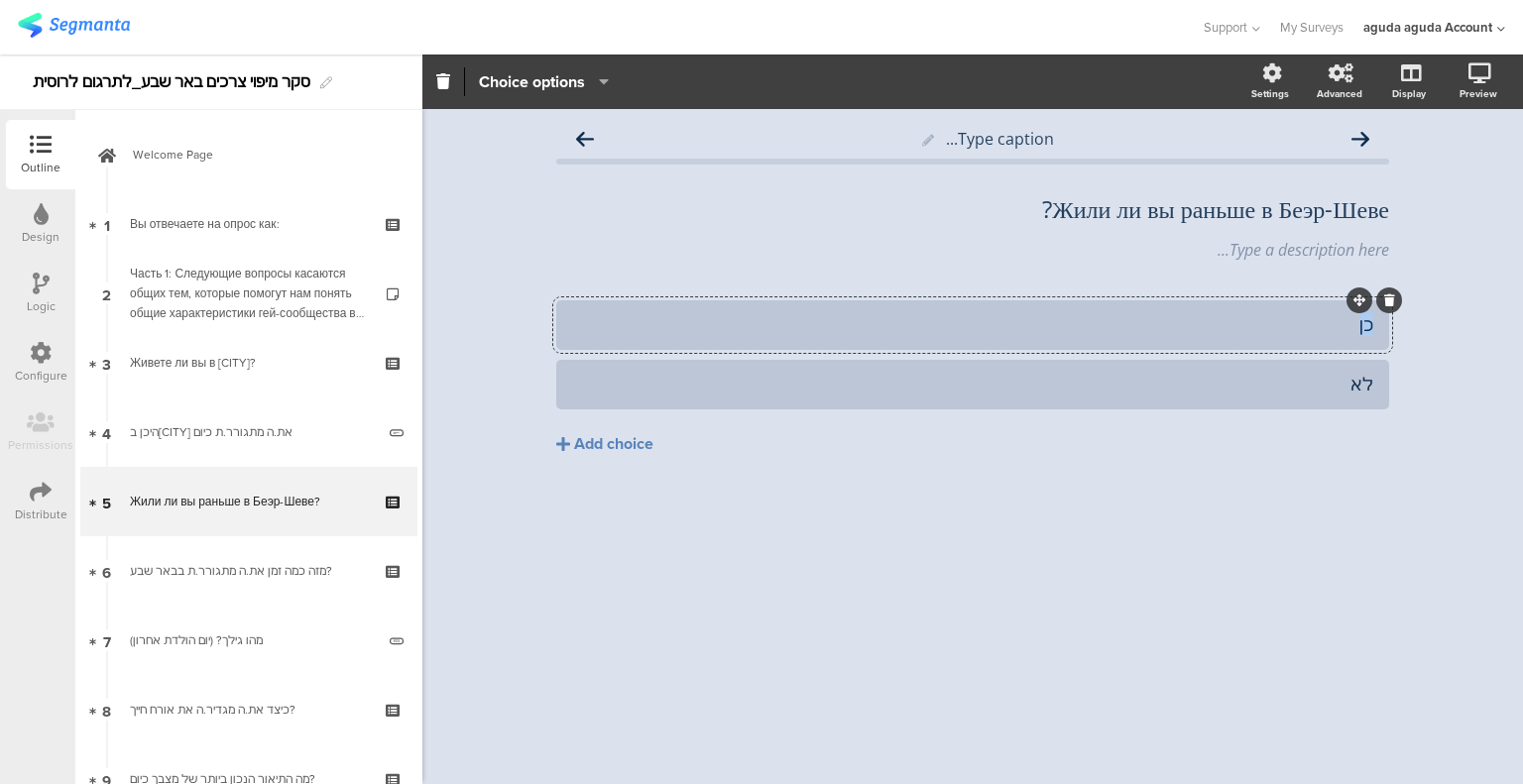 type 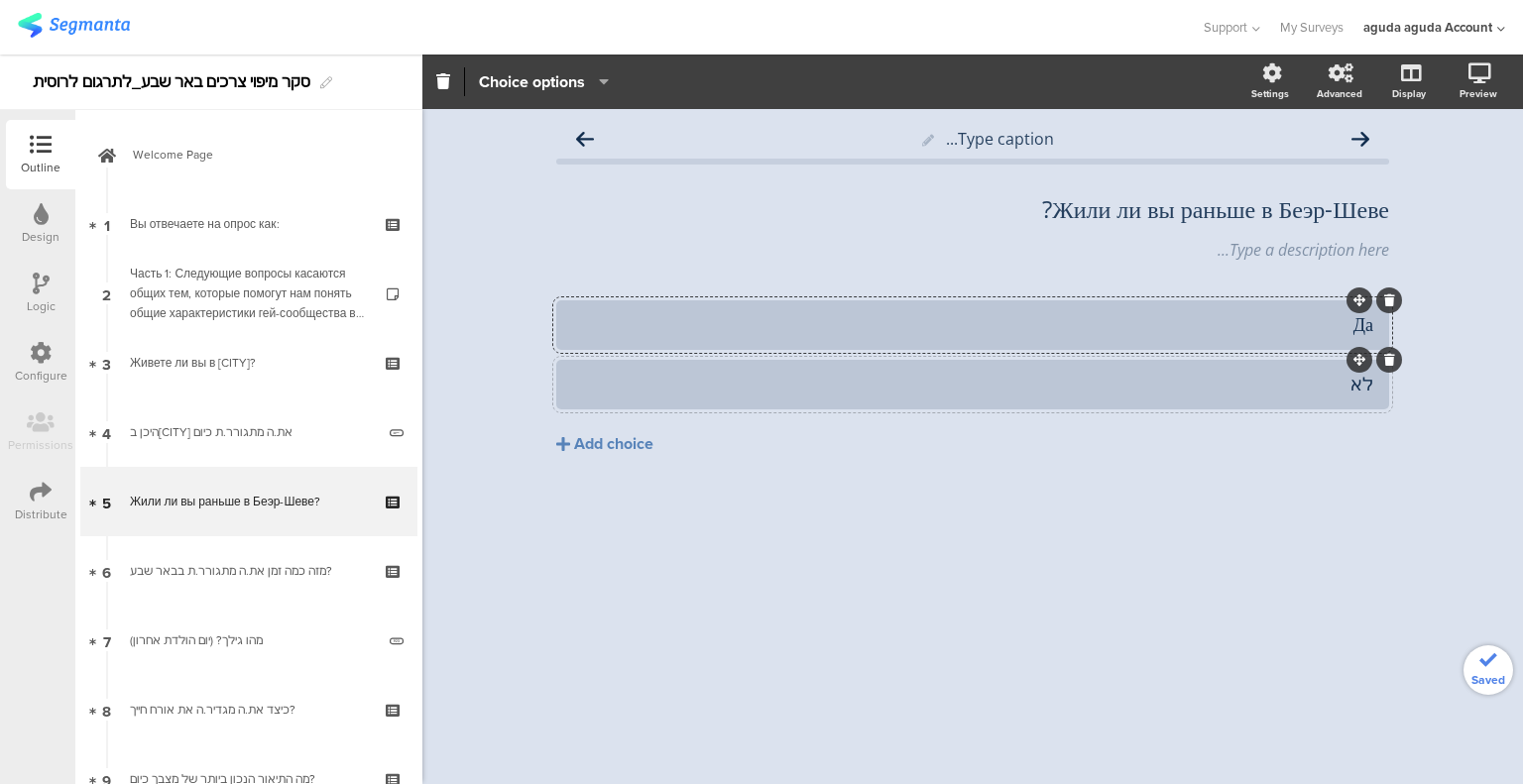 click on "לא" 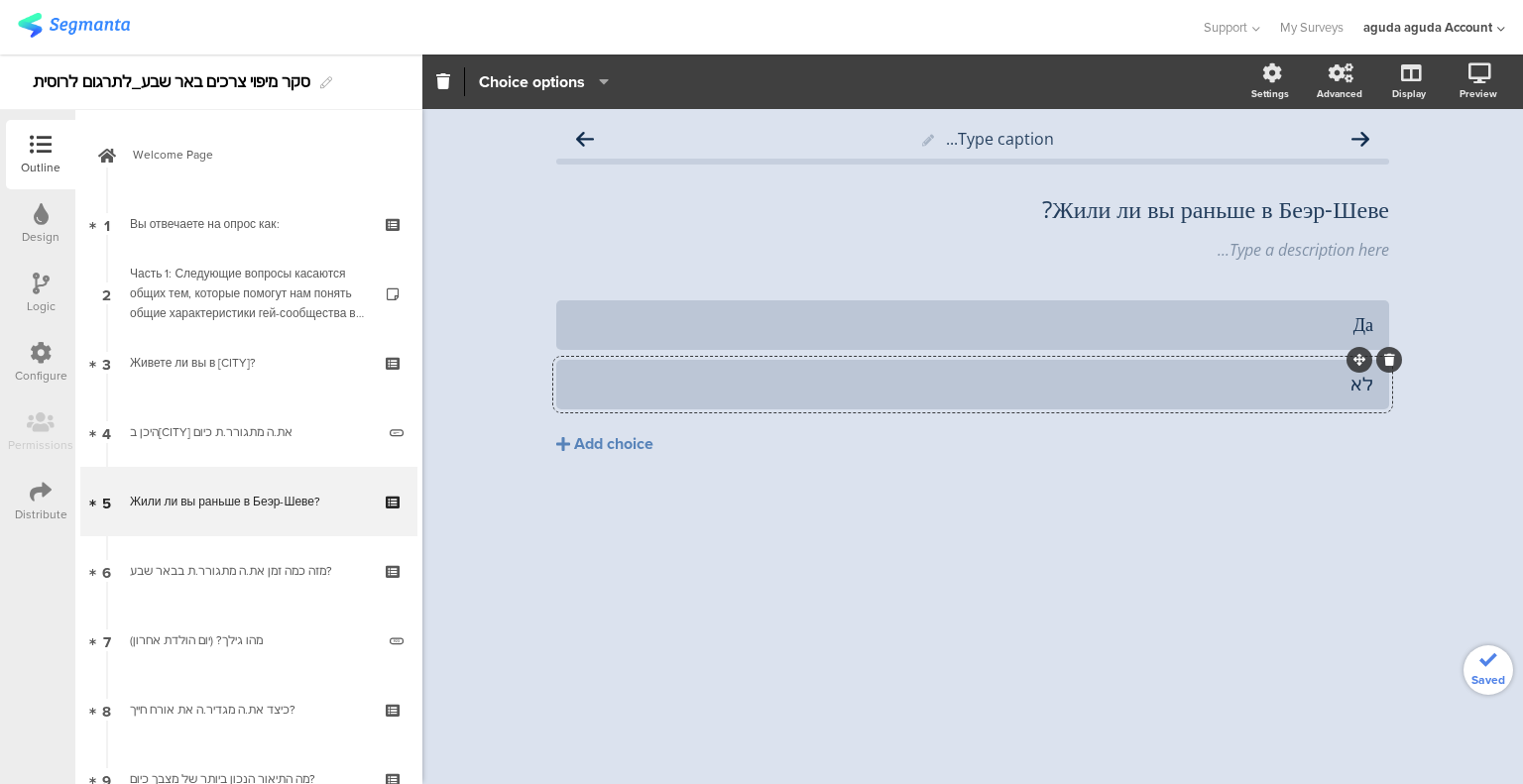 click on "לא" 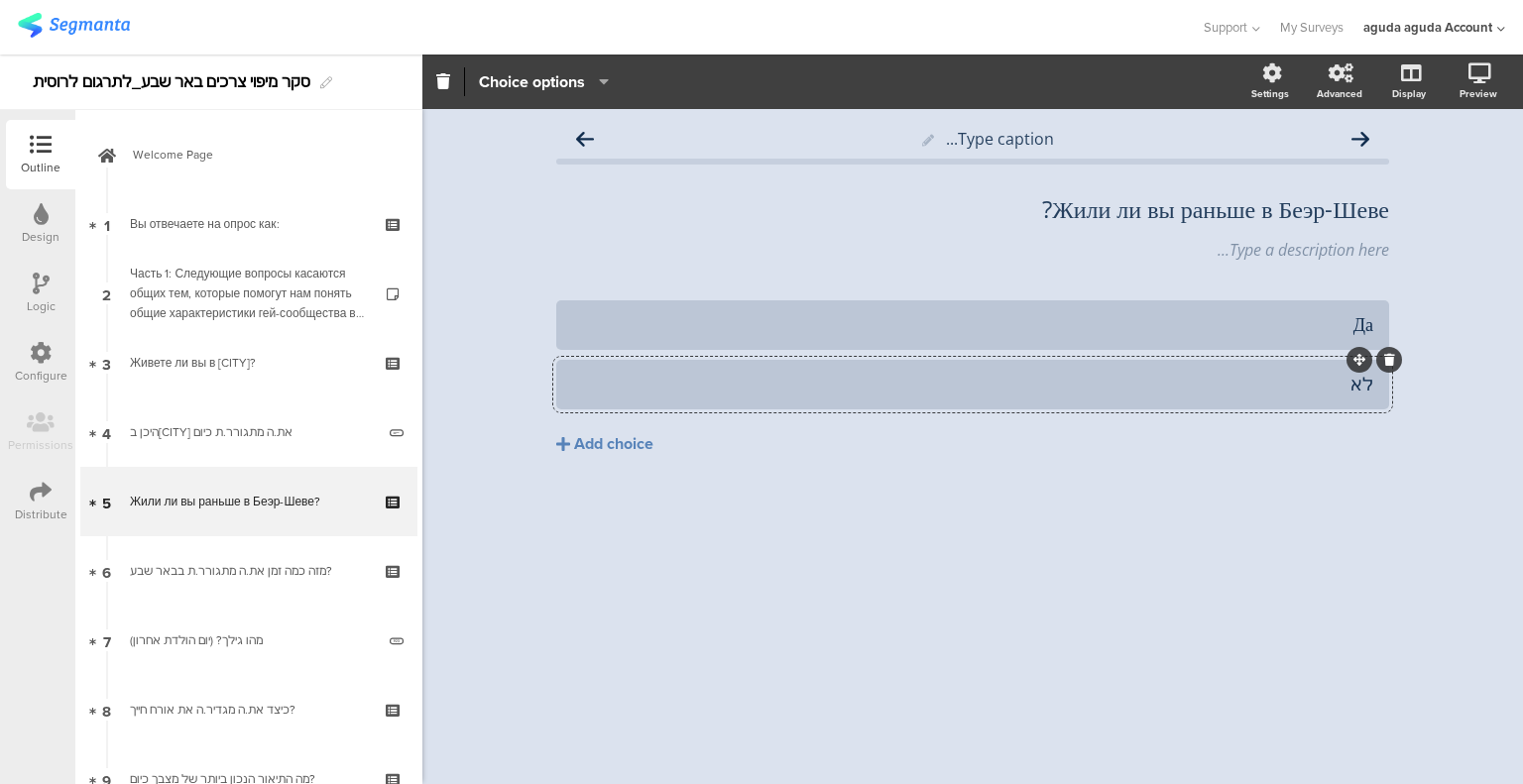 click on "לא" 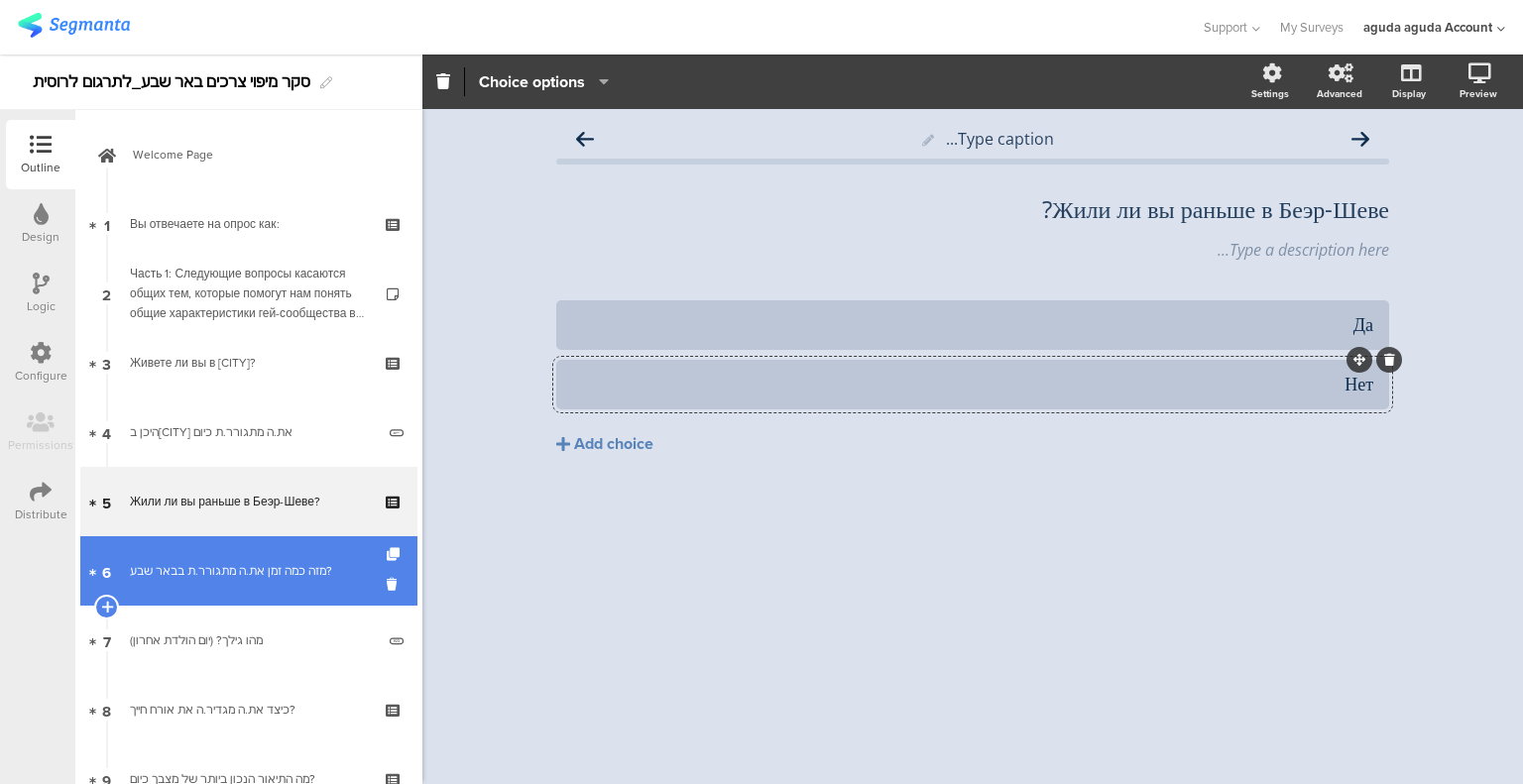 click on "מזה כמה זמן את.ה מתגורר.ת בבאר שבע?" at bounding box center [248, 571] 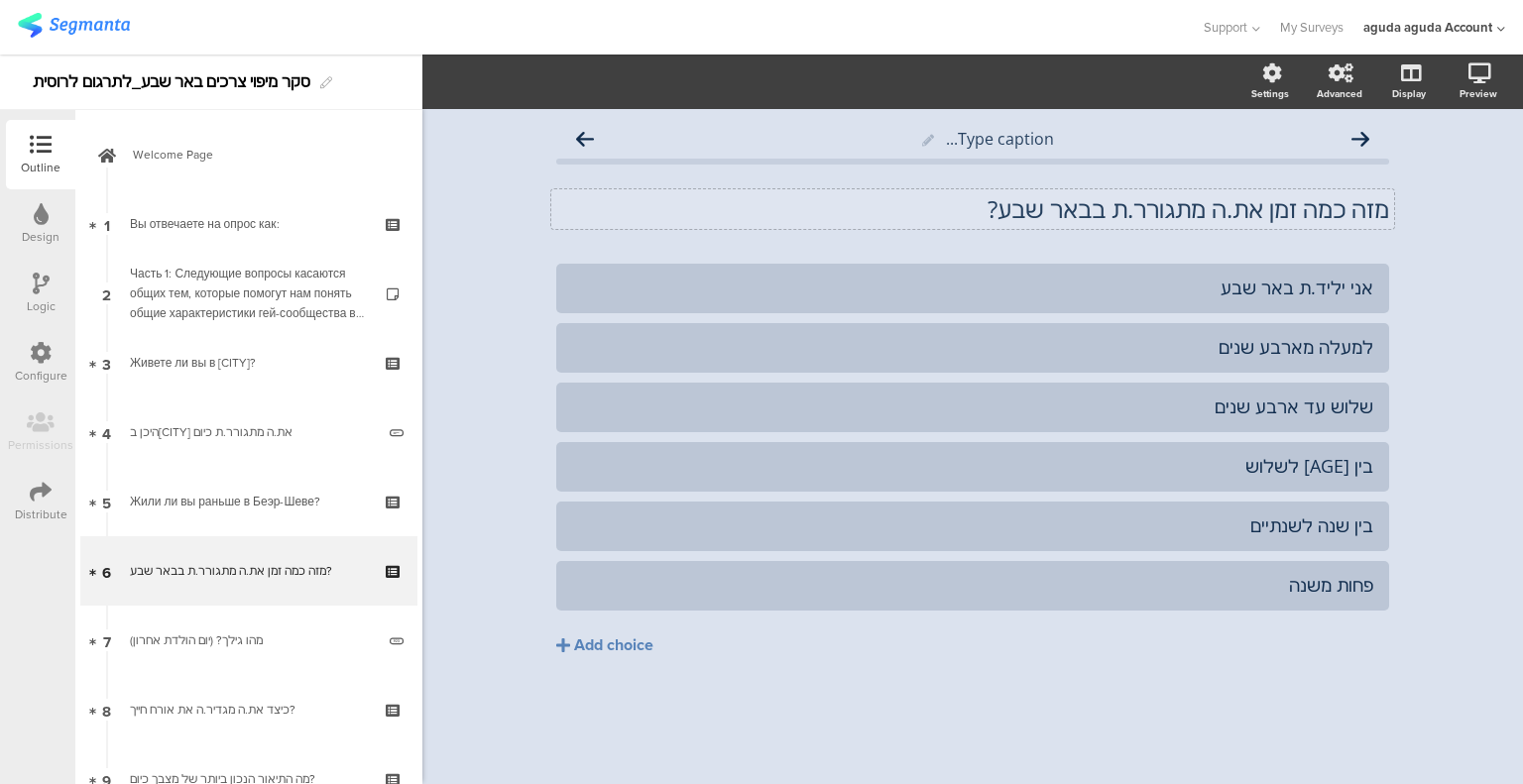 click on "מזה כמה זמן את.ה מתגורר.ת בבאר שבע?" 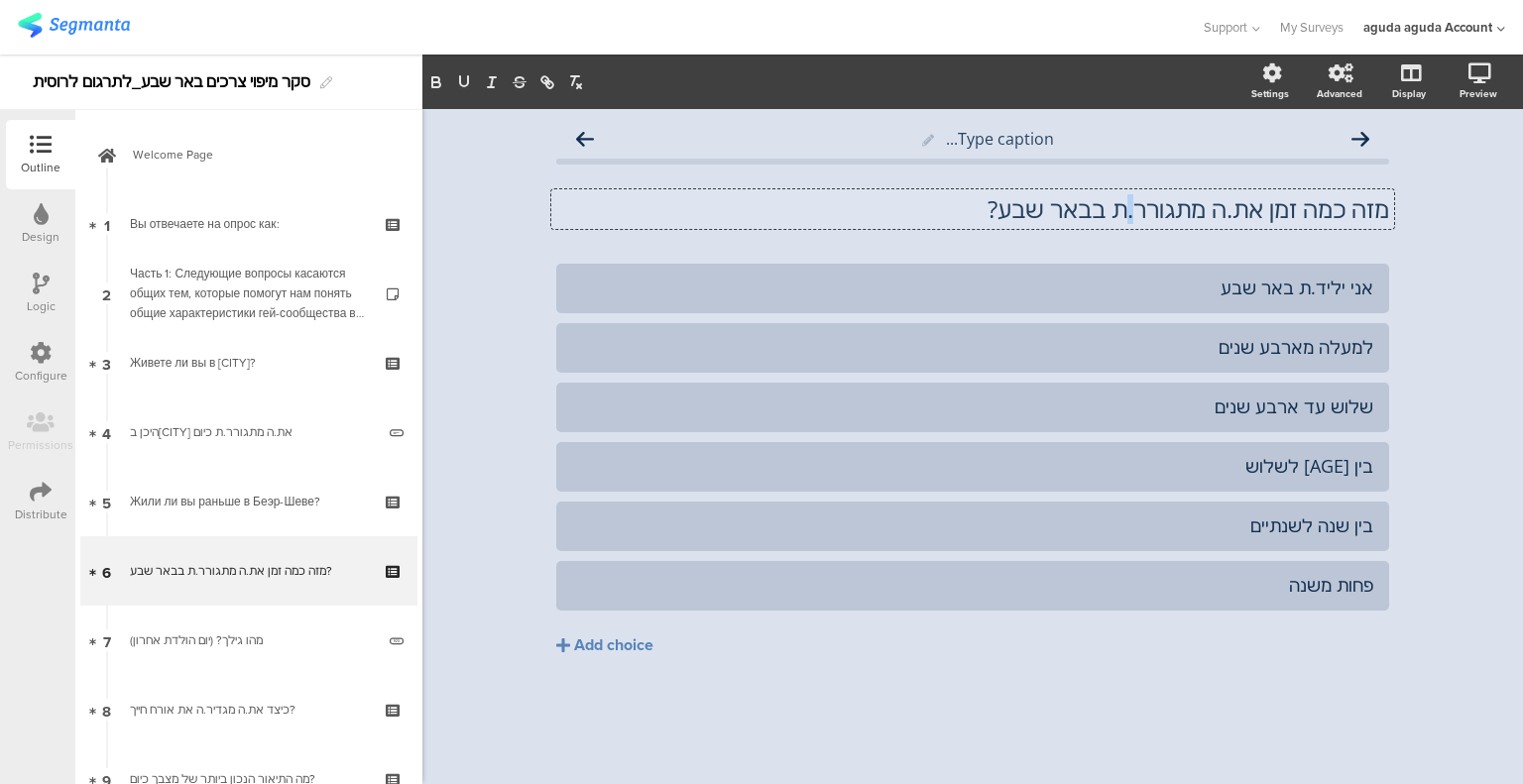click on "מזה כמה זמן את.ה מתגורר.ת בבאר שבע?" 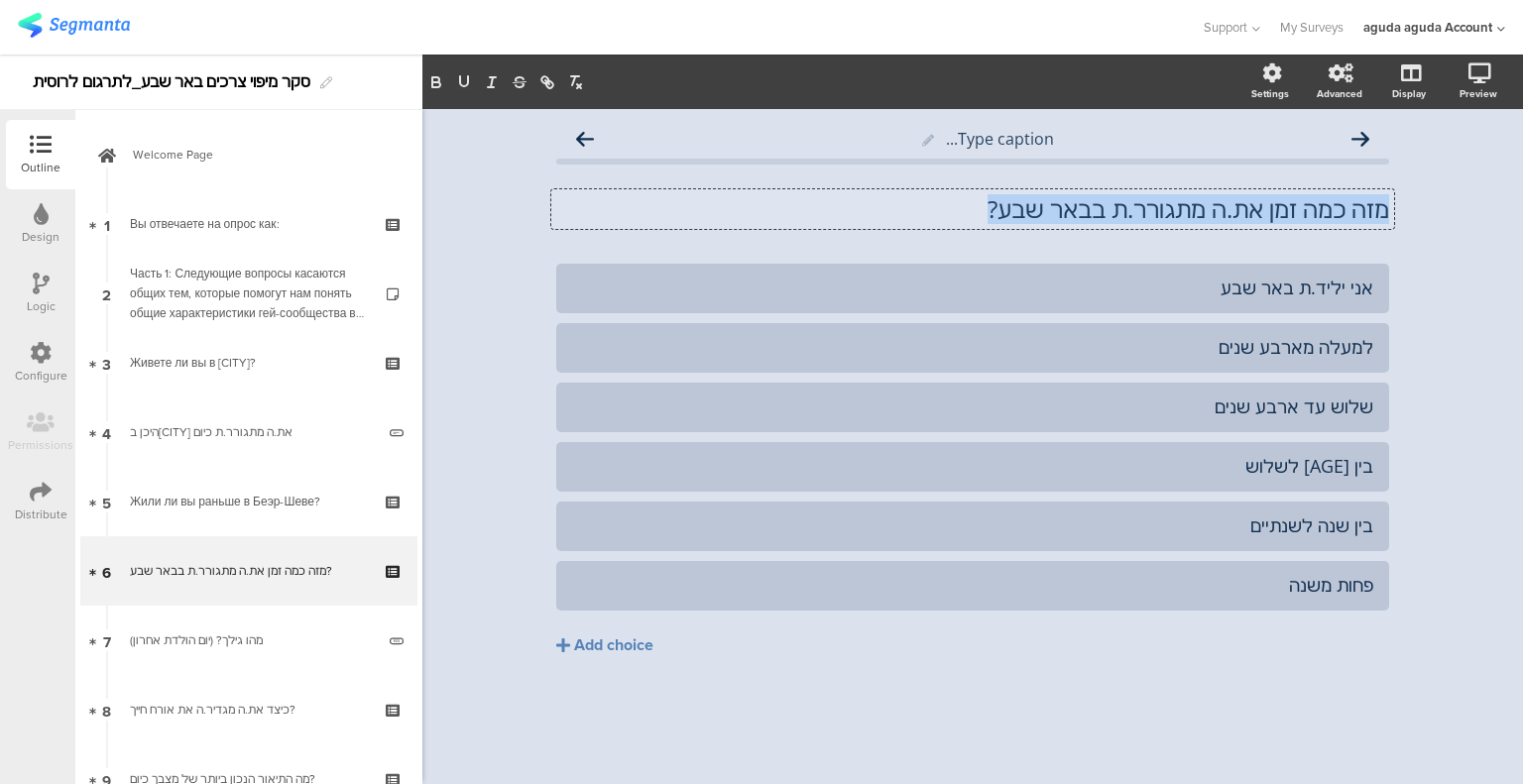 click on "מזה כמה זמן את.ה מתגורר.ת בבאר שבע?" 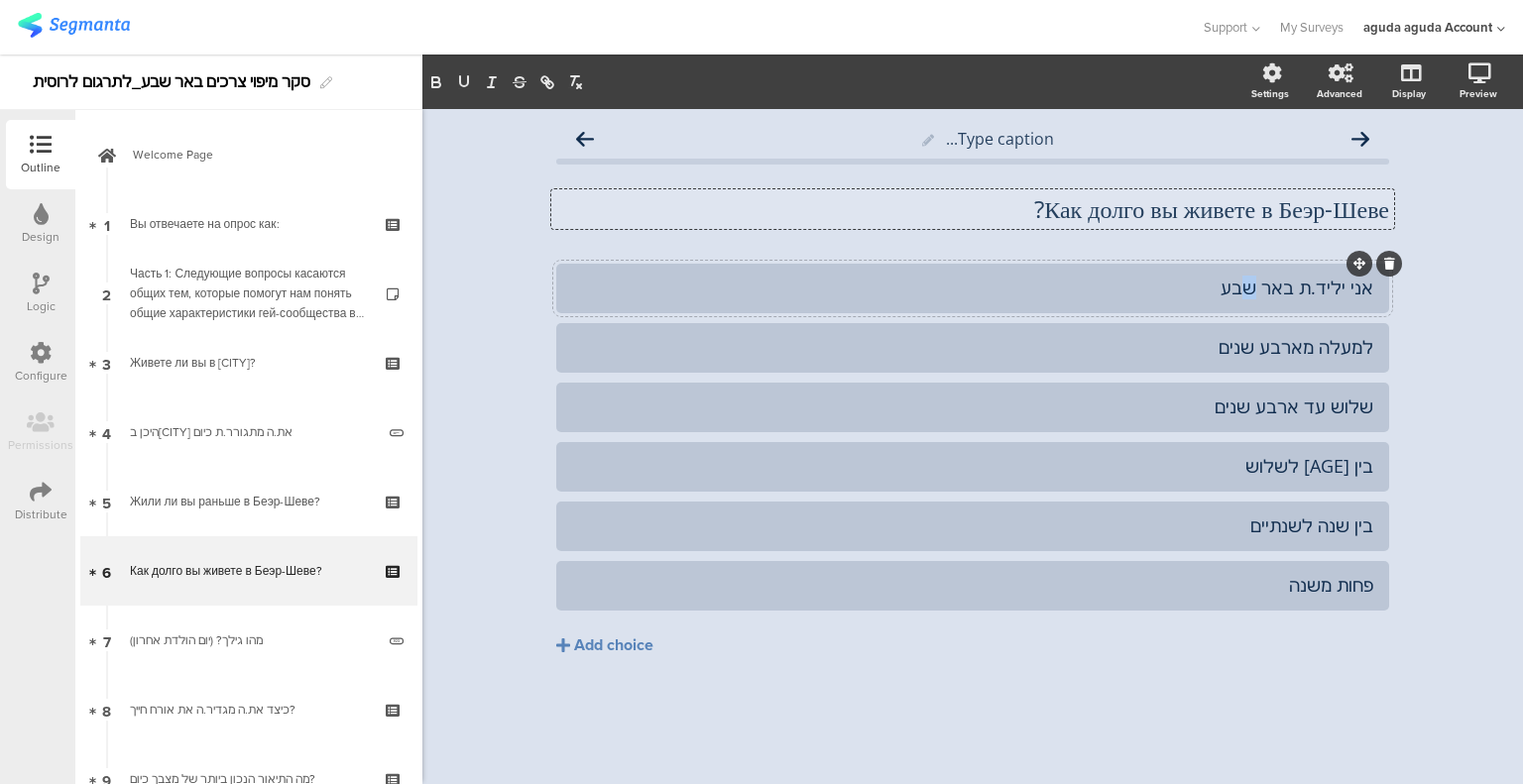click on "אני יליד.ת באר שבע" 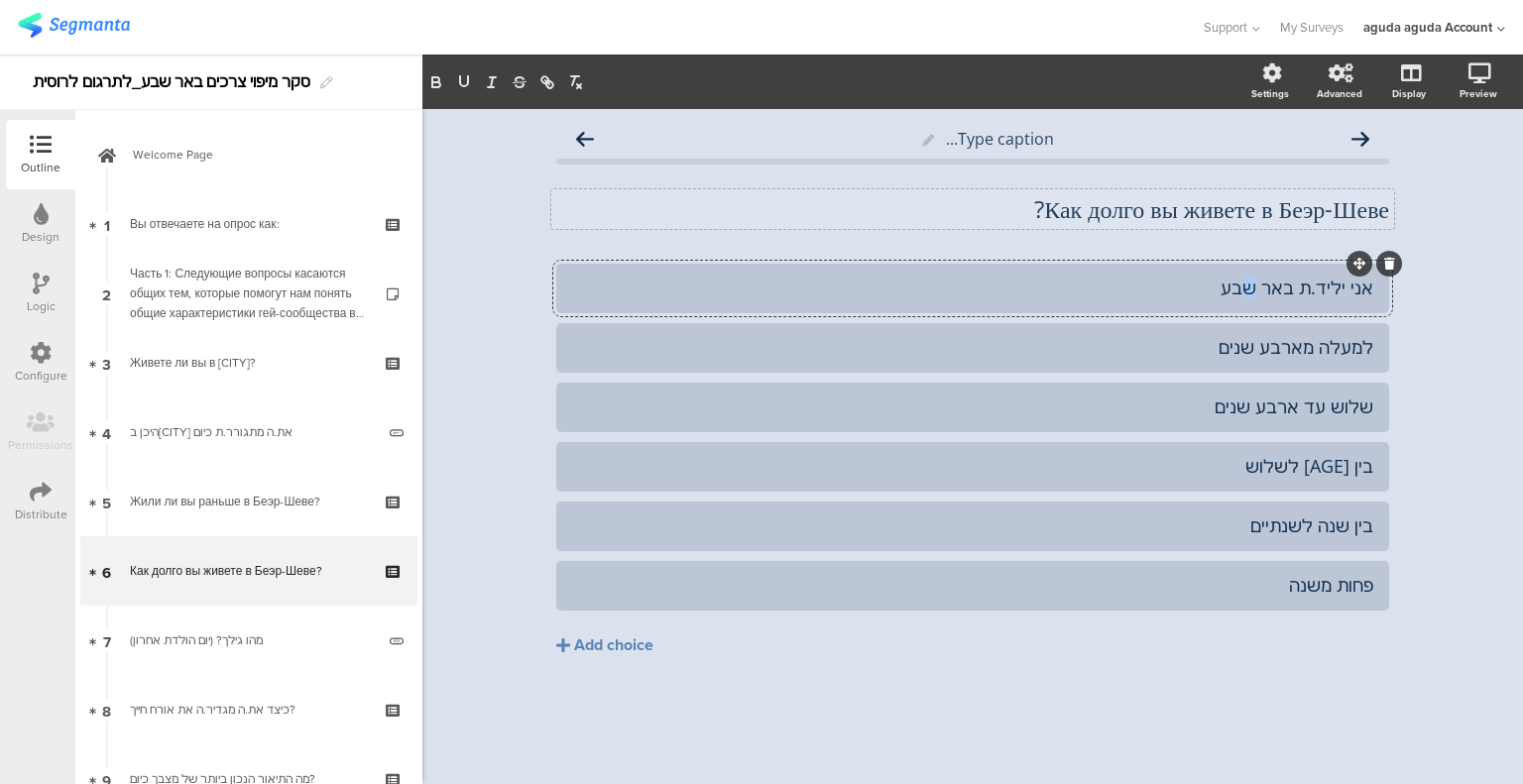 click on "אני יליד.ת באר שבע" 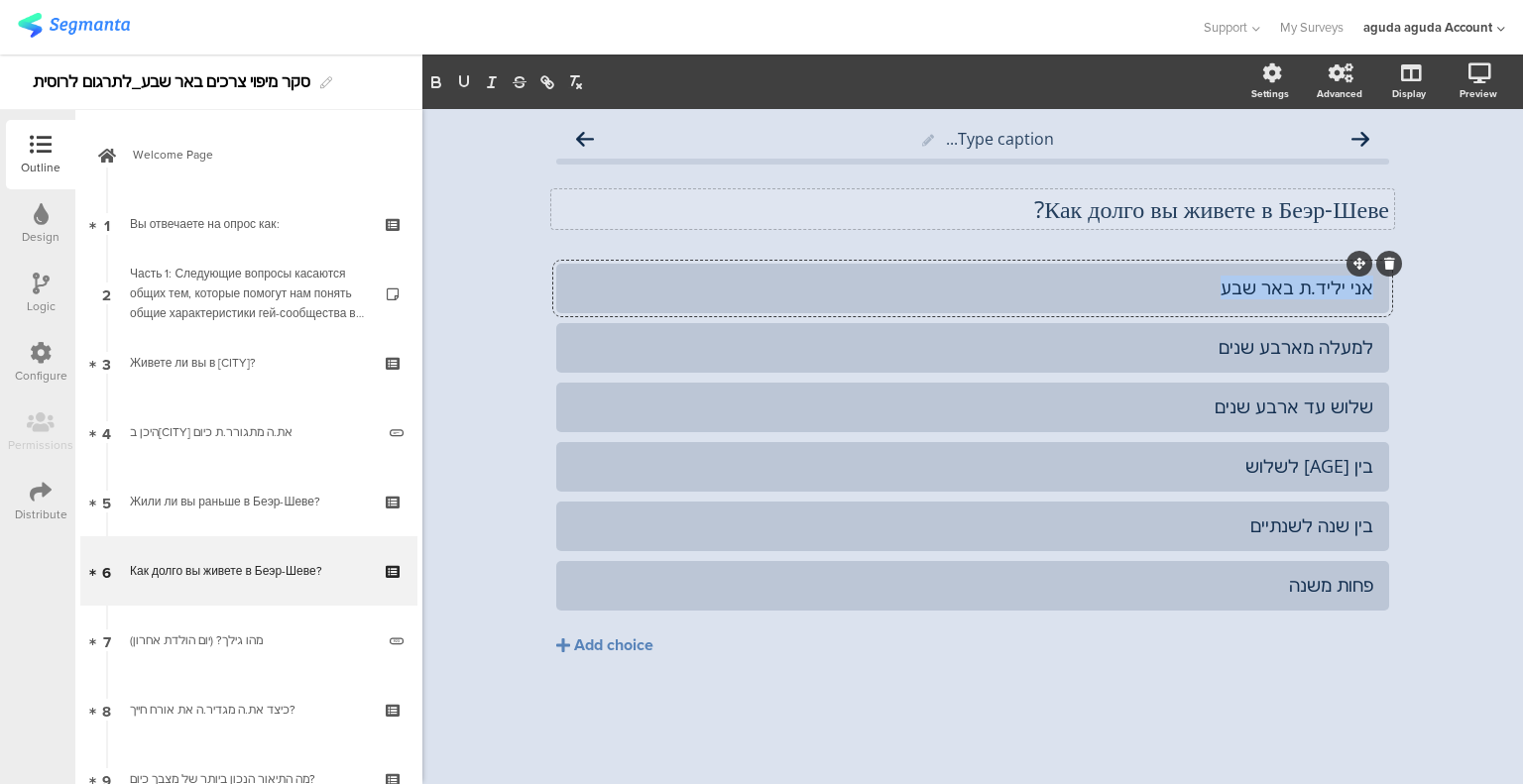 click on "אני יליד.ת באר שבע" 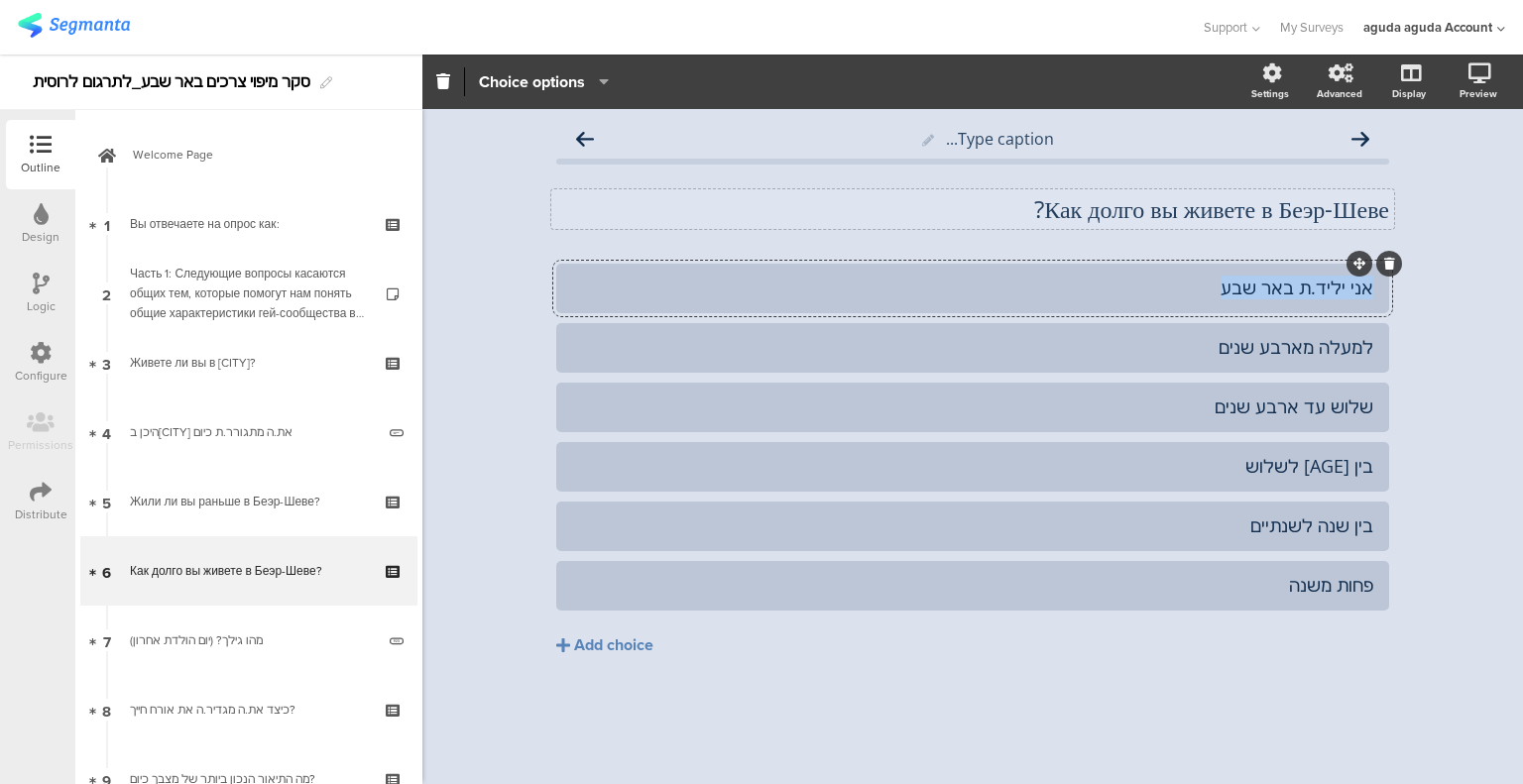 paste 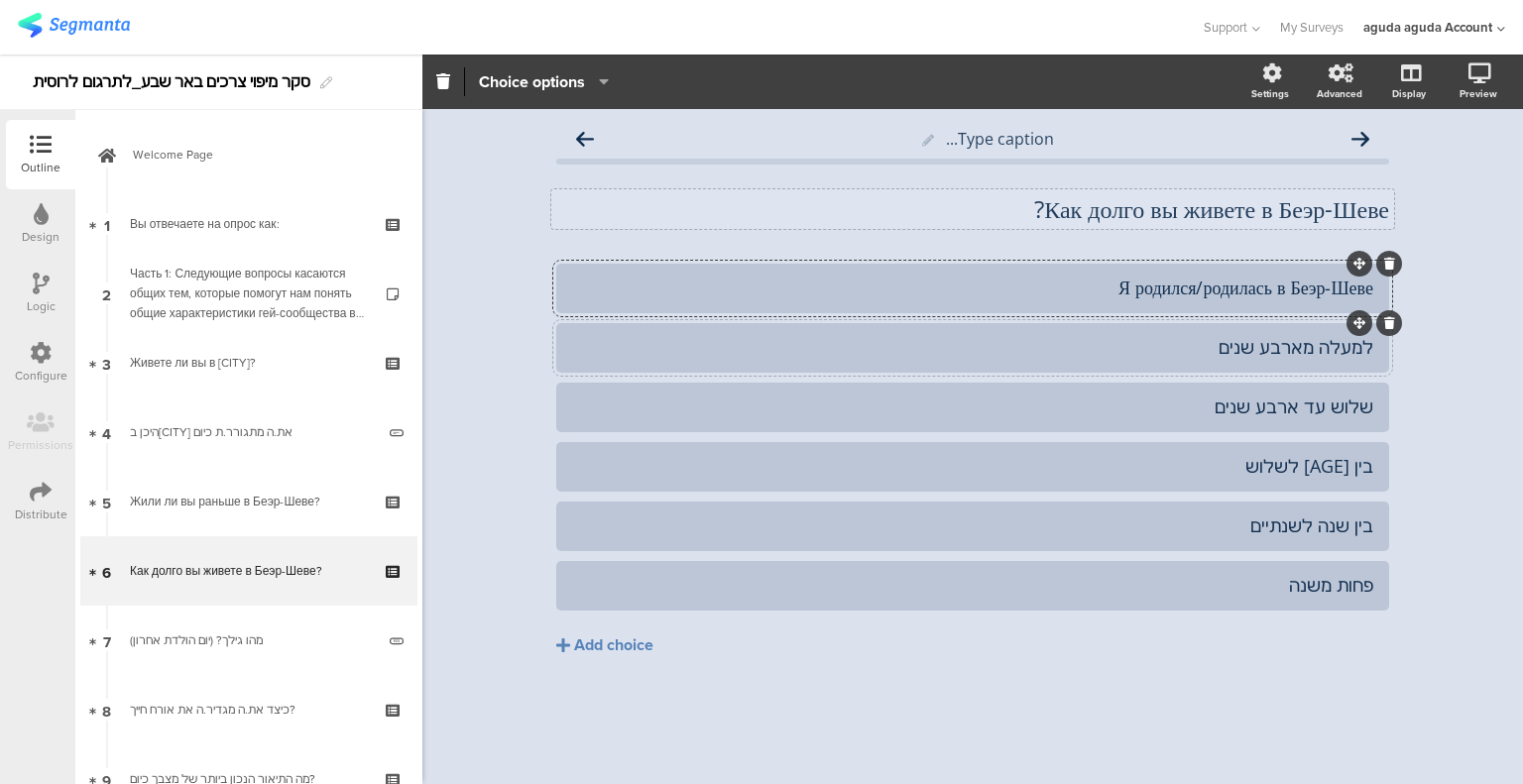 click on "למעלה מארבע שנים" 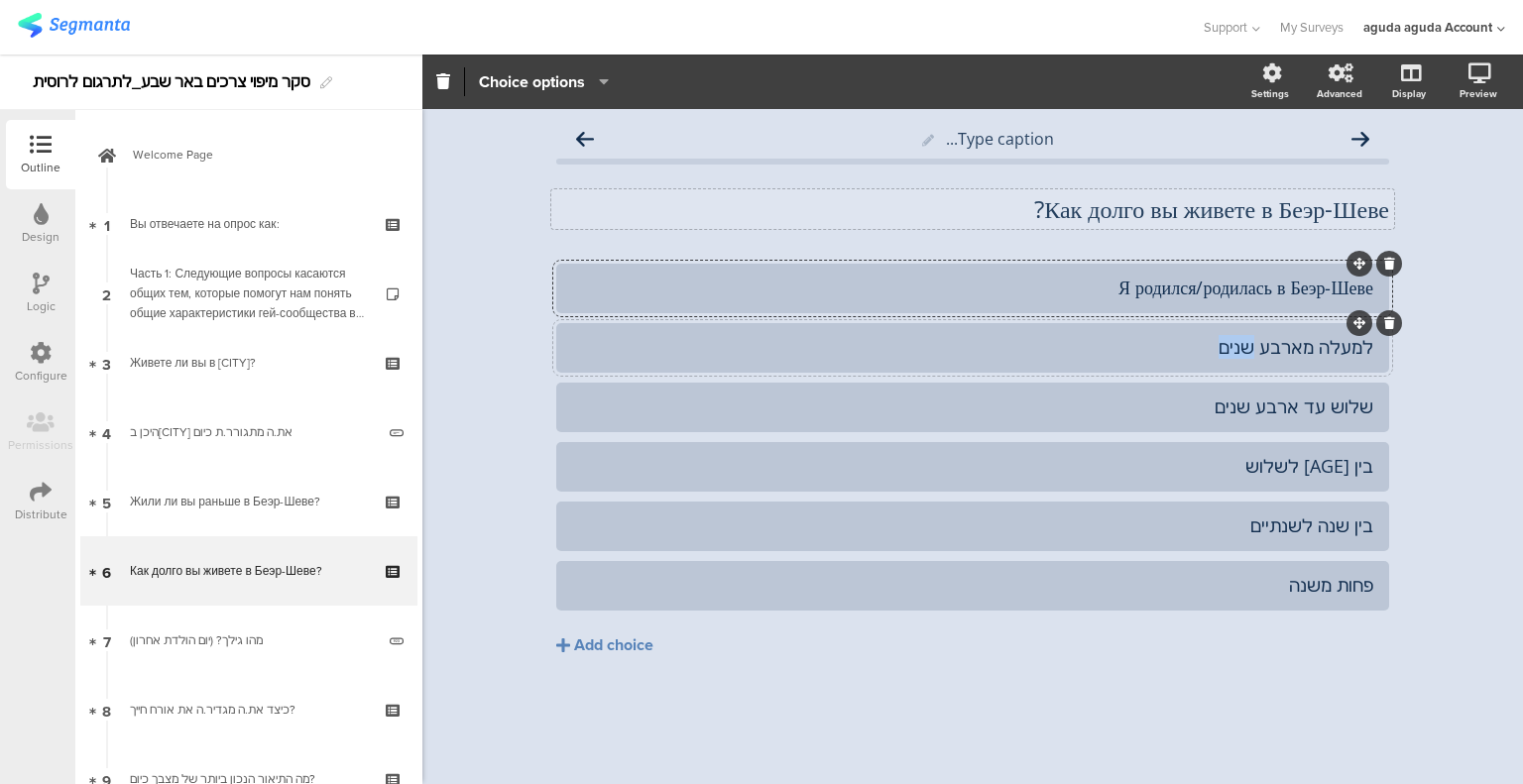 click on "למעלה מארבע שנים" 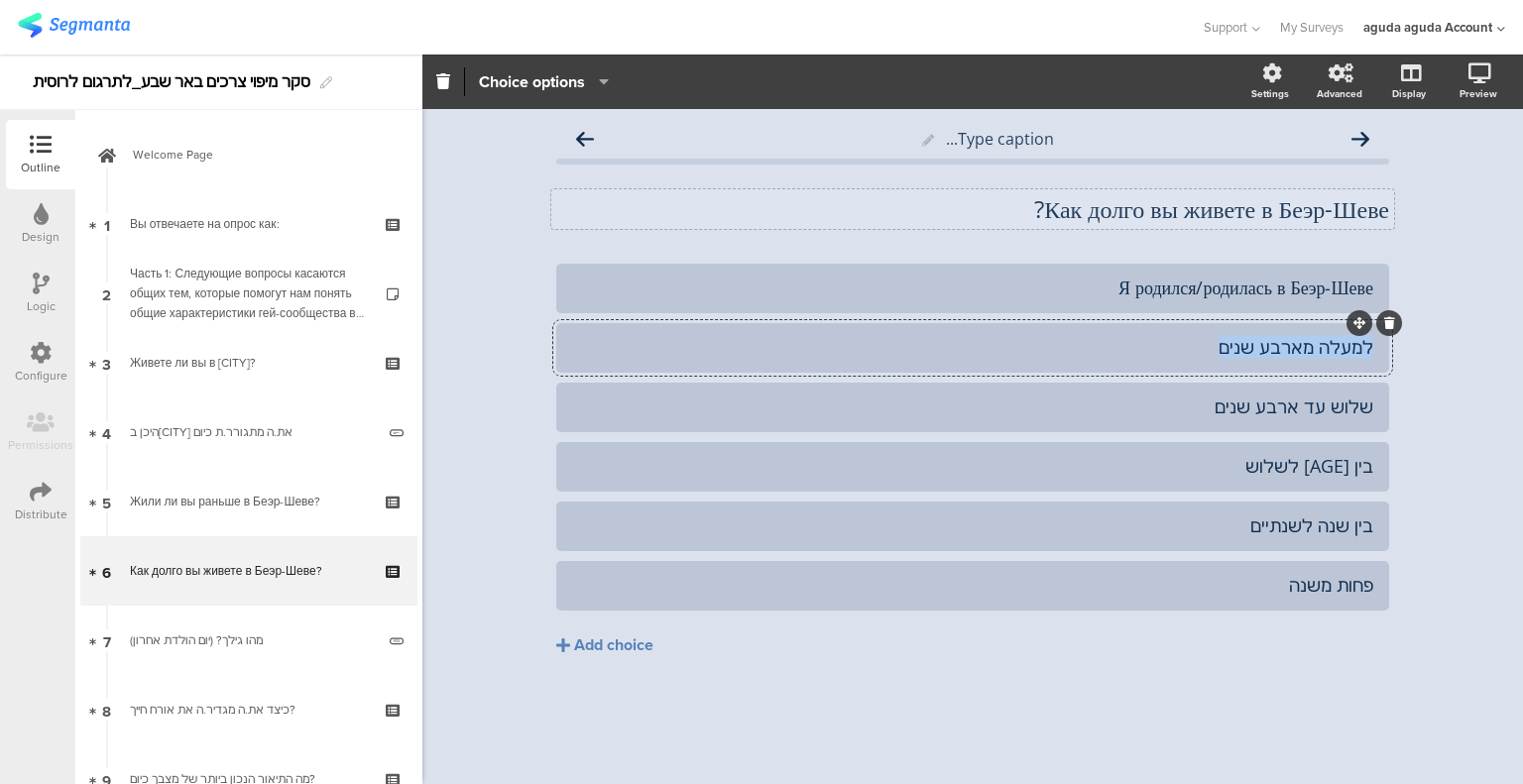 click on "למעלה מארבע שנים" 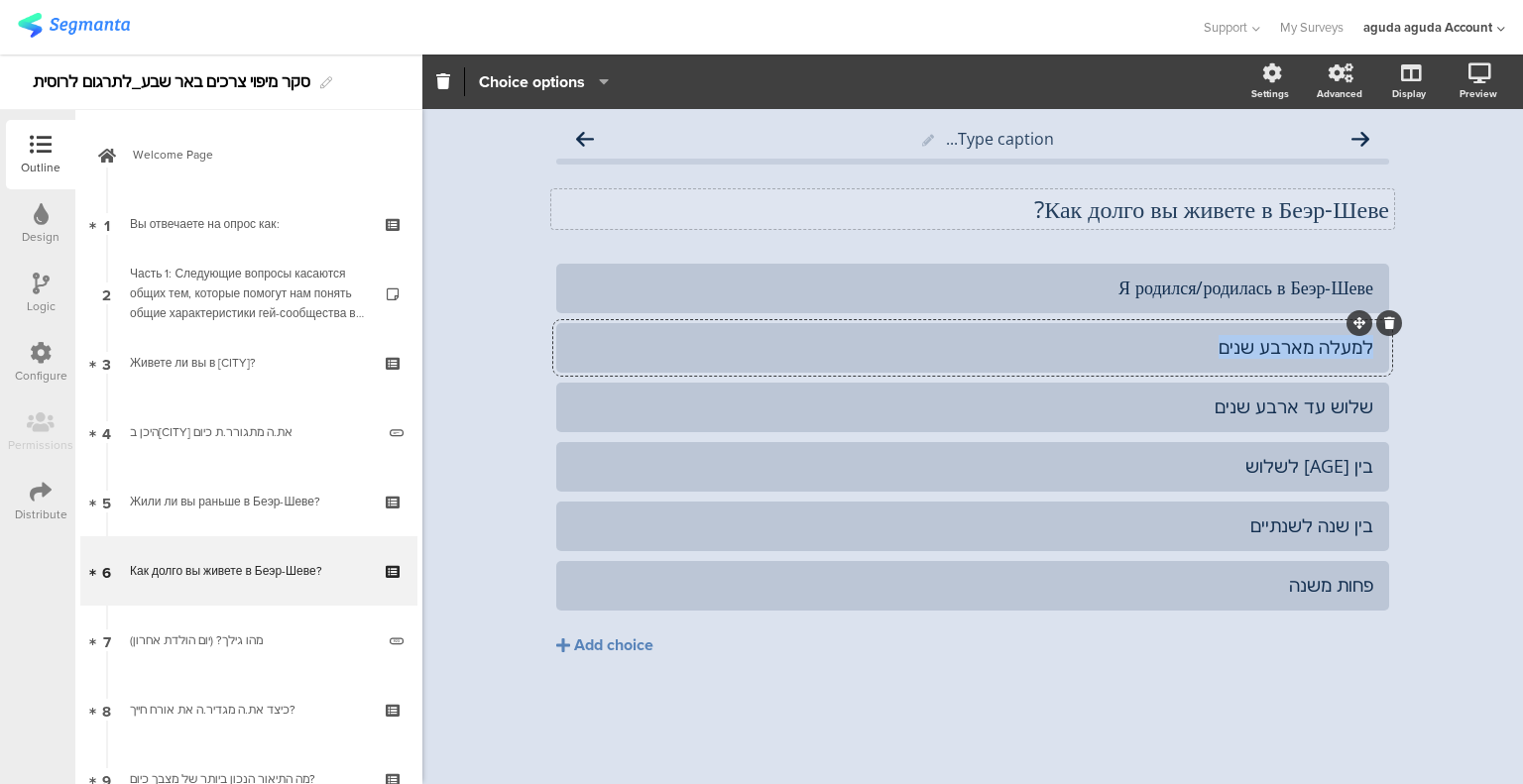 paste 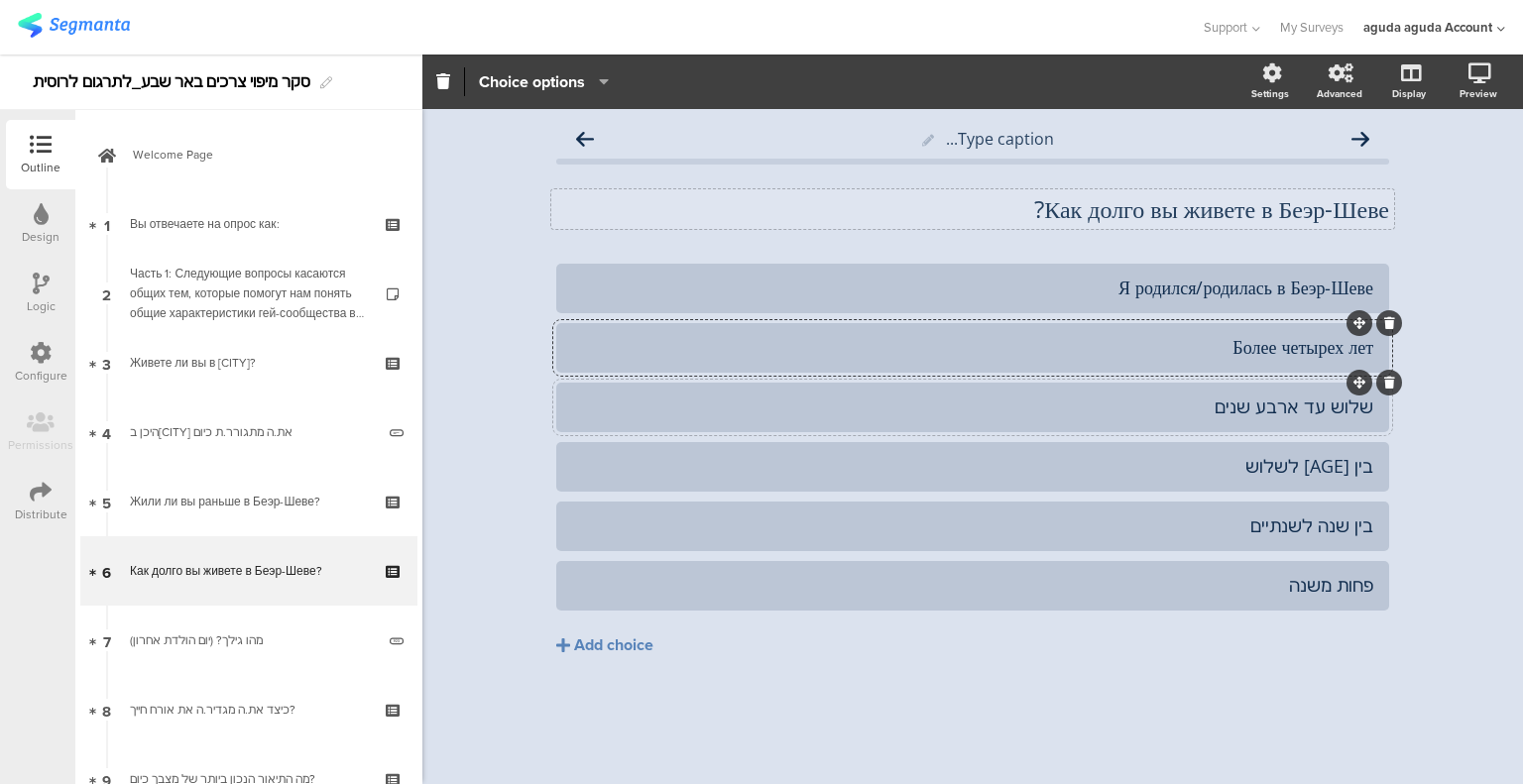 click on "שלוש עד ארבע שנים" 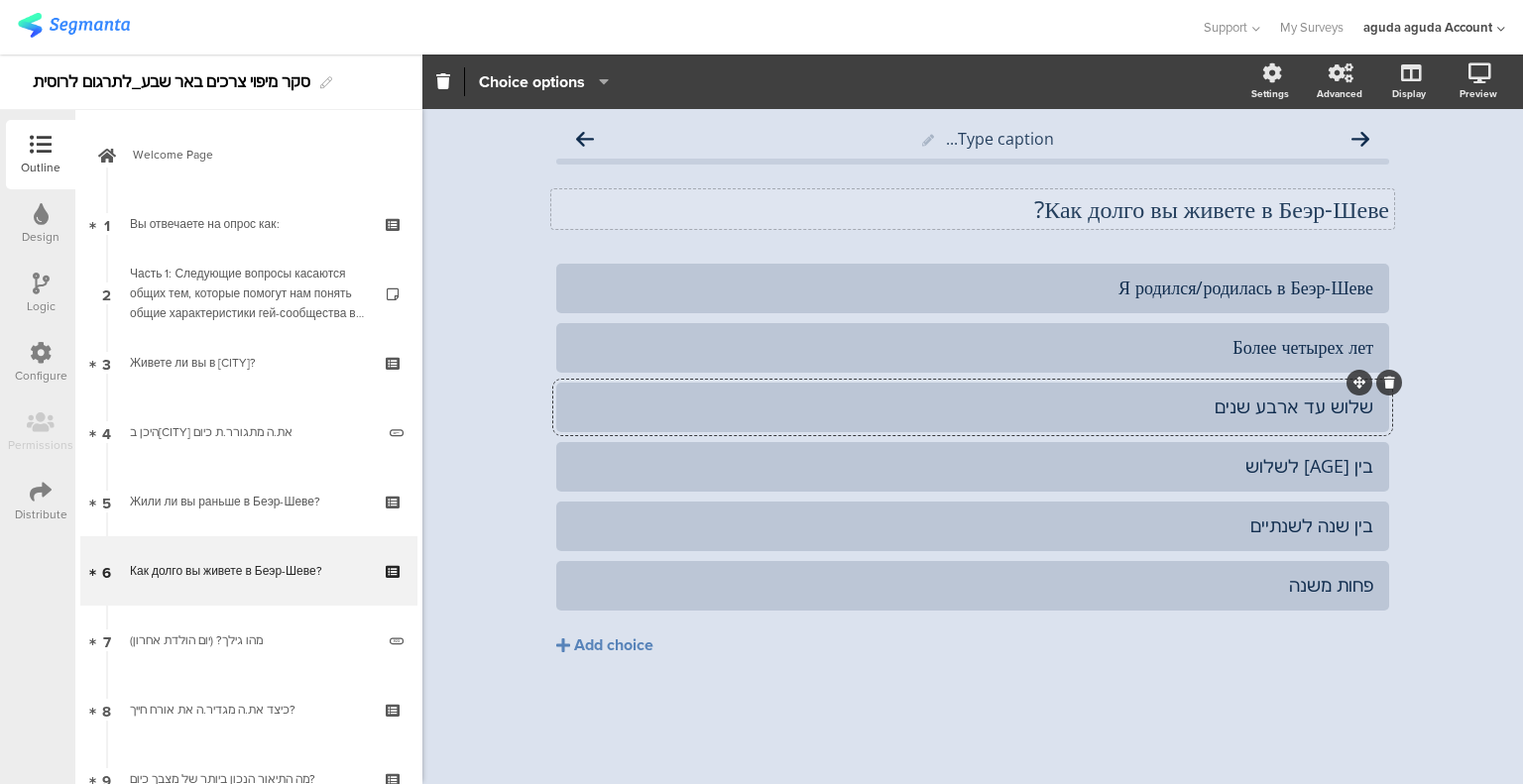 click on "שלוש עד ארבע שנים" 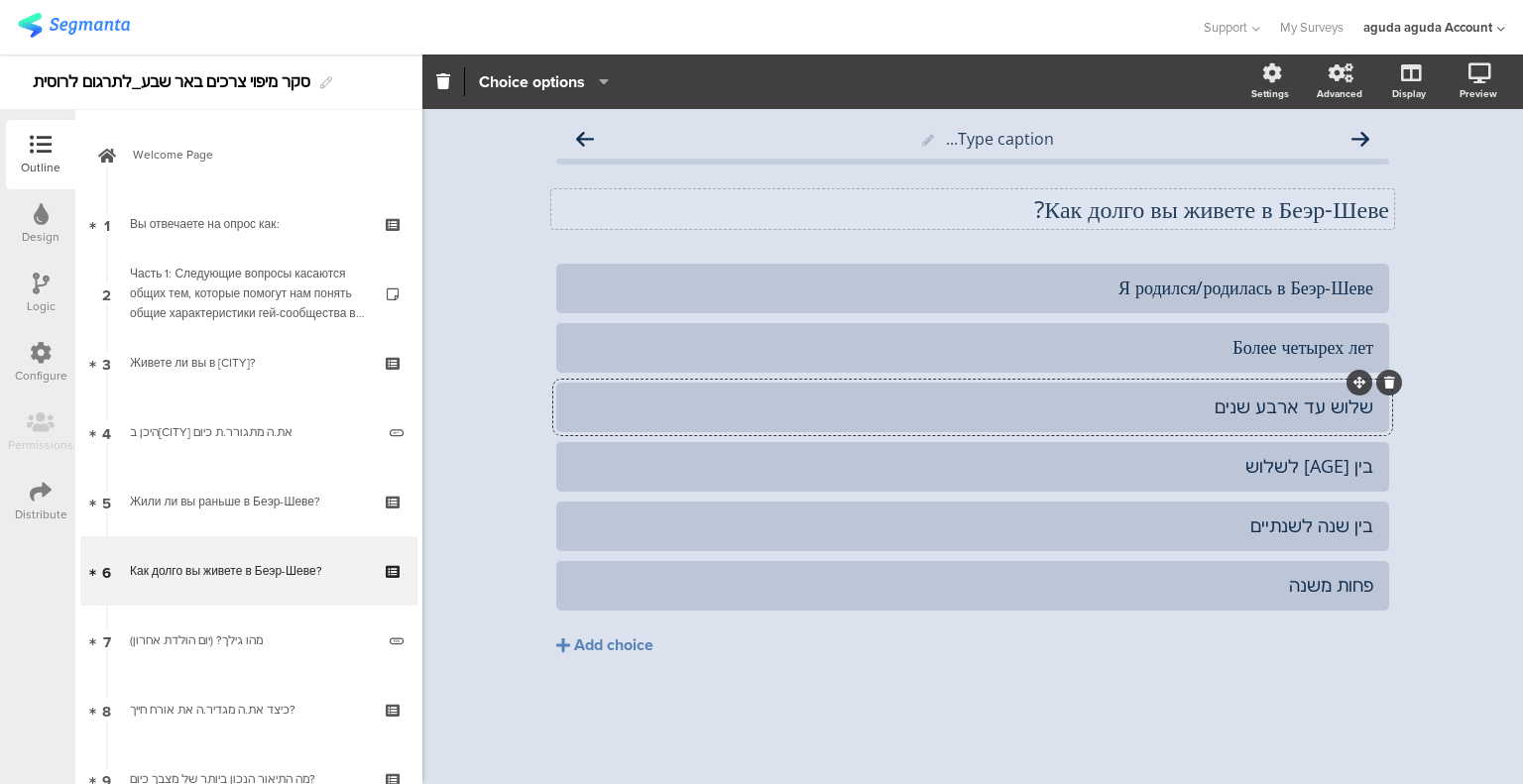 click on "שלוש עד ארבע שנים" 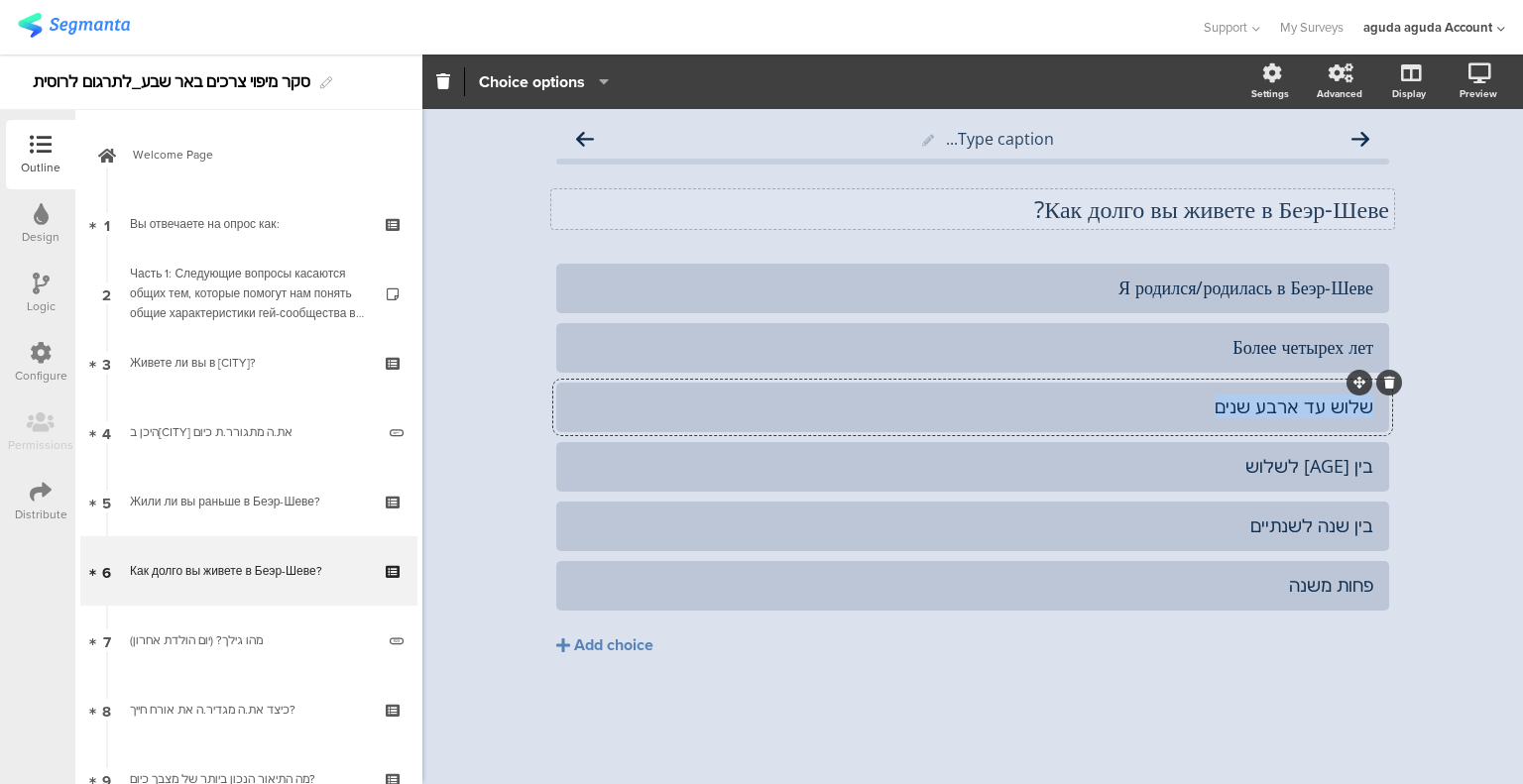 click on "שלוש עד ארבע שנים" 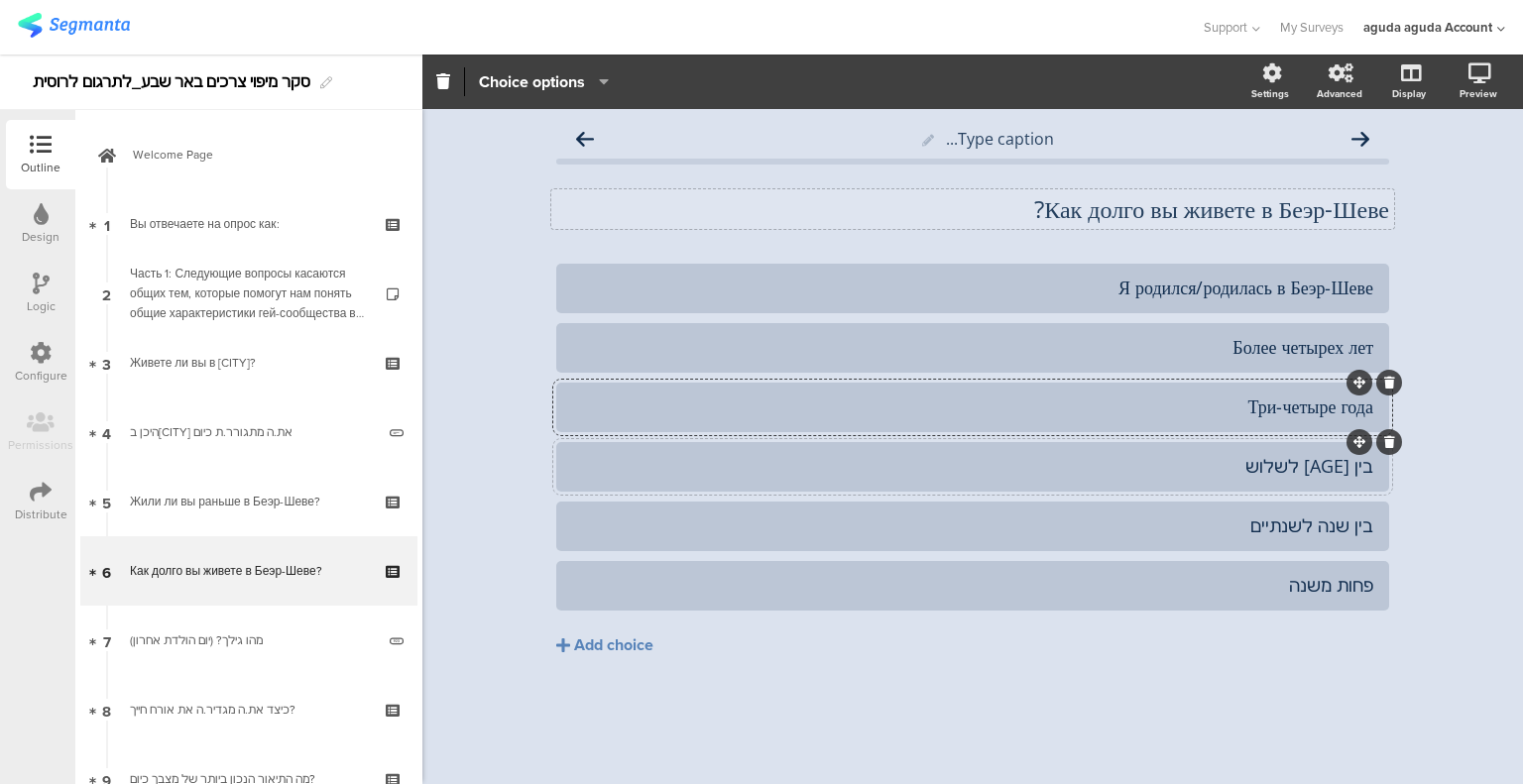 click on "בין [AGE] לשלוש" 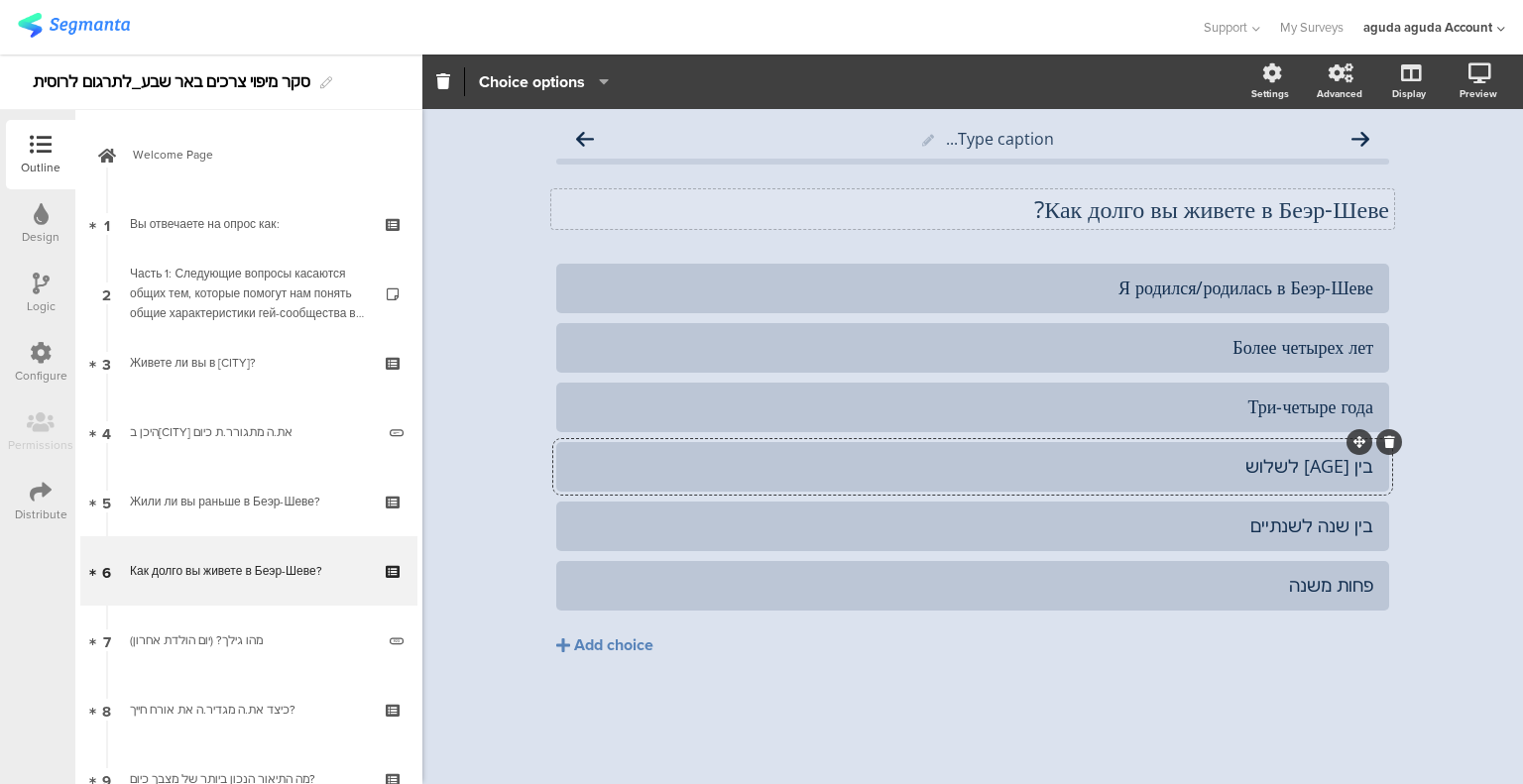 click on "בין [AGE] לשלוש" 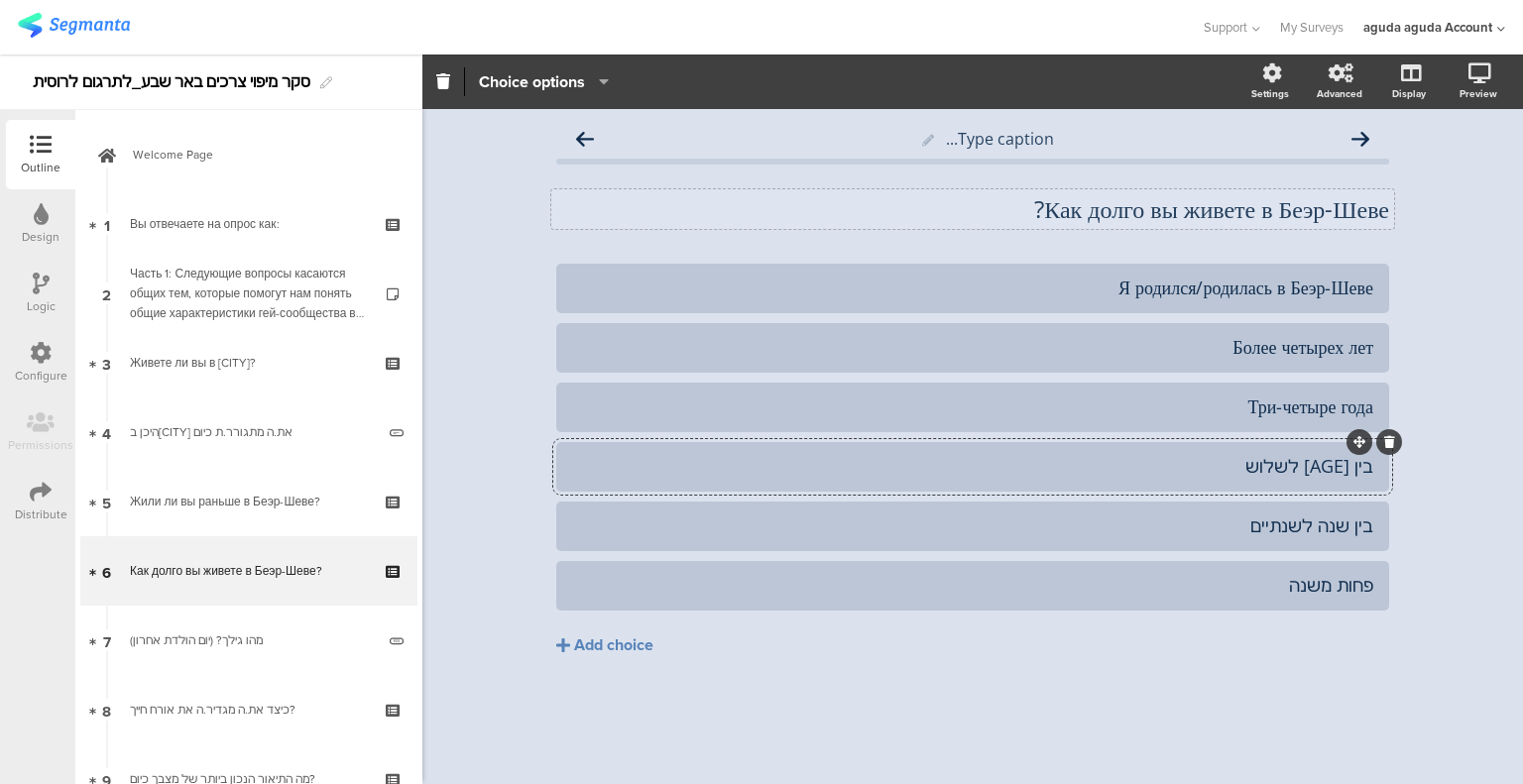 paste 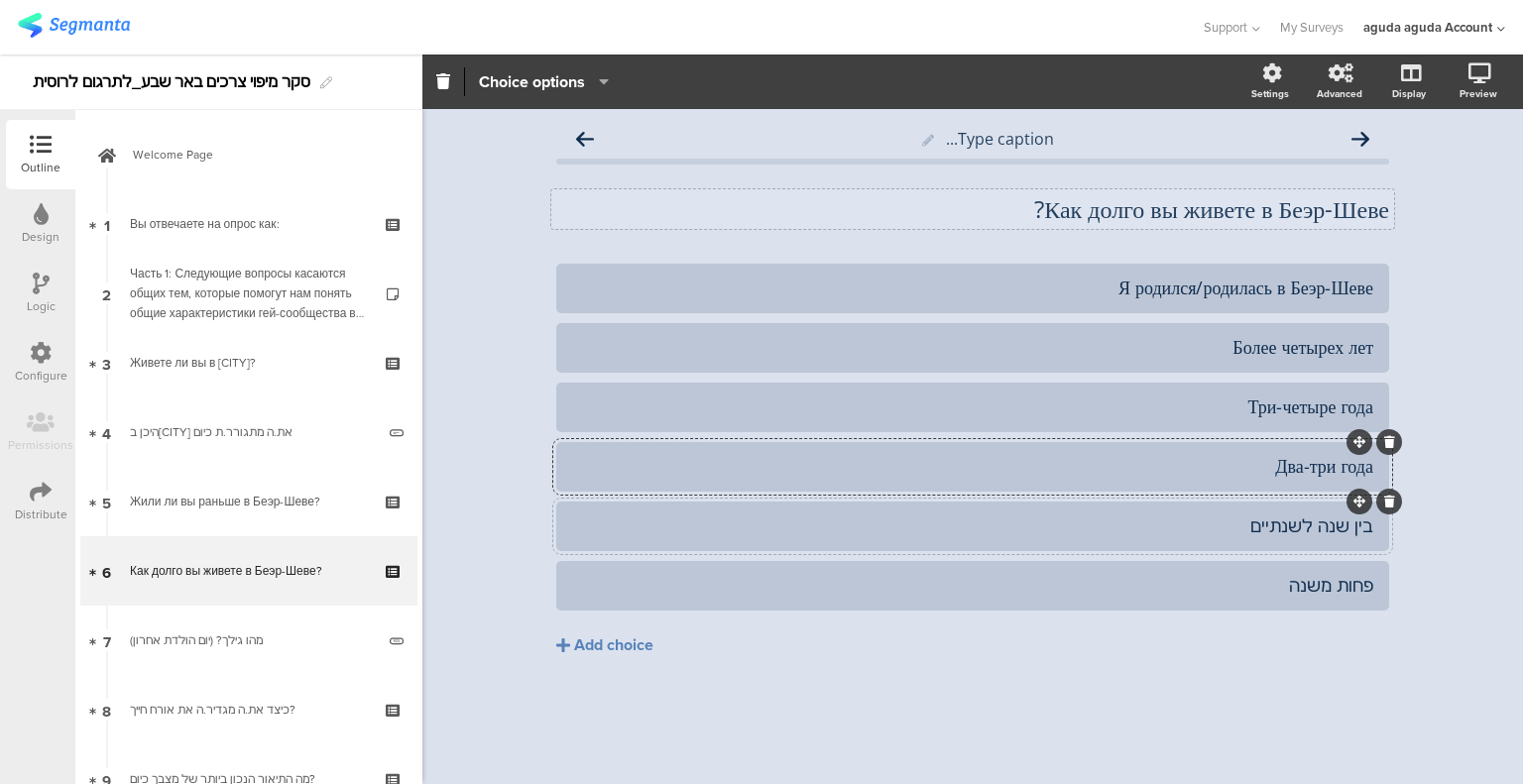 click on "בין שנה לשנתיים" 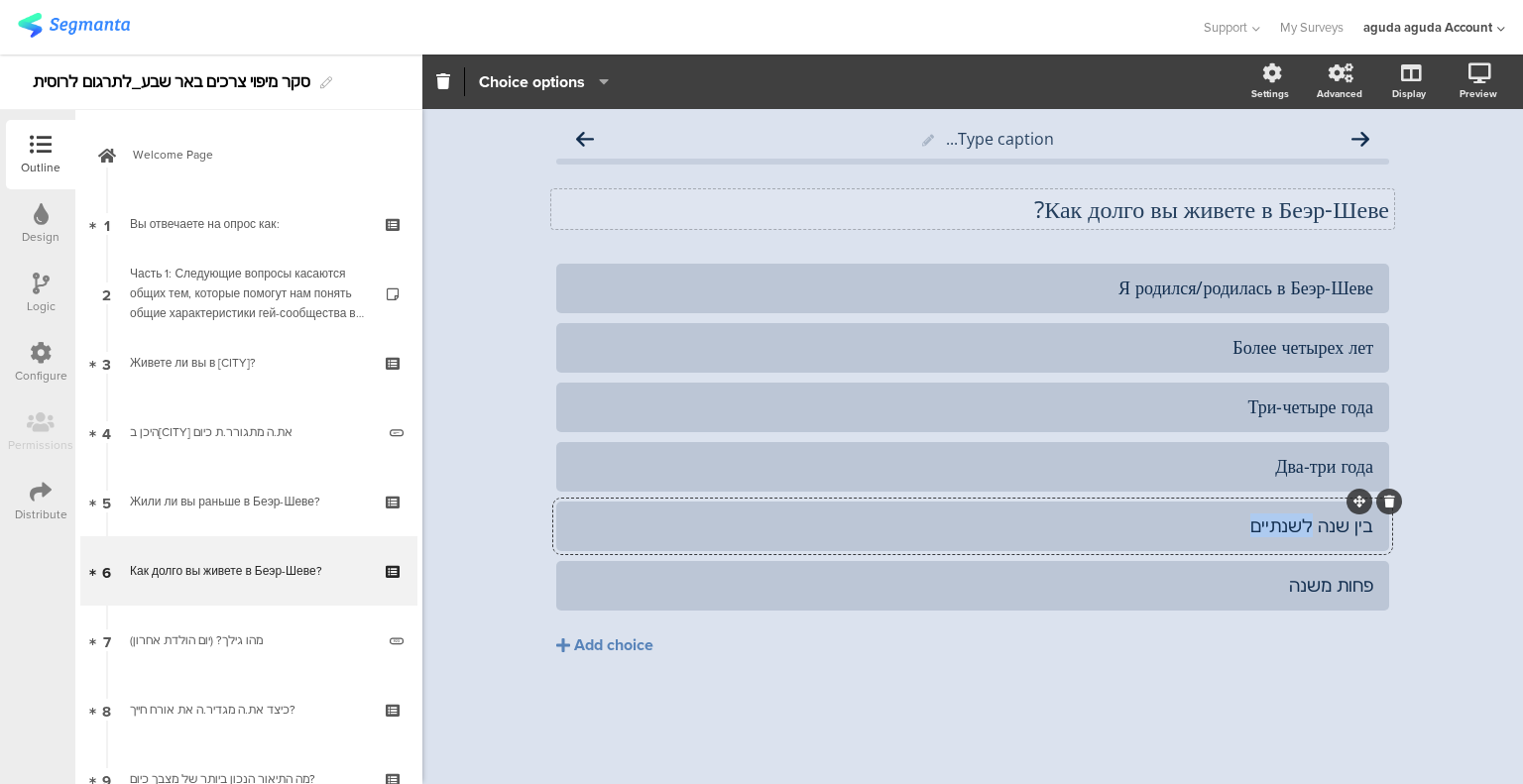 click on "בין שנה לשנתיים" 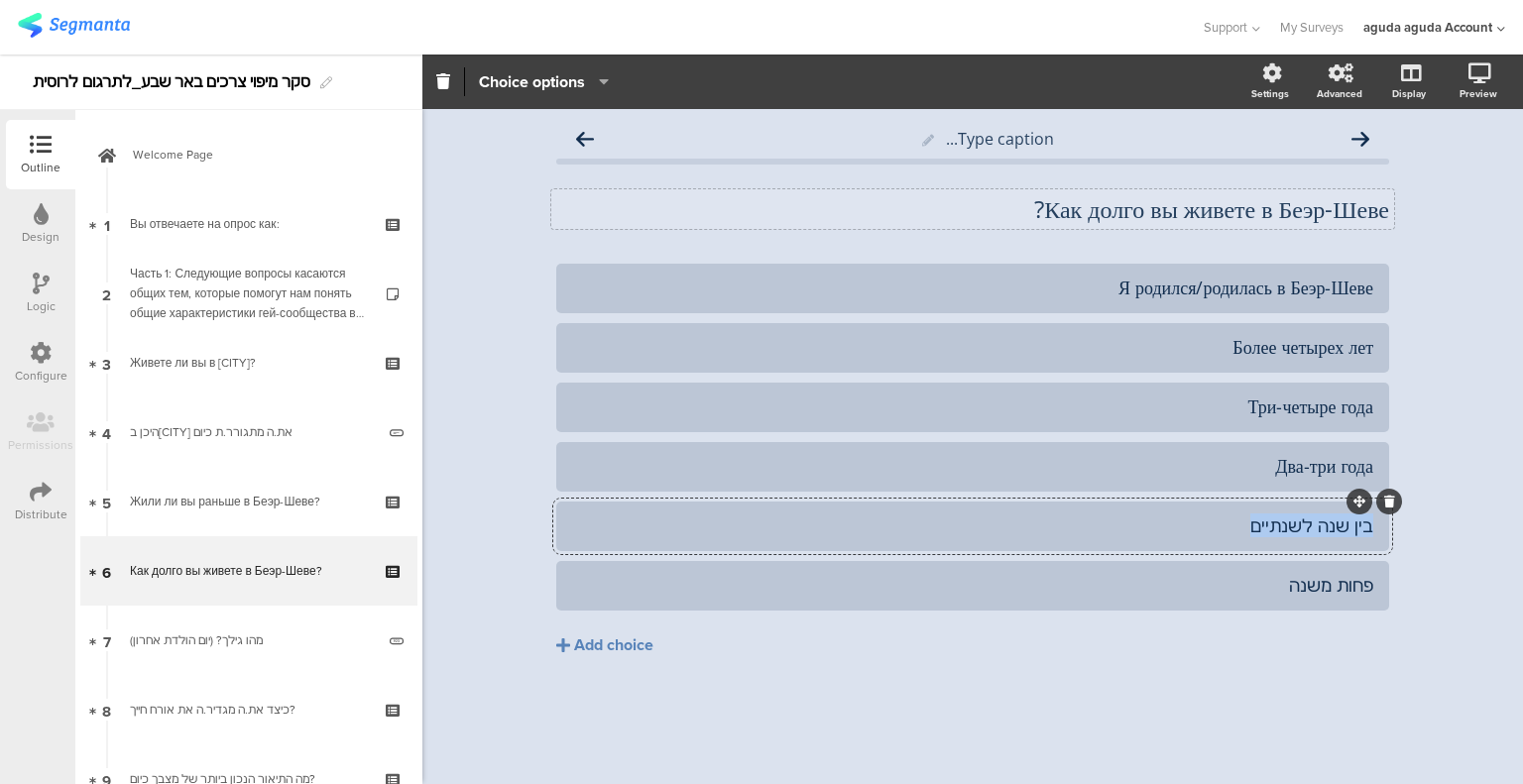 click on "בין שנה לשנתיים" 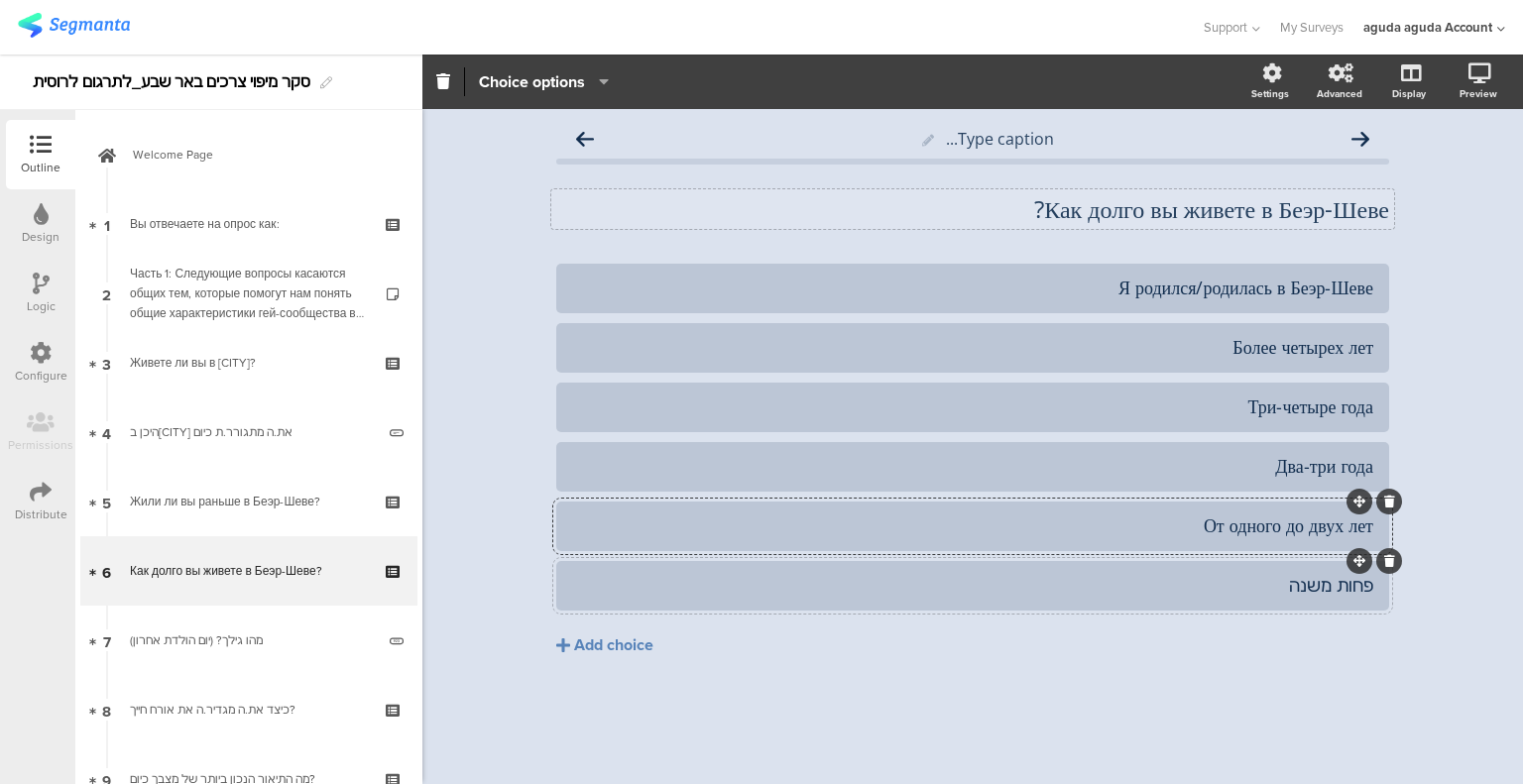 click on "פחות משנה" 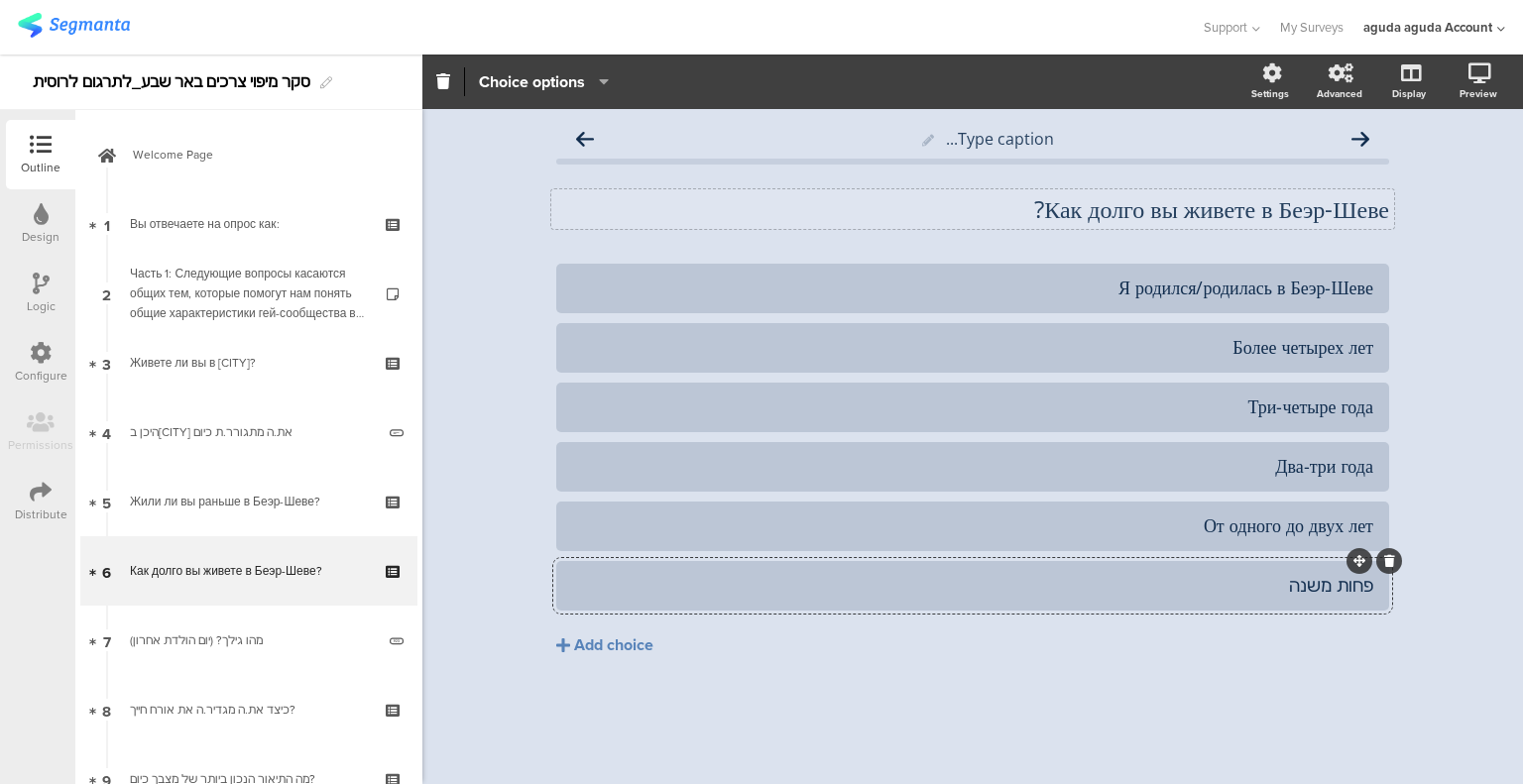 click on "פחות משנה" 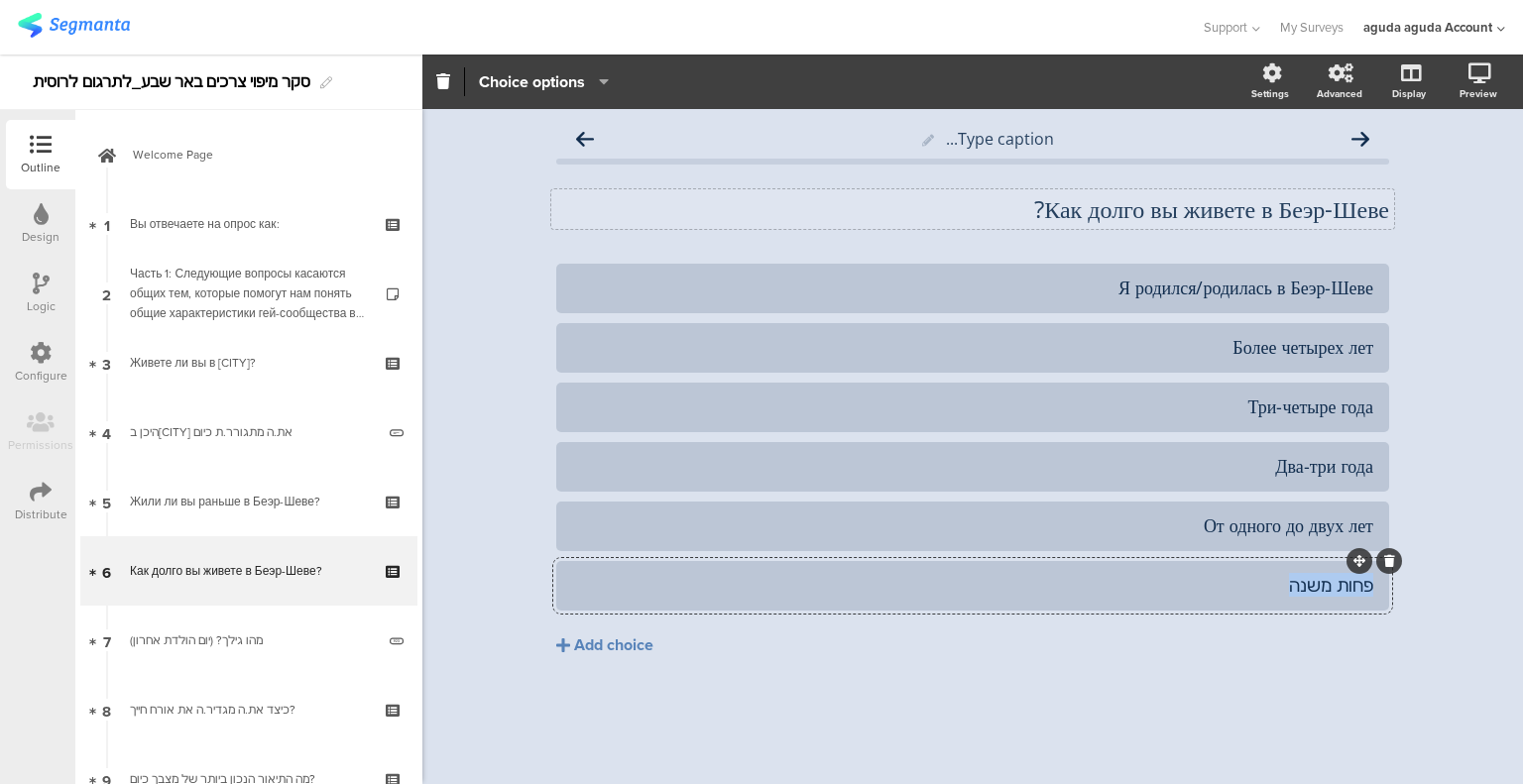 click on "פחות משנה" 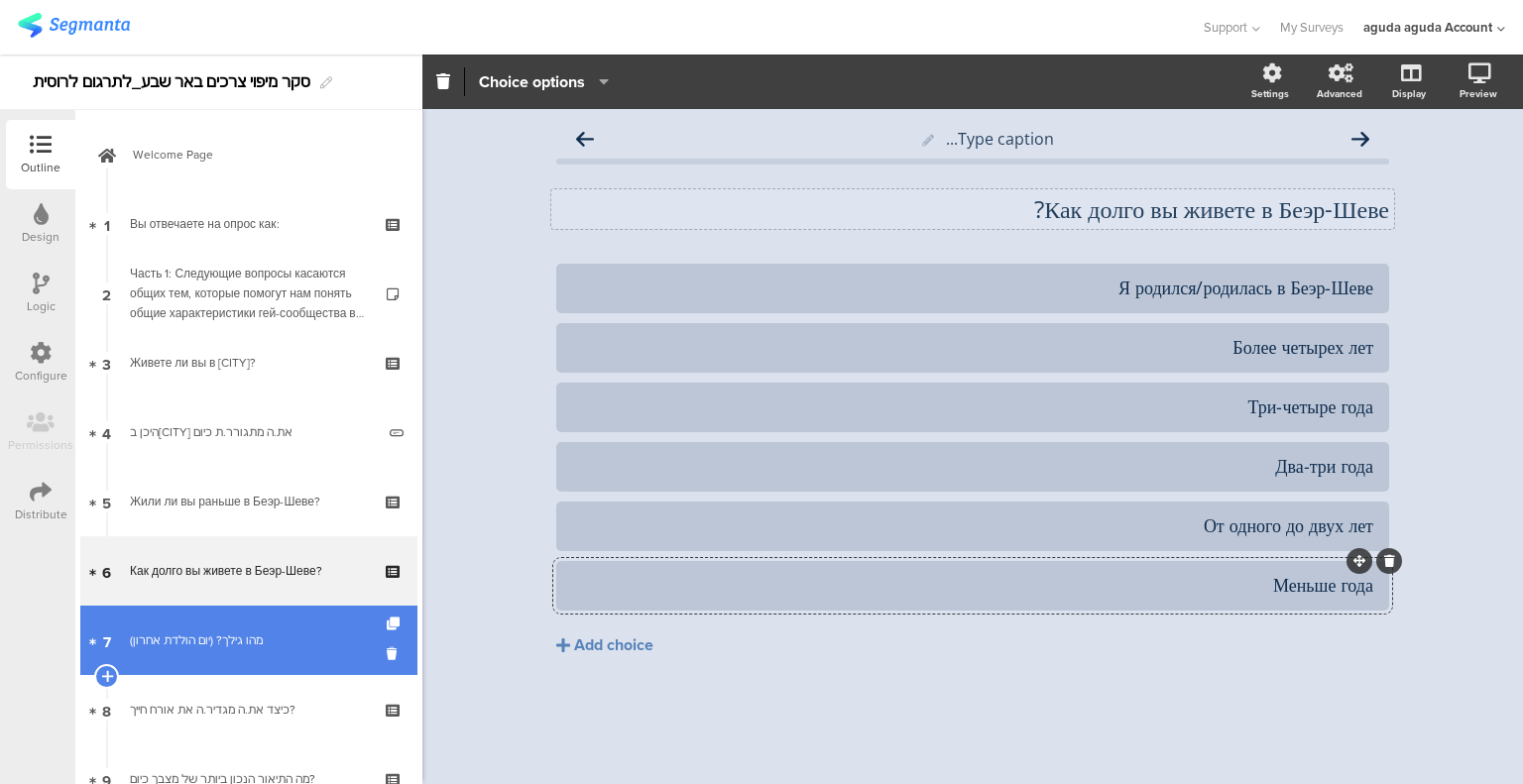 click on "[NUMBER]
מהו גילך? ([DATE])" at bounding box center (249, 640) 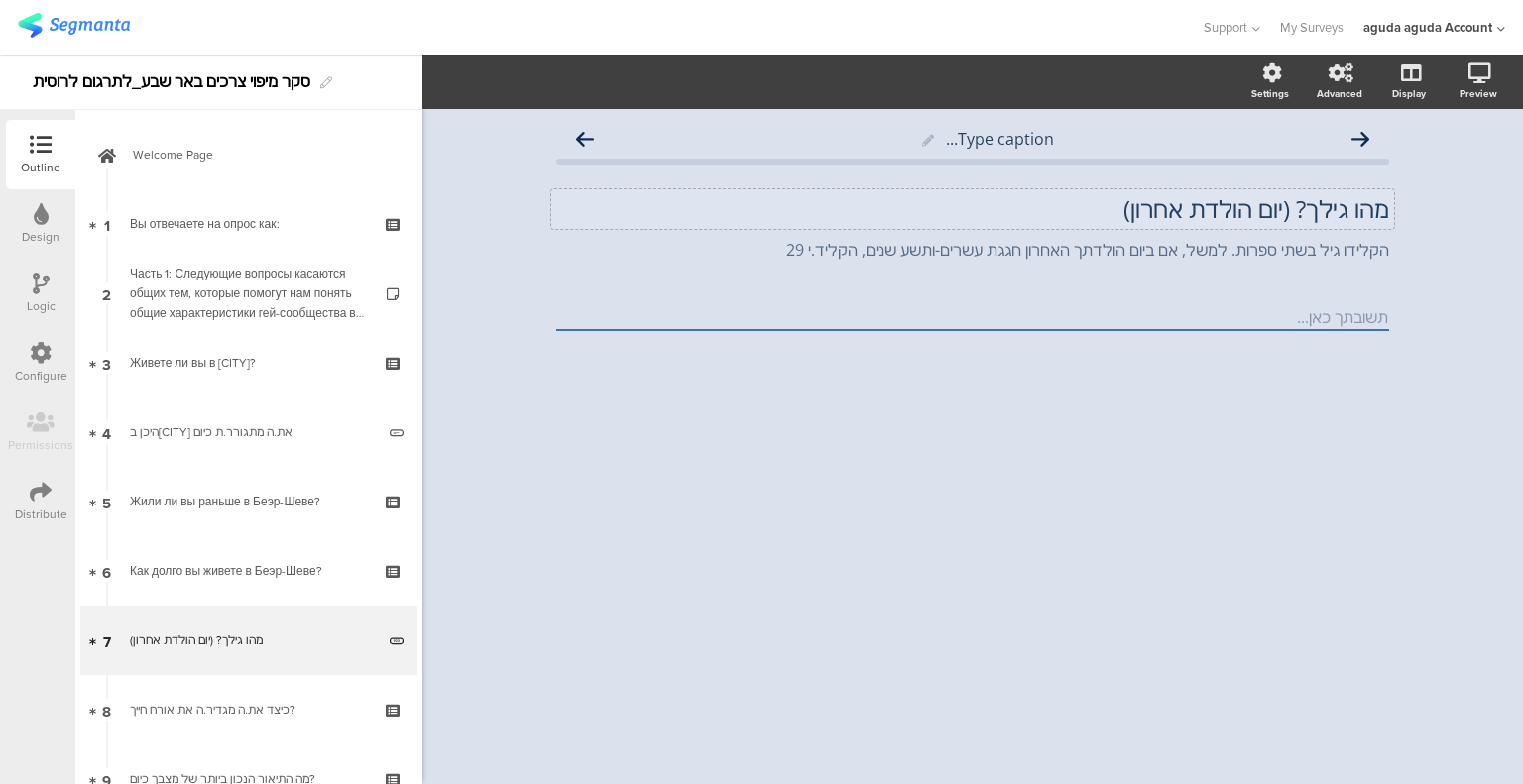 click on "מהו גילך? (יום הולדת אחרון)" 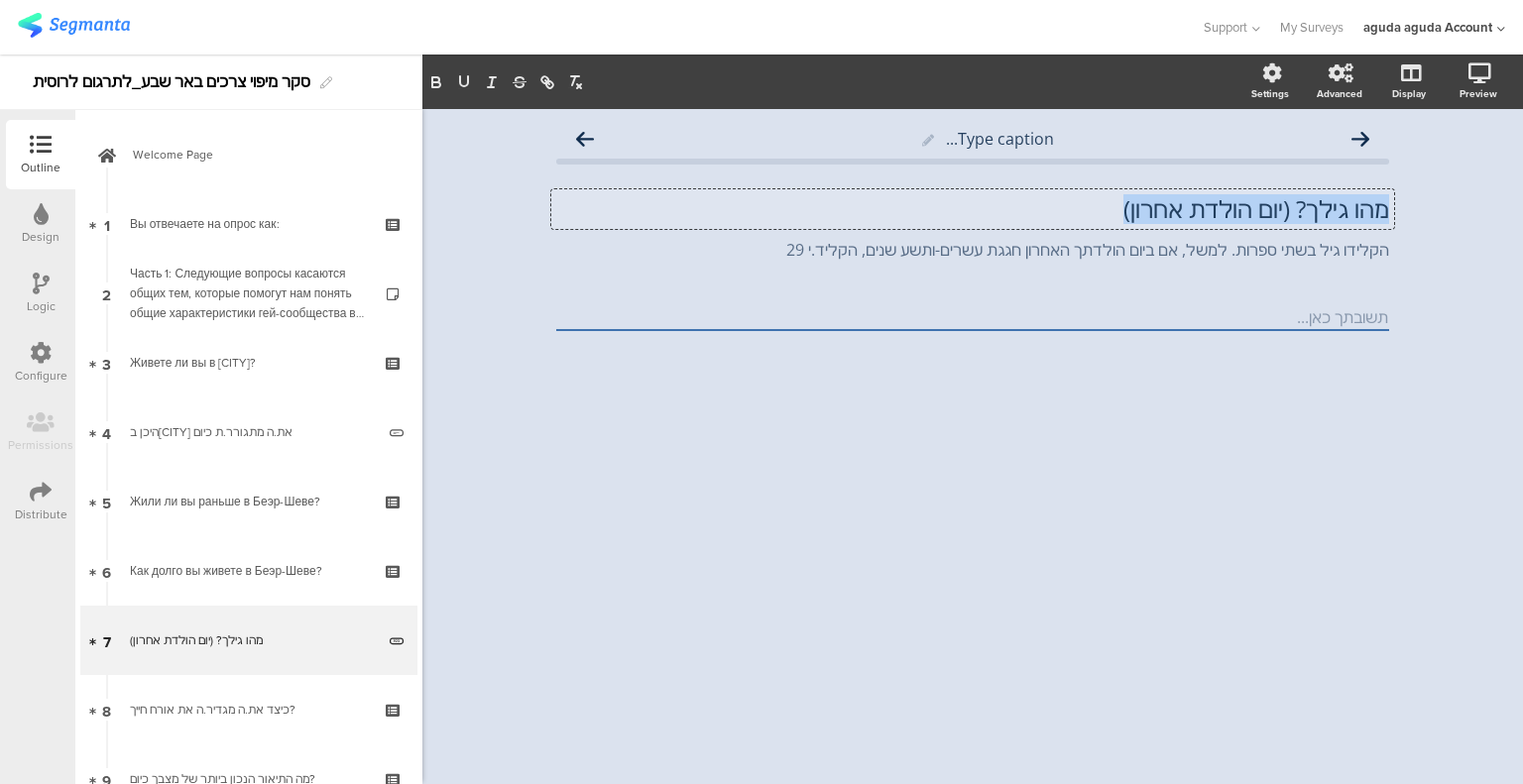 click on "מהו גילך? (יום הולדת אחרון)" 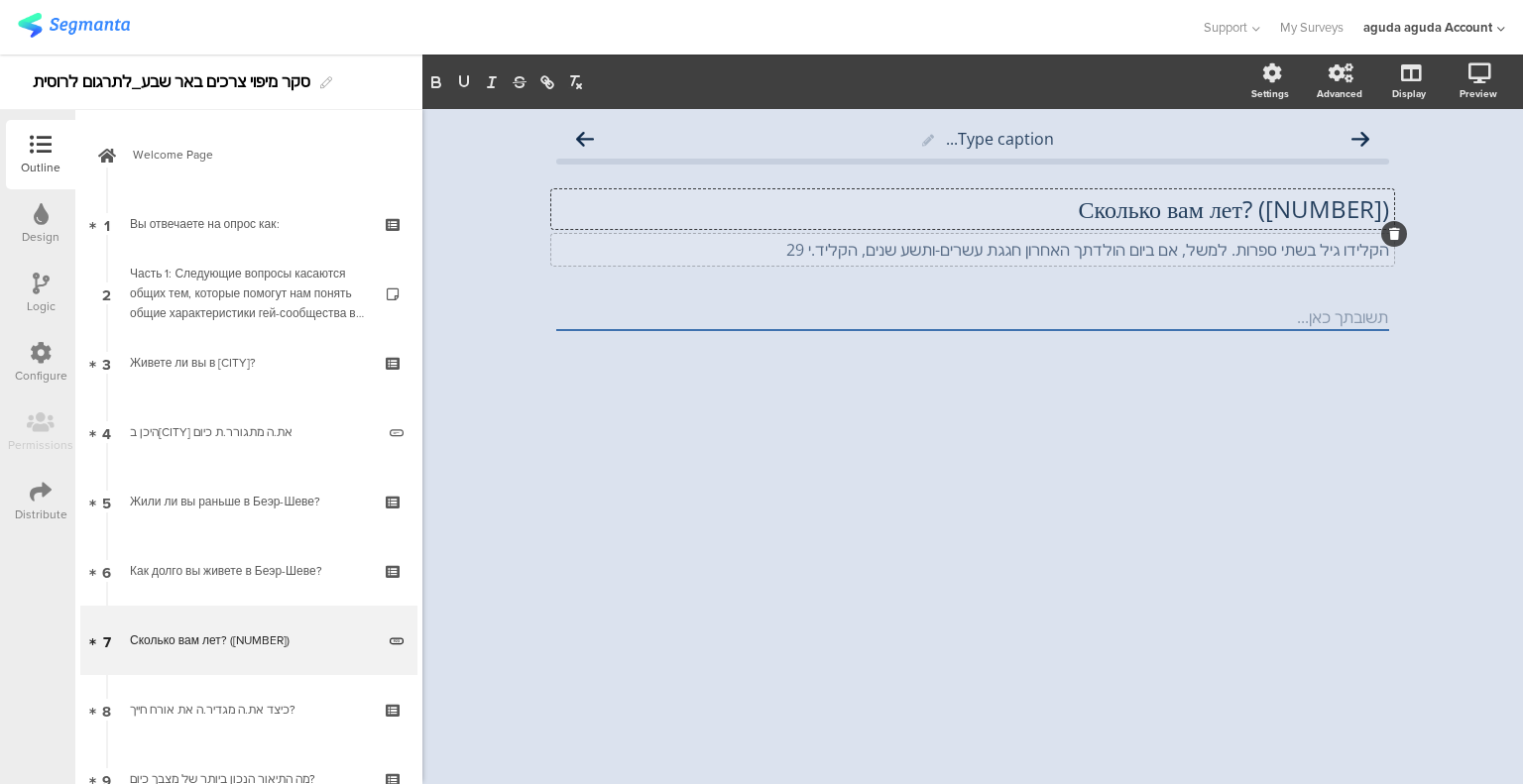 click on "הקלידו גיל בשתי ספרות. למשל, אם ביום הולדתך האחרון חגגת עשרים-ותשע שנים, הקליד.י [AGE]
הקלידו גיל בשתי ספרות. למשל, אם ביום הולדתך האחרון חגגת עשרים-ותשע שנים, הקליד.י [AGE]" 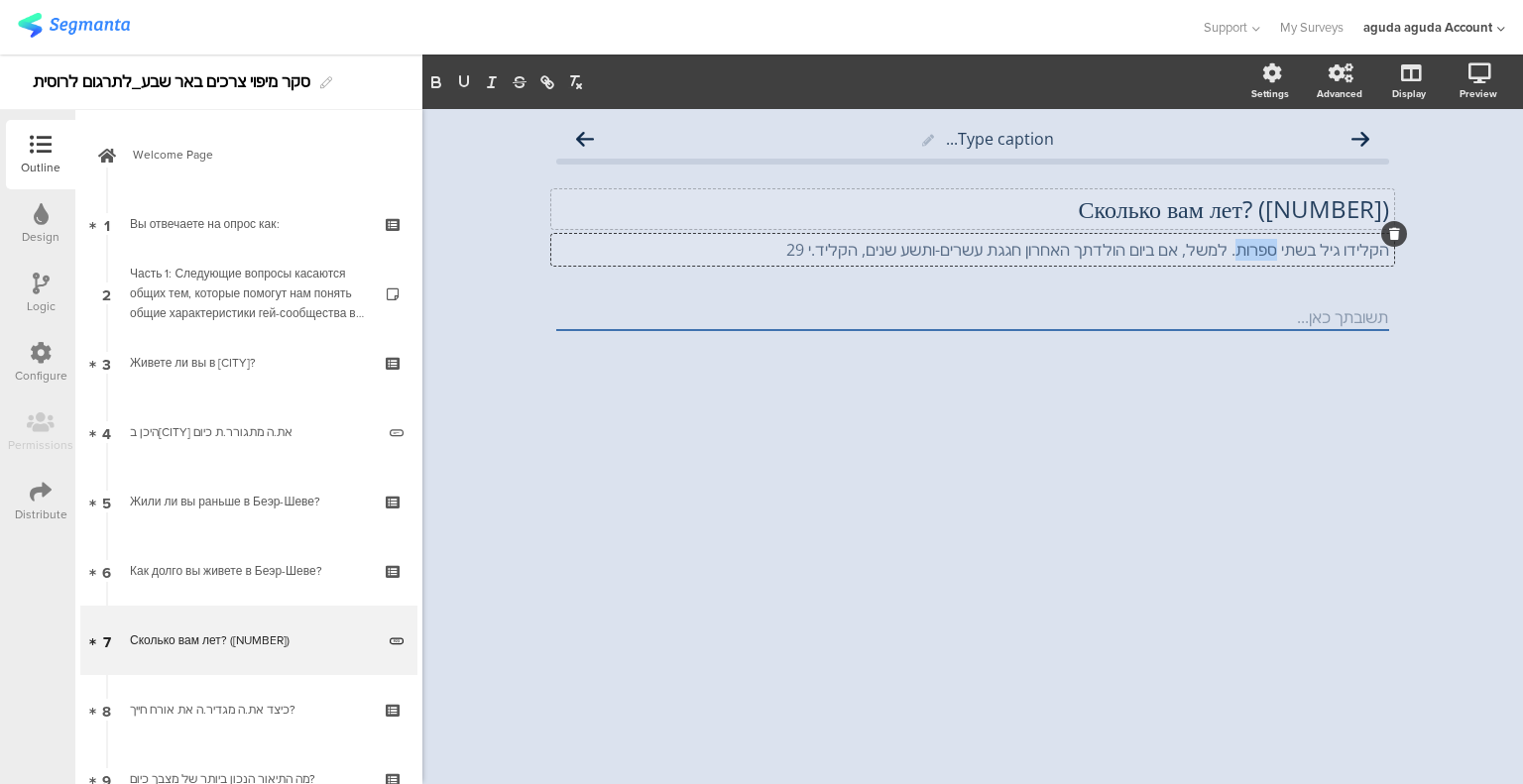 click on "הקלידו גיל בשתי ספרות. למשל, אם ביום הולדתך האחרון חגגת עשרים-ותשע שנים, הקליד.י 29" 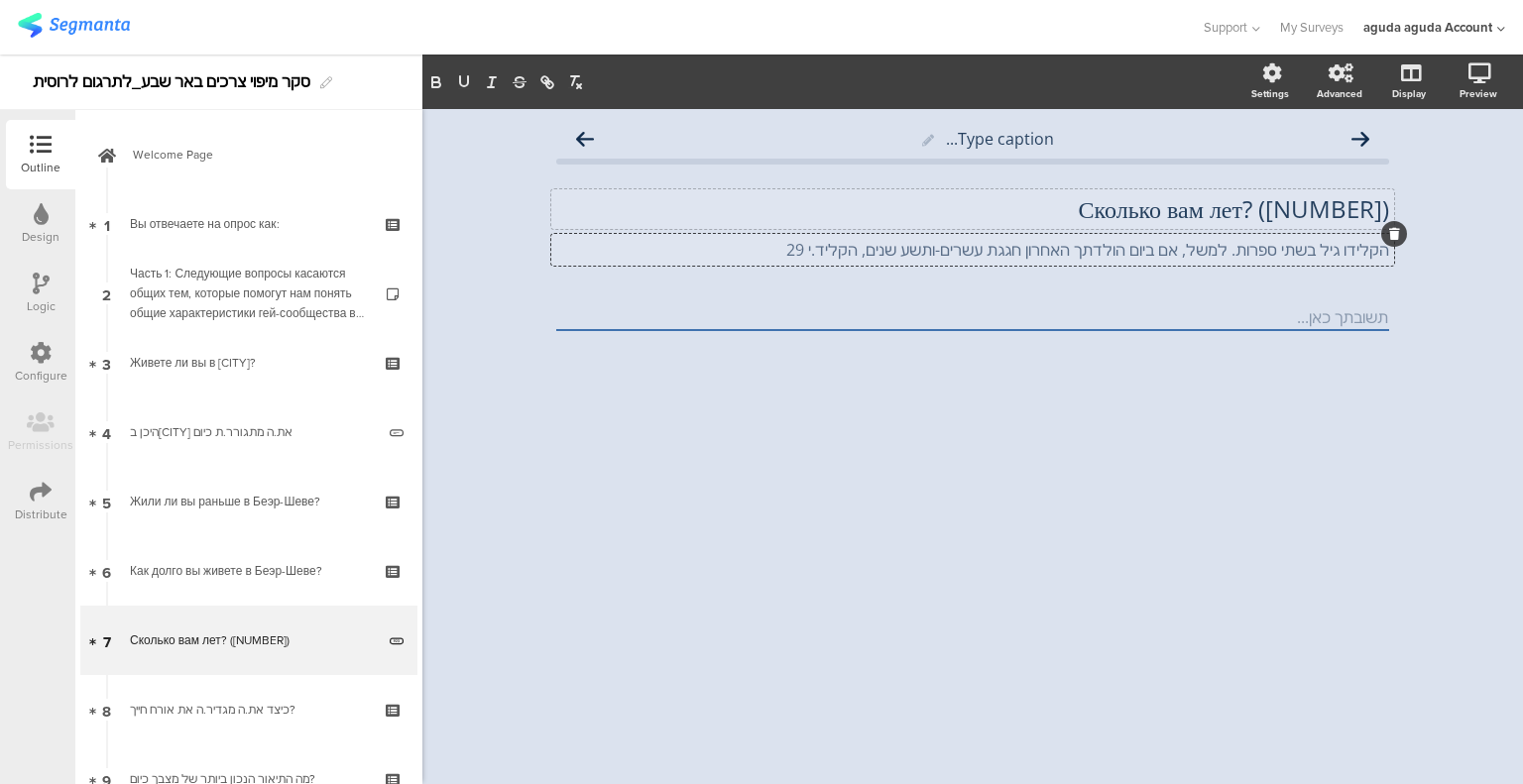 click on "הקלידו גיל בשתי ספרות. למשל, אם ביום הולדתך האחרון חגגת עשרים-ותשע שנים, הקליד.י 29" 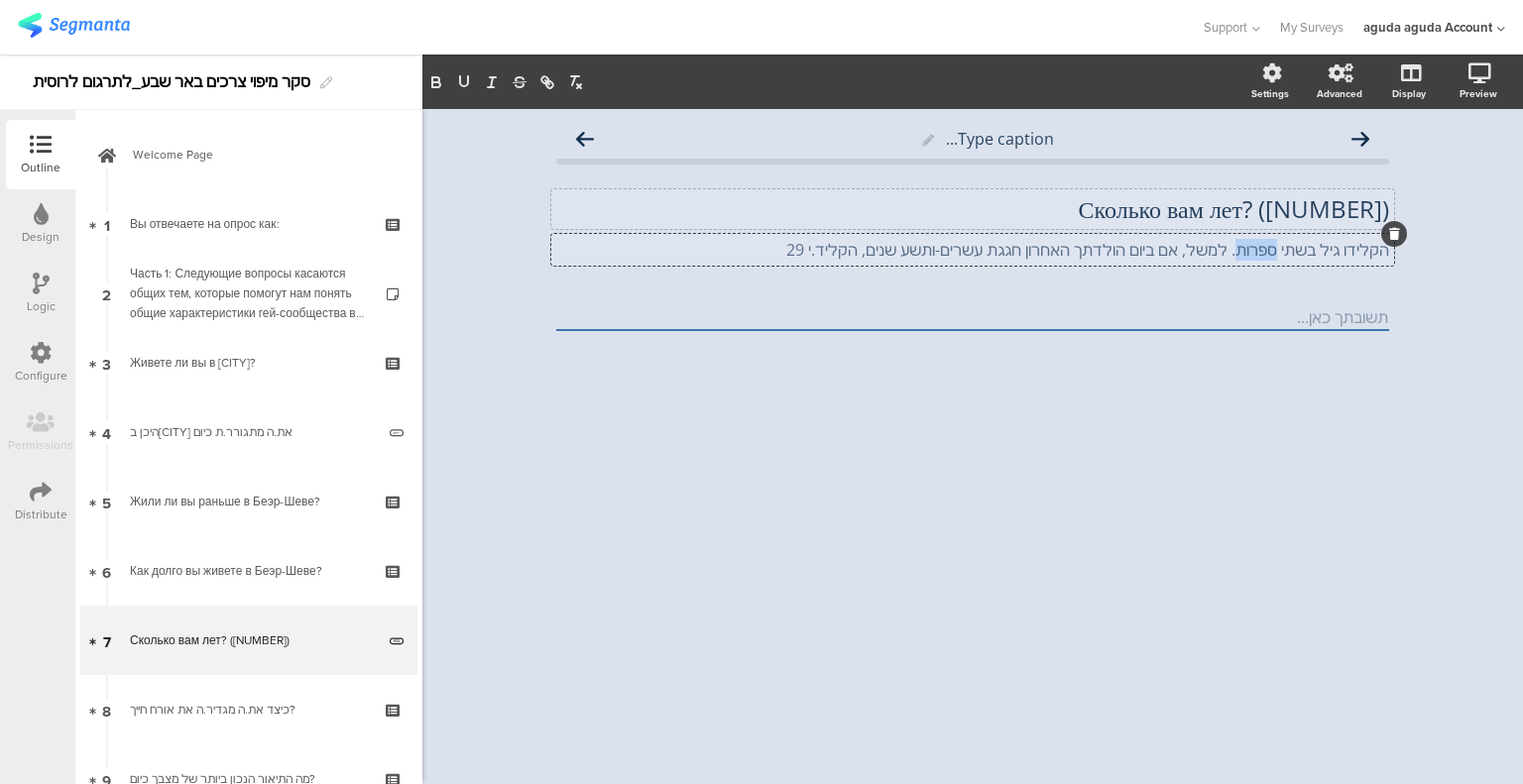click on "הקלידו גיל בשתי ספרות. למשל, אם ביום הולדתך האחרון חגגת עשרים-ותשע שנים, הקליד.י 29" 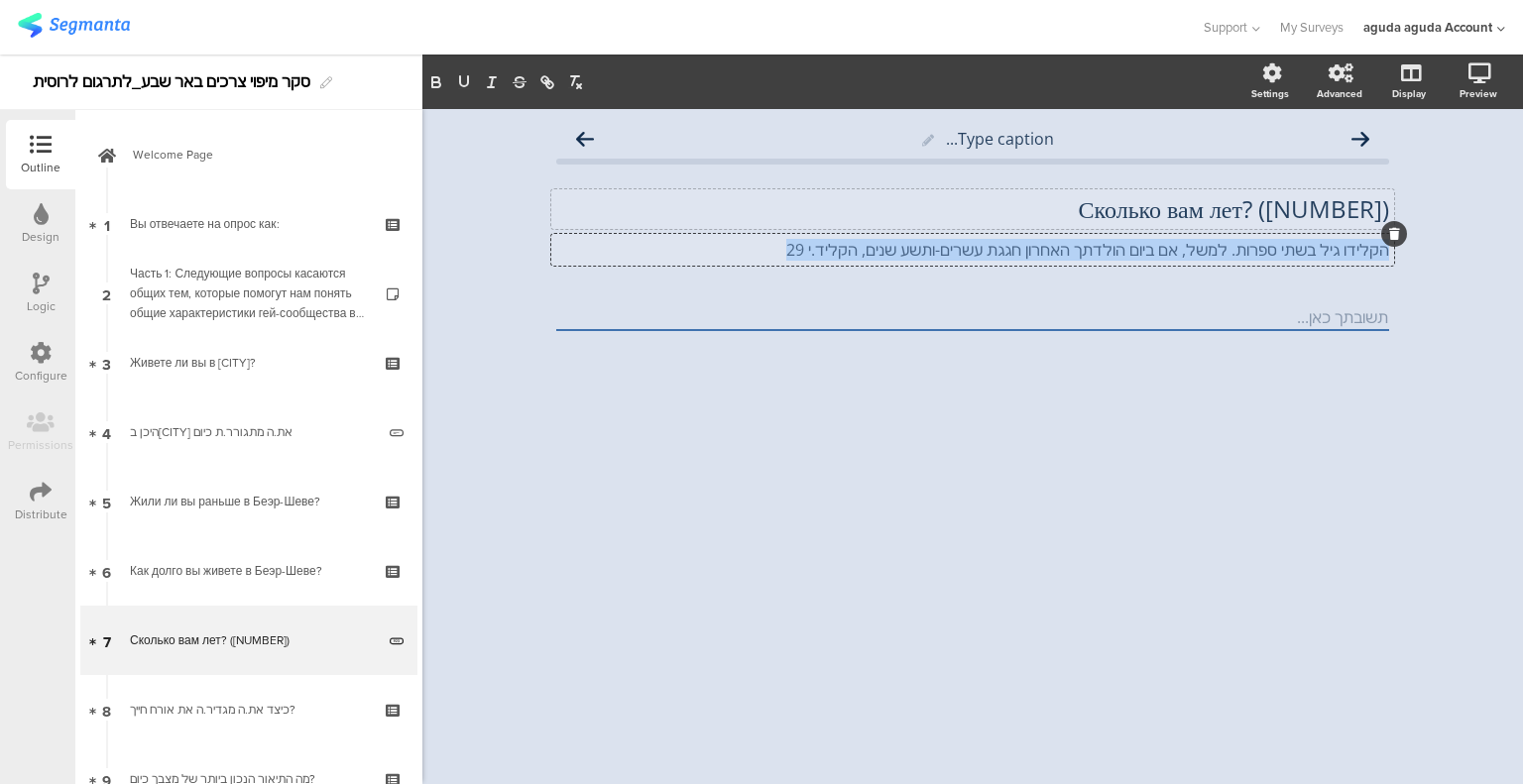 click on "הקלידו גיל בשתי ספרות. למשל, אם ביום הולדתך האחרון חגגת עשרים-ותשע שנים, הקליד.י 29" 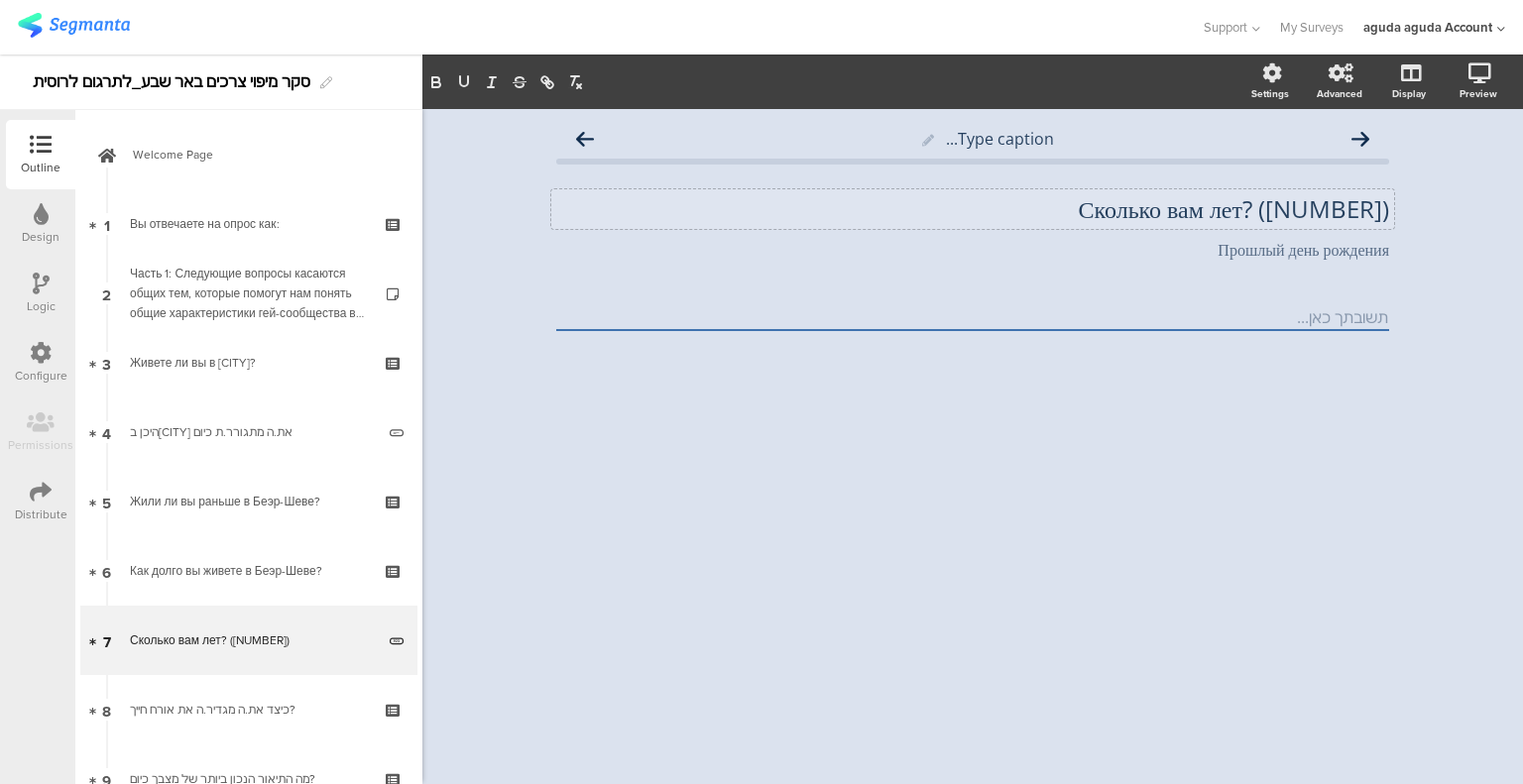click on "Type caption...
Сколько вам лет? (две цифры)
Сколько вам лет? (две цифры)
Прошлый день рождения
Прошлый день рождения" 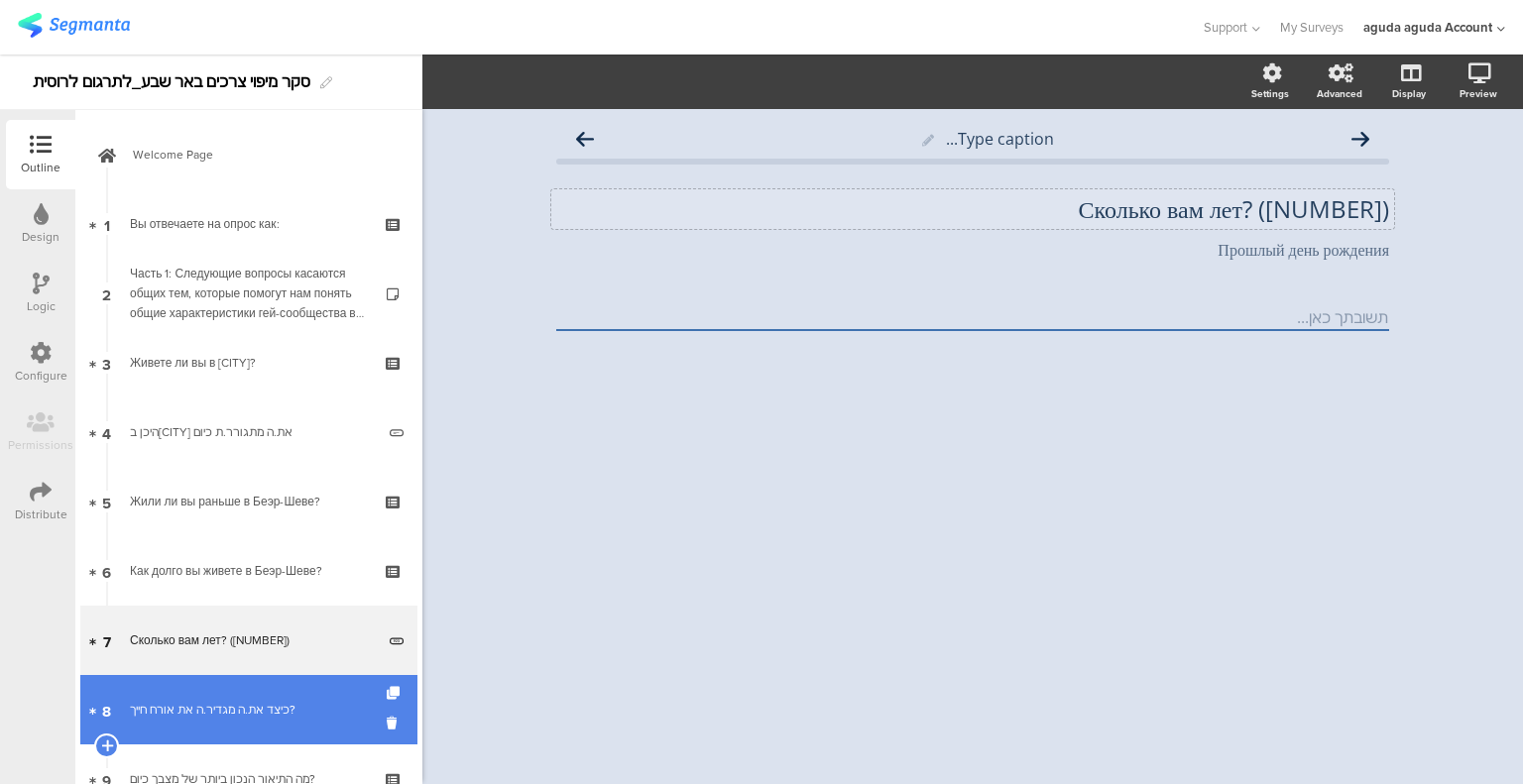click on "כיצד את.ה מגדיר.ה את אורח חייך?" at bounding box center [248, 710] 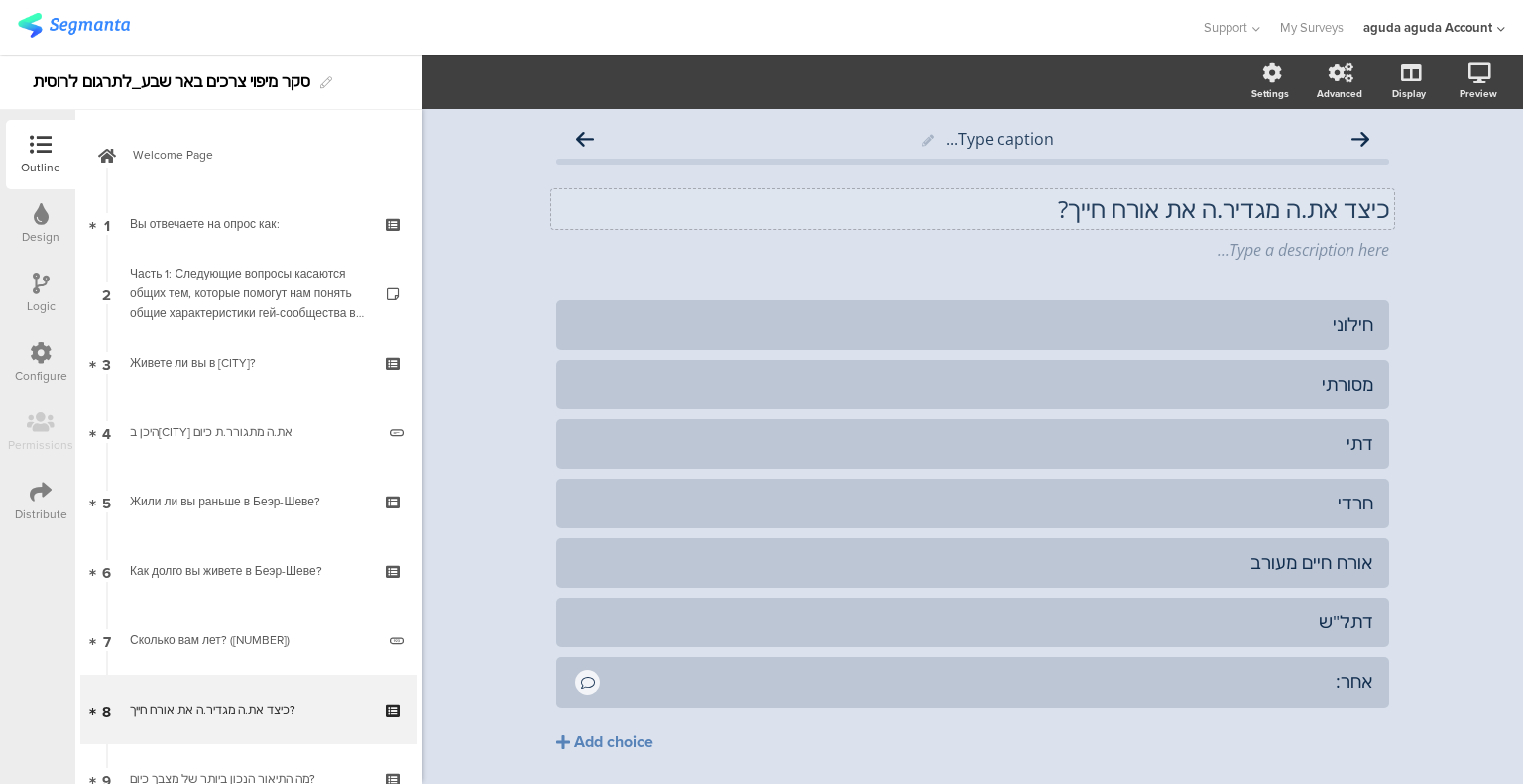 click on "כיצד את.ה מגדיר.ה את אורח חייך?" 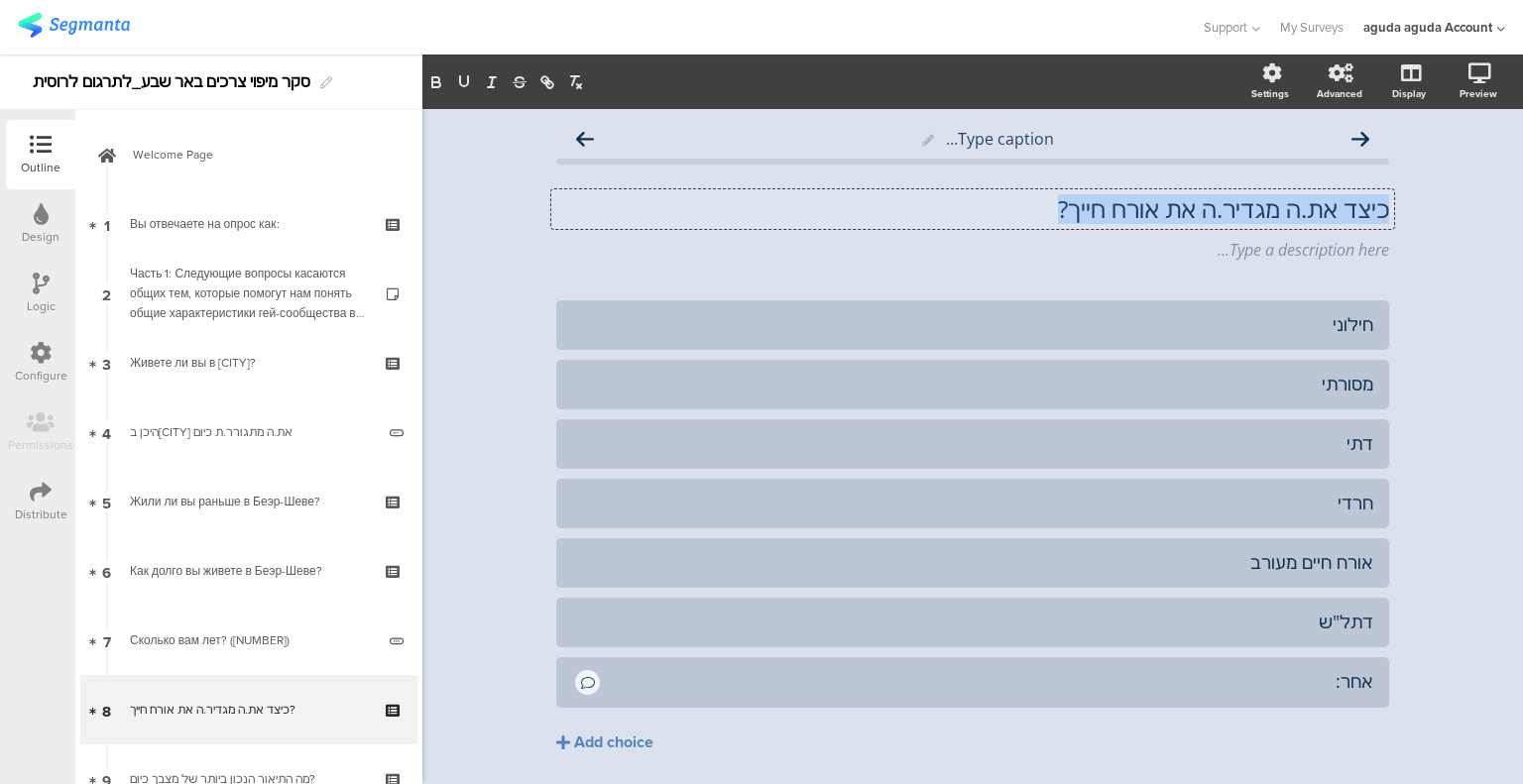 click on "כיצד את.ה מגדיר.ה את אורח חייך?" 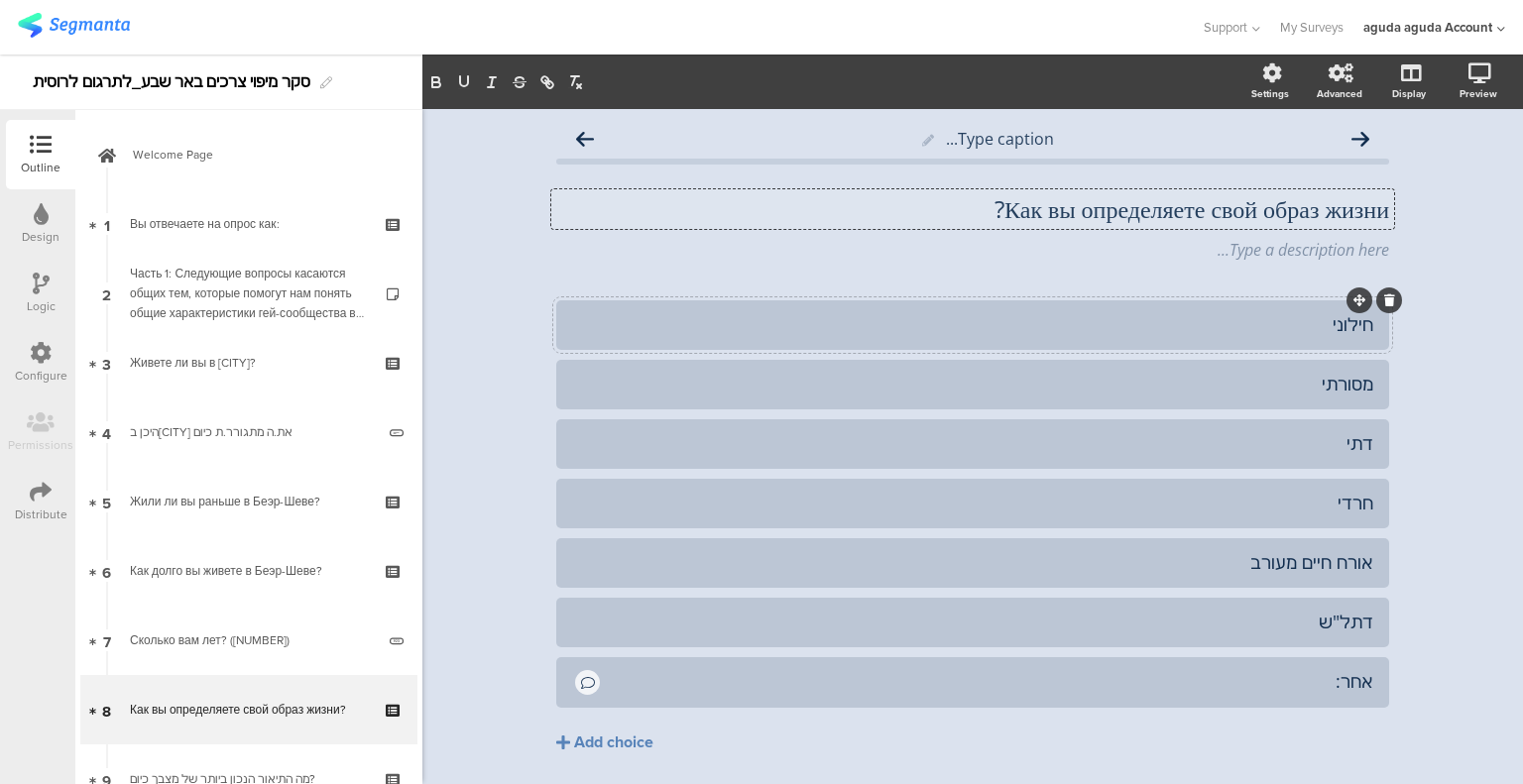 click on "חילוני" 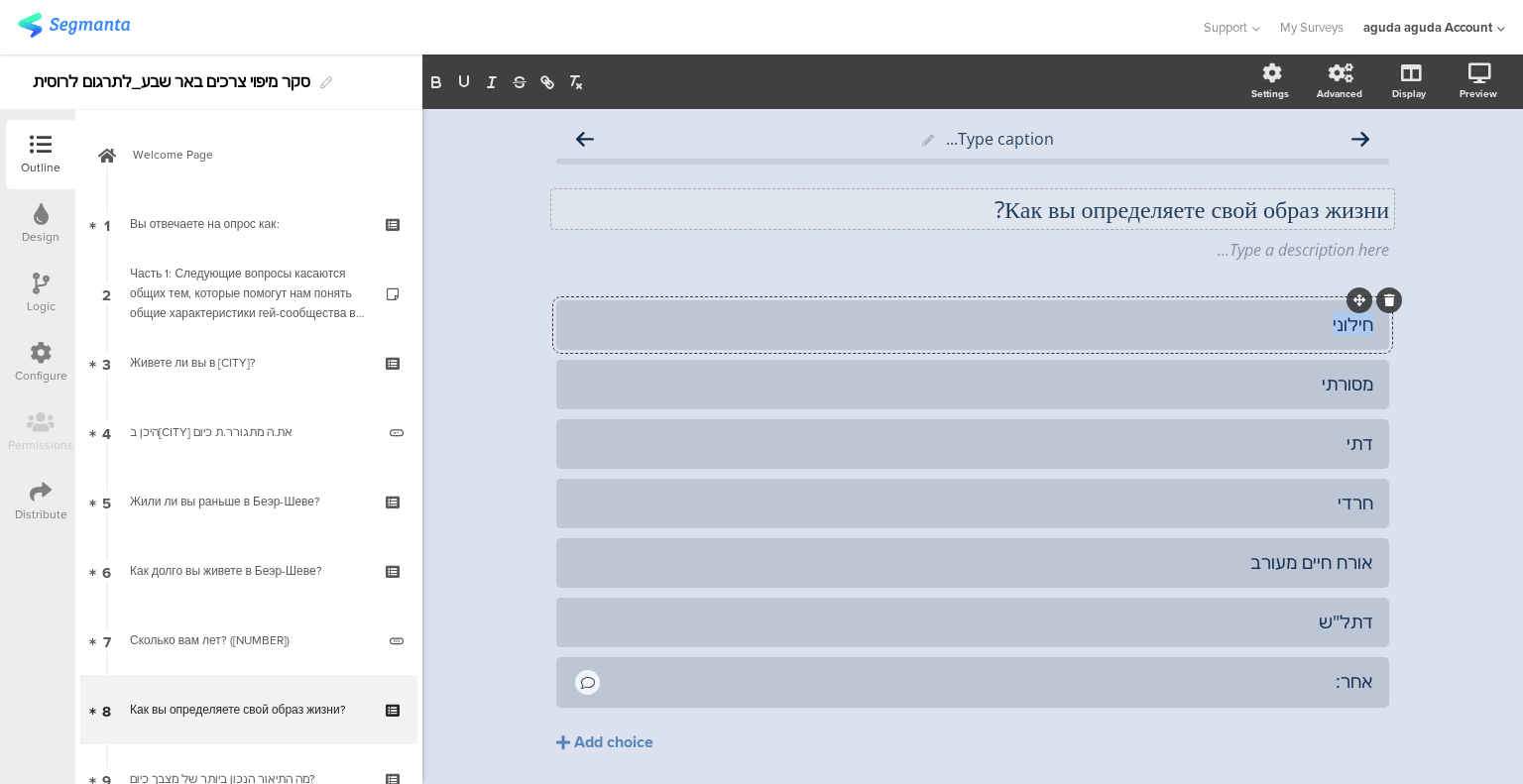 click on "חילוני" 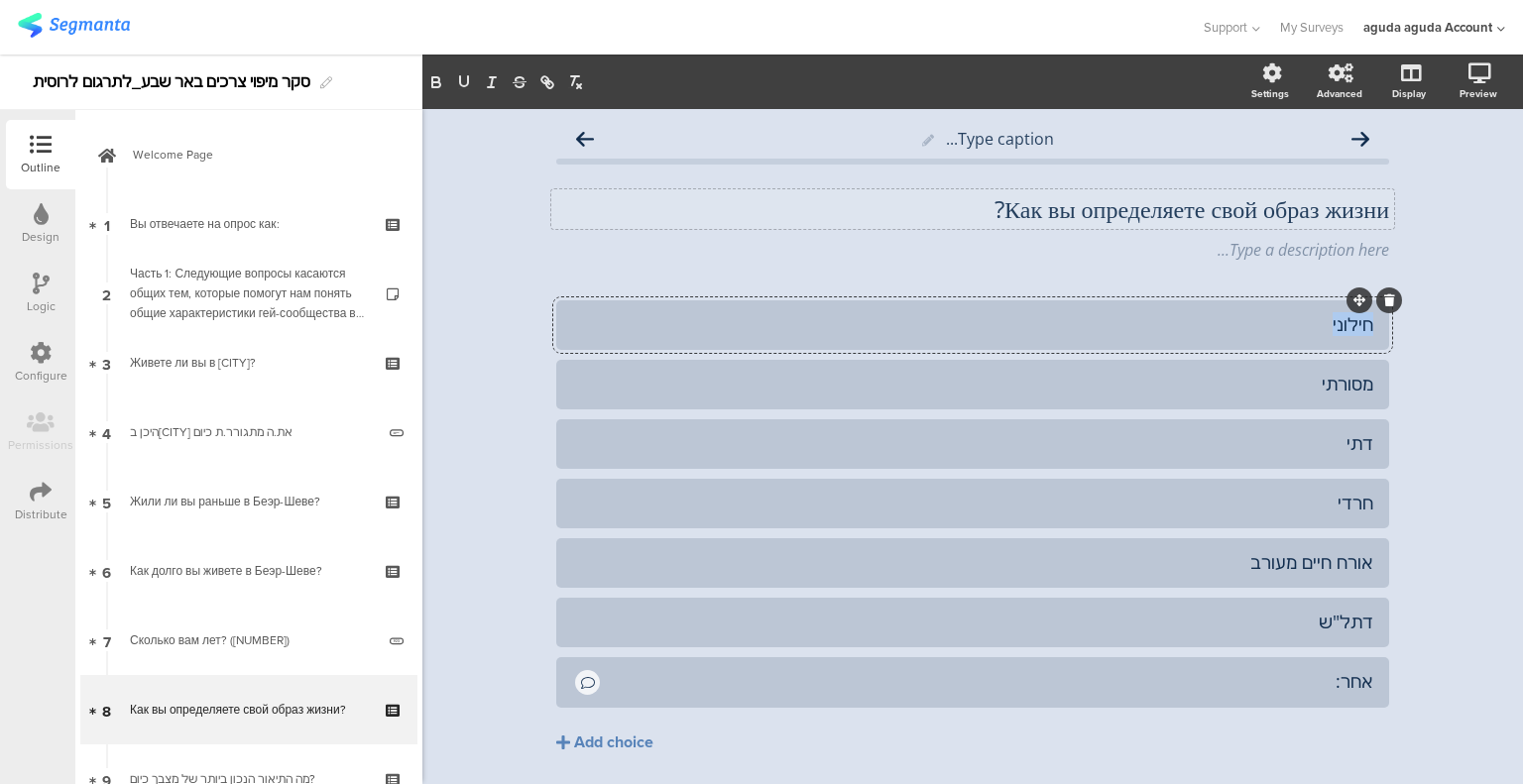 paste 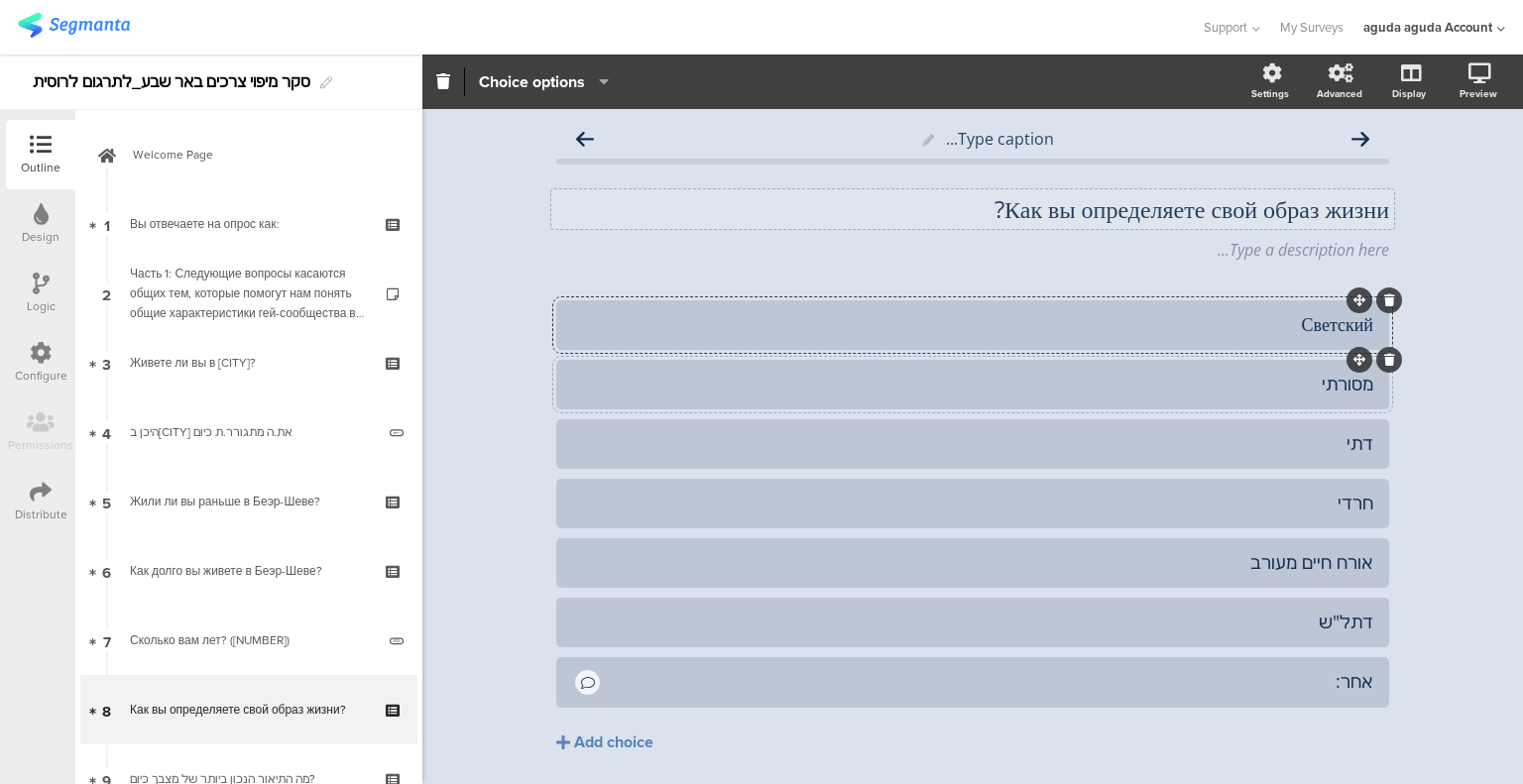 click on "מסורתי" 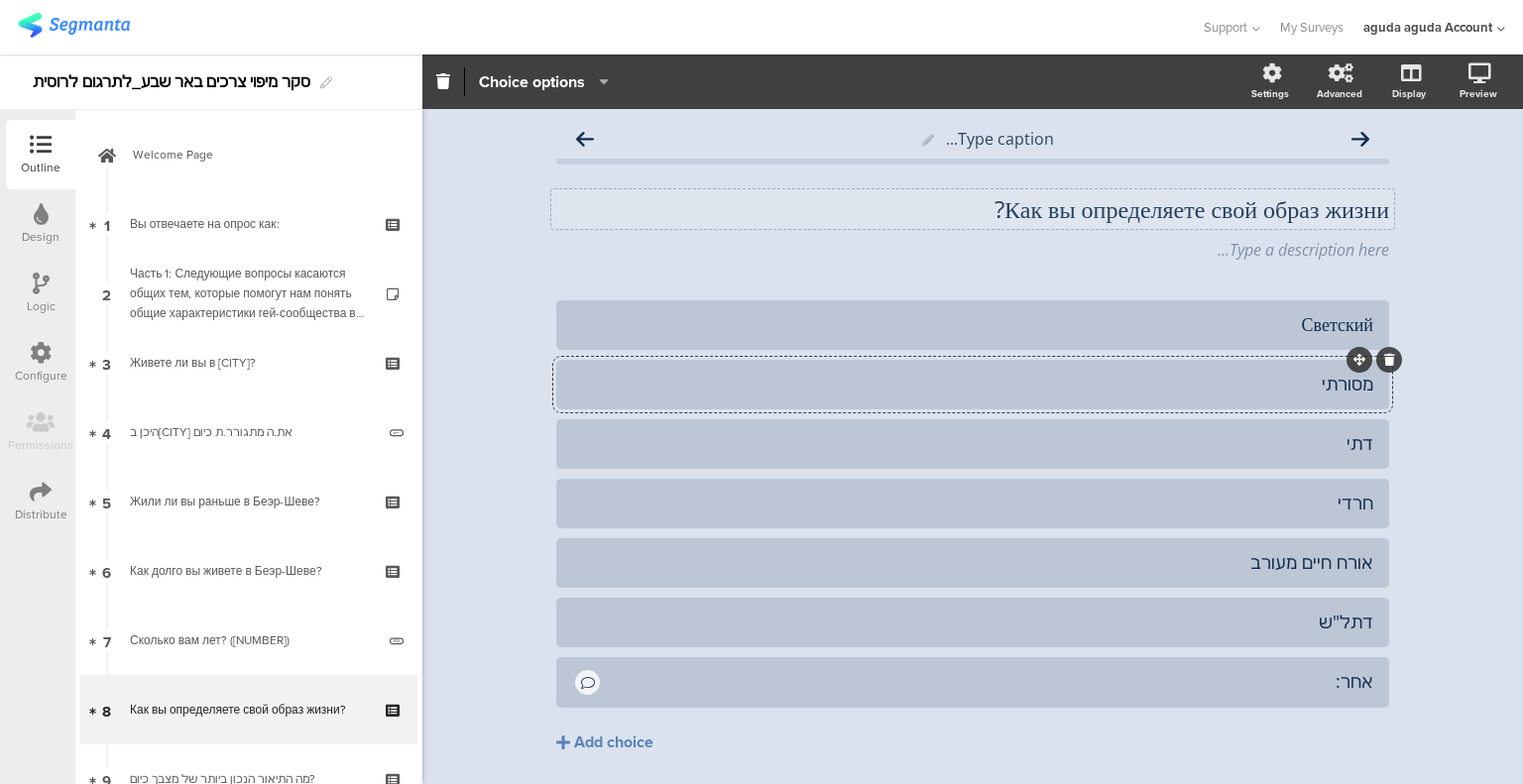paste 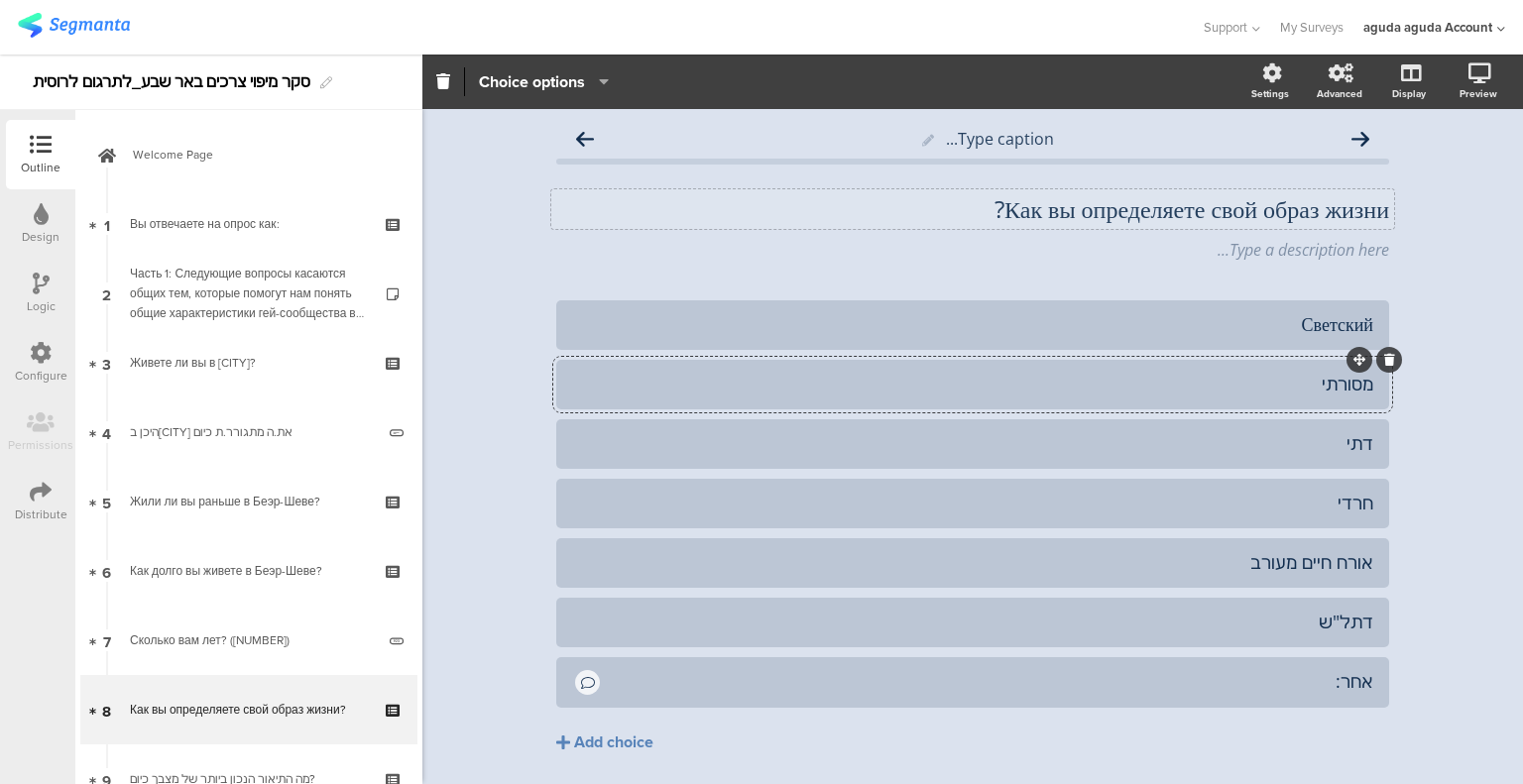 type 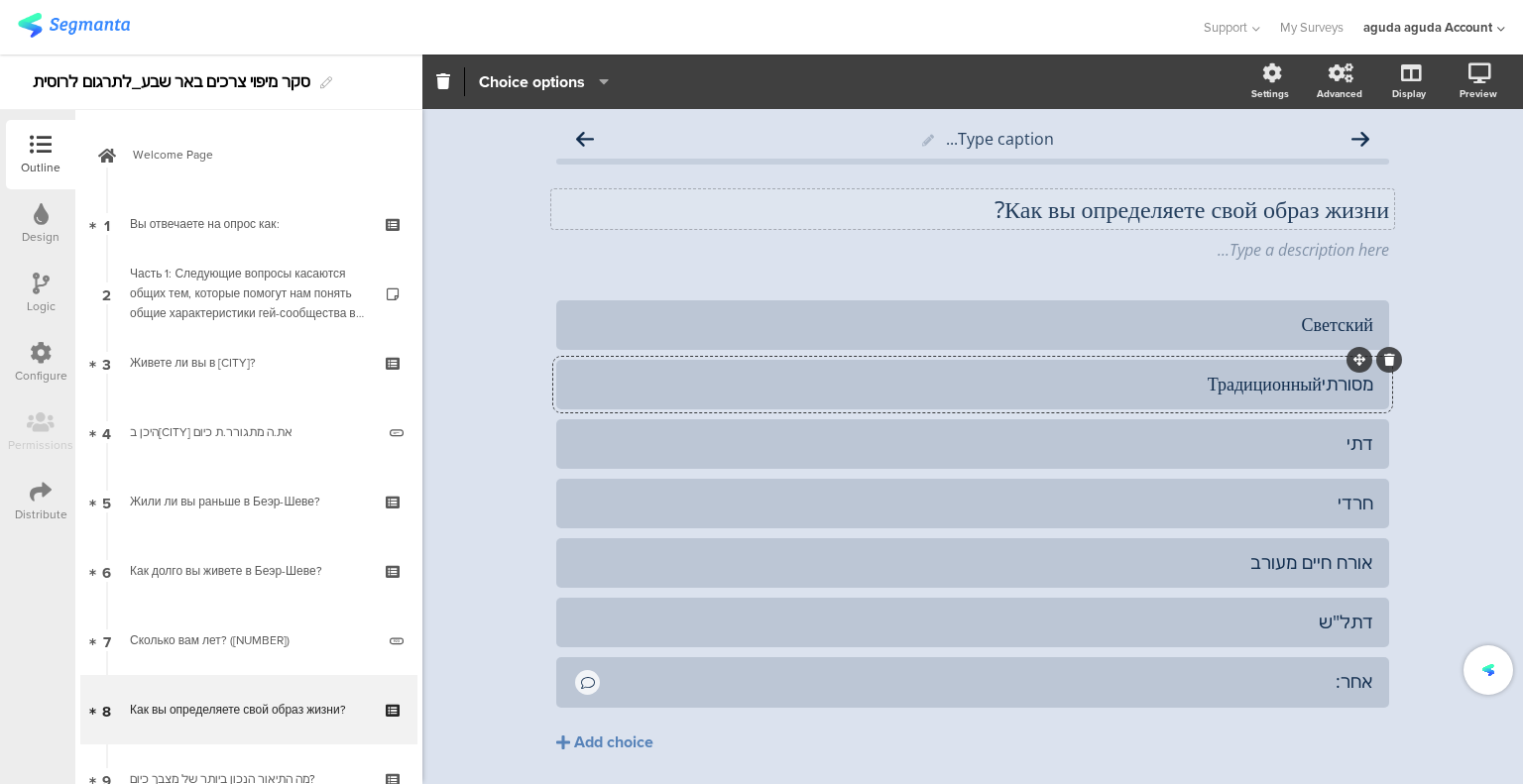 click on "מסורתיТрадиционный" 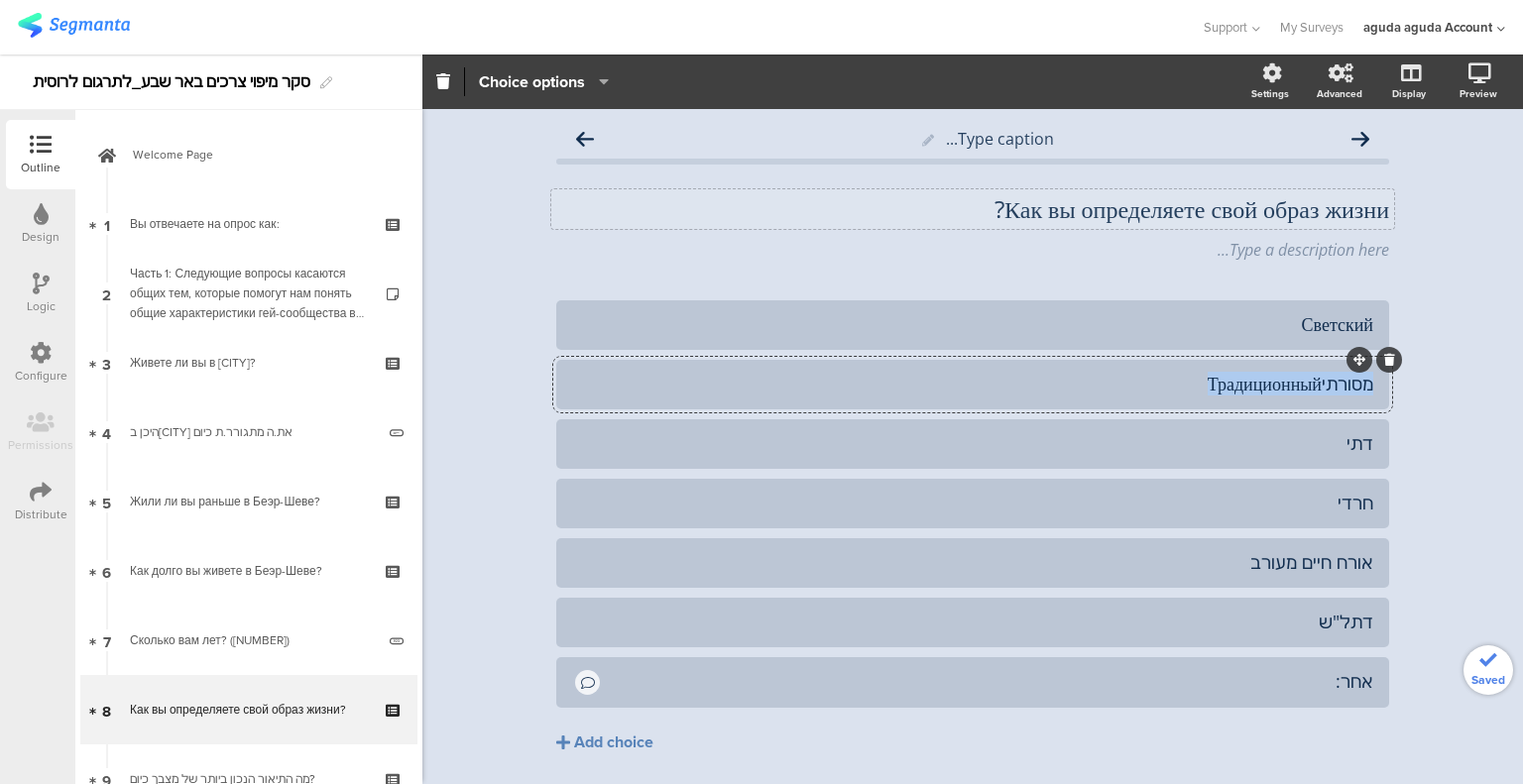 click on "מסורתיТрадиционный" 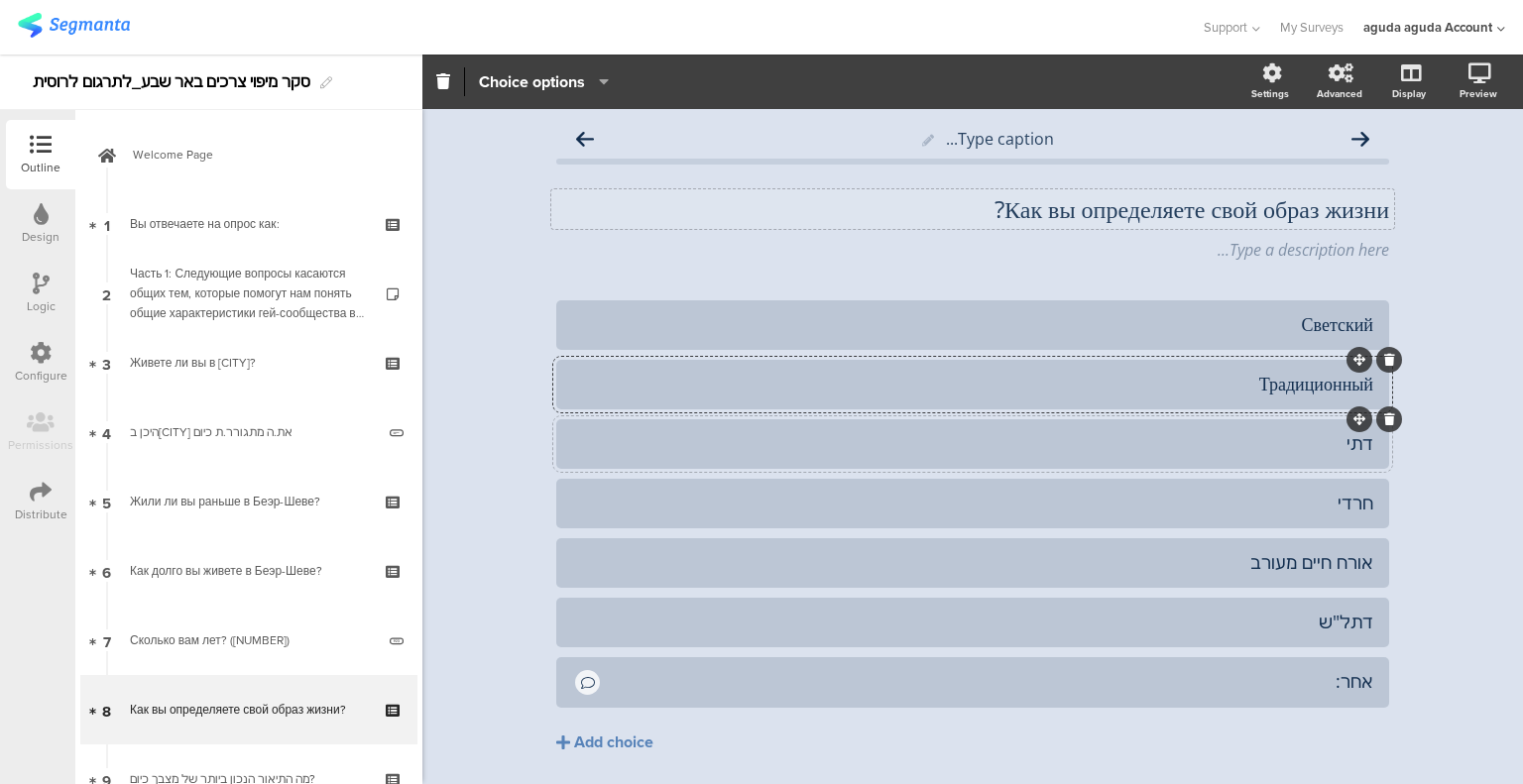 click on "דתי" 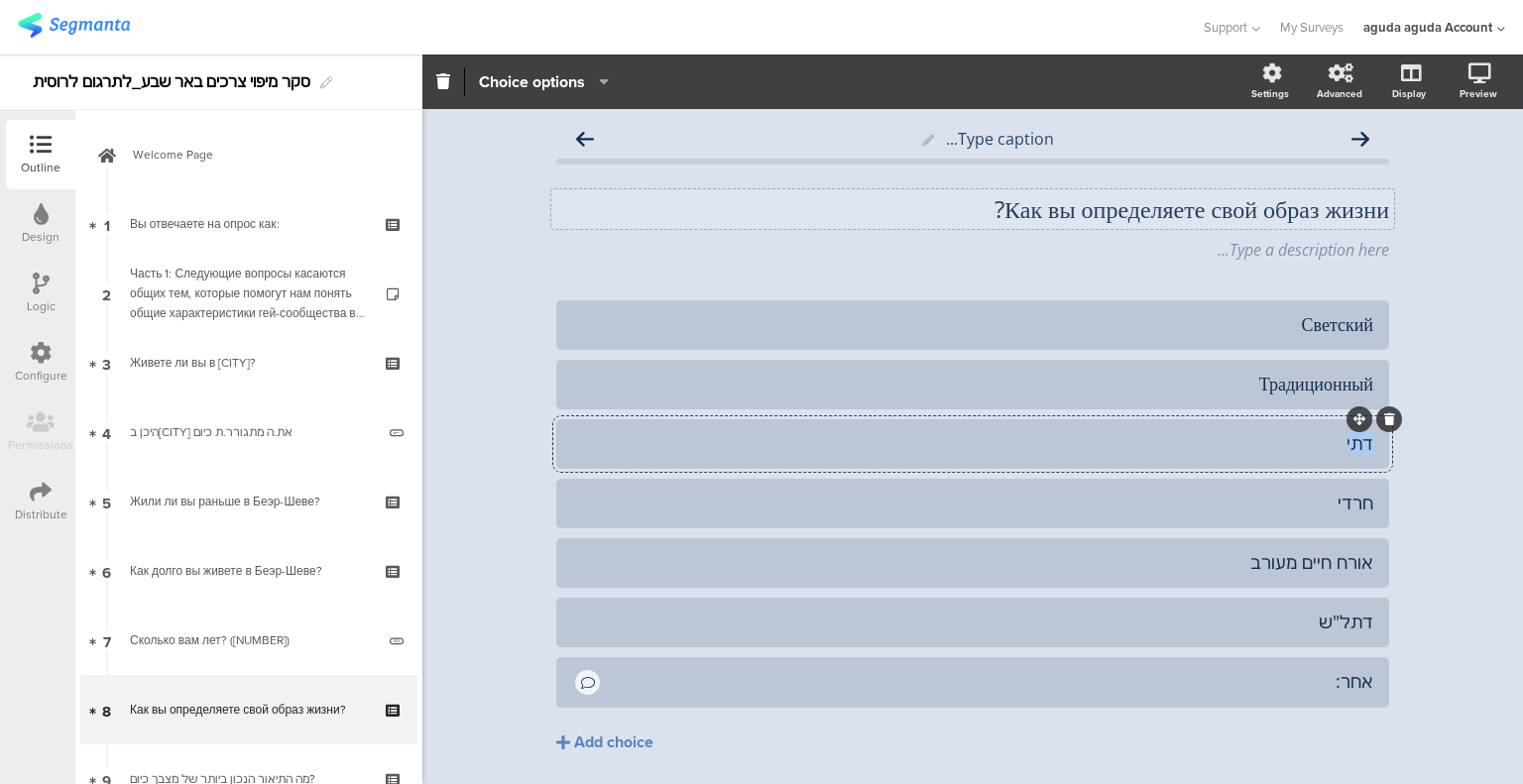 click on "דתי" 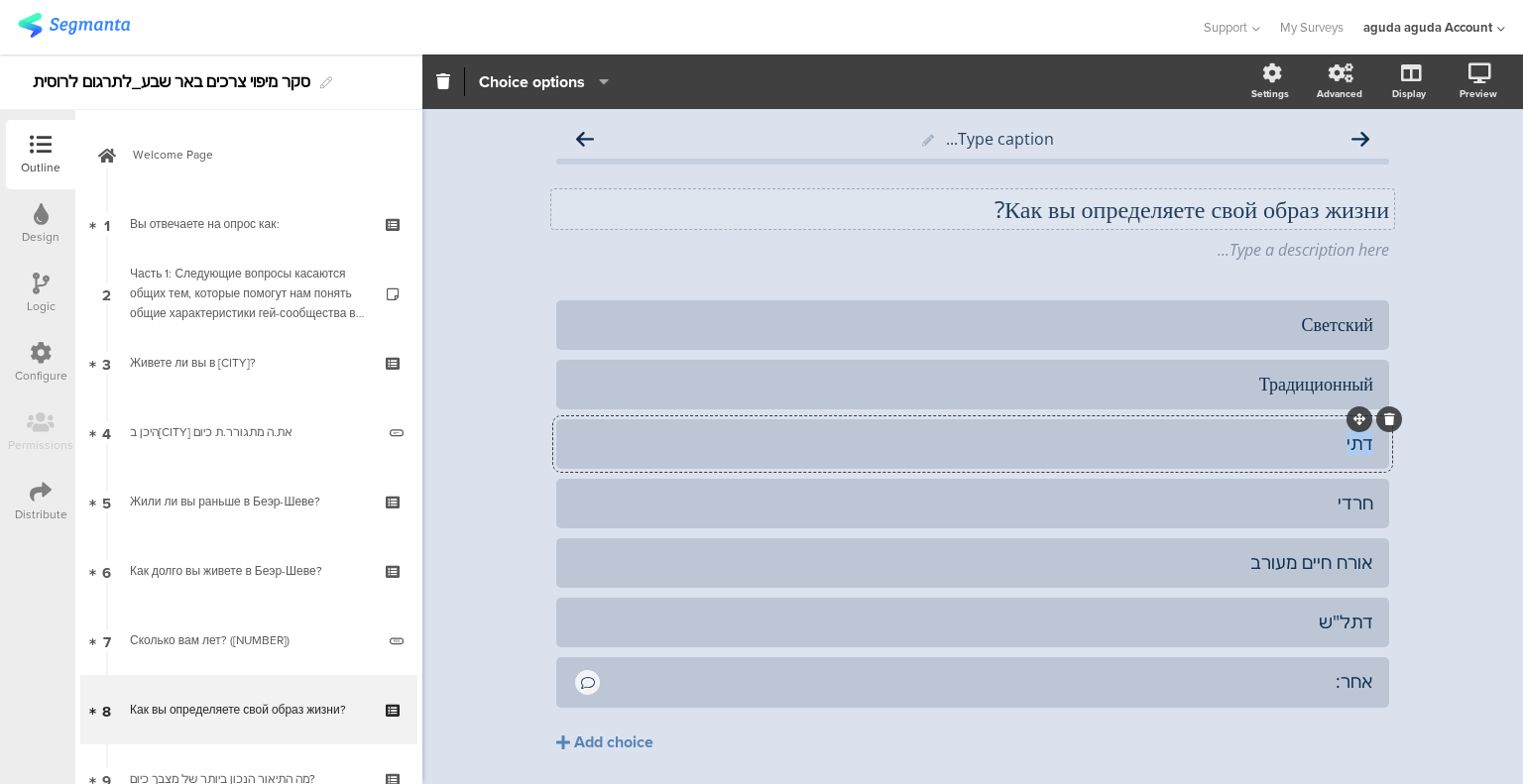 paste 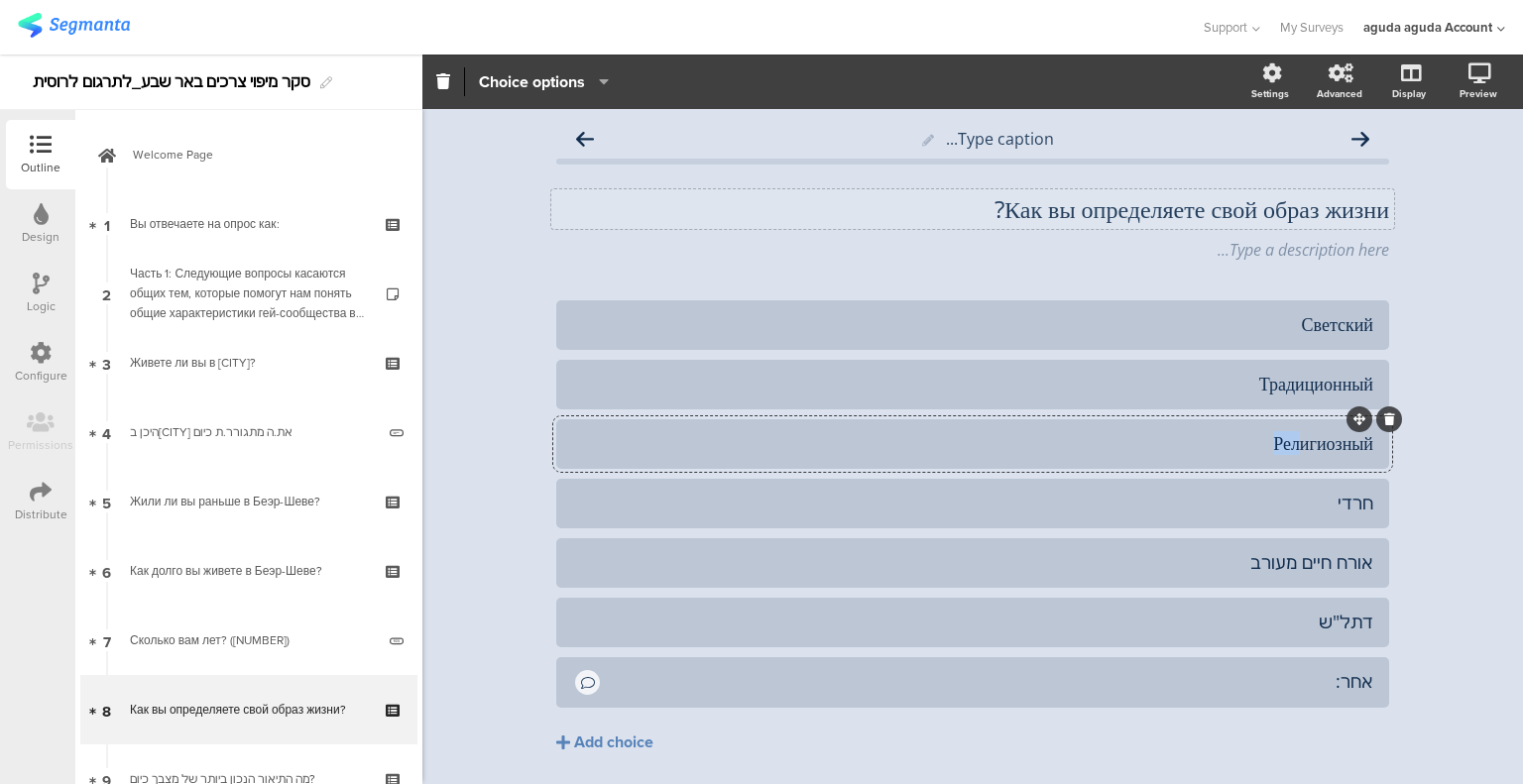 type 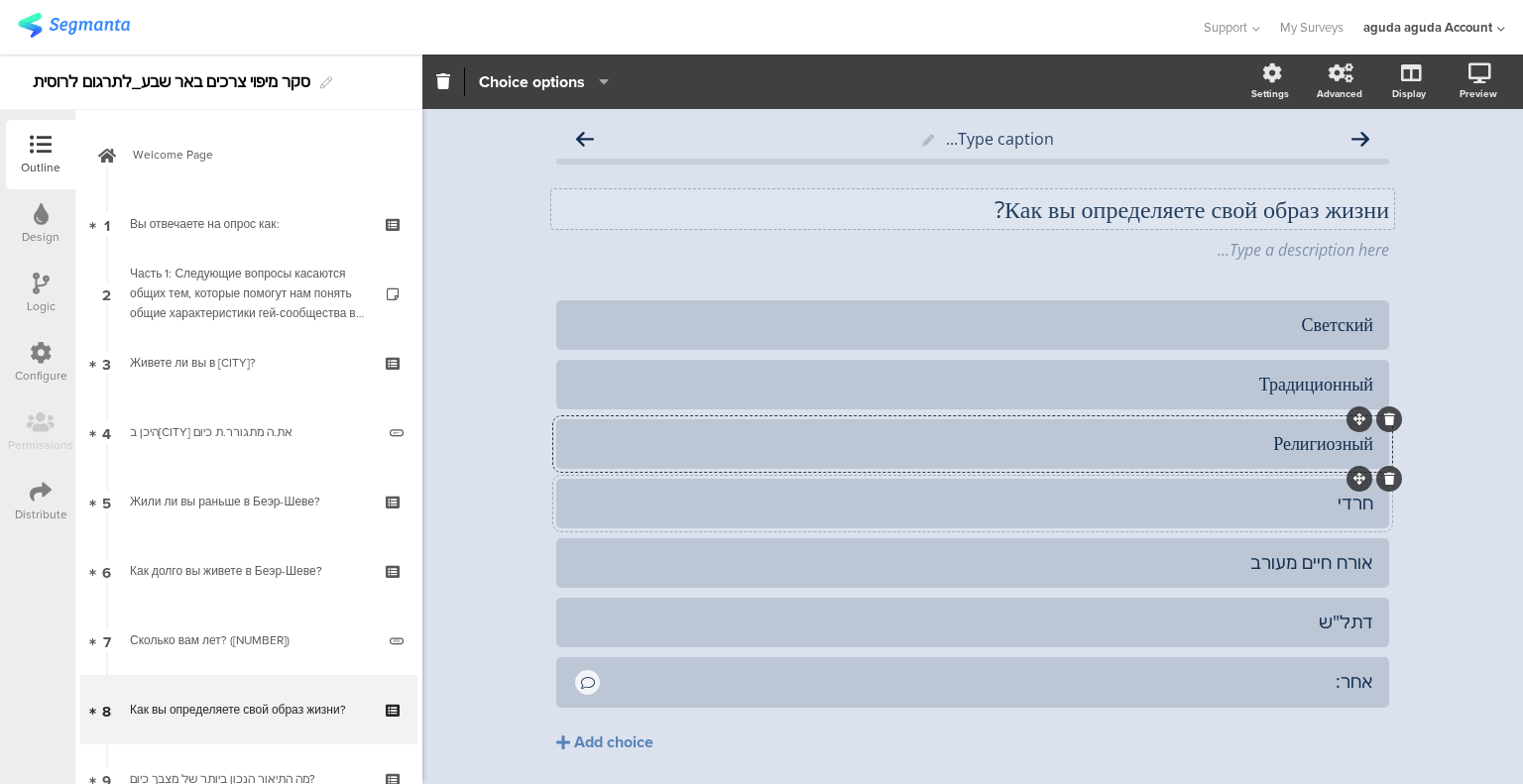 click on "חרדי" 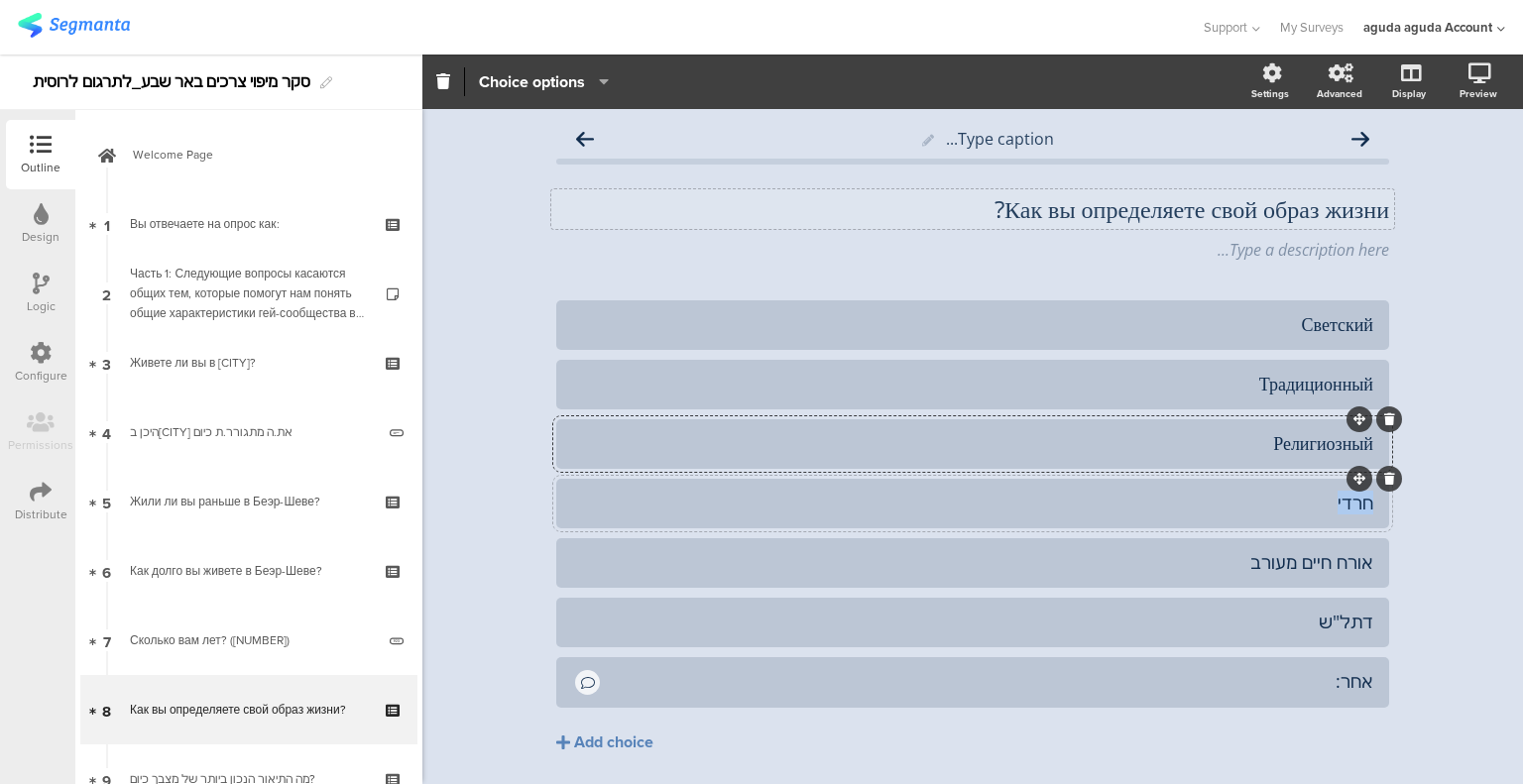 click on "חרדי" 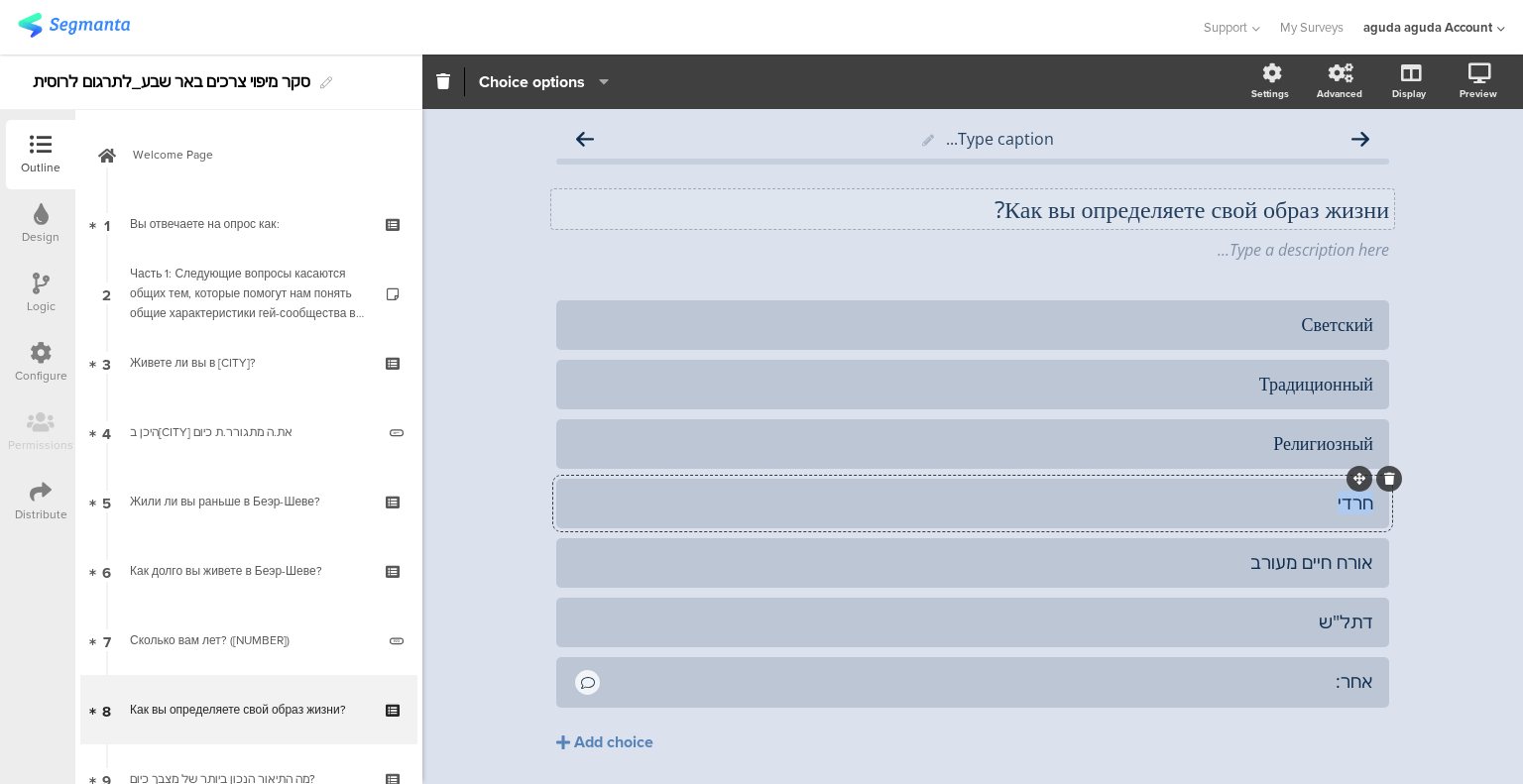 paste 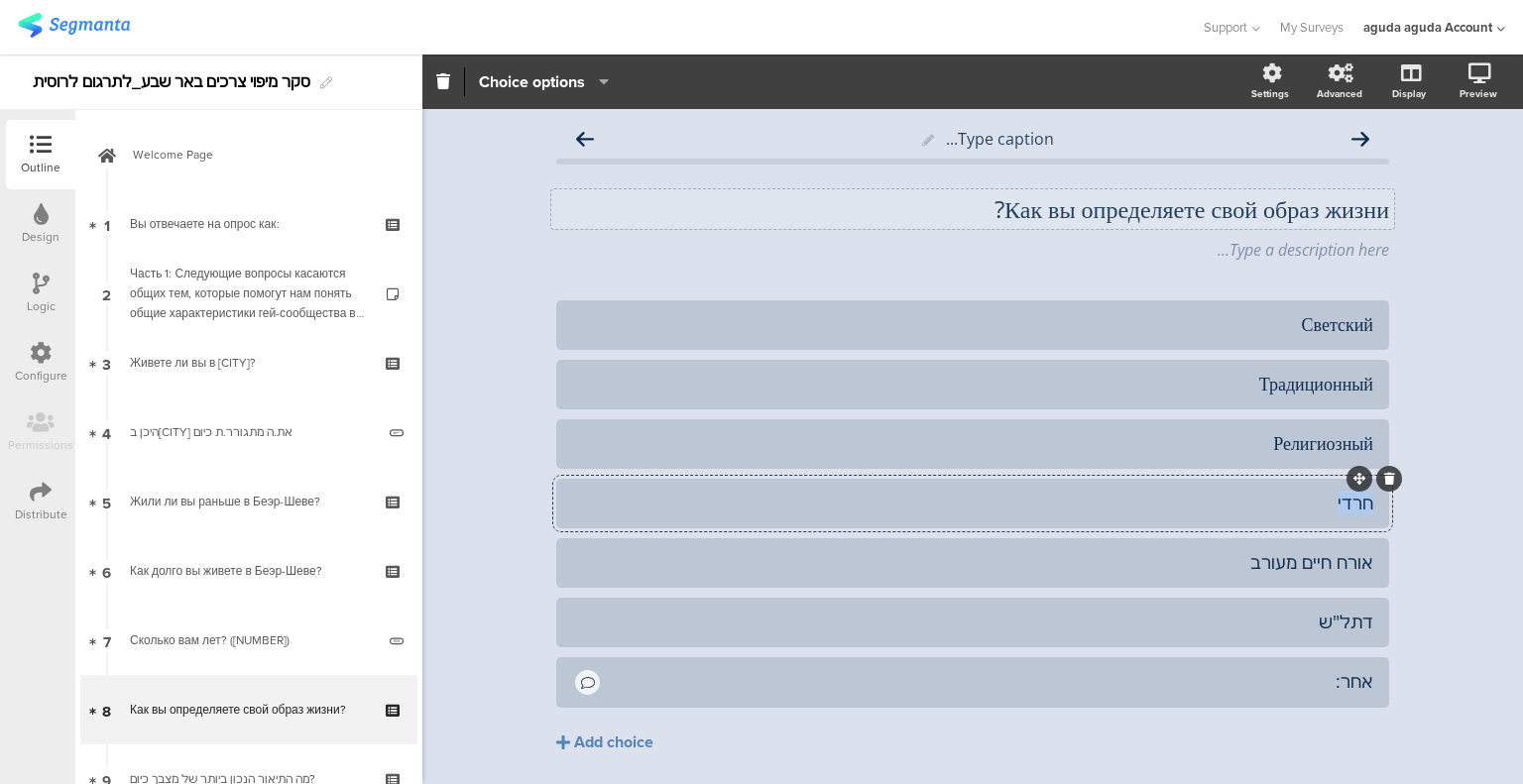 type 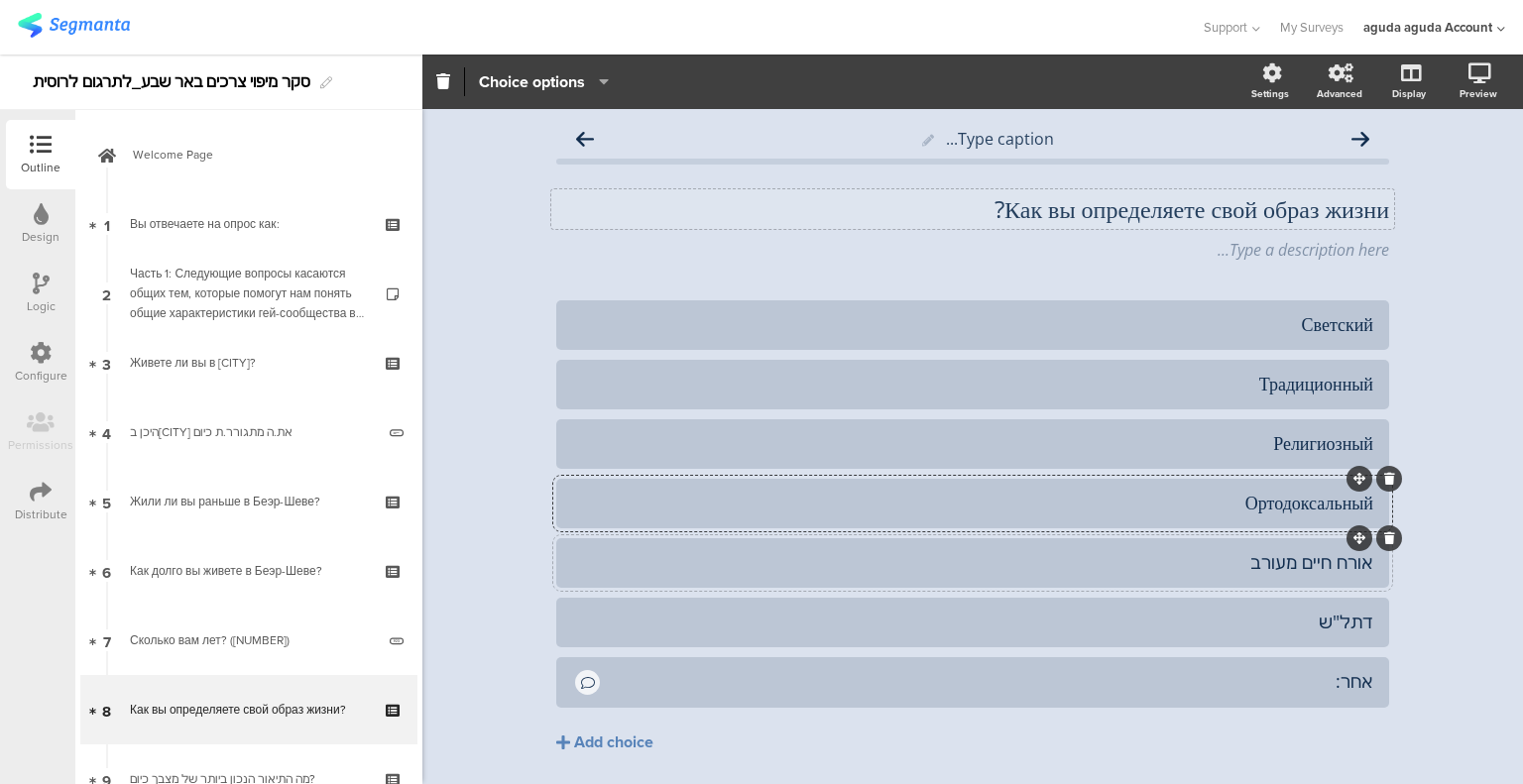 click 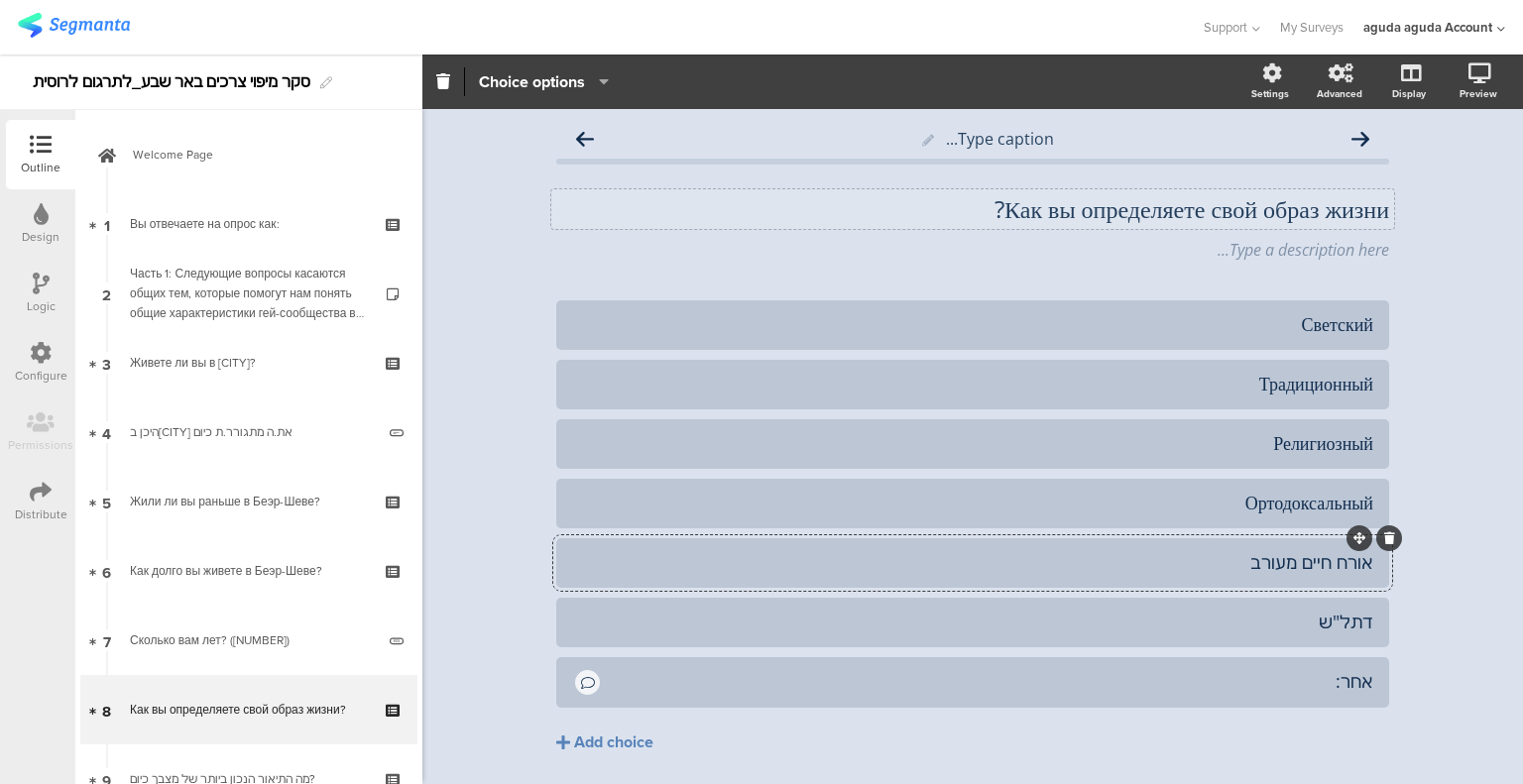 click on "אורח חיים מעורב" 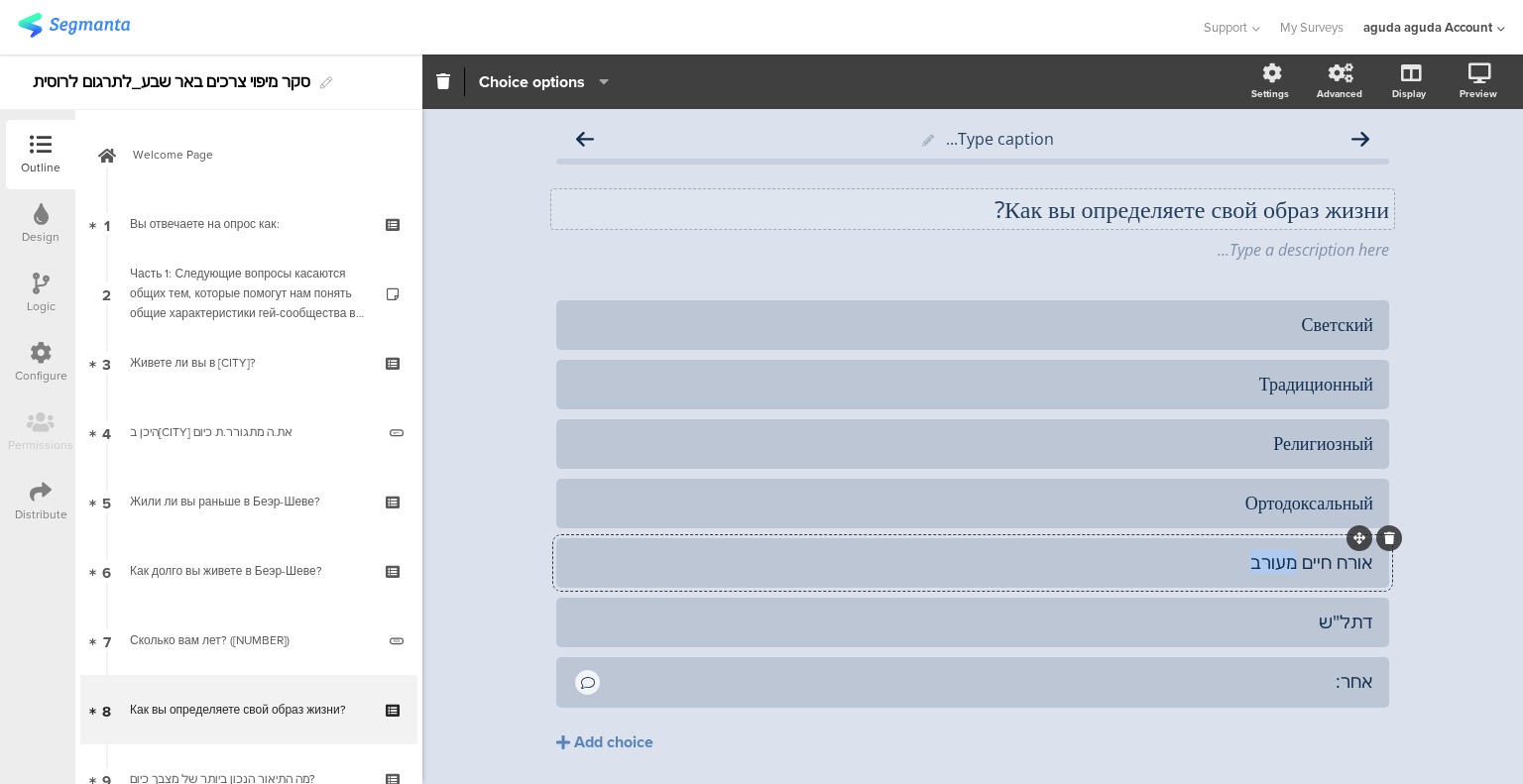 click on "אורח חיים מעורב" 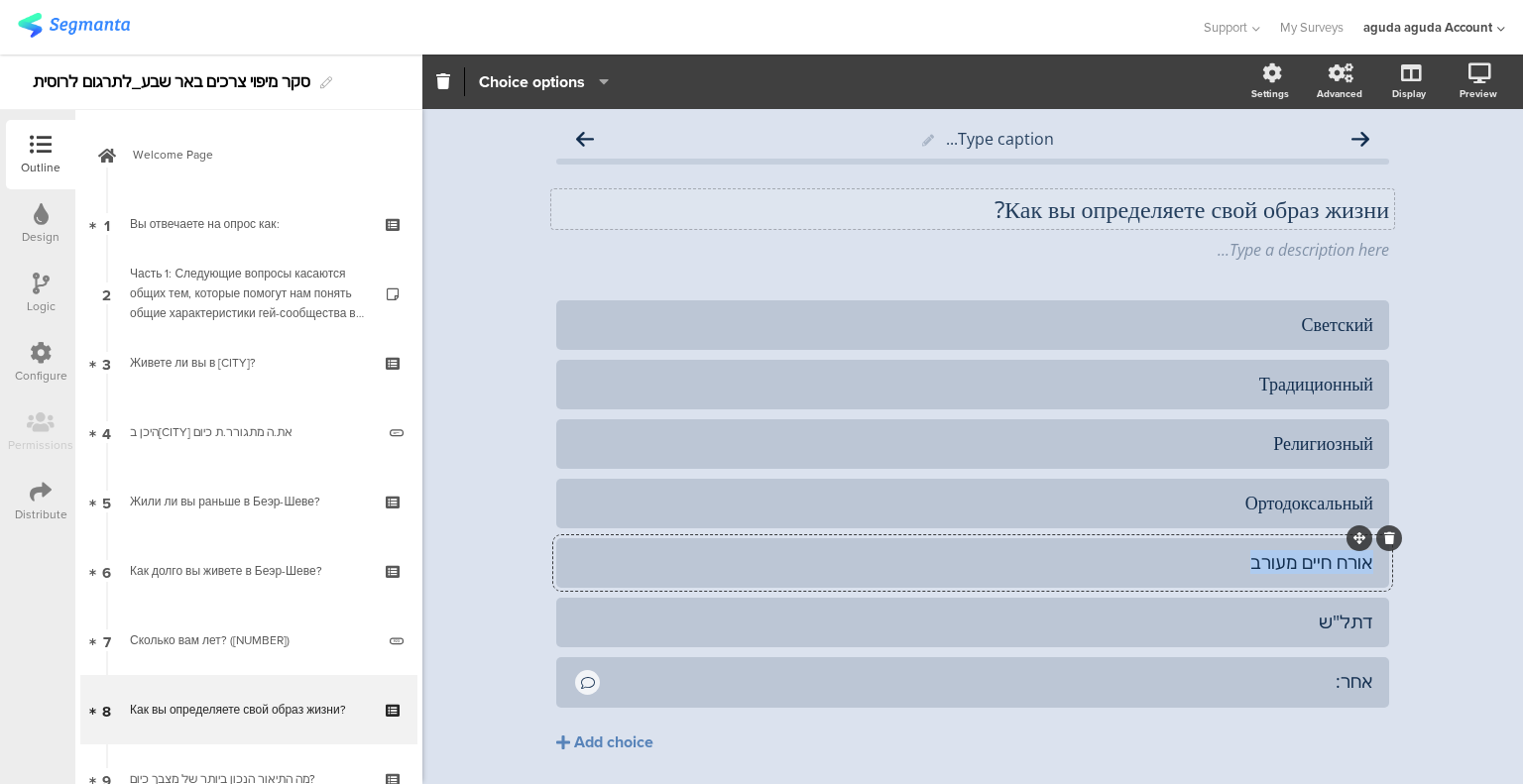 click on "אורח חיים מעורב" 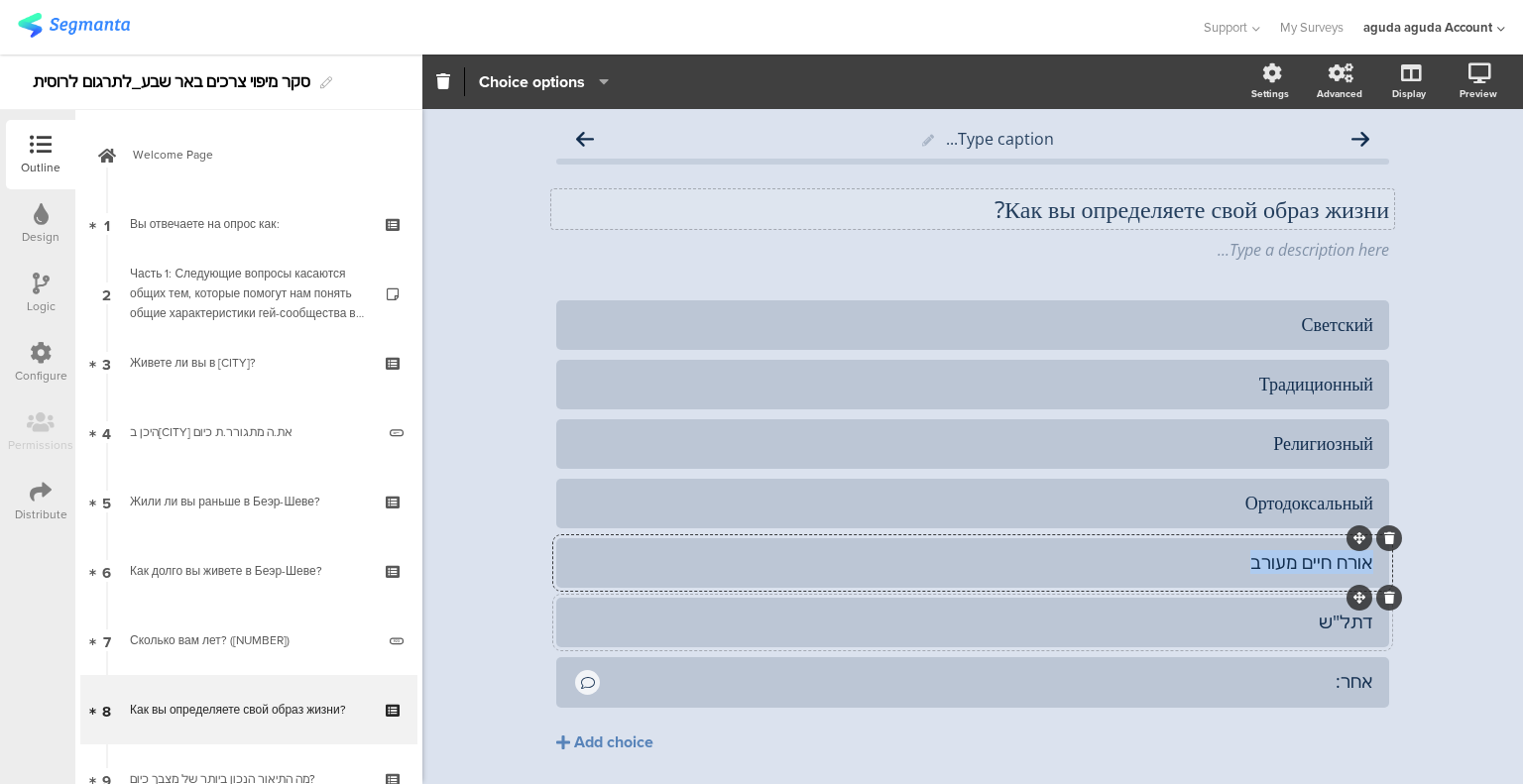 type 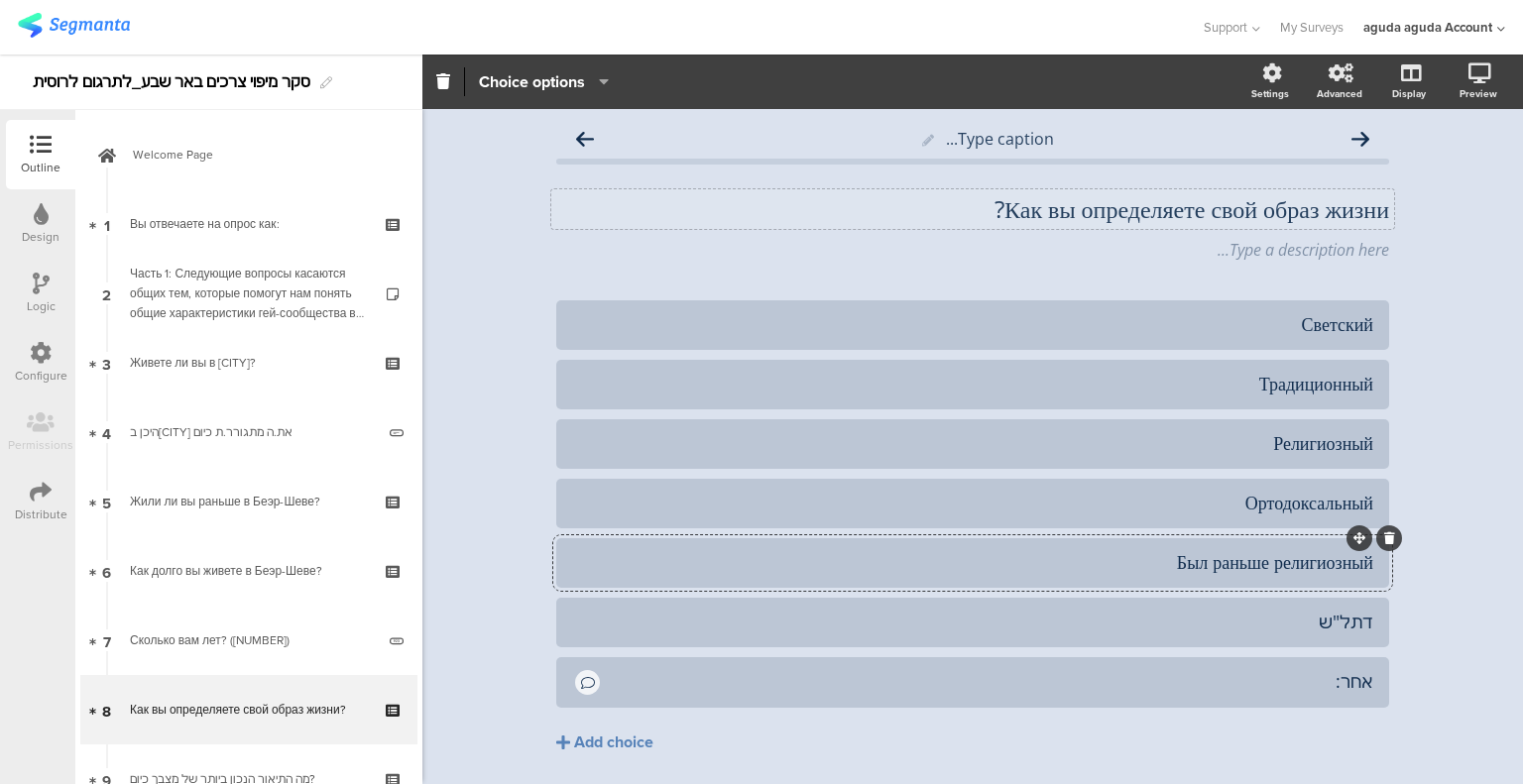 click on "Type caption...
Как вы определяете свой образ жизни?
Как вы определяете свой образ жизни?
Type a description here...
Светский" 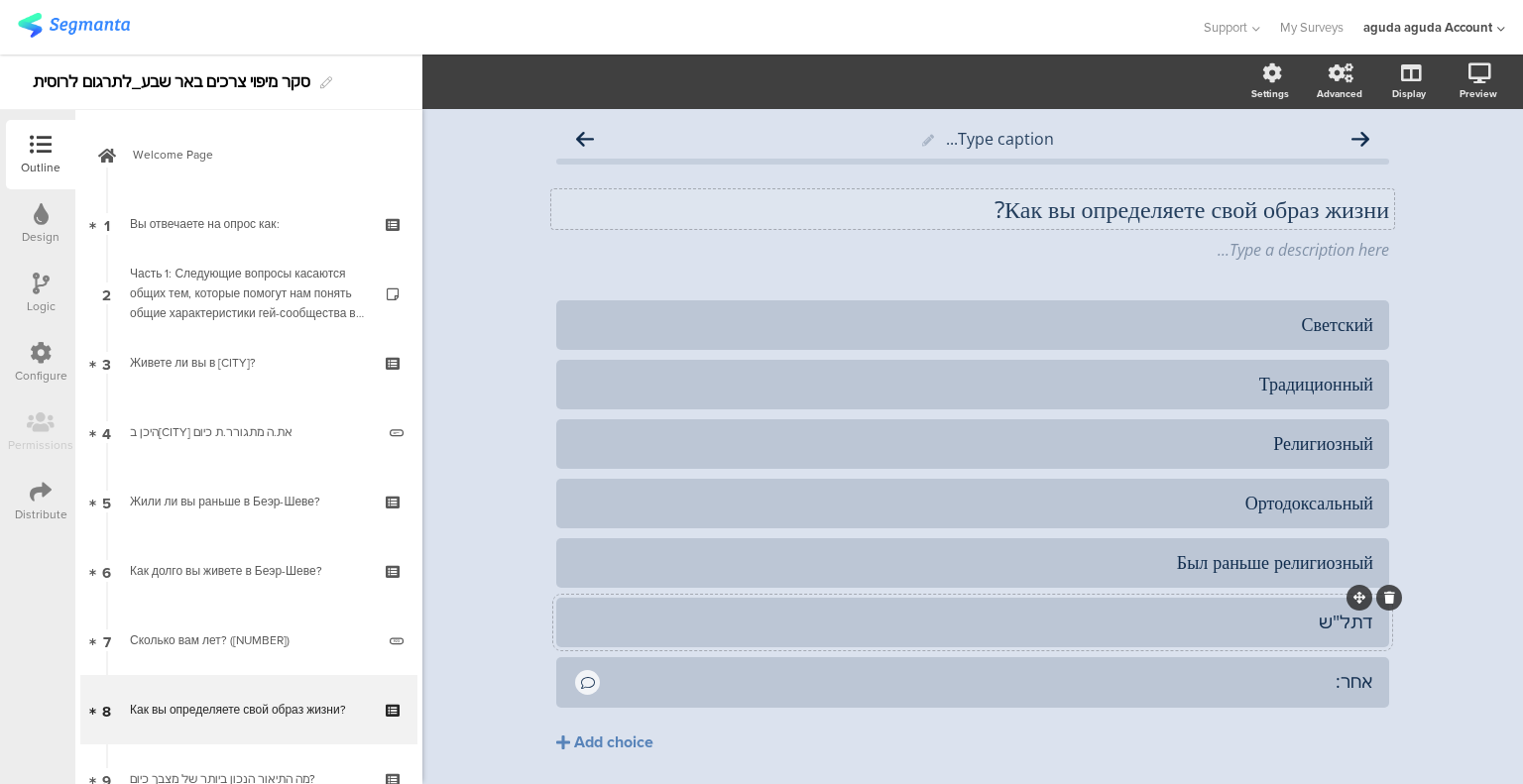 click on "דתל"ש" 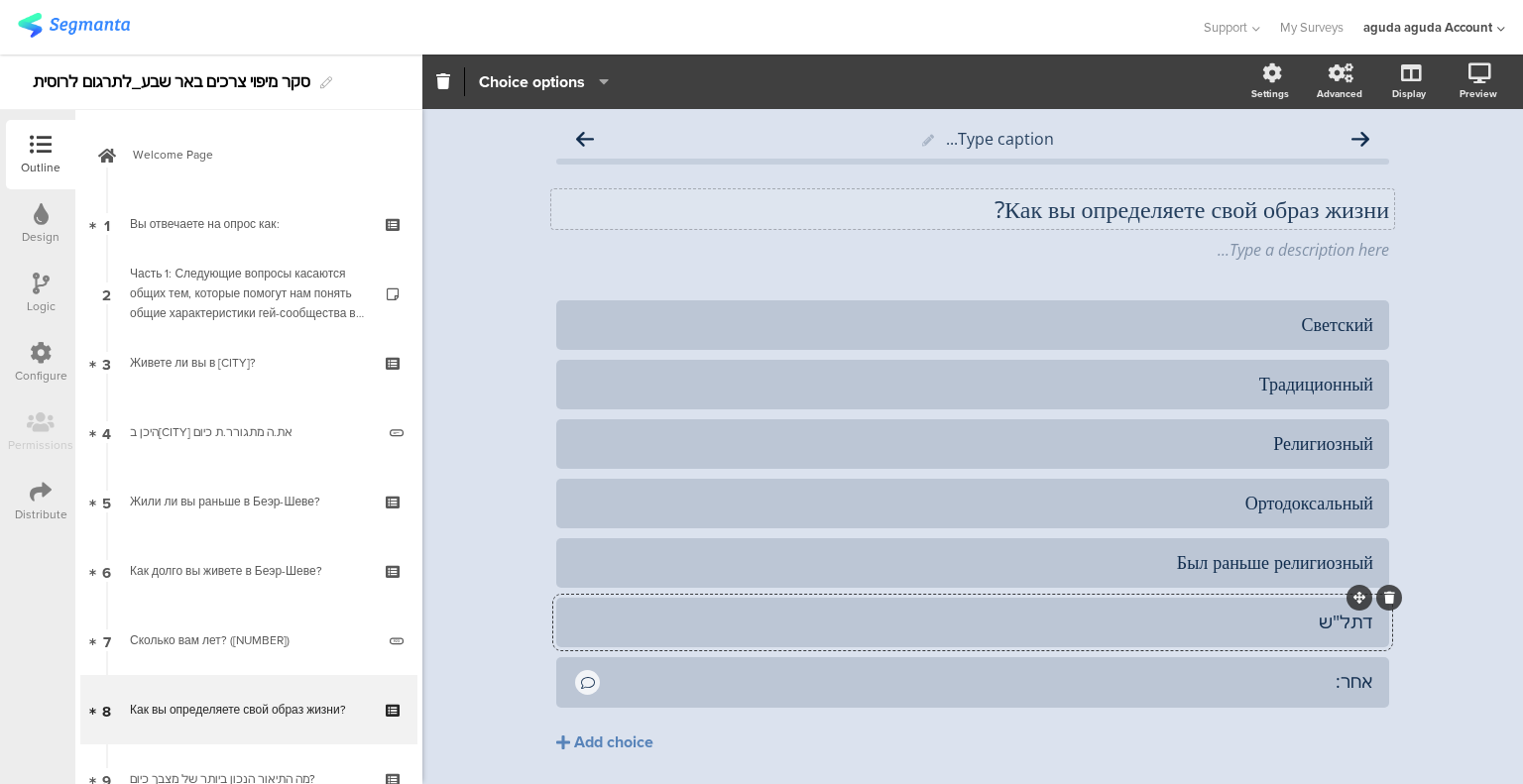 click on "דתל"ש" 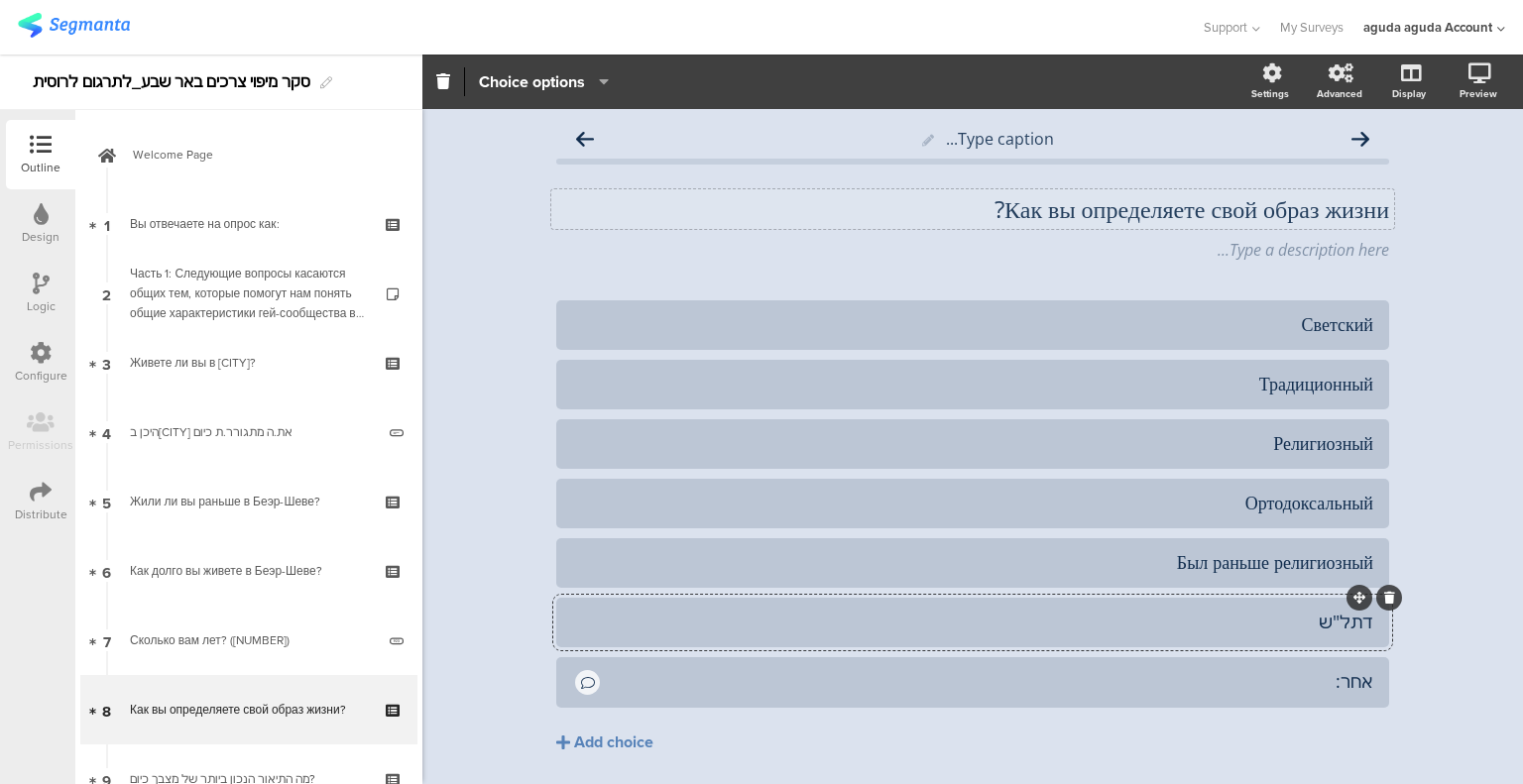 click on "דתל"ש" 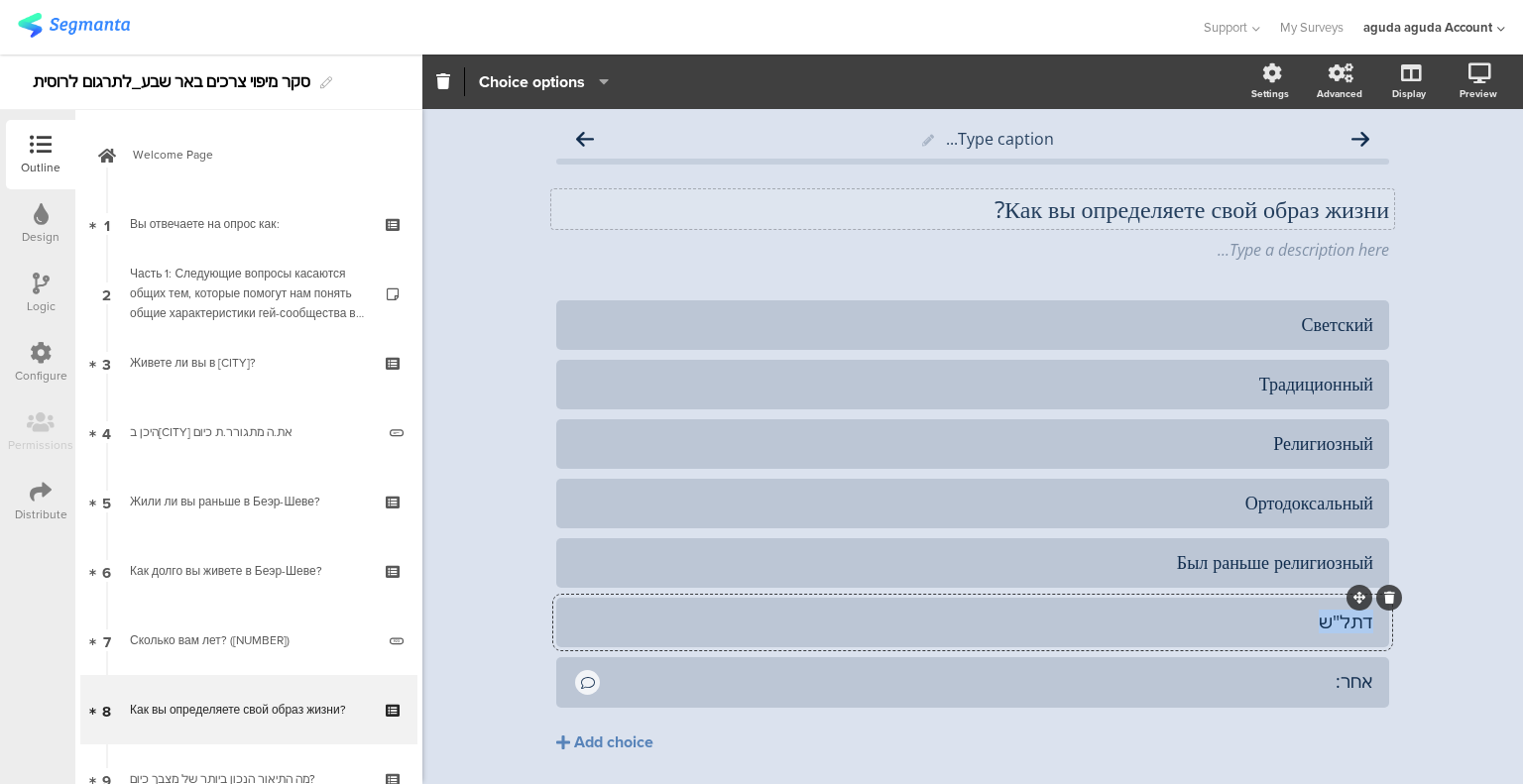 drag, startPoint x: 1341, startPoint y: 628, endPoint x: 1380, endPoint y: 633, distance: 39.319207 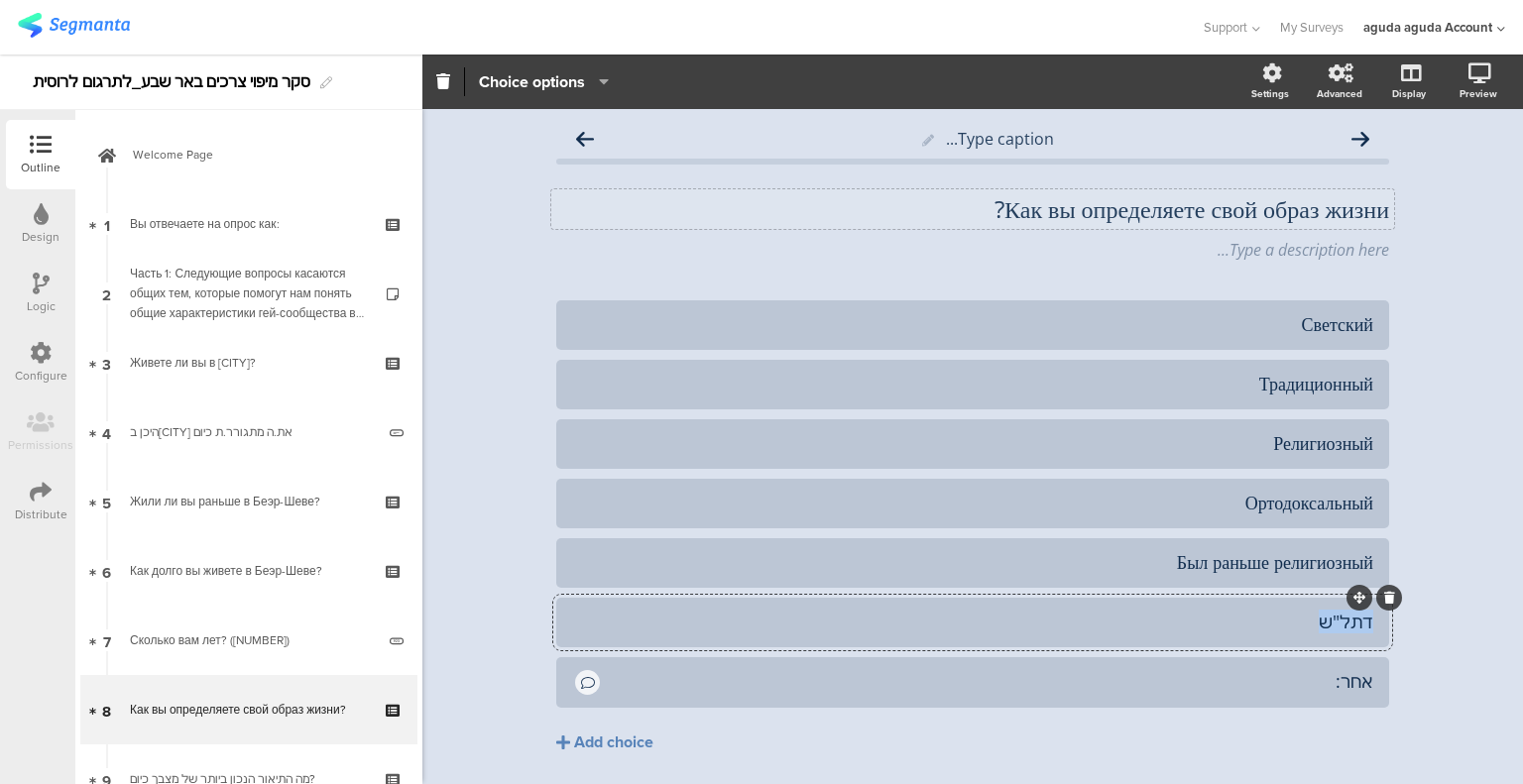 type 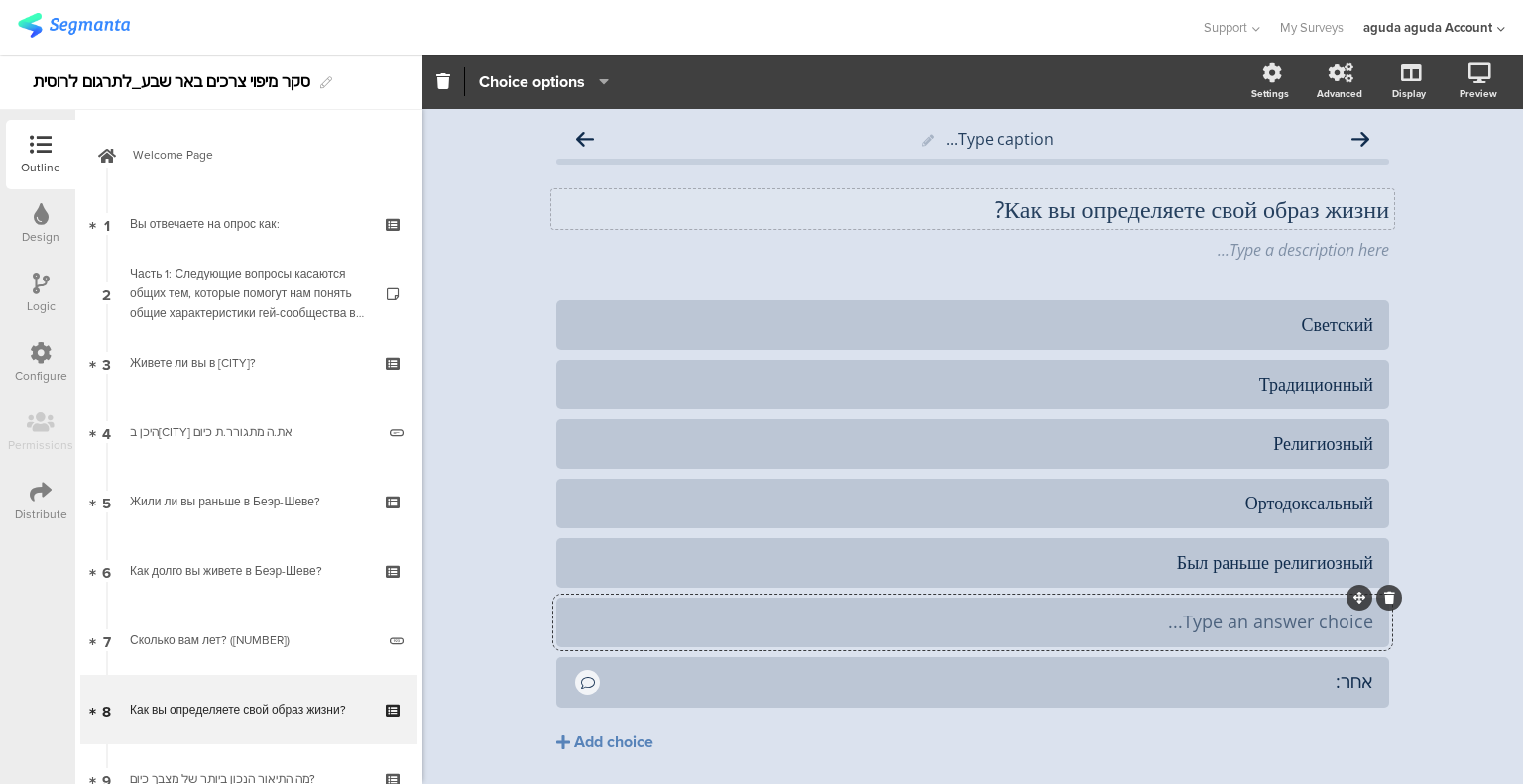 click on "Type an answer choice..." 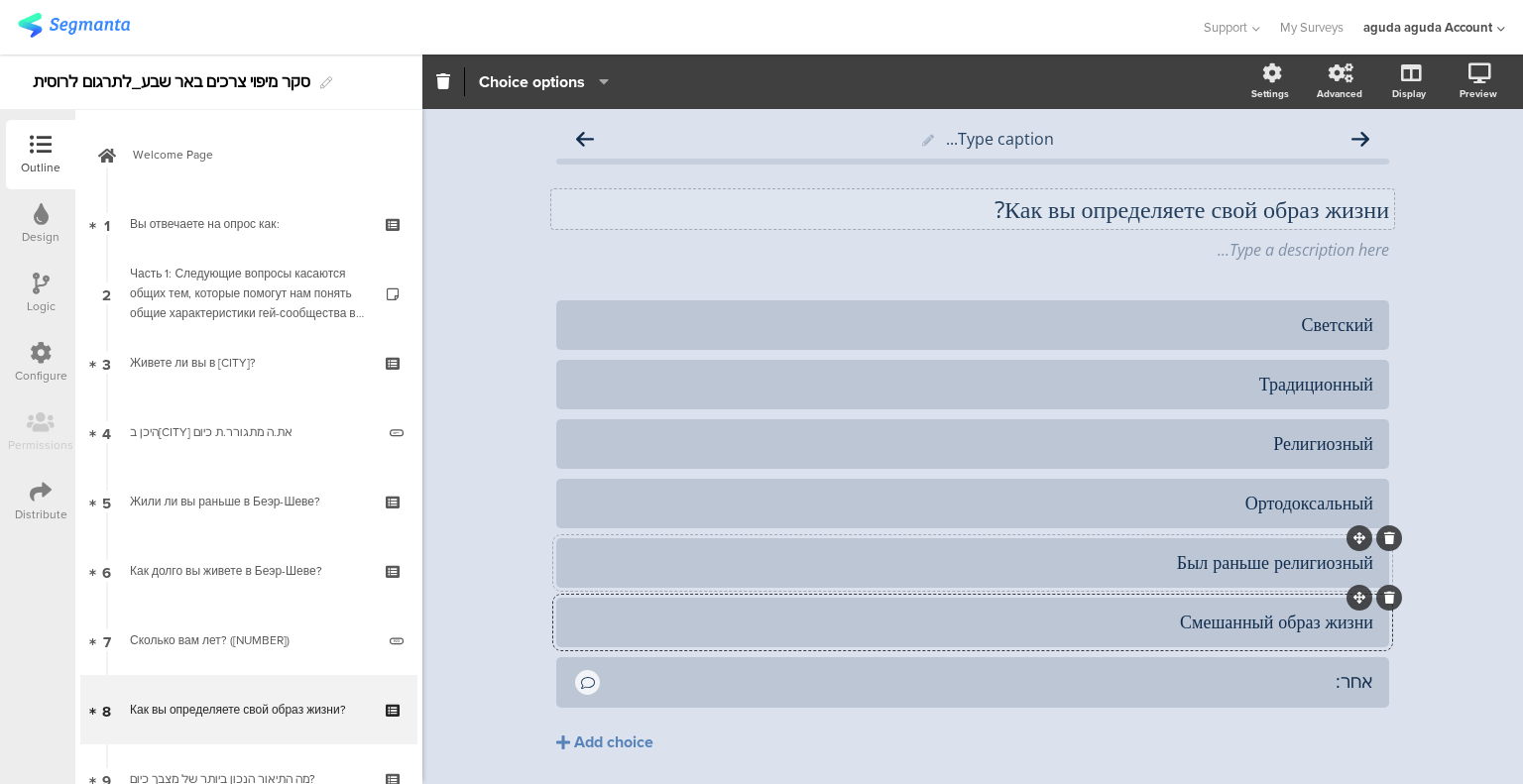 click on "Был раньше религиозный" 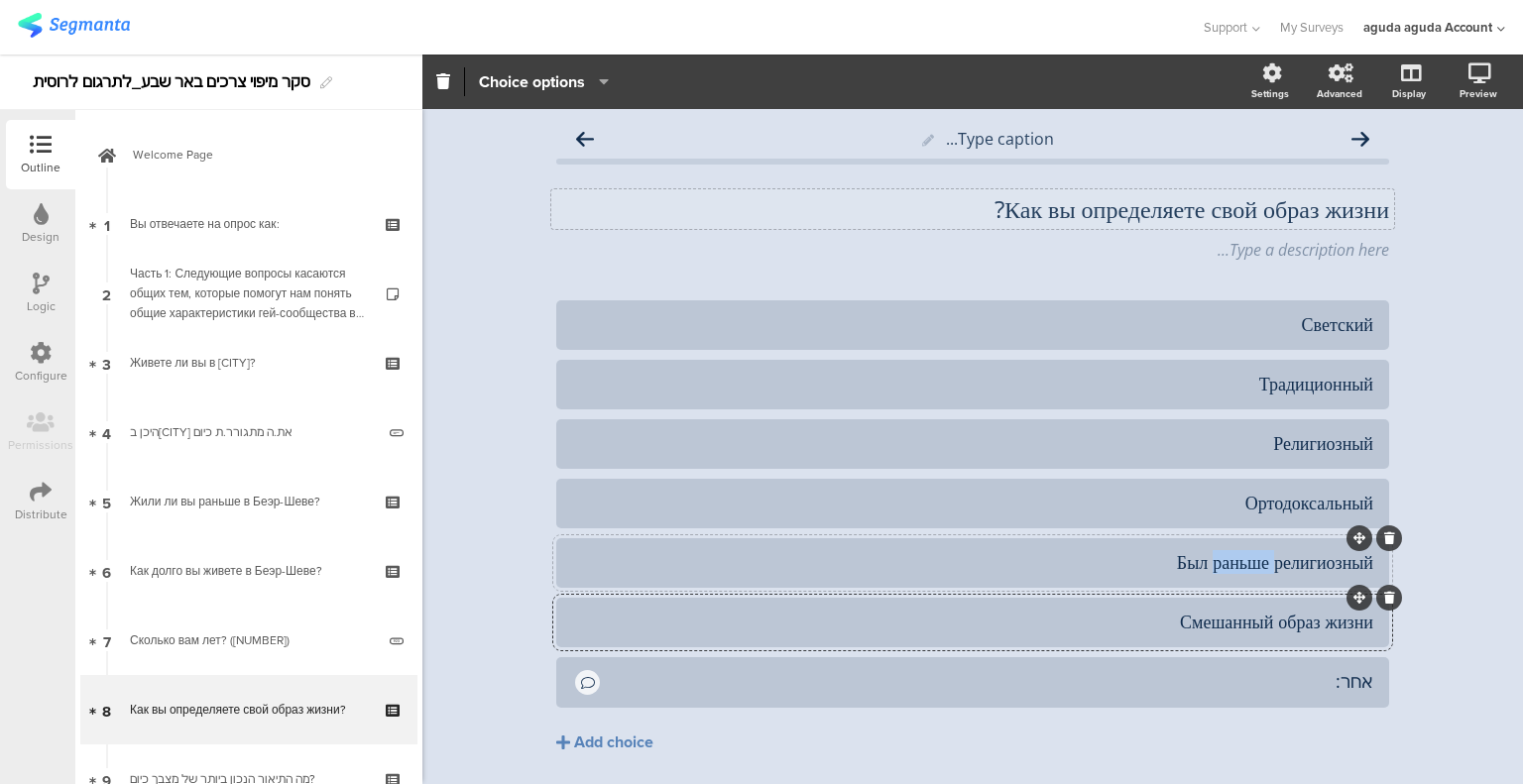 click on "Был раньше религиозный" 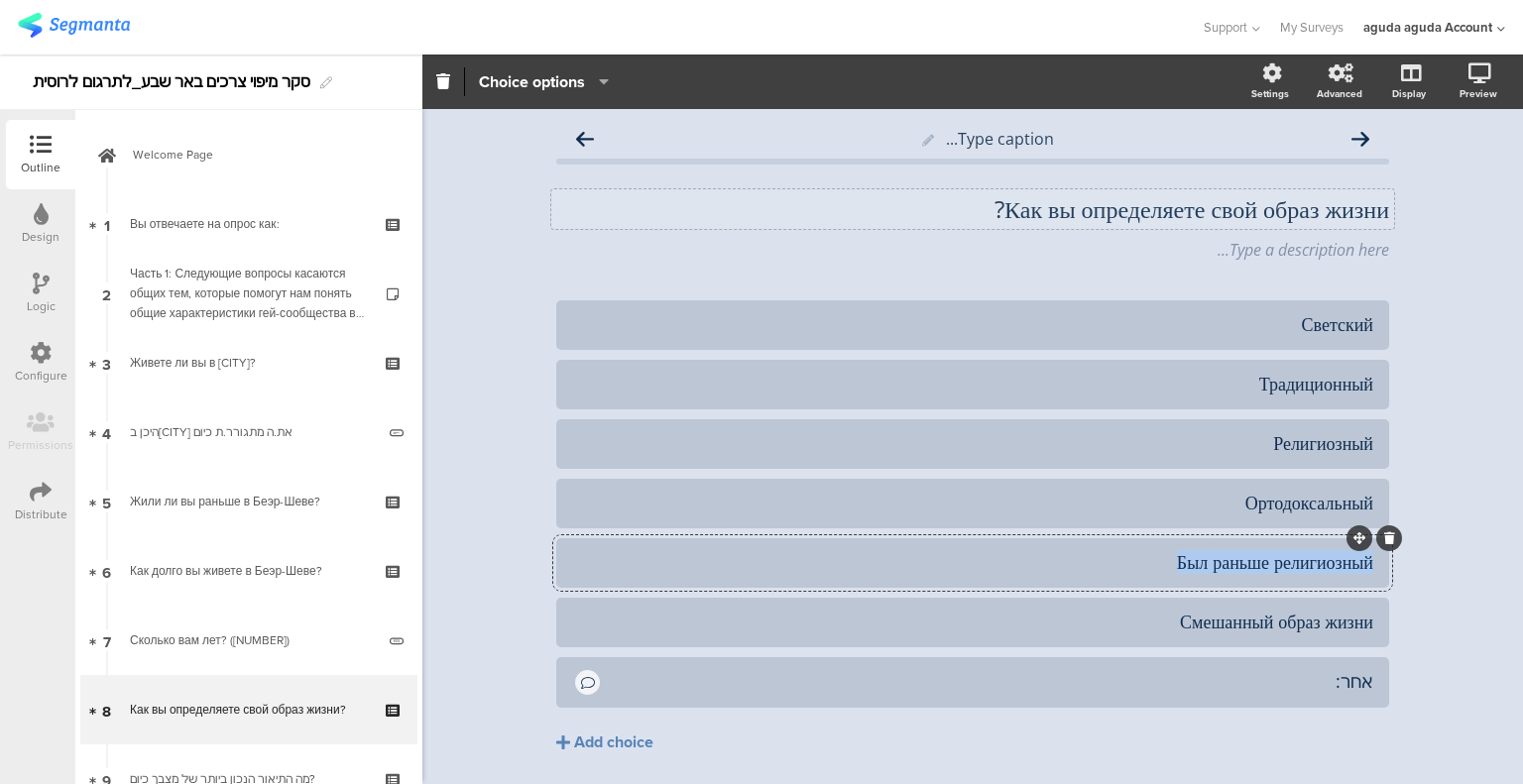 click on "Был раньше религиозный" 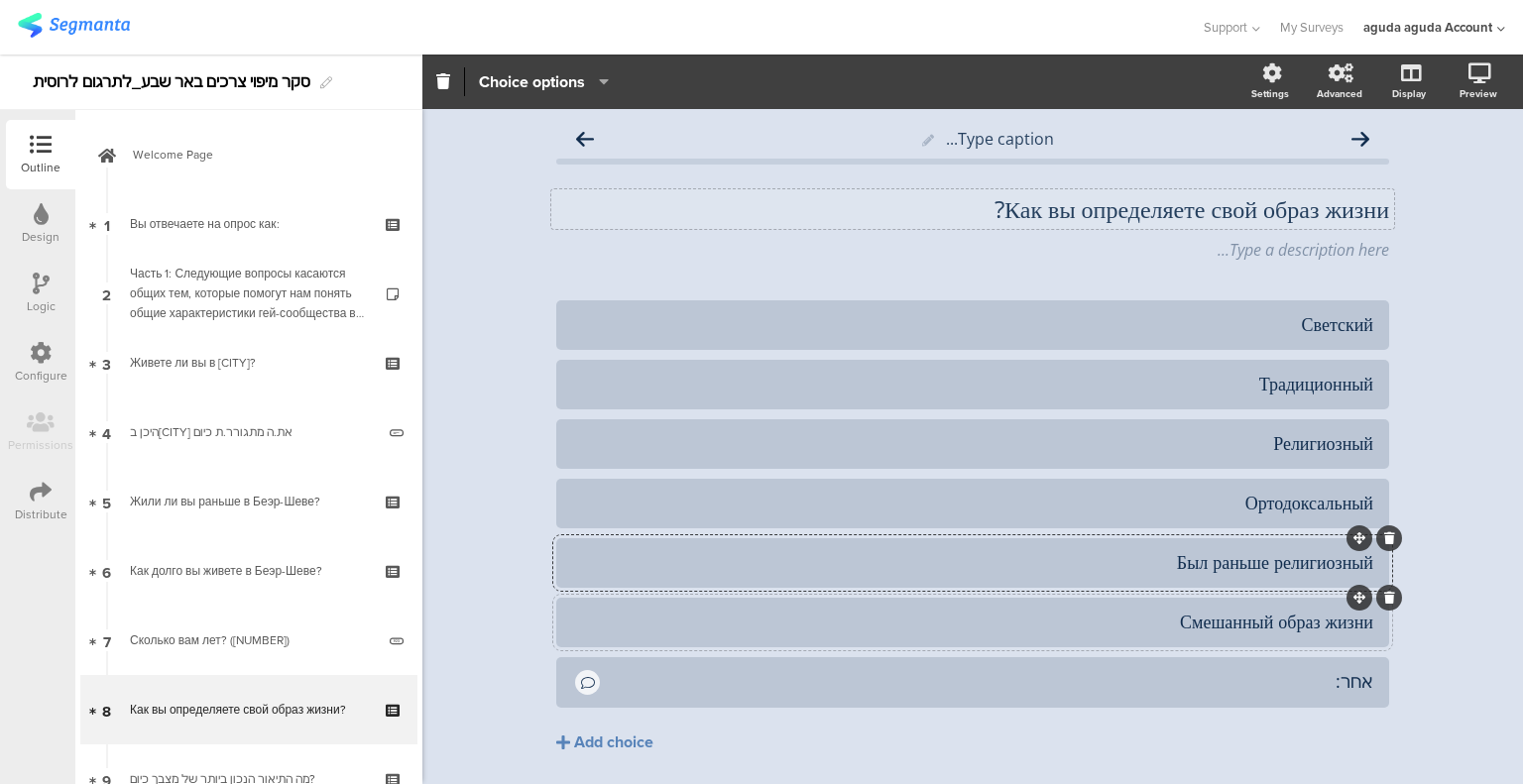 click on "Смешанный образ жизни" 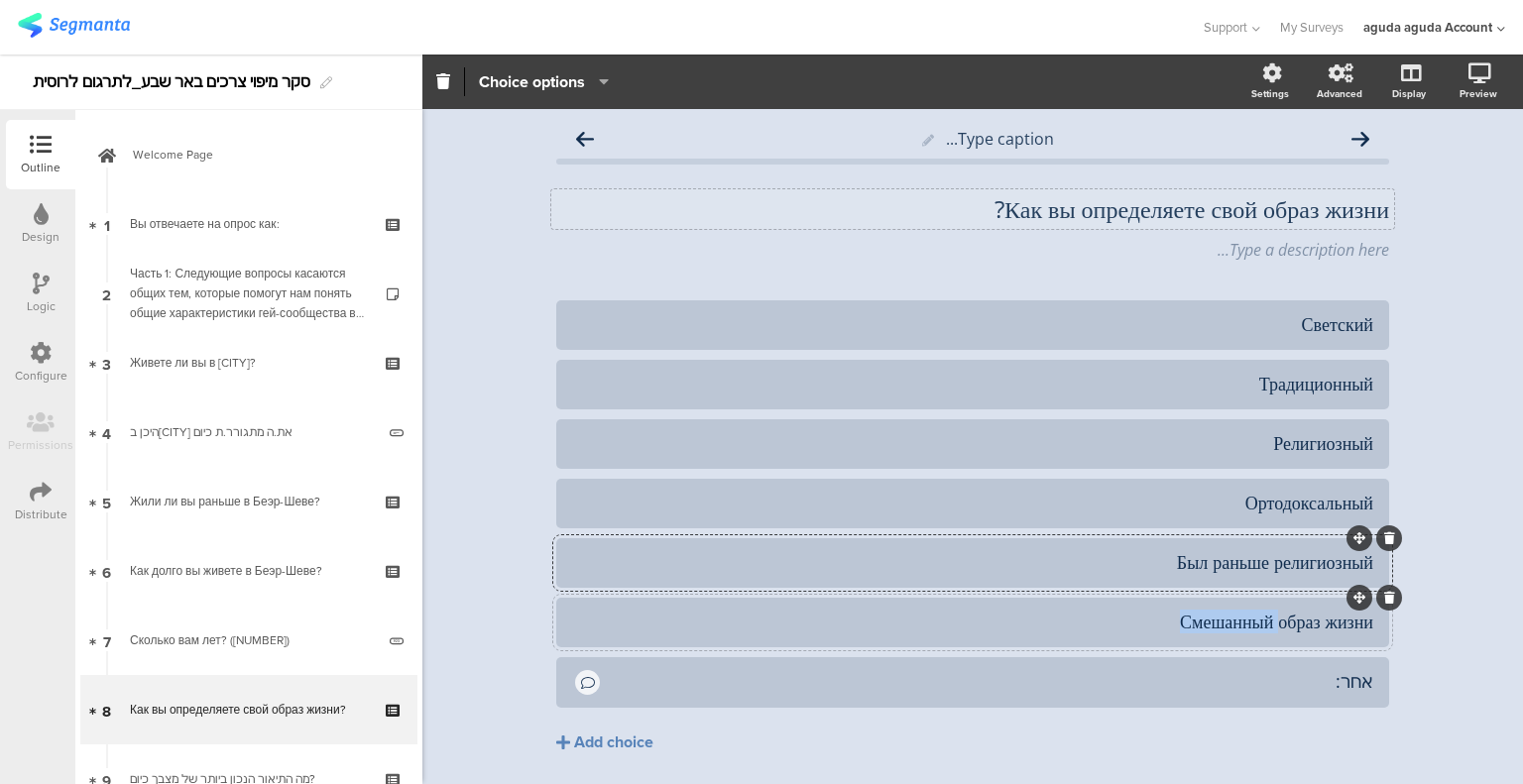 click on "Смешанный образ жизни" 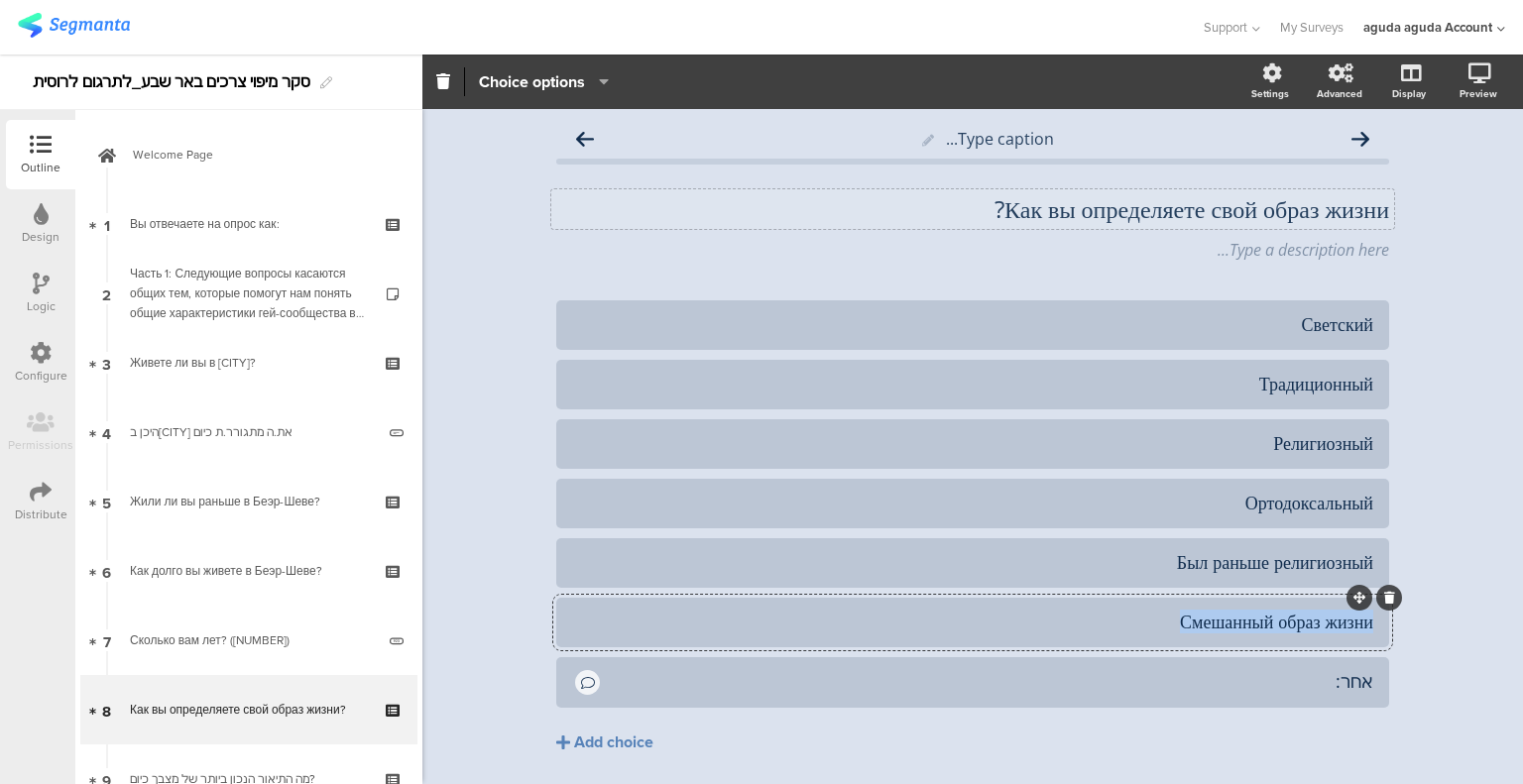click on "Смешанный образ жизни" 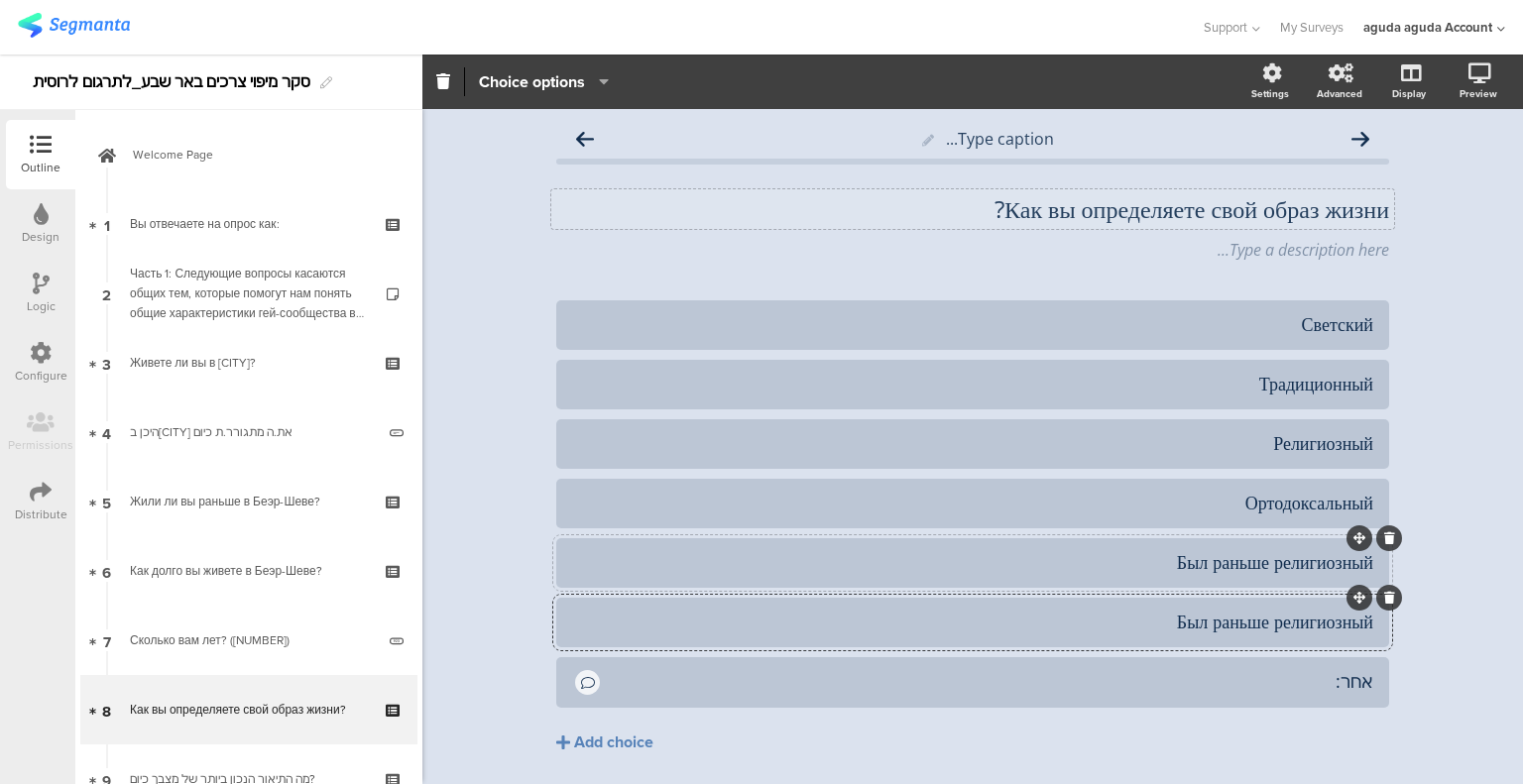 click on "Был раньше религиозный" 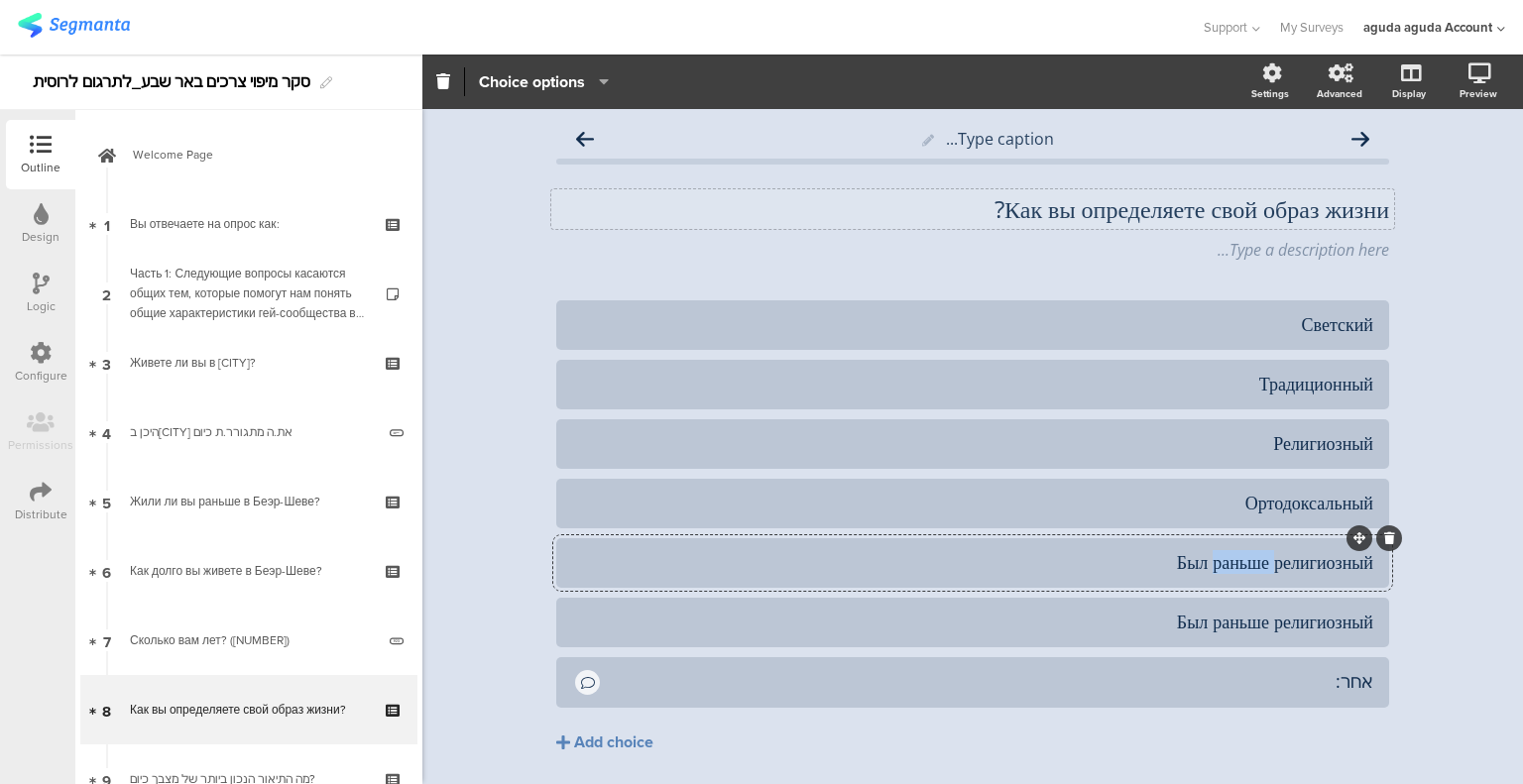 click on "Был раньше религиозный" 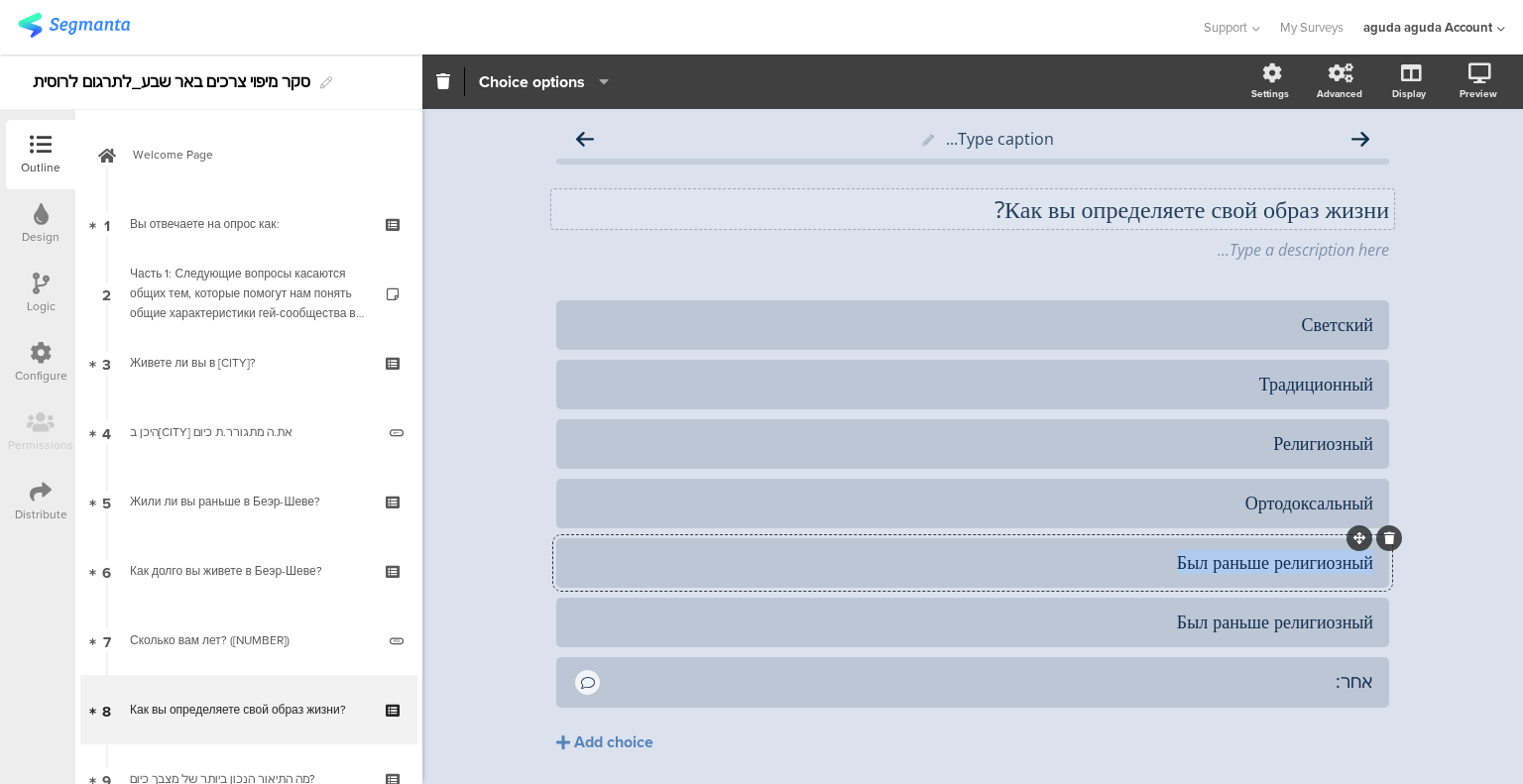 click on "Был раньше религиозный" 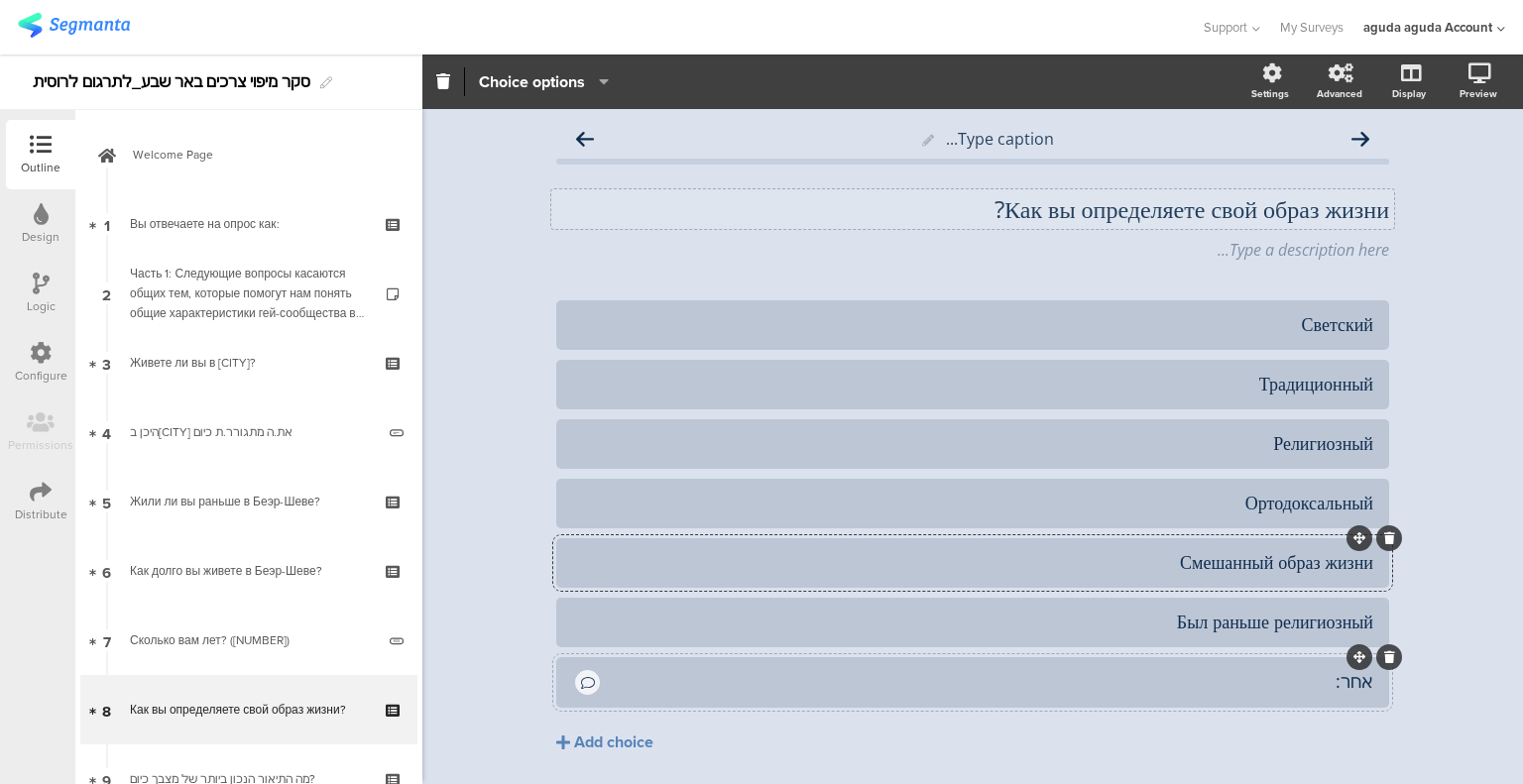 click on "אחר:" 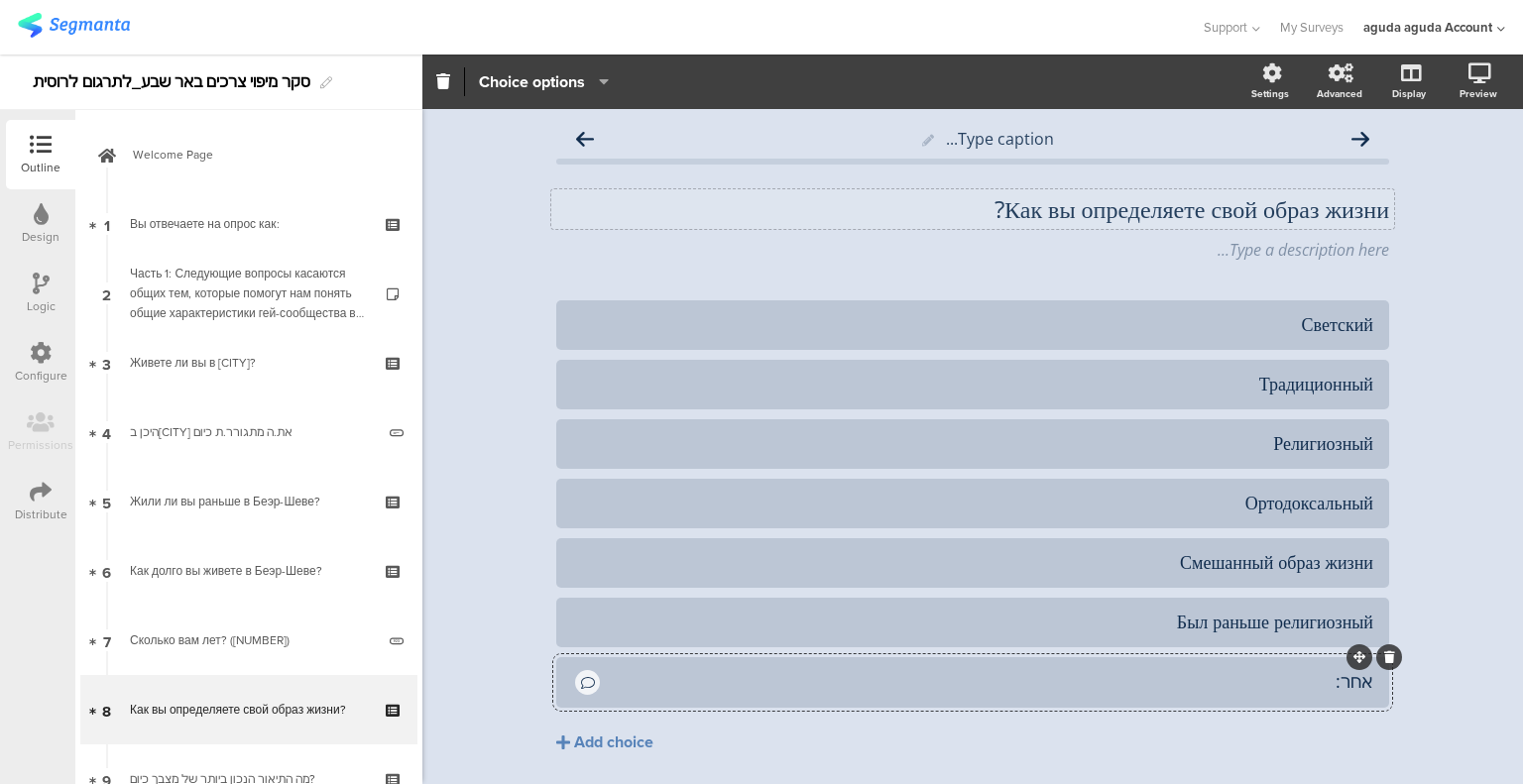 click on "אחר:" 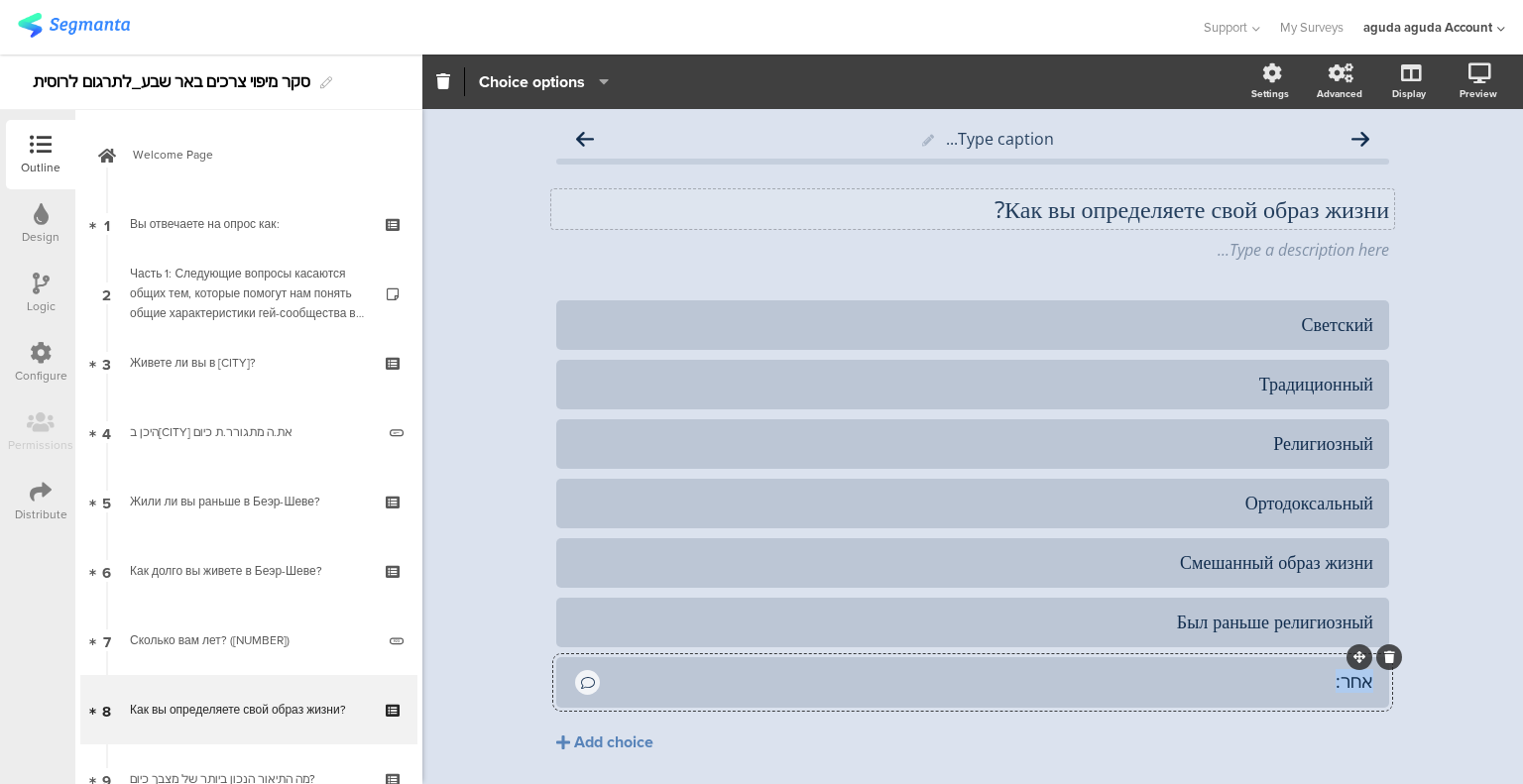 click on "אחר:" 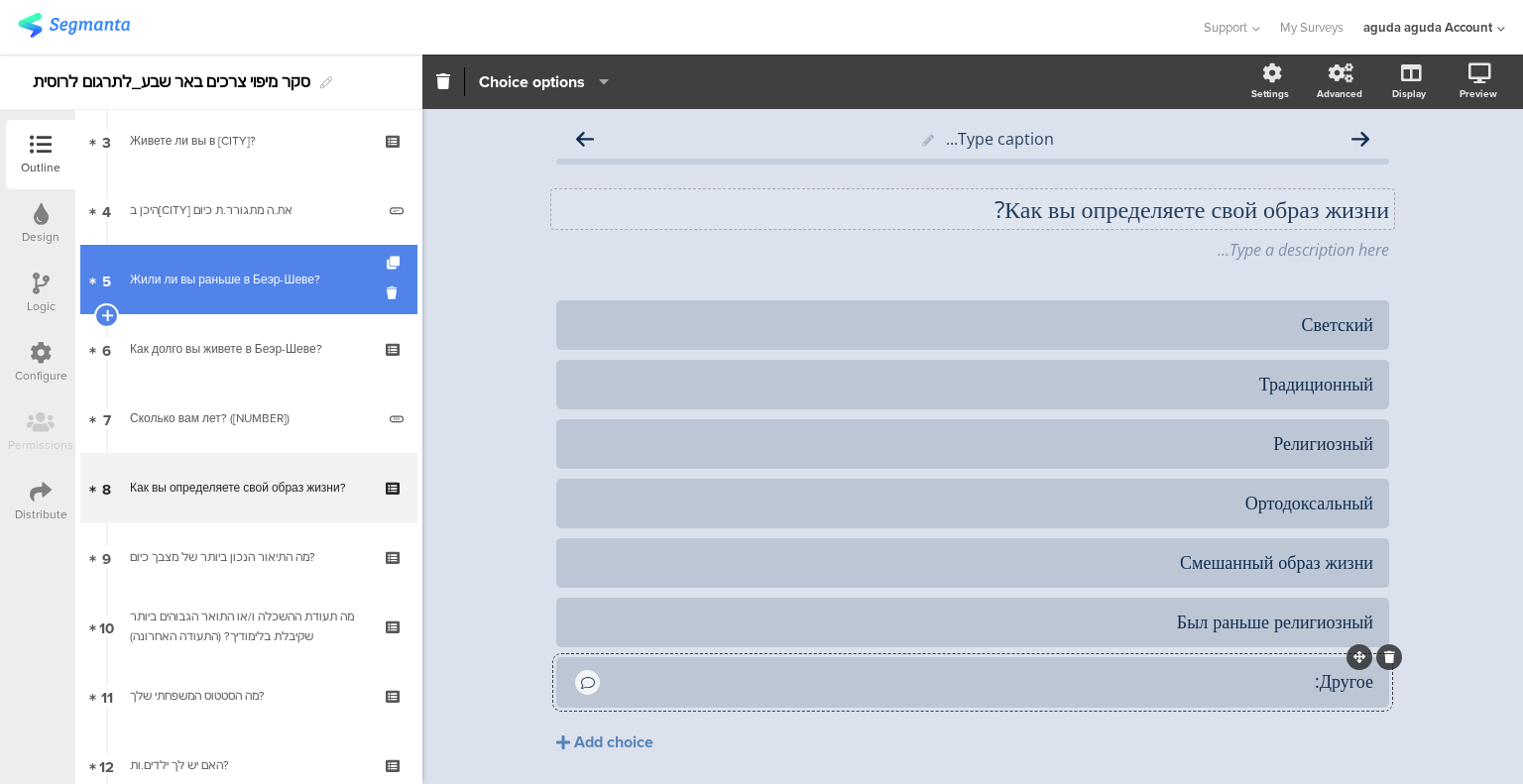 scroll, scrollTop: 297, scrollLeft: 0, axis: vertical 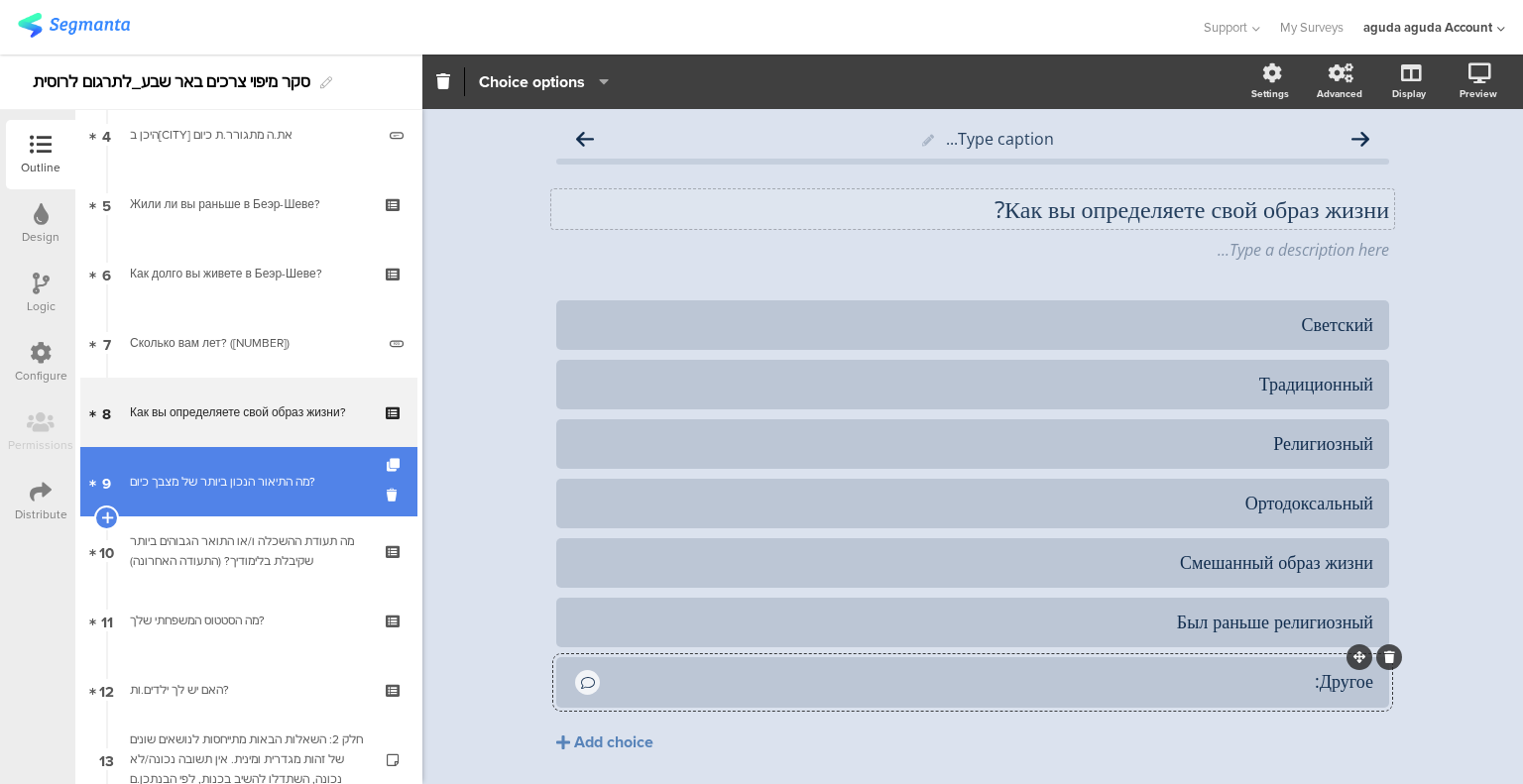 click on "מה התיאור הנכון ביותר של מצבך כיום?" at bounding box center [248, 482] 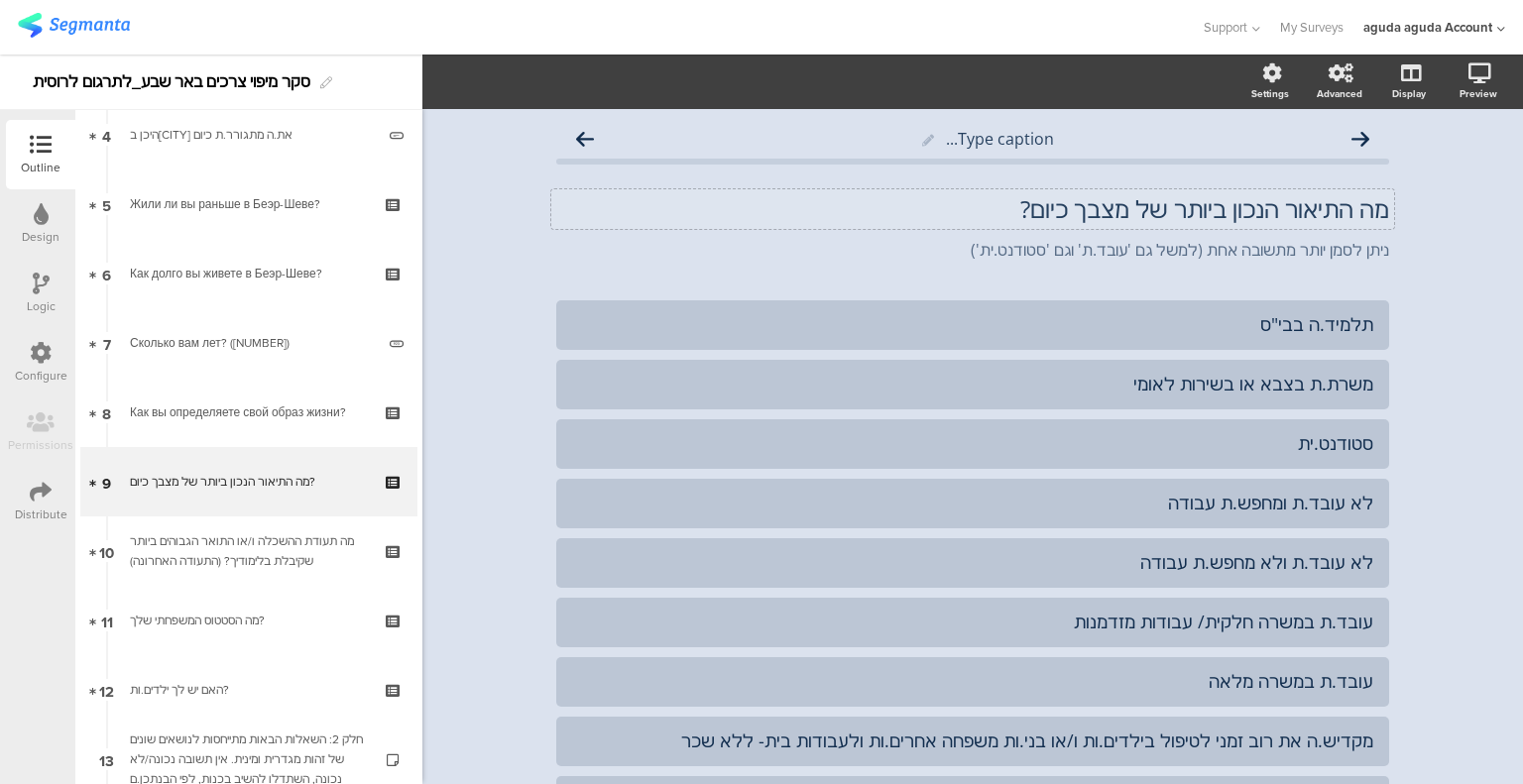 click on "מה התיאור הנכון ביותר של מצבך כיום?" 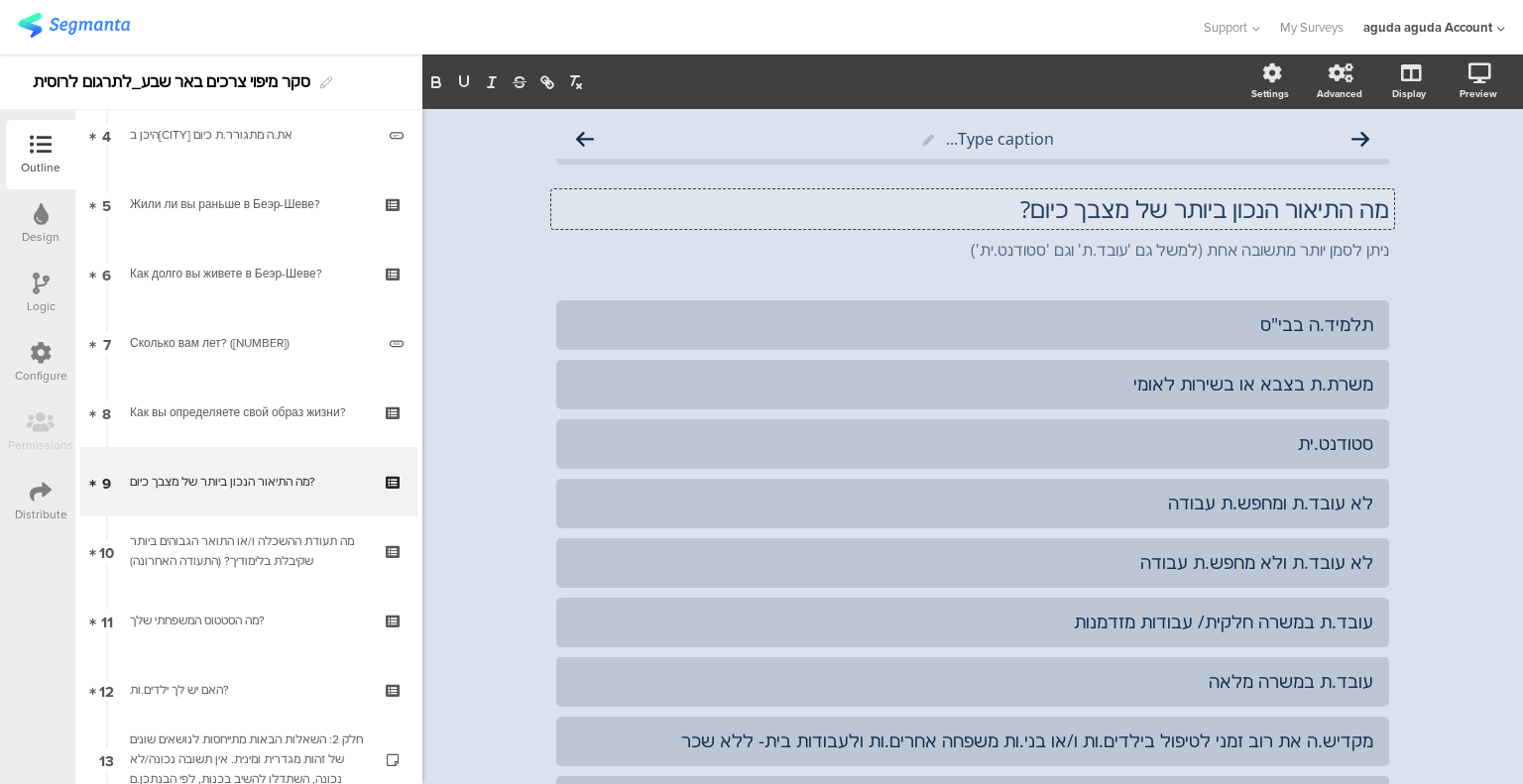 click on "מה התיאור הנכון ביותר של מצבך כיום?" 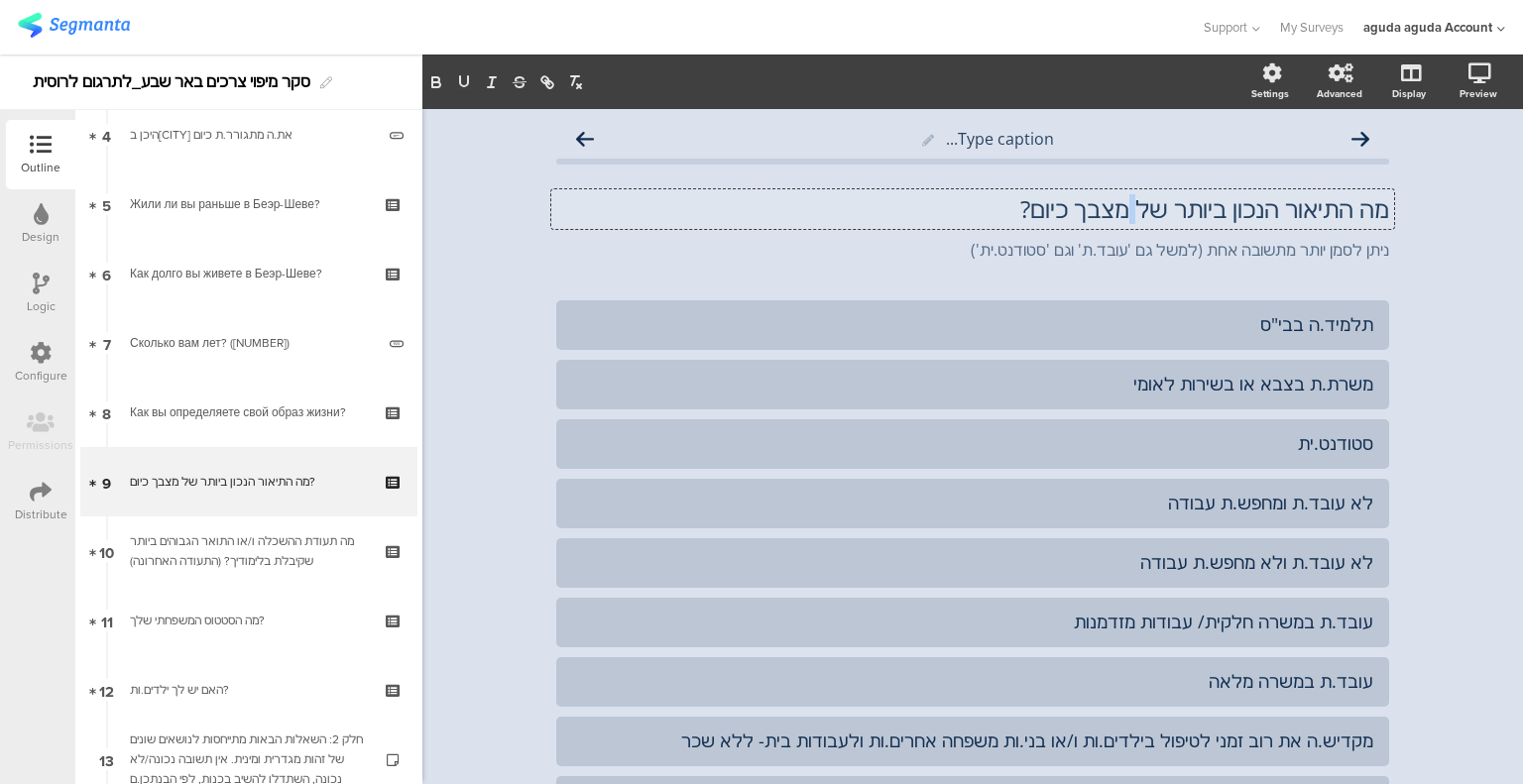click on "מה התיאור הנכון ביותר של מצבך כיום?" 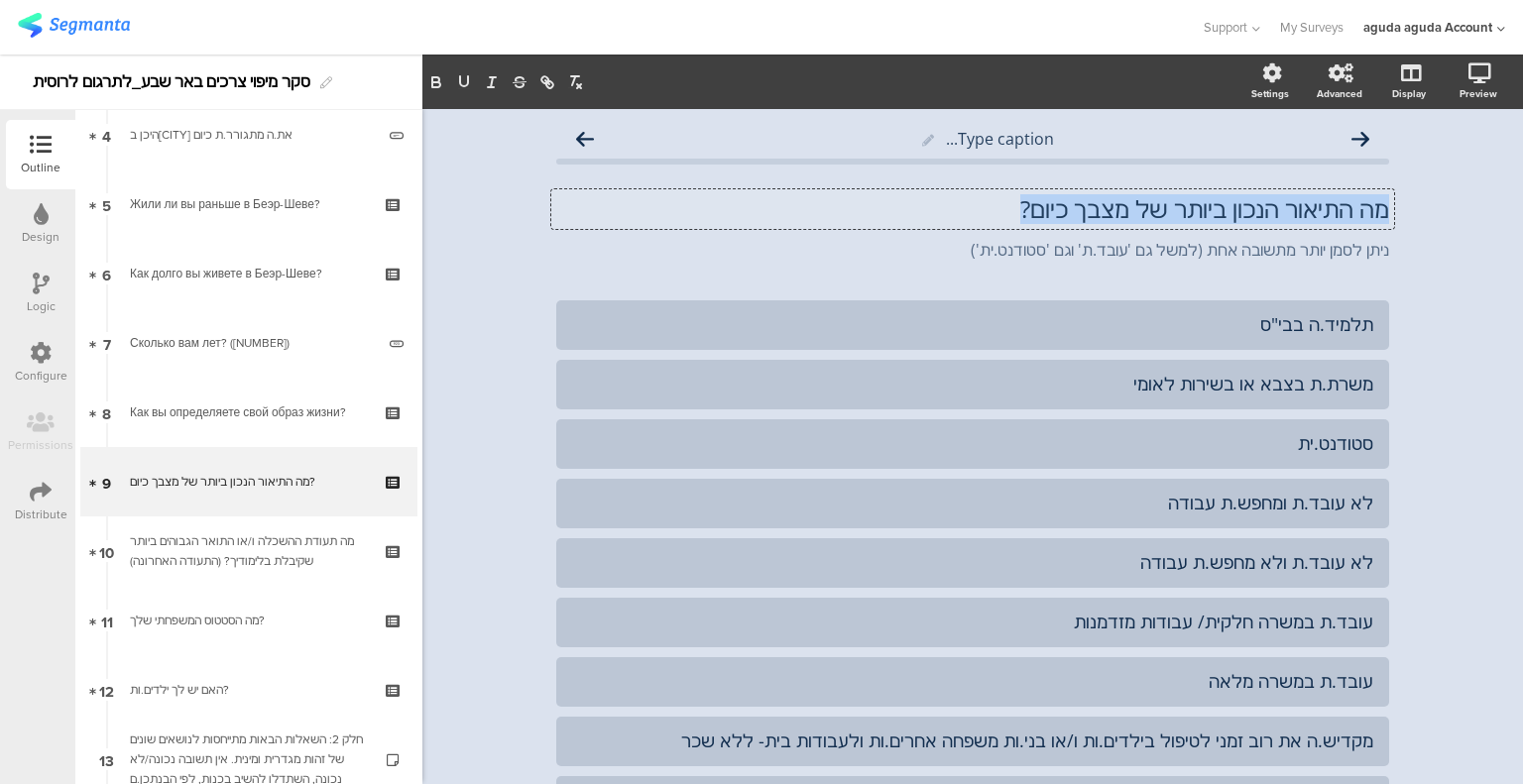 click on "מה התיאור הנכון ביותר של מצבך כיום?" 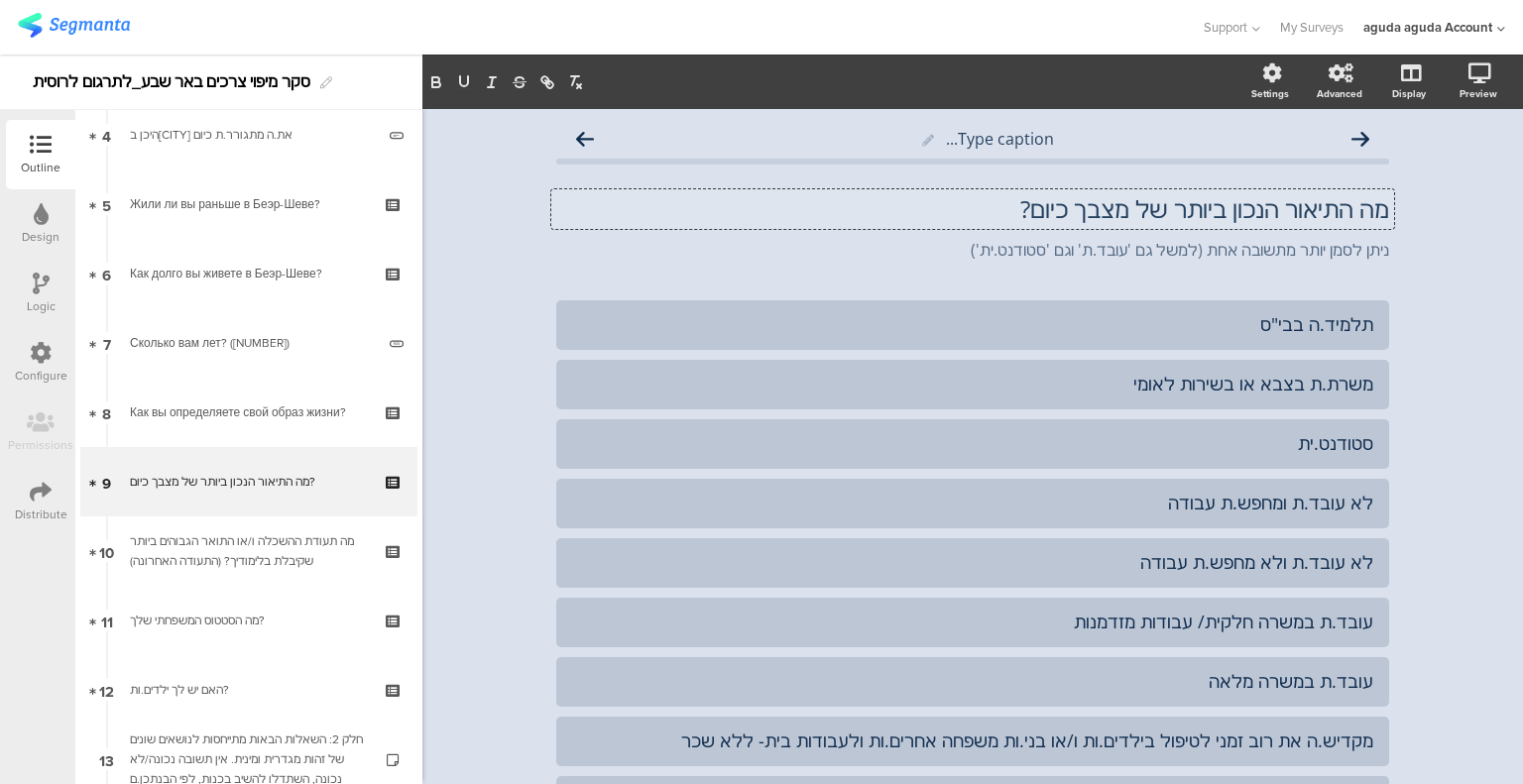 scroll, scrollTop: 1, scrollLeft: 0, axis: vertical 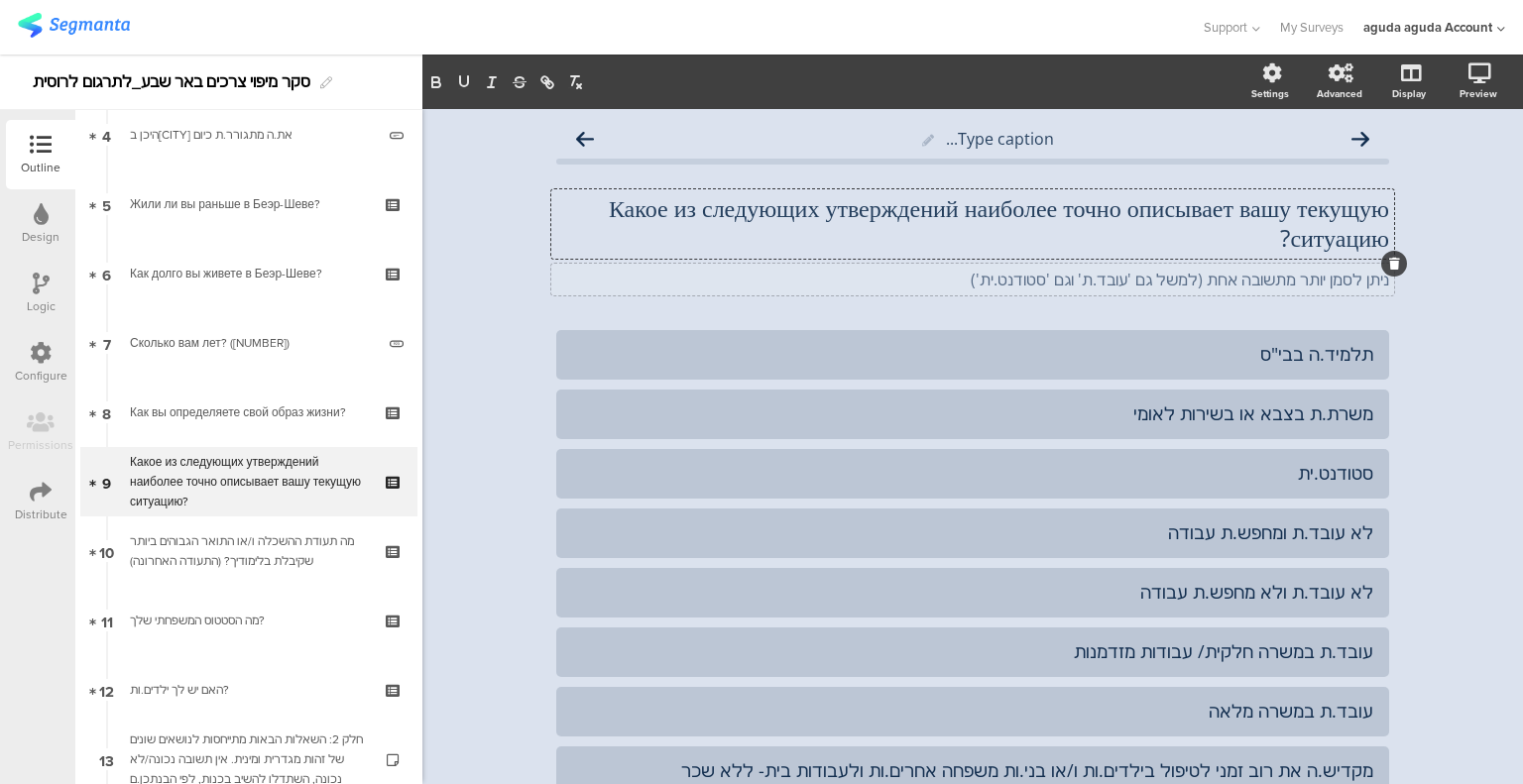 click on "ניתן לסמן יותר מתשובה אחת (למשל גם 'עובד.ת' וגם 'סטודנט.ית')" 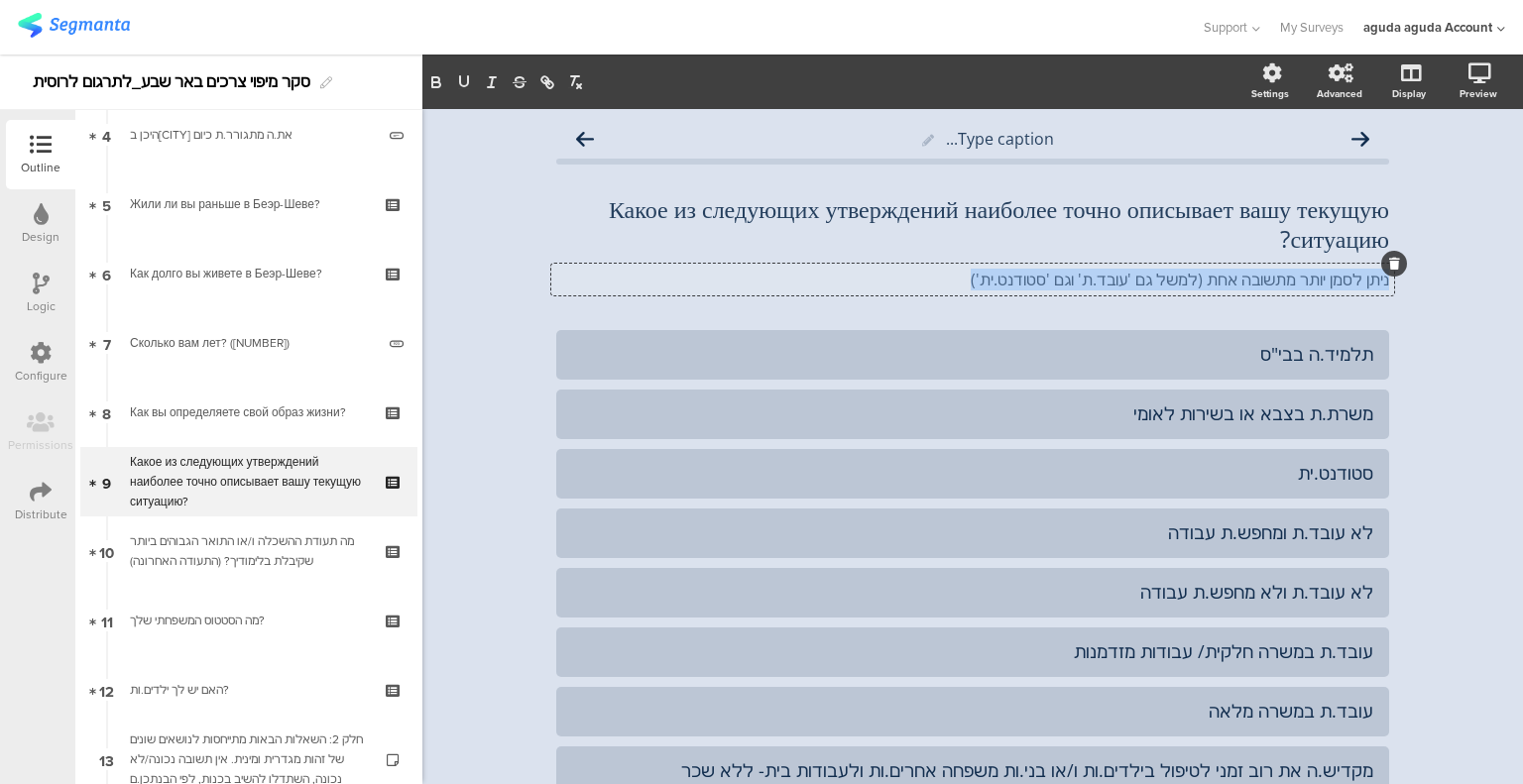 click on "ניתן לסמן יותר מתשובה אחת (למשל גם 'עובד.ת' וגם 'סטודנט.ית')" 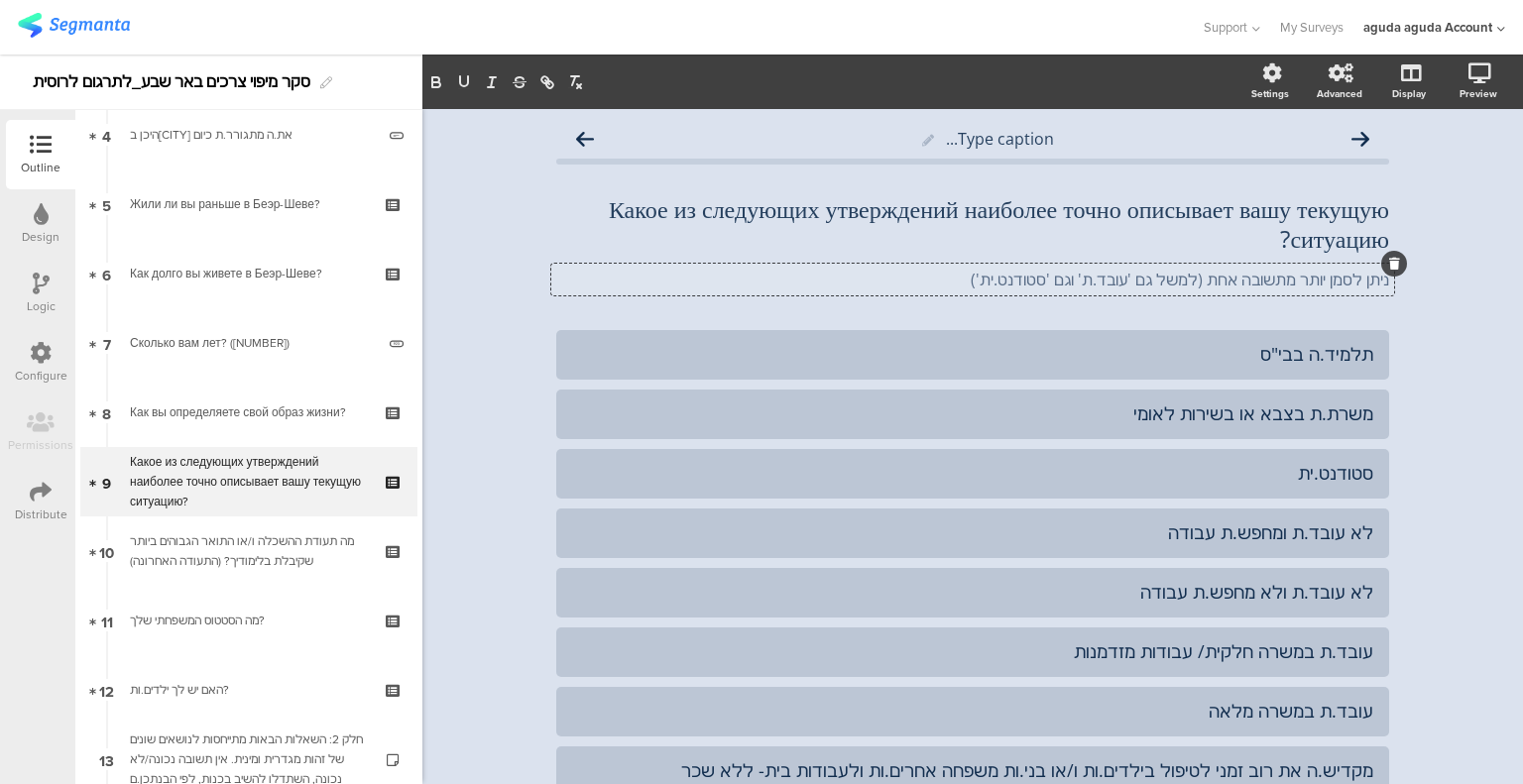 click on "ניתן לסמן יותר מתשובה אחת (למשל גם 'עובד.ת' וגם 'סטודנט.ית')" 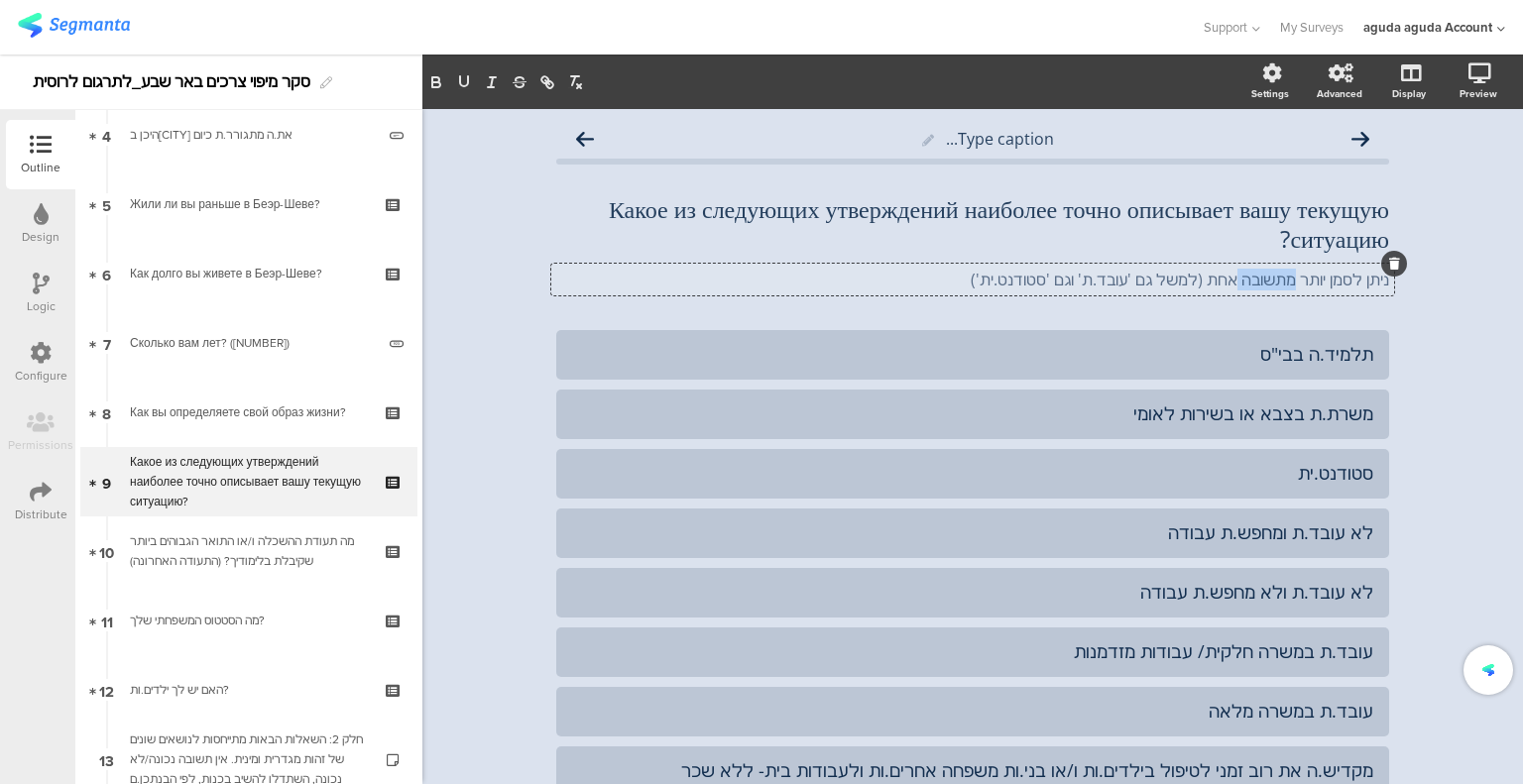 click on "ניתן לסמן יותר מתשובה אחת (למשל גם 'עובד.ת' וגם 'סטודנט.ית')" 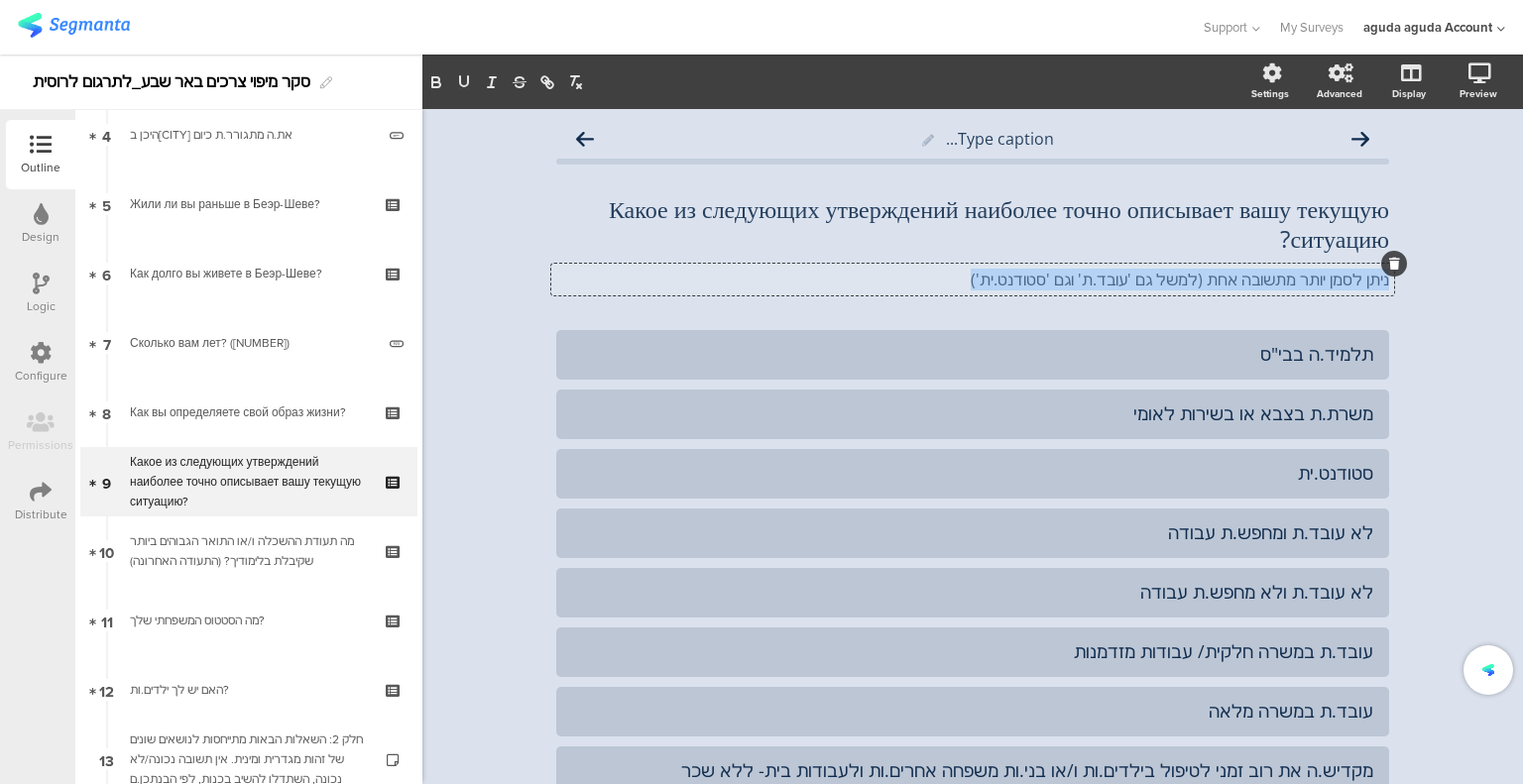 click on "ניתן לסמן יותר מתשובה אחת (למשל גם 'עובד.ת' וגם 'סטודנט.ית')" 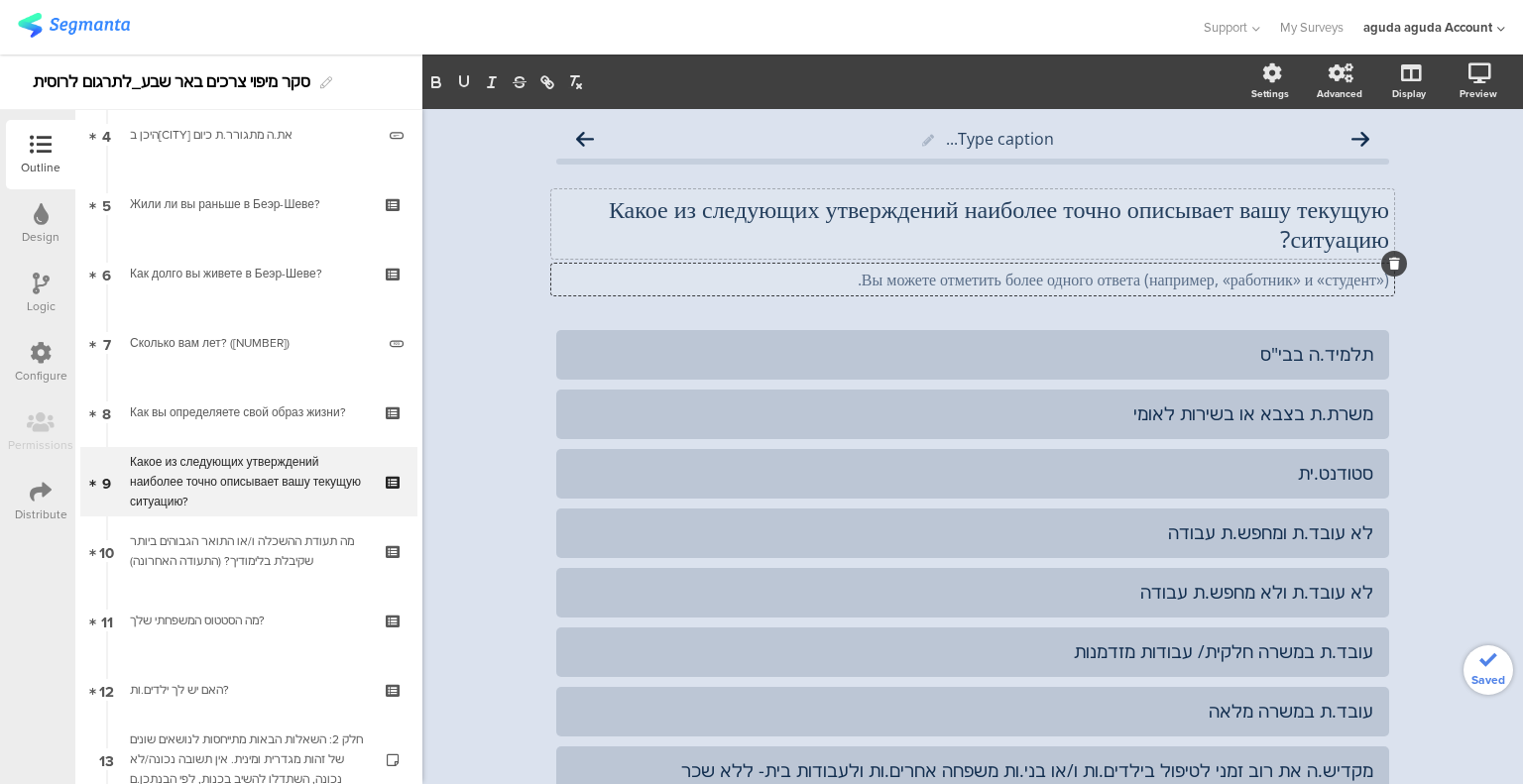 type 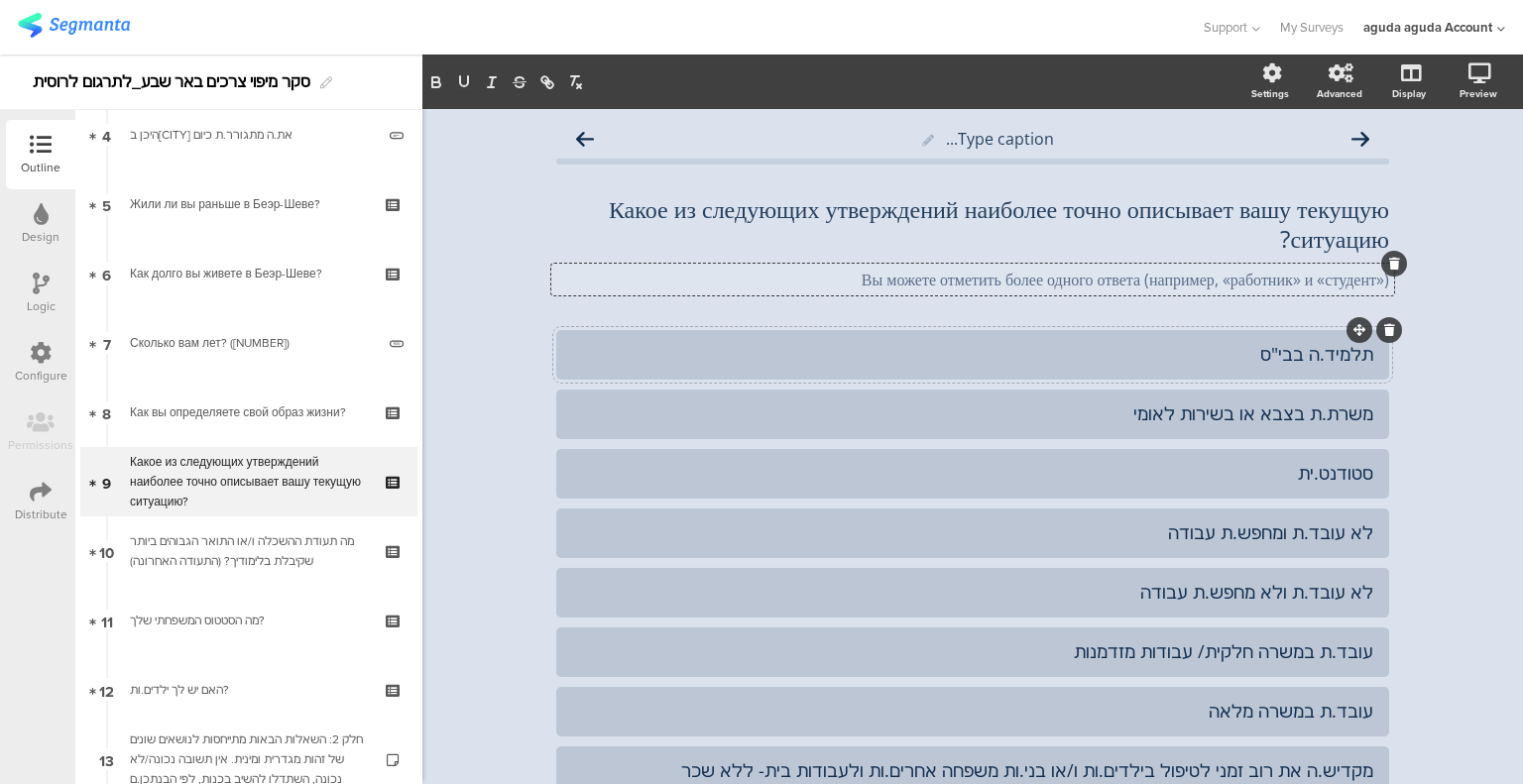 click on "תלמיד.ה בבי"ס" 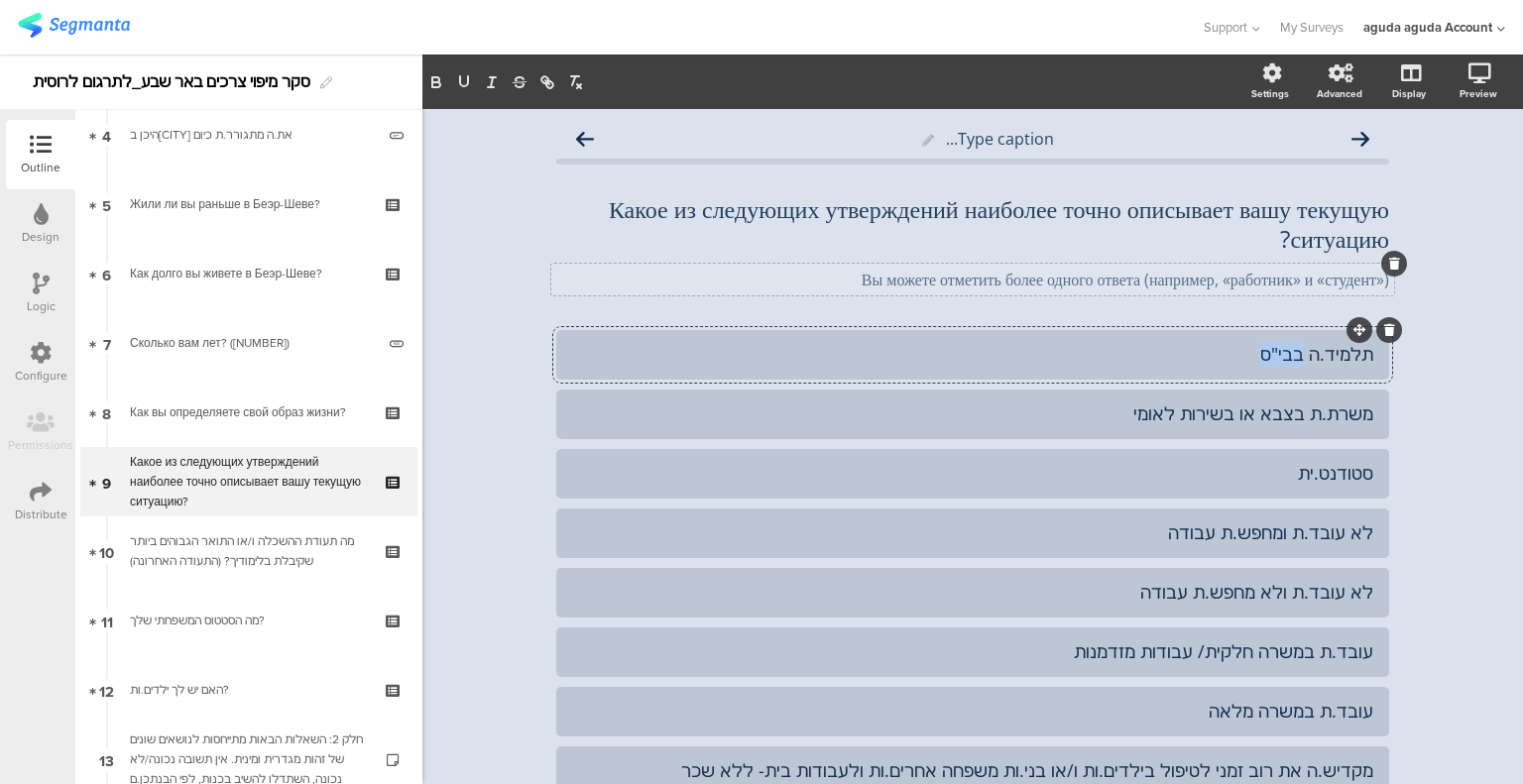 click on "תלמיד.ה בבי"ס" 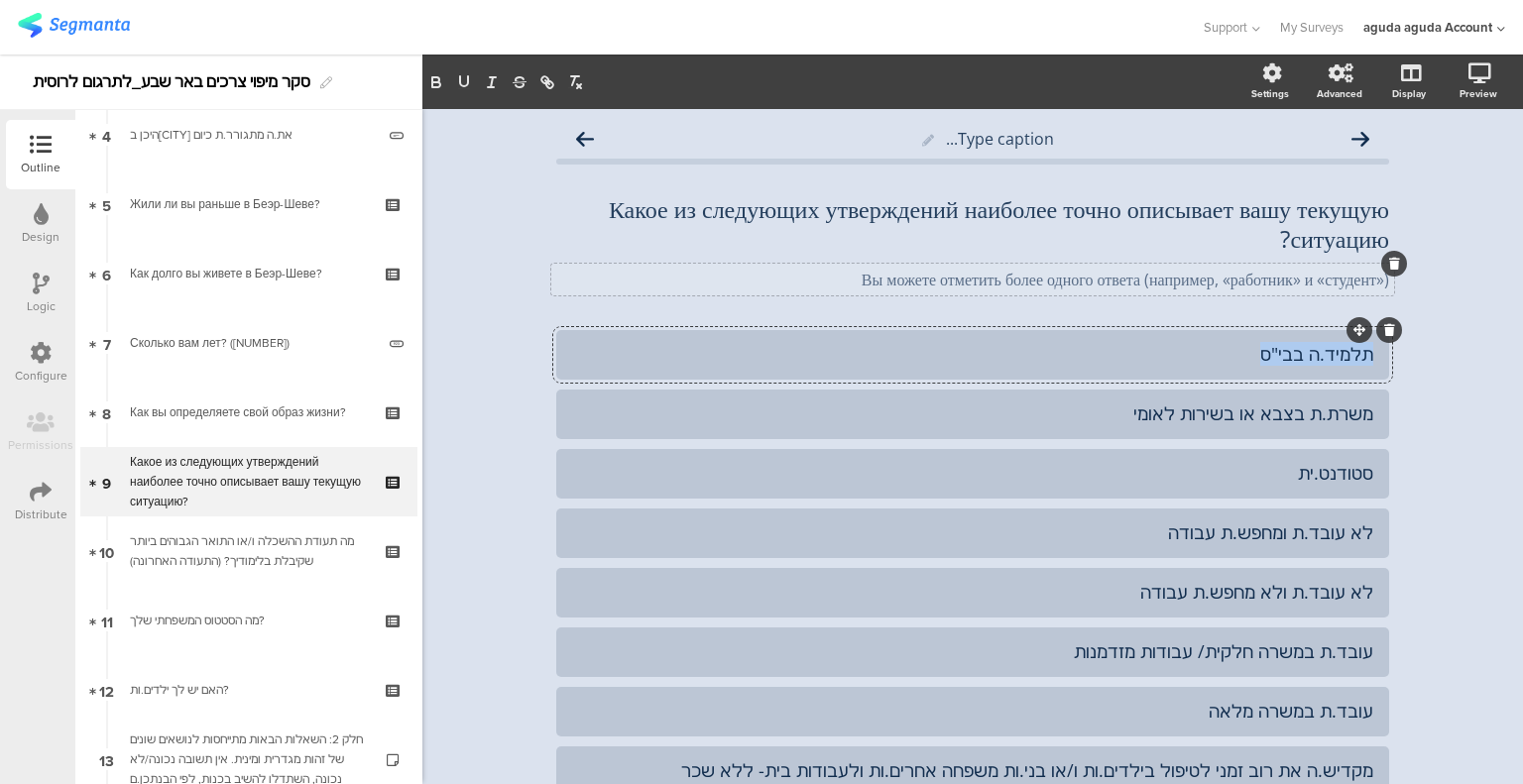 click on "תלמיד.ה בבי"ס" 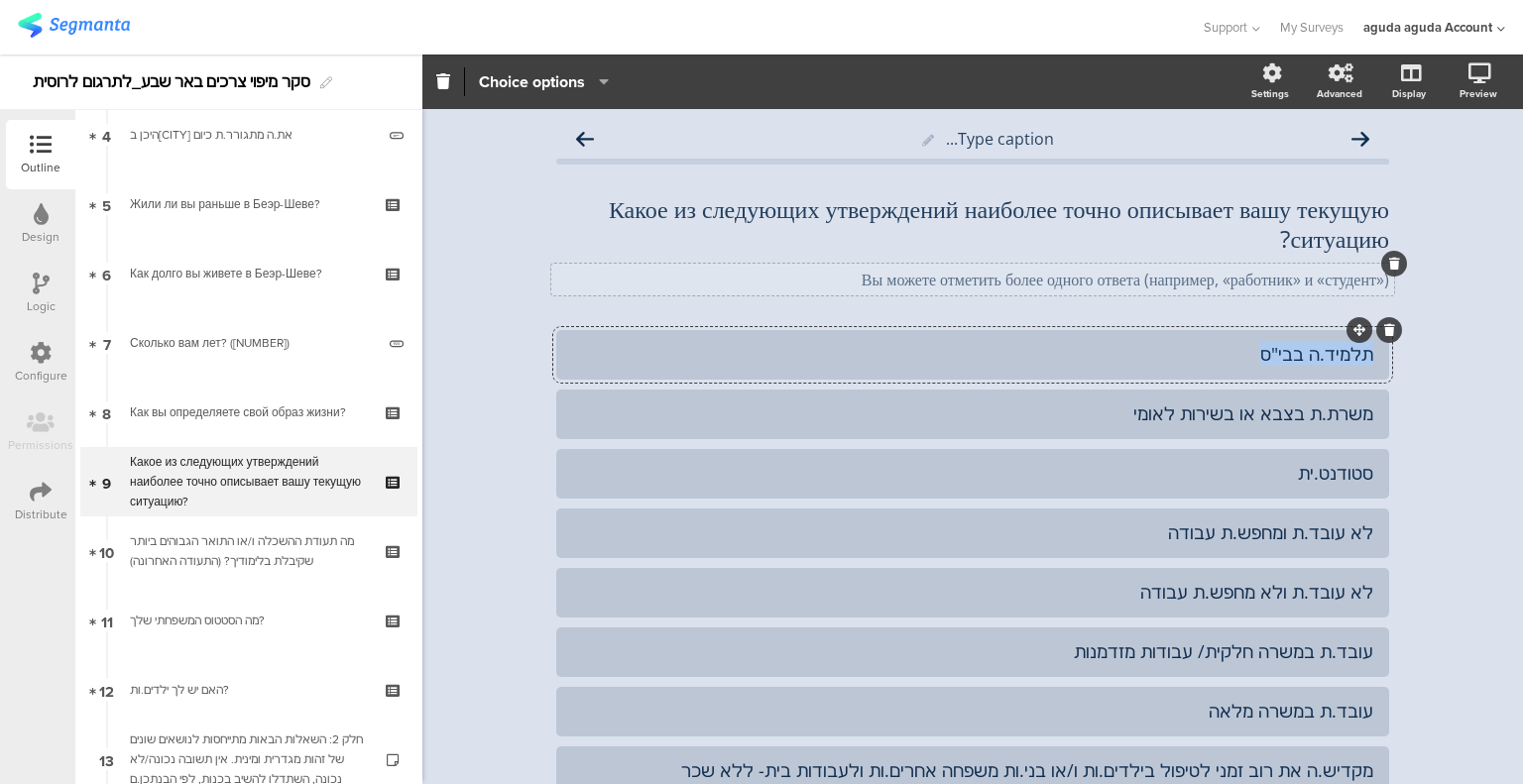 paste 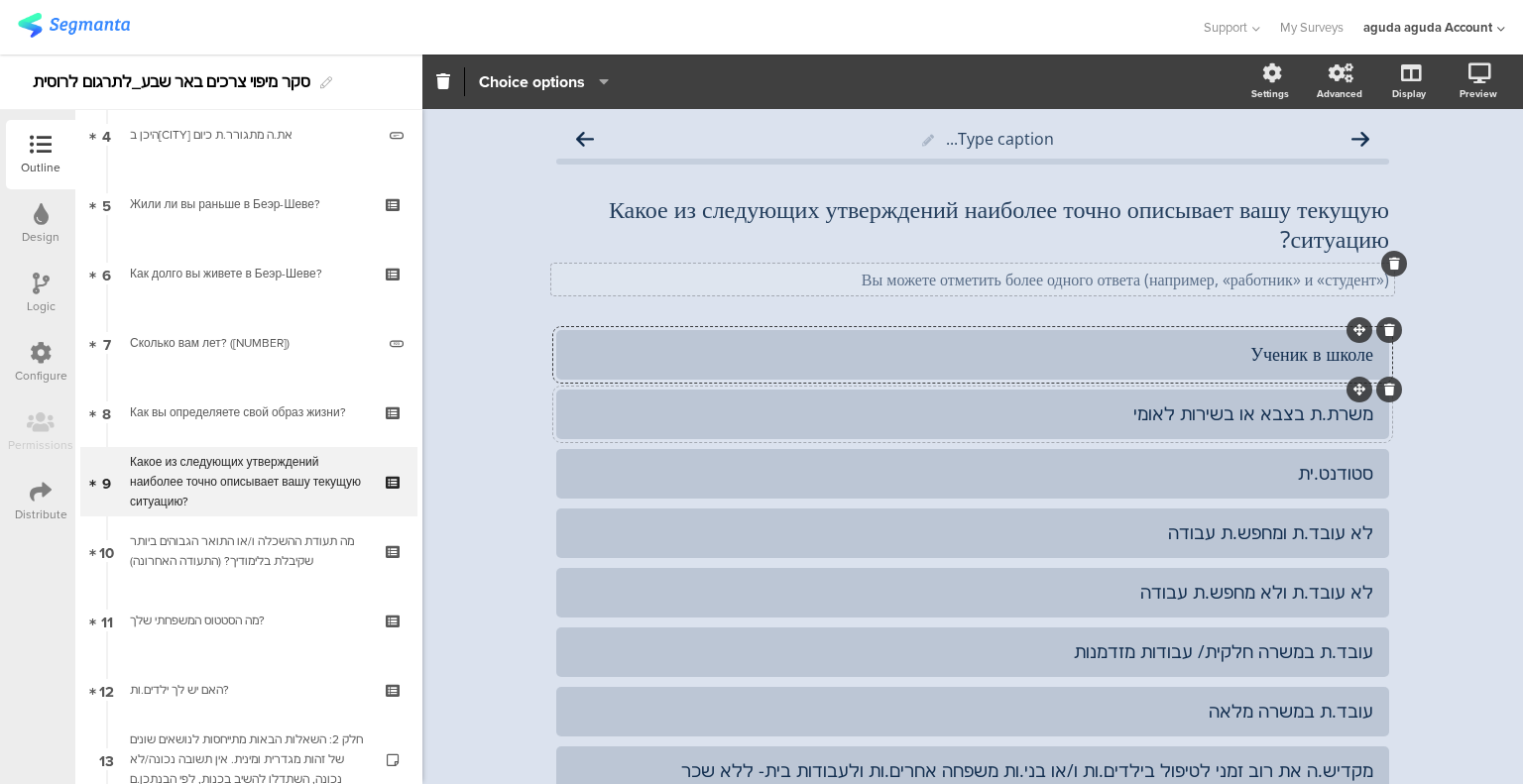 click on "משרת.ת בצבא או בשירות לאומי" 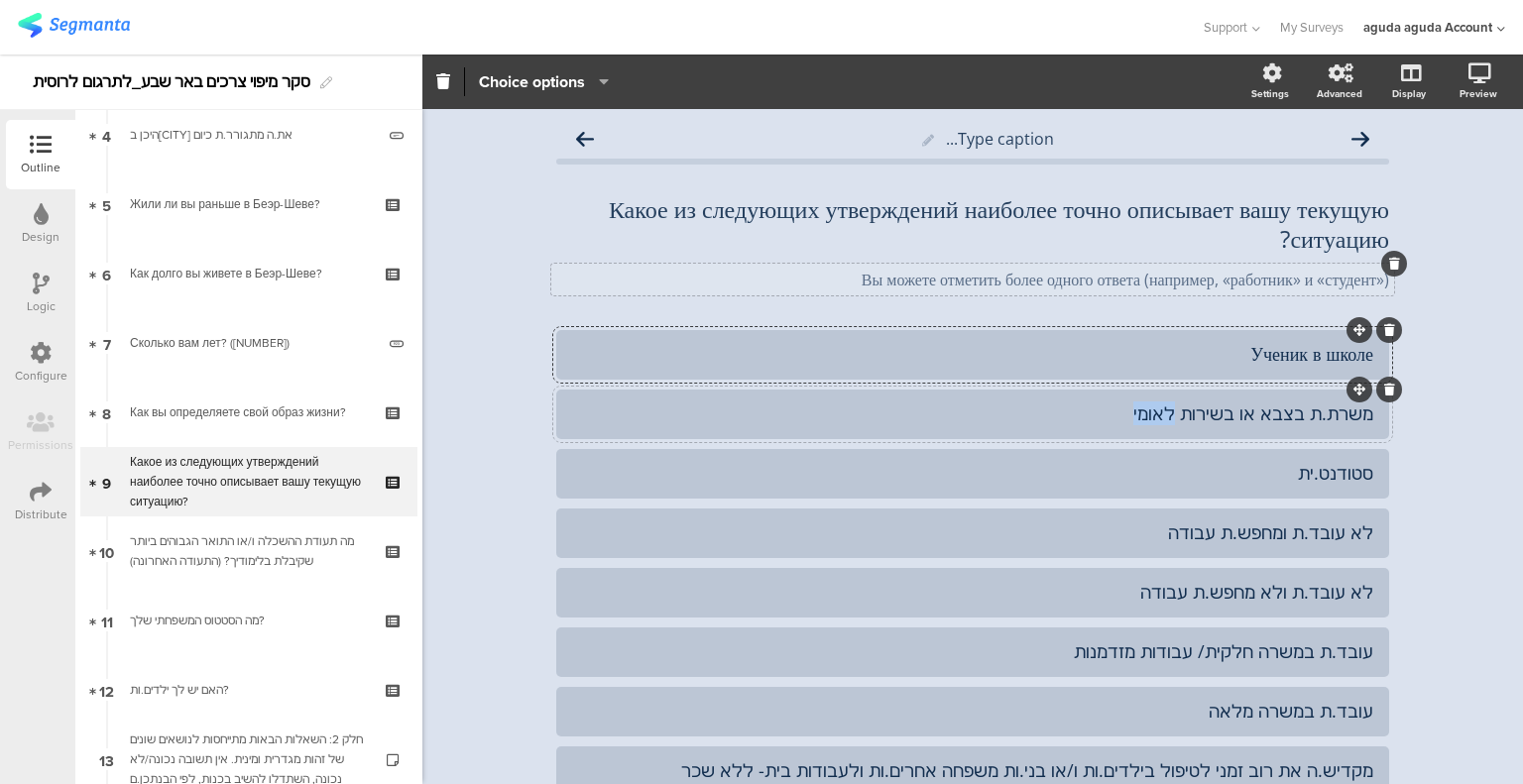 click on "משרת.ת בצבא או בשירות לאומי" 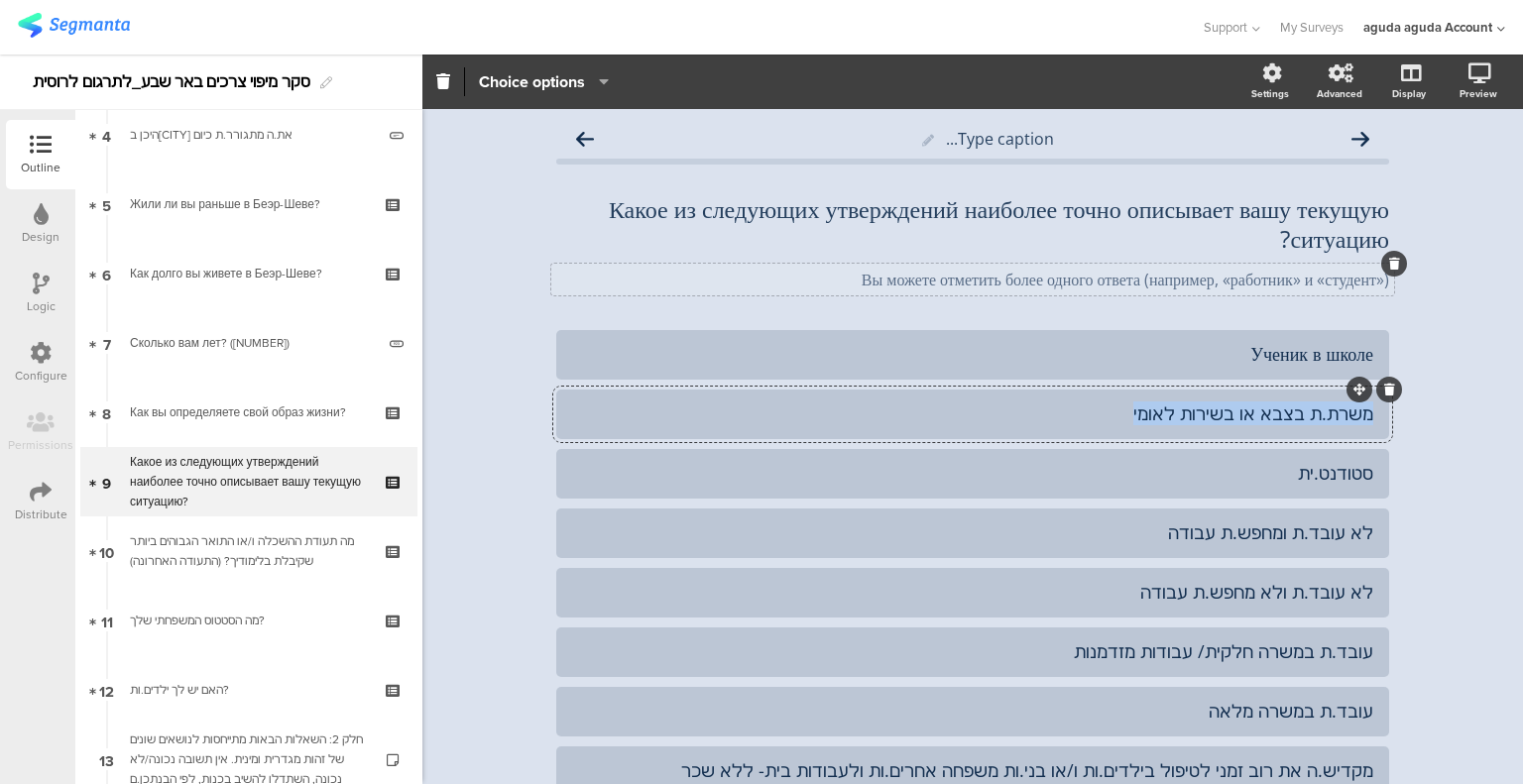 click on "משרת.ת בצבא או בשירות לאומי" 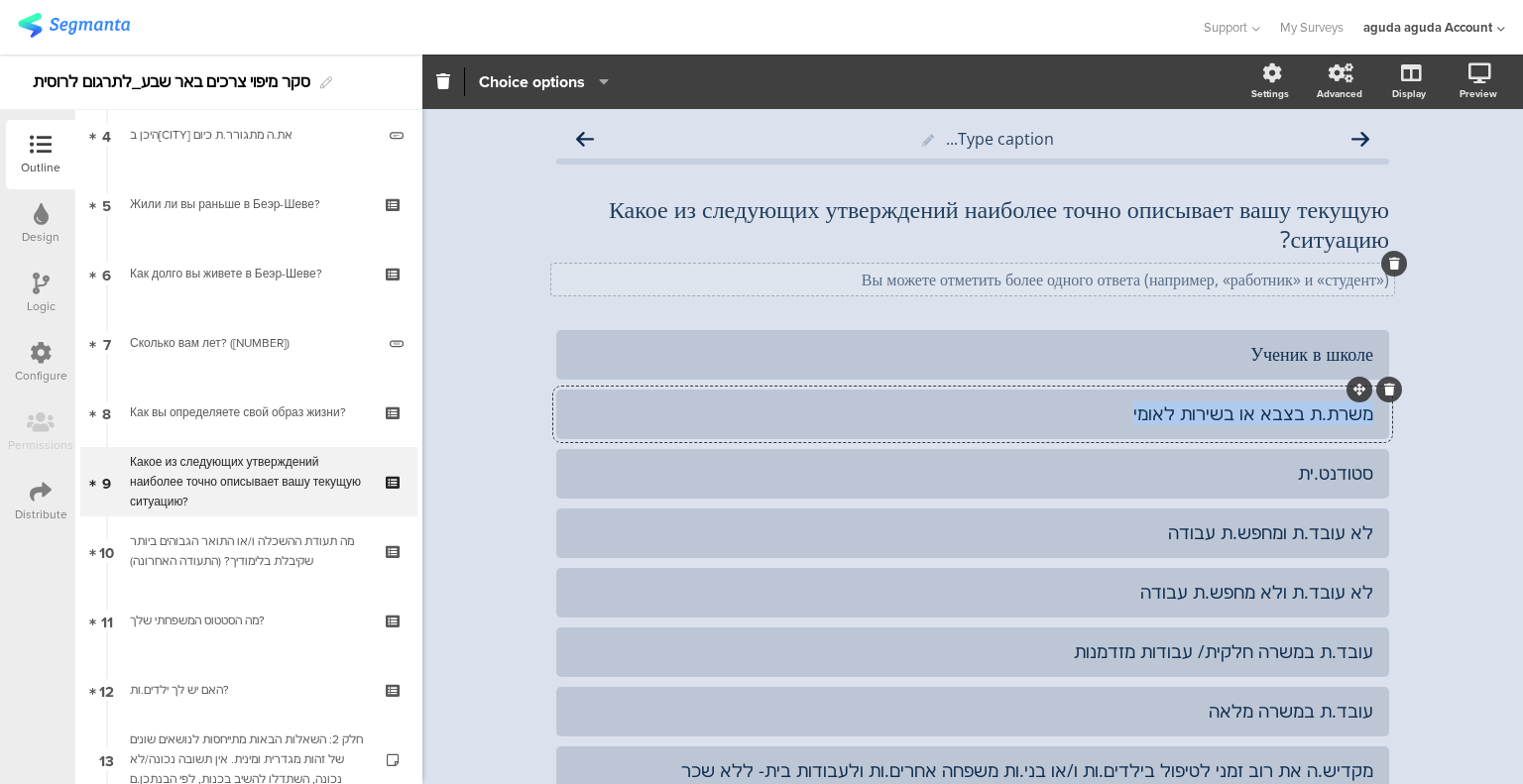 paste 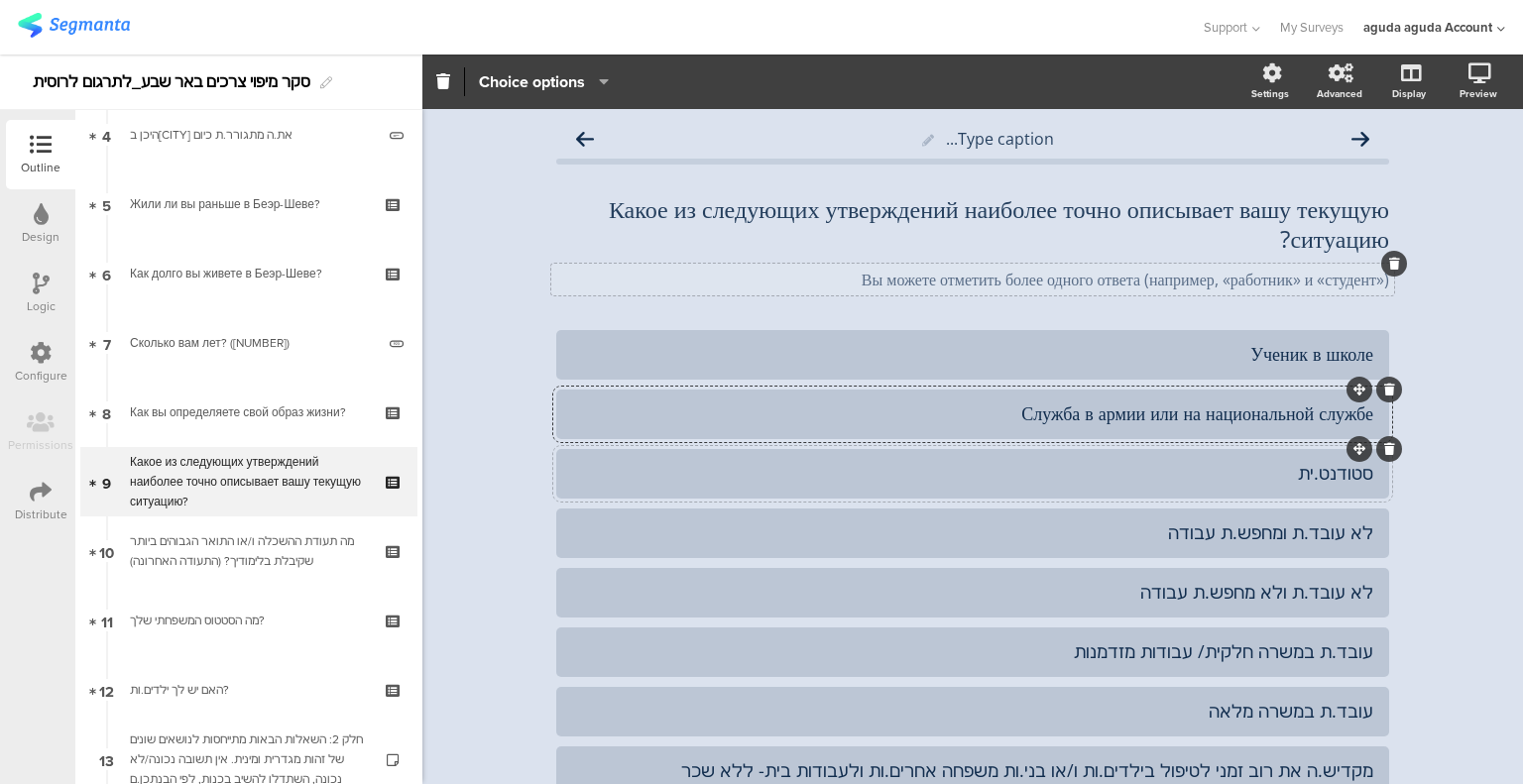 click on "סטודנט.ית" 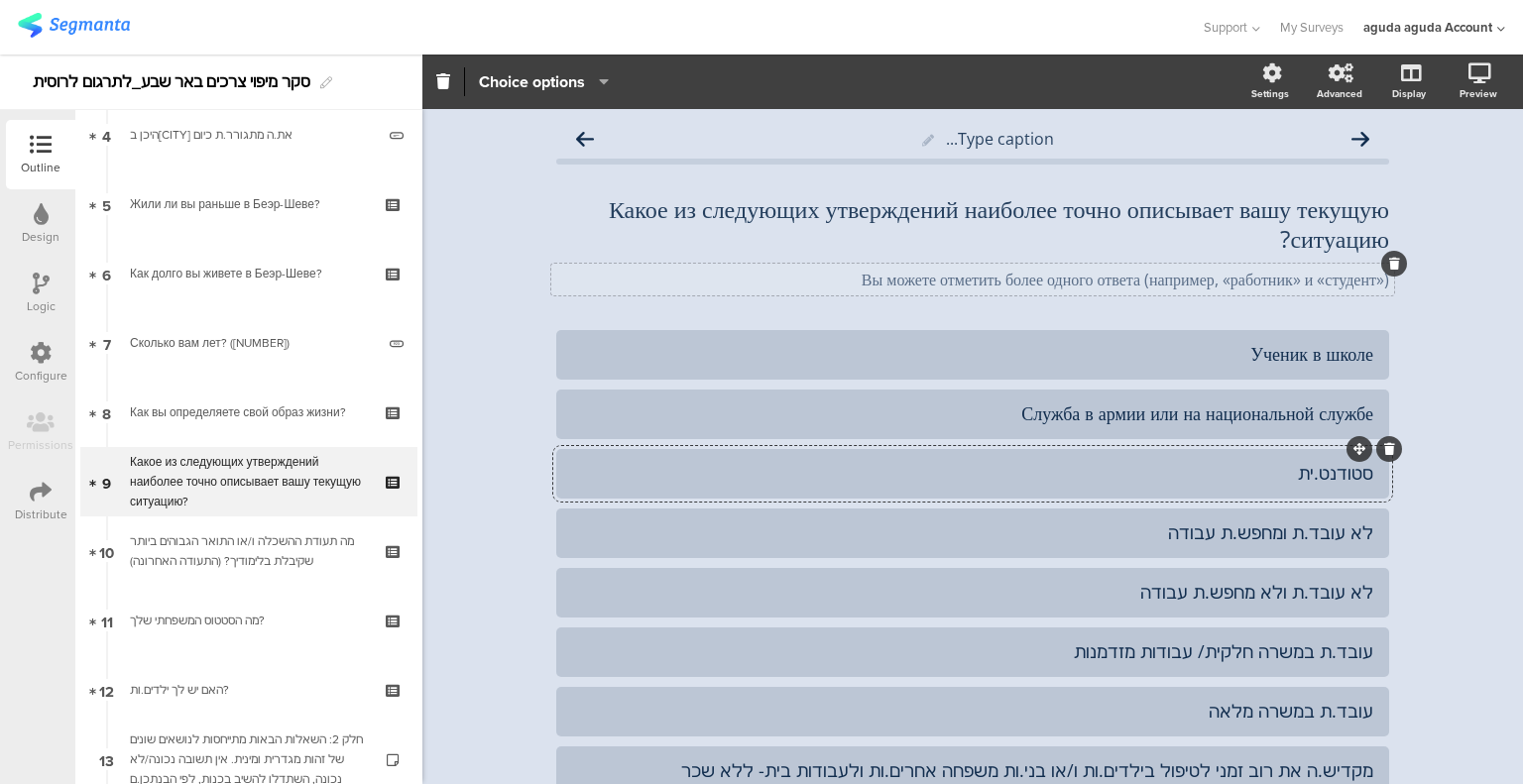 click on "סטודנט.ית" 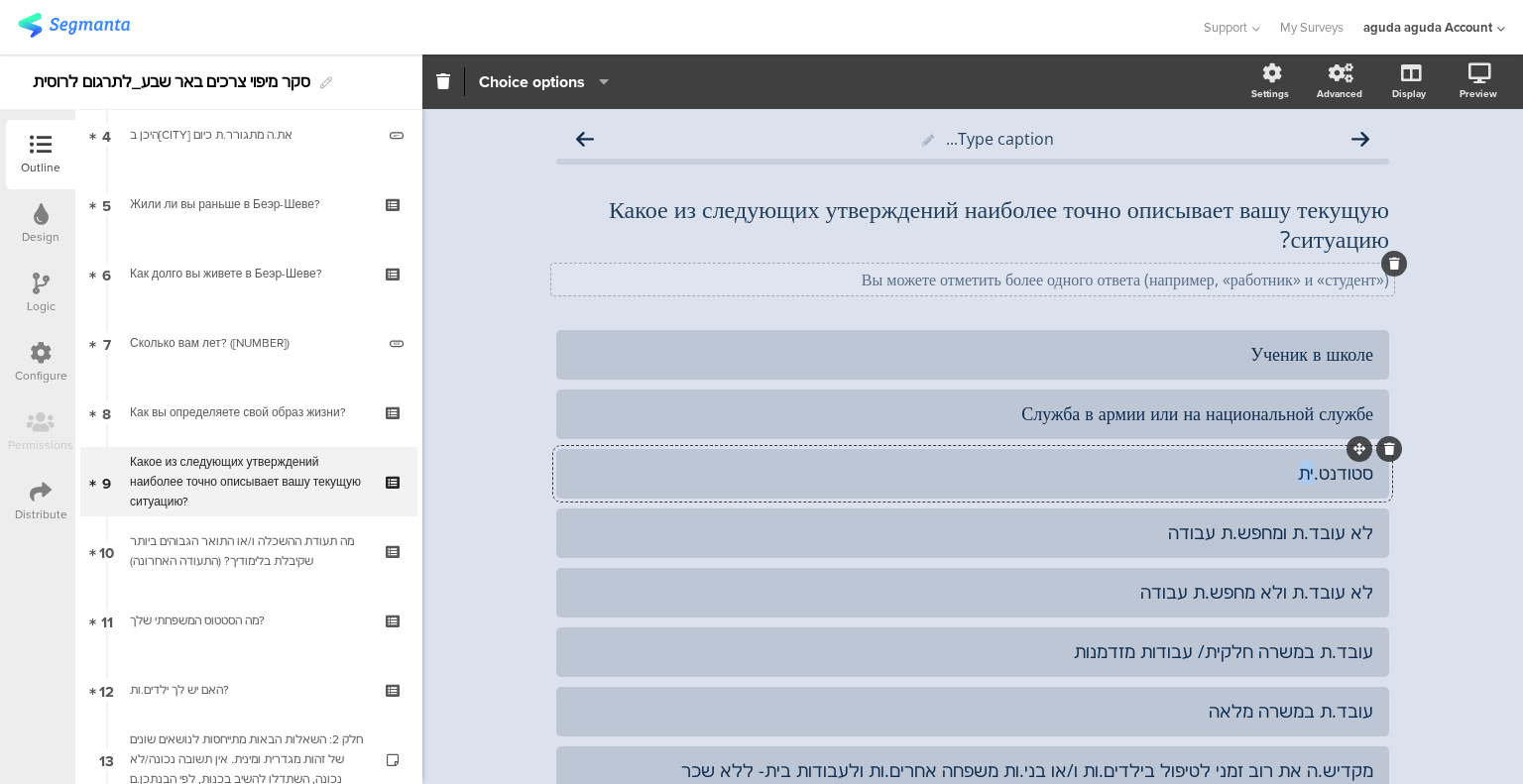 click on "סטודנט.ית" 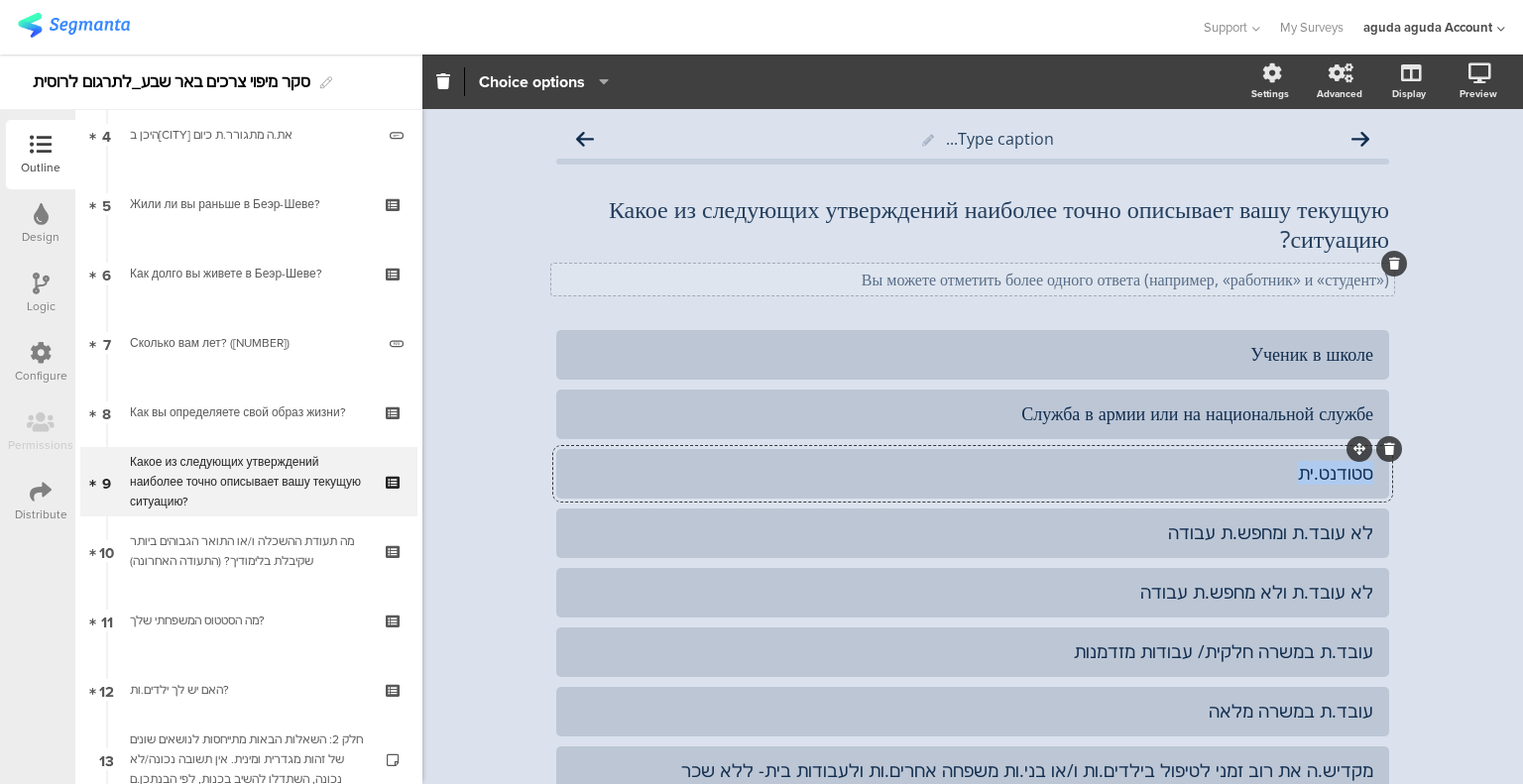 click on "סטודנט.ית" 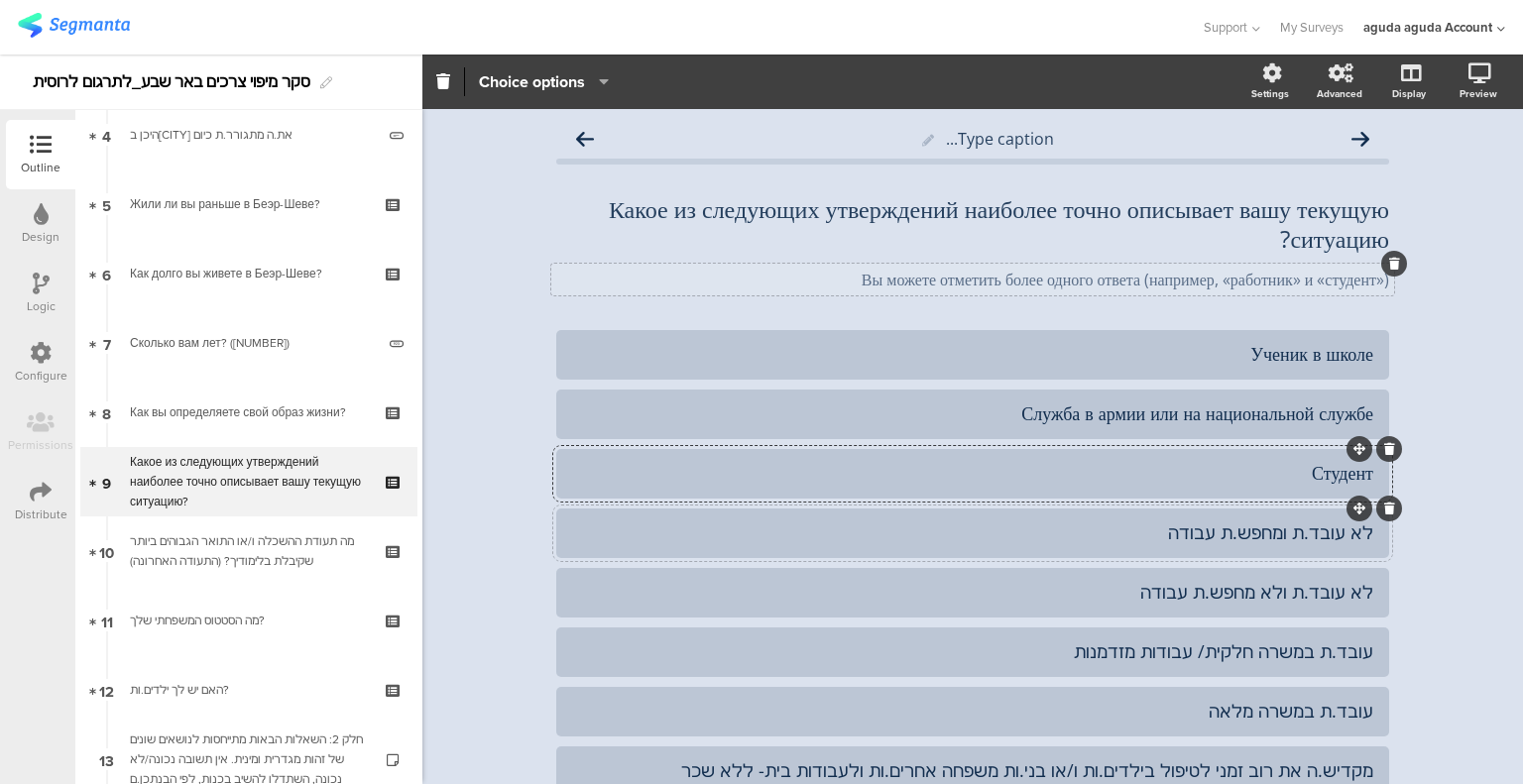 click on "לא עובד.ת ומחפש.ת עבודה" 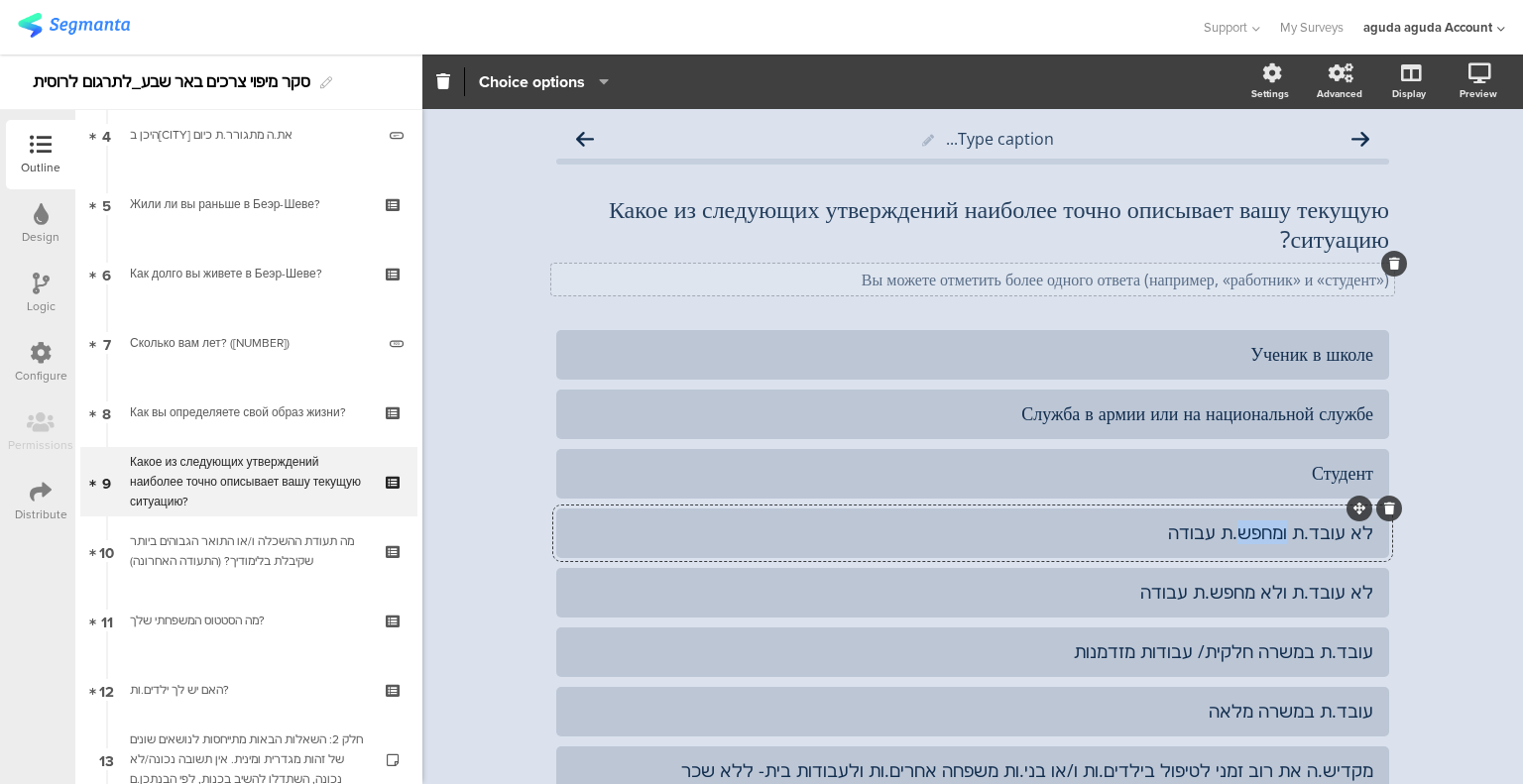 click on "לא עובד.ת ומחפש.ת עבודה" 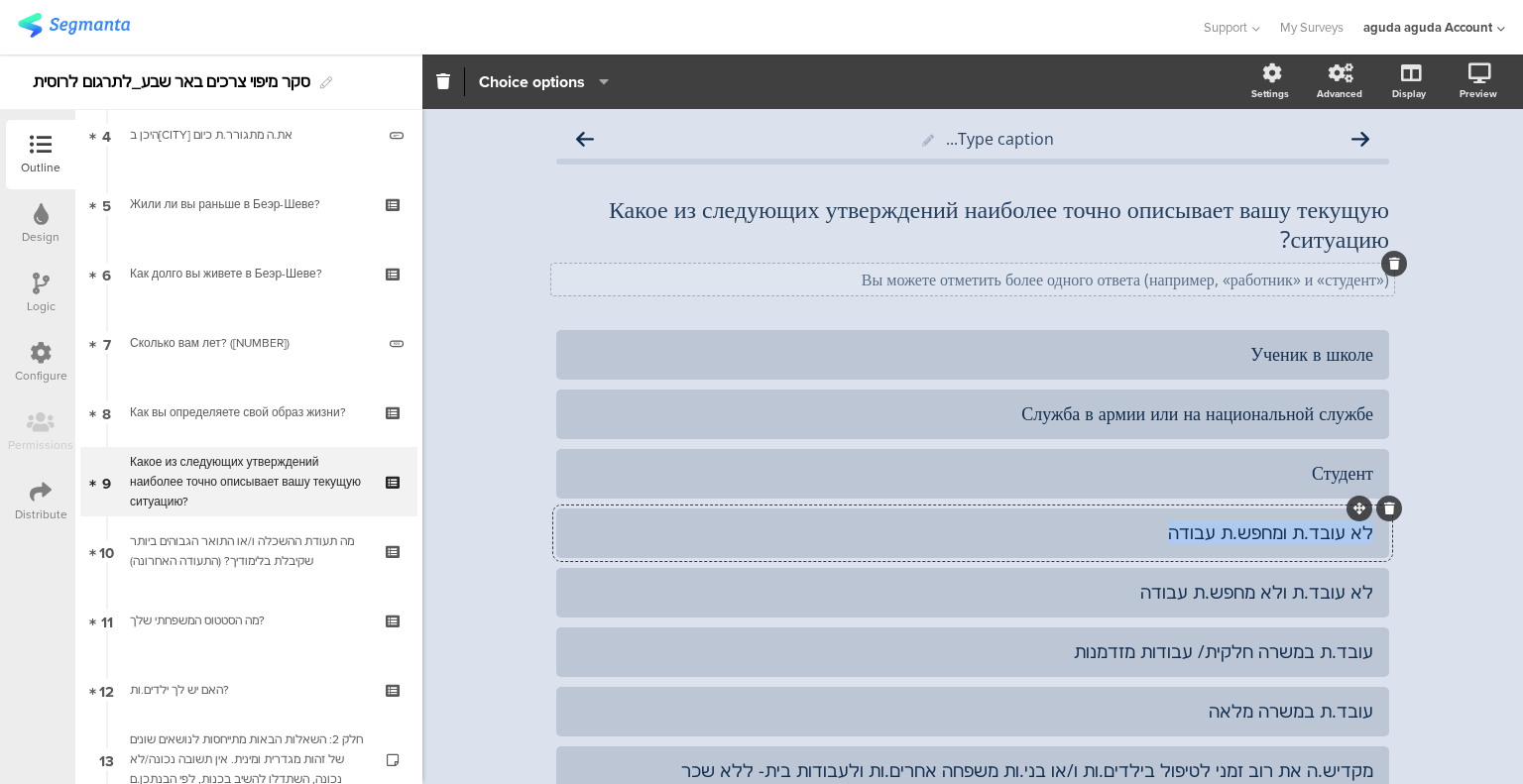 paste 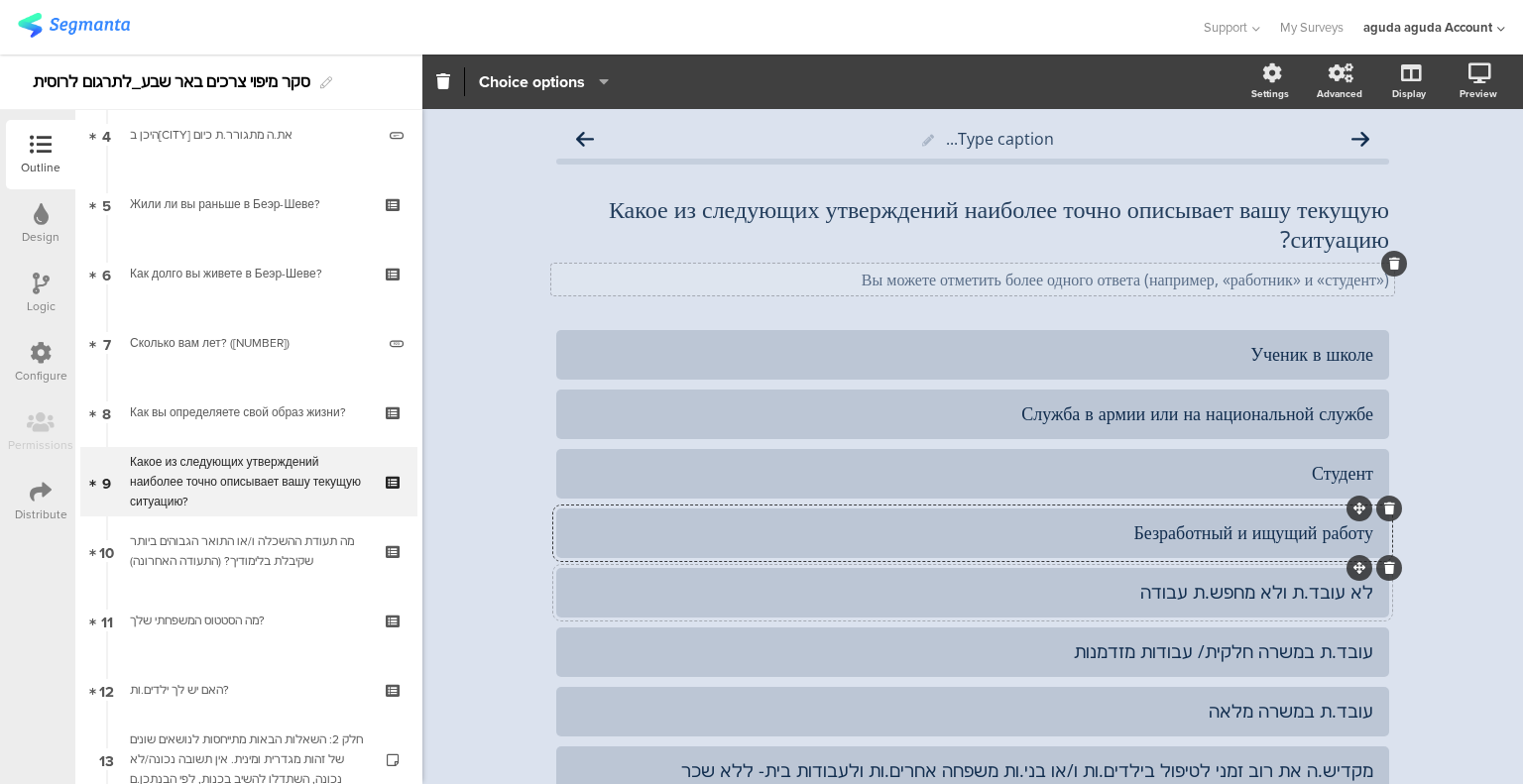 click on "לא עובד.ת ולא מחפש.ת עבודה" 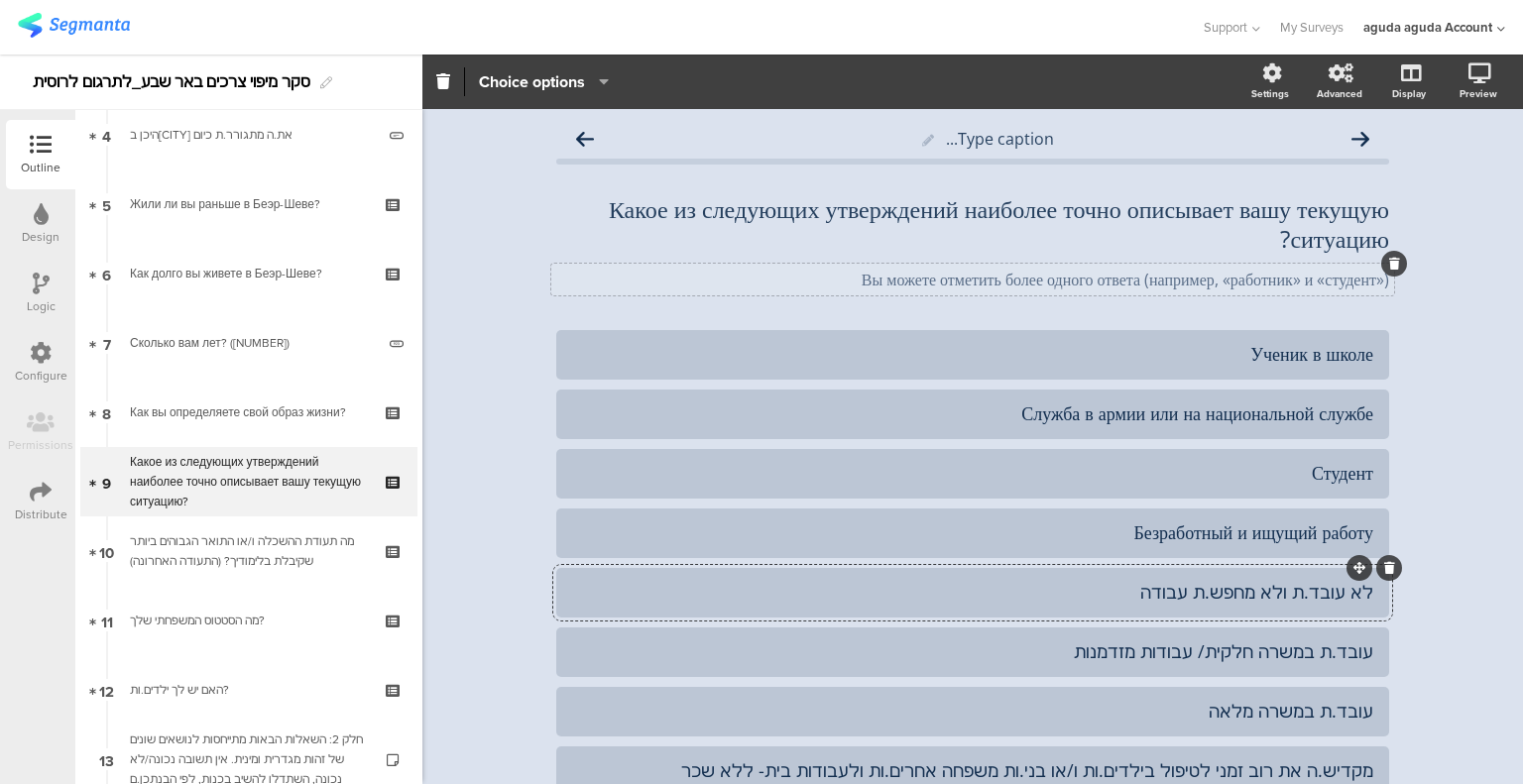 click on "לא עובד.ת ולא מחפש.ת עבודה" 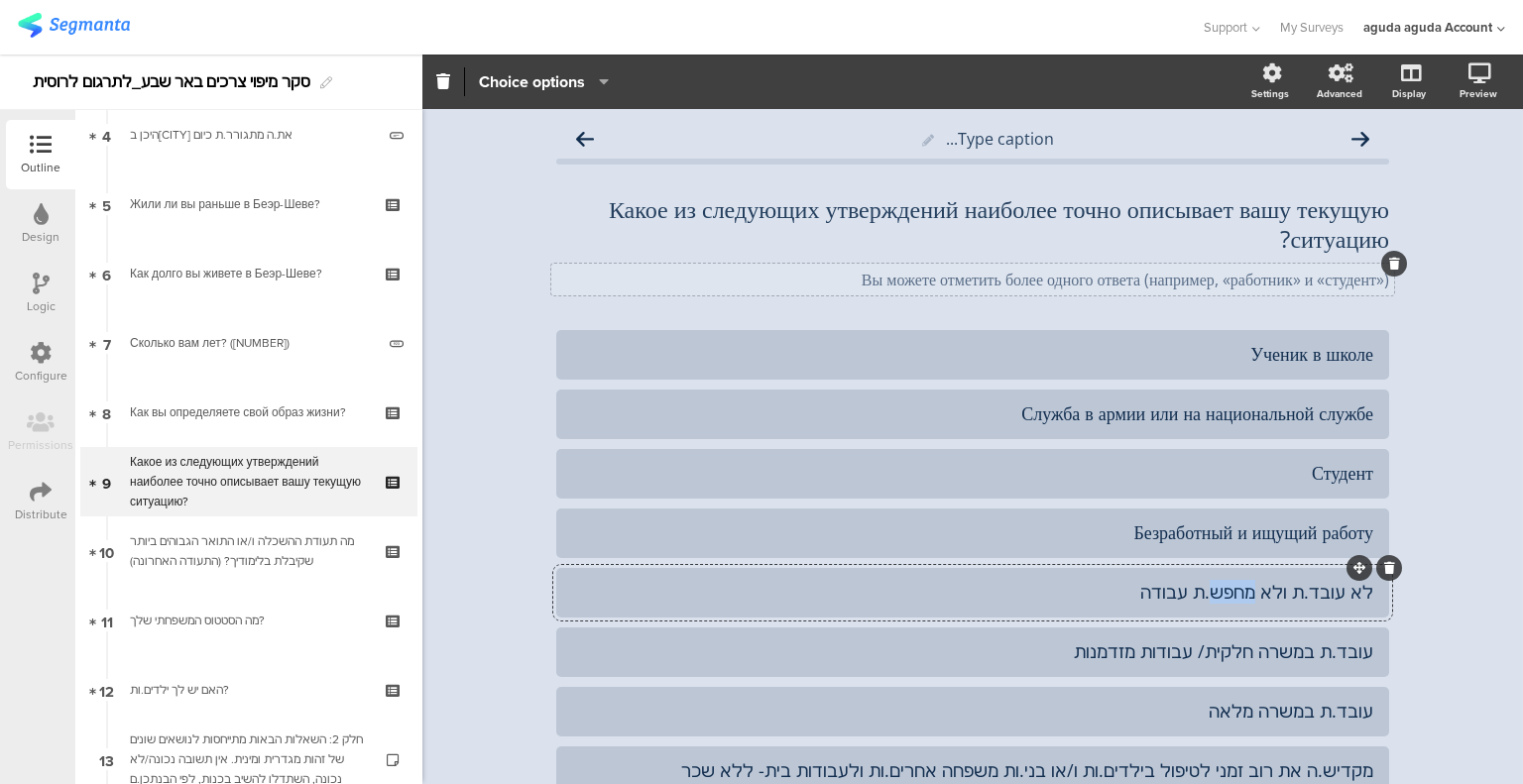 click on "לא עובד.ת ולא מחפש.ת עבודה" 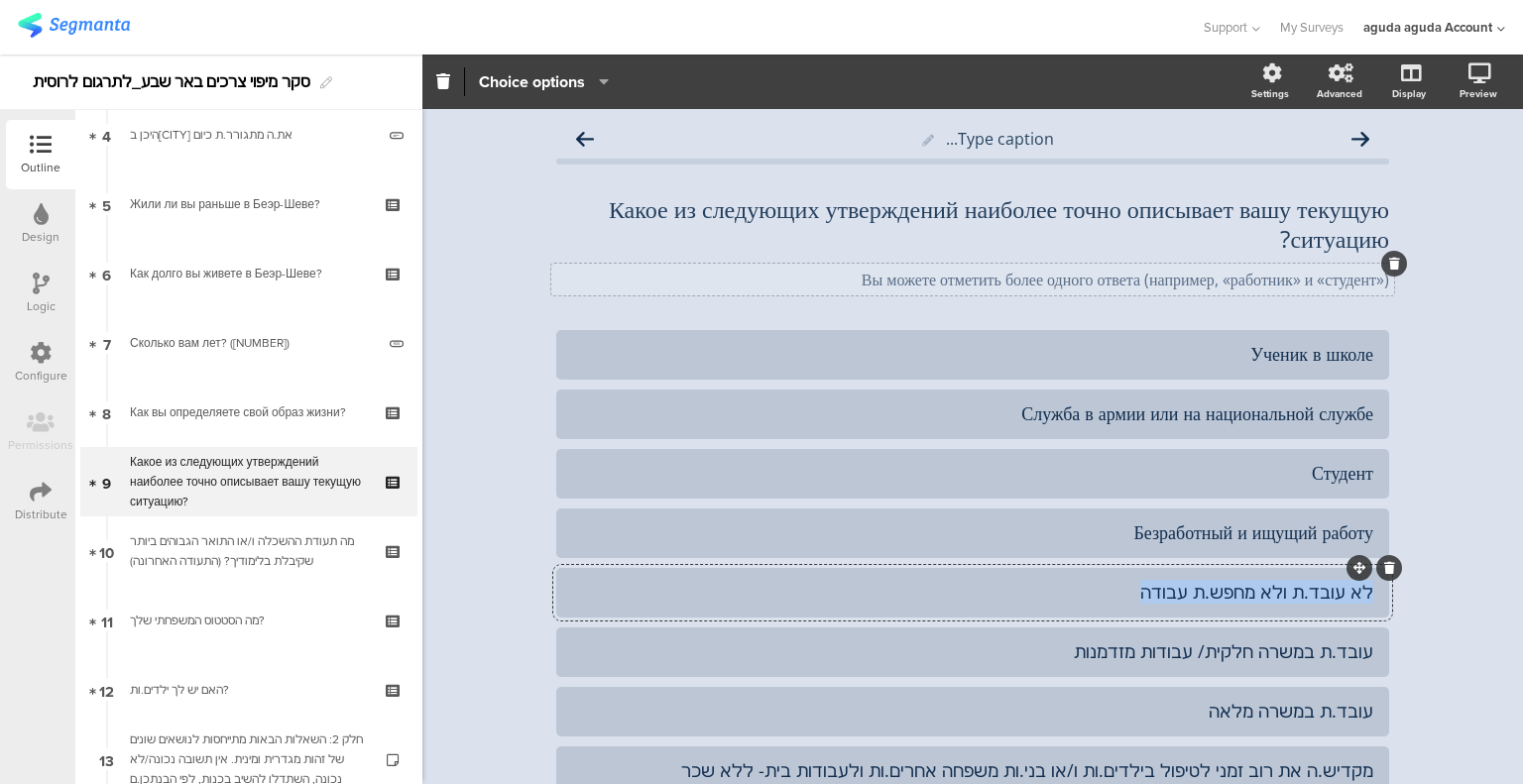 click on "לא עובד.ת ולא מחפש.ת עבודה" 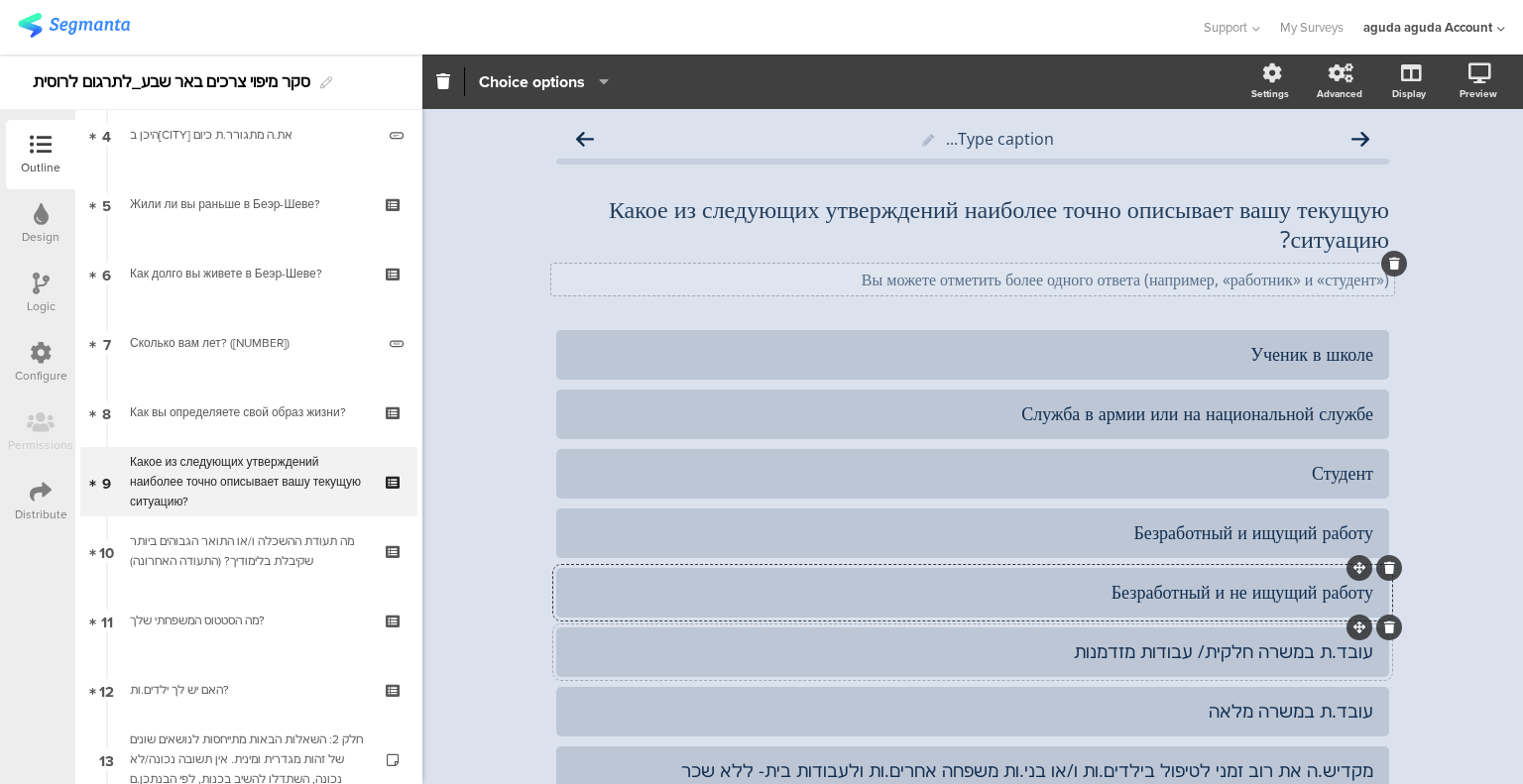 click on "עובד.ת במשרה חלקית/ עבודות מזדמנות" 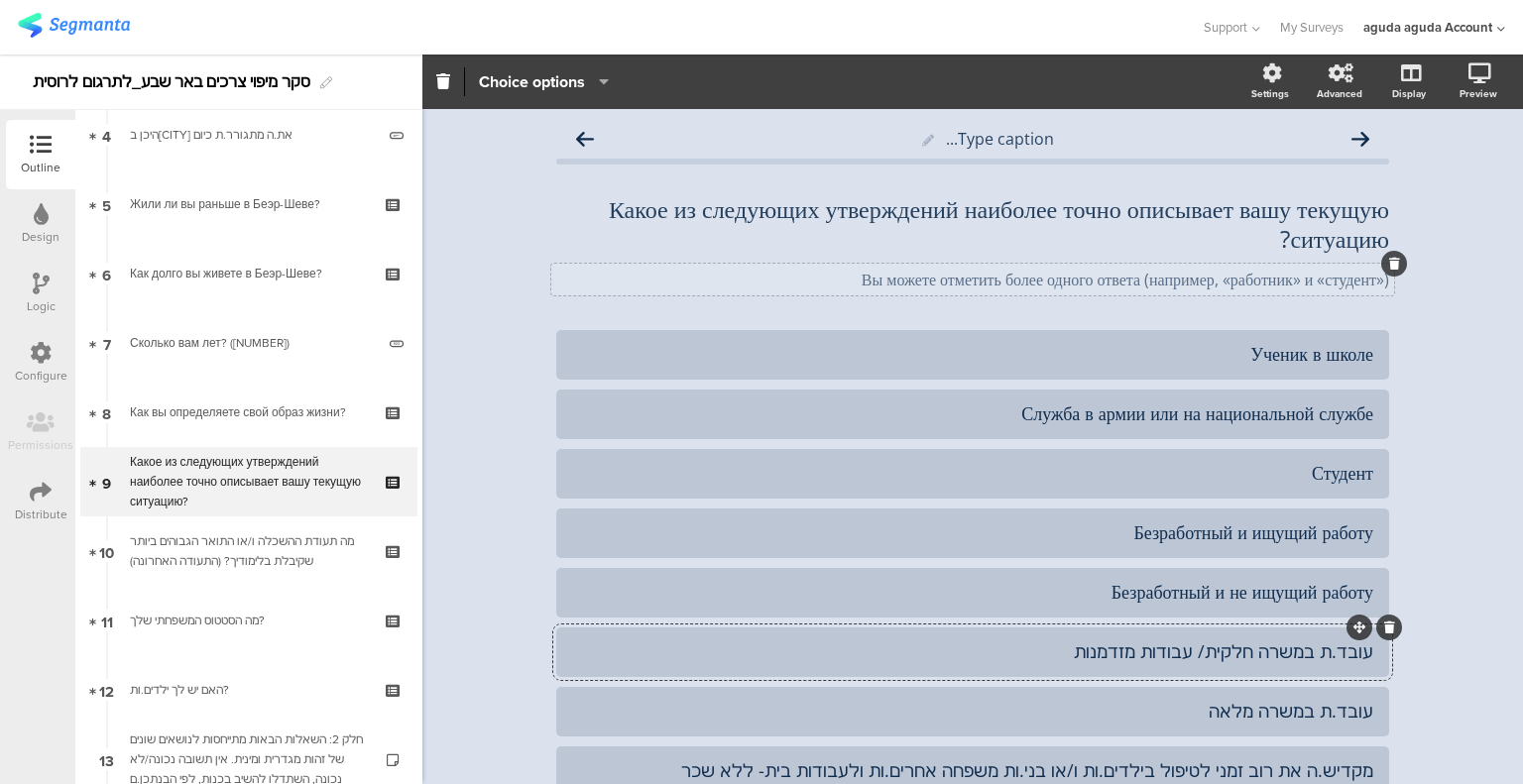 click on "עובד.ת במשרה חלקית/ עבודות מזדמנות" 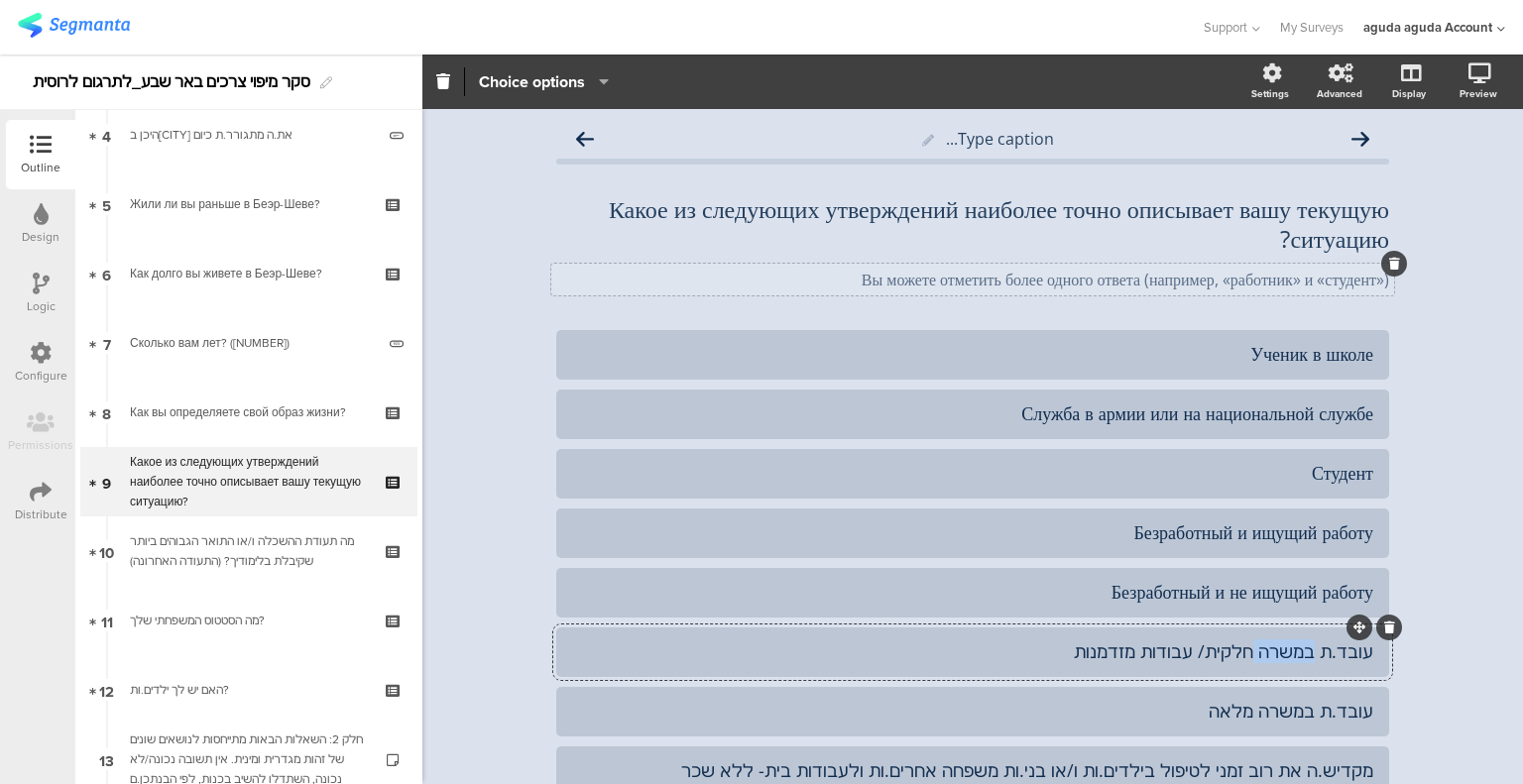 click on "עובד.ת במשרה חלקית/ עבודות מזדמנות" 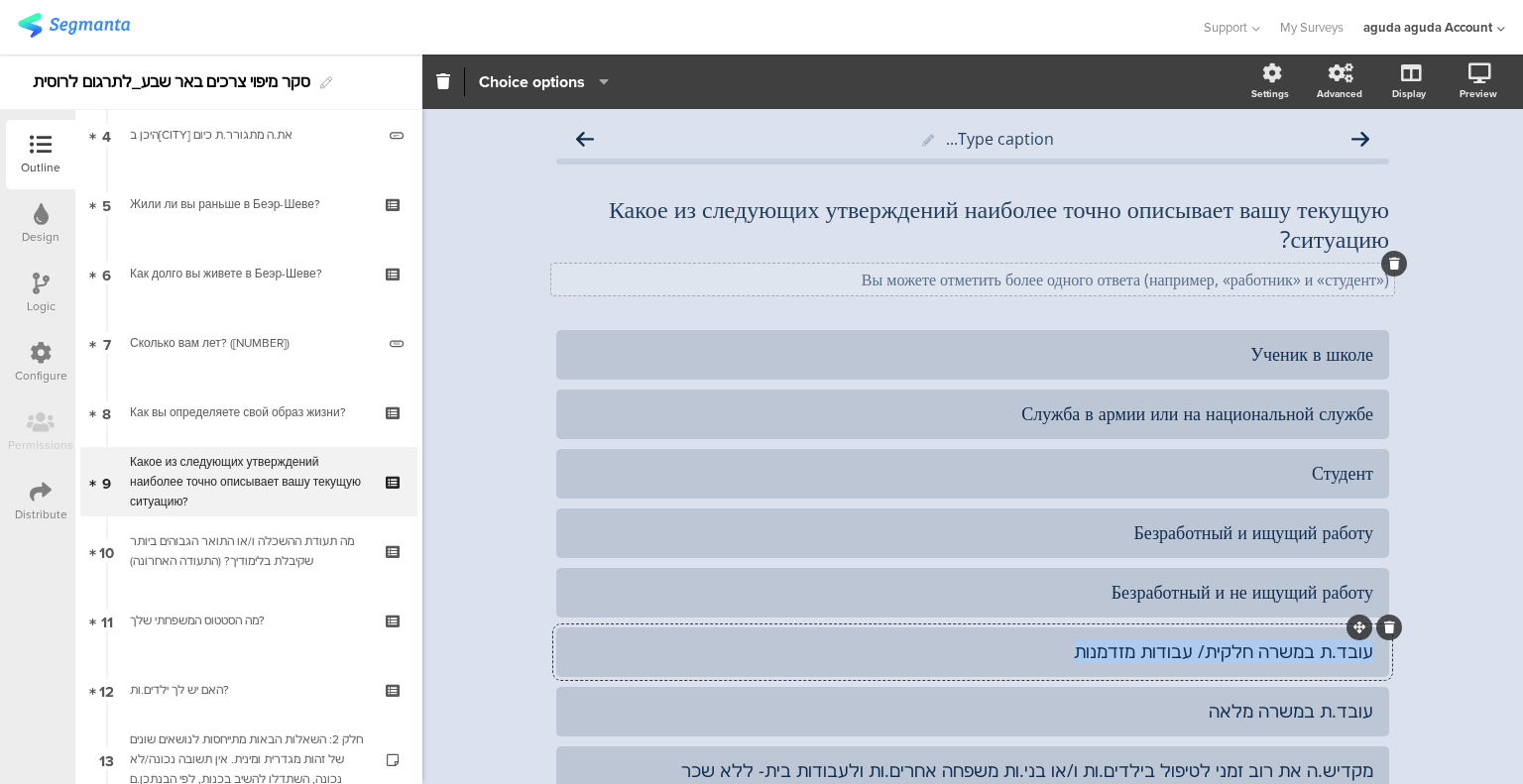 click on "עובד.ת במשרה חלקית/ עבודות מזדמנות" 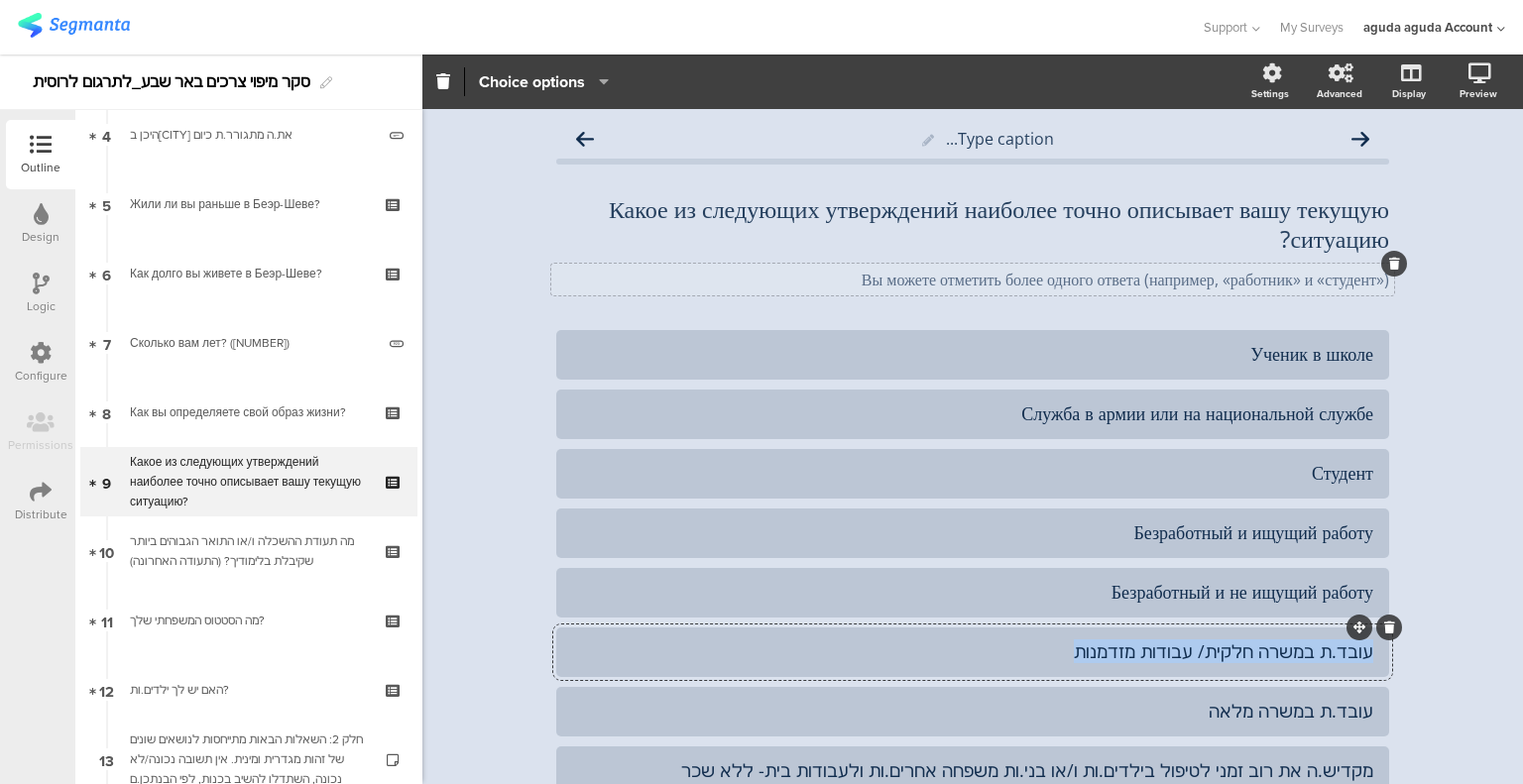 paste 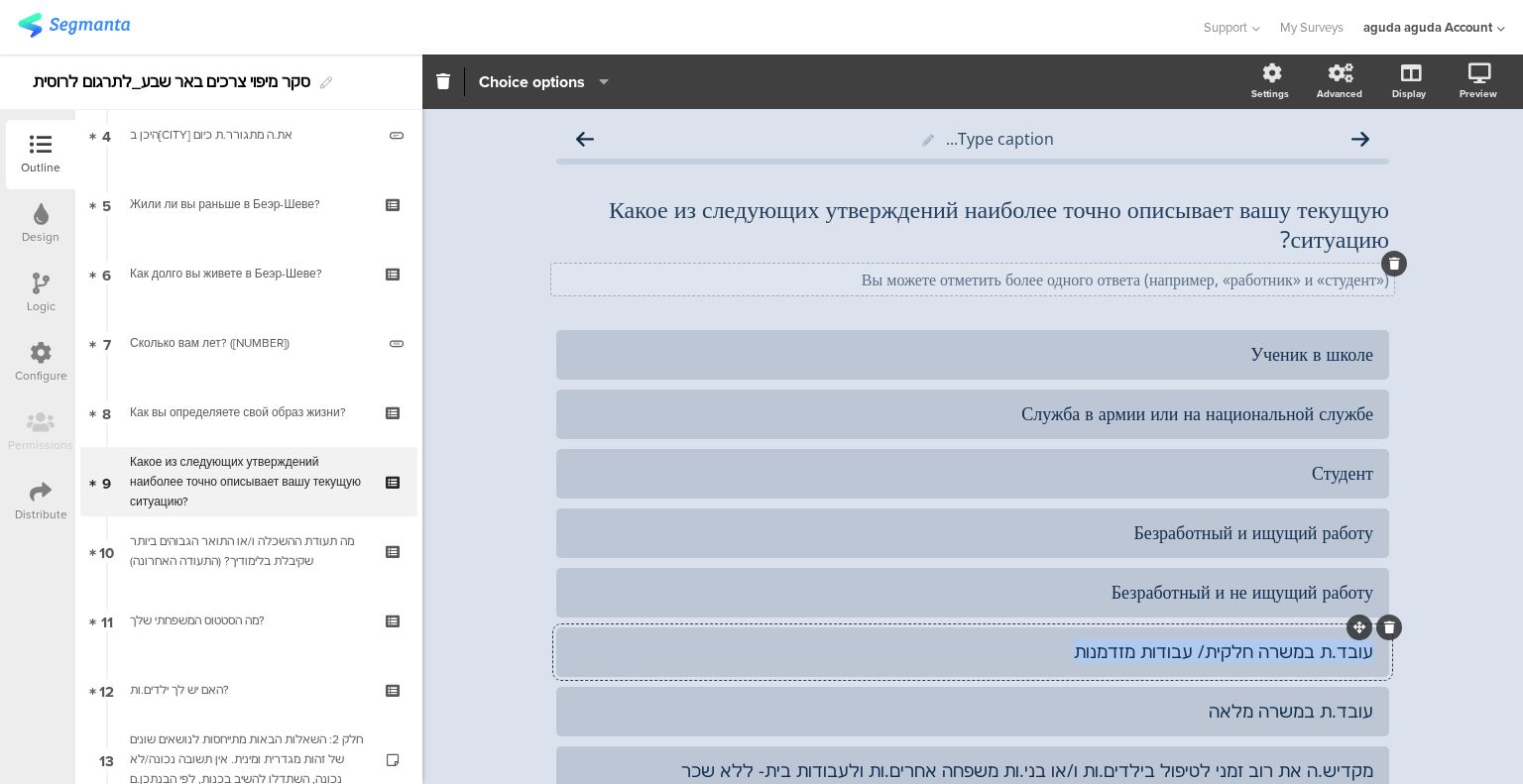 type 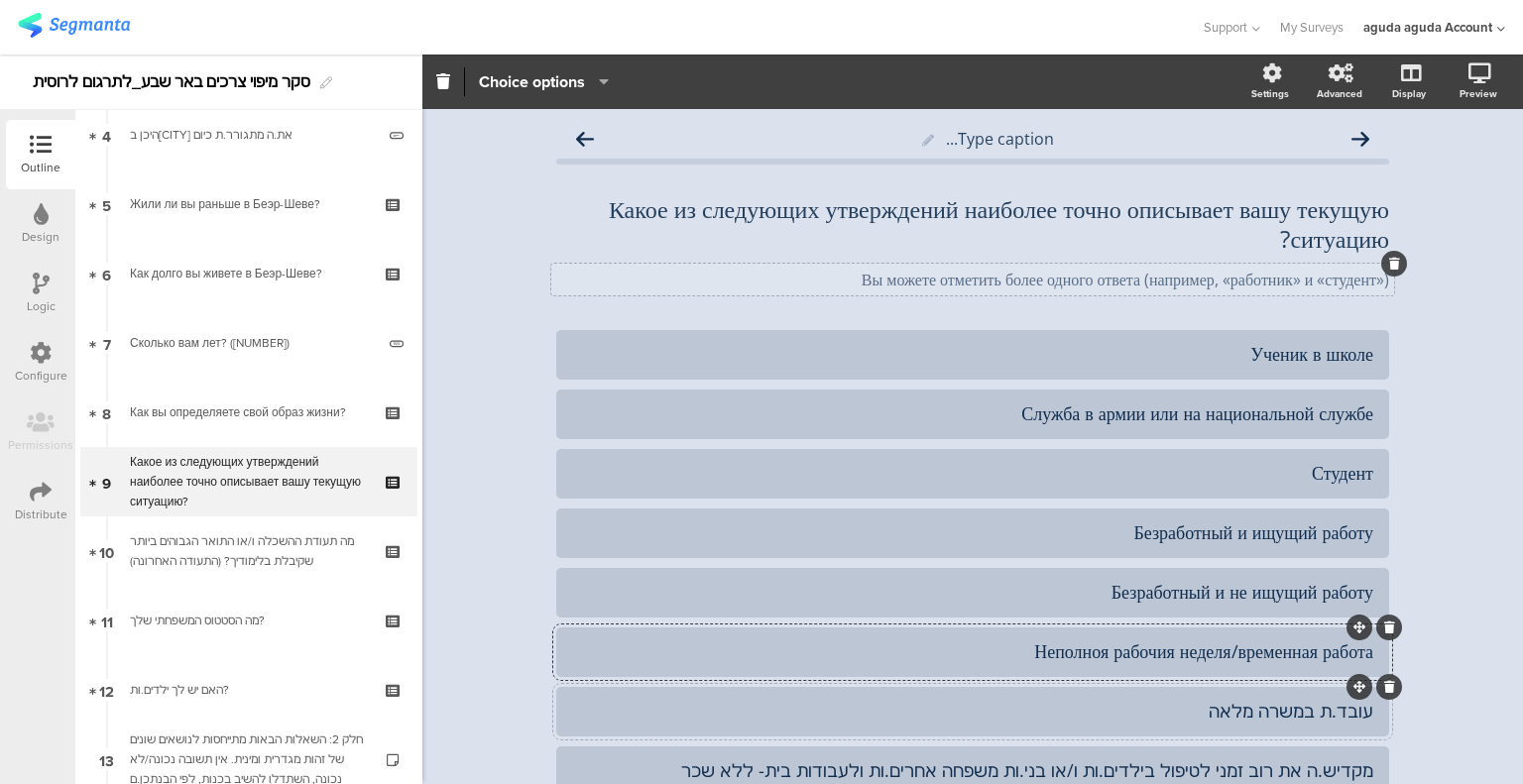 click on "עובד.ת במשרה מלאה" 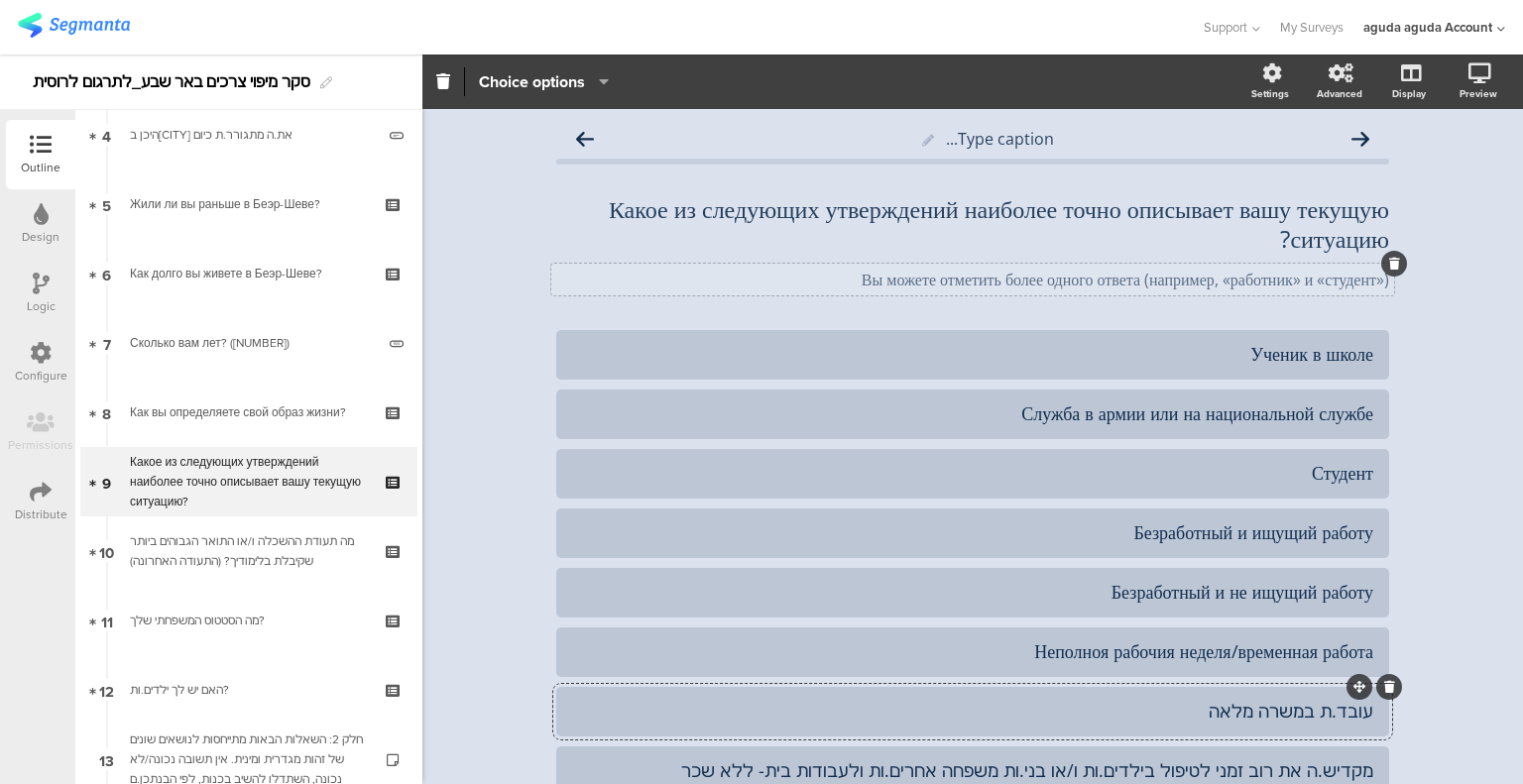 click on "עובד.ת במשרה מלאה" 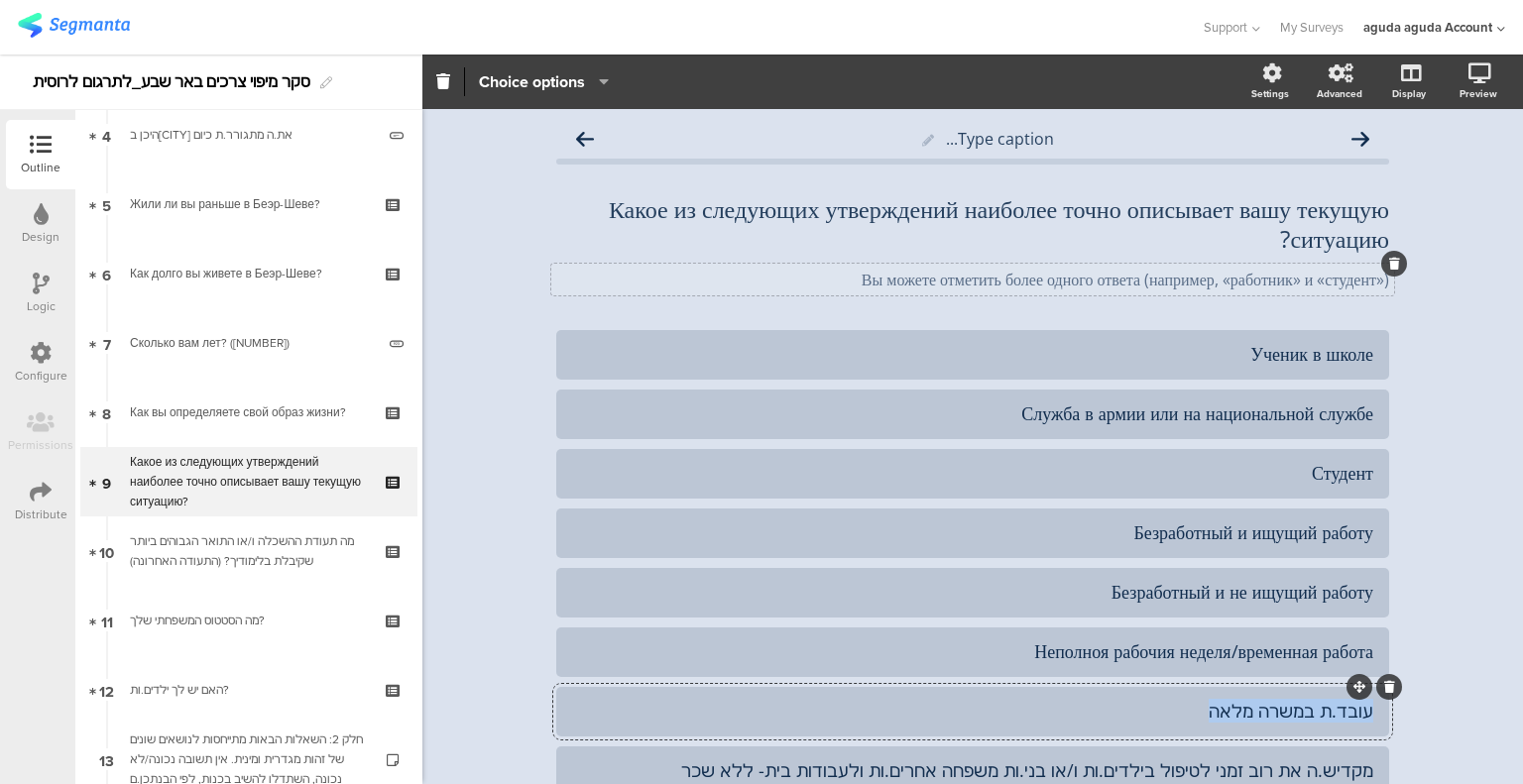 click on "עובד.ת במשרה מלאה" 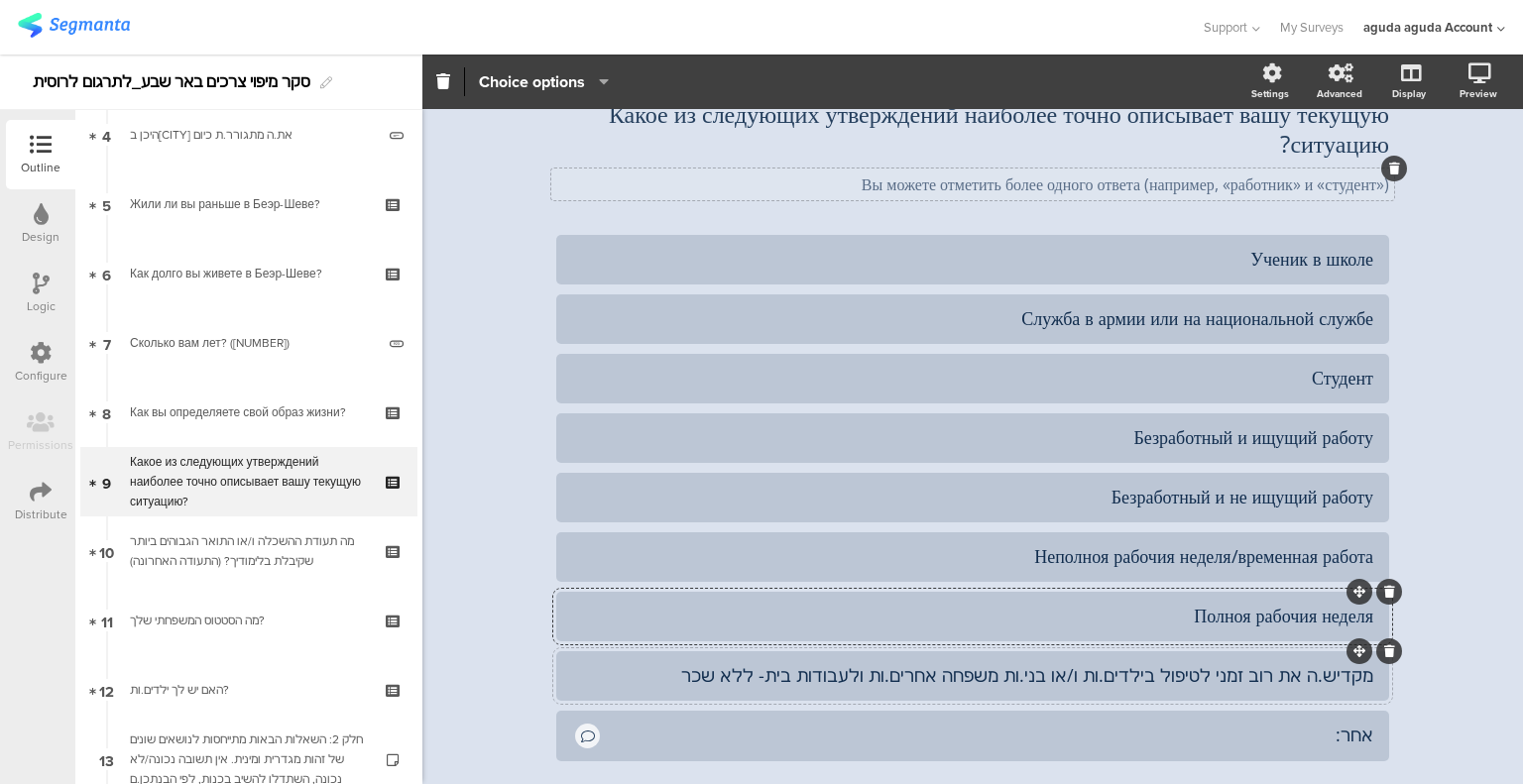 scroll, scrollTop: 198, scrollLeft: 0, axis: vertical 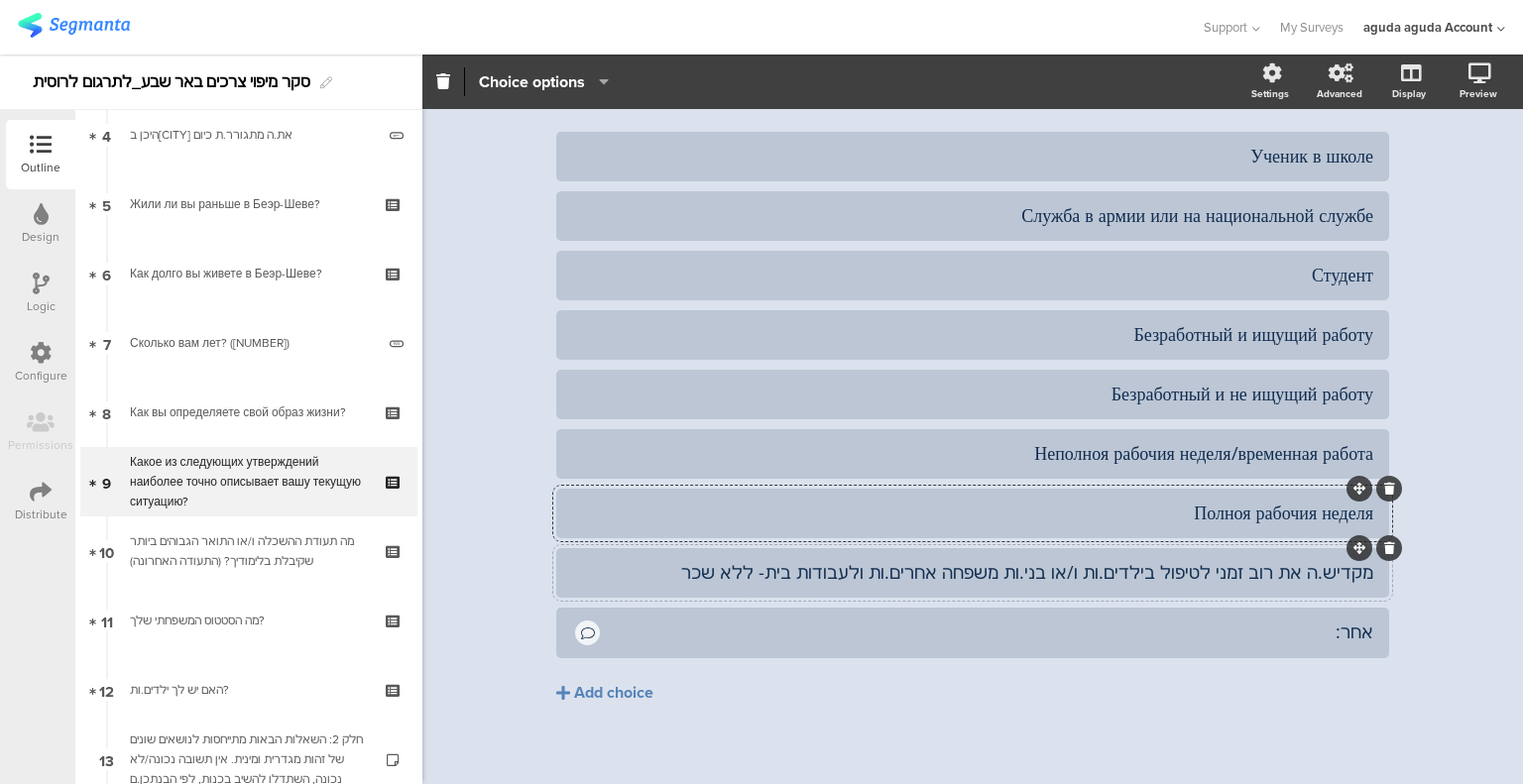 click 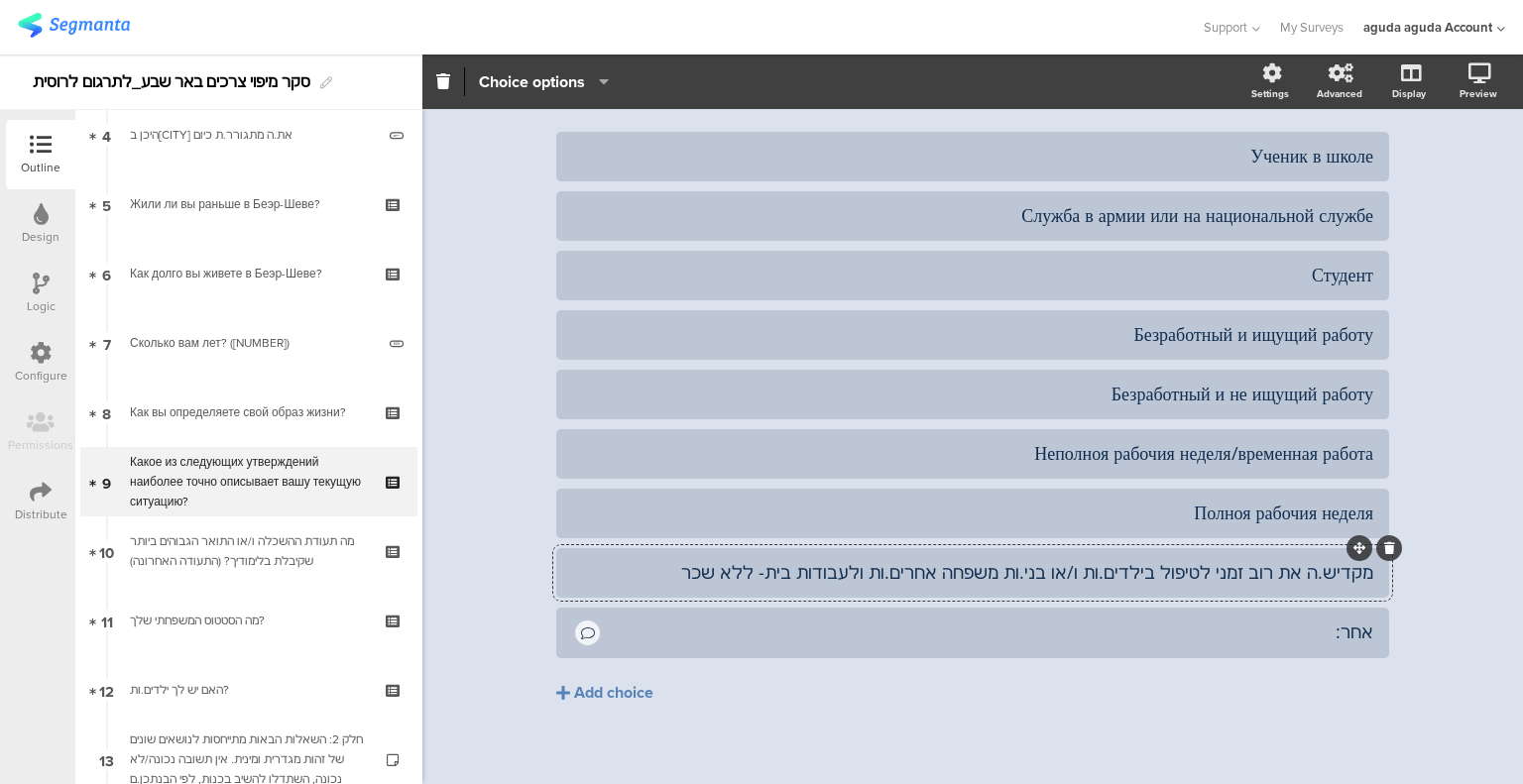 click on "מקדיש.ה את רוב זמני לטיפול בילדים.ות ו/או בני.ות משפחה אחרים.ות ולעבודות בית- ללא שכר" 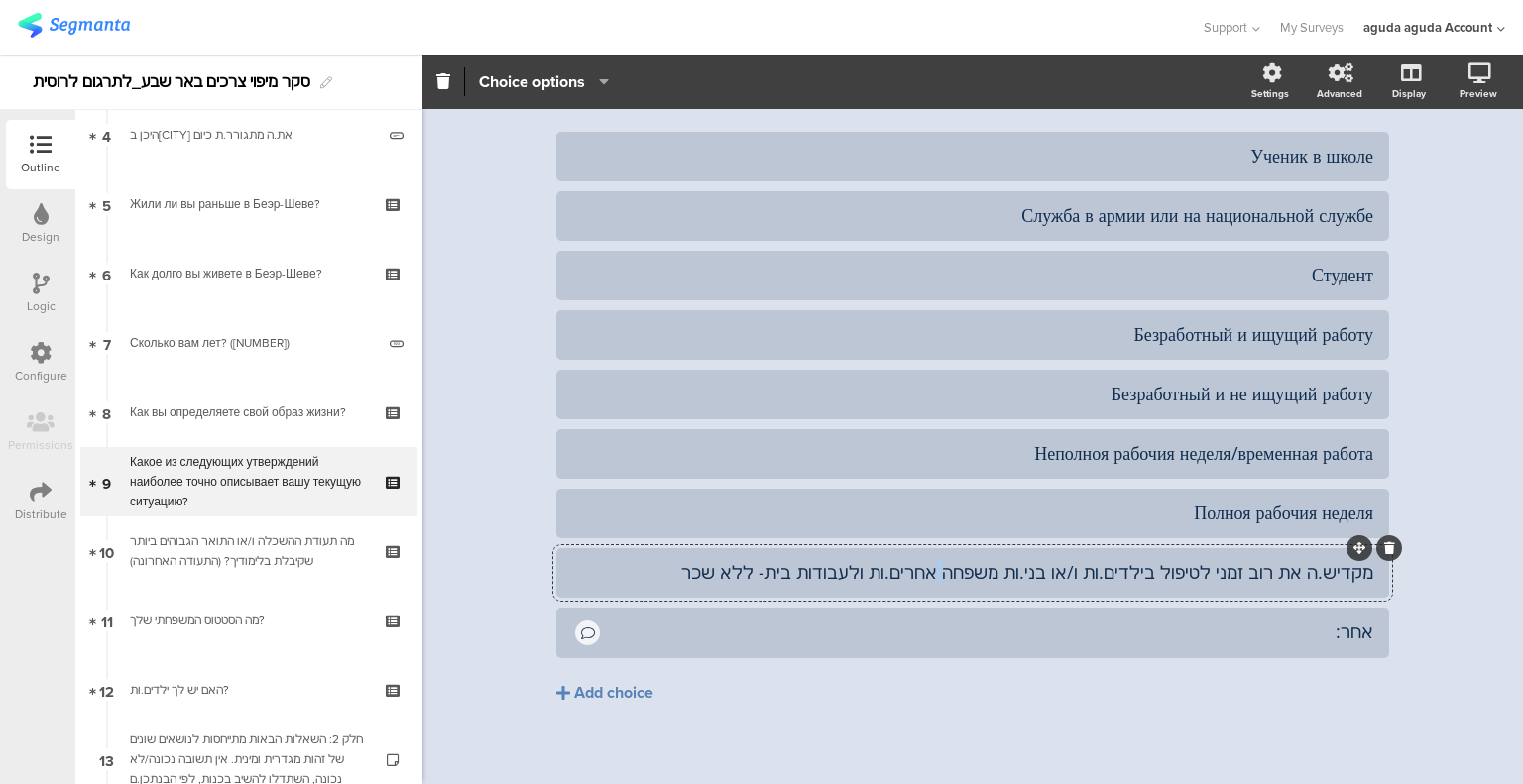 click on "מקדיש.ה את רוב זמני לטיפול בילדים.ות ו/או בני.ות משפחה אחרים.ות ולעבודות בית- ללא שכר" 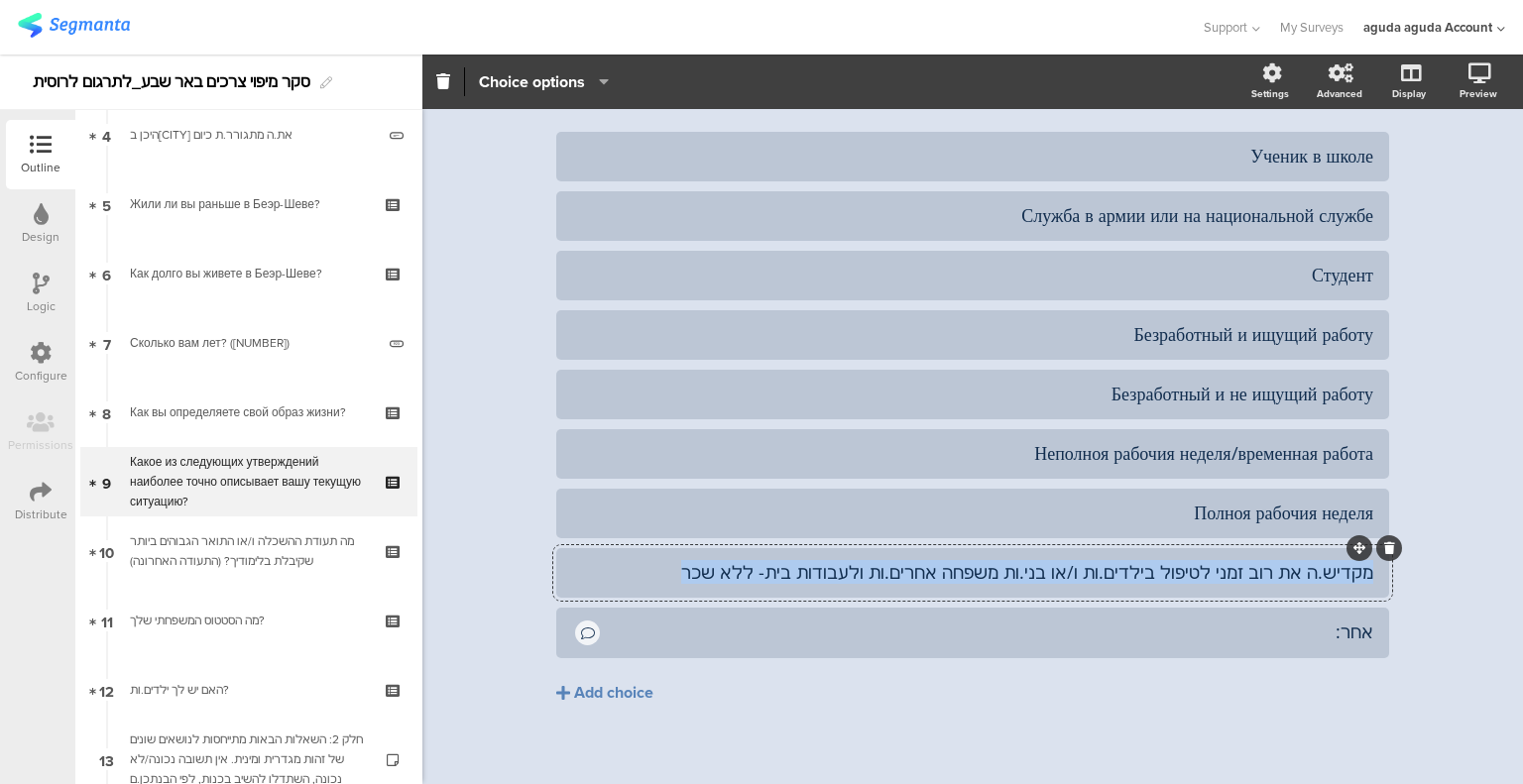 click on "מקדיש.ה את רוב זמני לטיפול בילדים.ות ו/או בני.ות משפחה אחרים.ות ולעבודות בית- ללא שכר" 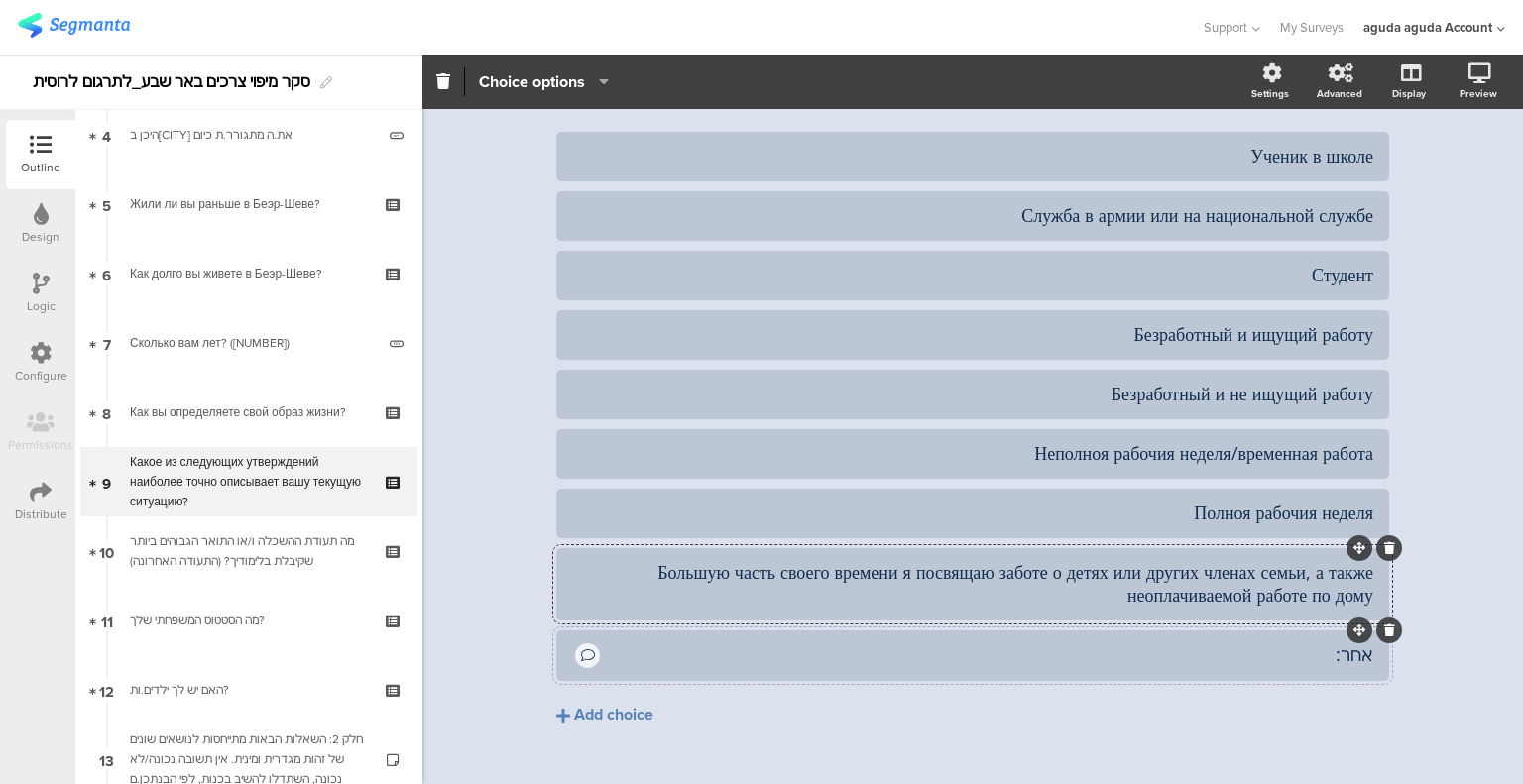 click on "אחר:" 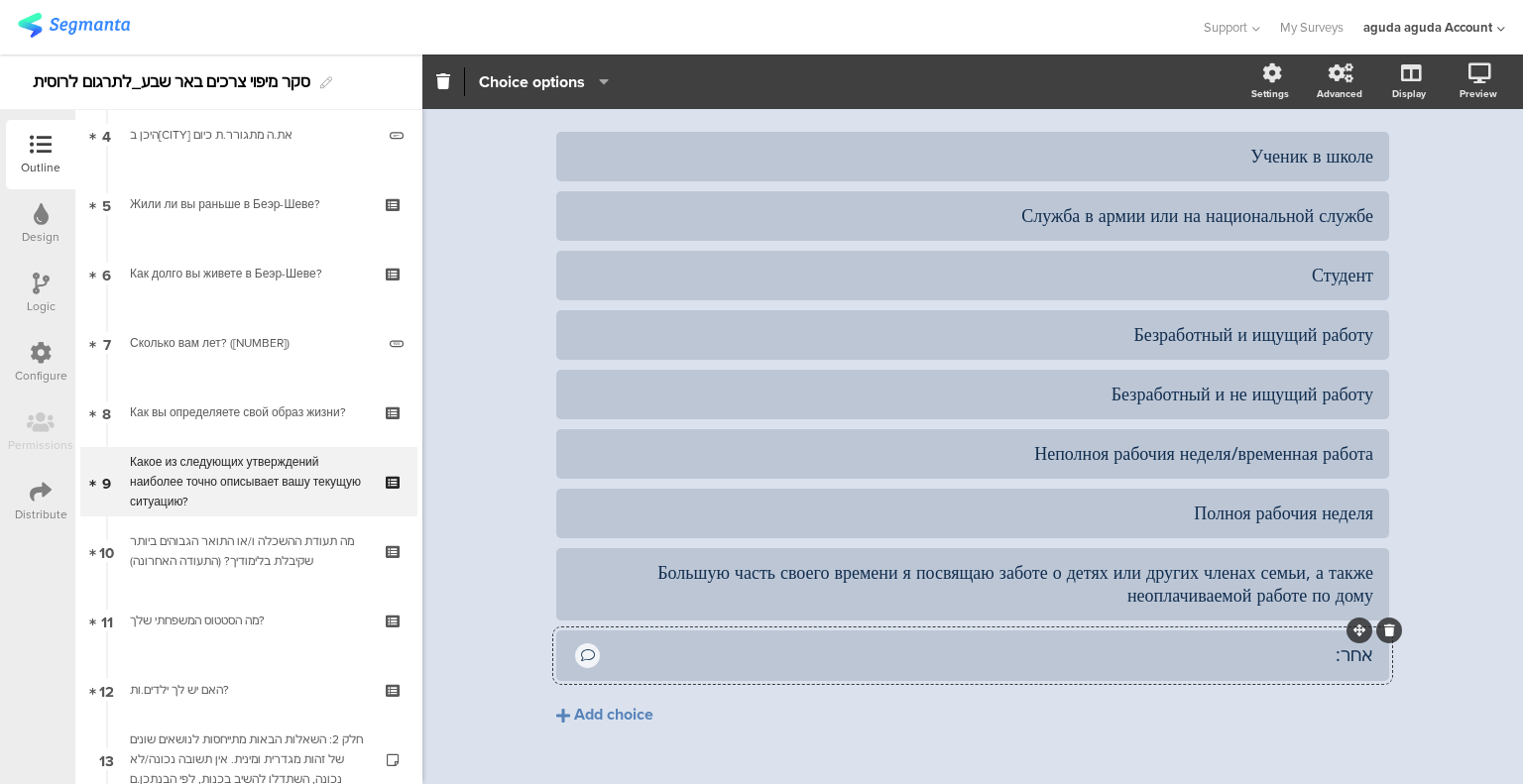 click on "אחר:" 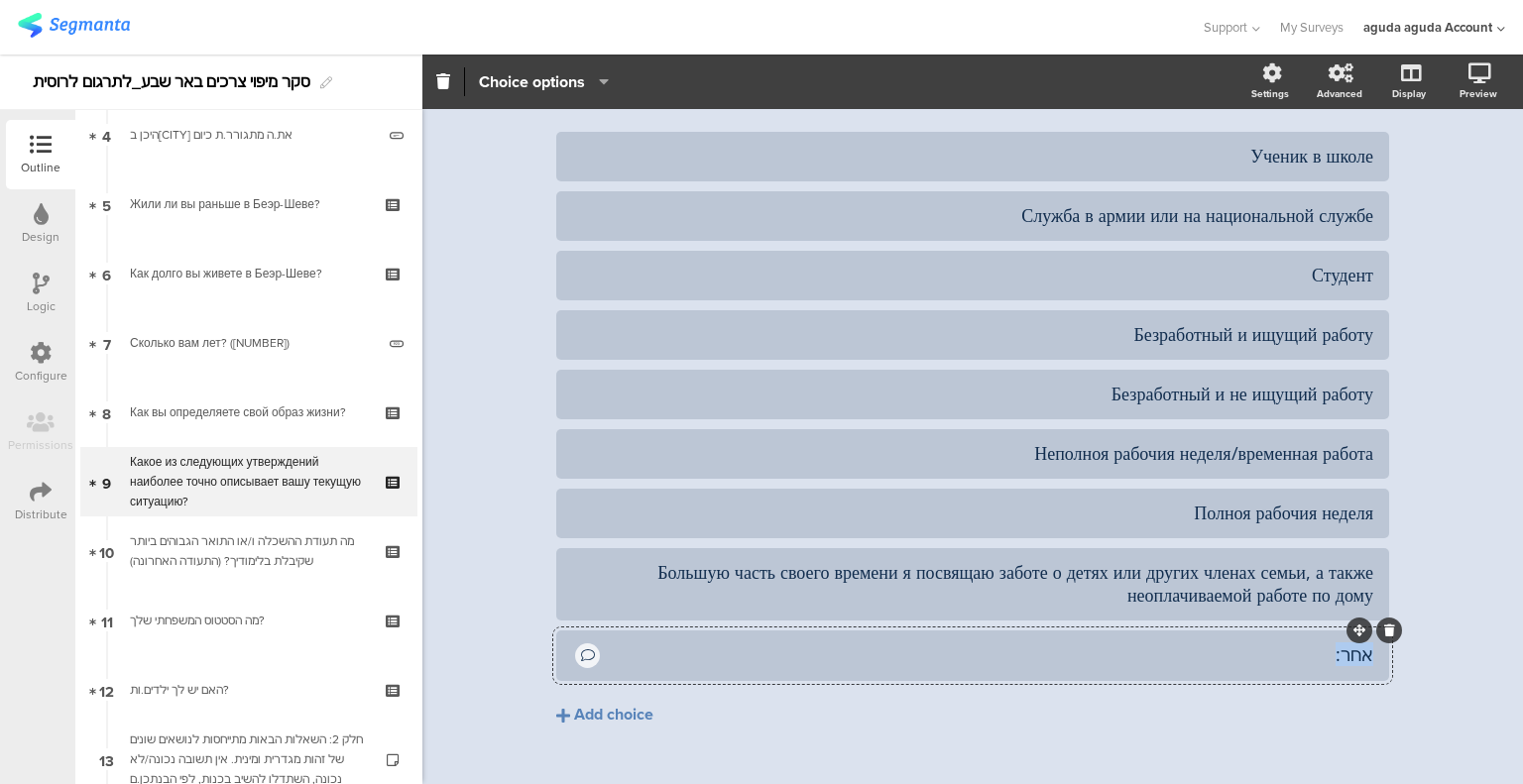 click on "אחר:" 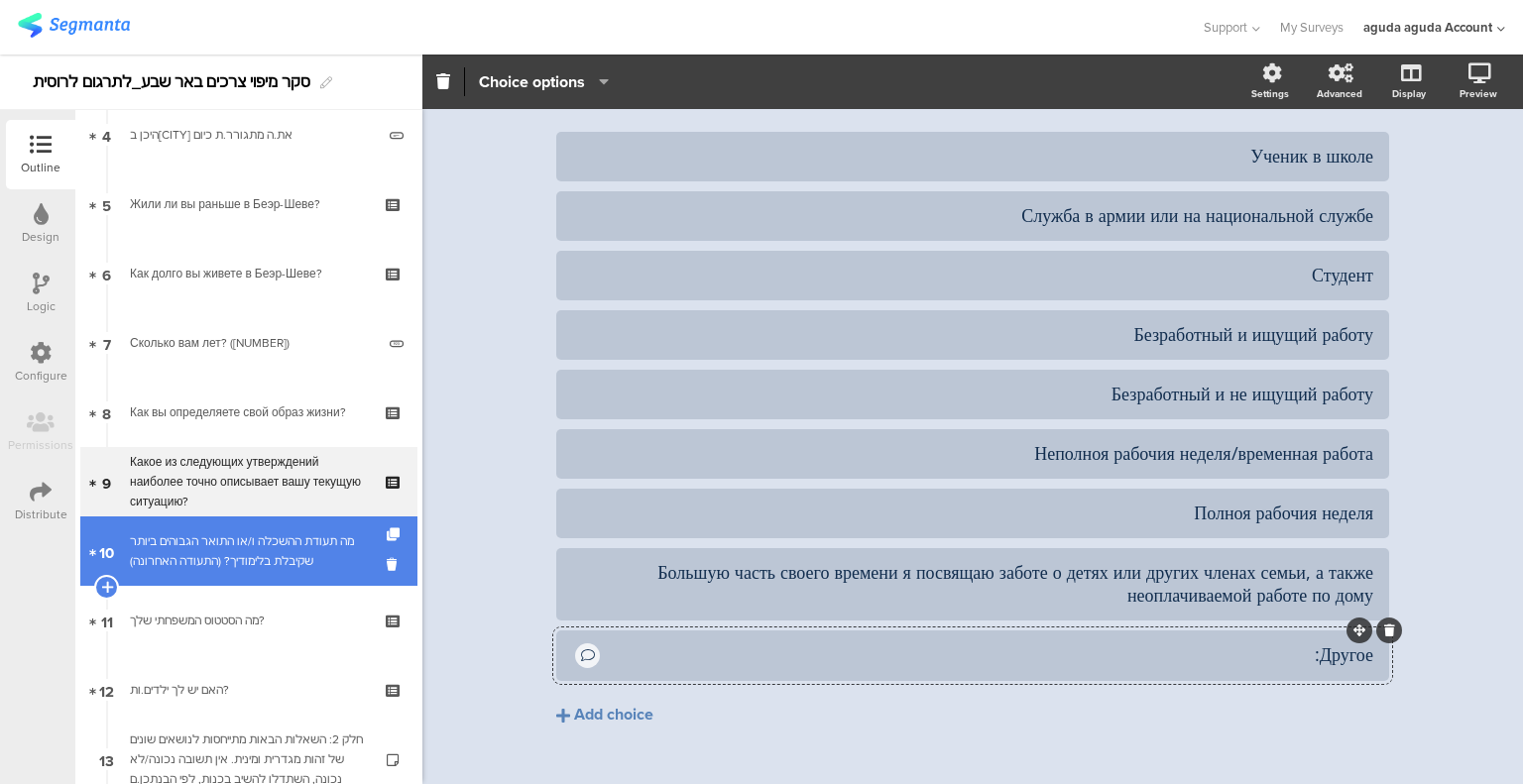 click on "מה תעודת ההשכלה ו/או התואר הגבוהים ביותר שקיבלת בלימודיך? (התעודה האחרונה)" at bounding box center (248, 551) 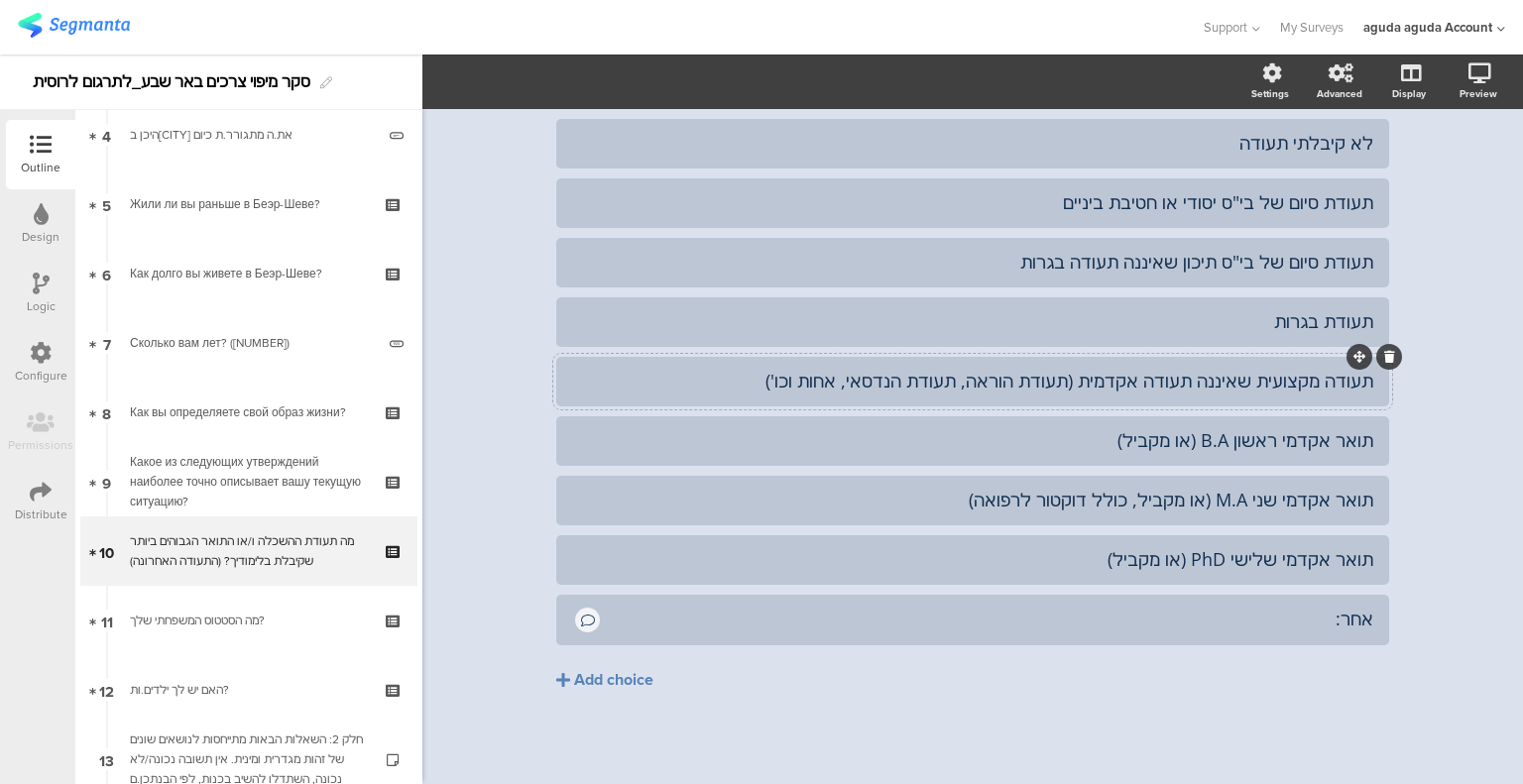 scroll, scrollTop: 0, scrollLeft: 0, axis: both 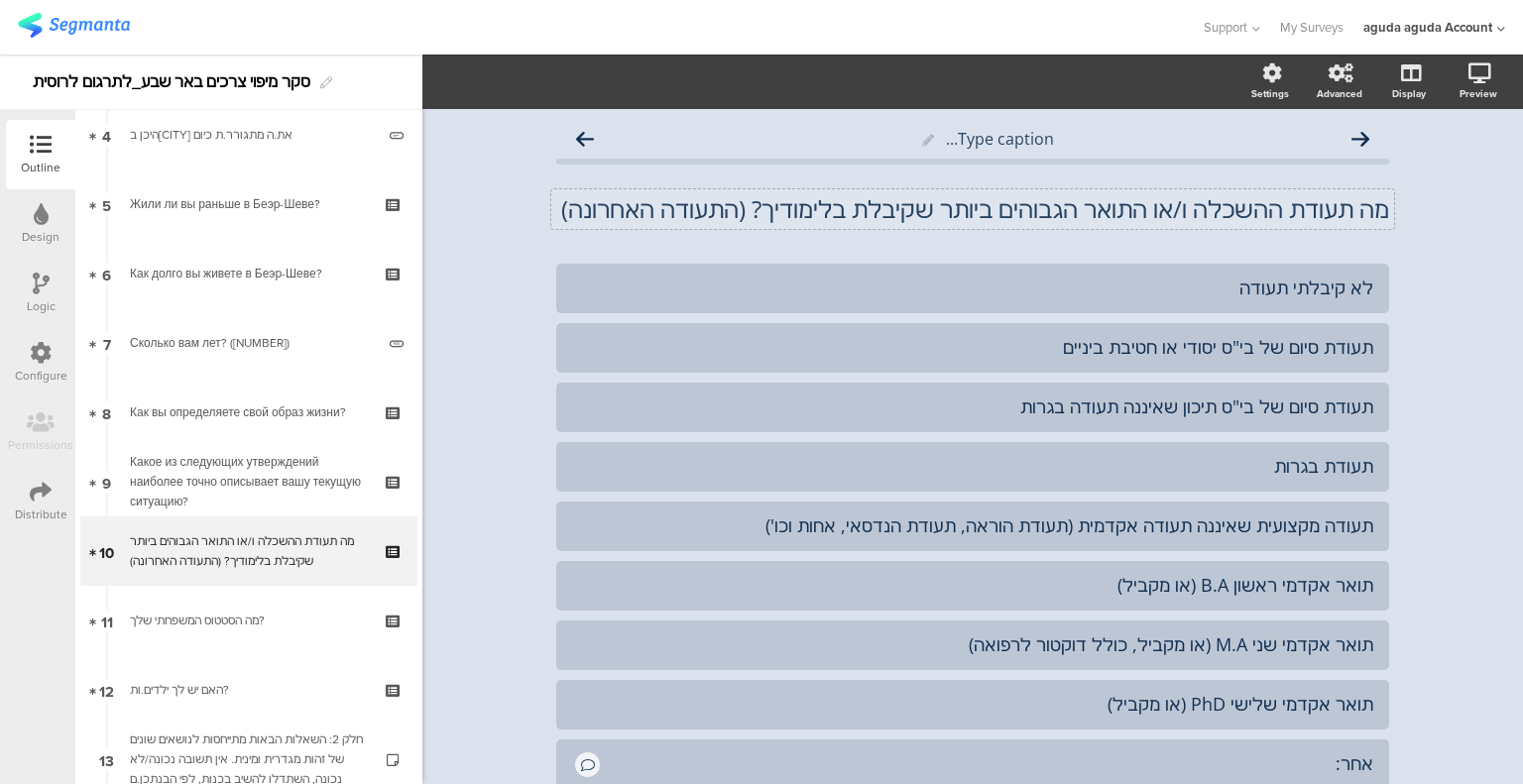 click on "מה תעודת ההשכלה ו/או התואר הגבוהים ביותר שקיבלת בלימודיך? (התעודה האחרונה)" 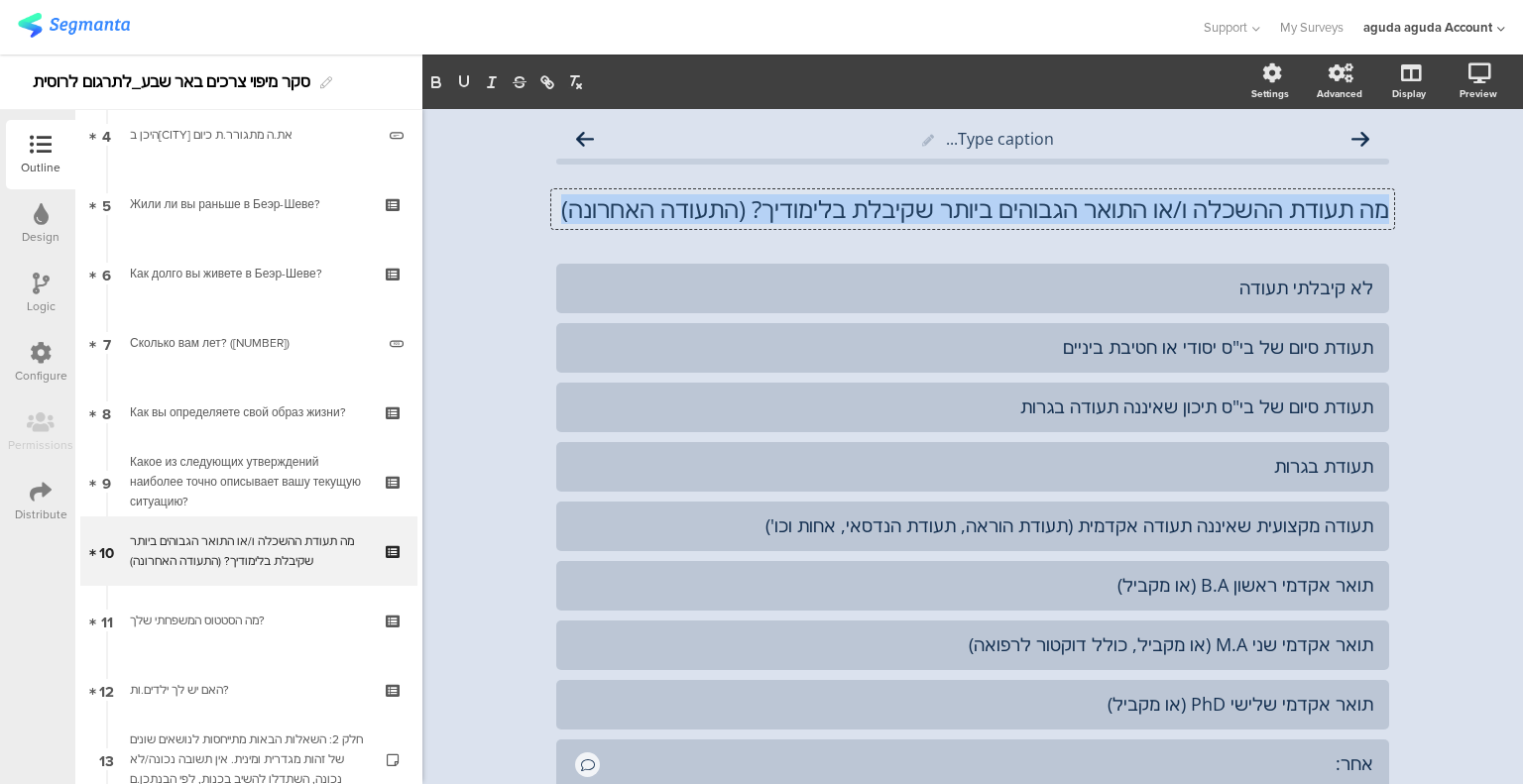 click on "מה תעודת ההשכלה ו/או התואר הגבוהים ביותר שקיבלת בלימודיך? (התעודה האחרונה)" 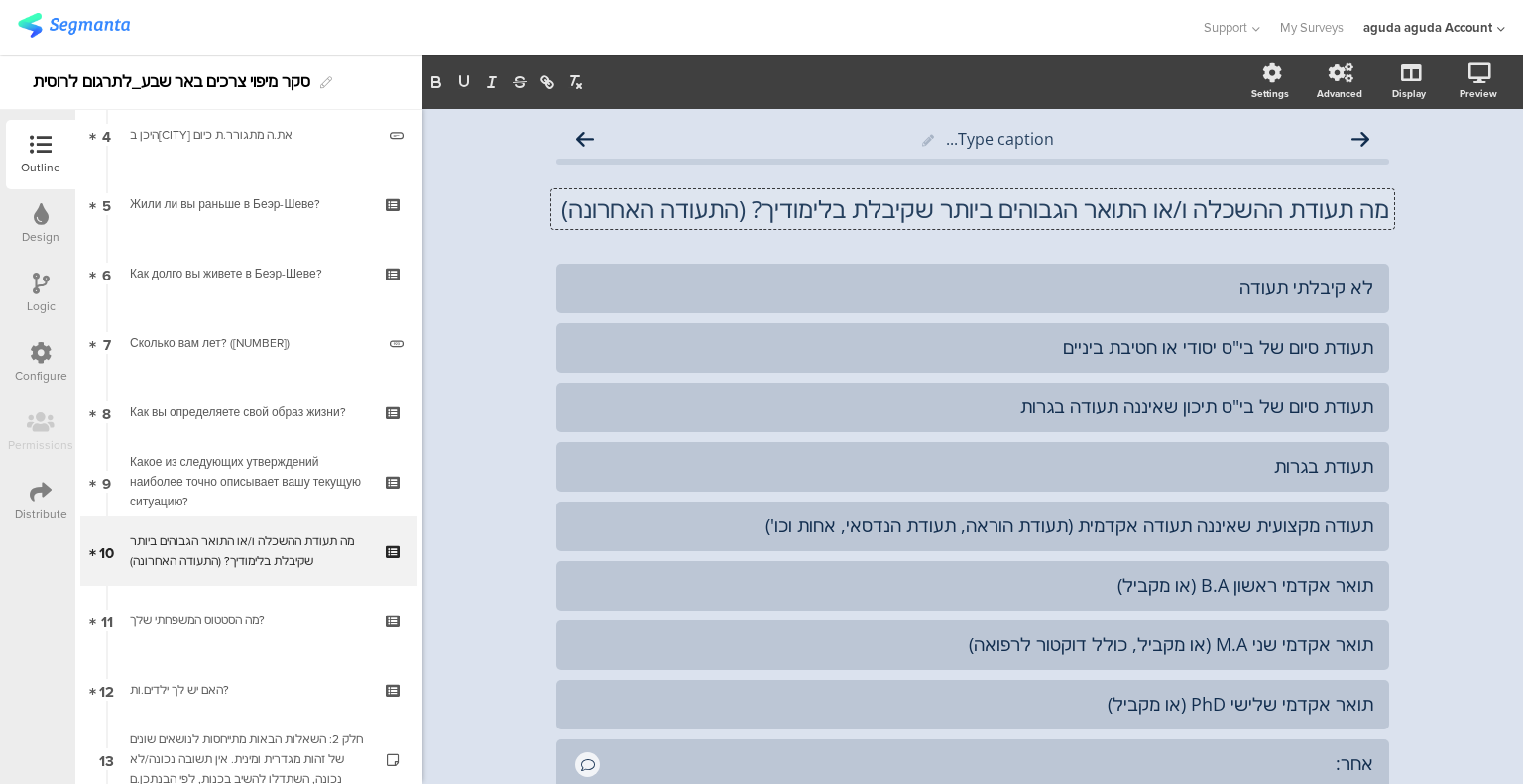 scroll, scrollTop: 1, scrollLeft: 0, axis: vertical 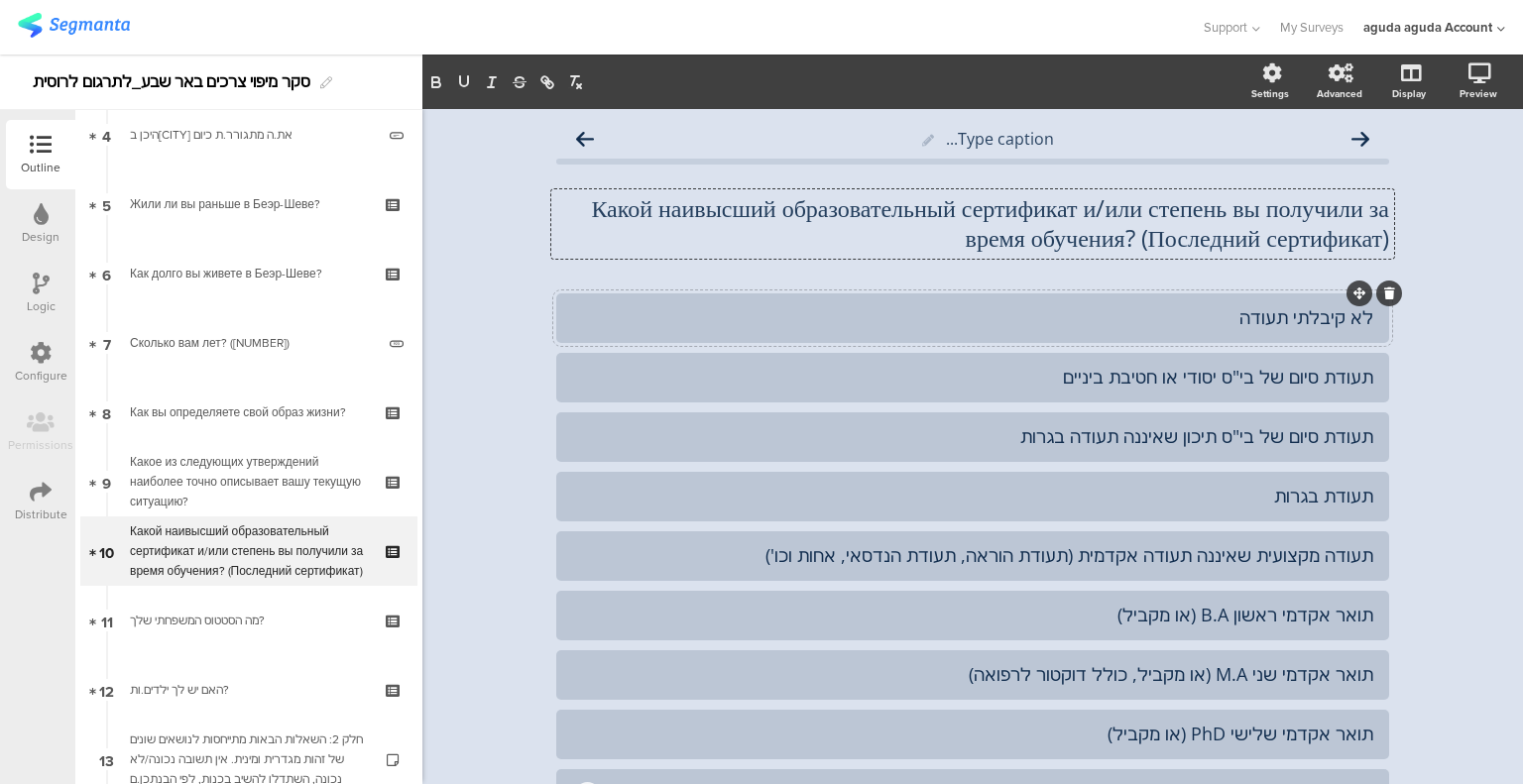 click on "לא קיבלתי תעודה" 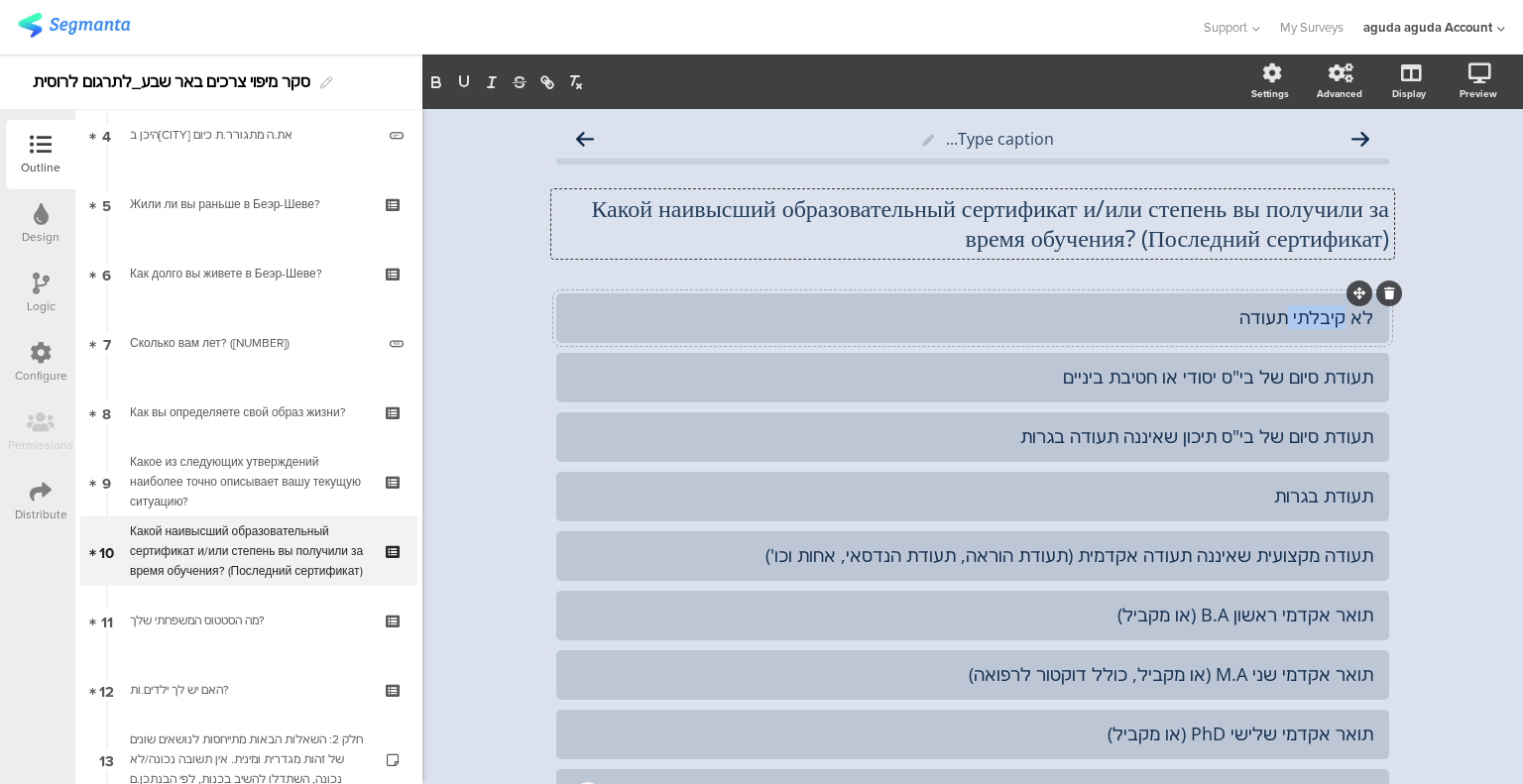 click on "לא קיבלתי תעודה" 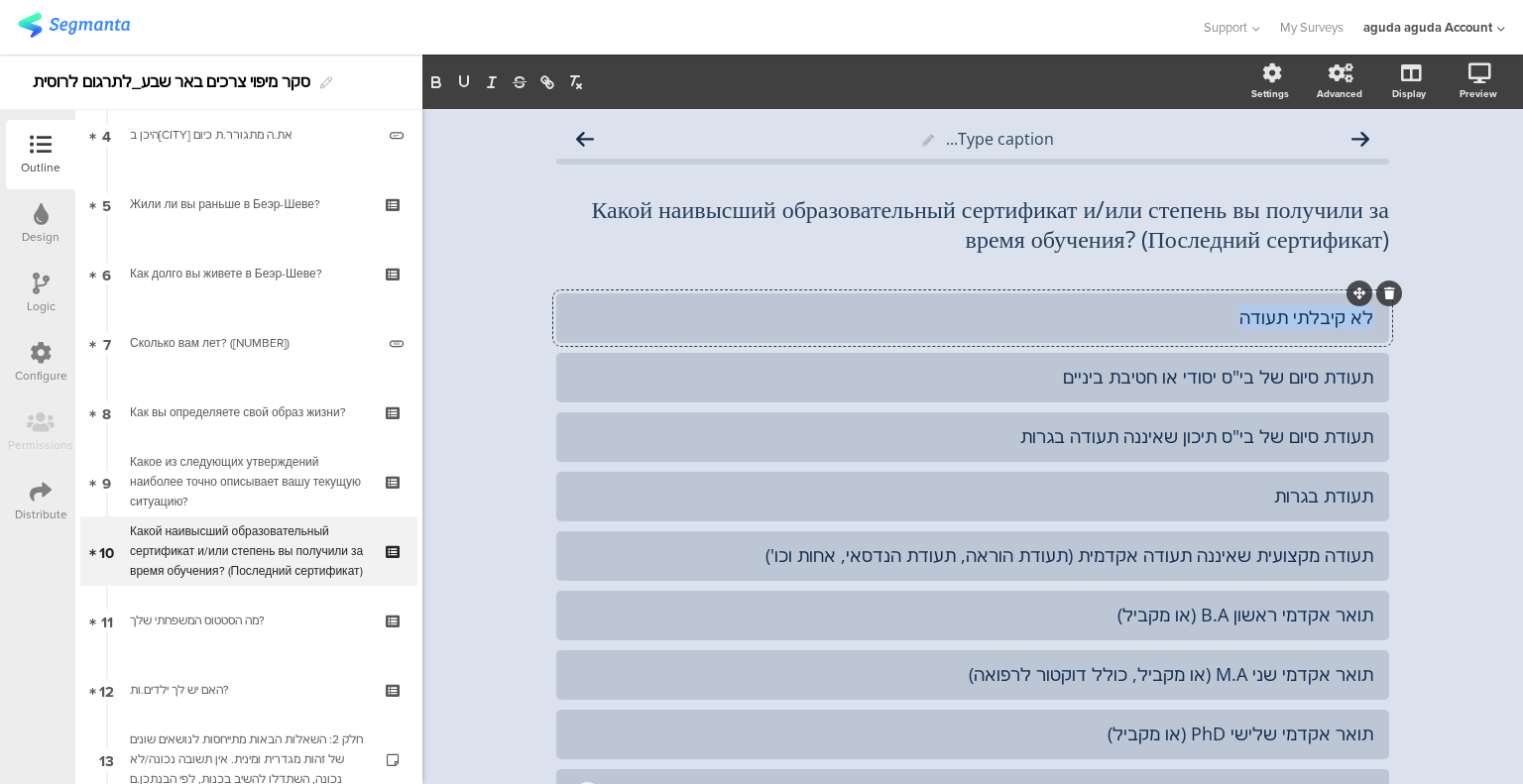 click on "לא קיבלתי תעודה" 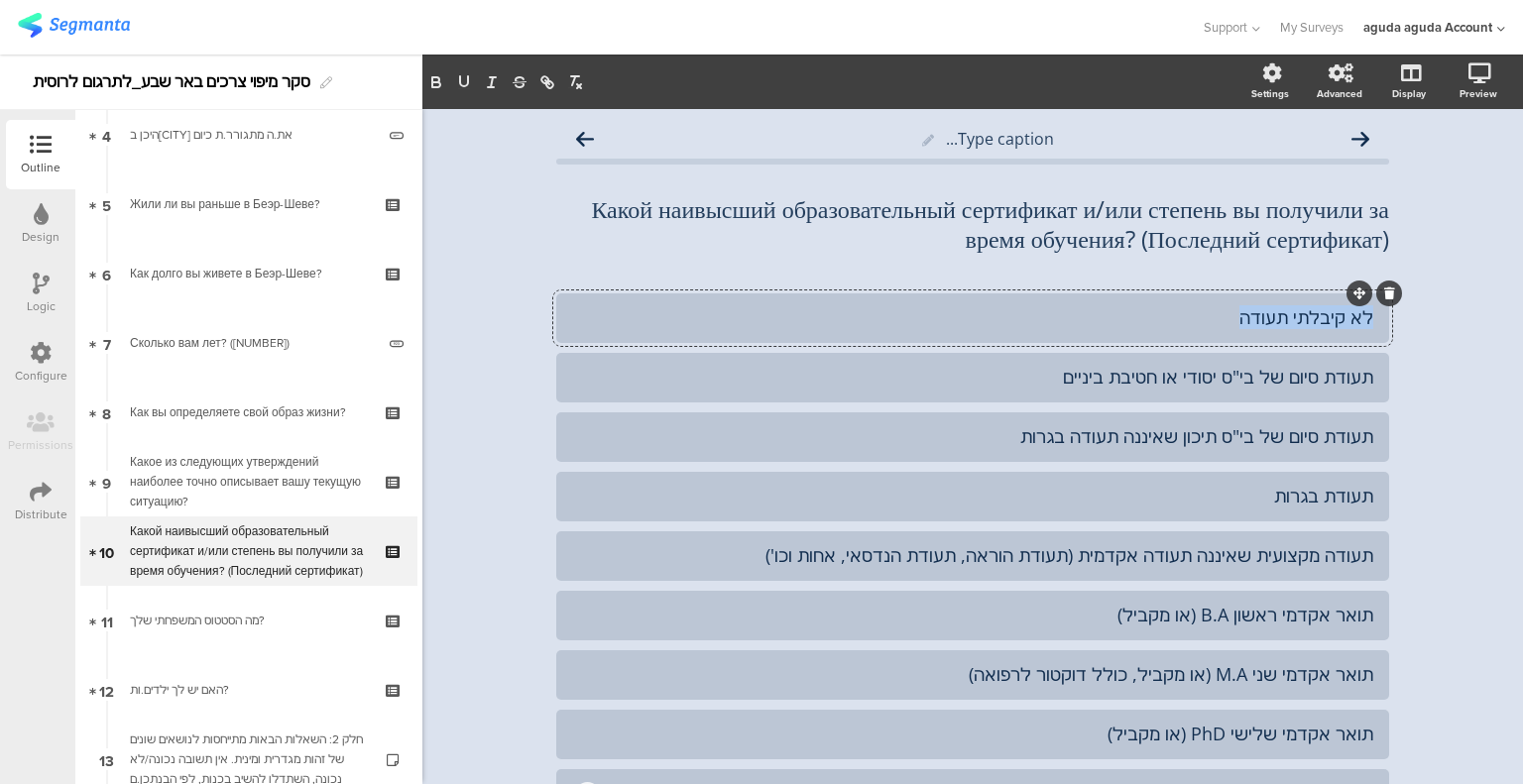 paste 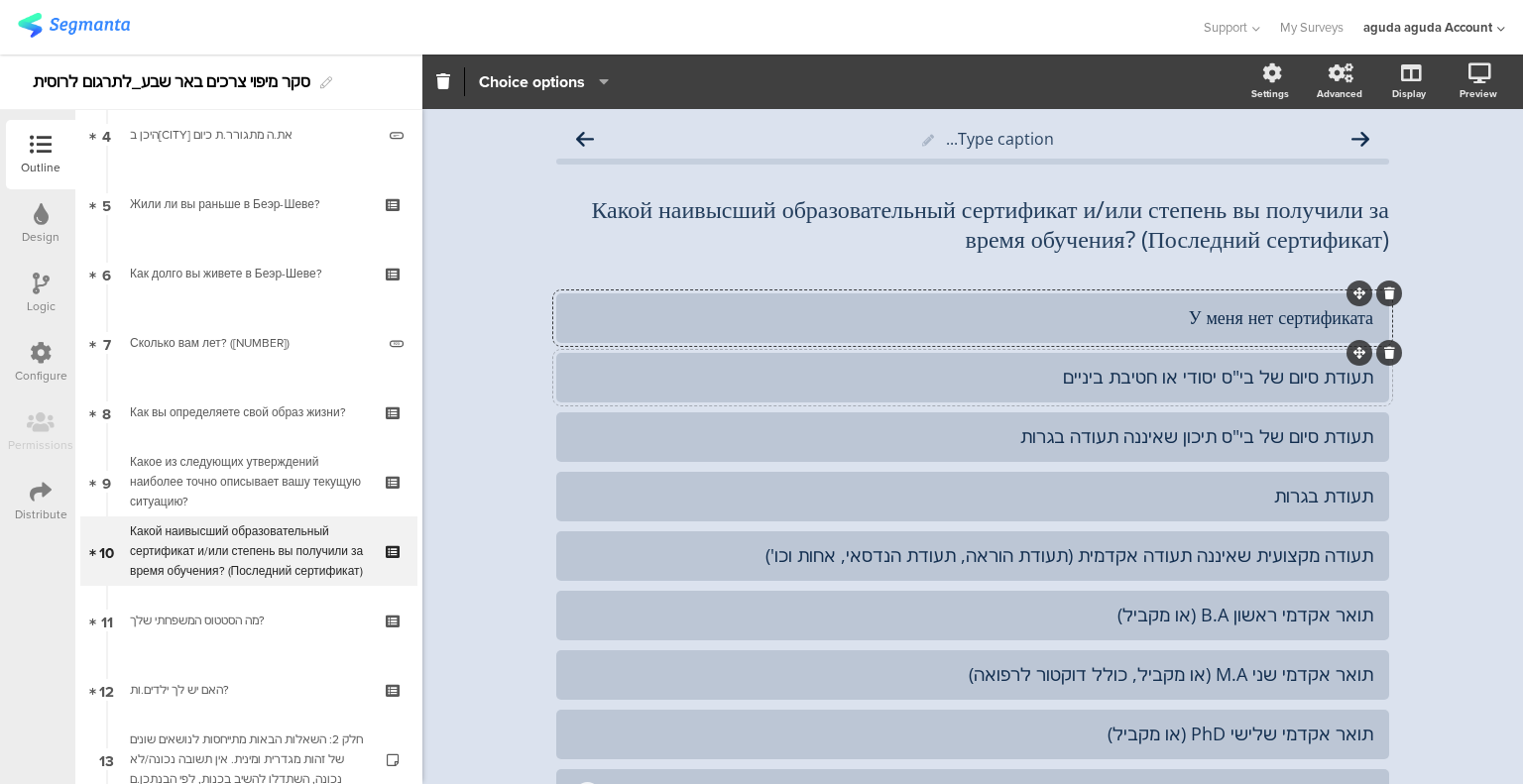 click on "תעודת סיום של בי"ס יסודי או חטיבת ביניים" 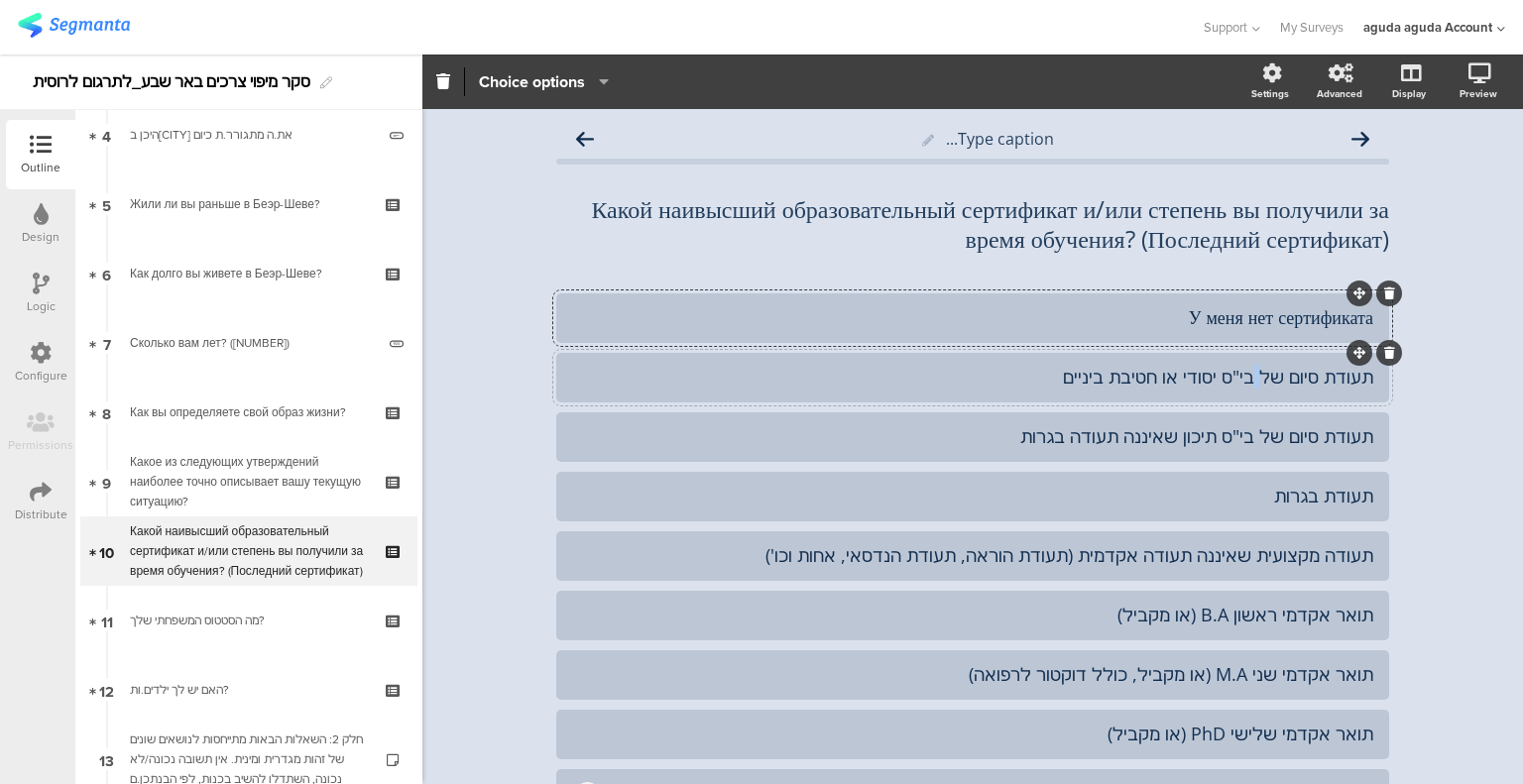 click on "תעודת סיום של בי"ס יסודי או חטיבת ביניים" 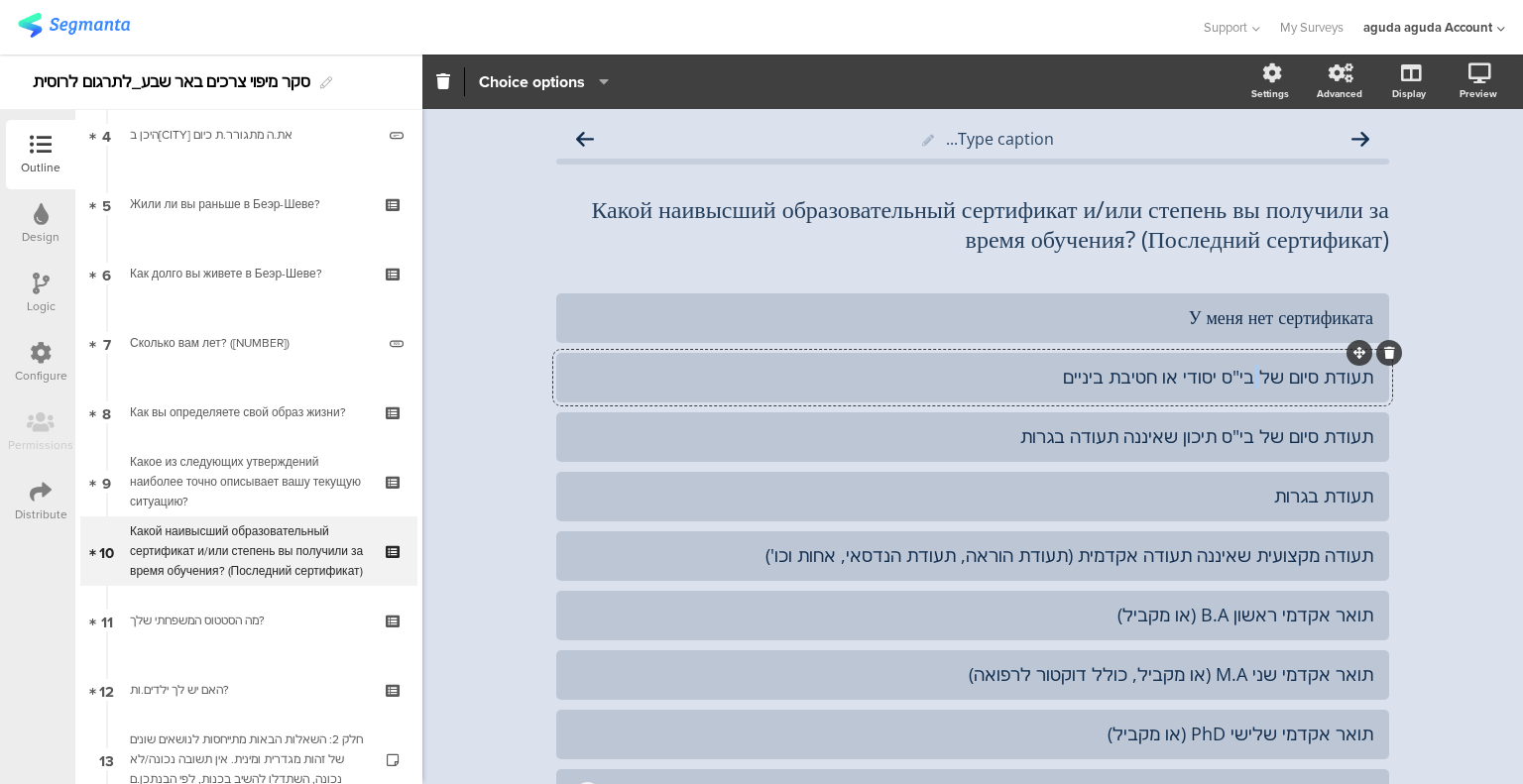 click on "תעודת סיום של בי"ס יסודי או חטיבת ביניים" 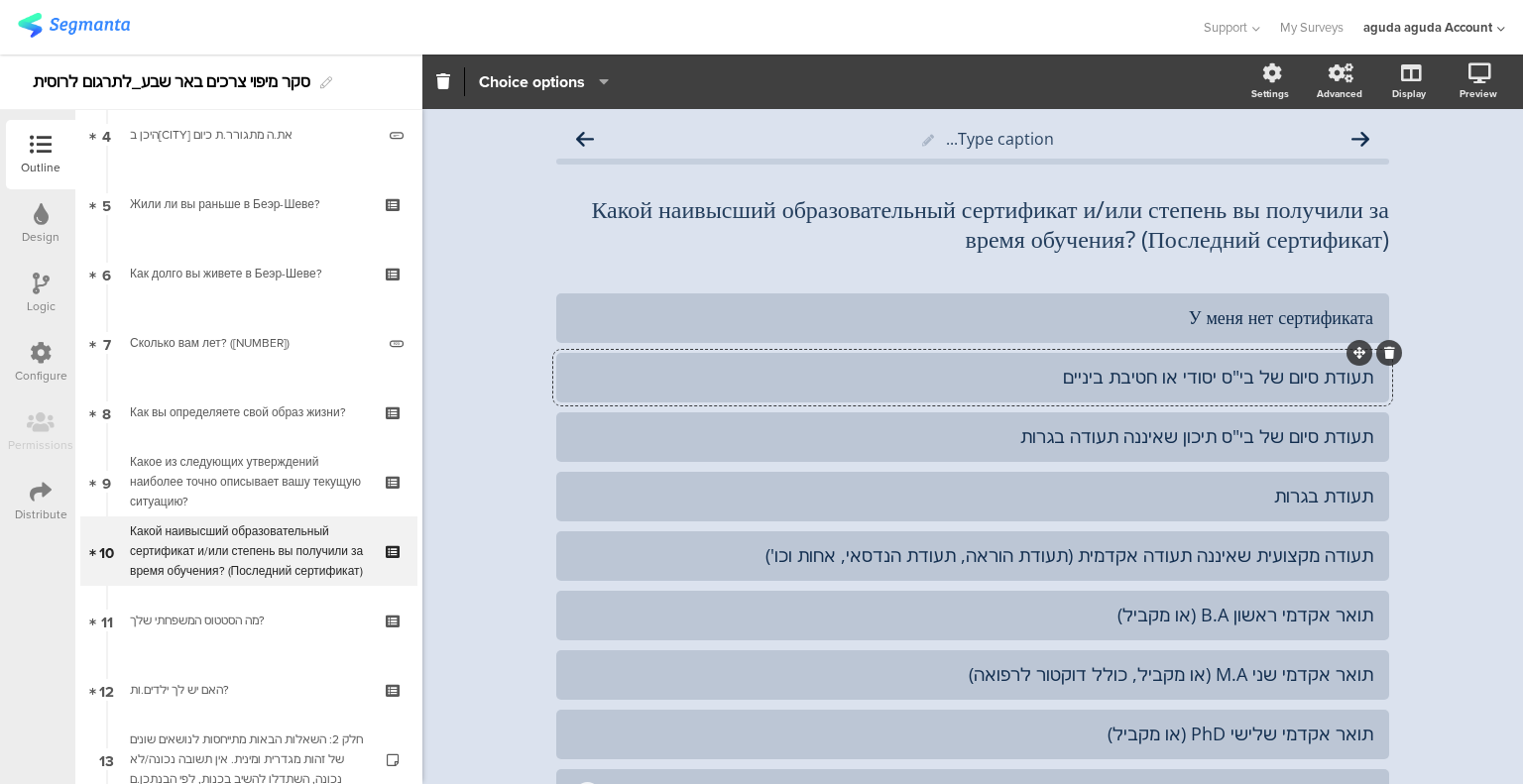 paste 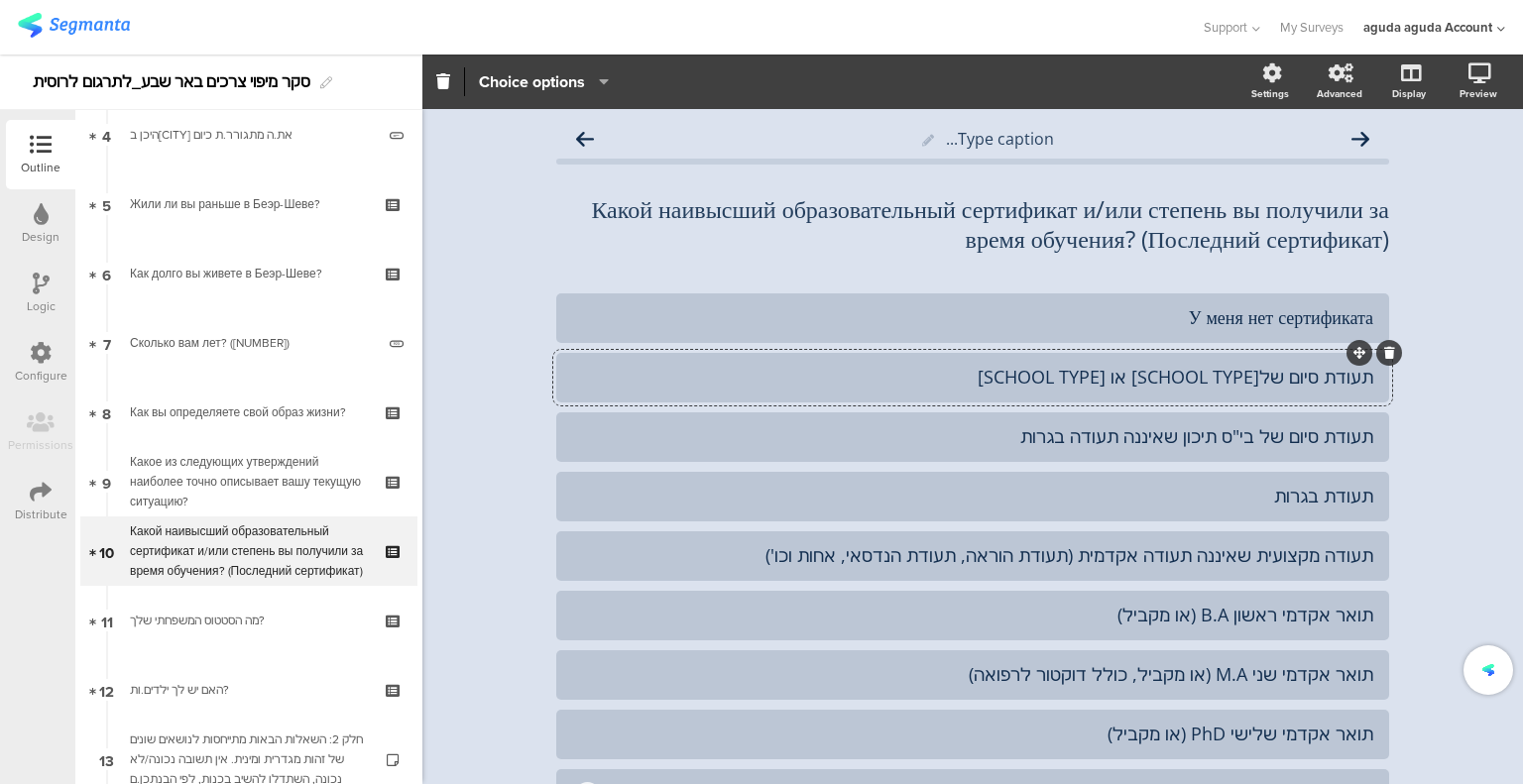 click on "תעודת סיום של[SCHOOL TYPE] או [SCHOOL TYPE]" 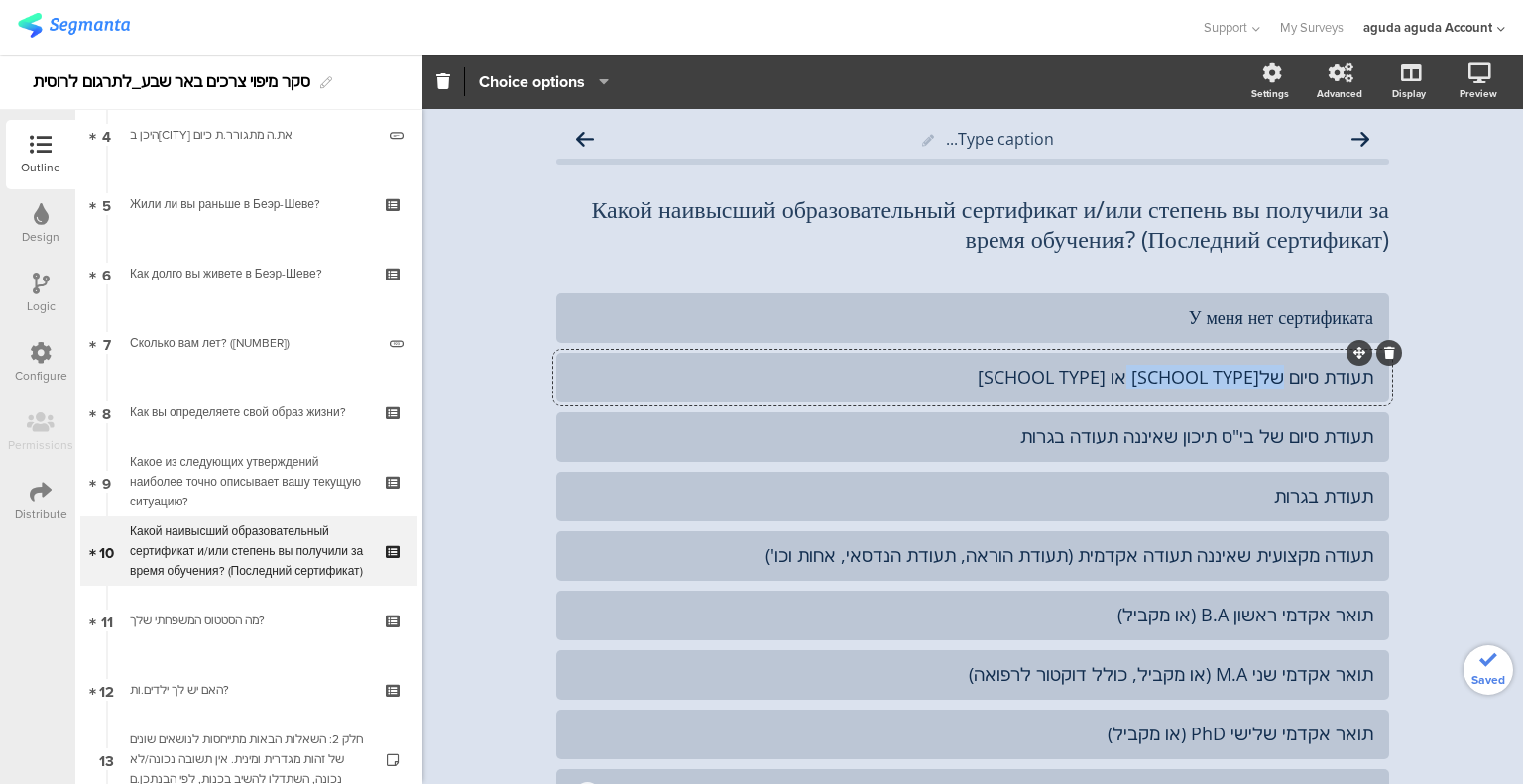 click on "תעודת סיום של[SCHOOL TYPE] או [SCHOOL TYPE]" 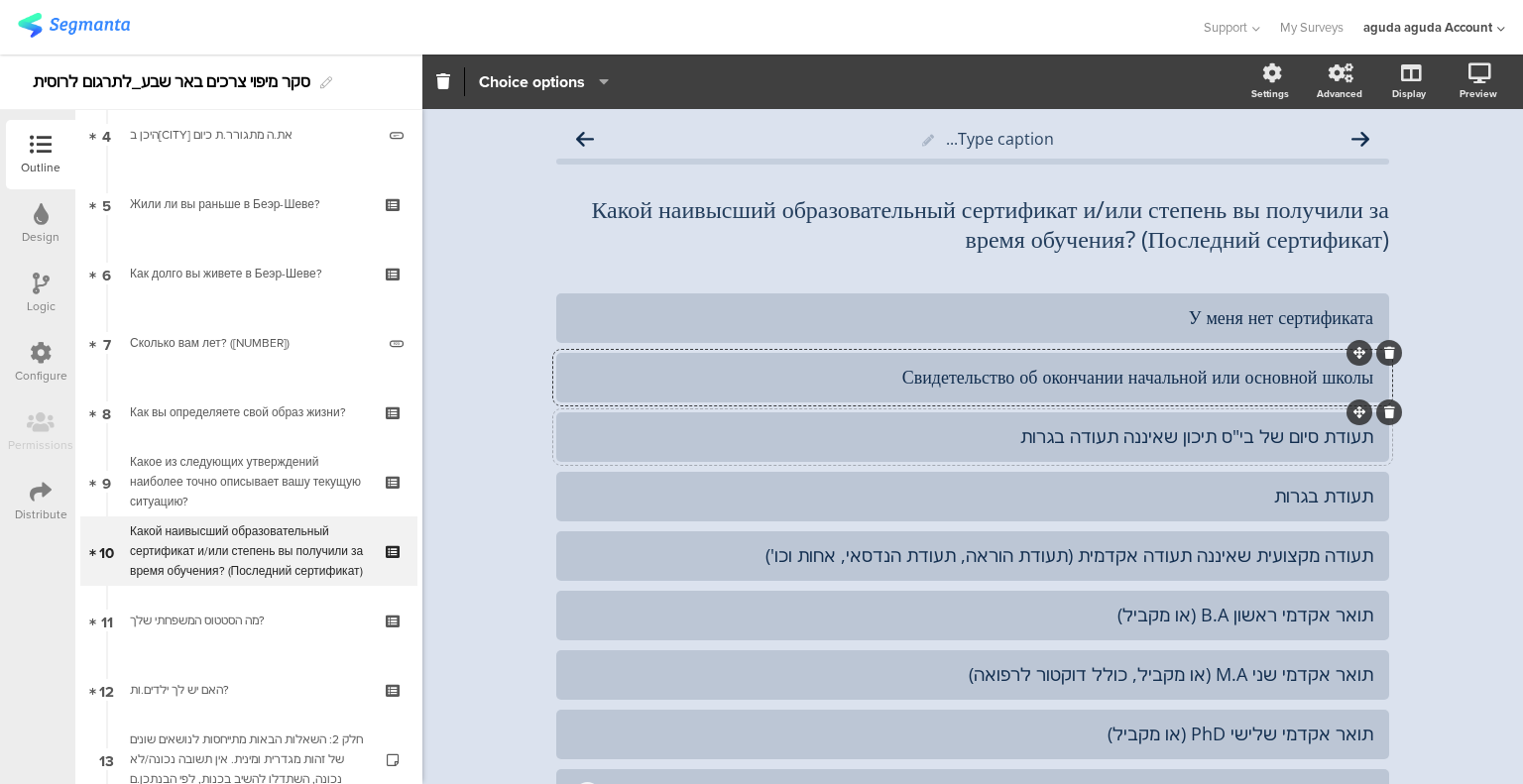 click on "תעודת סיום של בי"ס תיכון שאיננה תעודה בגרות" 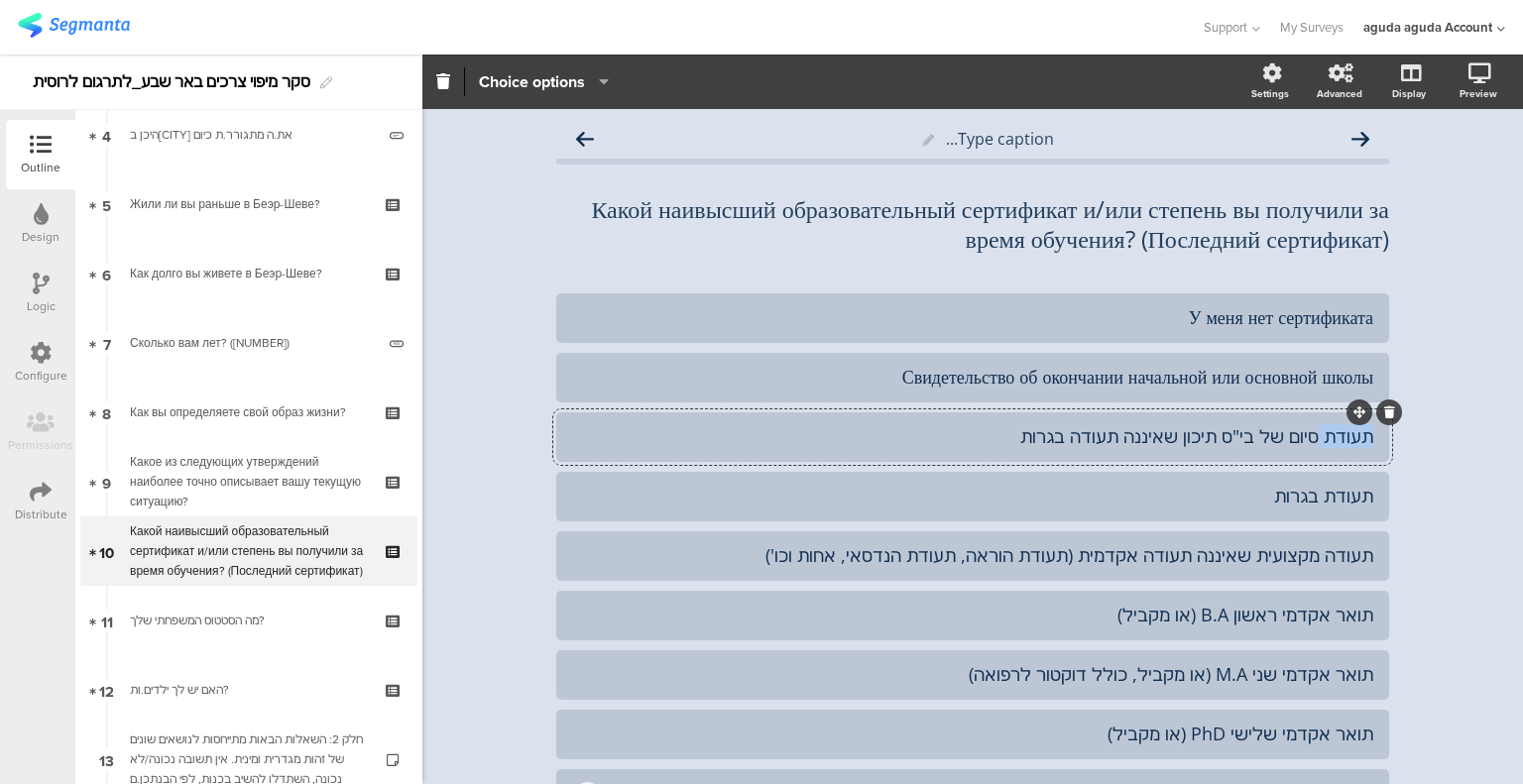 click on "תעודת סיום של בי"ס תיכון שאיננה תעודה בגרות" 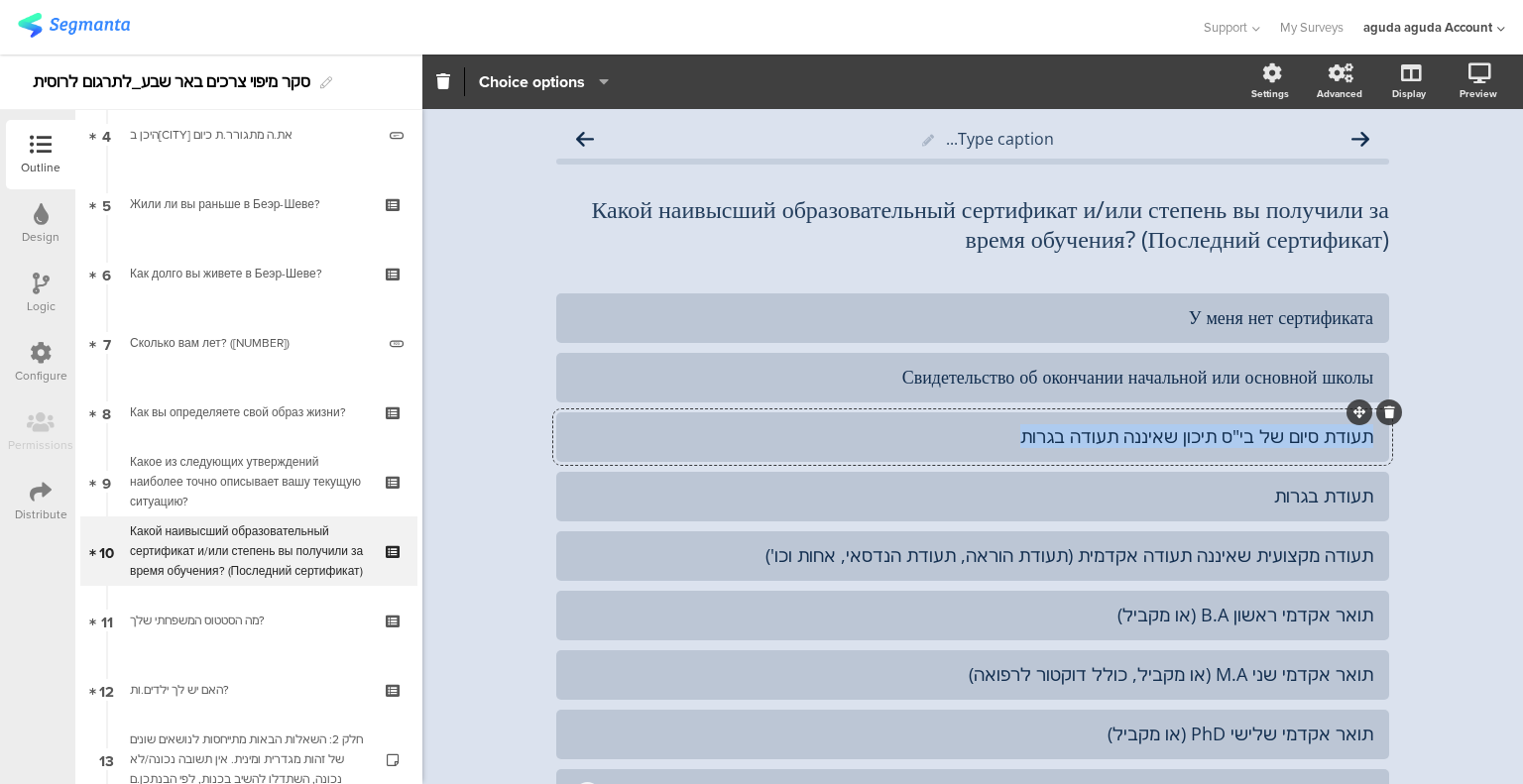click on "תעודת סיום של בי"ס תיכון שאיננה תעודה בגרות" 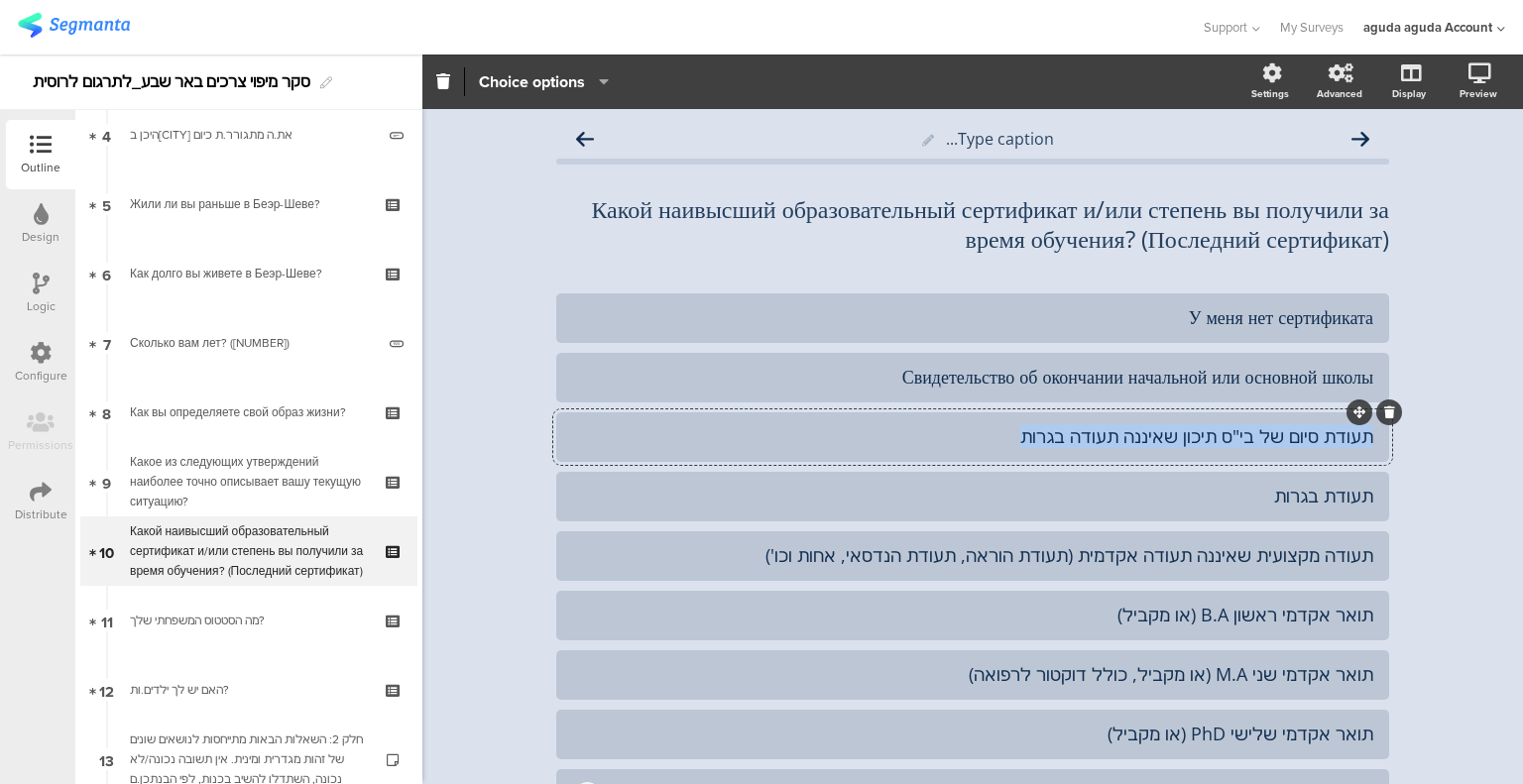paste 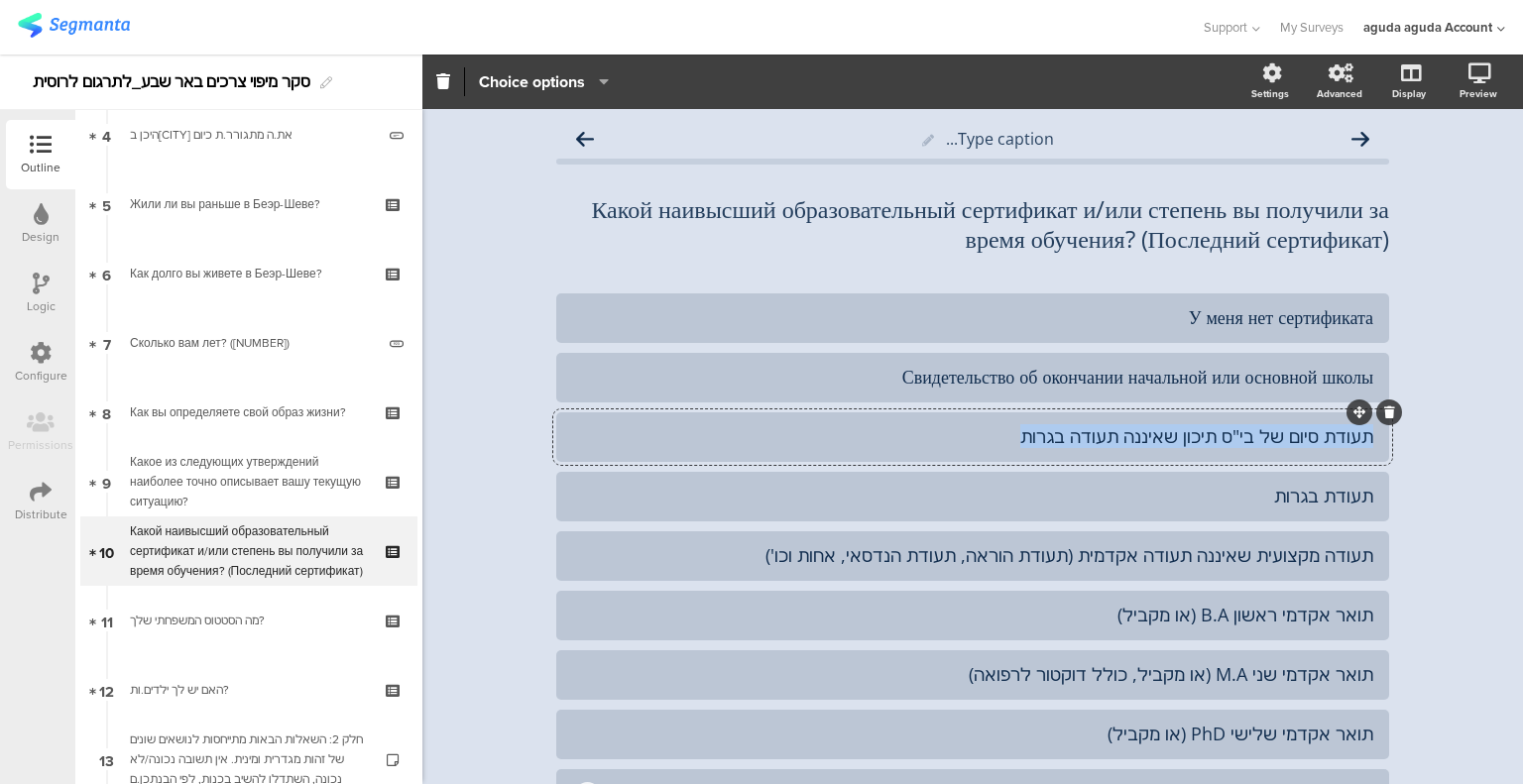 type 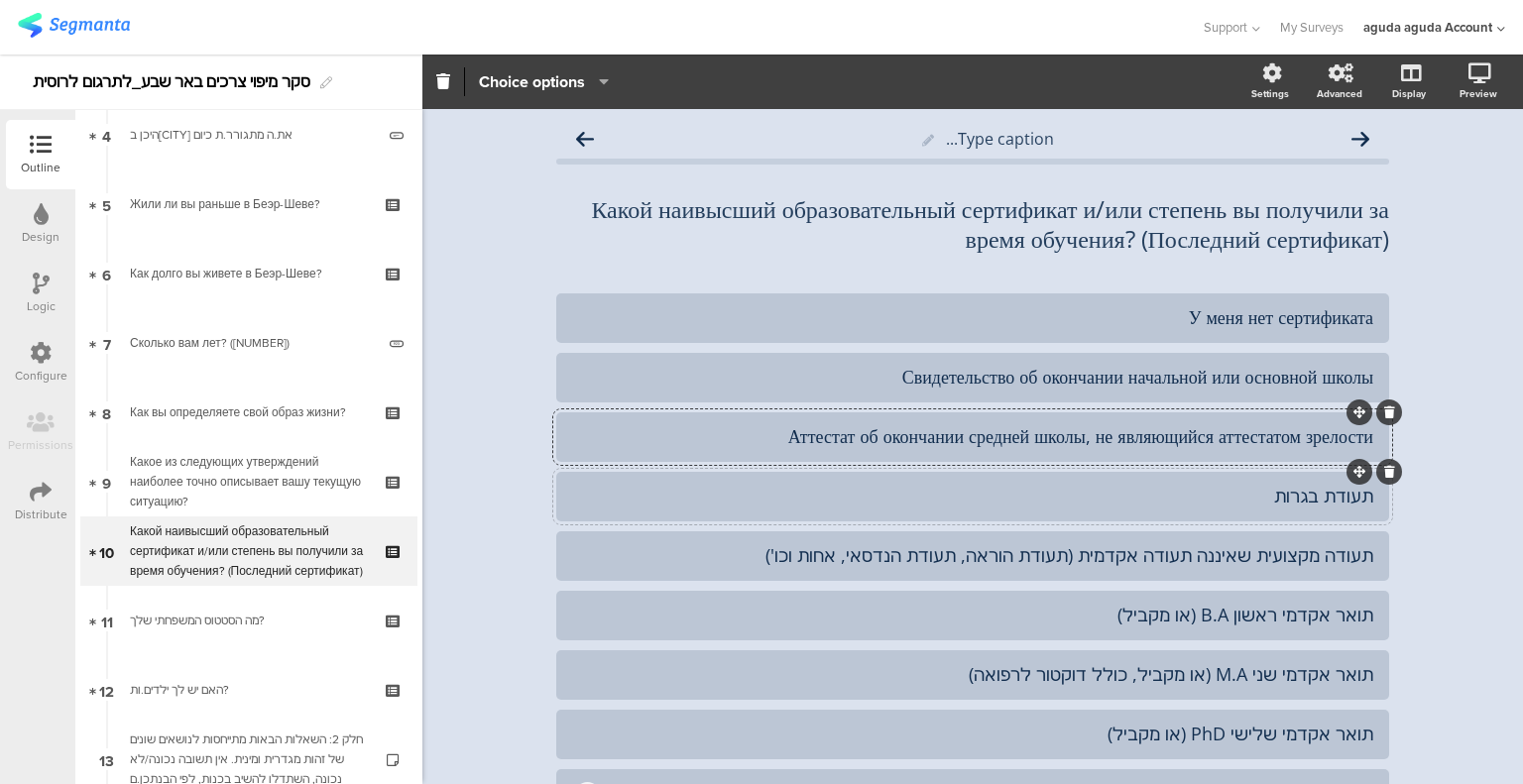 click 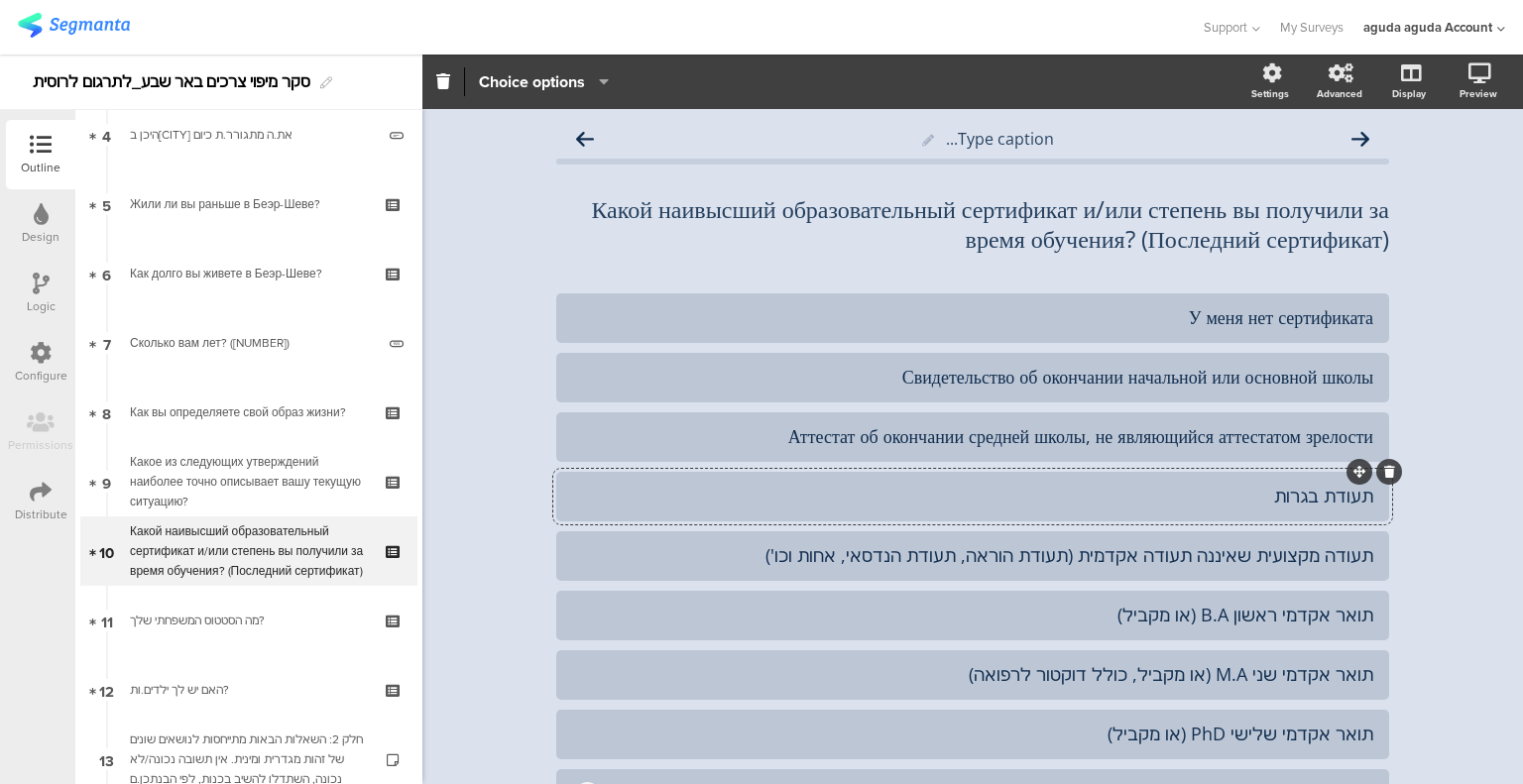 click 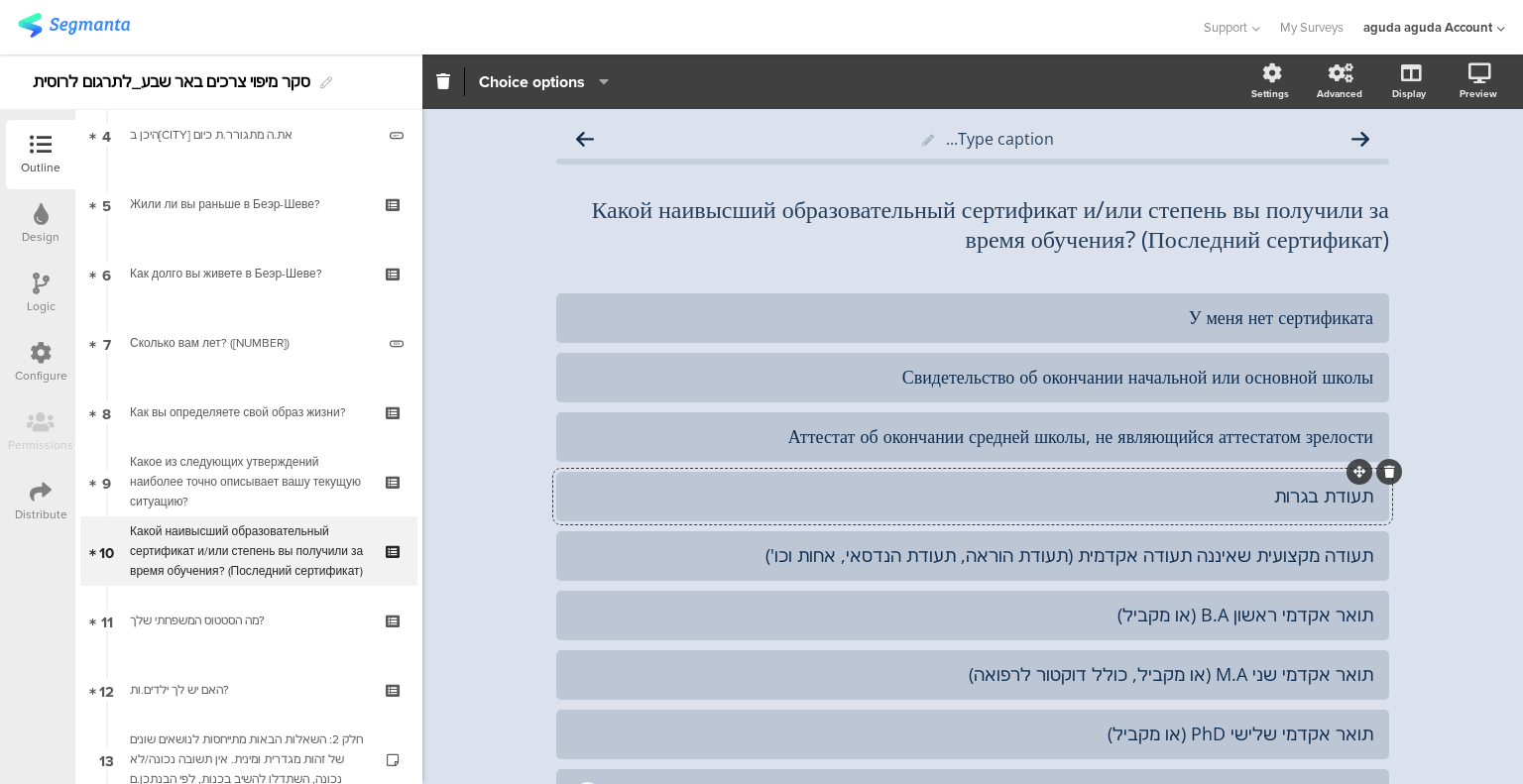 click on "תעודת בגרות" 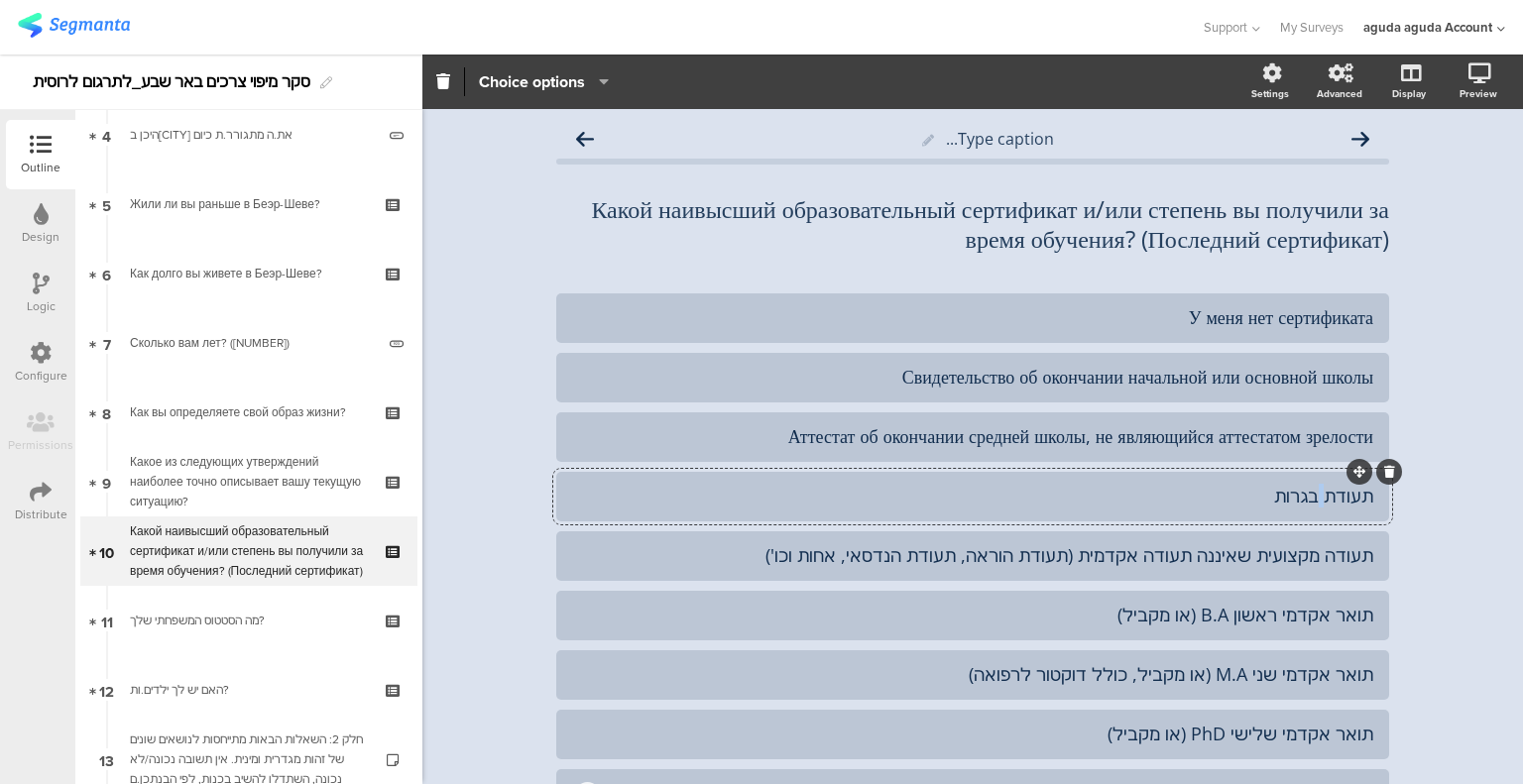 click on "תעודת בגרות" 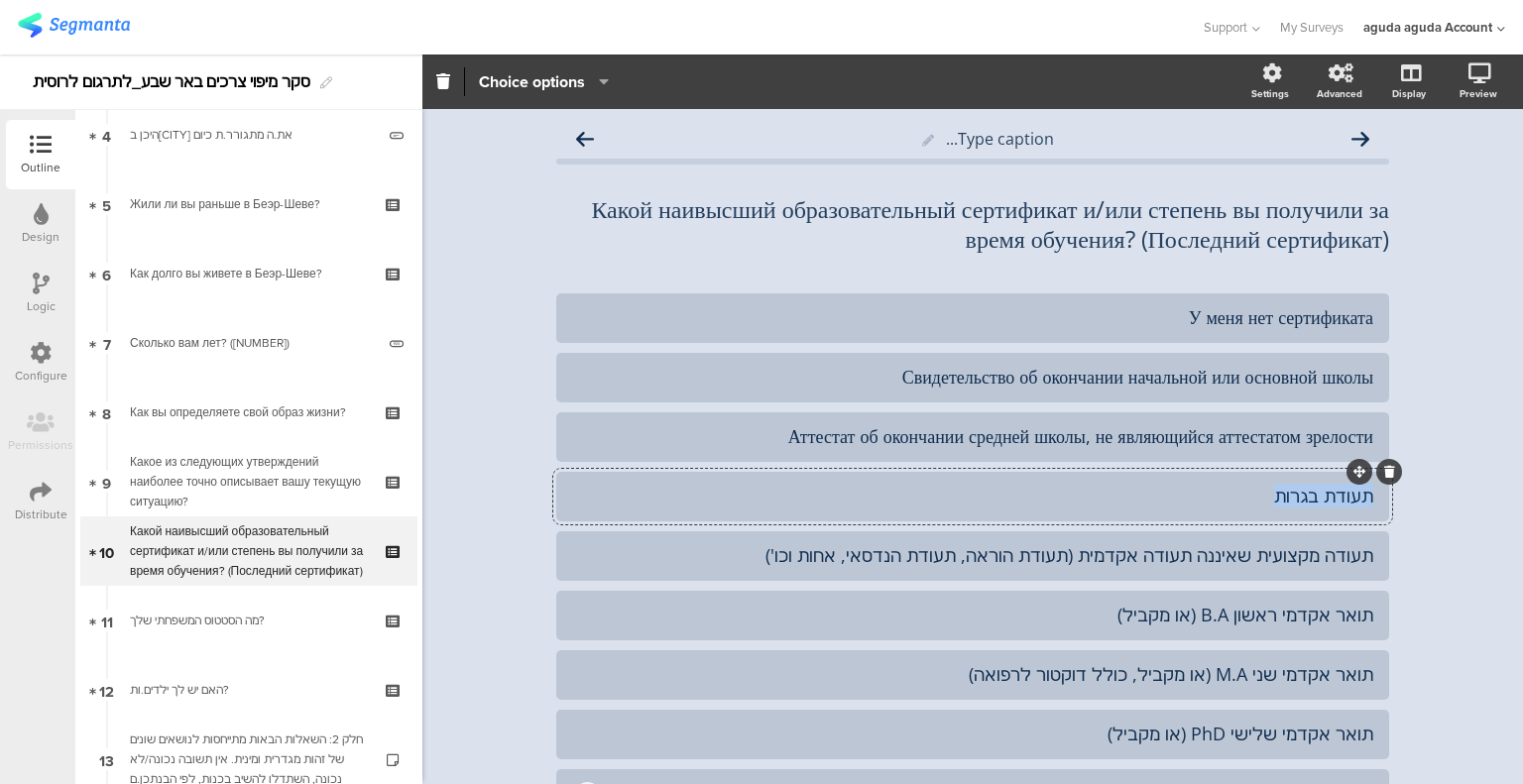 click on "תעודת בגרות" 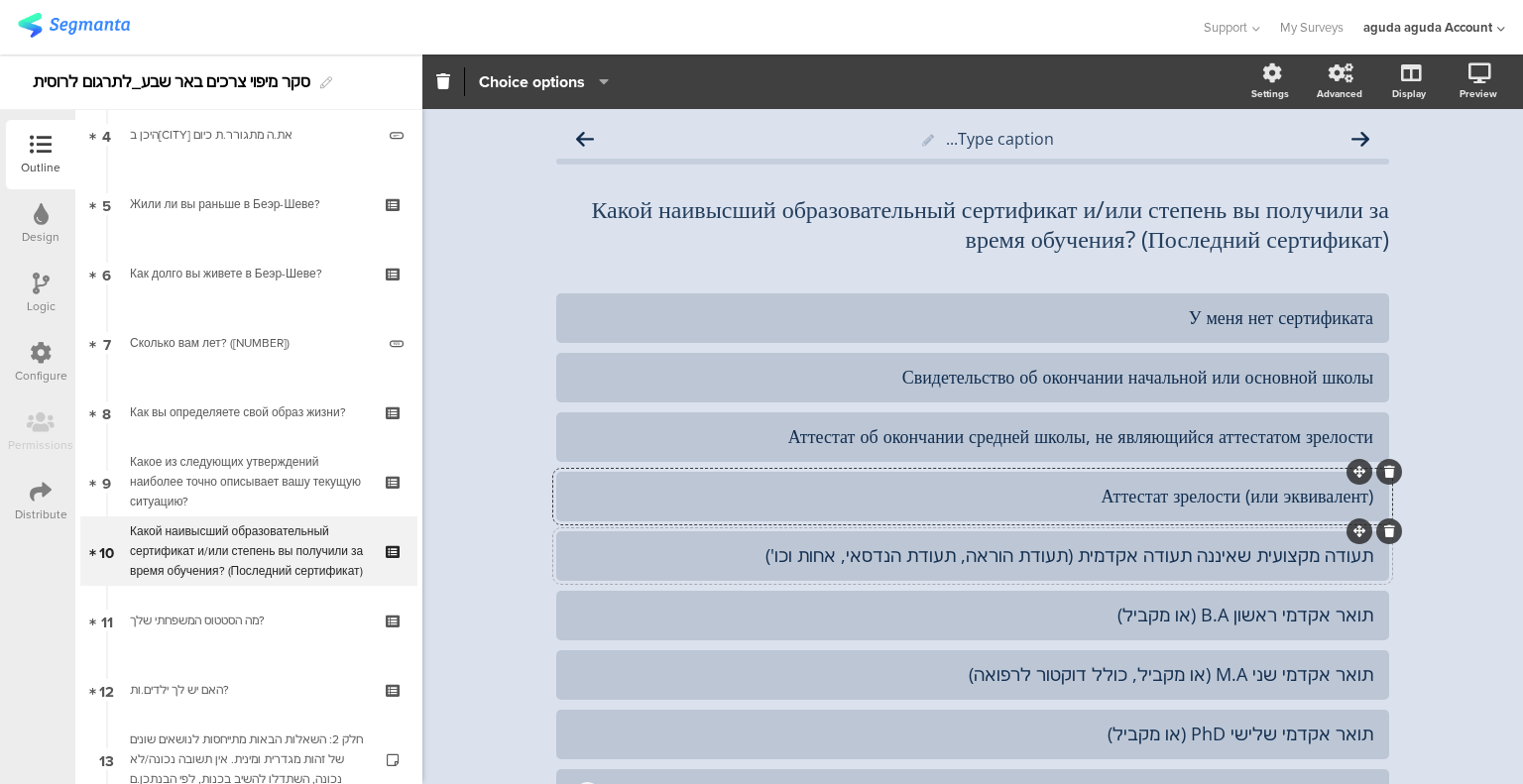 click on "תעודה מקצועית שאיננה תעודה אקדמית (תעודת הוראה, תעודת הנדסאי, אחות וכו')" 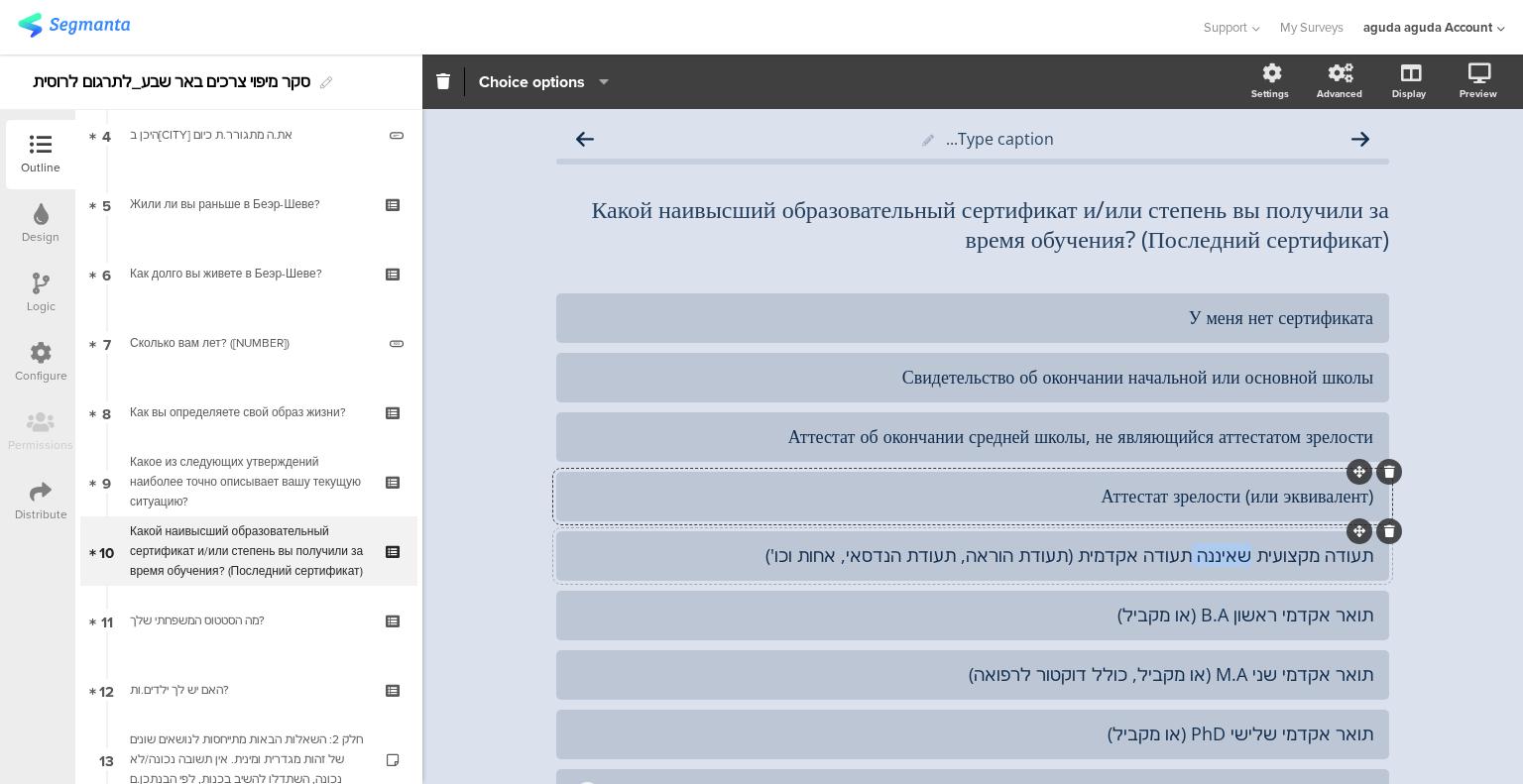 click on "תעודה מקצועית שאיננה תעודה אקדמית (תעודת הוראה, תעודת הנדסאי, אחות וכו')" 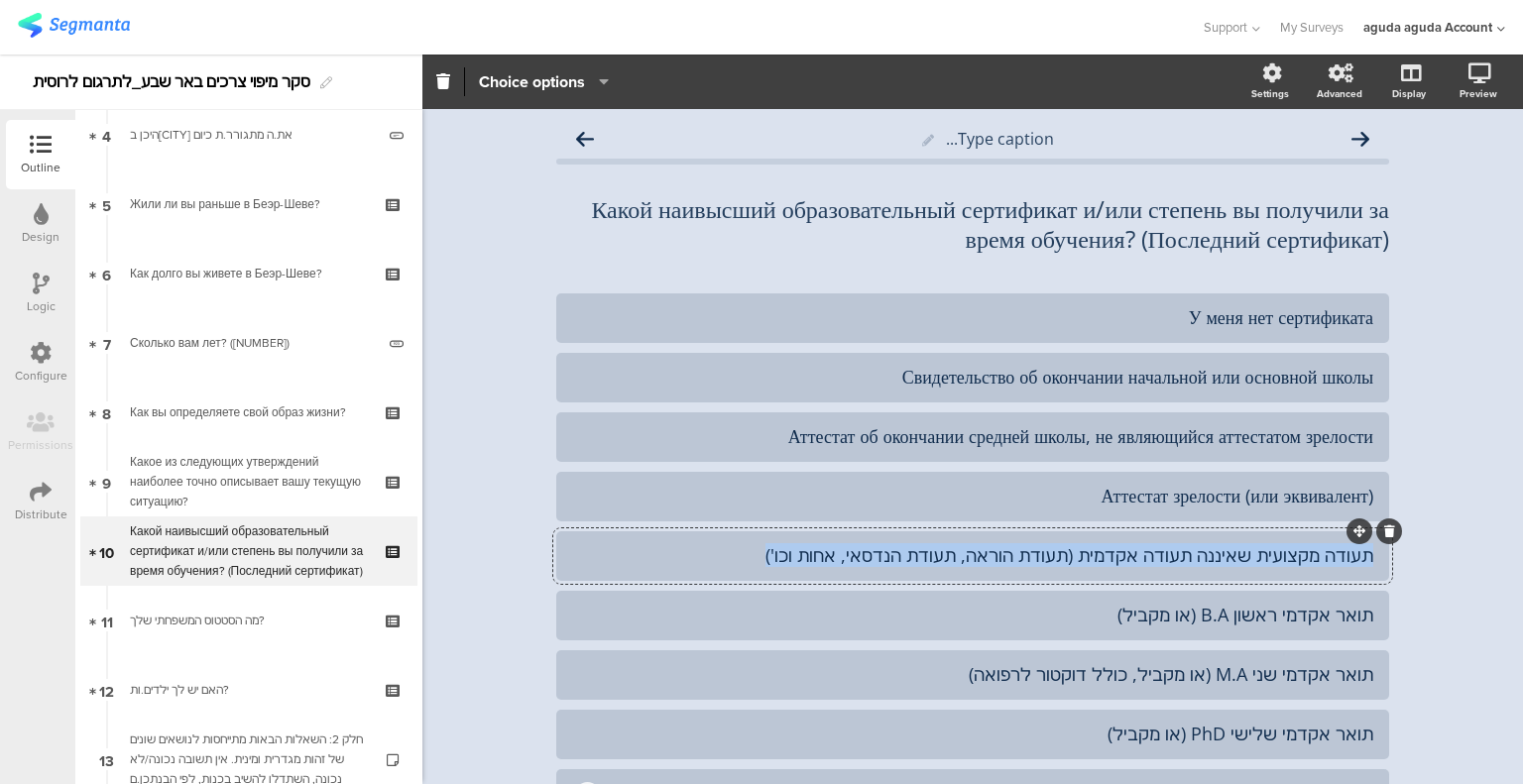 click on "תעודה מקצועית שאיננה תעודה אקדמית (תעודת הוראה, תעודת הנדסאי, אחות וכו')" 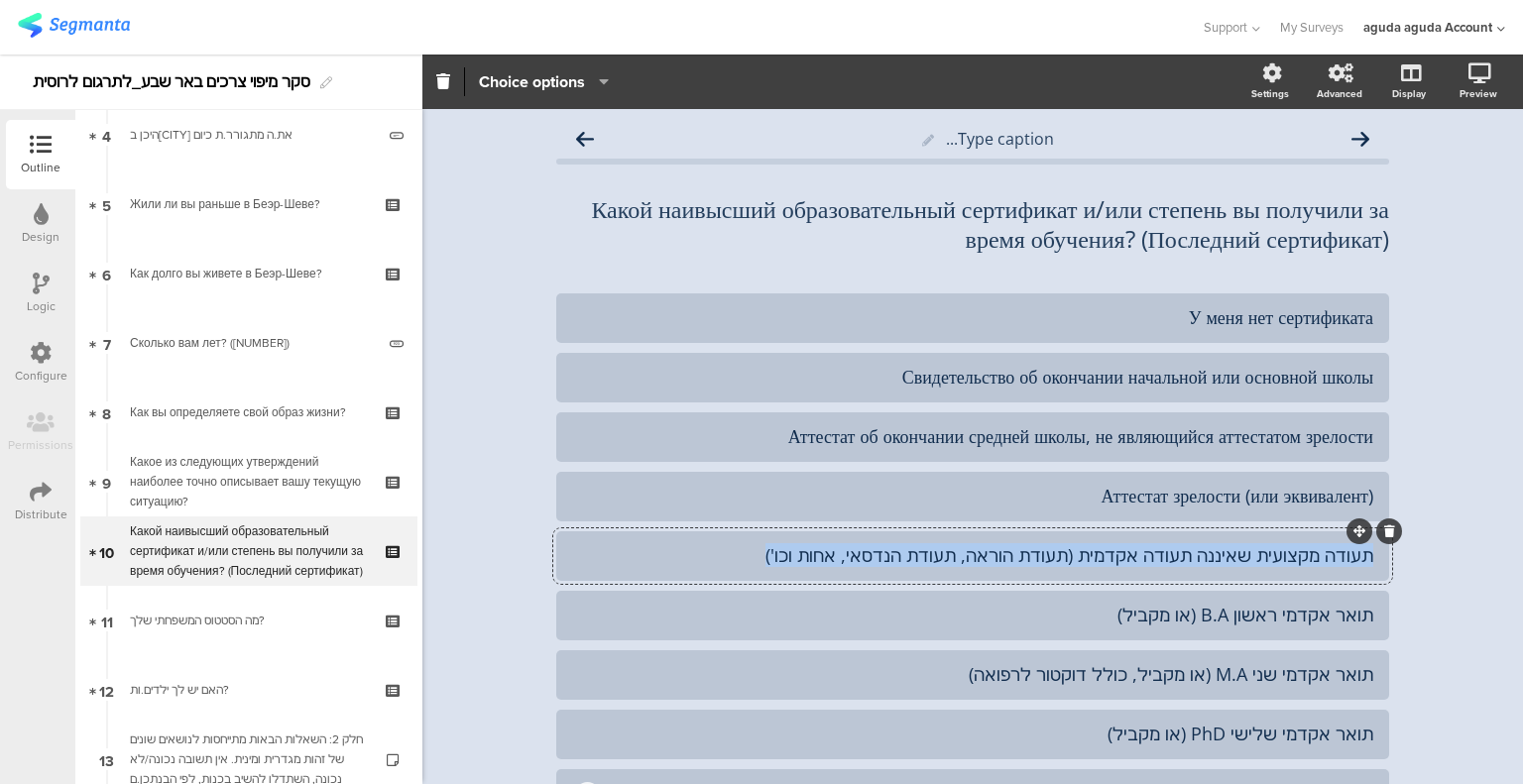 paste 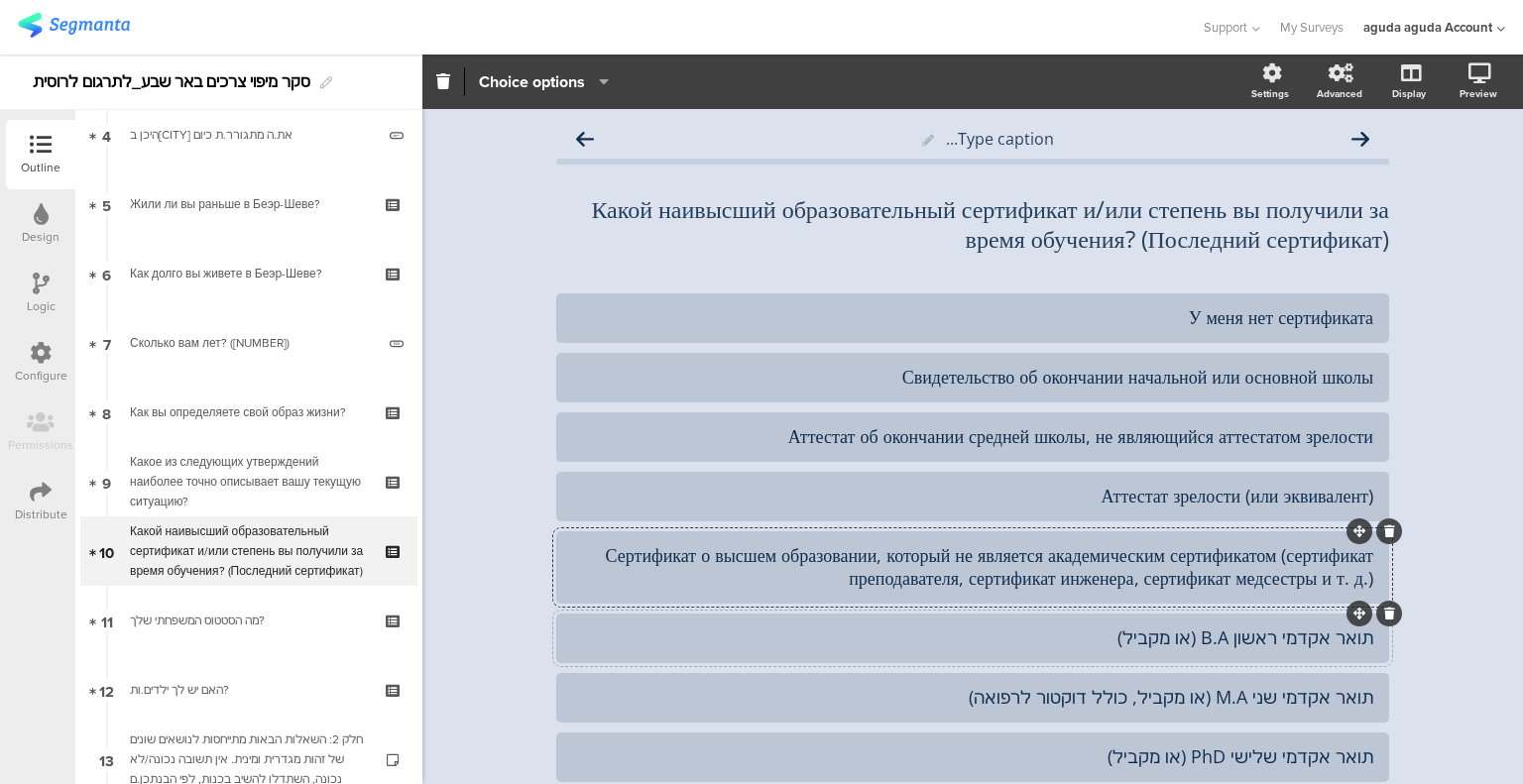 click on "תואר אקדמי ראשון B.A (או מקביל)" 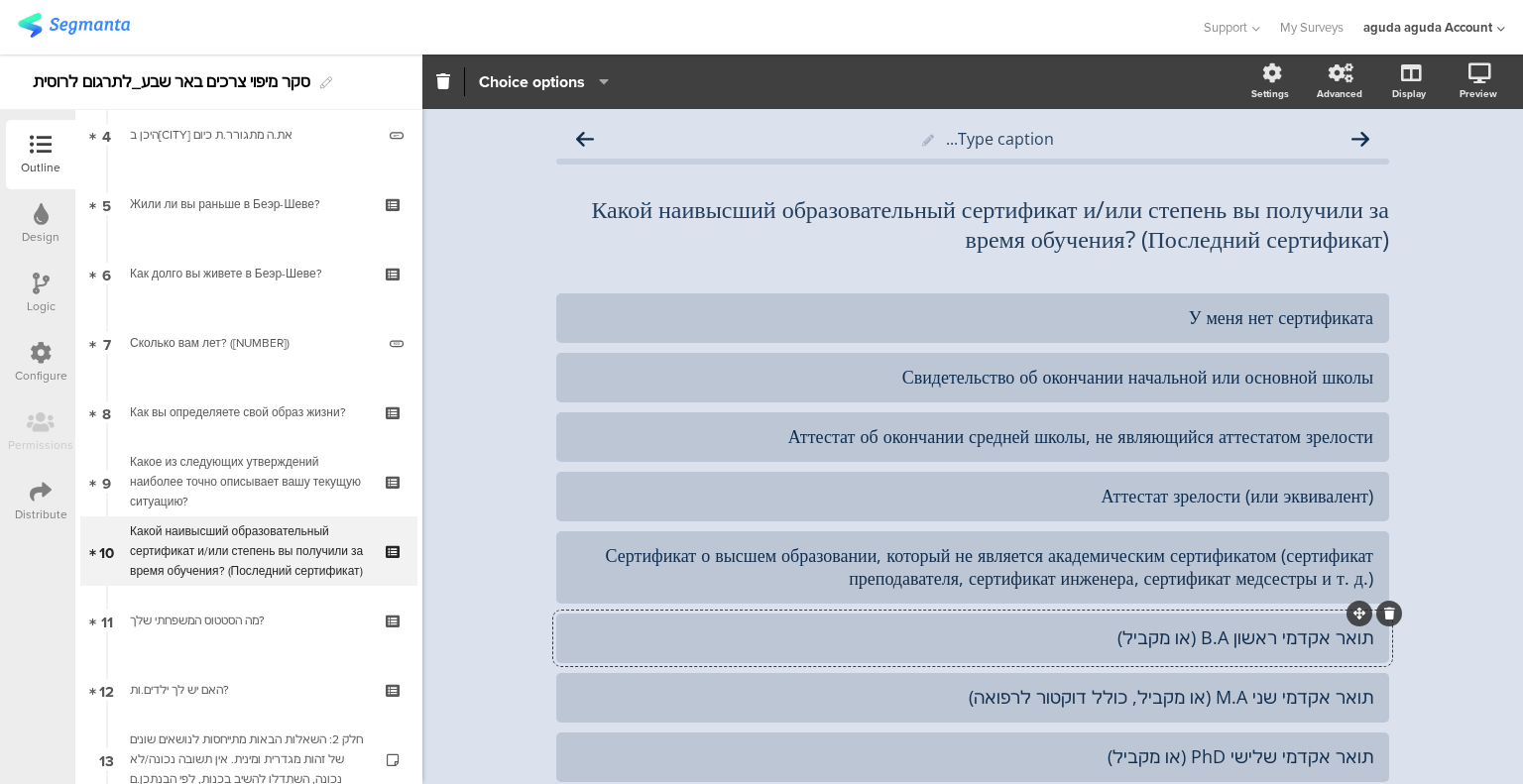 click on "תואר אקדמי ראשון B.A (או מקביל)" 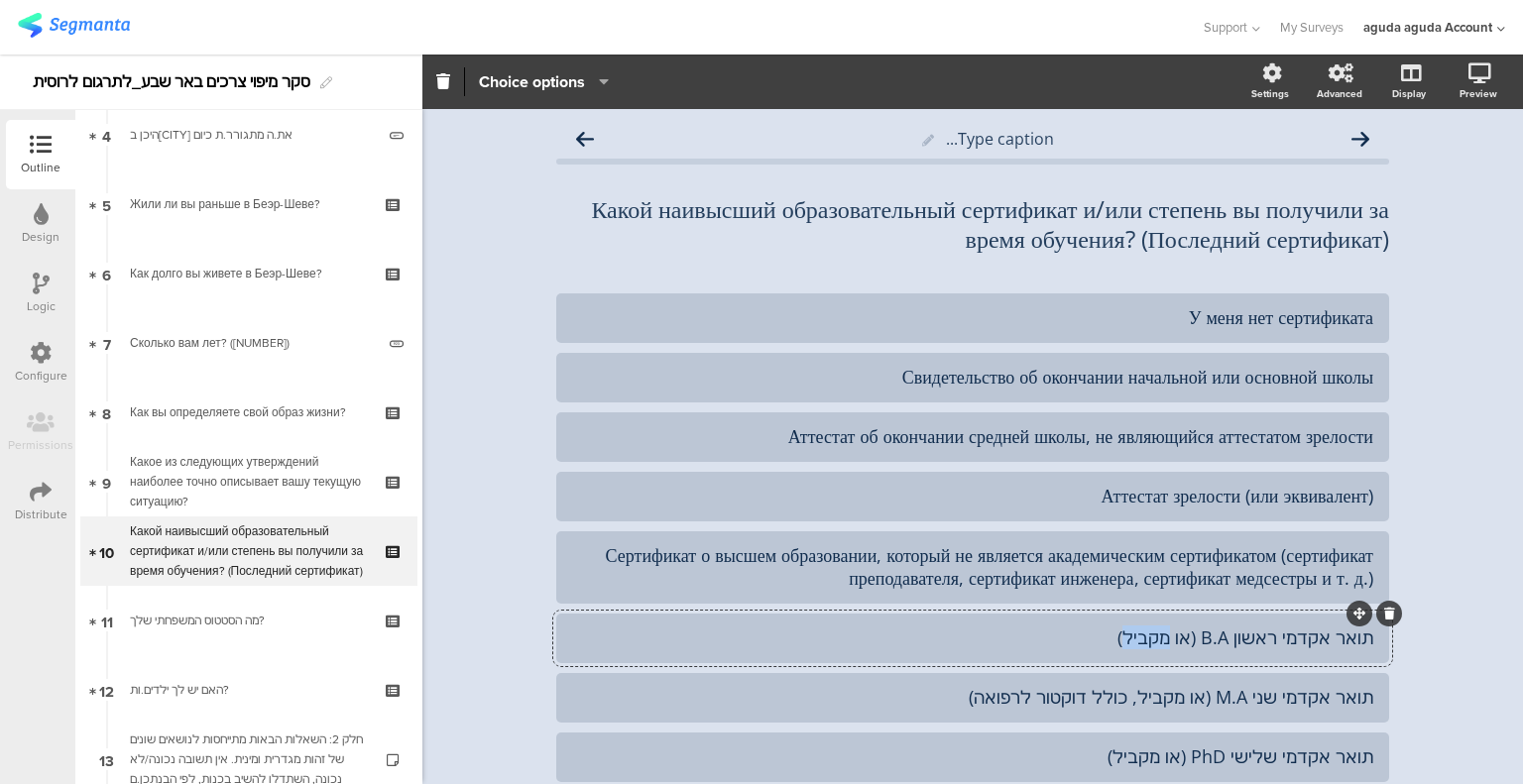 click on "תואר אקדמי ראשון B.A (או מקביל)" 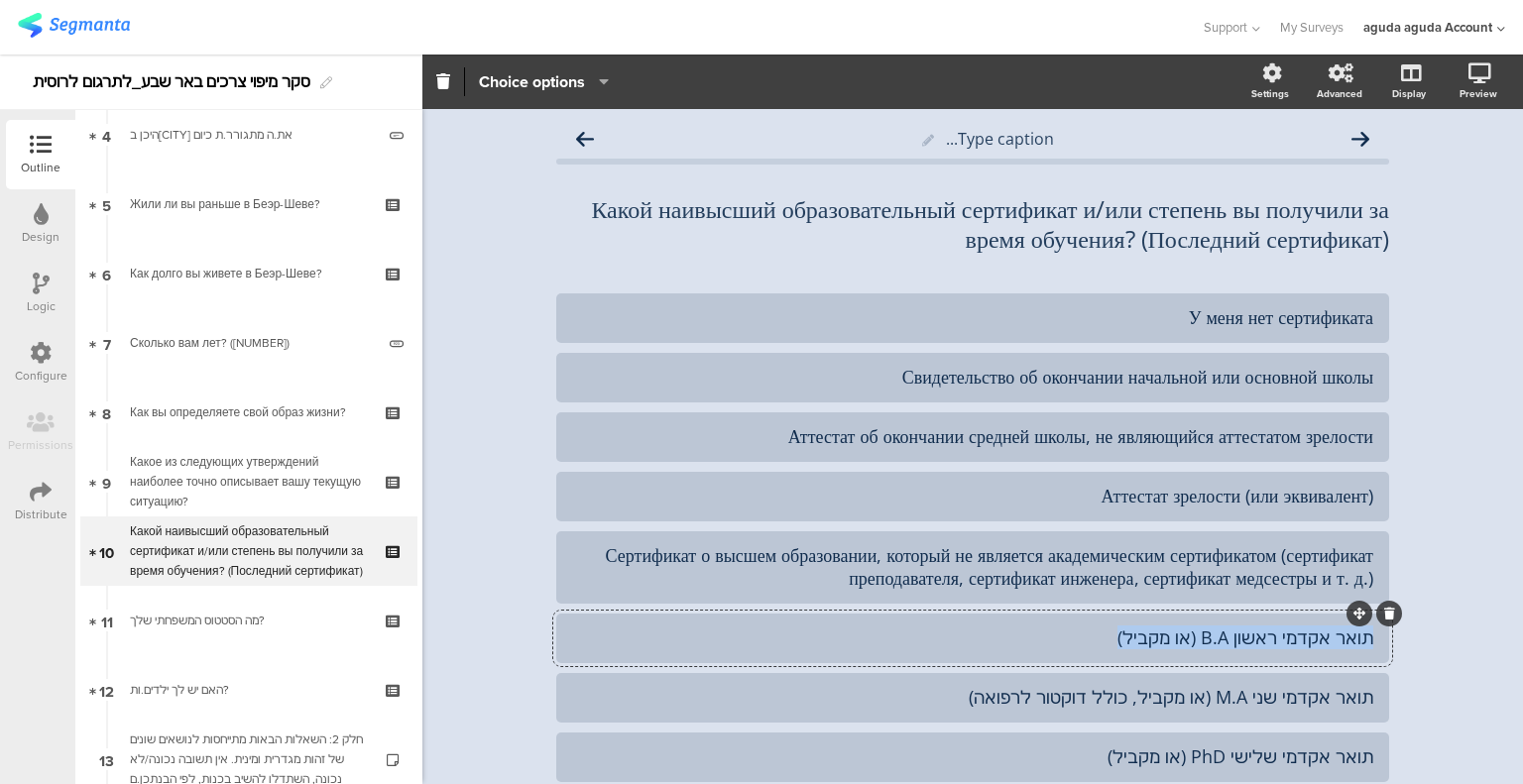 click on "תואר אקדמי ראשון B.A (או מקביל)" 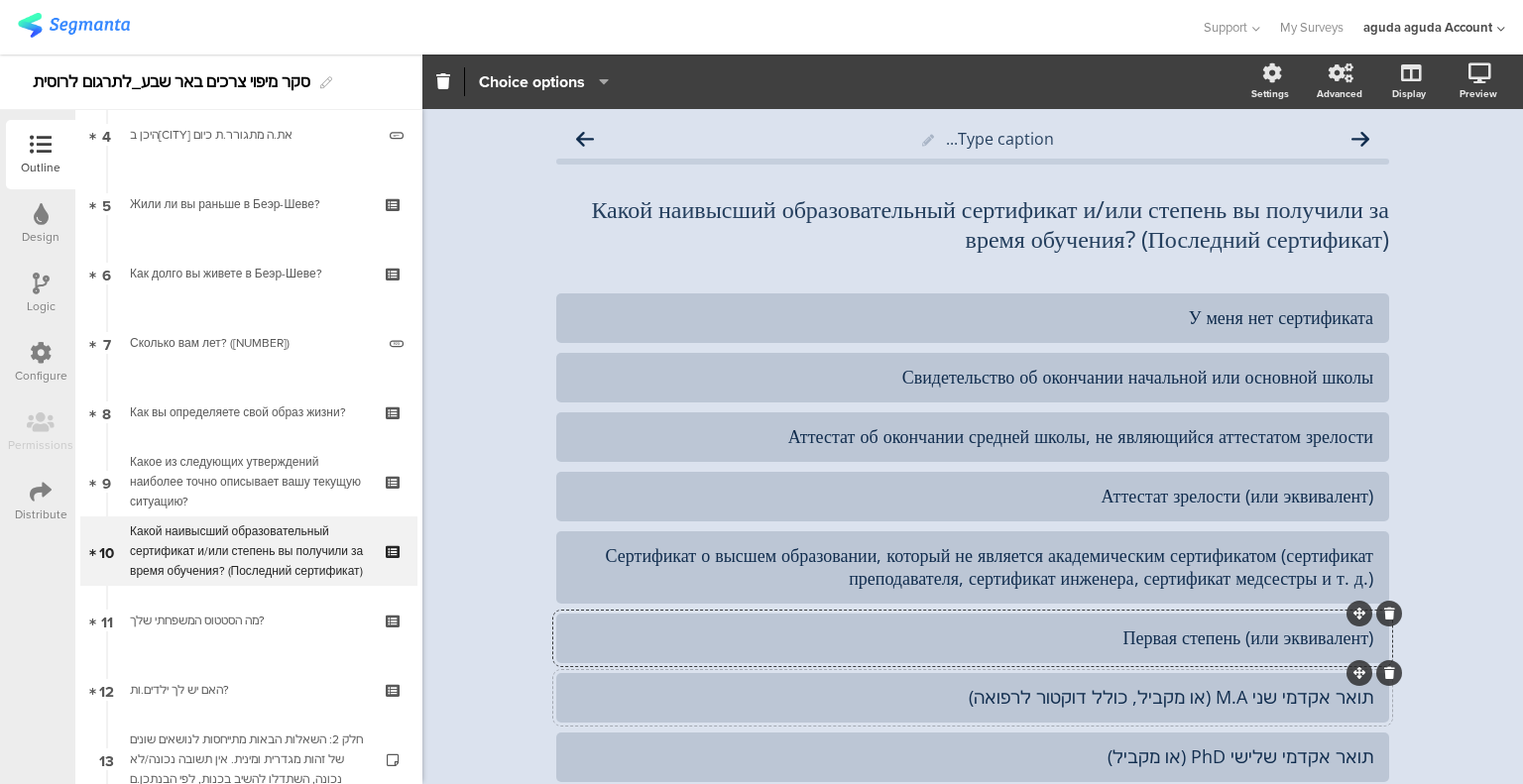 click on "תואר אקדמי שני M.A (או מקביל, כולל דוקטור לרפואה)" 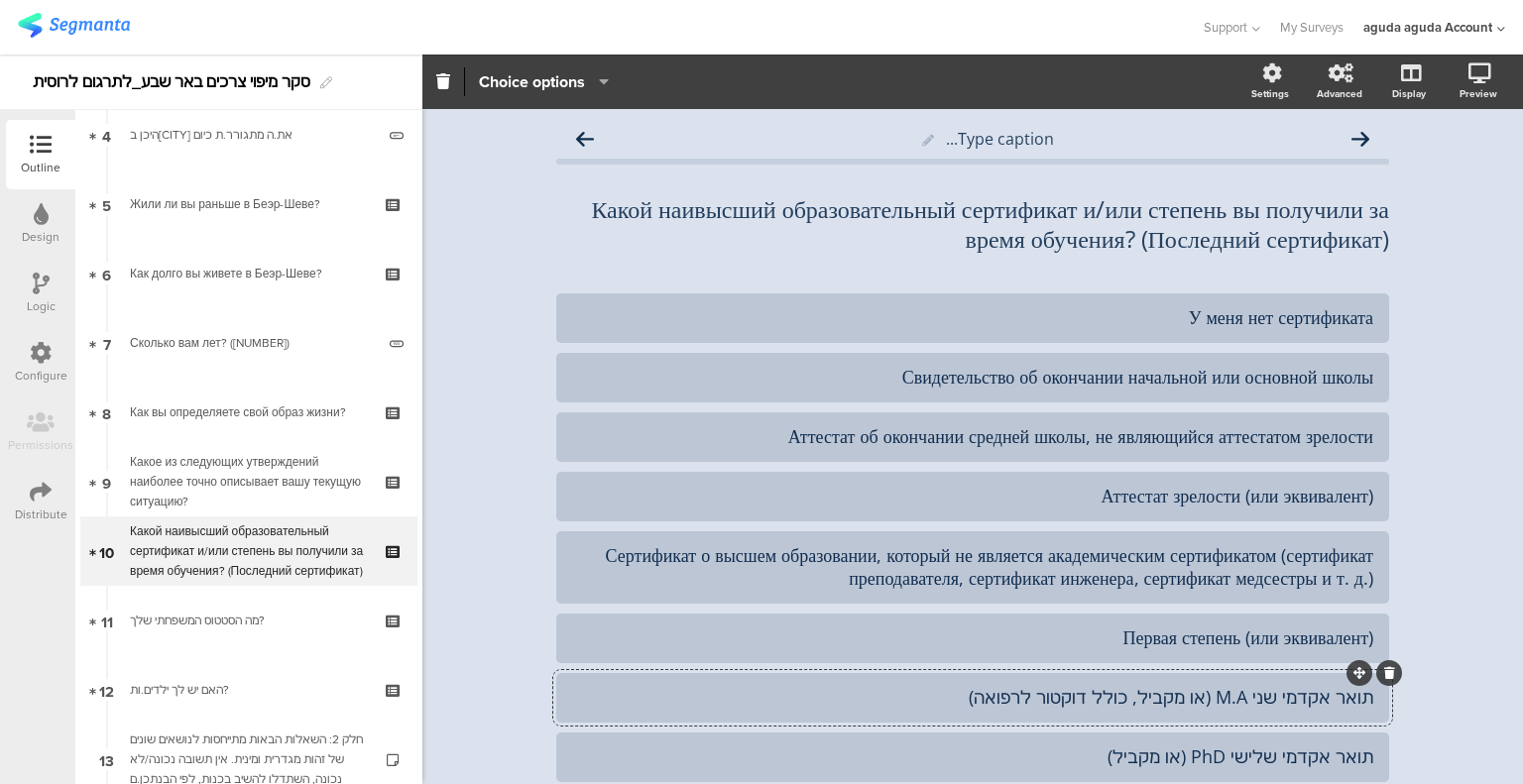 click on "תואר אקדמי שני M.A (או מקביל, כולל דוקטור לרפואה)" 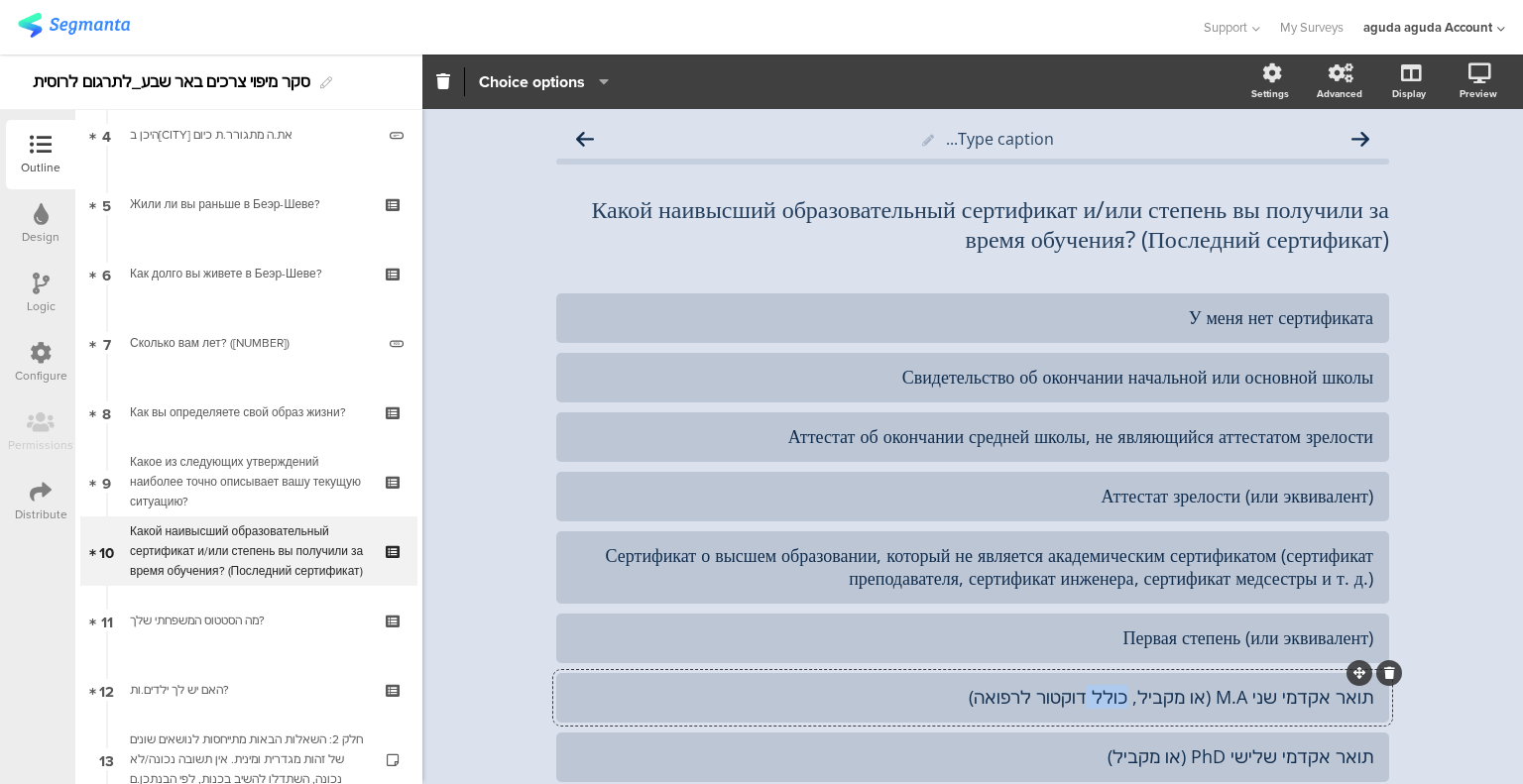 click on "תואר אקדמי שני M.A (או מקביל, כולל דוקטור לרפואה)" 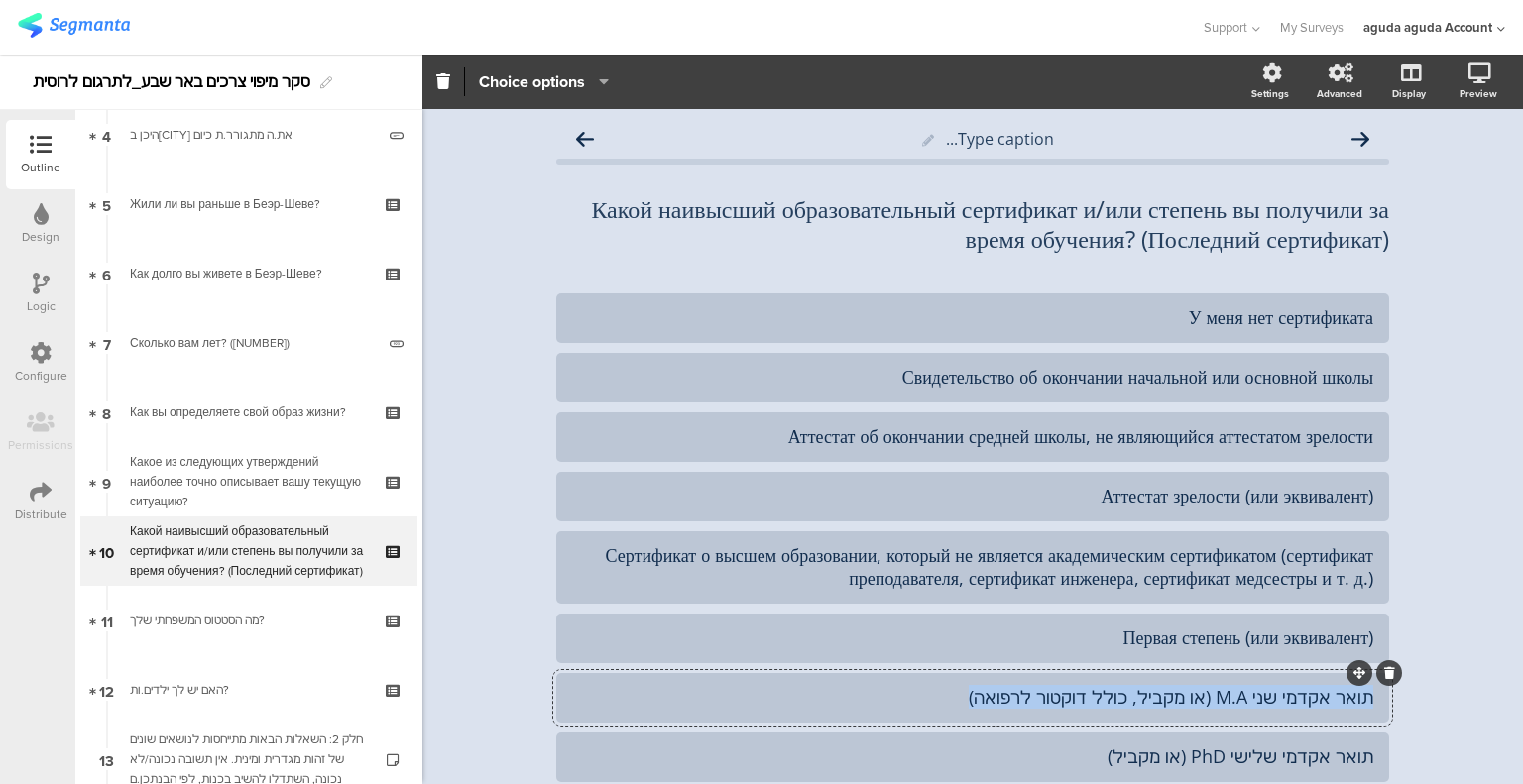 click on "תואר אקדמי שני M.A (או מקביל, כולל דוקטור לרפואה)" 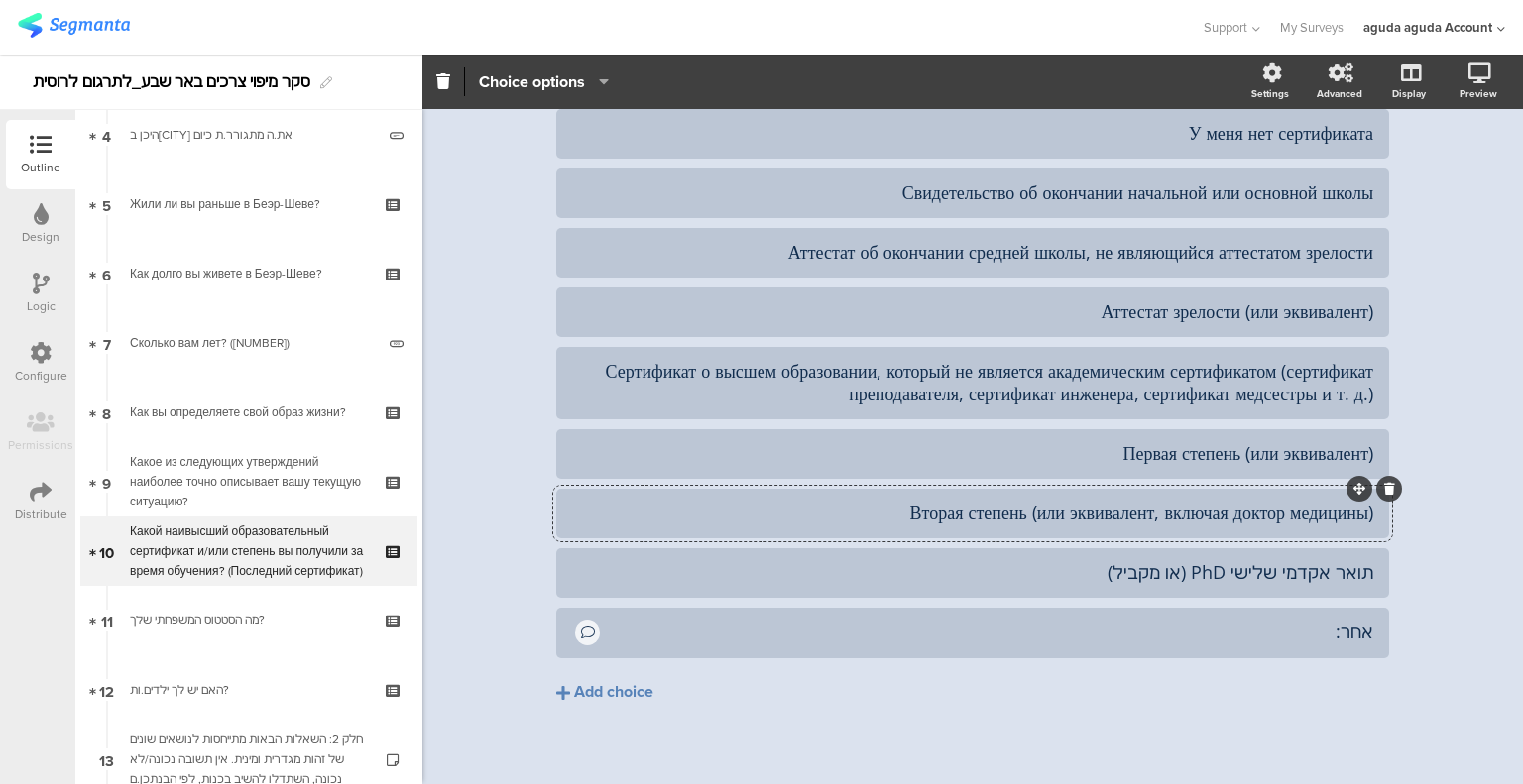 scroll, scrollTop: 196, scrollLeft: 0, axis: vertical 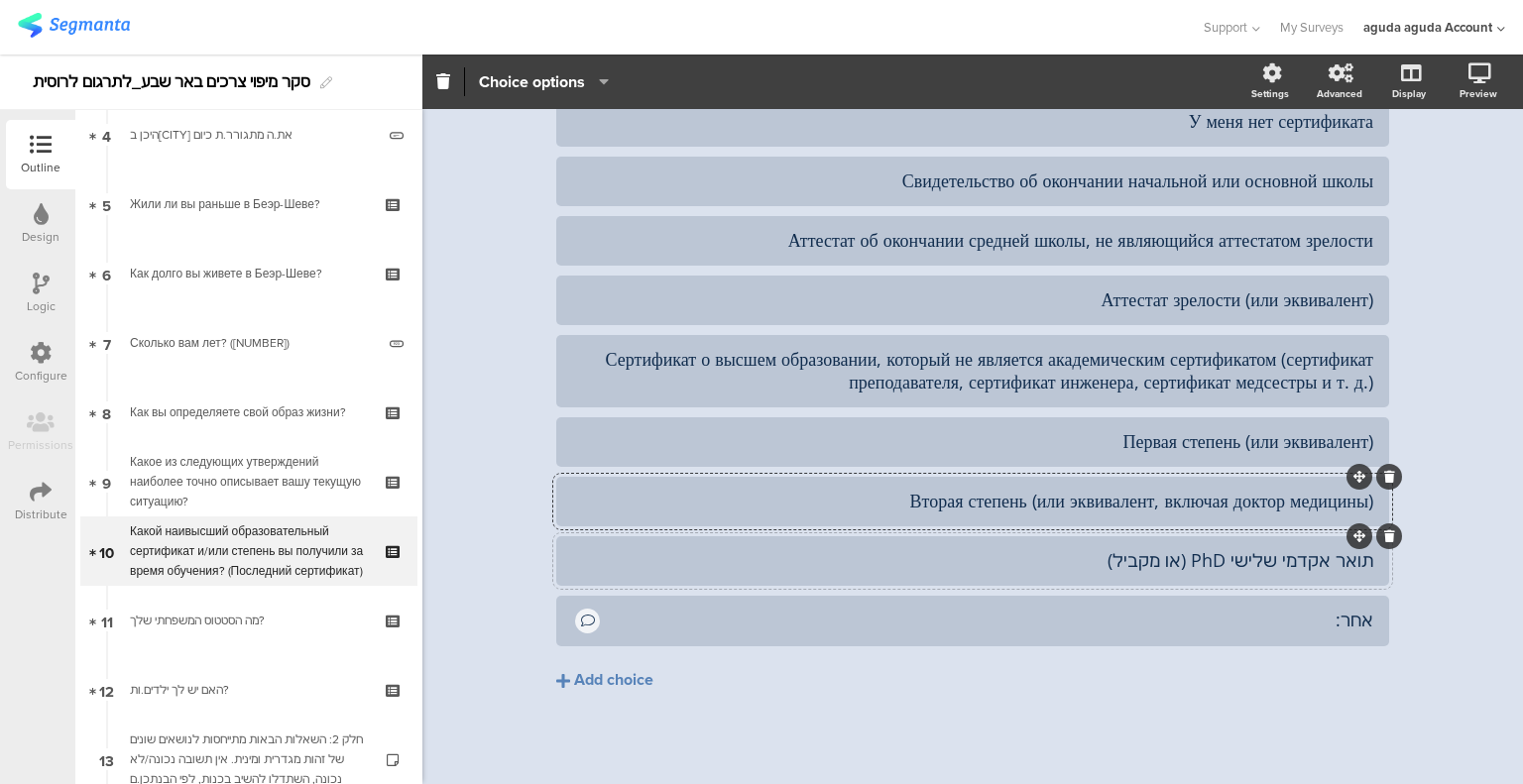 click on "תואר אקדמי שלישי PhD (או מקביל)" 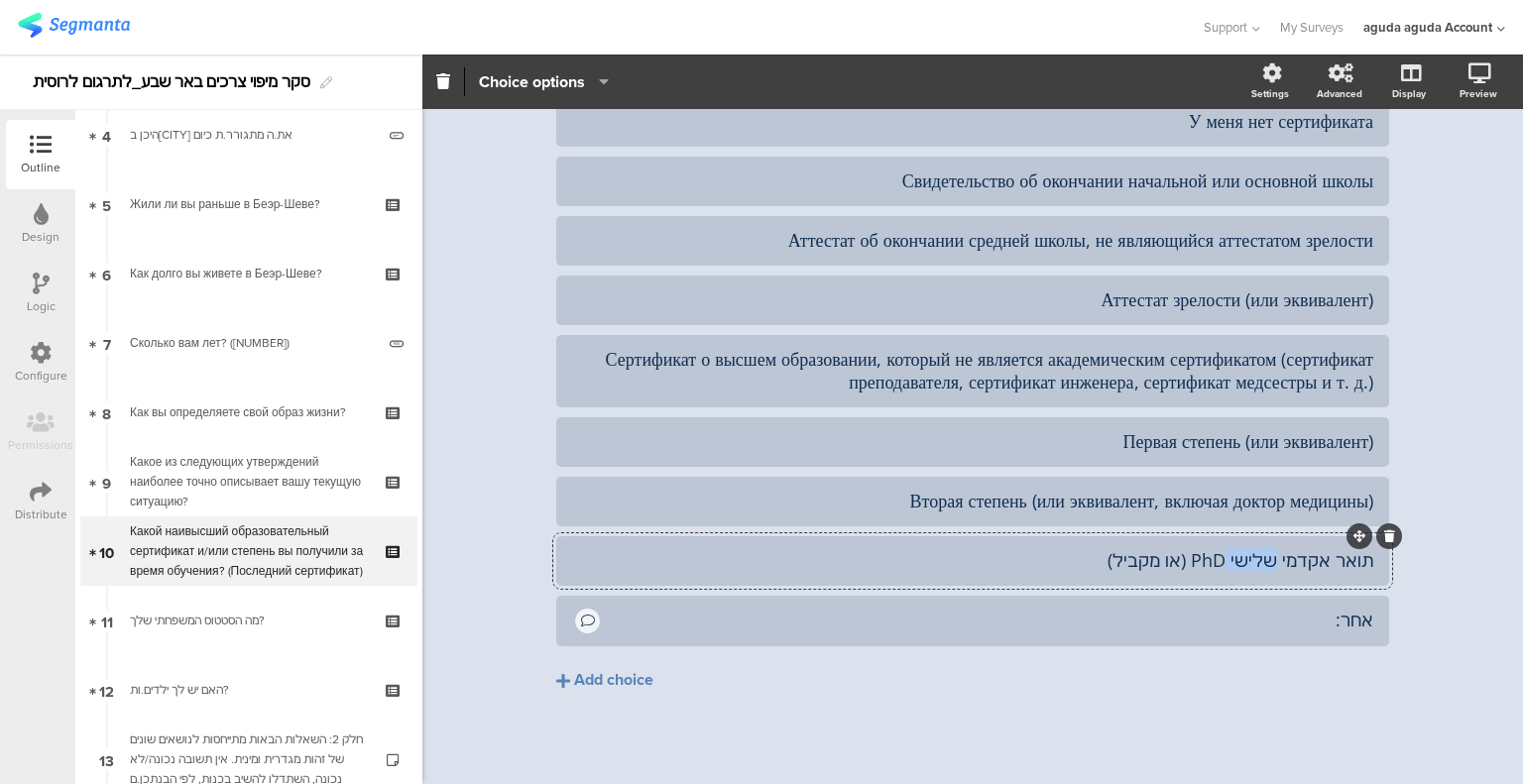 click on "תואר אקדמי שלישי PhD (או מקביל)" 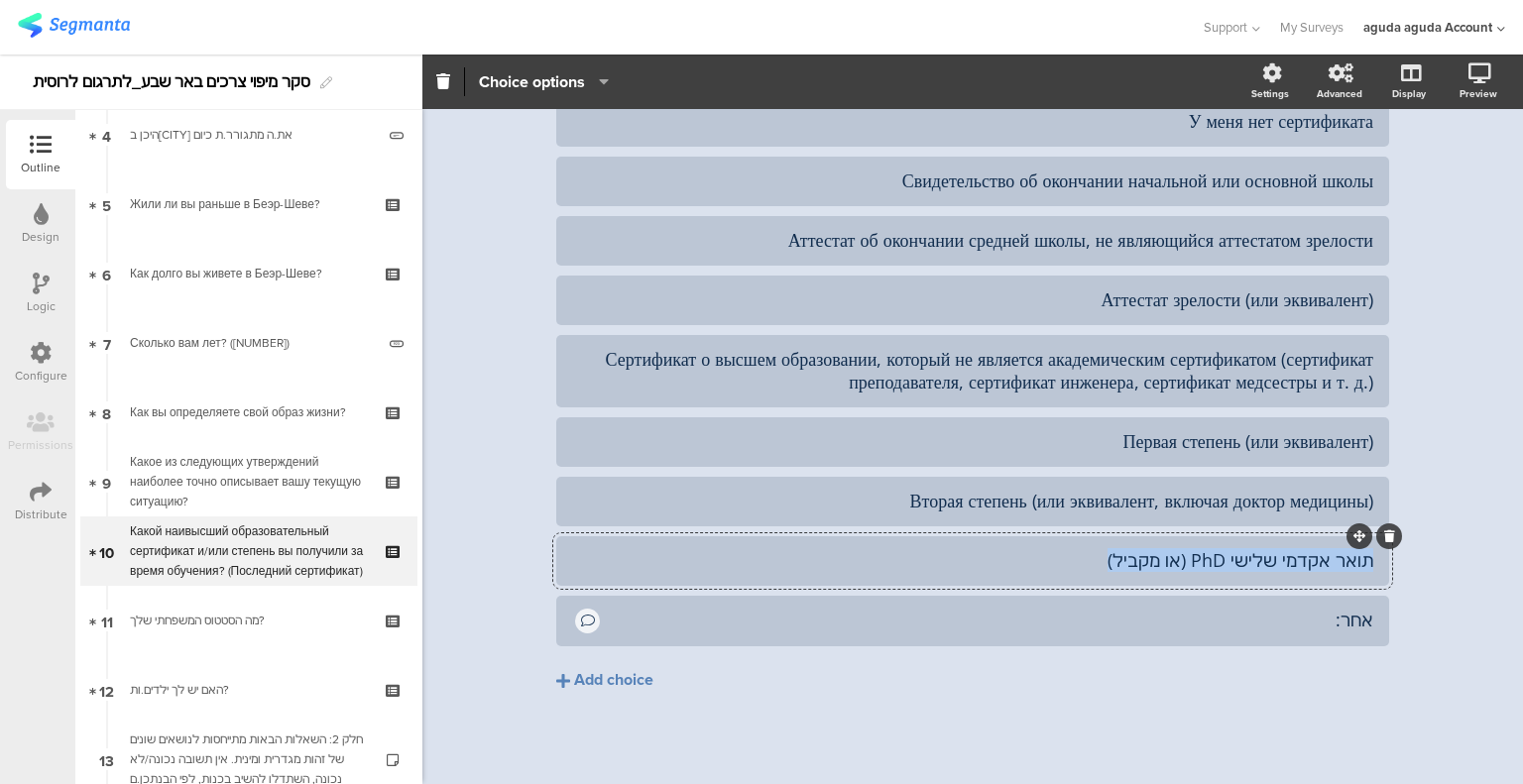 click on "תואר אקדמי שלישי PhD (או מקביל)" 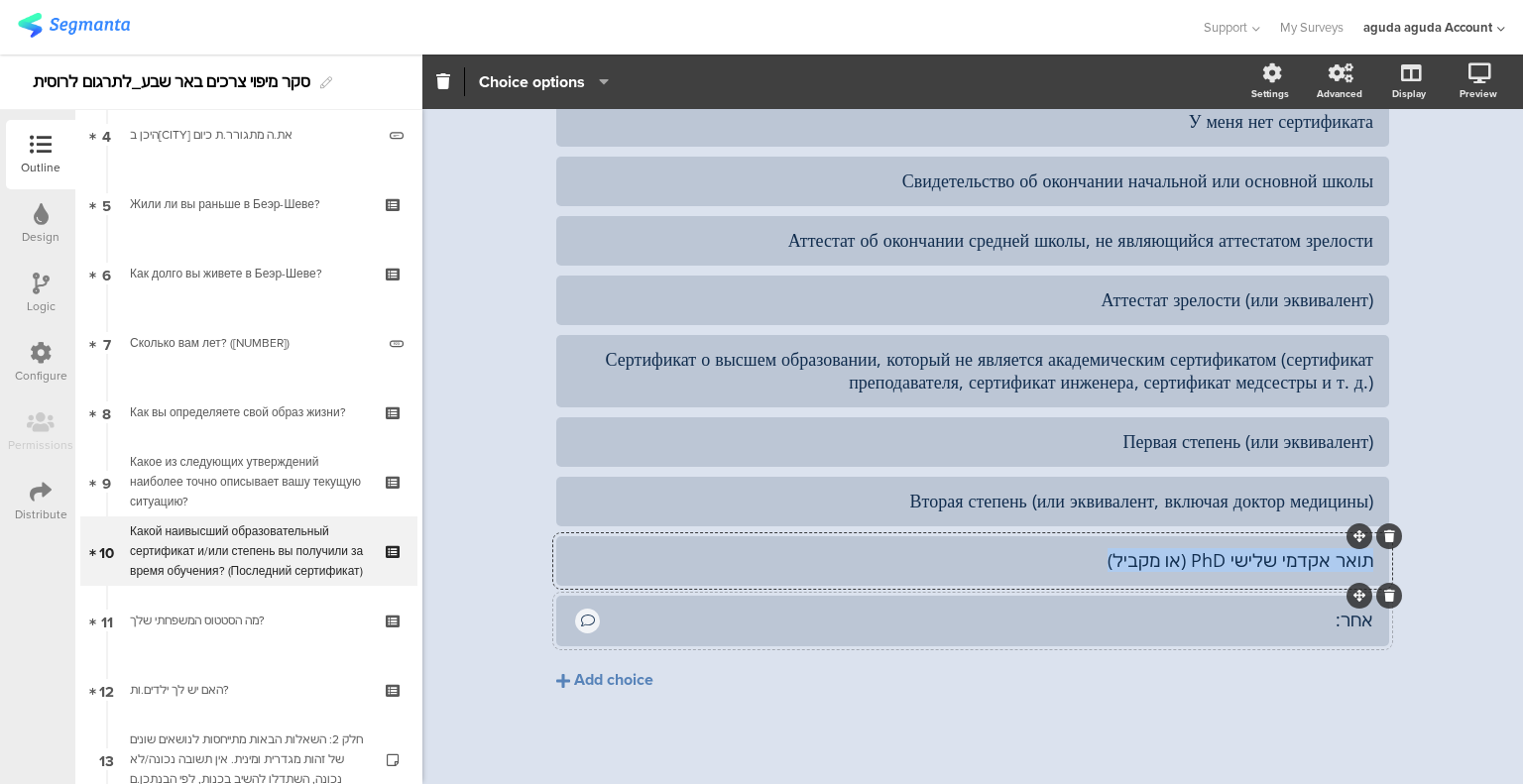 paste 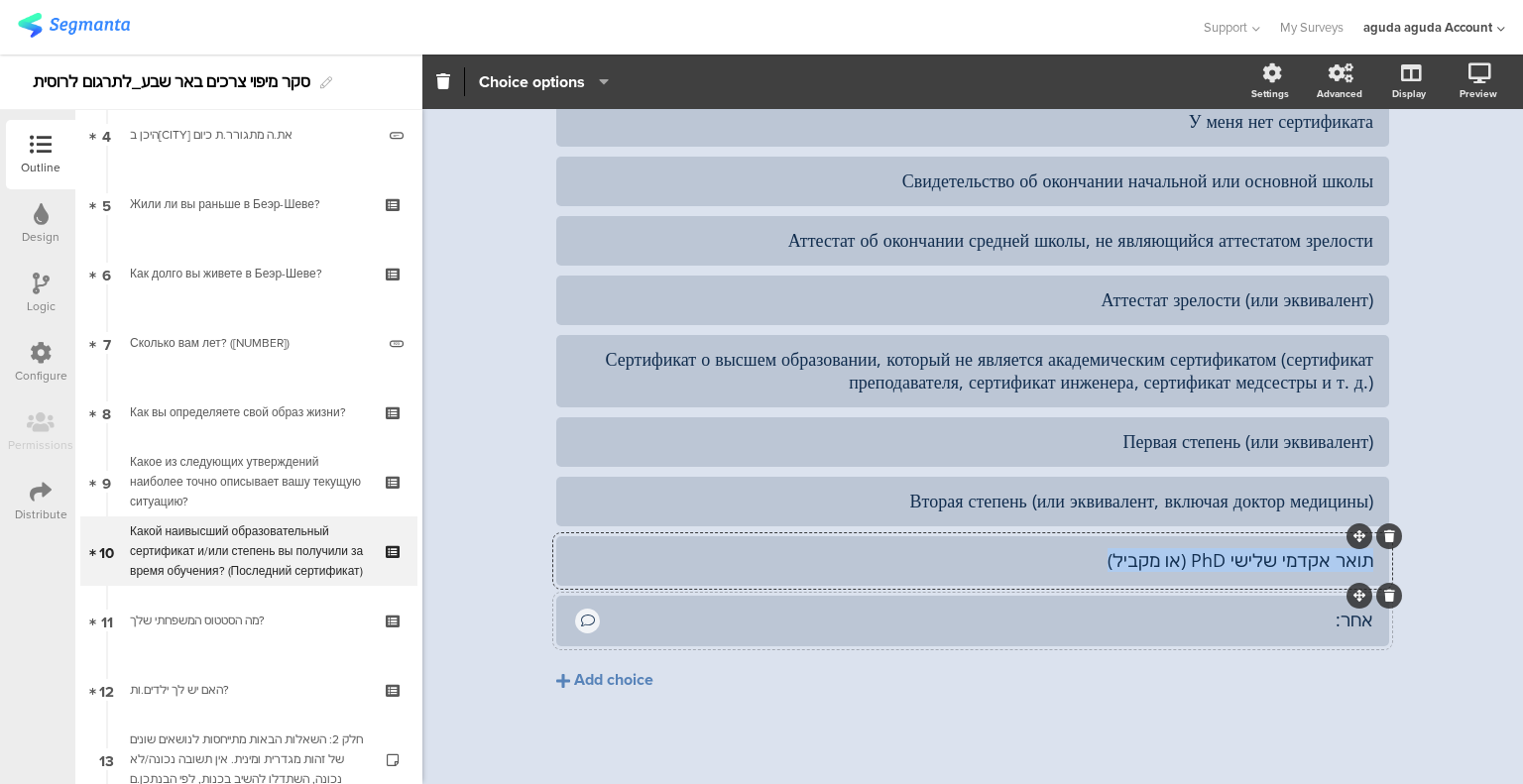 type 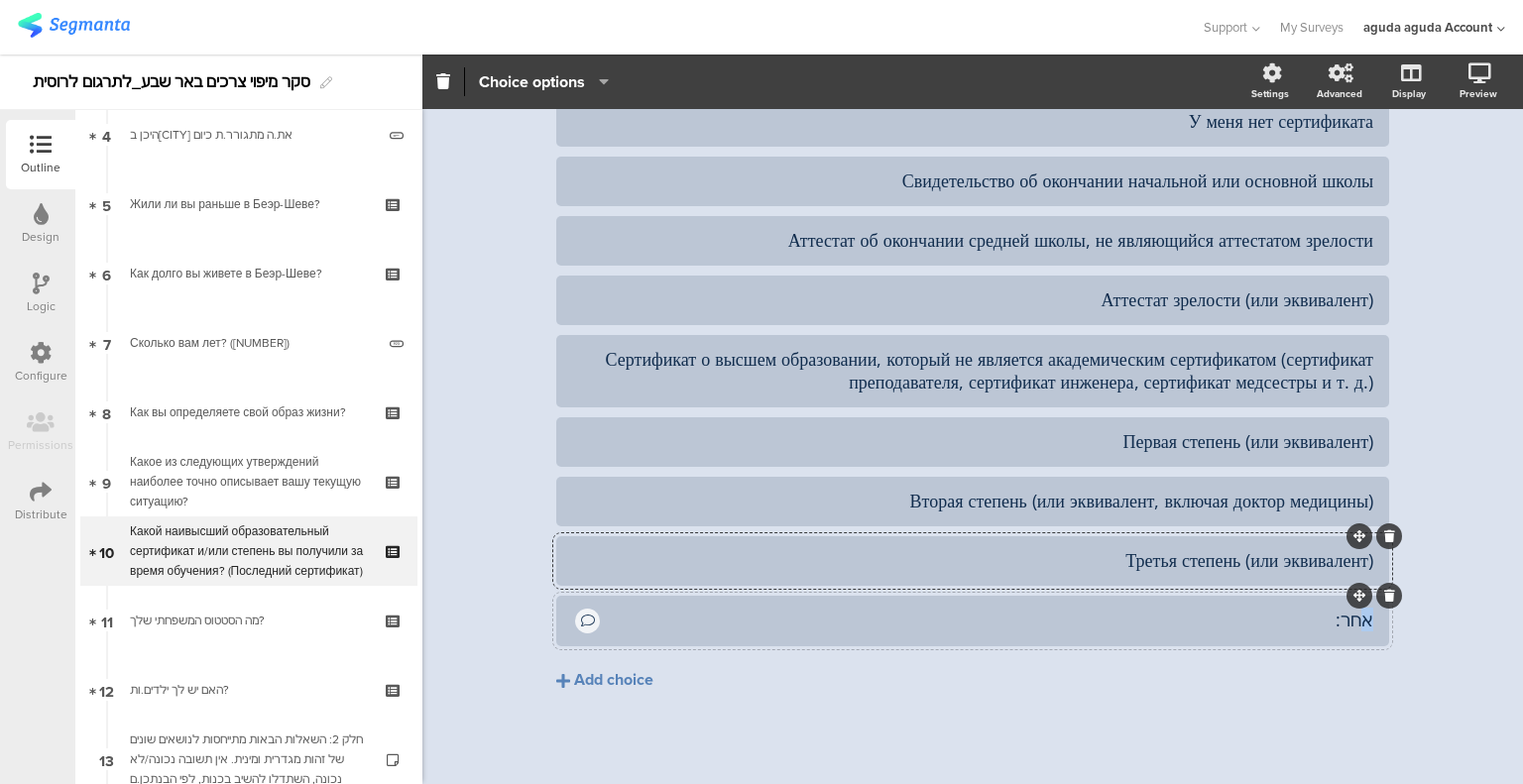 click on "אחר:" 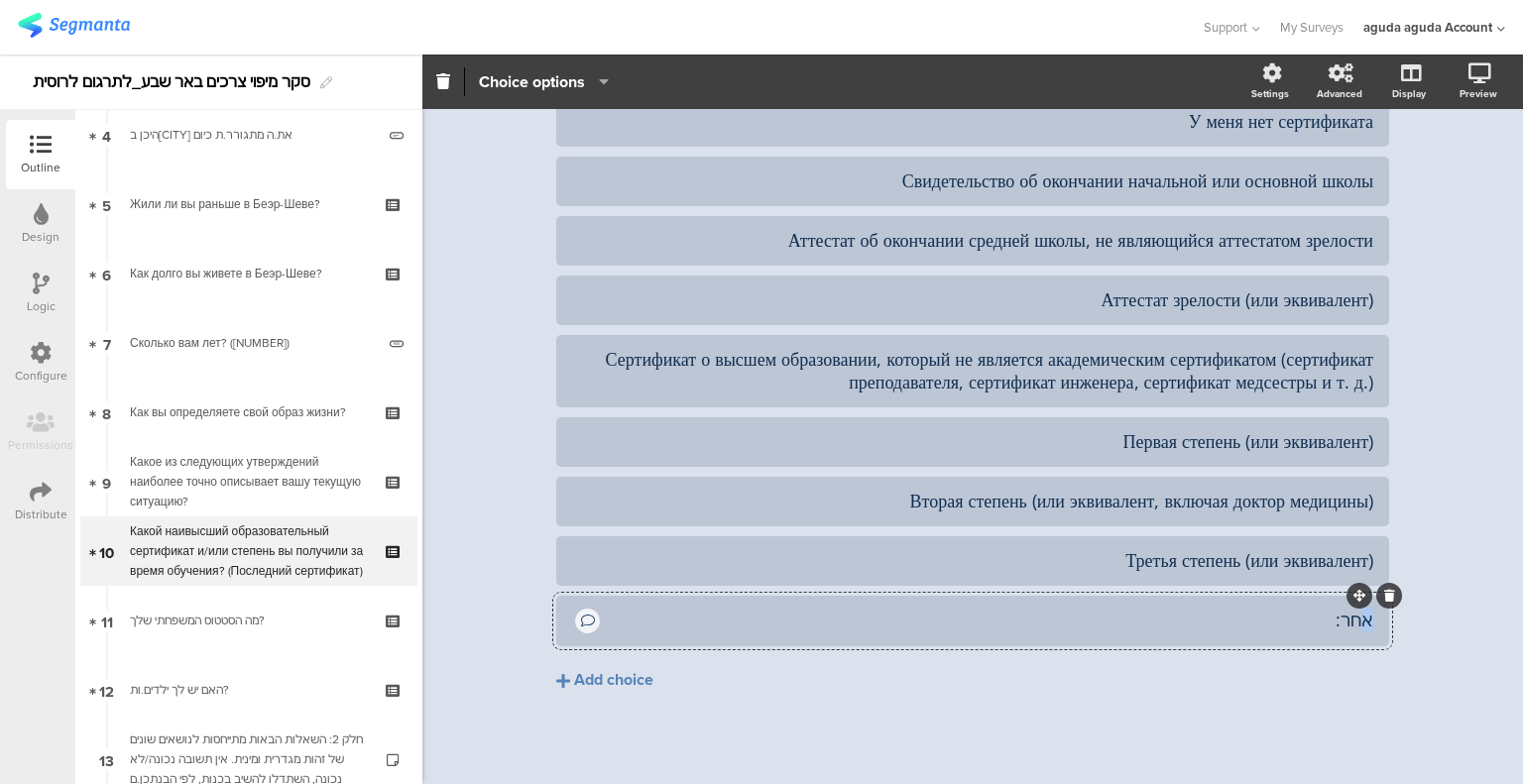 click on "אחר:" 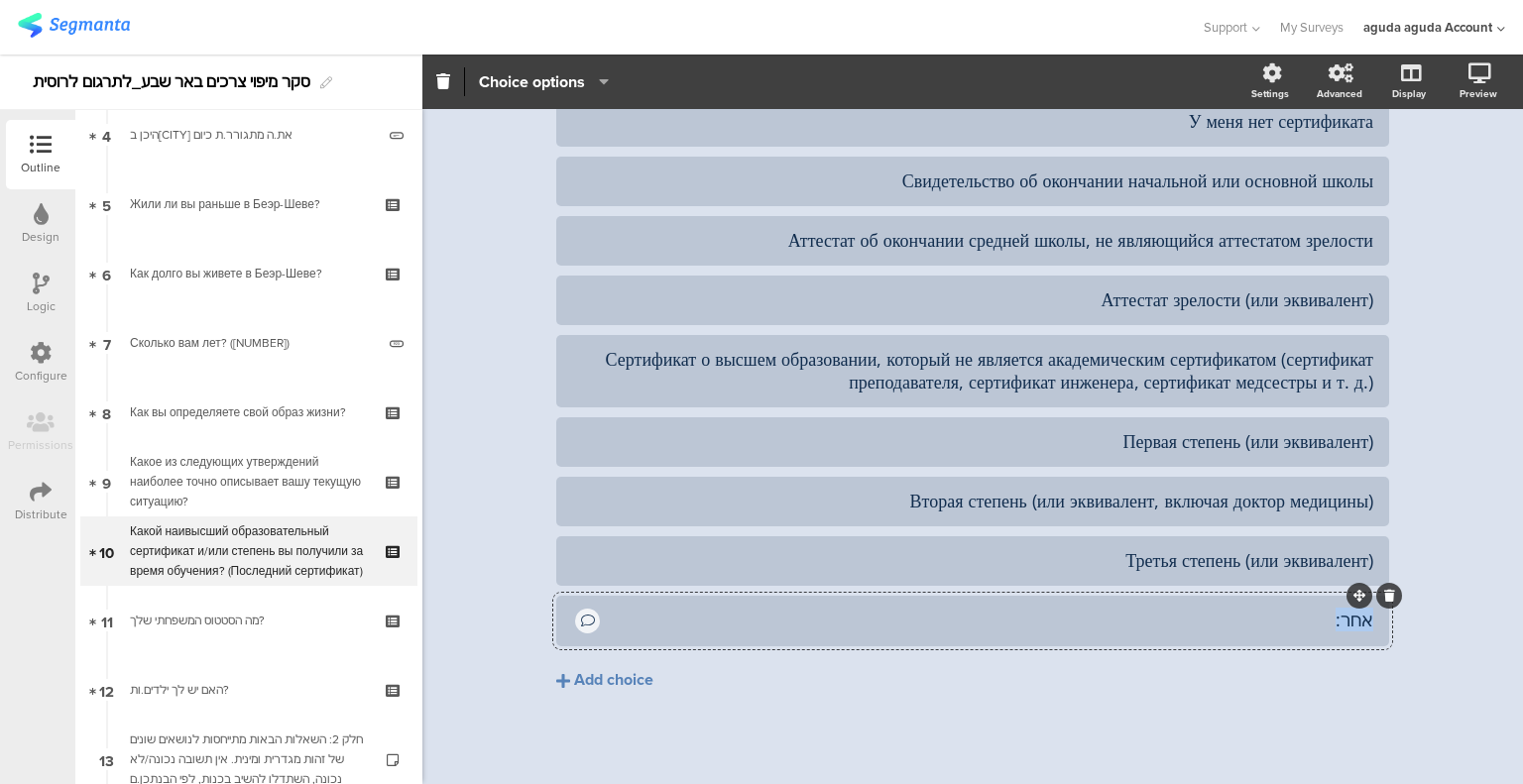 click on "אחר:" 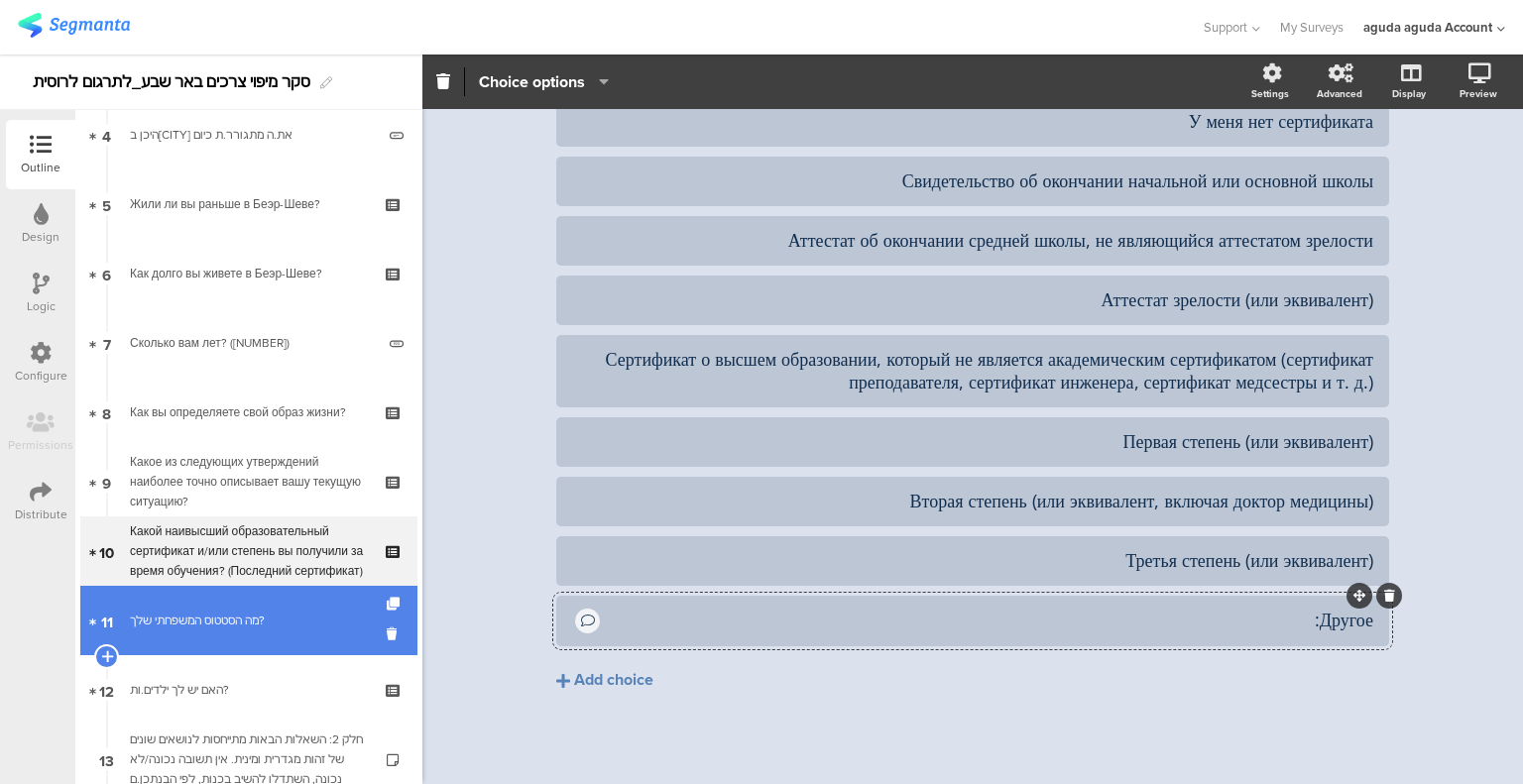 click on "11
מה הסטטוס המשפחתי שלך?" at bounding box center (249, 620) 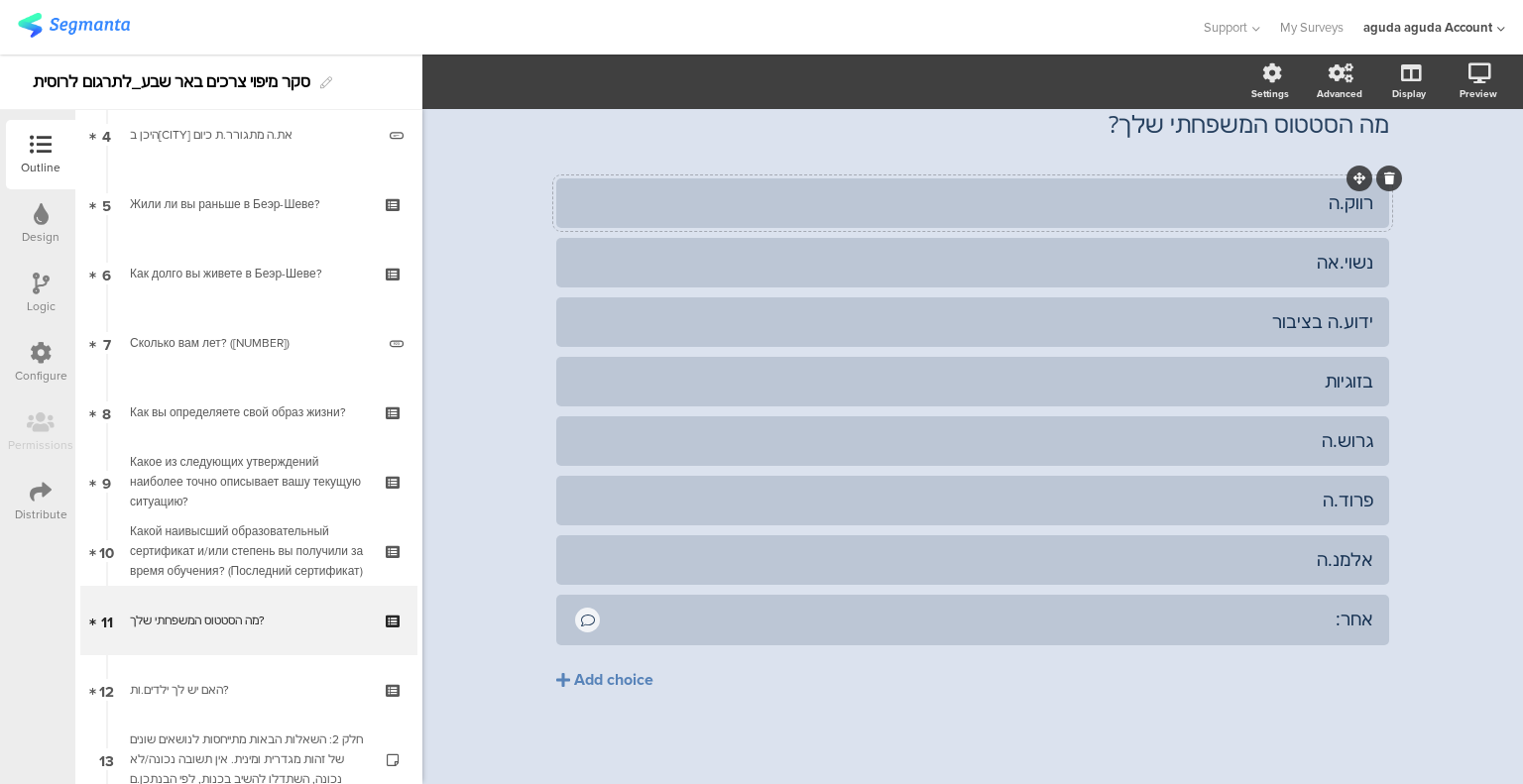 scroll, scrollTop: 0, scrollLeft: 0, axis: both 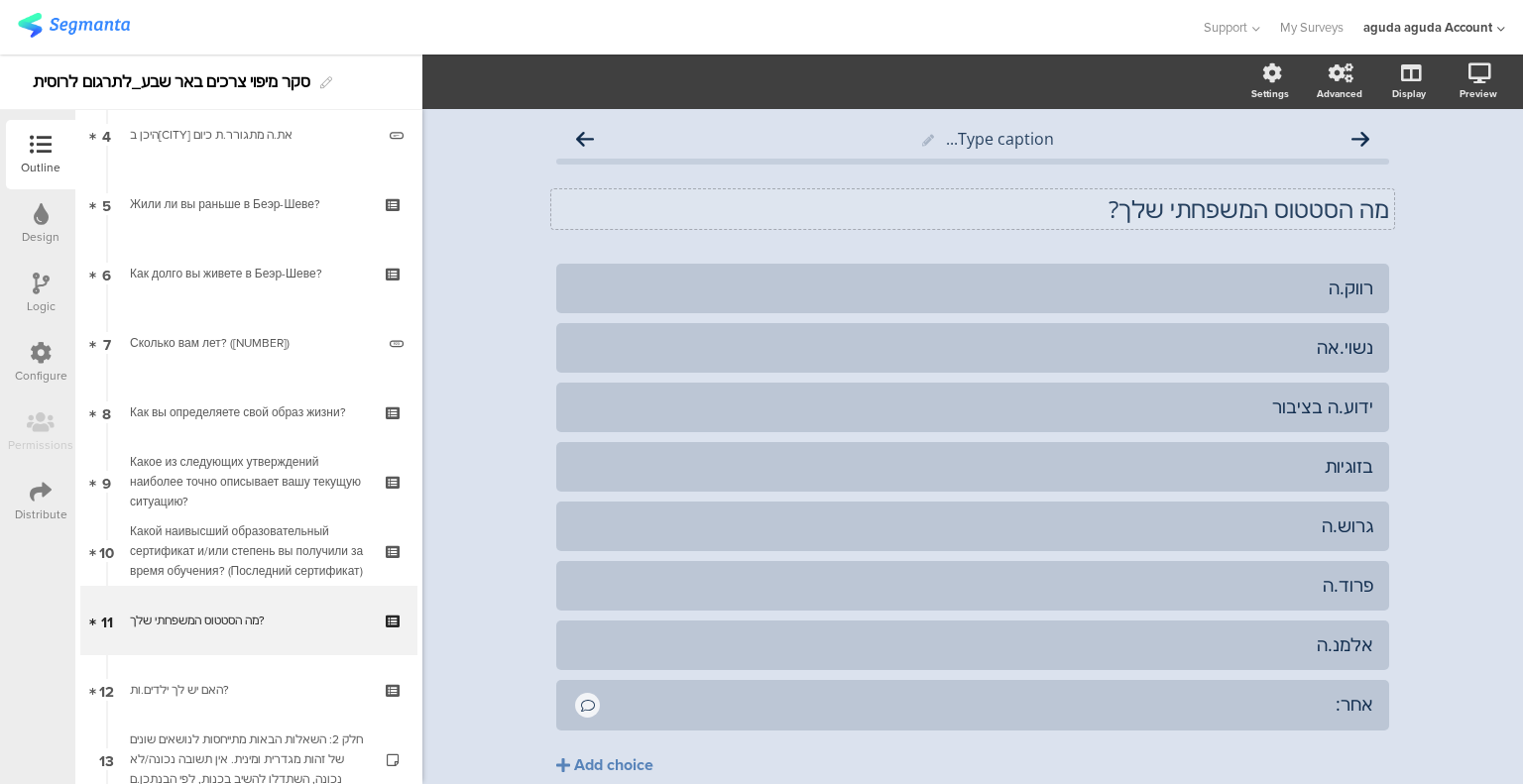 click on "מה הסטטוס המשפחתי שלך?" 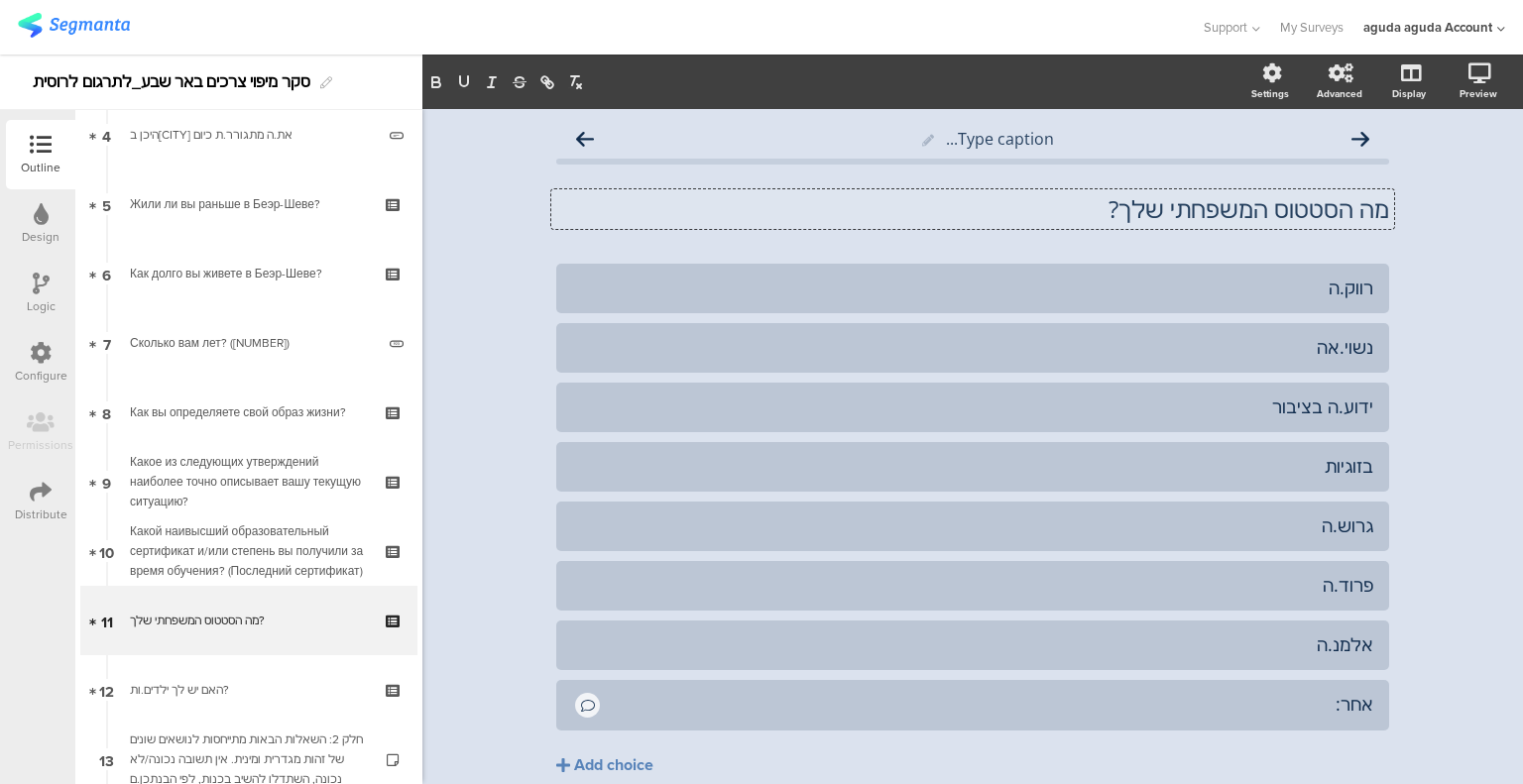click on "מה הסטטוס המשפחתי שלך?
מה הסטטוס המשפחתי שלך?
מה הסטטוס המשפחתי שלך?" 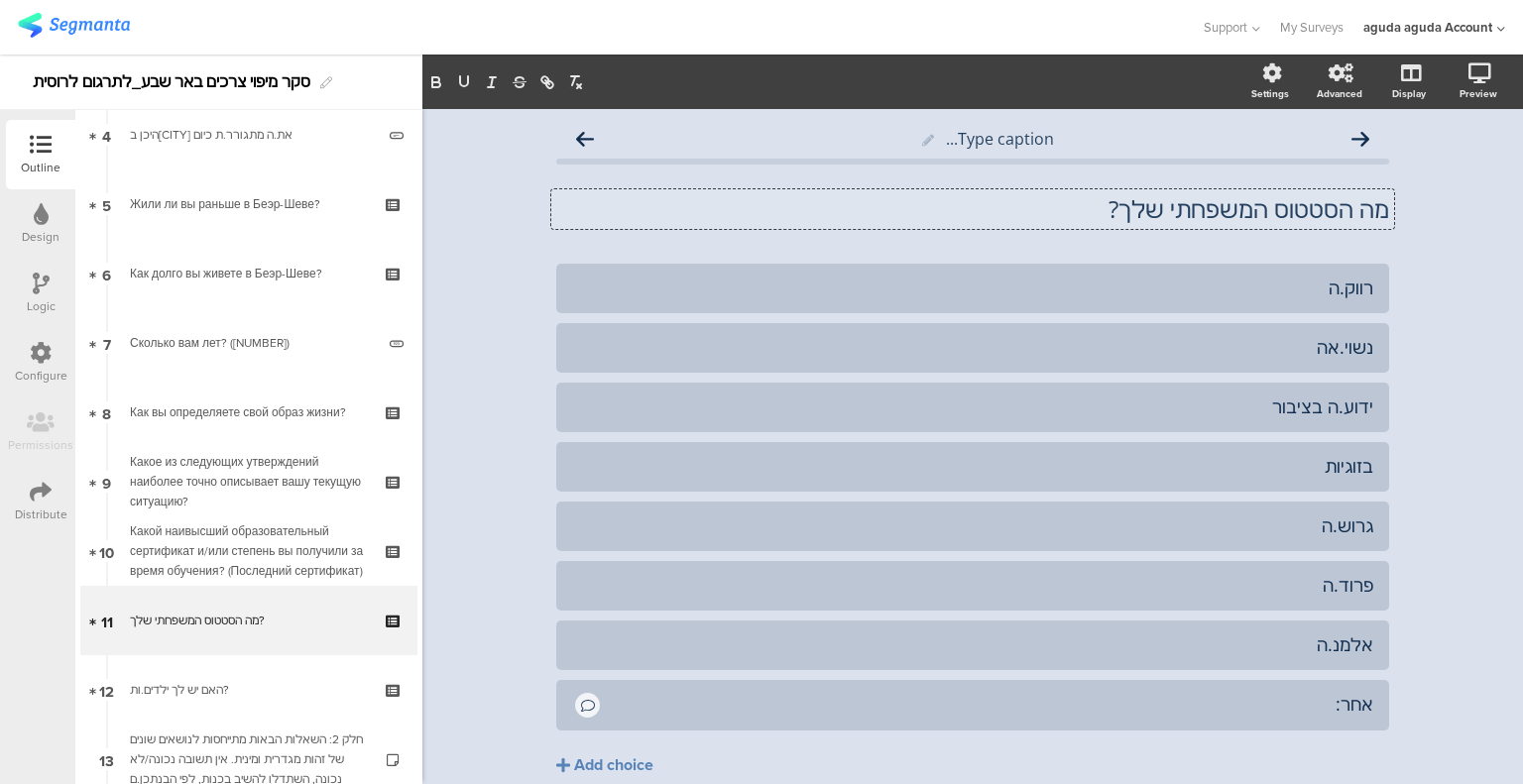 click on "מה הסטטוס המשפחתי שלך?" 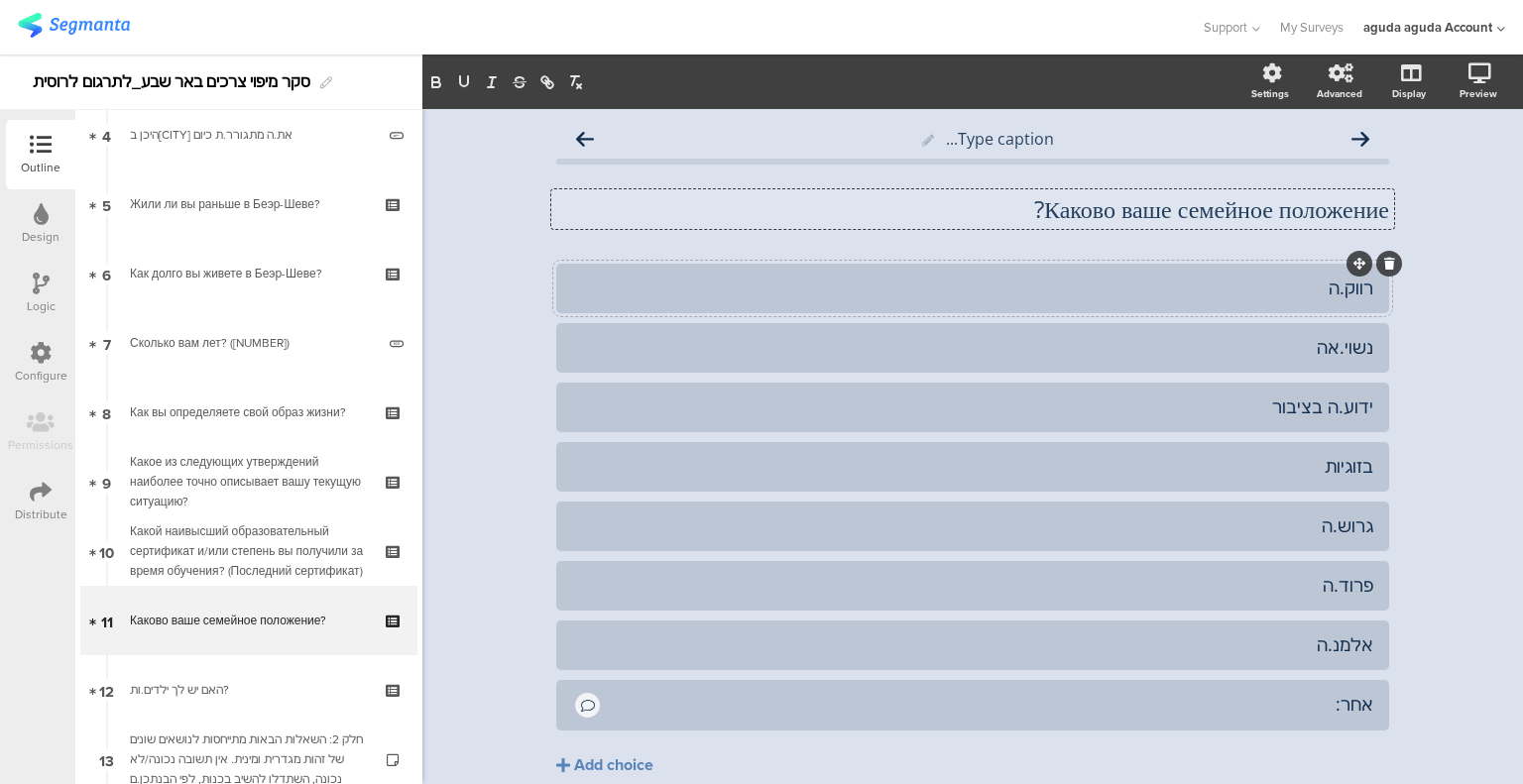 click on "רווק.ה" 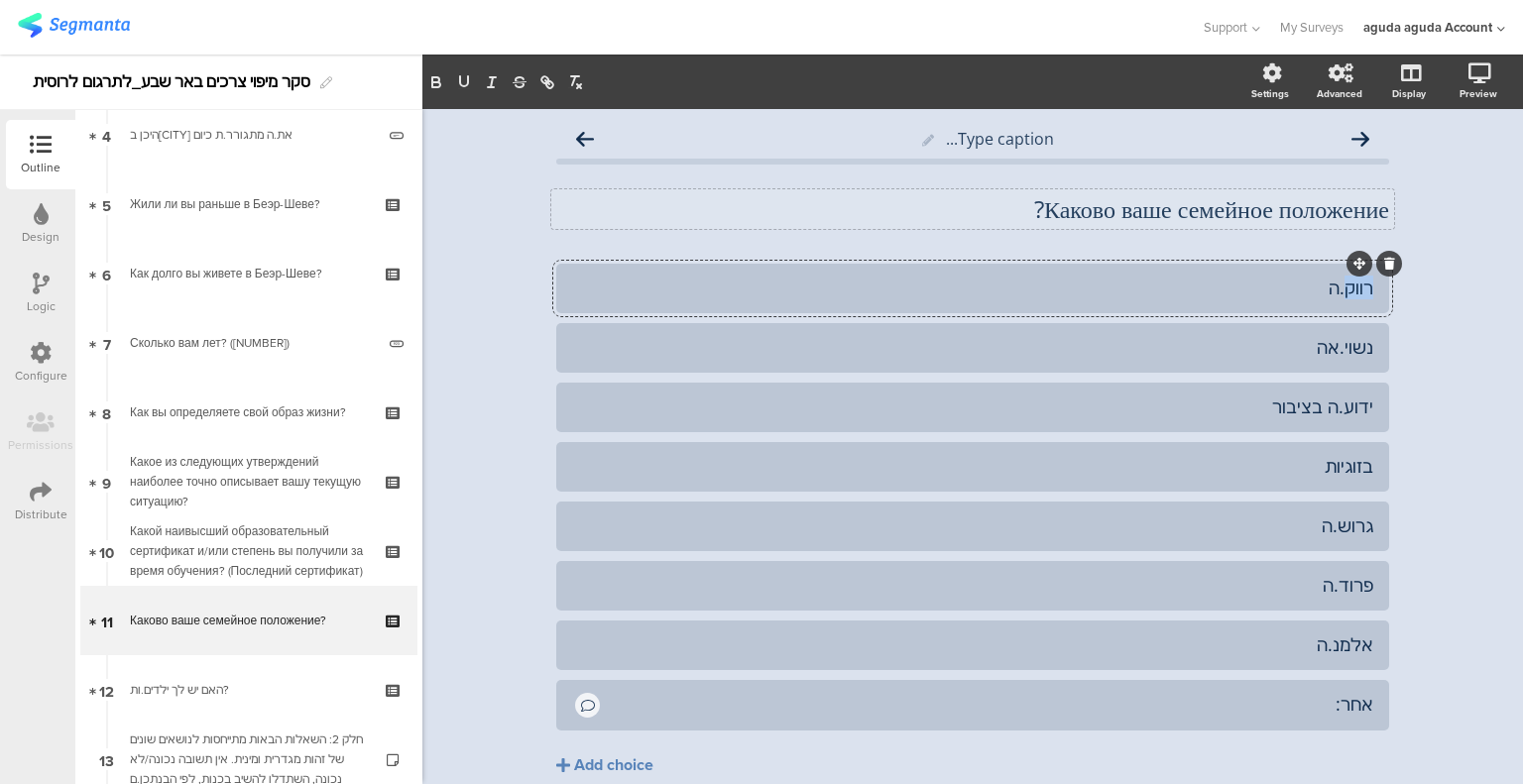 click on "רווק.ה" 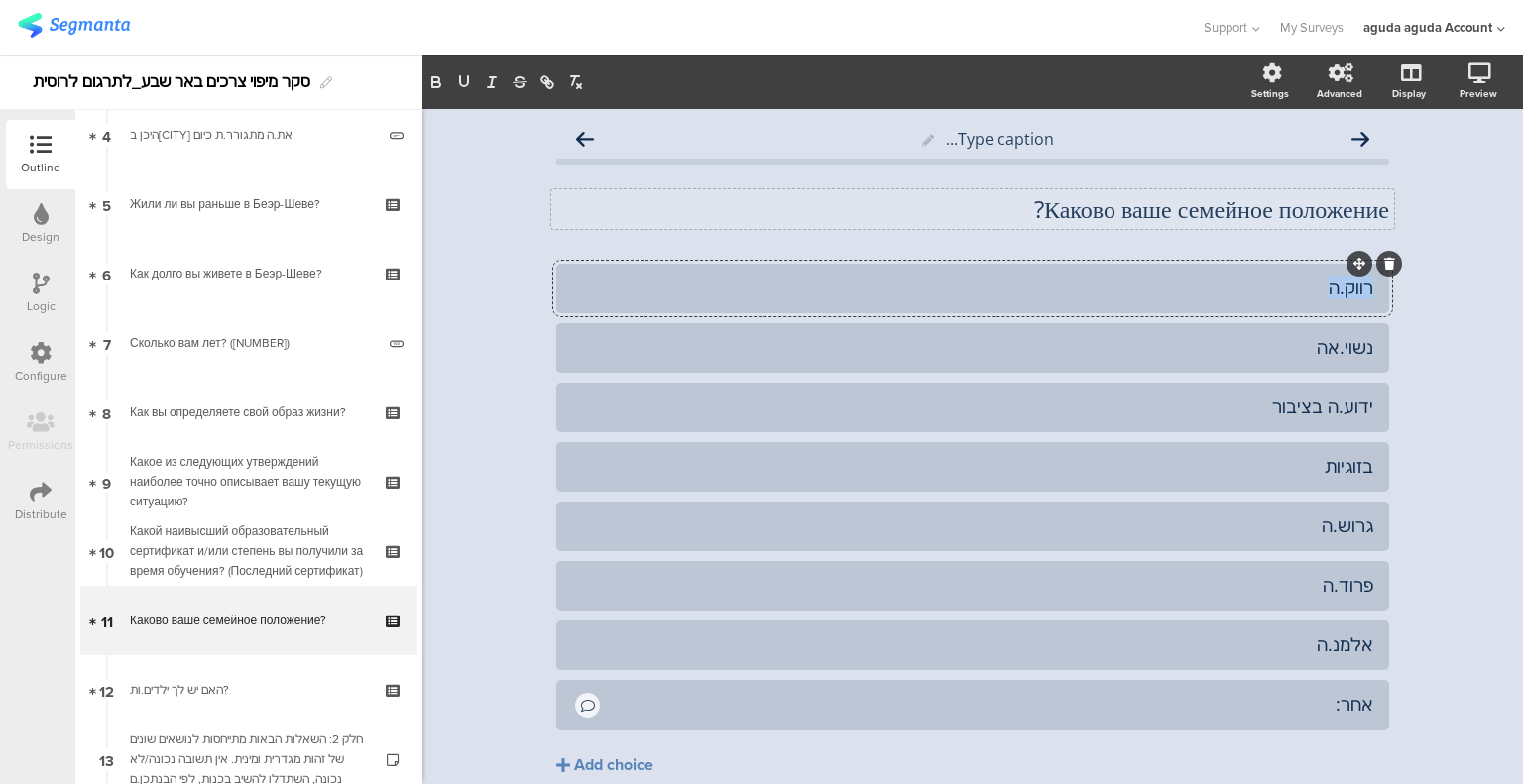 click on "רווק.ה" 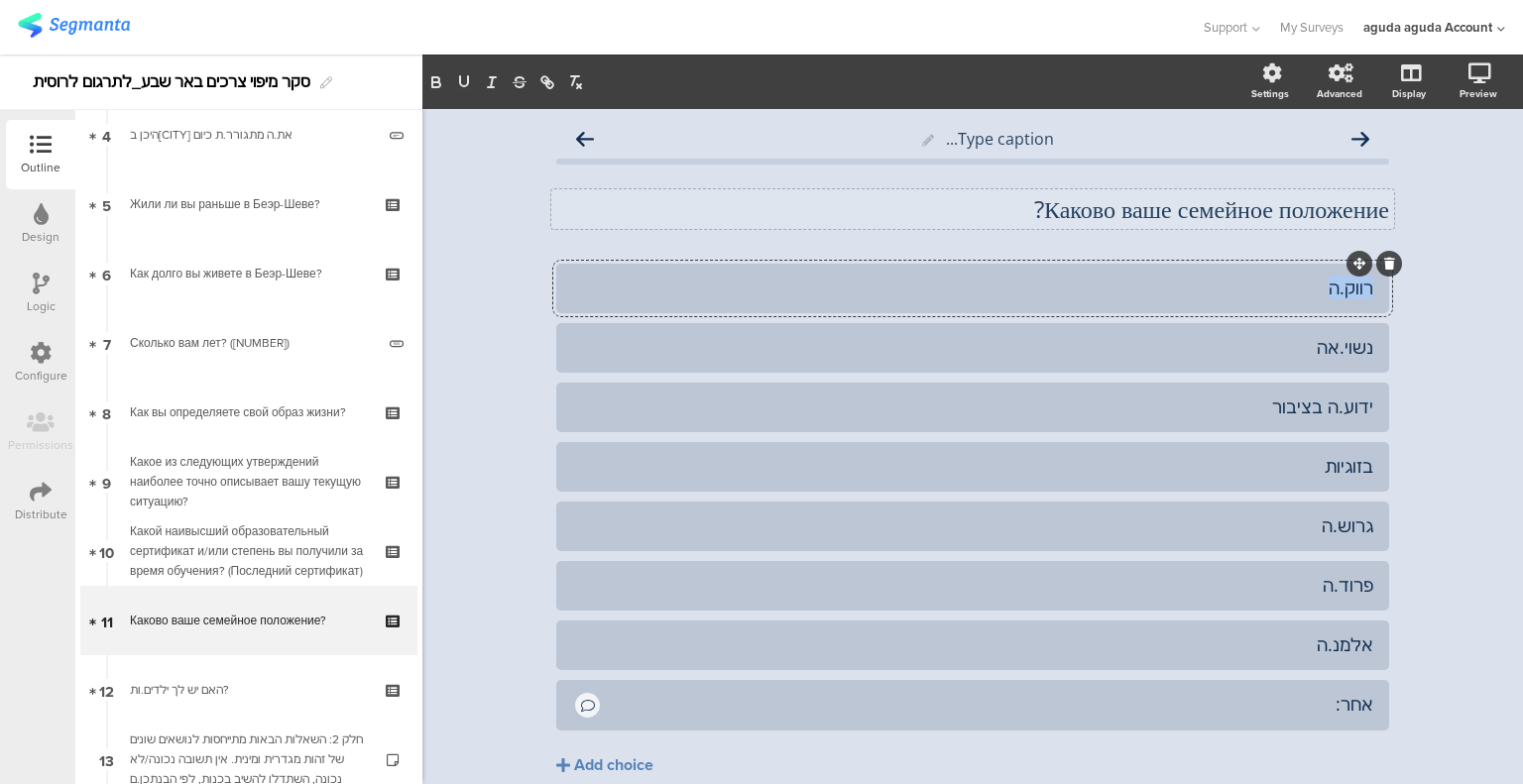 paste 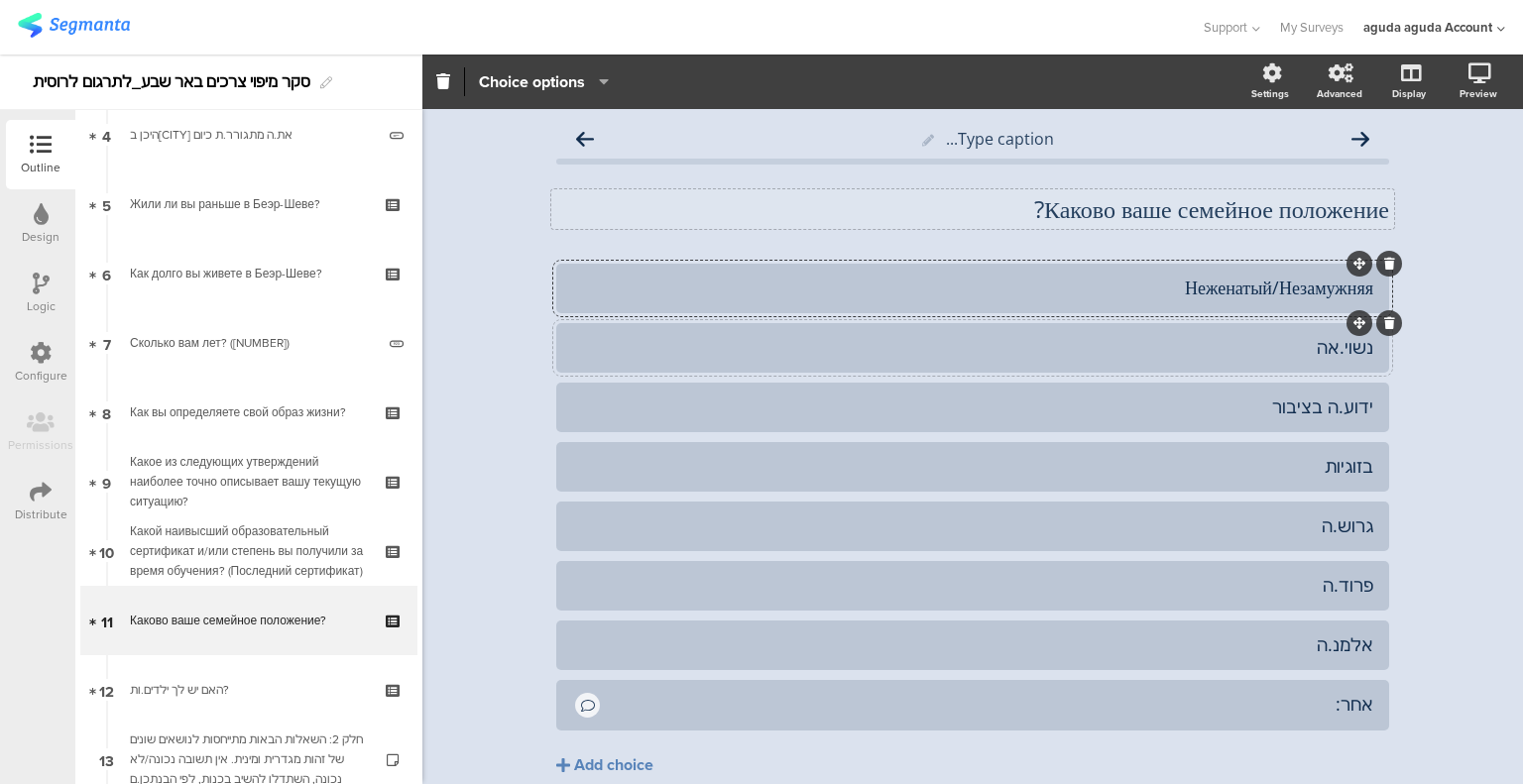 click on "נשוי.אה" 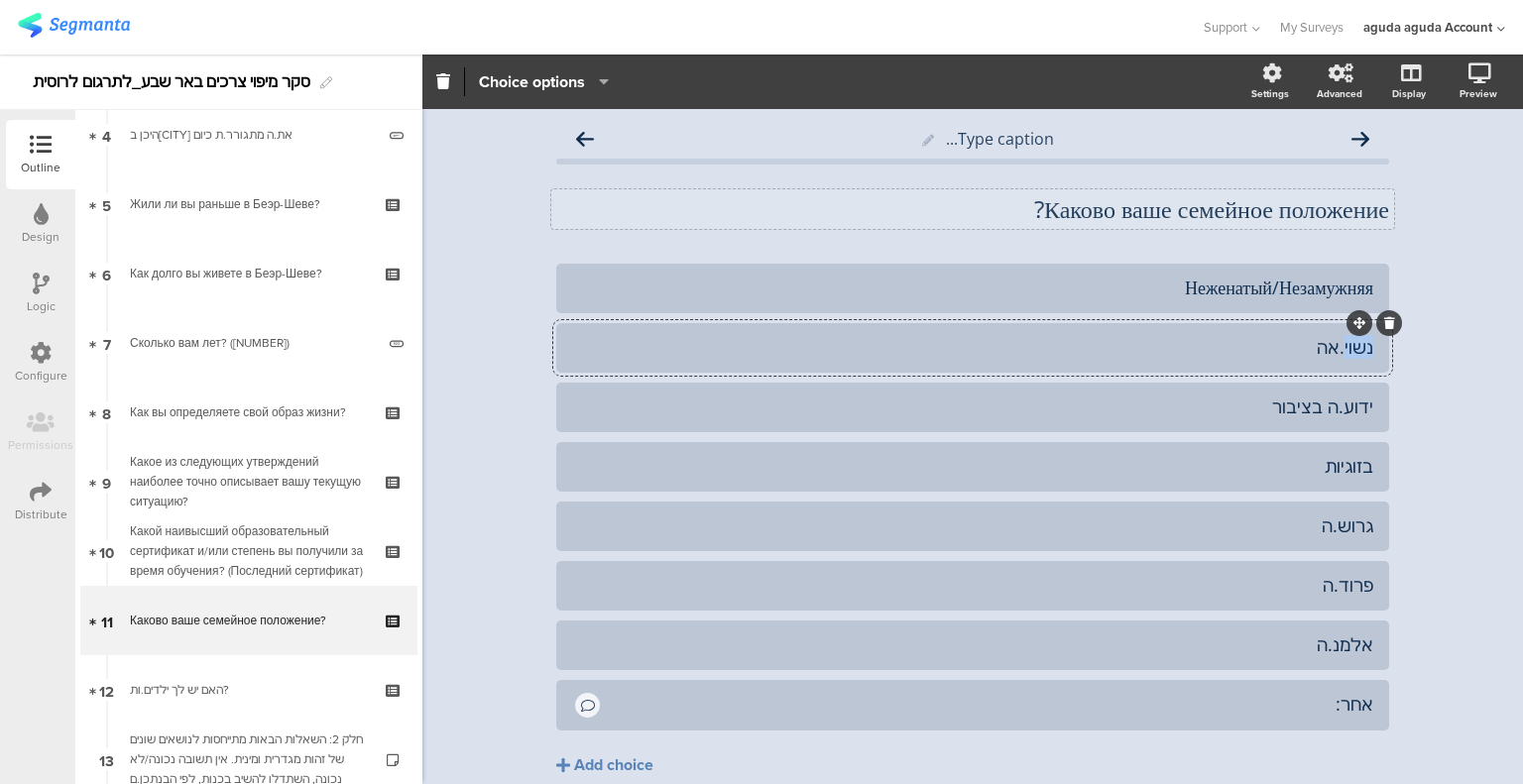 click on "נשוי.אה" 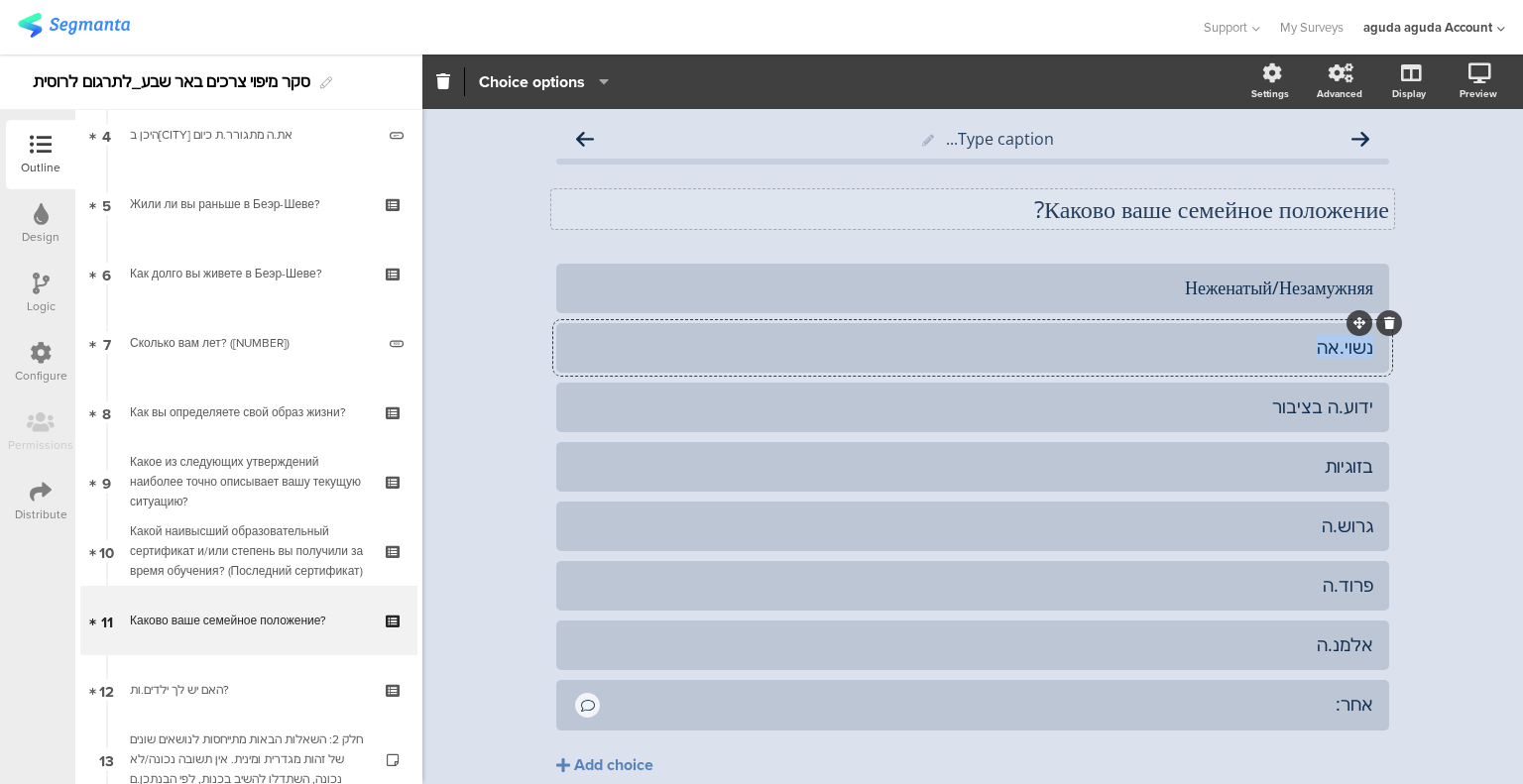 click on "נשוי.אה" 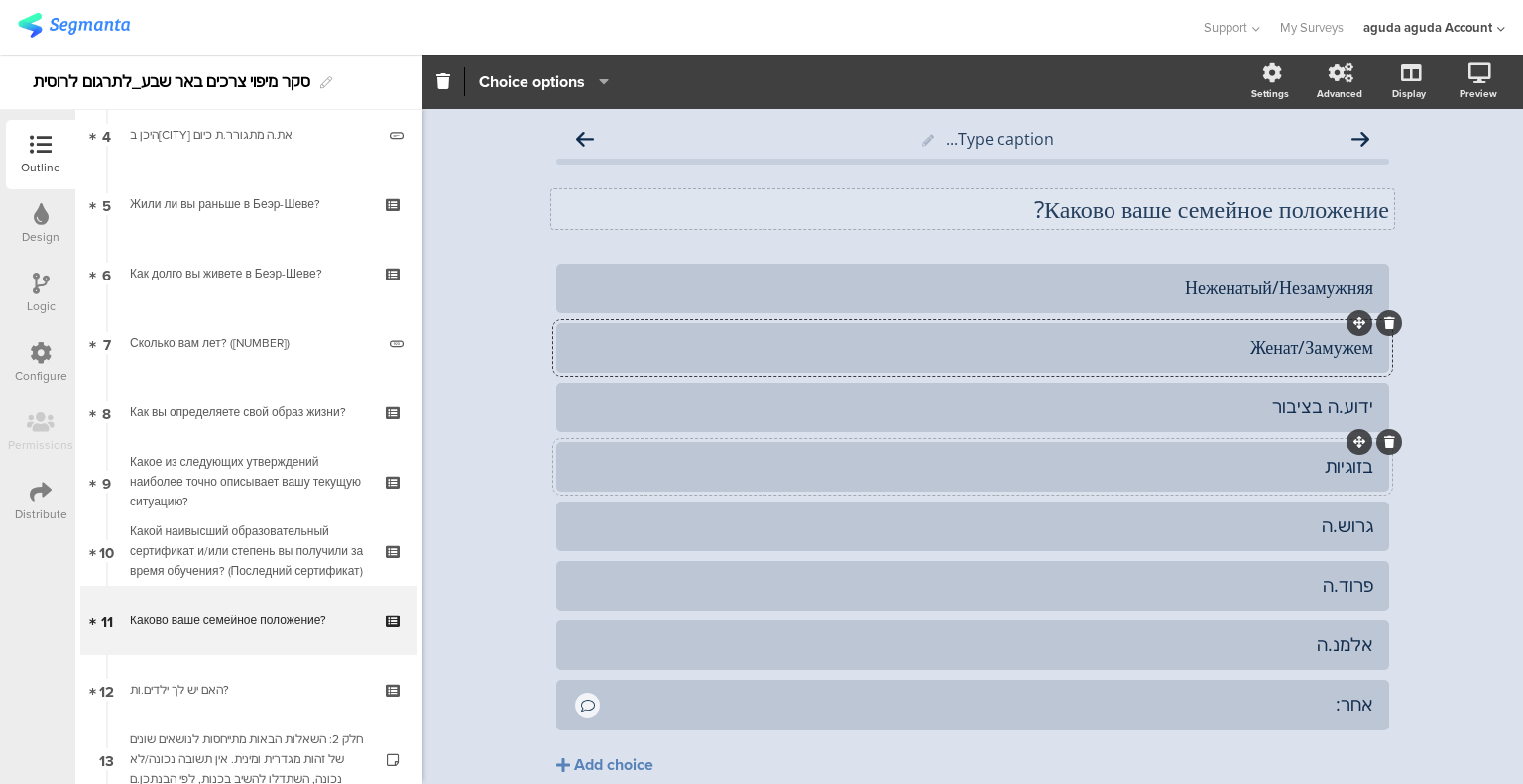 click on "בזוגיות" 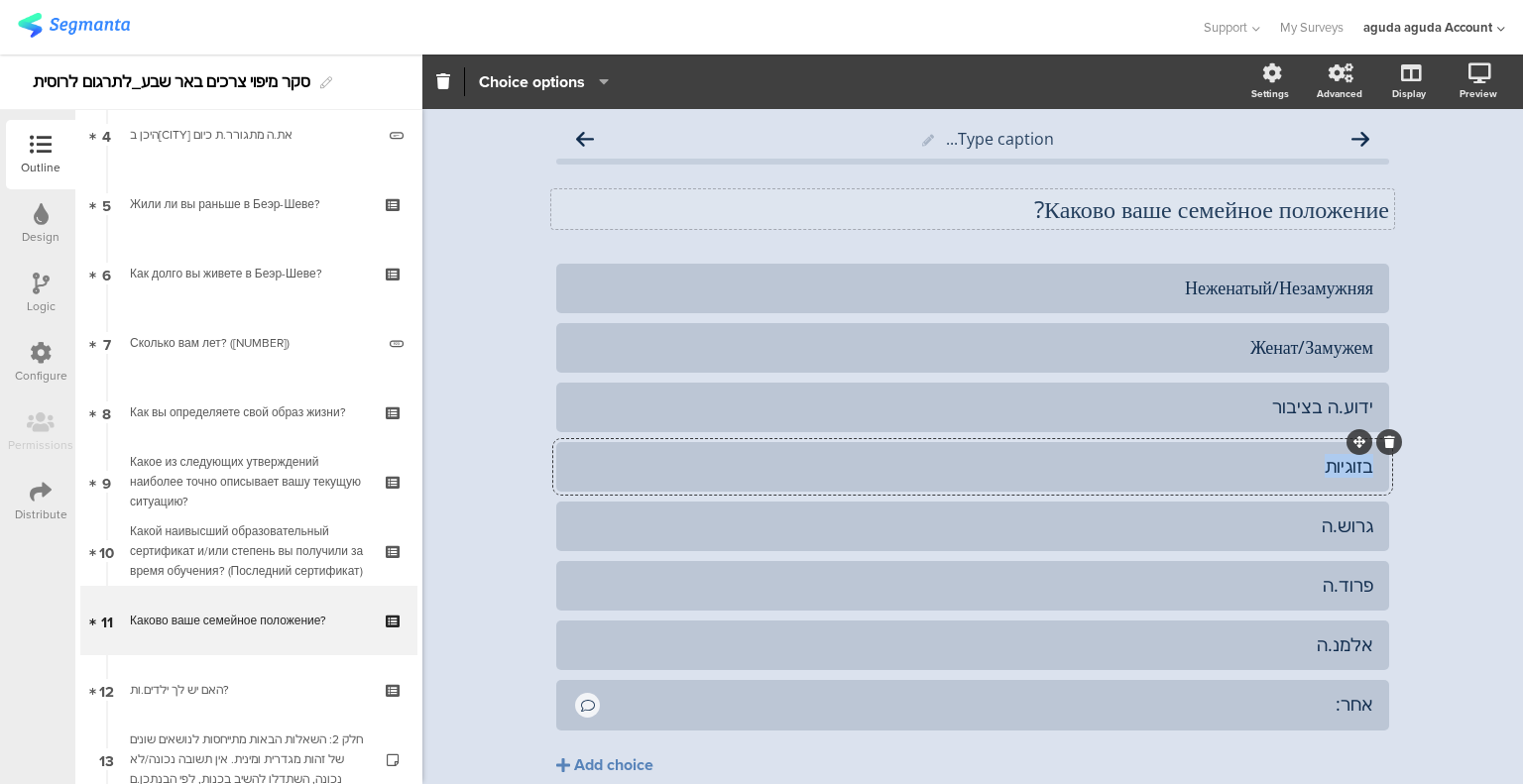 click on "בזוגיות" 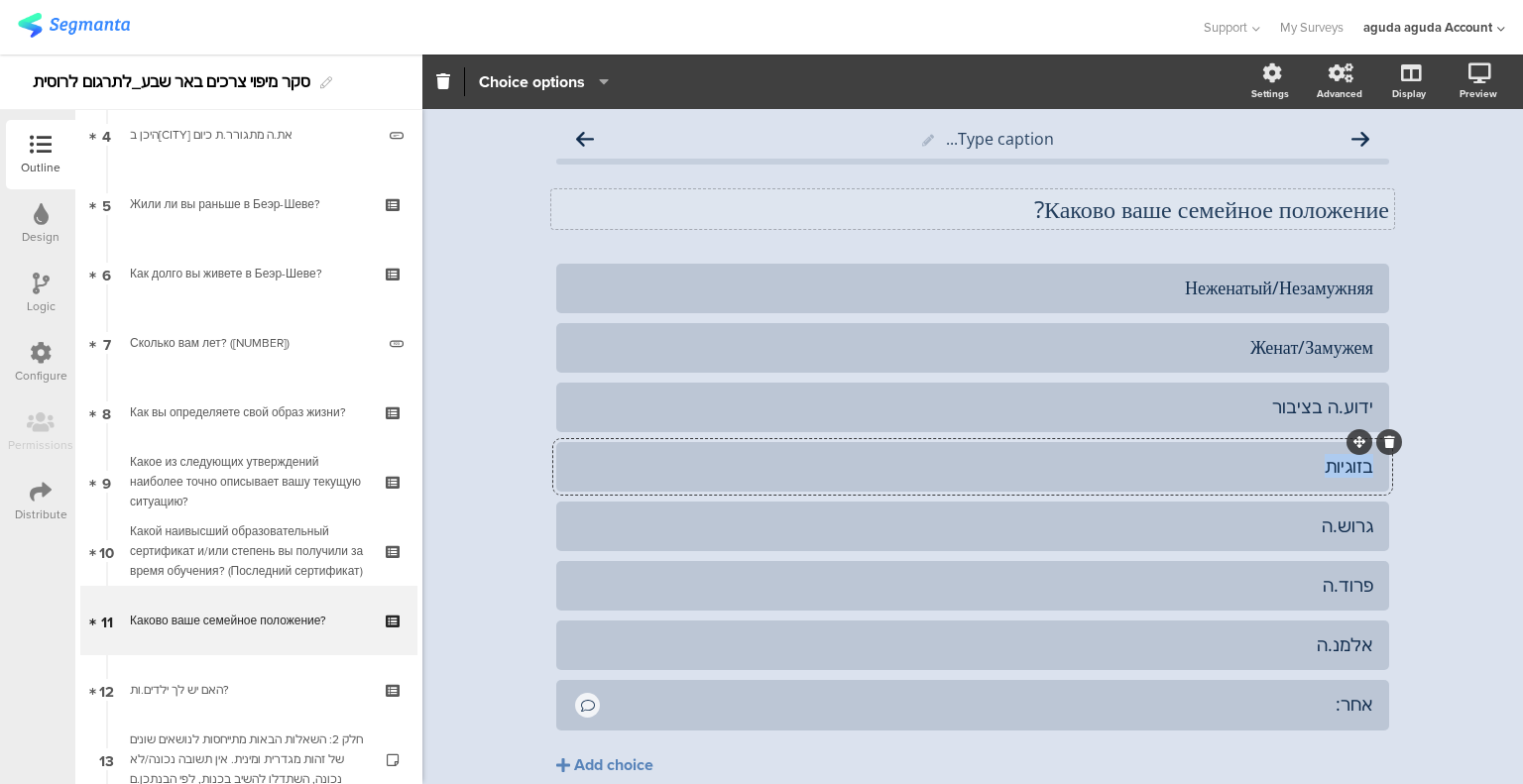 paste 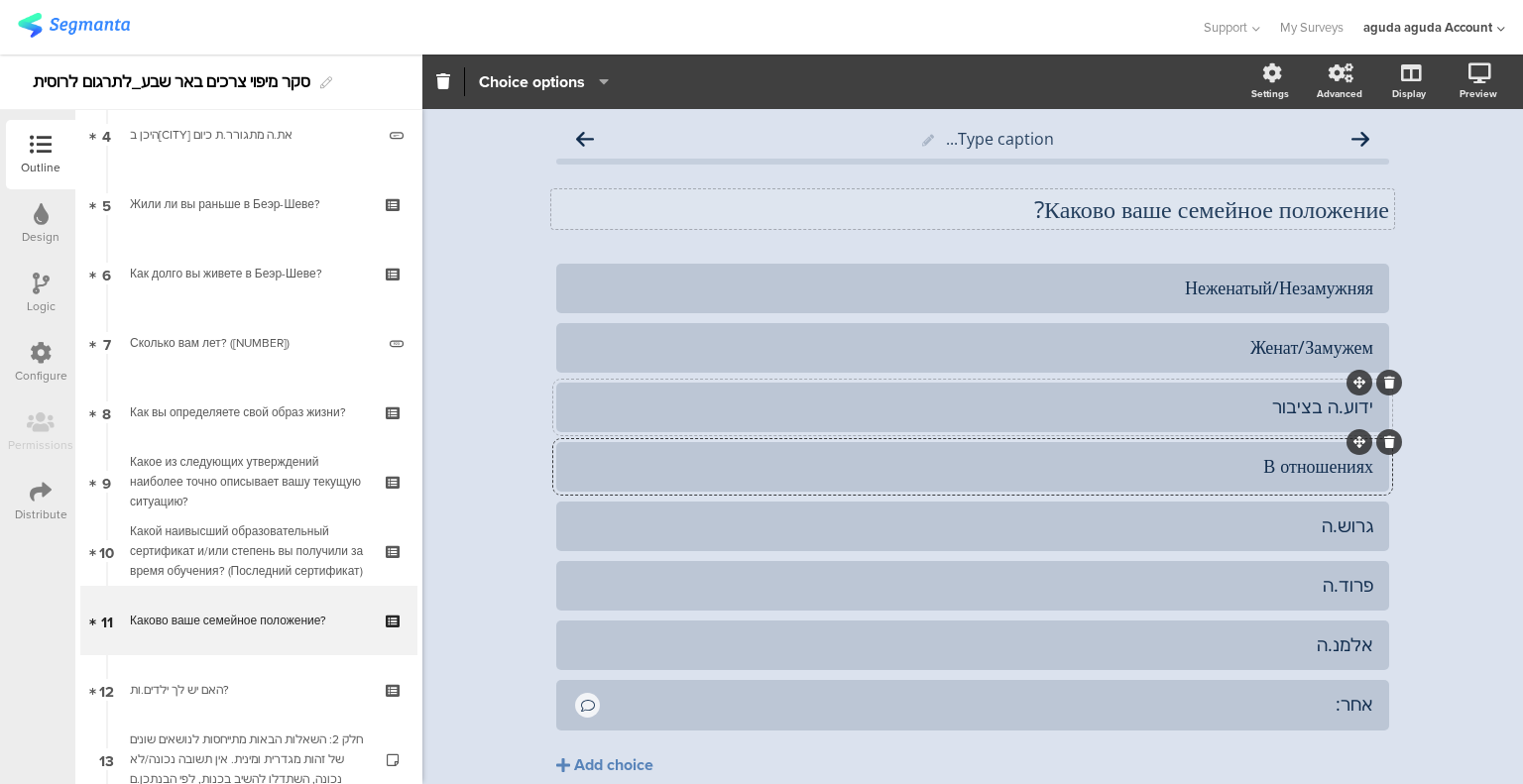 click on "ידוע.ה בציבור" 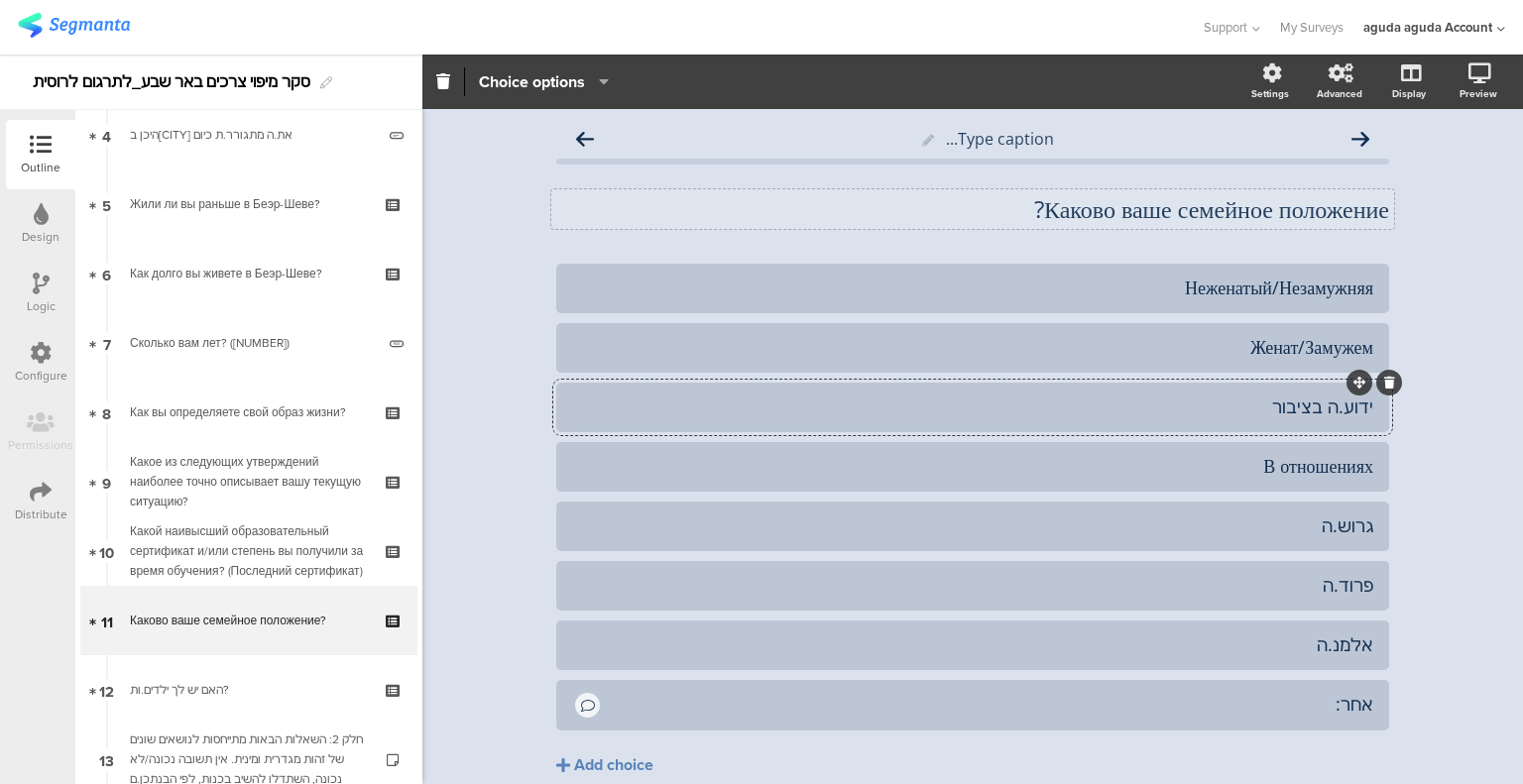 click 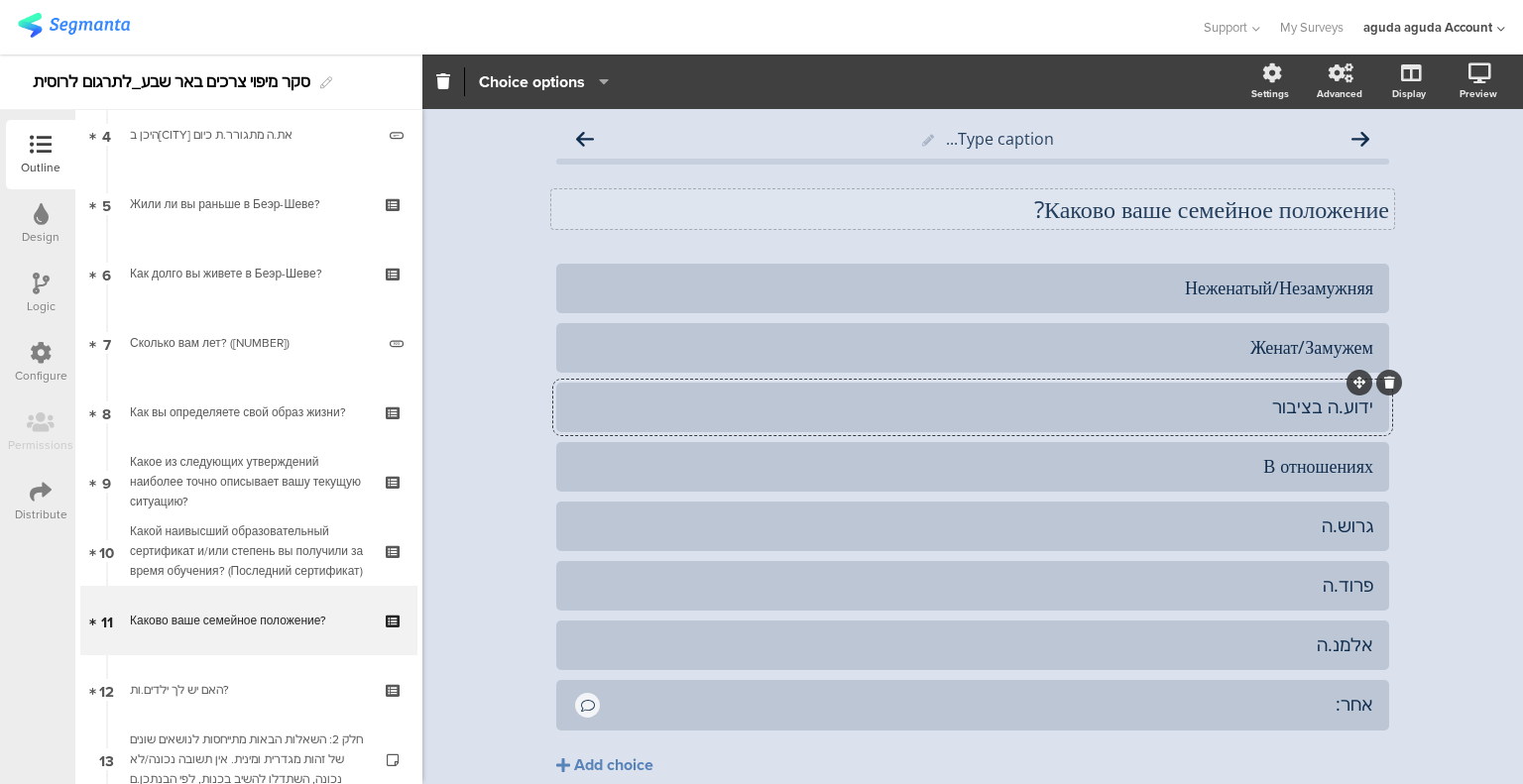 click on "Type caption...
Каково ваше семейное положение?
Каково ваше семейное положение?
Неженатый/Незамужняя" 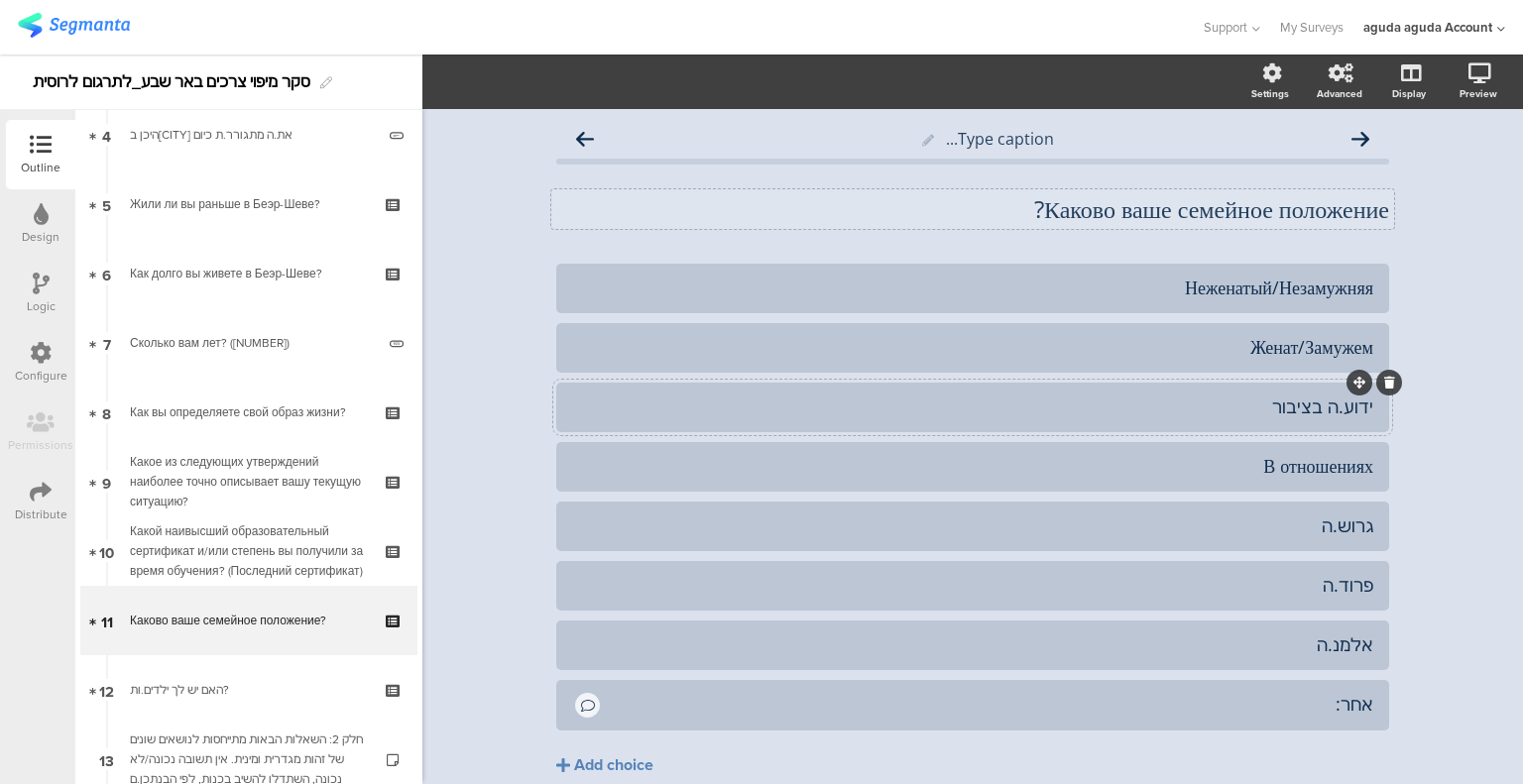 click 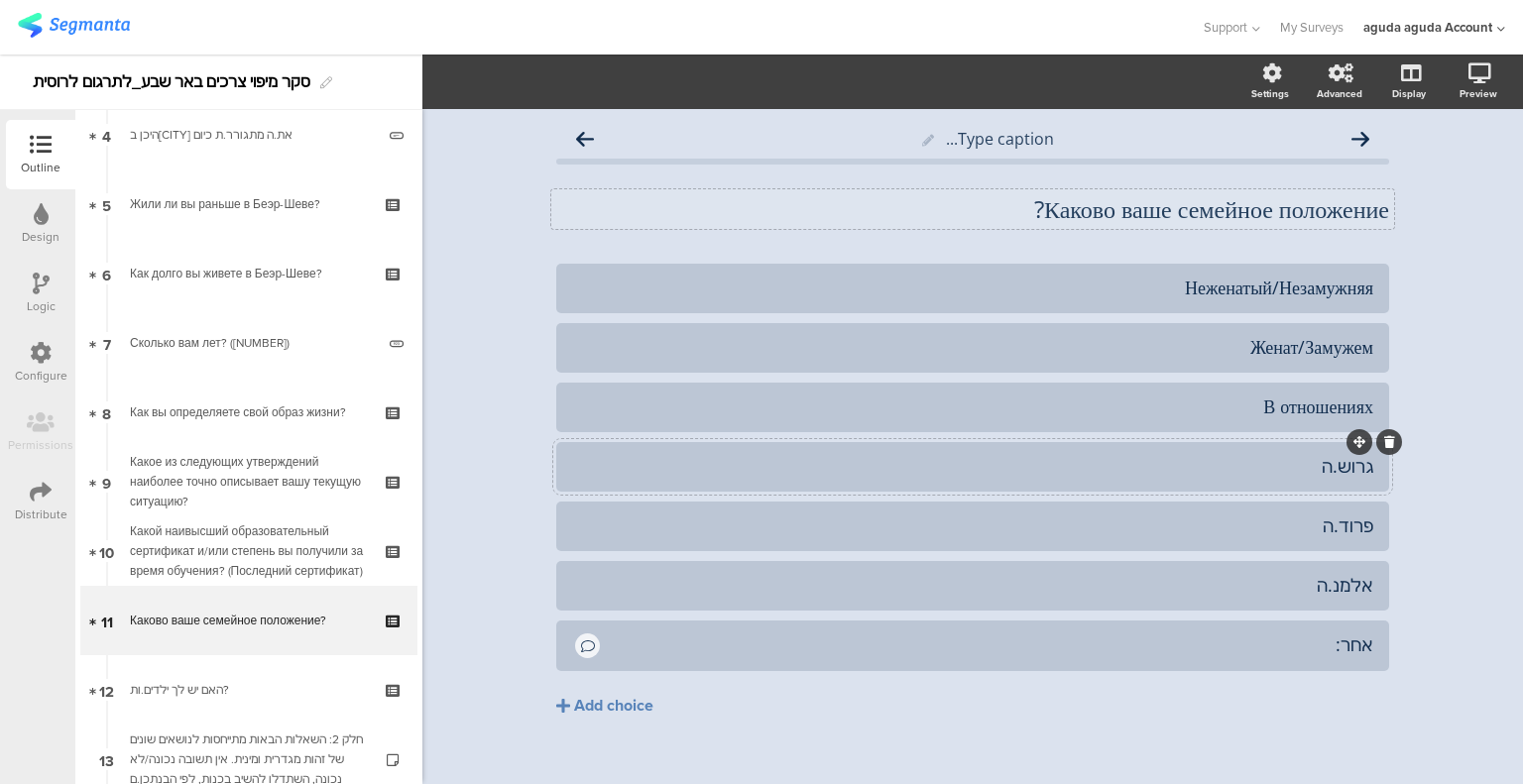 click on "גרוש.ה" 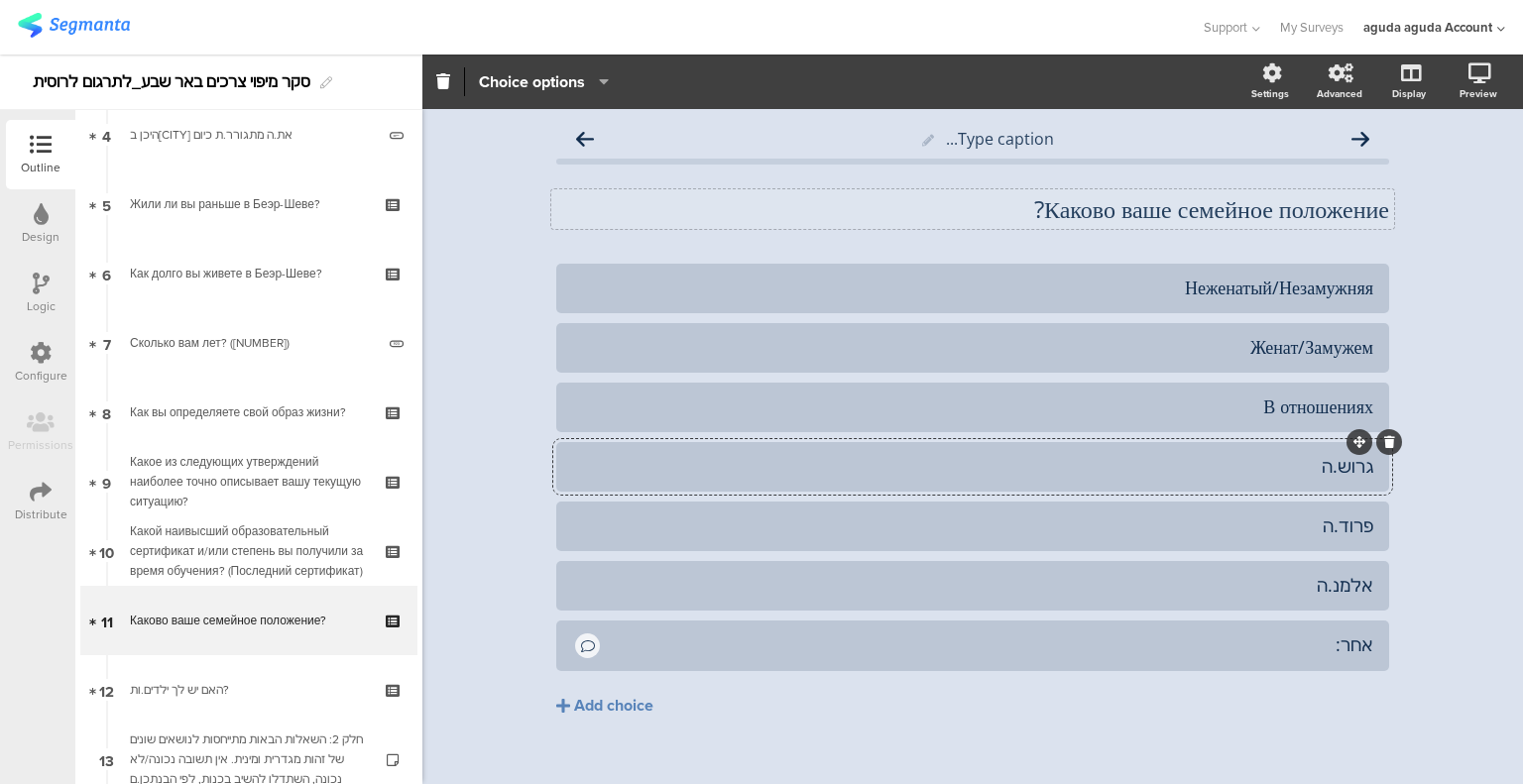 click on "גרוש.ה" 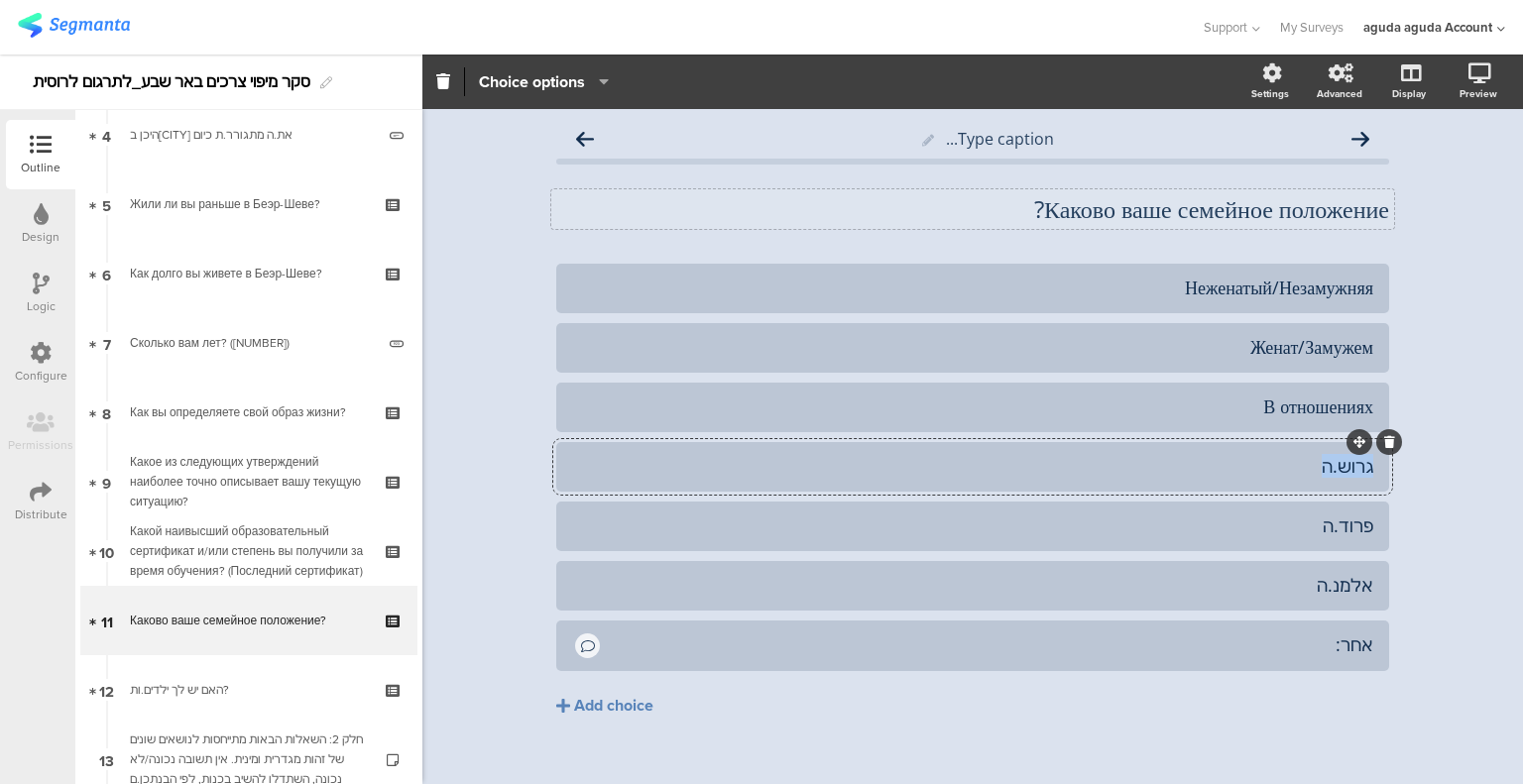 click on "גרוש.ה" 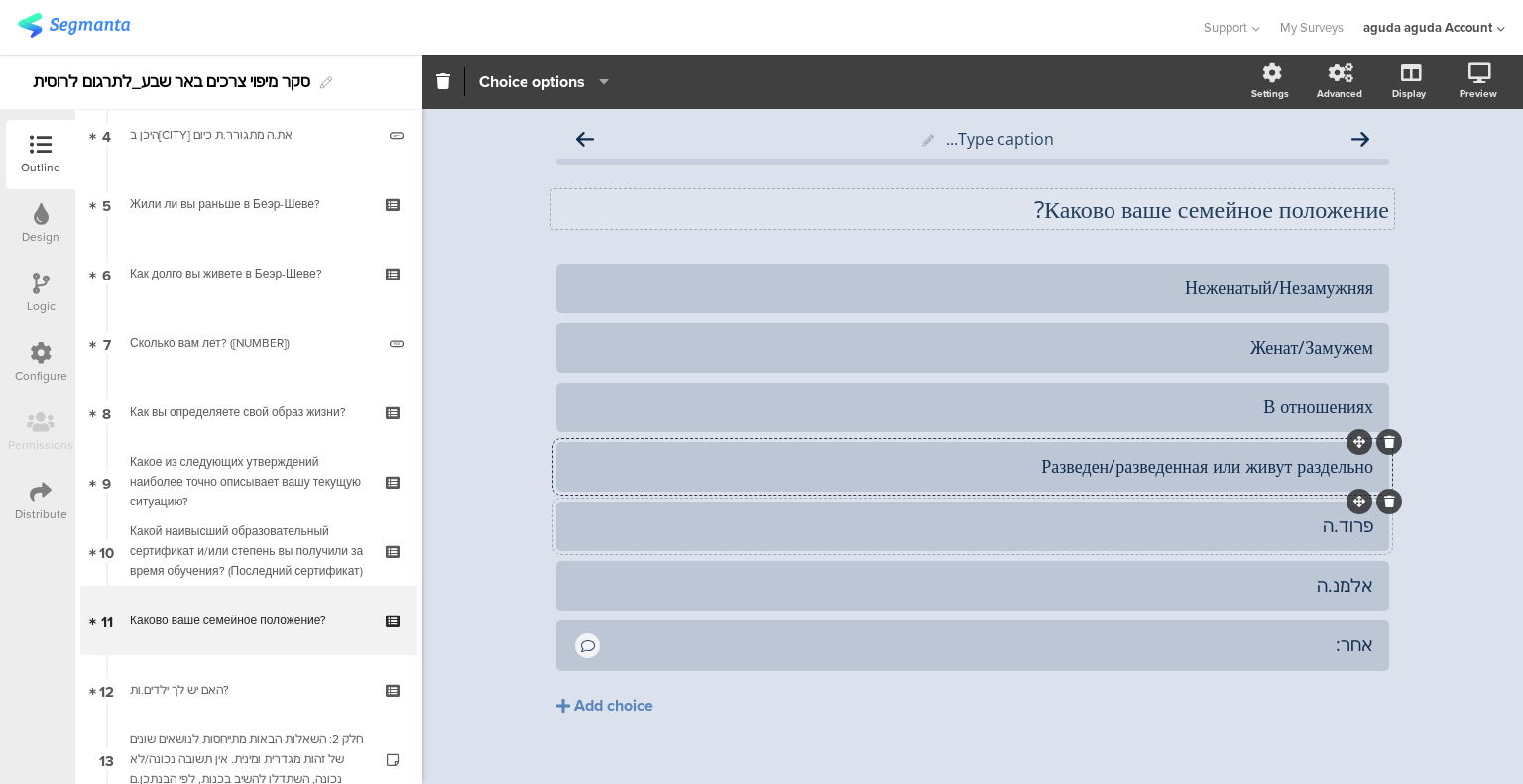 click 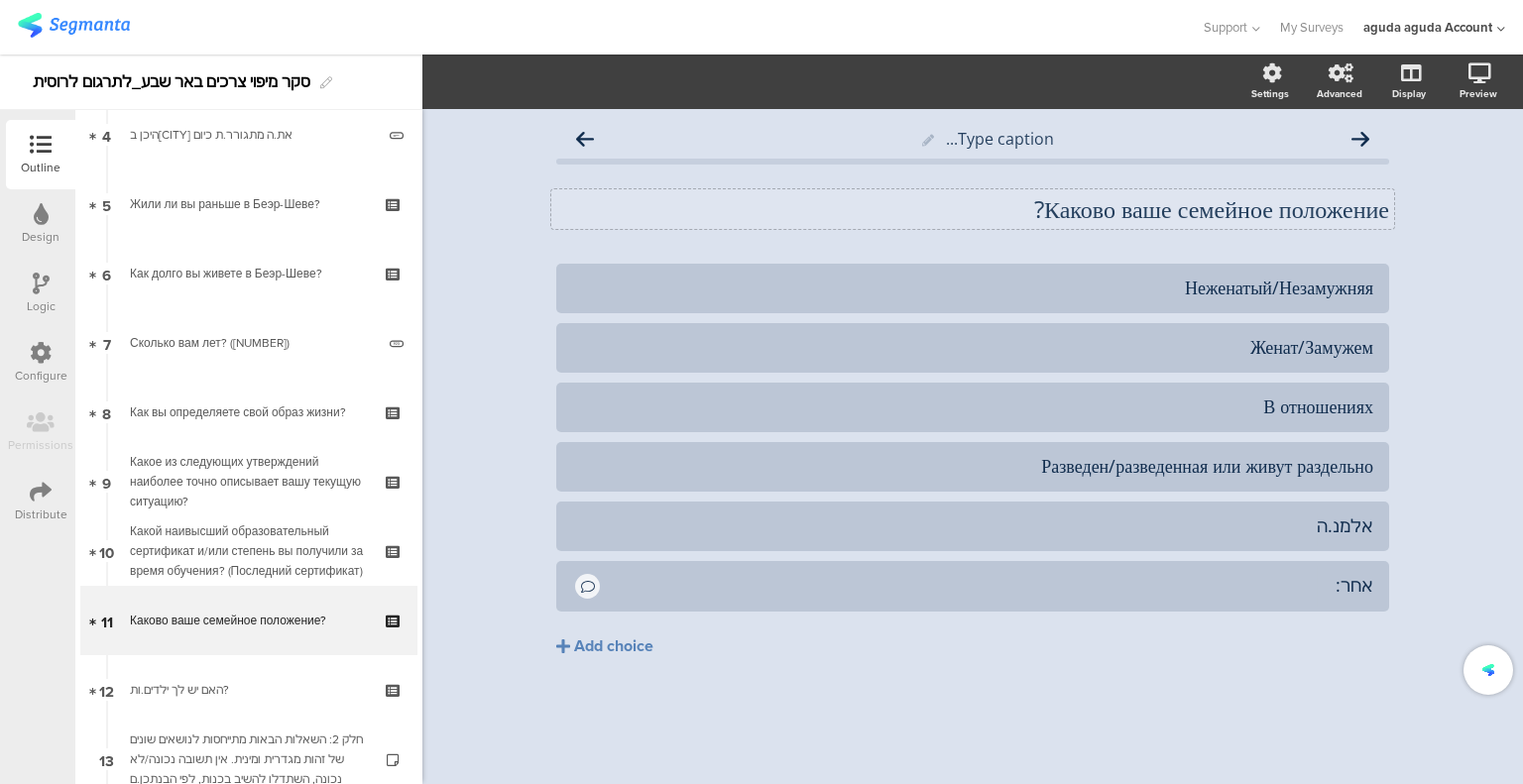 click on "Type caption...
Каково ваше семейное положение?
Каково ваше семейное положение?
Неженатый/Незамужняя" 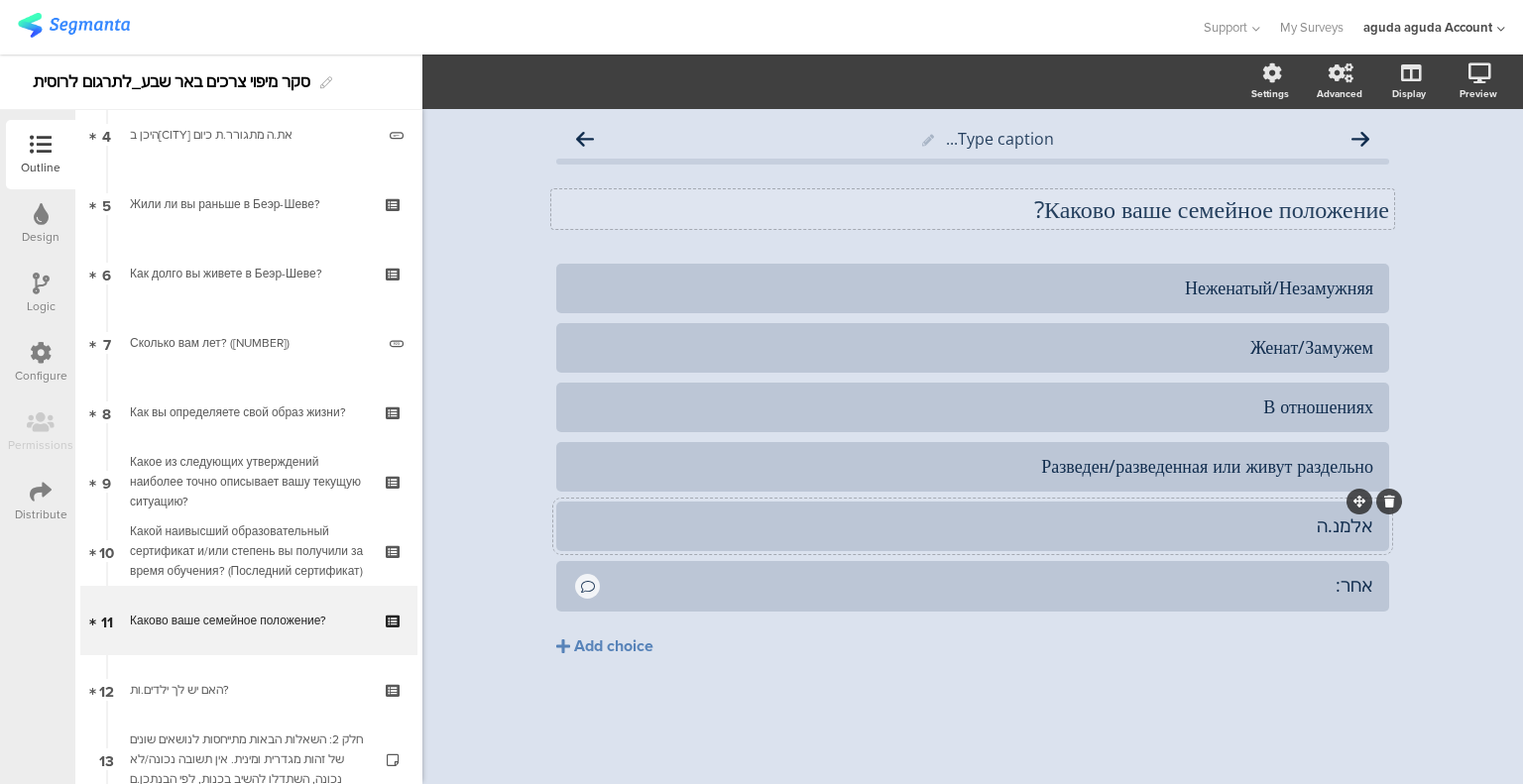 click on "אלמנ.ה" 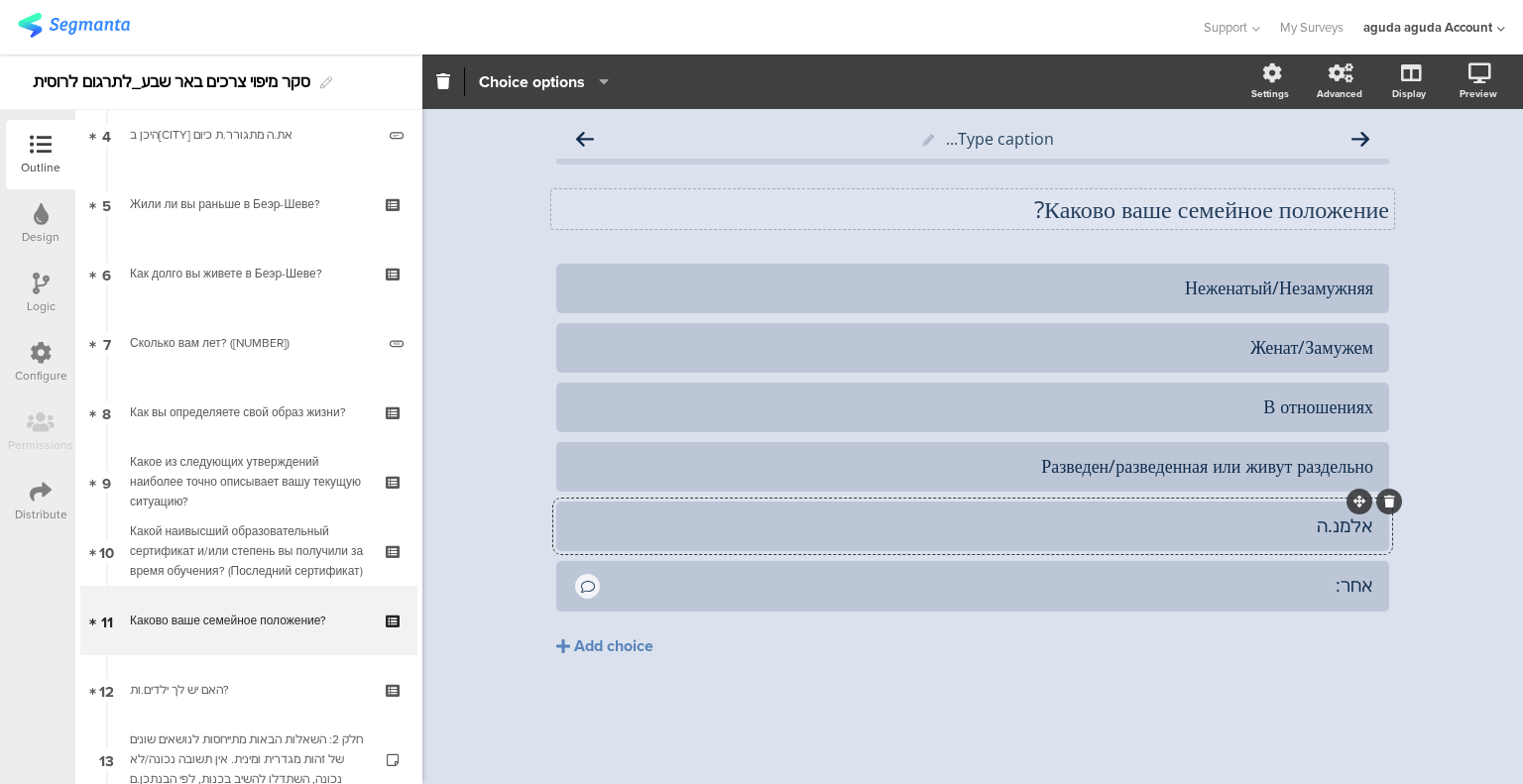 click on "אלמנ.ה" 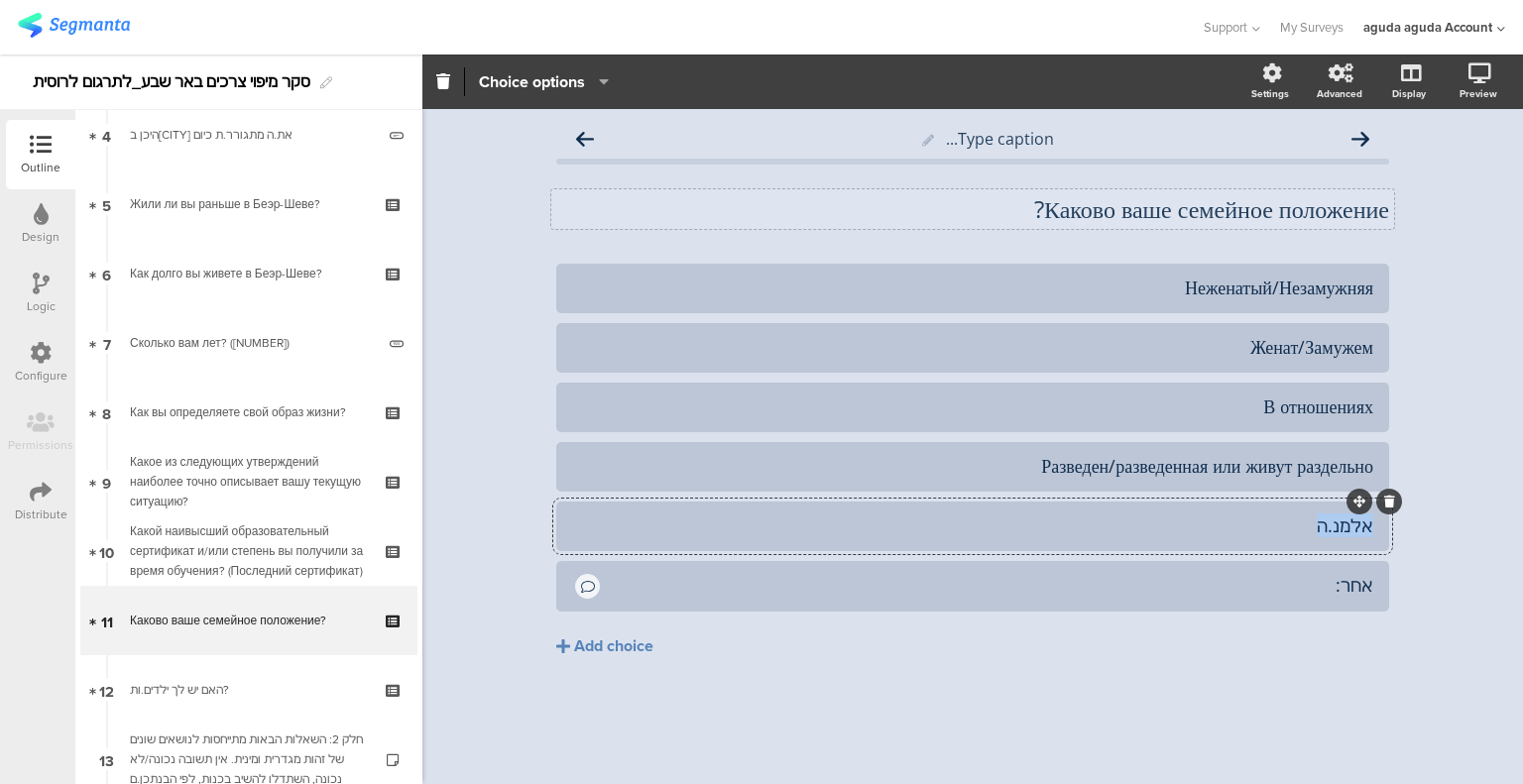 click on "אלמנ.ה" 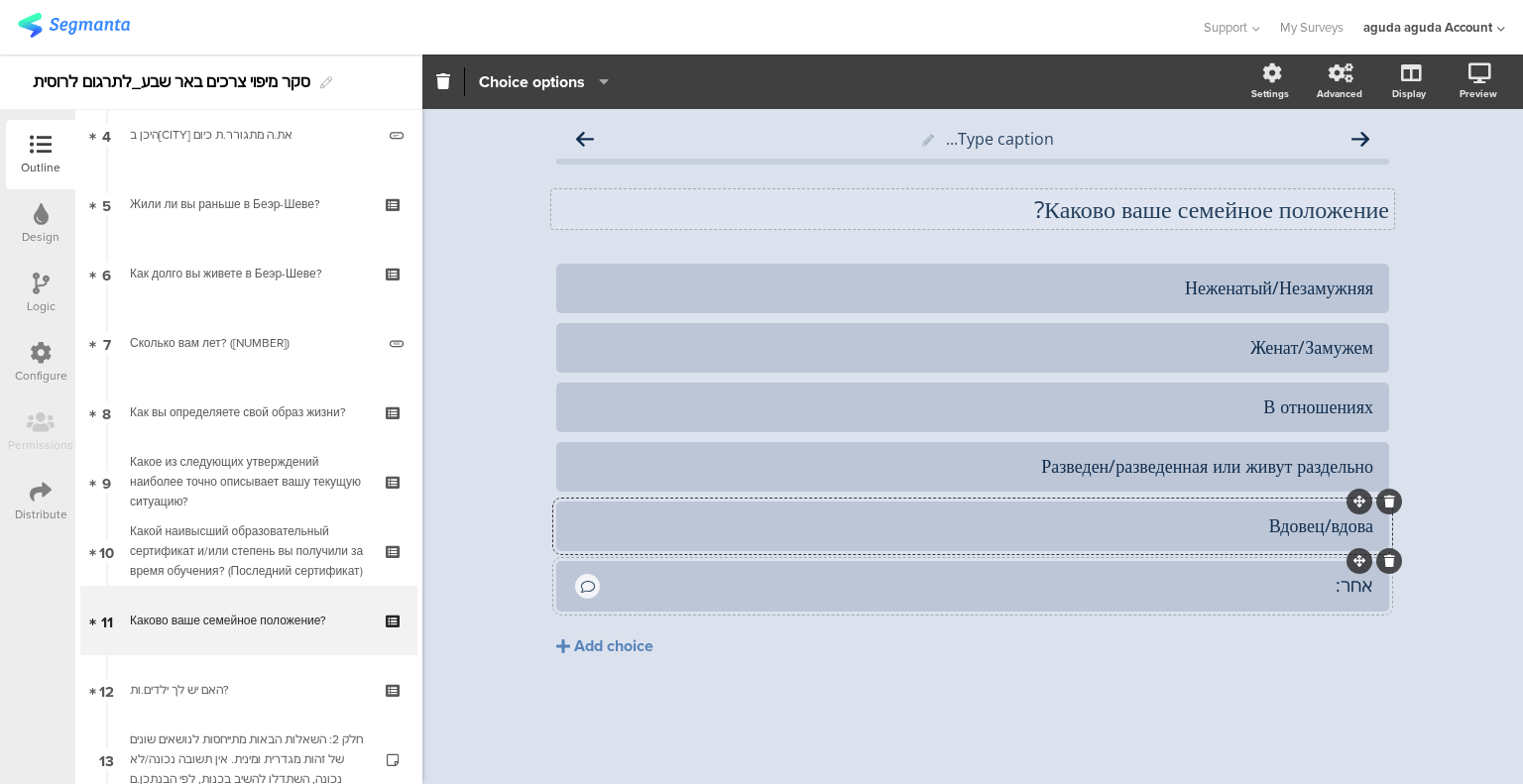 click on "אחר:" 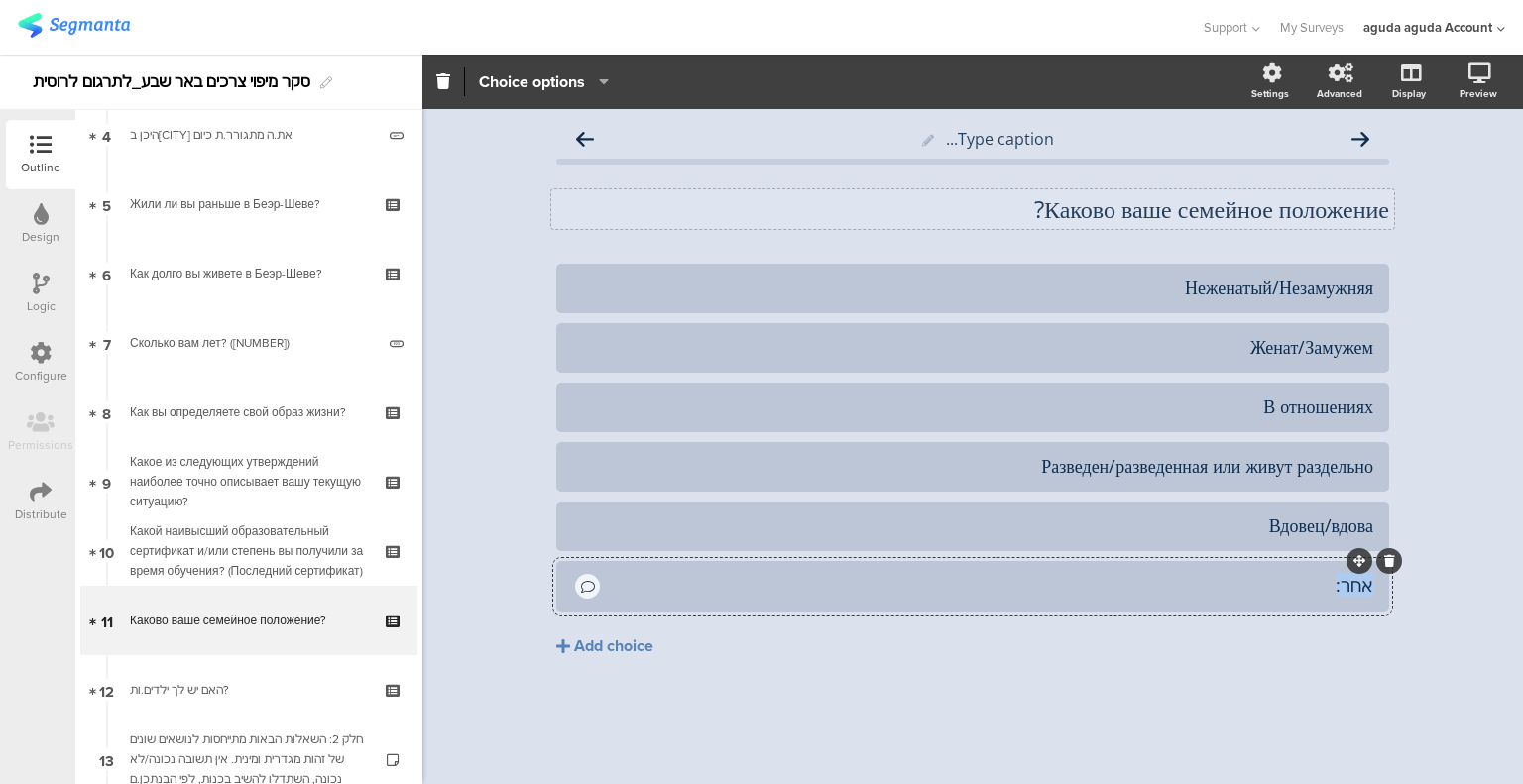 click on "אחר:" 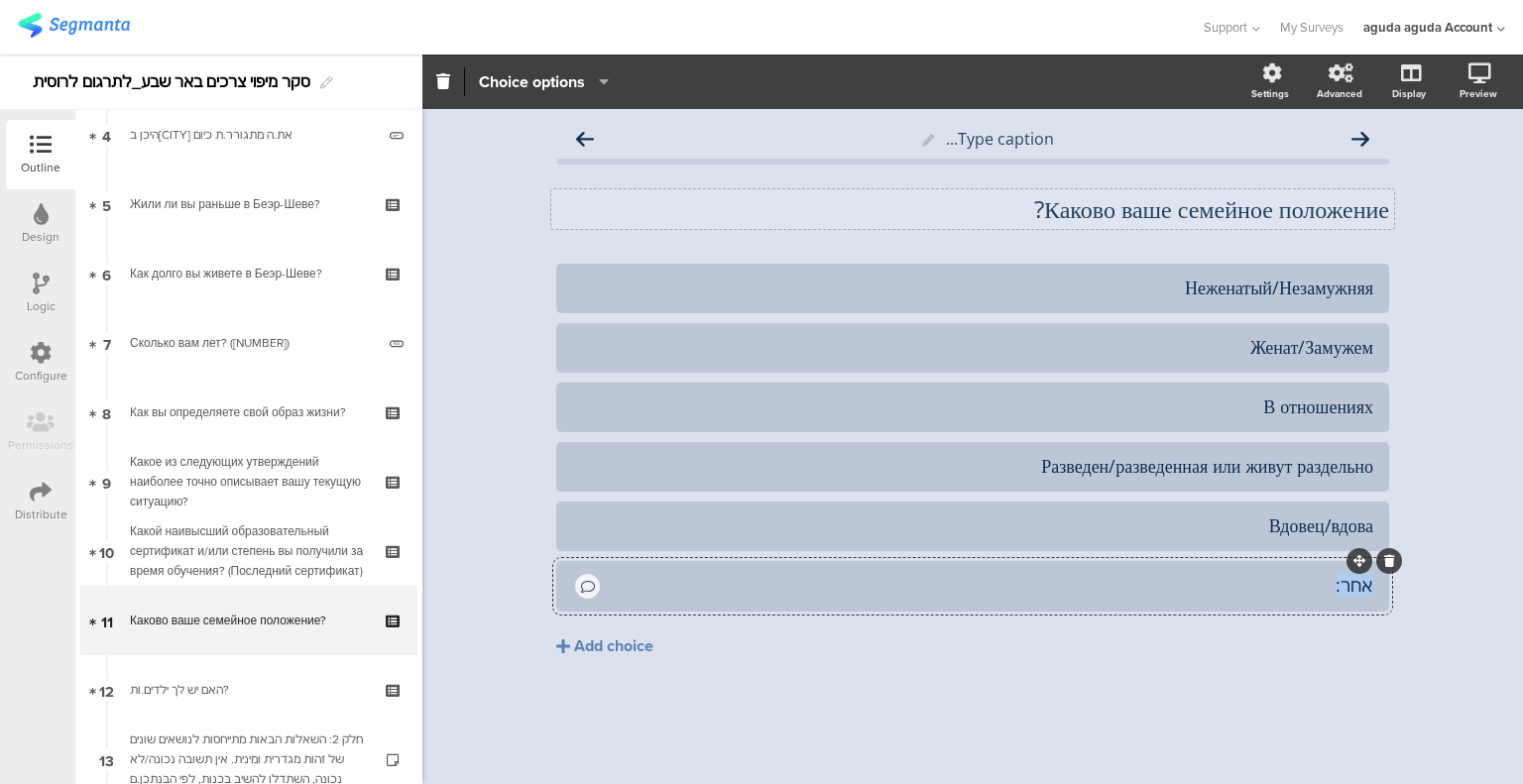 paste 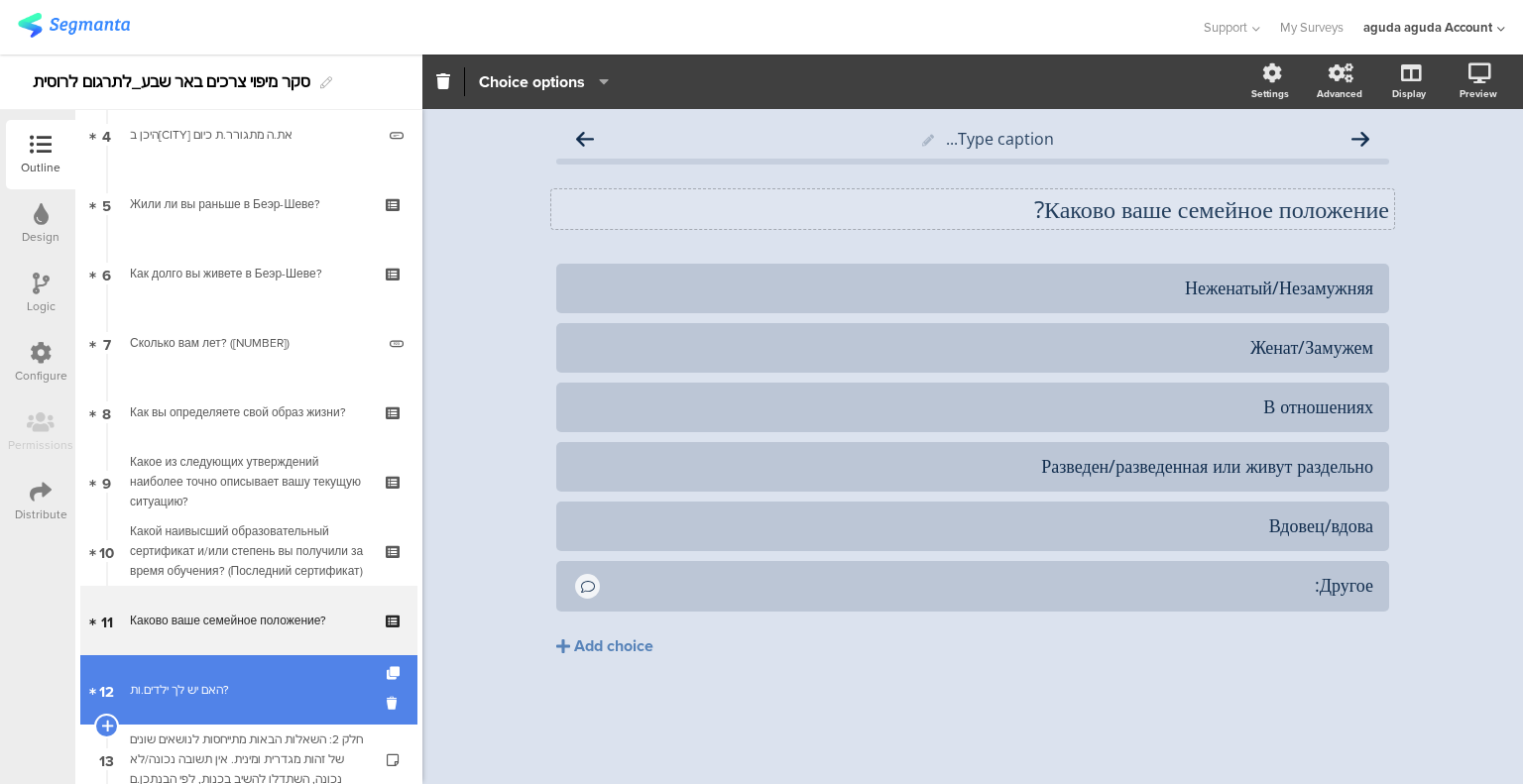 click on "האם יש לך ילדים.ות?" at bounding box center [248, 690] 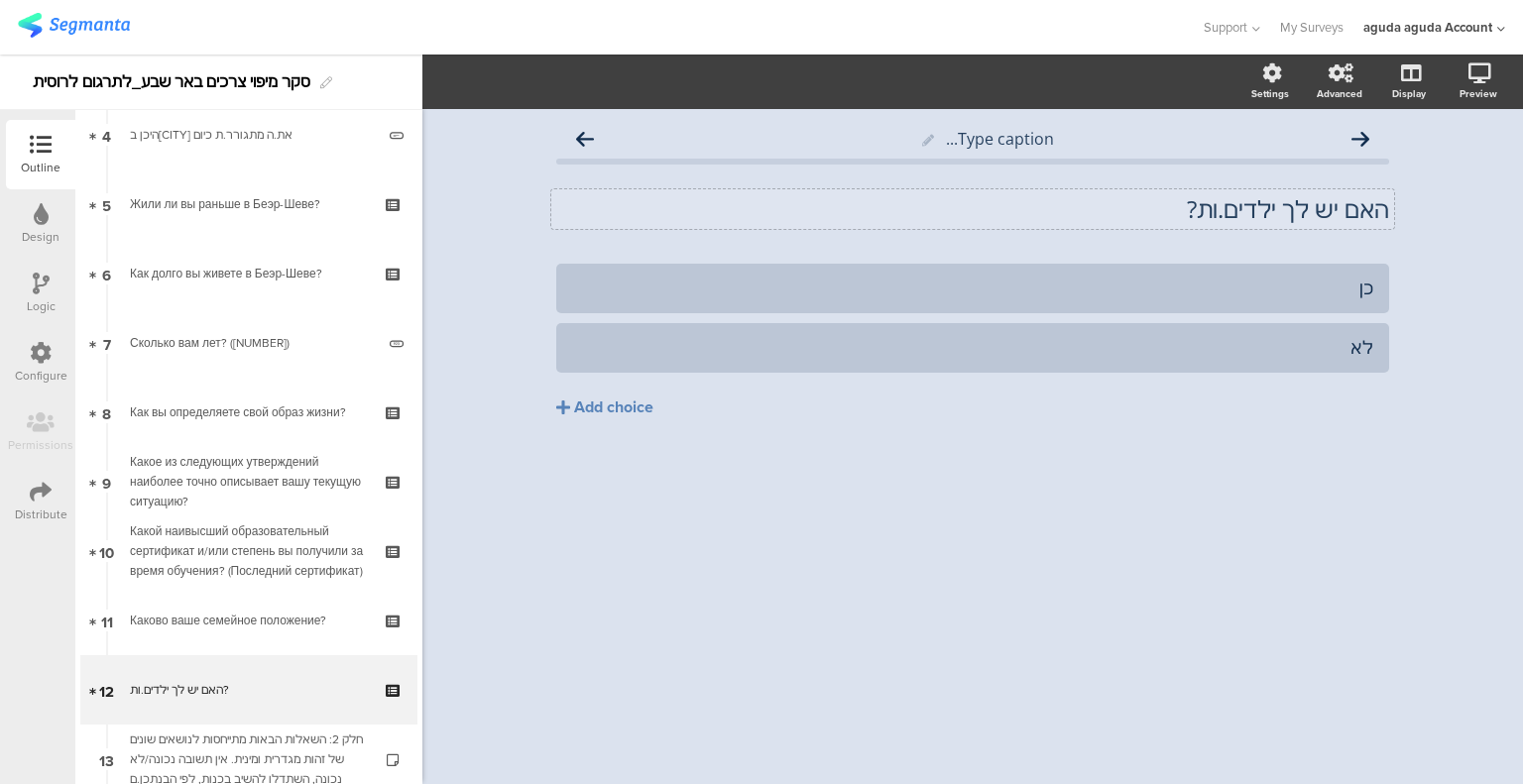 click on "האם יש לך ילדים.ות?" 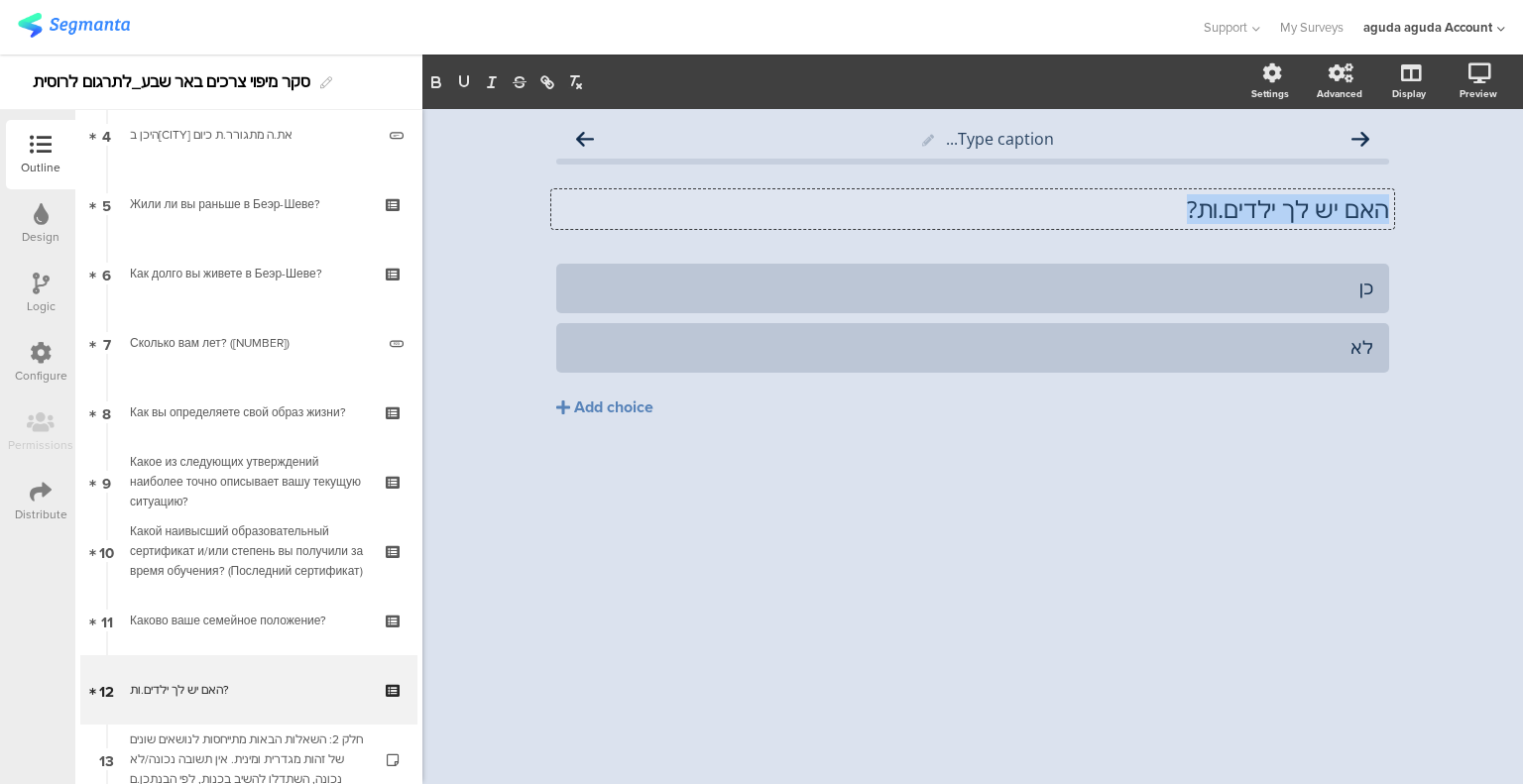 click on "האם יש לך ילדים.ות?" 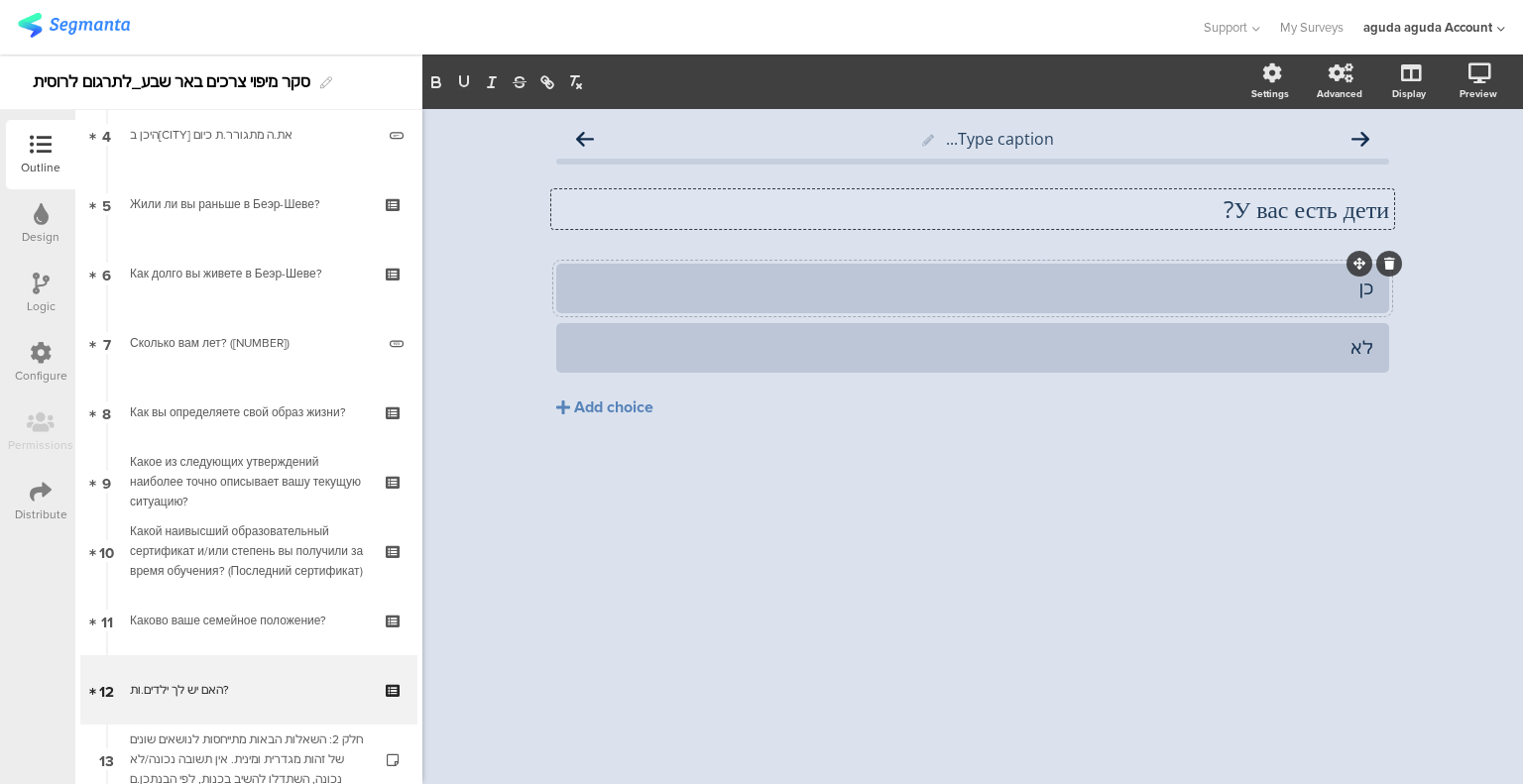 click on "כן" 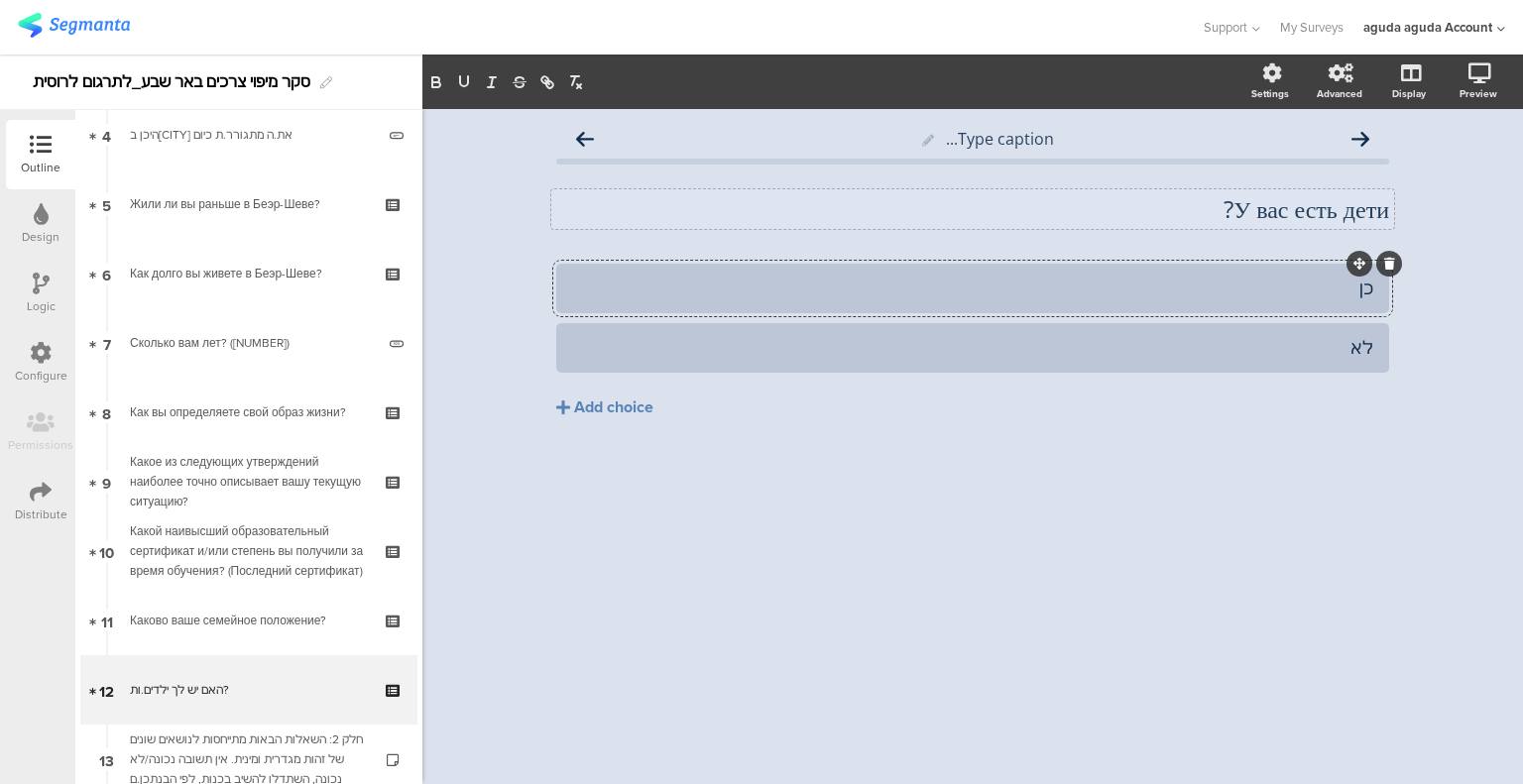 click on "כן" 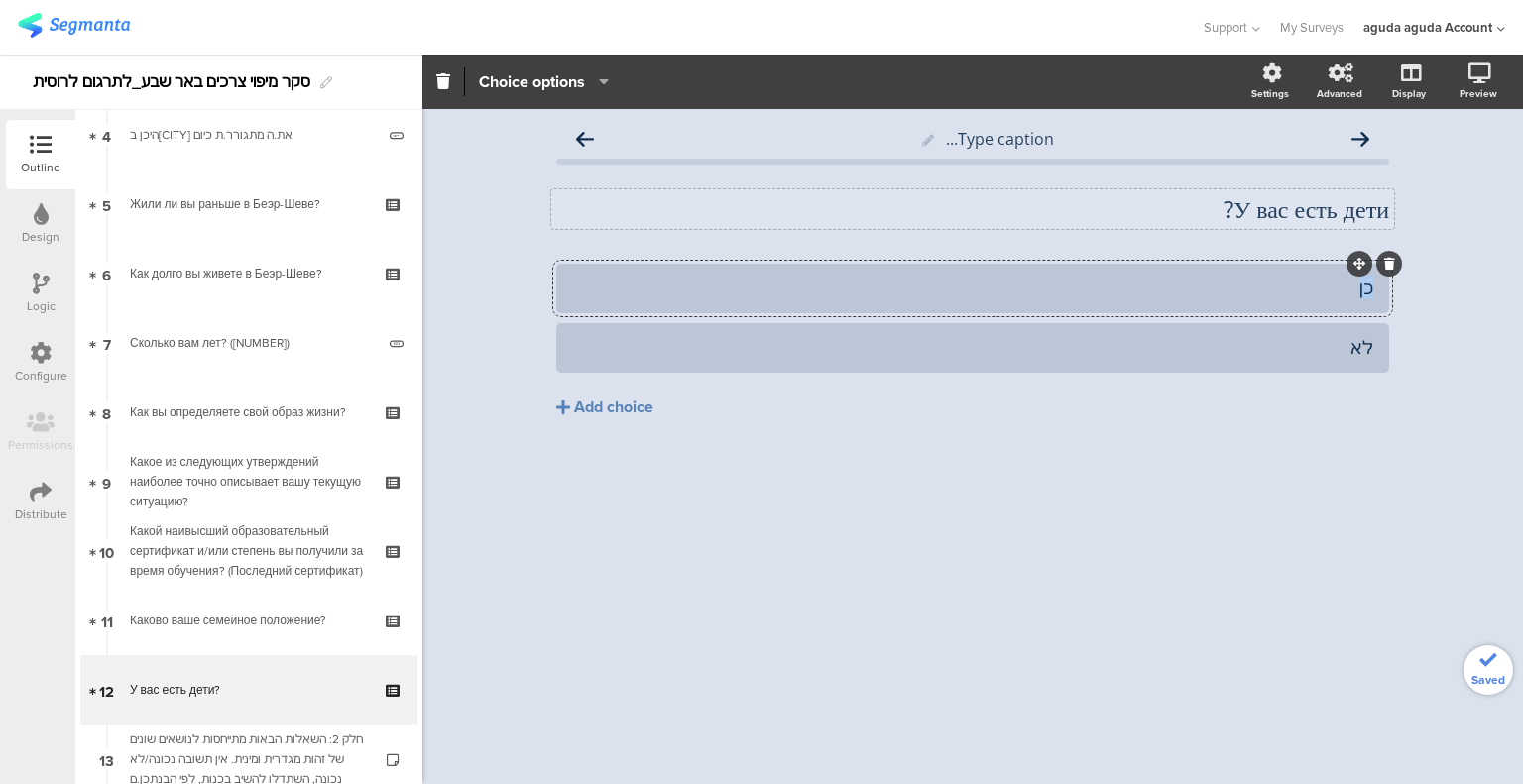 click on "כן" 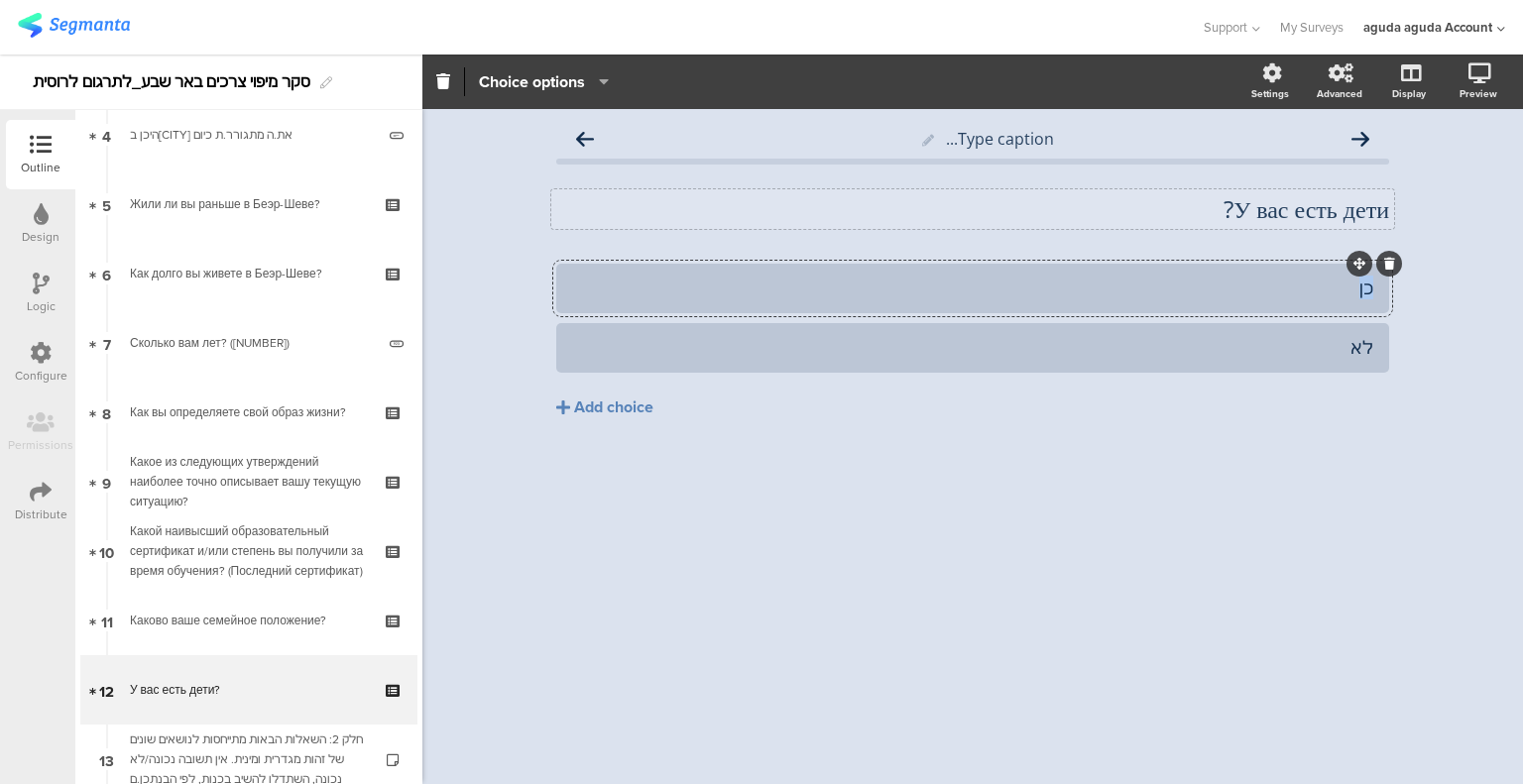 type 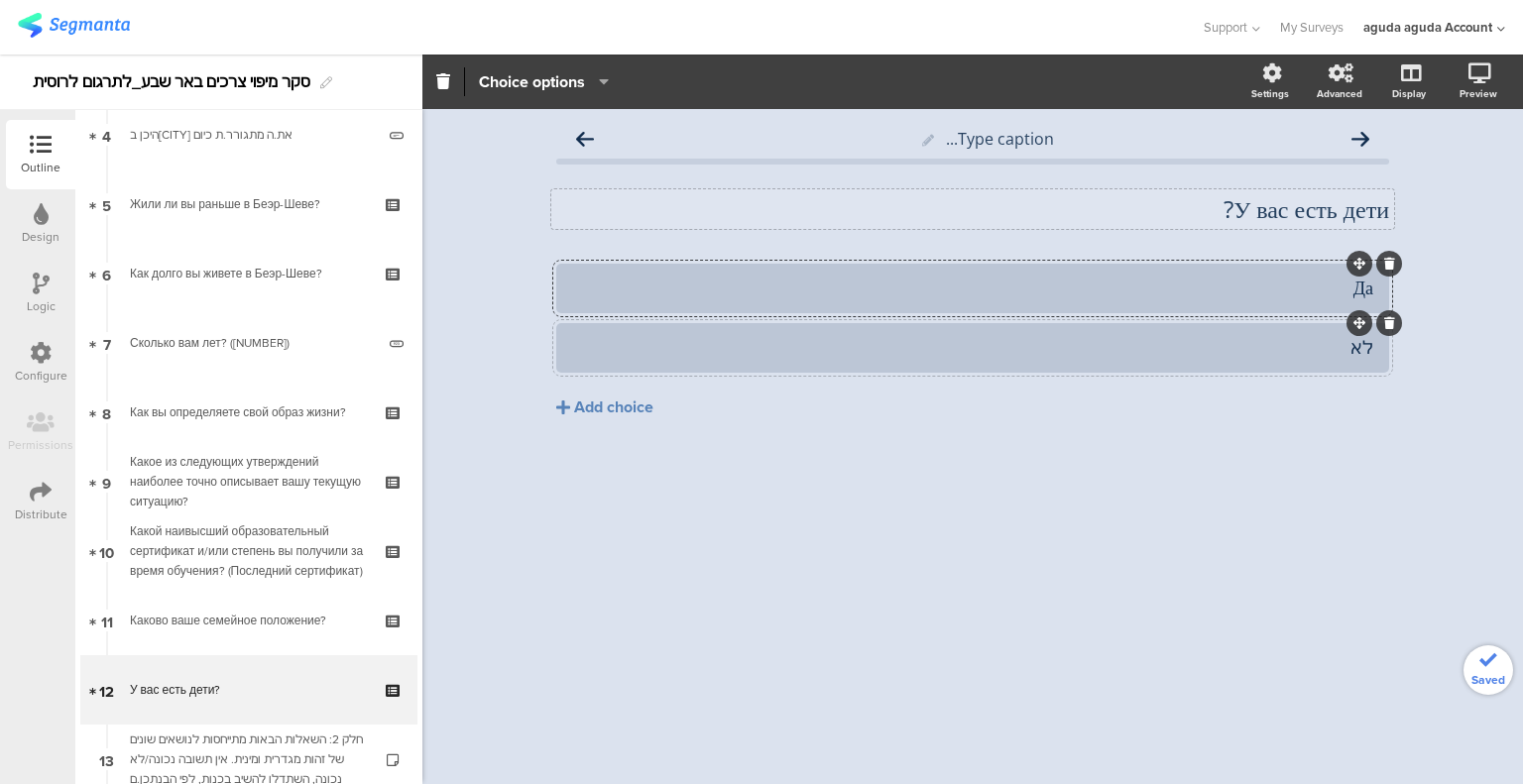 click on "לא" 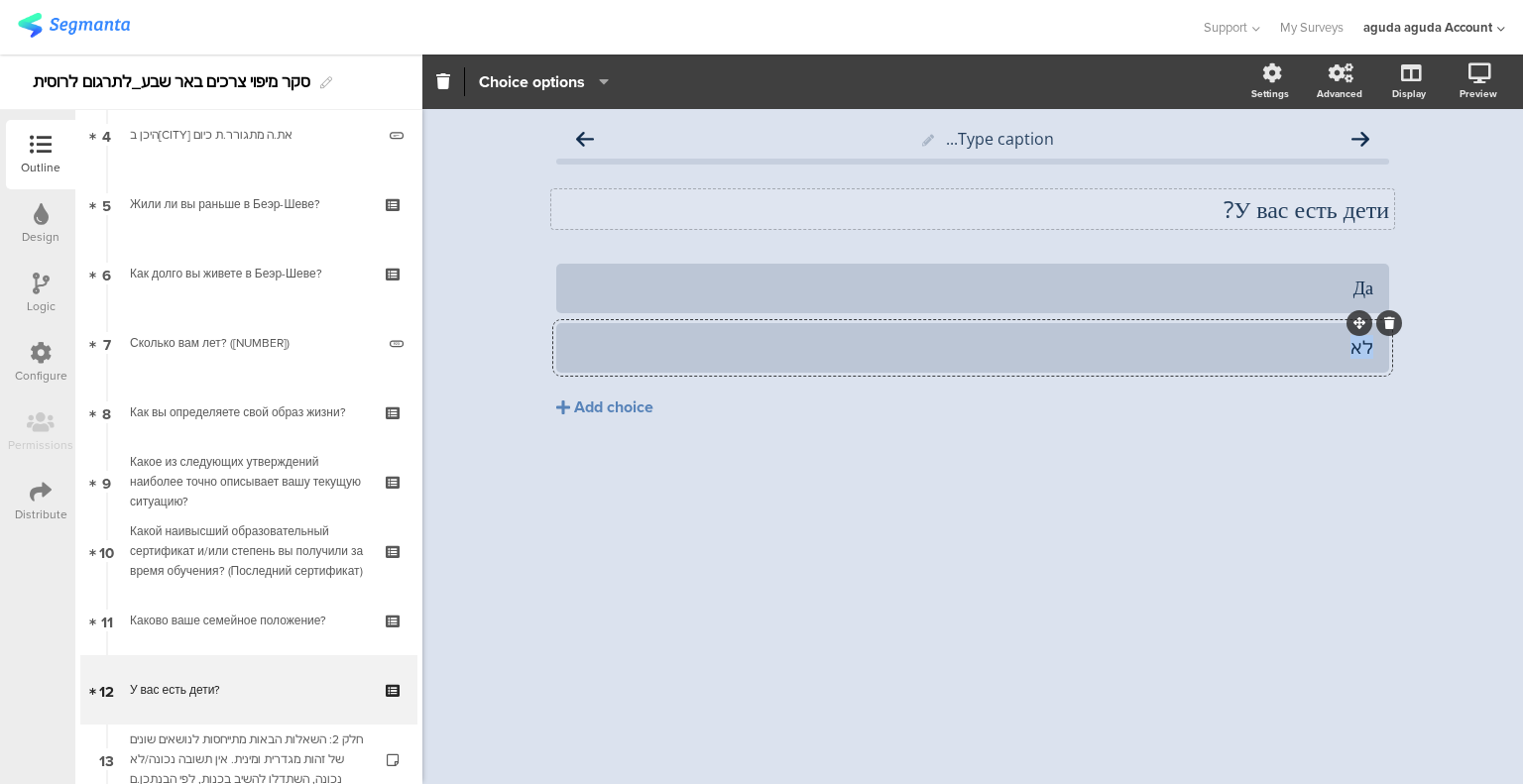 click on "לא" 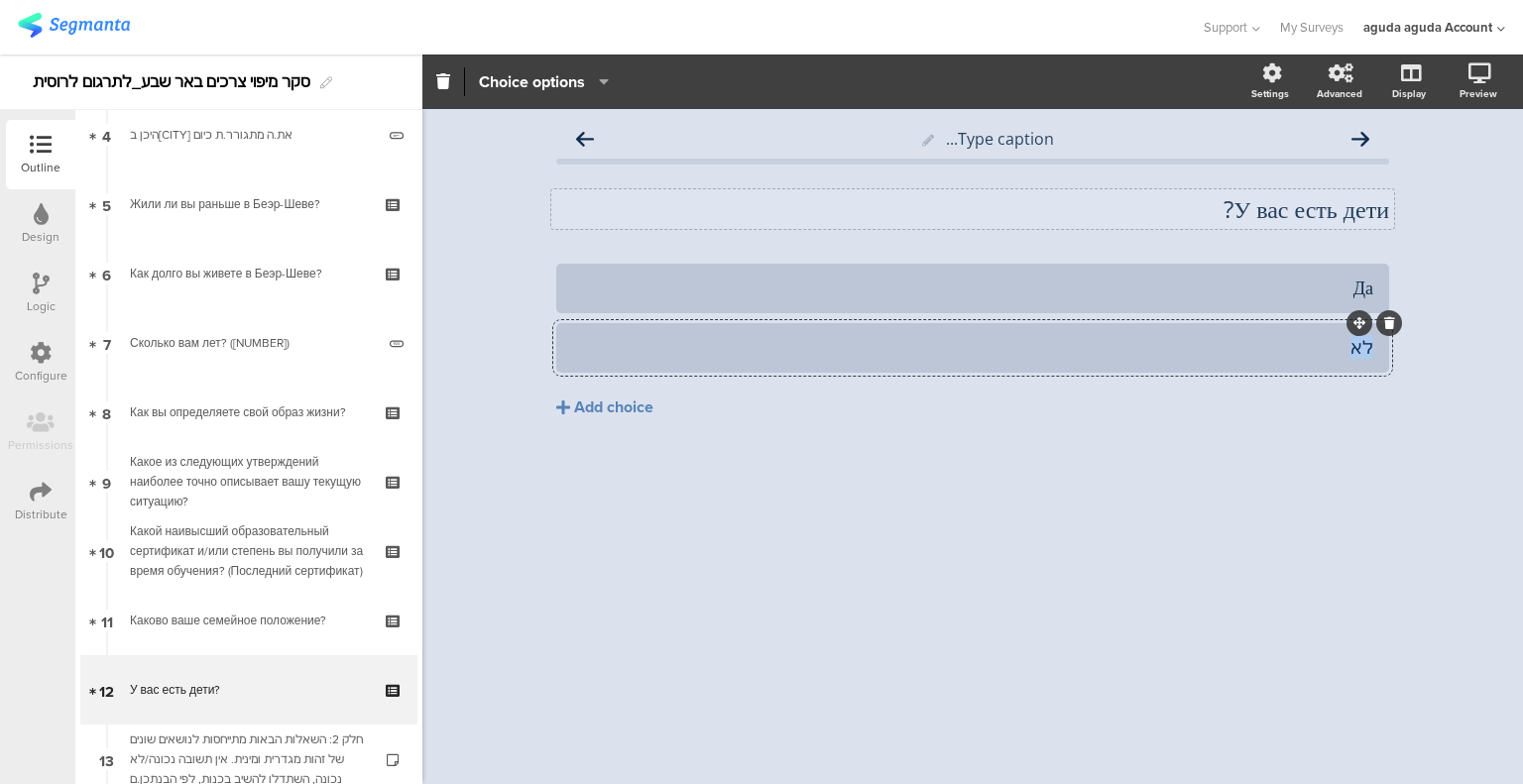 type 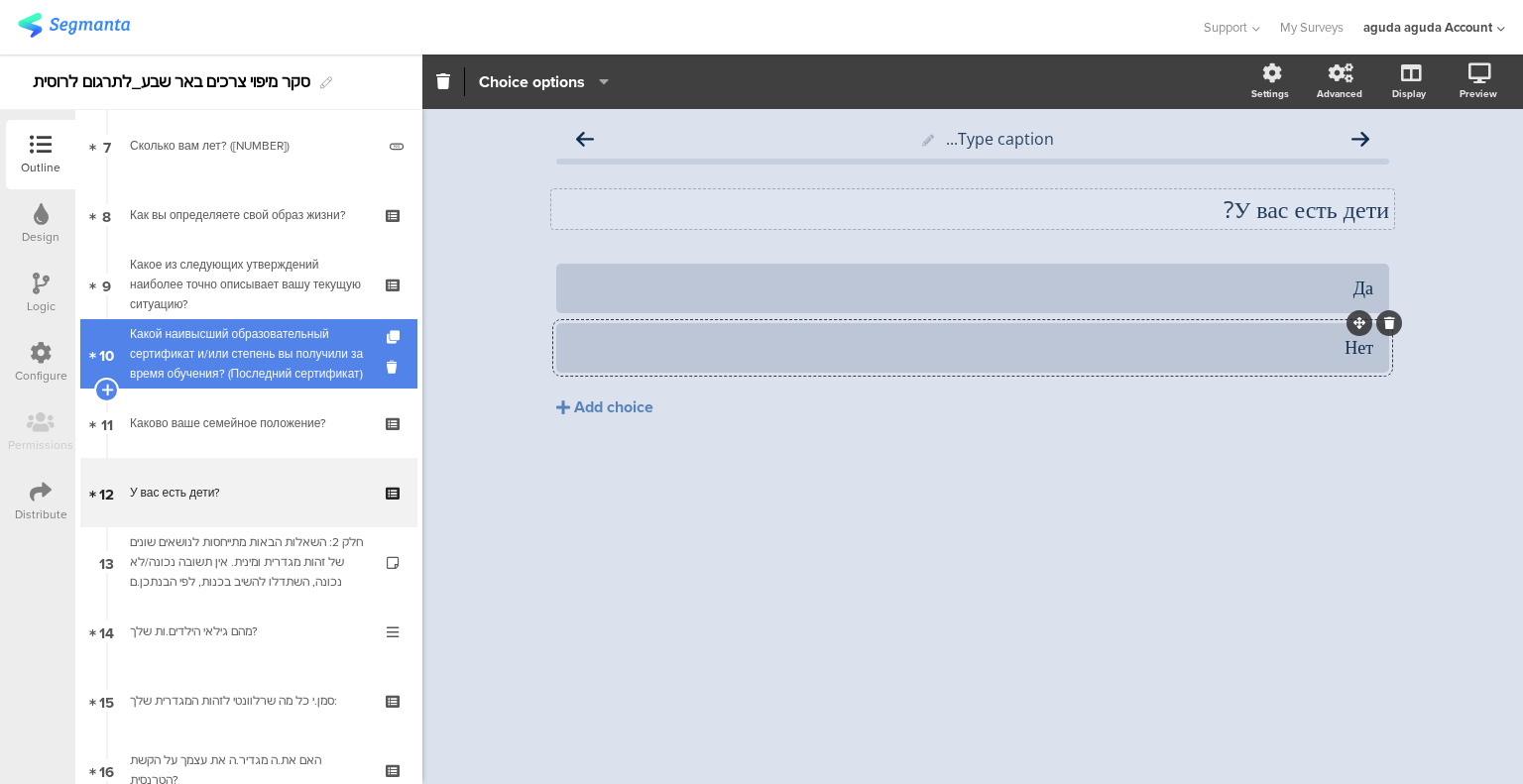 scroll, scrollTop: 496, scrollLeft: 0, axis: vertical 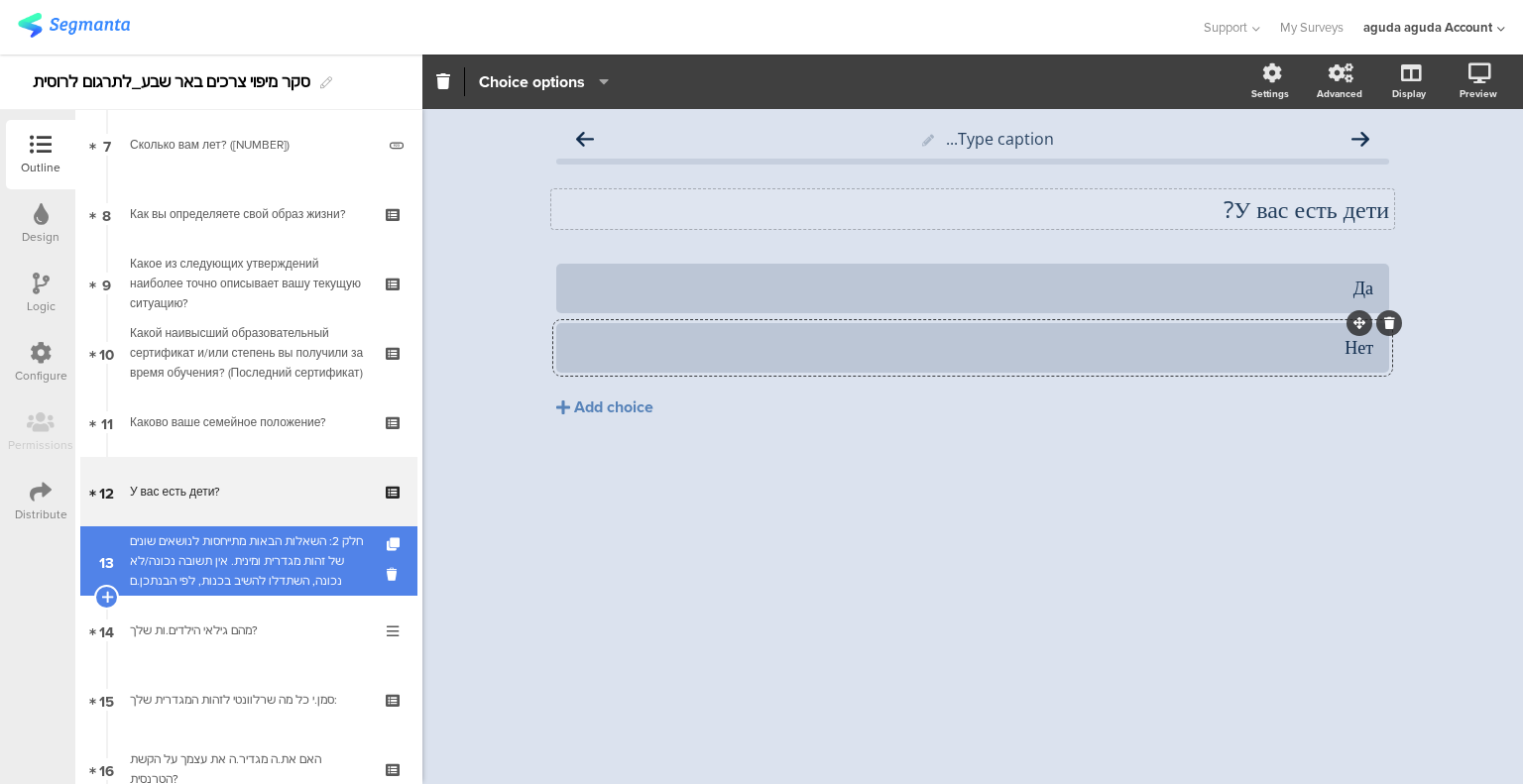 click on "חלק 2: השאלות הבאות מתייחסות לנושאים שונים של זהות מגדרית ומינית. אין תשובה נכונה/לא נכונה, השתדלו להשיב בכנות, לפי הבנתכן.ם" at bounding box center [248, 561] 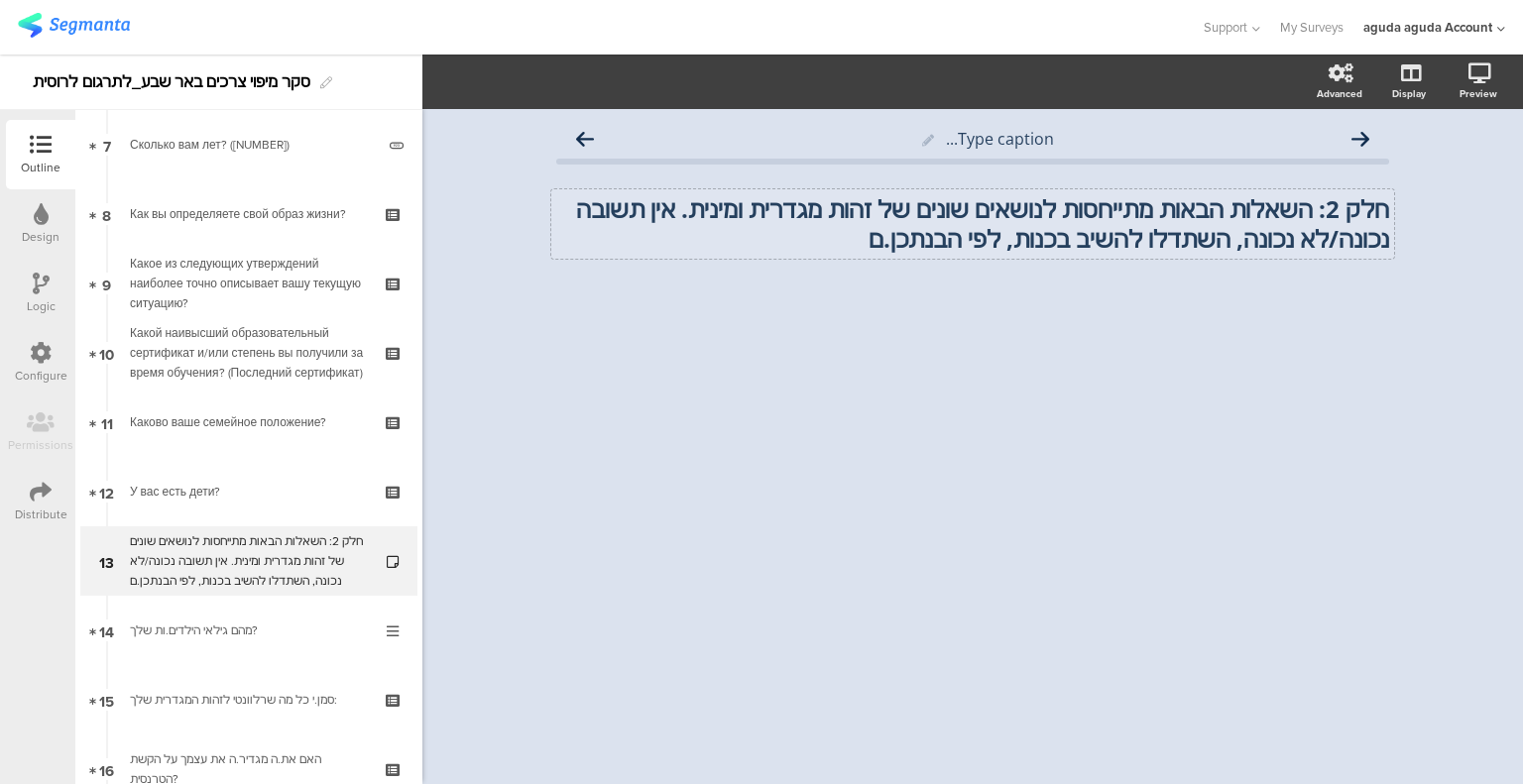 click on "חלק 2: השאלות הבאות מתייחסות לנושאים שונים של זהות מגדרית ומינית. אין תשובה נכונה/לא נכונה, השתדלו להשיב בכנות, לפי הבנתכן.ם" 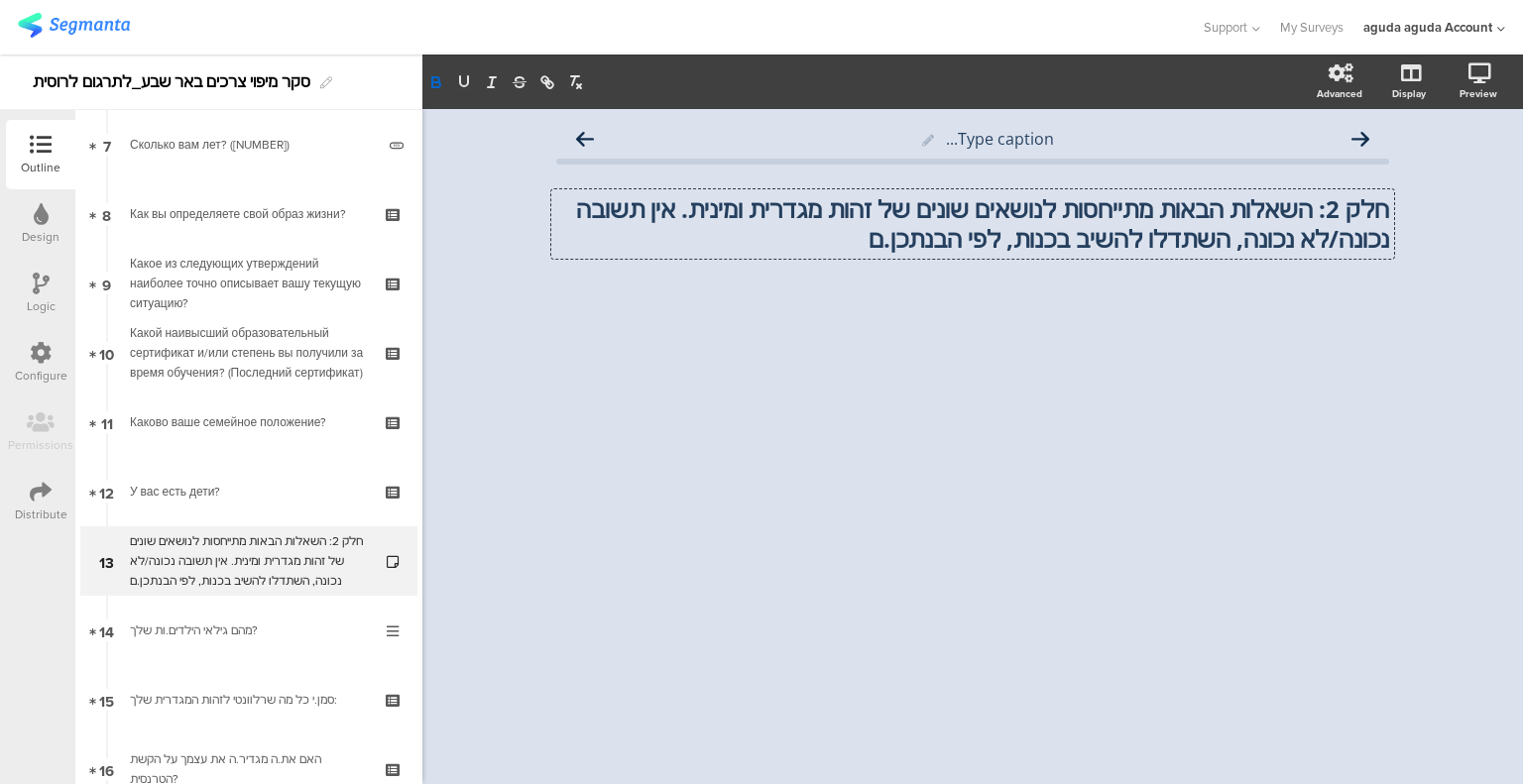 scroll, scrollTop: 1, scrollLeft: 0, axis: vertical 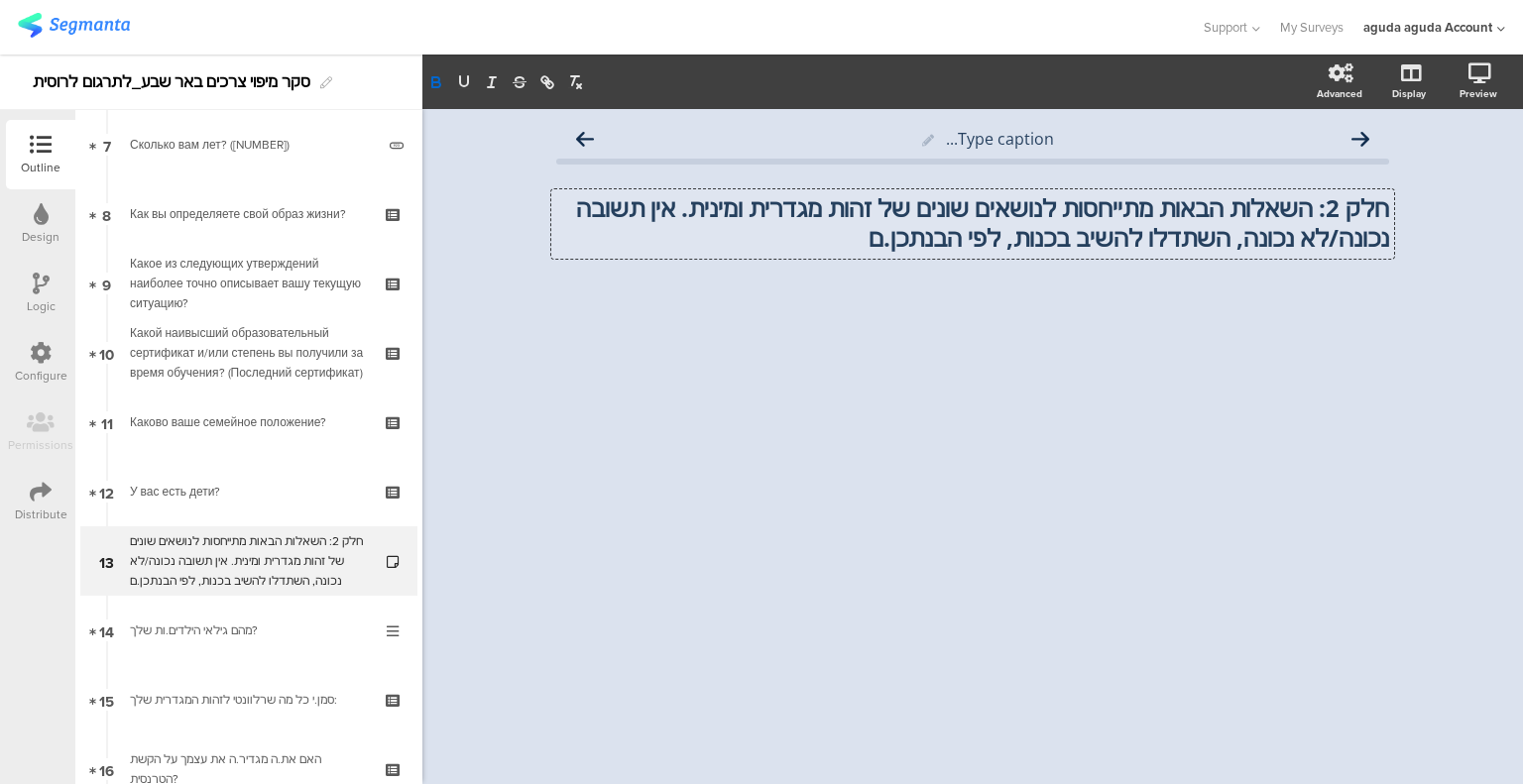 click on "חלק 2: השאלות הבאות מתייחסות לנושאים שונים של זהות מגדרית ומינית. אין תשובה נכונה/לא נכונה, השתדלו להשיב בכנות, לפי הבנתכן.ם" 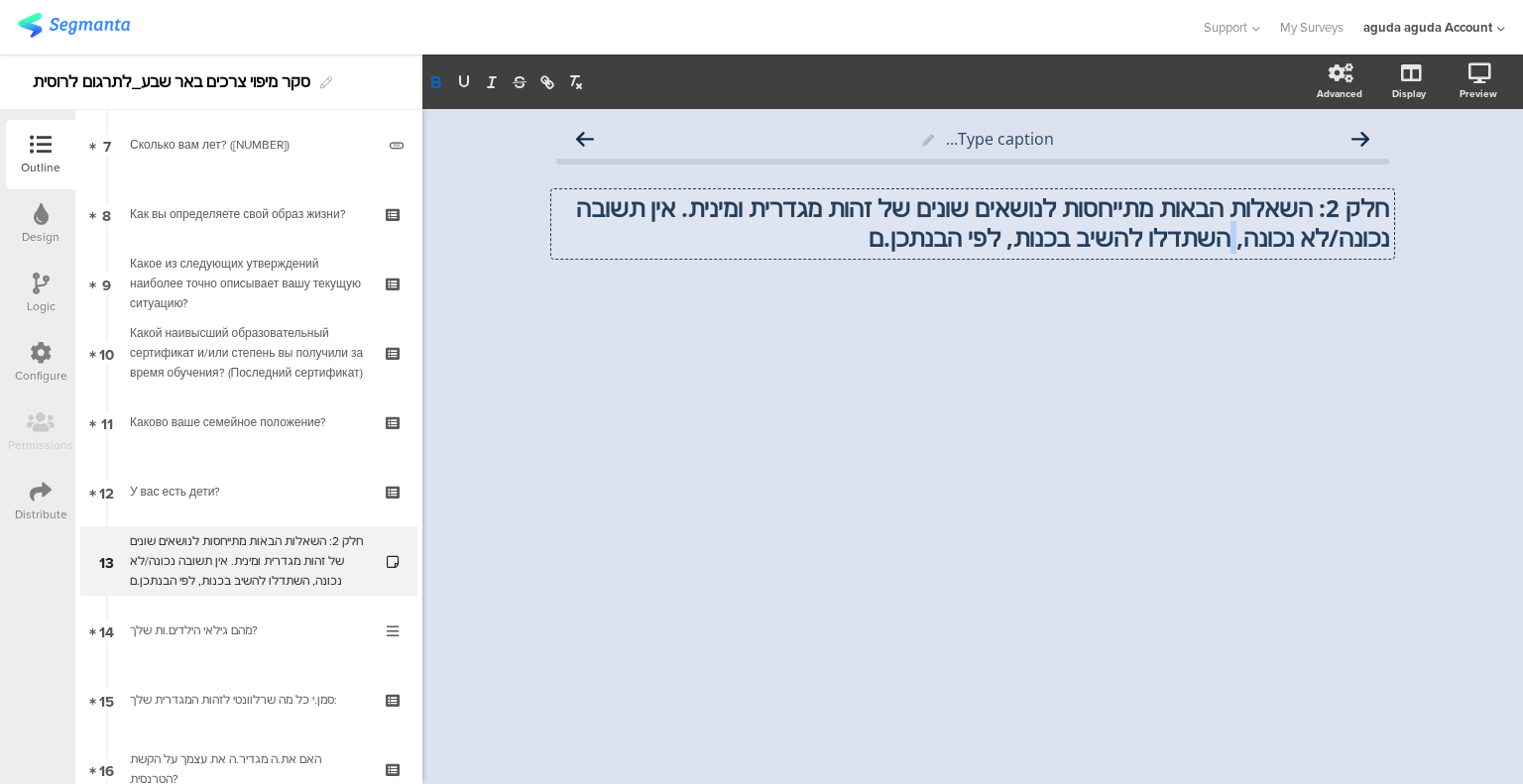 click on "חלק 2: השאלות הבאות מתייחסות לנושאים שונים של זהות מגדרית ומינית. אין תשובה נכונה/לא נכונה, השתדלו להשיב בכנות, לפי הבנתכן.ם" 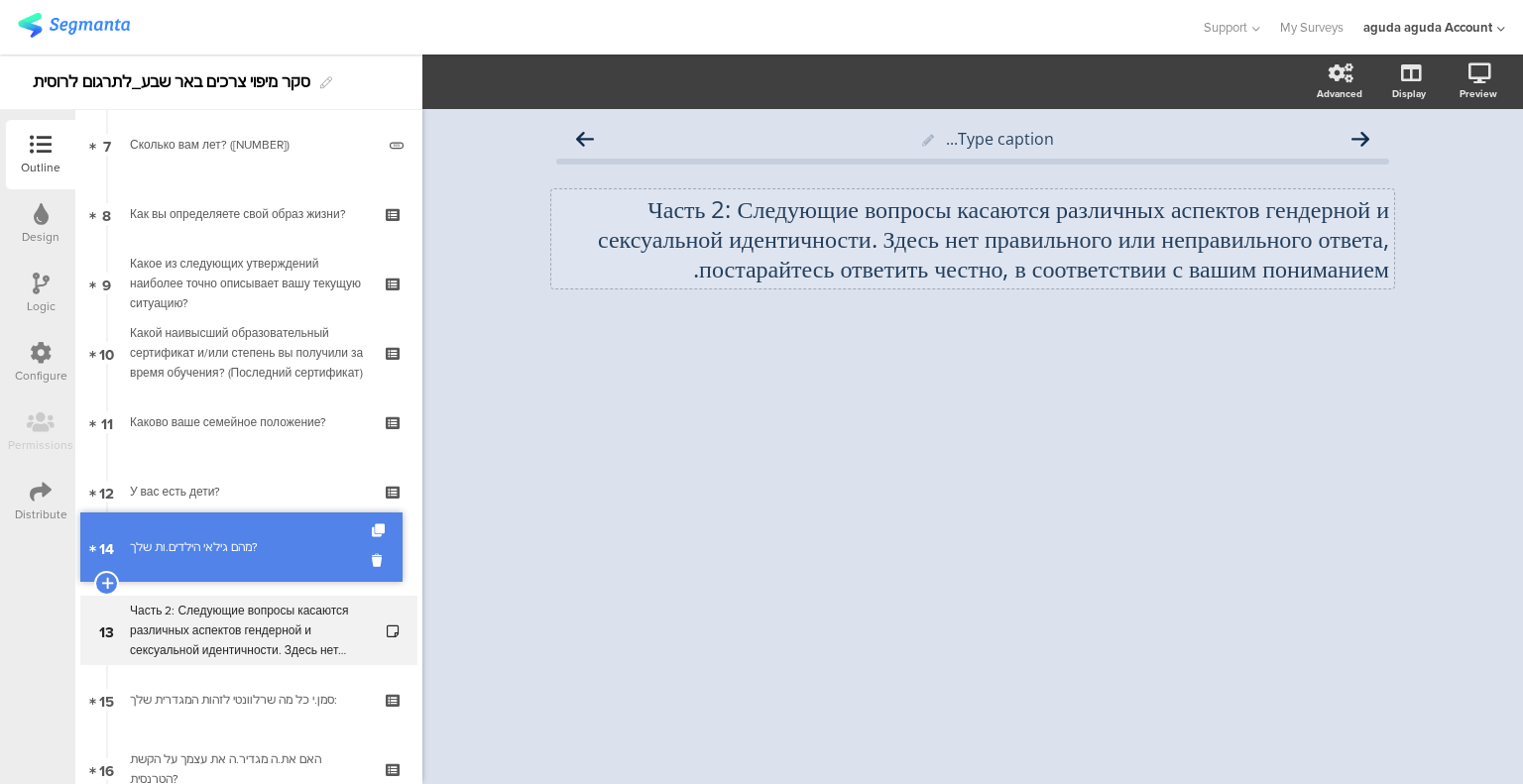 drag, startPoint x: 150, startPoint y: 625, endPoint x: 213, endPoint y: 543, distance: 103.40696 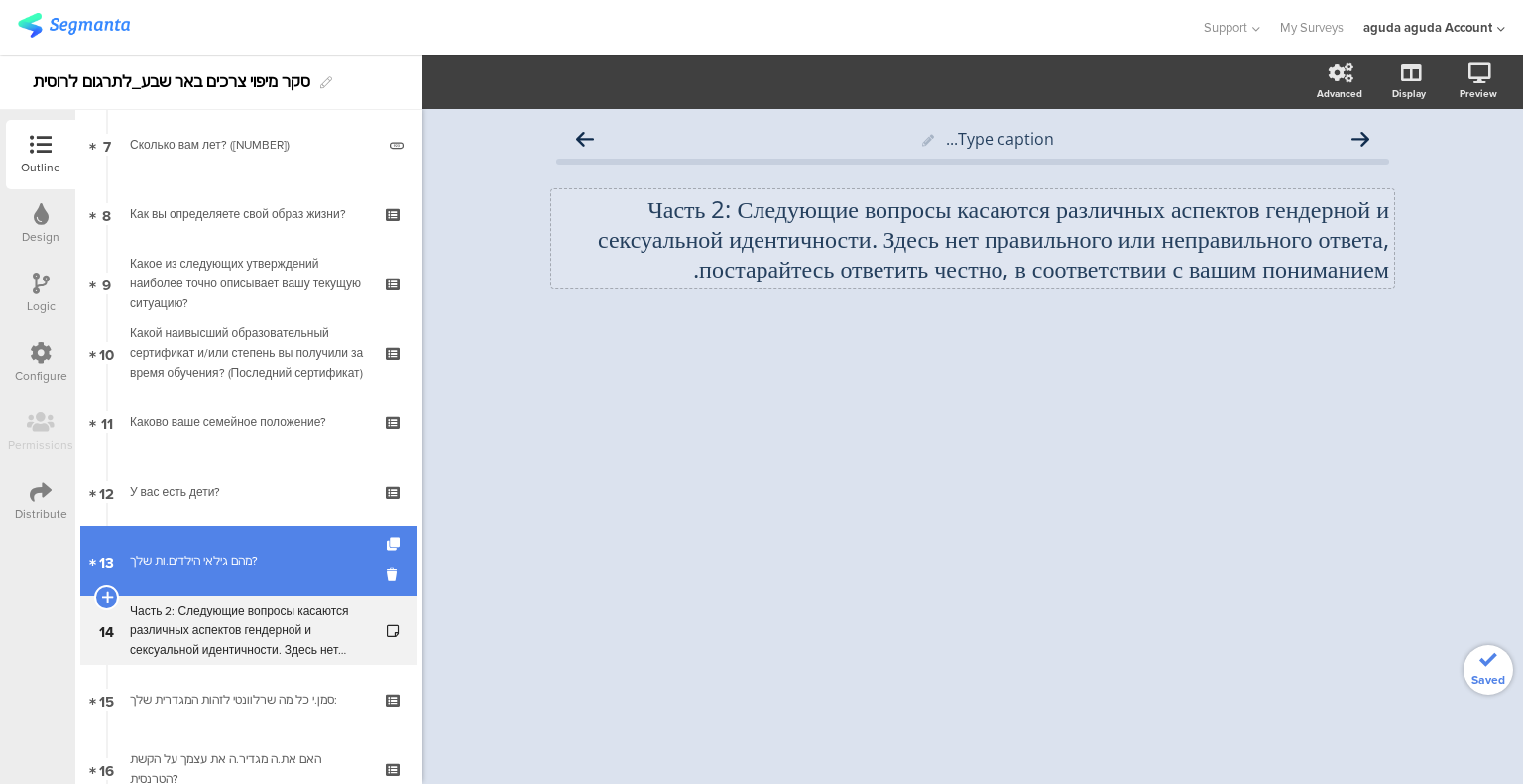 click on "13
מהם גילאי הילדים.ות שלך?" at bounding box center [249, 561] 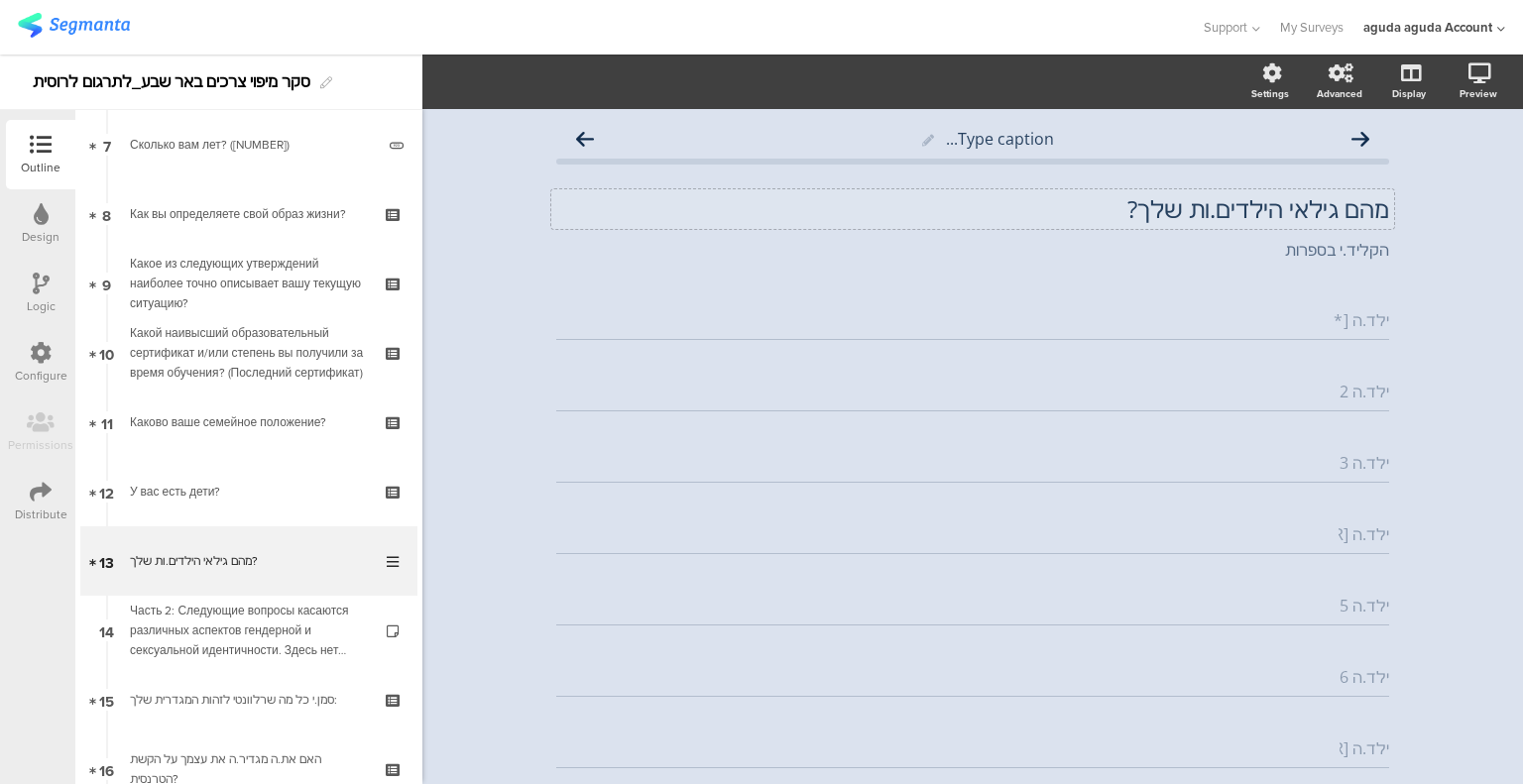 click on "מהם גילאי הילדים.ות שלך?
מהם גילאי הילדים.ות שלך?" 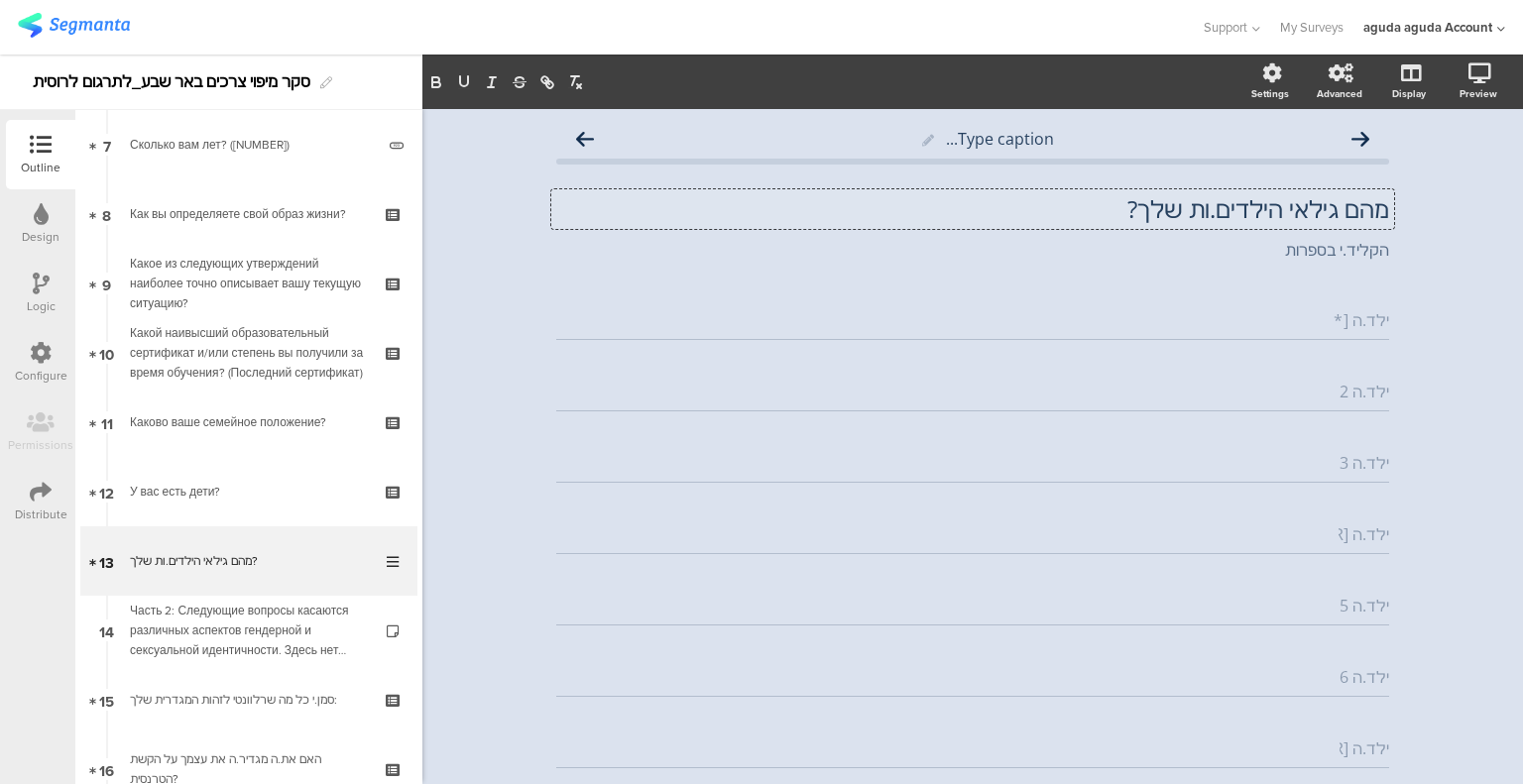 click on "מהם גילאי הילדים.ות שלך?" 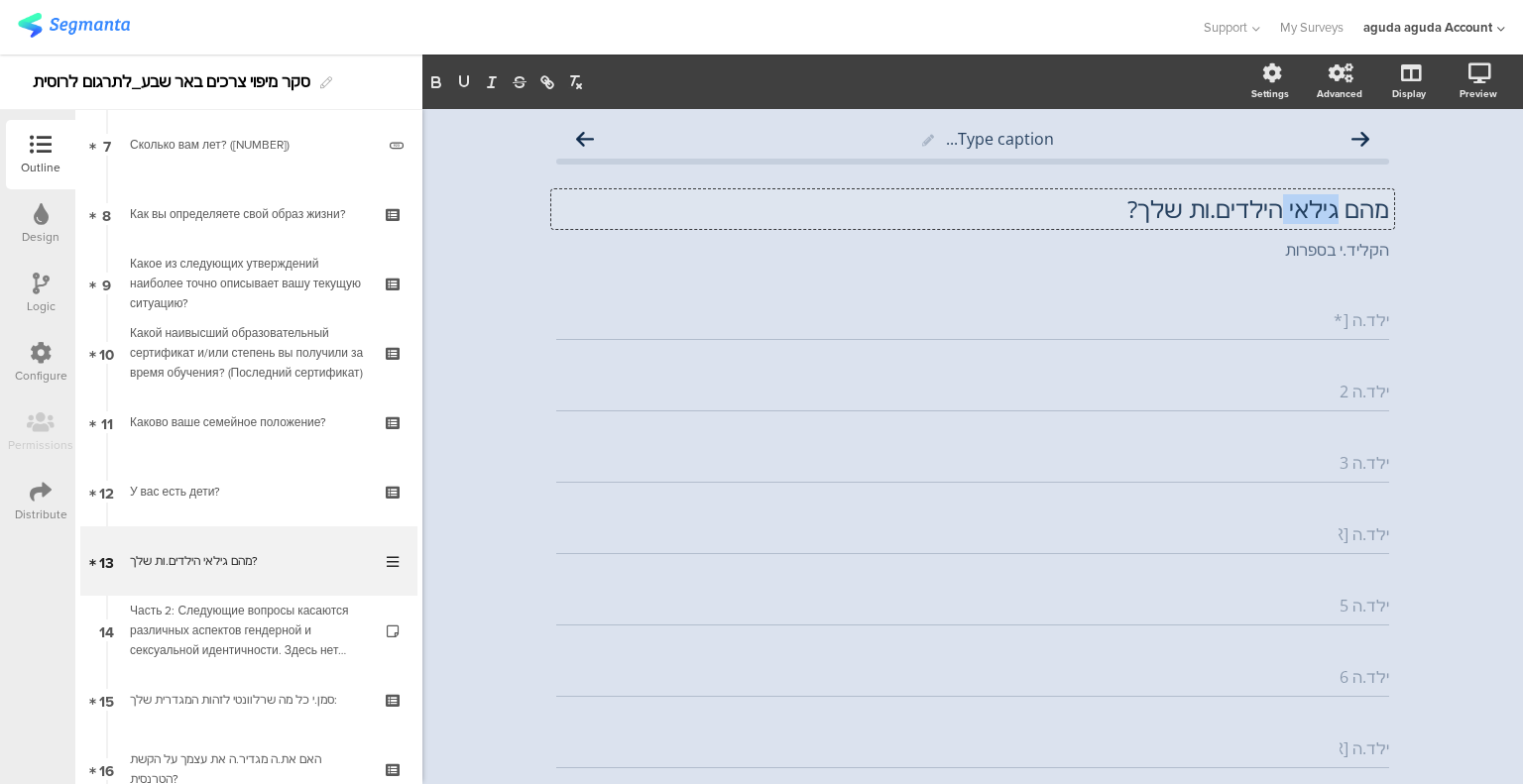 click on "מהם גילאי הילדים.ות שלך?" 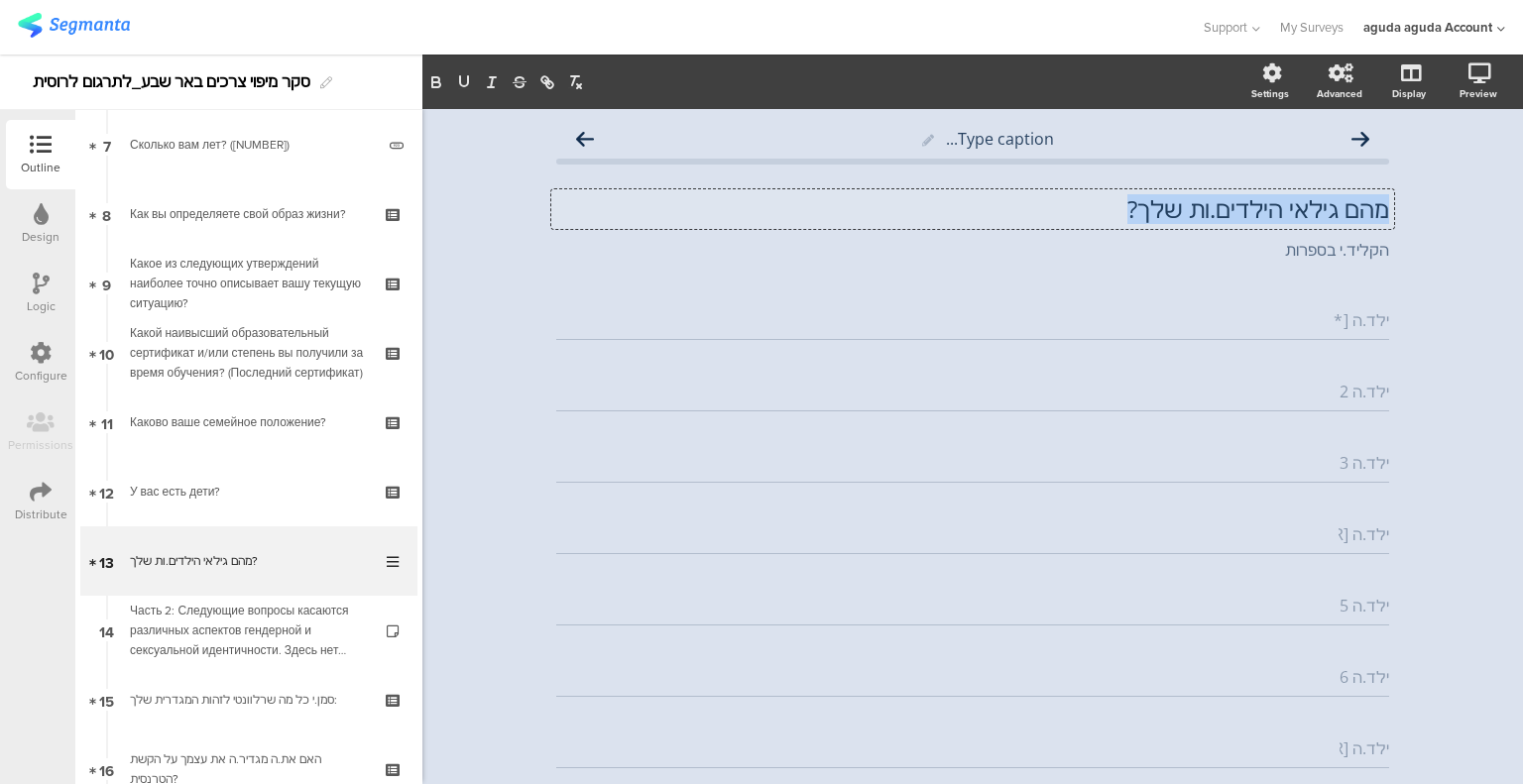 click on "מהם גילאי הילדים.ות שלך?" 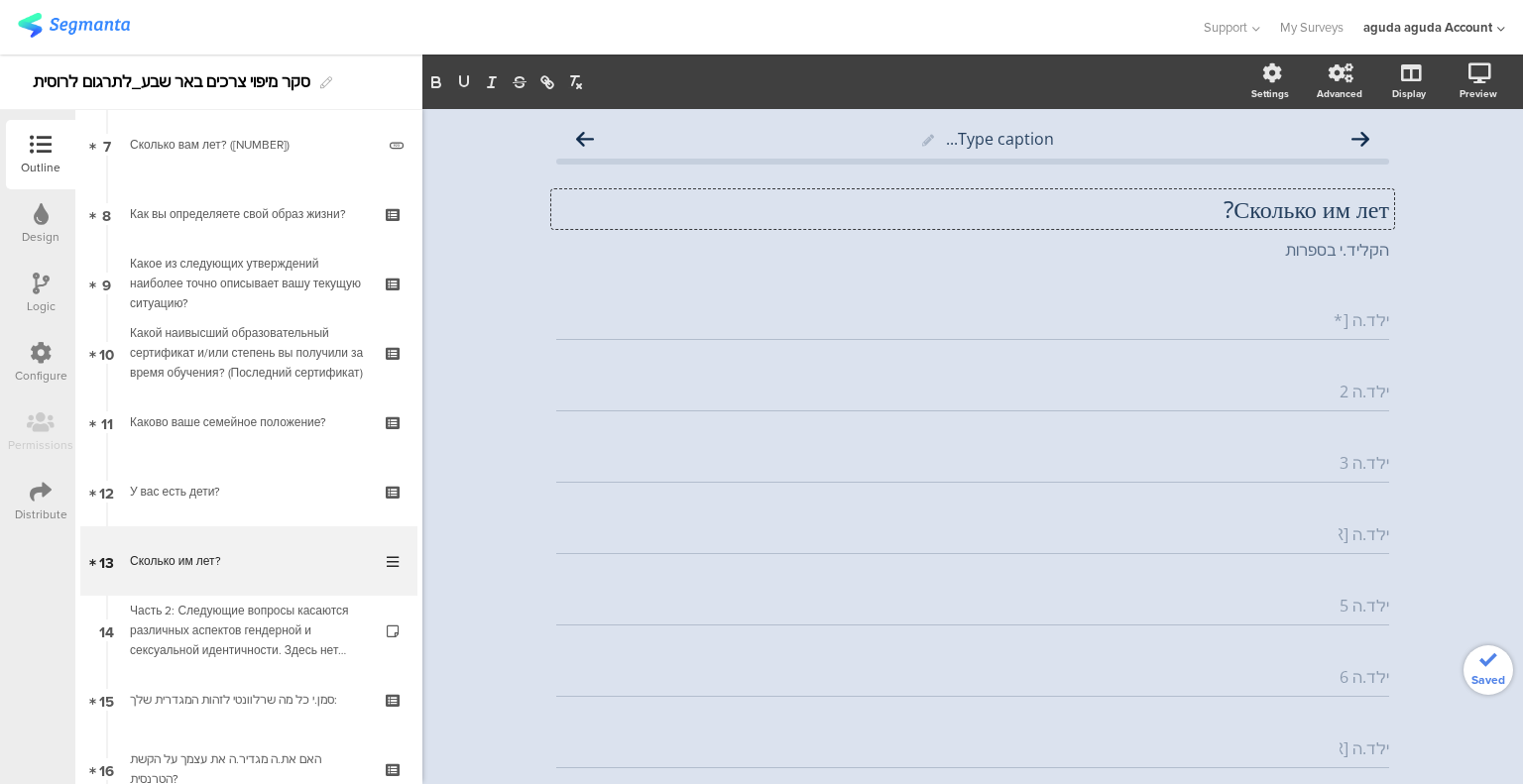 click on "ילד.ה [NUMBER]   * ילד.ה [NUMBER]   ילד.ה [NUMBER]   ילד.ה [NUMBER]   ילד.ה [NUMBER]   ילד.ה [NUMBER]   ילד.ה [NUMBER]" 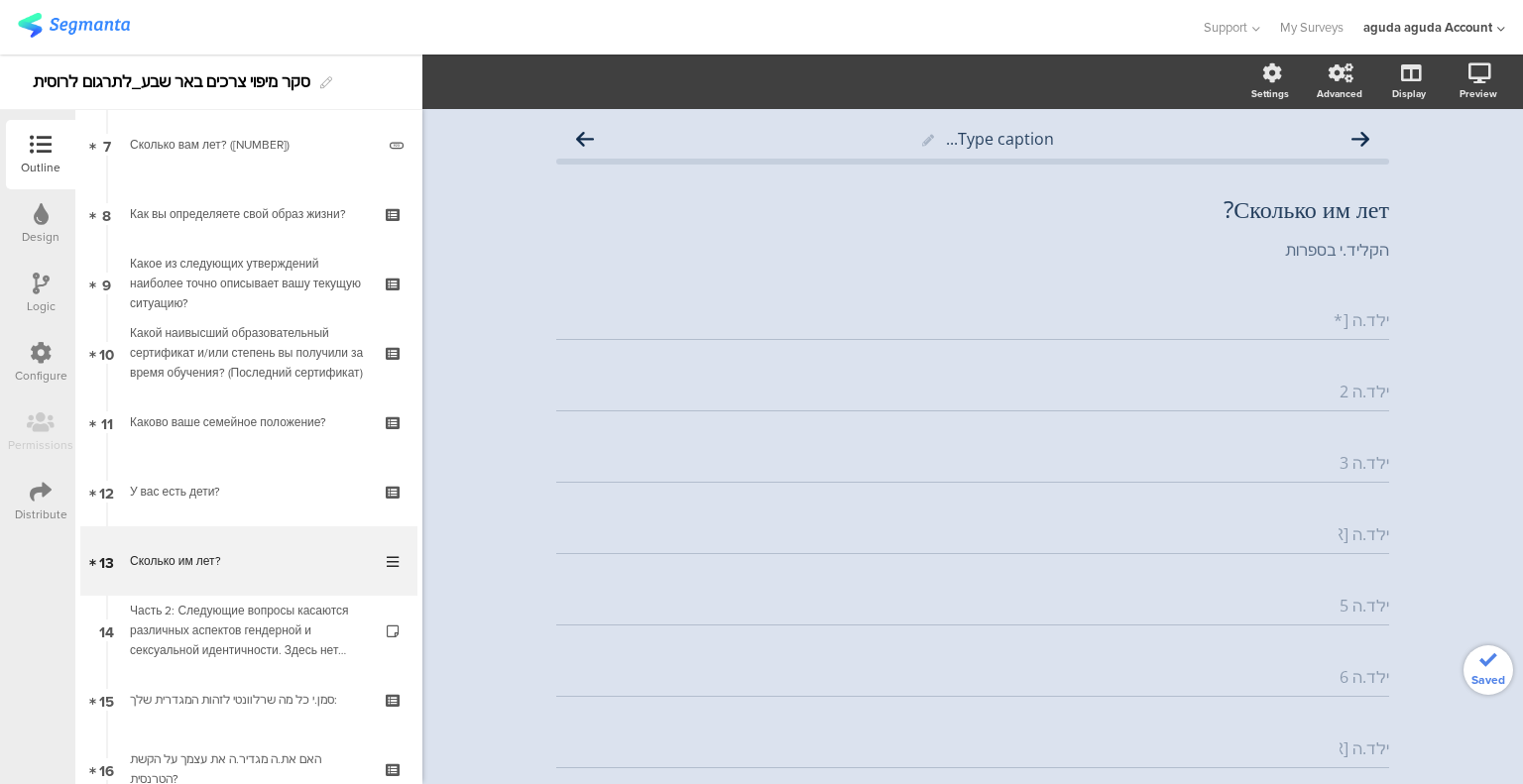 click on "ילד.ה [AGE]" 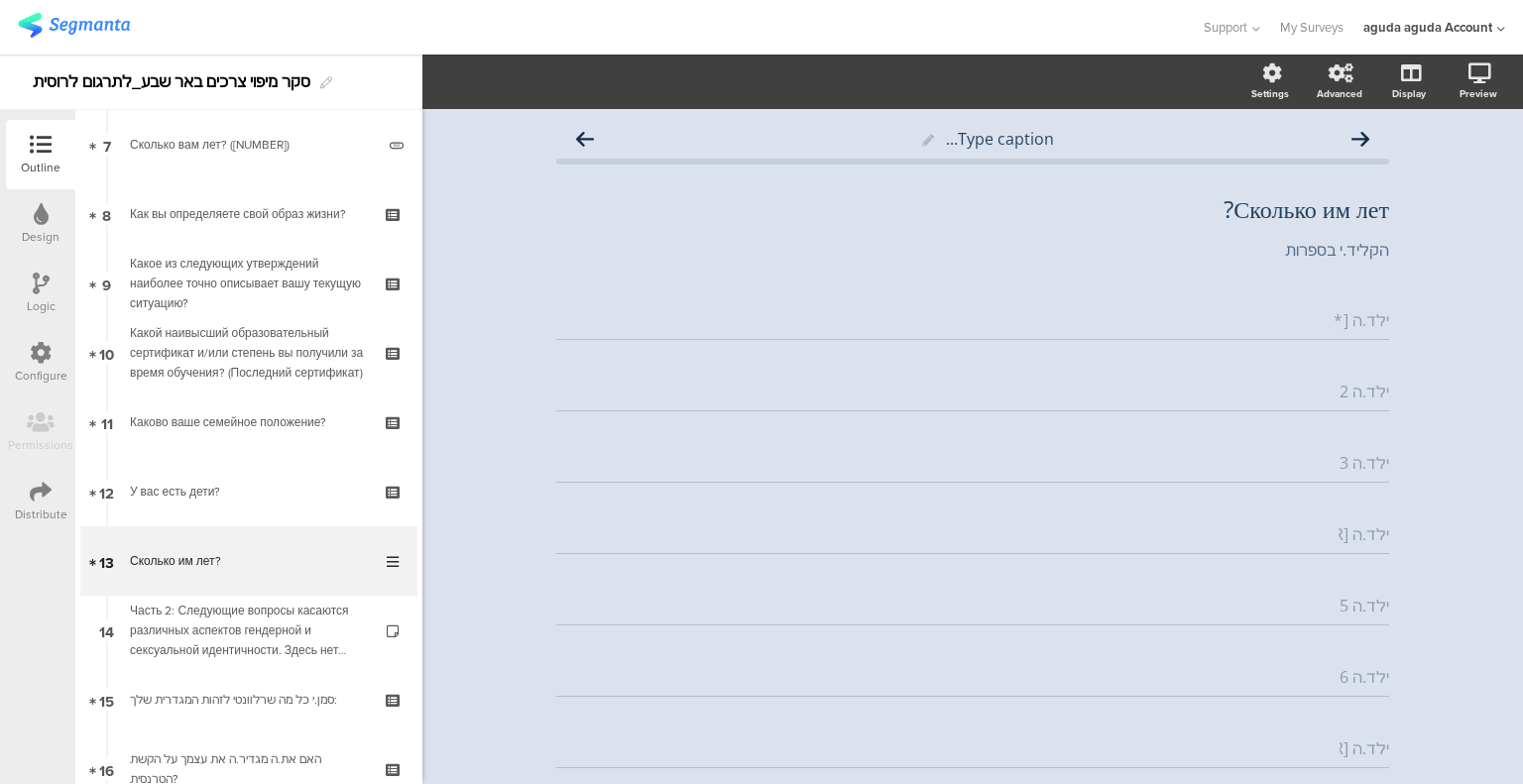 click on "ילד.ה [AGE]" 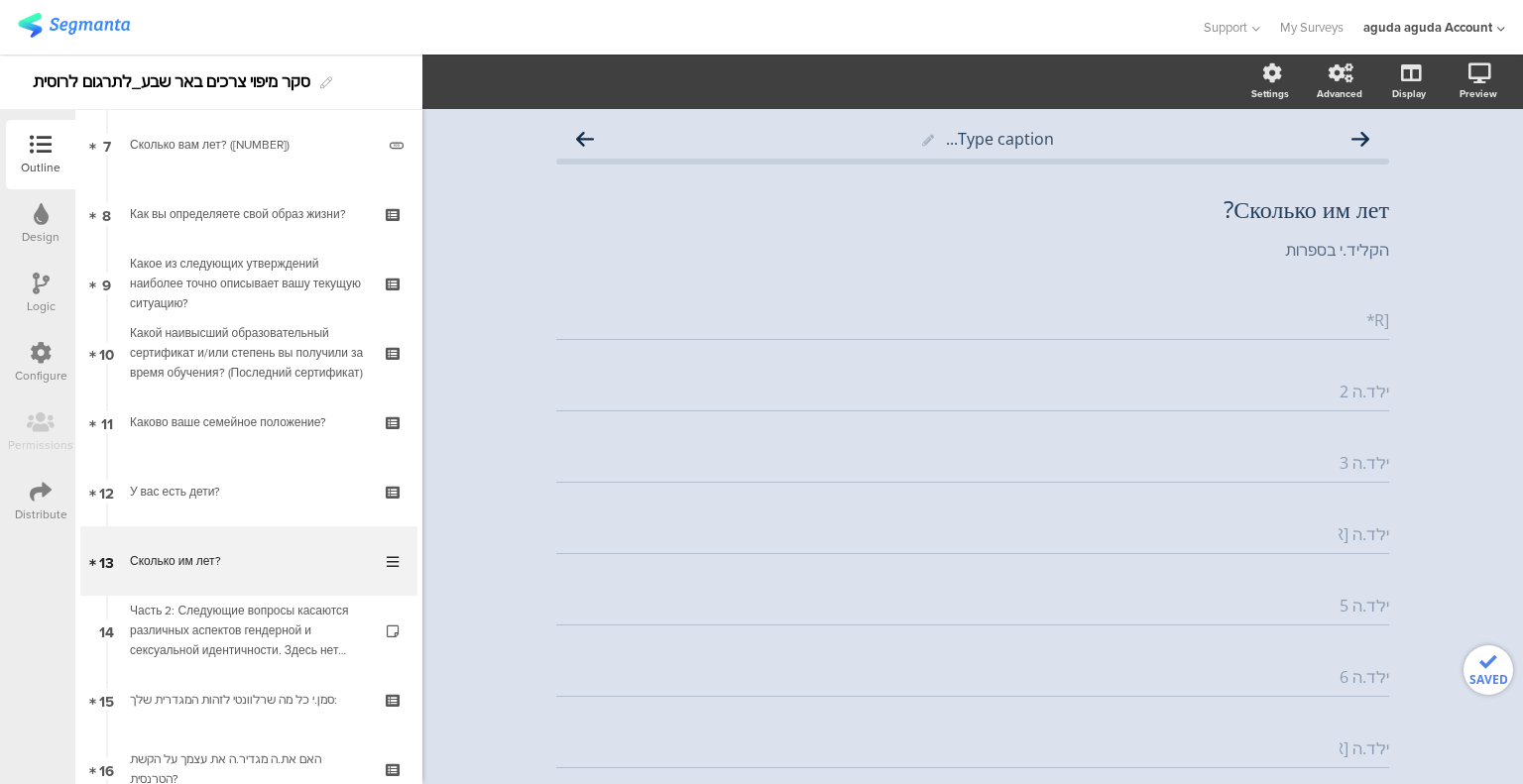 type on "[NUMBER]:" 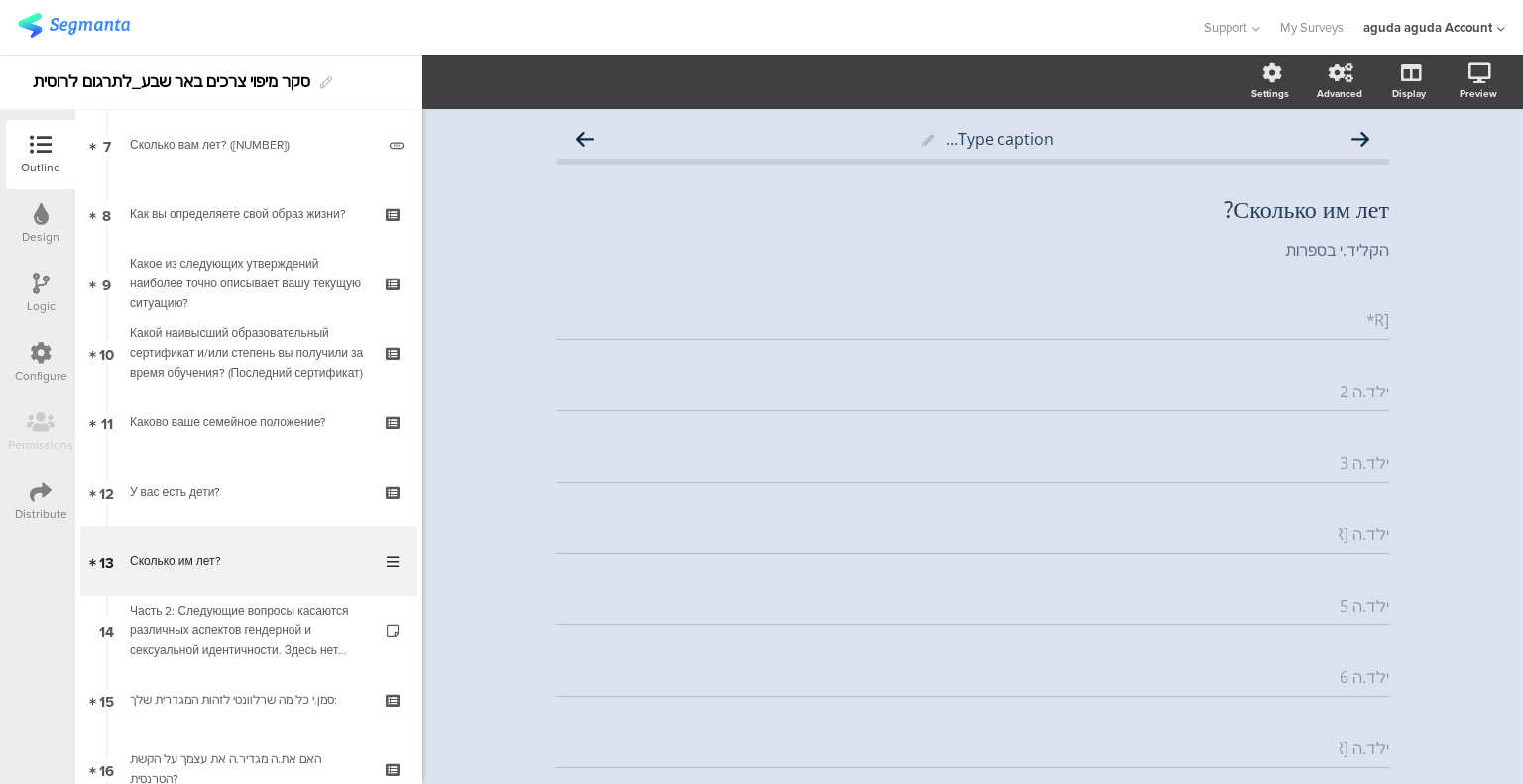 click on "ילד.ה 2" 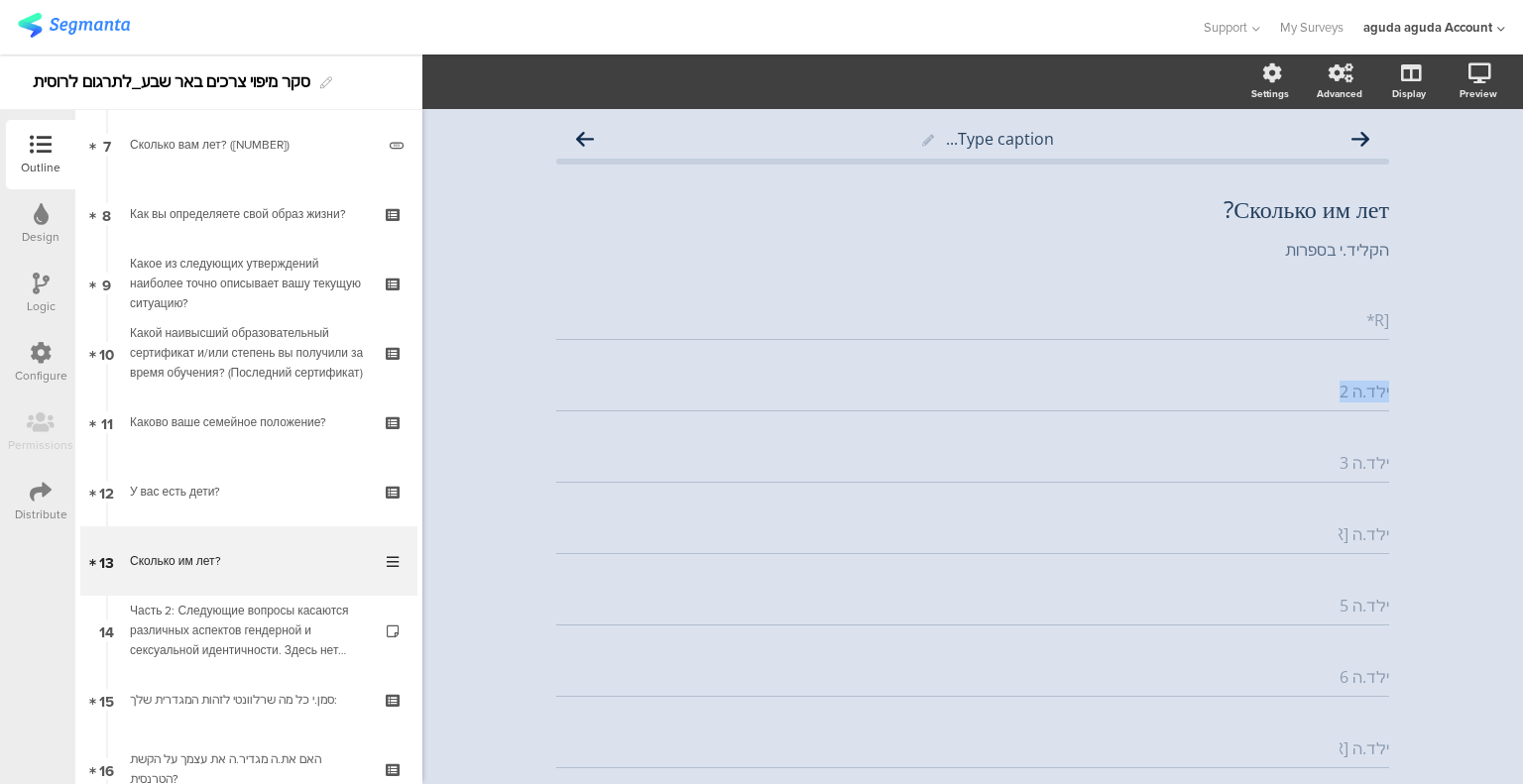 click on "ילד.ה 2" 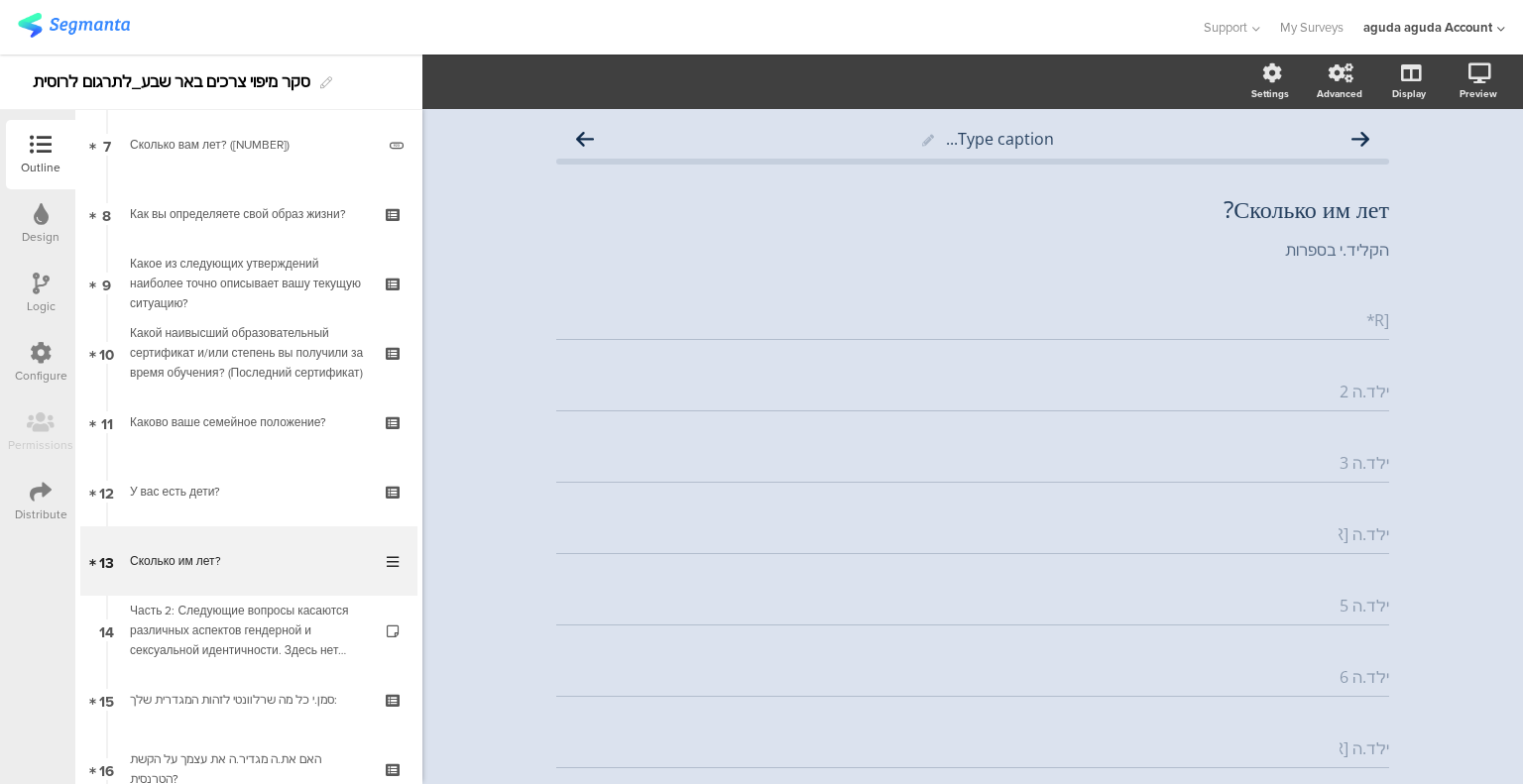 click on "ילד.ה 2" 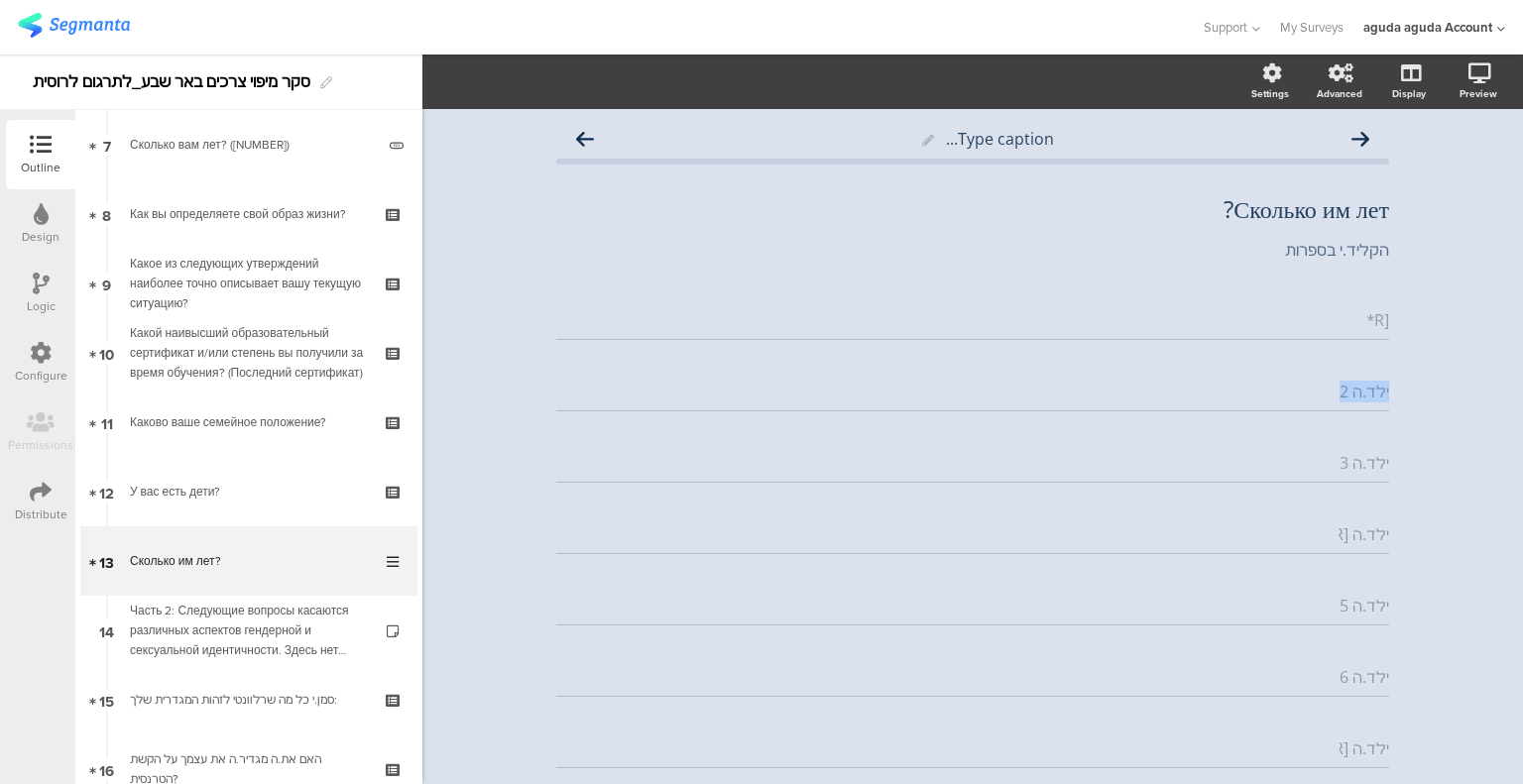 drag, startPoint x: 1325, startPoint y: 403, endPoint x: 1424, endPoint y: 411, distance: 99.32271 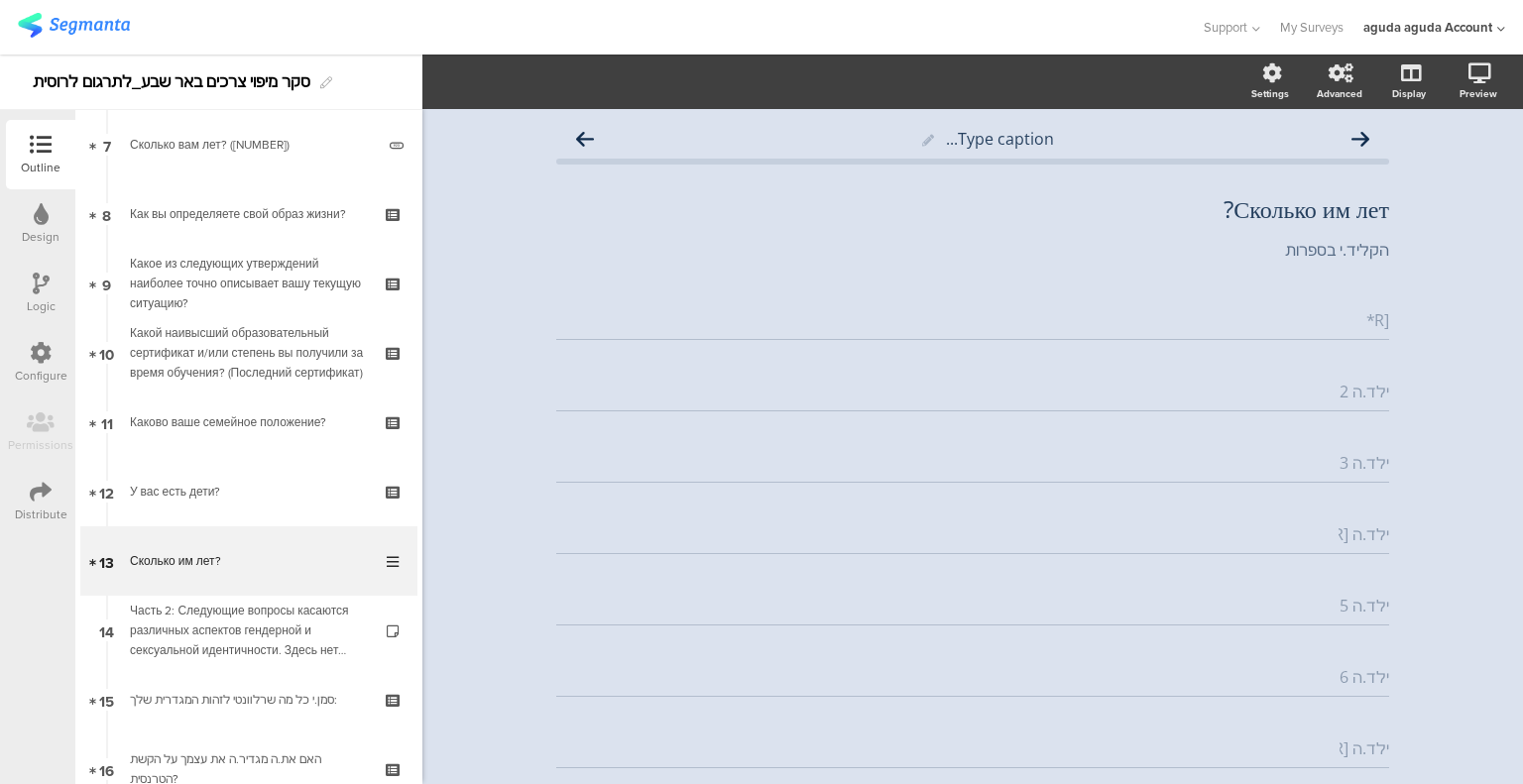 click on "ילד.ה 2" 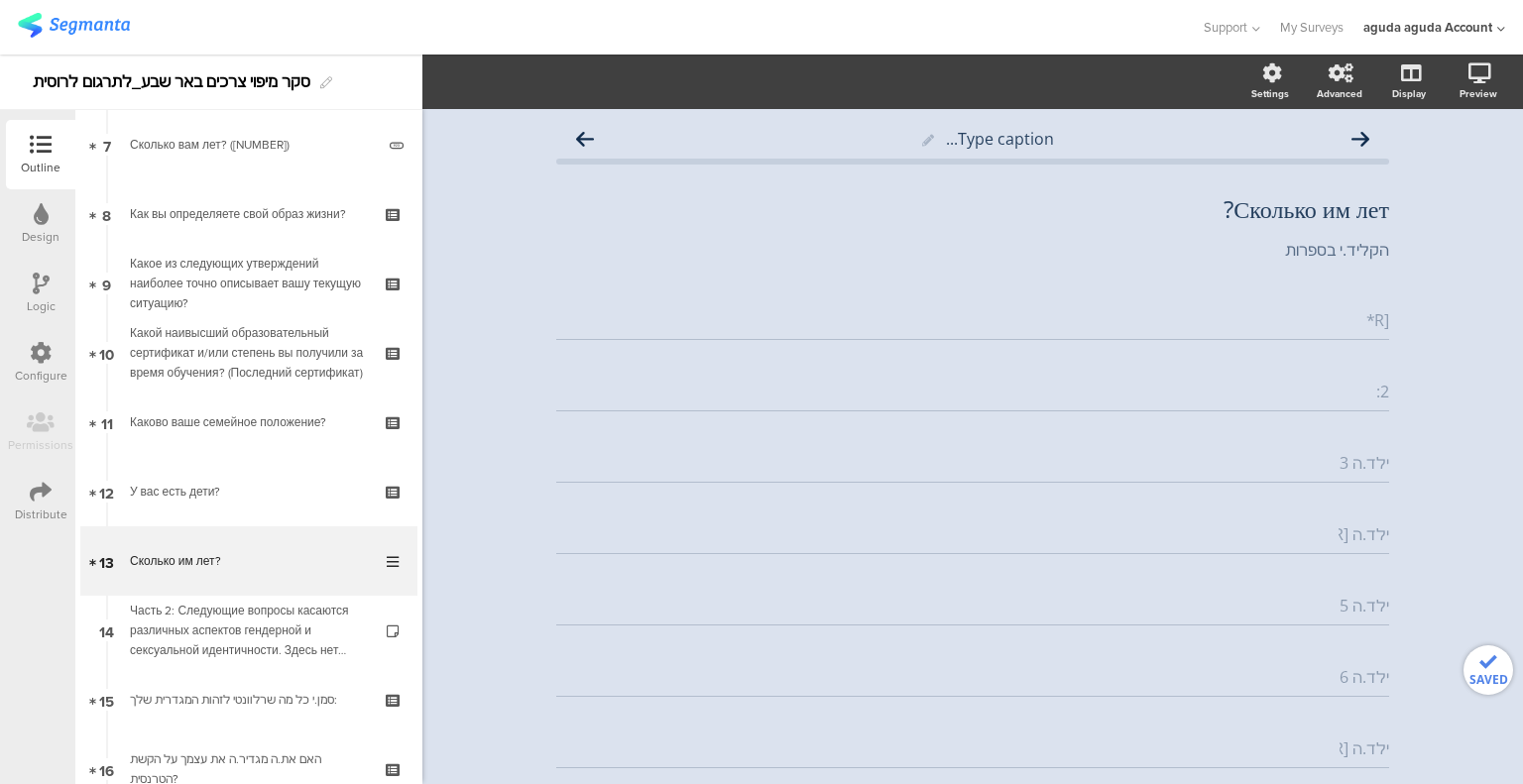 type on "2:" 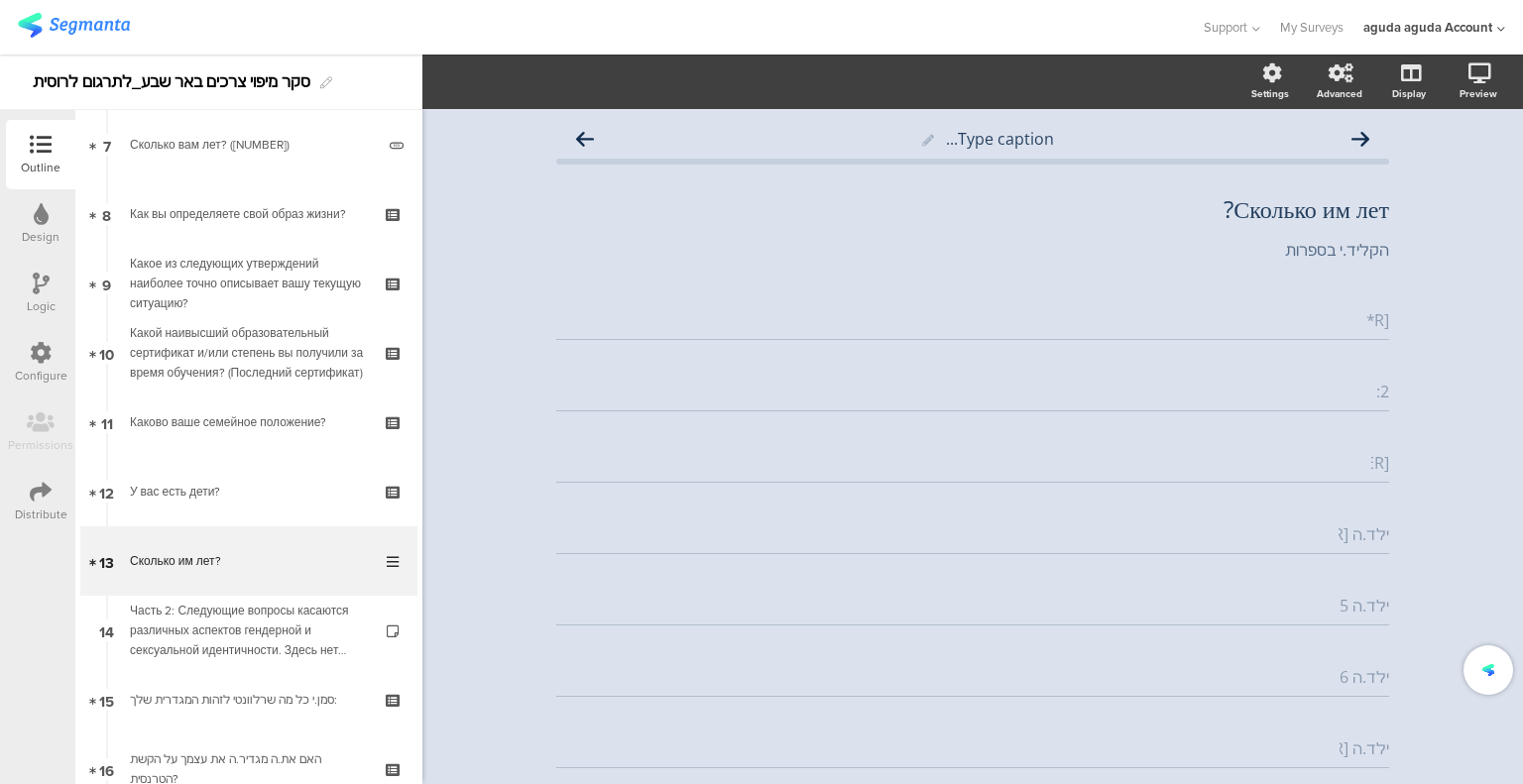 type on "[NUMBER]:" 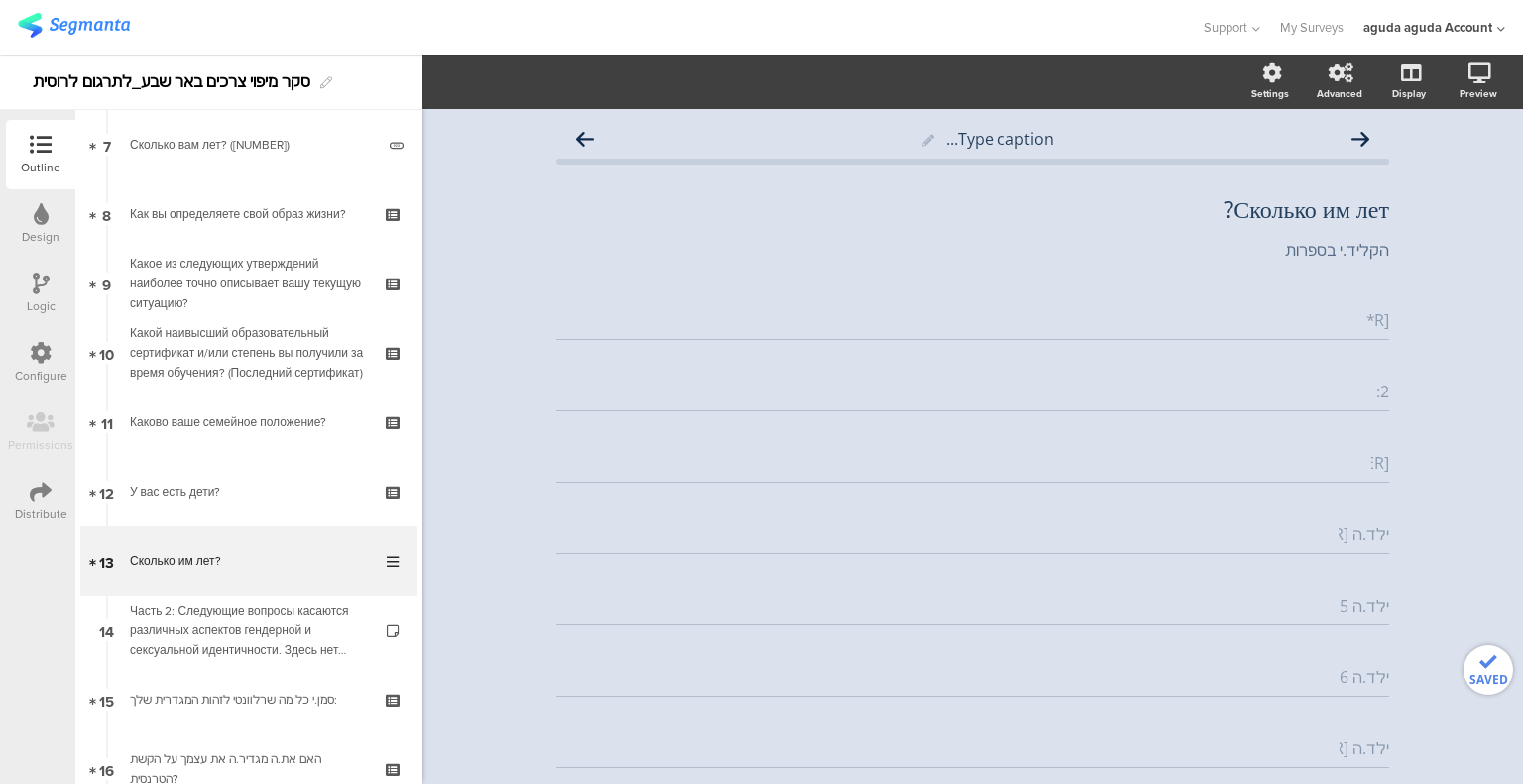 drag, startPoint x: 1311, startPoint y: 542, endPoint x: 1431, endPoint y: 530, distance: 120.59851 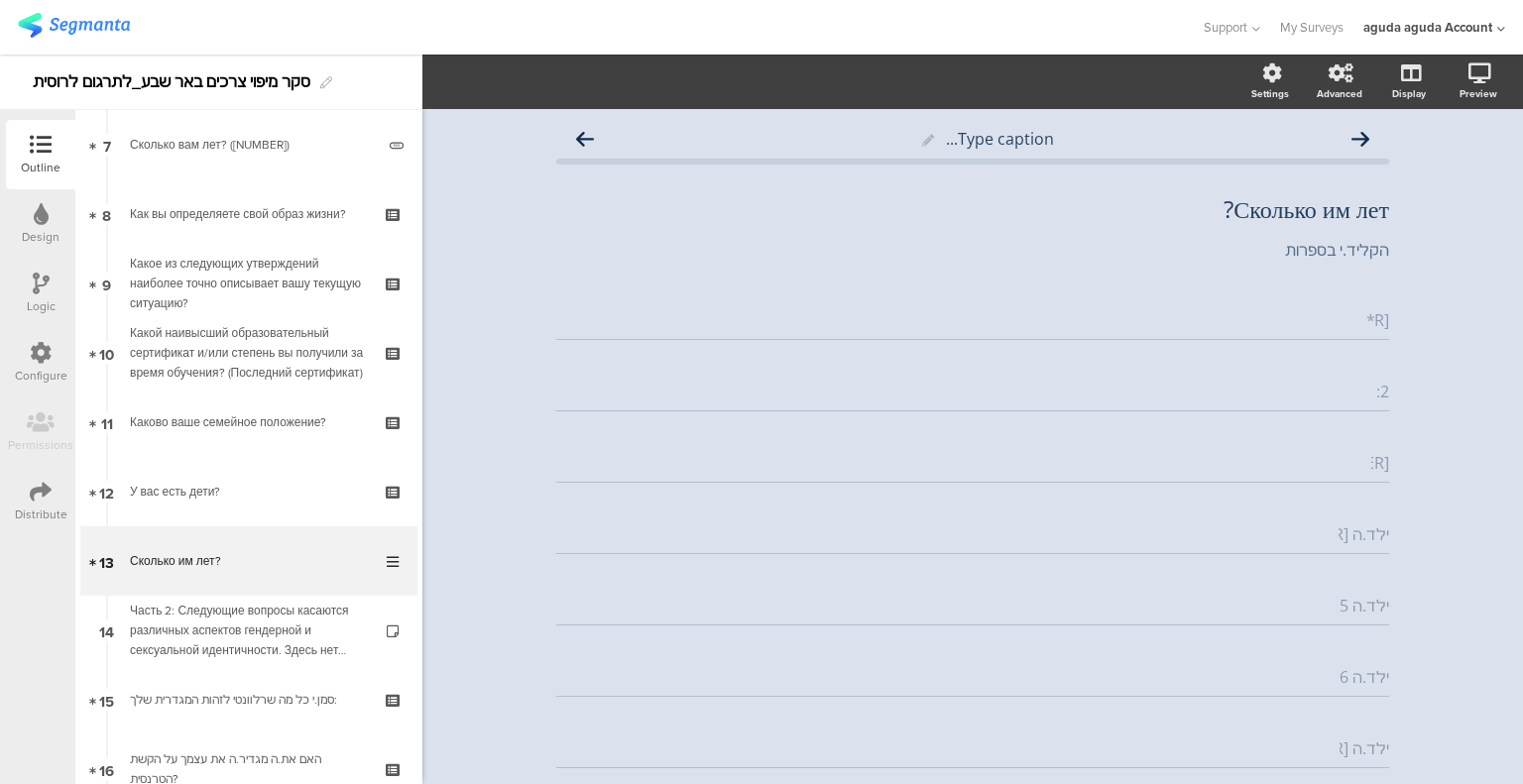 click on "ילד.ה [NUMBER]" 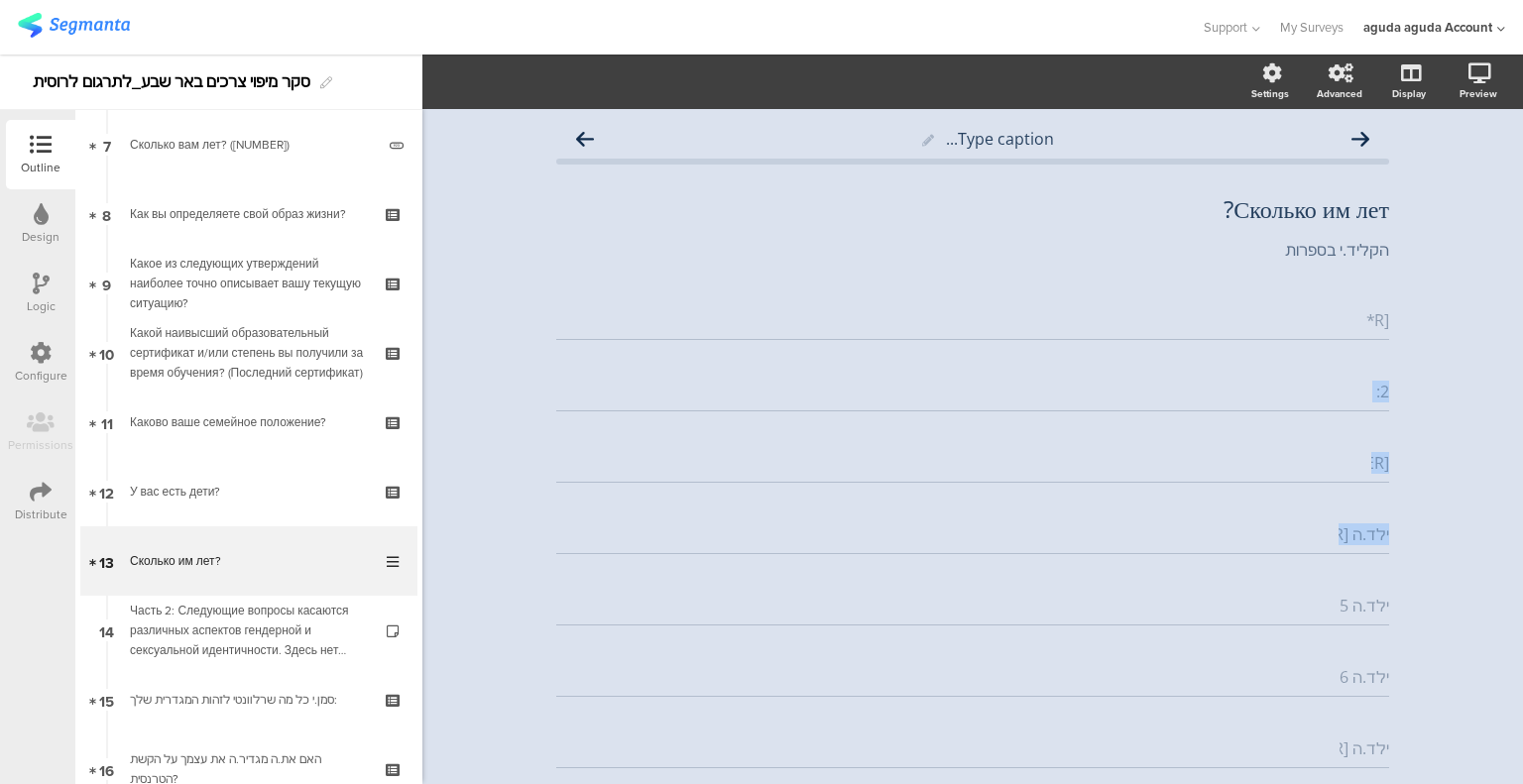 click on "ילד.ה [NUMBER]" 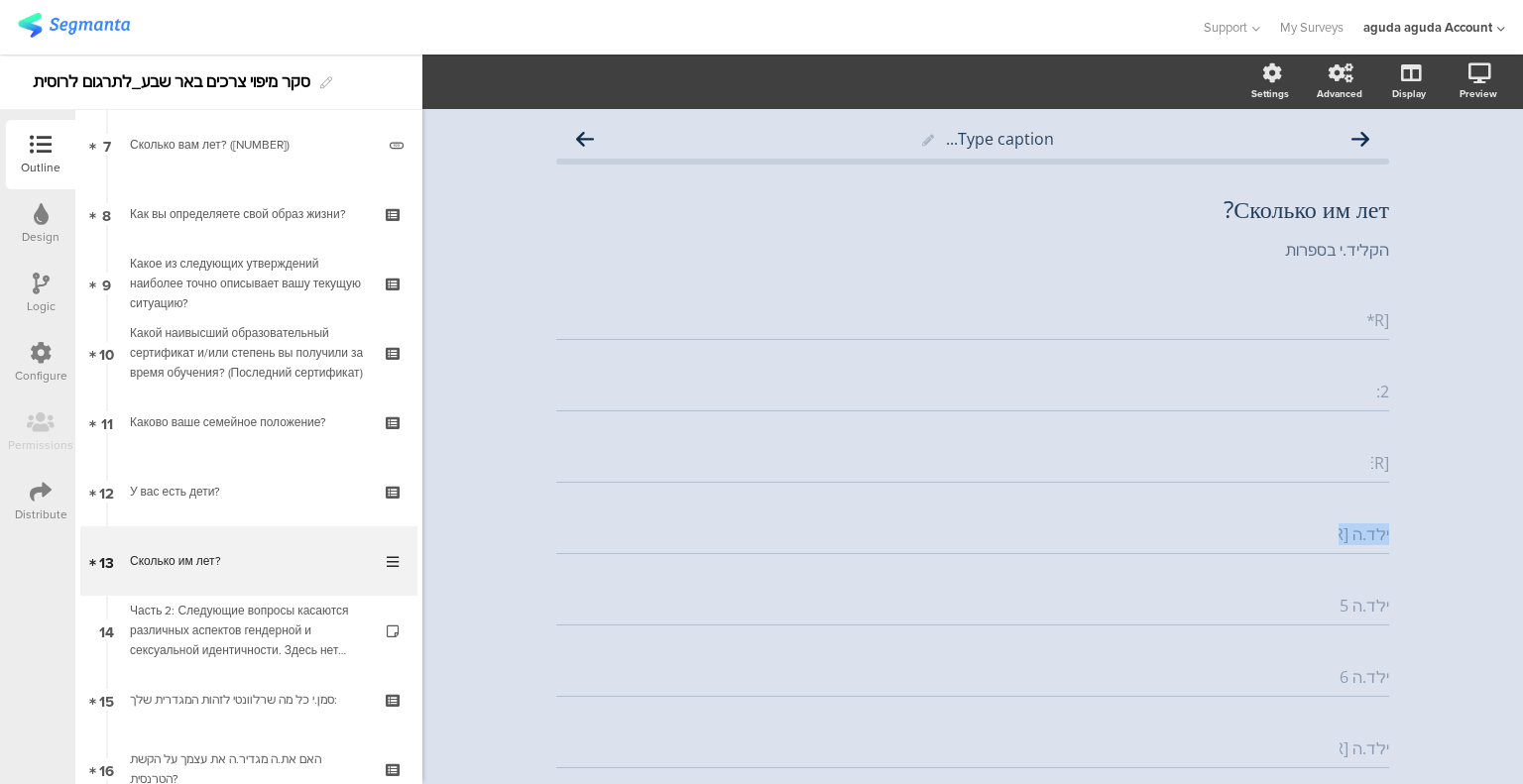 click on "ילד.ה [NUMBER]" 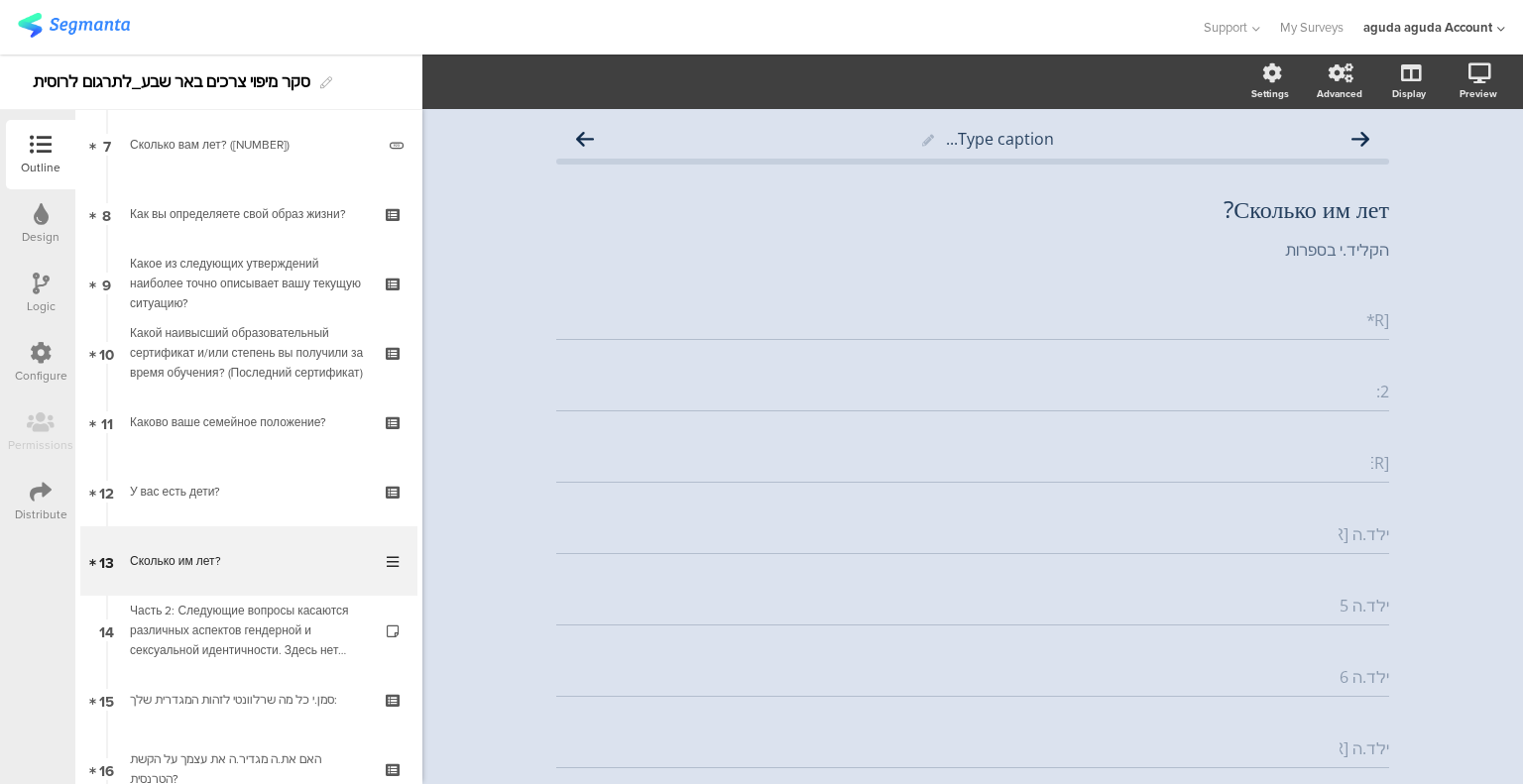 drag, startPoint x: 1337, startPoint y: 534, endPoint x: 1391, endPoint y: 538, distance: 54.147945 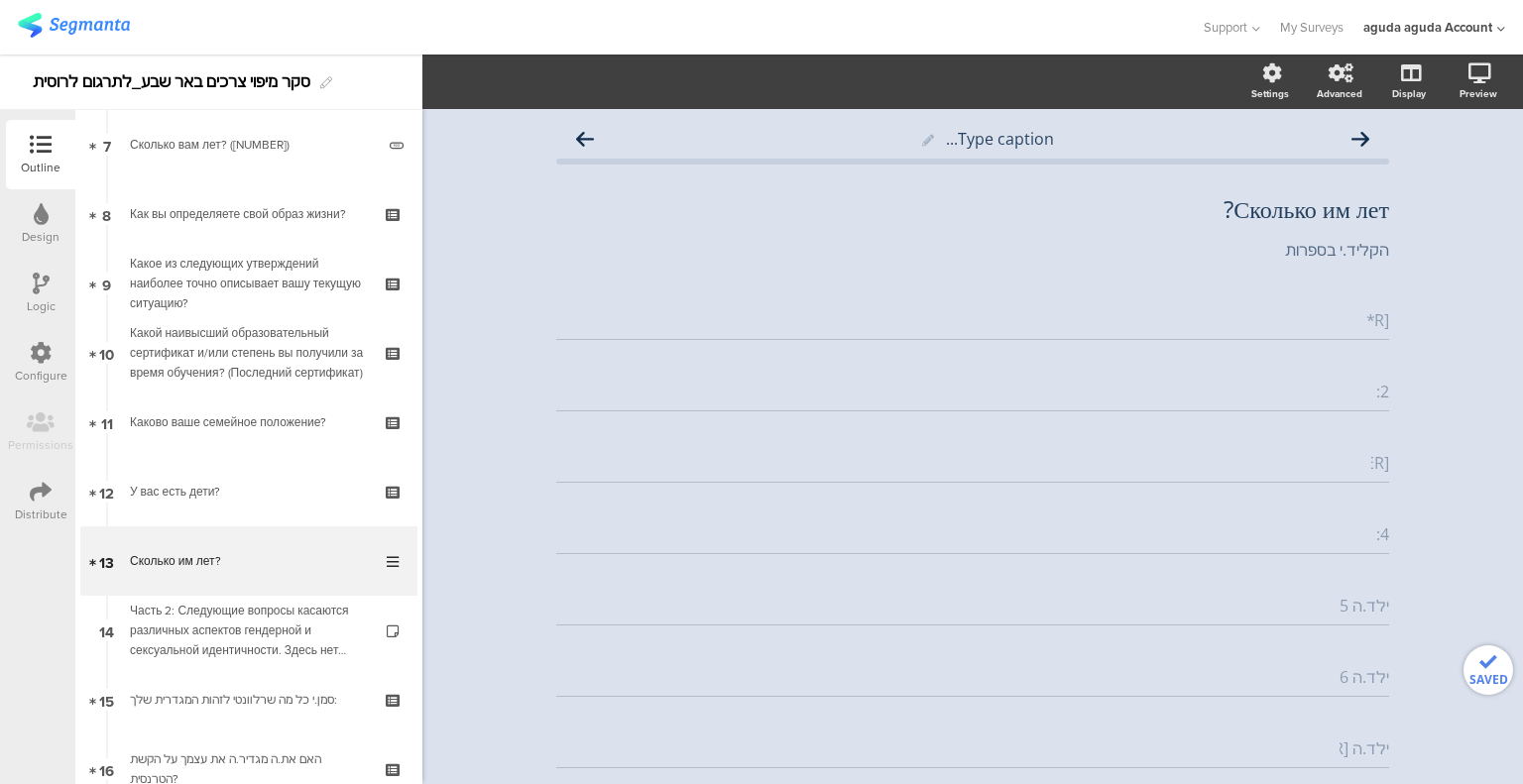 type on "4:" 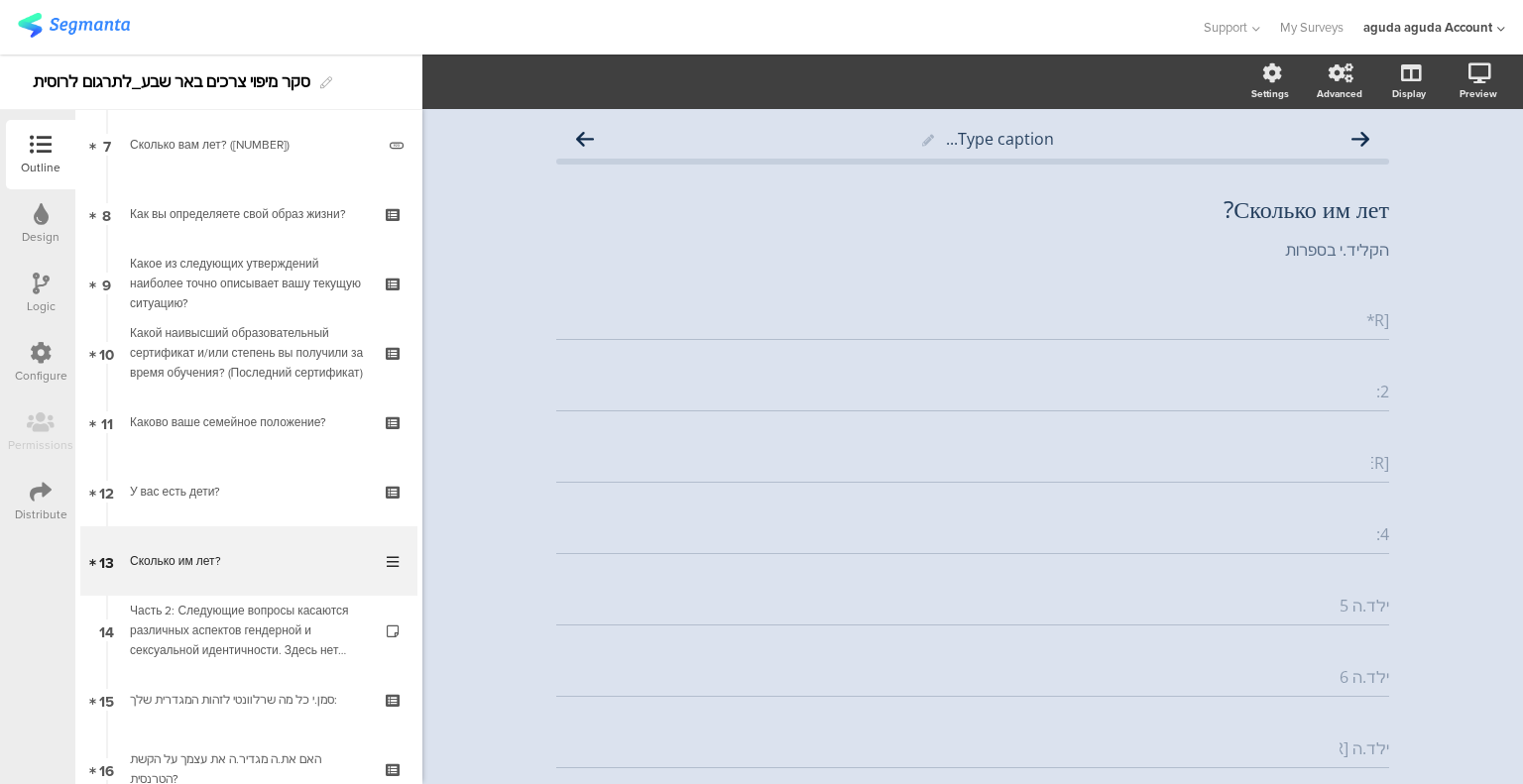 click on "ילד.ה 5" 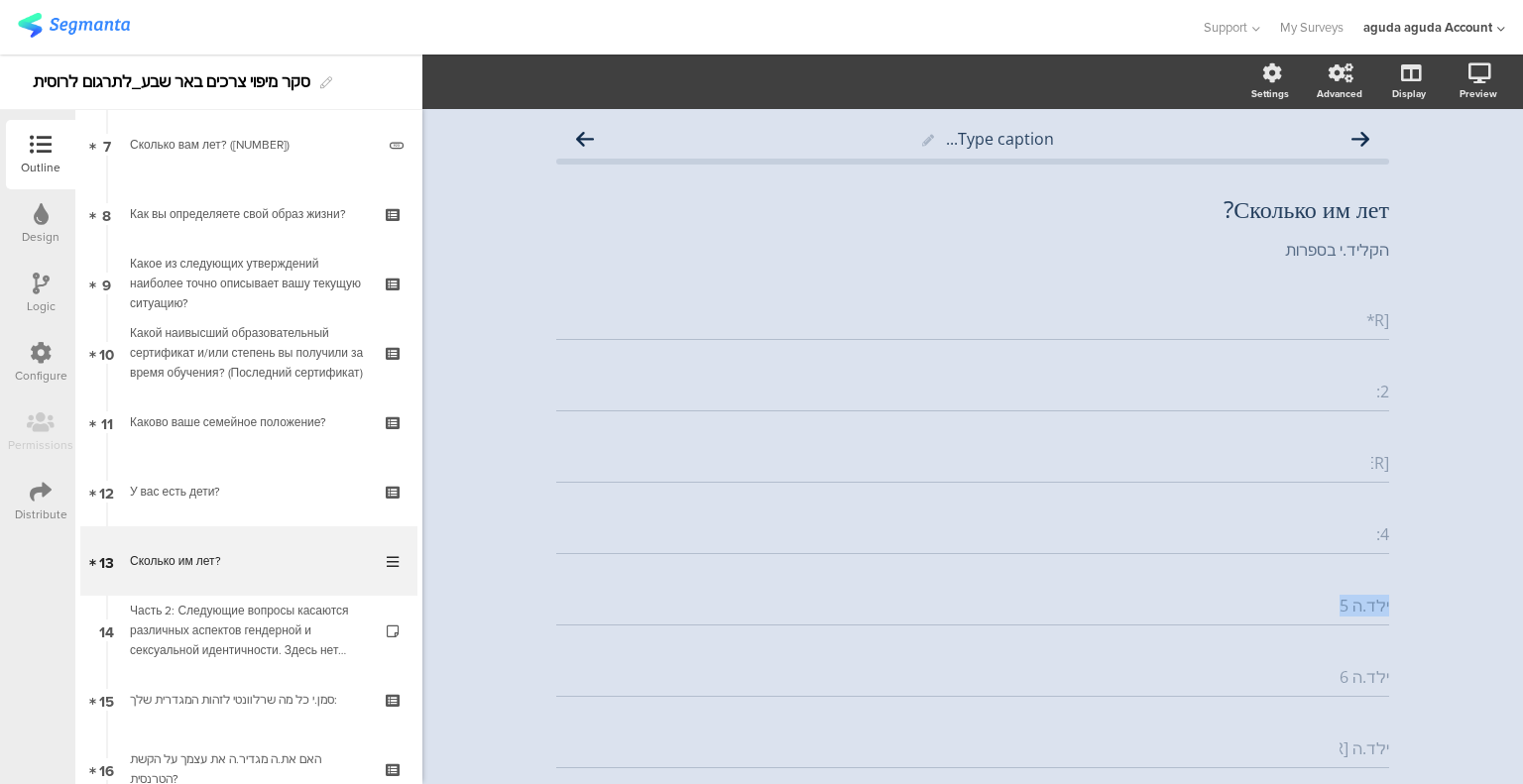 click on "ילד.ה 5" 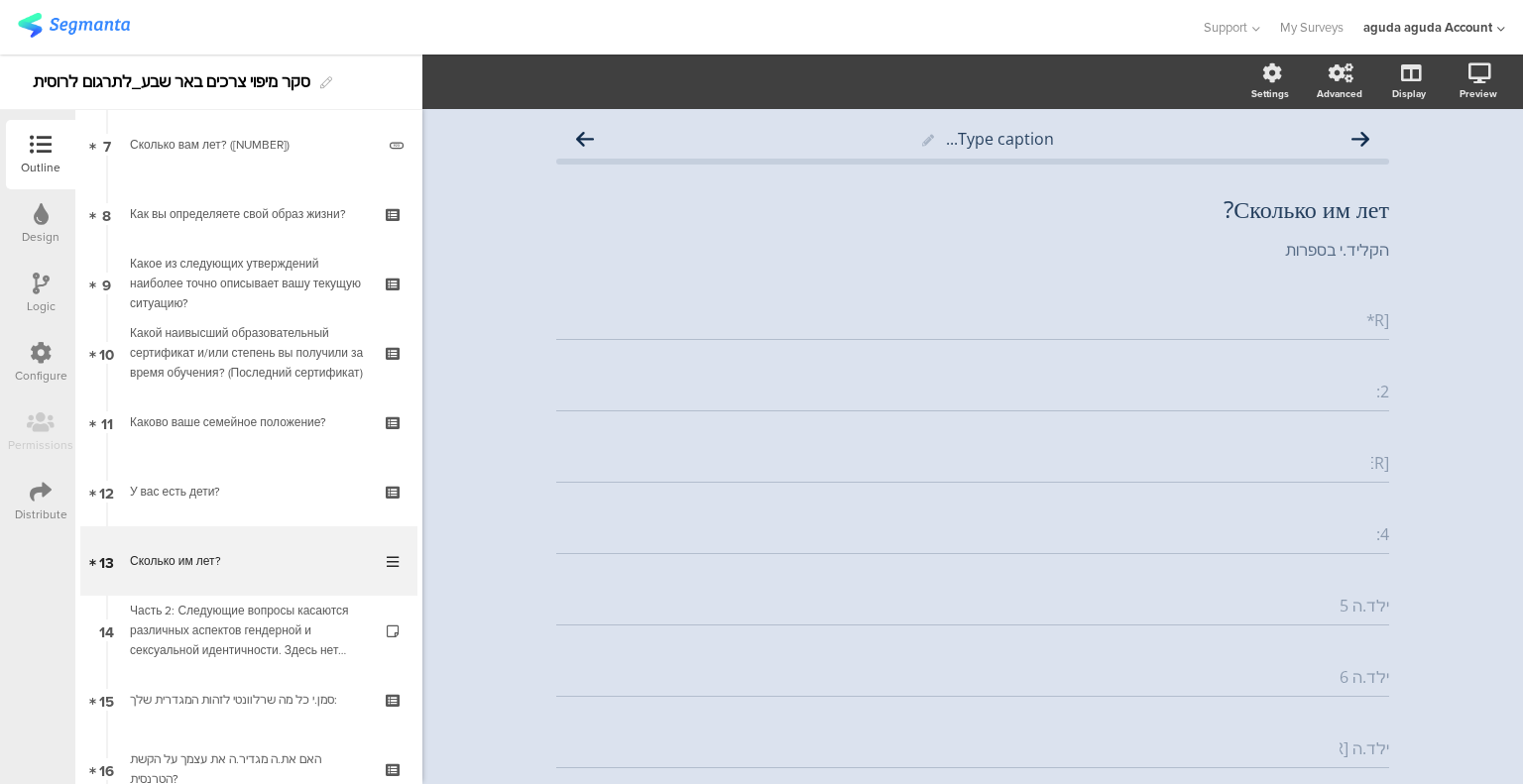 click on "ילד.ה 5" 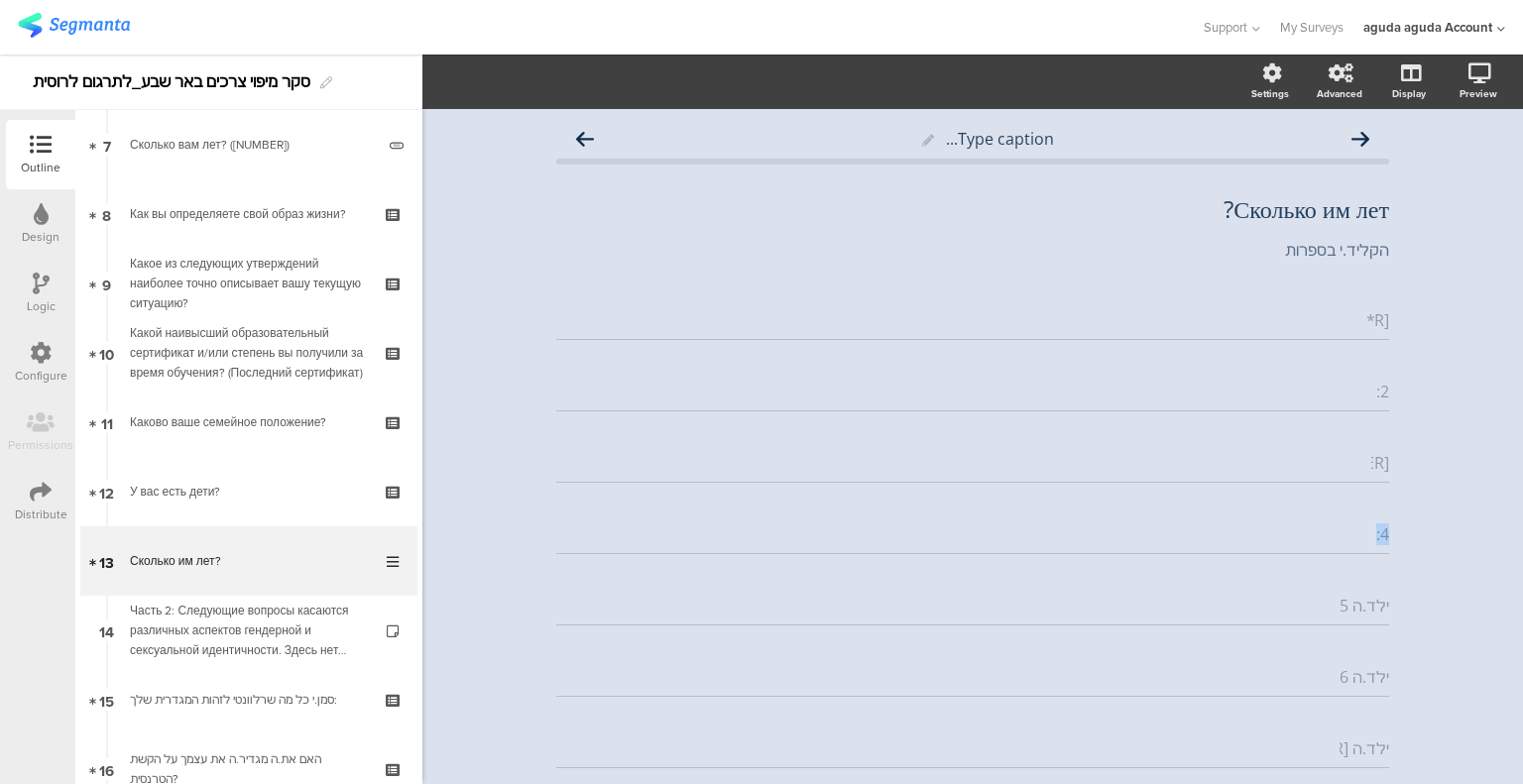 click on "ילד.ה 5" 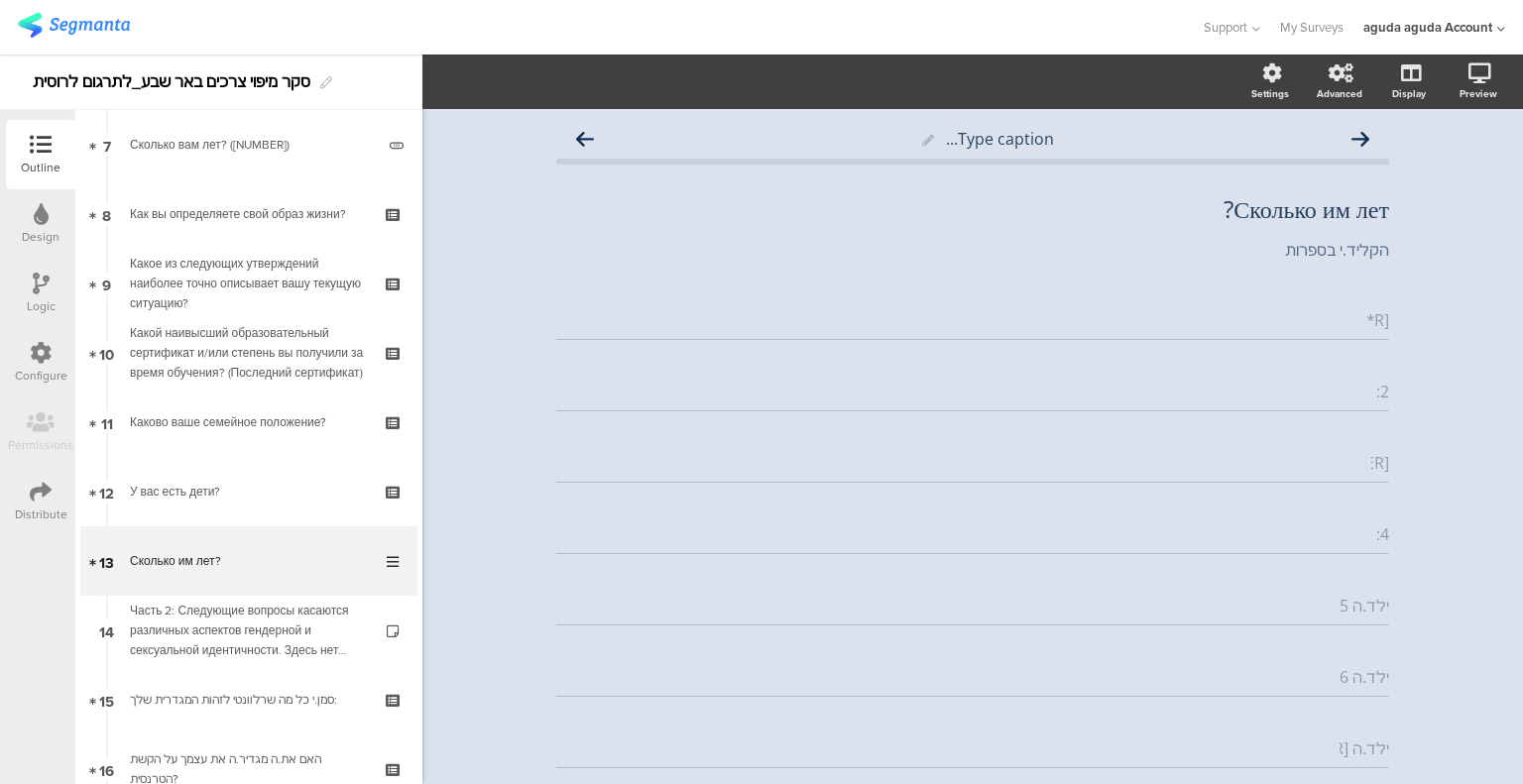 click on "Type caption...
Сколько им лет?
Сколько им лет?
הקליד.י בספרות
הקליד.י בספרות
1:   * 2:   3:   4:   ילד.ה 5   ילד.ה 6   ילד.ה 7" 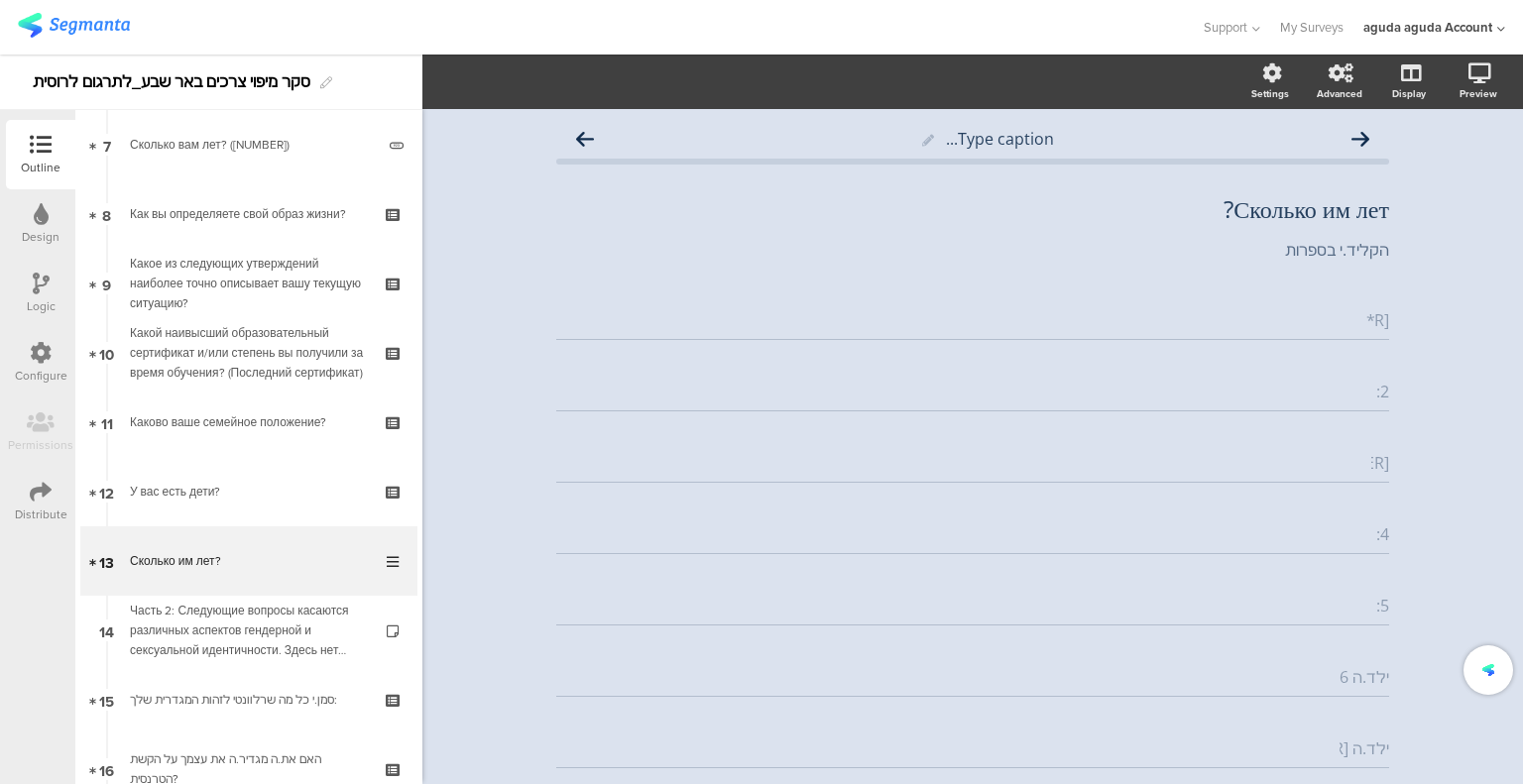 type on "5:" 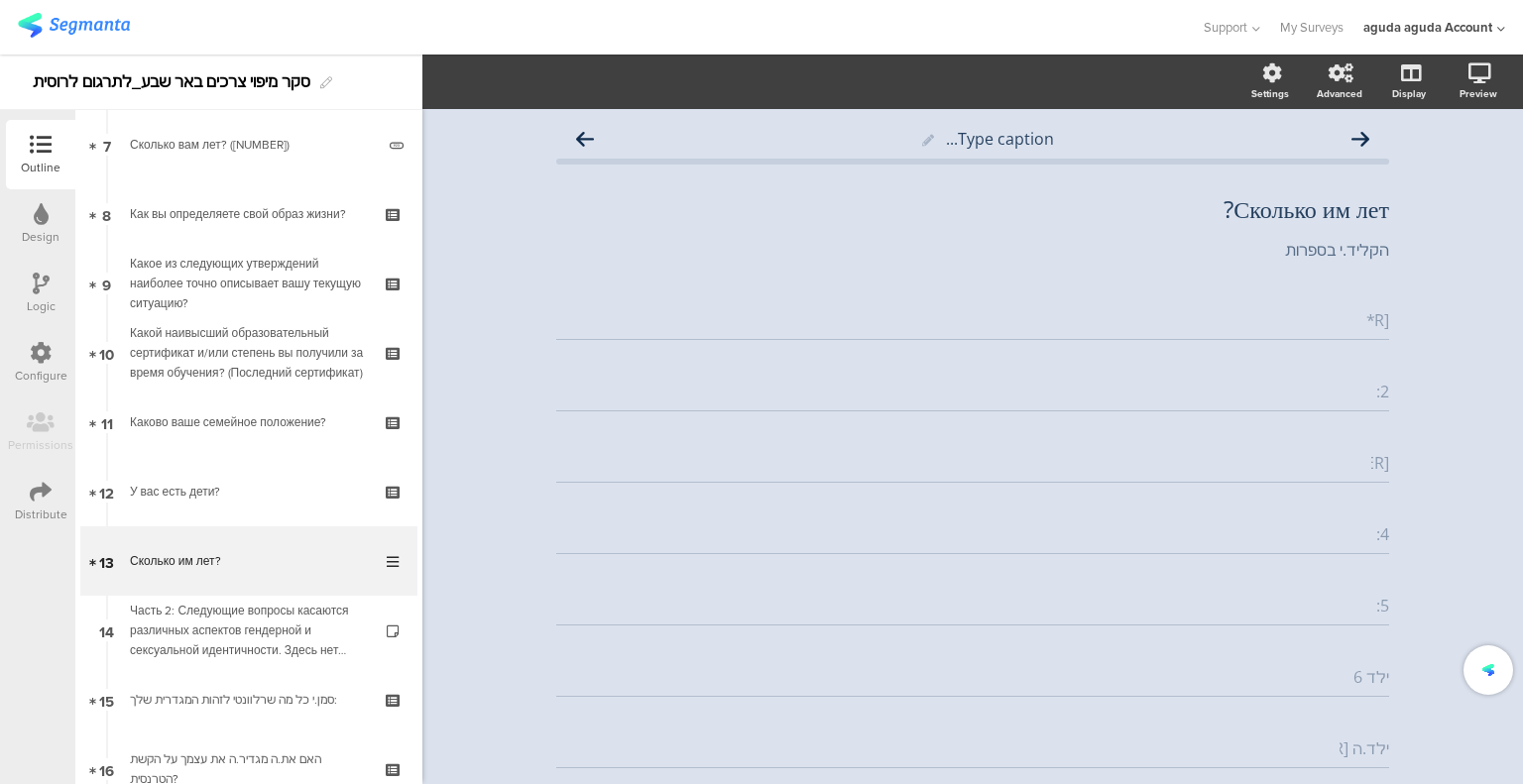click on "ילד 6" 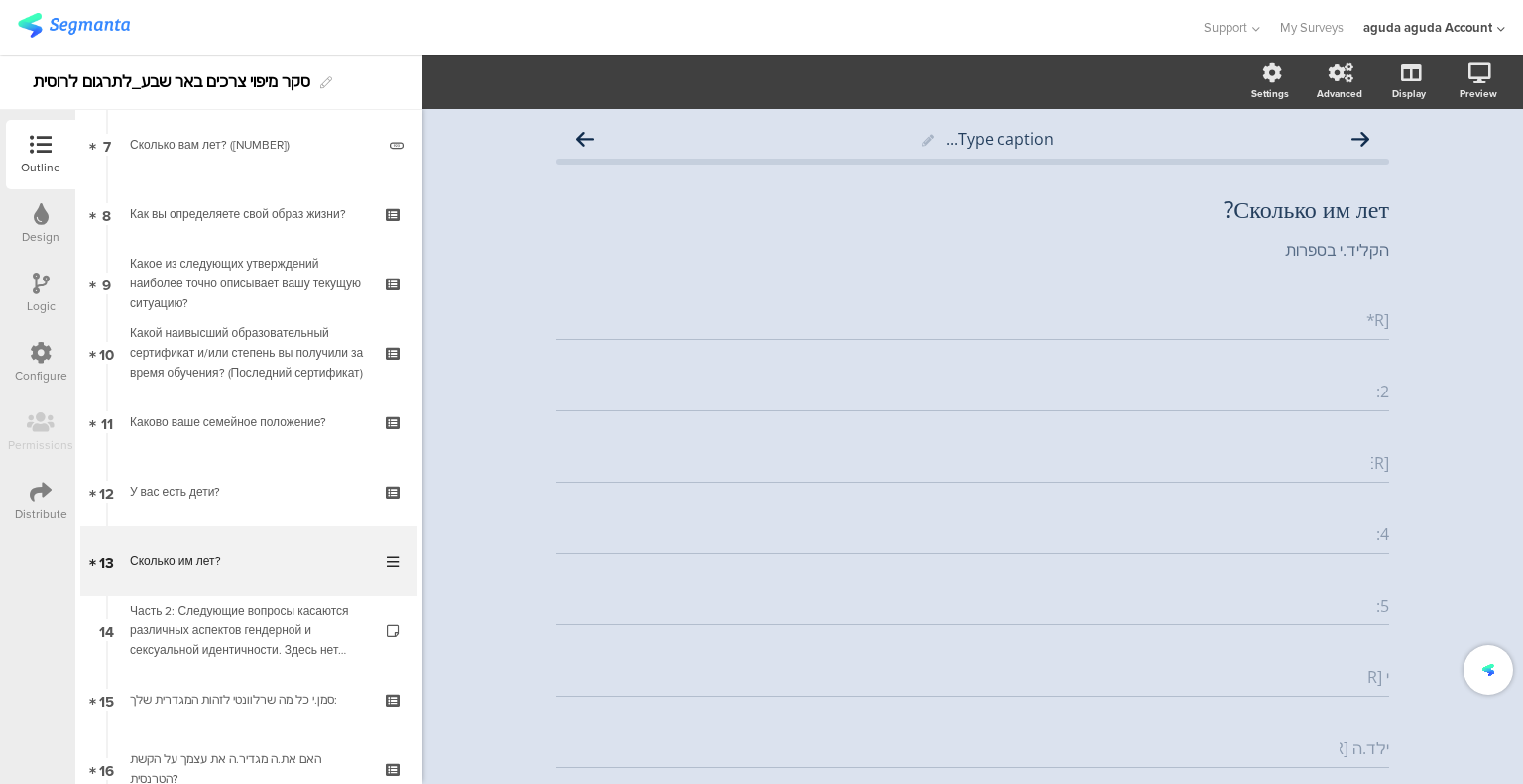 click on "י [NUMBER]" 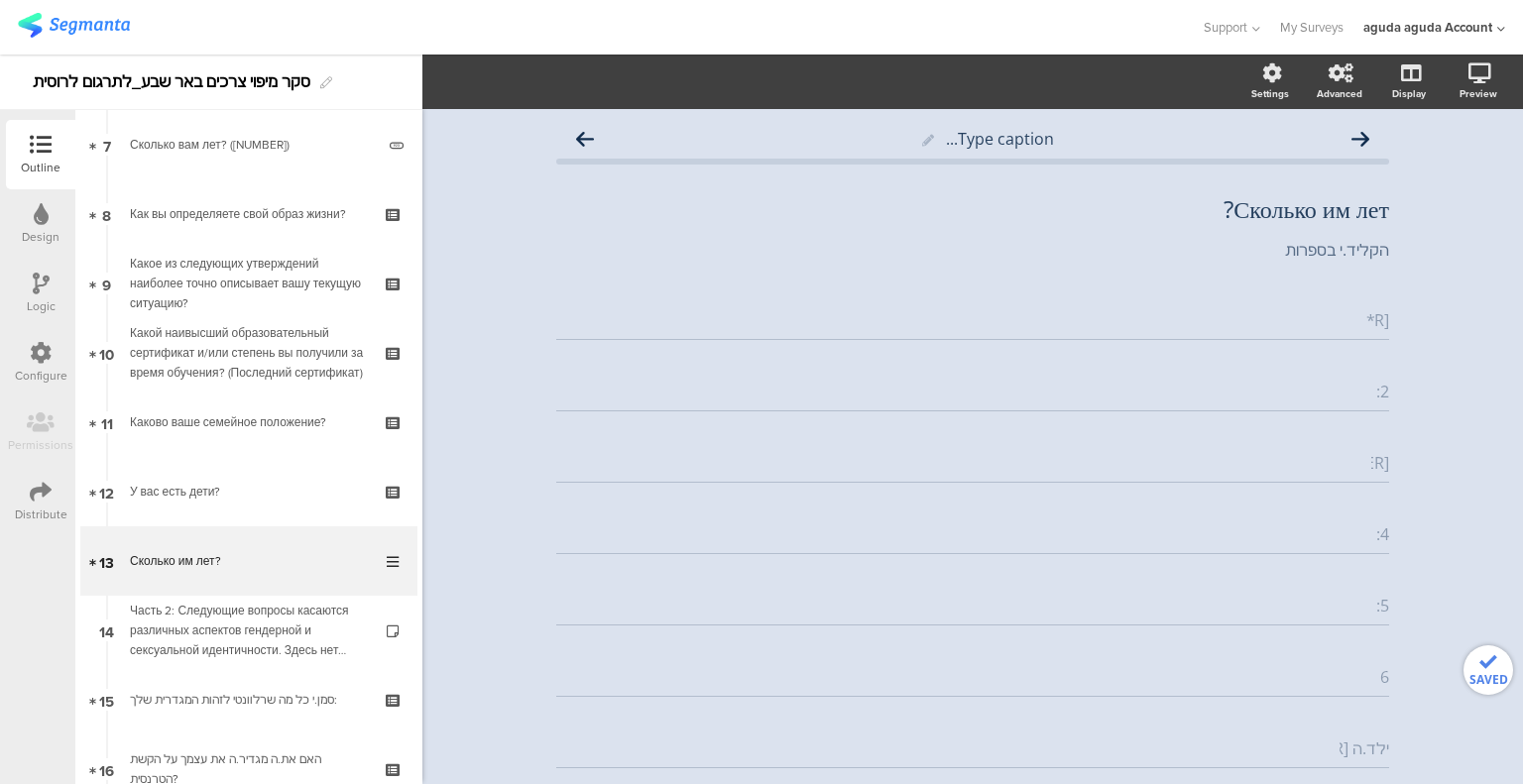 click on "6" 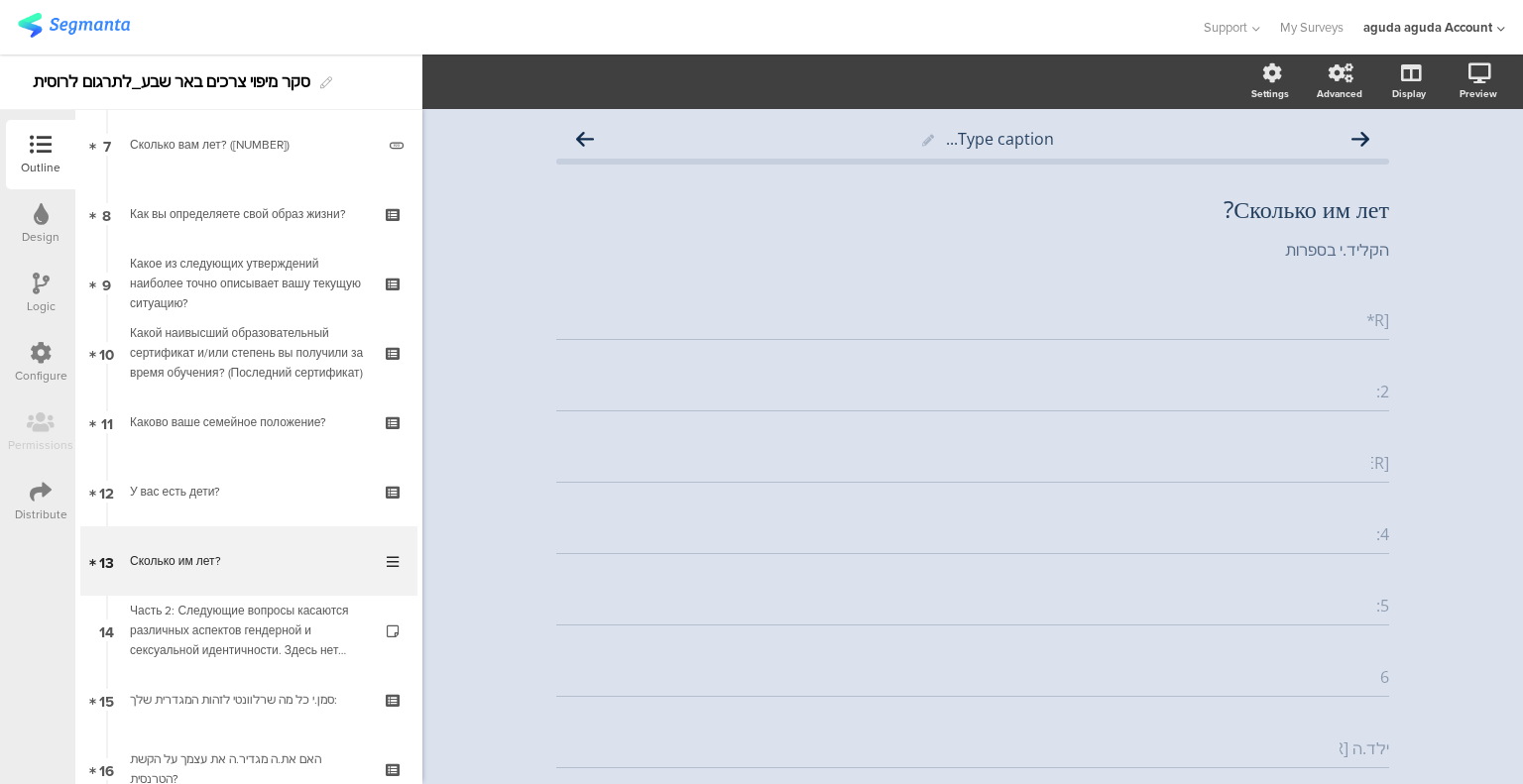 drag, startPoint x: 1345, startPoint y: 678, endPoint x: 1396, endPoint y: 679, distance: 51.009803 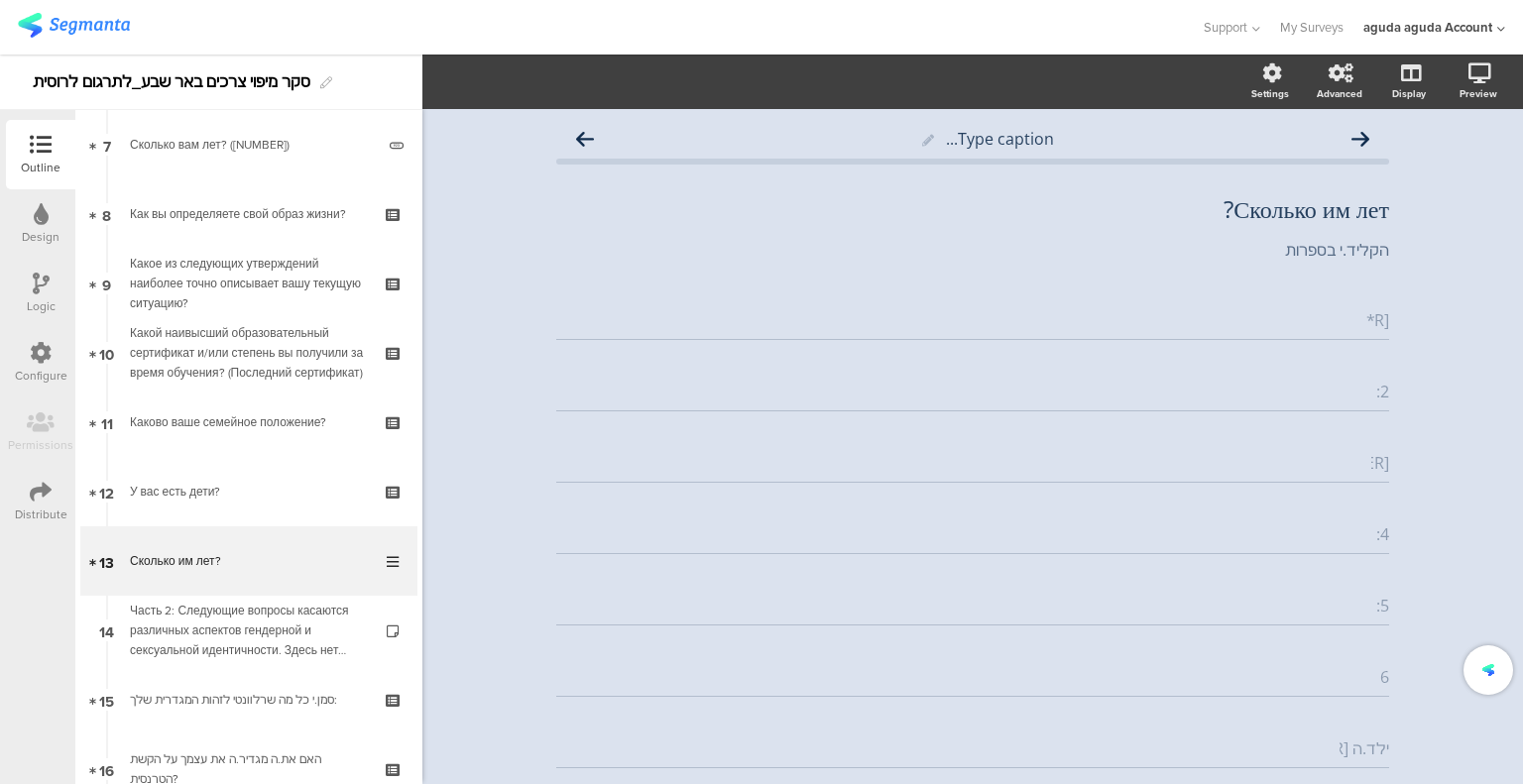 click on "6" 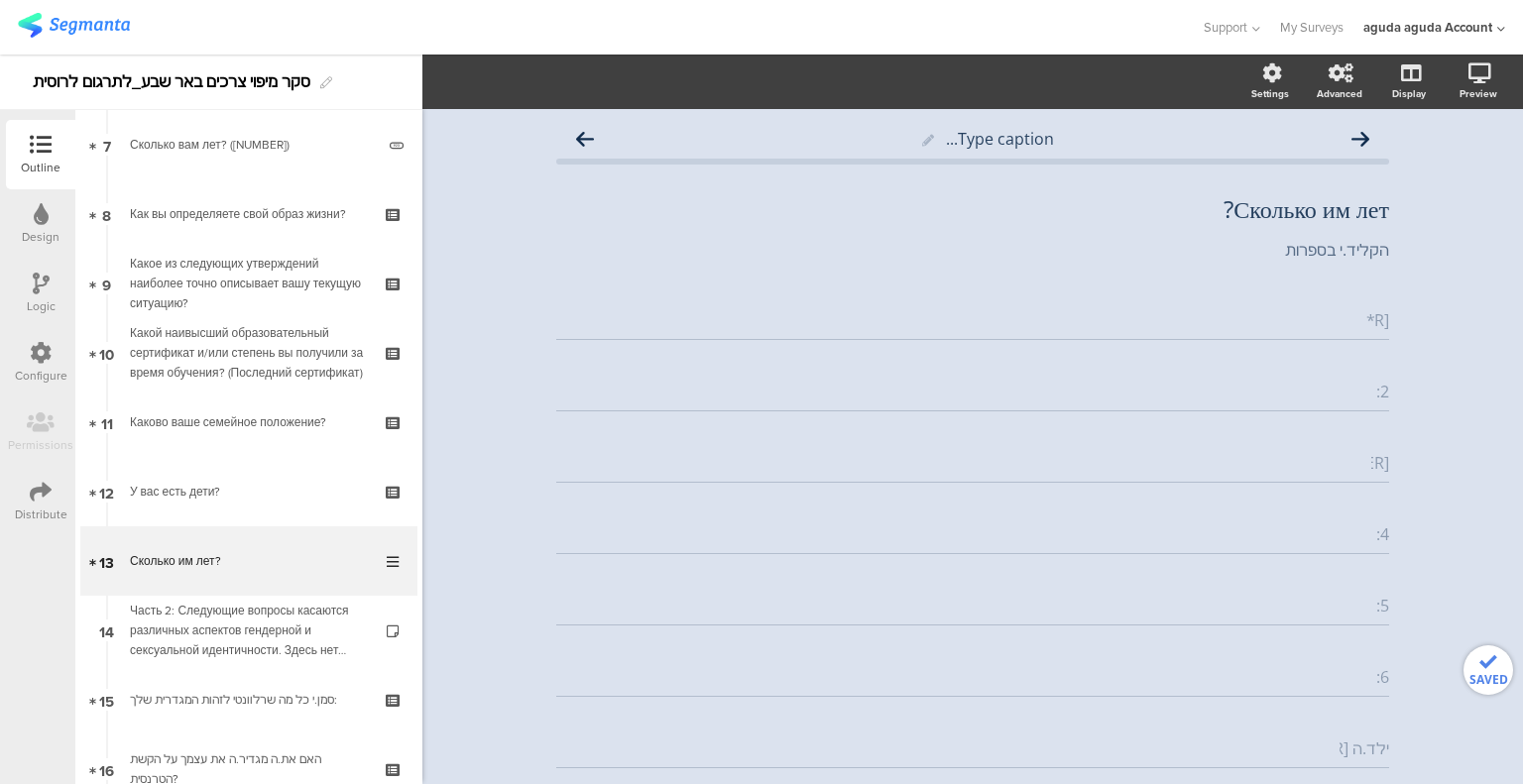 type on "6:" 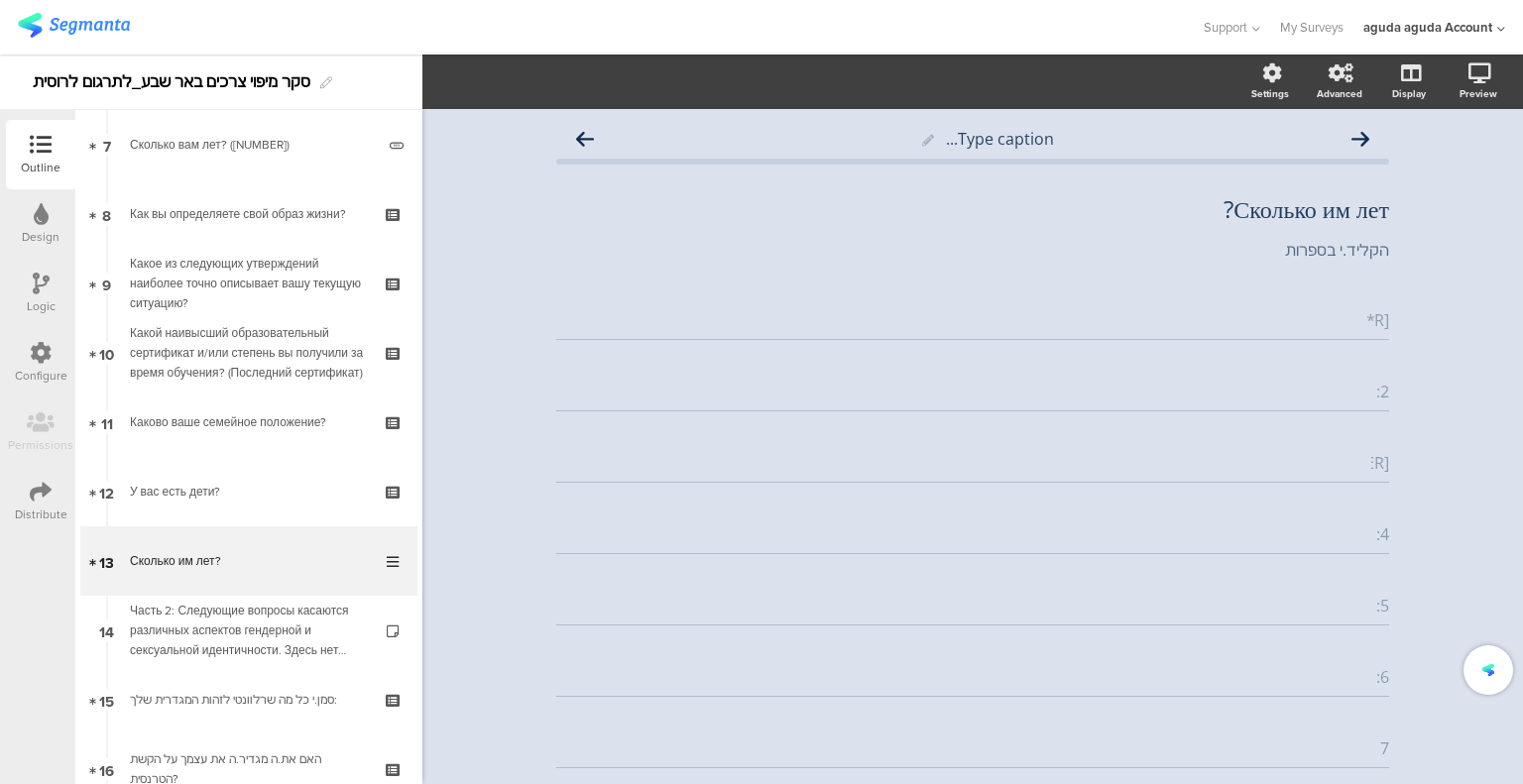 click on "7" 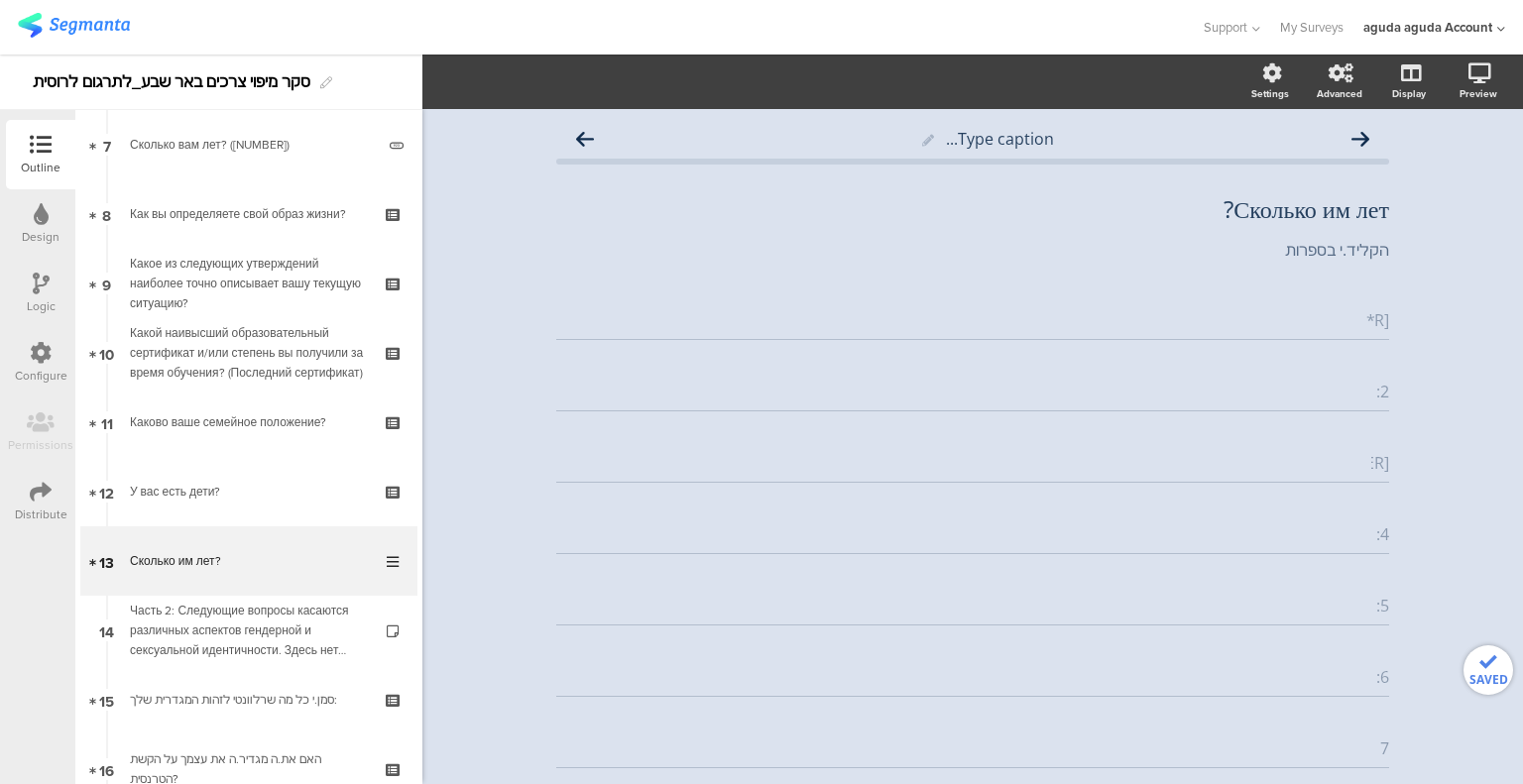 click on "7" 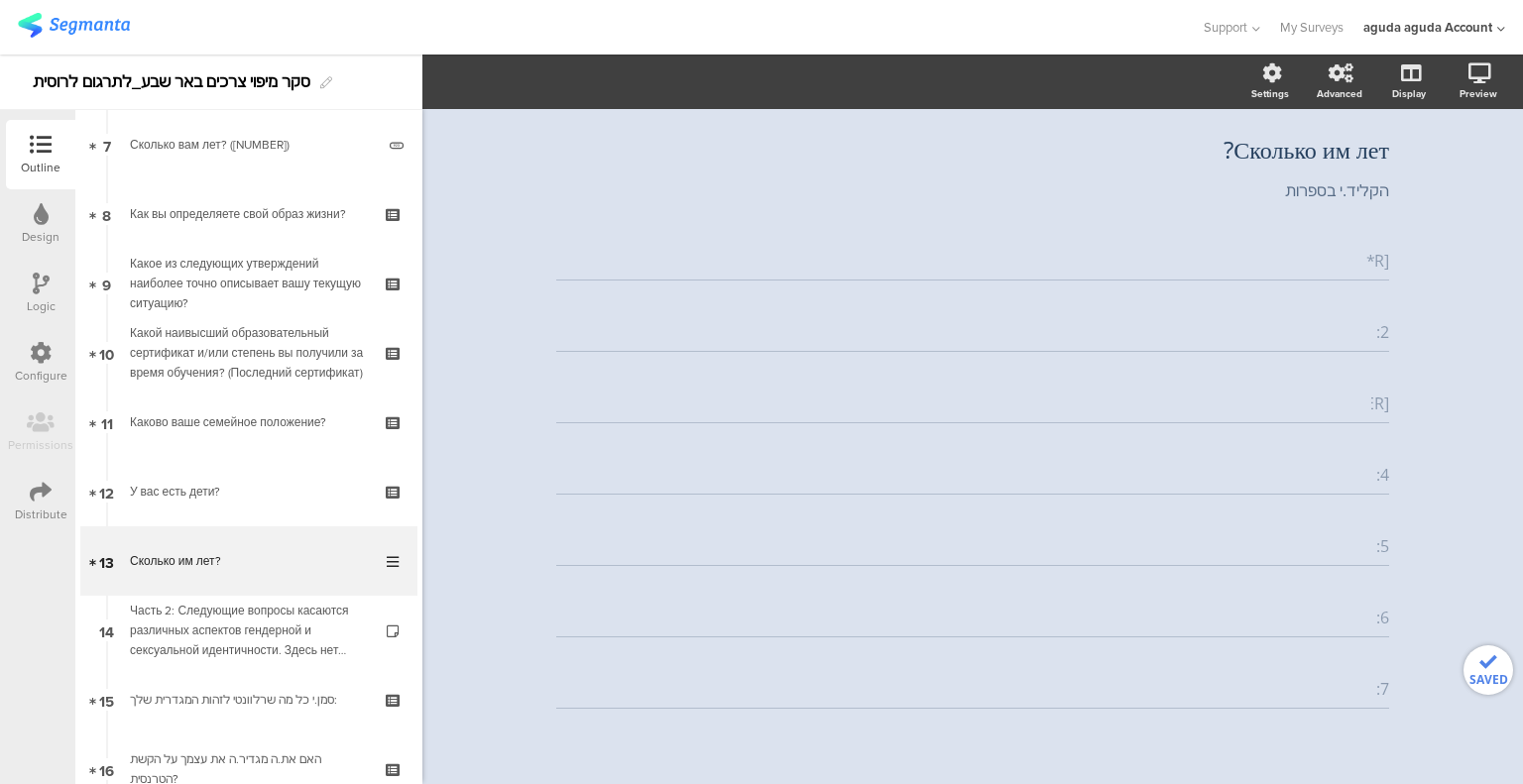scroll, scrollTop: 0, scrollLeft: 0, axis: both 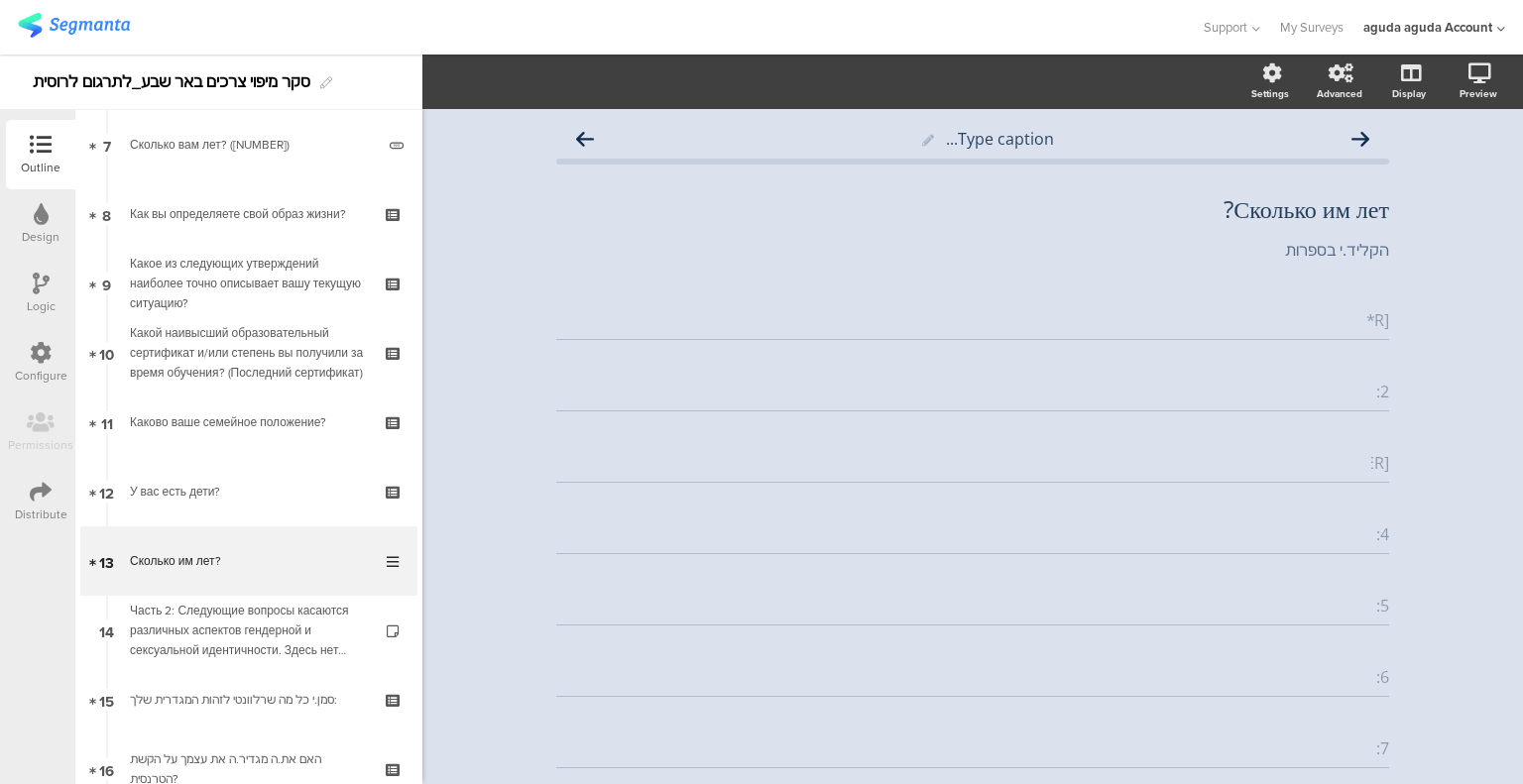 type on "7:" 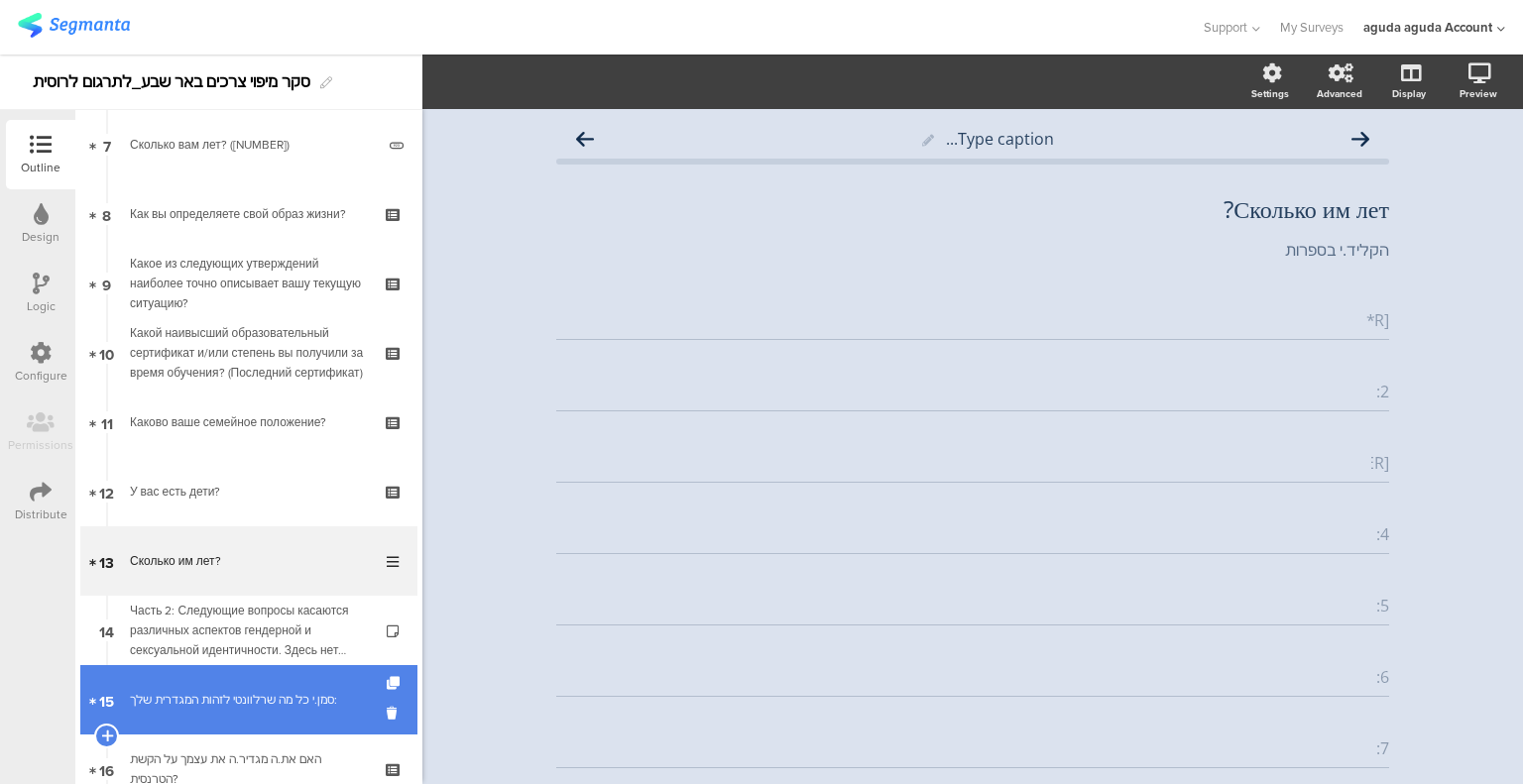 click on "15
סמן.י כל מה שרלוונטי לזהות המגדרית שלך:" at bounding box center [249, 700] 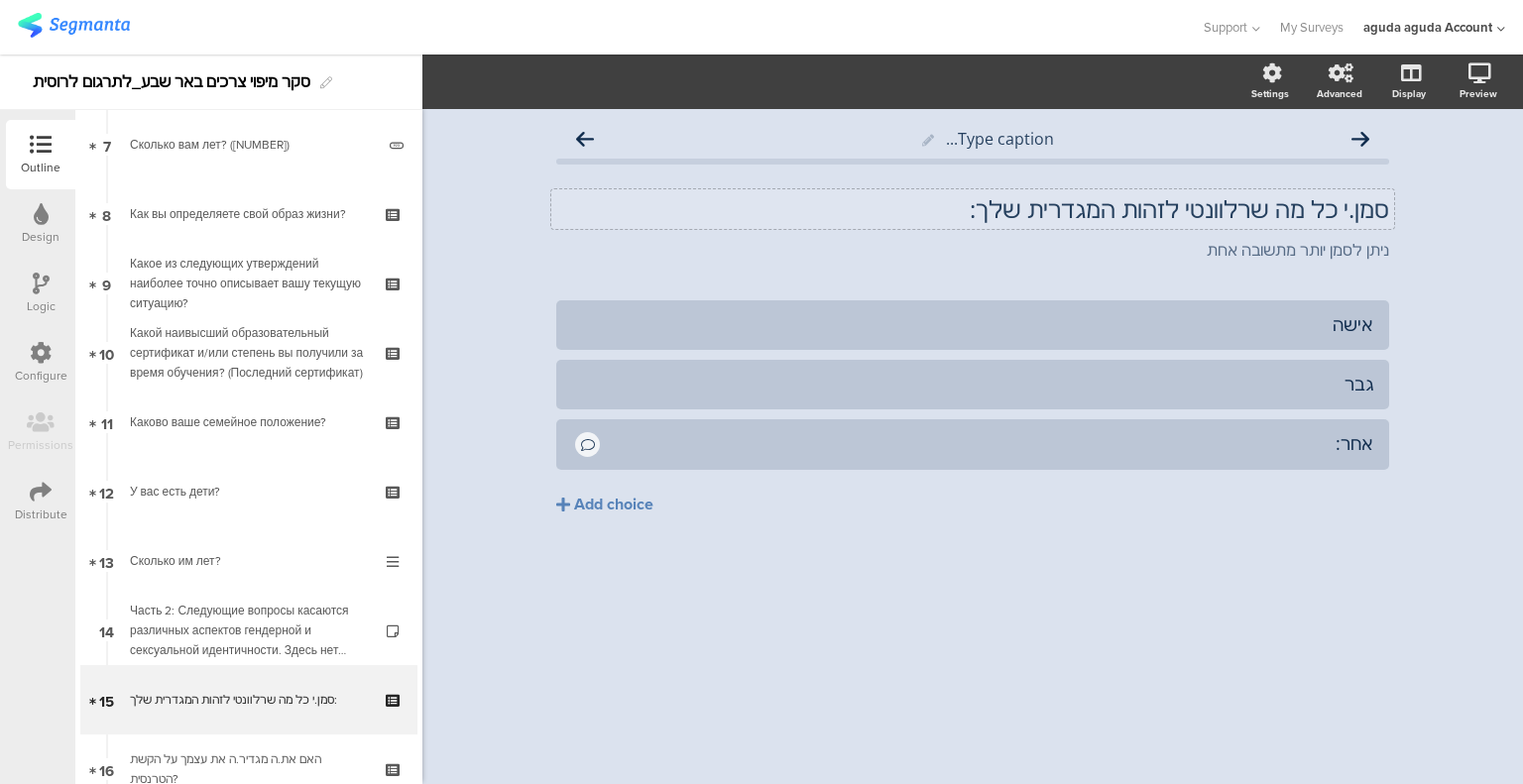 click on "סמן.י כל מה שרלוונטי לזהות המגדרית שלך:" 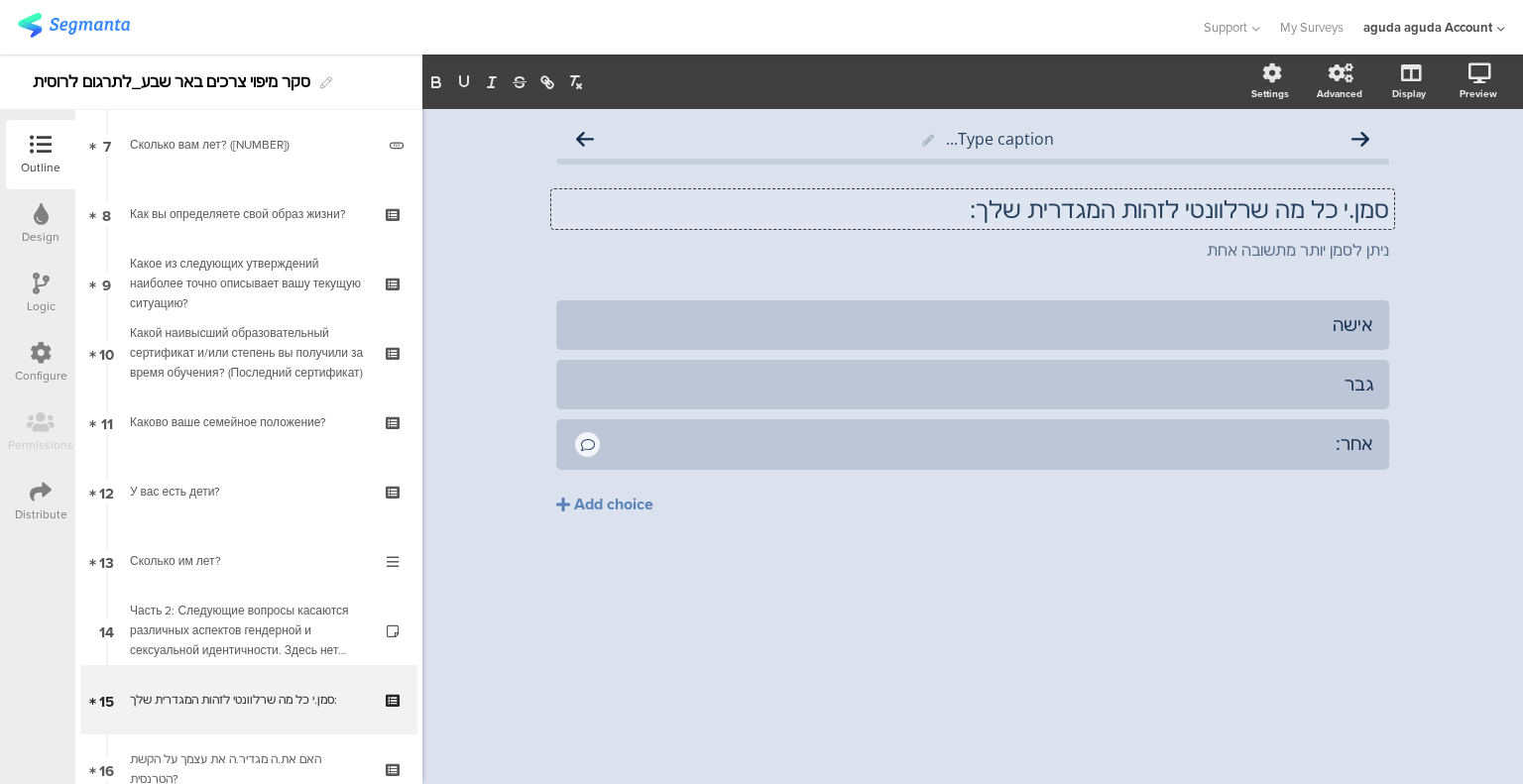 click on "סמן.י כל מה שרלוונטי לזהות המגדרית שלך:
סמן.י כל מה שרלוונטי לזהות המגדרית שלך:
סמן.י כל מה שרלוונטי לזהות המגדרית שלך:" 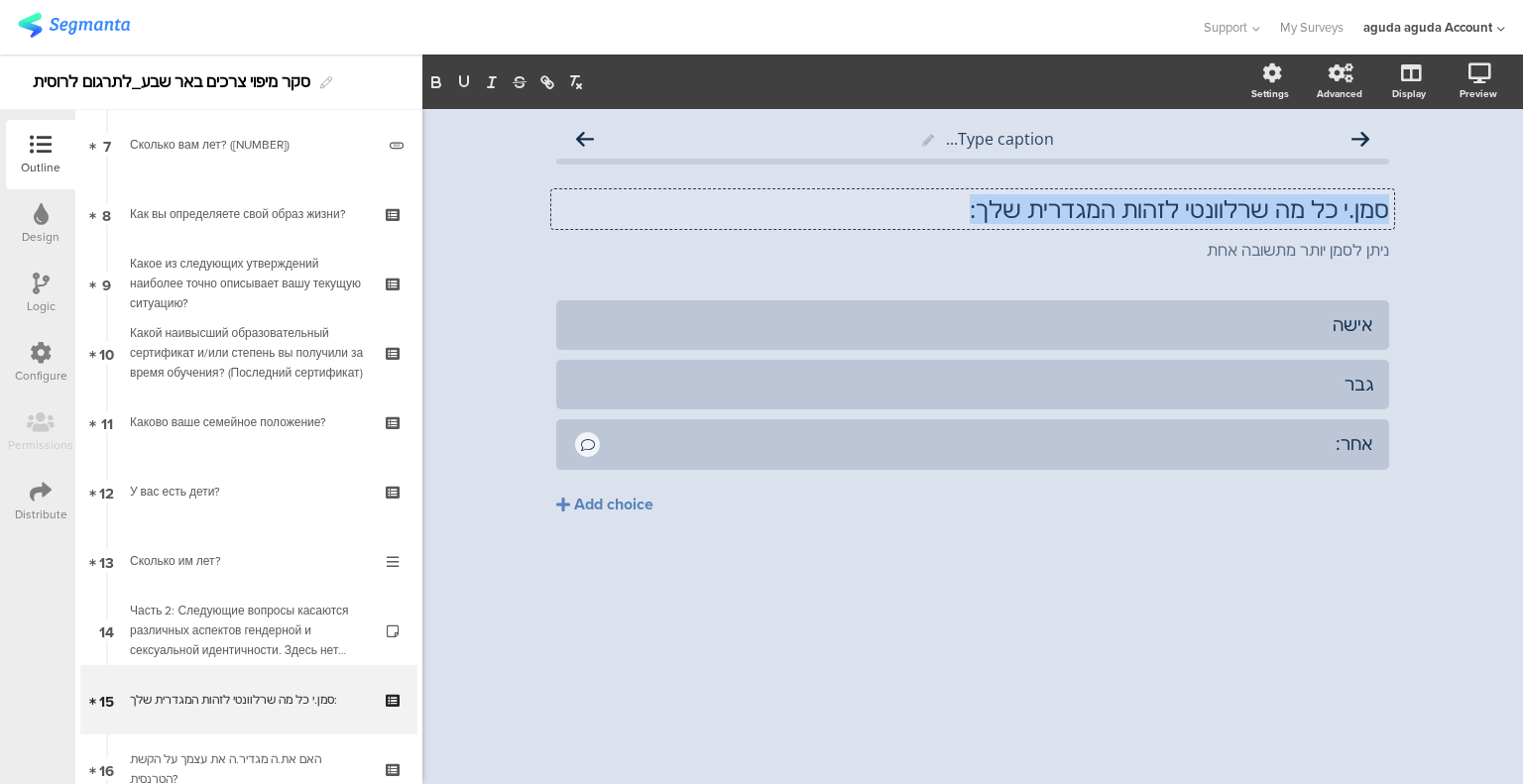 click on "סמן.י כל מה שרלוונטי לזהות המגדרית שלך:" 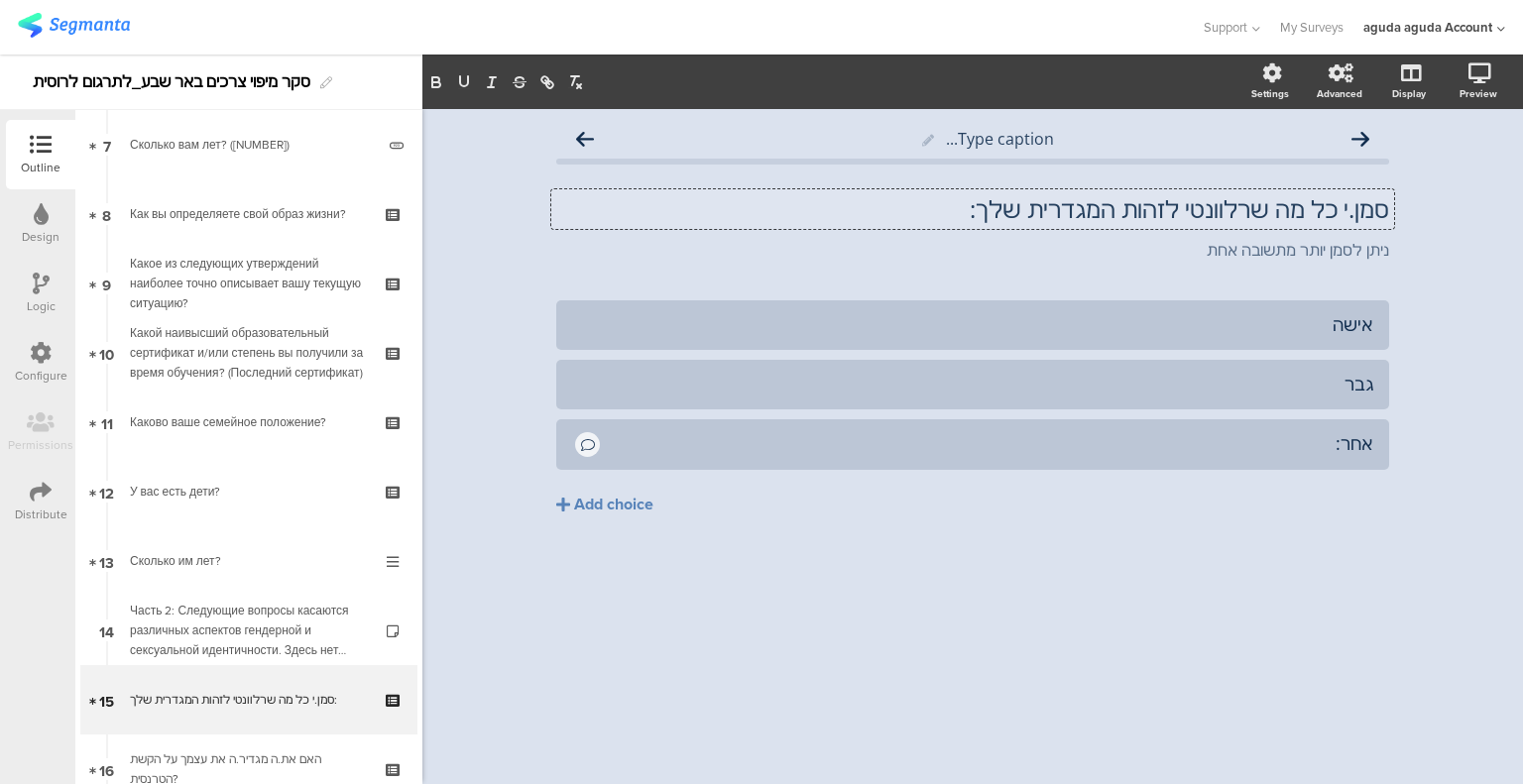 scroll, scrollTop: 1, scrollLeft: 0, axis: vertical 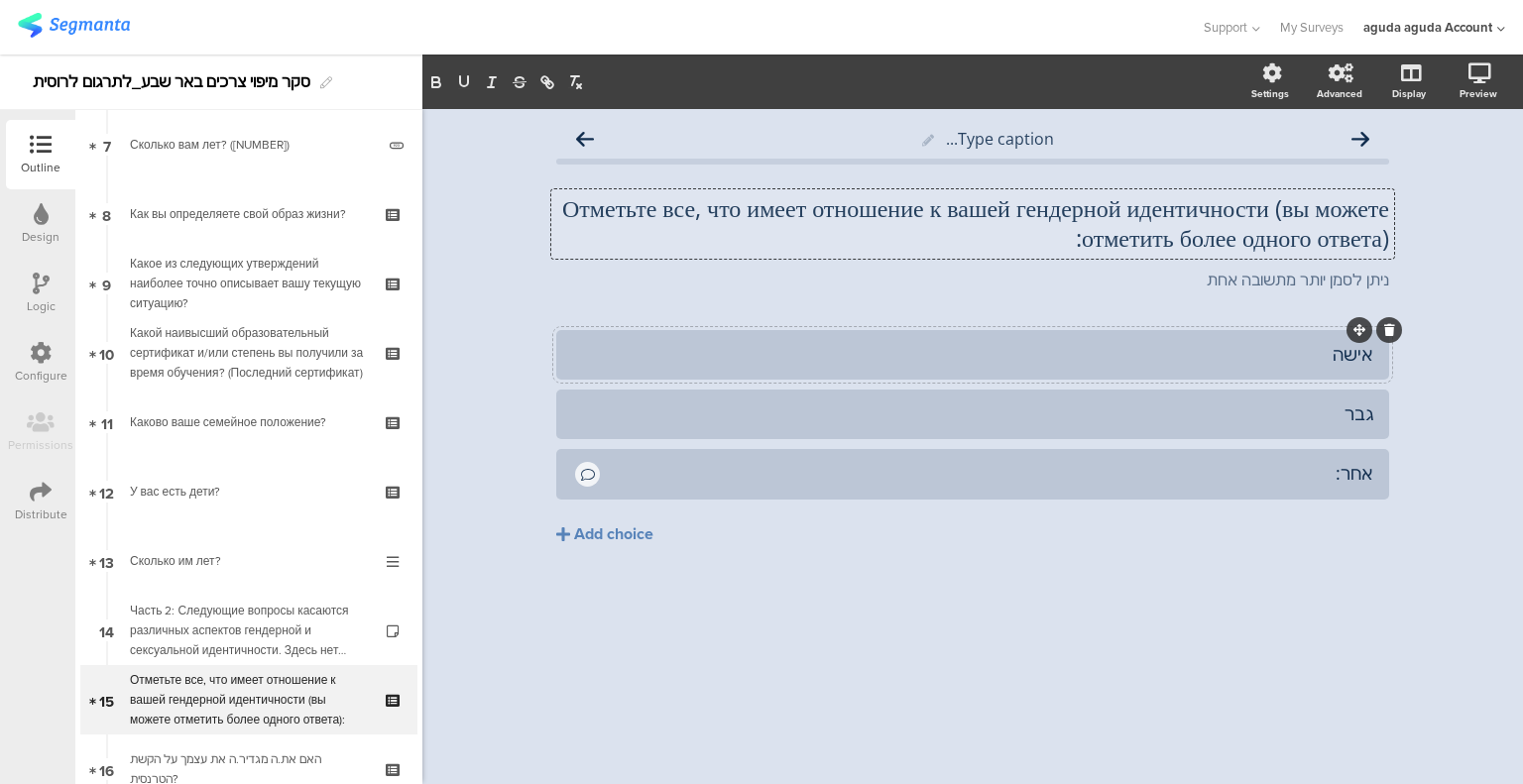 click on "אישה" 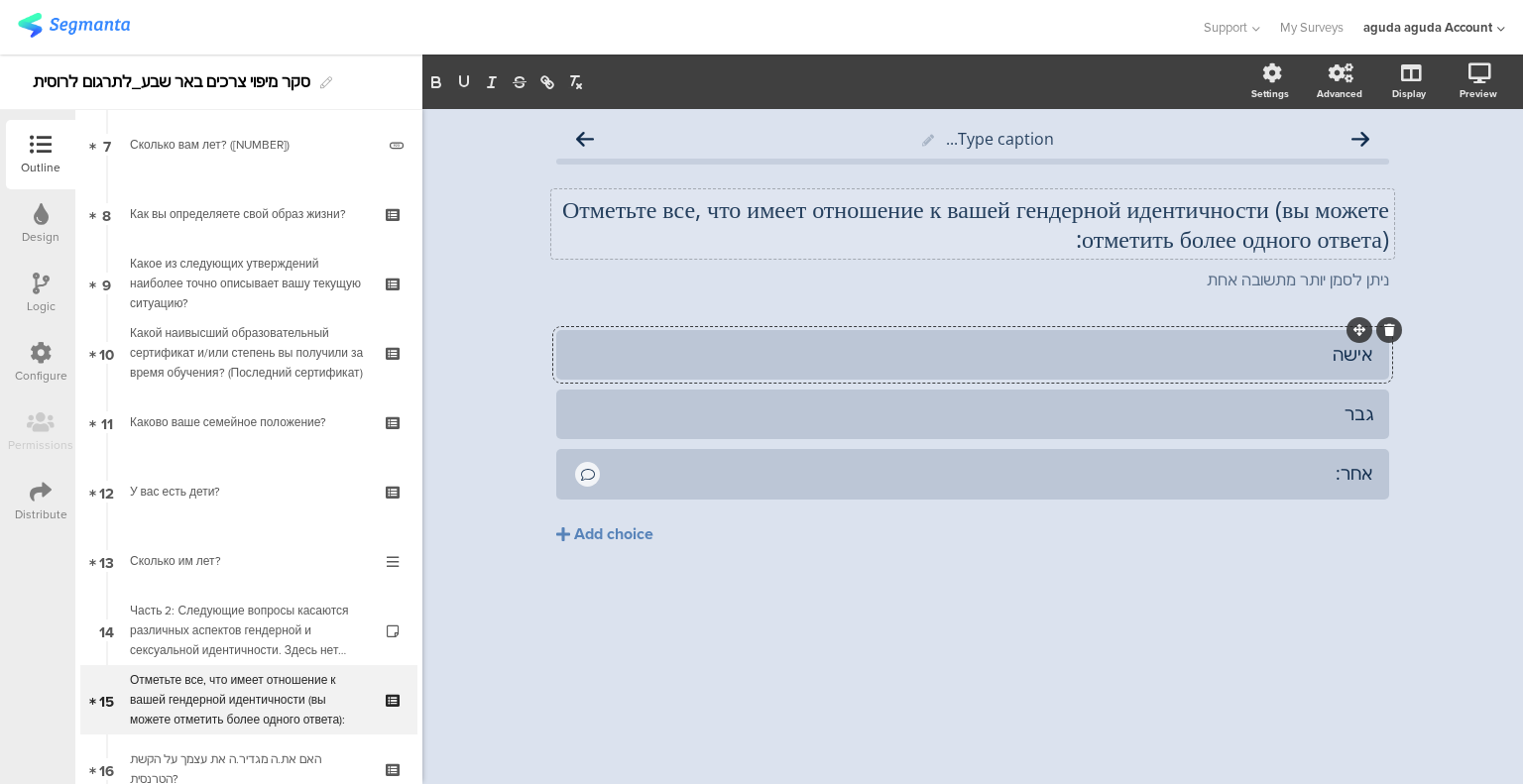click on "אישה" 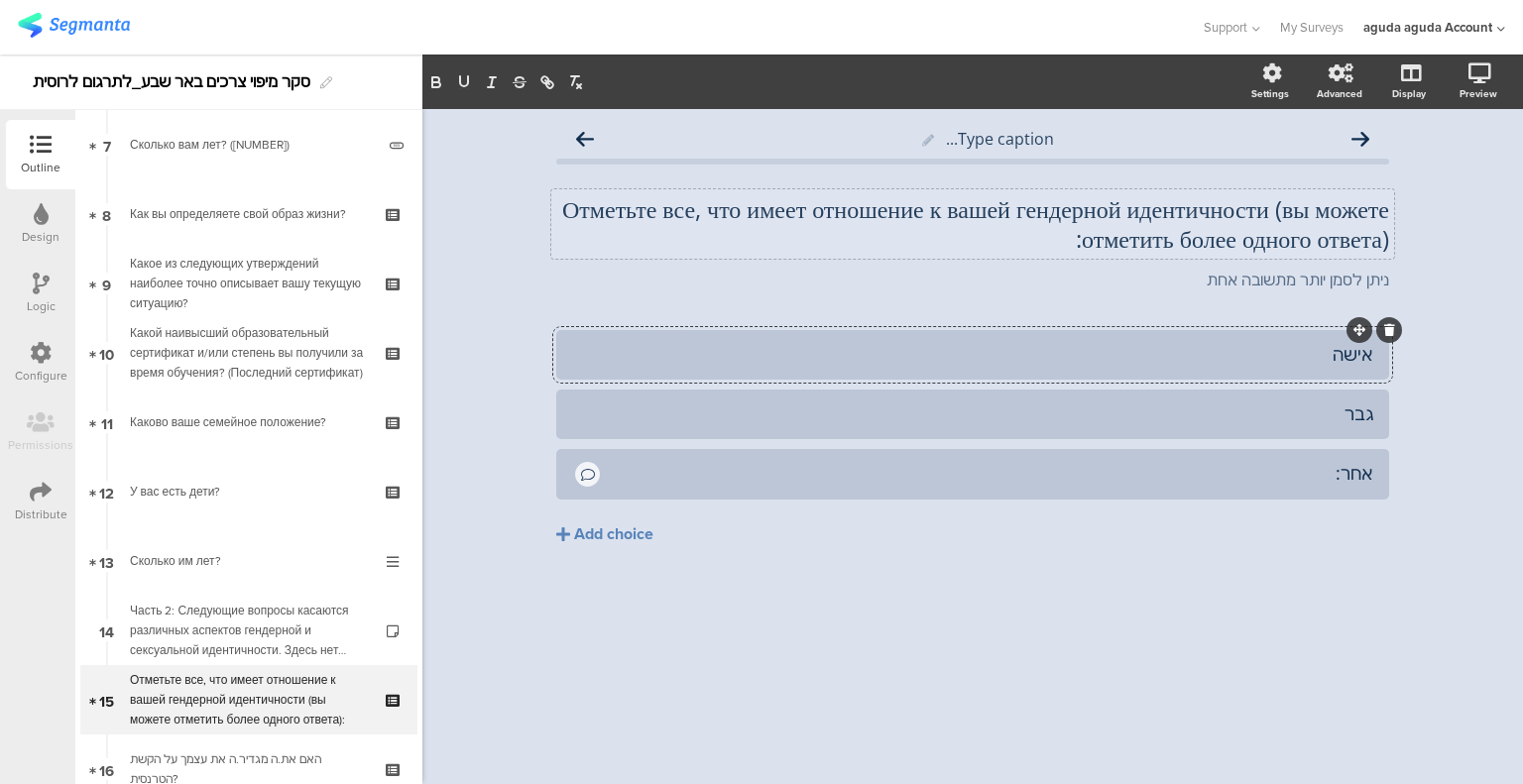 paste 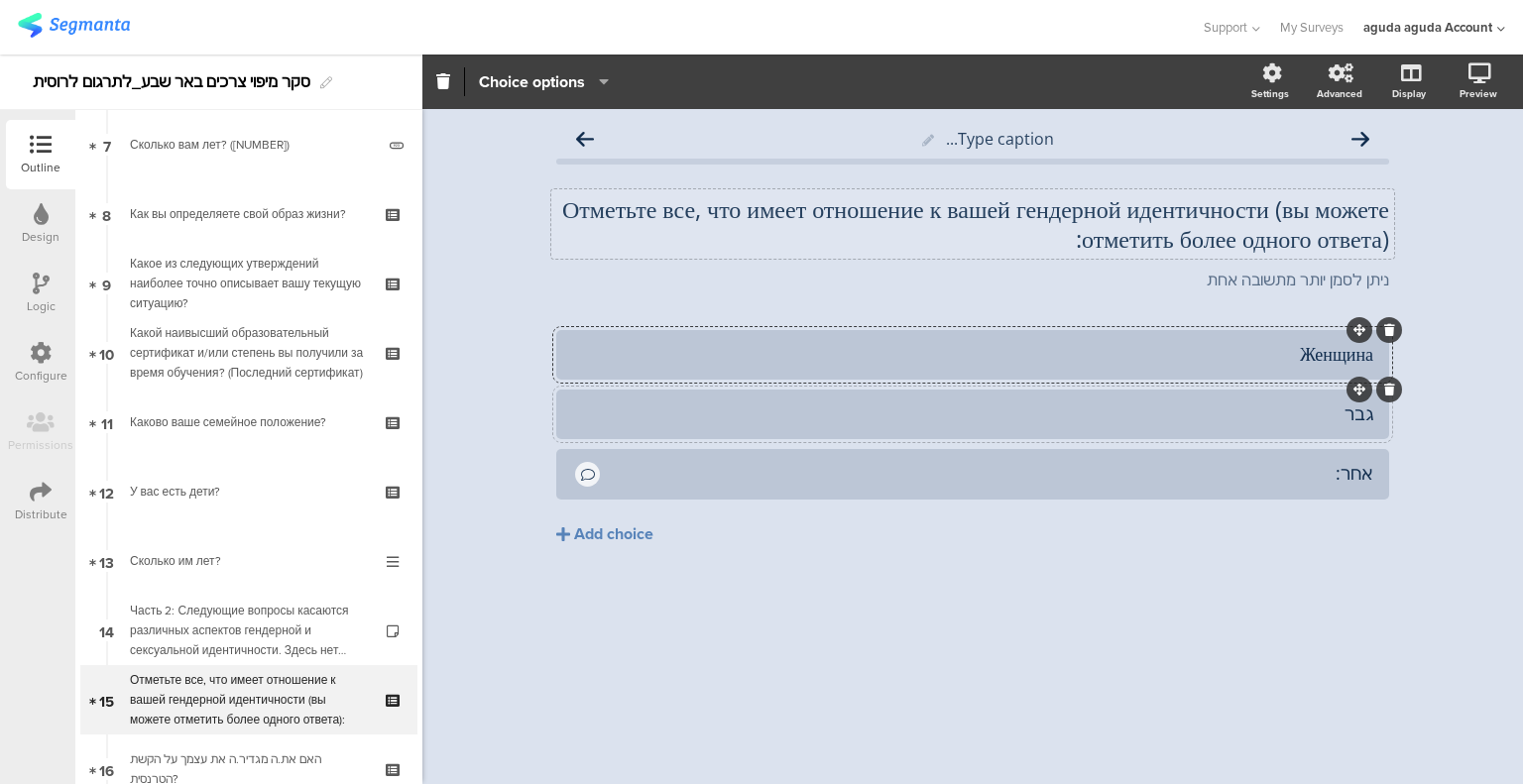 click on "גבר" 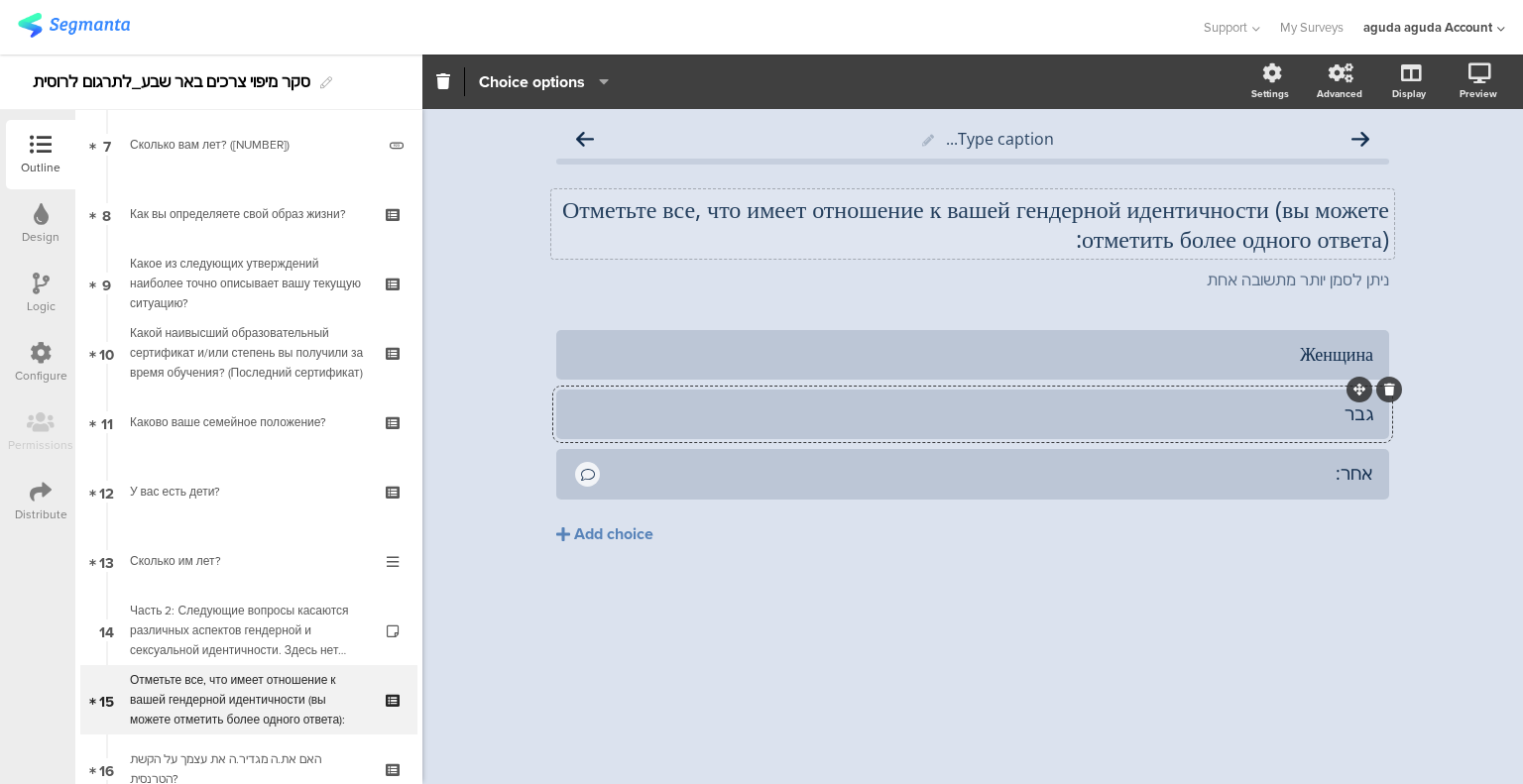click on "גבר" 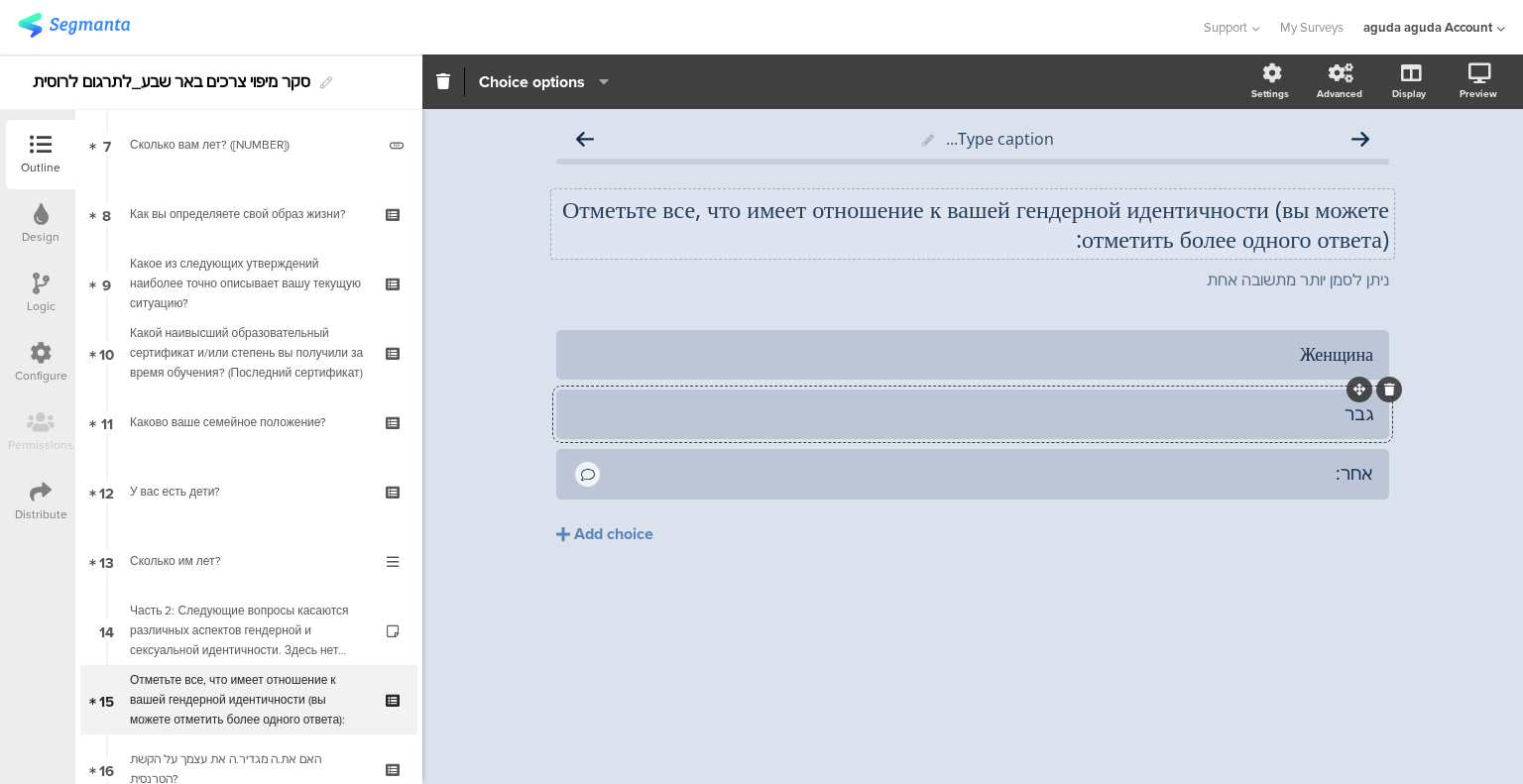 paste 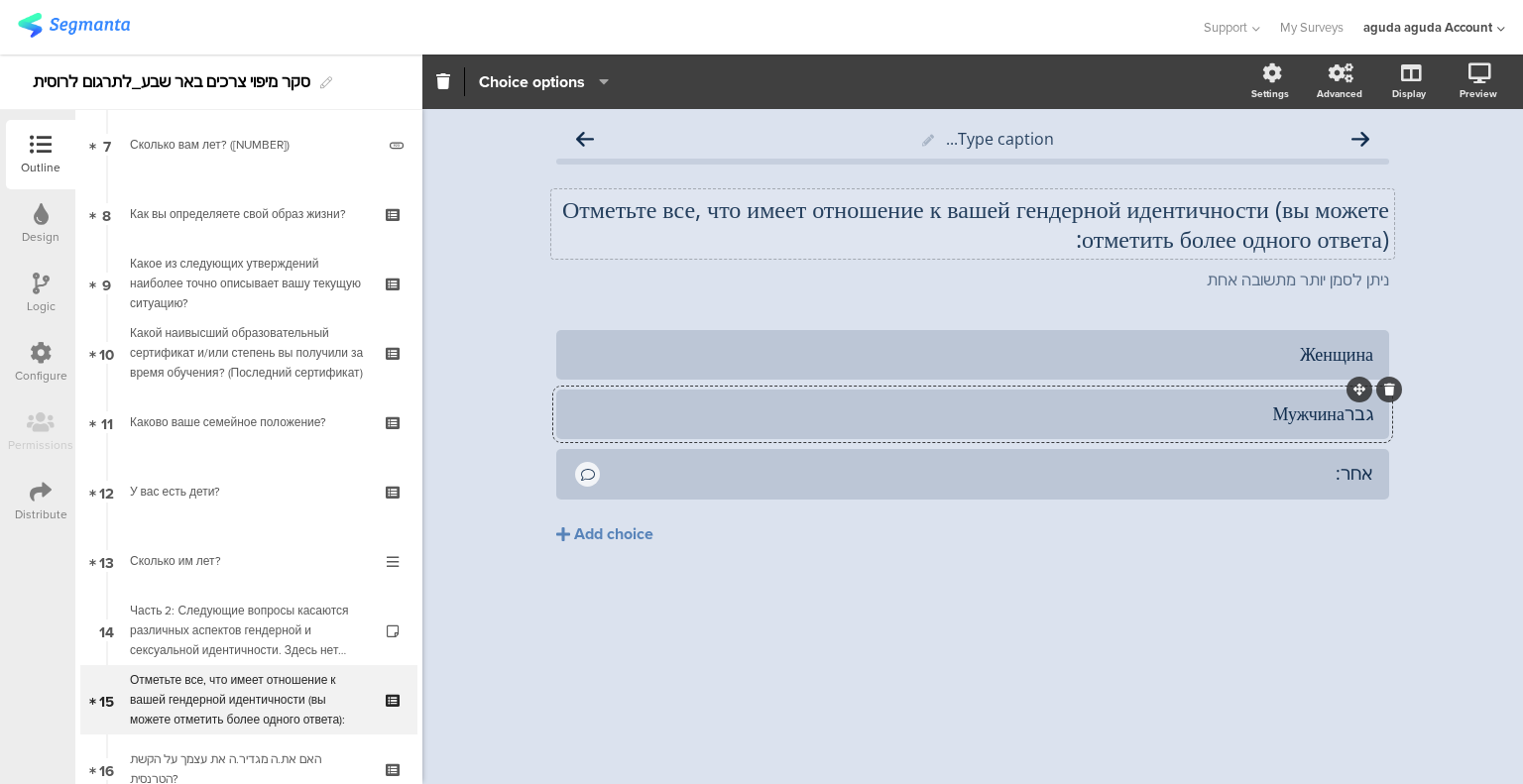 click on "גברМужчина" 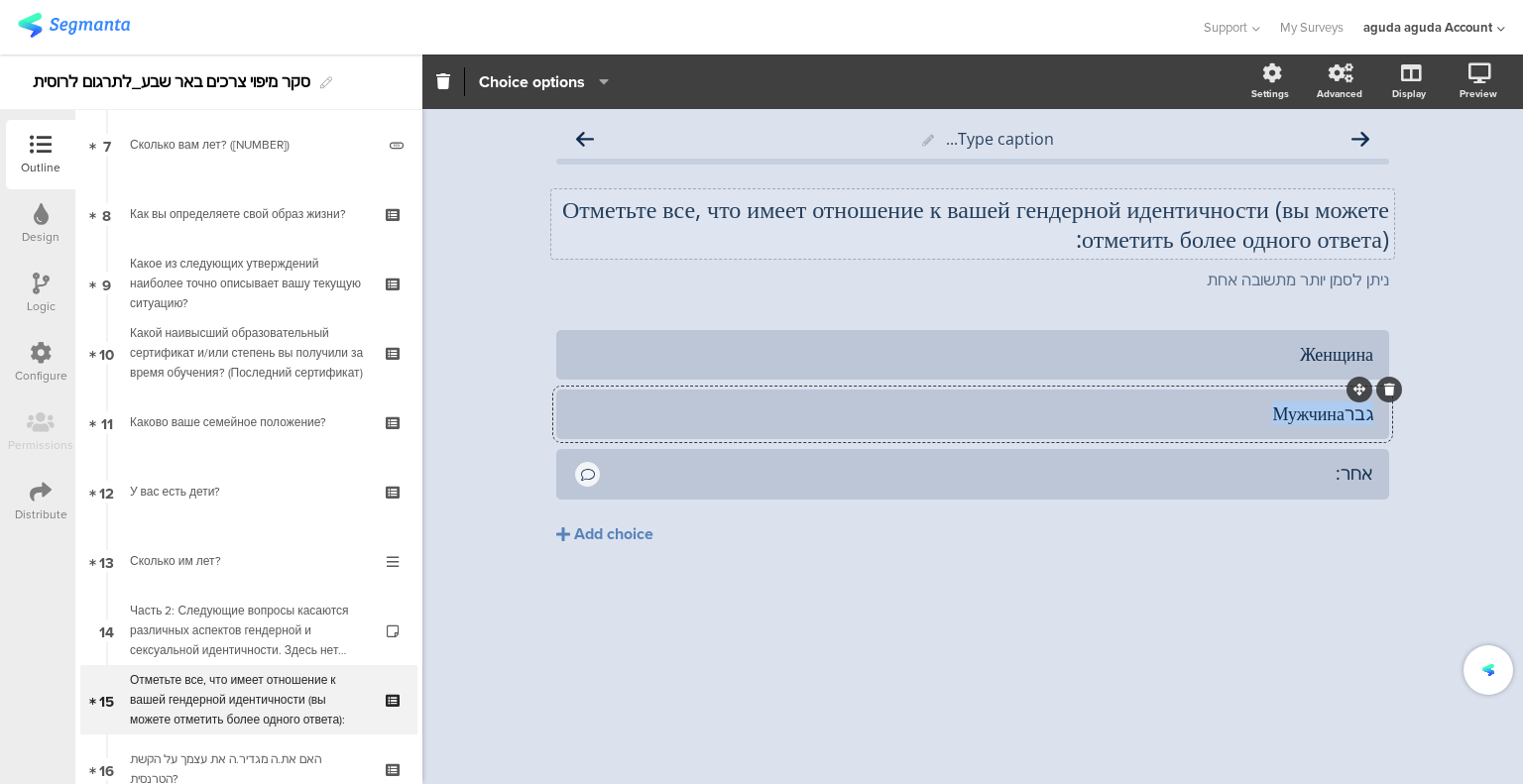 click on "גברМужчина" 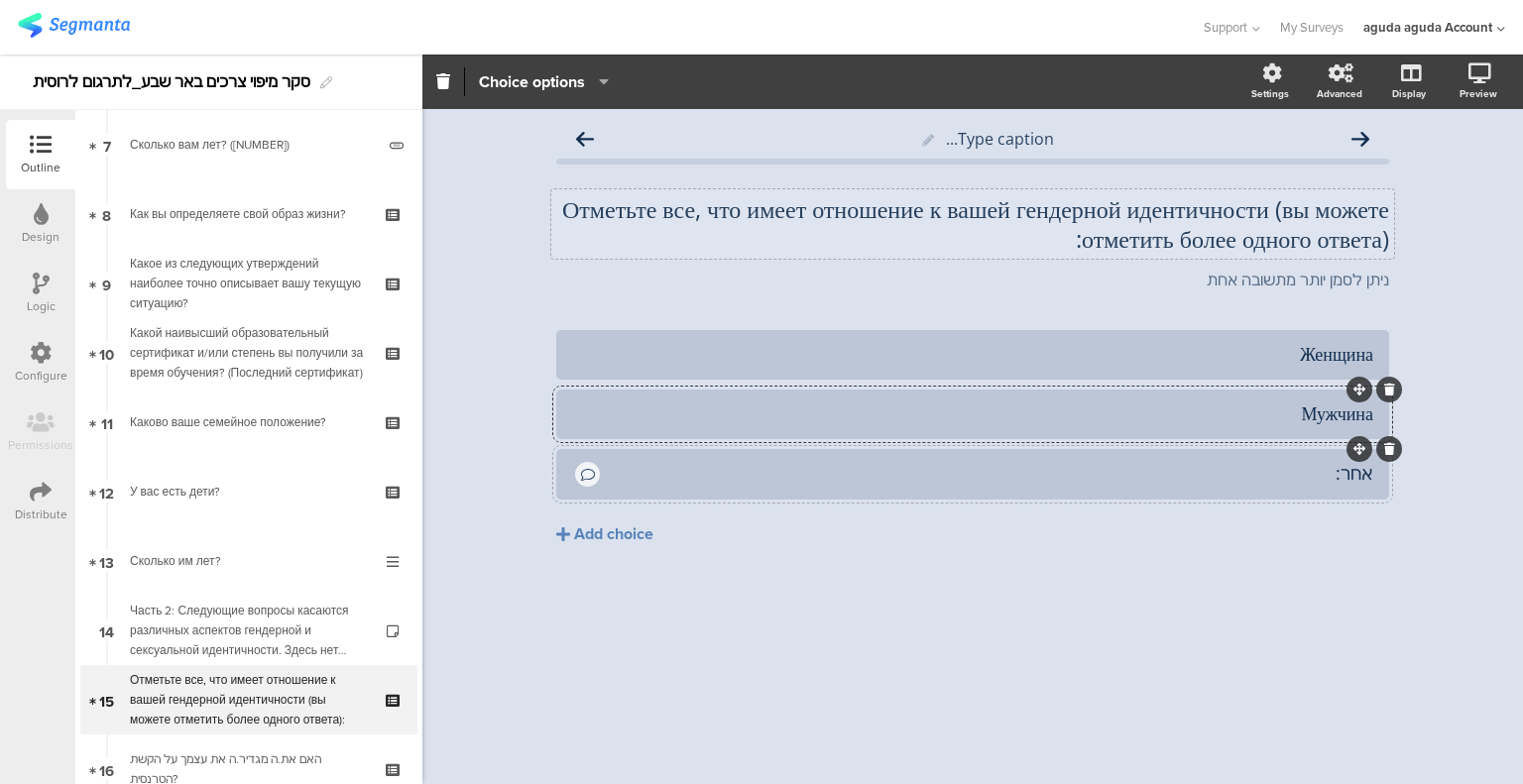 click on "אחר:" 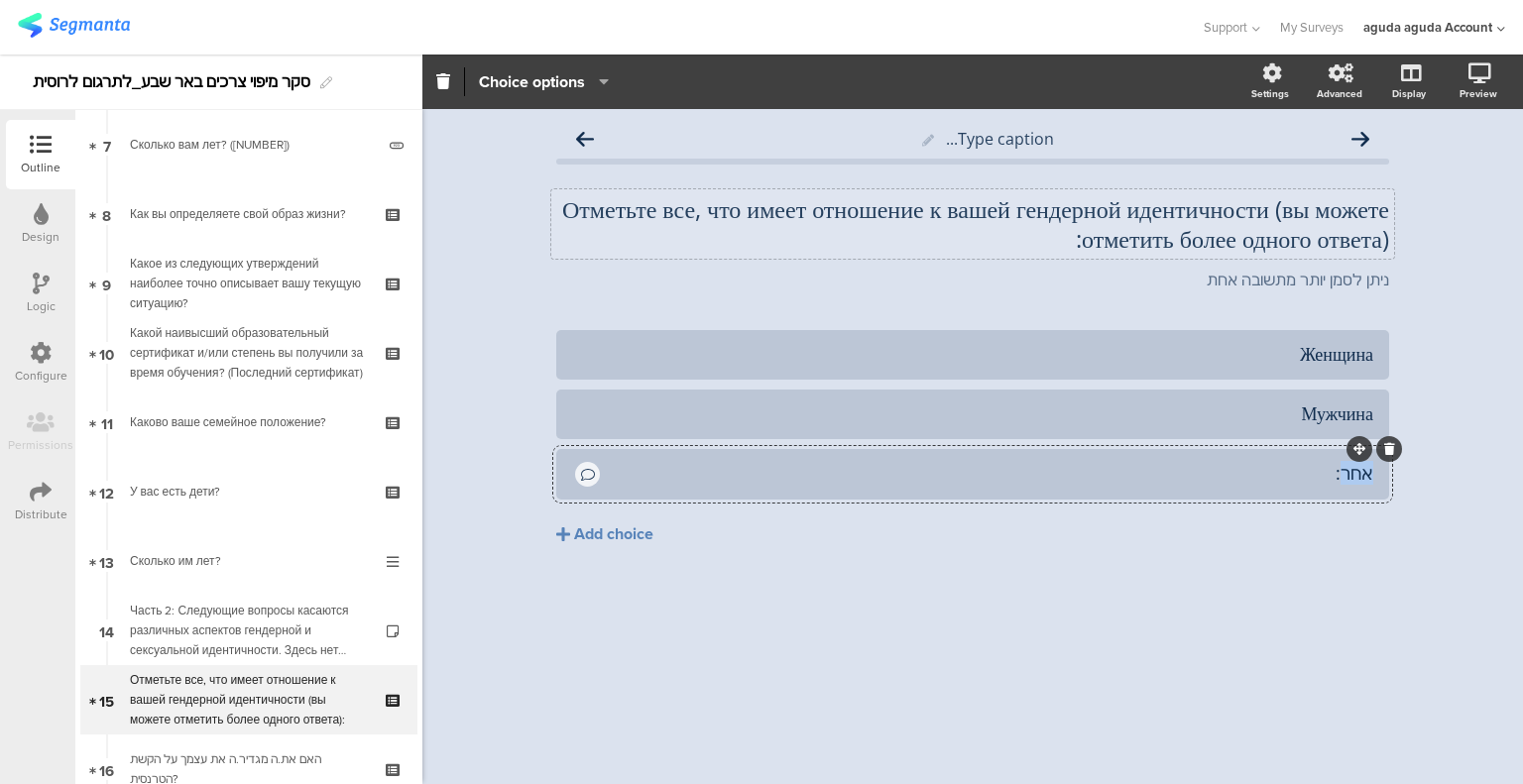 click on "אחר:" 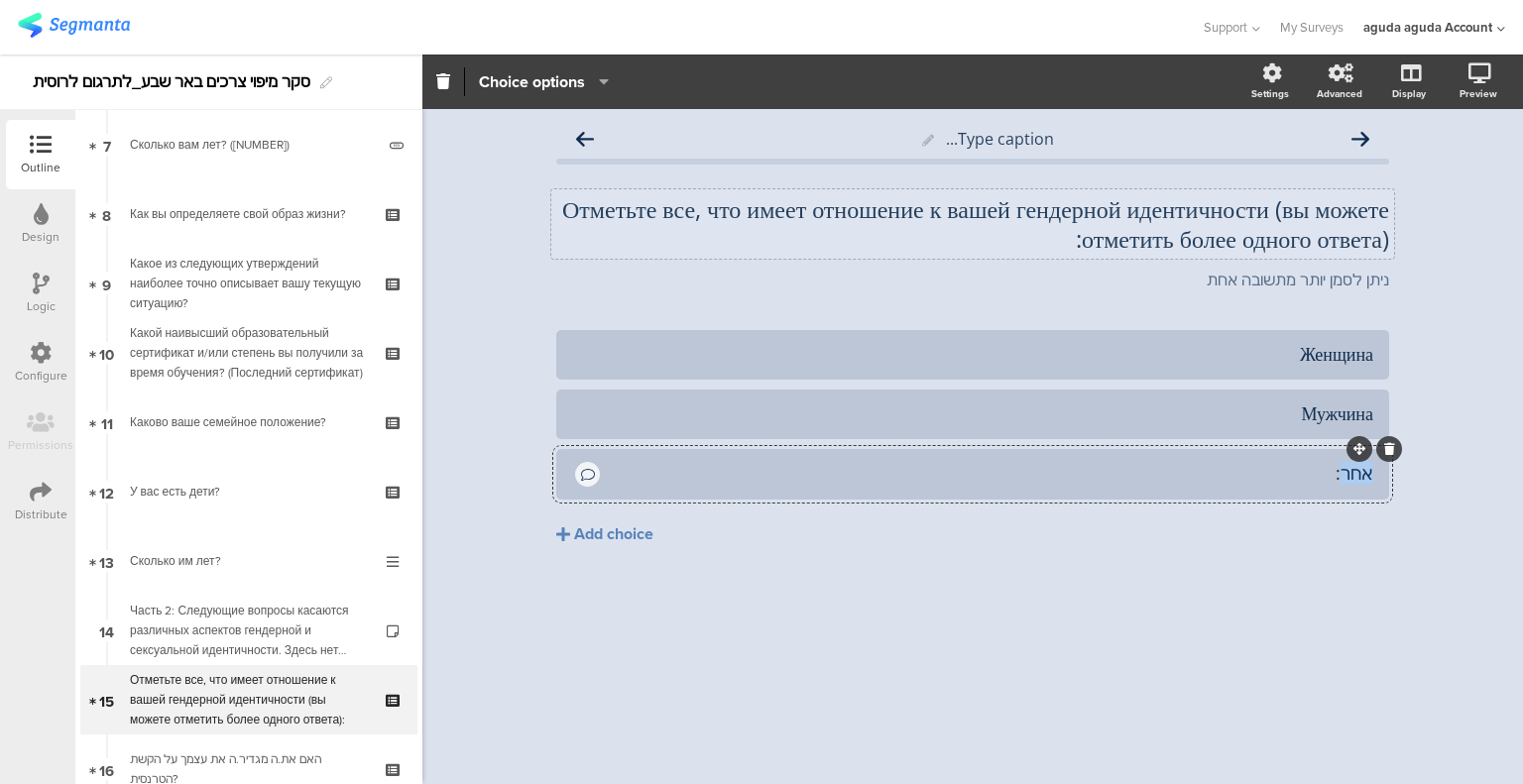 paste 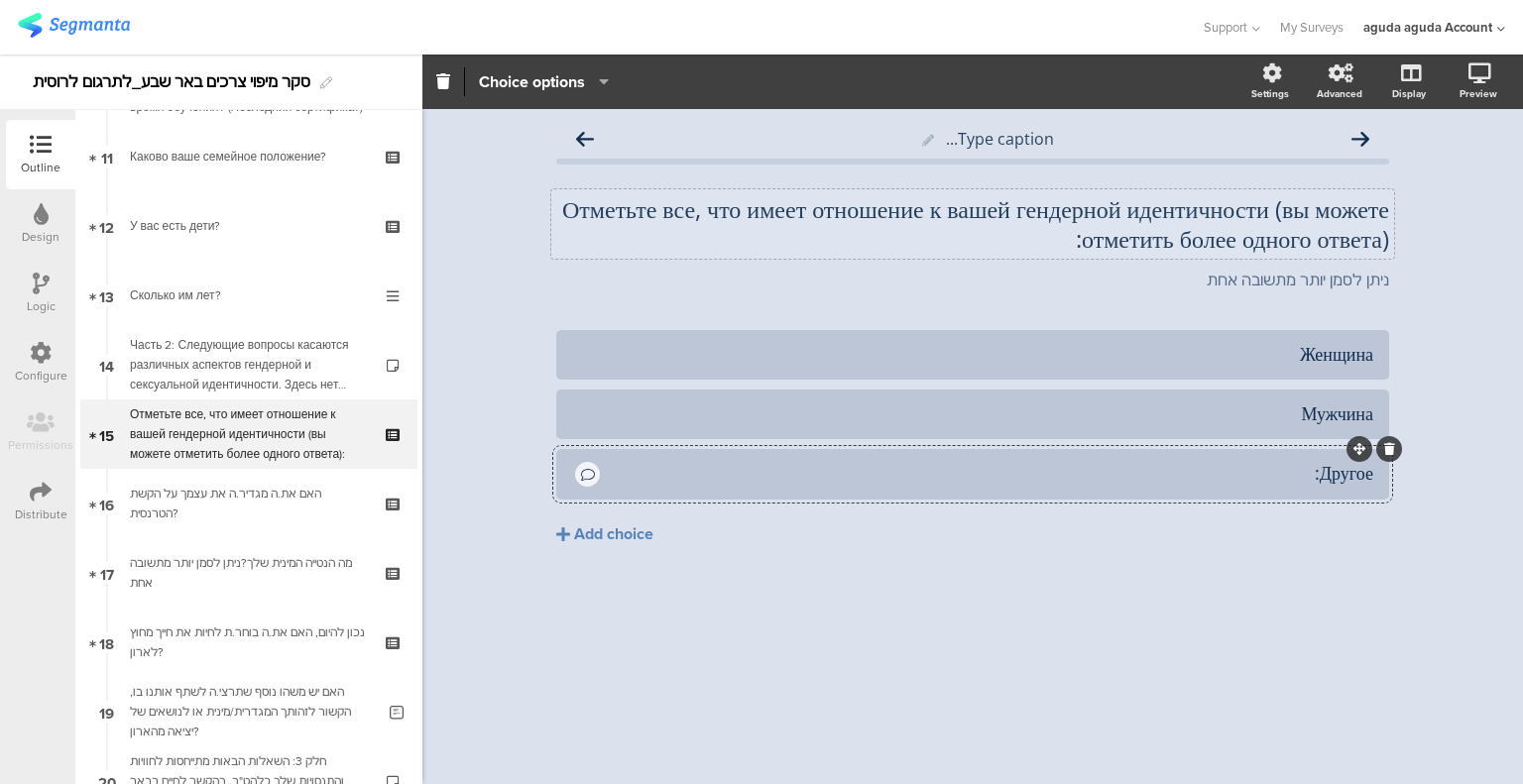 scroll, scrollTop: 793, scrollLeft: 0, axis: vertical 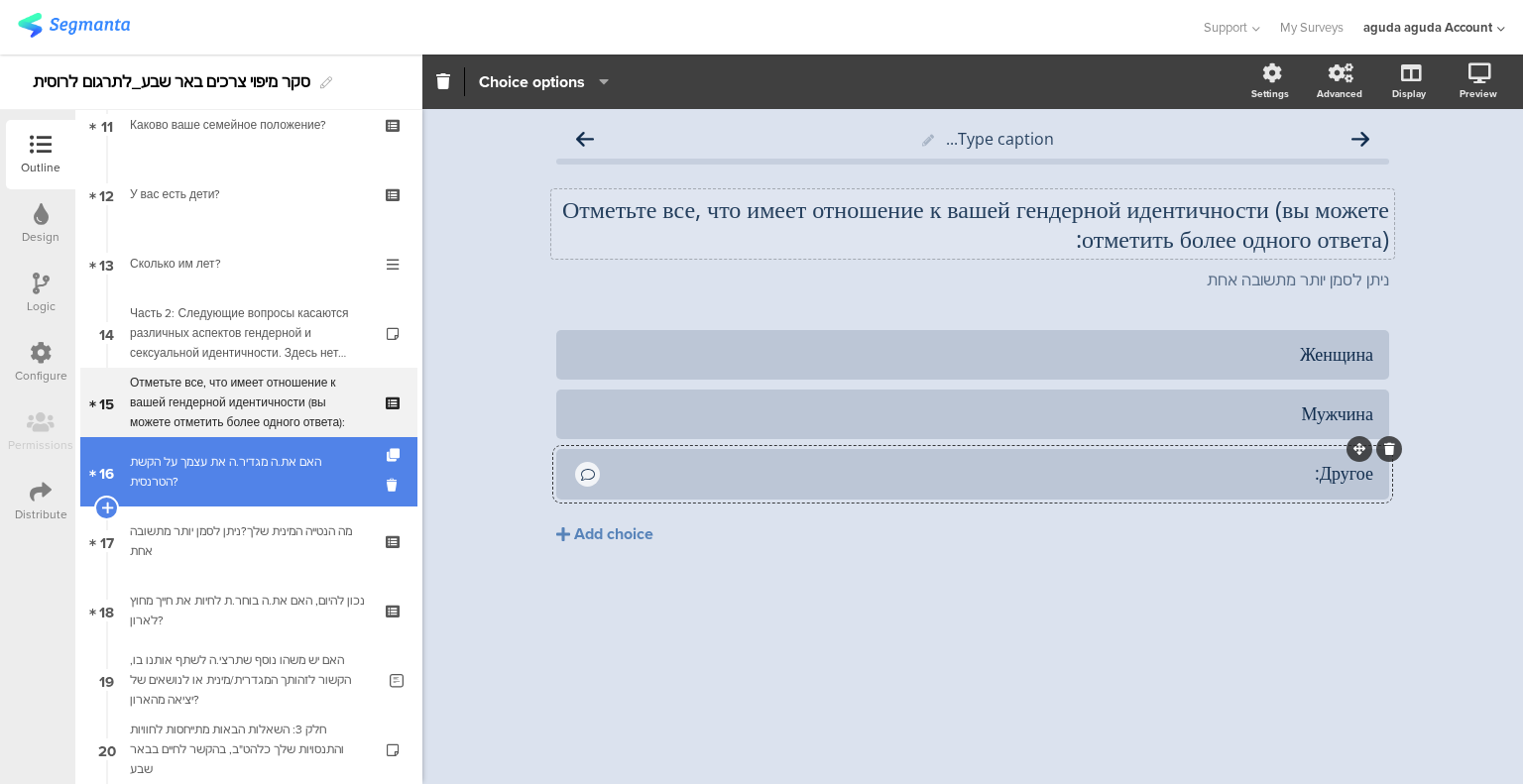 drag, startPoint x: 231, startPoint y: 454, endPoint x: 255, endPoint y: 444, distance: 26 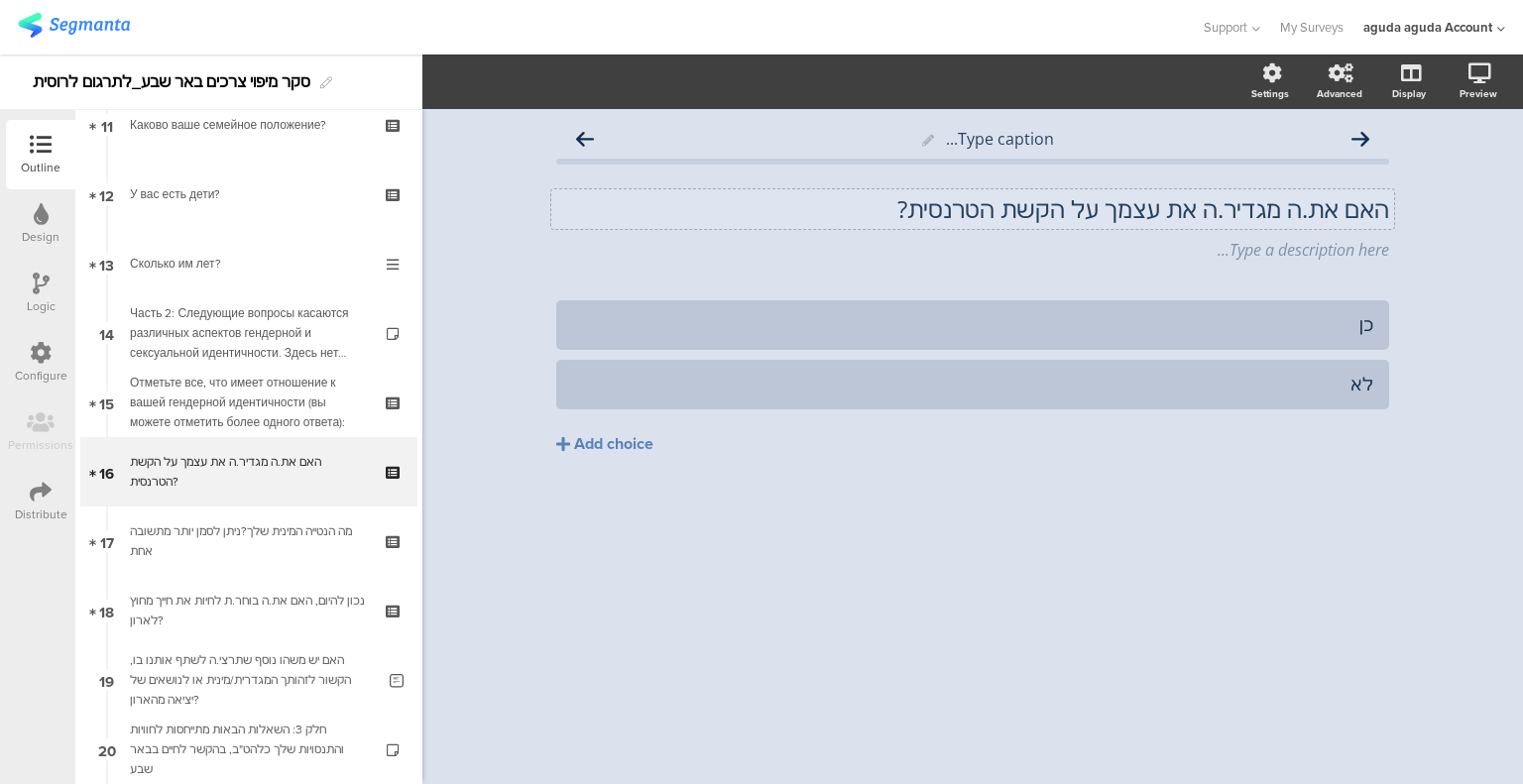 click on "האם את.ה מגדיר.ה את עצמך על הקשת הטרנסית?" 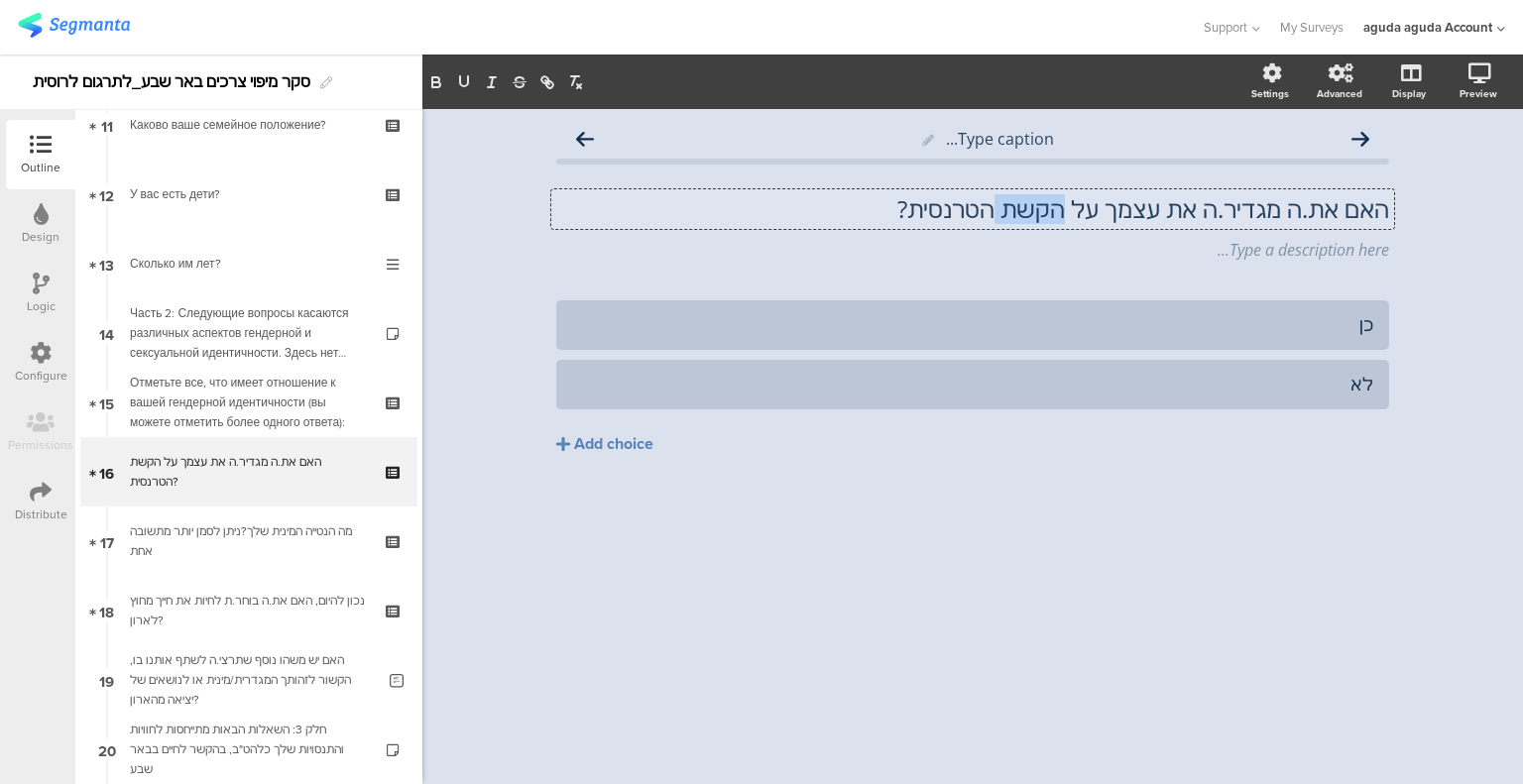 click on "האם את.ה מגדיר.ה את עצמך על הקשת הטרנסית?" 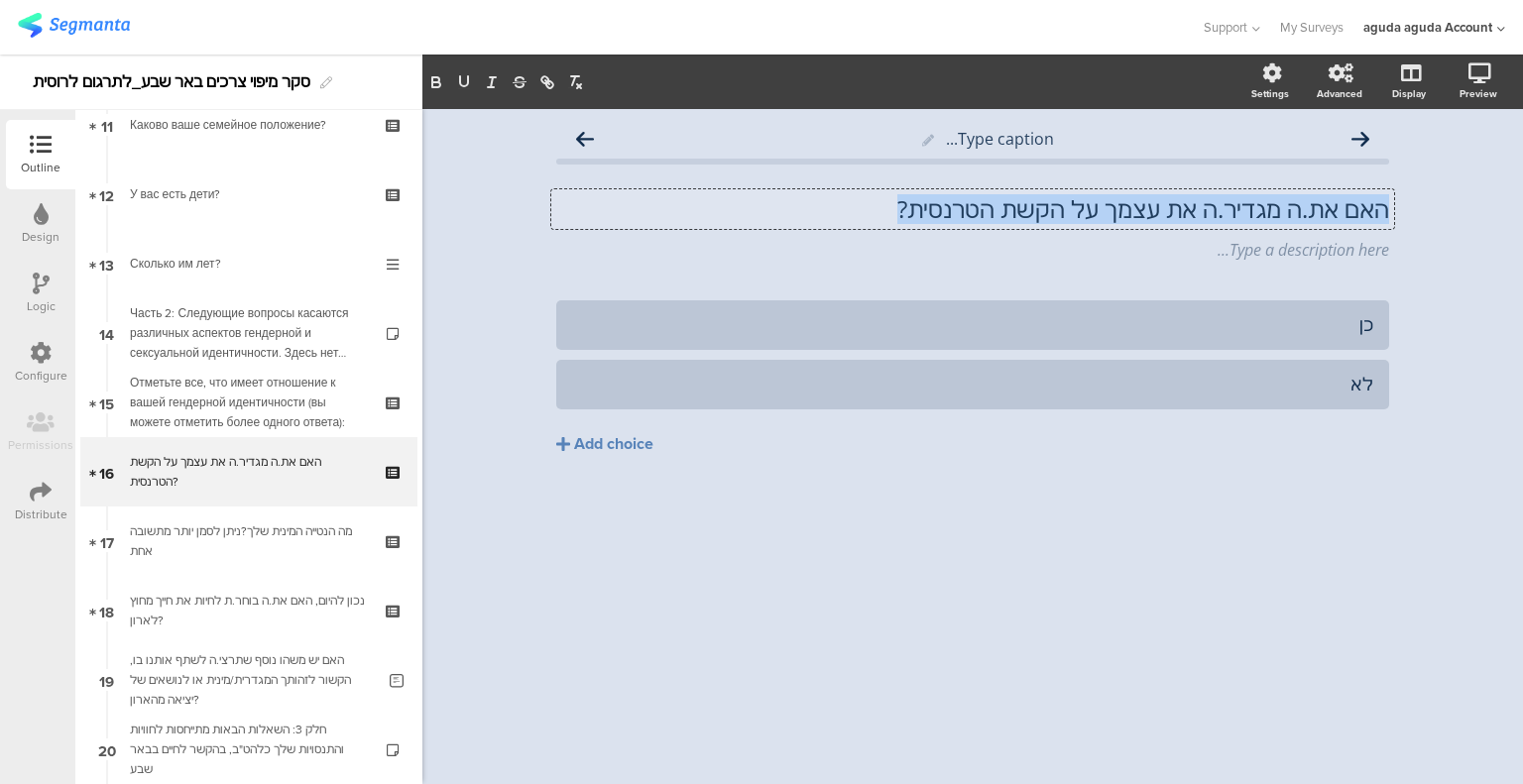click on "האם את.ה מגדיר.ה את עצמך על הקשת הטרנסית?" 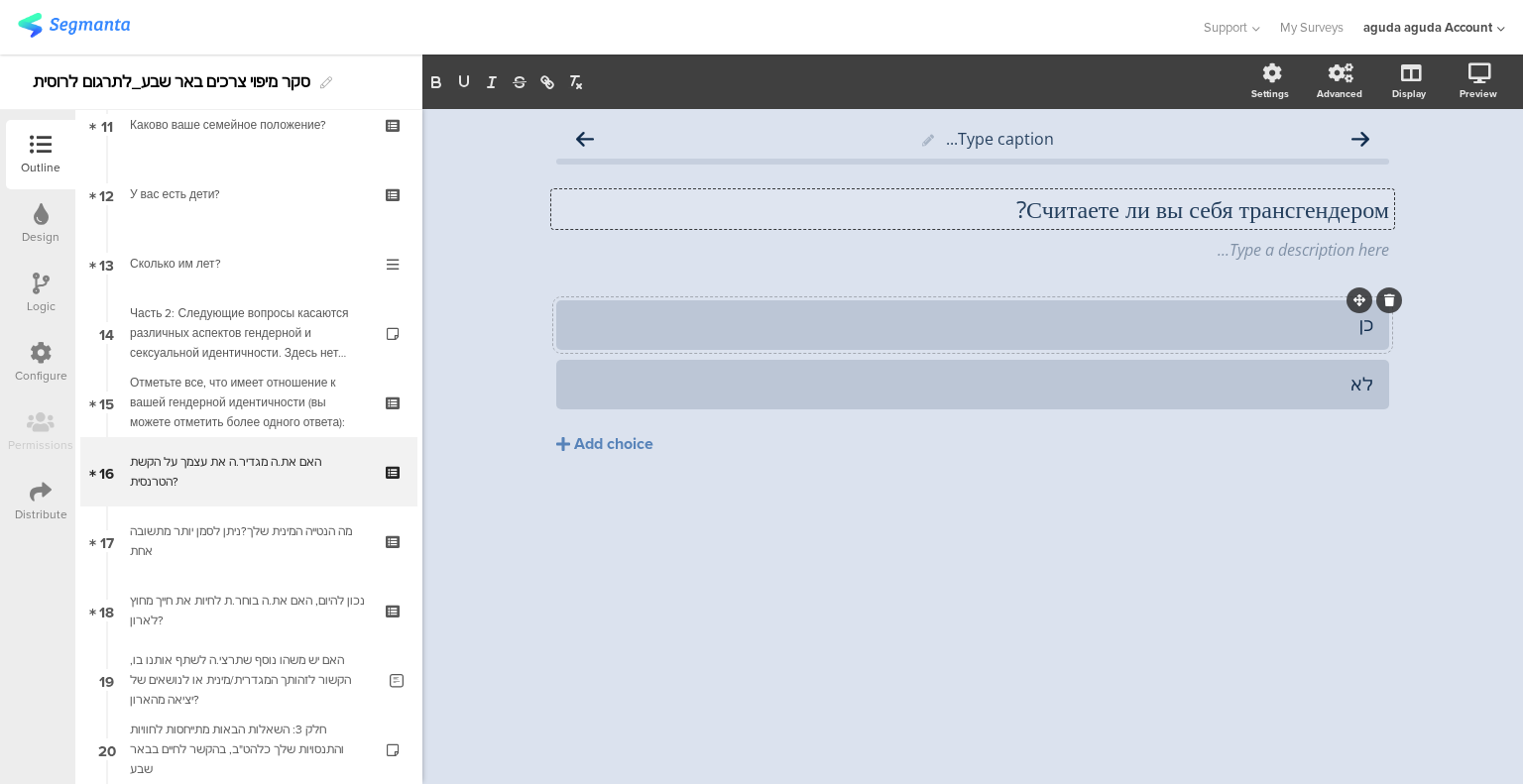 click on "כן" 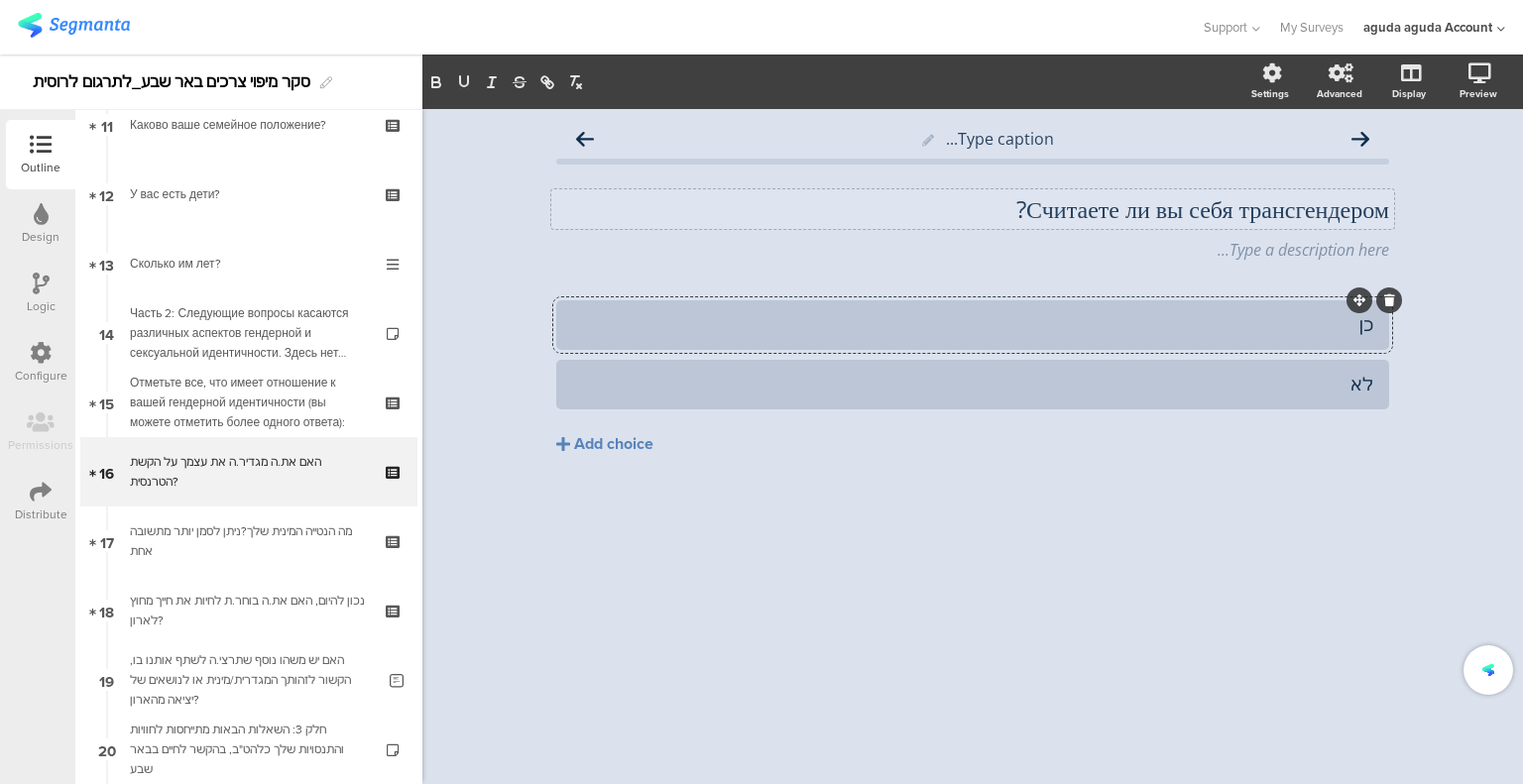click on "כן" 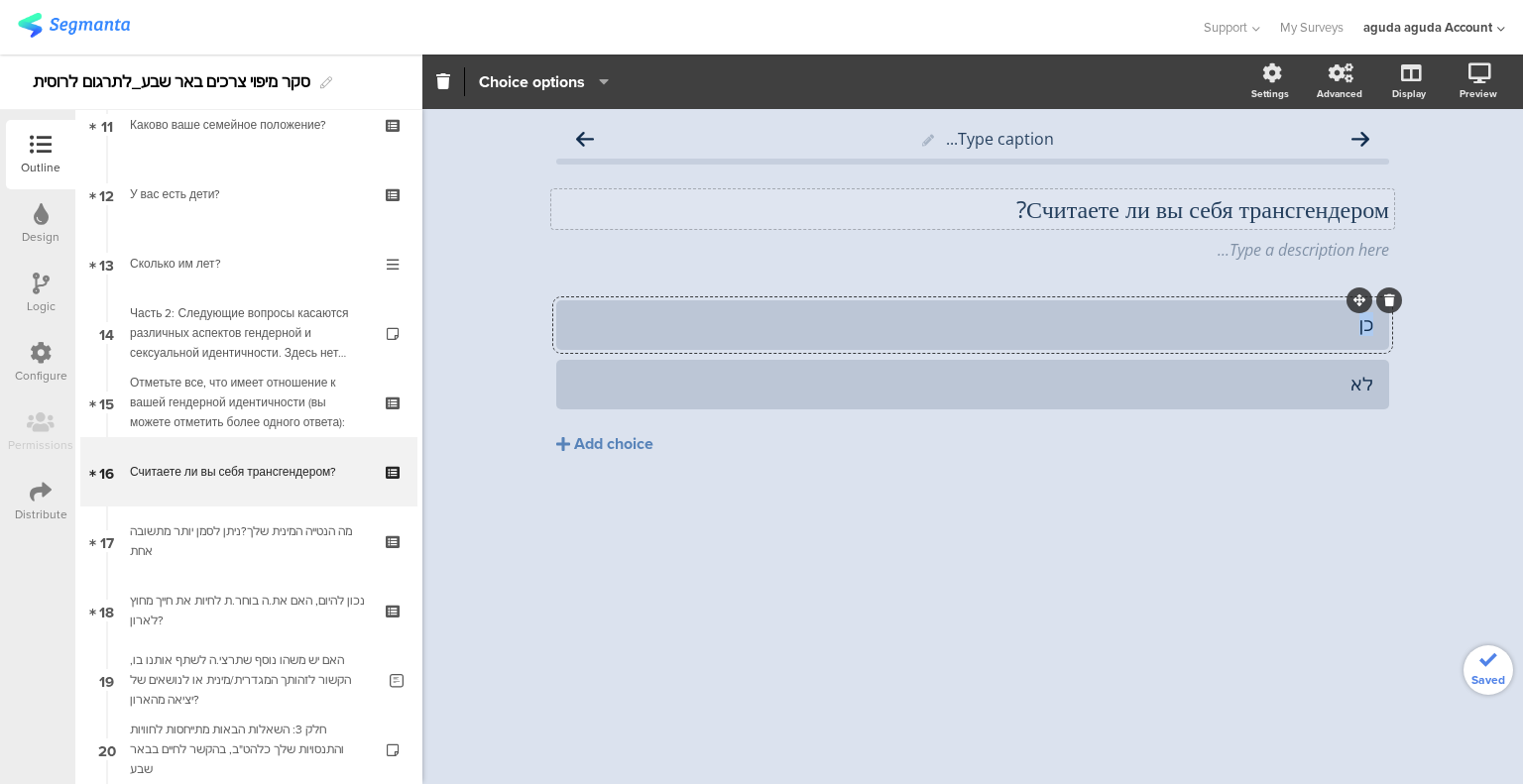 drag, startPoint x: 1272, startPoint y: 329, endPoint x: 1367, endPoint y: 319, distance: 95.524866 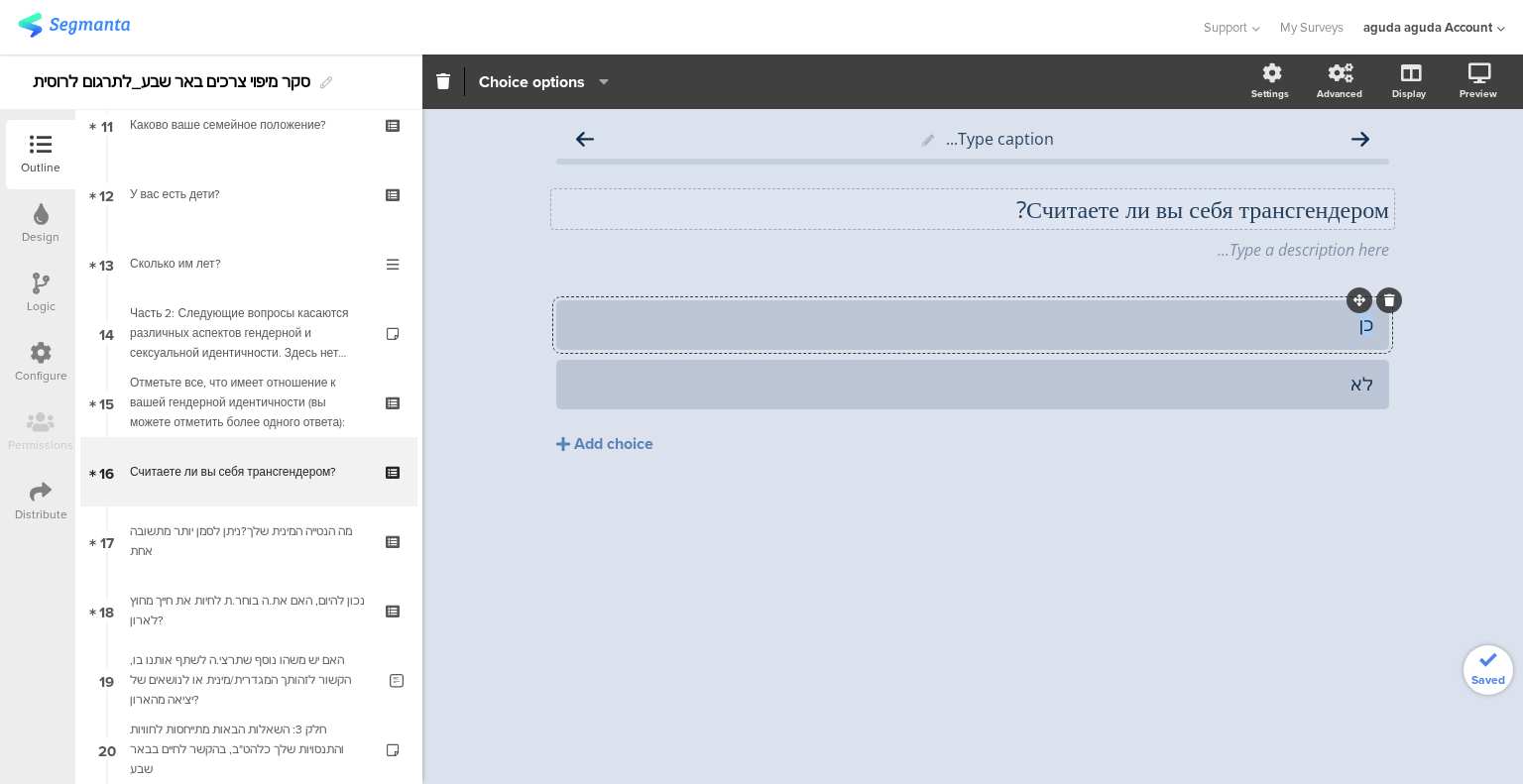 click on "כן" 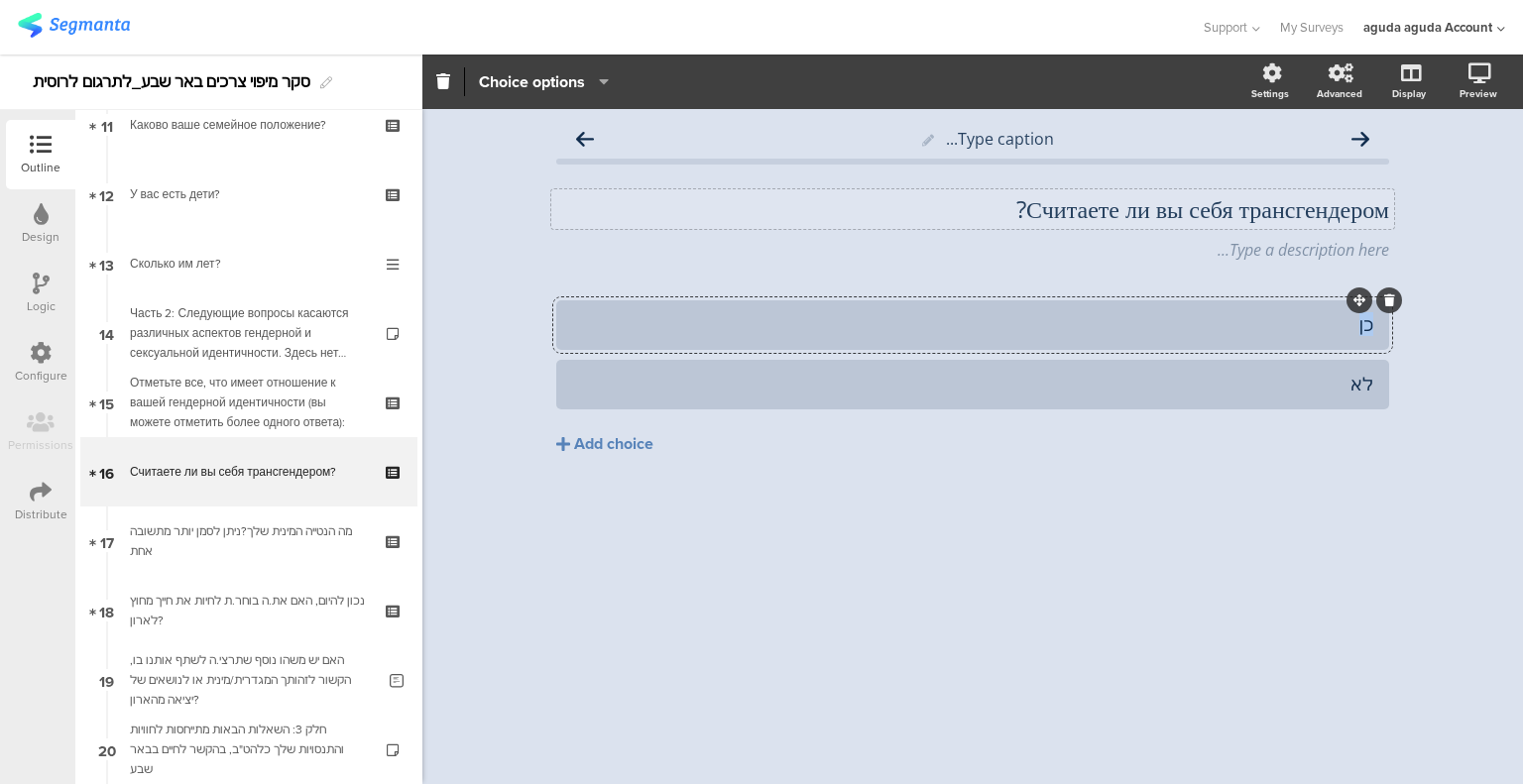 type 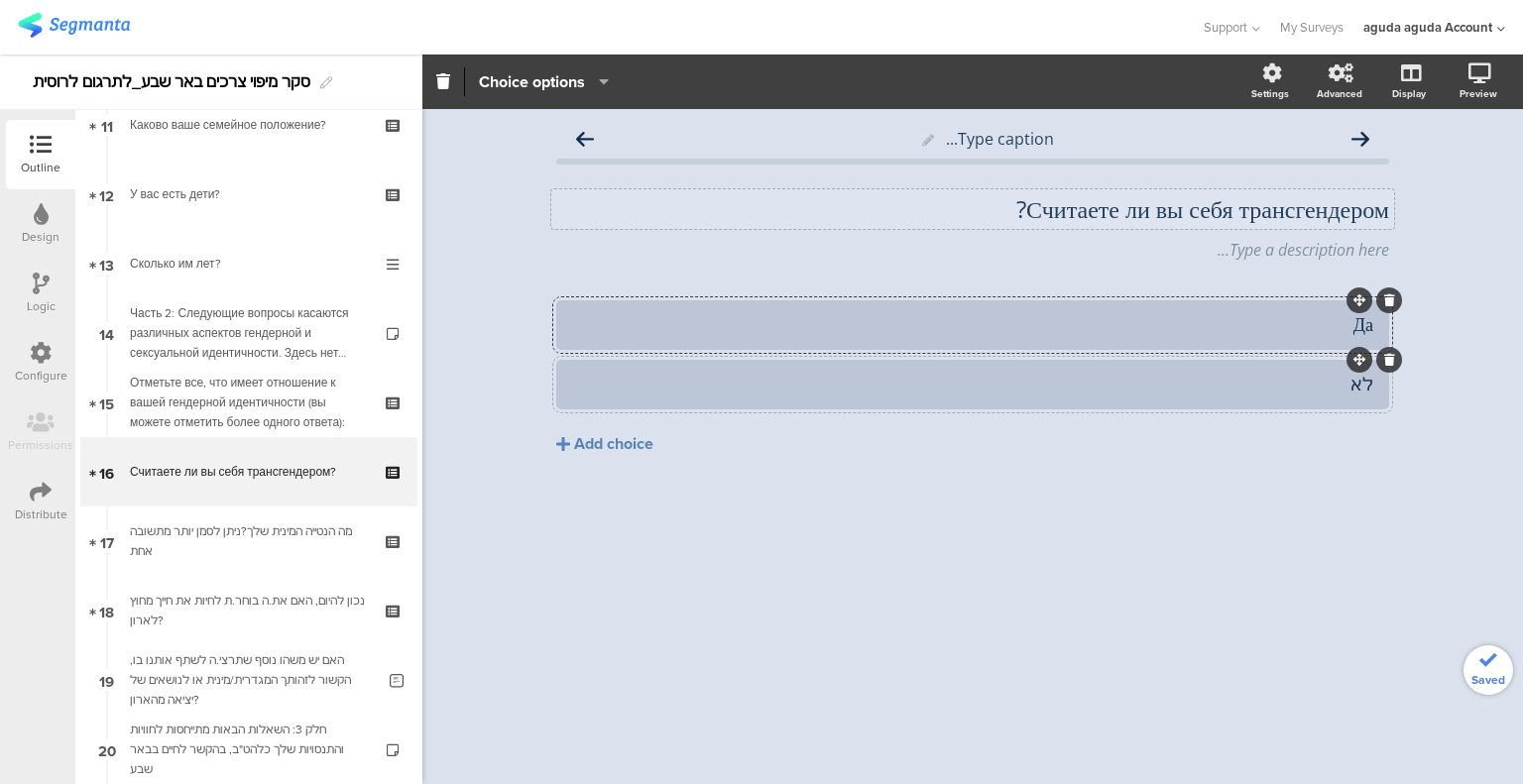 click on "לא" 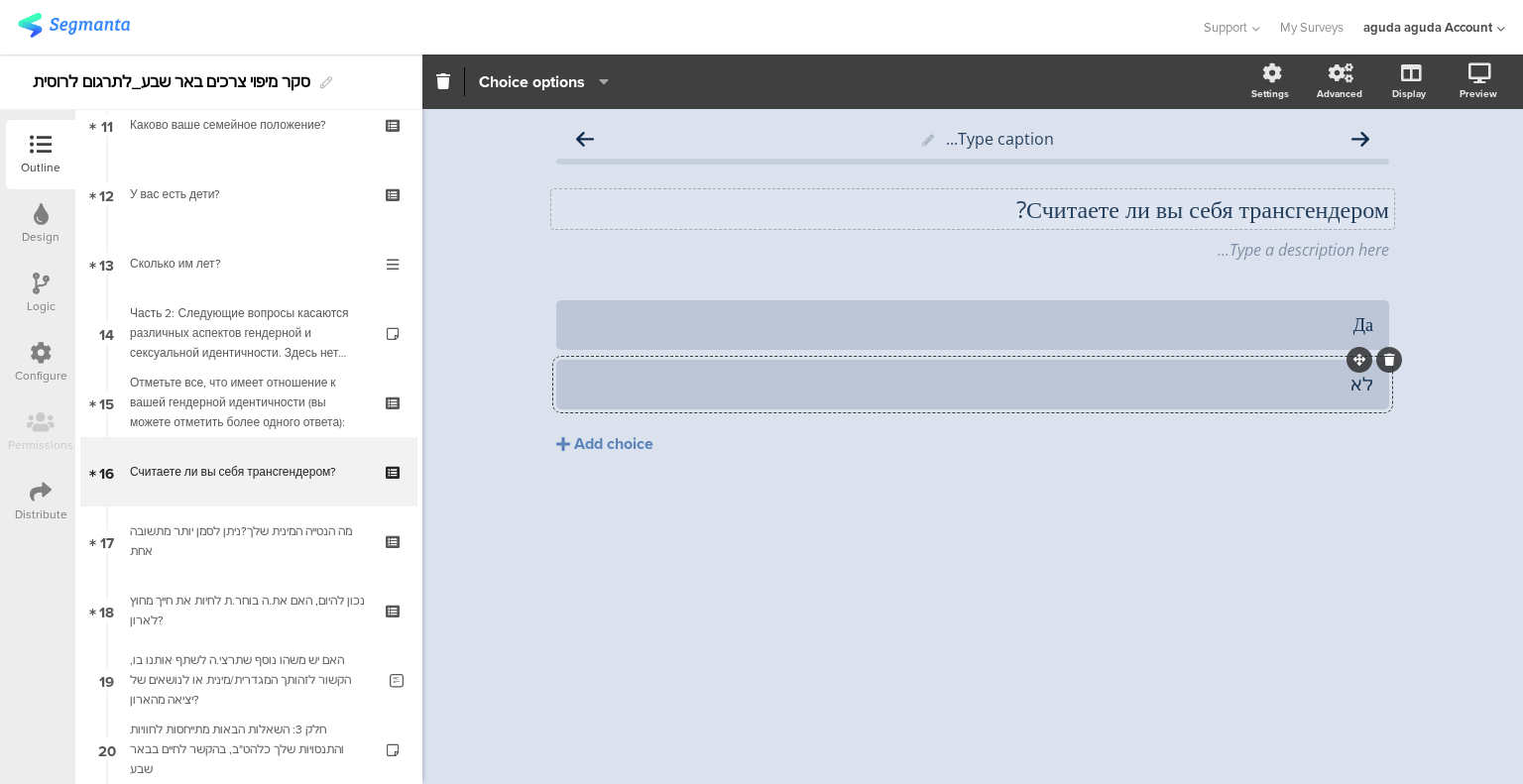 click on "לא" 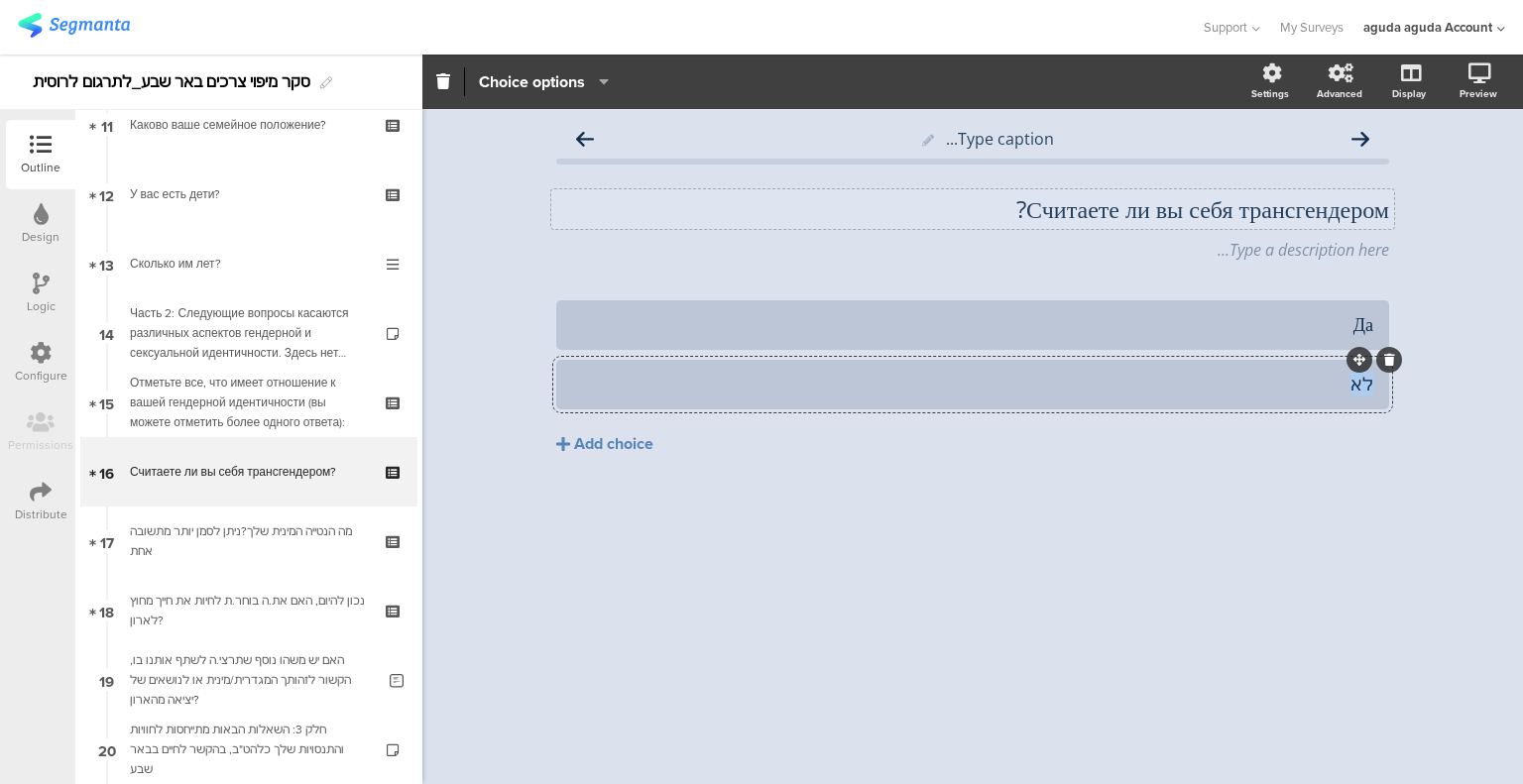 drag, startPoint x: 1355, startPoint y: 389, endPoint x: 1387, endPoint y: 385, distance: 32.24903 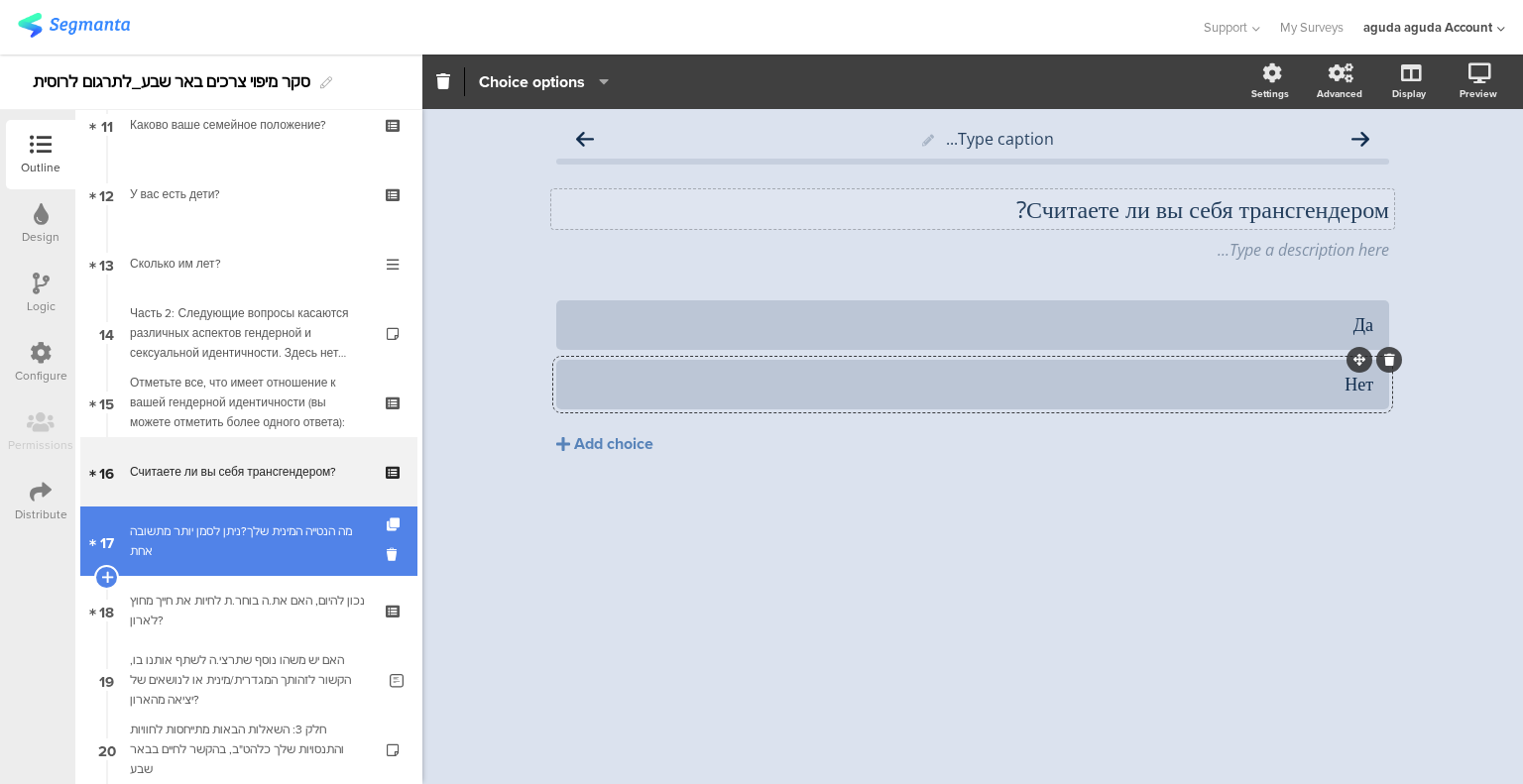 click on "מה הנטייה המינית שלך?ניתן לסמן יותר מתשובה אחת" at bounding box center (248, 541) 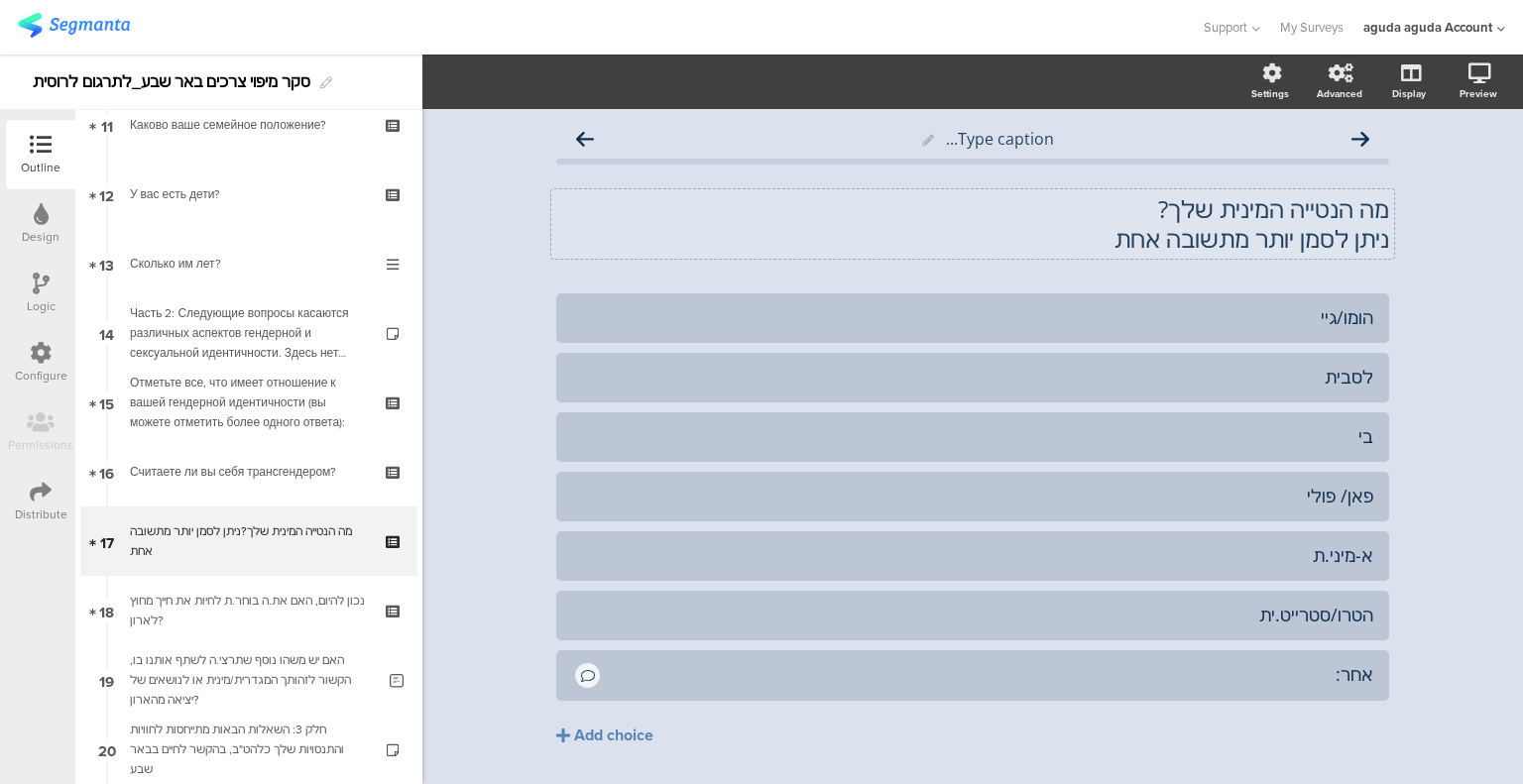 click on "ניתן לסמן יותר מתשובה אחת" 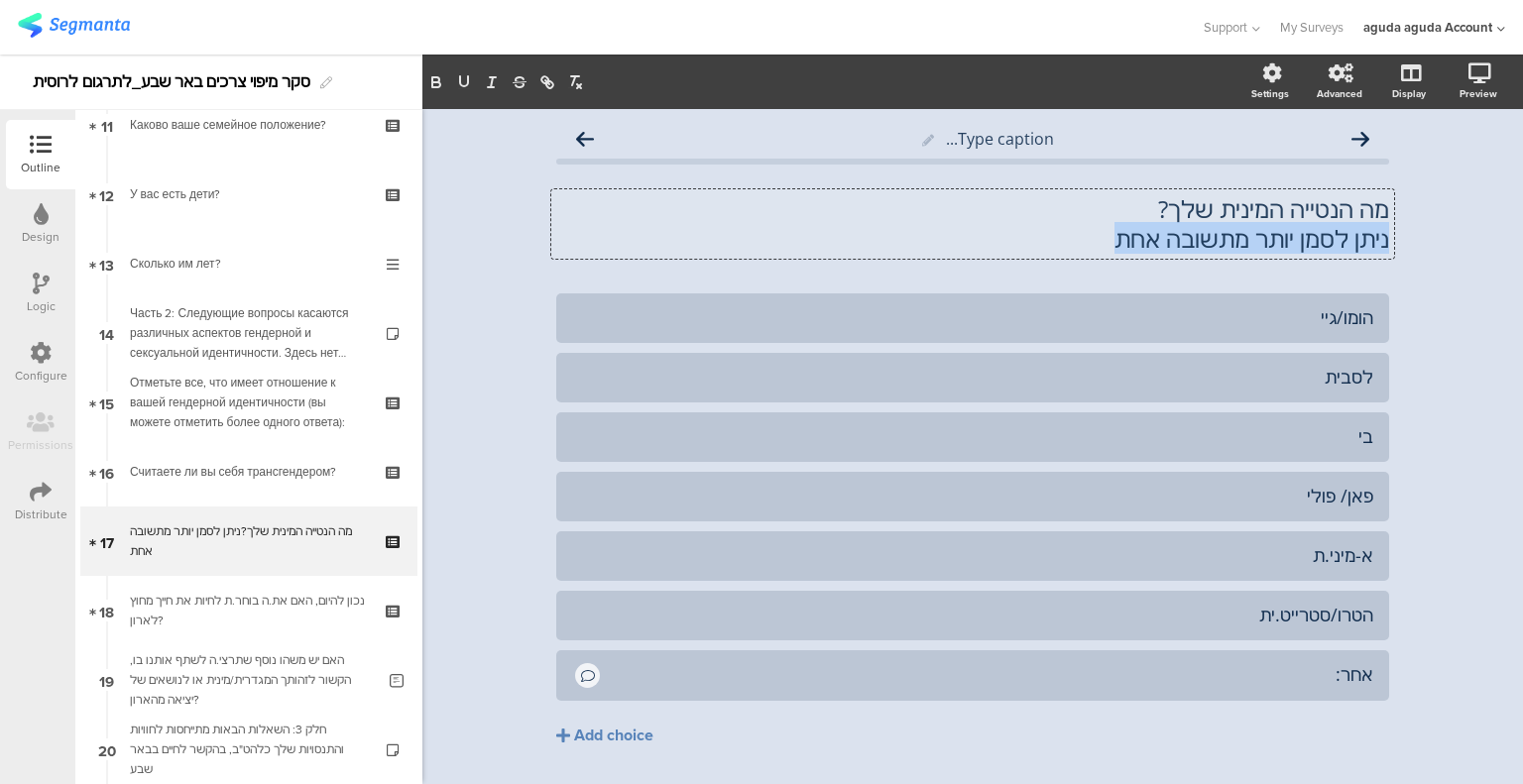 click on "ניתן לסמן יותר מתשובה אחת" 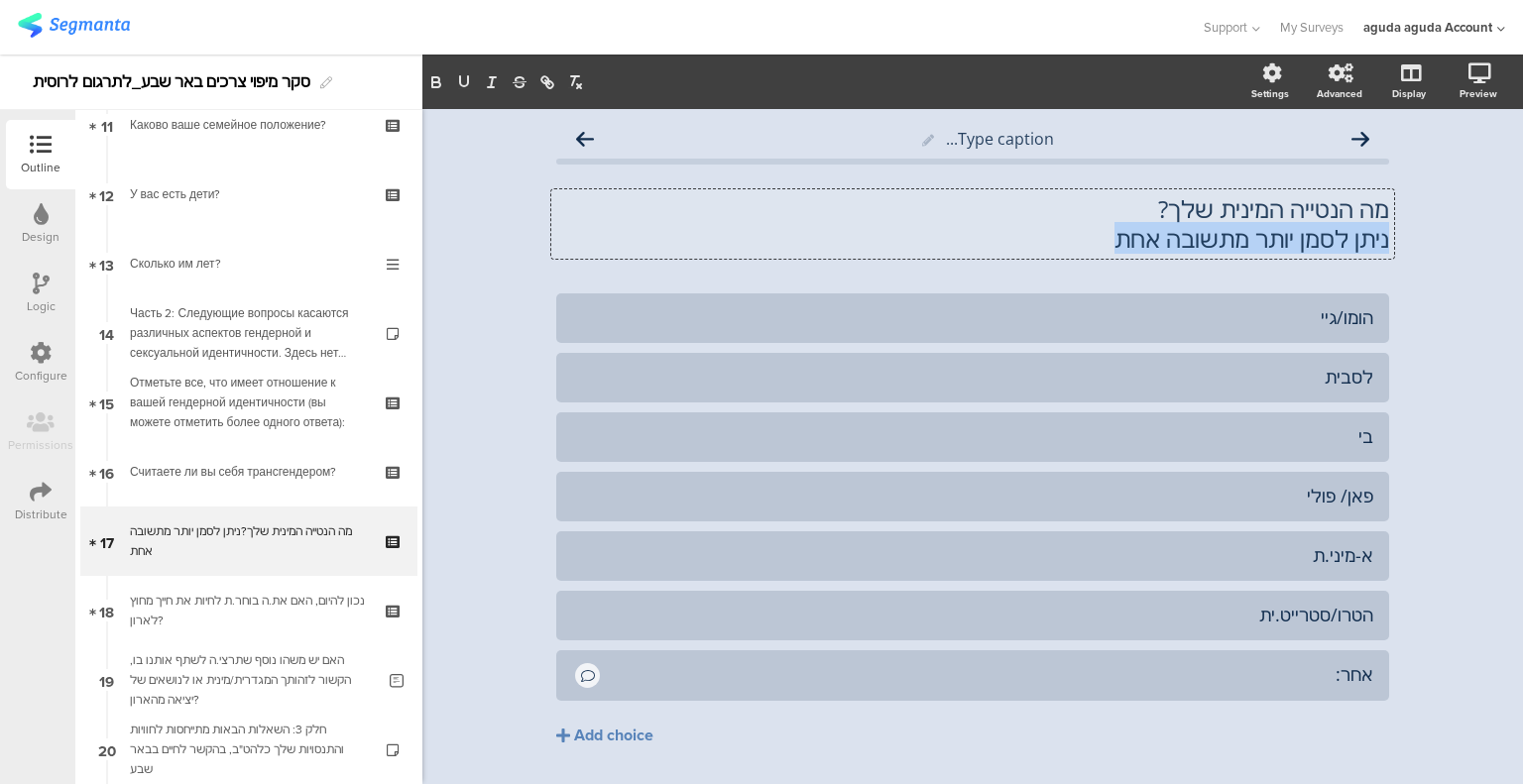 scroll, scrollTop: 1, scrollLeft: 0, axis: vertical 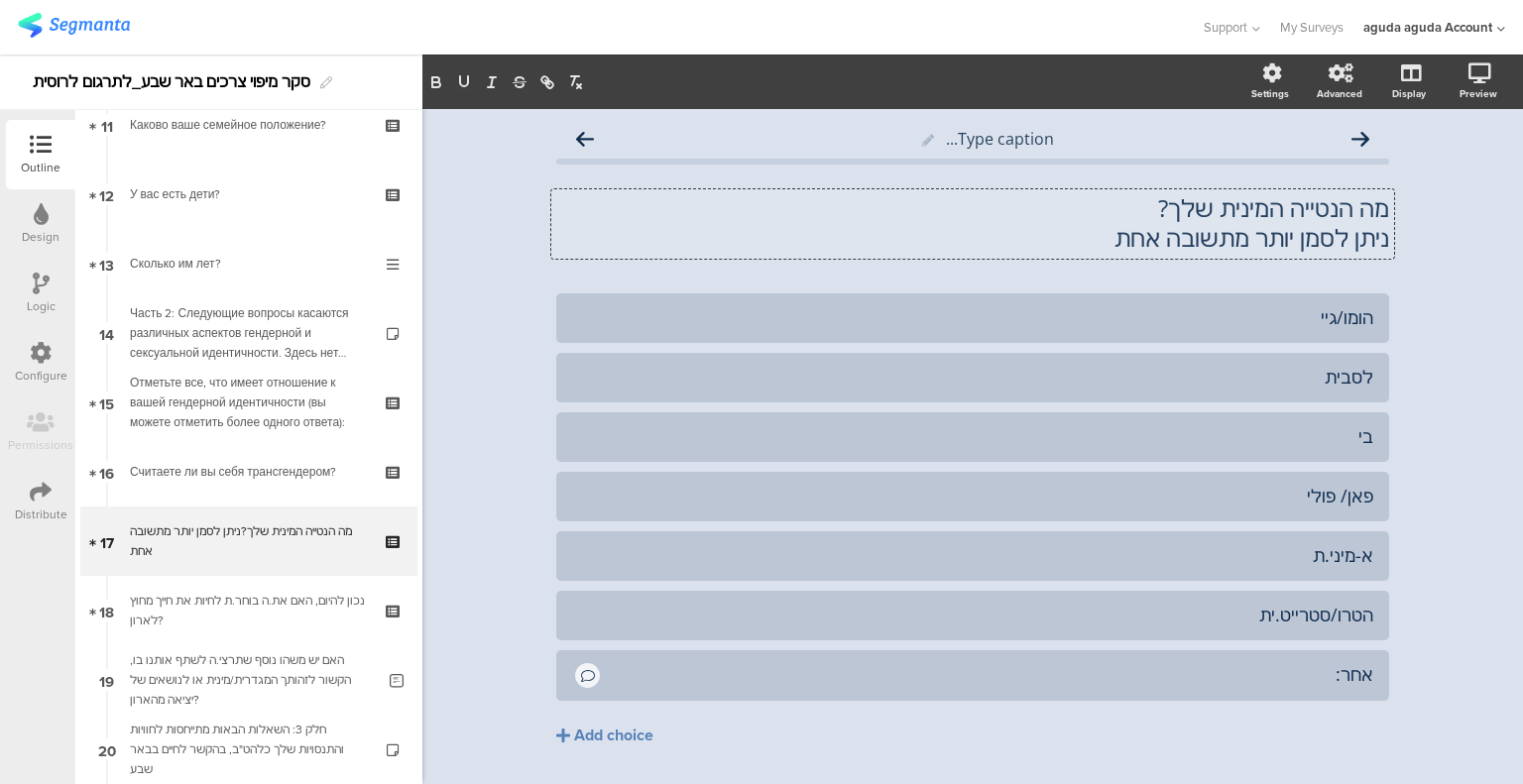click on "מה הנטייה המינית שלך?" 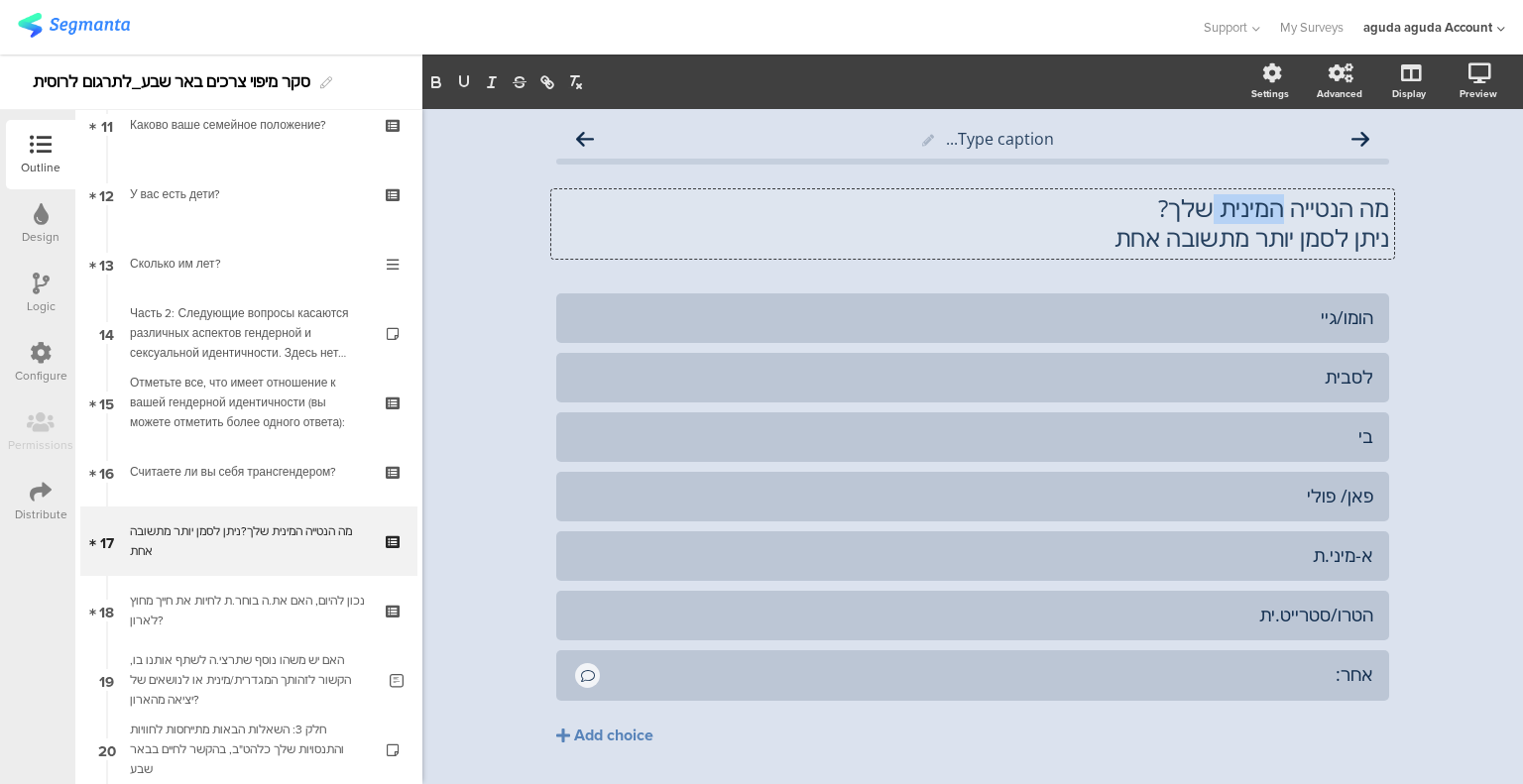 click on "מה הנטייה המינית שלך?" 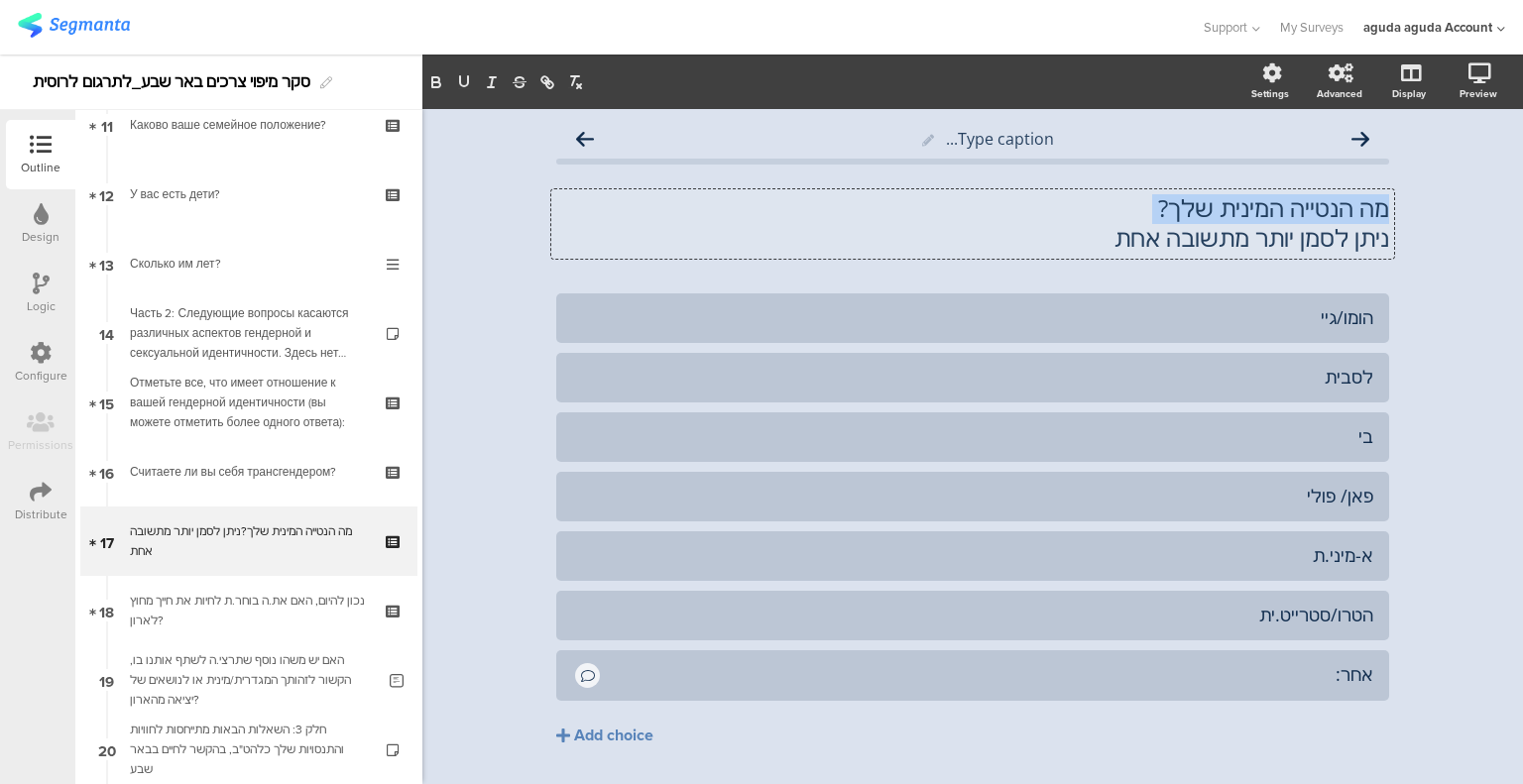 click on "מה הנטייה המינית שלך?" 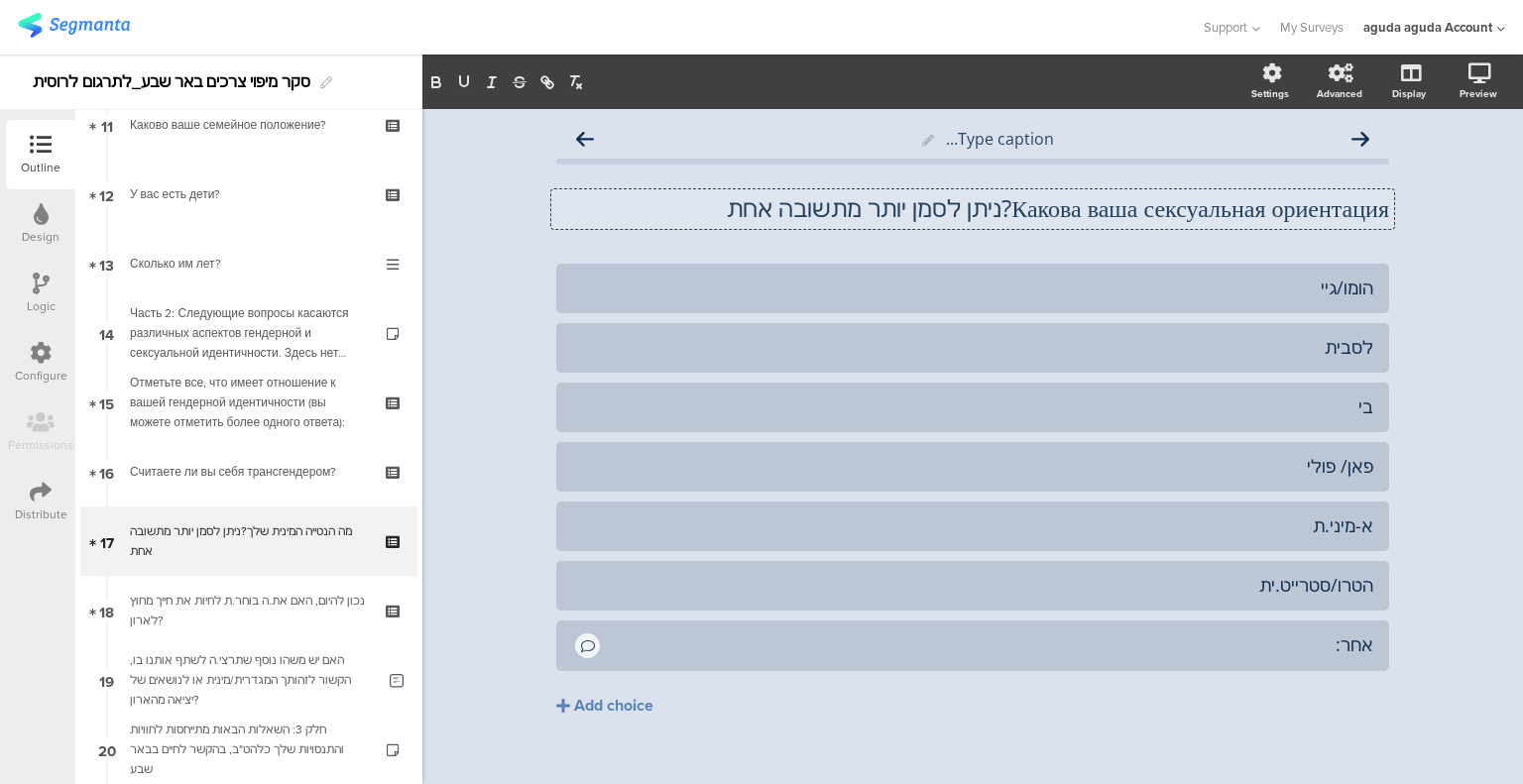 scroll, scrollTop: 0, scrollLeft: 0, axis: both 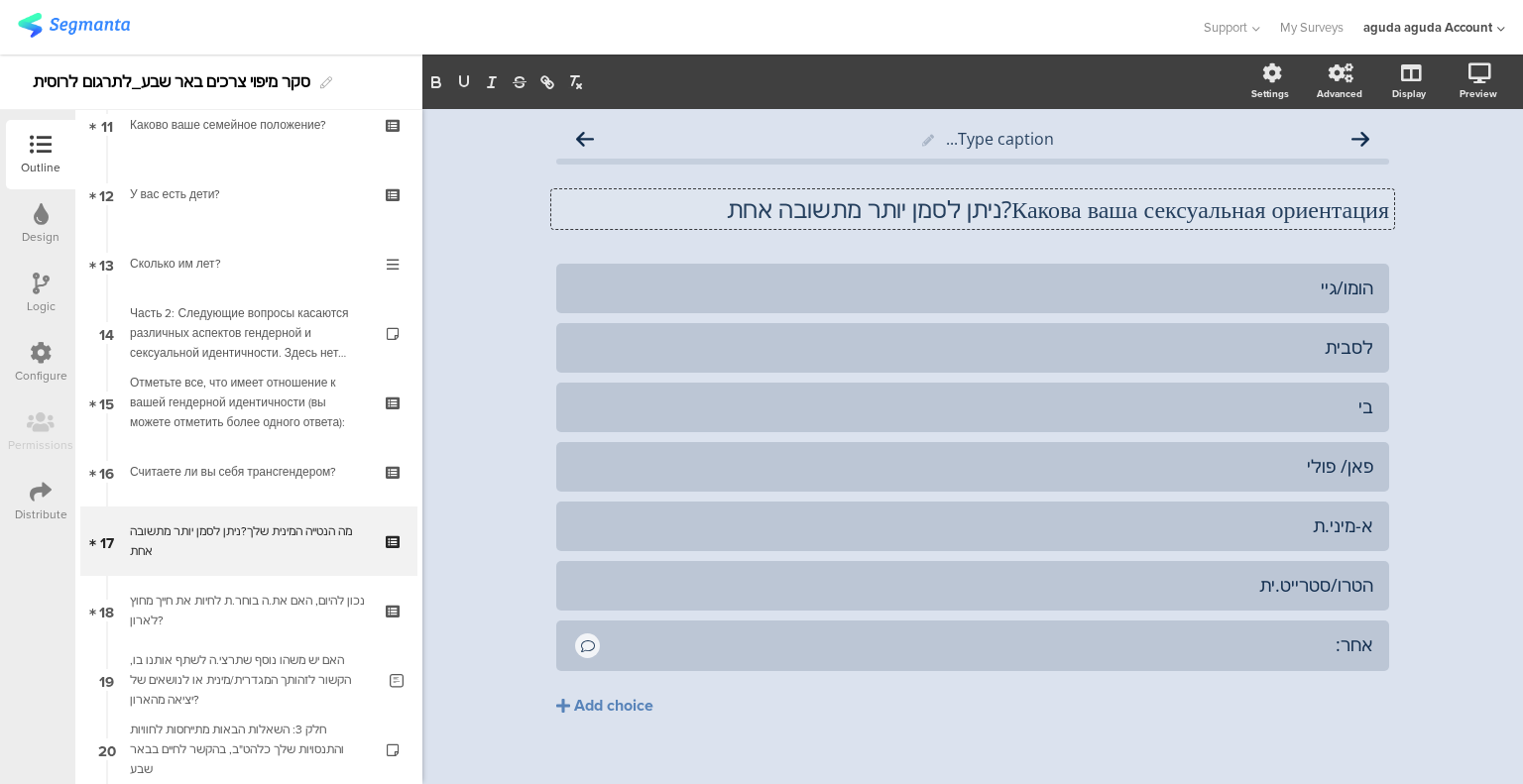 click on "מה הנטייה המינית שלך? ניתן לסמן יותר מתשובה אחת
מה הנטייה המינית שלך? ניתן לסמן יותר מתשובה אחת
Какова ваша сексуальная ориентация?ניתן לסמן יותר מתשובה אחת" 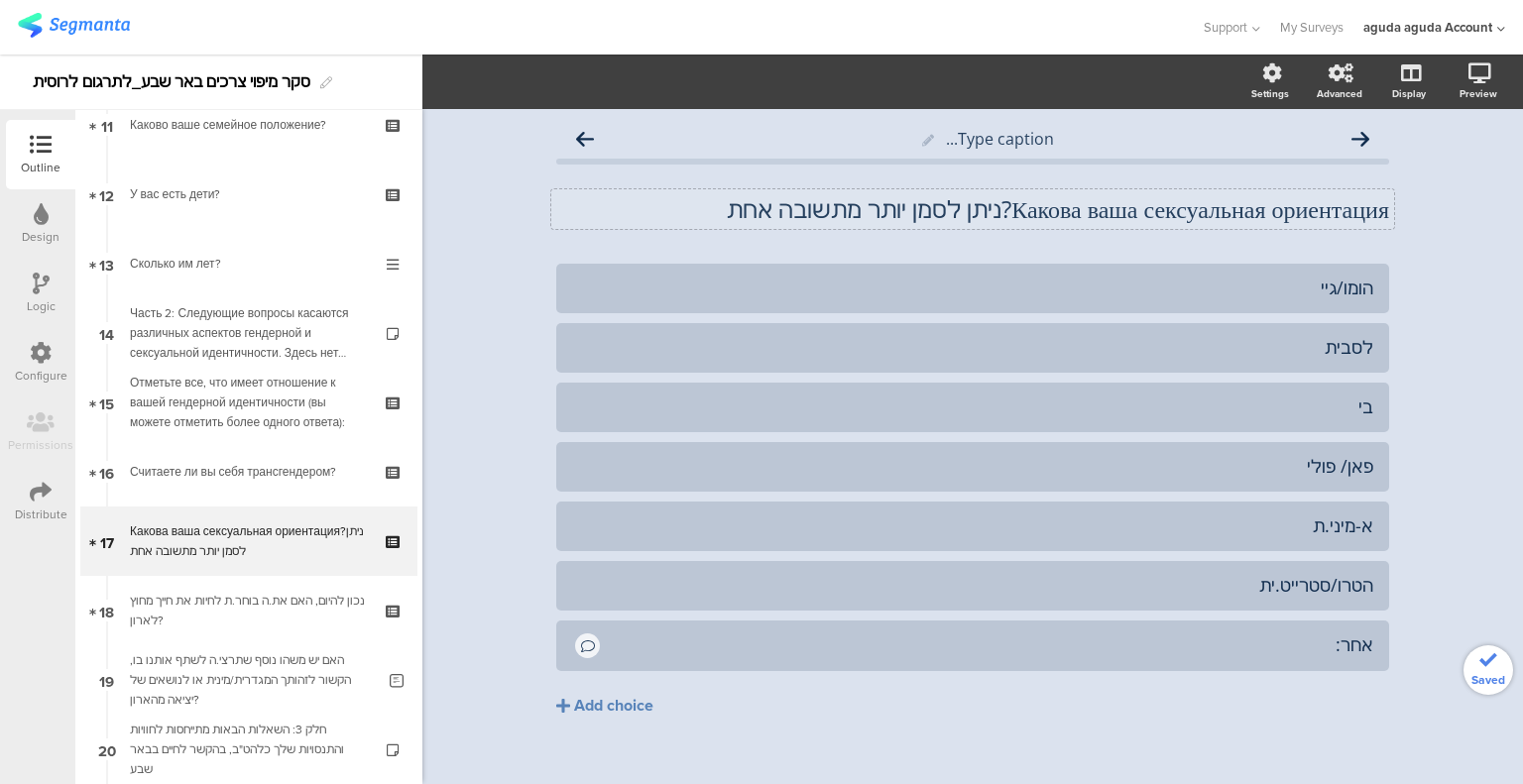 click on "Какова ваша сексуальная ориентация?ניתן לסמן יותר מתשובה אחת" 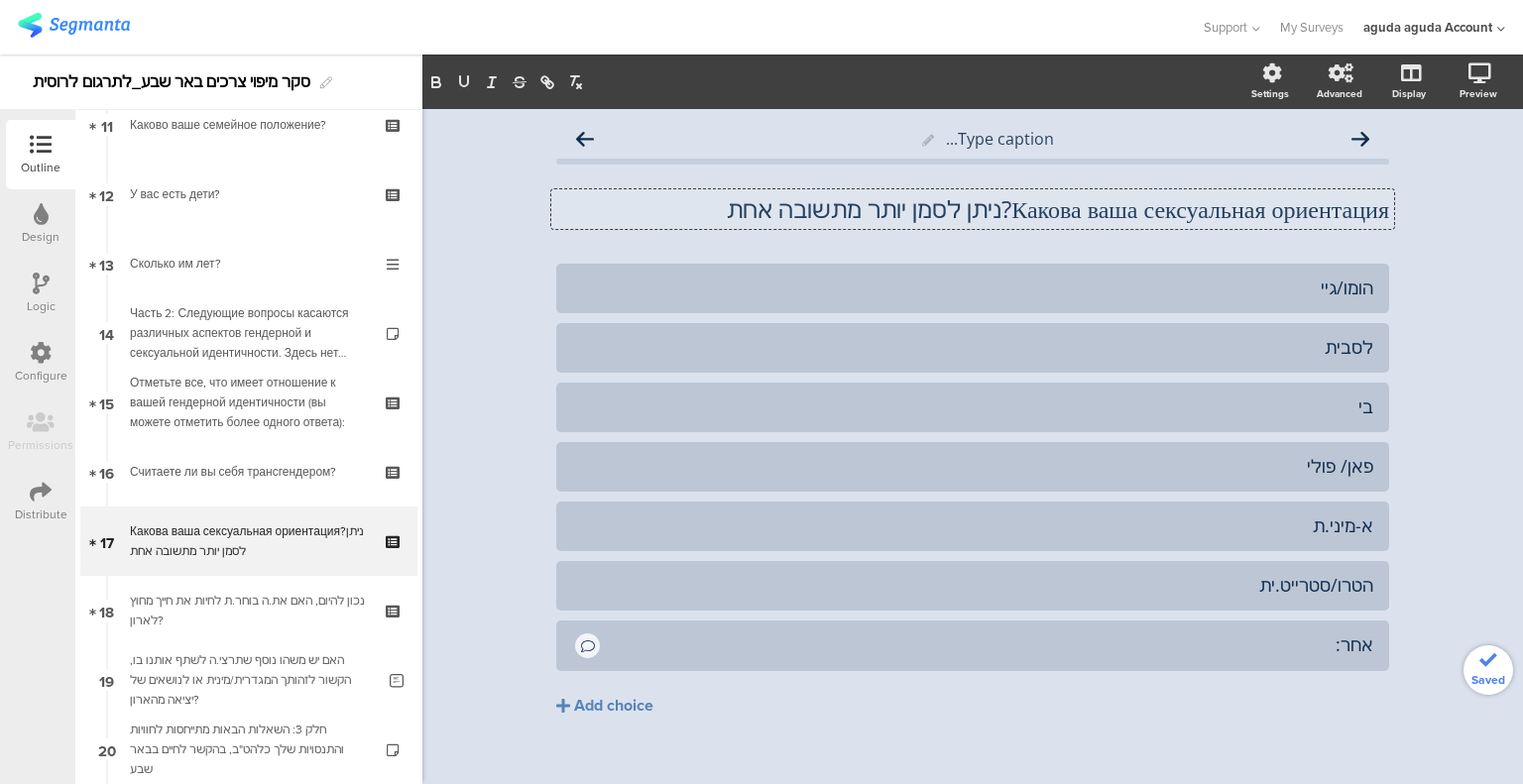 click on "Какова ваша сексуальная ориентация?ניתן לסמן יותר מתשובה אחת" 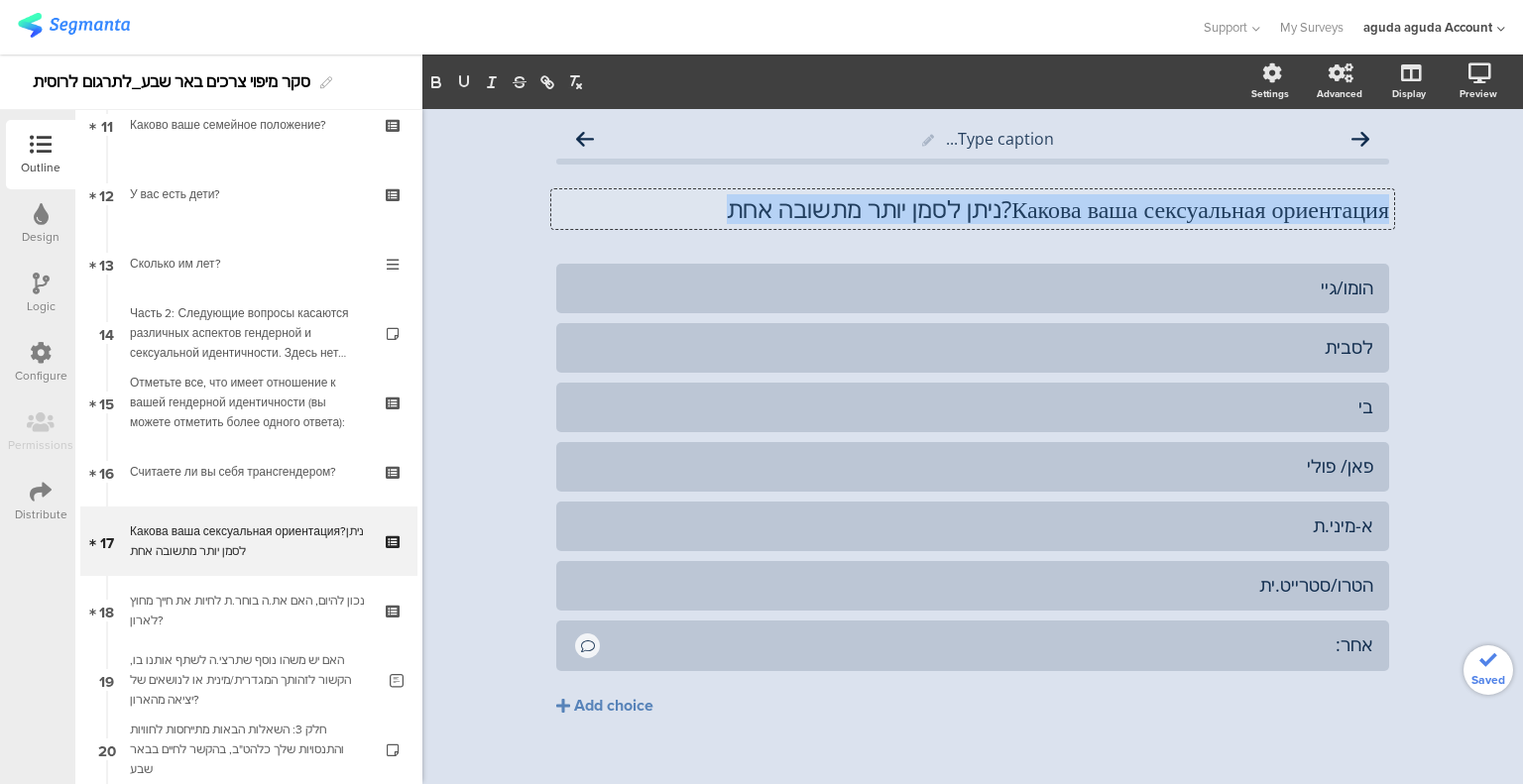 click on "Какова ваша сексуальная ориентация?ניתן לסמן יותר מתשובה אחת" 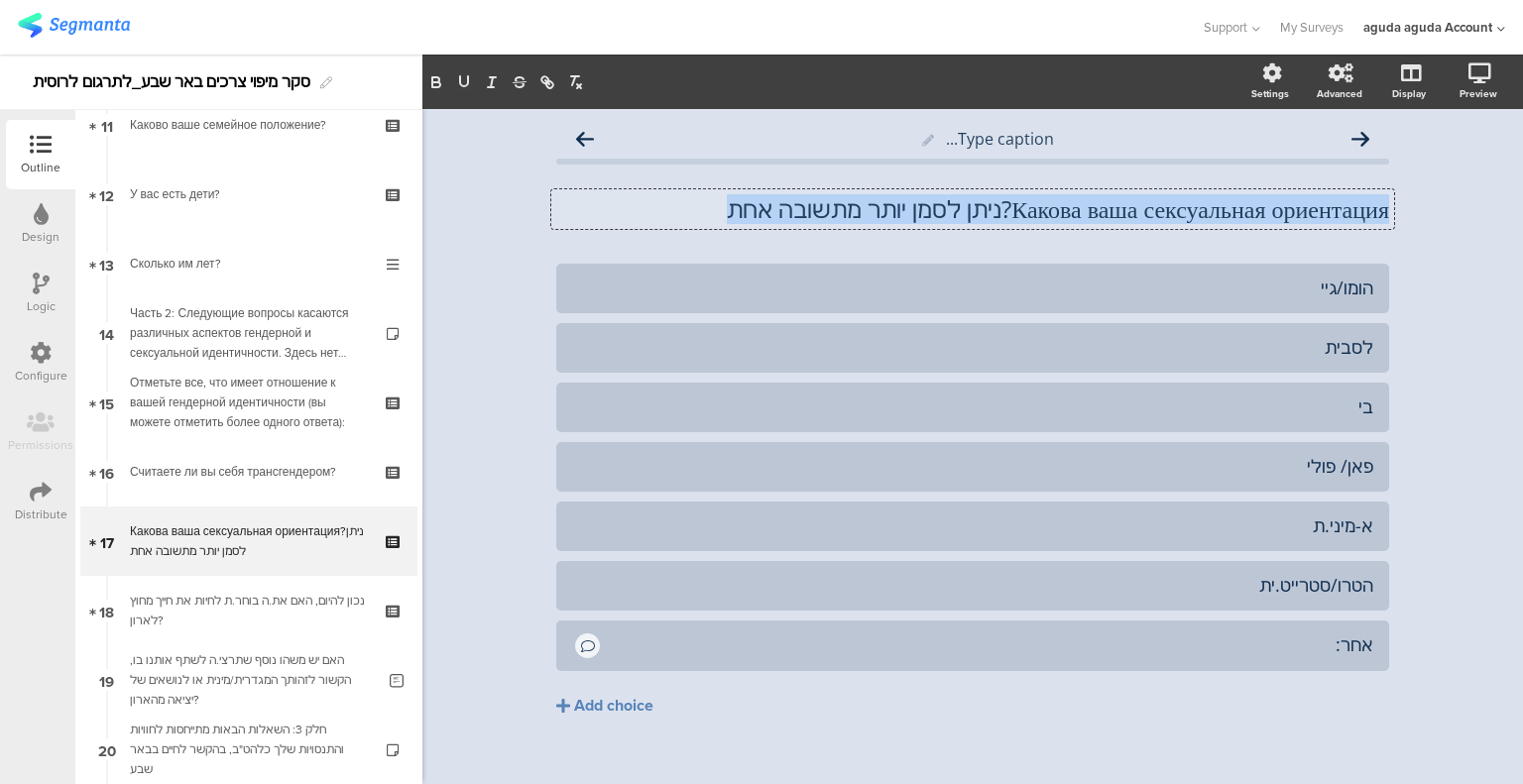 click on "Какова ваша сексуальная ориентация?ניתן לסמן יותר מתשובה אחת" 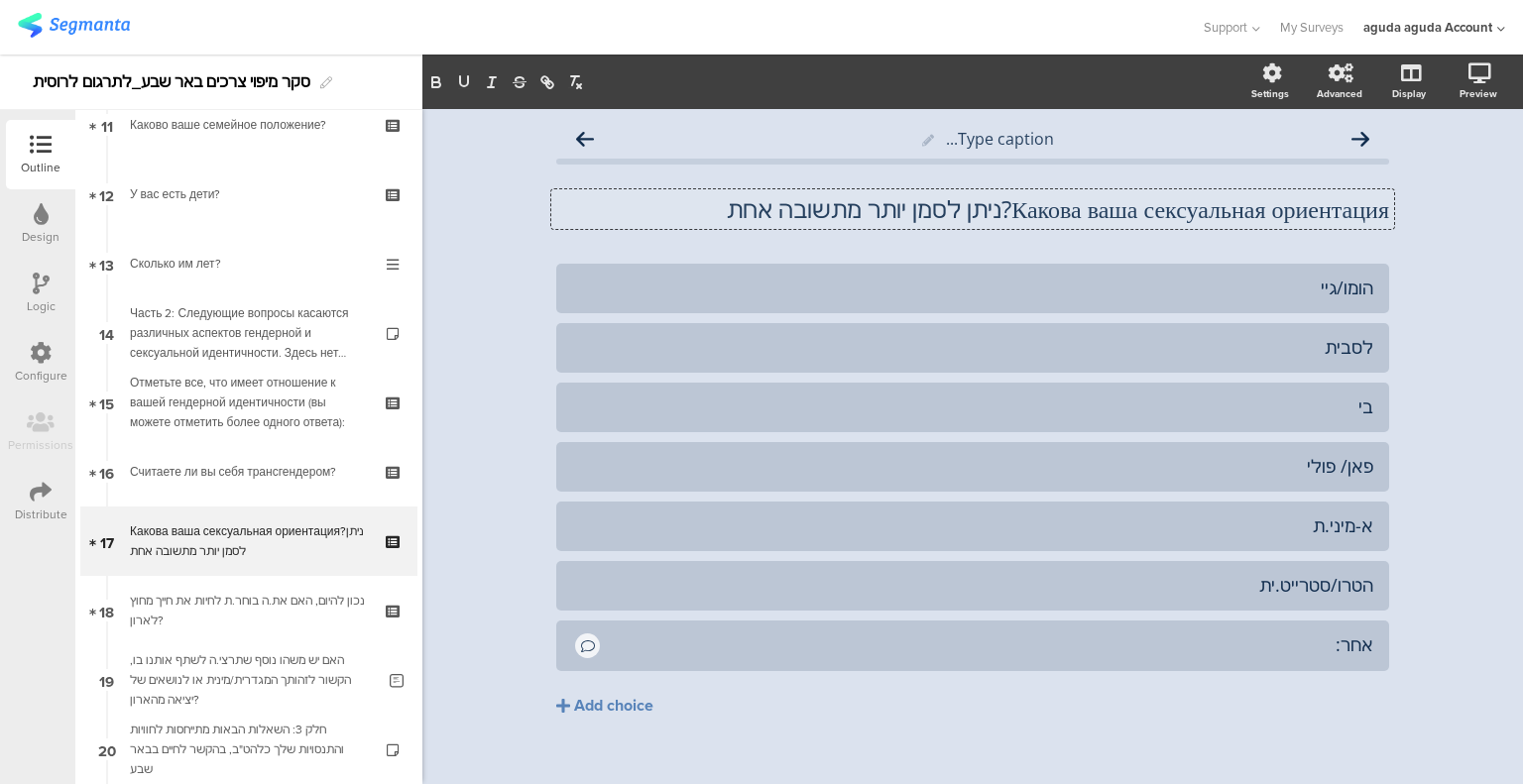 click on "Какова ваша сексуальная ориентация?ניתן לסמן יותר מתשובה אחת" 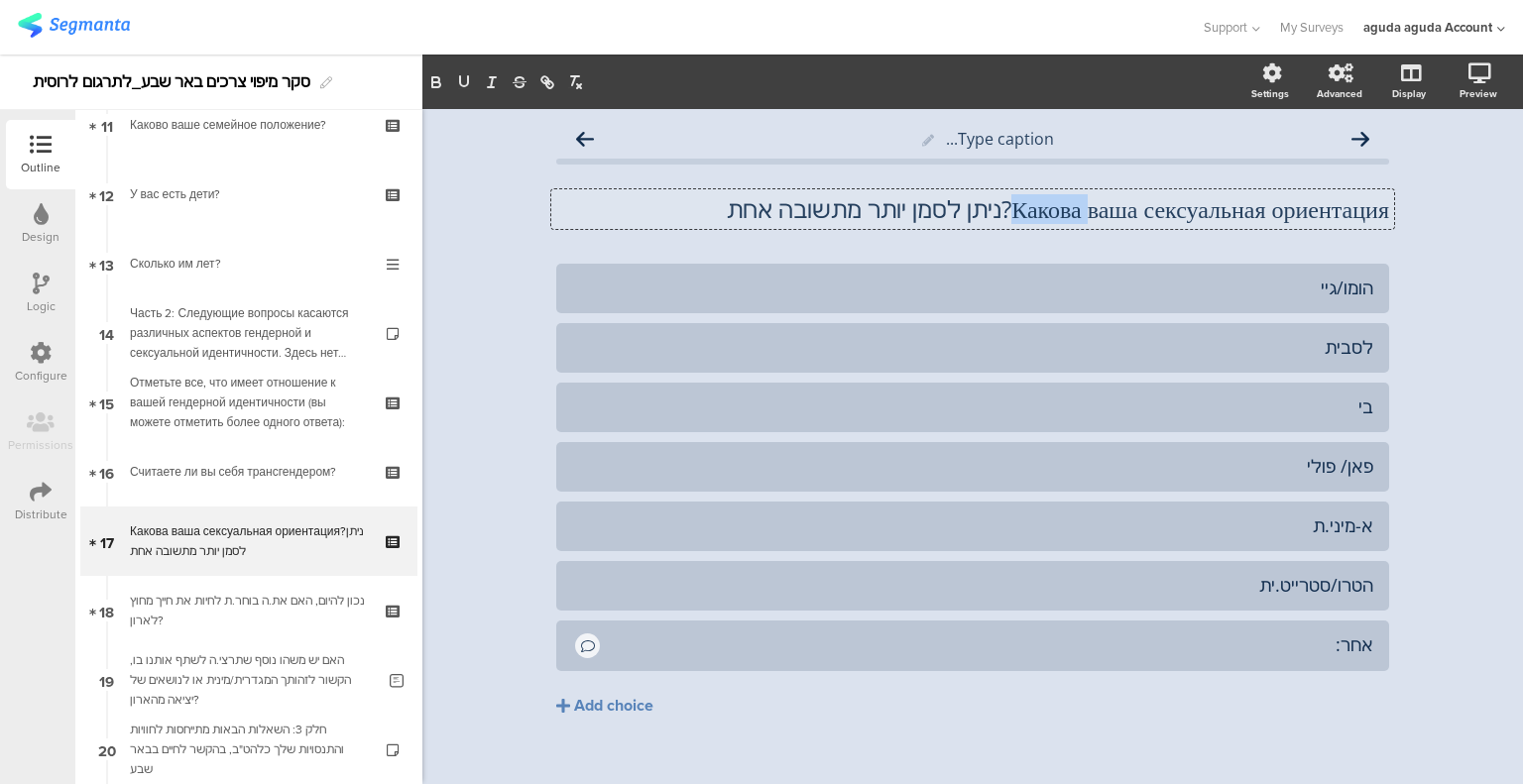 click on "Какова ваша сексуальная ориентация?ניתן לסמן יותר מתשובה אחת" 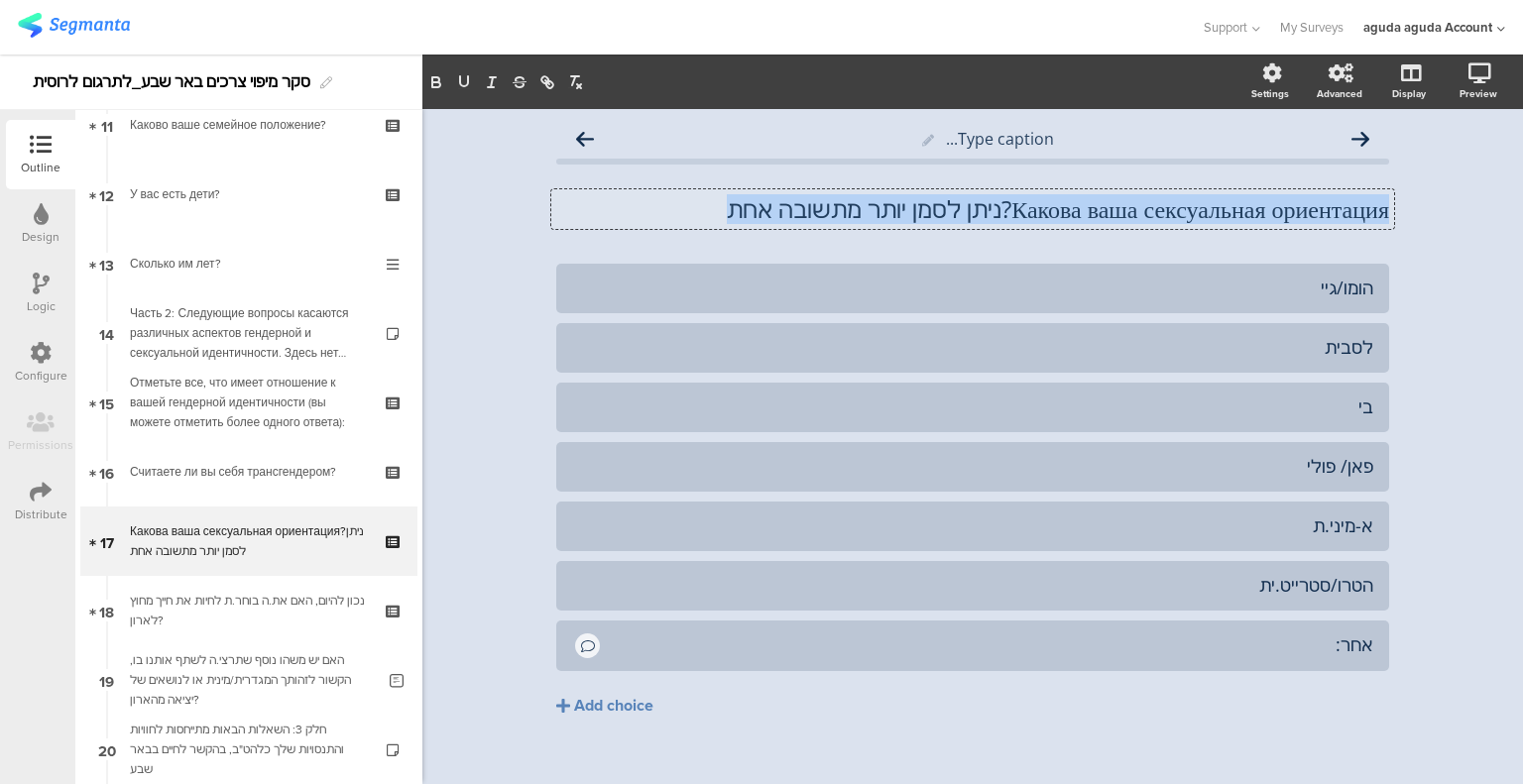 click on "Какова ваша сексуальная ориентация?ניתן לסמן יותר מתשובה אחת" 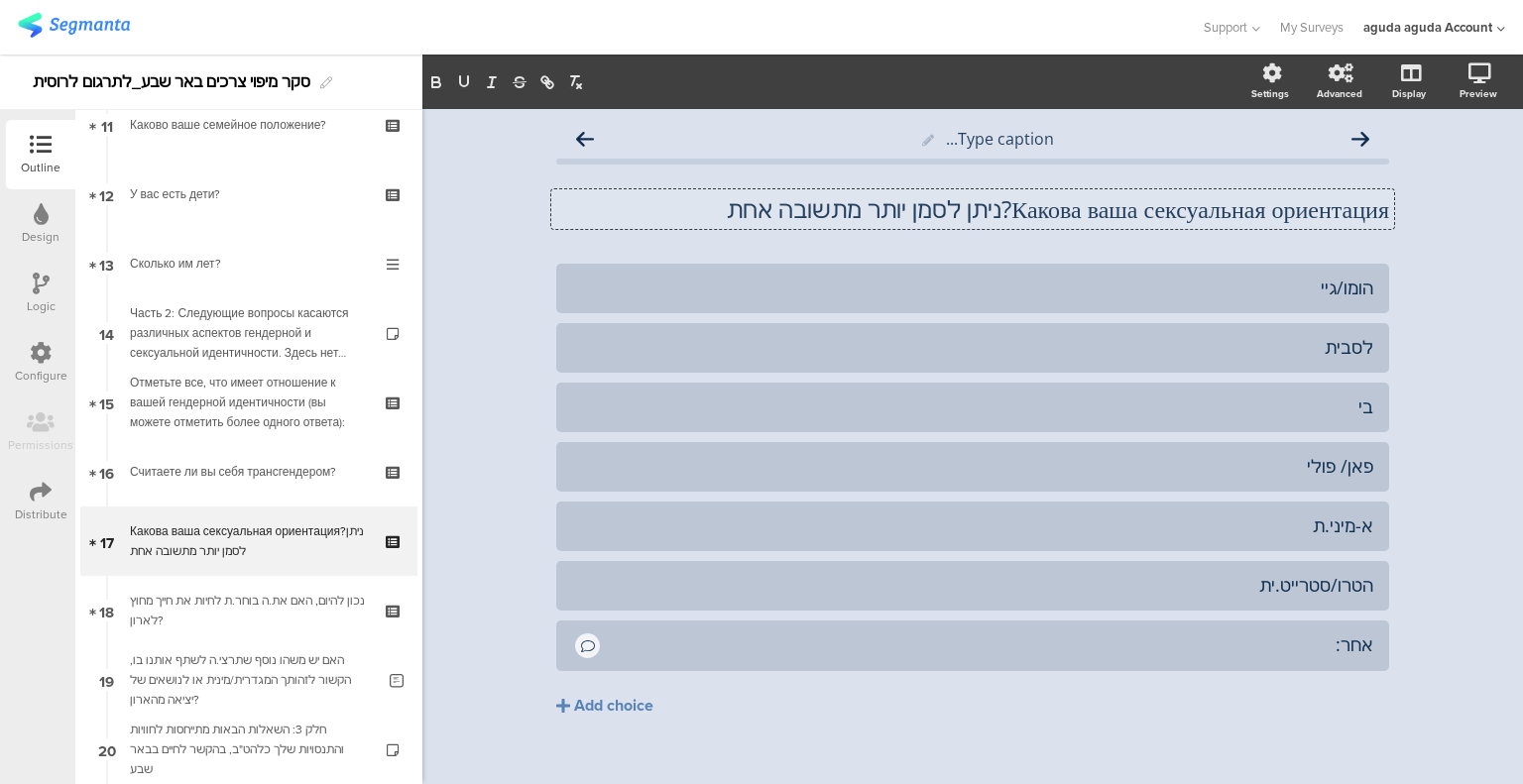 scroll, scrollTop: 1, scrollLeft: 0, axis: vertical 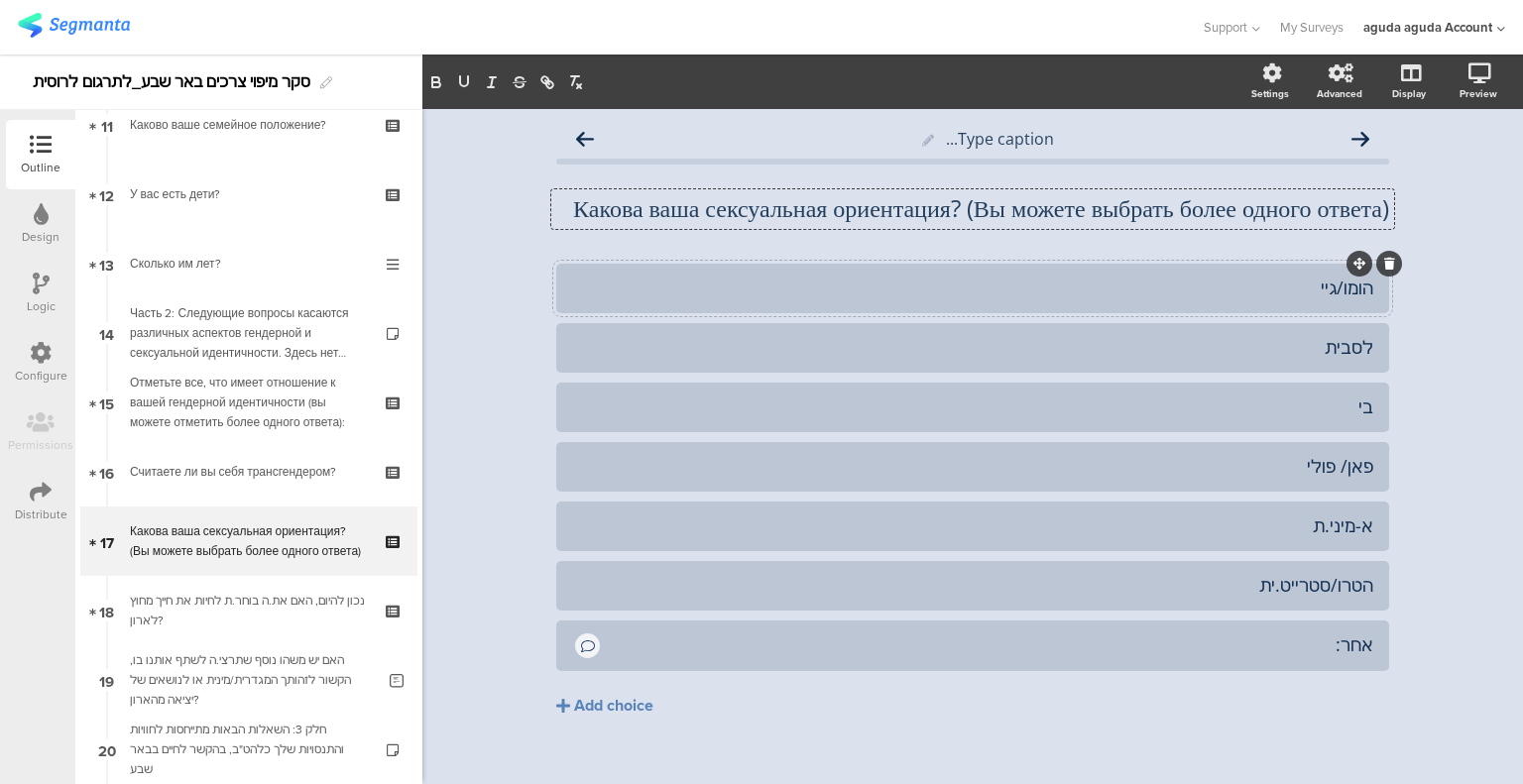 click on "הומו/גיי" 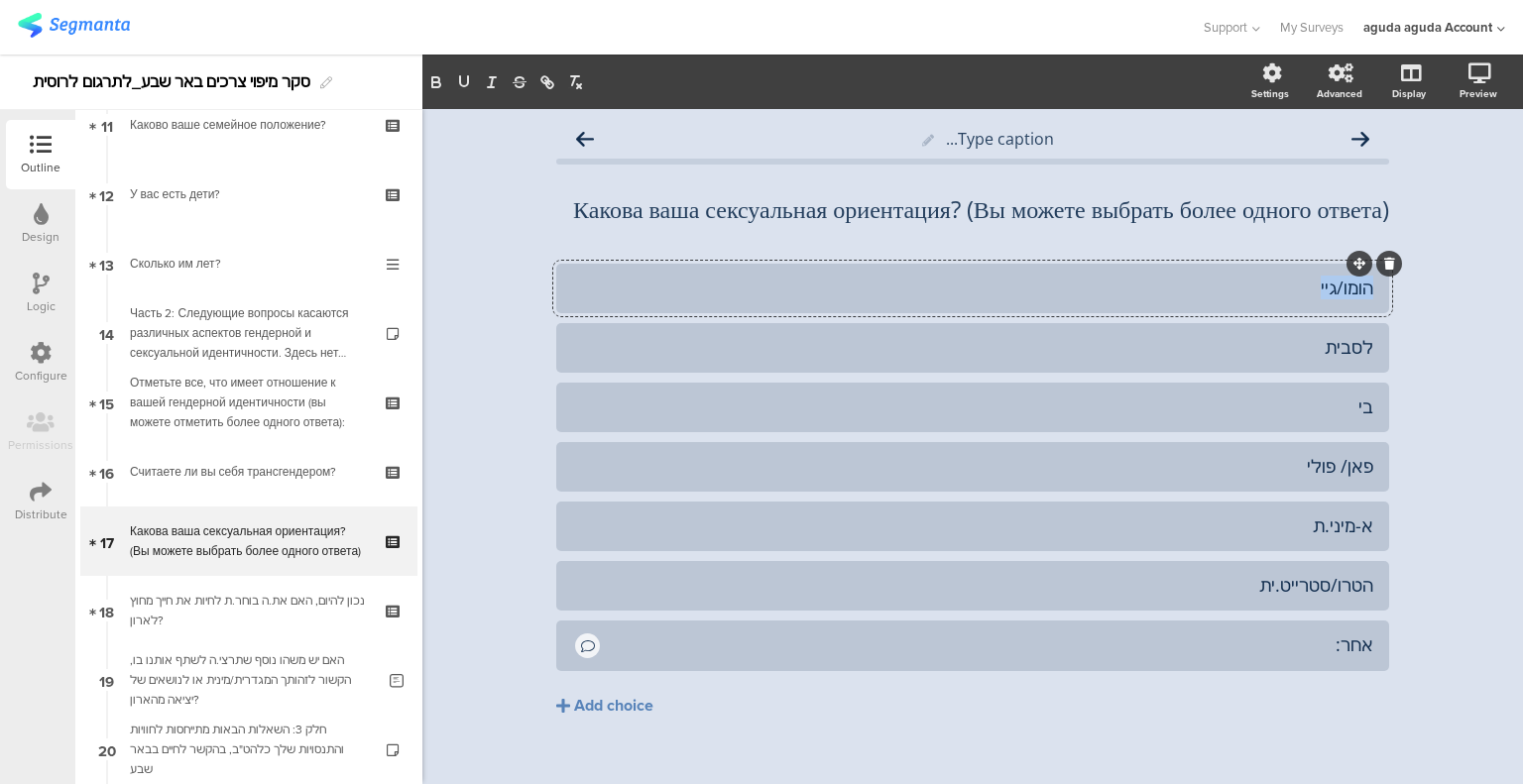 click on "הומו/גיי" 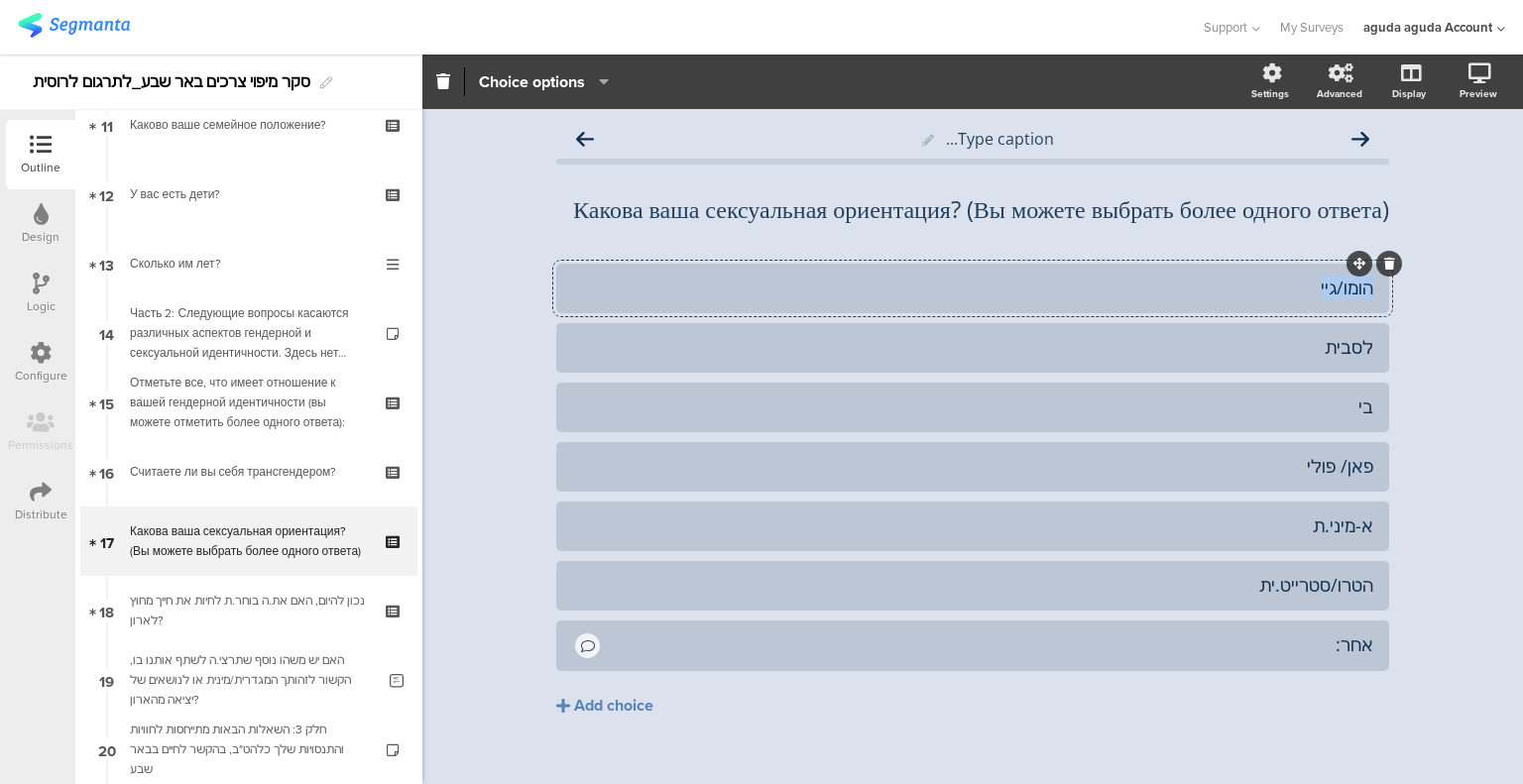 paste 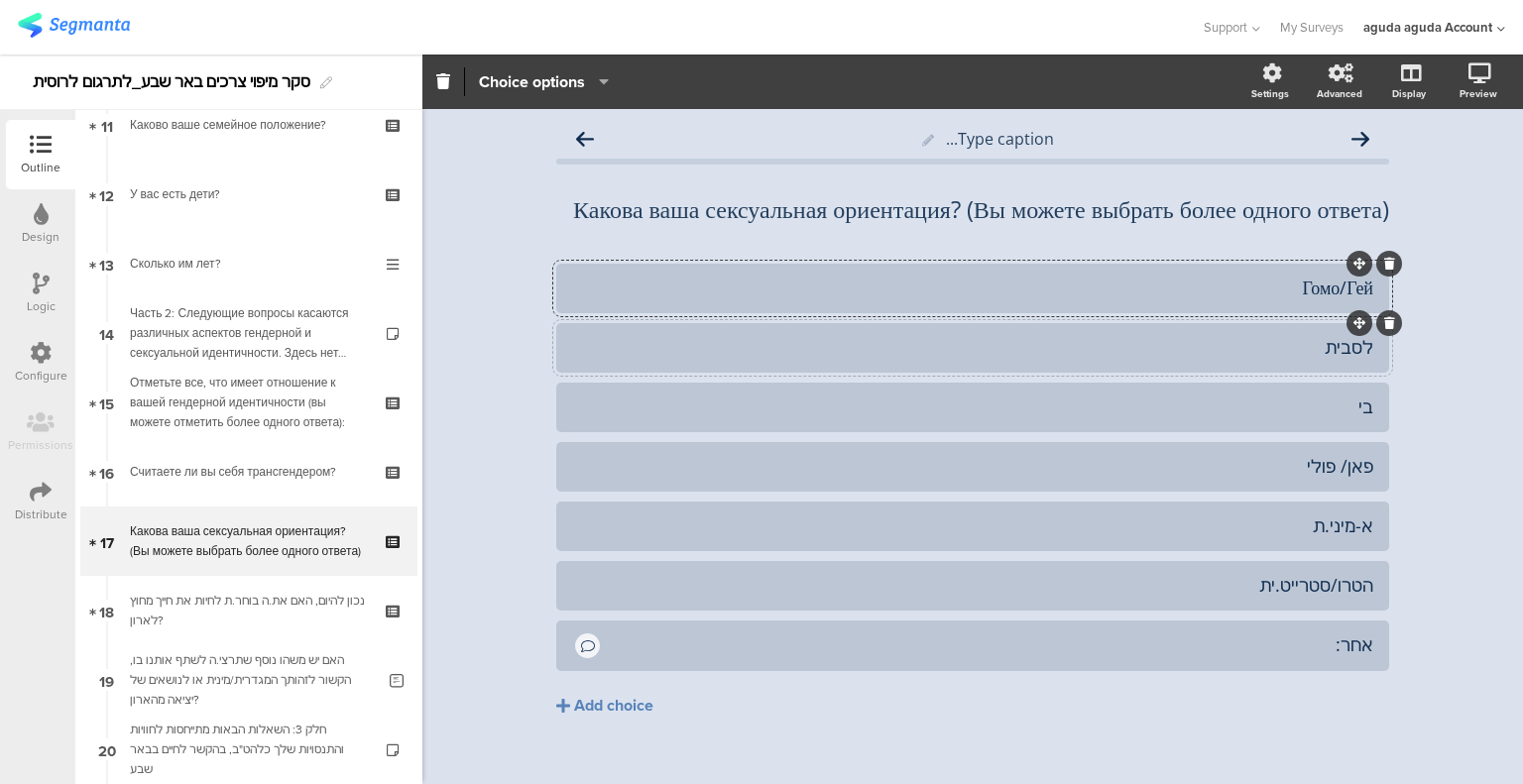 click on "לסבית" 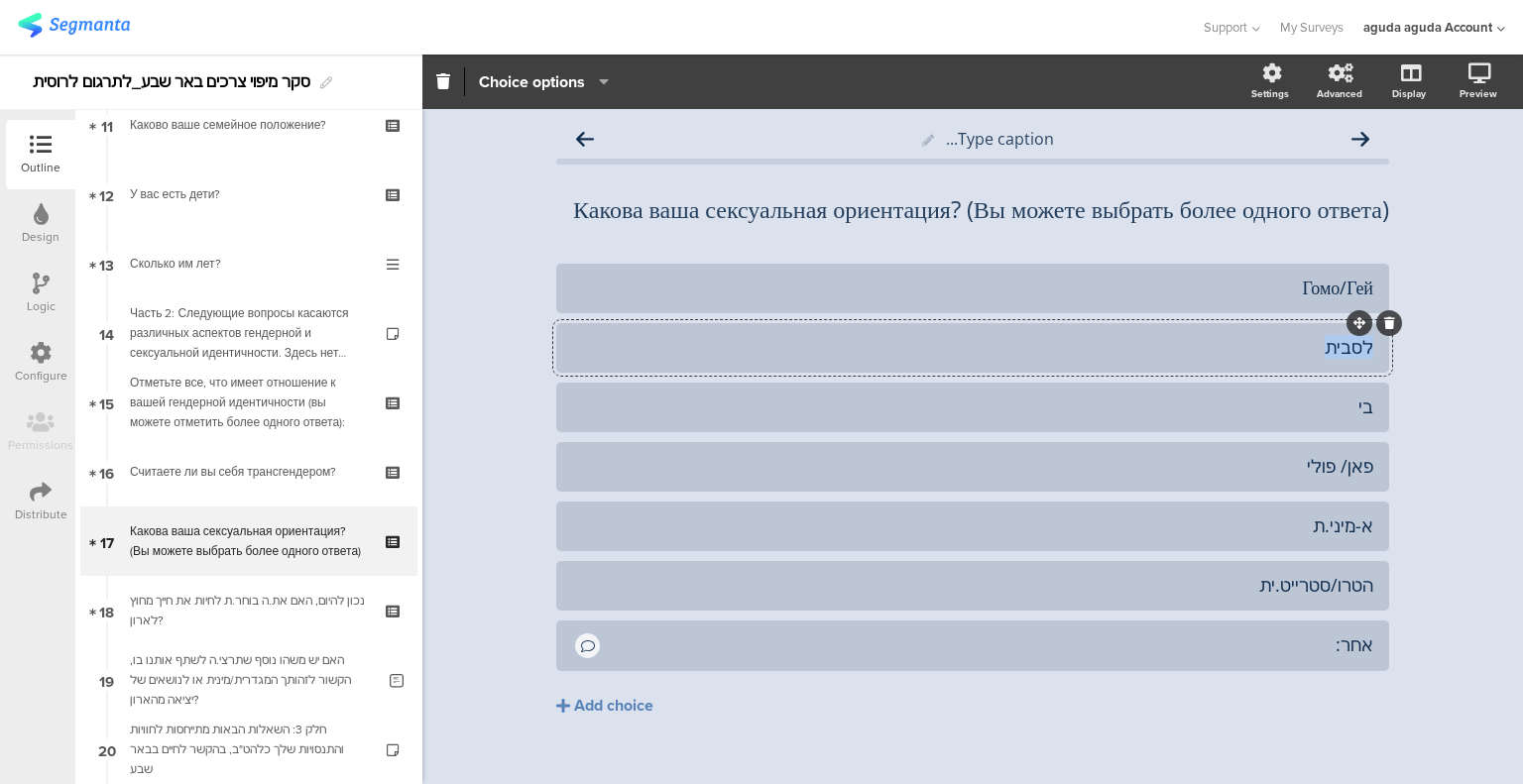 click on "לסבית" 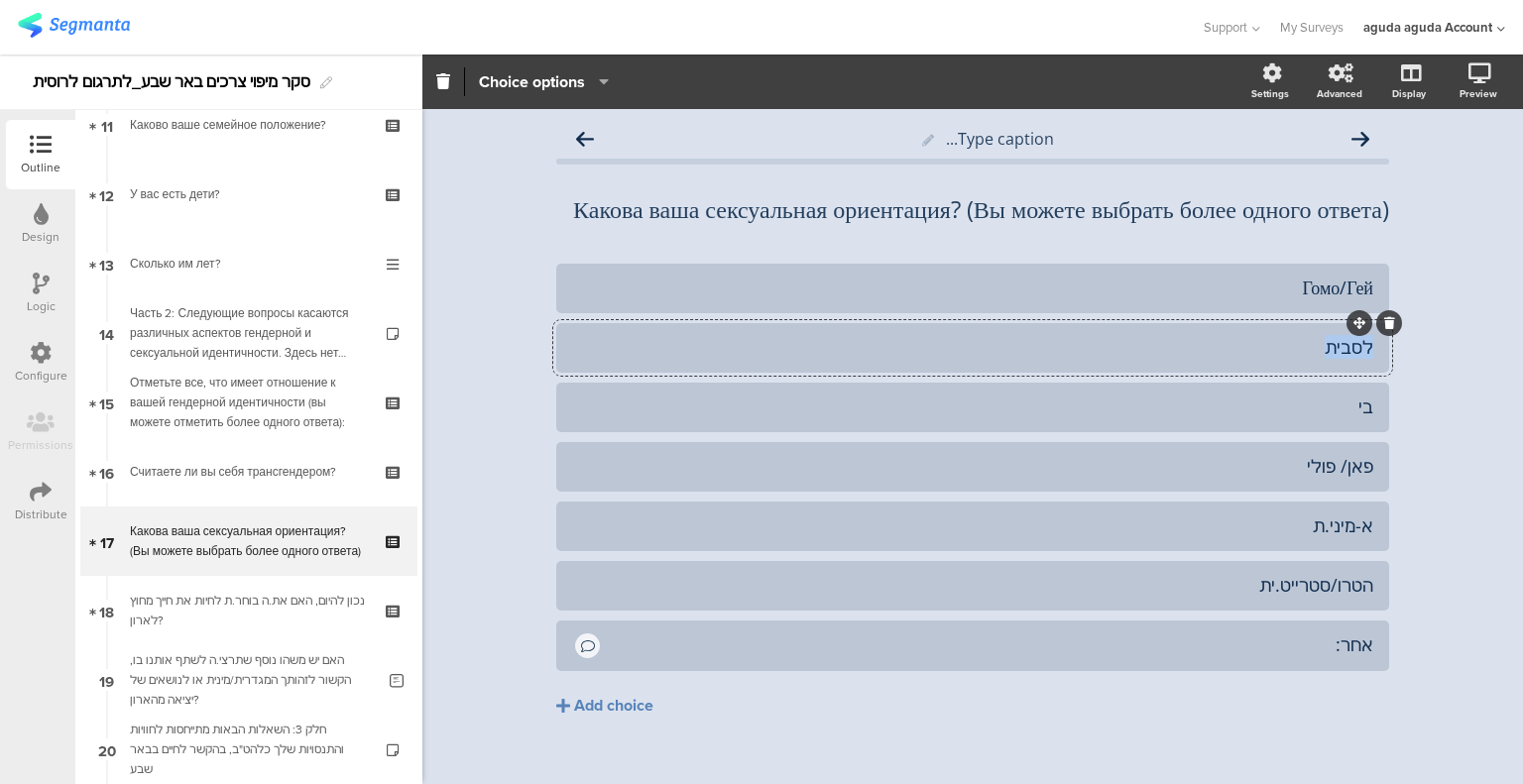 paste 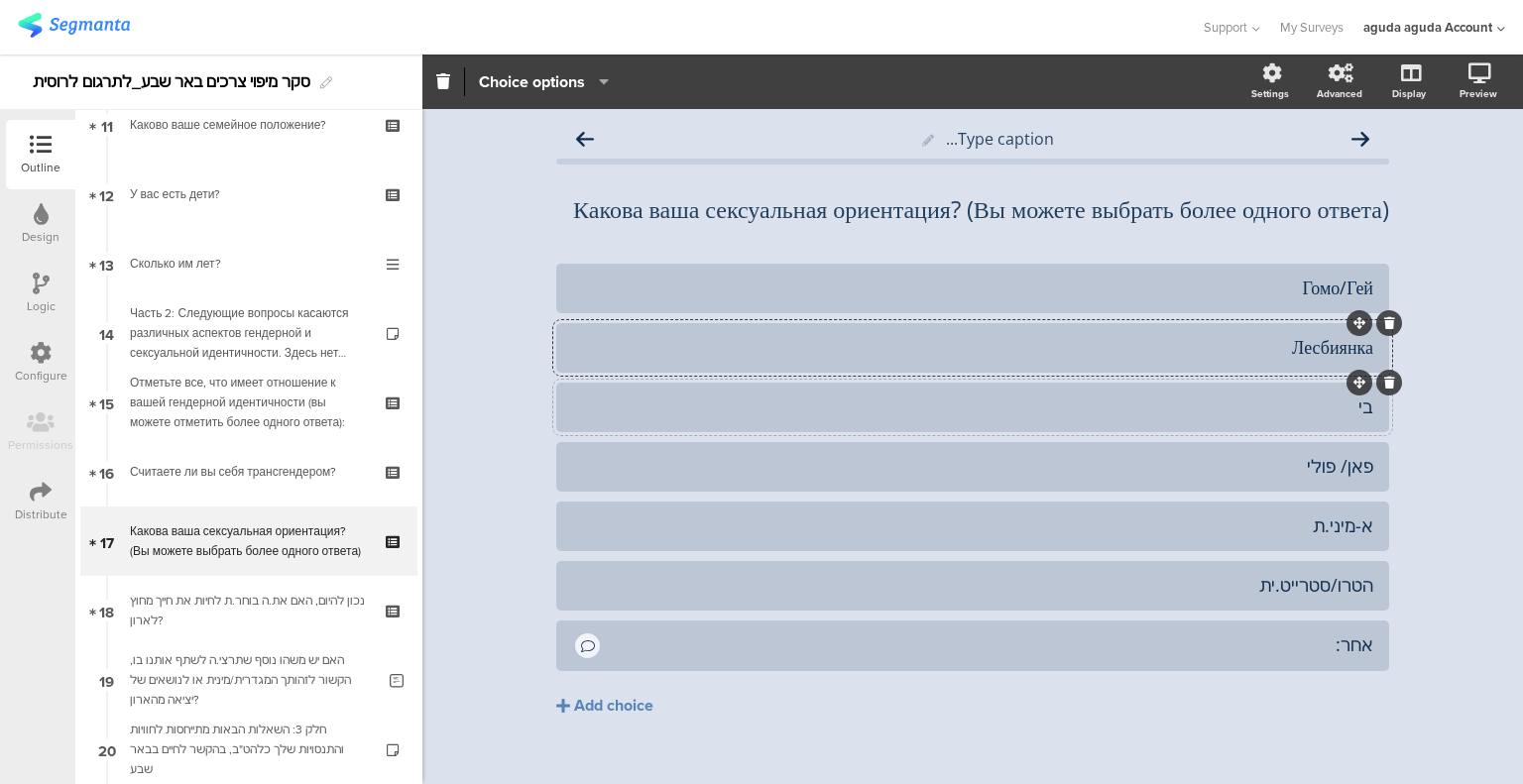 click on "בי" 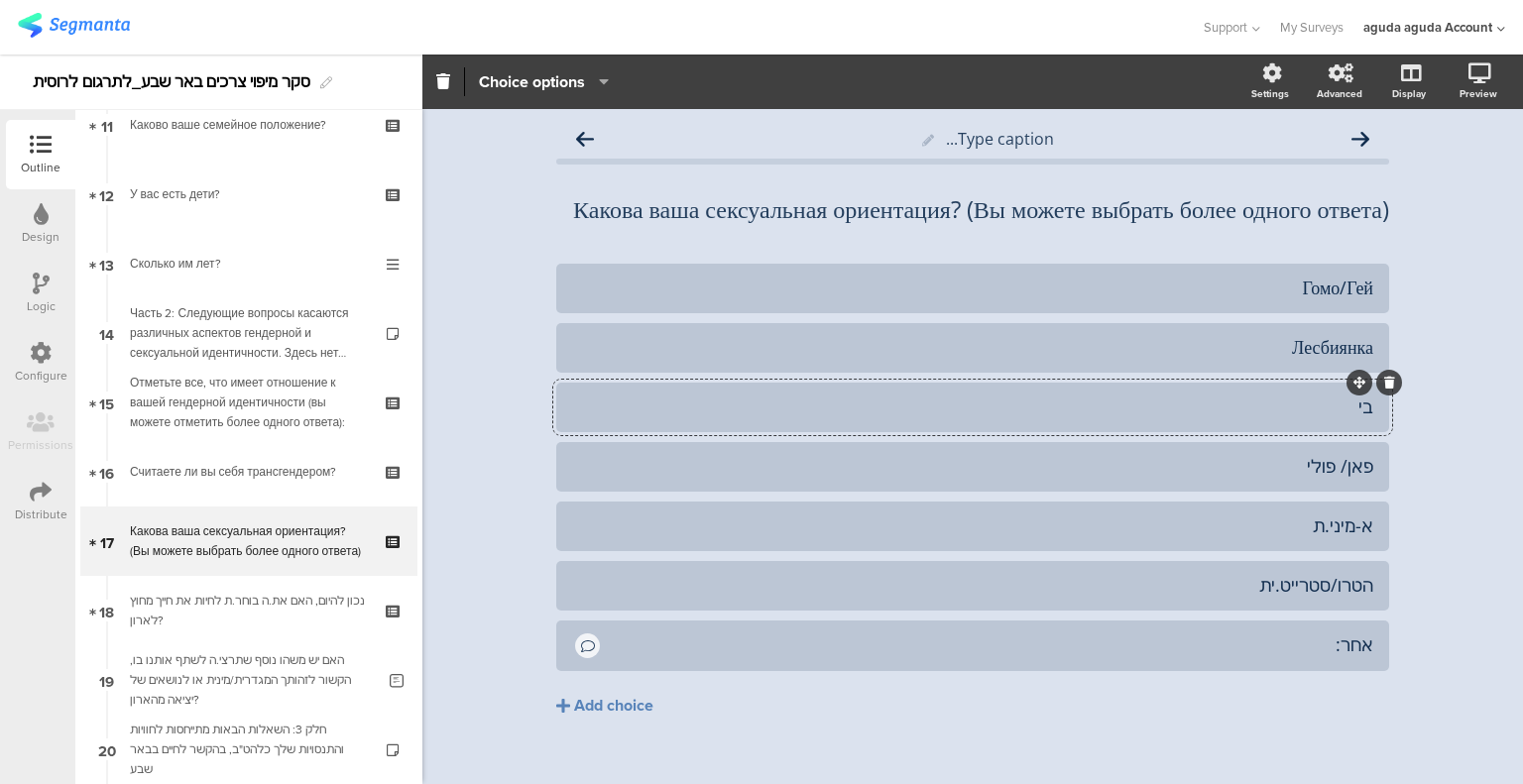 click on "בי" 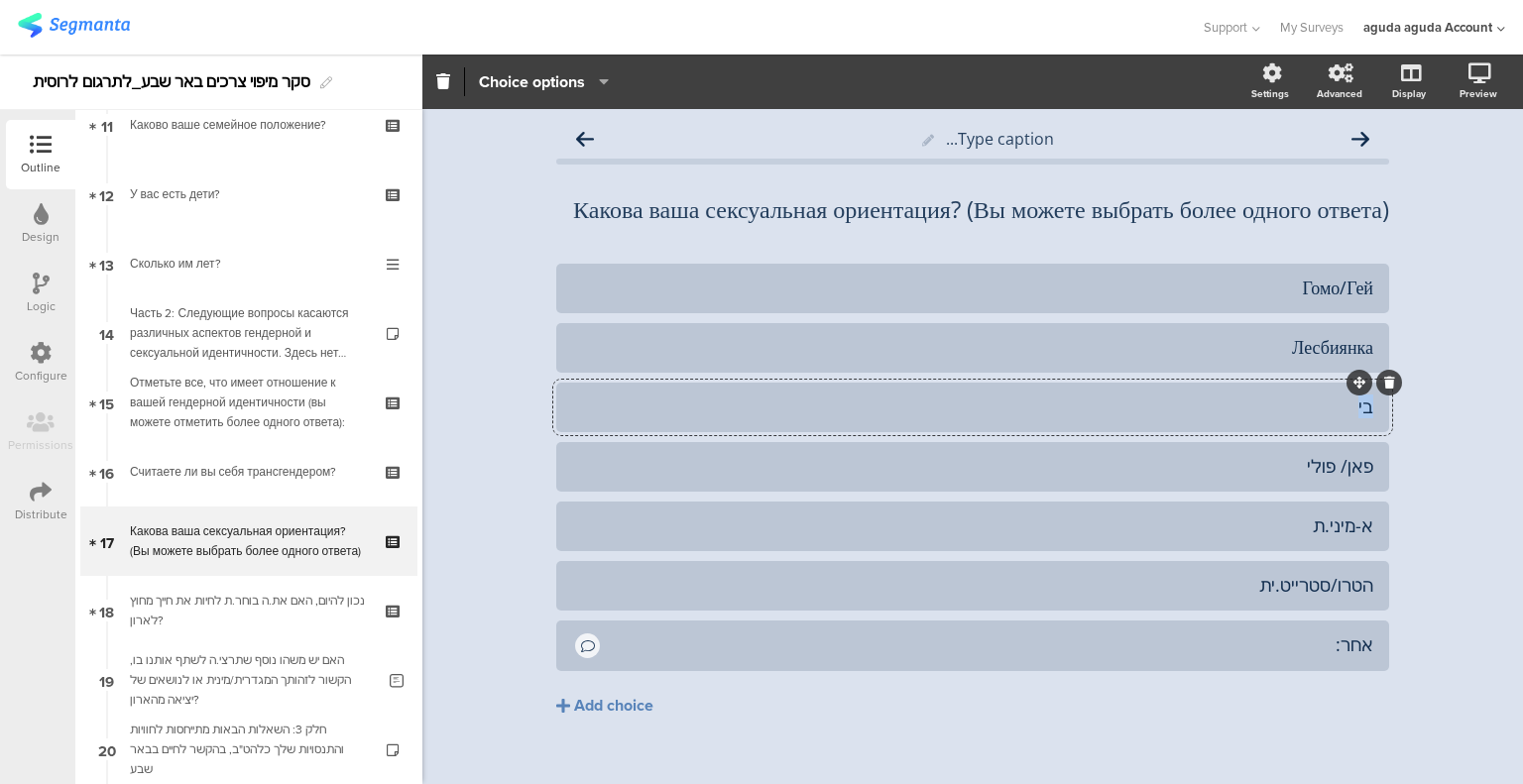 drag, startPoint x: 1313, startPoint y: 435, endPoint x: 1396, endPoint y: 437, distance: 83.0241 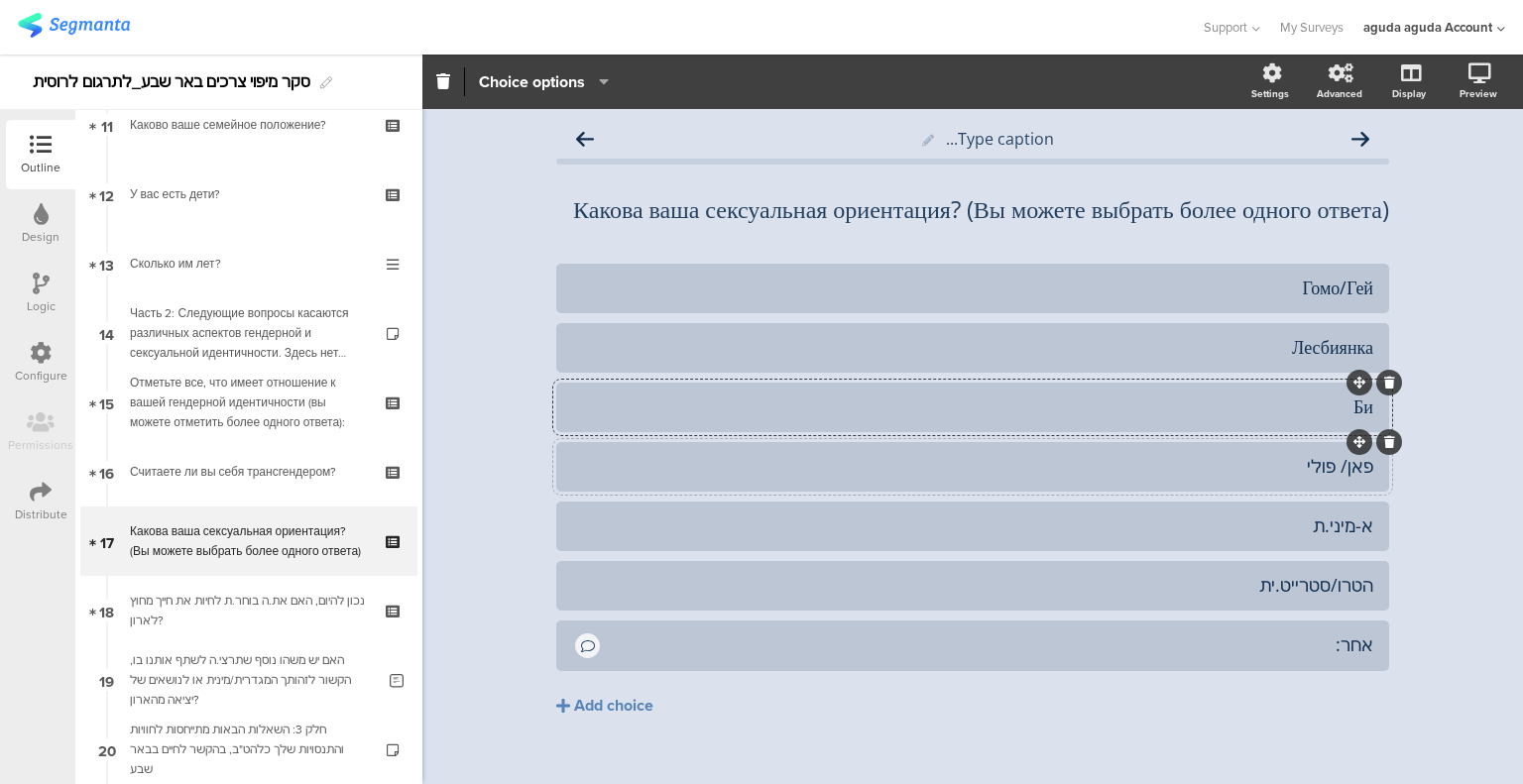 click on "פאן/ פולי" 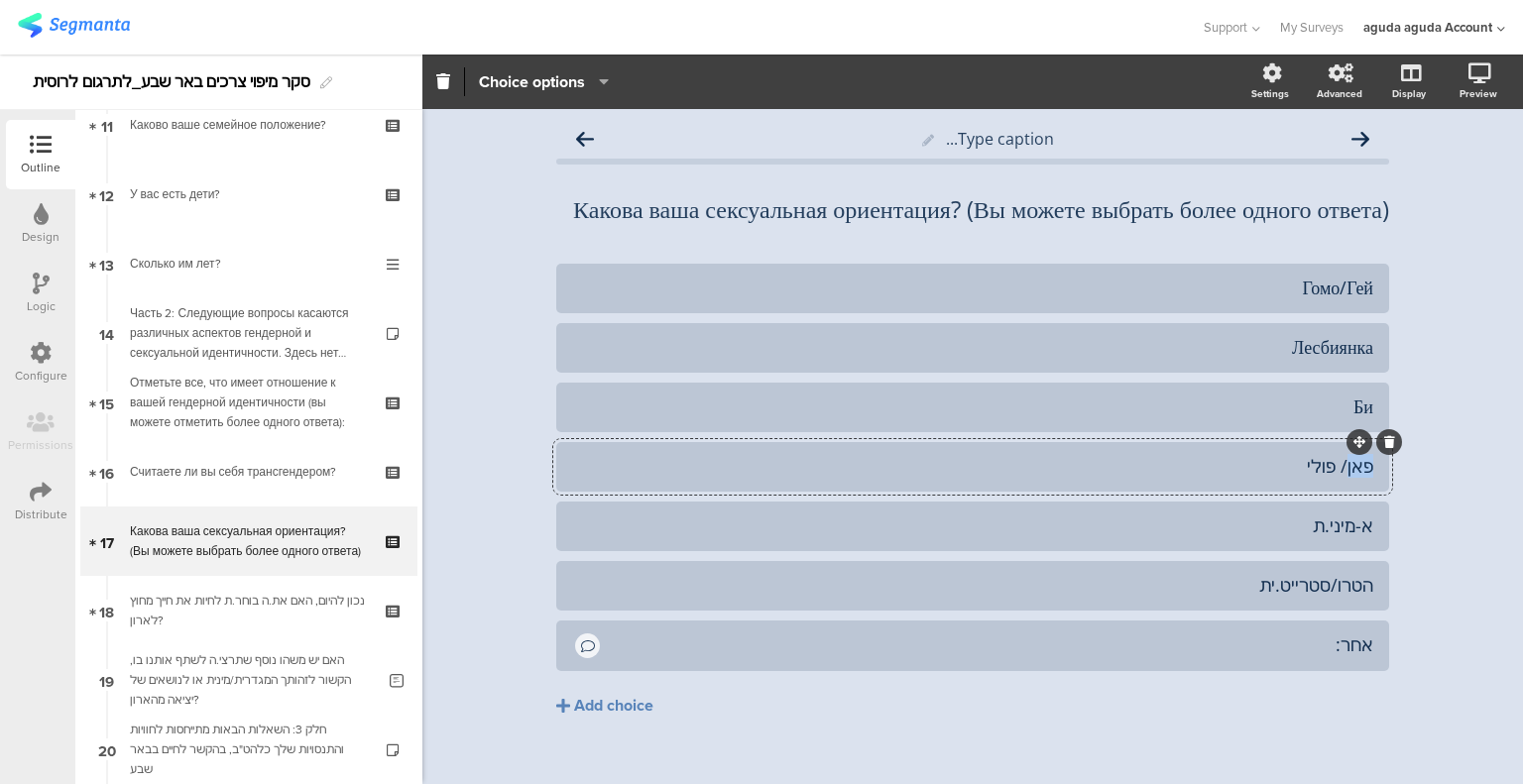 click on "פאן/ פולי" 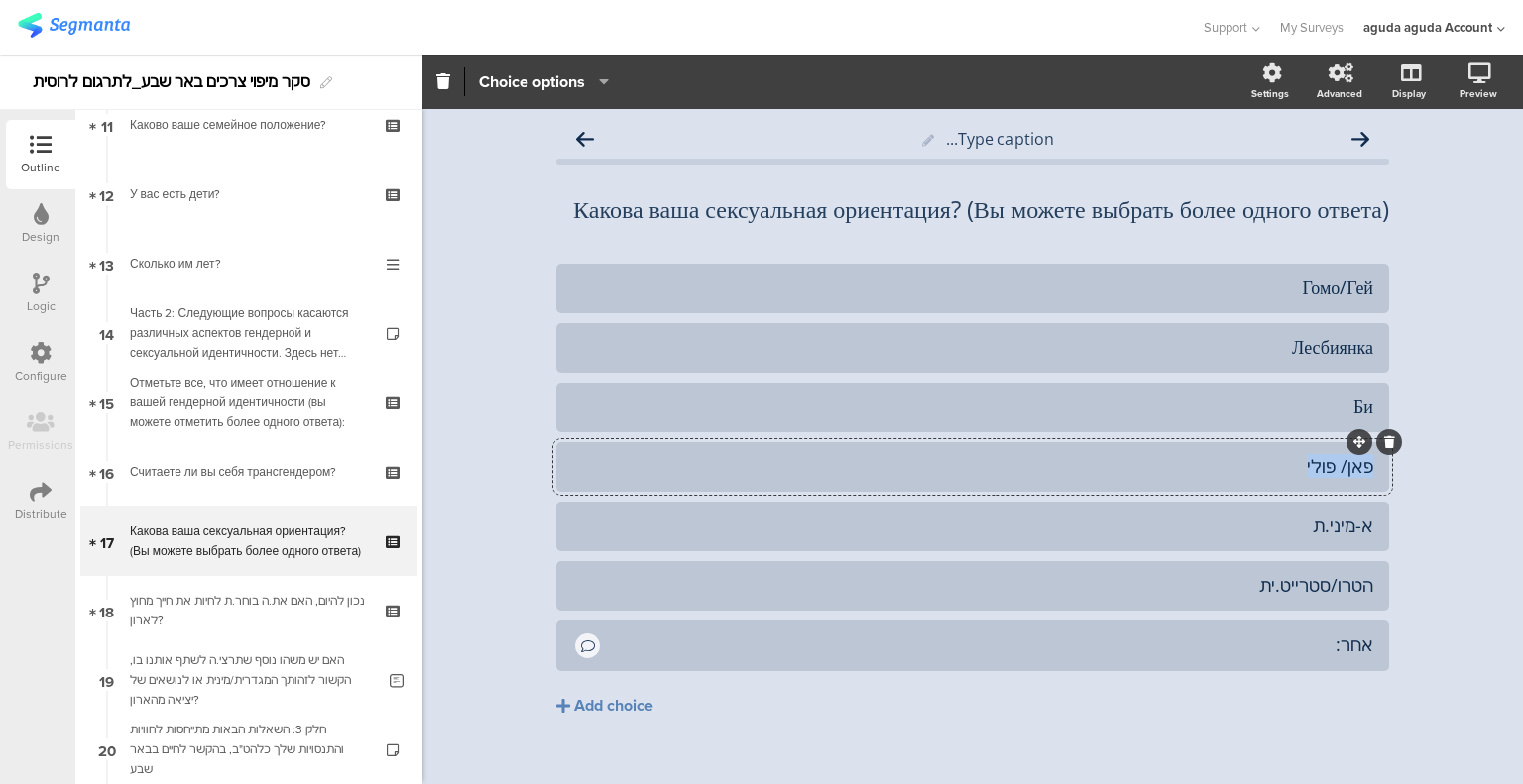 click on "פאן/ פולי" 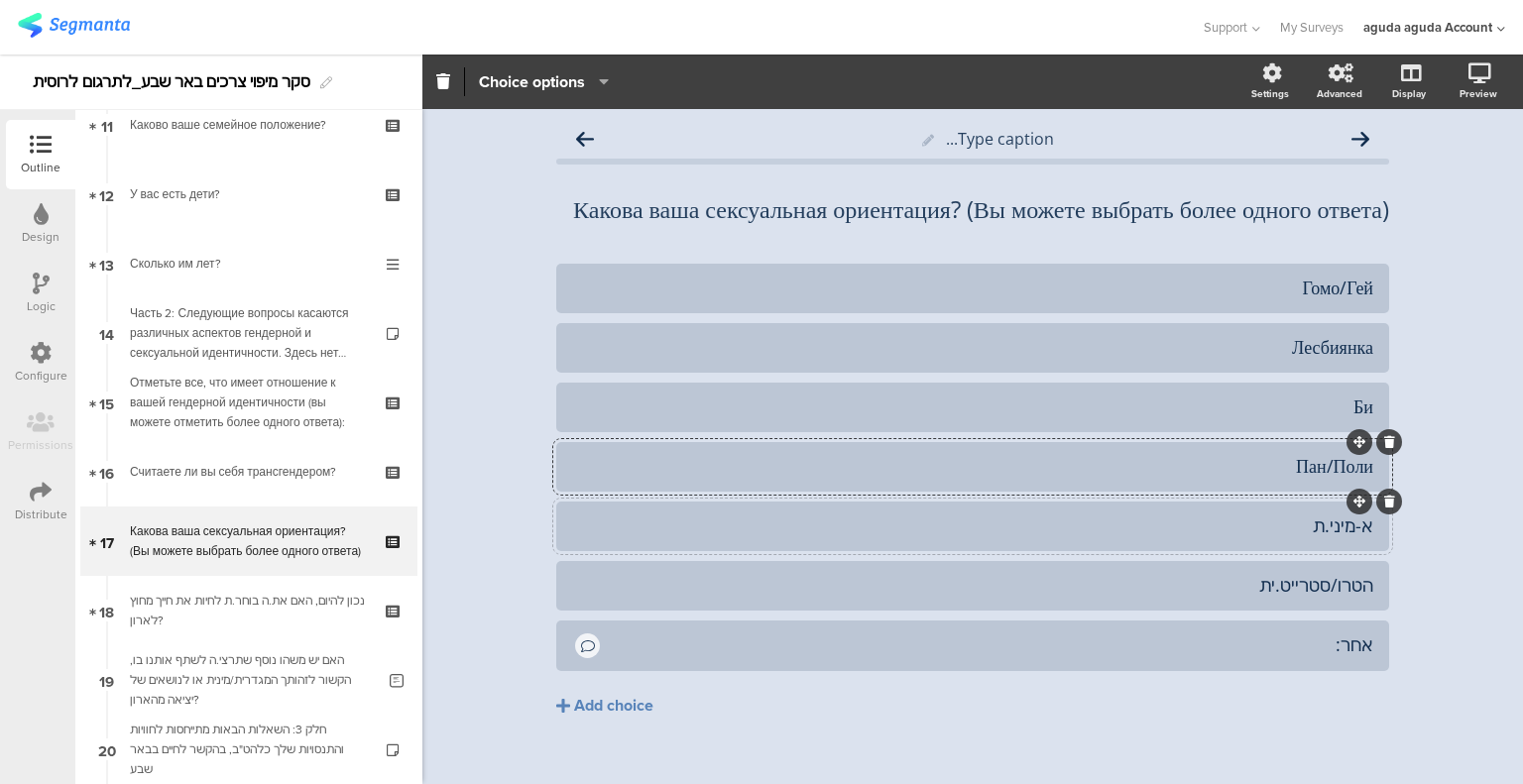 click on "א-מיני.ת" 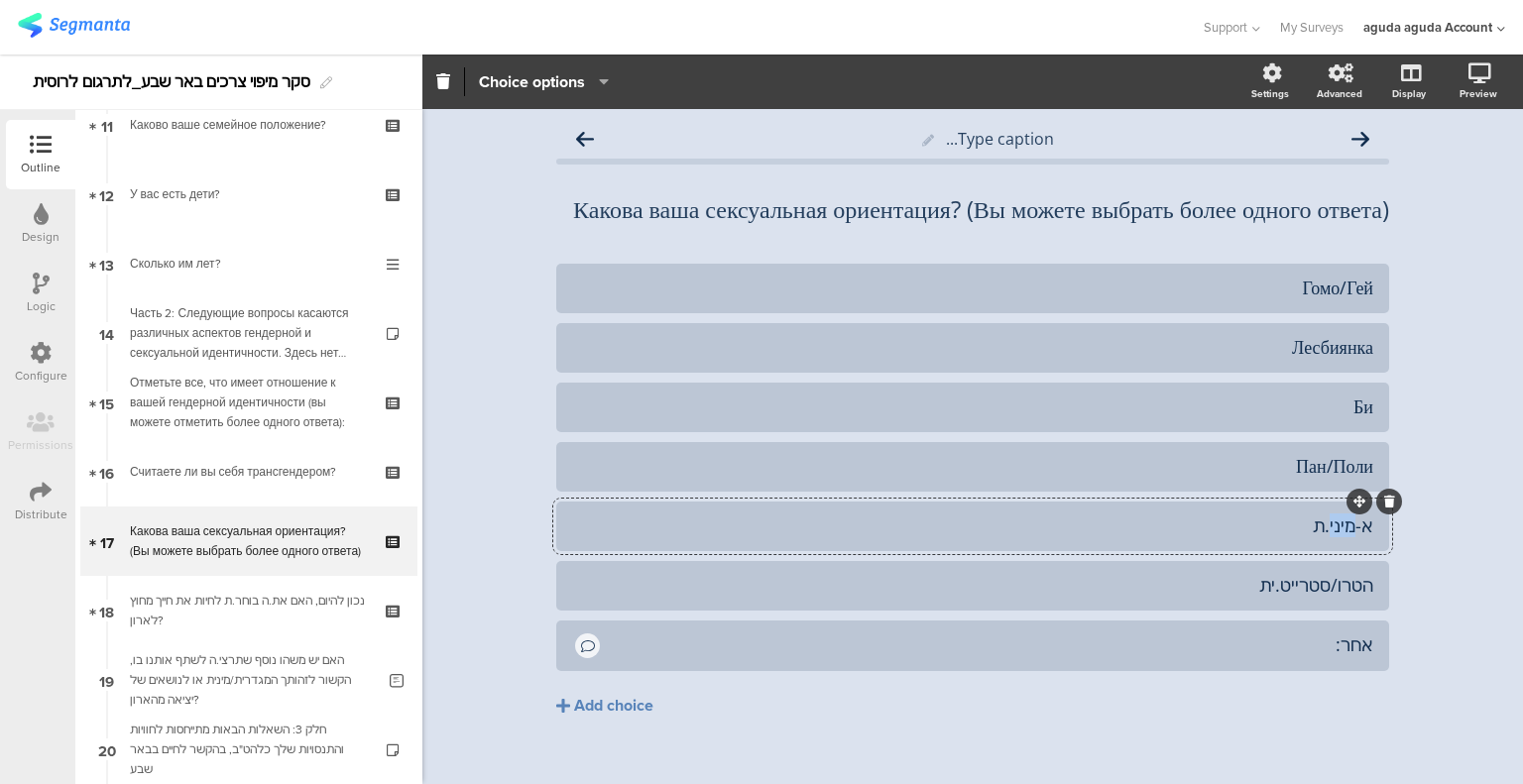 click on "א-מיני.ת" 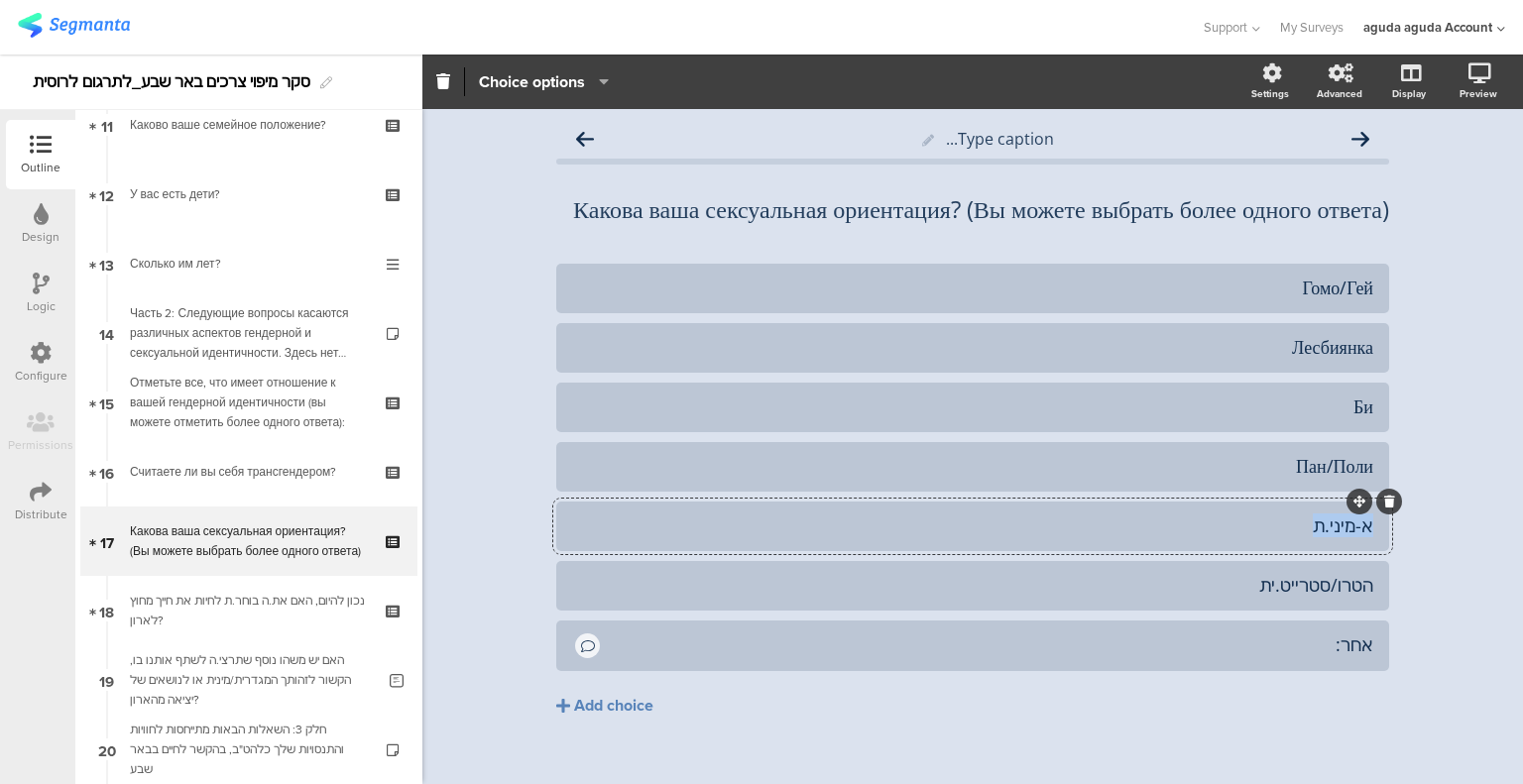 click on "א-מיני.ת" 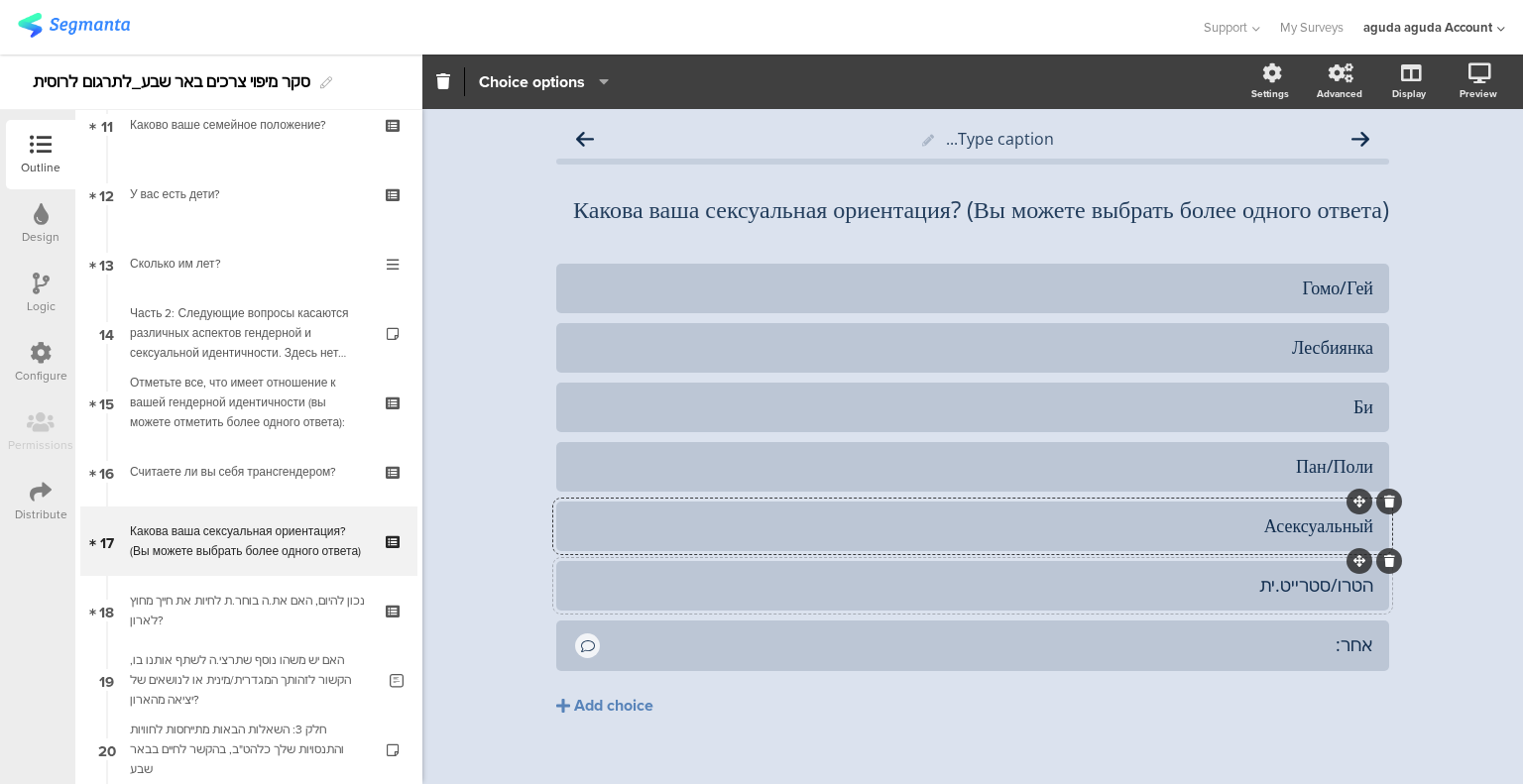 click on "הטרו/סטרייט.ית" 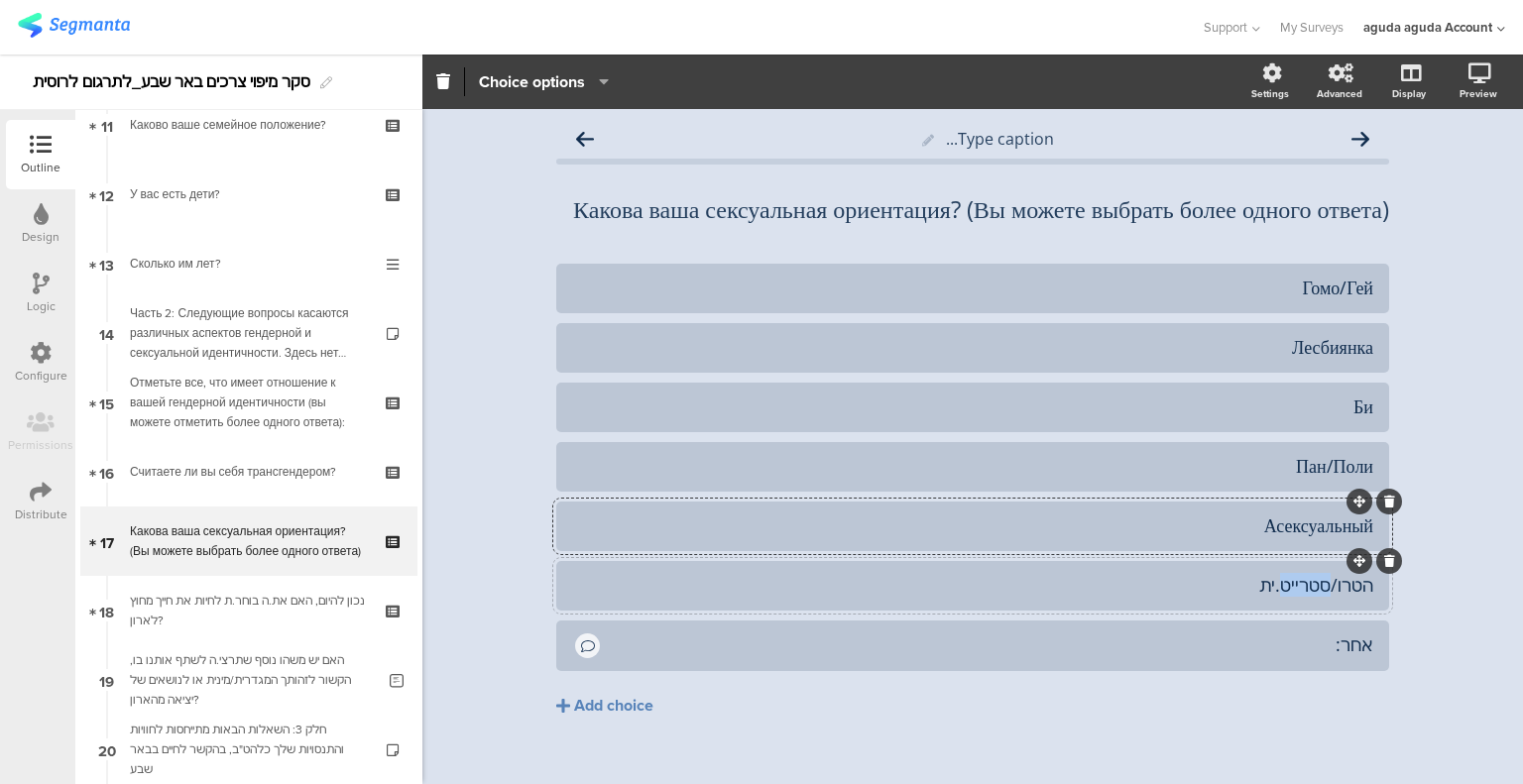 click on "הטרו/סטרייט.ית" 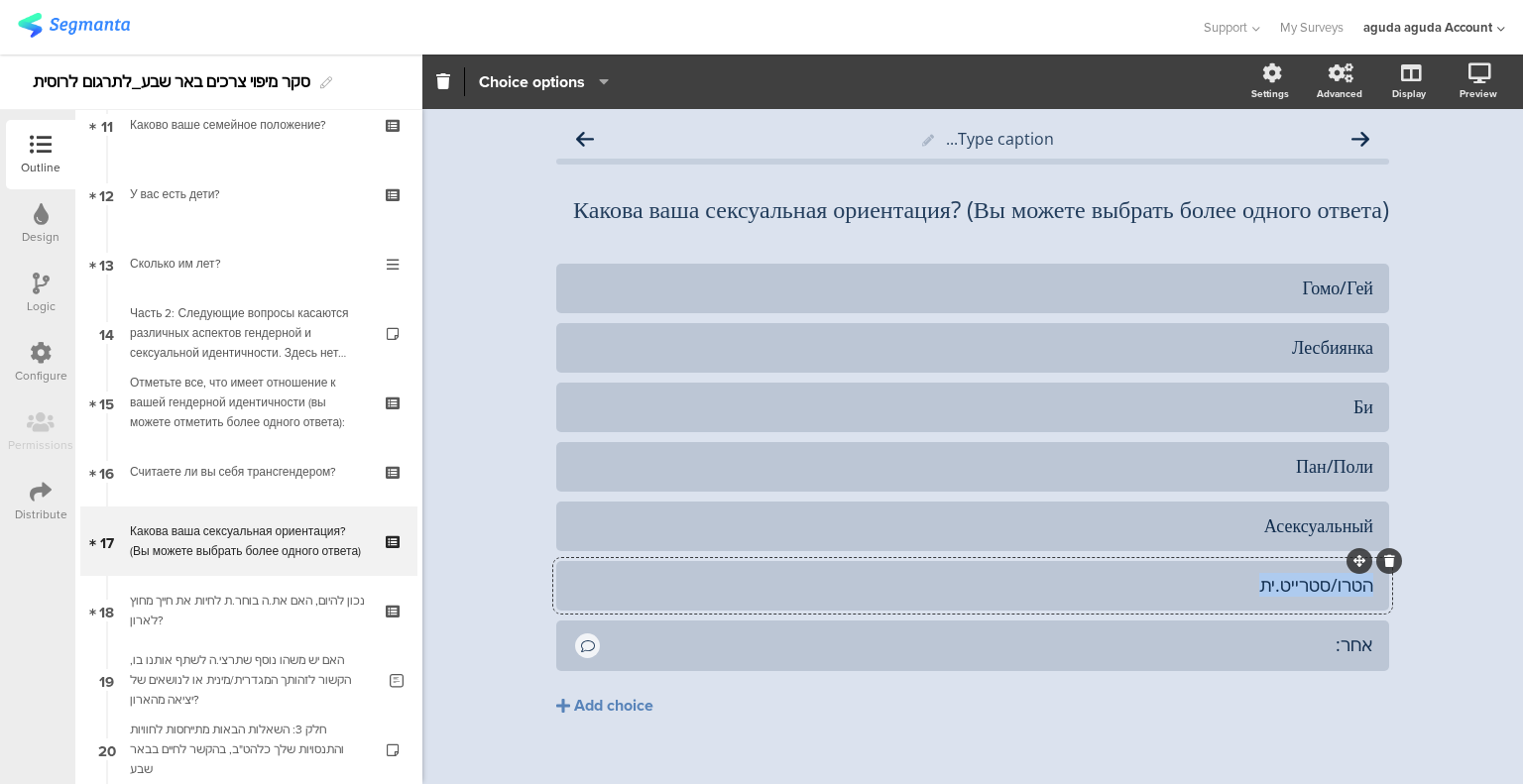 click on "הטרו/סטרייט.ית" 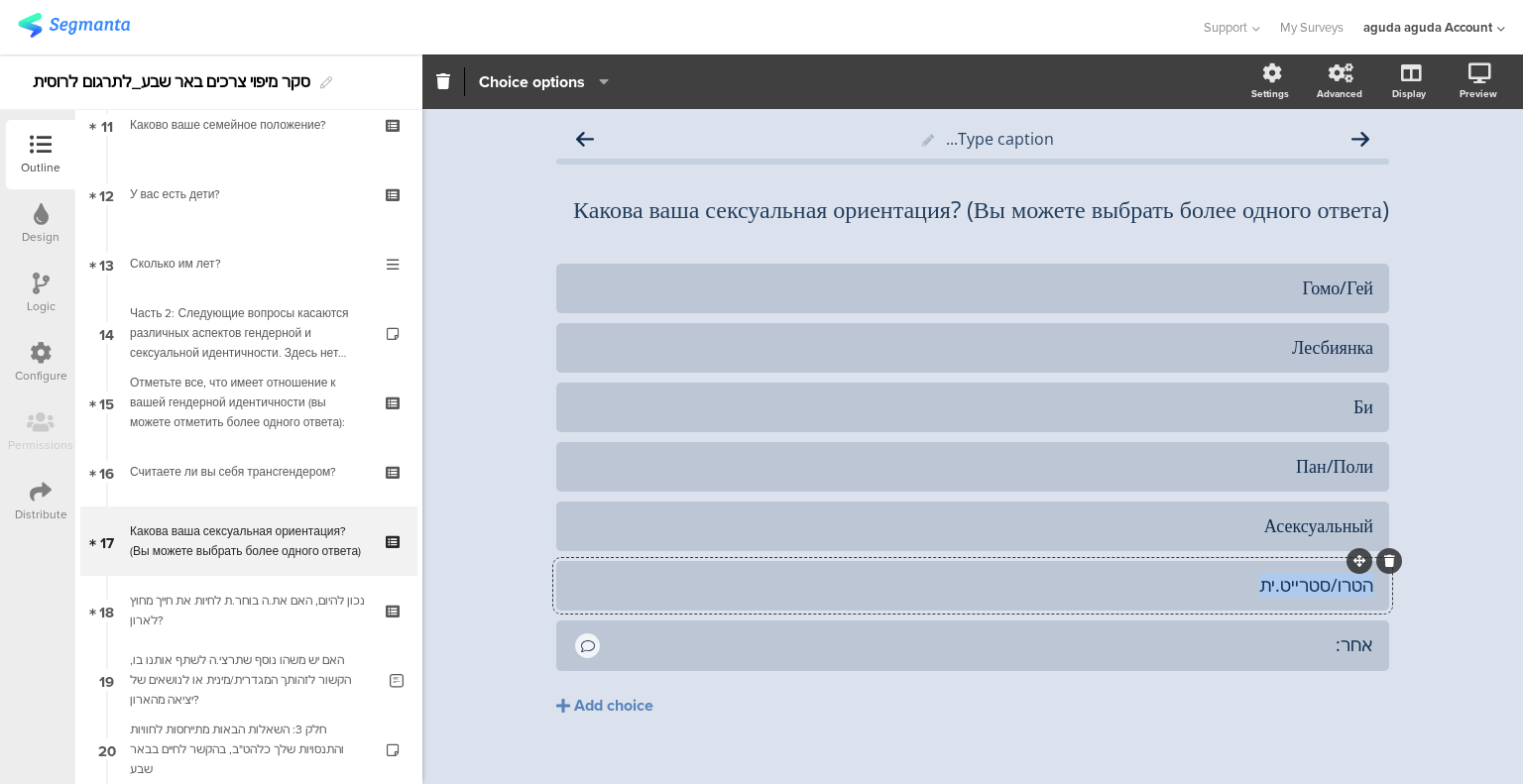 paste 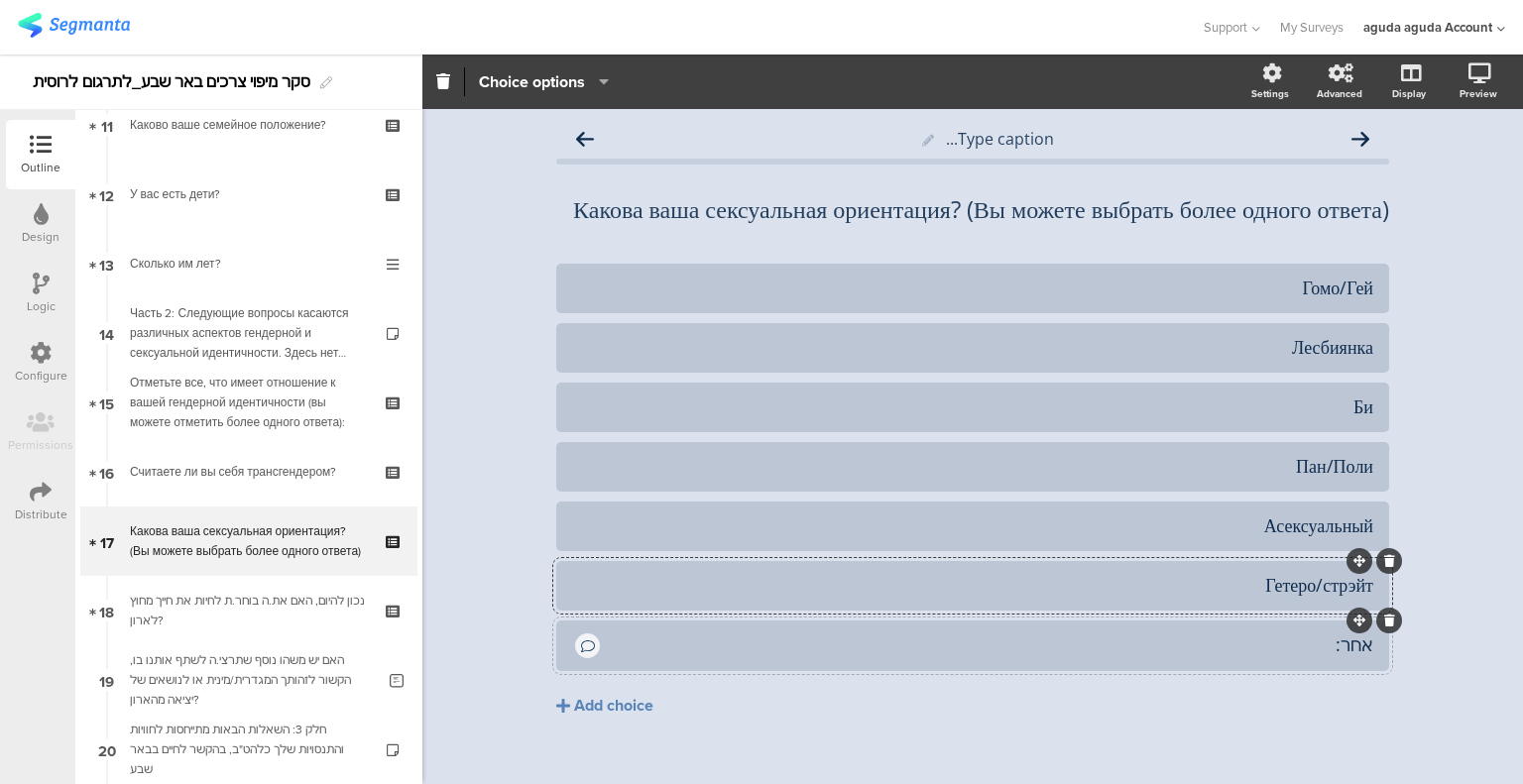 click on "אחר:" 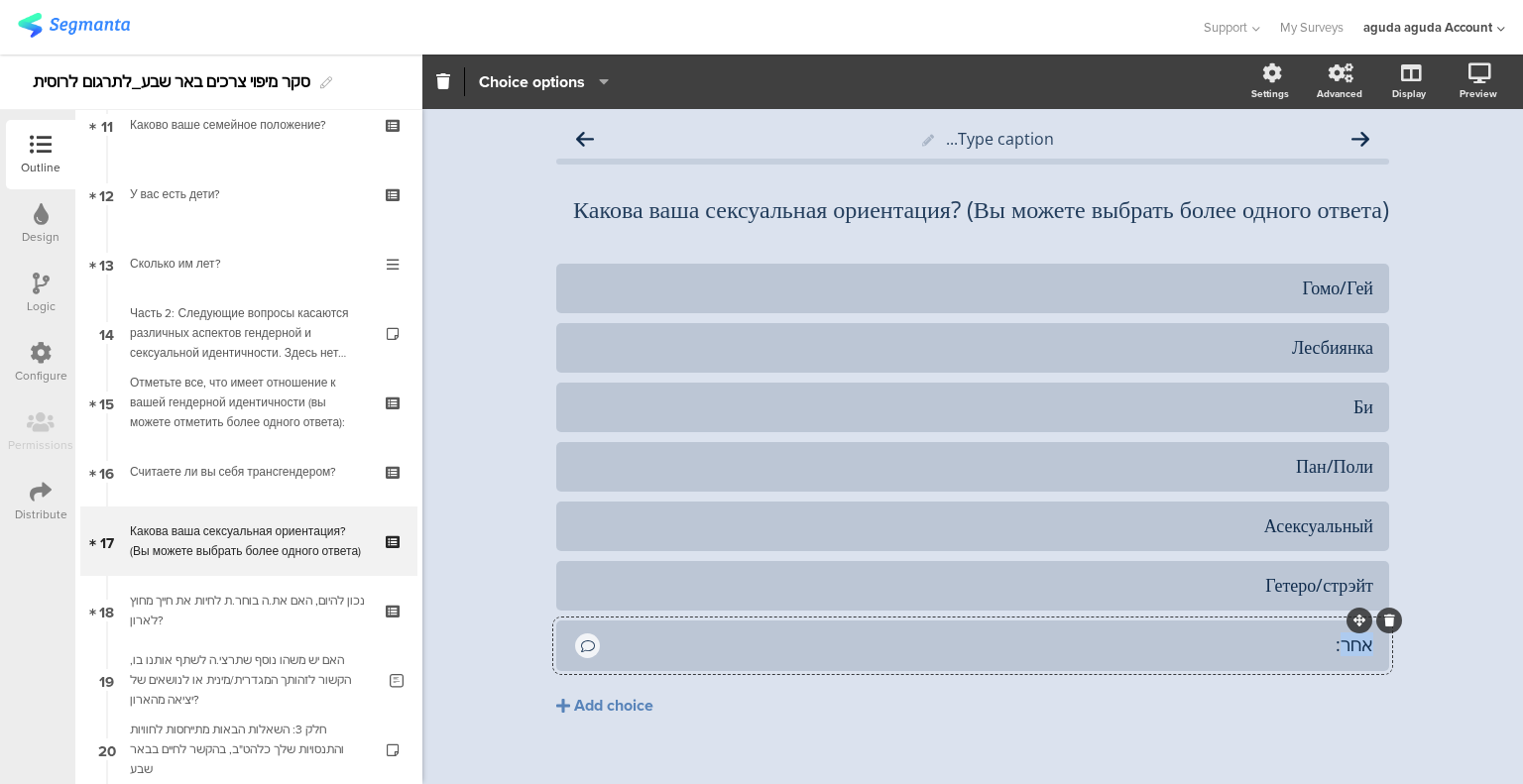 click on "אחר:" 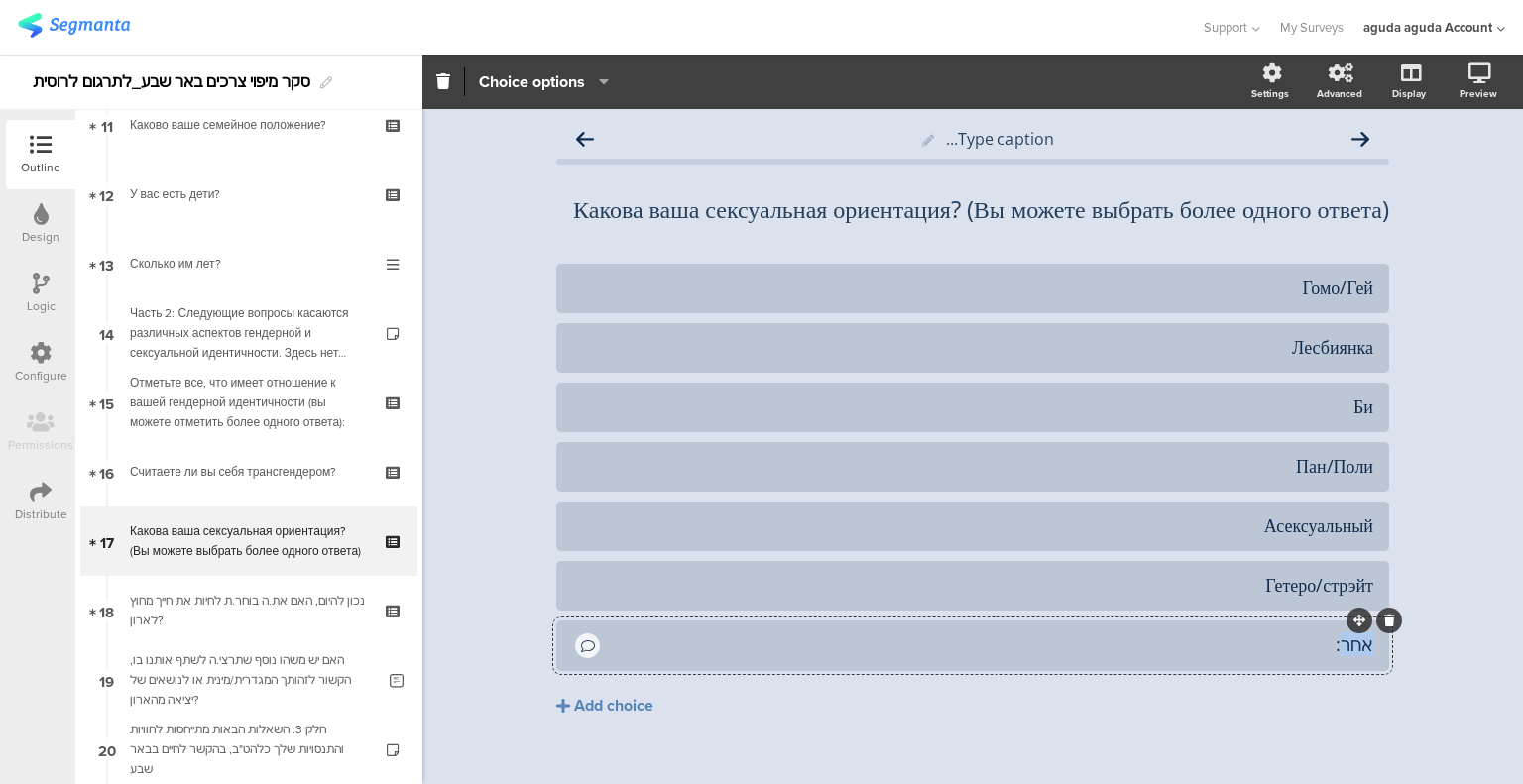paste 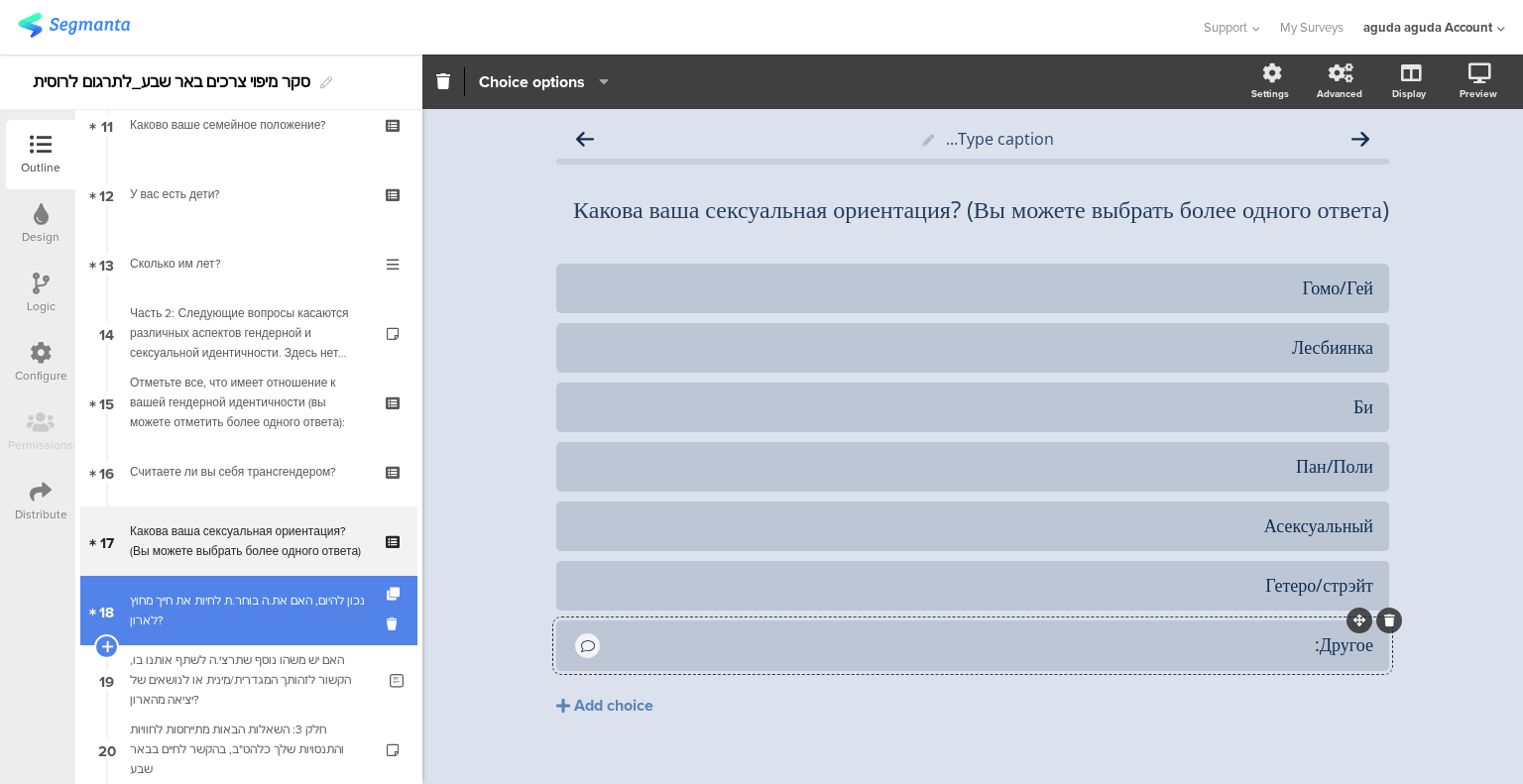 click on "נכון להיום, האם את.ה בוחר.ת לחיות את חייך מחוץ לארון?" at bounding box center (248, 611) 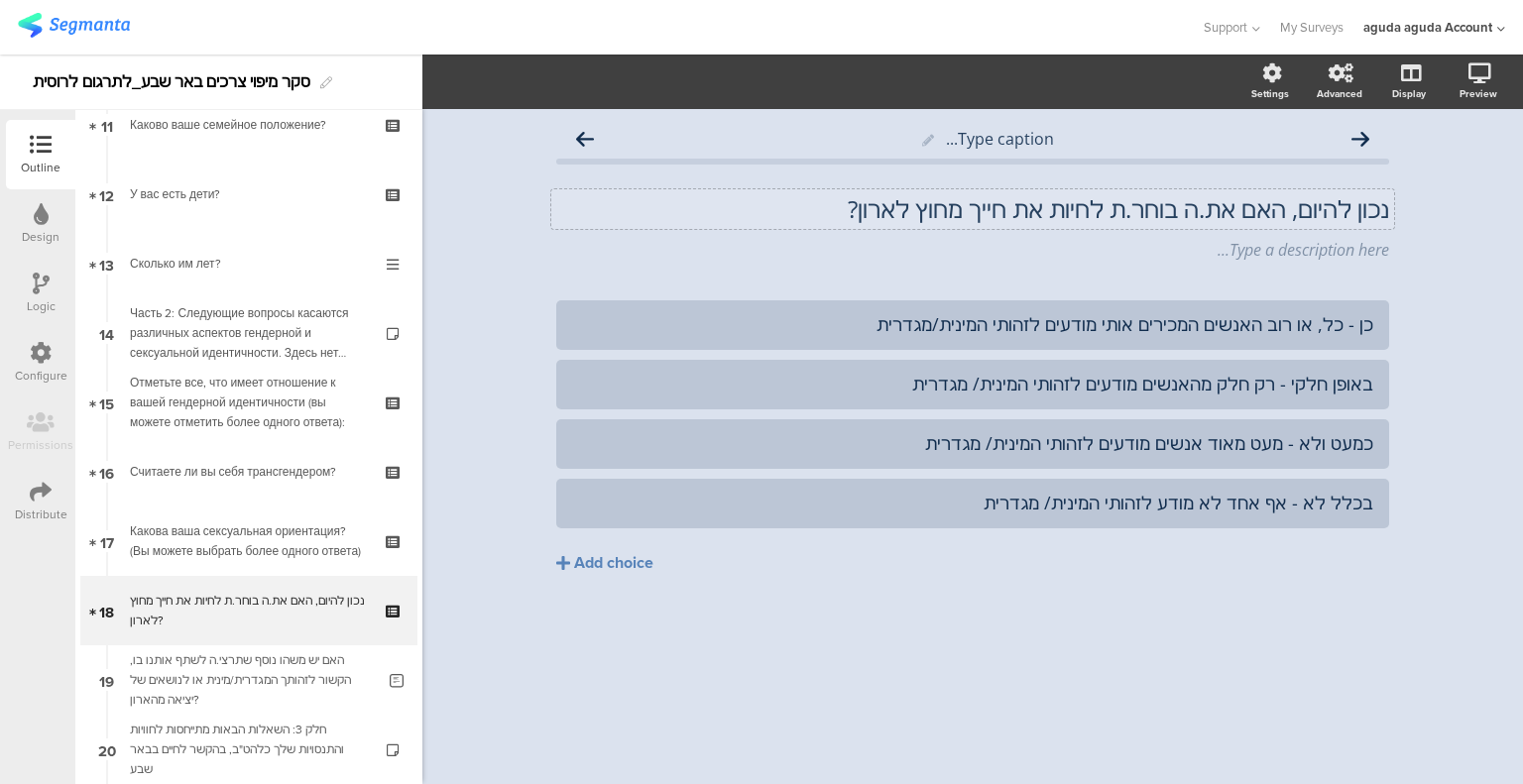 click on "נכון להיום, האם את.ה בוחר.ת לחיות את חייך מחוץ לארון?" 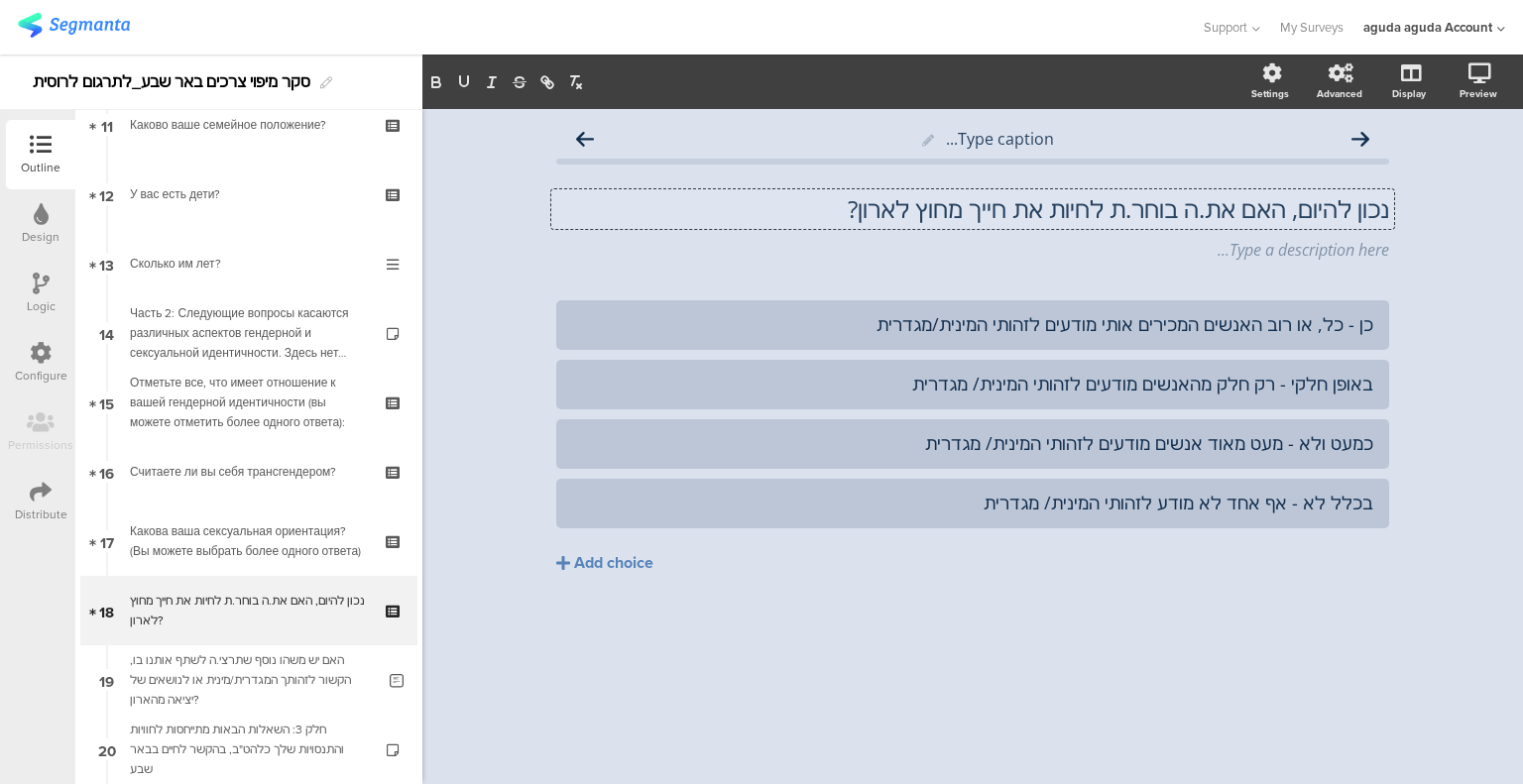 click on "נכון להיום, האם את.ה בוחר.ת לחיות את חייך מחוץ לארון?
נכון להיום, האם את.ה בוחר.ת לחיות את חייך מחוץ לארון?
נכון להיום, האם את.ה בוחר.ת לחיות את חייך מחוץ לארון?" 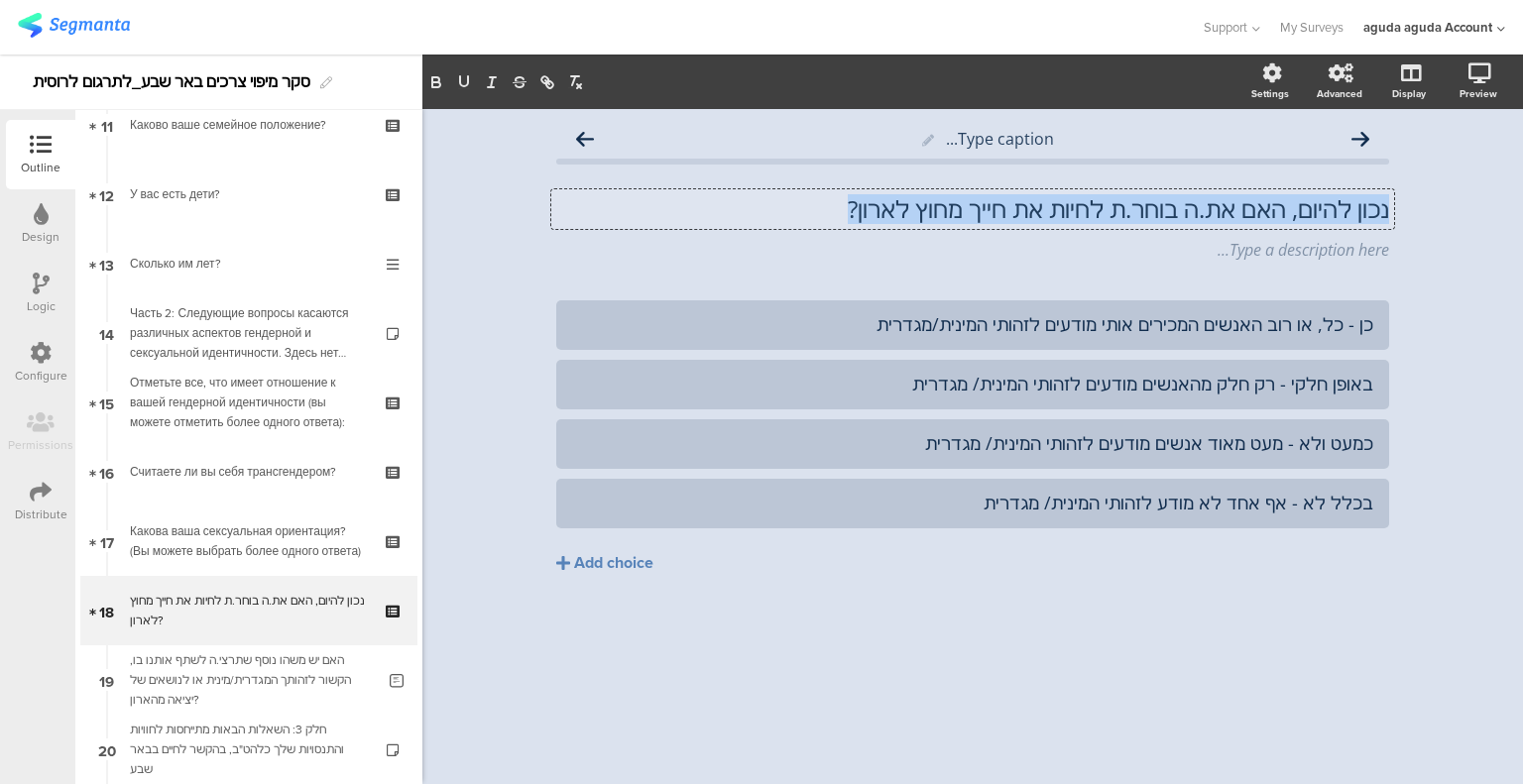 click on "נכון להיום, האם את.ה בוחר.ת לחיות את חייך מחוץ לארון?" 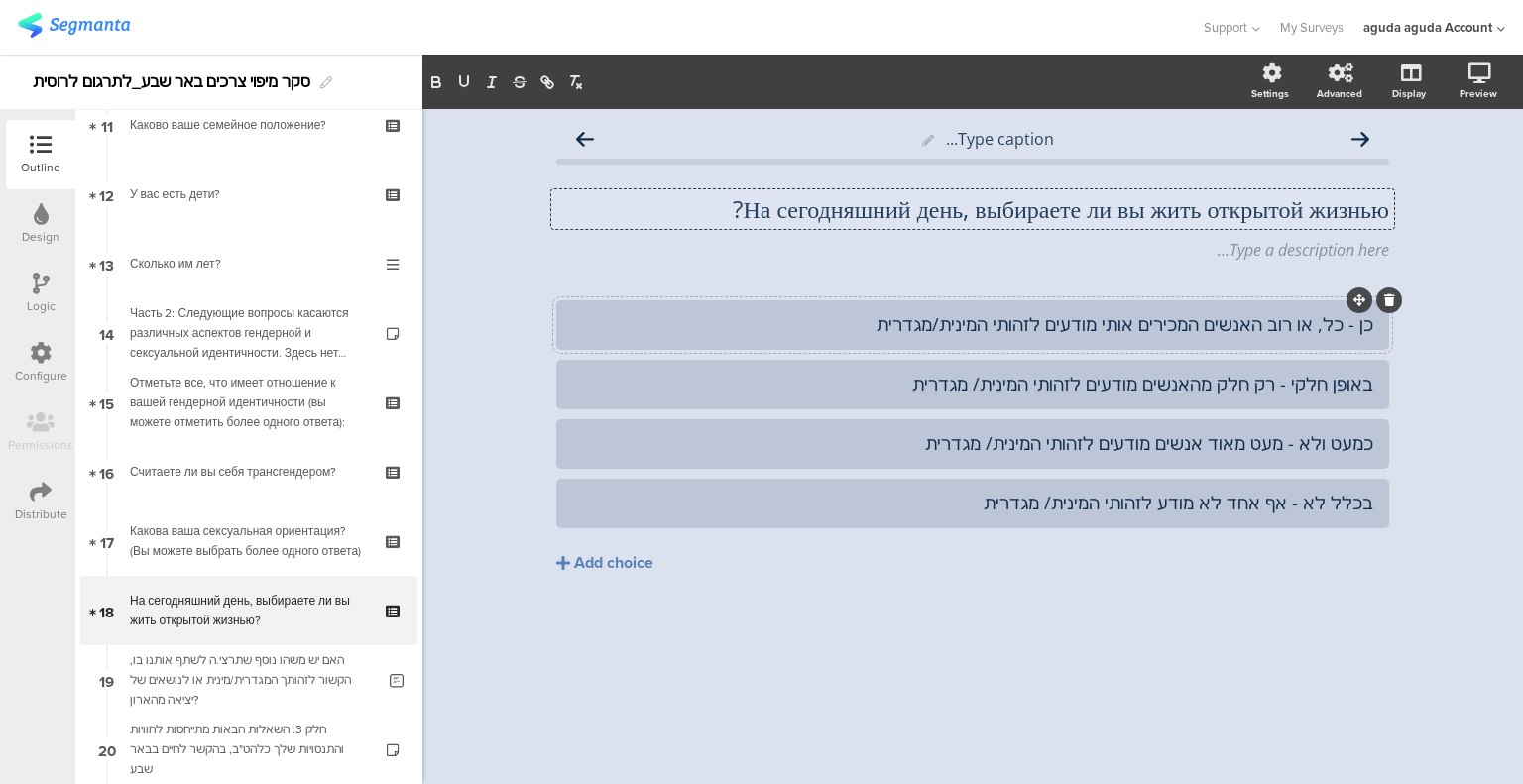 click on "כן - כל, או רוב האנשים המכירים אותי מודעים לזהותי המינית/מגדרית" 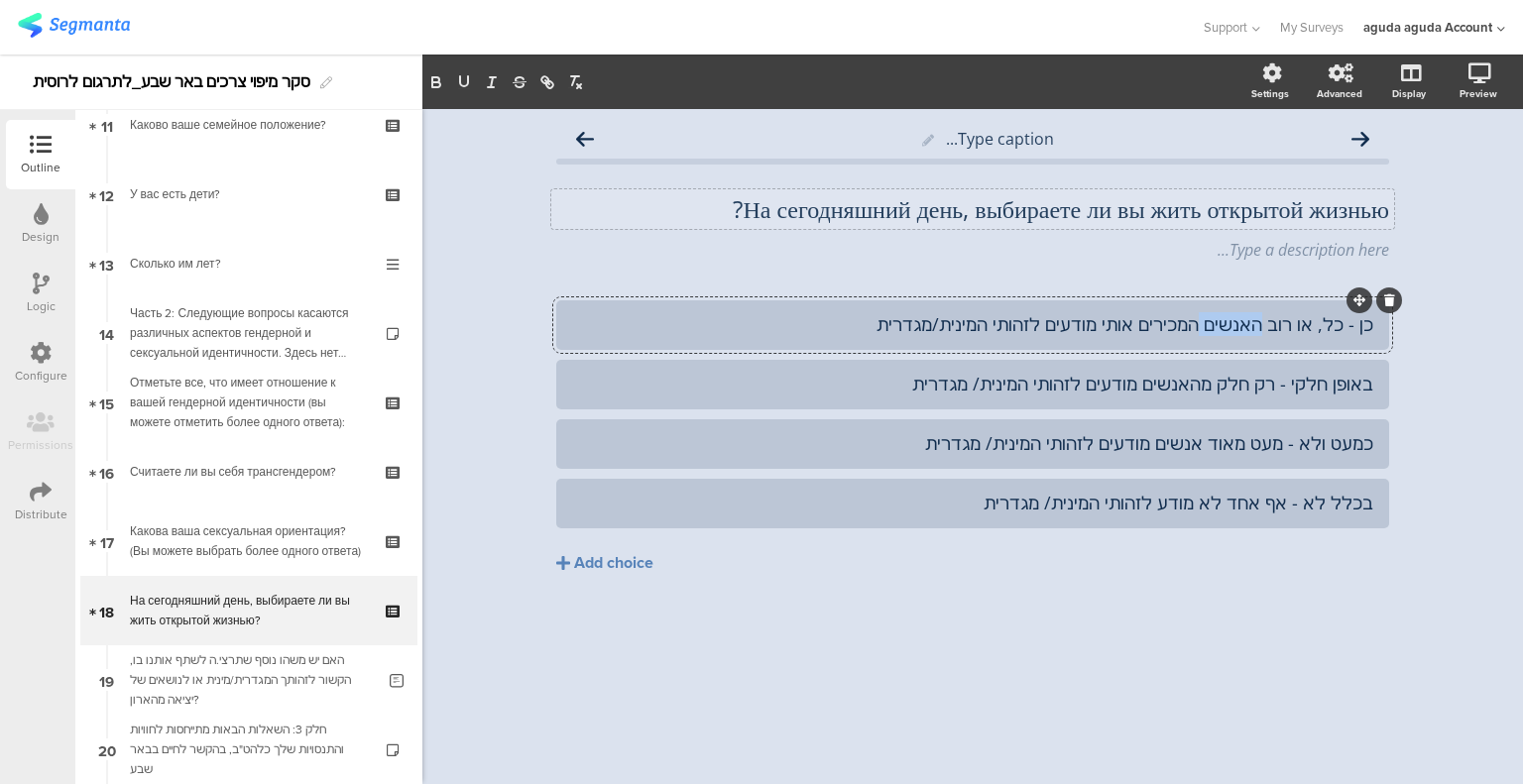 click on "כן - כל, או רוב האנשים המכירים אותי מודעים לזהותי המינית/מגדרית" 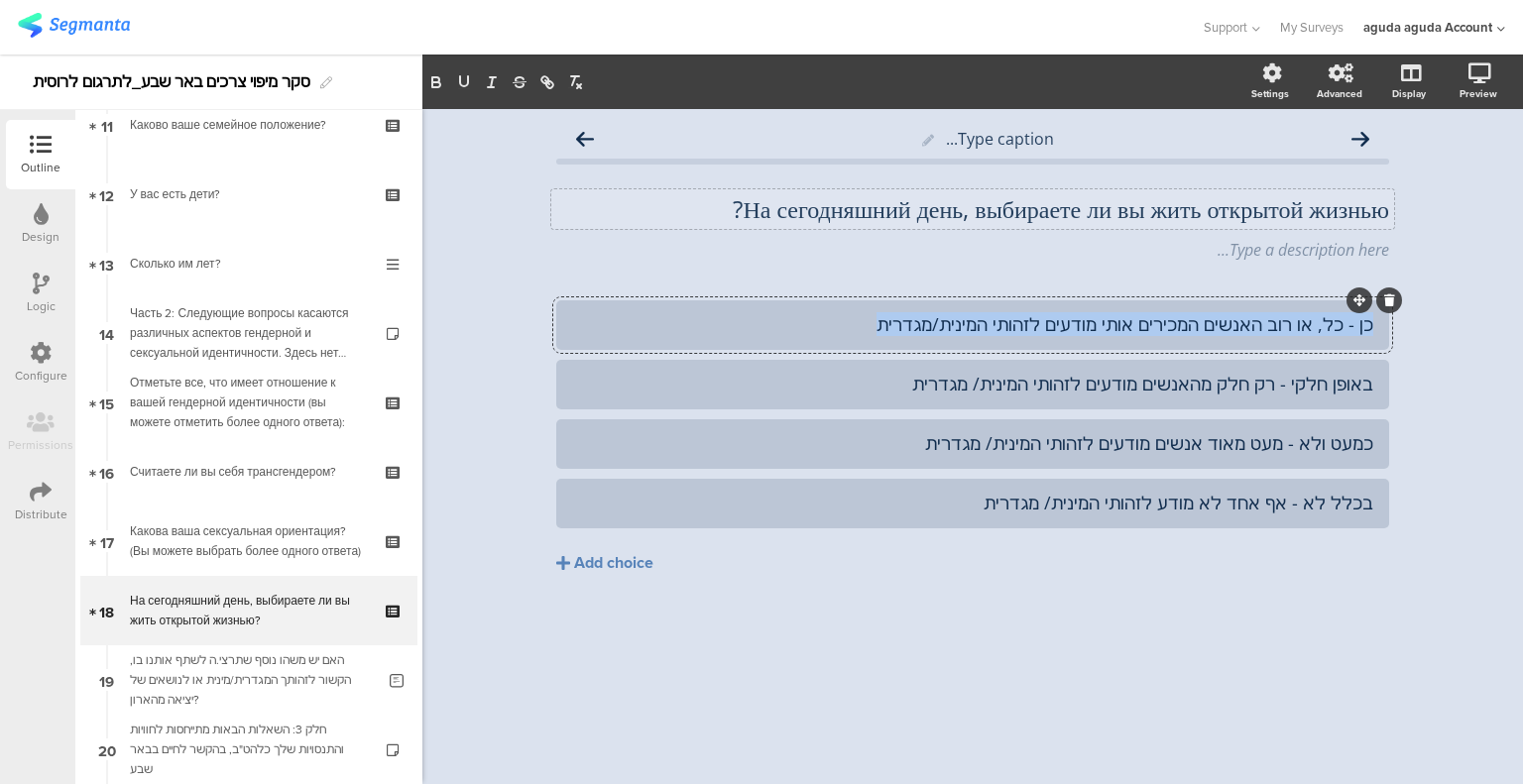 click on "כן - כל, או רוב האנשים המכירים אותי מודעים לזהותי המינית/מגדרית" 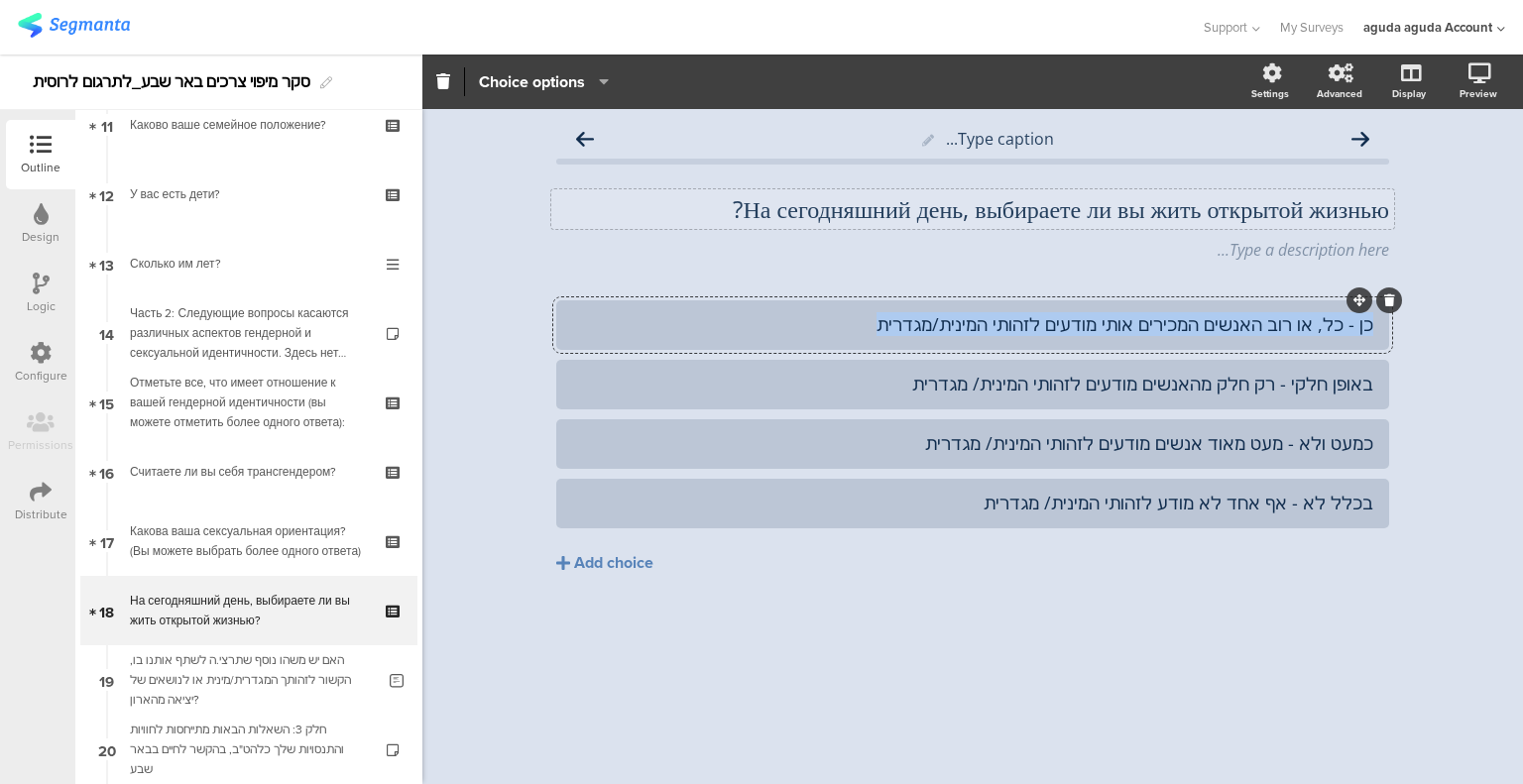 paste 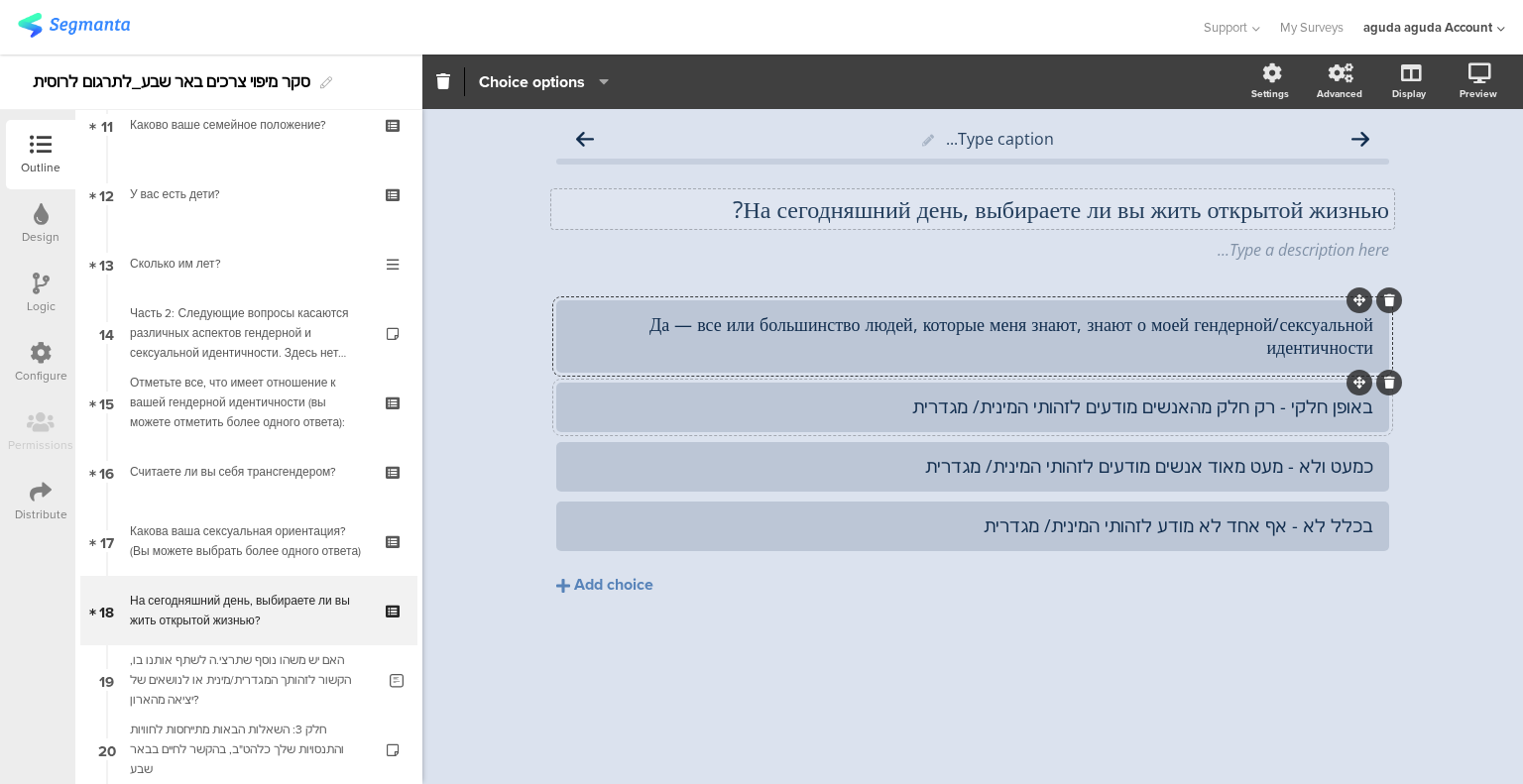 click on "באופן חלקי - רק חלק מהאנשים מודעים לזהותי המינית/ מגדרית" 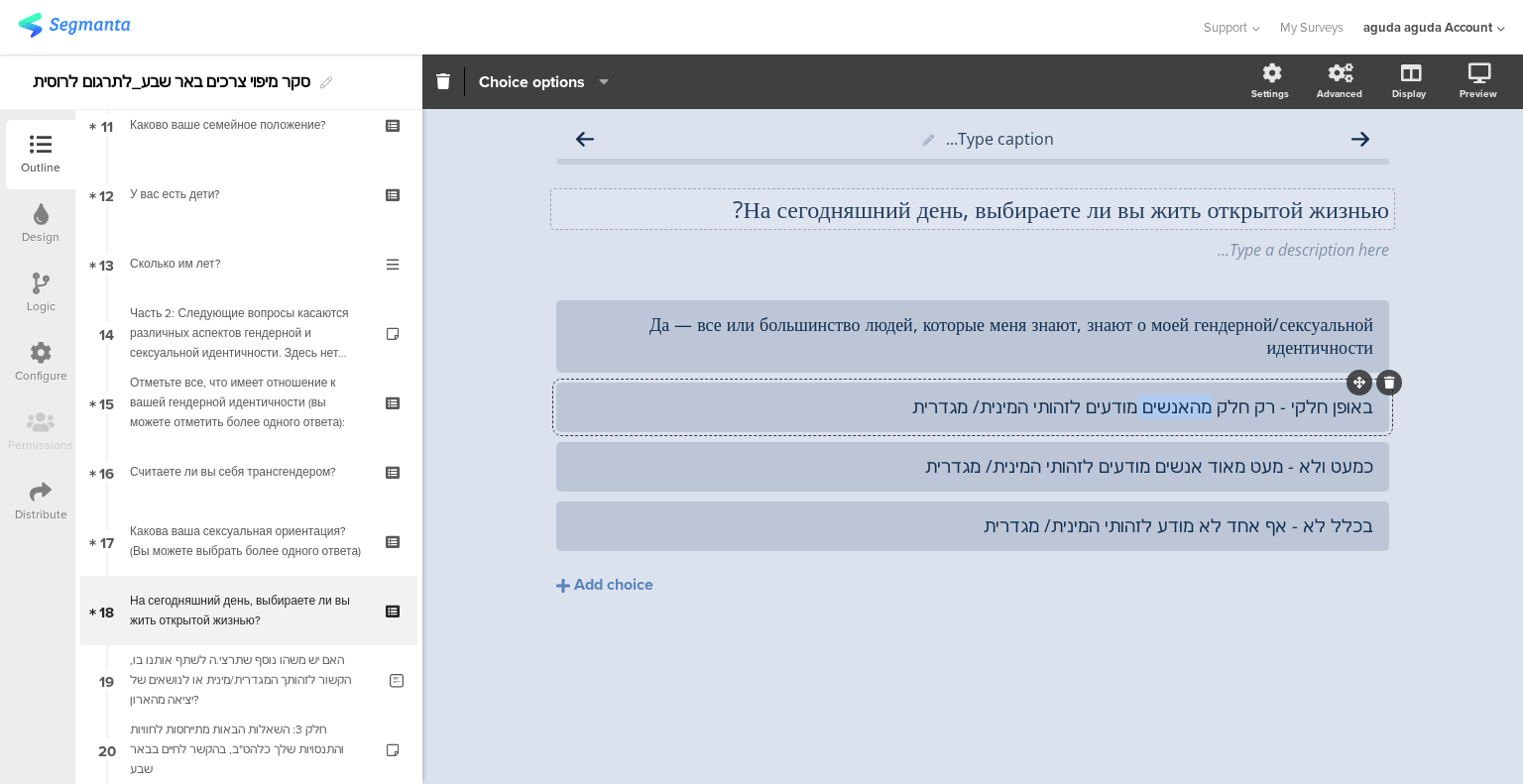 click on "באופן חלקי - רק חלק מהאנשים מודעים לזהותי המינית/ מגדרית" 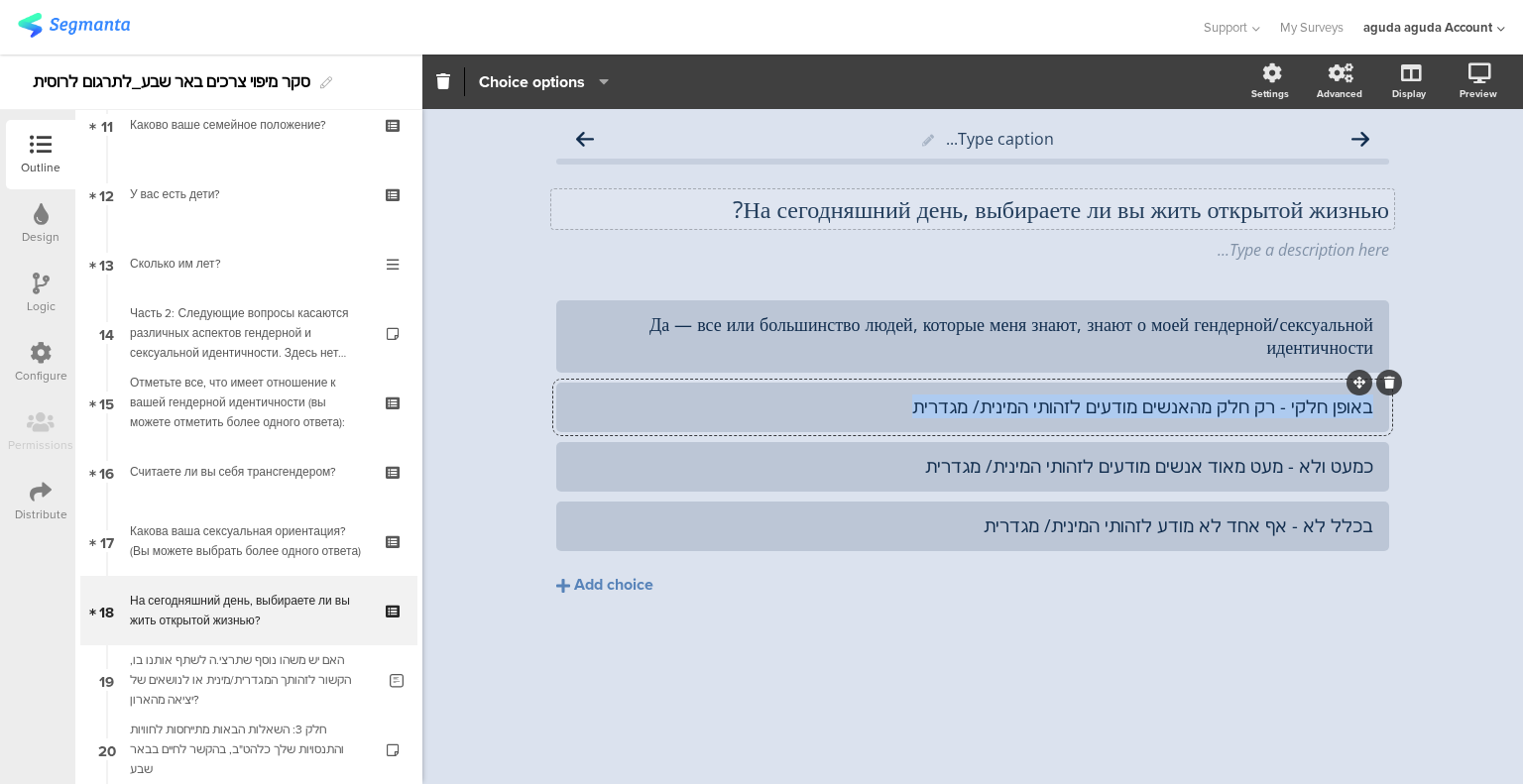 click on "באופן חלקי - רק חלק מהאנשים מודעים לזהותי המינית/ מגדרית" 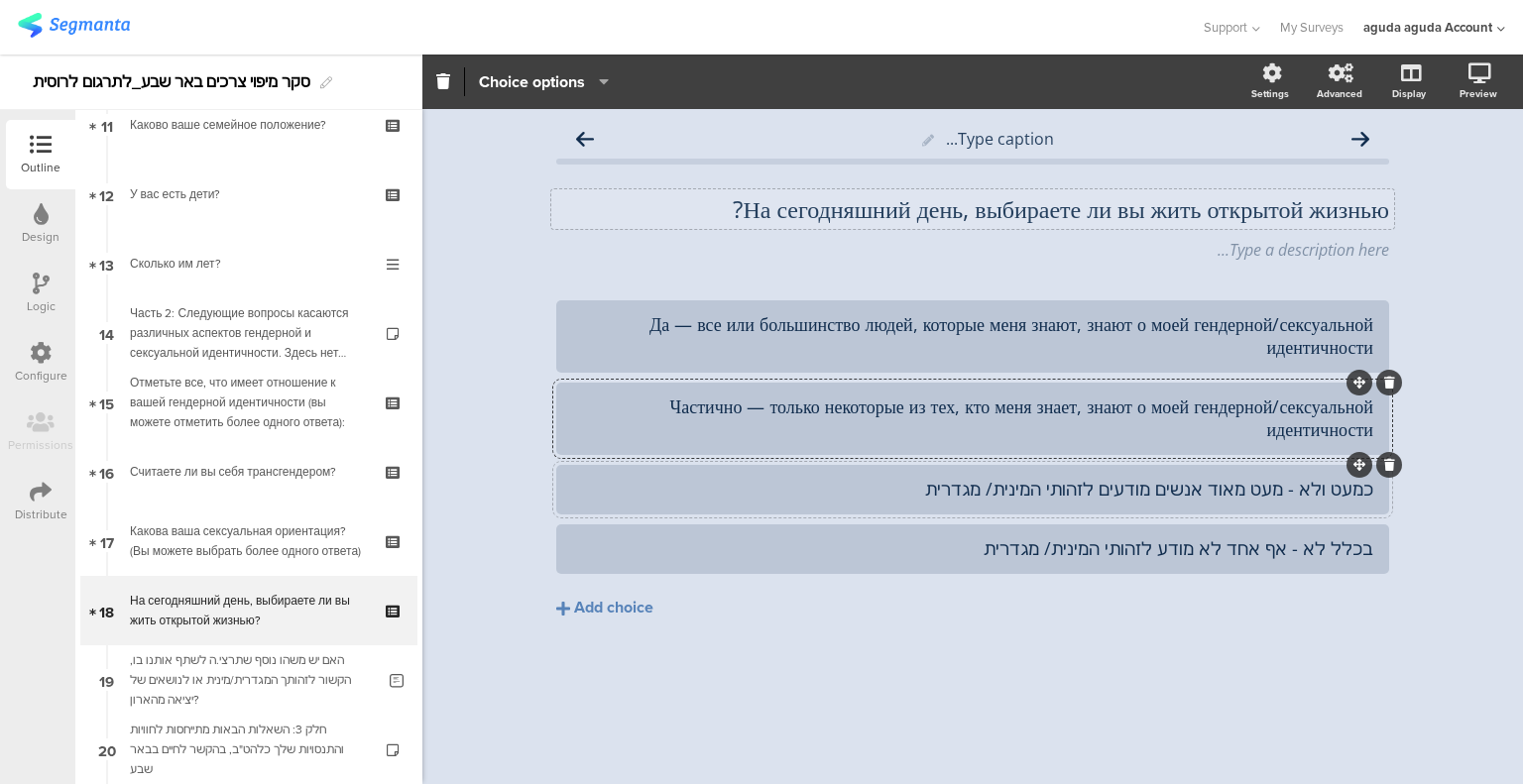 click on "כמעט ולא - מעט מאוד אנשים מודעים לזהותי המינית/ מגדרית" 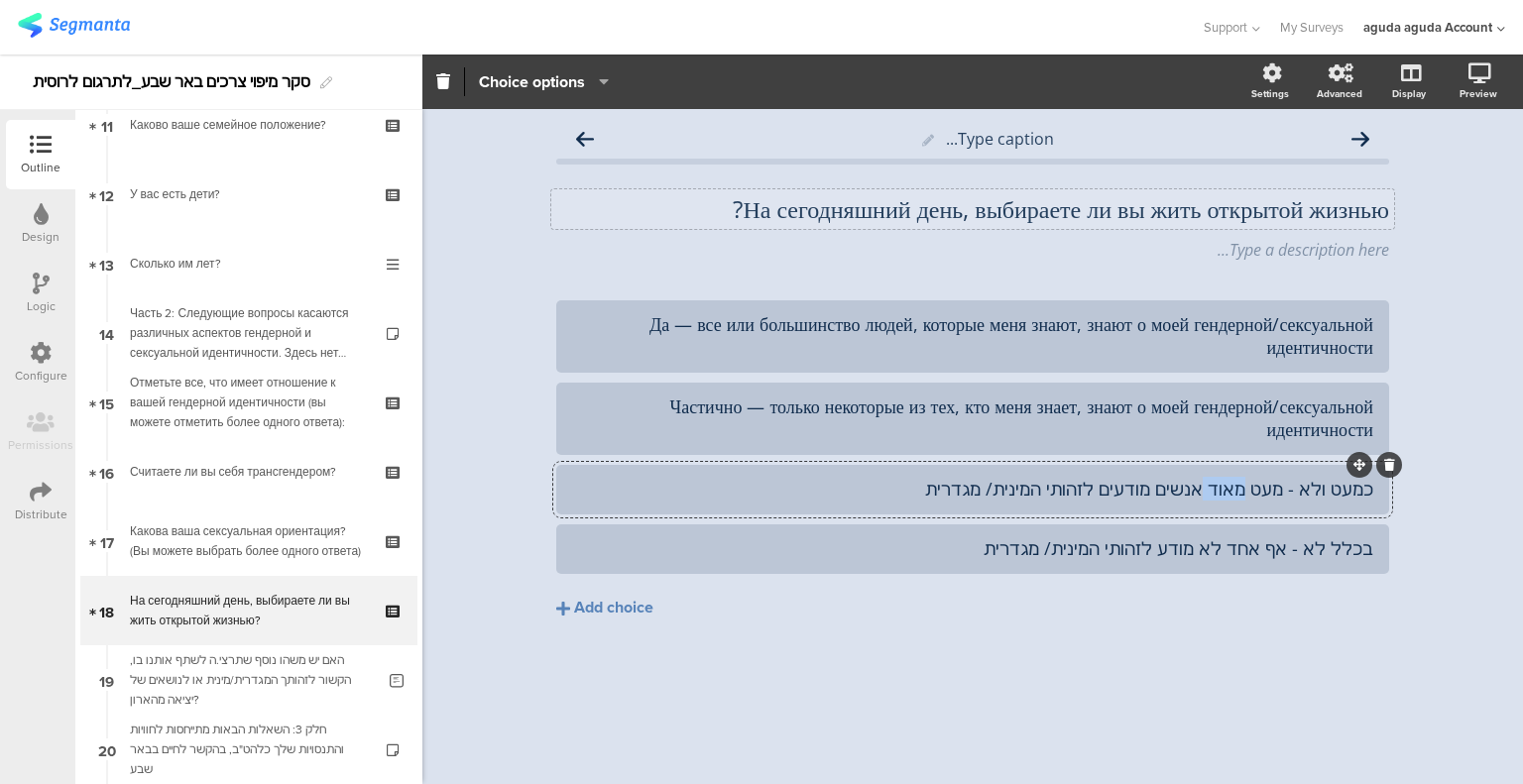 click on "כמעט ולא - מעט מאוד אנשים מודעים לזהותי המינית/ מגדרית" 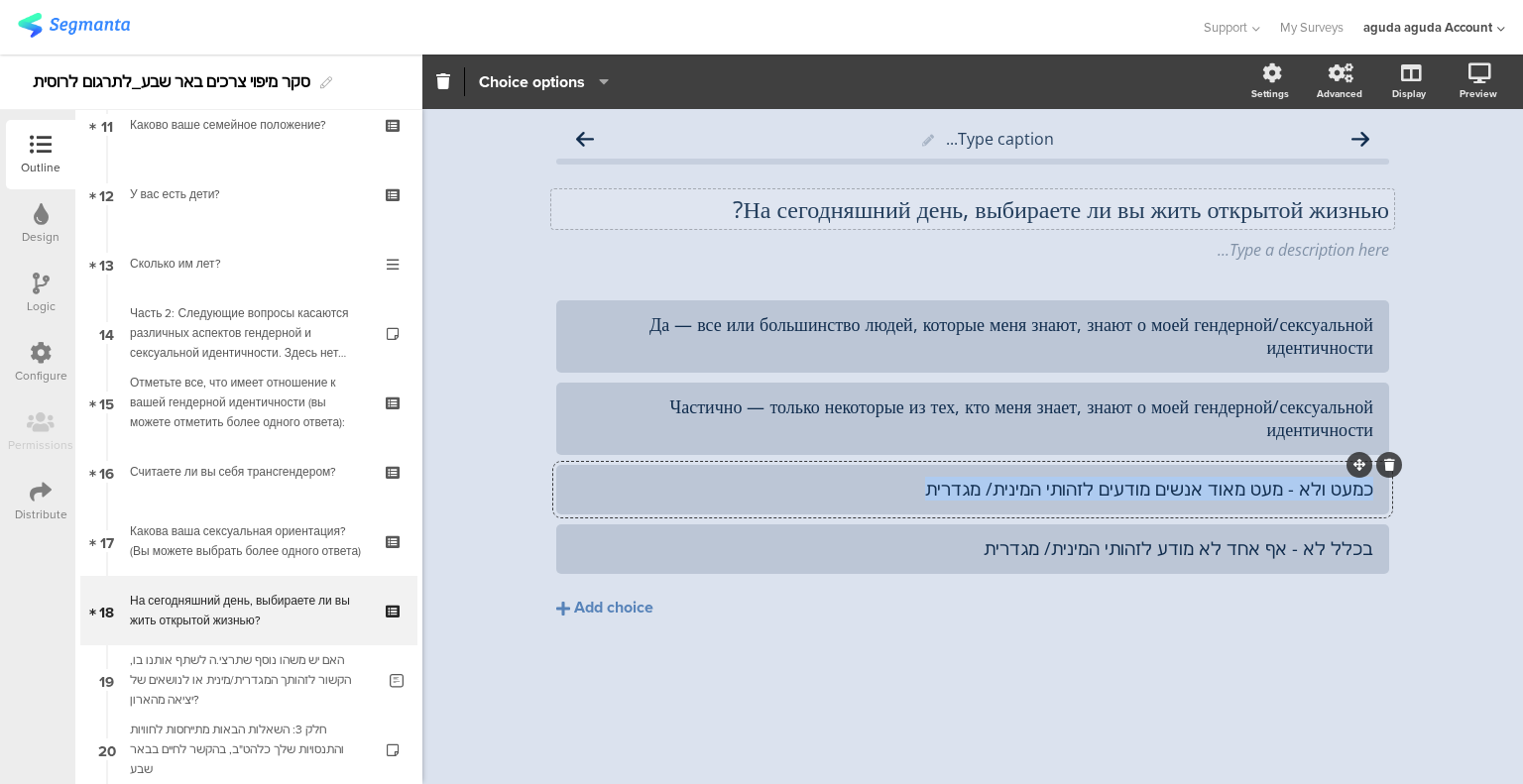 click on "כמעט ולא - מעט מאוד אנשים מודעים לזהותי המינית/ מגדרית" 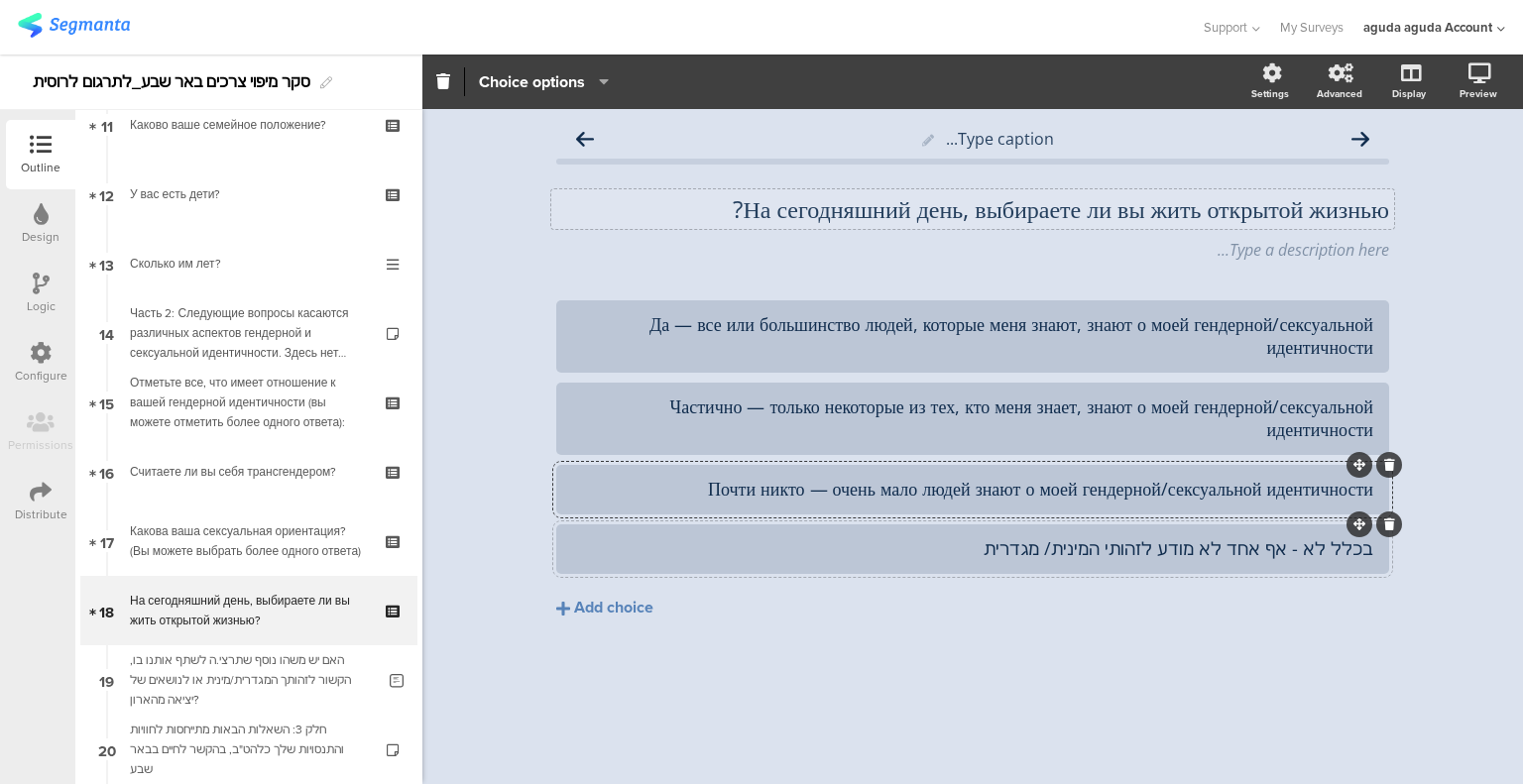 click on "בכלל לא - אף אחד לא מודע לזהותי המינית/ מגדרית" 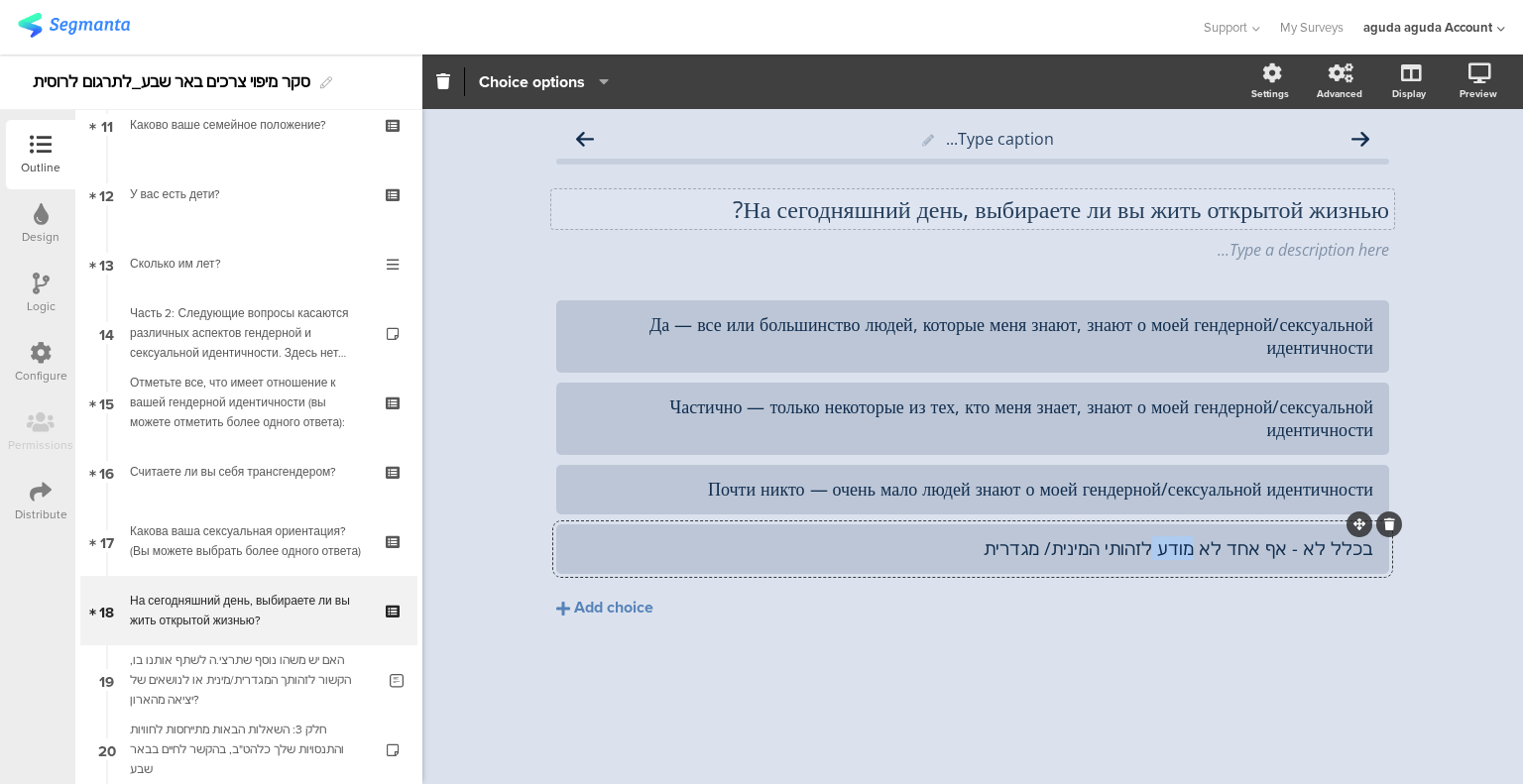 click on "בכלל לא - אף אחד לא מודע לזהותי המינית/ מגדרית" 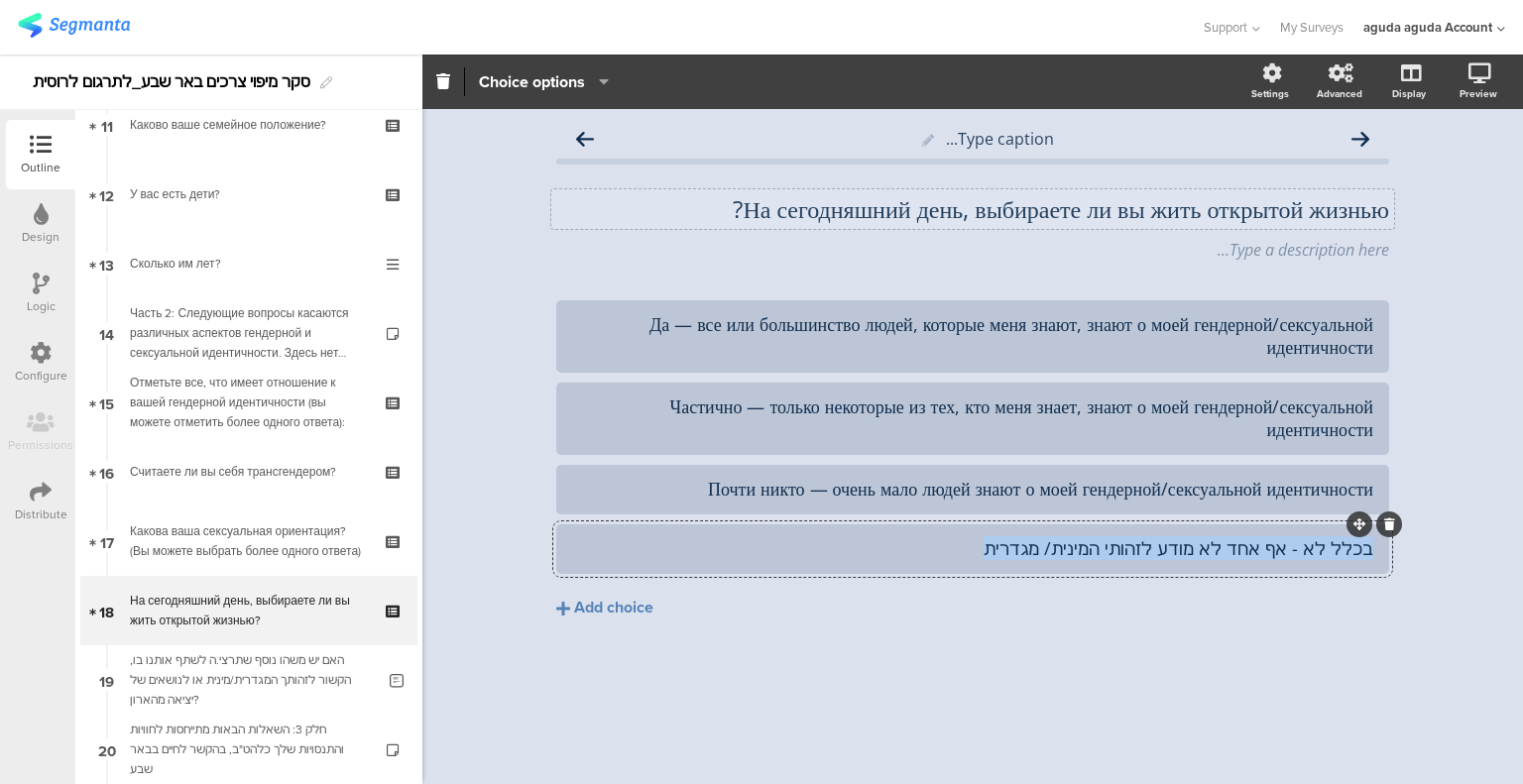 click on "בכלל לא - אף אחד לא מודע לזהותי המינית/ מגדרית" 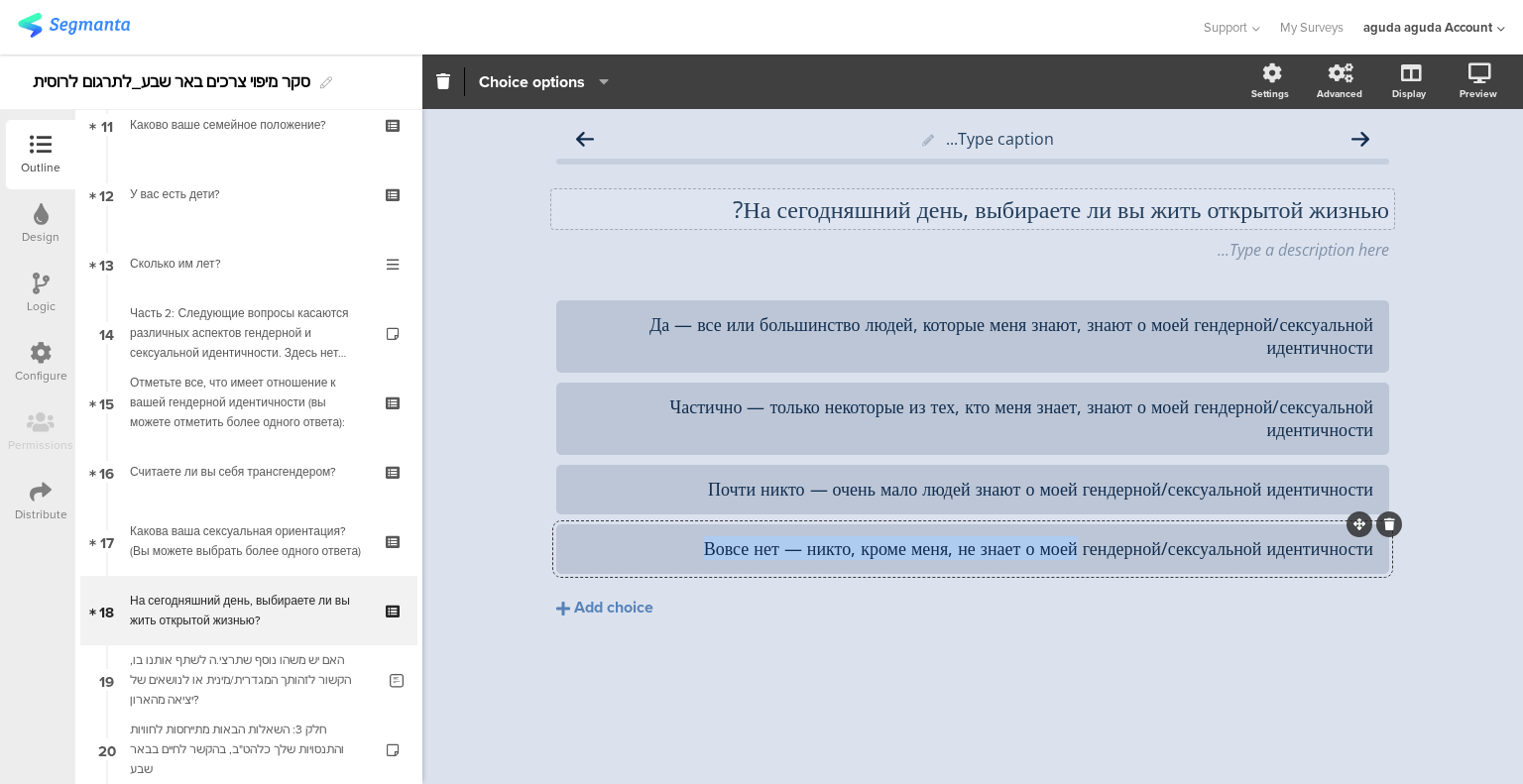 type 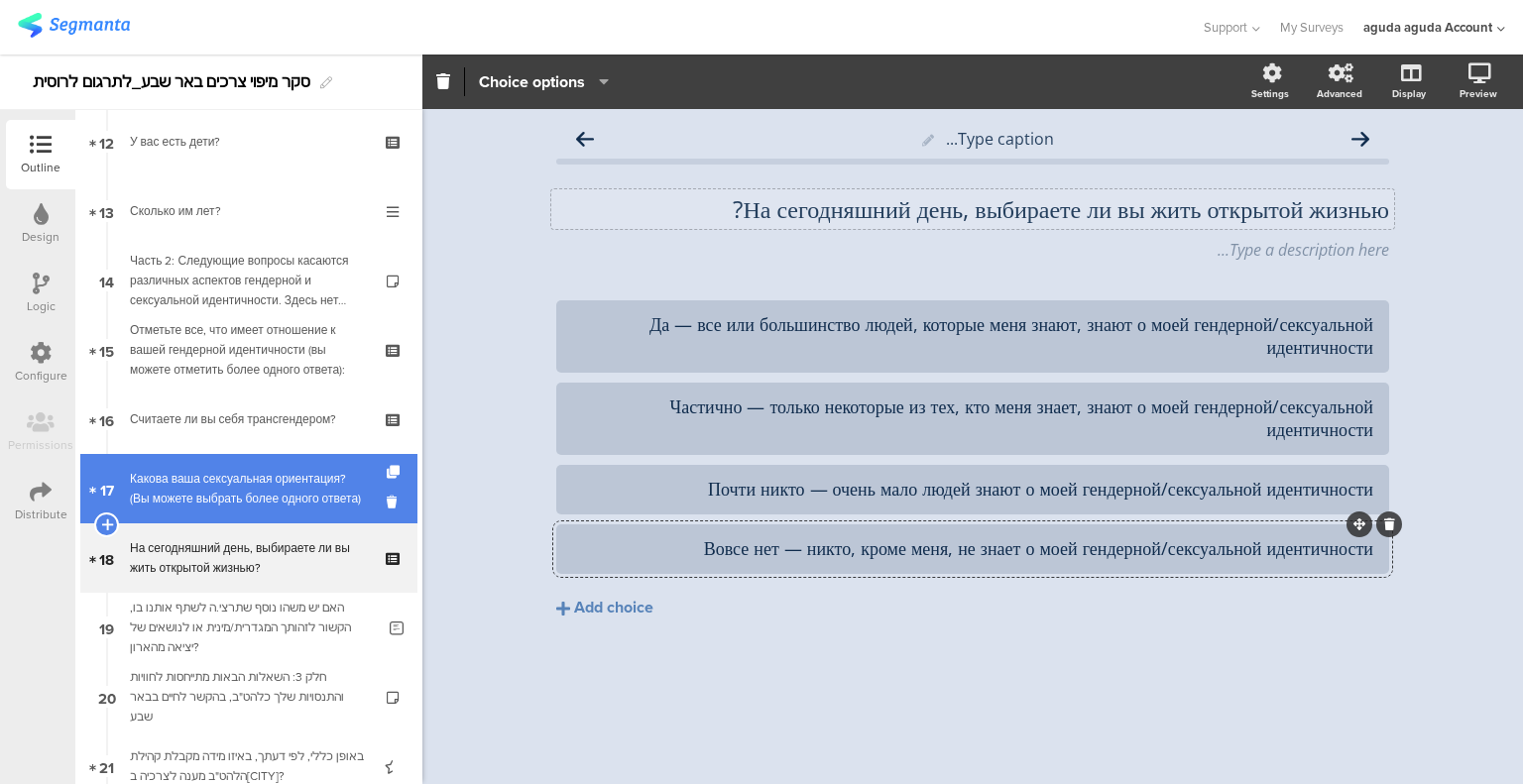 scroll, scrollTop: 892, scrollLeft: 0, axis: vertical 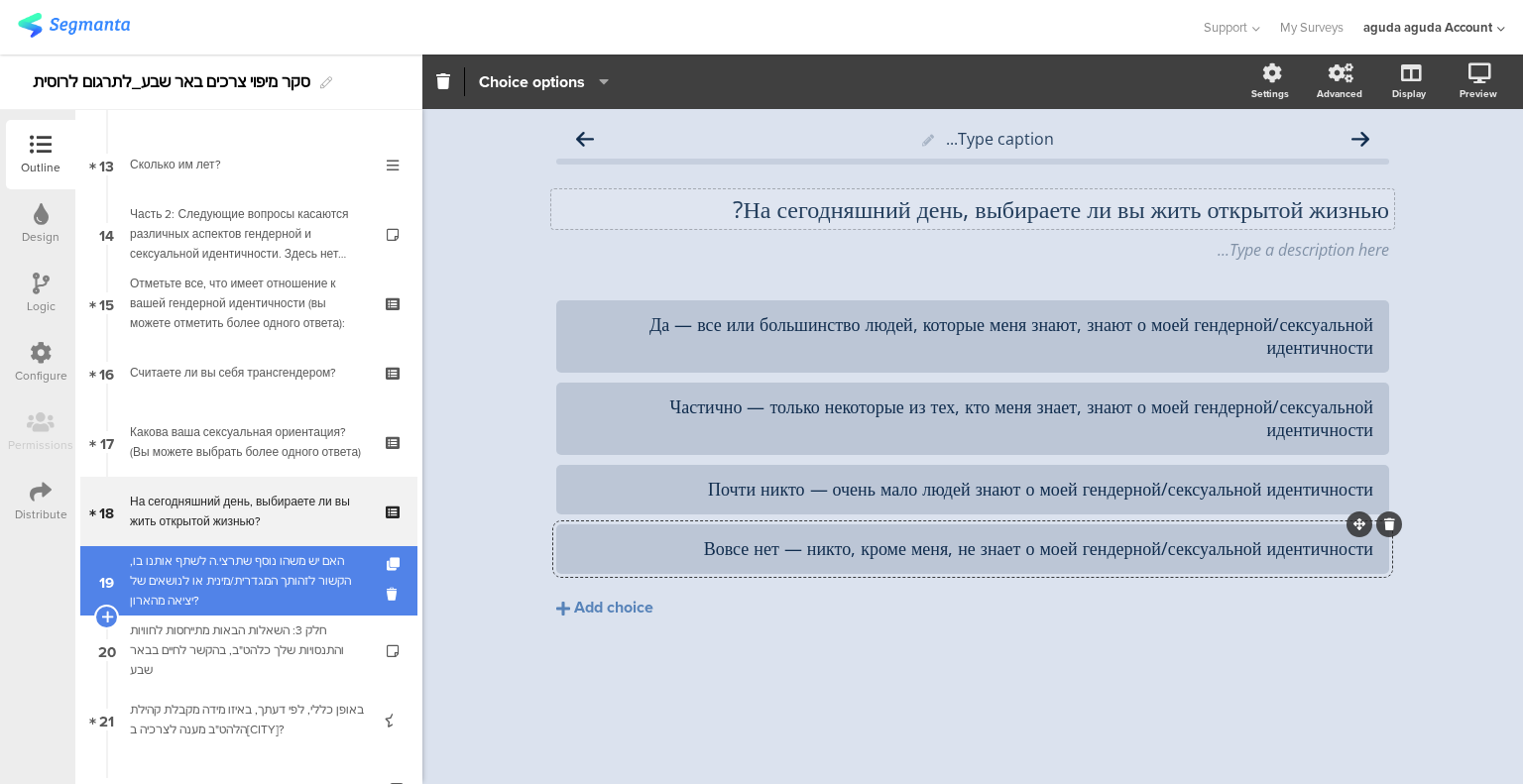 click on "האם יש משהו נוסף שתרצי.ה לשתף אותנו בו, הקשור לזהותך המגדרית/מינית או לנושאים של יציאה מהארון?" at bounding box center [252, 581] 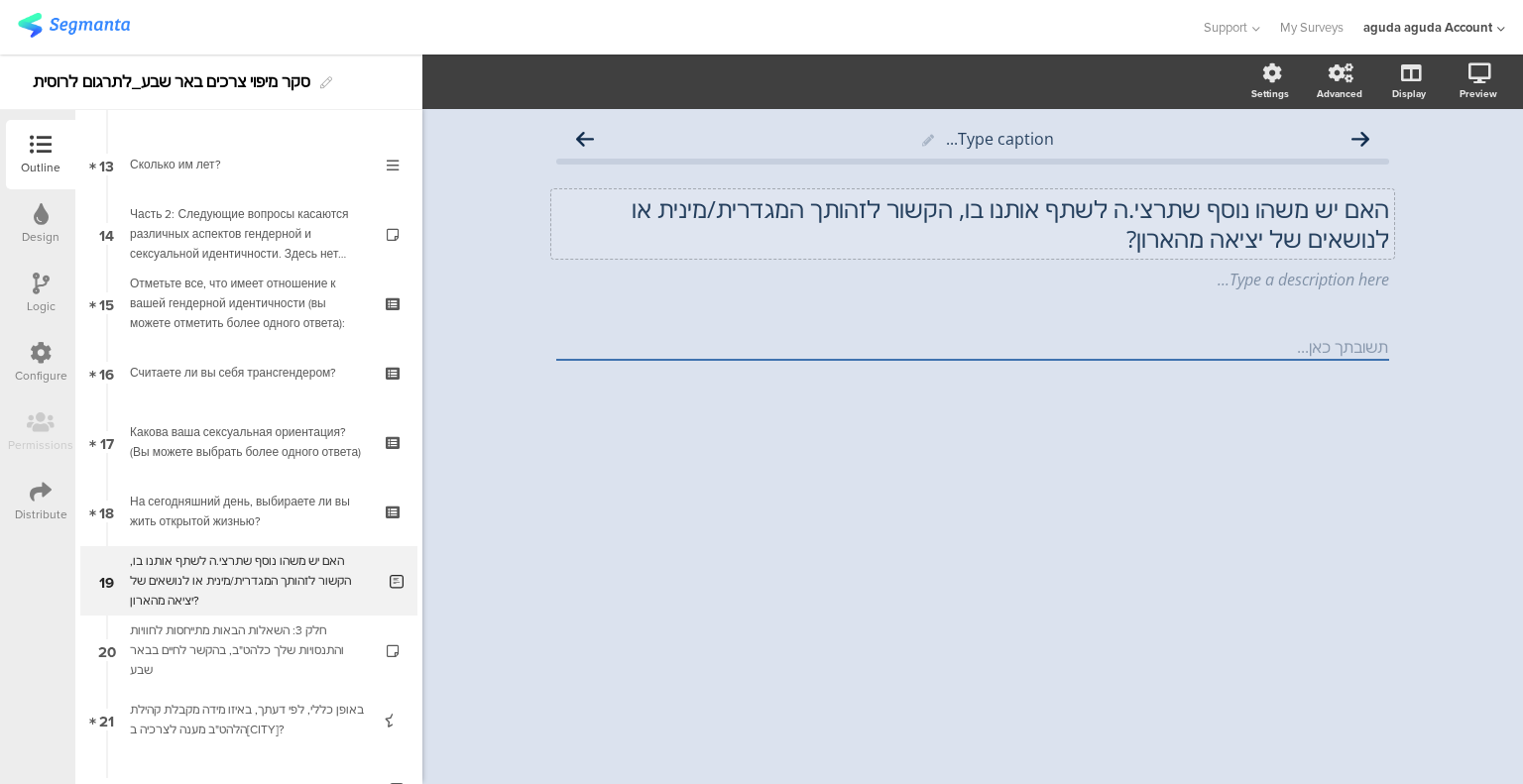 click on "האם יש משהו נוסף שתרצי.ה לשתף אותנו בו, הקשור לזהותך המגדרית/מינית או לנושאים של יציאה מהארון?" 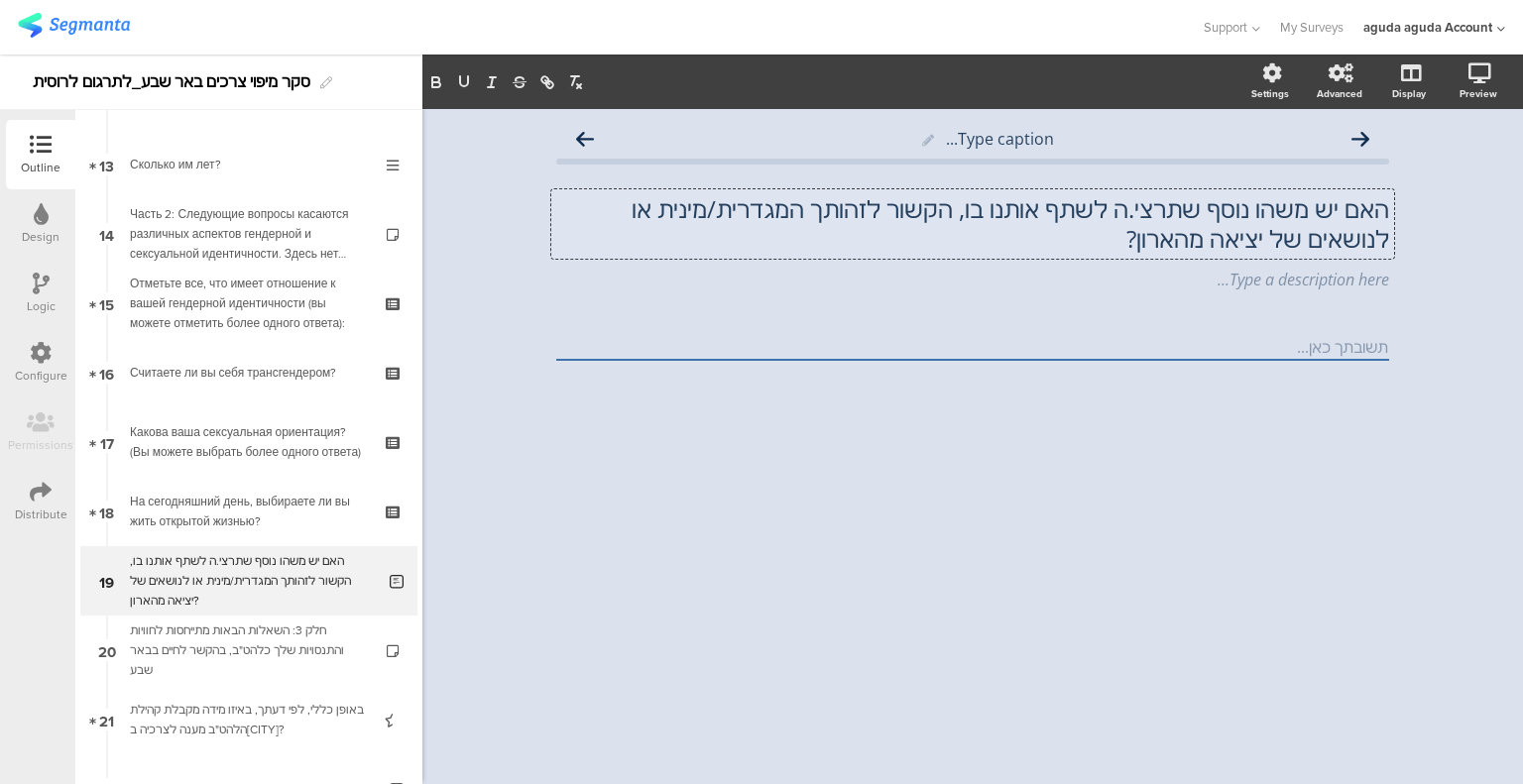 click on "האם יש משהו נוסף שתרצי.ה לשתף אותנו בו, הקשור לזהותך המגדרית/מינית או לנושאים של יציאה מהארון?
האם יש משהו נוסף שתרצי.ה לשתף אותנו בו, הקשור לזהותך המגדרית/מינית או לנושאים של יציאה מהארון?
האם יש משהו נוסף שתרצי.ה לשתף אותנו בו, הקשור לזהותך המגדרית/מינית או לנושאים של יציאה מהארון?" 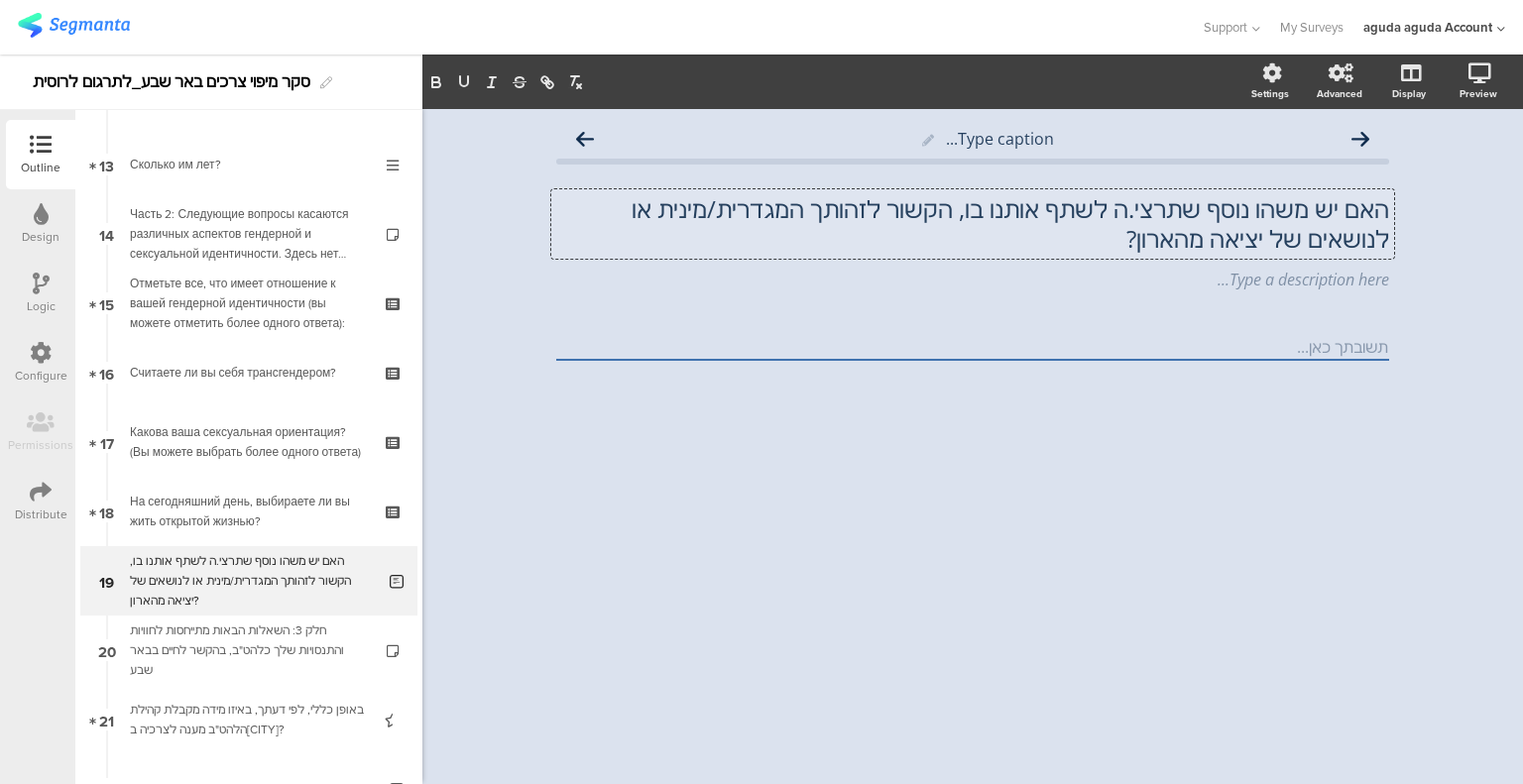 scroll, scrollTop: 1, scrollLeft: 0, axis: vertical 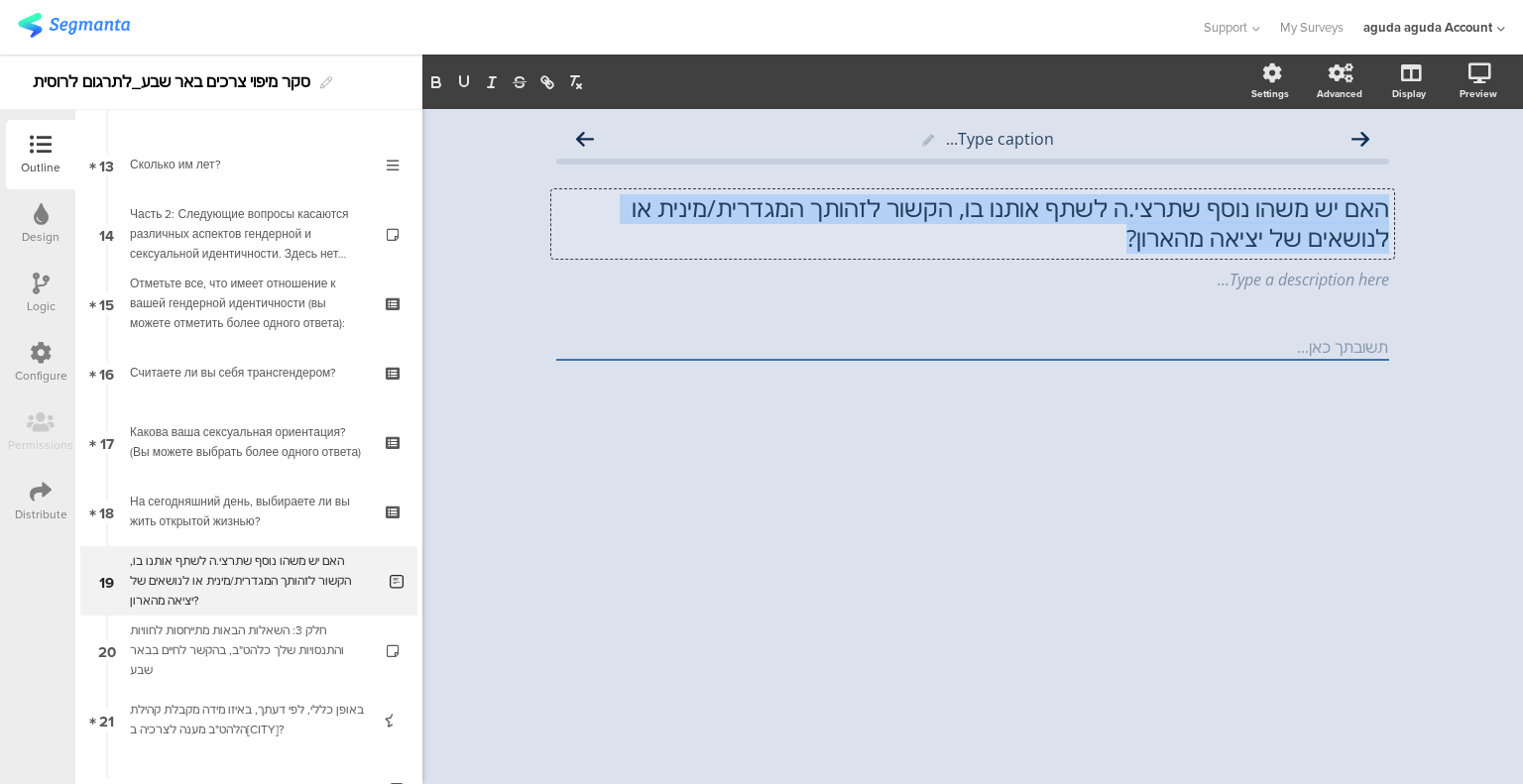 click on "האם יש משהו נוסף שתרצי.ה לשתף אותנו בו, הקשור לזהותך המגדרית/מינית או לנושאים של יציאה מהארון?" 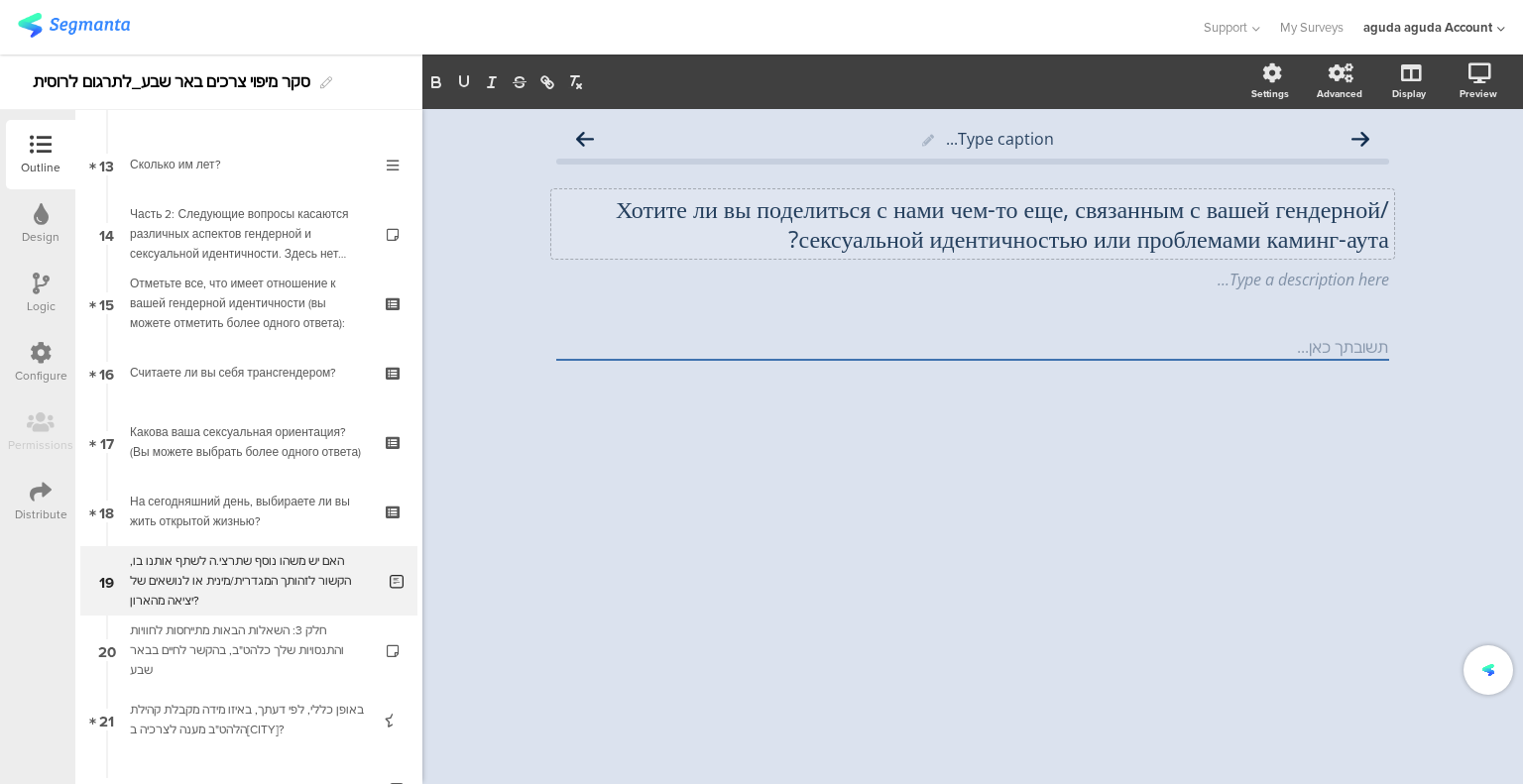 click on "Type caption...
Хотите ли вы поделиться с нами чем-то еще, связанным с вашей гендерной/сексуальной идентичностью или проблемами каминг-аута?
Хотите ли вы поделиться с нами чем-то еще, связанным с вашей гендерной/сексуальной идентичностью или проблемами каминг-аута?
Type a description here..." 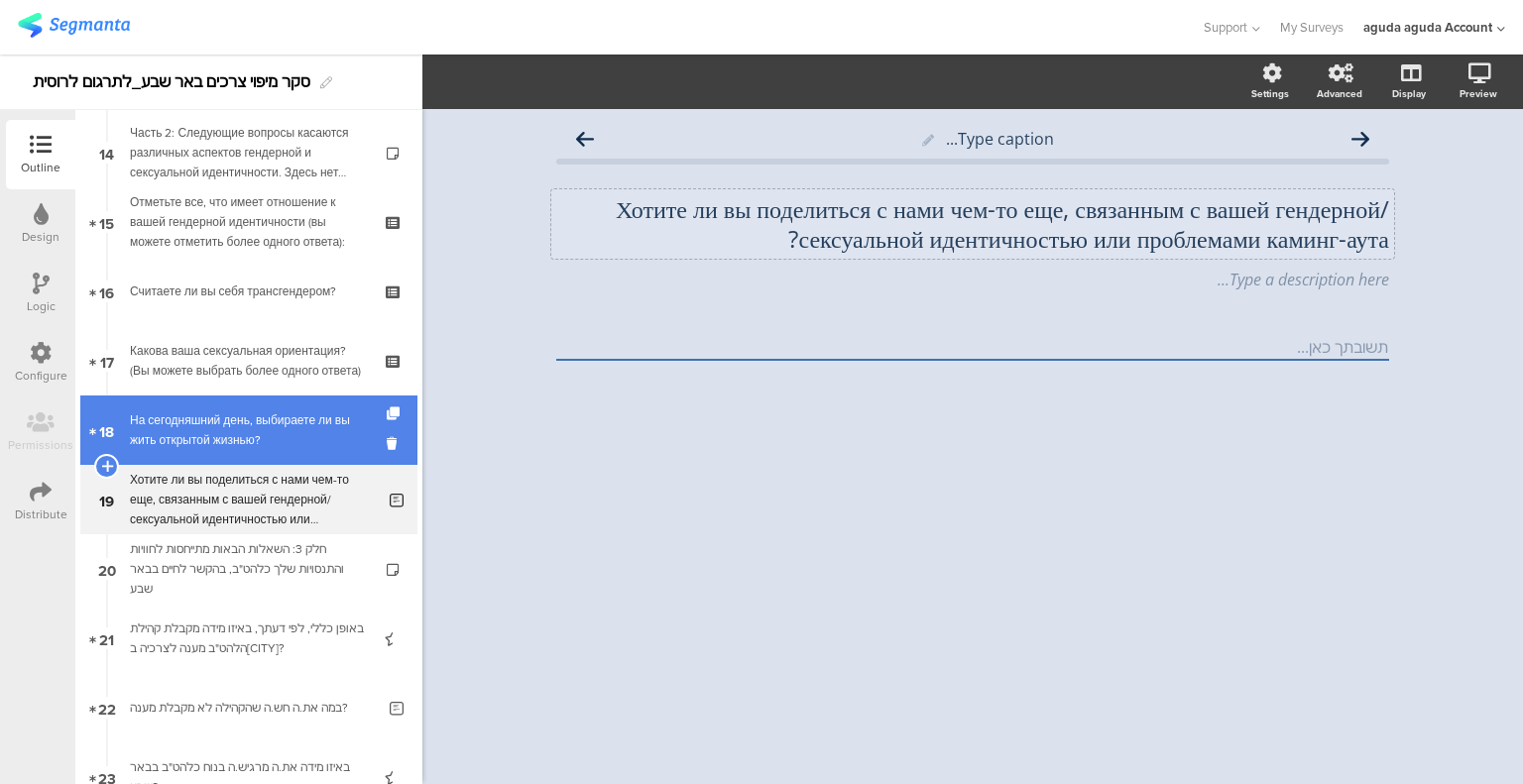 scroll, scrollTop: 991, scrollLeft: 0, axis: vertical 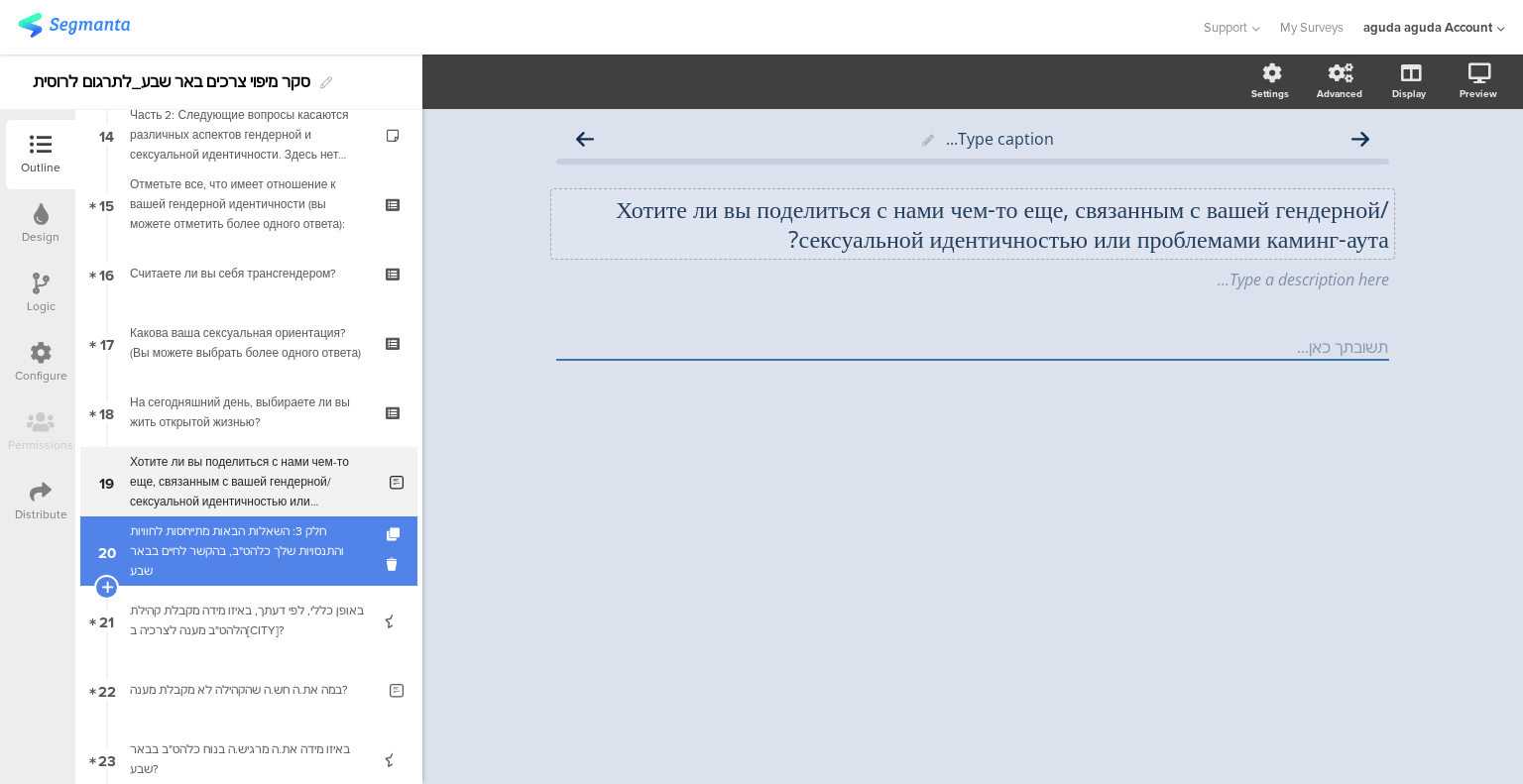 click on "חלק 3: השאלות הבאות מתייחסות לחוויות והתנסויות שלך כלהט"ב, בהקשר לחיים בבאר שבע" at bounding box center [248, 551] 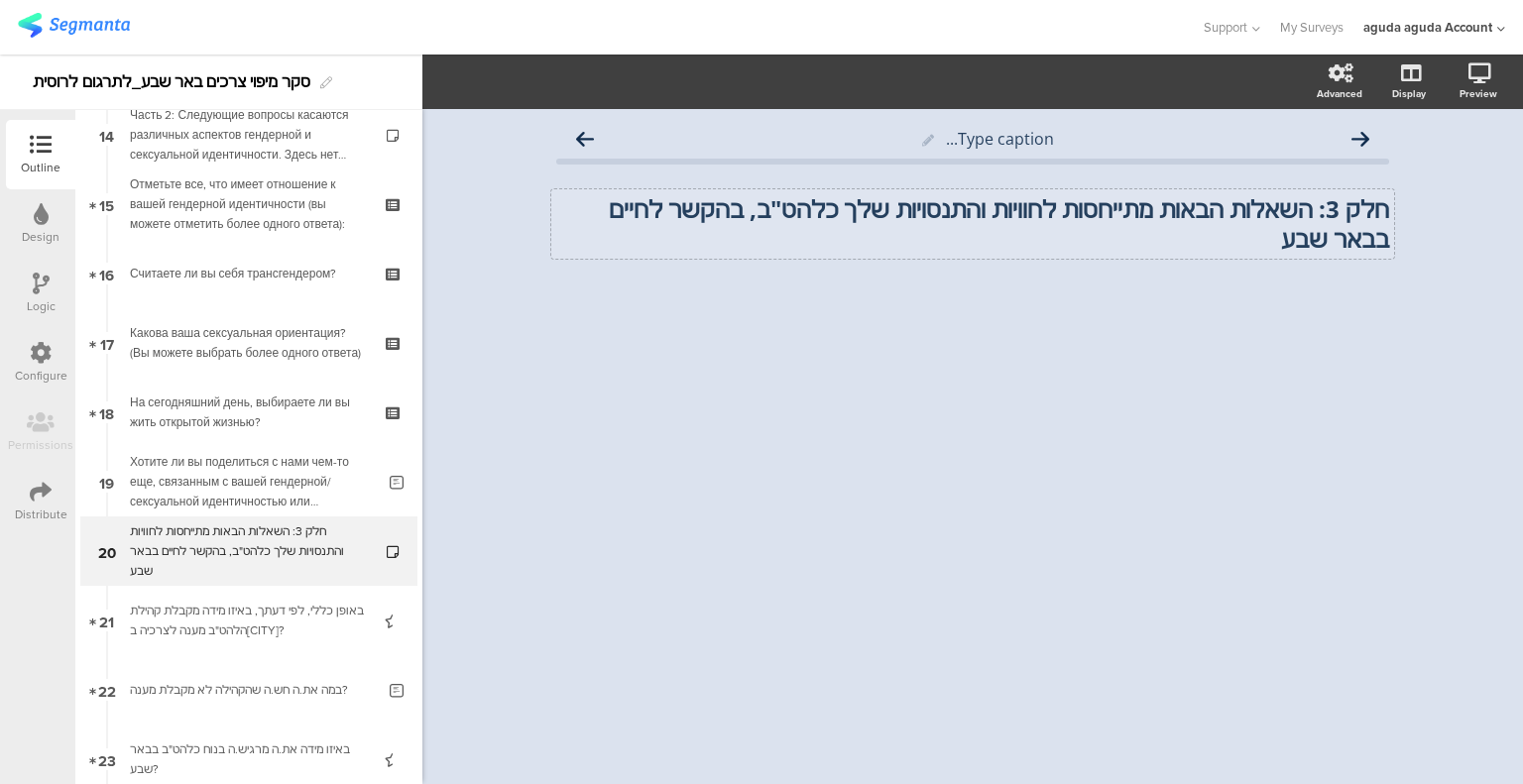 click on "חלק 3: השאלות הבאות מתייחסות לחוויות והתנסויות שלך כלהט"ב, בהקשר לחיים בבאר שבע" 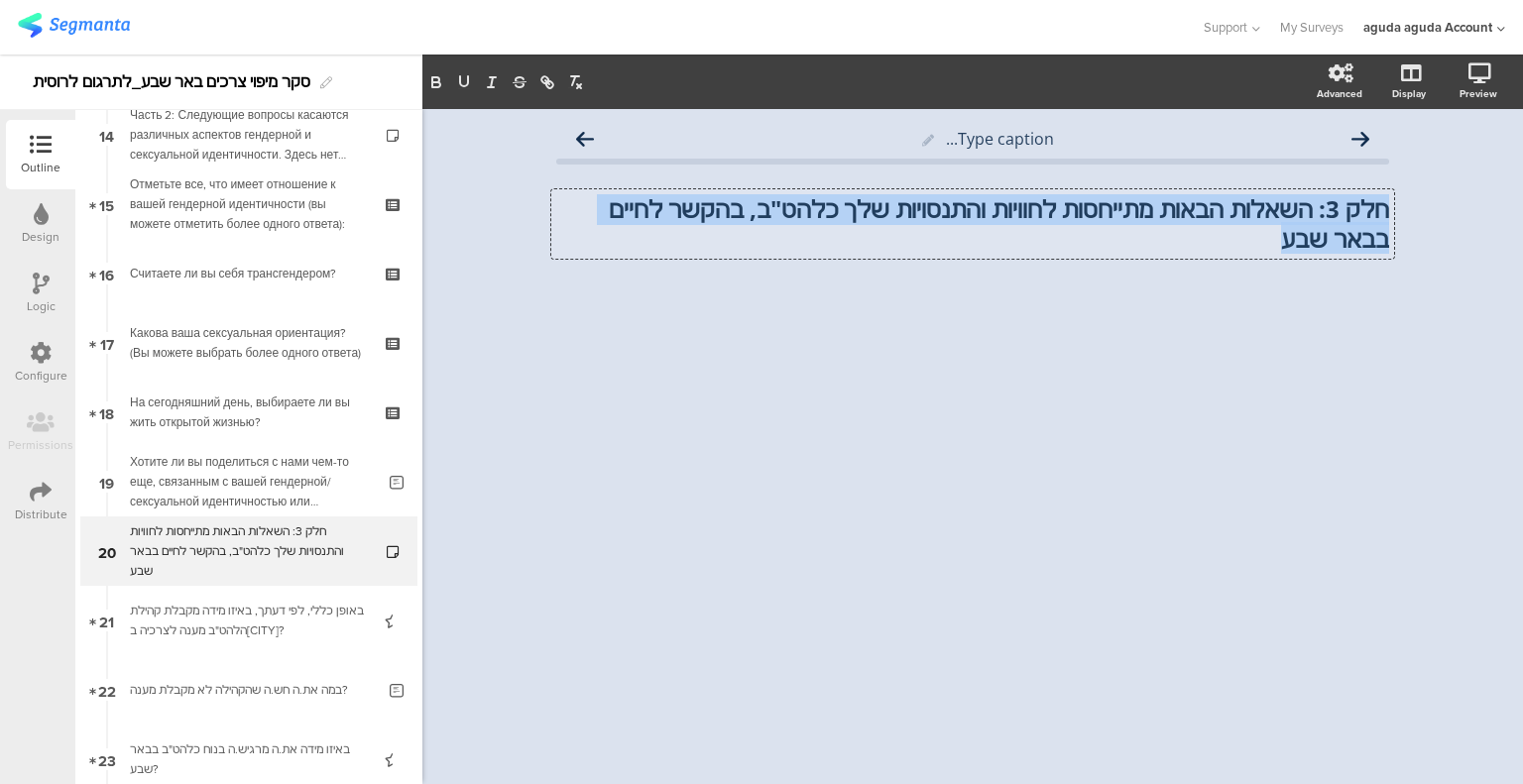 click on "חלק 3: השאלות הבאות מתייחסות לחוויות והתנסויות שלך כלהט"ב, בהקשר לחיים בבאר שבע" 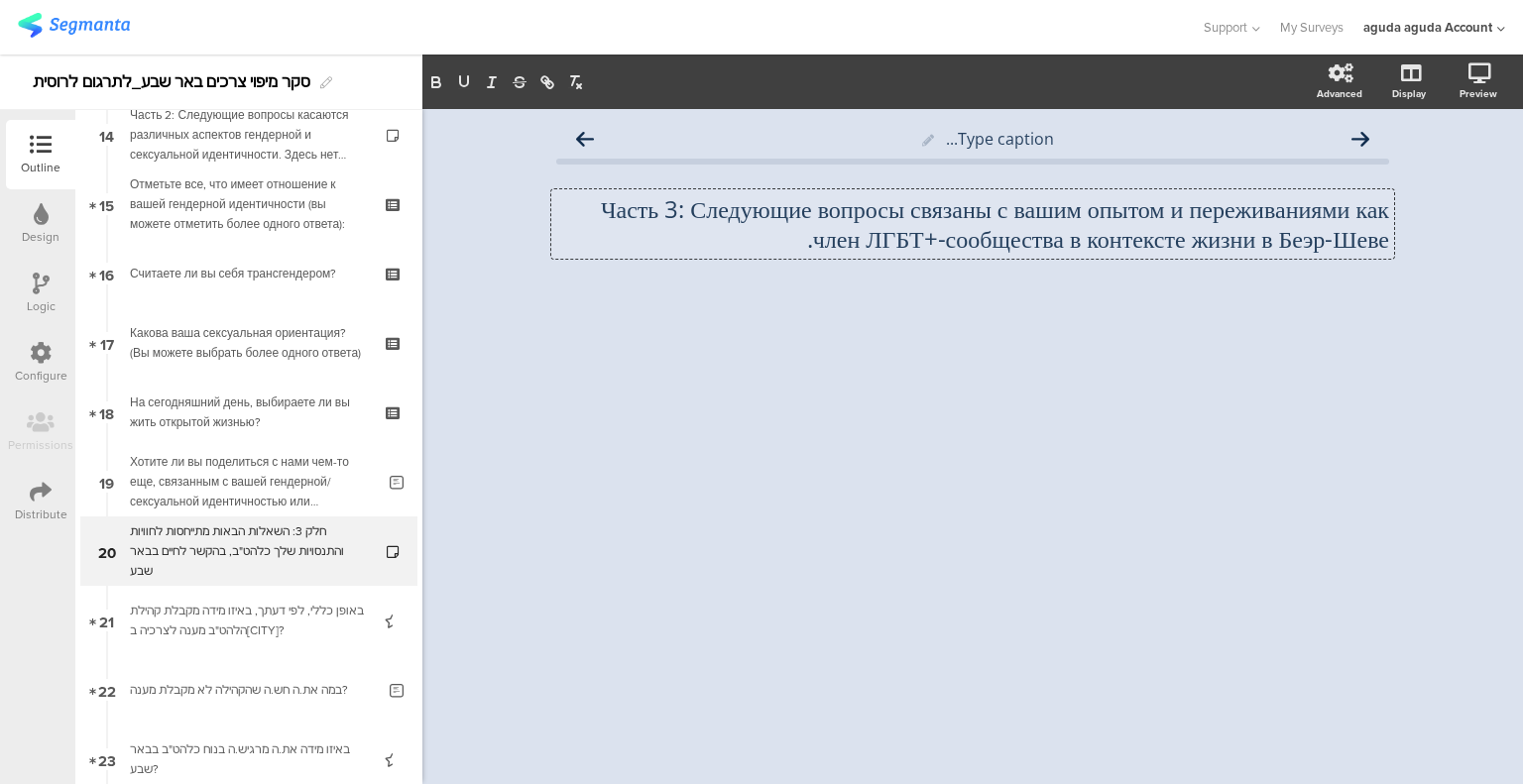 scroll, scrollTop: 0, scrollLeft: 0, axis: both 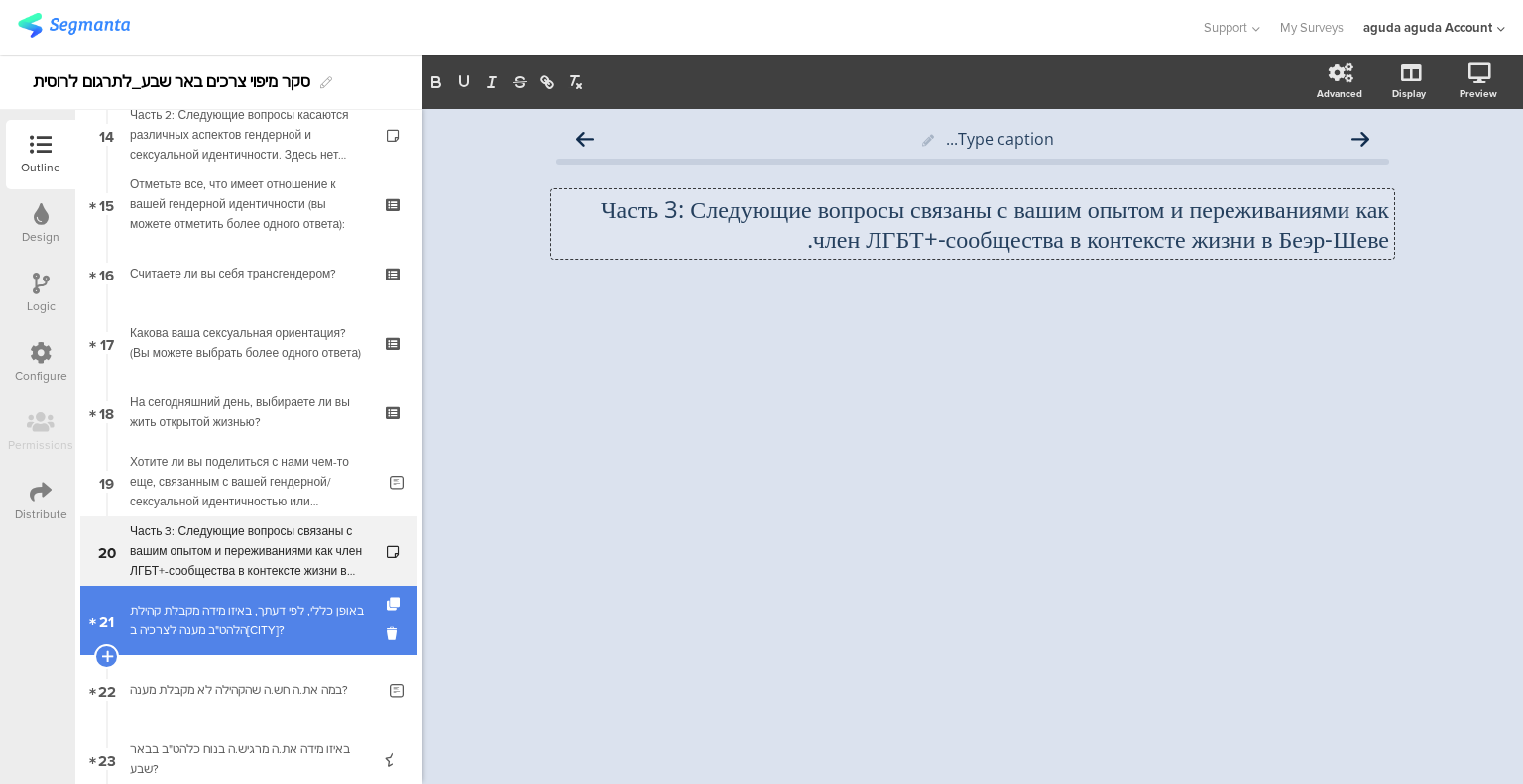 click on "באופן כללי, לפי דעתך, באיזו מידה מקבלת קהילת הלהט"ב מענה לצרכיה ב[CITY]?" at bounding box center [248, 620] 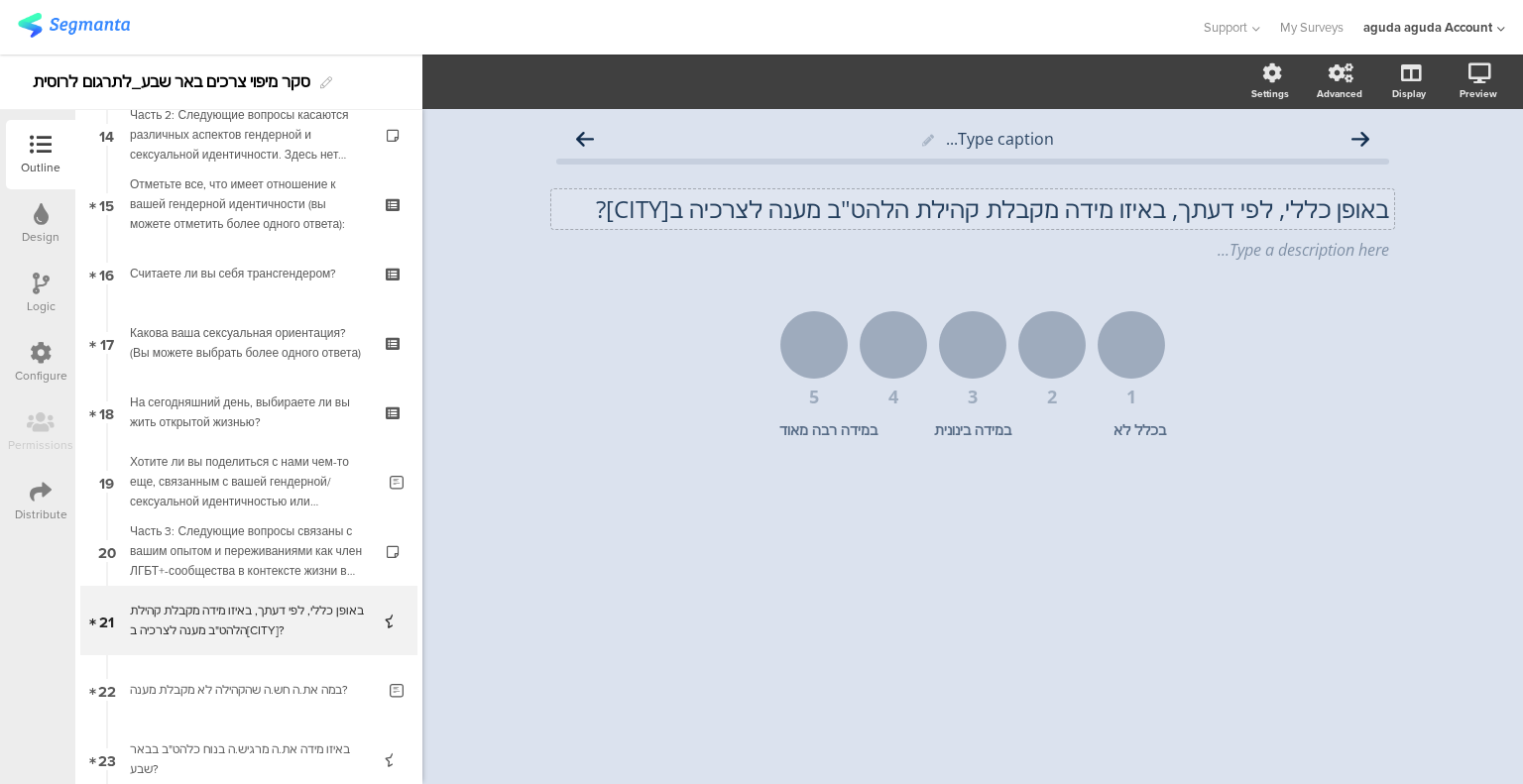 click on "באופן כללי, לפי דעתך, באיזו מידה מקבלת קהילת הלהט"ב מענה לצרכיה ב[CITY]?" 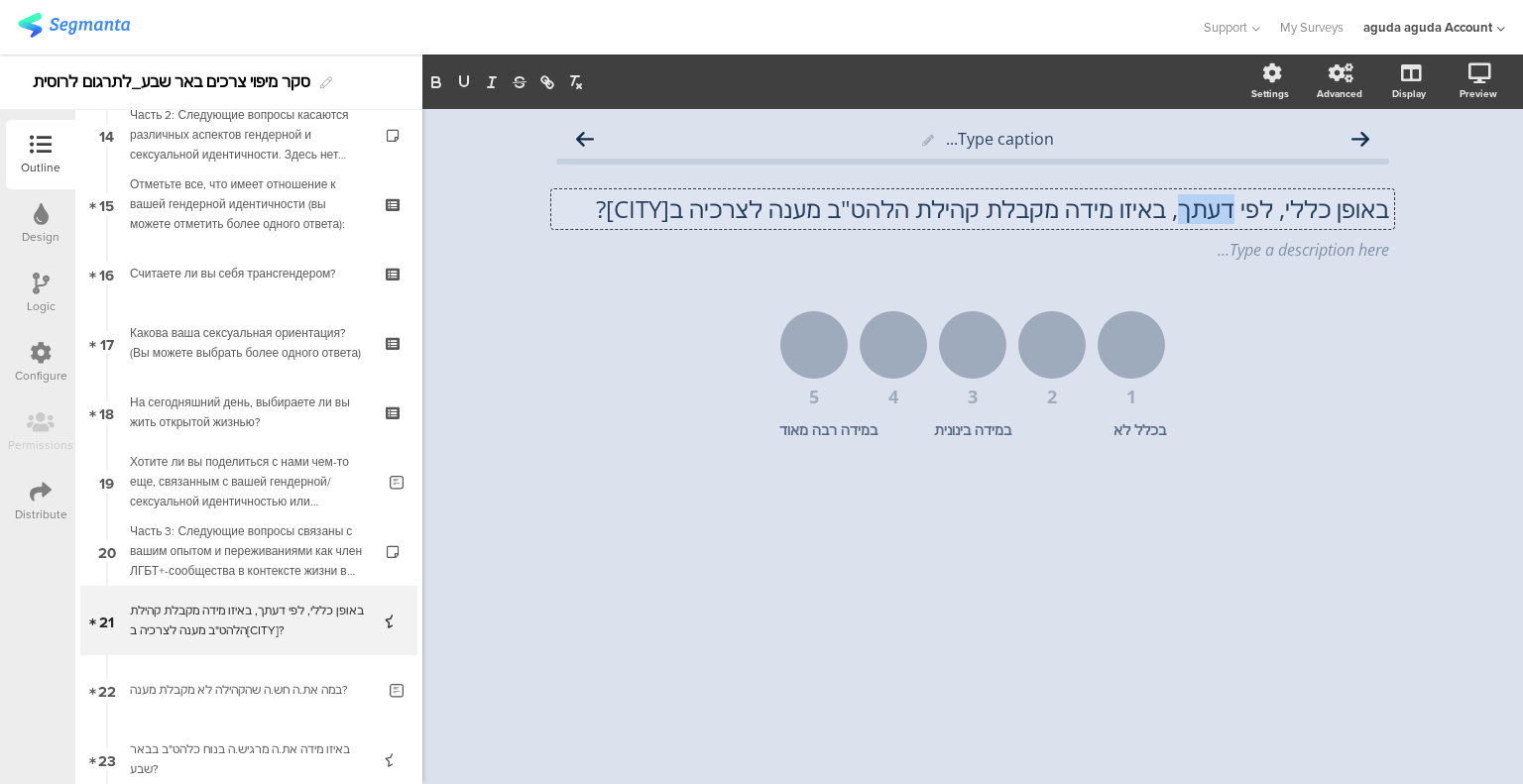 click on "באופן כללי, לפי דעתך, באיזו מידה מקבלת קהילת הלהט"ב מענה לצרכיה ב[CITY]?" 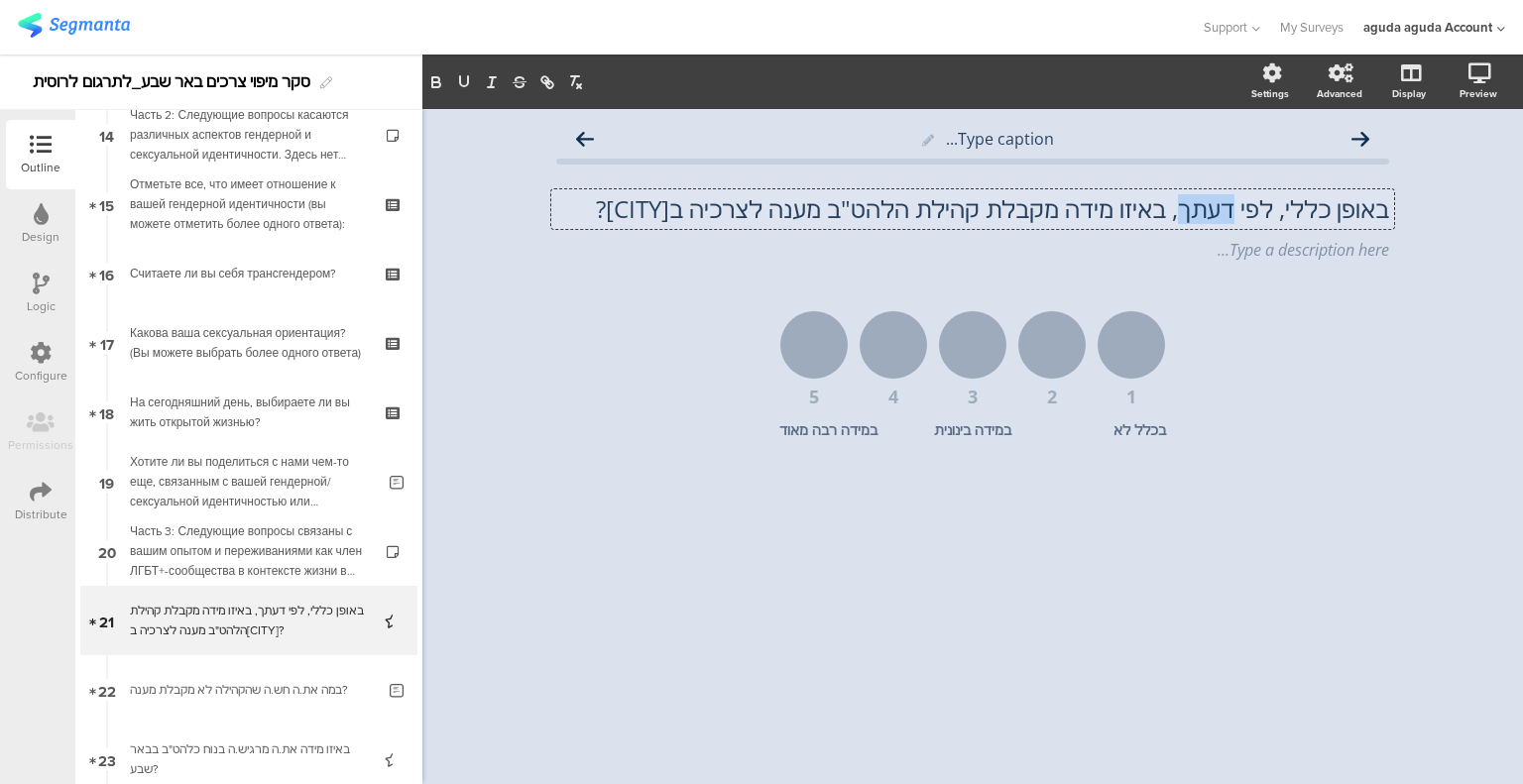 click on "באופן כללי, לפי דעתך, באיזו מידה מקבלת קהילת הלהט"ב מענה לצרכיה ב[CITY]?" 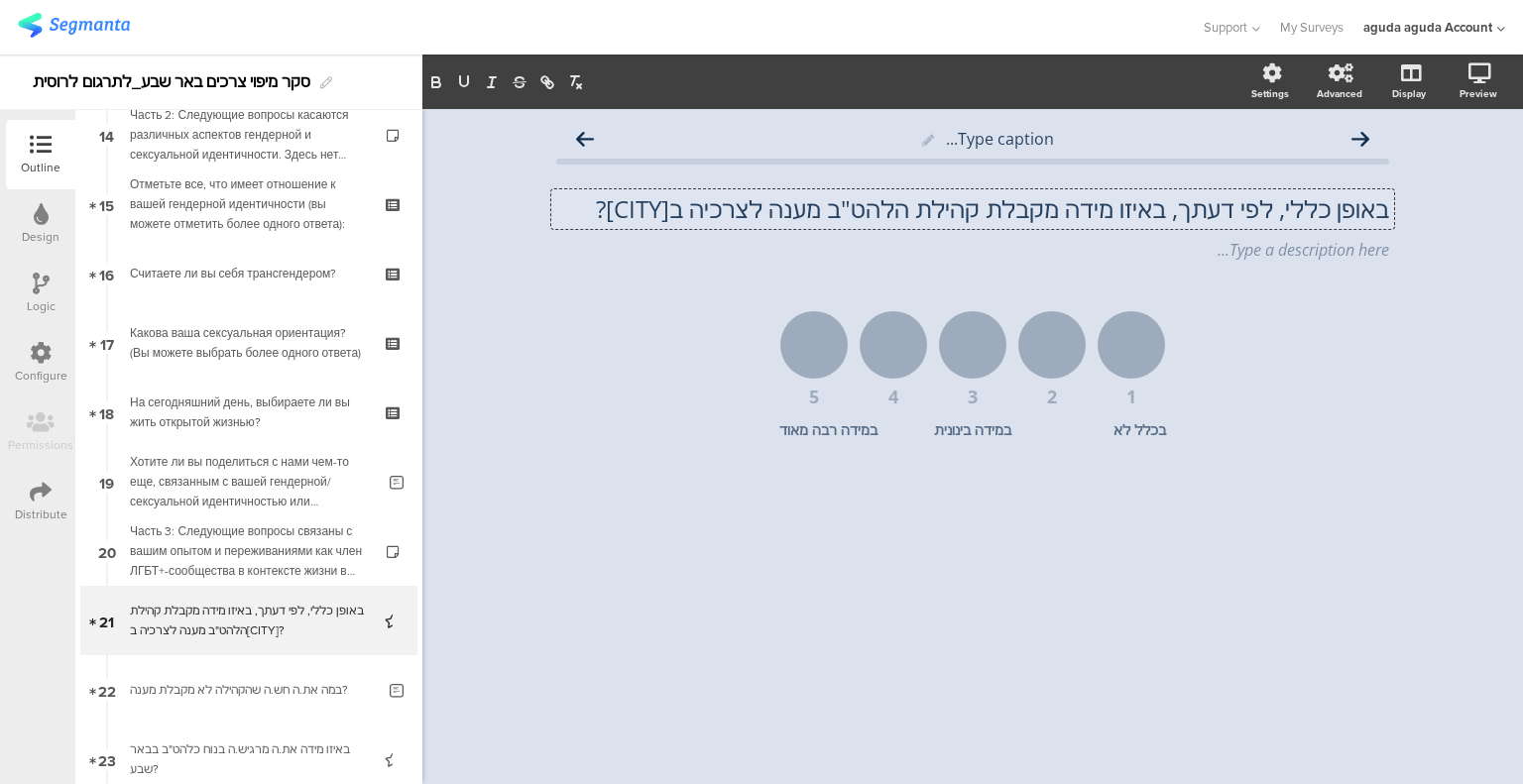 scroll, scrollTop: 1, scrollLeft: 0, axis: vertical 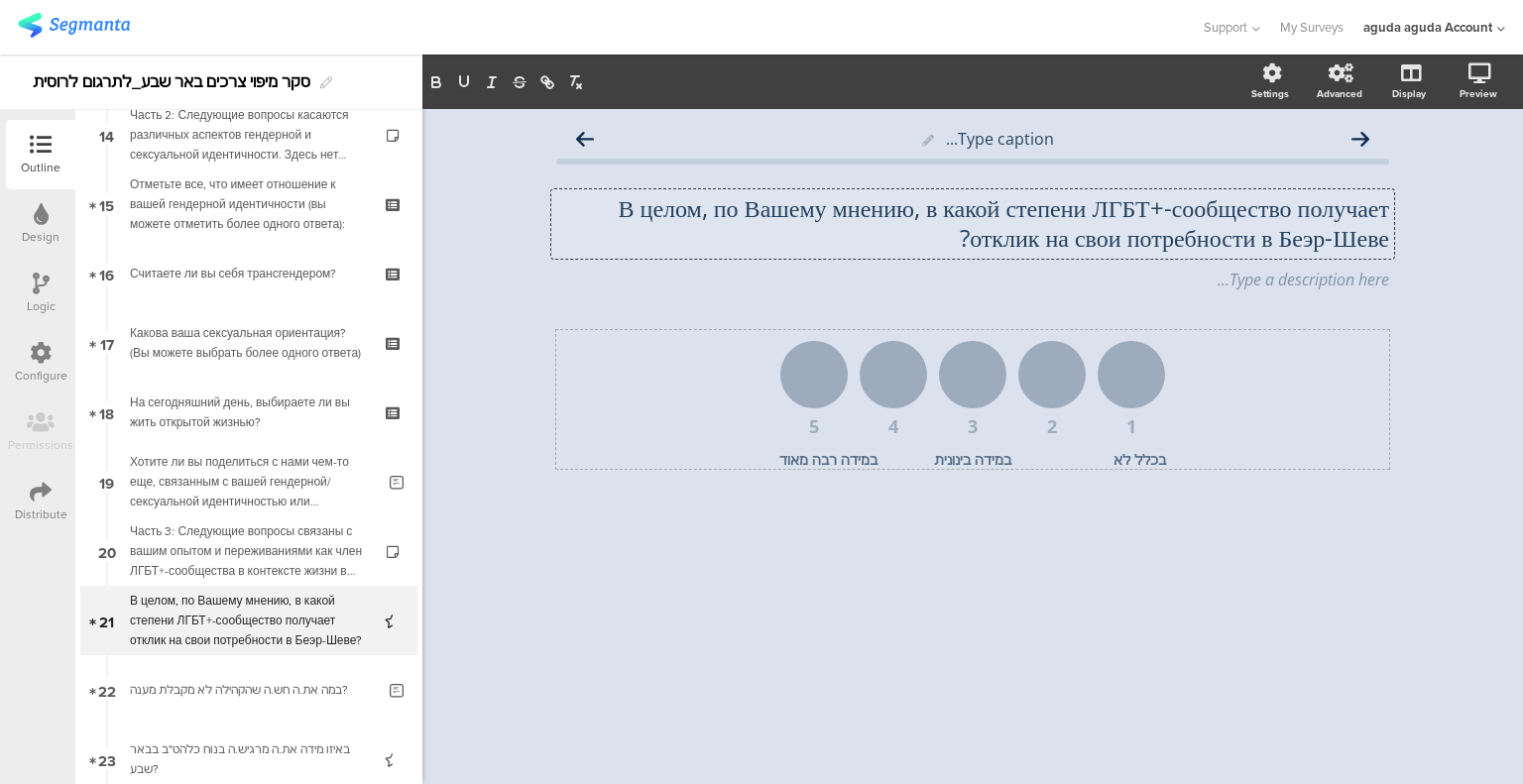 click on "במידה רבה מאוד" 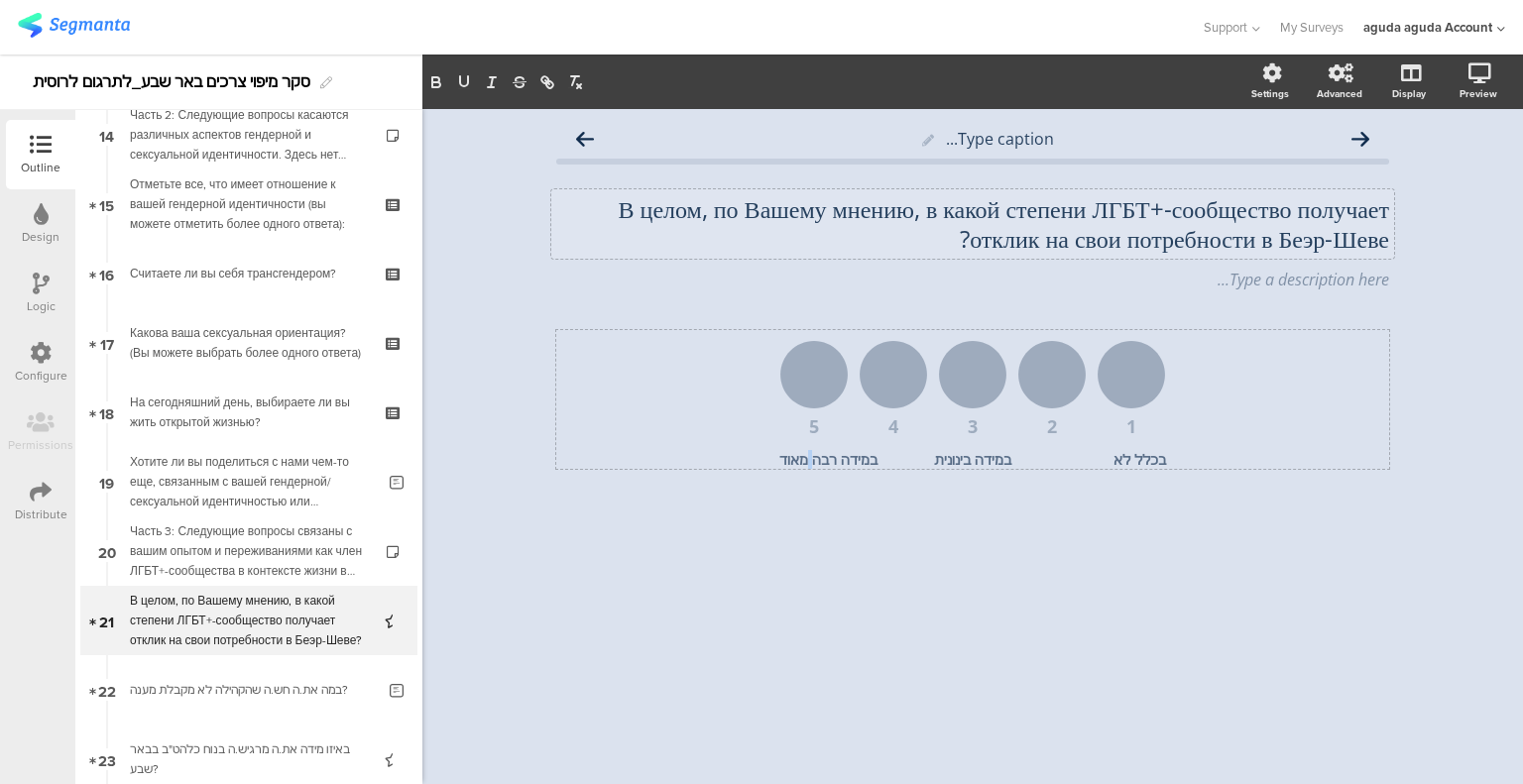 click on "במידה רבה מאוד" 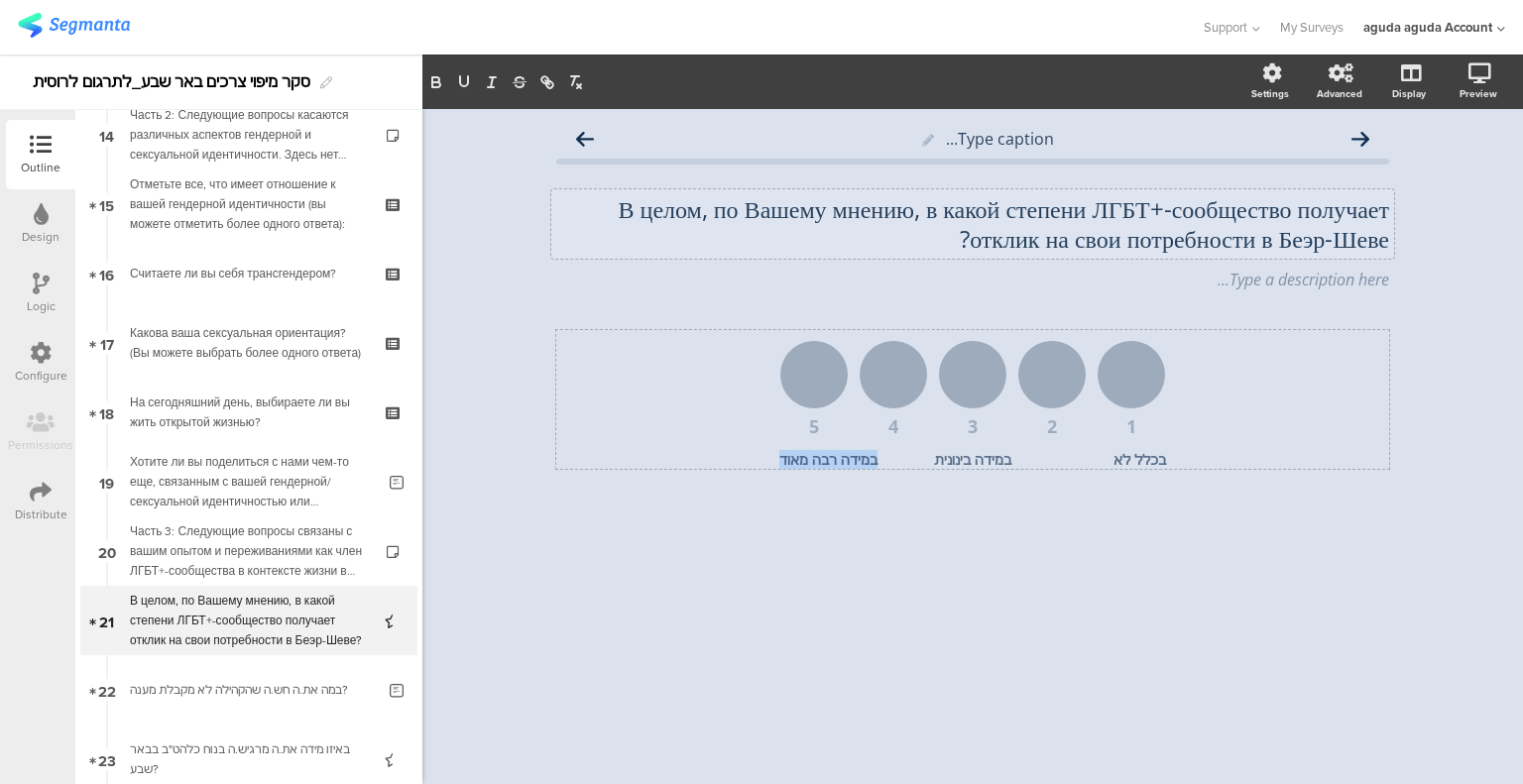 click on "במידה רבה מאוד" 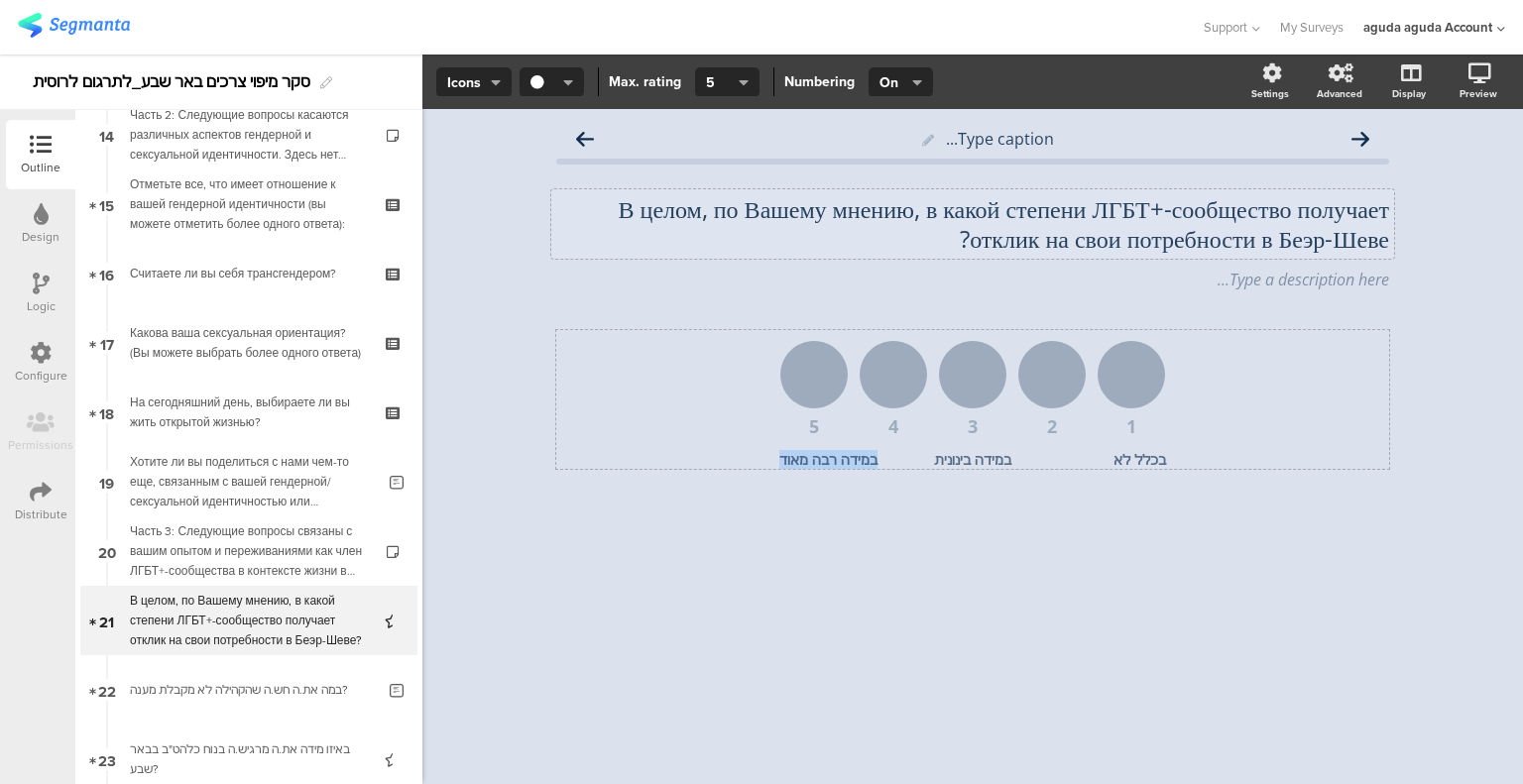 click on "במידה רבה מאוד" 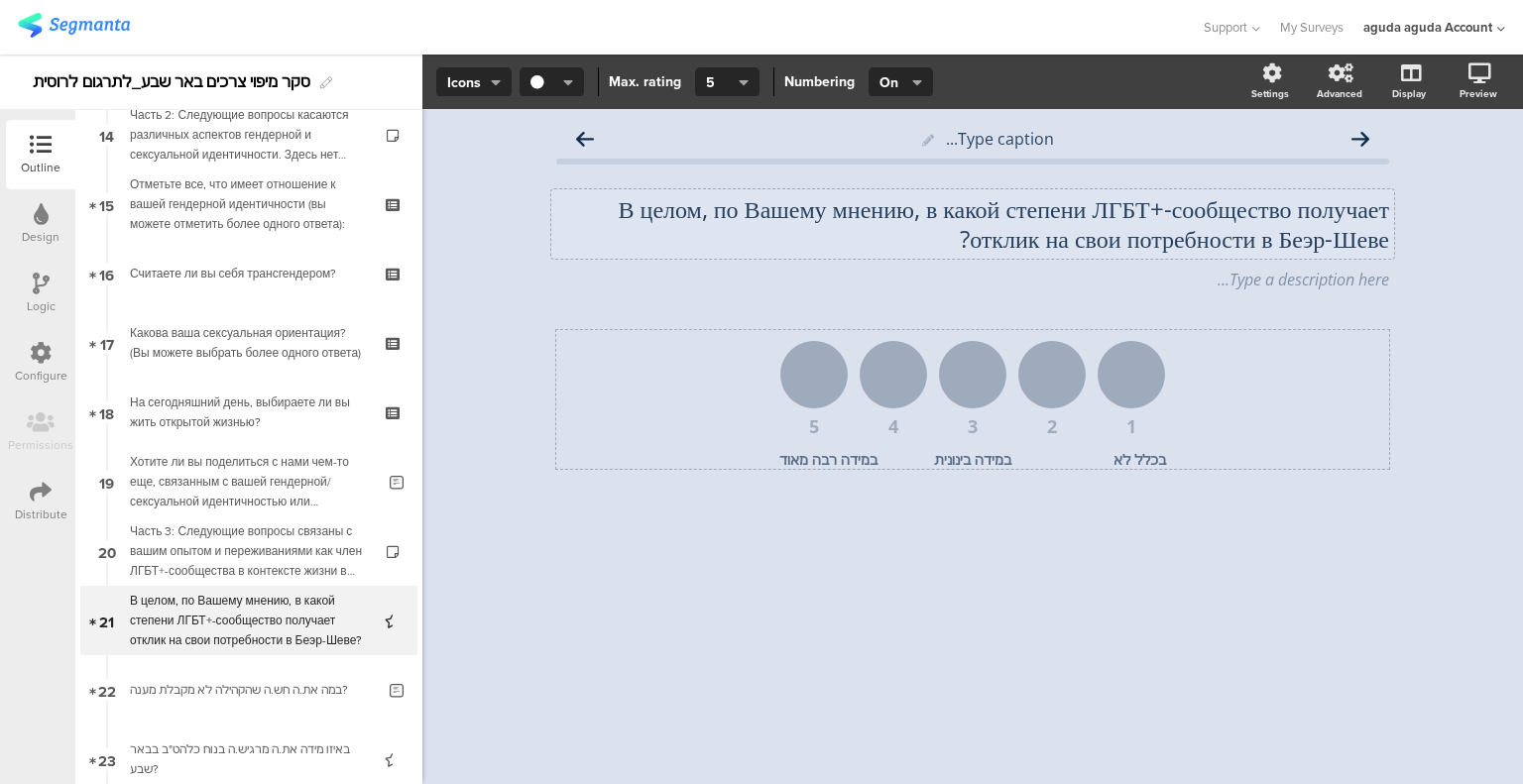 click on "בכלל לא" 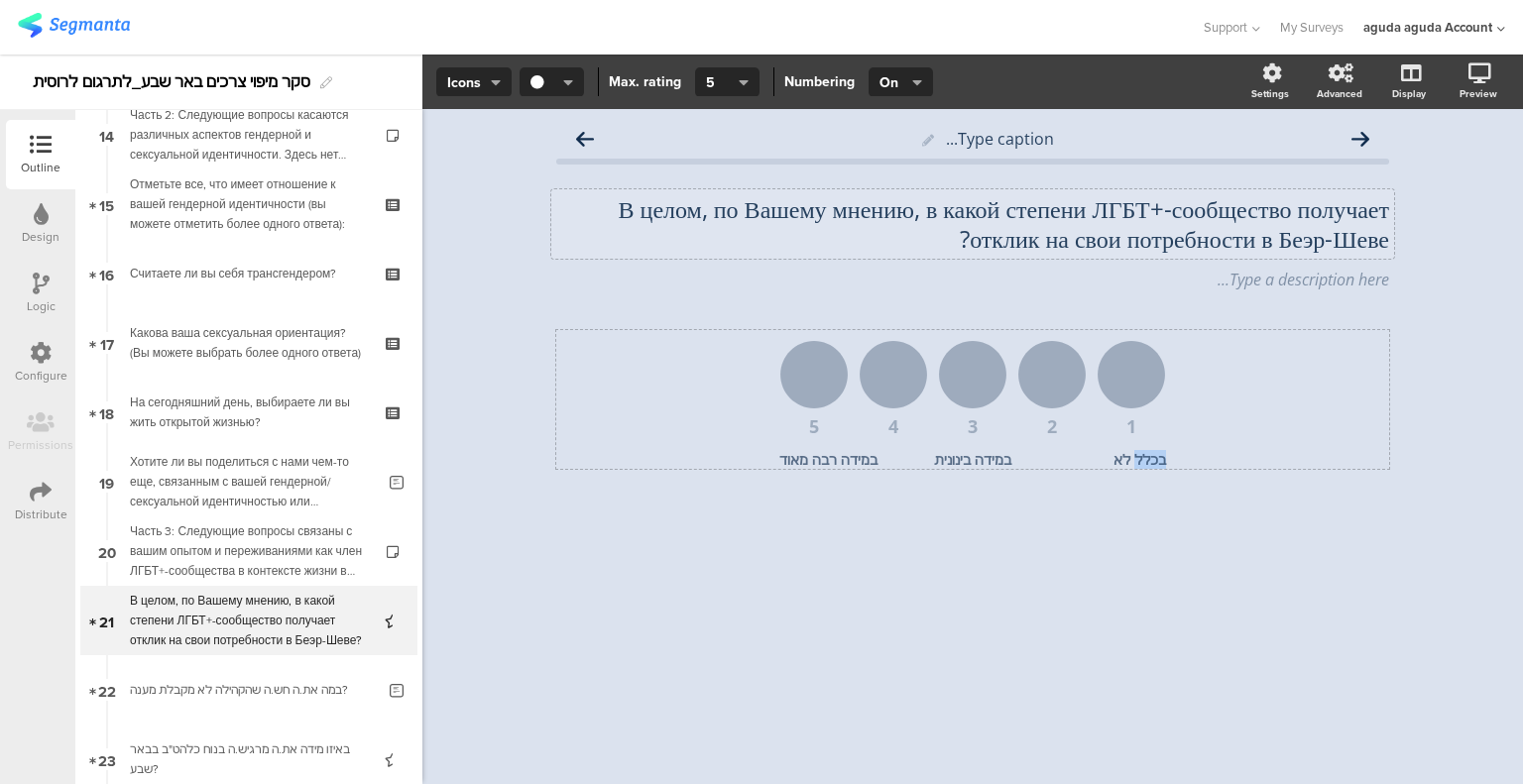 click on "בכלל לא" 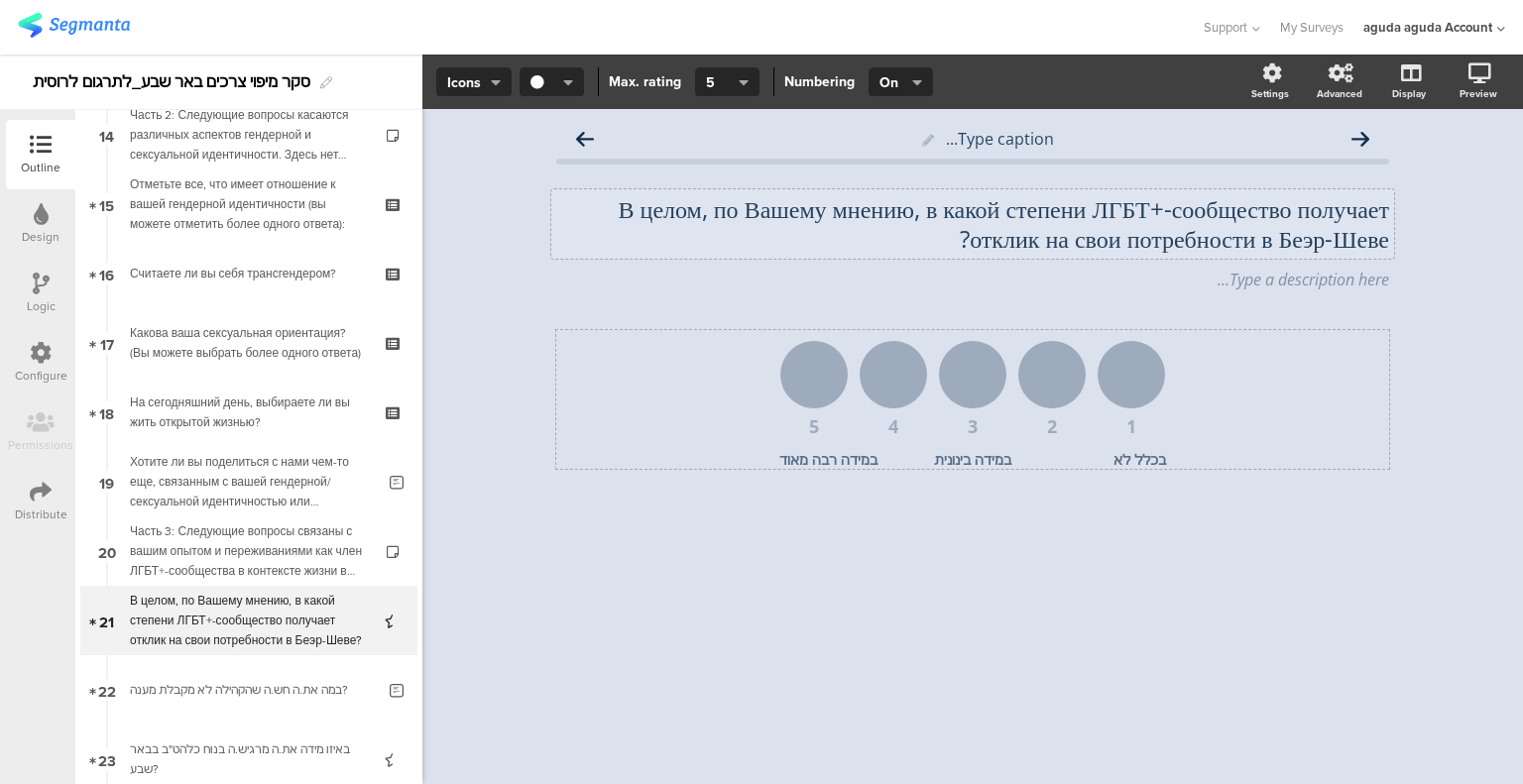 click on "בכלל לא
במידה בינונית
במידה רבה מאוד" 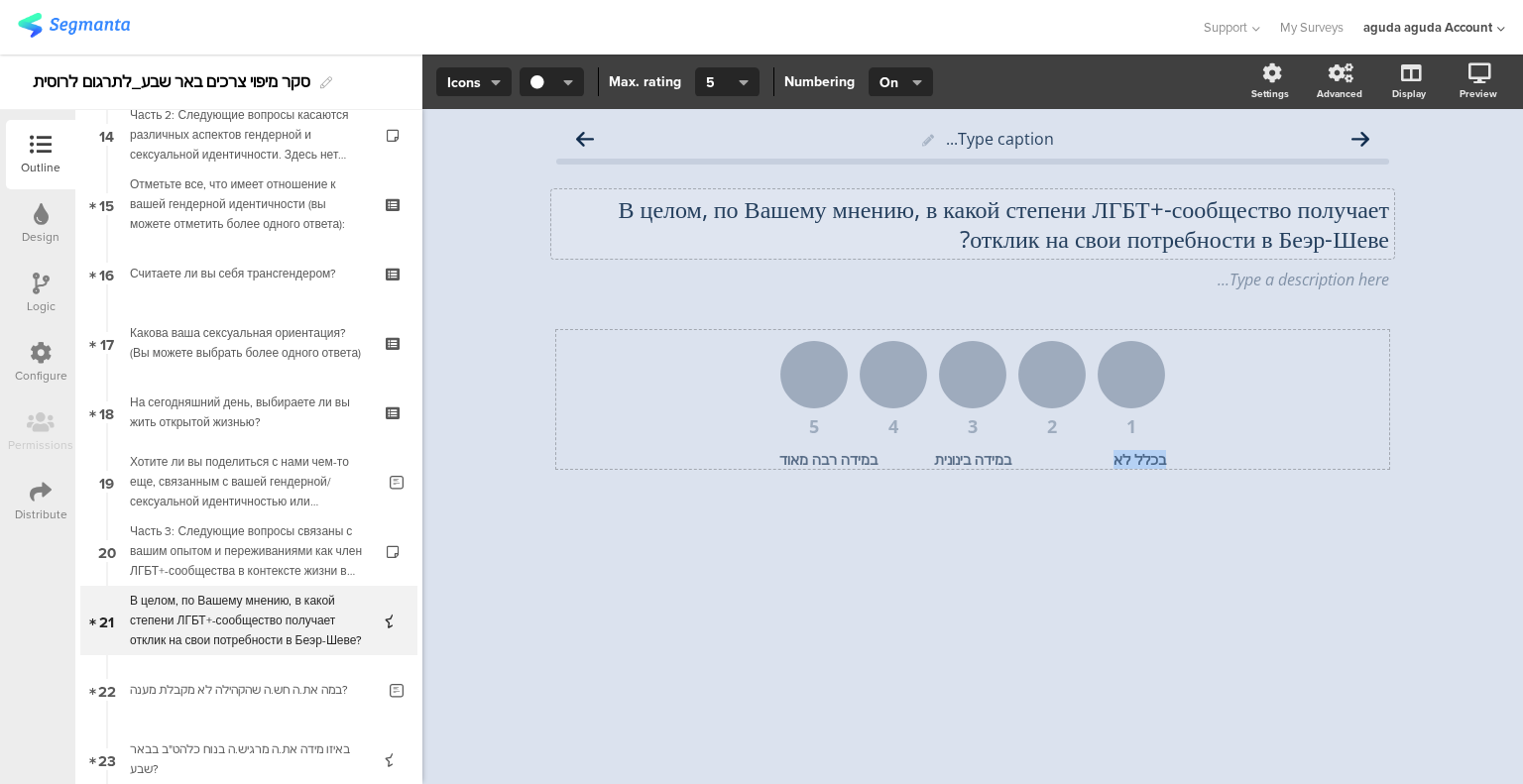 drag, startPoint x: 1165, startPoint y: 463, endPoint x: 1130, endPoint y: 463, distance: 35 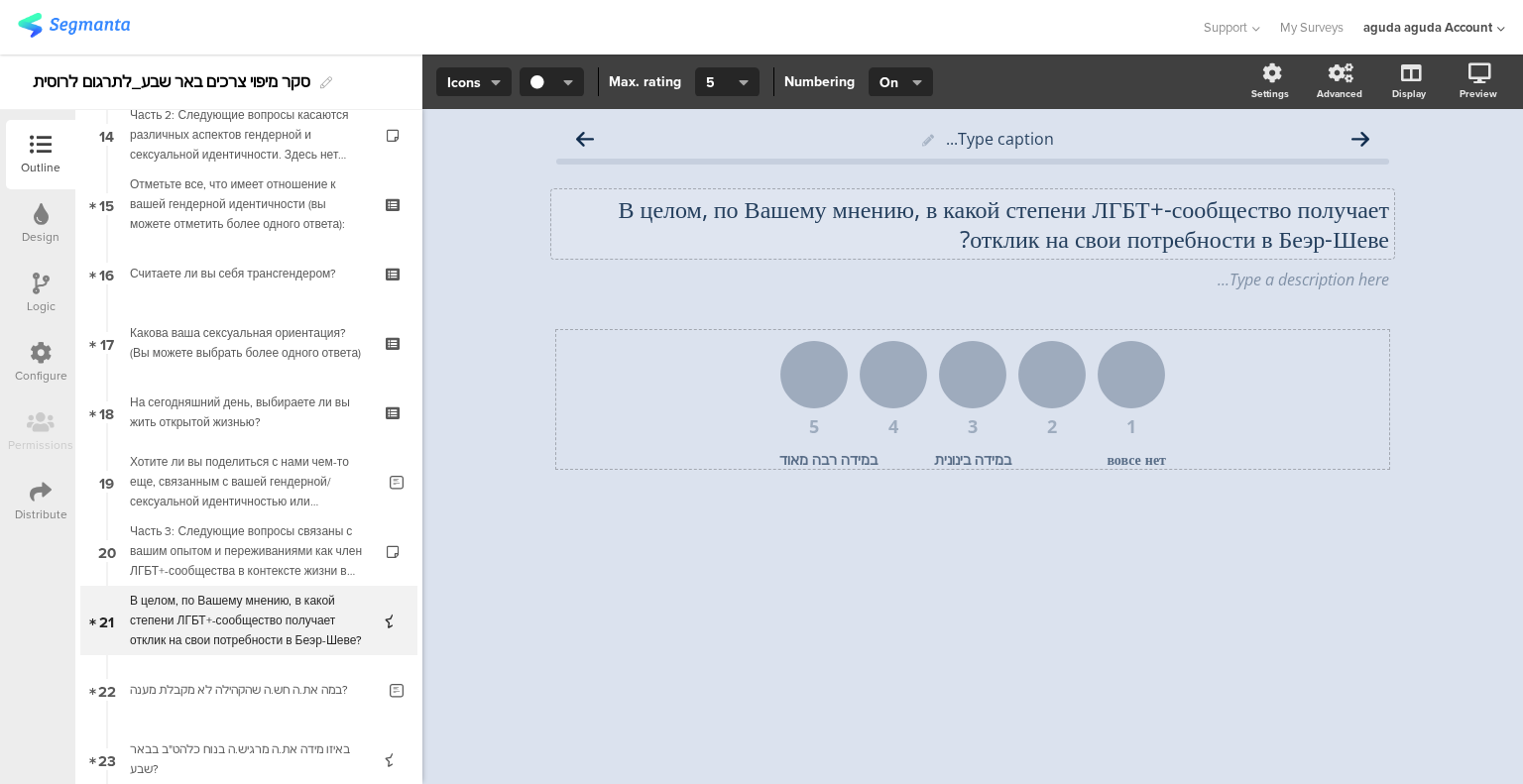 click on "במידה בינונית" 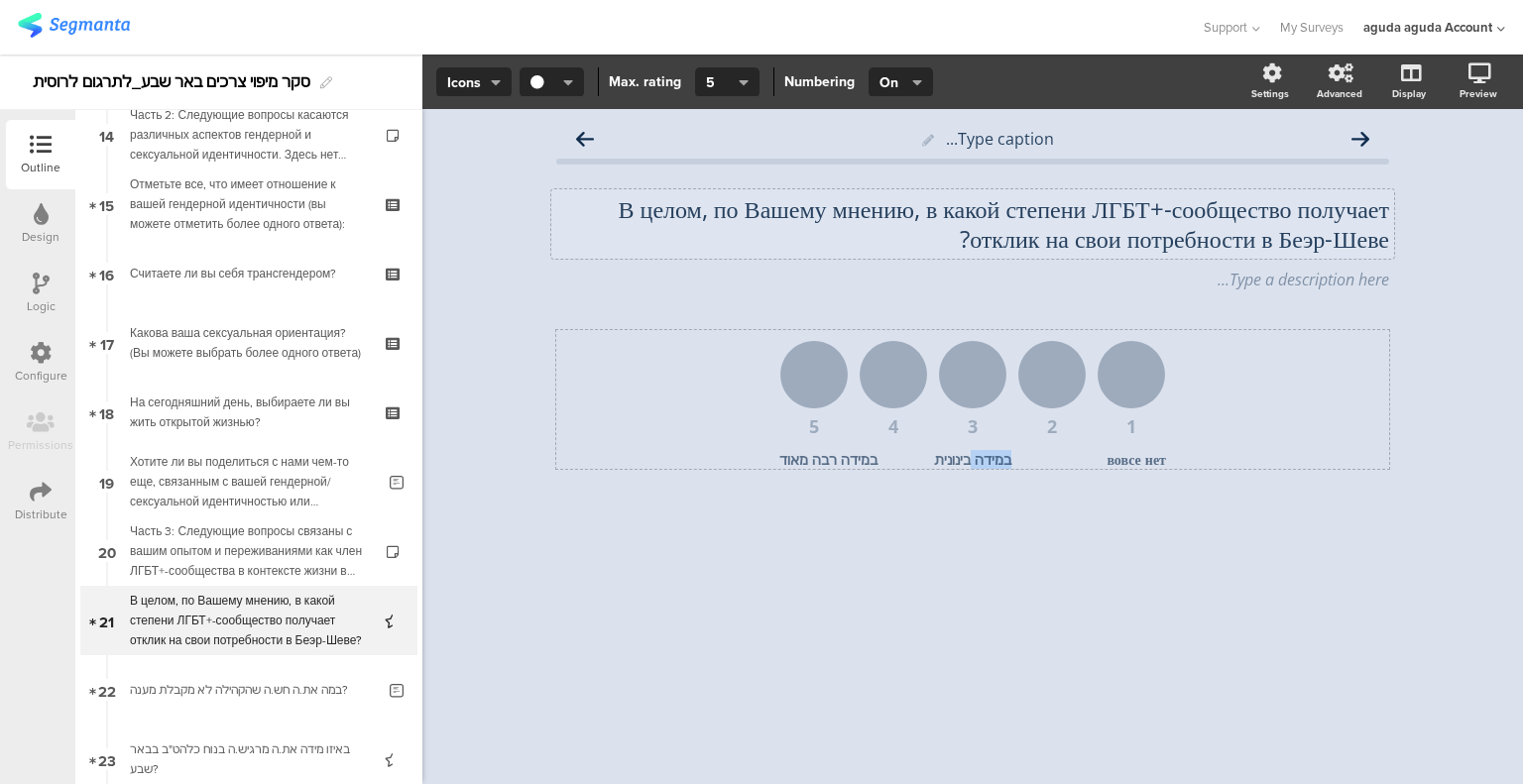 click on "במידה בינונית" 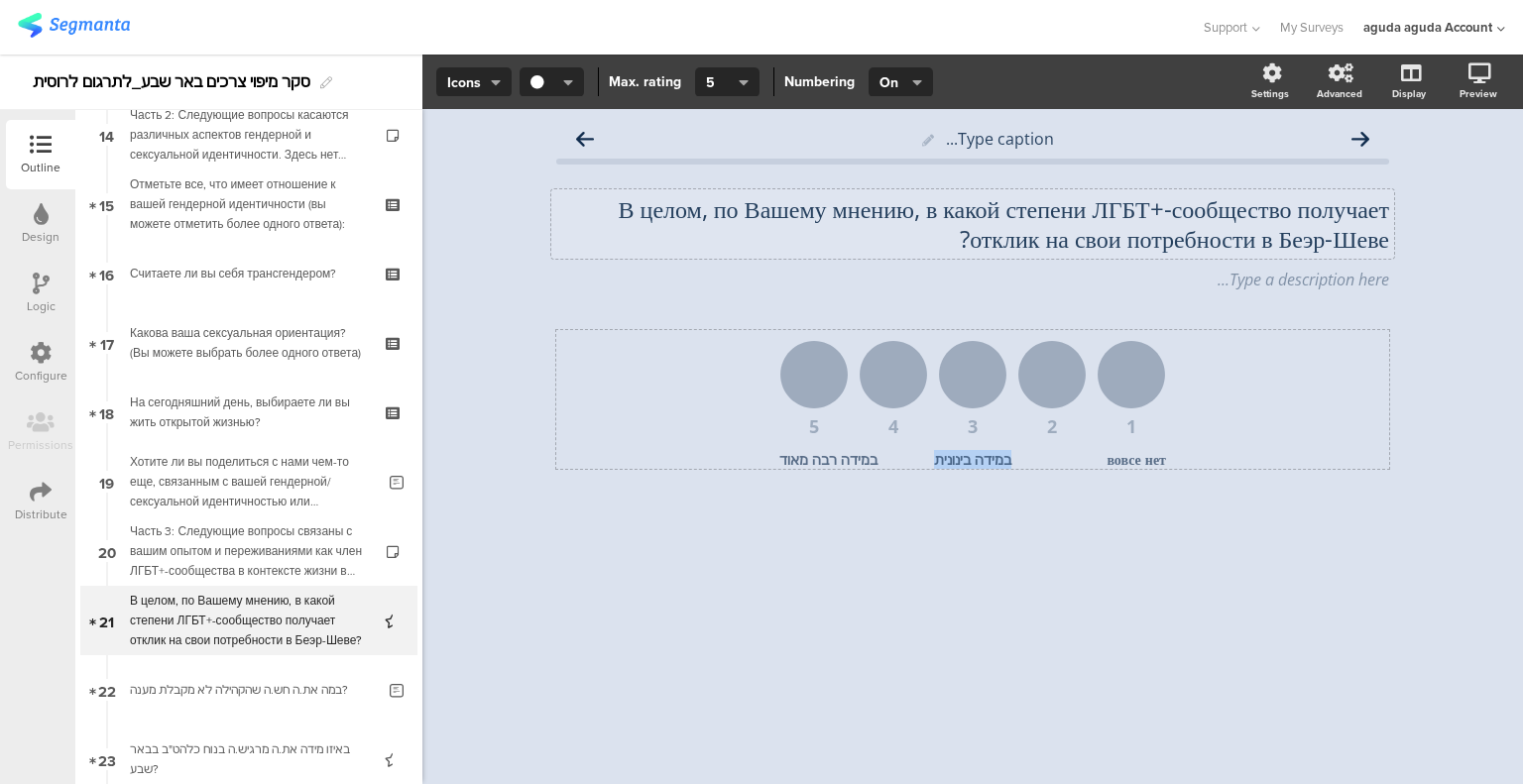click on "במידה בינונית" 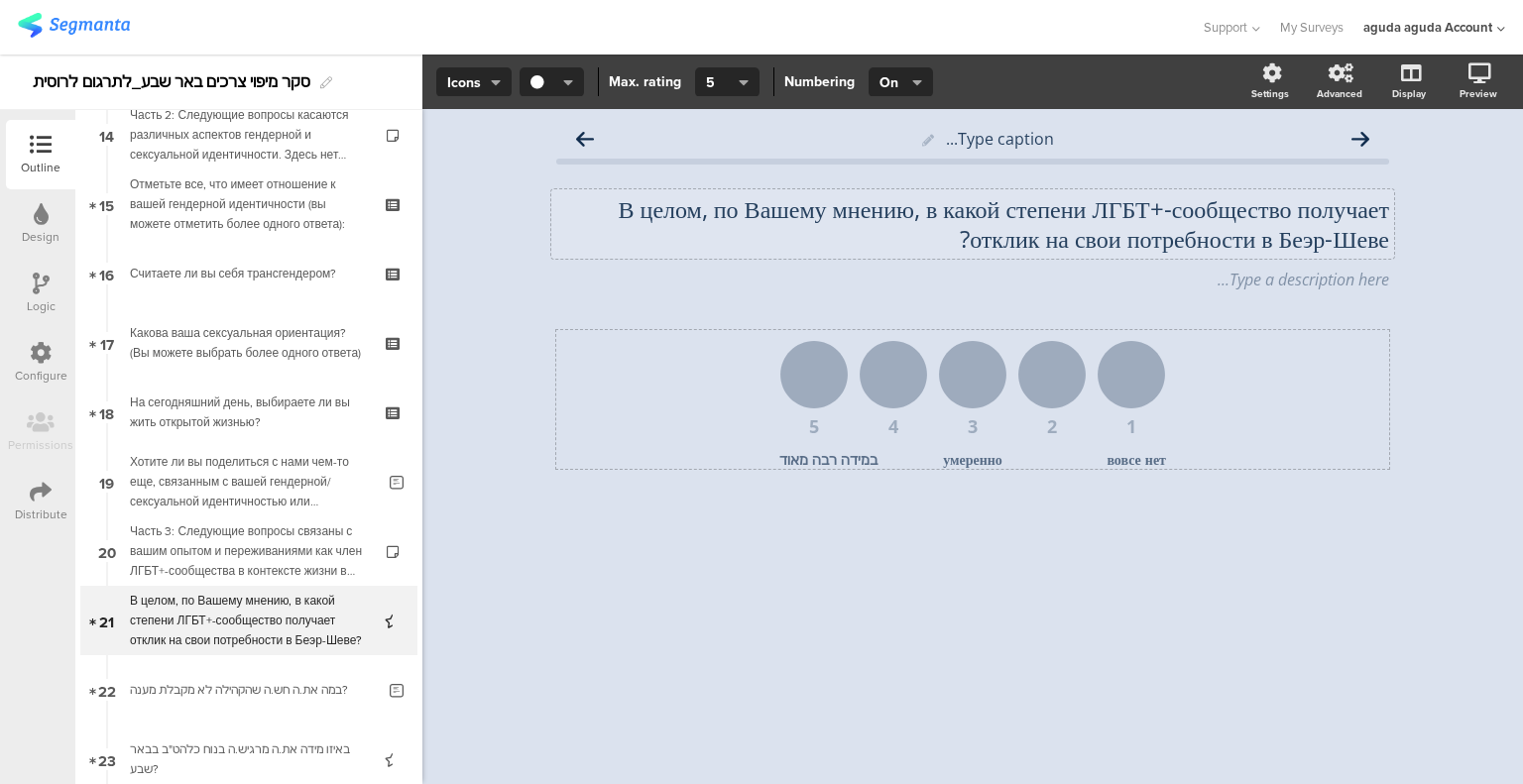 click on "במידה רבה מאוד" 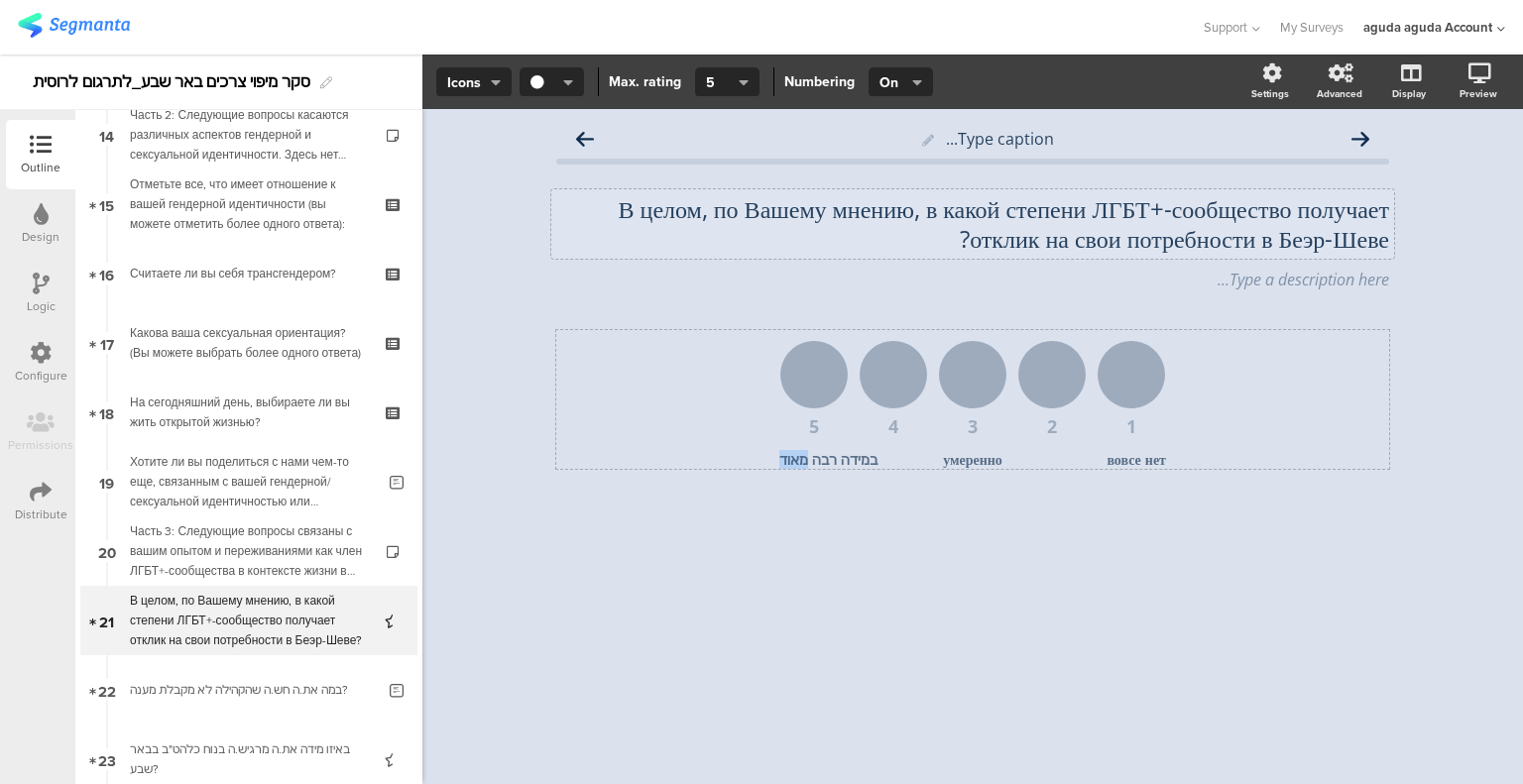 click on "במידה רבה מאוד" 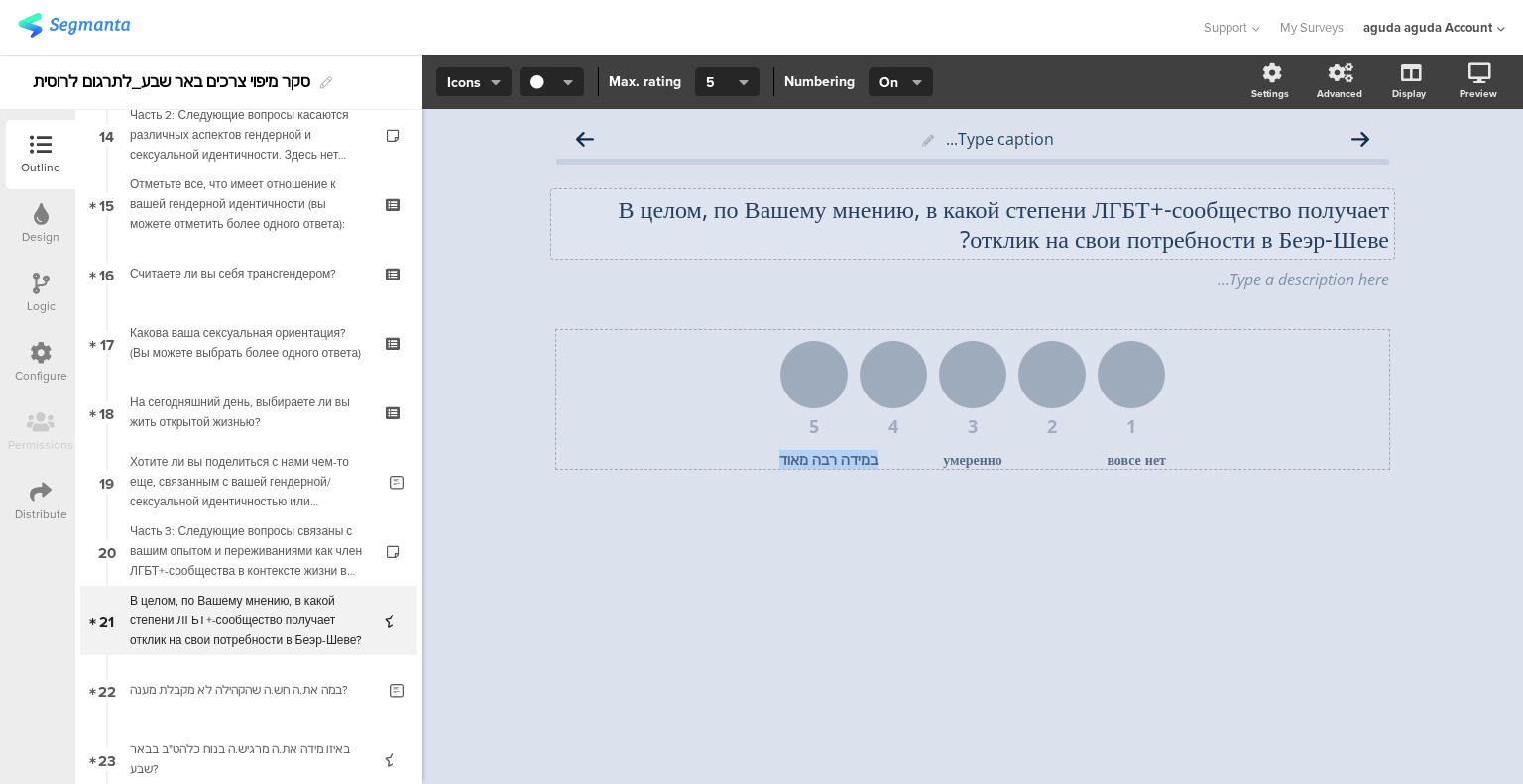 click on "במידה רבה מאוד" 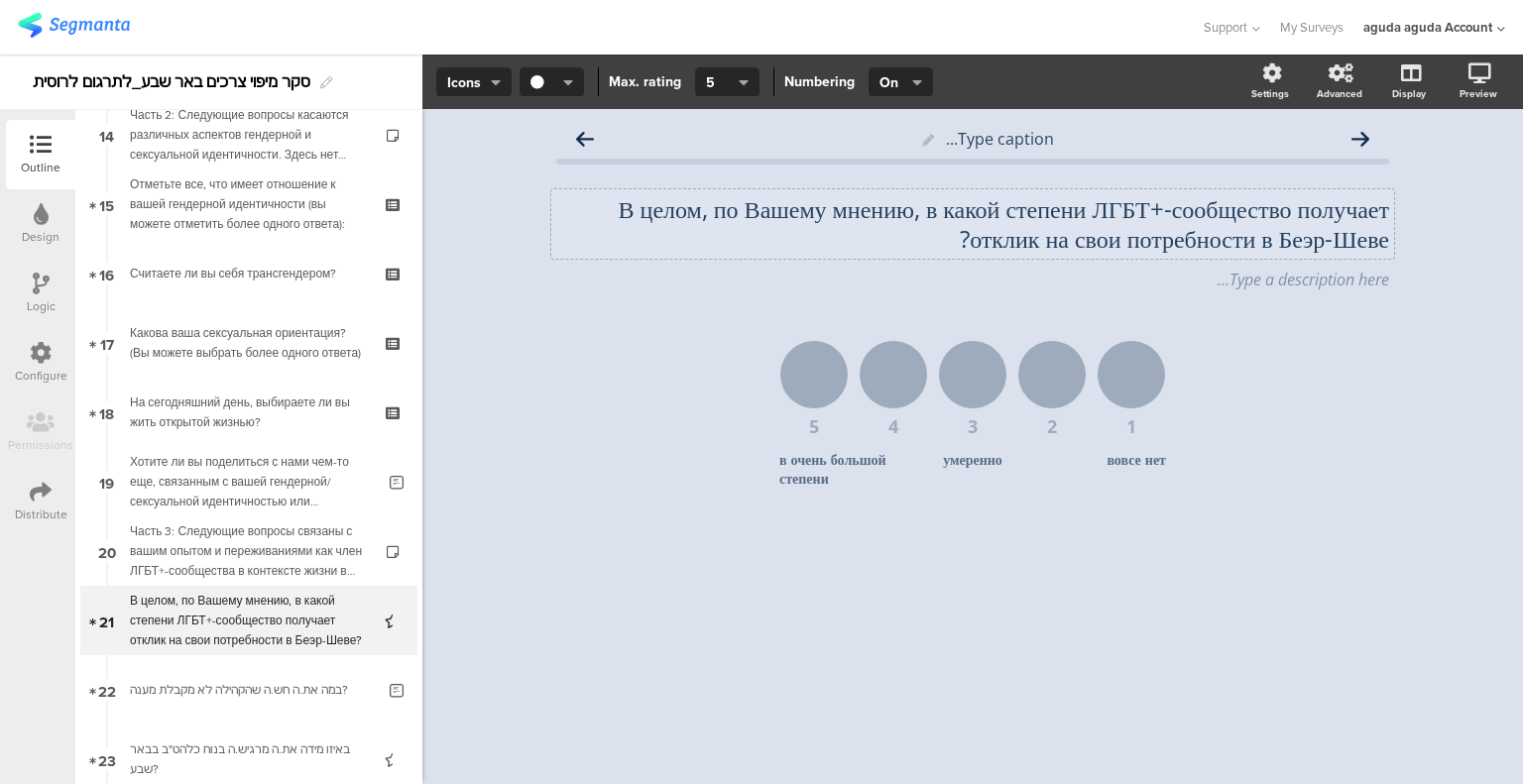 click on "1
2
3
4
5
вовсе нет
умеренно
в очень большой степени" 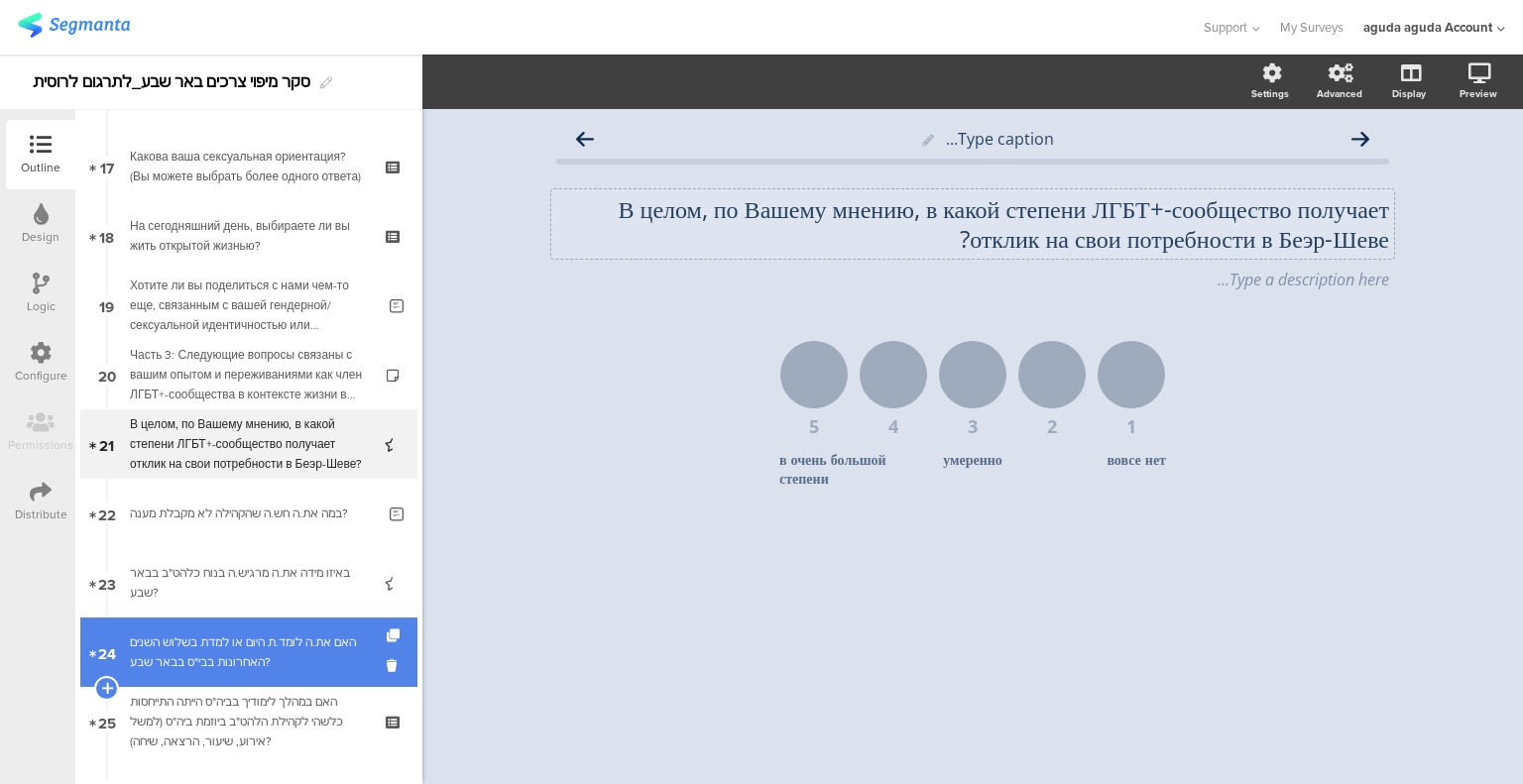 scroll, scrollTop: 1189, scrollLeft: 0, axis: vertical 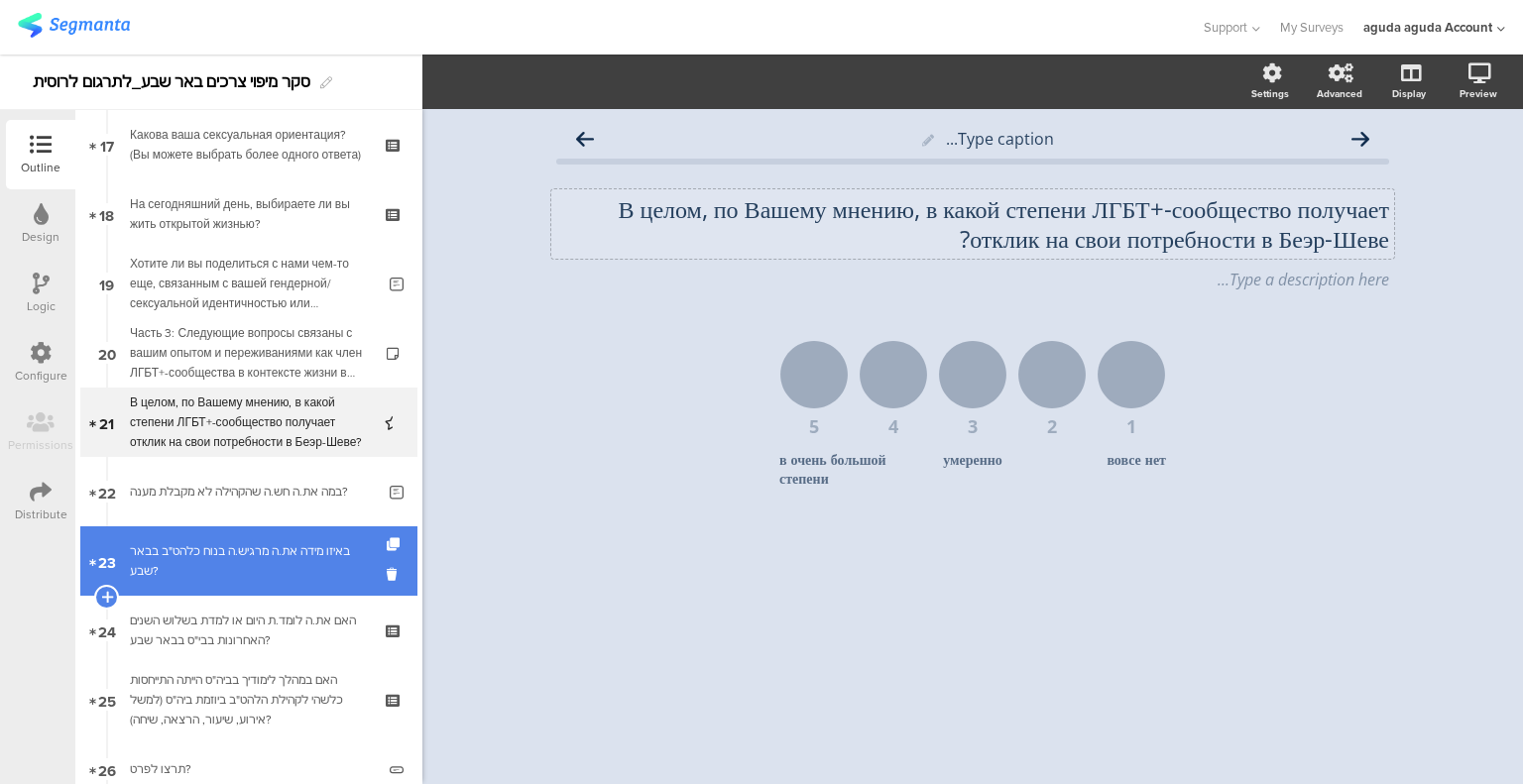 click on "באיזו מידה את.ה מרגיש.ה בנוח כלהט"ב בבאר שבע?" at bounding box center (248, 561) 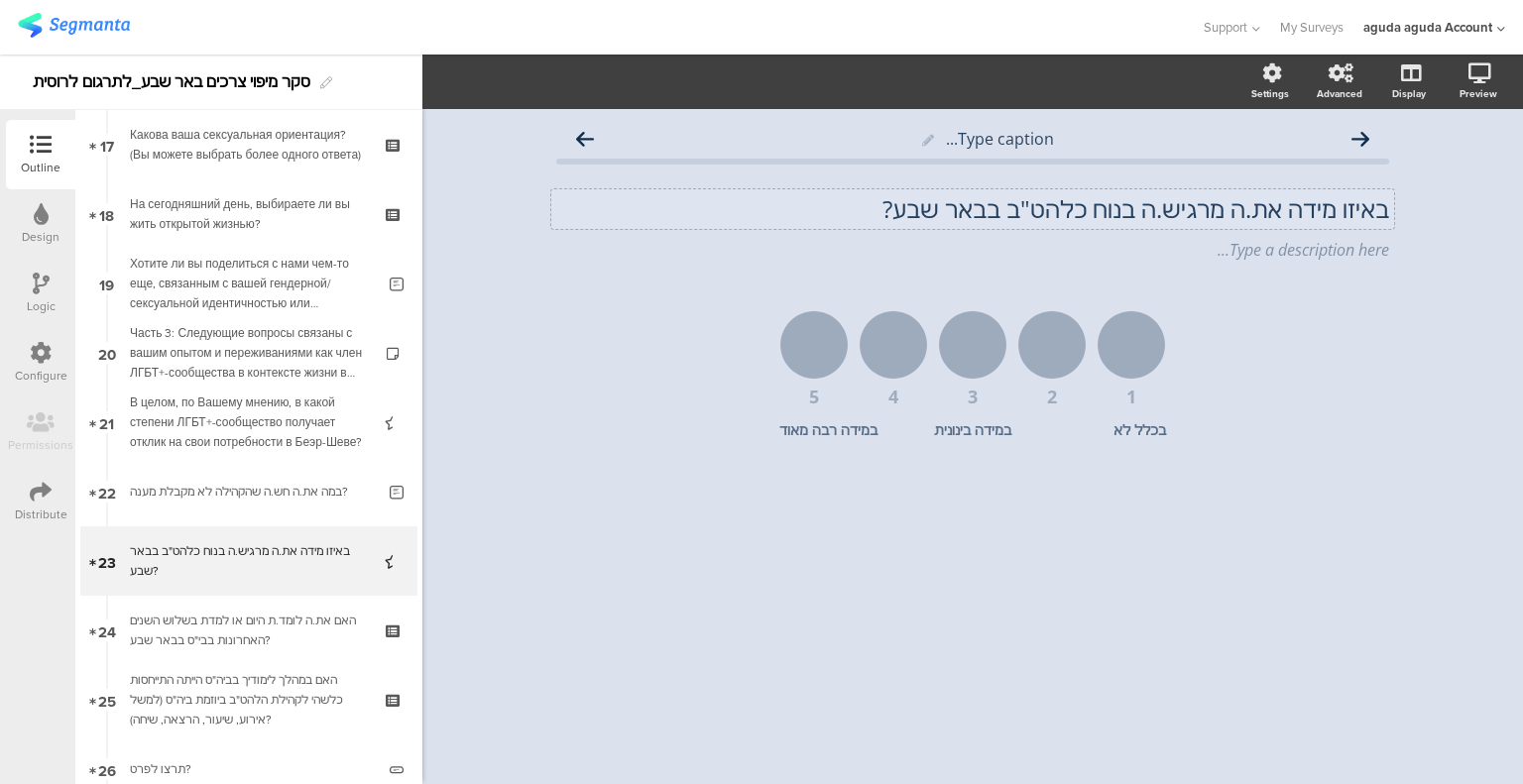 click on "באיזו מידה את.ה מרגיש.ה בנוח כלהט"ב בבאר שבע?" 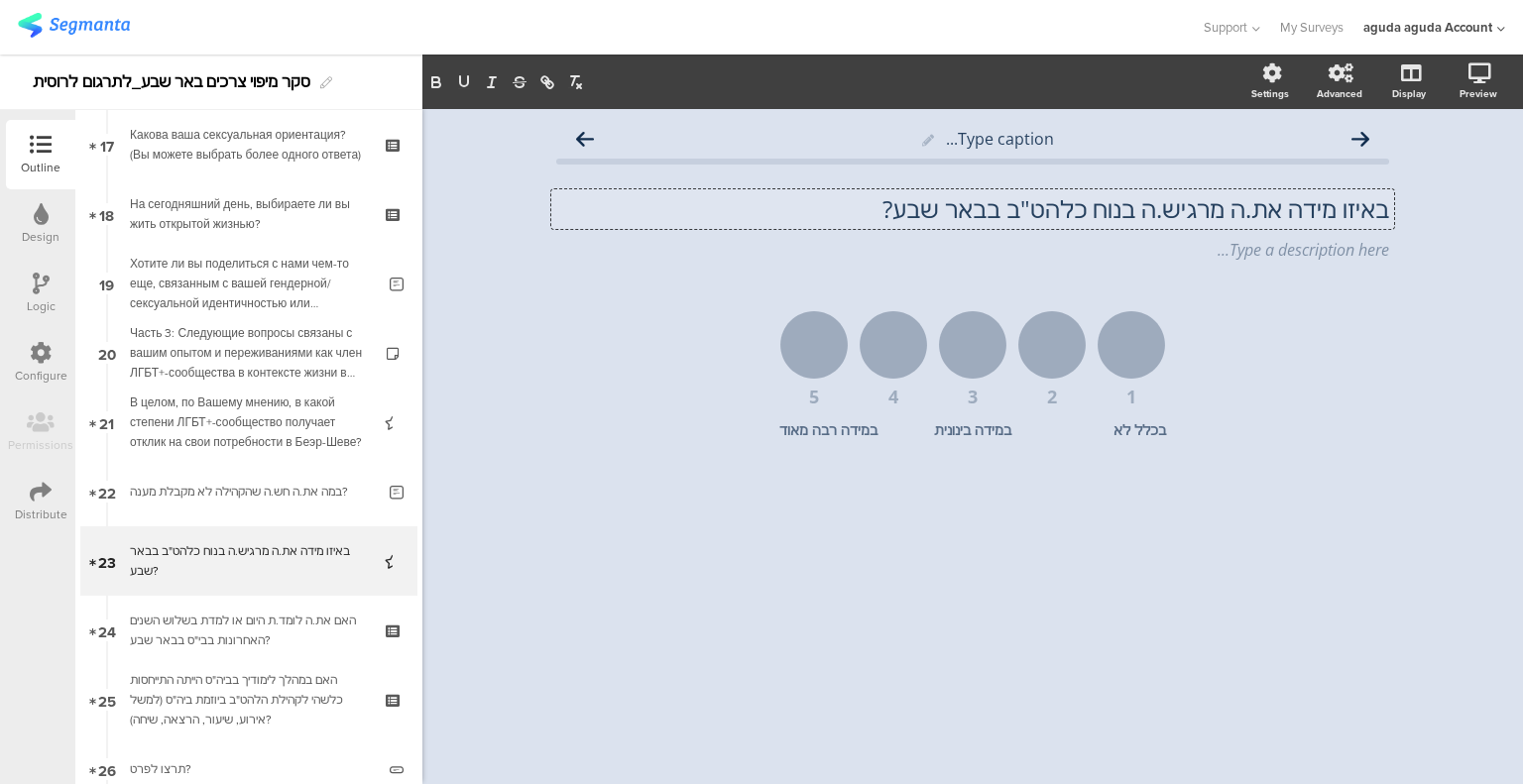 click on "באיזו מידה את.ה מרגיש.ה בנוח כלהט"ב ב[CITY]?
באיזו מידה את.ה מרגיש.ה בנוח כלהט"ב ב[CITY]?
באיזו מידה את.ה מרגיש.ה בנוח כלהט"ב ב[CITY]?" 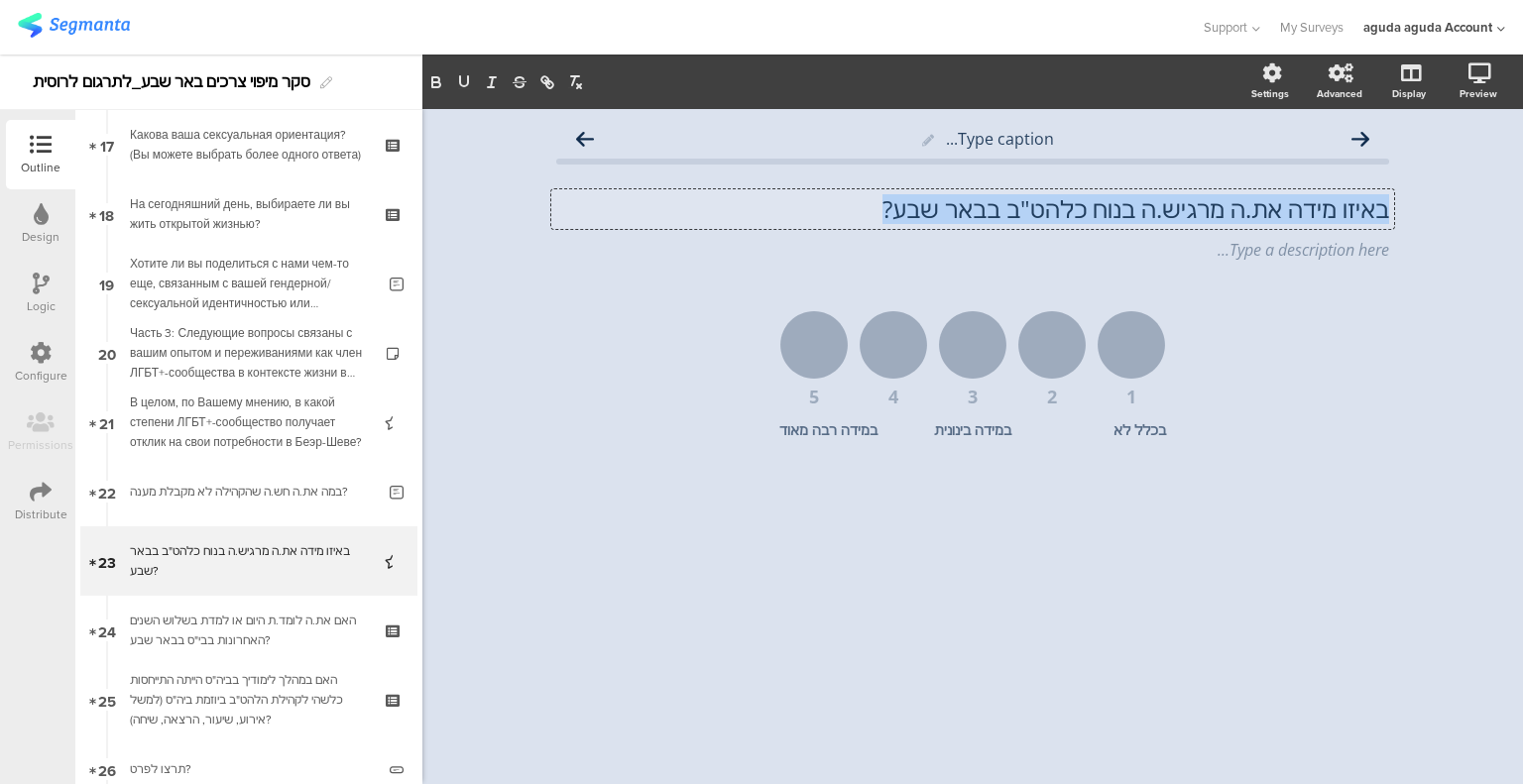 click on "באיזו מידה את.ה מרגיש.ה בנוח כלהט"ב בבאר שבע?" 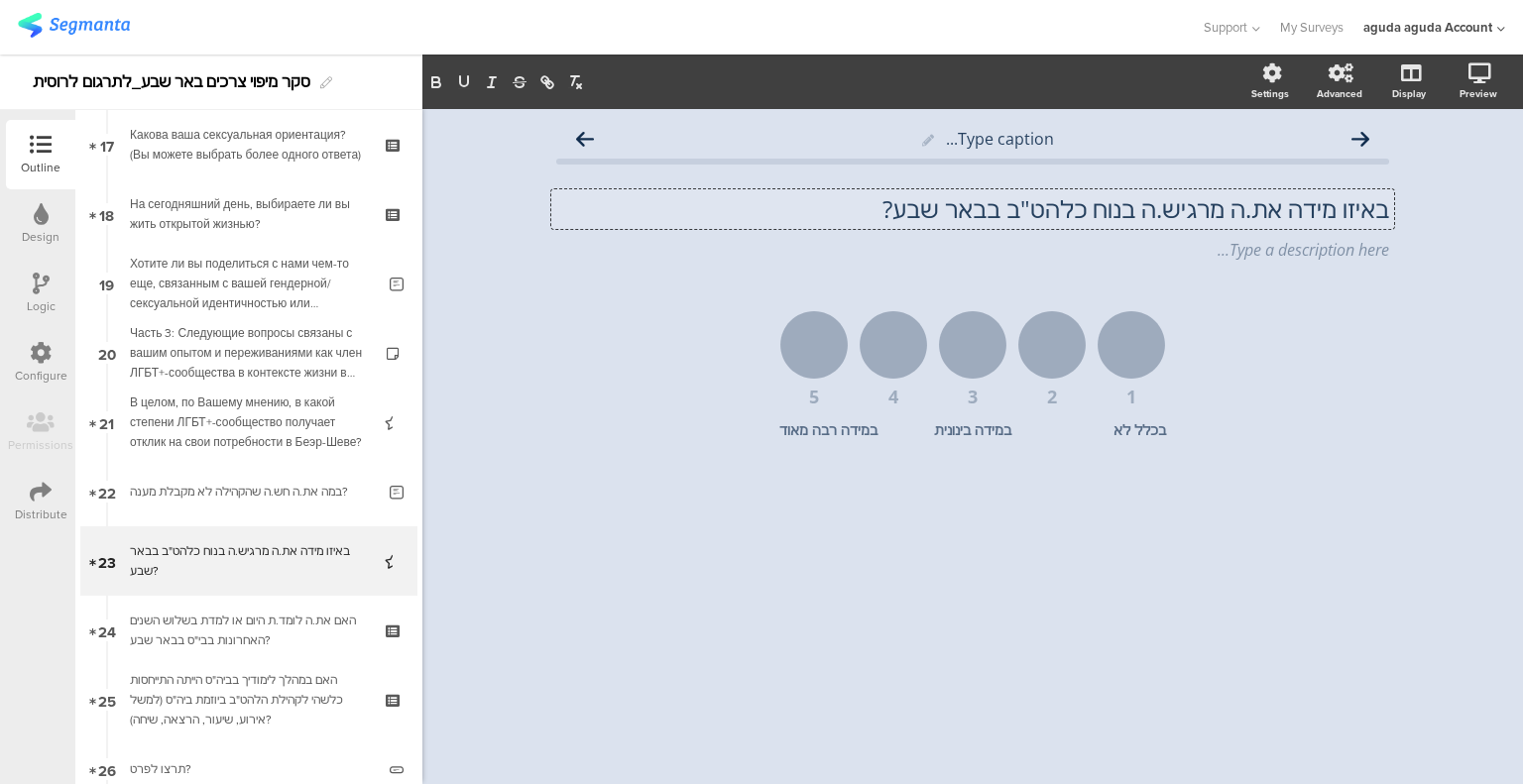 scroll, scrollTop: 1, scrollLeft: 0, axis: vertical 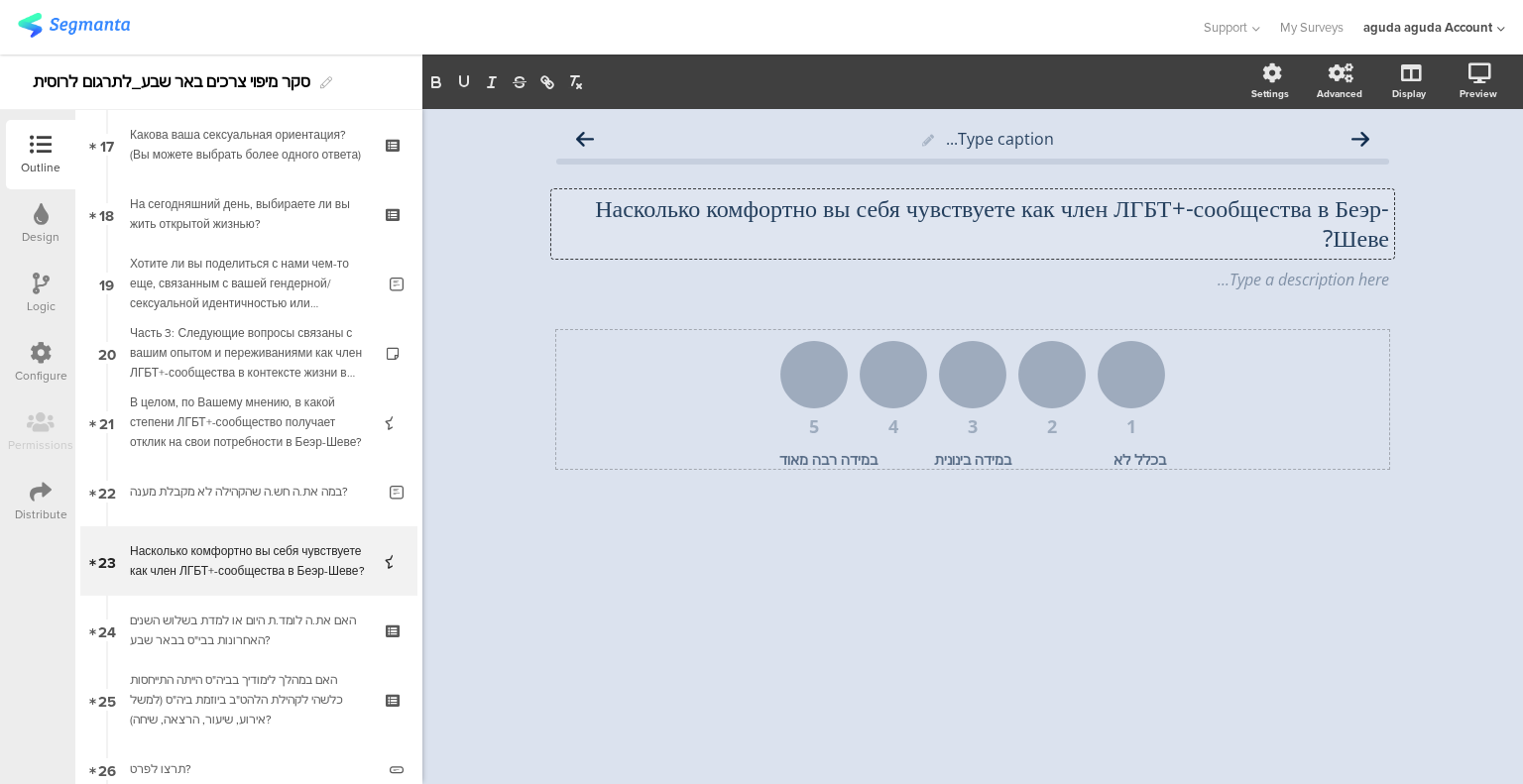 click on "בכלל לא" 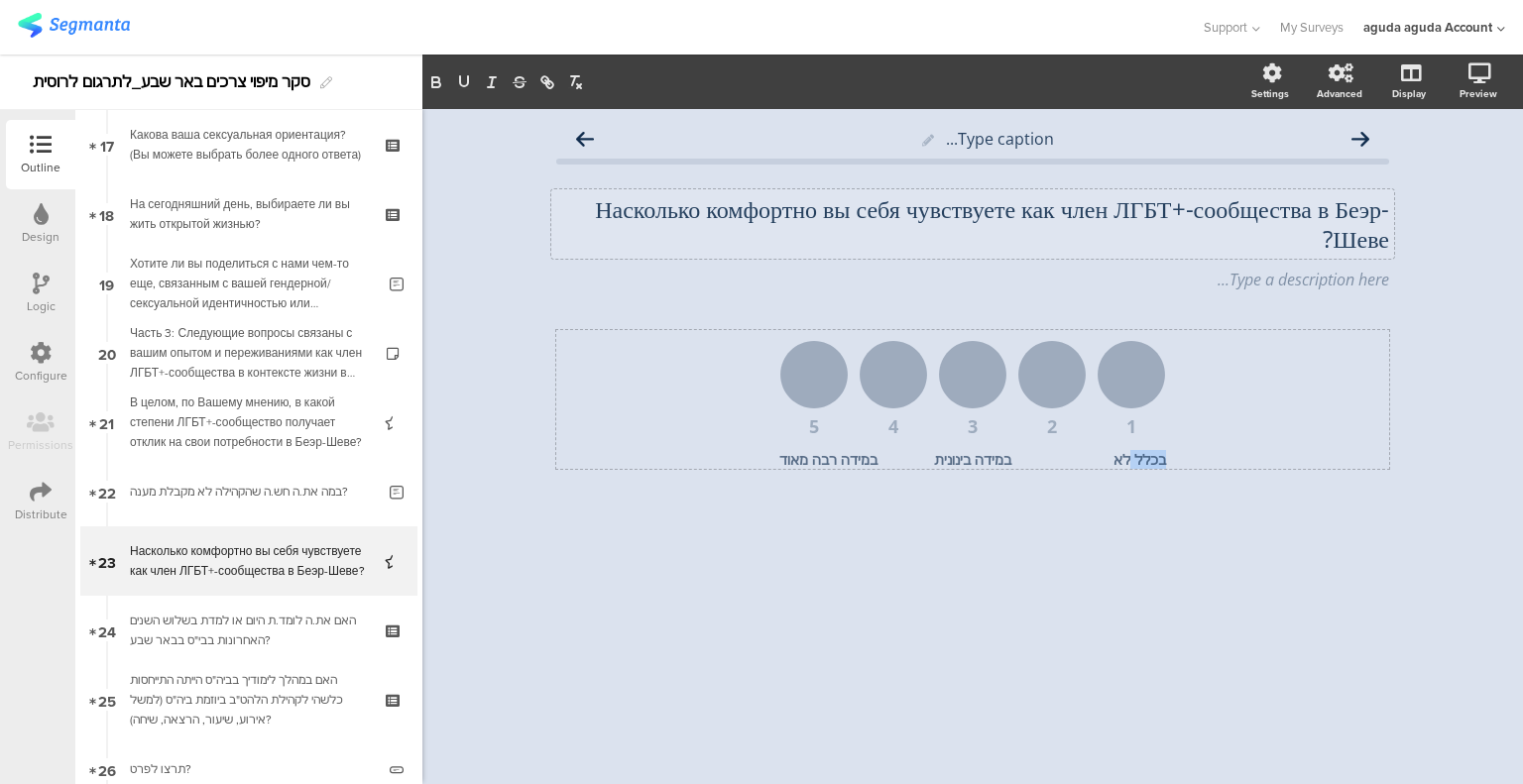 click on "בכלל לא" 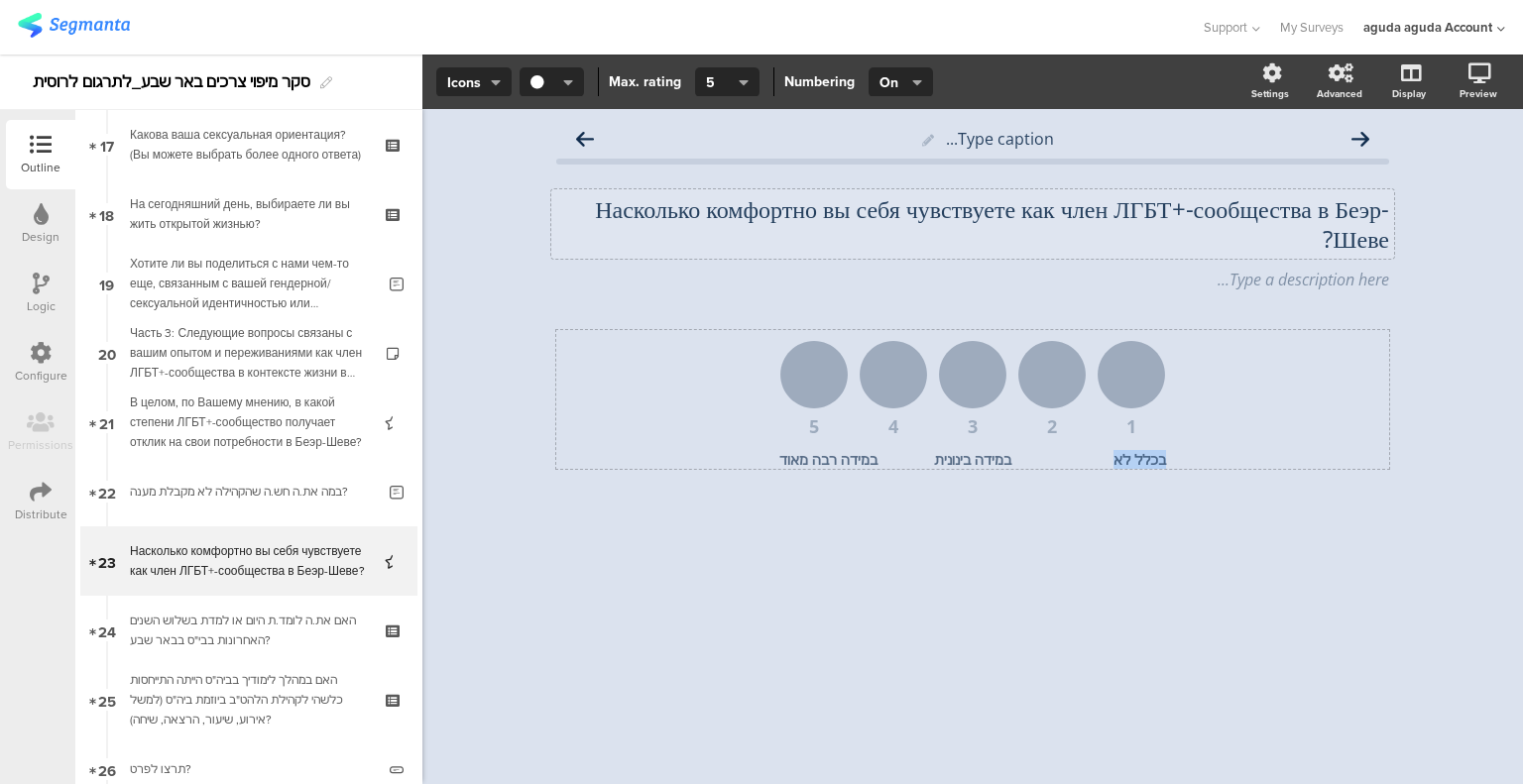click on "בכלל לא" 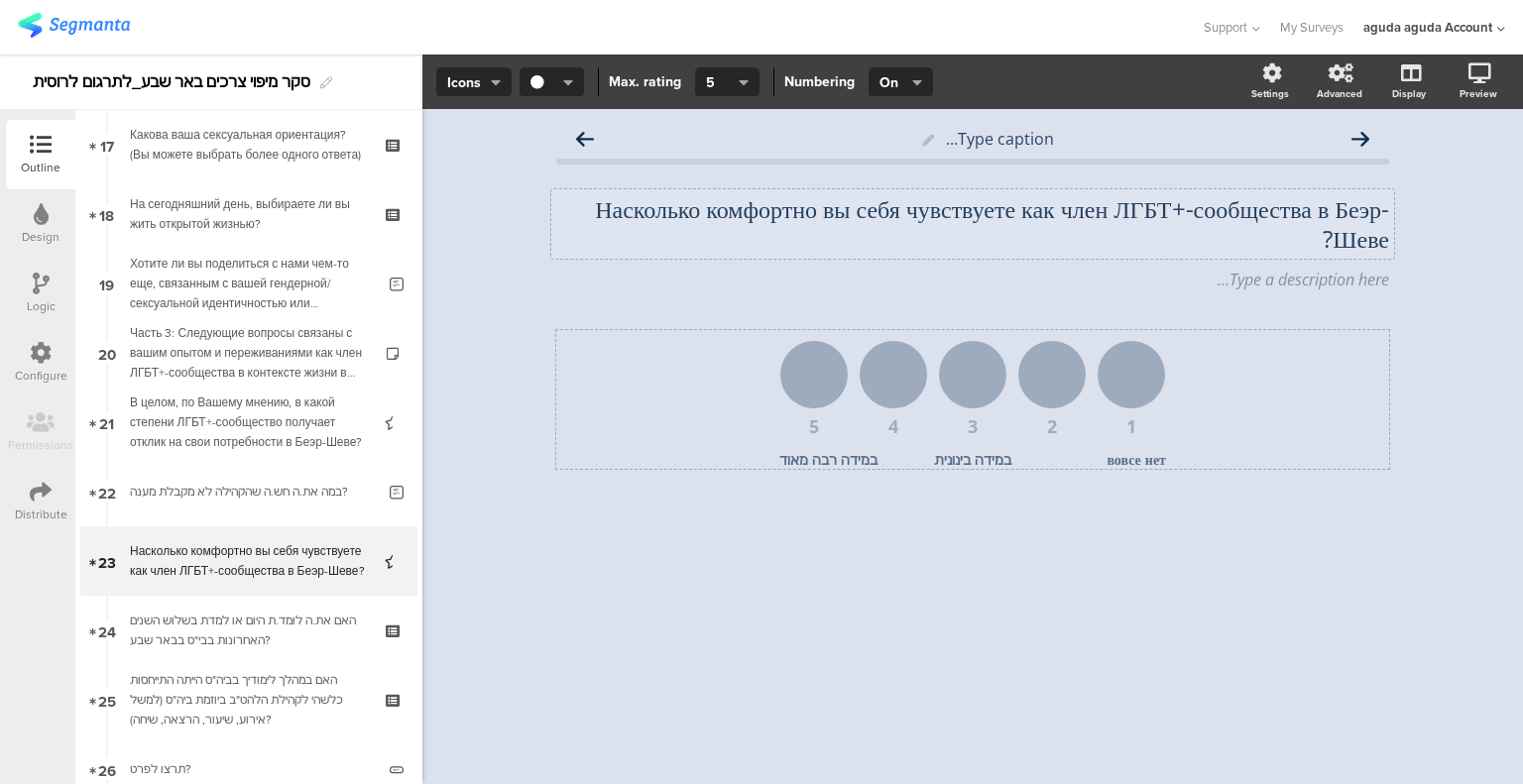 click on "במידה בינונית" 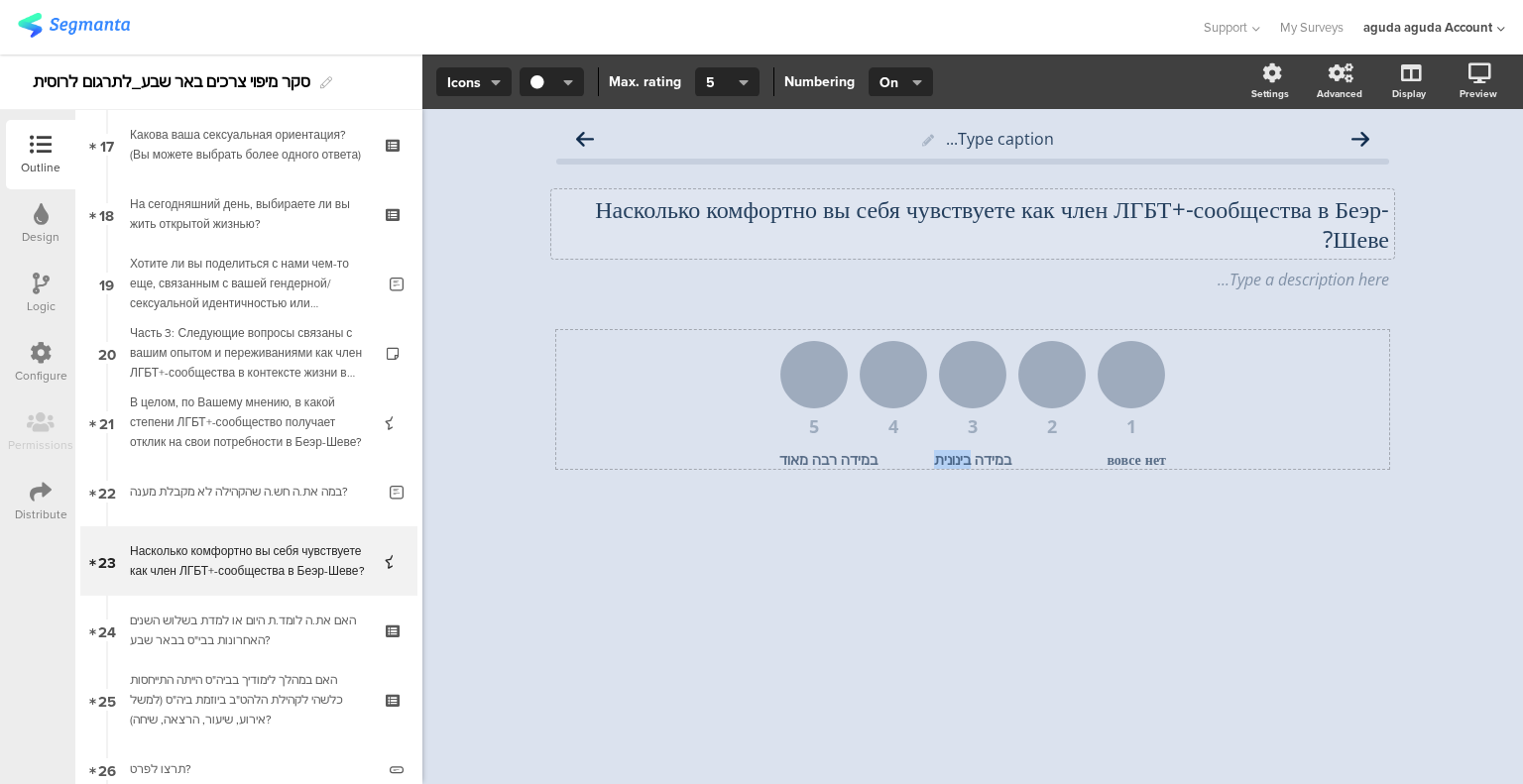 click on "במידה בינונית" 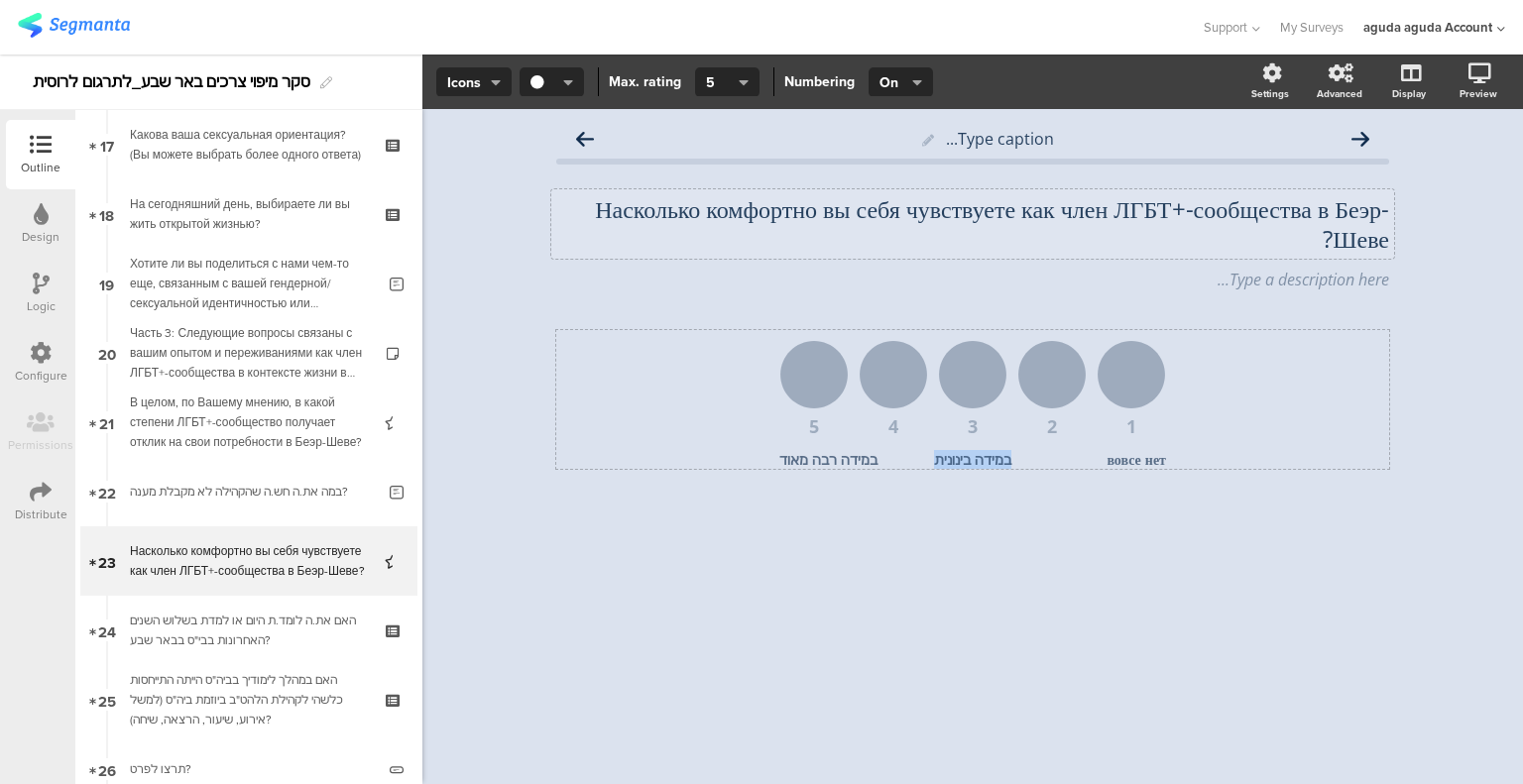 click on "במידה בינונית" 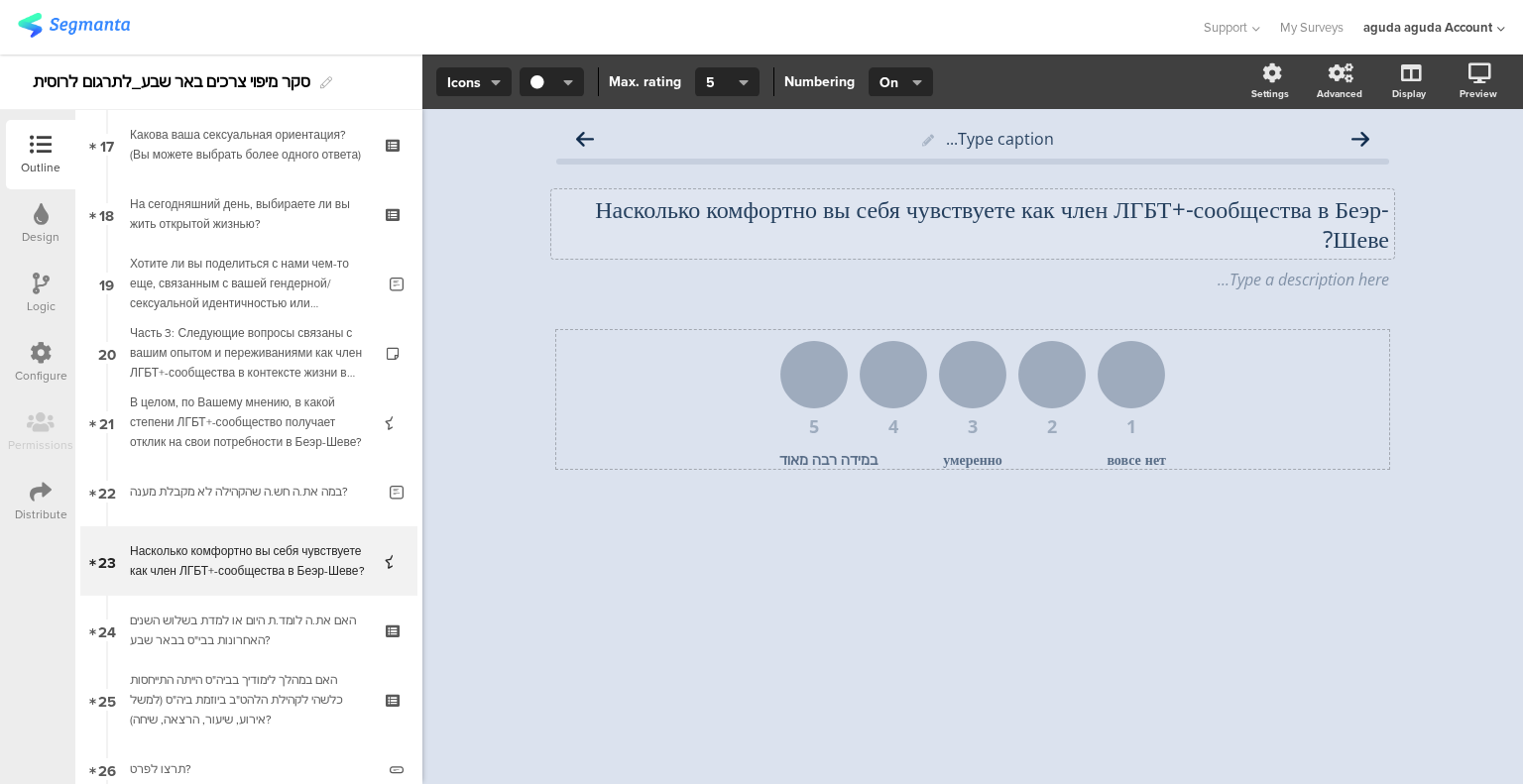 click on "במידה רבה מאוד" 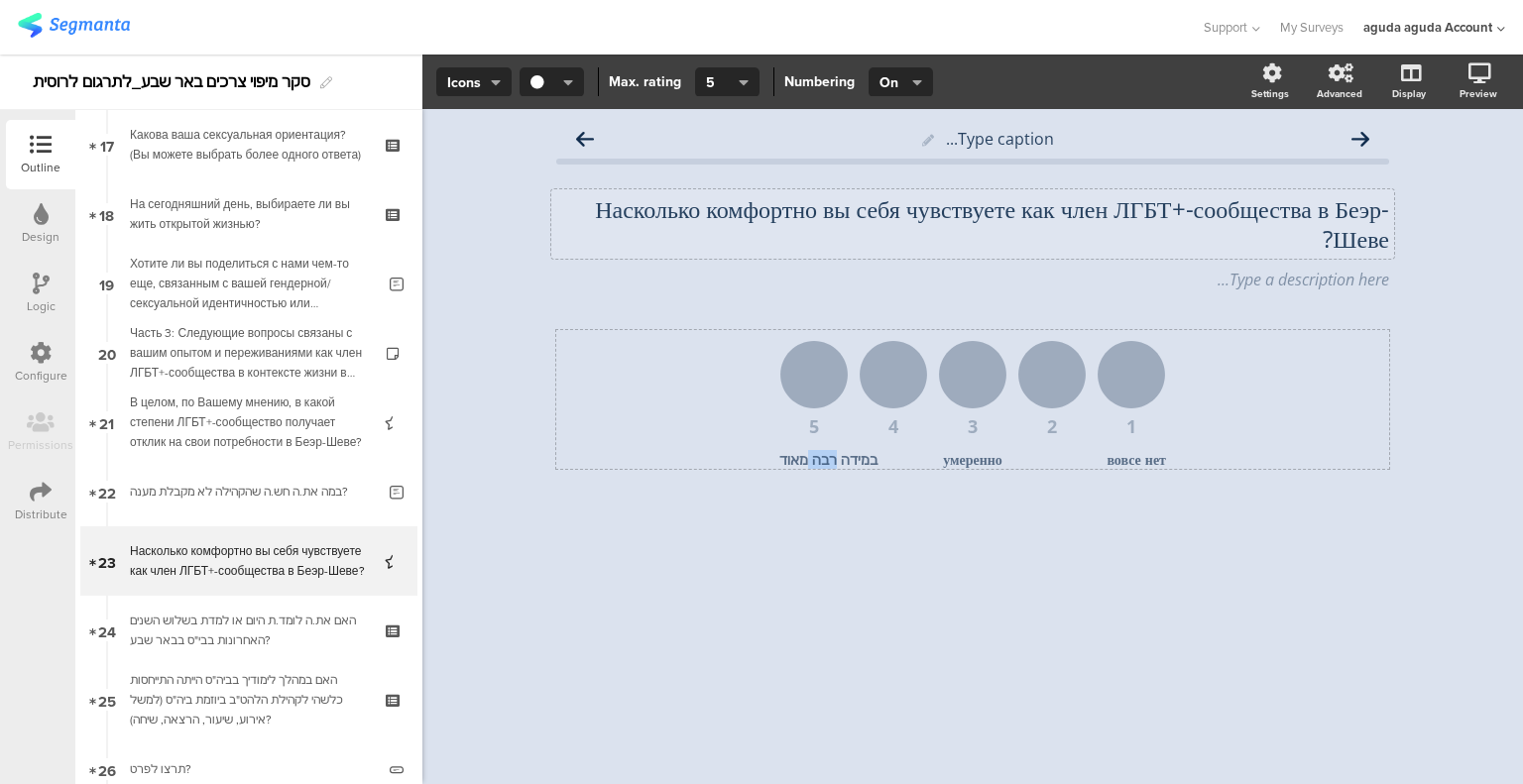 click on "במידה רבה מאוד" 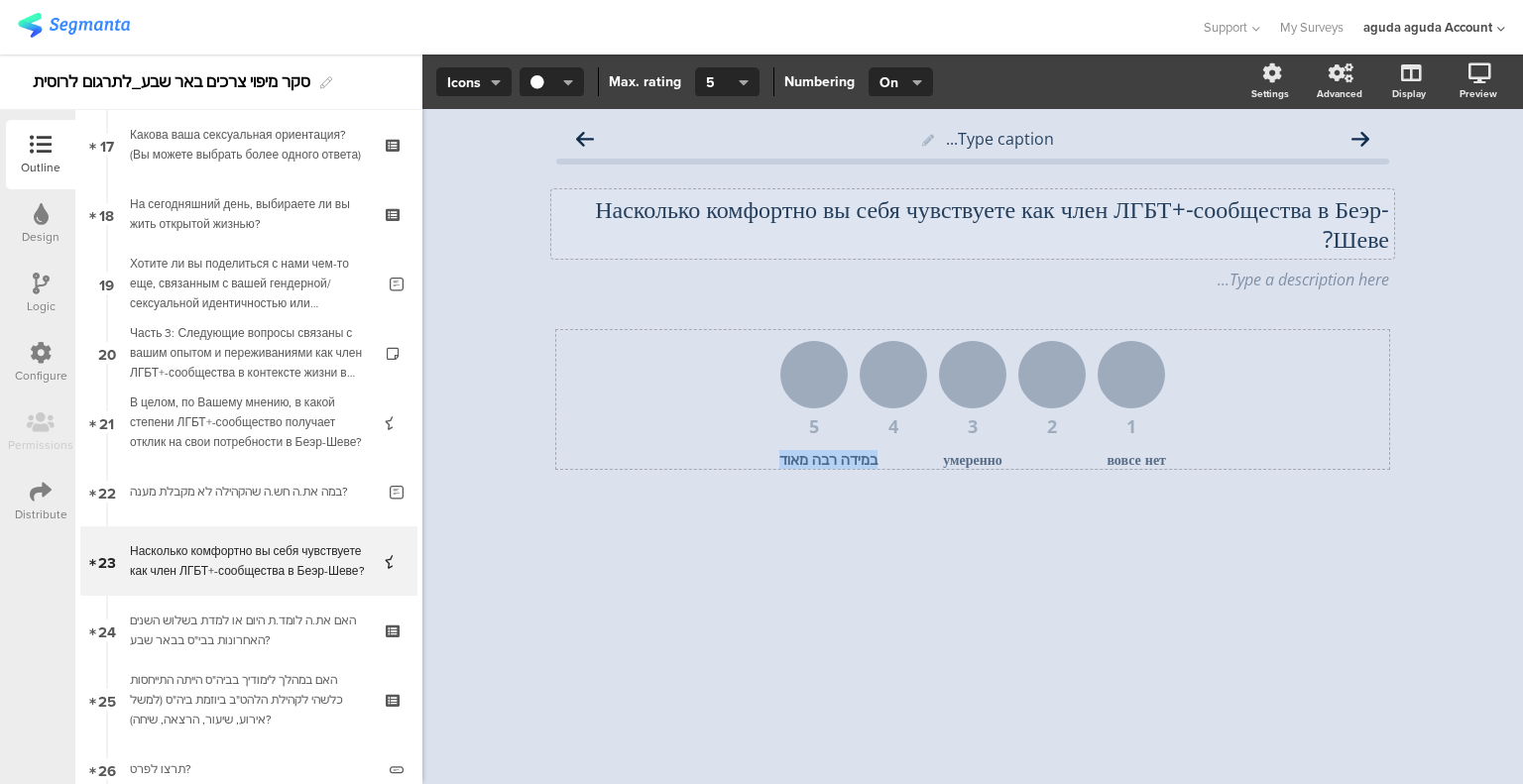 click on "במידה רבה מאוד" 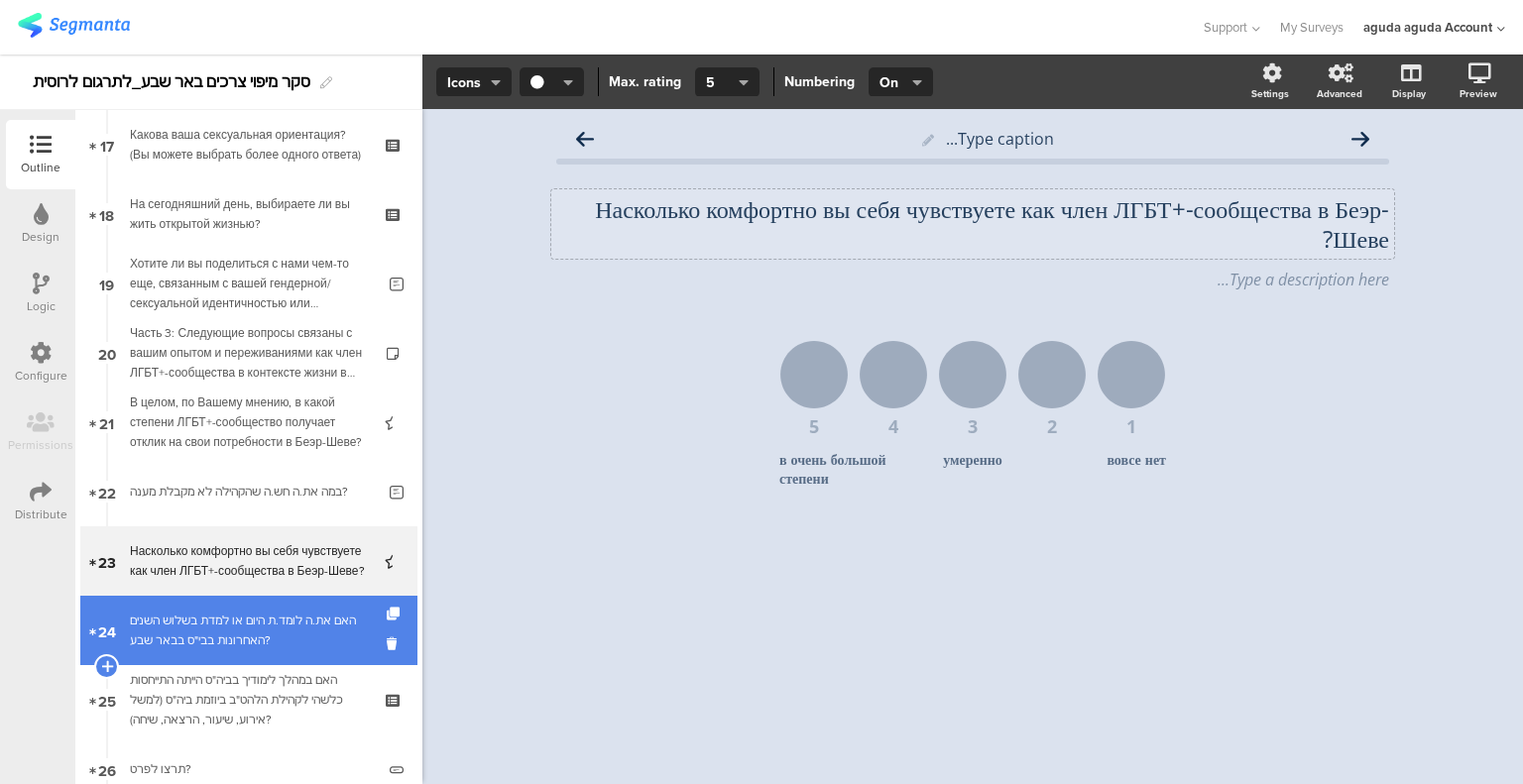 click on "האם את.ה לומד.ת היום או למדת בשלוש השנים האחרונות בבי"ס בבאר שבע?" at bounding box center (248, 630) 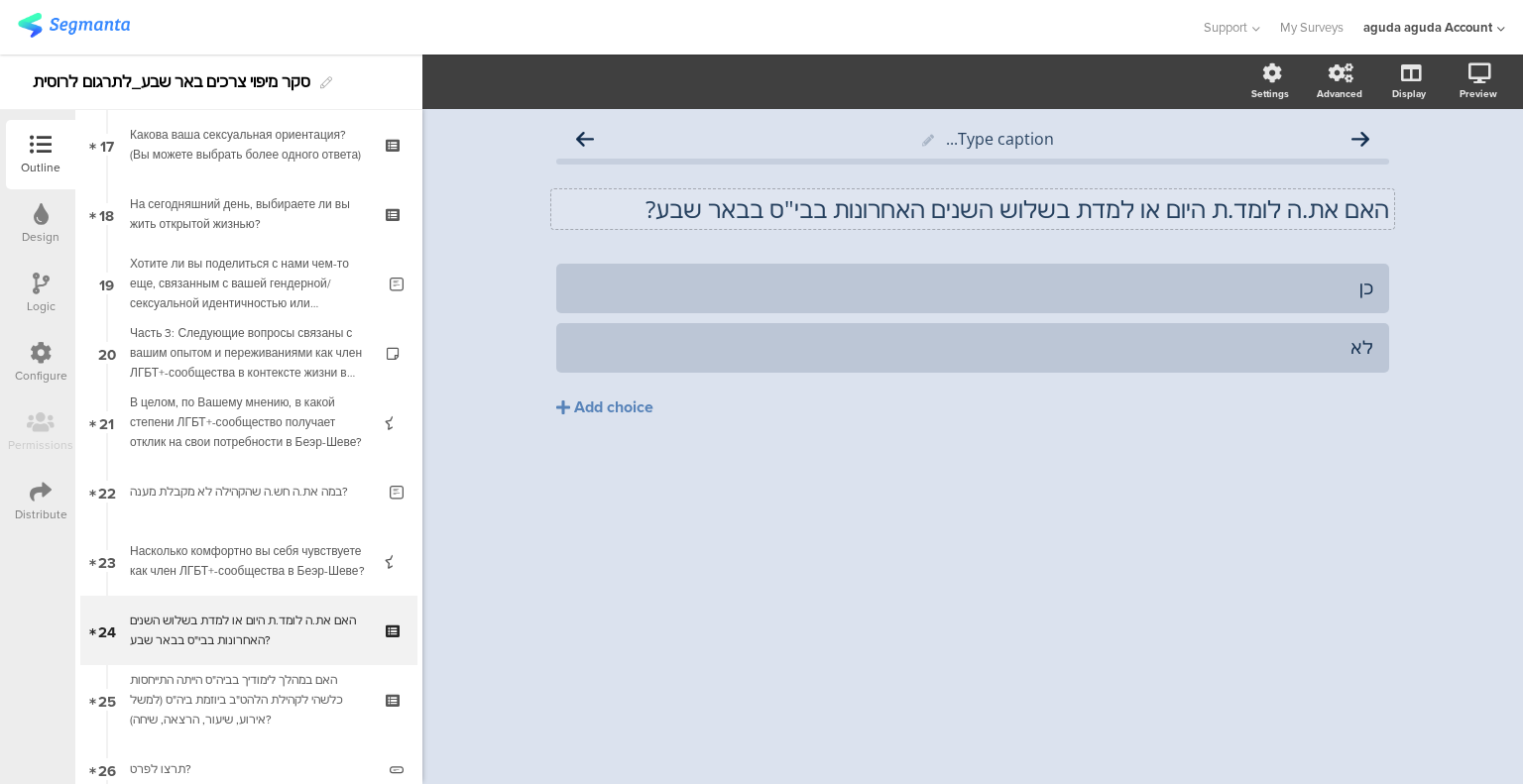 click on "האם את.ה לומד.ת היום או למדת בשלוש השנים האחרונות בבי"ס בבאר שבע?
האם את.ה לומד.ת היום או למדת בשלוש השנים האחרונות בבי"ס בבאר שבע?" 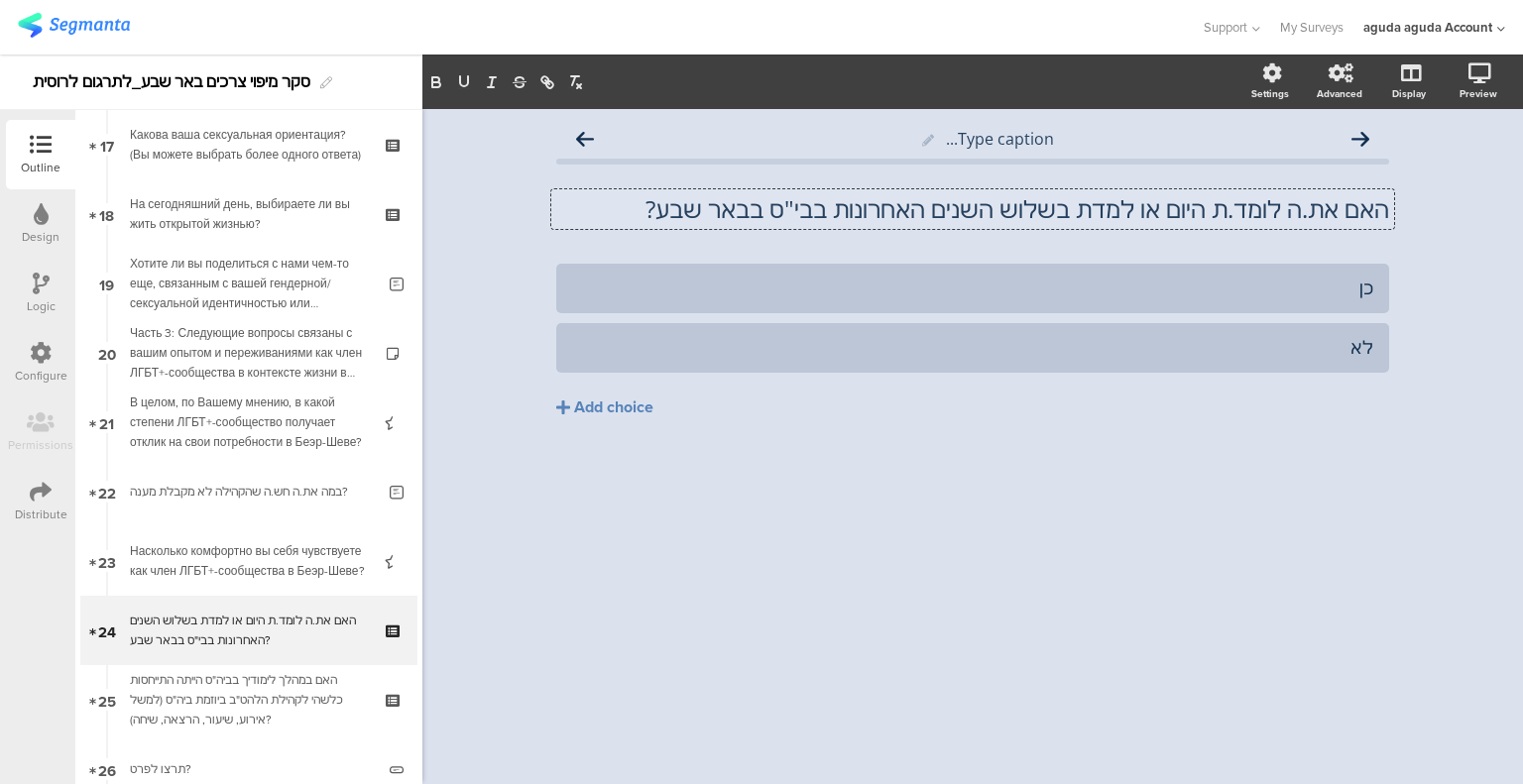 click on "האם את.ה לומד.ת היום או למדת בשלוש השנים האחרונות בבי"ס בבאר שבע?
האם את.ה לומד.ת היום או למדת בשלוש השנים האחרונות בבי"ס בבאר שבע?
האם את.ה לומד.ת היום או למדת בשלוש השנים האחרונות בבי"ס בבאר שבע?" 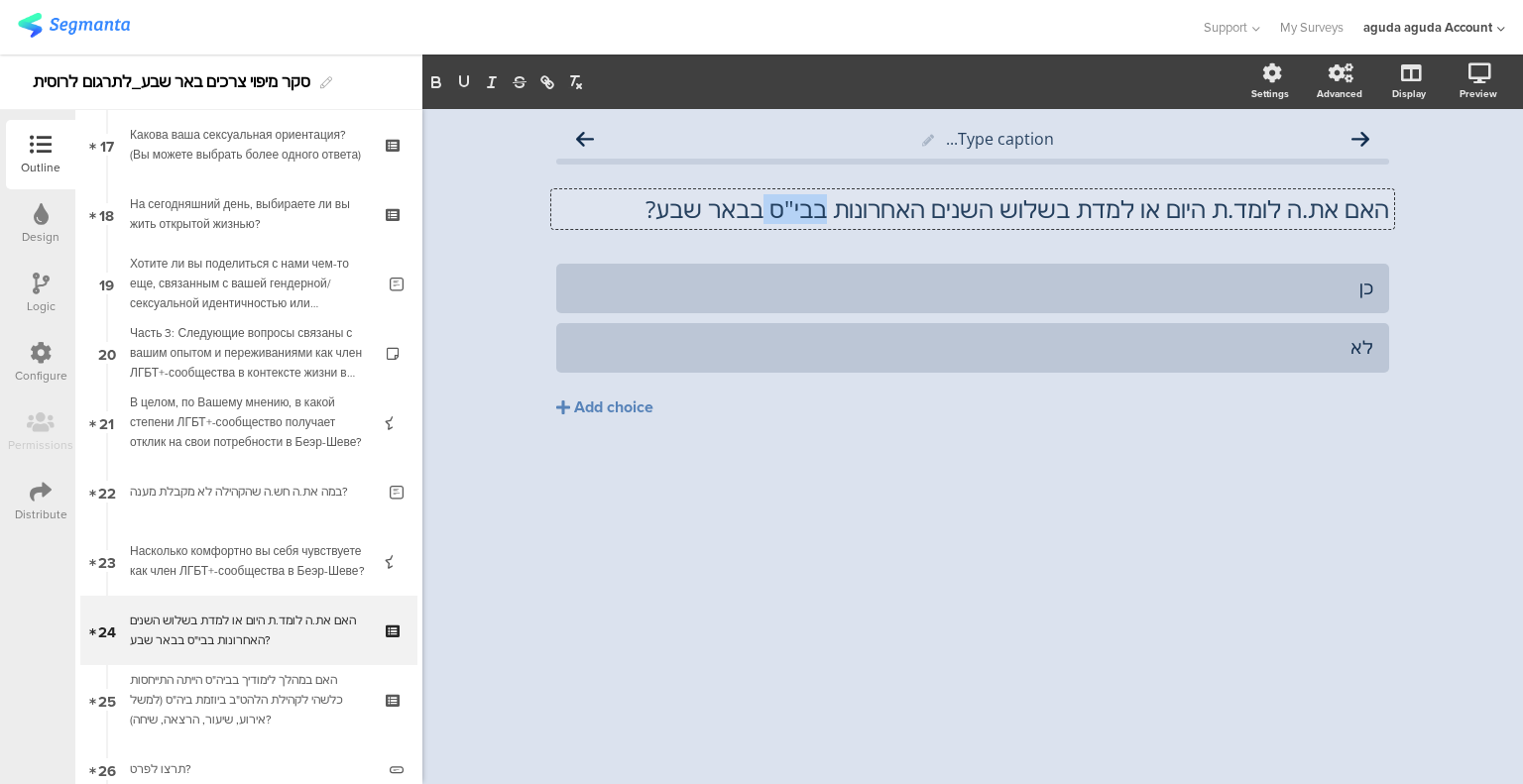 click on "האם את.ה לומד.ת היום או למדת בשלוש השנים האחרונות בבי"ס בבאר שבע?" 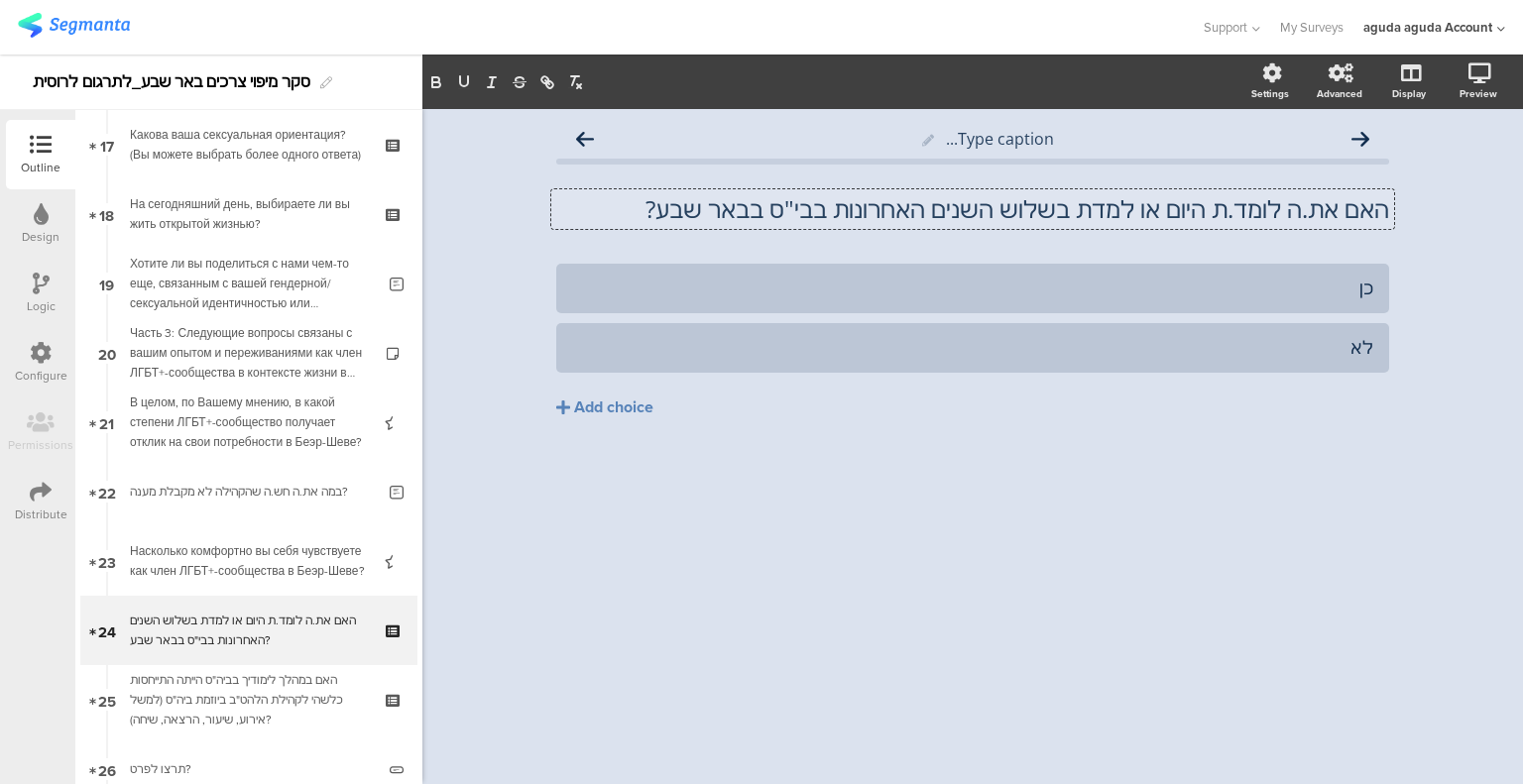 scroll, scrollTop: 0, scrollLeft: 0, axis: both 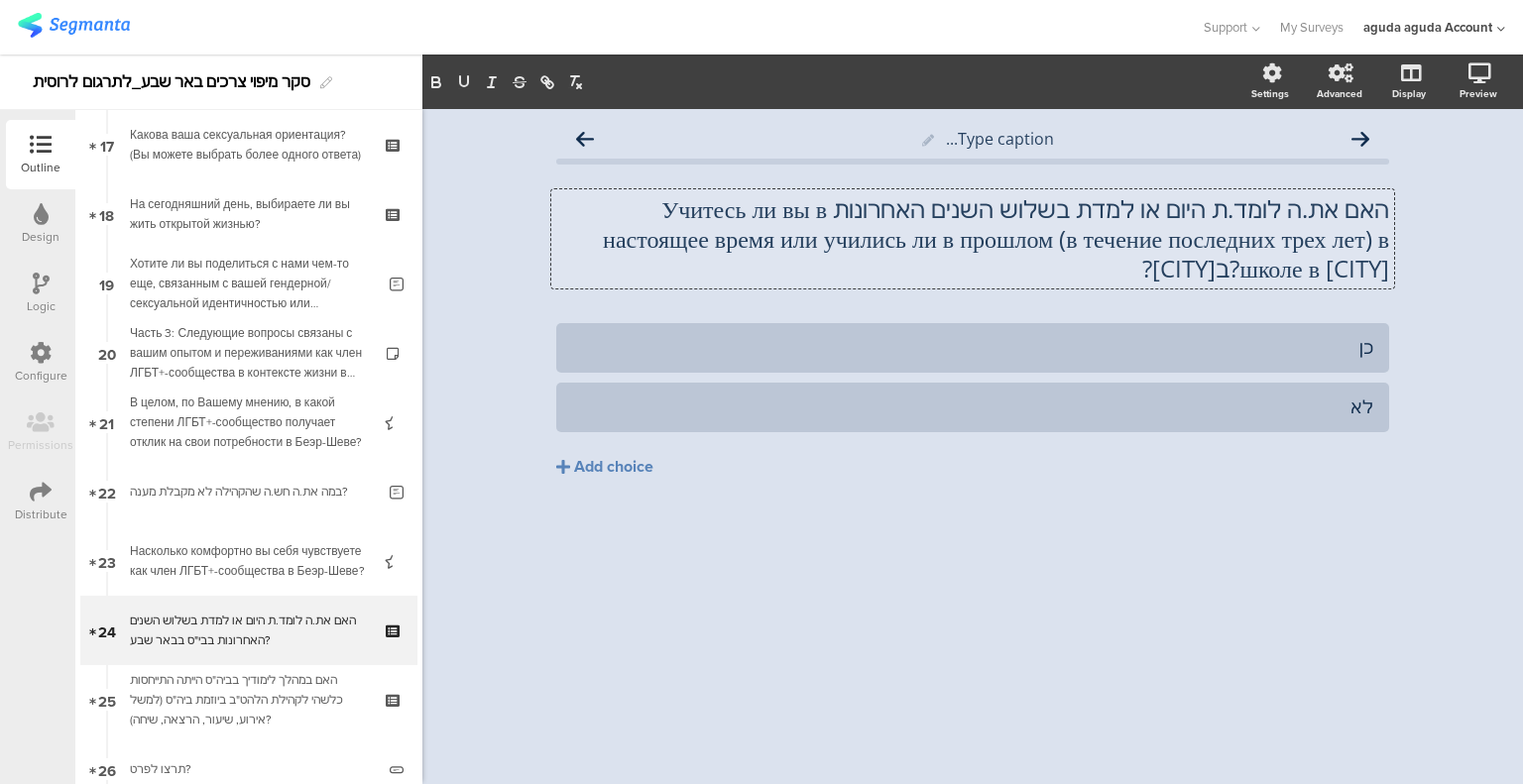 click on "האם את.ה לומד.ת היום או למדת בשלוש השנים האחרונות Учитесь ли вы в настоящее время или учились ли в прошлом (в течение последних трех лет) в школе в [CITY]?ב[CITY]?" 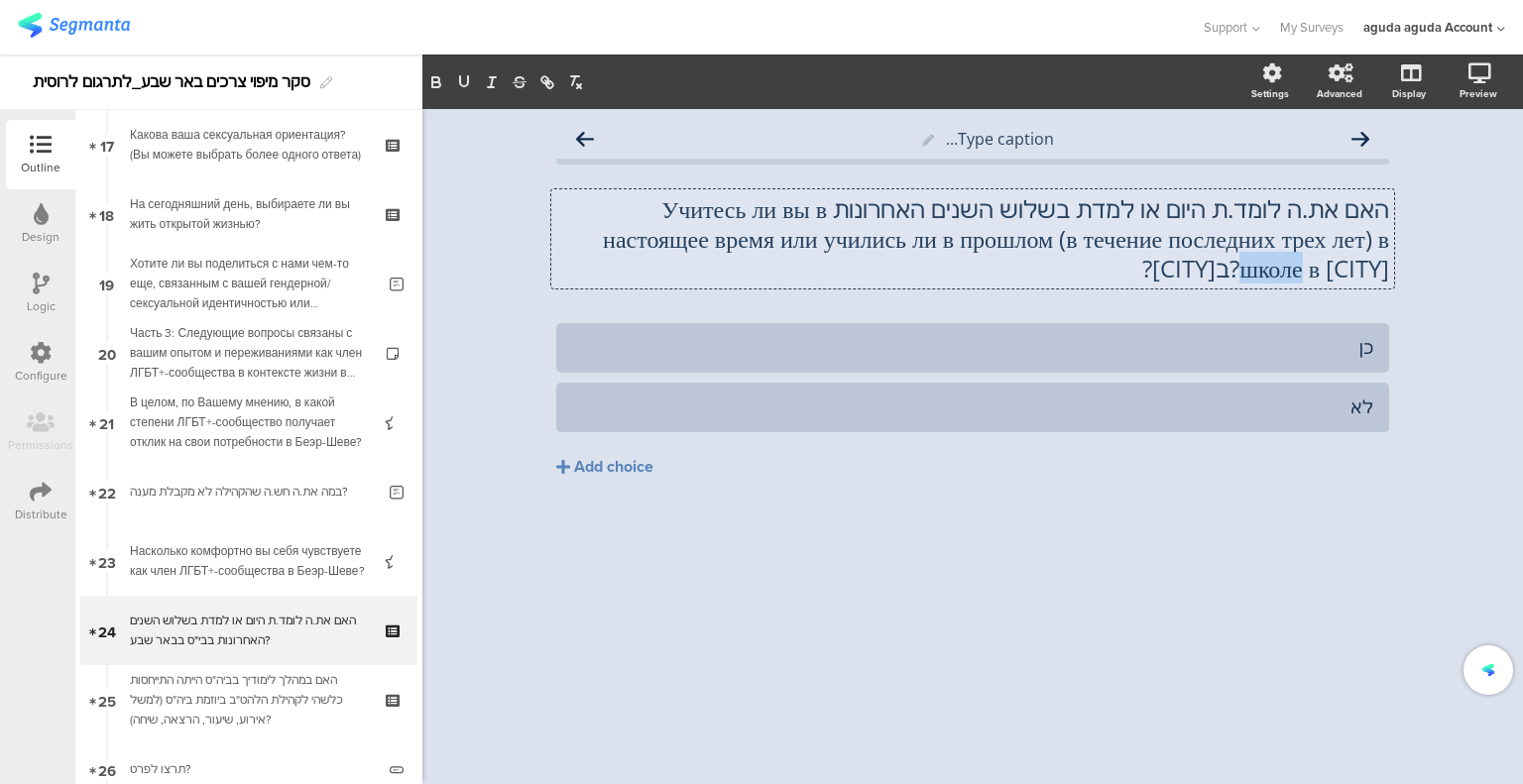click on "האם את.ה לומד.ת היום או למדת בשלוש השנים האחרונות Учитесь ли вы в настоящее время или учились ли в прошлом (в течение последних трех лет) в школе в [CITY]?ב[CITY]?" 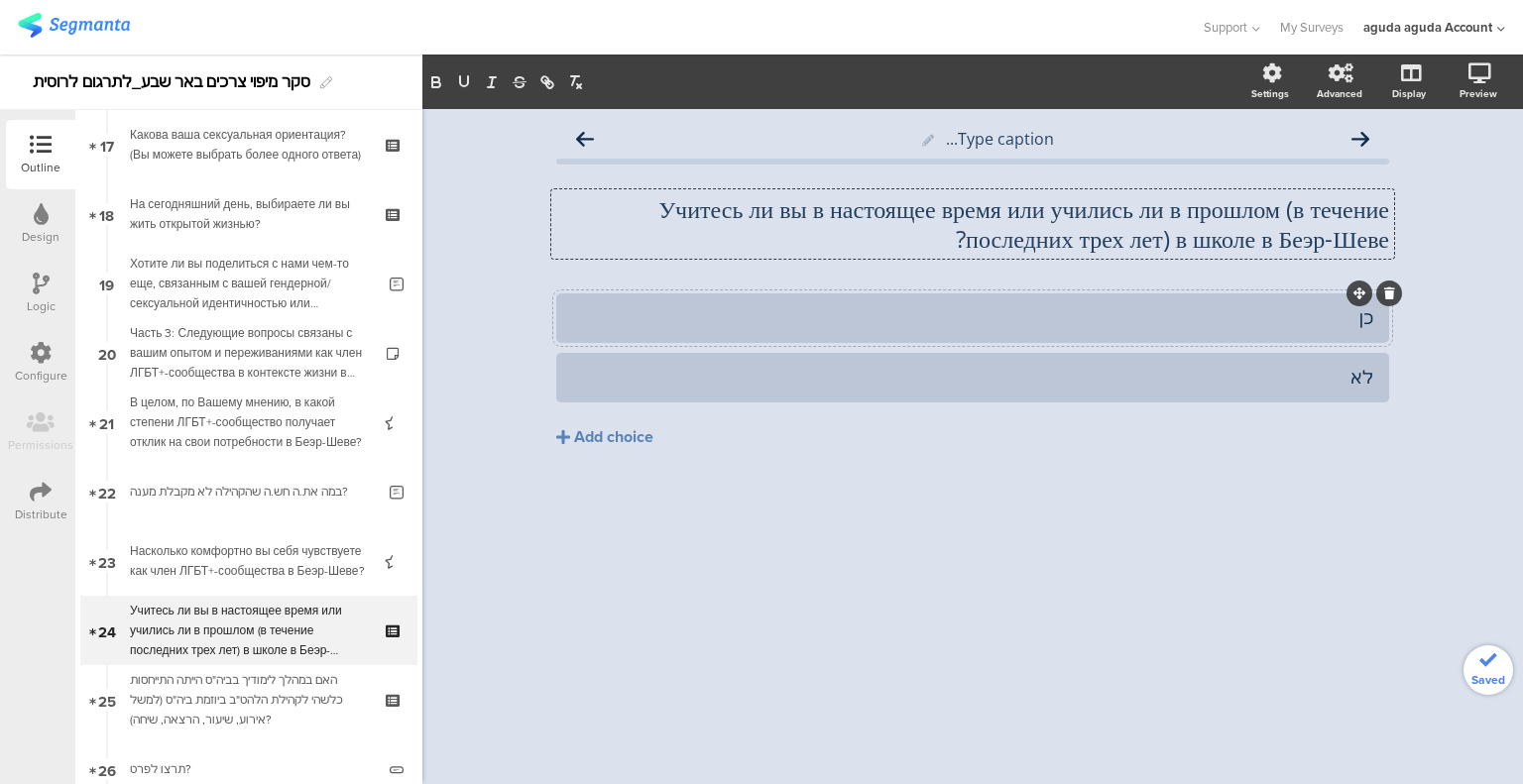 click on "כן" 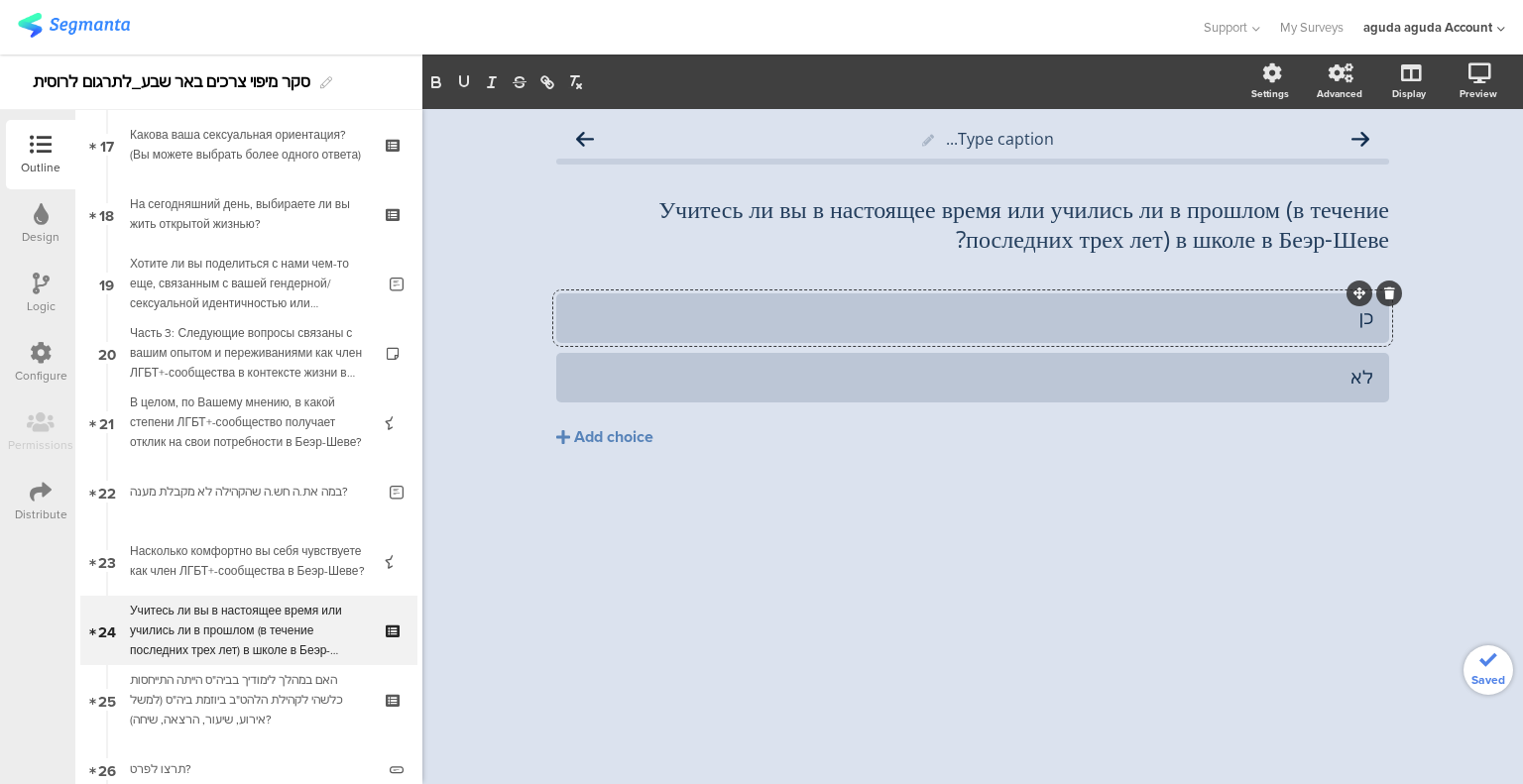 click on "כן" 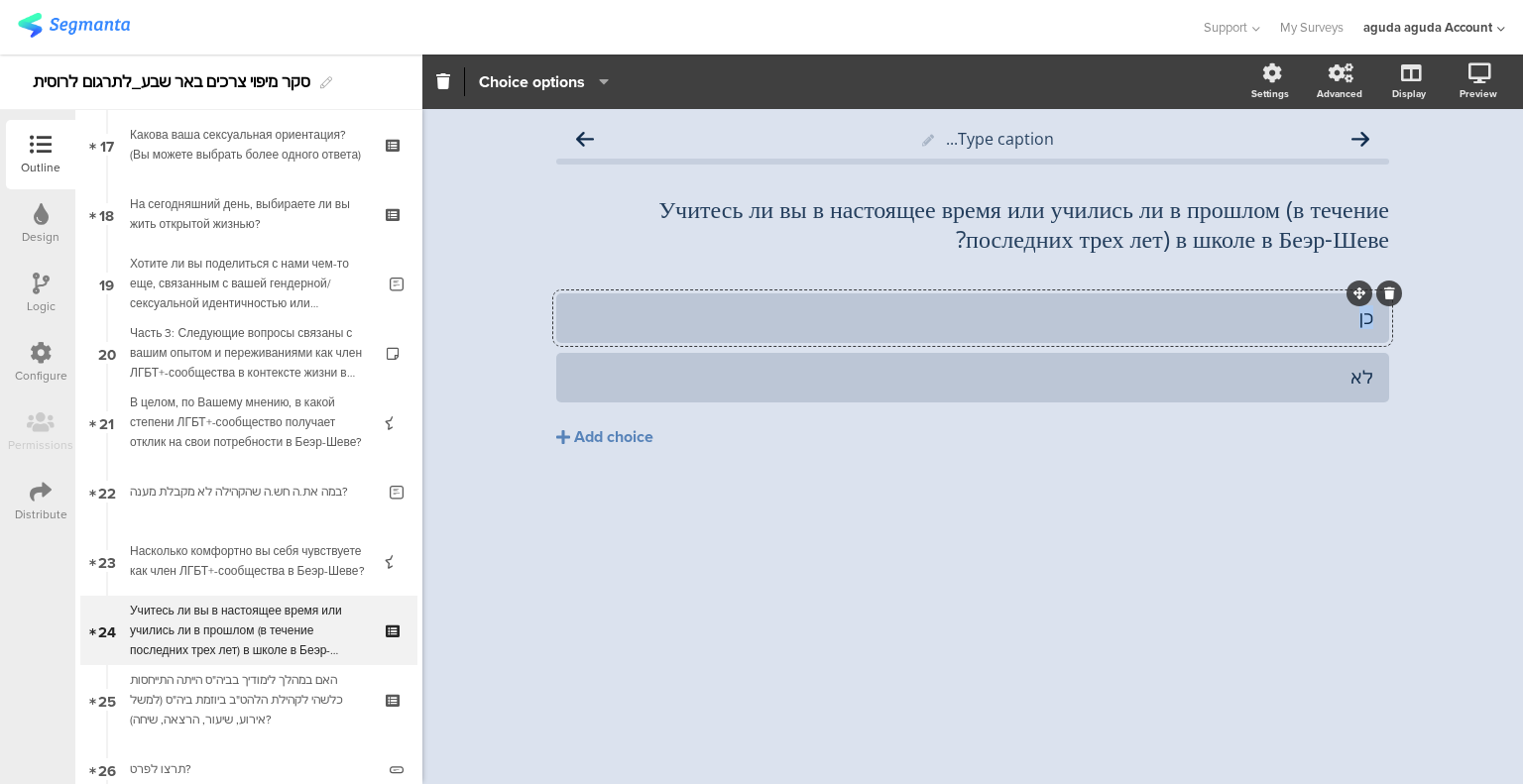 click on "כן" 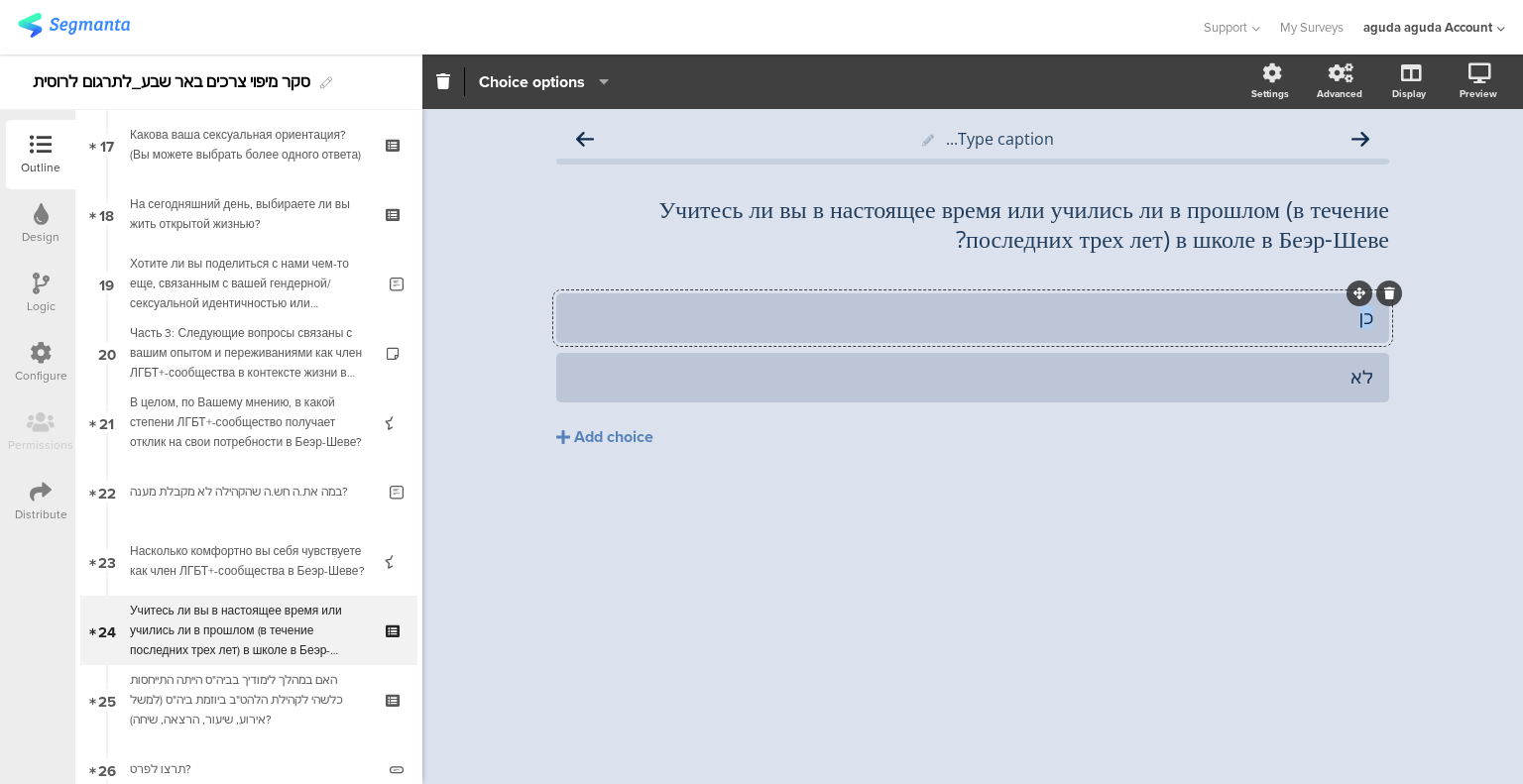 type 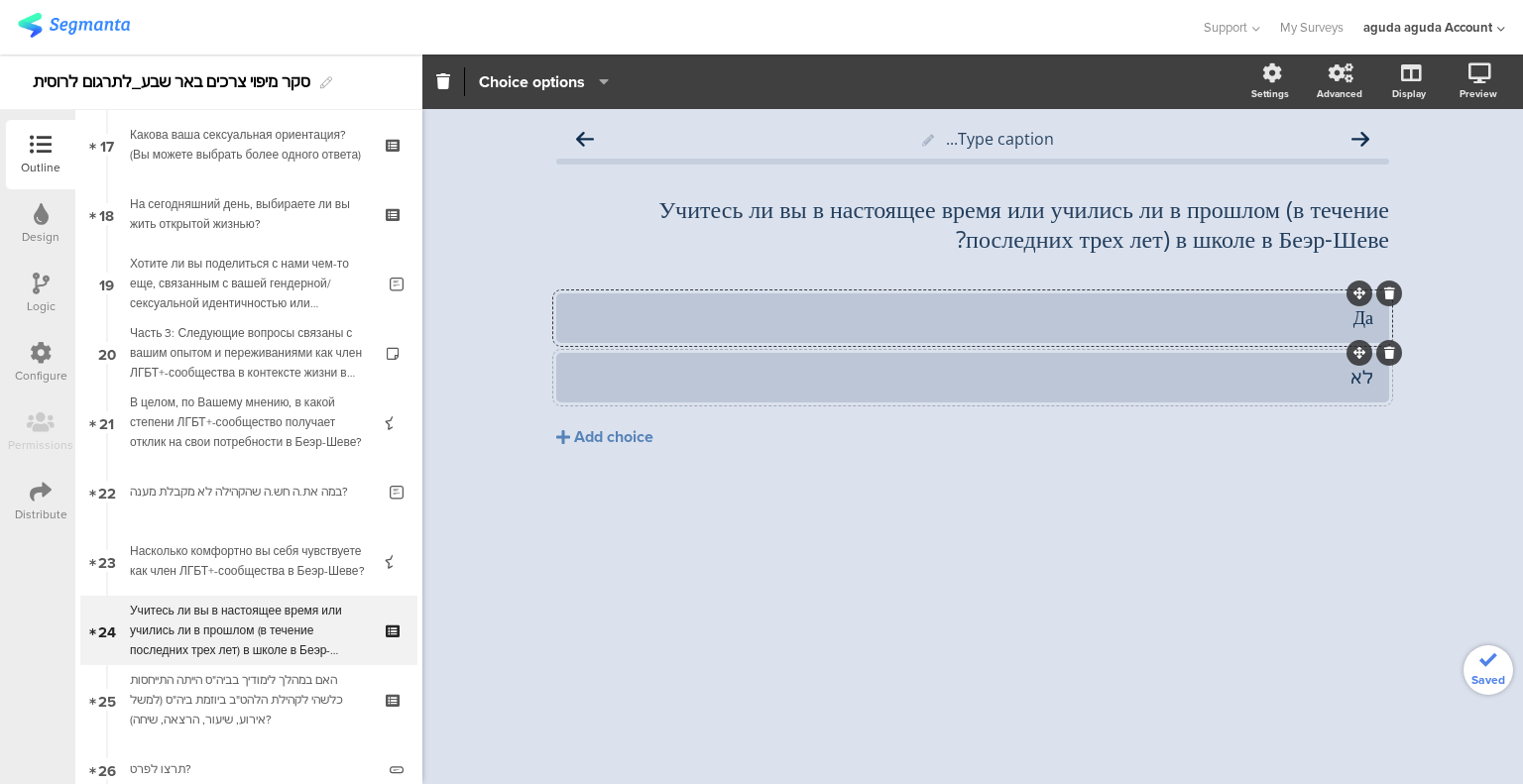click on "לא" 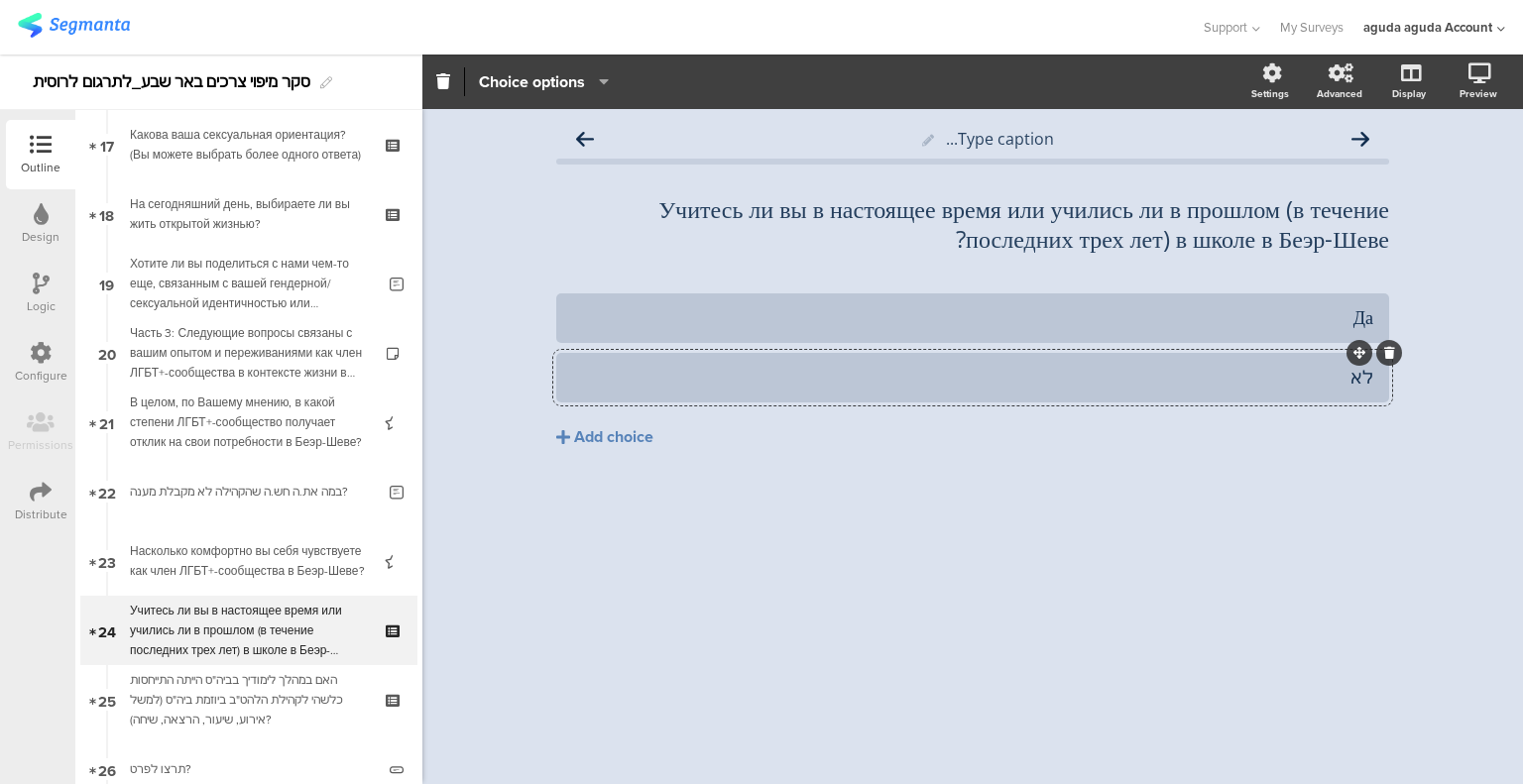 click on "לא" 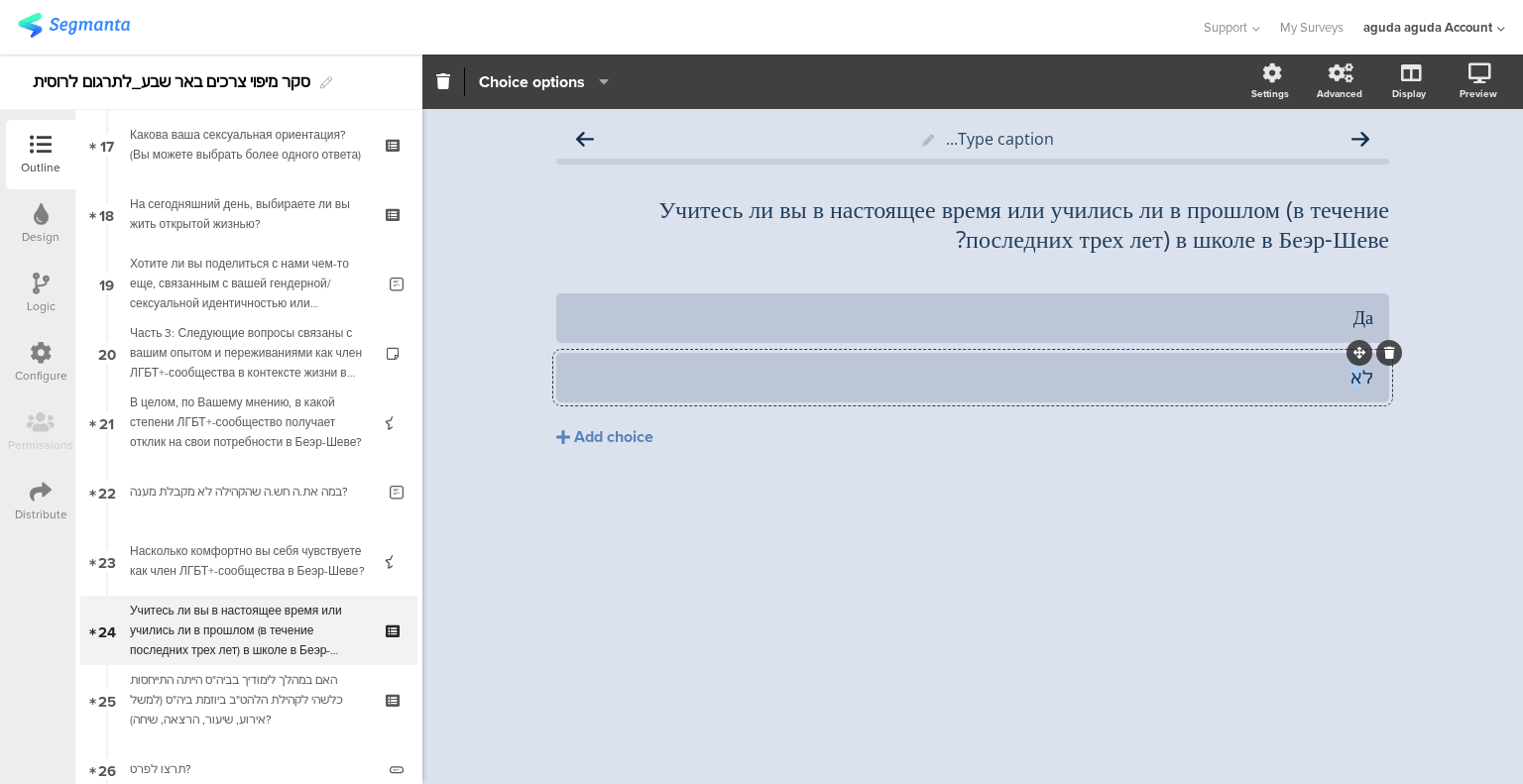 click on "לא" 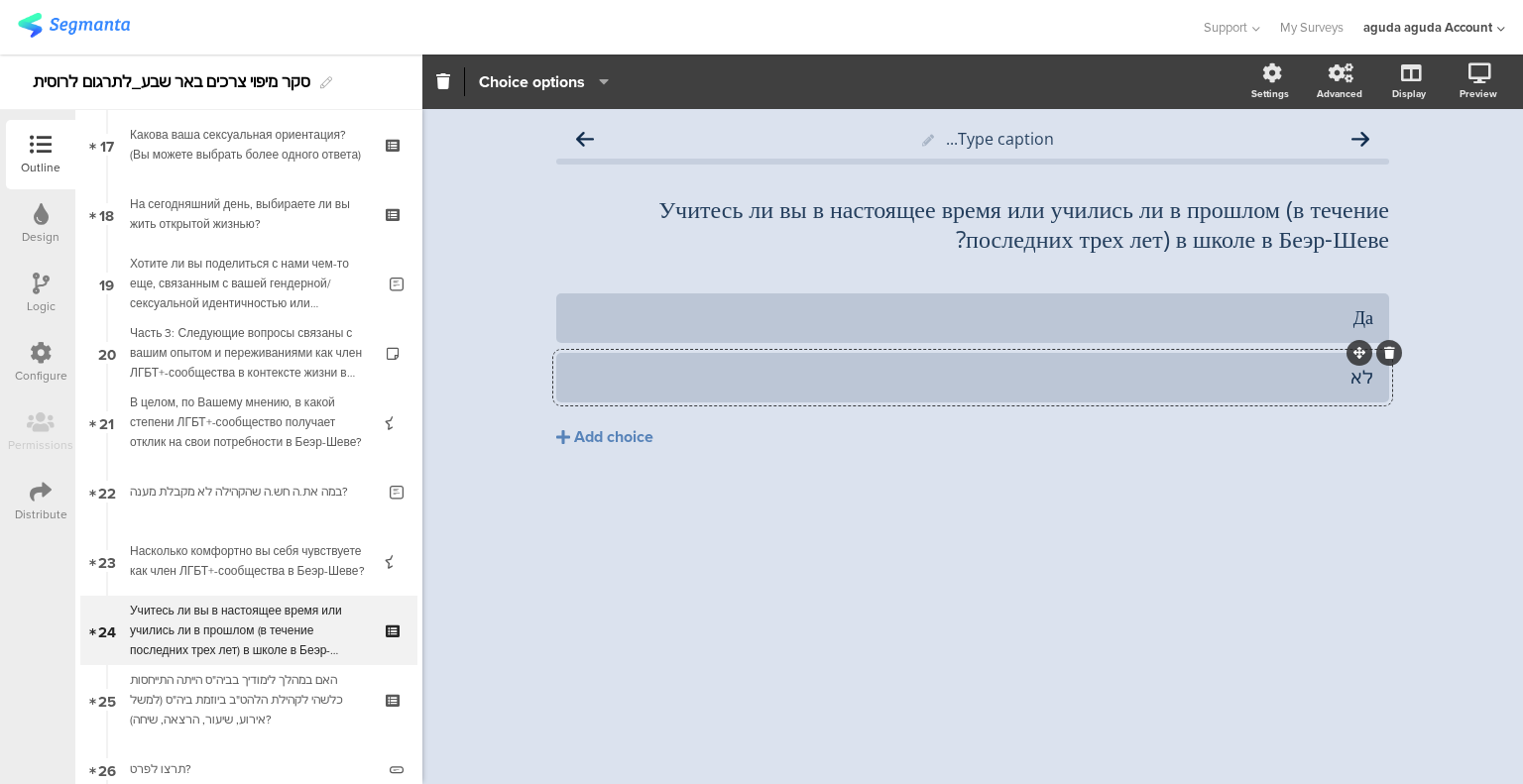 click 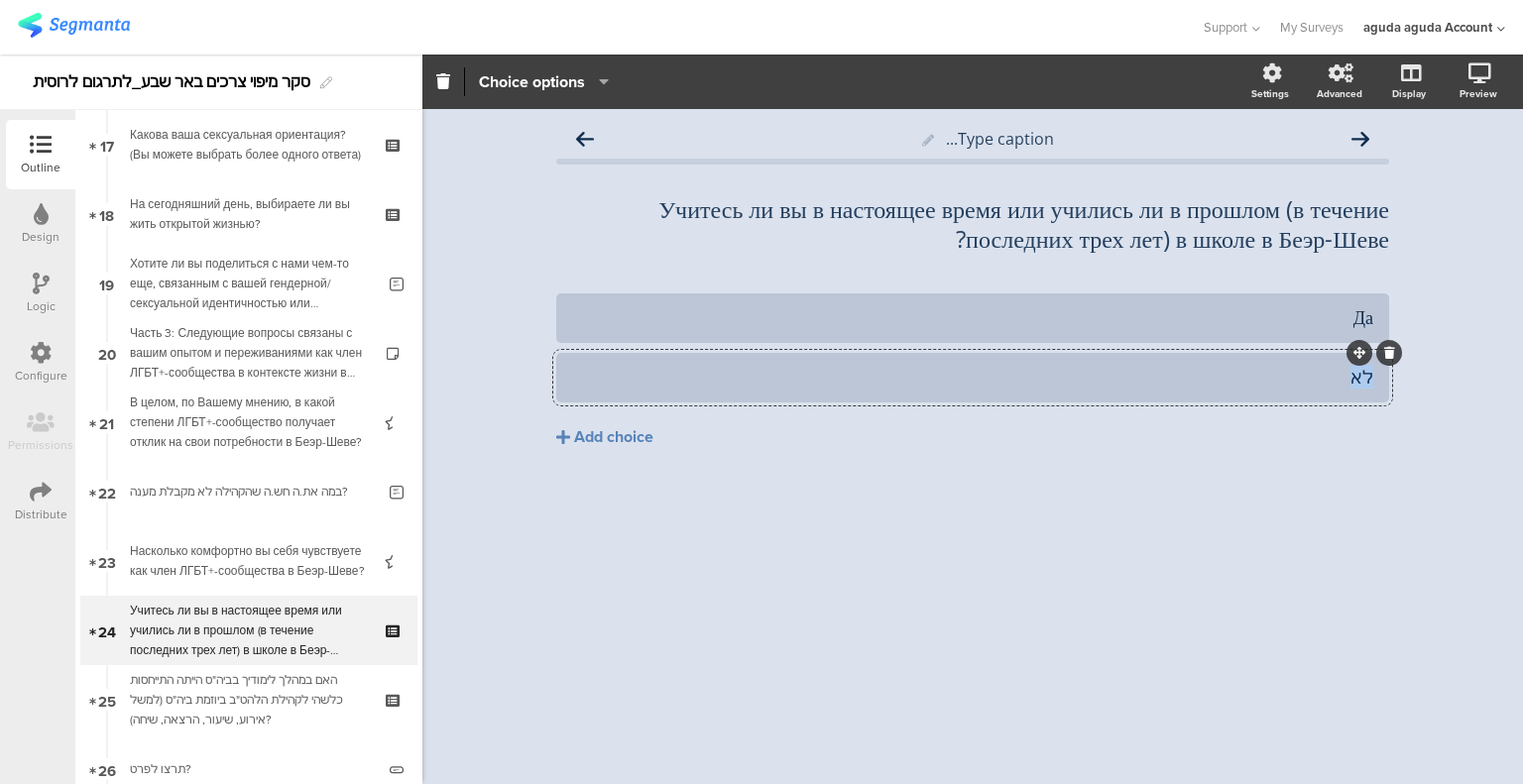 click on "לא" 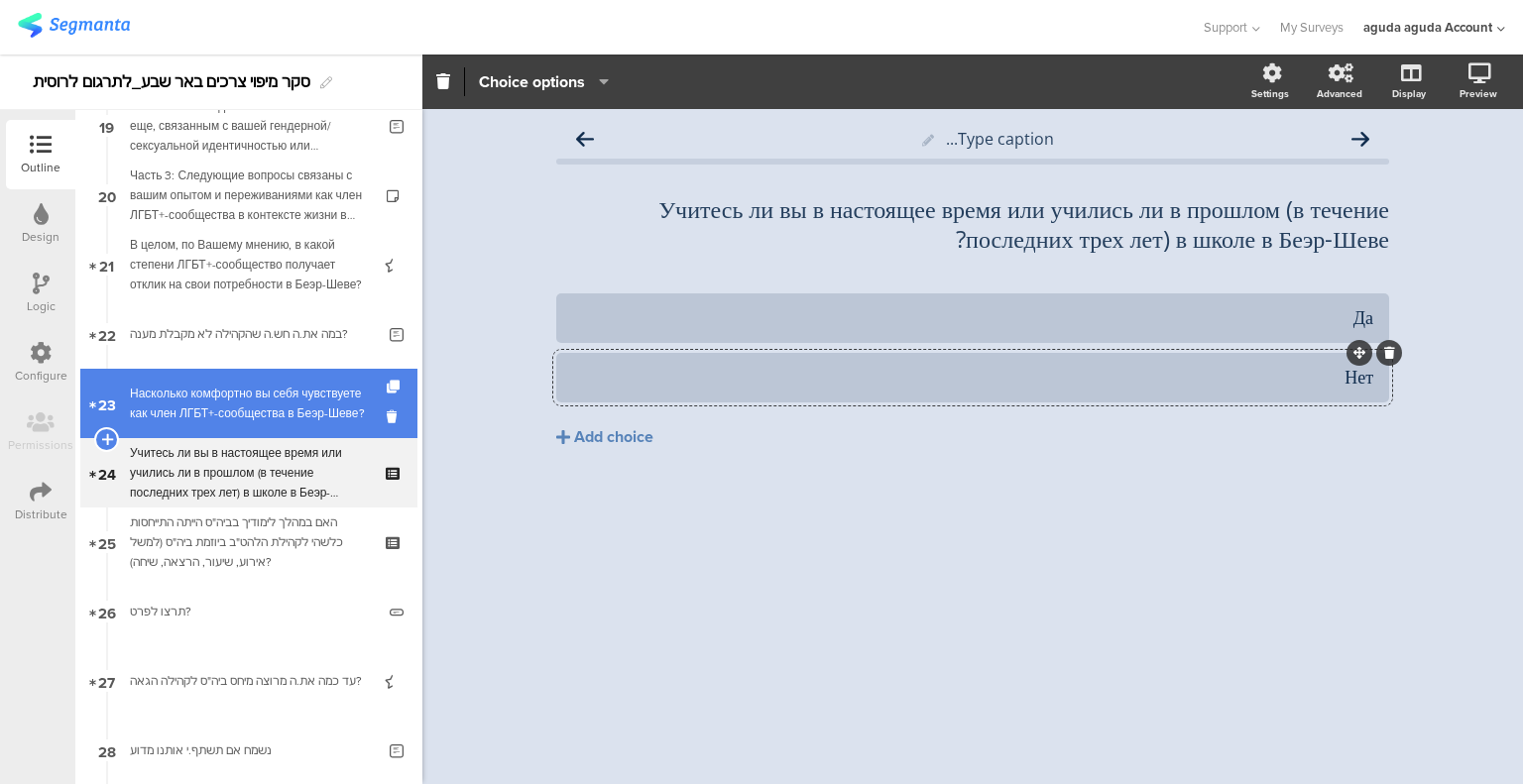 scroll, scrollTop: 1388, scrollLeft: 0, axis: vertical 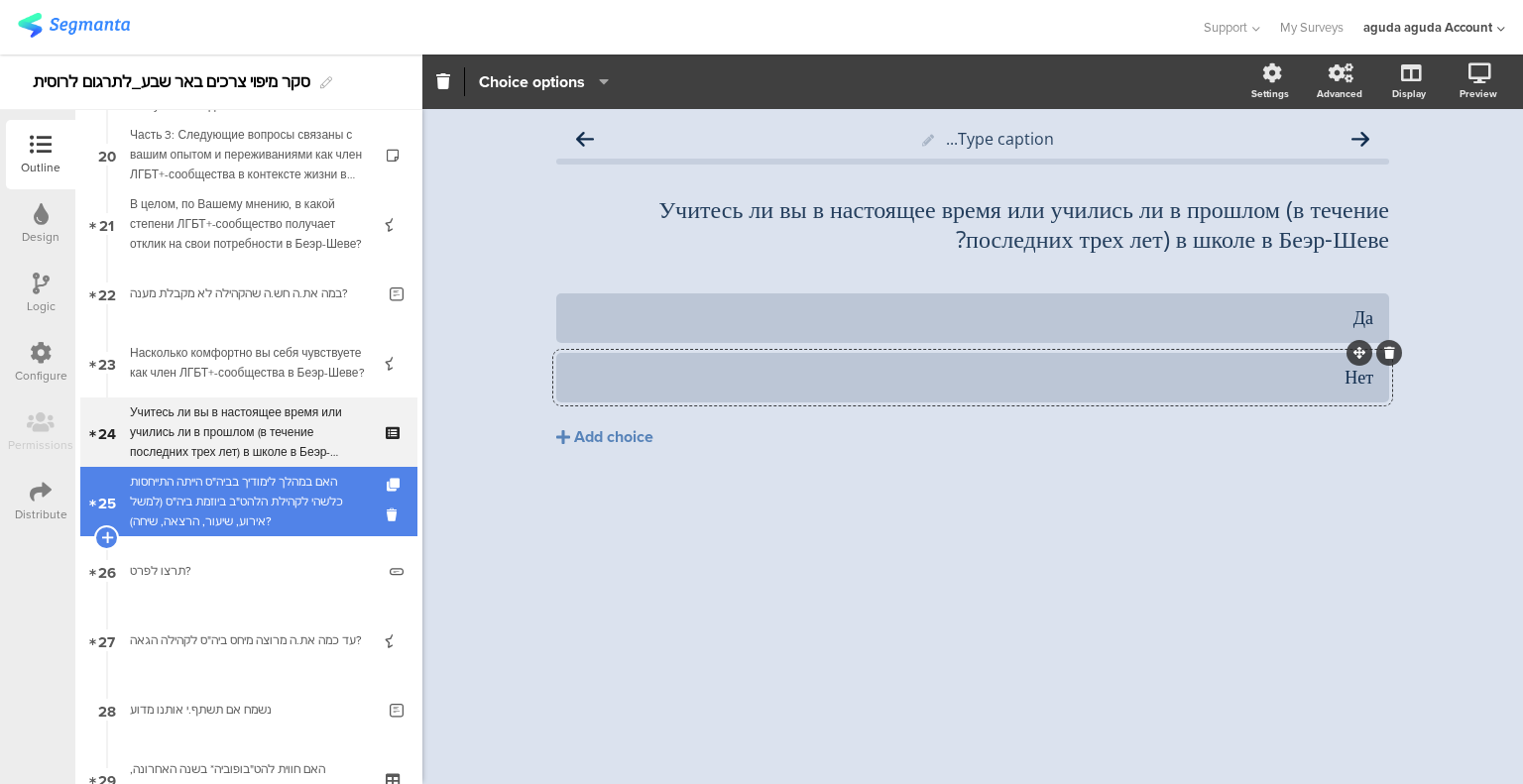 click on "האם במהלך לימודיך בביה"ס הייתה התייחסות כלשהי לקהילת הלהט"ב ביוזמת ביה"ס (למשל אירוע, שיעור, הרצאה, שיחה)?" at bounding box center [248, 502] 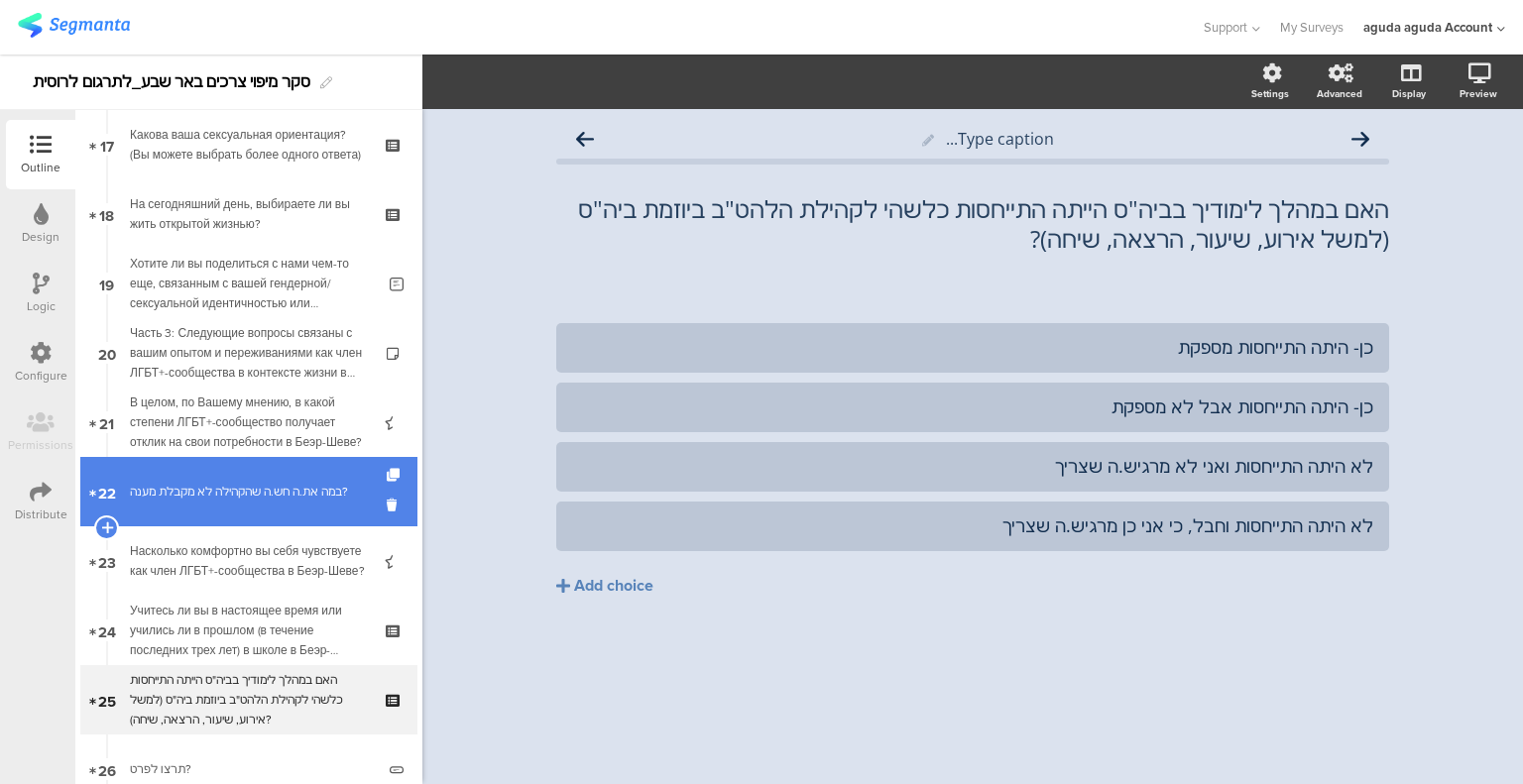scroll, scrollTop: 1388, scrollLeft: 0, axis: vertical 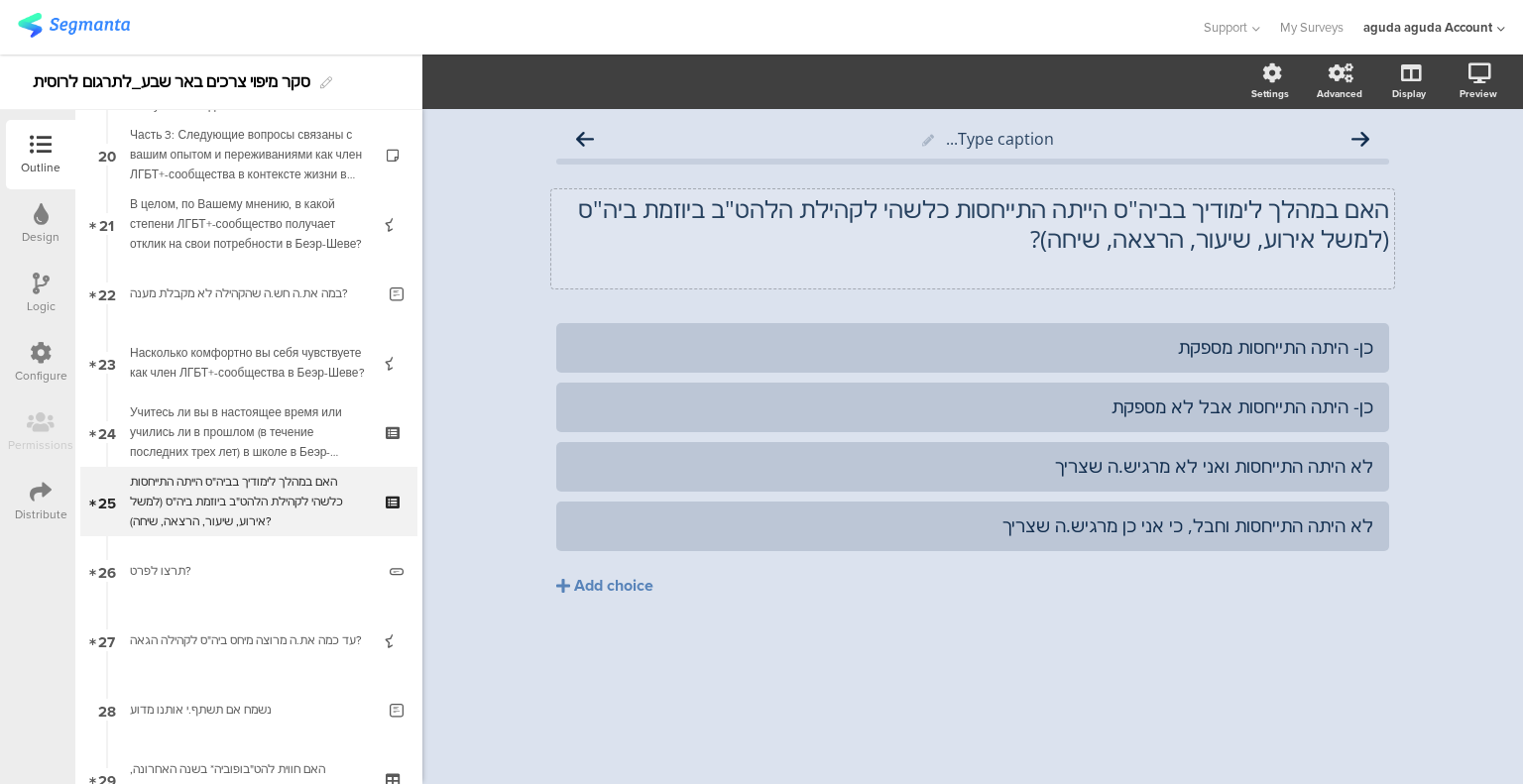 click on "האם במהלך לימודיך בביה"ס הייתה התייחסות כלשהי לקהילת הלהט"ב ביוזמת ביה"ס (למשל אירוע, שיעור, הרצאה, שיחה)?" 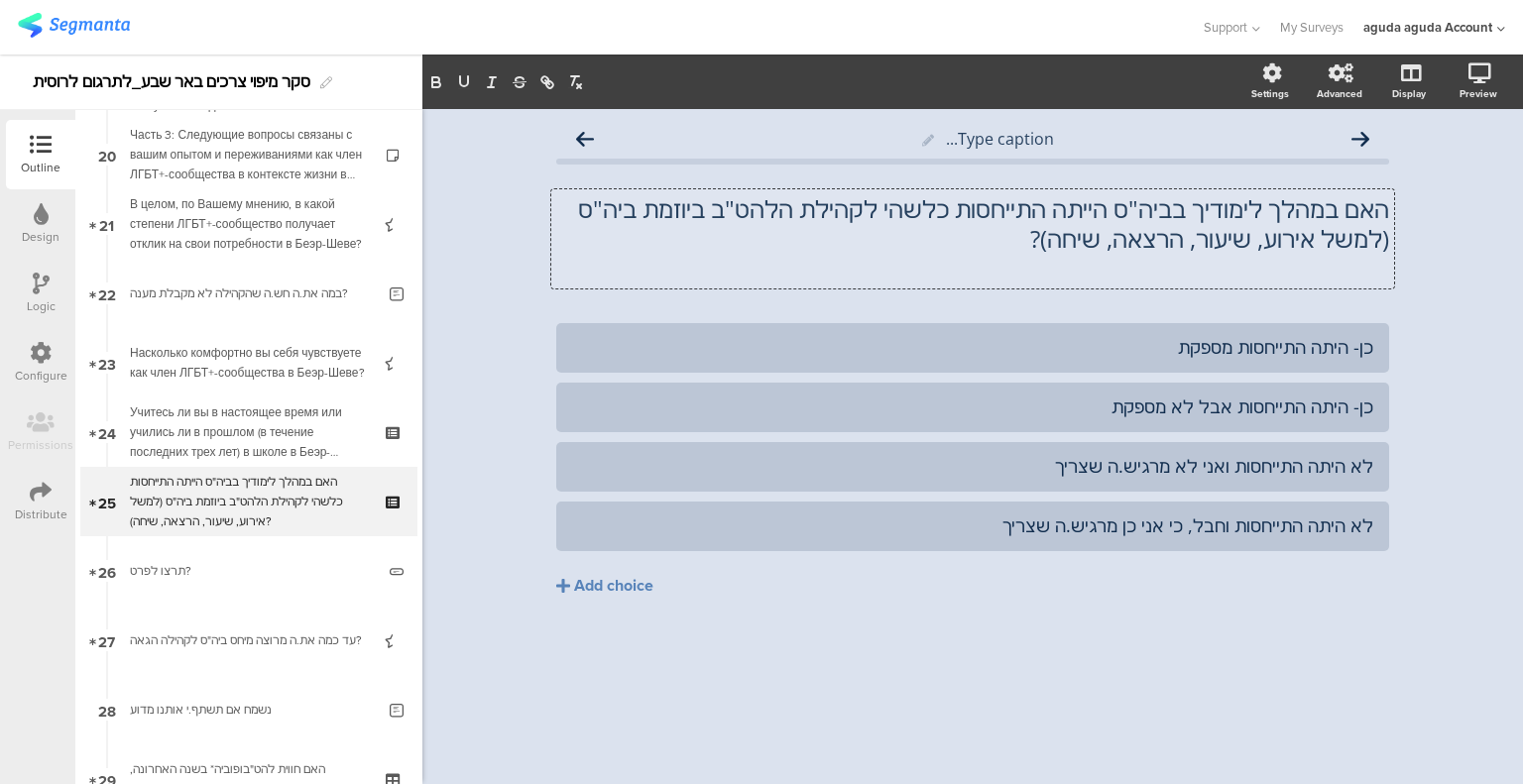 click on "האם במהלך לימודיך בביה"ס הייתה התייחסות כלשהי לקהילת הלהט"ב ביוזמת ביה"ס (למשל אירוע, שיעור, הרצאה, שיחה)?
האם במהלך לימודיך בביה"ס הייתה התייחסות כלשהי לקהילת הלהט"ב ביוזמת ביה"ס (למשל אירוע, שיעור, הרצאה, שיחה)?
האם במהלך לימודיך בביה"ס הייתה התייחסות כלשהי לקהילת הלהט"ב ביוזמת ביה"ס (למשל אירוע, שיעור, הרצאה, שיחה)?" 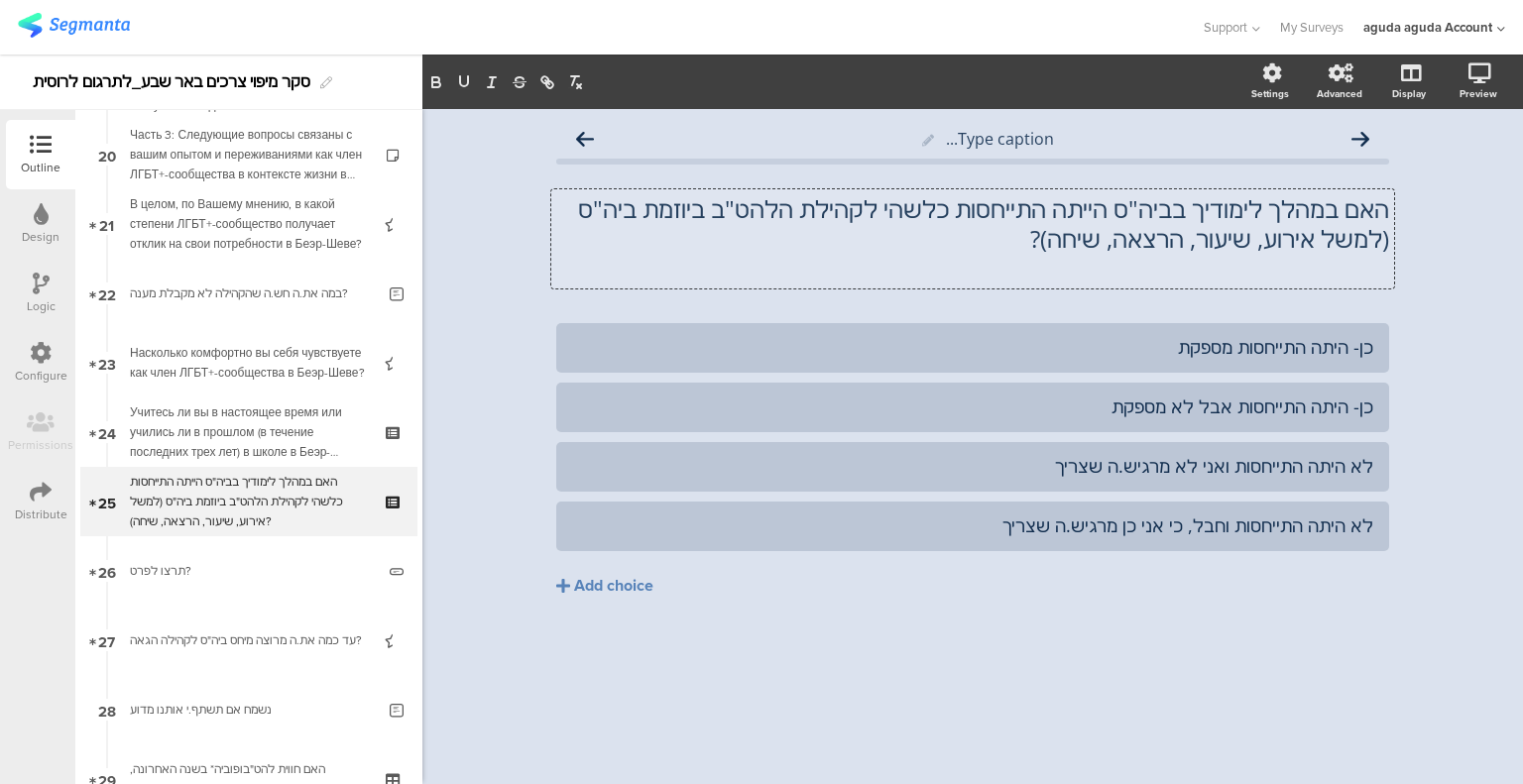 click on "האם במהלך לימודיך בביה"ס הייתה התייחסות כלשהי לקהילת הלהט"ב ביוזמת ביה"ס (למשל אירוע, שיעור, הרצאה, שיחה)?" 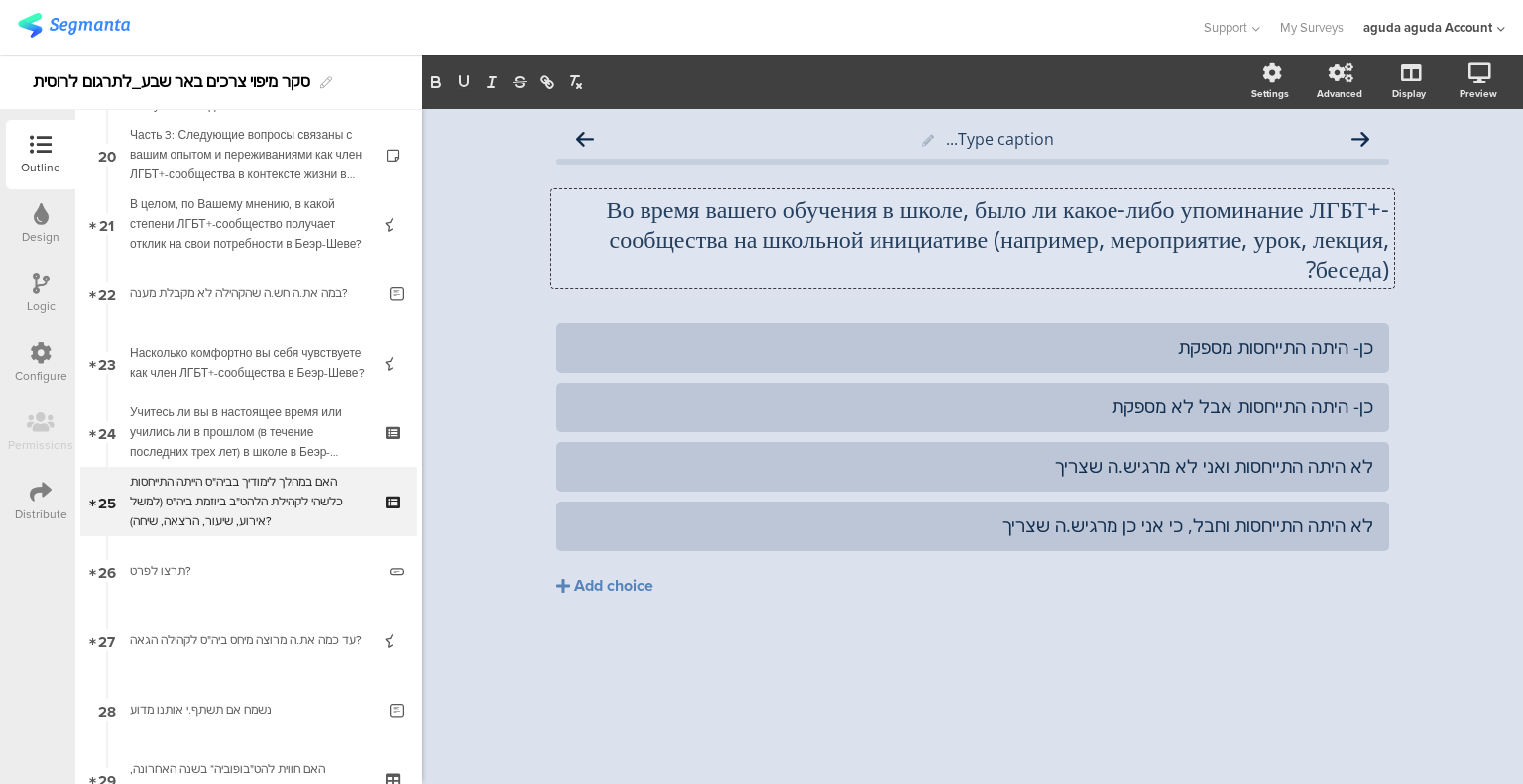scroll, scrollTop: 0, scrollLeft: 0, axis: both 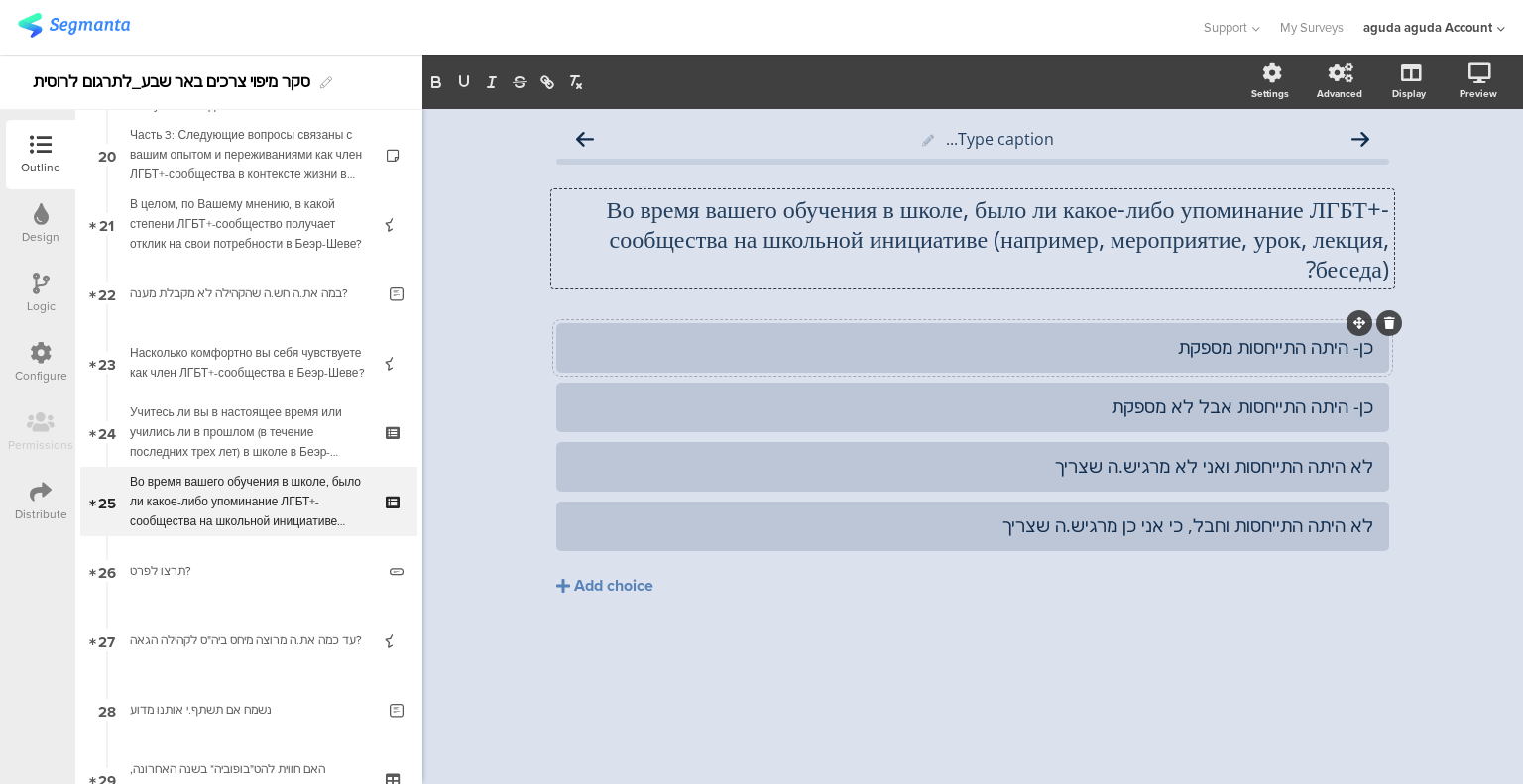click on "כן- היתה התייחסות מספקת" 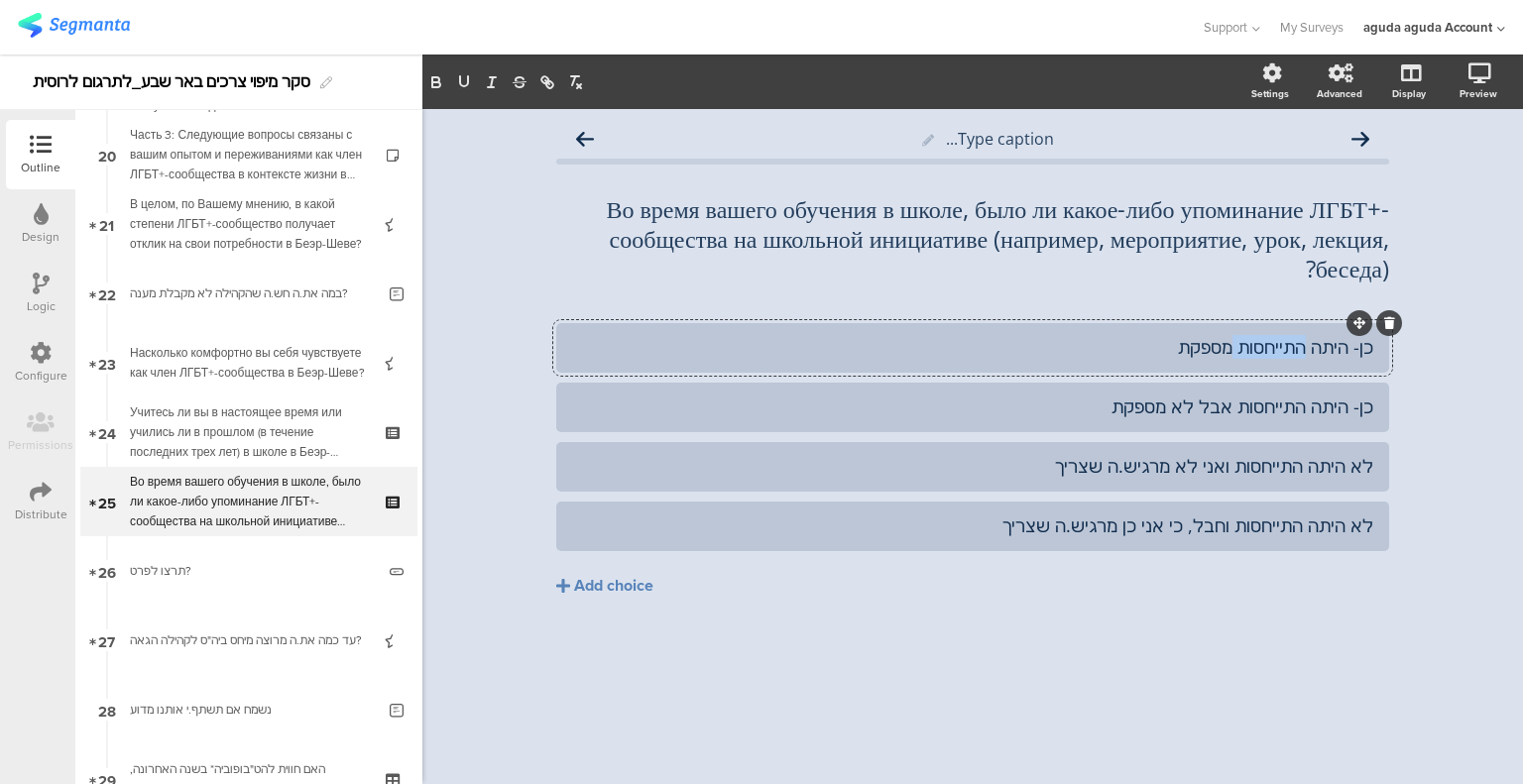 click on "כן- היתה התייחסות מספקת" 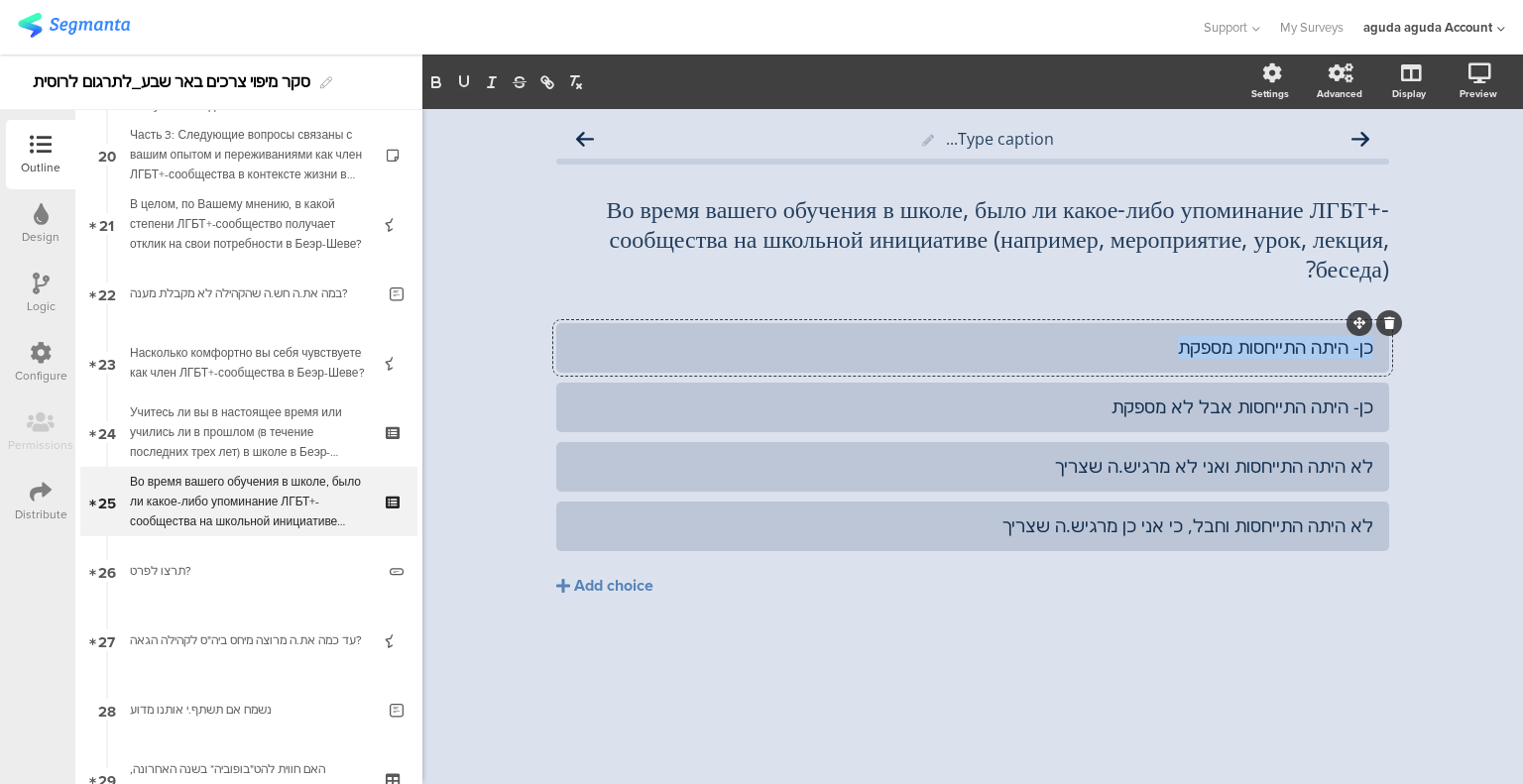 click on "כן- היתה התייחסות מספקת" 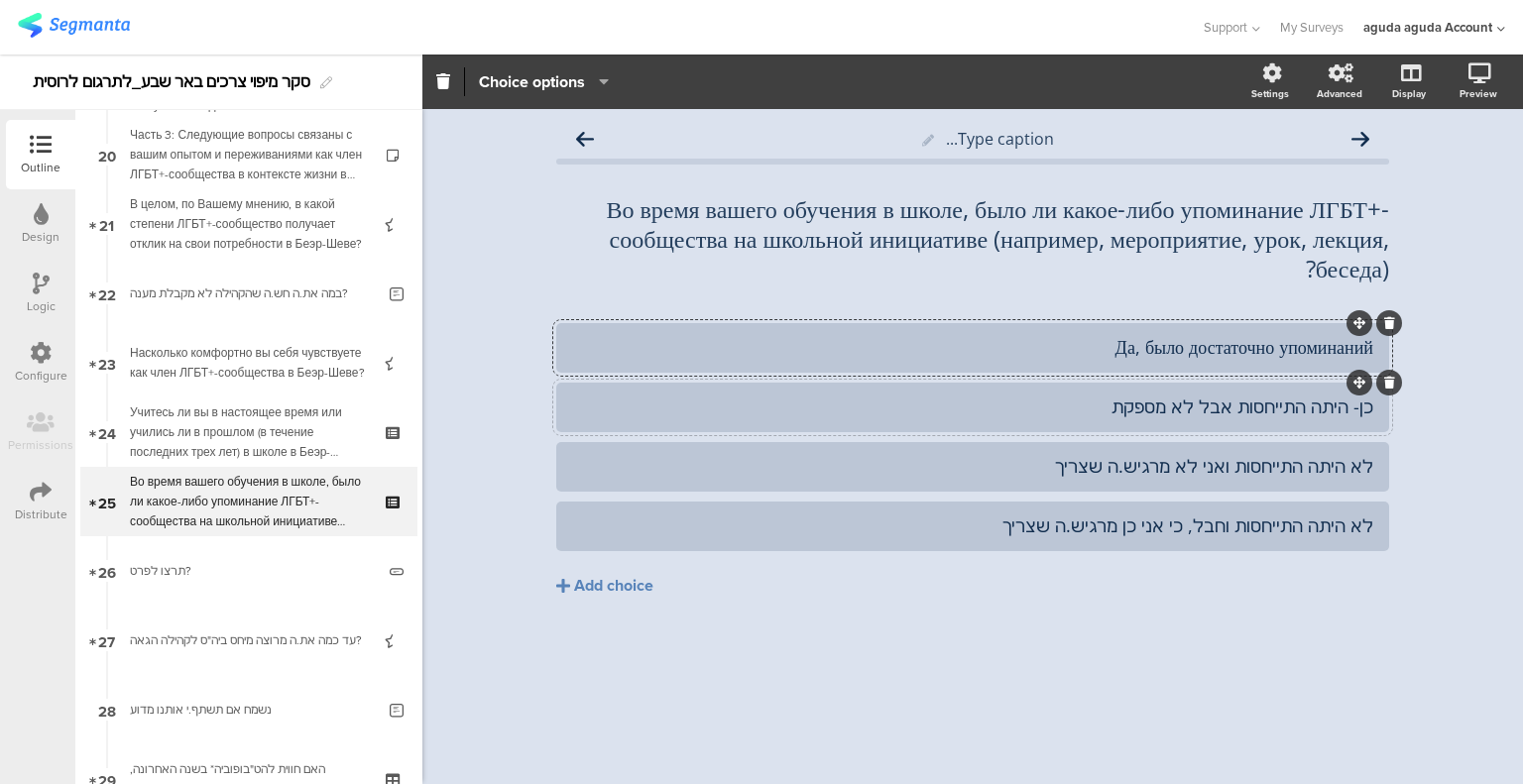 click on "כן- היתה התייחסות אבל לא מספקת" 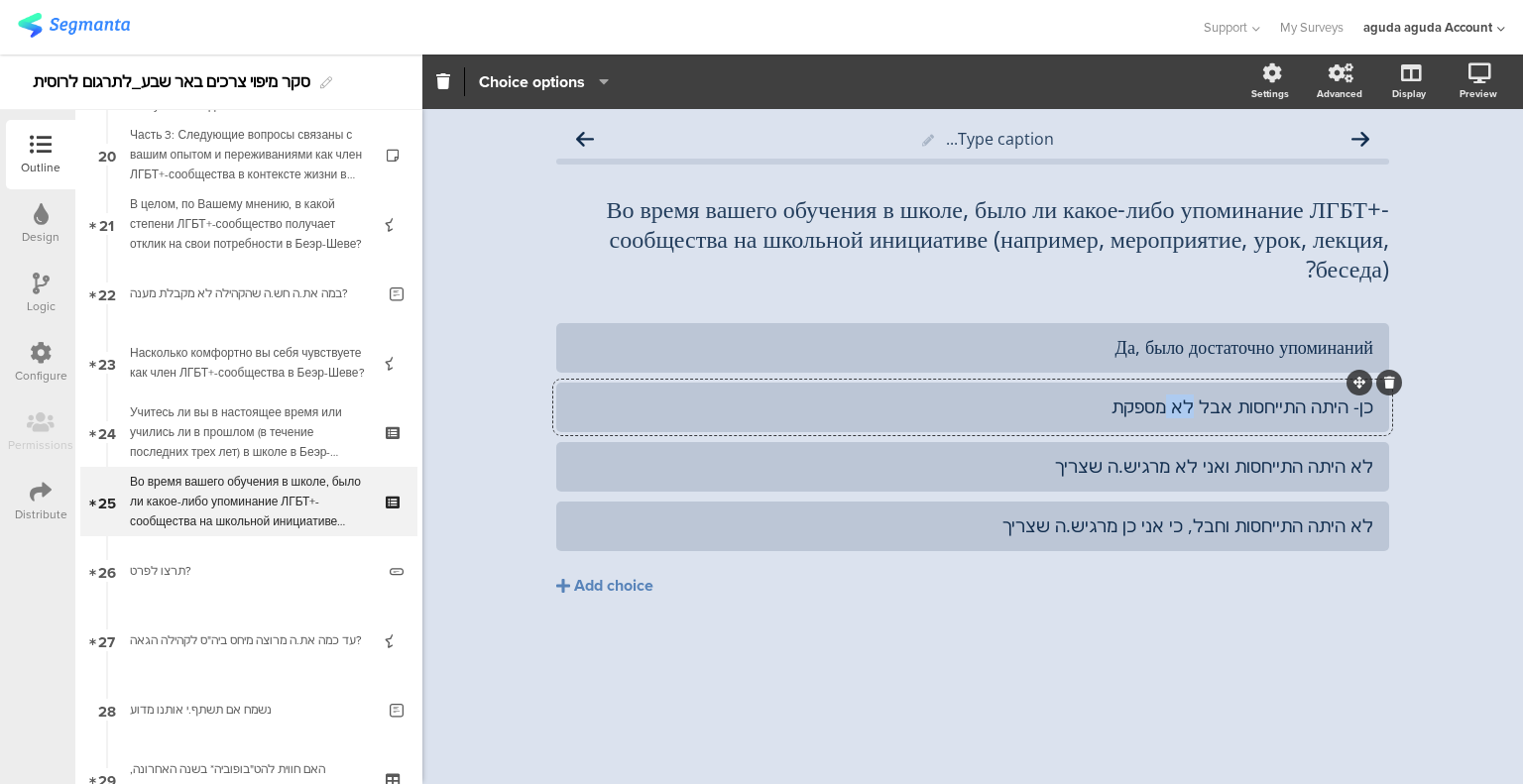click on "כן- היתה התייחסות אבל לא מספקת" 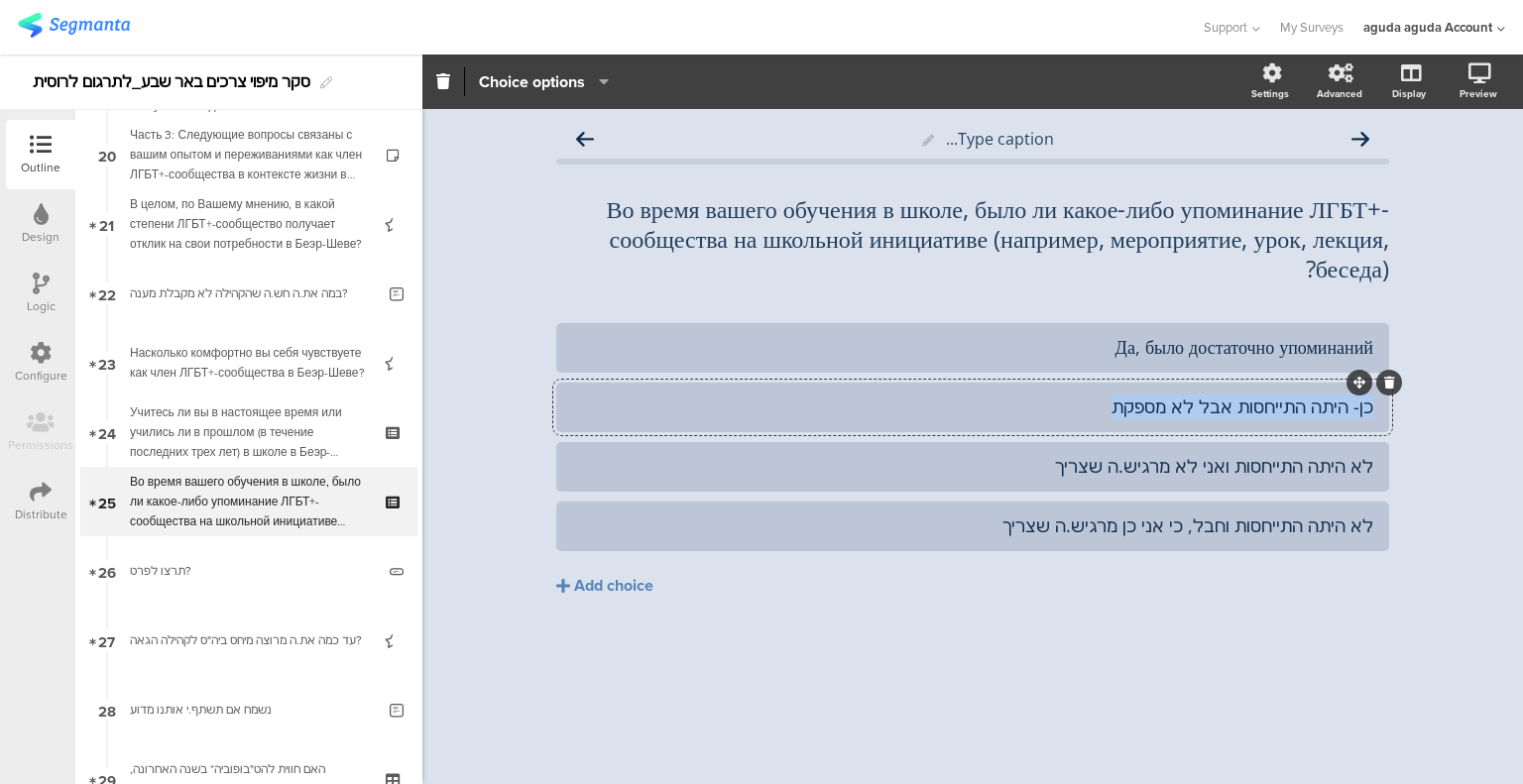 click on "כן- היתה התייחסות אבל לא מספקת" 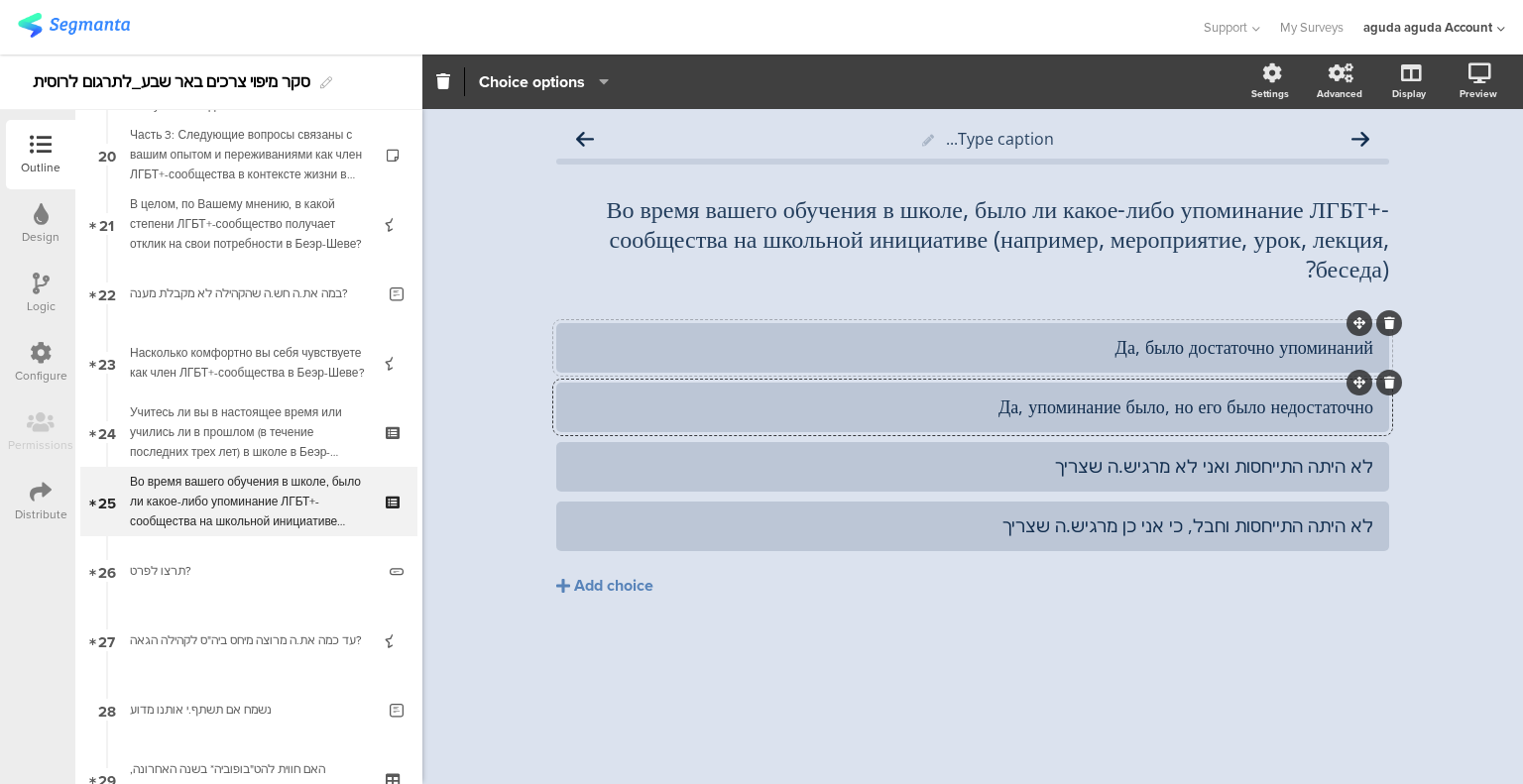 click on "Да, было достаточно упоминаний" 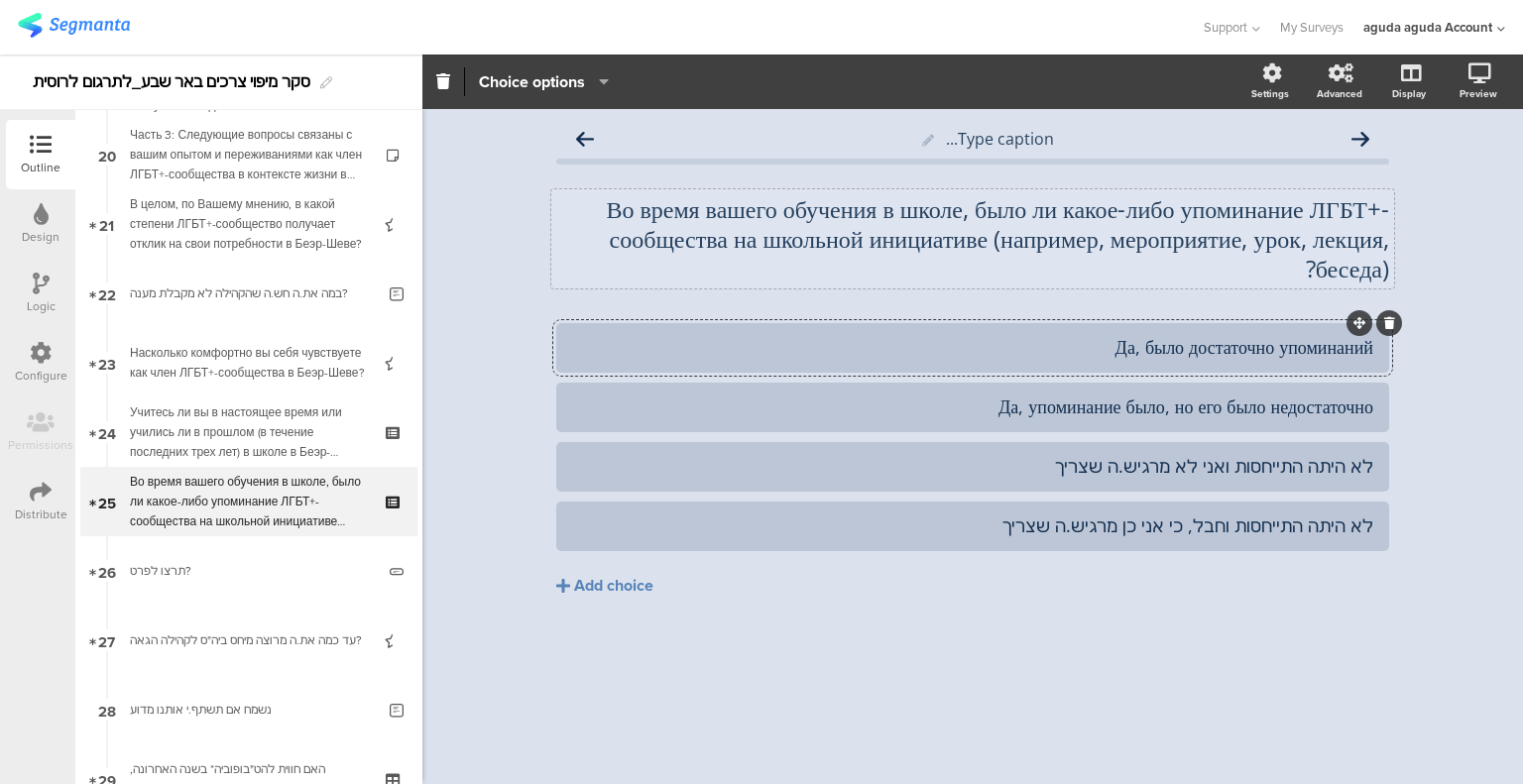 click on "Во время вашего обучения в школе, было ли какое-либо упоминание ЛГБТ+-сообщества на школьной инициативе (например, мероприятие, урок, лекция, беседа)?
Во время вашего обучения в школе, было ли какое-либо упоминание ЛГБТ+-сообщества на школьной инициативе (например, мероприятие, урок, лекция, беседа)?" 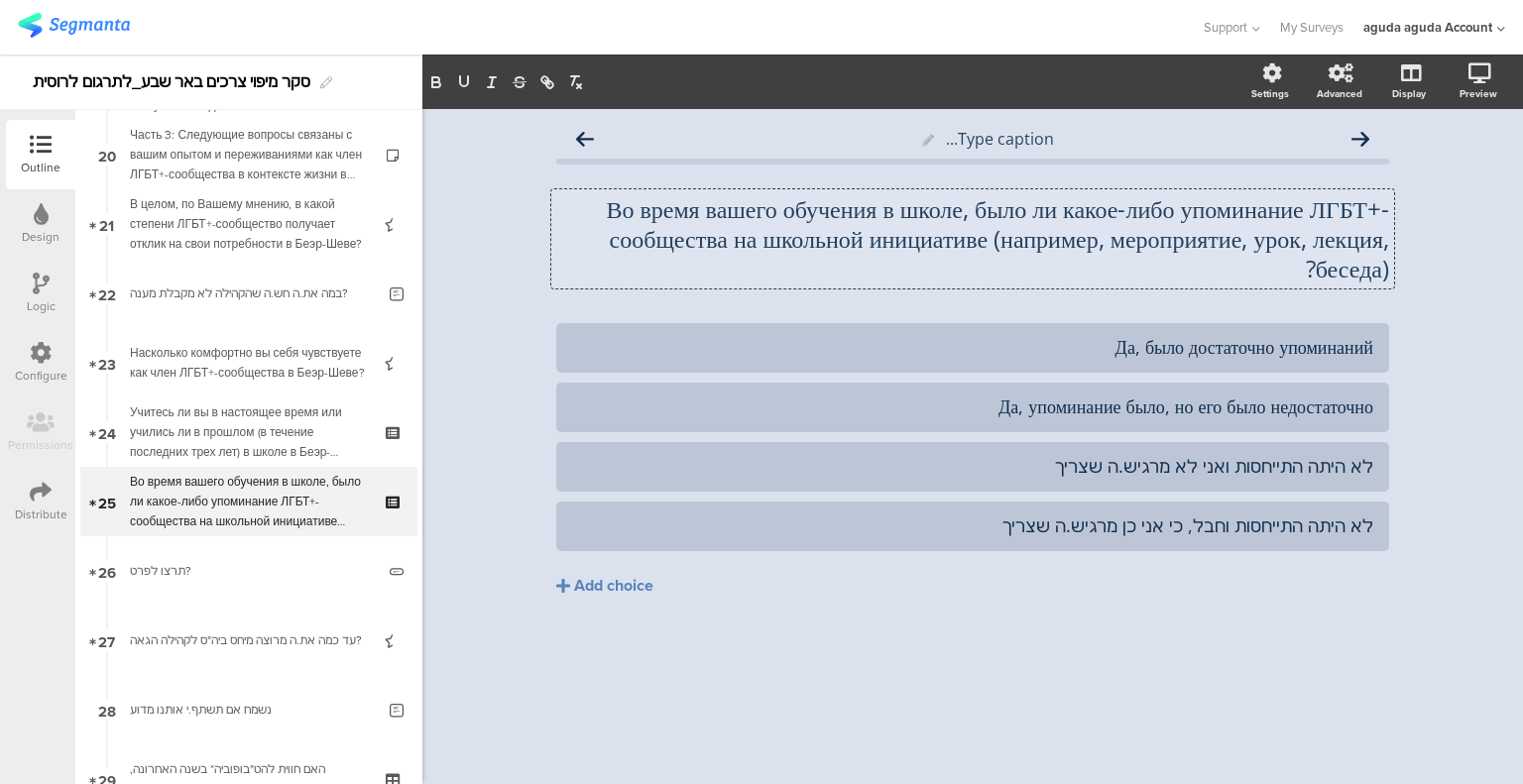 type 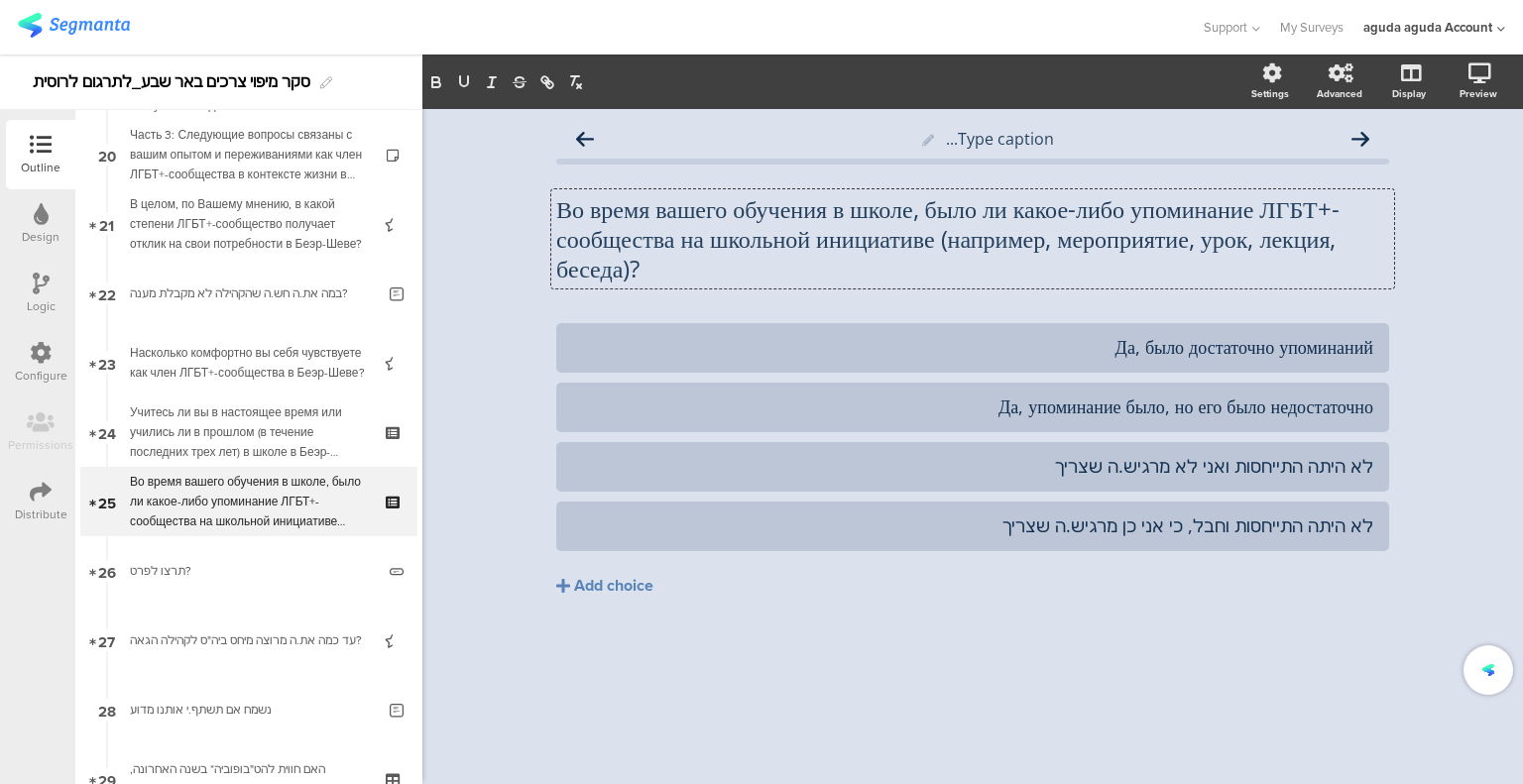 click on "Type caption...
Во время вашего обучения в школе, было ли какое-либо упоминание ЛГБТ+-сообщества на школьной инициативе (например, мероприятие, урок, лекция, беседа)?
Во время вашего обучения в школе, было ли какое-либо упоминание ЛГБТ+-сообщества на школьной инициативе (например, мероприятие, урок, лекция, беседа)?" 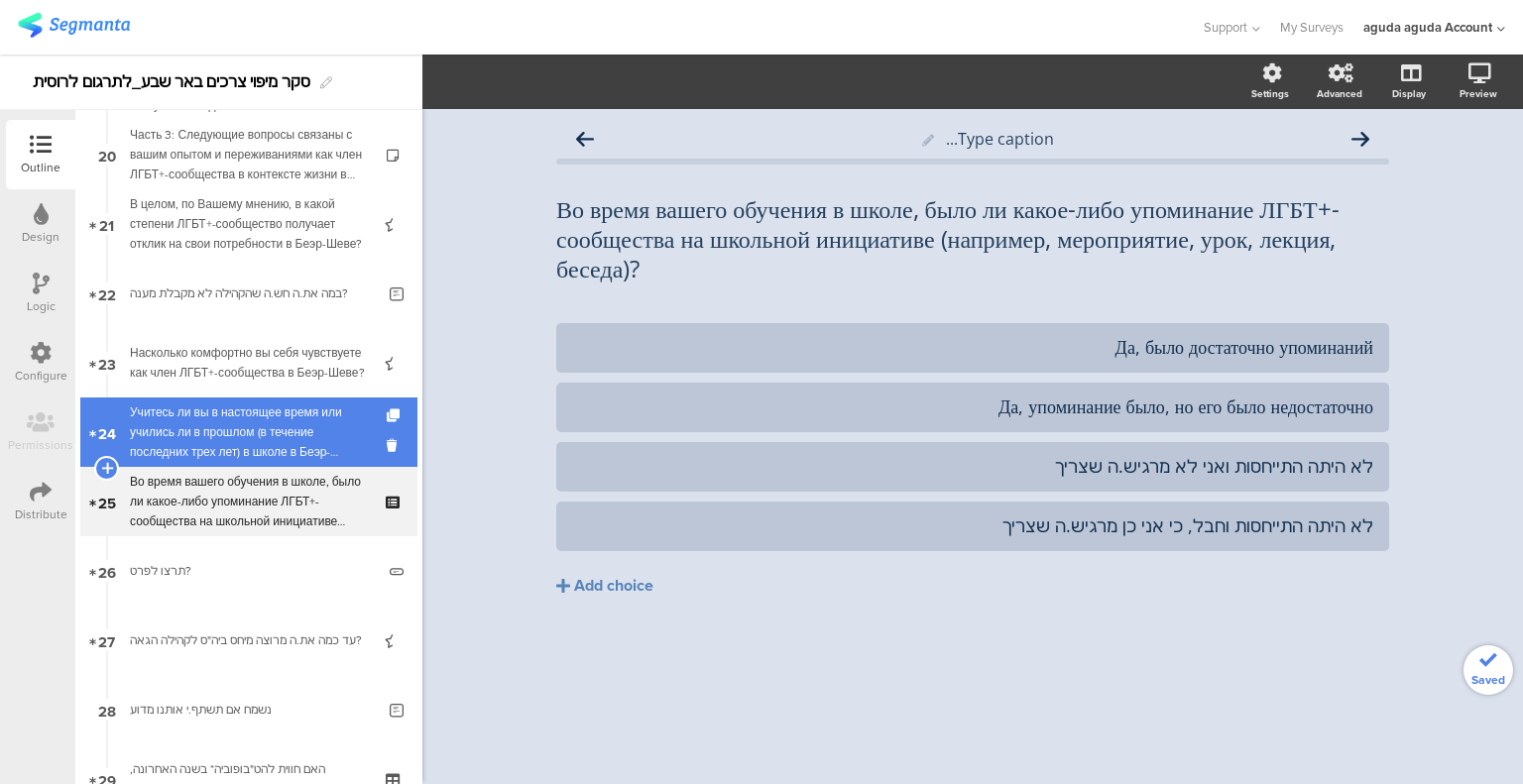 click on "Учитесь ли вы в настоящее время или учились ли в прошлом (в течение последних трех лет) в школе в Беэр-Шеве?" at bounding box center [248, 432] 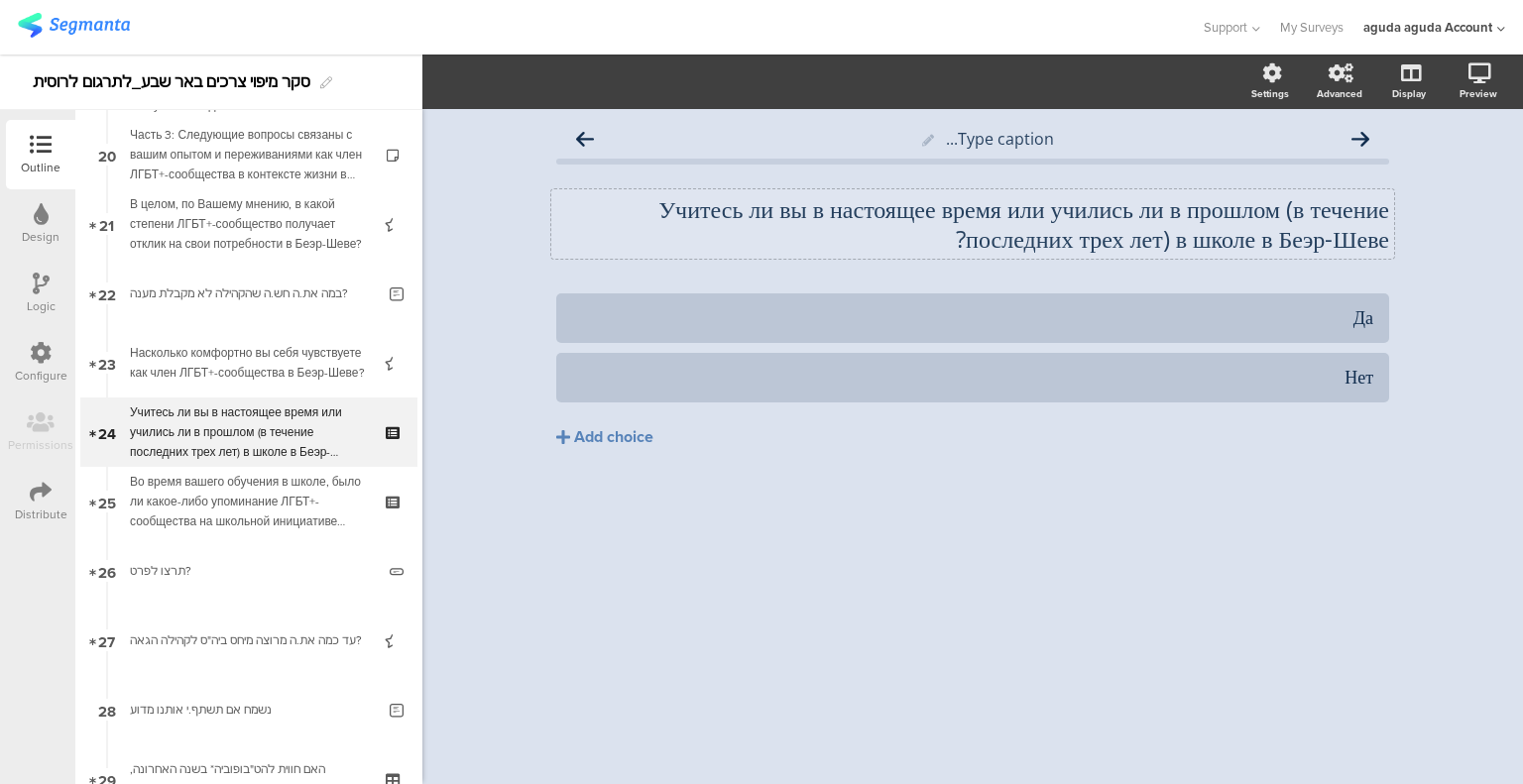 click on "Учитесь ли вы в настоящее время или учились ли в прошлом (в течение последних трех лет) в школе в Беэр-Шеве?" 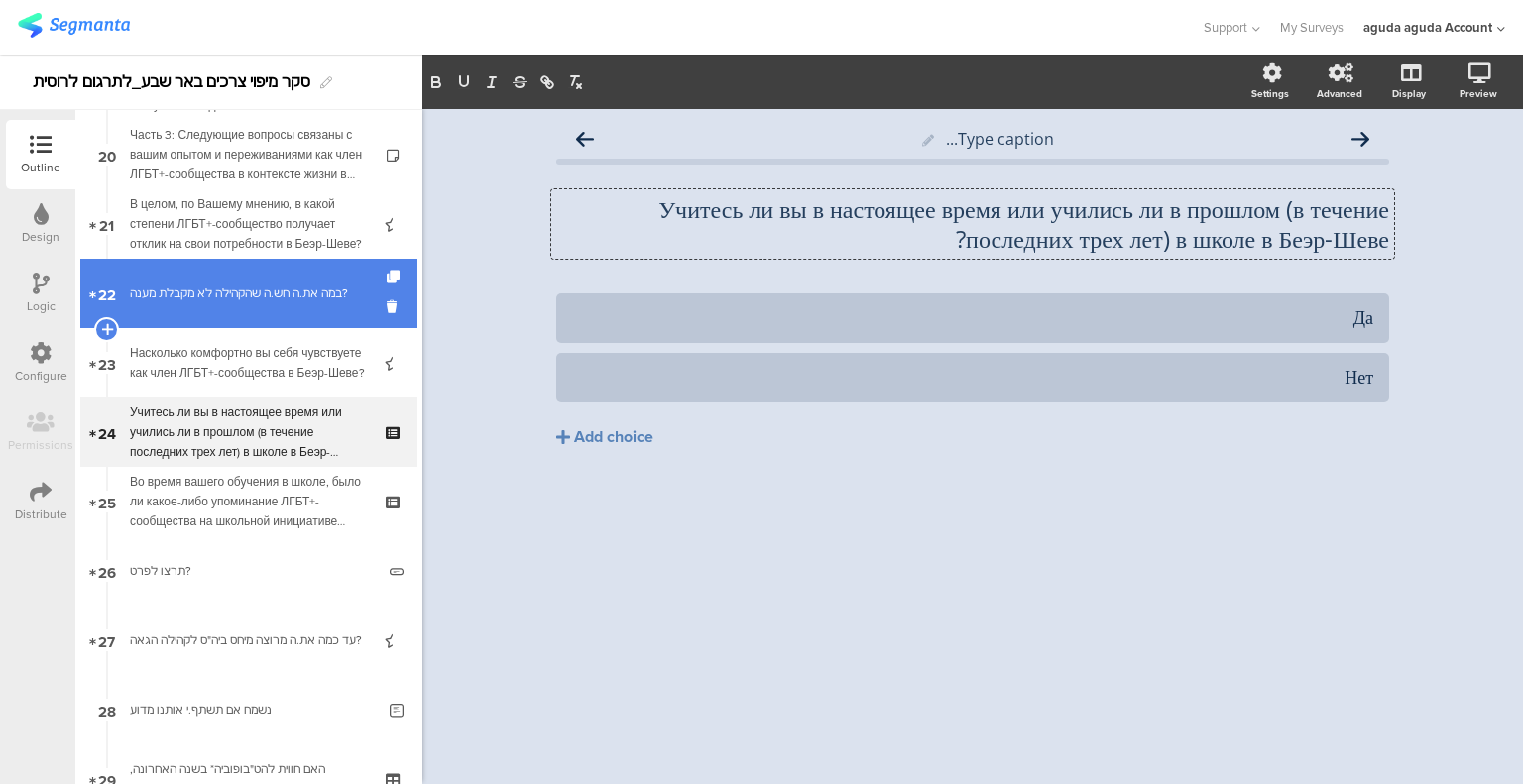 type 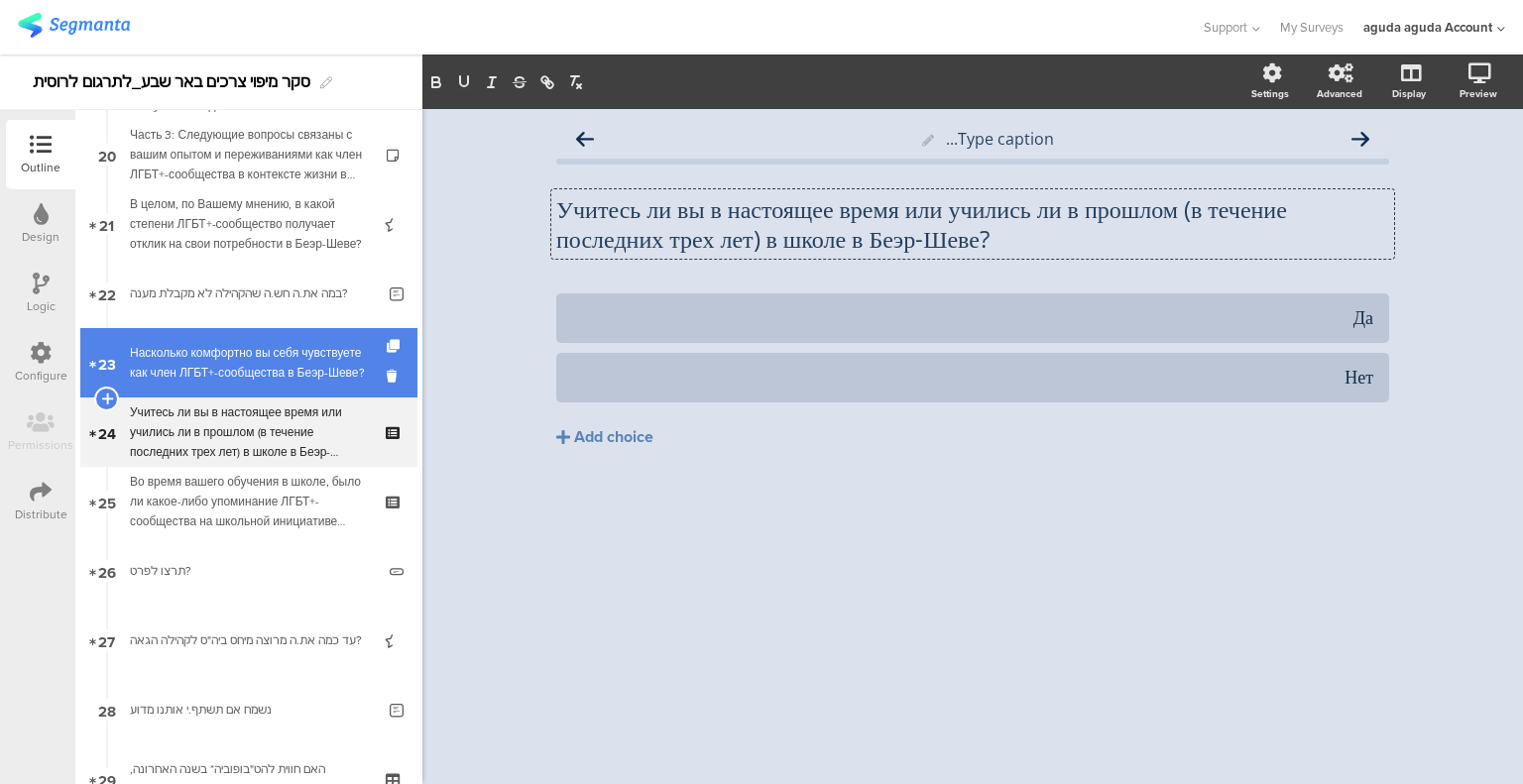 click on "Насколько комфортно вы себя чувствуете как член ЛГБТ+-сообщества в Беэр-Шеве?" at bounding box center [248, 363] 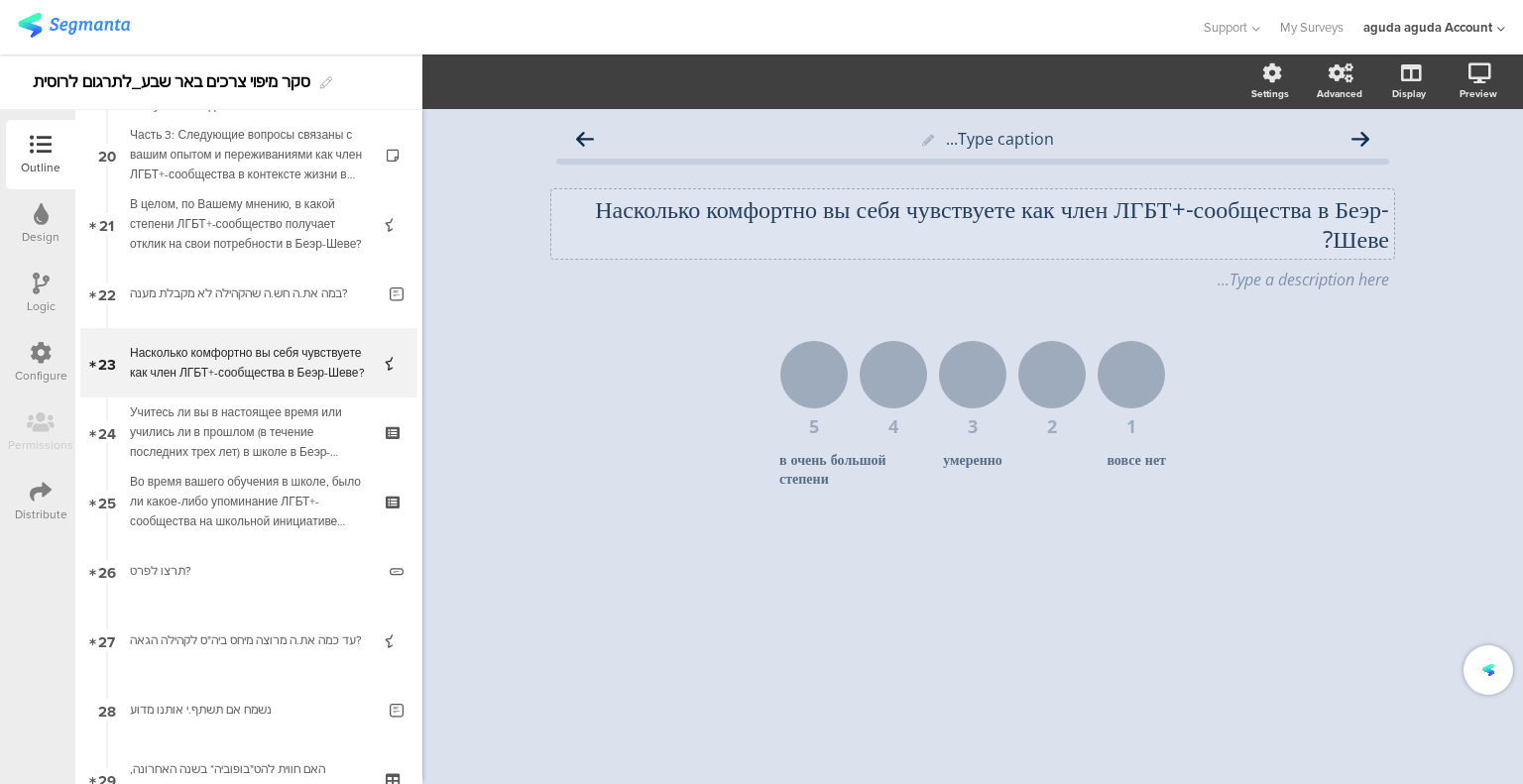 click on "Насколько комфортно вы себя чувствуете как член ЛГБТ+-сообщества в Беэр-Шеве?" 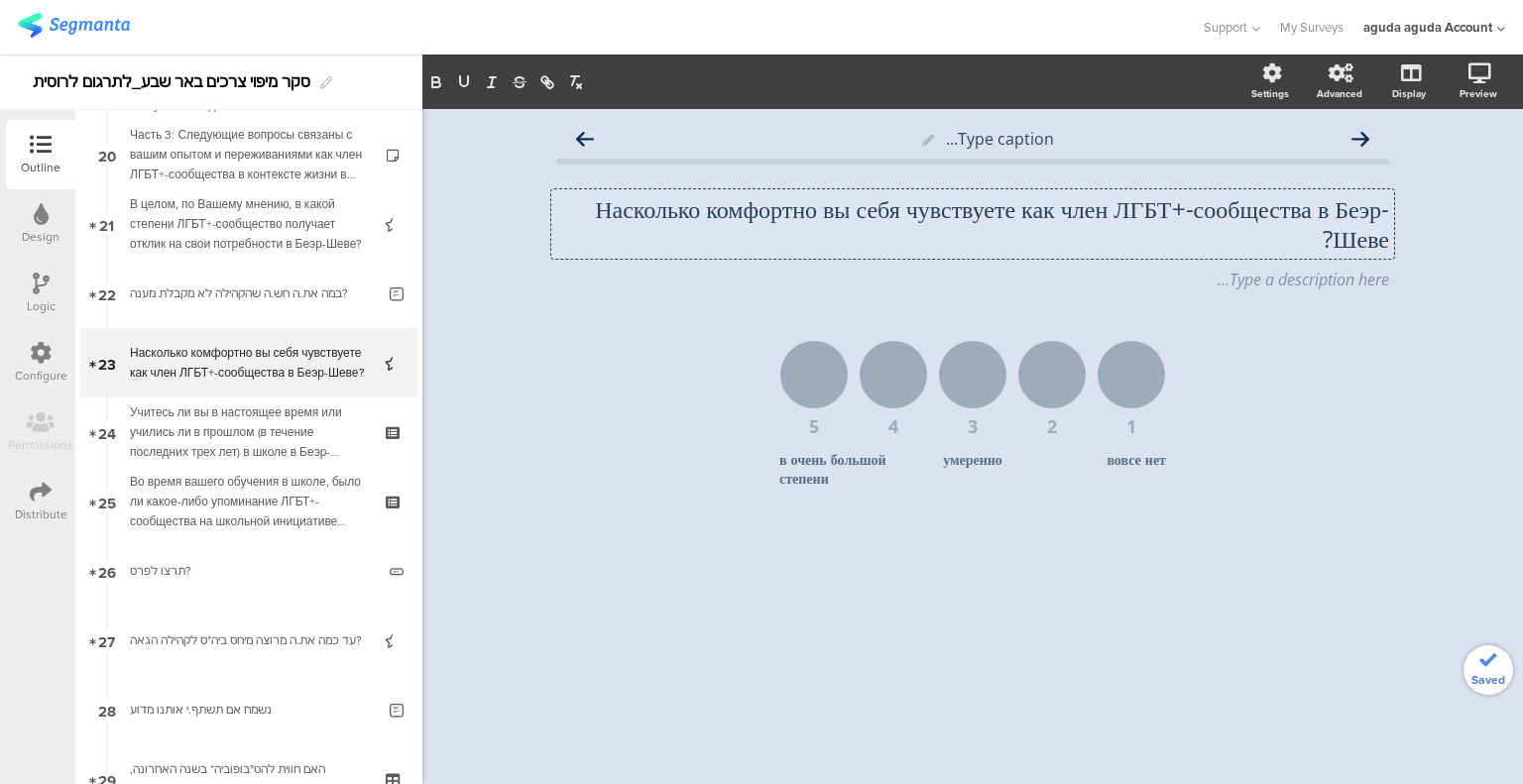 scroll, scrollTop: 1, scrollLeft: 0, axis: vertical 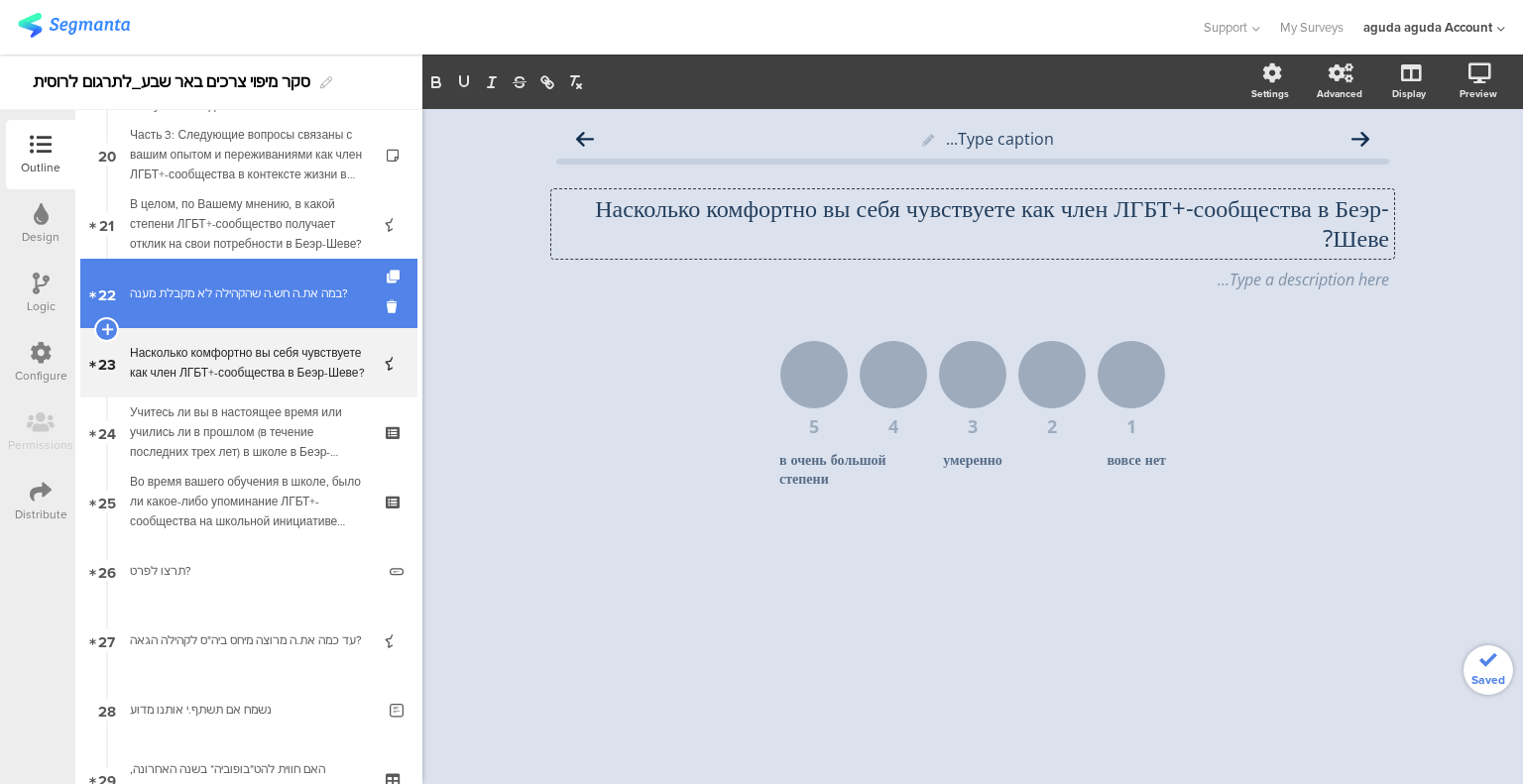 type 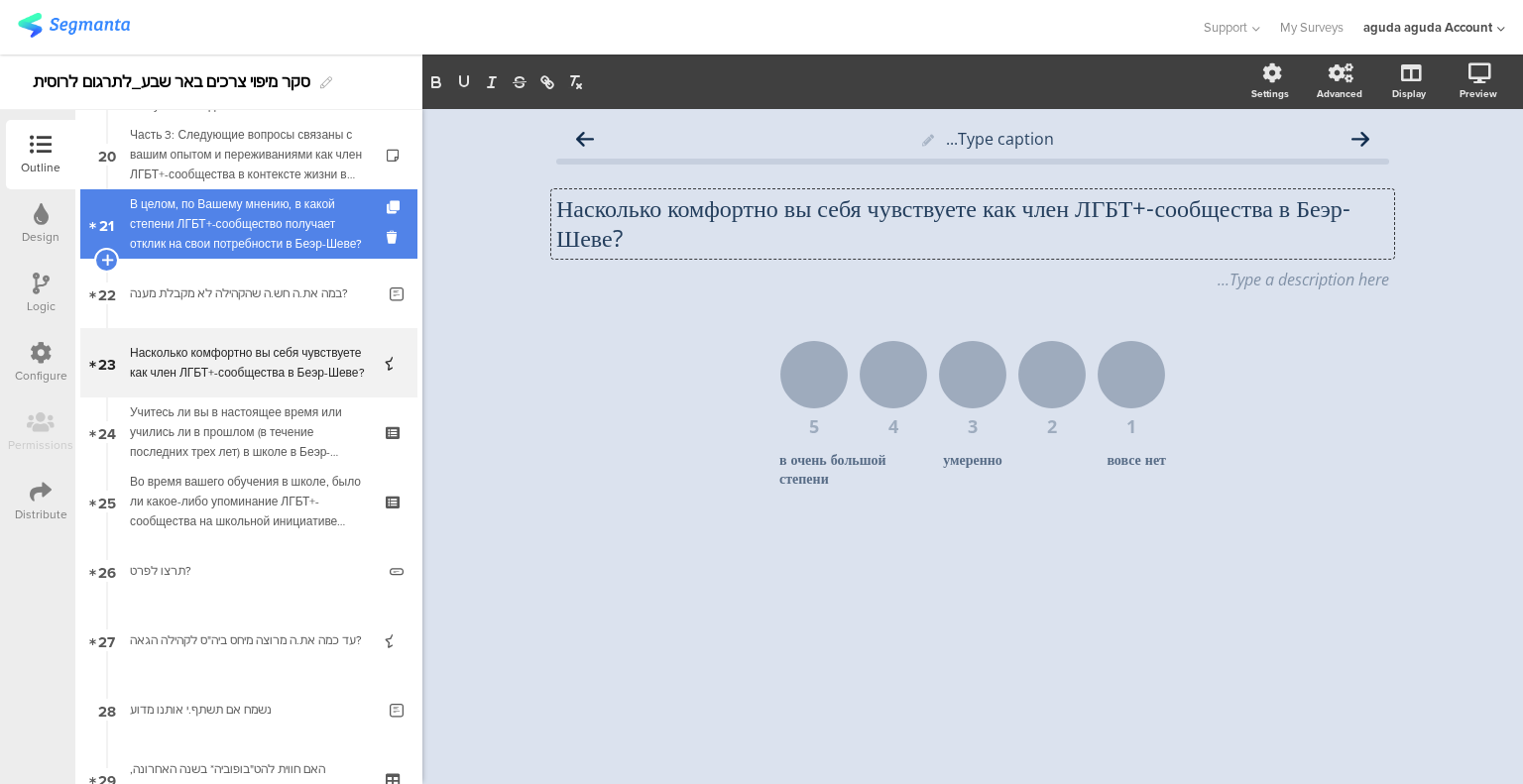 click on "В целом, по Вашему мнению, в какой степени ЛГБТ+-сообщество получает отклик на свои потребности в Беэр-Шеве?" at bounding box center (248, 224) 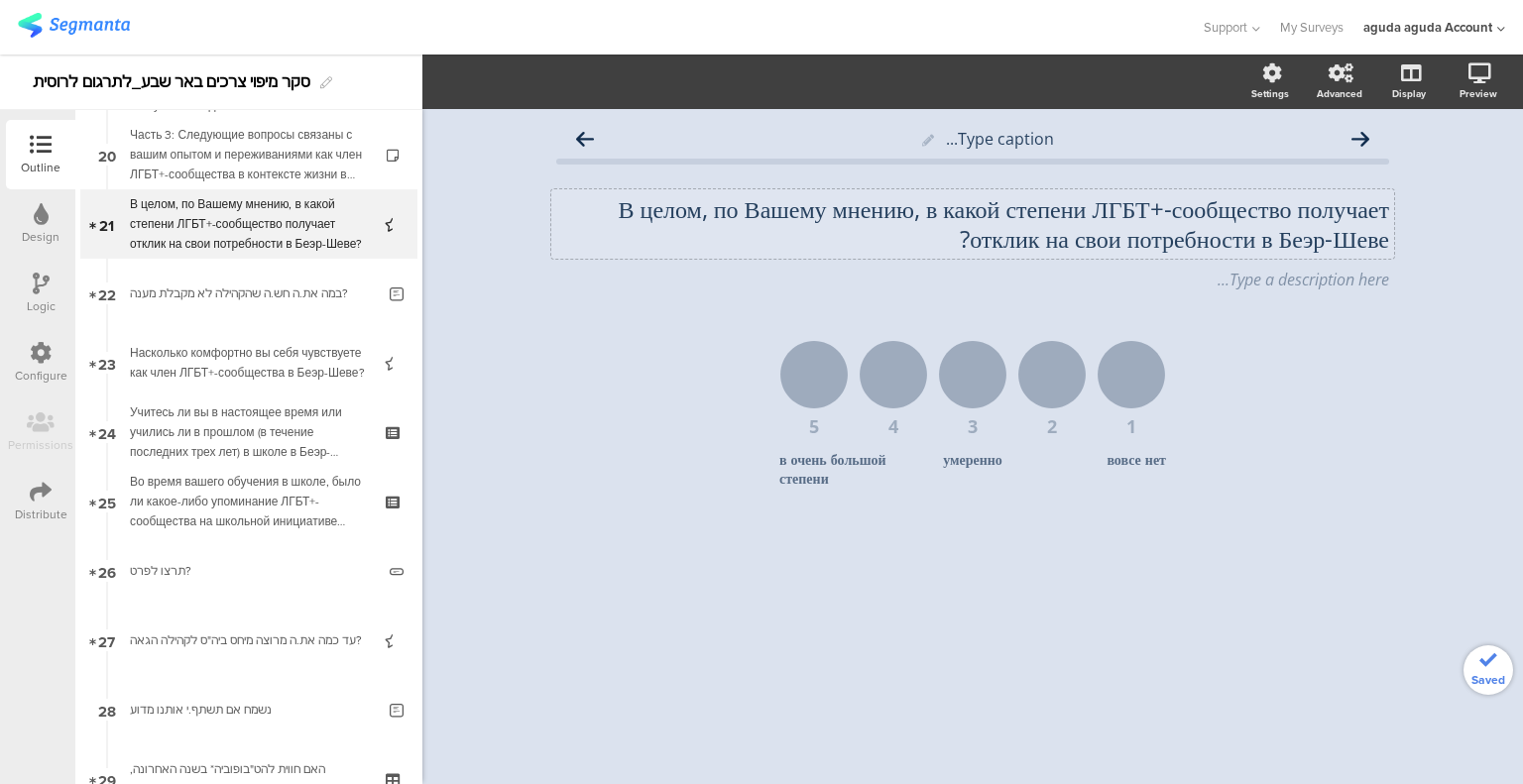 click on "В целом, по Вашему мнению, в какой степени ЛГБТ+-сообщество получает отклик на свои потребности в Беэр-Шеве?" 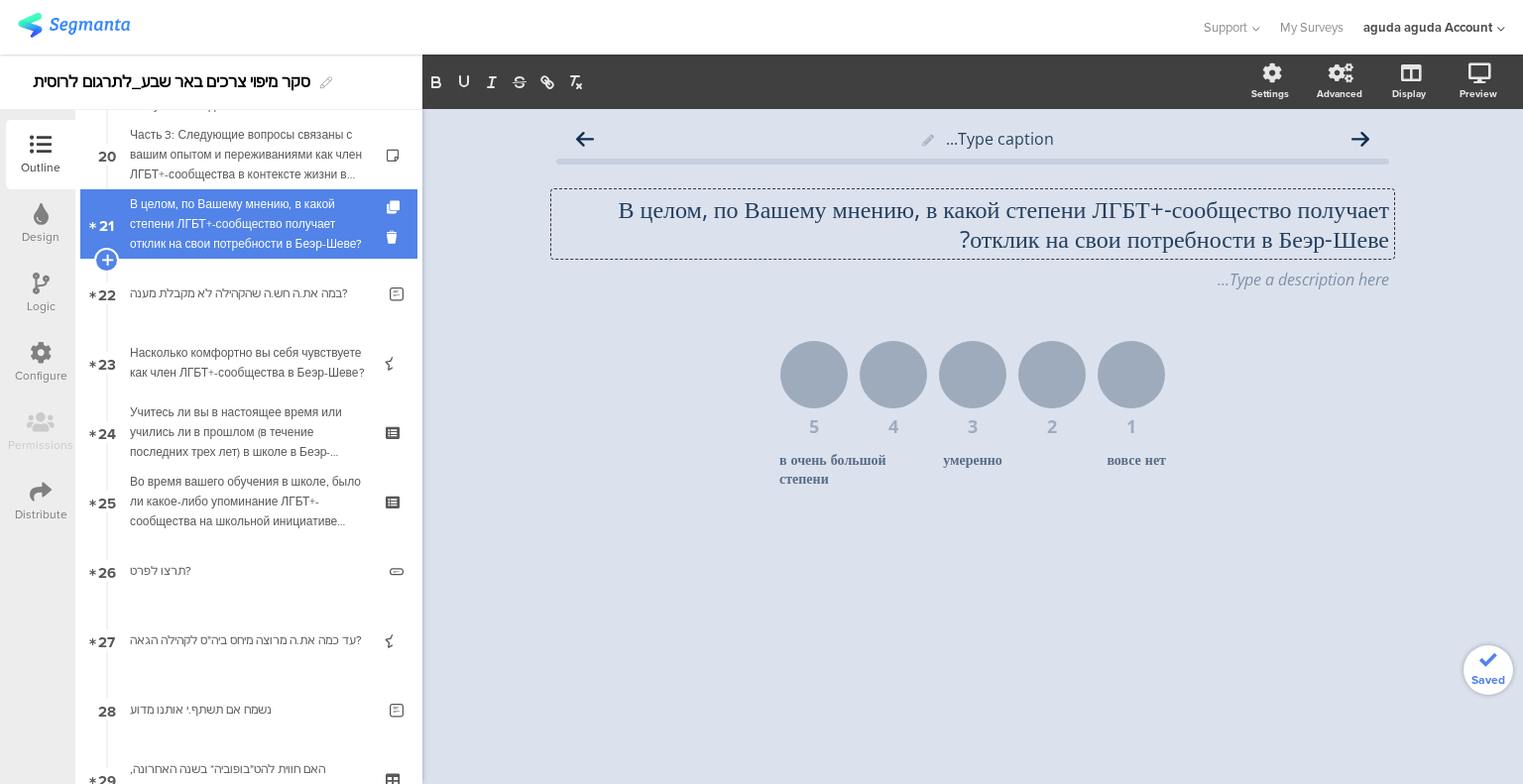 scroll, scrollTop: 1, scrollLeft: 0, axis: vertical 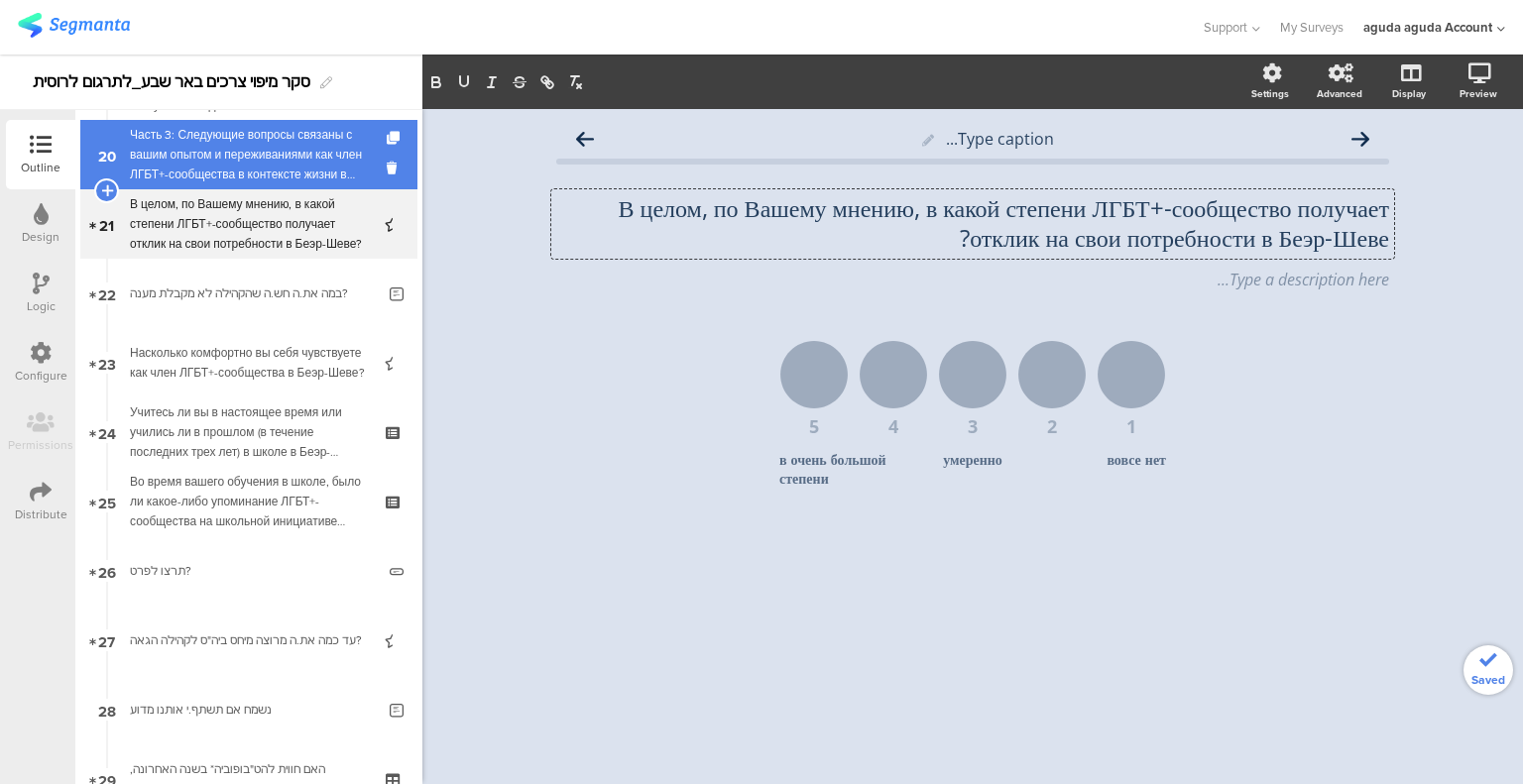 type 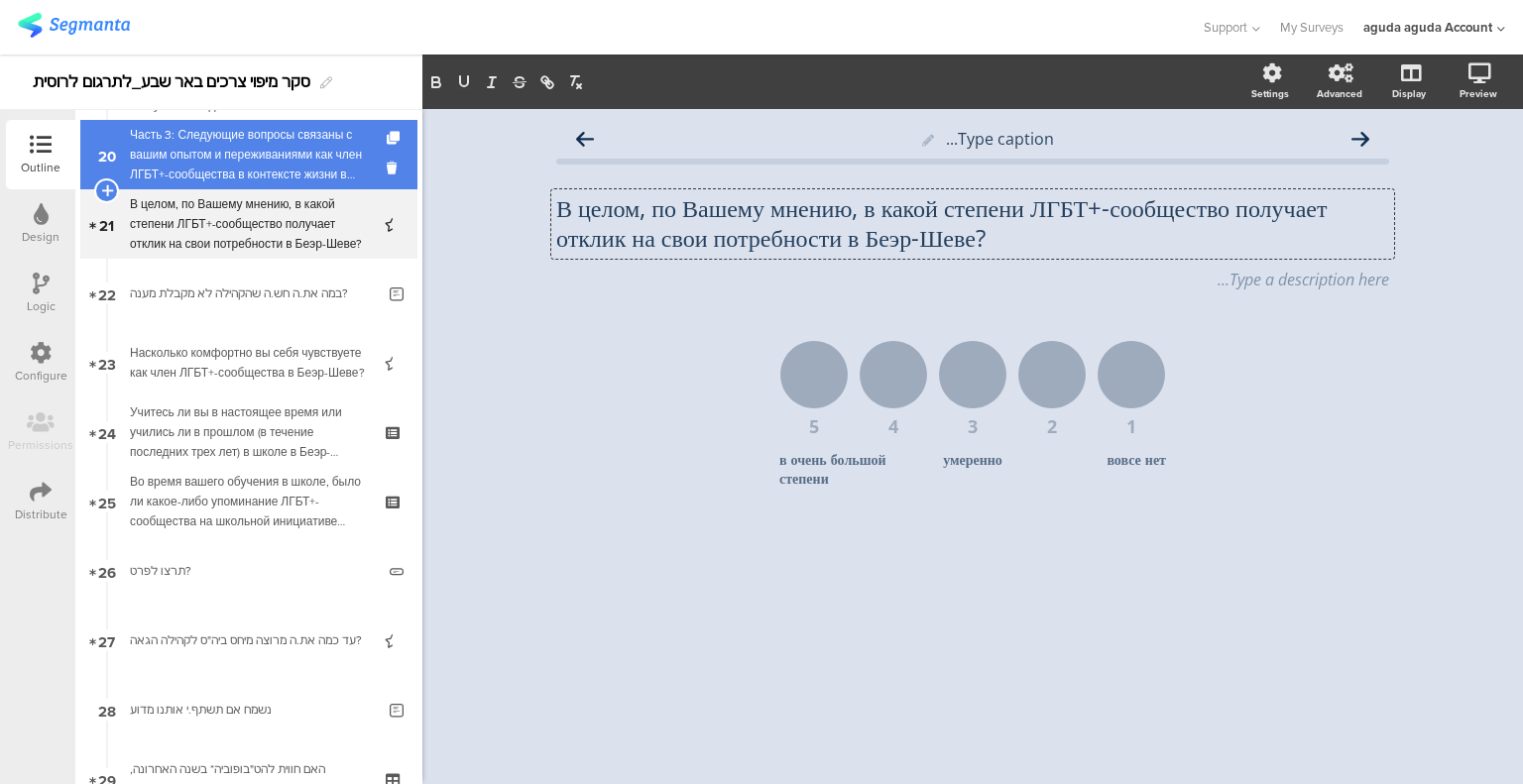click on "Часть 3: Следующие вопросы связаны с вашим опытом и переживаниями как член ЛГБТ+-сообщества в контексте жизни в Беэр-Шеве." at bounding box center [248, 155] 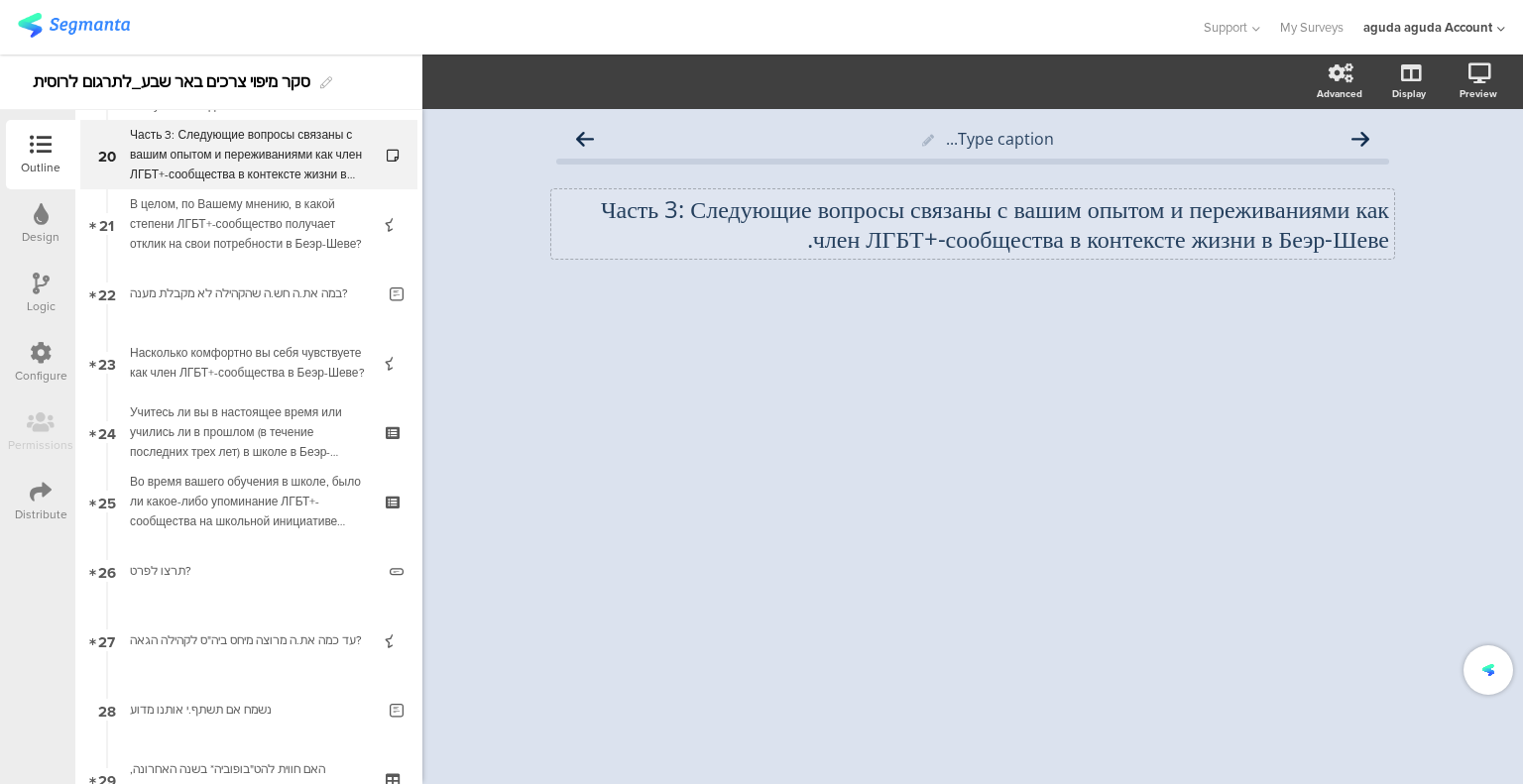 click on "Часть 3: Следующие вопросы связаны с вашим опытом и переживаниями как член ЛГБТ+-сообщества в контексте жизни в Беэр-Шеве." 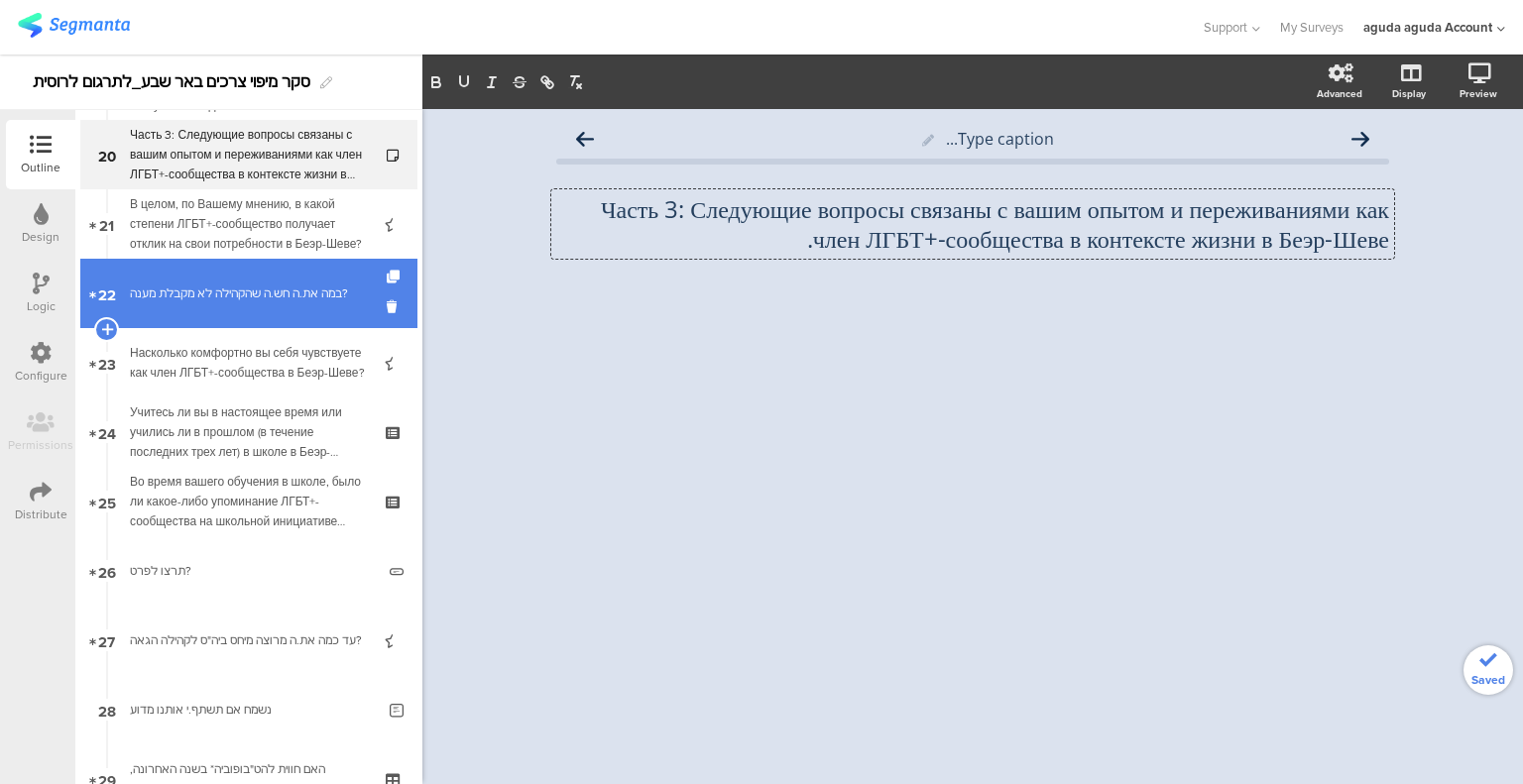 type 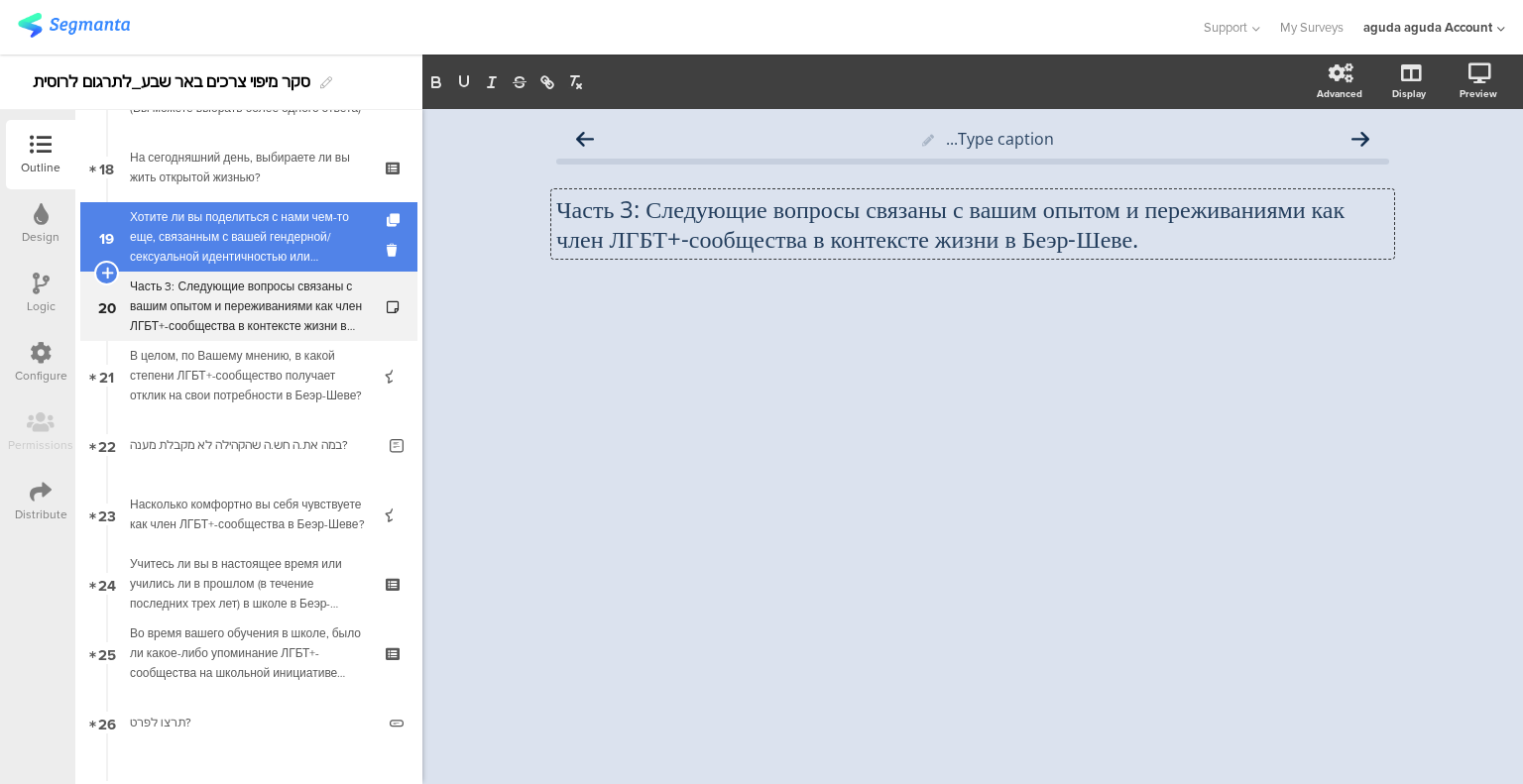 scroll, scrollTop: 1189, scrollLeft: 0, axis: vertical 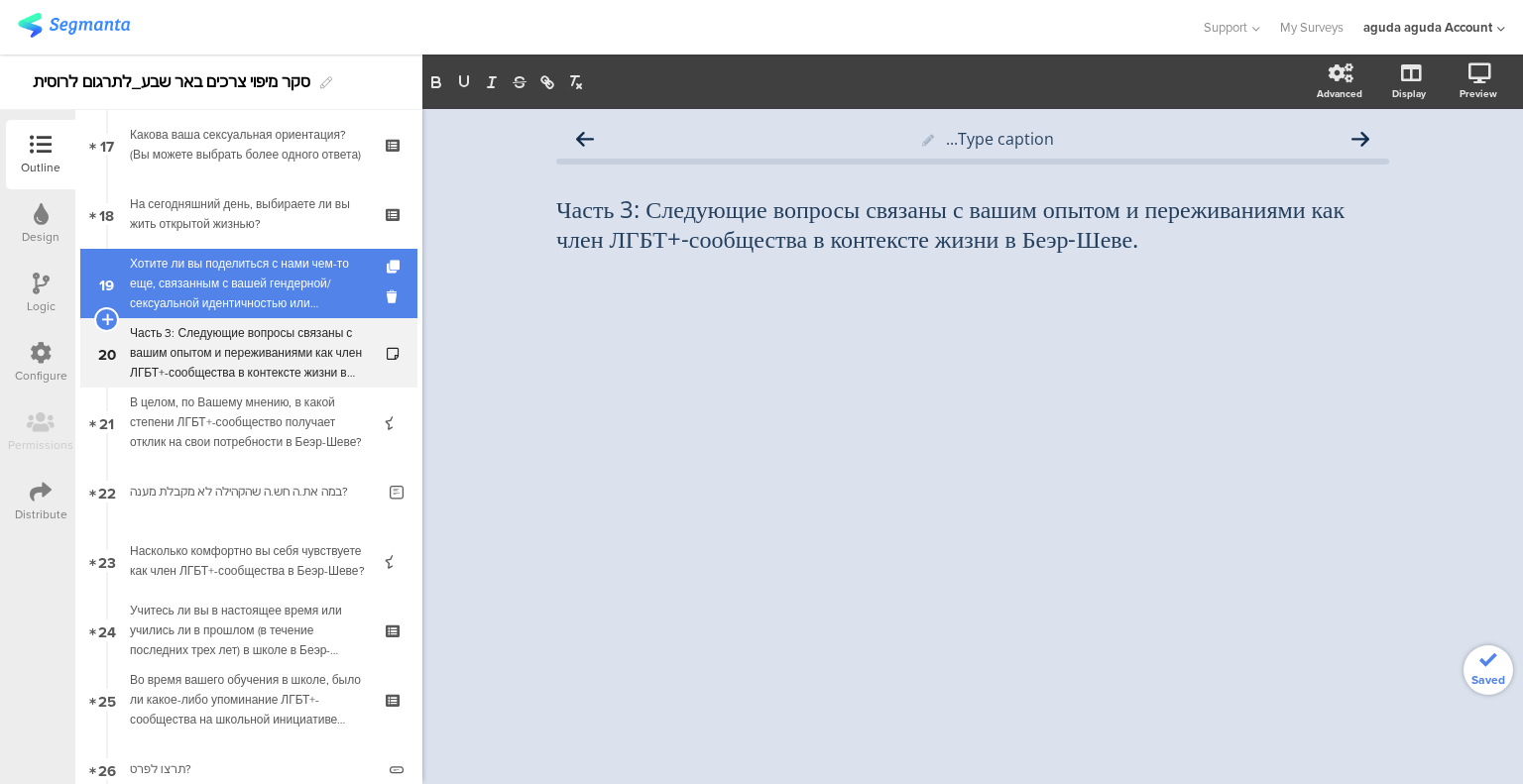 click on "[NUMBER]
Хотите ли вы поделиться с нами чем-то еще, связанным с вашей гендерной/сексуальной идентичностью или проблемами каминг-аута?" at bounding box center (249, 283) 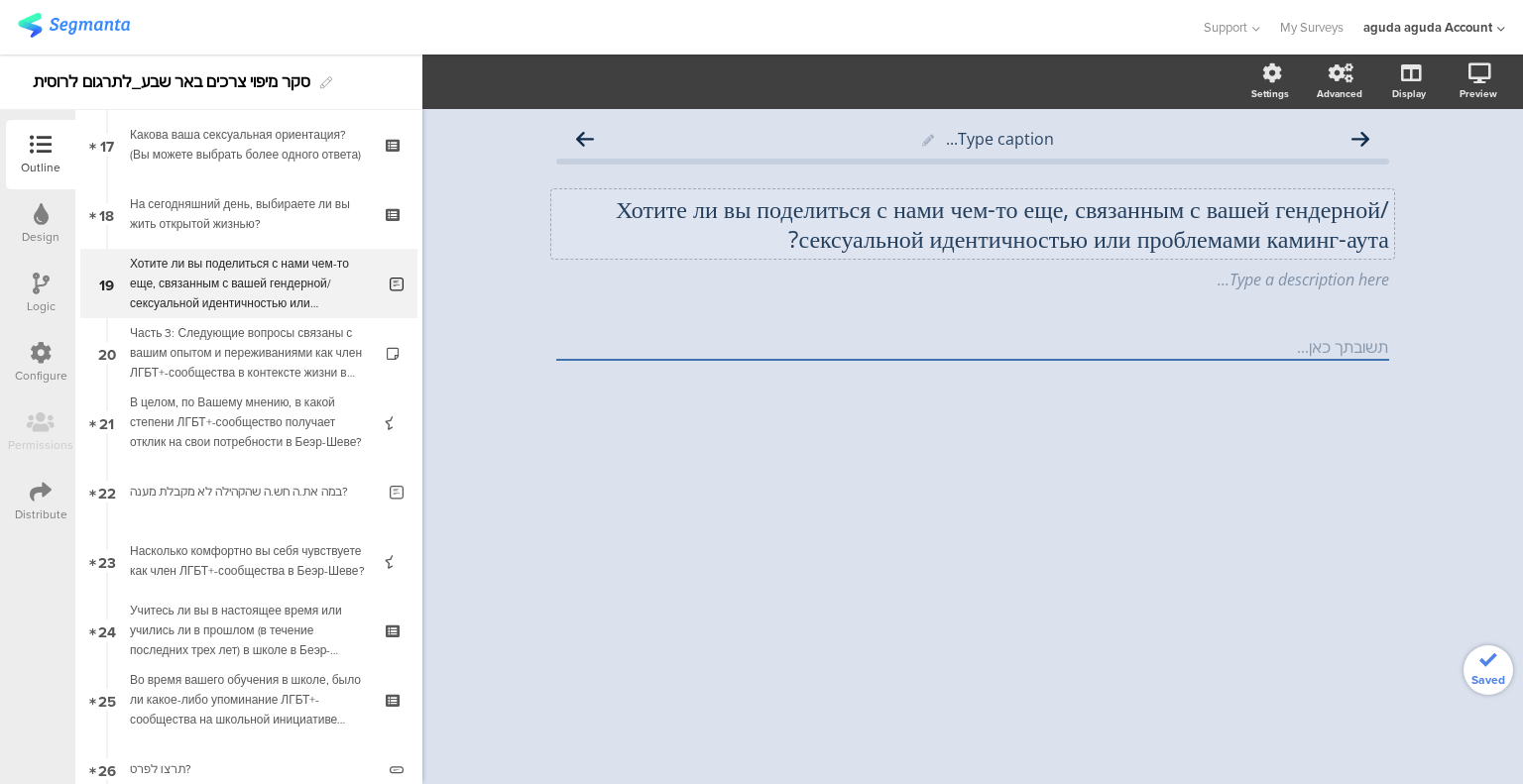 click on "Хотите ли вы поделиться с нами чем-то еще, связанным с вашей гендерной/сексуальной идентичностью или проблемами каминг-аута?
Хотите ли вы поделиться с нами чем-то еще, связанным с вашей гендерной/сексуальной идентичностью или проблемами каминг-аута?" 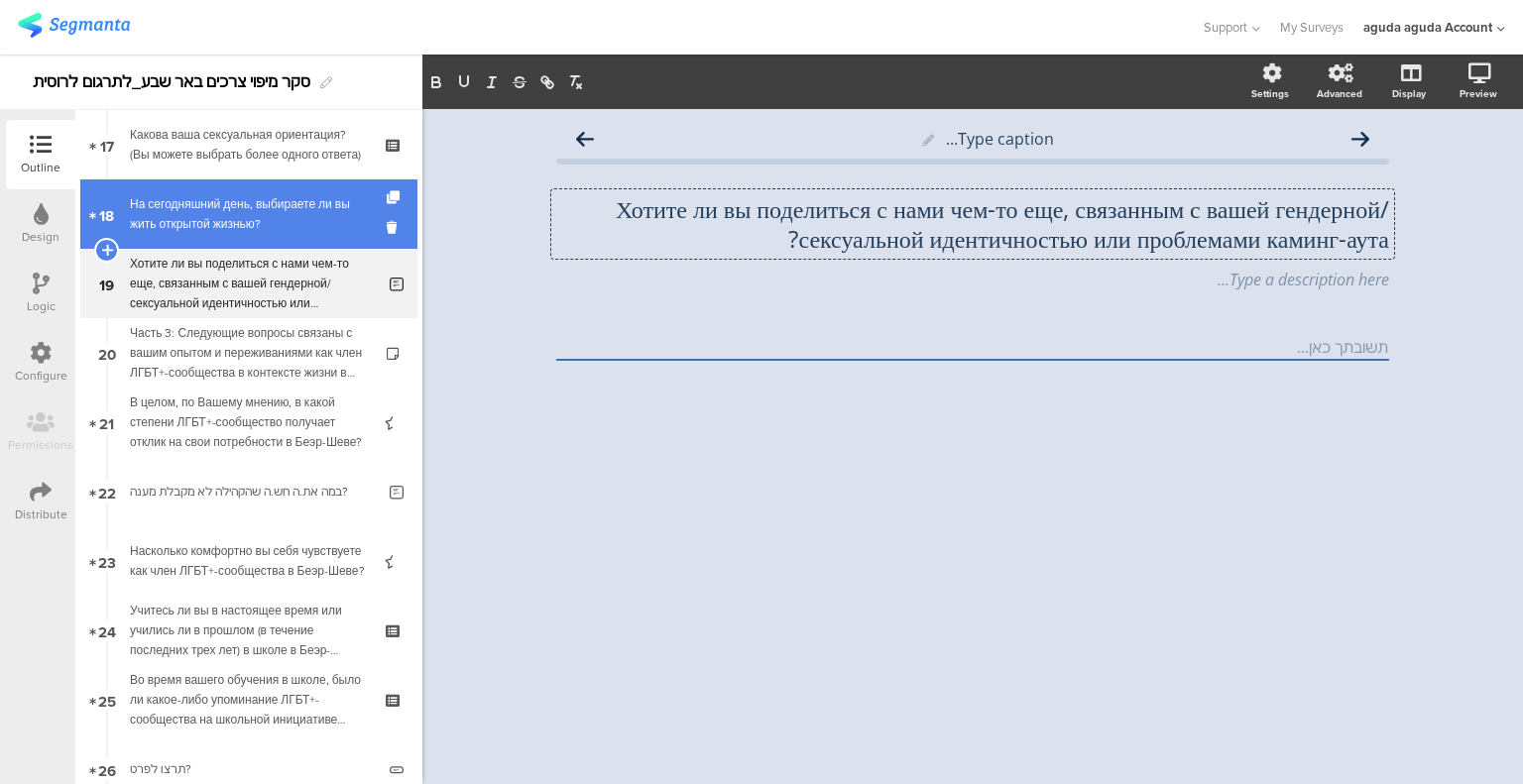 scroll, scrollTop: 1, scrollLeft: 0, axis: vertical 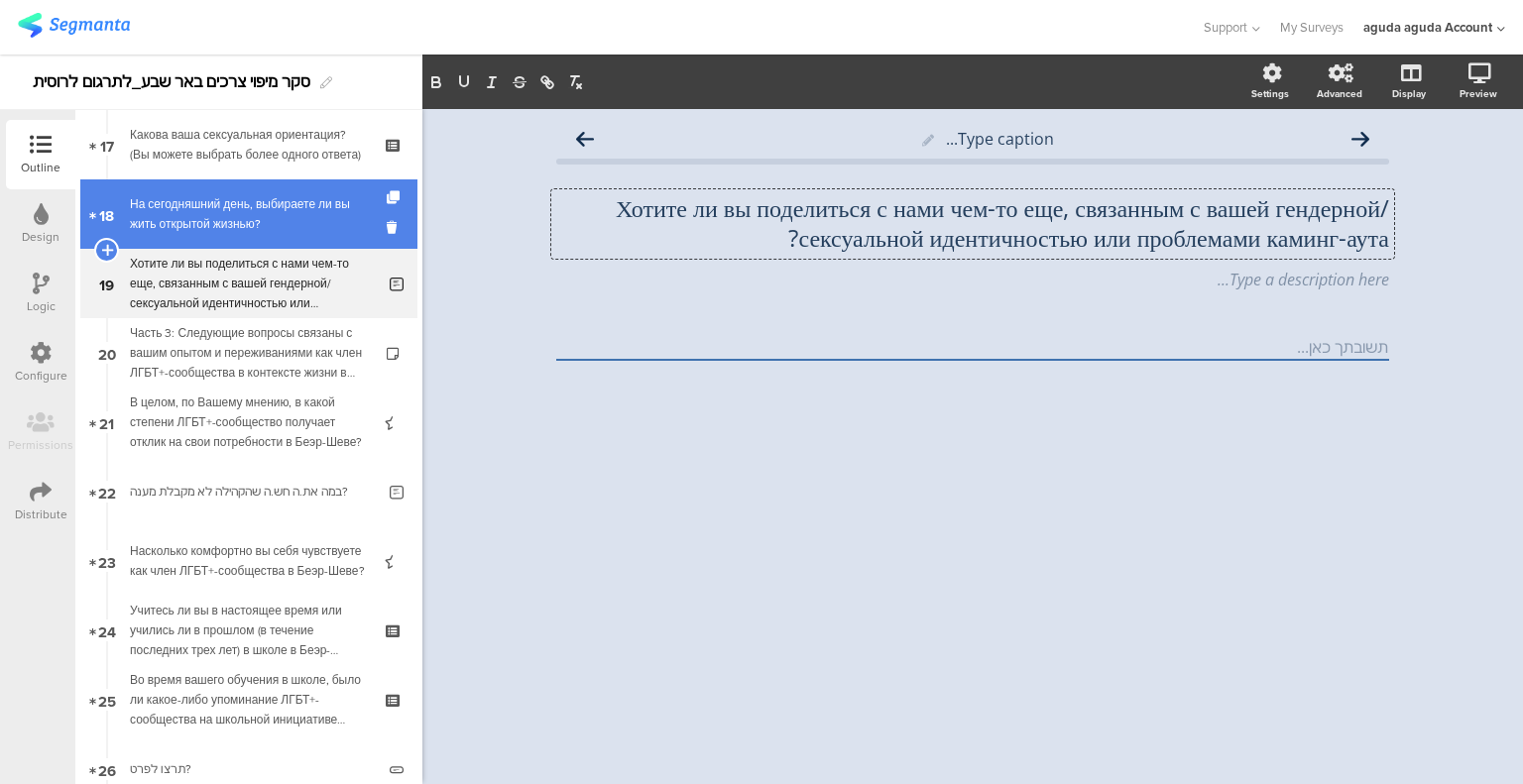 type 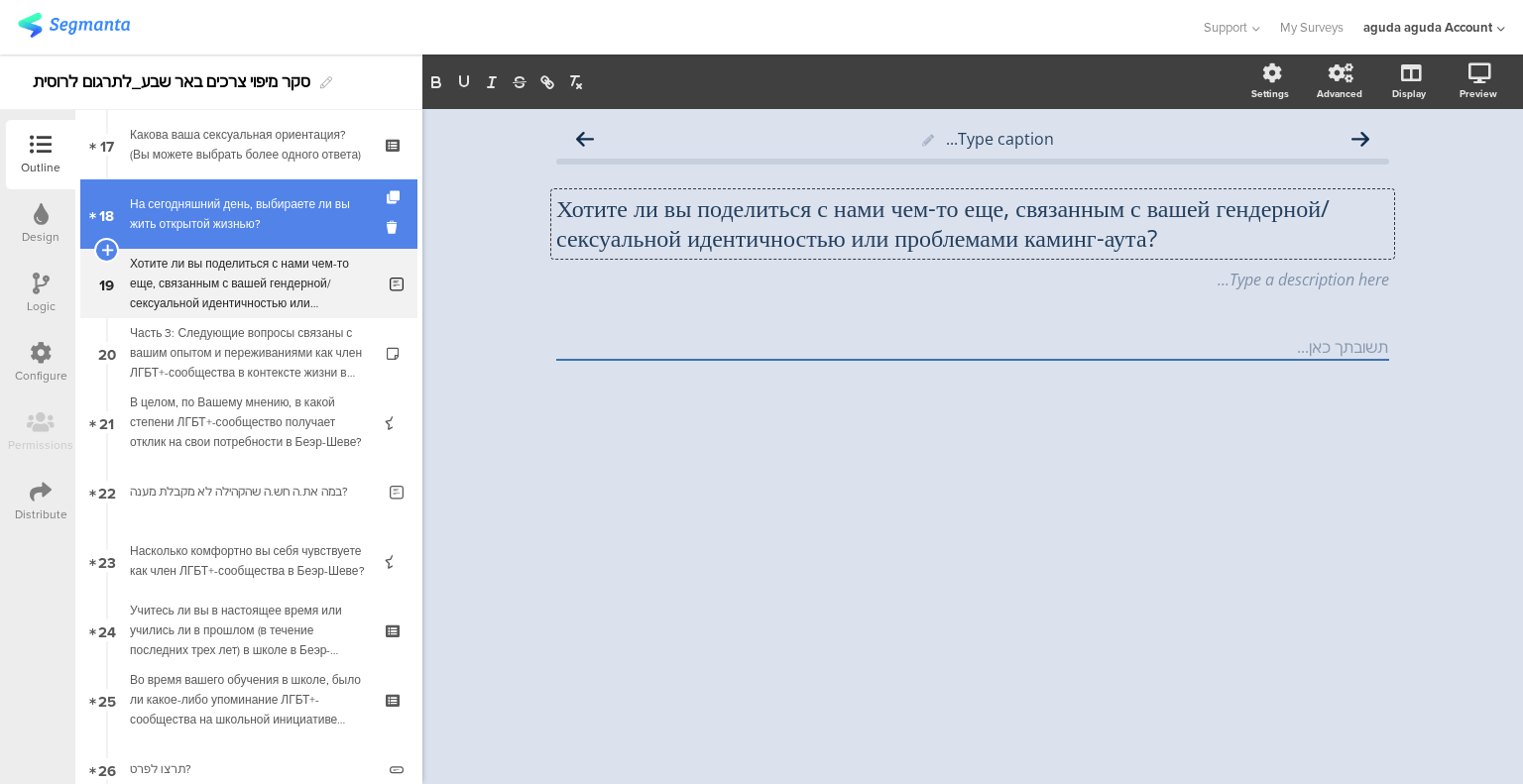 click on "На сегодняшний день, выбираете ли вы жить открытой жизнью?" at bounding box center [248, 214] 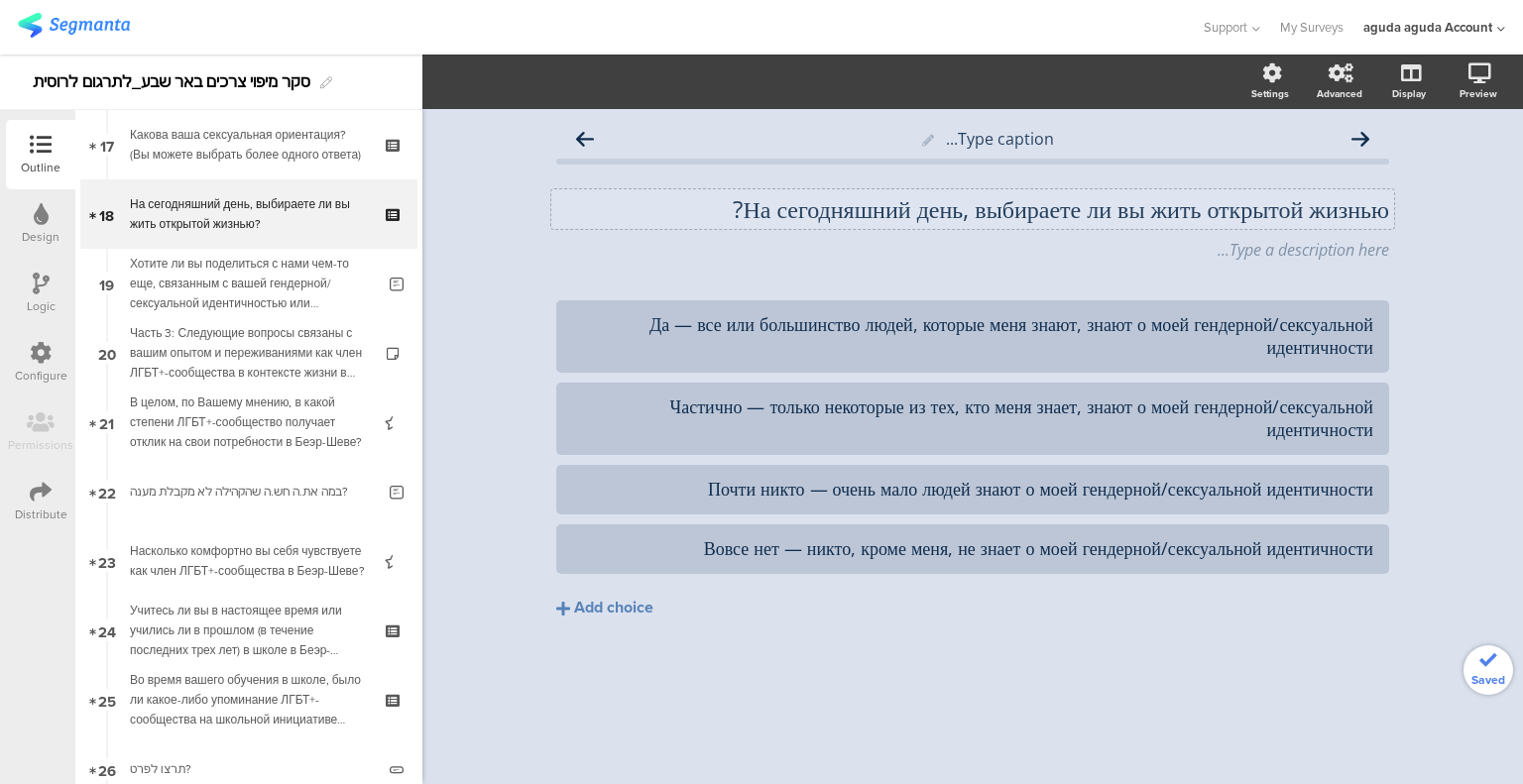 click on "На сегодняшний день, выбираете ли вы жить открытой жизнью?
На сегодняшний день, выбираете ли вы жить открытой жизнью?" 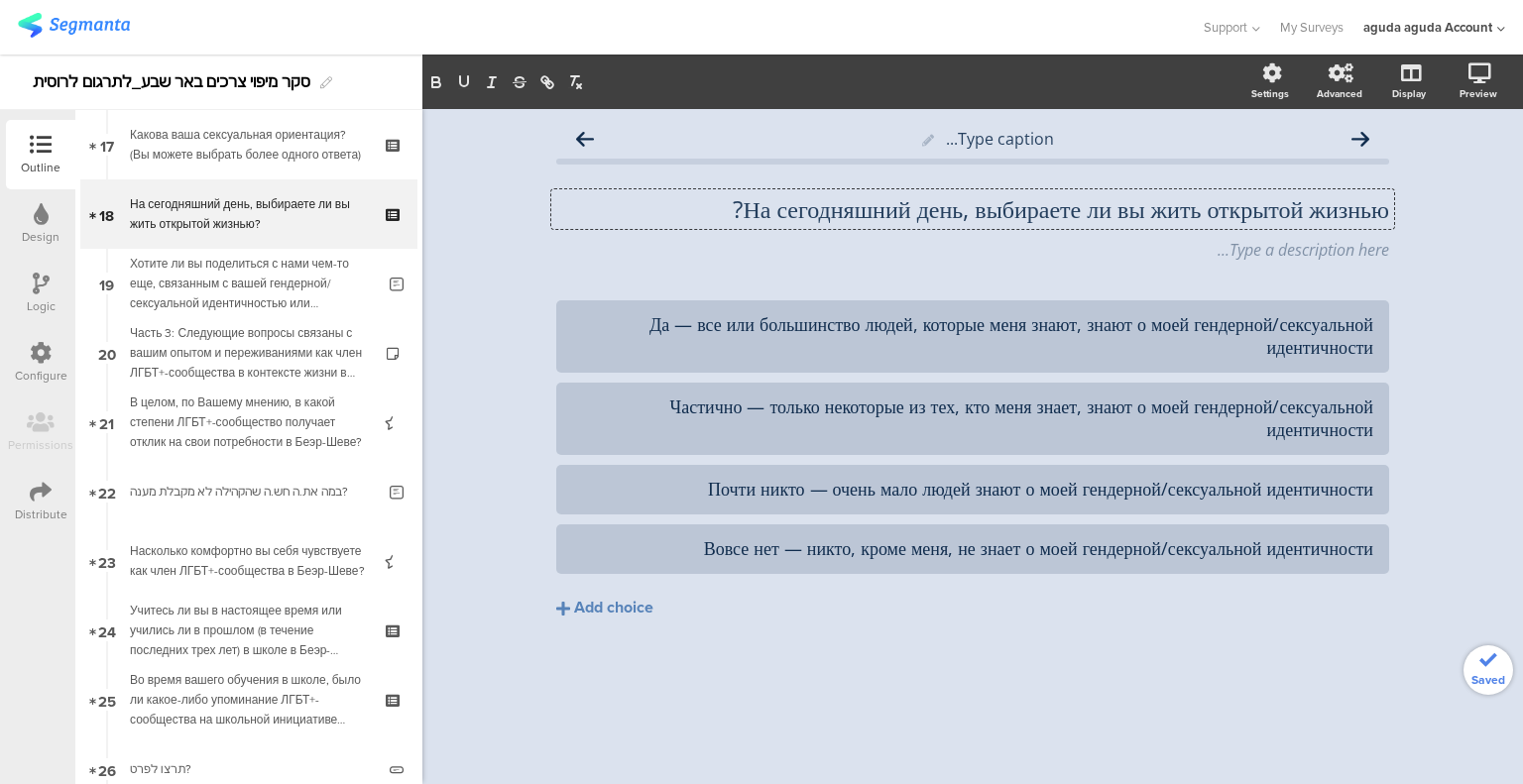 type 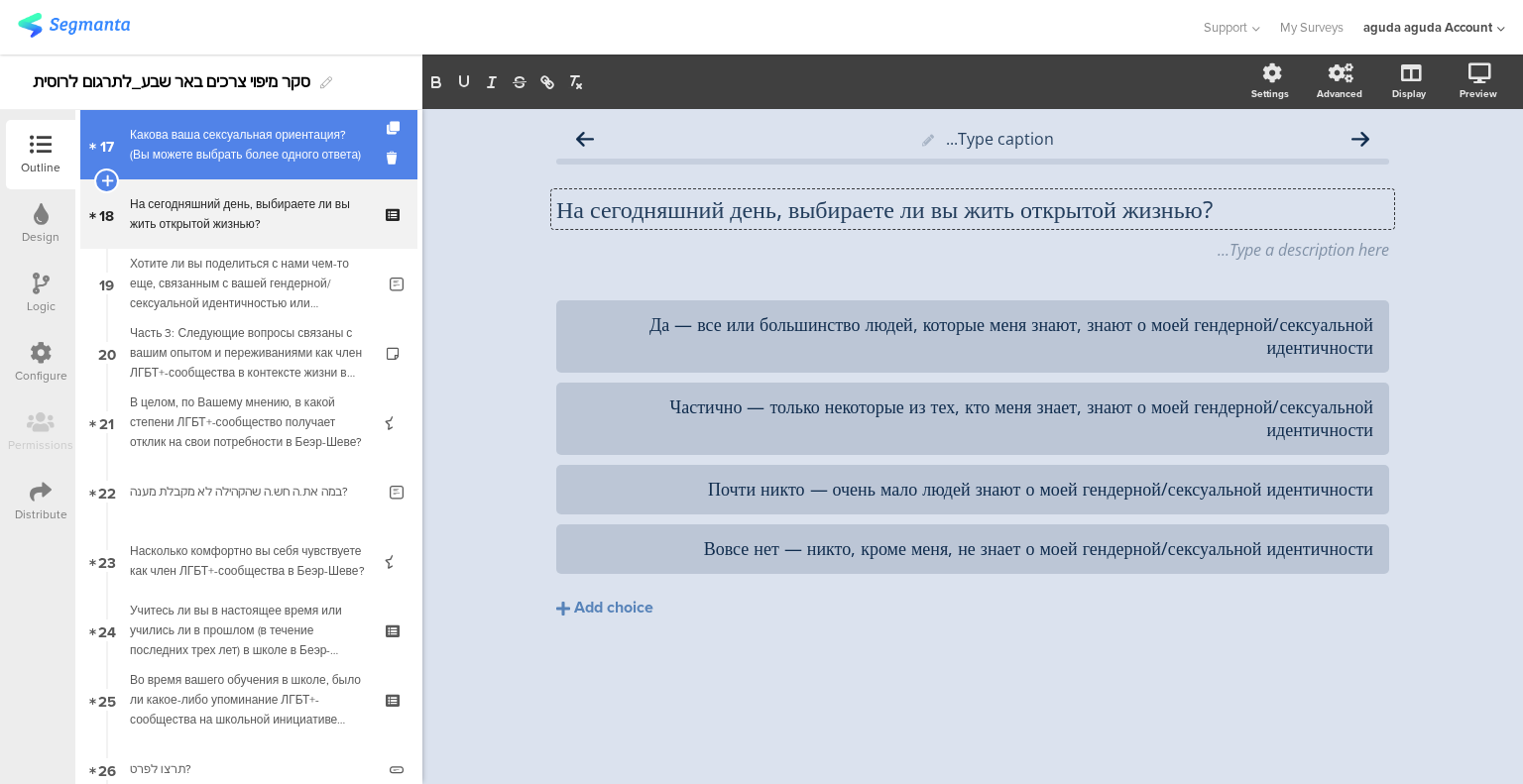 click on "Какова ваша сексуальная ориентация? (Вы можете выбрать более одного ответа)" at bounding box center [248, 145] 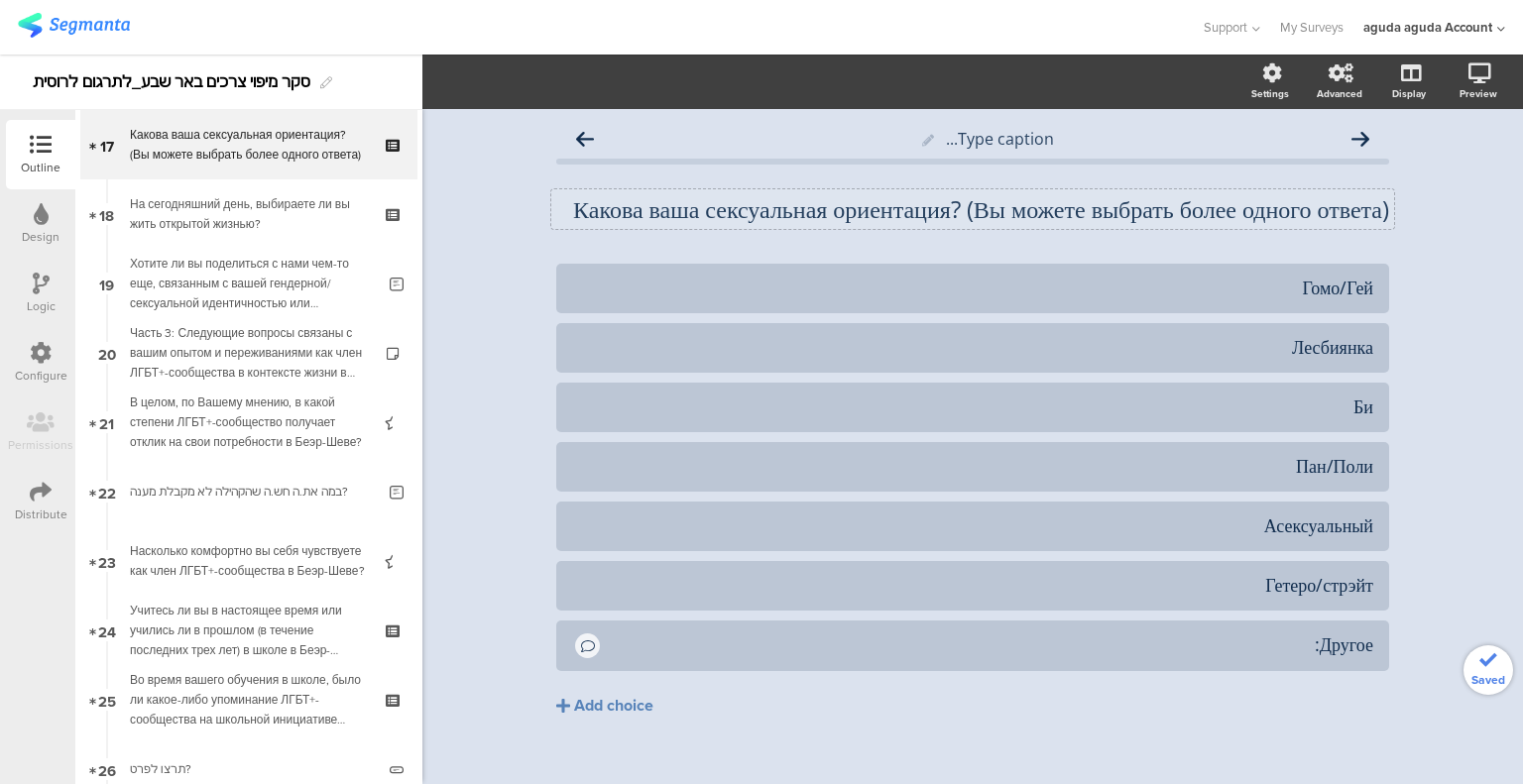 click on "Какова ваша сексуальная ориентация? (Вы можете выбрать более одного ответа)" 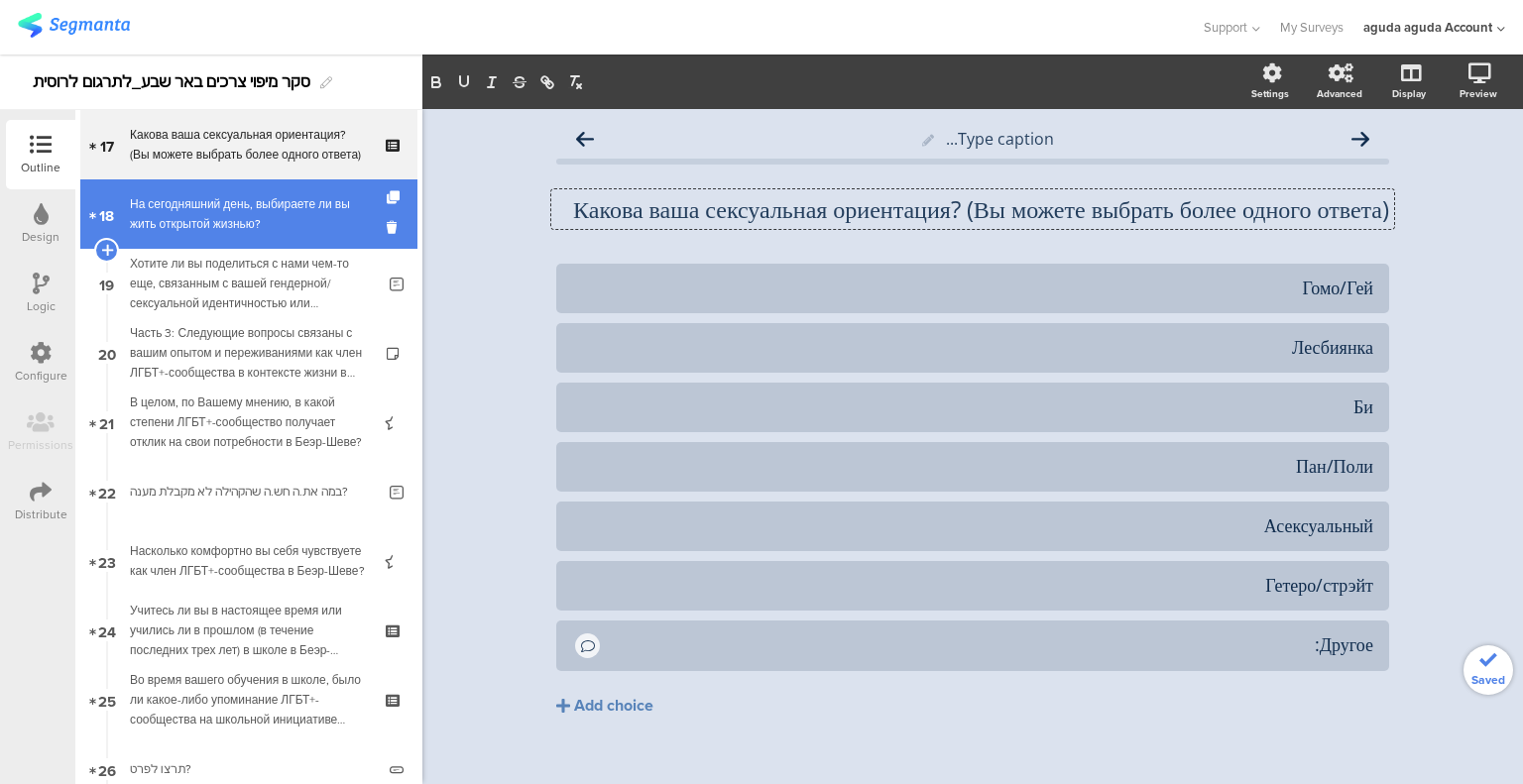 type 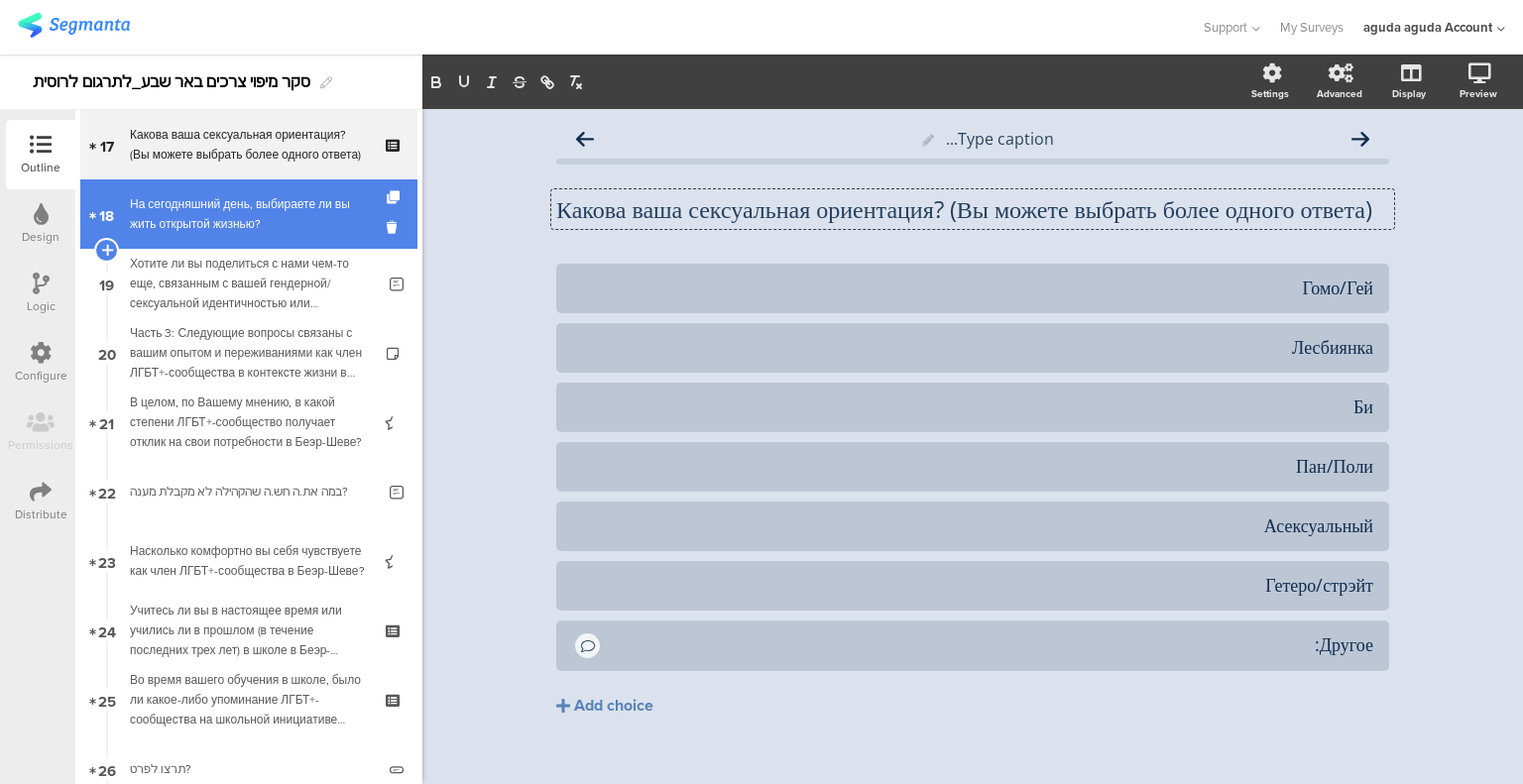 click on "На сегодняшний день, выбираете ли вы жить открытой жизнью?" at bounding box center [248, 214] 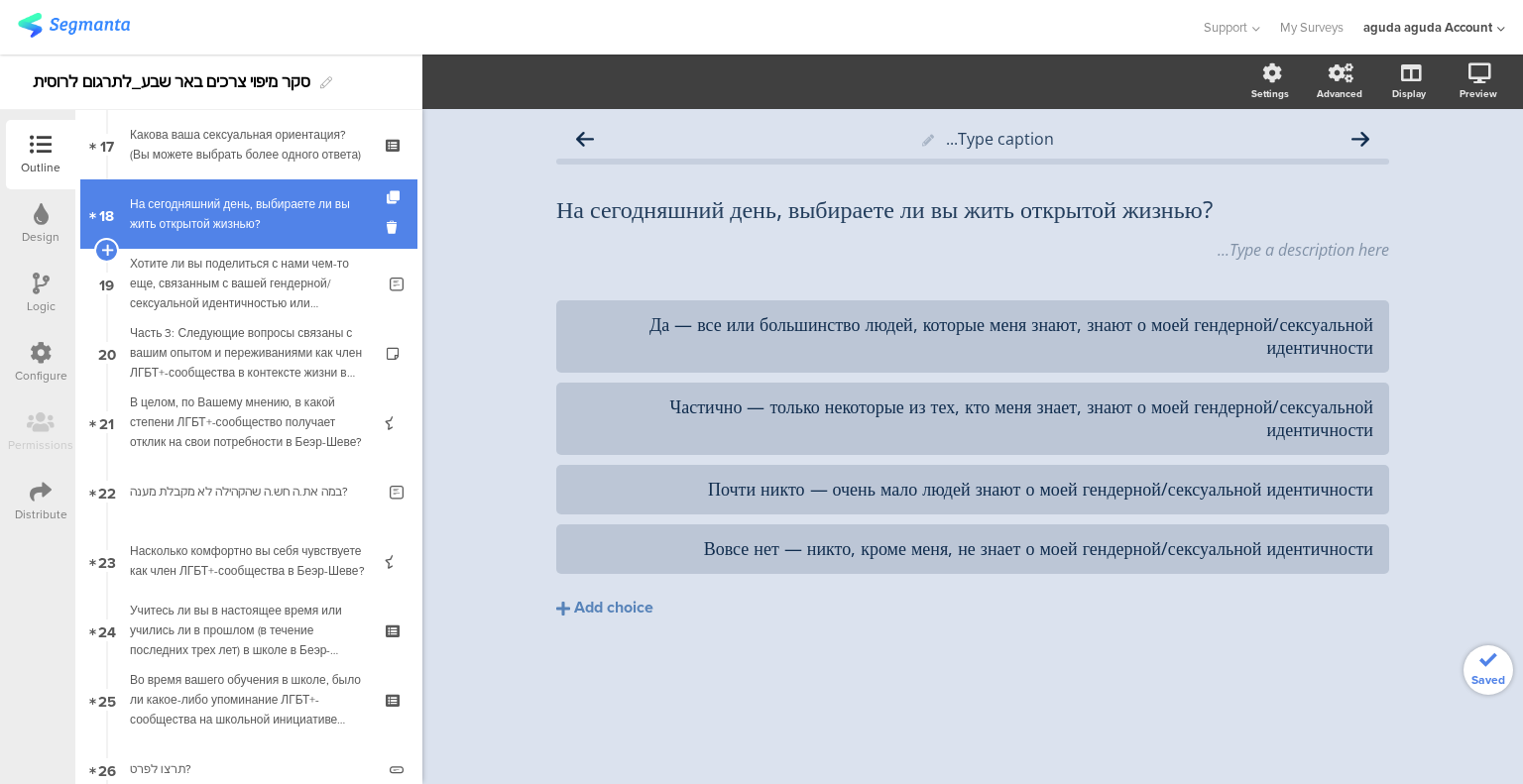 scroll, scrollTop: 1090, scrollLeft: 0, axis: vertical 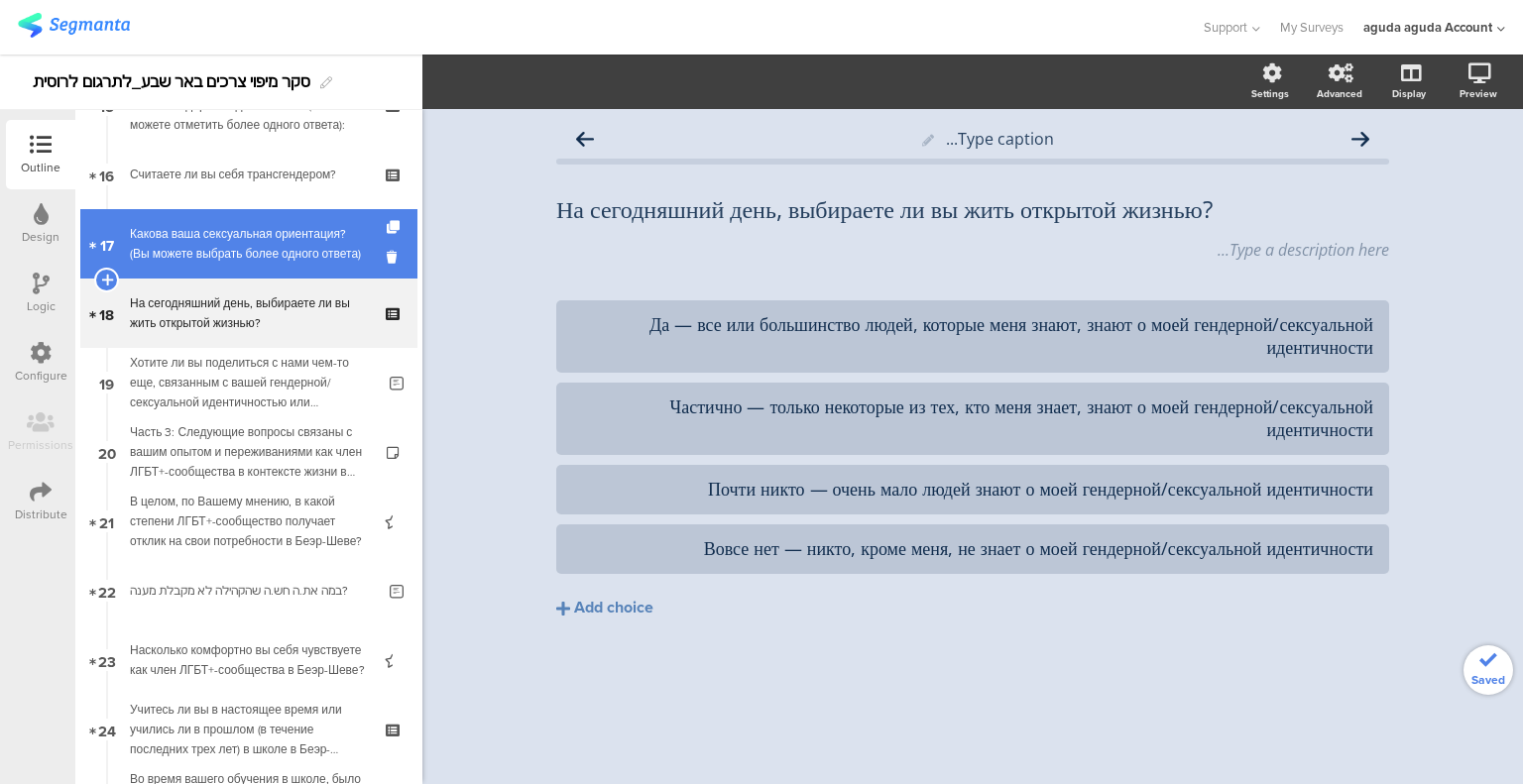 click on "Какова ваша сексуальная ориентация? (Вы можете выбрать более одного ответа)" at bounding box center (248, 244) 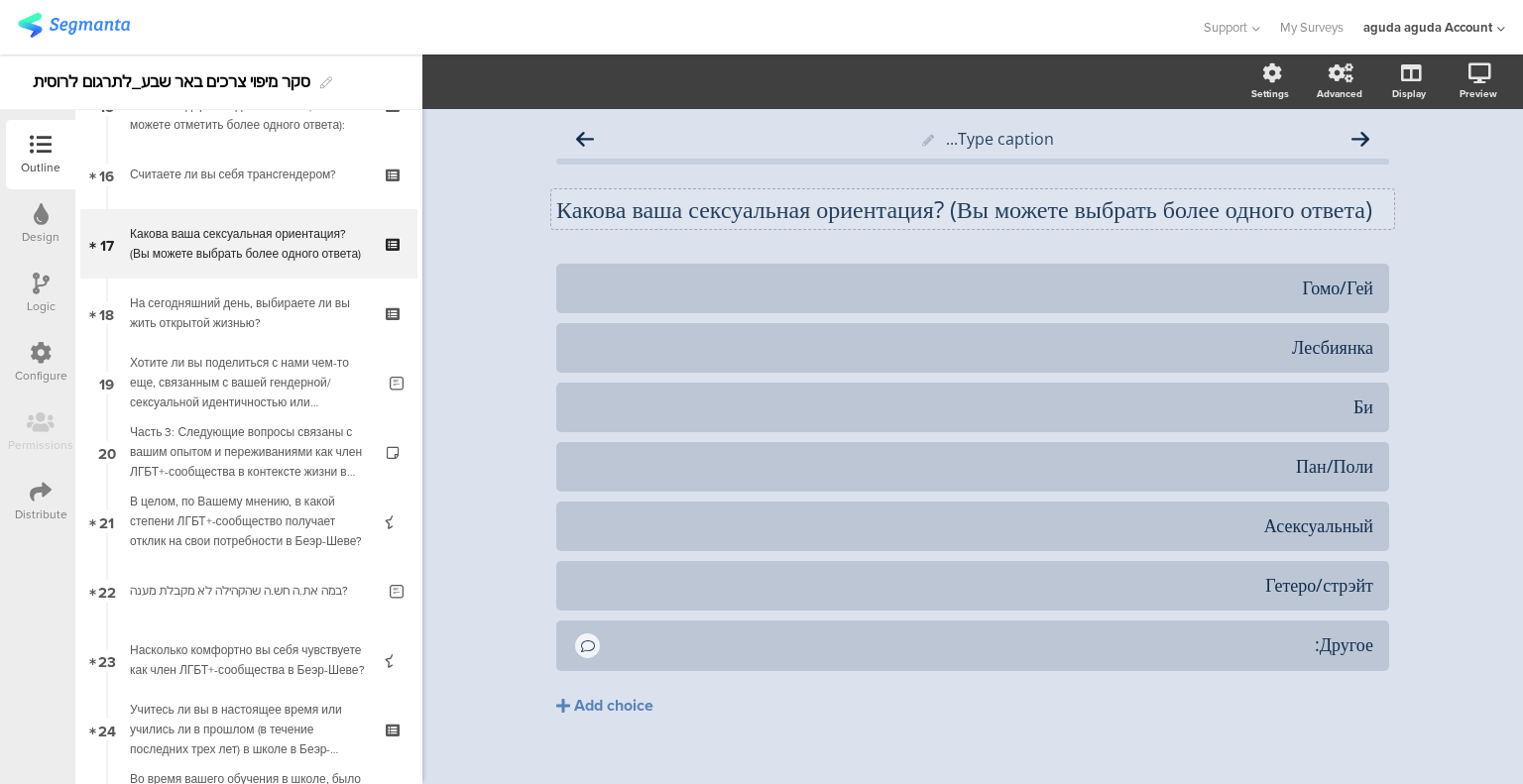 click on "Какова ваша сексуальная ориентация? (Вы можете выбрать более одного ответа)" 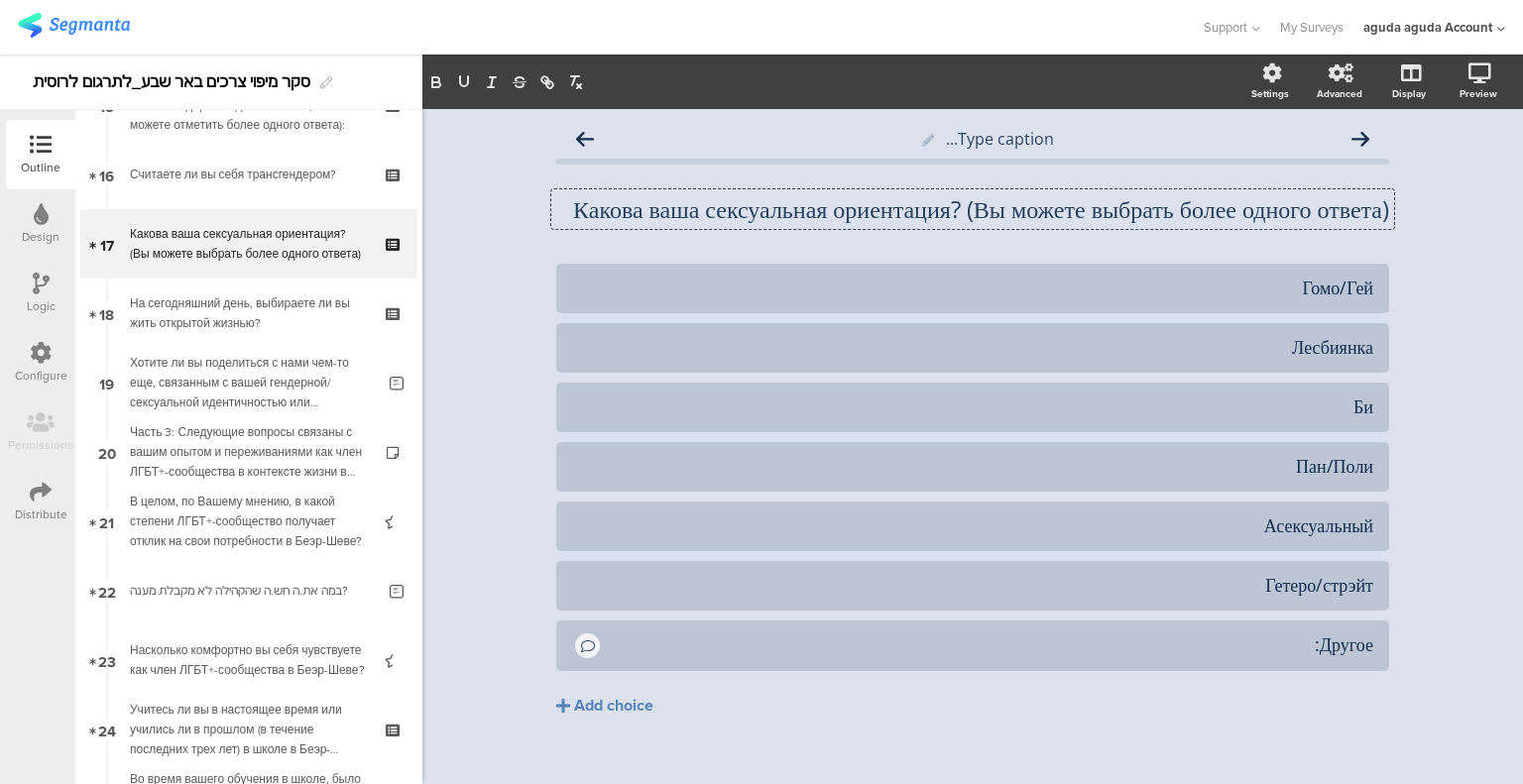 type 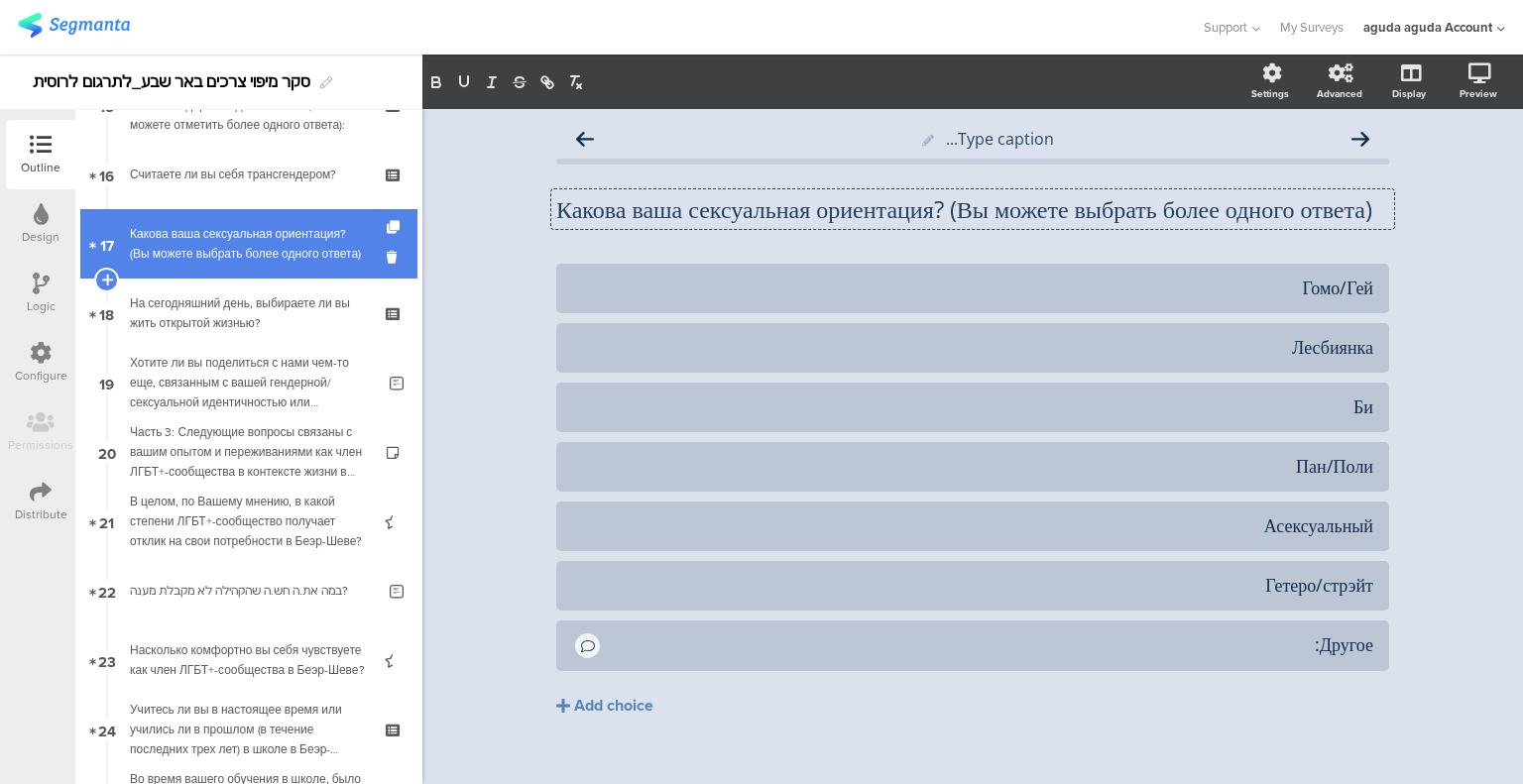 scroll, scrollTop: 991, scrollLeft: 0, axis: vertical 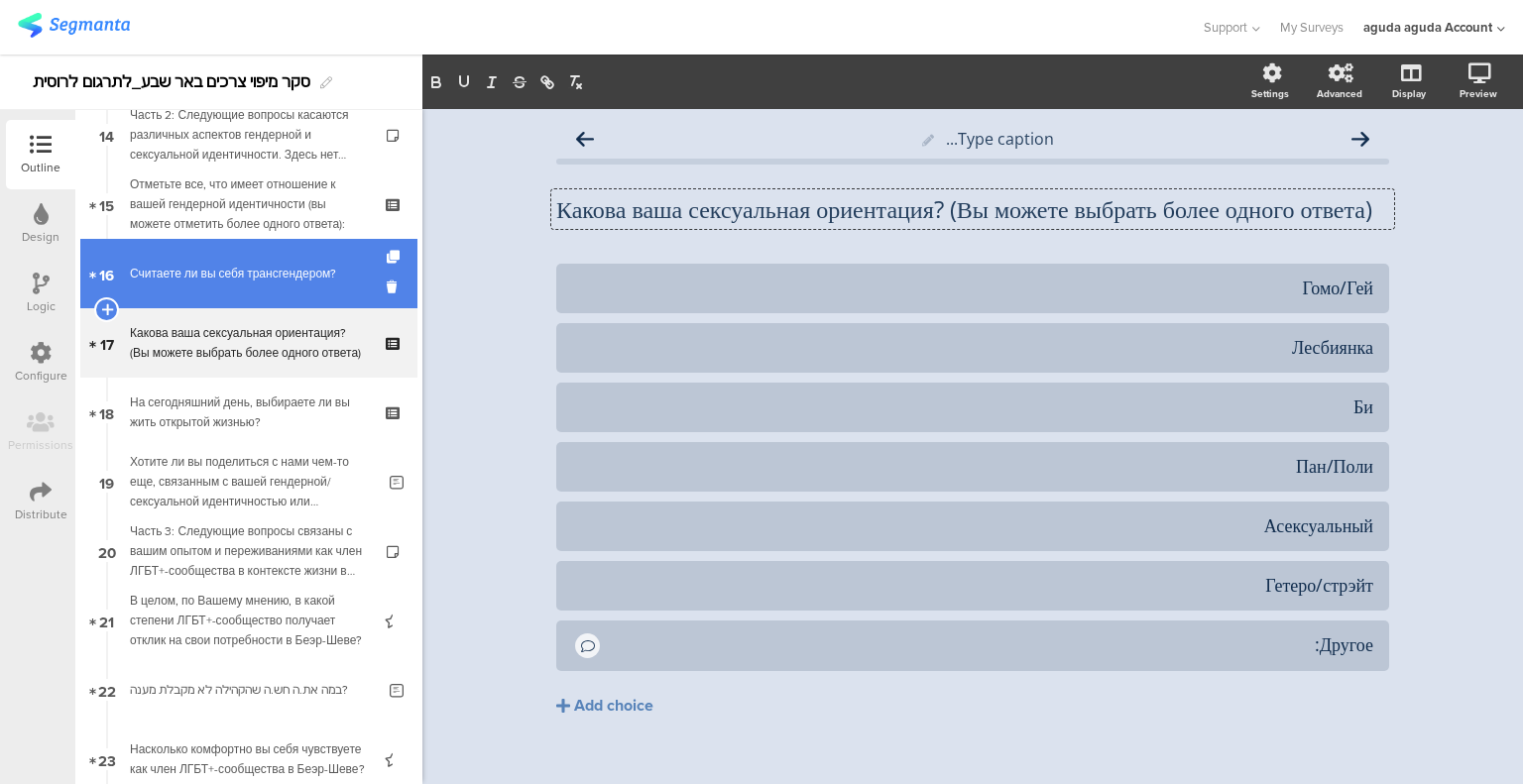 click on "Считаете ли вы себя трансгендером?" at bounding box center [248, 274] 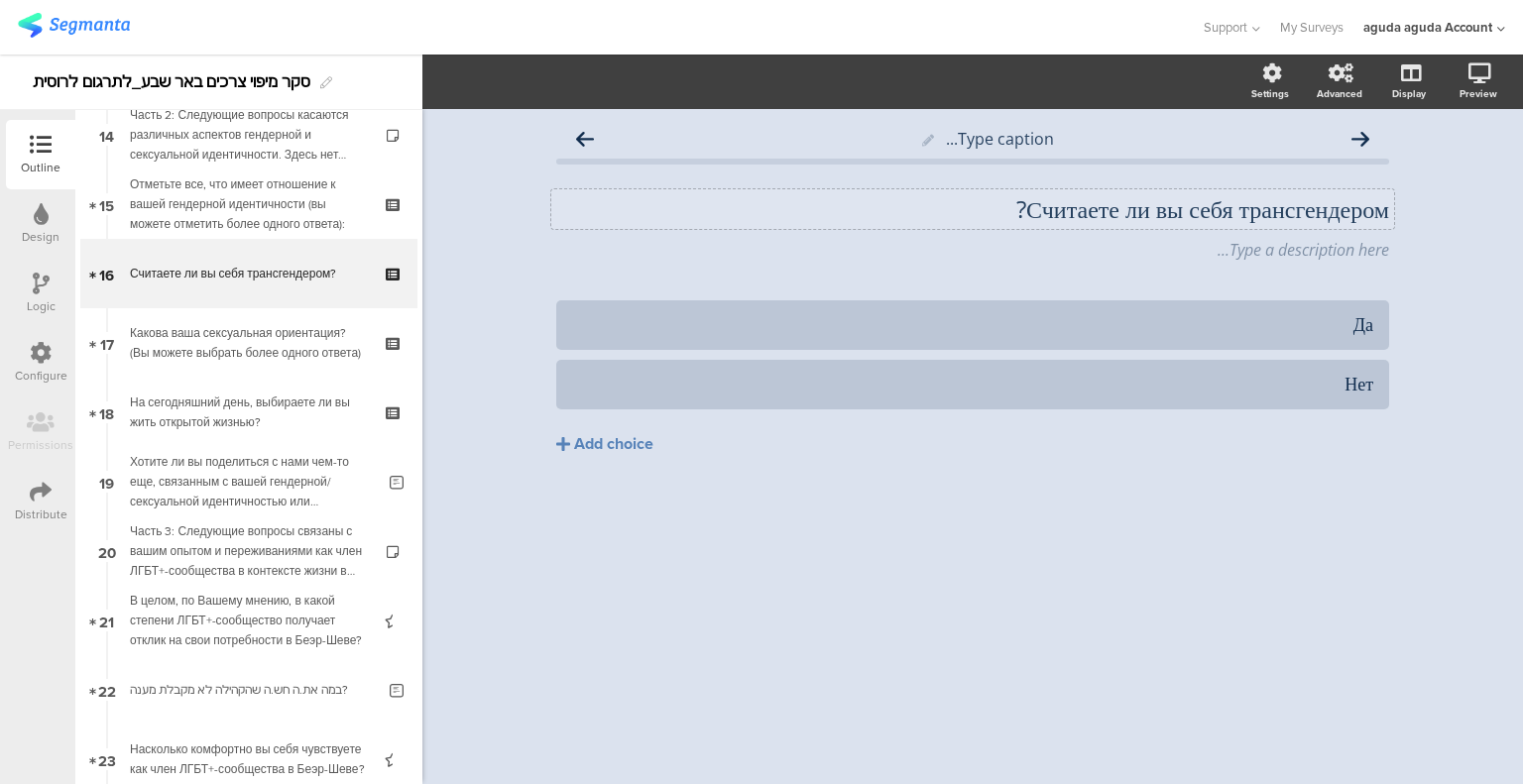click on "Считаете ли вы себя трансгендером?
Считаете ли вы себя трансгендером?" 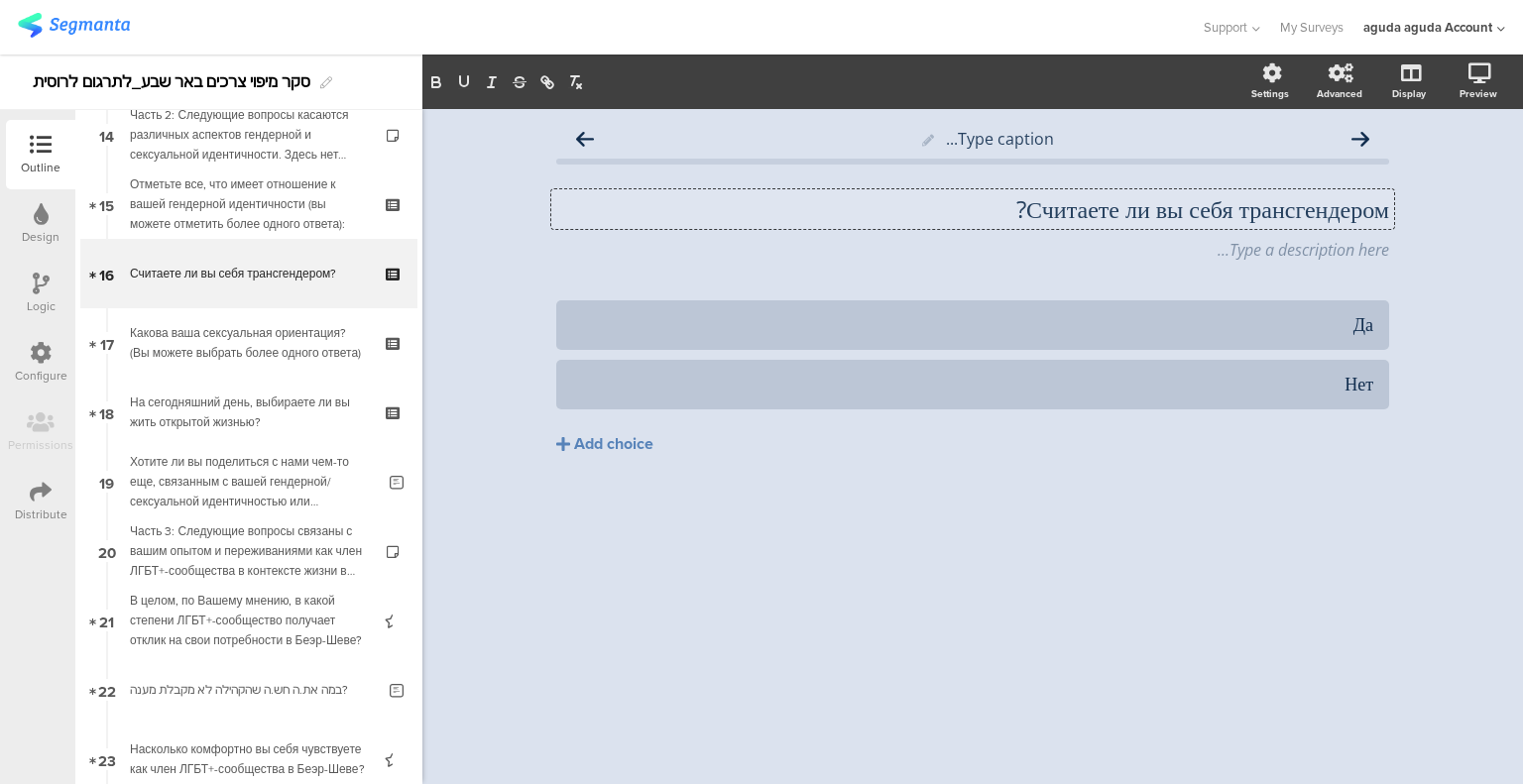 type 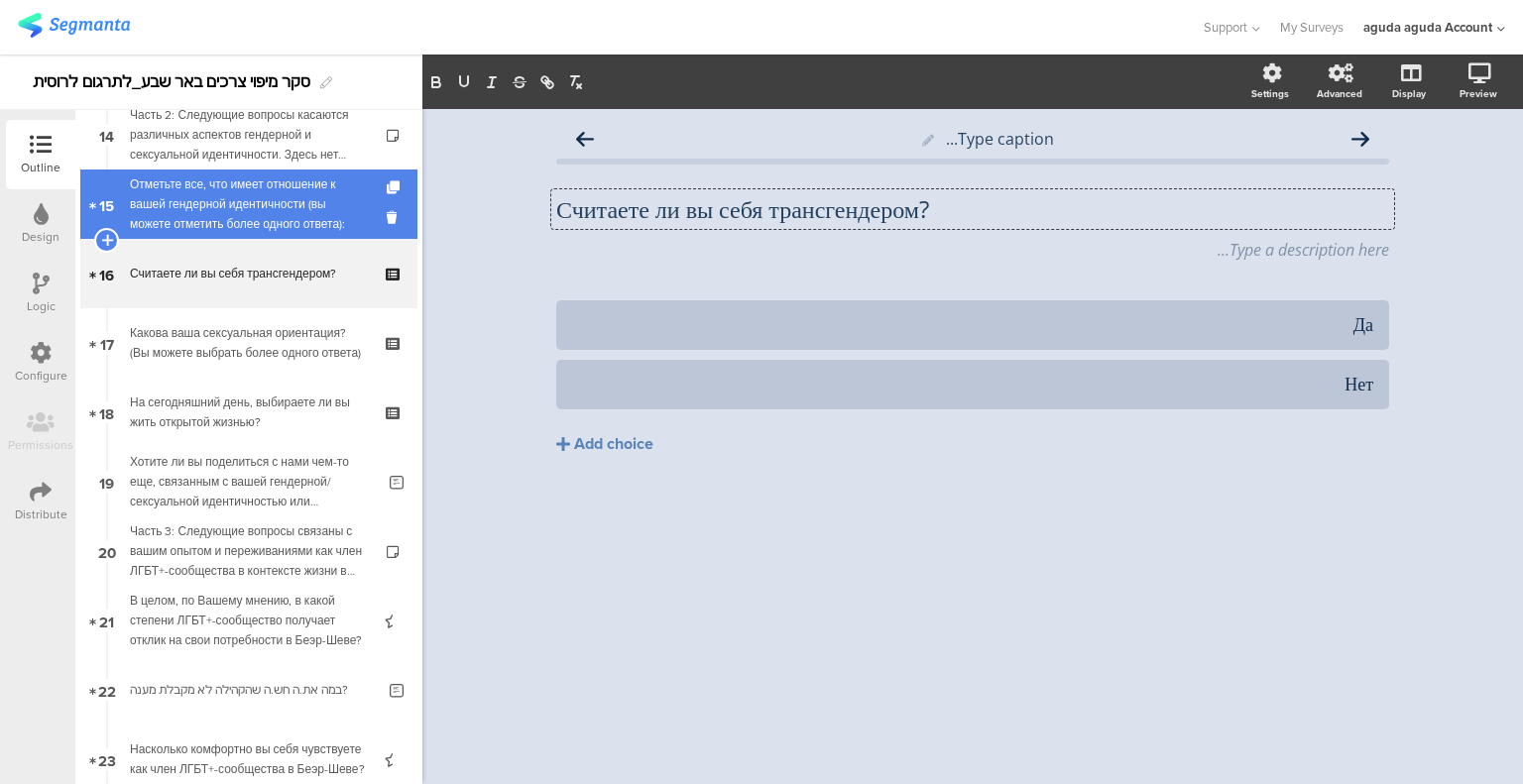 click on "Отметьте все, что имеет отношение к вашей гендерной идентичности (вы можете отметить более одного ответа):" at bounding box center (248, 204) 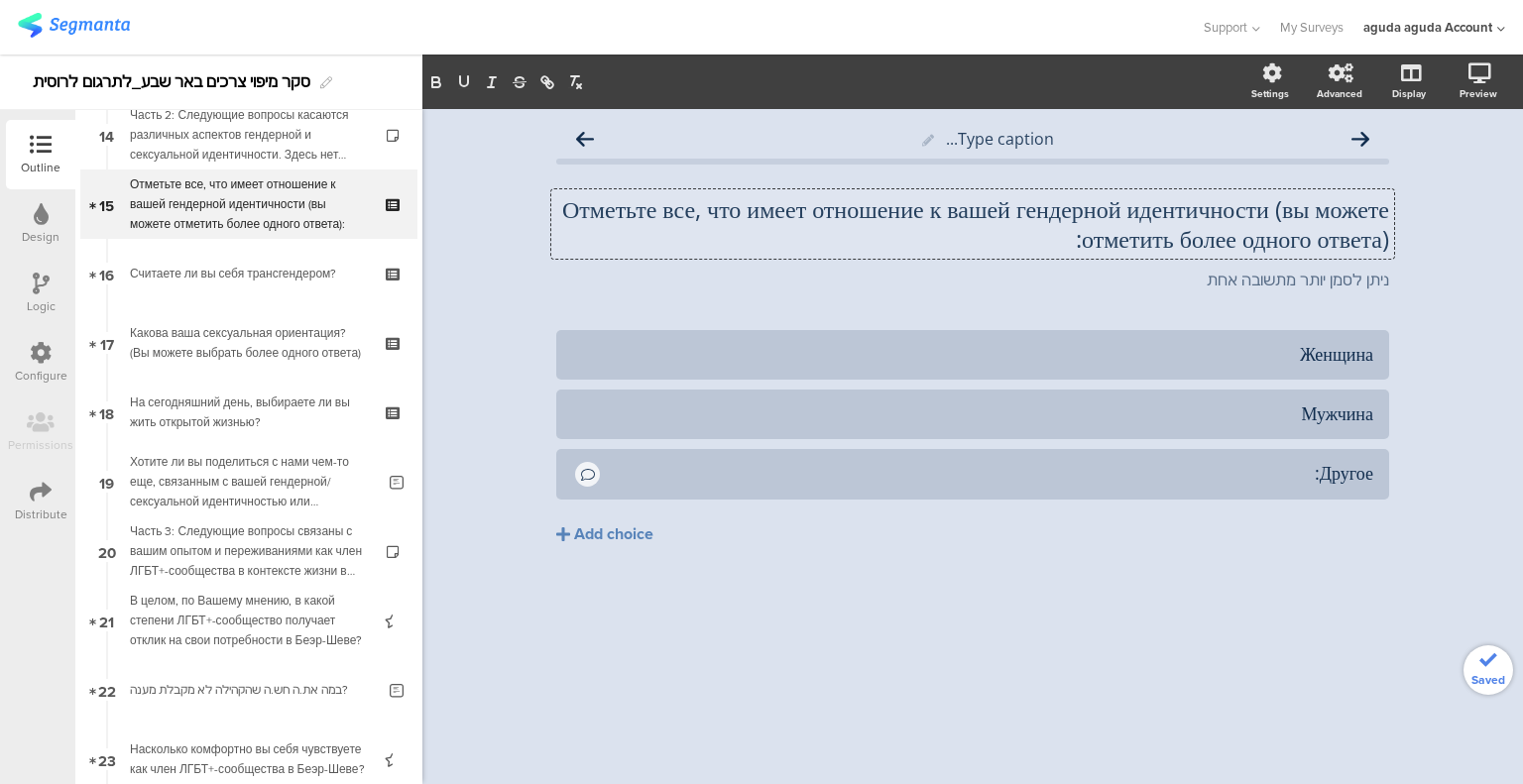 click on "Отметьте все, что имеет отношение к вашей гендерной идентичности (вы можете отметить более одного ответа):
Отметьте все, что имеет отношение к вашей гендерной идентичности (вы можете отметить более одного ответа):
Отметьте все, что имеет отношение к вашей гендерной идентичности (вы можете отметить более одного ответа):" 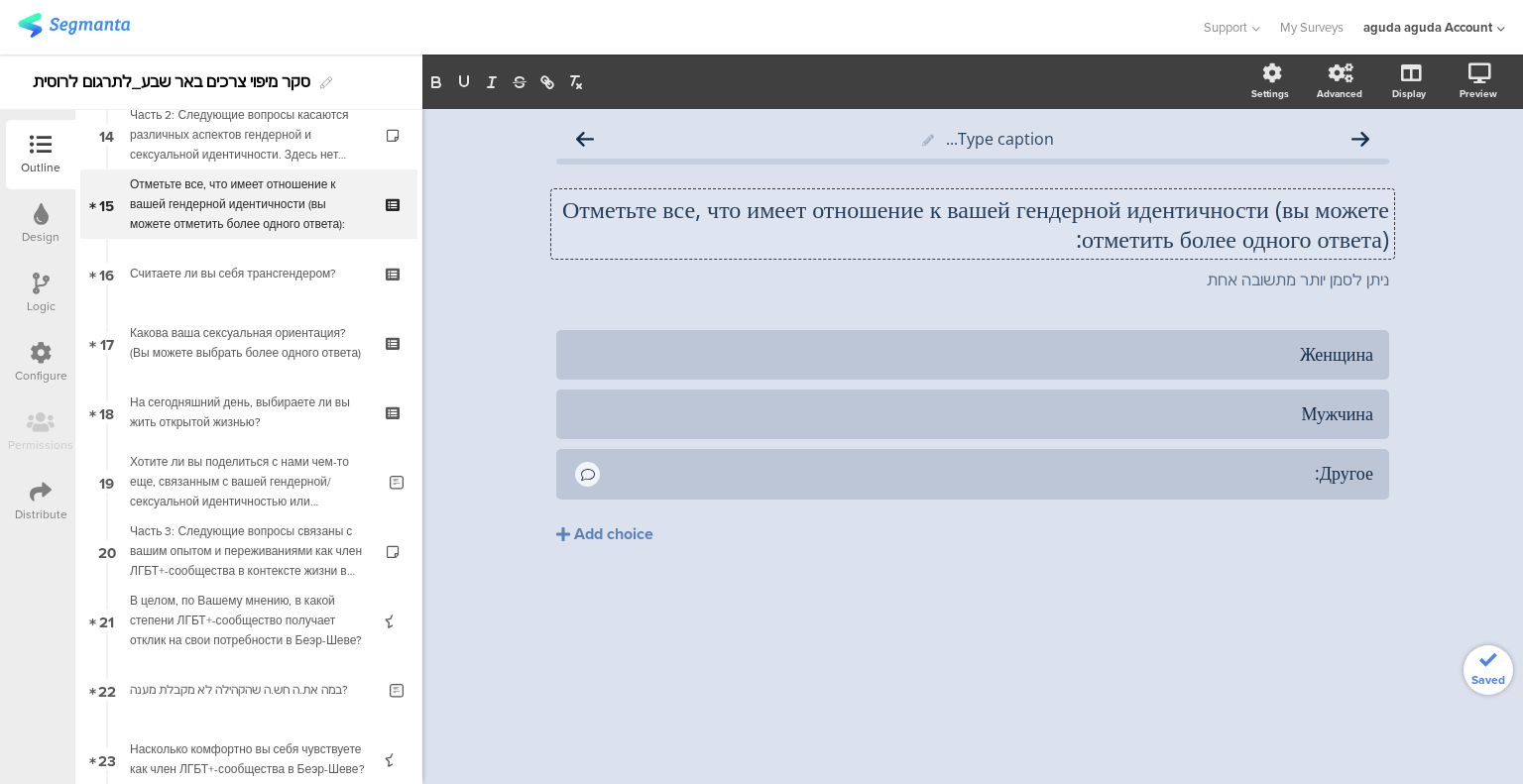 scroll, scrollTop: 1, scrollLeft: 0, axis: vertical 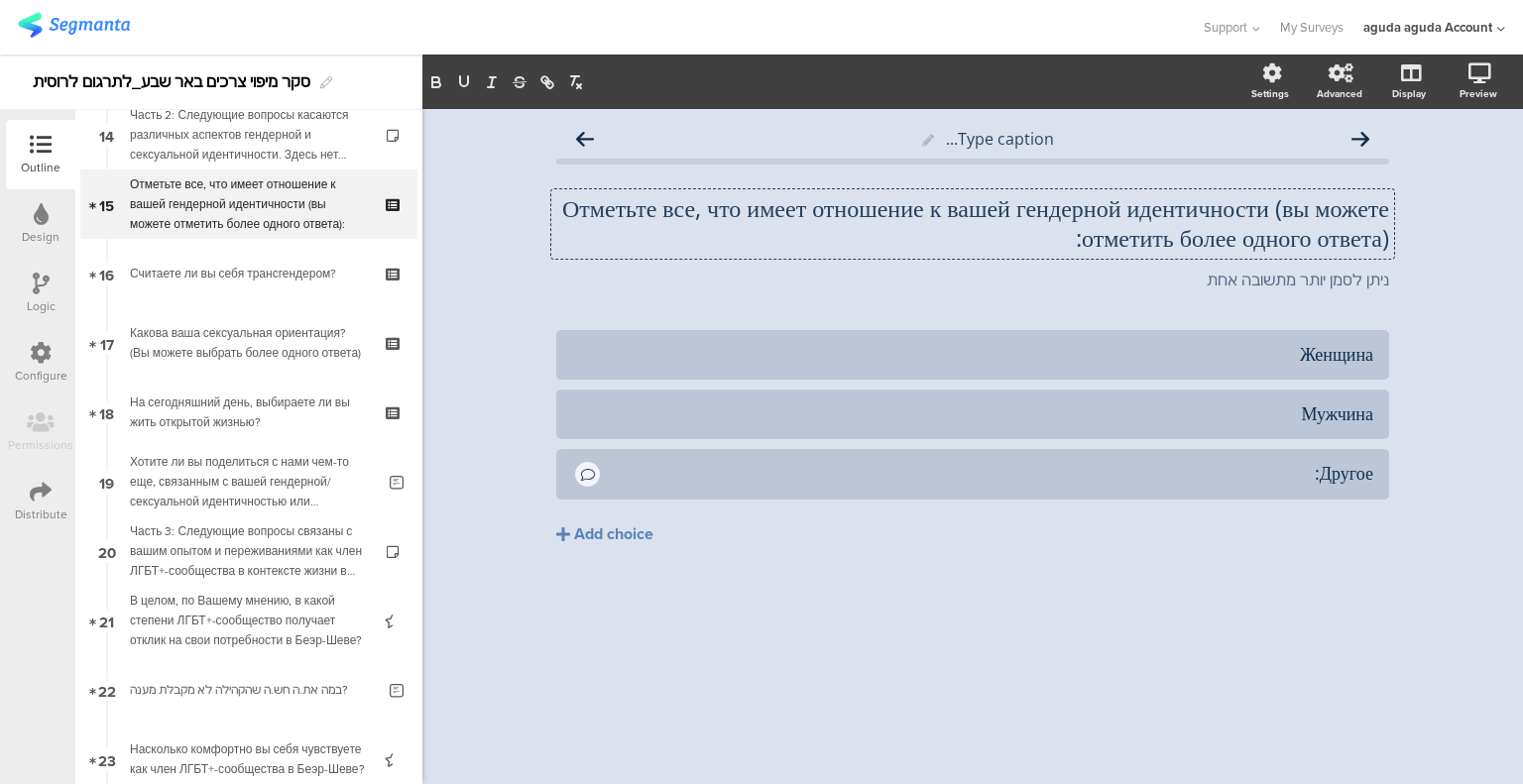 type 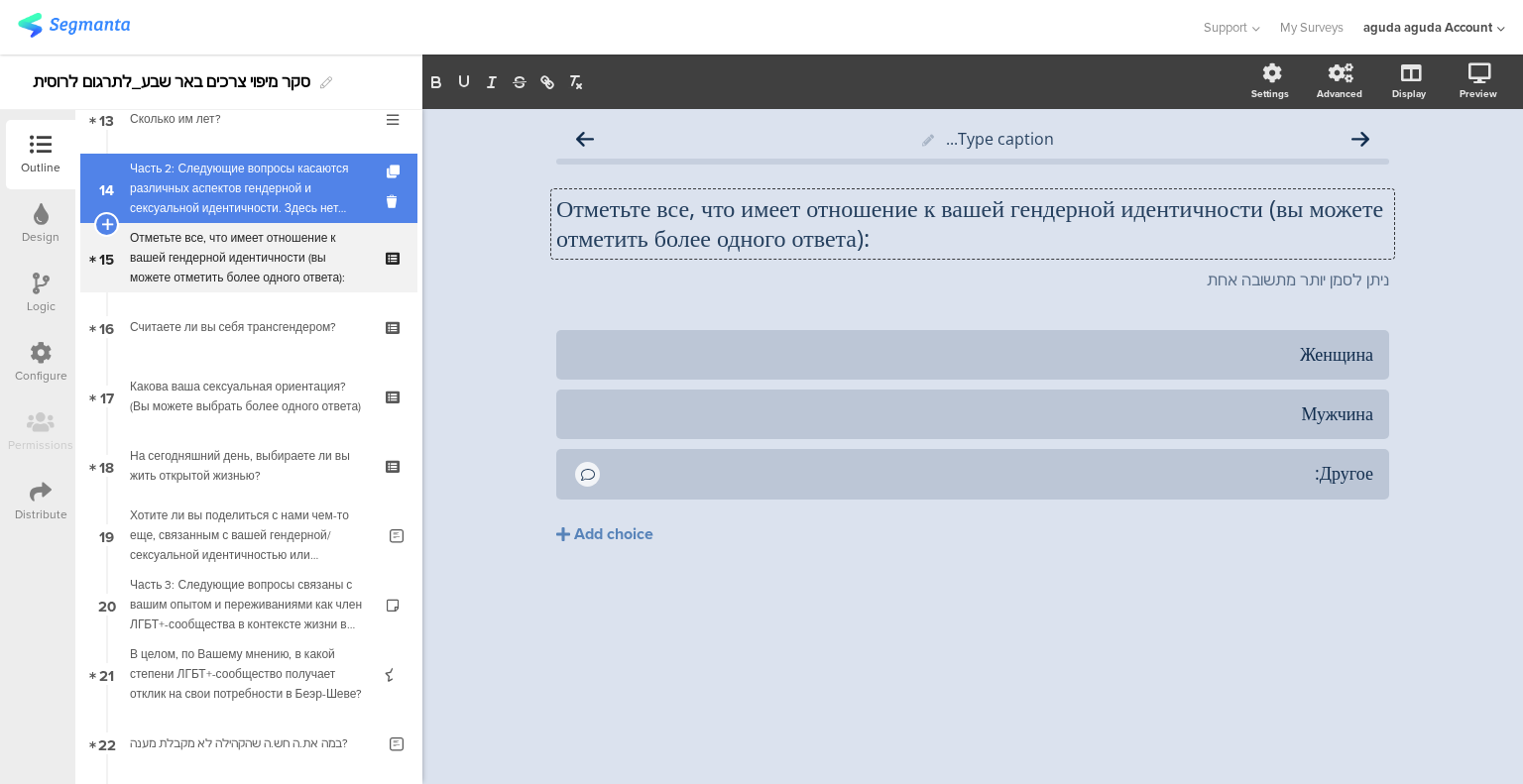 scroll, scrollTop: 892, scrollLeft: 0, axis: vertical 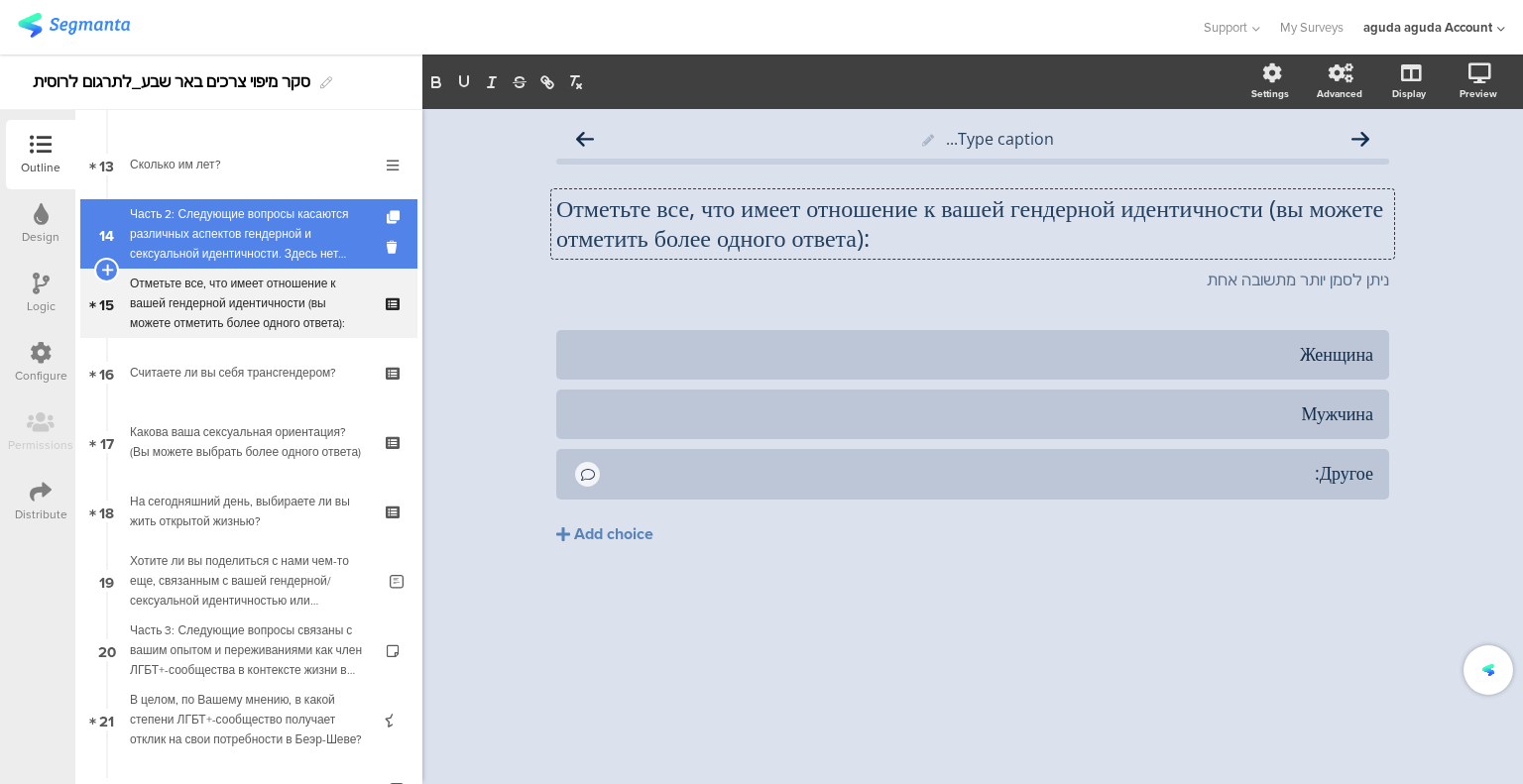 click on "Часть 2: Следующие вопросы касаются различных аспектов гендерной и сексуальной идентичности. Здесь нет правильного или неправильного ответа, постарайтесь ответить честно, в соответствии с вашим пониманием." at bounding box center [248, 234] 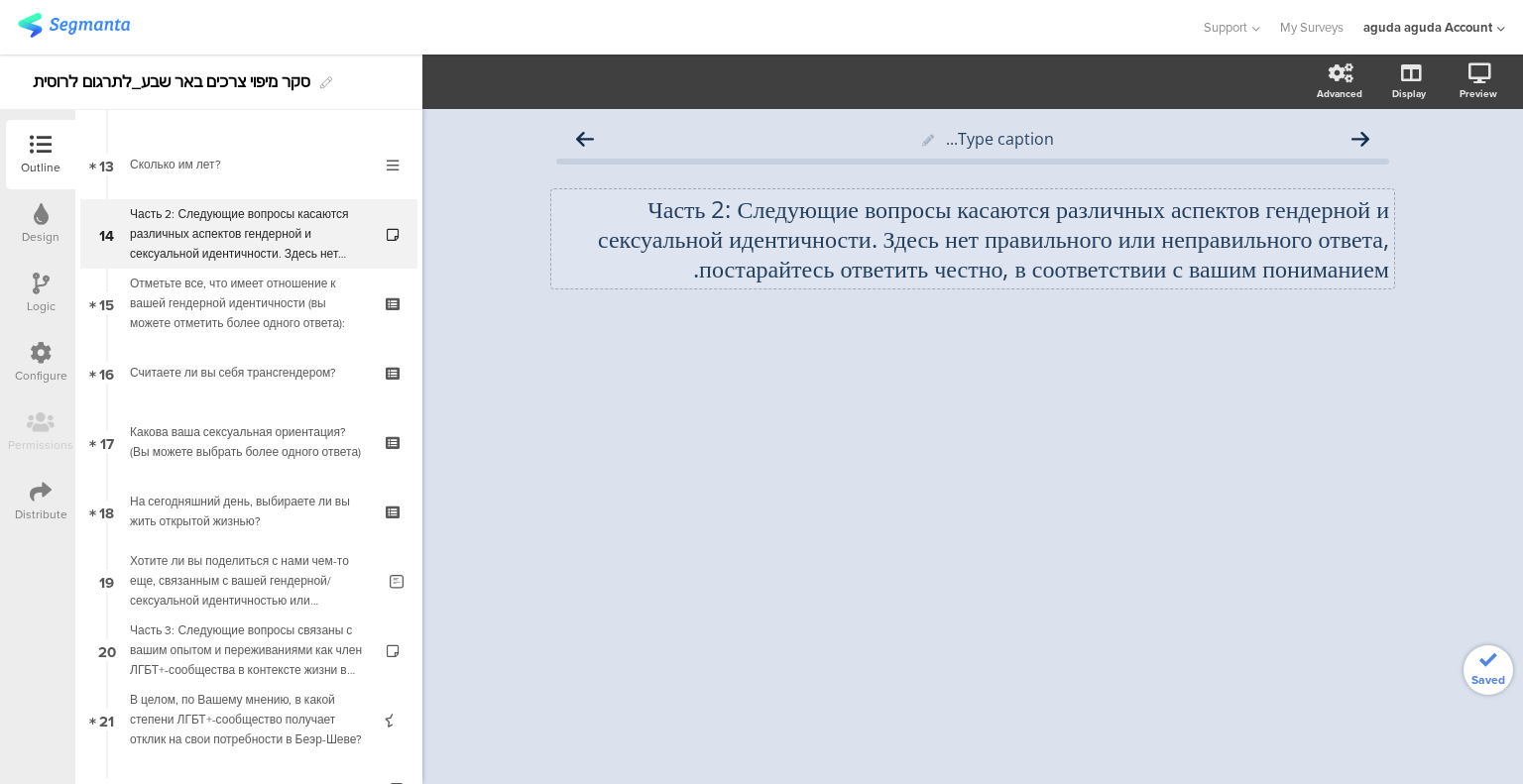 click on "Часть 2: Следующие вопросы касаются различных аспектов гендерной и сексуальной идентичности. Здесь нет правильного или неправильного ответа, постарайтесь ответить честно, в соответствии с вашим пониманием." 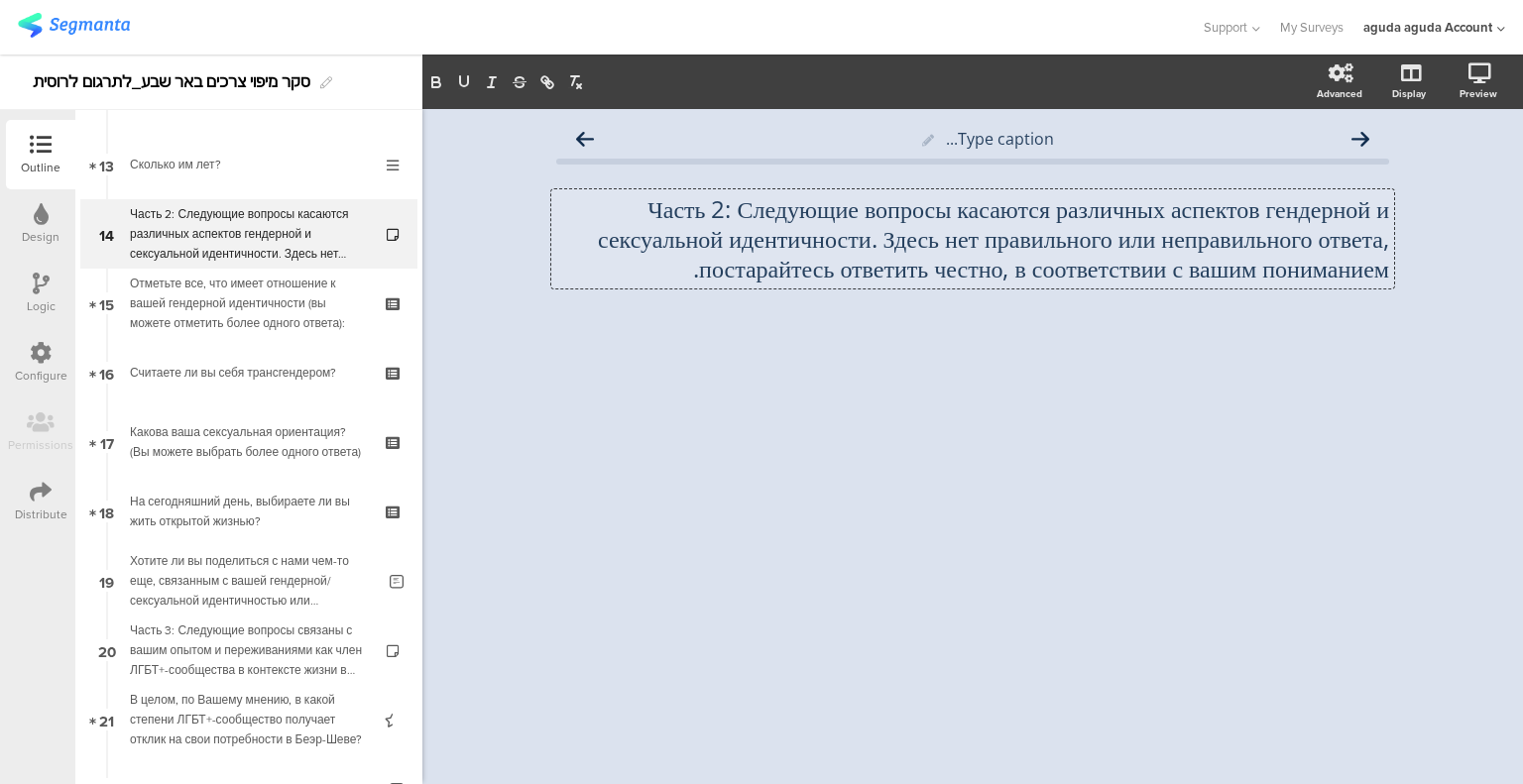 type 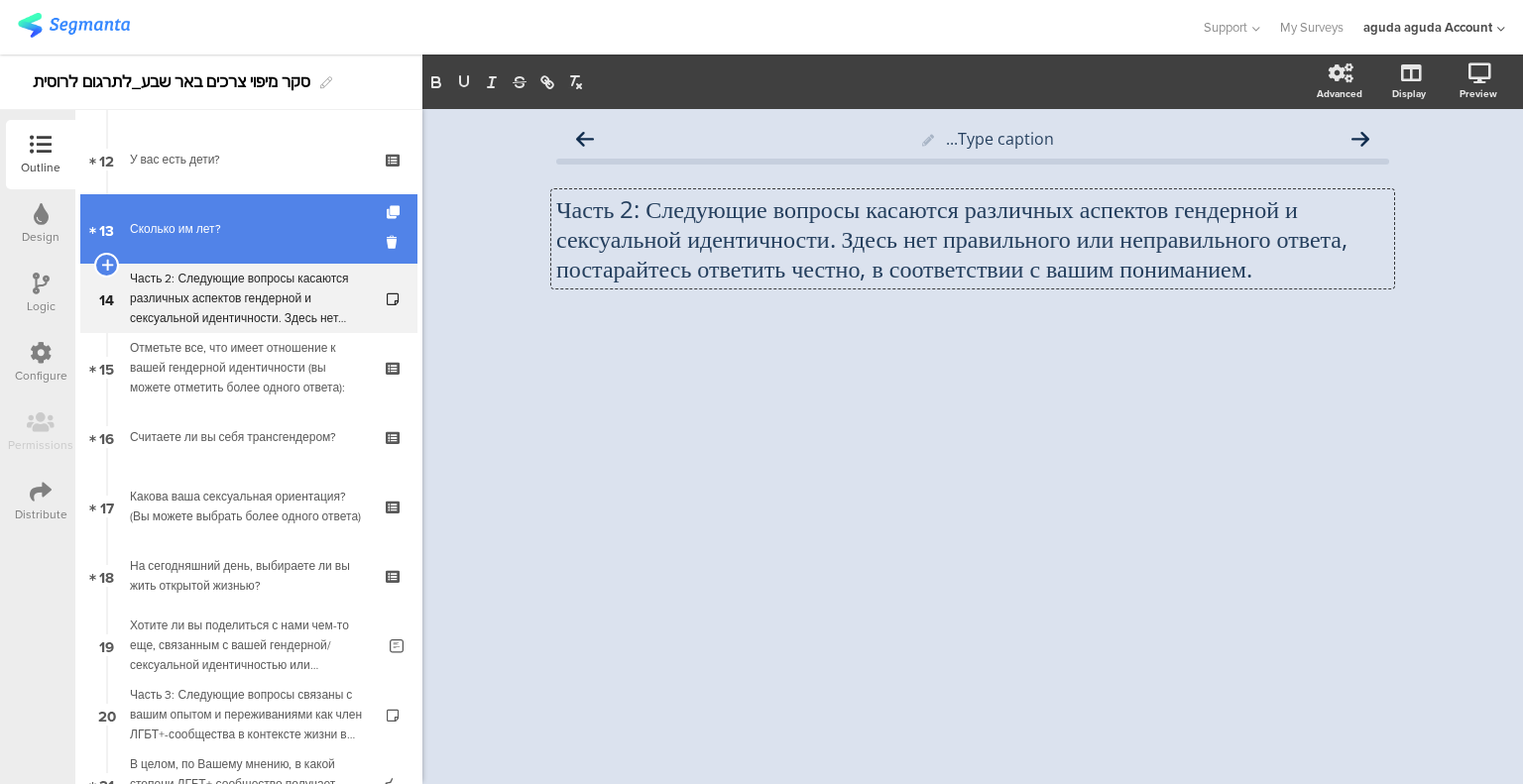 scroll, scrollTop: 793, scrollLeft: 0, axis: vertical 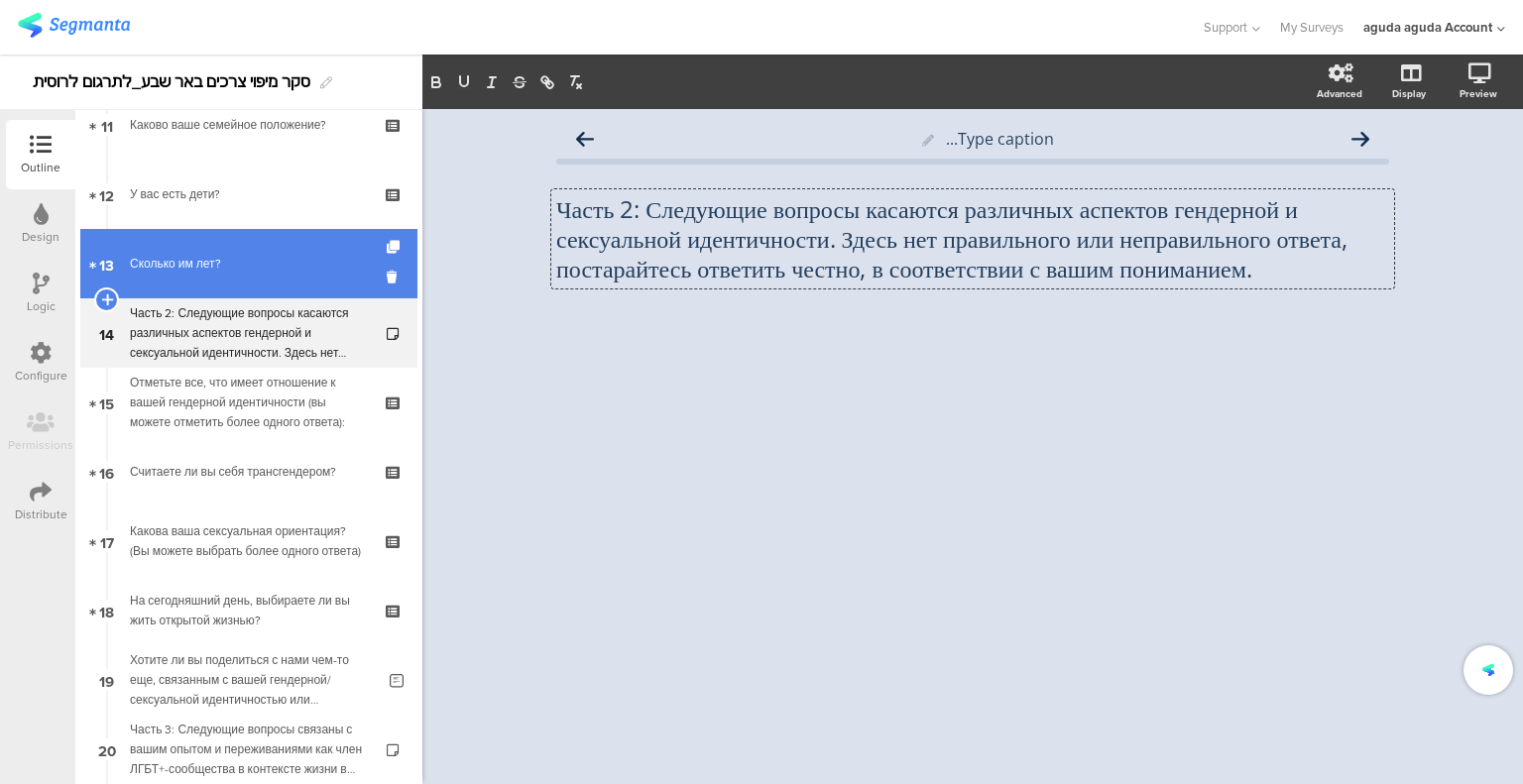 click on "Сколько им лет?" at bounding box center (248, 264) 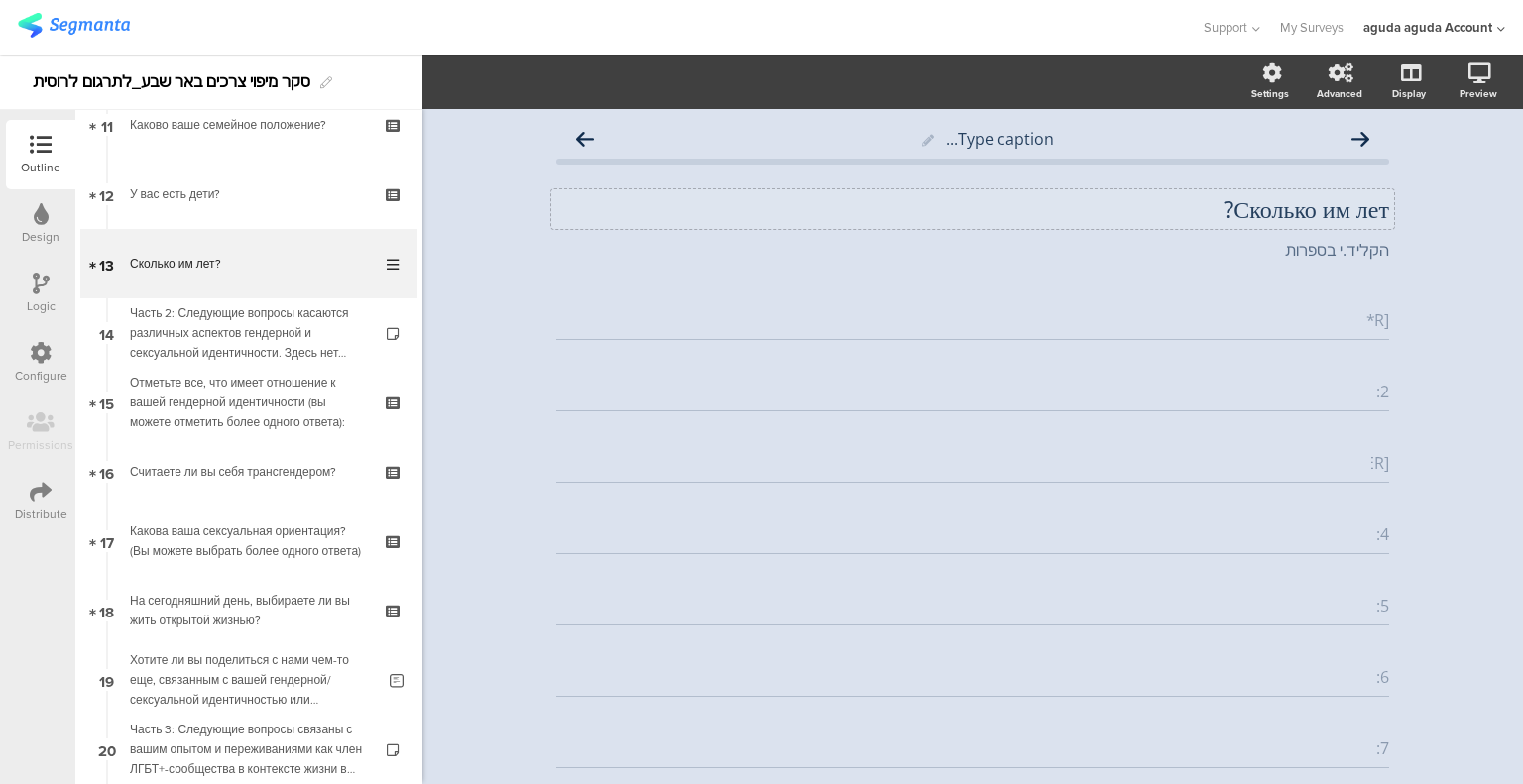 click on "כמה הם בני?
כמה הם בני?" 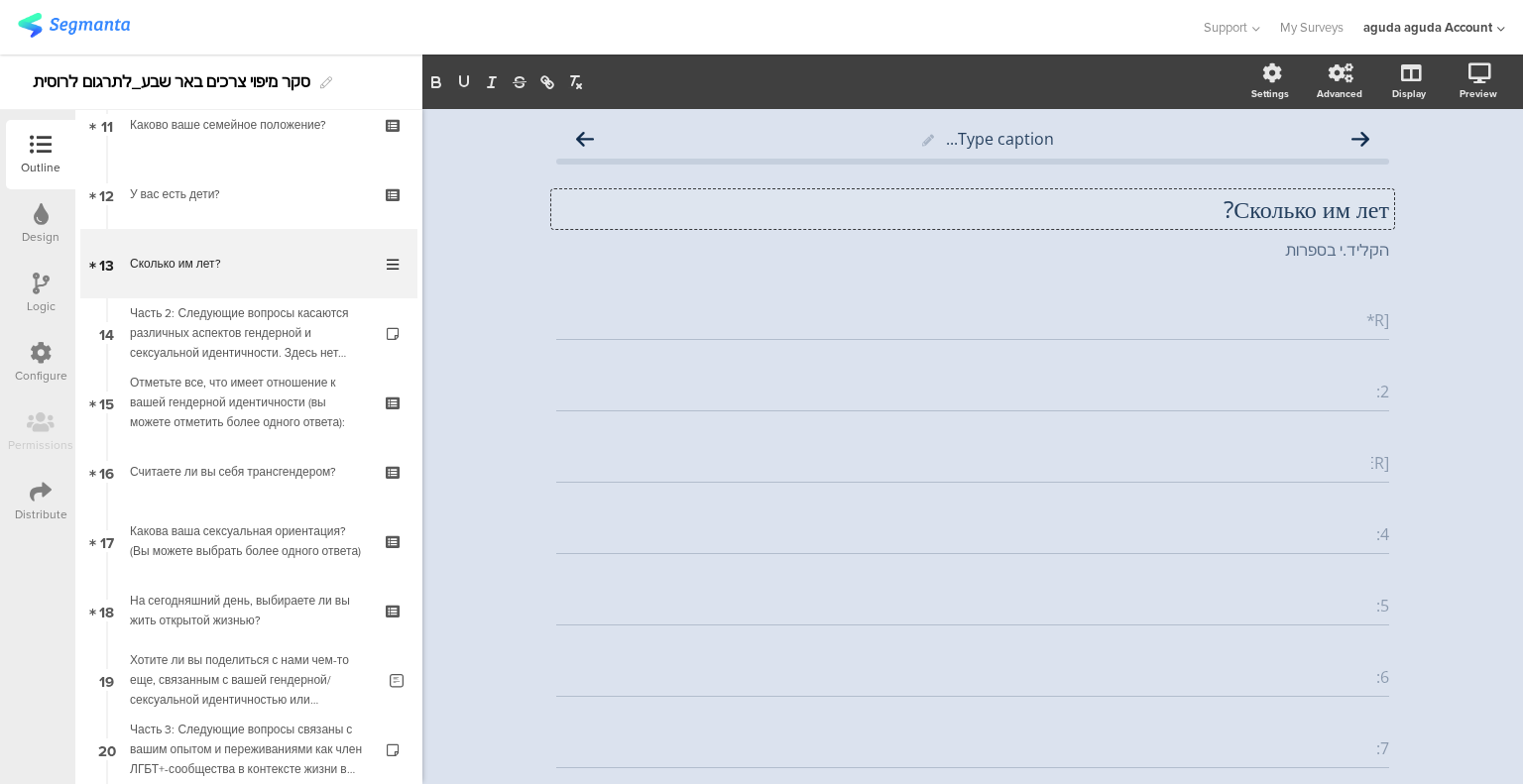 type 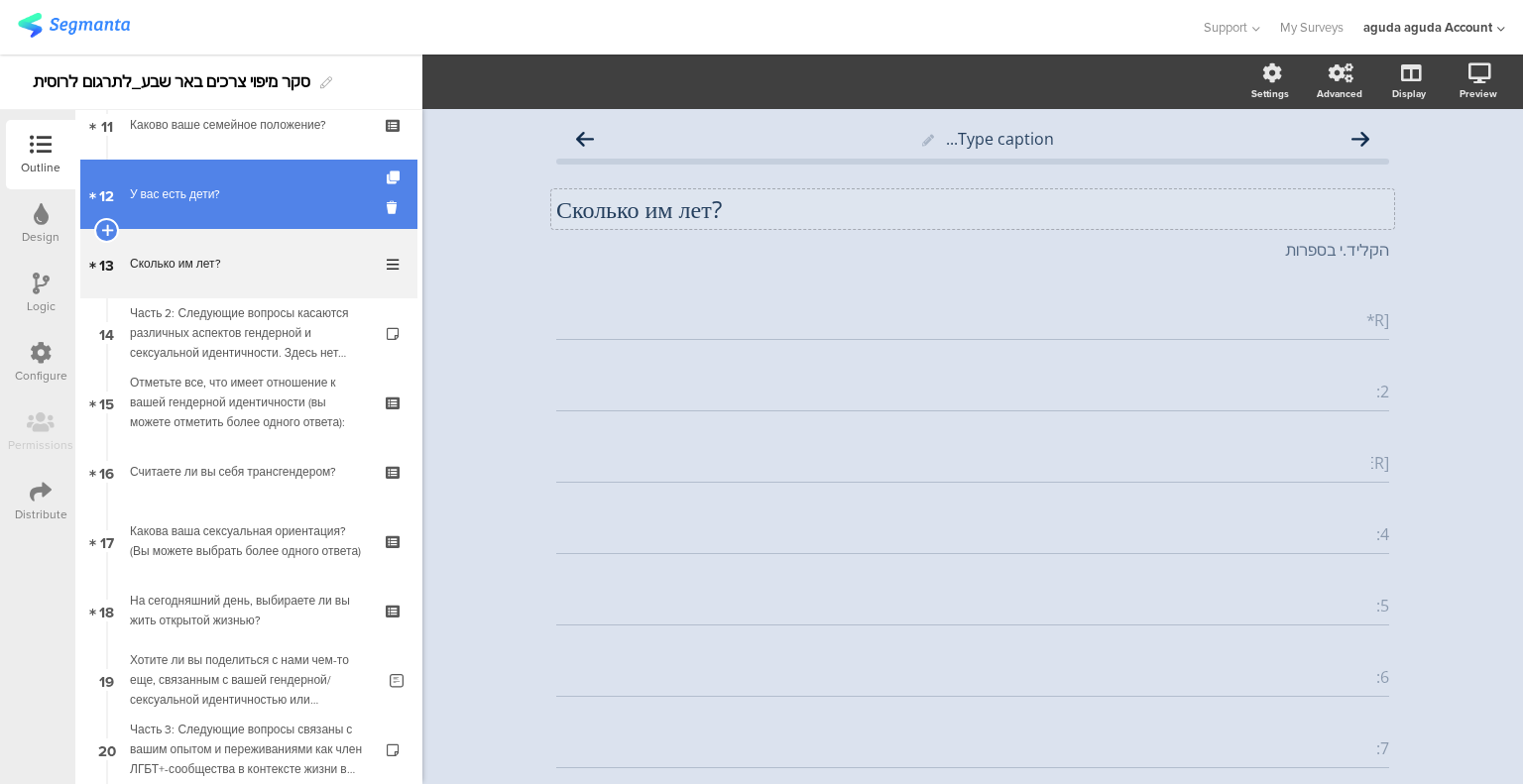 click on "12
У вас есть дети?" at bounding box center [249, 194] 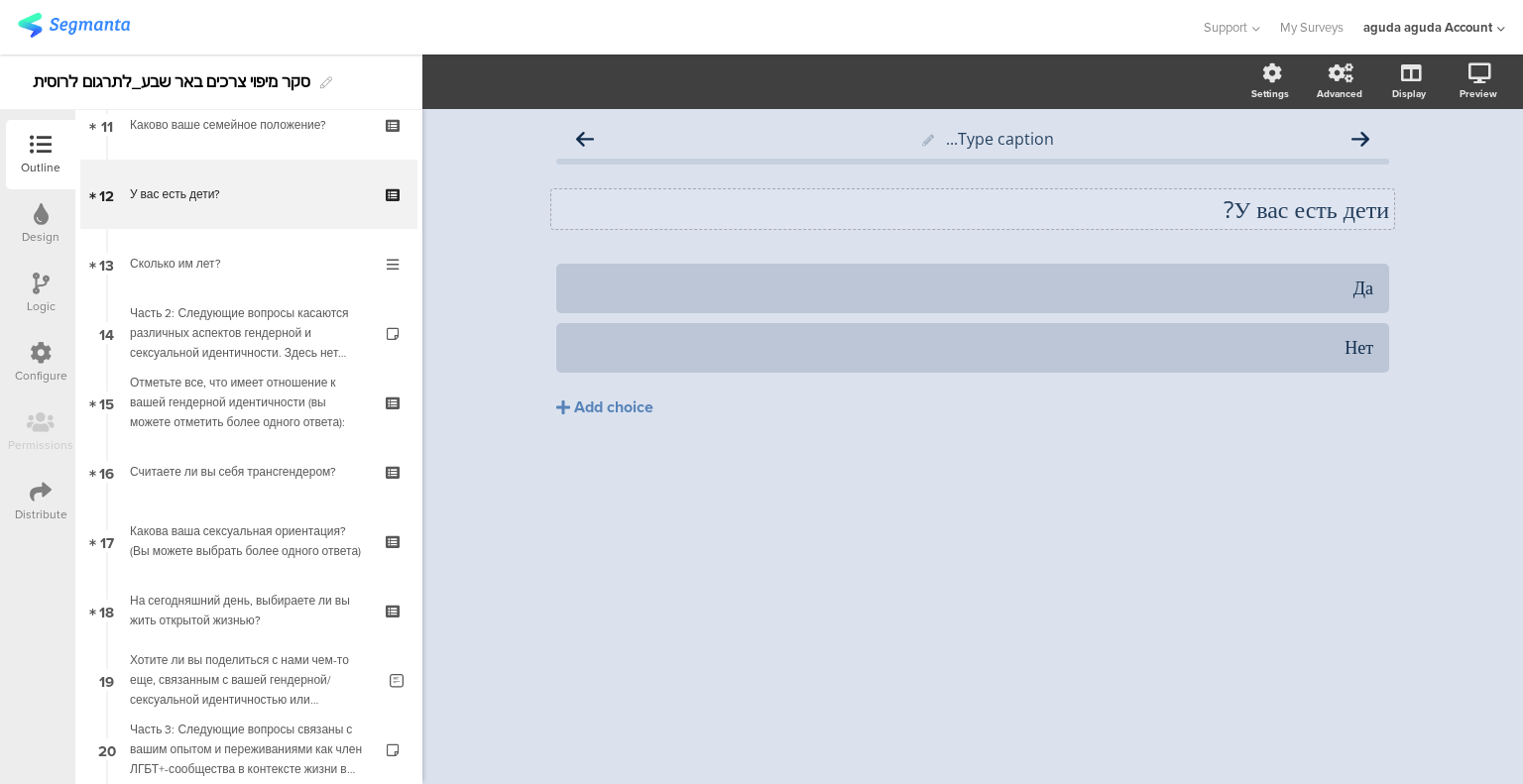 click on "У вас есть дети?
У вас есть дети?" 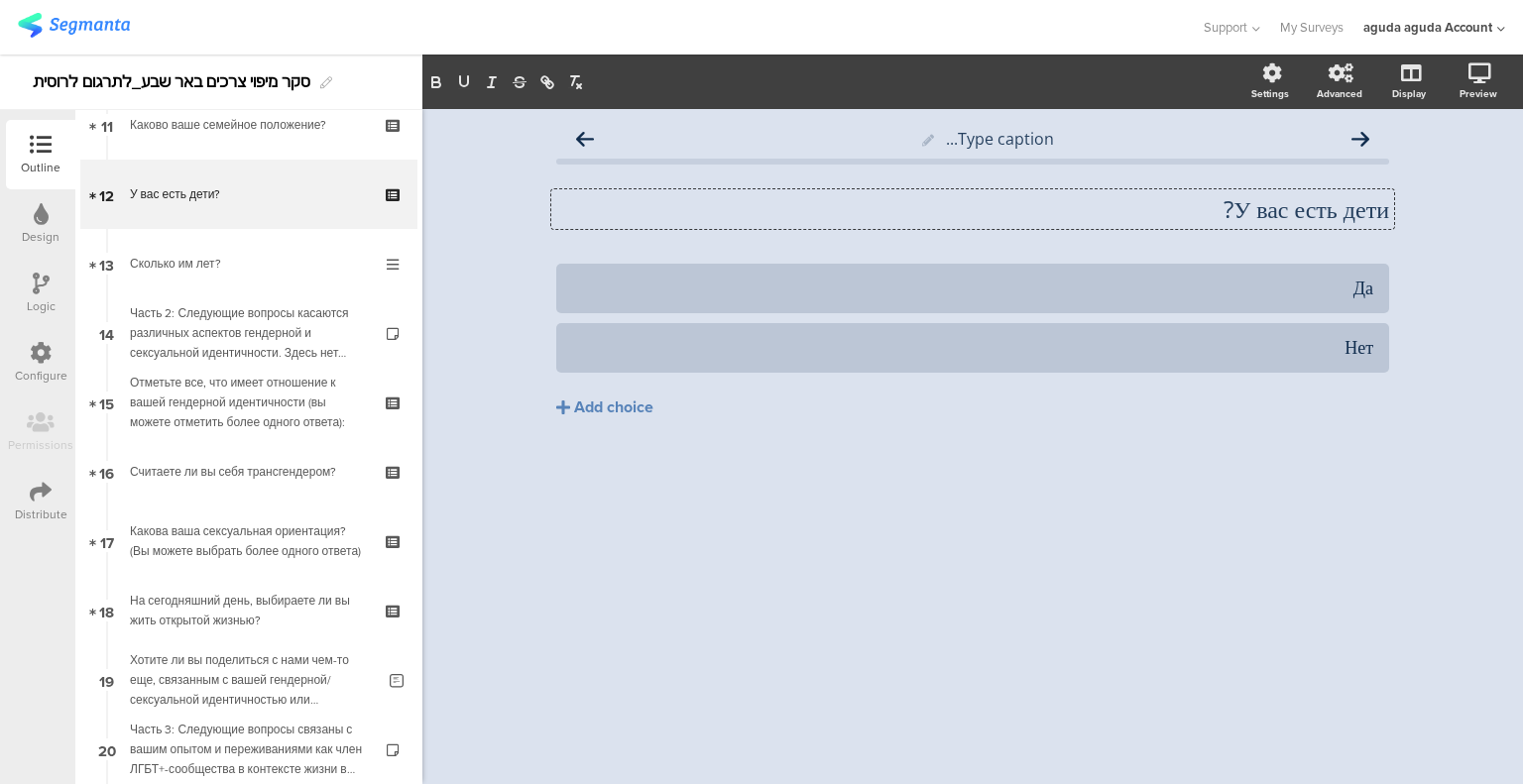 type 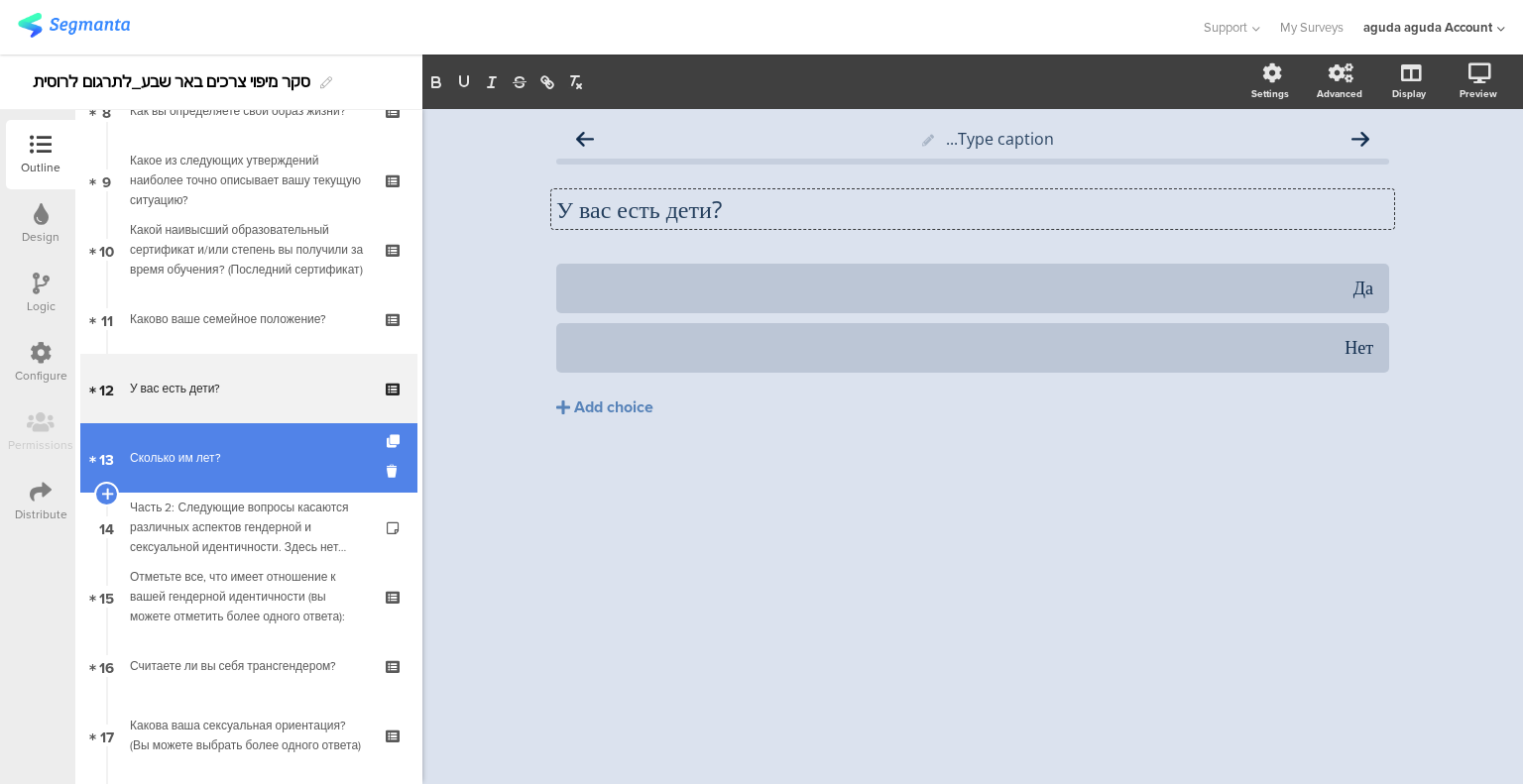 scroll, scrollTop: 595, scrollLeft: 0, axis: vertical 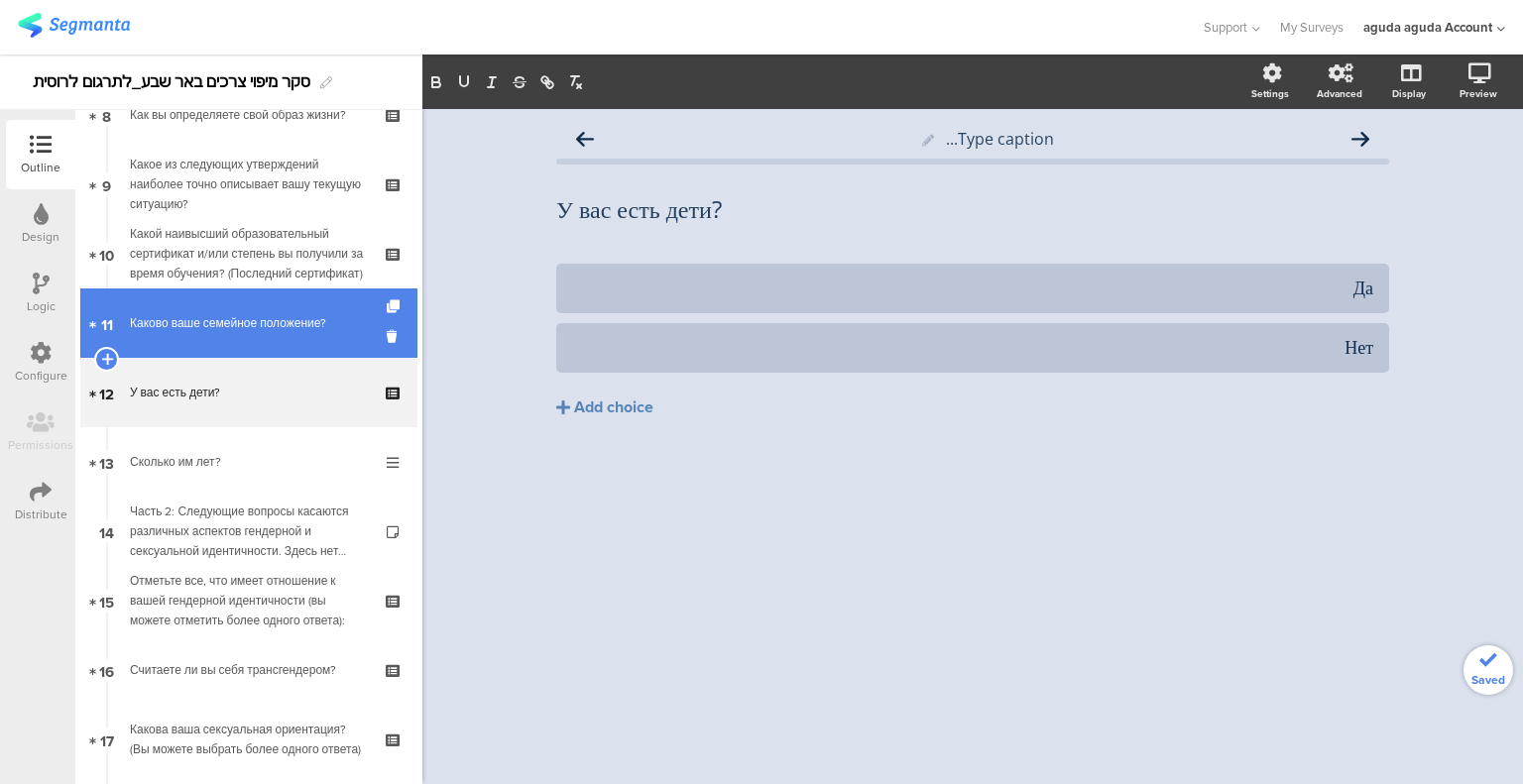 click on "Каково ваше семейное положение?" at bounding box center [248, 323] 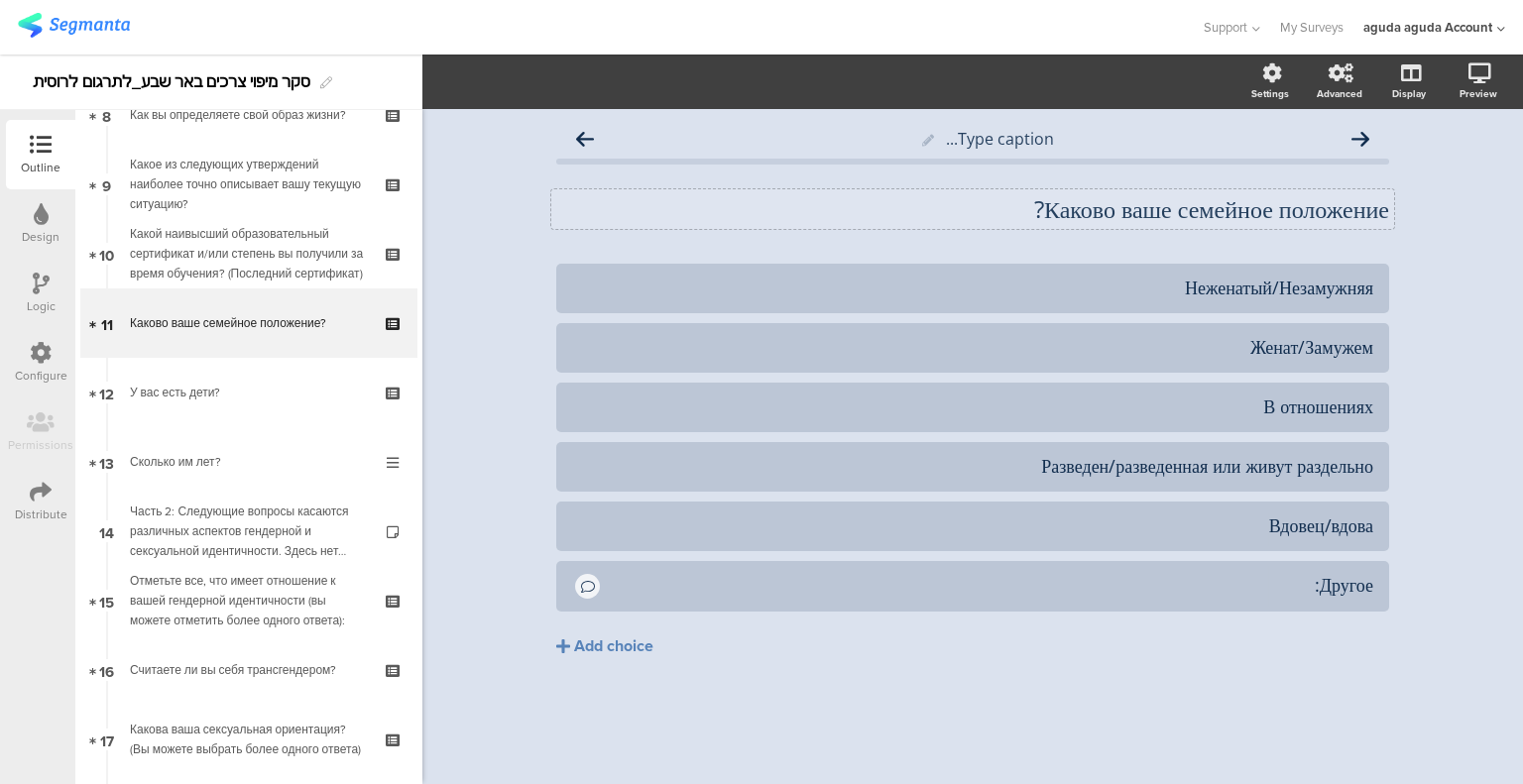 click on "Каково ваше семейное положение?" 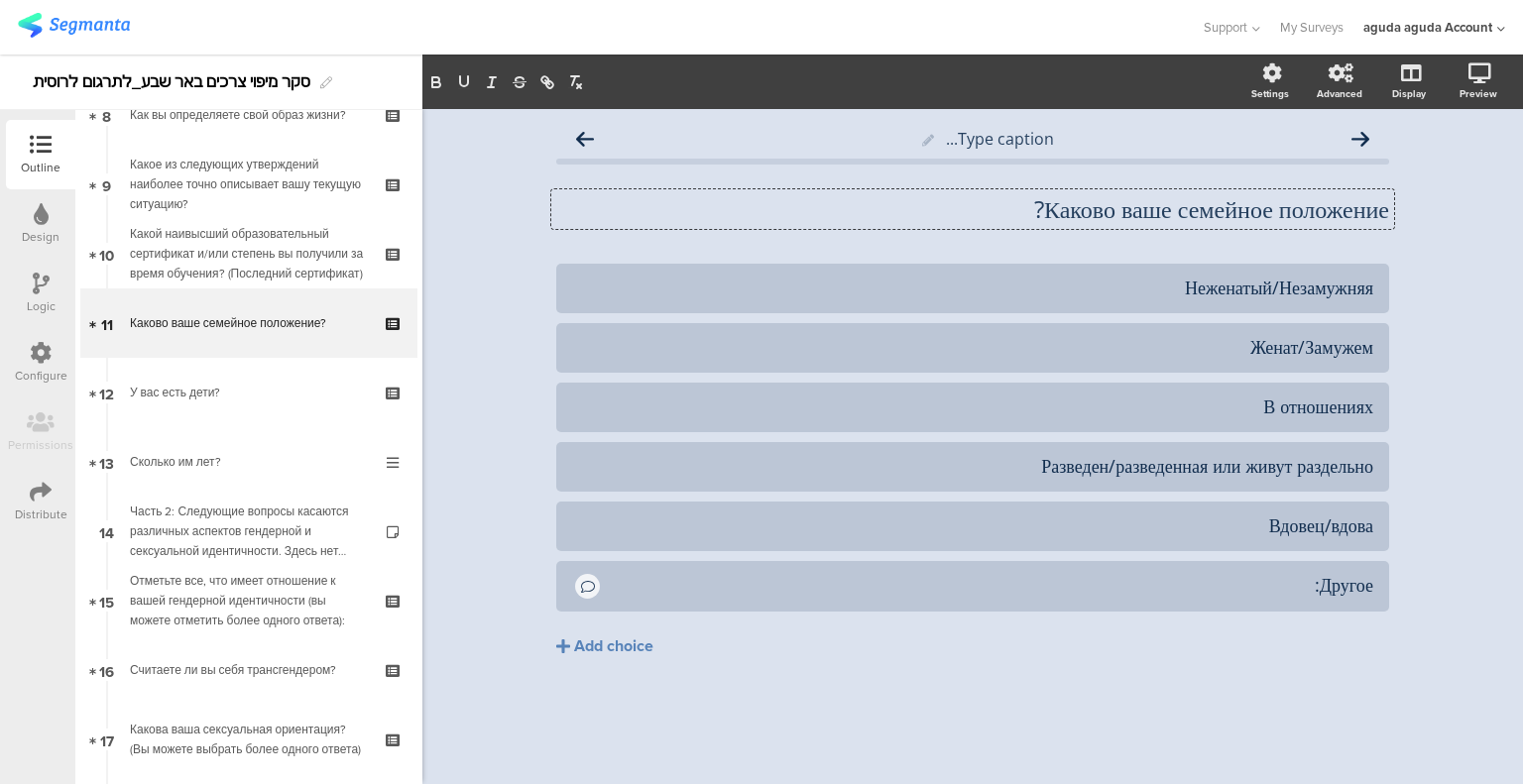 type 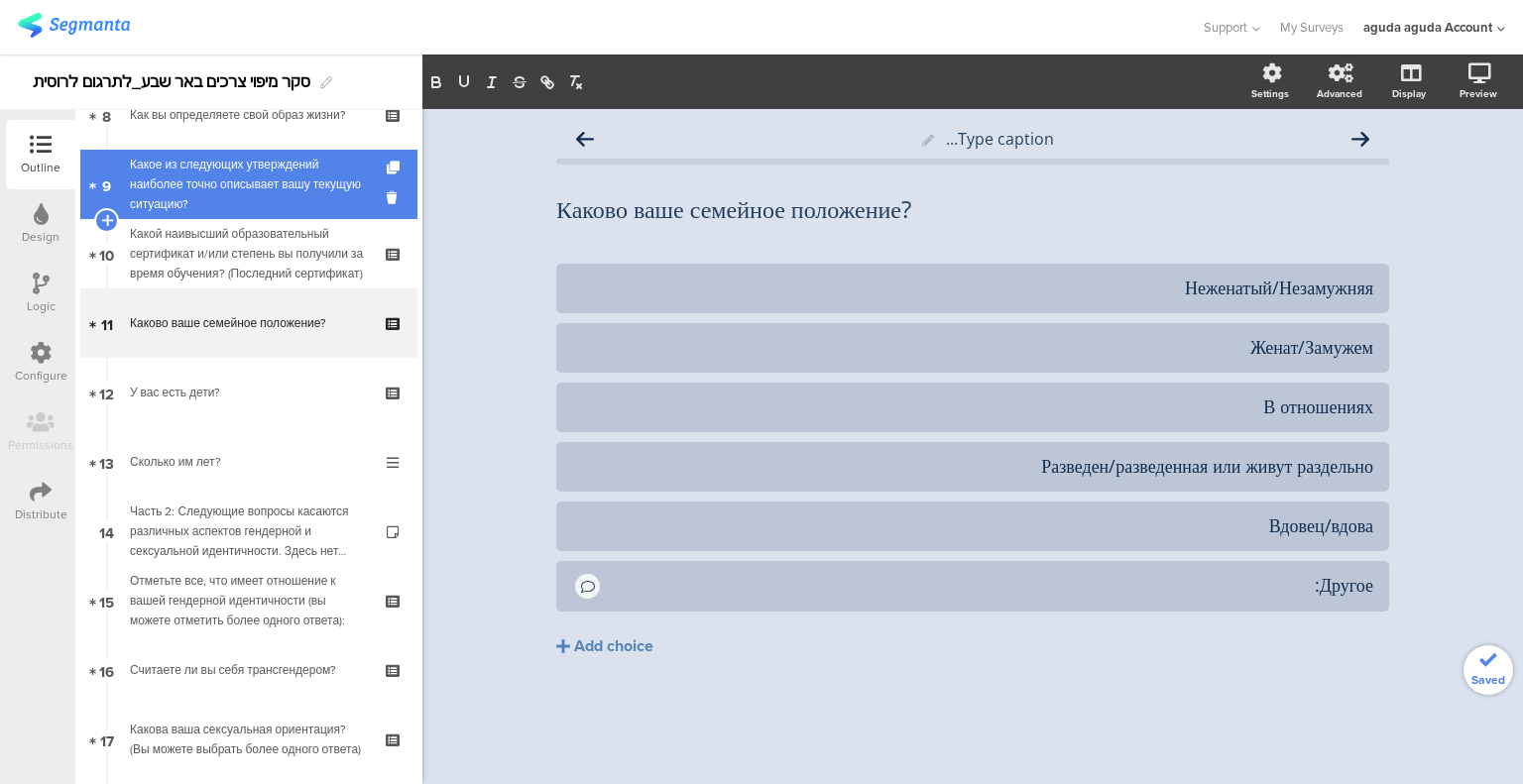 click on "[NUMBER]
Какое из следующих утверждений наиболее точно описывает вашу текущую ситуацию?" at bounding box center (249, 184) 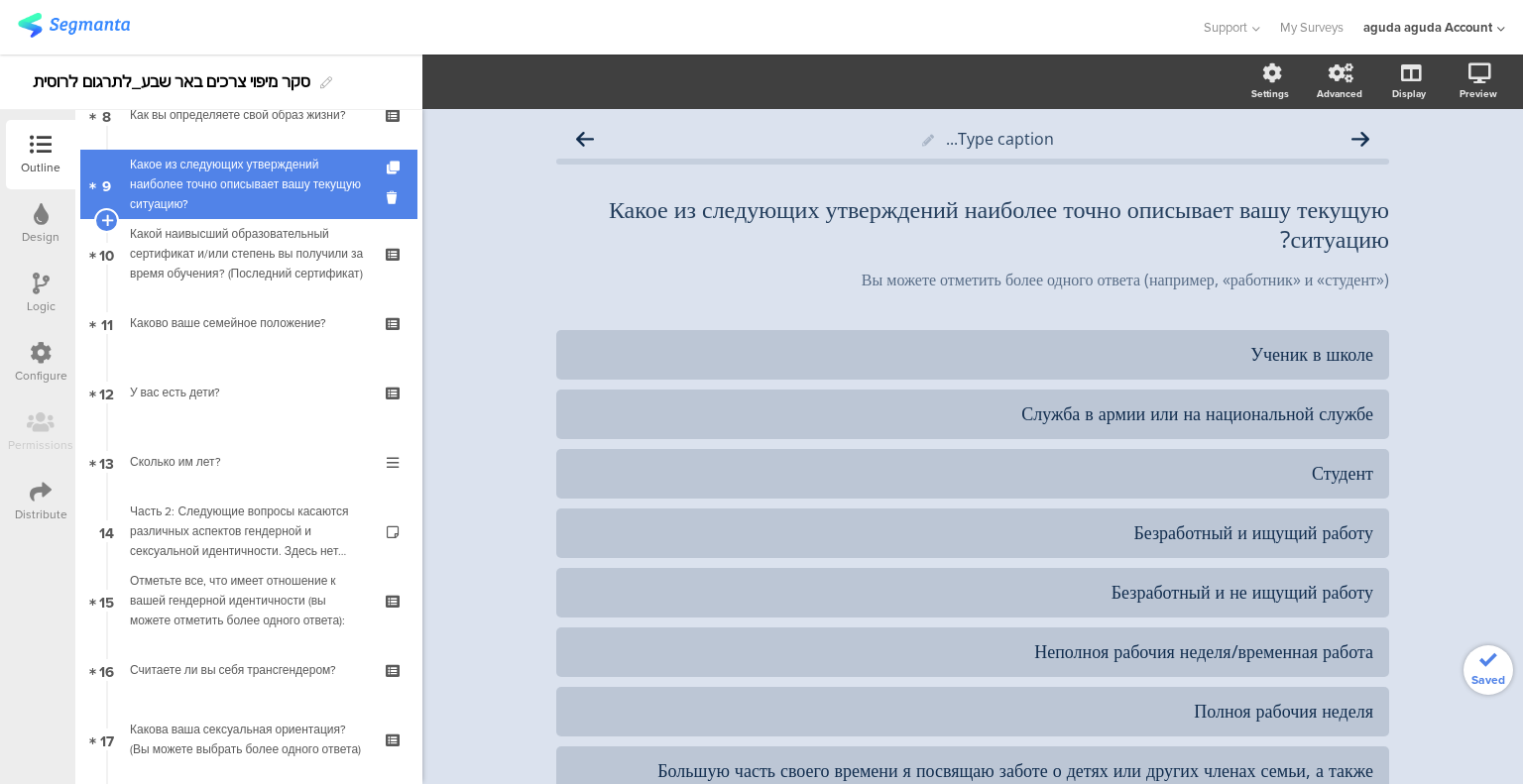 click on "[NUMBER]
Какое из следующих утверждений наиболее точно описывает вашу текущую ситуацию?" at bounding box center [249, 184] 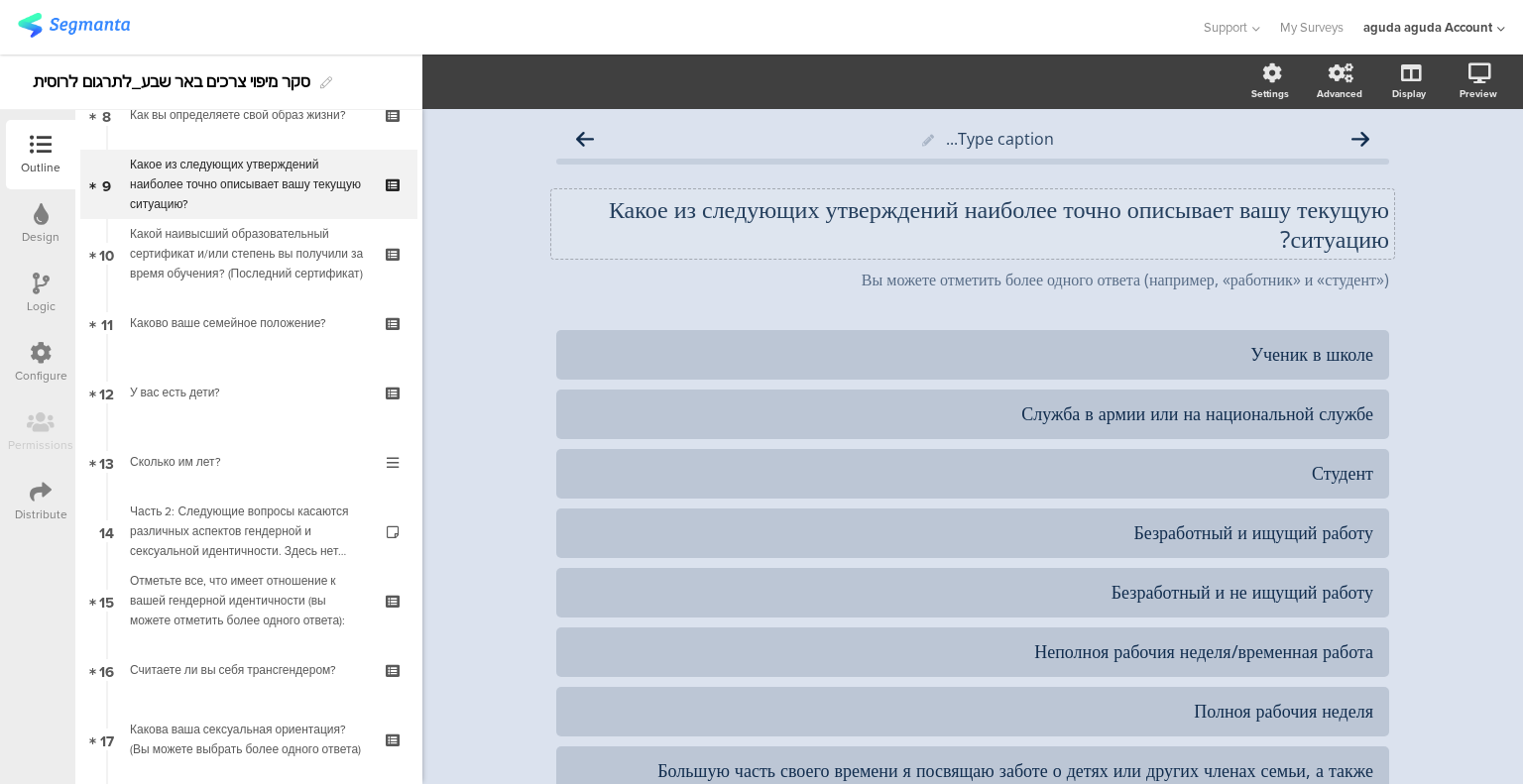 click on "Какое из следующих утверждений наиболее точно описывает вашу текущую ситуацию?" 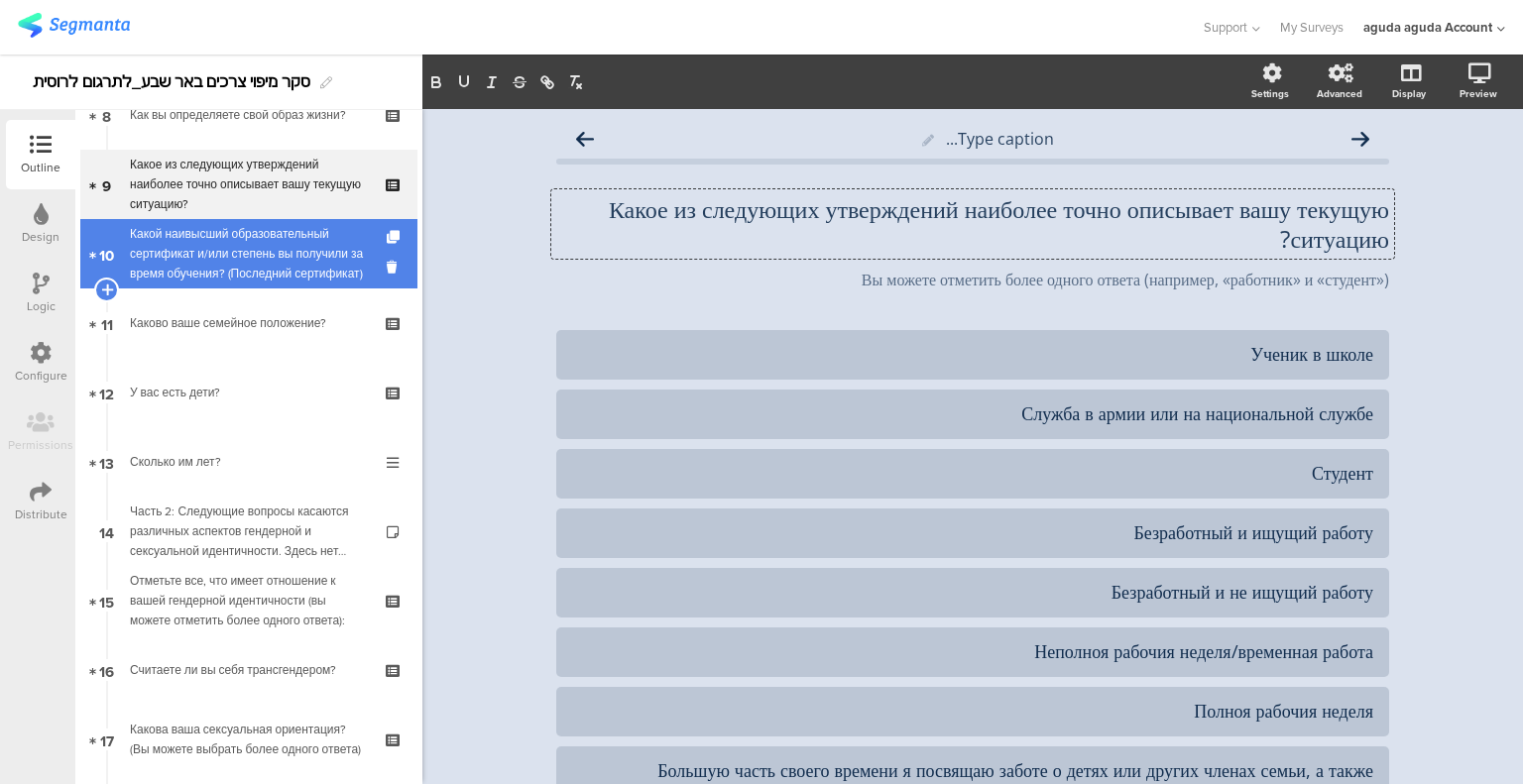 type 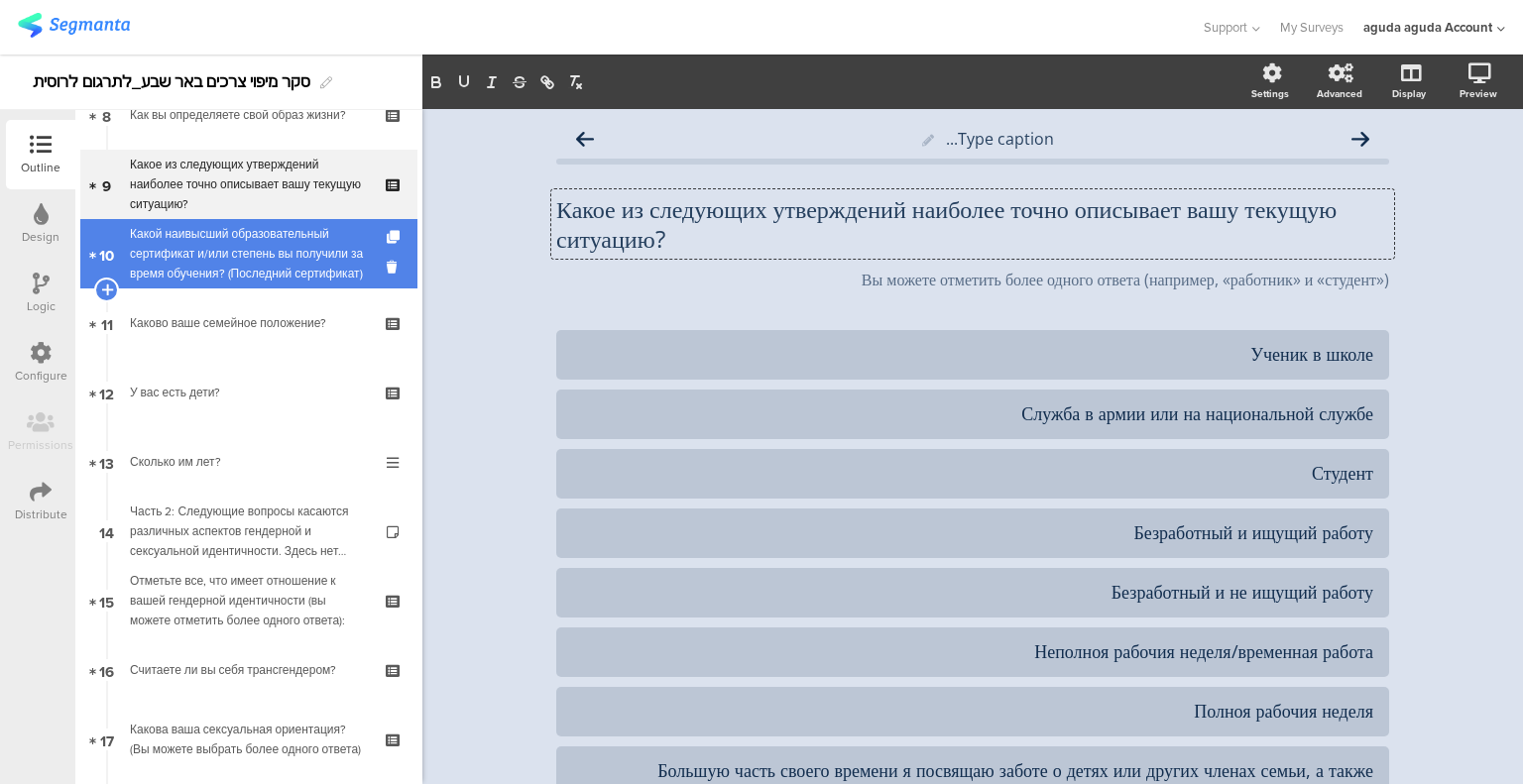 click on "Какой наивысший образовательный сертификат и/или степень вы получили за время обучения? (Последний сертификат)" at bounding box center (248, 254) 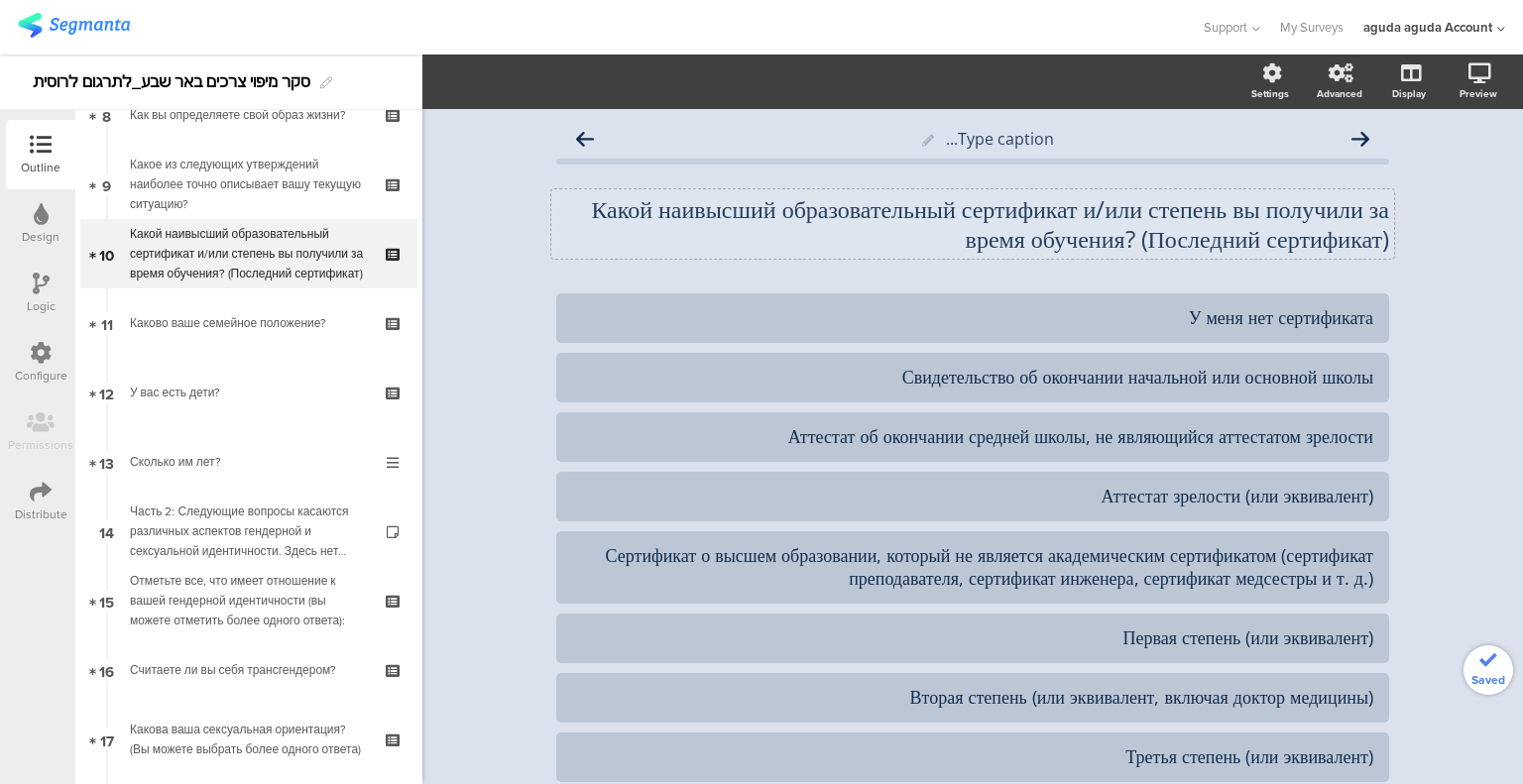 click on "Какой наивысший образовательный сертификат и/или степень вы получили за время обучения? (Последний сертификат)
Какой наивысший образовательный сертификат и/или степень вы получили за время обучения? (Последний сертификат)" 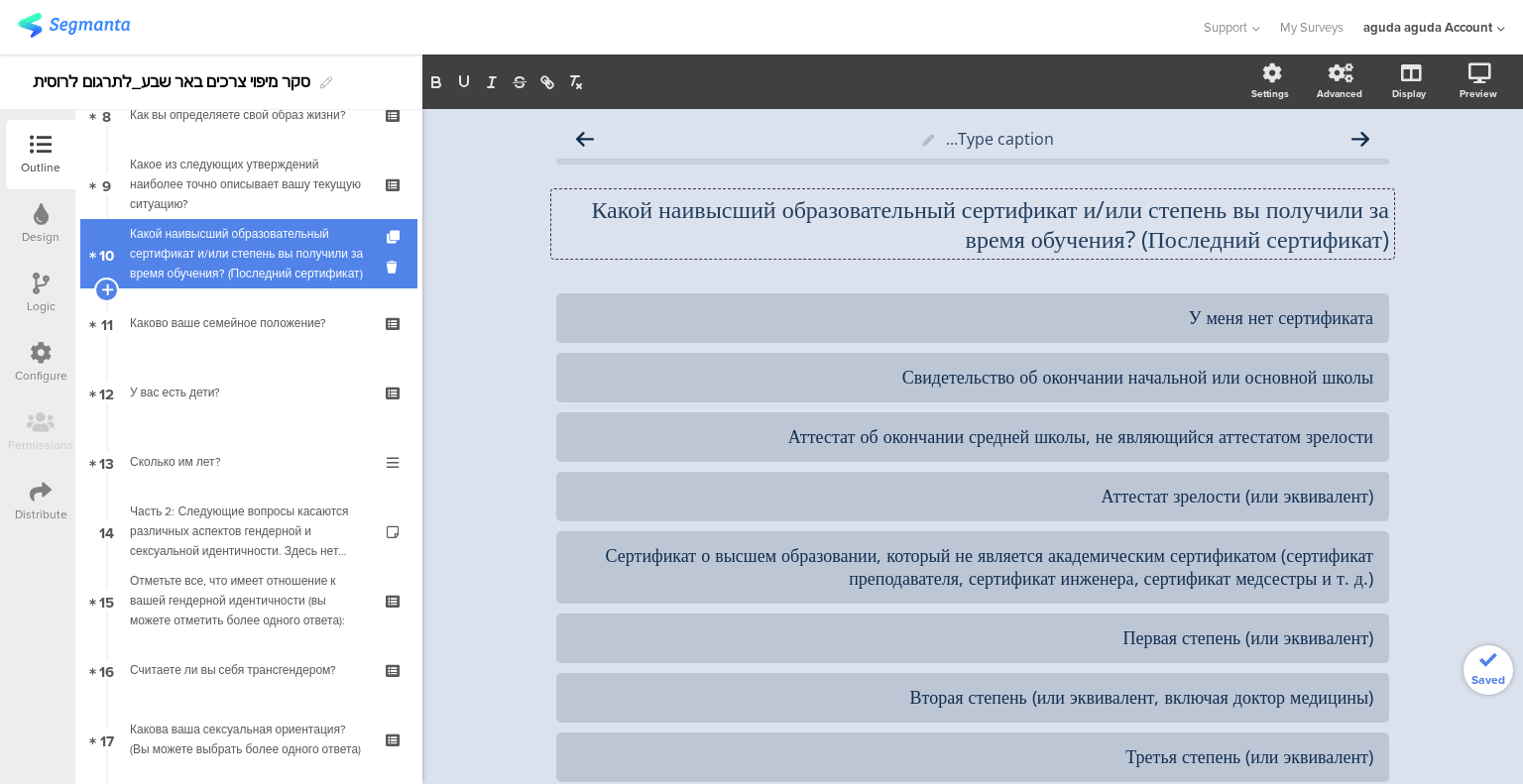 type 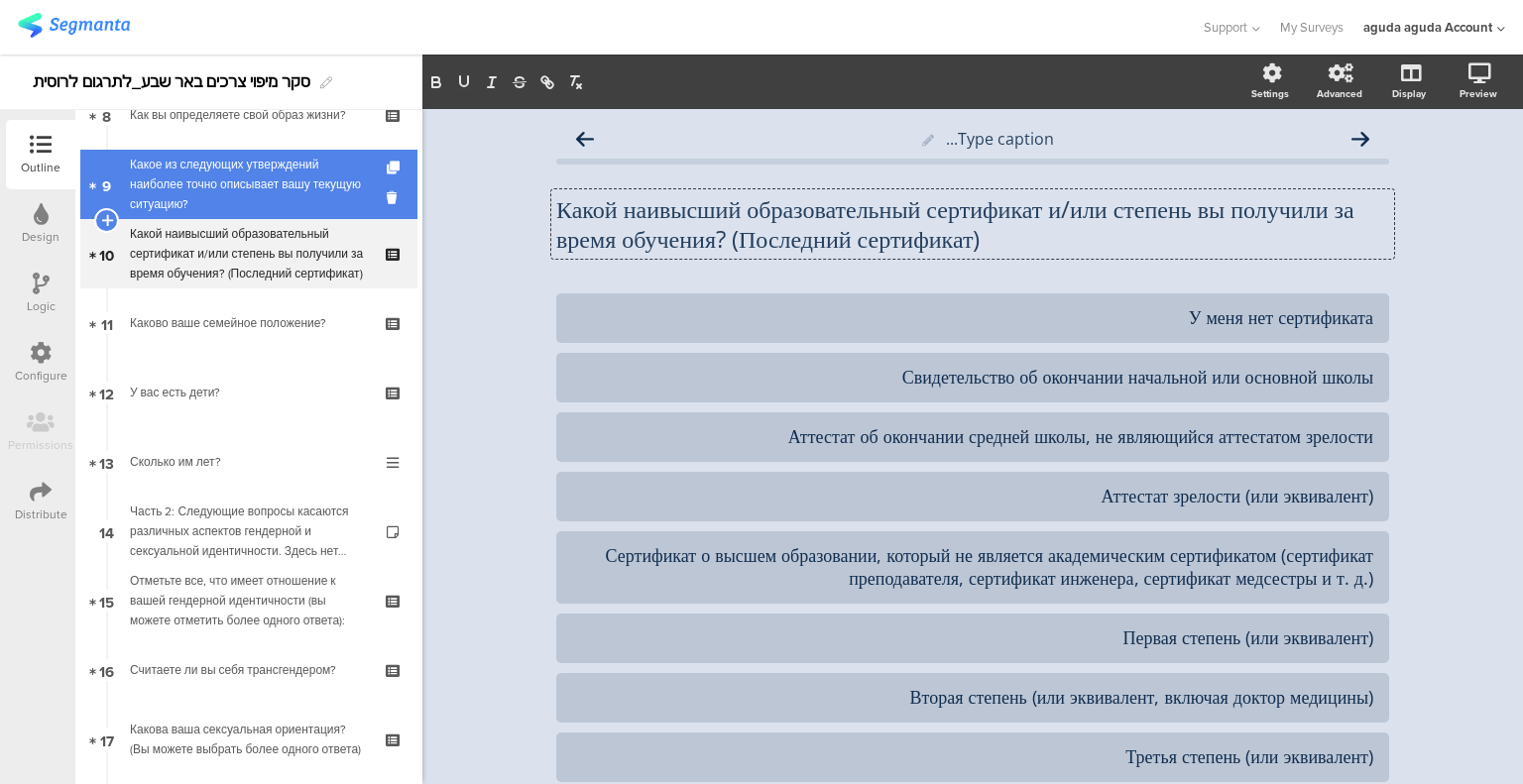 scroll, scrollTop: 496, scrollLeft: 0, axis: vertical 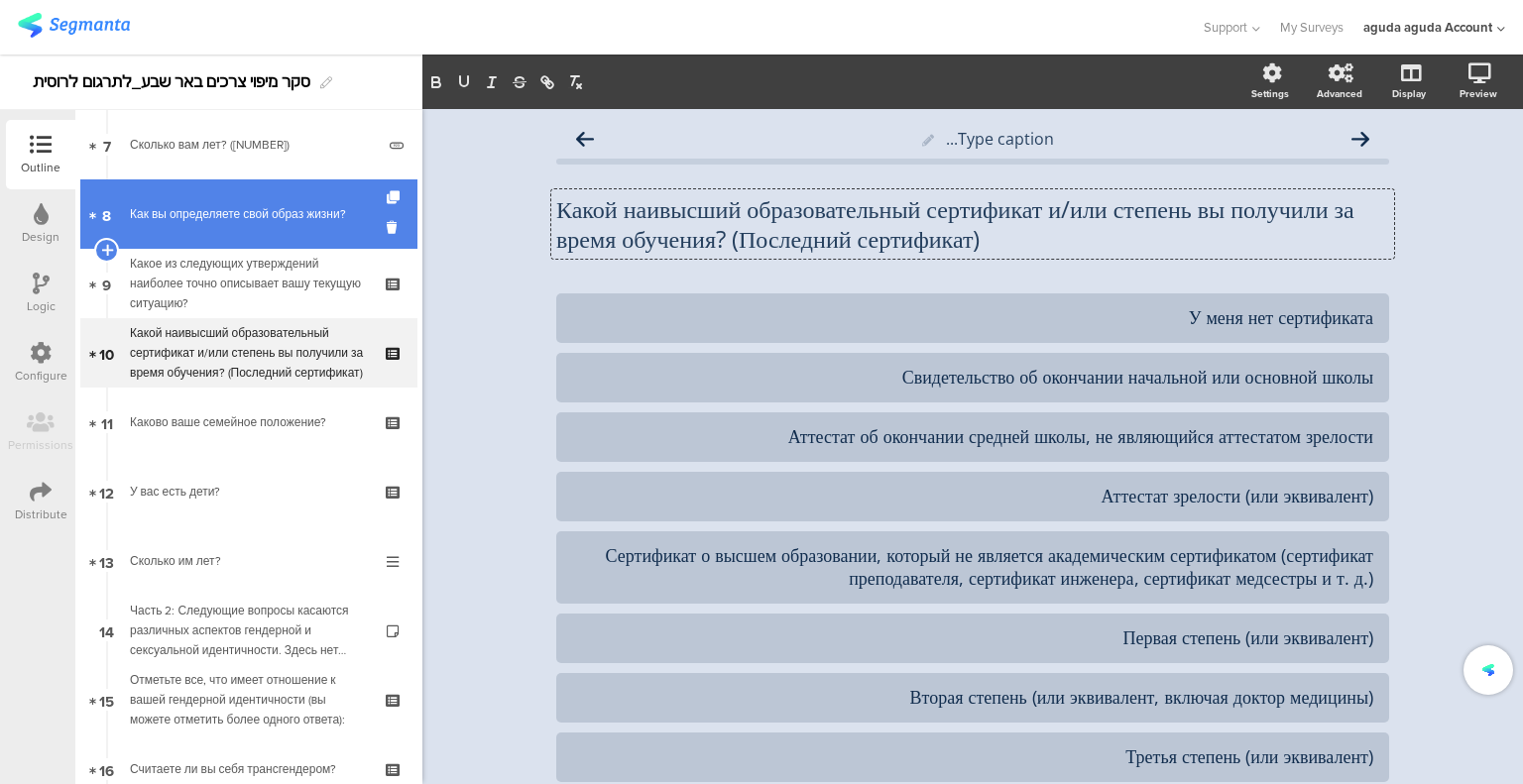 click on "[NUMBER]
Как вы определяете свой образ жизни?" at bounding box center [249, 214] 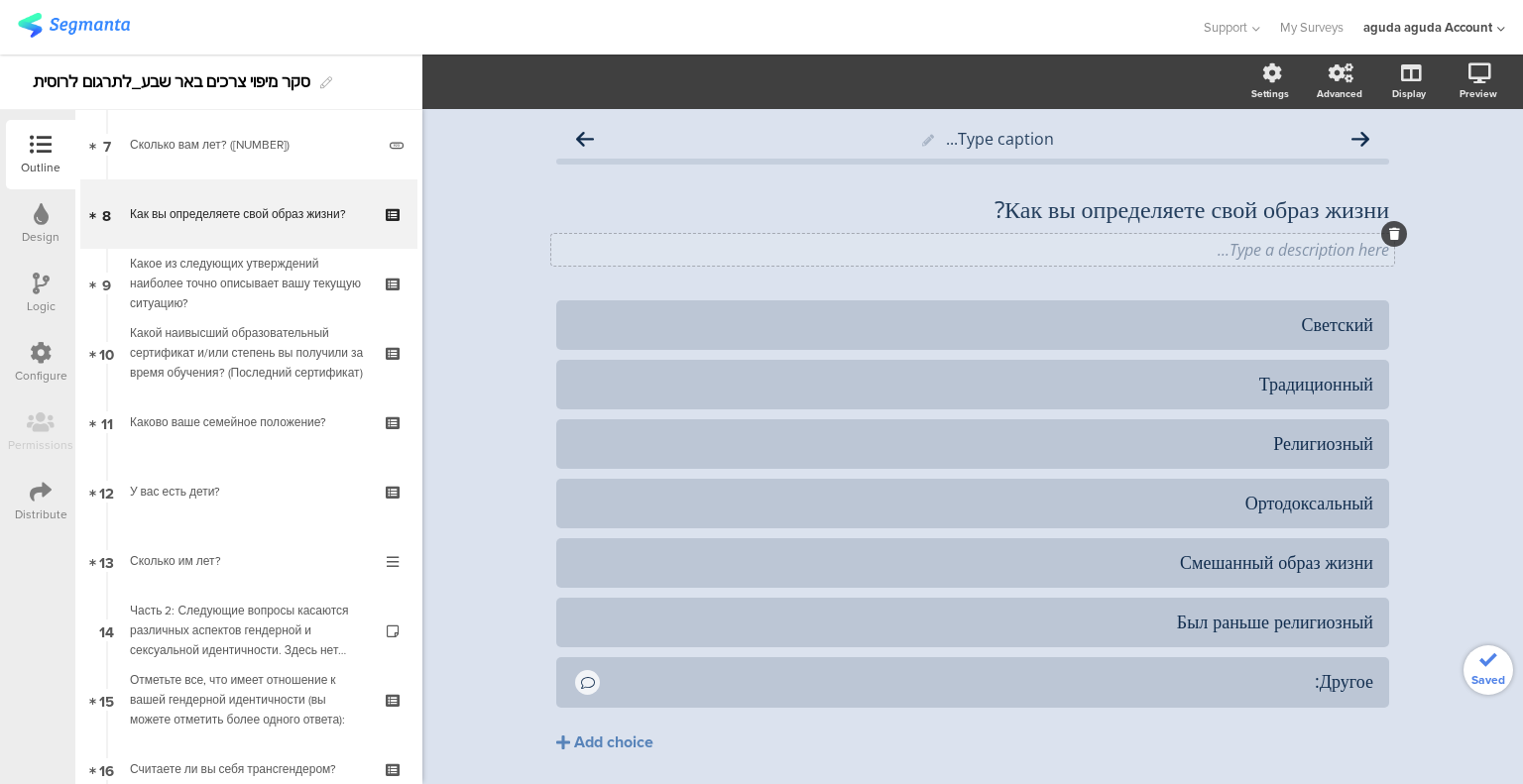 click on "Type a description here..." 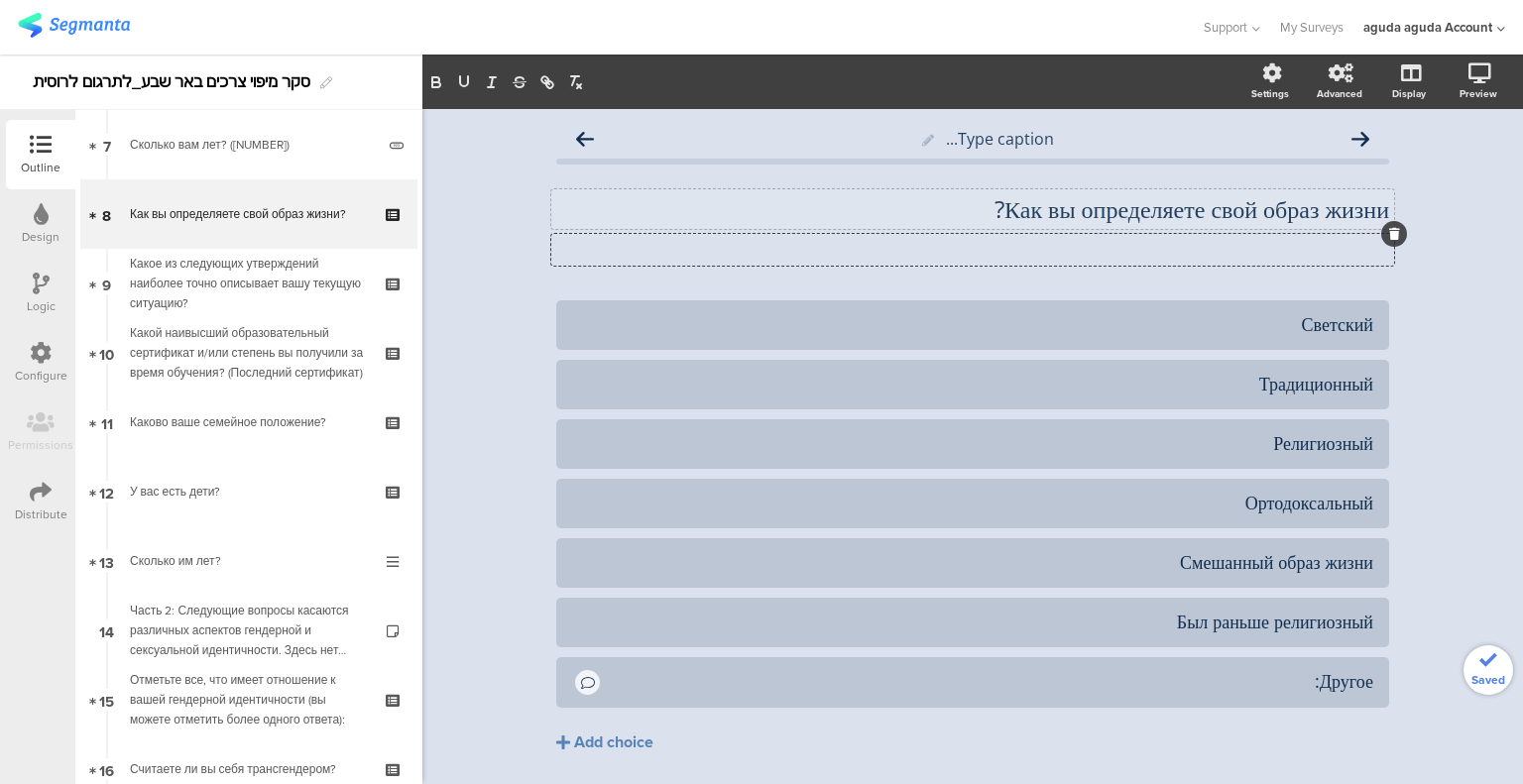 click on "Как вы определяете свой образ жизни?" 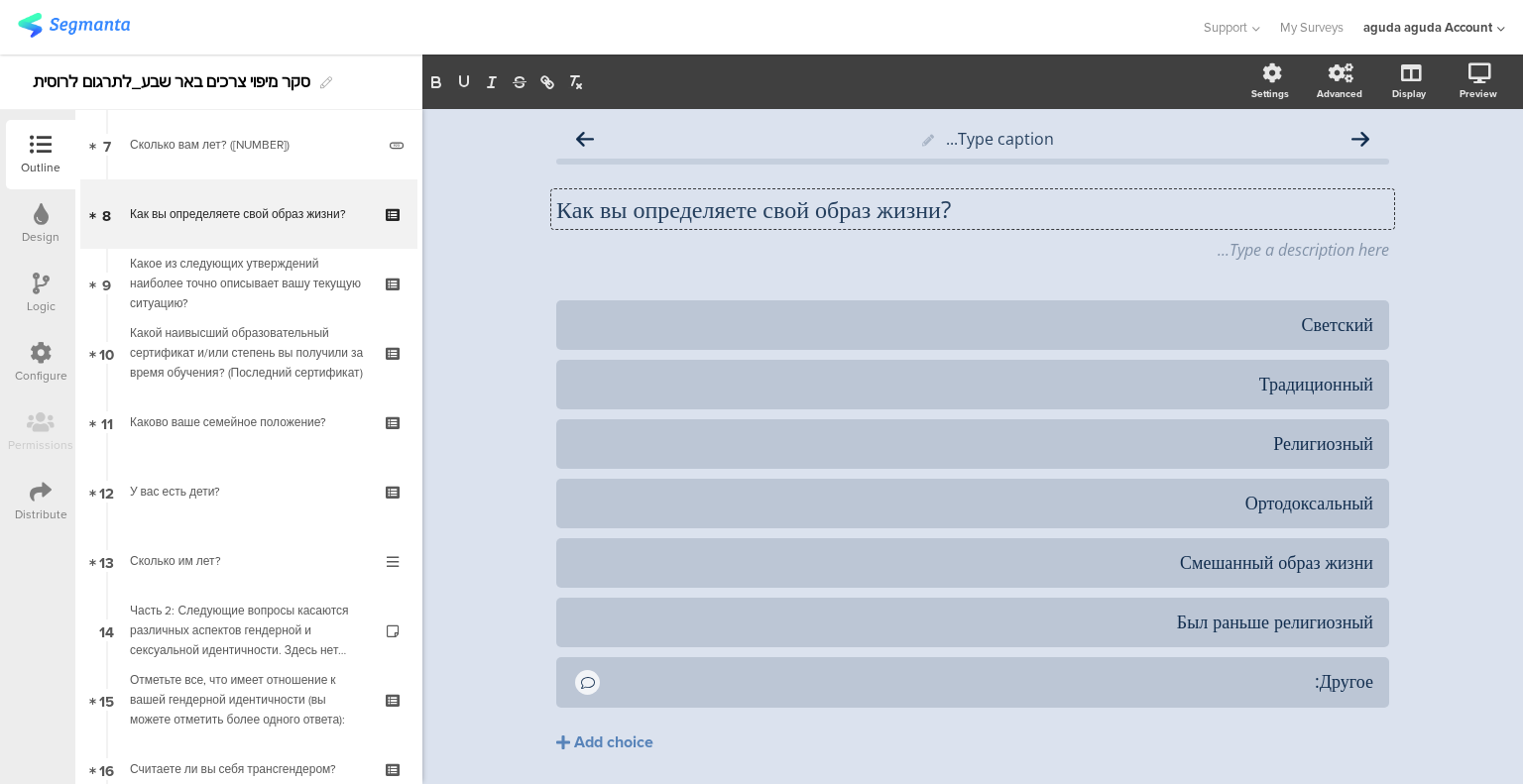 type 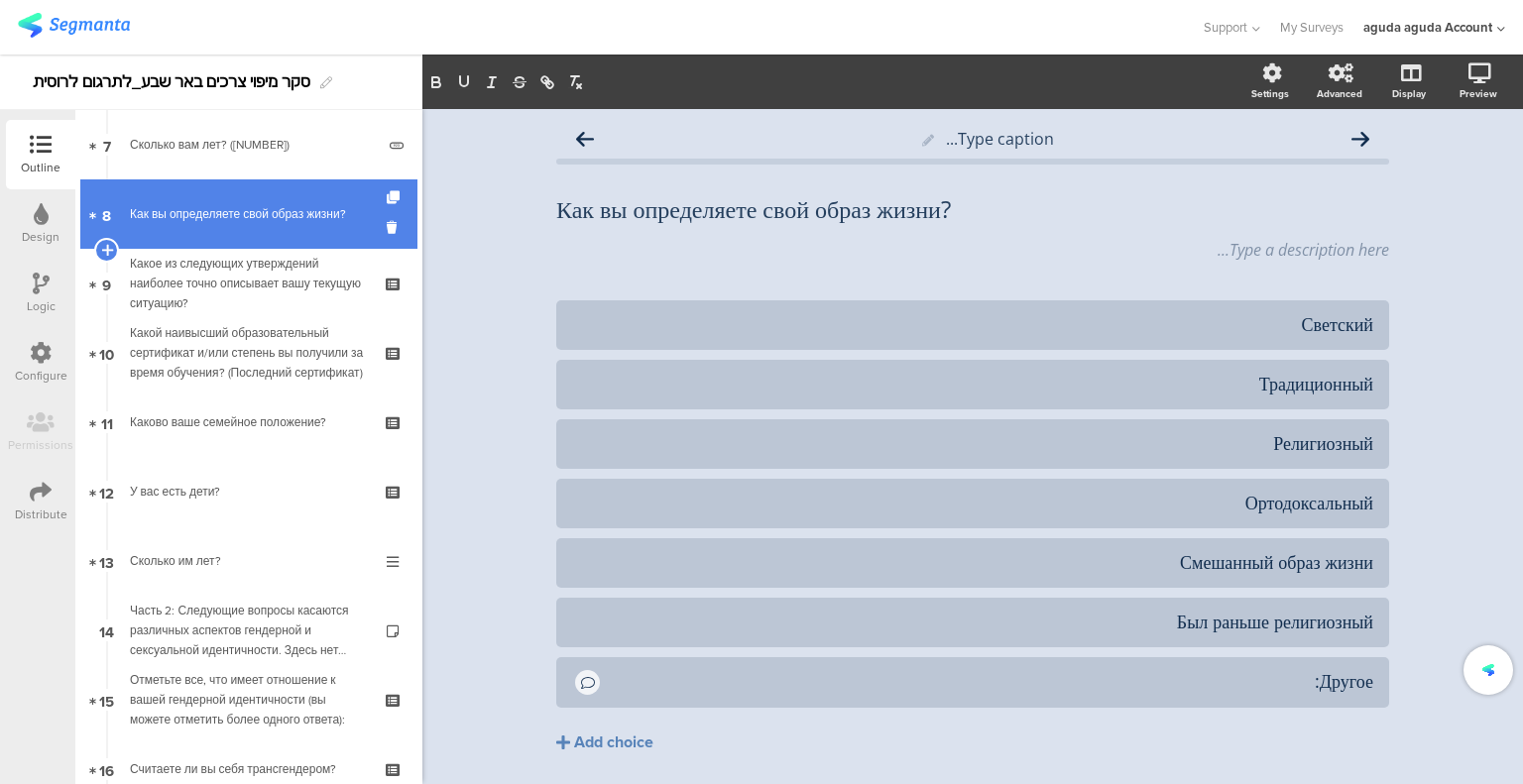 click on "[NUMBER]
Как вы определяете свой образ жизни?" at bounding box center (249, 214) 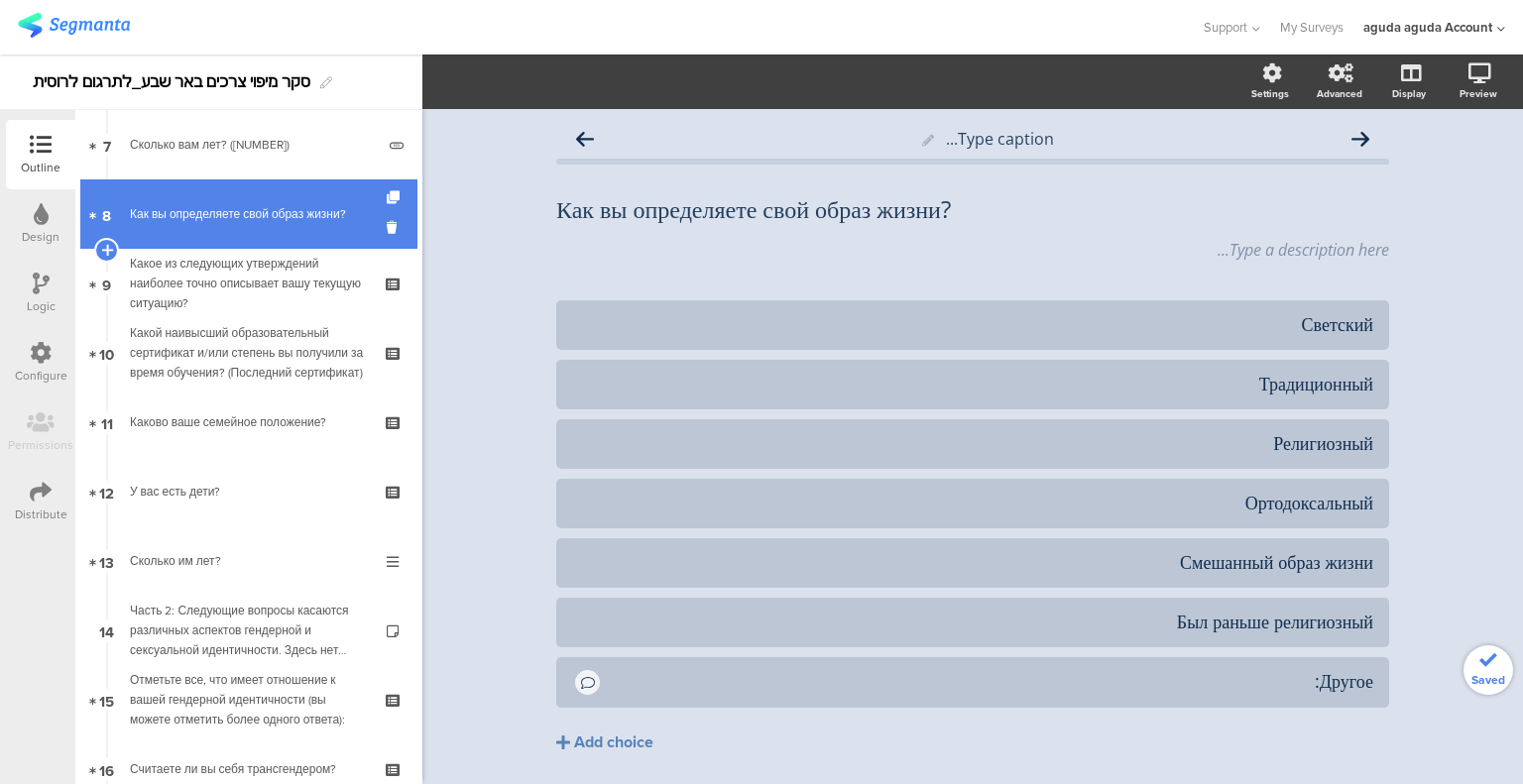 click on "[NUMBER]
Как вы определяете свой образ жизни?" at bounding box center [249, 214] 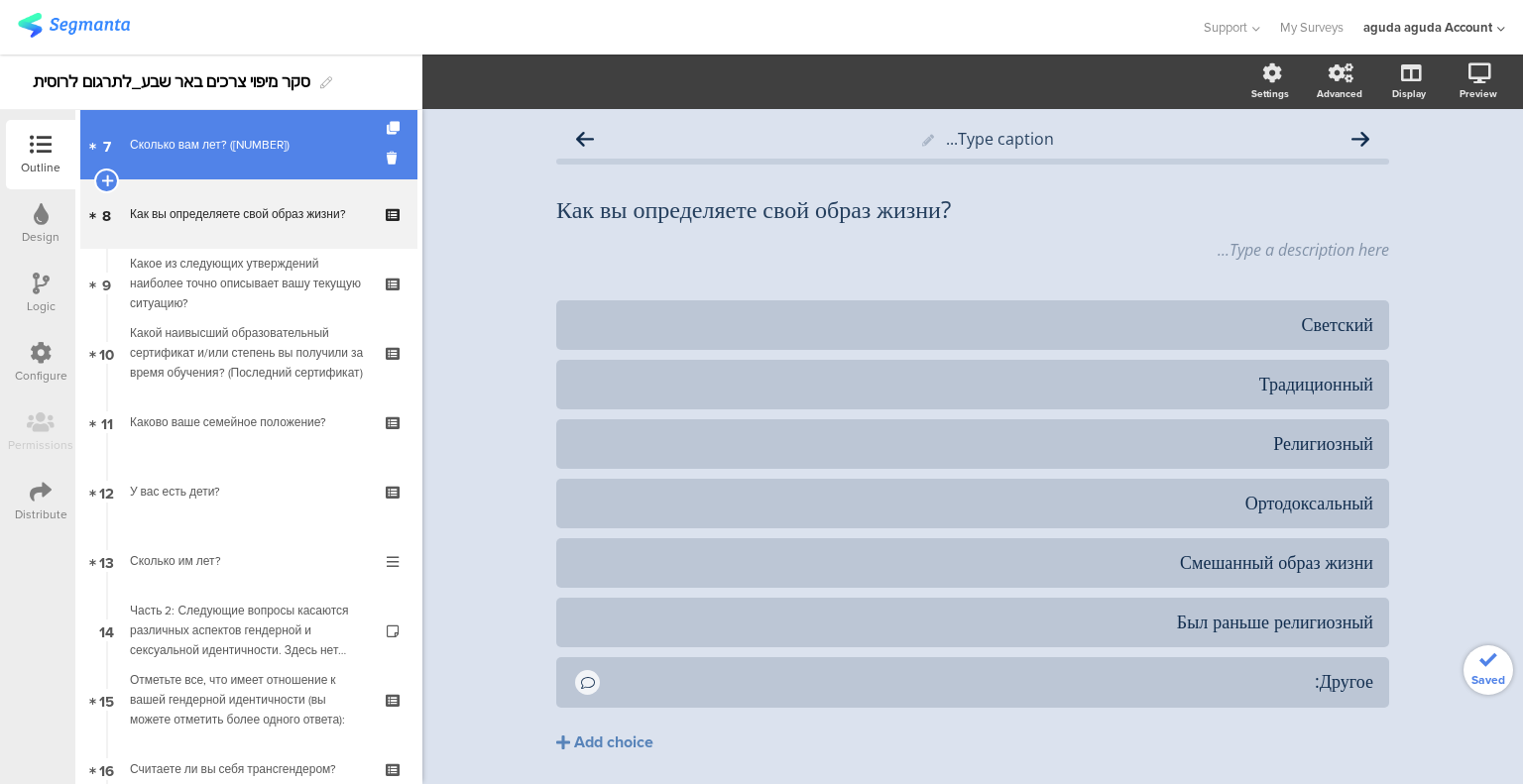 click on "7
Сколько вам лет? (две цифры)" at bounding box center (249, 145) 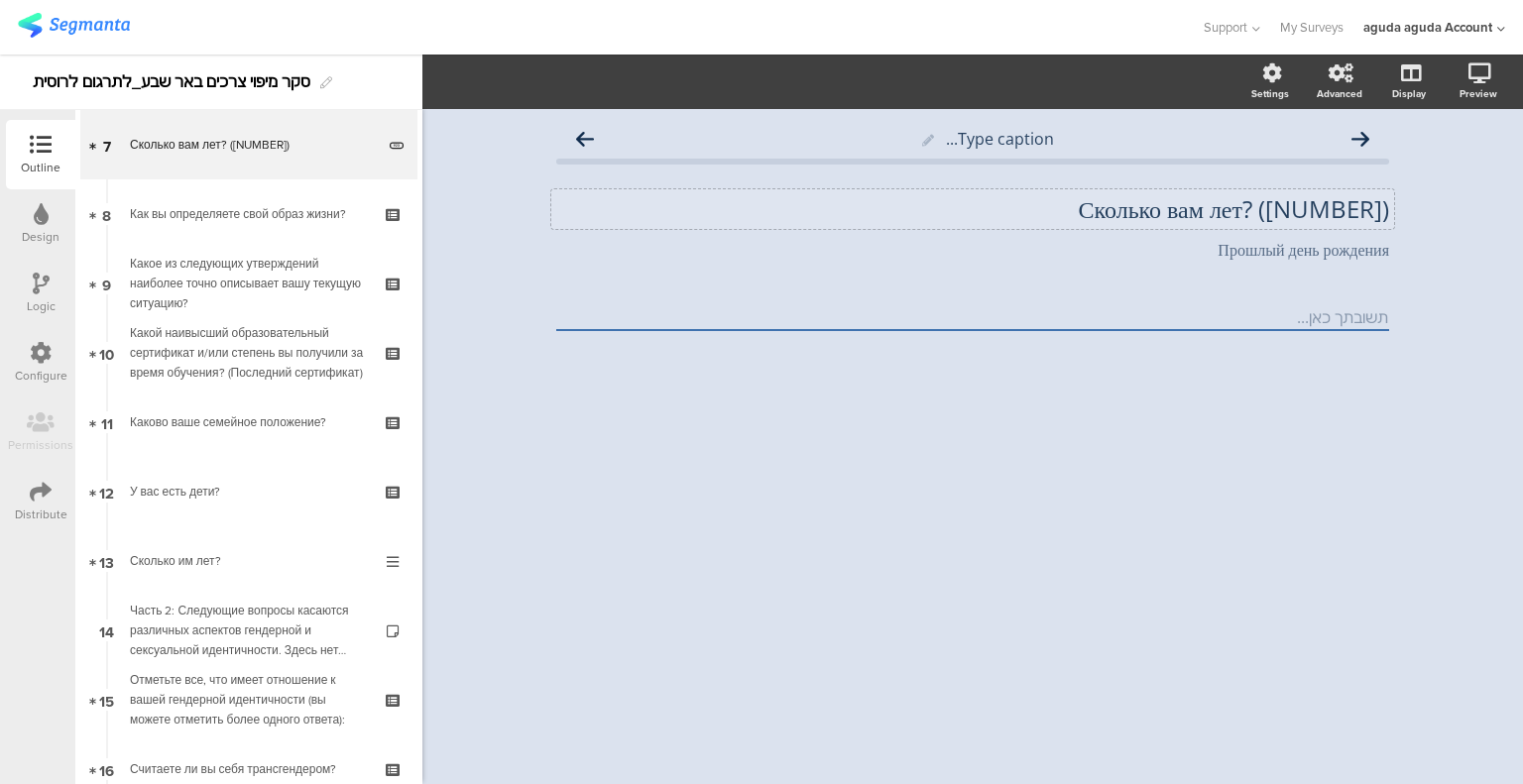 click on "Сколько вам лет? ([AGE])
Сколько вам лет? ([AGE])" 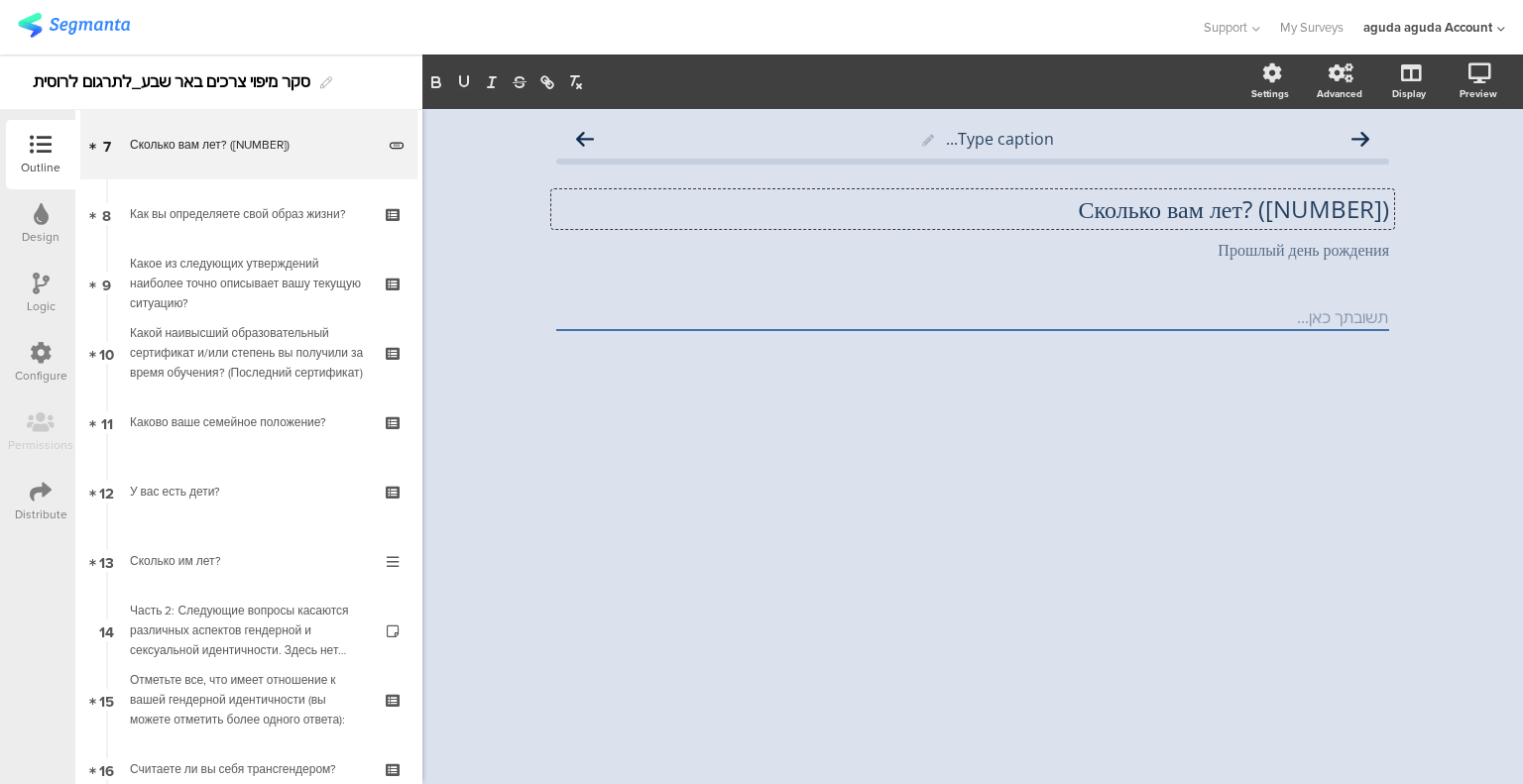 type 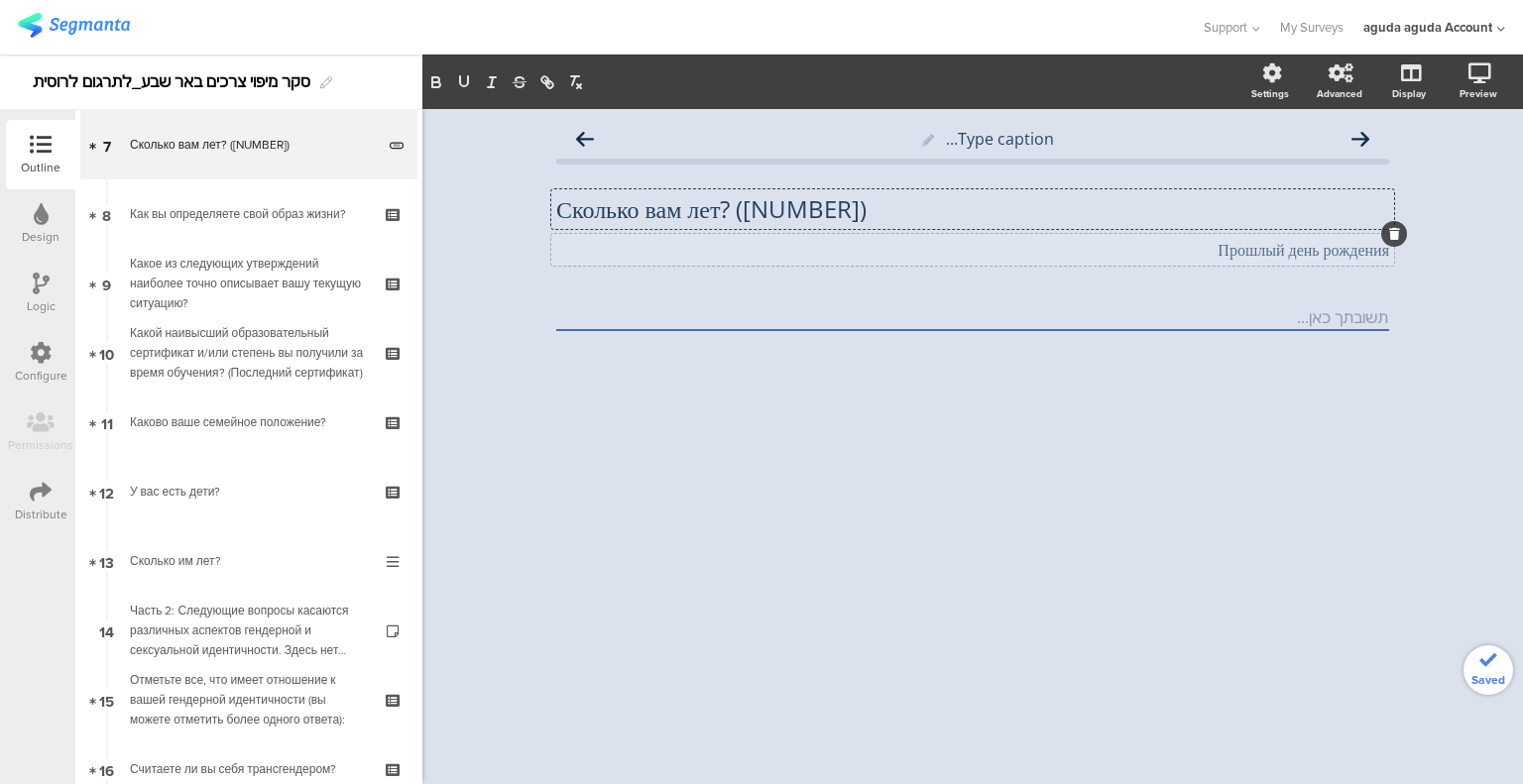 click on "Прошлый день рождения
Прошлый день рождения" 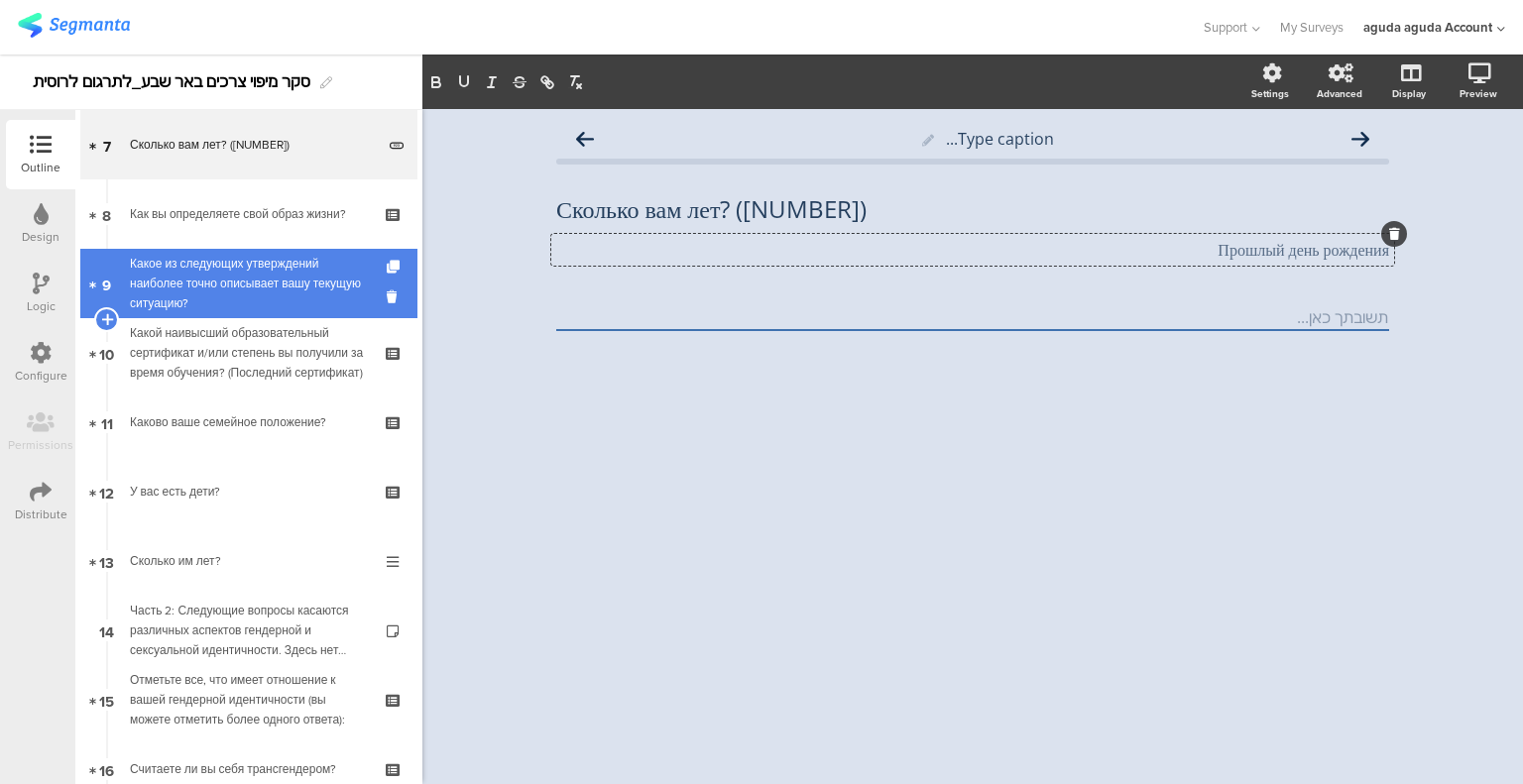 type 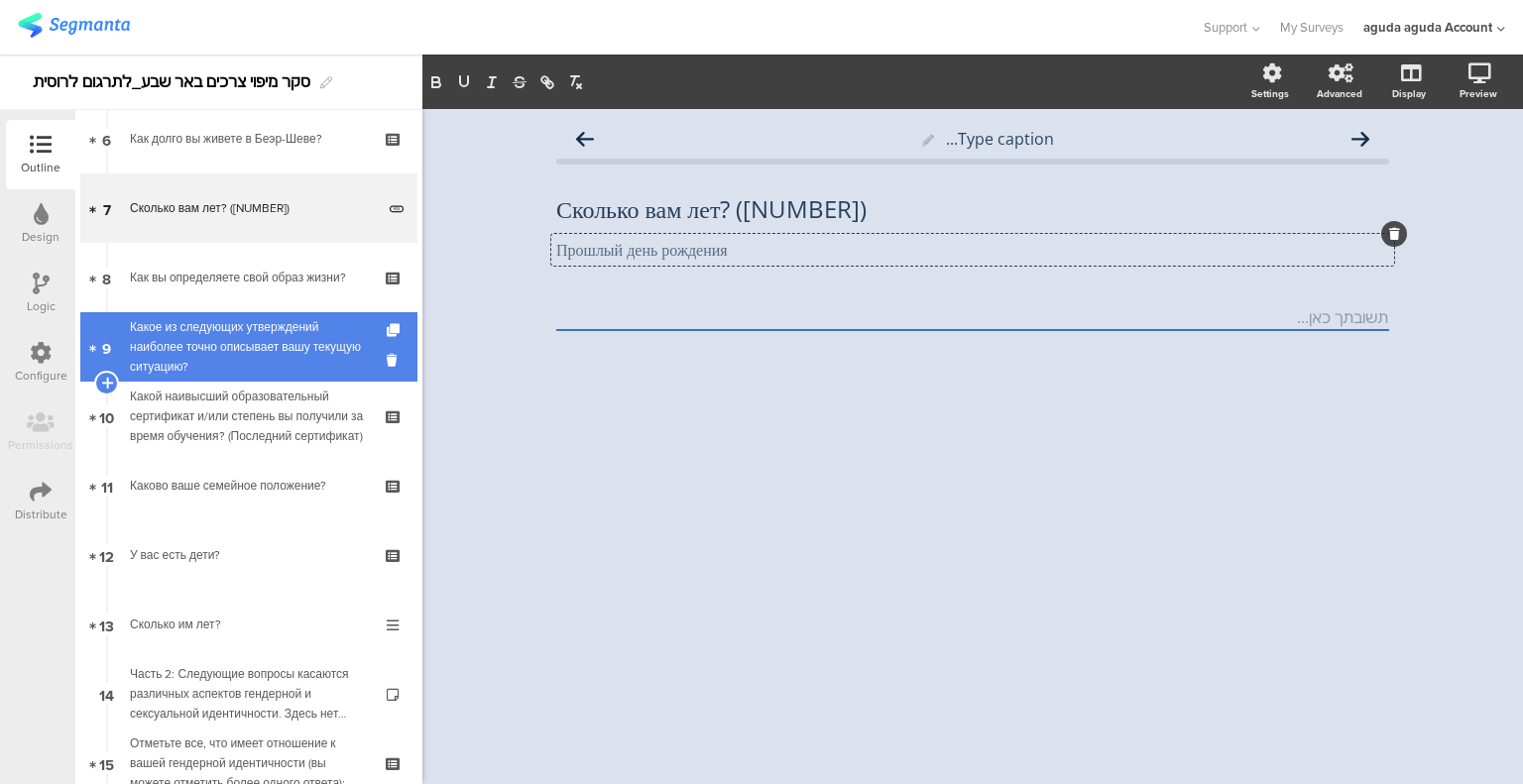 scroll, scrollTop: 396, scrollLeft: 0, axis: vertical 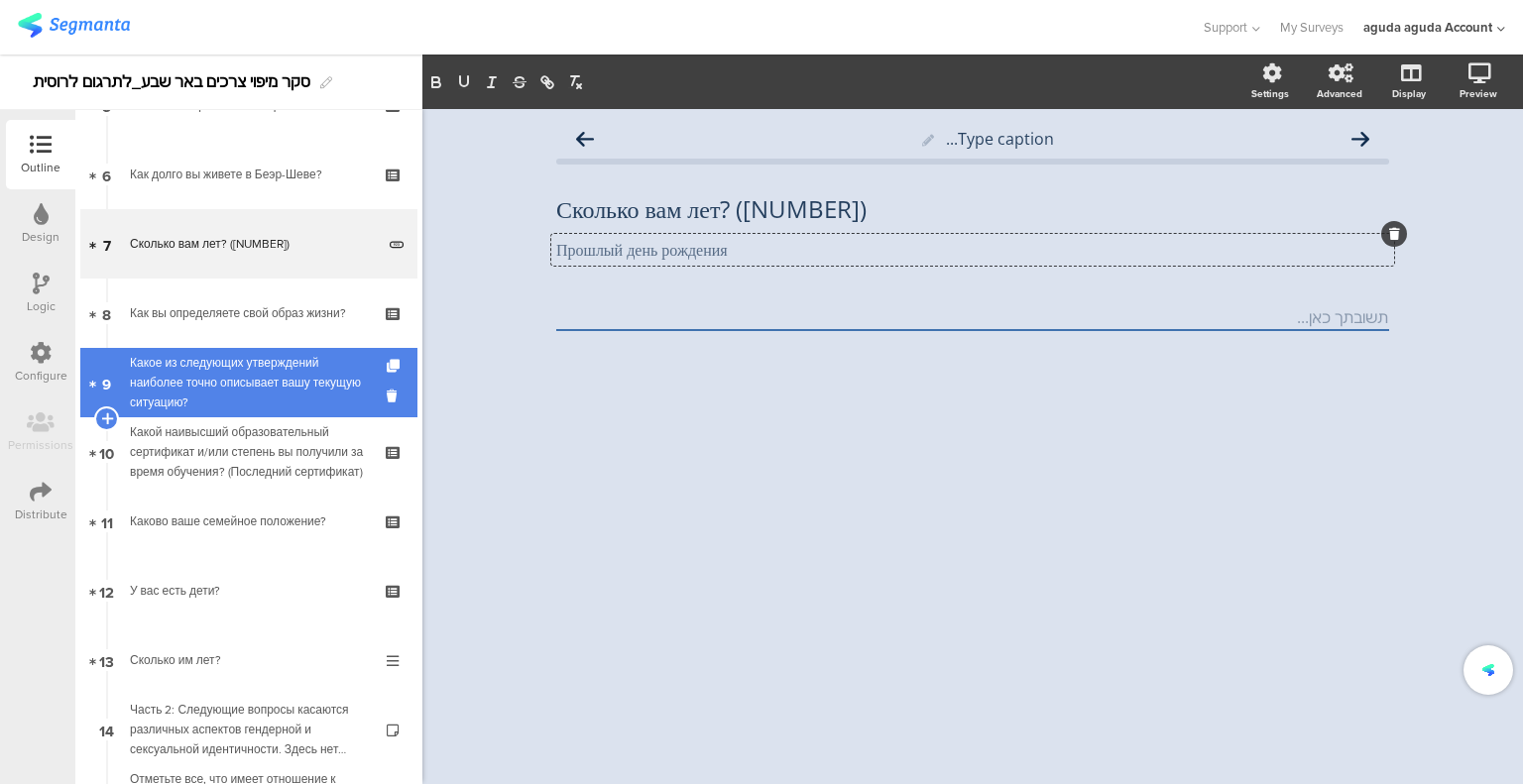 click on "Как вы определяете свой образ жизни?" at bounding box center [248, 313] 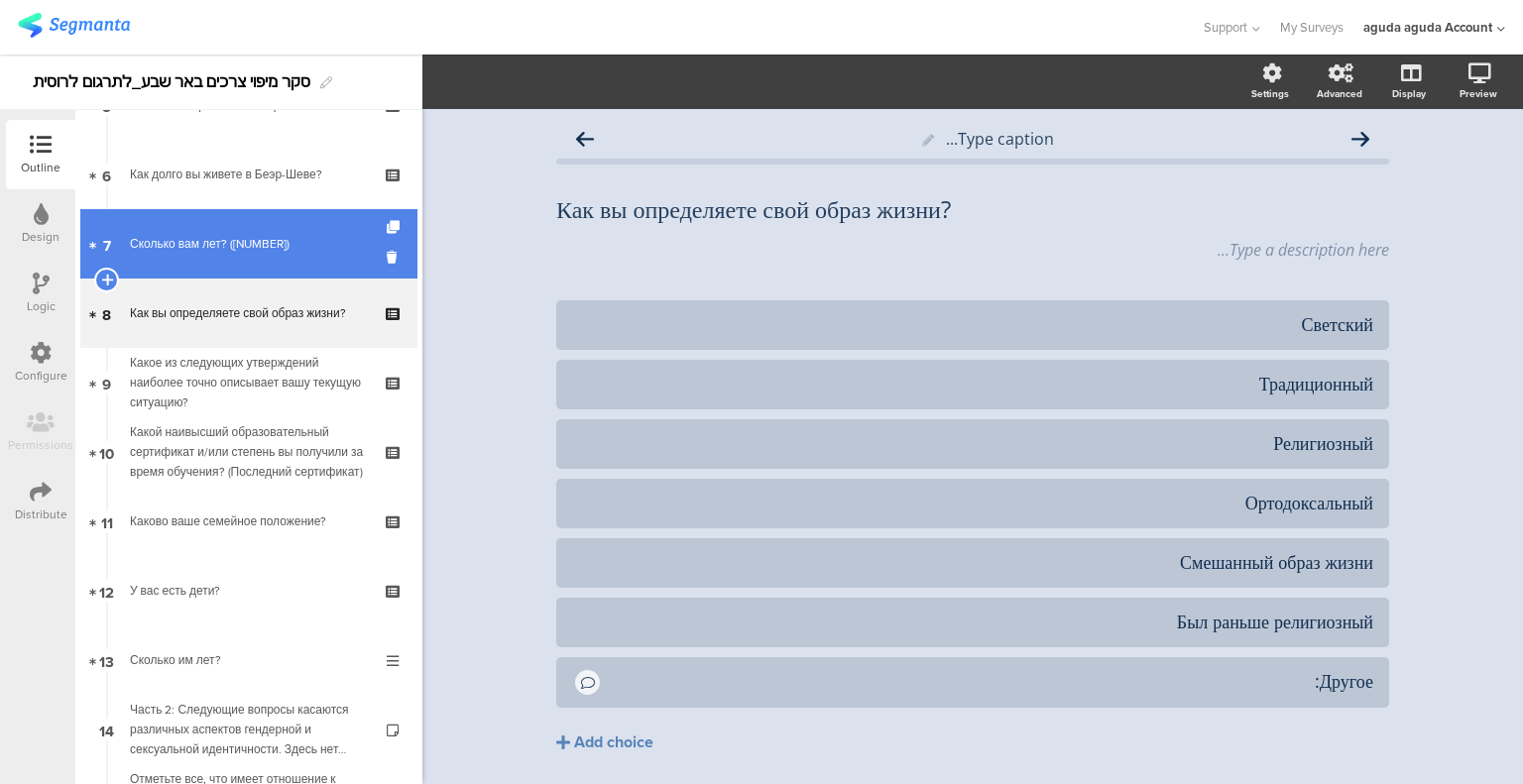 click on "Сколько вам лет? ([NUMBER])" at bounding box center [252, 244] 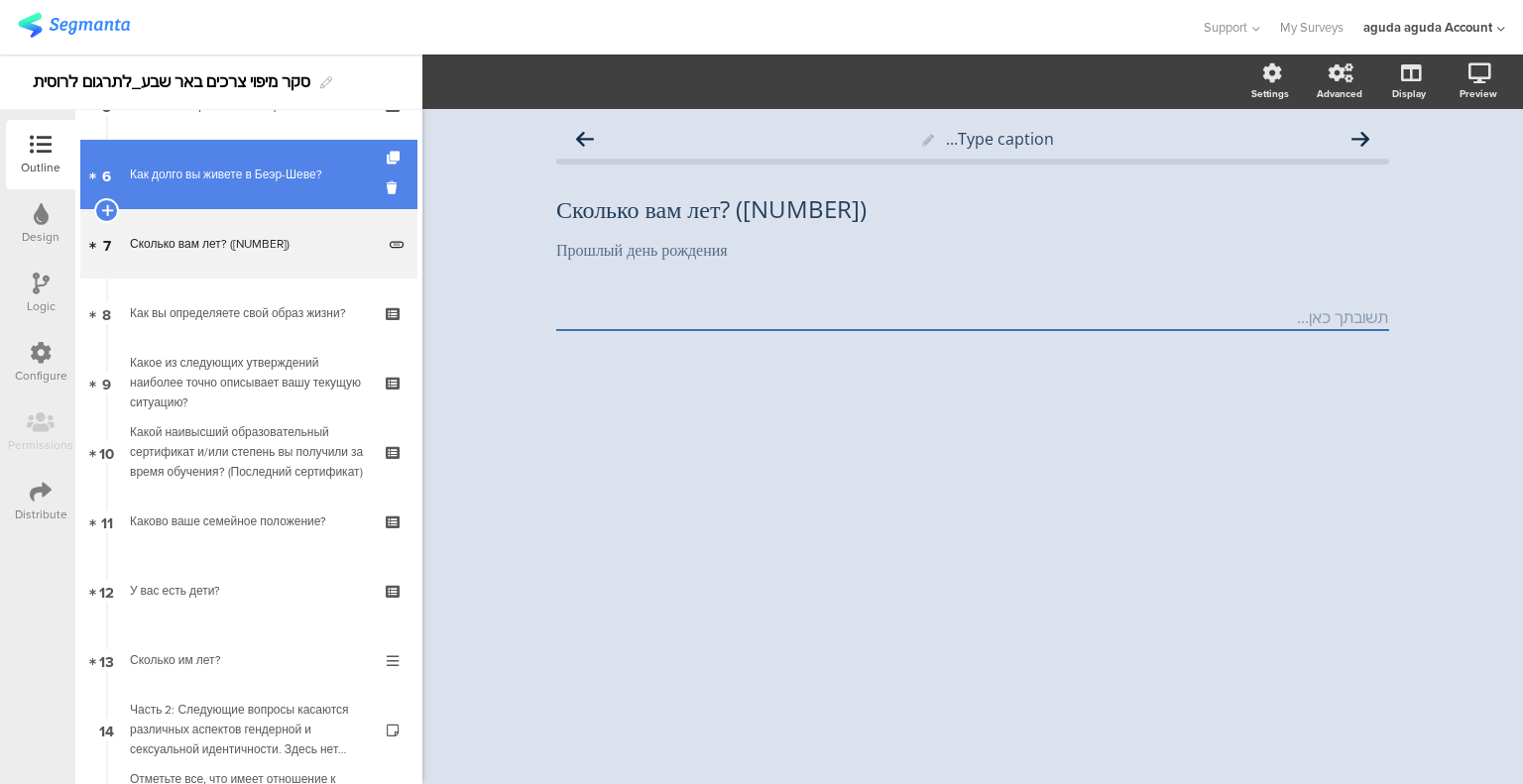 click on "Как долго вы живете в Беэр-Шеве?" at bounding box center (248, 174) 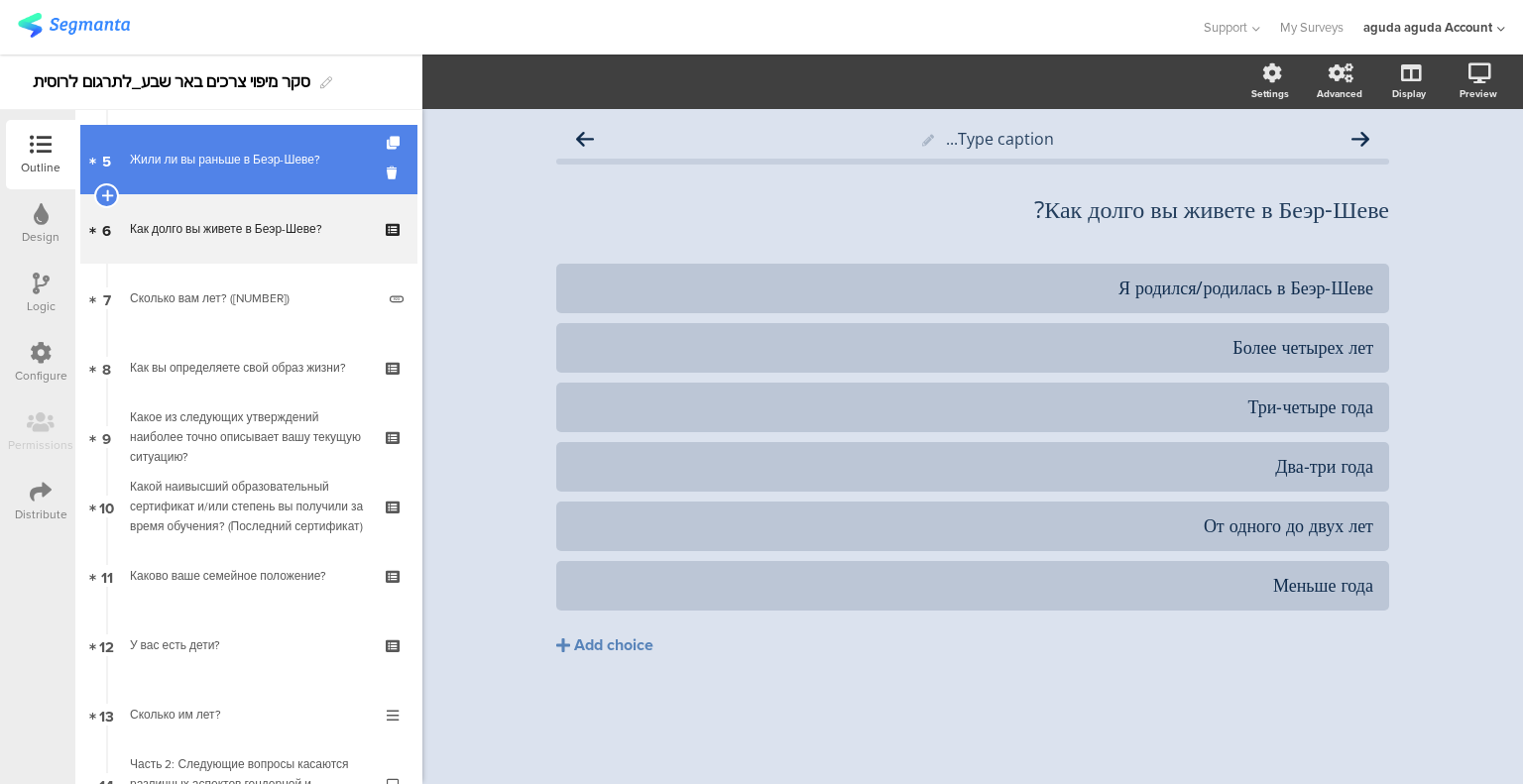 scroll, scrollTop: 297, scrollLeft: 0, axis: vertical 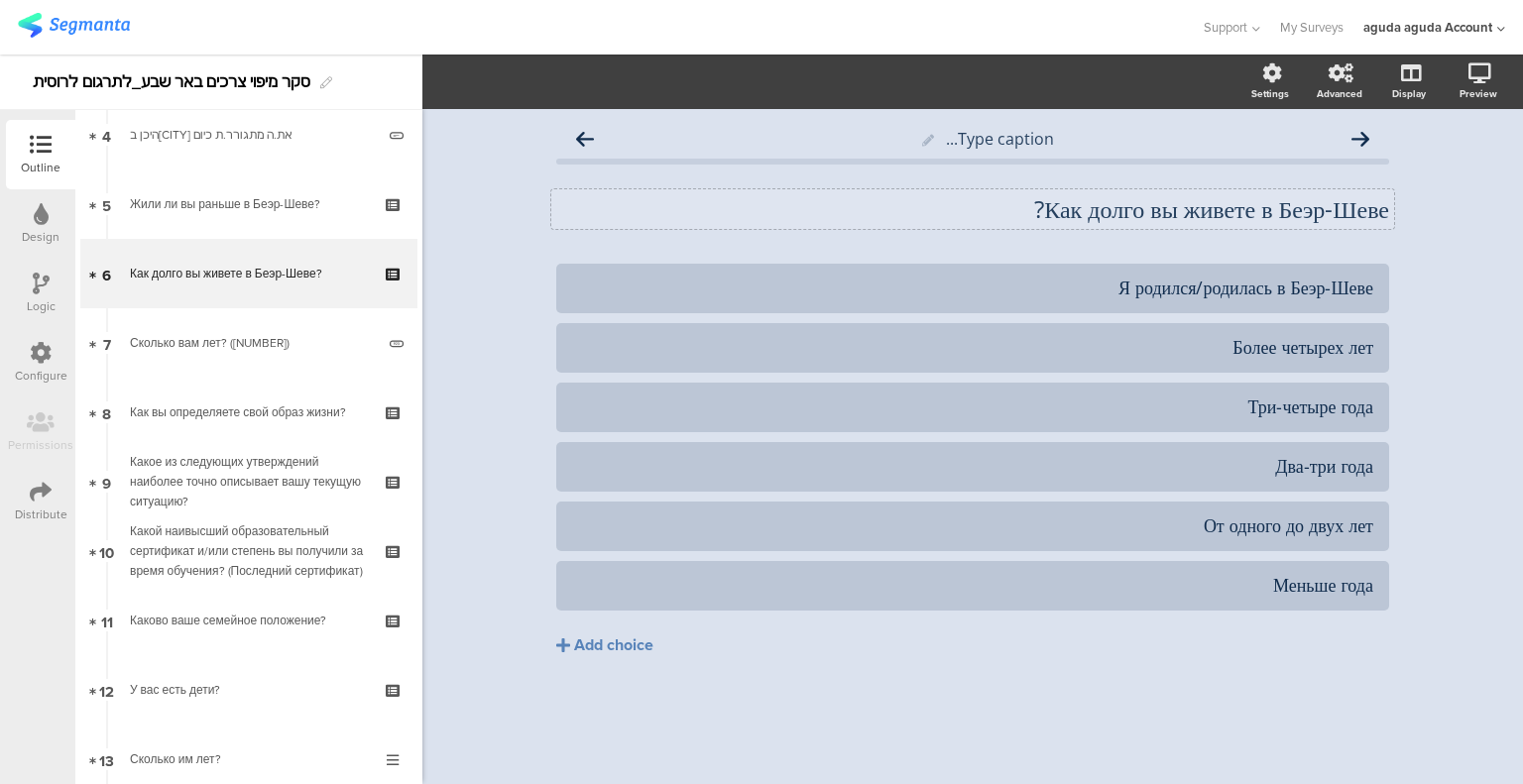 click on "Как долго вы живете в Беэр-Шеве?" 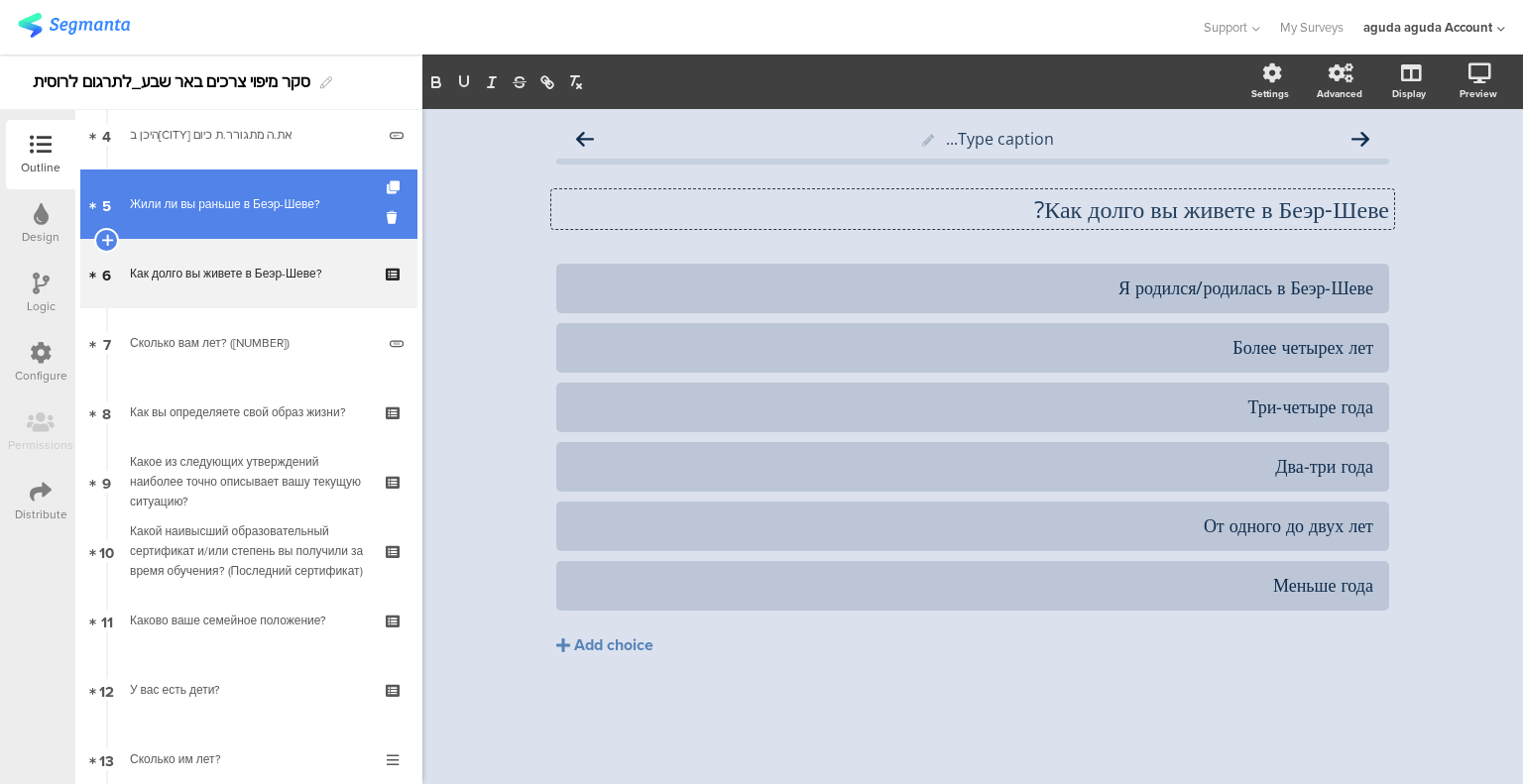 type 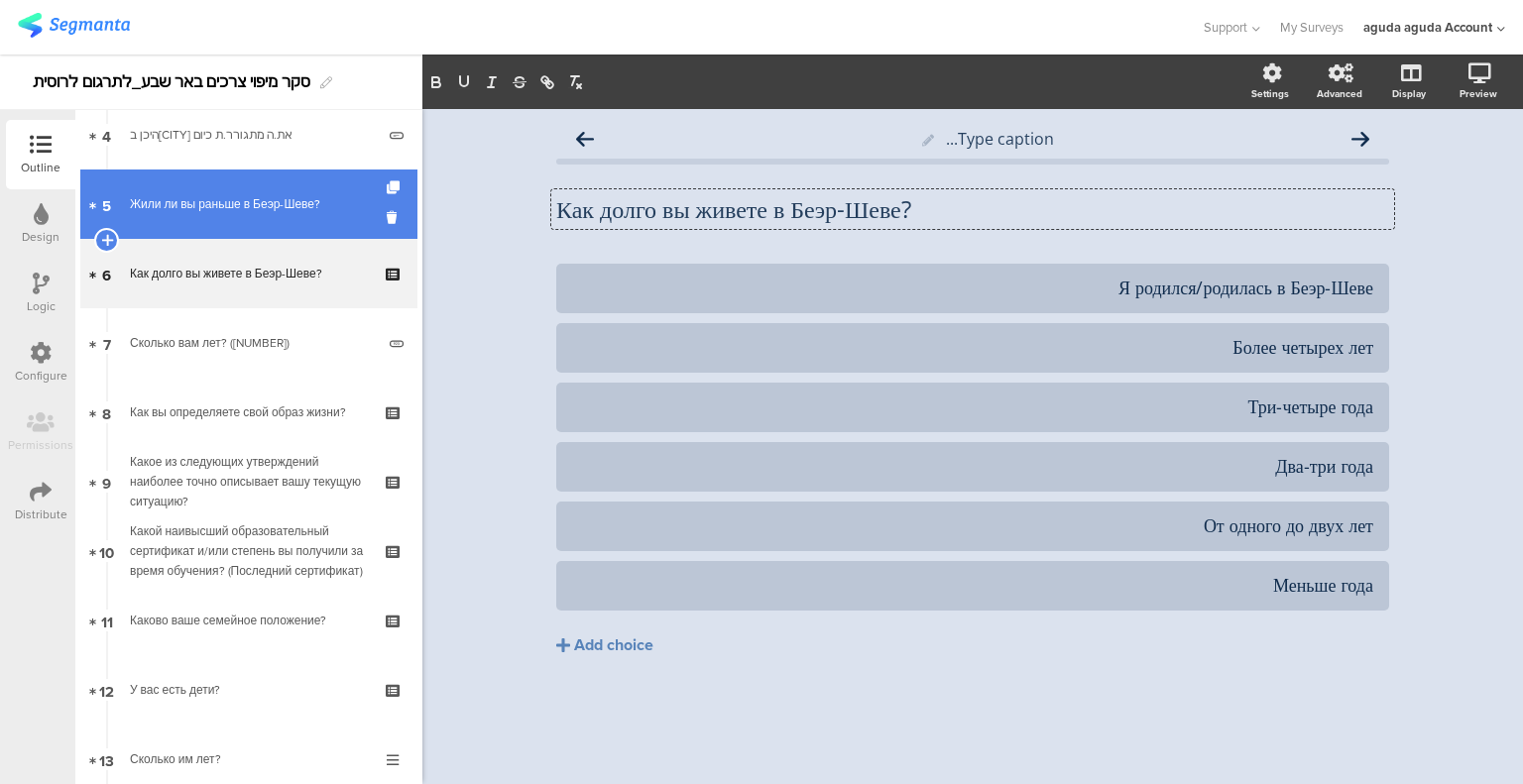 click on "5
Жили ли вы раньше в Беэр-Шеве?" at bounding box center [249, 204] 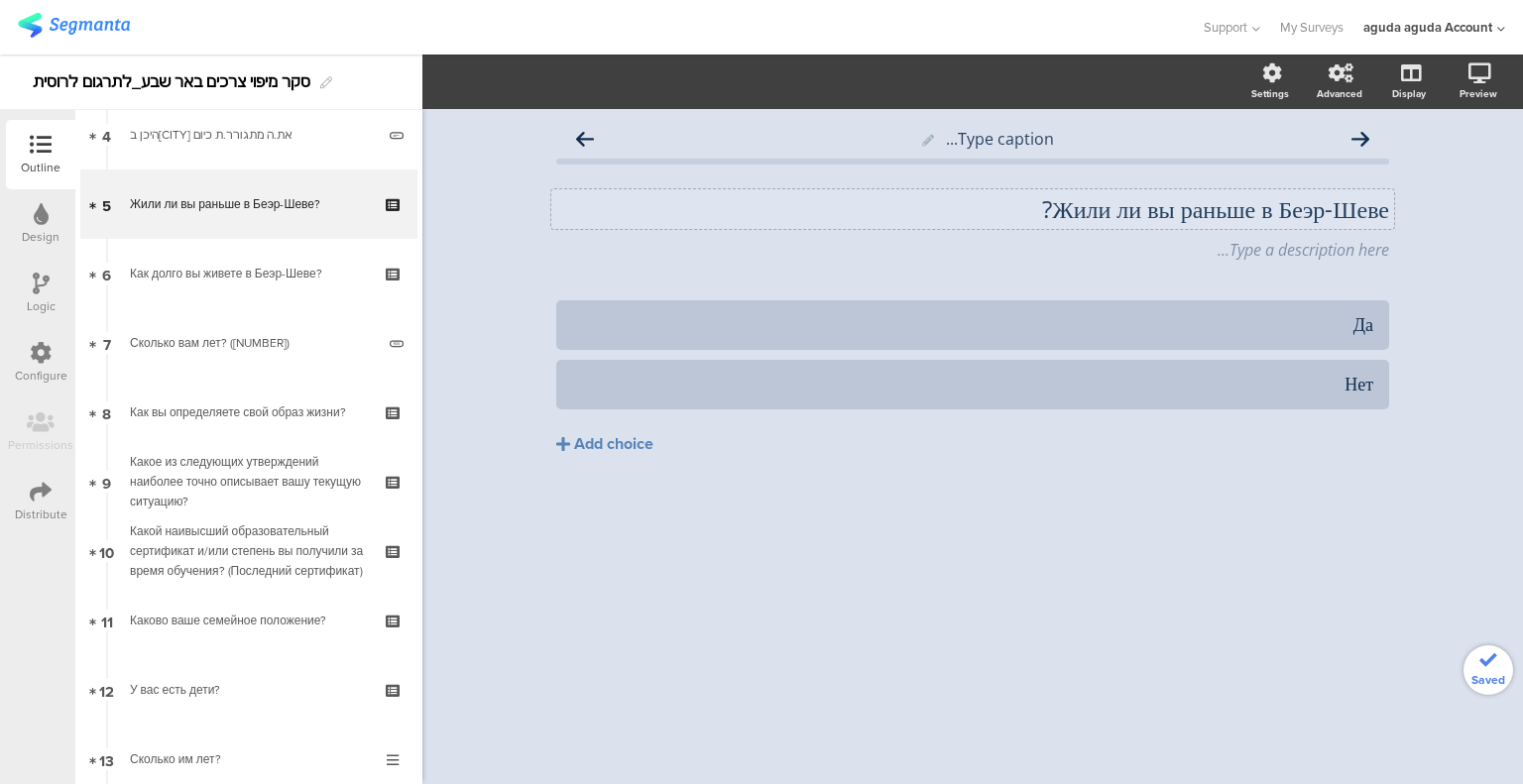 click on "Жили ли вы раньше в Беэр-Шеве?" 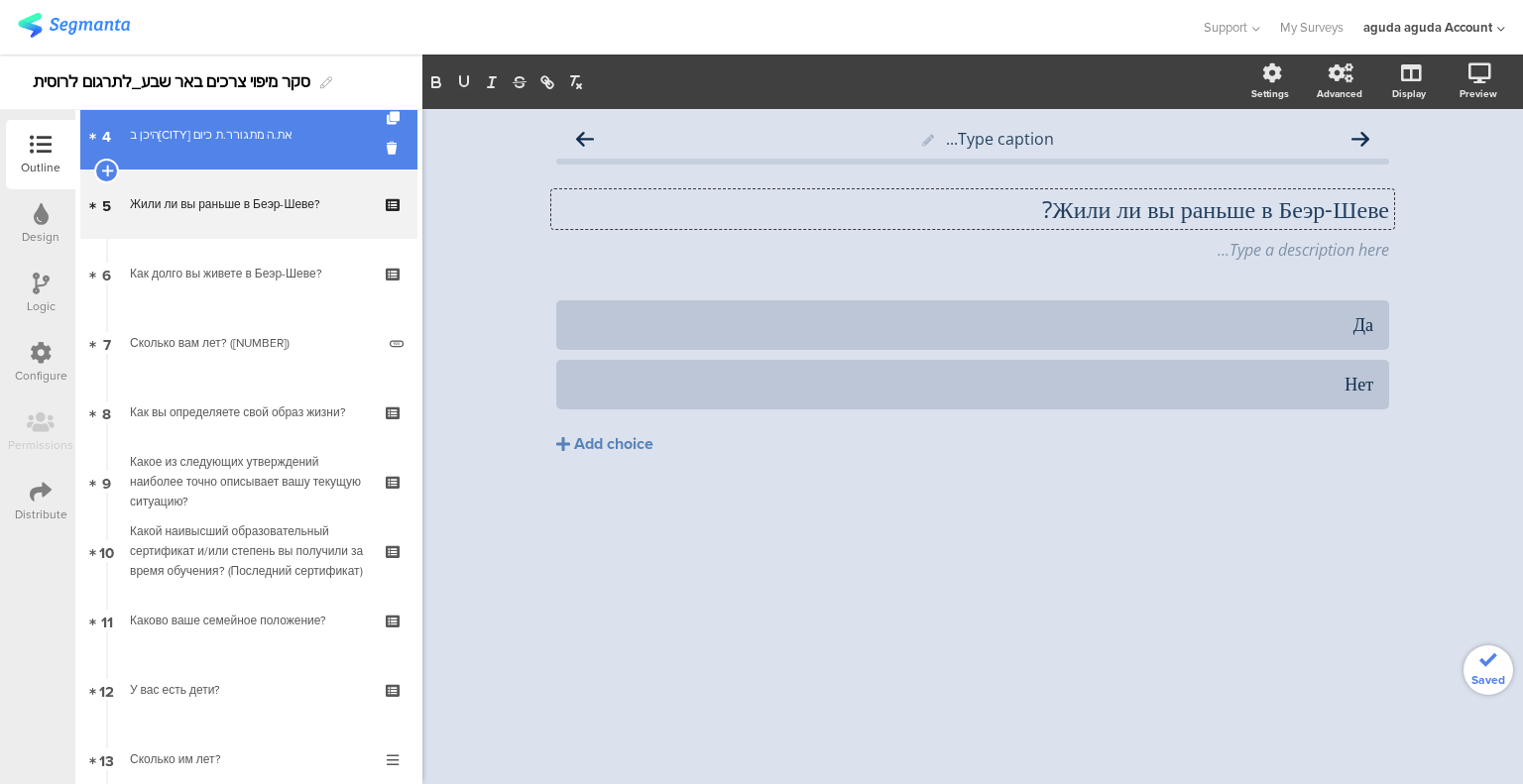 type 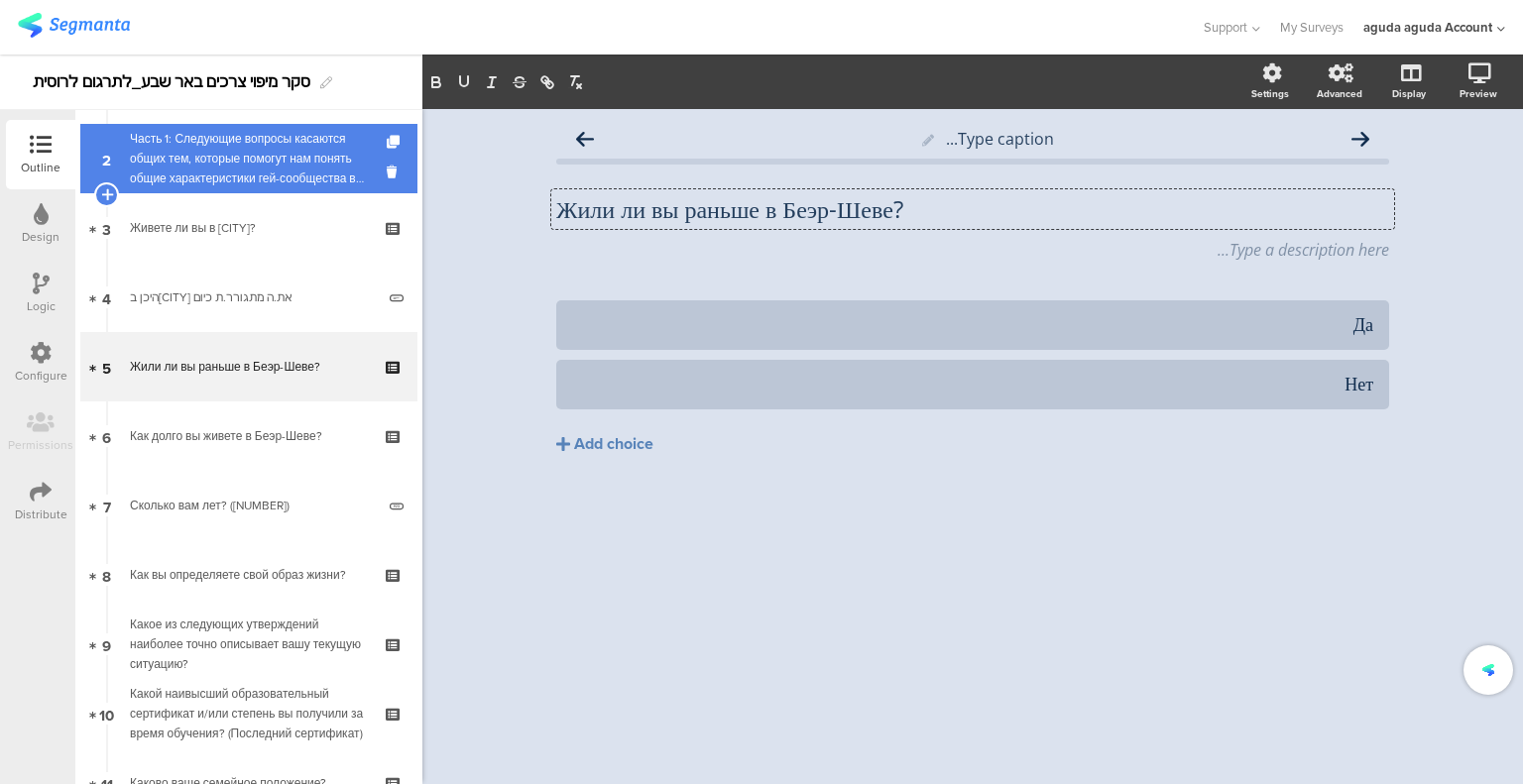 scroll, scrollTop: 99, scrollLeft: 0, axis: vertical 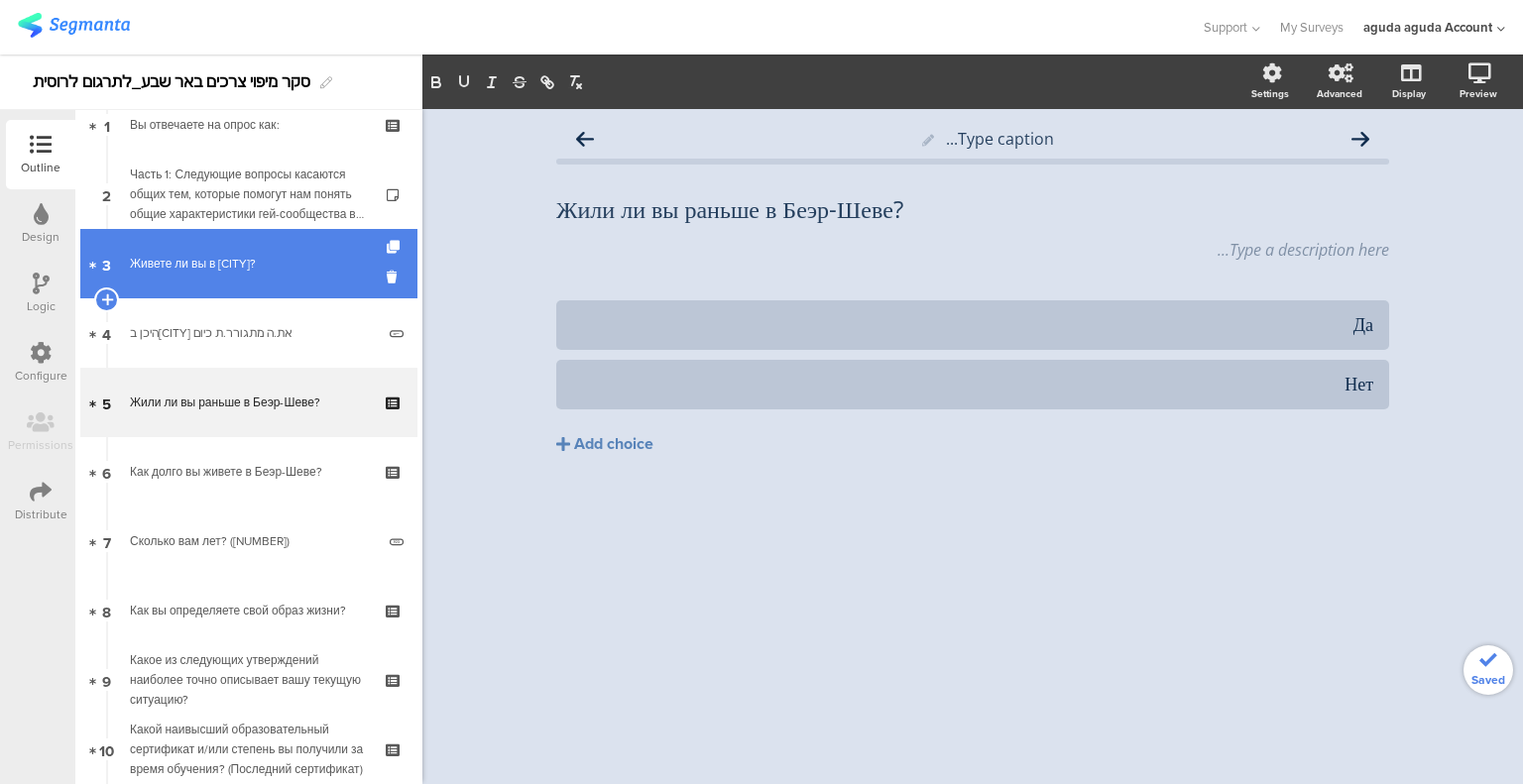click on "3
Живете ли вы в [CITY]?" at bounding box center (249, 264) 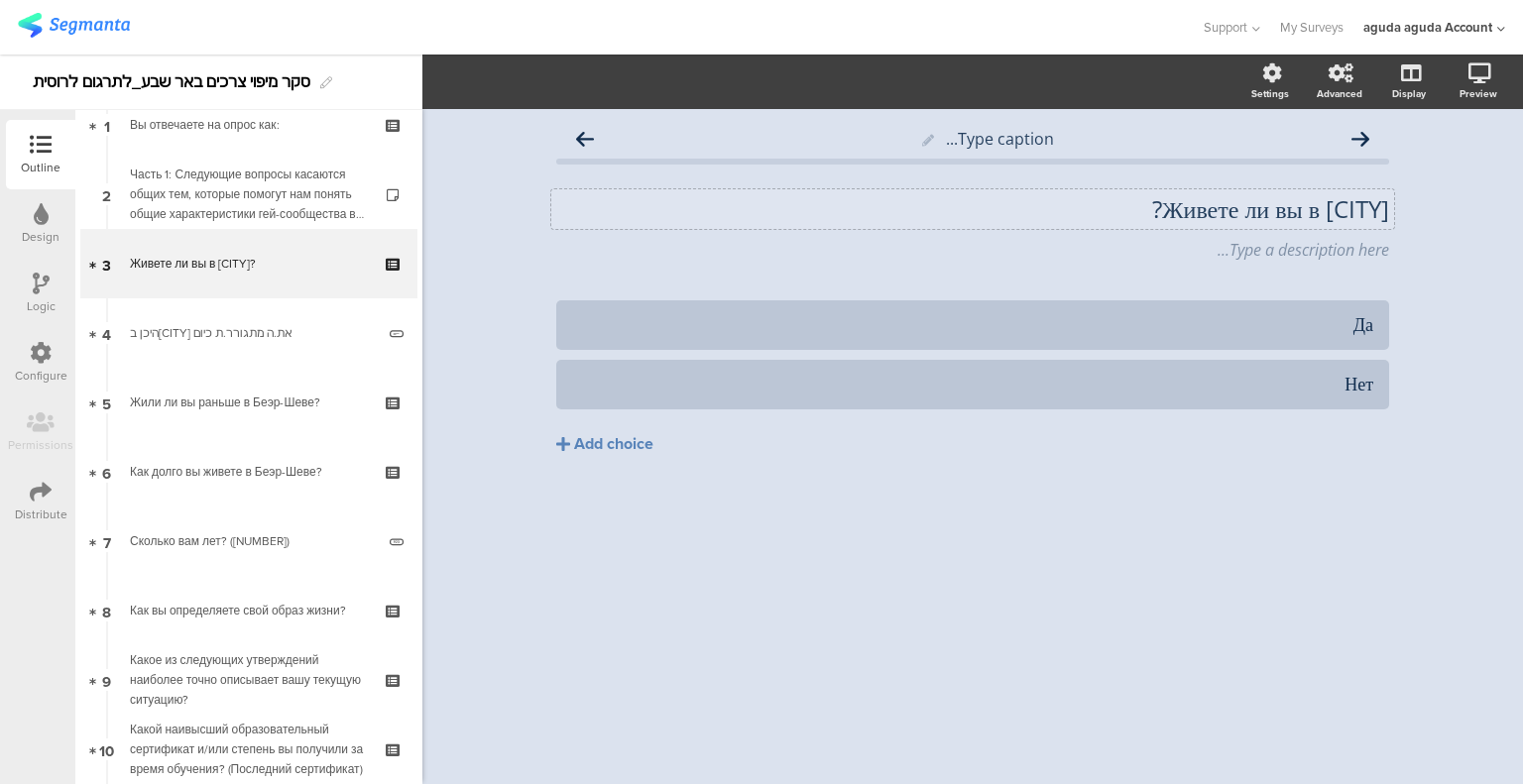 click on "Живете ли вы в [CITY]?
Живете ли вы в [CITY]?" 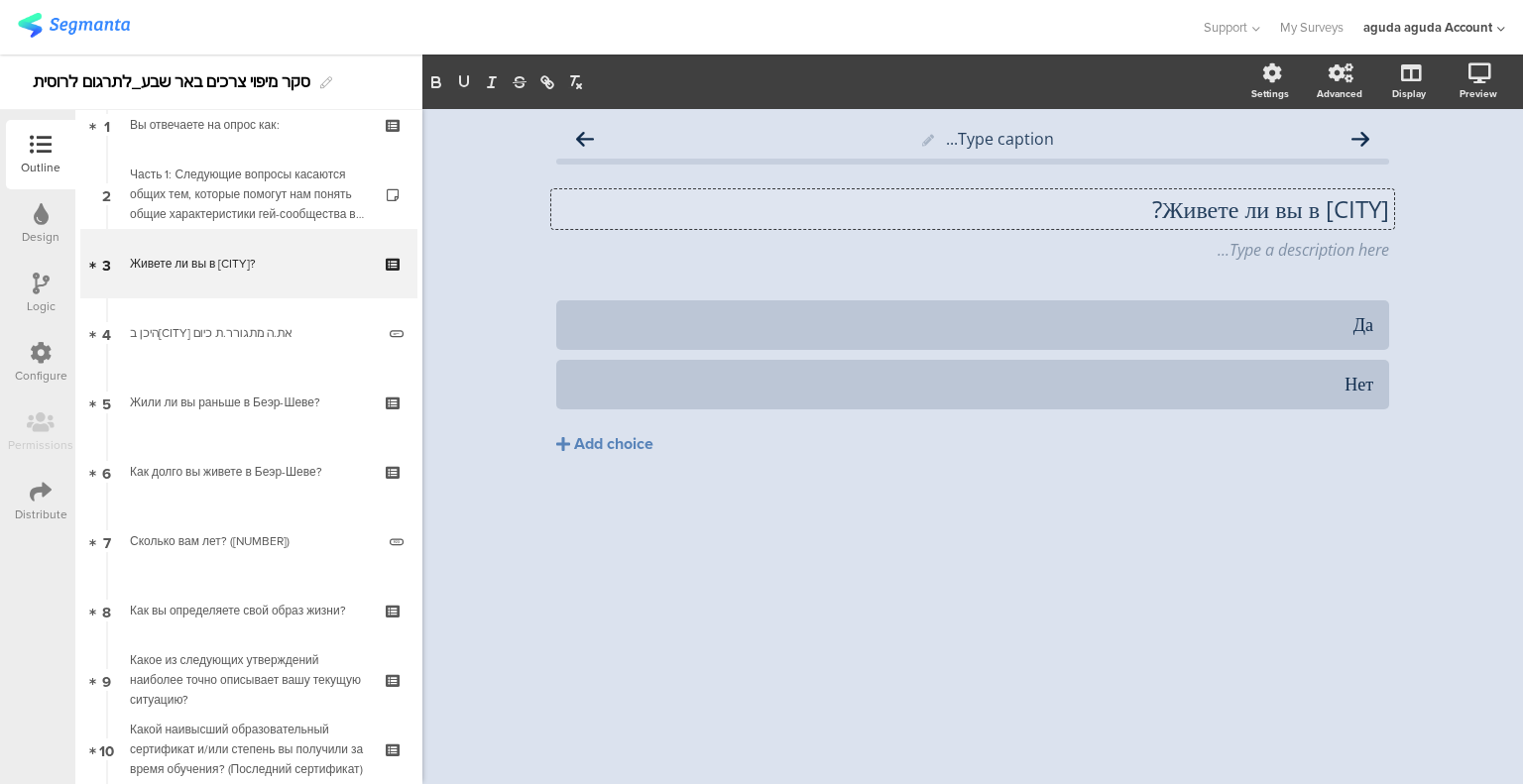 click on "Живете ли вы в [CITY]?" 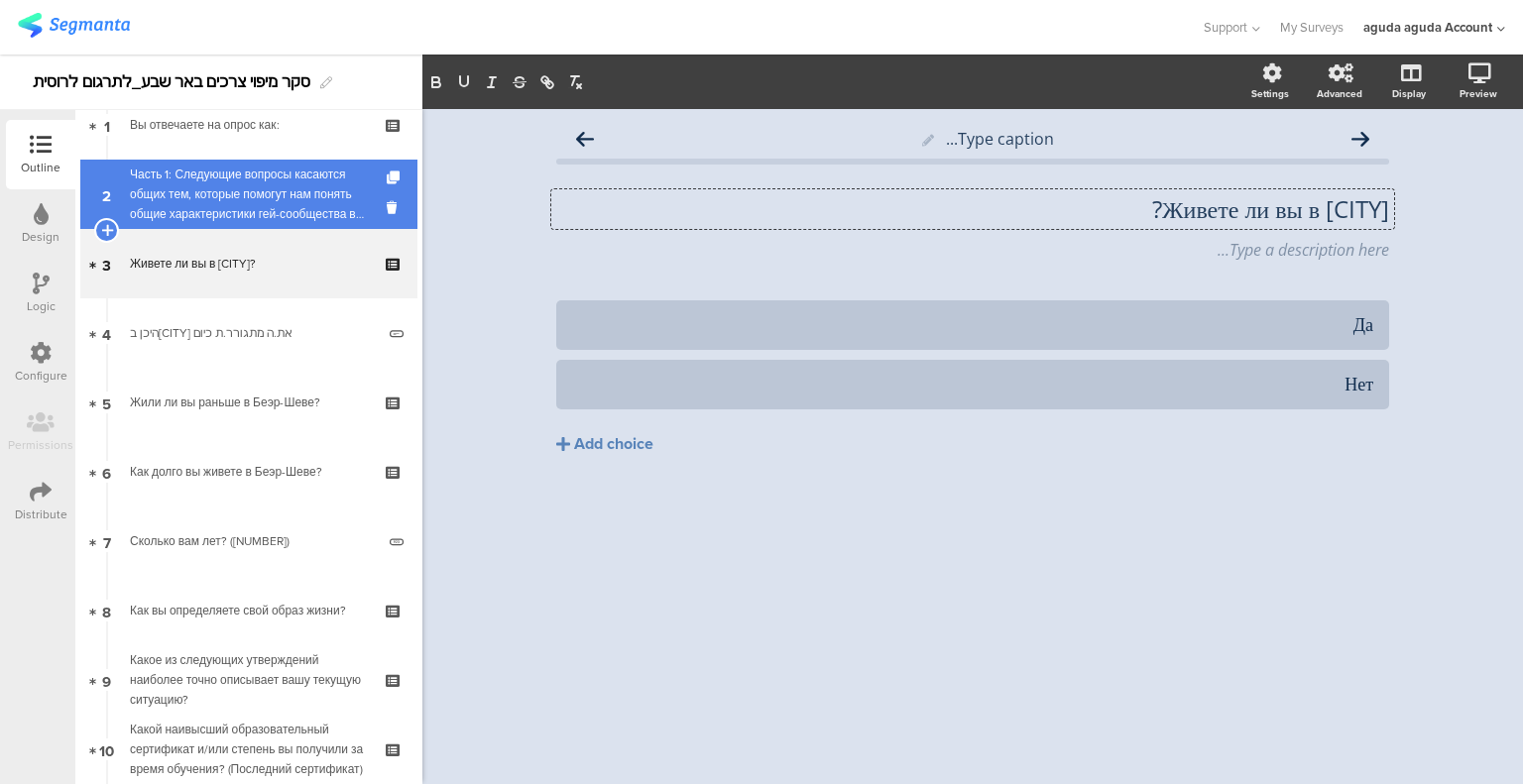 type 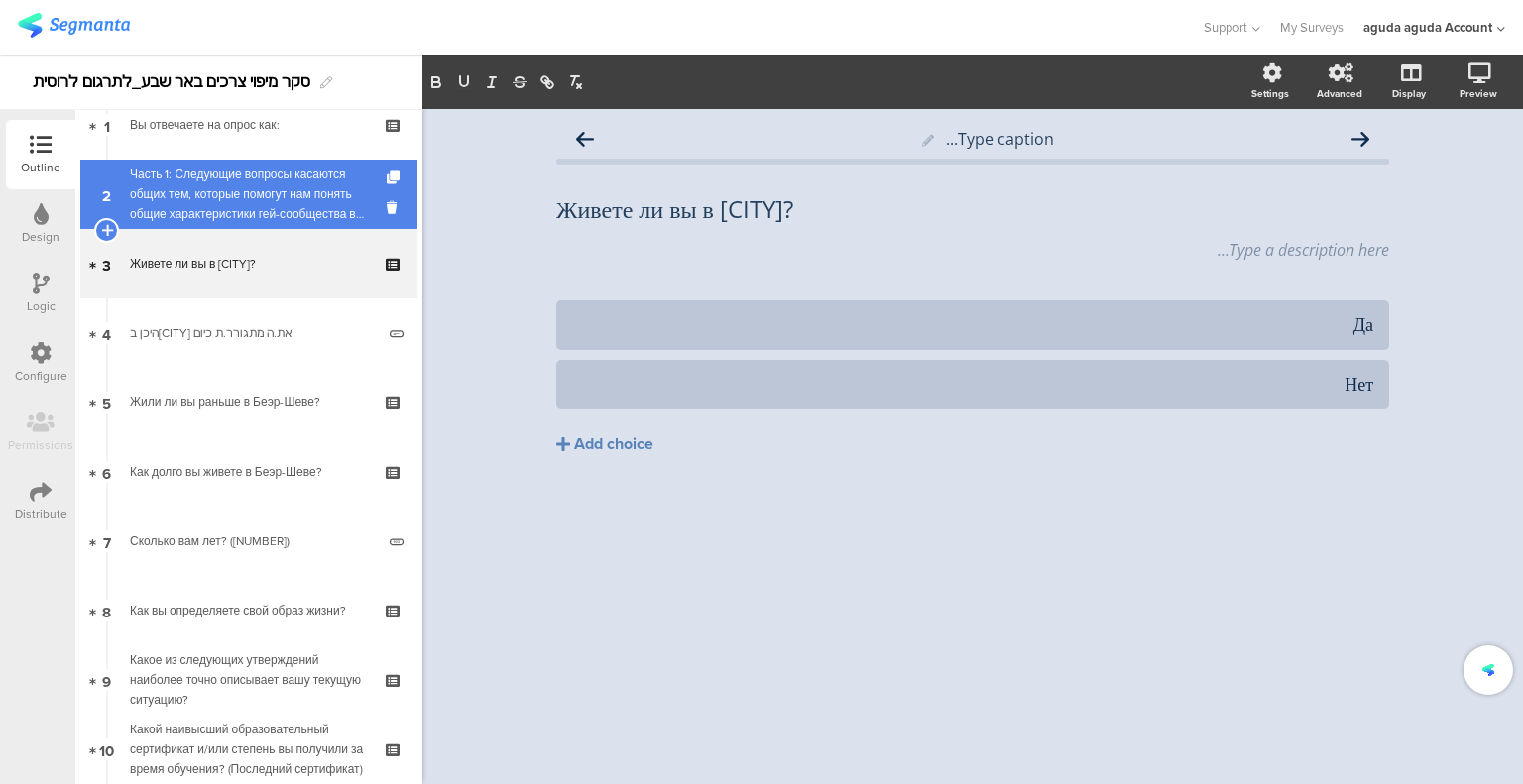 click on "Часть 1: Следующие вопросы касаются общих тем, которые помогут нам понять общие характеристики гей-сообщества в Беэр-Шеве и окрестностях." at bounding box center [248, 194] 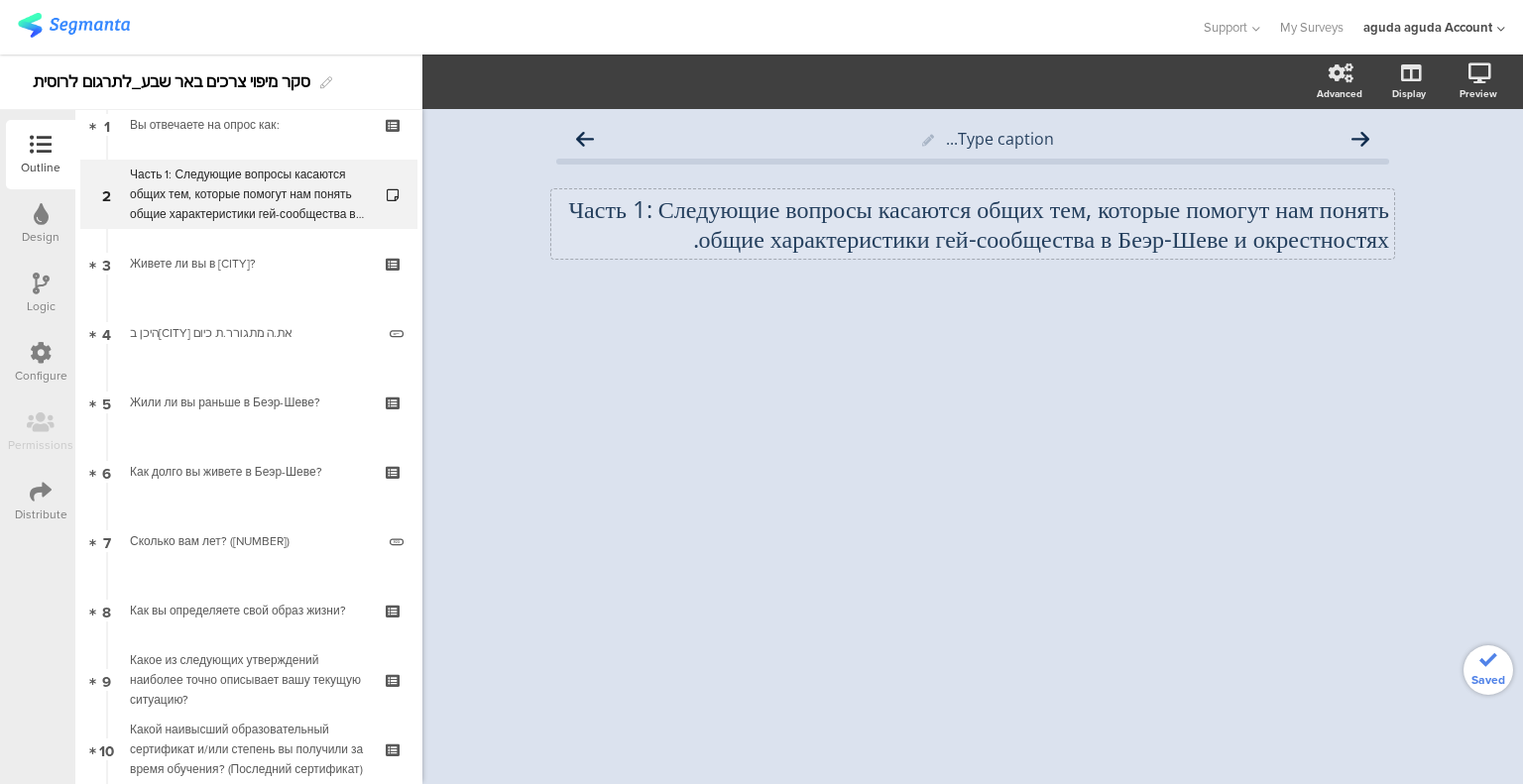 click on "Часть 1: Следующие вопросы касаются общих тем, которые помогут нам понять общие характеристики гей-сообщества в Беэр-Шеве и окрестностях." 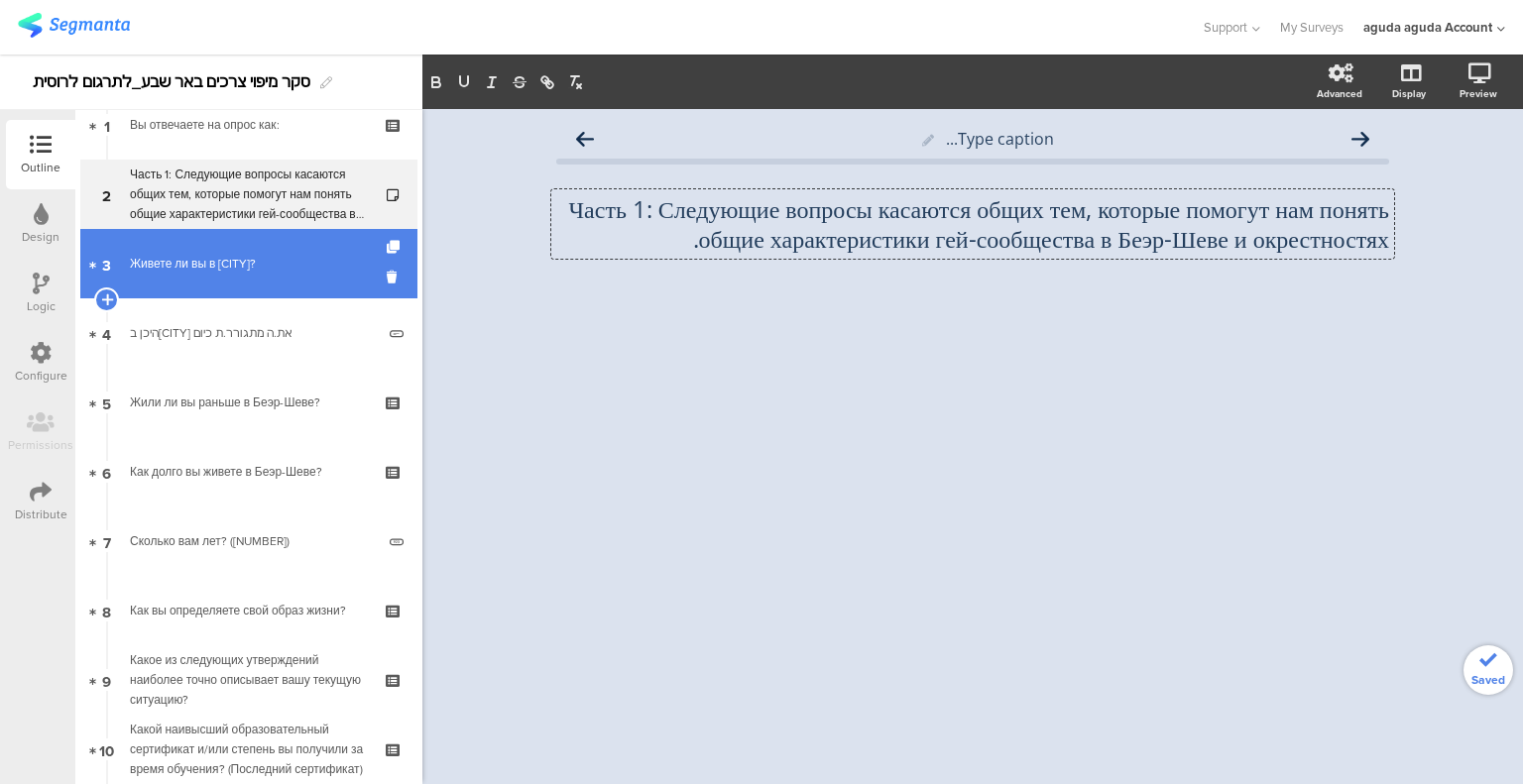 type 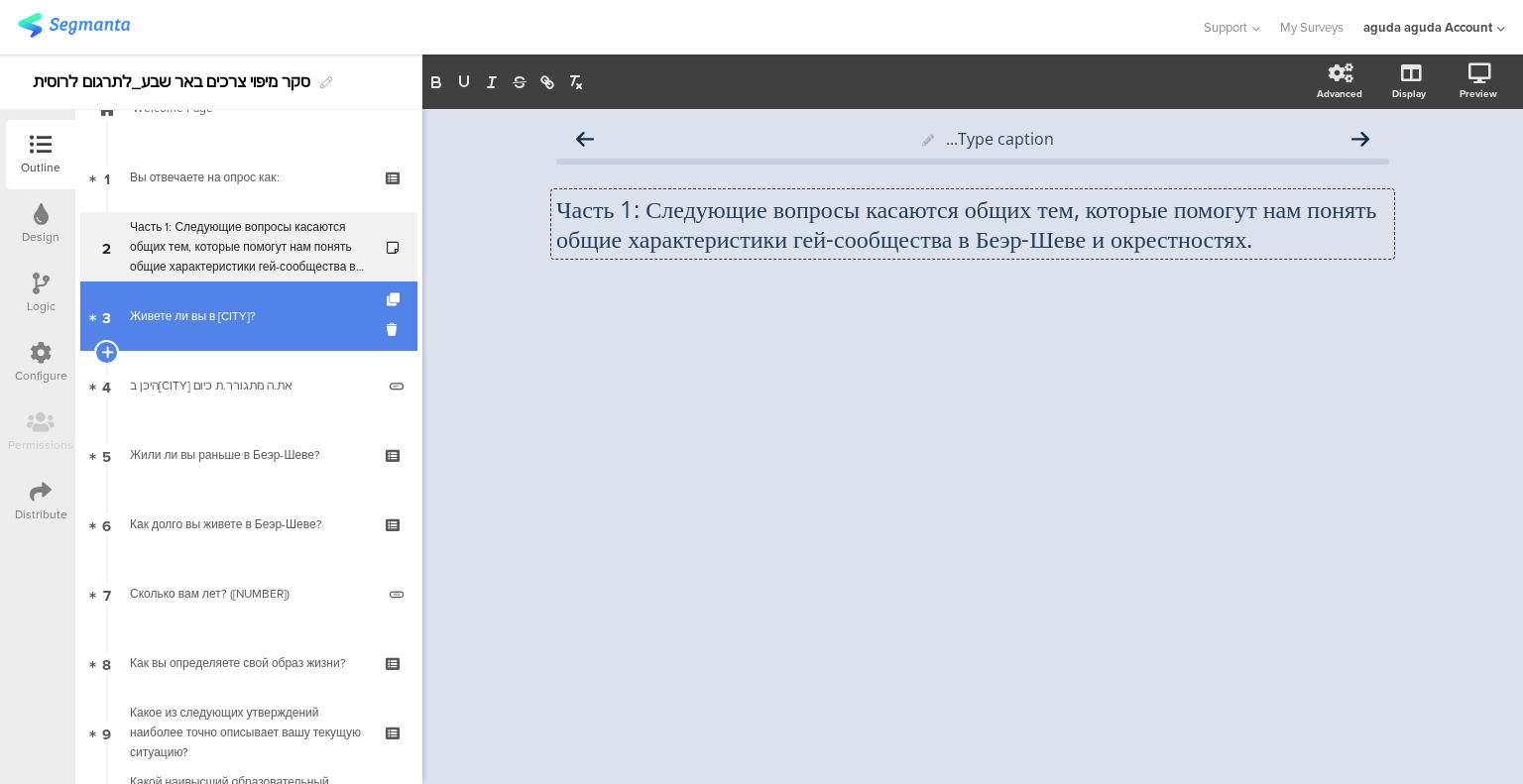 scroll, scrollTop: 0, scrollLeft: 0, axis: both 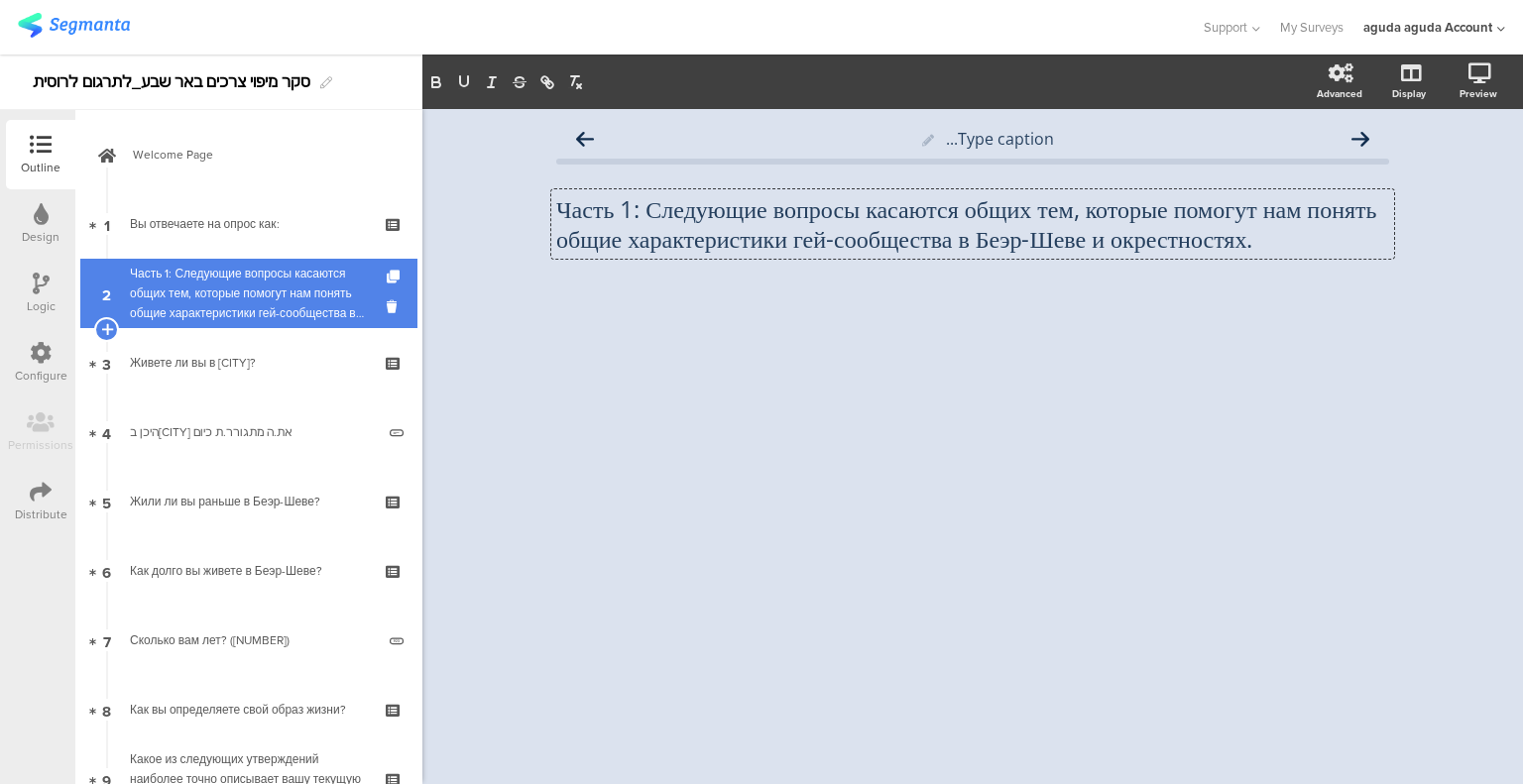 click on "Часть 1: Следующие вопросы касаются общих тем, которые помогут нам понять общие характеристики гей-сообщества в Беэр-Шеве и окрестностях." at bounding box center [248, 293] 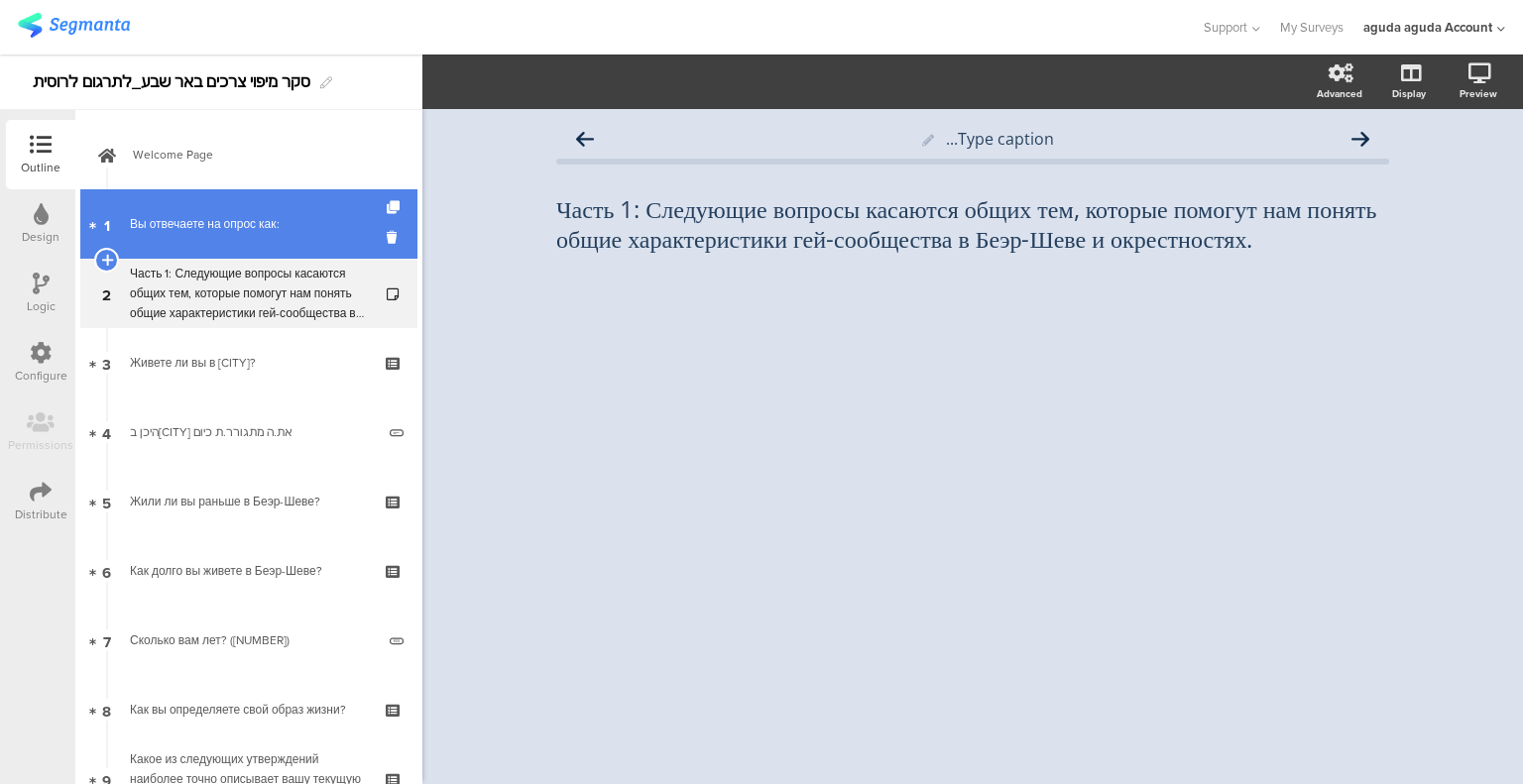 click on "[NUMBER]
Вы отвечаете на опрос как:" at bounding box center (249, 224) 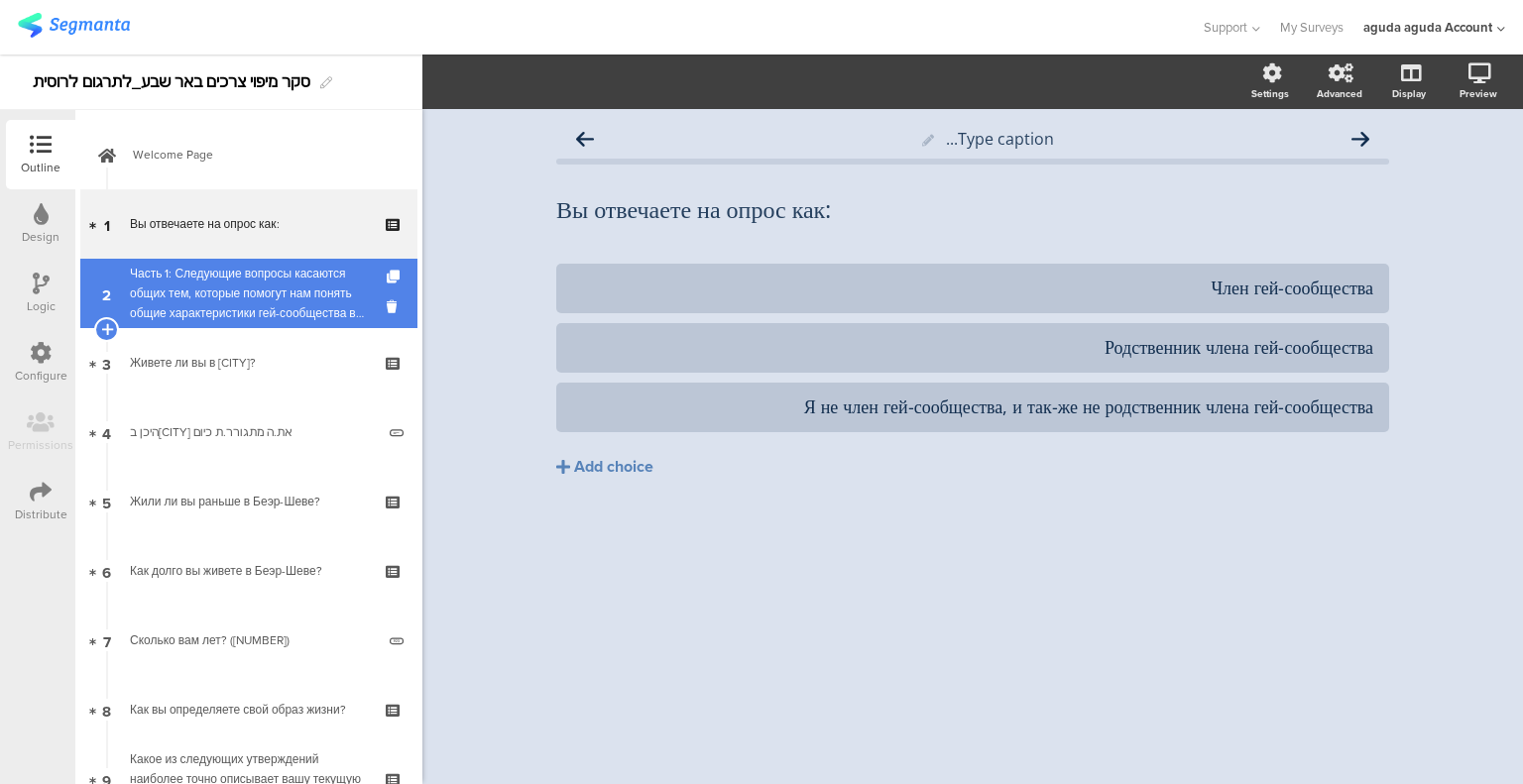click on "Часть 1: Следующие вопросы касаются общих тем, которые помогут нам понять общие характеристики гей-сообщества в Беэр-Шеве и окрестностях." at bounding box center (248, 293) 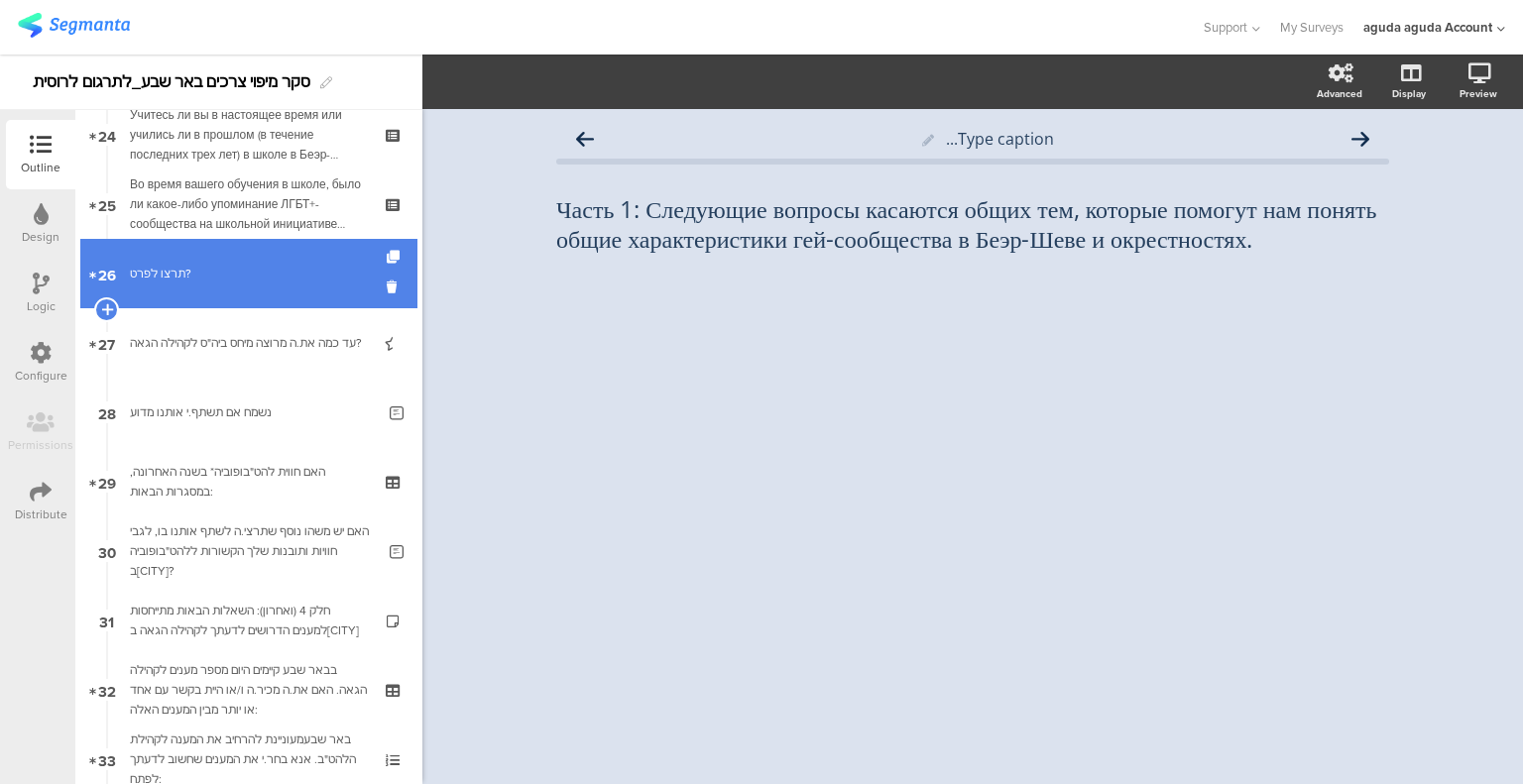 scroll, scrollTop: 1586, scrollLeft: 0, axis: vertical 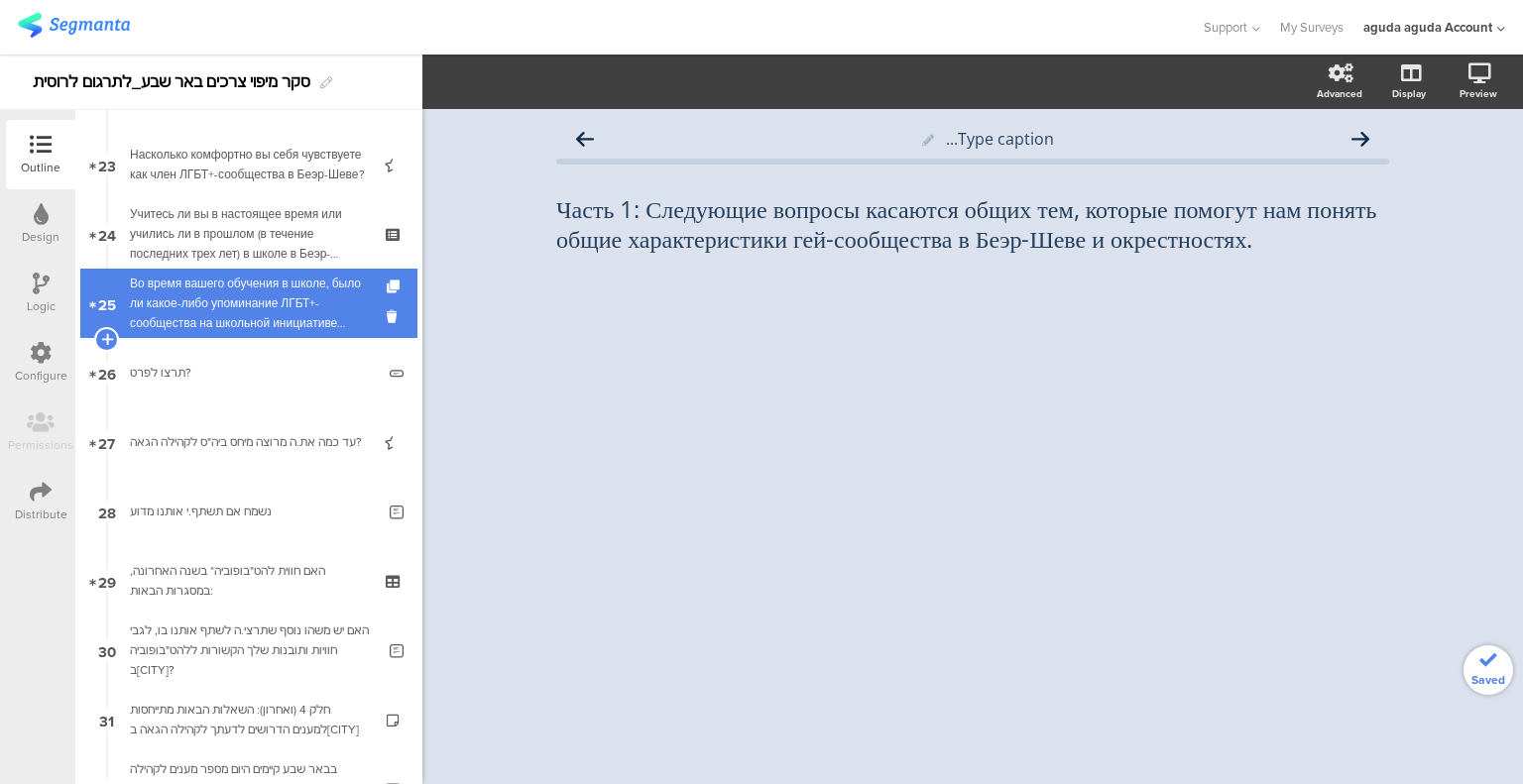 click on "Во время вашего обучения в школе, было ли какое-либо упоминание ЛГБТ+-сообщества на школьной инициативе (например, мероприятие, урок, лекция, беседа)?" at bounding box center (248, 303) 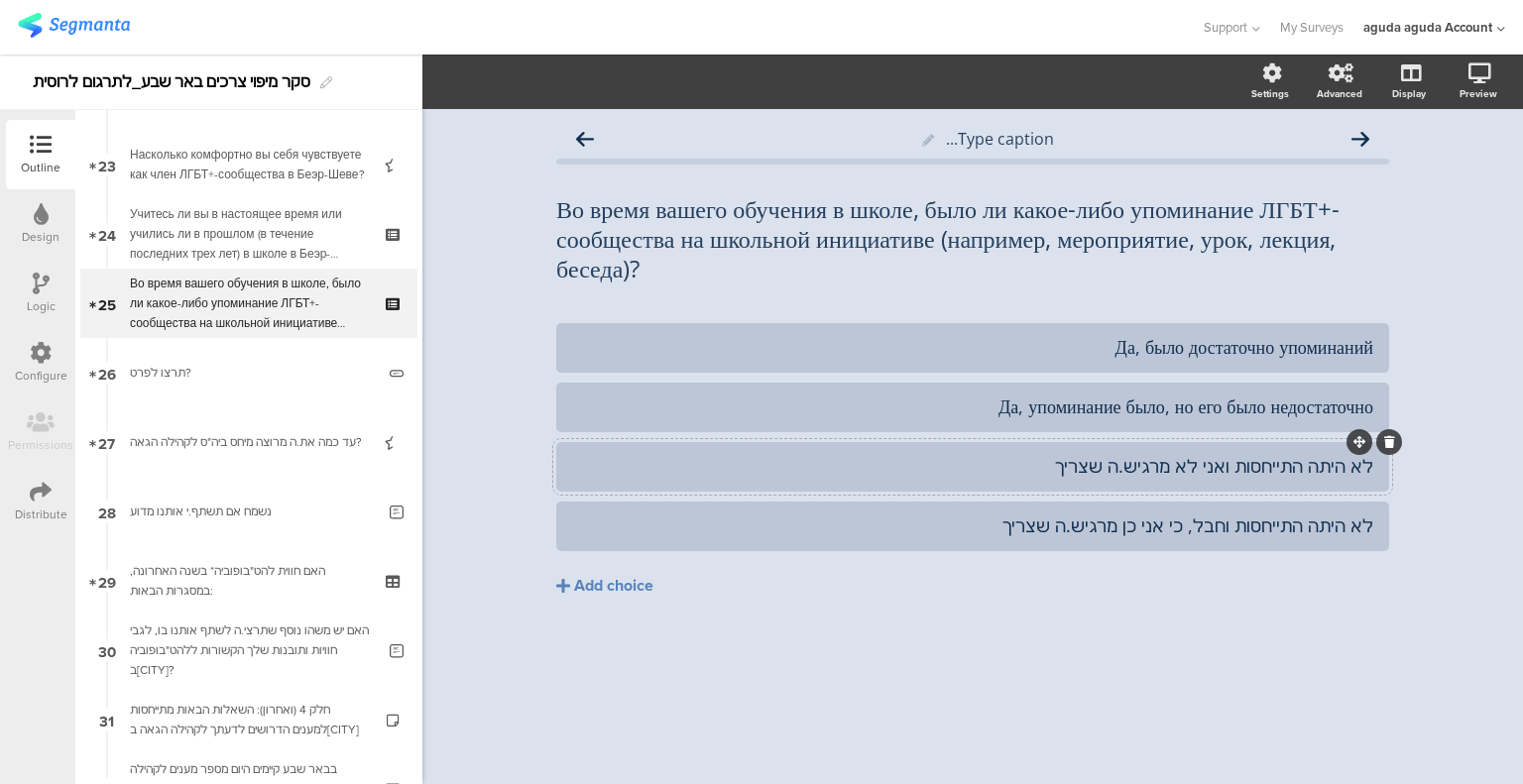 click on "לא היתה התייחסות ואני לא מרגיש.ה שצריך" 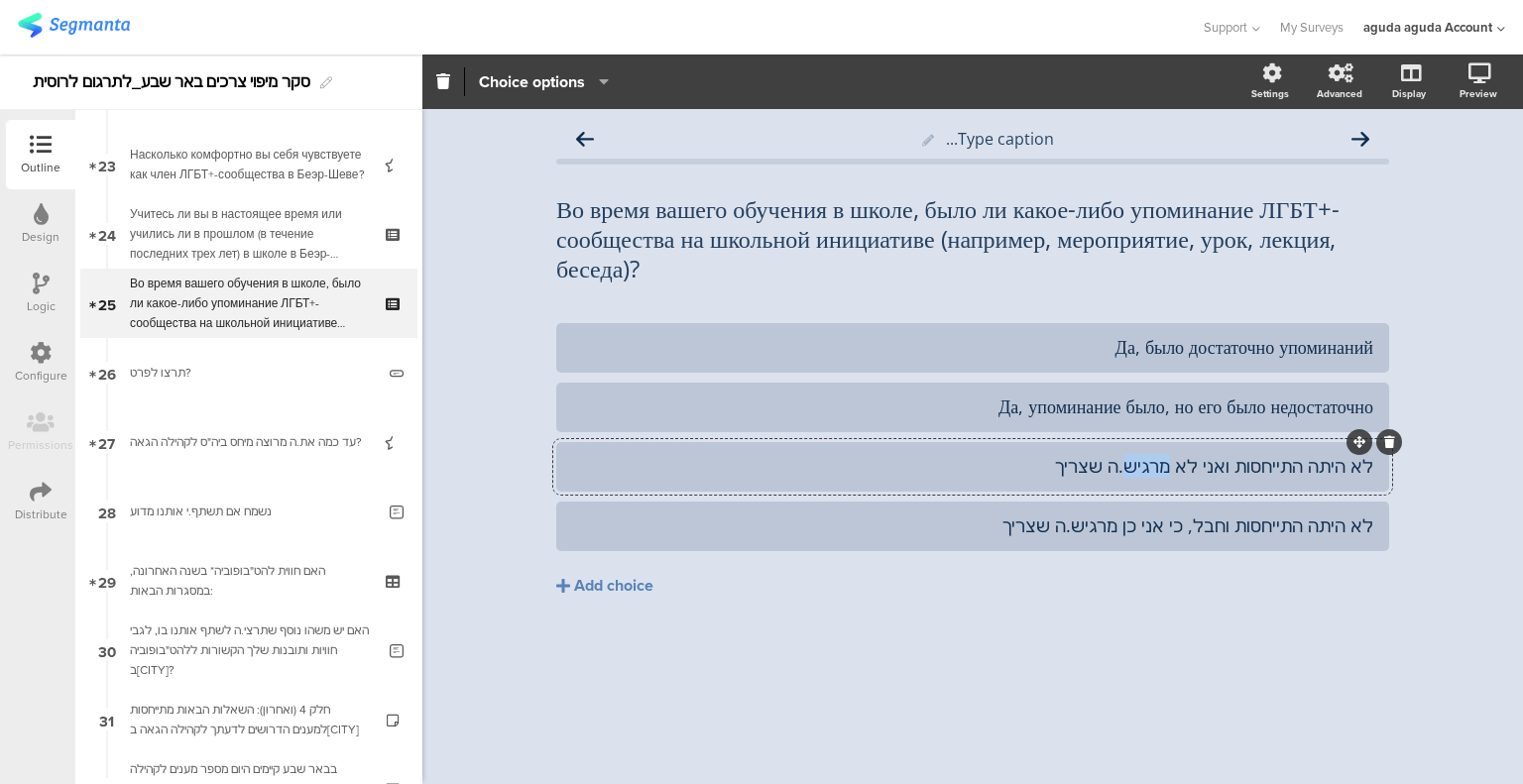 click on "לא היתה התייחסות ואני לא מרגיש.ה שצריך" 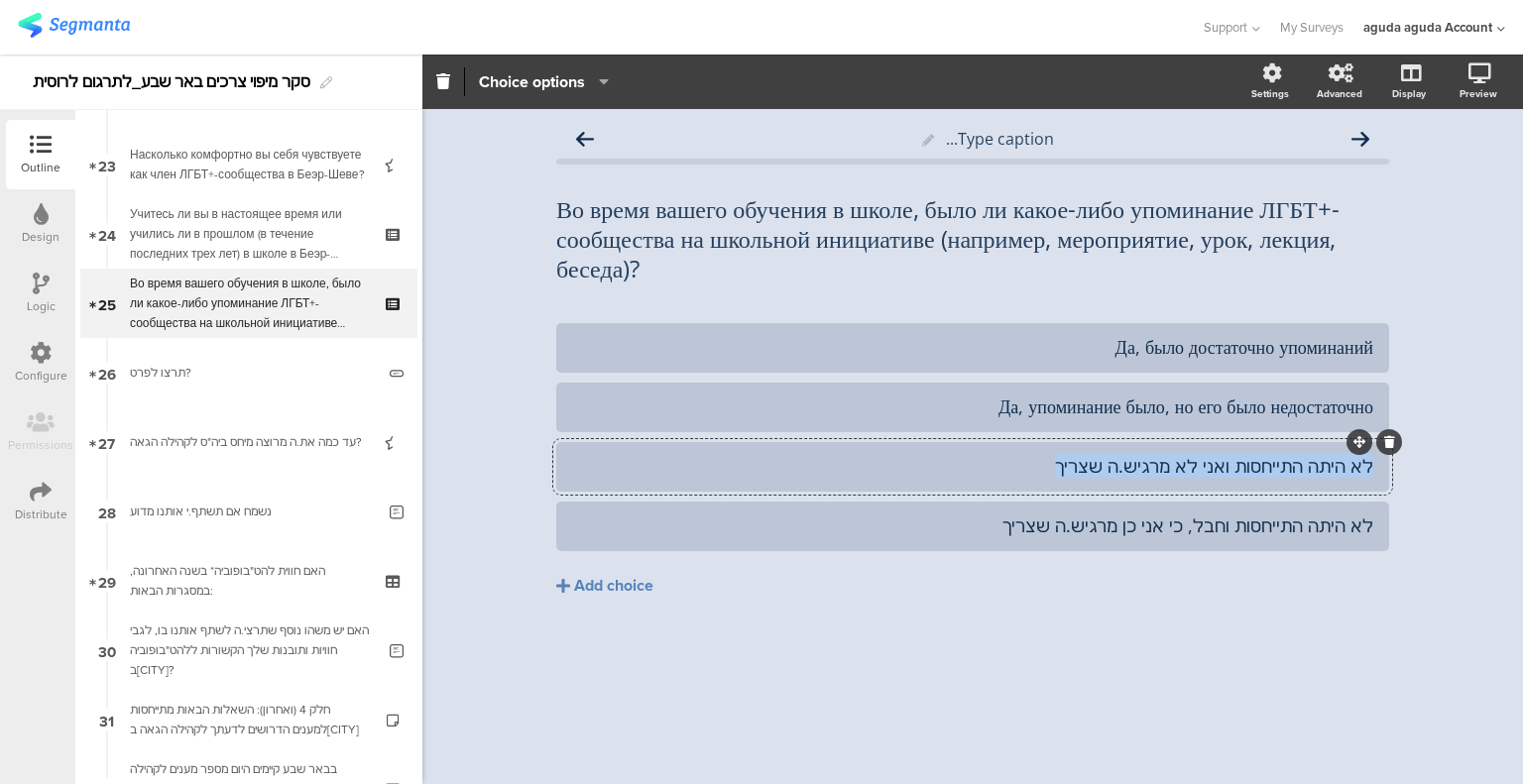 click on "לא היתה התייחסות ואני לא מרגיש.ה שצריך" 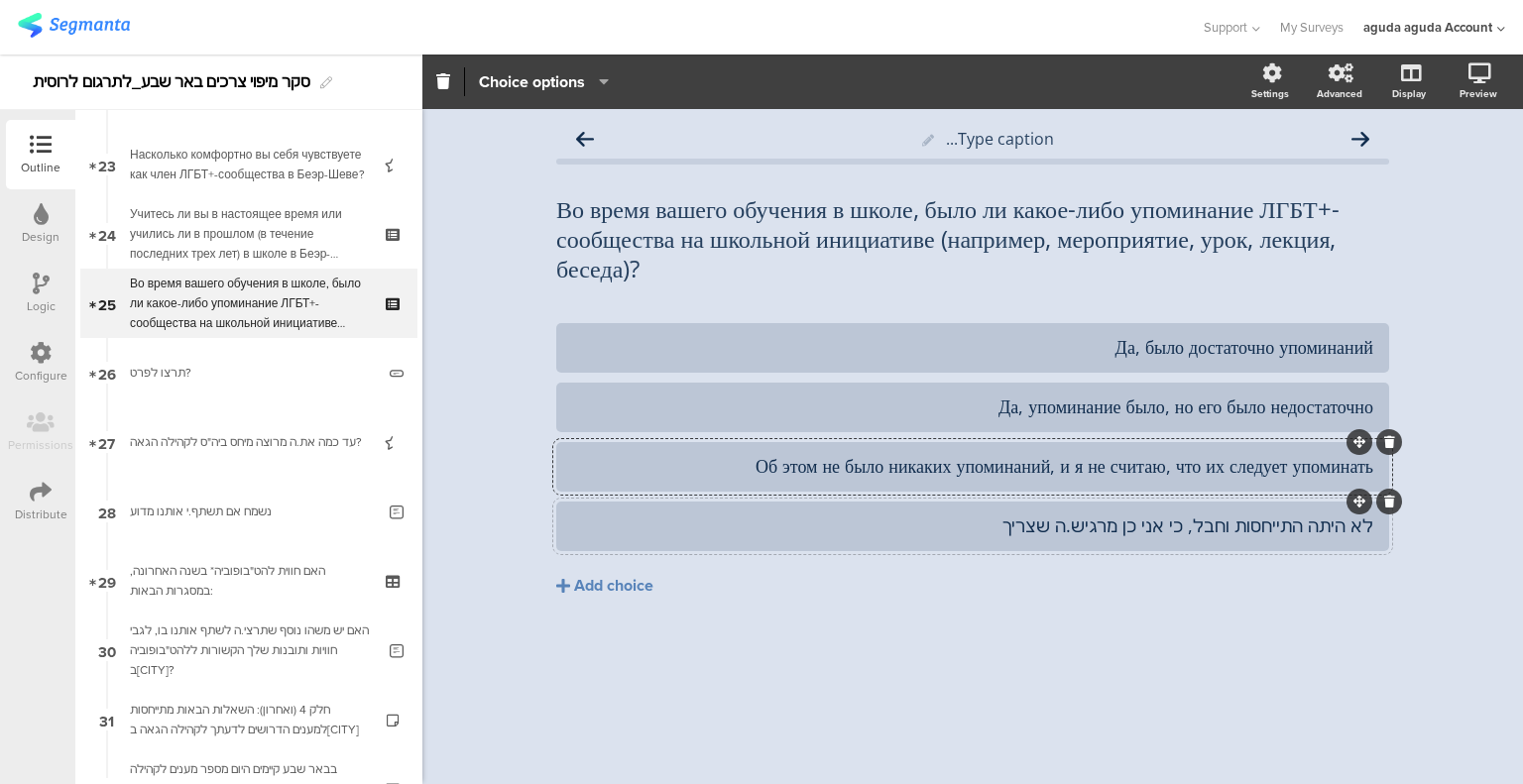 click on "לא היתה התייחסות וחבל, כי אני כן מרגיש.ה שצריך" 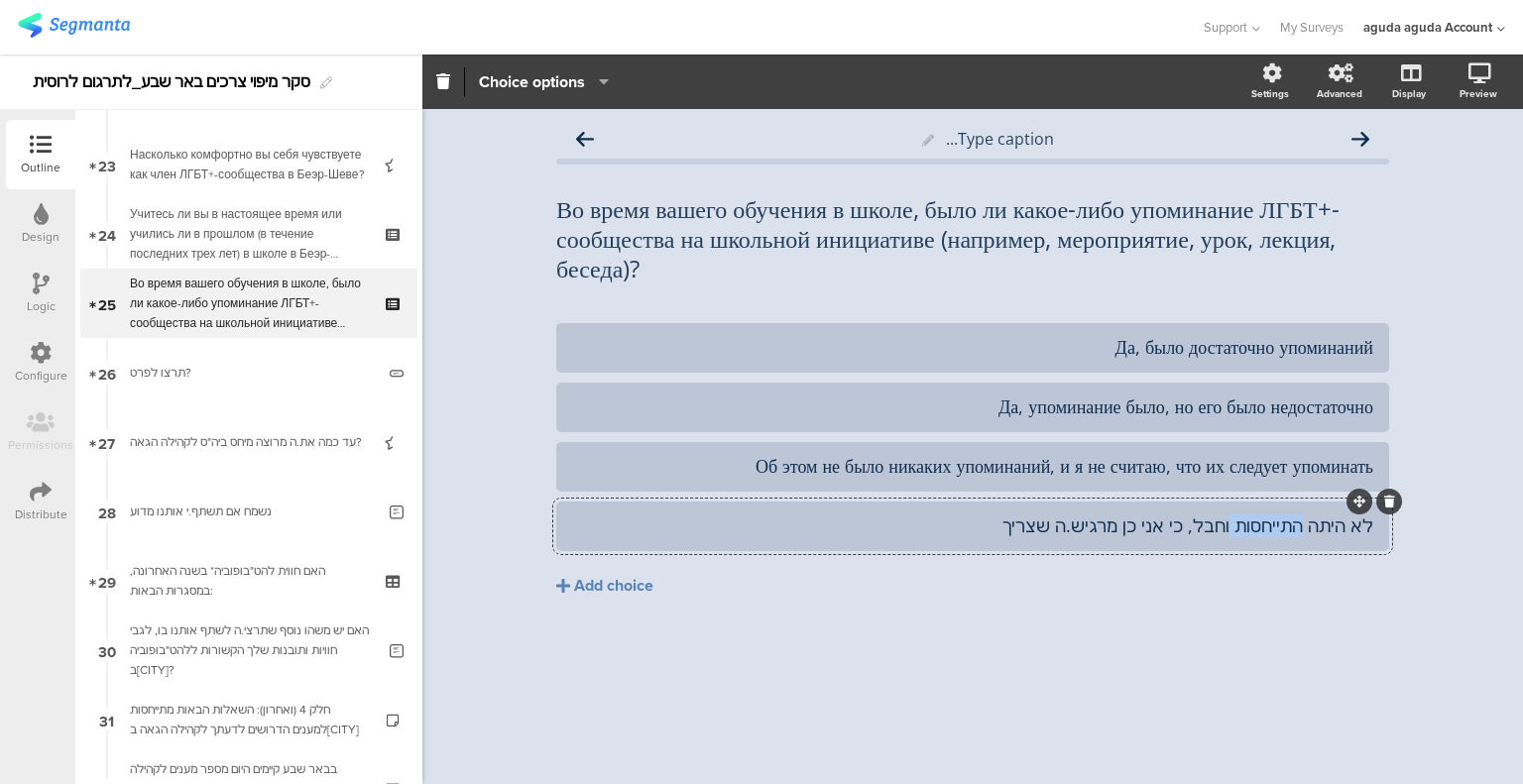 click on "לא היתה התייחסות וחבל, כי אני כן מרגיש.ה שצריך" 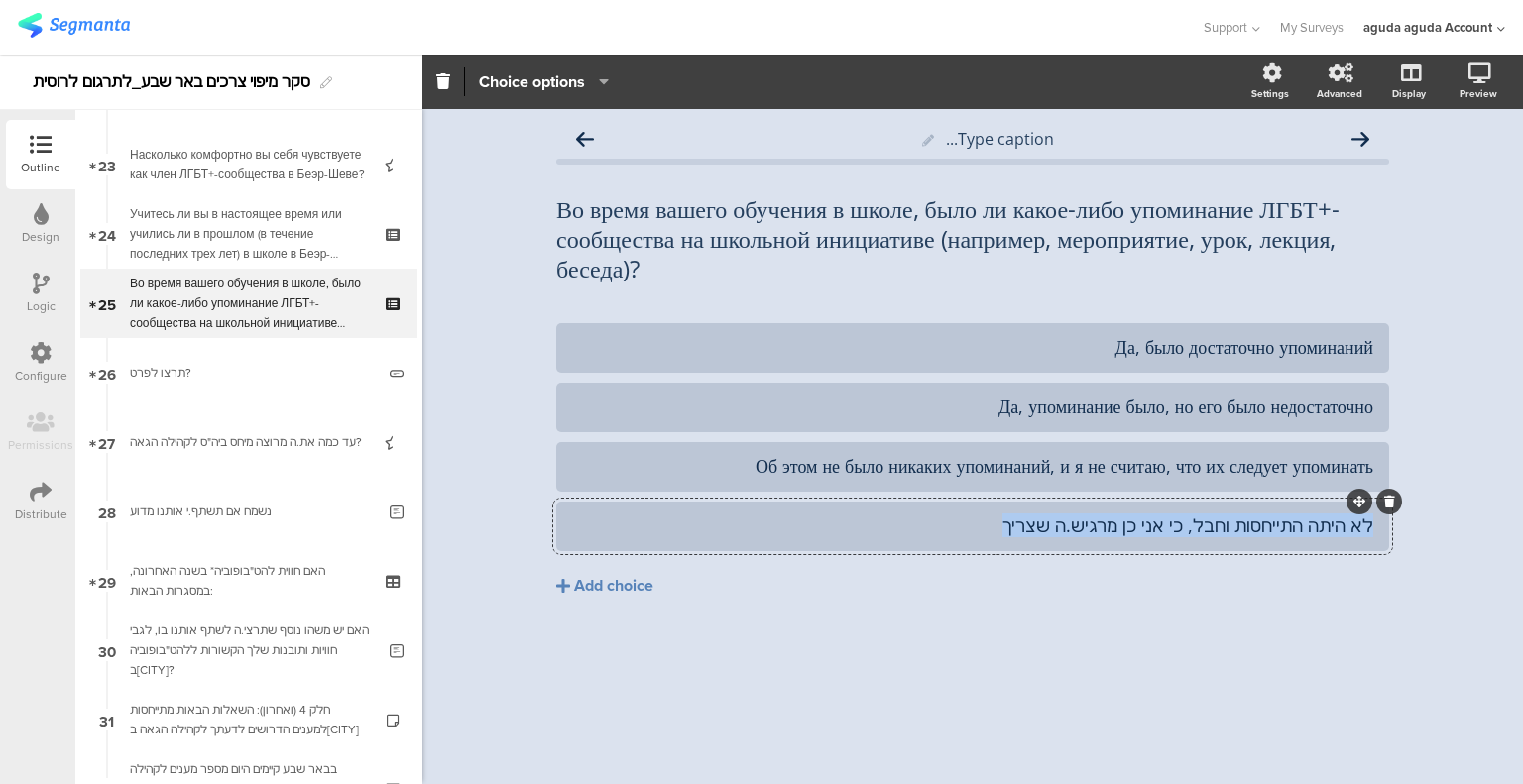 click on "לא היתה התייחסות וחבל, כי אני כן מרגיש.ה שצריך" 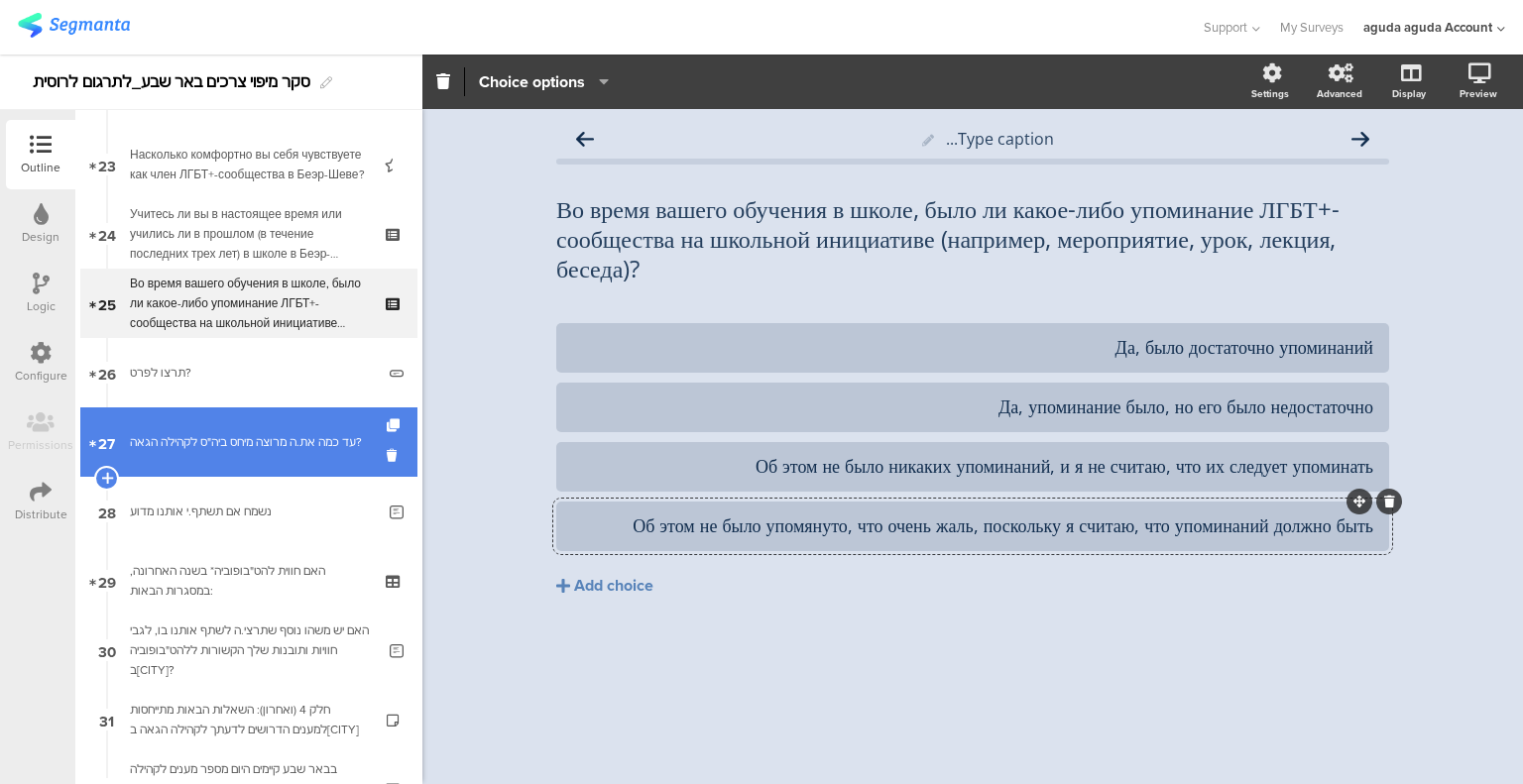 click on "עד כמה את.ה מרוצה מיחס ביה"ס לקהילה הגאה?" at bounding box center (248, 442) 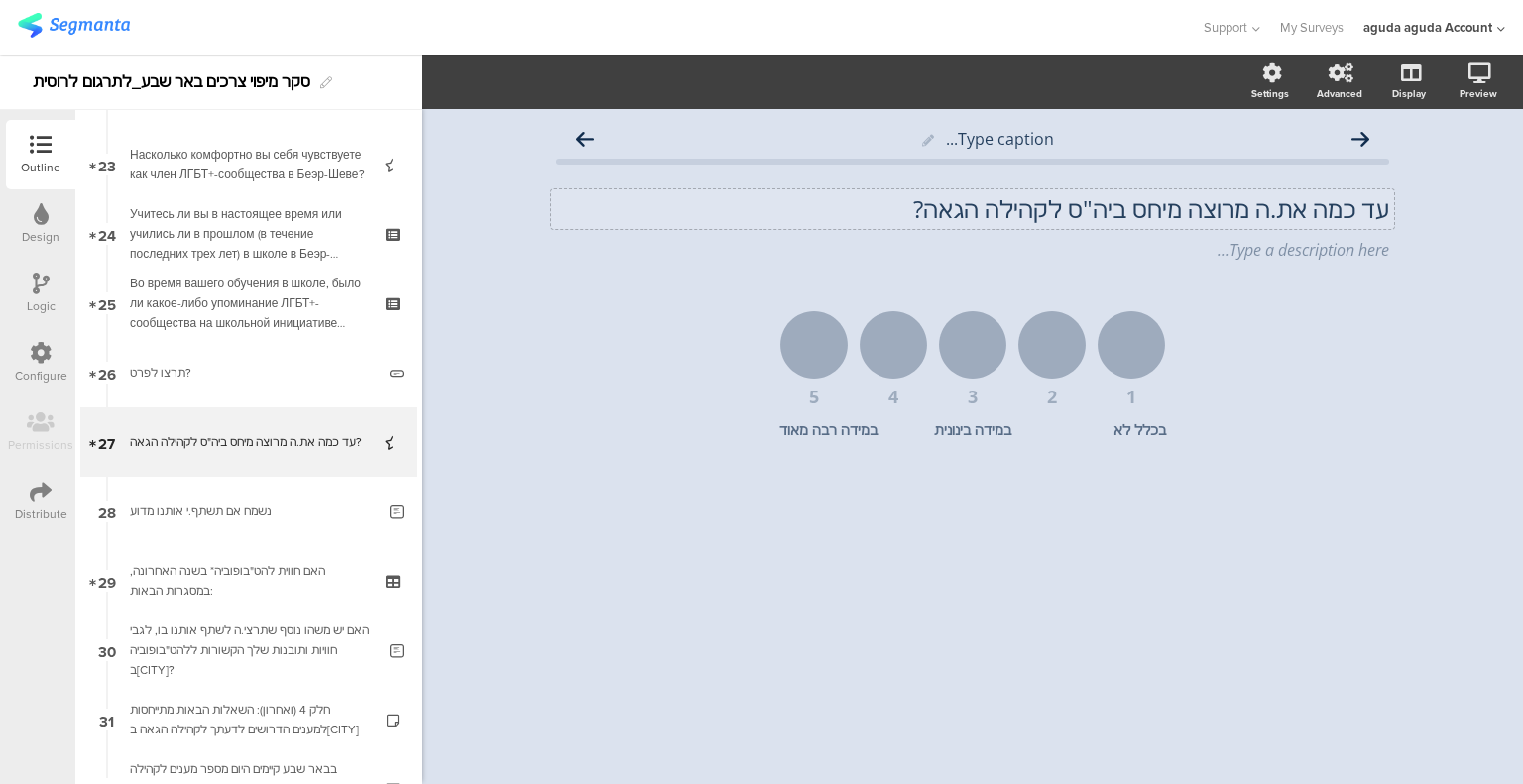 click on "עד כמה את.ה מרוצה מיחס ביה"ס לקהילה הגאה?" 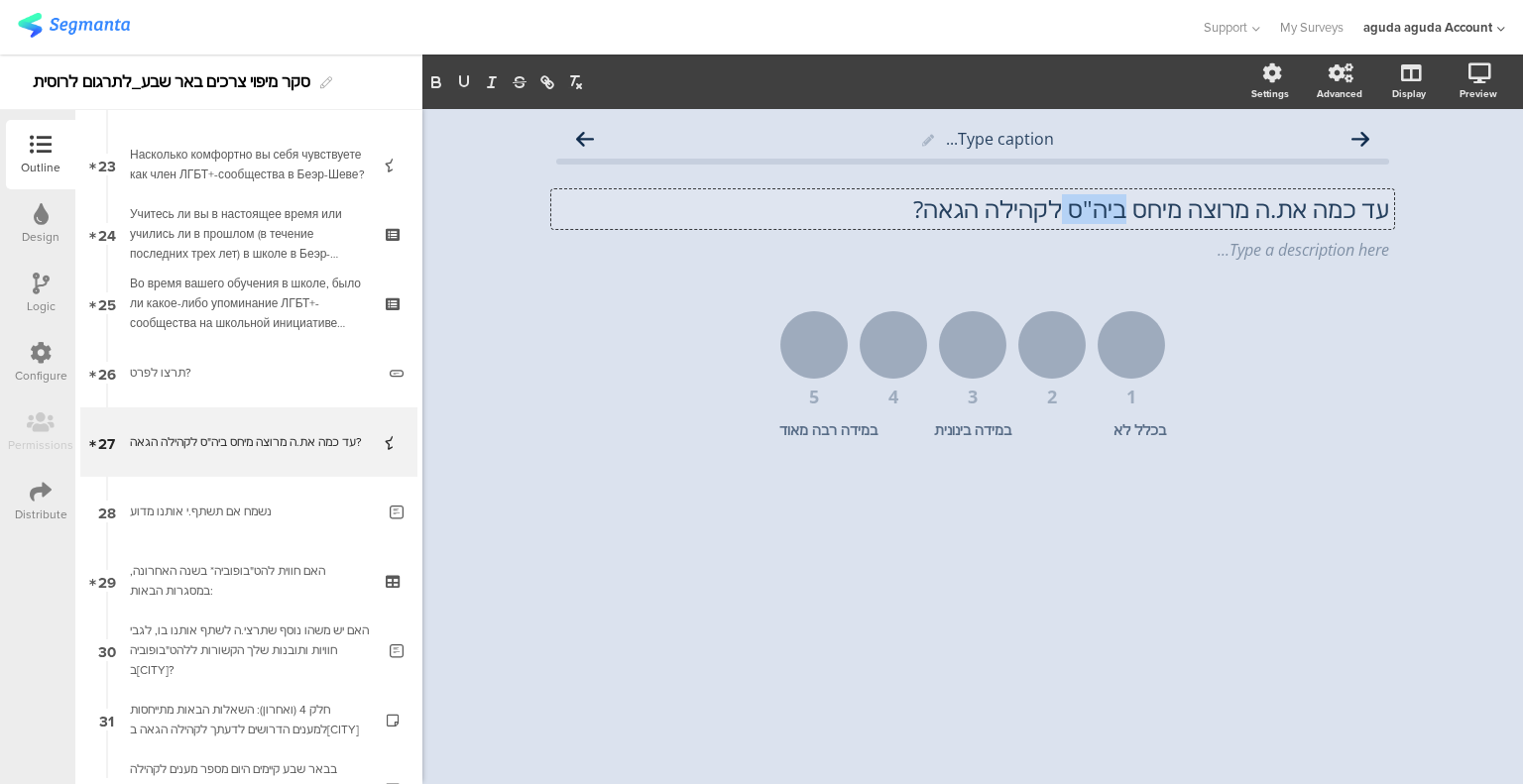 click on "עד כמה את.ה מרוצה מיחס ביה"ס לקהילה הגאה?" 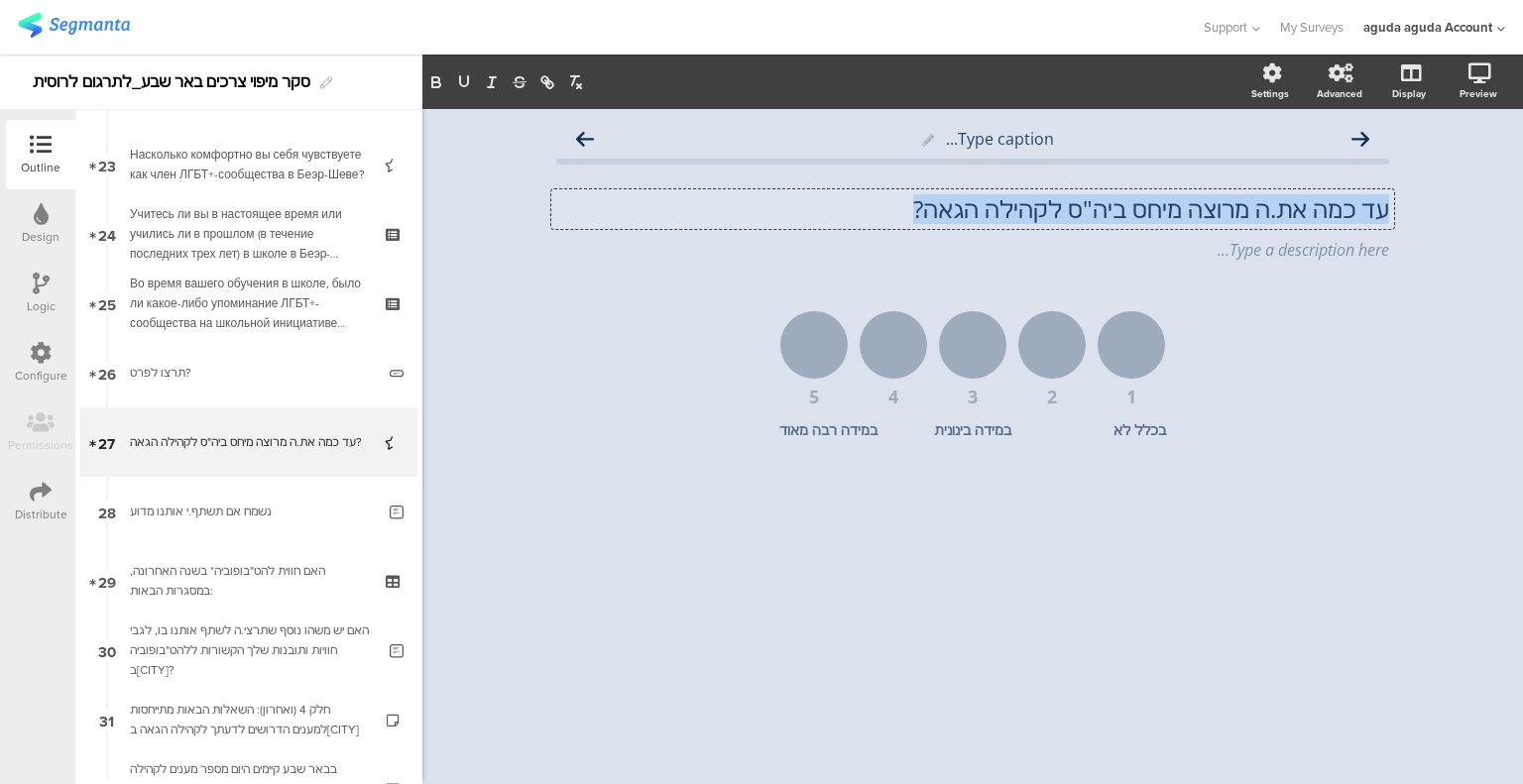 click on "עד כמה את.ה מרוצה מיחס ביה"ס לקהילה הגאה?" 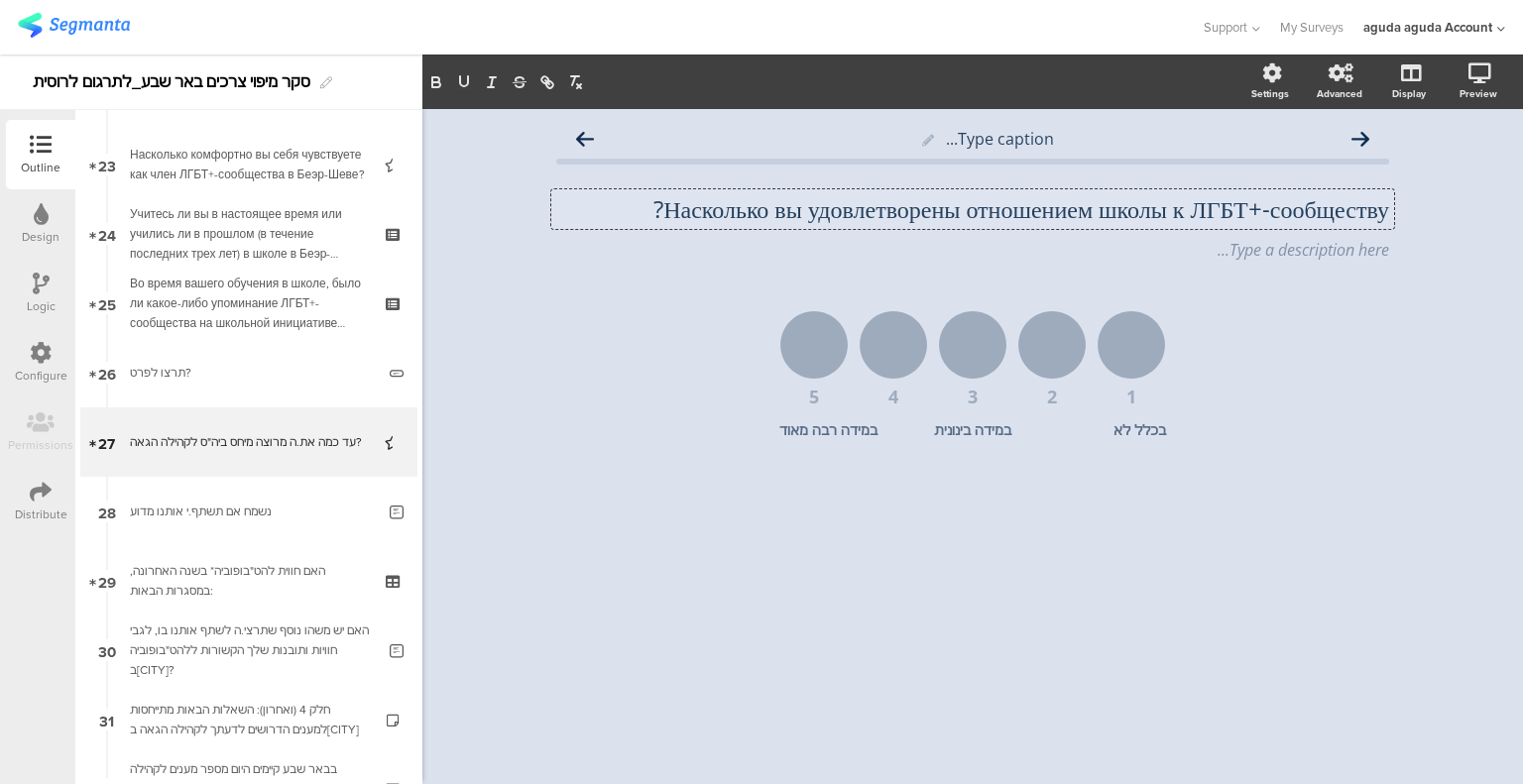scroll, scrollTop: 1, scrollLeft: 0, axis: vertical 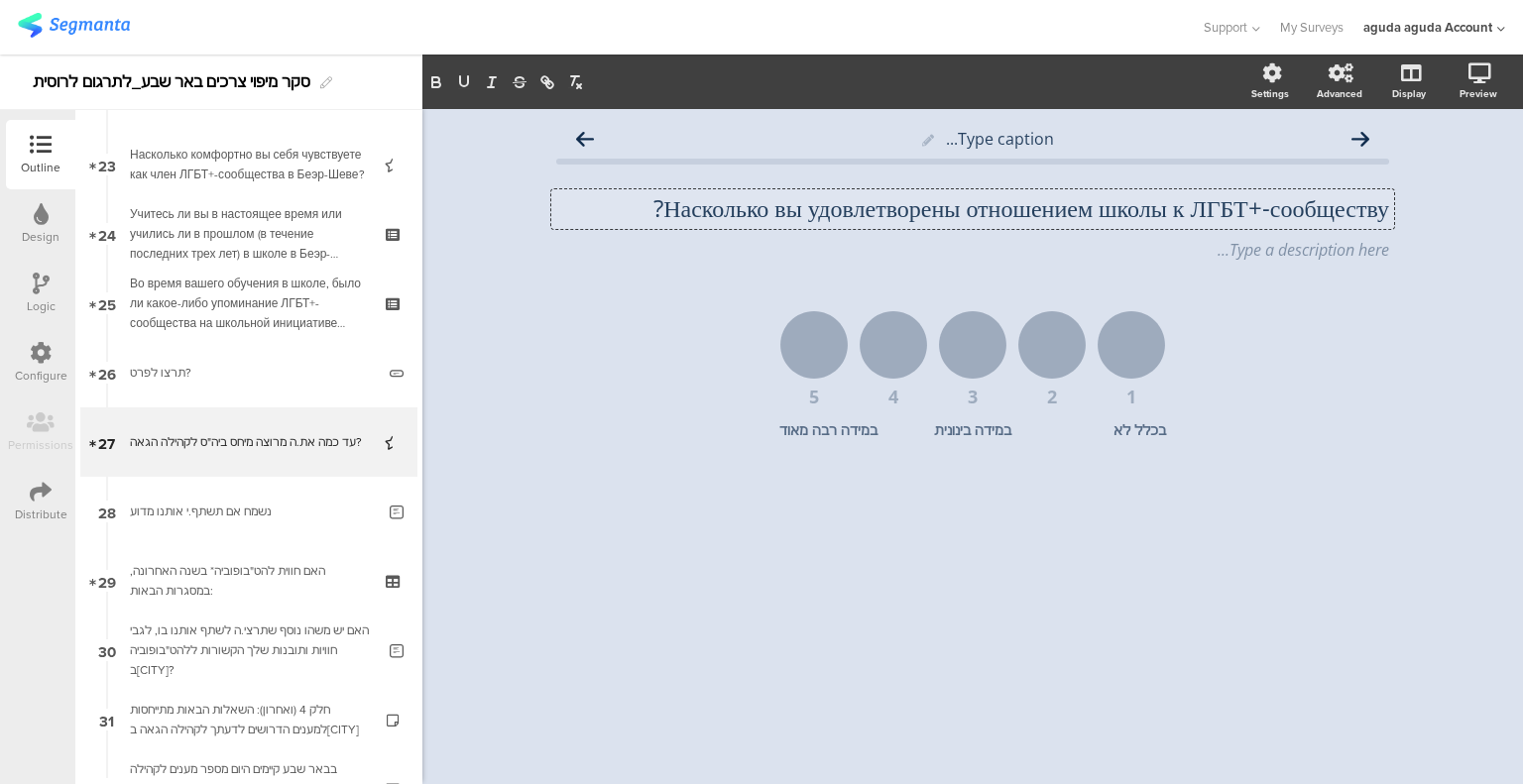 type 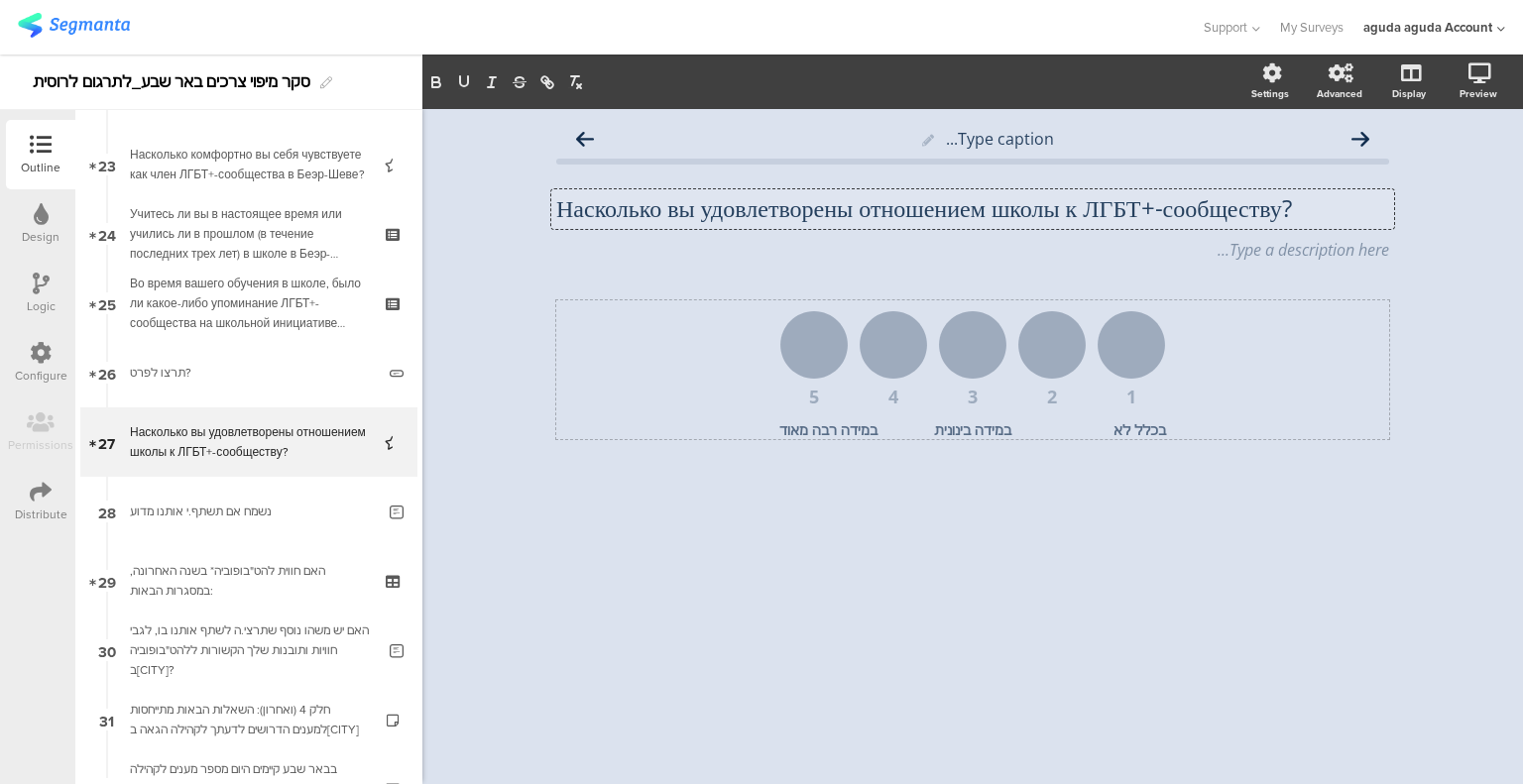 click on "בכלל לא" 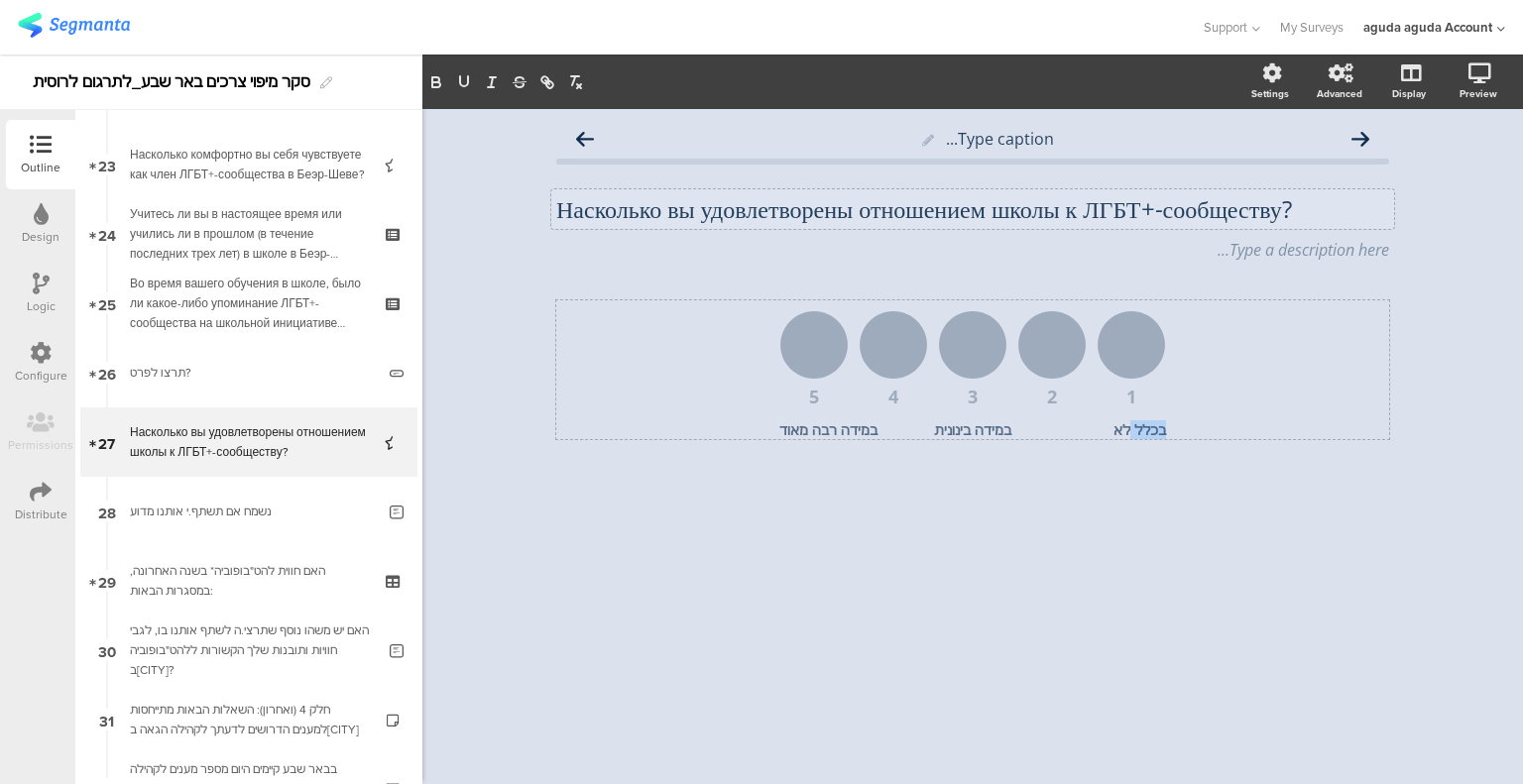 click on "בכלל לא" 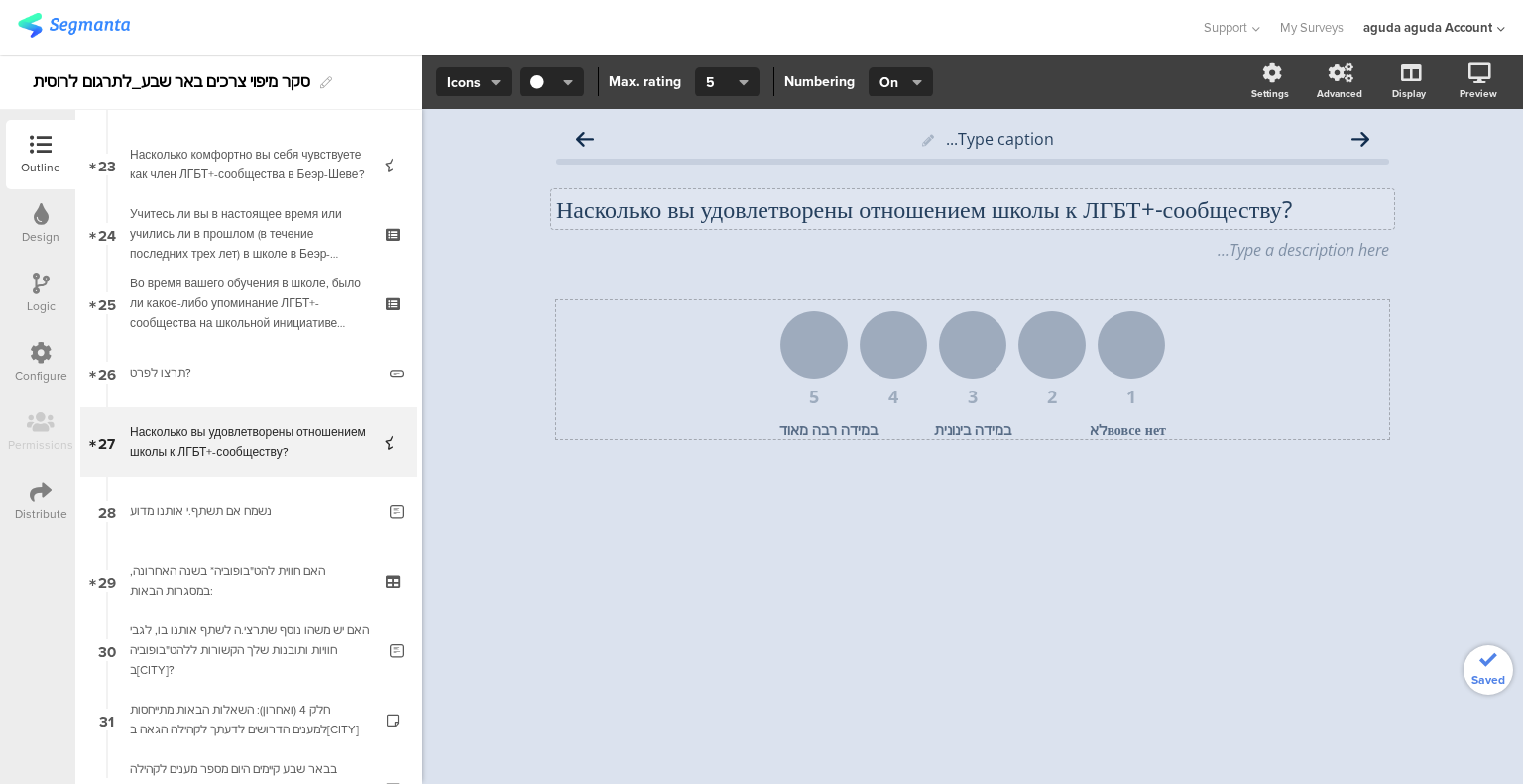 click on "вовсе нетלא" 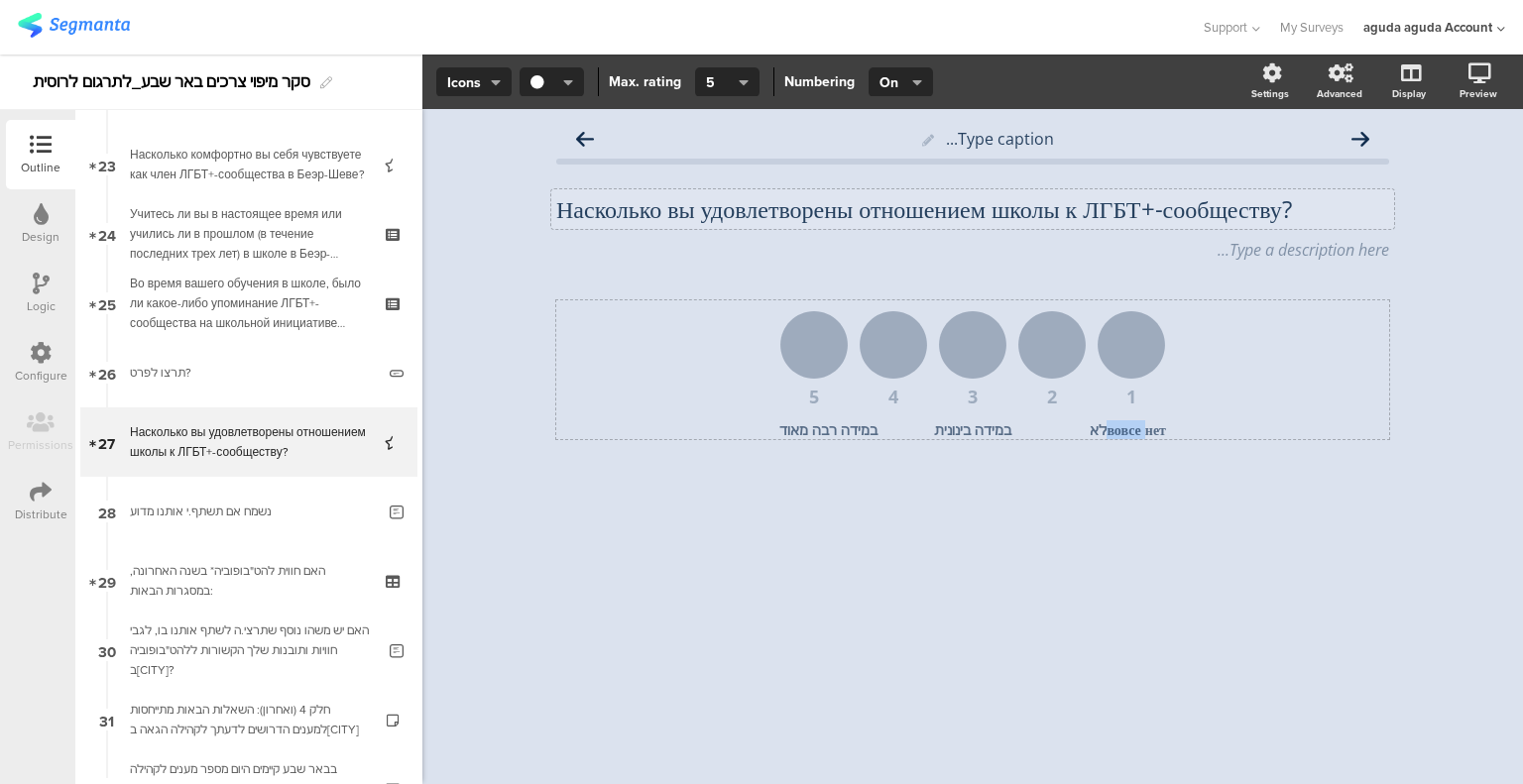 click on "вовсе нетלא" 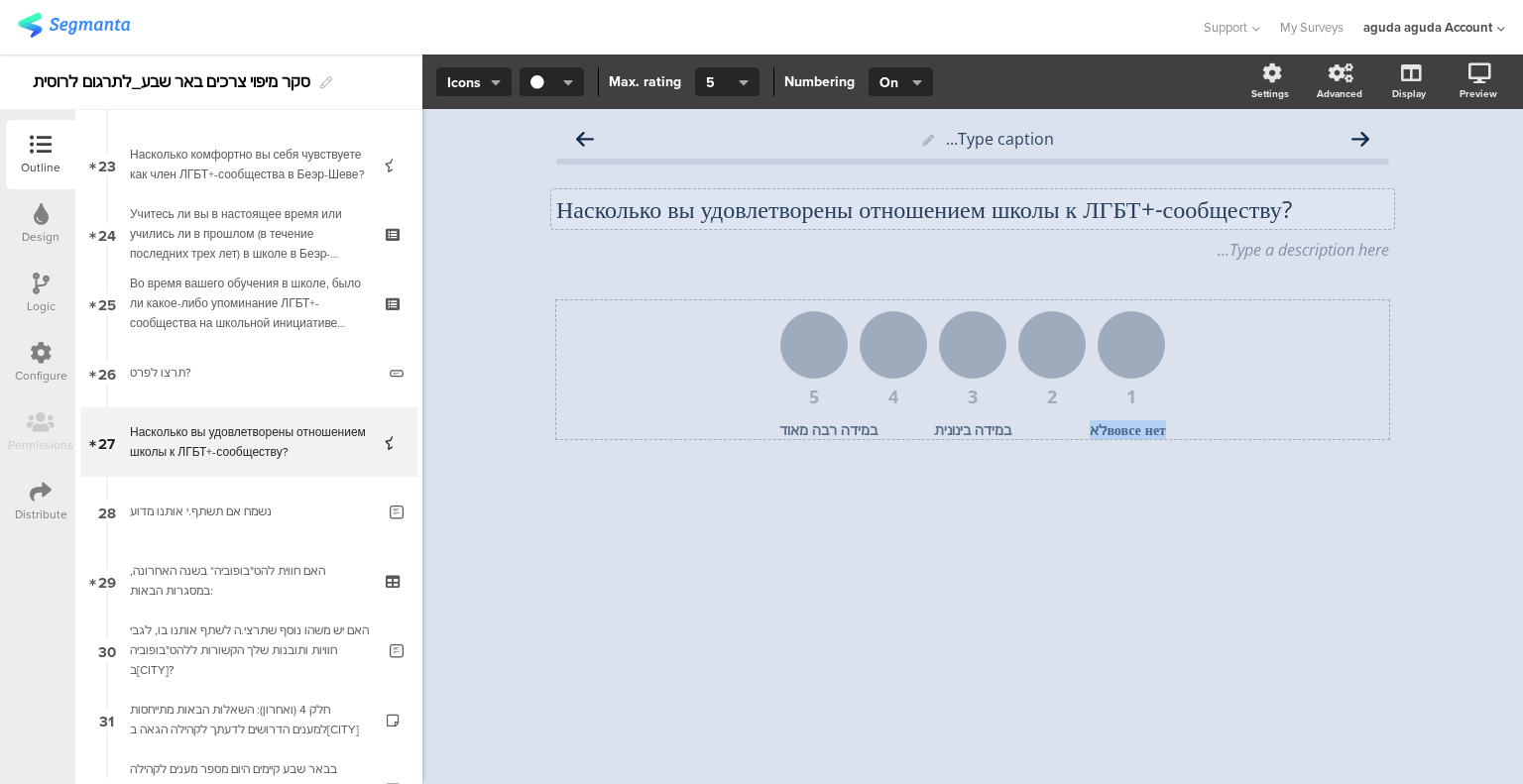click on "вовсе нетלא" 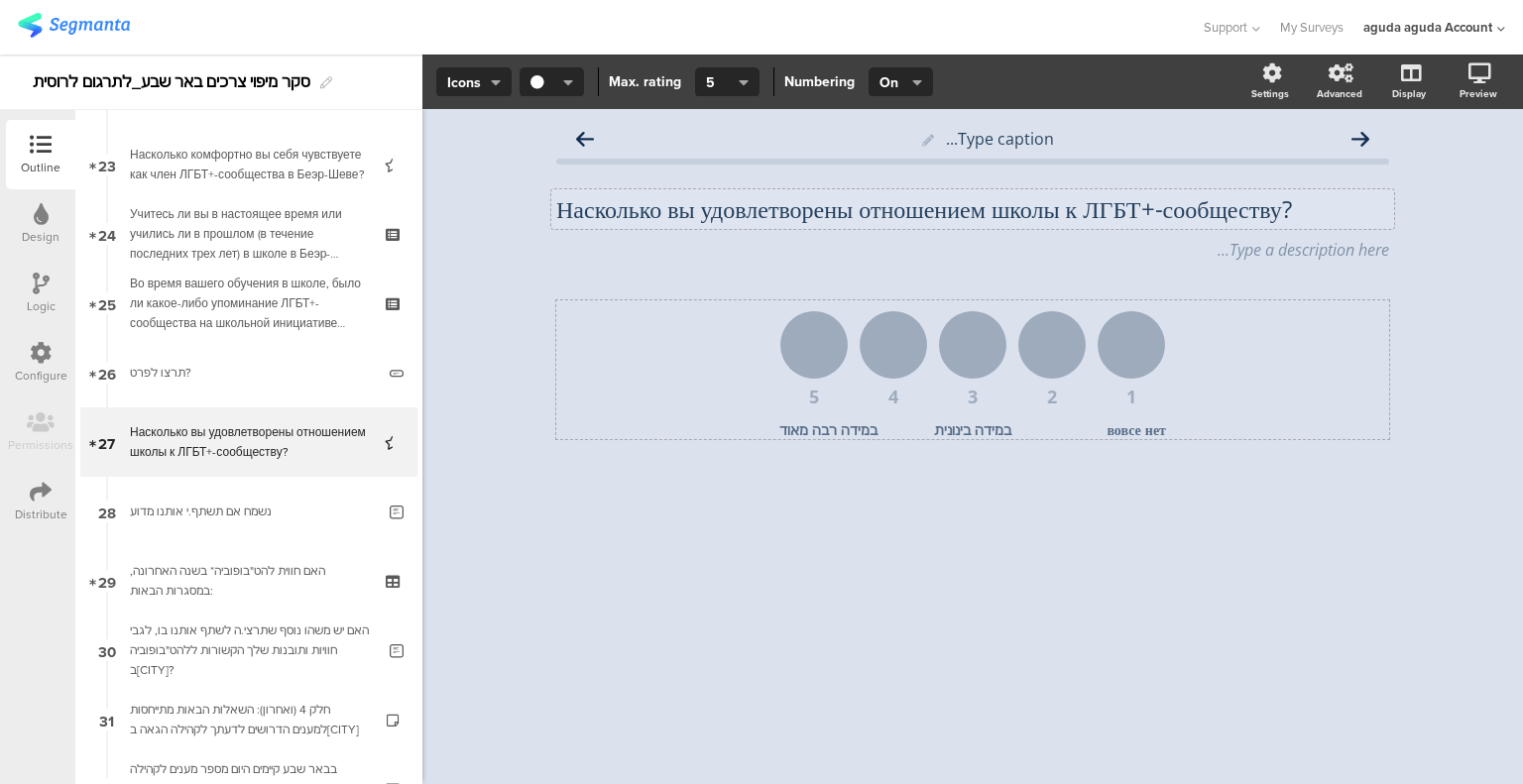 click on "במידה בינונית" 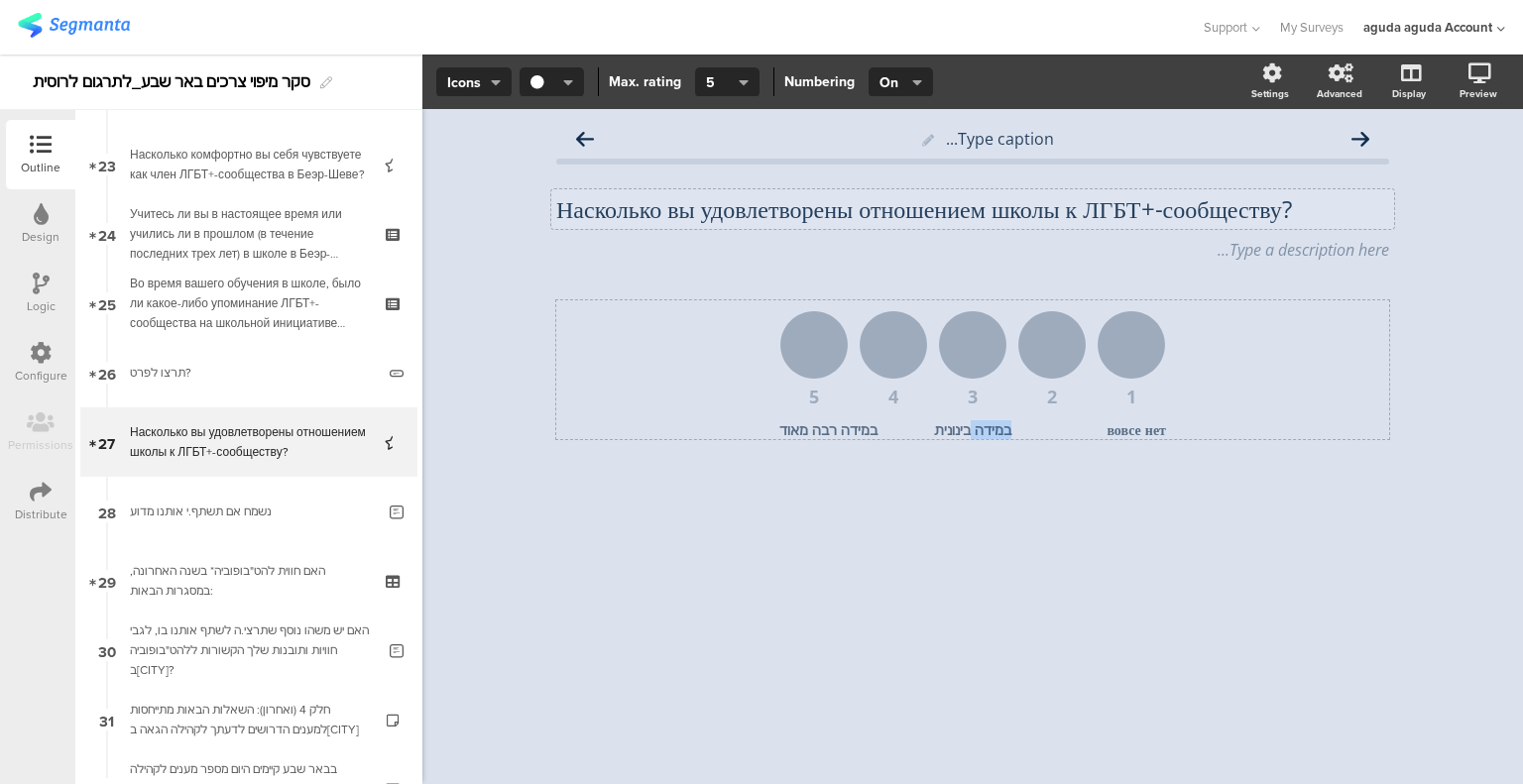 click on "במידה בינונית" 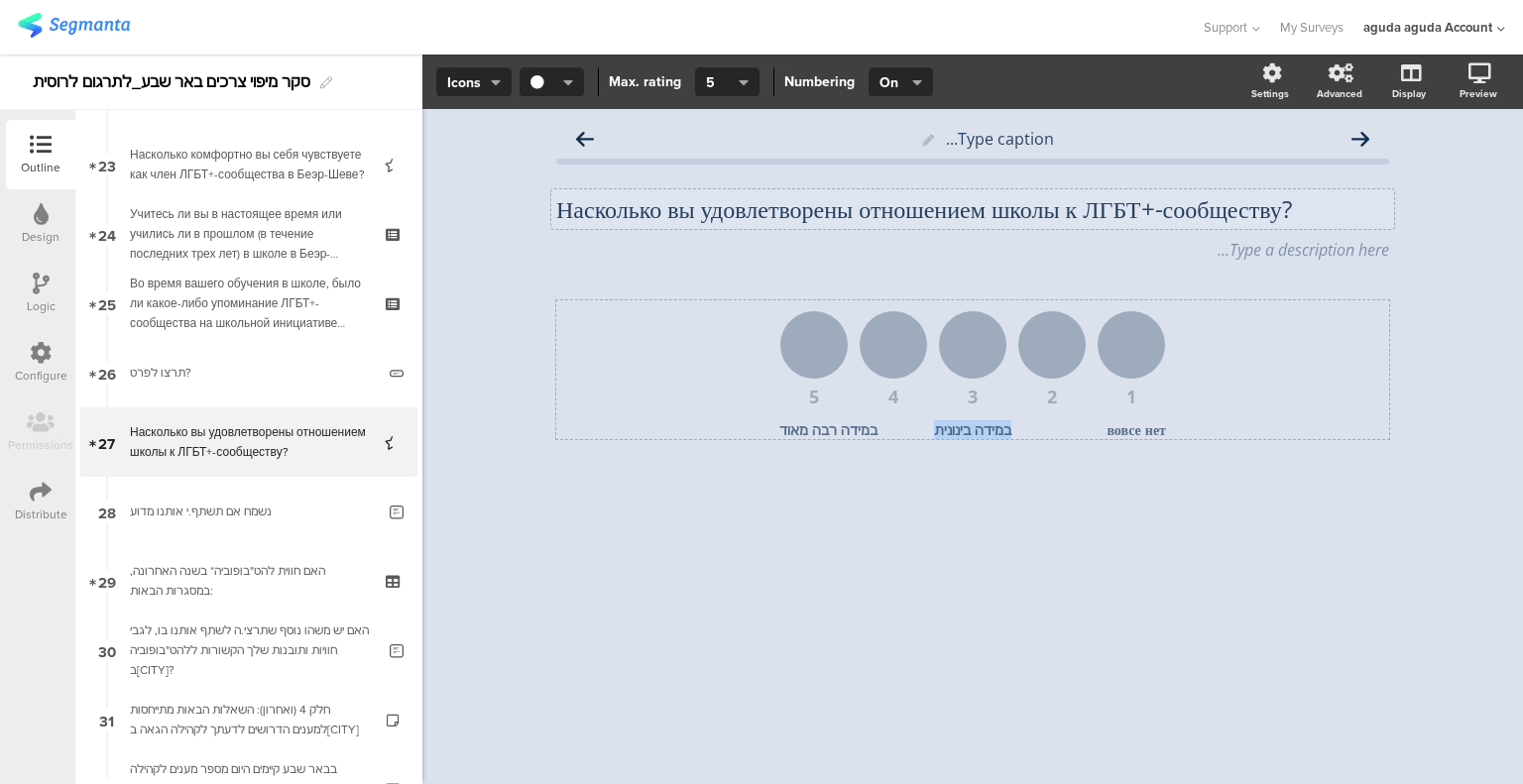 paste 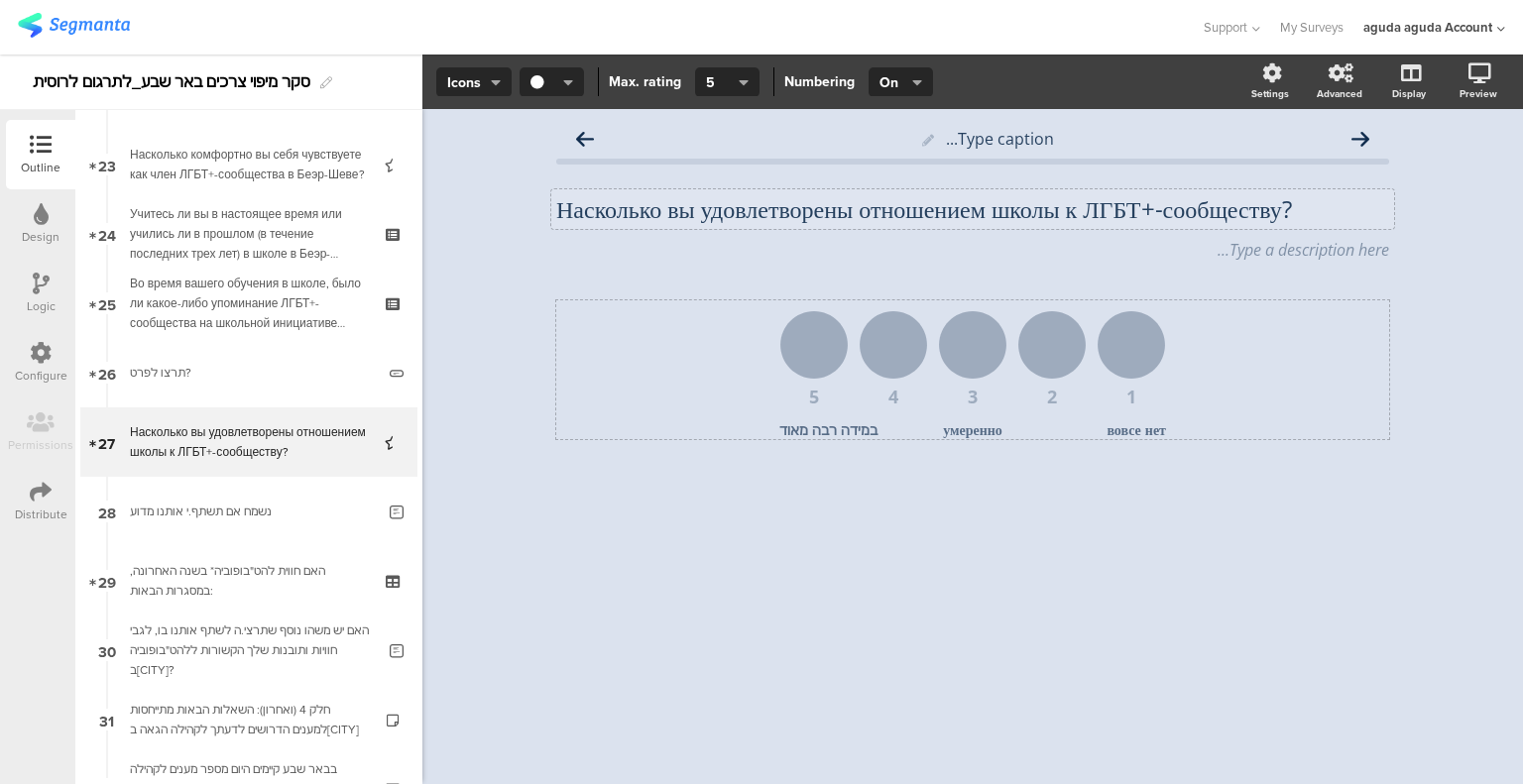 click on "במידה רבה מאוד" 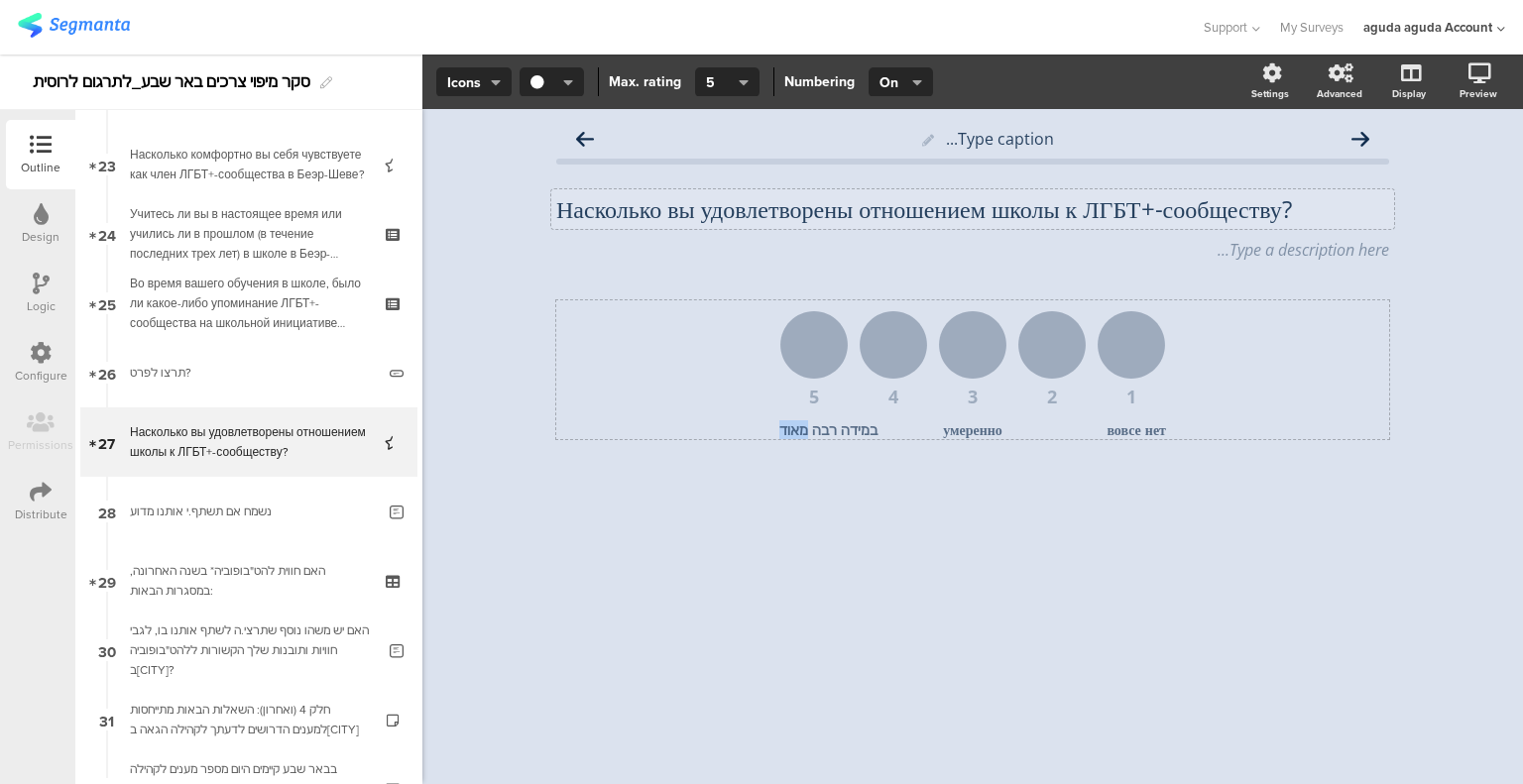 click on "במידה רבה מאוד" 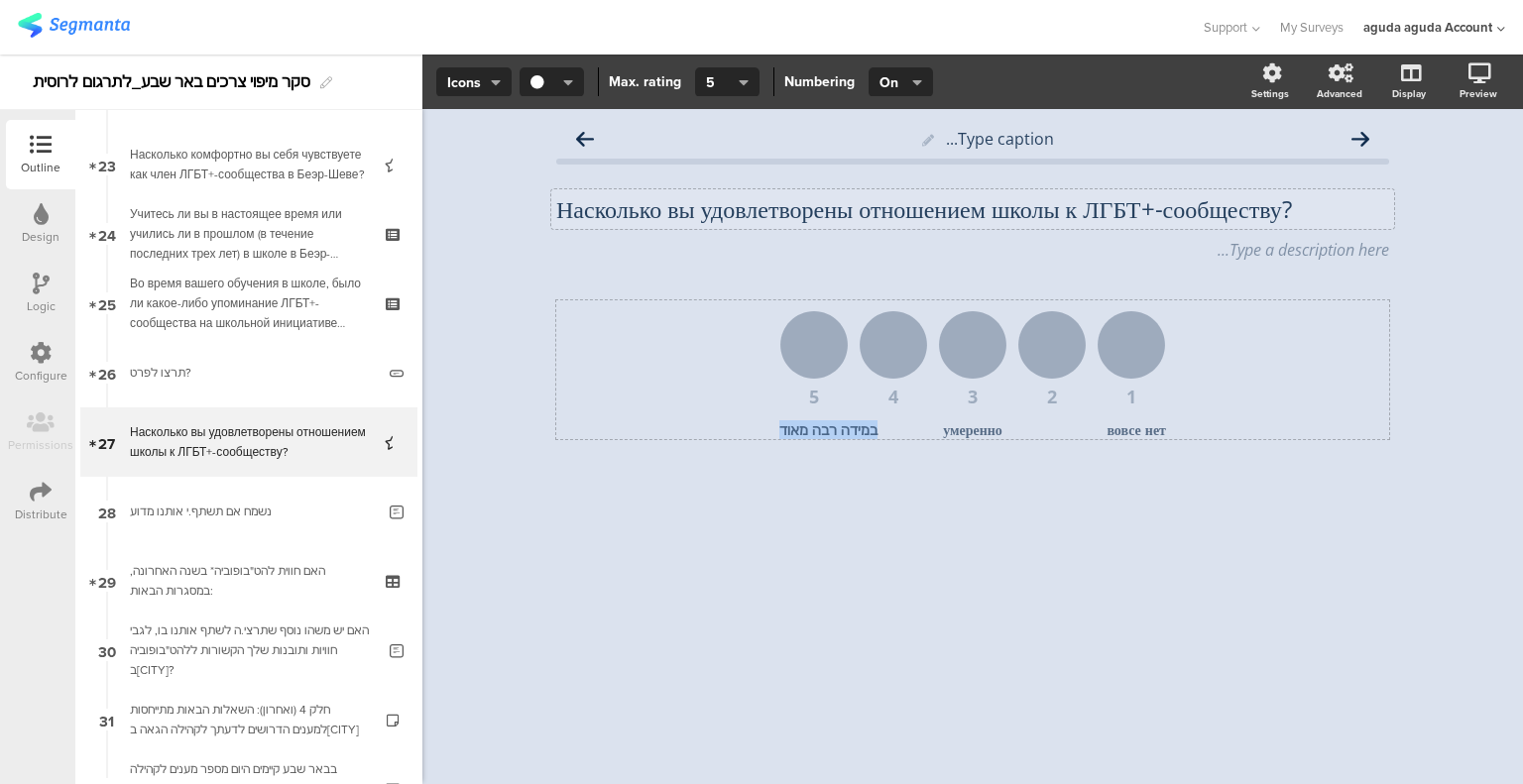click on "במידה רבה מאוד" 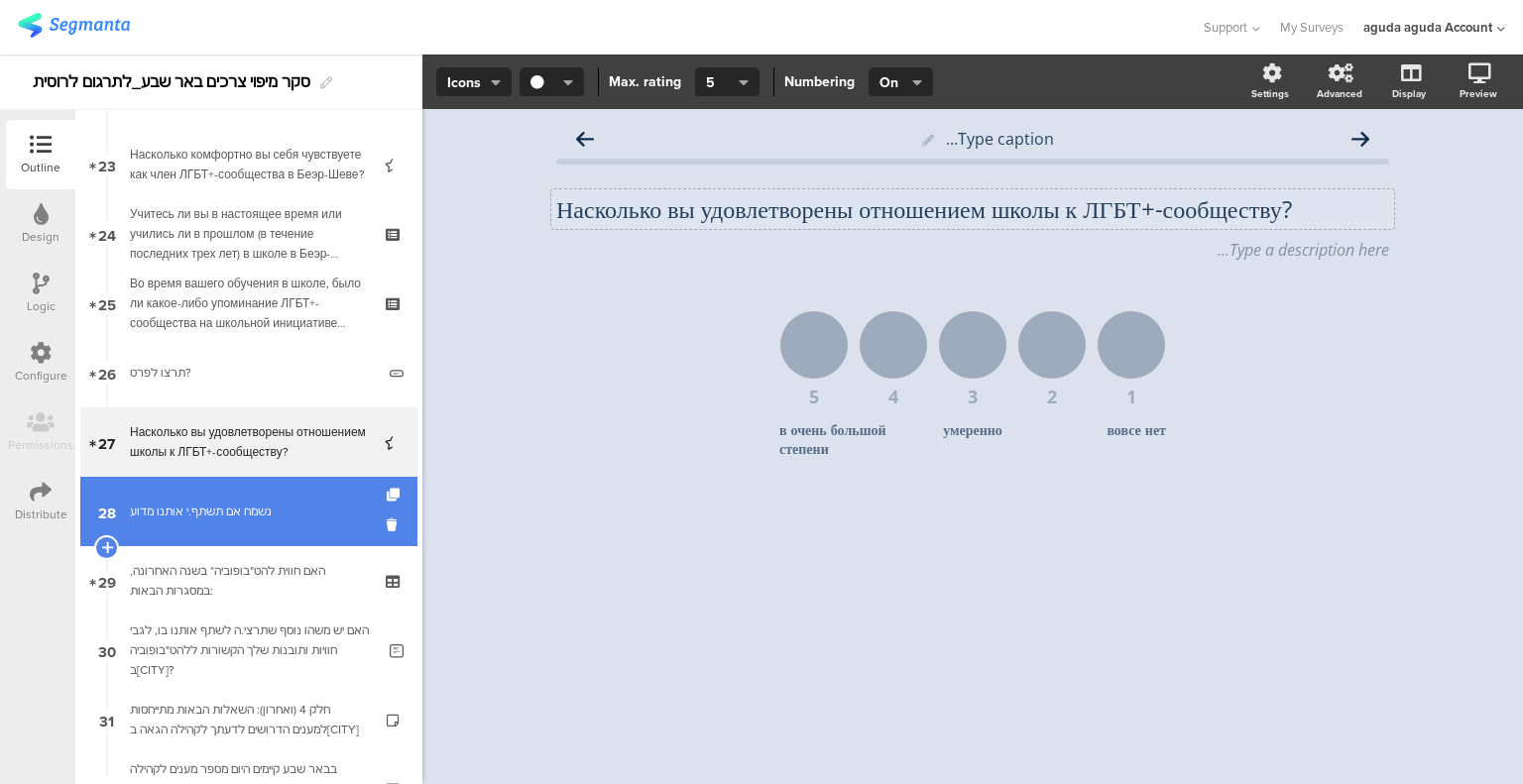click on "נשמח אם תשתף.י אותנו מדוע" at bounding box center (252, 511) 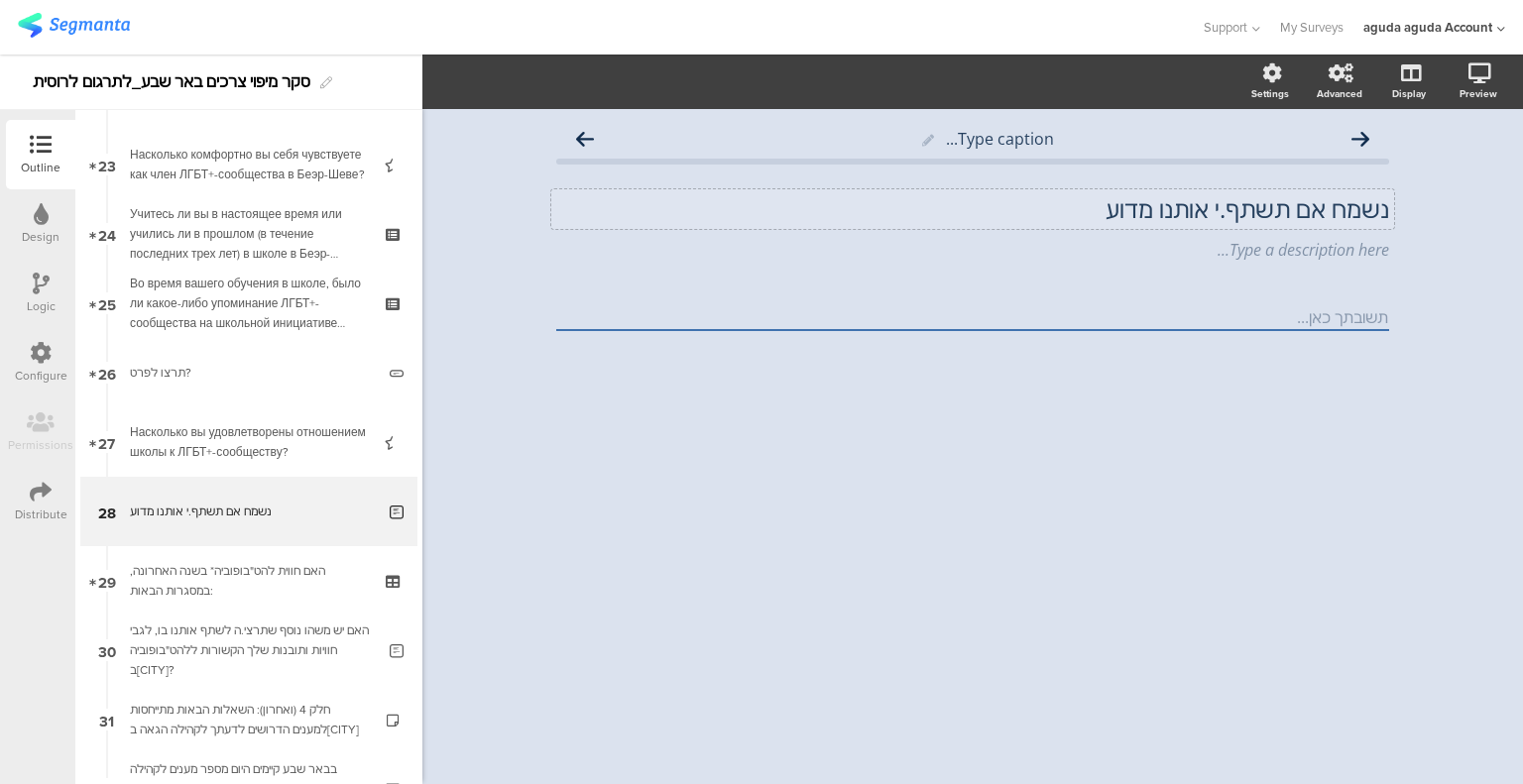 click on "נשמח אם תשתף.י אותנו מדוע" 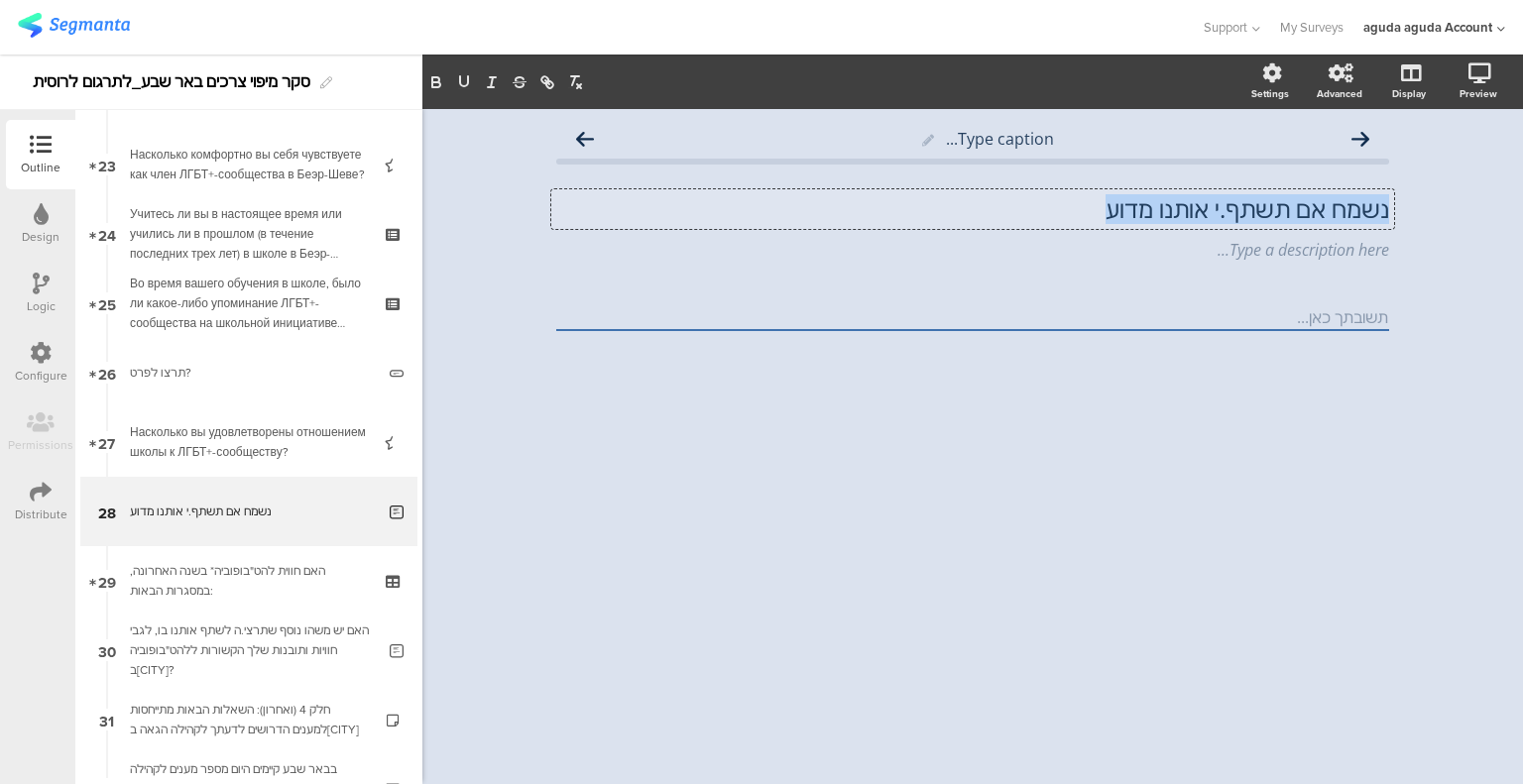 click on "נשמח אם תשתף.י אותנו מדוע" 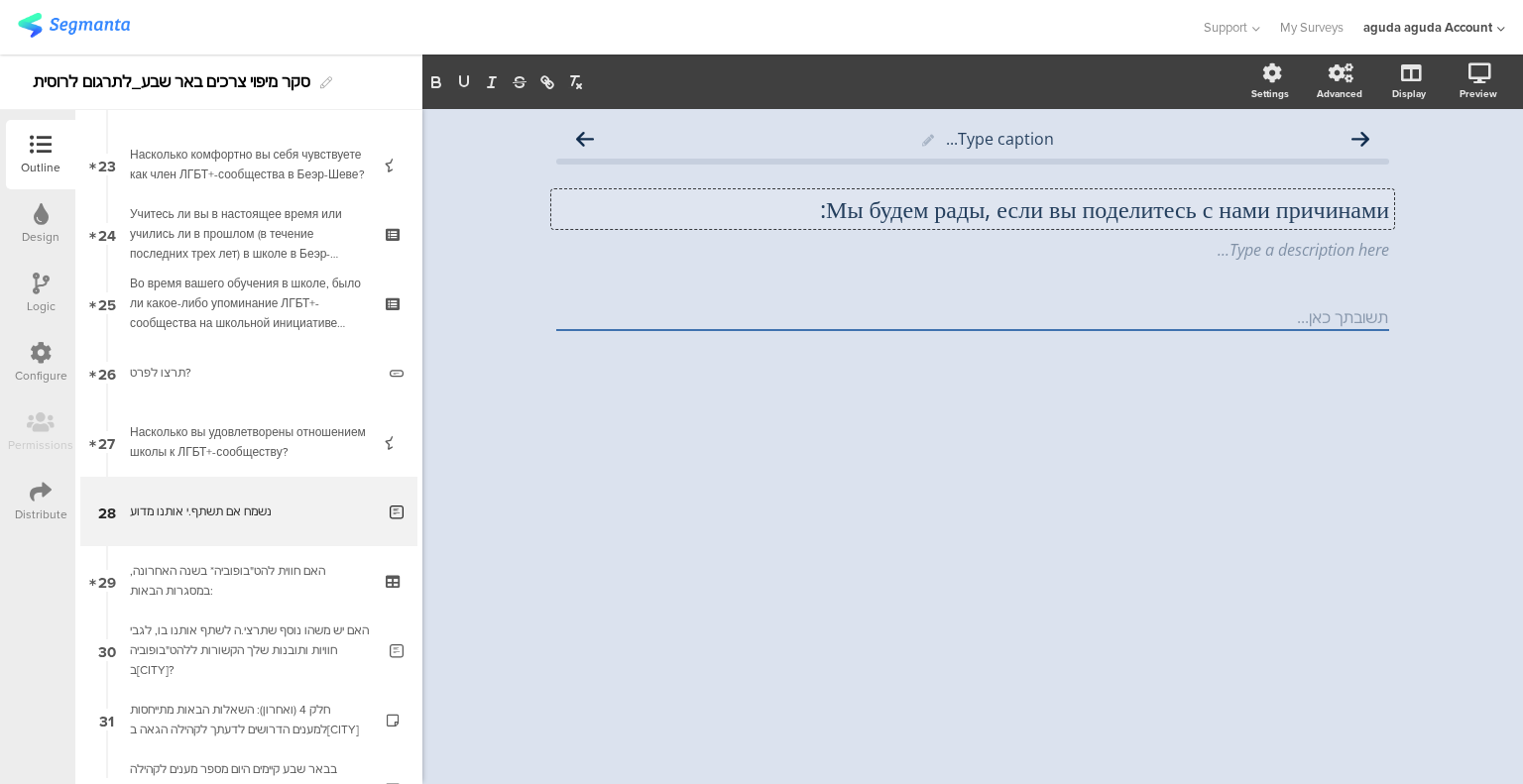 type 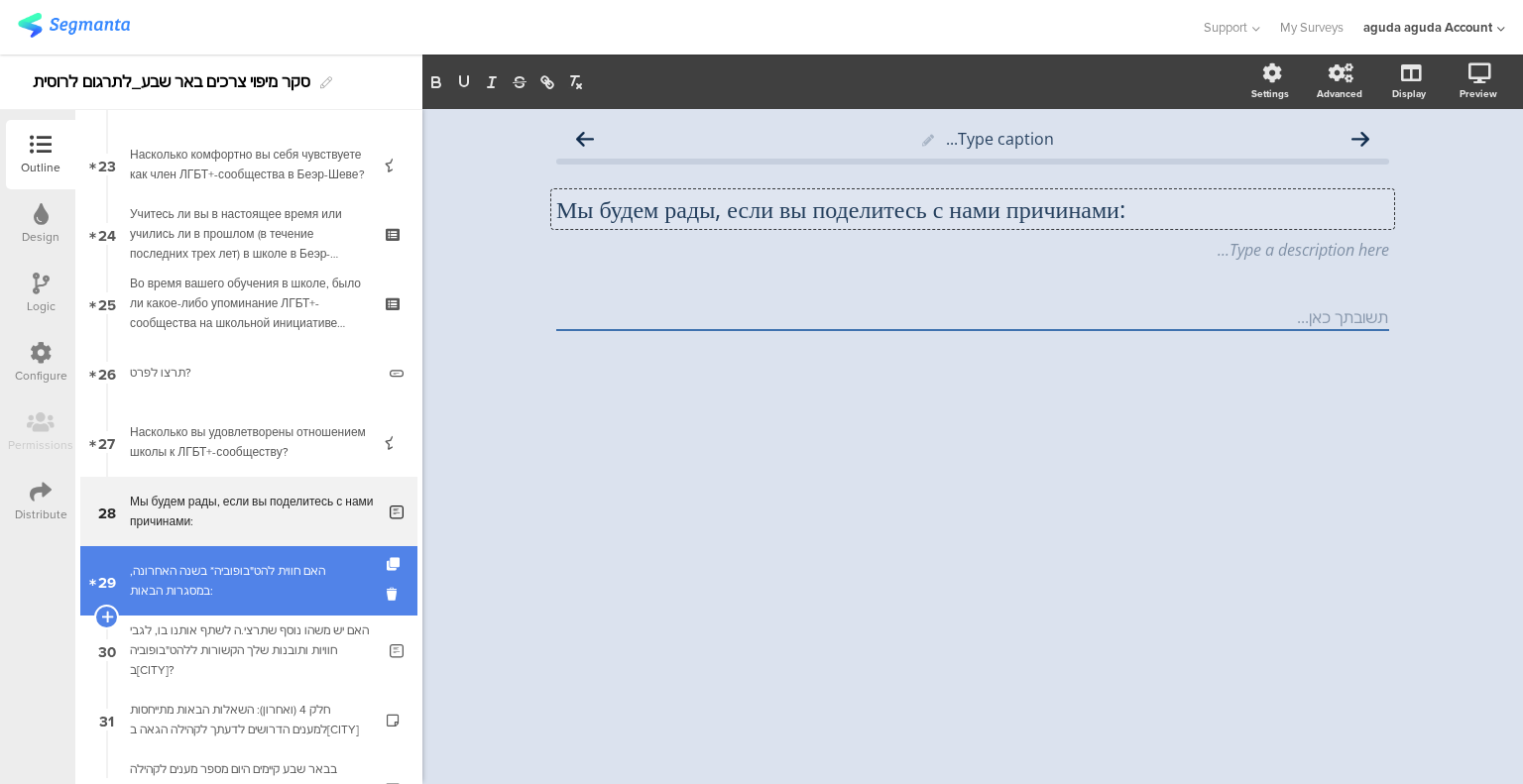 click on "האם חווית להט"בופוביה* בשנה האחרונה, במסגרות הבאות:" at bounding box center [248, 581] 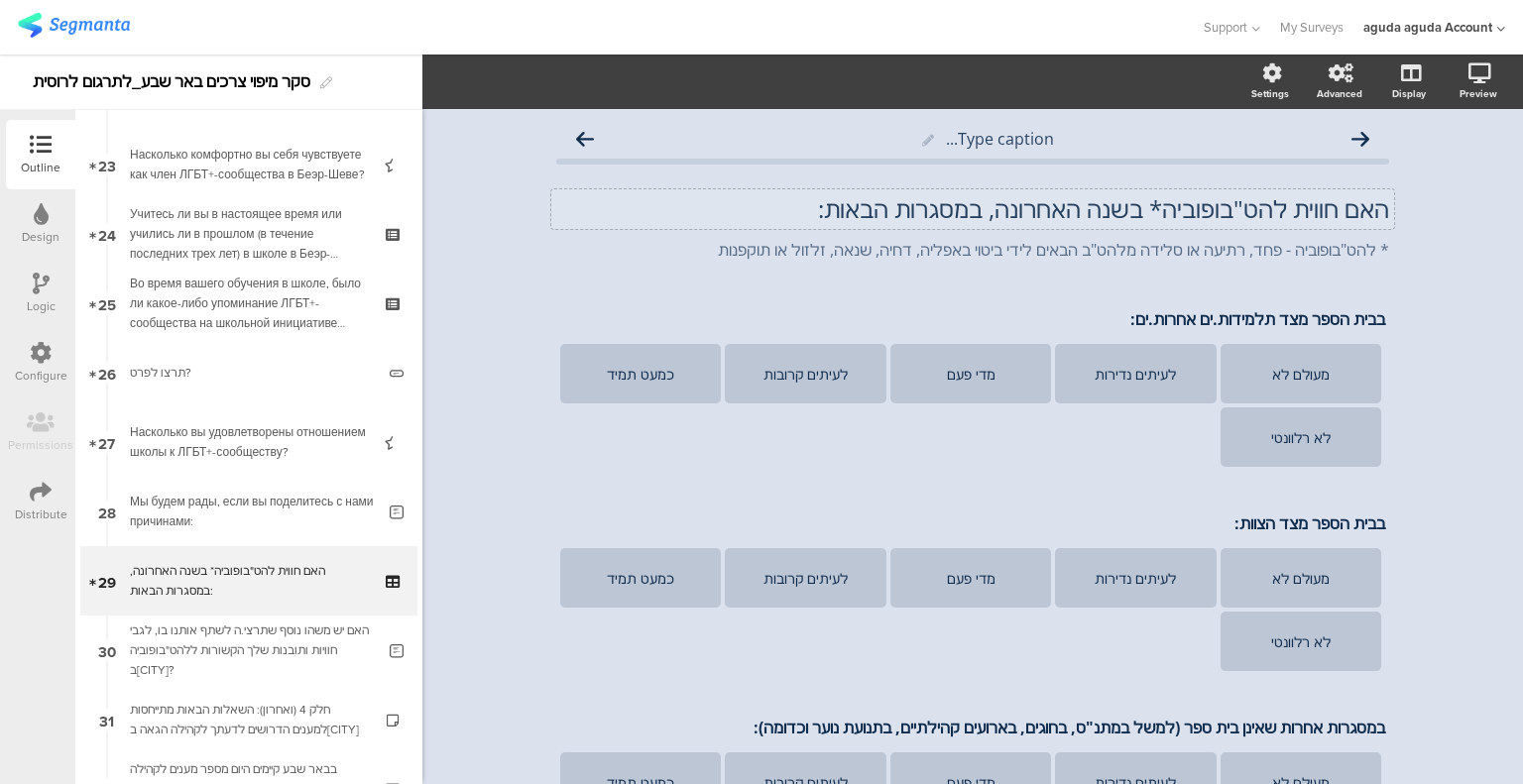 click on "האם חווית להט"בופוביה* בשנה האחרונה, במסגרות הבאות:" 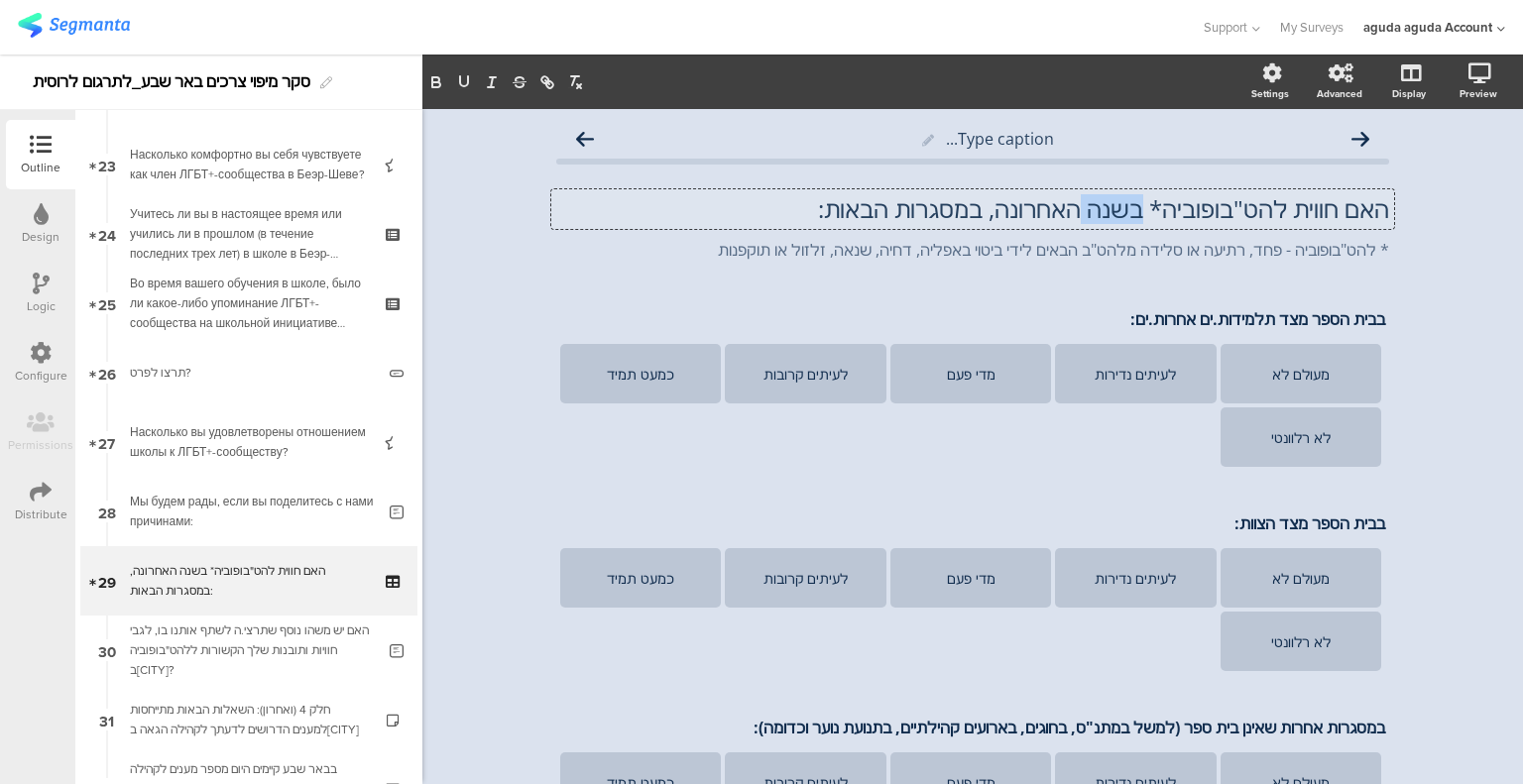 click on "האם חווית להט"בופוביה* בשנה האחרונה, במסגרות הבאות:" 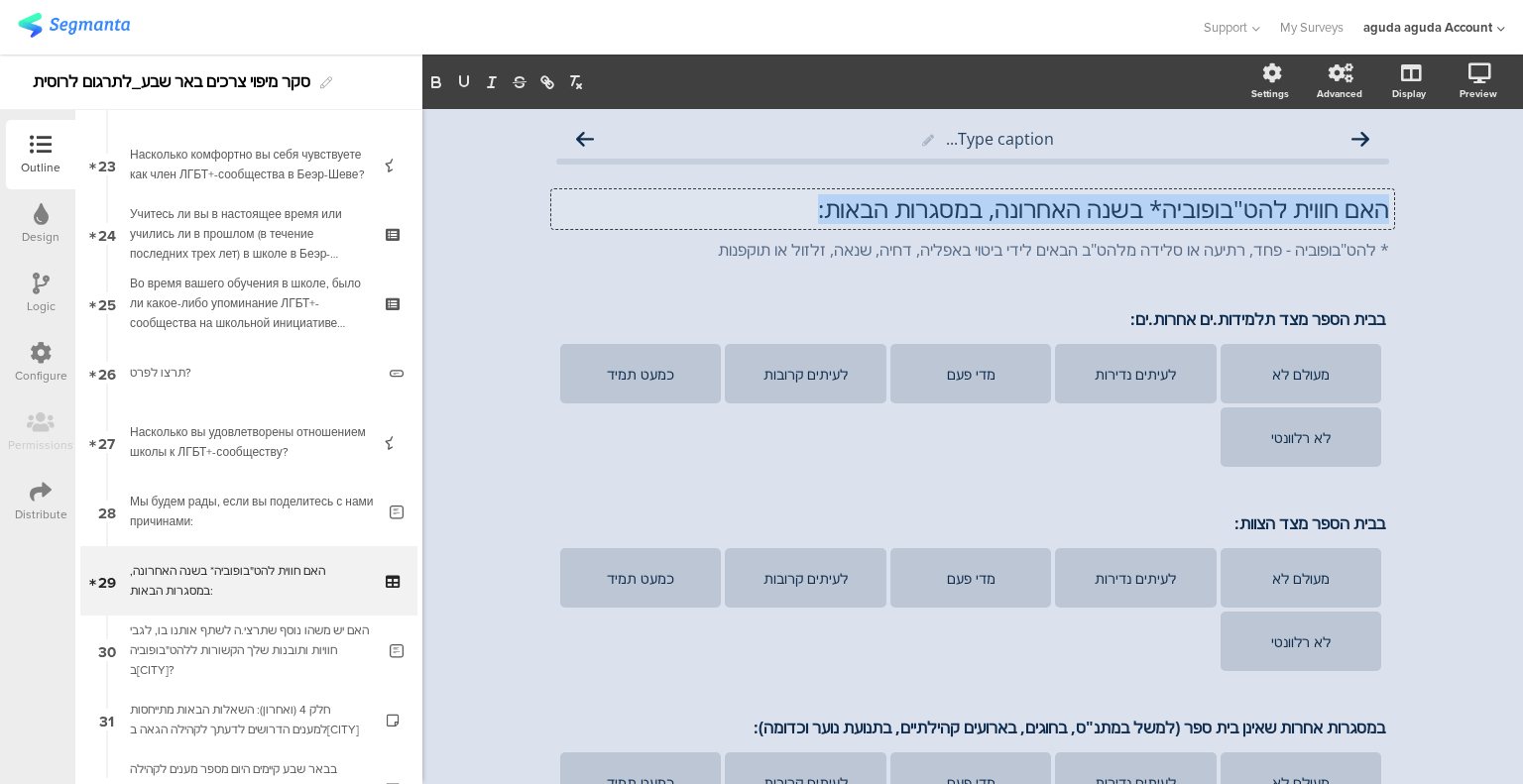 click on "האם חווית להט"בופוביה* בשנה האחרונה, במסגרות הבאות:" 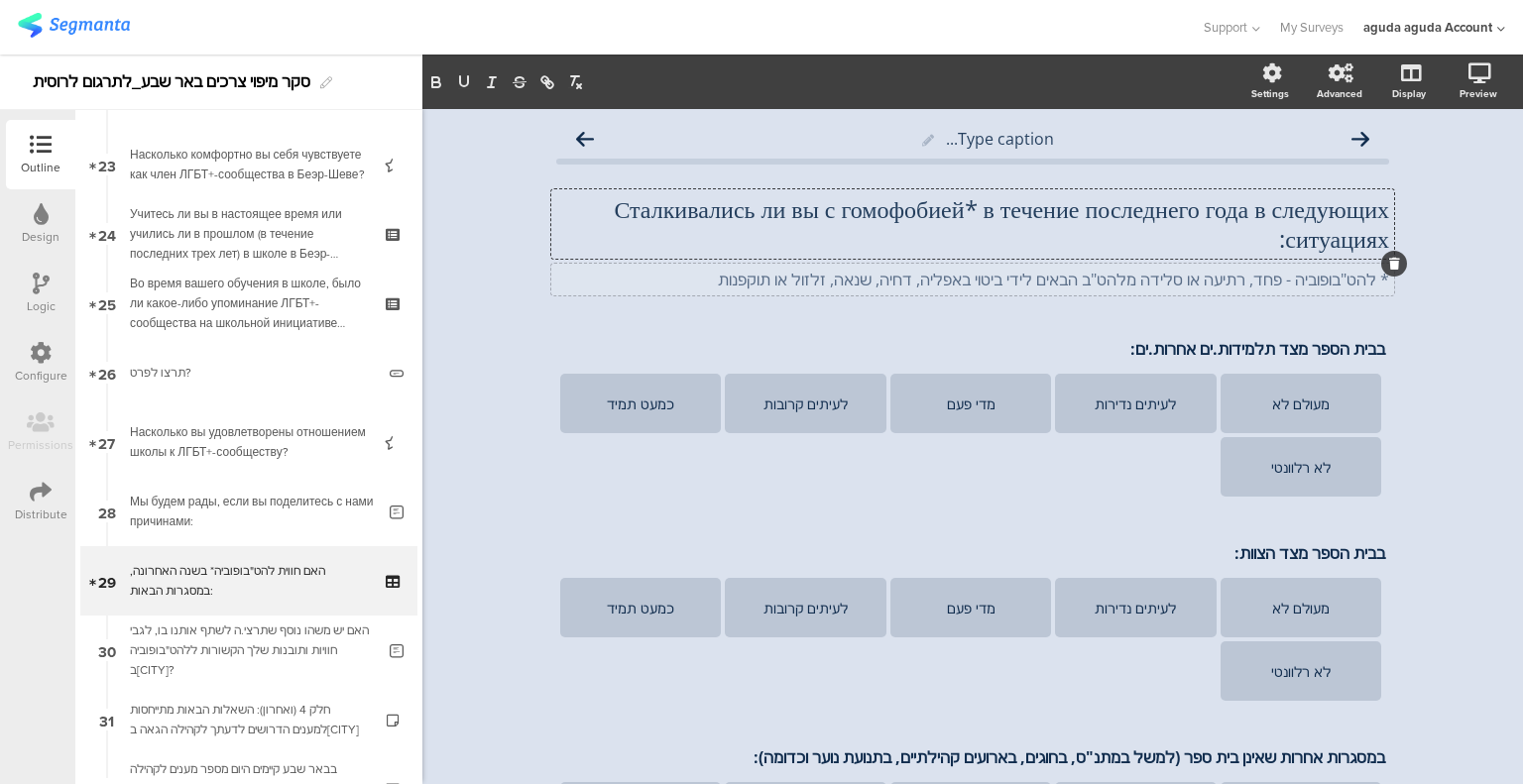 scroll, scrollTop: 1, scrollLeft: 0, axis: vertical 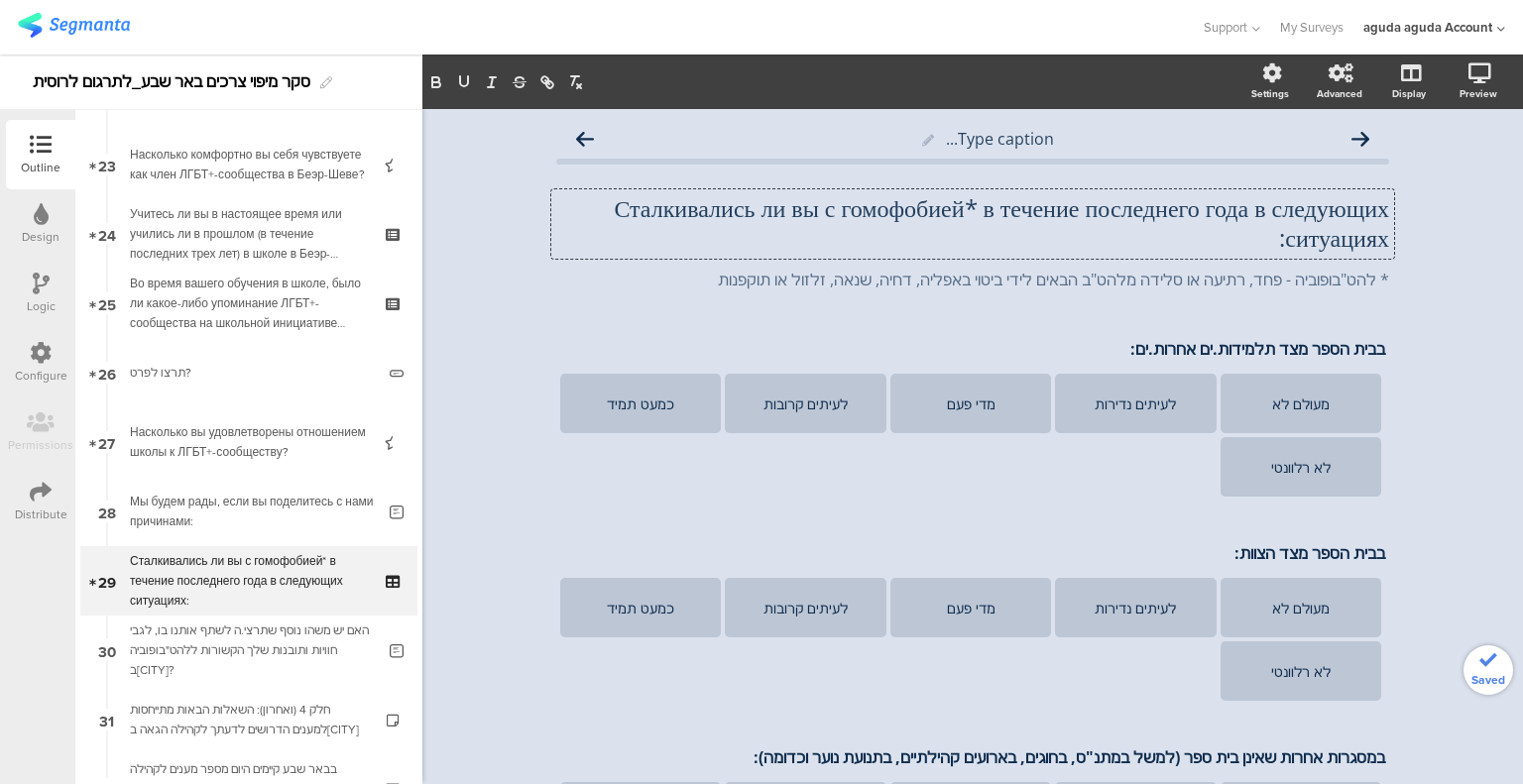 type 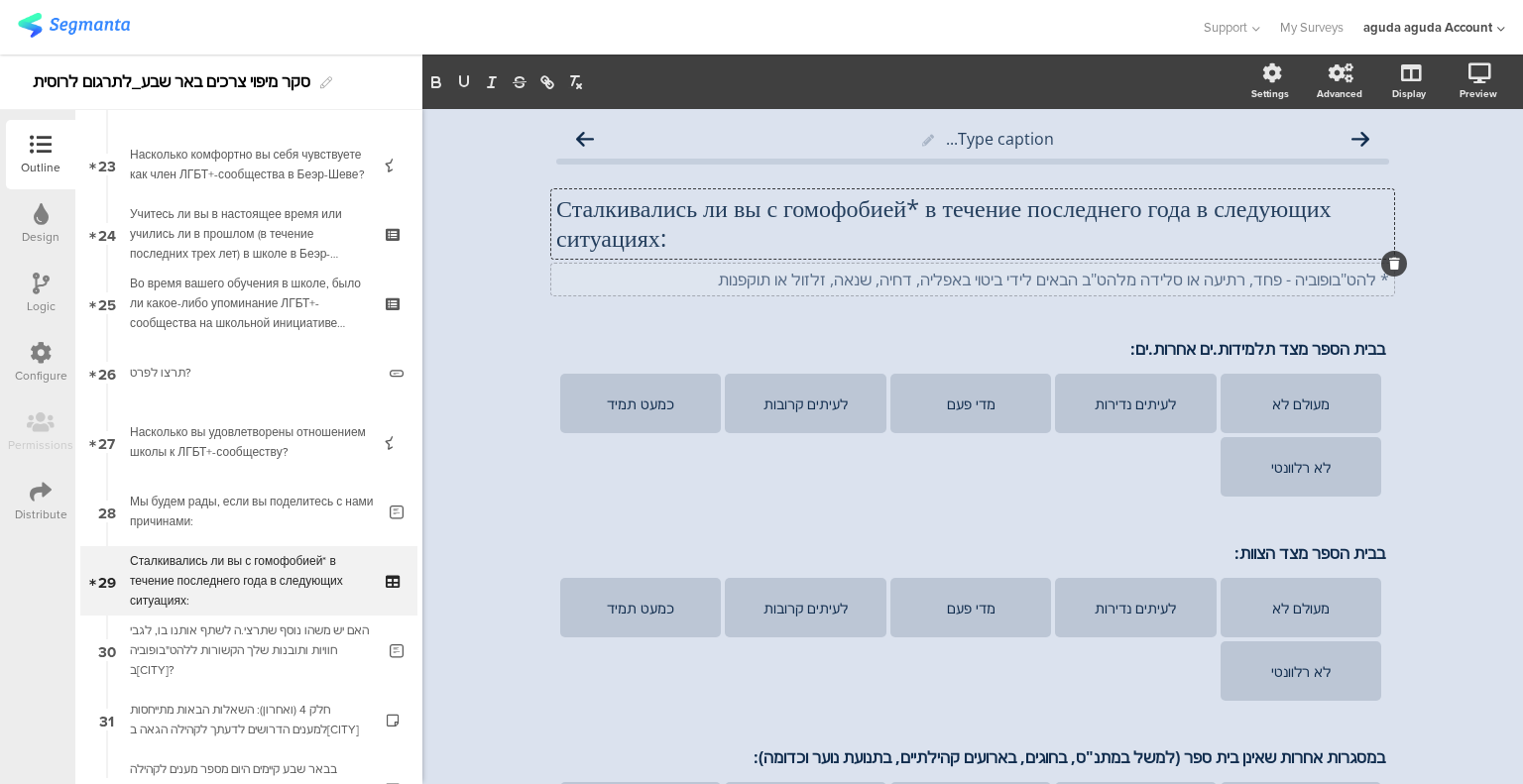 click on "* להט"בופוביה - פחד, רתיעה או סלידה מלהט"ב הבאים לידי ביטוי באפליה, דחיה, שנאה, זלזול או תוקפנות" 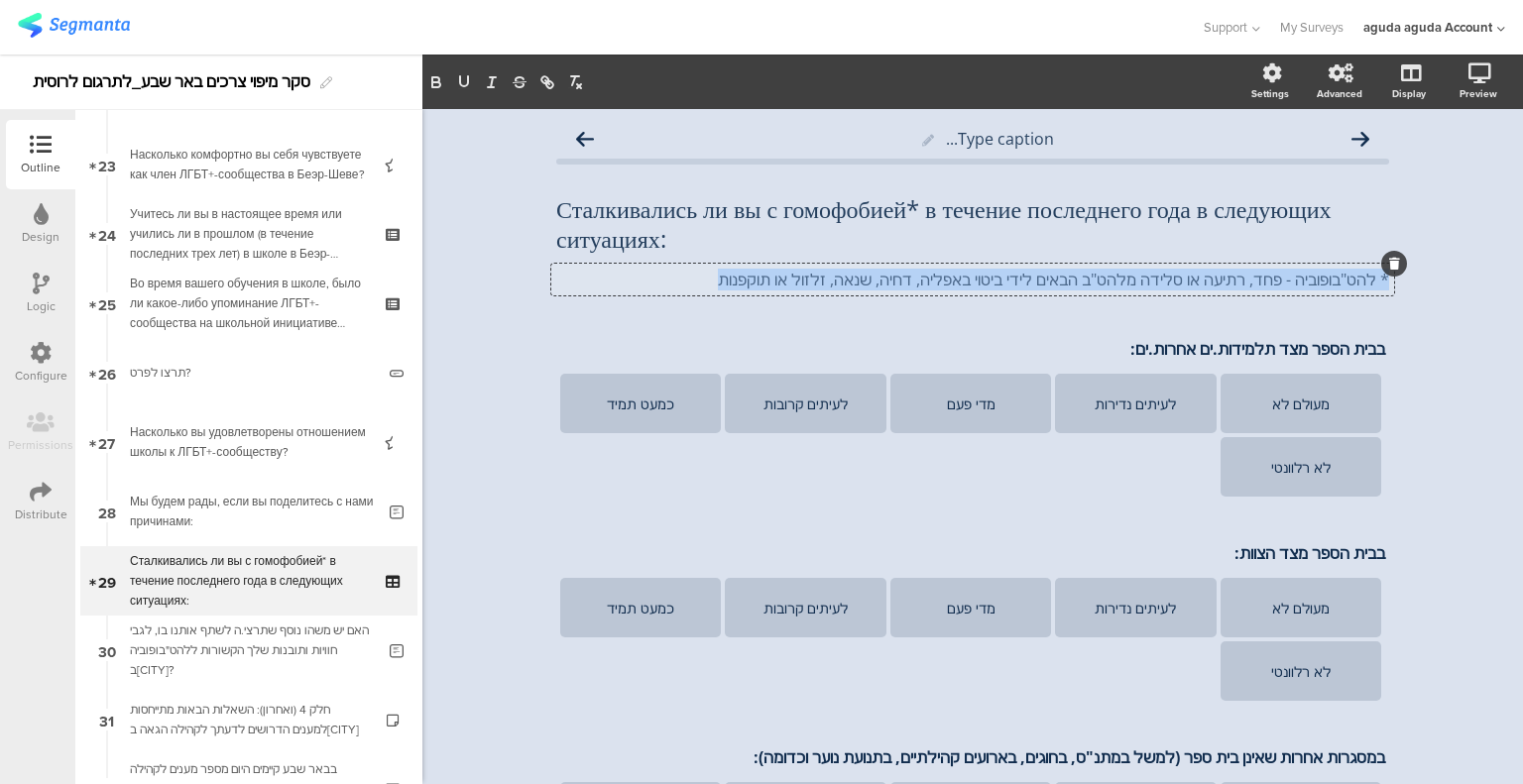 click on "* להט"בופוביה - פחד, רתיעה או סלידה מלהט"ב הבאים לידי ביטוי באפליה, דחיה, שנאה, זלזול או תוקפנות" 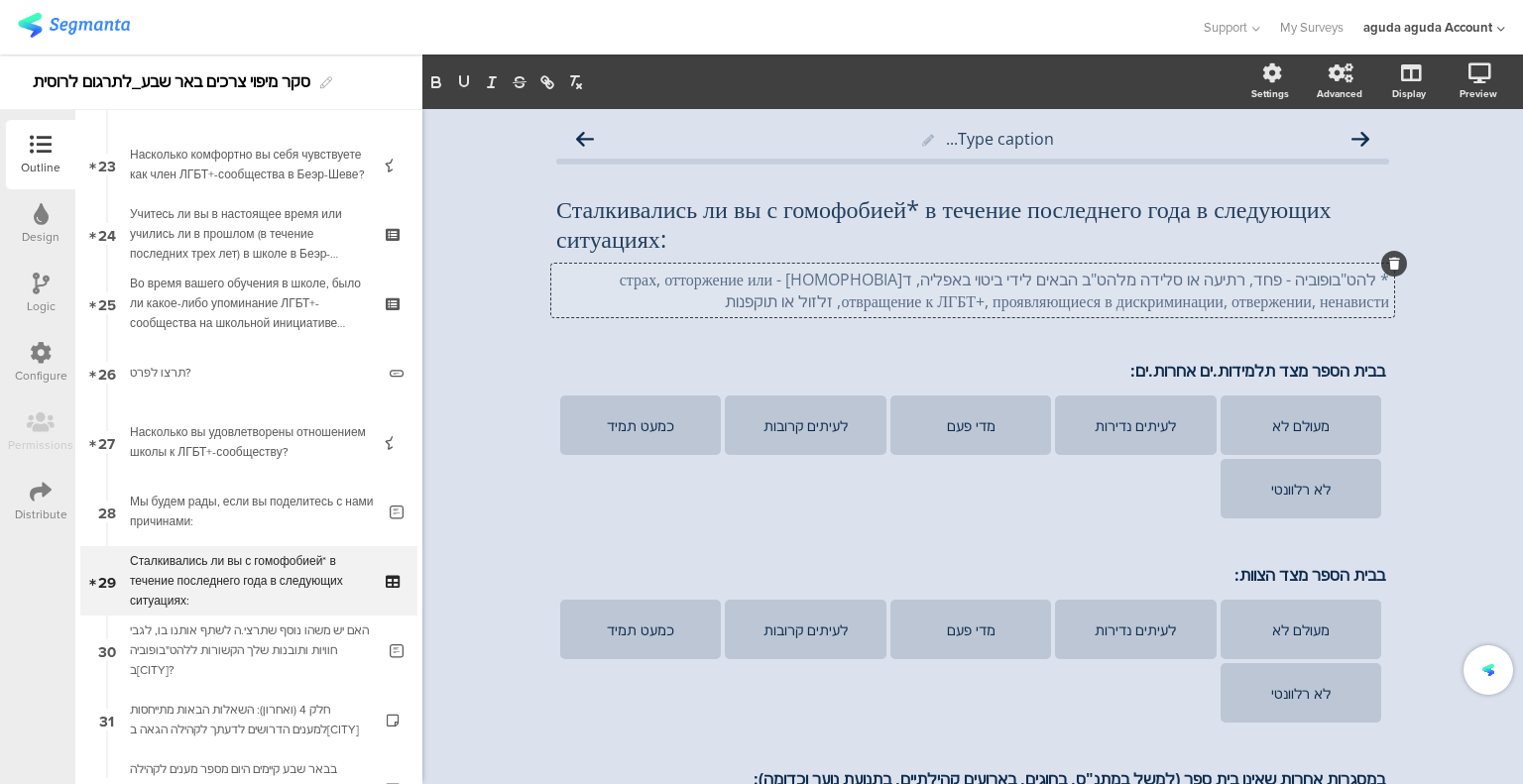 click on "* להט"בופוביה - פחד, רתיעה או סלידה מלהט"ב הבאים לידי ביטוי באפליה, ד[HOMOPHOBIA] - страх, отторжение или отвращение к ЛГБТ+, проявляющиеся в дискриминации, отвержении, ненависти, זלזול או תוקפנות" 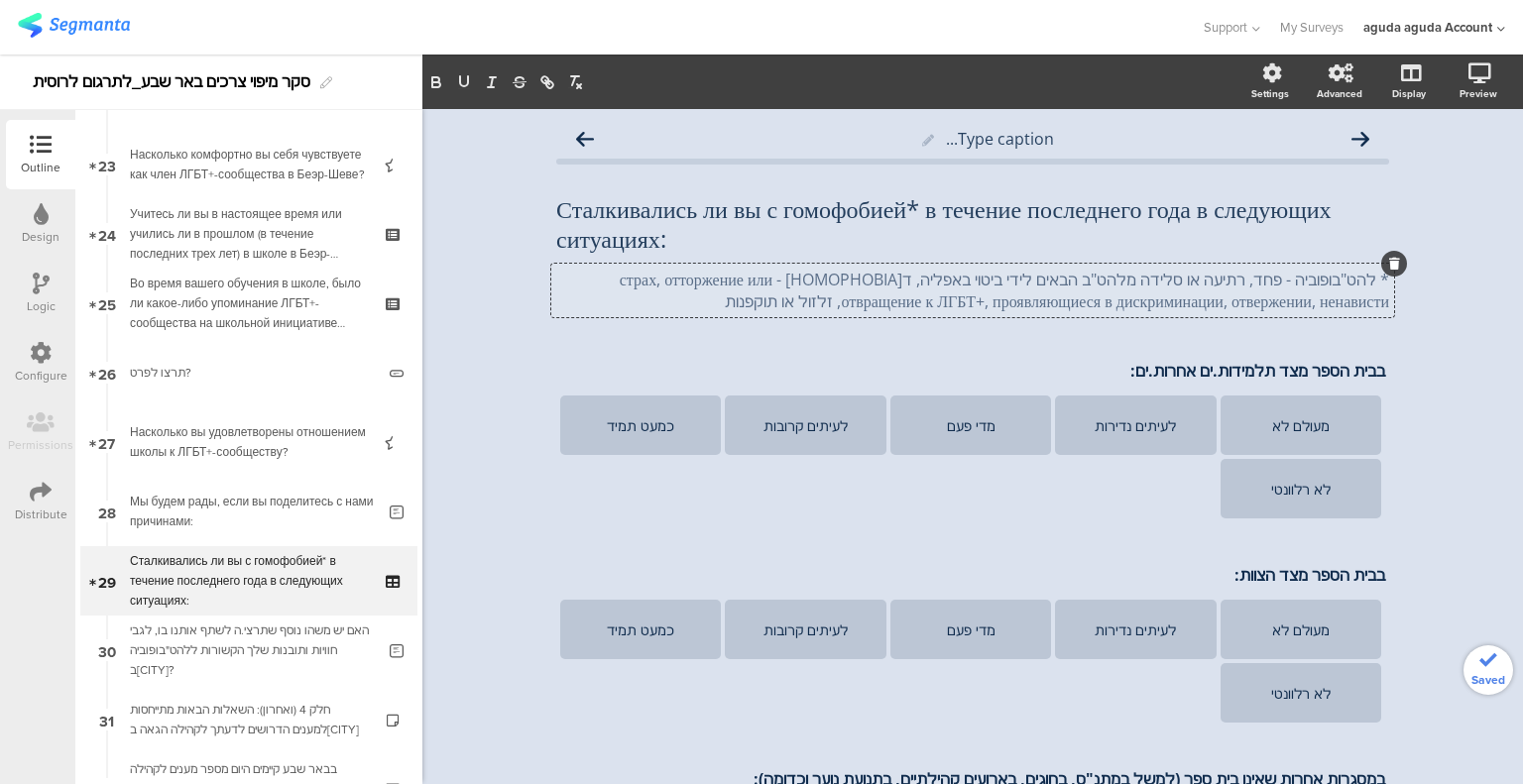 click on "* להט"בופוביה - פחד, רתיעה או סלידה מלהט"ב הבאים לידי ביטוי באפליה, ד[HOMOPHOBIA] - страх, отторжение или отвращение к ЛГБТ+, проявляющиеся в дискриминации, отвержении, ненависти, זלזול או תוקפנות" 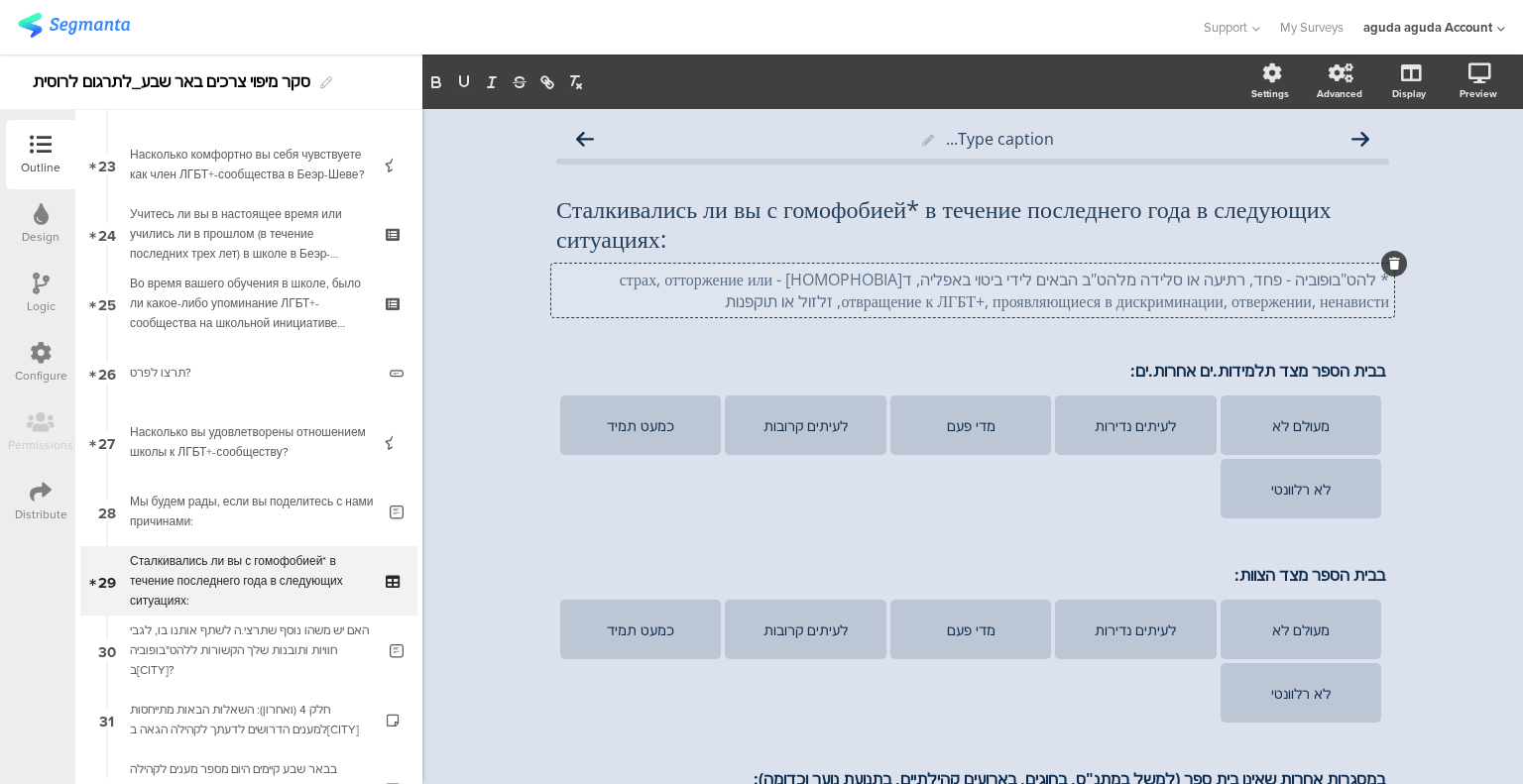 click on "* להט"בופוביה - פחד, רתיעה או סלידה מלהט"ב הבאים לידי ביטוי באפליה, ד[HOMOPHOBIA] - страх, отторжение или отвращение к ЛГБТ+, проявляющиеся в дискриминации, отвержении, ненависти, זלזול או תוקפנות" 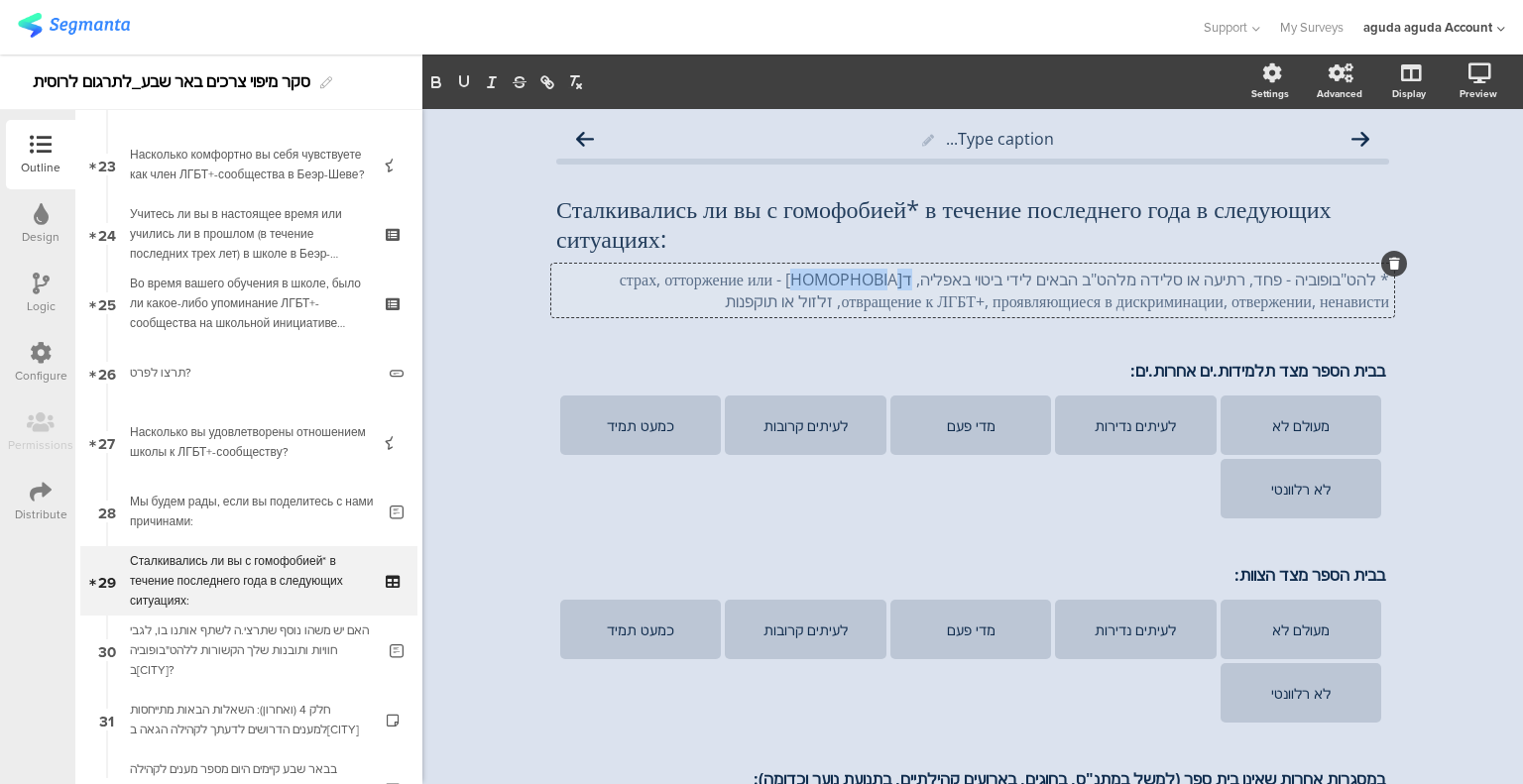 click on "* להט"בופוביה - פחד, רתיעה או סלידה מלהט"ב הבאים לידי ביטוי באפליה, ד[HOMOPHOBIA] - страх, отторжение или отвращение к ЛГБТ+, проявляющиеся в дискриминации, отвержении, ненависти, זלזול או תוקפנות" 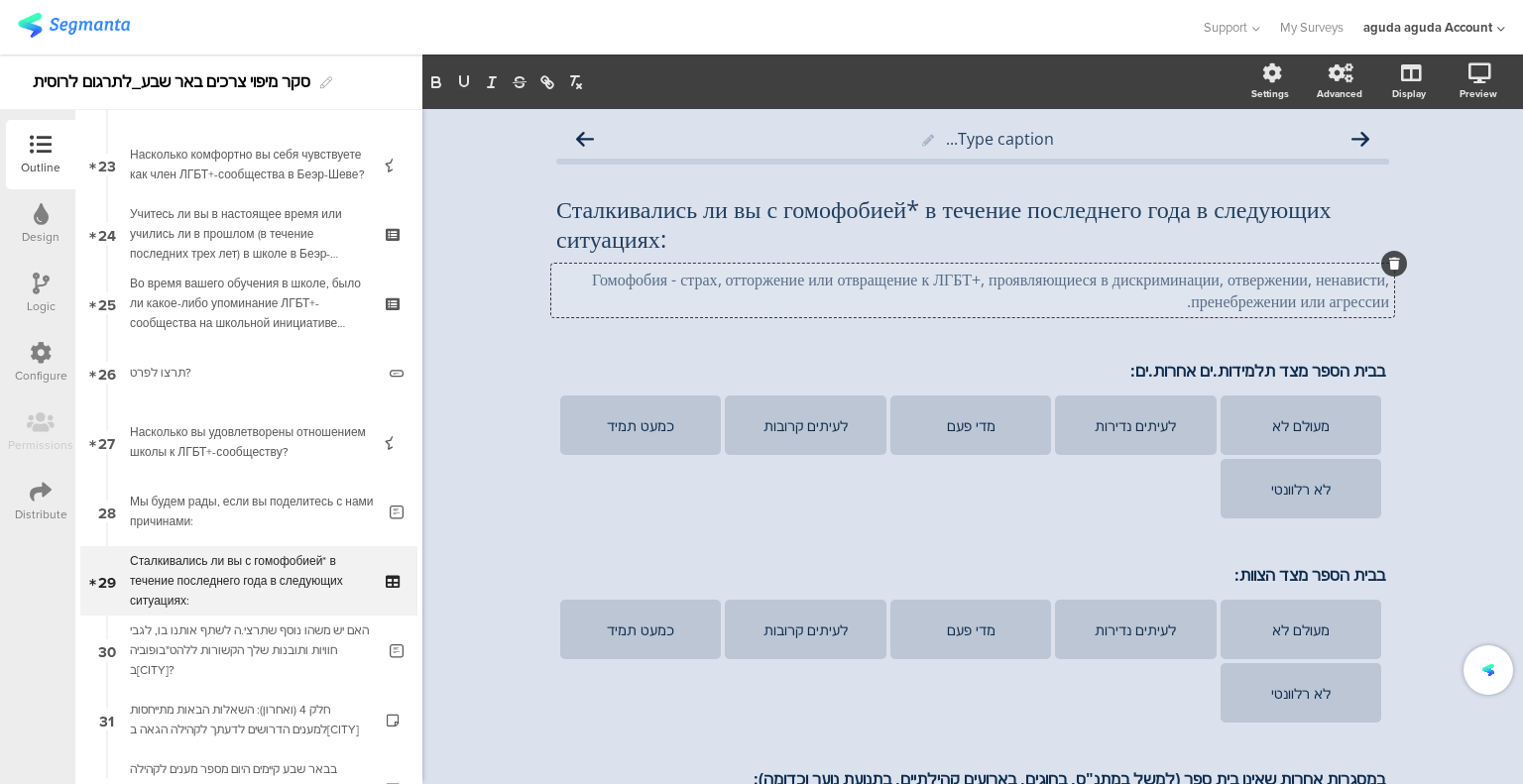 click on "Гомофобия - страх, отторжение или отвращение к ЛГБТ+, проявляющиеся в дискриминации, отвержении, ненависти, пренебрежении или агрессии." 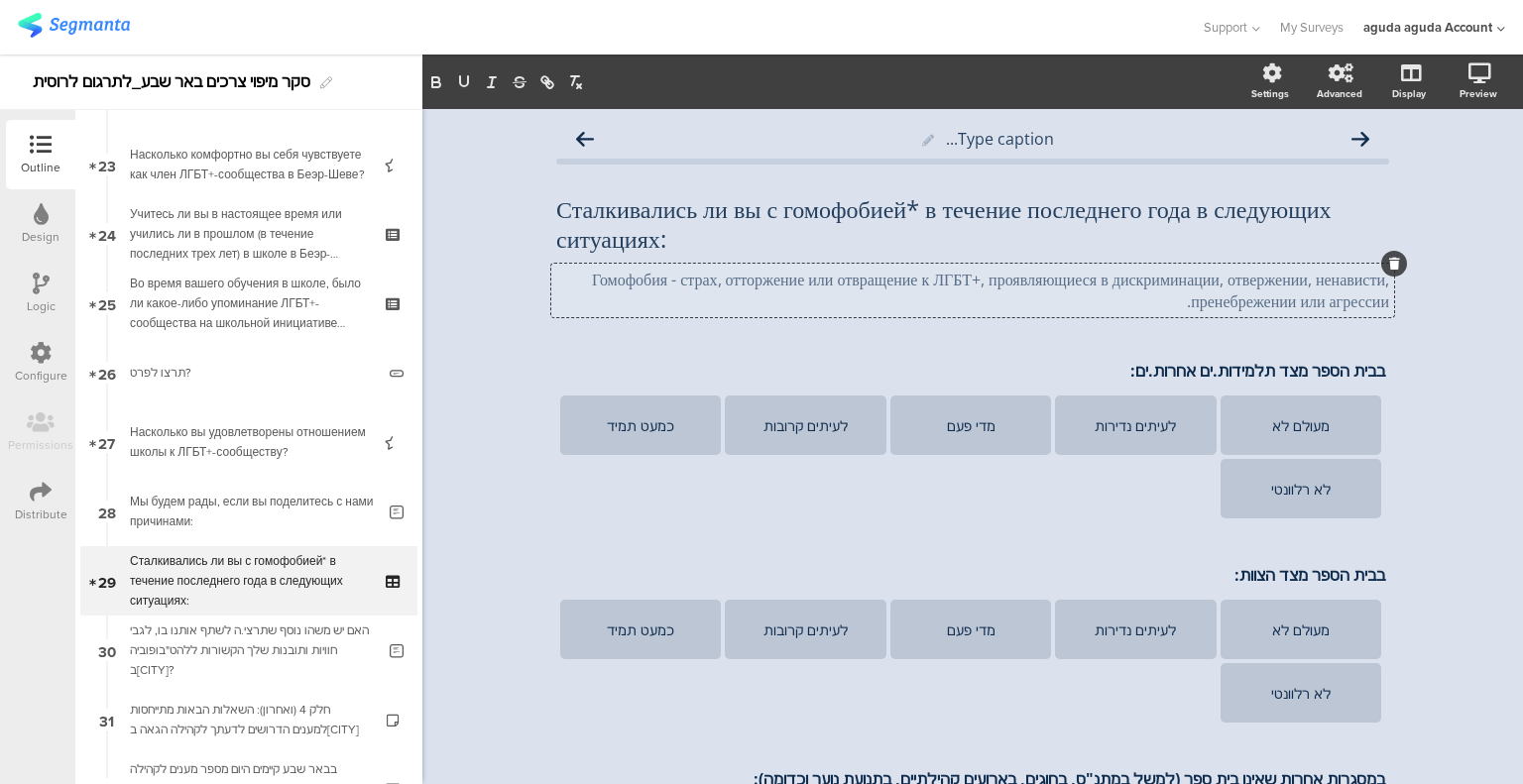 type 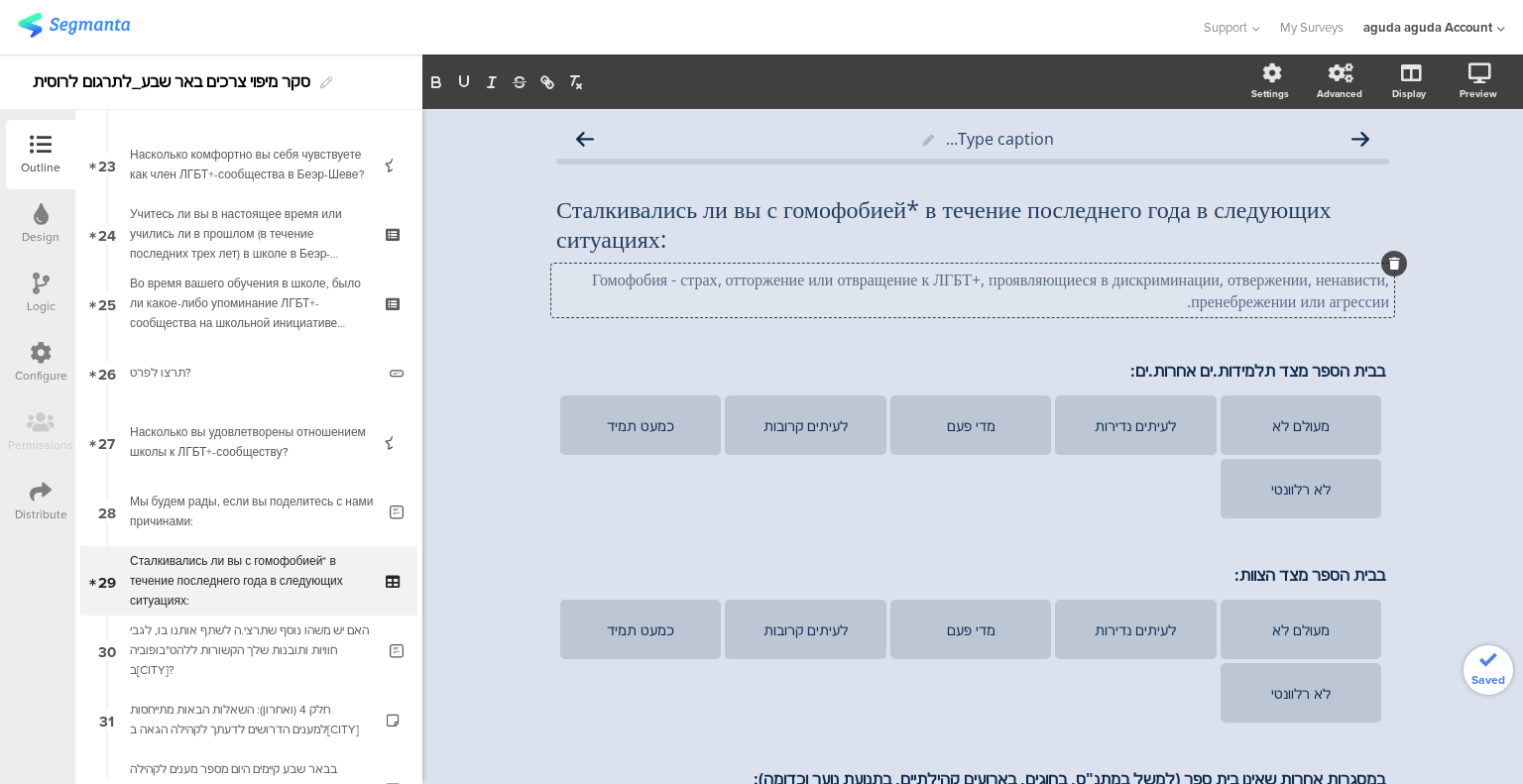 click on "Гомофобия - страх, отторжение или отвращение к ЛГБТ+, проявляющиеся в дискриминации, отвержении, ненависти, пренебрежении или агрессии." 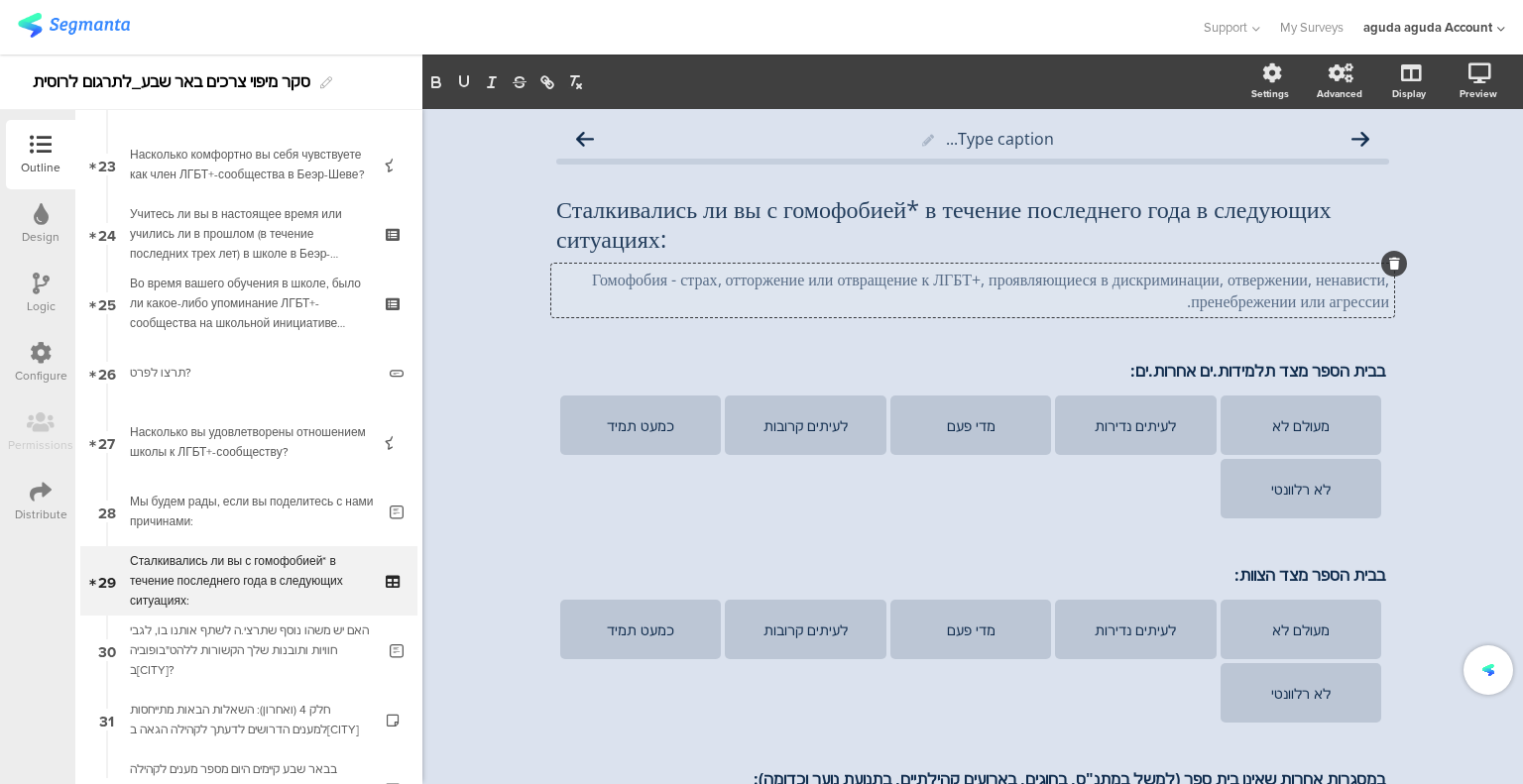 click on "Гомофобия - страх, отторжение или отвращение к ЛГБТ+, проявляющиеся в дискриминации, отвержении, ненависти, пренебрежении или агрессии." 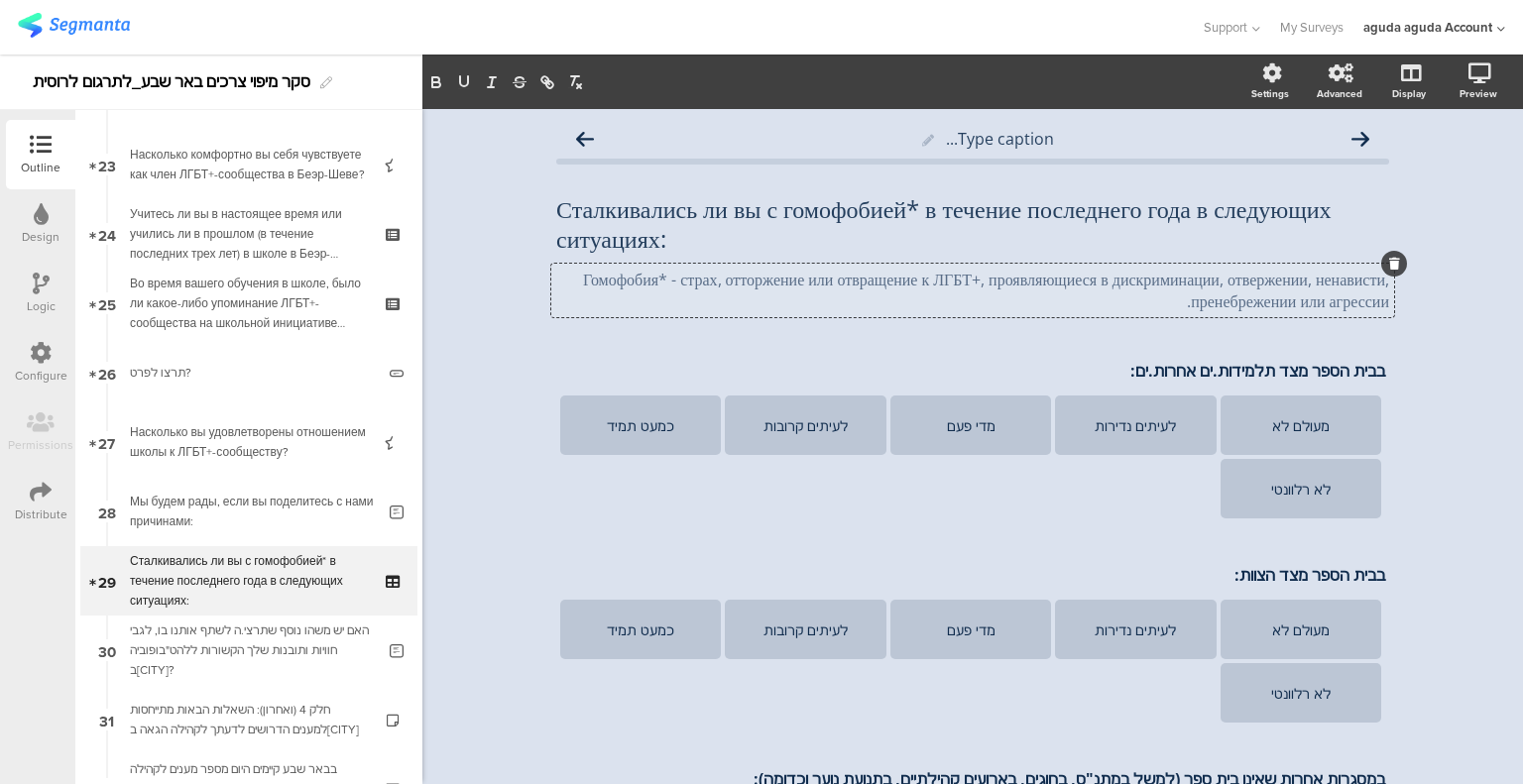 click on "Гомофобия* - страх, отторжение или отвращение к ЛГБТ+, проявляющиеся в дискриминации, отвержении, ненависти, пренебрежении или агрессии." 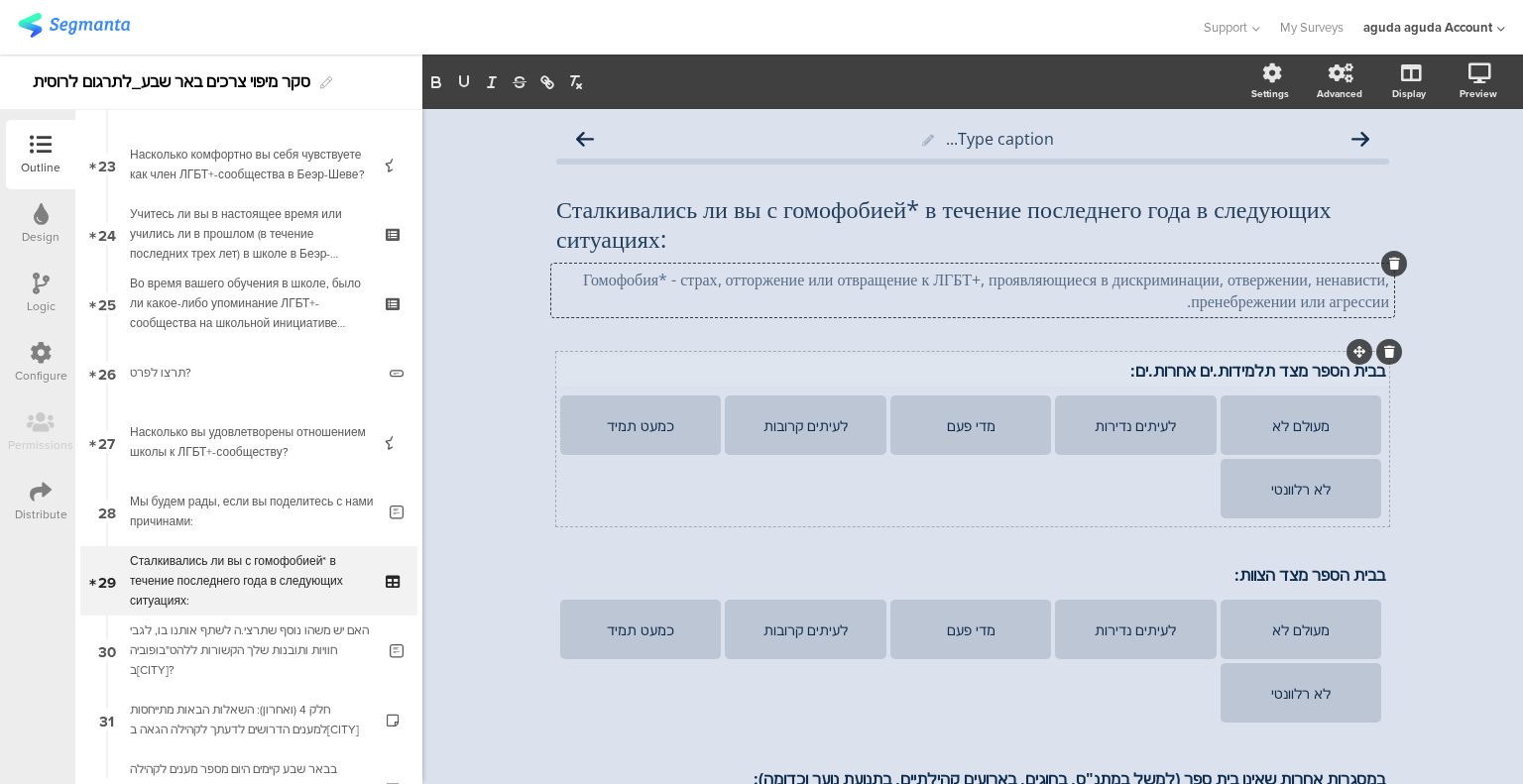click on "בבית הספר מצד תלמידות.ים אחרות.ים:" at bounding box center [973, 371] 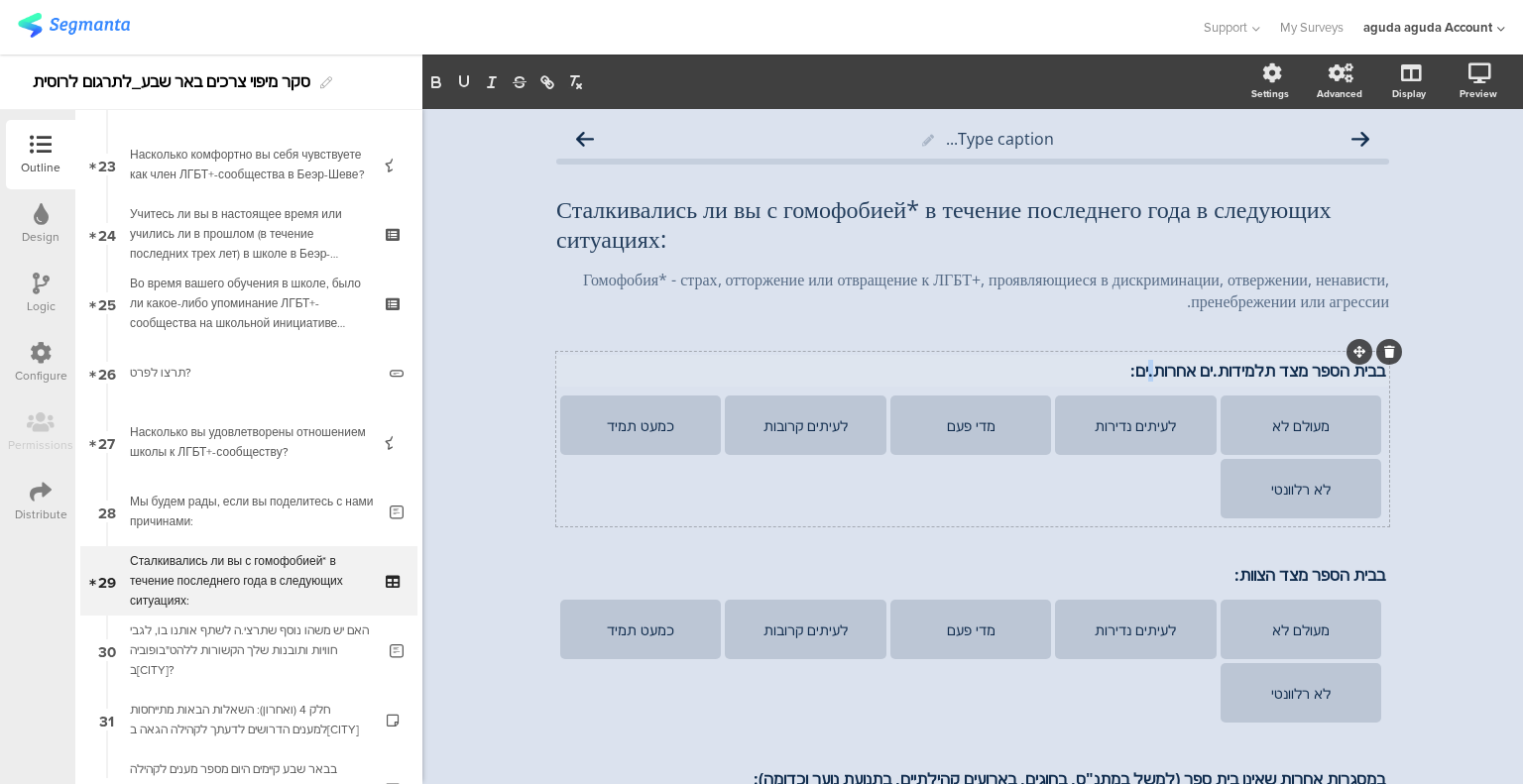 click on "בבית הספר מצד תלמידות.ים אחרות.ים:" at bounding box center (973, 371) 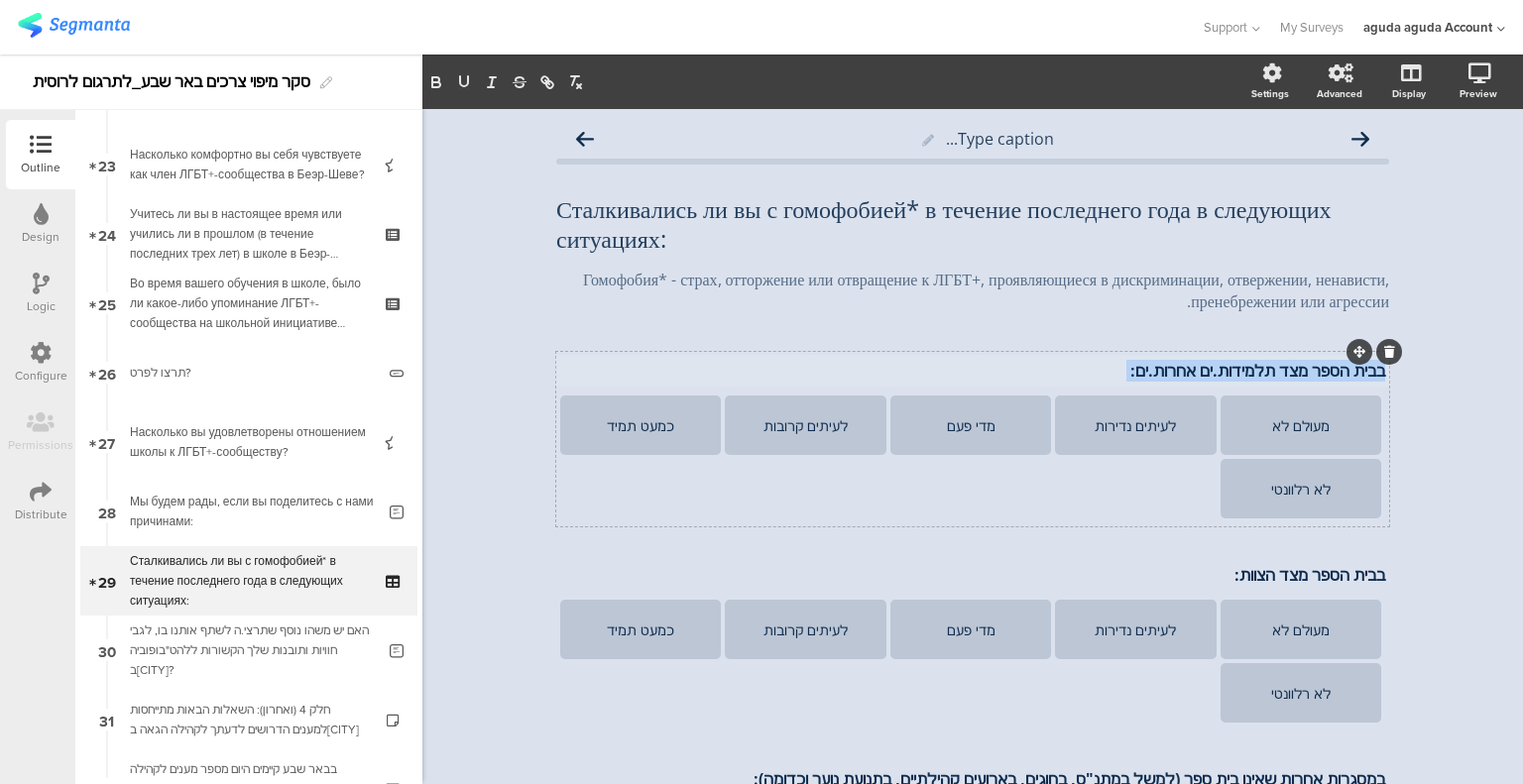 click on "בבית הספר מצד תלמידות.ים אחרות.ים:" at bounding box center (973, 371) 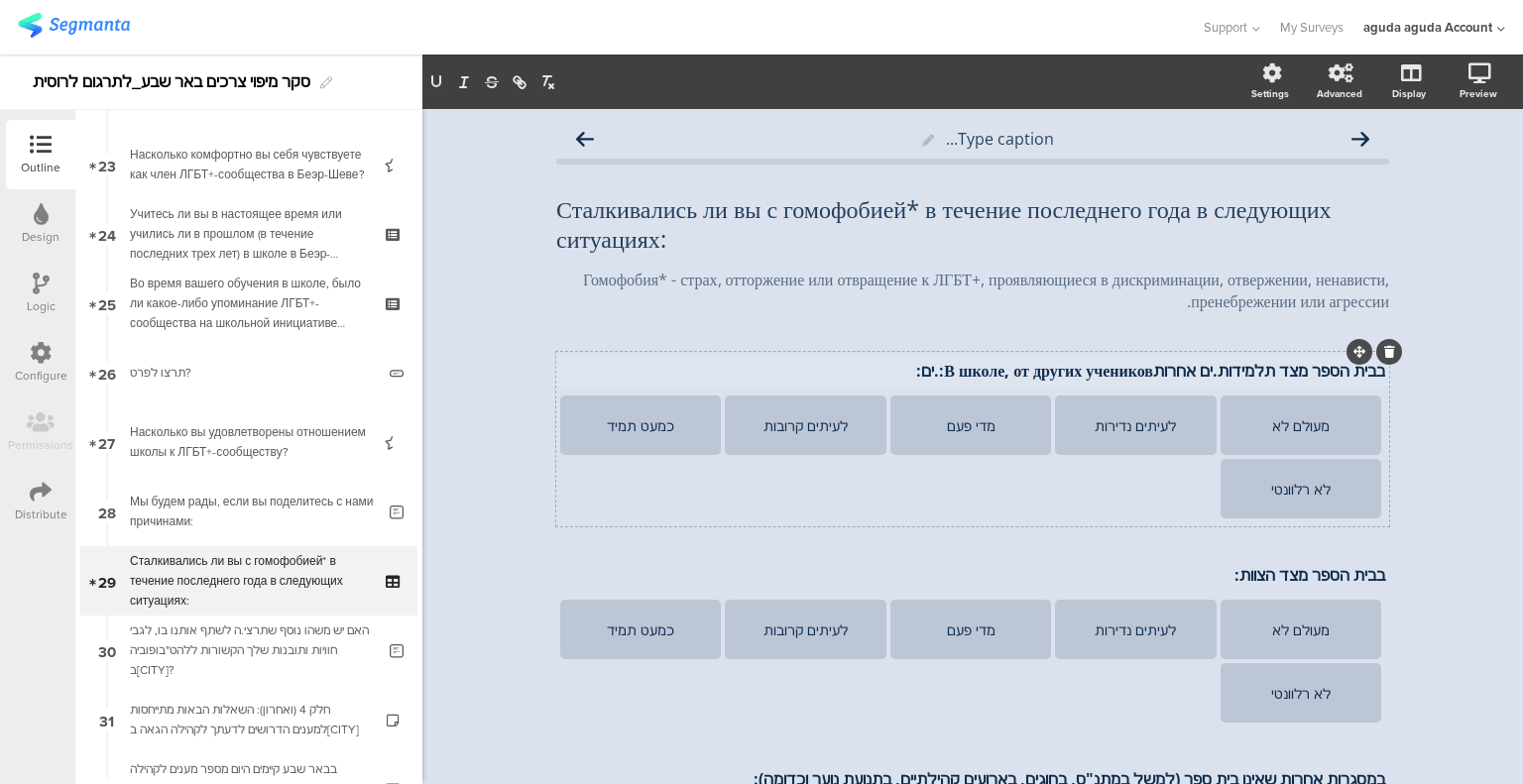 click on "בבית הספר מצד תלמידות.ים אחרותВ школе, от других учеников:.ים:" at bounding box center (973, 371) 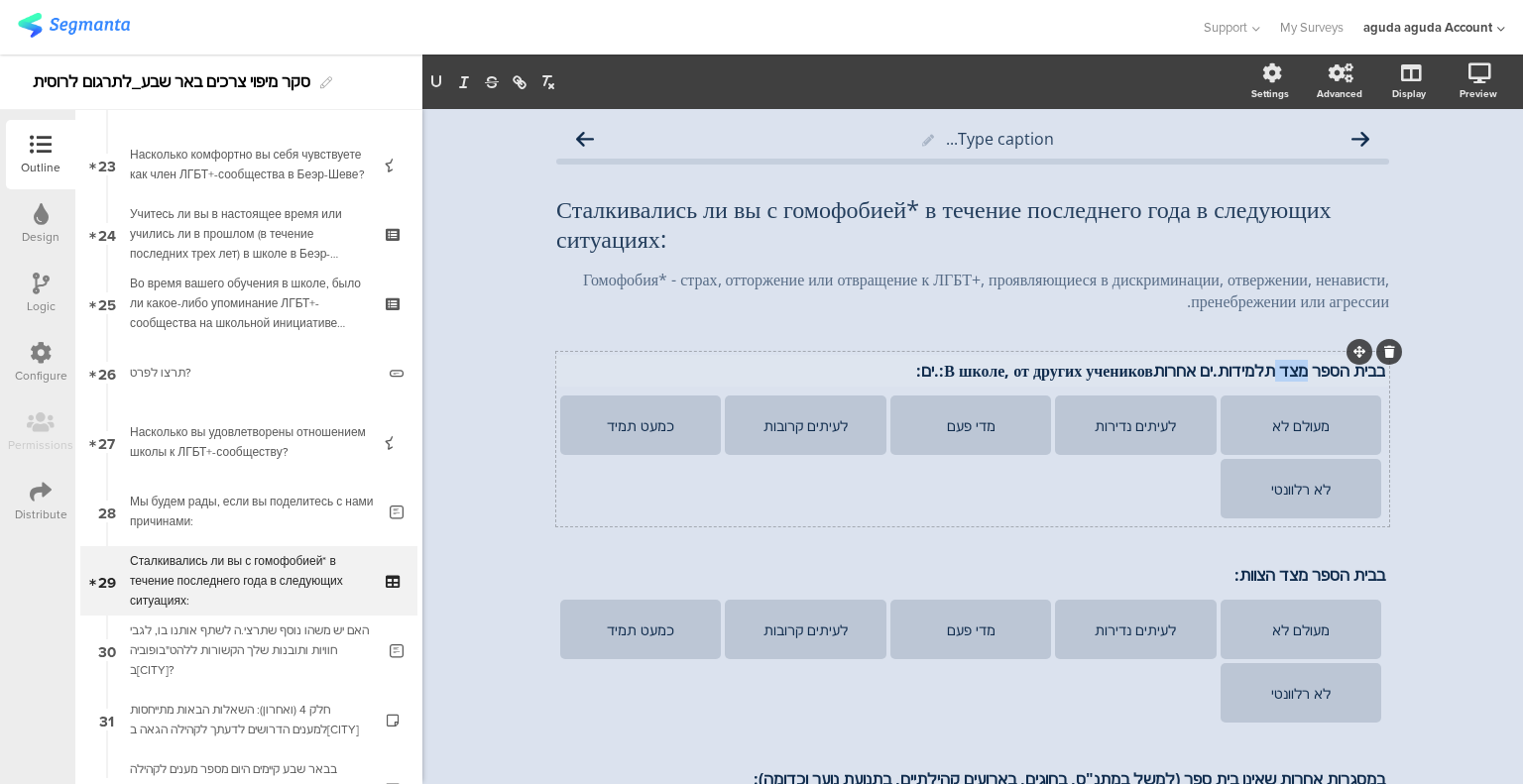 click on "בבית הספר מצד תלמידות.ים אחרותВ школе, от других учеников:.ים:" at bounding box center [973, 371] 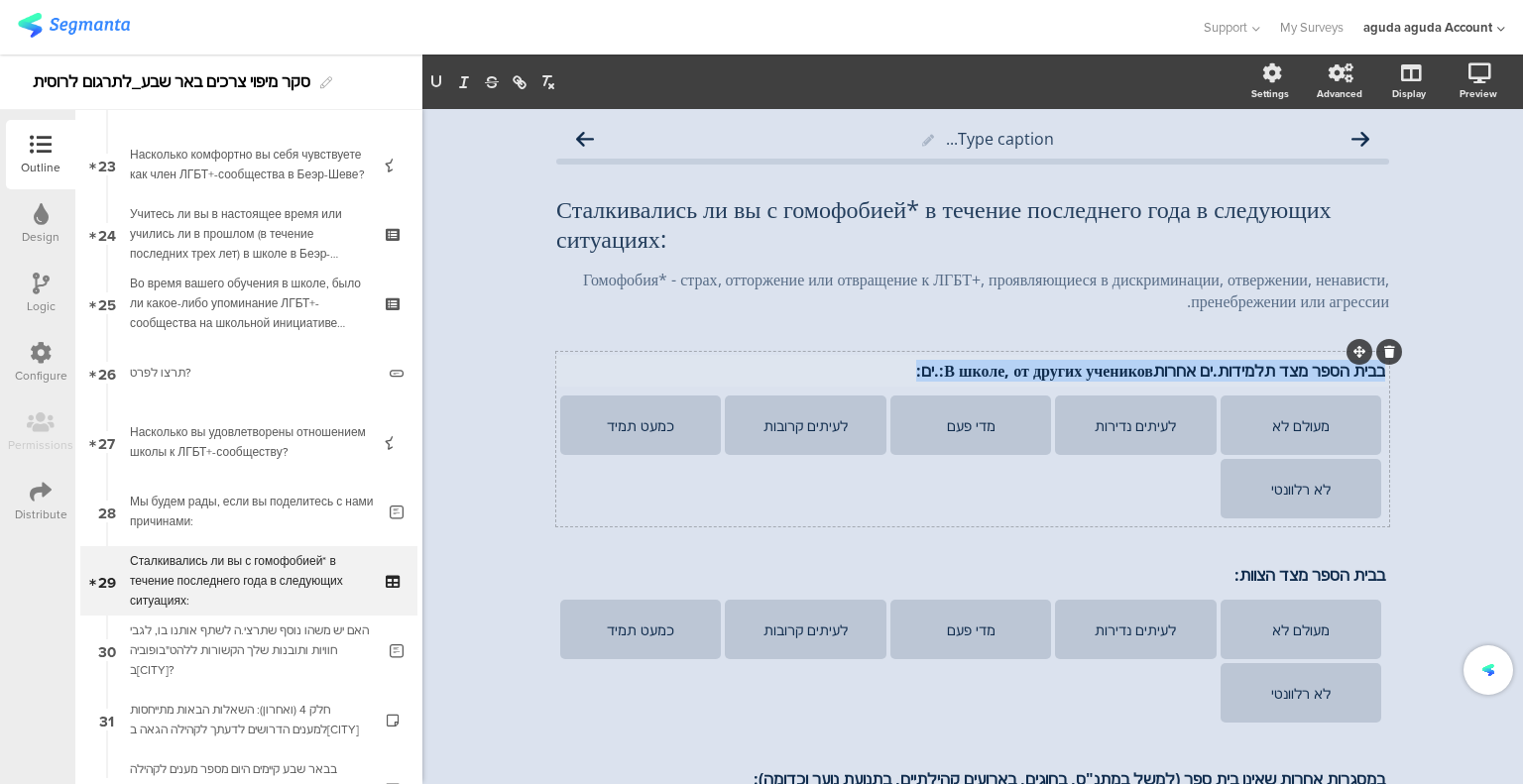 click on "בבית הספר מצד תלמידות.ים אחרותВ школе, от других учеников:.ים:" at bounding box center (973, 371) 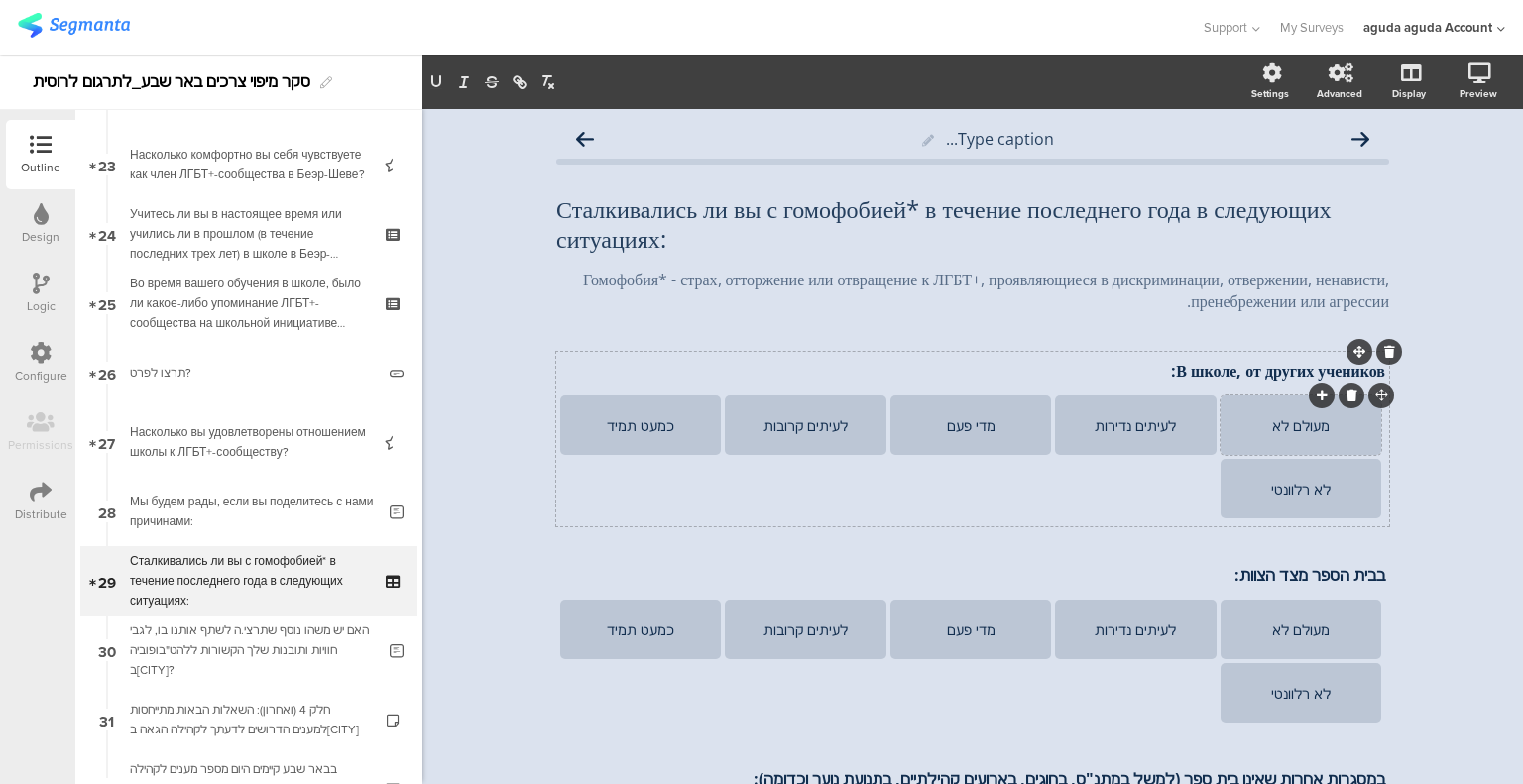 click on "מעולם לא" 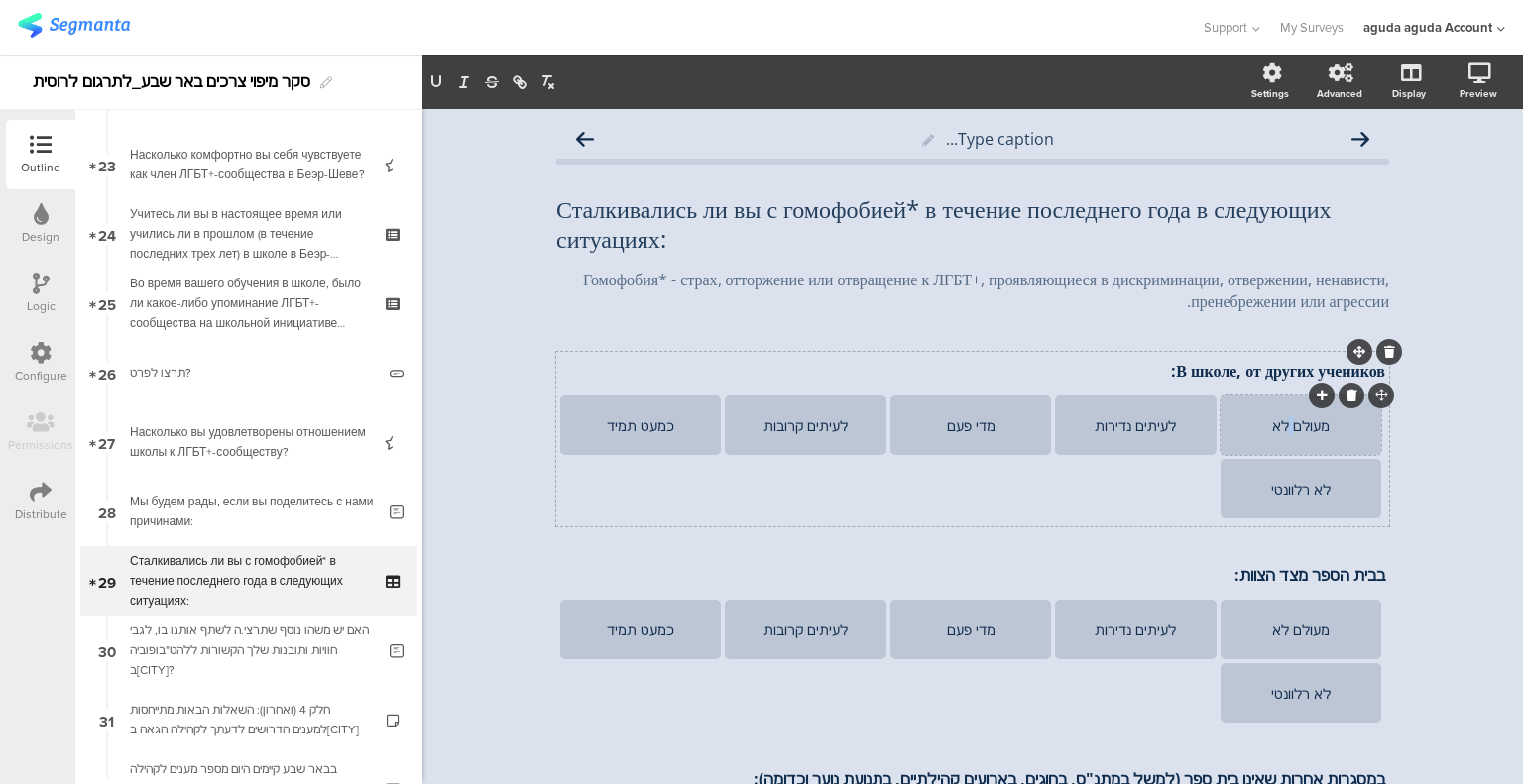 click on "מעולם לא" 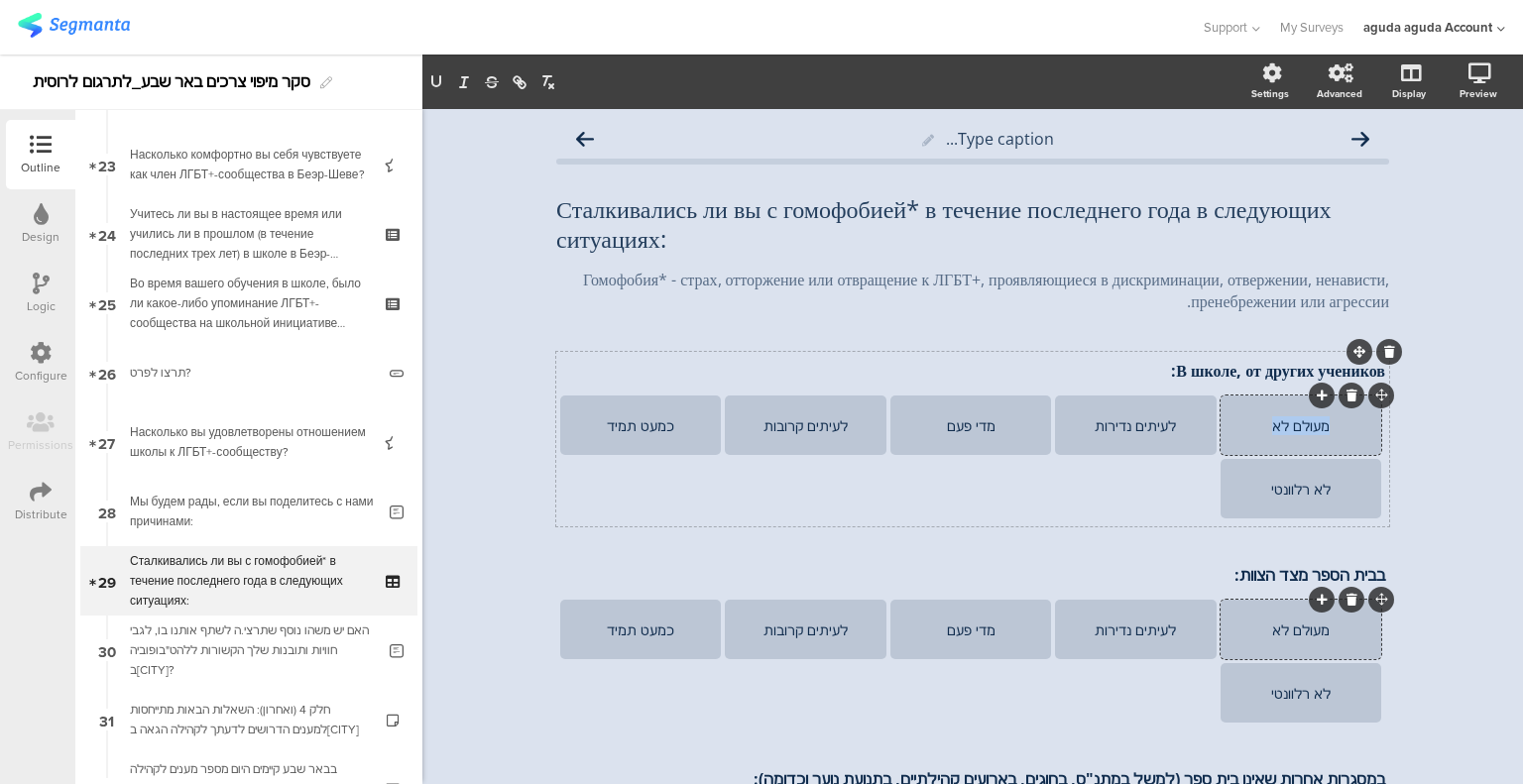 click on "מעולם לא" 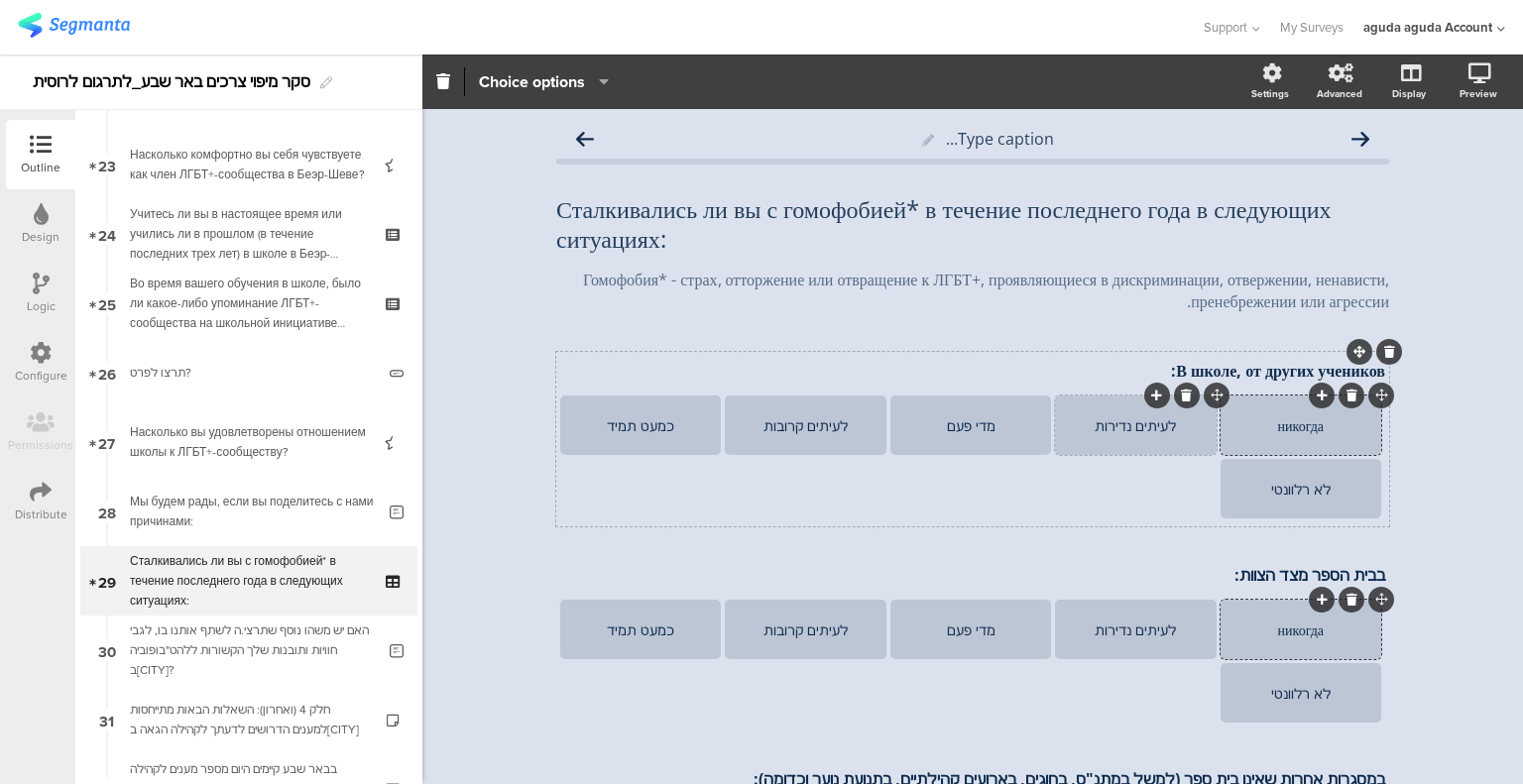 click on "לעיתים נדירות" 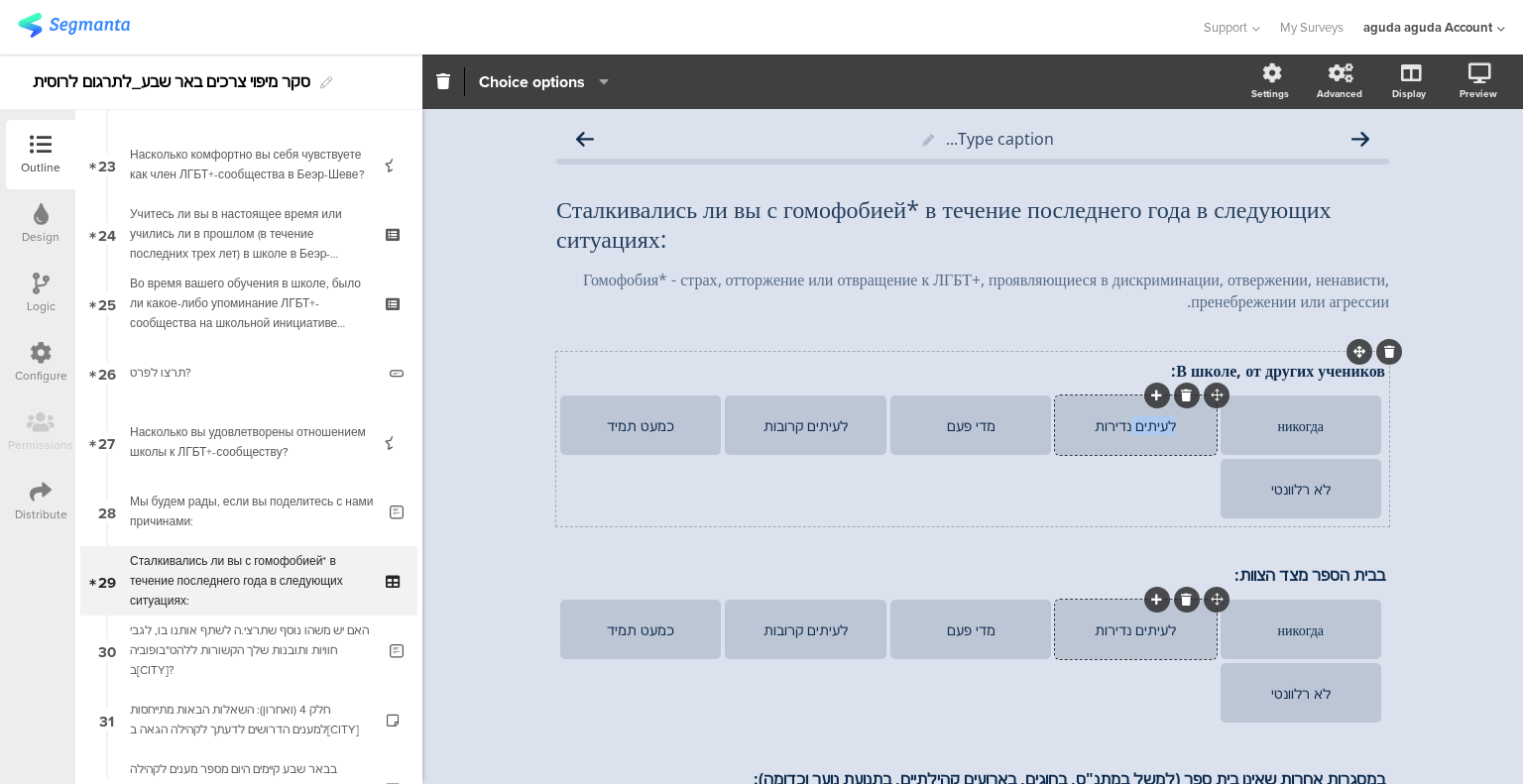 click on "לעיתים נדירות" 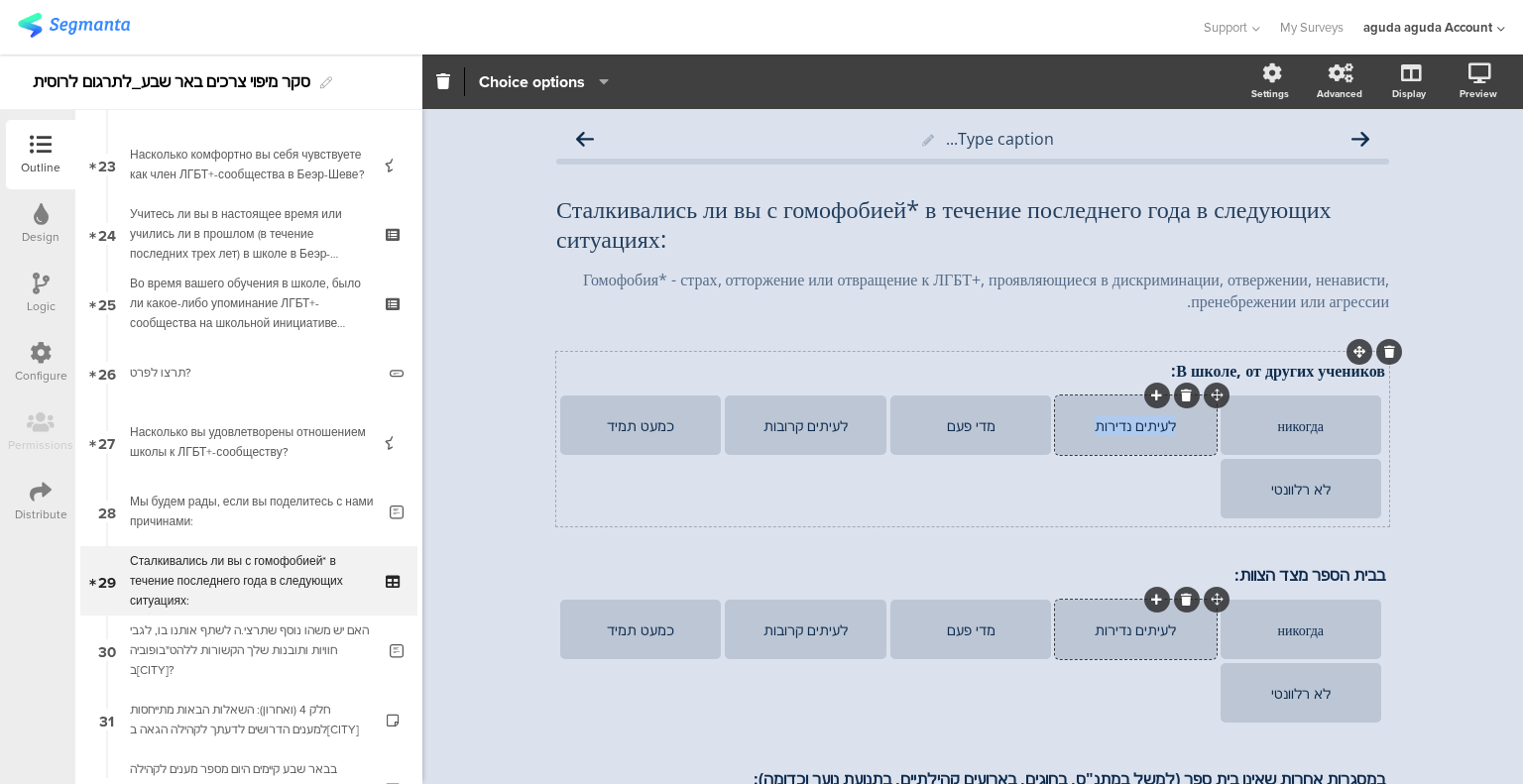 click on "לעיתים נדירות" 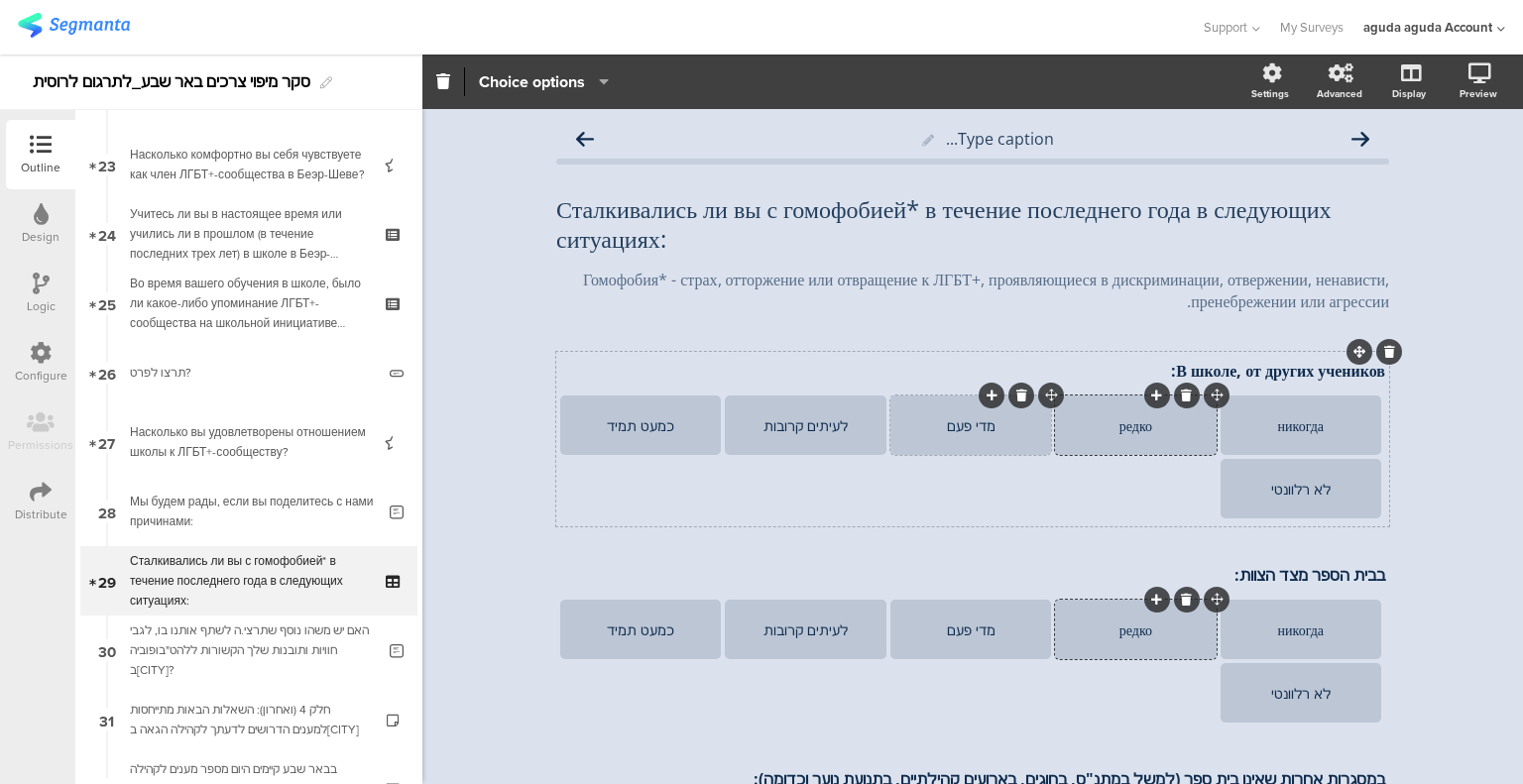 click on "מדי פעם" 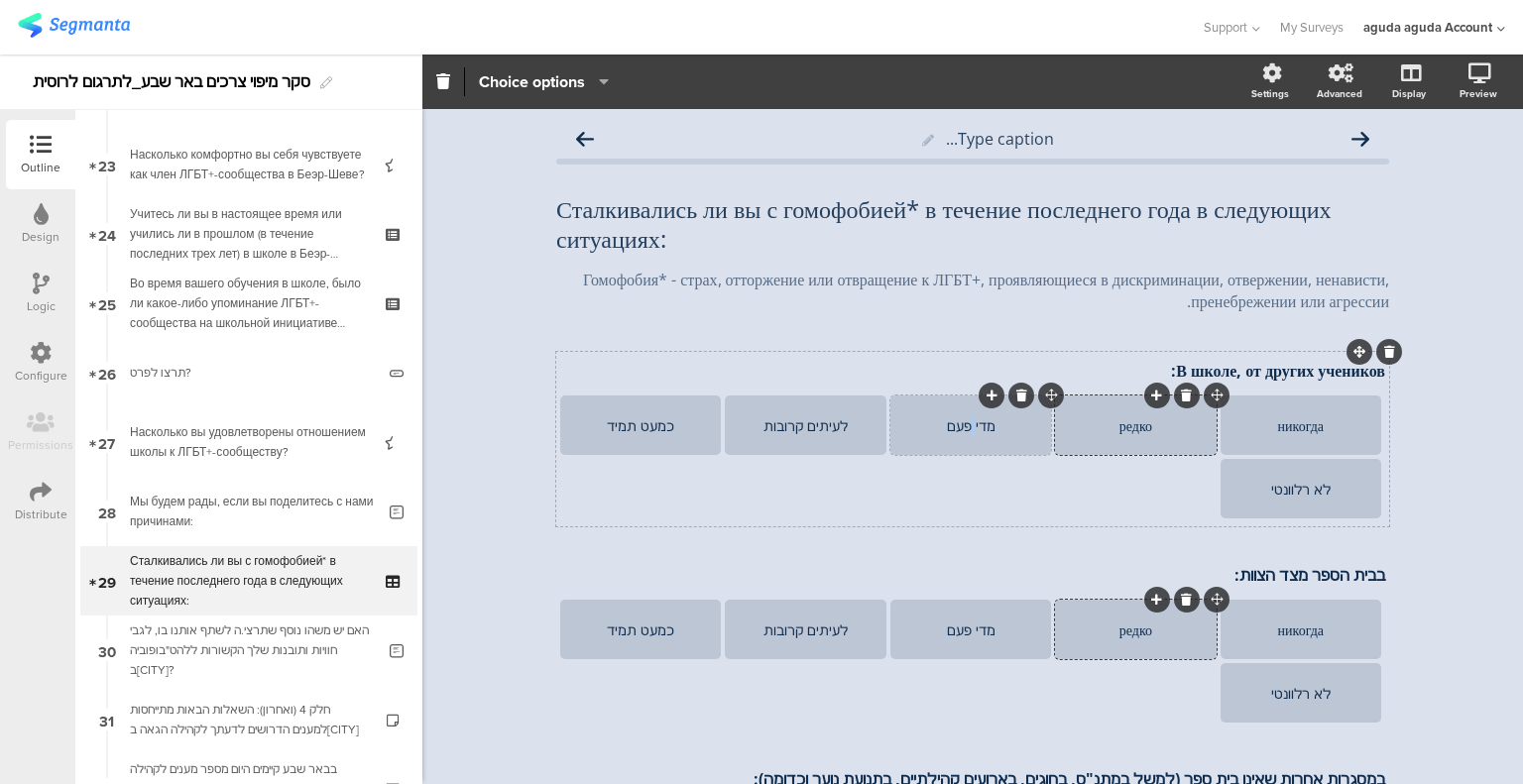 click on "מדי פעם" 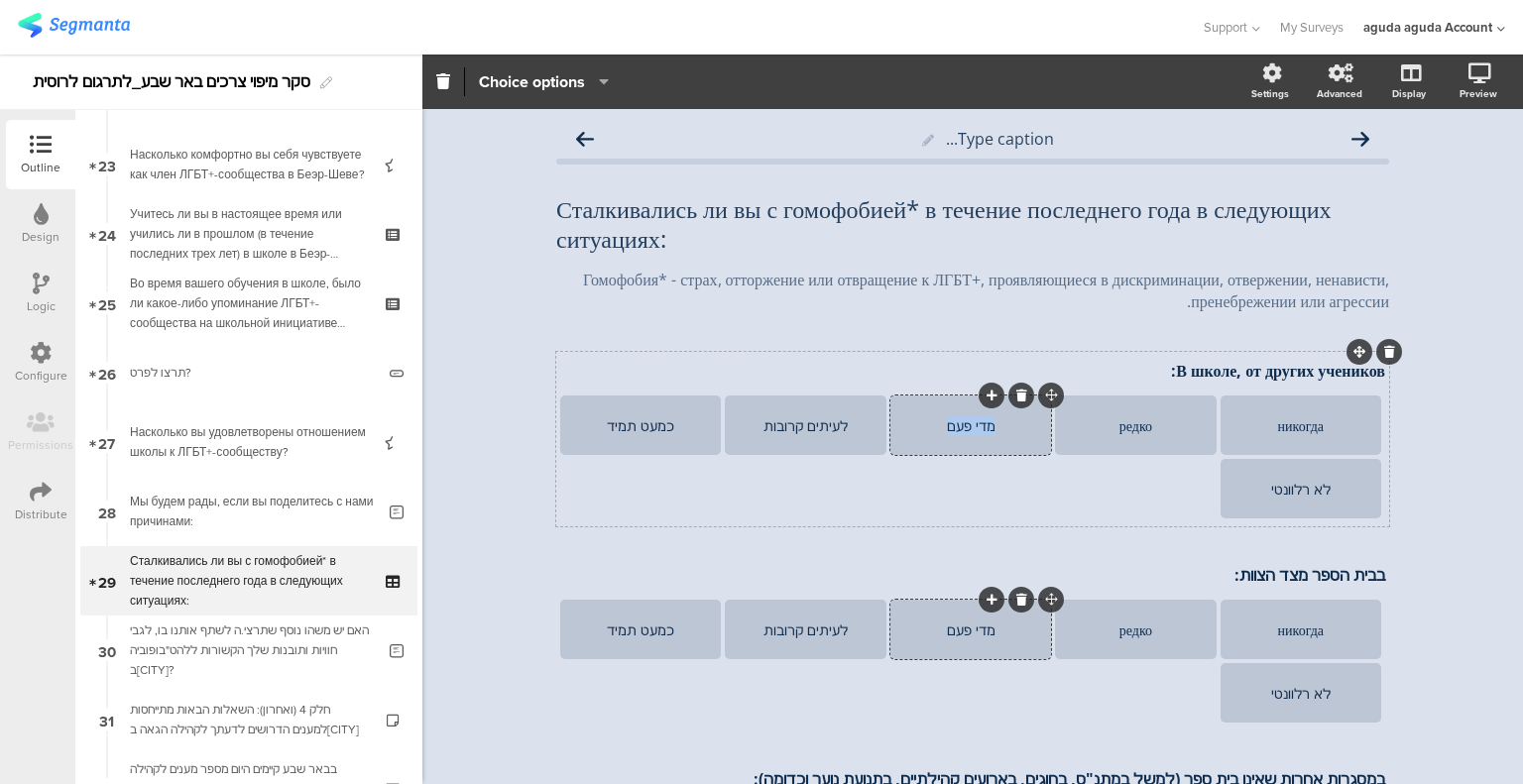 click on "מדי פעם" 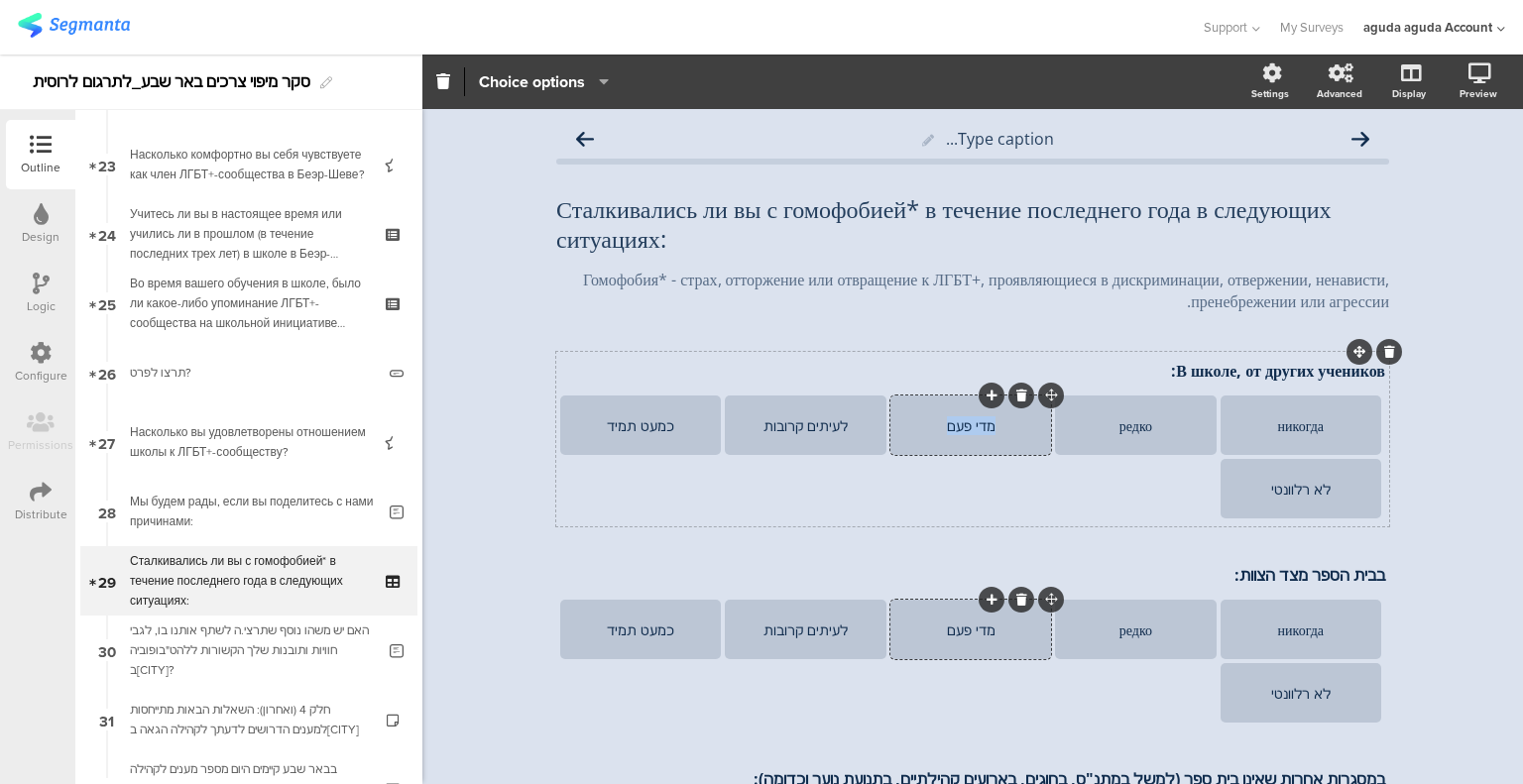 paste 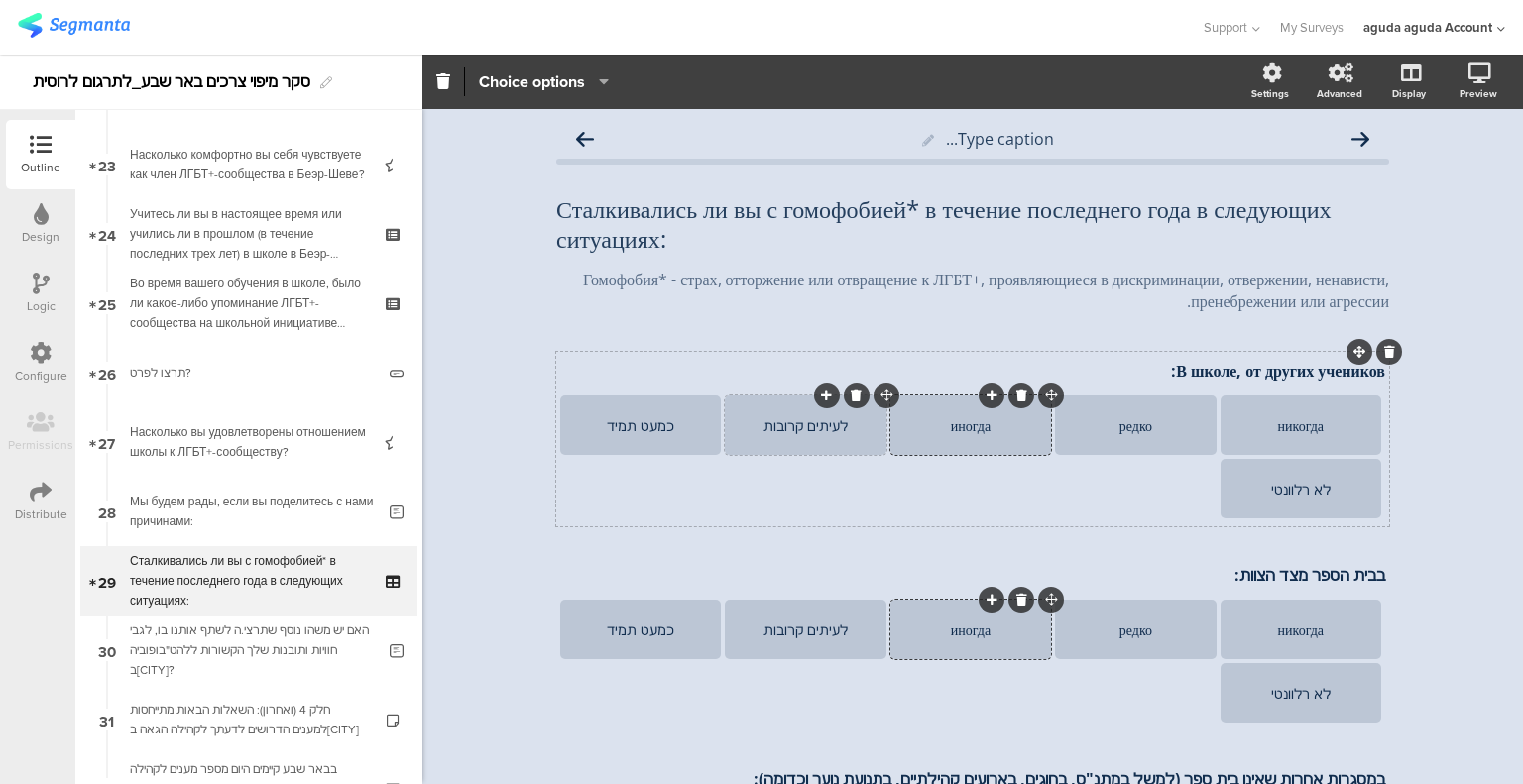 click on "לעיתים קרובות" 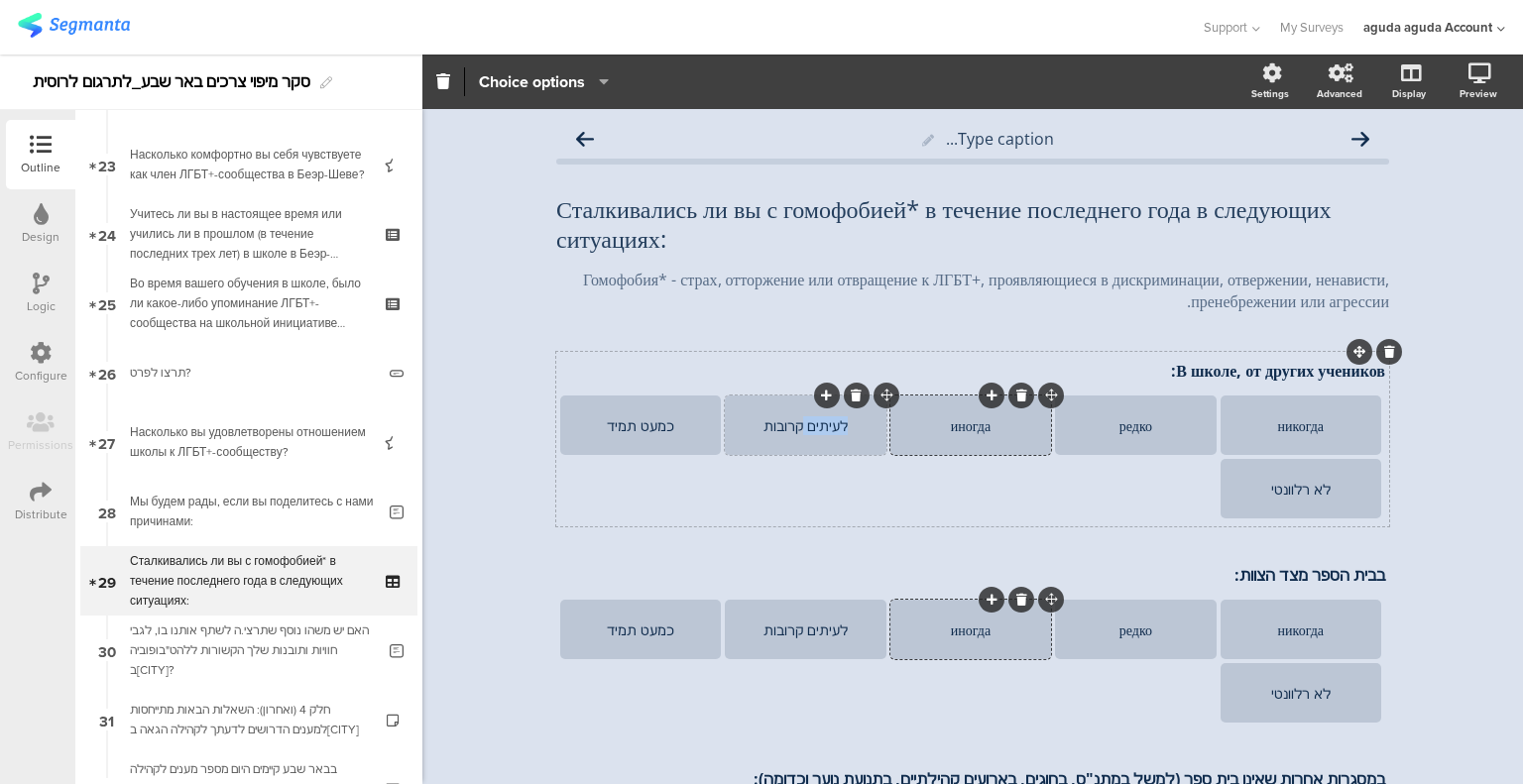 click on "לעיתים קרובות" 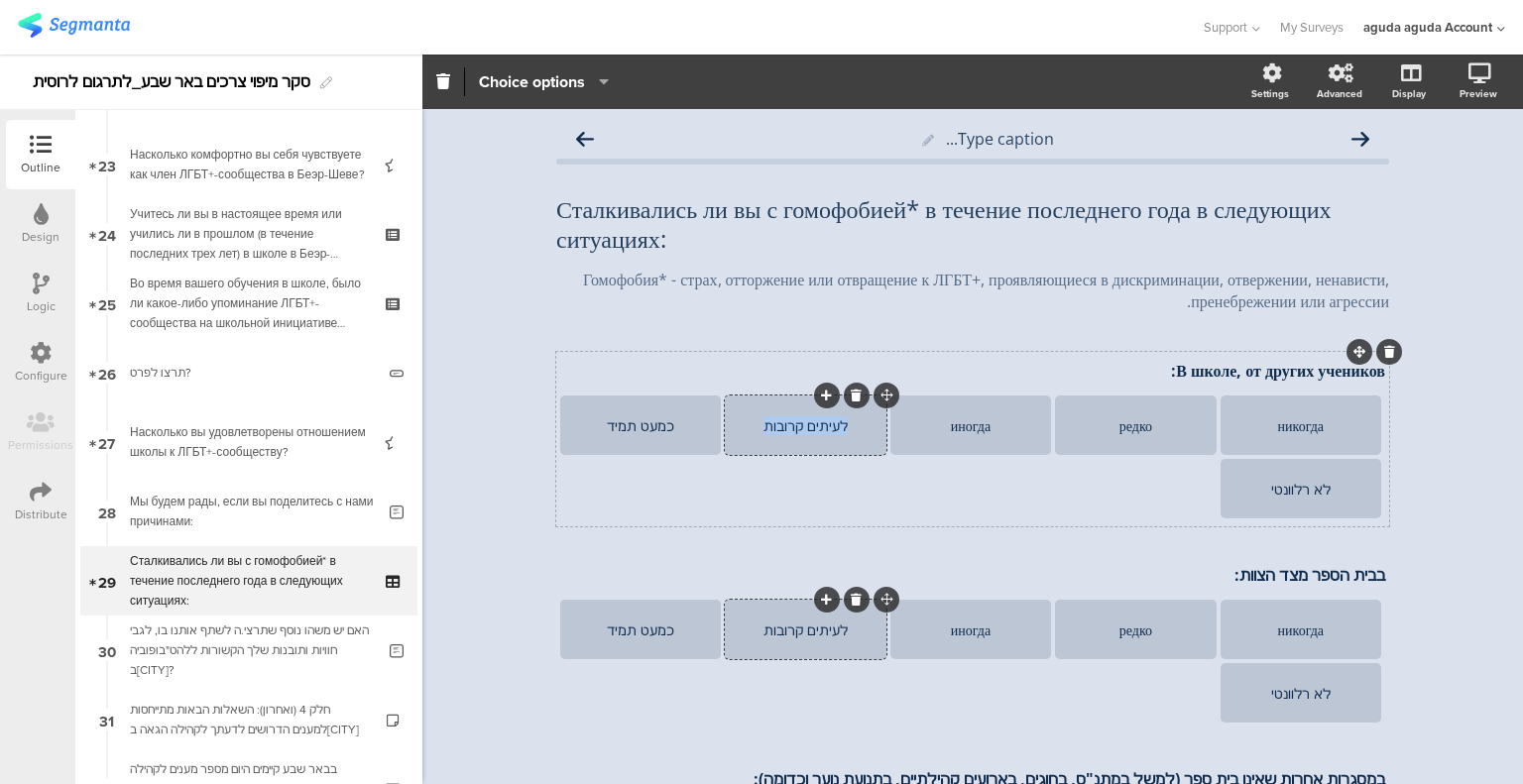 click on "לעיתים קרובות" 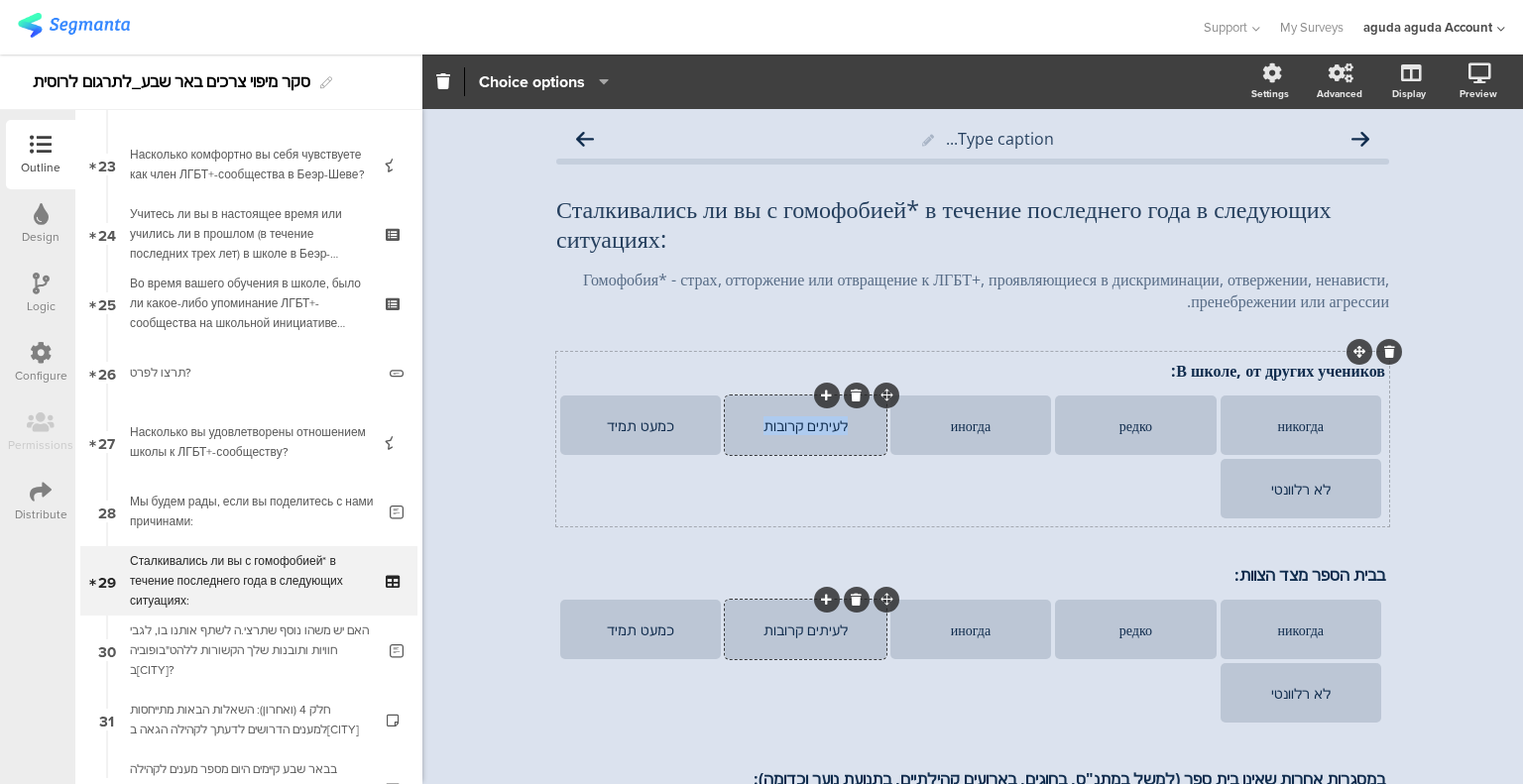 paste 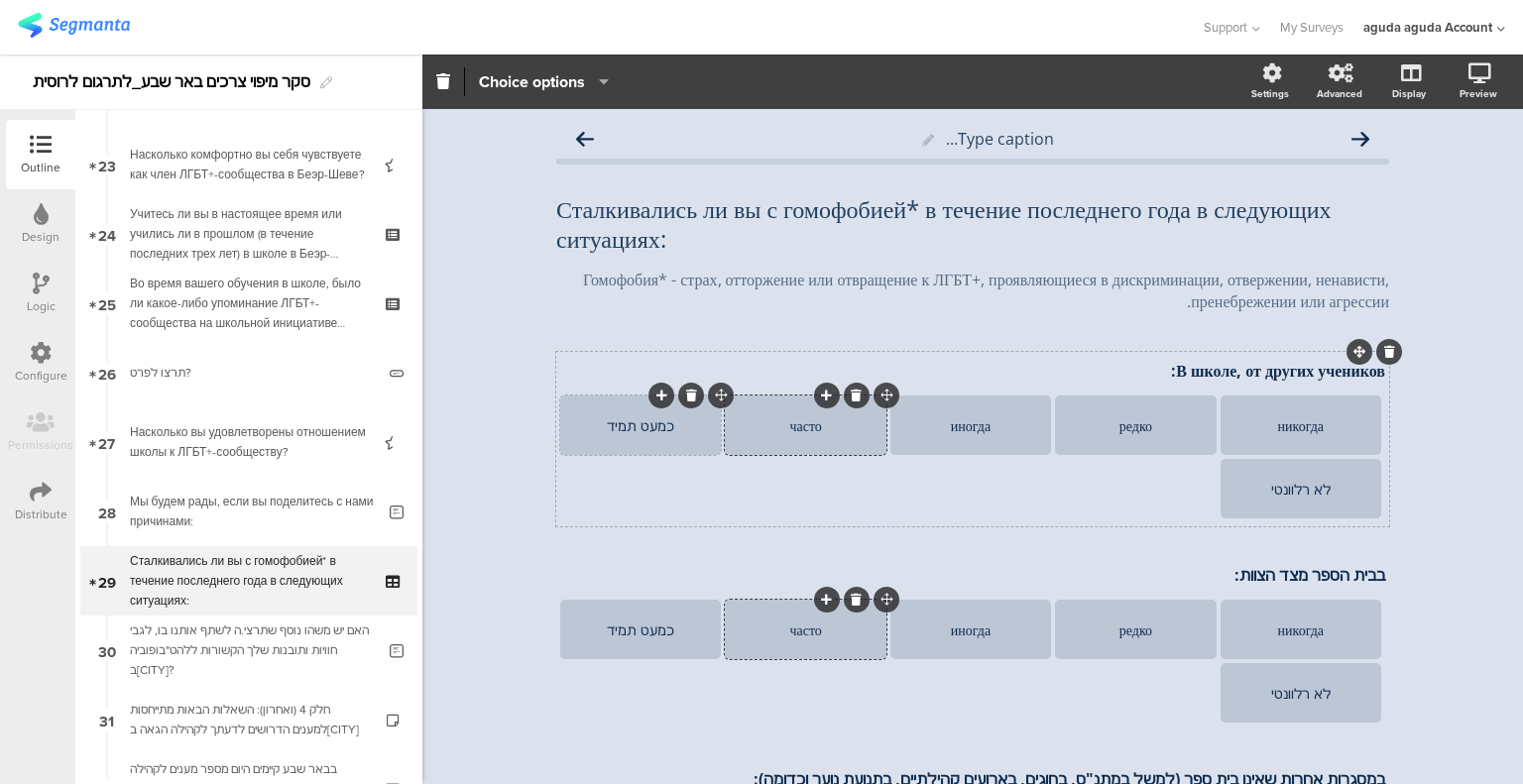 click on "כמעט תמיד" 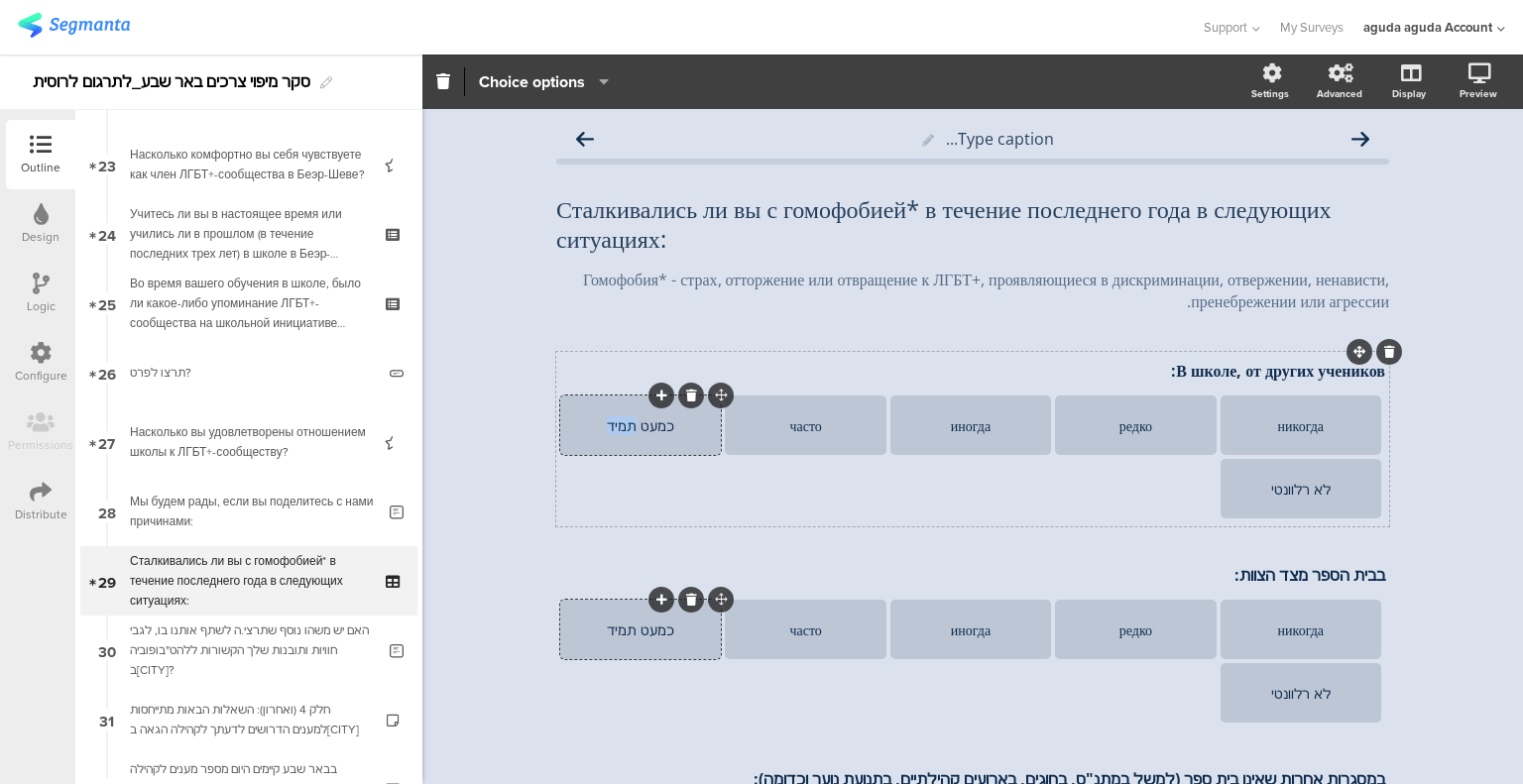click on "כמעט תמיד" 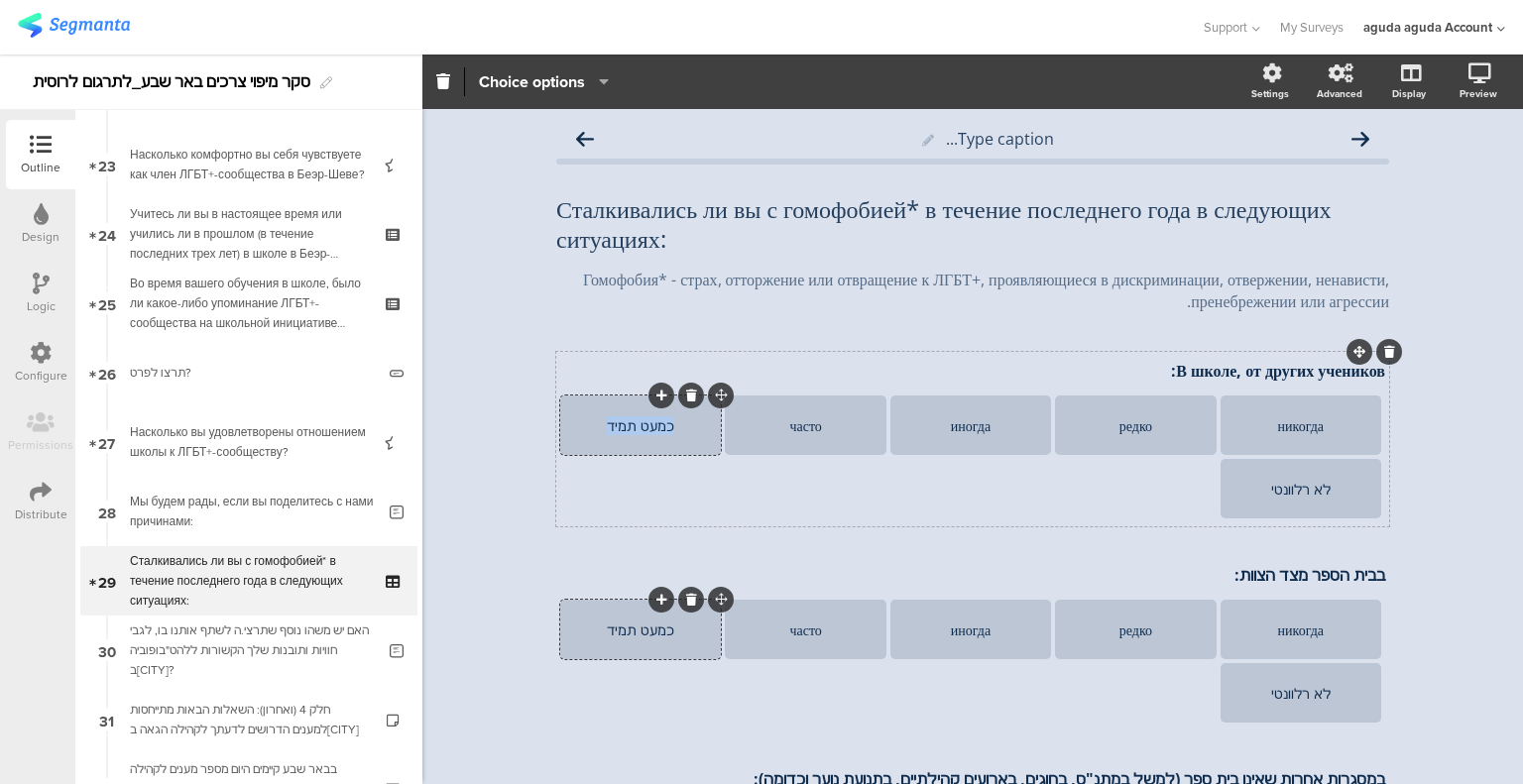click on "כמעט תמיד" 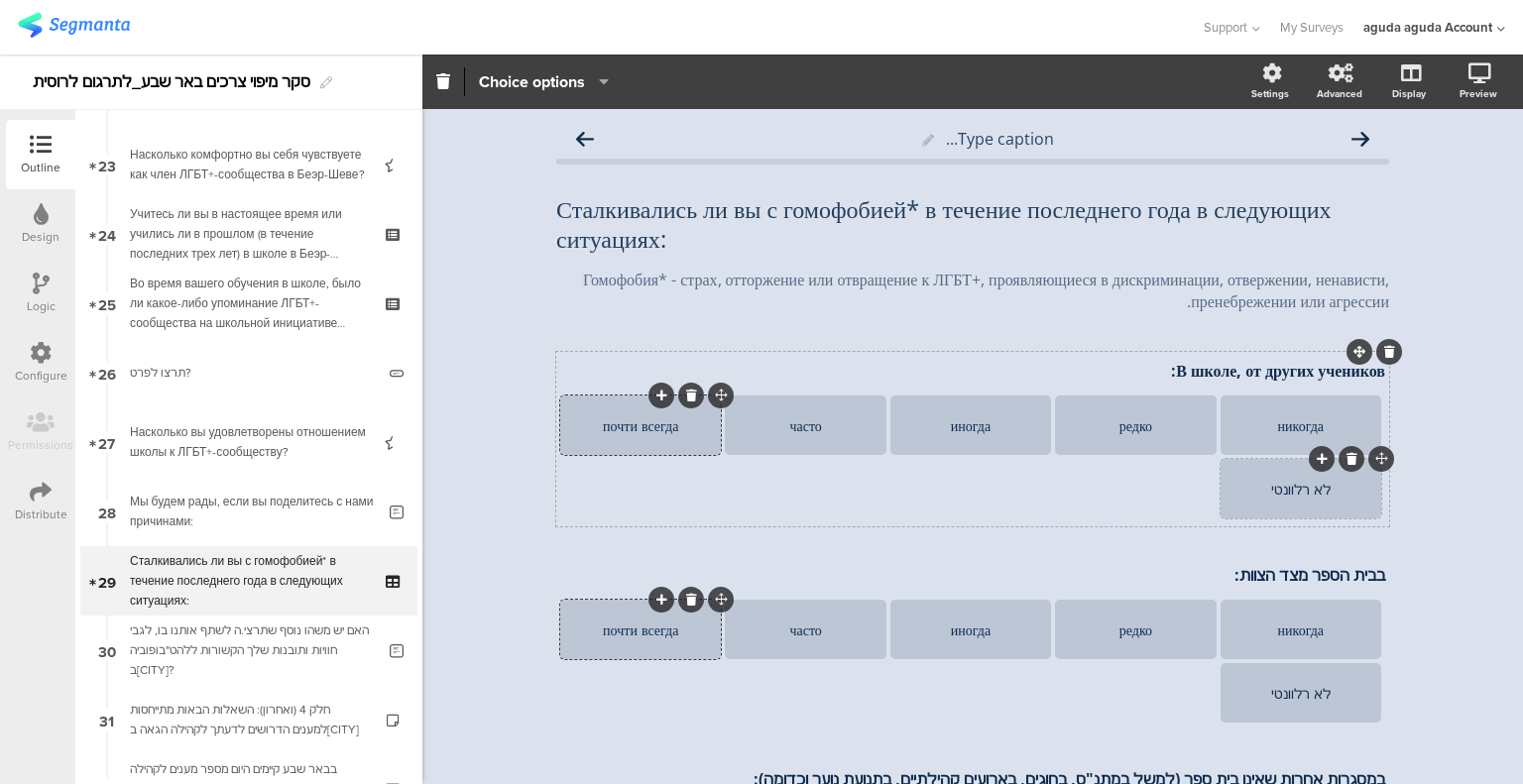 click on "לא רלוונטי" 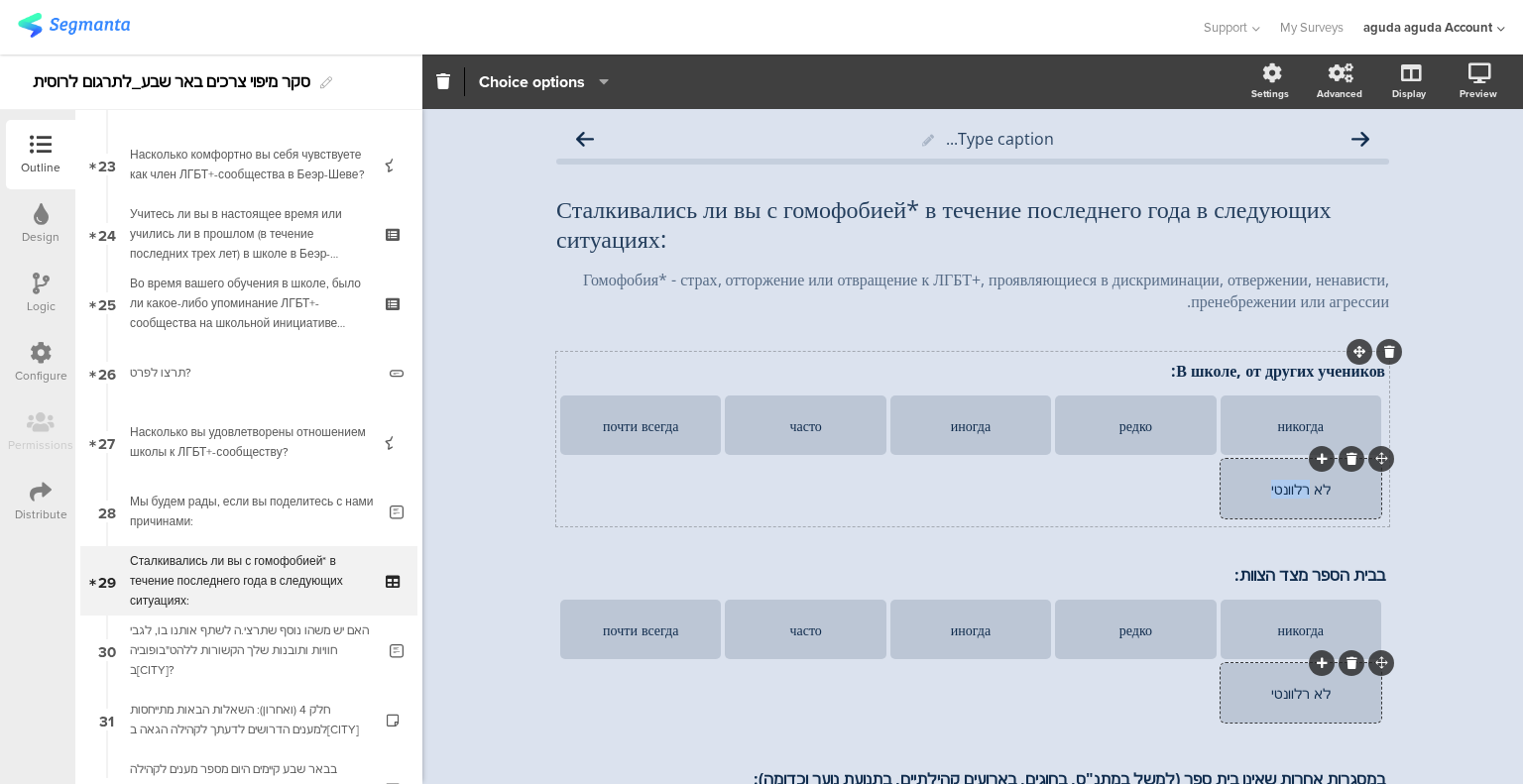 click on "לא רלוונטי" 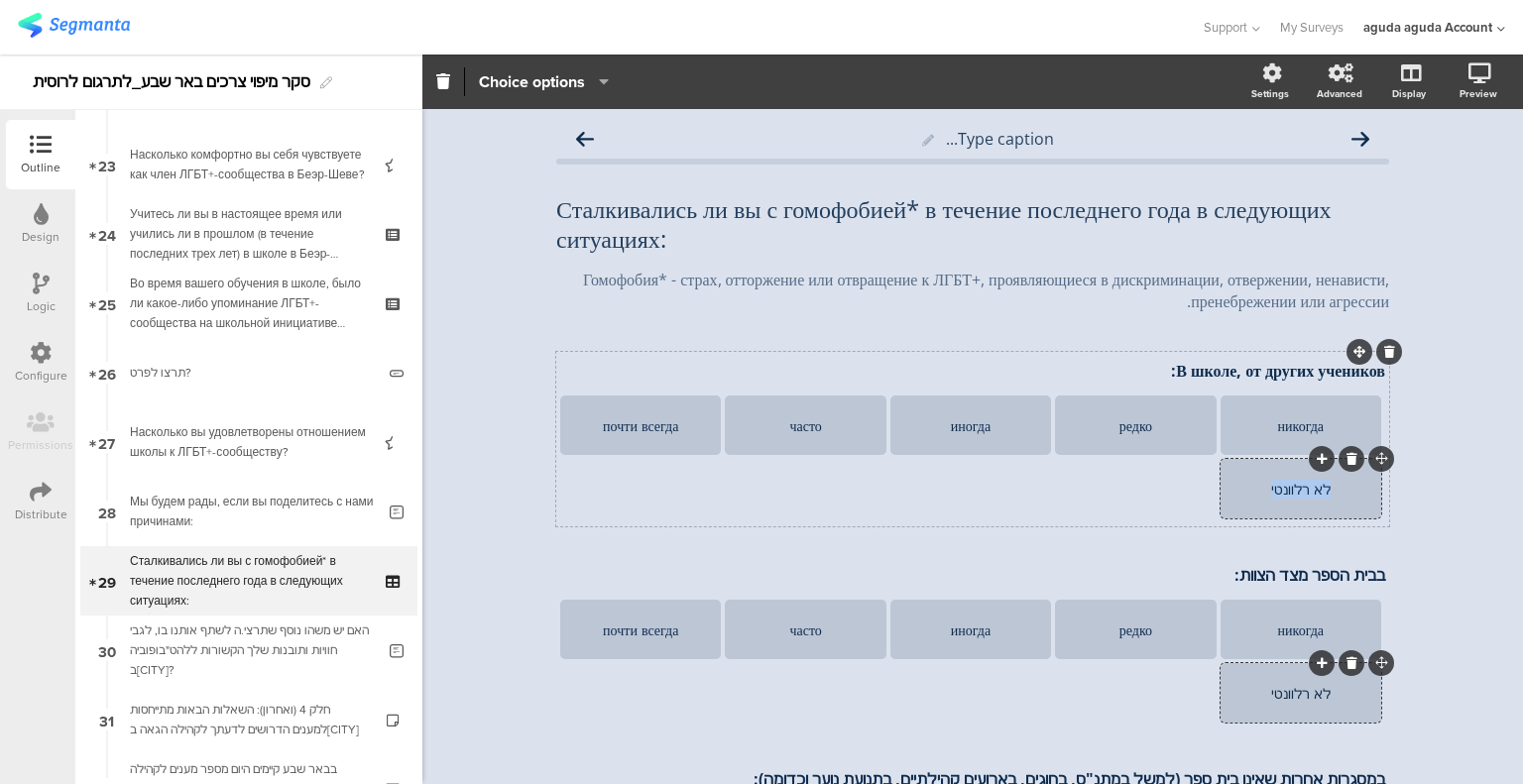 click on "לא רלוונטי" 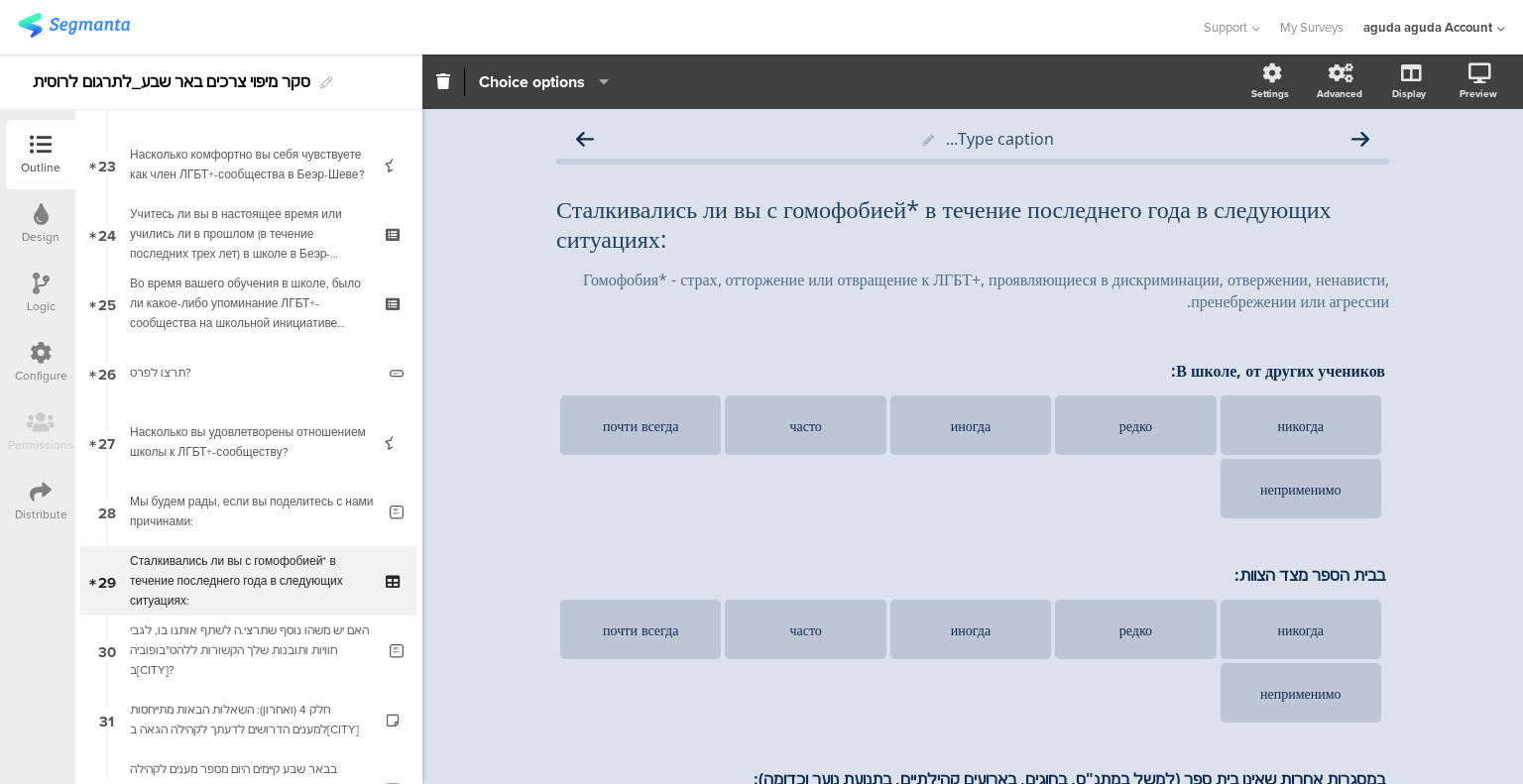 click on "Type caption...
Сталкивались ли вы с гомофобией* в течение последнего года в следующих ситуациях:
Сталкивались ли вы с гомофобией* в течение последнего года в следующих ситуациях:" 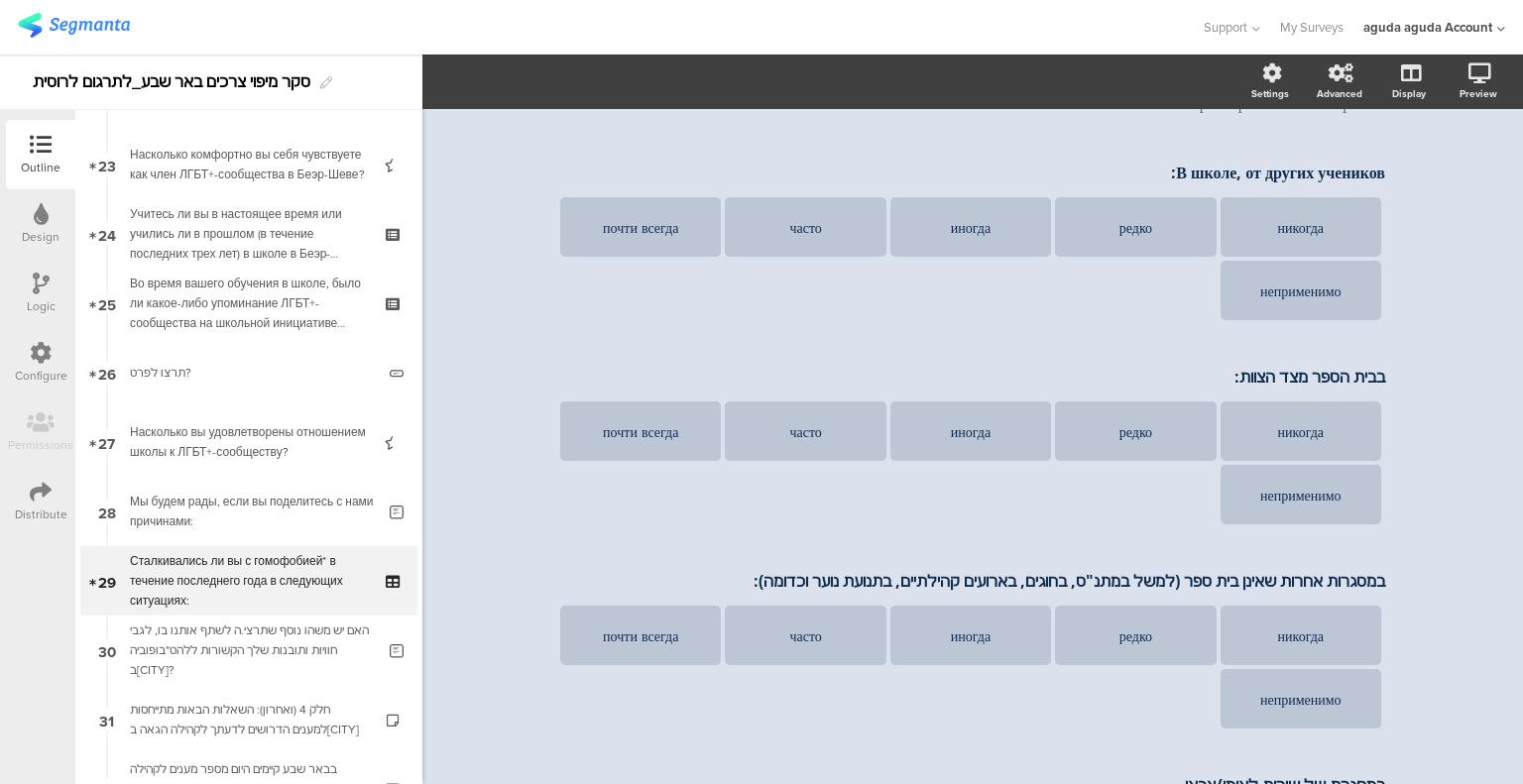 scroll, scrollTop: 297, scrollLeft: 0, axis: vertical 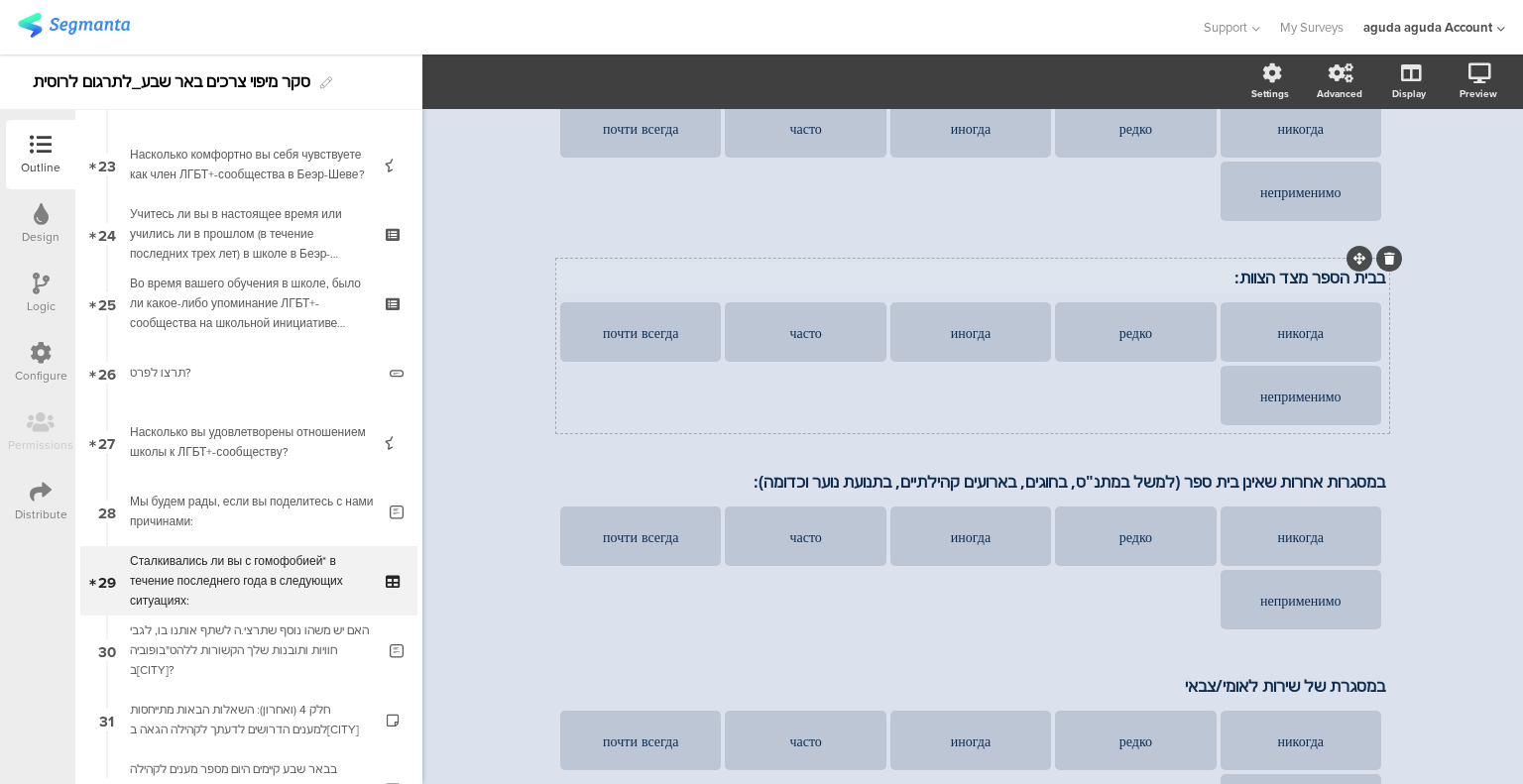 click on "בבית הספר מצד הצוות:
בבית הספר מצד הצוות:
ניкогда
редко
иногда
часто
почти всегда
неприменимо" at bounding box center [973, 346] 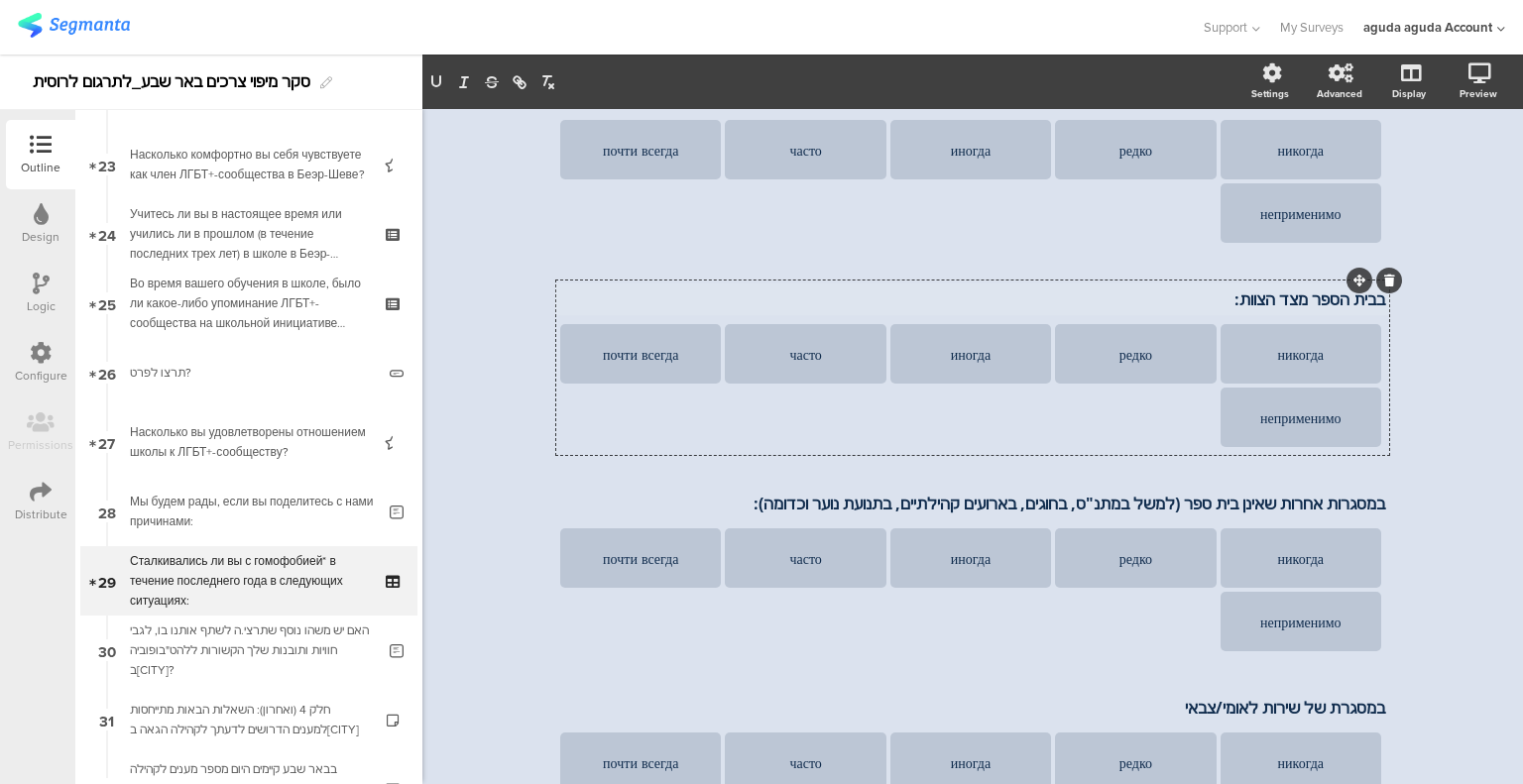 click on "בבית הספר מצד הצוות:
בבית הספר מצד הצוות:
[FREQUENCY]
[FREQUENCY]
[FREQUENCY]
[FREQUENCY]
[FREQUENCY]
[FREQUENCY]" at bounding box center [973, 368] 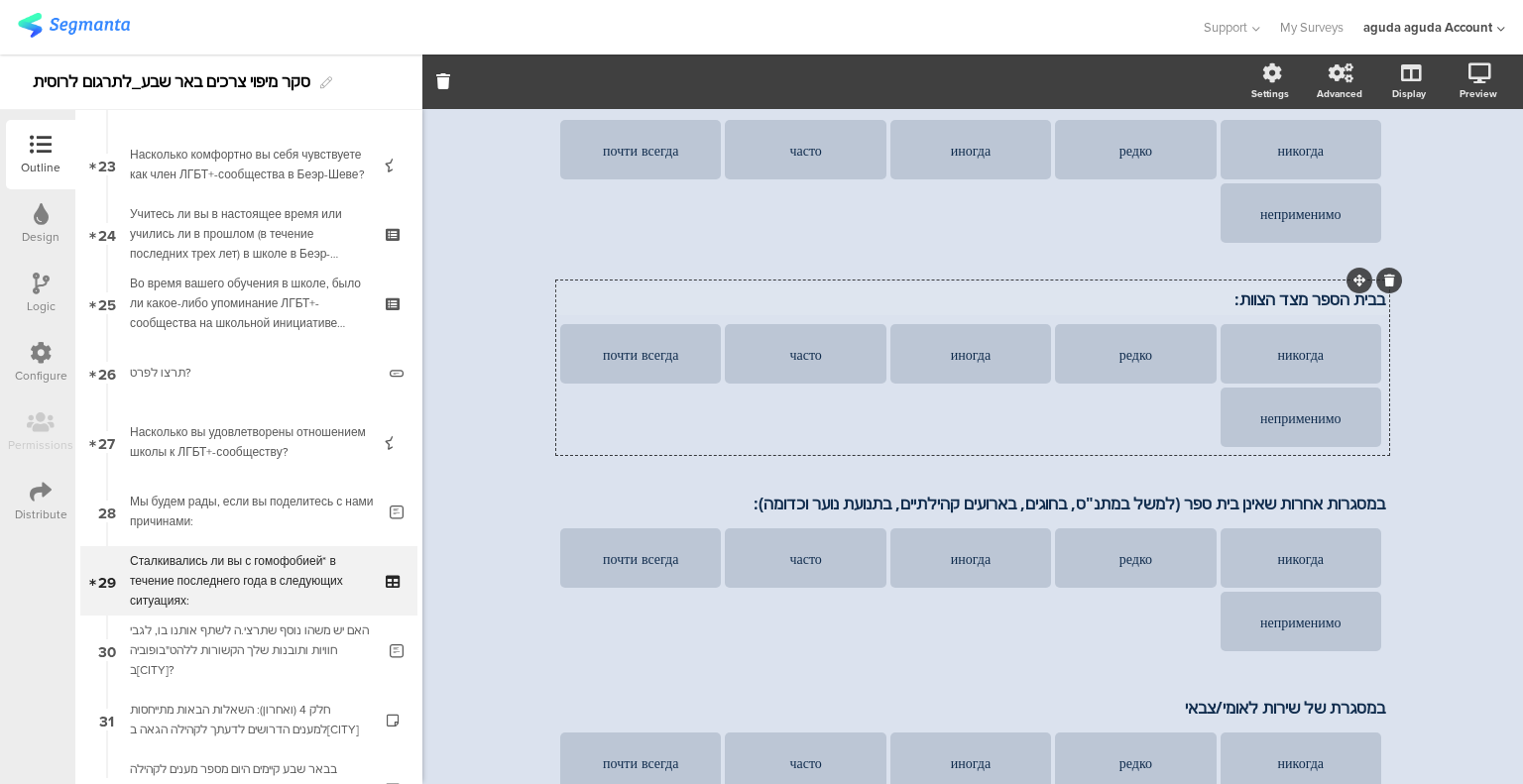 click on "בבית הספר מצד הצוות:" at bounding box center (973, 299) 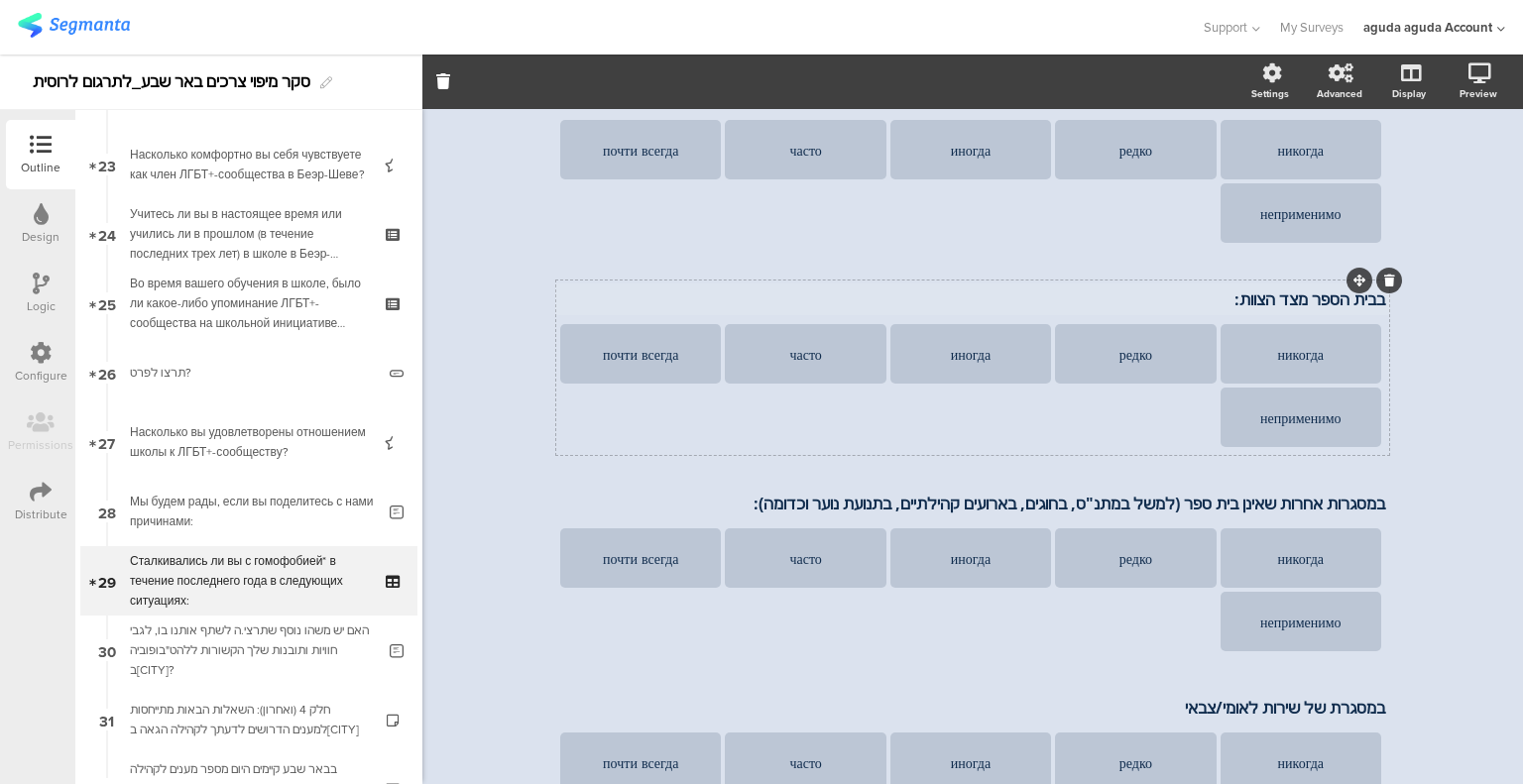 scroll, scrollTop: 272, scrollLeft: 0, axis: vertical 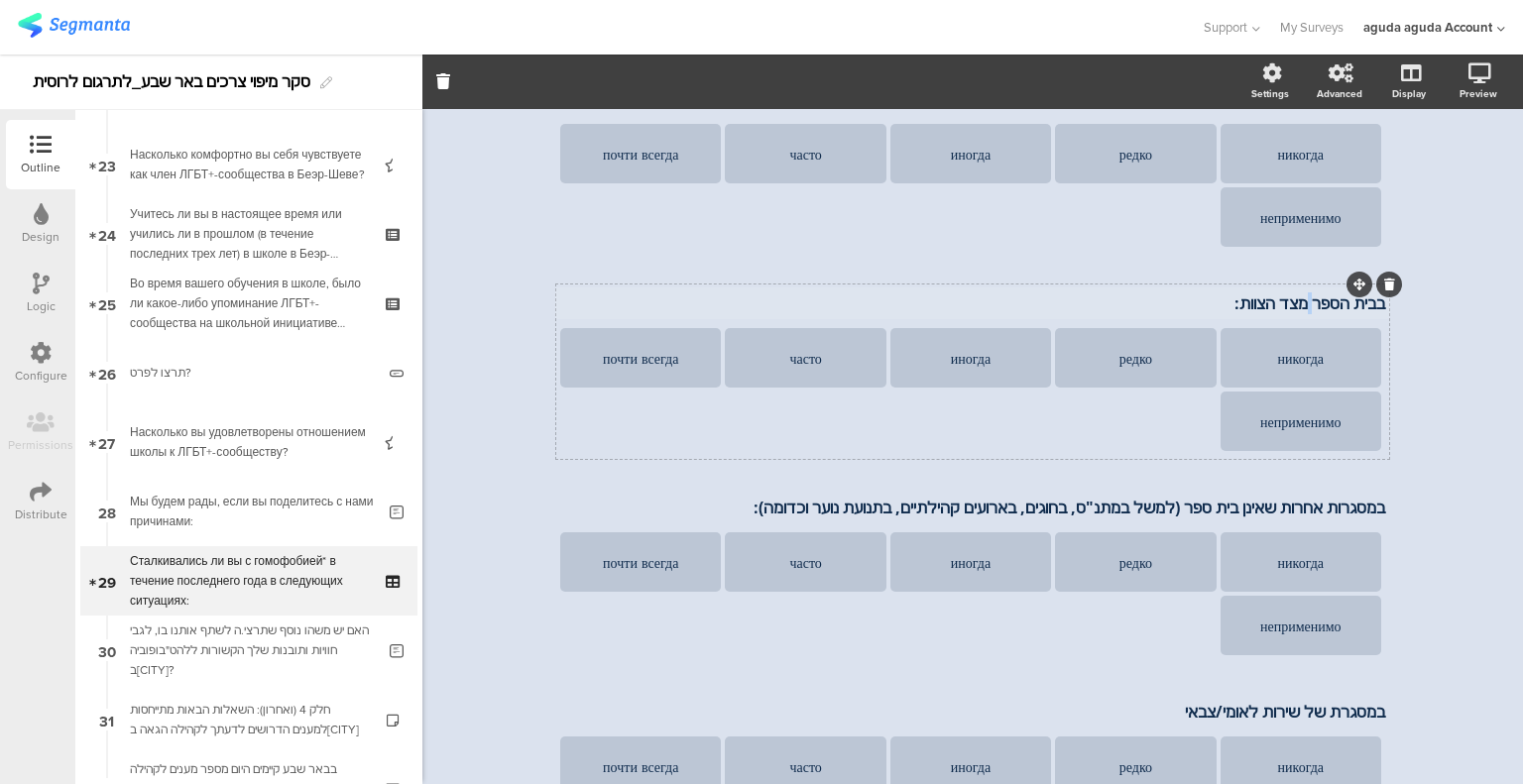 click on "בבית הספר מצד הצוות:" at bounding box center (973, 303) 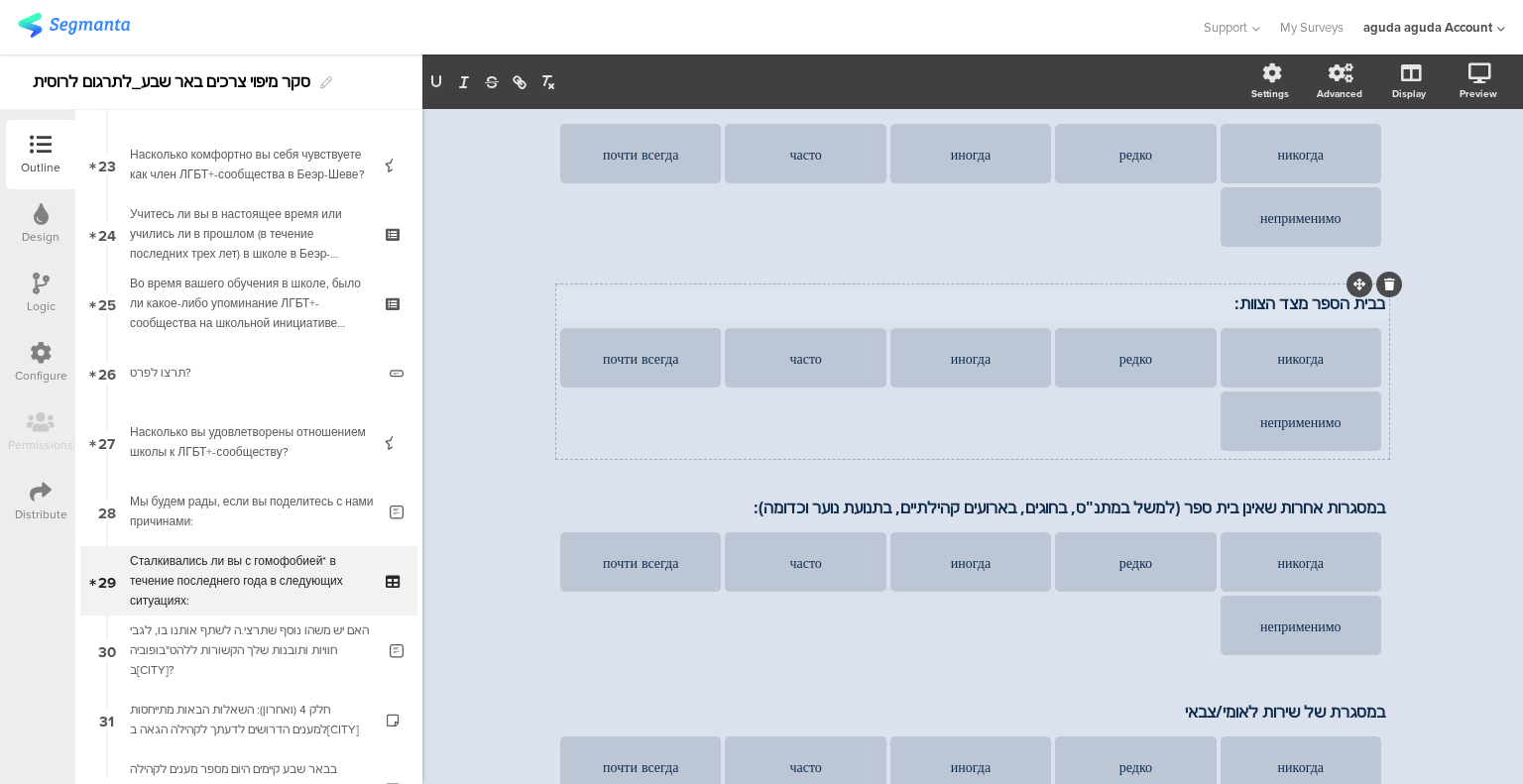 click on "בבית הספר מצד הצוות:" at bounding box center [973, 303] 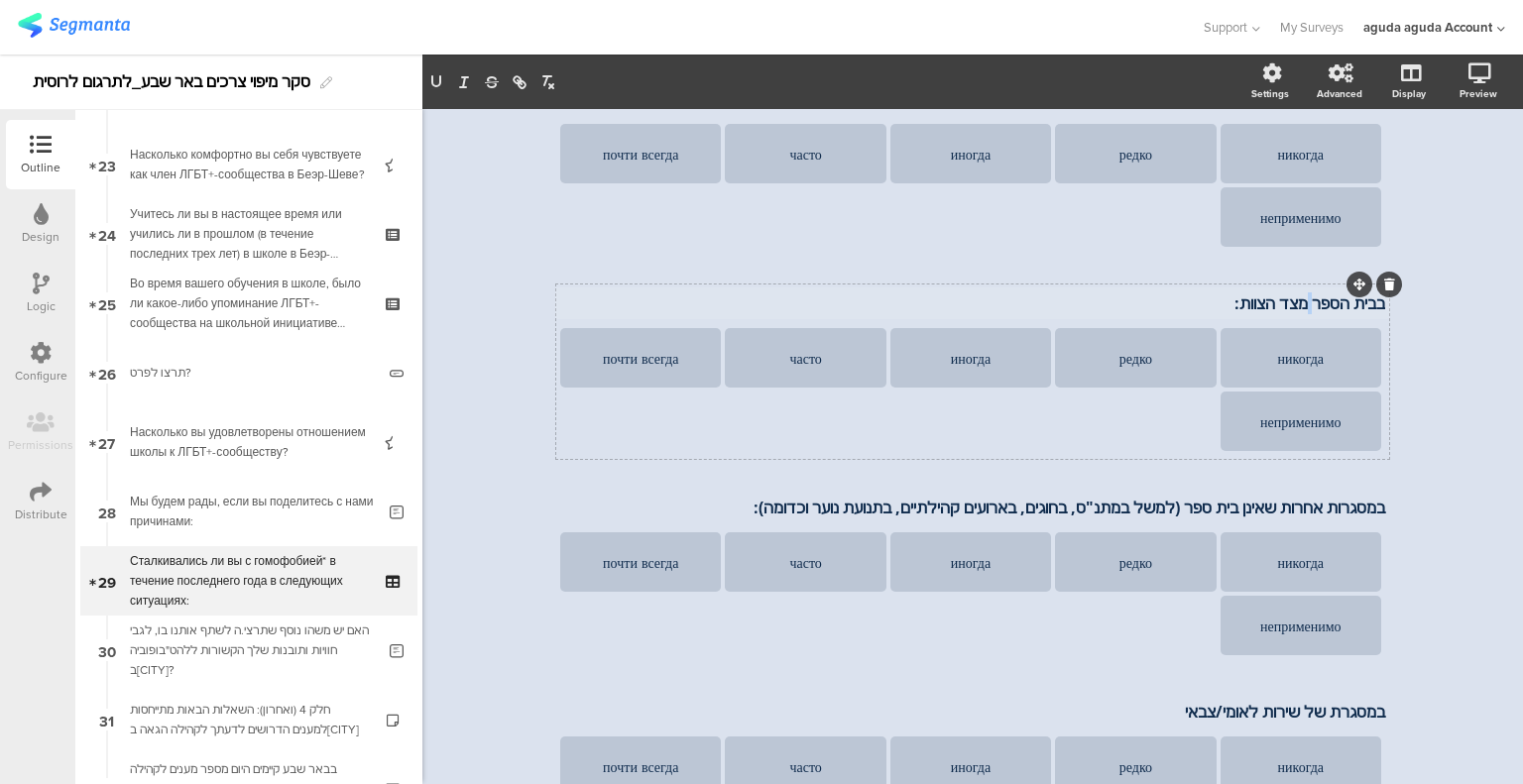 click on "בבית הספר מצד הצוות:" at bounding box center [973, 303] 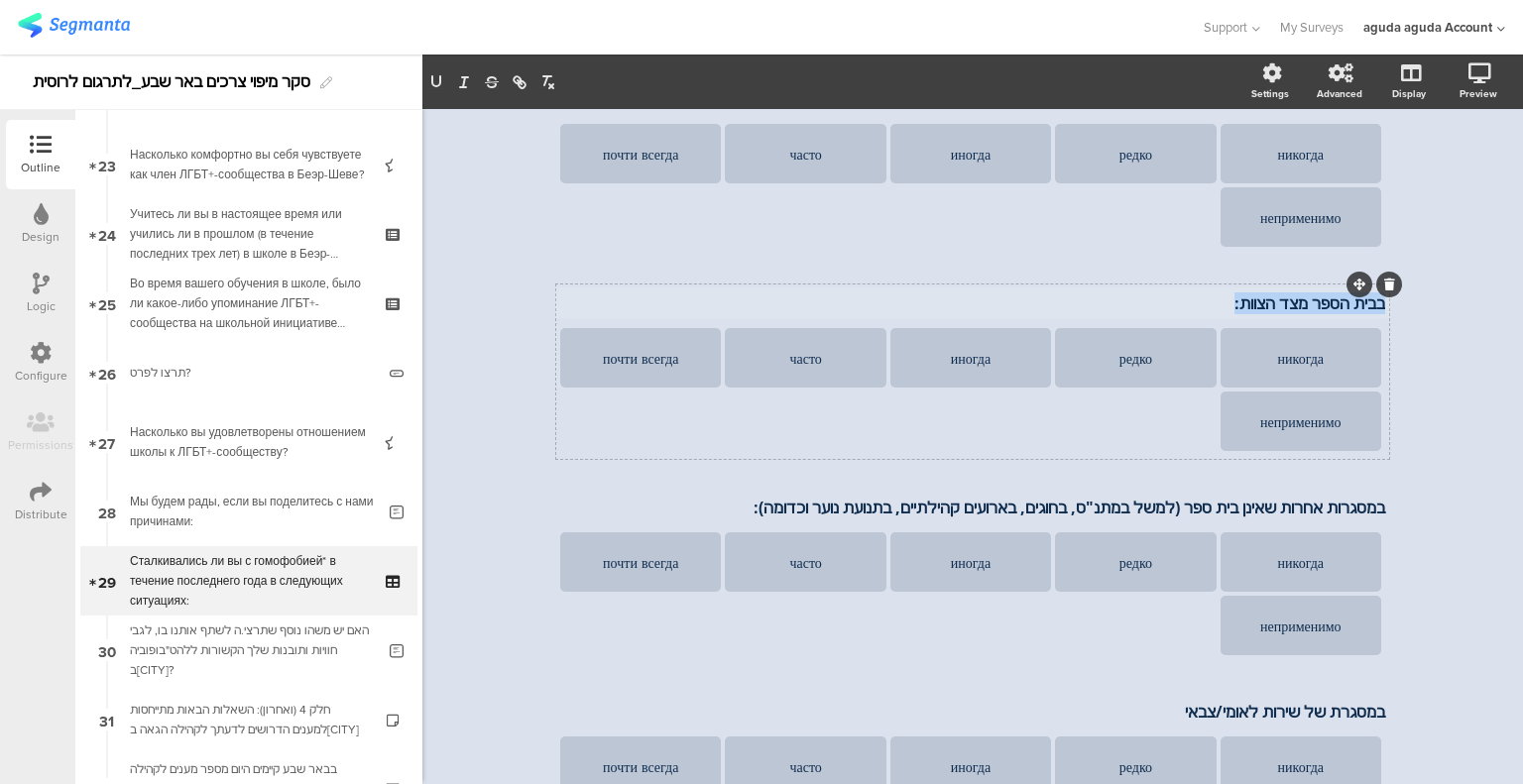 click on "בבית הספר מצד הצוות:" at bounding box center (973, 303) 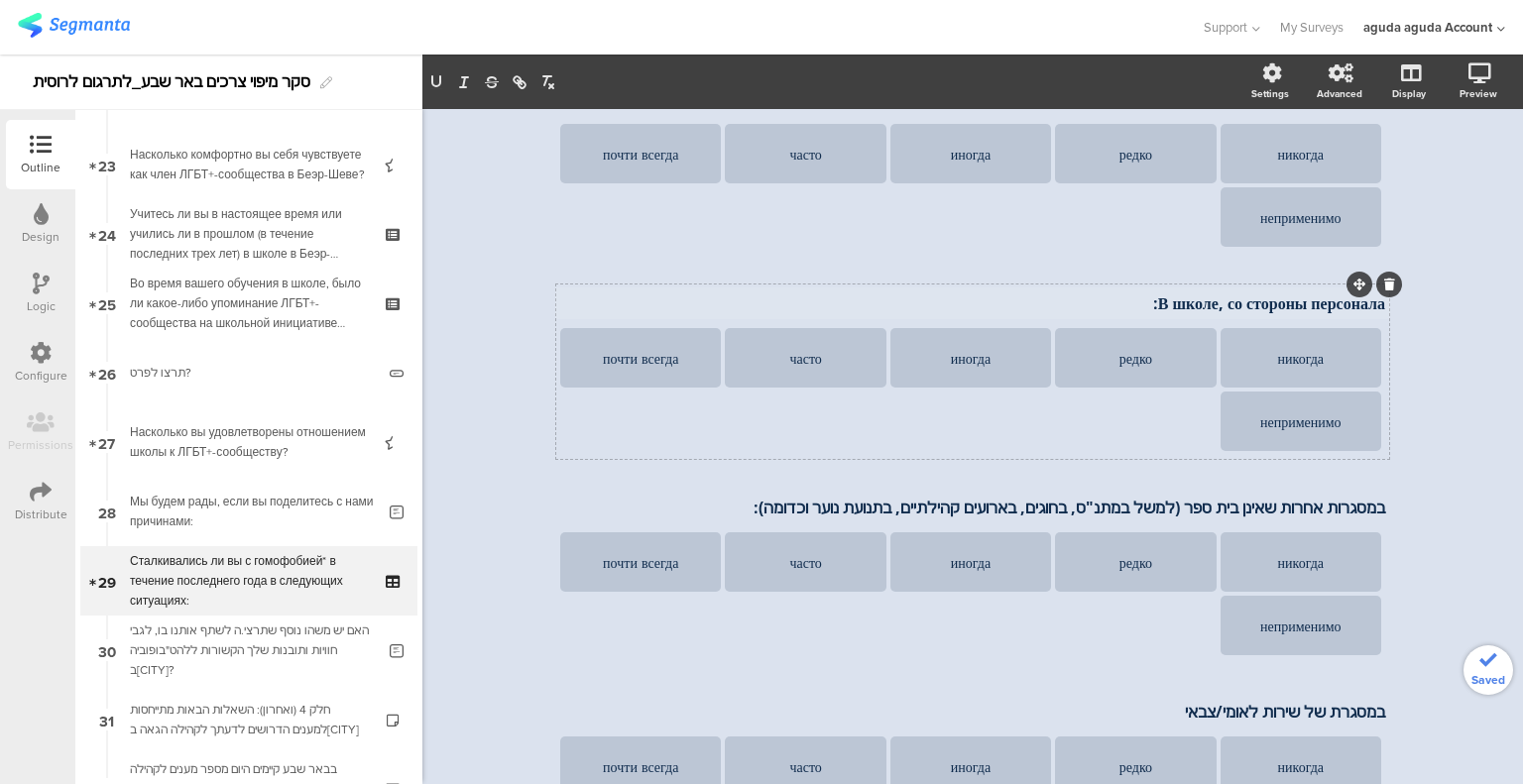 click on "Type caption...
Сталкивались ли вы с гомофобией* в течение последнего года в следующих ситуациях:
Сталкивались ли вы с гомофобией* в течение последнего года в следующих ситуациях:" 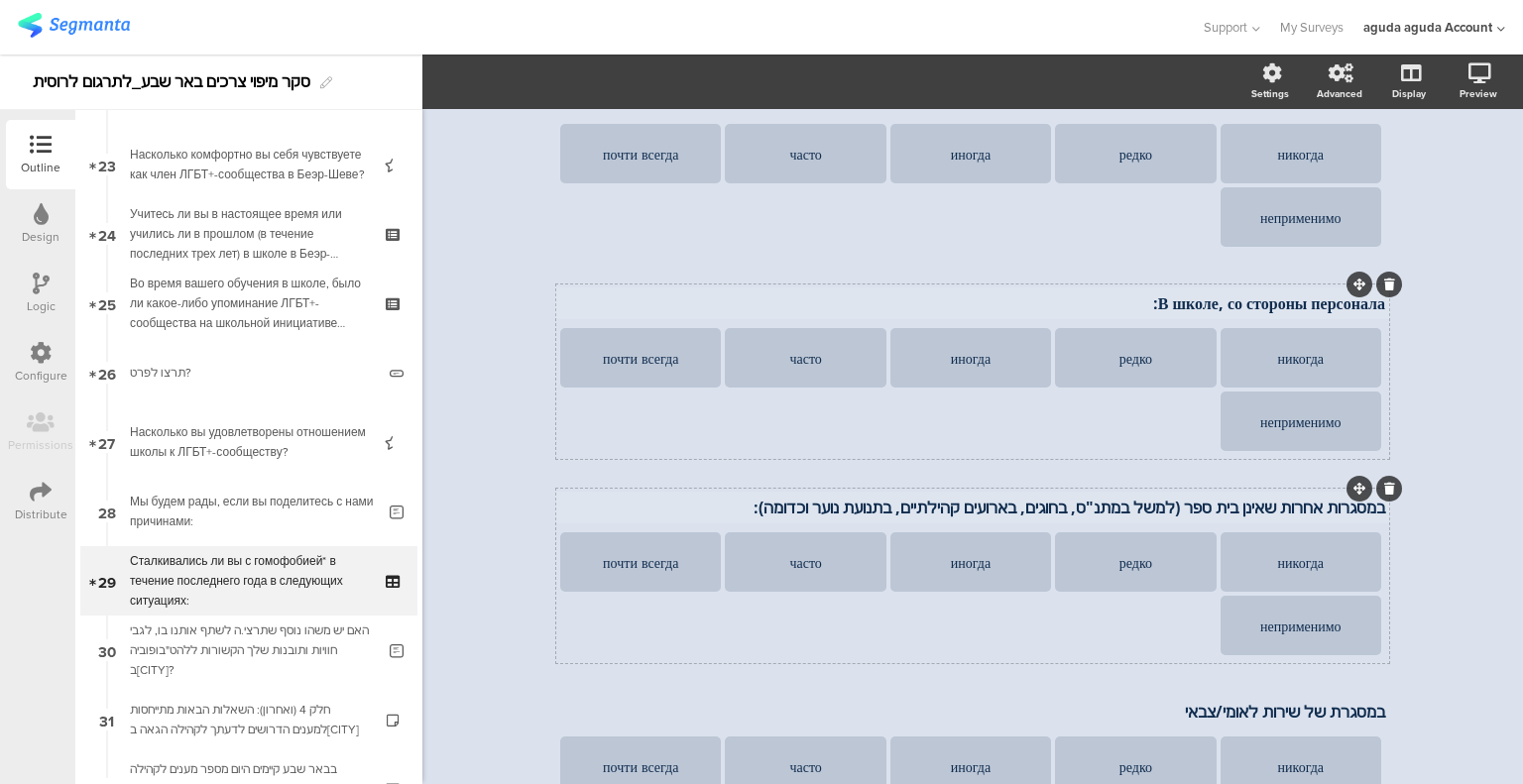 click on "במסגרות אחרות שאינן בית ספר (למשל במתנ"ס, בחוגים, בארועים קהילתיים, בתנועת נוער וכדומה):" at bounding box center [973, 507] 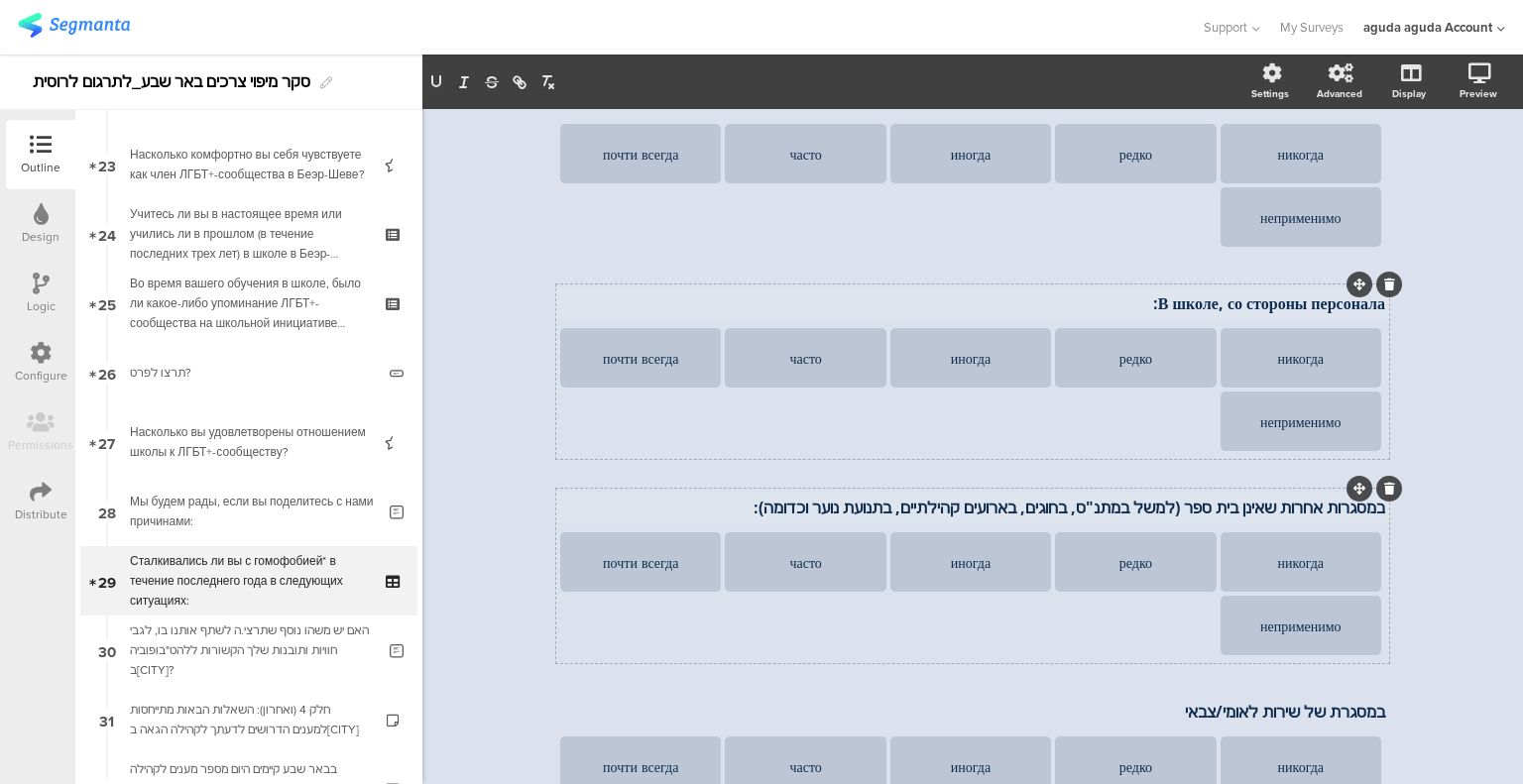 click on "במסגרות אחרות שאינן בית ספר (למשל במתנ"ס, בחוגים, בארועים קהילתיים, בתנועת נוער וכדומה):
במסגרות אחרות שאינן בית ספר (למשל במתנ"ס, בחוגים, בארועים קהילתיים, בתנועת נוער וכדומה):
במסגרות אחרות שאינן בית ספר (למשל במתנ"ס, בחוגים, בארועים קהילתיים, בתנועת נוער וכדומה):
ניקוד [NUMBER]
ניקוד [NUMBER]
ניקוד [NUMBER]" at bounding box center (973, 576) 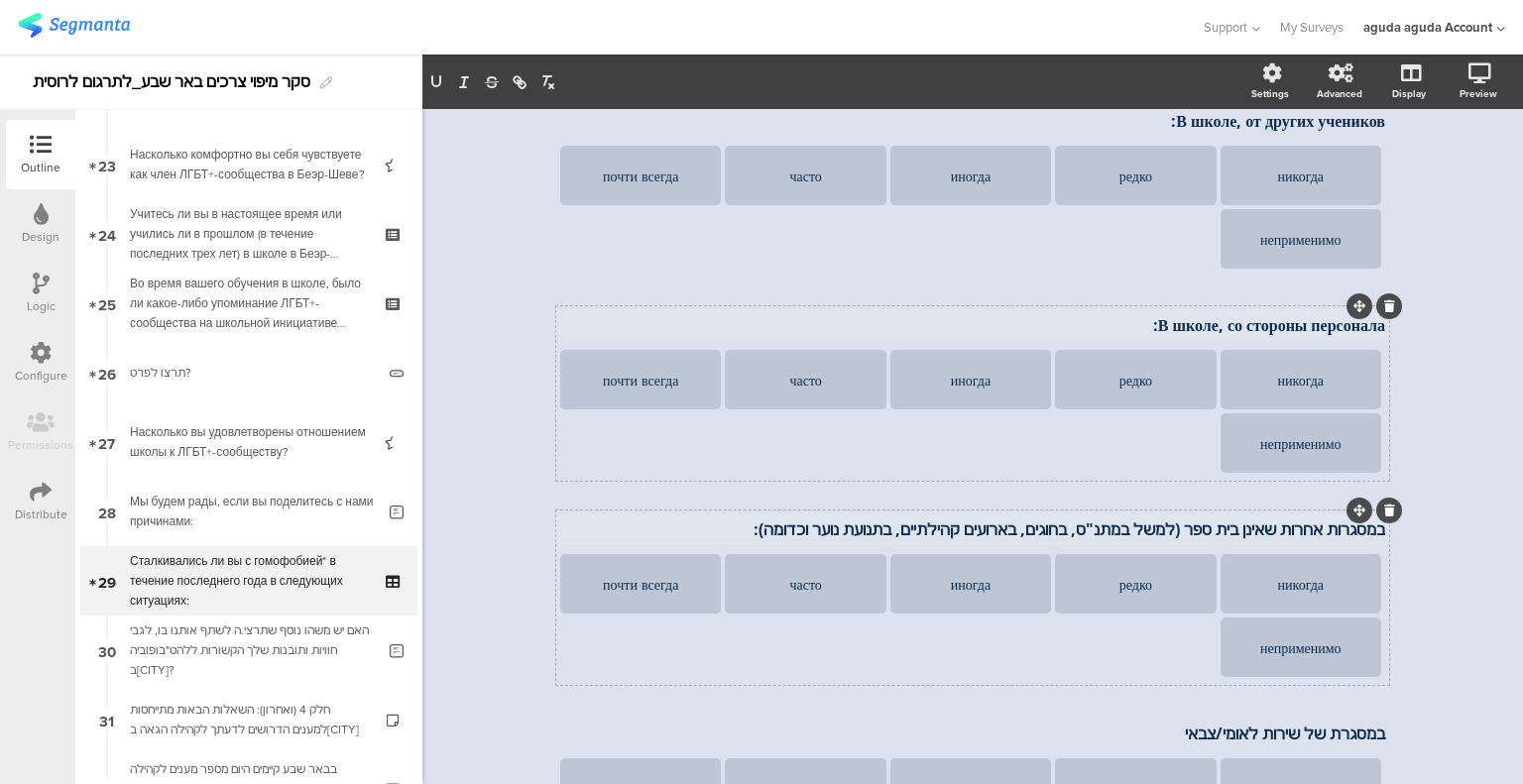 click on "במסגרות אחרות שאינן בית ספר (למשל במתנ"ס, בחוגים, בארועים קהילתיים, בתנועת נוער וכדומה):
במסגרות אחרות שאינן בית ספר (למשל במתנ"ס, בחוגים, בארועים קהילתיים, בתנועת נוער וכדומה):
במסגרות אחרות שאינן בית ספר (למשל במתנ"ס, בחוגים, בארועים קהילתיים, בתנועת נוער וכדומה):
ניקוד [NUMBER]
ניקוד [NUMBER]
ניקוד [NUMBER]" at bounding box center [973, 598] 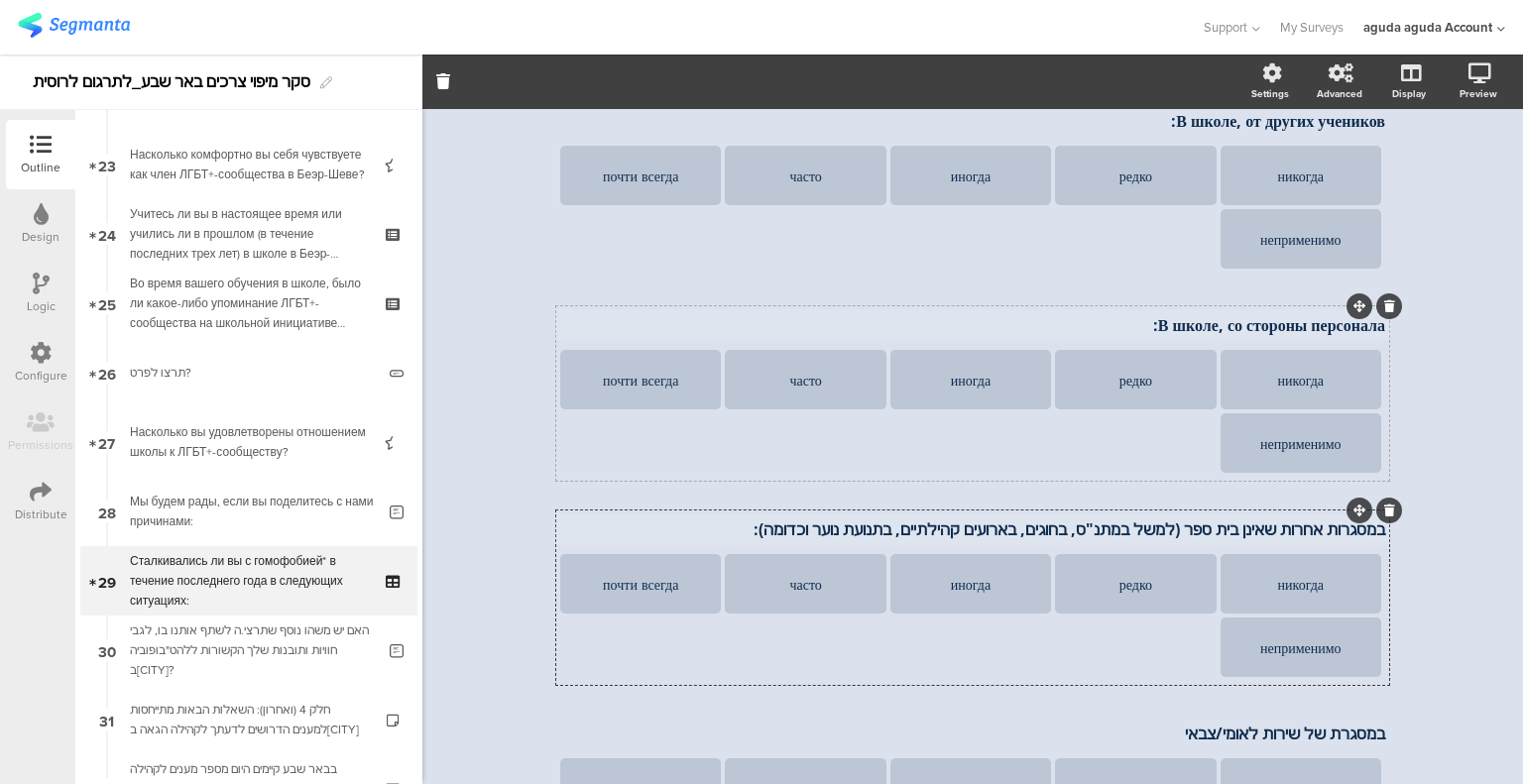 click on "במסגרות אחרות שאינן בית ספר (למשל במתנ"ס, בחוגים, בארועים קהילתיים, בתנועת נוער וכדומה):
במסגרות אחרות שאינן בית ספר (למשל במתנ"ס, בחוגים, בארועים קהילתיים, בתנועת נוער וכדומה):" at bounding box center [973, 529] 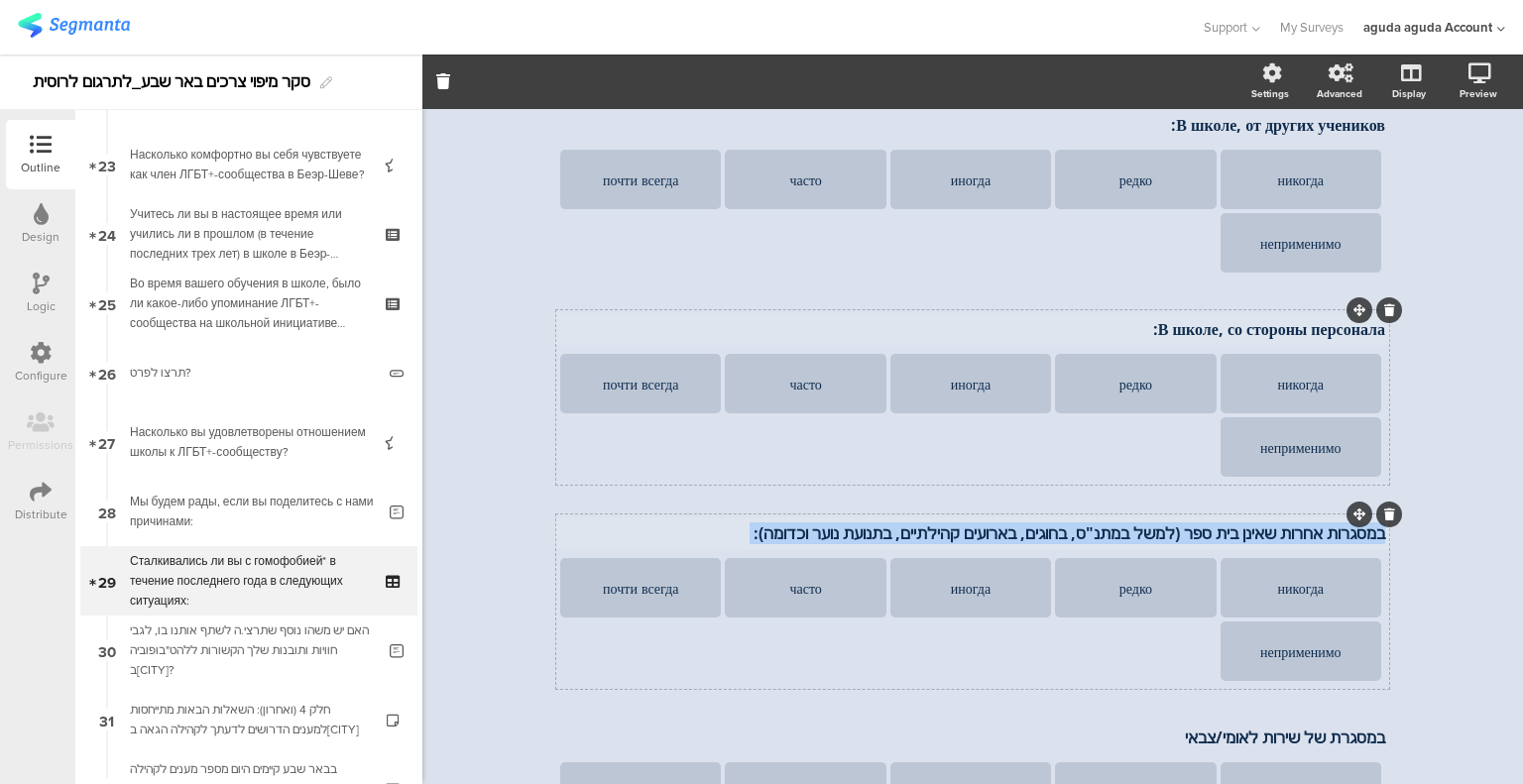 click on "במסגרות אחרות שאינן בית ספר (למשל במתנ"ס, בחוגים, בארועים קהילתיים, בתנועת נוער וכדומה):" at bounding box center [973, 533] 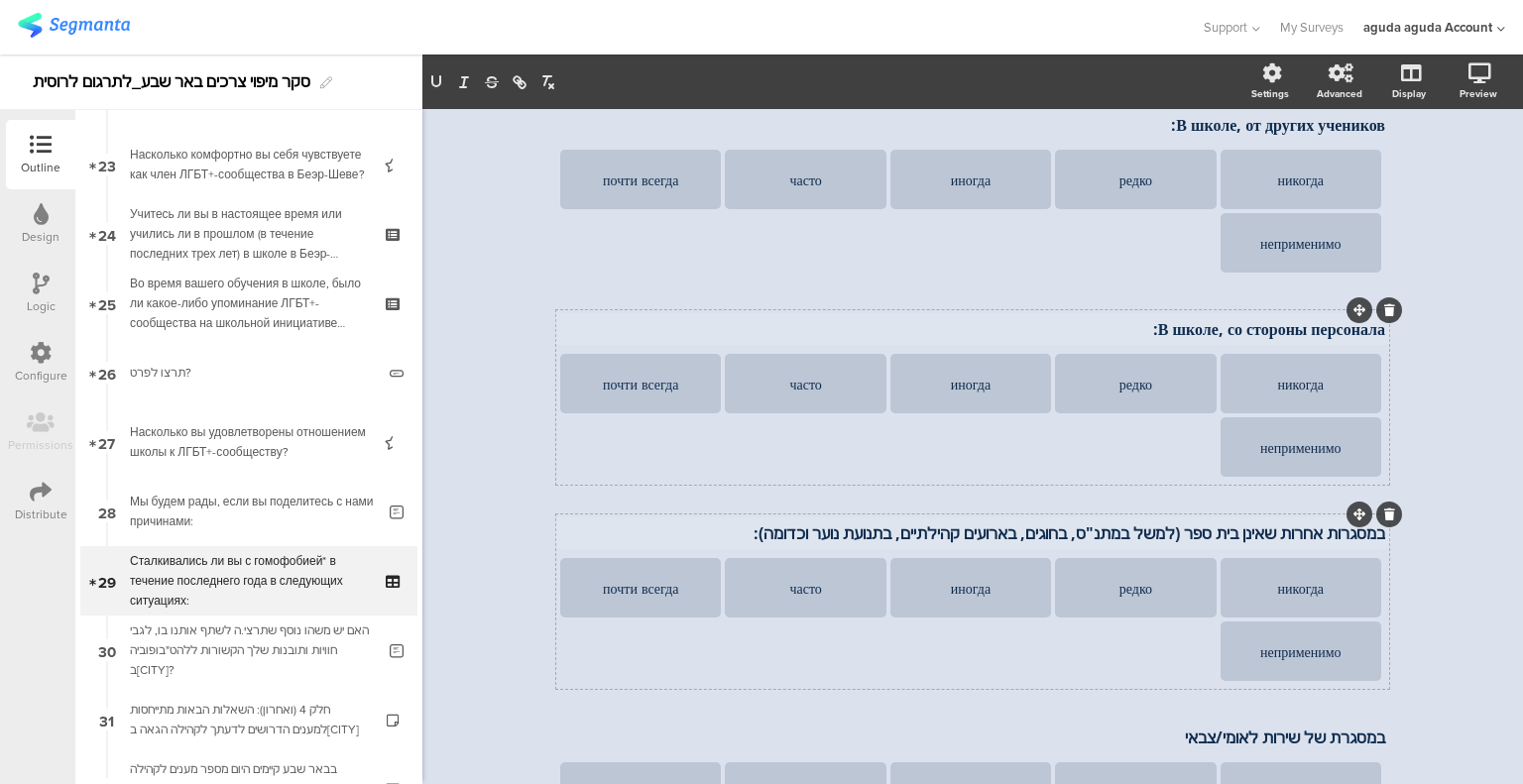 scroll, scrollTop: 242, scrollLeft: 0, axis: vertical 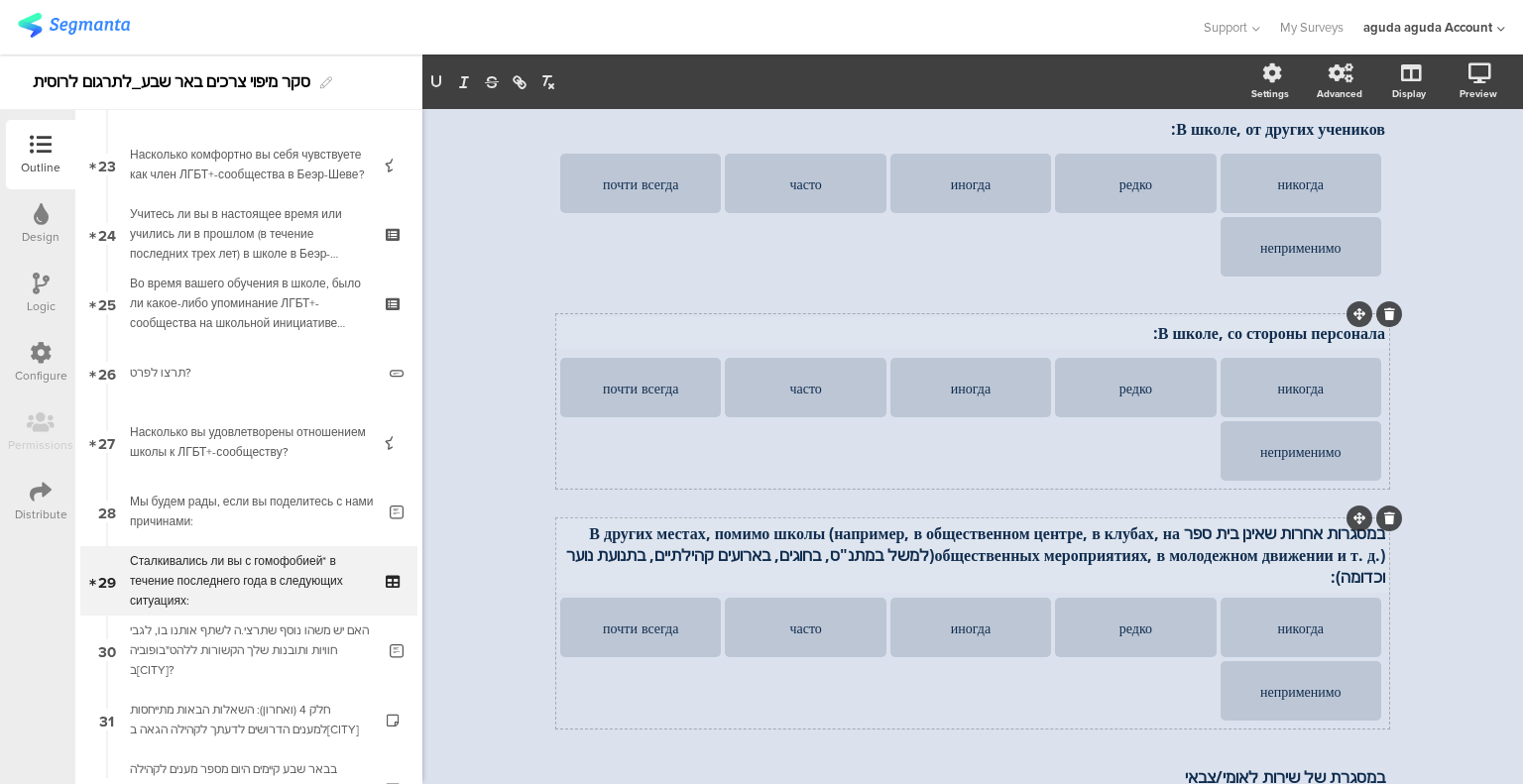 click on "במסגרות אחרות שאינן בית ספר В других местах, помимо школы (например, в общественном центре, в клубах, на общественных мероприятиях, в молодежном движении и т. д.)(למשל במתנ"ס, בחוגים, בארועים קהילתיים, בתנועת נוער וכדומה):" at bounding box center (973, 555) 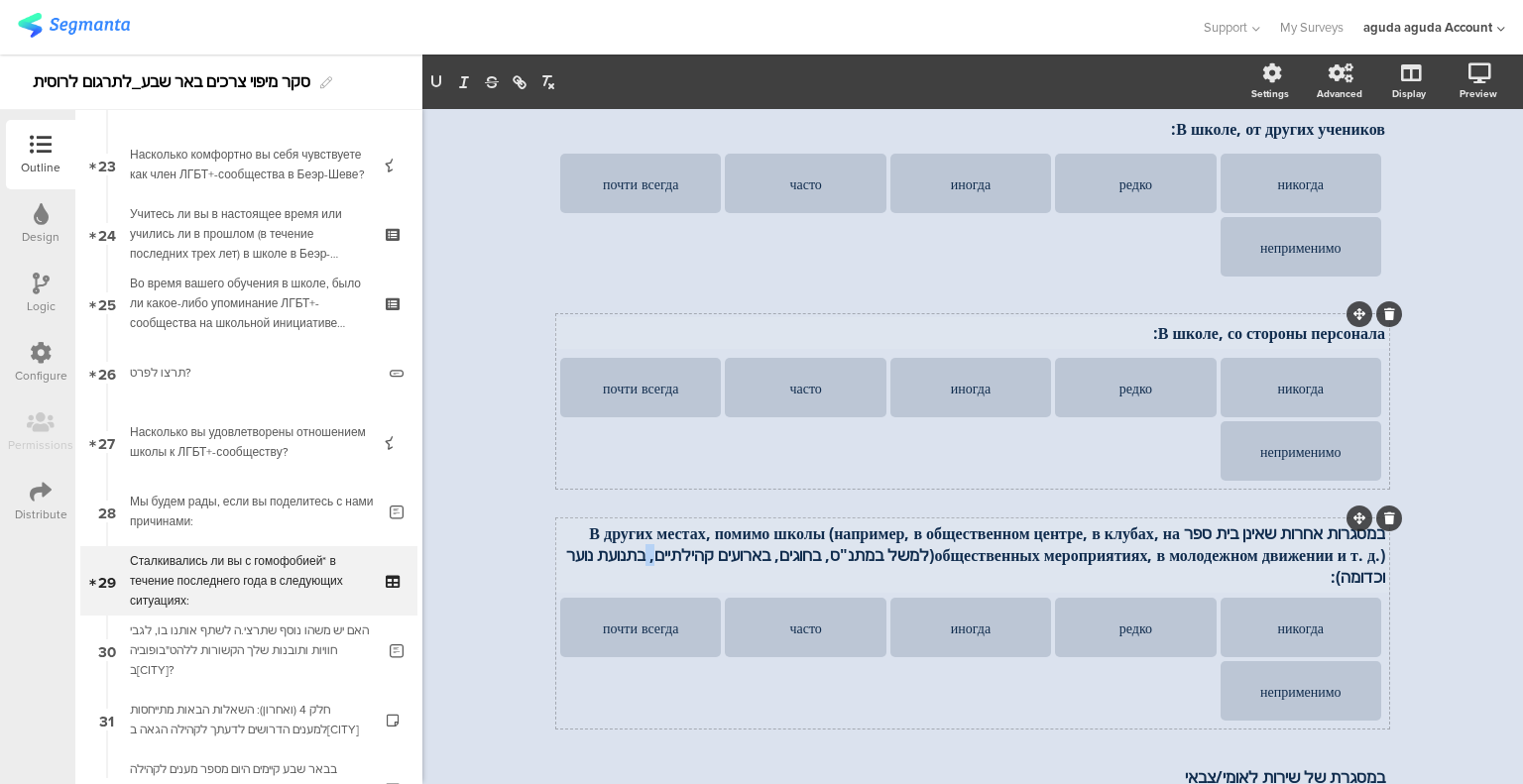 click on "במסגרות אחרות שאינן בית ספר В других местах, помимо школы (например, в общественном центре, в клубах, на общественных мероприятиях, в молодежном движении и т. д.)(למשל במתנ"ס, בחוגים, בארועים קהילתיים, בתנועת נוער וכדומה):" at bounding box center [973, 555] 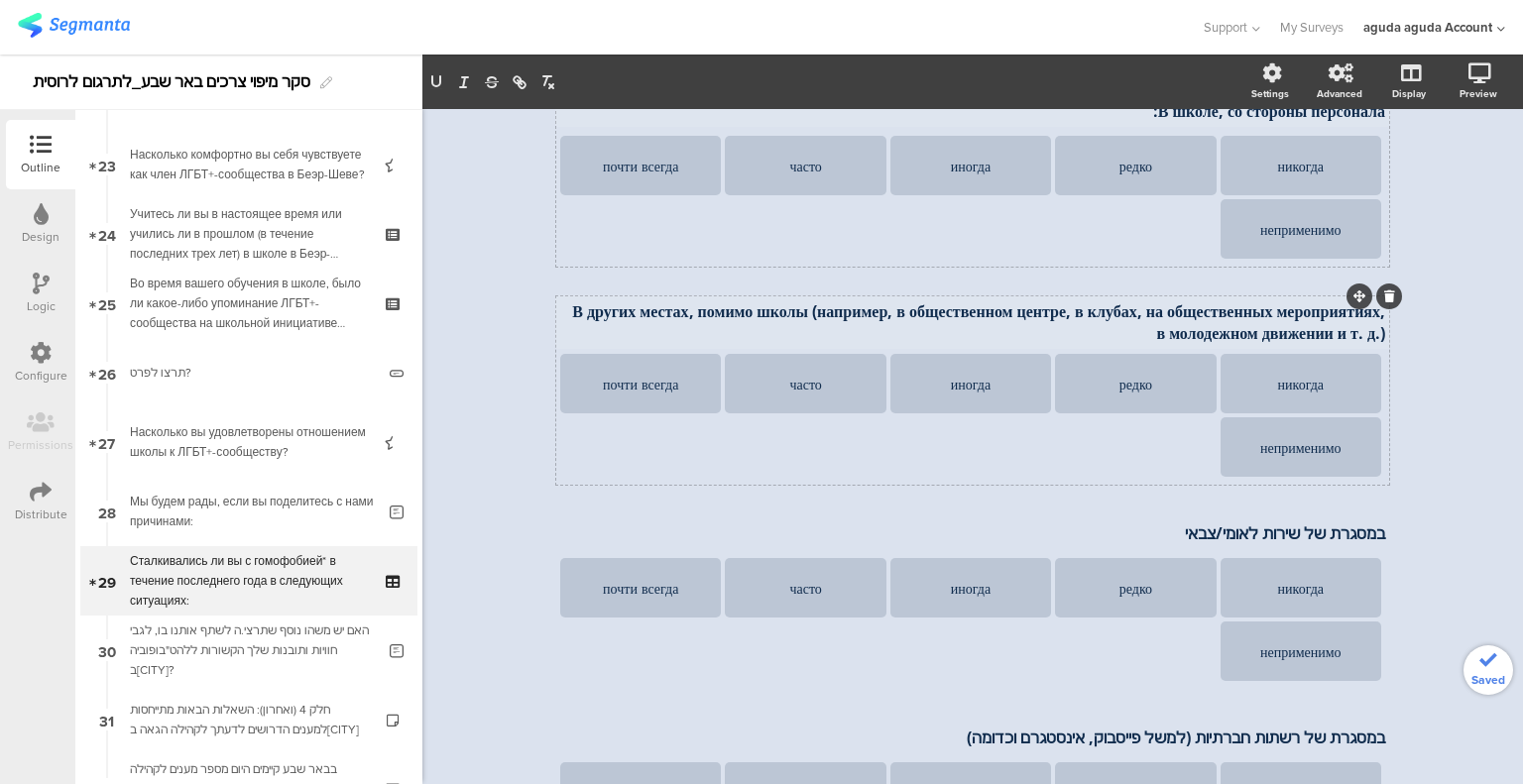 scroll, scrollTop: 444, scrollLeft: 0, axis: vertical 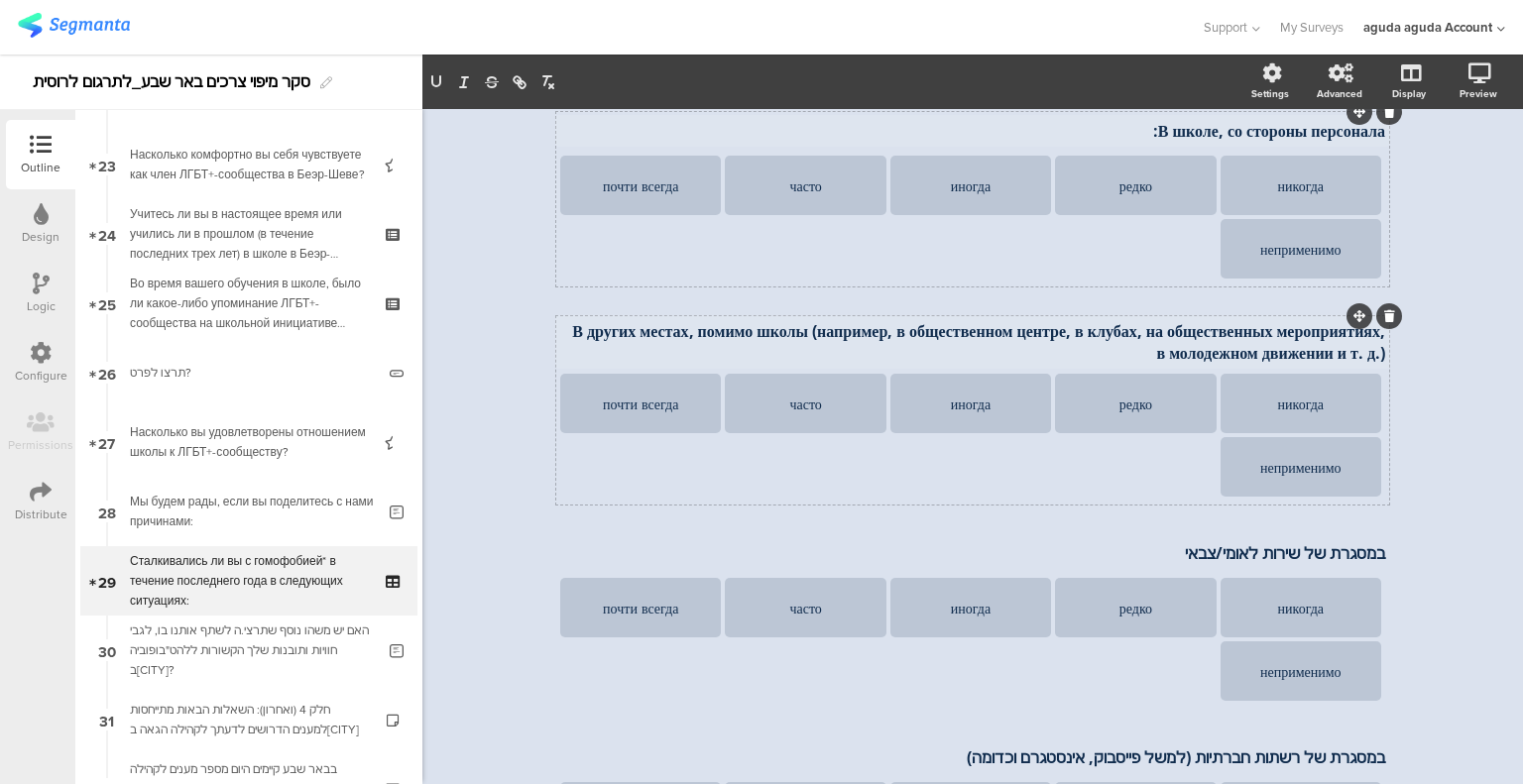 click on "В других местах, помимо школы (например, в общественном центре, в клубах, на общественных мероприятиях, в молодежном движении и т. д.)" at bounding box center (973, 342) 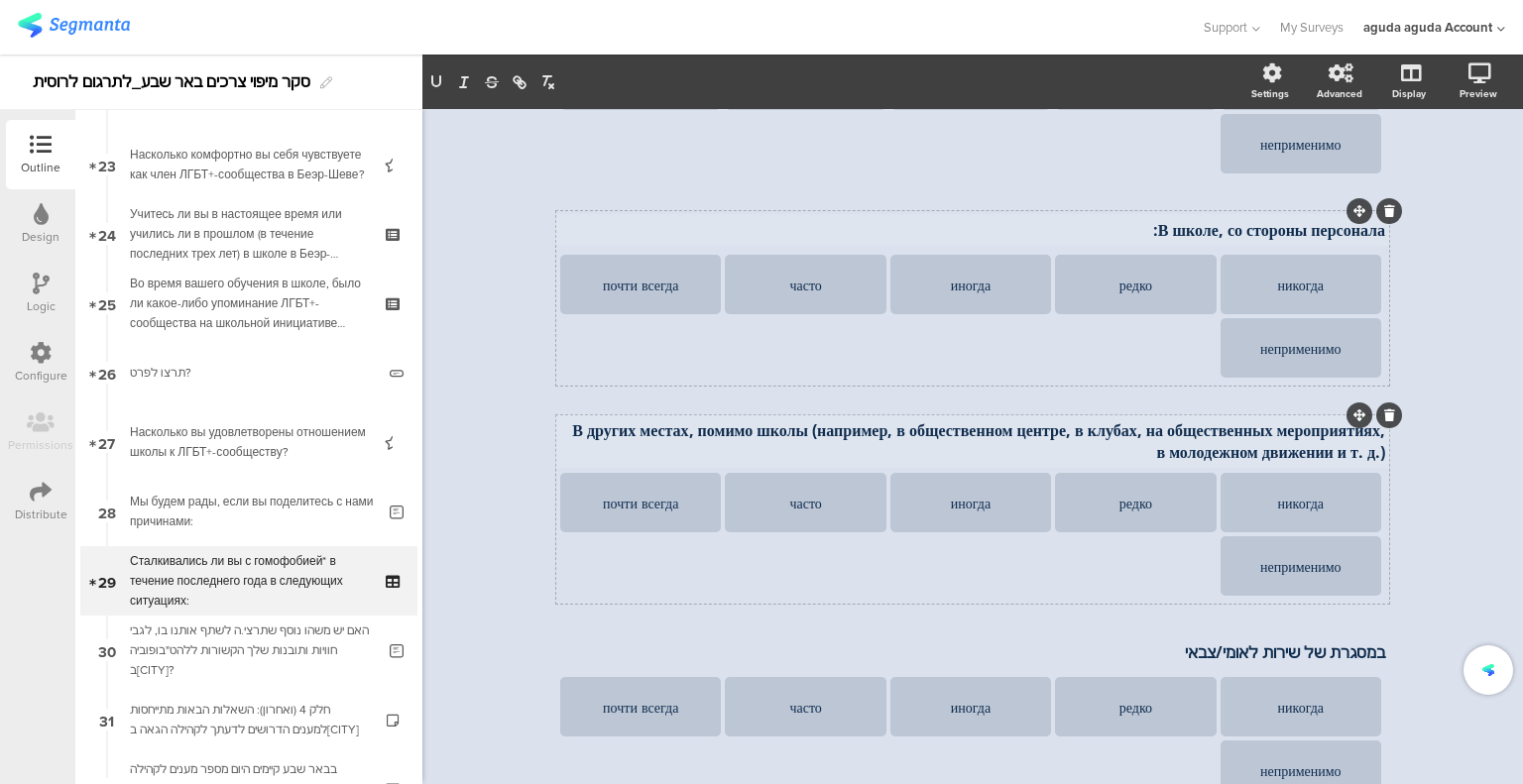 scroll, scrollTop: 349, scrollLeft: 0, axis: vertical 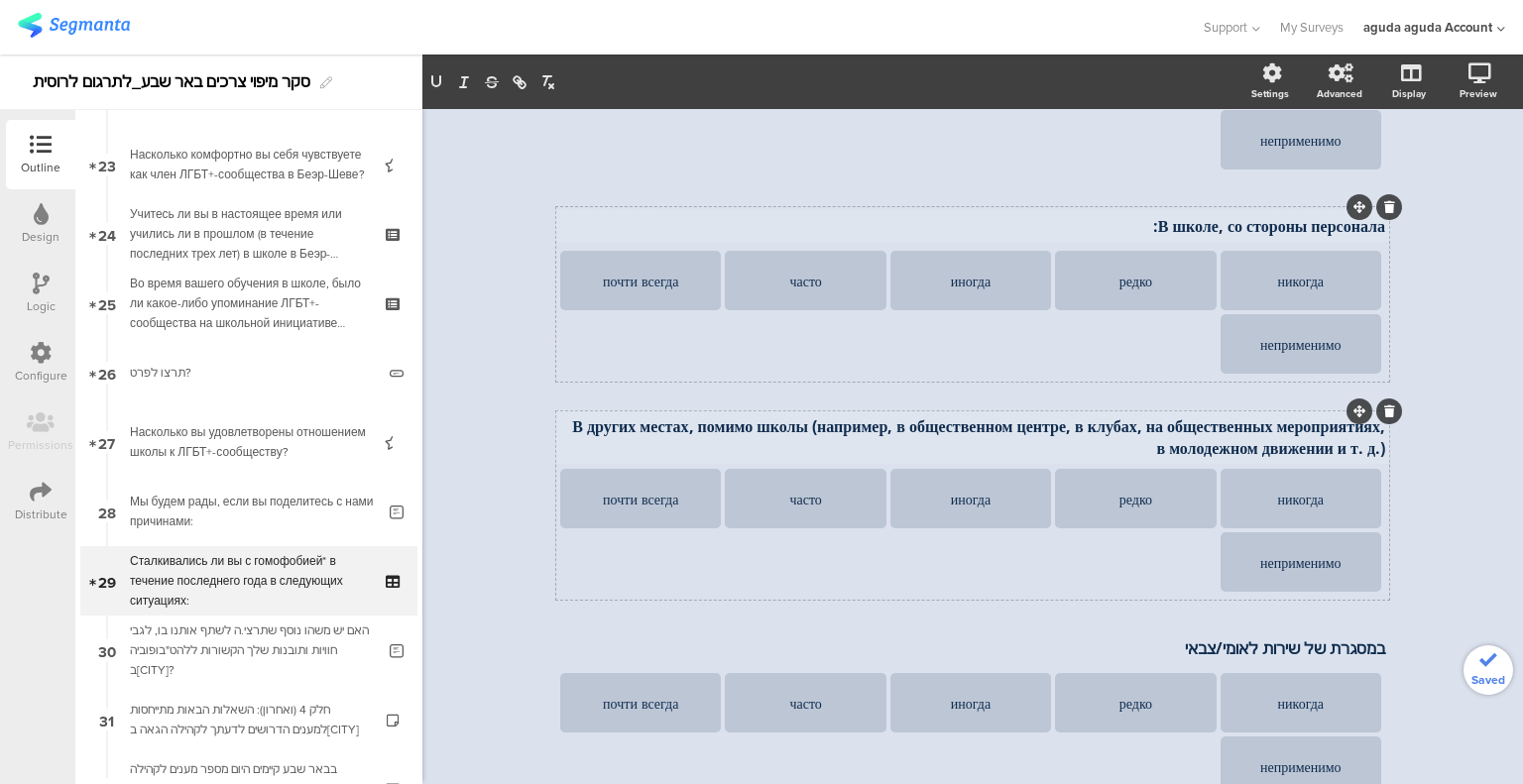 click on "В других местах, помимо школы (например, в общественном центре, в клубах, на общественных мероприятиях, в молодежном движении и т. д.)" at bounding box center [973, 437] 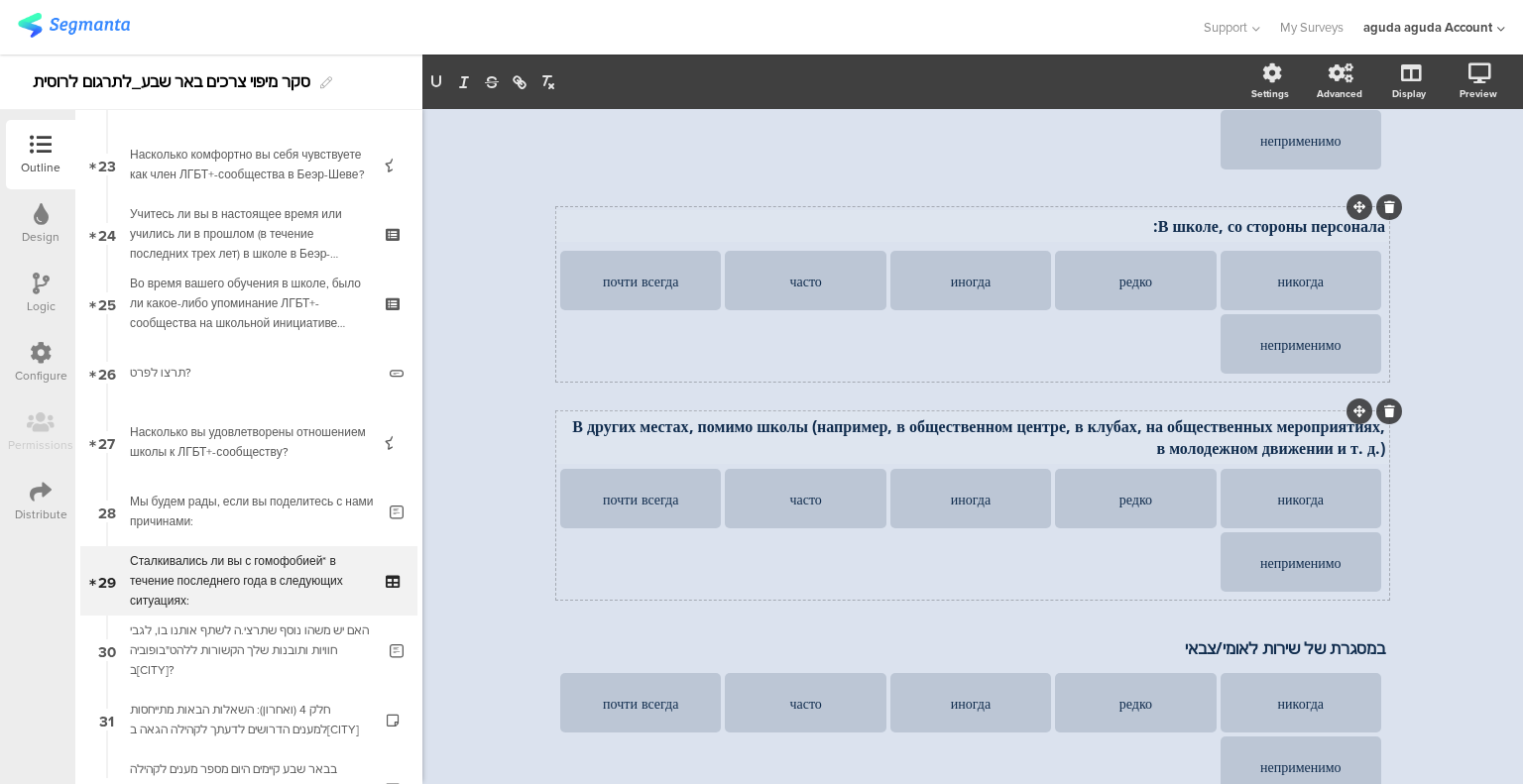 click on "В других местах, помимо школы (например, в общественном центре, в клубах, на общественных мероприятиях, в молодежном движении и т. д.)" at bounding box center [973, 437] 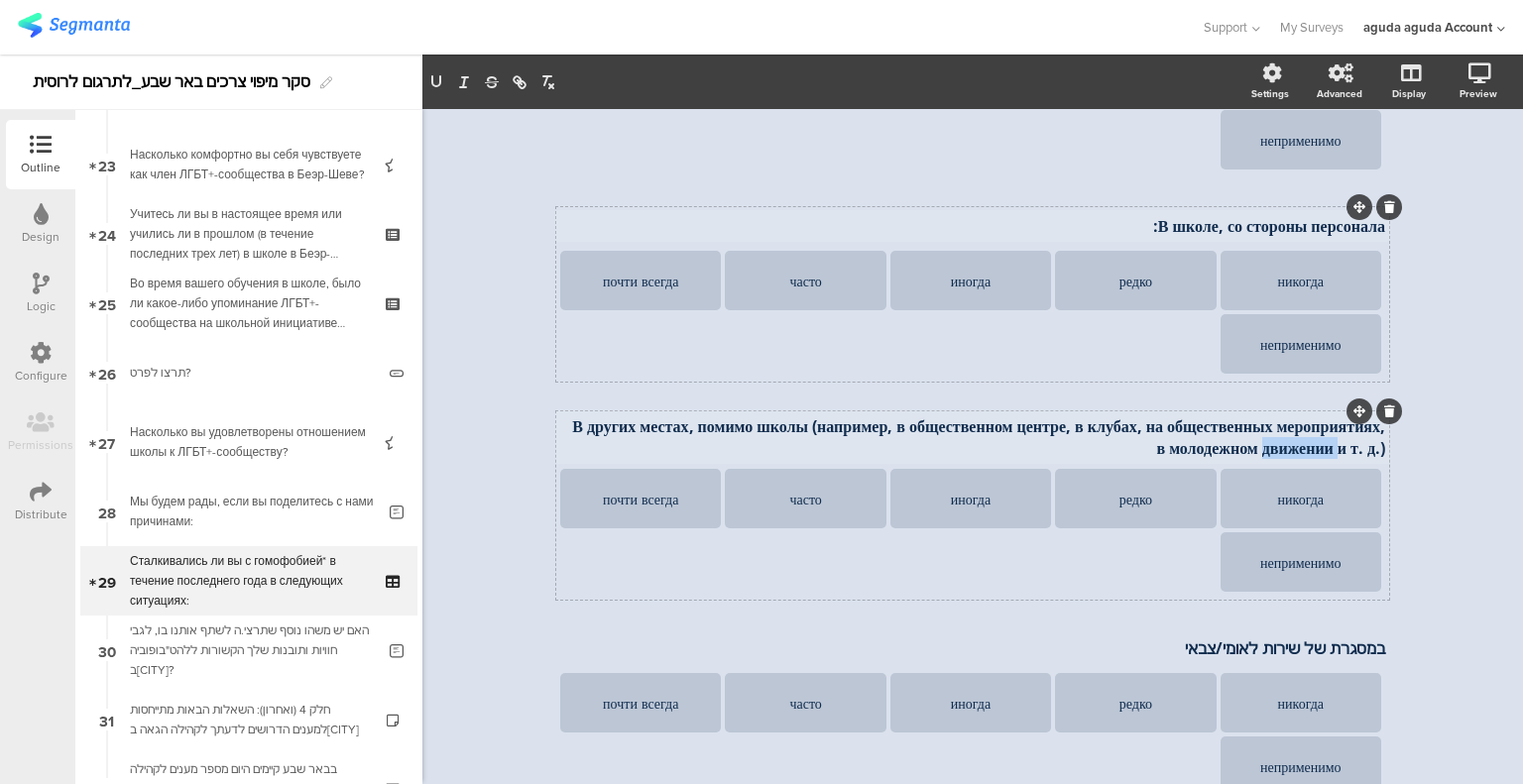 click on "В других местах, помимо школы (например, в общественном центре, в клубах, на общественных мероприятиях, в молодежном движении и т. д.)" at bounding box center [973, 437] 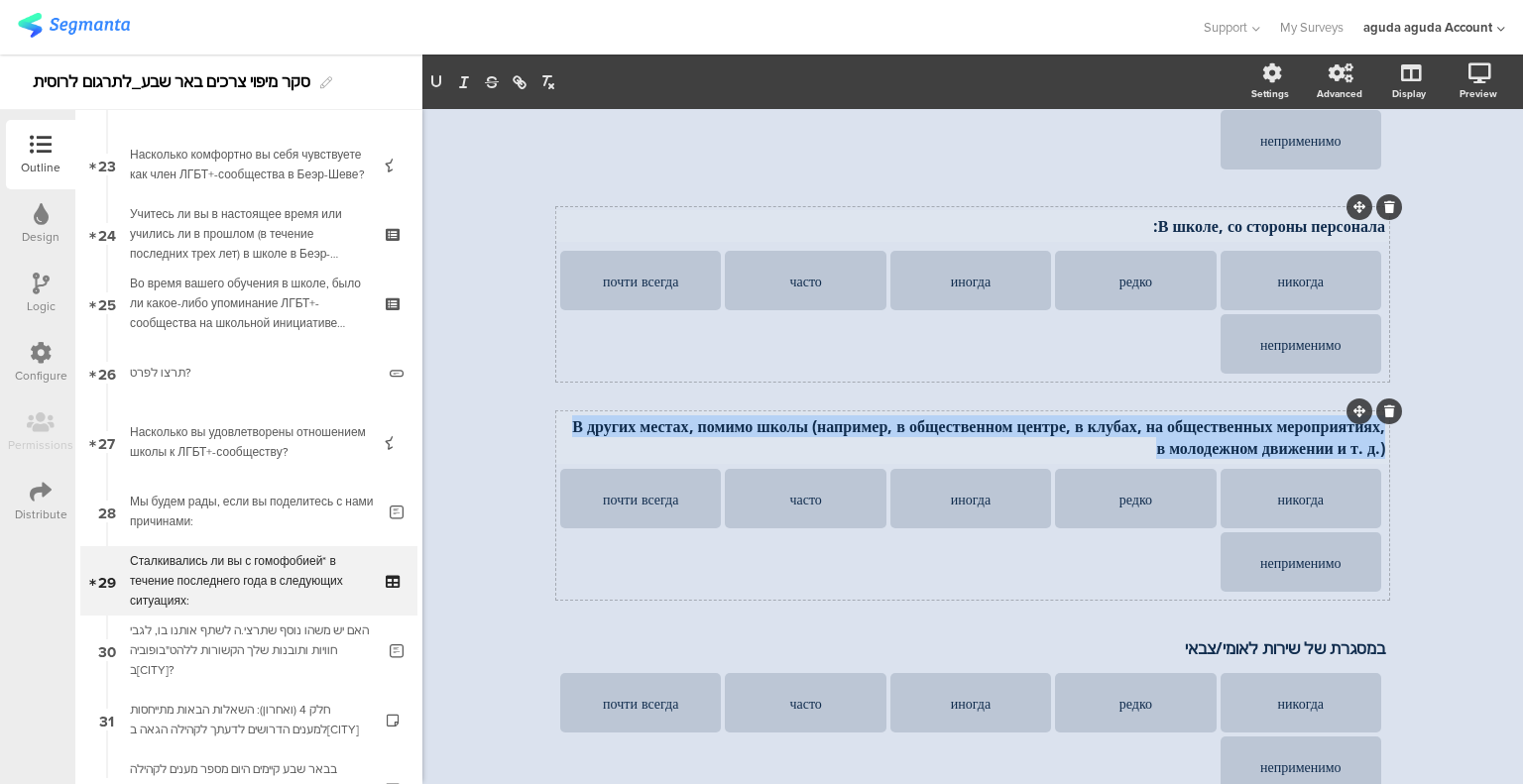click on "В других местах, помимо школы (например, в общественном центре, в клубах, на общественных мероприятиях, в молодежном движении и т. д.)" at bounding box center (973, 437) 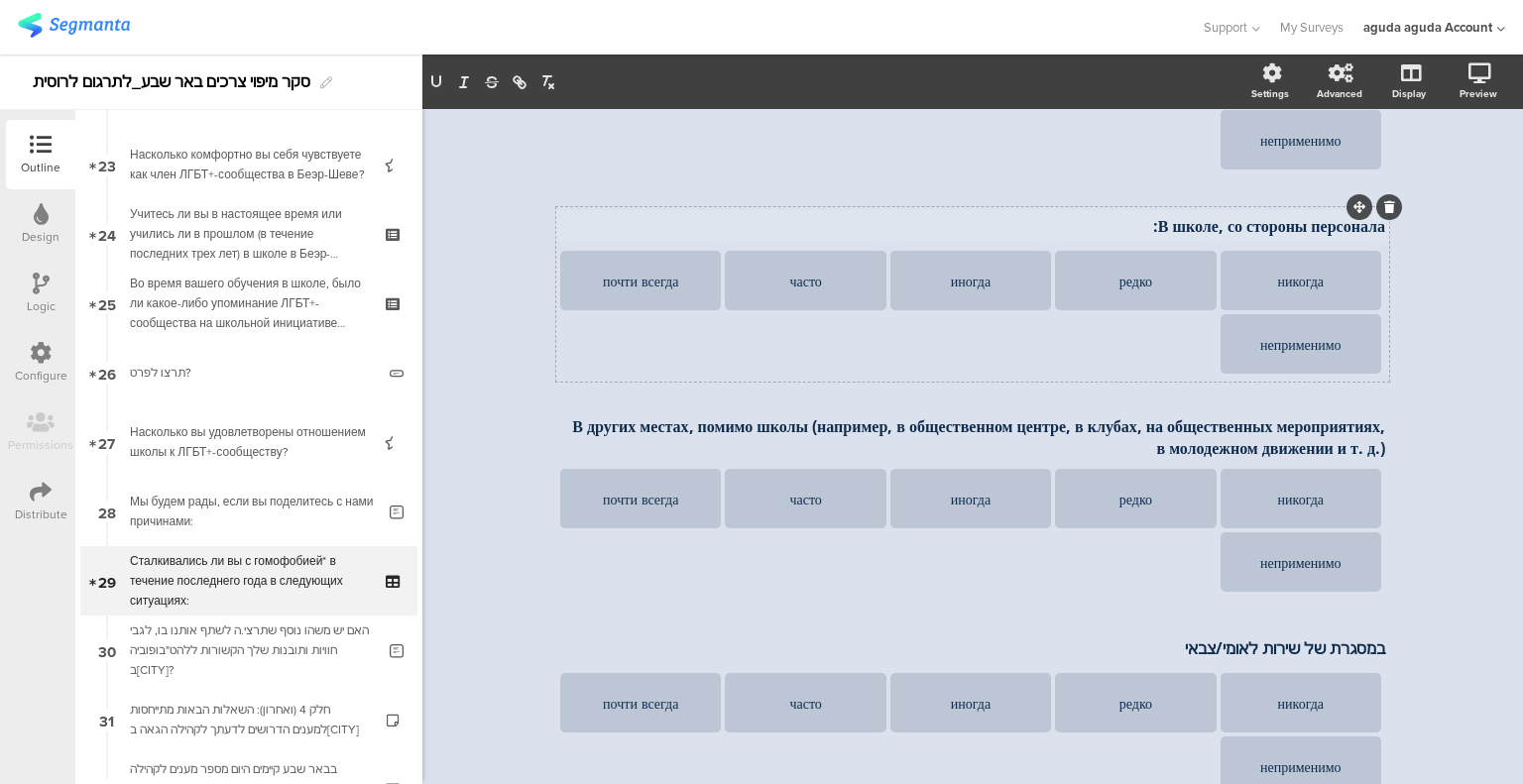 drag, startPoint x: 1432, startPoint y: 399, endPoint x: 1380, endPoint y: 357, distance: 66.8431 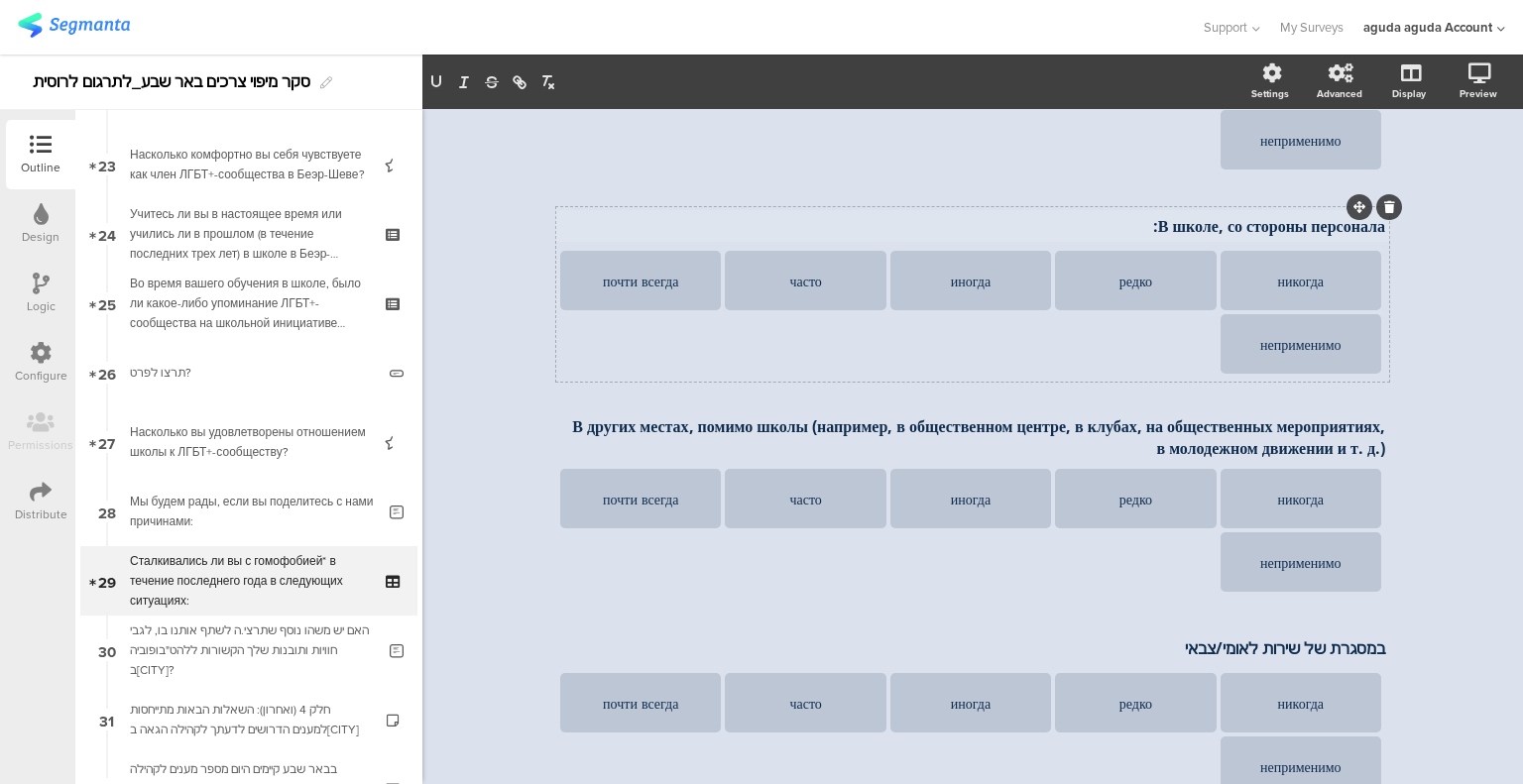 click on "Type caption...
Сталкивались ли вы с гомофобией* в течение последнего года в следующих ситуациях:
Сталкивались ли вы с гомофобией* в течение последнего года в следующих ситуациях:" 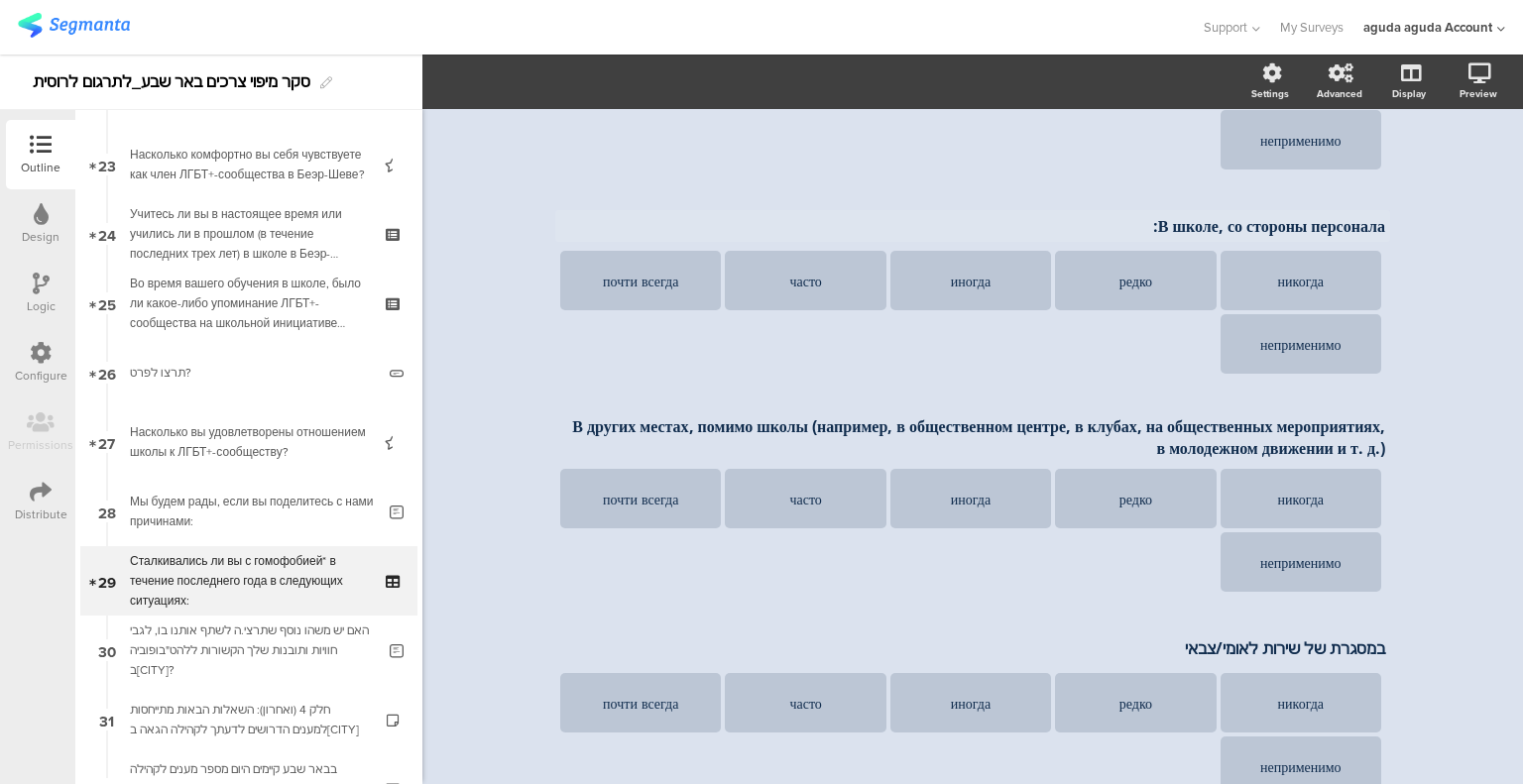click on "В школе, от других учеников:
В школе, от других учеников:
никогда
редко
иногда
часто
почти всегда
неприменимо
В школе, со стороны персонала:
В школе, со стороны персонала:
никогда" 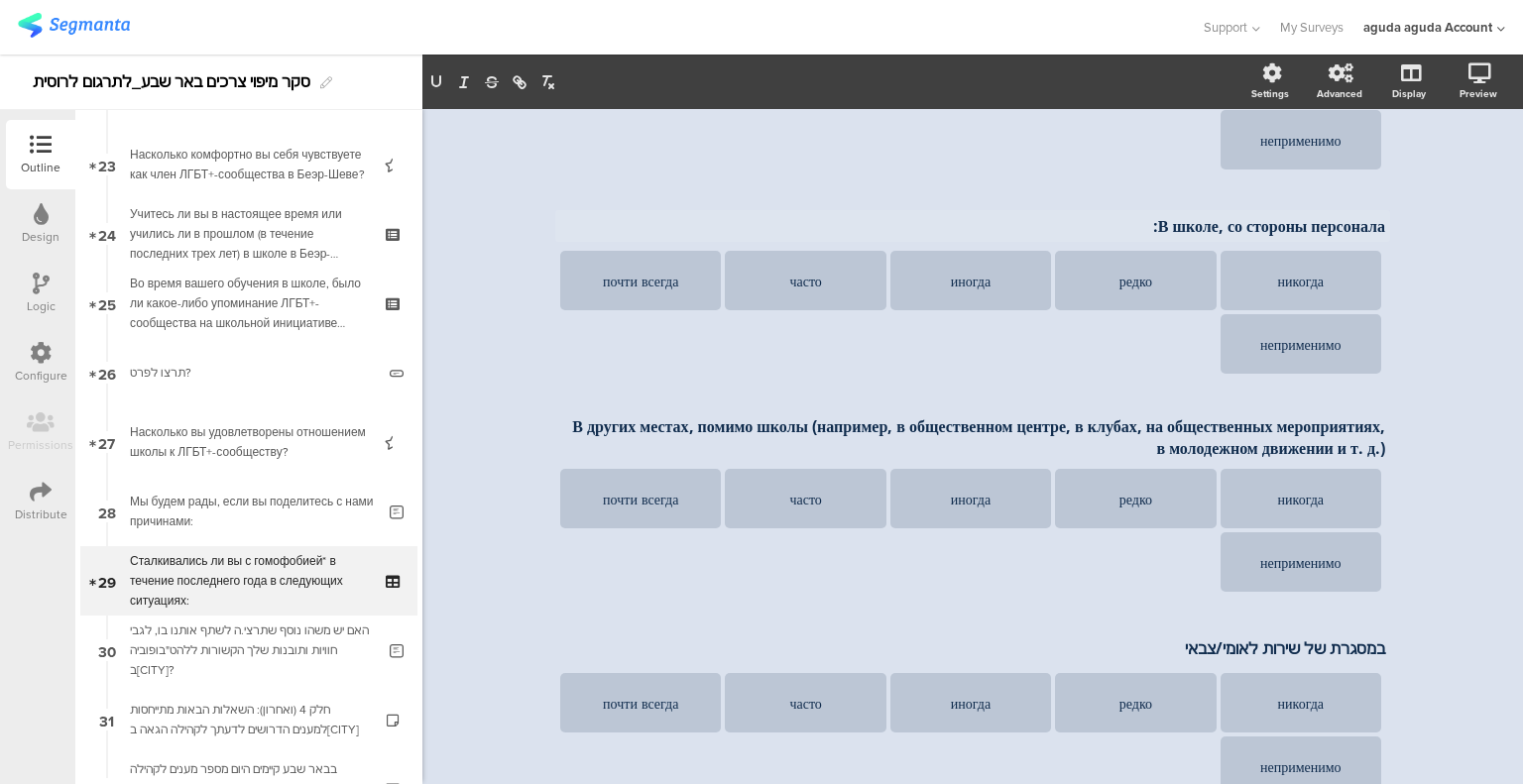 scroll, scrollTop: 328, scrollLeft: 0, axis: vertical 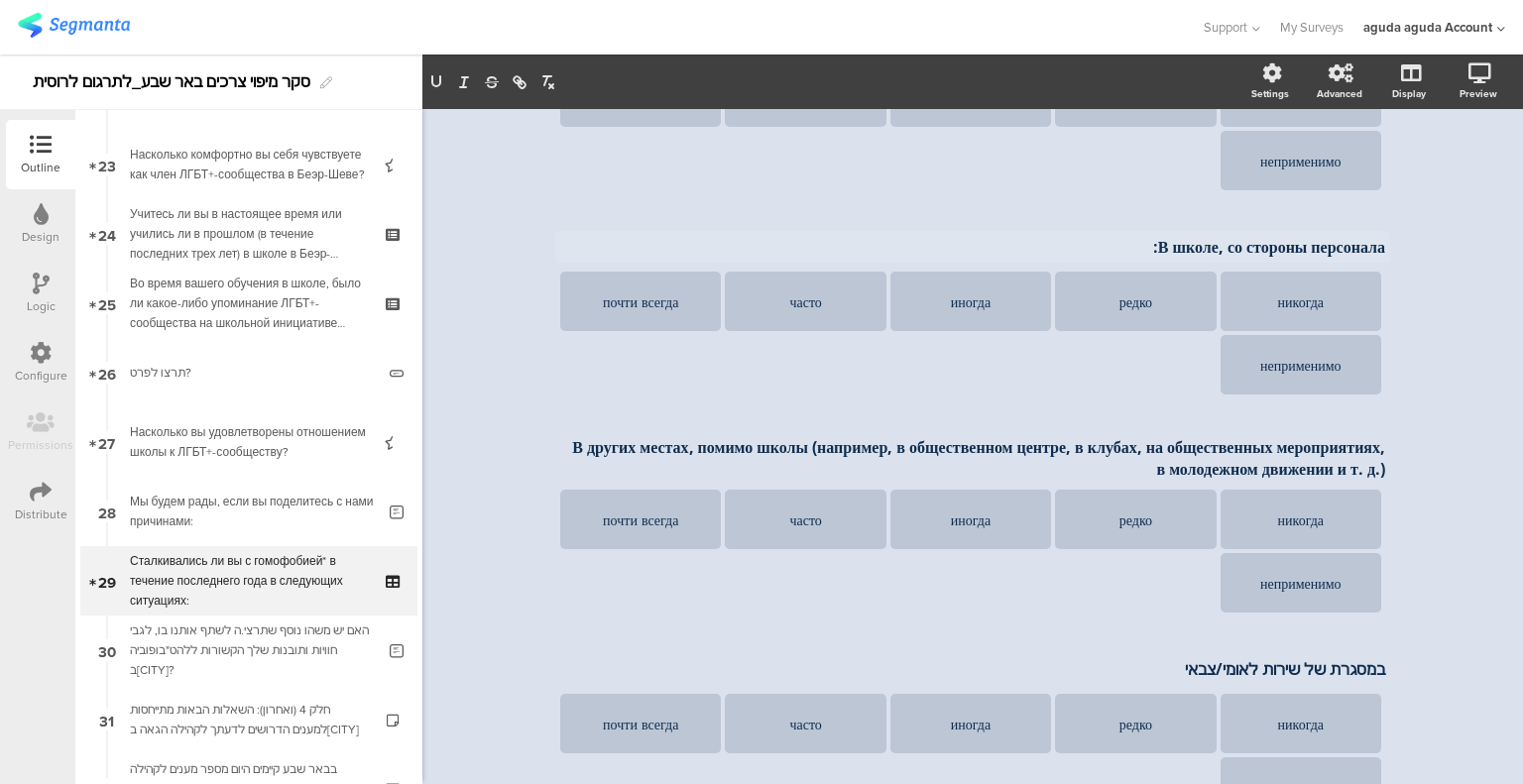 type 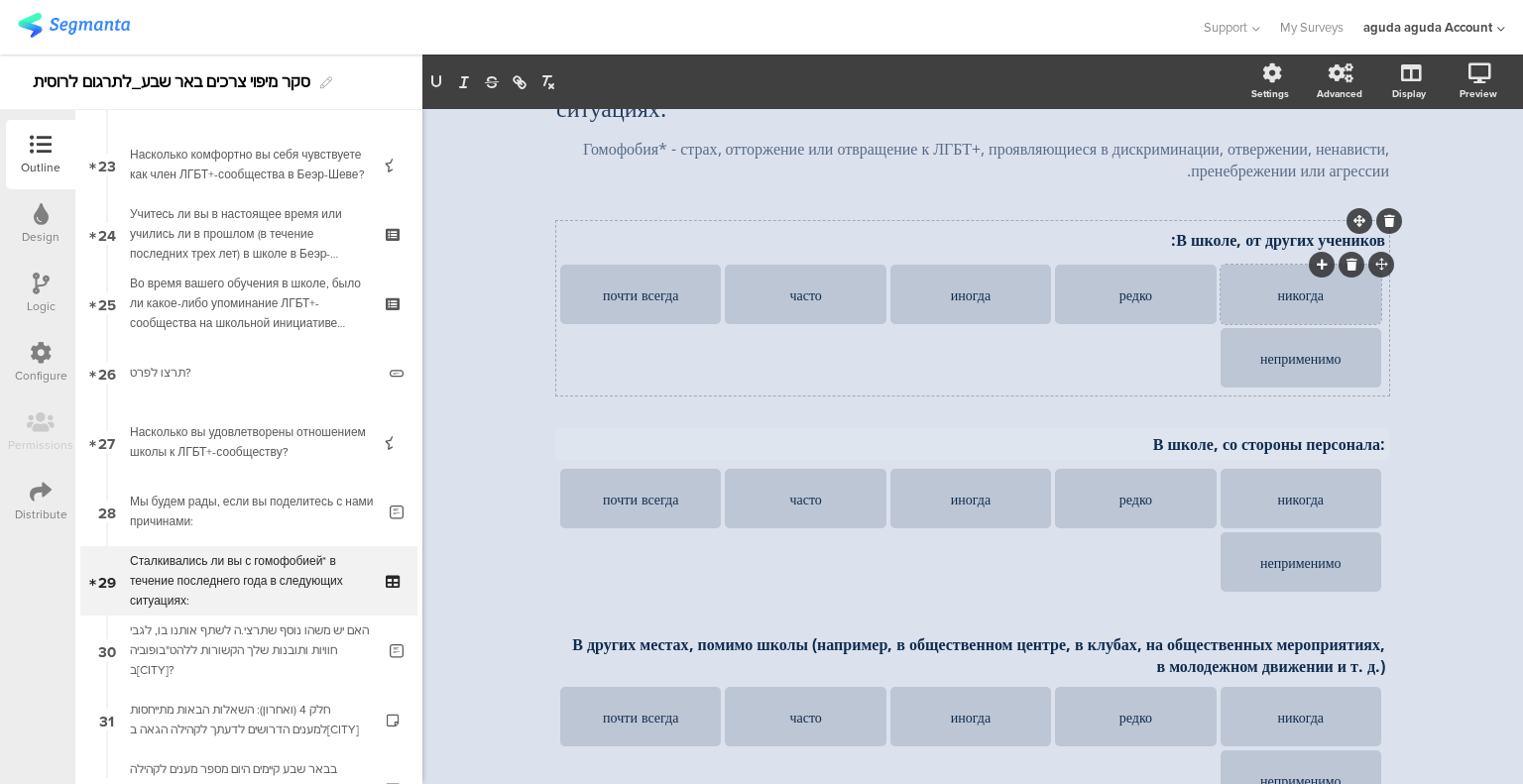 scroll, scrollTop: 134, scrollLeft: 0, axis: vertical 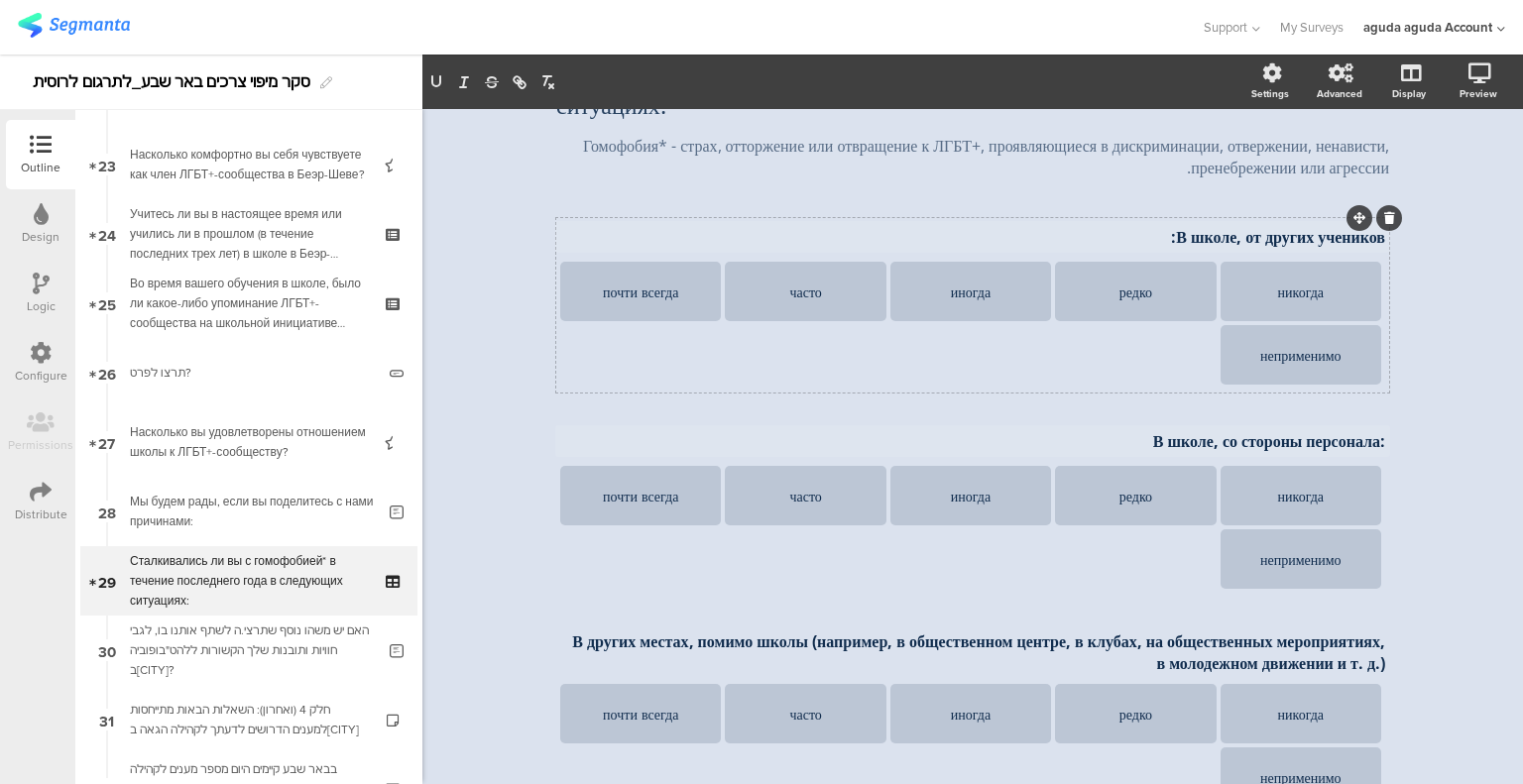 click on "В школе, от других учеников:
В школе, от других учеников:" at bounding box center (973, 237) 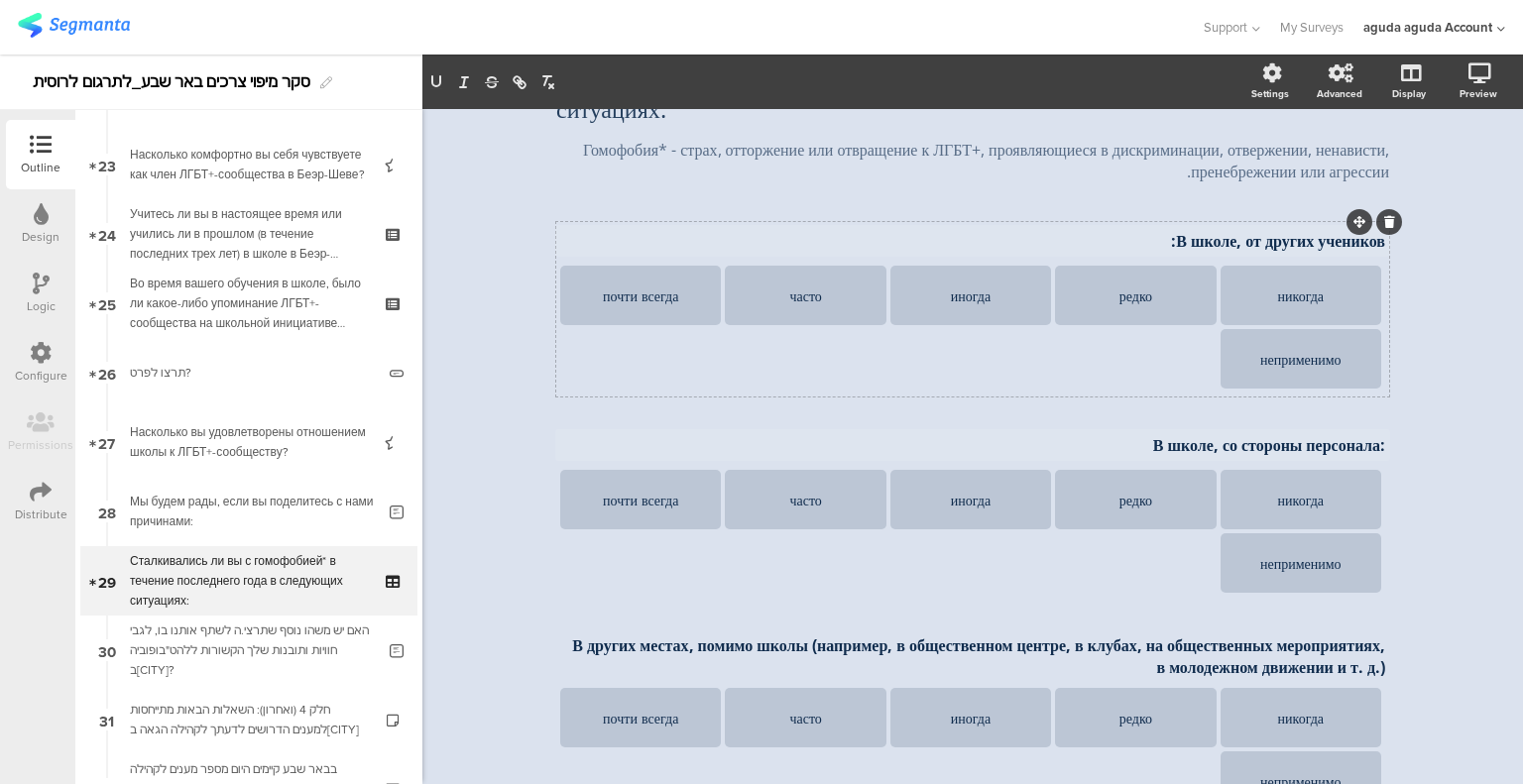 type 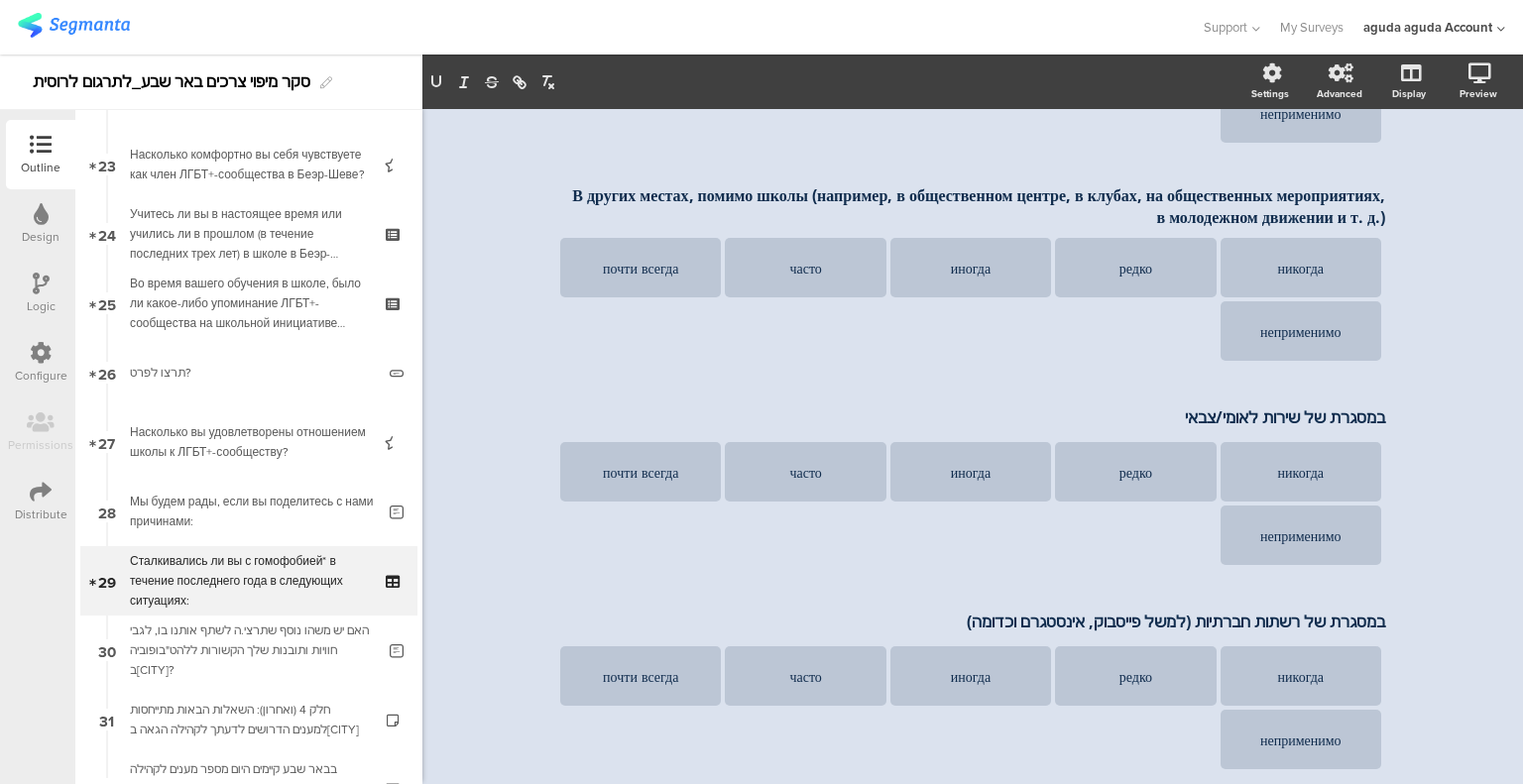 scroll, scrollTop: 625, scrollLeft: 0, axis: vertical 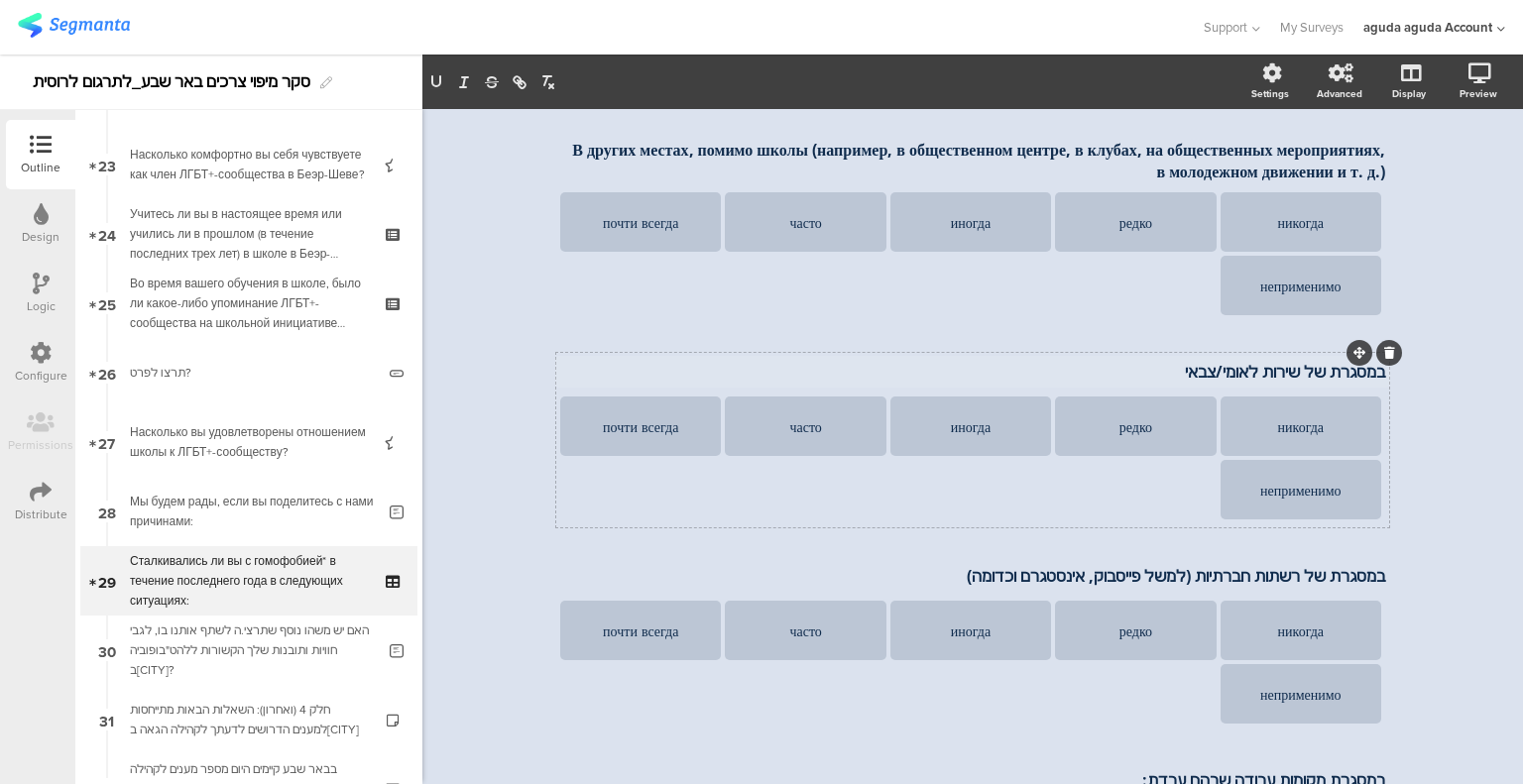 click on "במסגרת של שירות לאומי/צבאי
במסגרת של שירות לאומי/צבאי
במסגרת של שירות לאומי/צבאי" at bounding box center (973, 372) 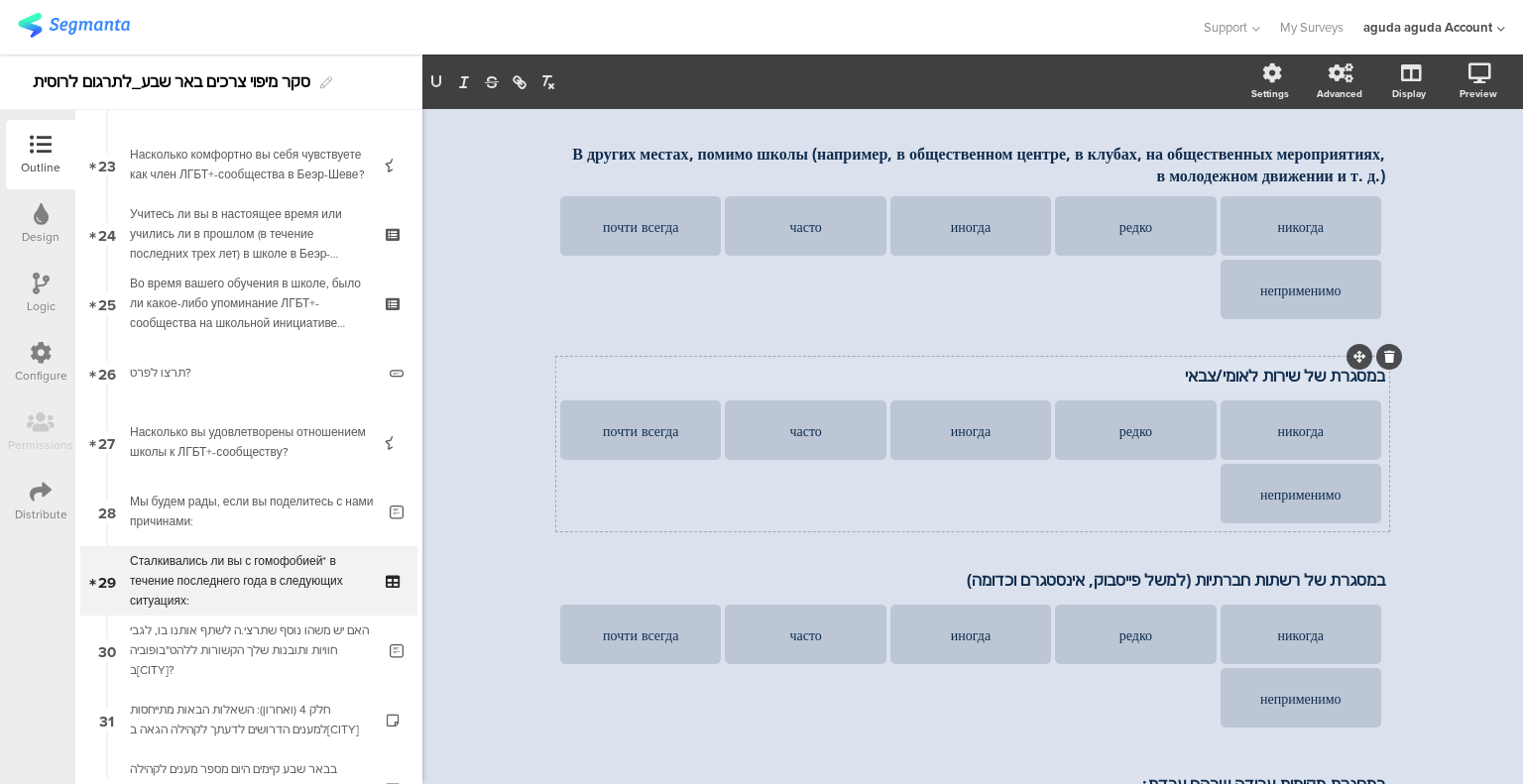 click on "במסגרת של שירות לאומי/צבאי" at bounding box center (973, 376) 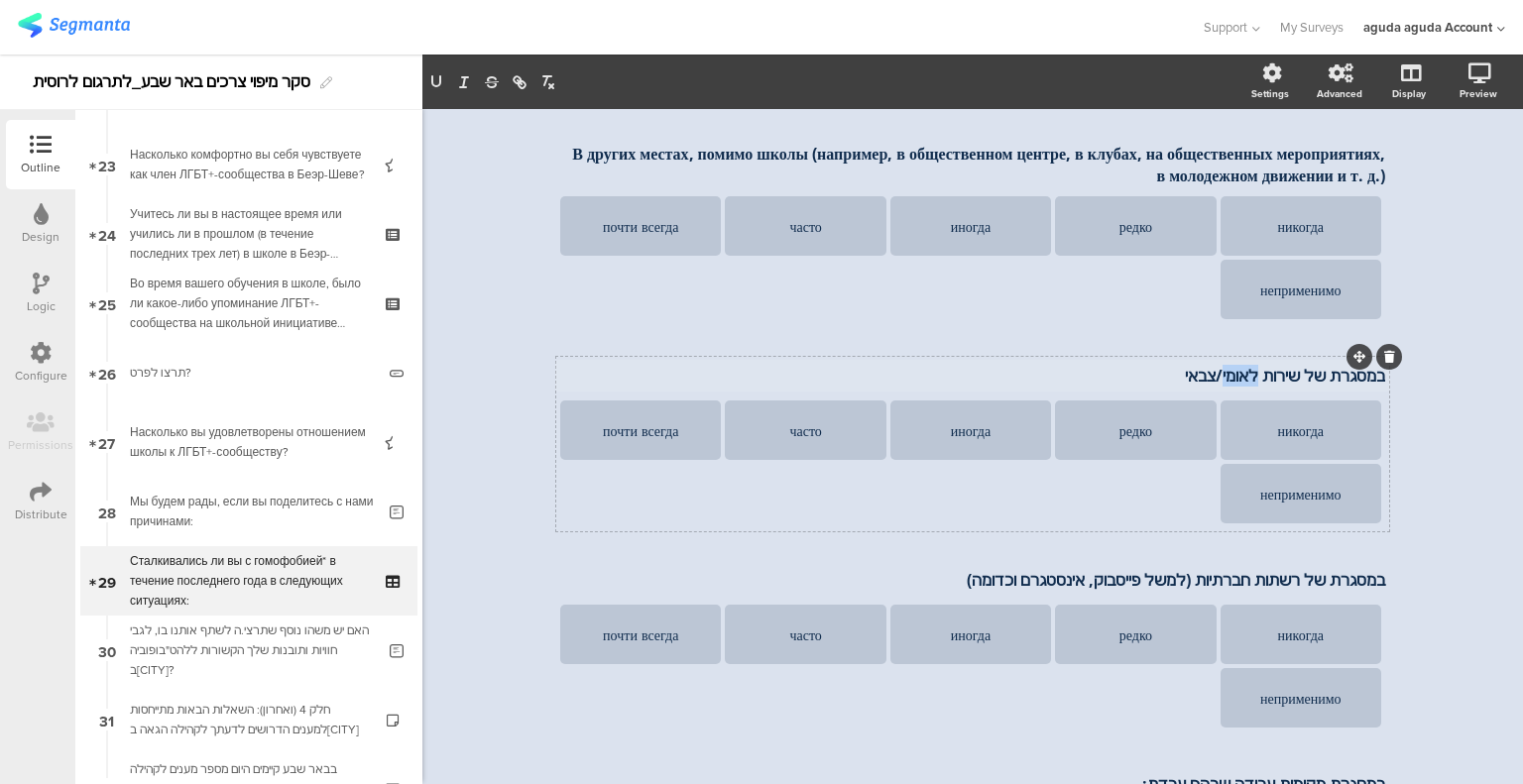 click on "במסגרת של שירות לאומי/צבאי" at bounding box center [973, 376] 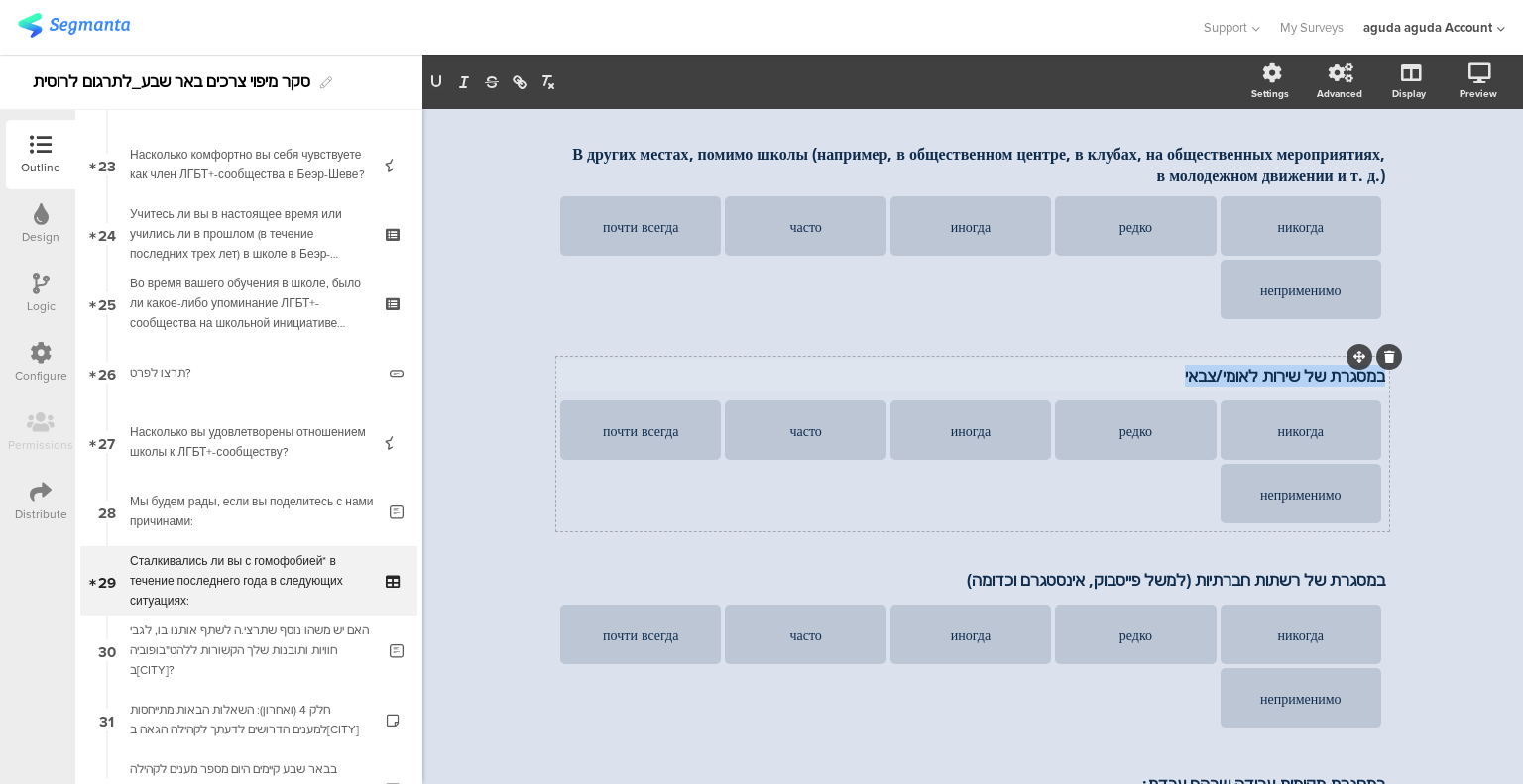 click on "במסגרת של שירות לאומי/צבאי" at bounding box center (973, 376) 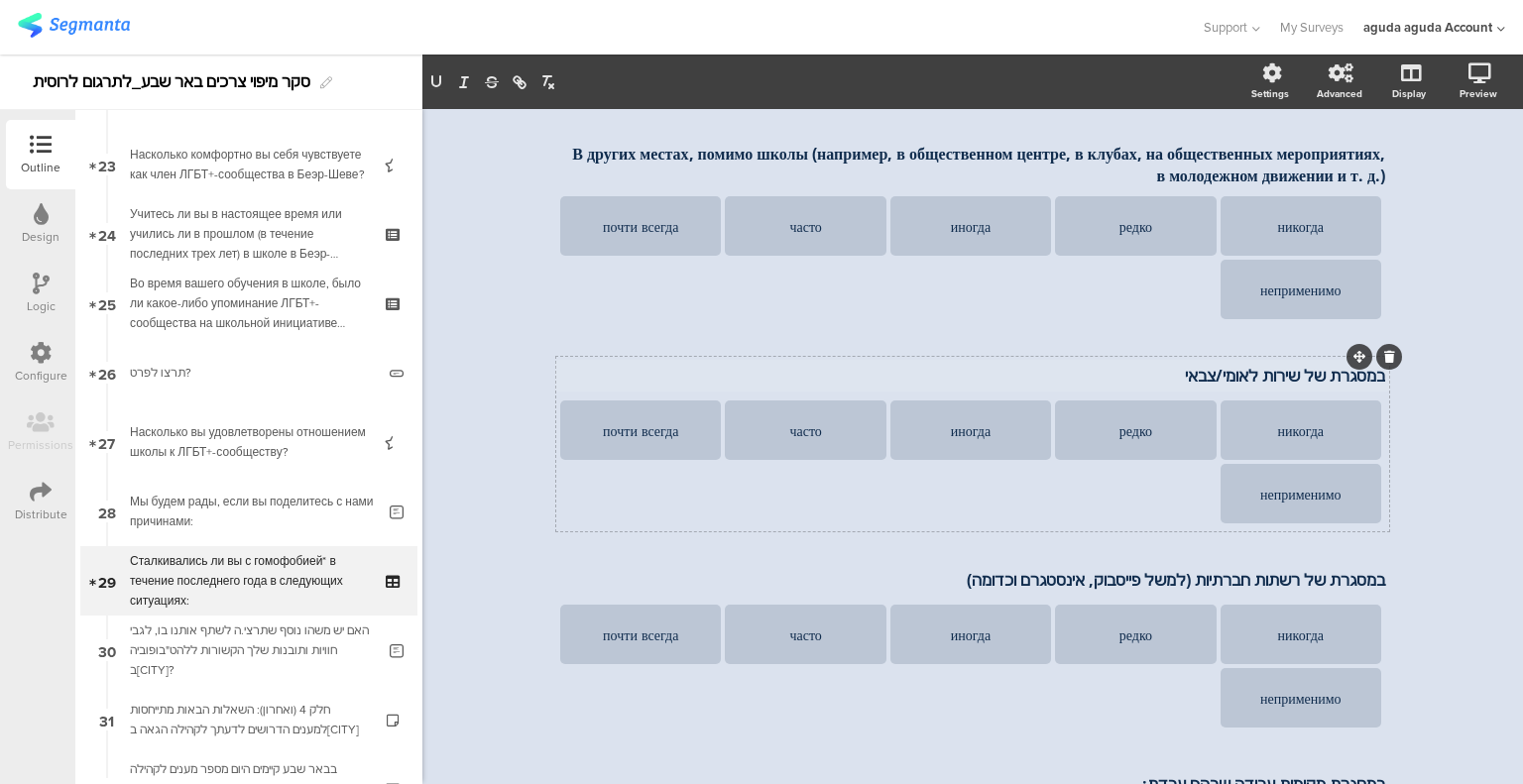 click on "במסגרת של שירות לאומי/צבאי" at bounding box center (973, 376) 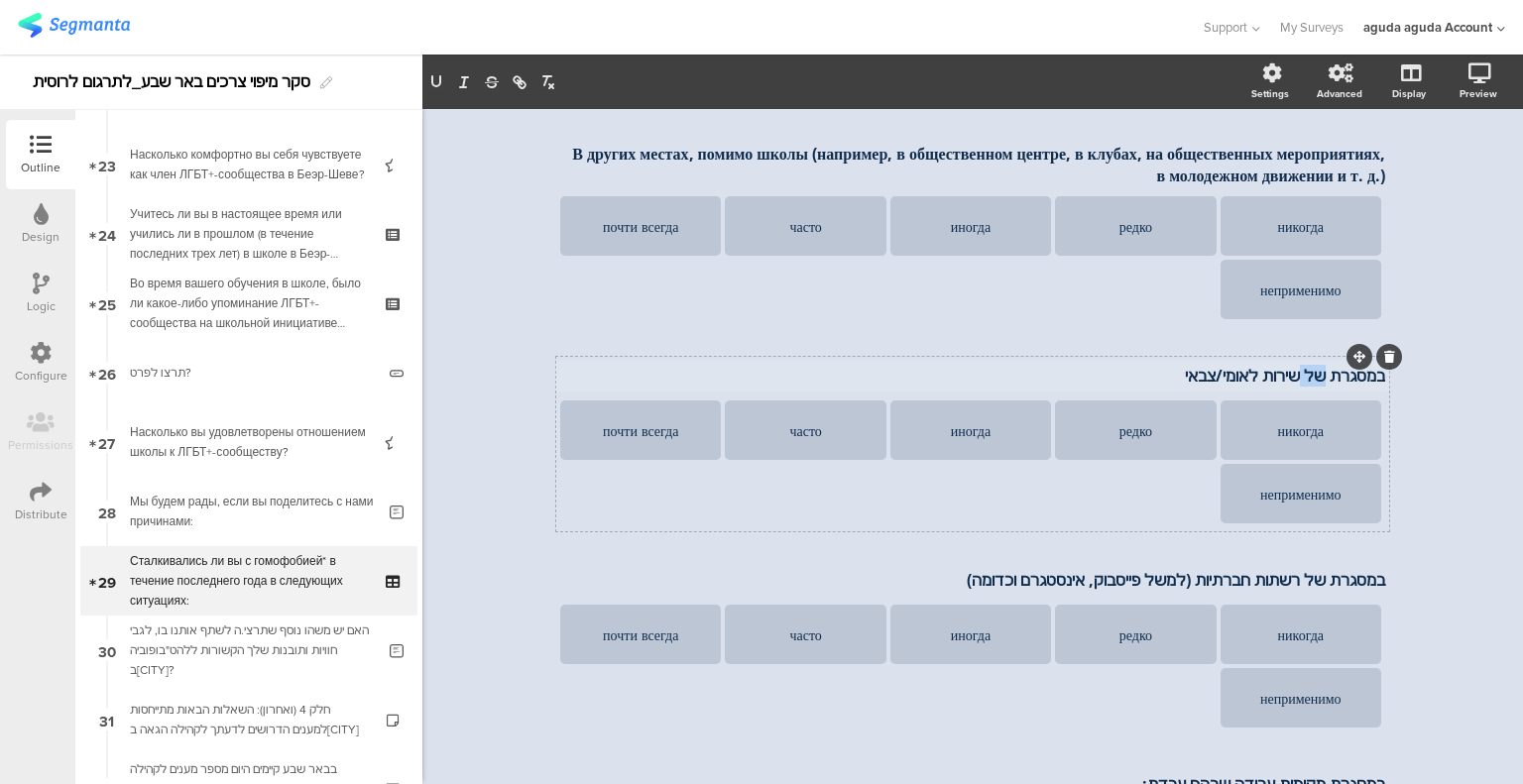 click on "במסגרת של שירות לאומי/צבאי" at bounding box center [973, 376] 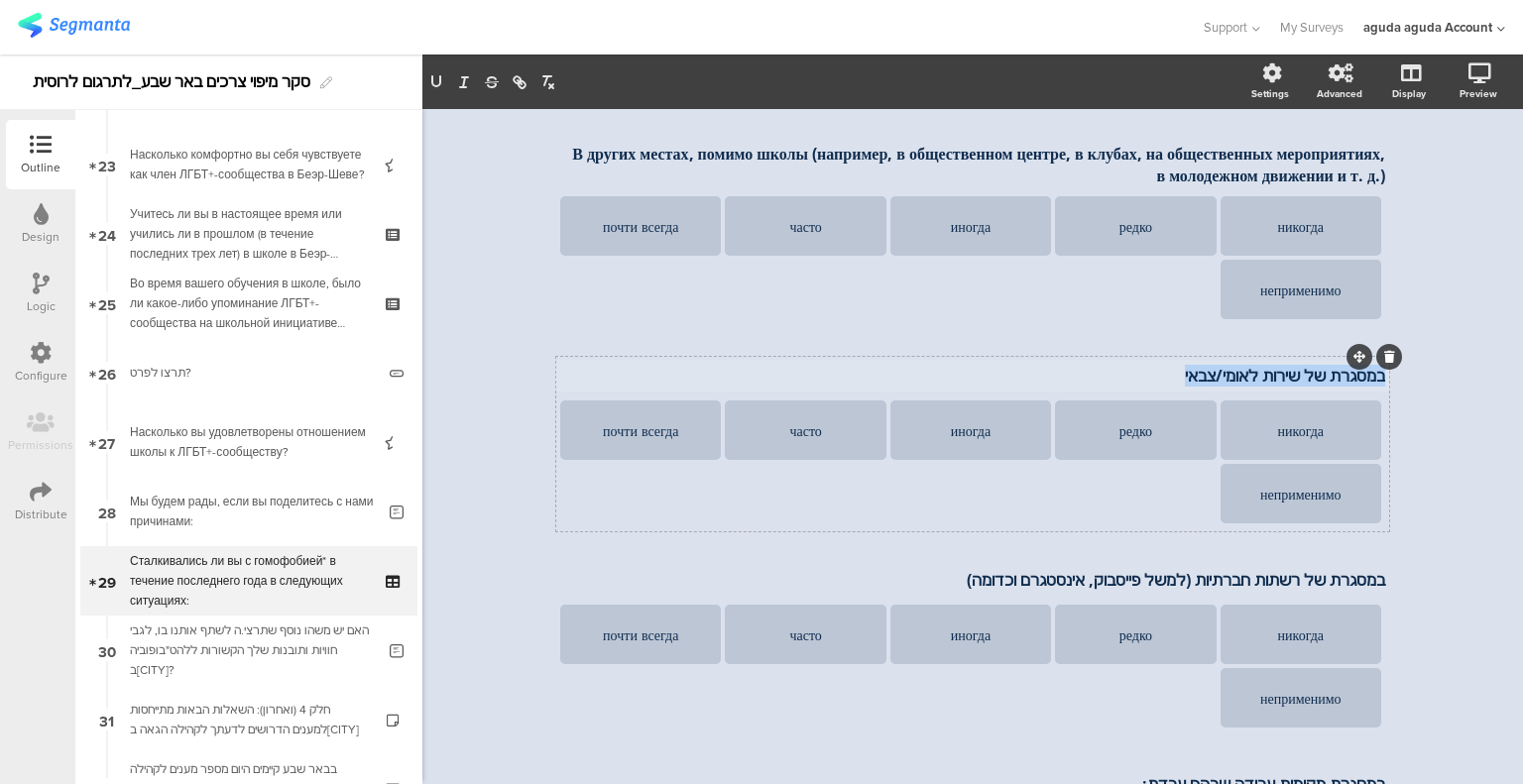 click on "במסגרת של שירות לאומי/צבאי" at bounding box center (973, 376) 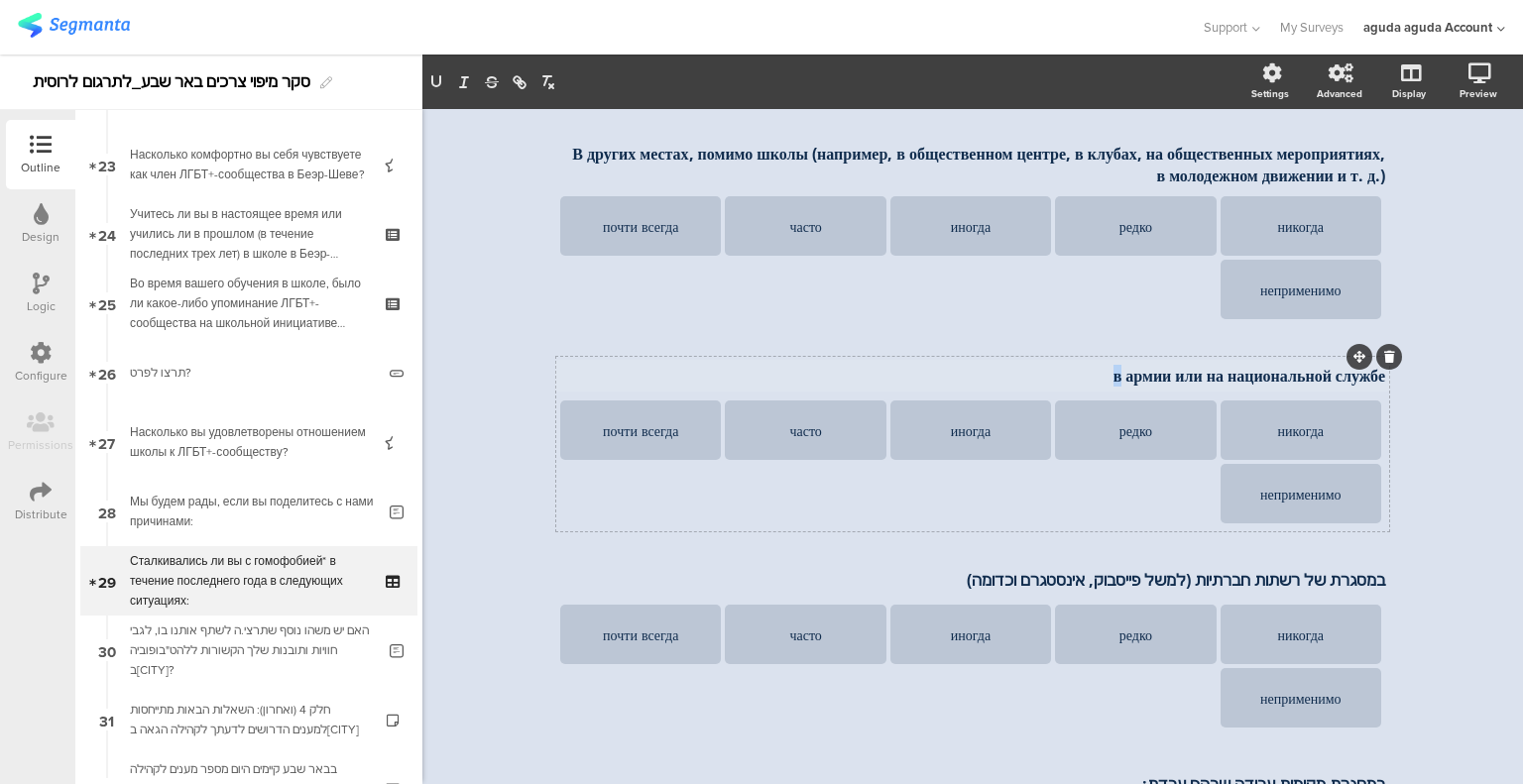 click on "в армии или на национальной службе" at bounding box center (973, 376) 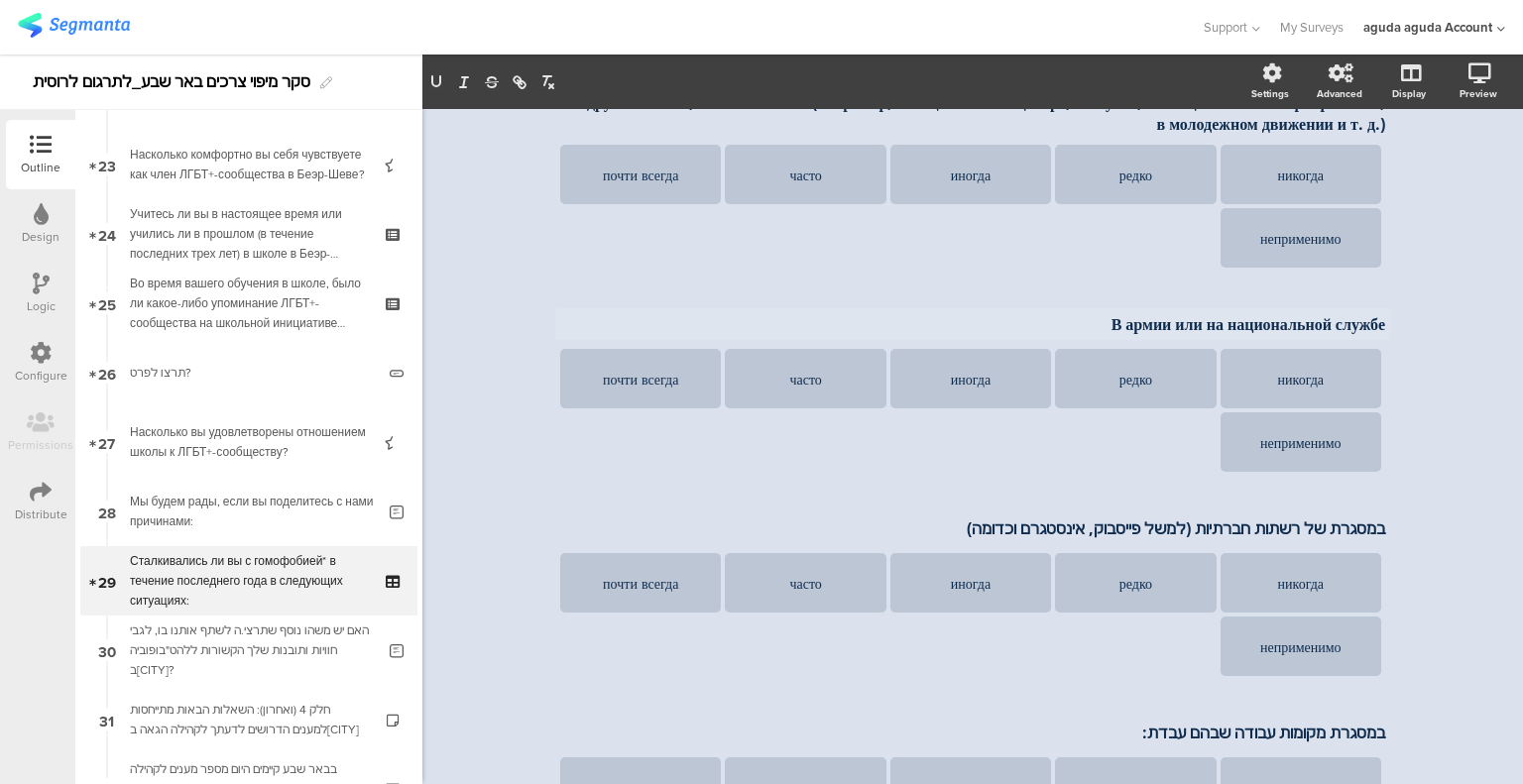 scroll, scrollTop: 820, scrollLeft: 0, axis: vertical 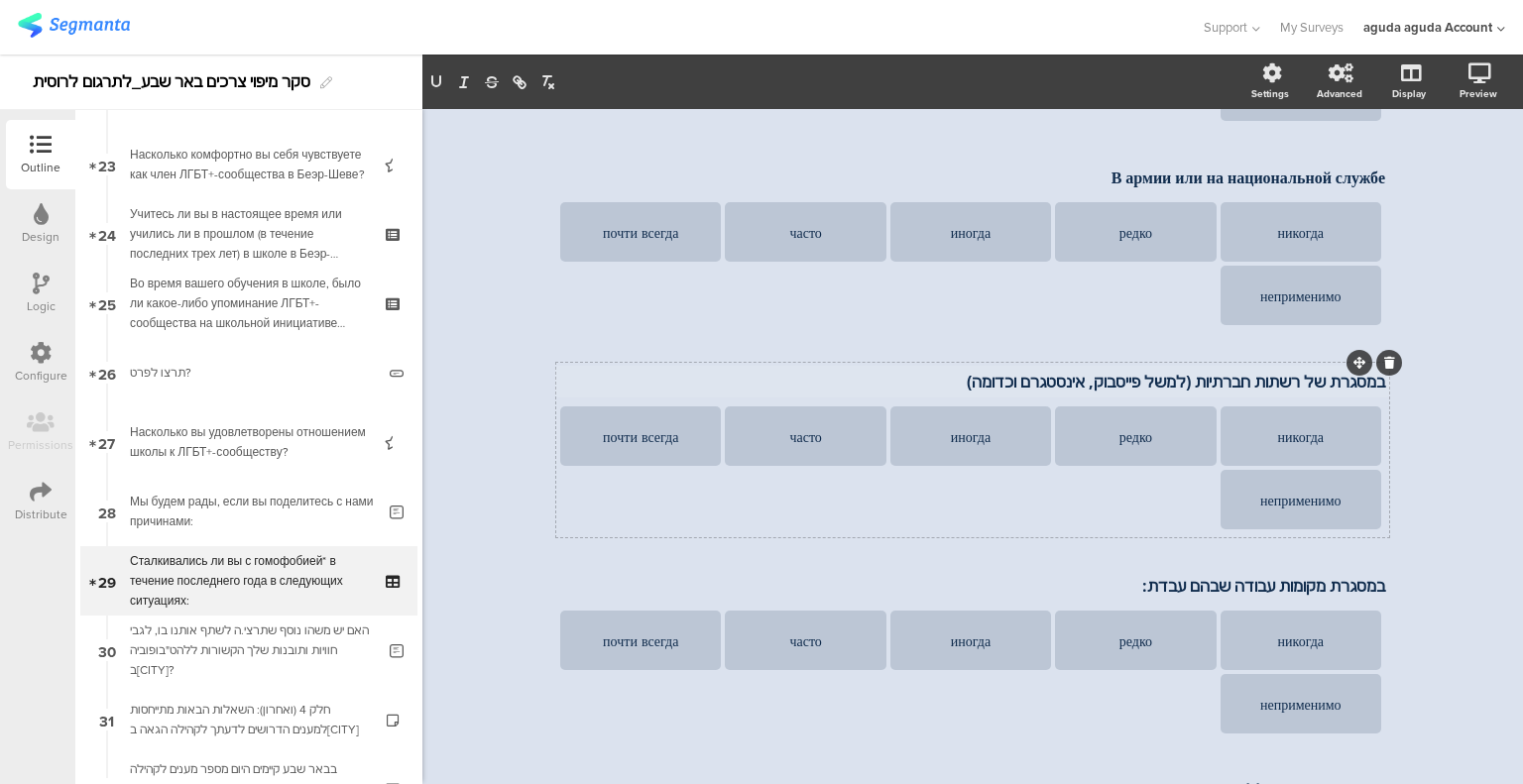 click on "במסגרת של רשתות חברתיות (למשל בפייסבוק, אינסטגרם וכדומה)
במסגרת של רשתות חברתיות (למשל בפייסבוק, אינסטגרם וכדומה)" at bounding box center (973, 382) 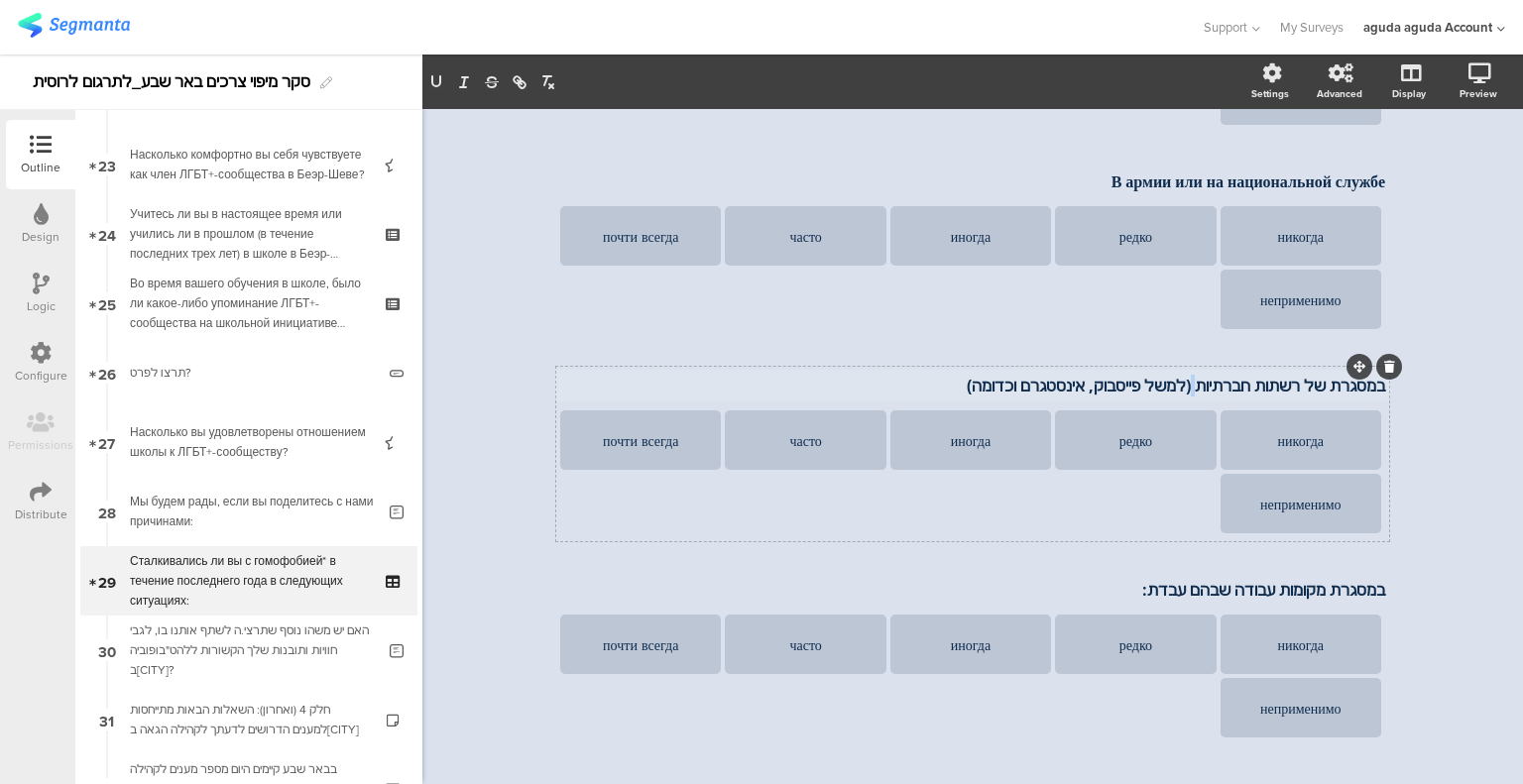 click on "במסגרת של רשתות חברתיות (למשל פייסבוק, אינסטגרם וכדומה)" at bounding box center (973, 386) 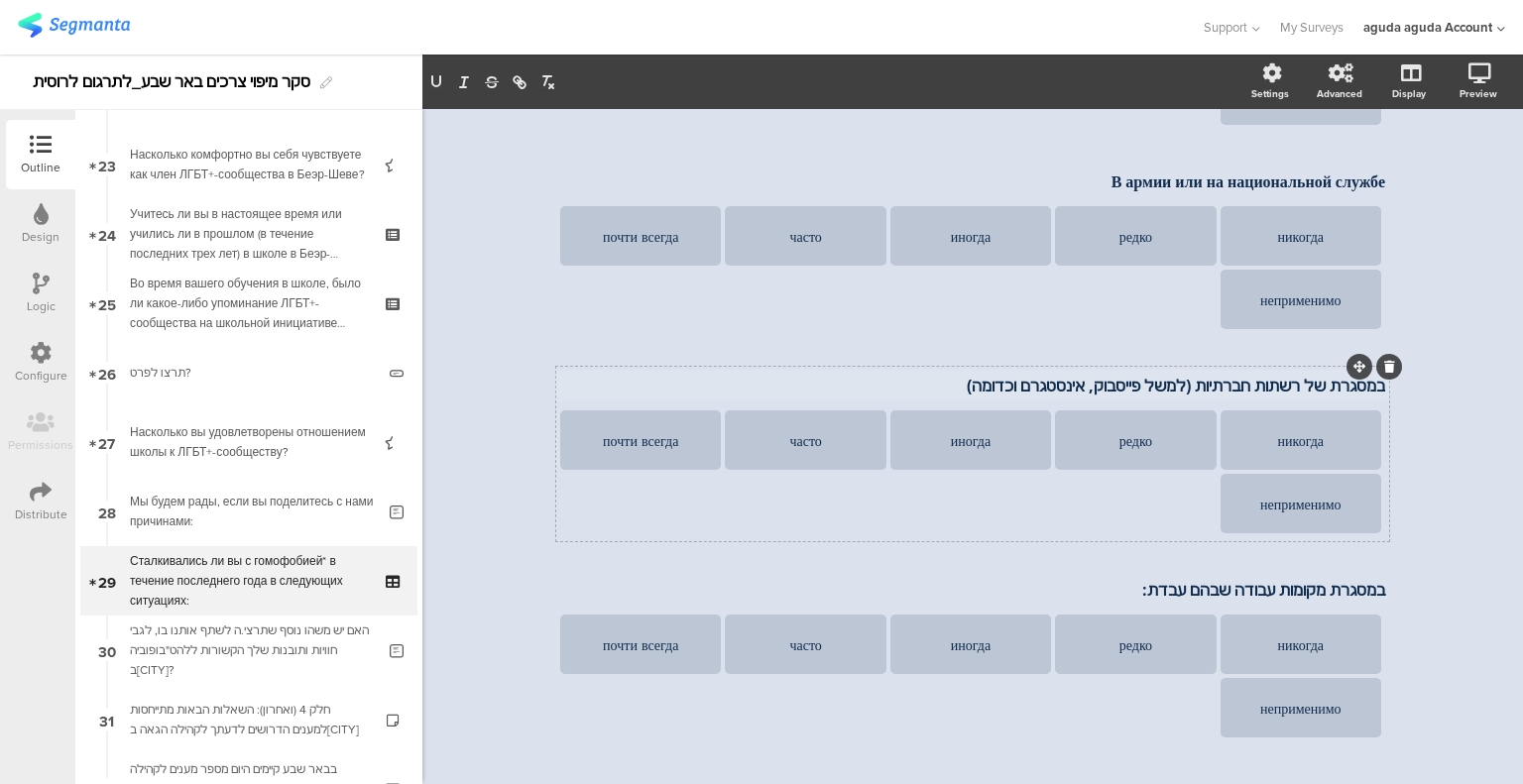 click on "במסגרת של רשתות חברתיות (למשל פייסבוק, אינסטגרם וכדומה)" at bounding box center (973, 386) 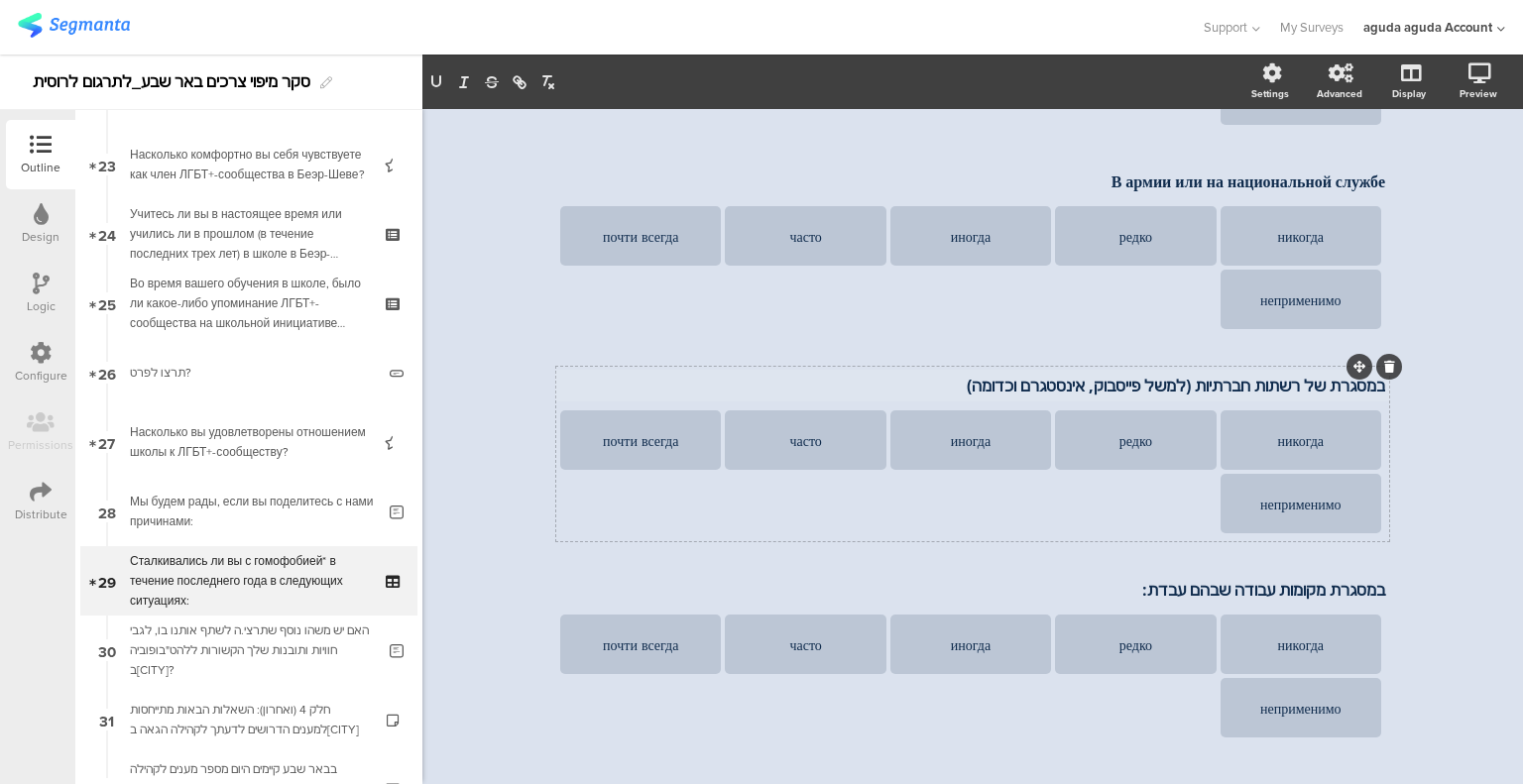 click on "במסגרת של רשתות חברתיות (למשל פייסבוק, אינסטגרם וכדומה)" at bounding box center [973, 386] 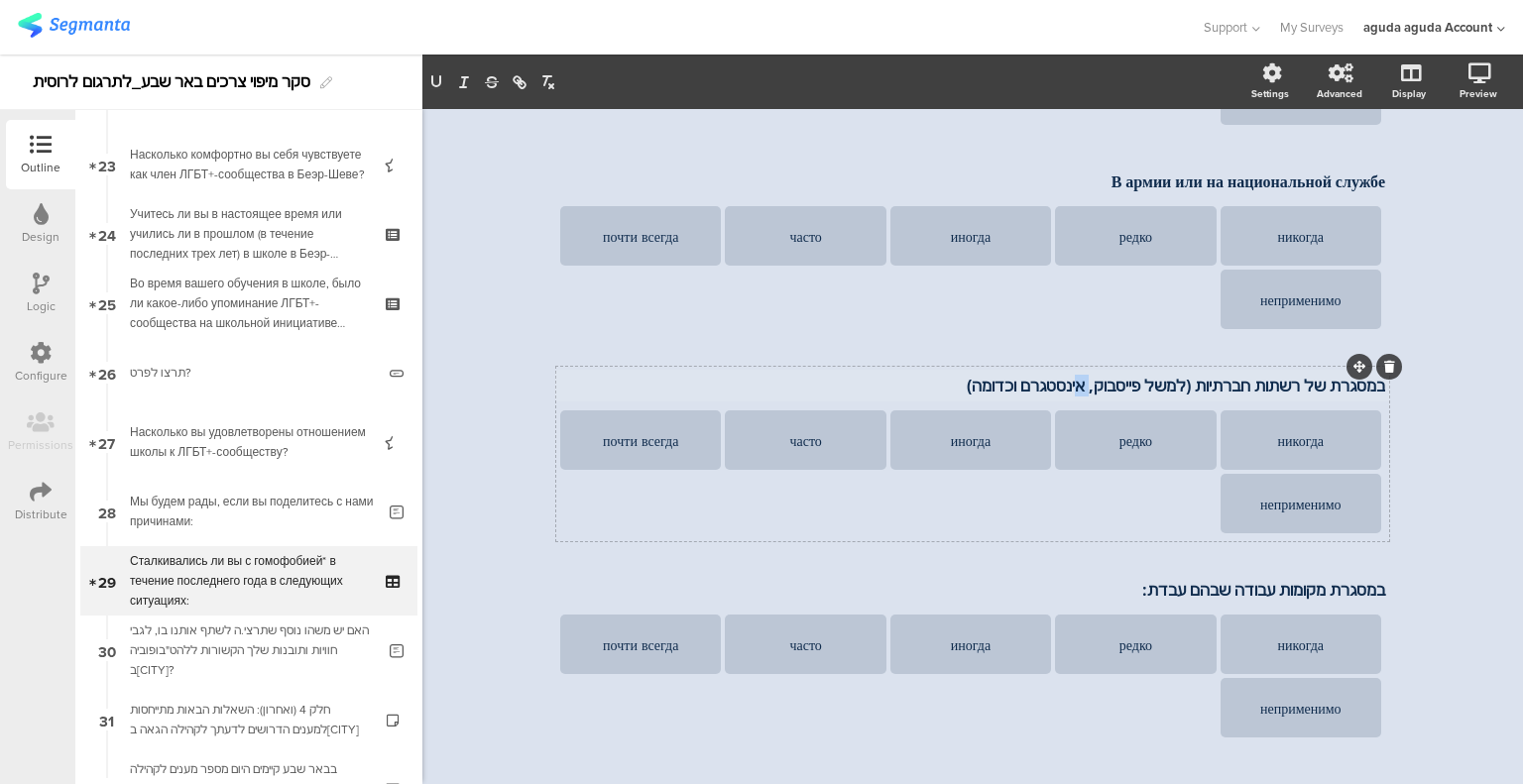 click on "במסגרת של רשתות חברתיות (למשל פייסבוק, אינסטגרם וכדומה)" at bounding box center [973, 386] 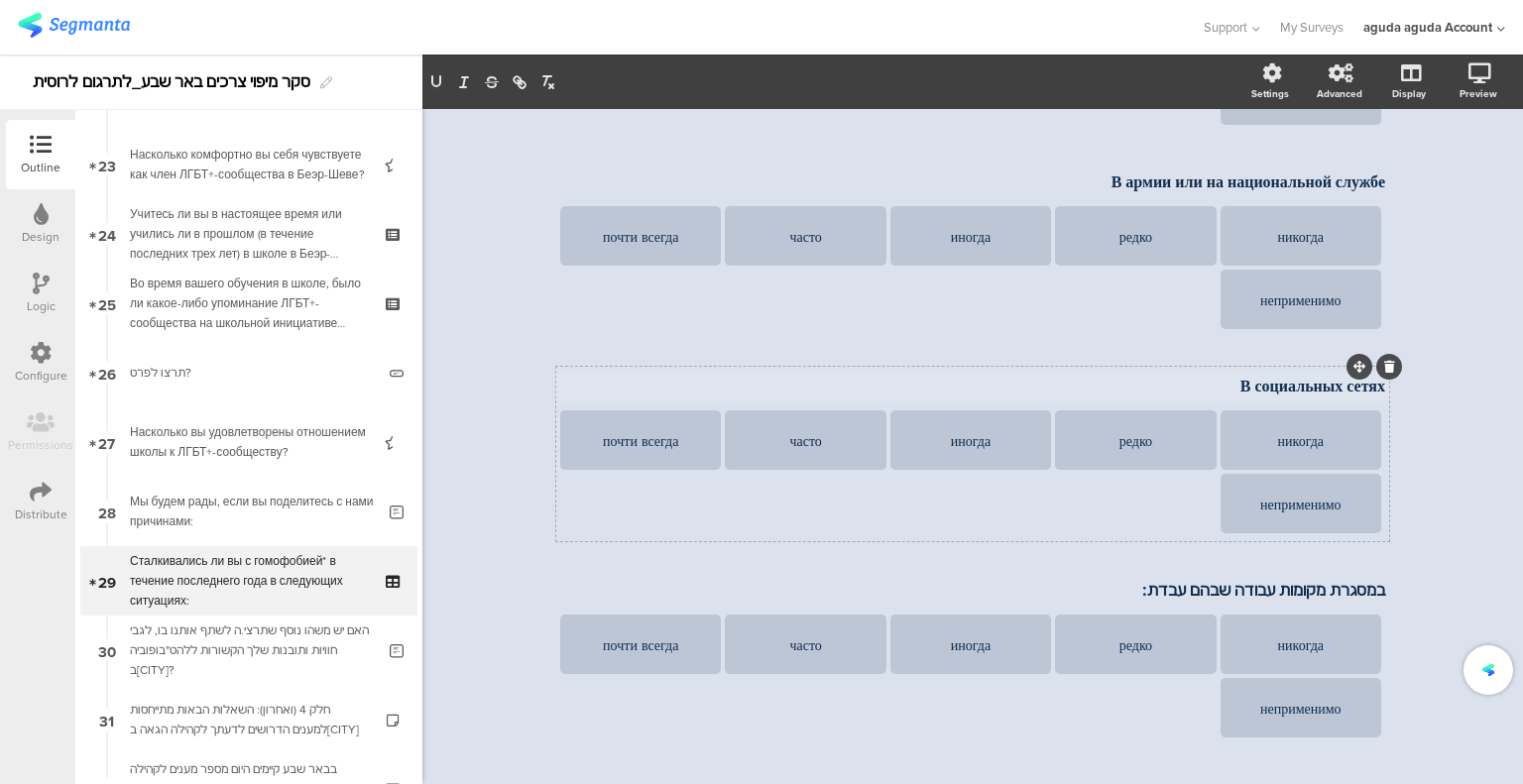 type 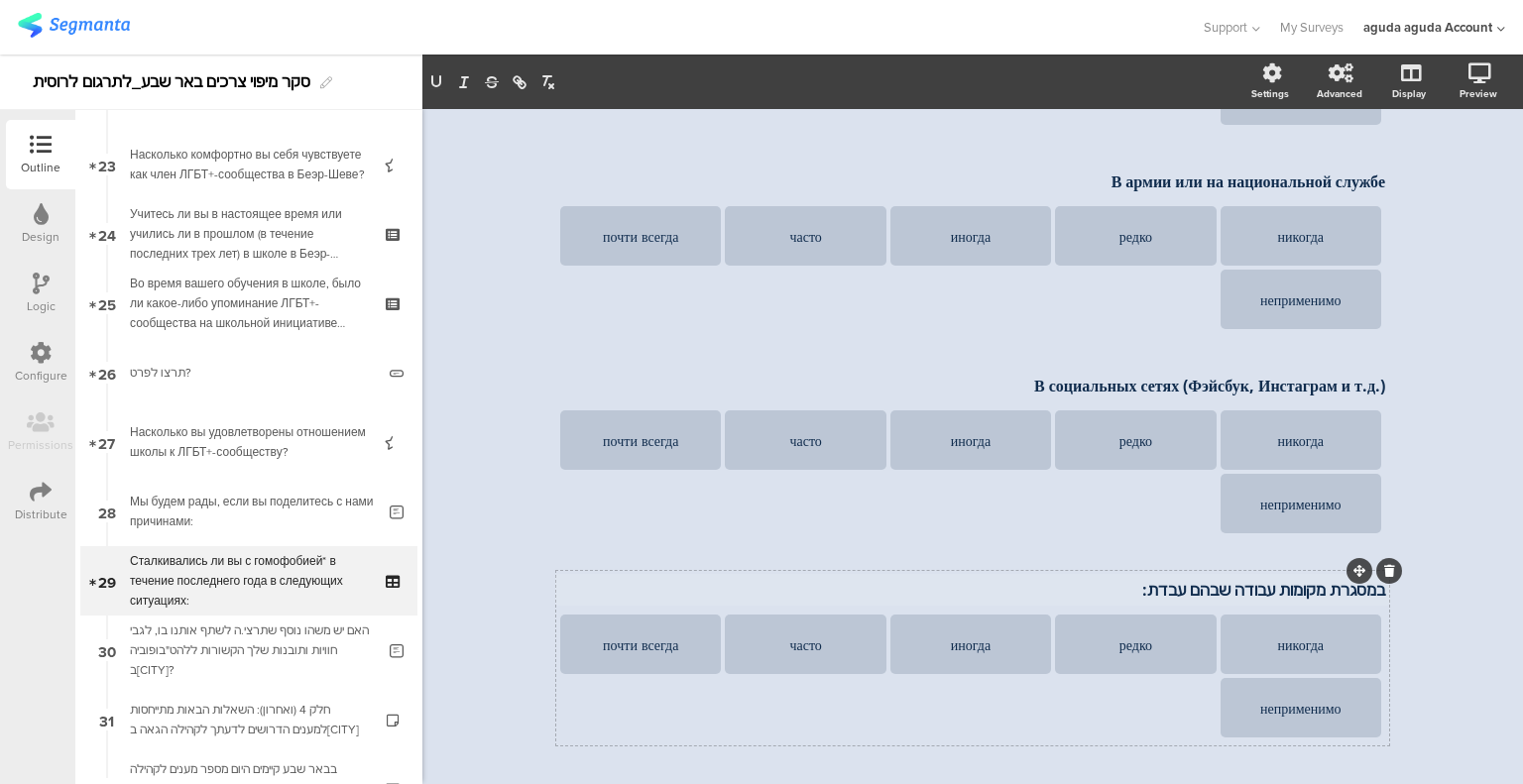 click on "במסגרת מקומות עבודה שבהם עבדת:
במסגרת מקומות עבודה שבהם עבדת:" at bounding box center (973, 590) 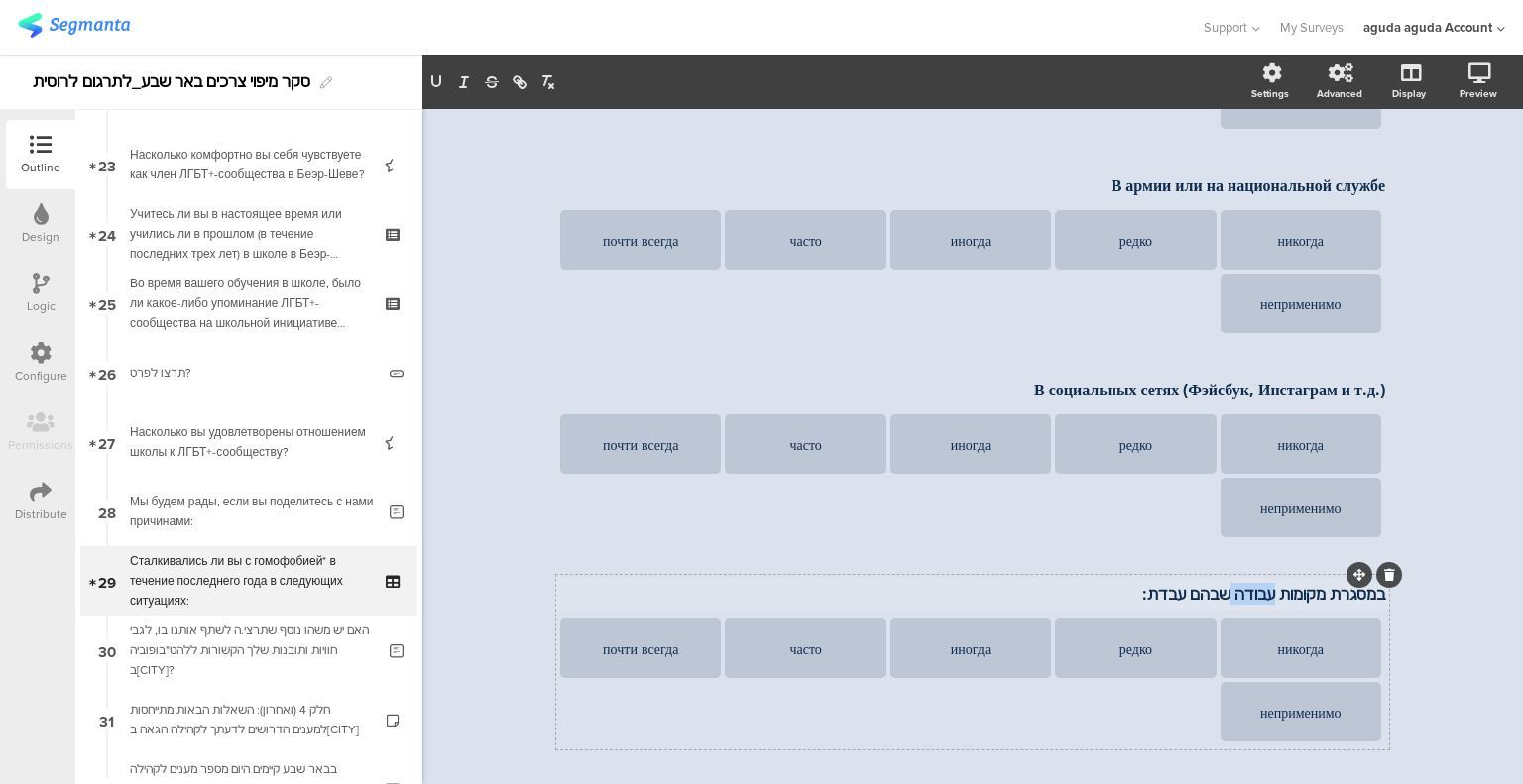 click on "במסגרת מקומות עבודה שבהם עבדת:" at bounding box center [973, 594] 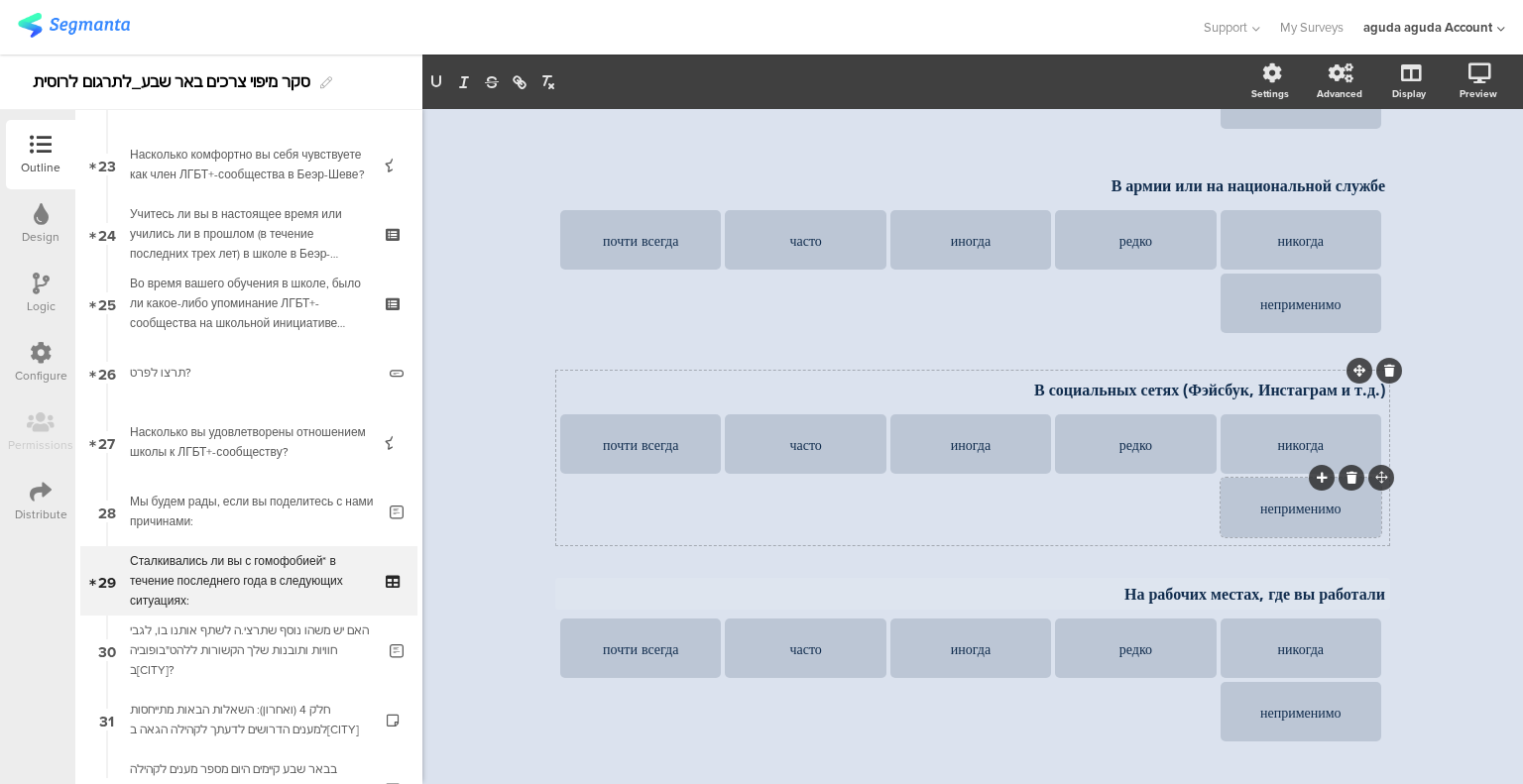 type 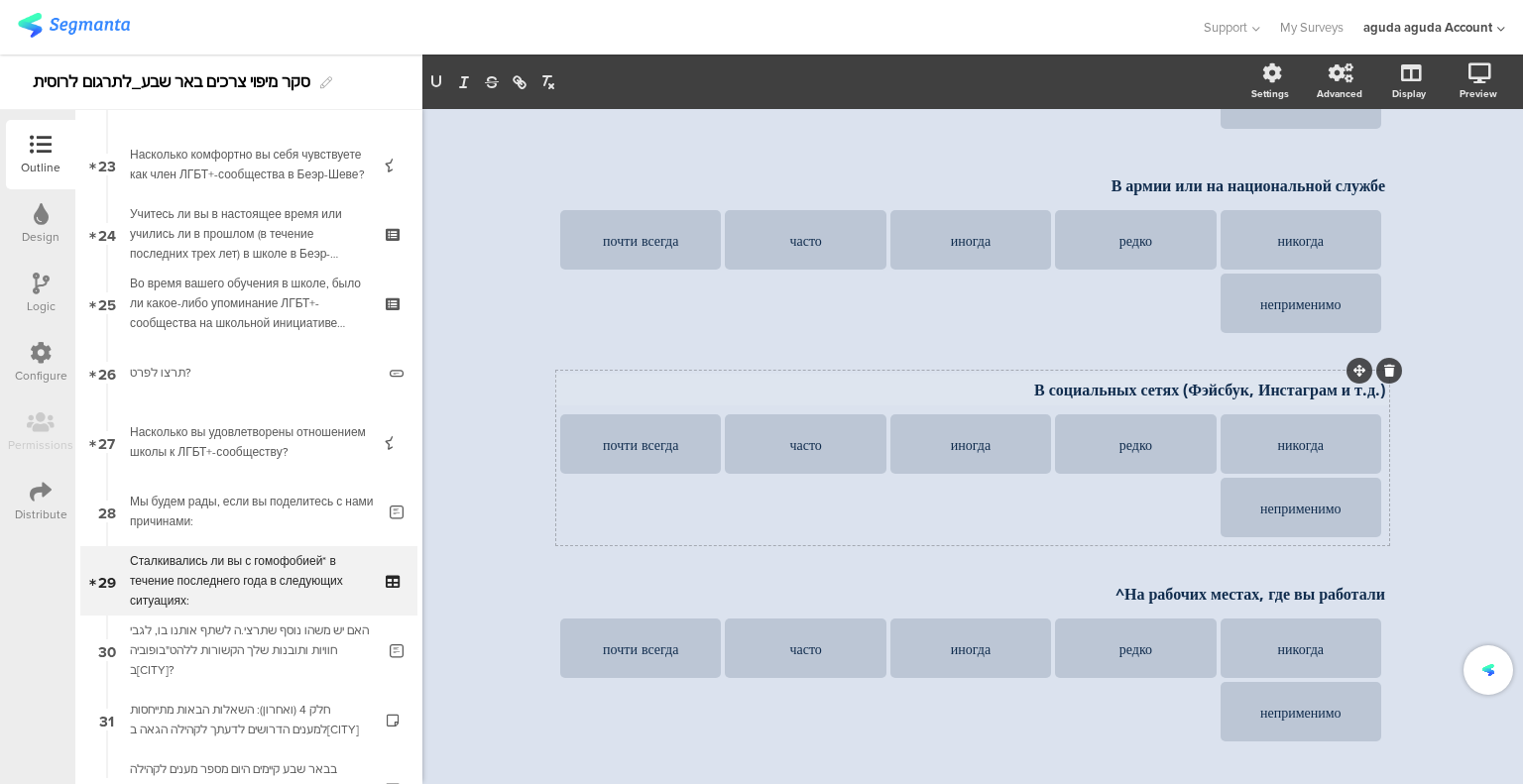 click on "В социальных сетях (Фэйсбук, Инстаграм и т.д.)
В социальных сетях (Фэйсбук, Инстаграм и т.д.)" at bounding box center [973, 390] 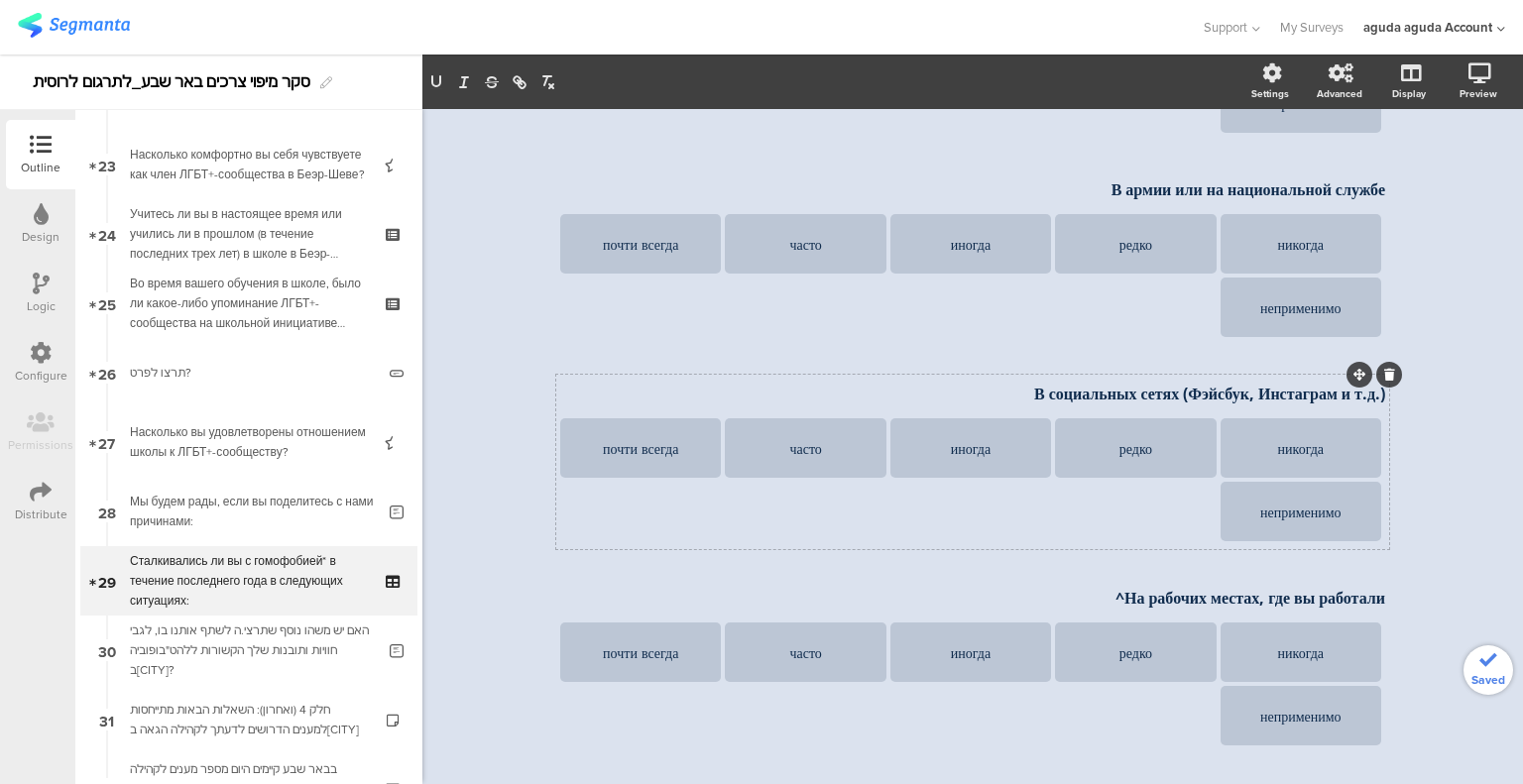 scroll, scrollTop: 812, scrollLeft: 0, axis: vertical 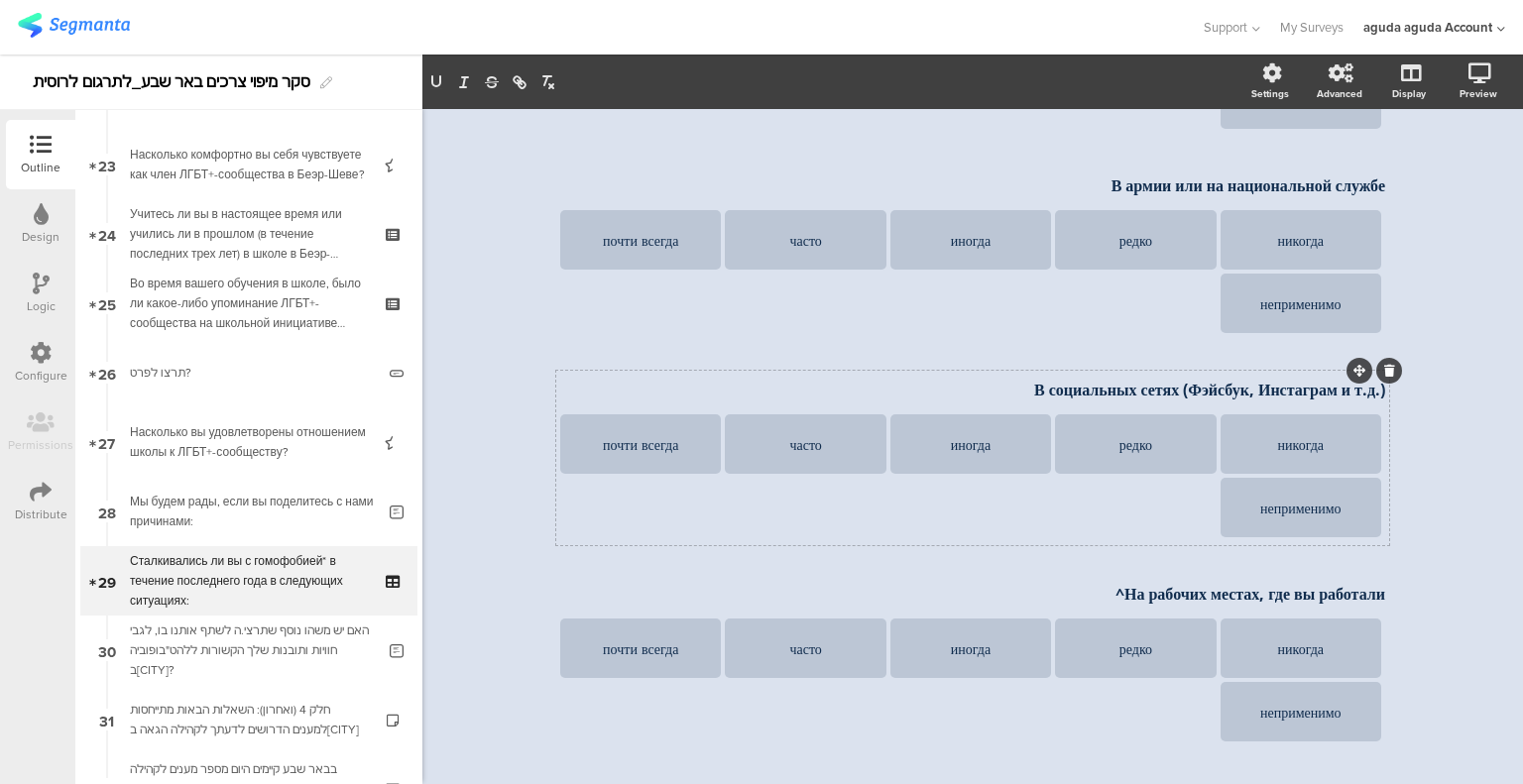 type 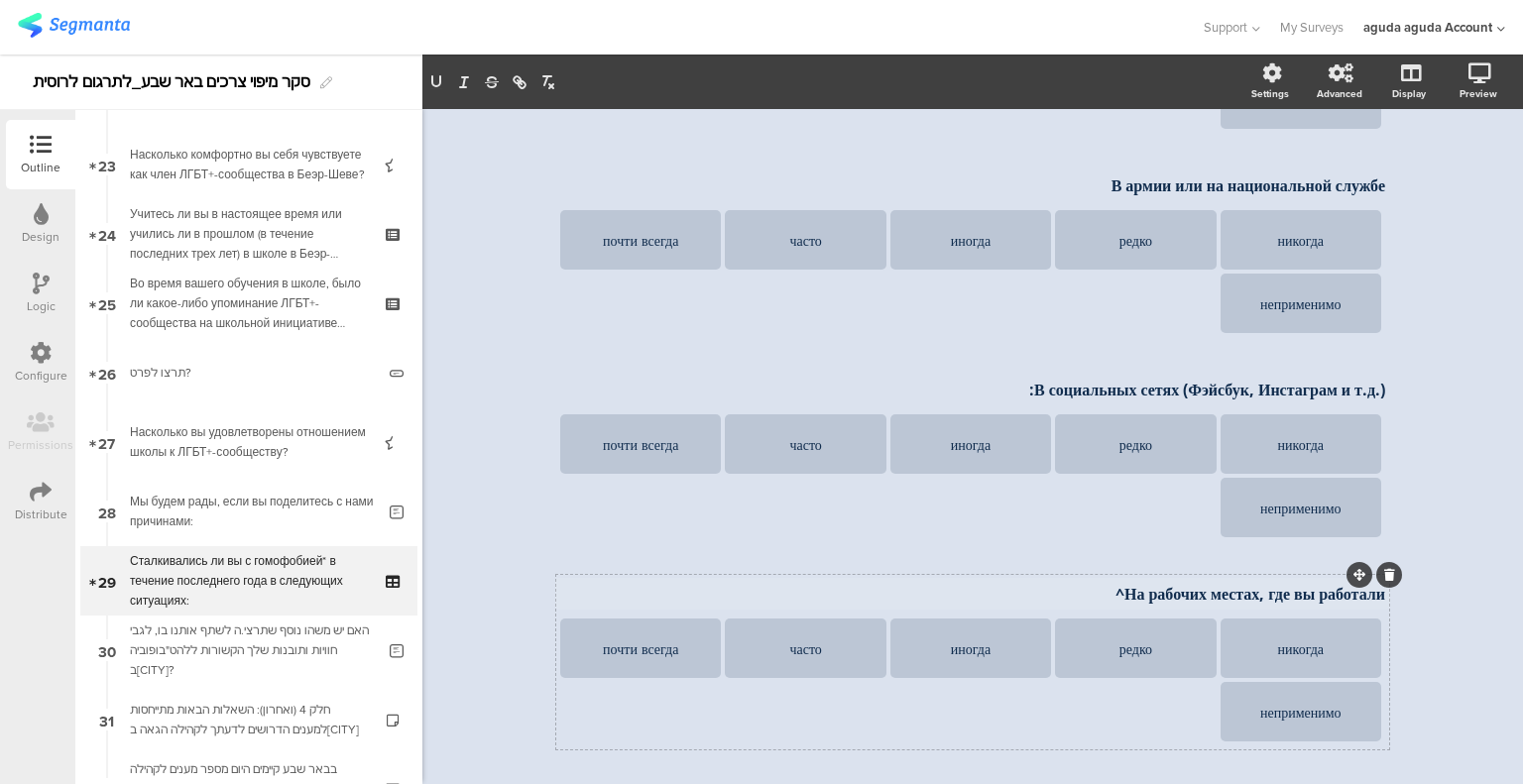 click on "На рабочих местах, где вы работали^
На рабочих местах, где вы работали^" at bounding box center [973, 594] 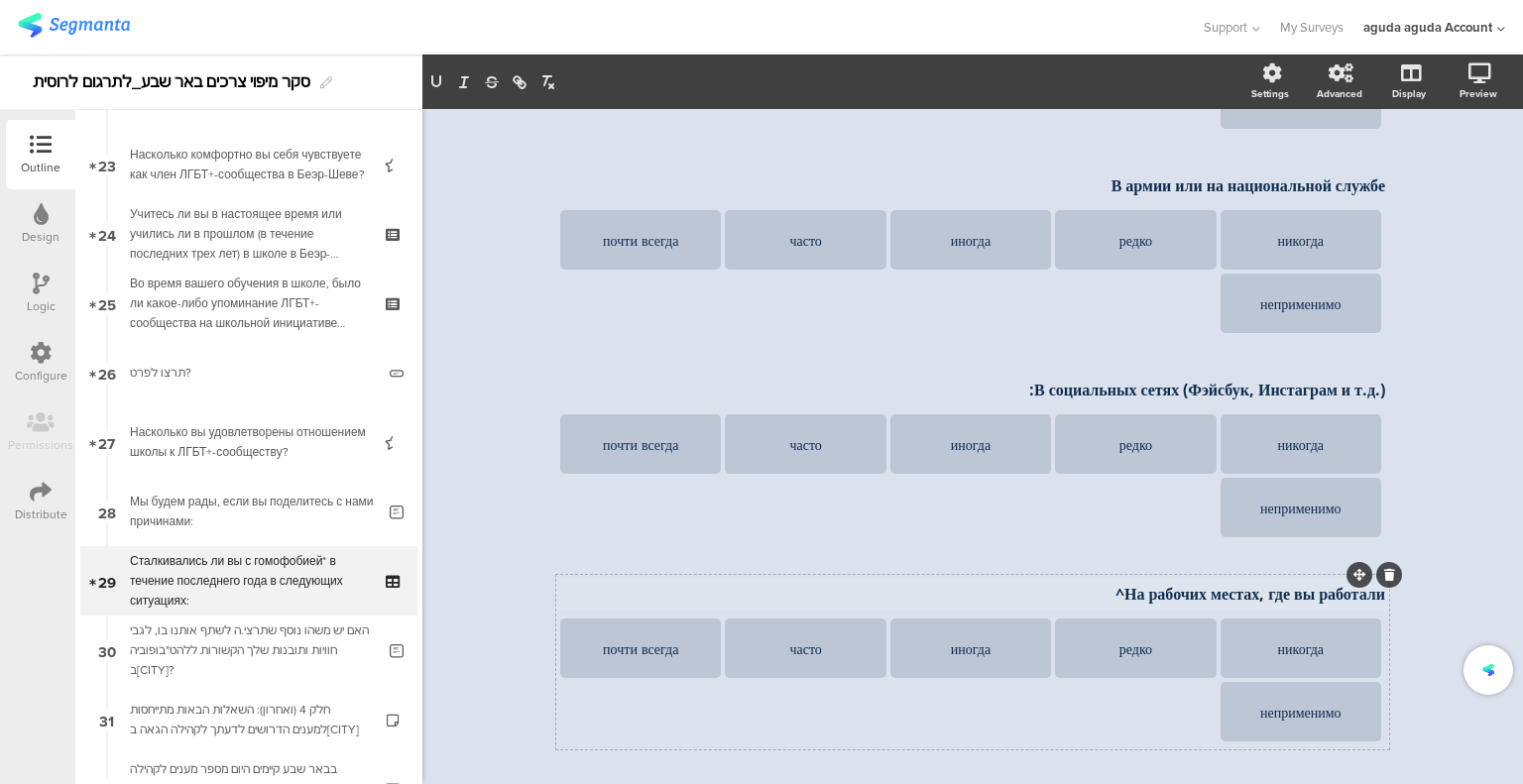 scroll, scrollTop: 808, scrollLeft: 0, axis: vertical 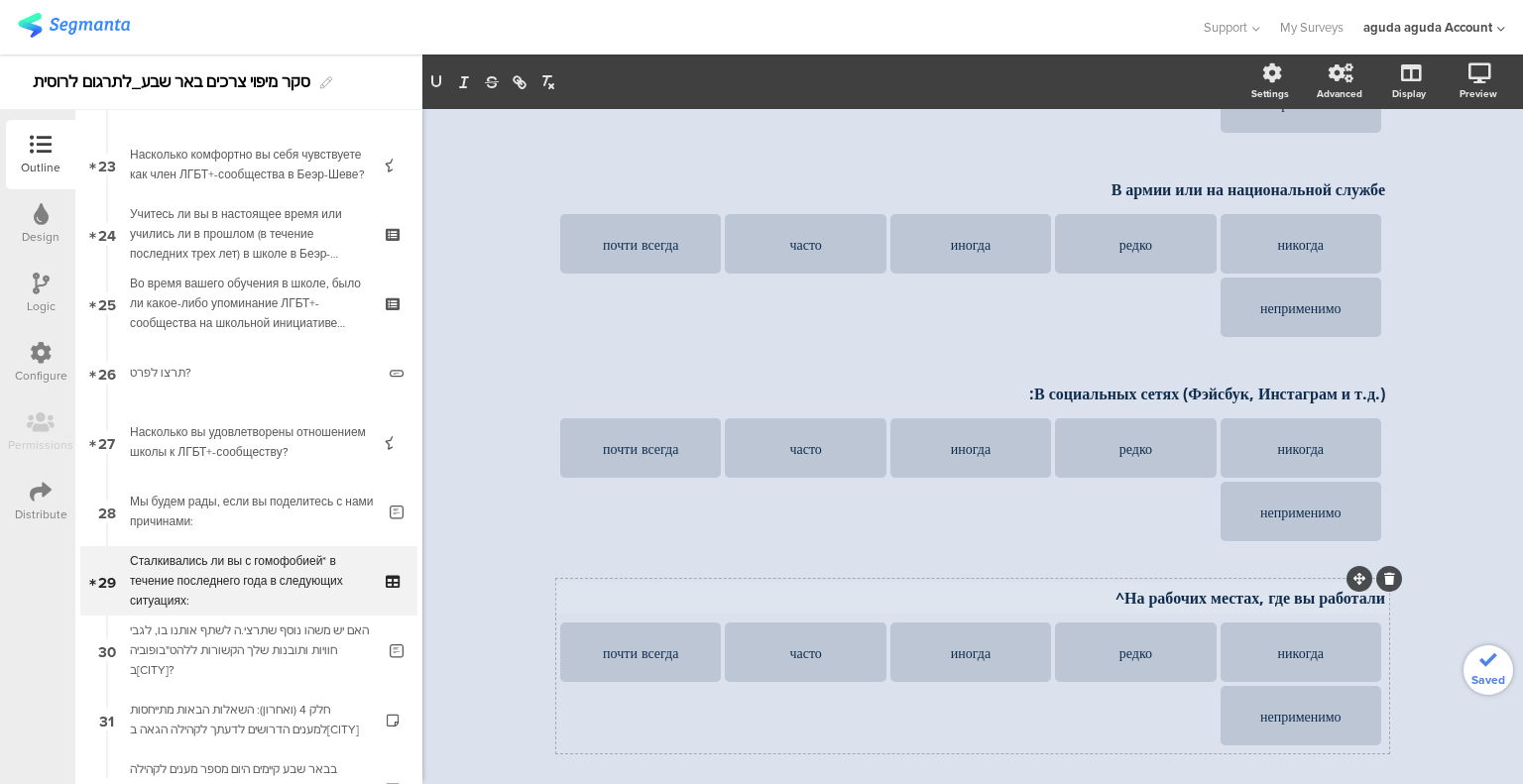 type 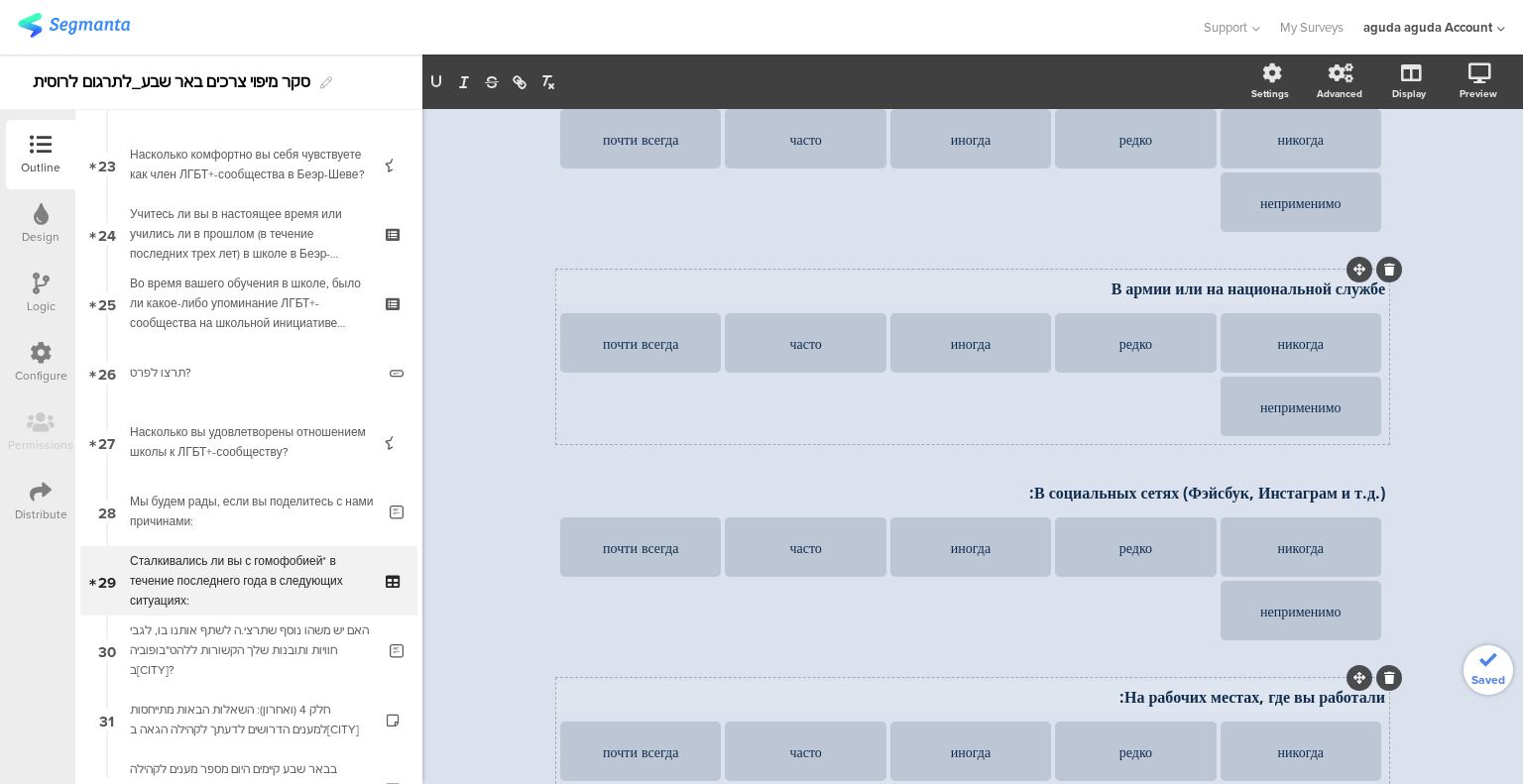 click on "В армии или на национальной службе
В армии или на национальной службе" at bounding box center [973, 288] 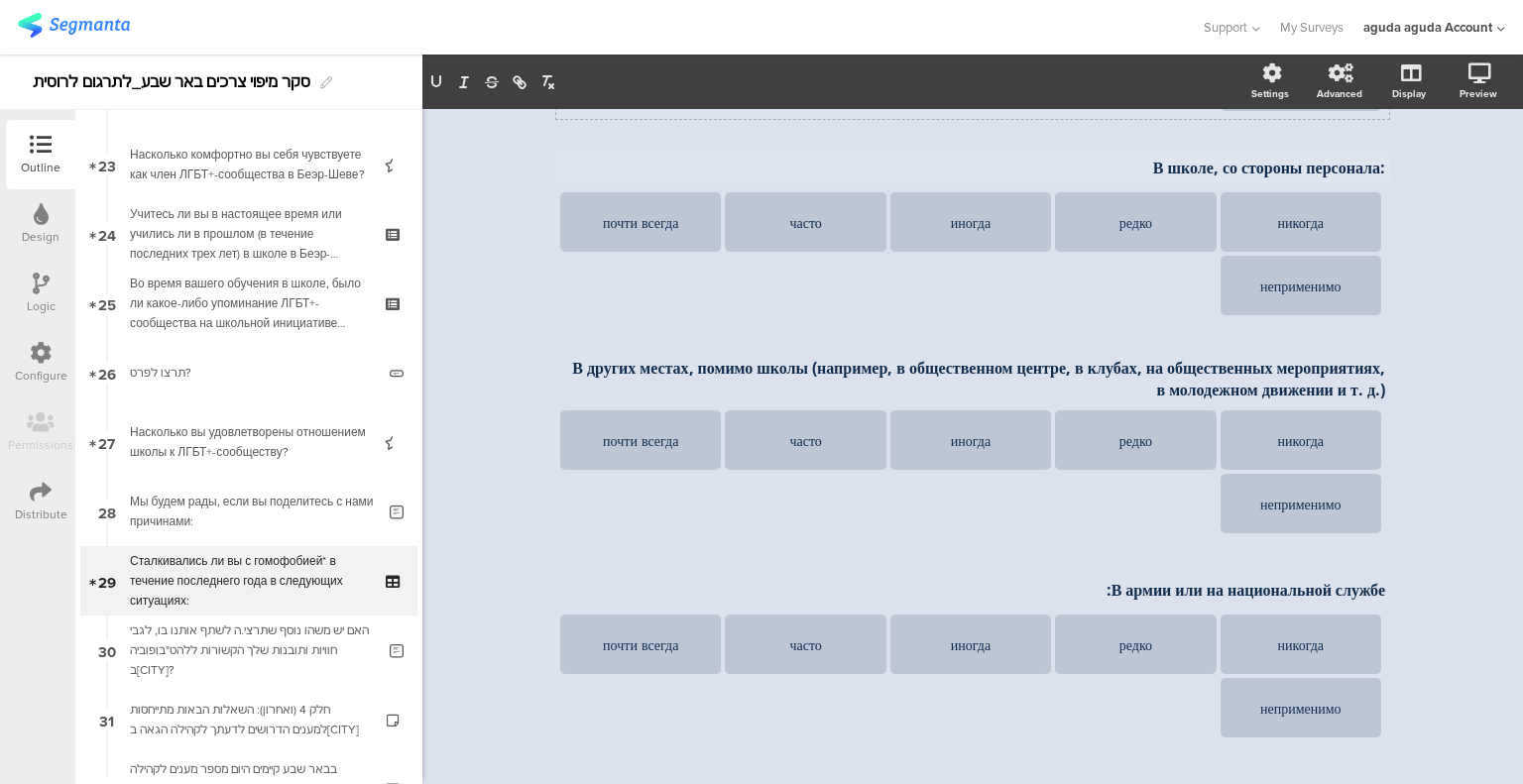 scroll, scrollTop: 411, scrollLeft: 0, axis: vertical 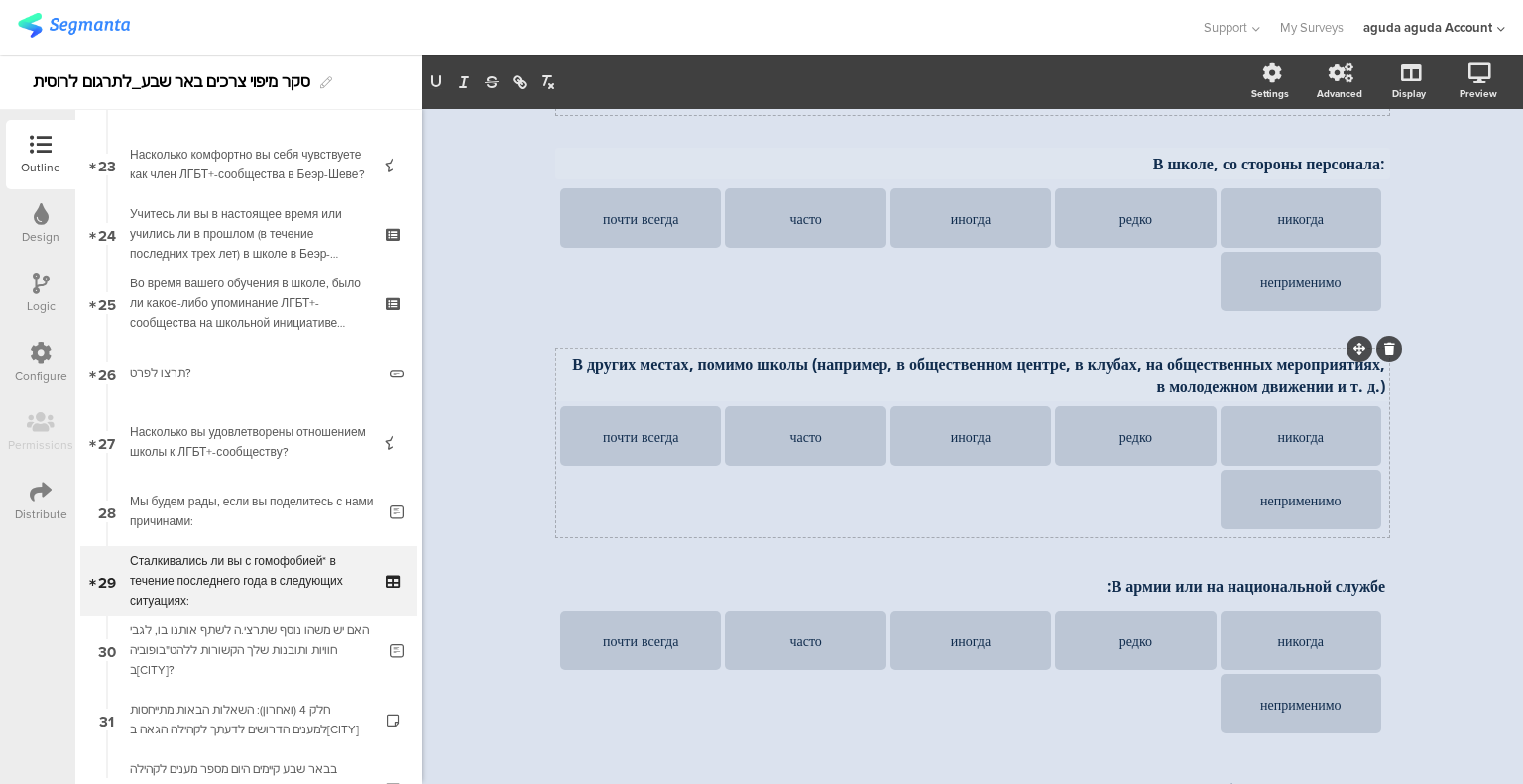 click on "В других местах, помимо школы (например, в общественном центре, в клубах, на общественных мероприятиях, в молодежном движении и т. д.)" at bounding box center [973, 375] 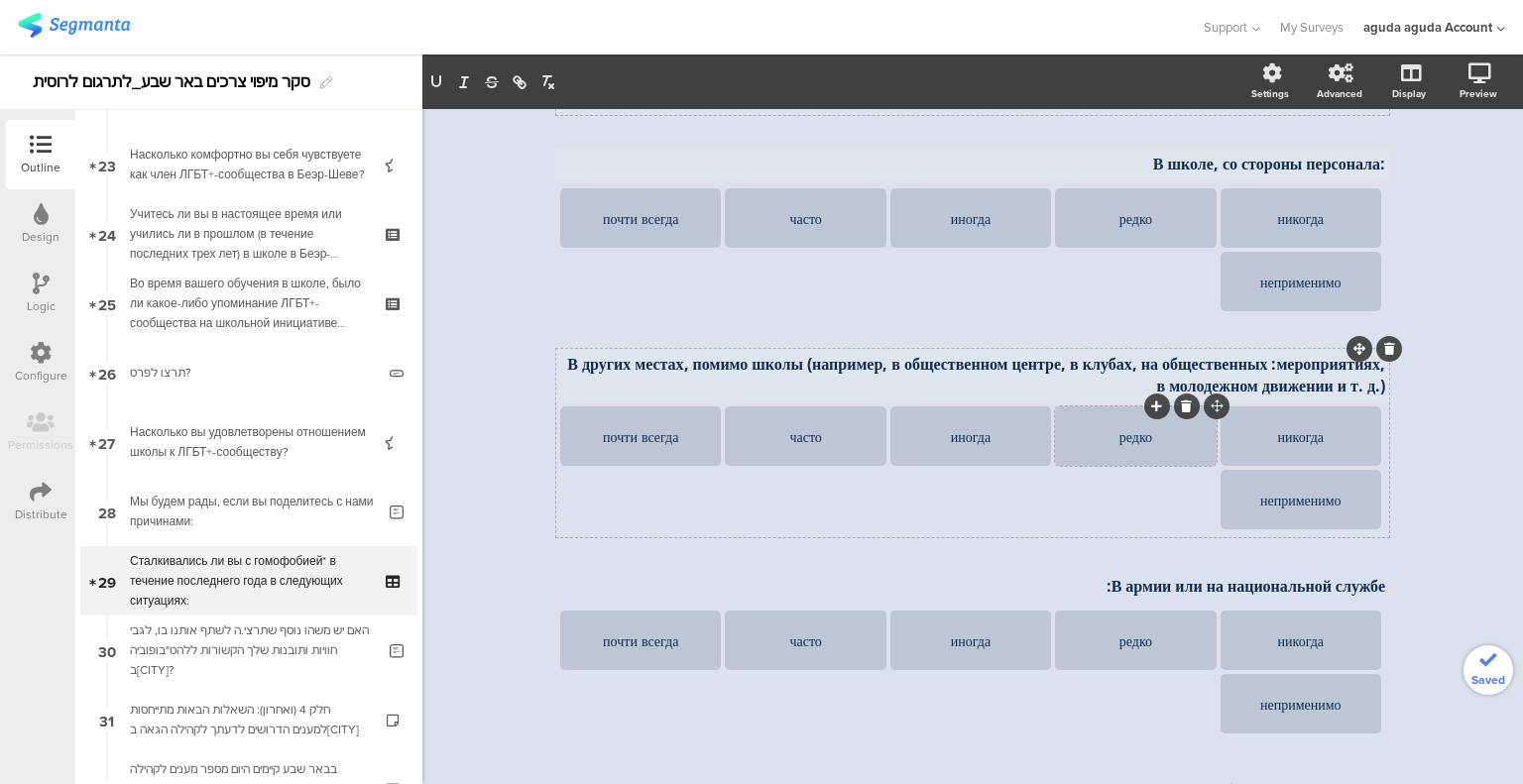 type 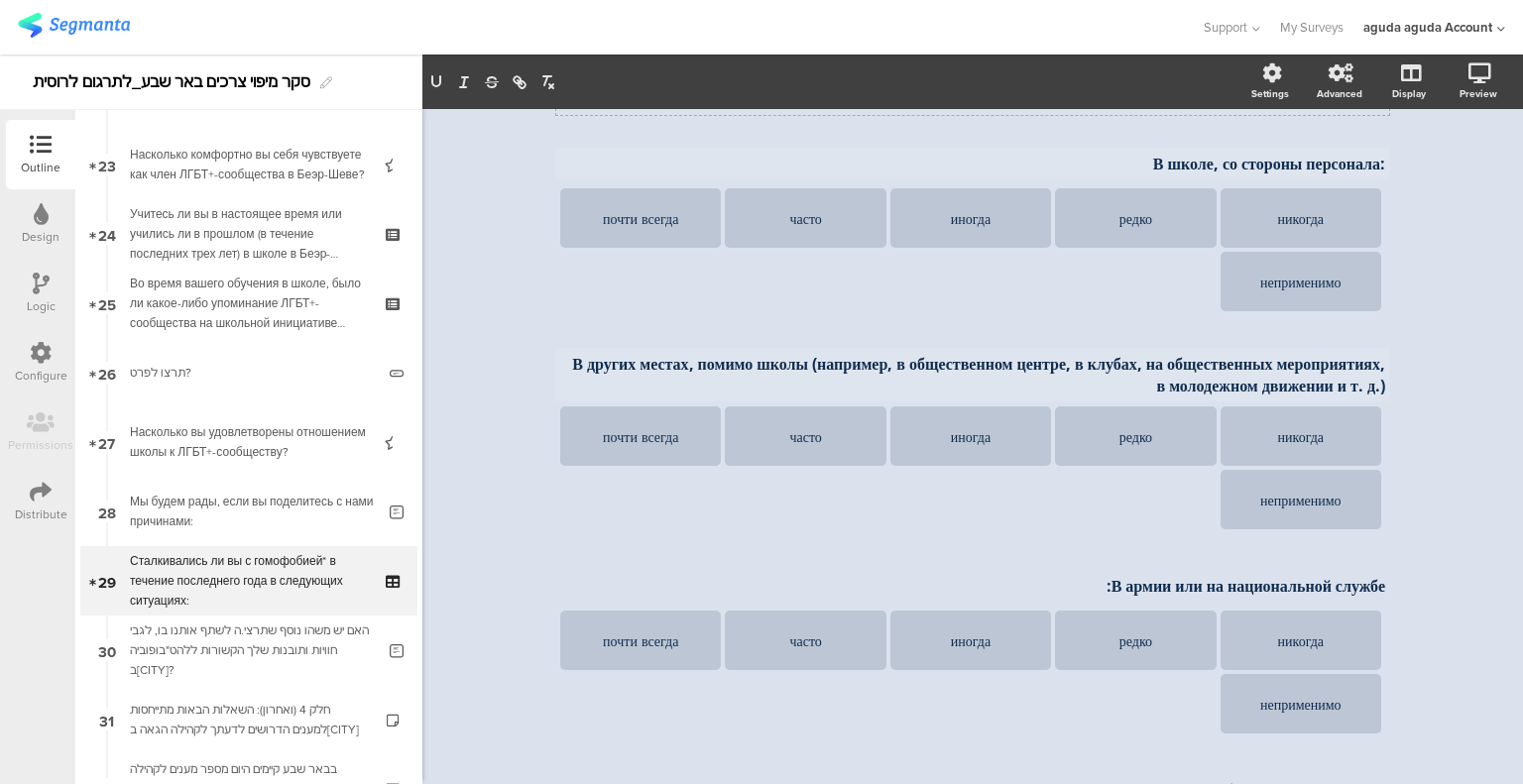 click on "В других местах, помимо школы (например, в общественном центре, в клубах, на общественных мероприятиях, в молодежном движении и т. д.)" at bounding box center [973, 375] 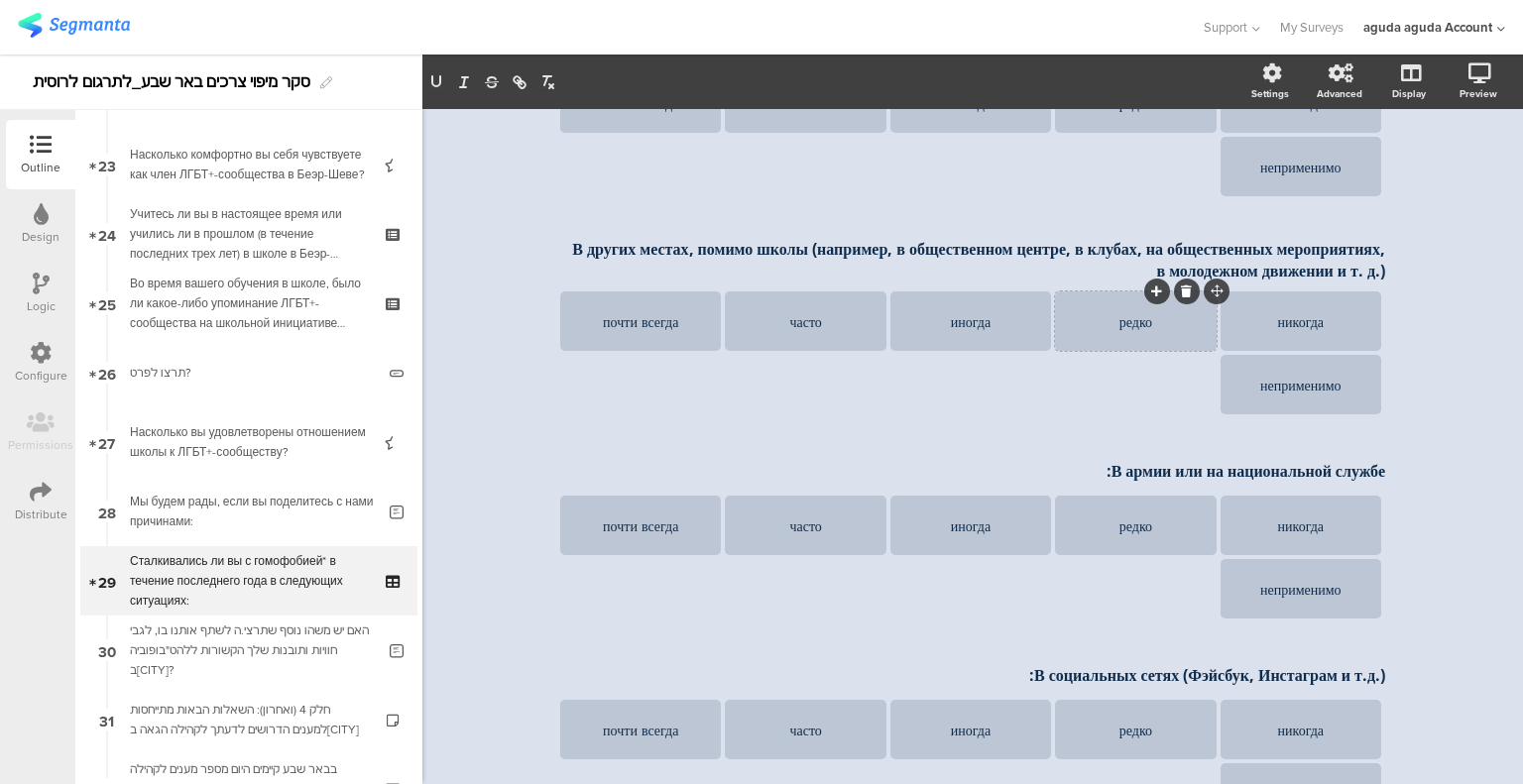 scroll, scrollTop: 514, scrollLeft: 0, axis: vertical 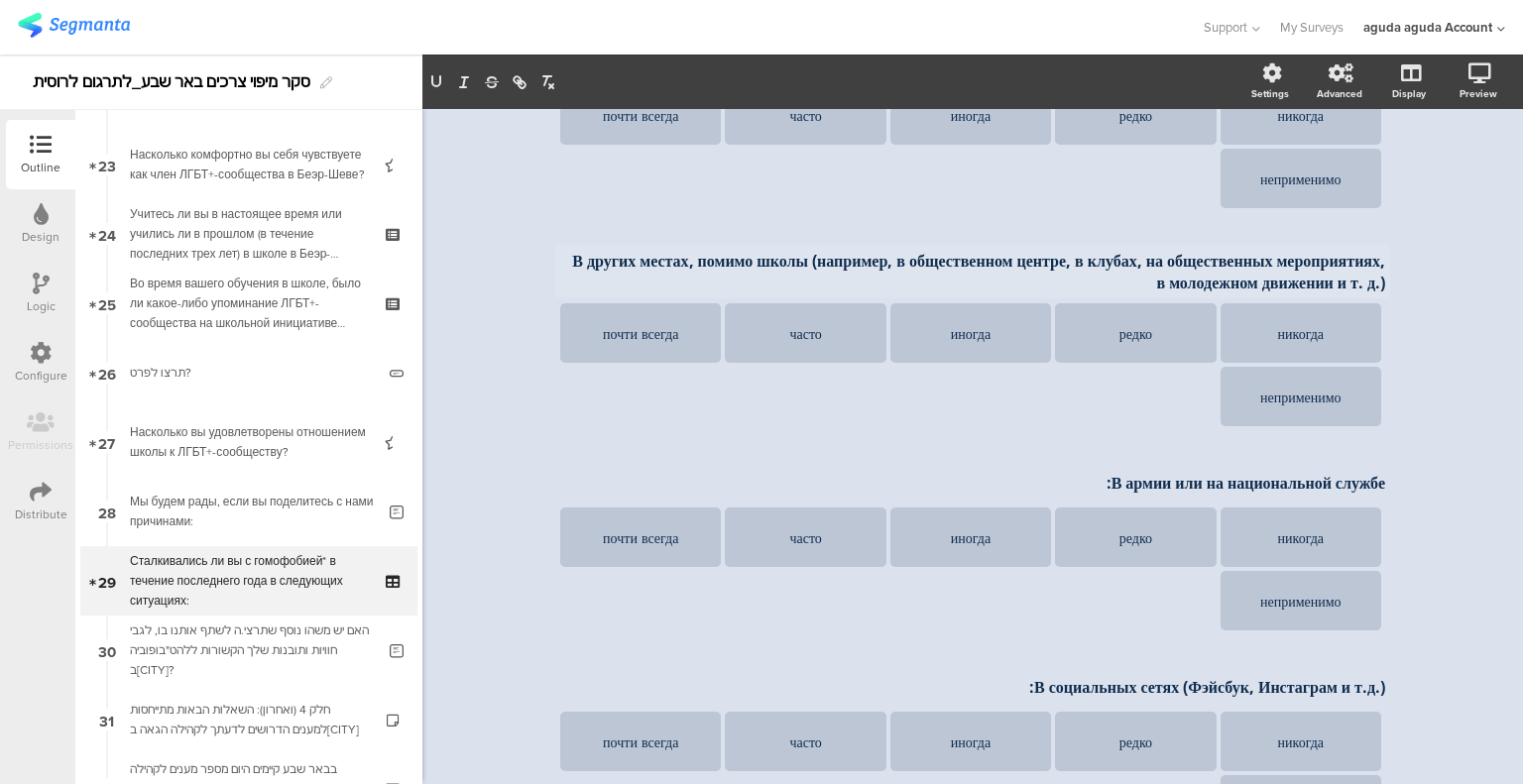 click on "В других местах, помимо школы (например, в общественном центре, в клубах, на общественных мероприятиях, в молодежном движении и т. д.)" at bounding box center [973, 272] 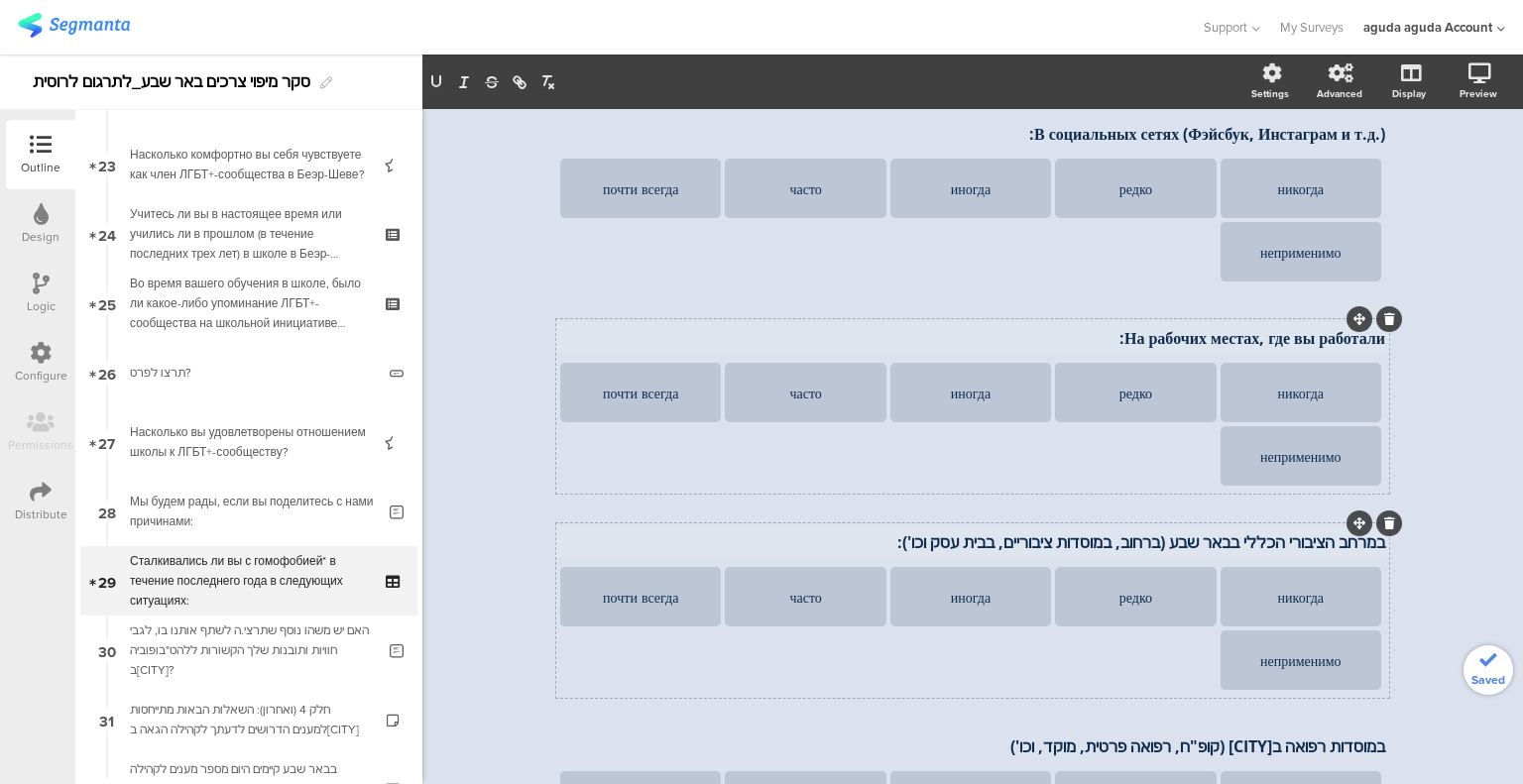 scroll, scrollTop: 1212, scrollLeft: 0, axis: vertical 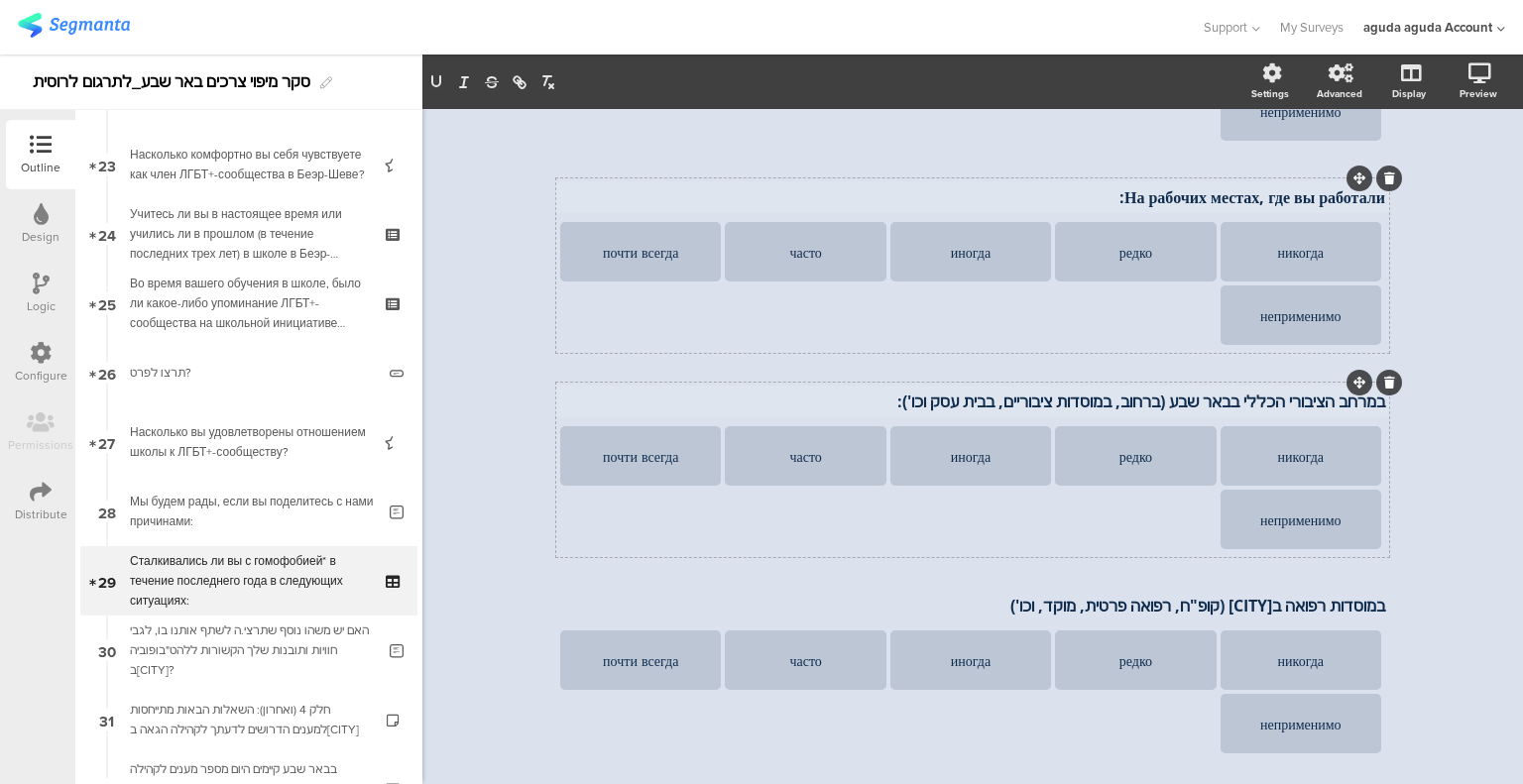 click on "במרחב הציבורי הכללי ב[CITY] (ברחוב, במוסדות ציבוריים, בבית עסק וכו'):
במרחב הציבורי הכללי ב[CITY] (ברחוב, במוסדות ציבוריים, בבית עסק וכו'):
במרחב הציבורי הכללי ב[CITY] (ברחוב, במוסדות ציבוריים, בבית עסק וכו'):" at bounding box center (973, 401) 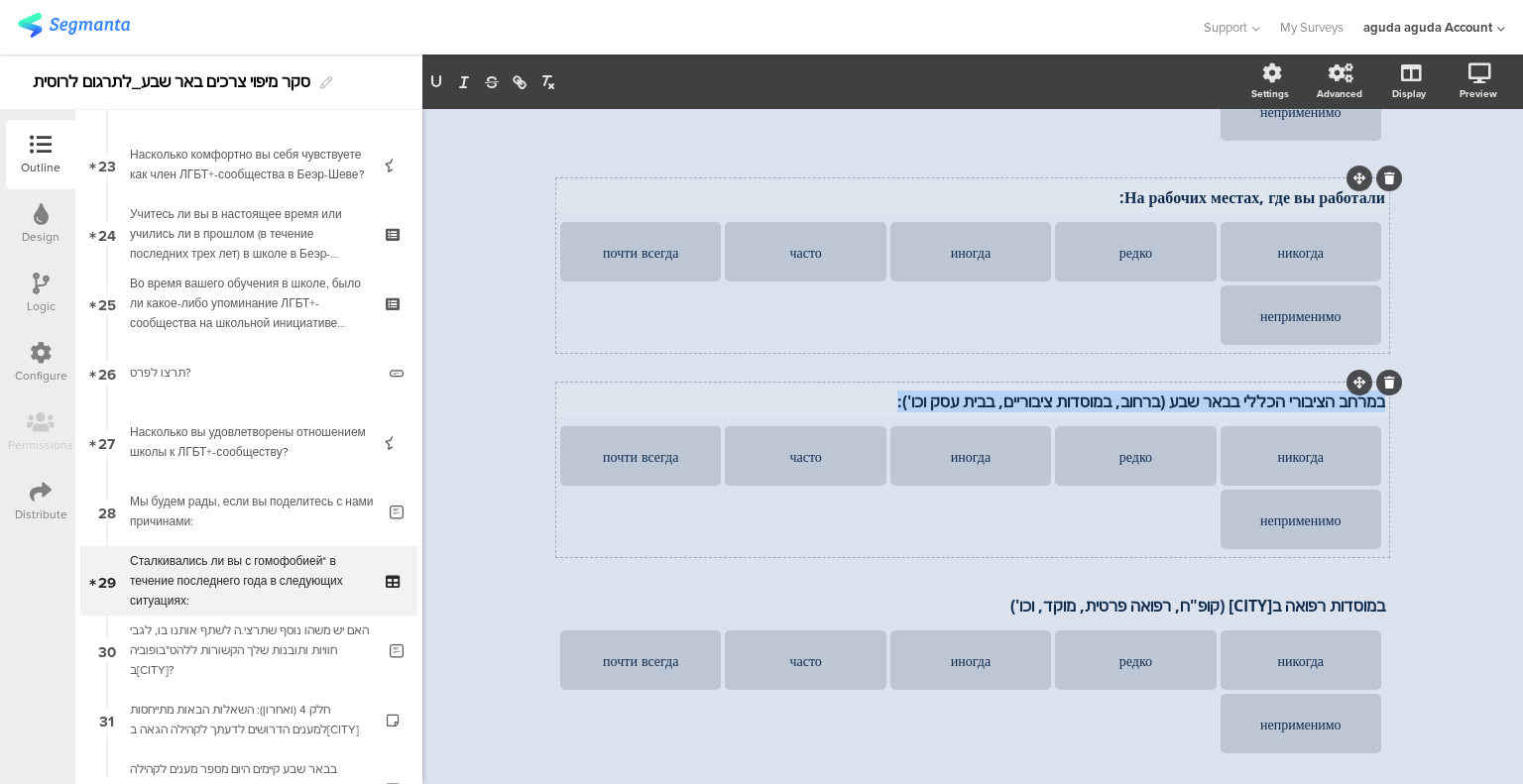 click on "במרחב הציבורי הכללי בבאר שבע (ברחוב, במוסדות ציבוריים, בבית עסק וכו'):" at bounding box center (973, 401) 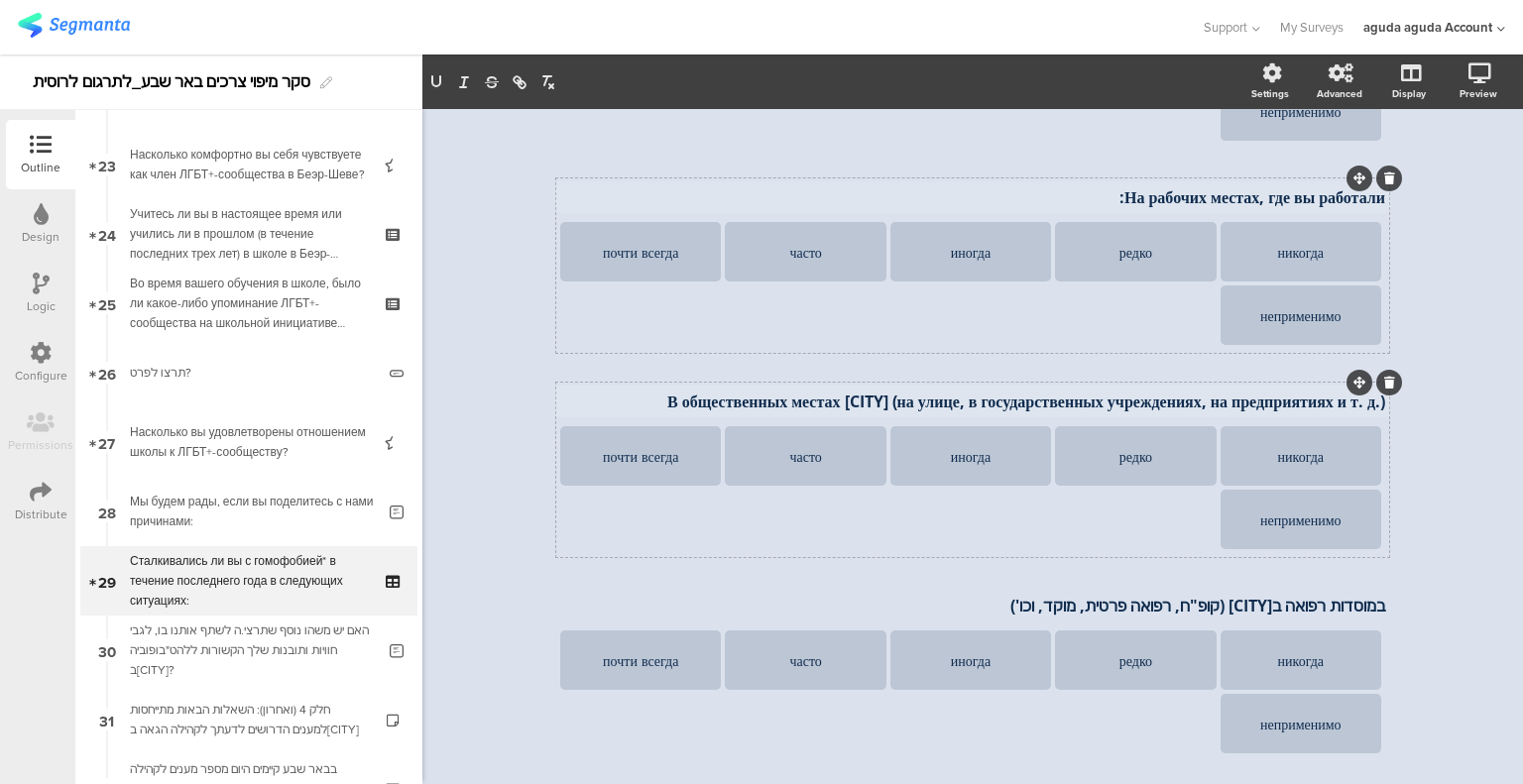 scroll, scrollTop: 1204, scrollLeft: 0, axis: vertical 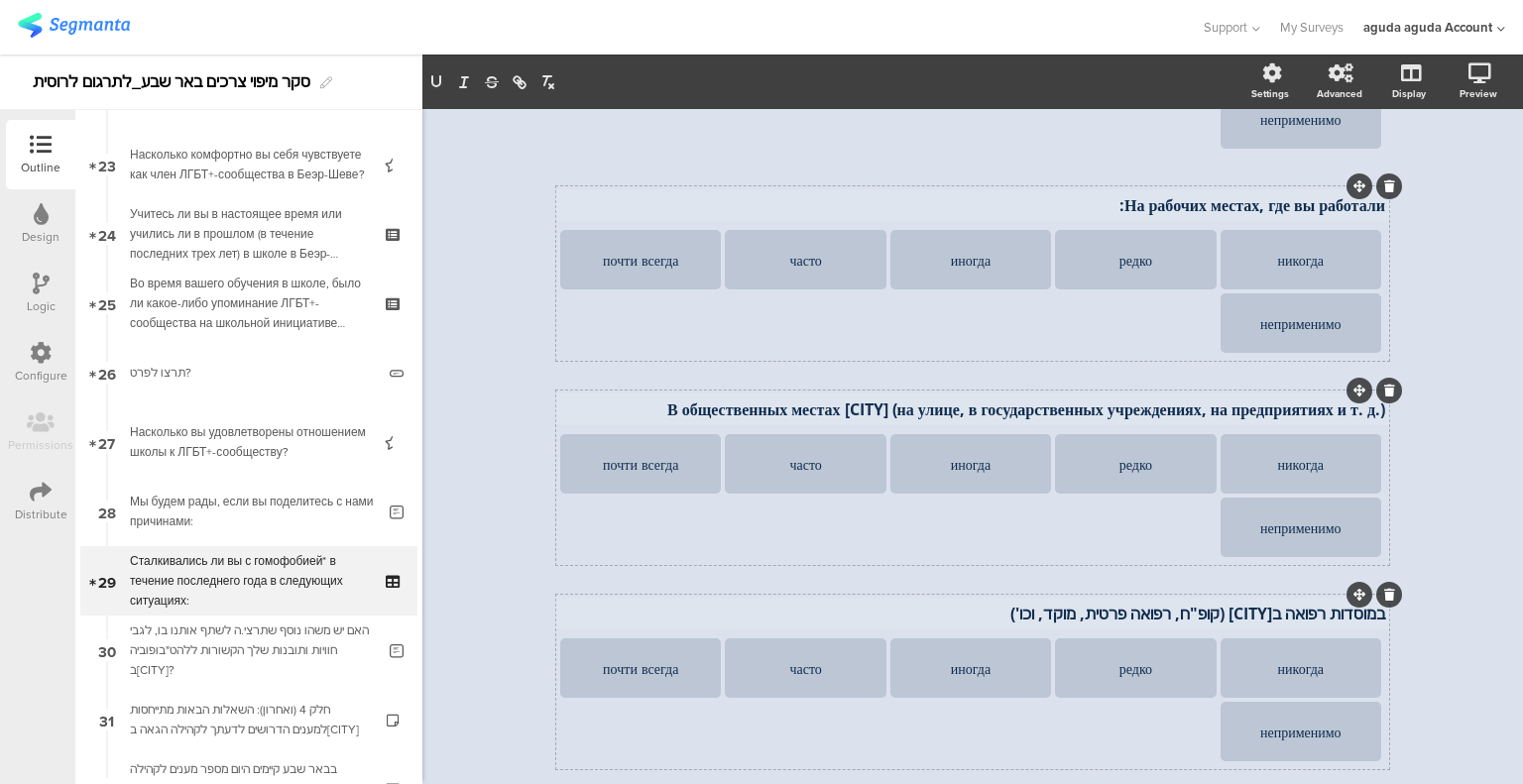 click on "במוסדות רפואה בבאר שבע (קופ"ח, רפואה פרטית, מוקד, וכו')
במוסדות רפואה בבאר שבע (קופ"ח, רפואה פרטית, מוקד, וכו')
במוסדות רפואה בבאר שבע (קופ"ח, רפואה פרטית, מוקד, וכו')" at bounding box center [973, 614] 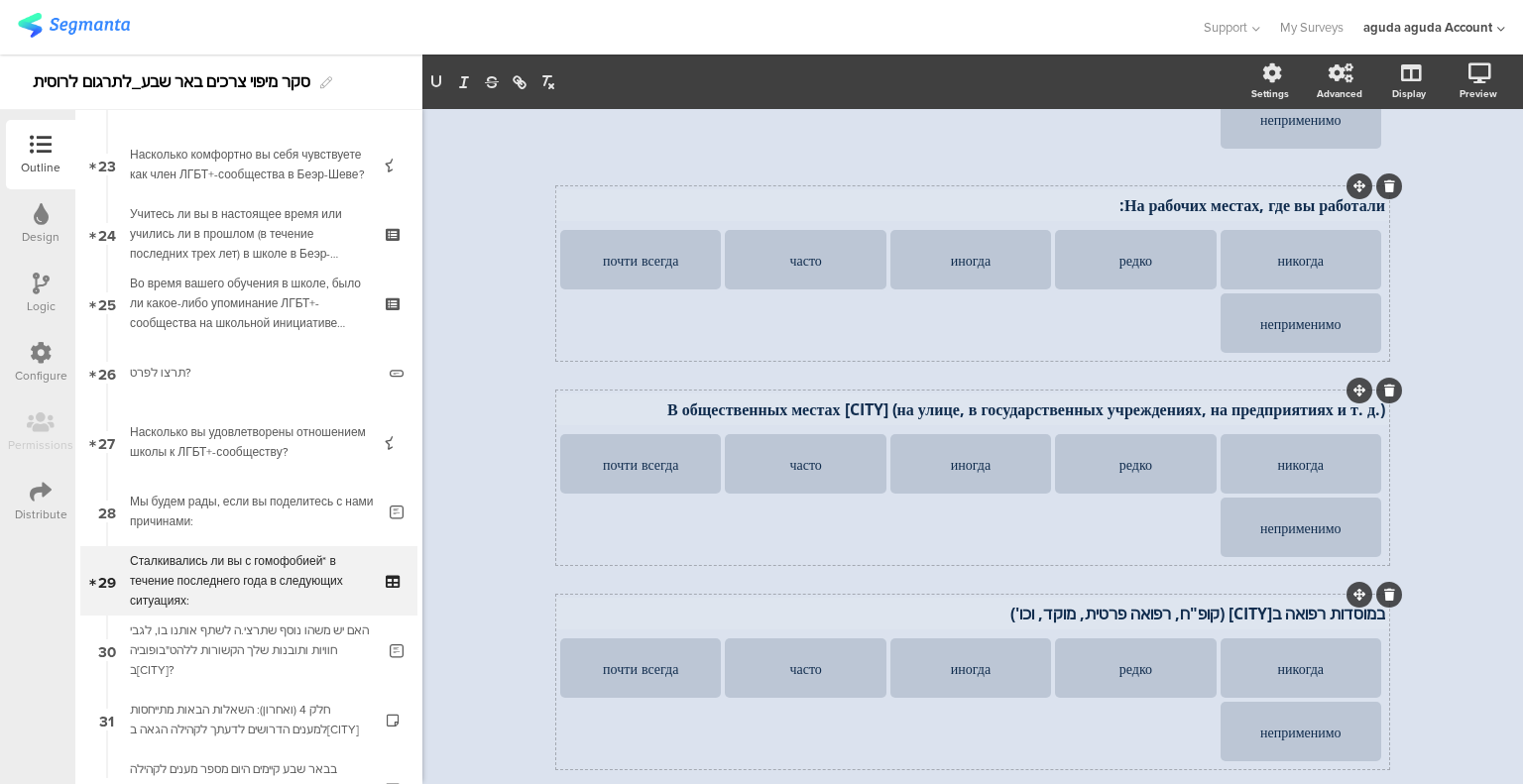 click on "במוסדות רפואה ב[CITY] (קופ"ח, רפואה פרטית, מוקד, וכו')" at bounding box center (973, 614) 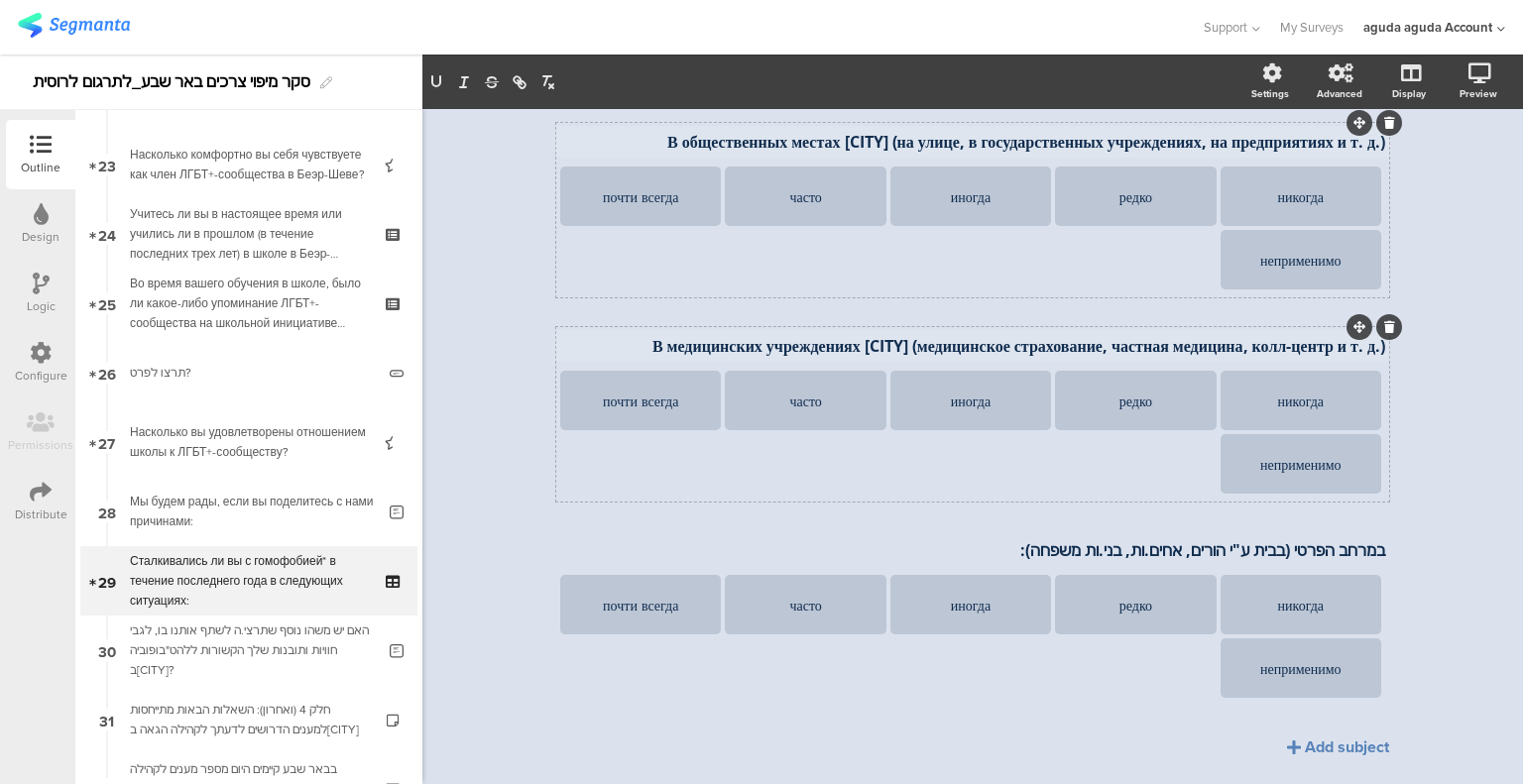 scroll, scrollTop: 1494, scrollLeft: 0, axis: vertical 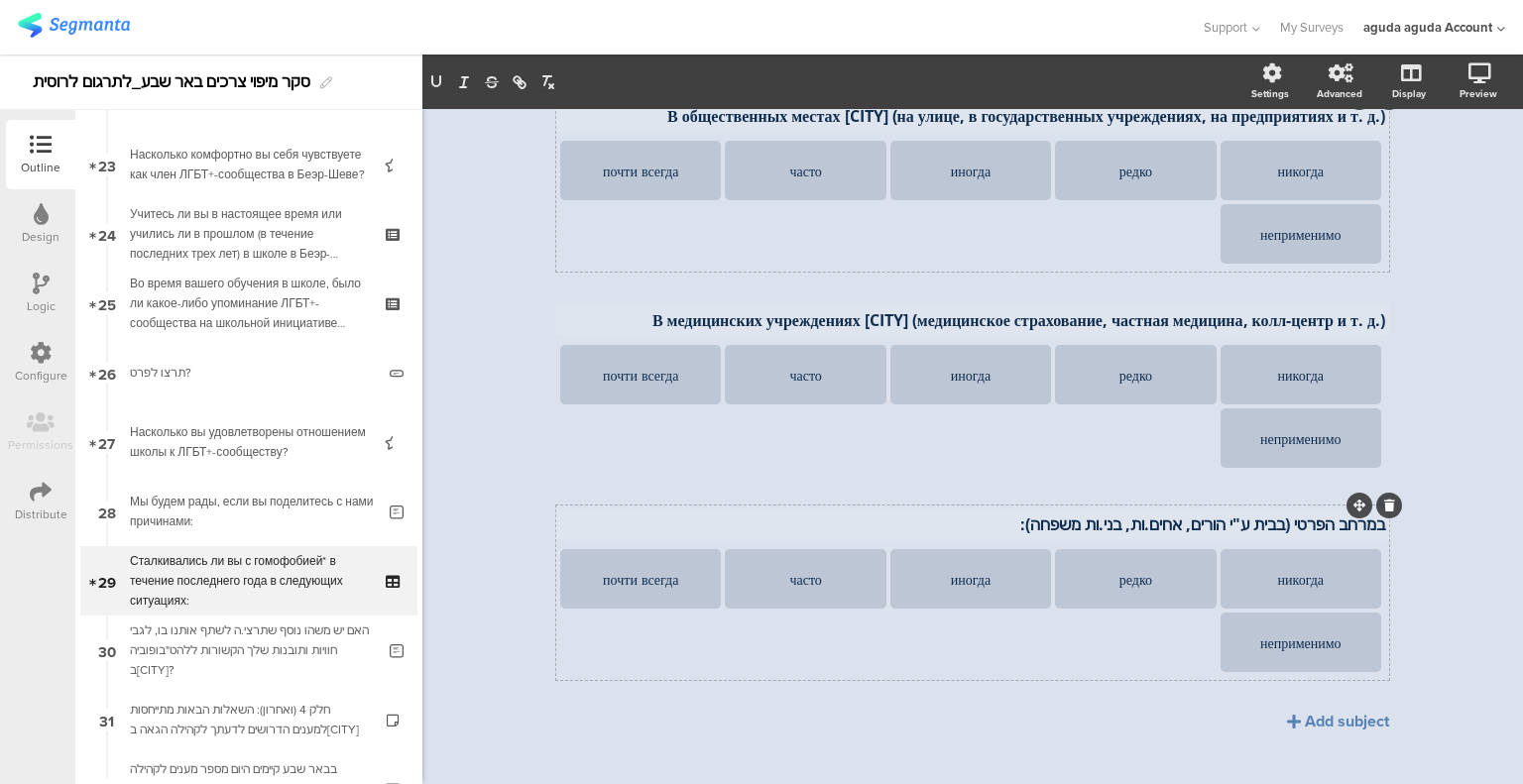 click on "במרחב הפרטי (בבית ע"י הורים, אחים.ות, בני.ות משפחה):" at bounding box center [973, 524] 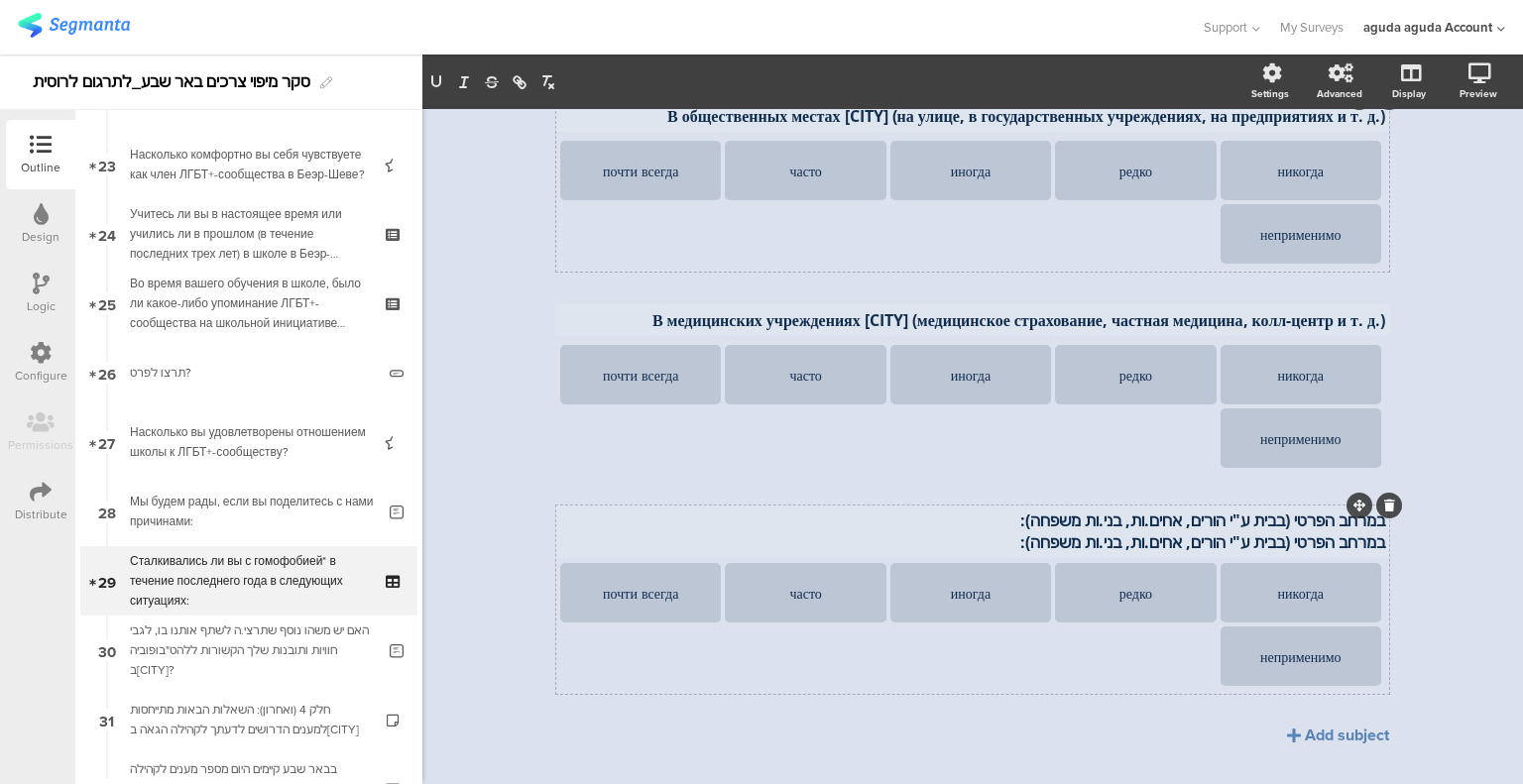 click on "במרחב הפרטי (בבית ע"י הורים, אחים.ות, בני.ות משפחה):
במרחב הפרטי (בבית ע"י הורים, אחים.ות, בני.ות משפחה):
במרחב הפרטי (בבית ע"י הורים, אחים.ות, בני.ות משפחה):" at bounding box center [973, 531] 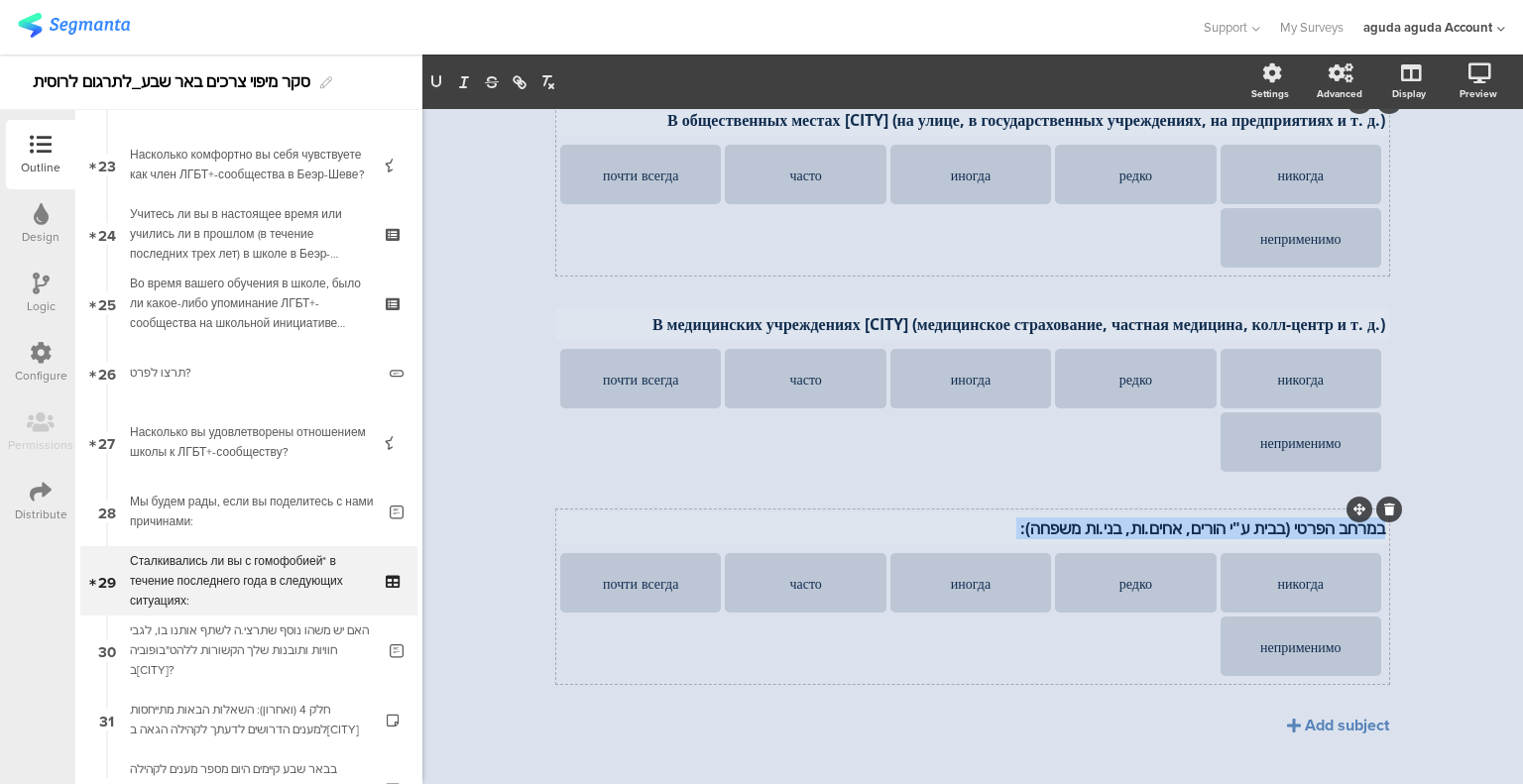click on "במרחב הפרטי (בבית ע"י הורים, אחים.ות, בני.ות משפחה):
במרחב הפרטי (בבית ע"י הורים, אחים.ות, בני.ות משפחה):
במרחב הפרטי (בבית ע"י הורים, אחים.ות, בני.ות משפחה):" at bounding box center [973, 528] 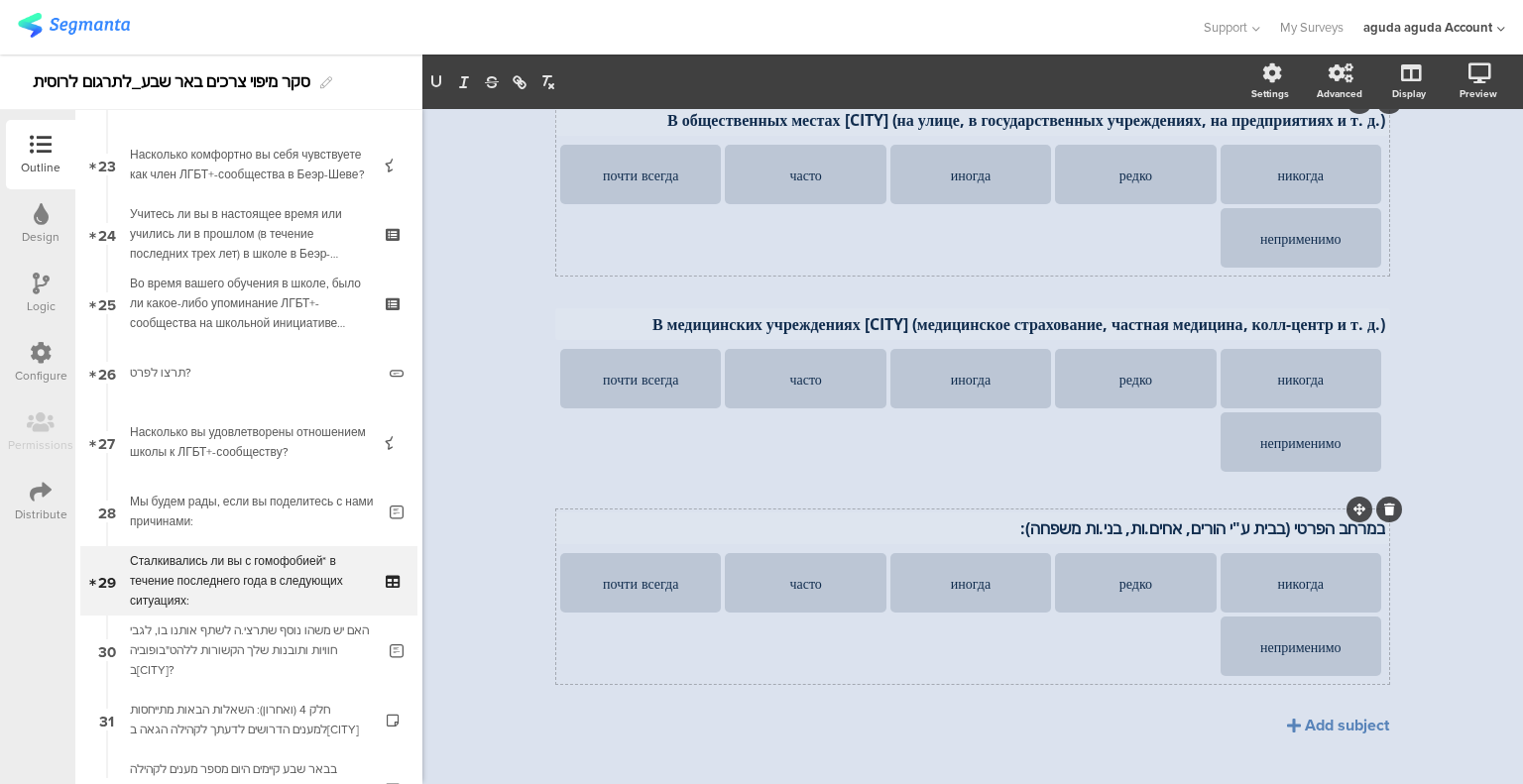 scroll, scrollTop: 1486, scrollLeft: 0, axis: vertical 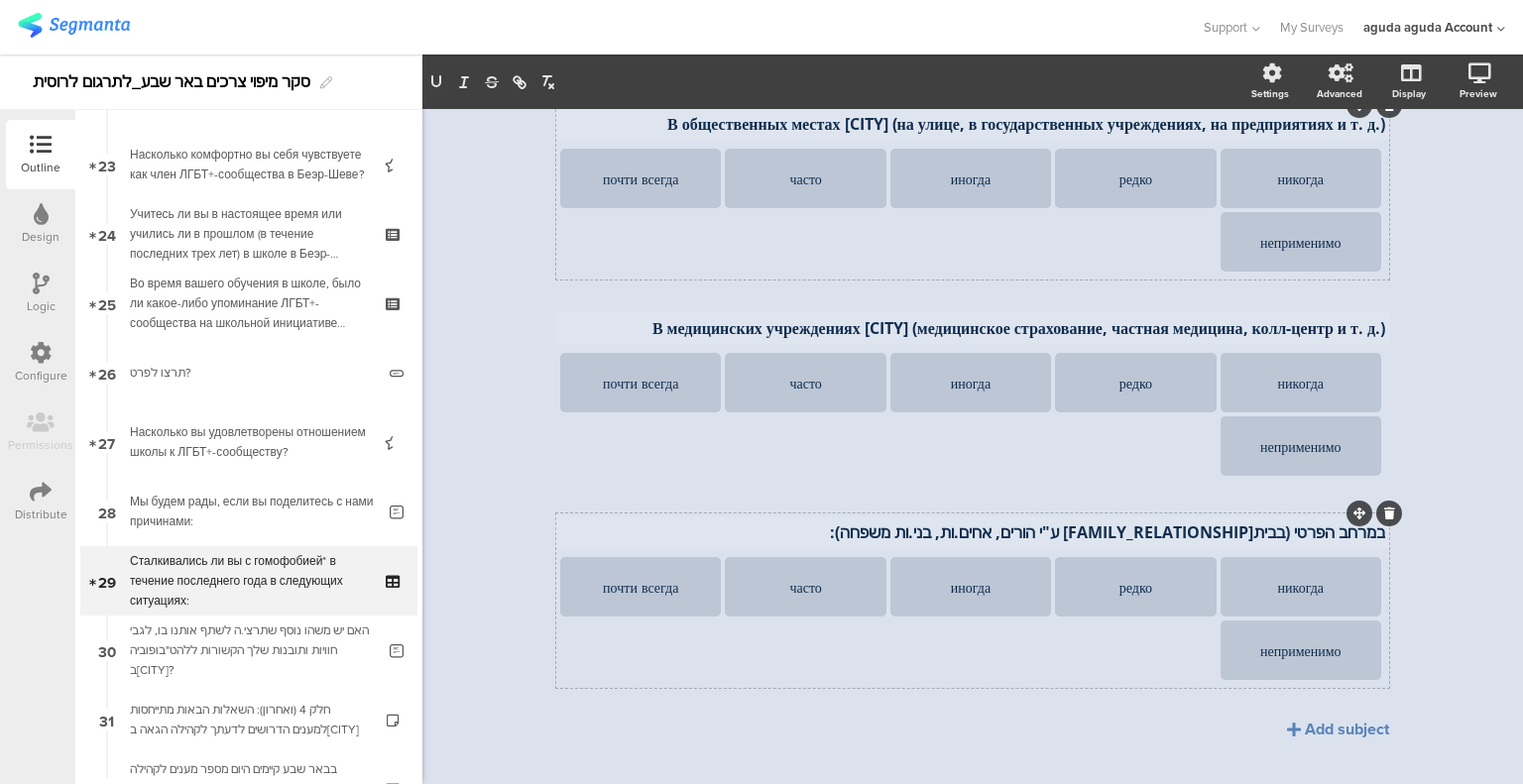 click on "במרחב הפרטי (בבית[FAMILY_RELATIONSHIP] ע"י הורים, אחים.ות, בני.ות משפחה):" at bounding box center (973, 532) 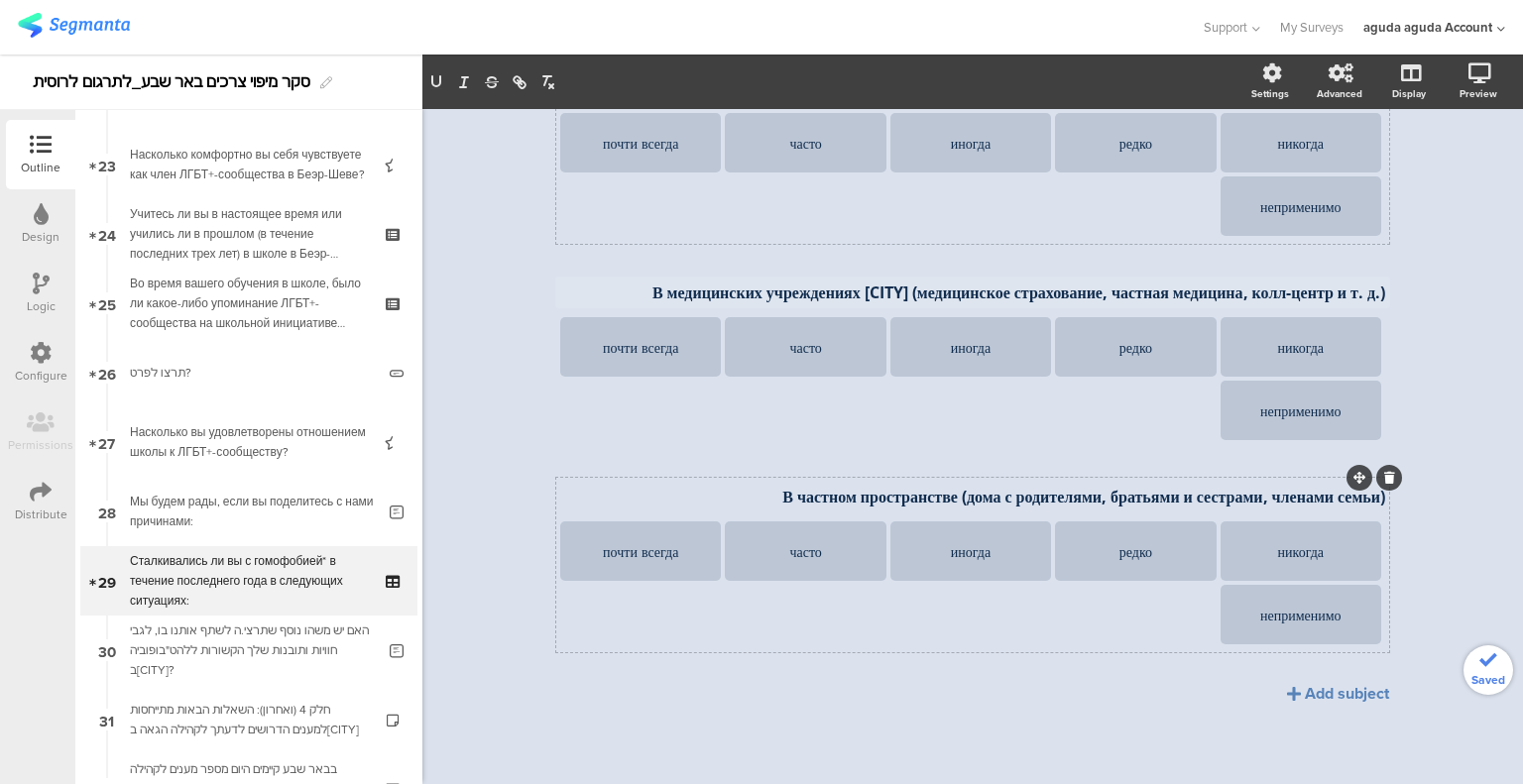 scroll, scrollTop: 1546, scrollLeft: 0, axis: vertical 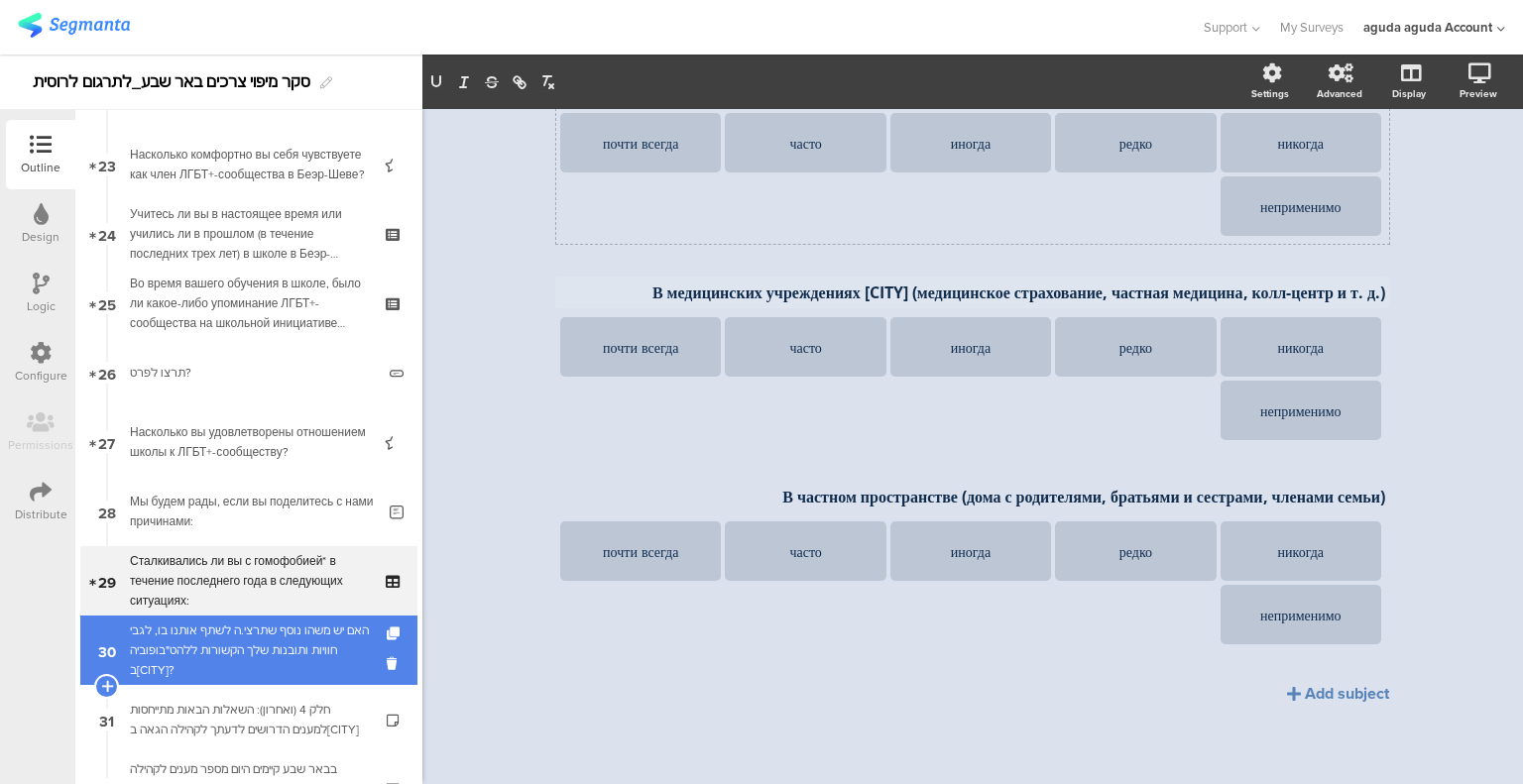 click on "האם יש משהו נוסף שתרצי.ה לשתף אותנו בו, לגבי חוויות ותובנות שלך הקשורות ללהט"בופוביה ב[CITY]?" at bounding box center [252, 650] 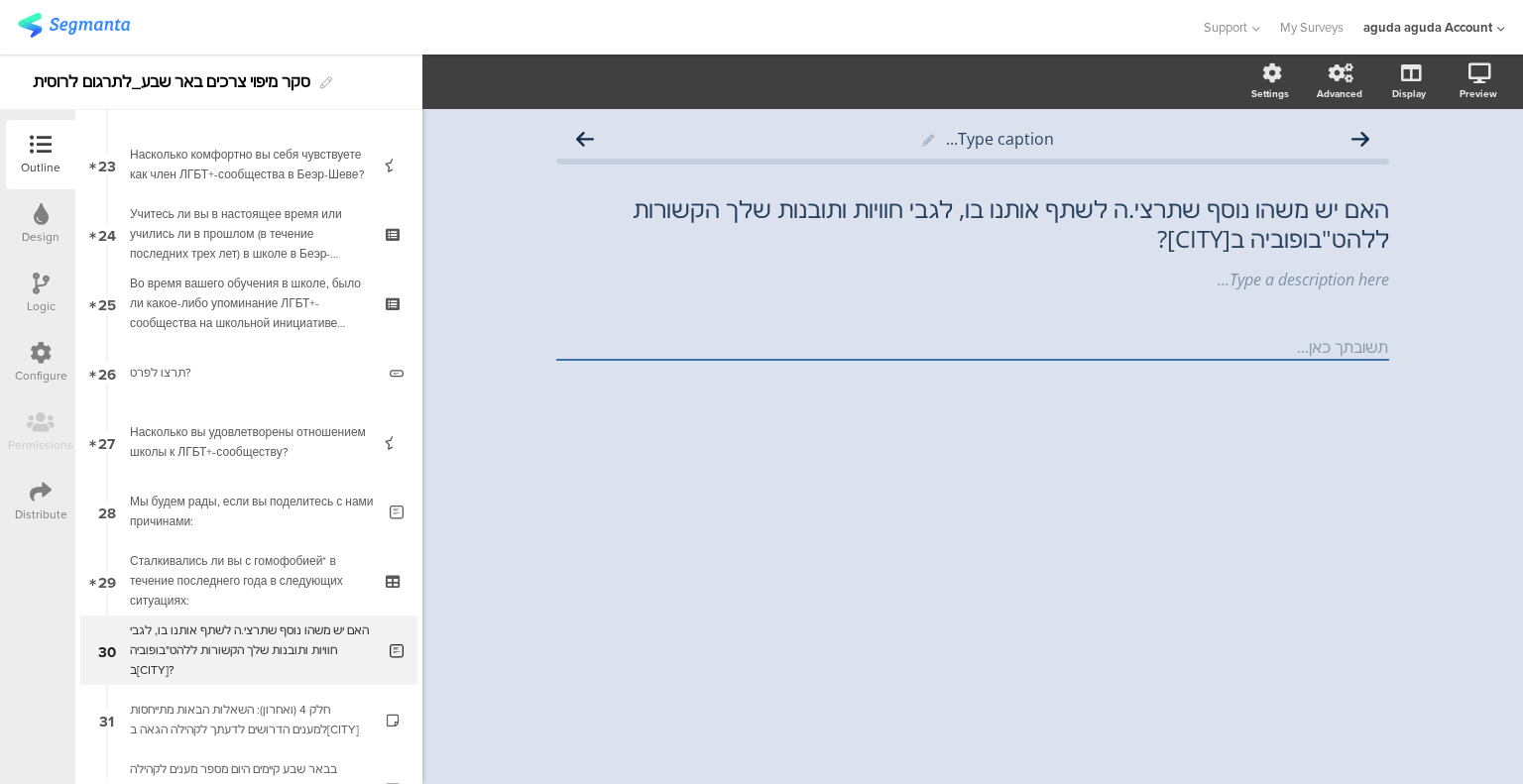scroll, scrollTop: 0, scrollLeft: 0, axis: both 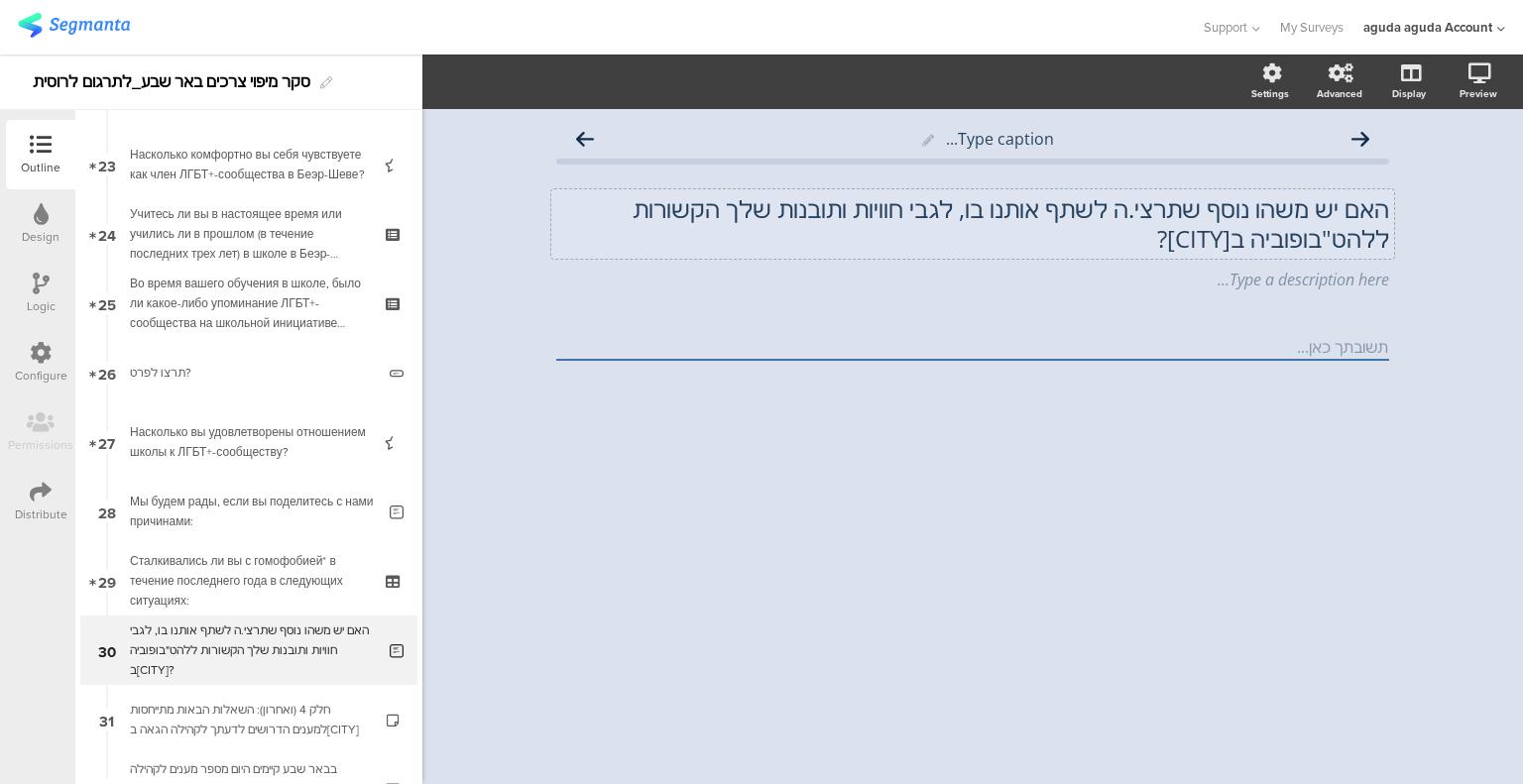 click on "האם יש משהו נוסף שתרצי.ה לשתף אותנו בו, לגבי חוויות ותובנות שלך הקשורות ללהט"בופוביה ב[CITY]?" 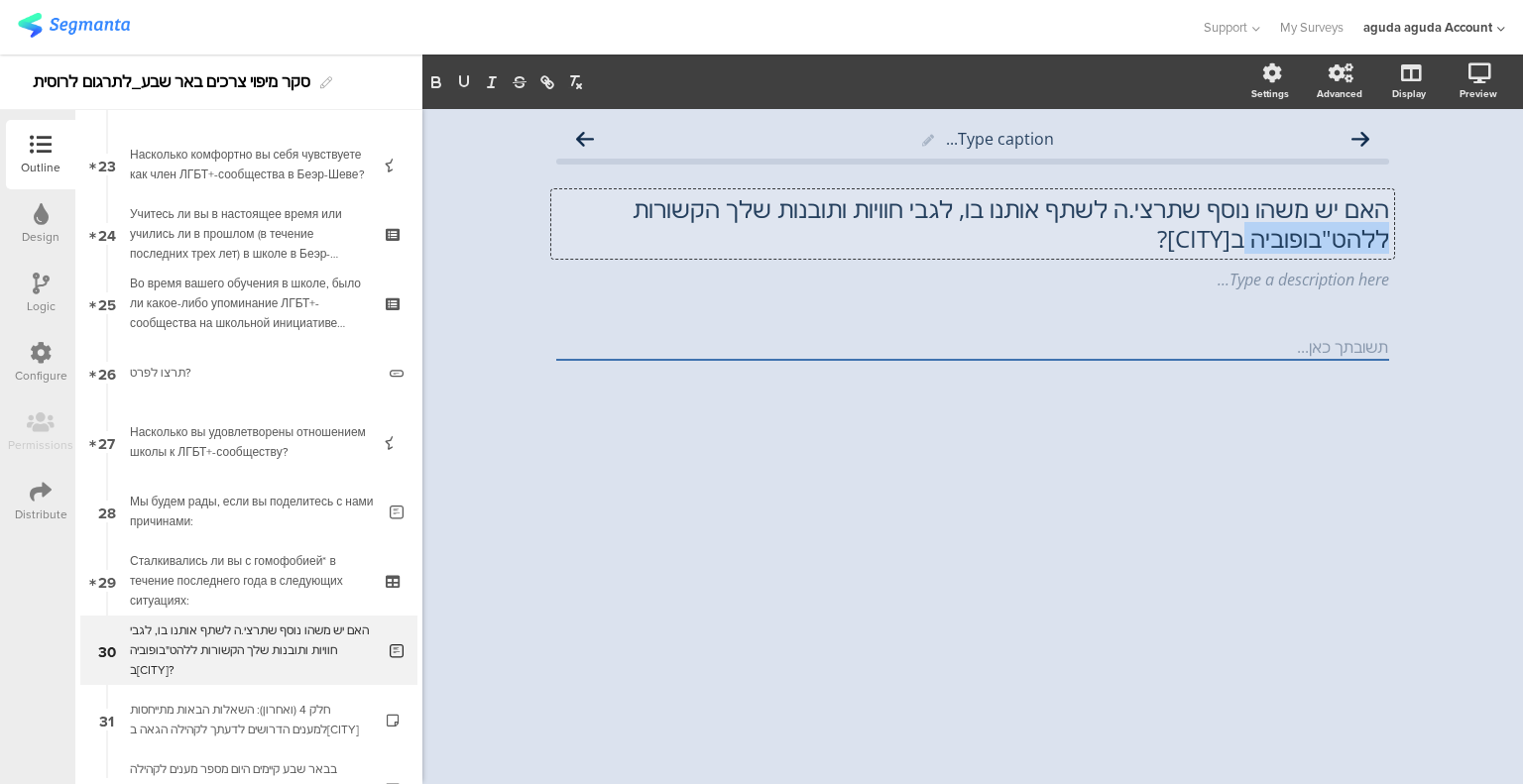 click on "האם יש משהו נוסף שתרצי.ה לשתף אותנו בו, לגבי חוויות ותובנות שלך הקשורות ללהט"בופוביה ב[CITY]?" 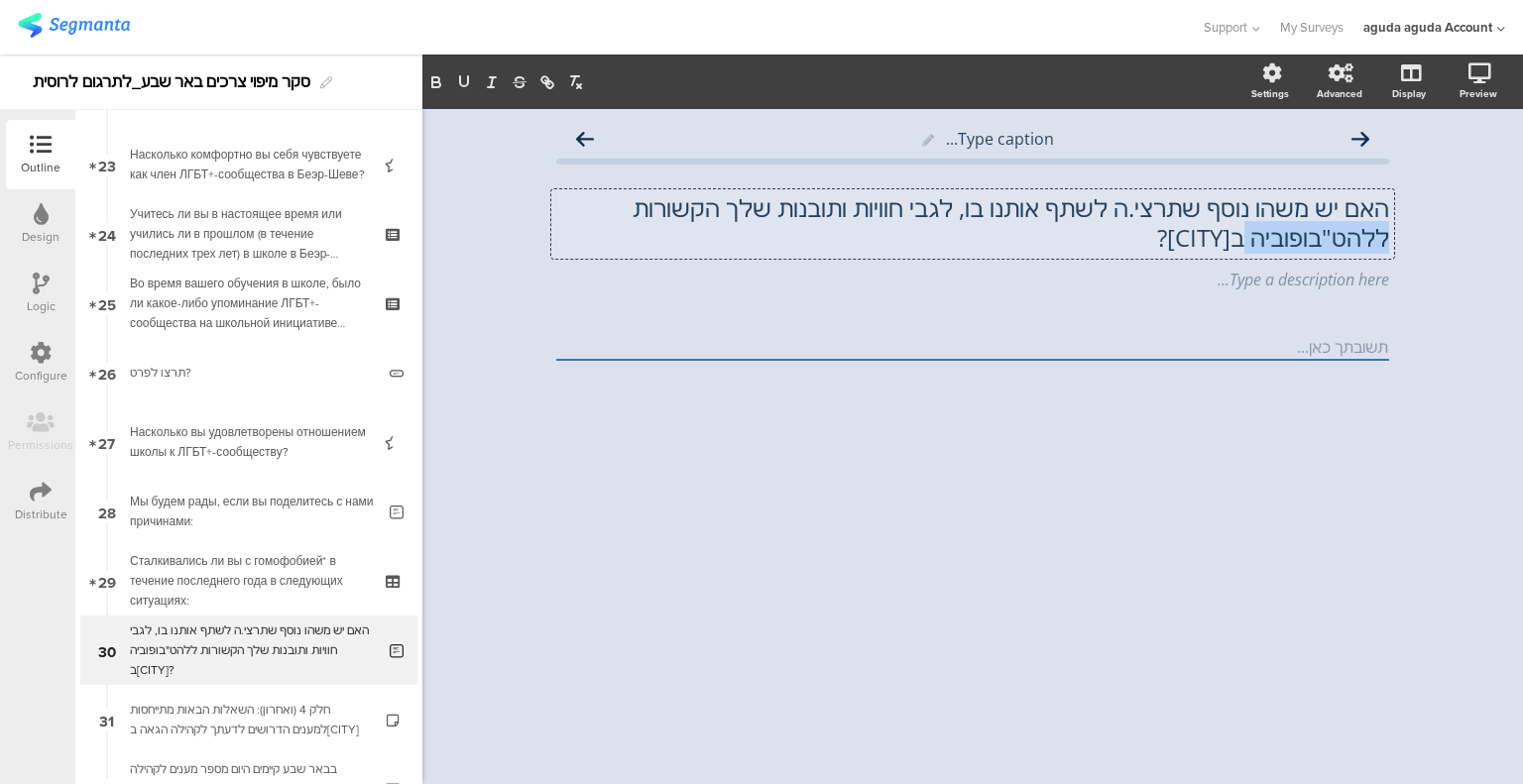 click on "האם יש משהו נוסף שתרצי.ה לשתף אותנו בו, לגבי חוויות ותובנות שלך הקשורות ללהט"בופוביה ב[CITY]?" 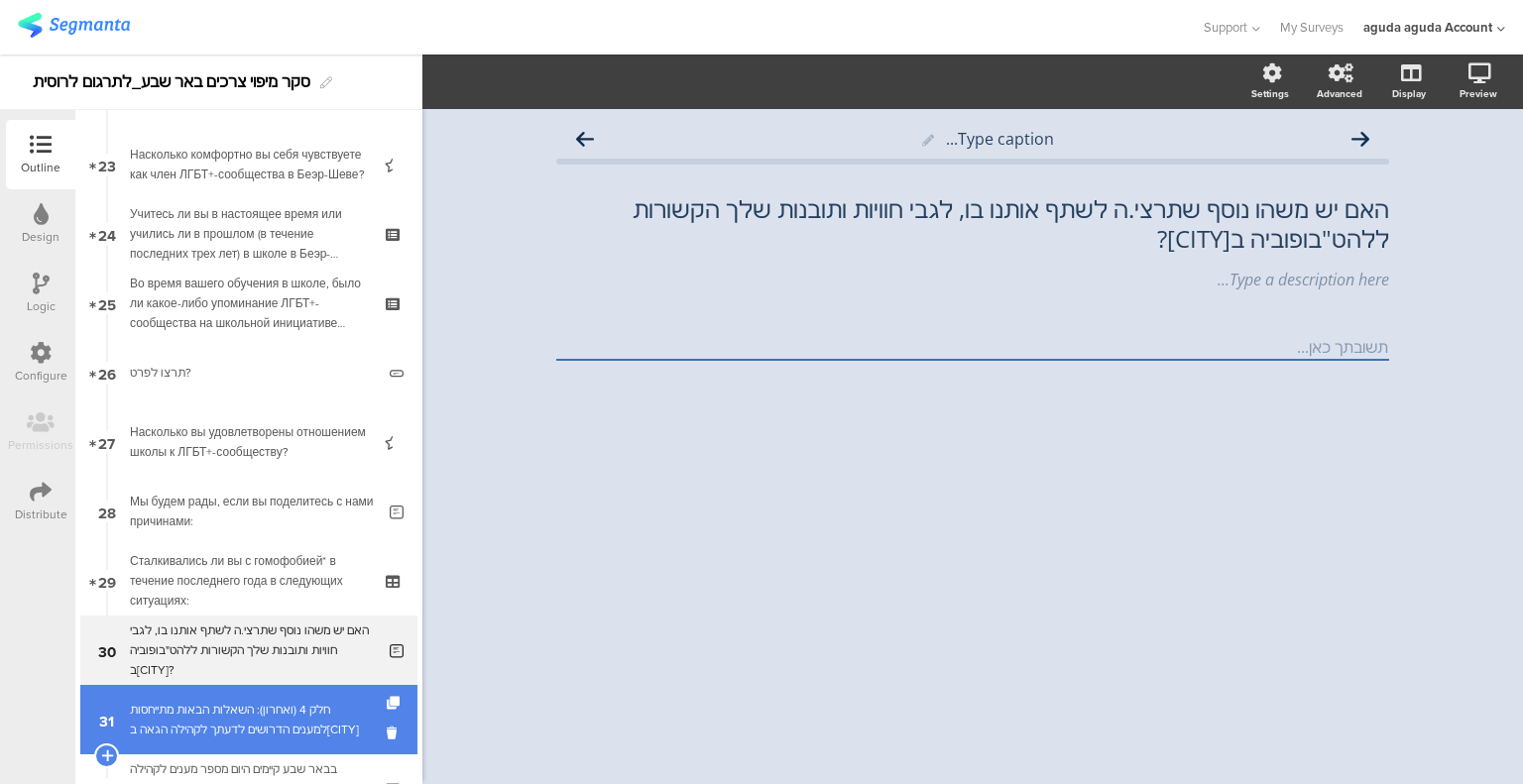 click on "חלק 4 (ואחרון): השאלות הבאות מתייחסות למענים הדרושים לדעתך לקהילה הגאה ב[CITY]" at bounding box center [248, 720] 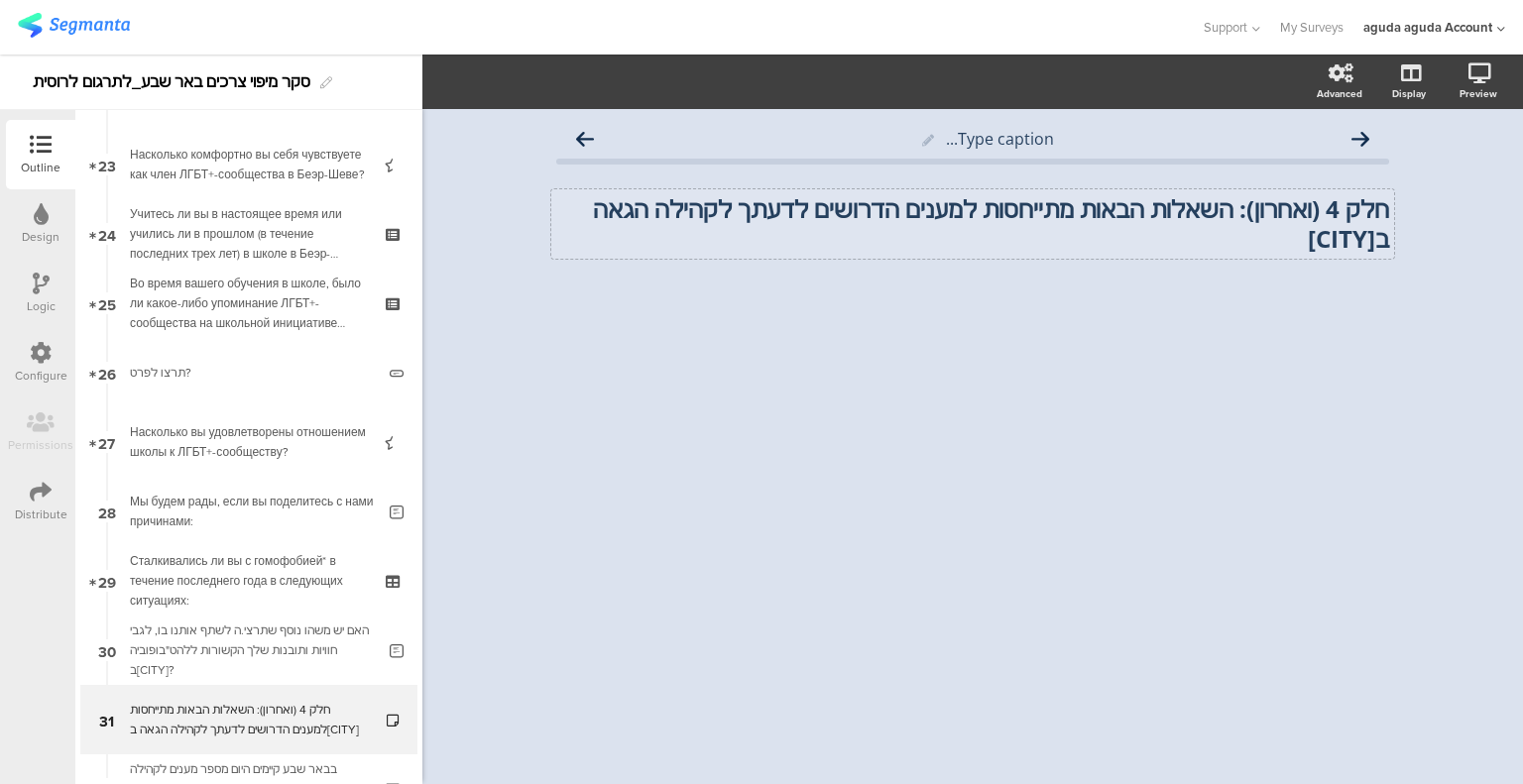 click on "חלק 4 (ואחרון): השאלות הבאות מתייחסות למענים הדרושים לדעתך לקהילה הגאה ב[CITY]" 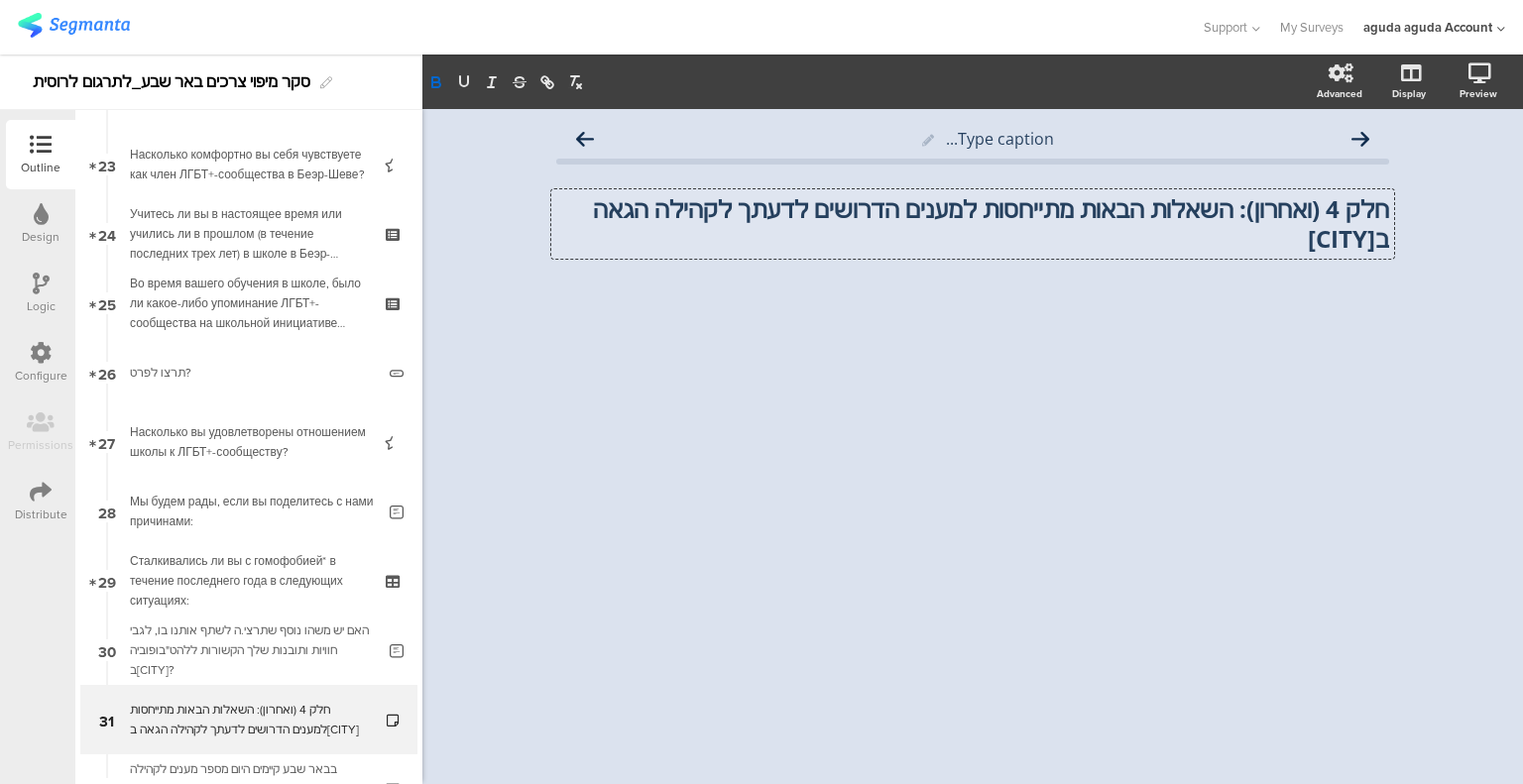 click on "חלק 4 (ואחרון): השאלות הבאות מתייחסות למענים הדרושים לדעתך לקהילה הגאה ב[CITY]" 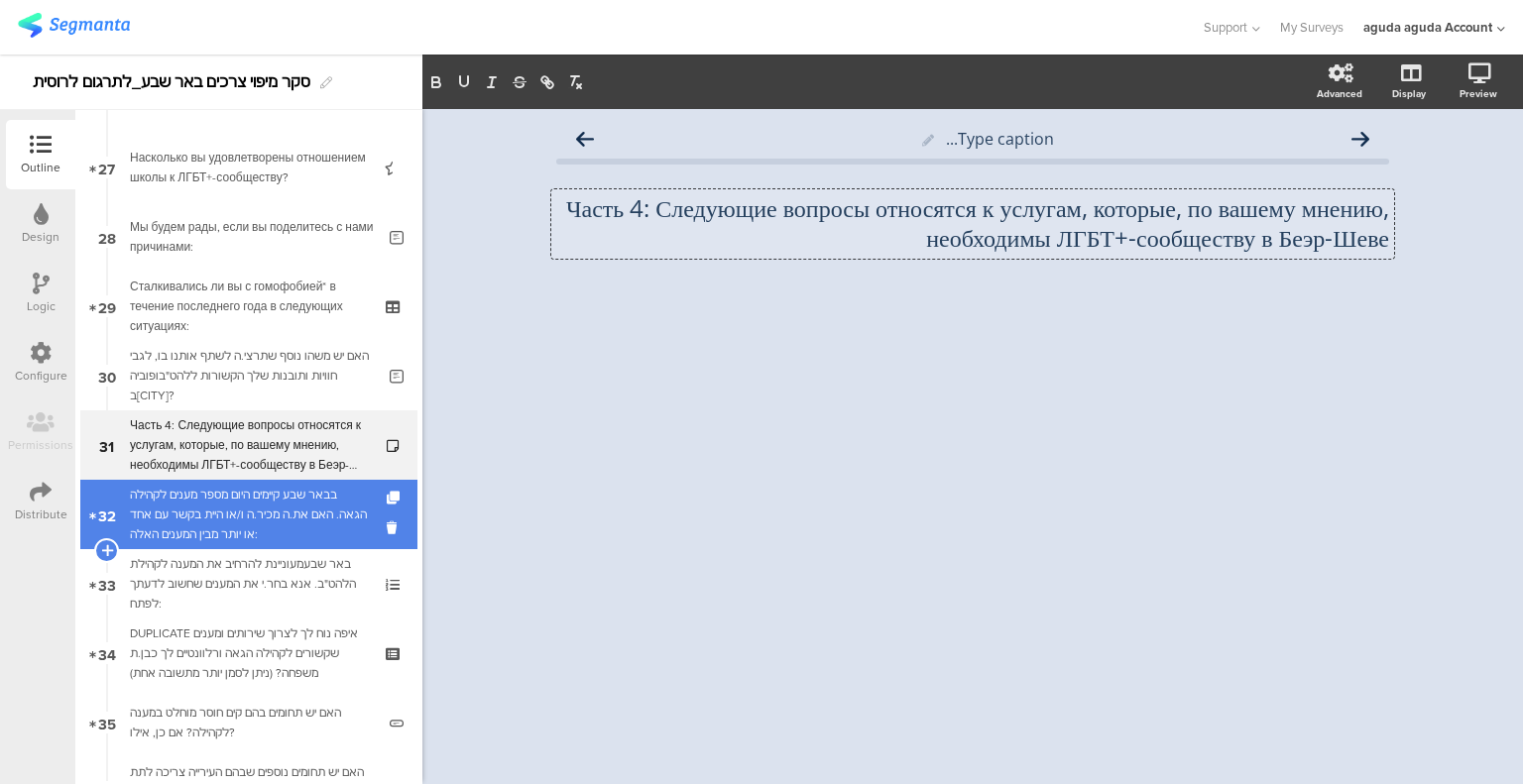 scroll, scrollTop: 1883, scrollLeft: 0, axis: vertical 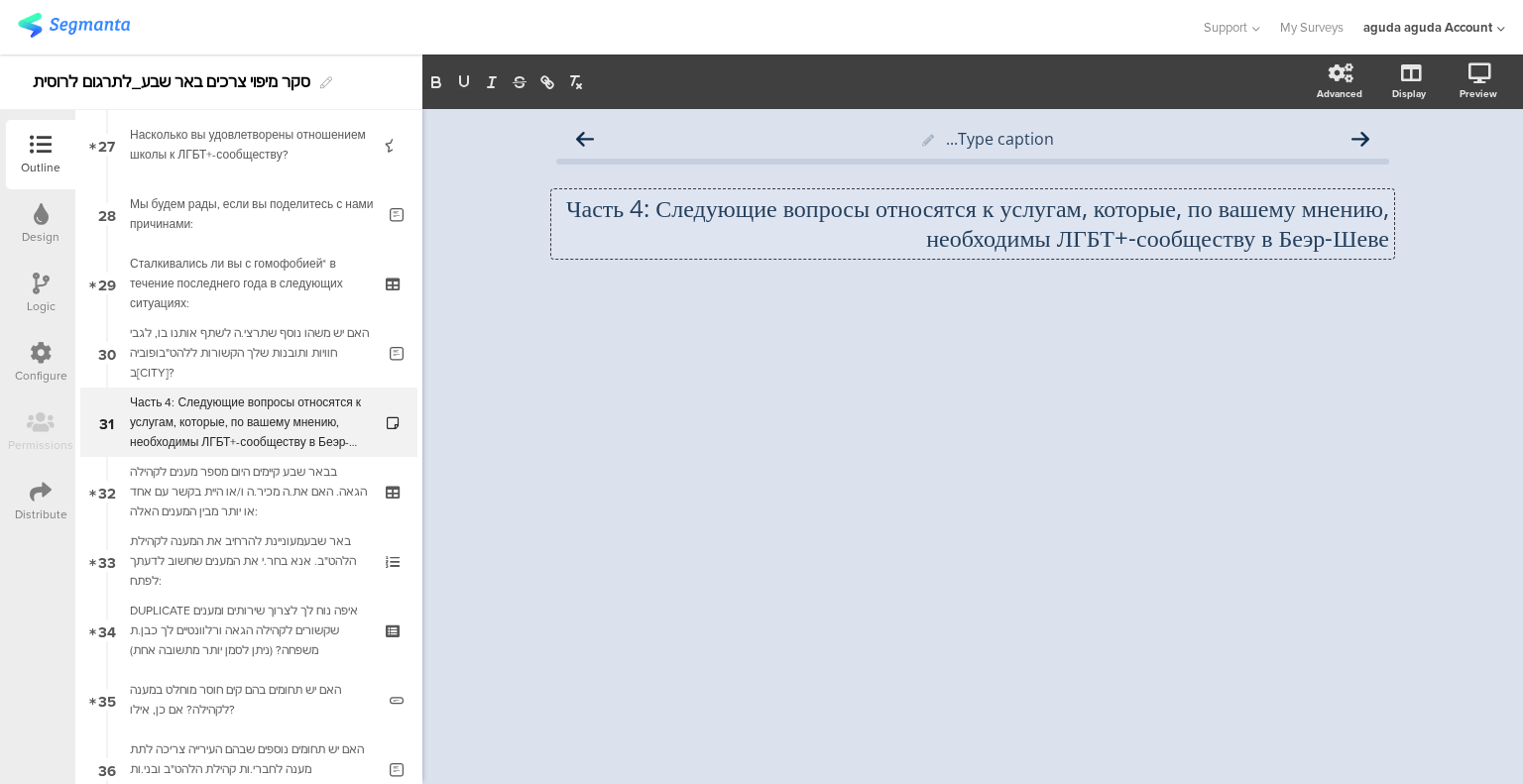drag, startPoint x: 212, startPoint y: 480, endPoint x: 410, endPoint y: 491, distance: 198.30532 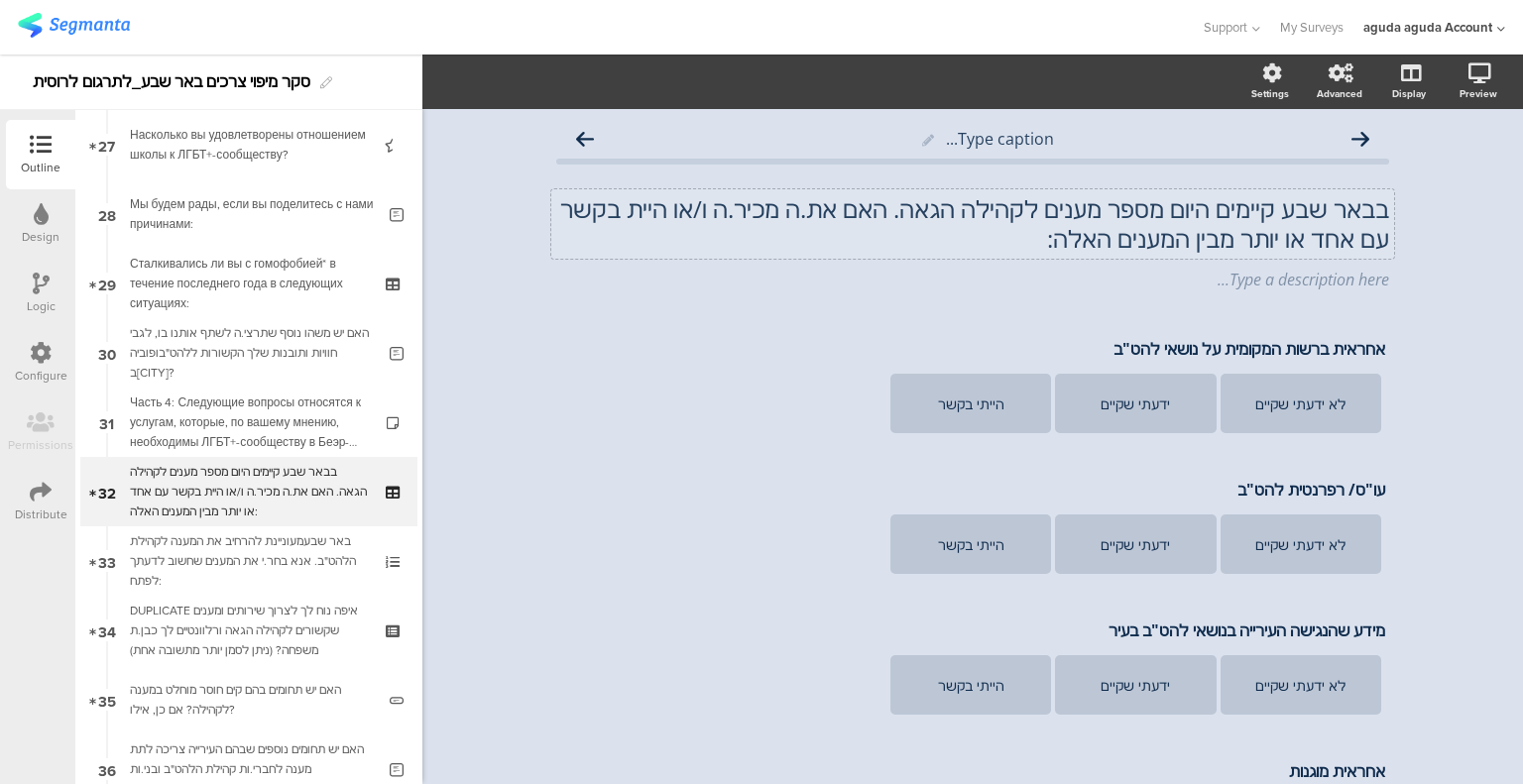 click on "בבאר שבע קיימים היום מספר מענים לקהילה הגאה. האם את.ה מכיר.ה ו/או היית בקשר עם אחד או יותר מבין המענים האלה:" 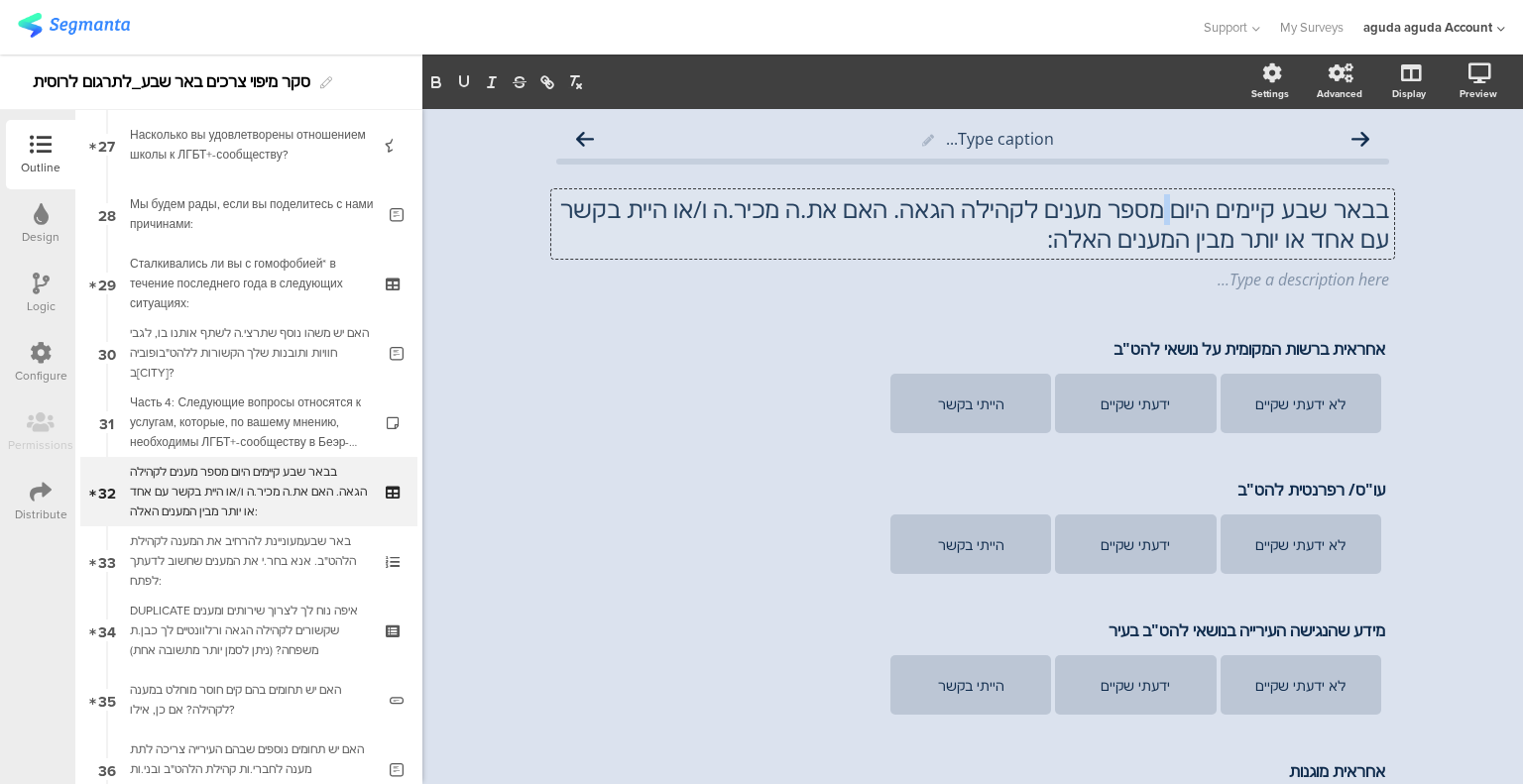 click on "בבאר שבע קיימים היום מספר מענים לקהילה הגאה. האם את.ה מכיר.ה ו/או היית בקשר עם אחד או יותר מבין המענים האלה:" 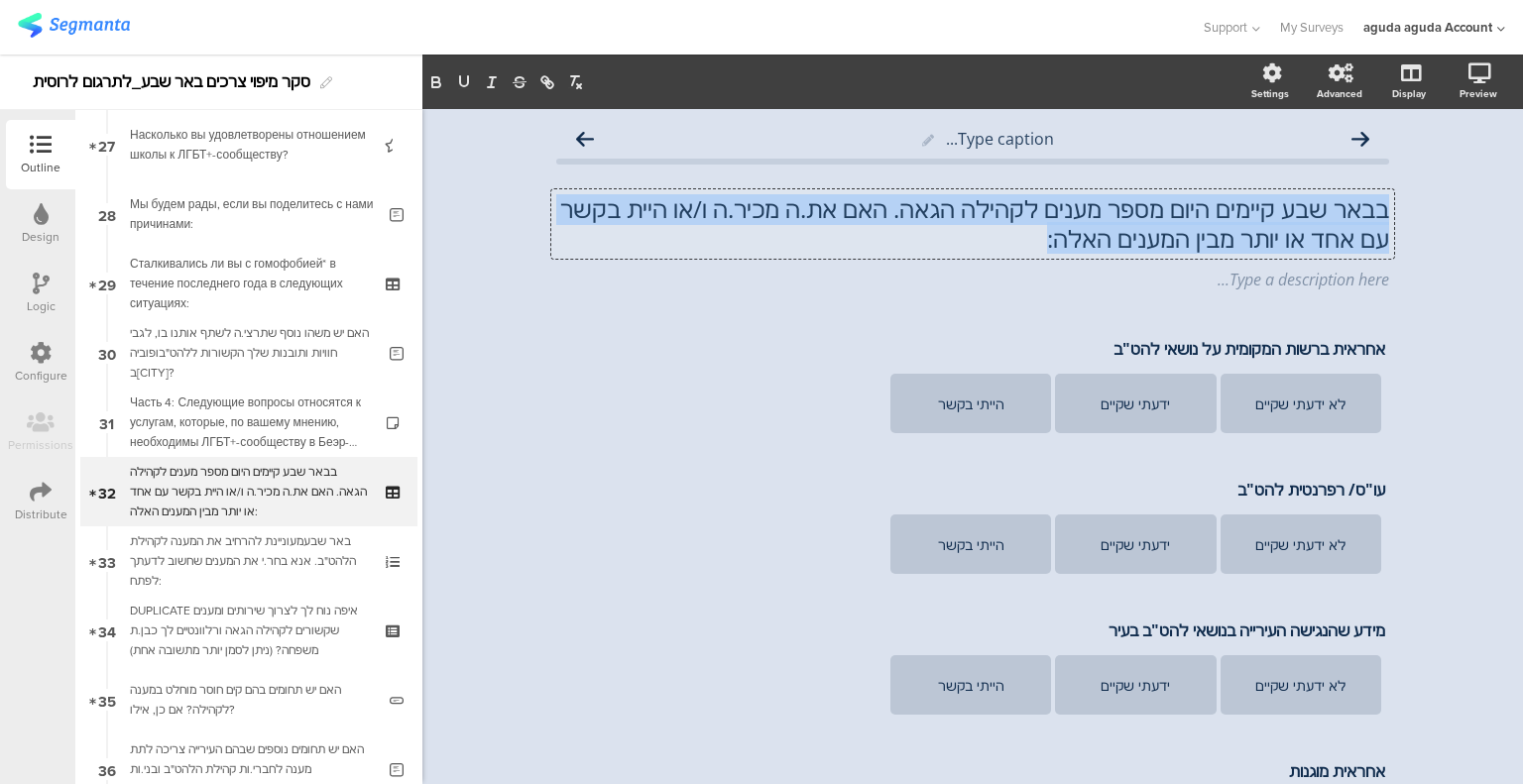 click on "בבאר שבע קיימים היום מספר מענים לקהילה הגאה. האם את.ה מכיר.ה ו/או היית בקשר עם אחד או יותר מבין המענים האלה:" 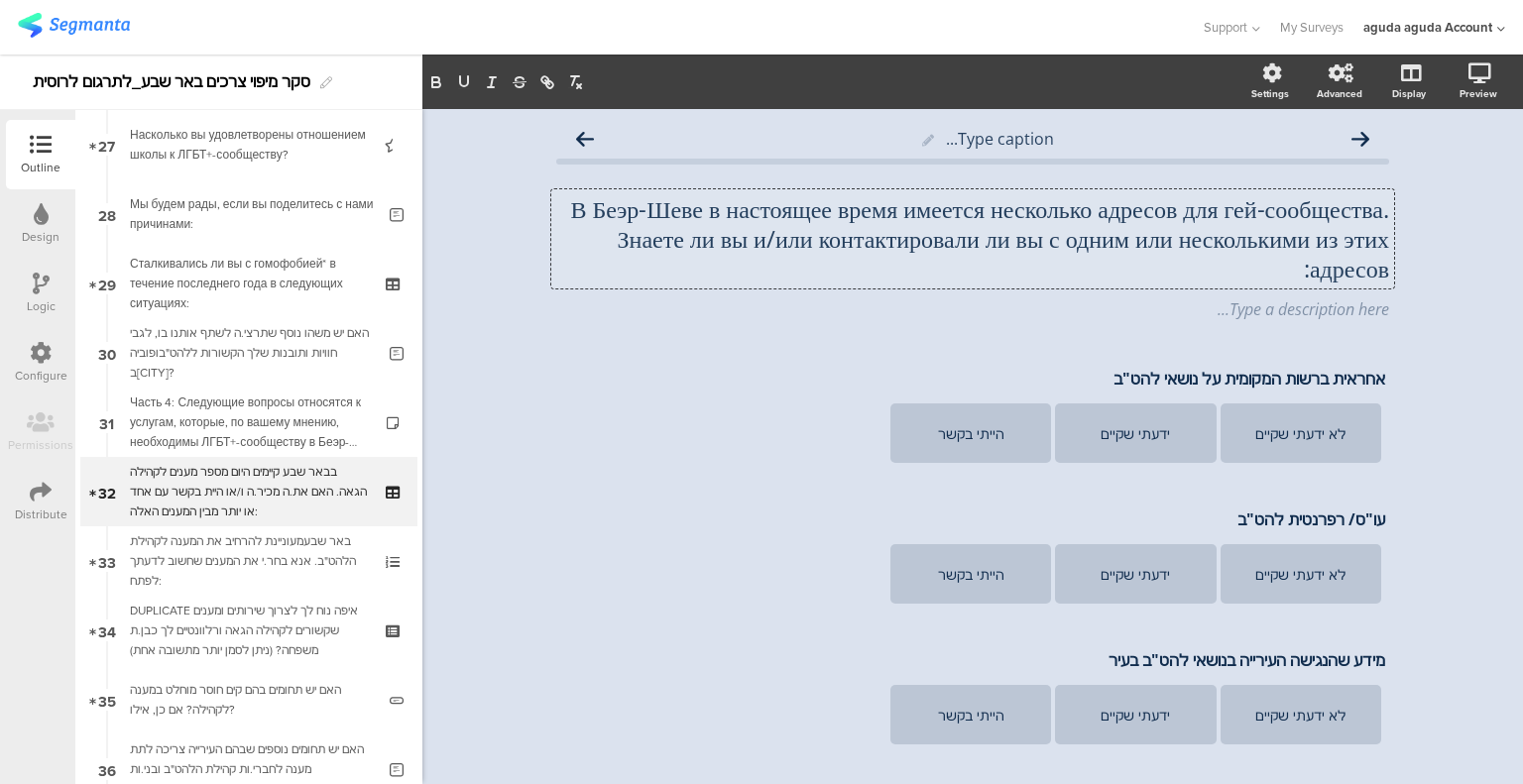 scroll, scrollTop: 0, scrollLeft: 0, axis: both 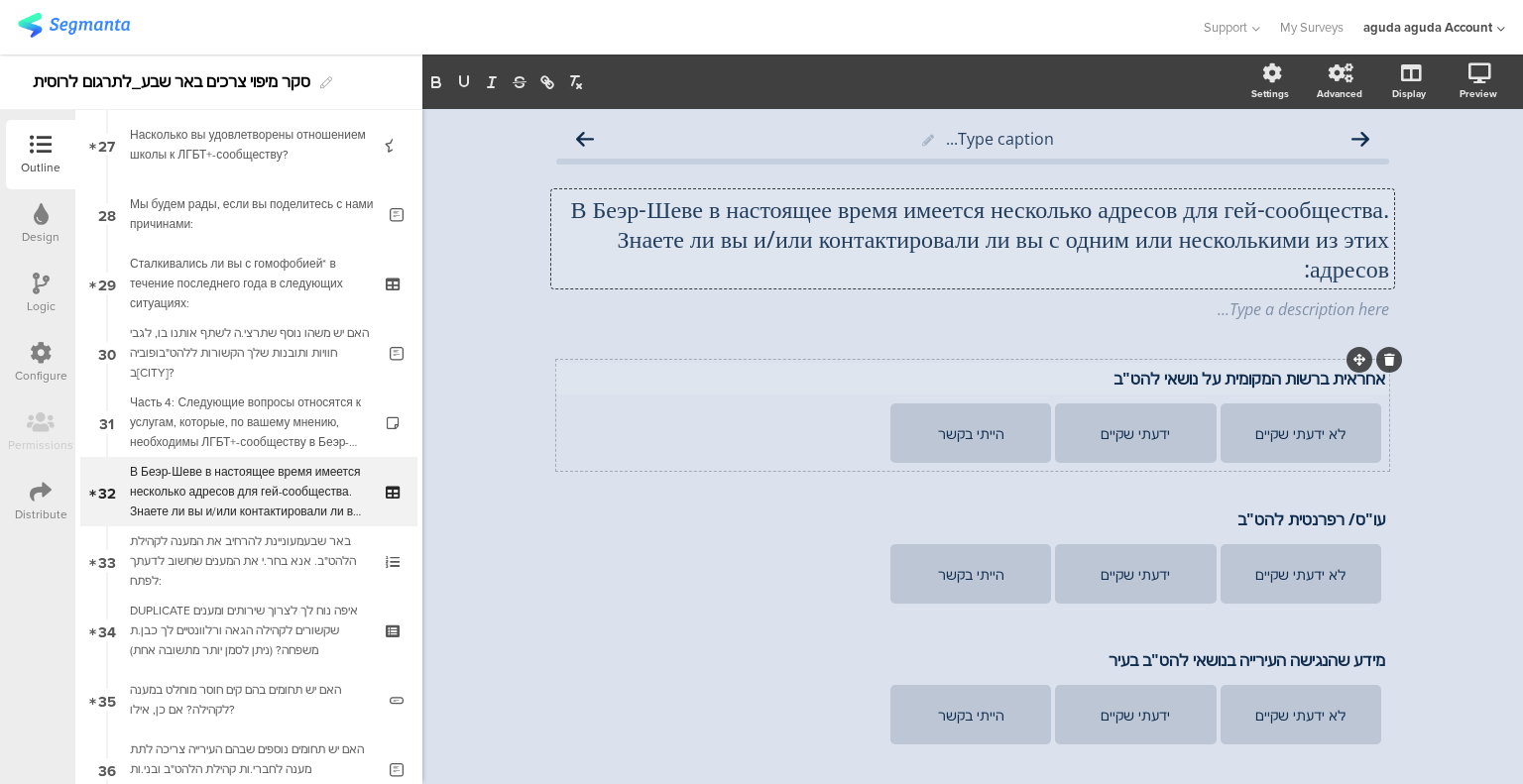 click on "אחראית ברשות המקומית על נושאי להט"ב" at bounding box center (973, 379) 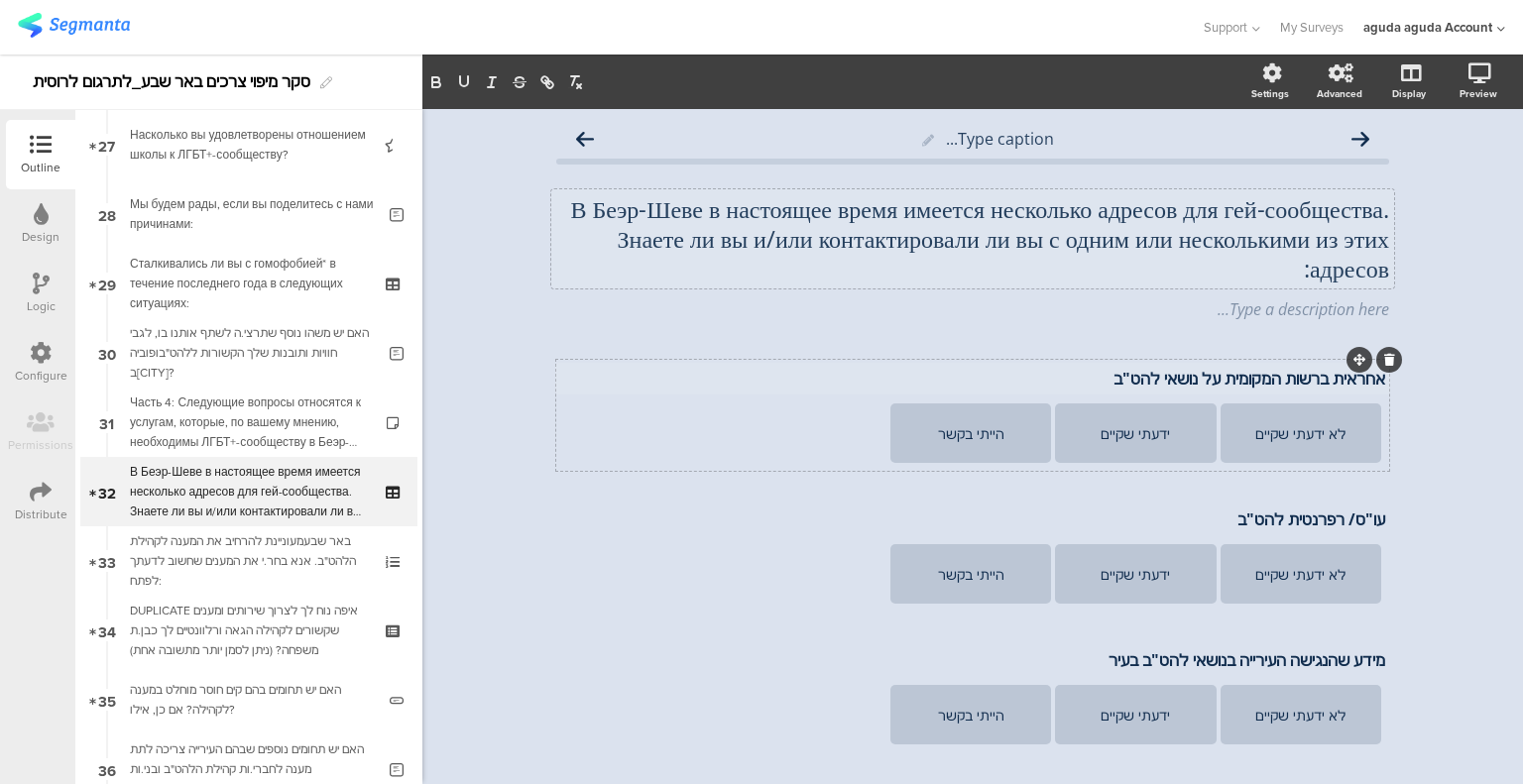 click on "אחראית ברשות המקומית על נושאי להט"ב
אחראית ברשות המקומית על נושאי להט"ב
אחראית ברשות המקומית על נושאי להט"ב" at bounding box center [973, 379] 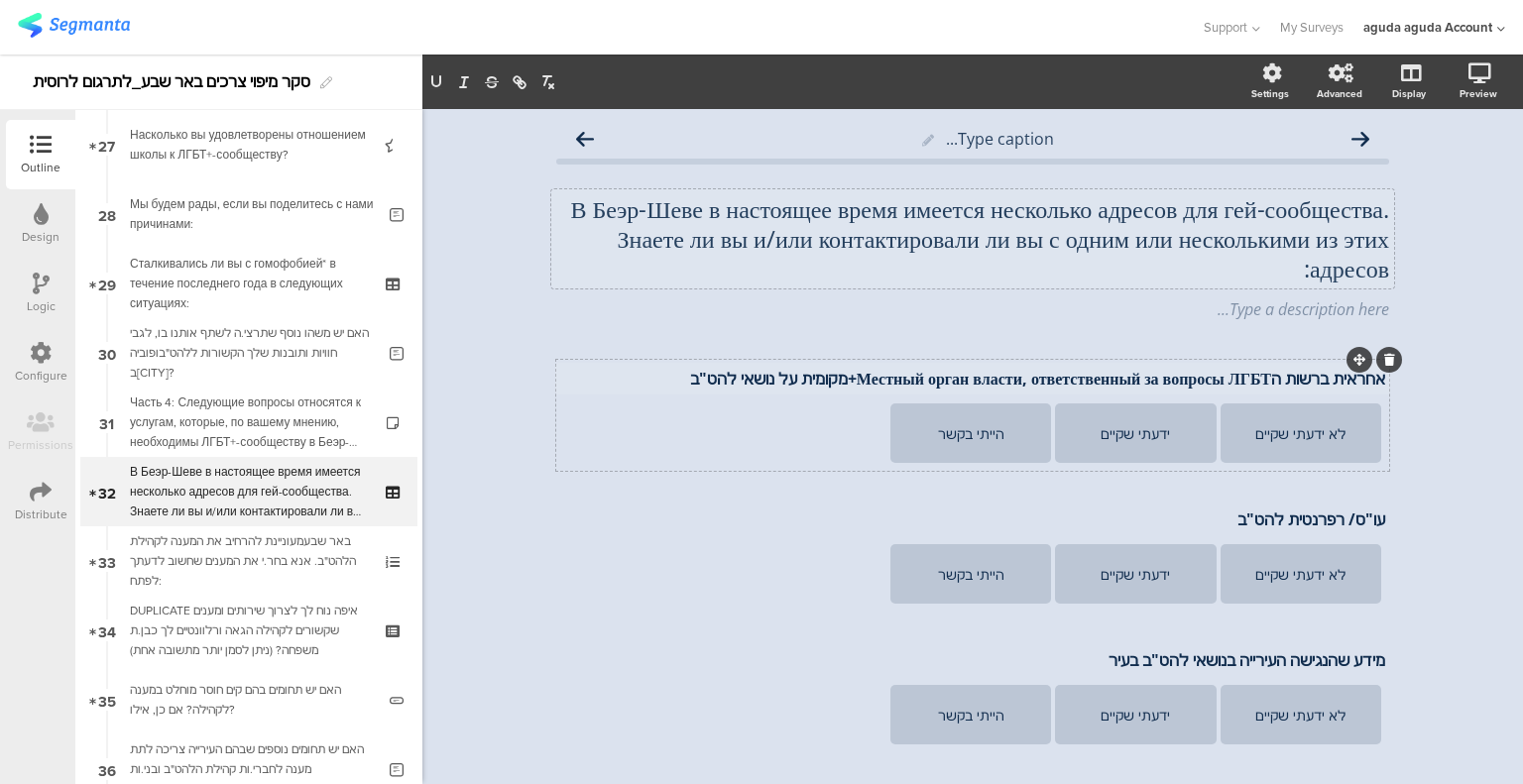 click on "אחראית ברשות הМестный орган власти, ответственный за вопросы ЛГБТ+מקומית על נושאי להט"ב" at bounding box center (973, 379) 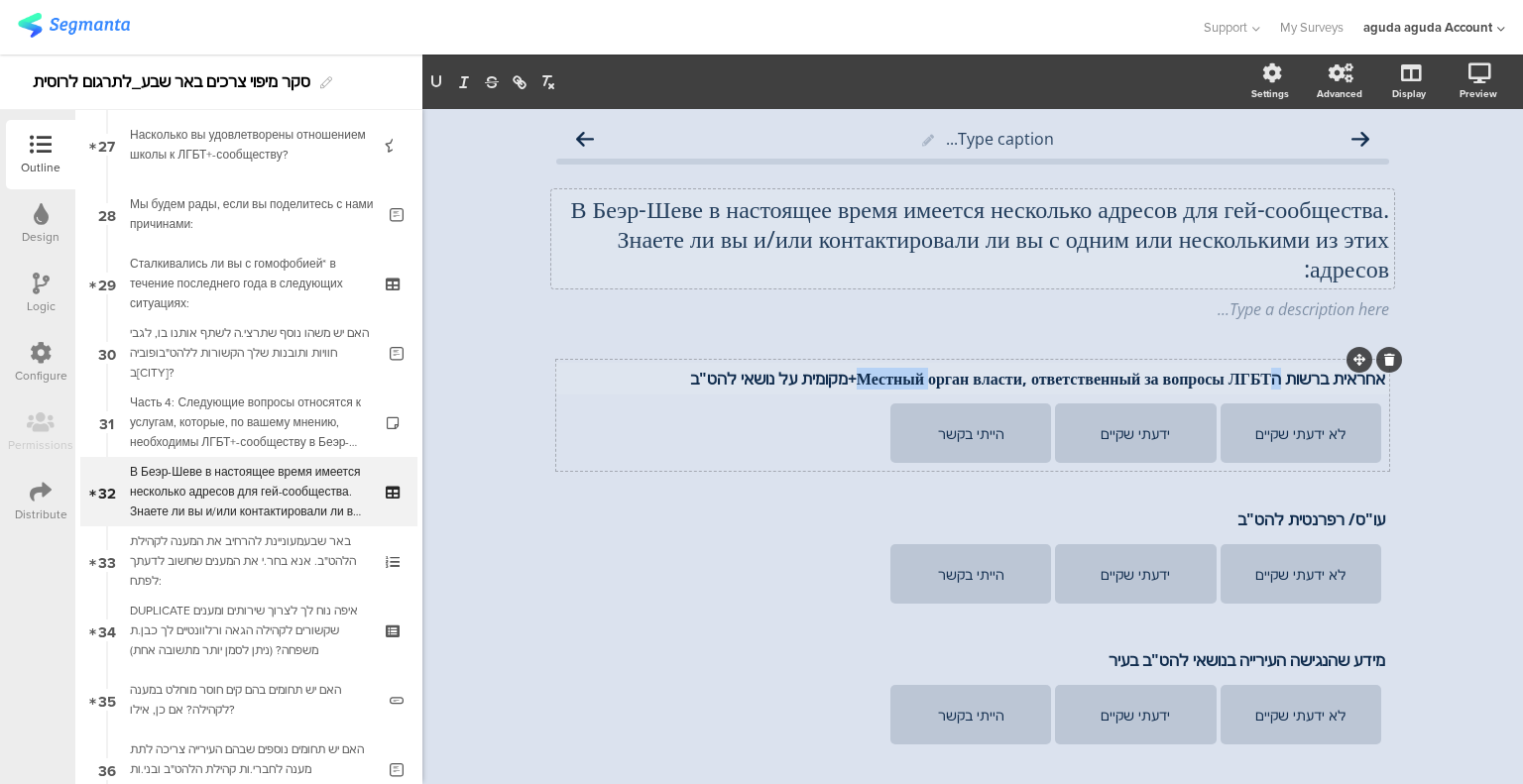 click on "אחראית ברשות הМестный орган власти, ответственный за вопросы ЛГБТ+מקומית על נושאי להט"ב" at bounding box center [973, 379] 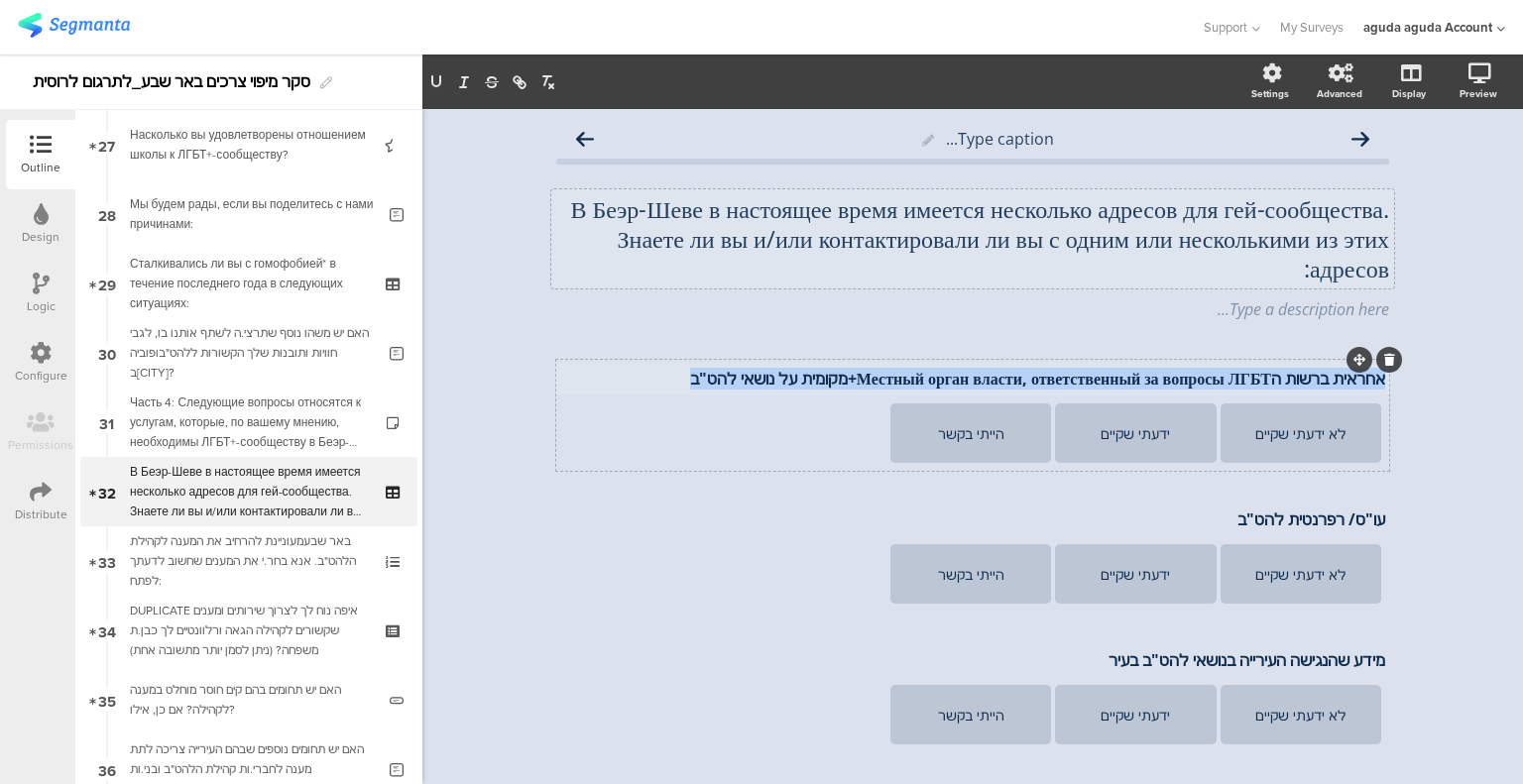 click on "אחראית ברשות הМестный орган власти, ответственный за вопросы ЛГБТ+מקומית על נושאי להט"ב" at bounding box center (973, 379) 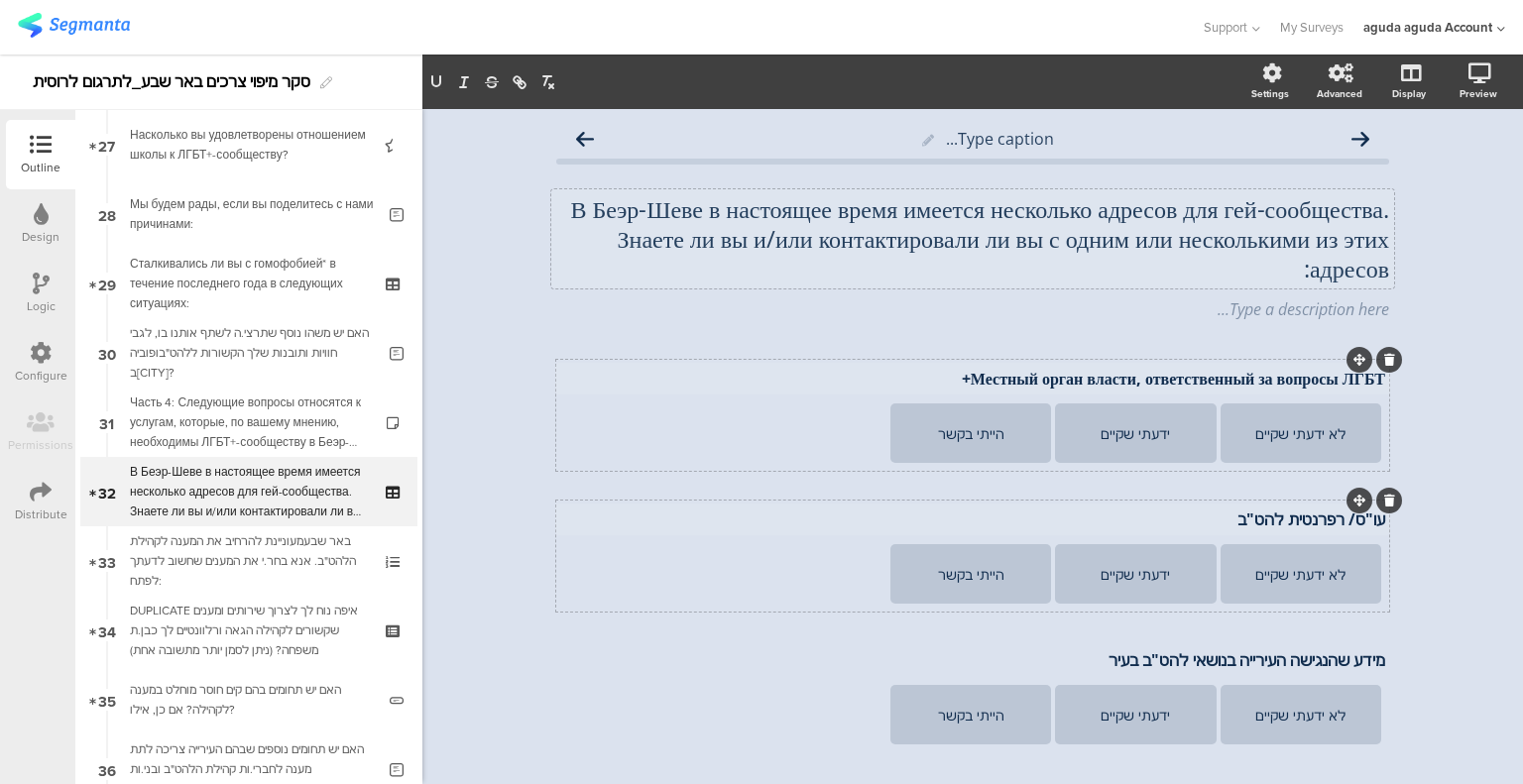 click on "עו"ס/ רפרנטית להט"ב
עו"ס/ רפרנטית להט"ב
עו"ס/ רפרנטית להט"ב" at bounding box center (973, 519) 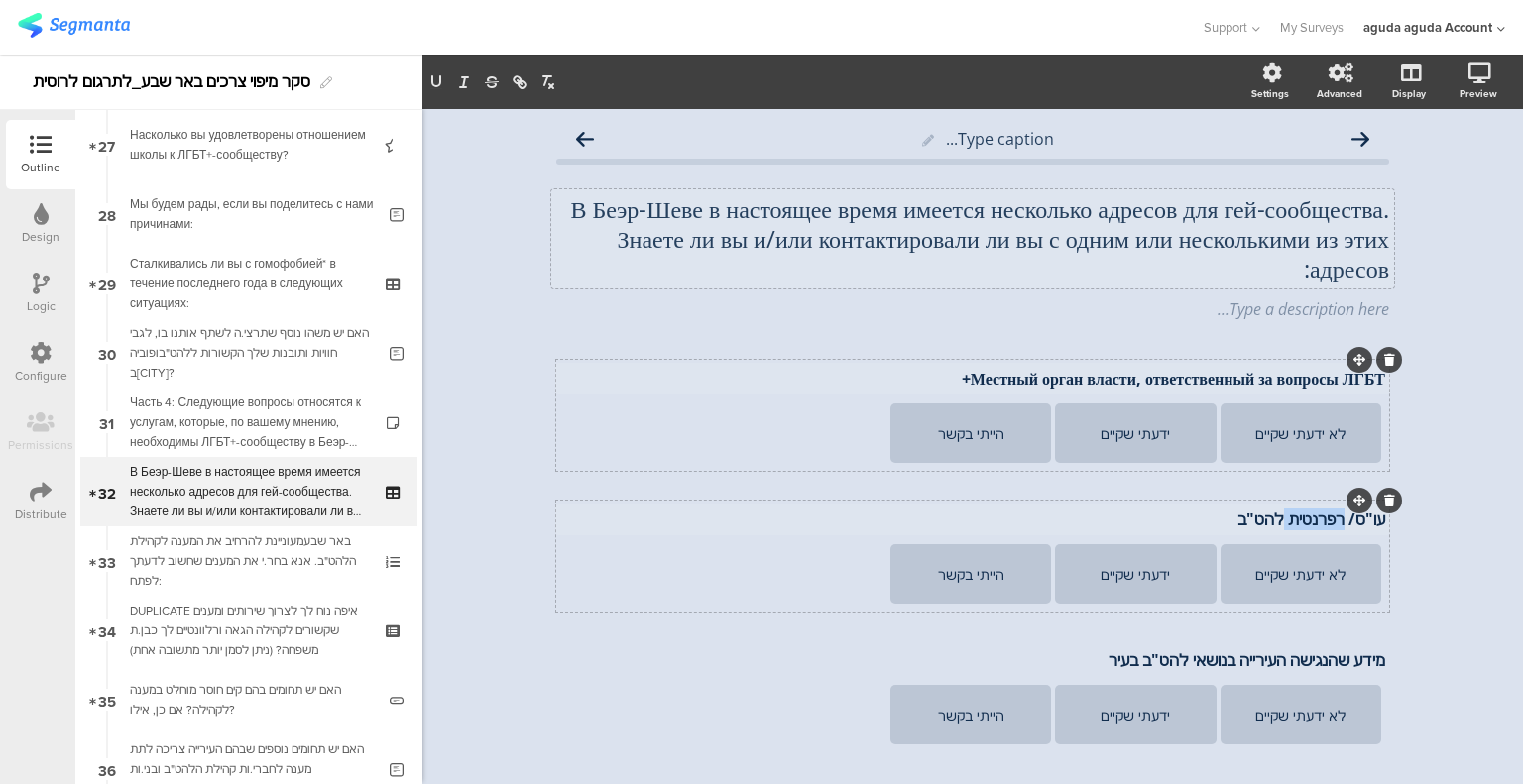 click on "עו"ס/ רפרנטית להט"ב" at bounding box center [973, 519] 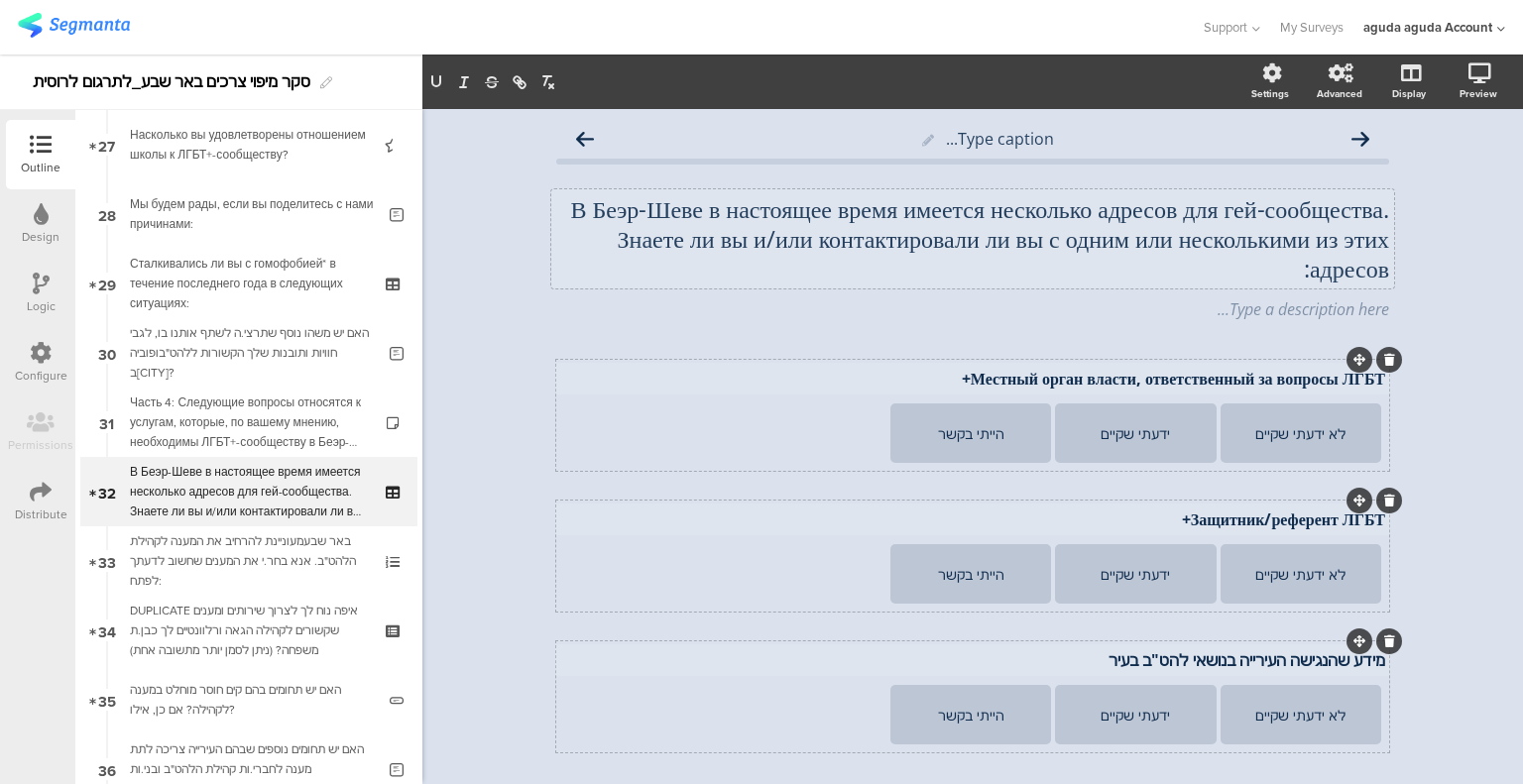 click on "מידע שהנגישה העירייה בנושאי להט"ב בעיר
מידע שהנגישה העירייה בנושאי להט"ב בעיר" at bounding box center [973, 660] 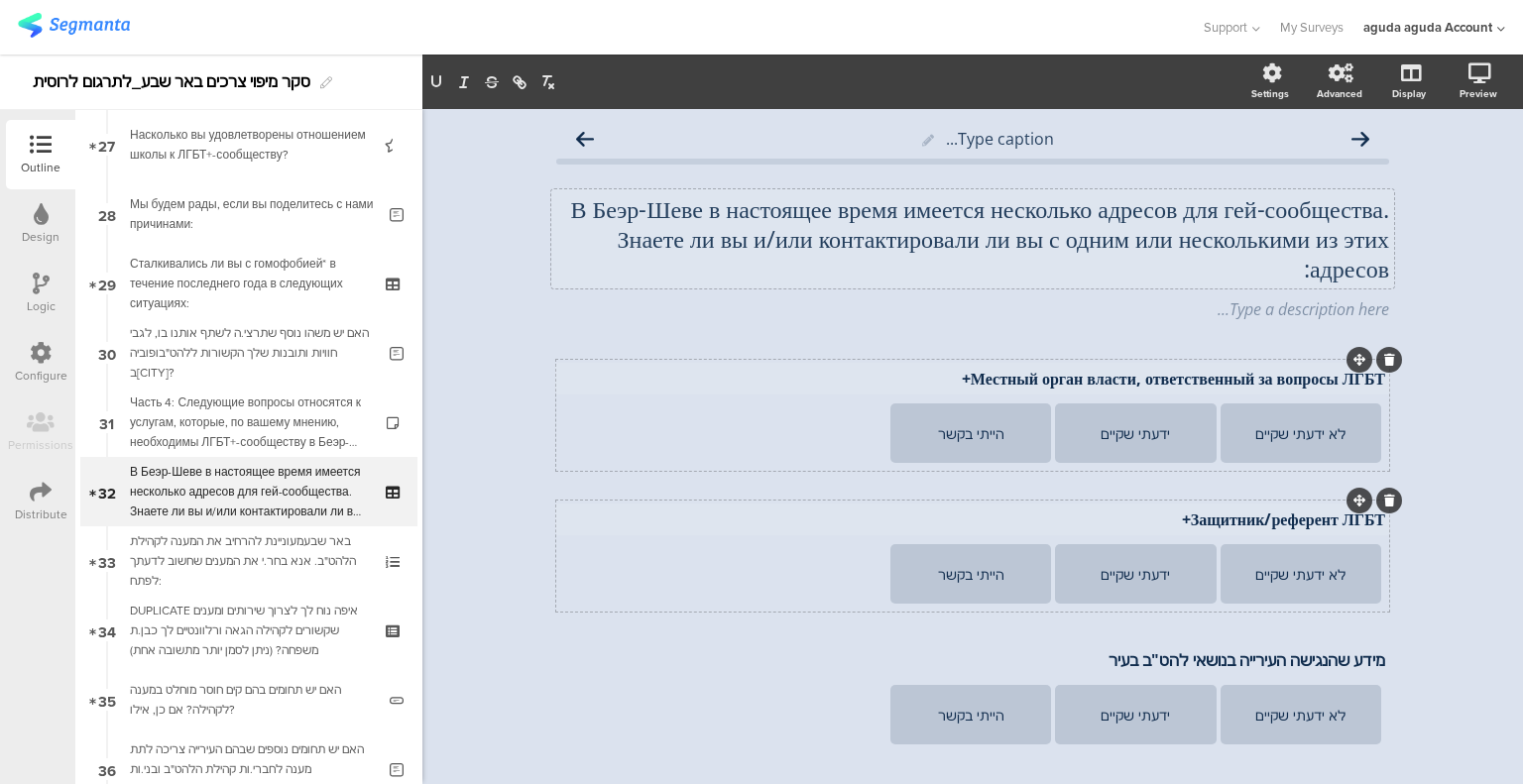 click on "מידע שהנגישה העירייה בנושאי להט"ב בעיר" at bounding box center (973, 660) 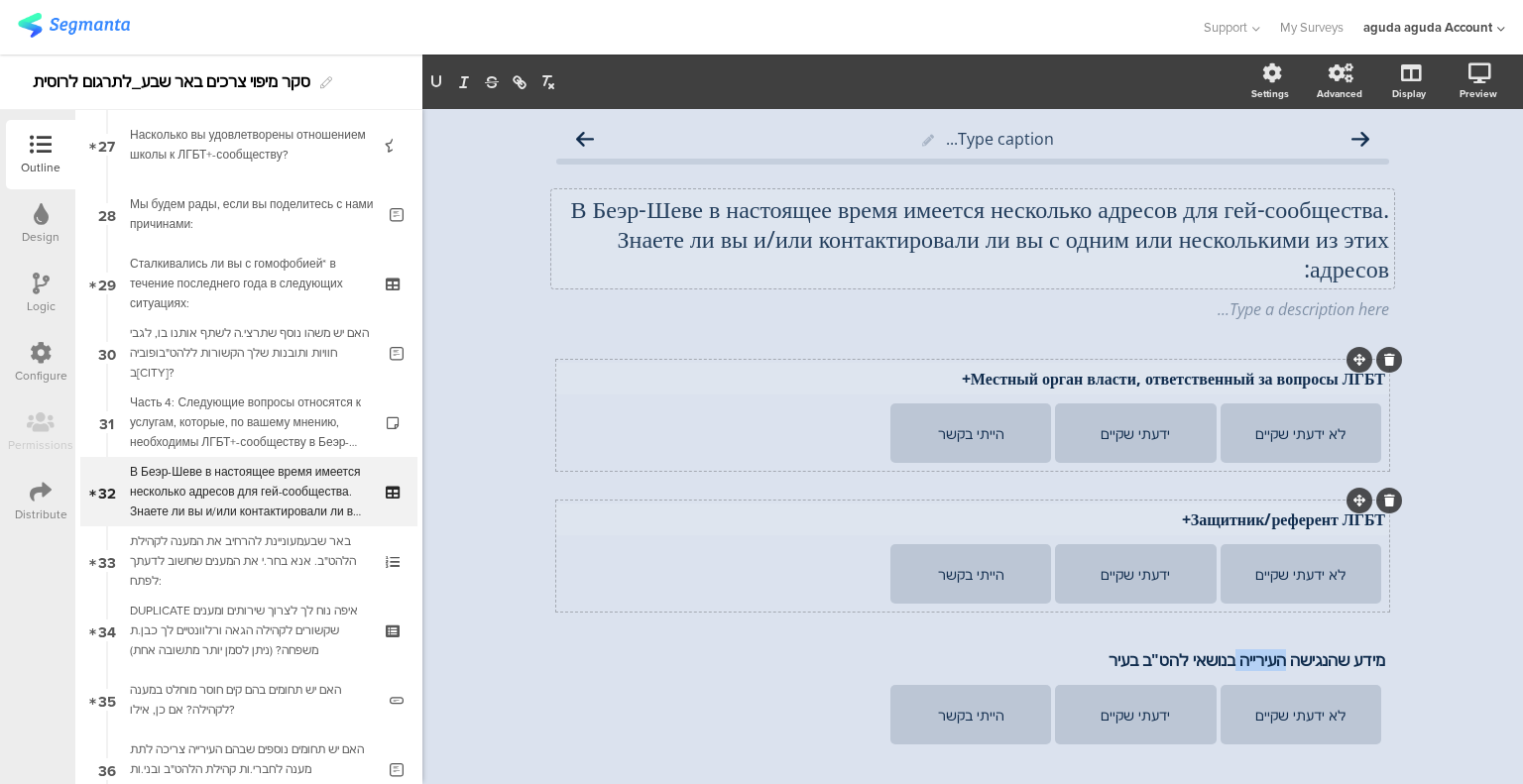 click on "מידע שהנגישה העירייה בנושאי להט"ב בעיר" at bounding box center (973, 660) 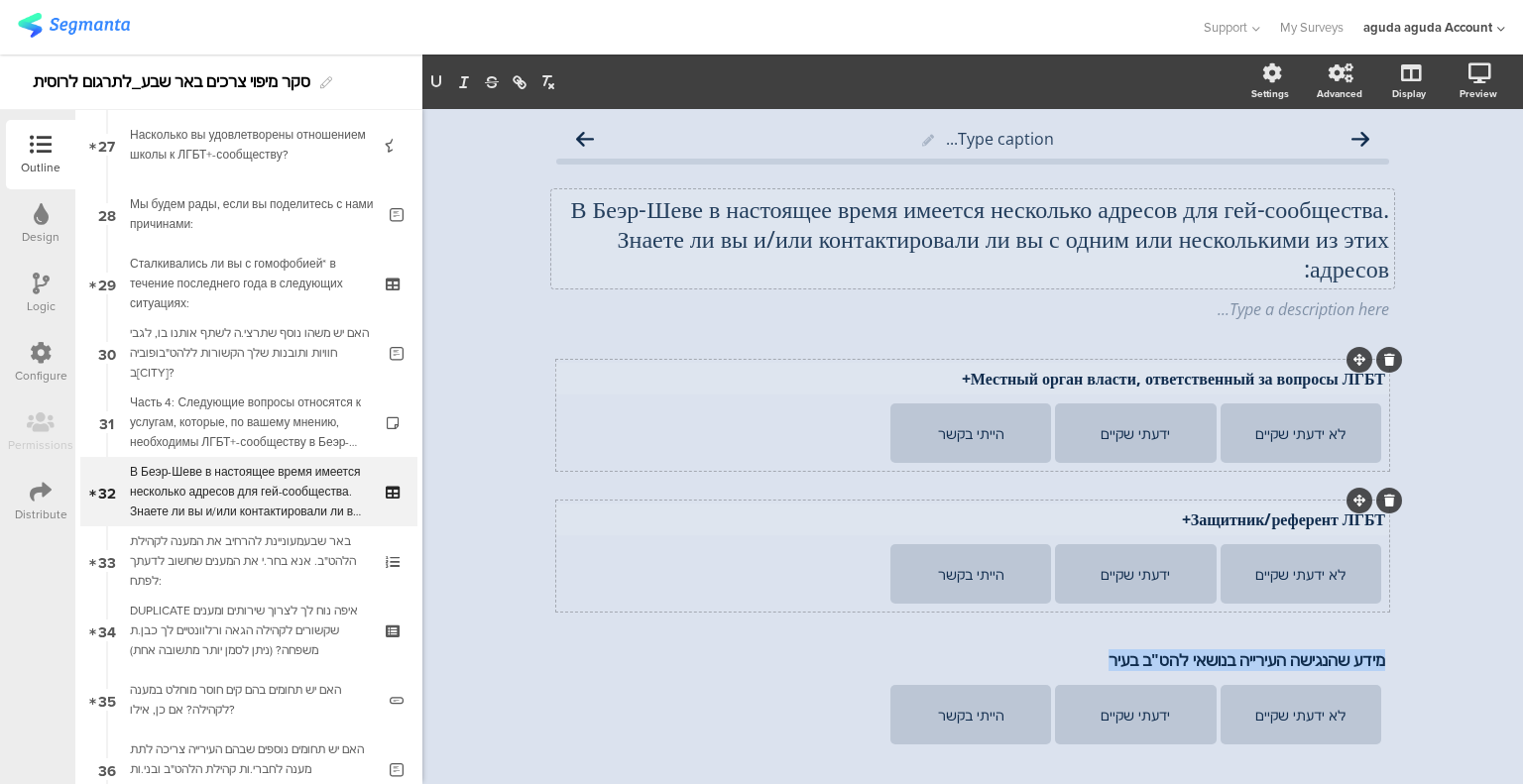 click on "מידע שהנגישה העירייה בנושאי להט"ב בעיר" at bounding box center (973, 660) 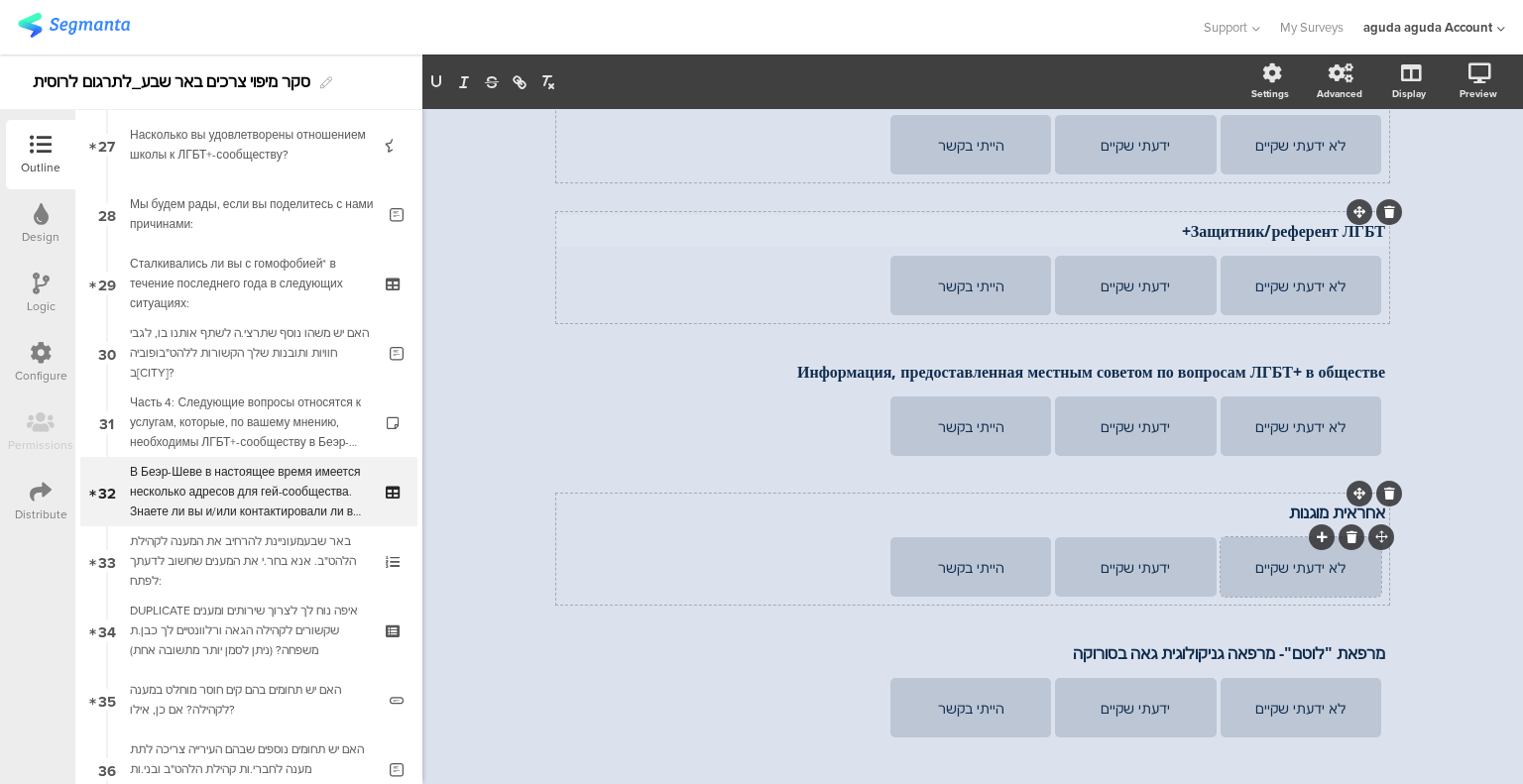 scroll, scrollTop: 301, scrollLeft: 0, axis: vertical 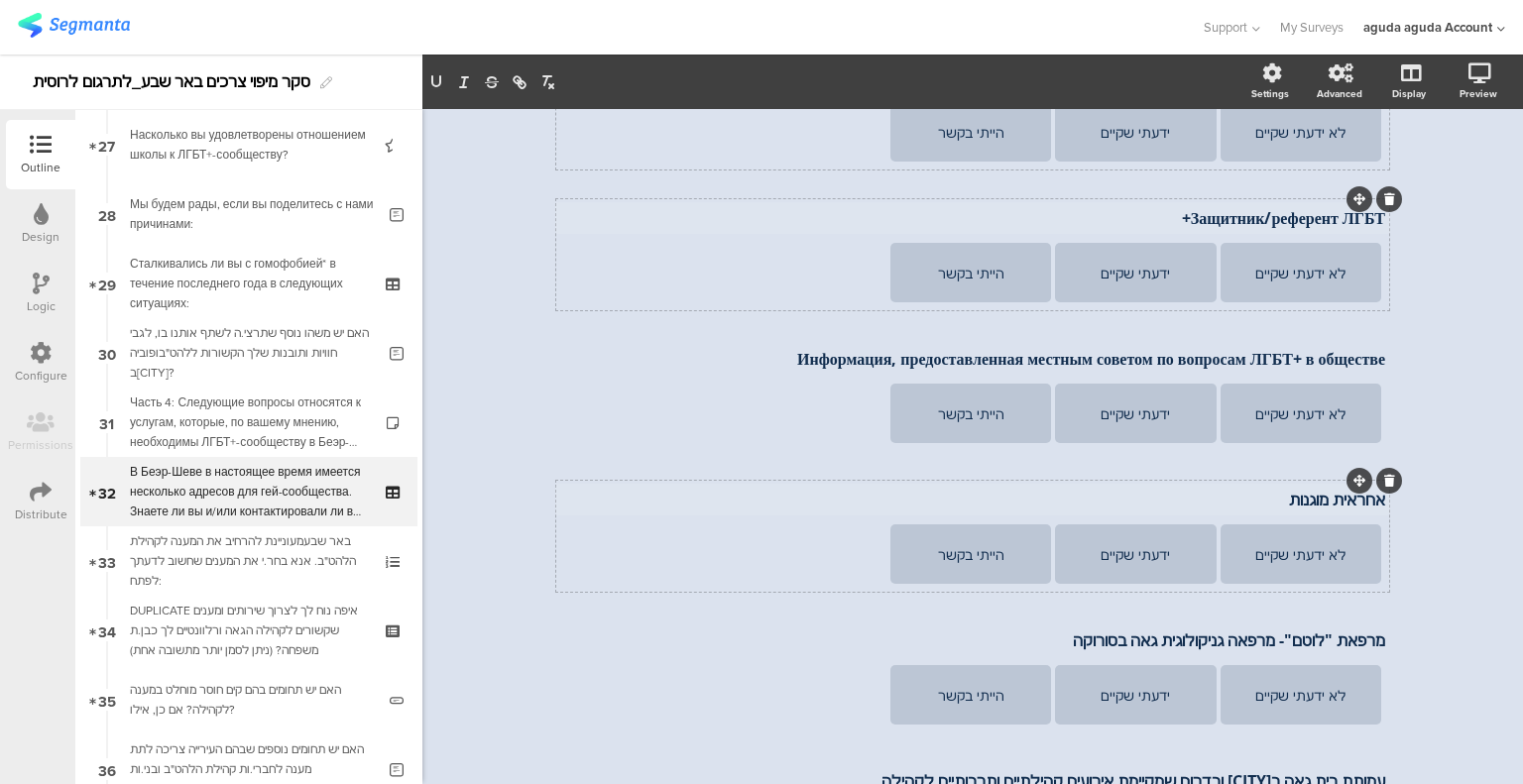 click on "אחראית מוגנות" at bounding box center (973, 500) 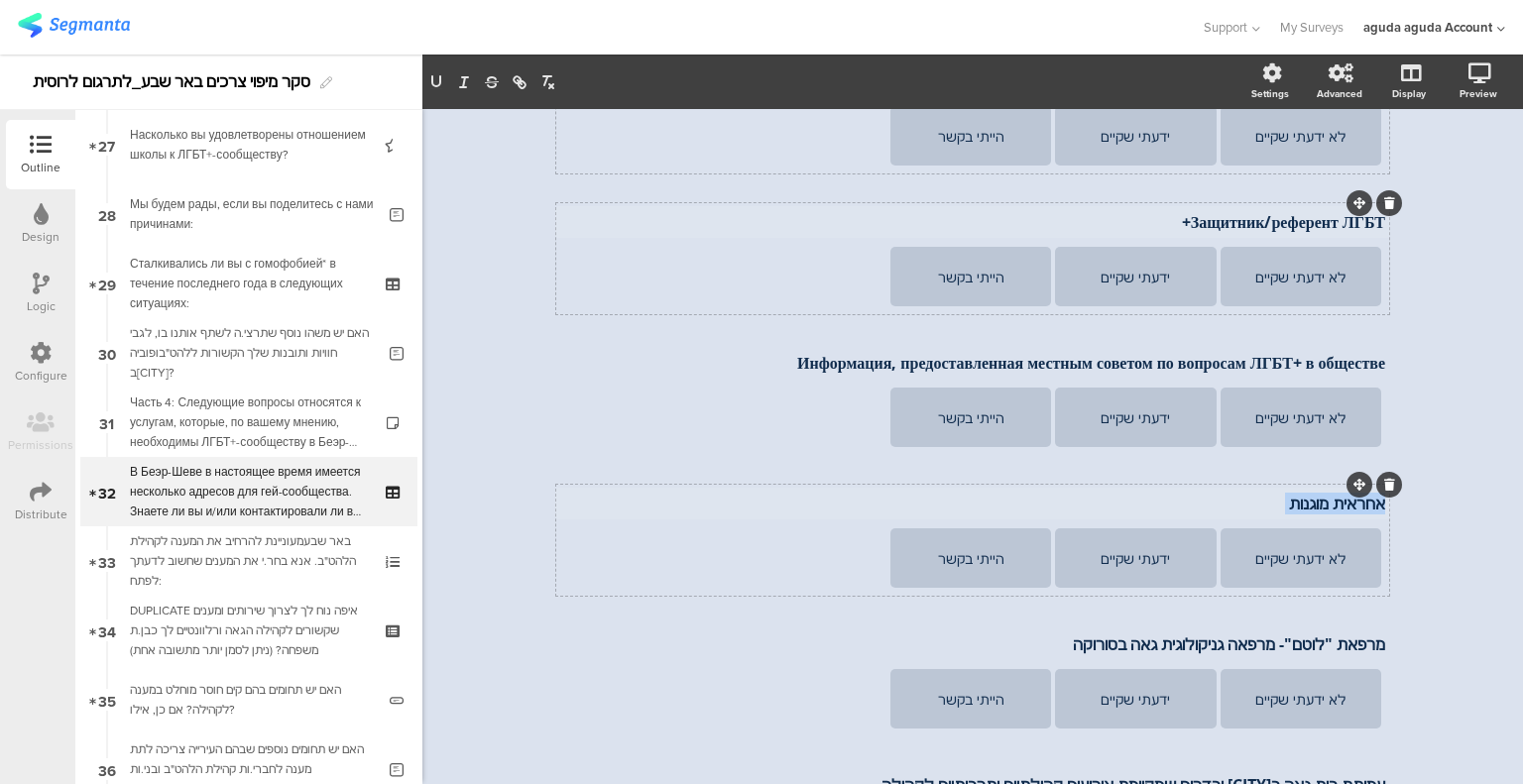 click on "אחראית מוגנות" at bounding box center (973, 504) 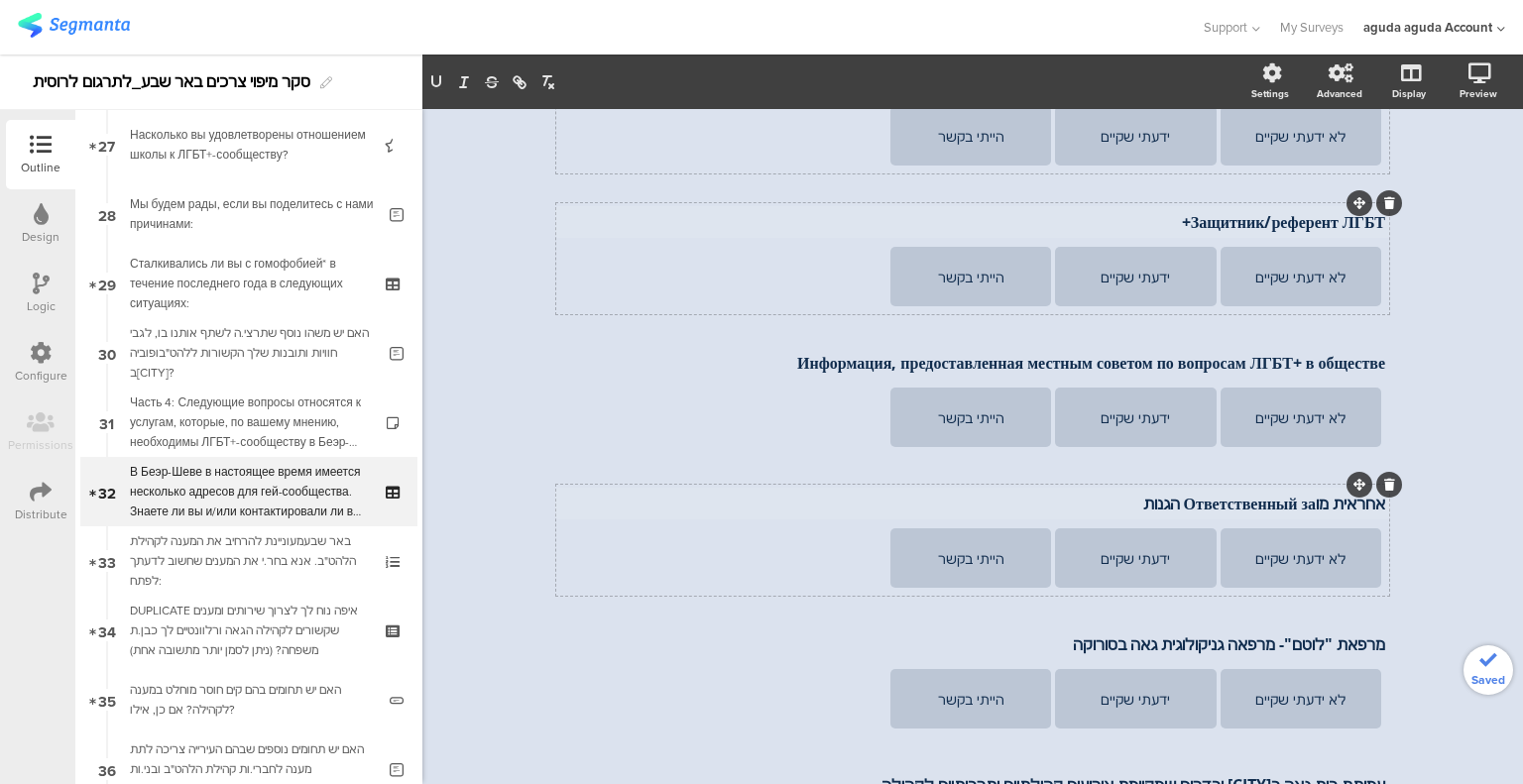 click on "אחראית מוОтветственный за הגנות" at bounding box center (973, 504) 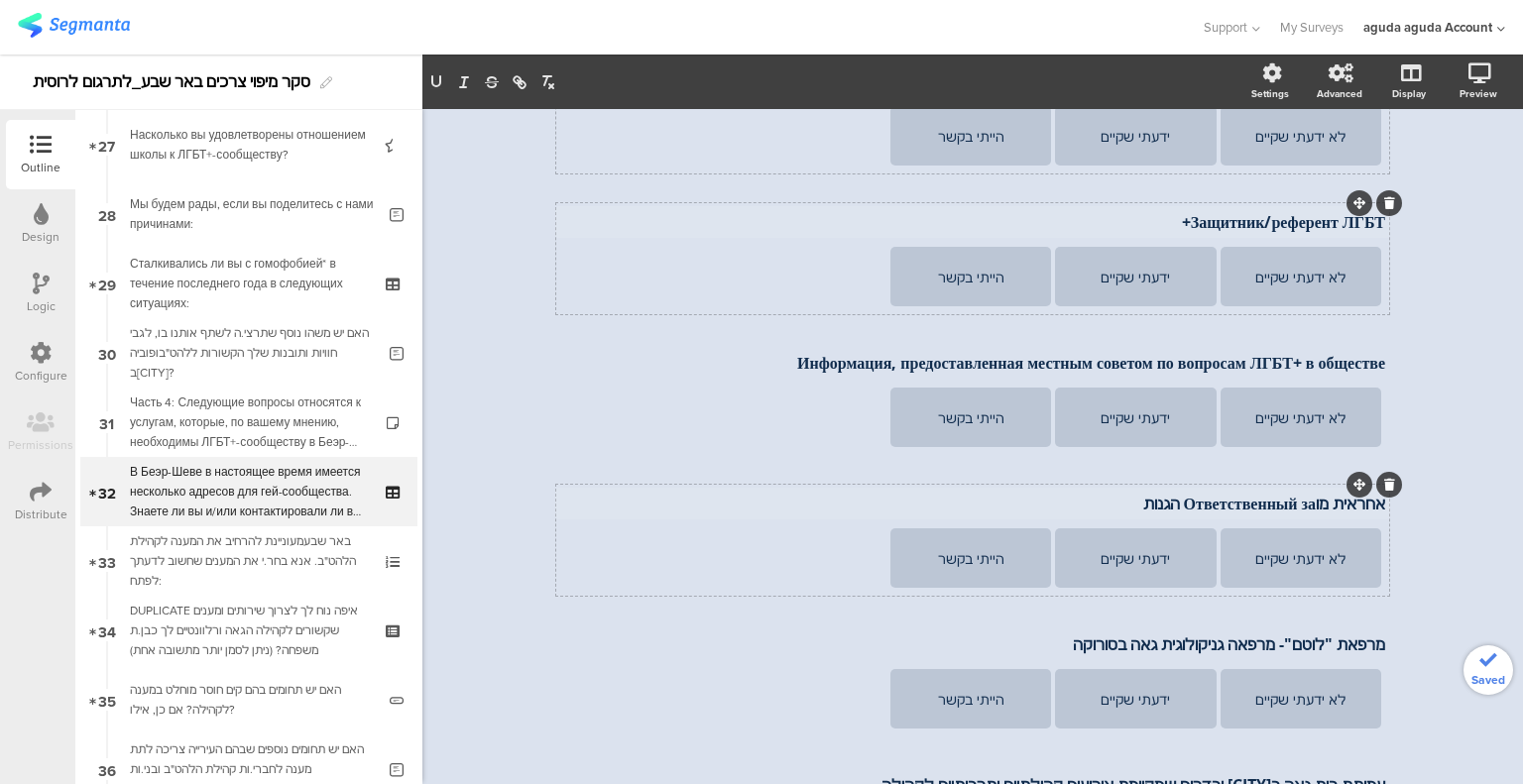 click on "אחראית מוОтветственный за הגנות" at bounding box center [973, 504] 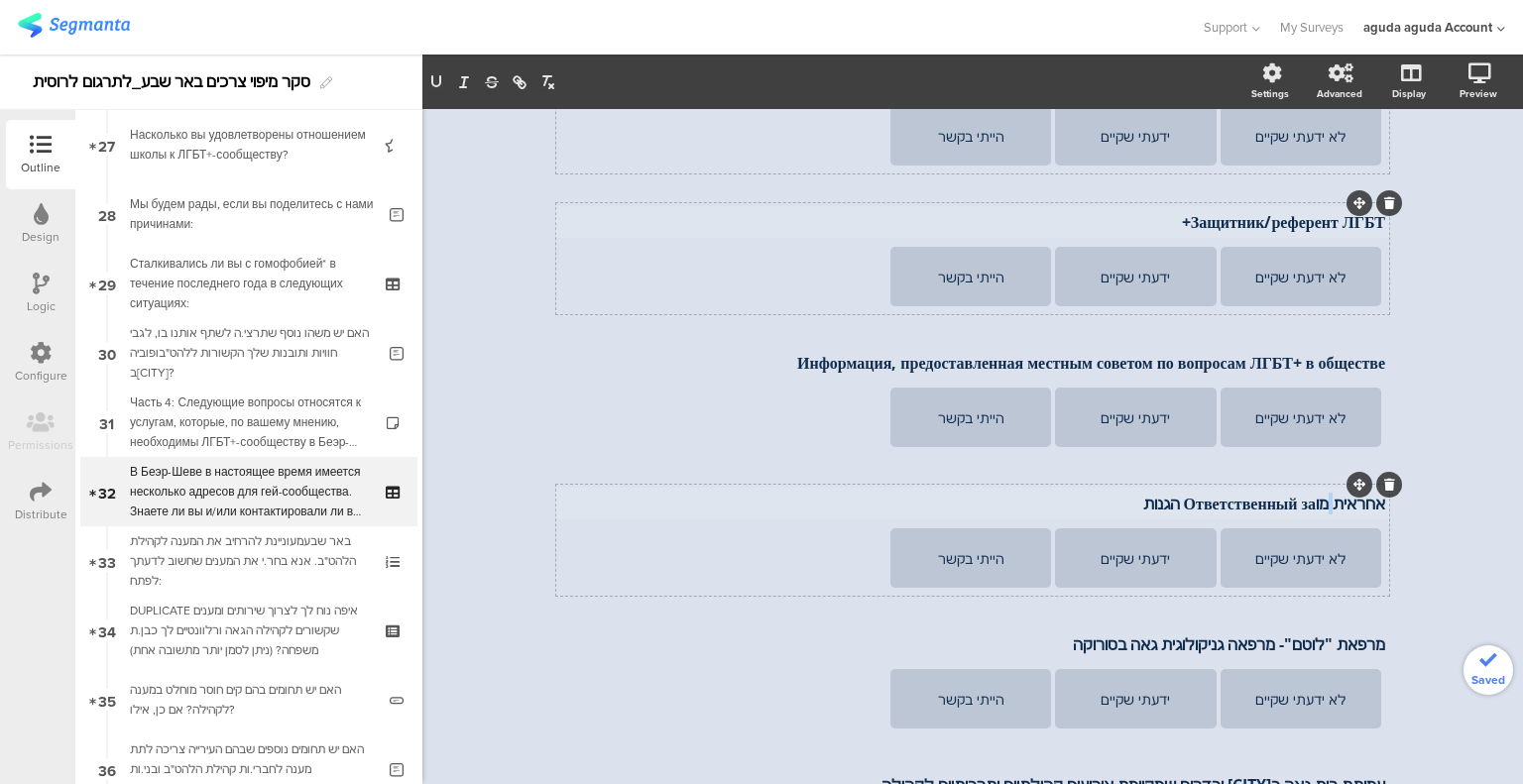 click on "אחראית מוОтветственный за הגנות" at bounding box center (973, 504) 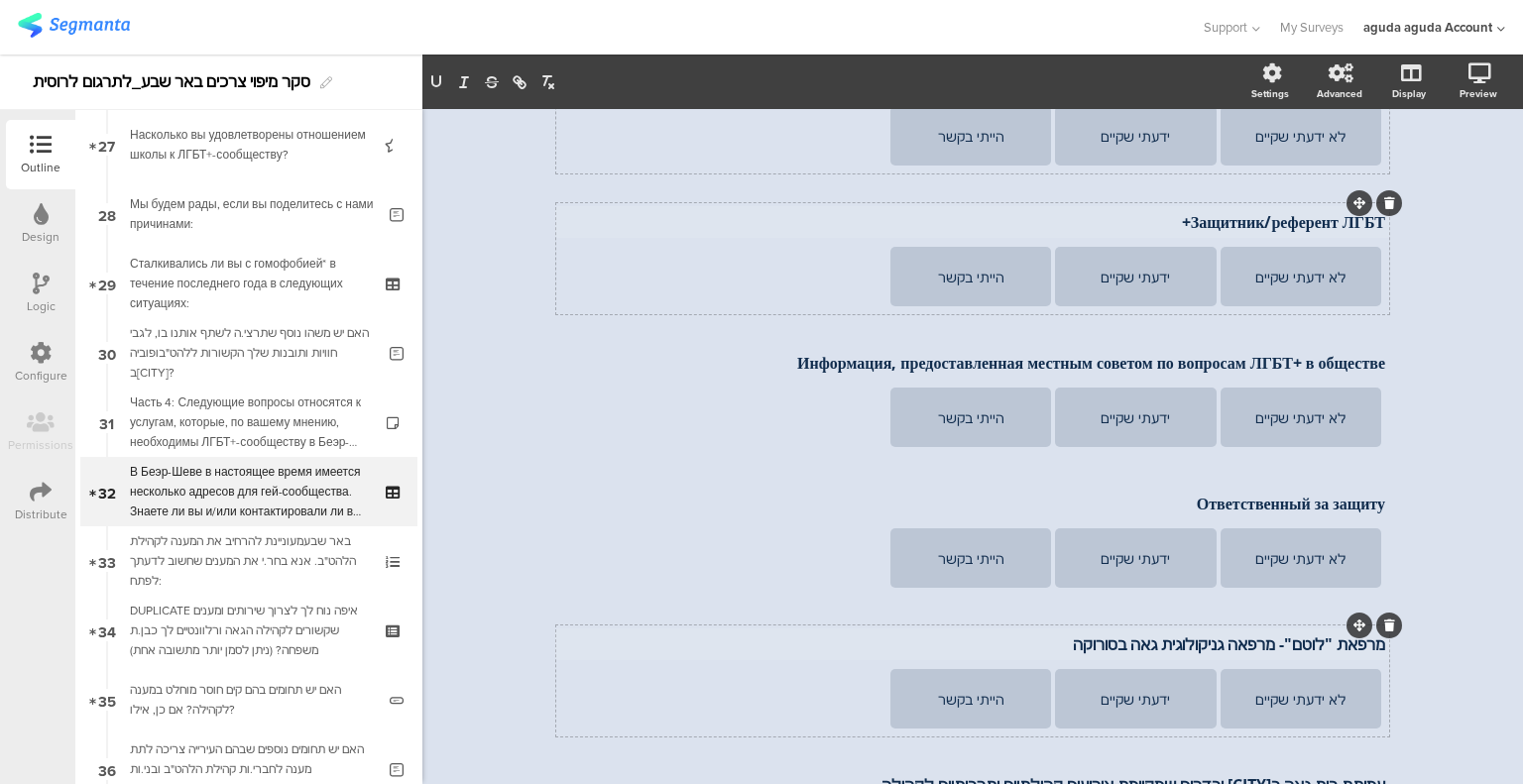 click on "מרפאת "לוטם"- מרפאה גניקולוגית גאה בסורוקה" at bounding box center (973, 644) 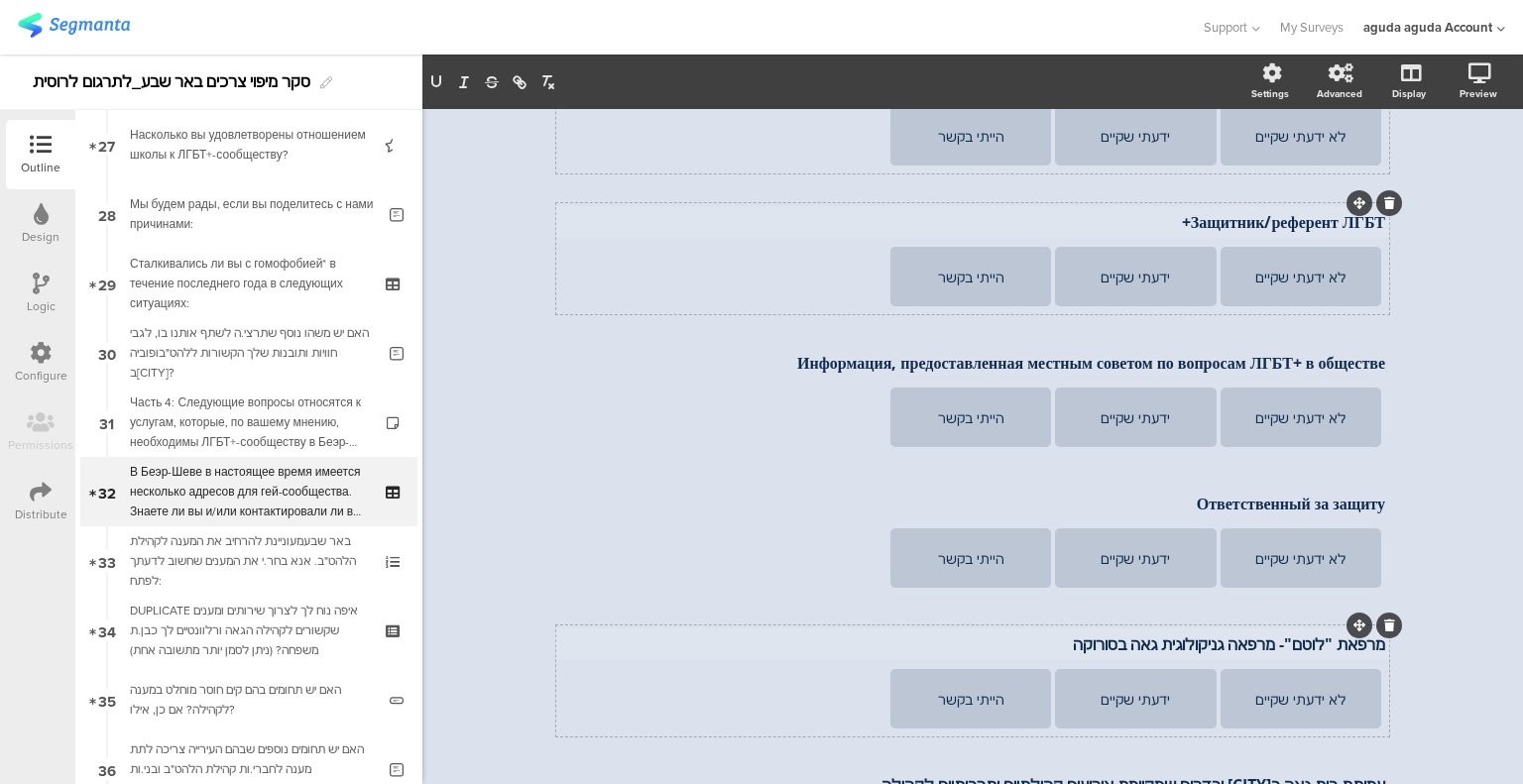 scroll, scrollTop: 293, scrollLeft: 0, axis: vertical 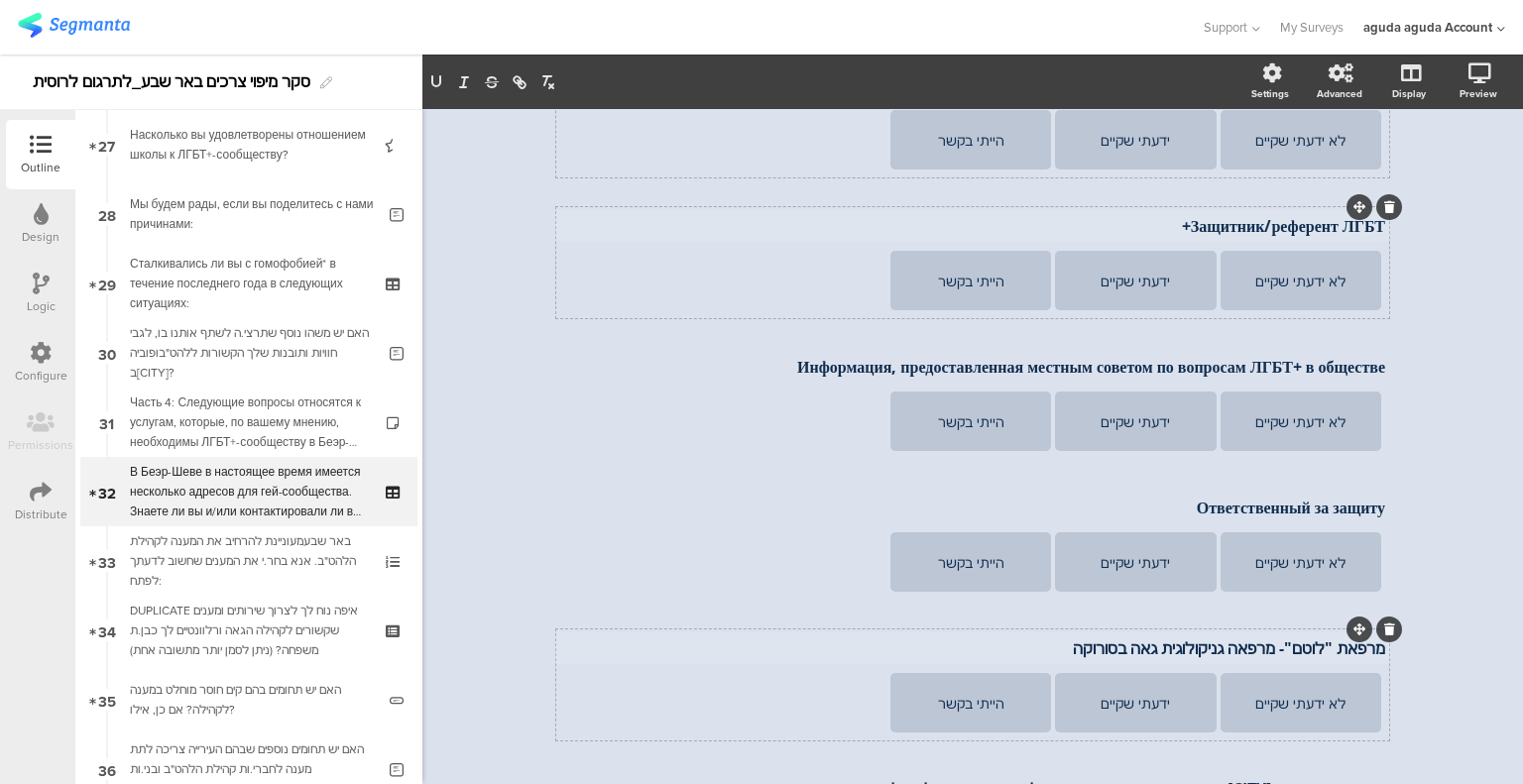 click on "מרפאת "לוטם"- מרפאה גניקולוגית גאה בסורוקה
מרפאת "לוטם"- מרפאה גניקולוגית גאה בסורוקה
מרפאת "לוטם"- מרפאה גניקולוגית גאה בסורוקה" at bounding box center [973, 648] 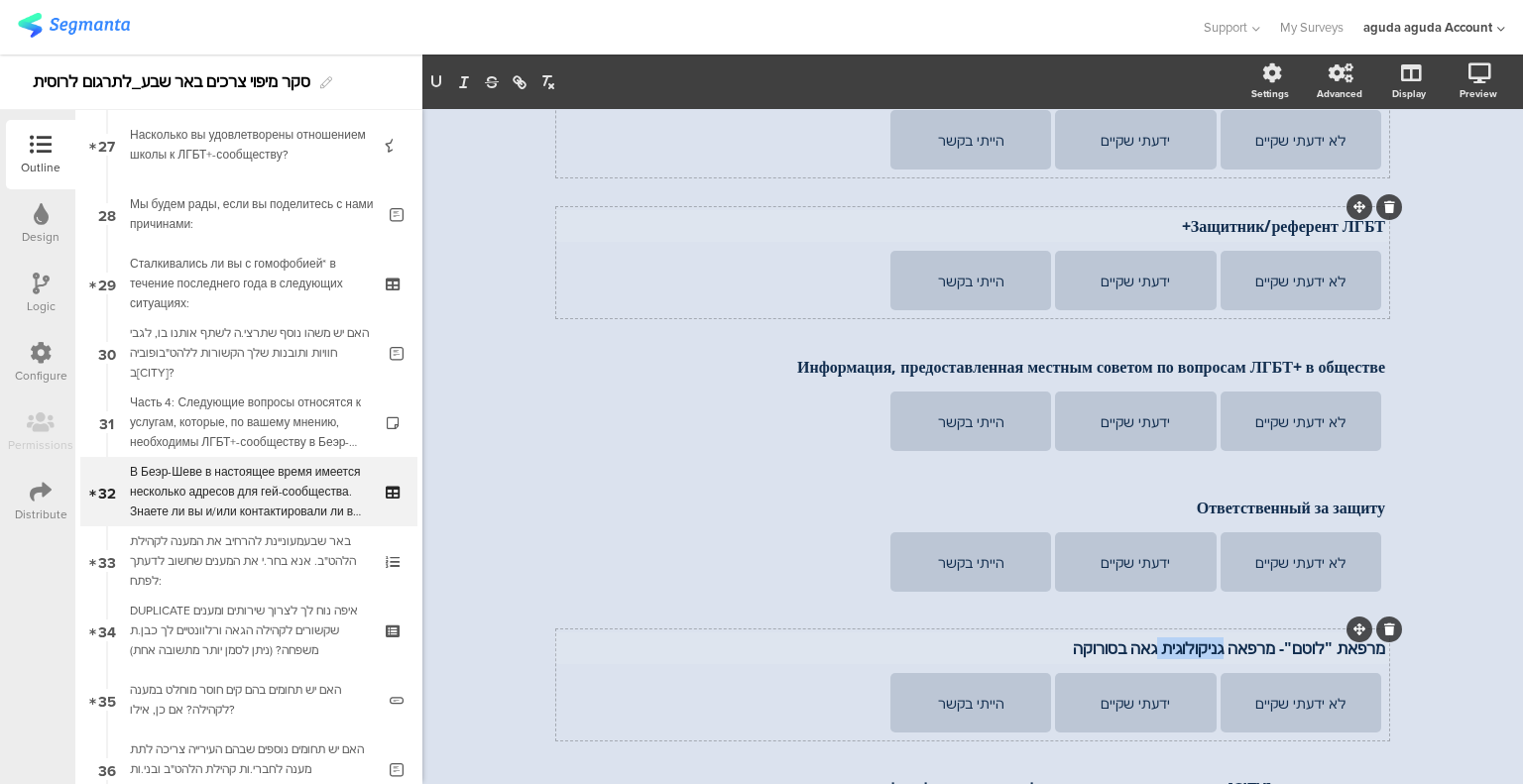 click on "מרפאת "לוטם"- מרפאה גניקולוגית גאה בסורוקה
מרפאת "לוטם"- מרפאה גניקולוגית גאה בסורוקה
מרפאת "לוטם"- מרפאה גניקולוגית גאה בסורוקה" at bounding box center (973, 648) 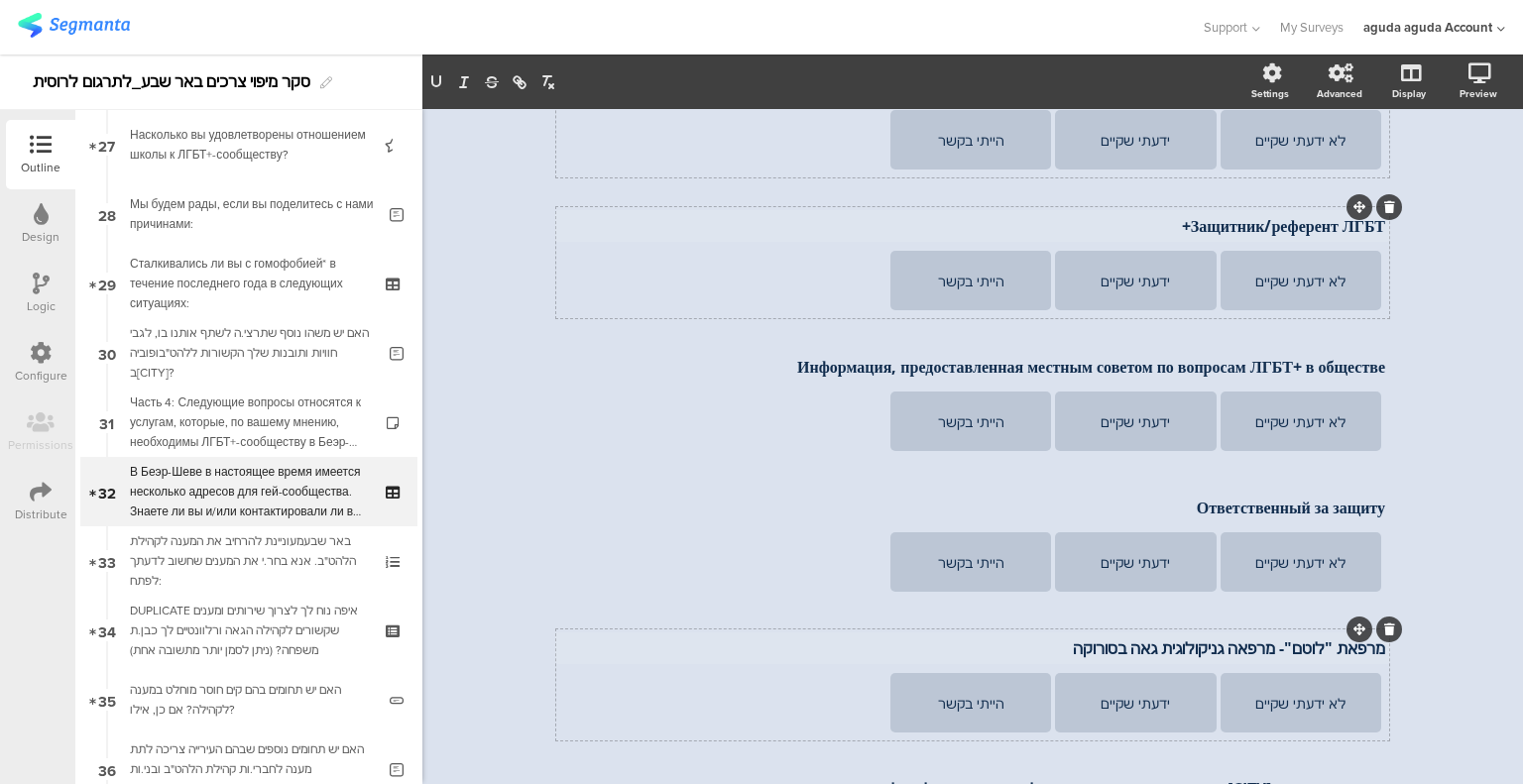 click on "מרפאת "לוטם"- מרפאה גניקולוגית גאה בסורוקה" at bounding box center (973, 648) 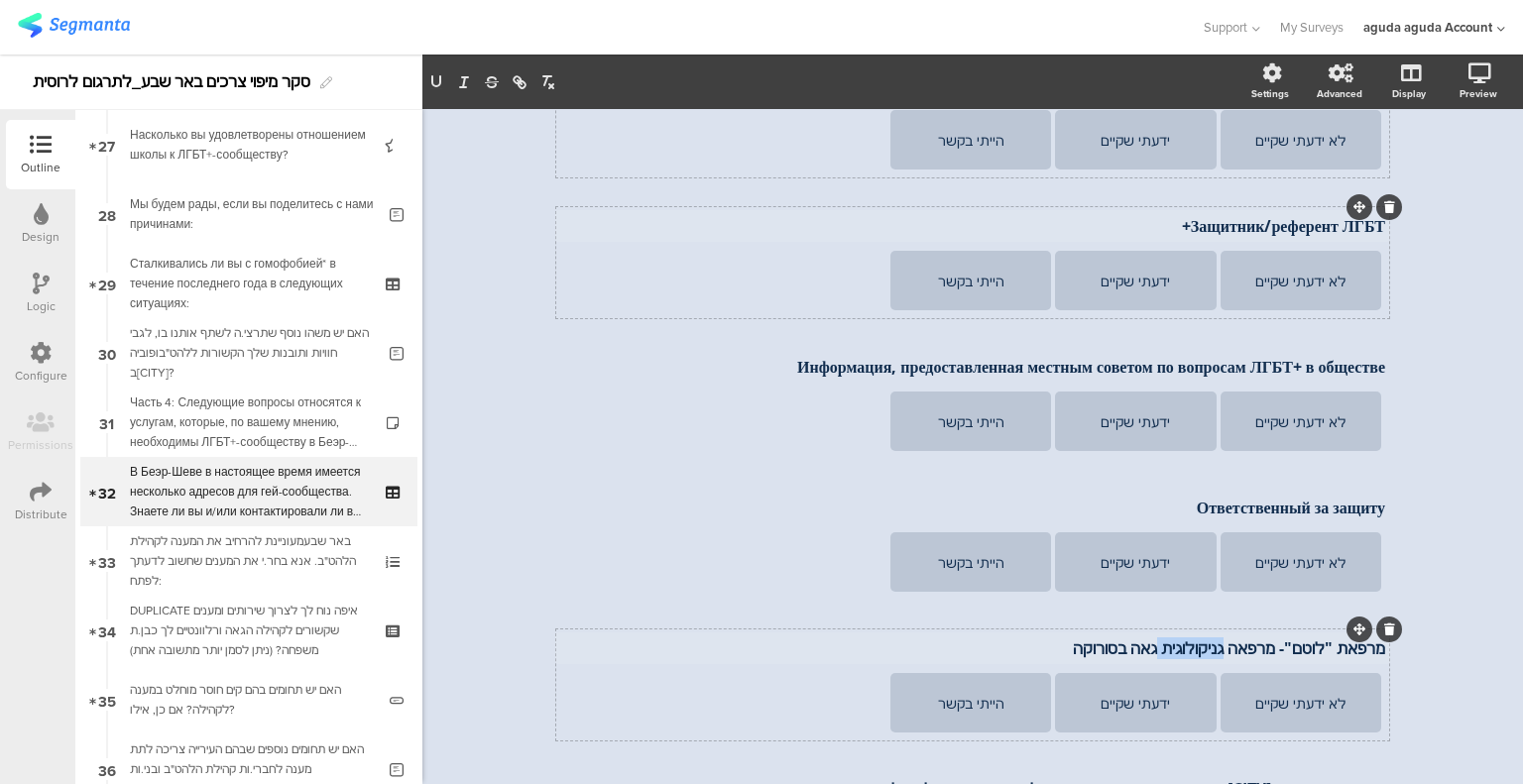 click on "מרפאת "לוטם"- מרפאה גניקולוגית גאה בסורוקה" at bounding box center [973, 648] 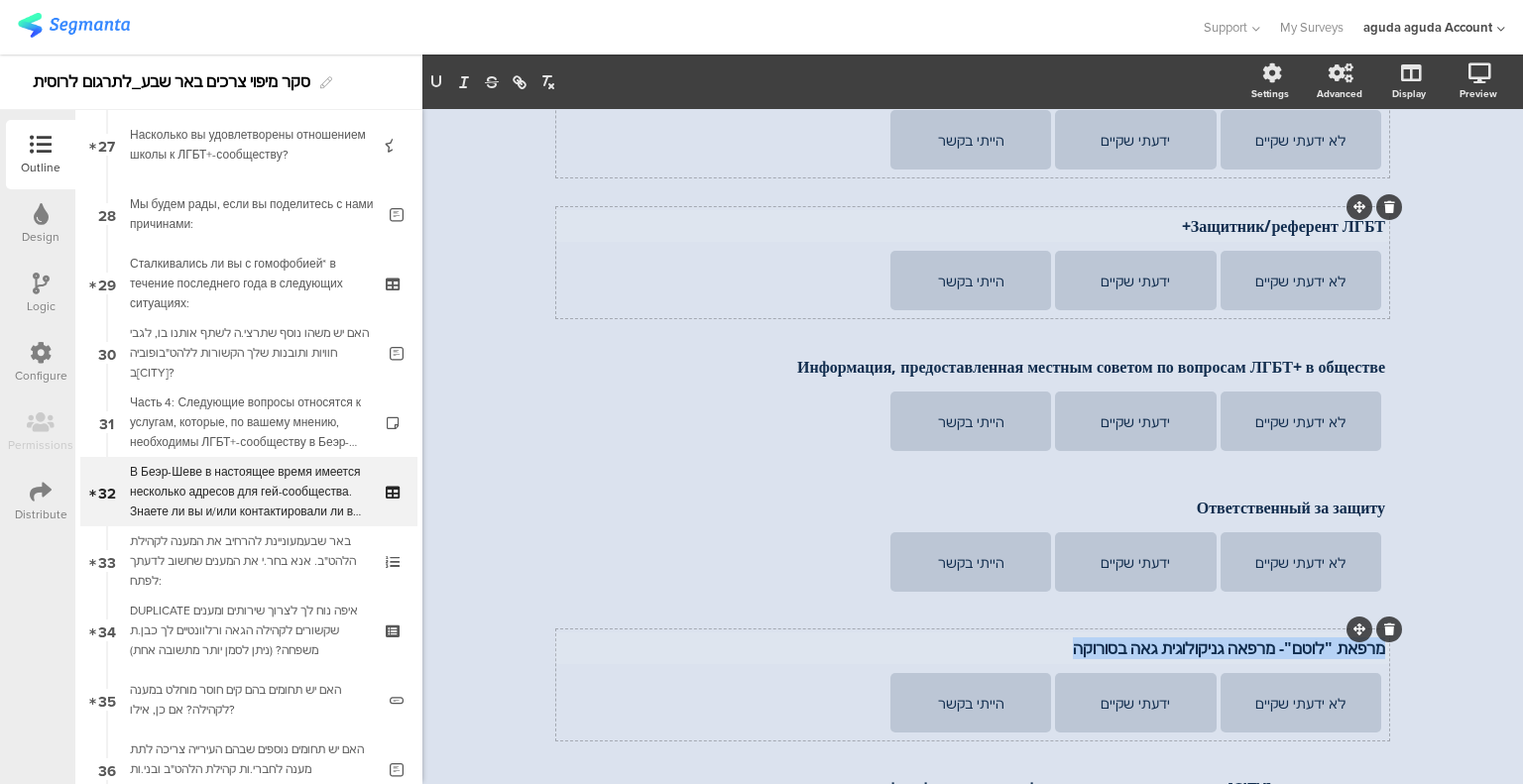 click on "מרפאת "לוטם"- מרפאה גניקולוגית גאה בסורוקה" at bounding box center (973, 648) 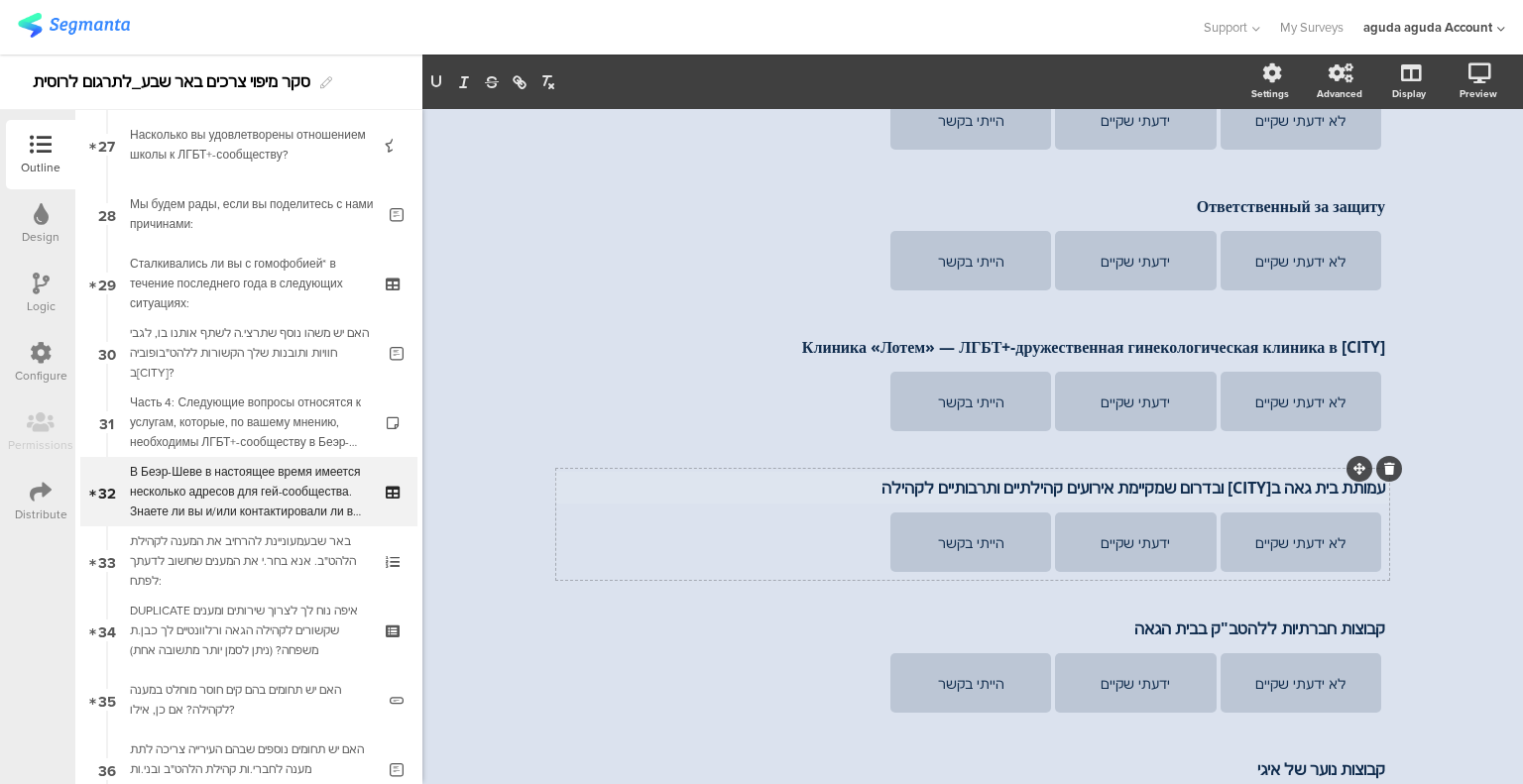 click on "עמותת בית גאה ב[CITY] ובדרום שמקיימת אירועים קהילתיים ותרבותיים לקהילה" at bounding box center (973, 488) 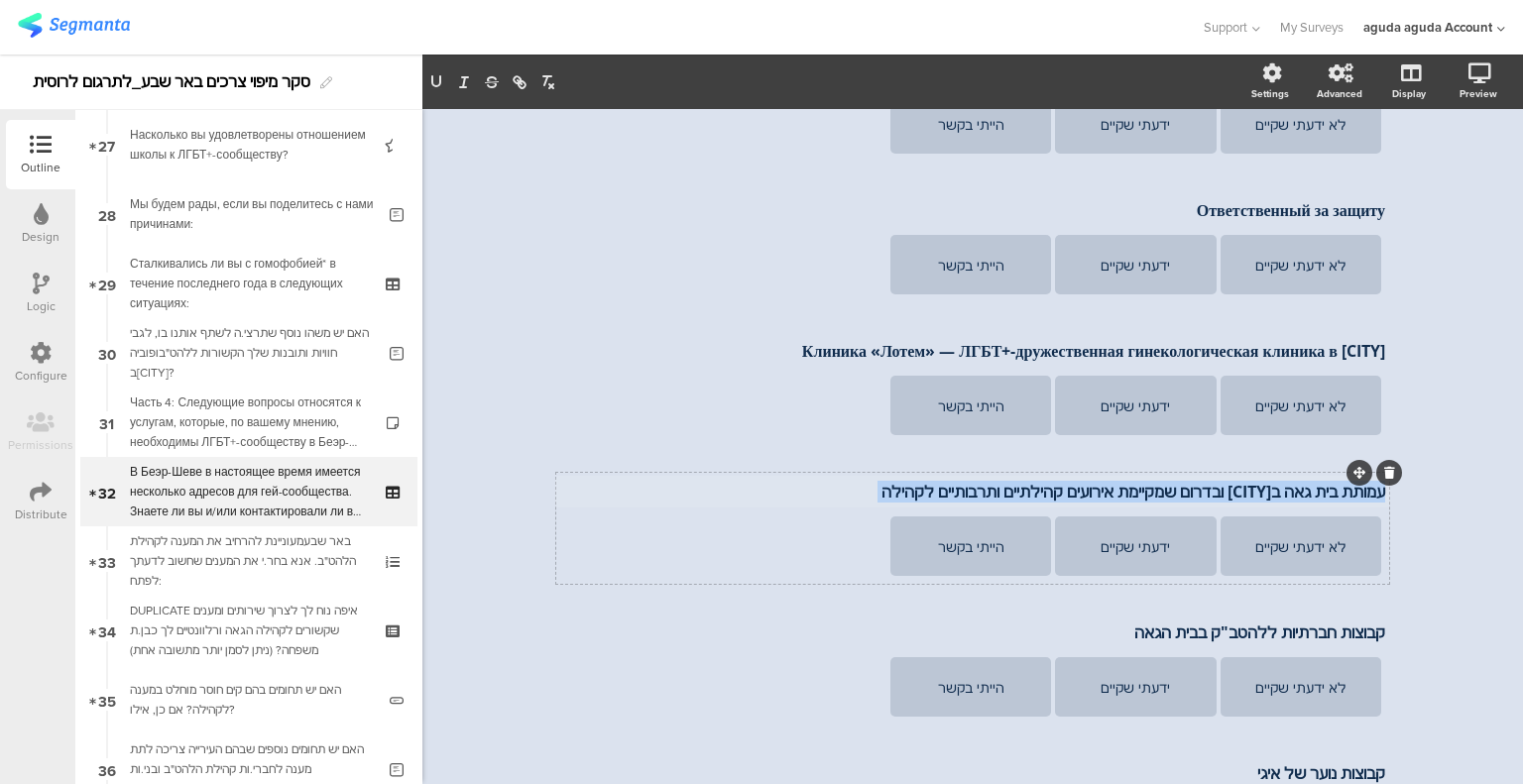 click on "עמותת בית גאה ב[CITY] ובדרום שמקיימת אירועים קהילתיים ותרבותיים לקהילה" at bounding box center (973, 492) 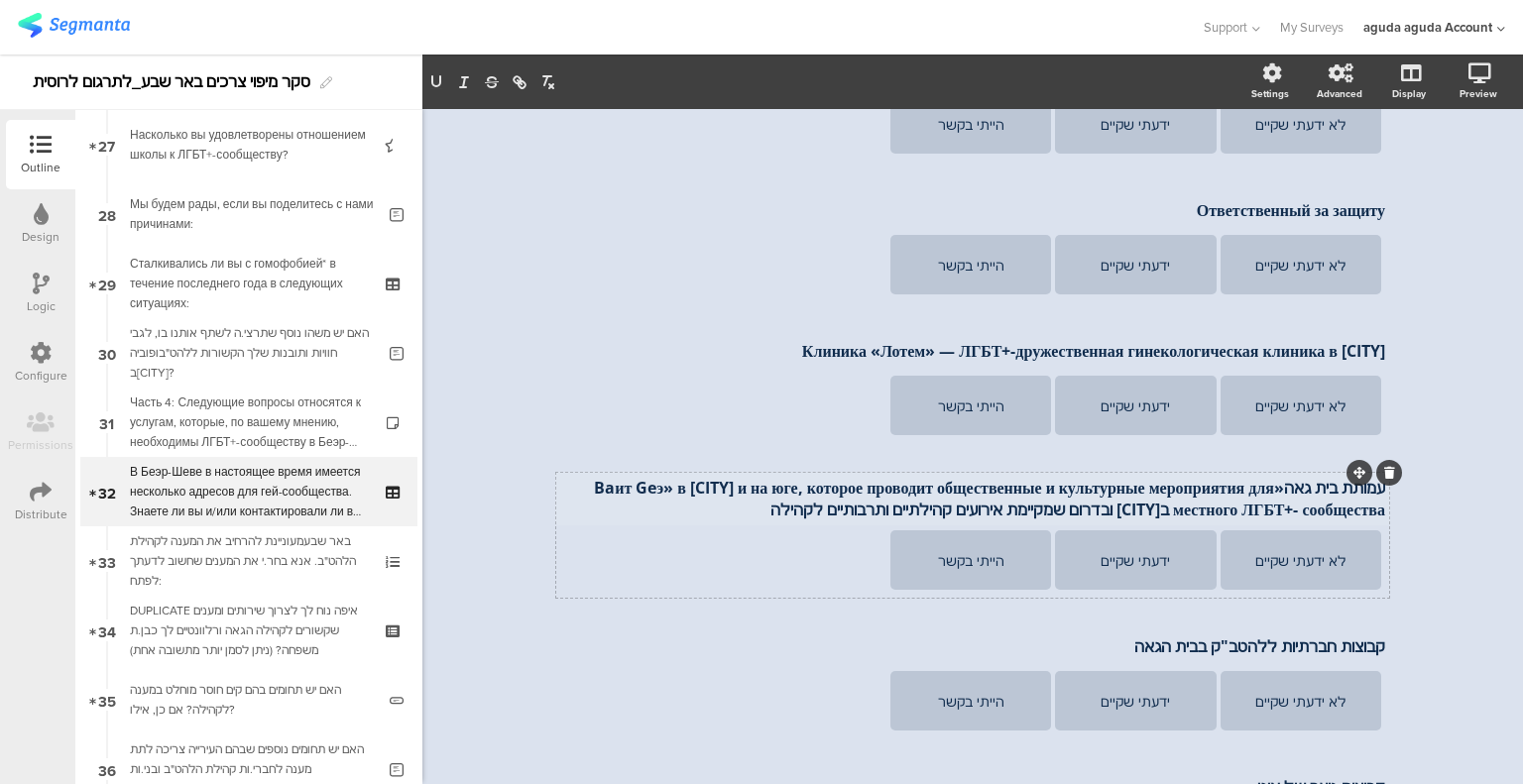 scroll, scrollTop: 587, scrollLeft: 0, axis: vertical 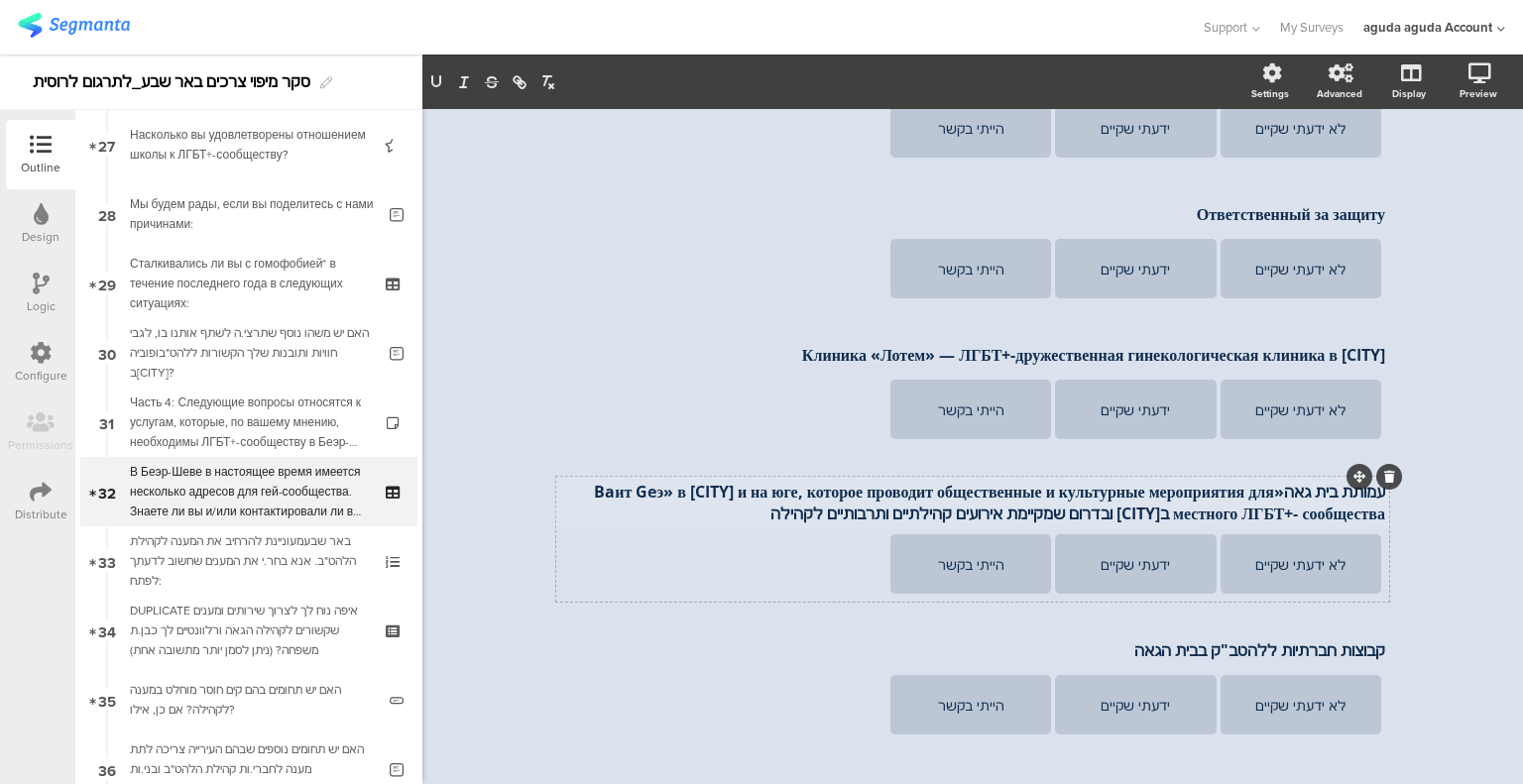 click on "עמותת בית גאה«Baит Geэ» в [CITY] и на юге, которое проводит общественные и культурные мероприятия для местного ЛГБТ+- сообщества ב[CITY] ובדרום שמקיימת אירועים קהילתיים ותרבותיים לקהילה" at bounding box center [973, 503] 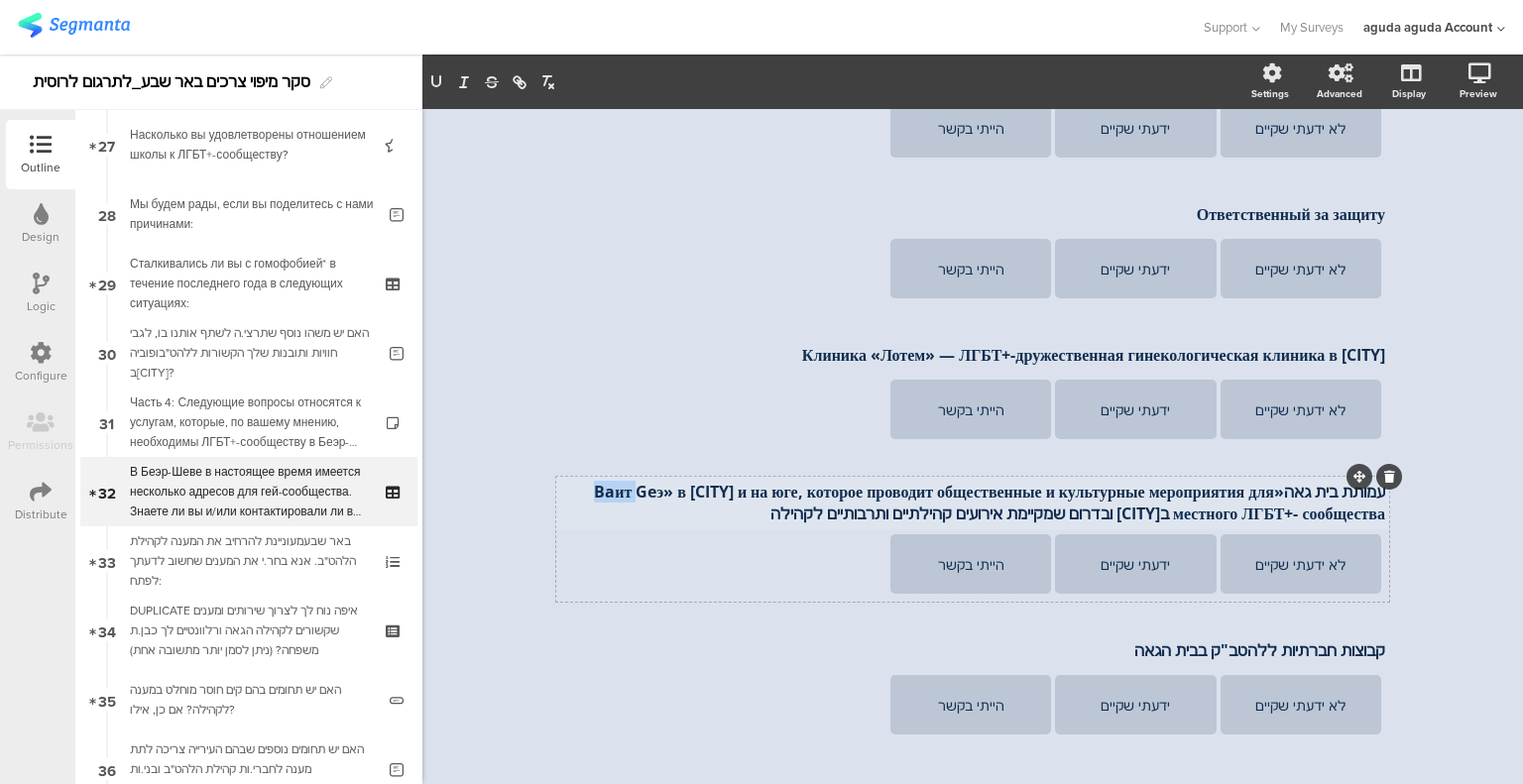 click on "עמותת בית גאה«Baит Geэ» в [CITY] и на юге, которое проводит общественные и культурные мероприятия для местного ЛГБТ+- сообщества ב[CITY] ובדרום שמקיימת אירועים קהילתיים ותרבותיים לקהילה" at bounding box center [973, 503] 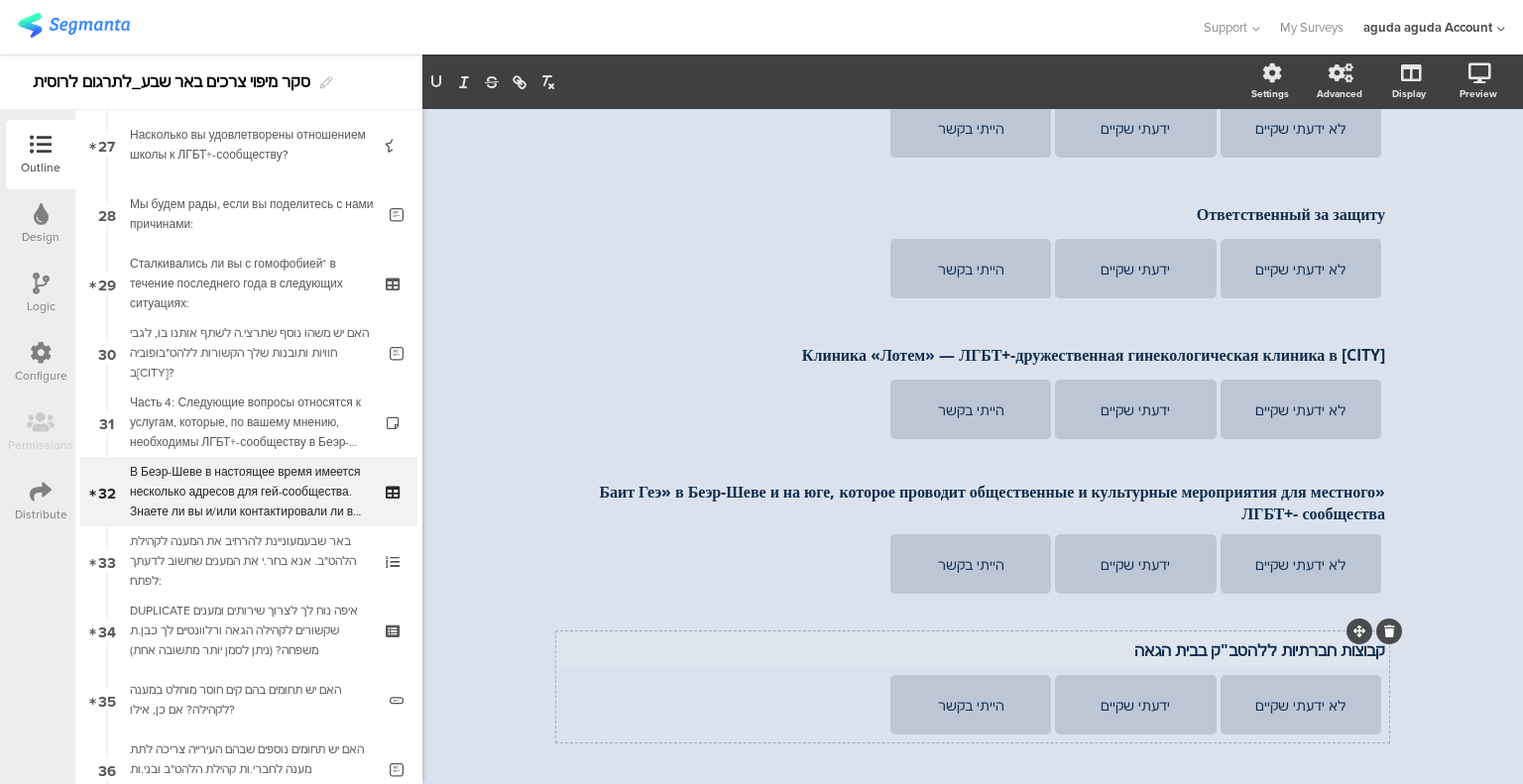 click on "קבוצות חברתיות ללהטב"ק בבית הגאה
קבוצות חברתיות ללהטב"ק בבית הגאה" at bounding box center (973, 650) 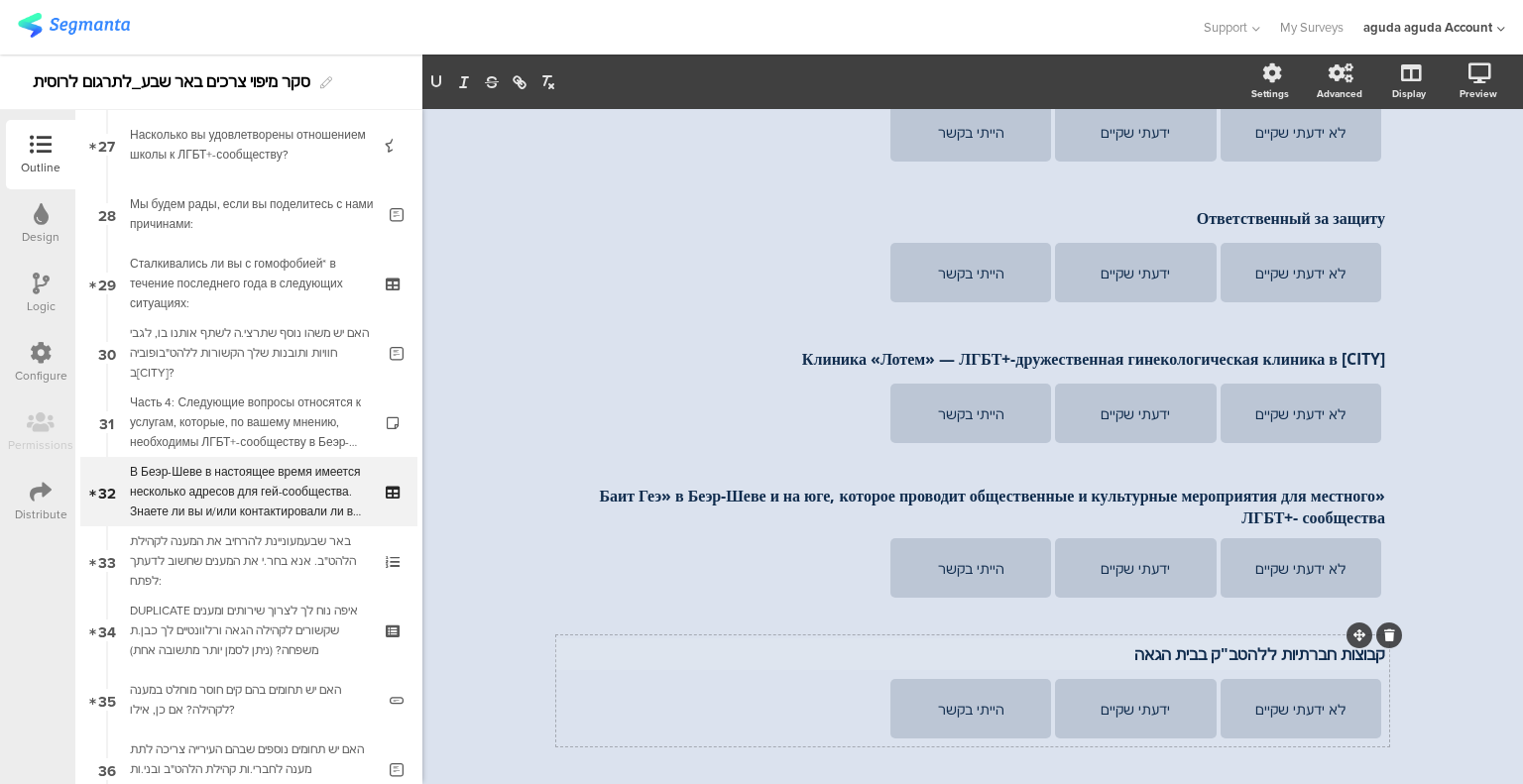 click on "קבוצות חברתיות ללהטב"ק בבית הגאה" at bounding box center (973, 654) 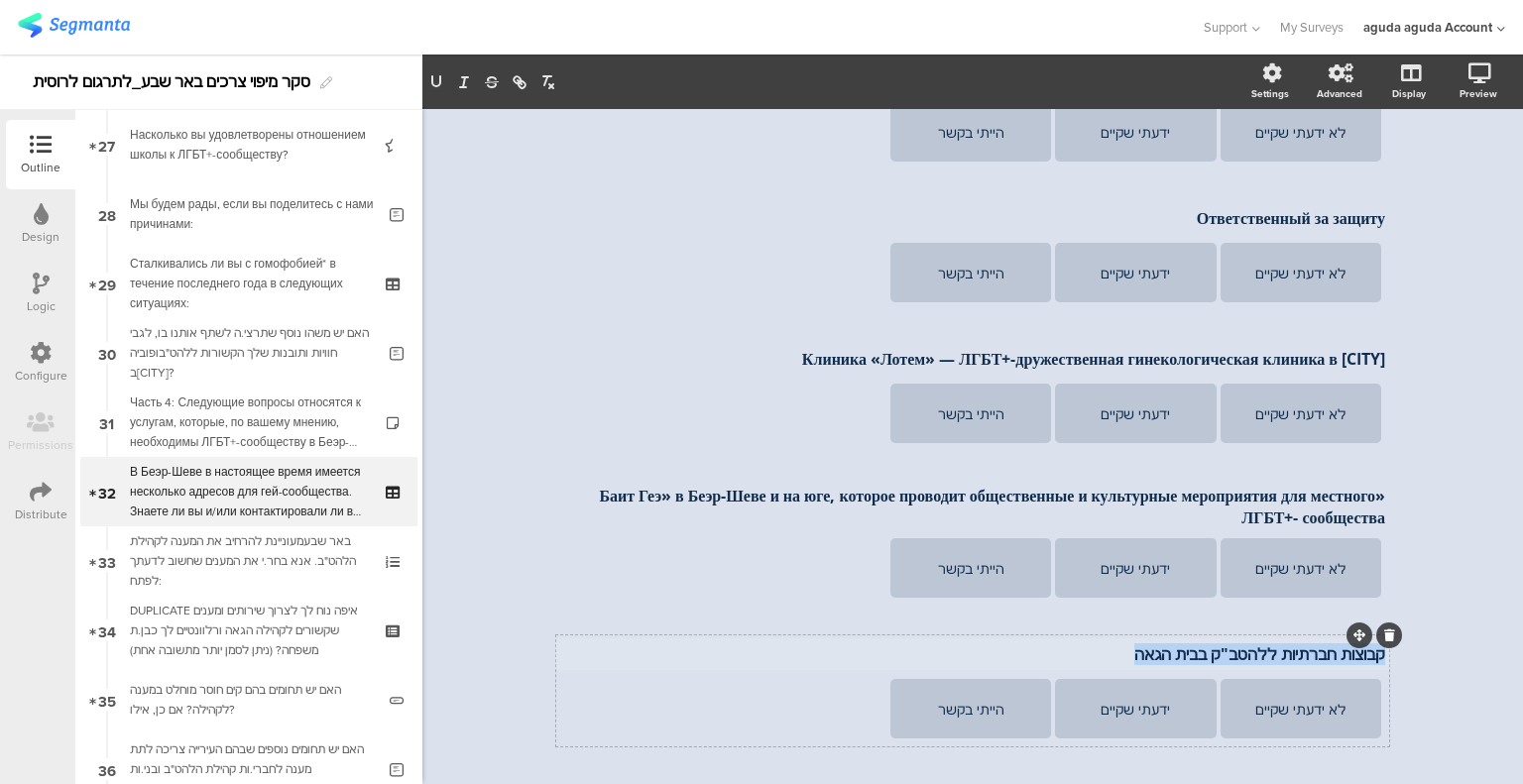 click on "קבוצות חברתיות ללהטב"ק בבית הגאה" at bounding box center [973, 654] 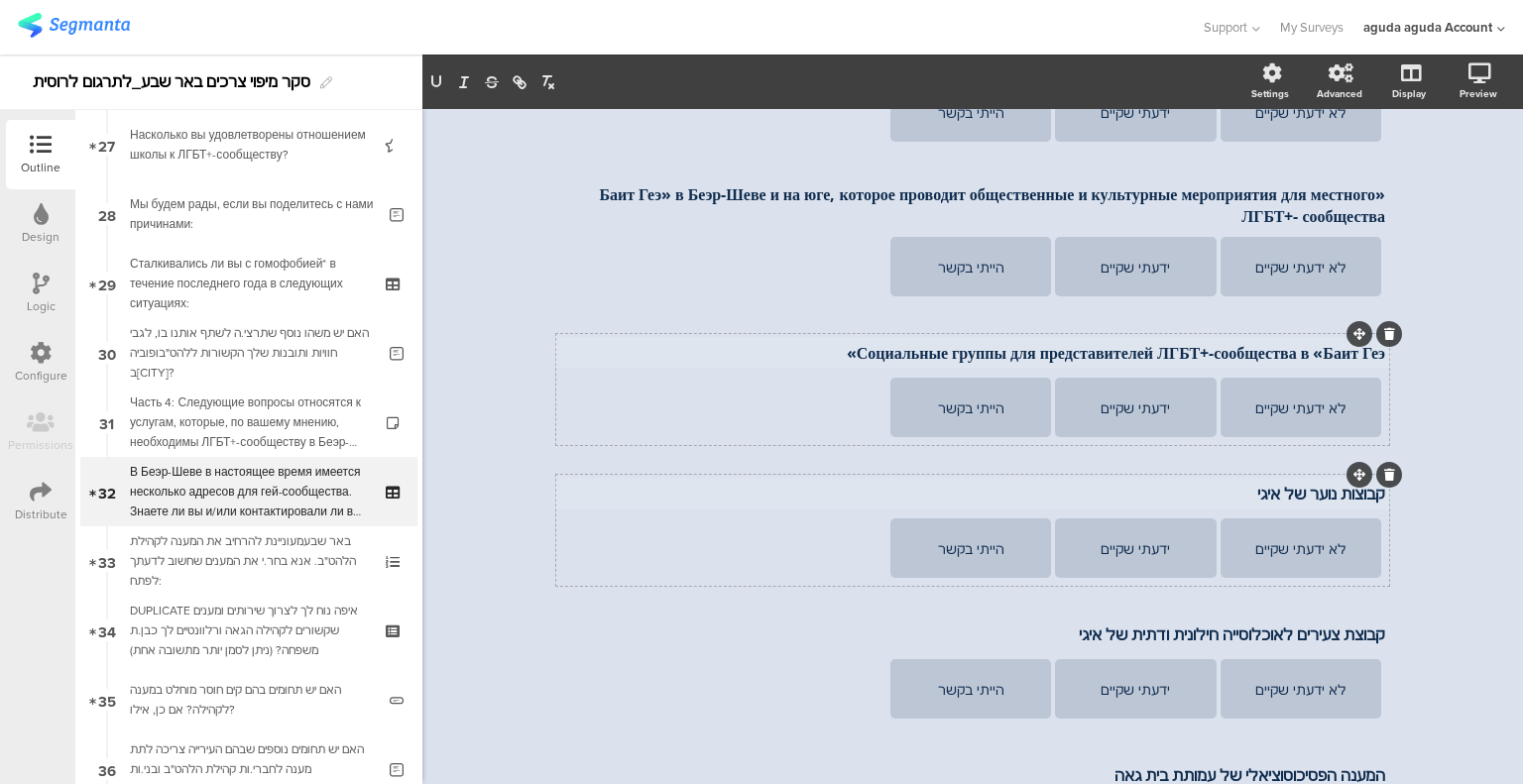 click on "קבוצות נוער של איגי
קבוצות נוער של איגי" at bounding box center (973, 494) 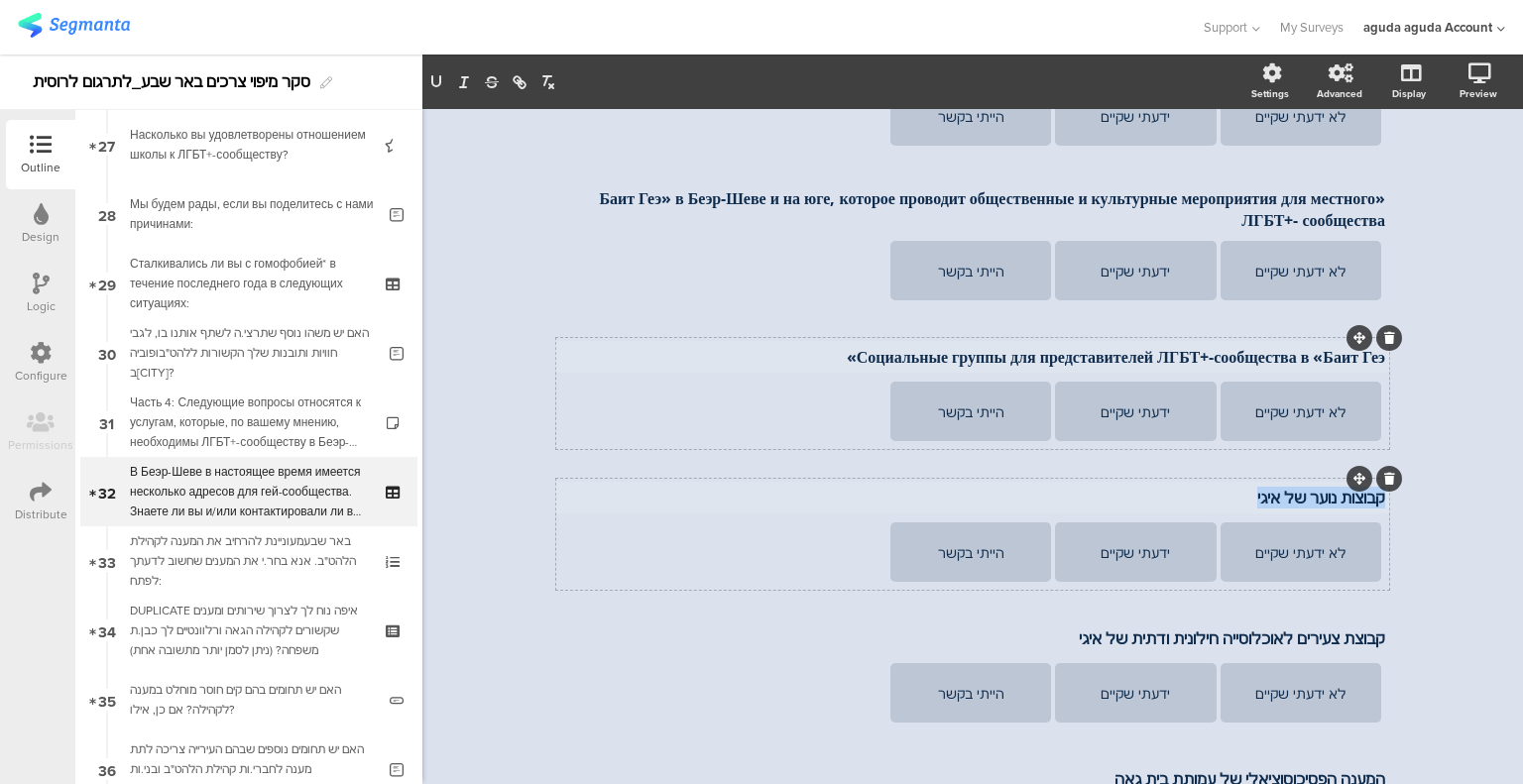 click on "קבוצות נוער של איגי" at bounding box center (973, 498) 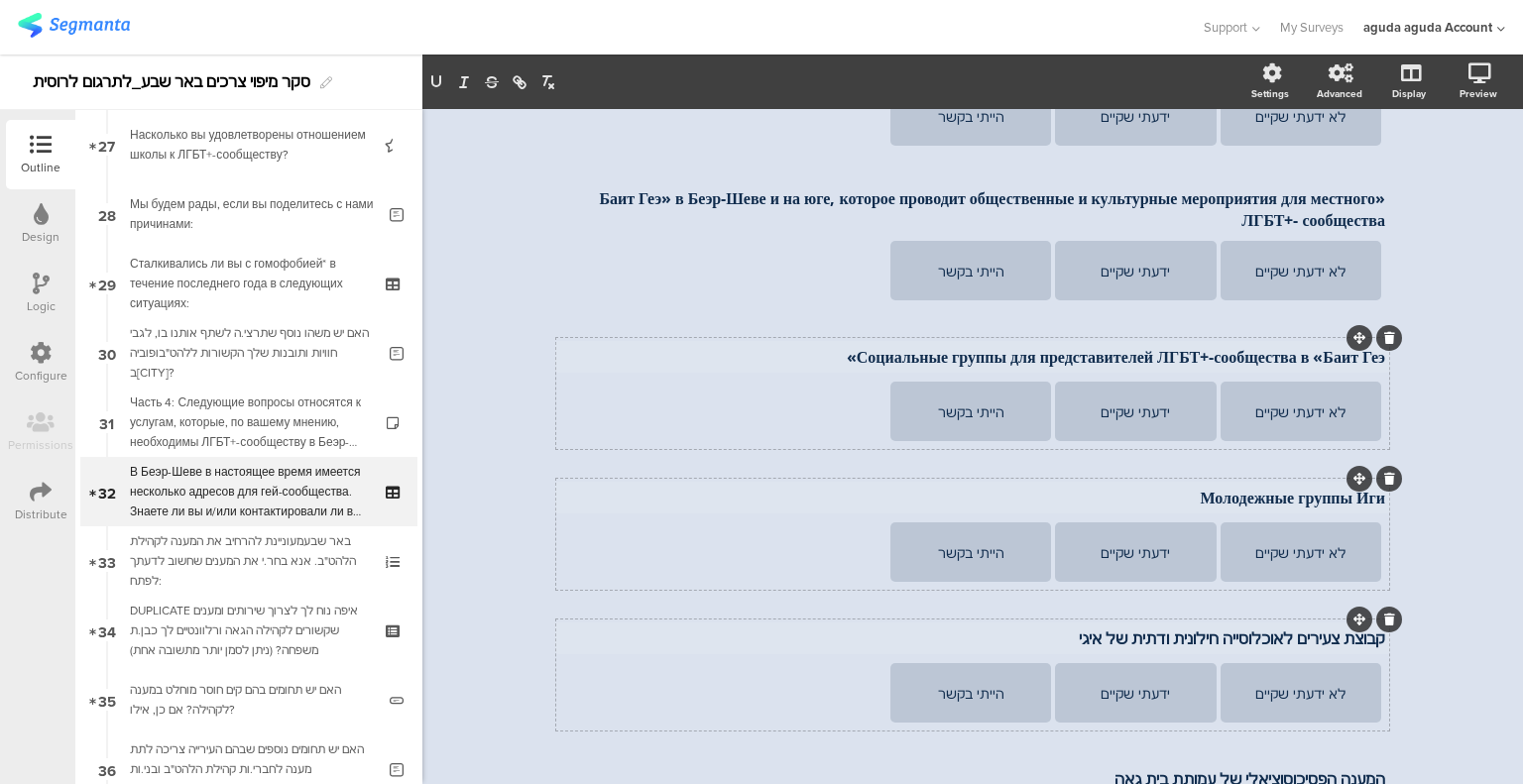 click on "קבוצת צעירים לאוכלוסייה חילונית ודתית של איגי" at bounding box center [973, 638] 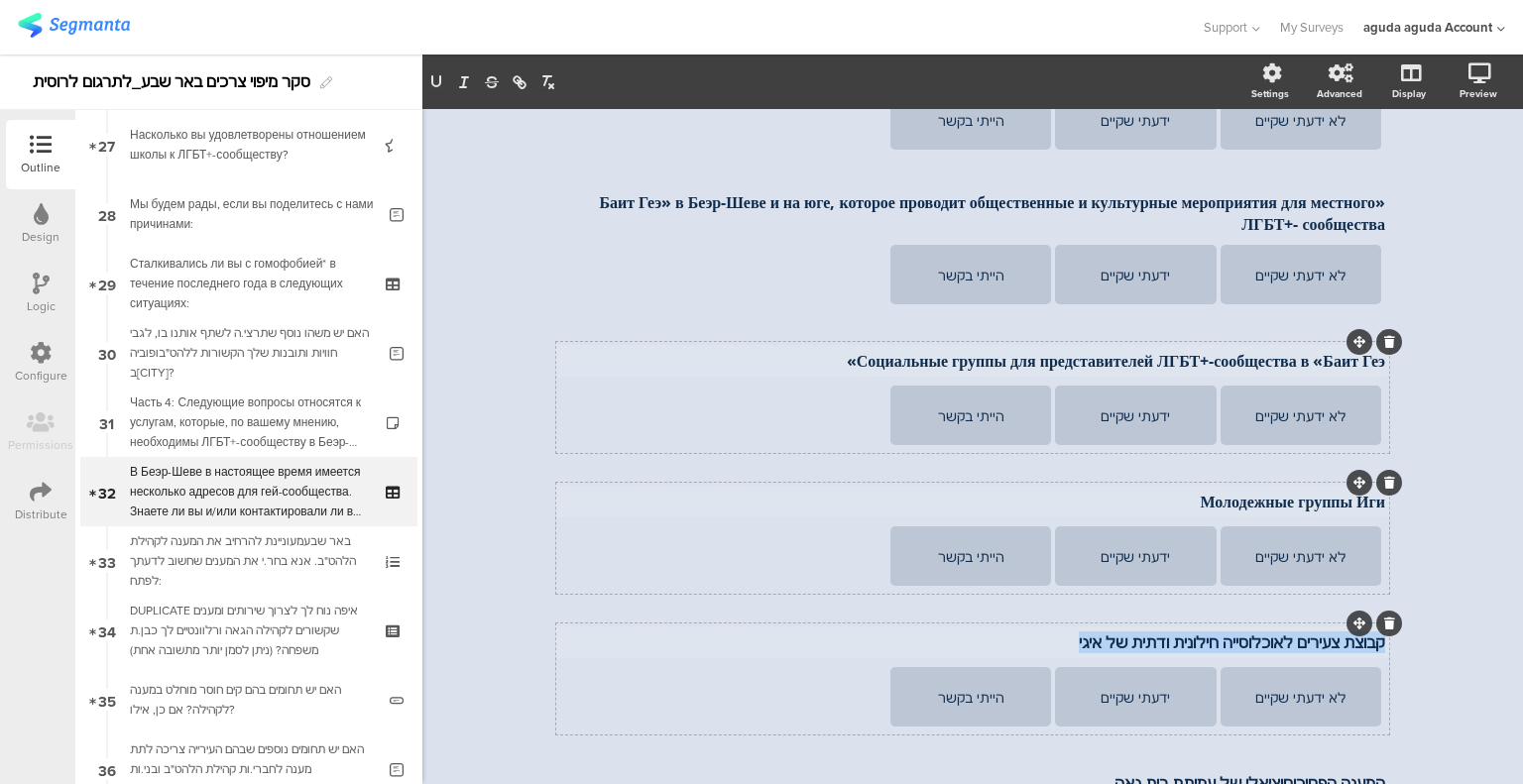 click on "קבוצת צעירים לאוכלוסייה חילונית ודתית של איגי" at bounding box center (973, 642) 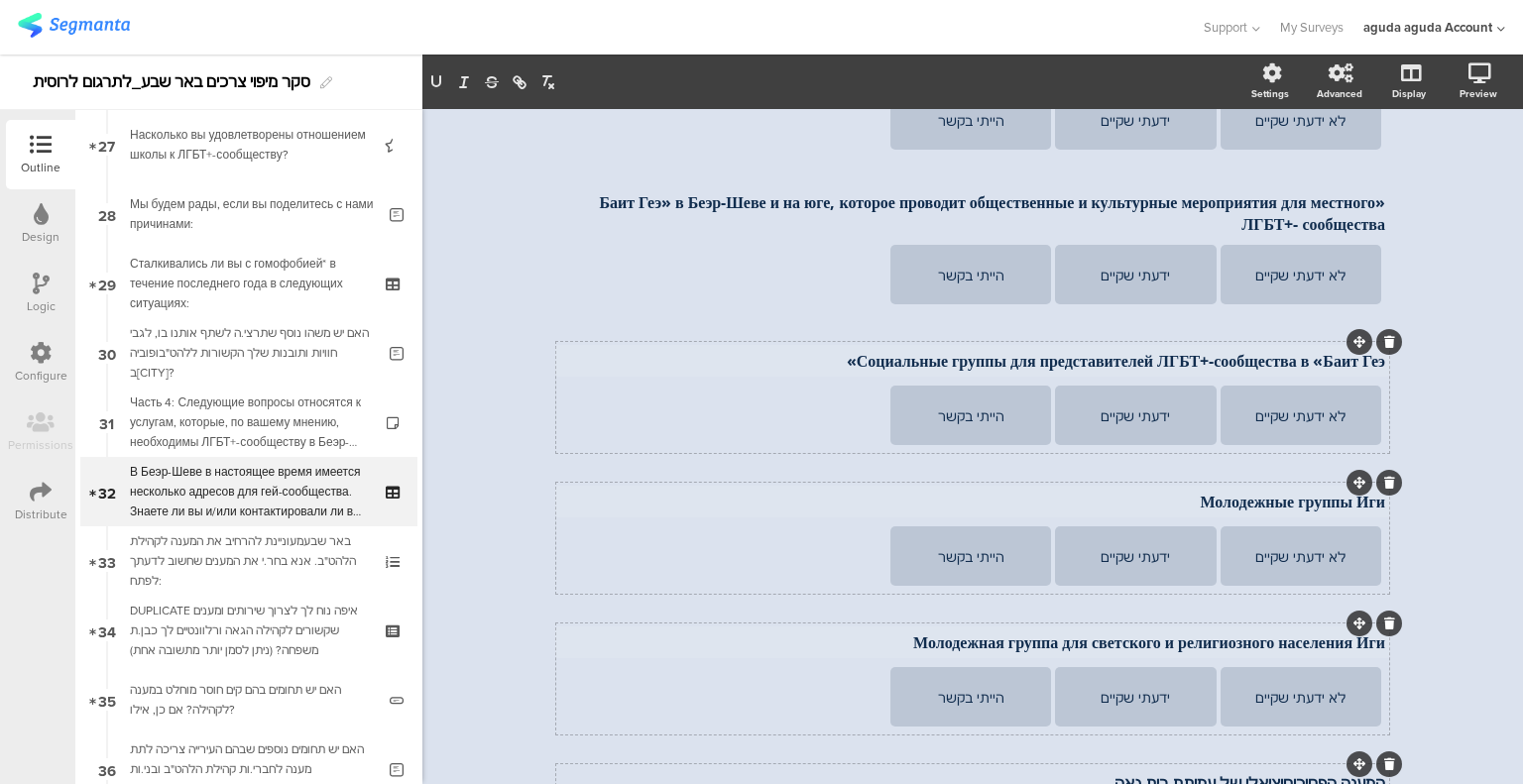 scroll, scrollTop: 1078, scrollLeft: 0, axis: vertical 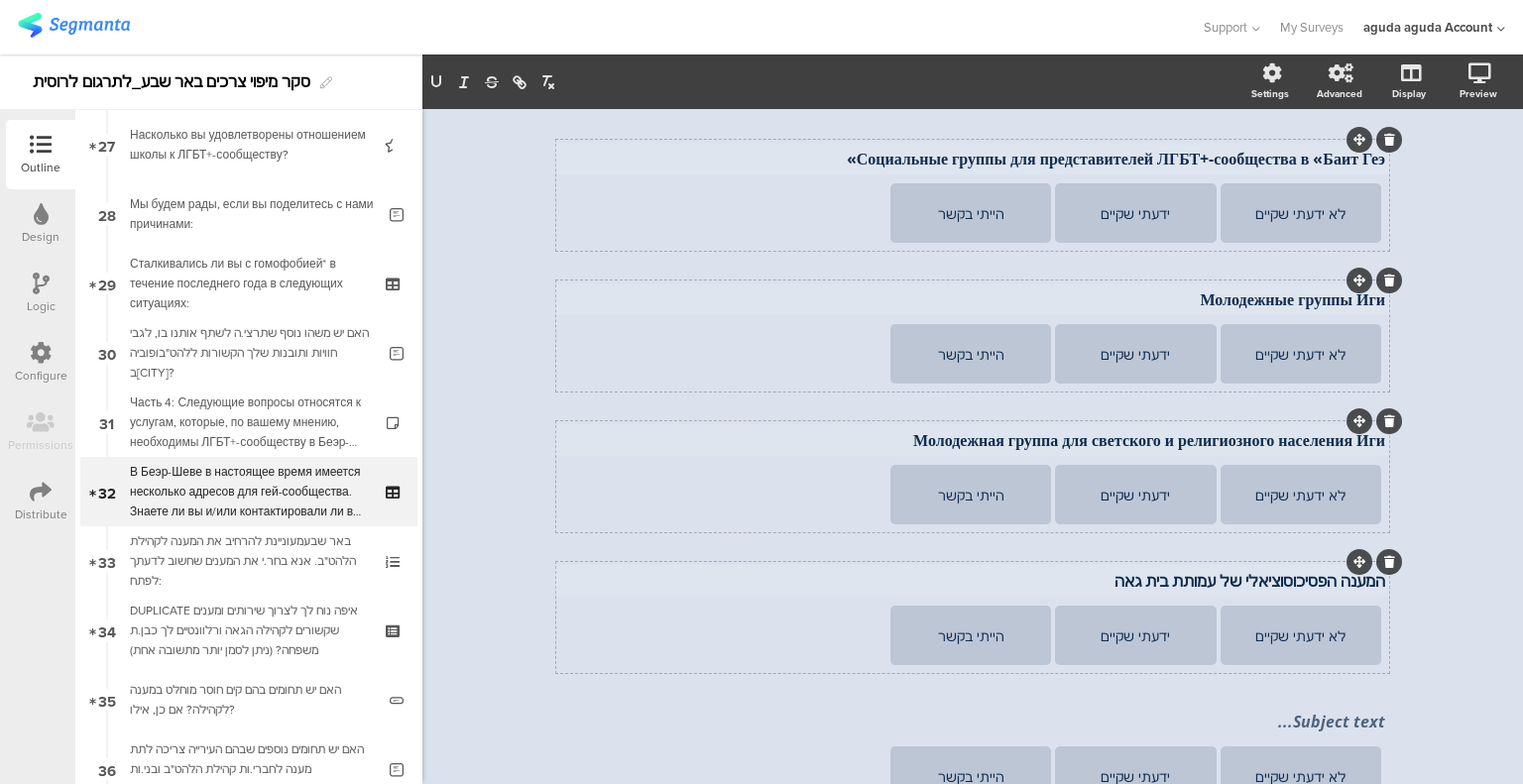 click on "המענה הפסיכוסוציאלי של עמותת בית גאה" at bounding box center (973, 581) 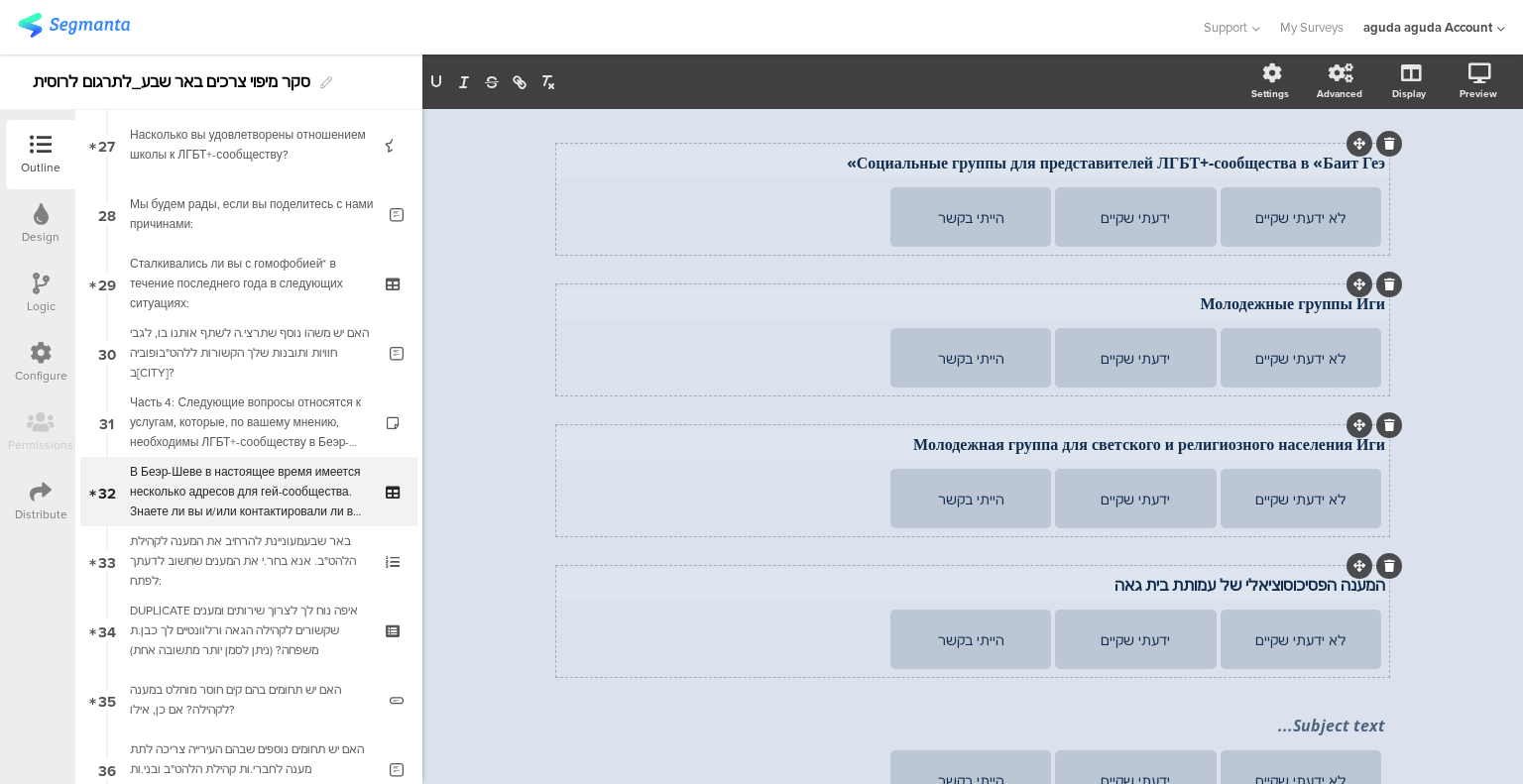 click on "המענה הפסיכוסוציאלי של עמותת בית גאה" at bounding box center (973, 585) 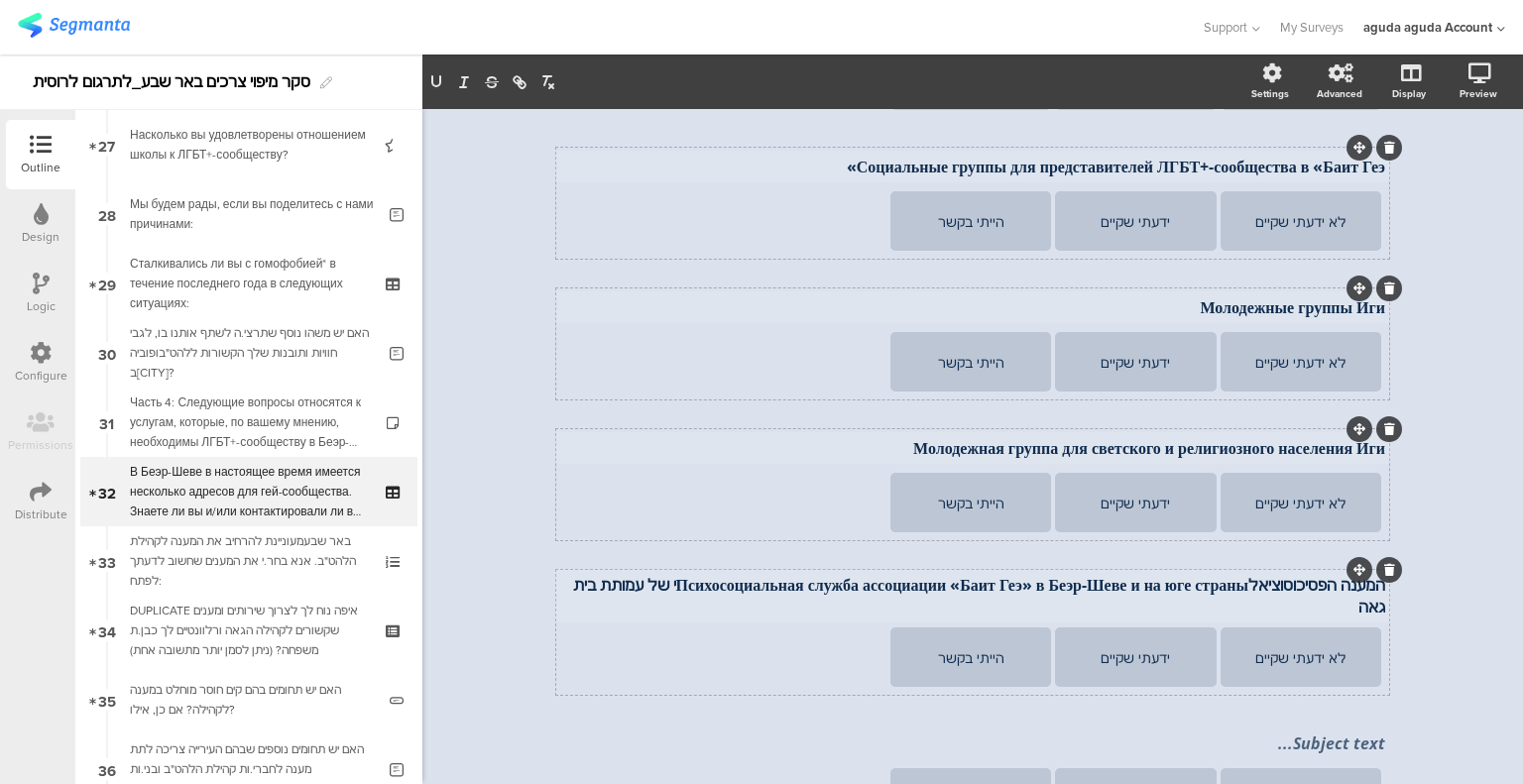 click on "המענה הפסיכוסוציאלПсихосоциальная служба ассоциации «Баит Геэ» в Беэр-Шеве и на юге страныי של עמותת בית גאה" at bounding box center (973, 596) 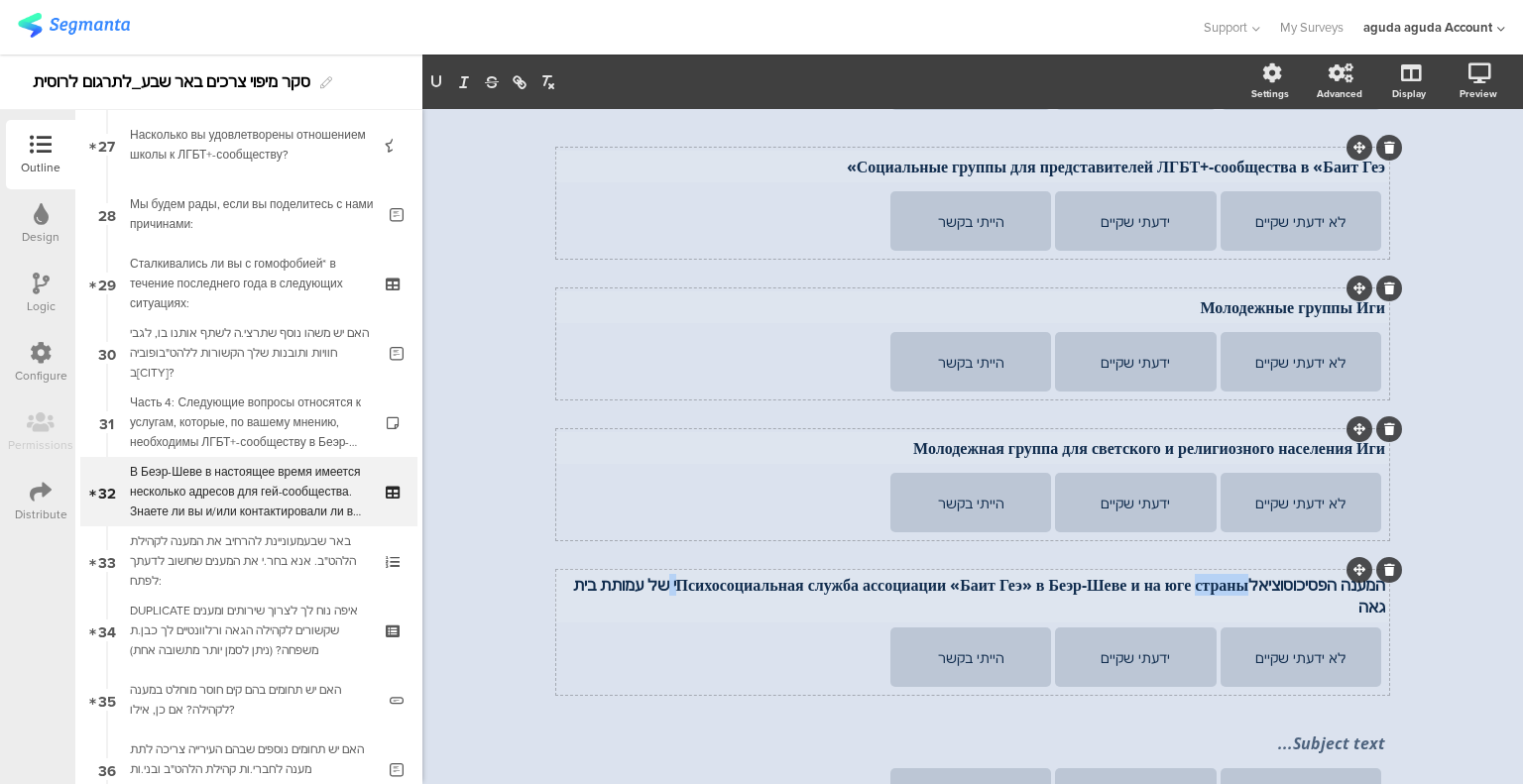 click on "המענה הפסיכוסוציאלПсихосоциальная служба ассоциации «Баит Геэ» в Беэр-Шеве и на юге страныי של עמותת בית גאה" at bounding box center (973, 596) 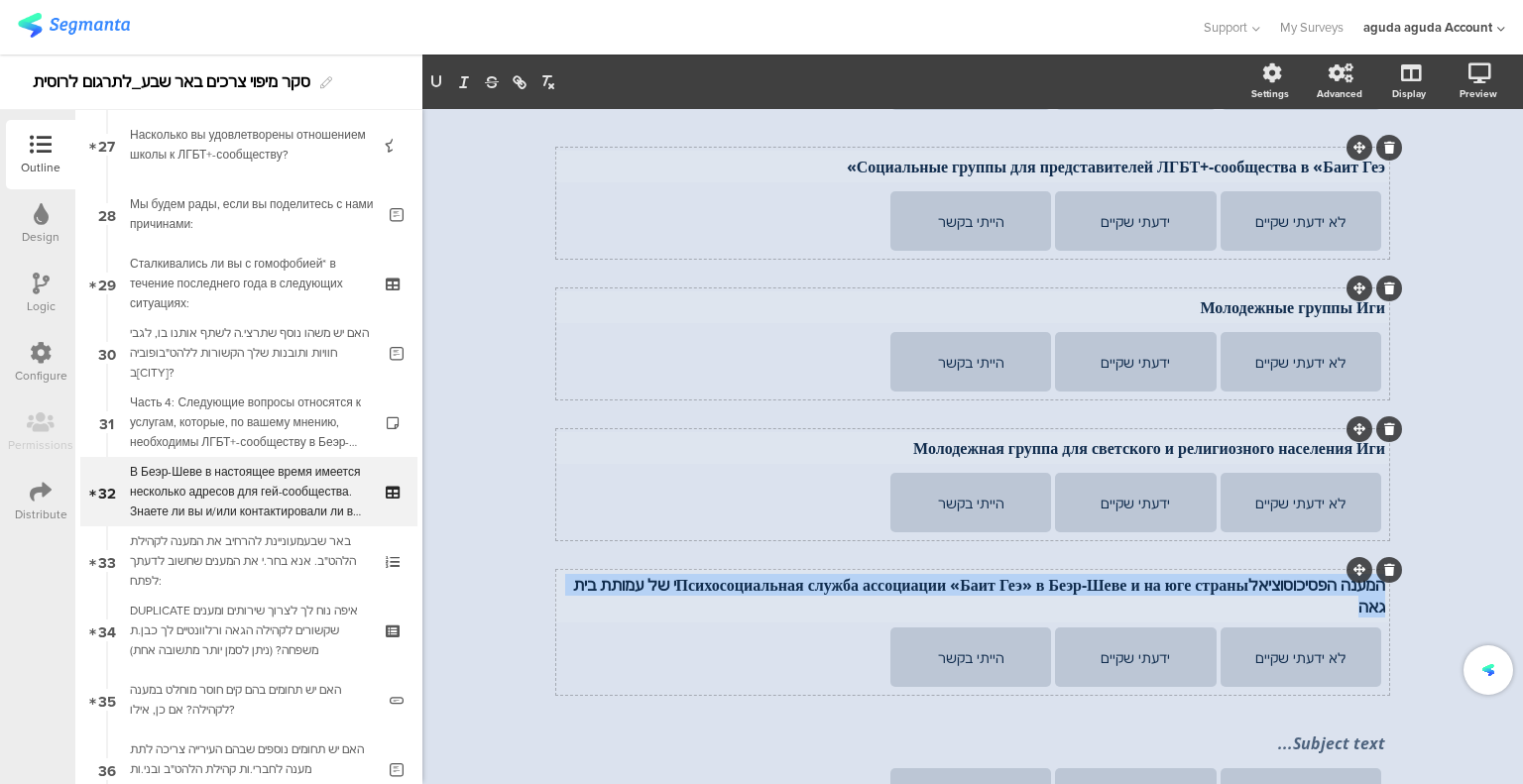 click on "המענה הפסיכוסוציאלПсихосоциальная служба ассоциации «Баит Геэ» в Беэр-Шеве и на юге страныי של עמותת בית גאה" at bounding box center (973, 596) 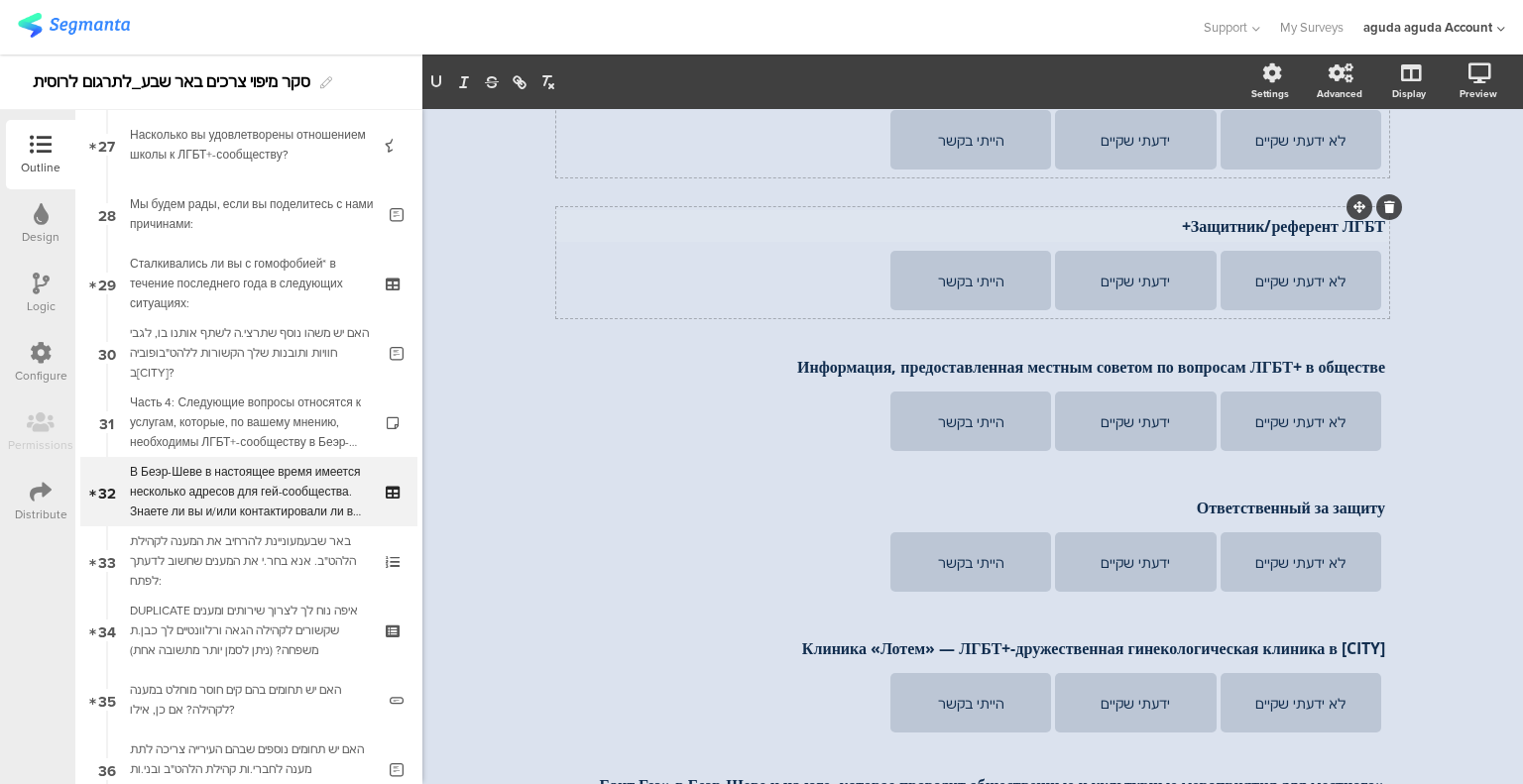 scroll, scrollTop: 248, scrollLeft: 0, axis: vertical 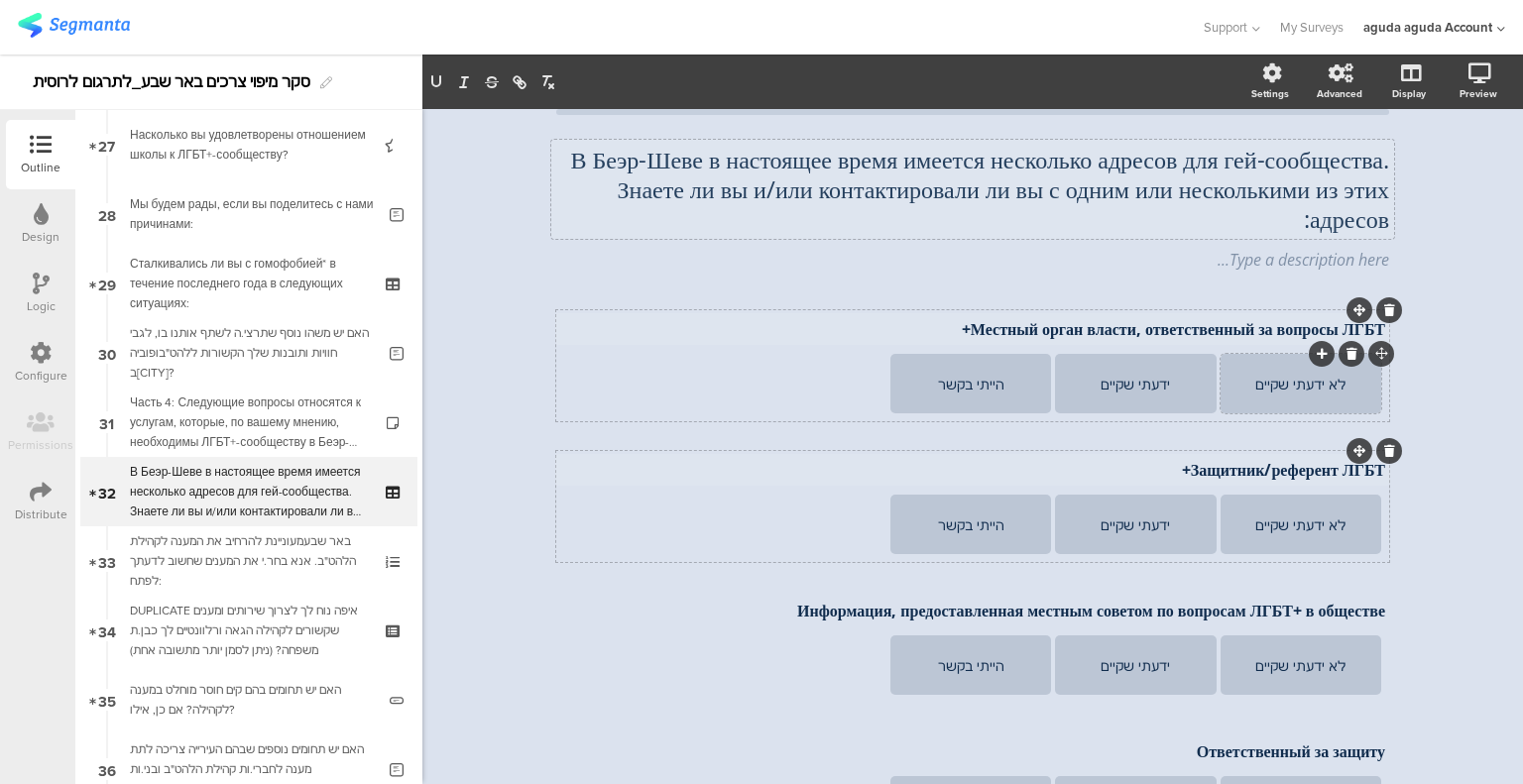 click on "לא ידעתי שקיים" 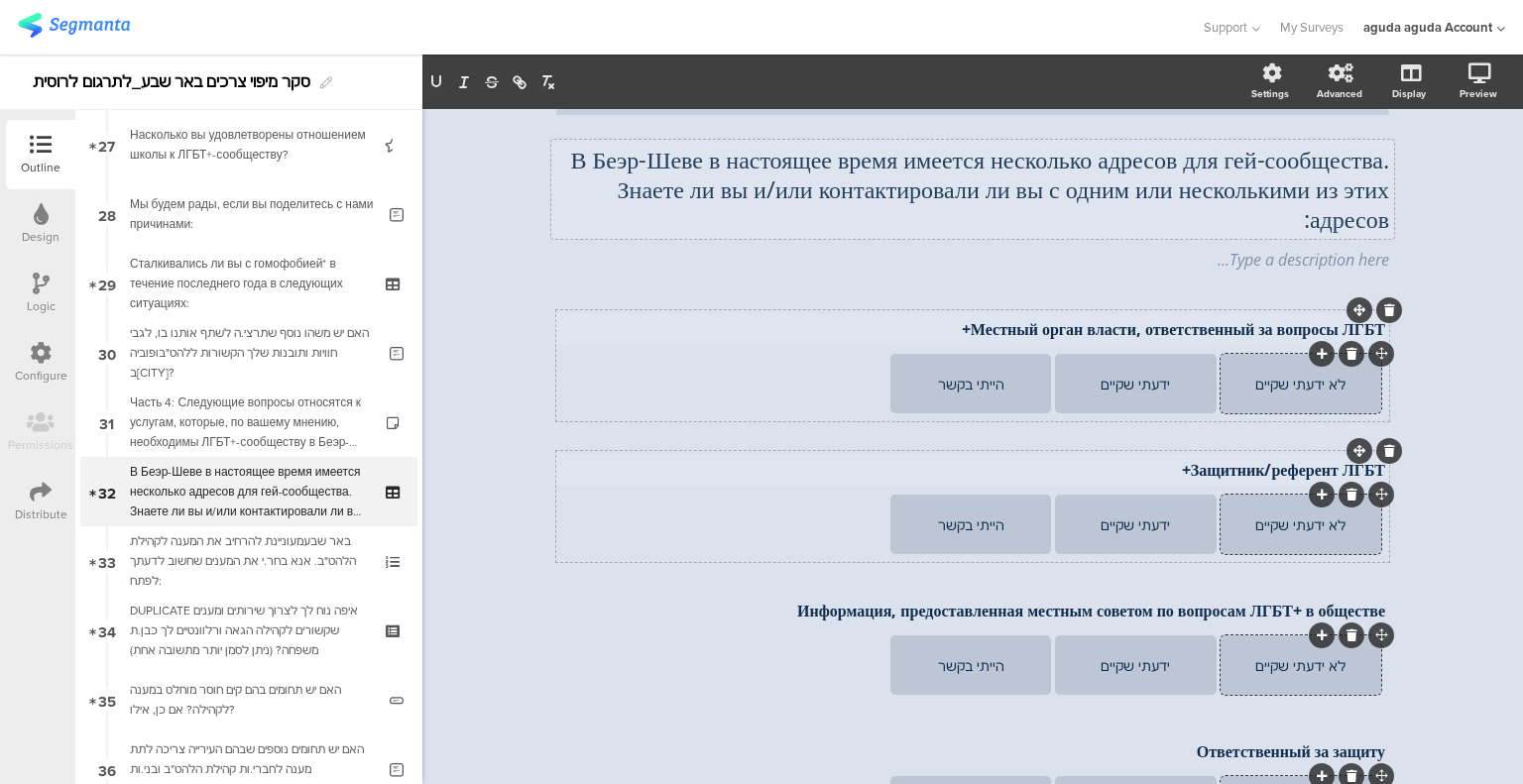click on "לא ידעתי שקיים" 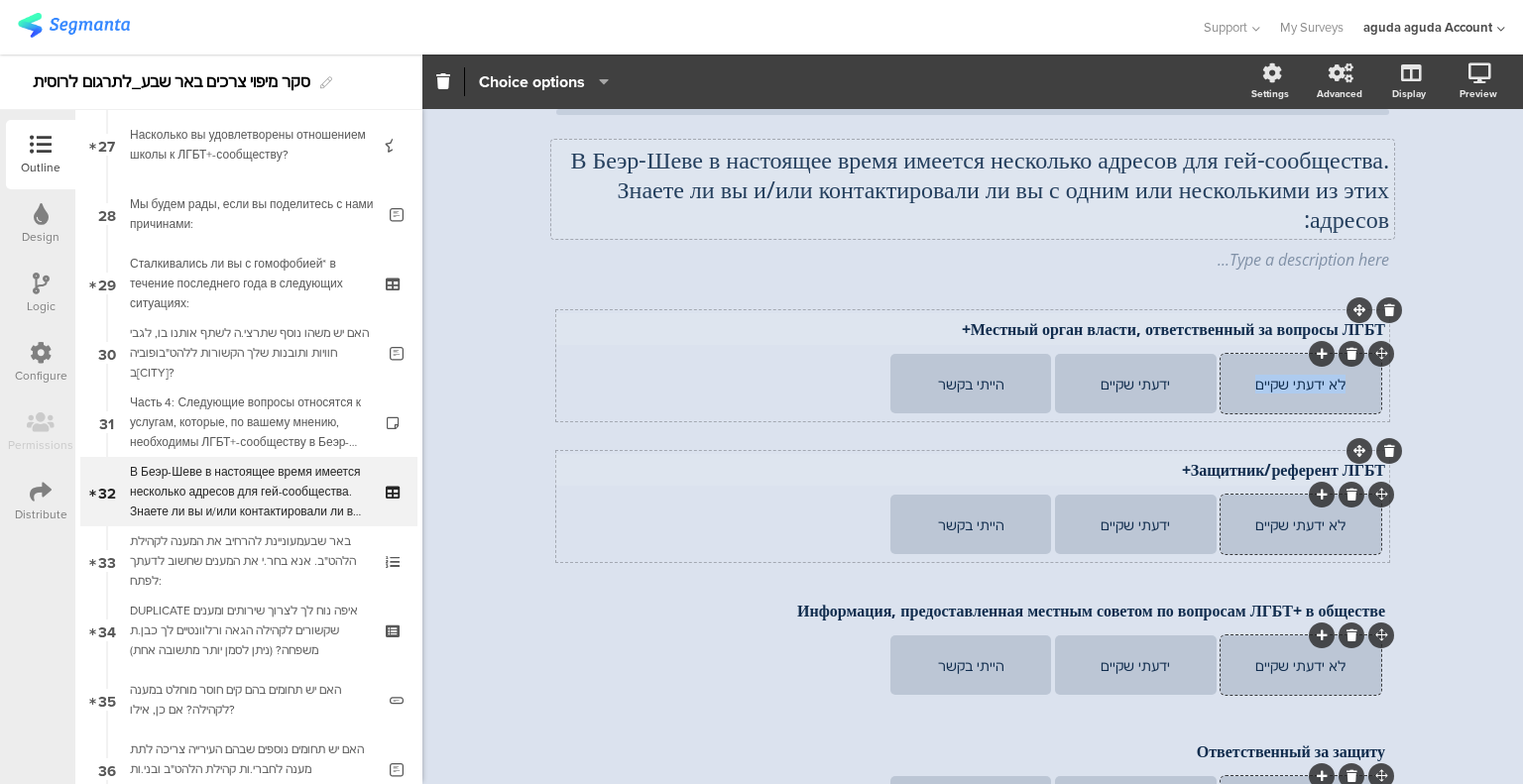 click on "לא ידעתי שקיים" 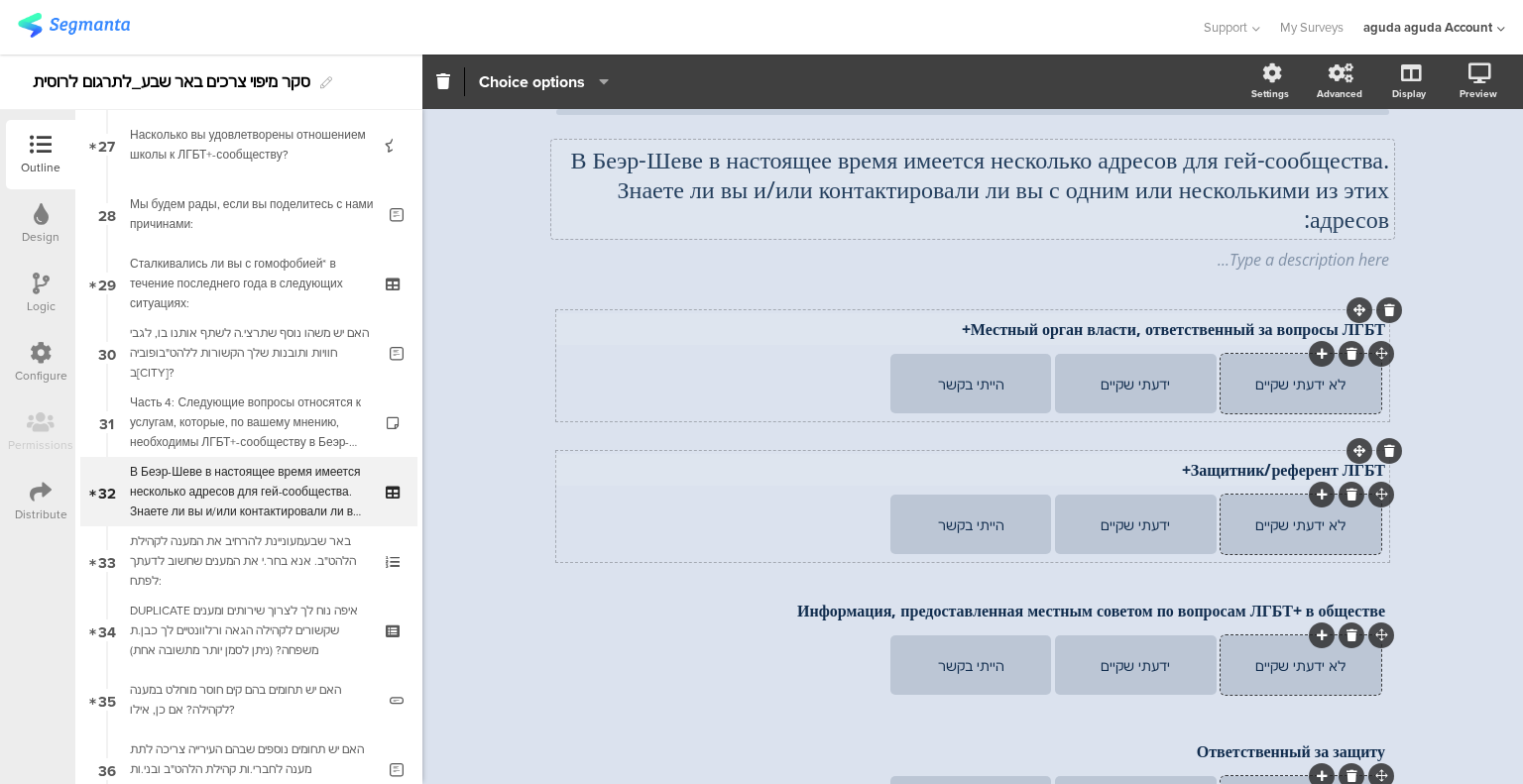 scroll, scrollTop: 40, scrollLeft: 0, axis: vertical 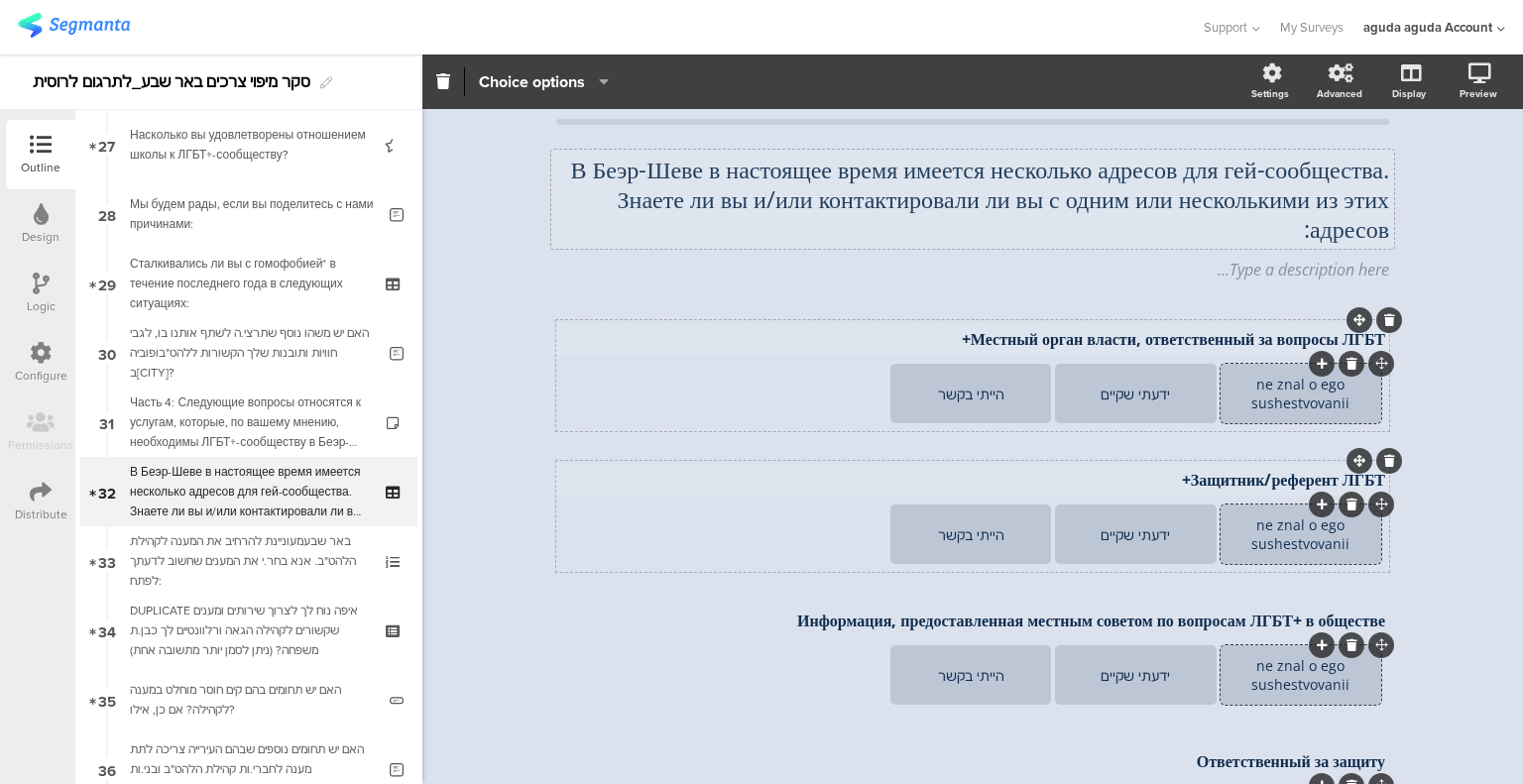 click on "ne znal o ego sushestvovanii" 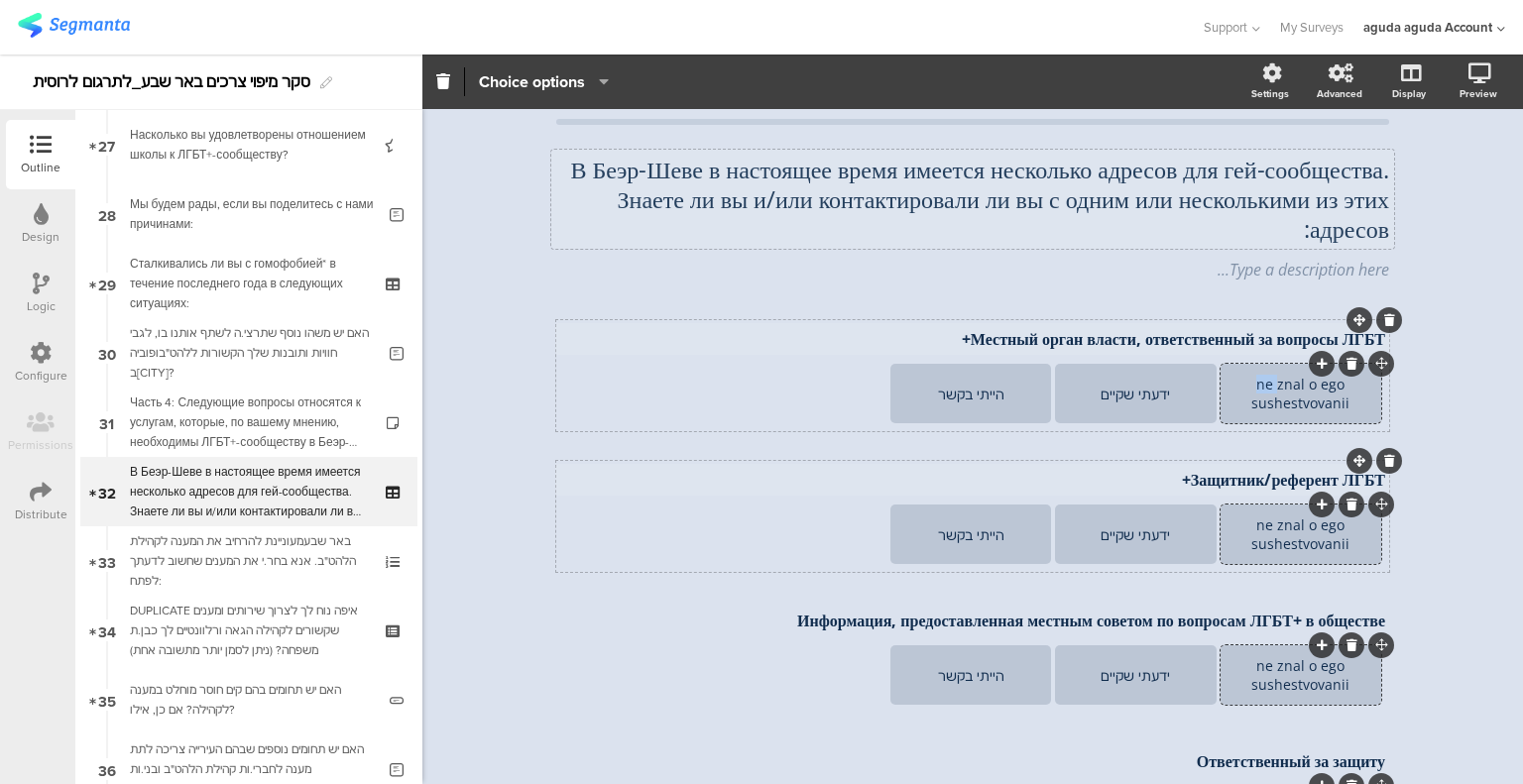 click on "ne znal o ego sushestvovanii" 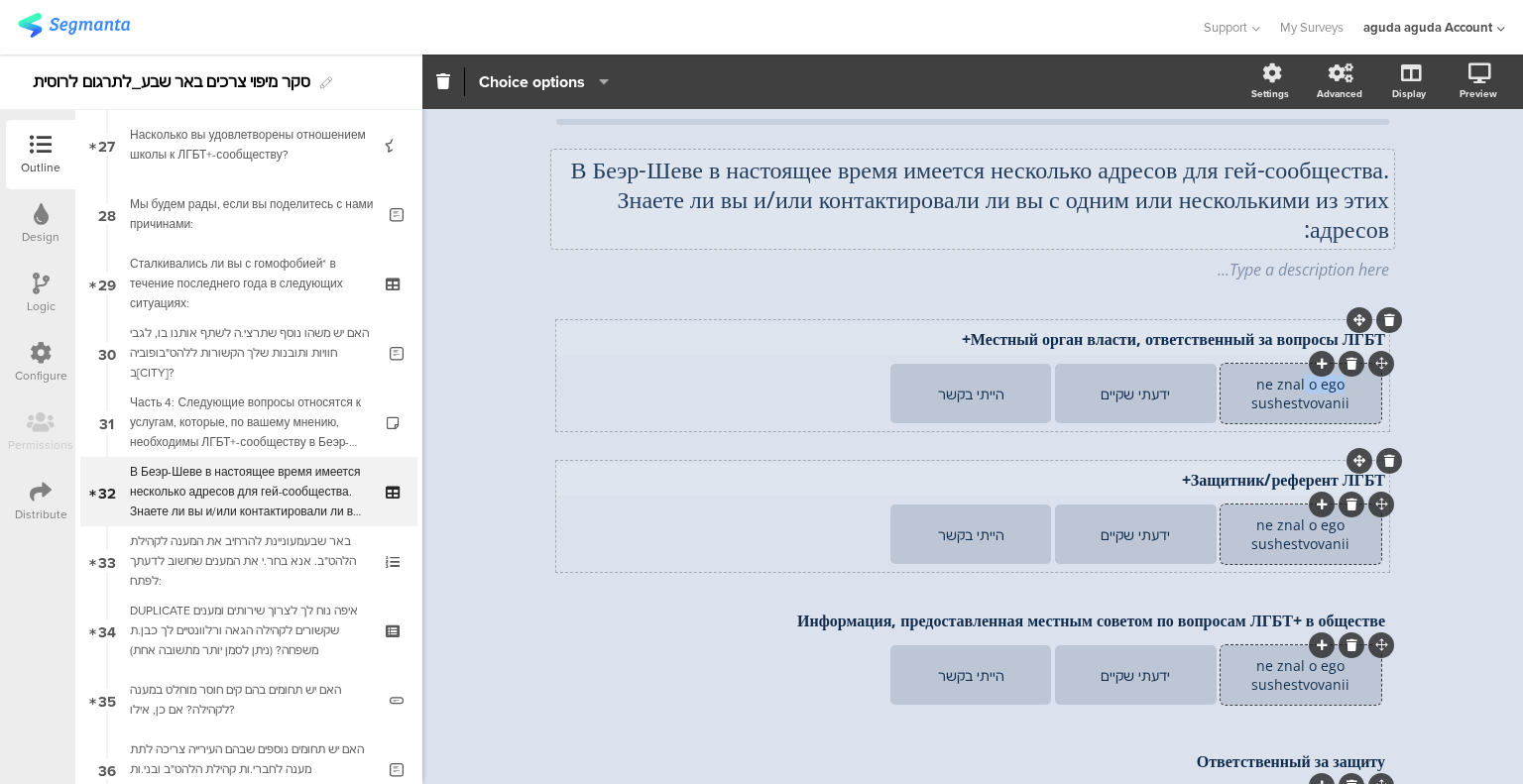 drag, startPoint x: 1340, startPoint y: 383, endPoint x: 1298, endPoint y: 384, distance: 42.0119 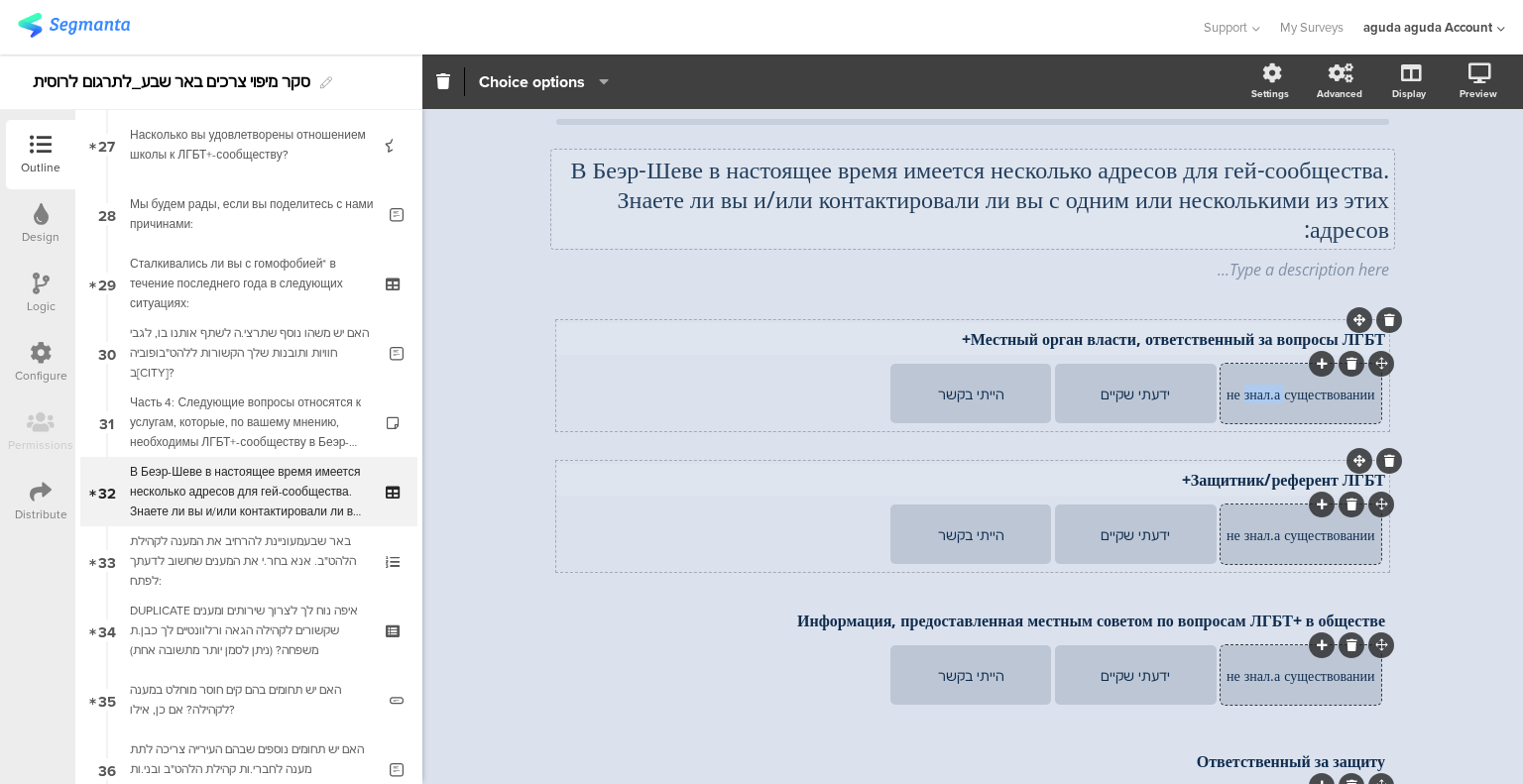 drag, startPoint x: 1284, startPoint y: 383, endPoint x: 1333, endPoint y: 397, distance: 50.96077 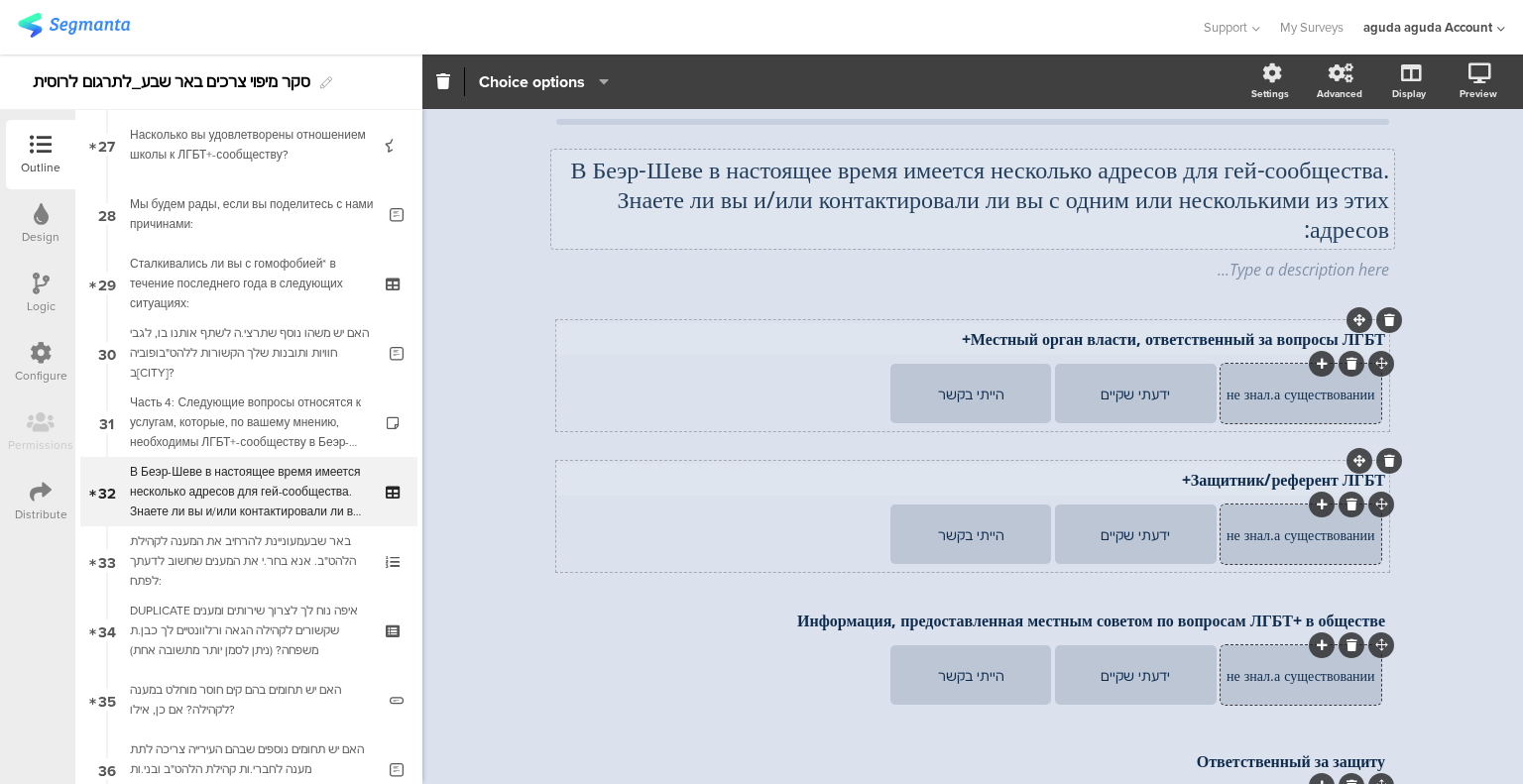 click on "не знал.а существовании" 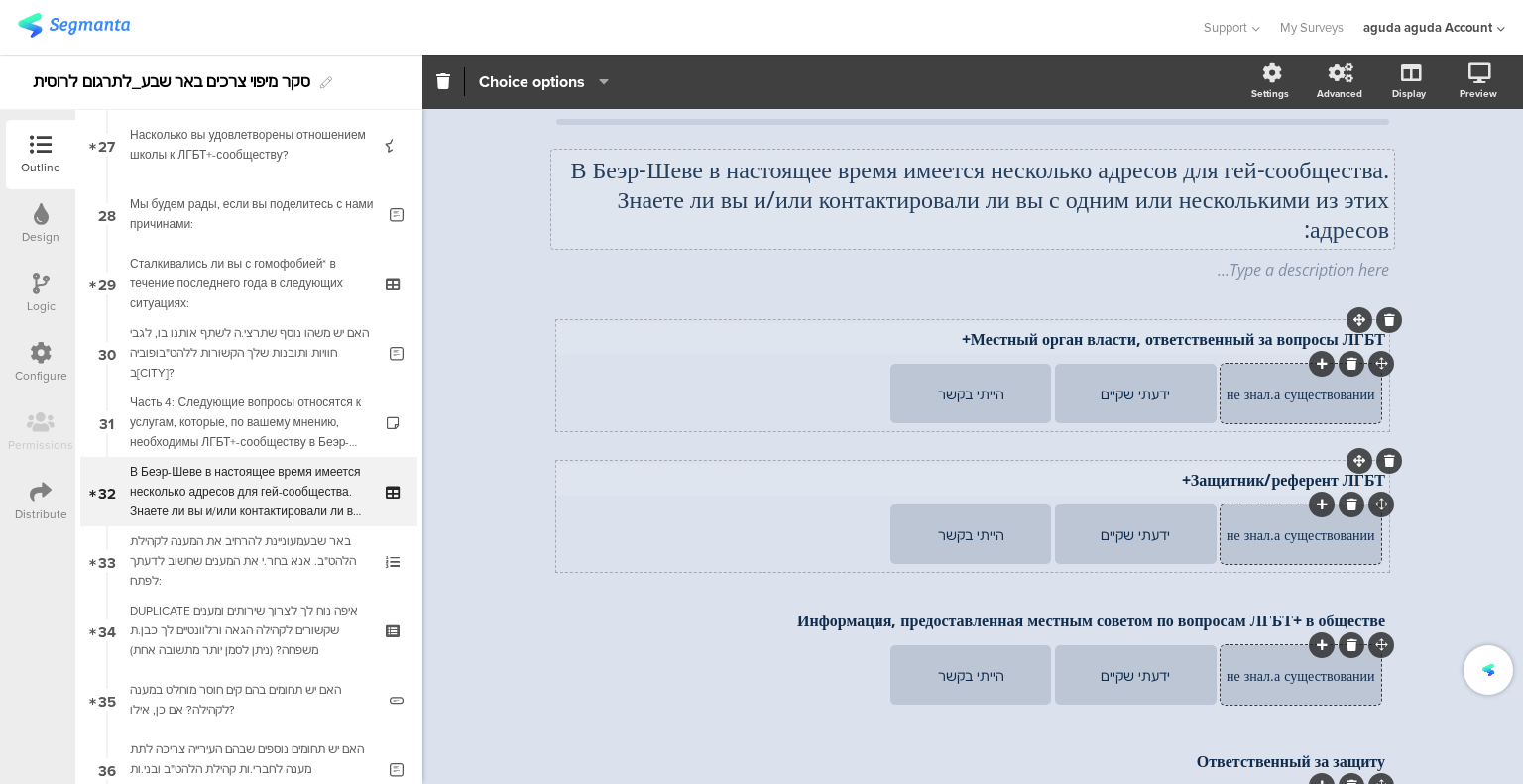 click on "не знал.а существовании" 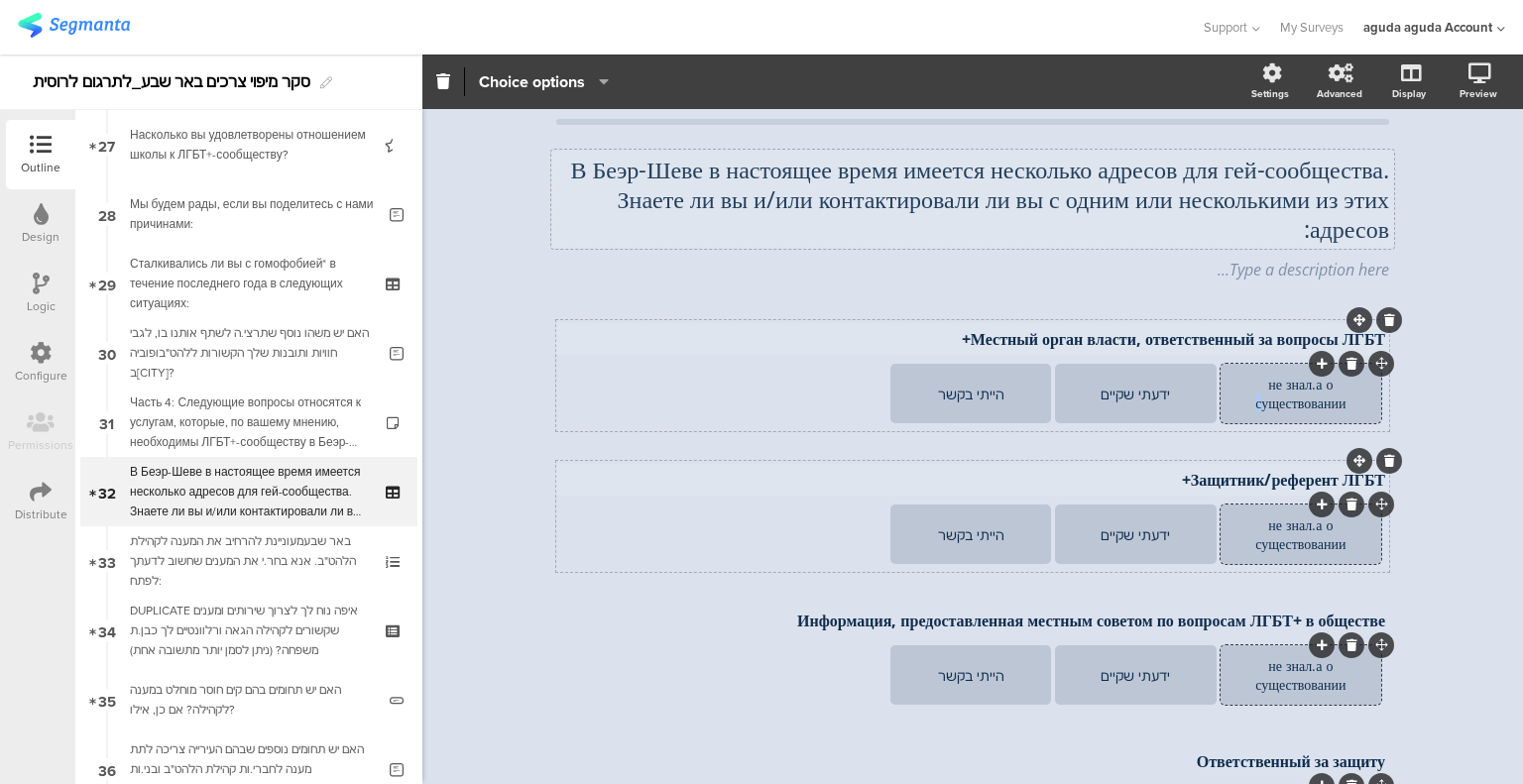 drag, startPoint x: 1275, startPoint y: 377, endPoint x: 1355, endPoint y: 393, distance: 81.584312 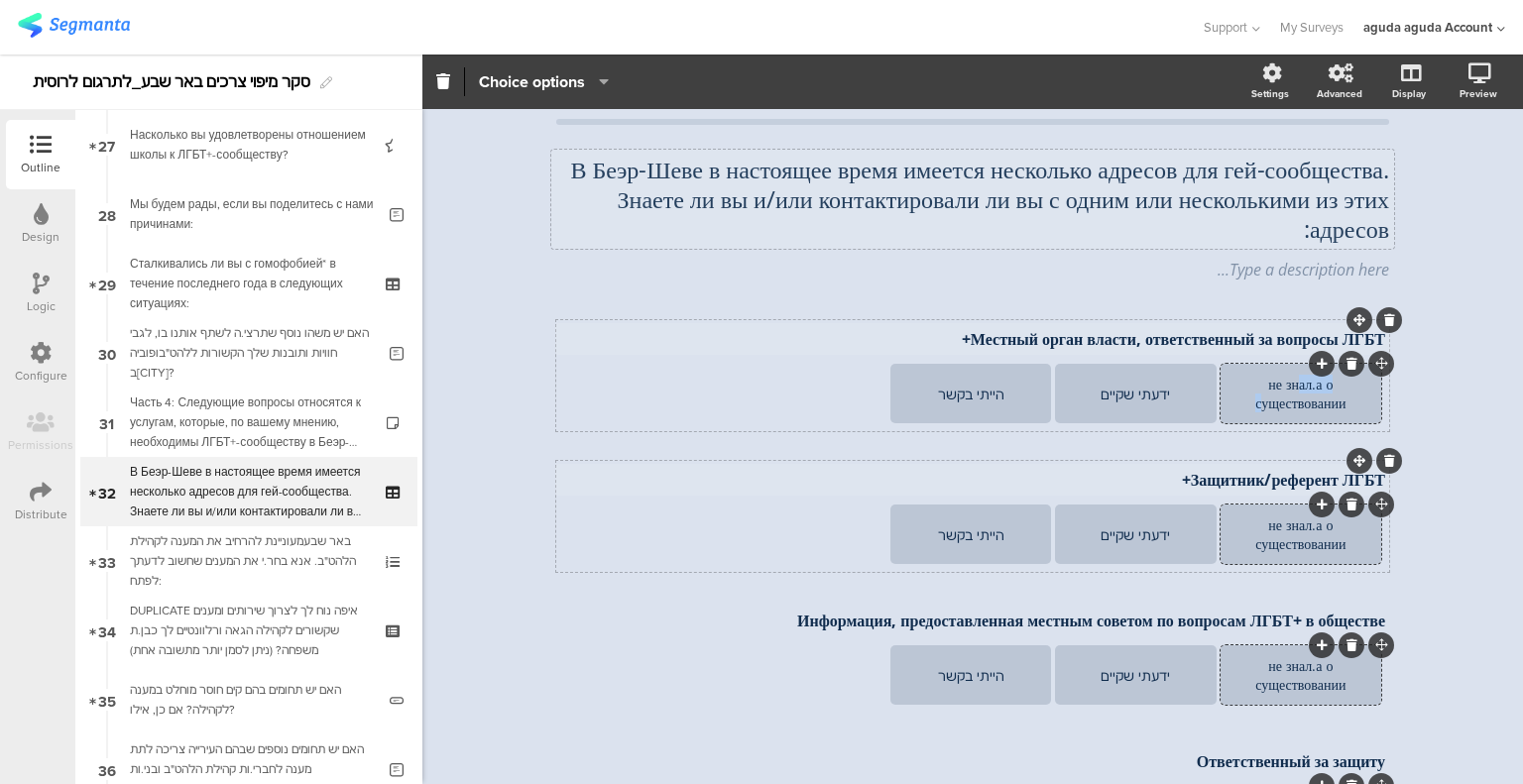 drag, startPoint x: 1278, startPoint y: 384, endPoint x: 1346, endPoint y: 398, distance: 69.42622 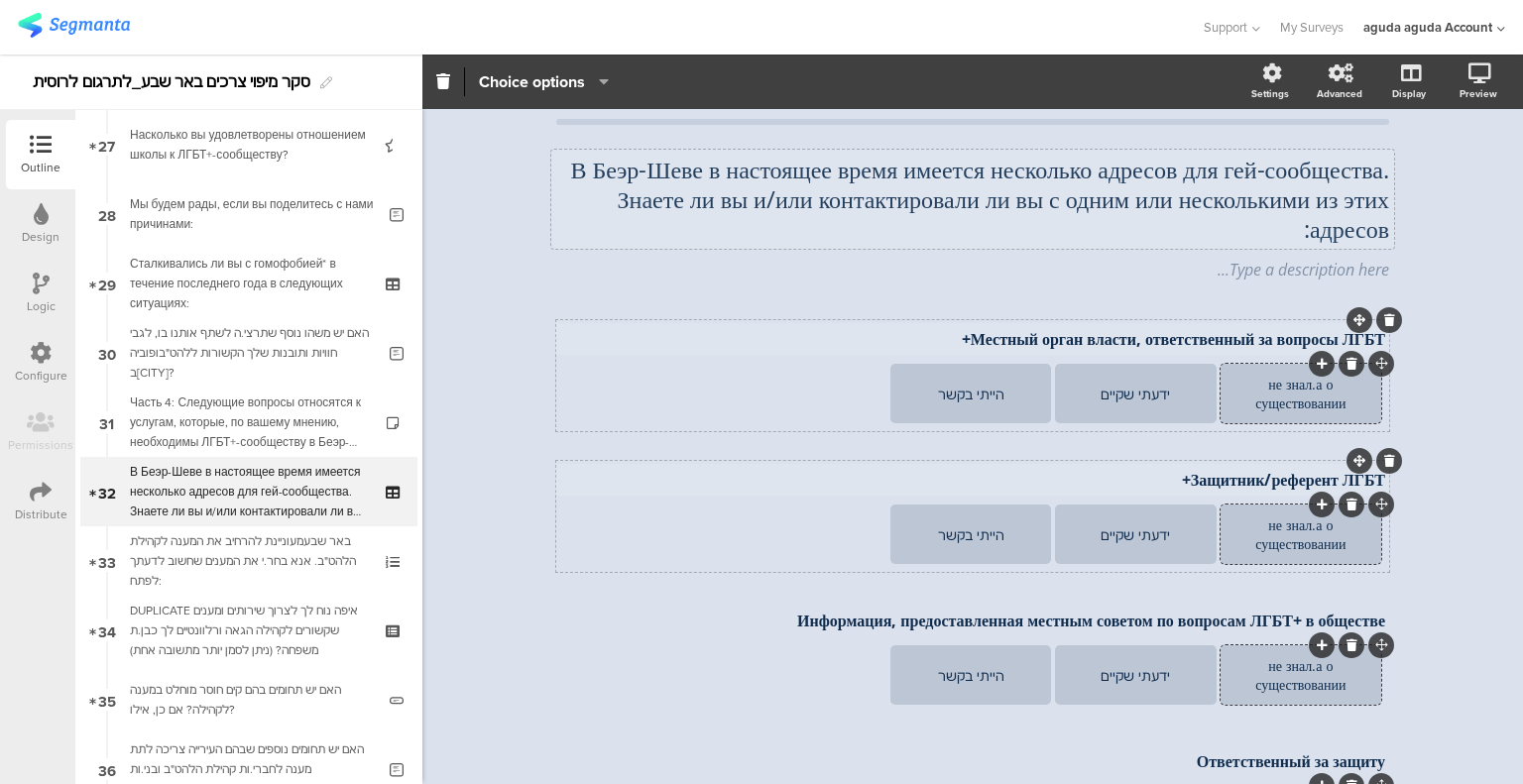 click on "не знал.а о существовании" 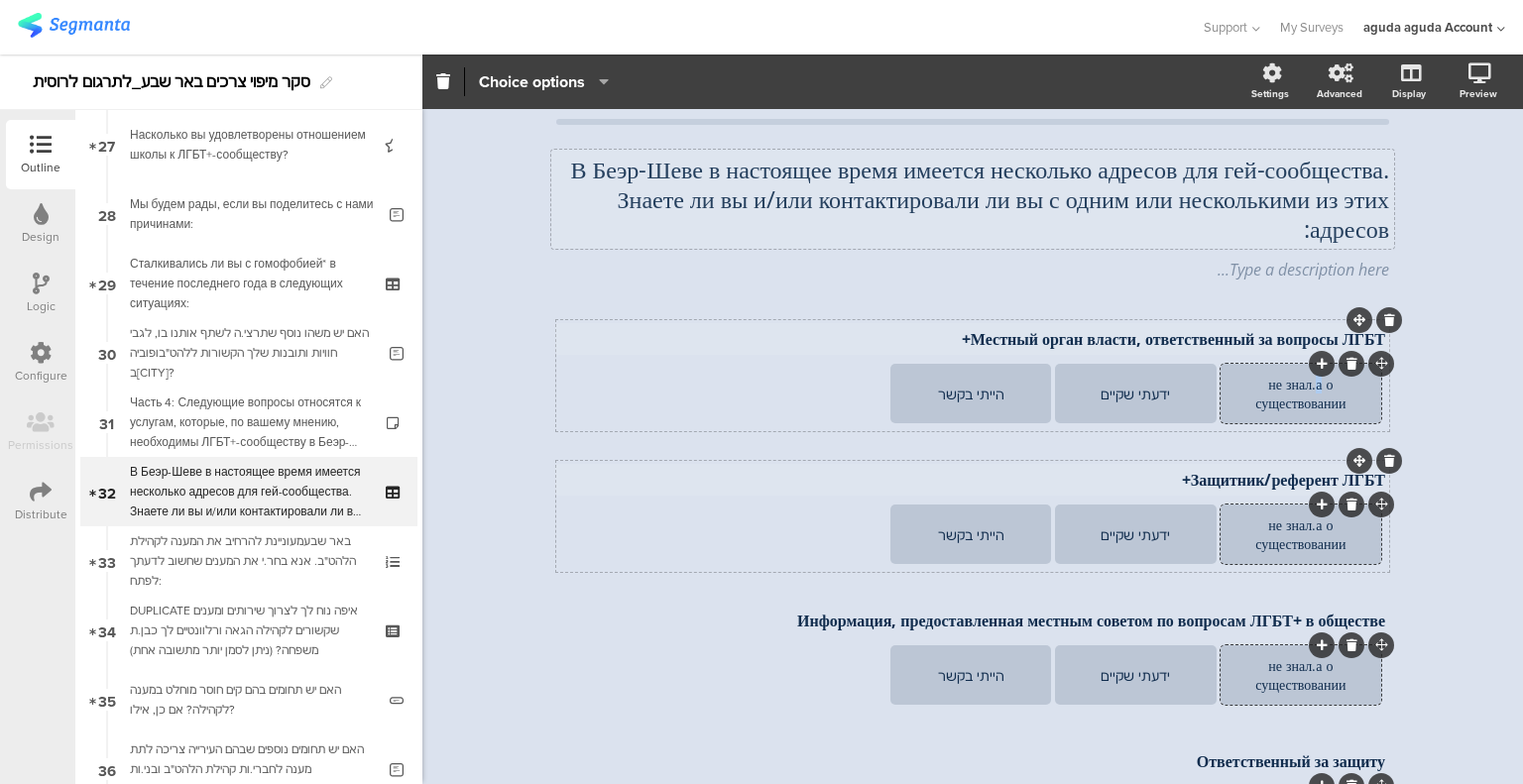 click on "не знал.а о существовании" 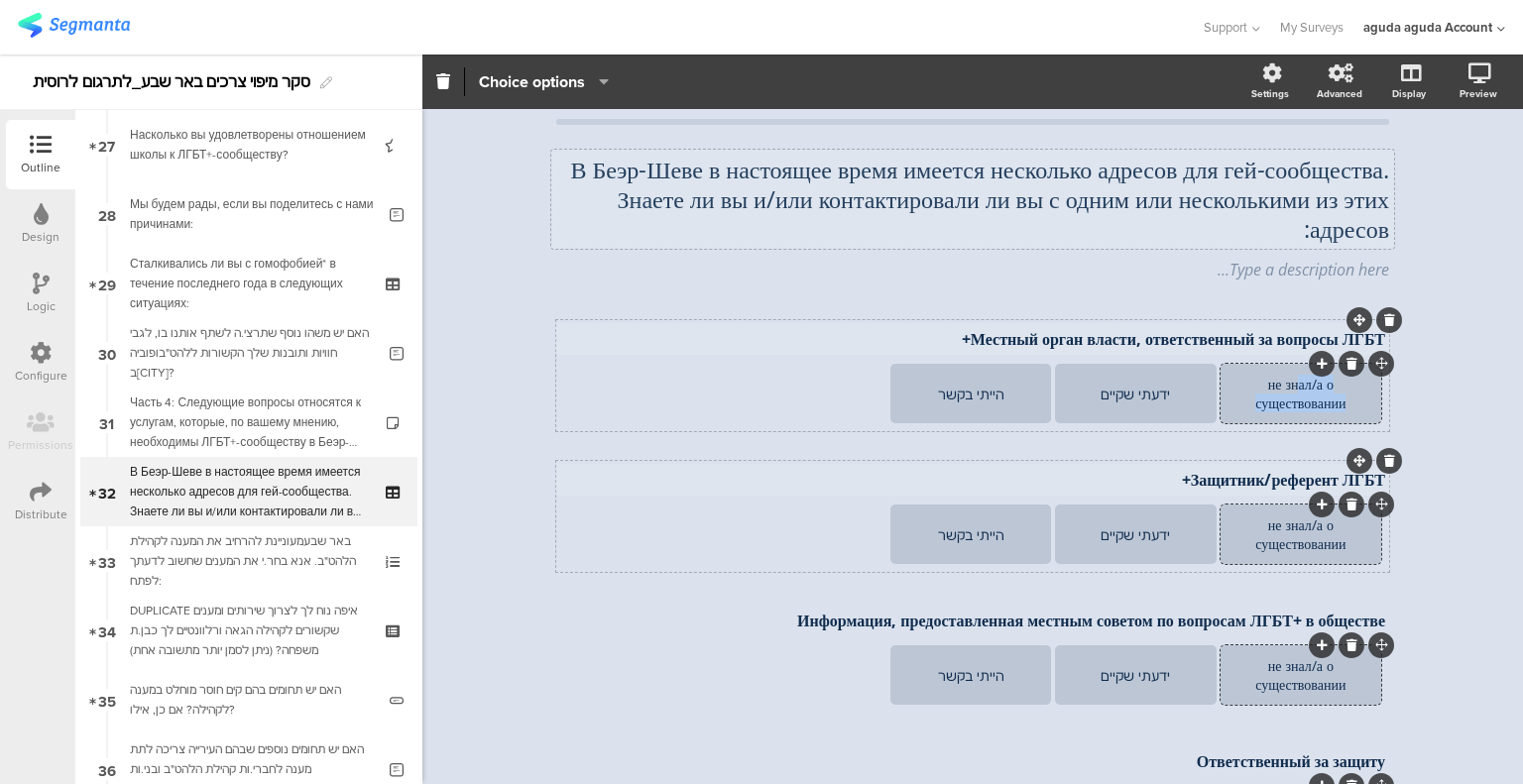 drag, startPoint x: 1277, startPoint y: 382, endPoint x: 1334, endPoint y: 393, distance: 58.051701 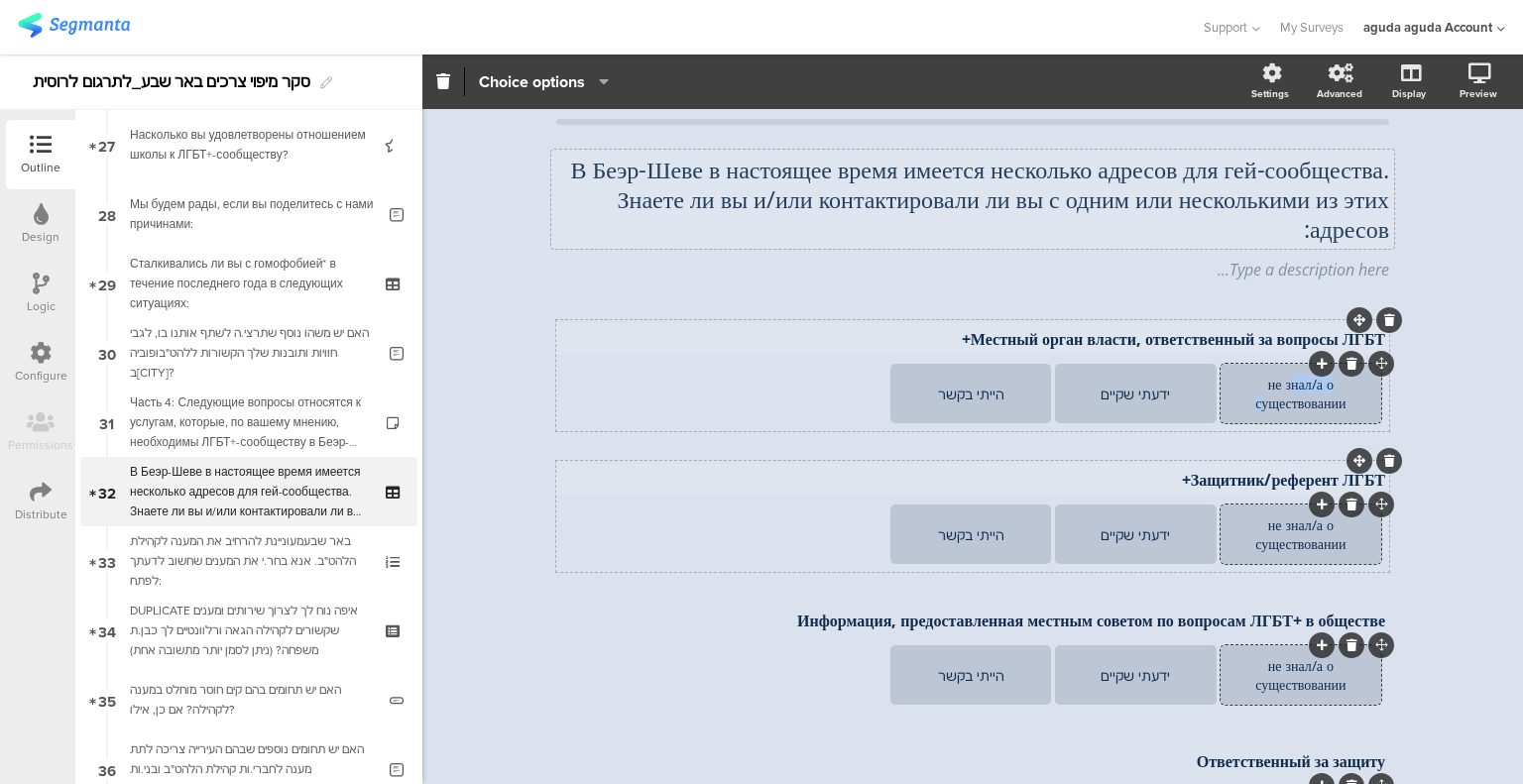 drag, startPoint x: 1273, startPoint y: 384, endPoint x: 1347, endPoint y: 410, distance: 78.43469 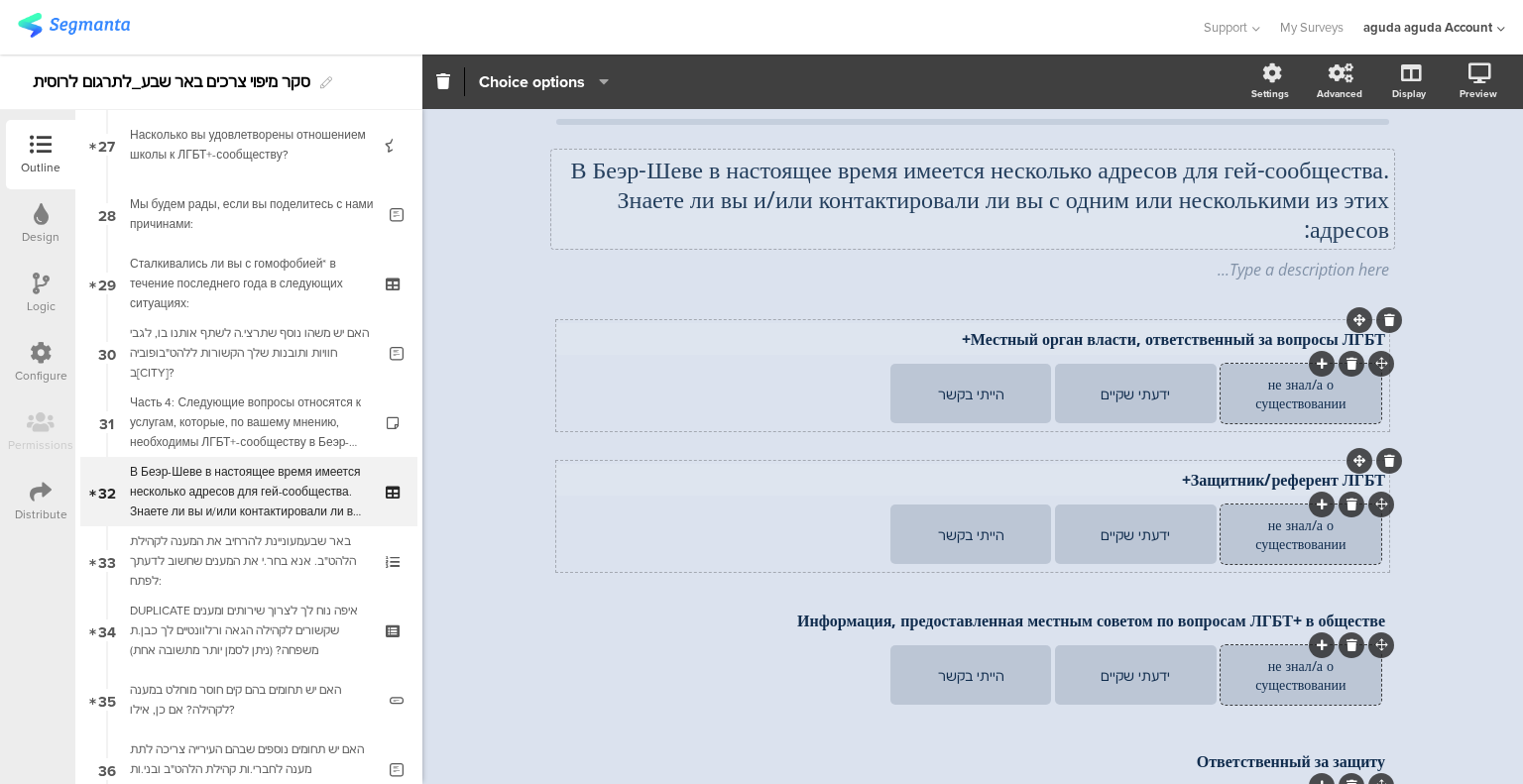 click on "не знал/а о существовании" 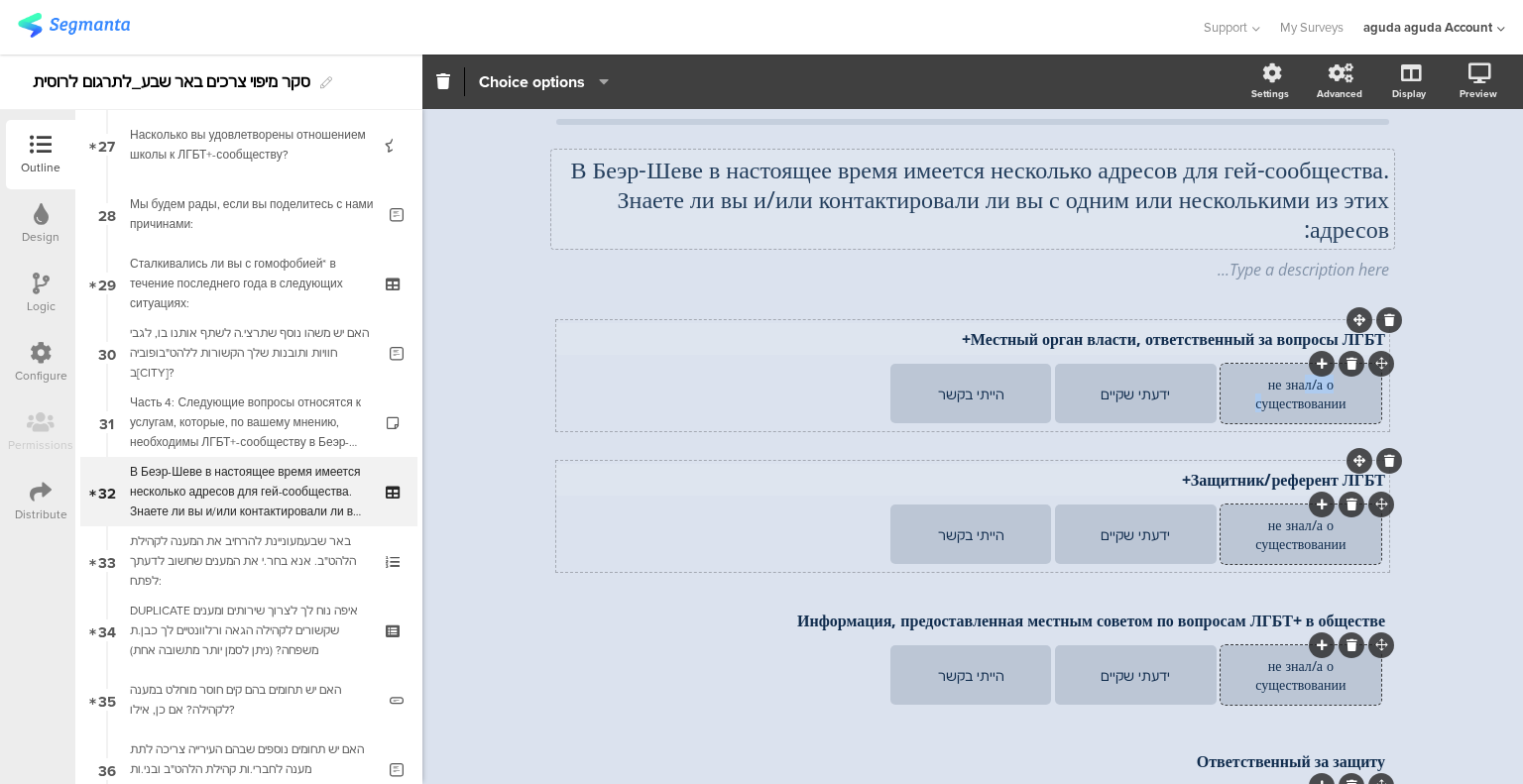 drag, startPoint x: 1349, startPoint y: 403, endPoint x: 1281, endPoint y: 386, distance: 70.0928 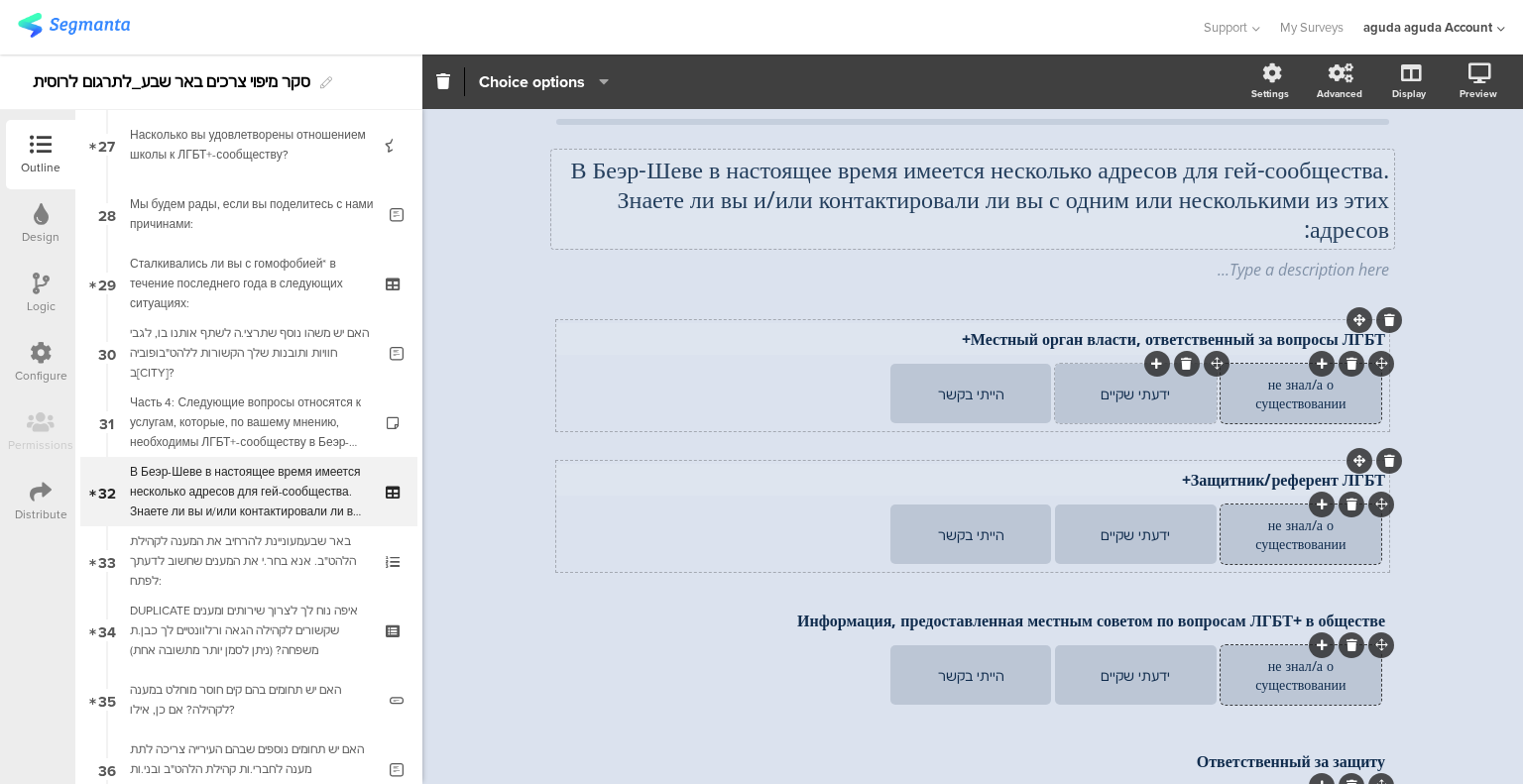 click on "ידעתי שקיים" 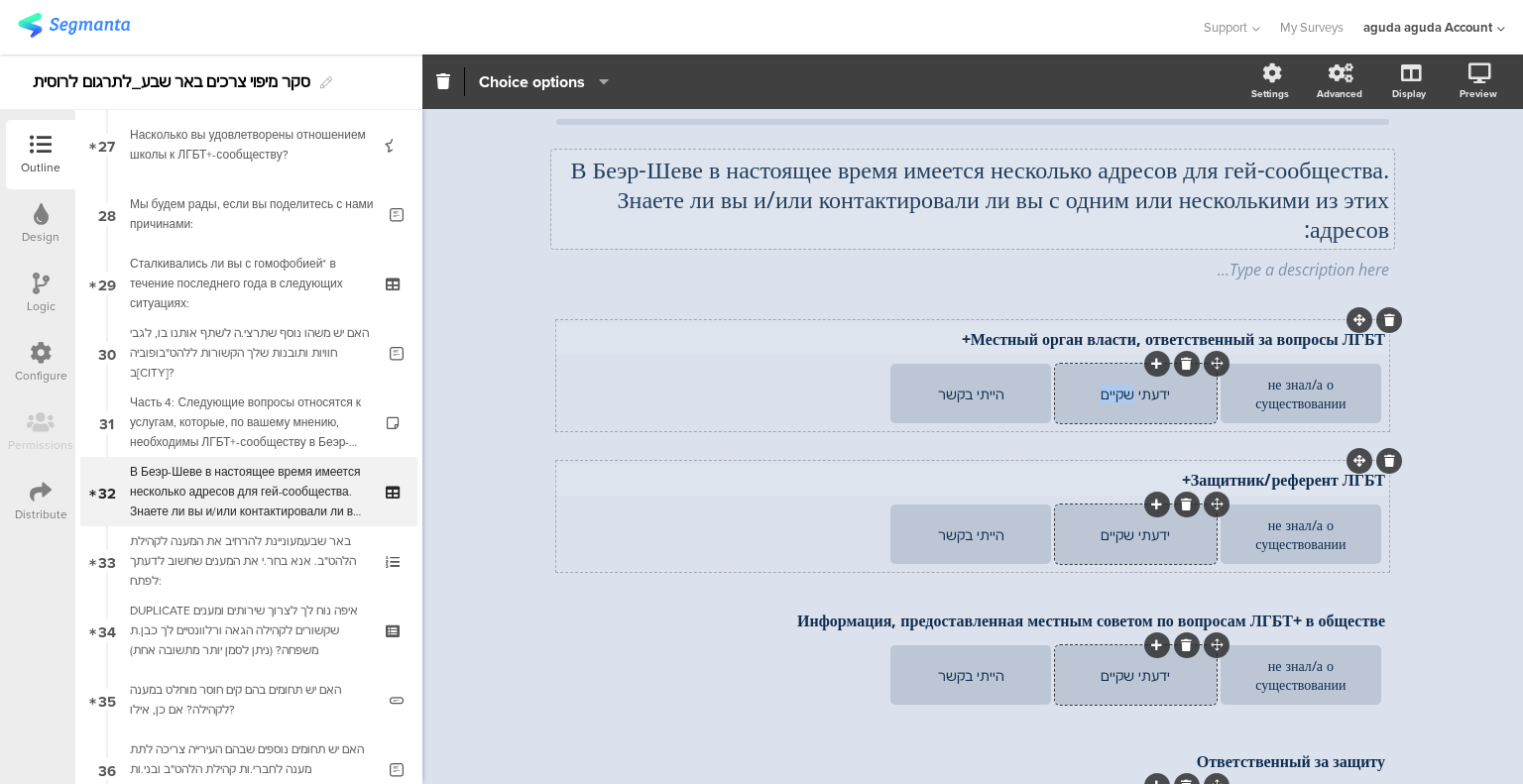 click on "ידעתי שקיים" 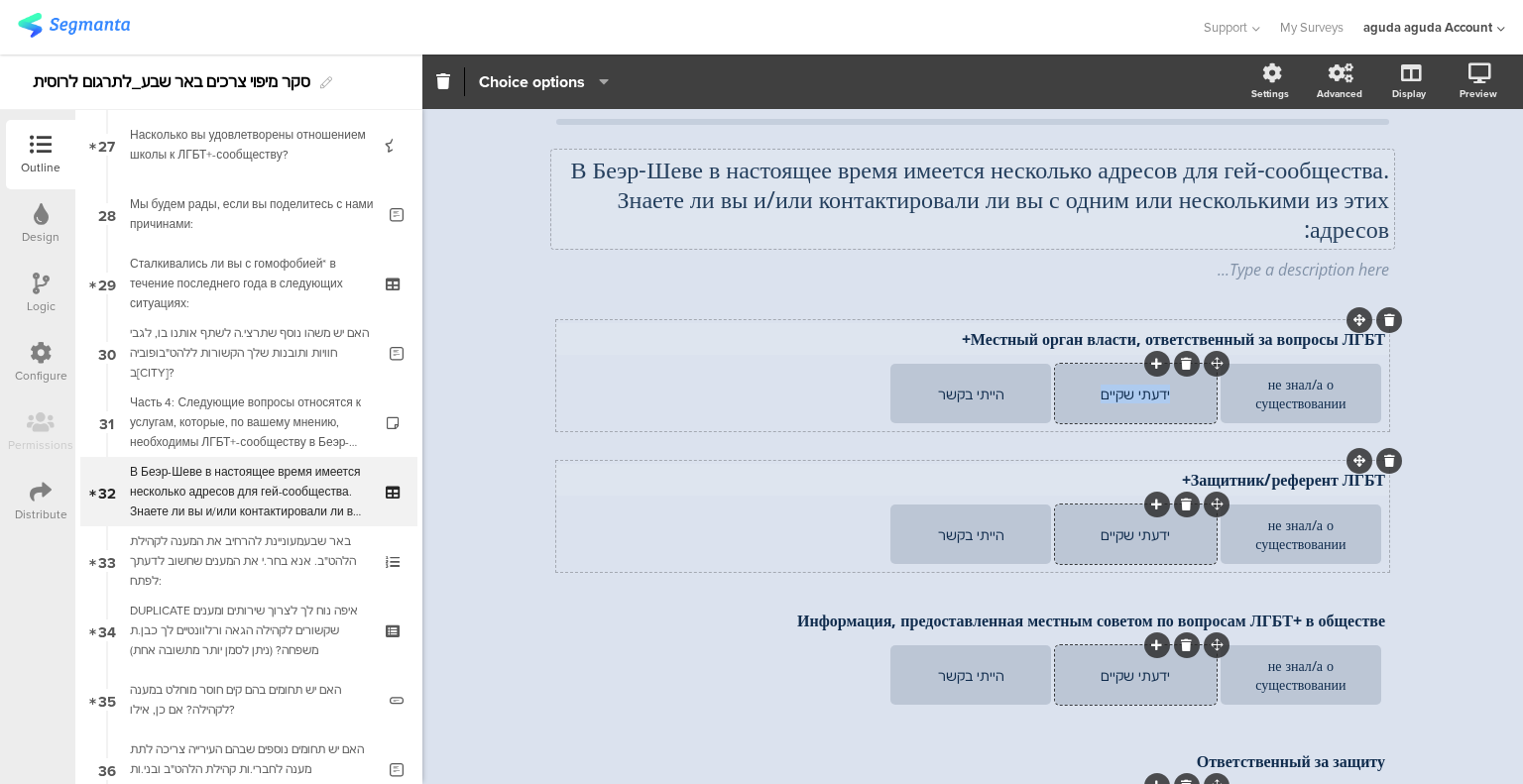 click on "ידעתי שקיים" 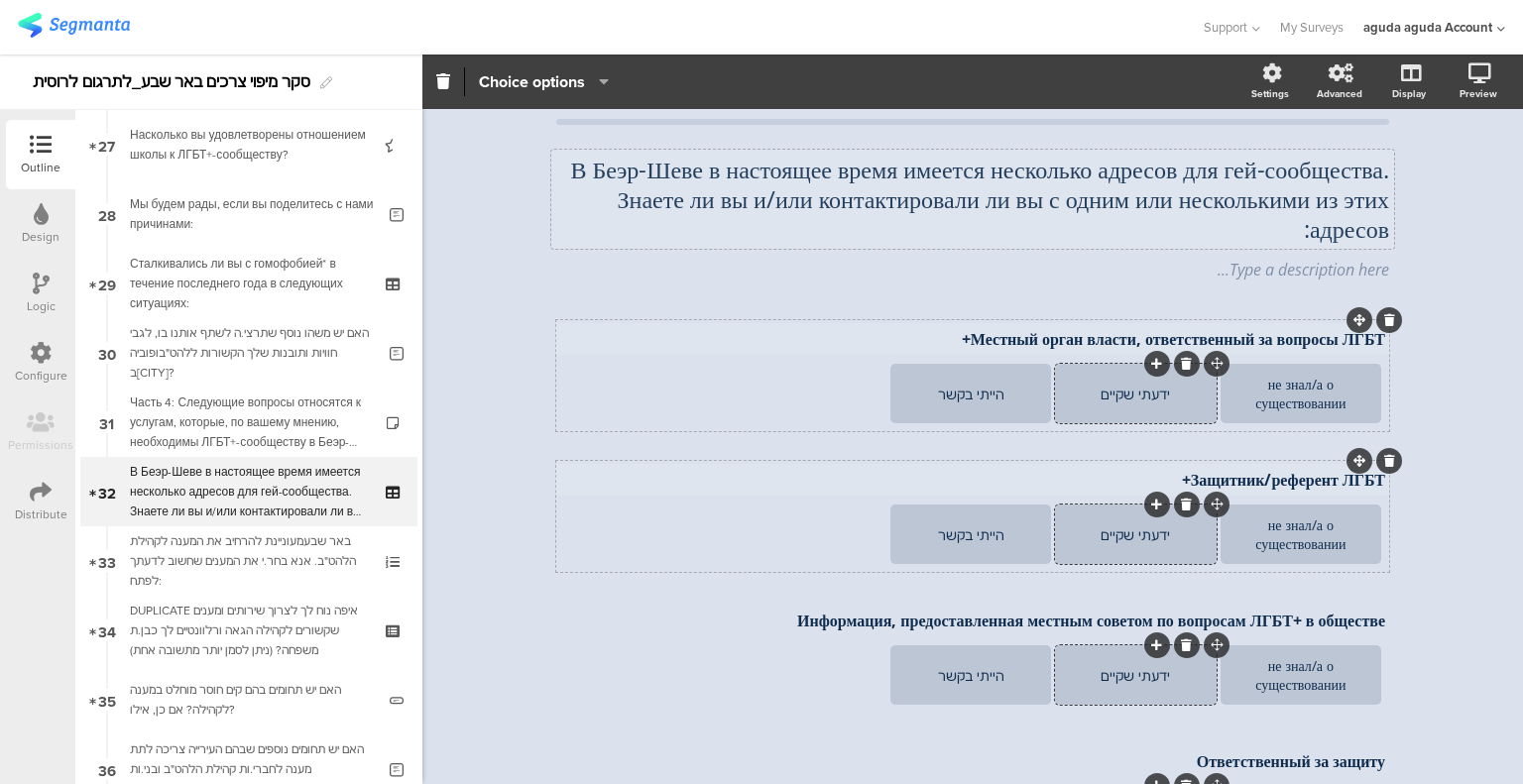 scroll, scrollTop: 31, scrollLeft: 0, axis: vertical 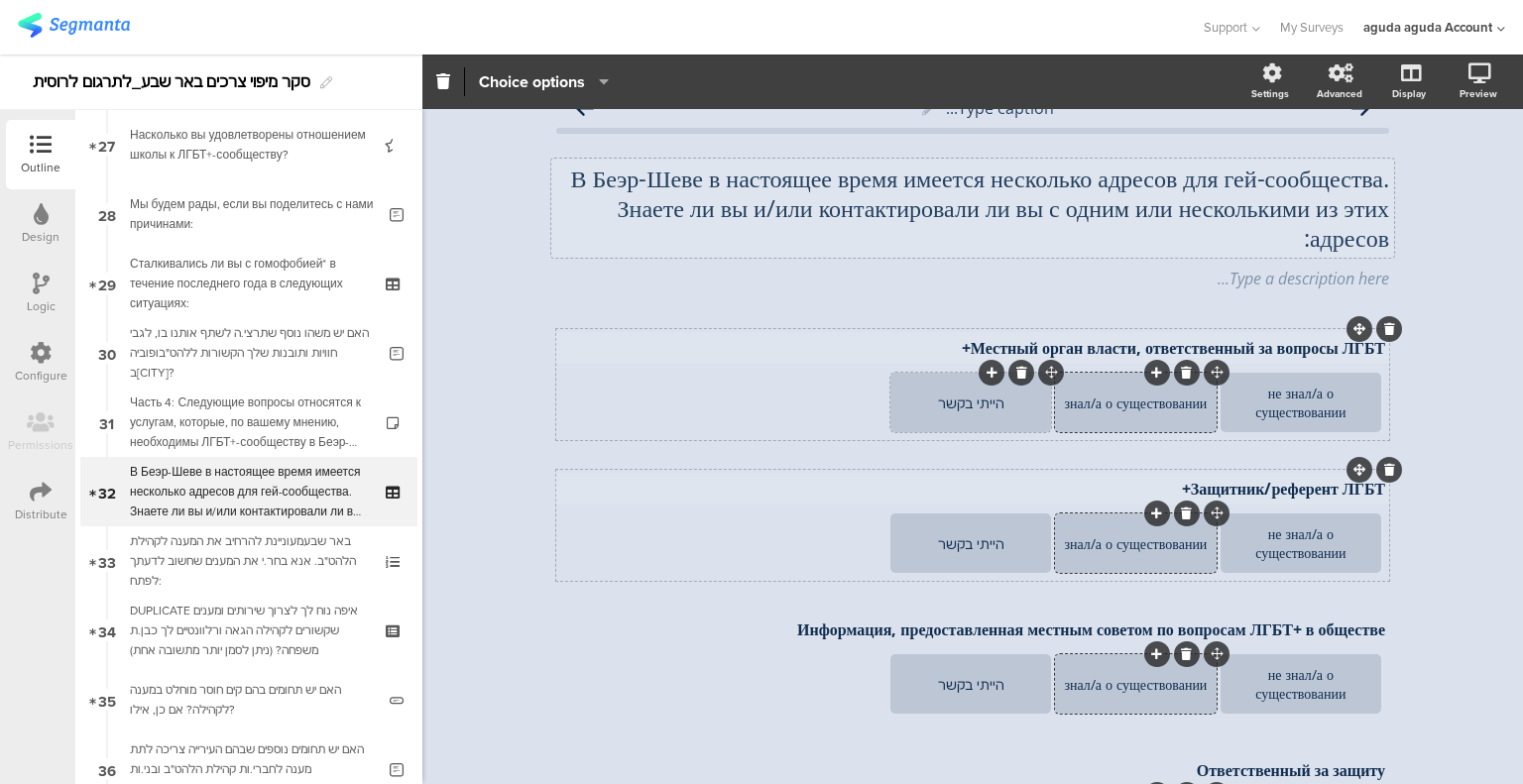 click on "הייתי בקשר" 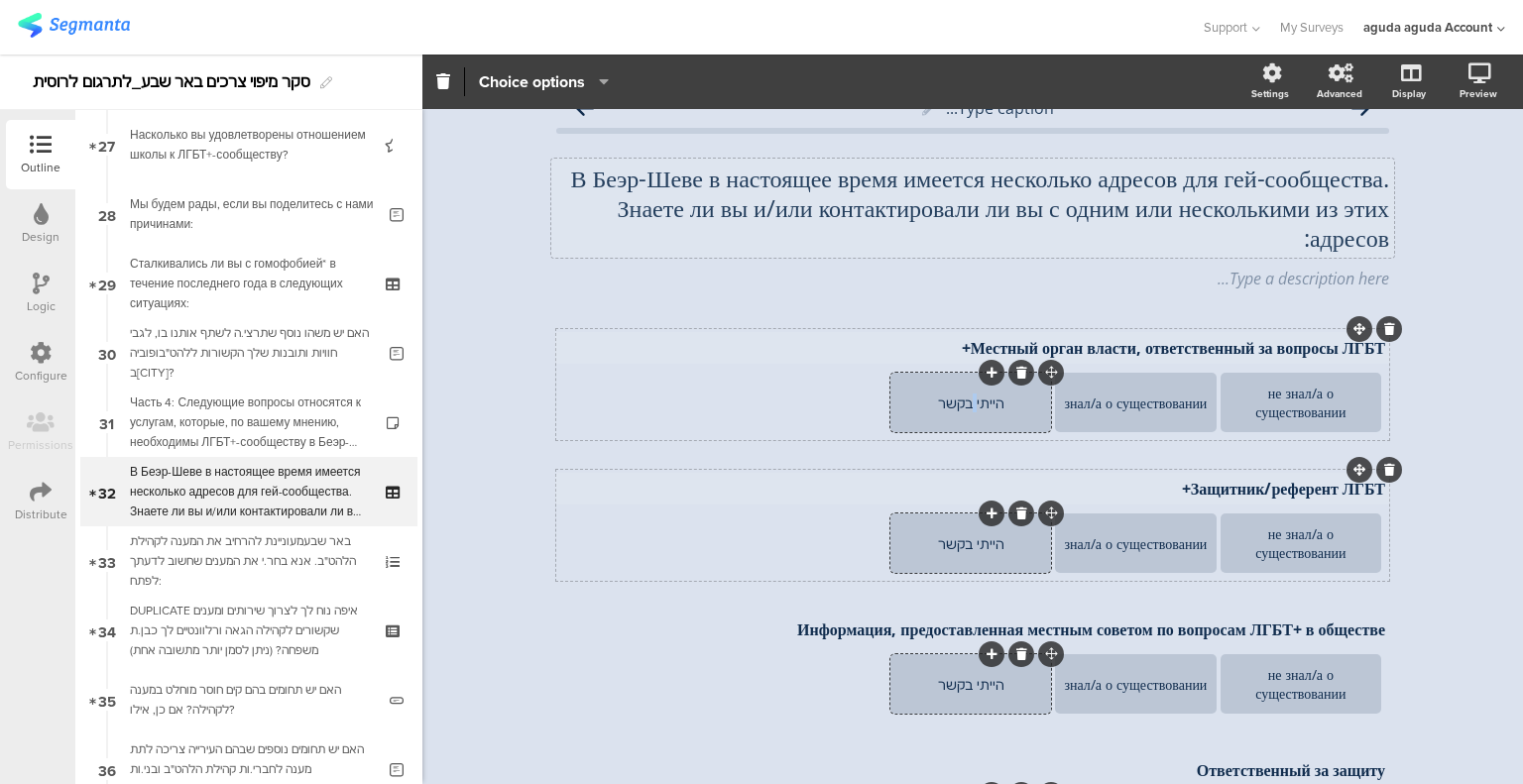 click on "הייתי בקשר" 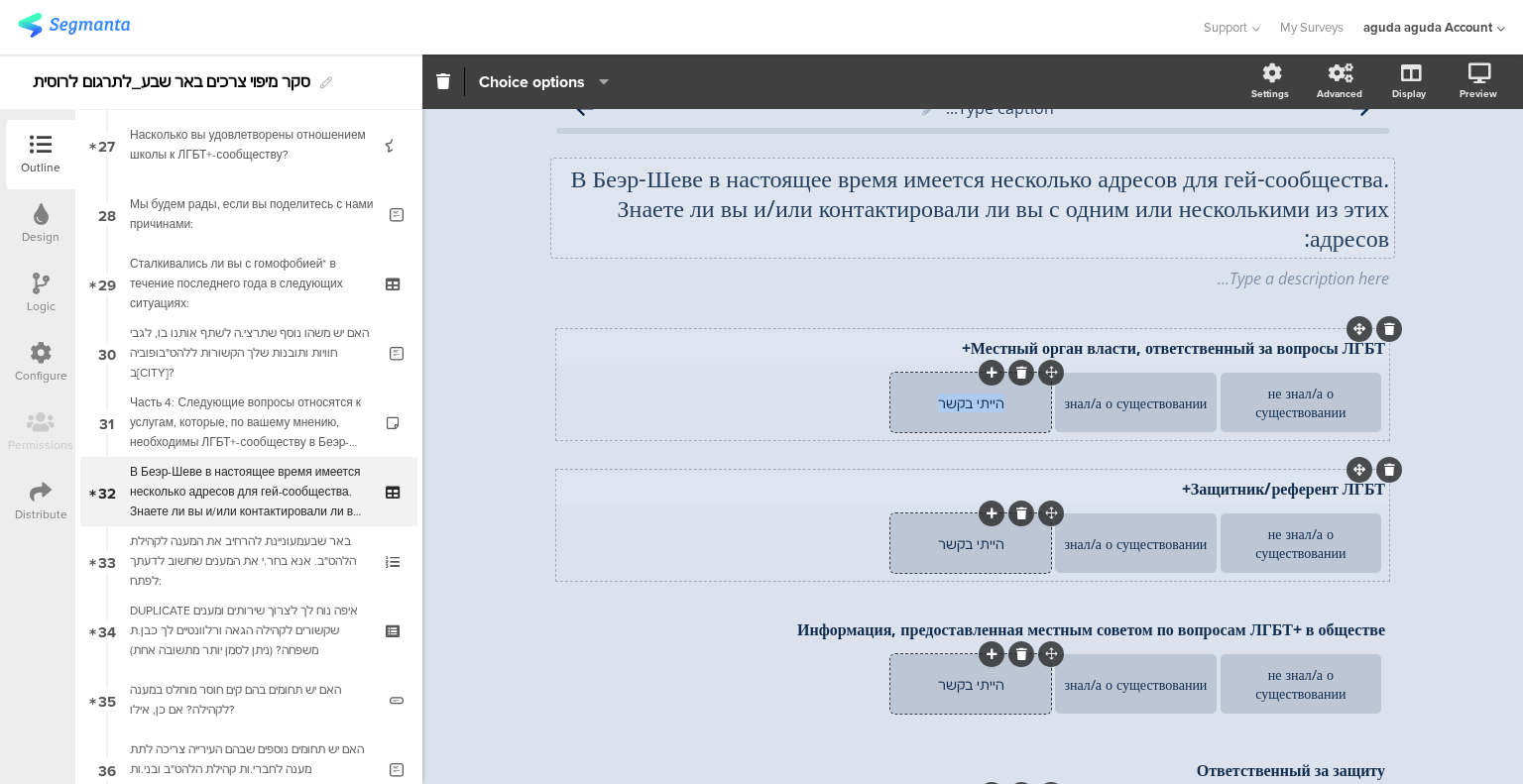 click on "הייתי בקשר" 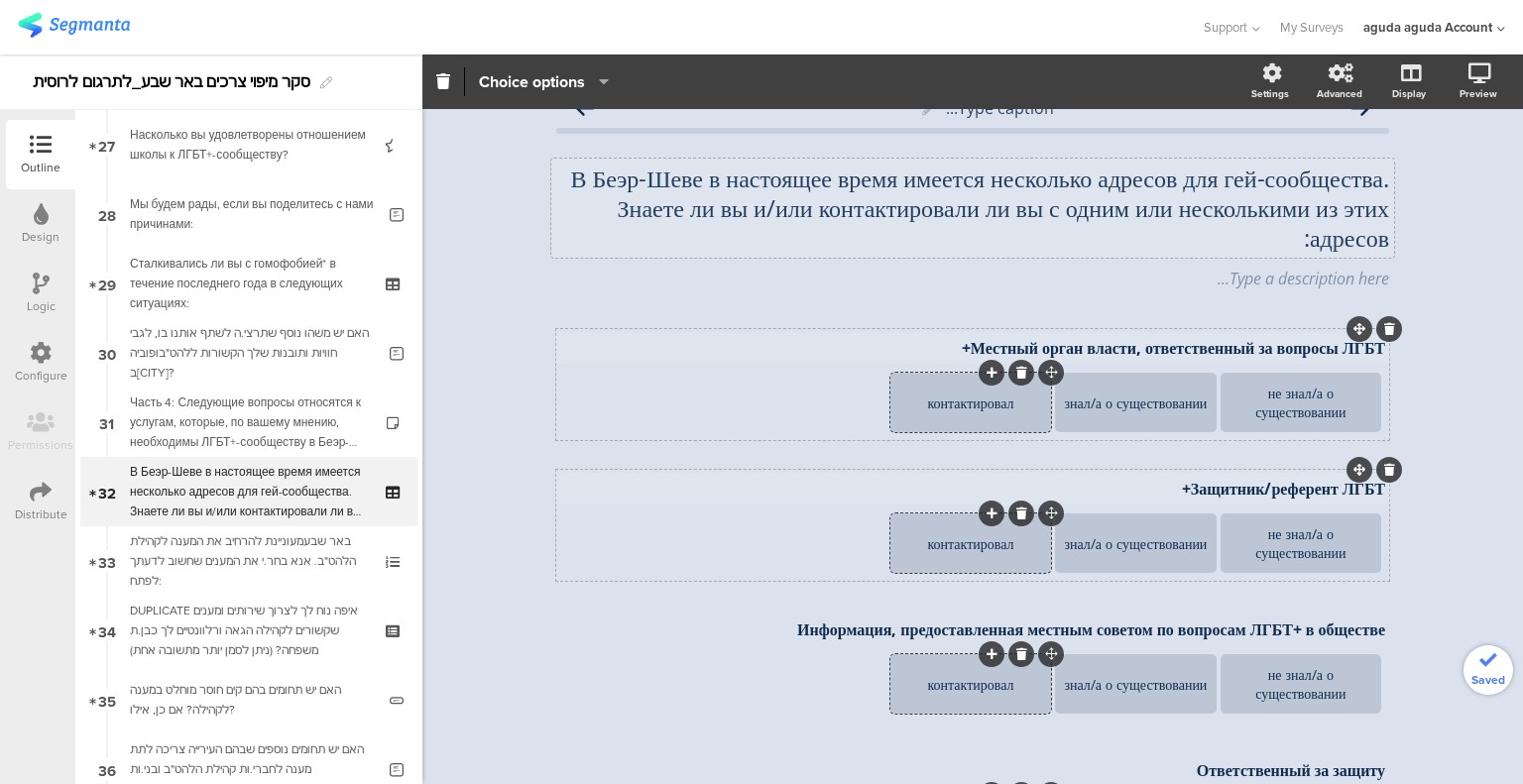 click on "контактировал" 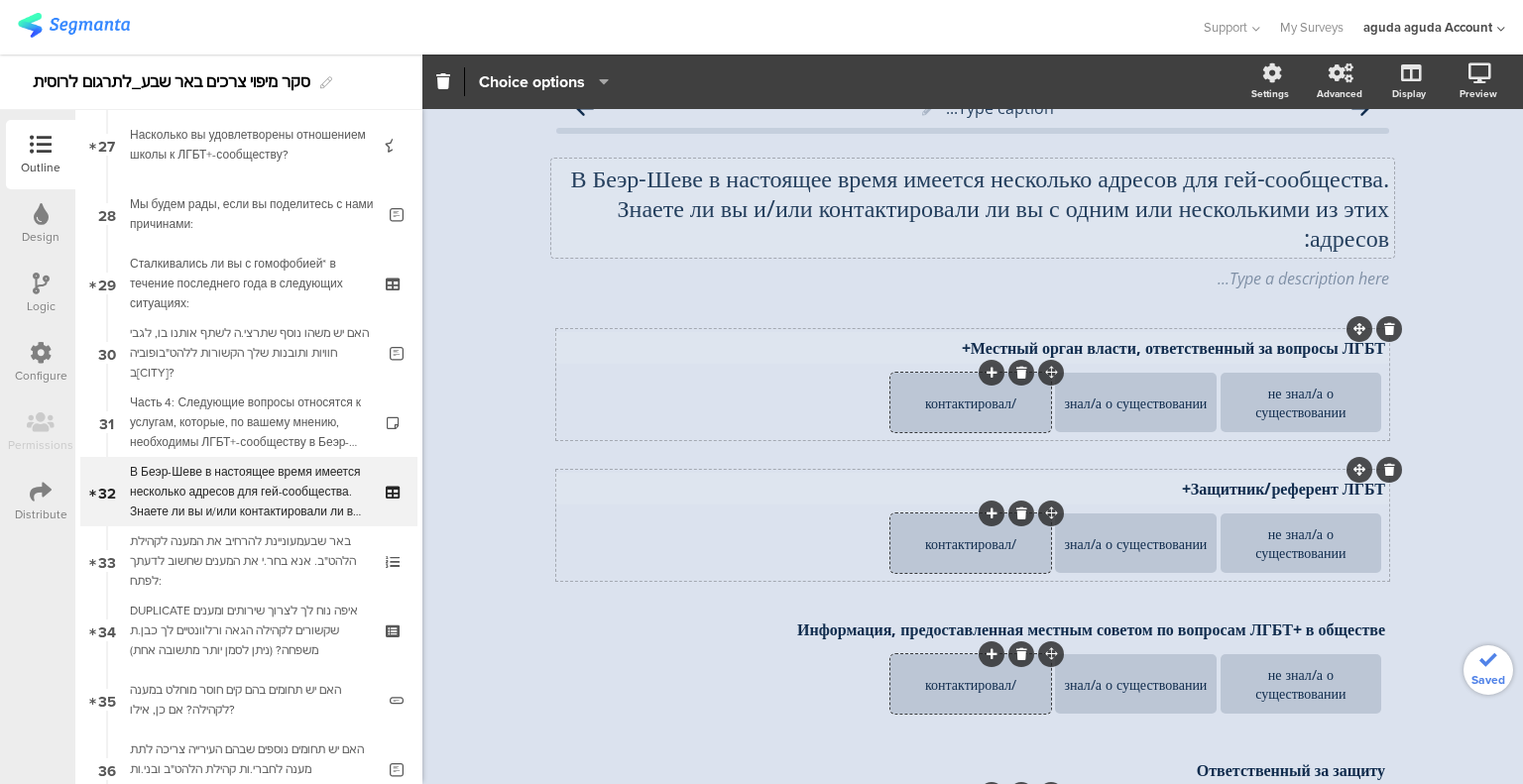 click on "/контактировал" 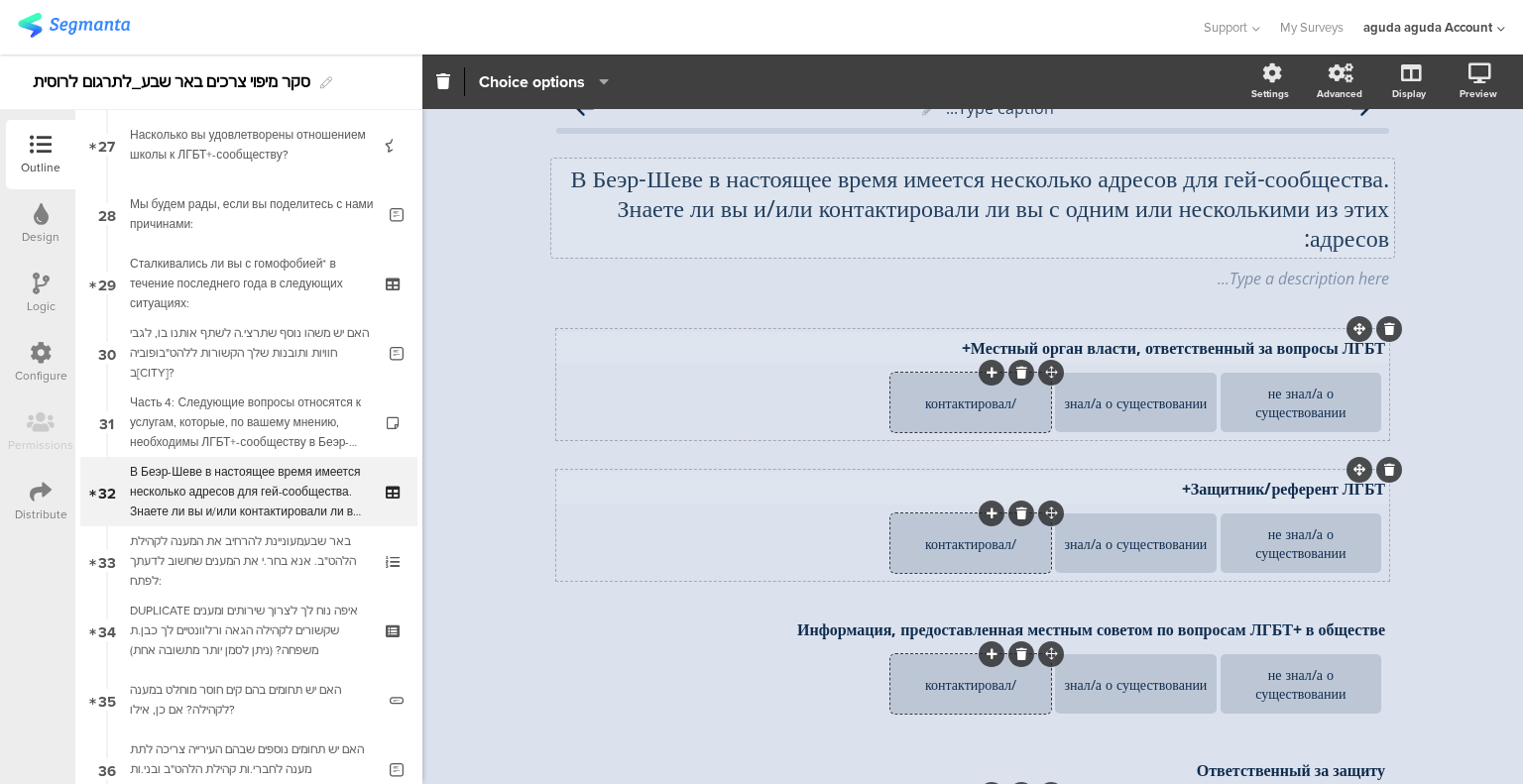 click on "/контактировал" 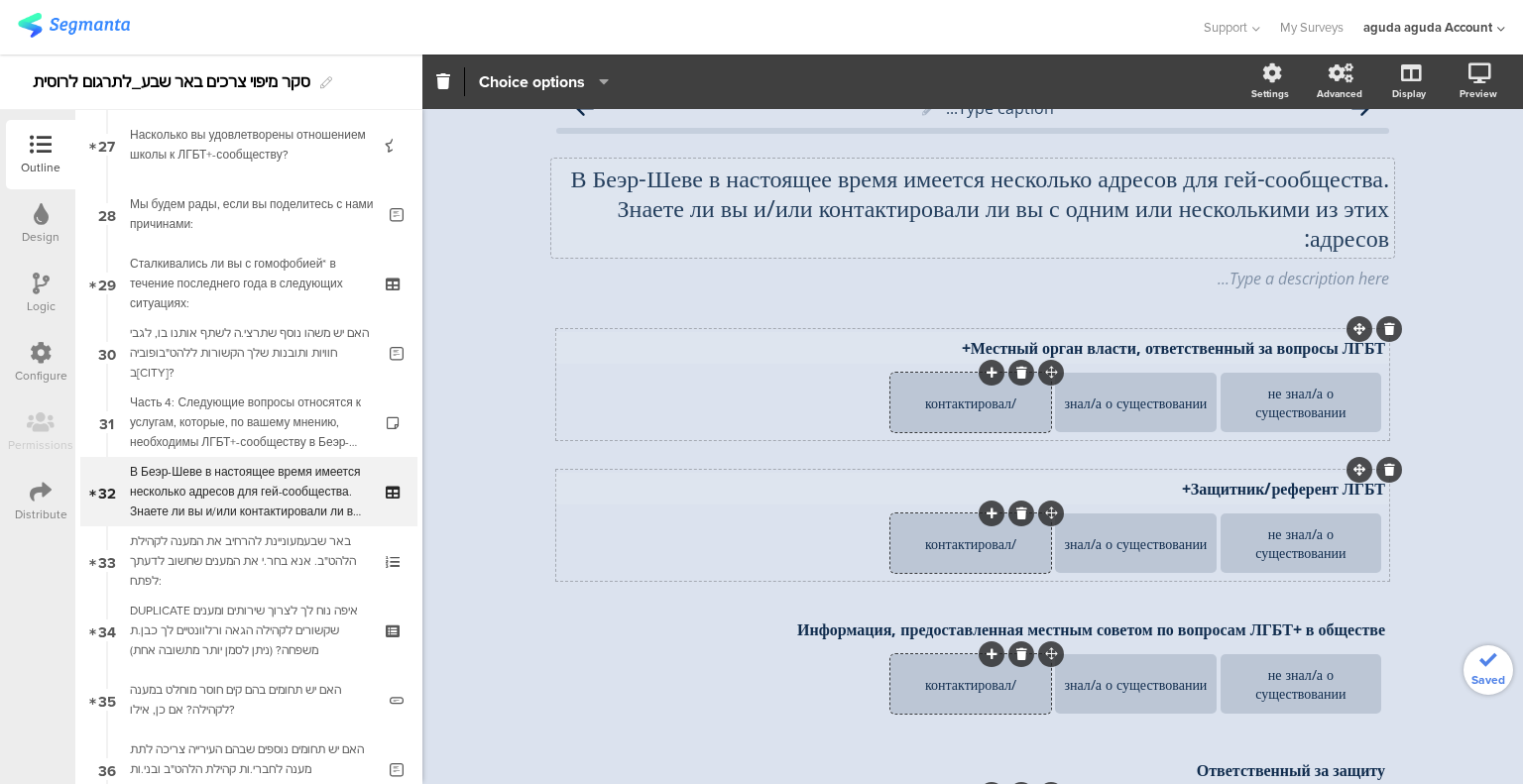 click on "/контактировал" 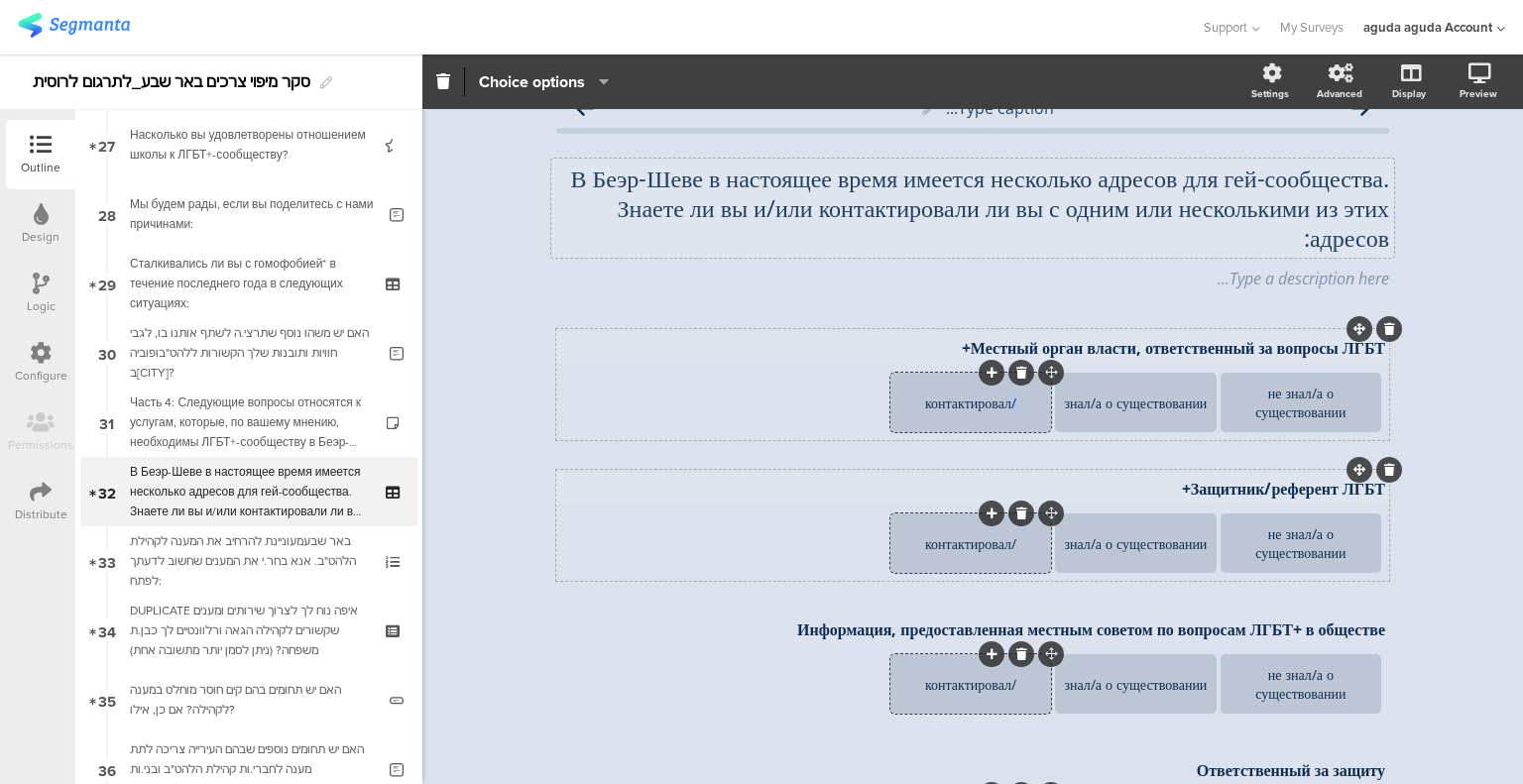 click on "/контактировал" 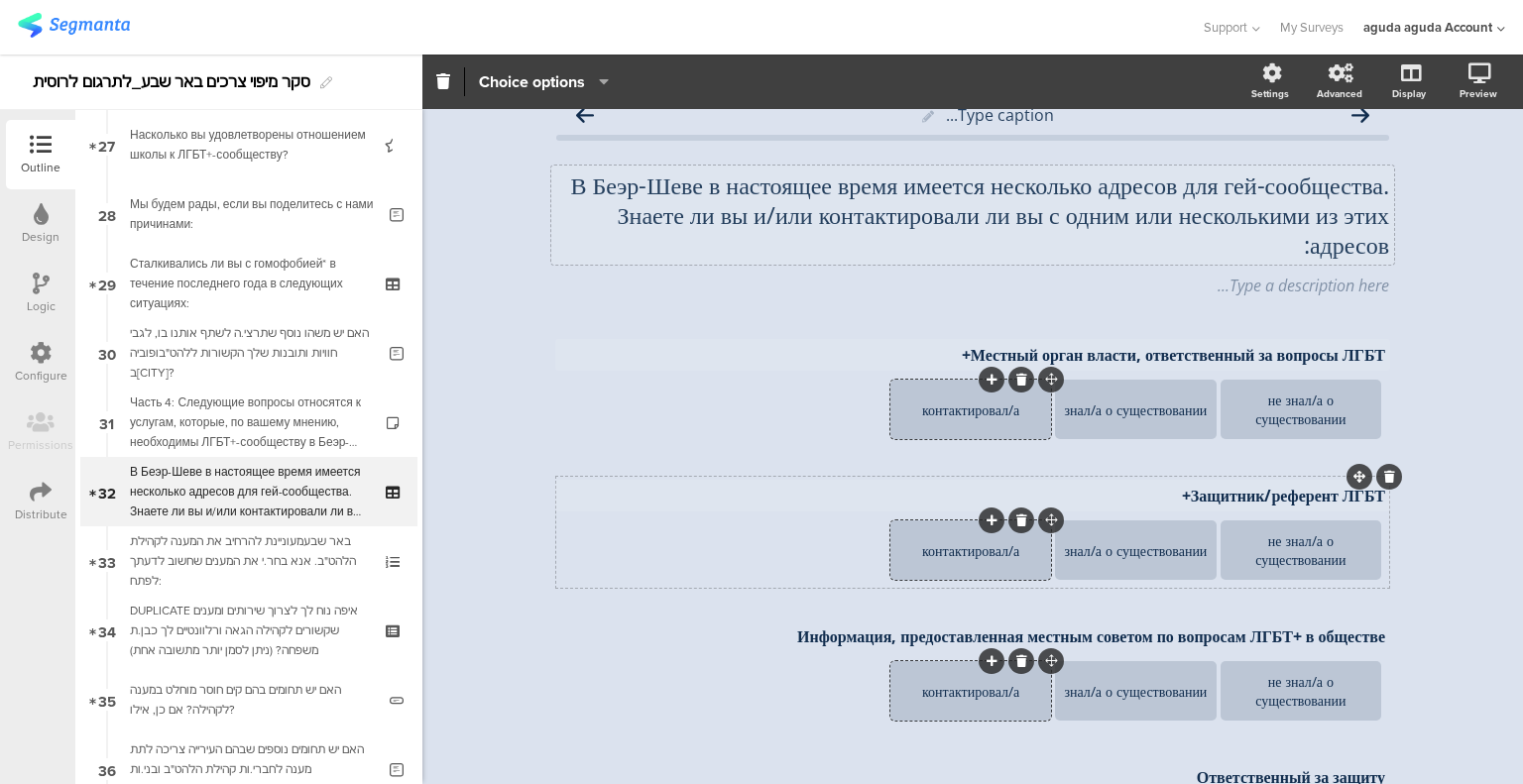 scroll, scrollTop: 0, scrollLeft: 0, axis: both 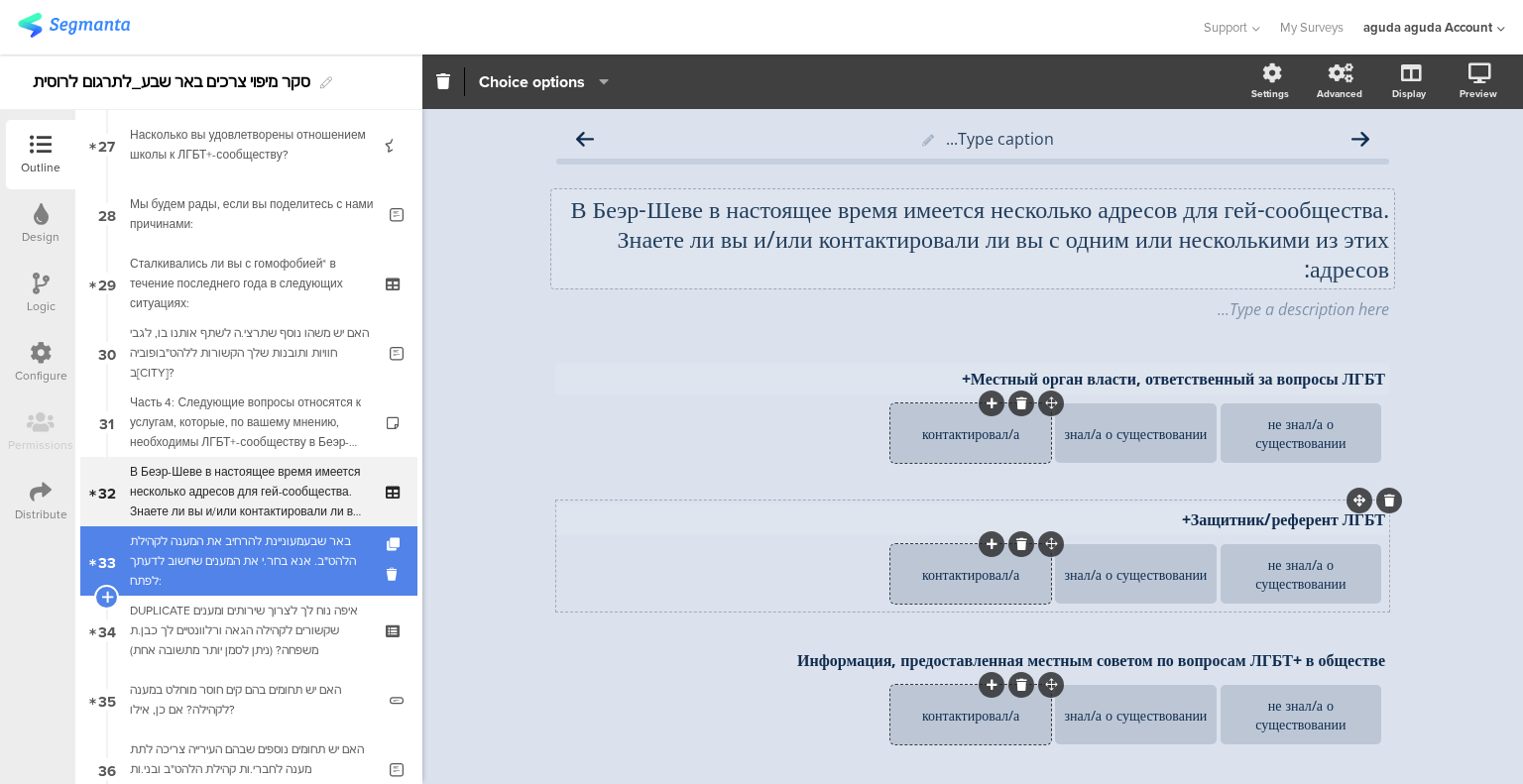 click on "באר שבעמעוניינת להרחיב את המענה לקהילת הלהט"ב. אנא בחר.י את המענים שחשוב לדעתך לפתח:" at bounding box center [248, 561] 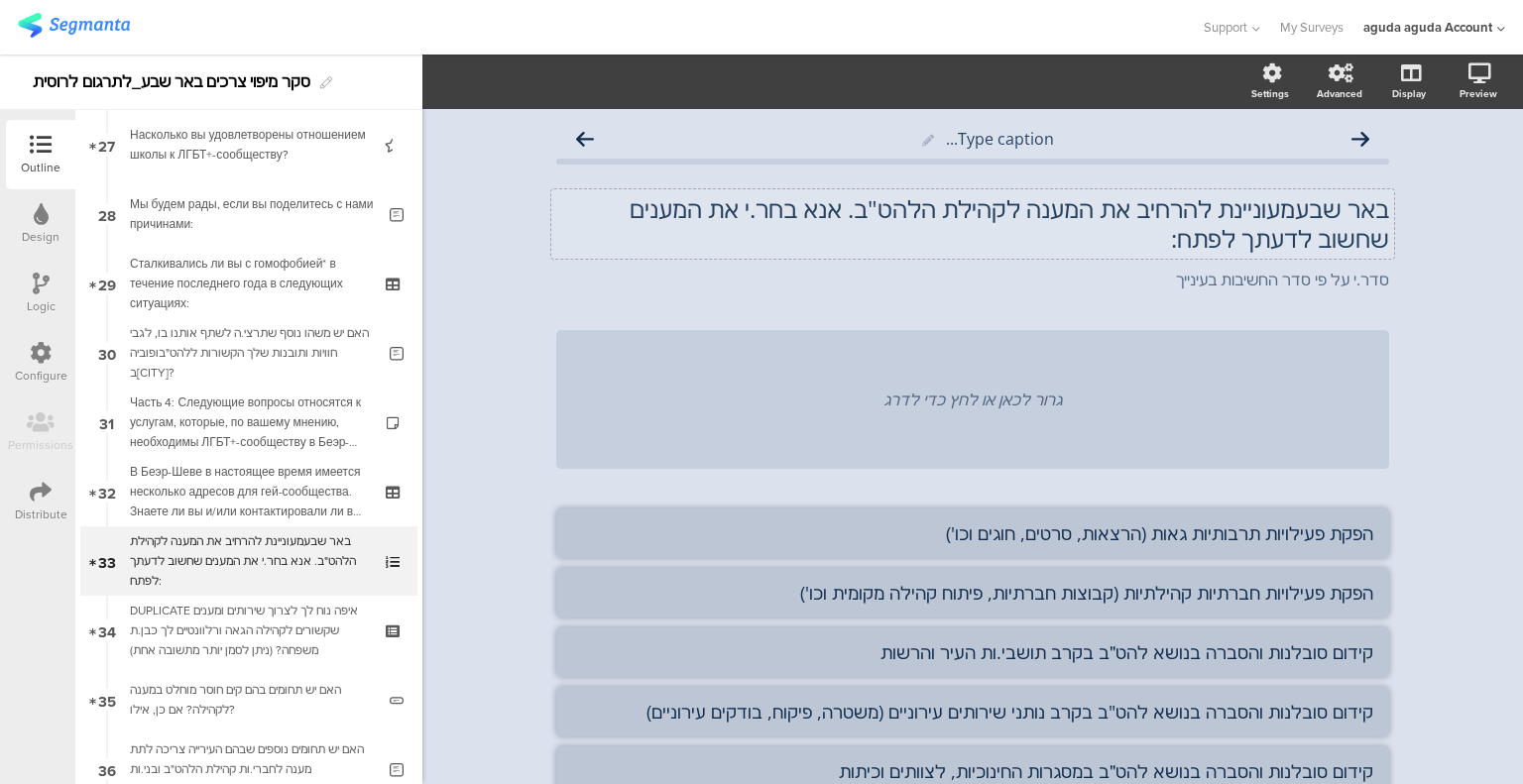 click on "באר שבעמעוניינת להרחיב את המענה לקהילת הלהט"ב. אנא בחר.י את המענים שחשוב לדעתך לפתח:" 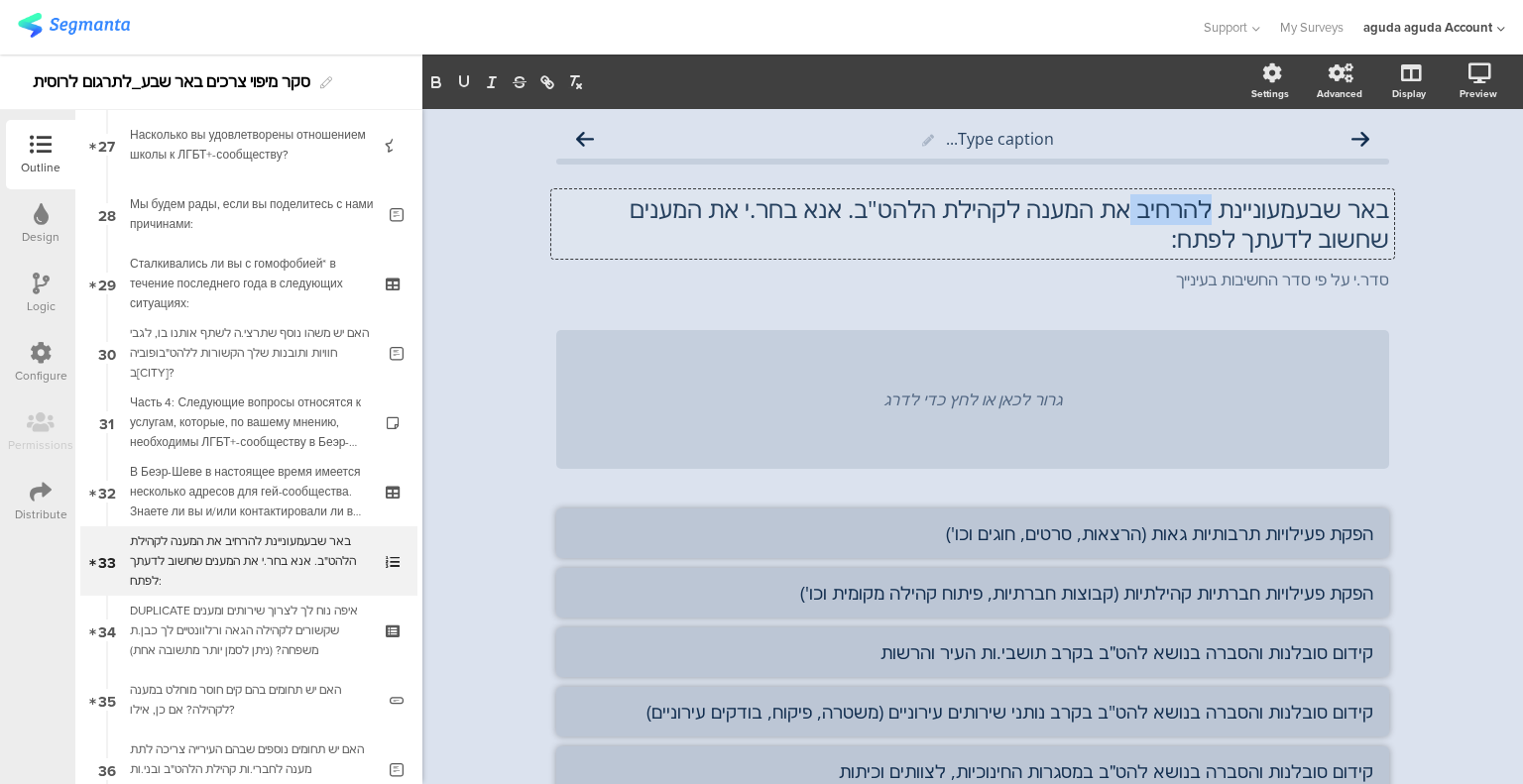 click on "באר שבעמעוניינת להרחיב את המענה לקהילת הלהט"ב. אנא בחר.י את המענים שחשוב לדעתך לפתח:" 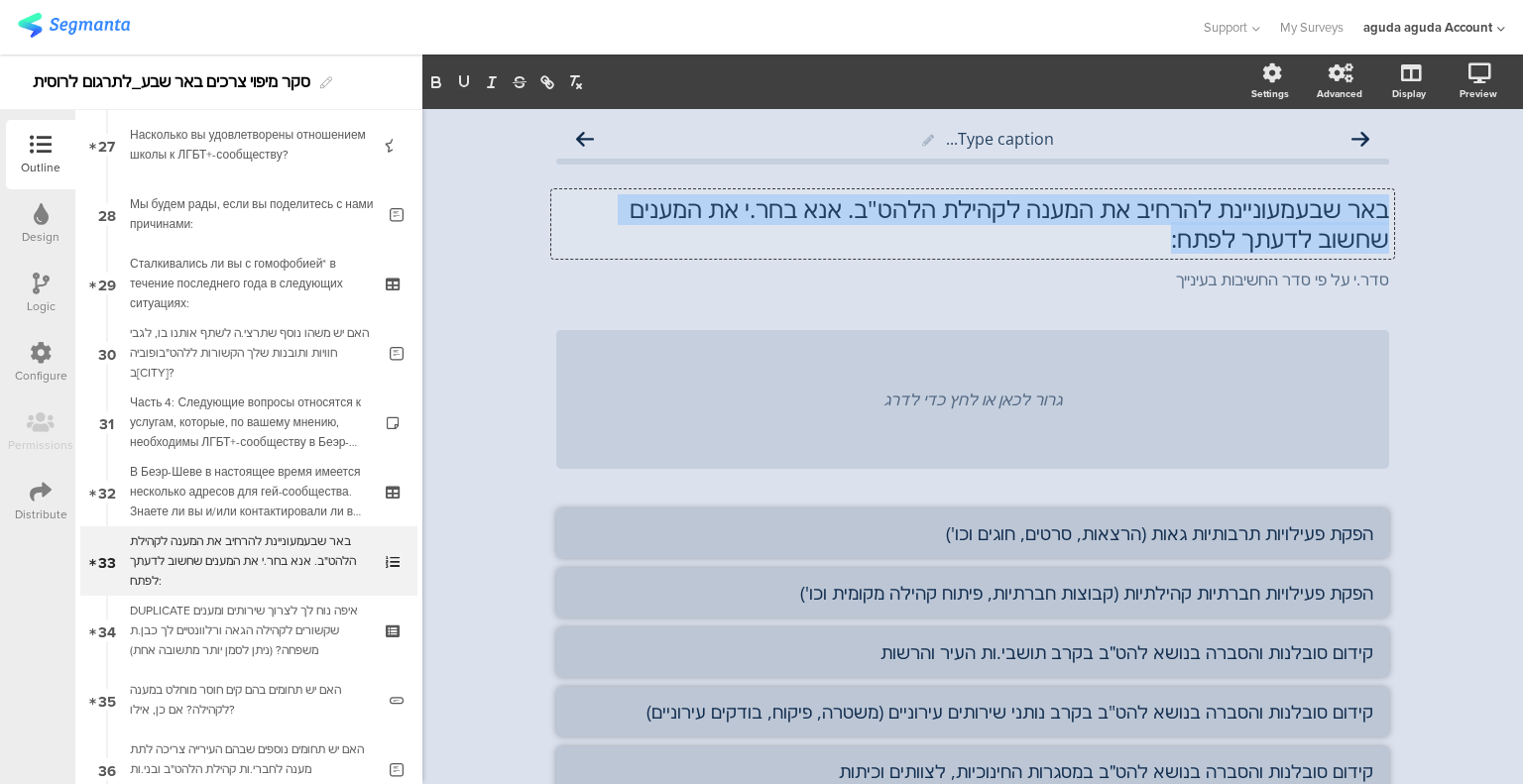 click on "באר שבעמעוניינת להרחיב את המענה לקהילת הלהט"ב. אנא בחר.י את המענים שחשוב לדעתך לפתח:" 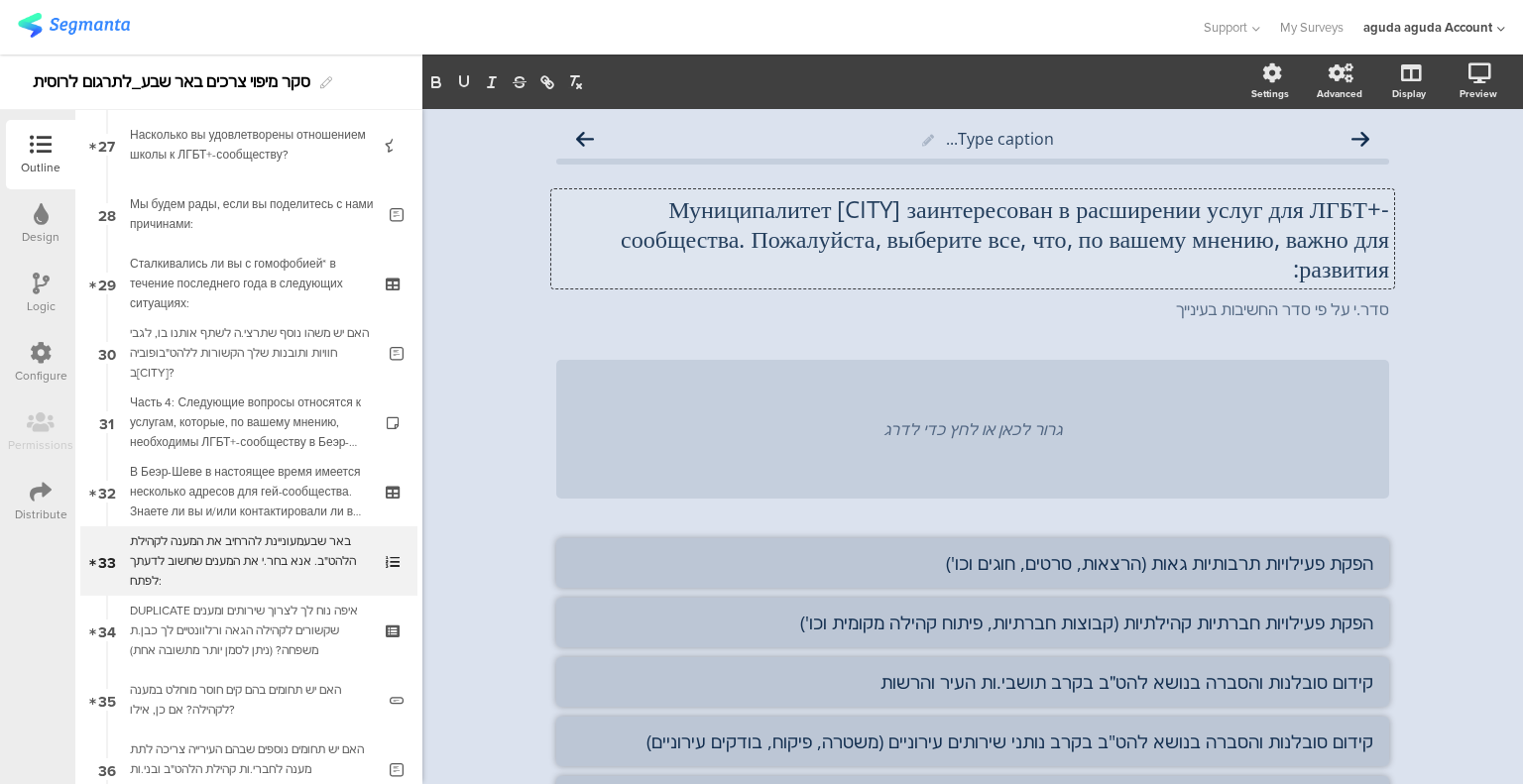 scroll, scrollTop: 0, scrollLeft: 0, axis: both 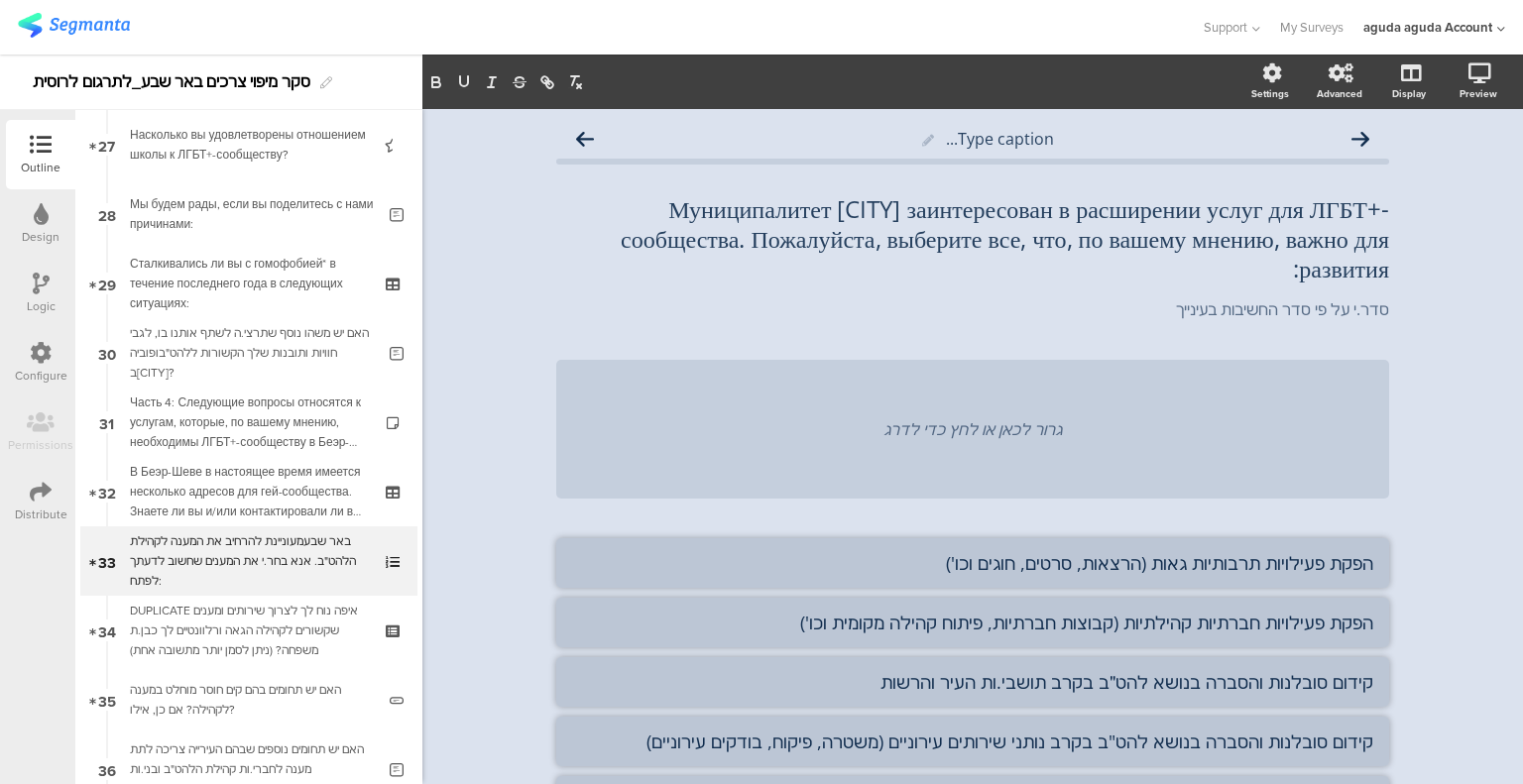 click on "גרור לכאן או לחץ כדי לדרג" 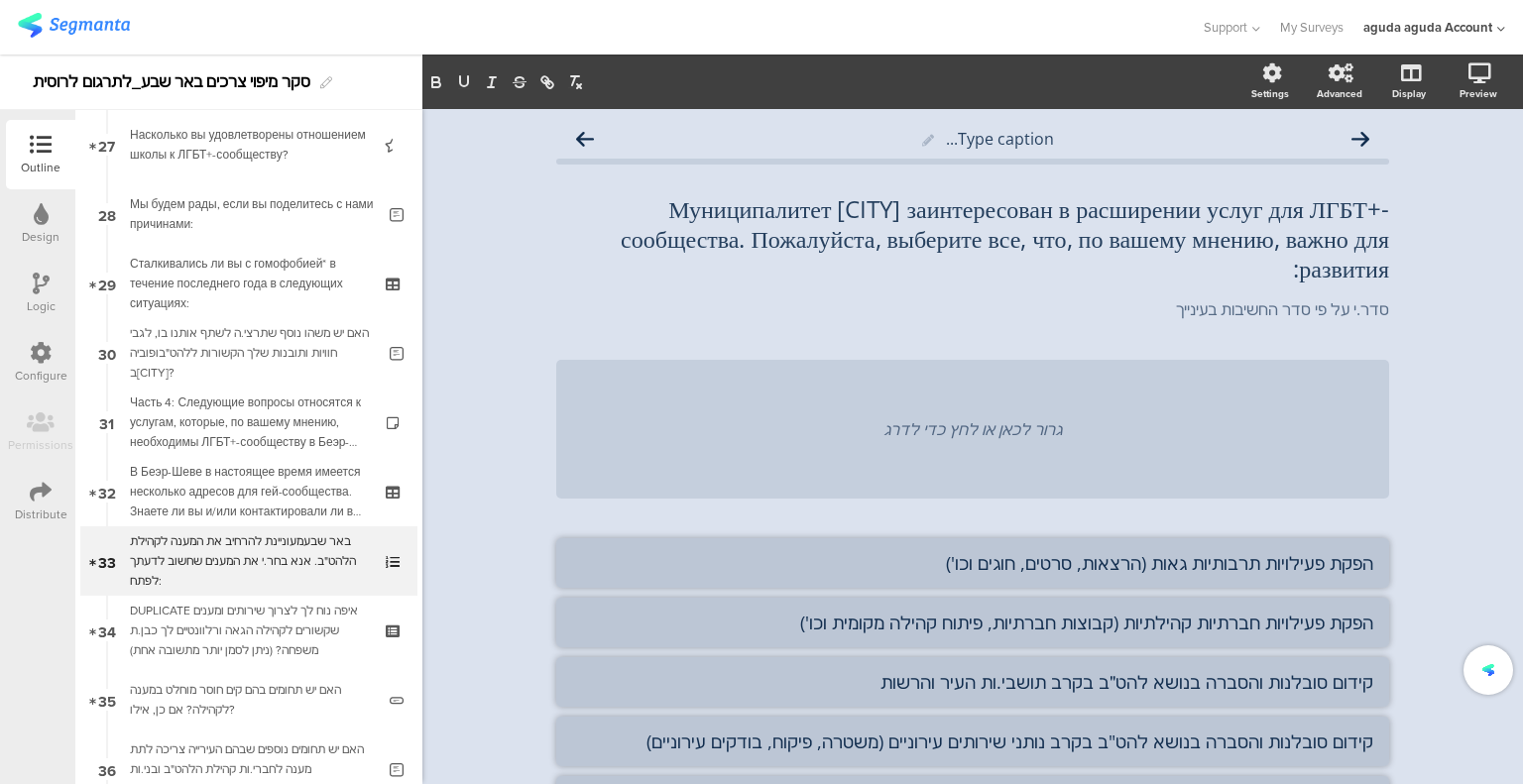click on "גרור לכאן או לחץ כדי לדרג" 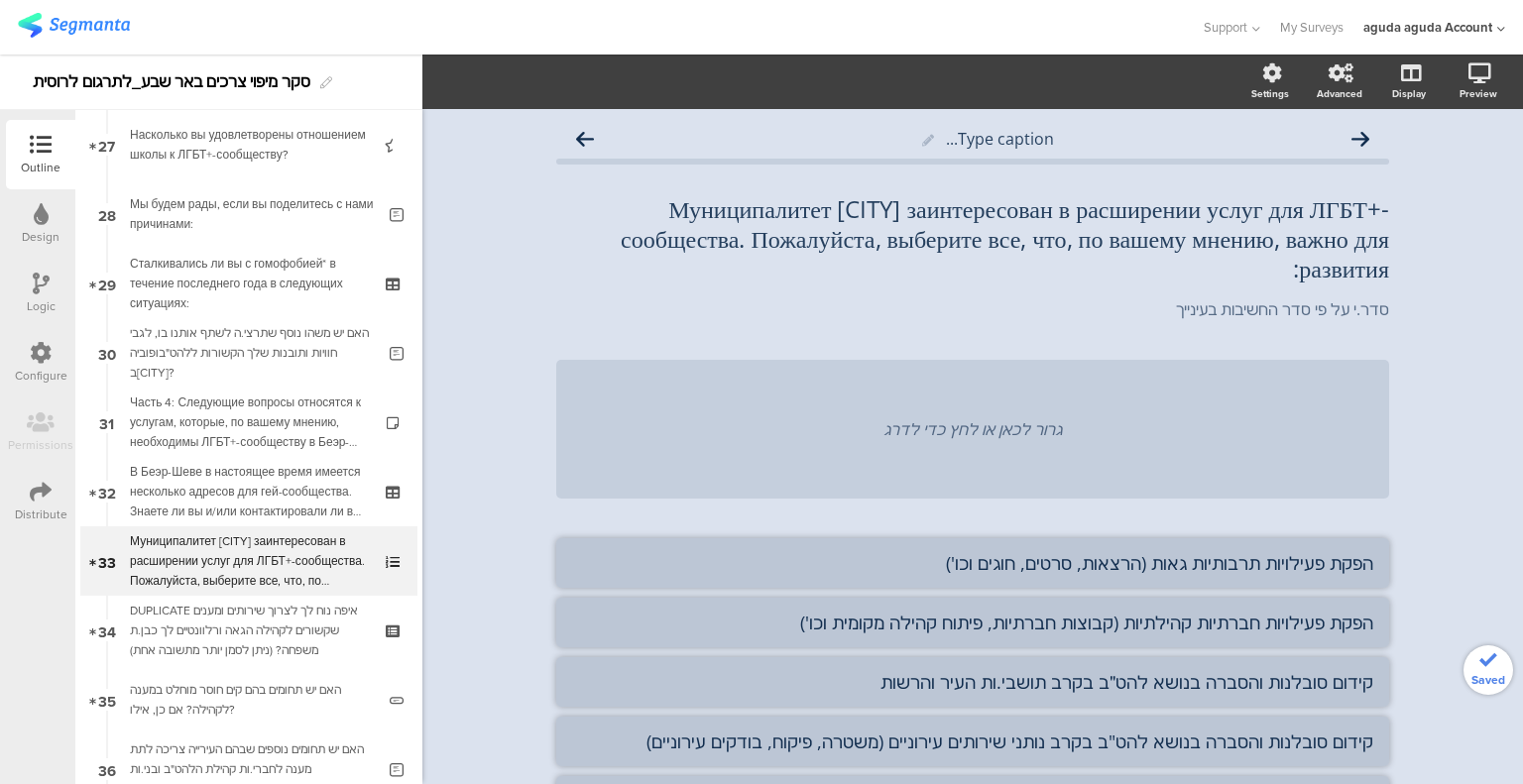 click on "גרור לכאן או לחץ כדי לדרג" 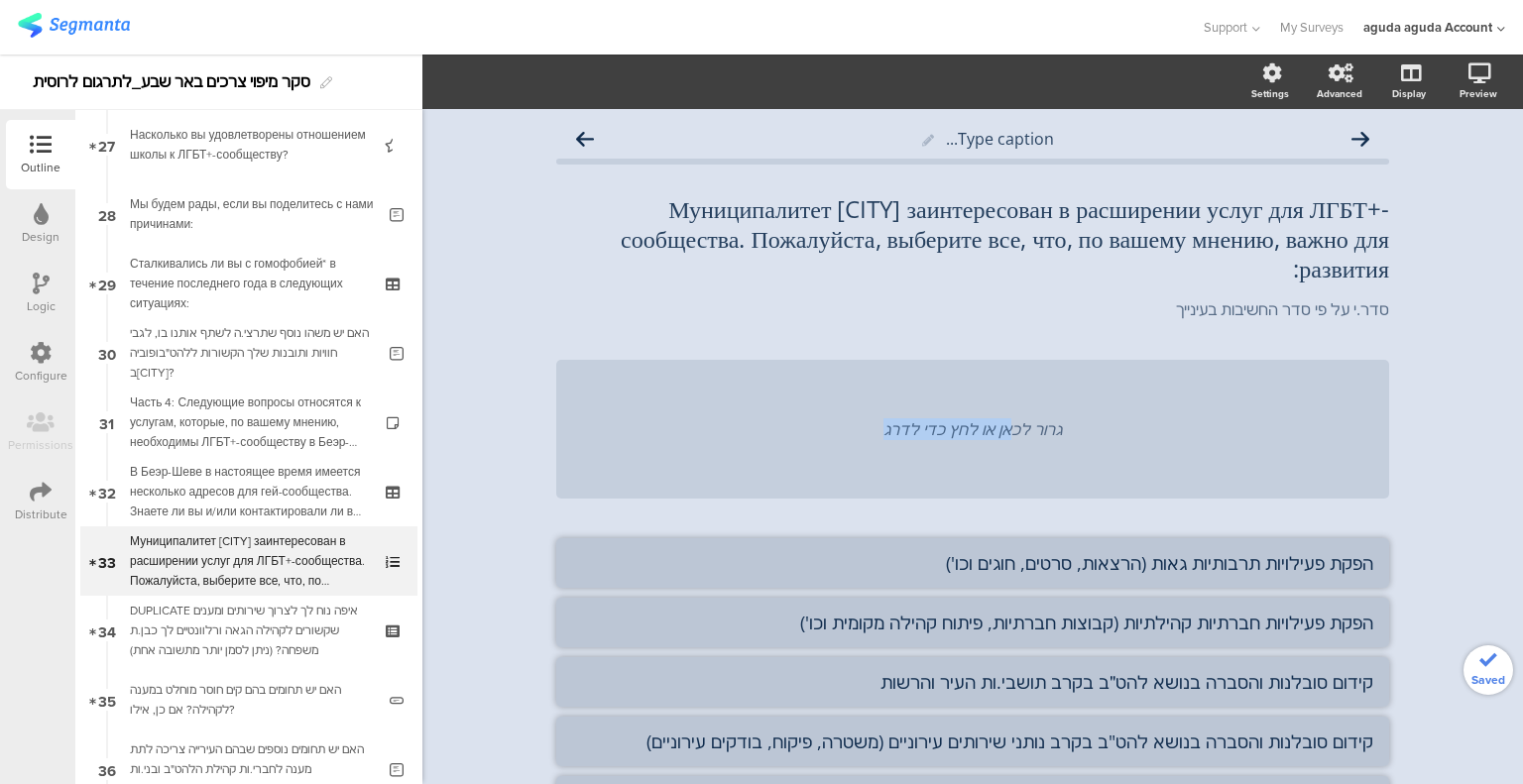 click on "גרור לכאן או לחץ כדי לדרג" 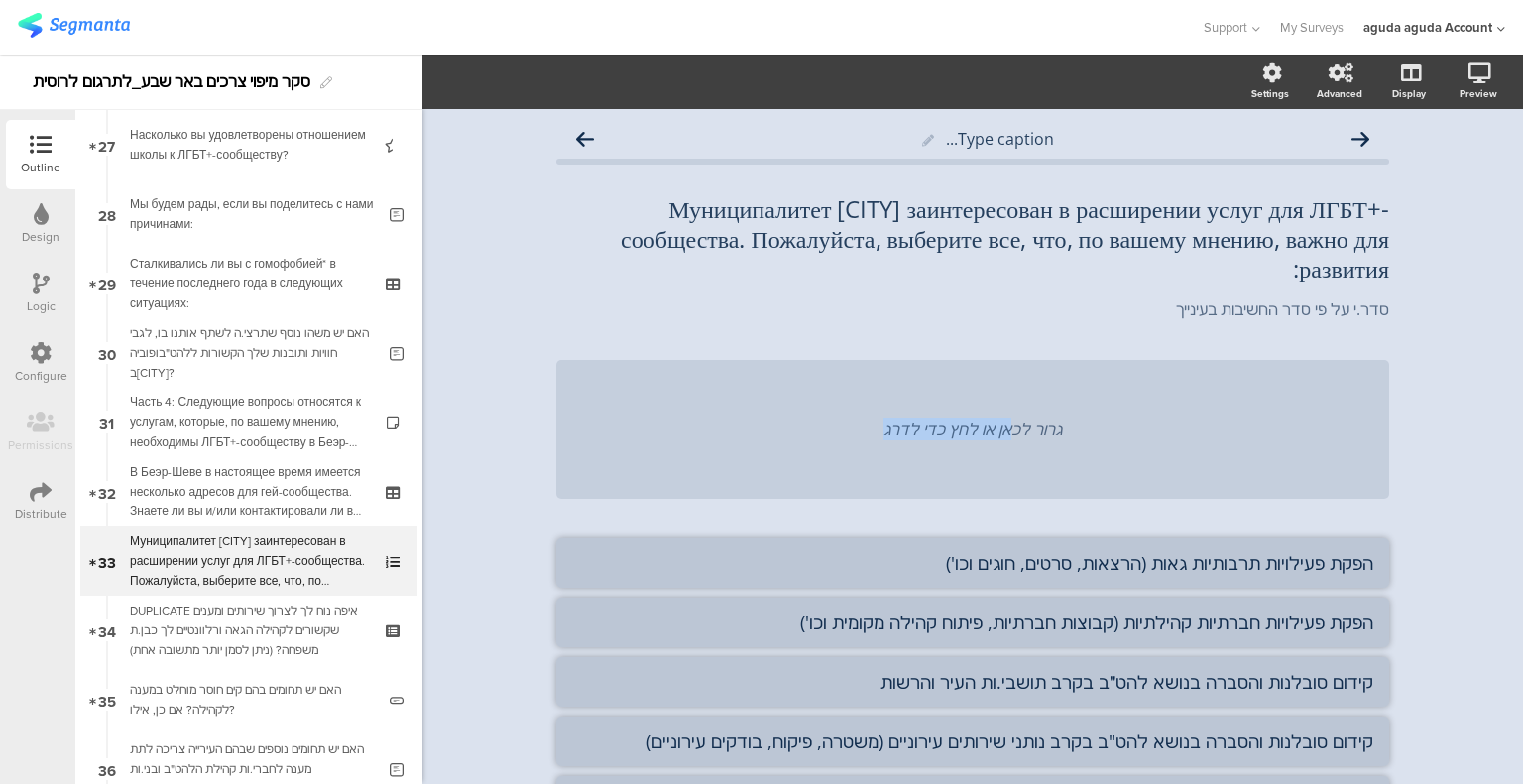 click on "גרור לכאן או לחץ כדי לדרג" 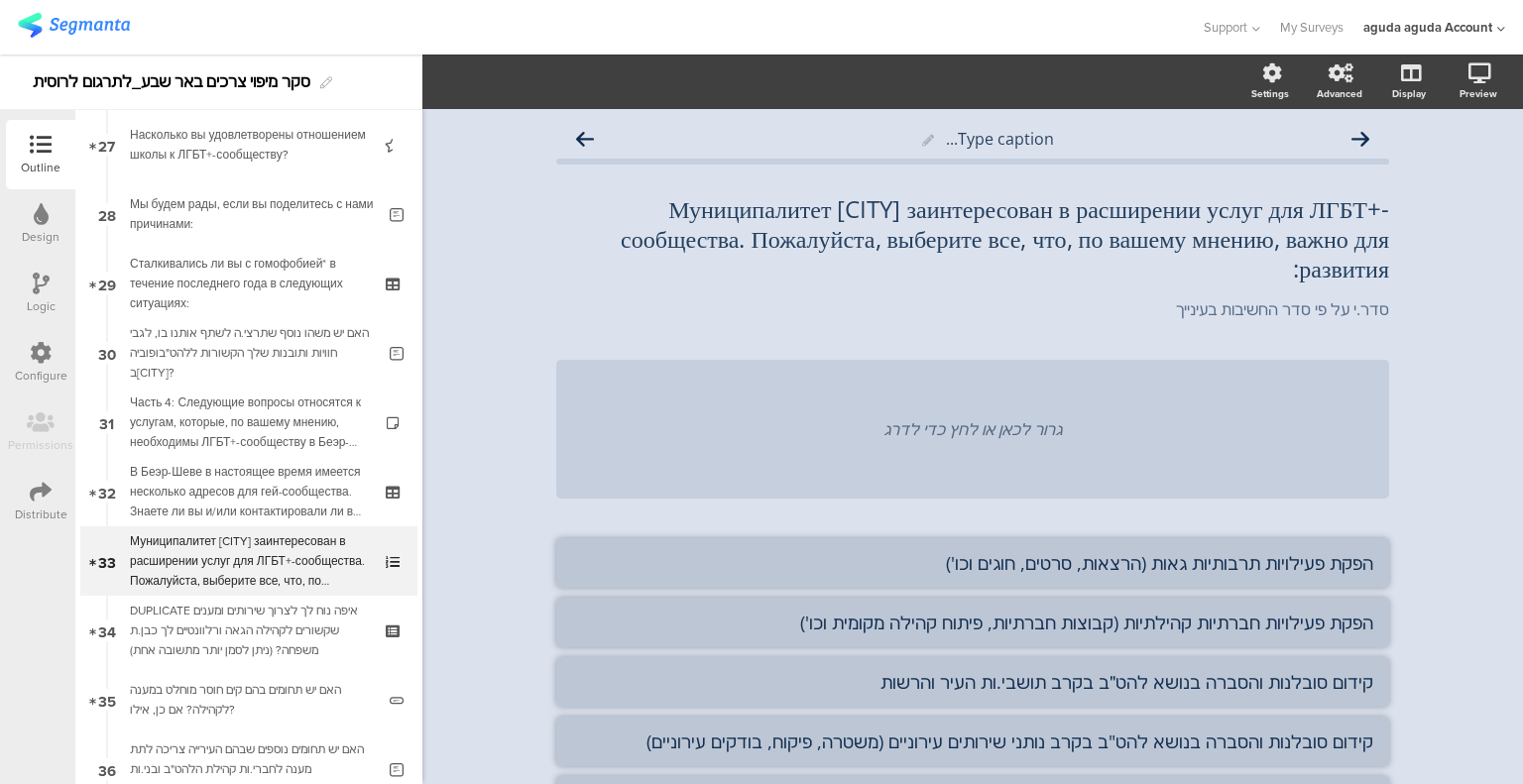 click on "גרור לכאן או לחץ כדי לדרג" 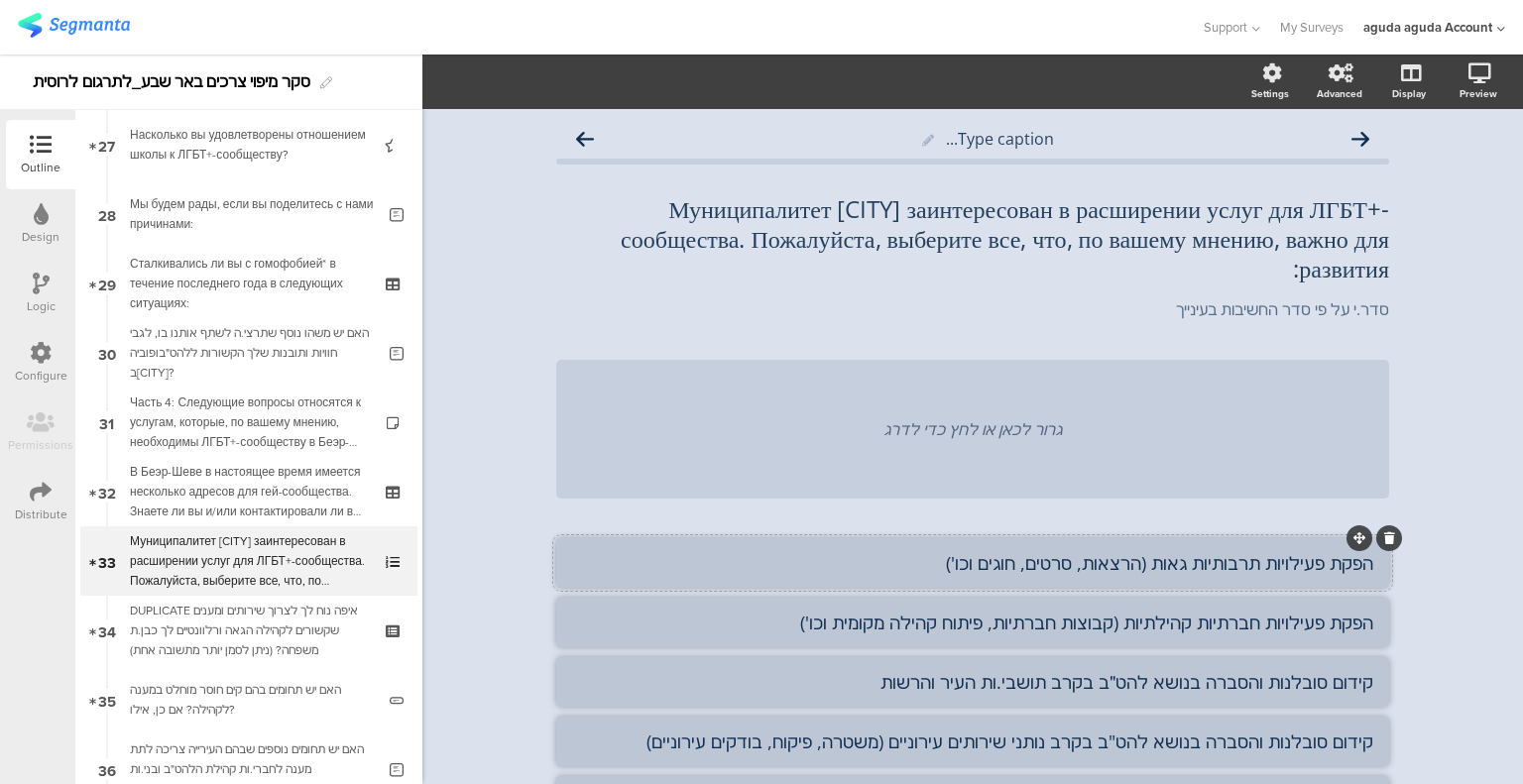 click on "הפקת פעילויות תרבותיות גאות (הרצאות, סרטים, חוגים וכו')" 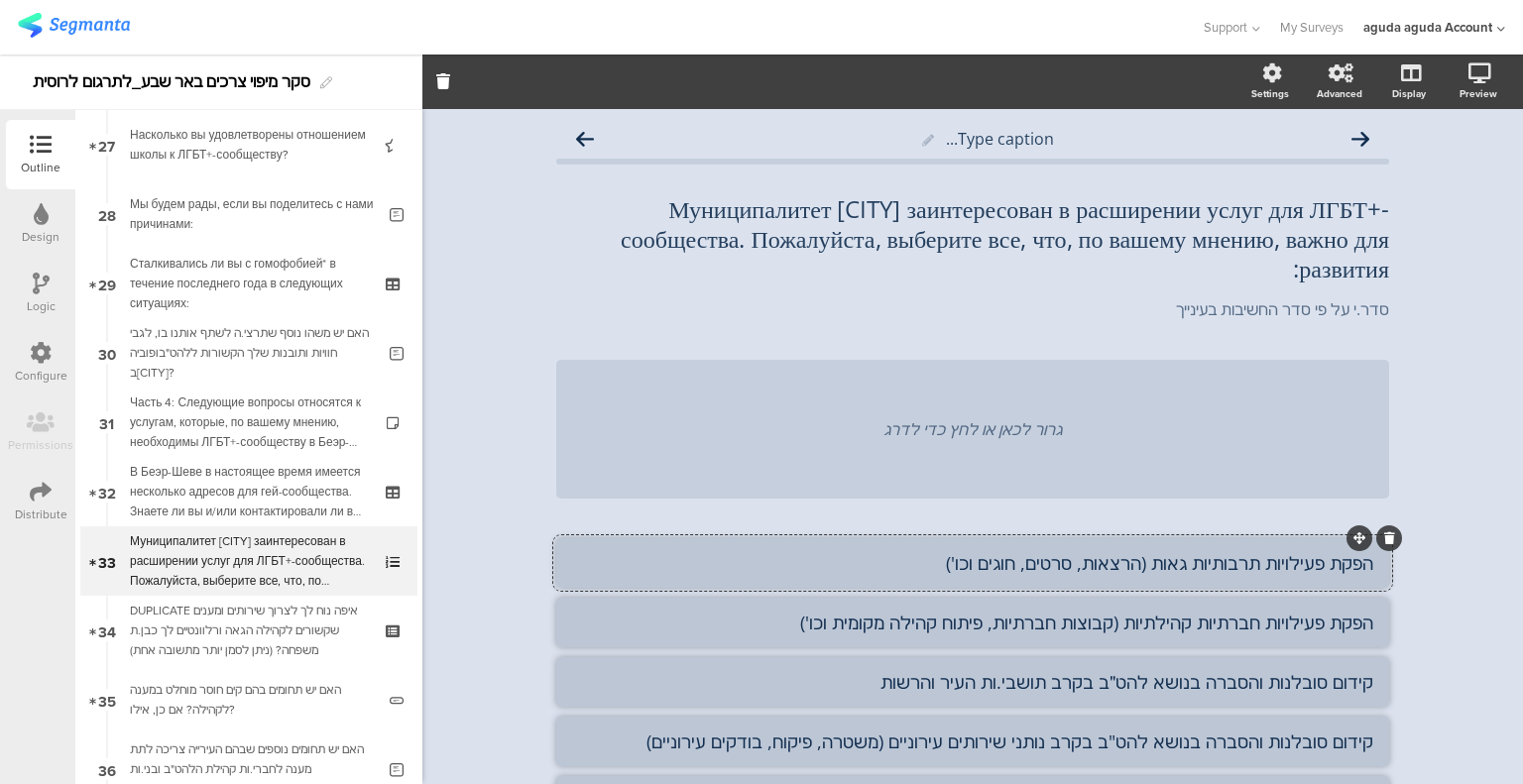 click on "הפקת פעילויות תרבותיות גאות (הרצאות, סרטים, חוגים וכו')" 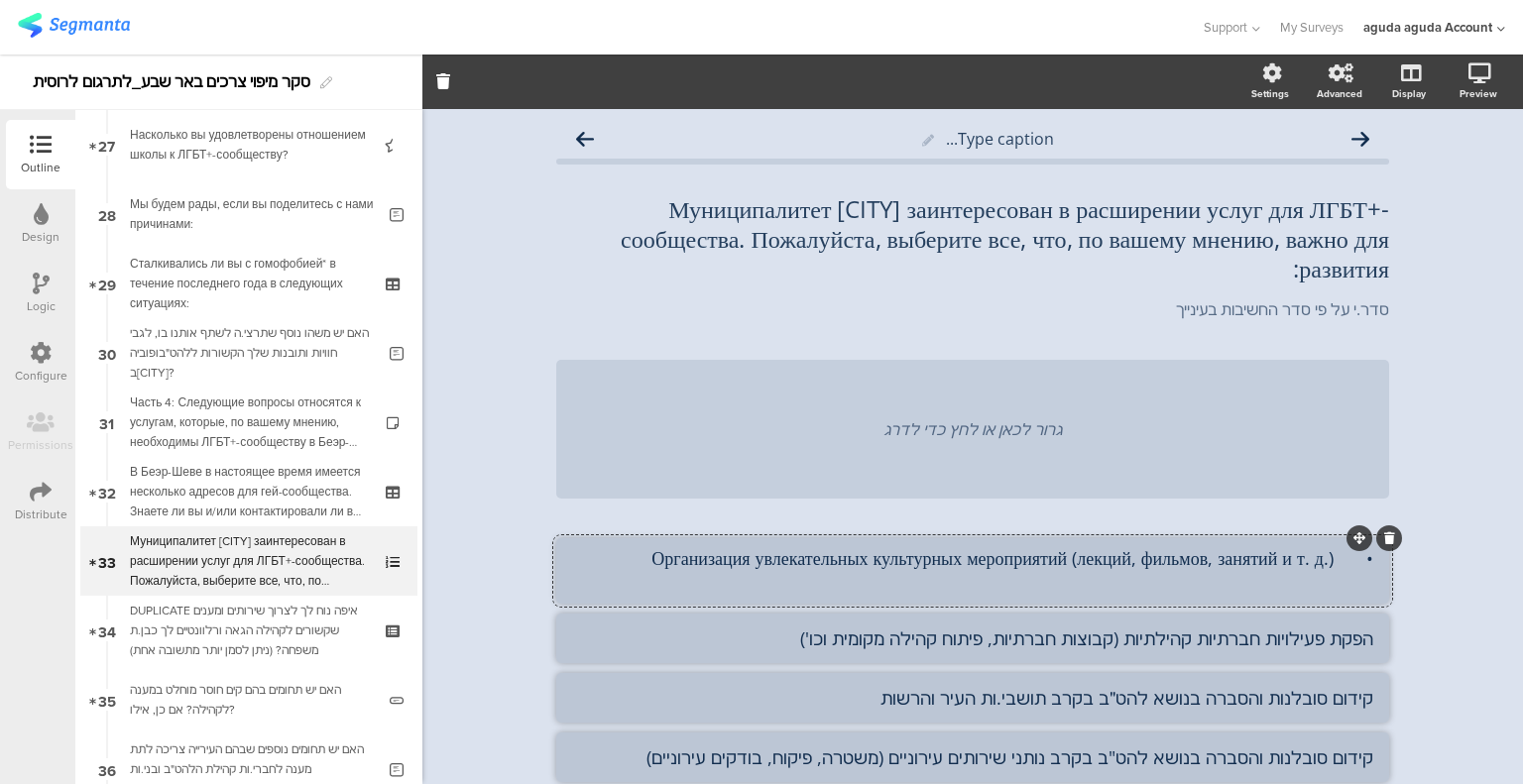 drag, startPoint x: 1343, startPoint y: 563, endPoint x: 1381, endPoint y: 562, distance: 38.013156 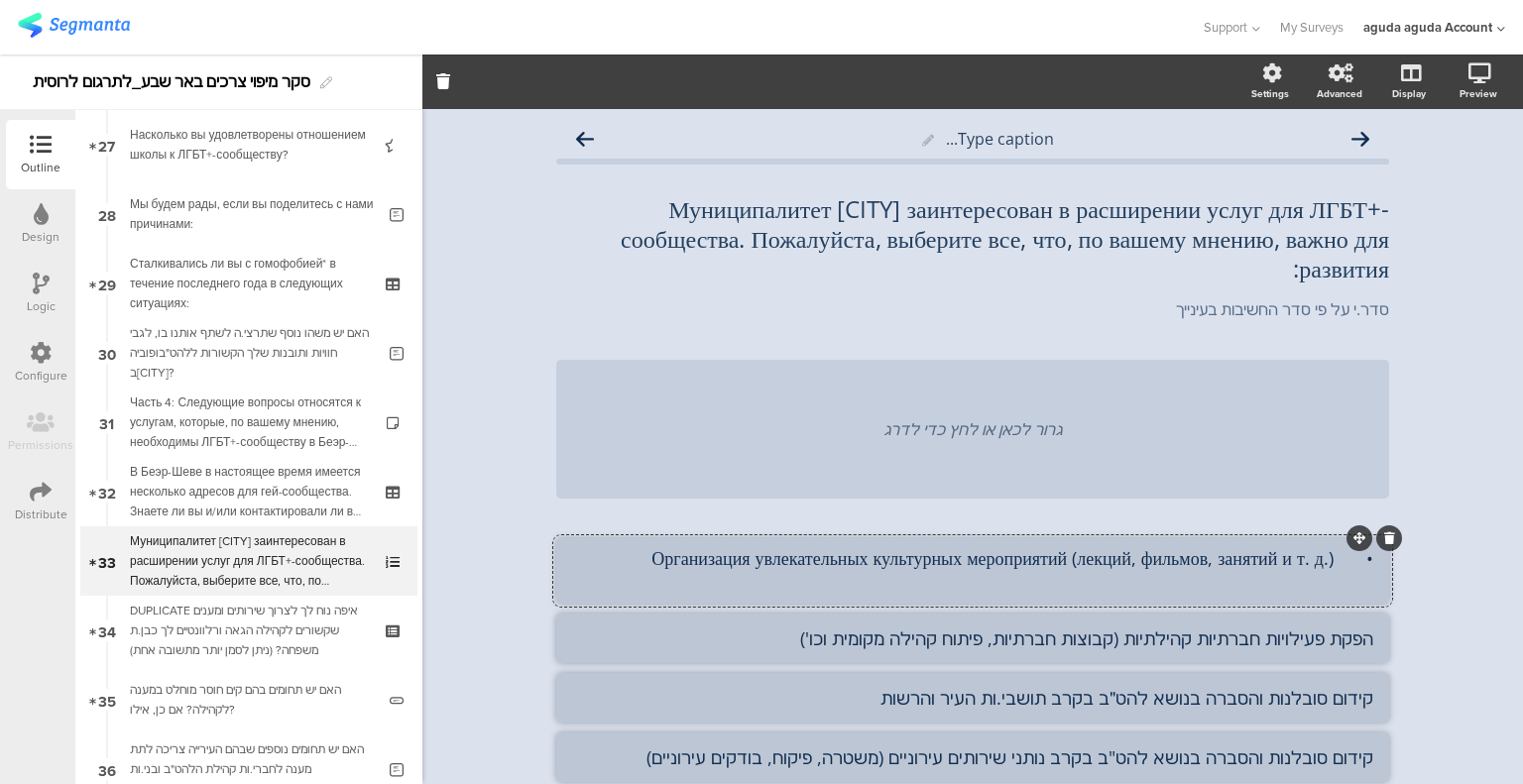 click on "Type caption...
Муниципалитет Беэр-Шевы заинтересован в расширении услуг для ЛГБТ+-сообщества. Пожалуйста, выберите все, что, по вашему мнению, важно для развития:
Муниципалитет Беэр-Шевы заинтересован в расширении услуг для ЛГБТ+-сообщества. Пожалуйста, выберите все, что, по вашему мнению, важно для развития:" 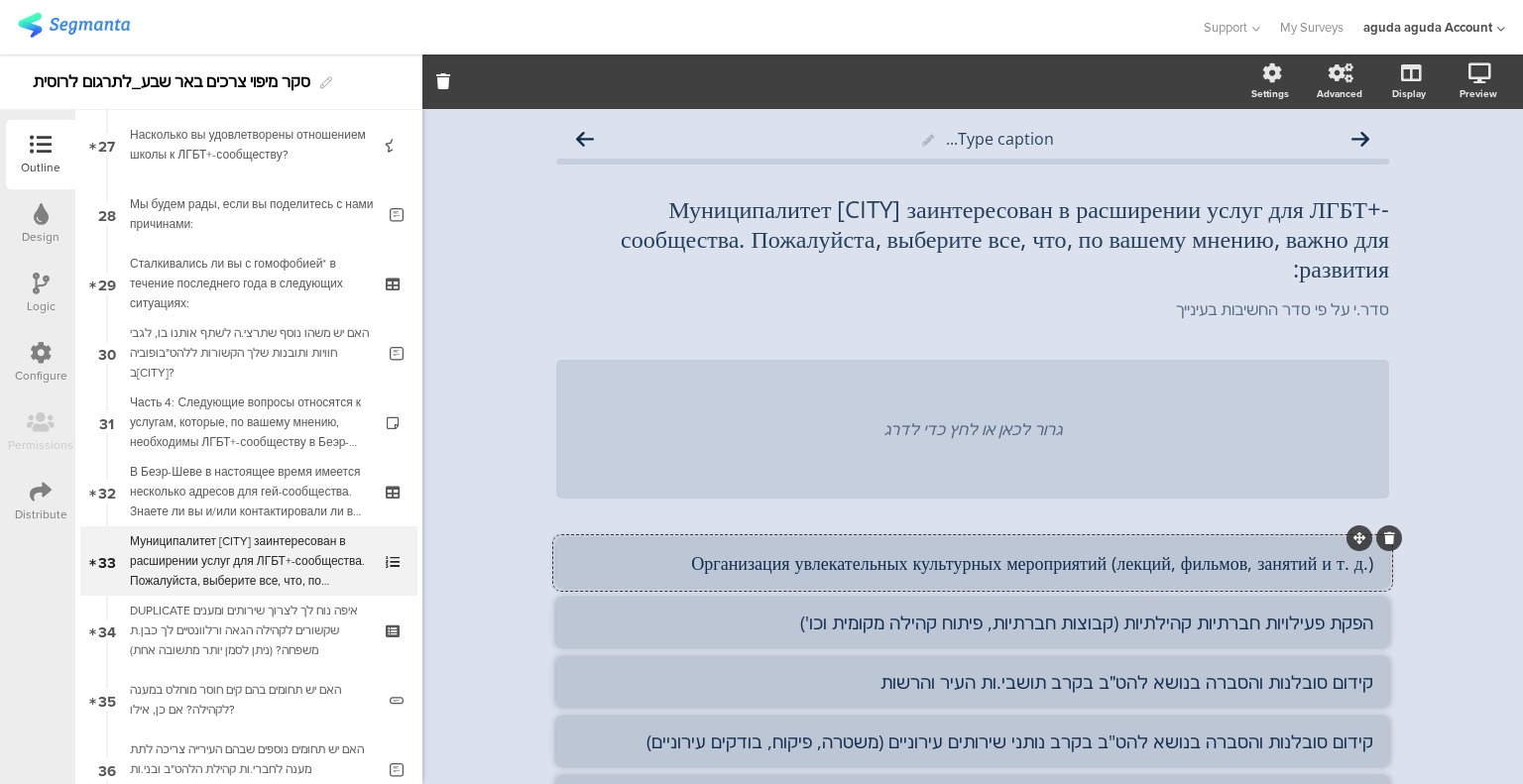 type on "Организация увлекательных культурных мероприятий (лекций, фильмов, занятий и т. д.)" 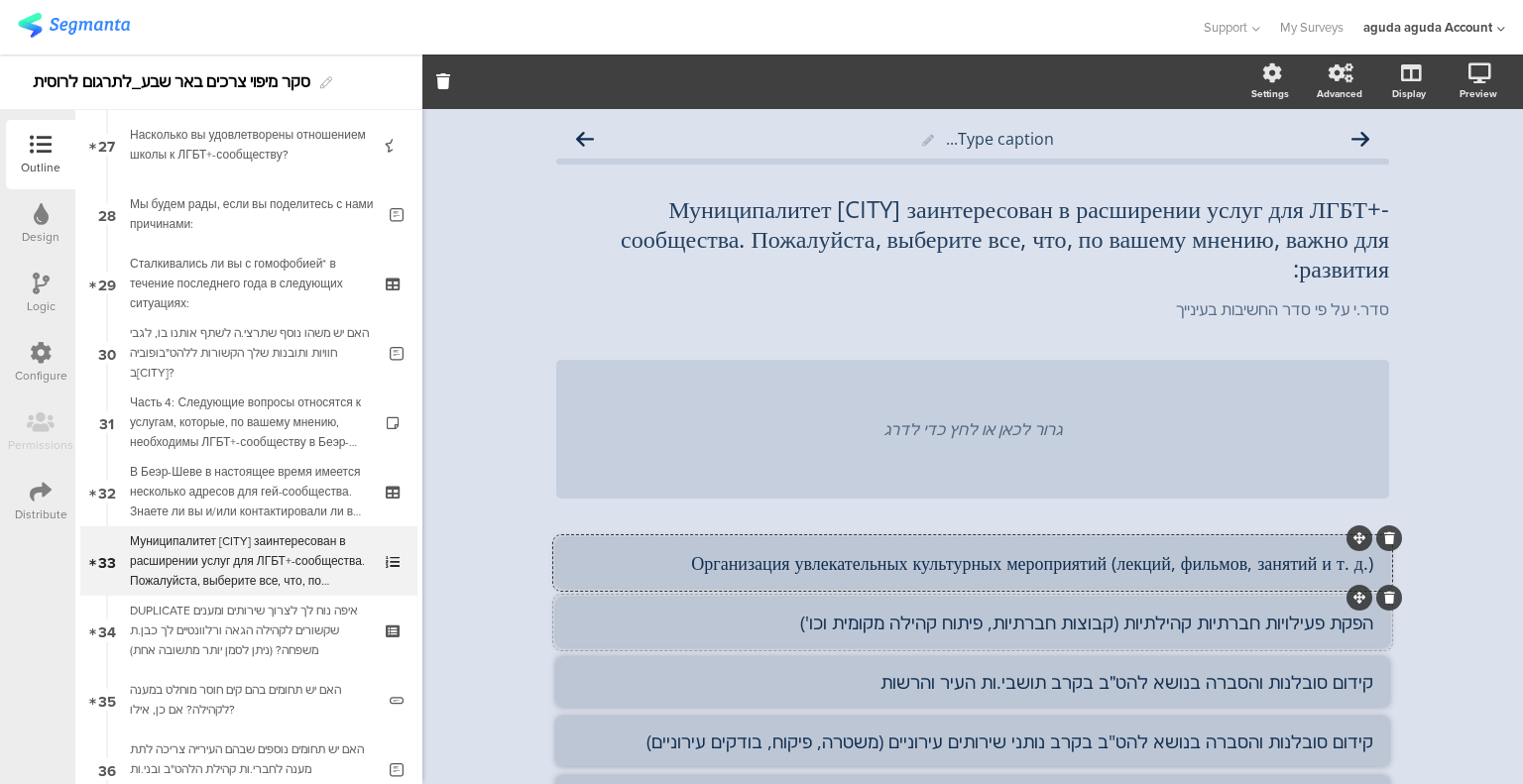 click on "הפקת פעילויות חברתיות קהילתיות (קבוצות חברתיות, פיתוח קהילה מקומית וכו')" 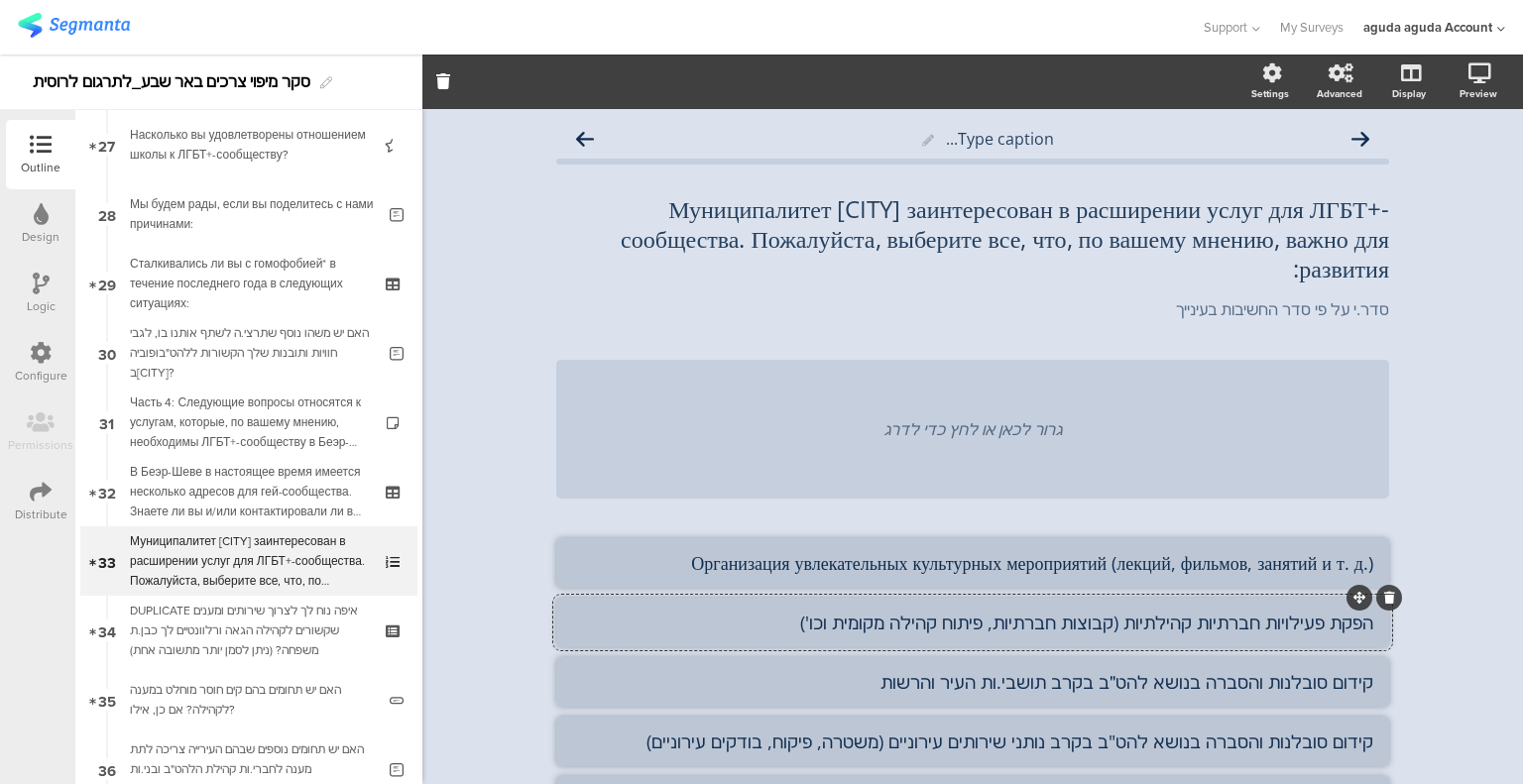 click on "הפקת פעילויות חברתיות קהילתיות (קבוצות חברתיות, פיתוח קהילה מקומית וכו')" 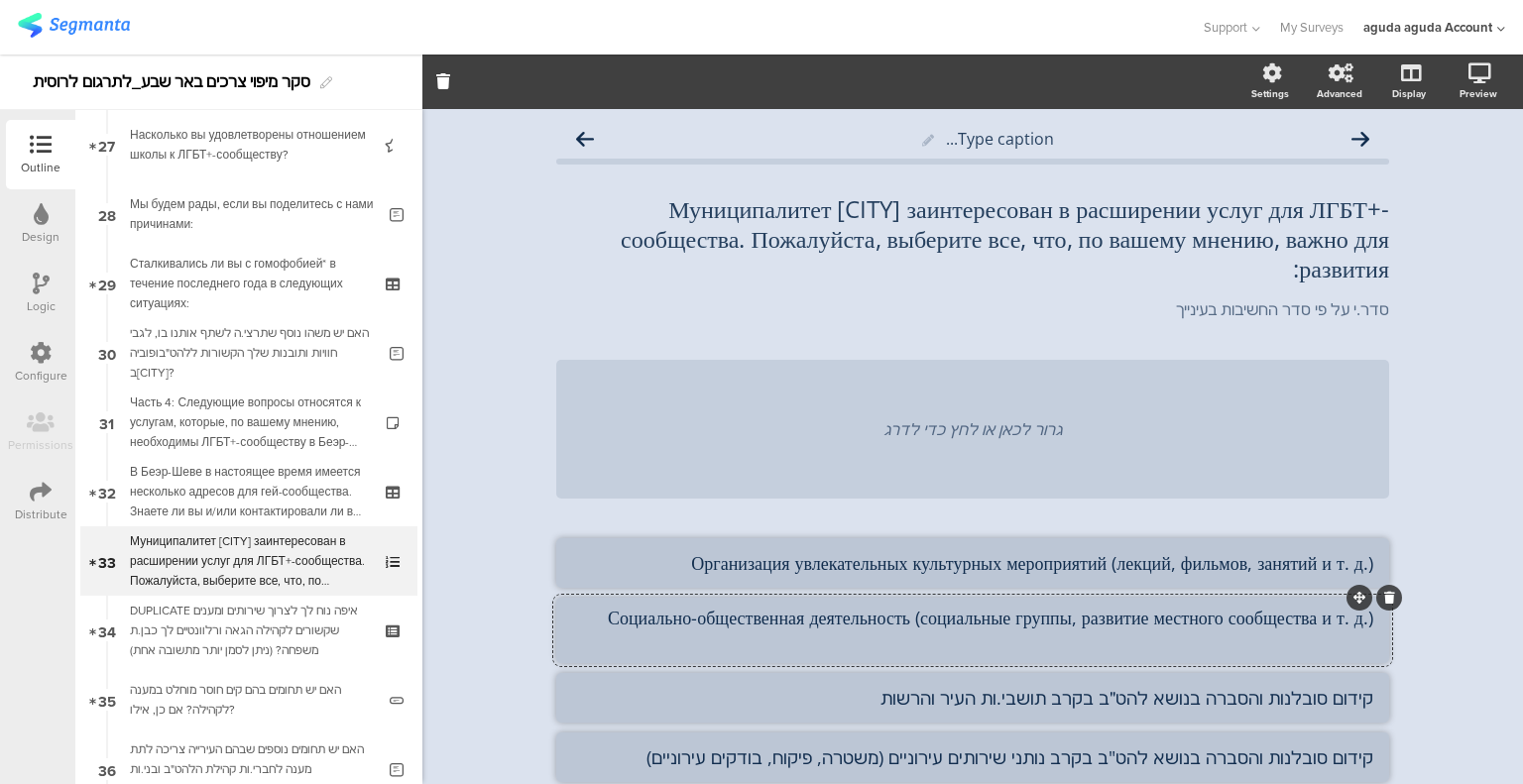 type on "Социально-общественная деятельность (социальные группы, развитие местного сообщества и т. д.)" 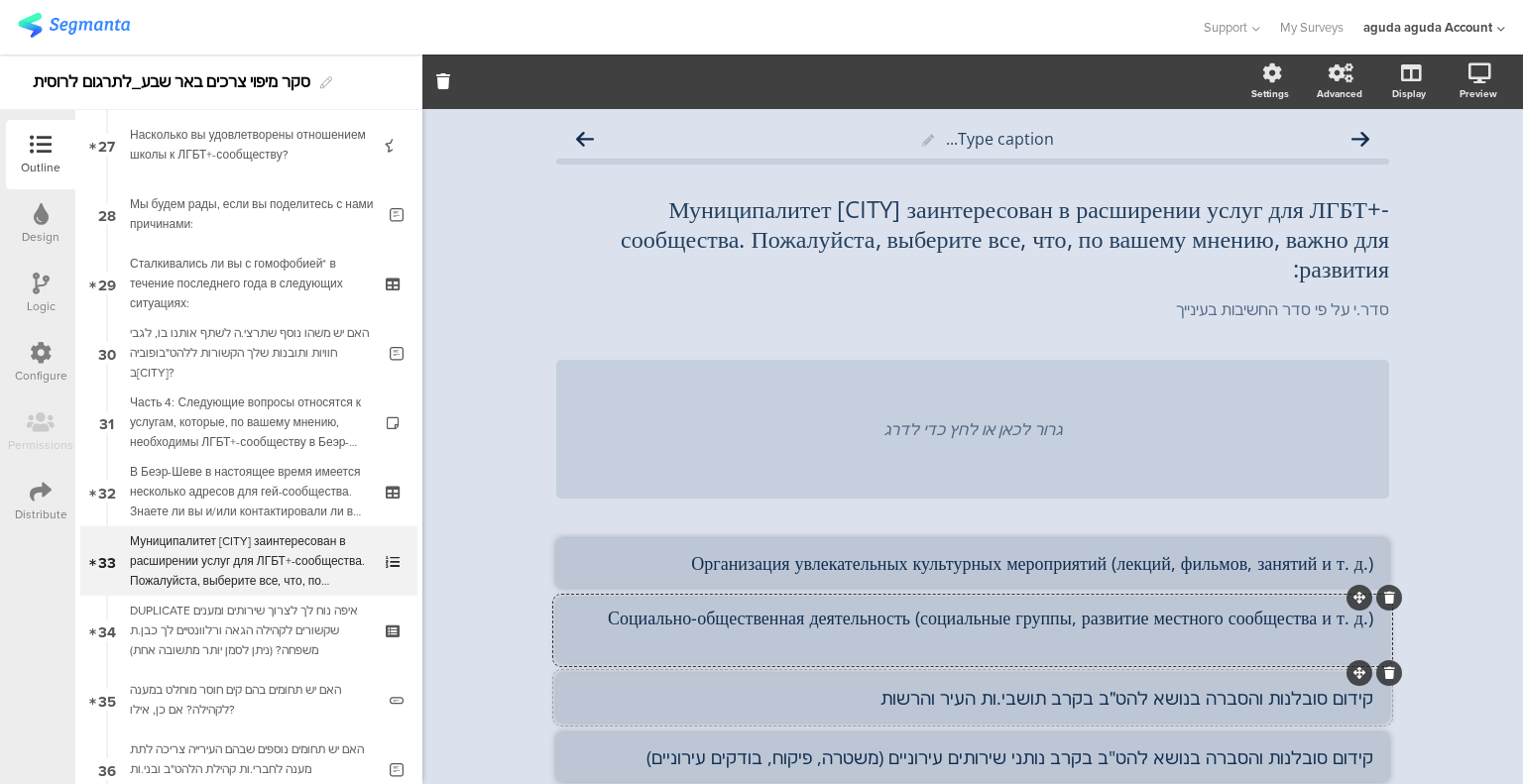 click on "קידום סובלנות והסברה בנושא להט״ב בקרב תושבי.ות העיר והרשות" 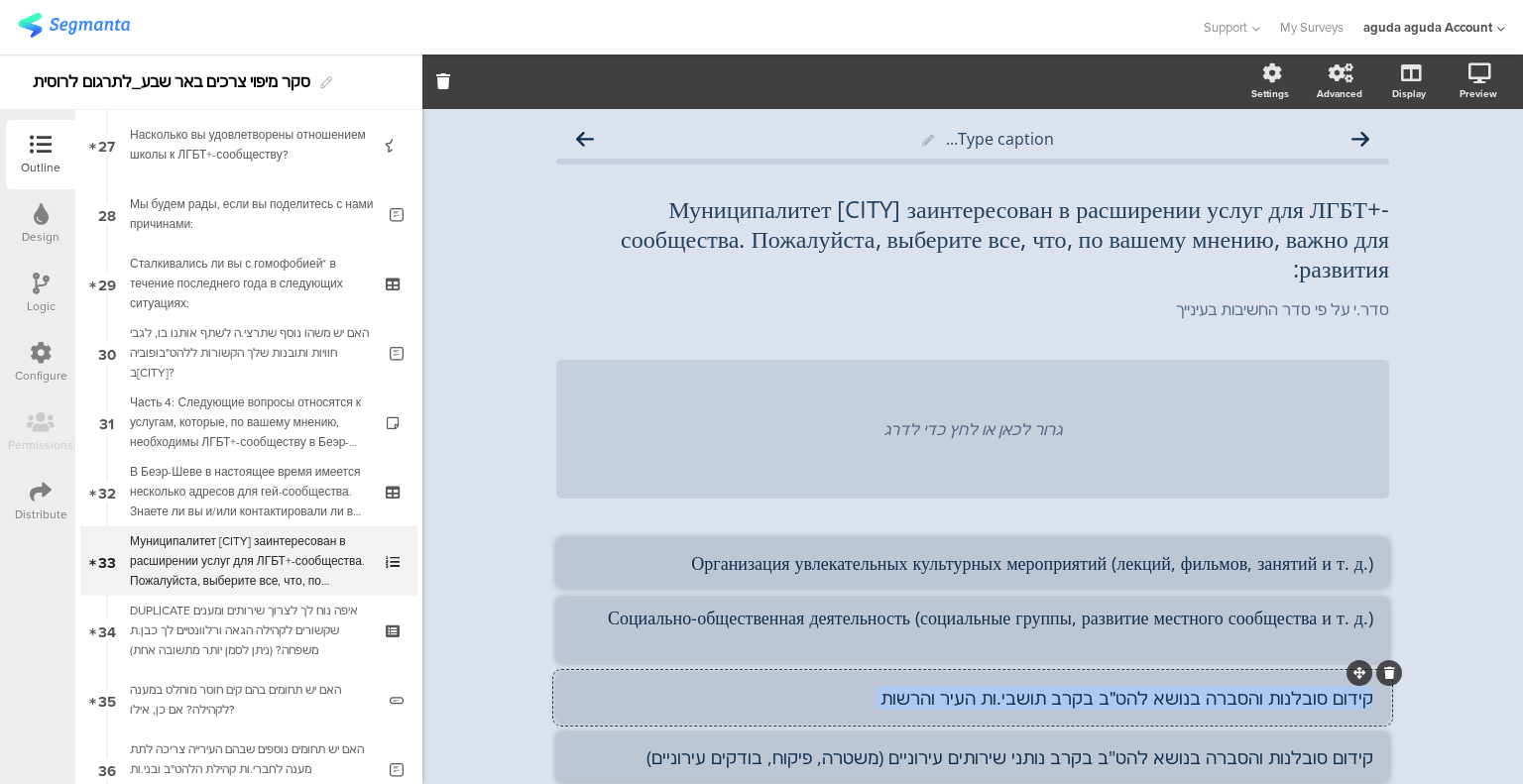 click on "קידום סובלנות והסברה בנושא להט״ב בקרב תושבי.ות העיר והרשות" 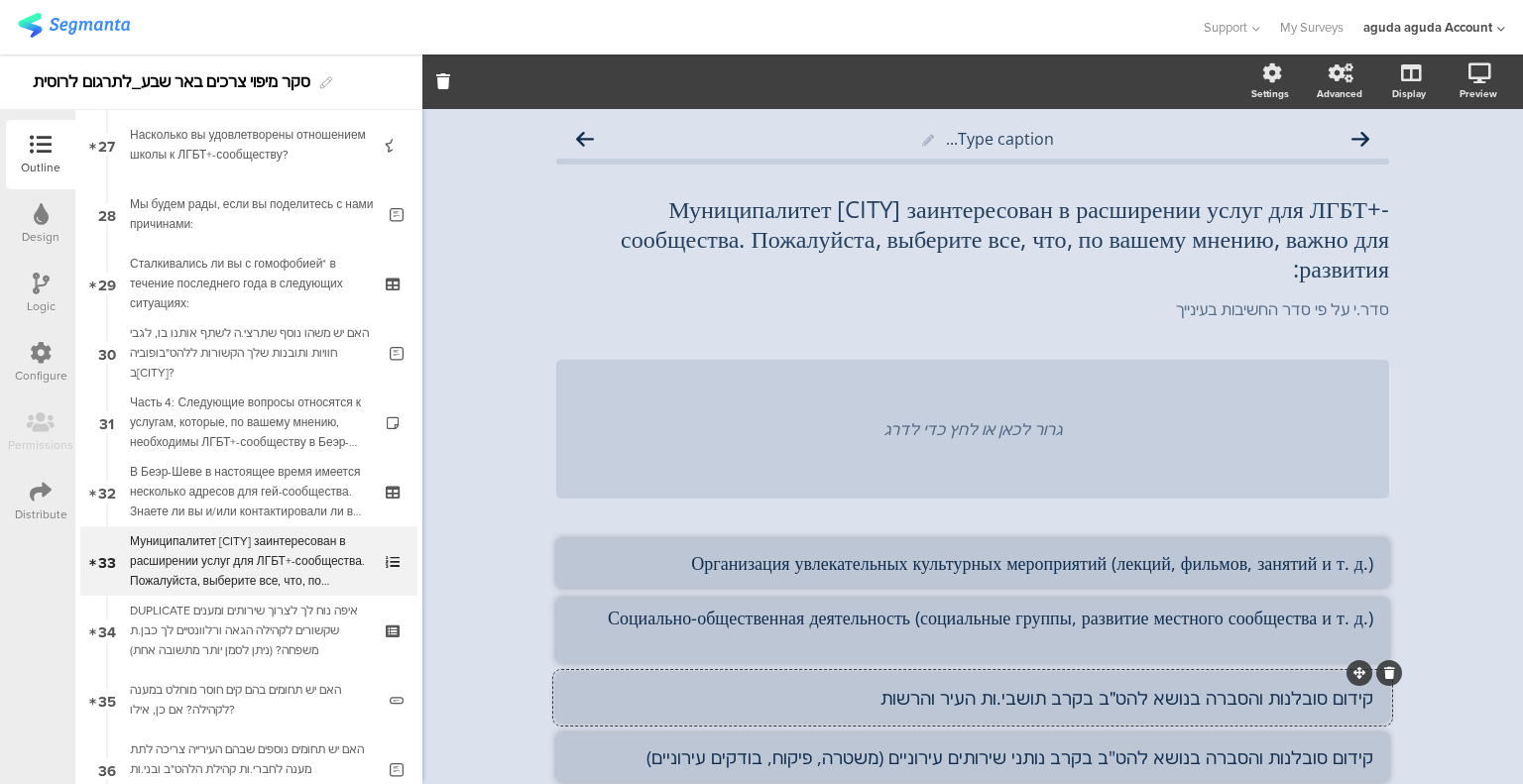 click on "קידום סובלנות והסברה בנושא להט״ב בקרב תושבי.ות העיר והרשות" 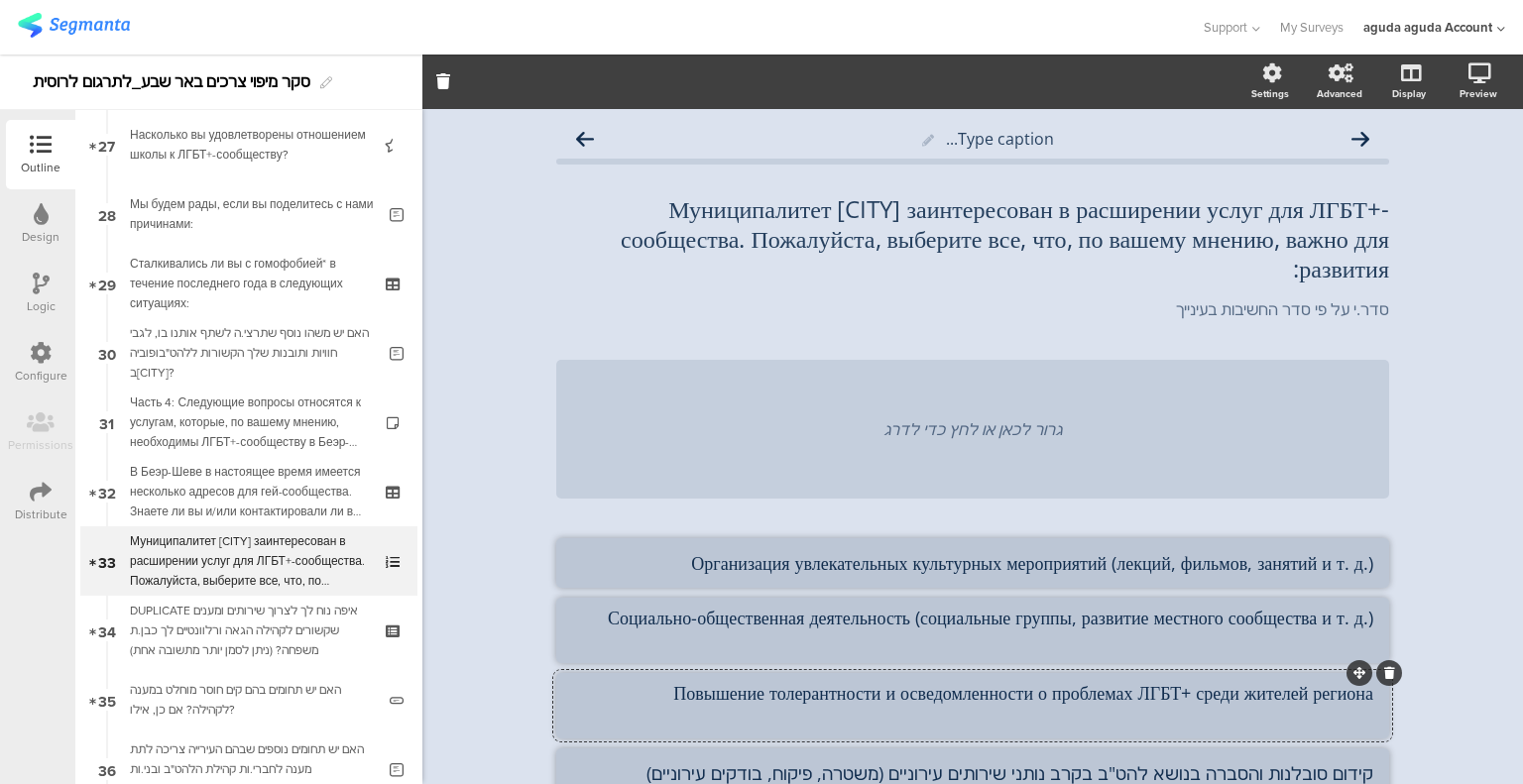 type on "Повышение толерантности и осведомленности о проблемах ЛГБТ+ среди жителей региона" 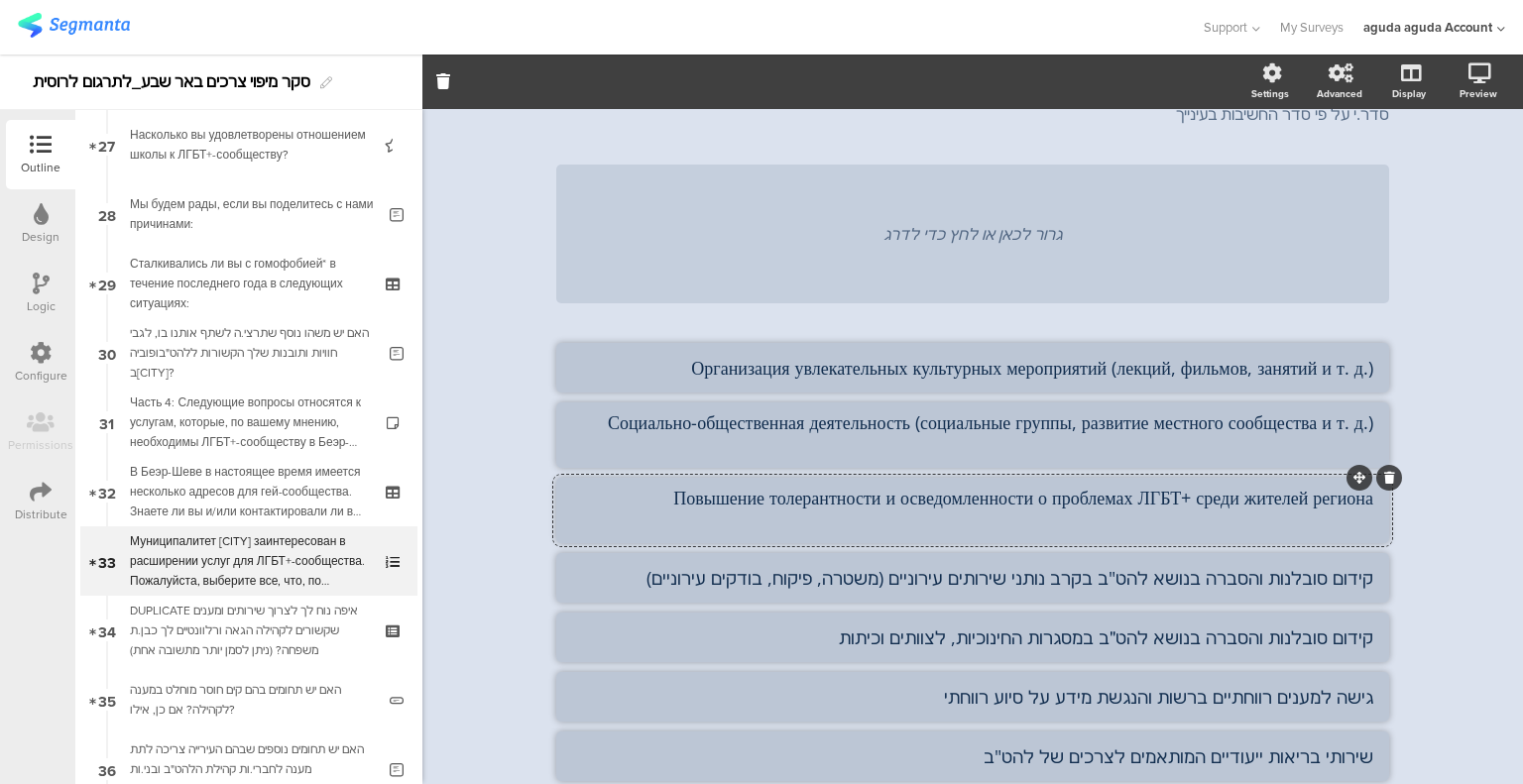 scroll, scrollTop: 198, scrollLeft: 0, axis: vertical 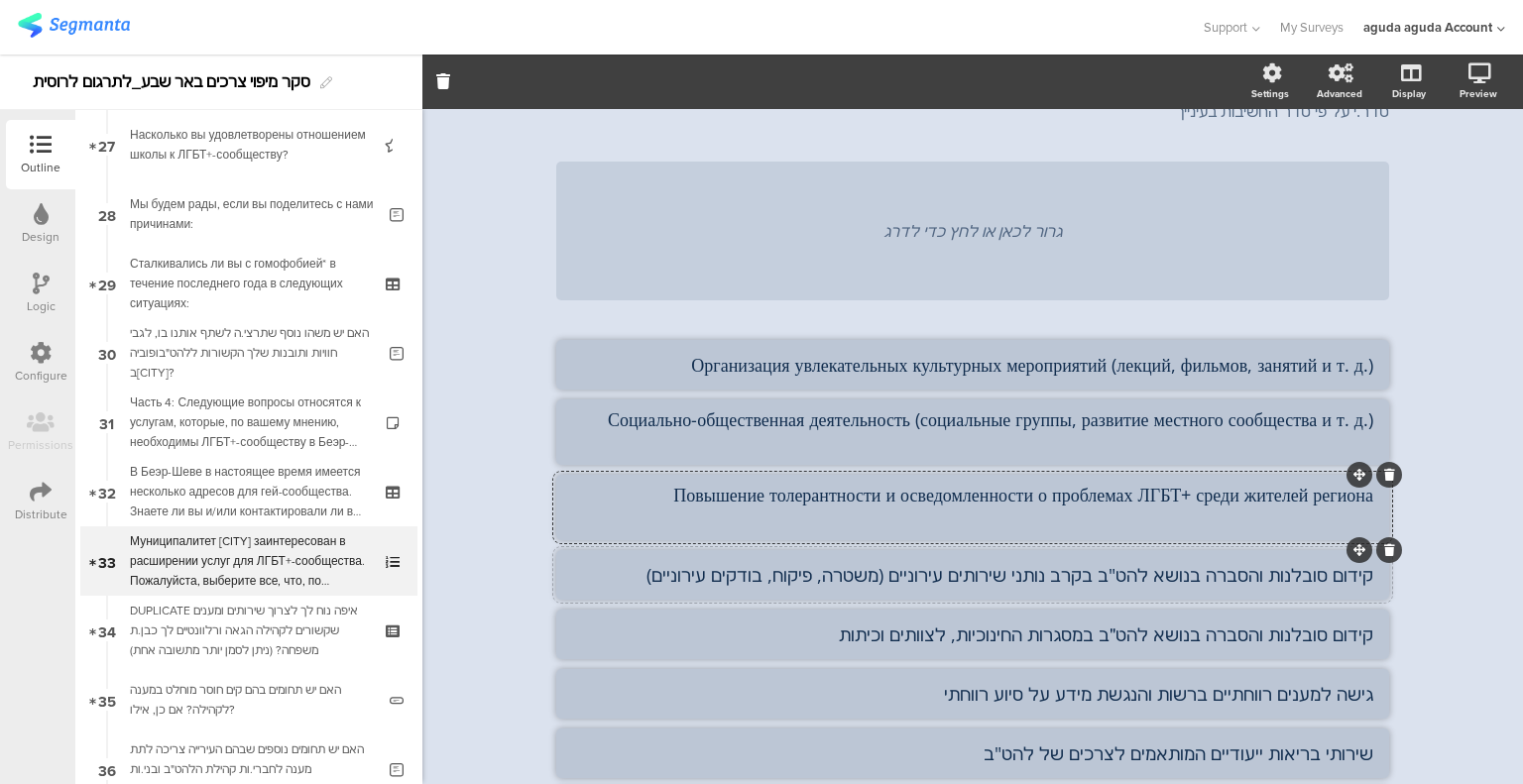 click on "קידום סובלנות והסברה בנושא להט"ב בקרב נותני שירותים עירוניים (משטרה, פיקוח, בודקים עירוניים)" 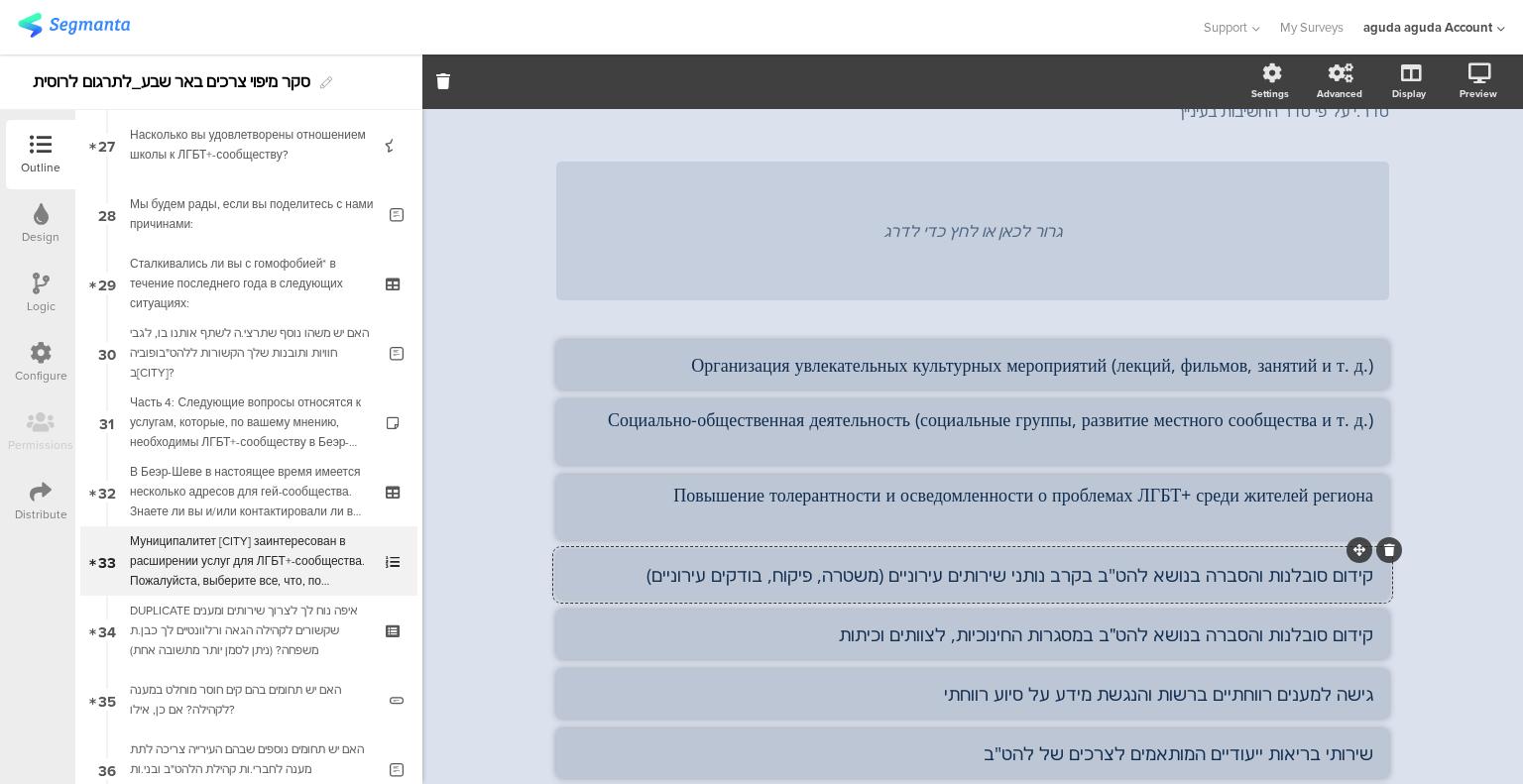 click on "קידום סובלנות והסברה בנושא להט"ב בקרב נותני שירותים עירוניים (משטרה, פיקוח, בודקים עירוניים)" 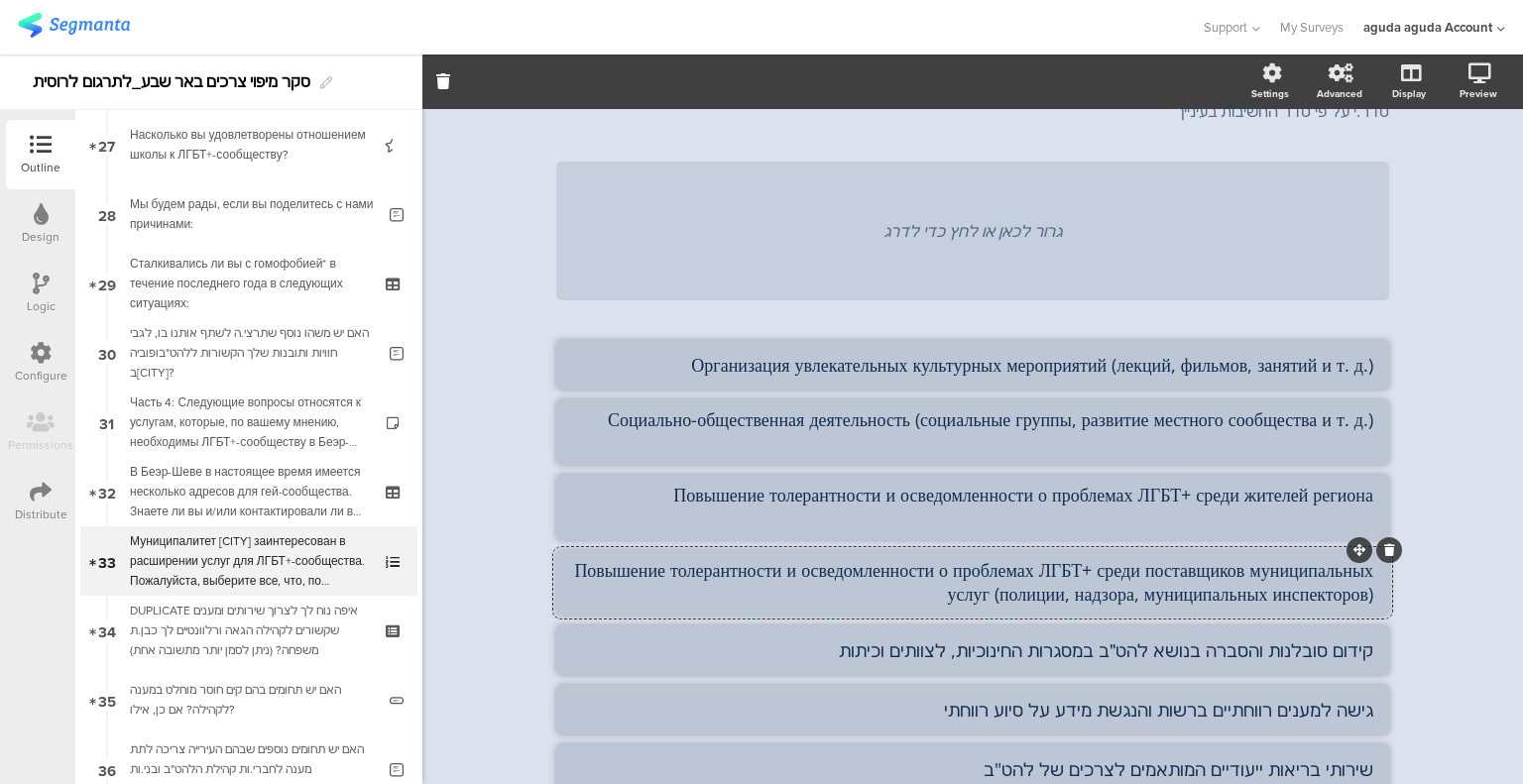 type on "Повышение толерантности и осведомленности о проблемах ЛГБТ+ среди поставщиков муниципальных услуг (полиции, надзора, муниципальных инспекторов)" 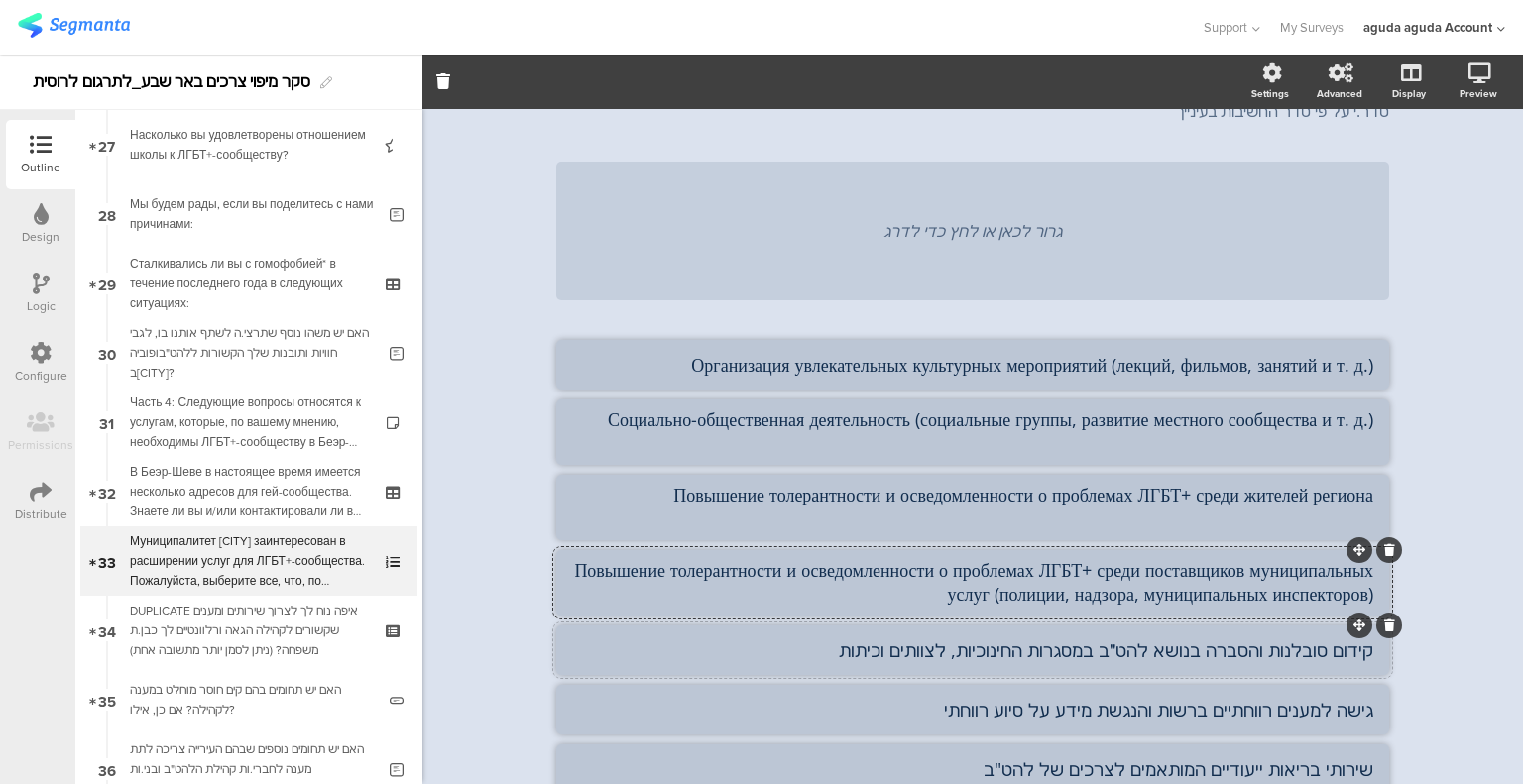 click on "קידום סובלנות והסברה בנושא להט״ב במסגרות החינוכיות, לצוותים וכיתות" 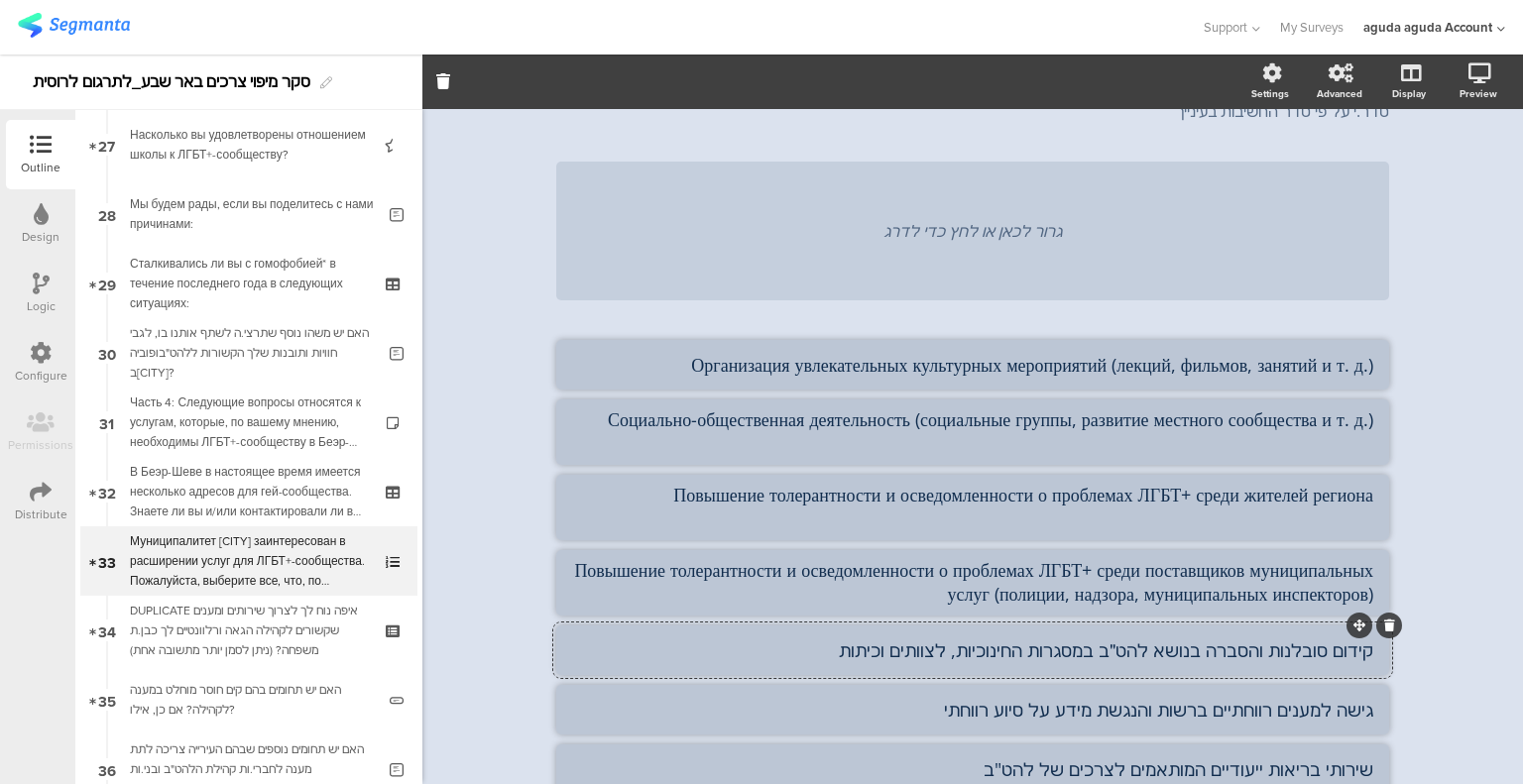 click on "קידום סובלנות והסברה בנושא להט״ב במסגרות החינוכיות, לצוותים וכיתות" 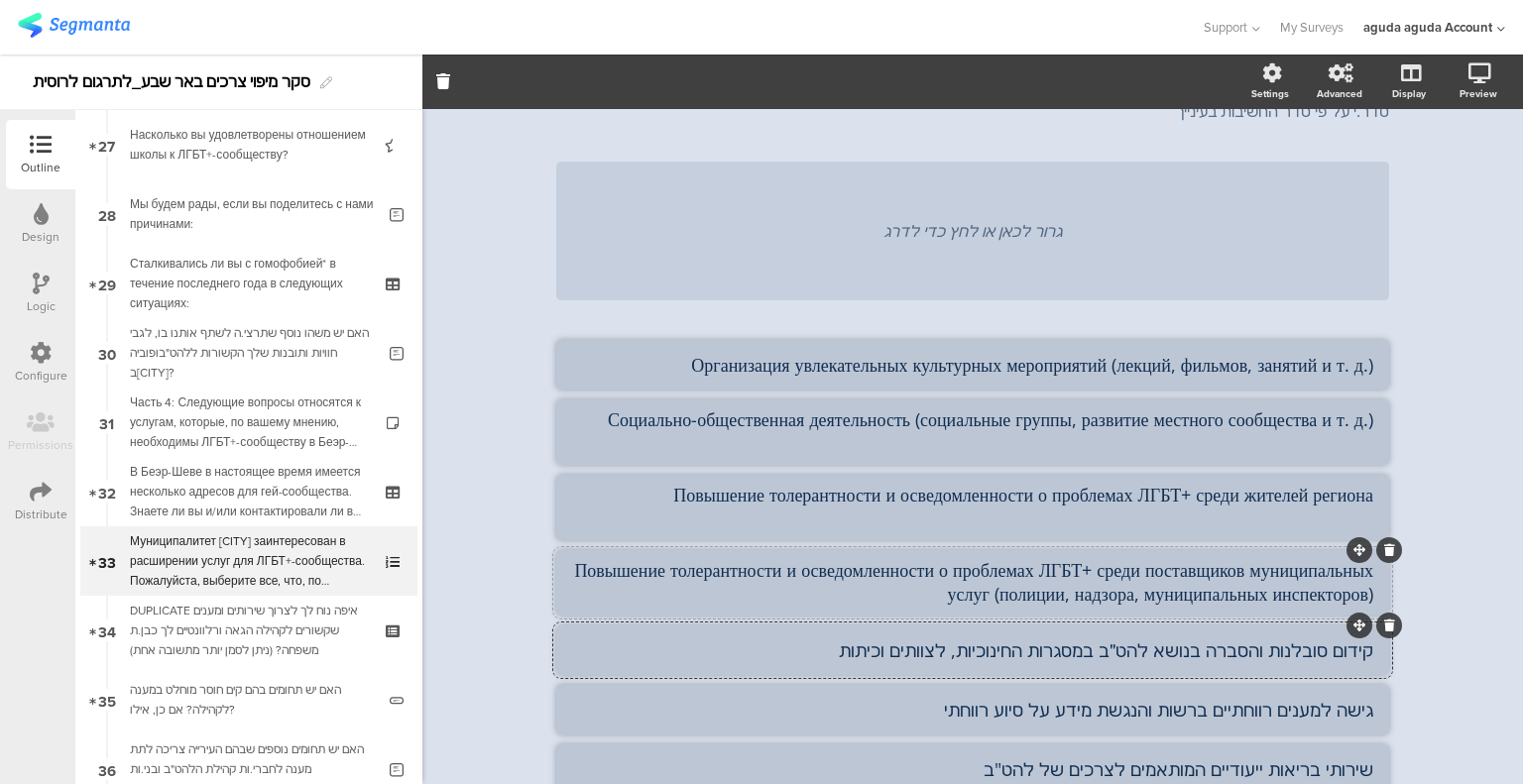 paste on "Содействие толерантности и повышению осведомленности по вопросам ЛГБТ+ в образовательных учреждениях, среди педагогического персонала и в классах" 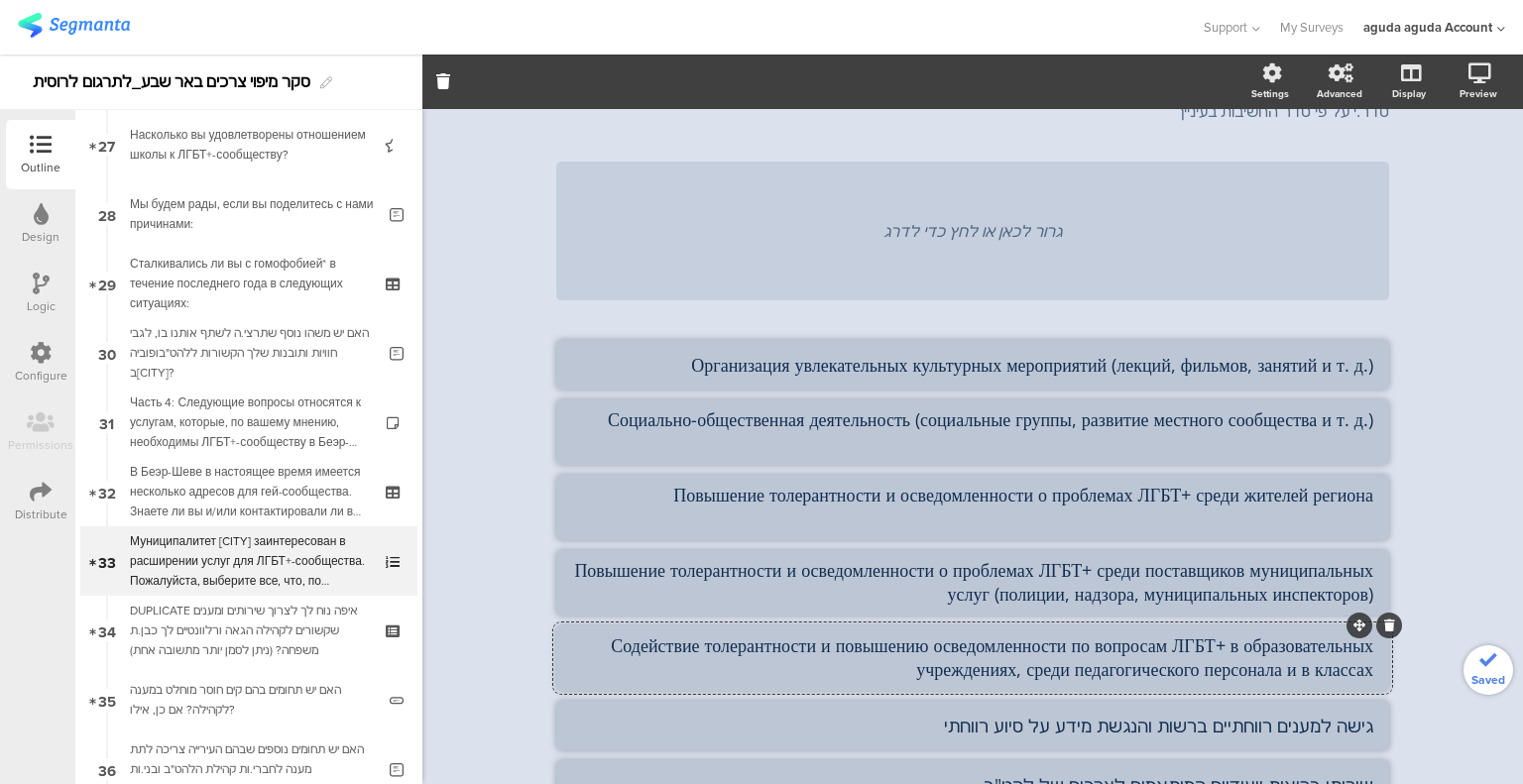 type on "Содействие толерантности и повышению осведомленности по вопросам ЛГБТ+ в образовательных учреждениях, среди педагогического персонала и в классах" 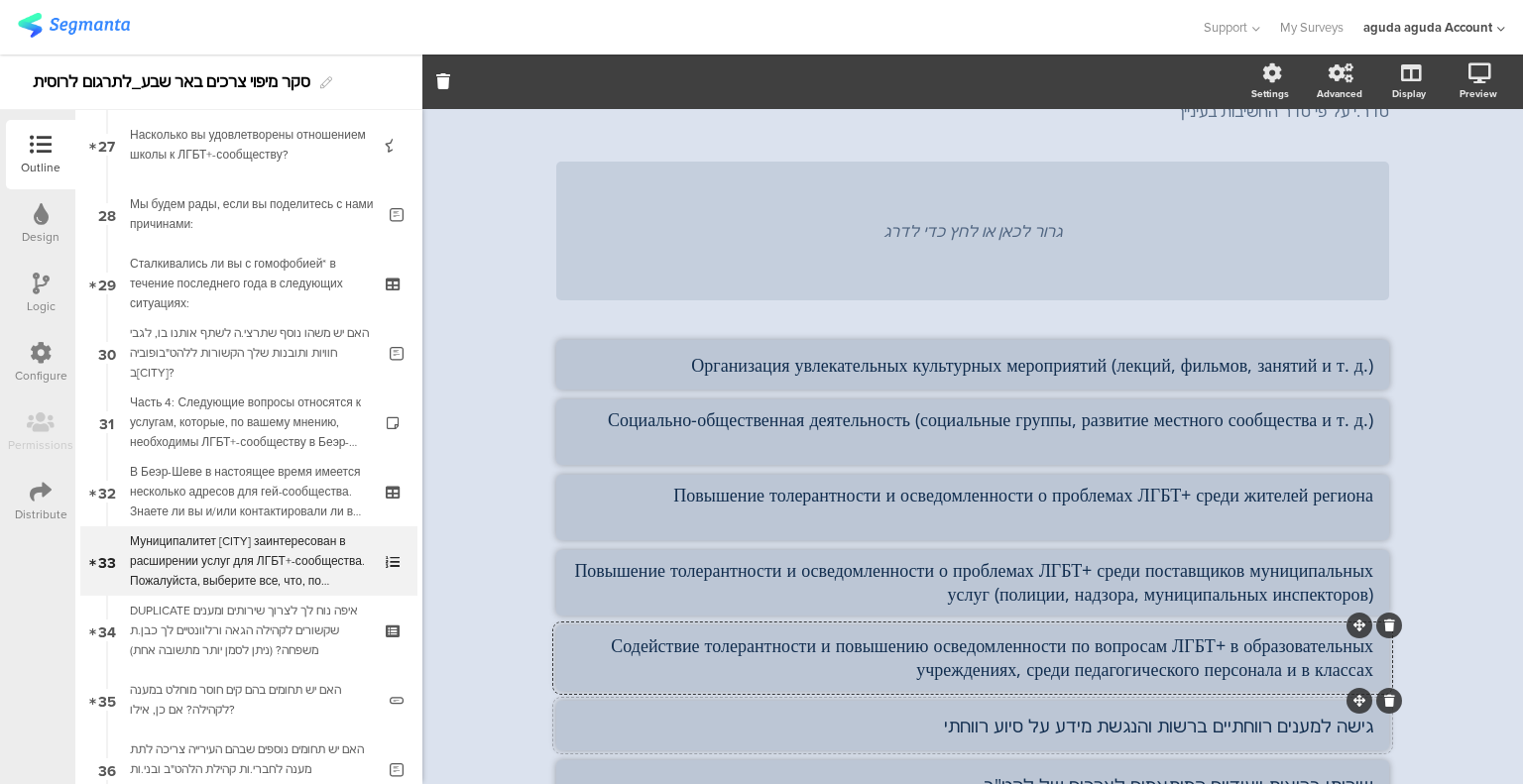 click on "גישה למענים רווחתיים ברשות והנגשת מידע על סיוע רווחתי" 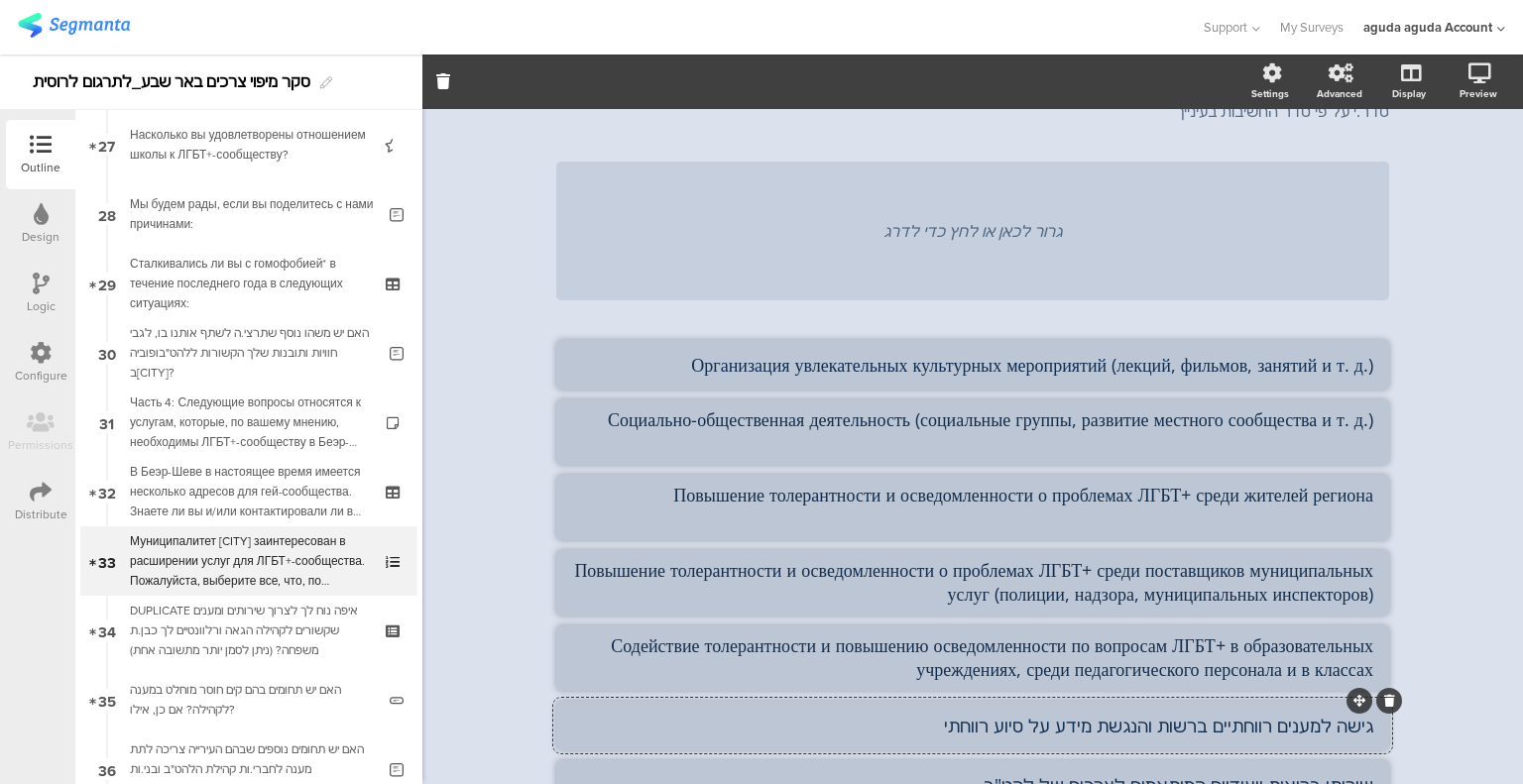 click on "גישה למענים רווחתיים ברשות והנגשת מידע על סיוע רווחתי" 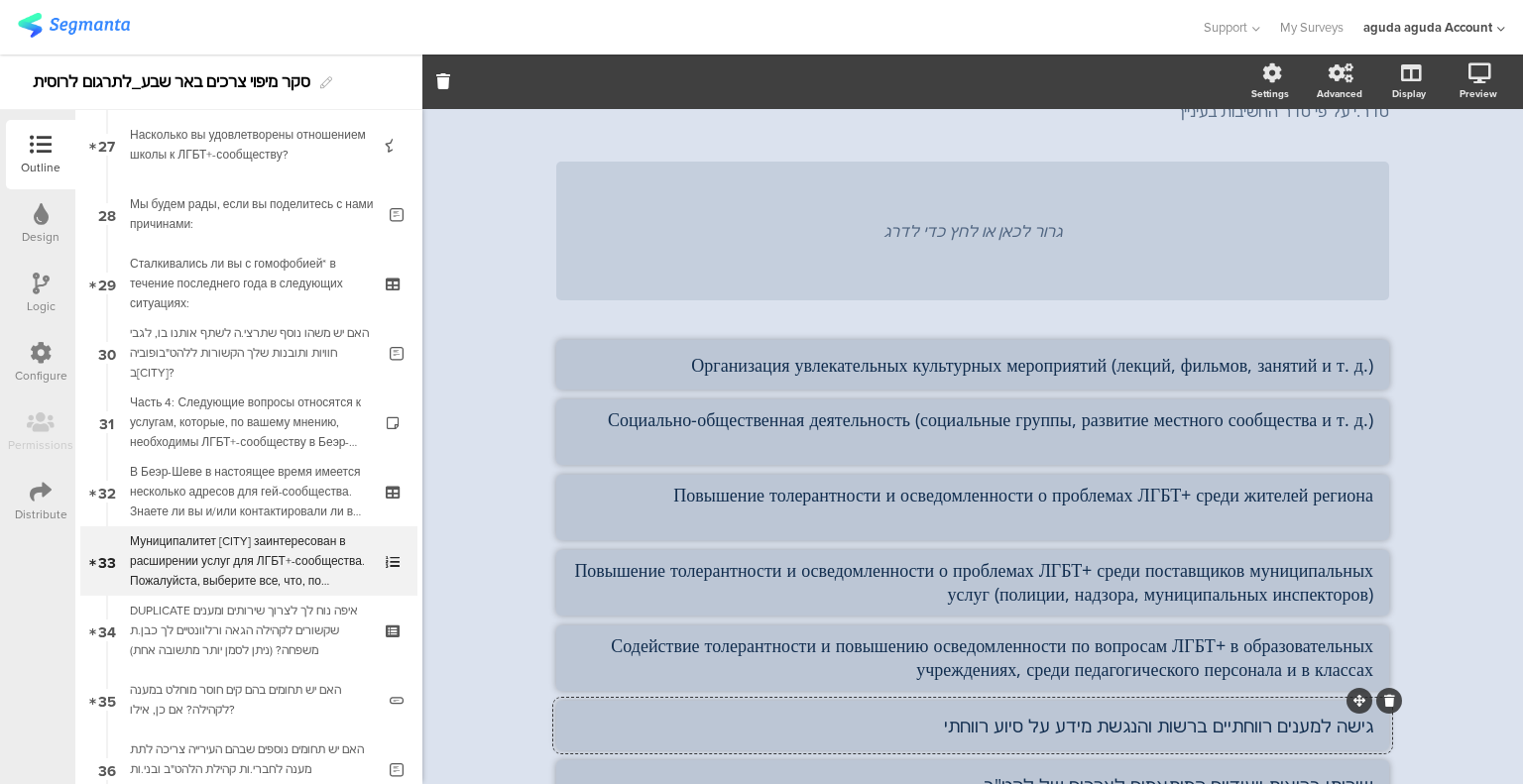 click on "גישה למענים רווחתיים ברשות והנגשת מידע על סיוע רווחתי" 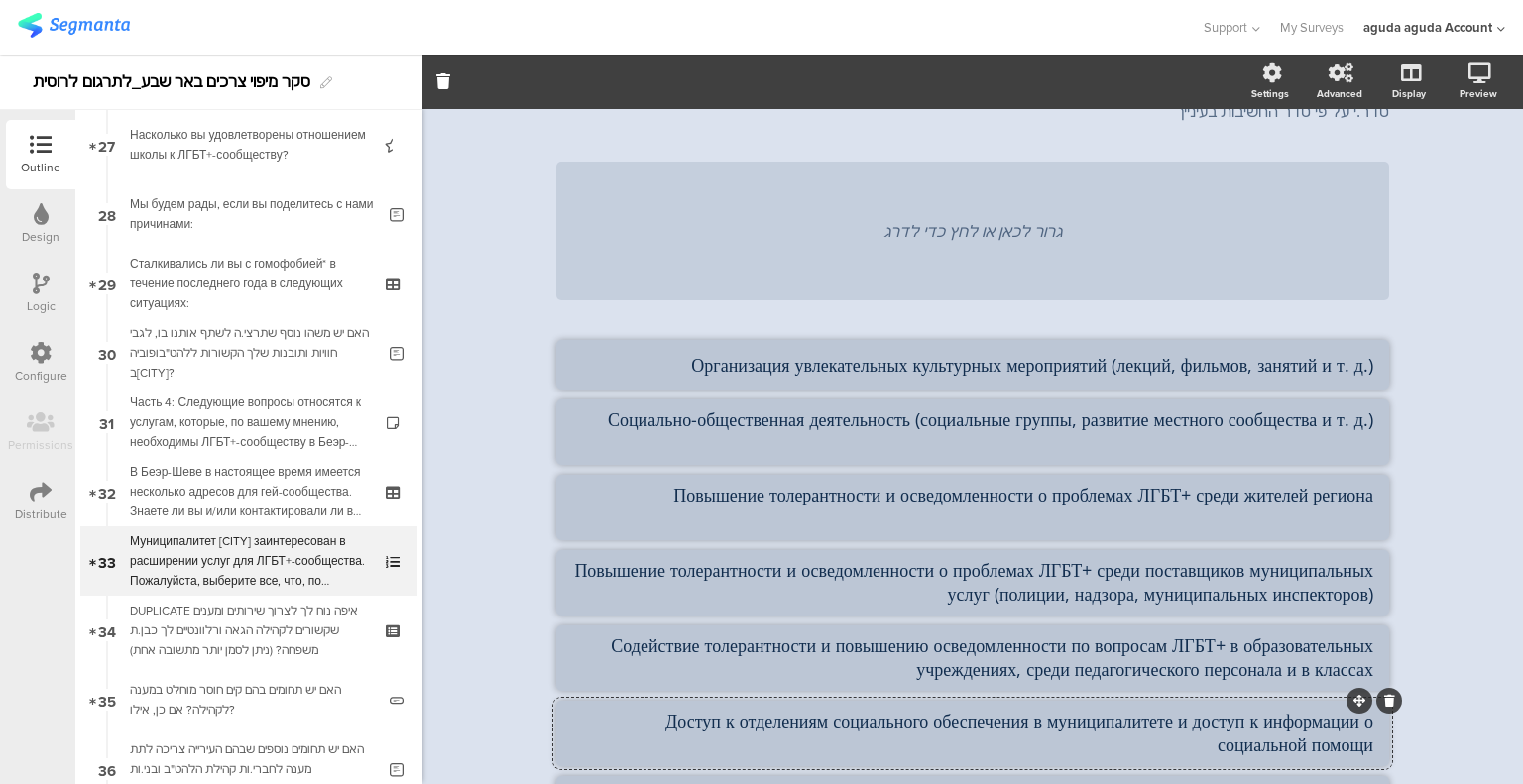 type on "Доступ к отделениям социального обеспечения в муниципалитете и доступ к информации о социальной помощи" 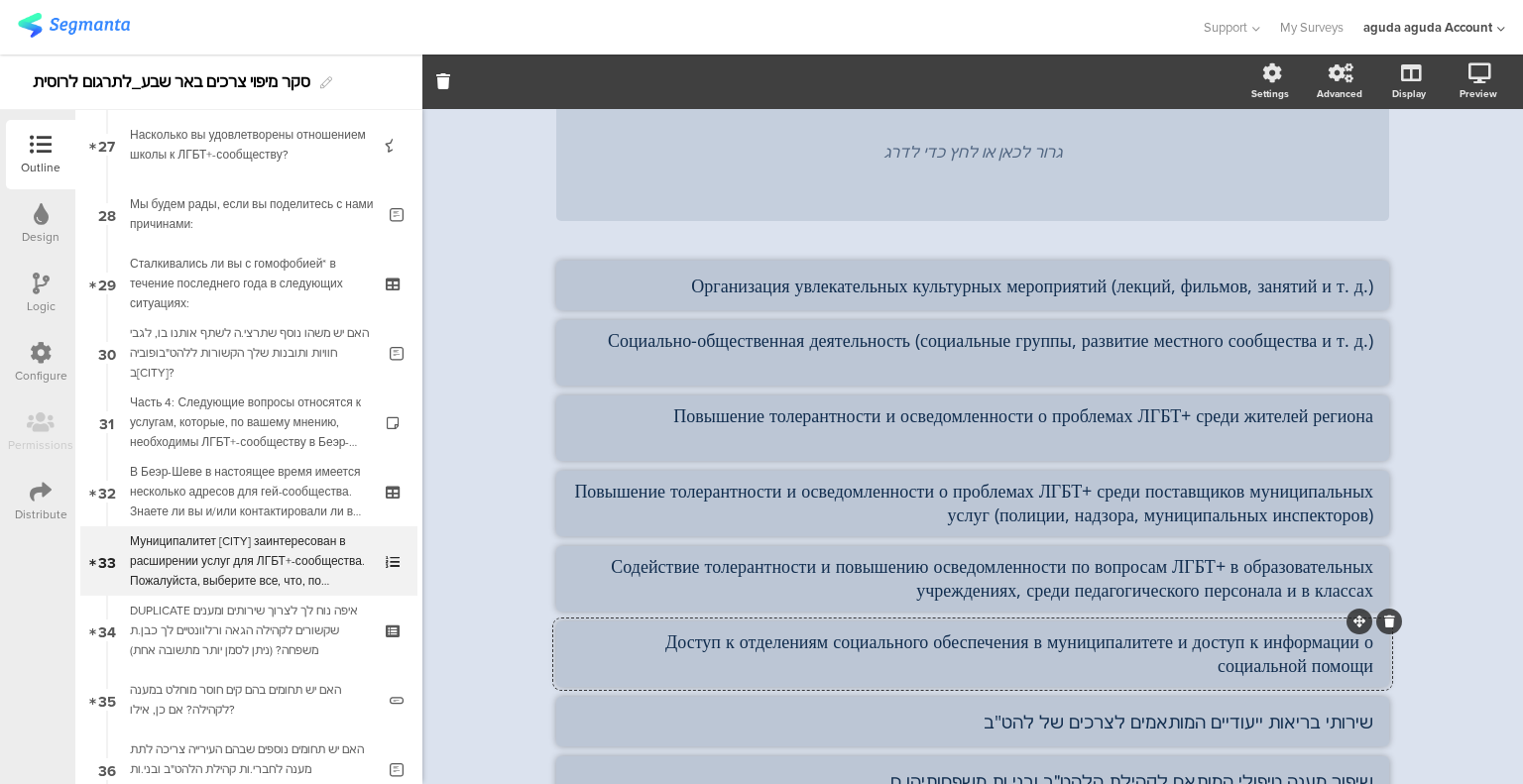 scroll, scrollTop: 396, scrollLeft: 0, axis: vertical 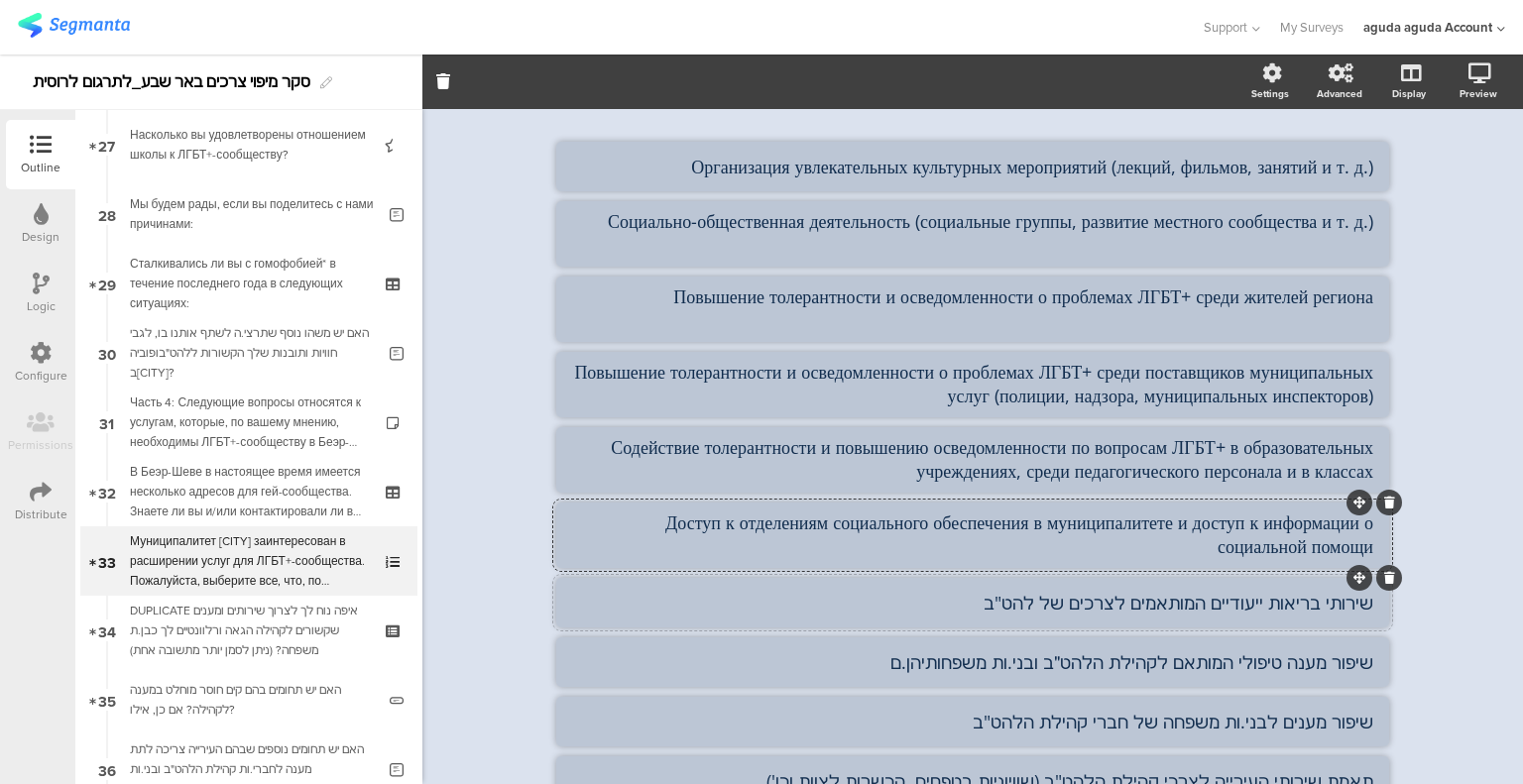 click on "שירותי בריאות ייעודיים המותאמים לצרכים של להט"ב" 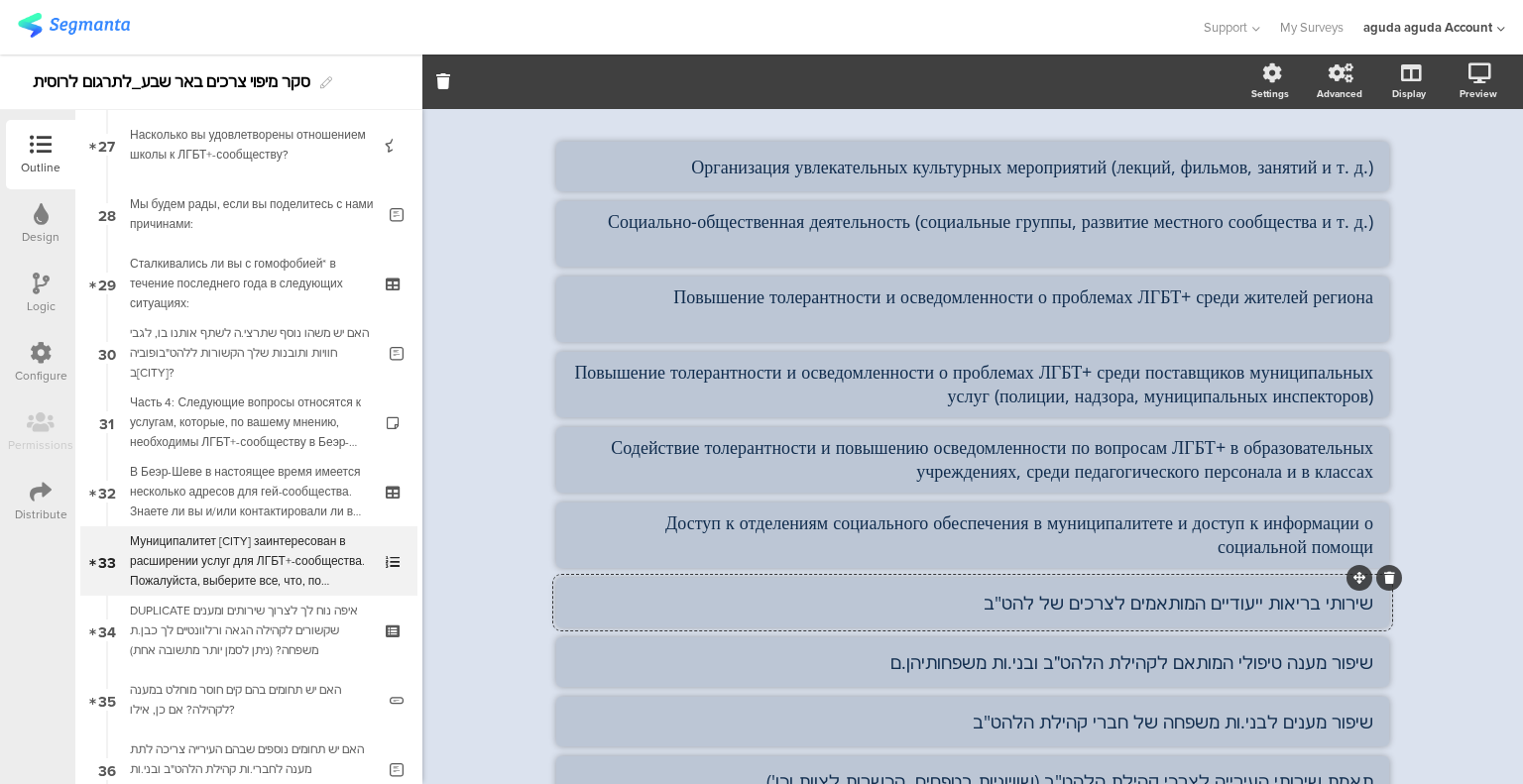 click on "שירותי בריאות ייעודיים המותאמים לצרכים של להט"ב" 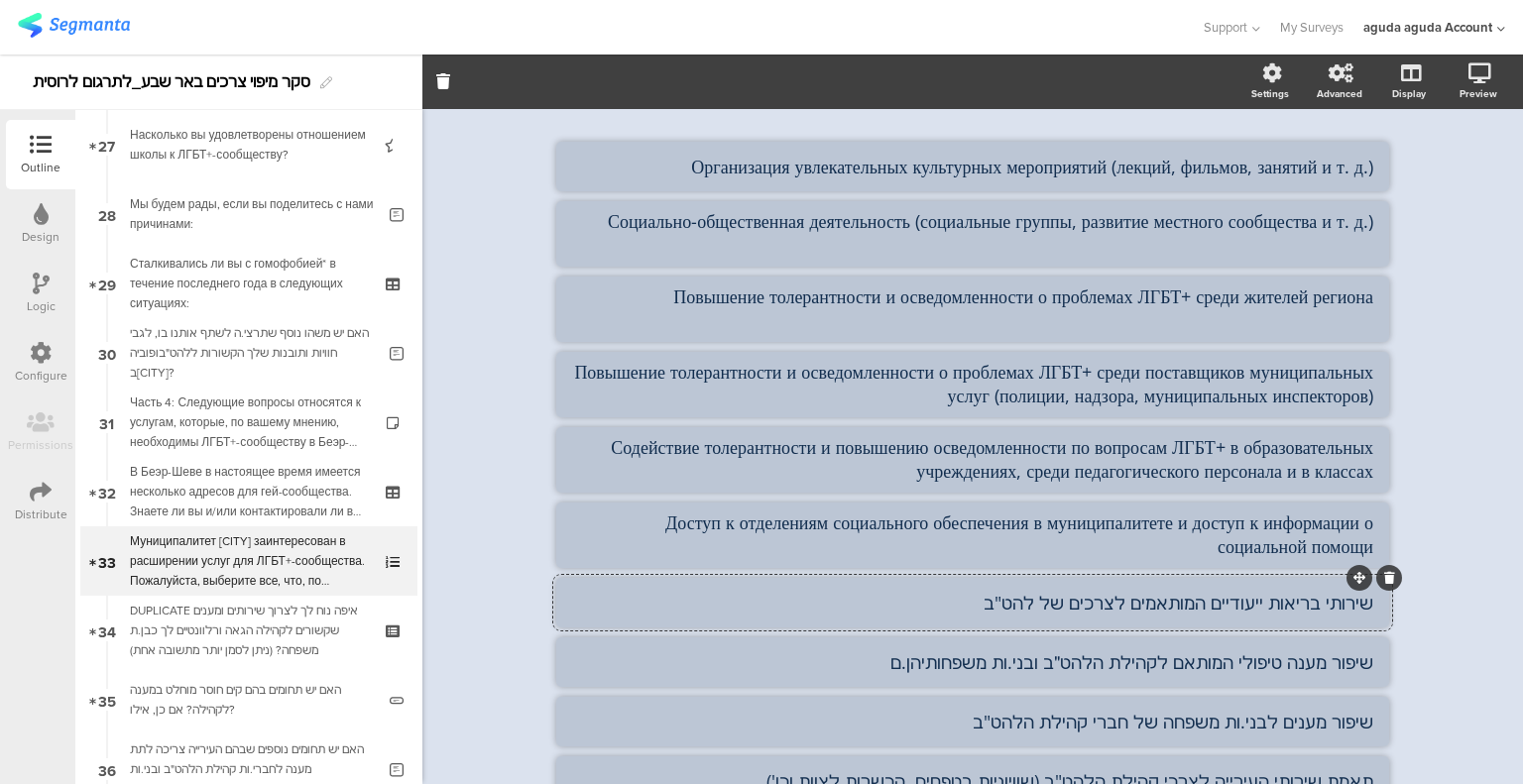 click on "שירותי בריאות ייעודיים המותאמים לצרכים של להט"ב" 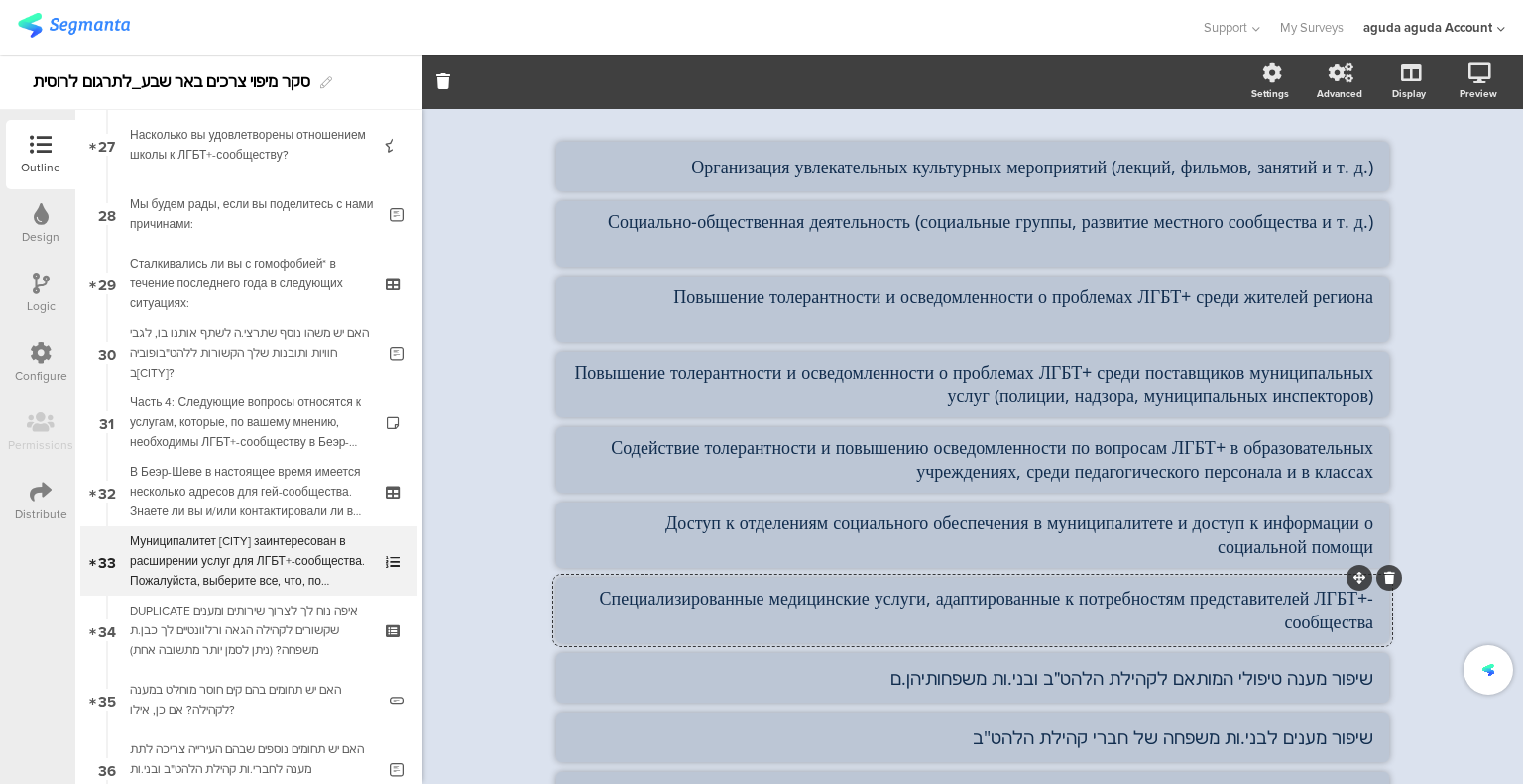 type on "Специализированные медицинские услуги, адаптированные к потребностям представителей ЛГБТ+-сообщества" 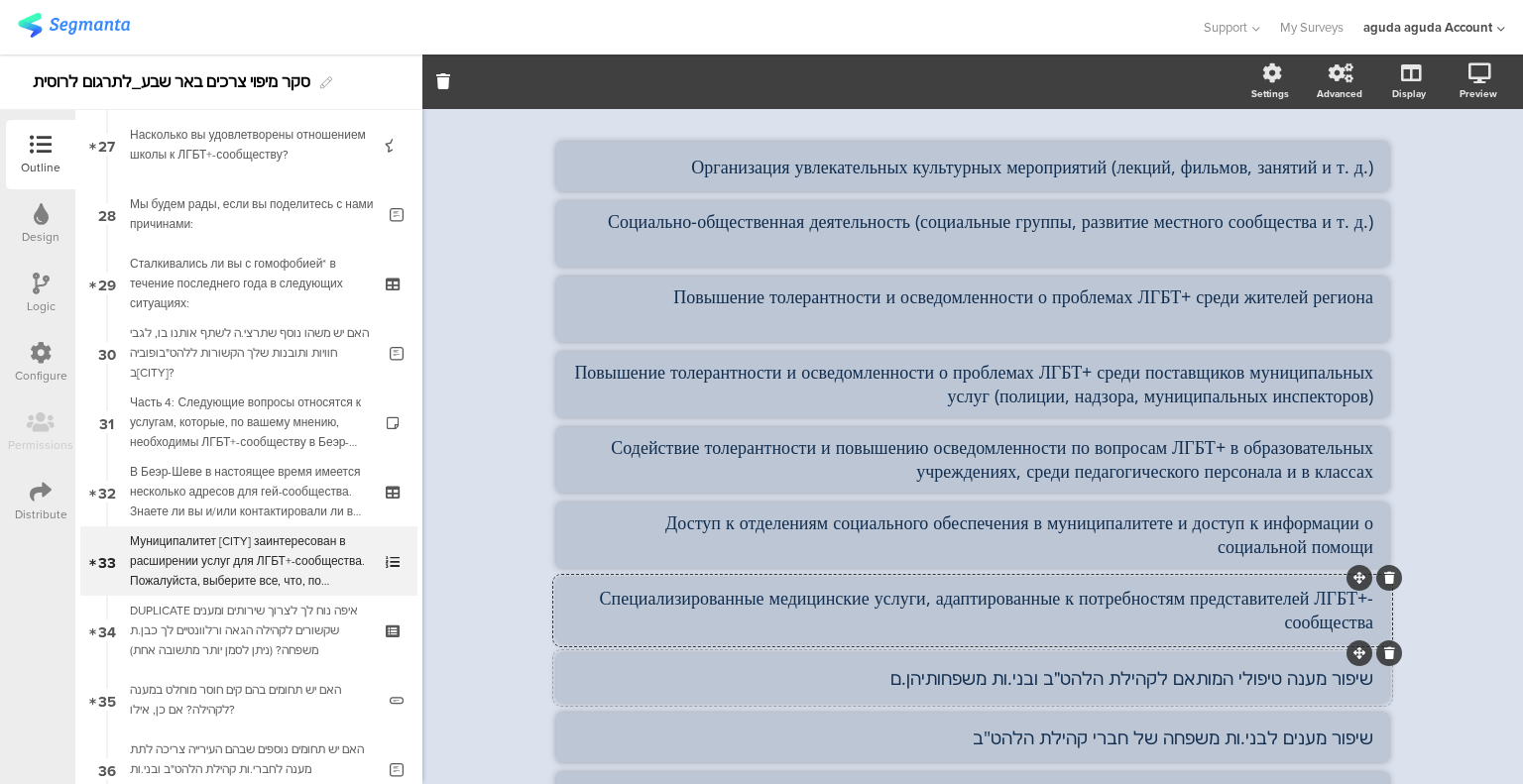 click on "שיפור מענה טיפולי המותאם לקהילת הלהט״ב ובני.ות משפחותיהן.ם" 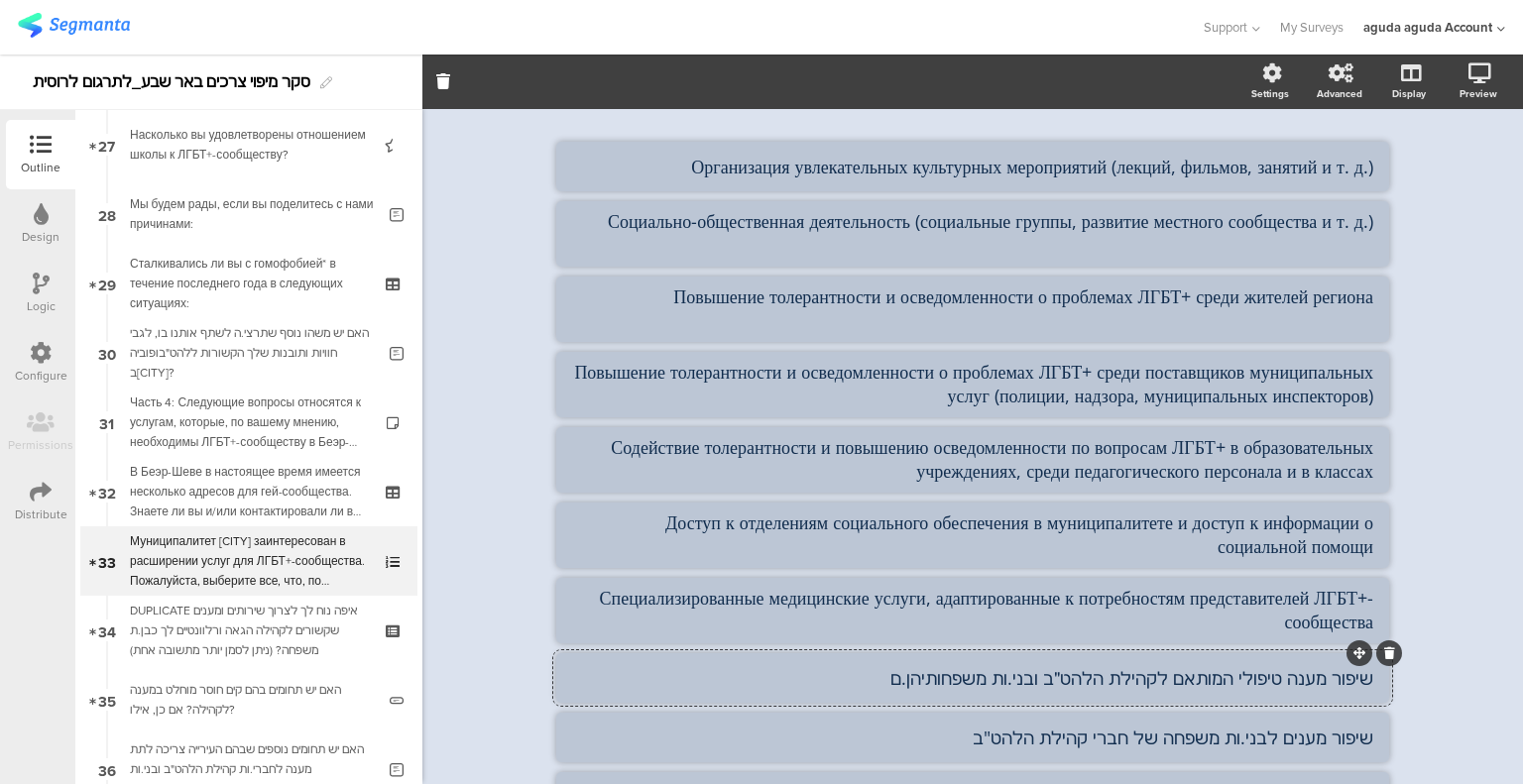 click on "שיפור מענה טיפולי המותאם לקהילת הלהט״ב ובני.ות משפחותיהן.ם" 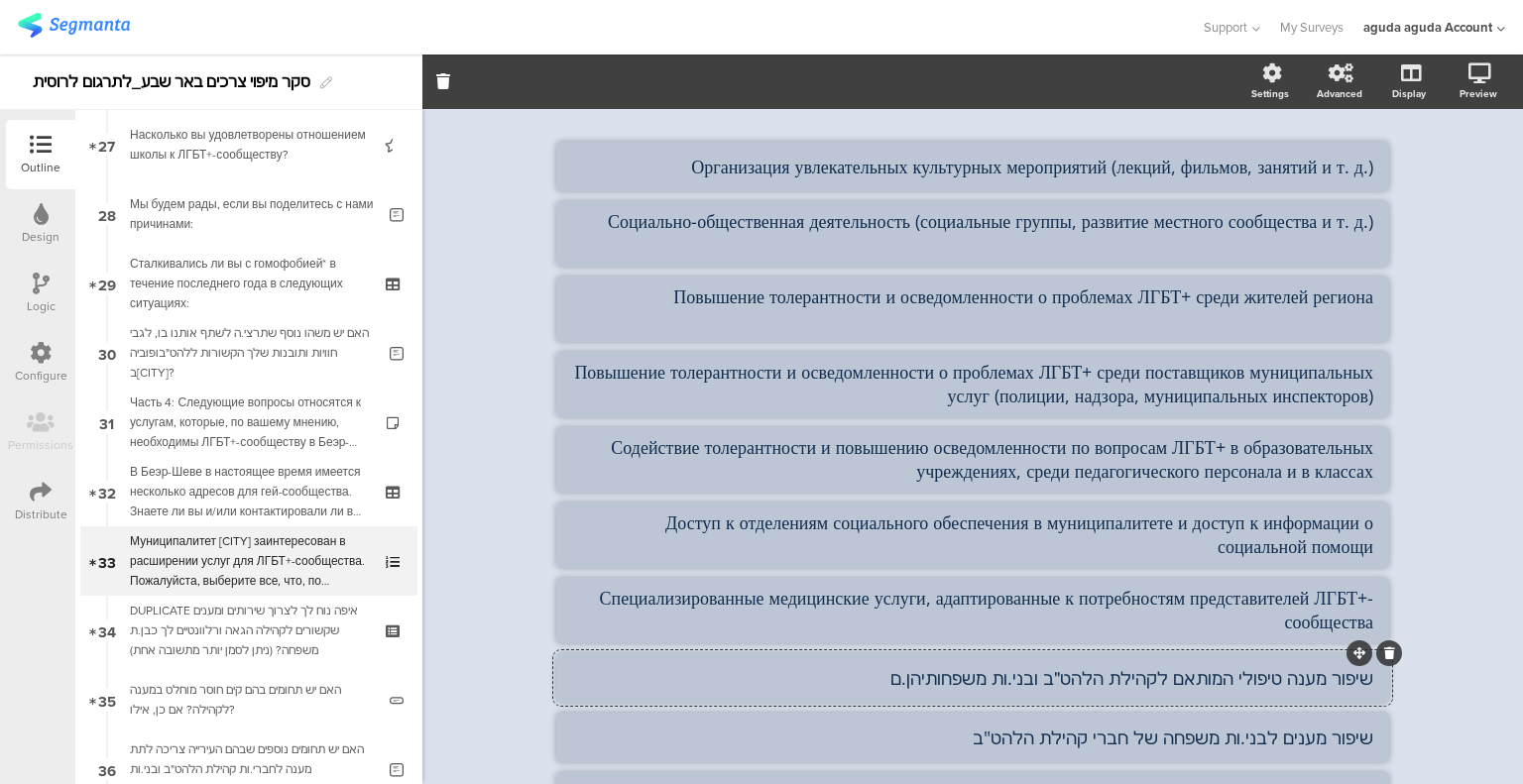 click on "שיפור מענה טיפולי המותאם לקהילת הלהט״ב ובני.ות משפחותיהן.ם" 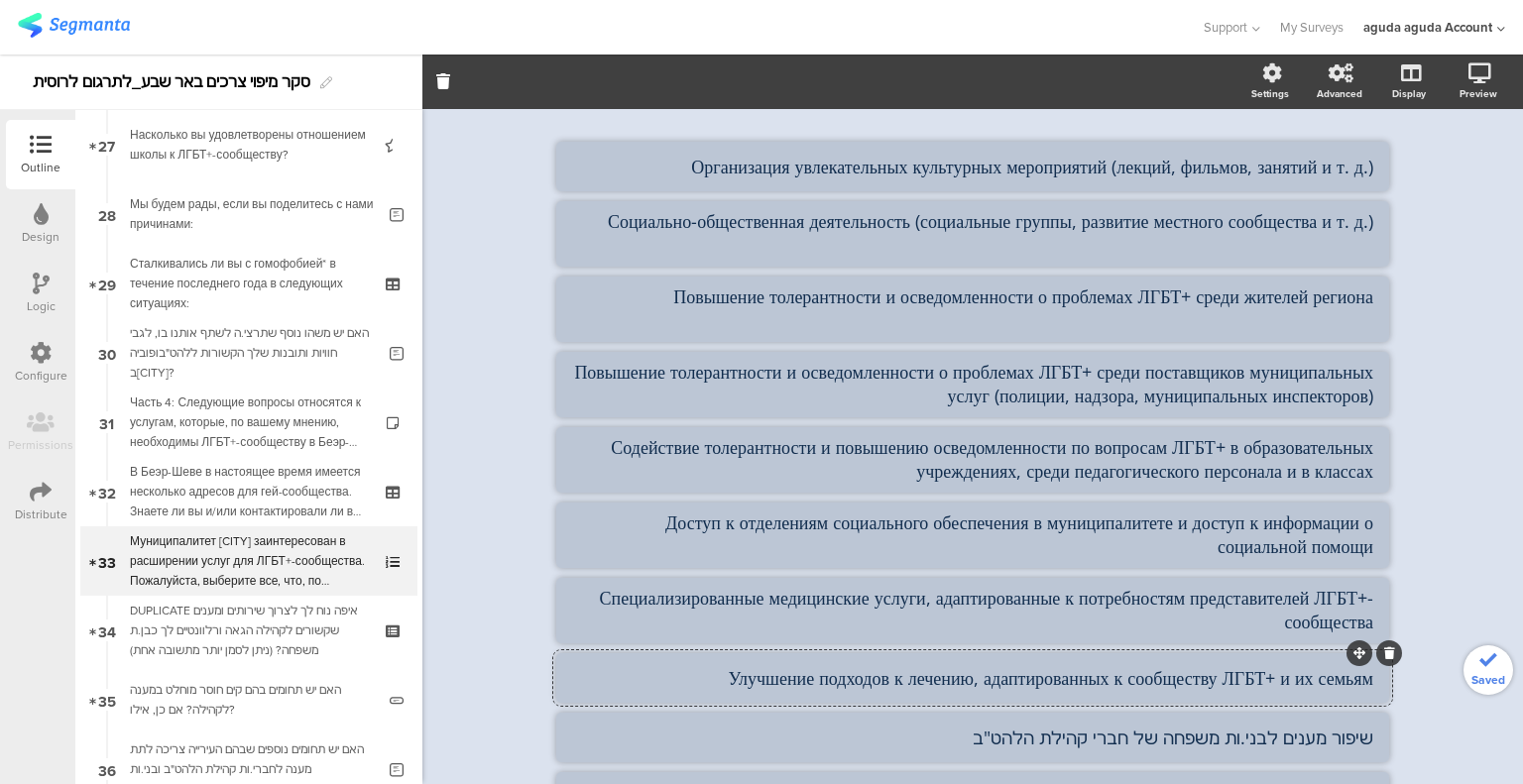 type on "Улучшение подходов к лечению, адаптированных к сообществу ЛГБТ+ и их семьям" 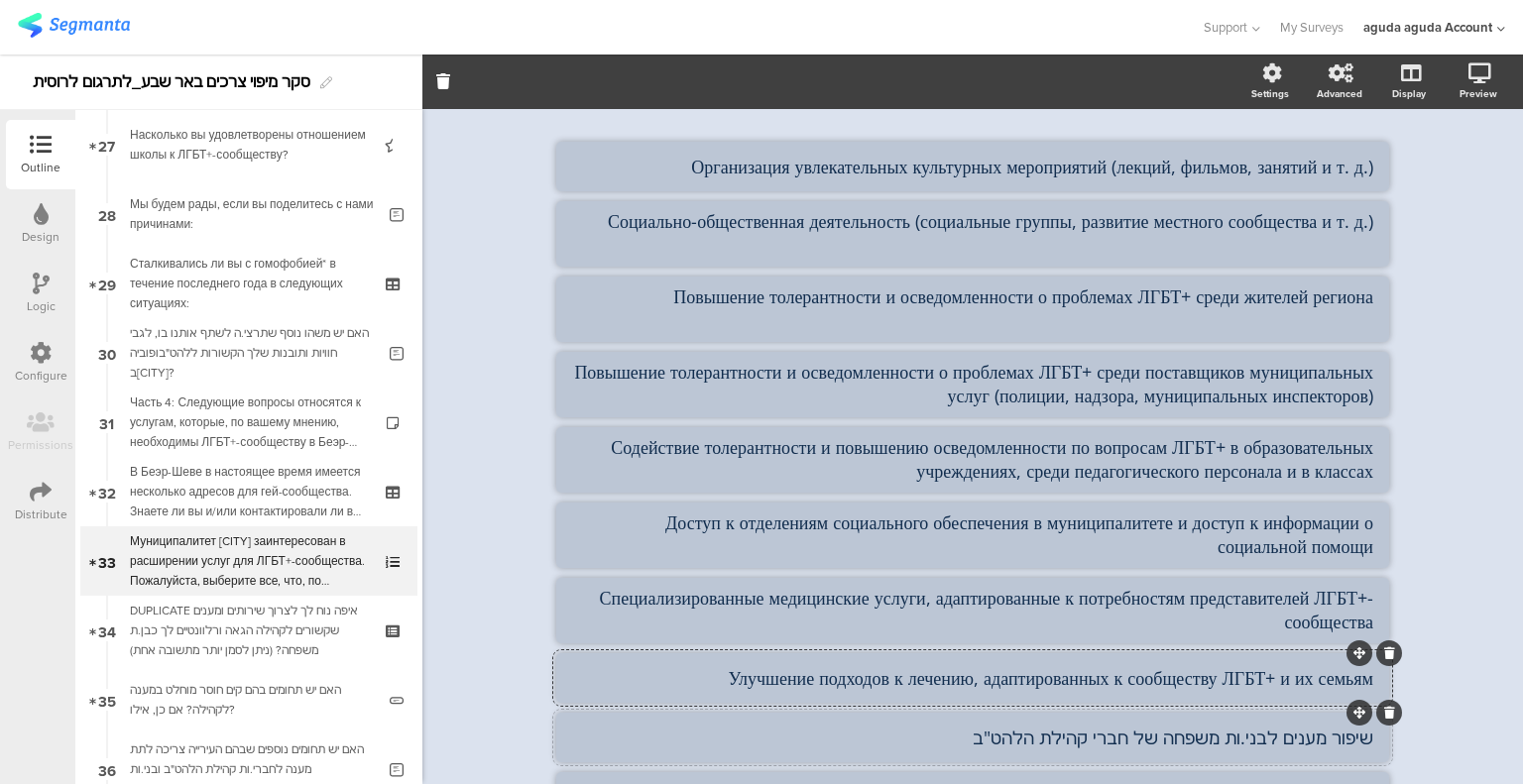 click on "שיפור מענים לבני.ות משפחה של חברי קהילת הלהט"ב" 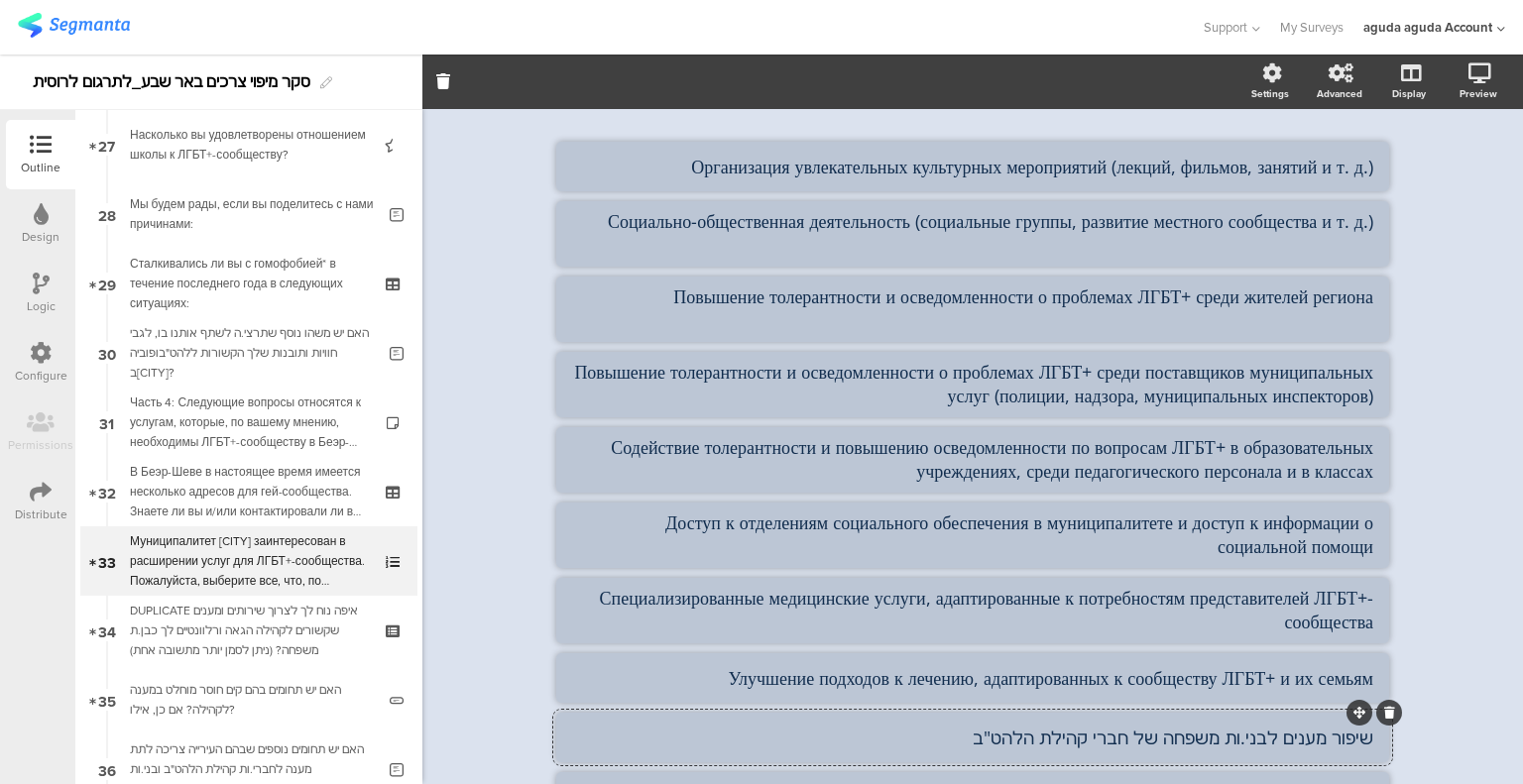 click on "שיפור מענים לבני.ות משפחה של חברי קהילת הלהט"ב" 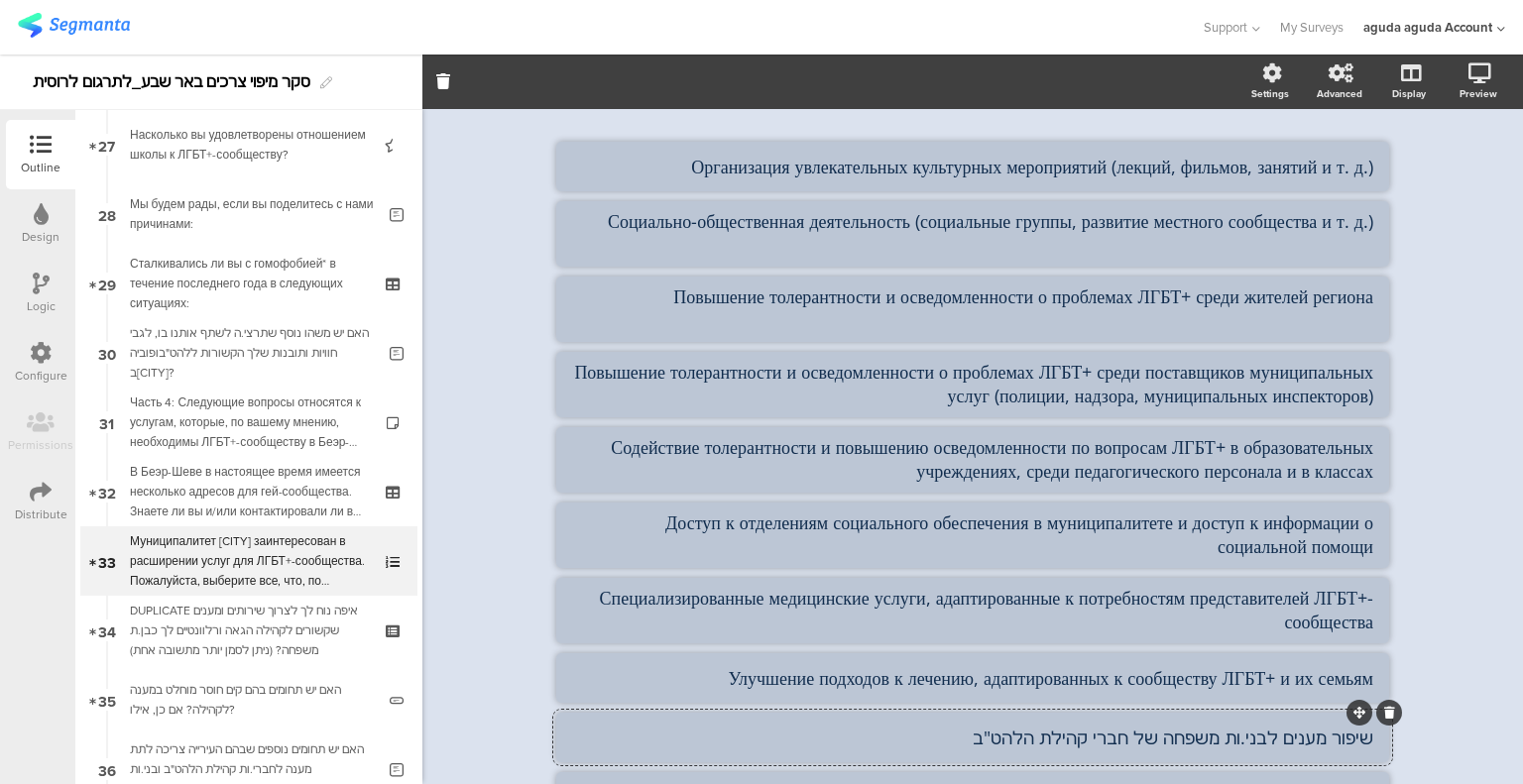 click on "שיפור מענים לבני.ות משפחה של חברי קהילת הלהט"ב" 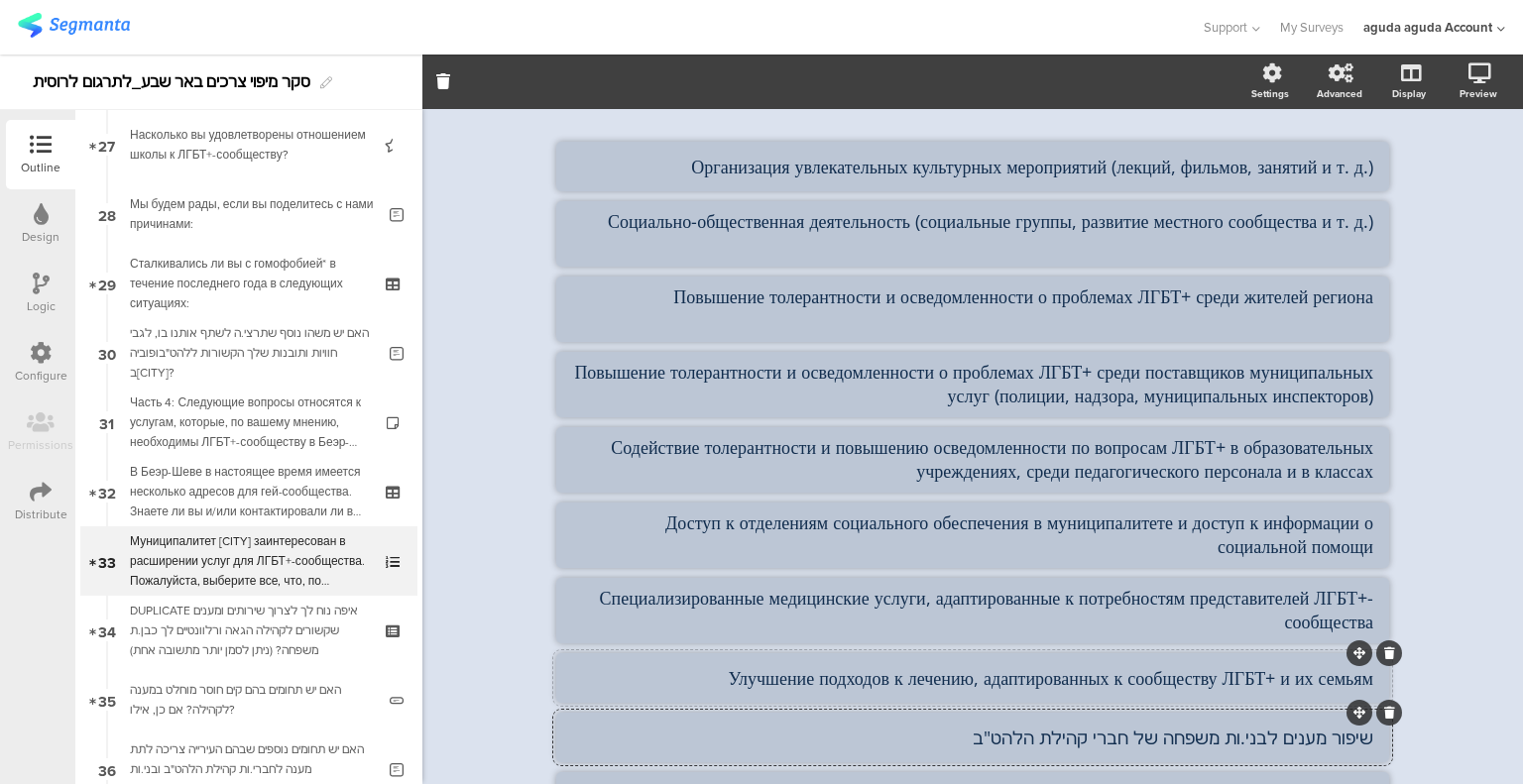 paste on "Улучшение услуг для членов семей представителей ЛГБТ+-сообщества" 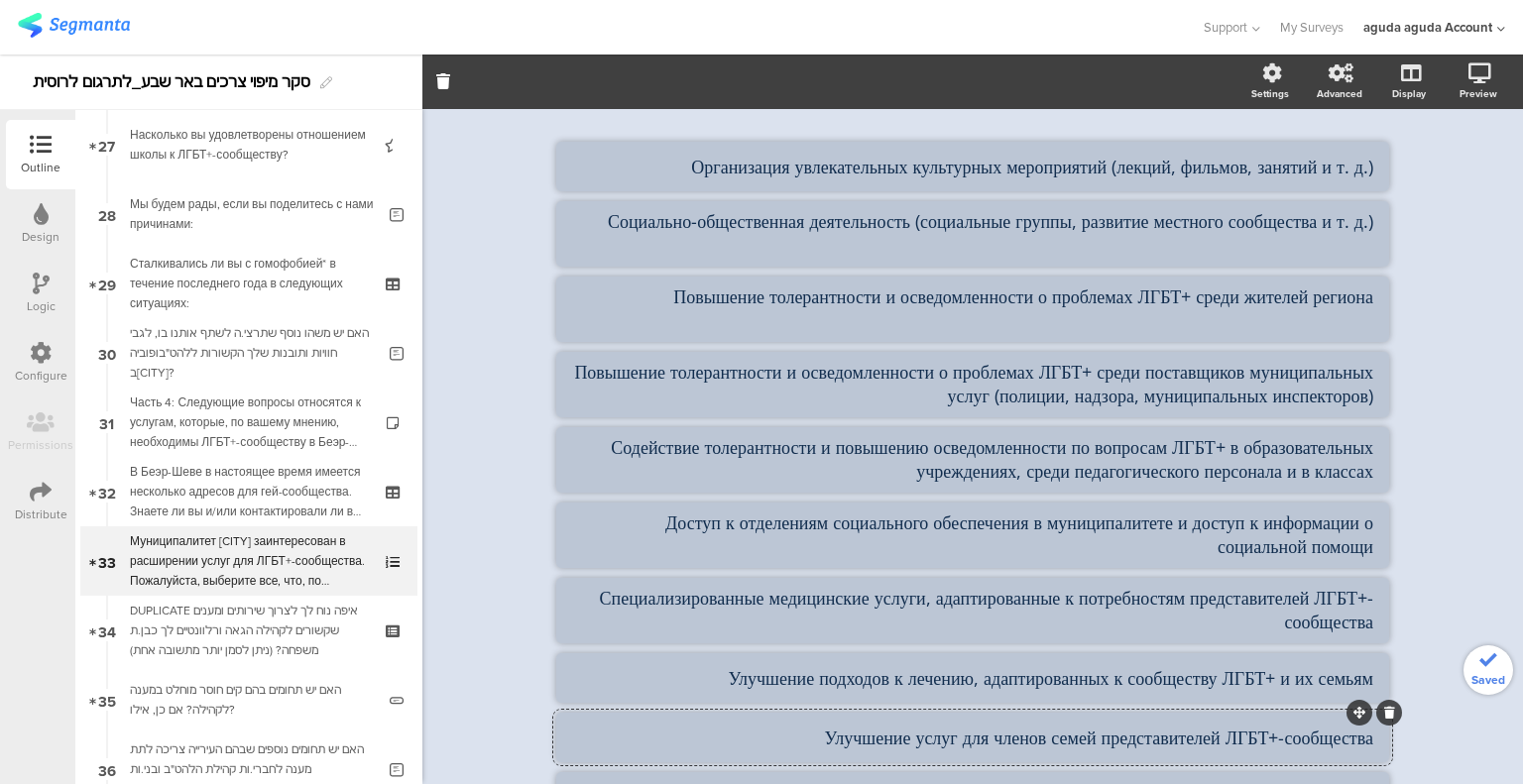 scroll, scrollTop: 496, scrollLeft: 0, axis: vertical 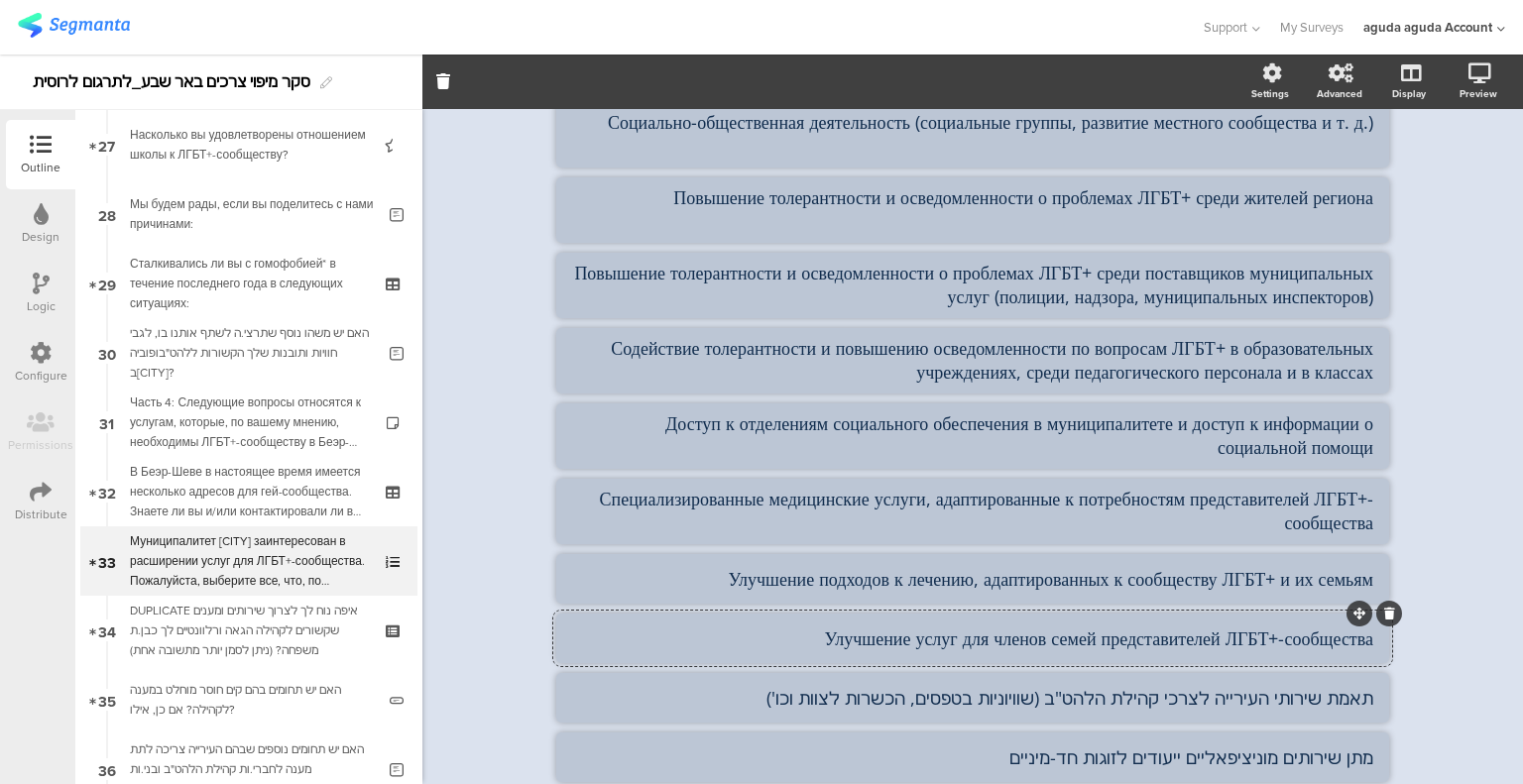 type on "Улучшение услуг для членов семей представителей ЛГБТ+-сообщества" 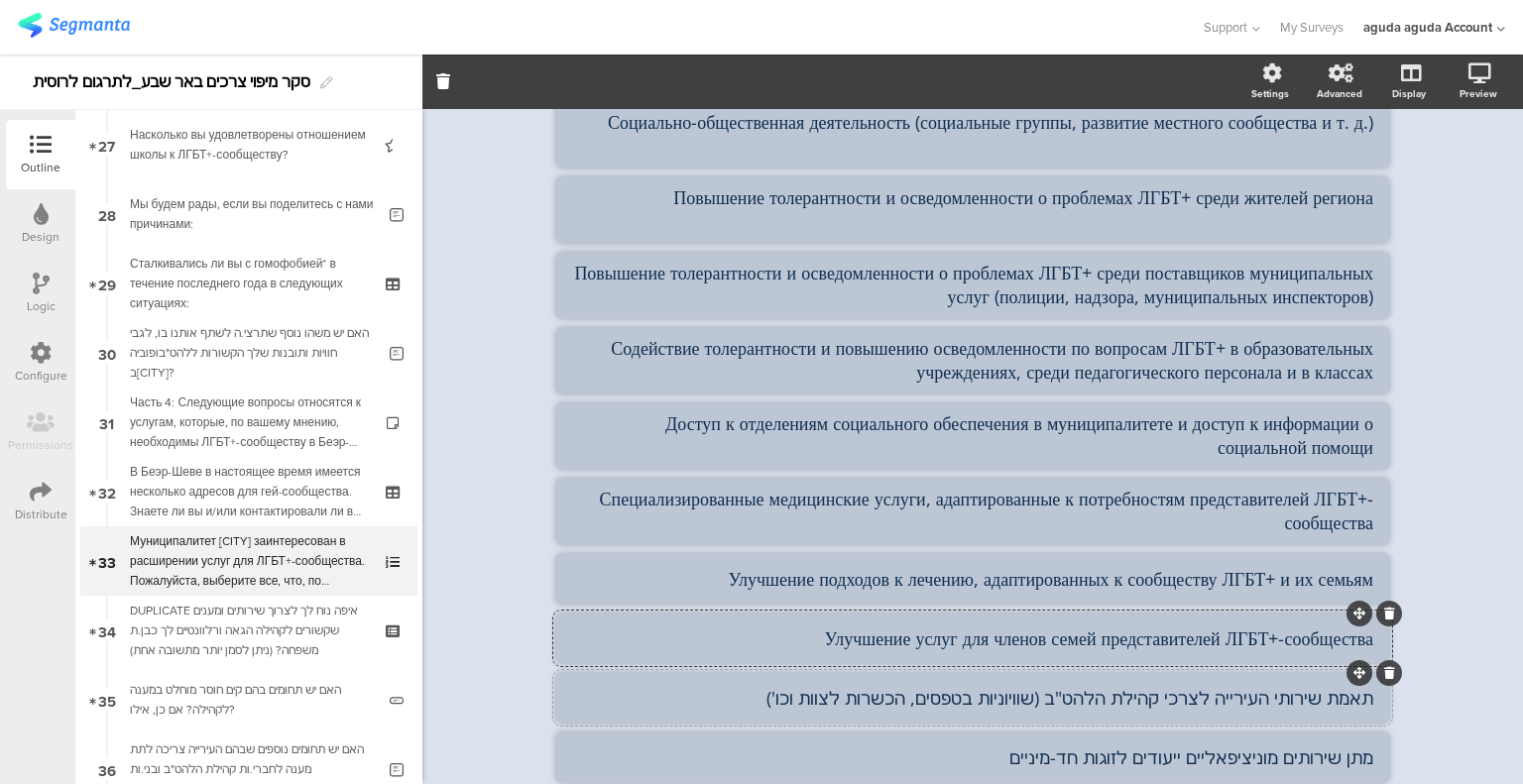 click on "תאמת שירותי העירייה לצרכי קהילת הלהט"ב (שוויוניות בטפסים, הכשרות לצוות וכו')" 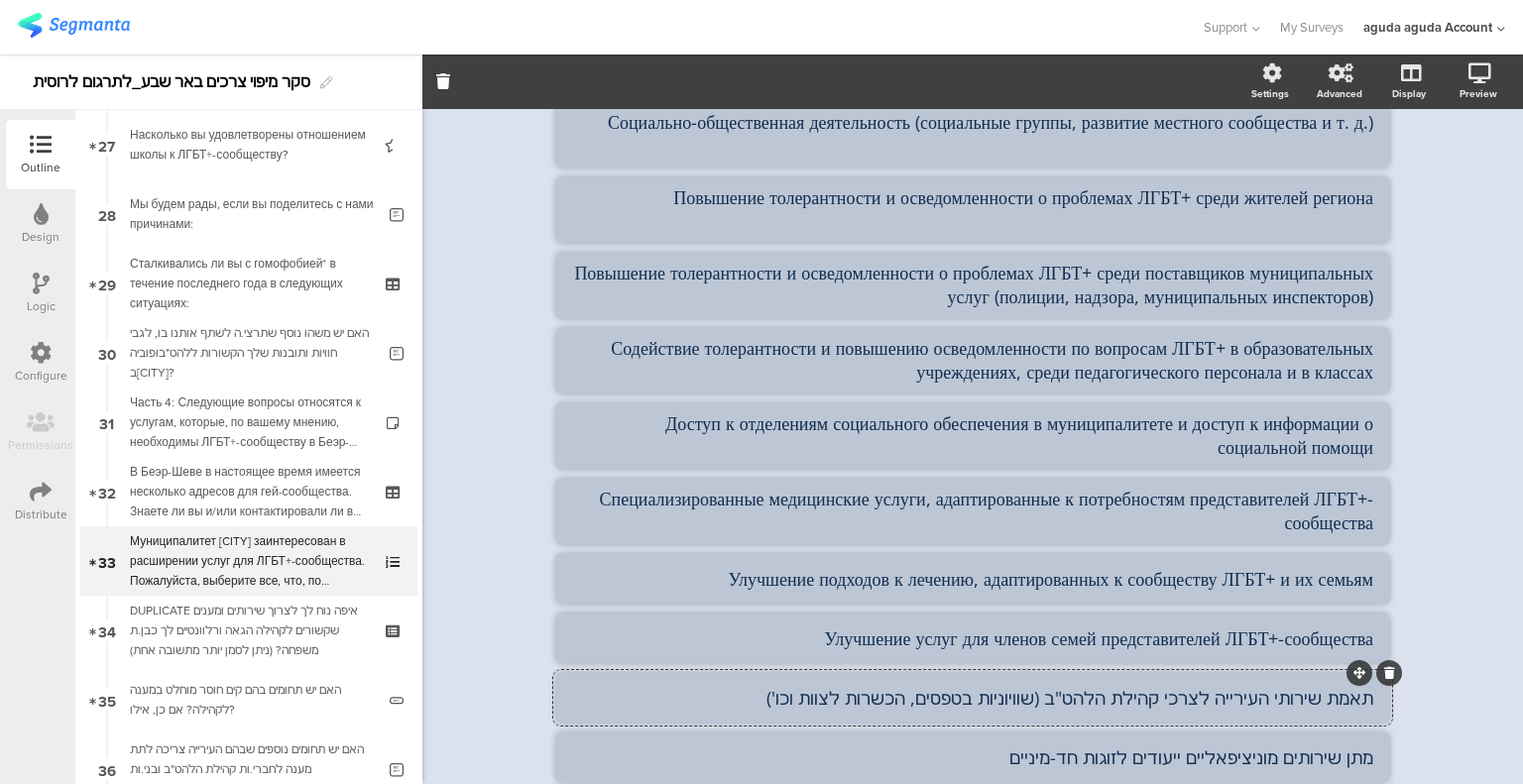 click on "תאמת שירותי העירייה לצרכי קהילת הלהט"ב (שוויוניות בטפסים, הכשרות לצוות וכו')" 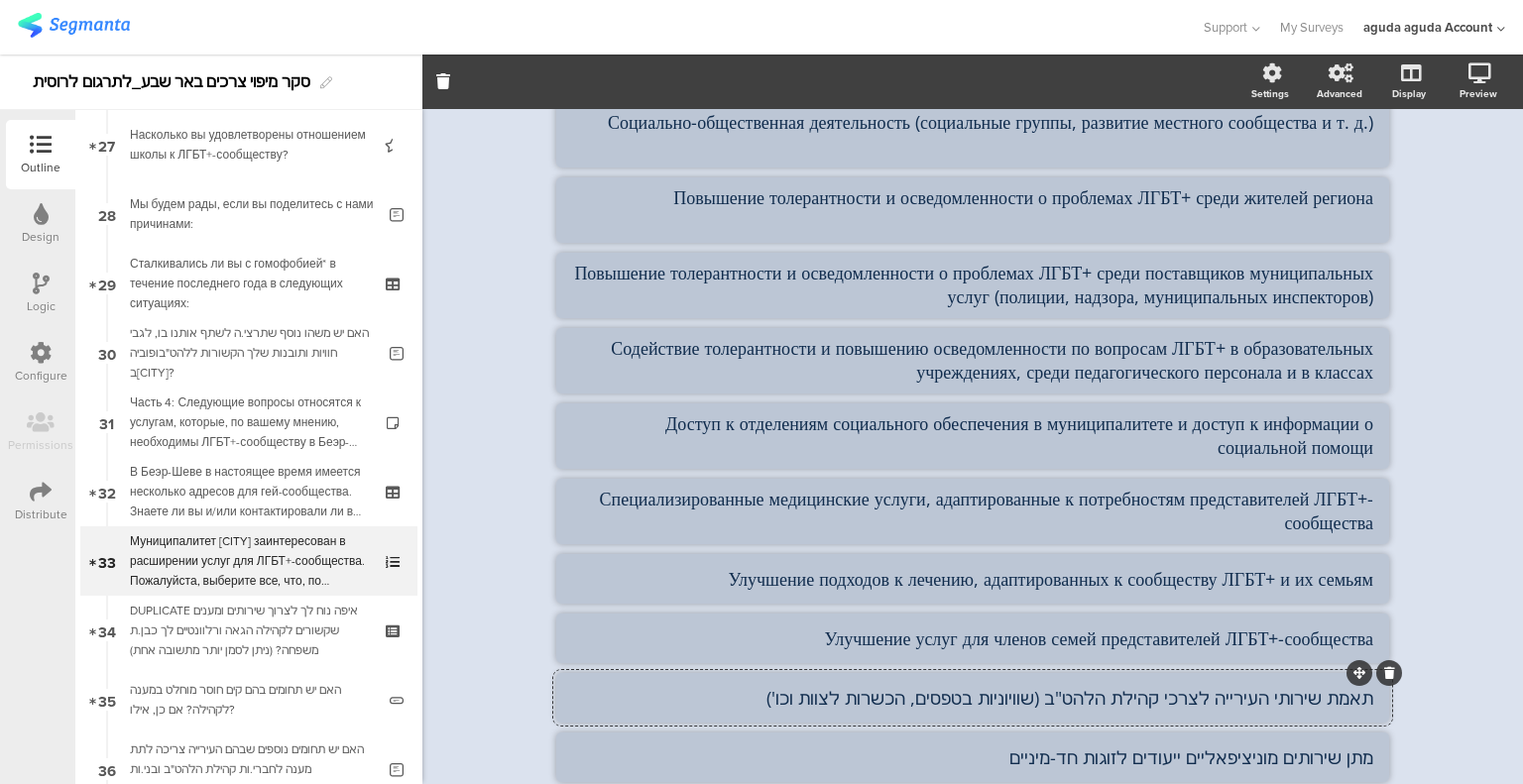 click on "תאמת שירותי העירייה לצרכי קהילת הלהט"ב (שוויוניות בטפסים, הכשרות לצוות וכו')" 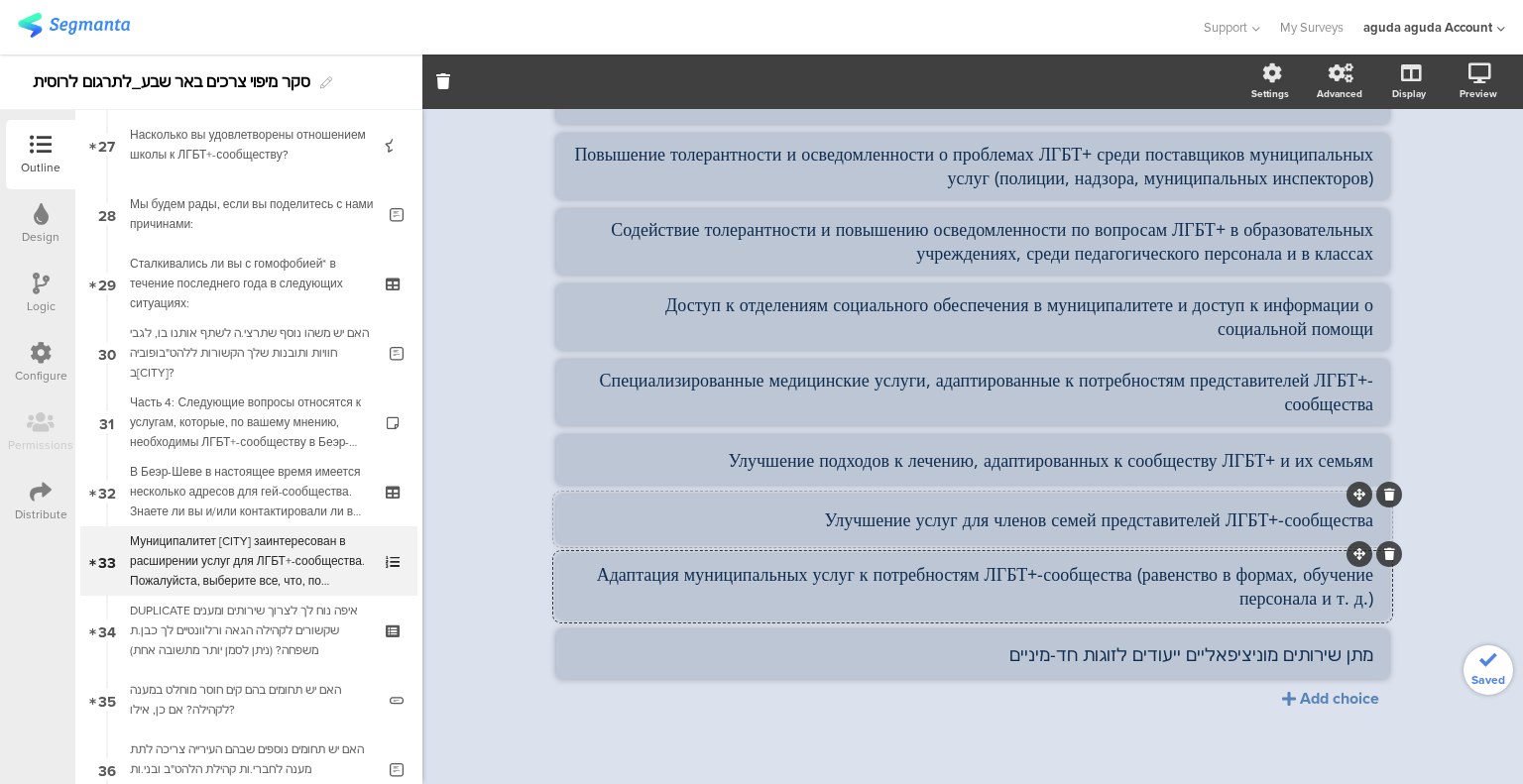 scroll, scrollTop: 618, scrollLeft: 0, axis: vertical 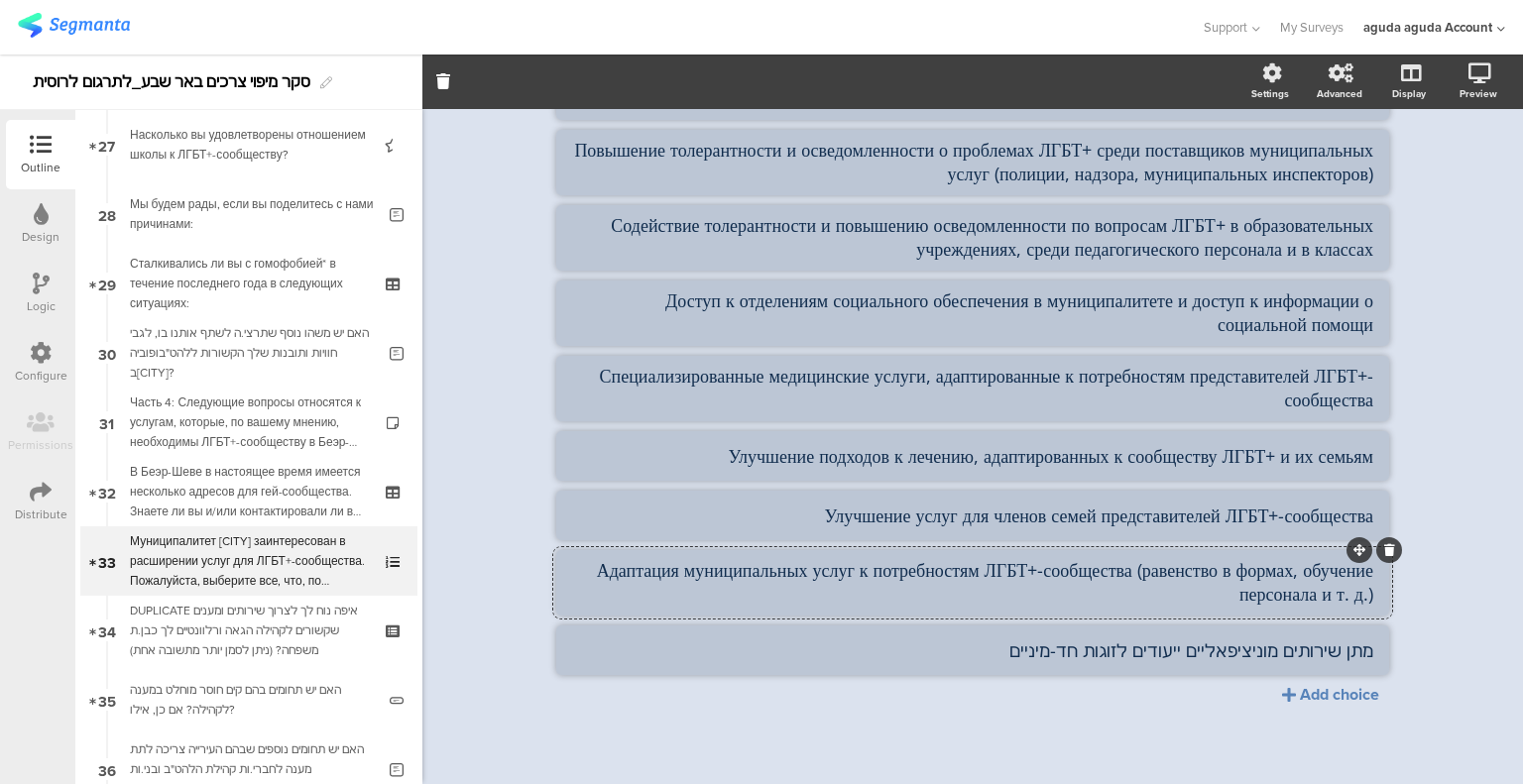 type on "Адаптация муниципальных услуг к потребностям ЛГБТ+-сообщества (равенство в формах, обучение персонала и т. д.)" 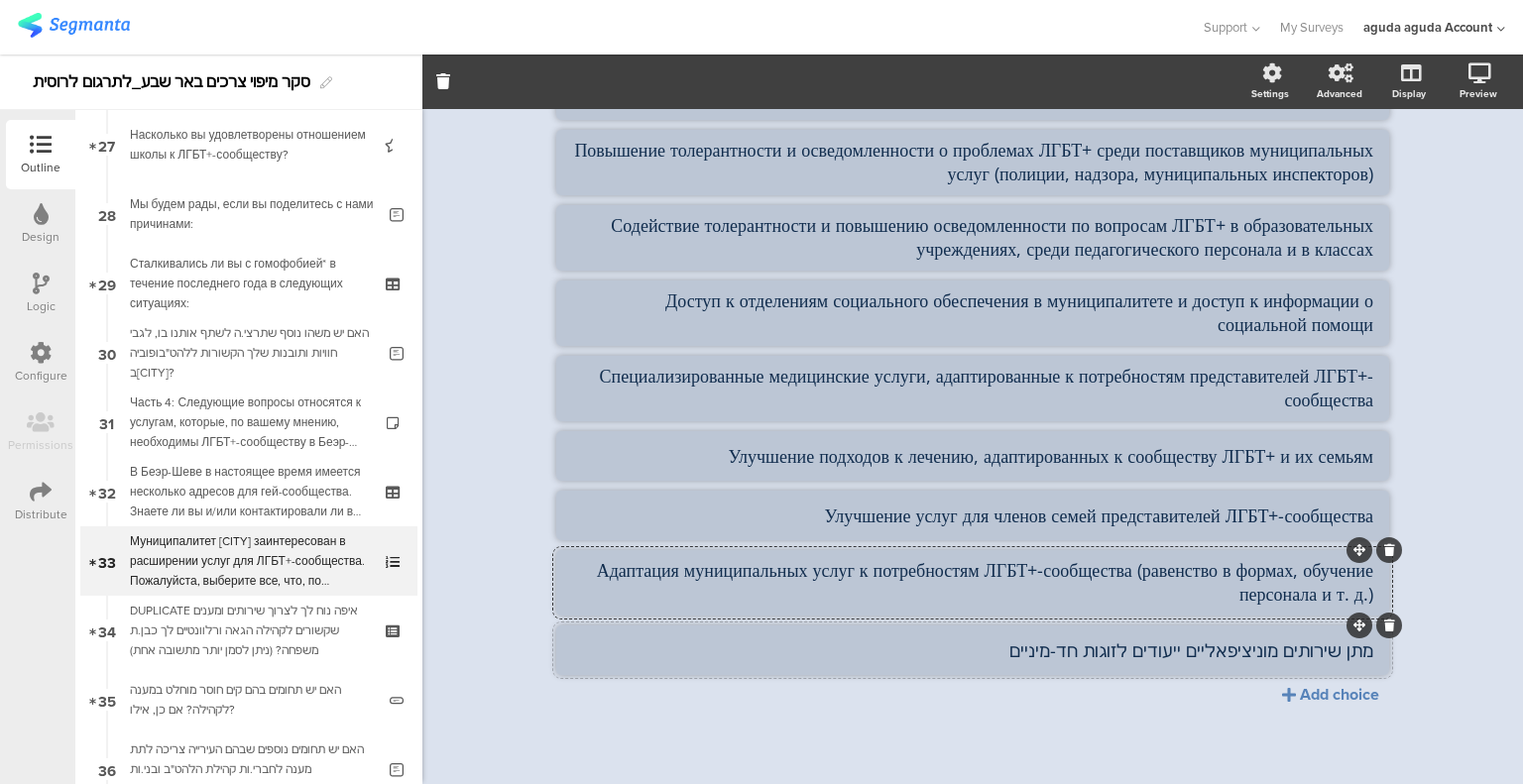 click on "מתן שירותים מוניציפאליים ייעודים לזוגות חד-מיניים" 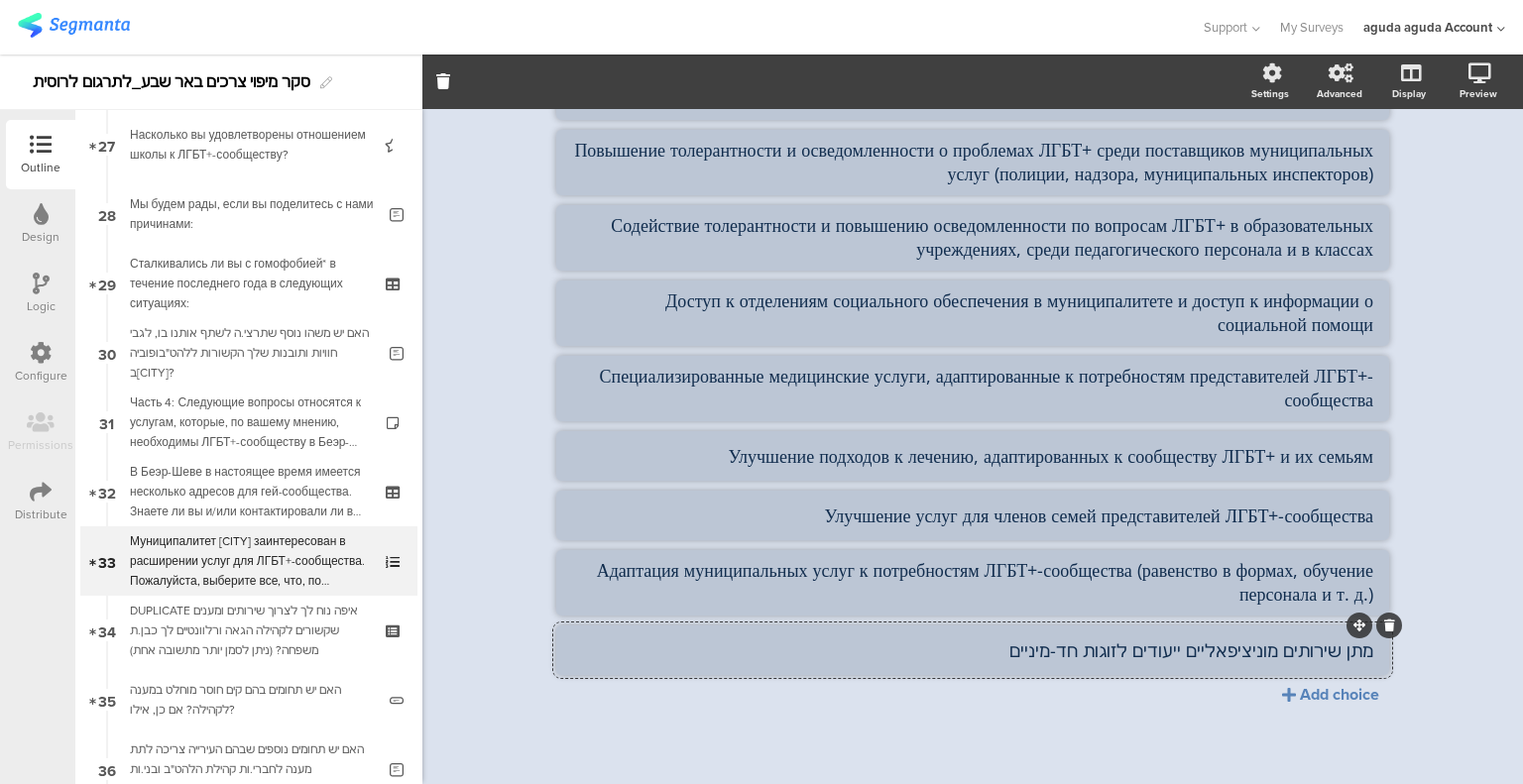 click on "מתן שירותים מוניציפאליים ייעודים לזוגות חד-מיניים" 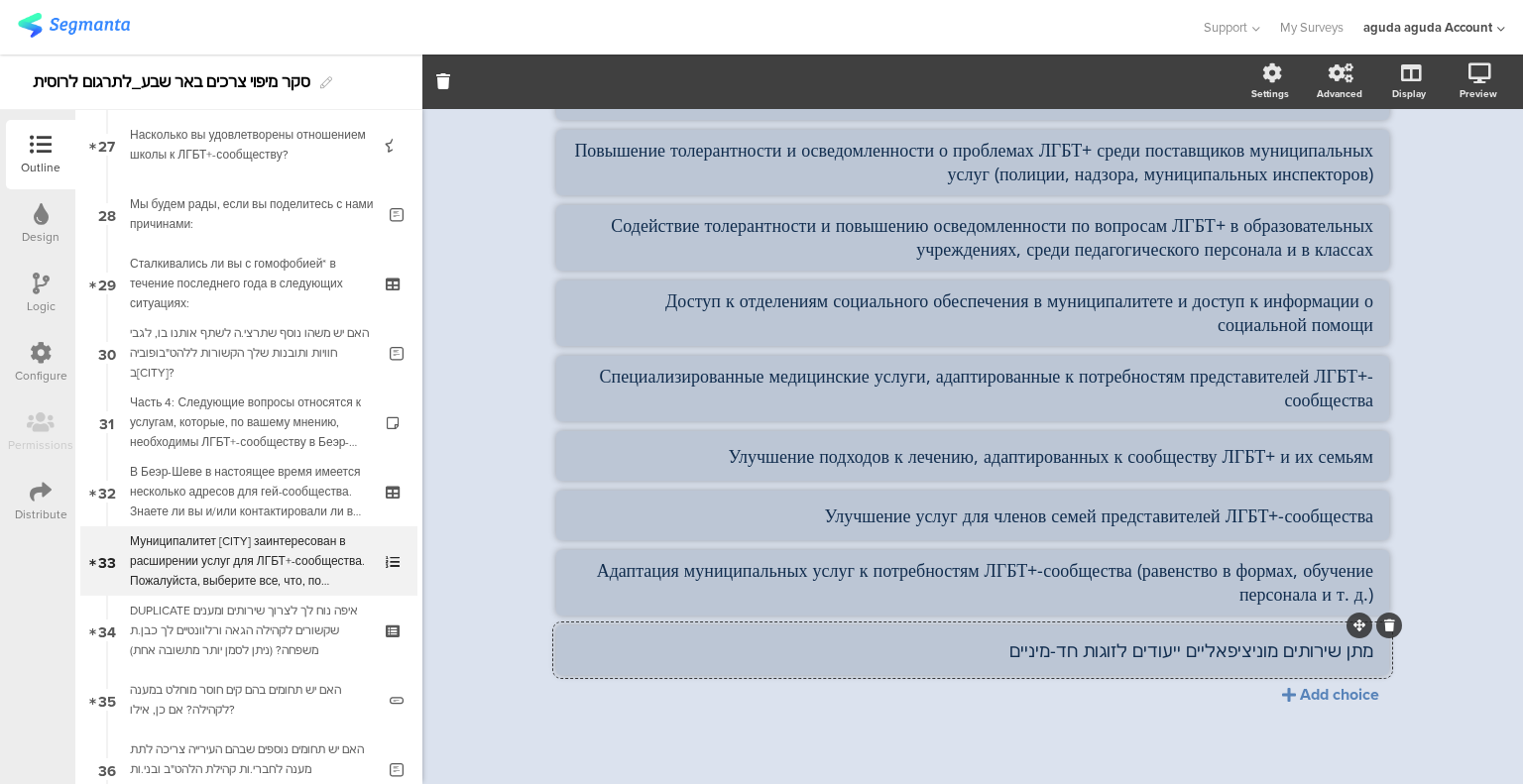 paste on "Предоставление муниципальных услуг специально для однополых пар" 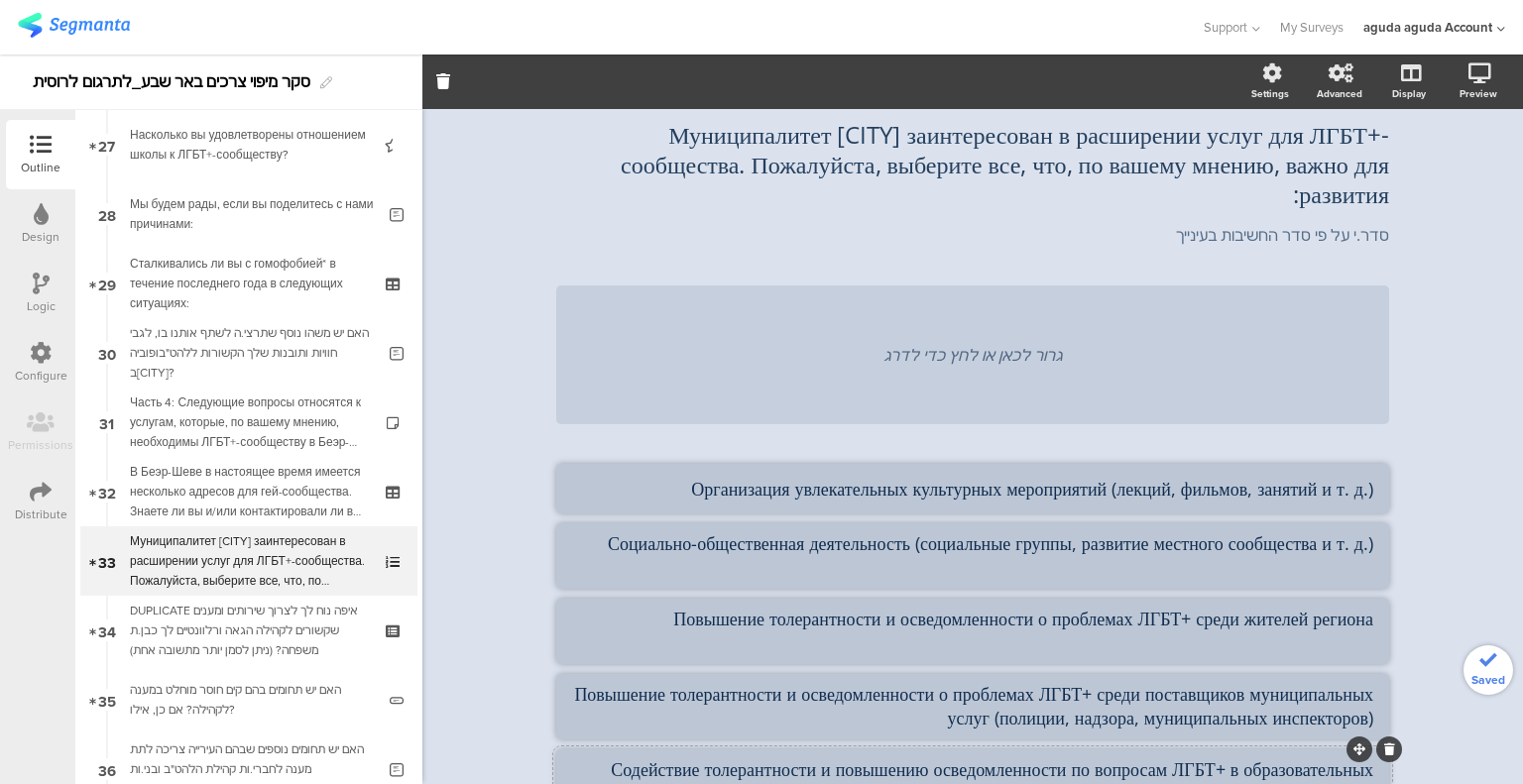 scroll, scrollTop: 0, scrollLeft: 0, axis: both 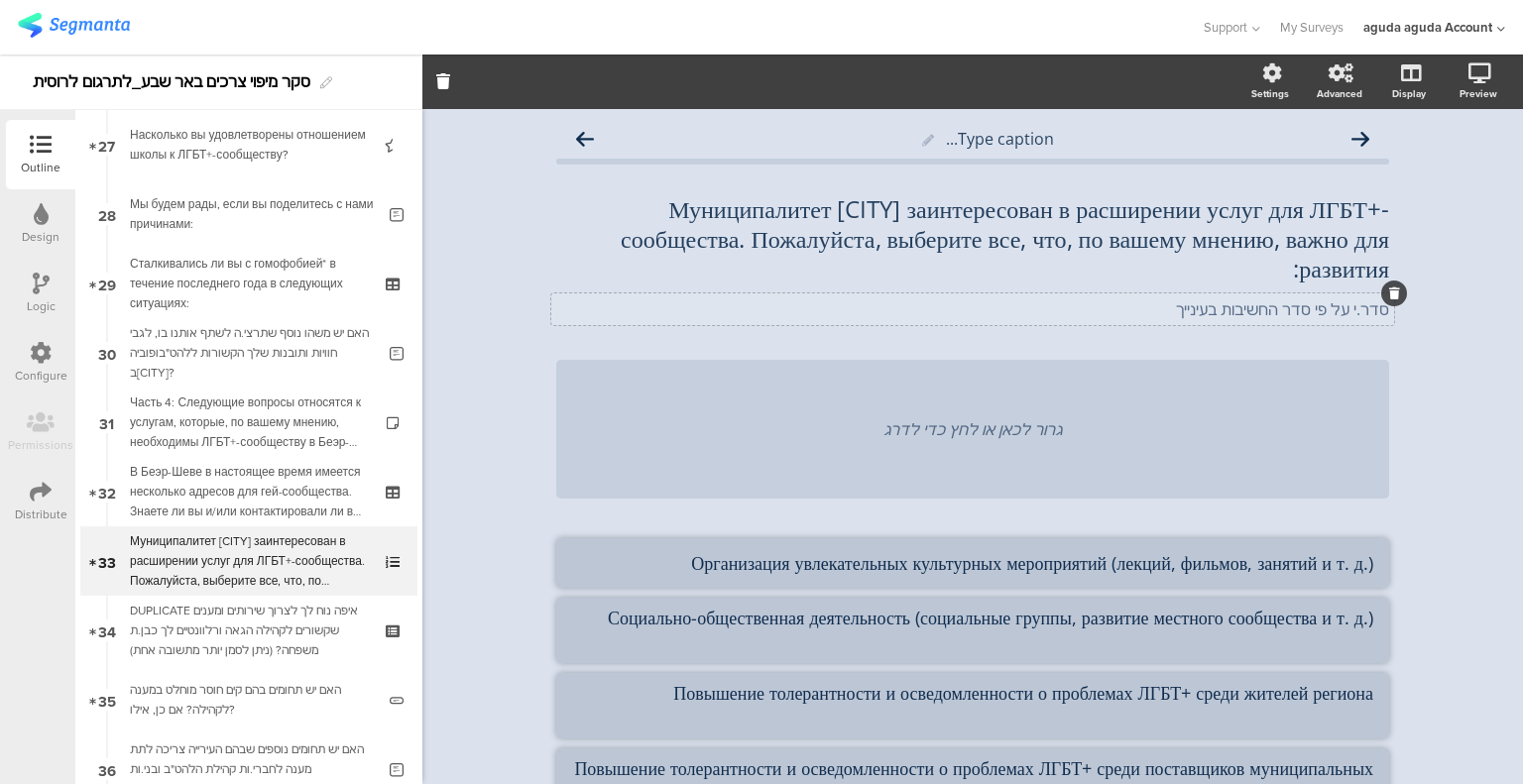 type on "Предоставление муниципальных услуг специально для однополых пар" 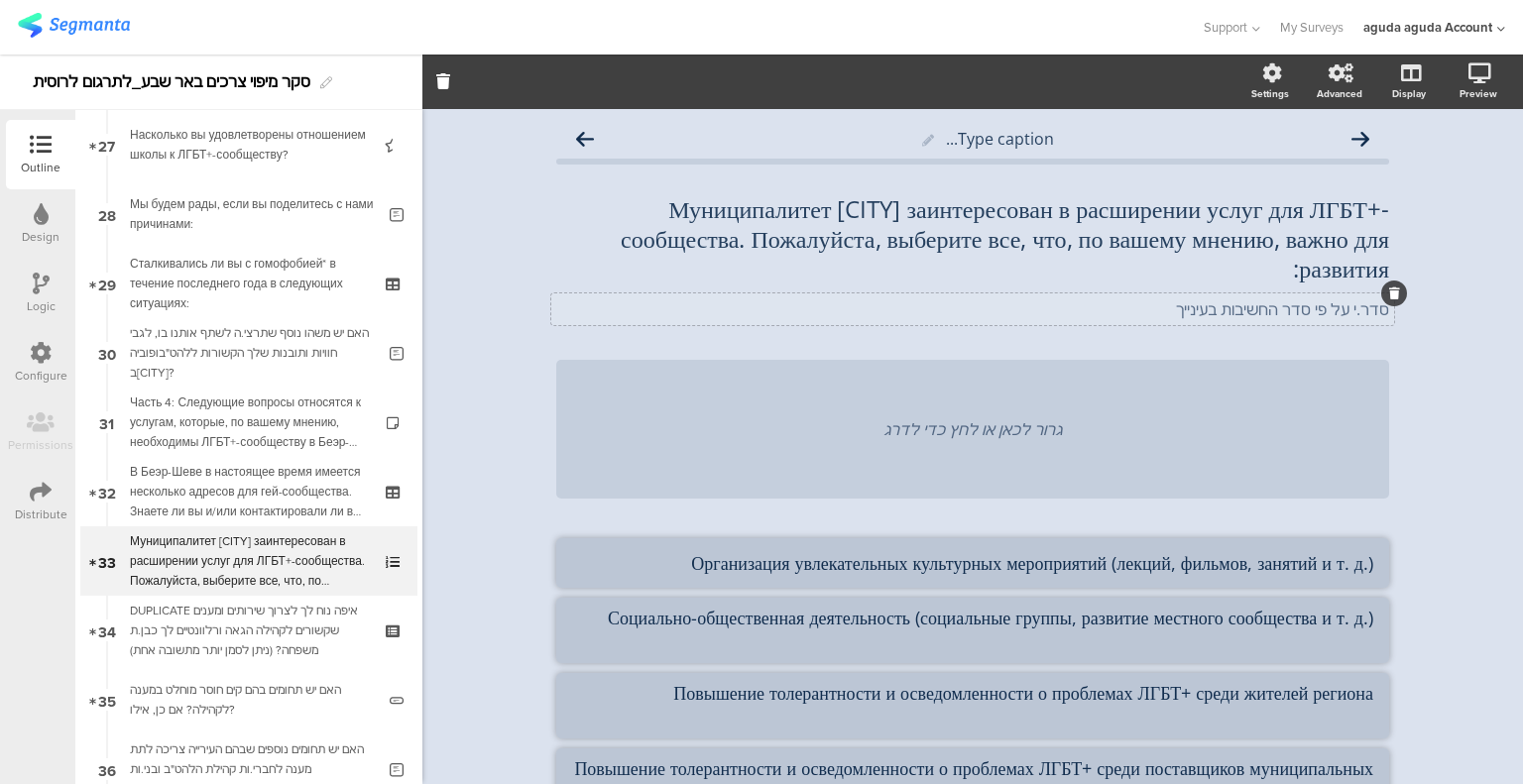 click on "סדר.י על פי סדר החשיבות בעינייך" 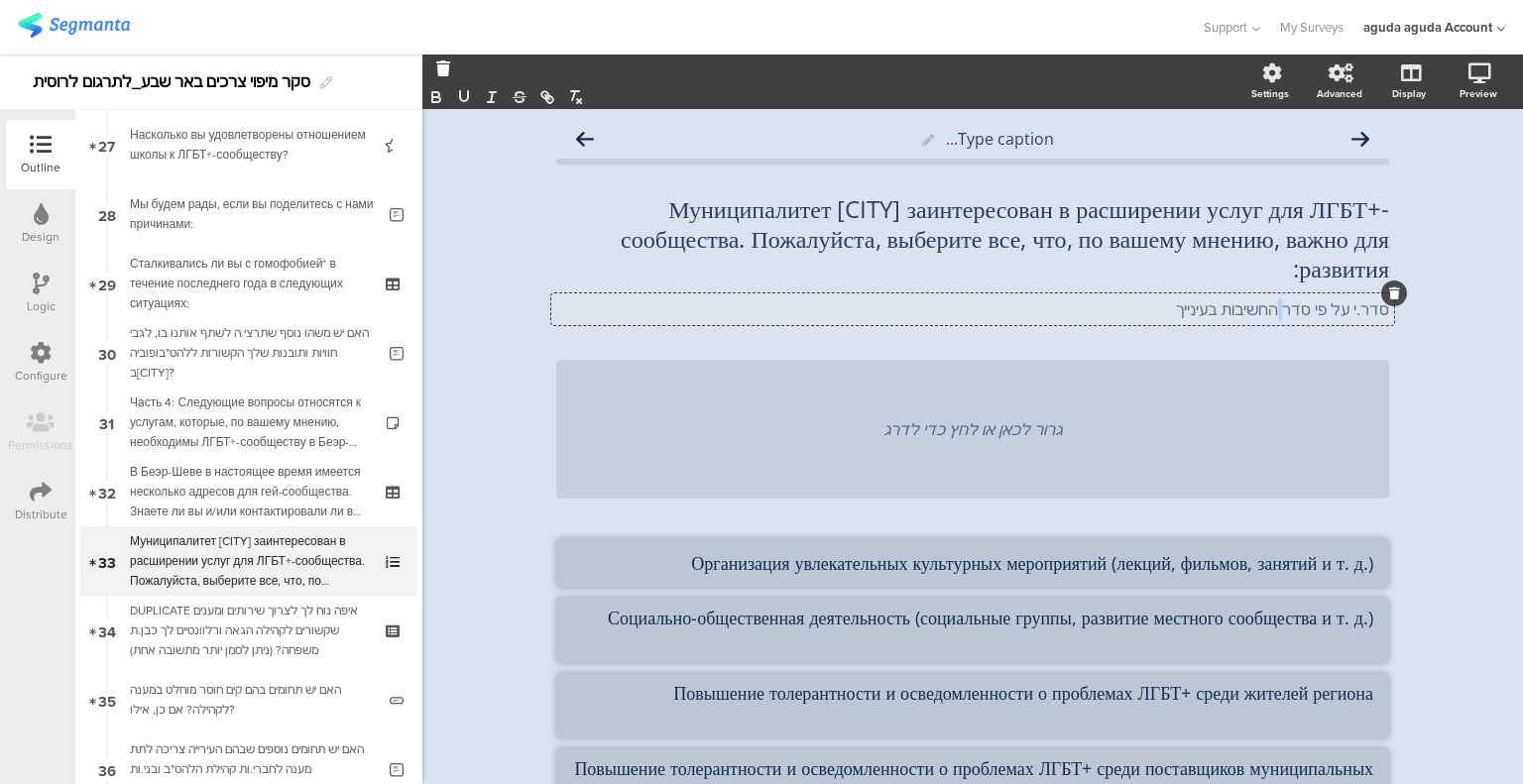 click on "סדר.י על פי סדר החשיבות בעינייך" 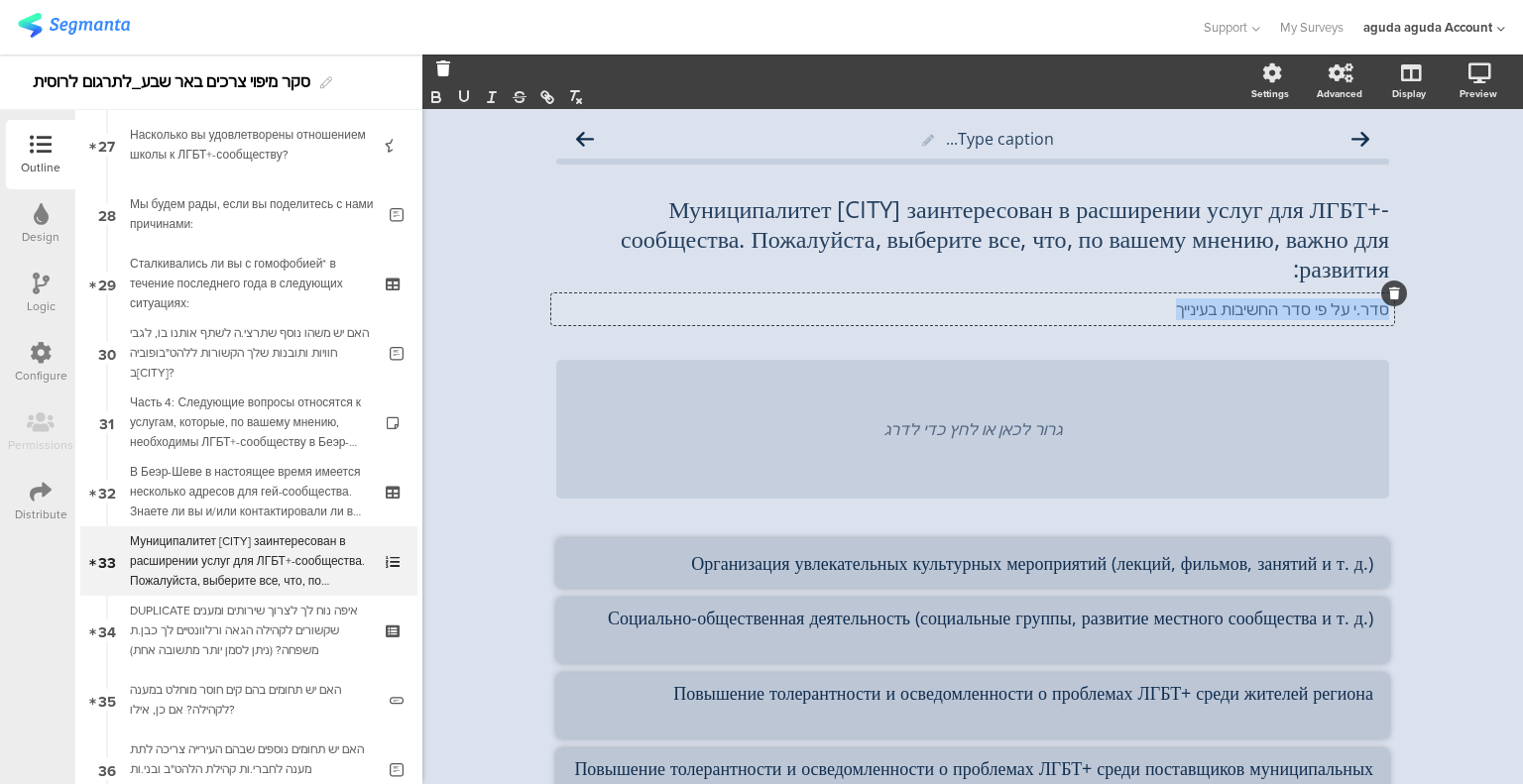 click on "סדר.י על פי סדר החשיבות בעינייך" 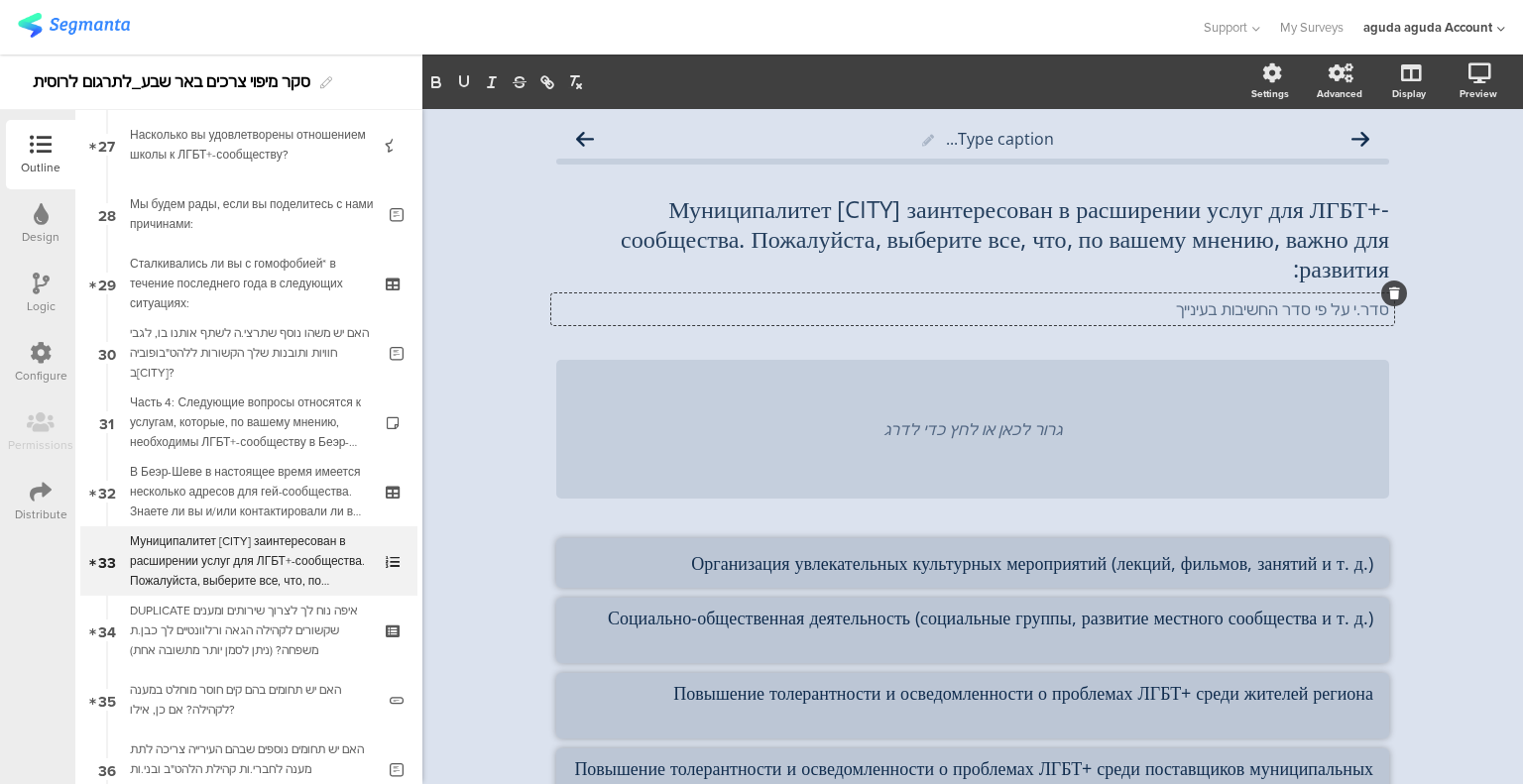 click on "גרור לכאן או לחץ כדי לדרג" 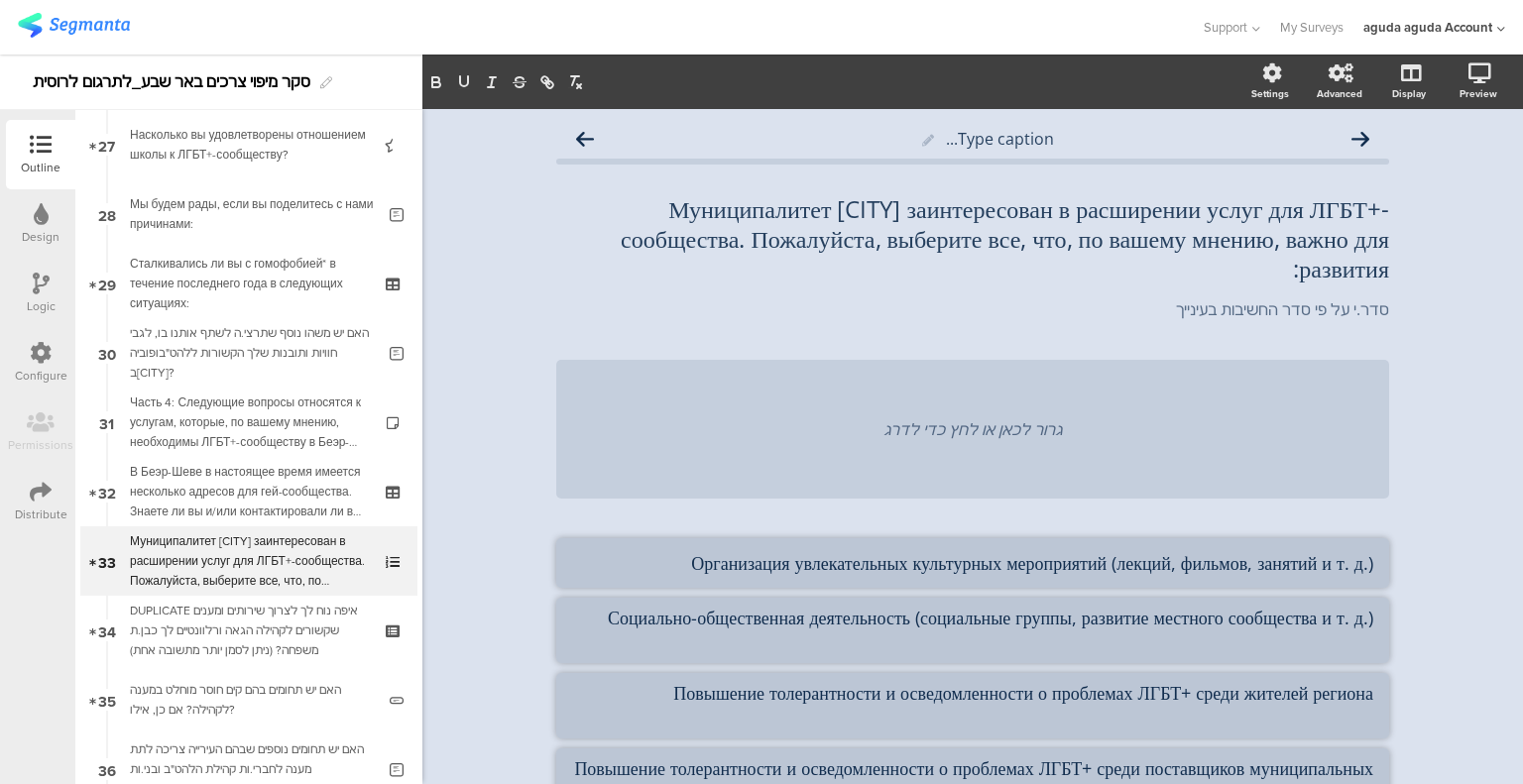 click on "גרור לכאן או לחץ כדי לדרג" 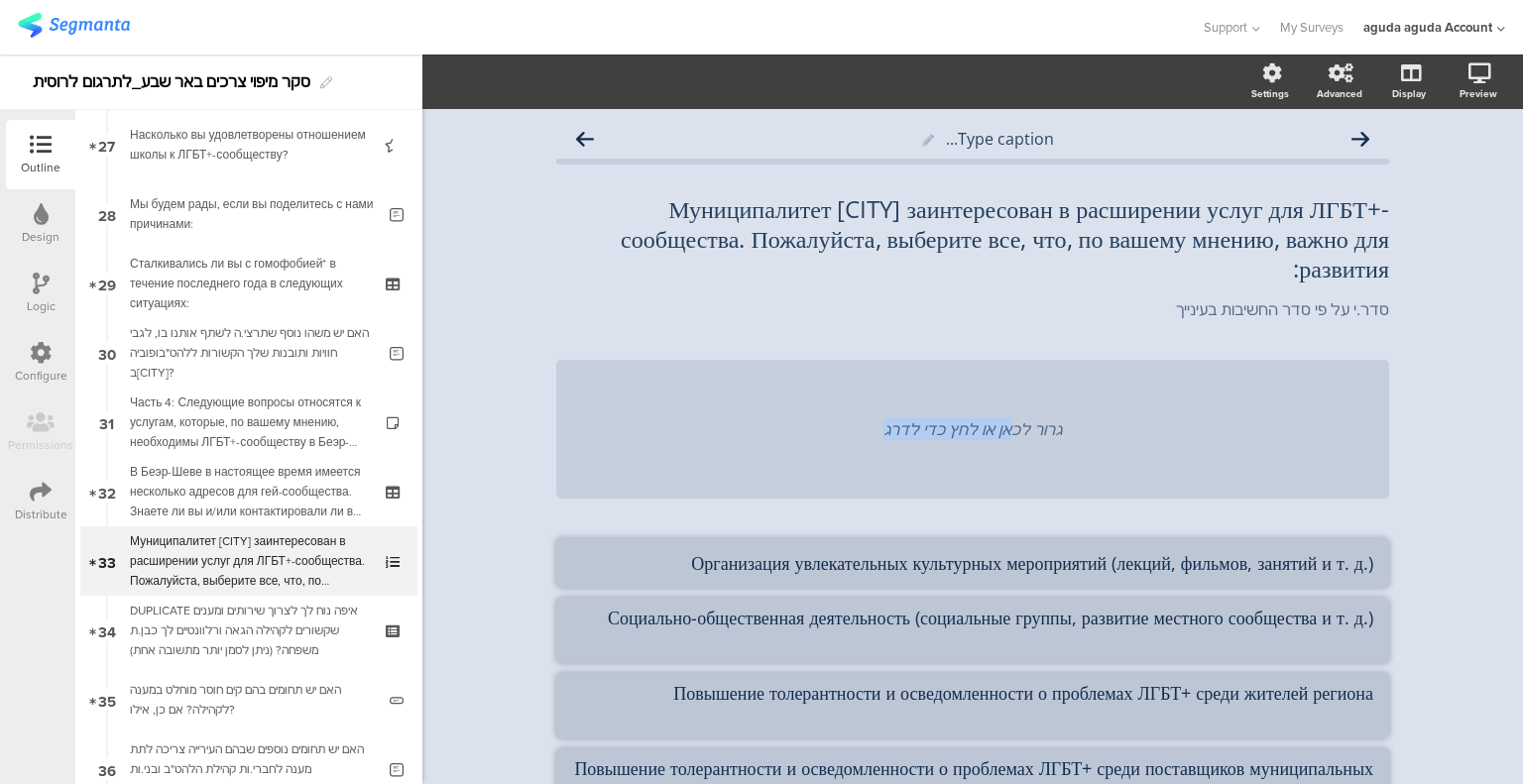 click on "גרור לכאן או לחץ כדי לדרג" 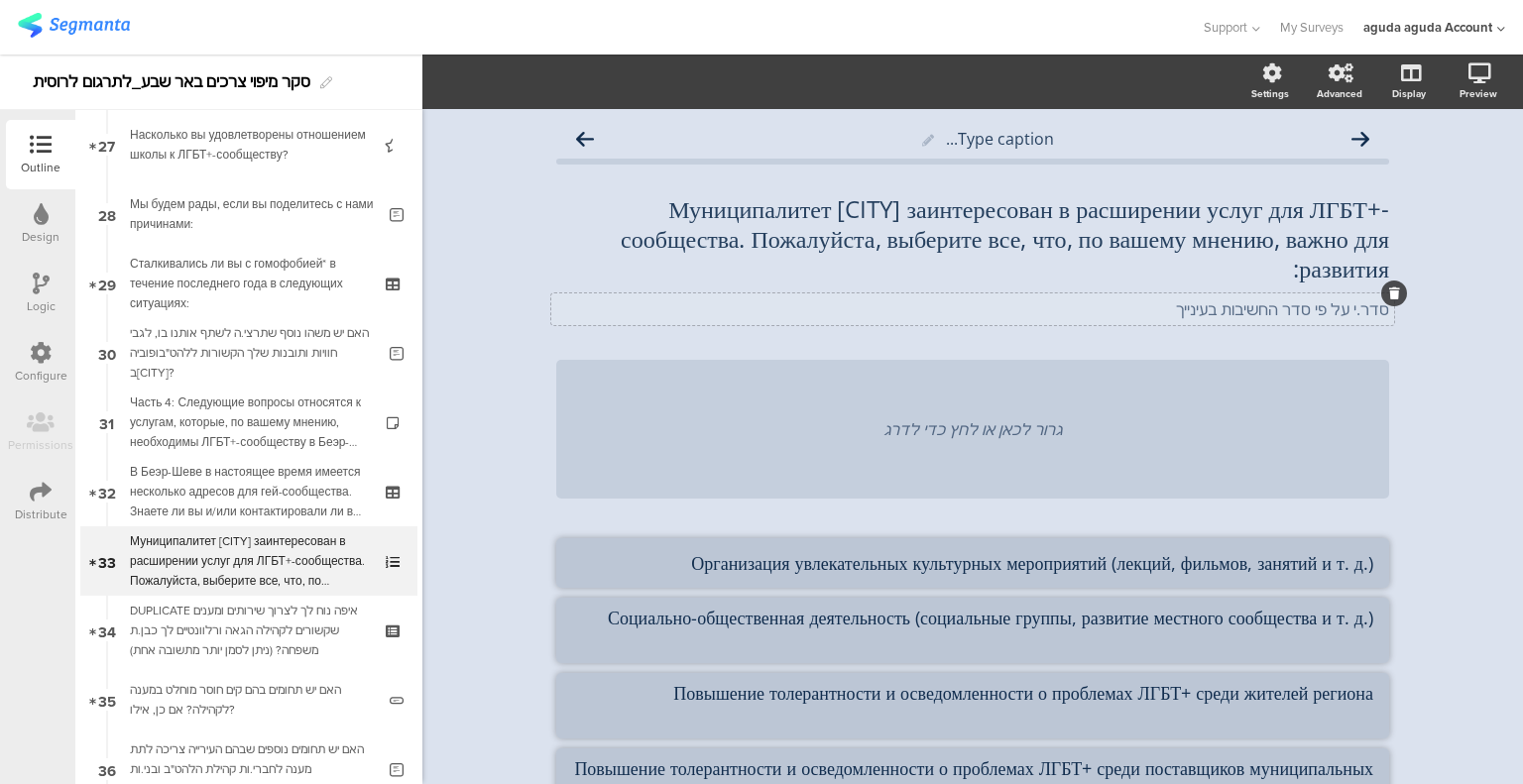 click on "סדר.י על פי סדר החשיבות בעינייך" 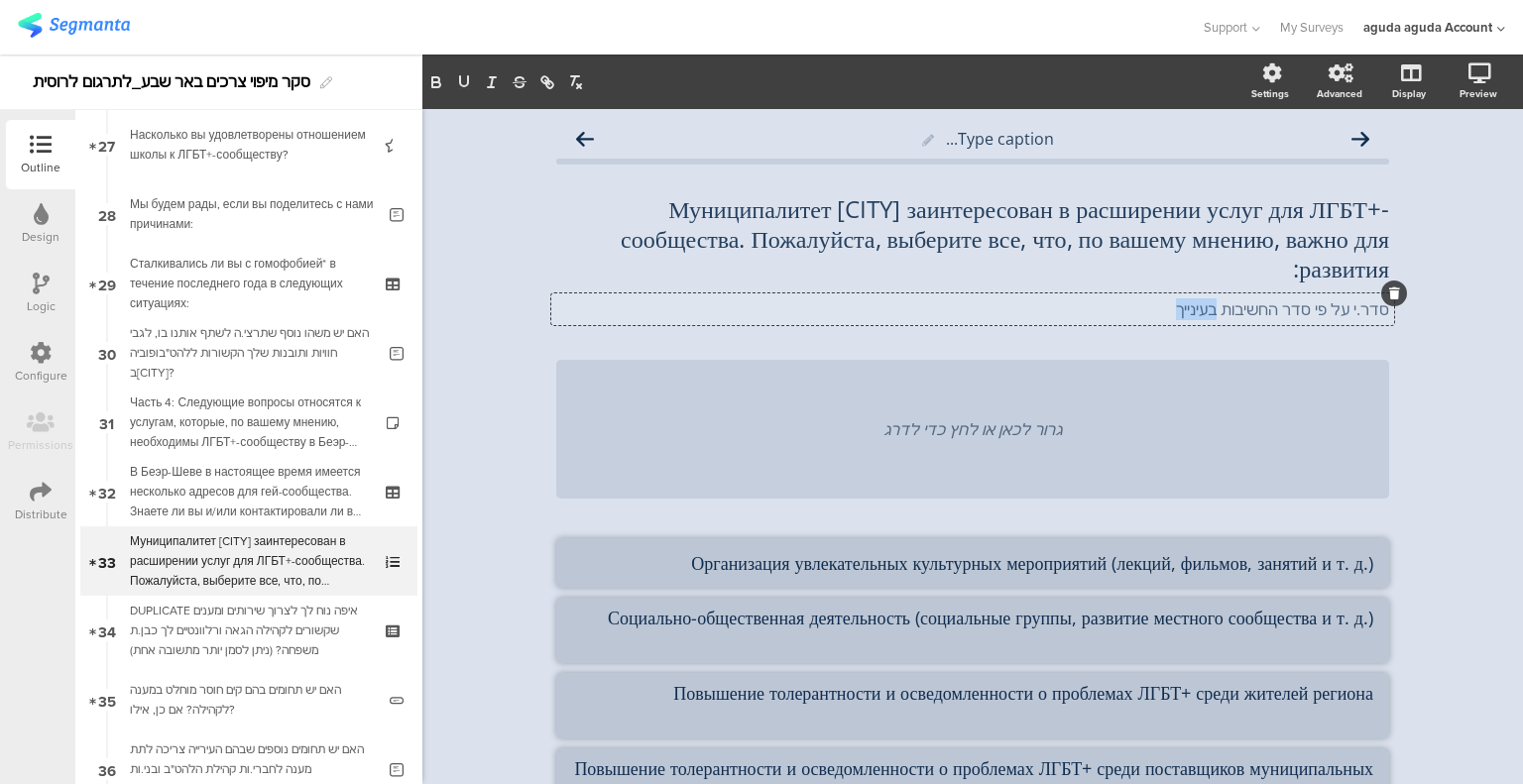 click on "סדר.י על פי סדר החשיבות בעינייך" 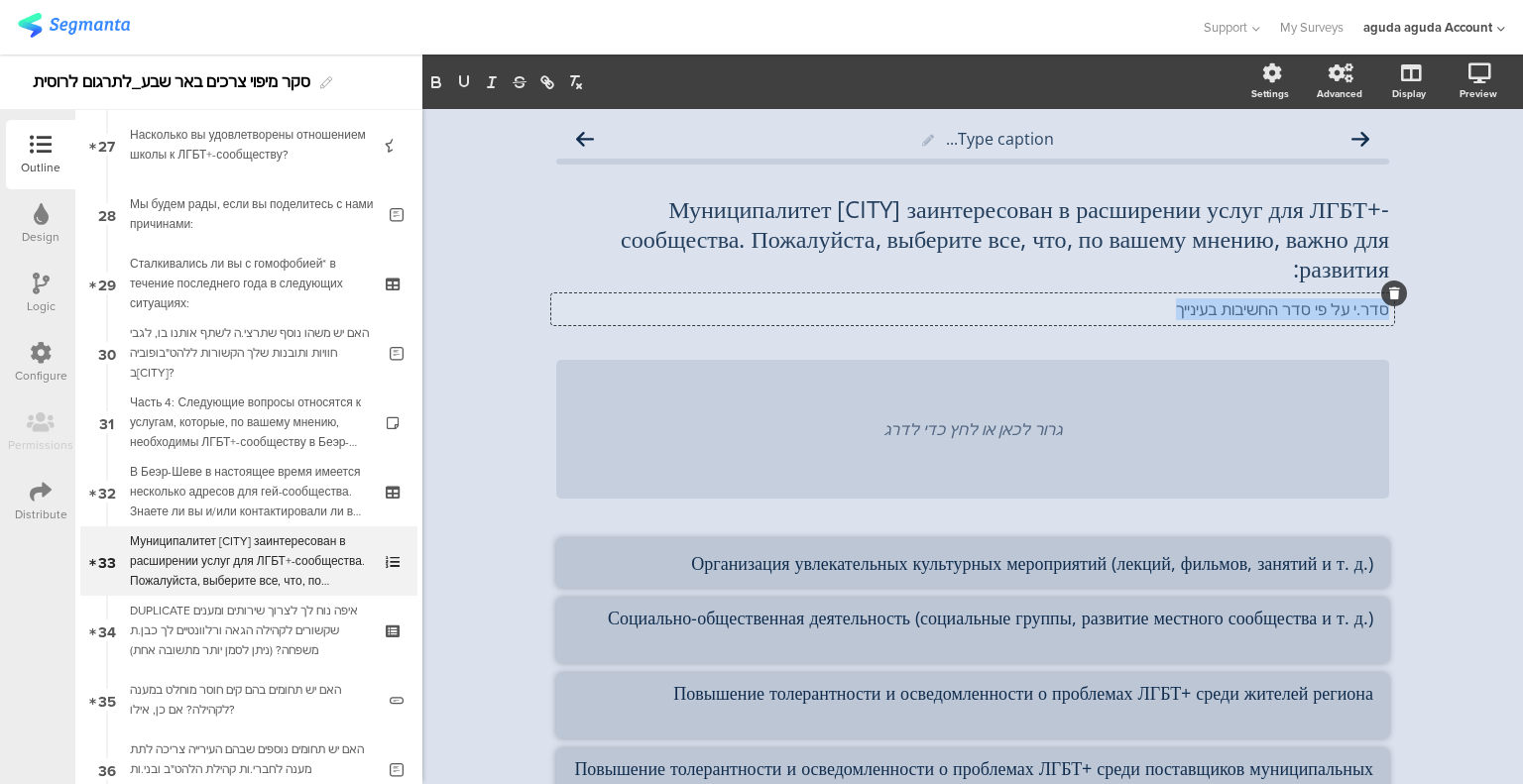 click on "סדר.י על פי סדר החשיבות בעינייך" 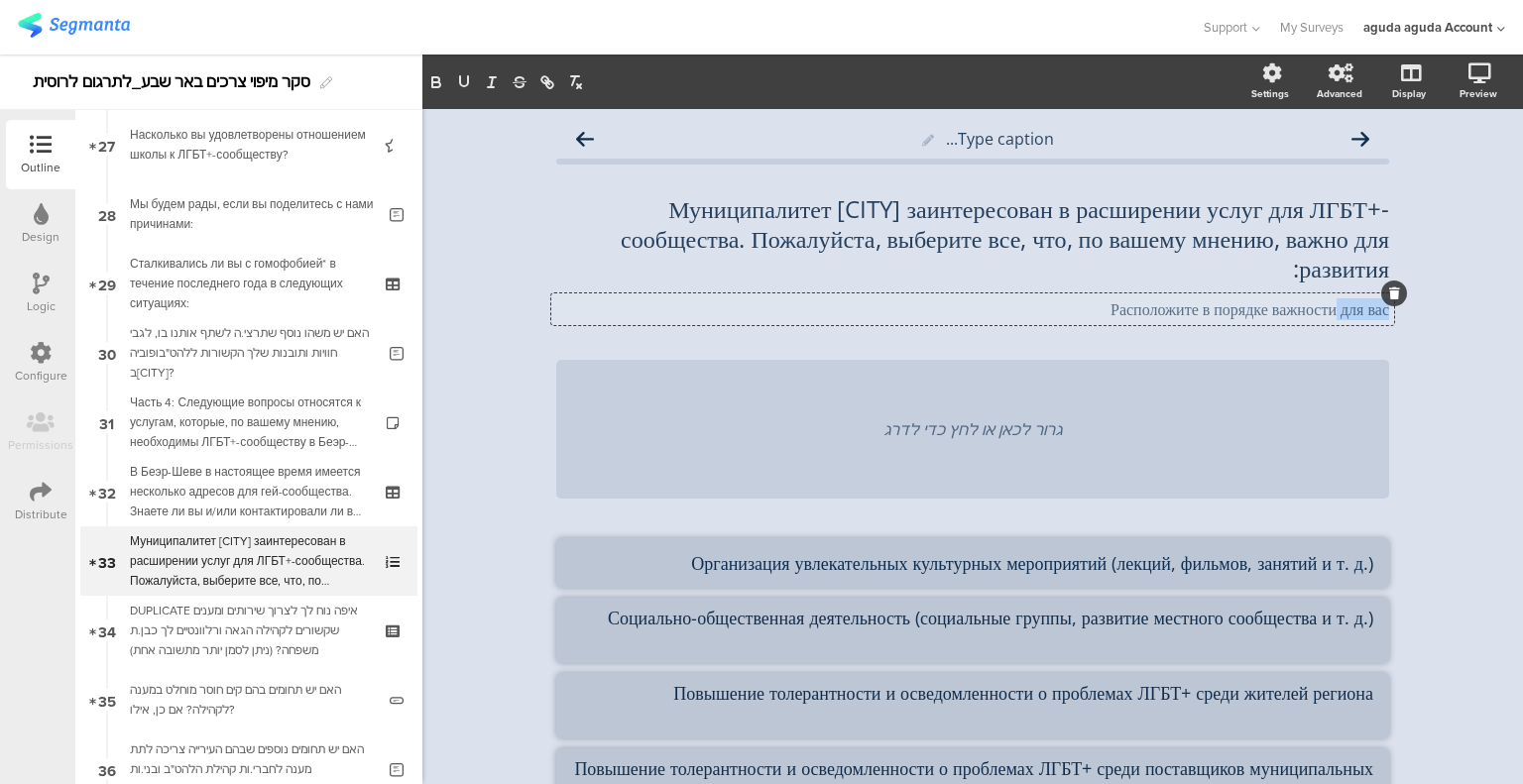 drag, startPoint x: 1322, startPoint y: 312, endPoint x: 1385, endPoint y: 316, distance: 63.12686 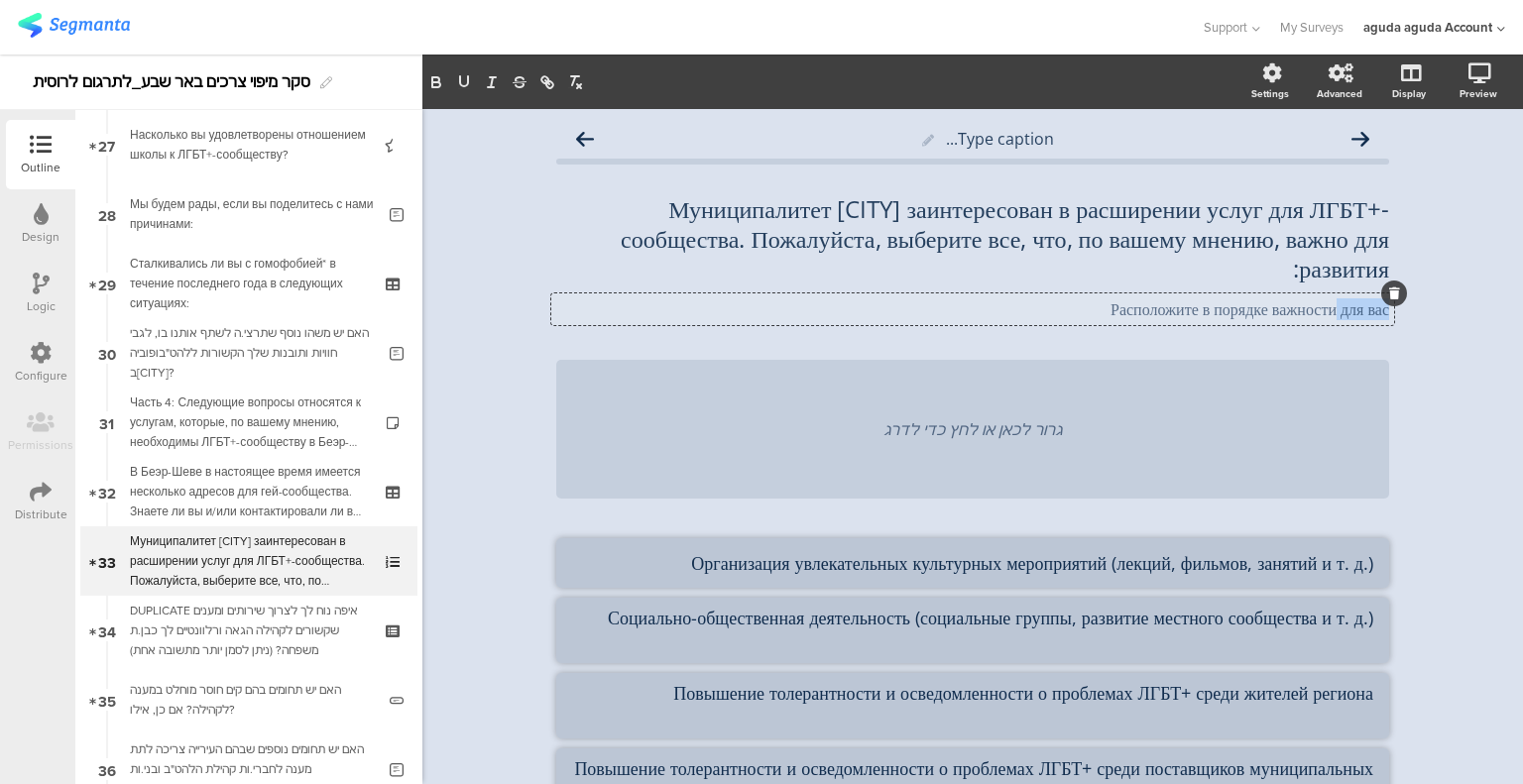 click on "Расположите в порядке важности для вас
Расположите в порядке важности для вас
Расположите в порядке важности для вас" 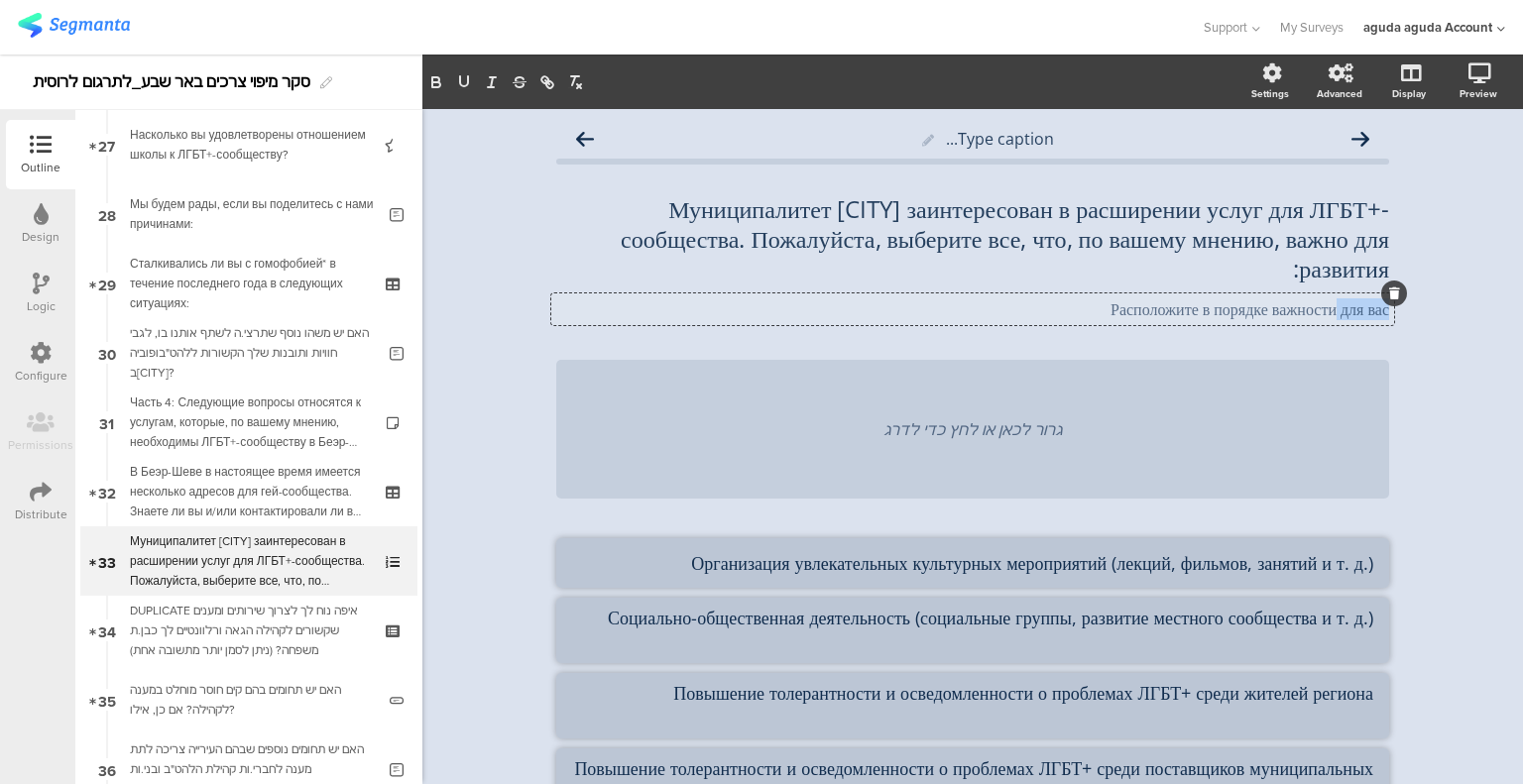 paste 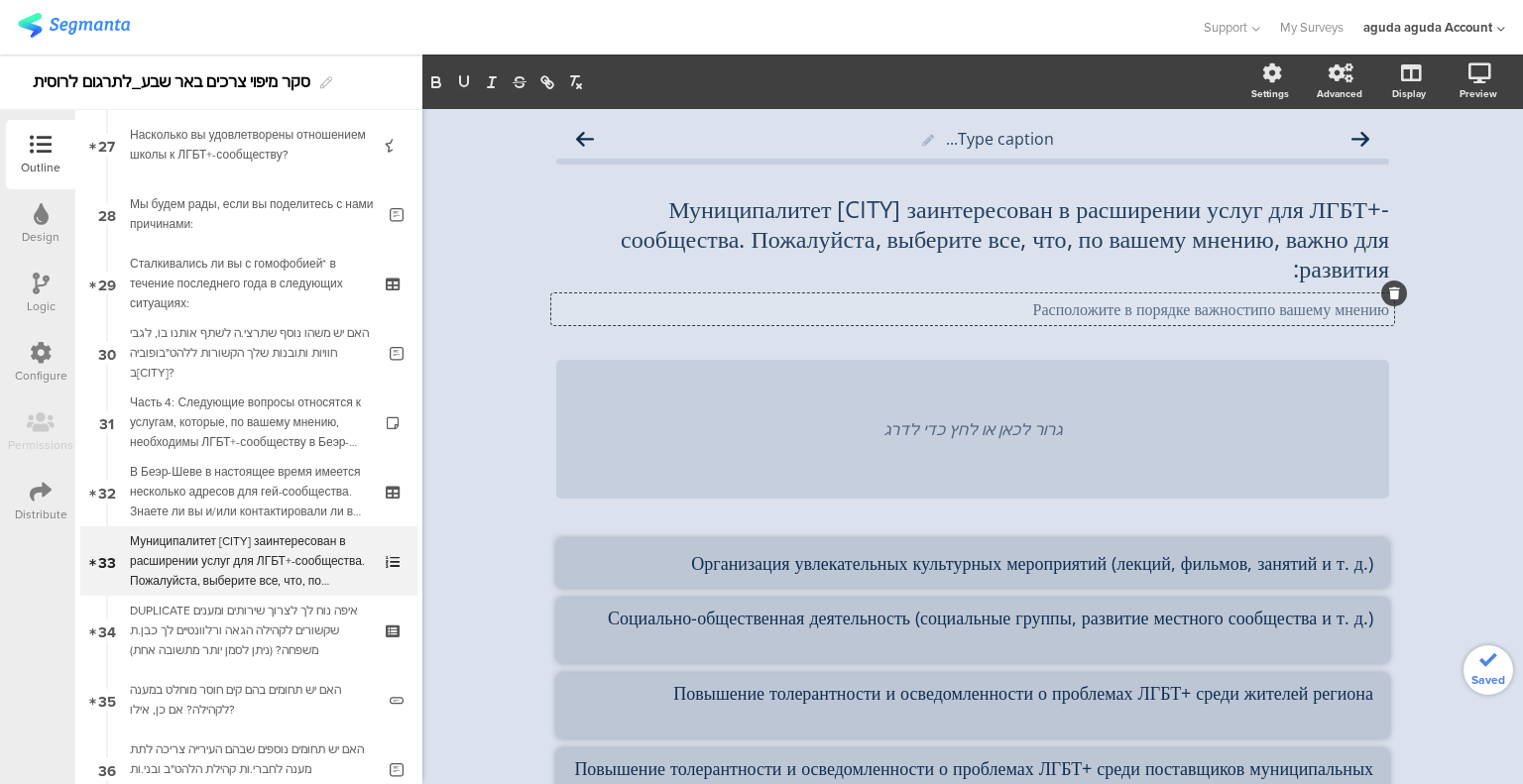 click on "Расположите в порядке важностипо вашему мнению" 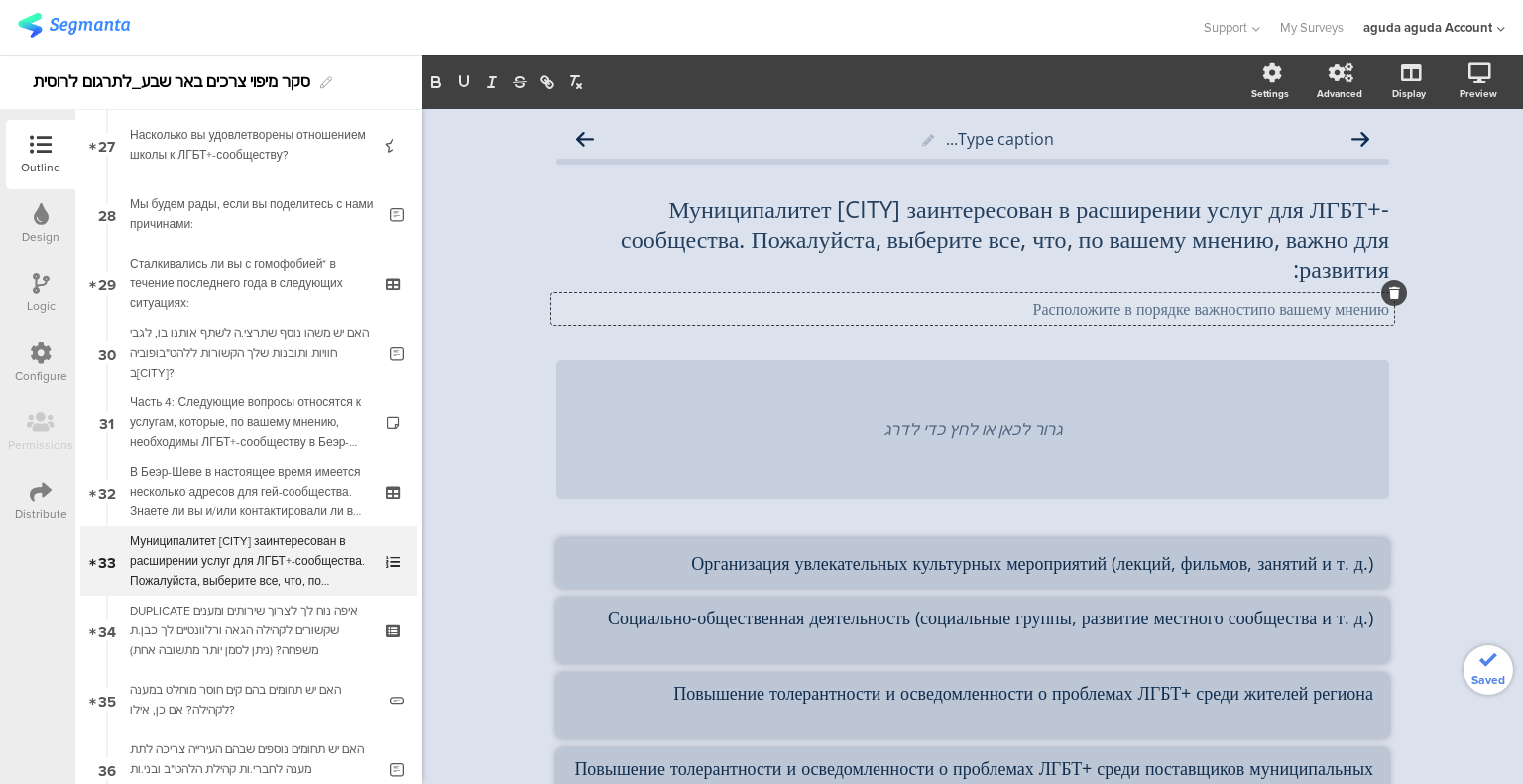 type 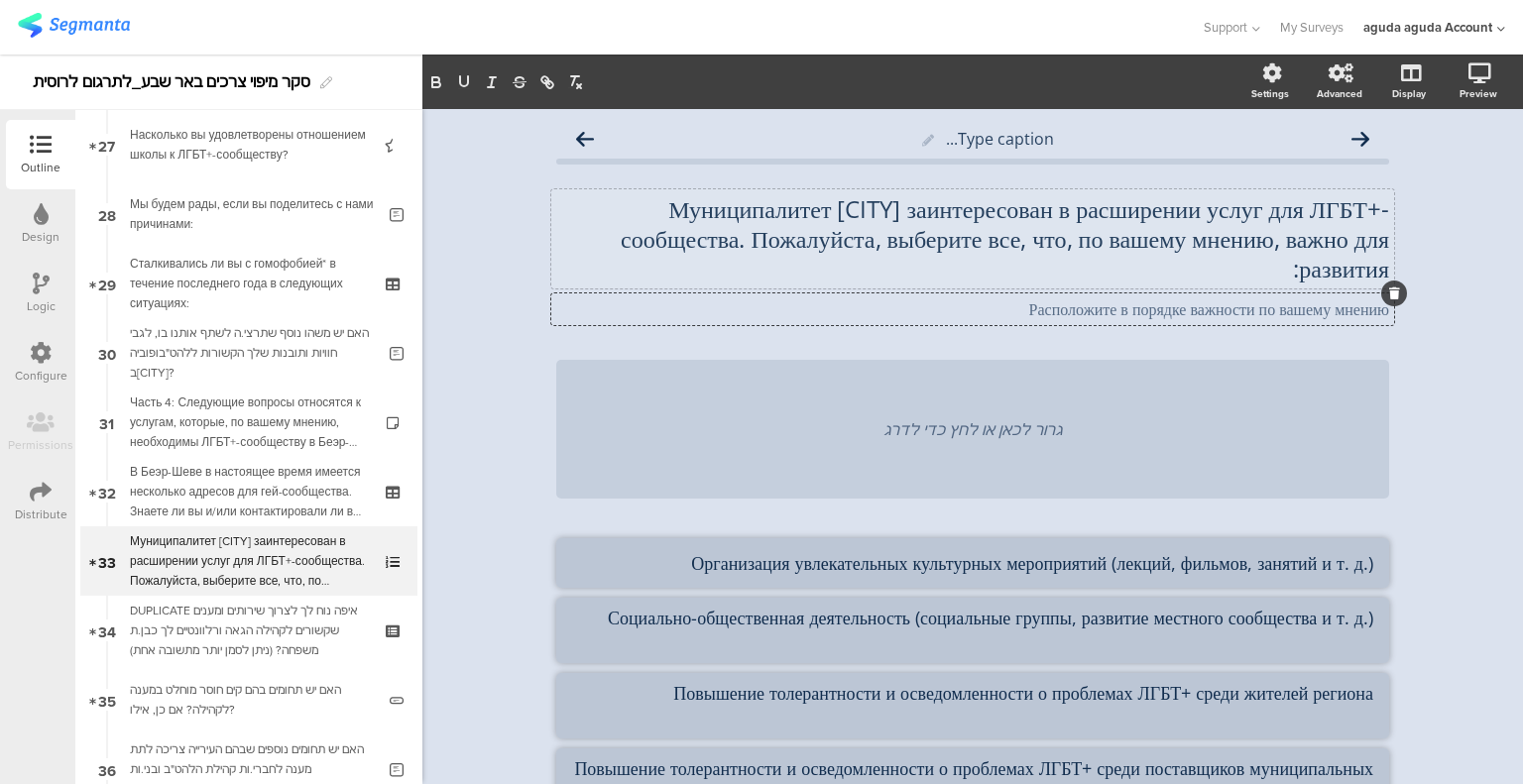 click on "Муниципалитет [CITY] заинтересован в расширении услуг для ЛГБТ+-сообщества. Пожалуйста, выберите все, что, по вашему мнению, важно для развития:" 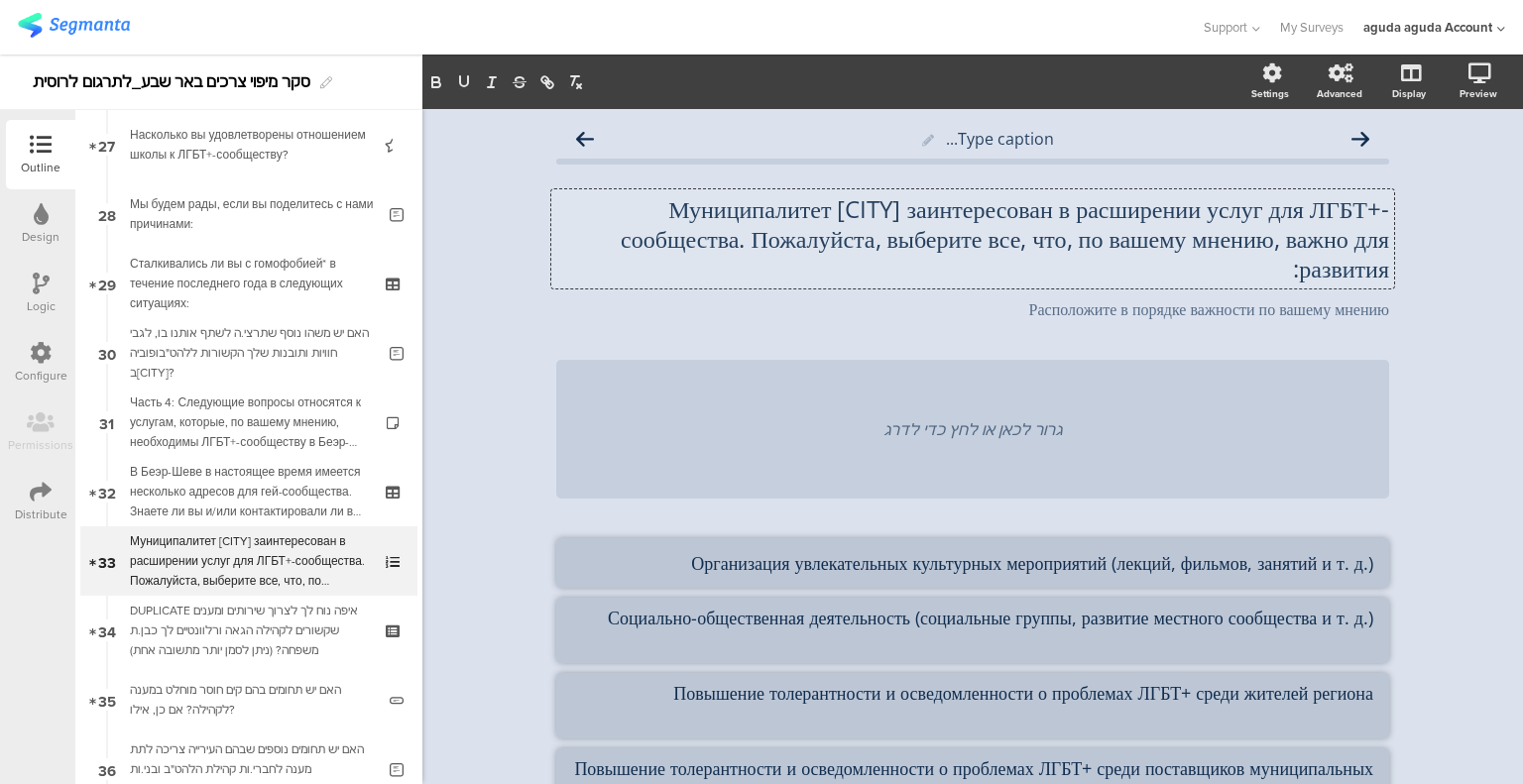 scroll, scrollTop: 0, scrollLeft: 0, axis: both 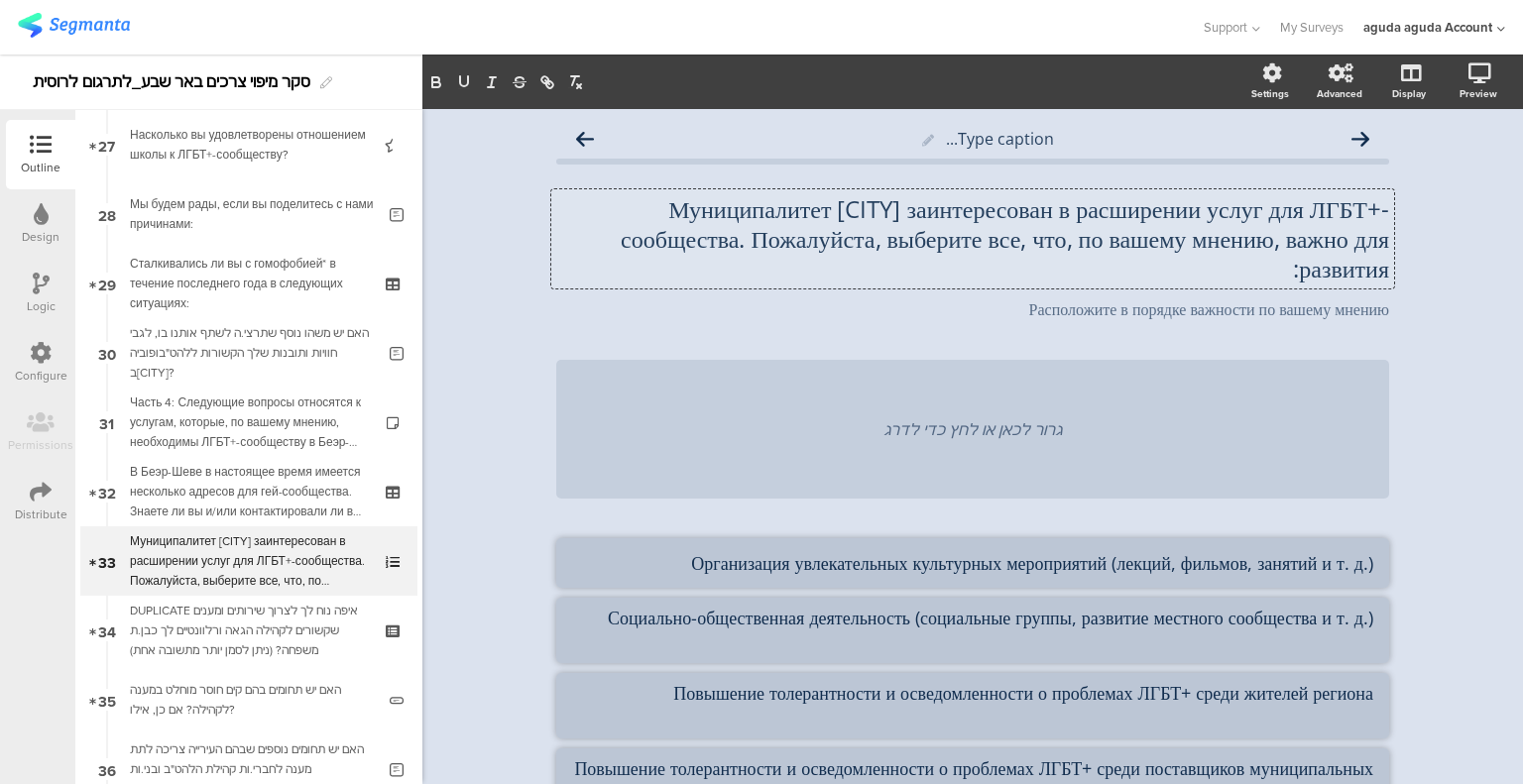 type 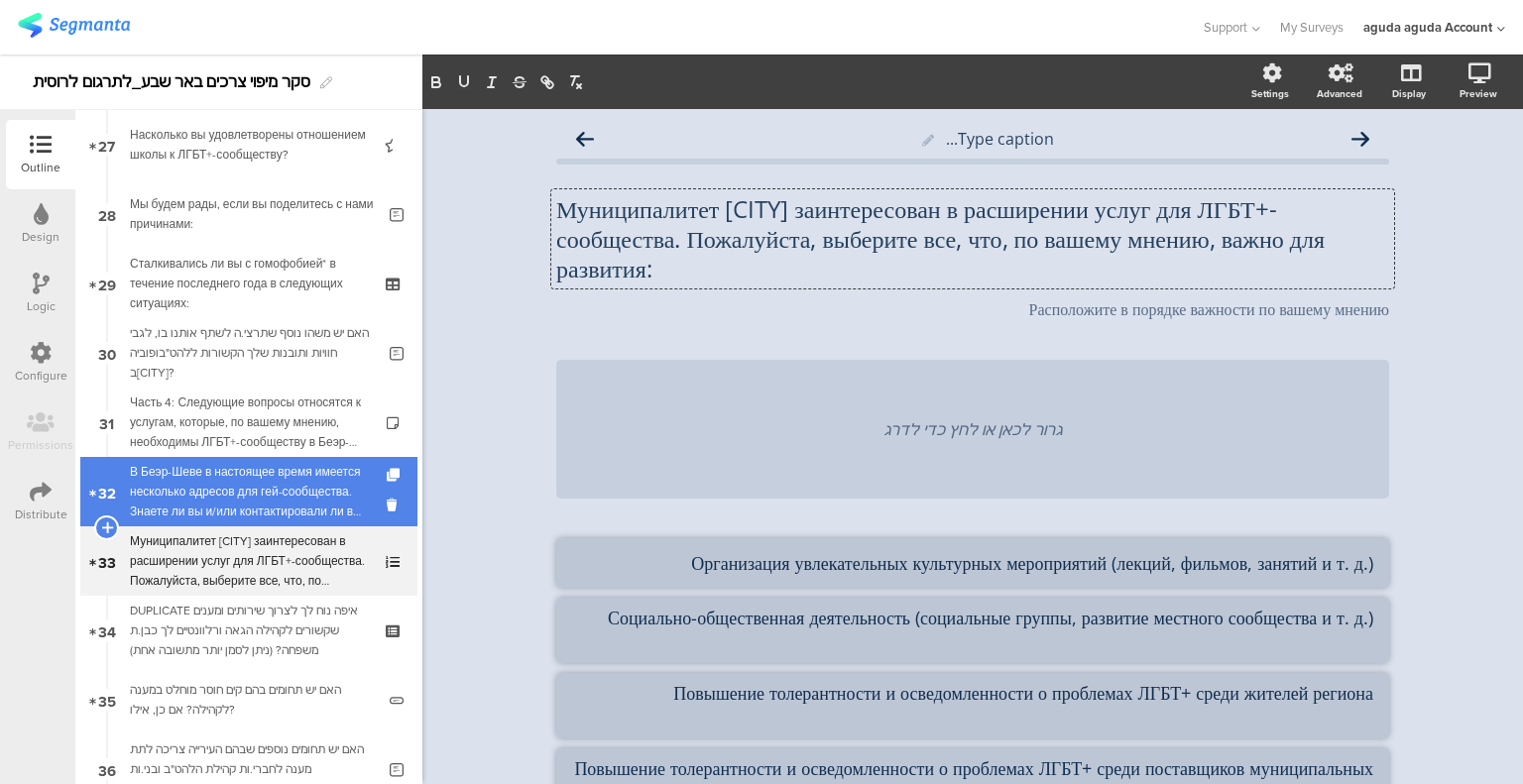 click on "В Беэр-Шеве в настоящее время имеется несколько адресов для гей-сообщества. Знаете ли вы и/или контактировали ли вы с одним или несколькими из этих адресов:" at bounding box center (248, 492) 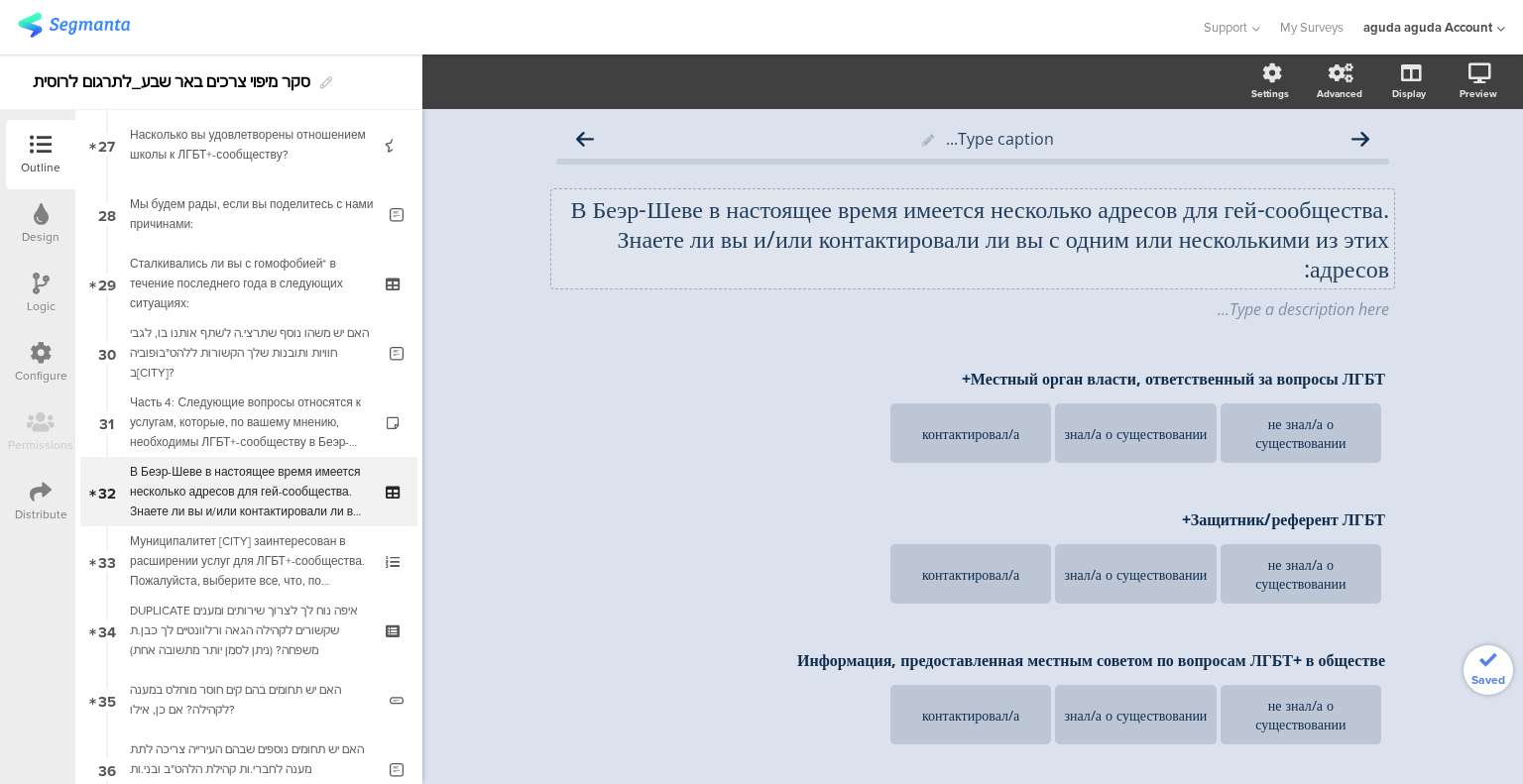 click on "В [CITY] в настоящее время имеется несколько адресов для гей-сообщества. Знаете ли вы и/или контактировали ли вы с одним или несколькими из этих адресов:
В [CITY] в настоящее время имеется несколько адресов для гей-сообщества. Знаете ли вы и/или контактировали ли вы с одним или несколькими из этих адресов:" 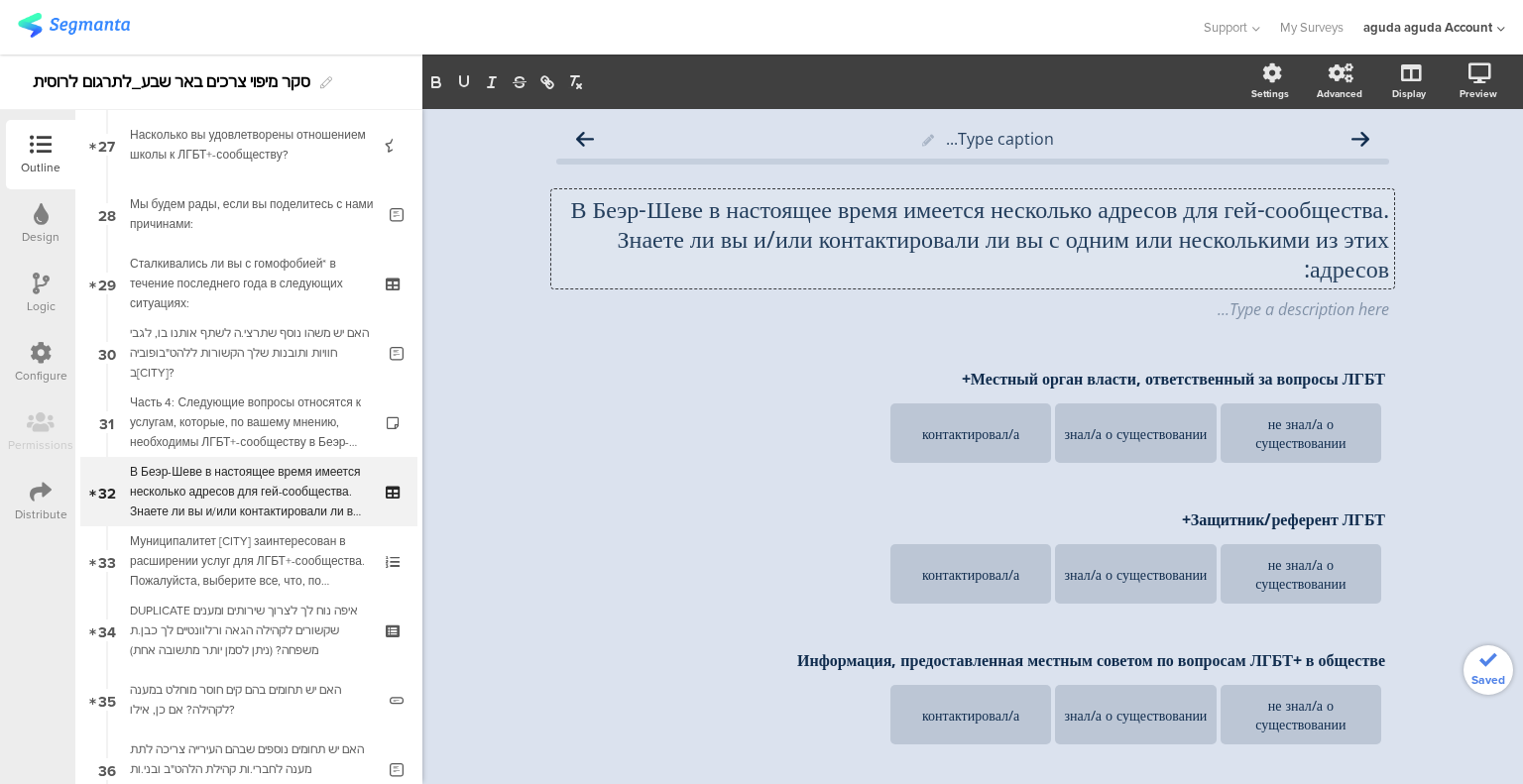 scroll, scrollTop: 0, scrollLeft: 0, axis: both 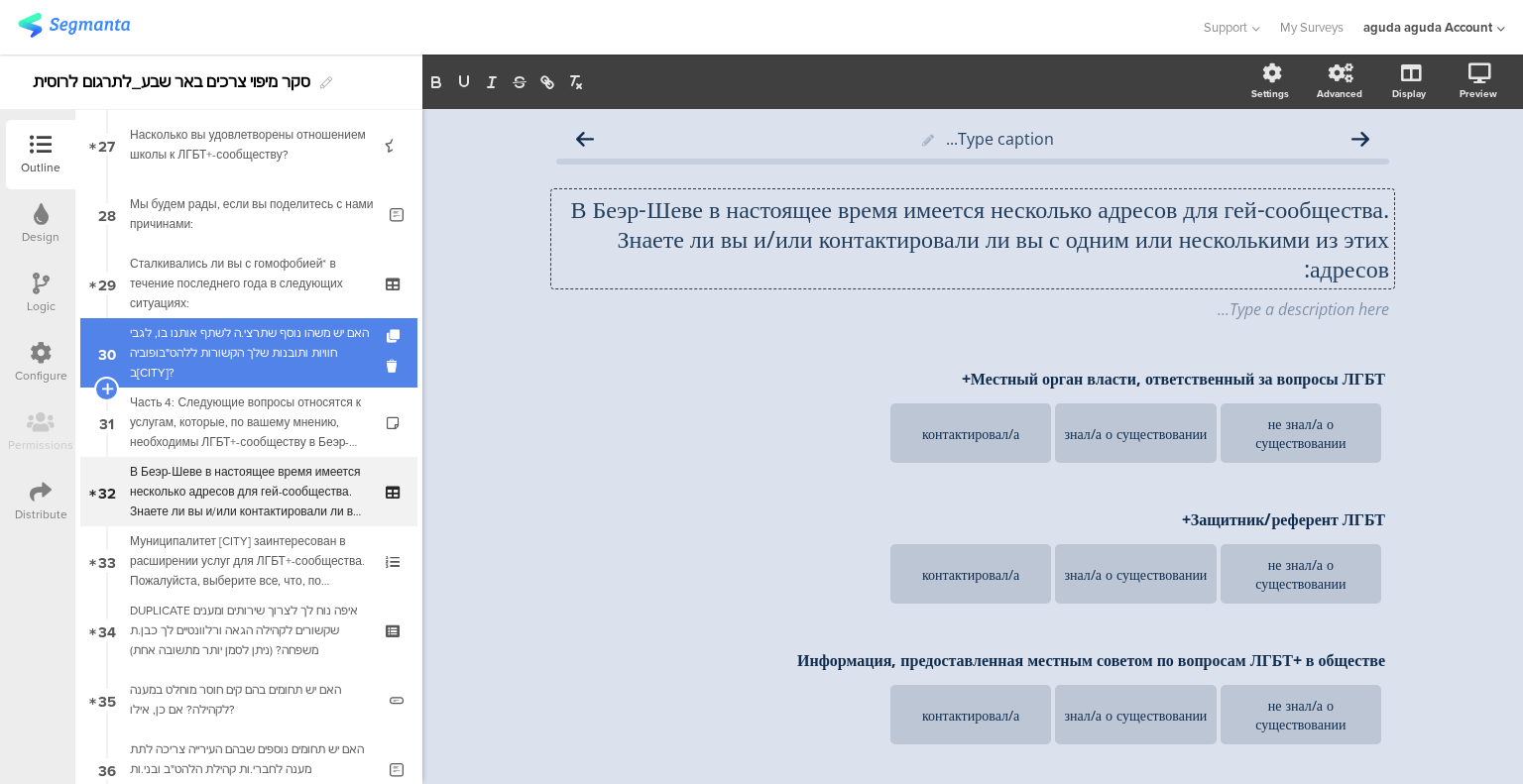 type 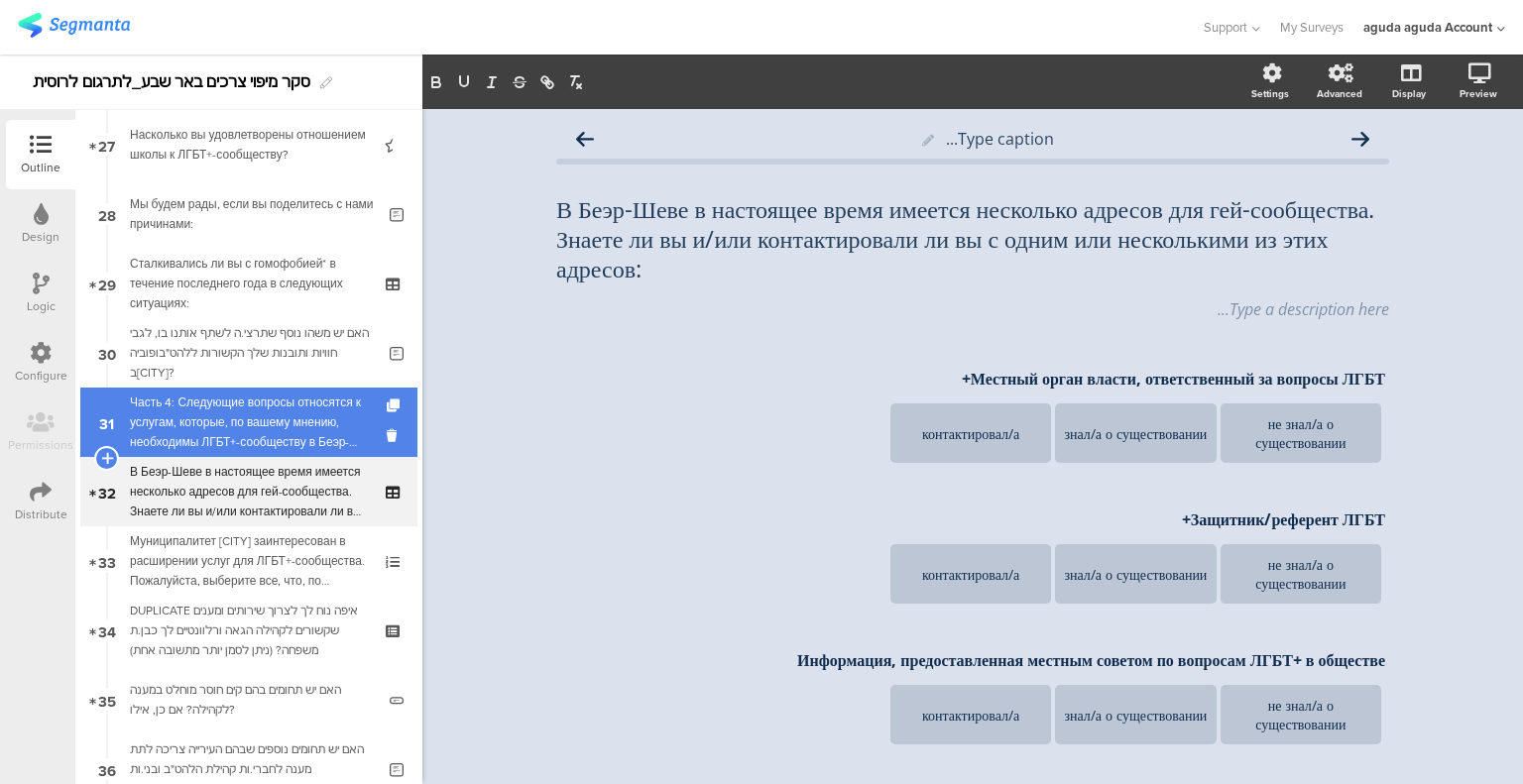 click on "Часть 4: Следующие вопросы относятся к услугам, которые, по вашему мнению, необходимы ЛГБТ+-сообществу в Беэр-Шеве" at bounding box center [248, 422] 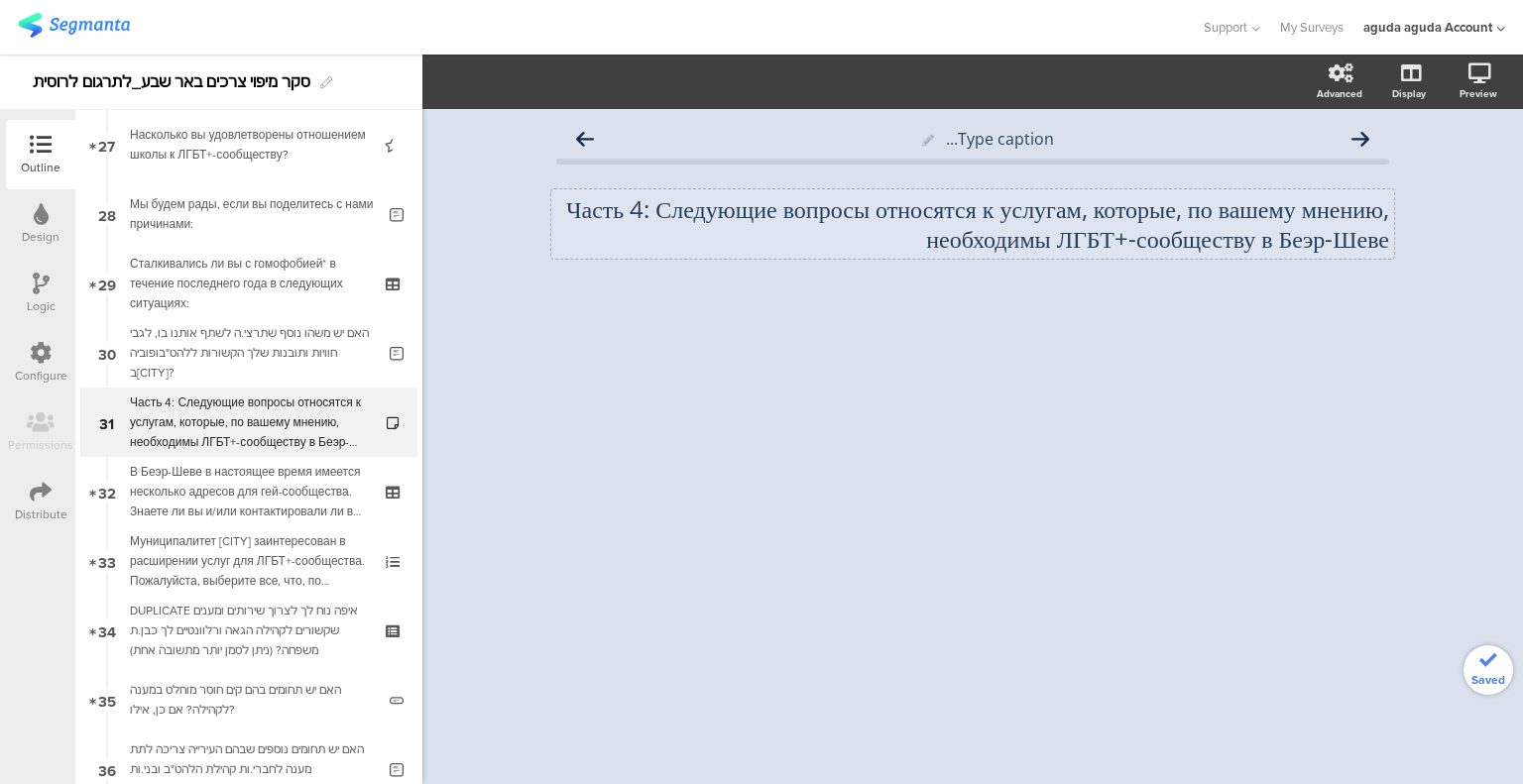 click on "Часть [NUMBER]: Следующие вопросы относятся к услугам, которые, по вашему мнению, необходимы ЛГБТ+-сообществу в [CITY]
Часть [NUMBER]: Следующие вопросы относятся к услугам, которые, по вашему мнению, необходимы ЛГБТ+-сообществу в [CITY]" 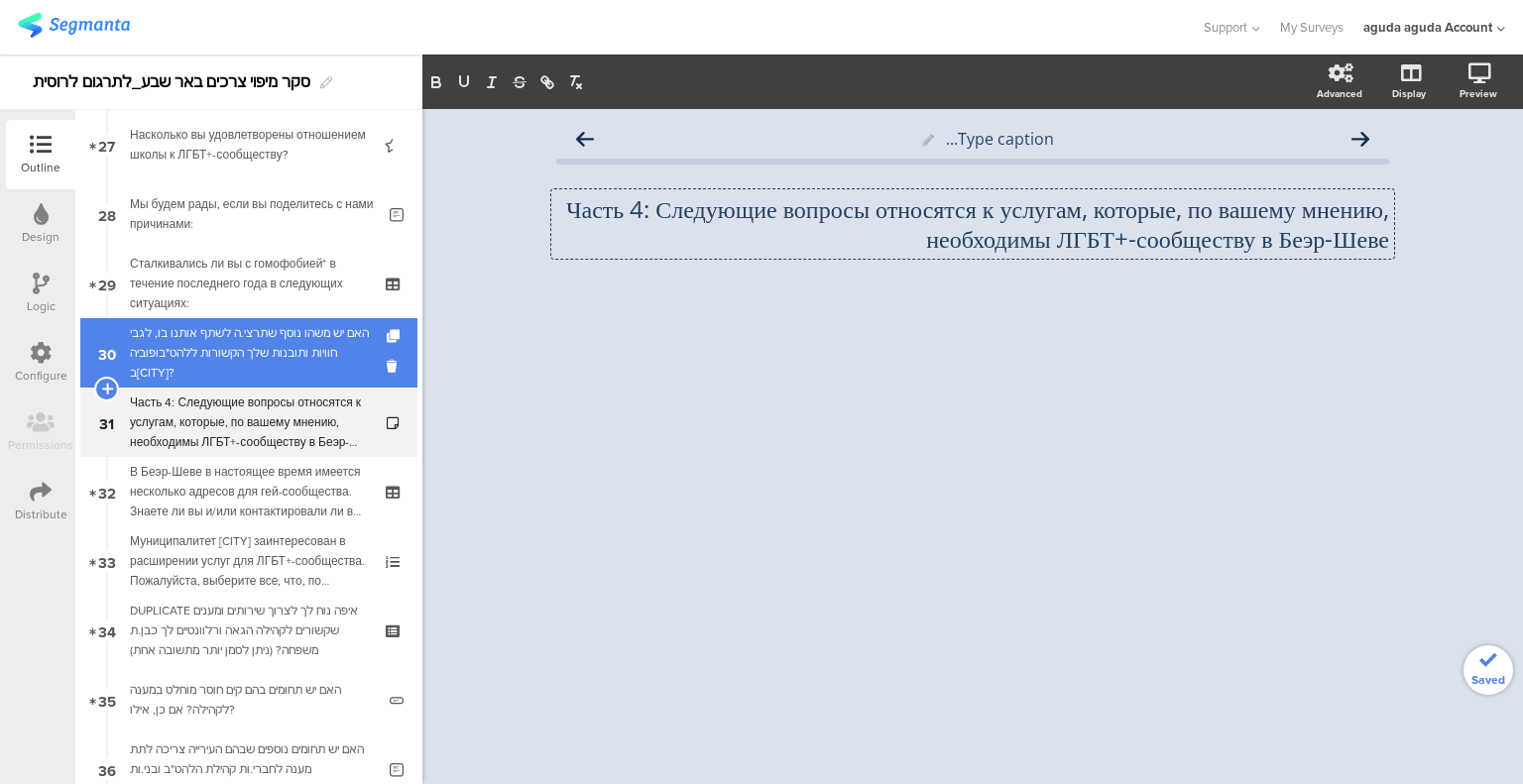 type 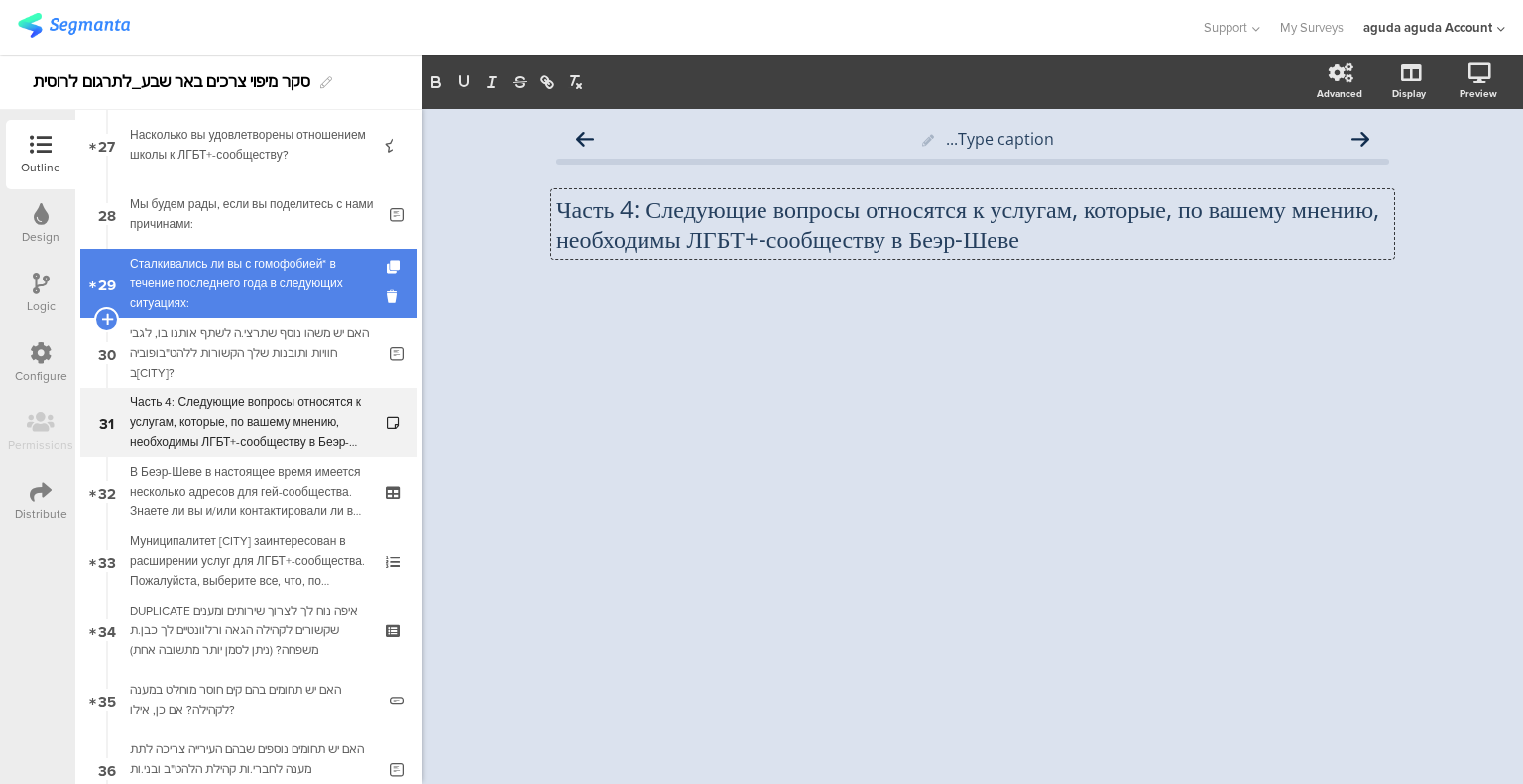 click on "Сталкивались ли вы с гомофобией* в течение последнего года в следующих ситуациях:" at bounding box center (248, 283) 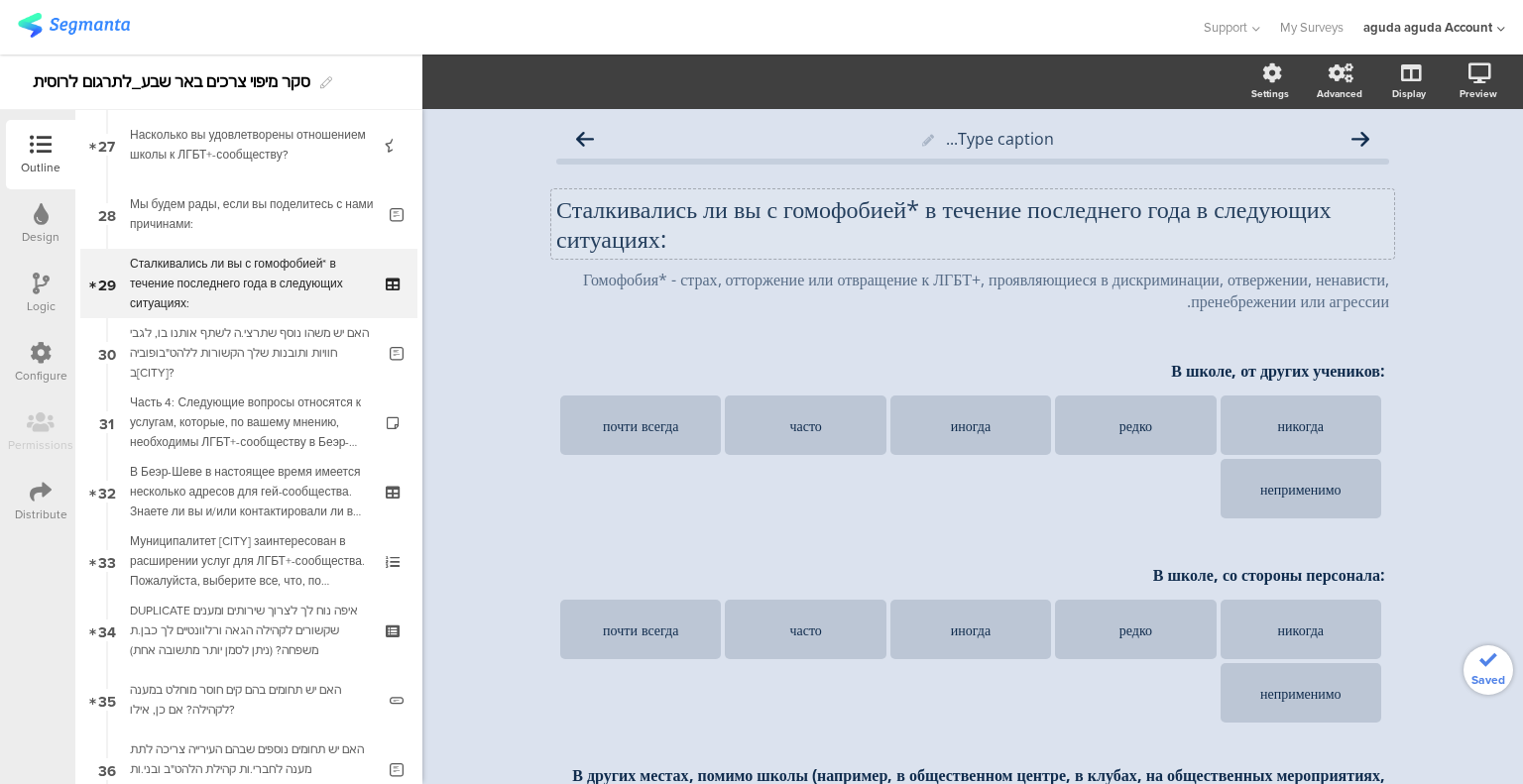 click on "Сталкивались ли вы с гомофобией* в течение последнего года в следующих ситуациях:
Сталкивались ли вы с гомофобией* в течение последнего года в следующих ситуациях:" 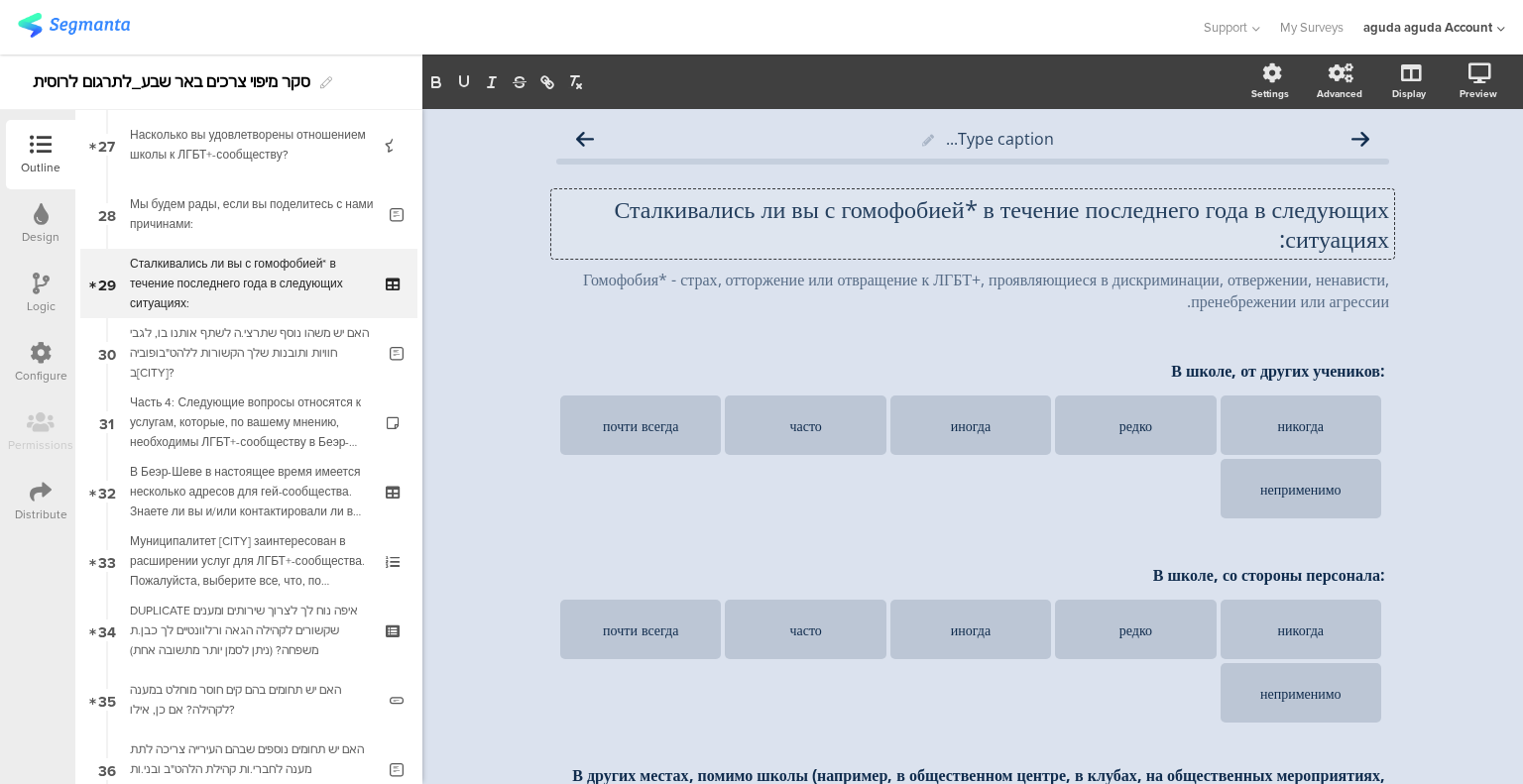 scroll, scrollTop: 1, scrollLeft: 0, axis: vertical 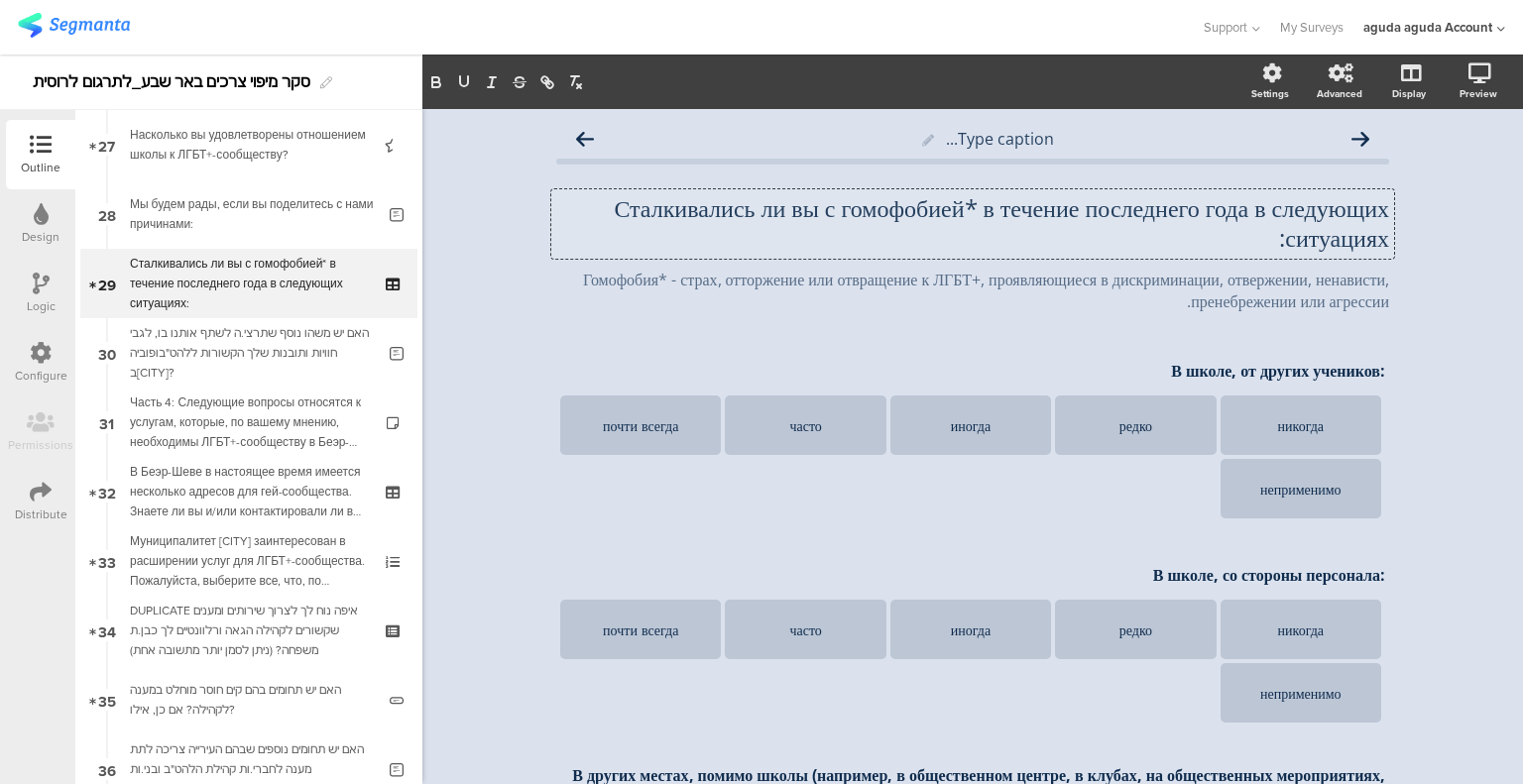 type 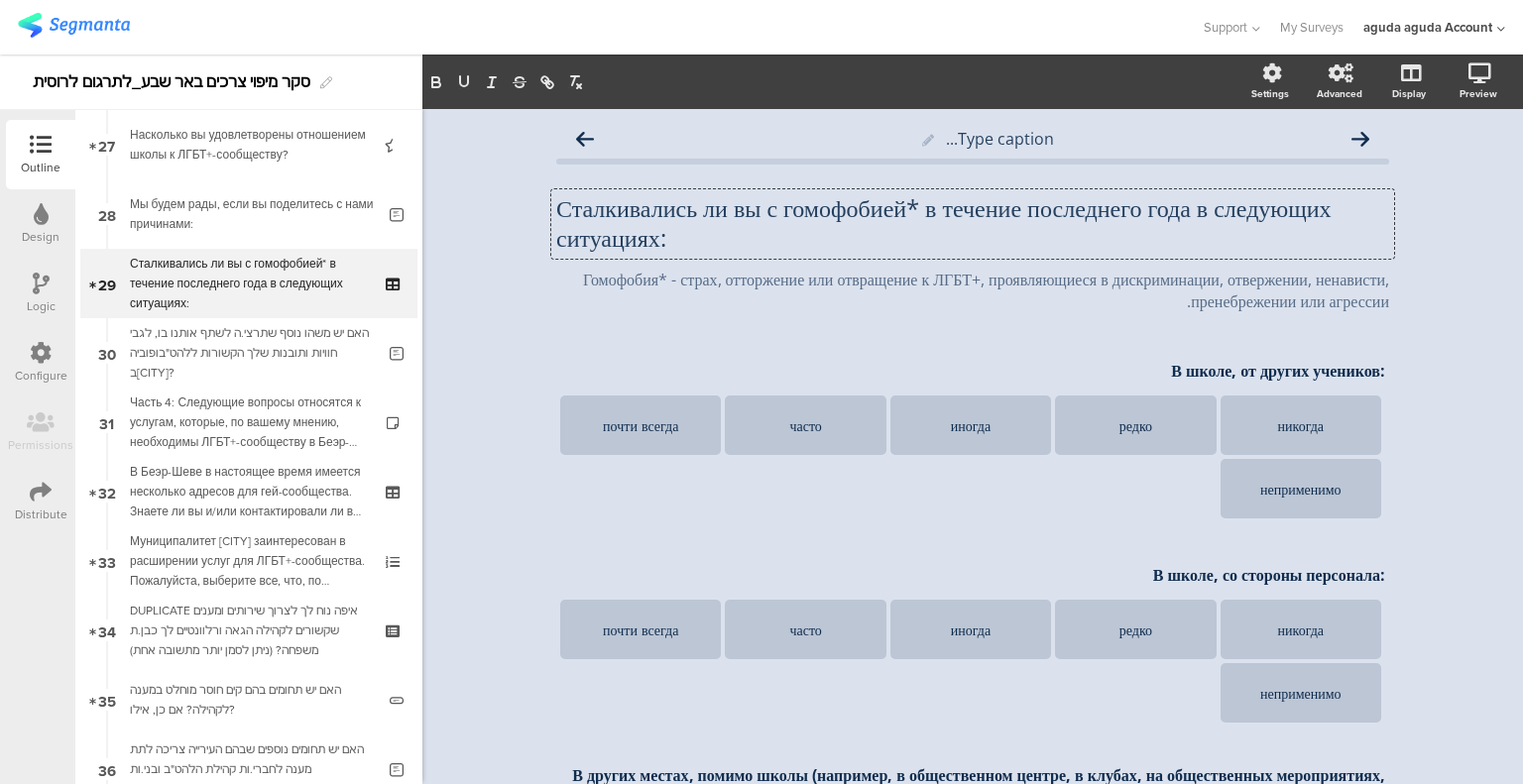 click on "Type caption...
Сталкивались ли вы с гомофобией* в течение последнего года в следующих ситуациях:
Сталкивались ли вы с гомофобией* в течение последнего года в следующих ситуациях:
Сталкивались ли вы с гомофобией* в течение последнего года в следующих ситуациях:" 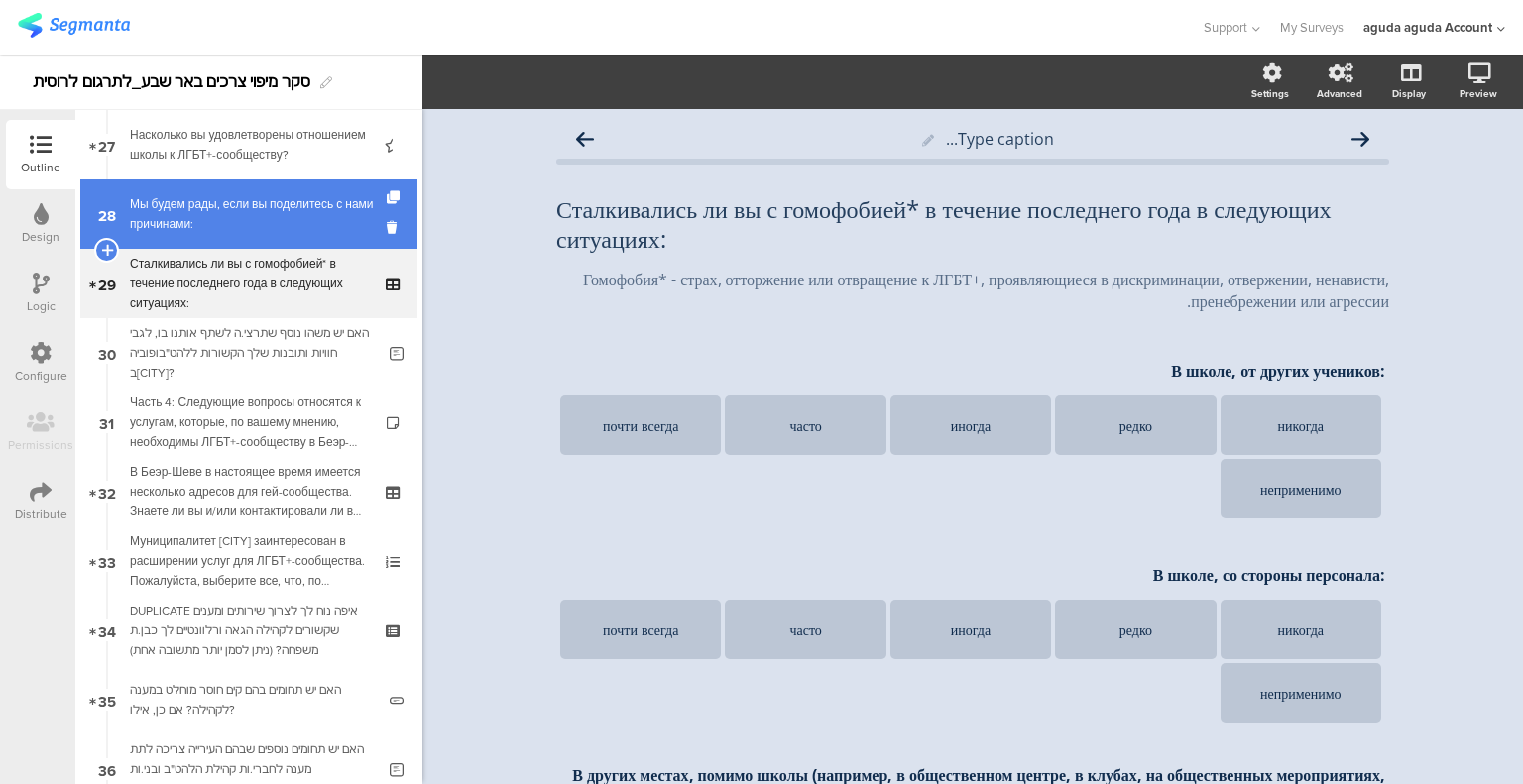 click on "Мы будем рады, если вы поделитесь с нами причинами:" at bounding box center [252, 214] 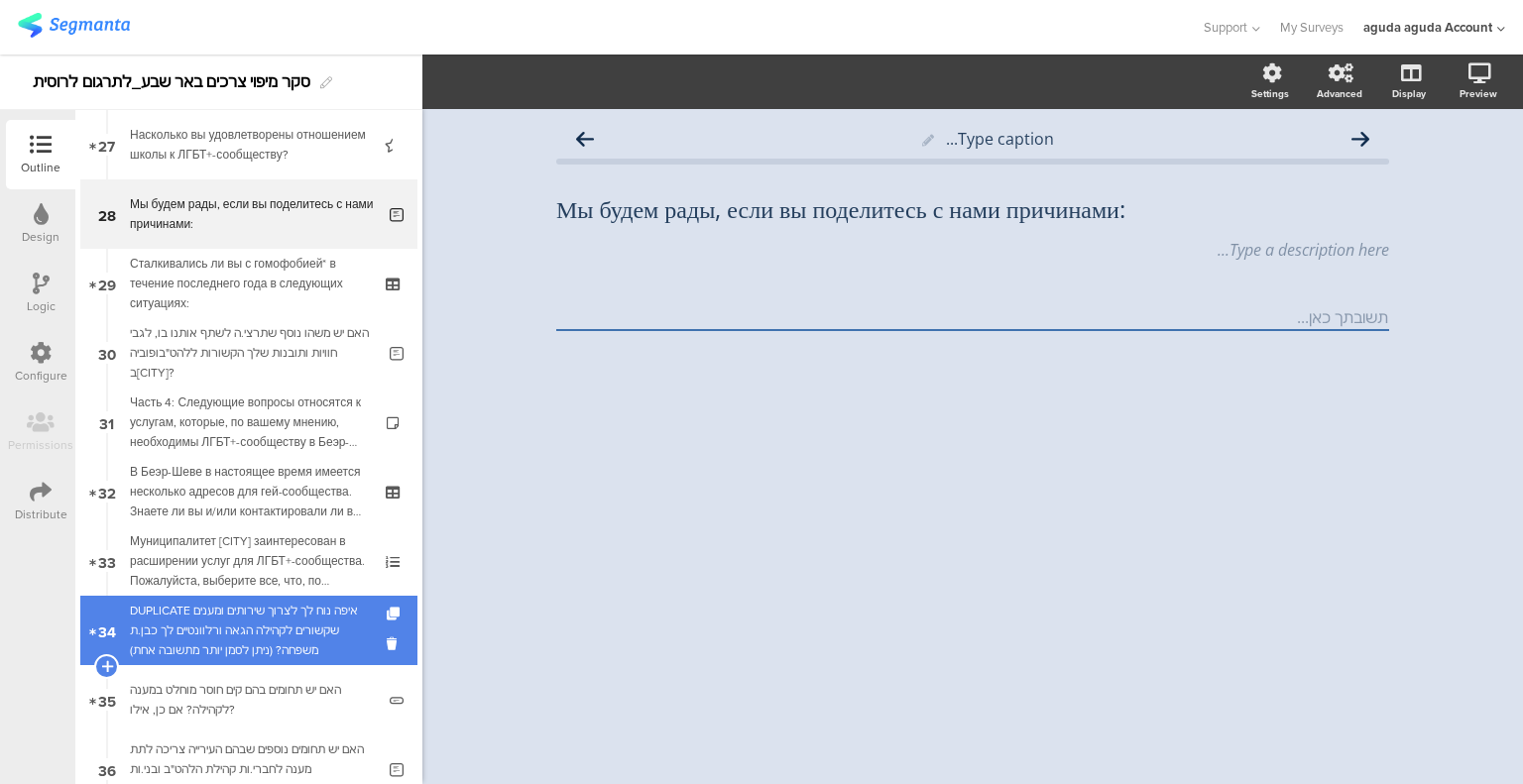 click on "DUPLICATE איפה נוח לך לצרוך שירותים ומענים שקשורים לקהילה הגאה ורלוונטיים לך כבן.ת משפחה? (ניתן לסמן יותר מתשובה אחת)" at bounding box center (248, 630) 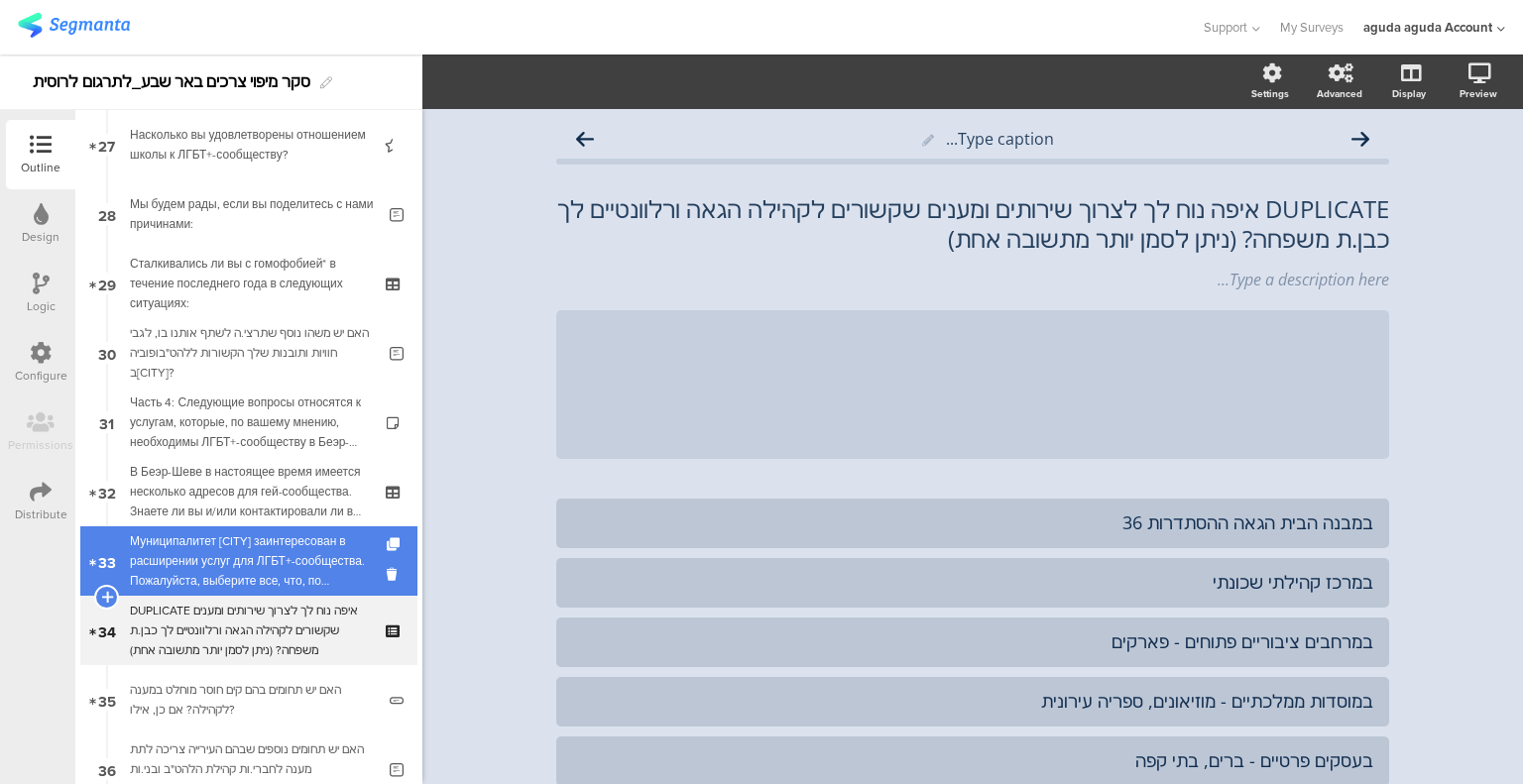 click on "Муниципалитет [CITY] заинтересован в расширении услуг для ЛГБТ+-сообщества. Пожалуйста, выберите все, что, по вашему мнению, важно для развития:" at bounding box center (248, 561) 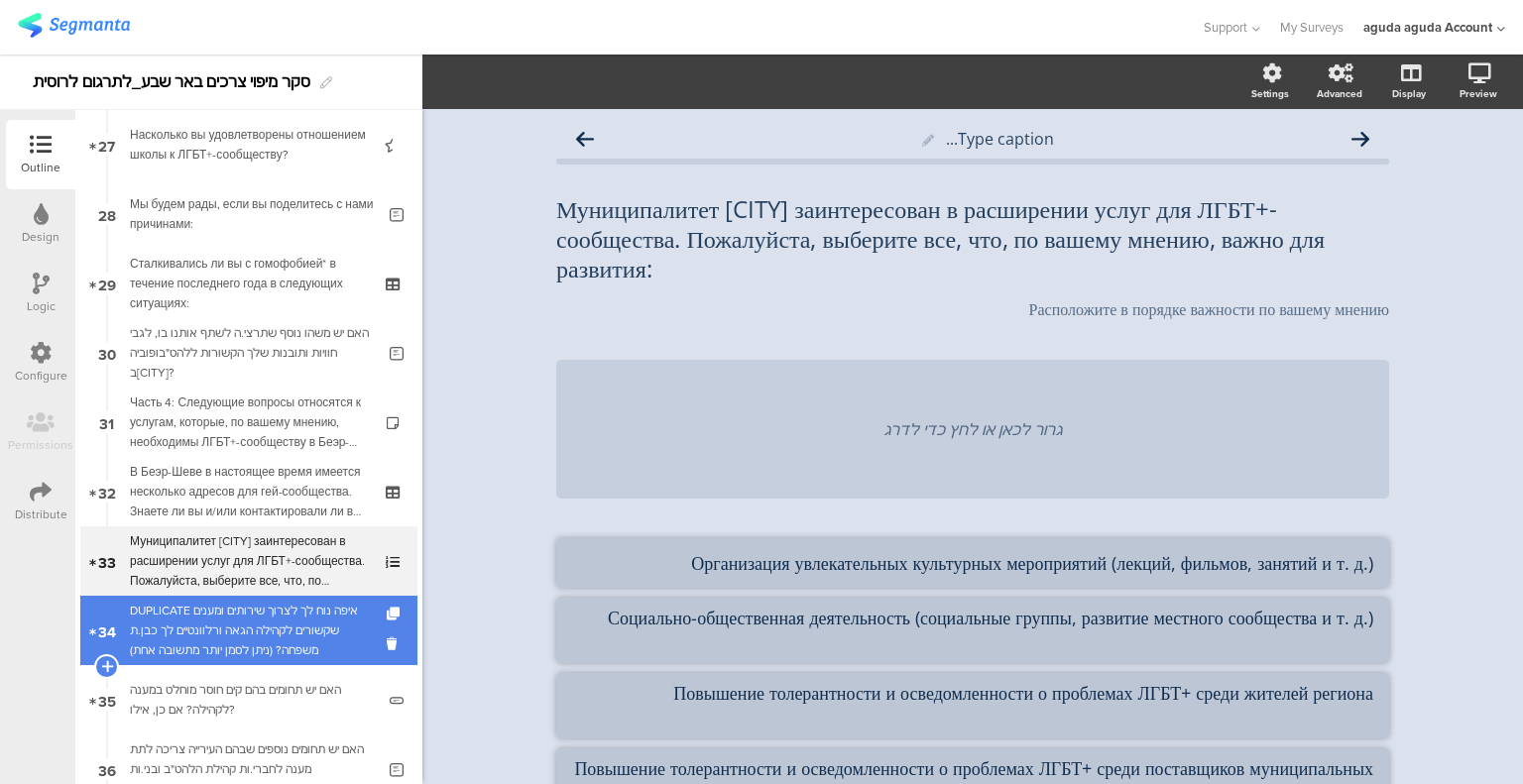 click on "DUPLICATE איפה נוח לך לצרוך שירותים ומענים שקשורים לקהילה הגאה ורלוונטיים לך כבן.ת משפחה? (ניתן לסמן יותר מתשובה אחת)" at bounding box center (248, 630) 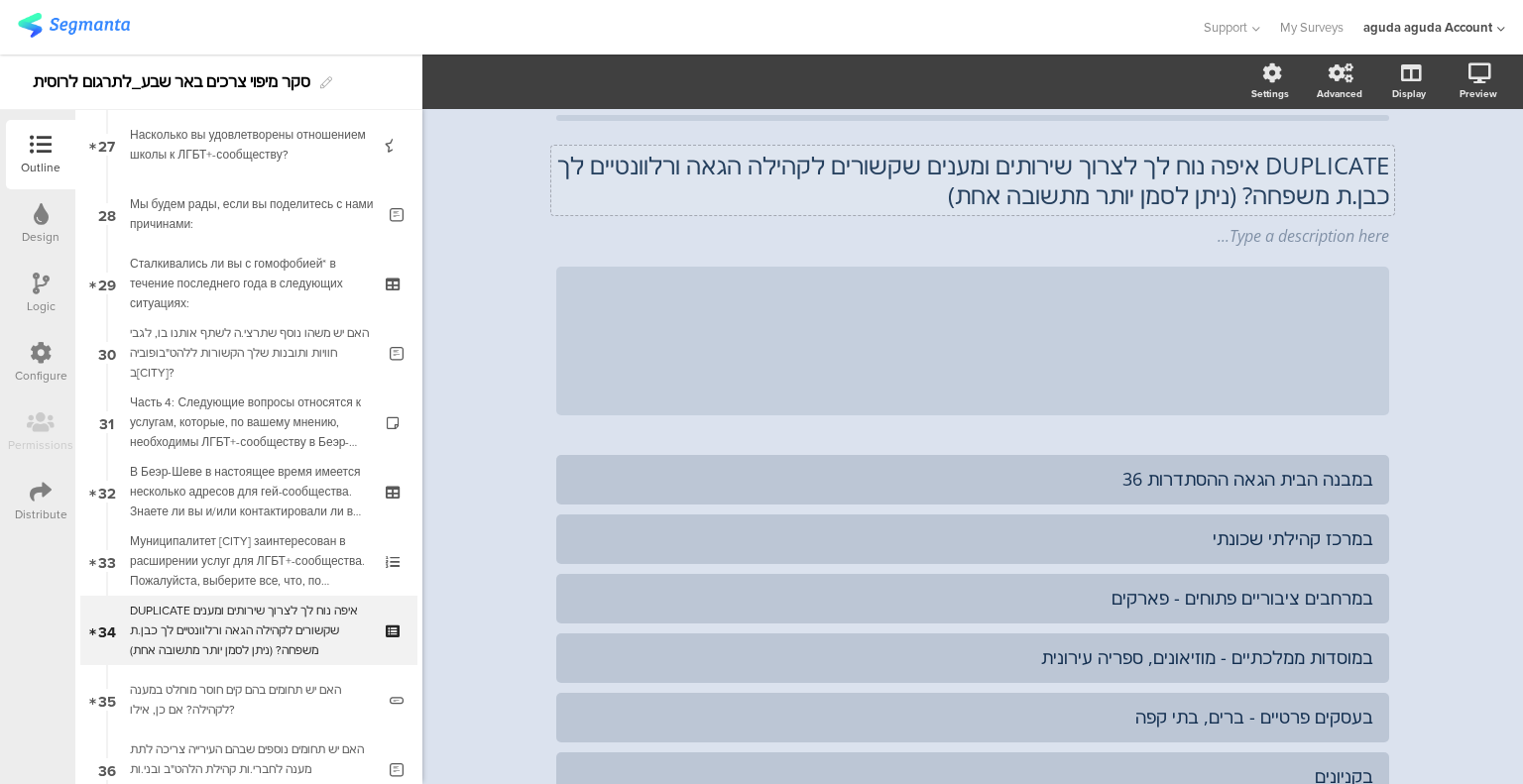 scroll, scrollTop: 0, scrollLeft: 0, axis: both 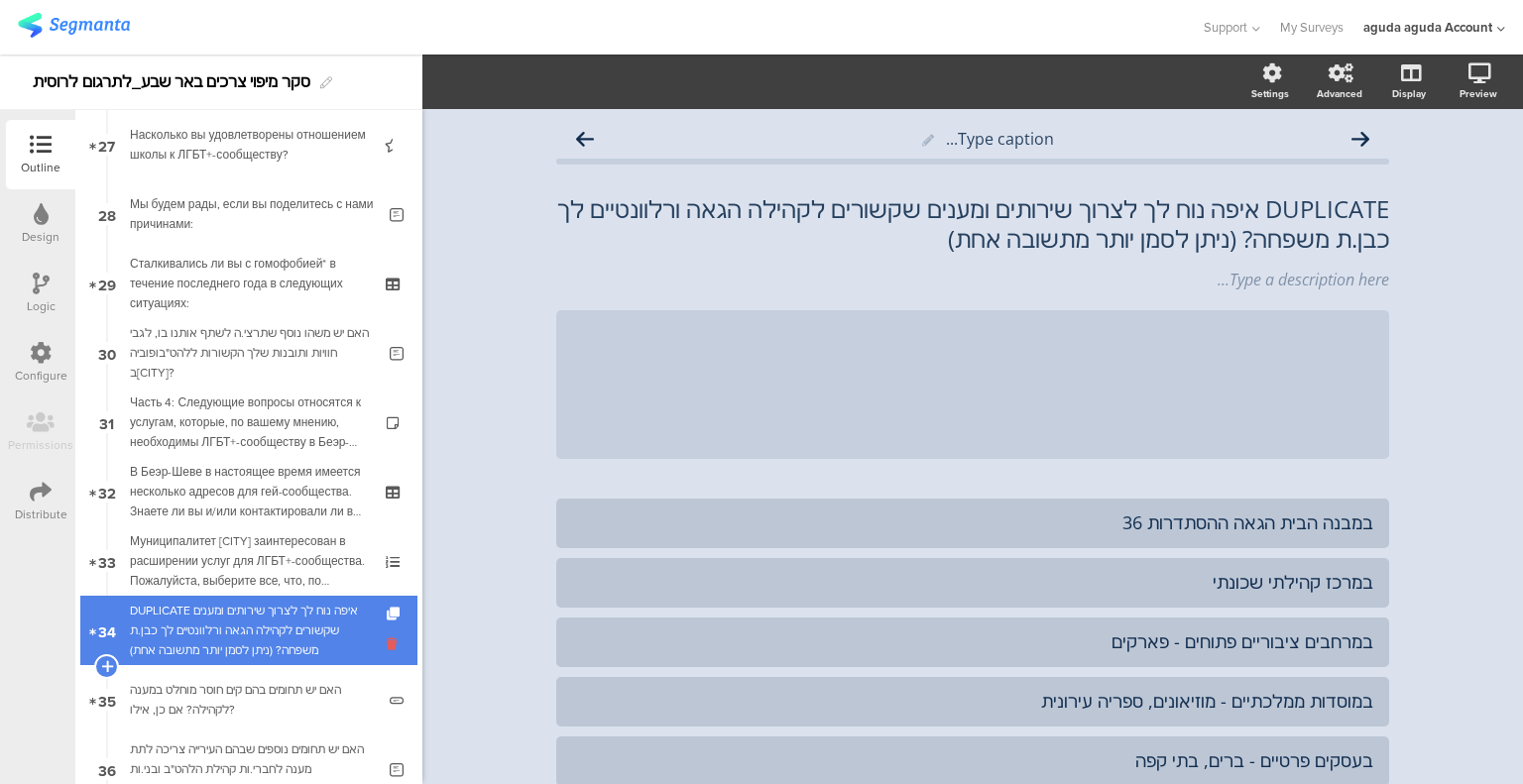 click at bounding box center [395, 643] 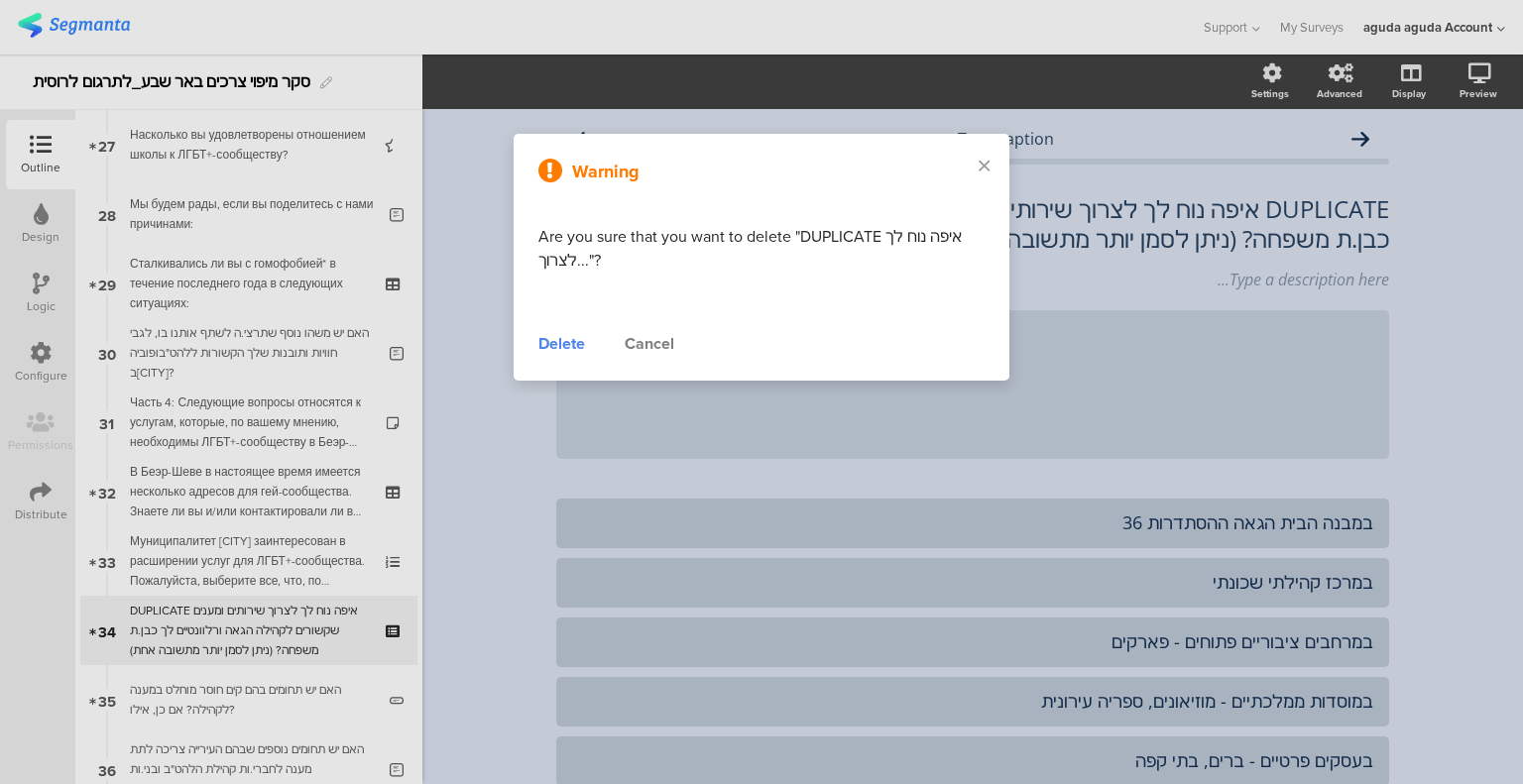 click on "Delete" at bounding box center (561, 344) 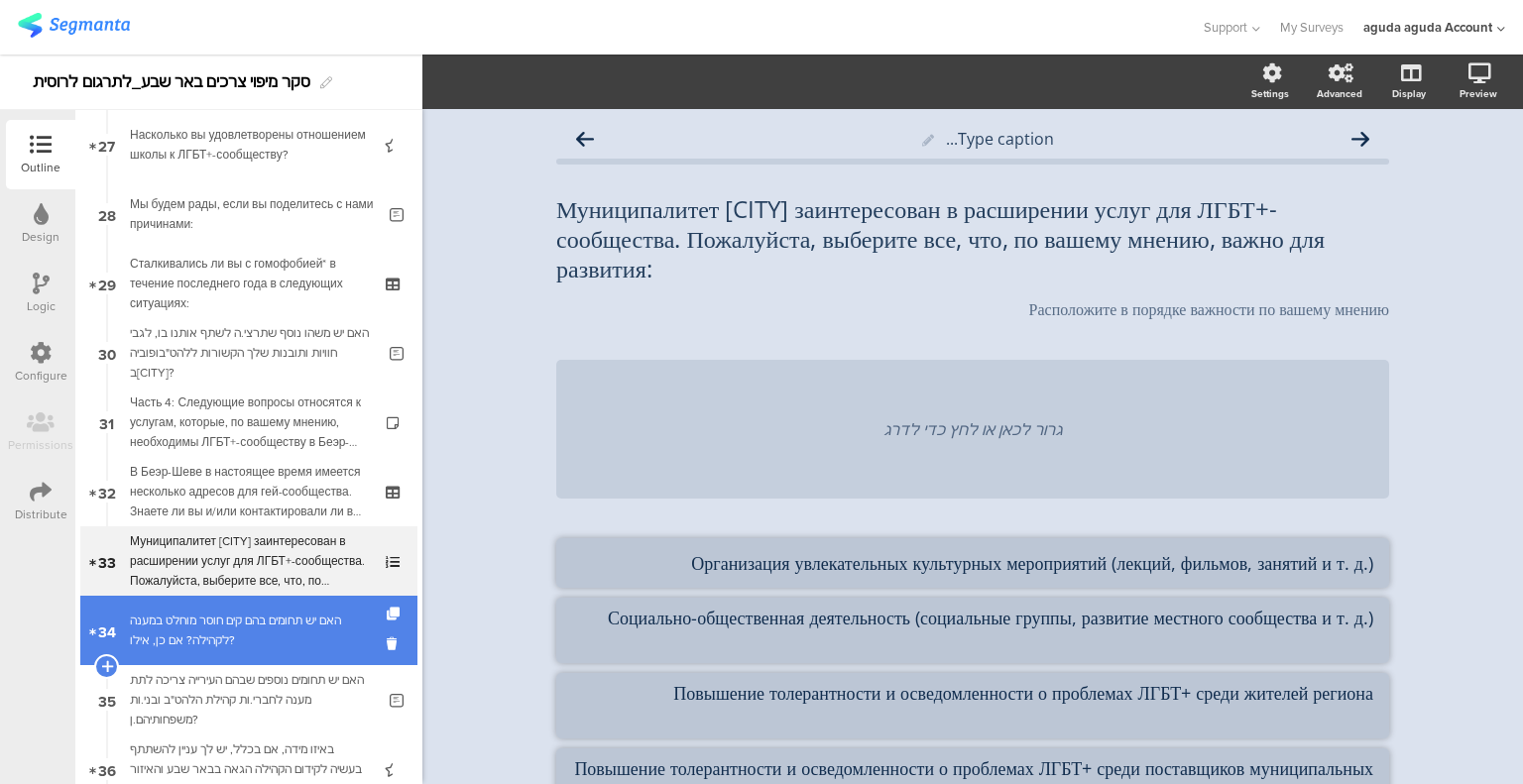 click on "[NUMBER]
האם יש תחומים בהם קים חוסר מוחלט במענה לקהילה?" at bounding box center [249, 630] 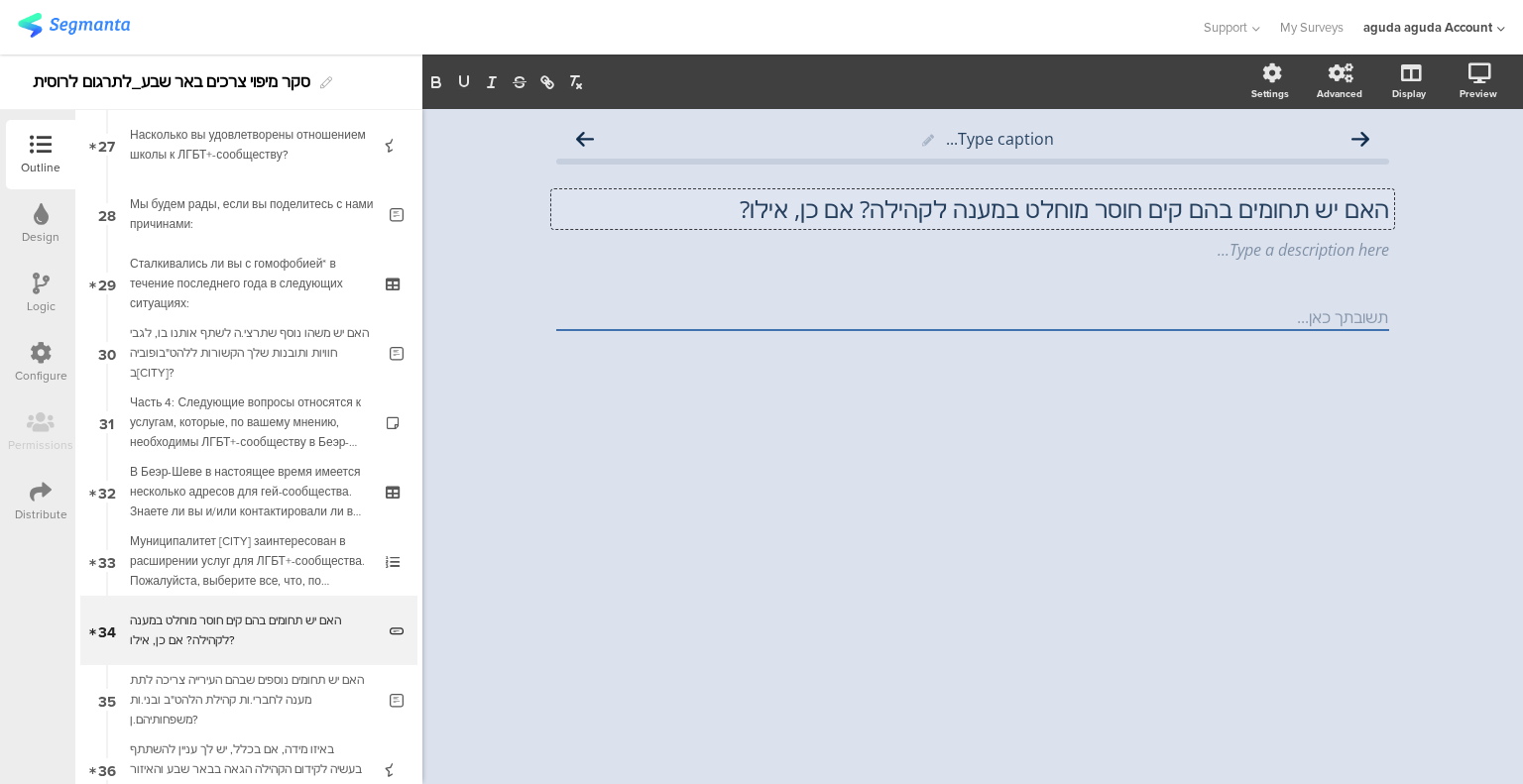 click on "האם יש תחומים בהם קים חוסר מוחלט במענה לקהילה? אם כן, אילו?
האם יש תחומים בהם קים חוסר מוחלט במענה לקהילה? אם כן, אילו?
האם יש תחומים בהם קים חוסר מוחלט במענה לקהילה? אם כן, אילו?" 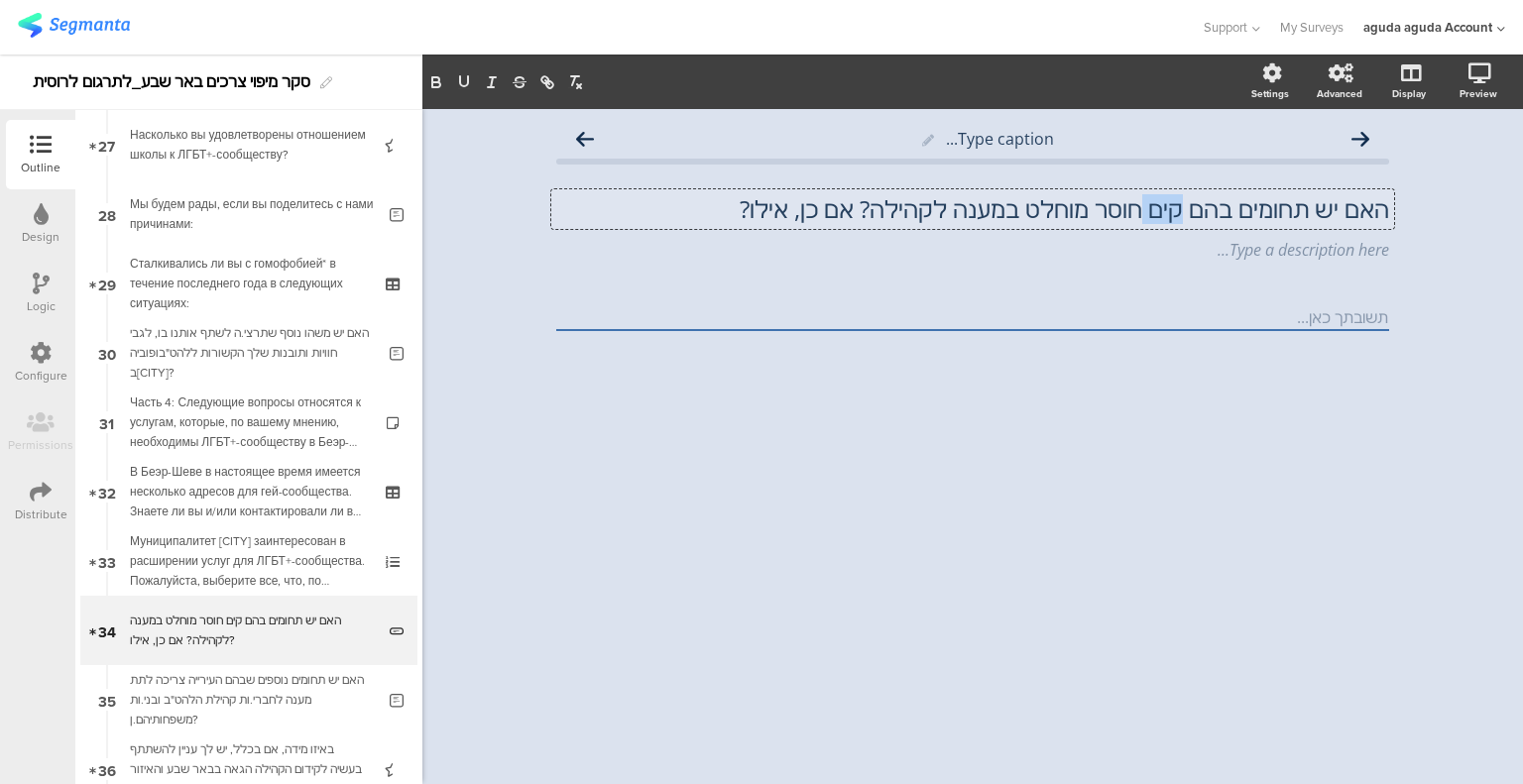 click on "האם יש תחומים בהם קים חוסר מוחלט במענה לקהילה? אם כן, אילו?" 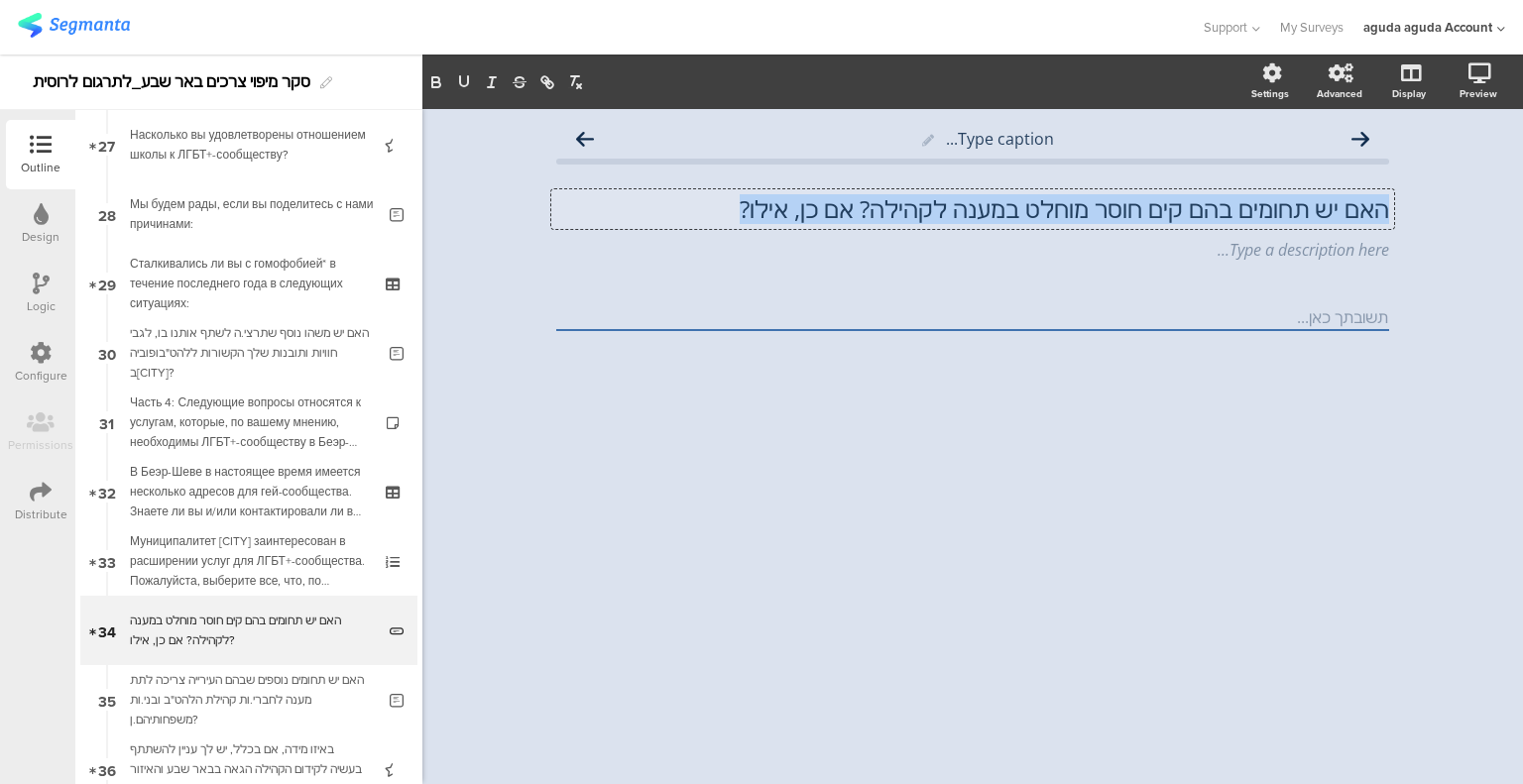 click on "האם יש תחומים בהם קים חוסר מוחלט במענה לקהילה? אם כן, אילו?" 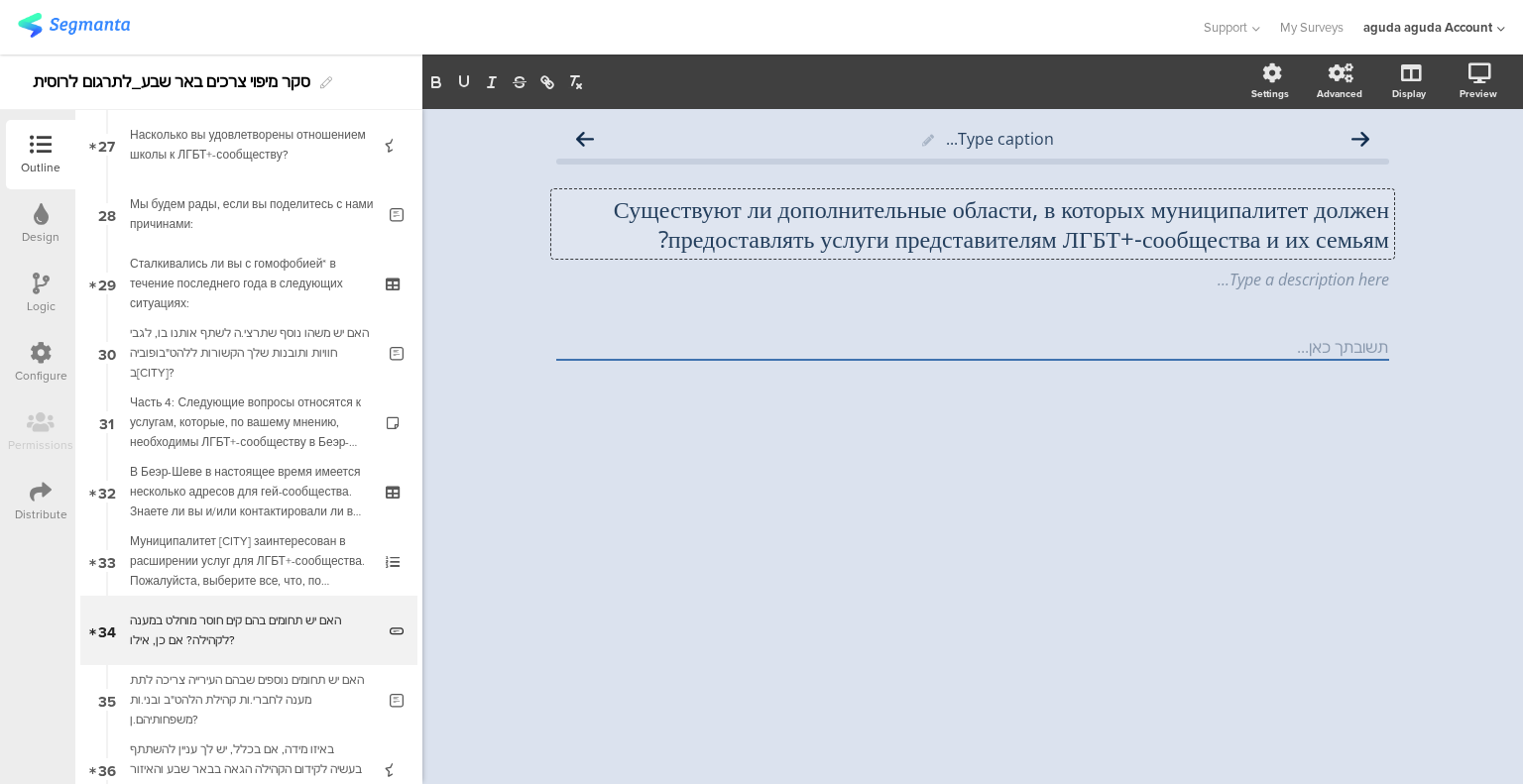 scroll, scrollTop: 0, scrollLeft: 0, axis: both 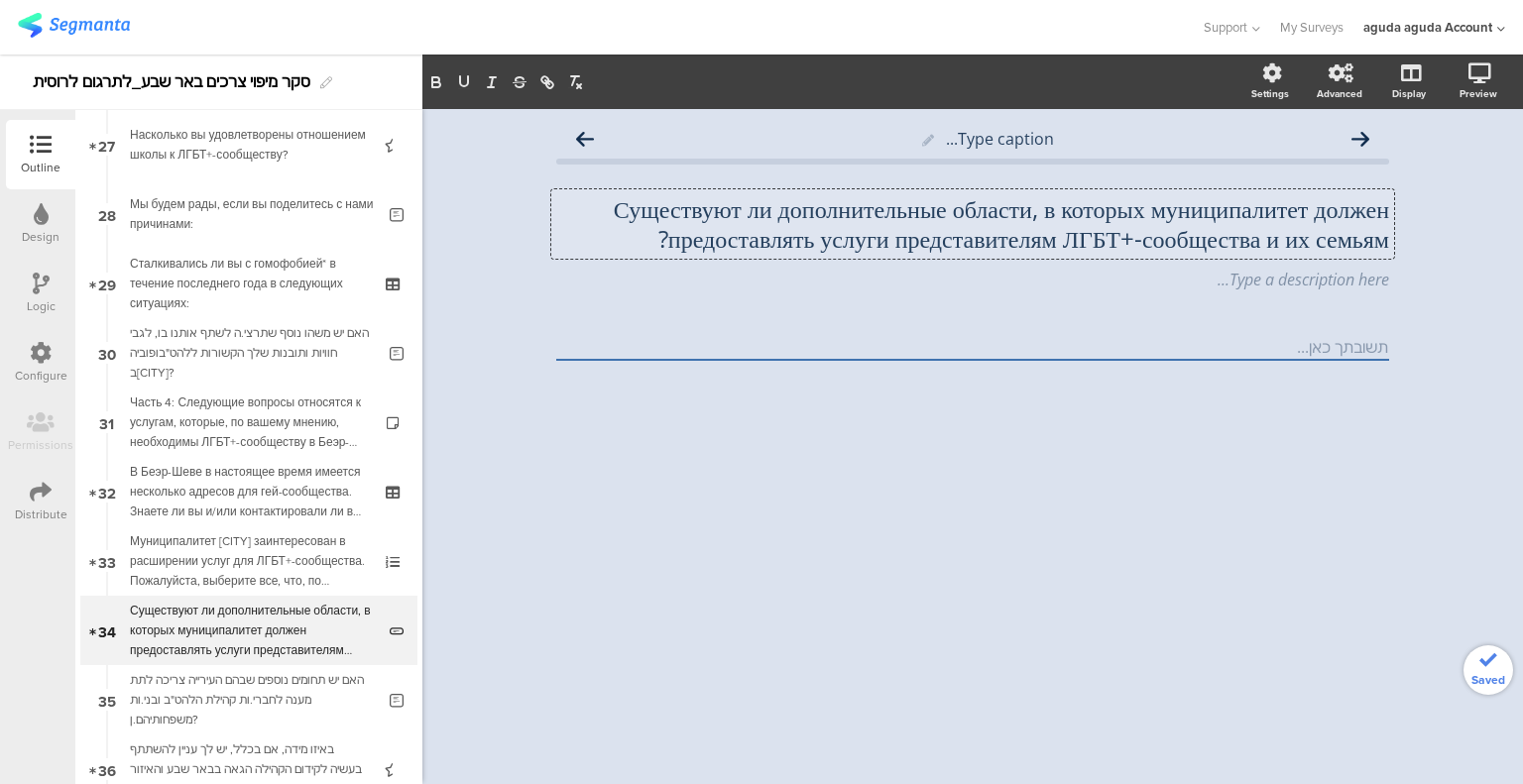 type 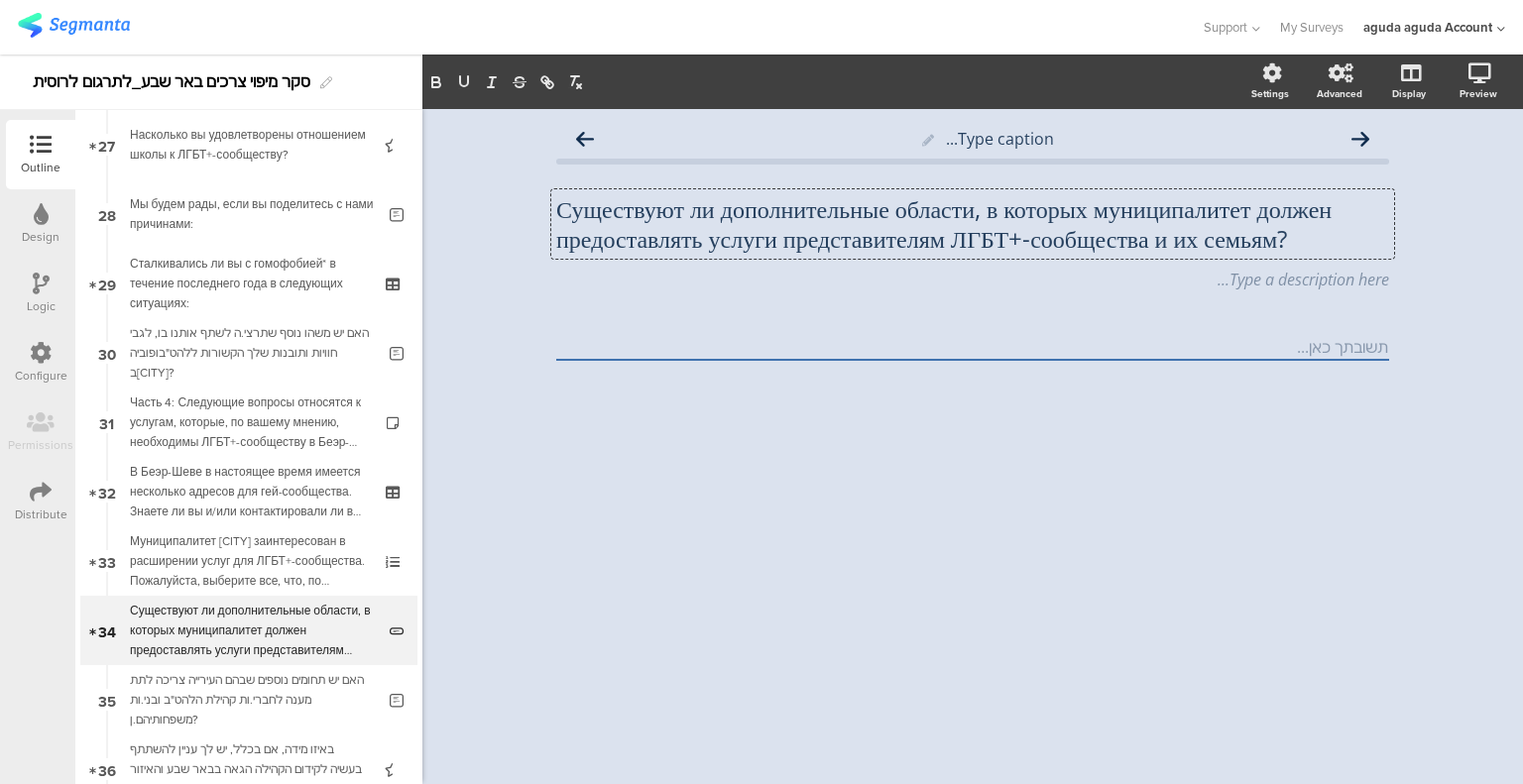 click on "Type caption...
Существуют ли дополнительные области, в которых муниципалитет должен предоставлять услуги представителям ЛГБТ+-сообщества и их семьям?
Существуют ли дополнительные области, в которых муниципалитет должен предоставлять услуги представителям ЛГБТ+-сообщества и их семьям?" 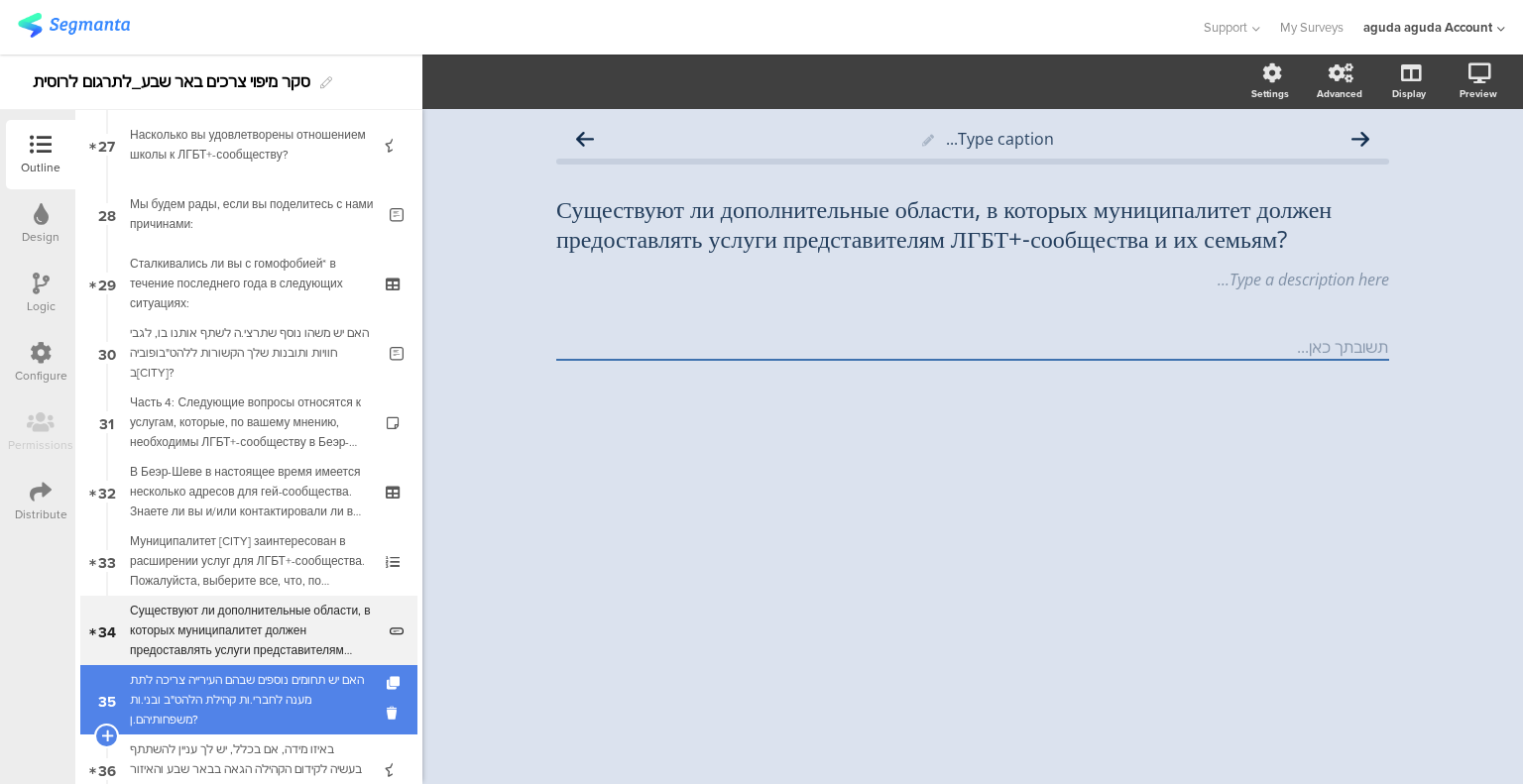 click on "האם יש תחומים נוספים שבהם העירייה צריכה לתת מענה לחברי.ות קהילת הלהט"ב ובני.ות משפחותיהם.ן?" at bounding box center (252, 700) 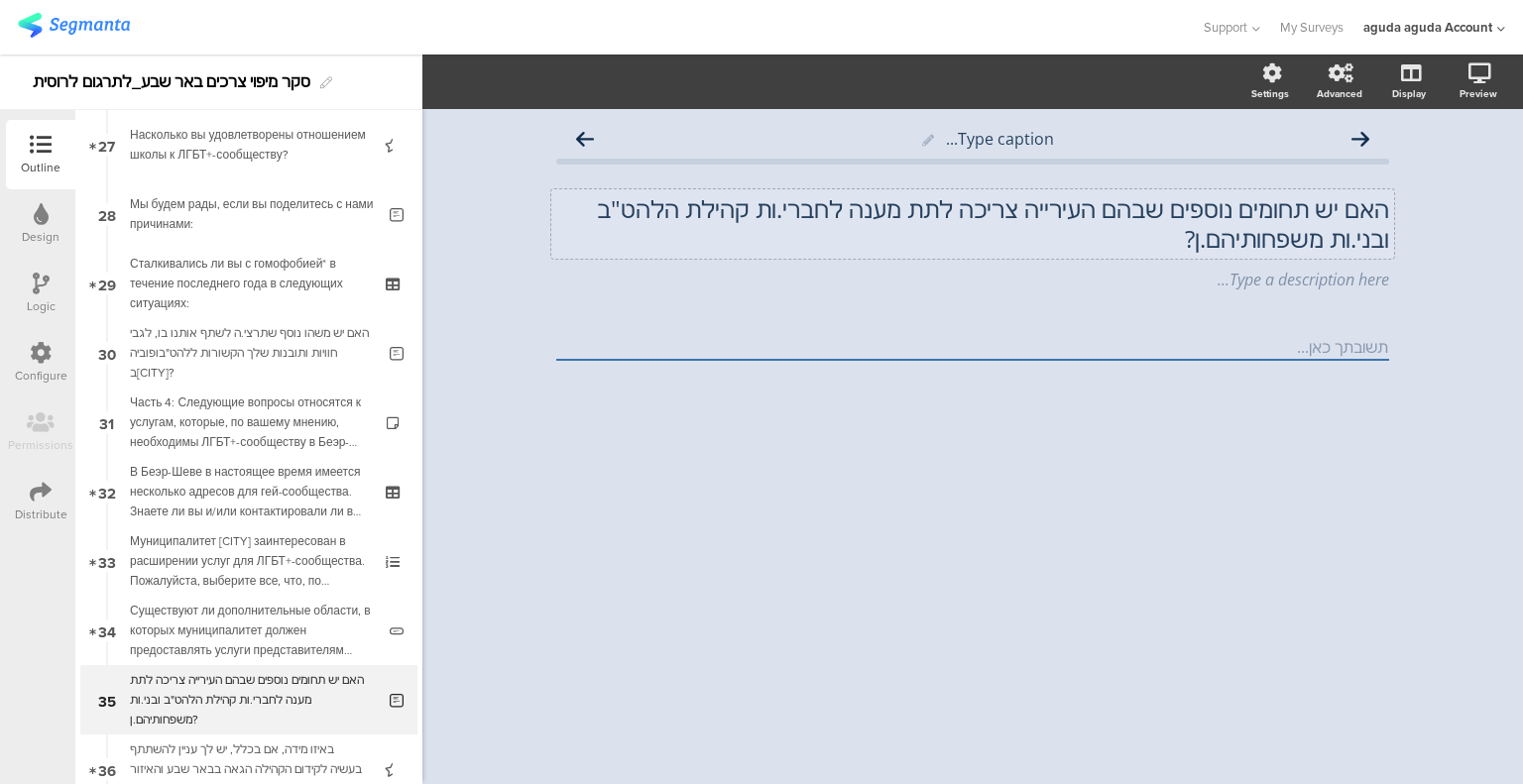 click on "האם יש תחומים נוספים שבהם העירייה צריכה לתת מענה לחברי.ות קהילת הלהט"ב ובני.ות משפחותיהם.ן?" 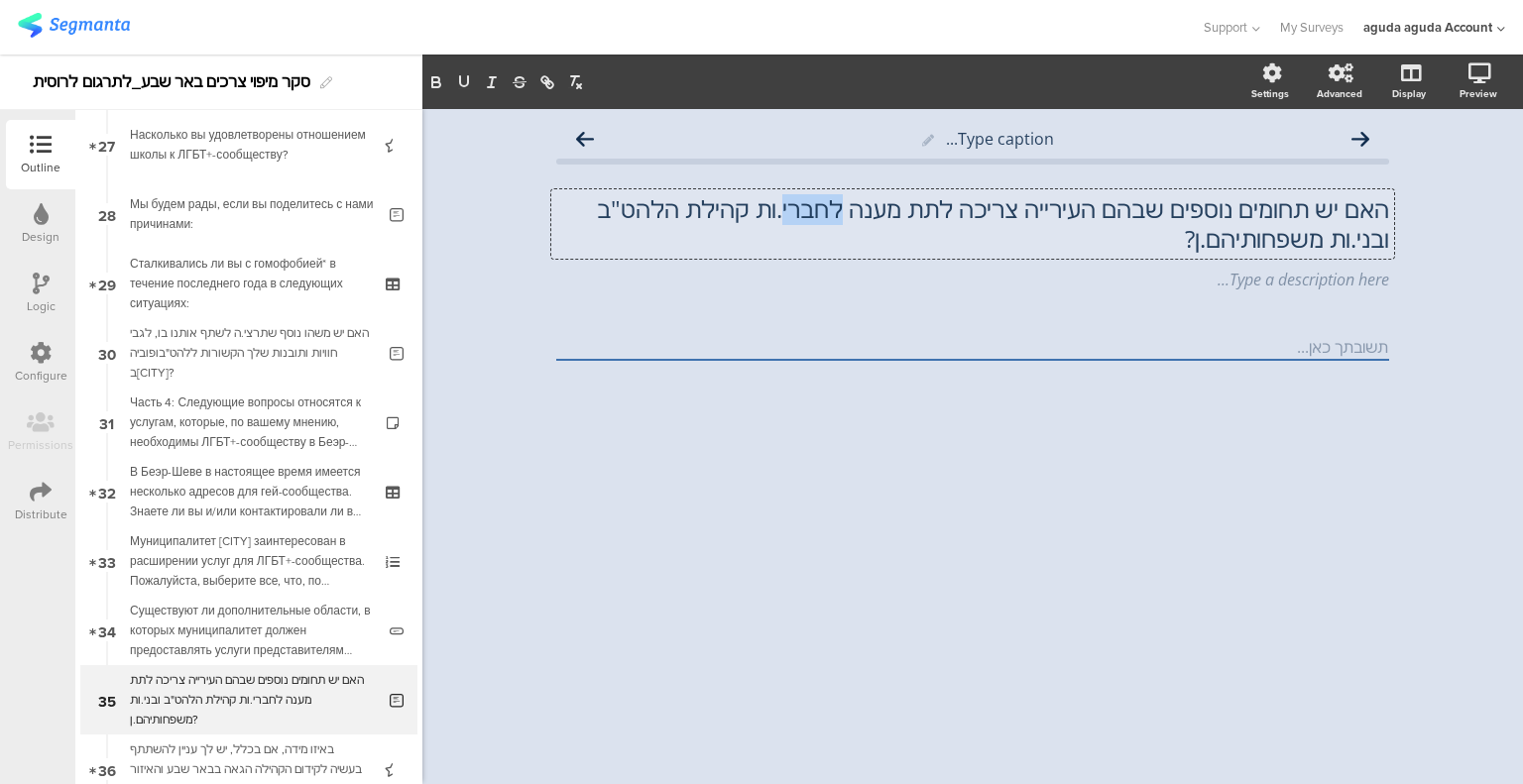 click on "האם יש תחומים נוספים שבהם העירייה צריכה לתת מענה לחברי.ות קהילת הלהט"ב ובני.ות משפחותיהם.ן?" 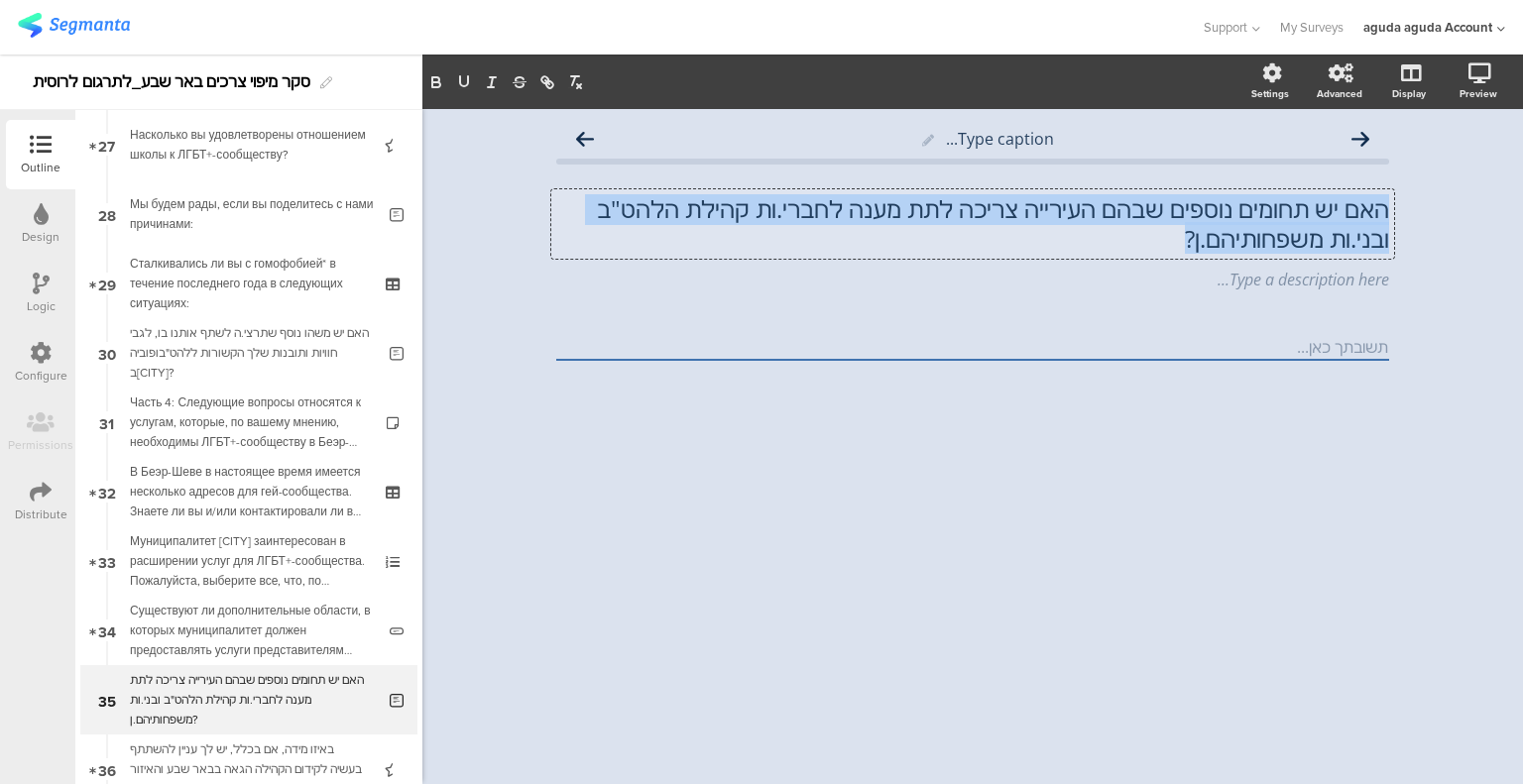 click on "האם יש תחומים נוספים שבהם העירייה צריכה לתת מענה לחברי.ות קהילת הלהט"ב ובני.ות משפחותיהם.ן?" 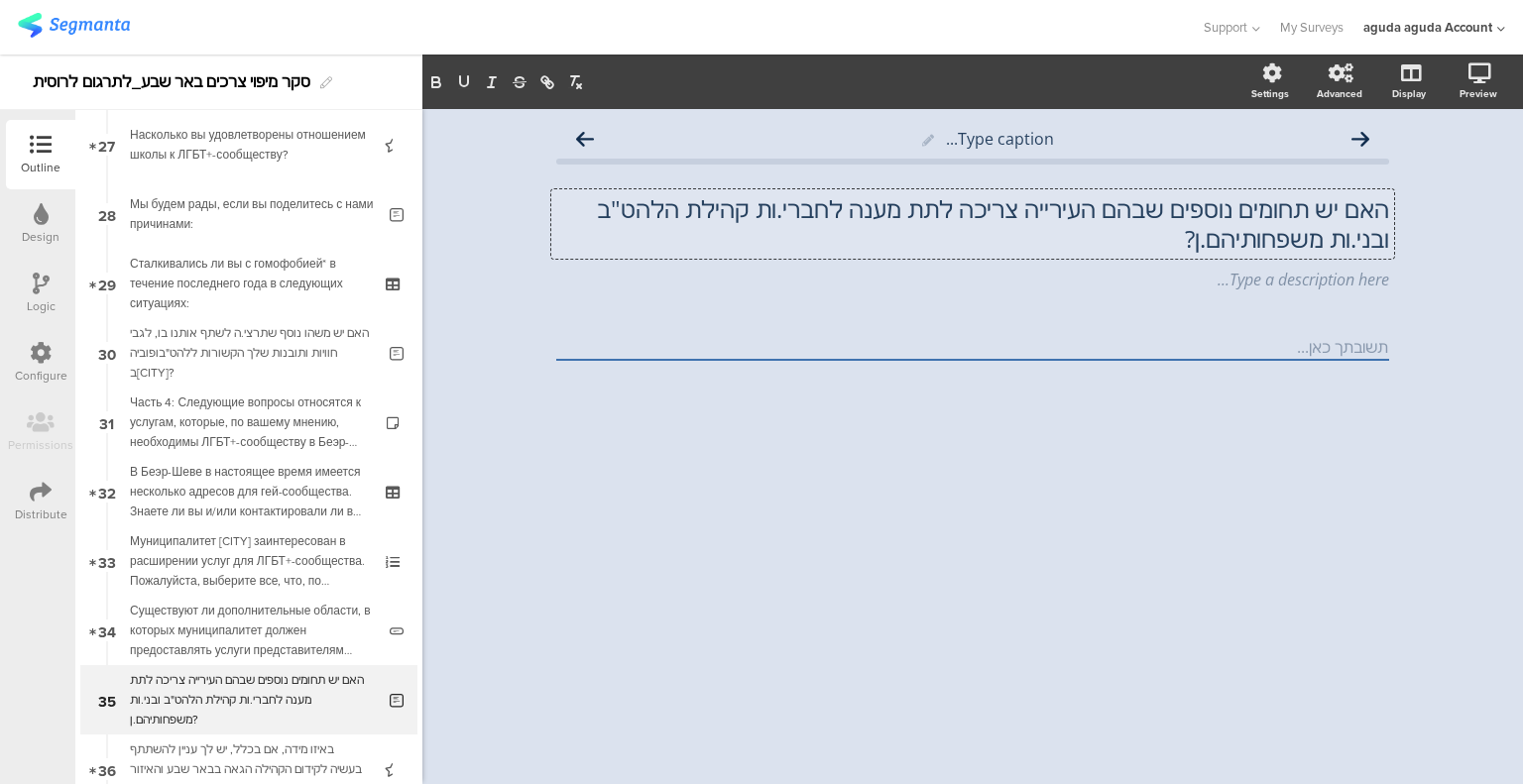 scroll, scrollTop: 0, scrollLeft: 0, axis: both 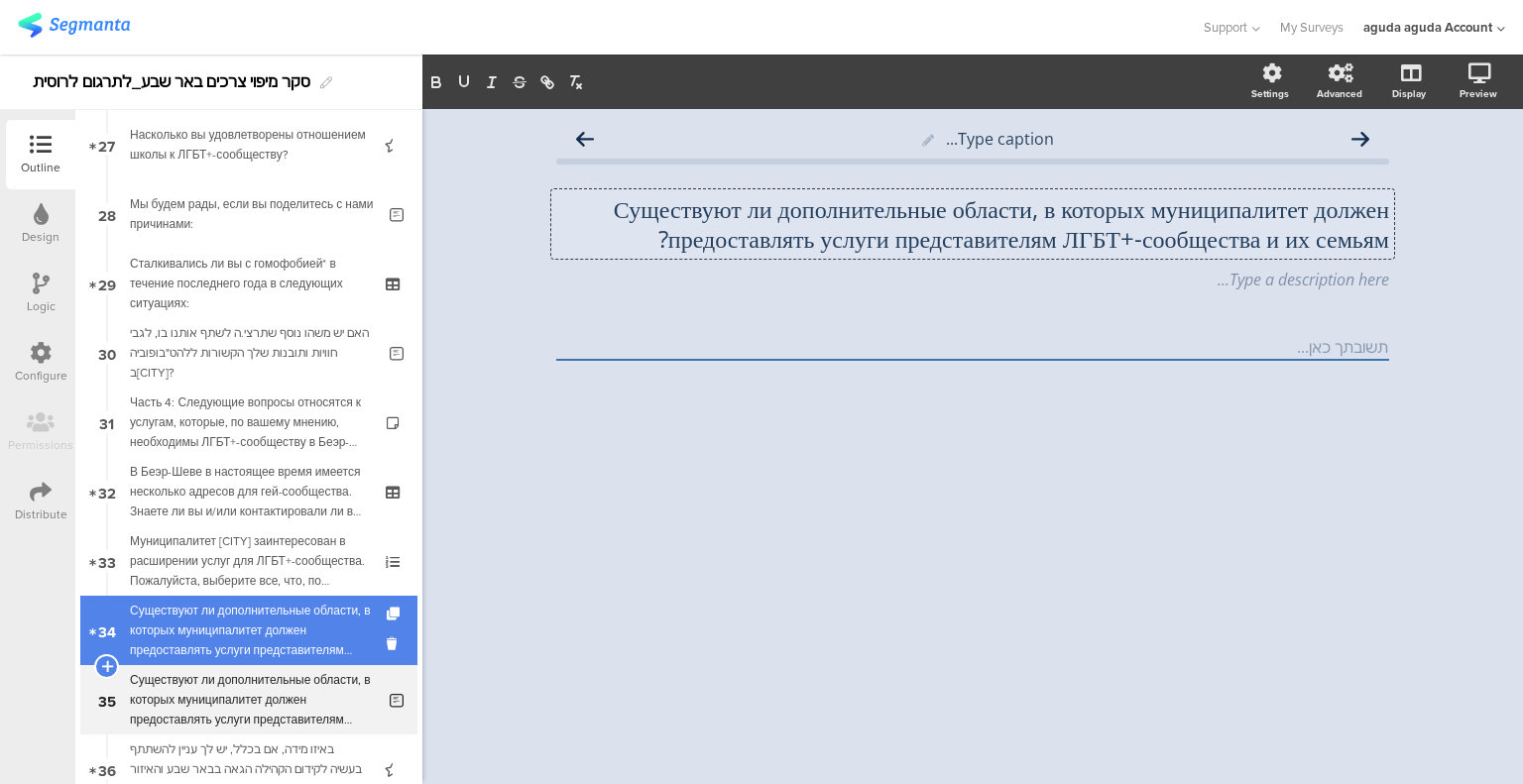 type 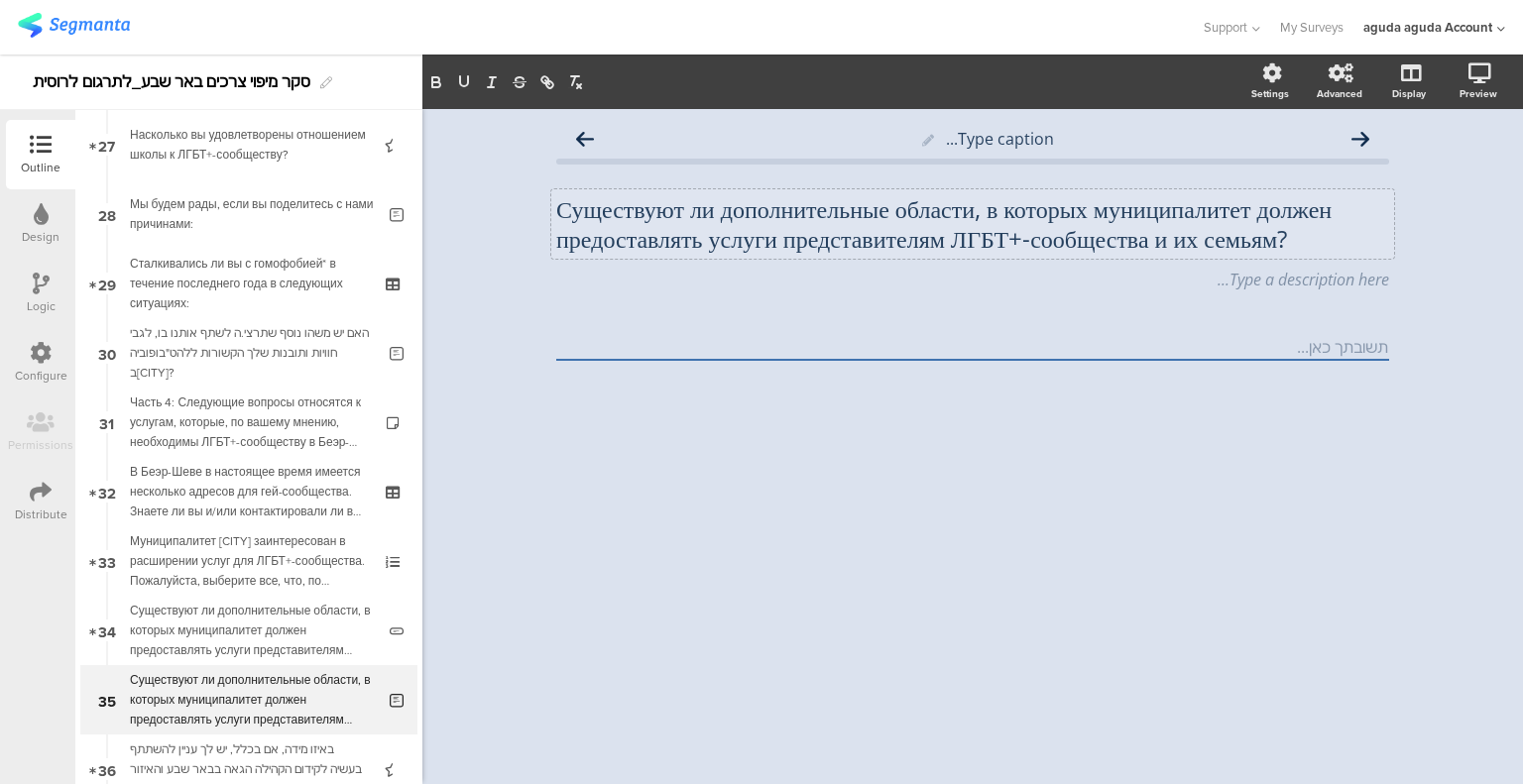click on "Type caption...
Существуют ли дополнительные области, в которых муниципалитет должен предоставлять услуги представителям ЛГБТ+-сообщества и их семьям?
Существуют ли дополнительные области, в которых муниципалитет должен предоставлять услуги представителям ЛГБТ+-сообщества и их семьям?" 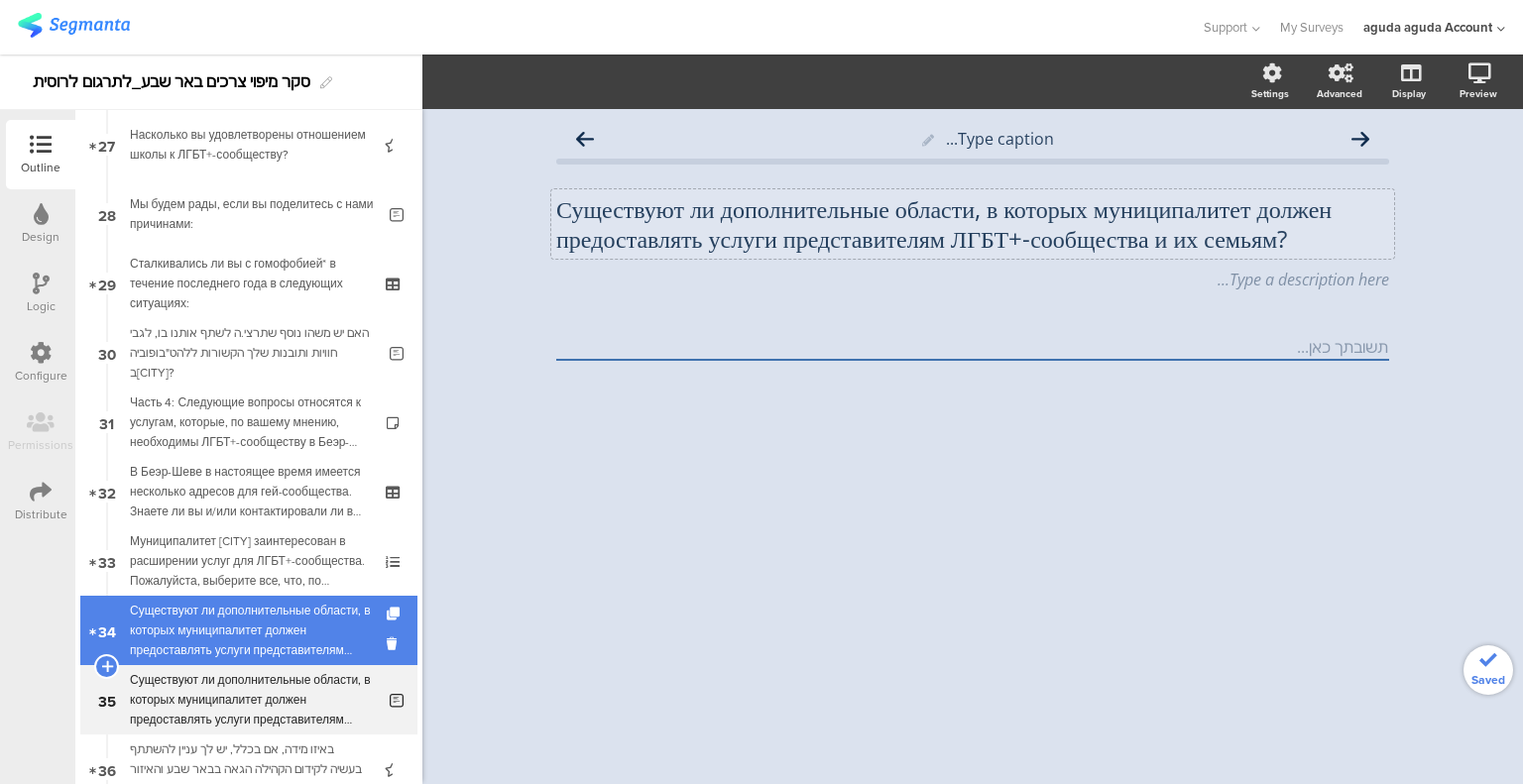 click on "Существуют ли дополнительные области, в которых муниципалитет должен предоставлять услуги представителям ЛГБТ+-сообщества и их семьям?" at bounding box center (252, 630) 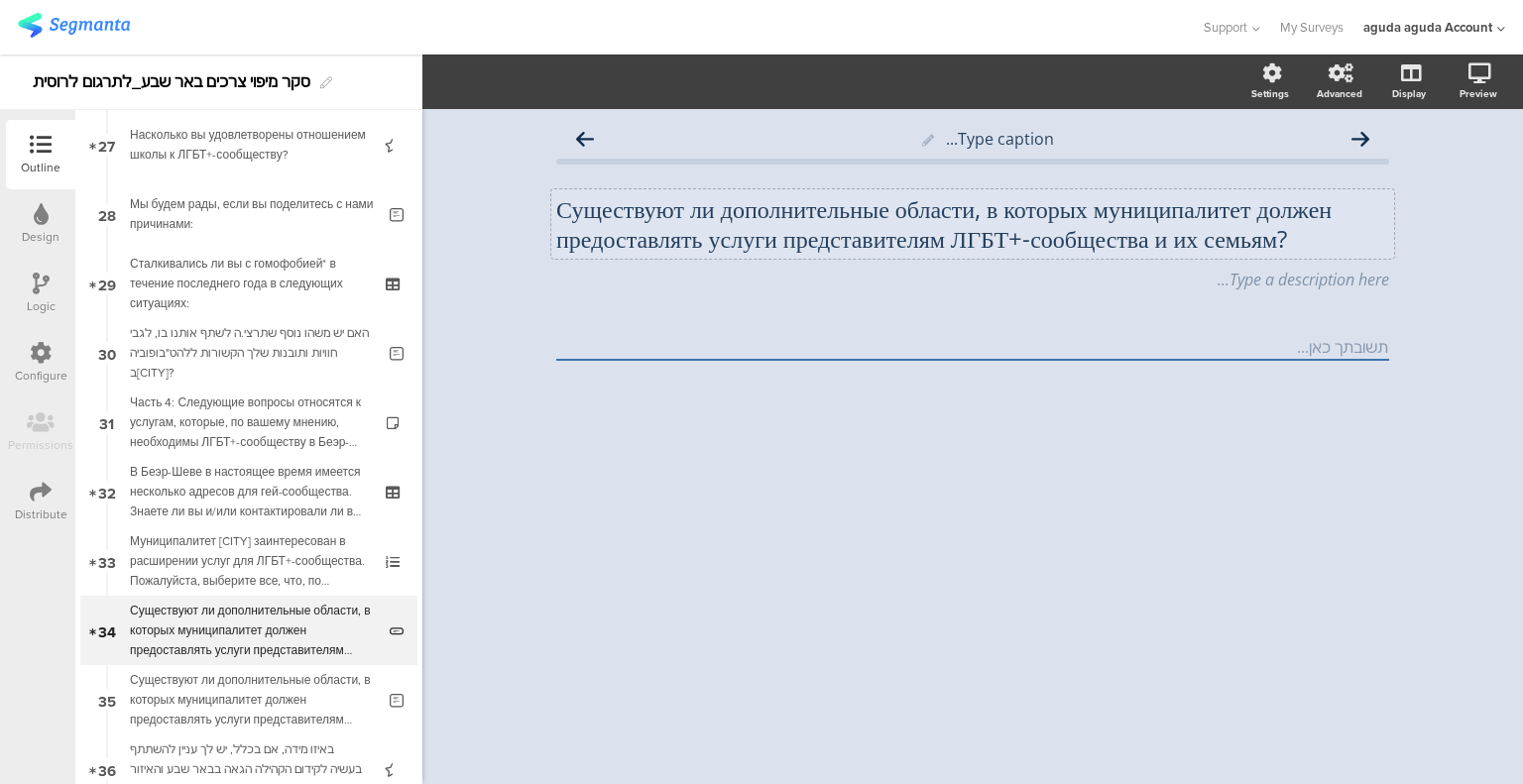 click on "Существуют ли дополнительные области, в которых муниципалитет должен предоставлять услуги представителям ЛГБТ+-сообщества и их семьям?
Существуют ли дополнительные области, в которых муниципалитет должен предоставлять услуги представителям ЛГБТ+-сообщества и их семьям?" 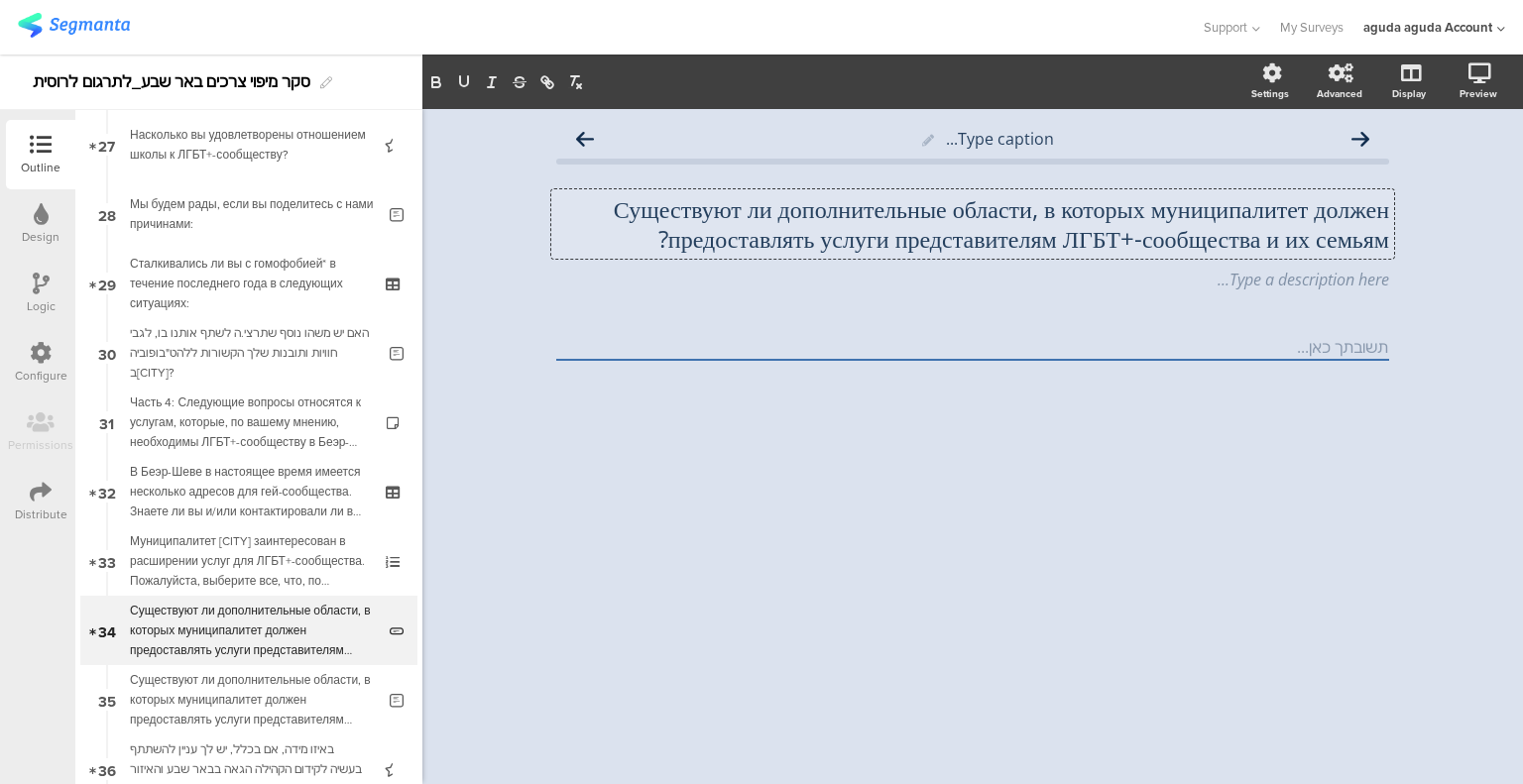 scroll, scrollTop: 0, scrollLeft: 0, axis: both 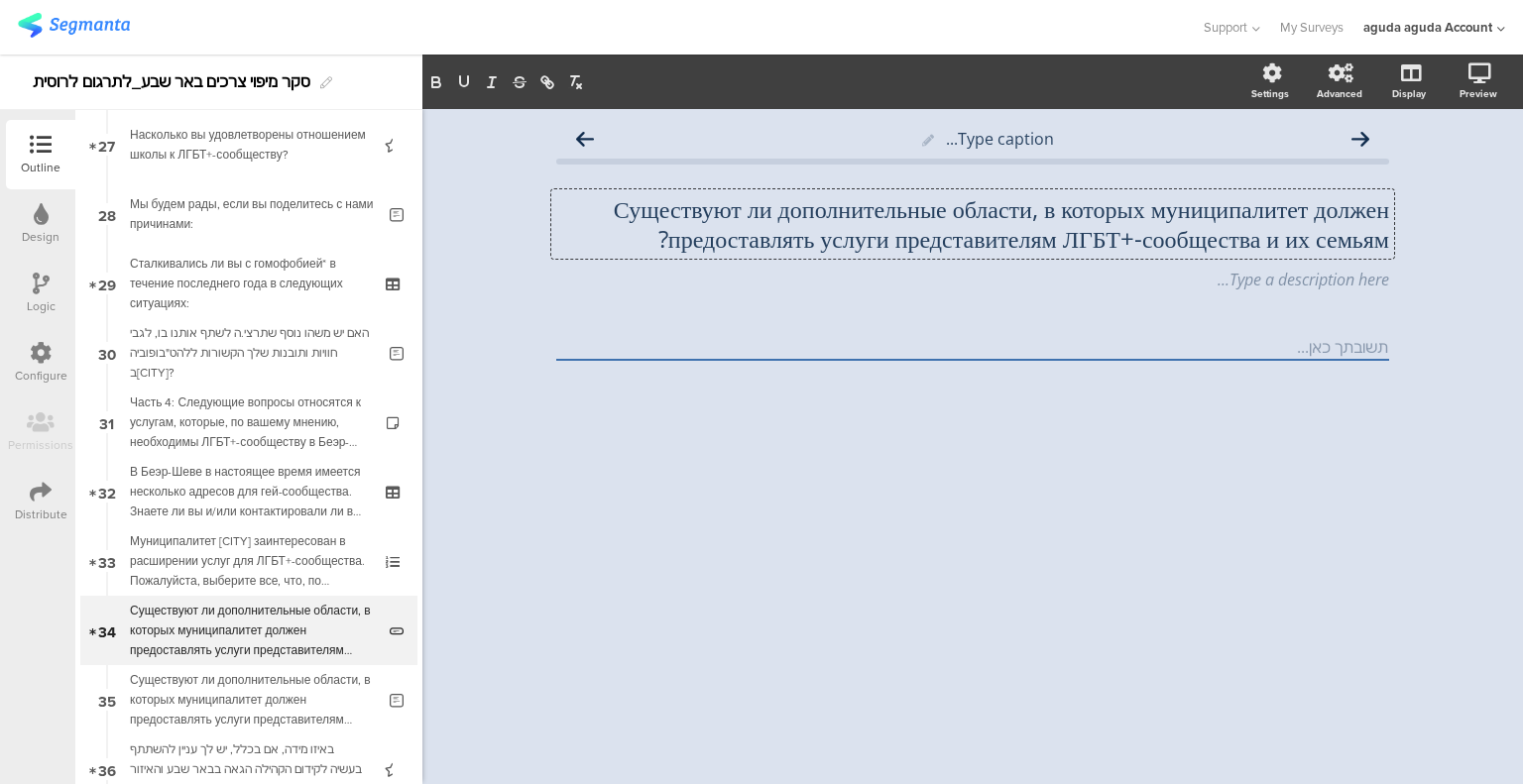 click on "Type caption...
Существуют ли дополнительные области, в которых муниципалитет должен предоставлять услуги представителям ЛГБТ+-сообщества и их семьям?
Существуют ли дополнительные области, в которых муниципалитет должен предоставлять услуги представителям ЛГБТ+-сообщества и их семьям?" 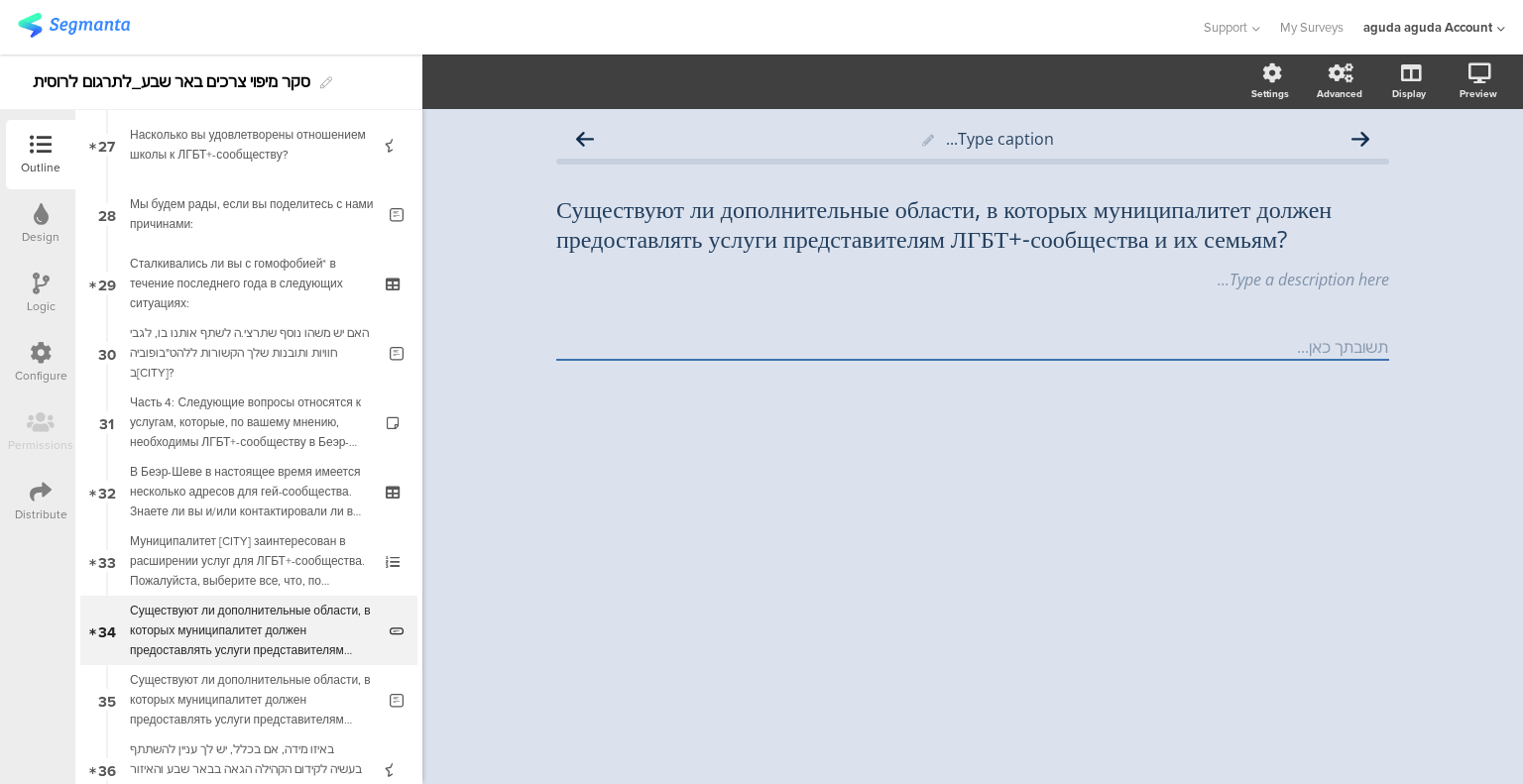 drag, startPoint x: 296, startPoint y: 617, endPoint x: 600, endPoint y: 673, distance: 309.11487 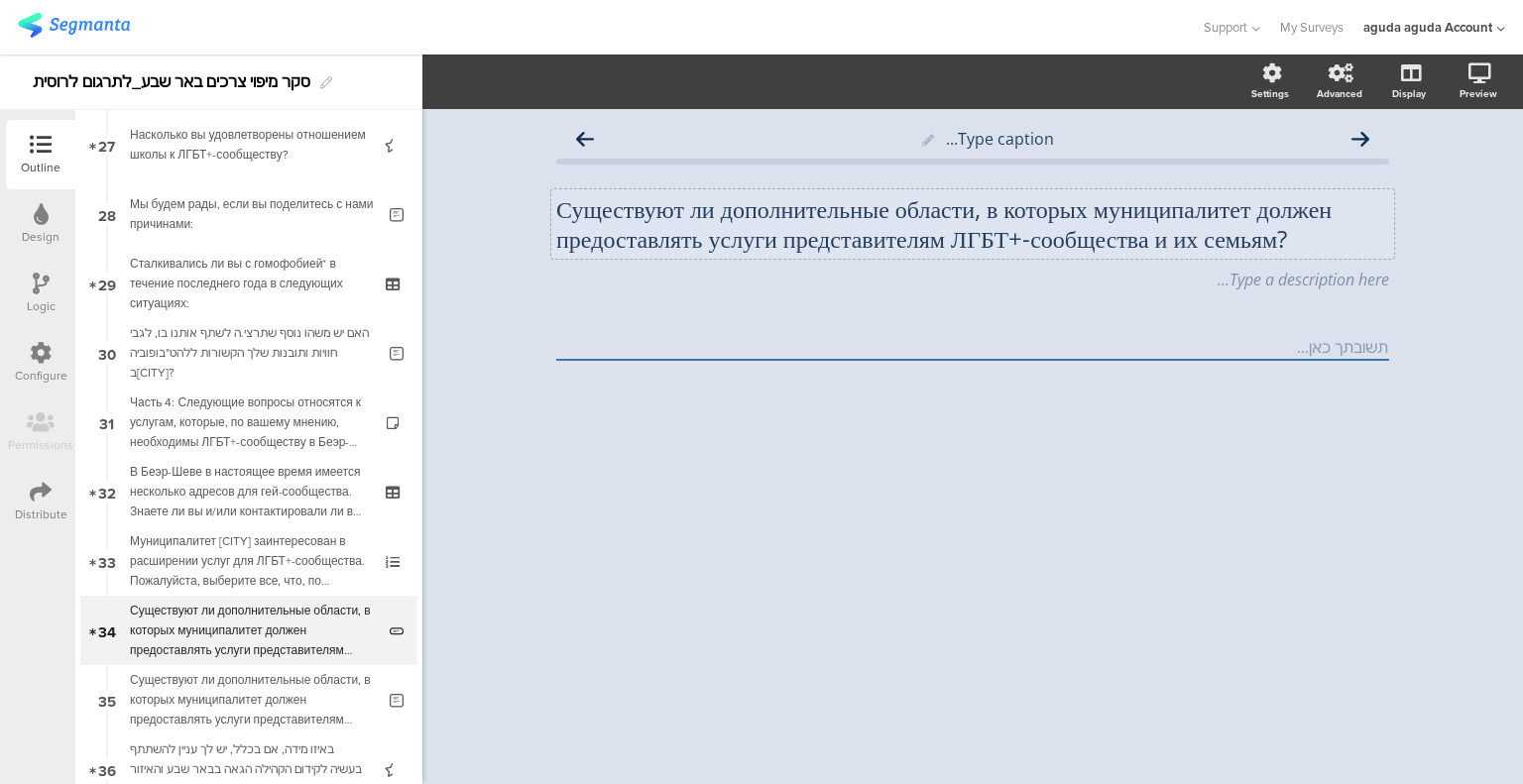 click on "Существуют ли дополнительные области, в которых муниципалитет должен предоставлять услуги представителям ЛГБТ+-сообщества и их семьям?" 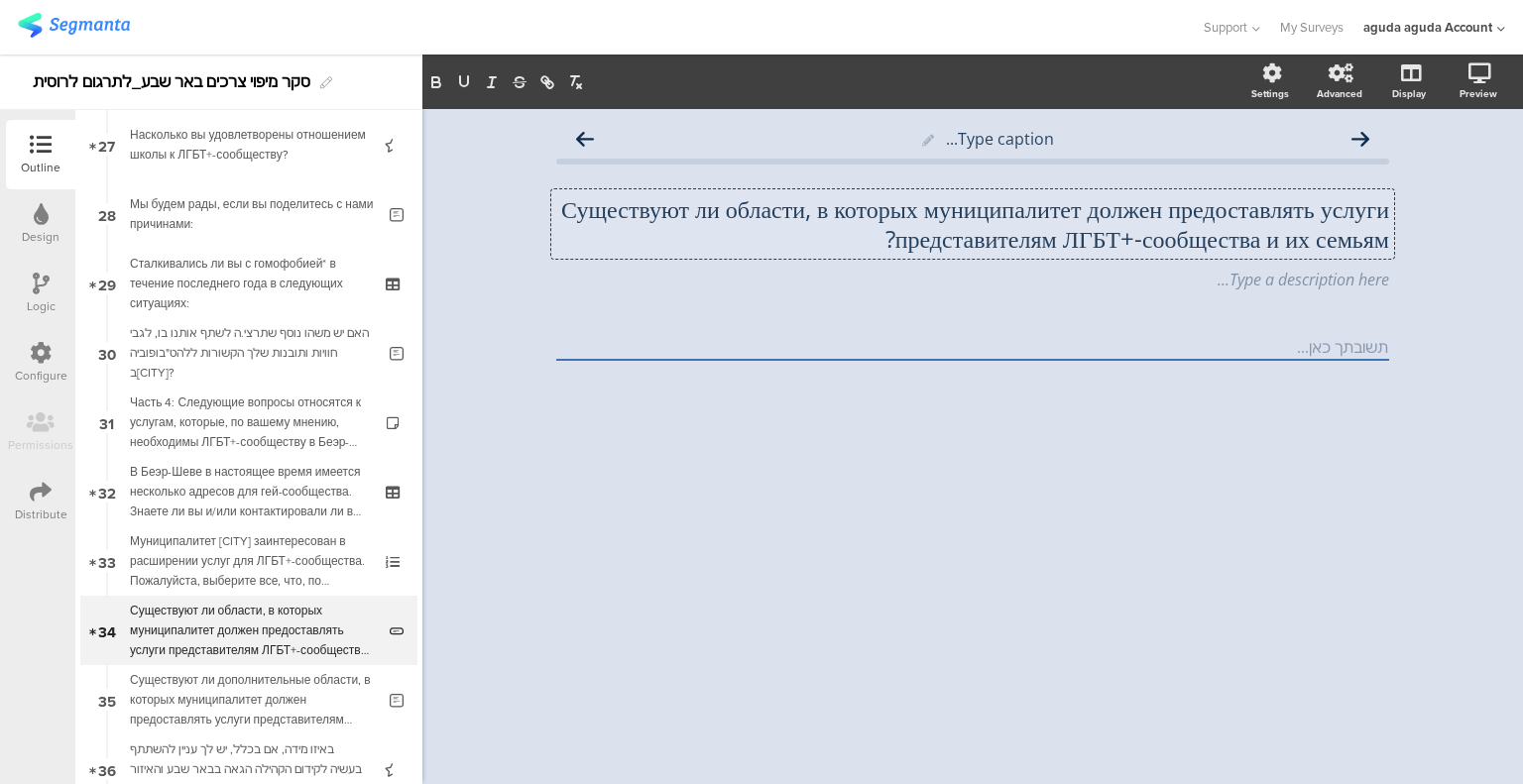 click on "Существуют ли области, в которых муниципалитет должен предоставлять услуги представителям ЛГБТ+-сообщества и их семьям?" 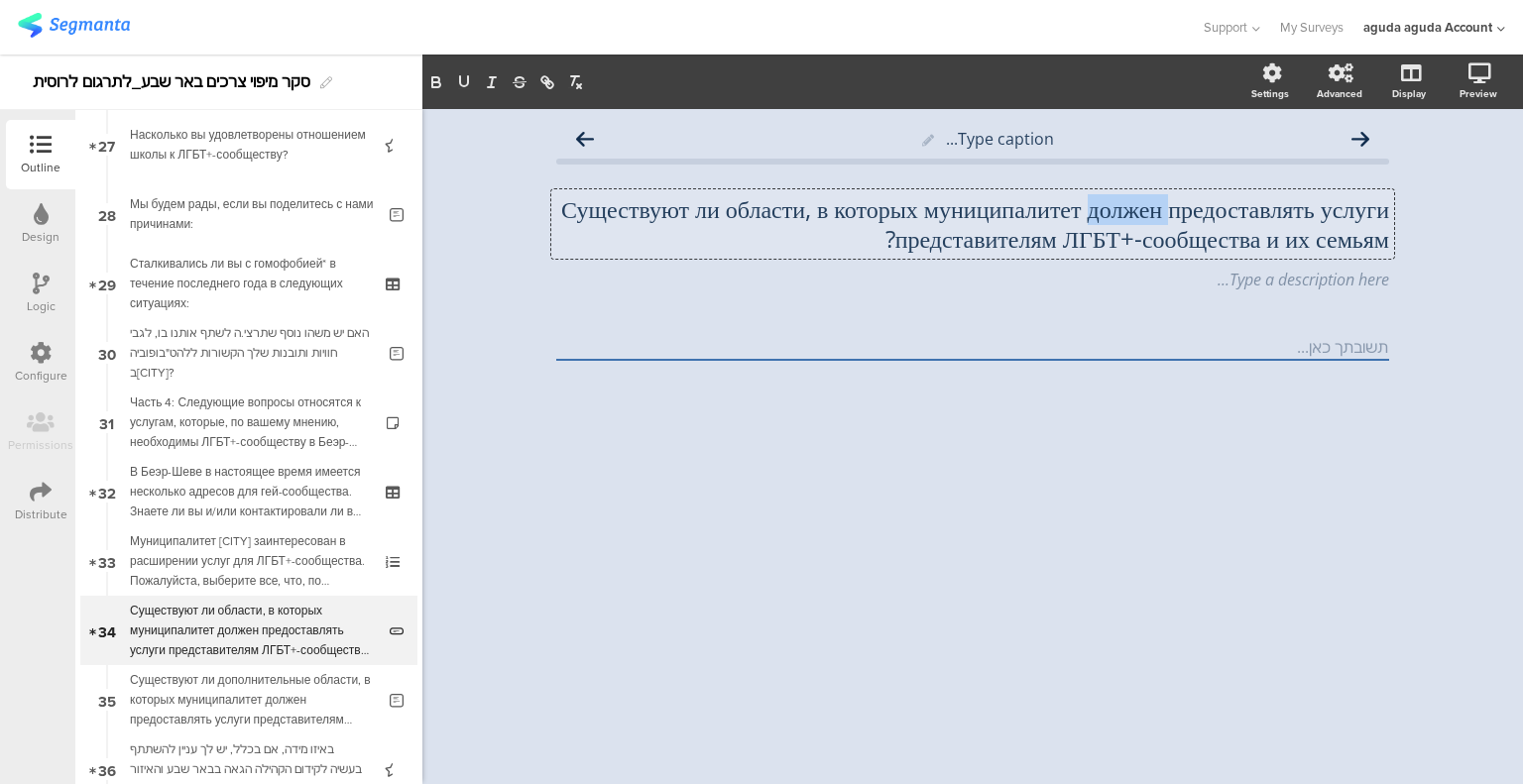 click on "Существуют ли области, в которых муниципалитет должен предоставлять услуги представителям ЛГБТ+-сообщества и их семьям?" 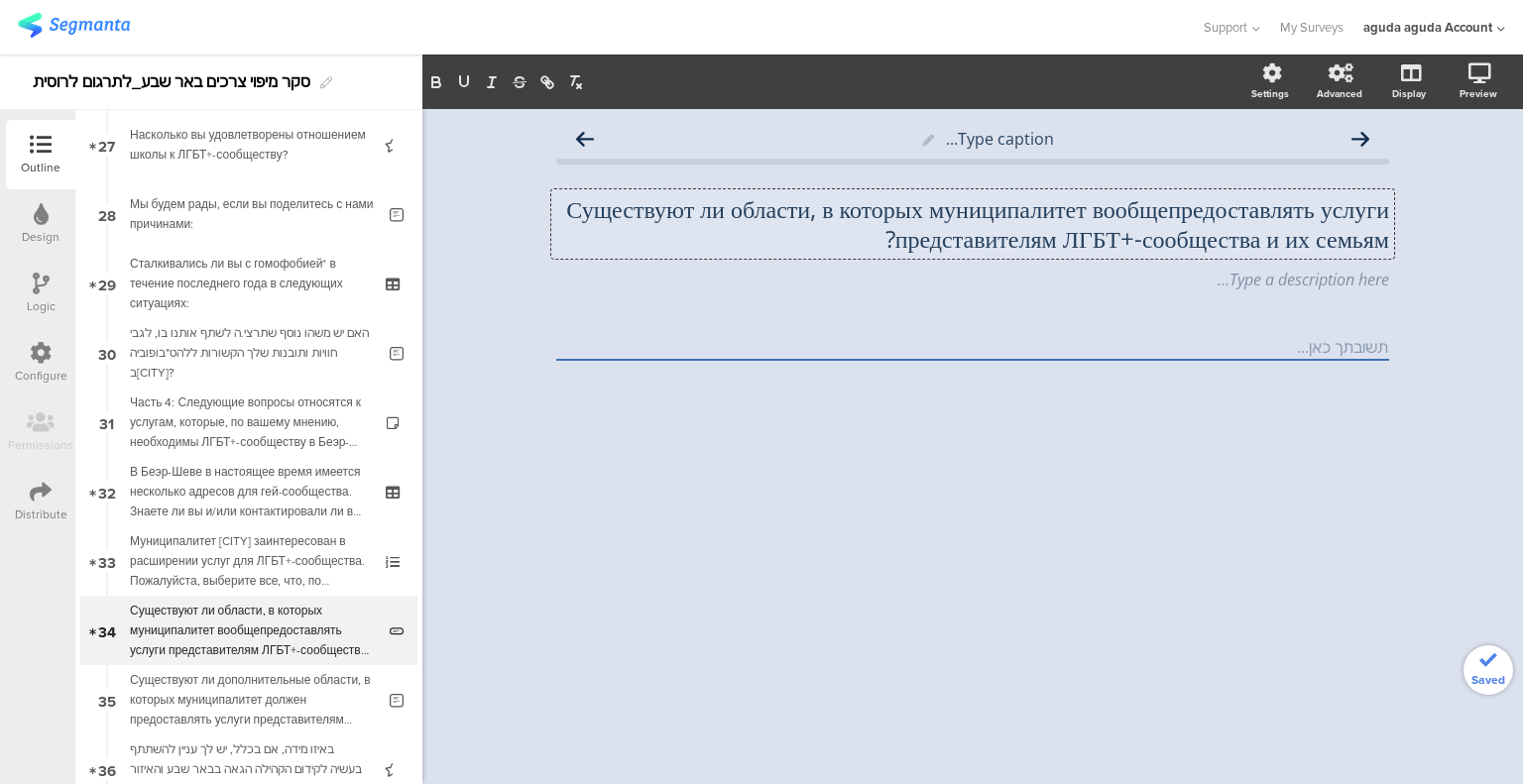 type 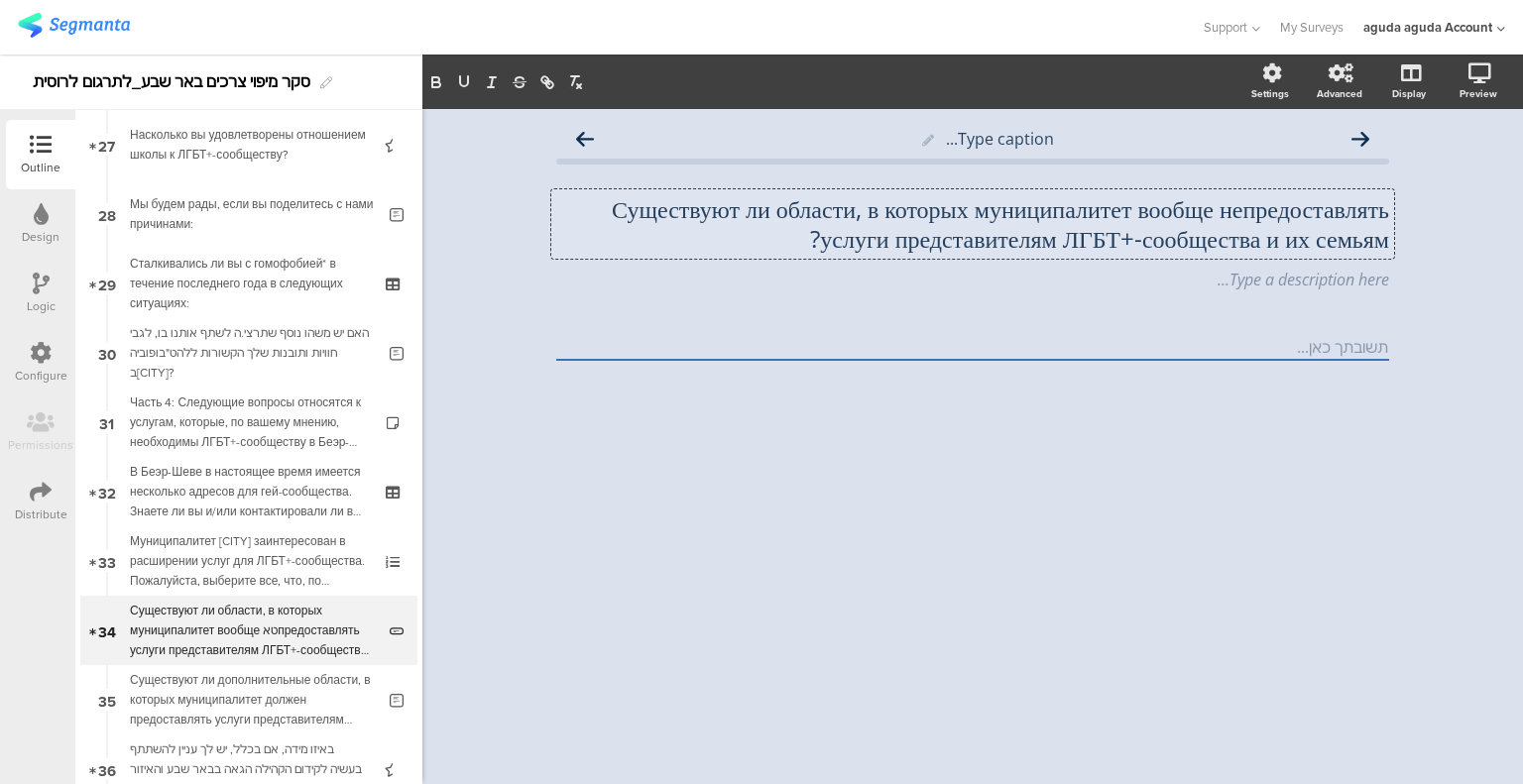 scroll, scrollTop: 1, scrollLeft: 0, axis: vertical 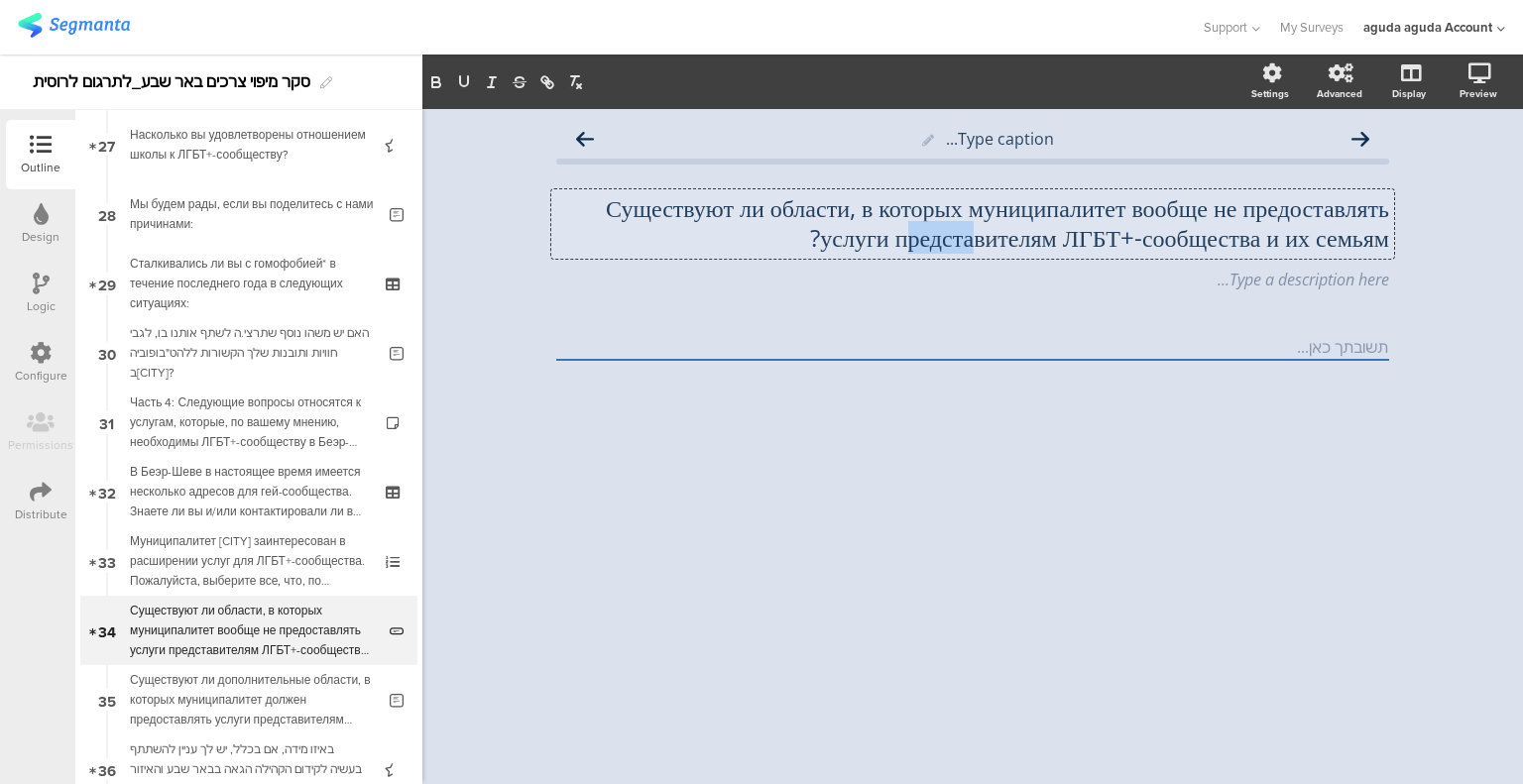 drag, startPoint x: 840, startPoint y: 245, endPoint x: 915, endPoint y: 245, distance: 75 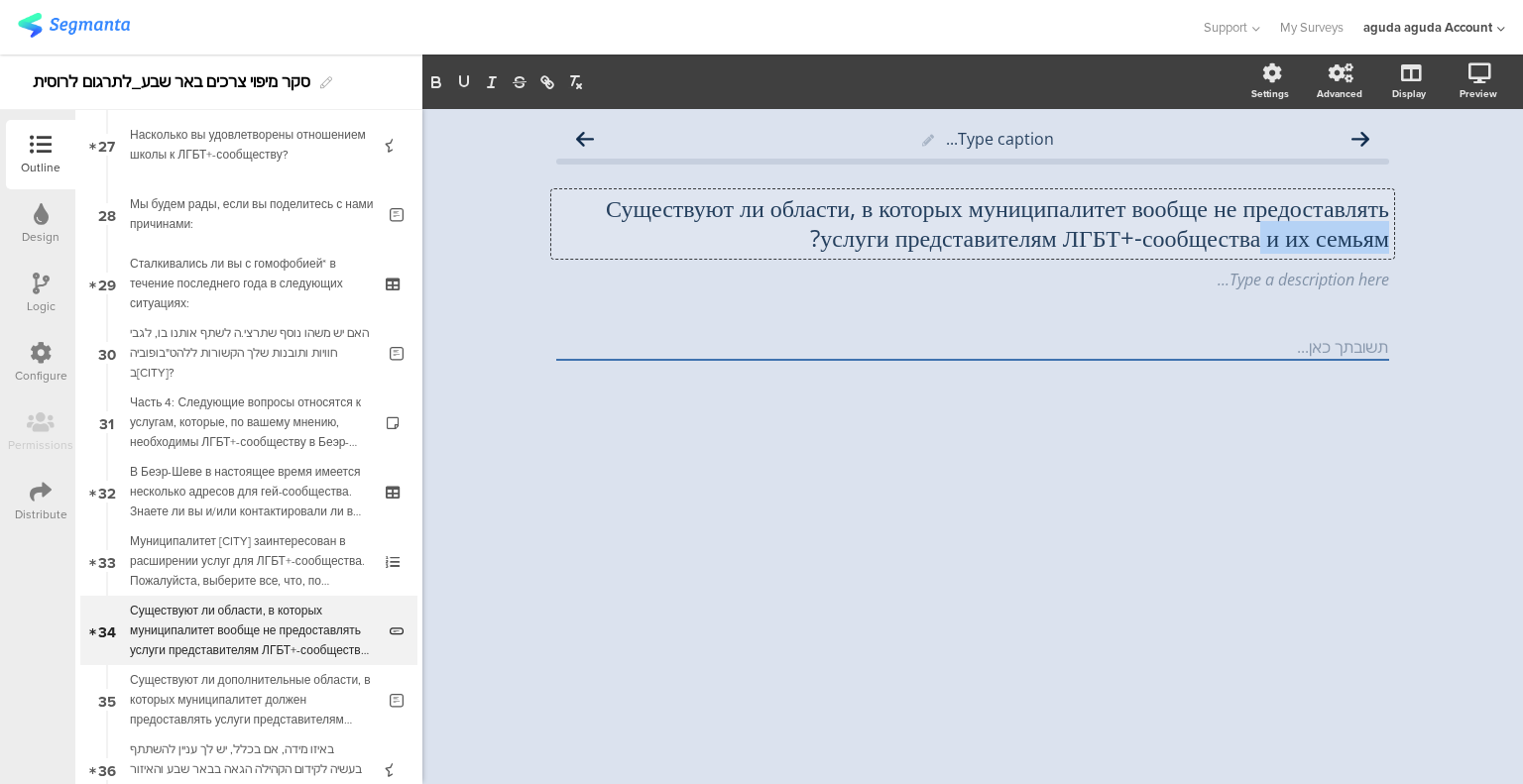 drag, startPoint x: 1241, startPoint y: 234, endPoint x: 1385, endPoint y: 250, distance: 144.88616 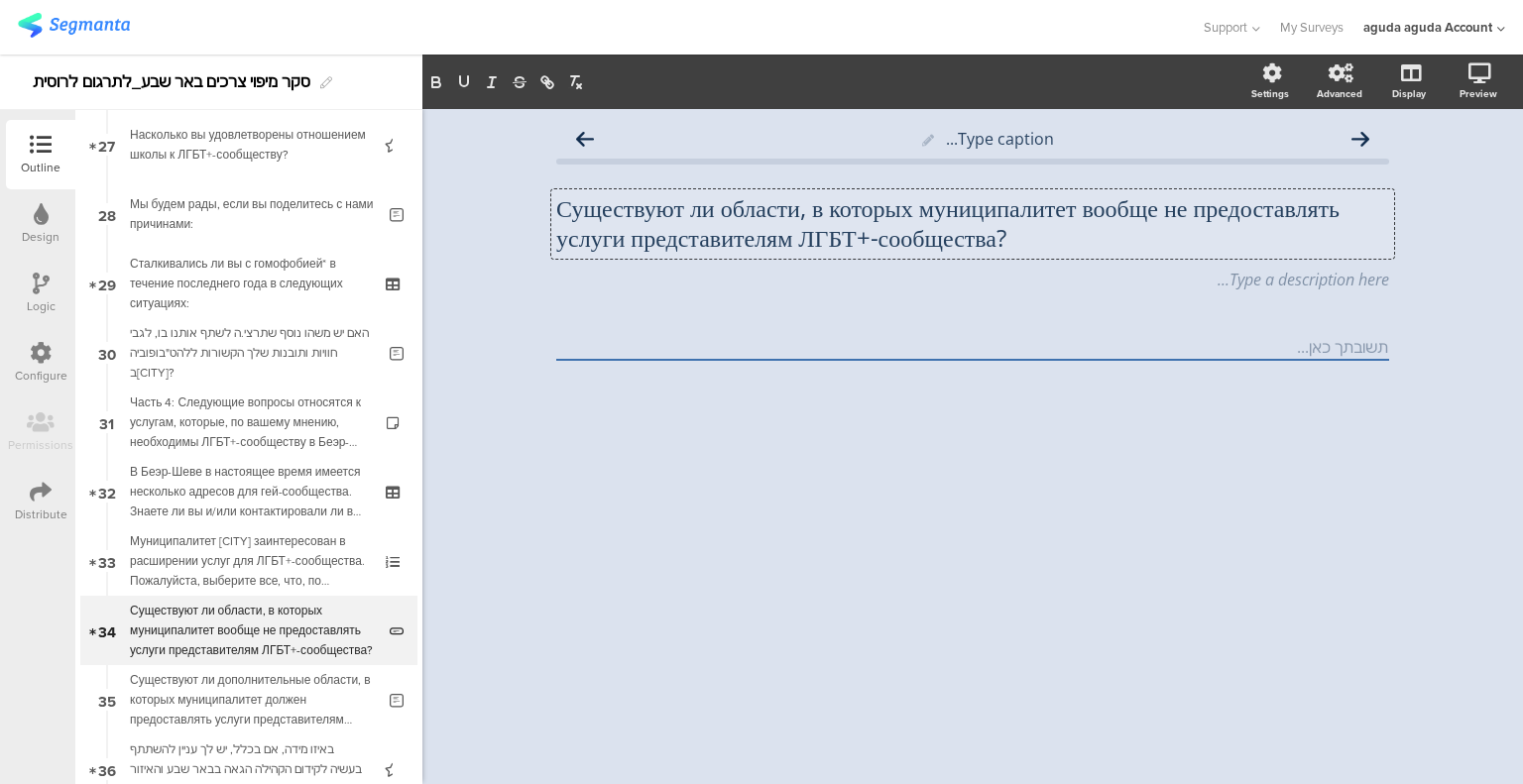 click on "Существуют ли области, в которых муниципалитет вообще не предоставлять услуги представителям ЛГБТ+-сообщества?" 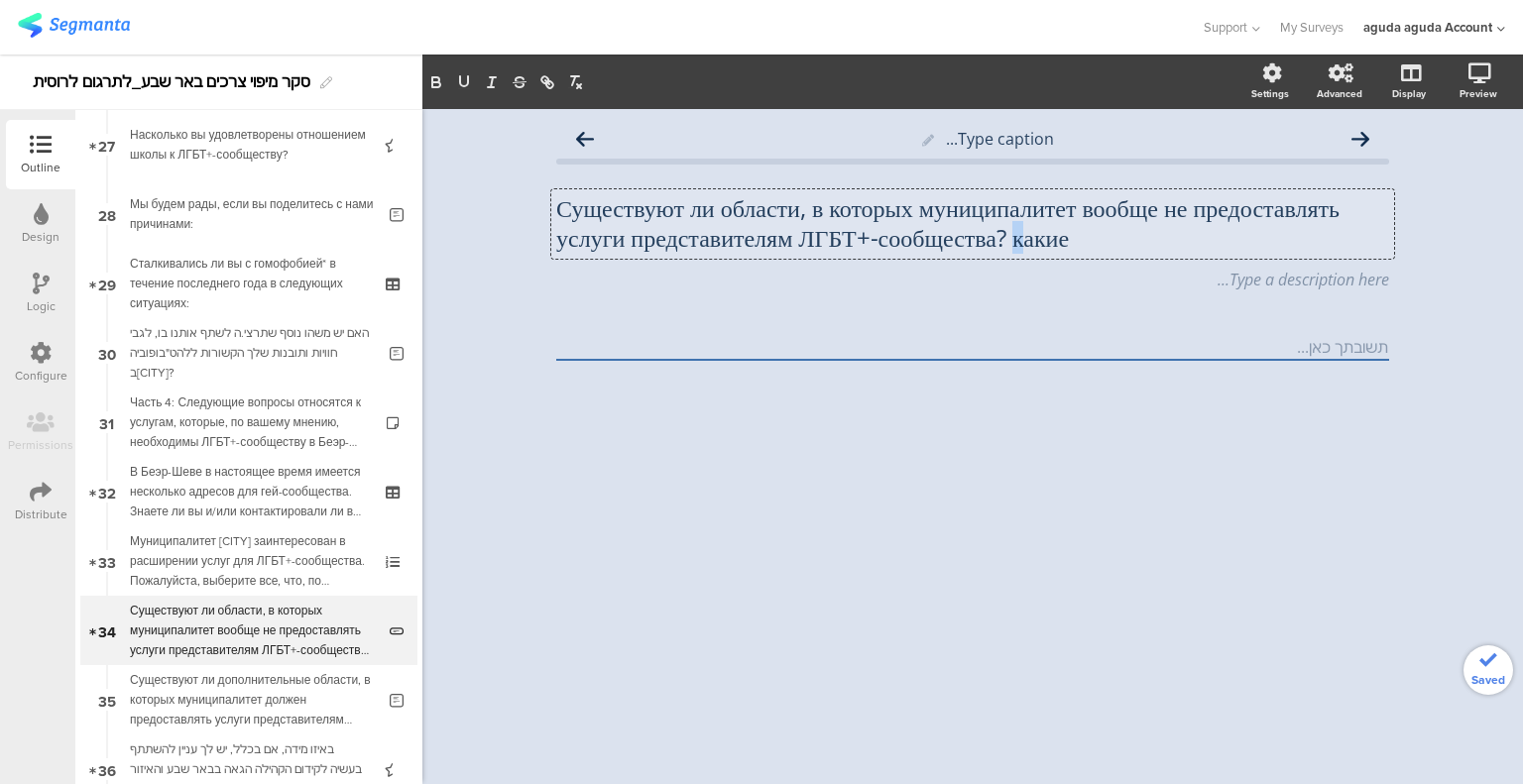 click on "Существуют ли области, в которых муниципалитет вообще не предоставлять услуги представителям ЛГБТ+-сообщества? какие" 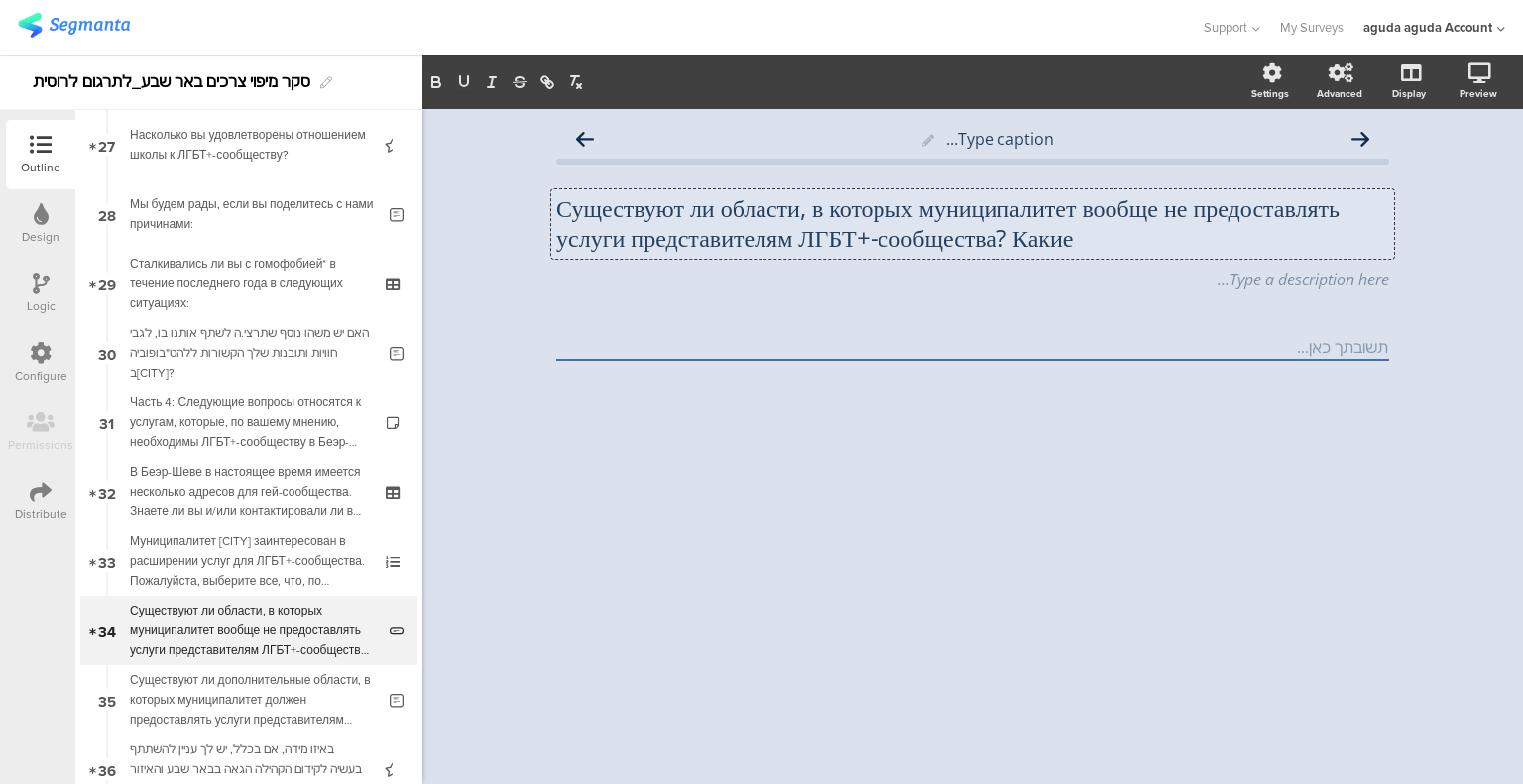 click on "Существуют ли области, в которых муниципалитет вообще не предоставлять услуги представителям ЛГБТ+-сообщества? Какие" 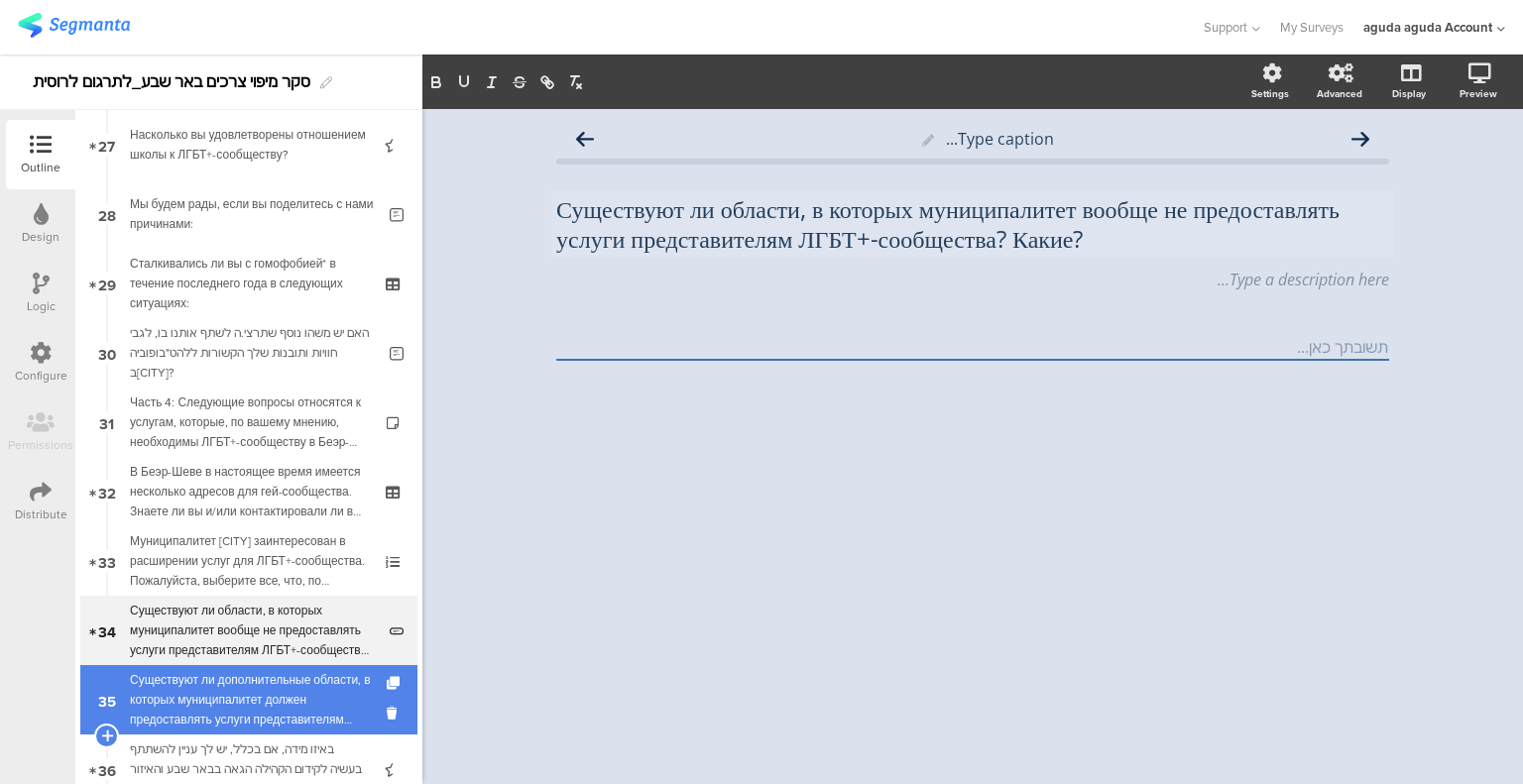 click on "Существуют ли дополнительные области, в которых муниципалитет должен предоставлять услуги представителям ЛГБТ+-сообщества и их семьям?" at bounding box center [252, 700] 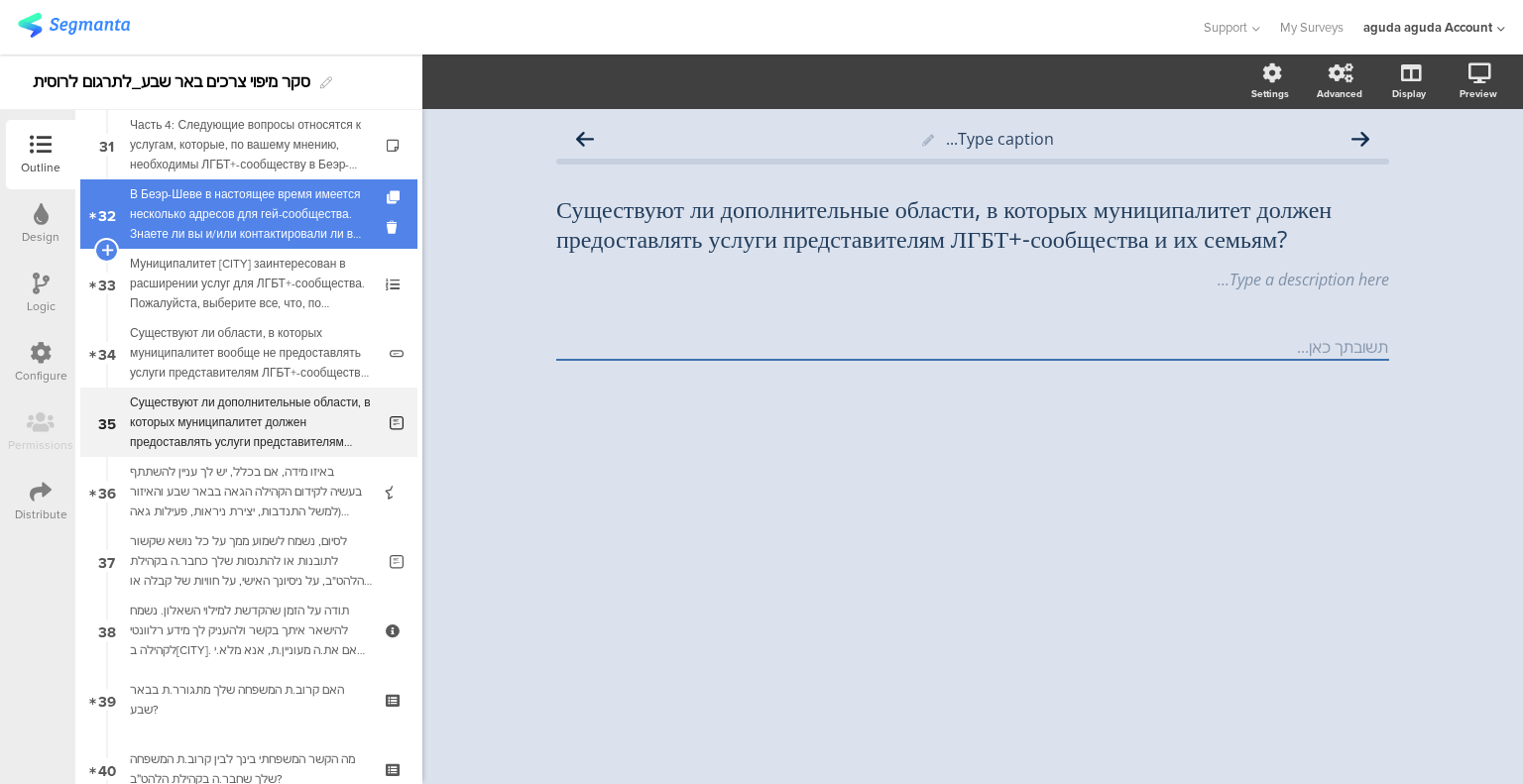scroll, scrollTop: 2181, scrollLeft: 0, axis: vertical 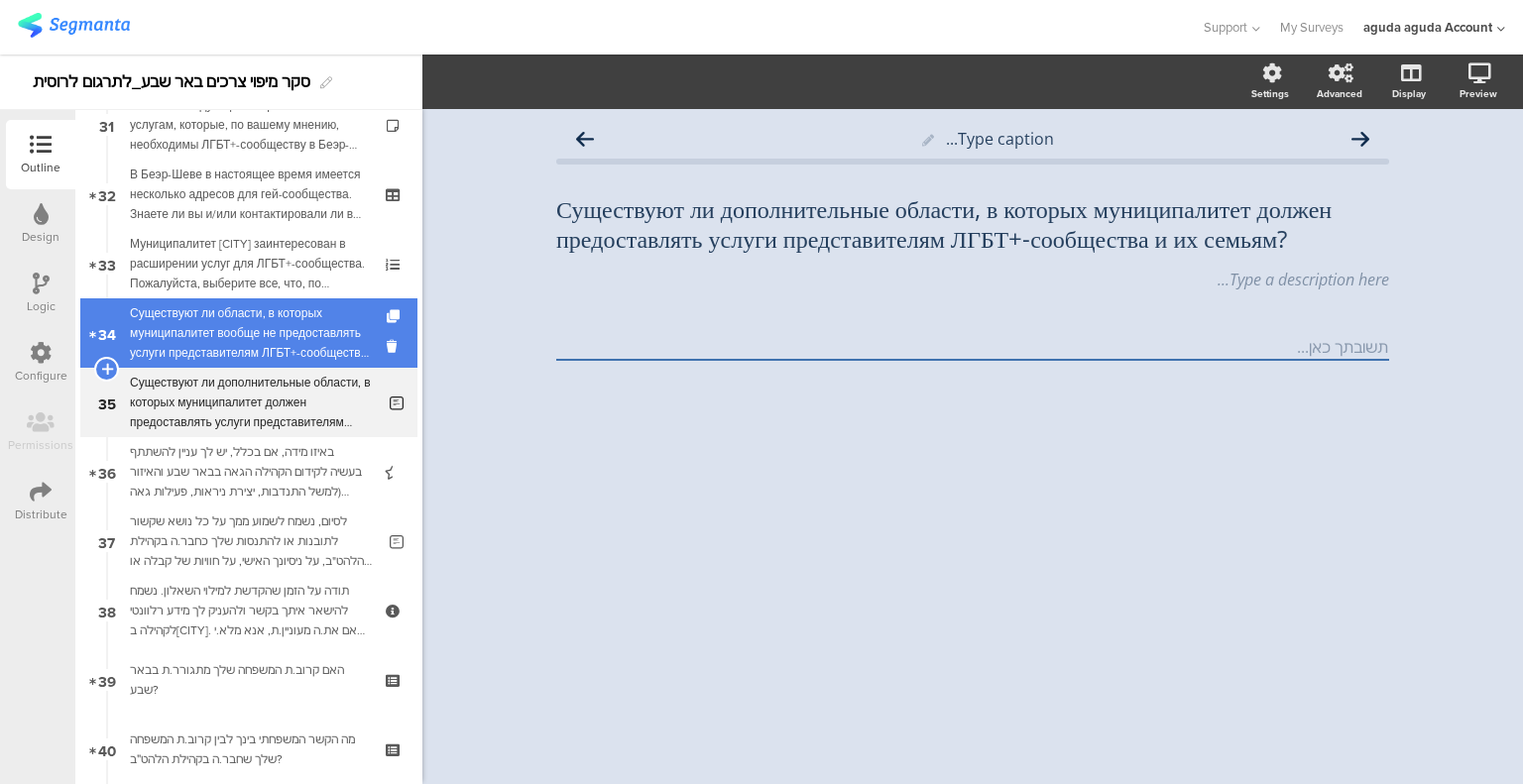 click on "Существуют ли области, в которых муниципалитет вообще не предоставлять услуги представителям ЛГБТ+-сообщества? Какие?" at bounding box center (252, 333) 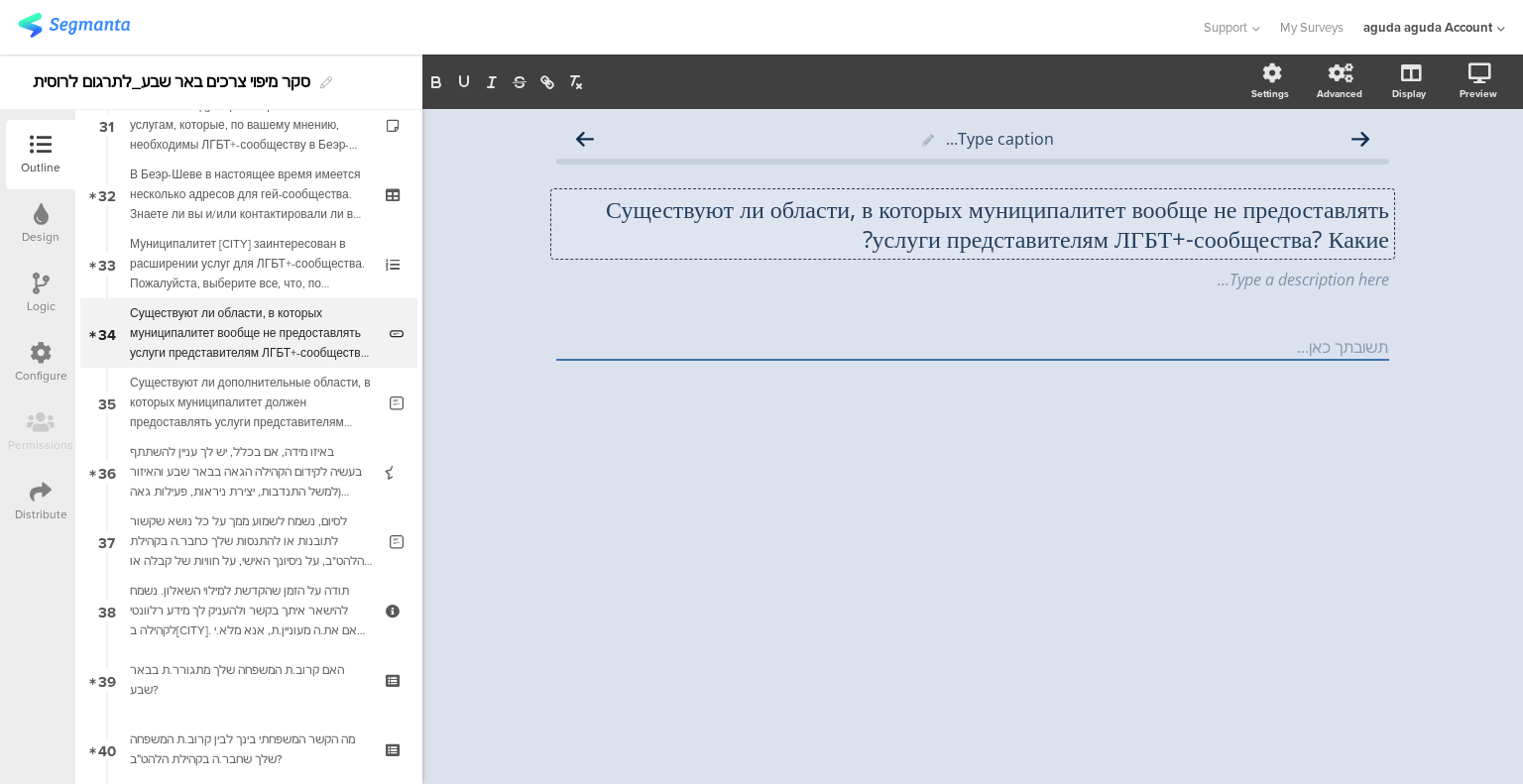 click on "Существуют ли области, в которых муниципалитет вообще не предоставлять услуги представителям ЛГБТ+-сообщества? Какие?
Существуют ли области, в которых муниципалитет вообще не предоставлять услуги представителям ЛГБТ+-сообщества? Какие?
Существуют ли области, в которых муниципалитет вообще не предоставлять услуги представителям ЛГБТ+-сообщества? Какие?" 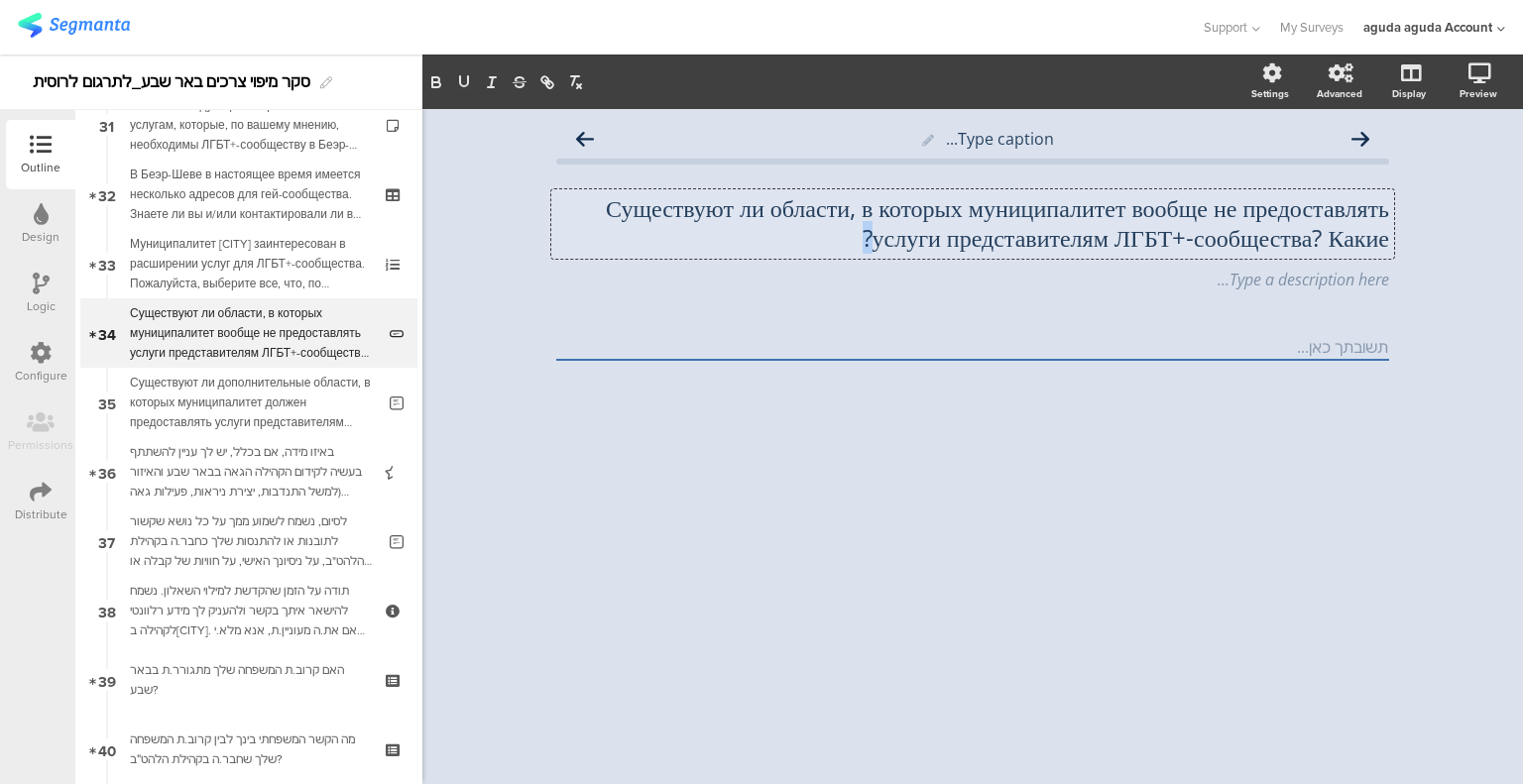 click on "Существуют ли области, в которых муниципалитет вообще не предоставлять услуги представителям ЛГБТ+-сообщества? Какие?" 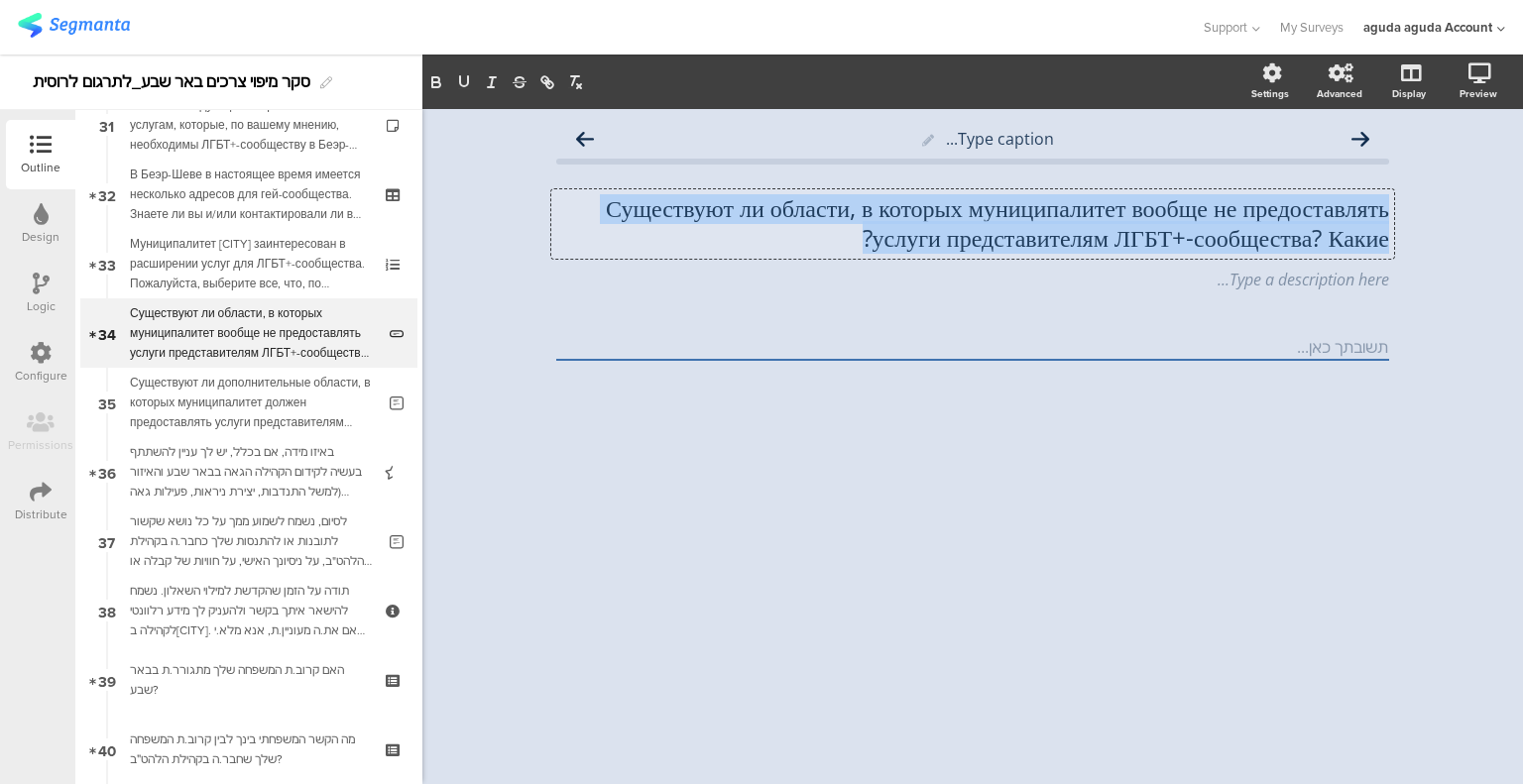 click on "Существуют ли области, в которых муниципалитет вообще не предоставлять услуги представителям ЛГБТ+-сообщества? Какие?" 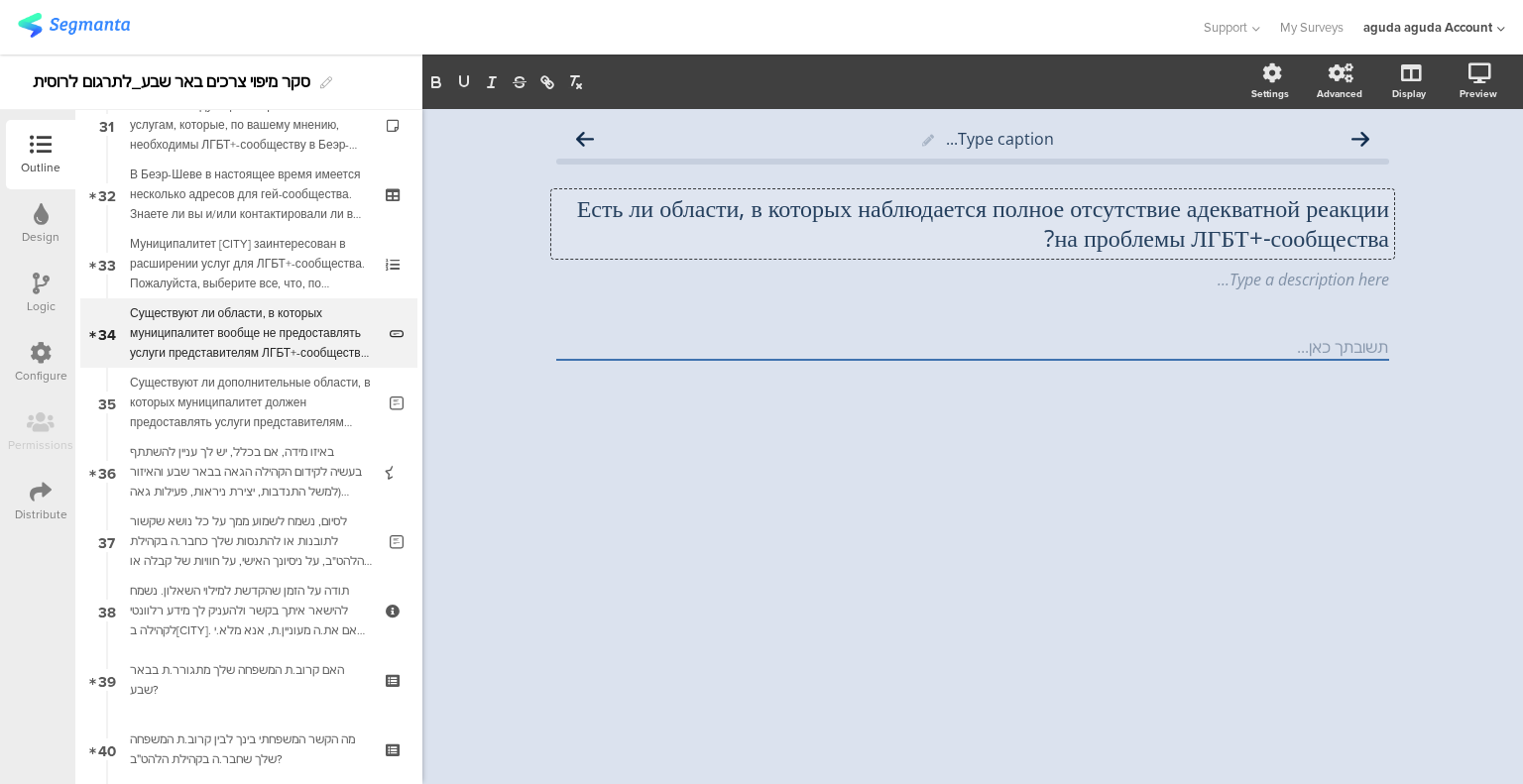 type 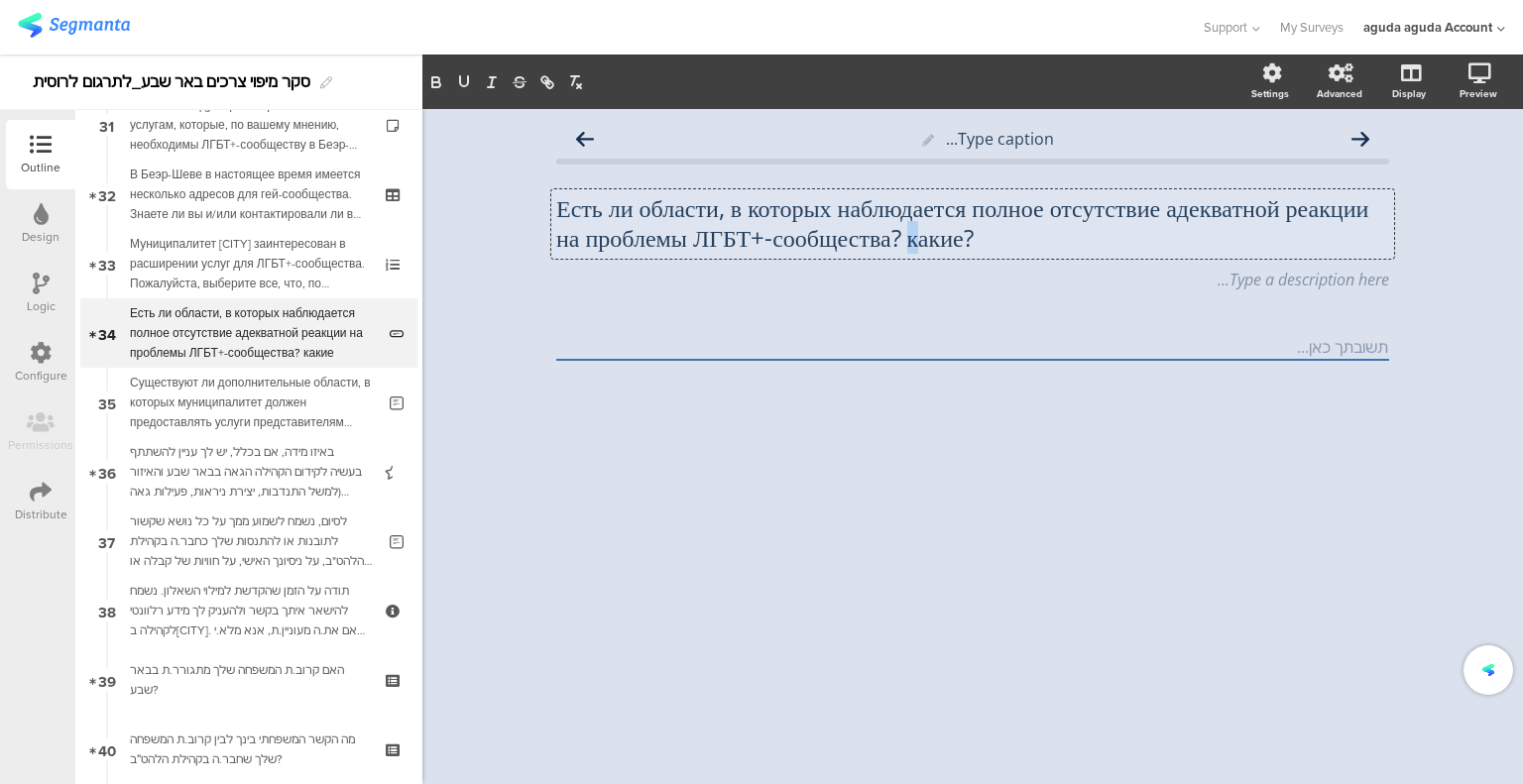click on "Есть ли области, в которых наблюдается полное отсутствие адекватной реакции на проблемы ЛГБТ+-сообщества? какие?" 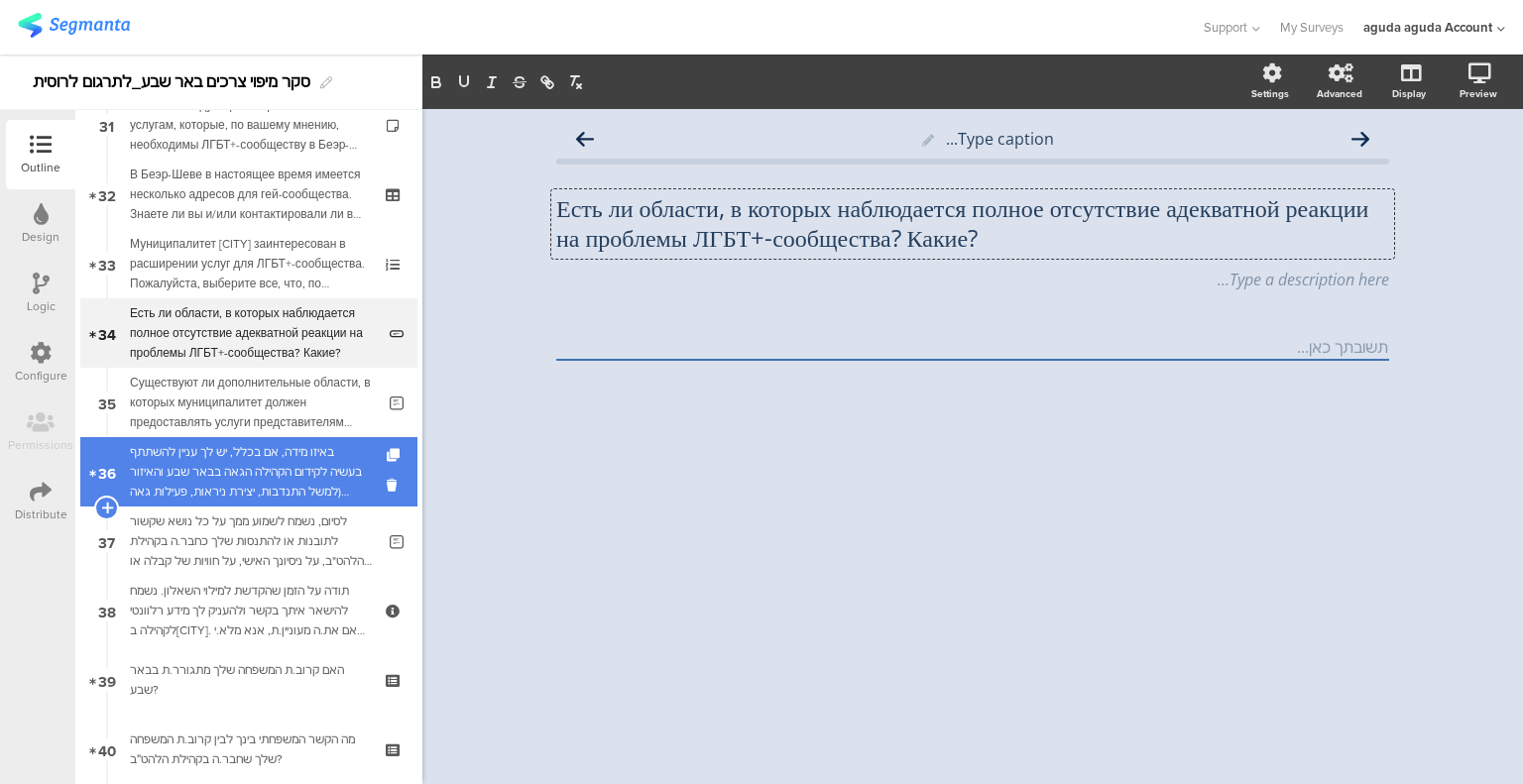 click on "באיזו מידה, אם בכלל, יש לך עניין להשתתף בעשיה לקידום הקהילה הגאה בבאר שבע והאיזור (למשל התנדבות, יצירת ניראות, פעילות גאה בישוב ועוד) ?" at bounding box center (248, 472) 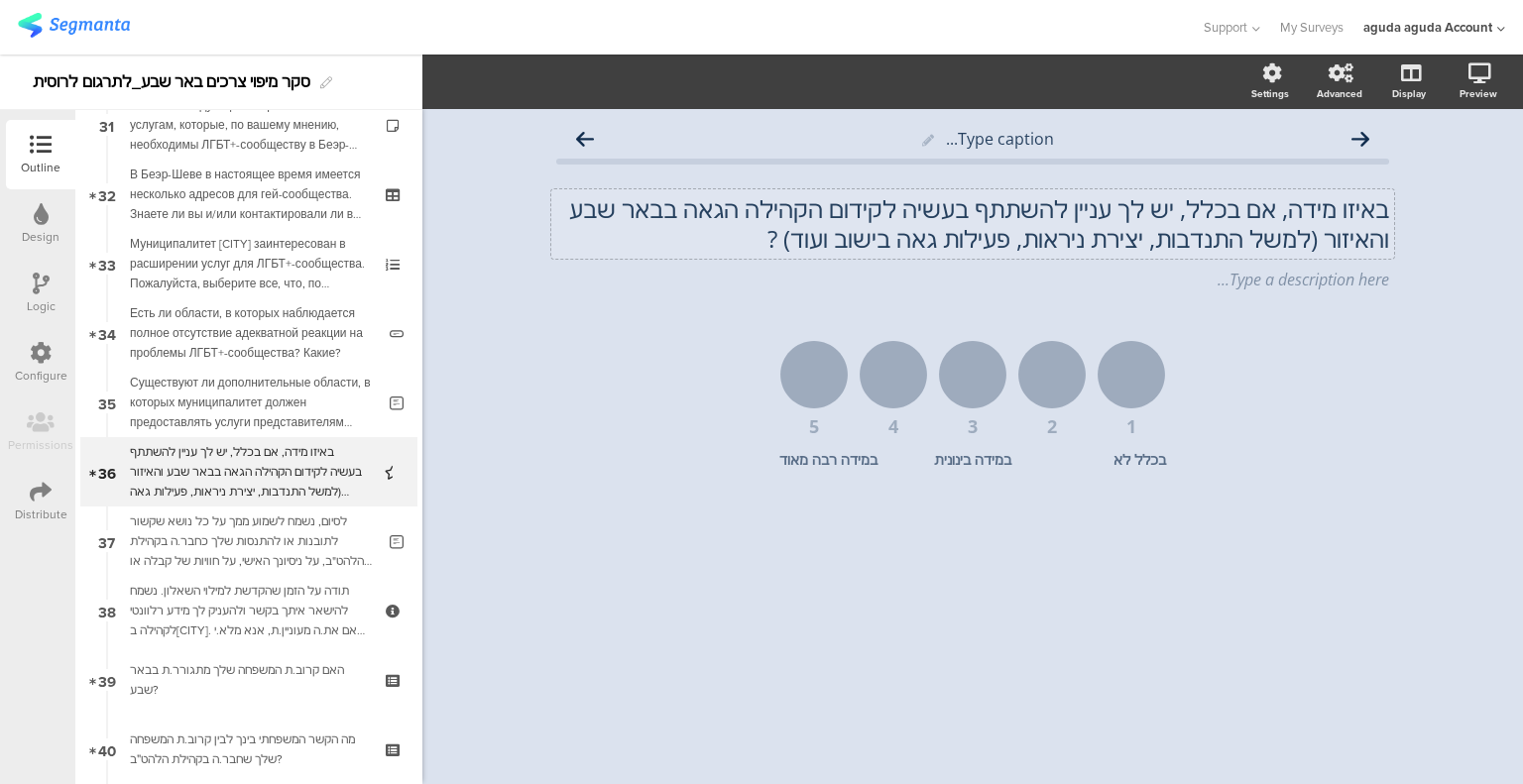 click on "באיזו מידה, אם בכלל, יש לך עניין להשתתף בעשיה לקידום הקהילה הגאה בבאר שבע והאיזור (למשל התנדבות, יצירת ניראות, פעילות גאה בישוב ועוד) ?" 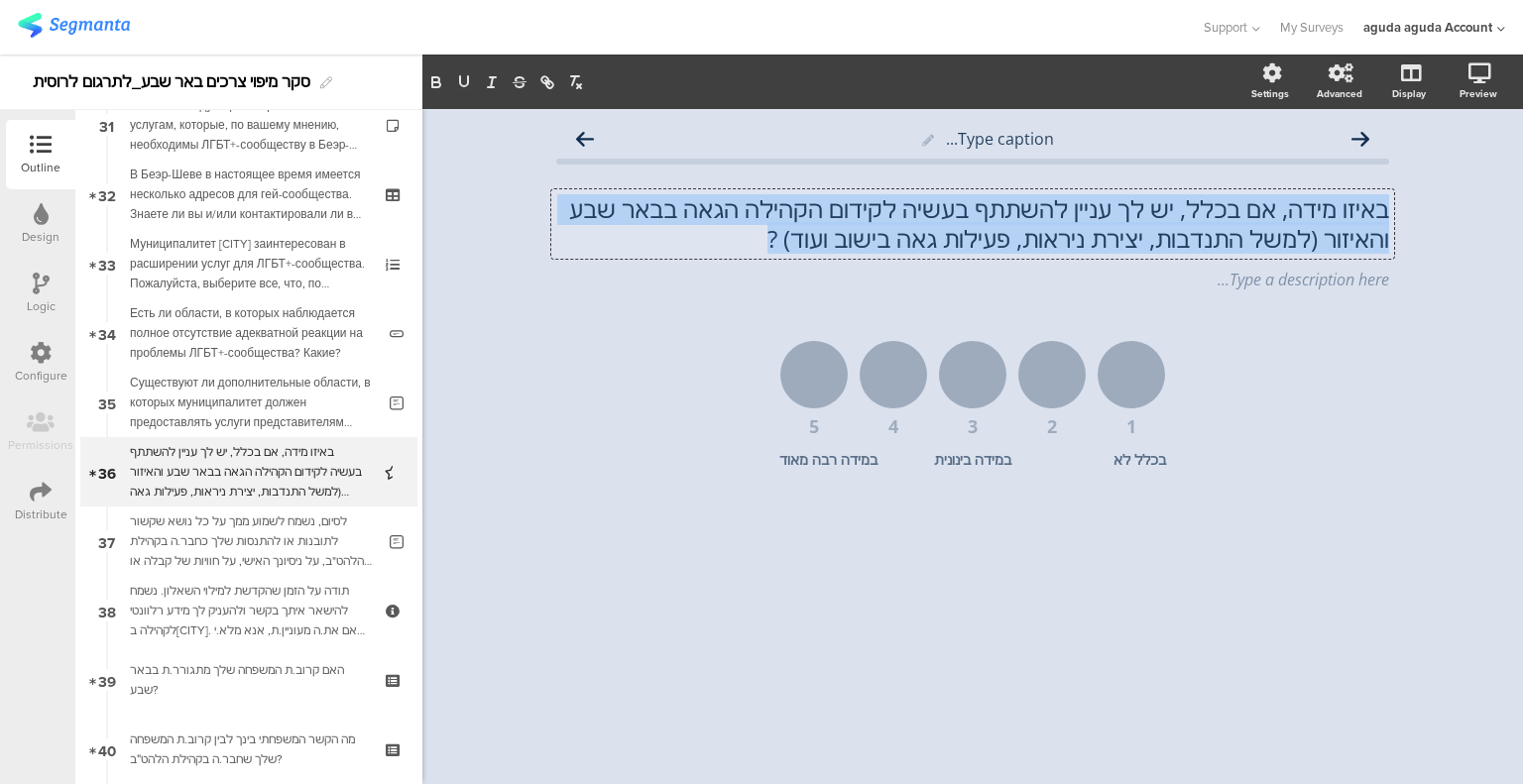 click on "באיזו מידה, אם בכלל, יש לך עניין להשתתף בעשיה לקידום הקהילה הגאה בבאר שבע והאיזור (למשל התנדבות, יצירת ניראות, פעילות גאה בישוב ועוד) ?" 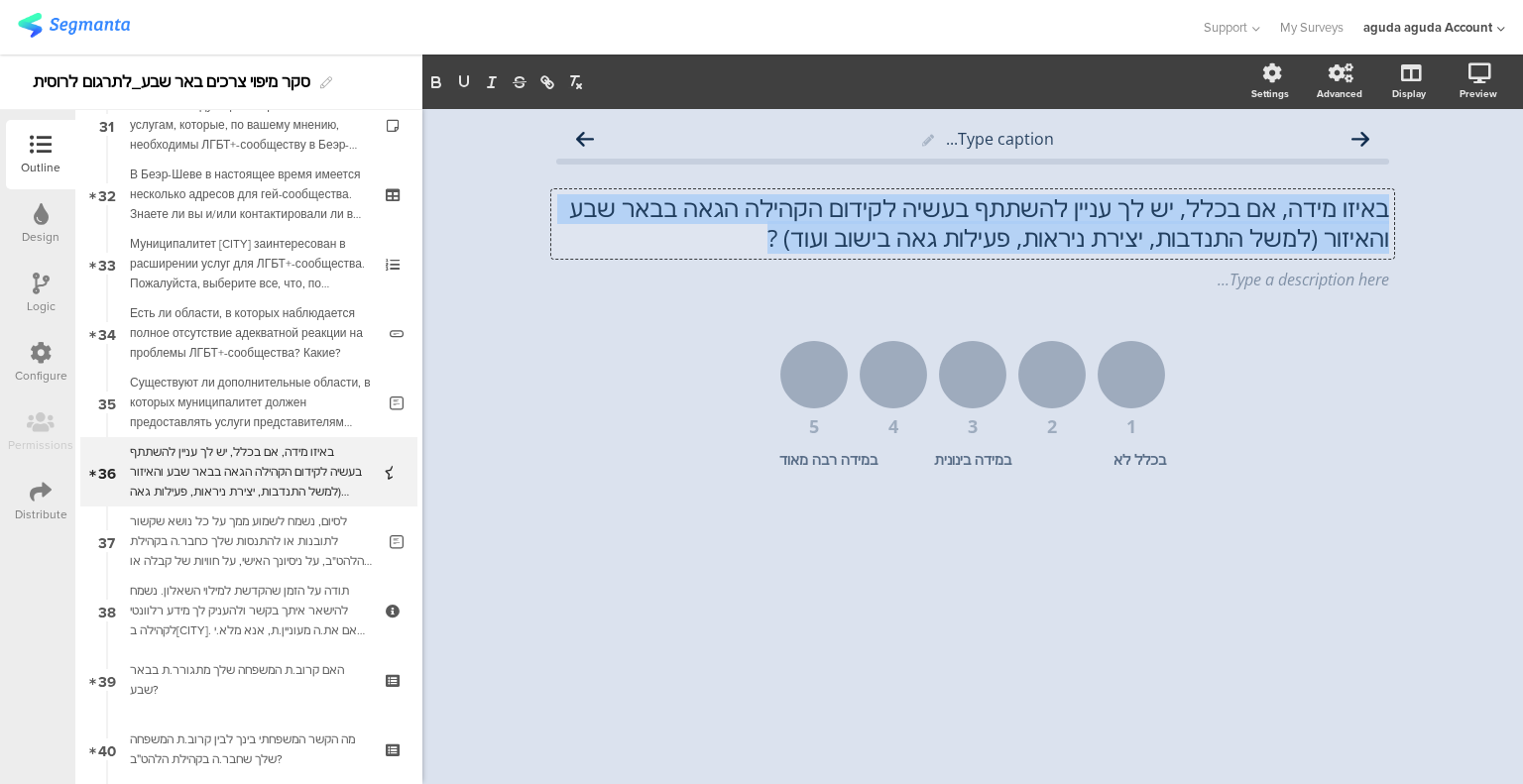 paste 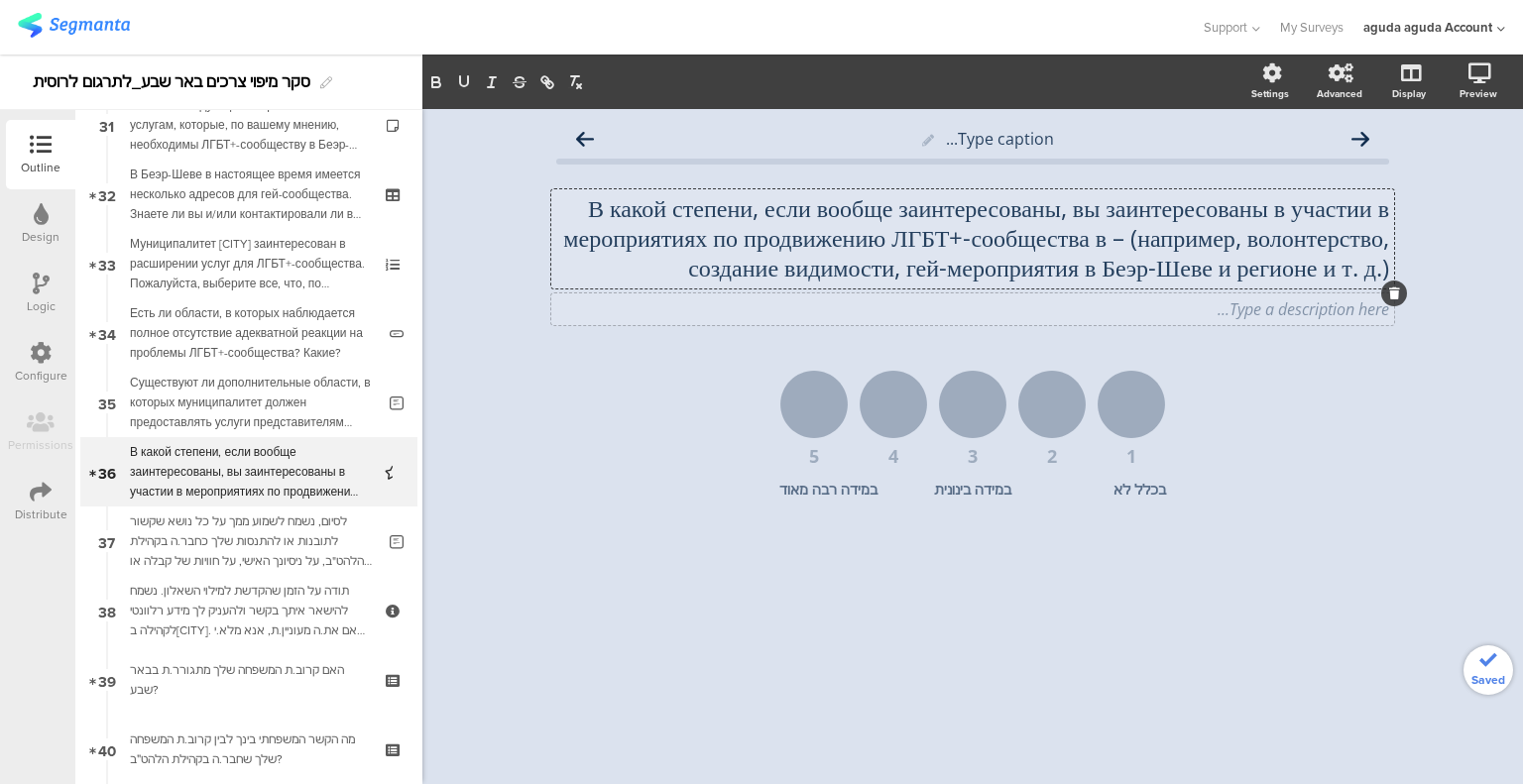 type 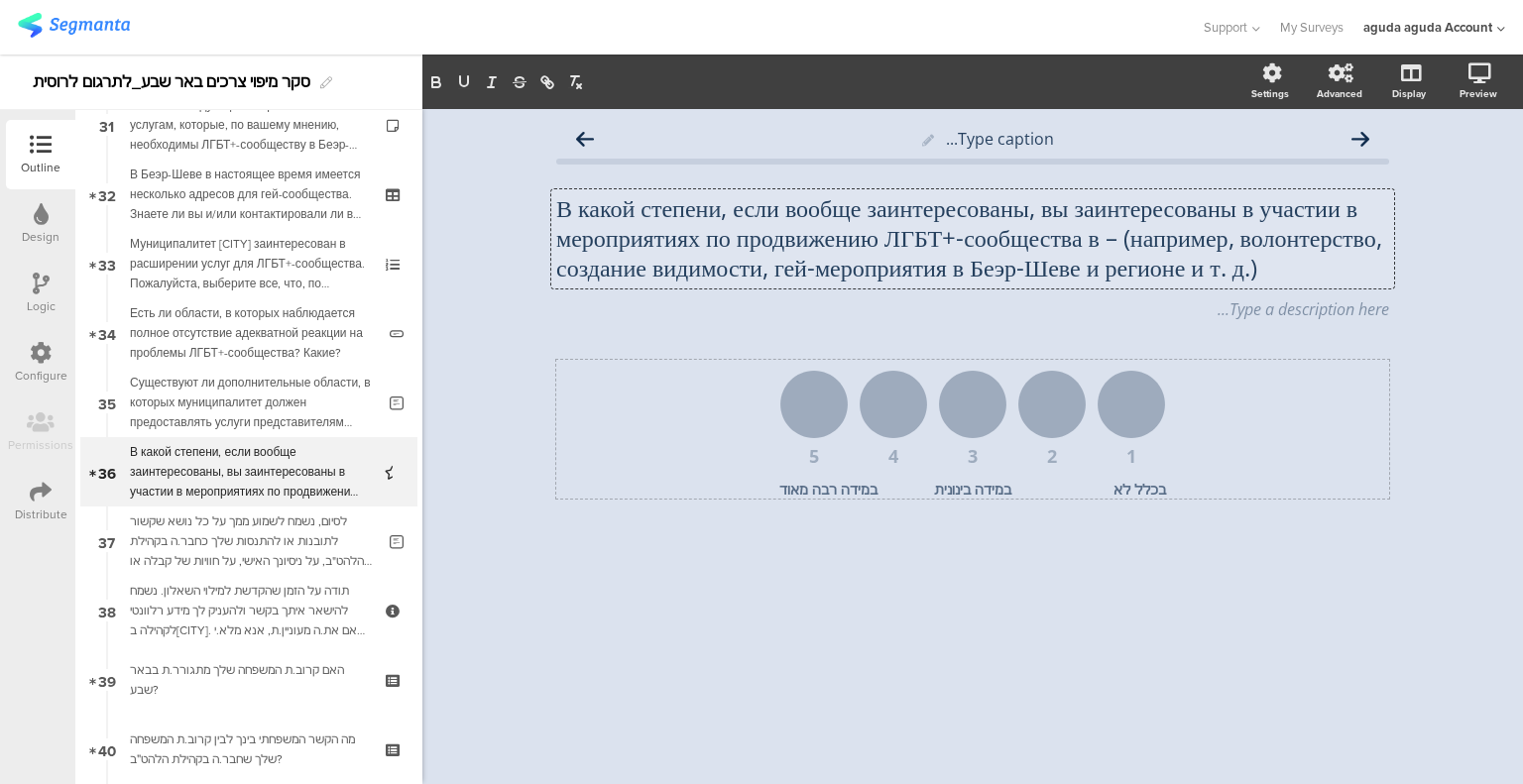 click on "[NUMBER]
[NUMBER]
[NUMBER]
[NUMBER]
[NUMBER]
בכלל לא
במידה בינונית
במידה רבה מאוד" 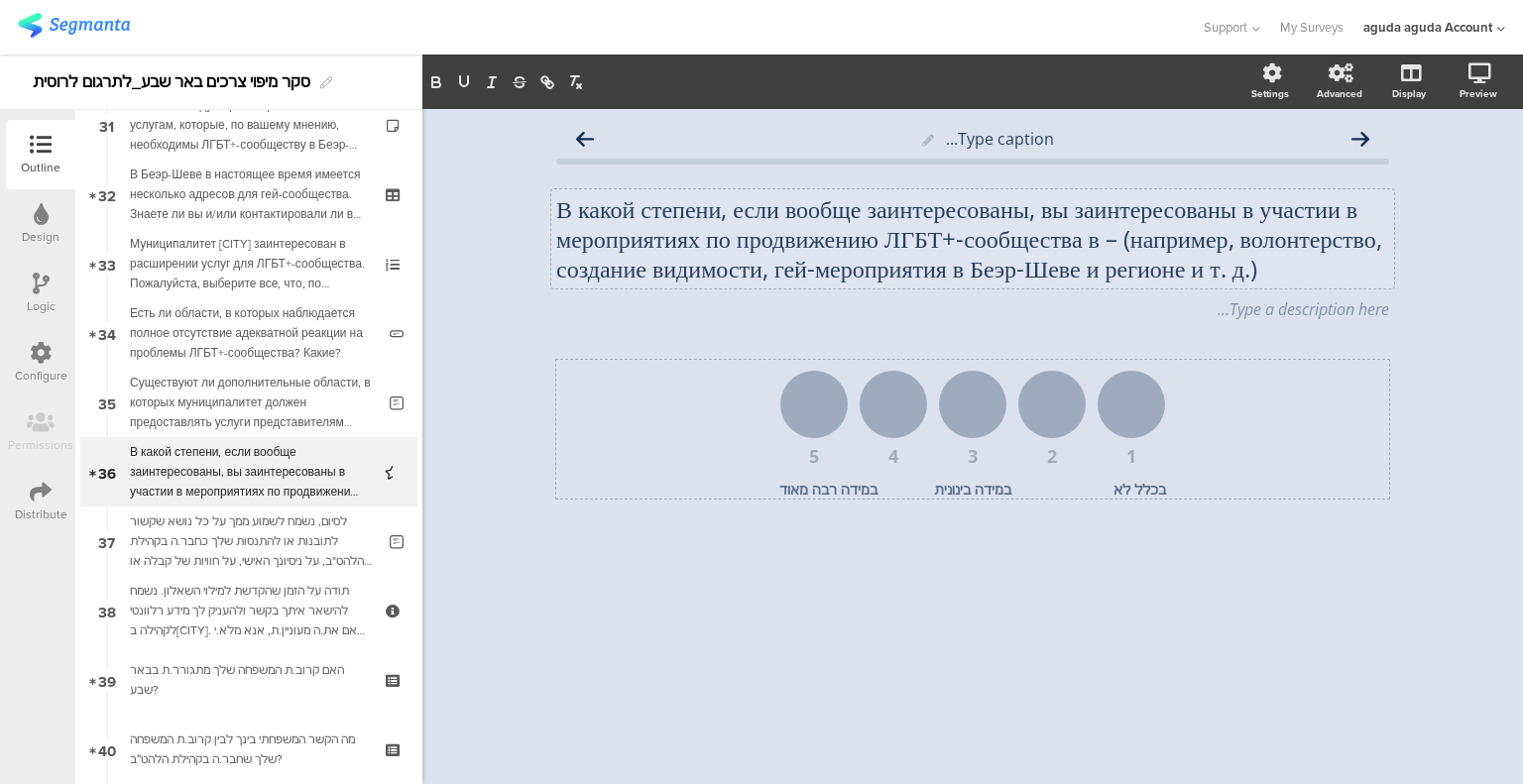 click on "בכלל לא" 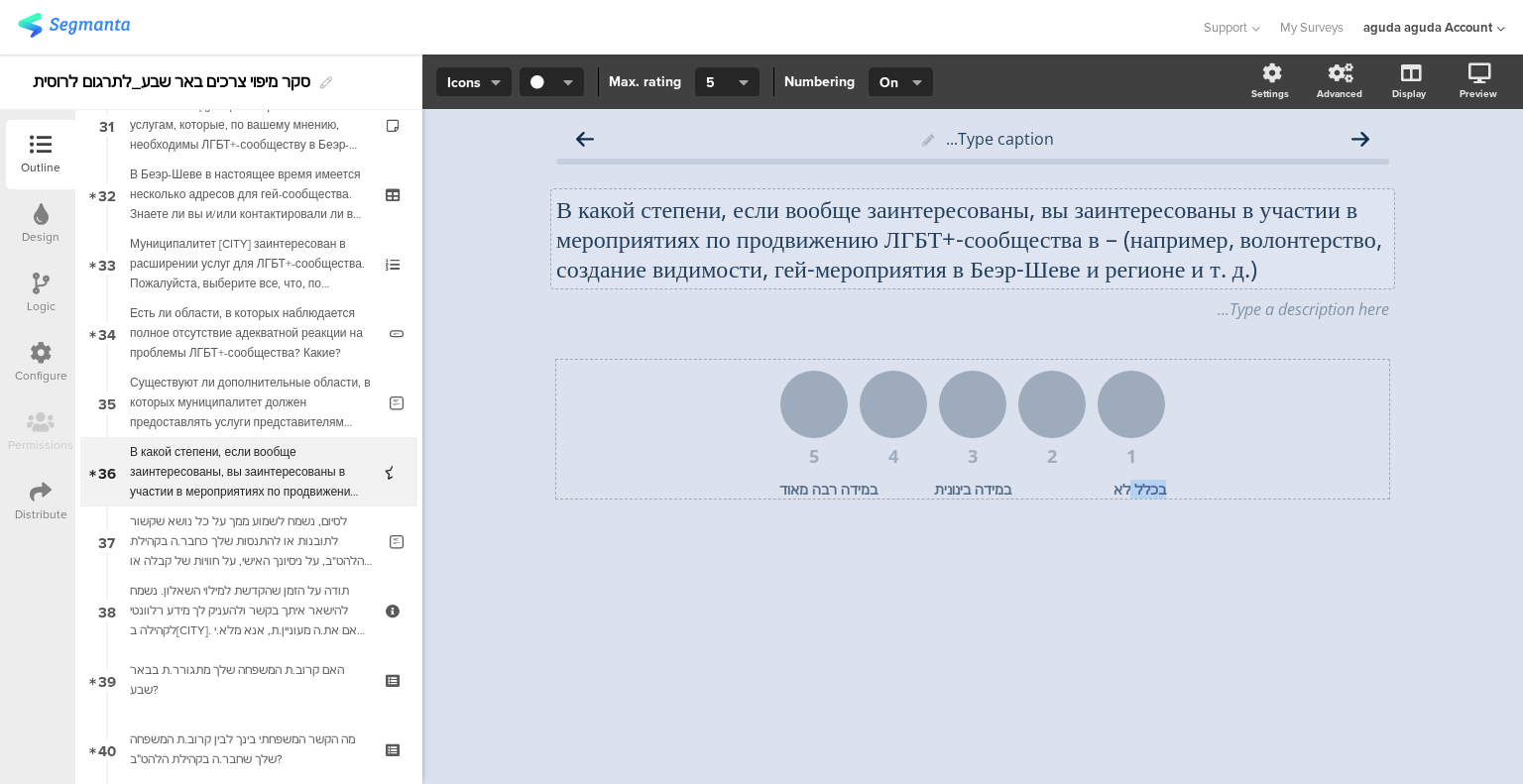 click on "בכלל לא" 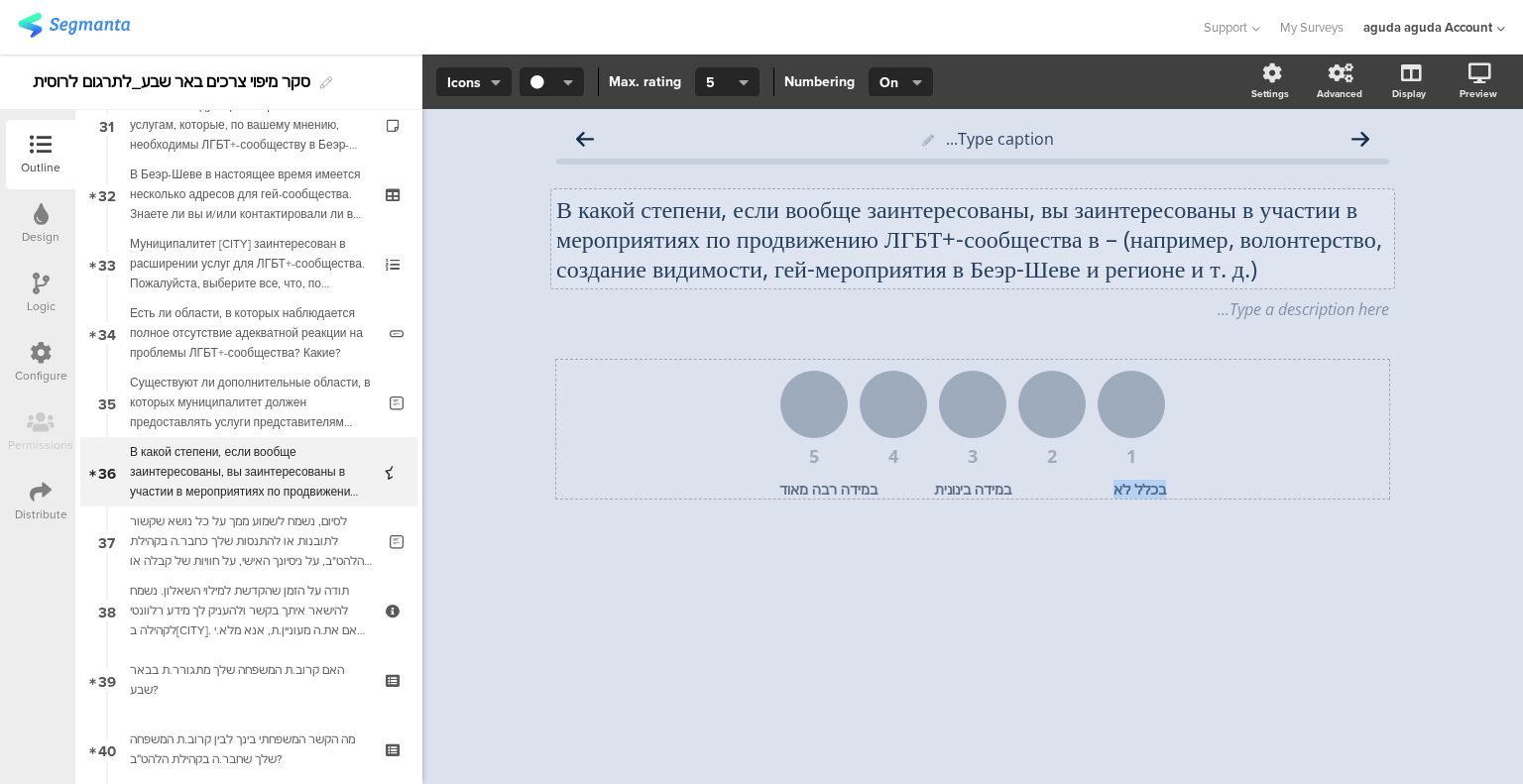 click on "בכלל לא" 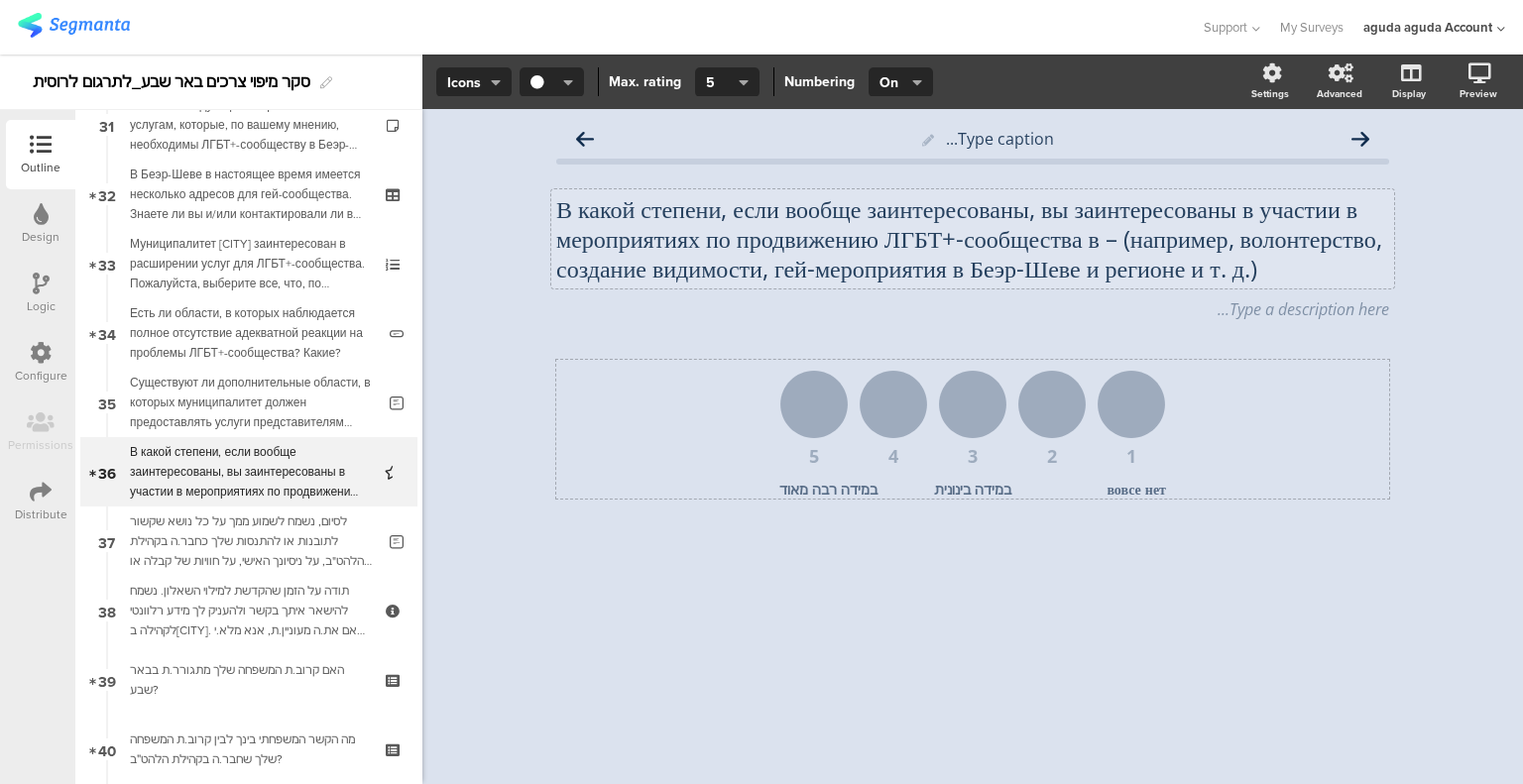 click on "במידה בינונית" 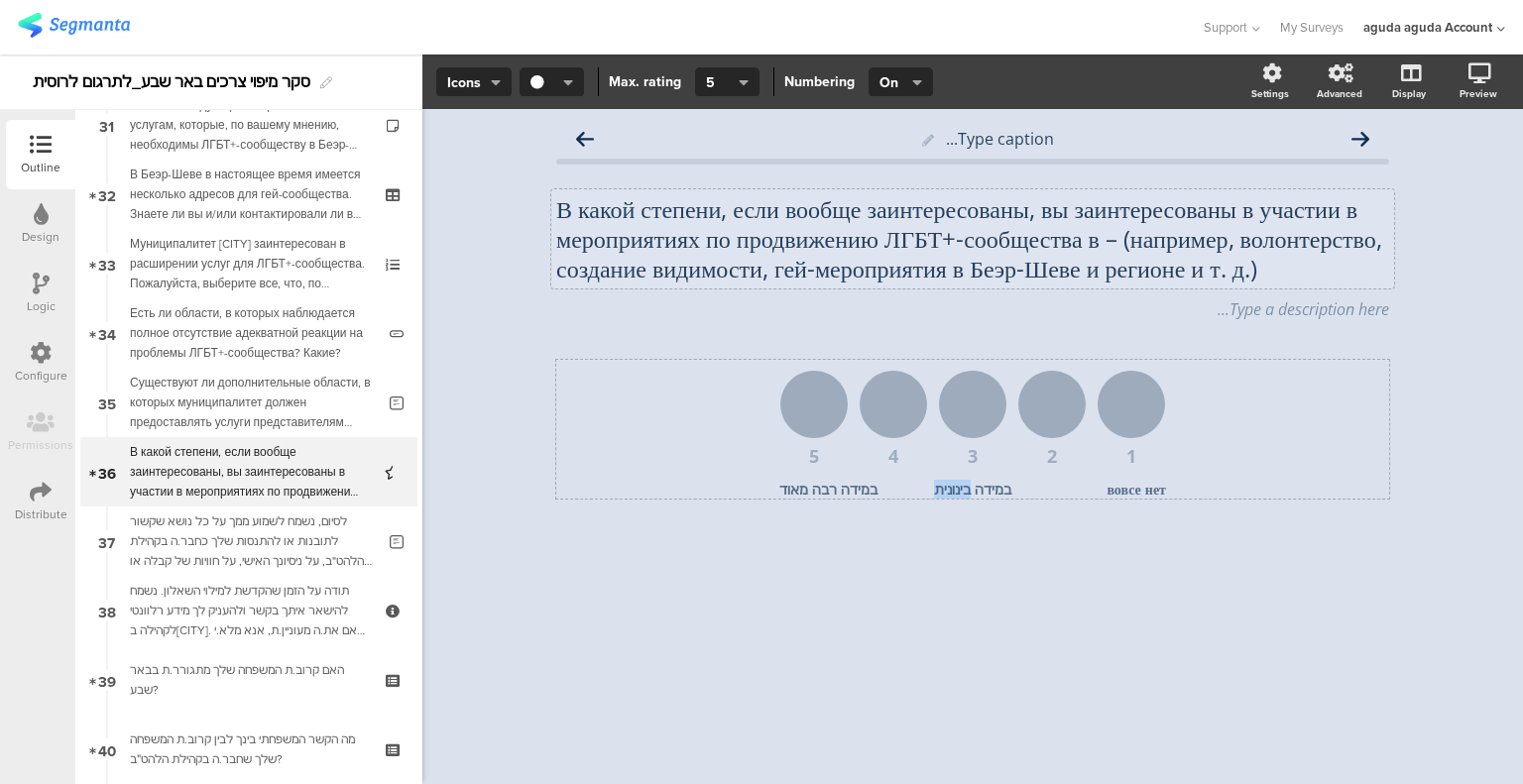 click on "במידה בינונית" 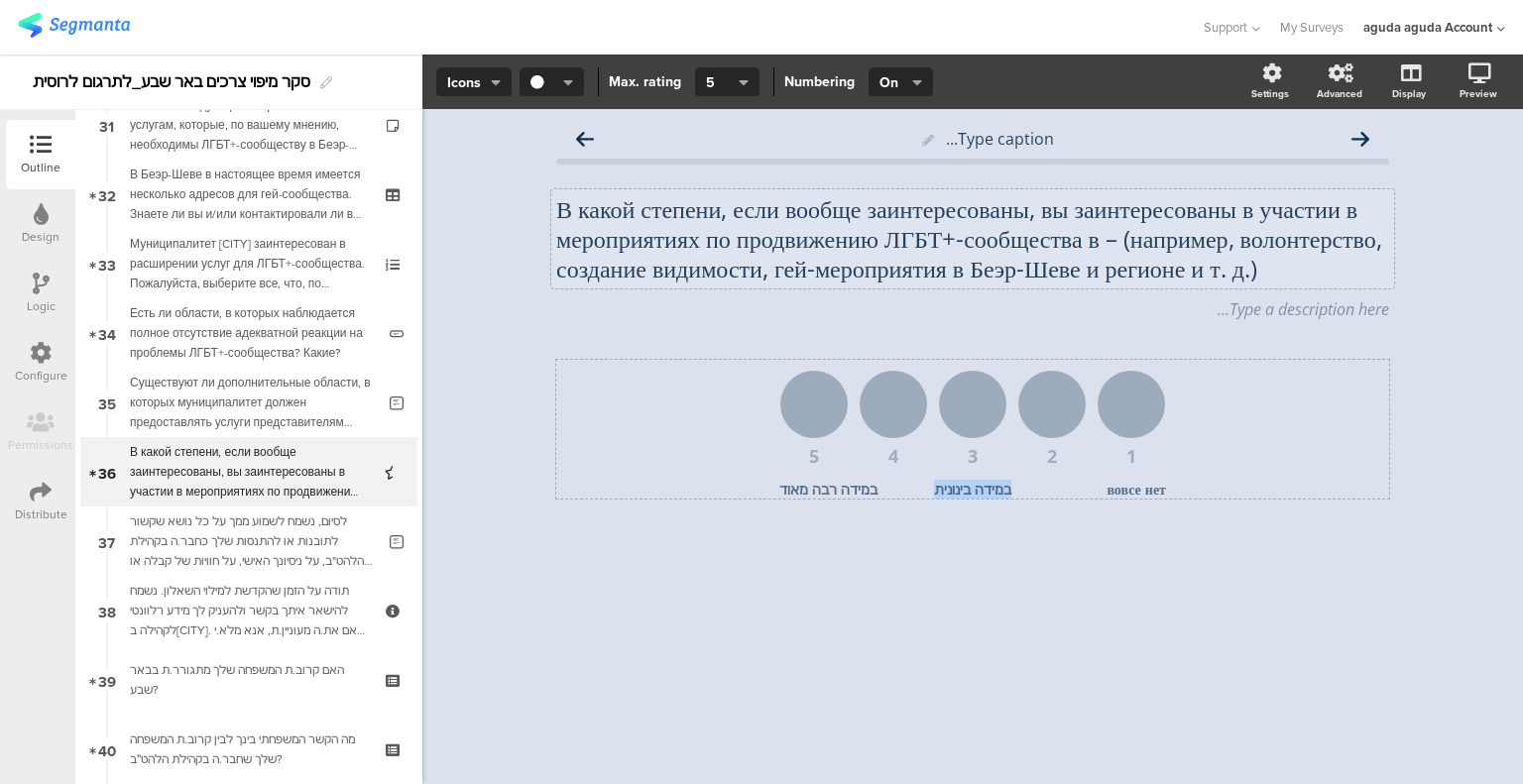 click on "במידה בינונית" 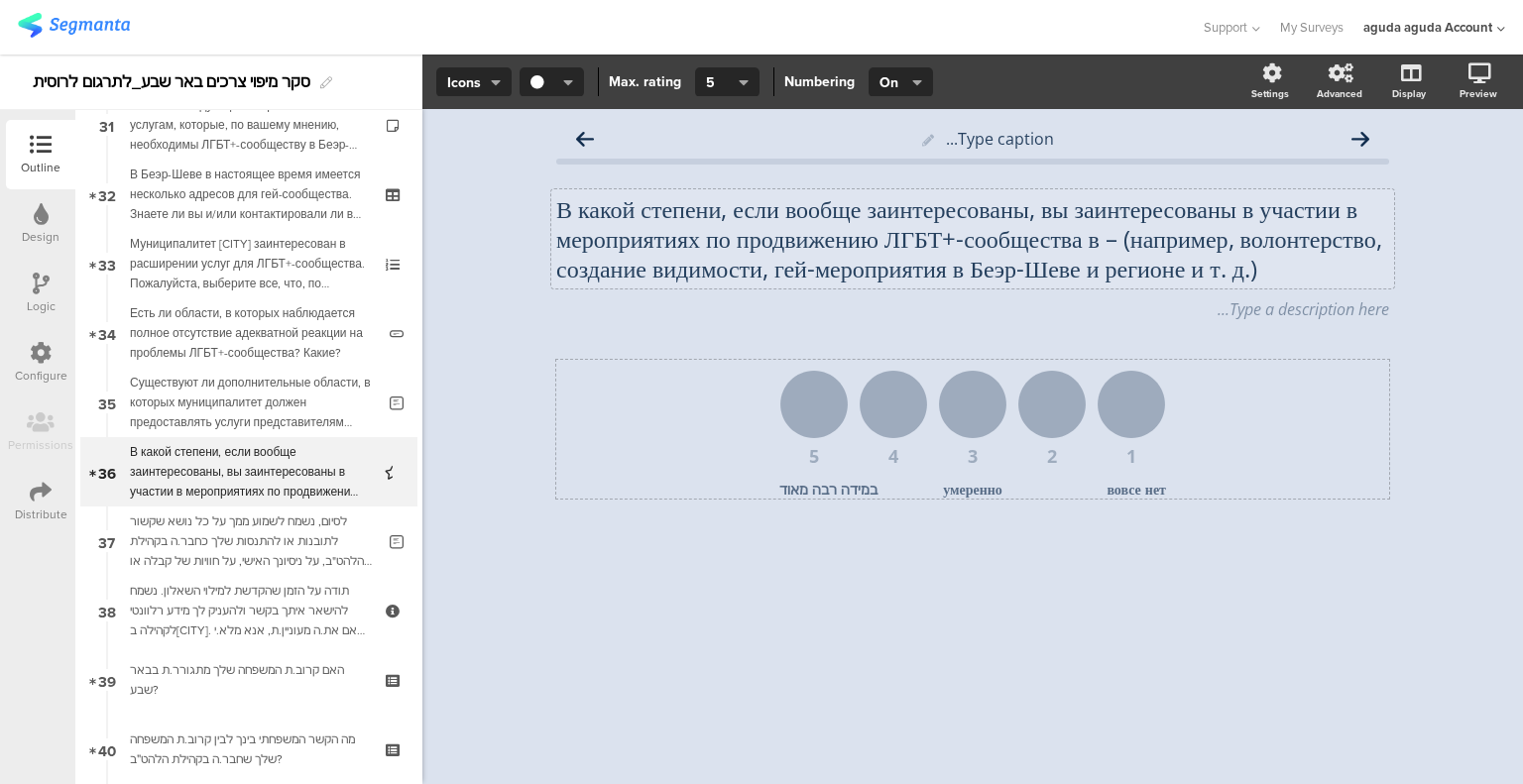 click on "במידה רבה מאוד" 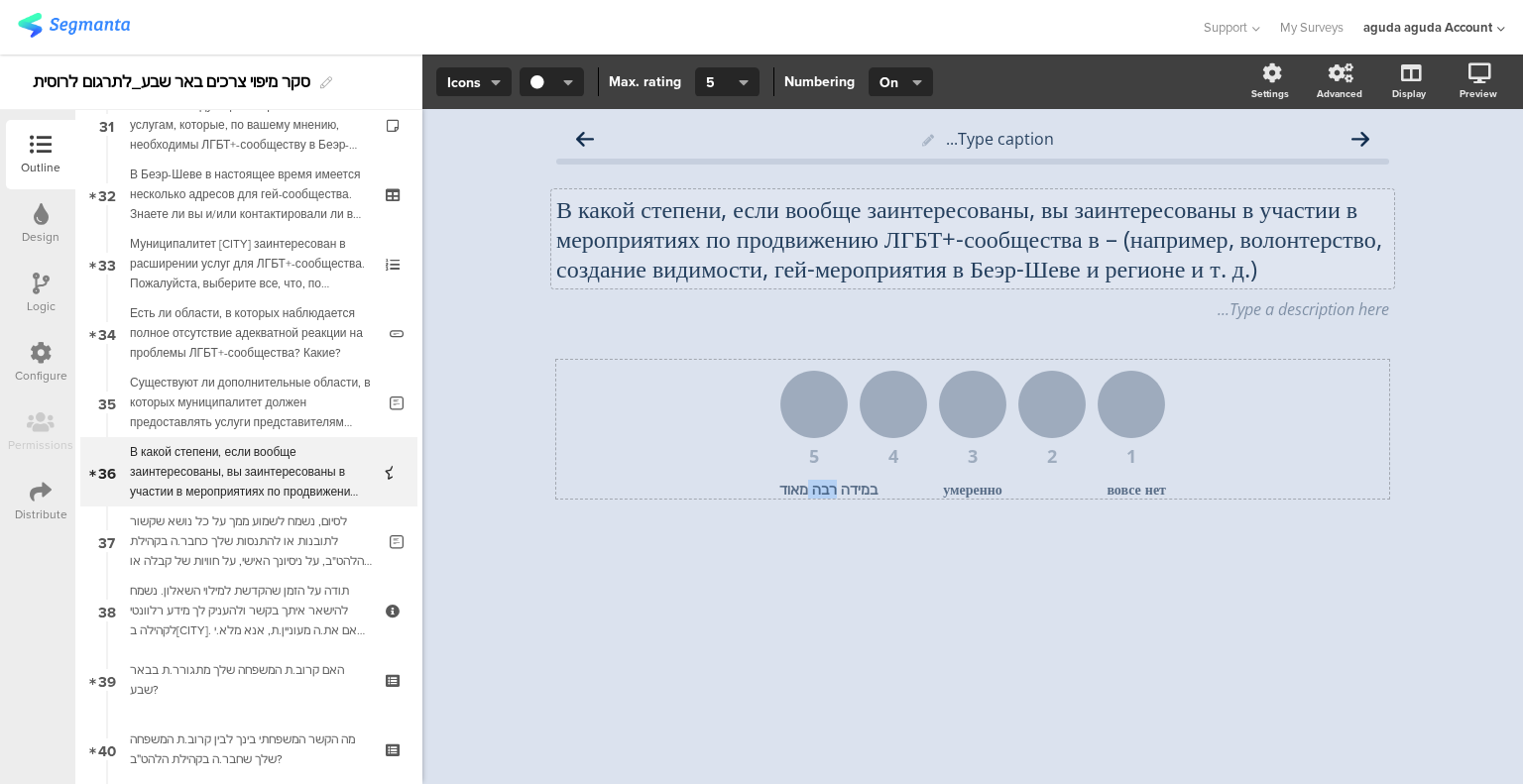 click on "במידה רבה מאוד" 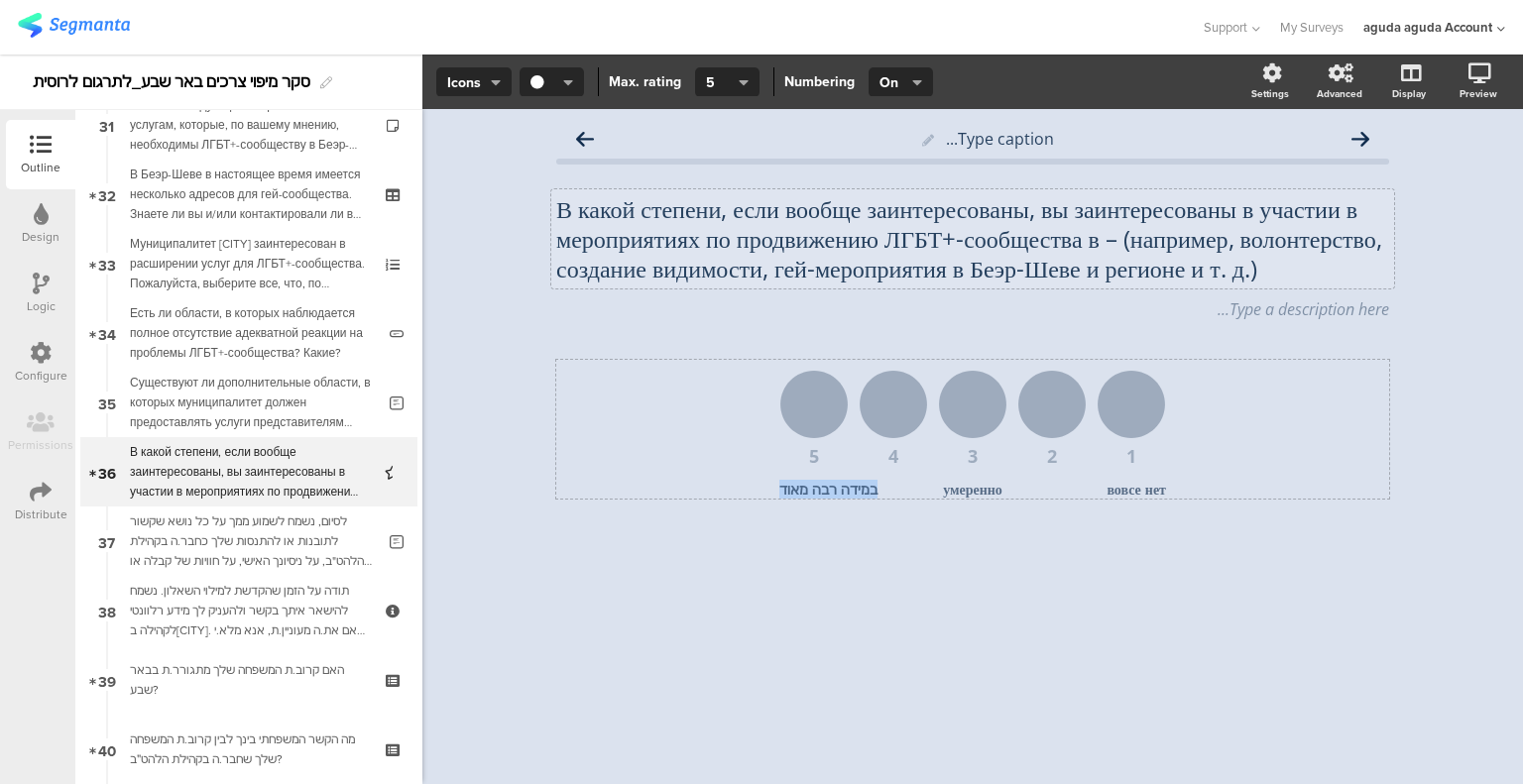 click on "במידה רבה מאוד" 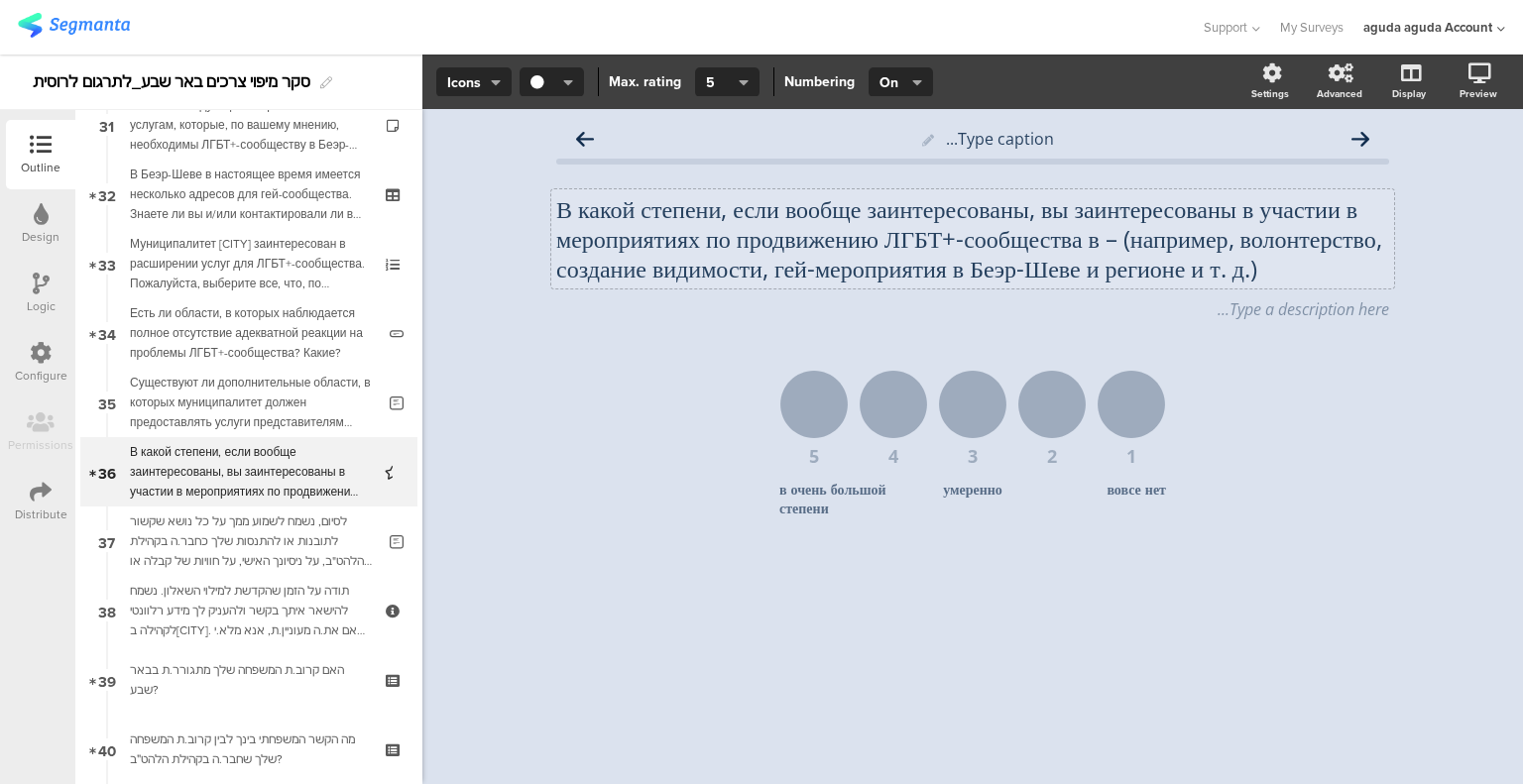 click on "Type caption...
В какой степени, если вообще заинтересованы, вы заинтересованы в участии в мероприятиях по продвижению ЛГБТ+-сообщества в – (например, волонтерство, создание видимости, гей-мероприятия в Беэр-Шеве и регионе и т. д.)
Type a description here..." 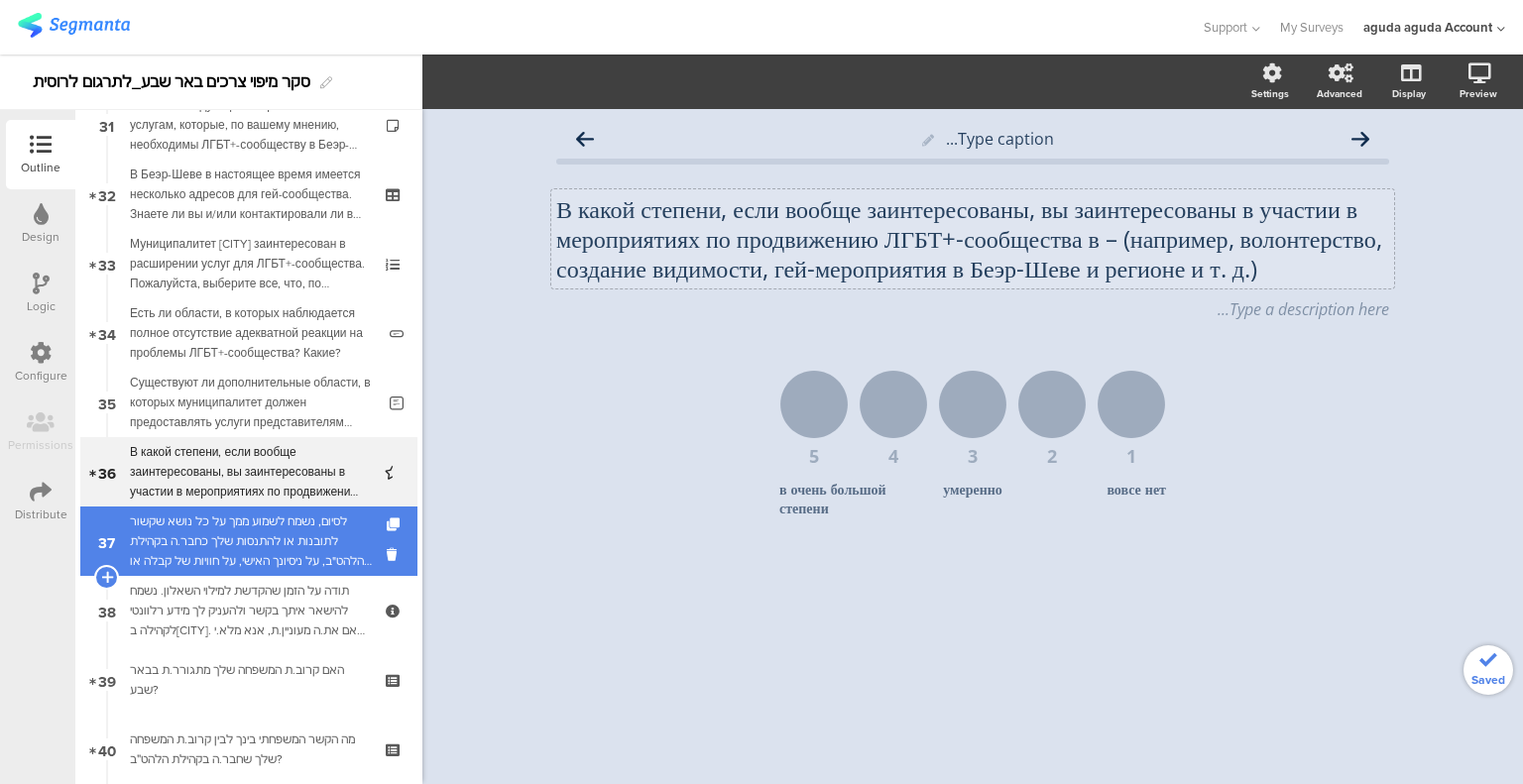 click on "לסיום, נשמח לשמוע ממך על כל נושא שקשור לתובנות או להתנסות שלך כחבר.ה בקהילת הלהט"ב, על ניסיונך האישי, על חוויות של קבלה או אפליה, או על כל נושא אחר כדי שנוכל להבין בצורה טובה יותר את חוויותיך. האם תרצי.ה לספר לנו משהו נוסף על נסיונך האישי?" at bounding box center (252, 541) 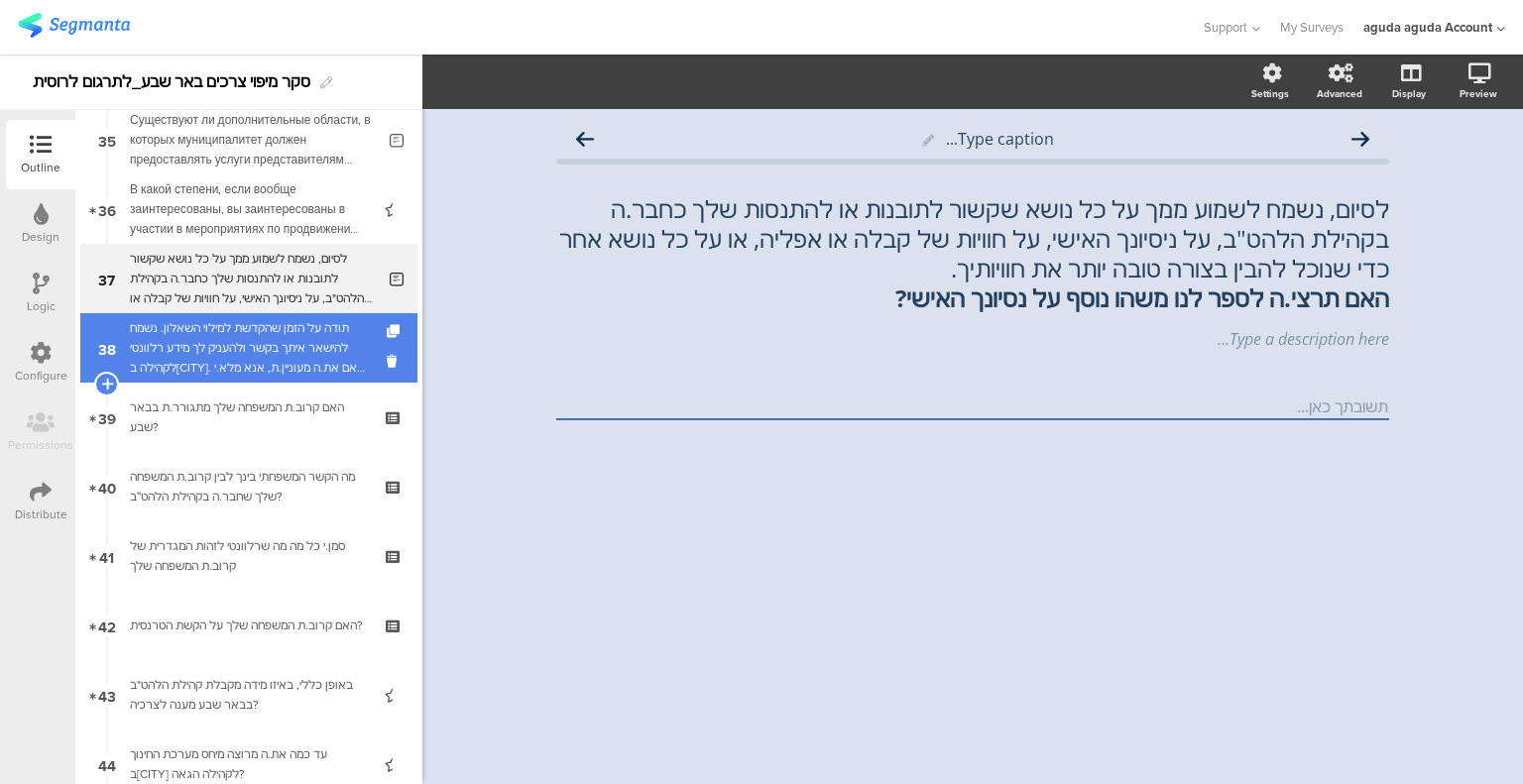 scroll, scrollTop: 2478, scrollLeft: 0, axis: vertical 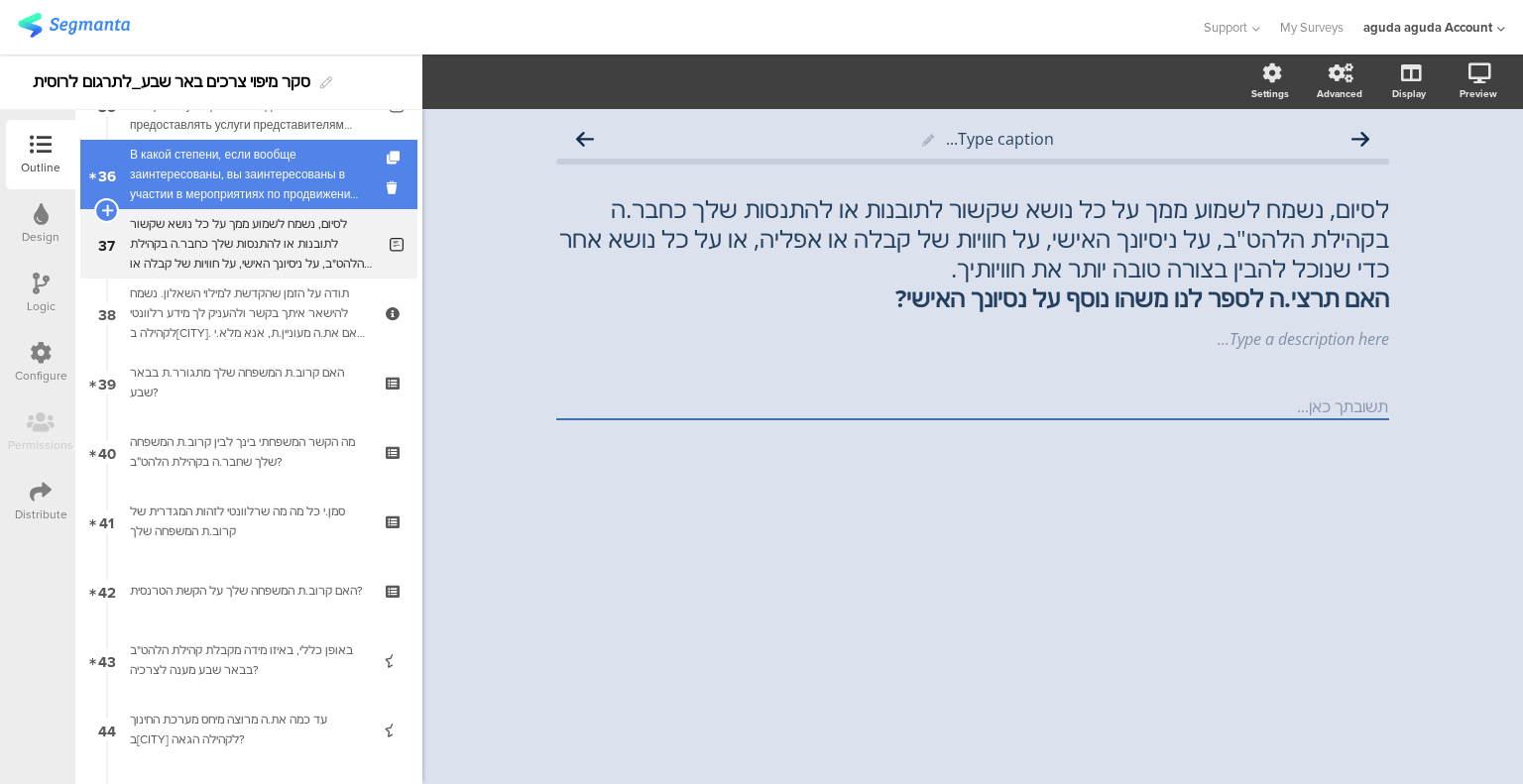 click on "В какой степени, если вообще заинтересованы, вы заинтересованы в участии в мероприятиях по продвижению ЛГБТ+-сообщества в – (например, волонтерство, создание видимости, гей-мероприятия в Беэр-Шеве и регионе и т. д.)" at bounding box center [248, 174] 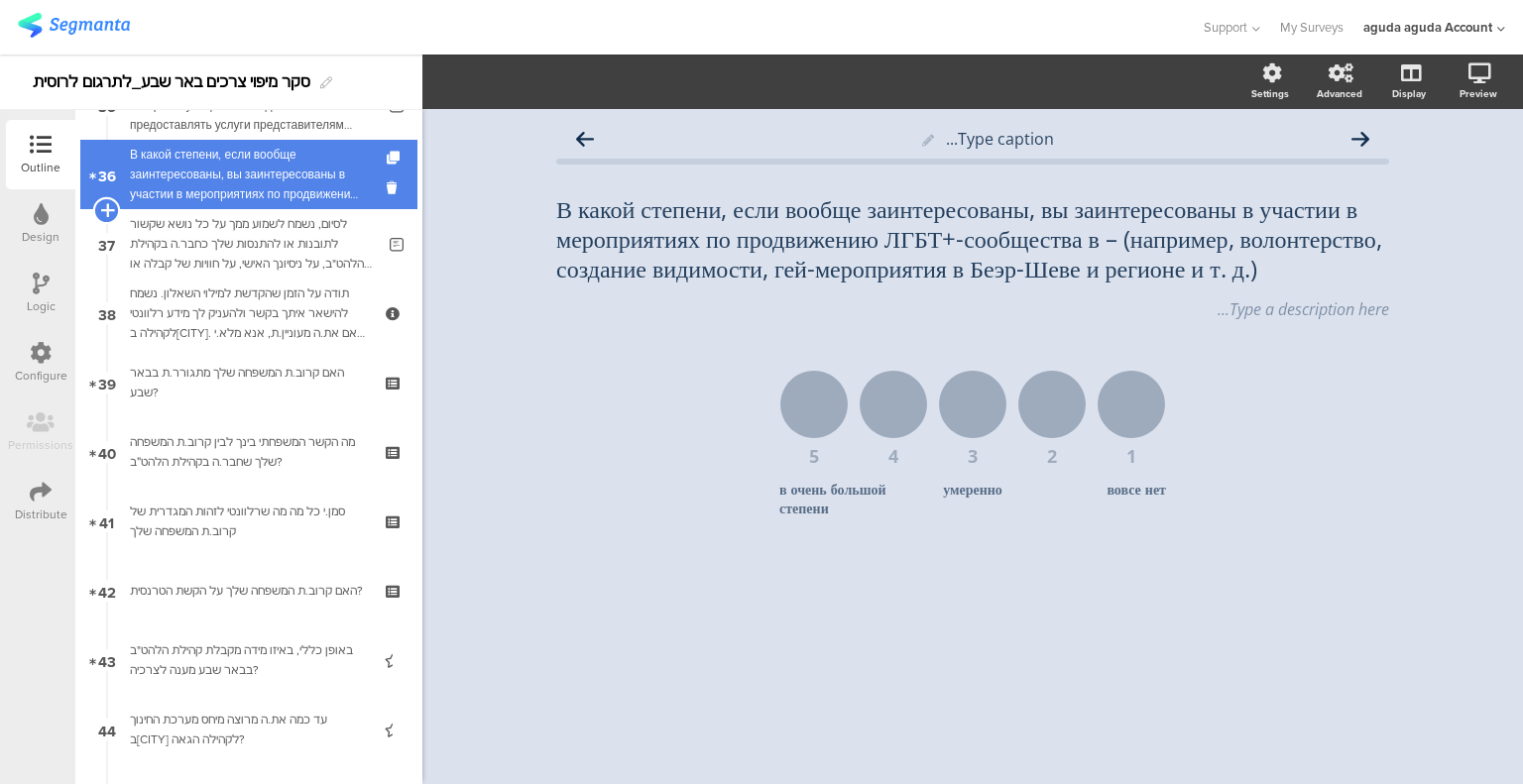 click at bounding box center (106, 210) 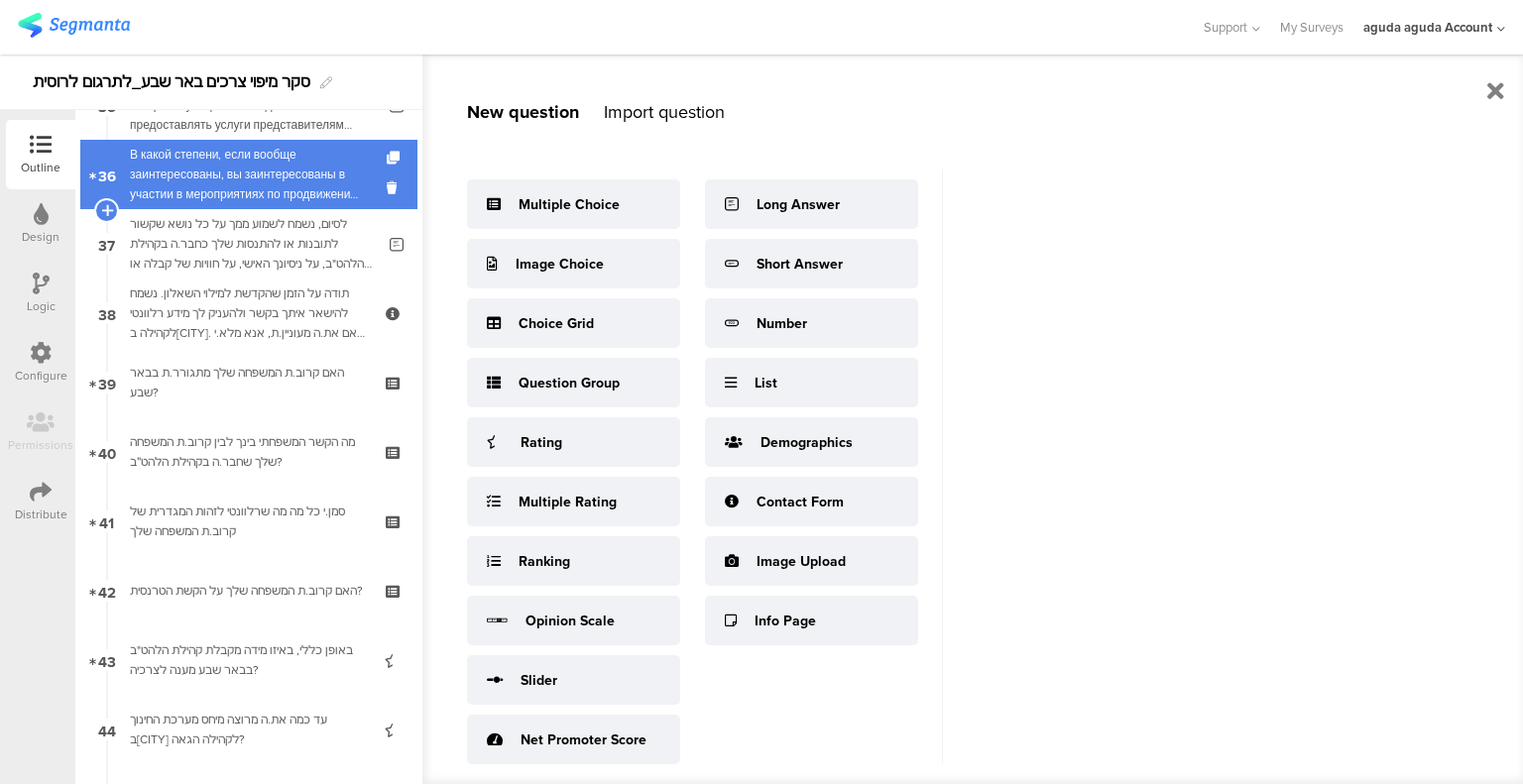 click on "В какой степени, если вообще заинтересованы, вы заинтересованы в участии в мероприятиях по продвижению ЛГБТ+-сообщества в – (например, волонтерство, создание видимости, гей-мероприятия в Беэр-Шеве и регионе и т. д.)" at bounding box center (248, 174) 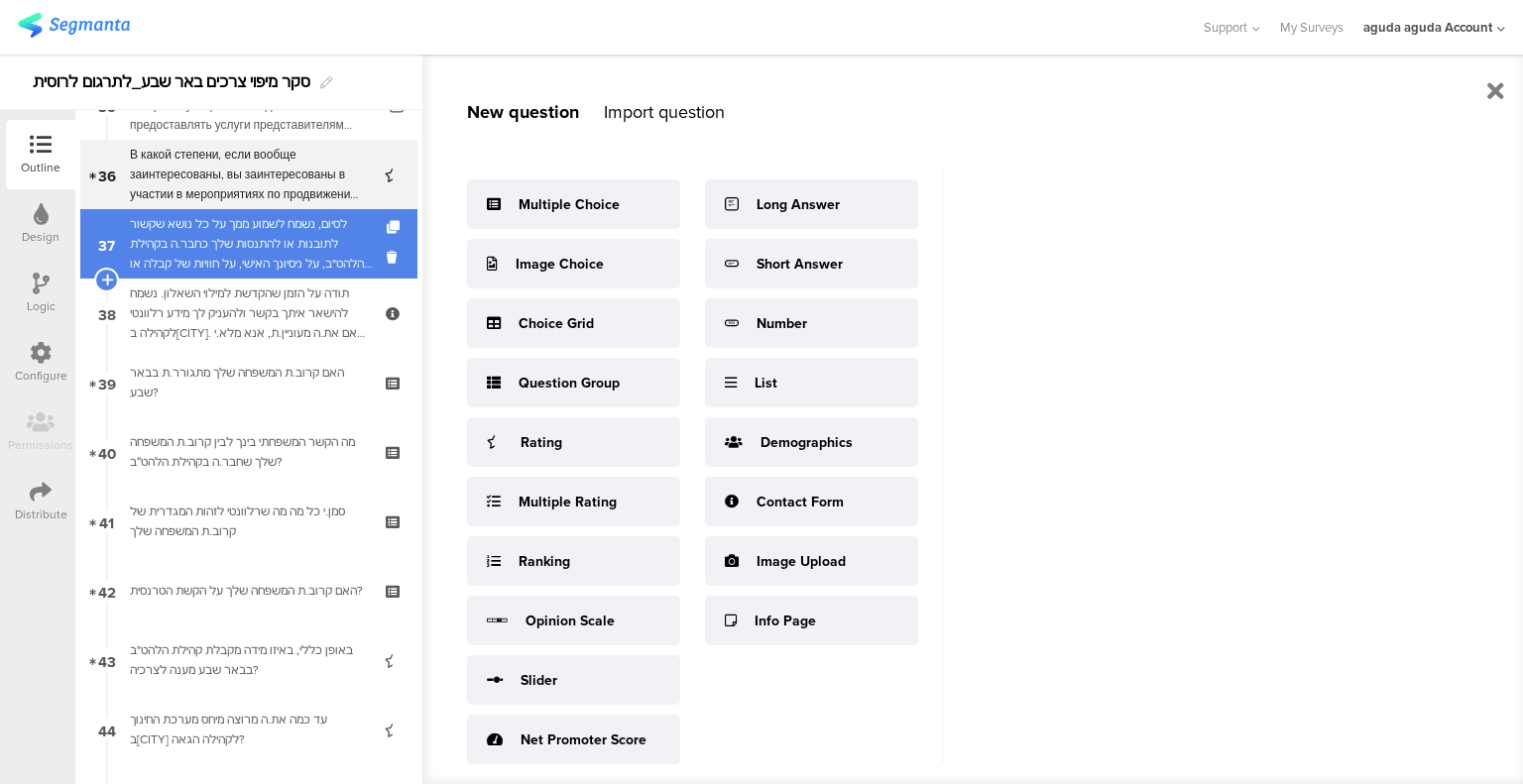 click on "לסיום, נשמח לשמוע ממך על כל נושא שקשור לתובנות או להתנסות שלך כחבר.ה בקהילת הלהט"ב, על ניסיונך האישי, על חוויות של קבלה או אפליה, או על כל נושא אחר כדי שנוכל להבין בצורה טובה יותר את חוויותיך. האם תרצי.ה לספר לנו משהו נוסף על נסיונך האישי?" at bounding box center [252, 244] 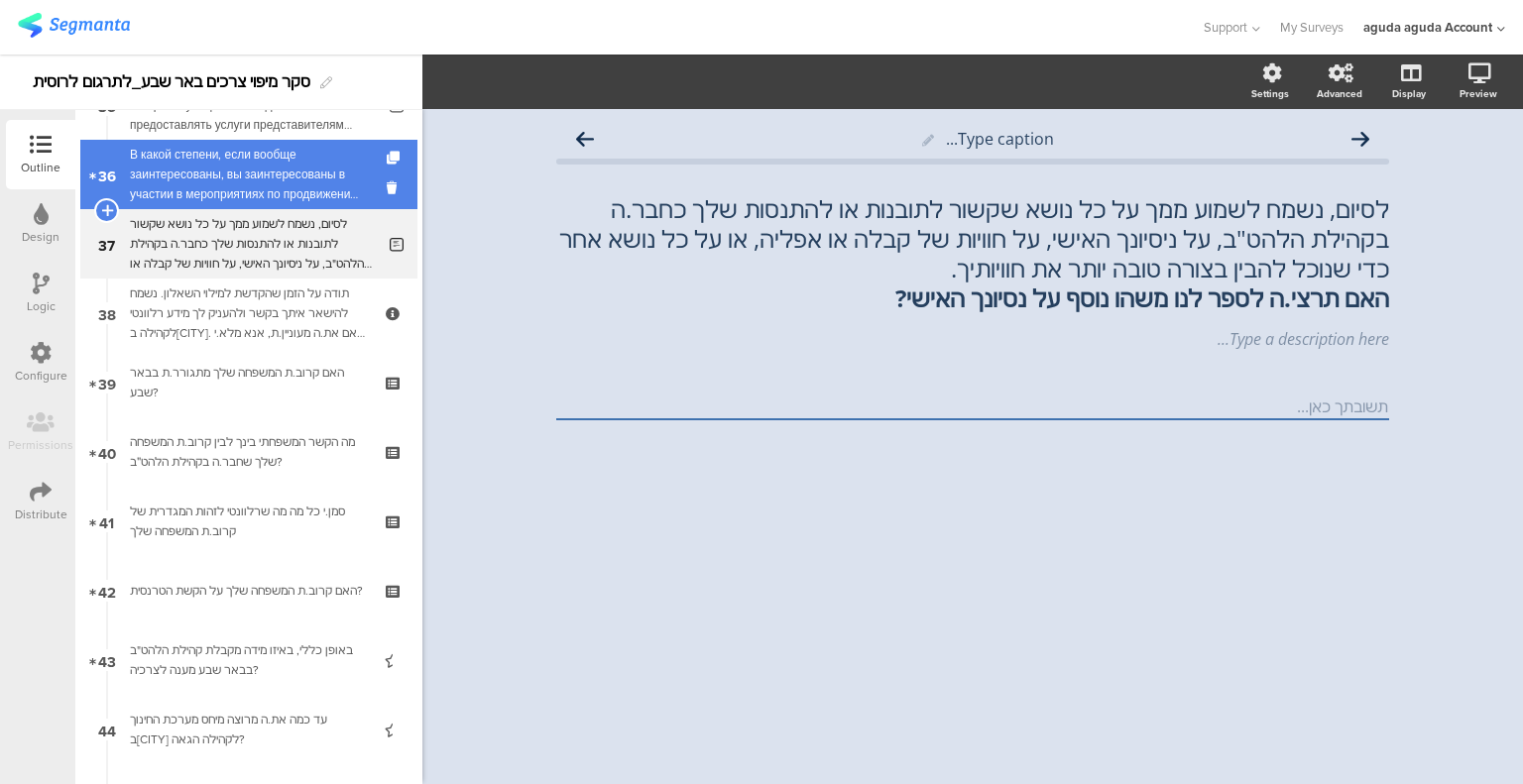 click on "В какой степени, если вообще заинтересованы, вы заинтересованы в участии в мероприятиях по продвижению ЛГБТ+-сообщества в – (например, волонтерство, создание видимости, гей-мероприятия в Беэр-Шеве и регионе и т. д.)" at bounding box center [248, 174] 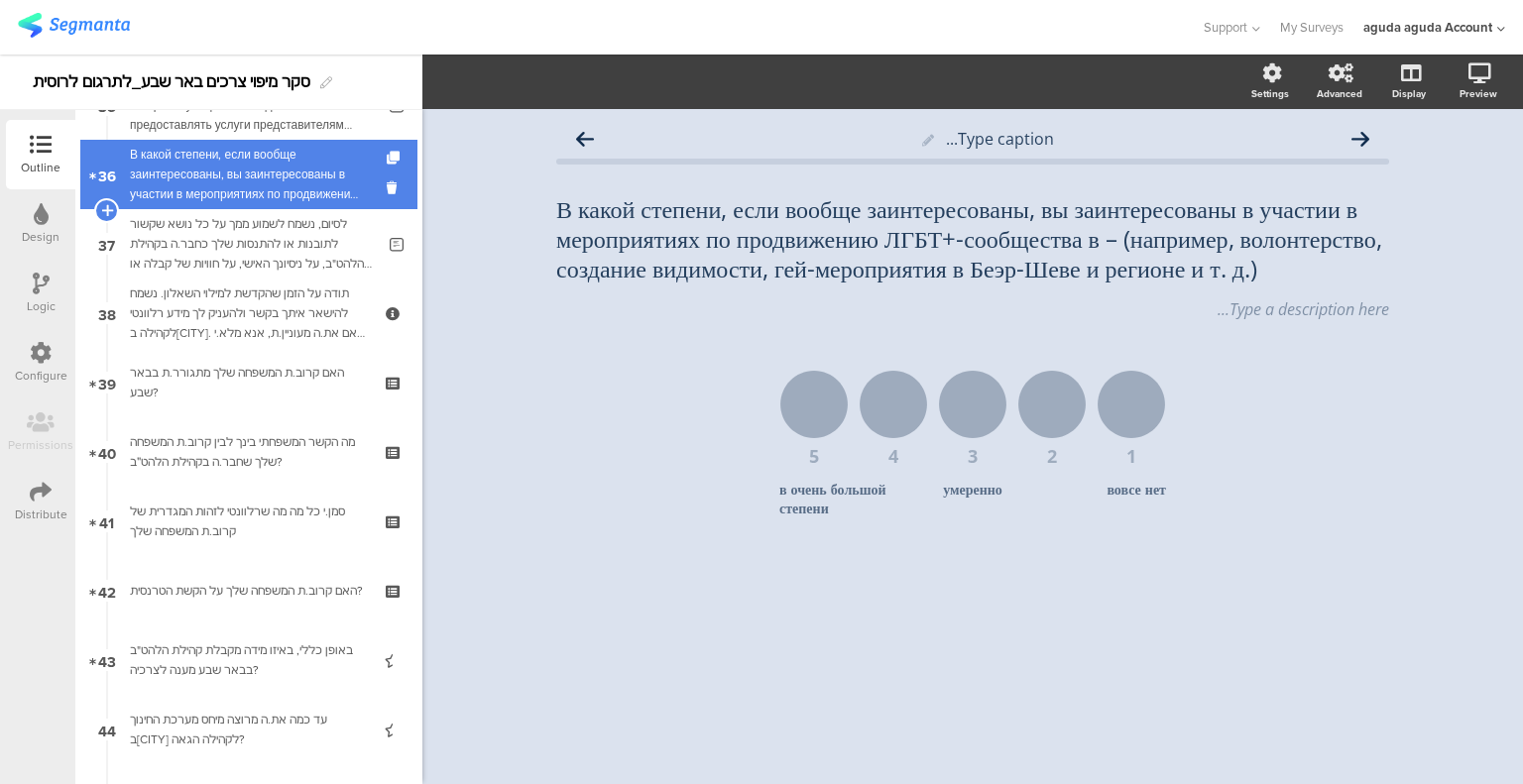click on "В какой степени, если вообще заинтересованы, вы заинтересованы в участии в мероприятиях по продвижению ЛГБТ+-сообщества в – (например, волонтерство, создание видимости, гей-мероприятия в Беэр-Шеве и регионе и т. д.)" at bounding box center (248, 174) 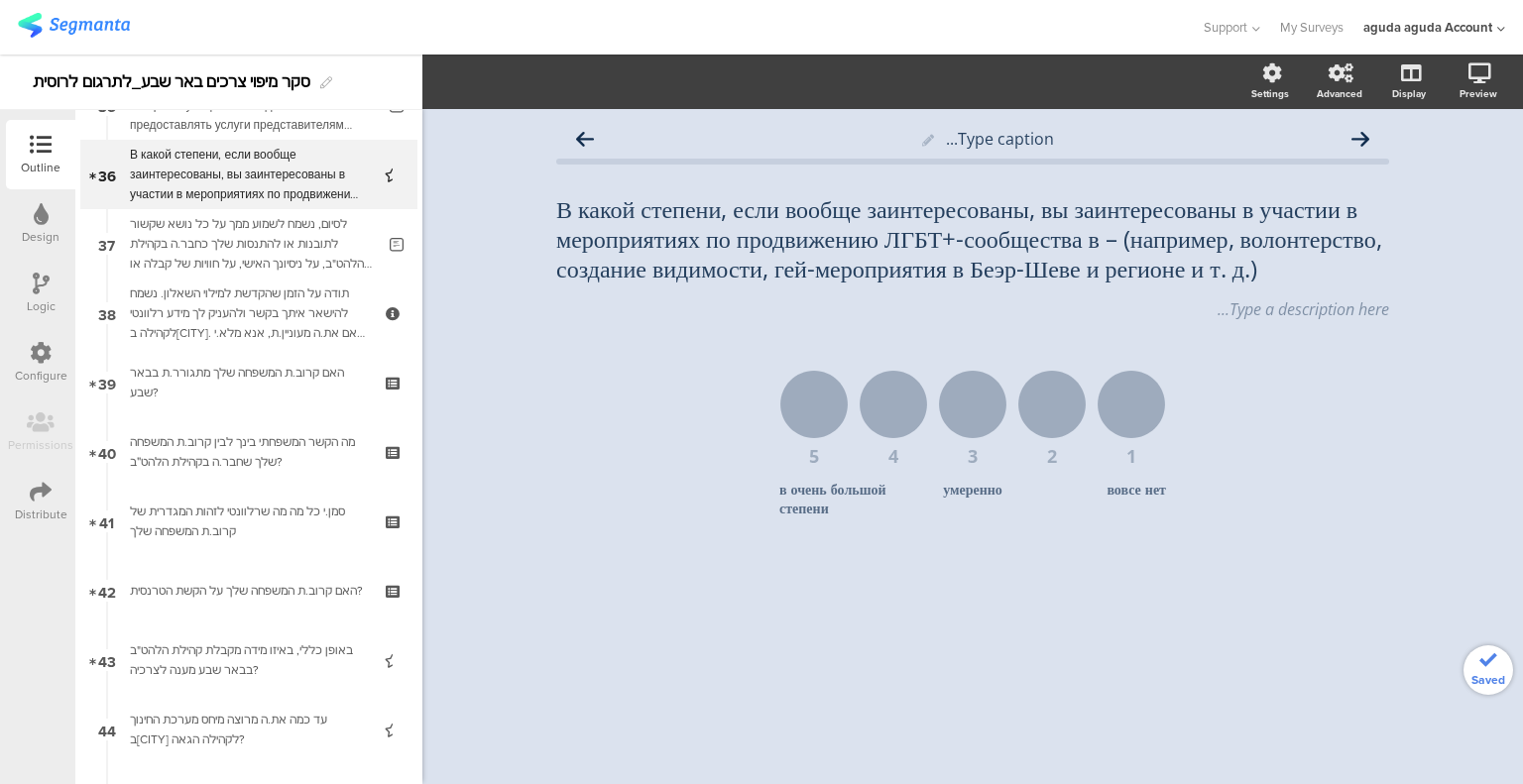 click at bounding box center (107, 210) 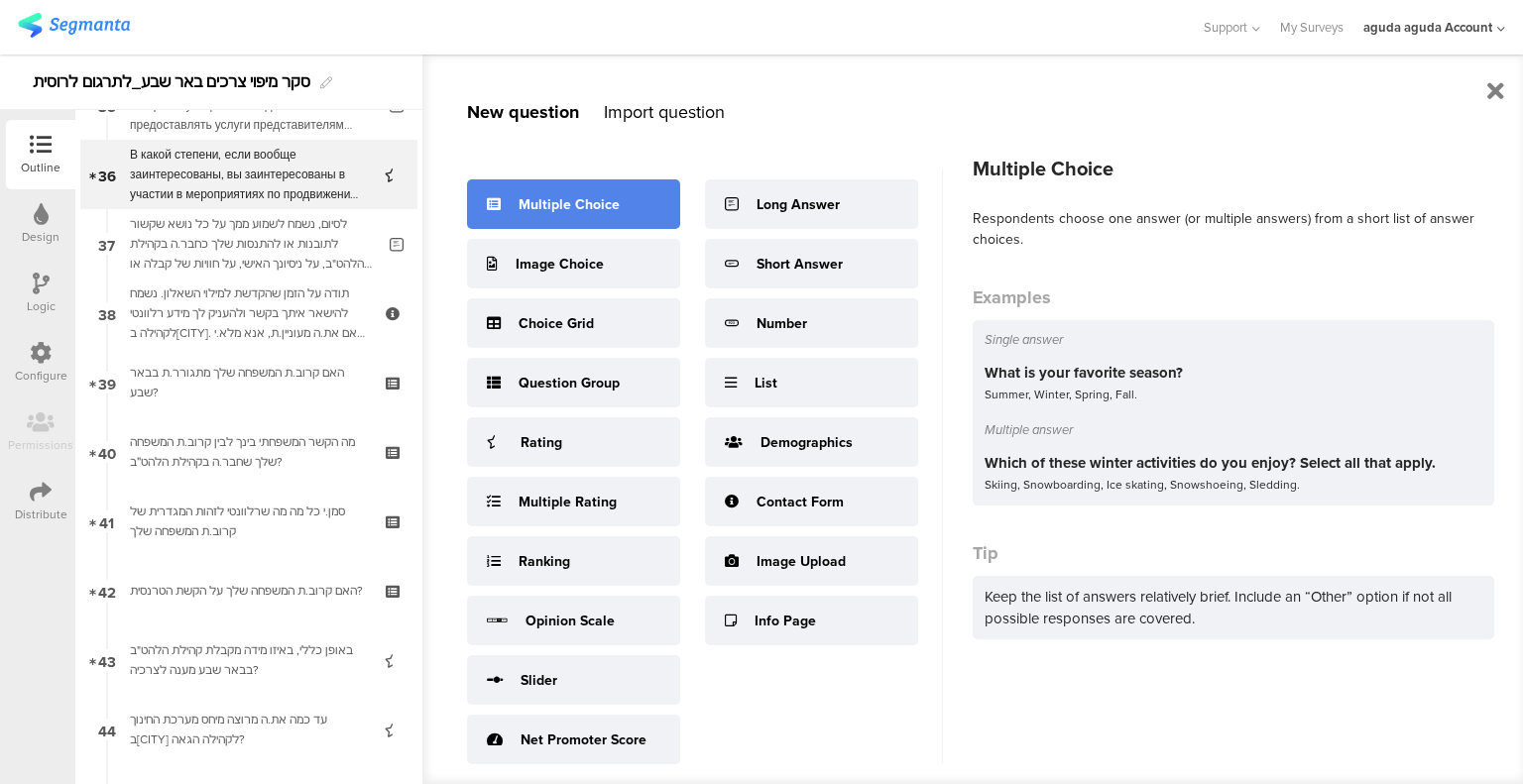 click on "Multiple Choice" at bounding box center [573, 204] 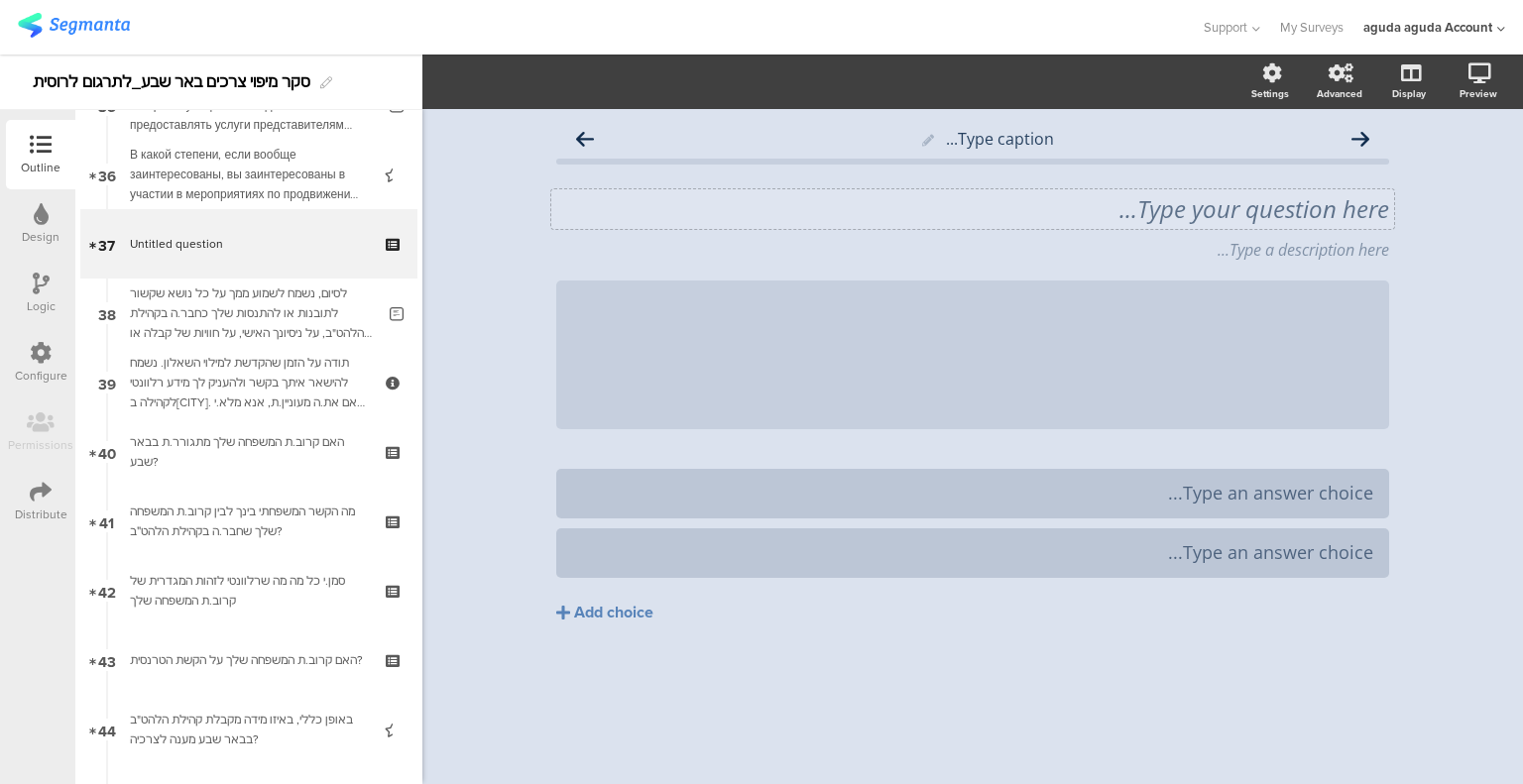 click on "Type your question here..." 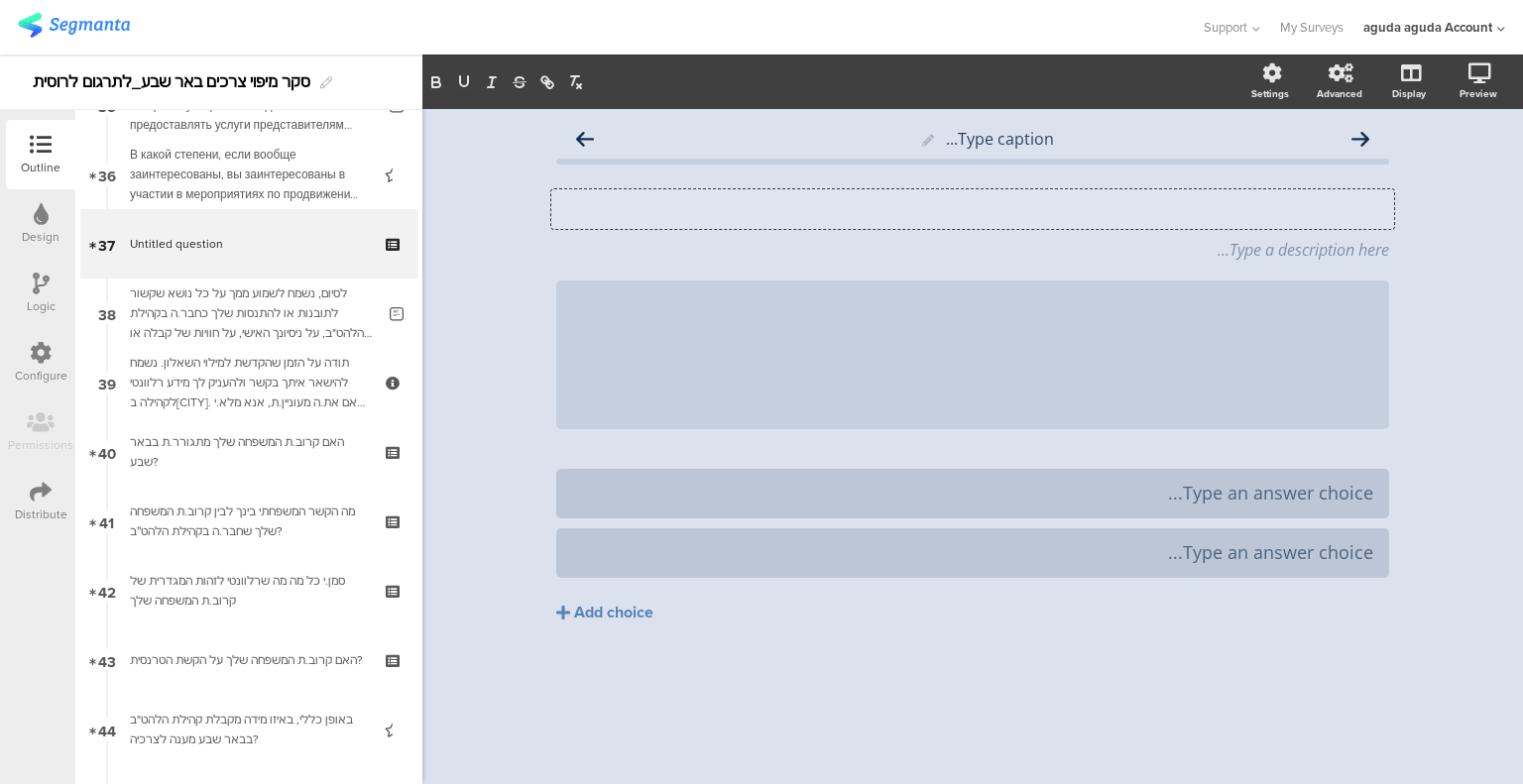 click 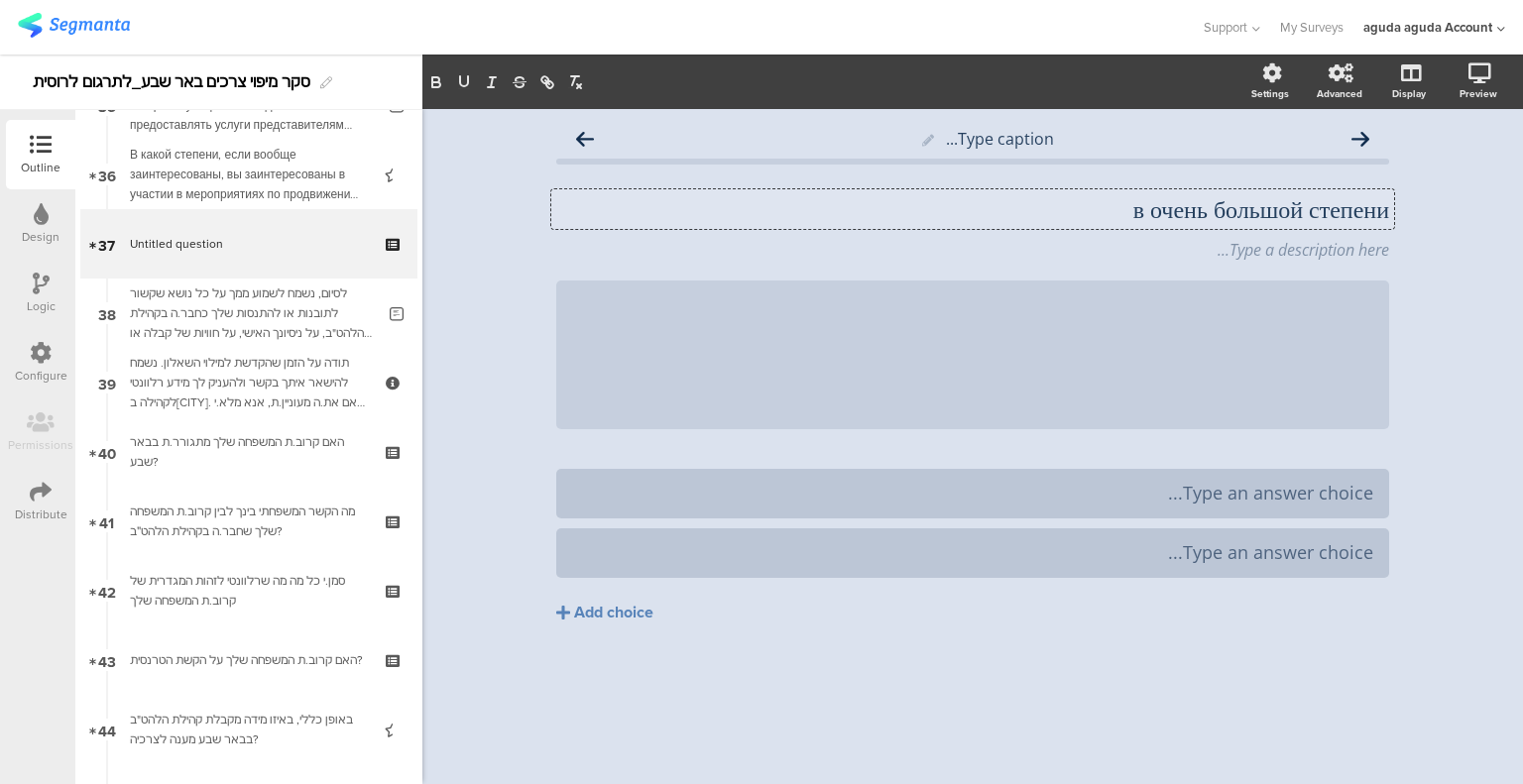 click on "в очень большой степени" 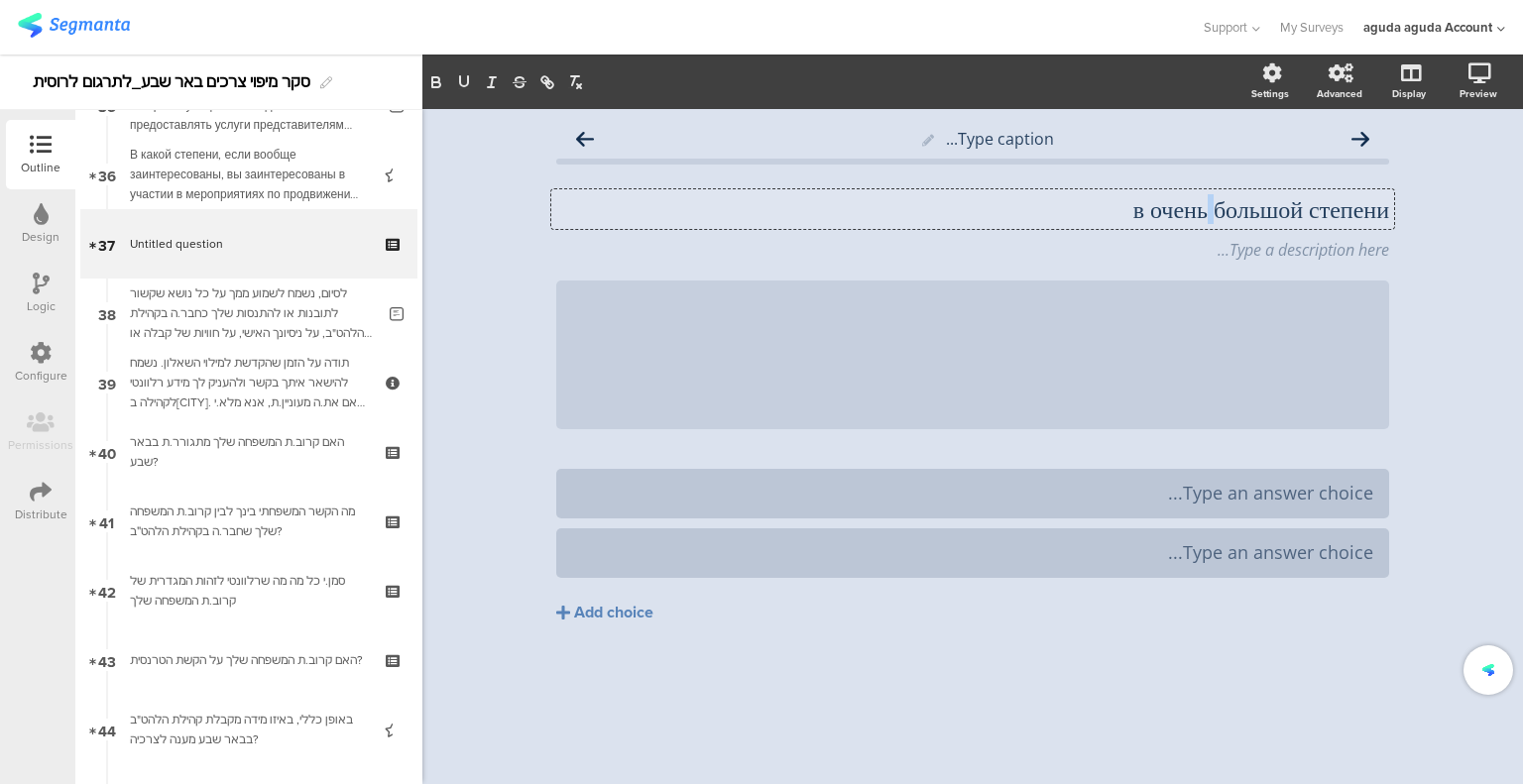 click on "в очень большой степени" 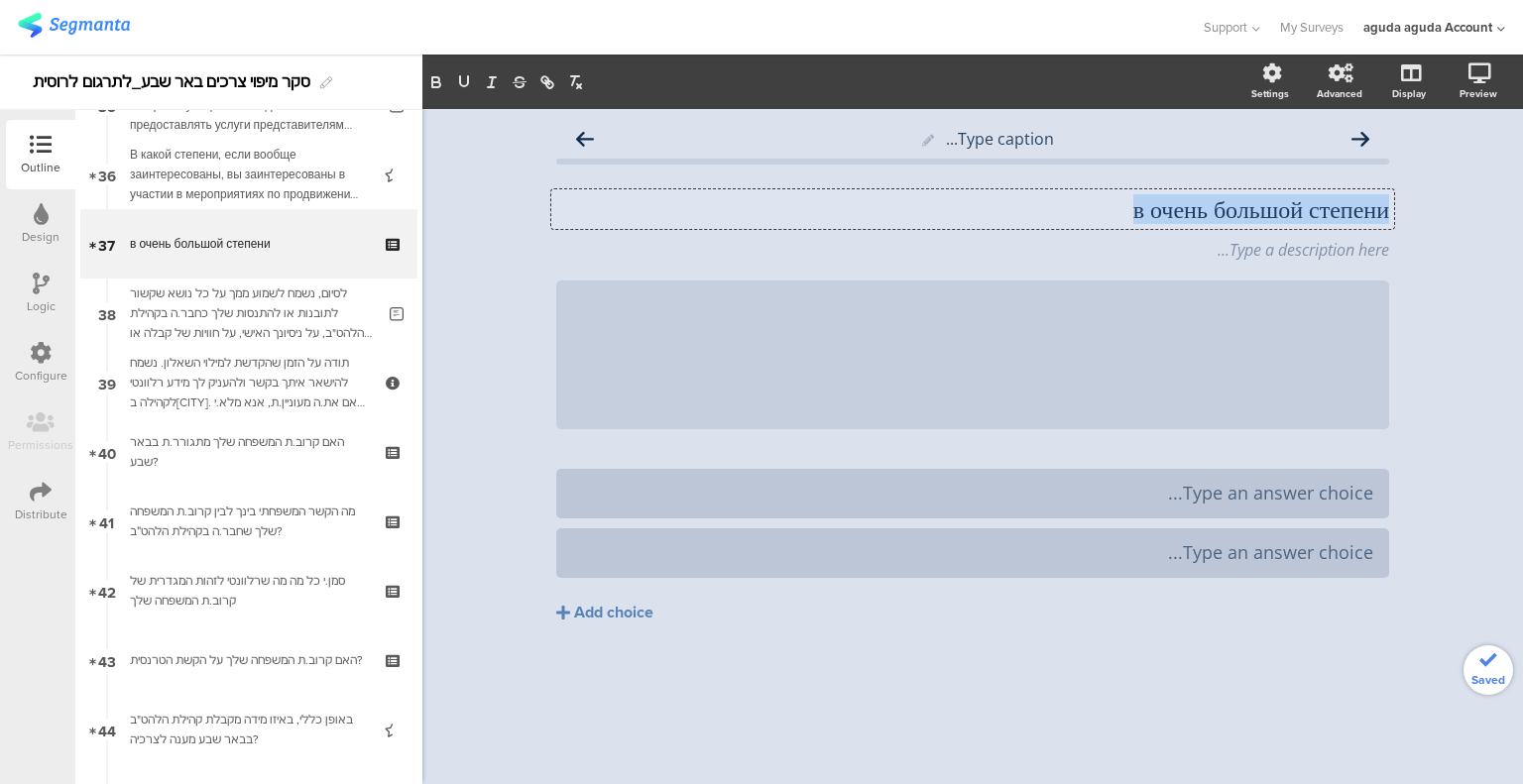 click on "в очень большой степени" 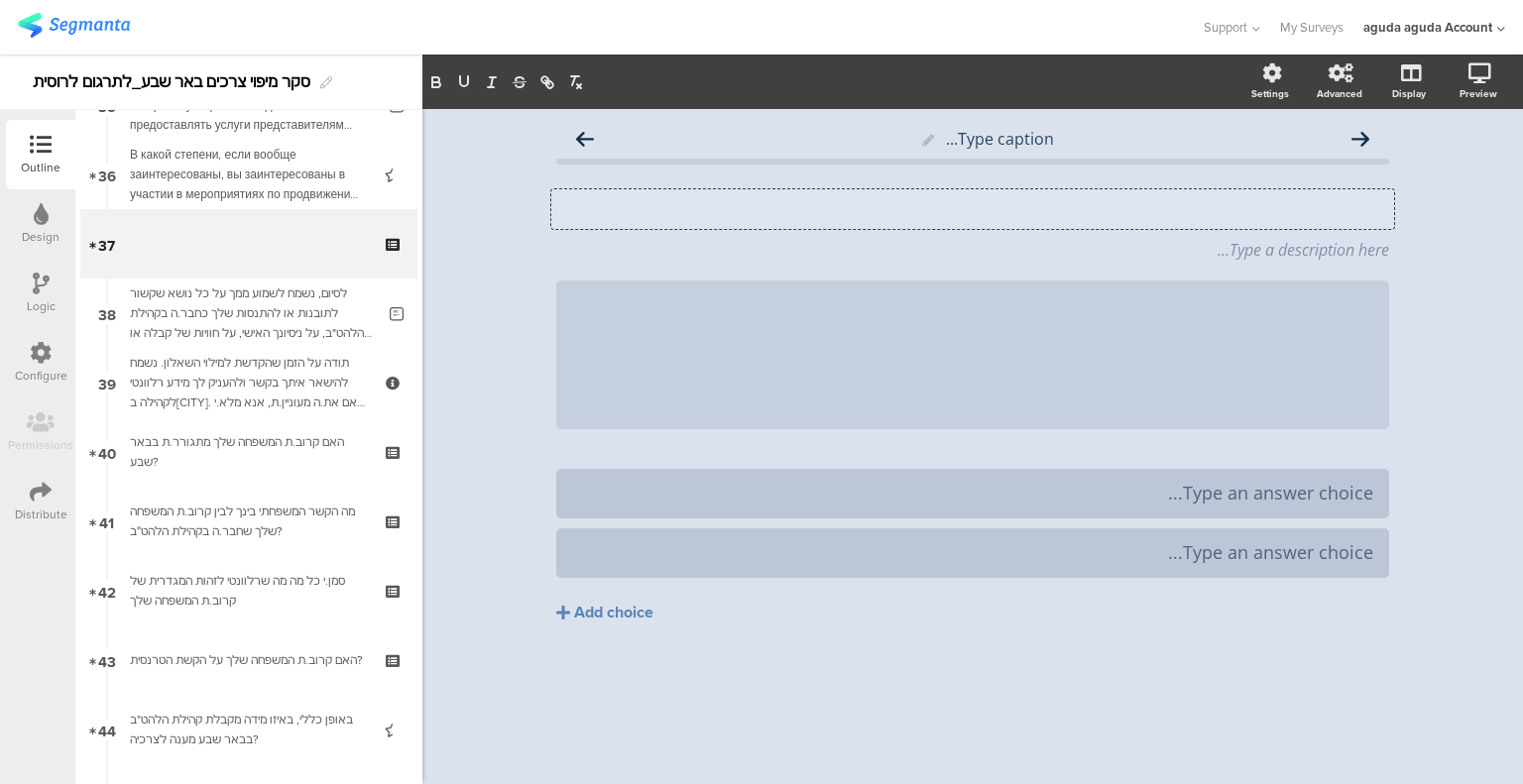 click 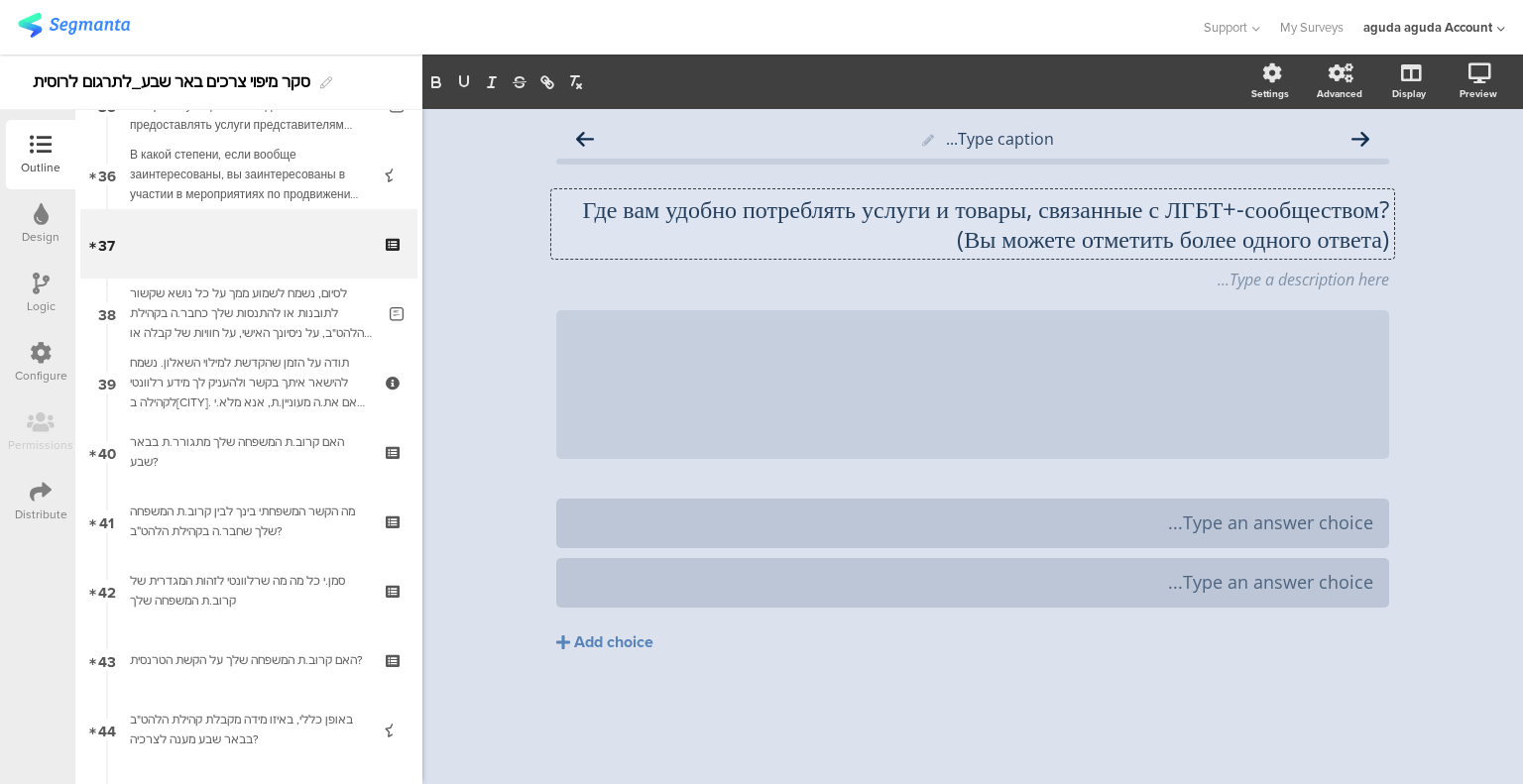 scroll, scrollTop: 1, scrollLeft: 0, axis: vertical 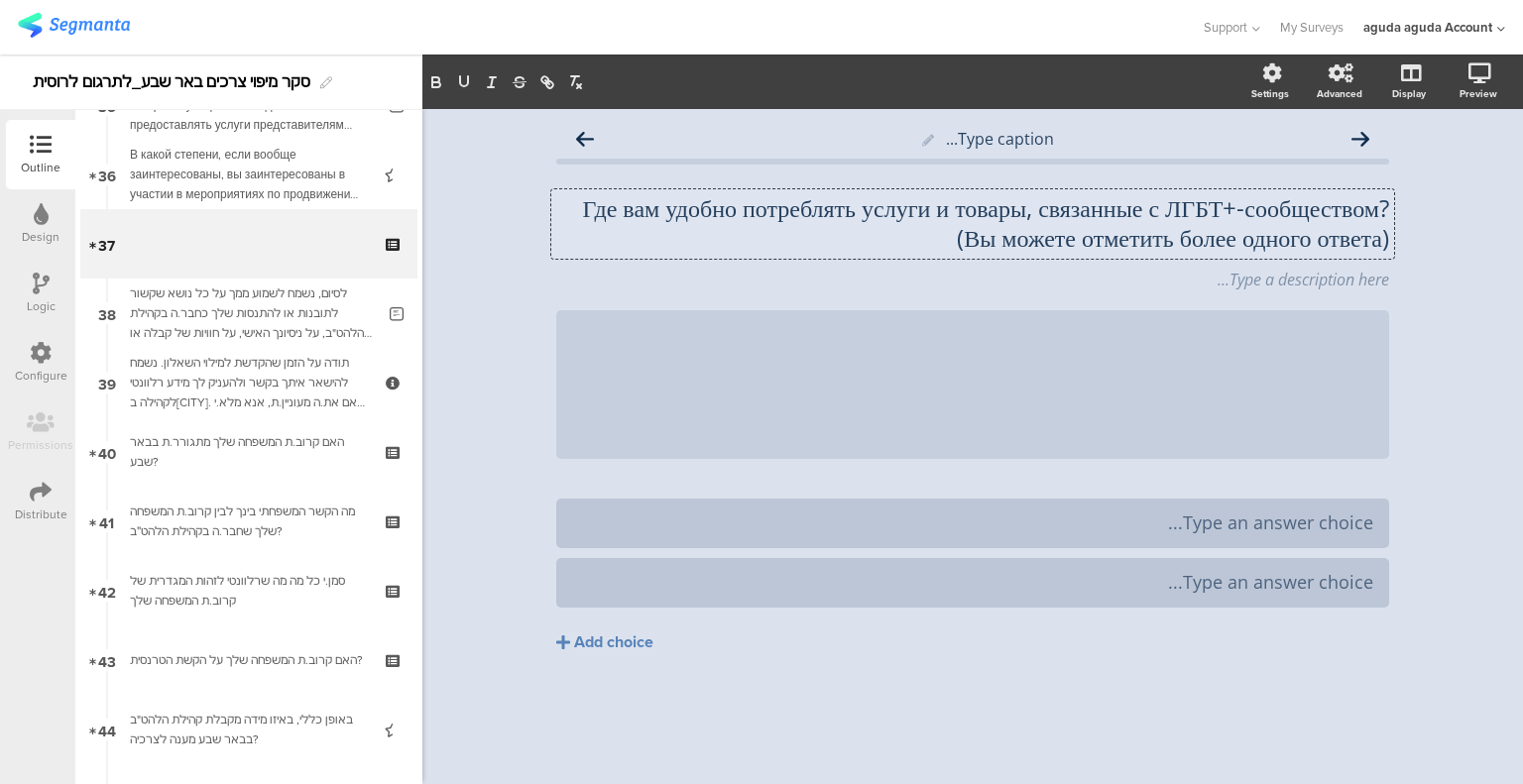 type 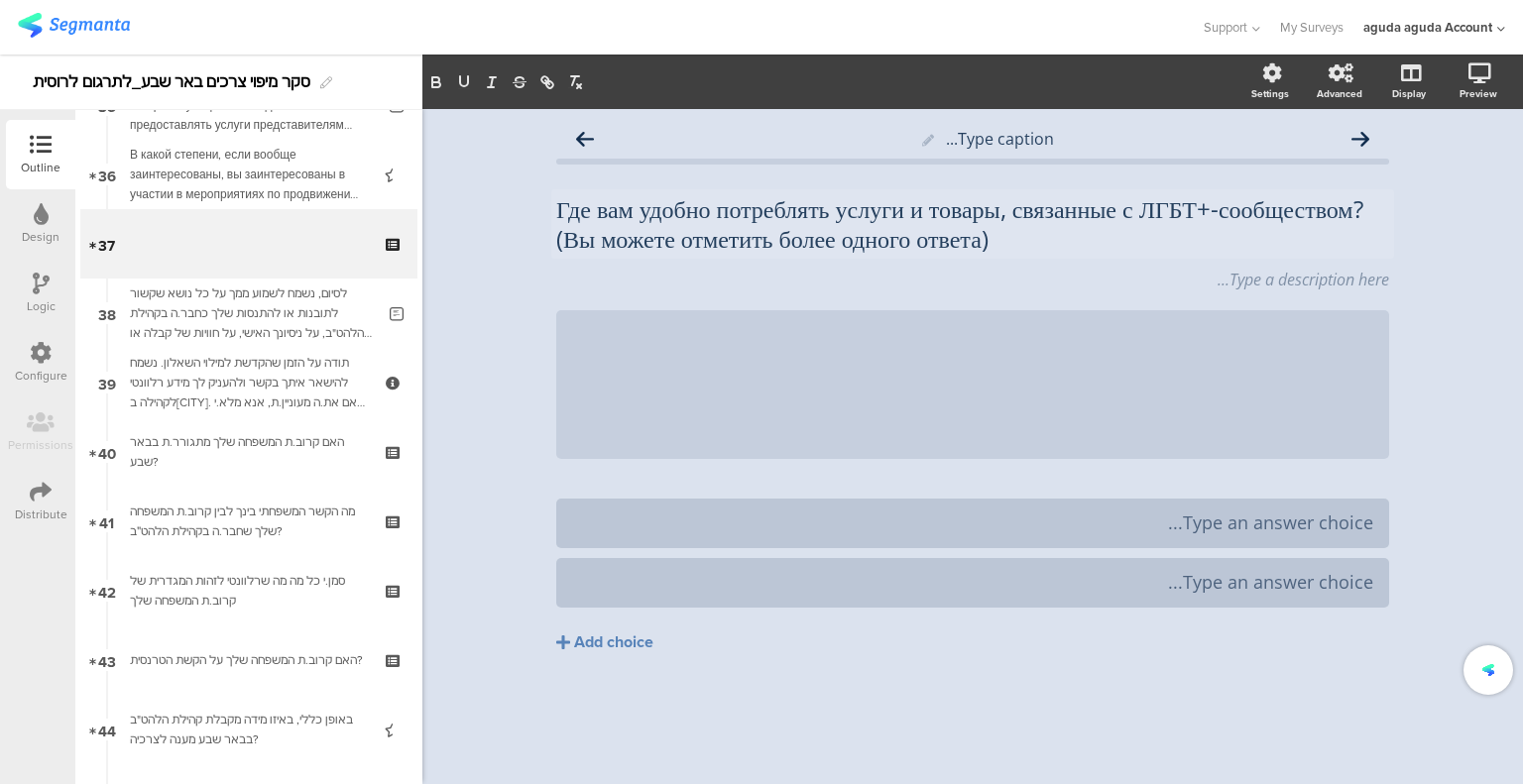 click on "Type caption...
Где вам удобно потреблять услуги и товары, связанные с ЛГБТ+-сообществом? (Вы можете отметить более одного ответа)
Где вам удобно потреблять услуги и товары, связанные с ЛГБТ+-сообществом? (Вы можете отметить более одного ответа)
Type a description here...
/" 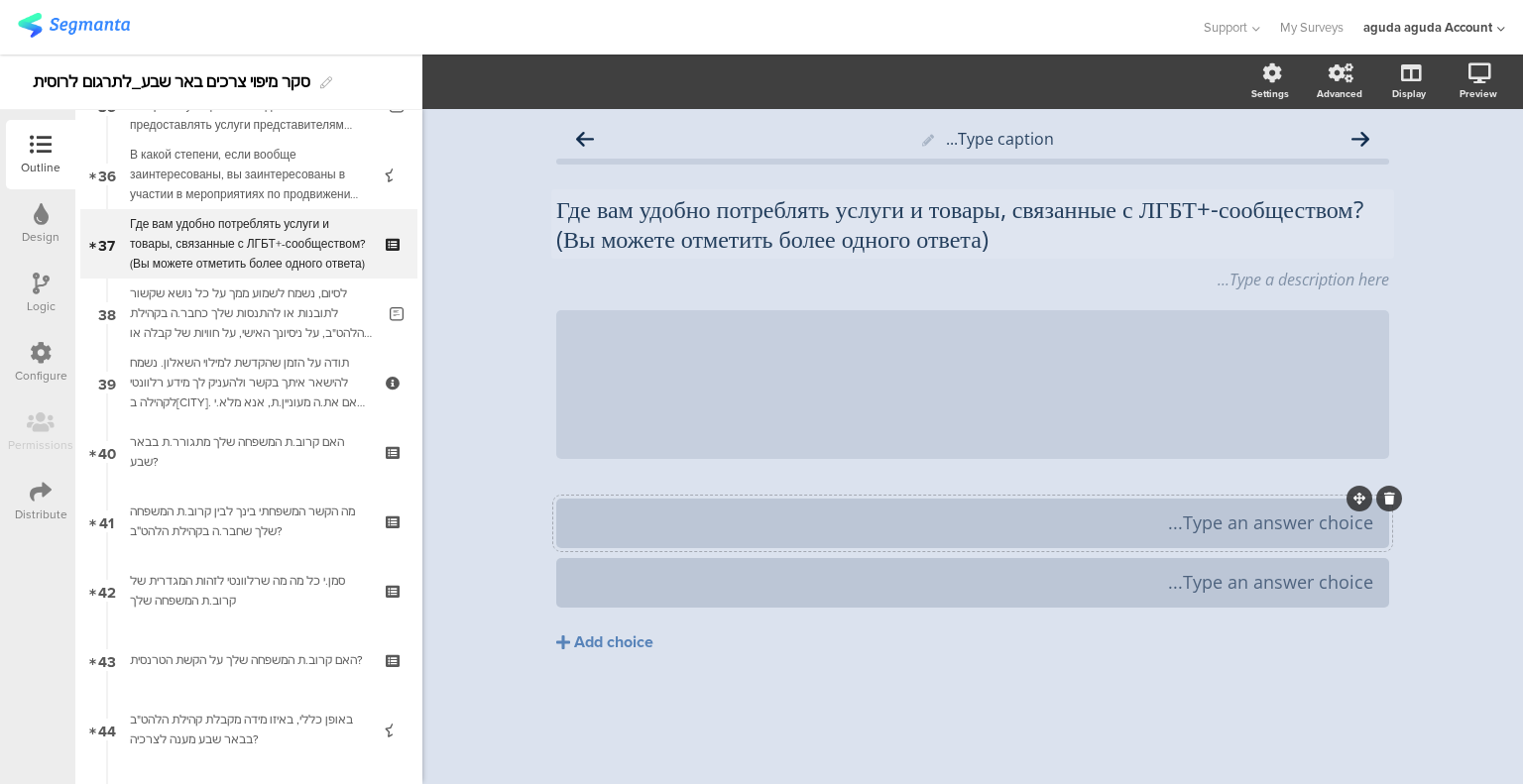 type 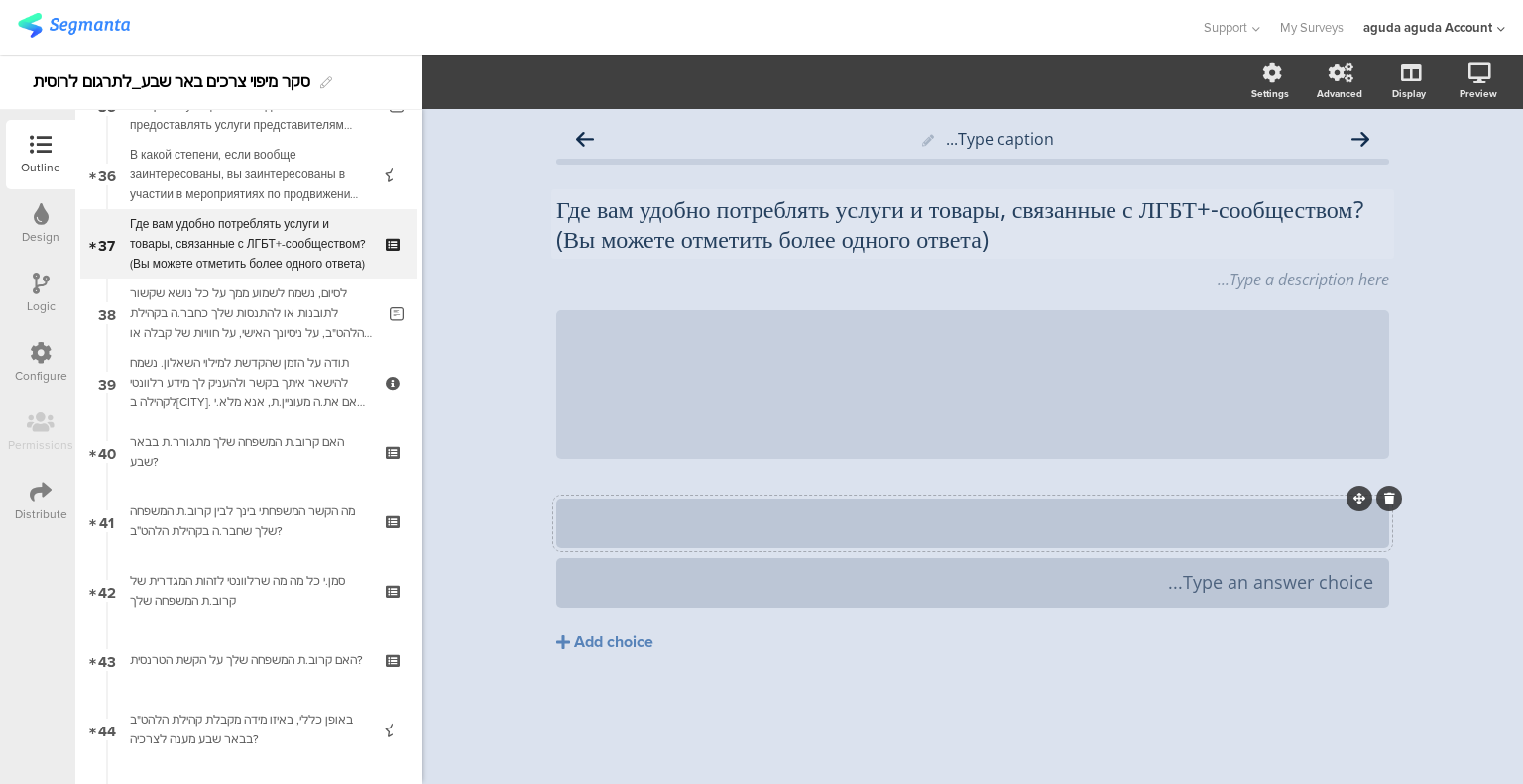 drag, startPoint x: 1138, startPoint y: 534, endPoint x: 1154, endPoint y: 525, distance: 18.35756 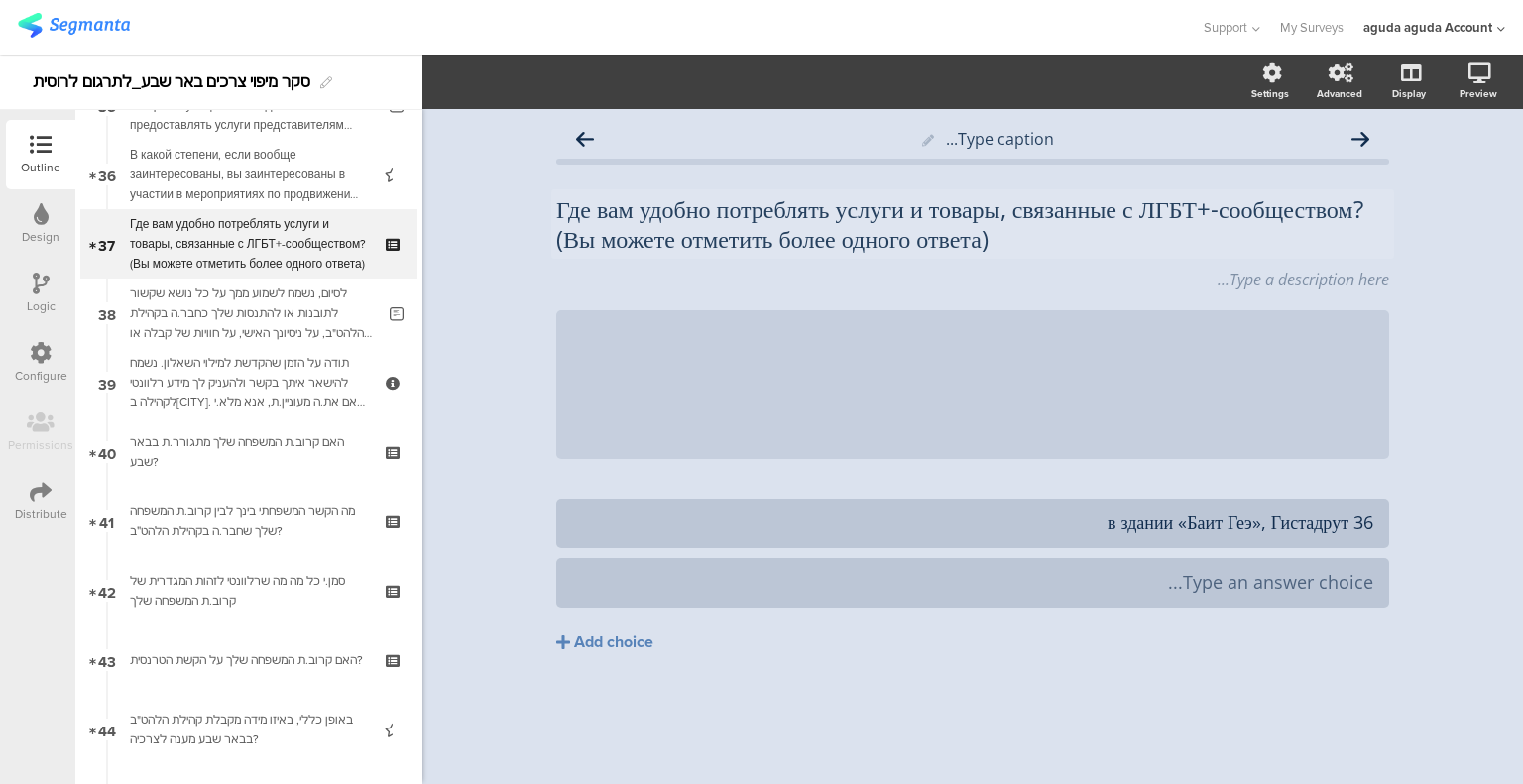 drag, startPoint x: 218, startPoint y: 255, endPoint x: 508, endPoint y: 316, distance: 296.34608 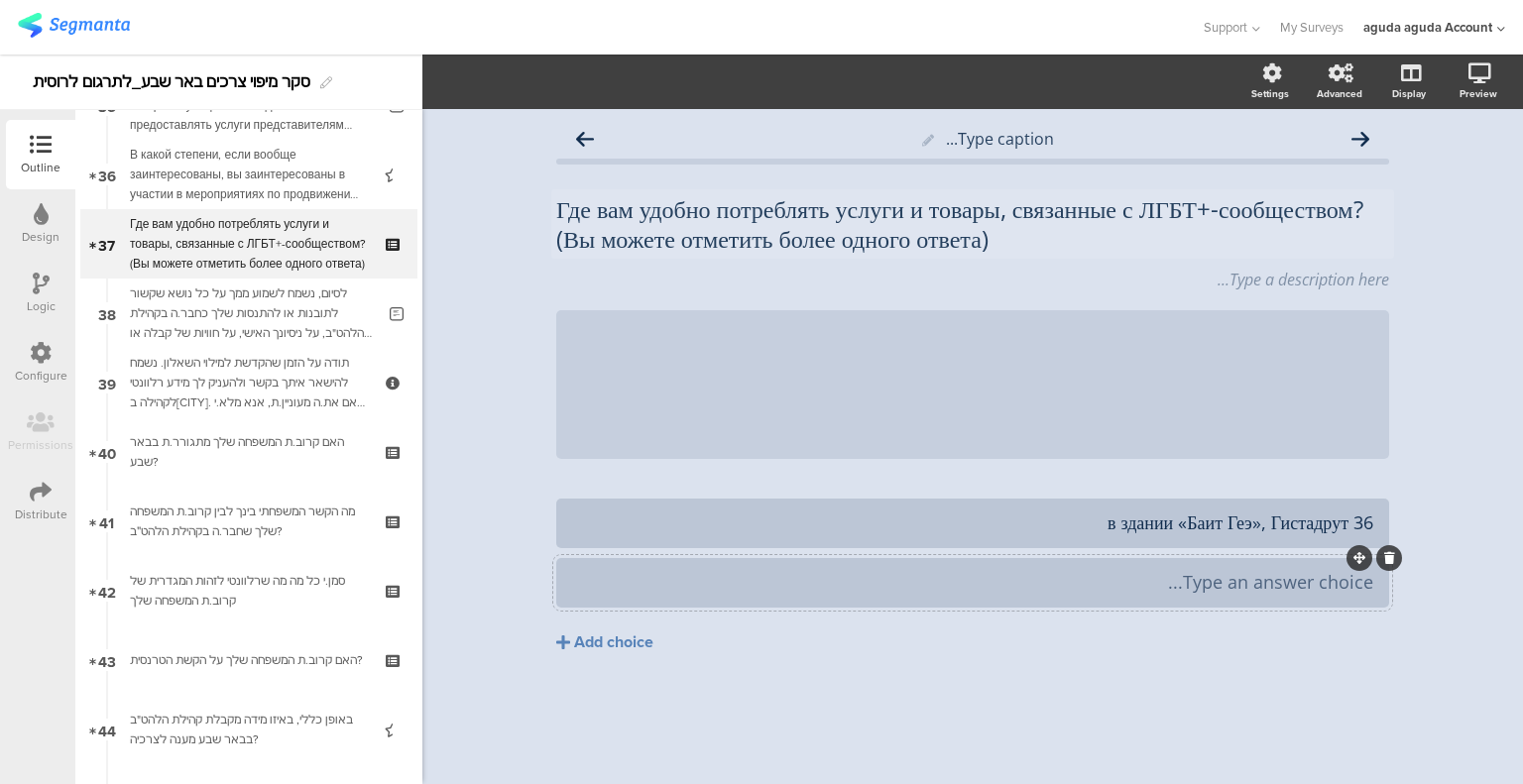 type 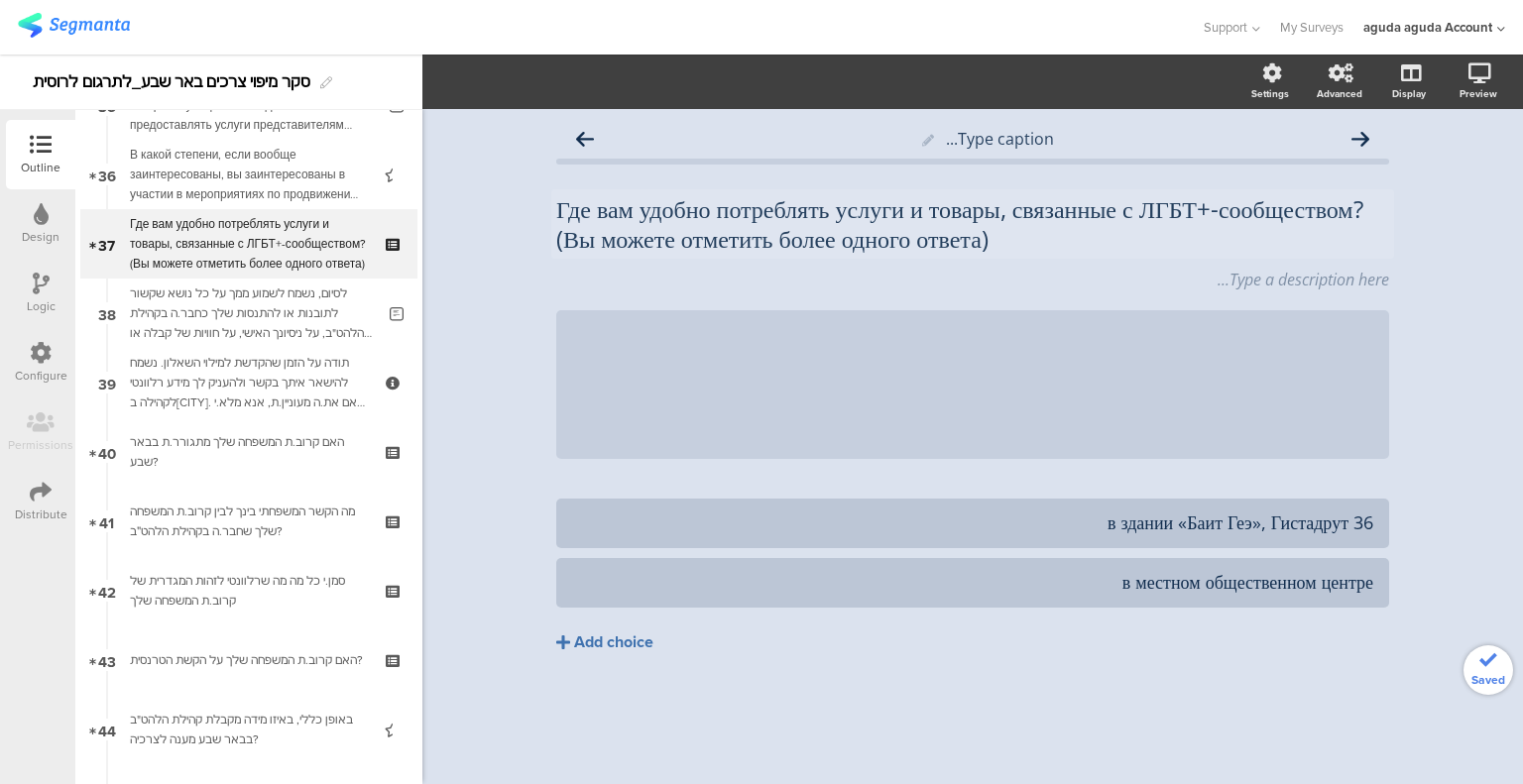 click on "Add choice" 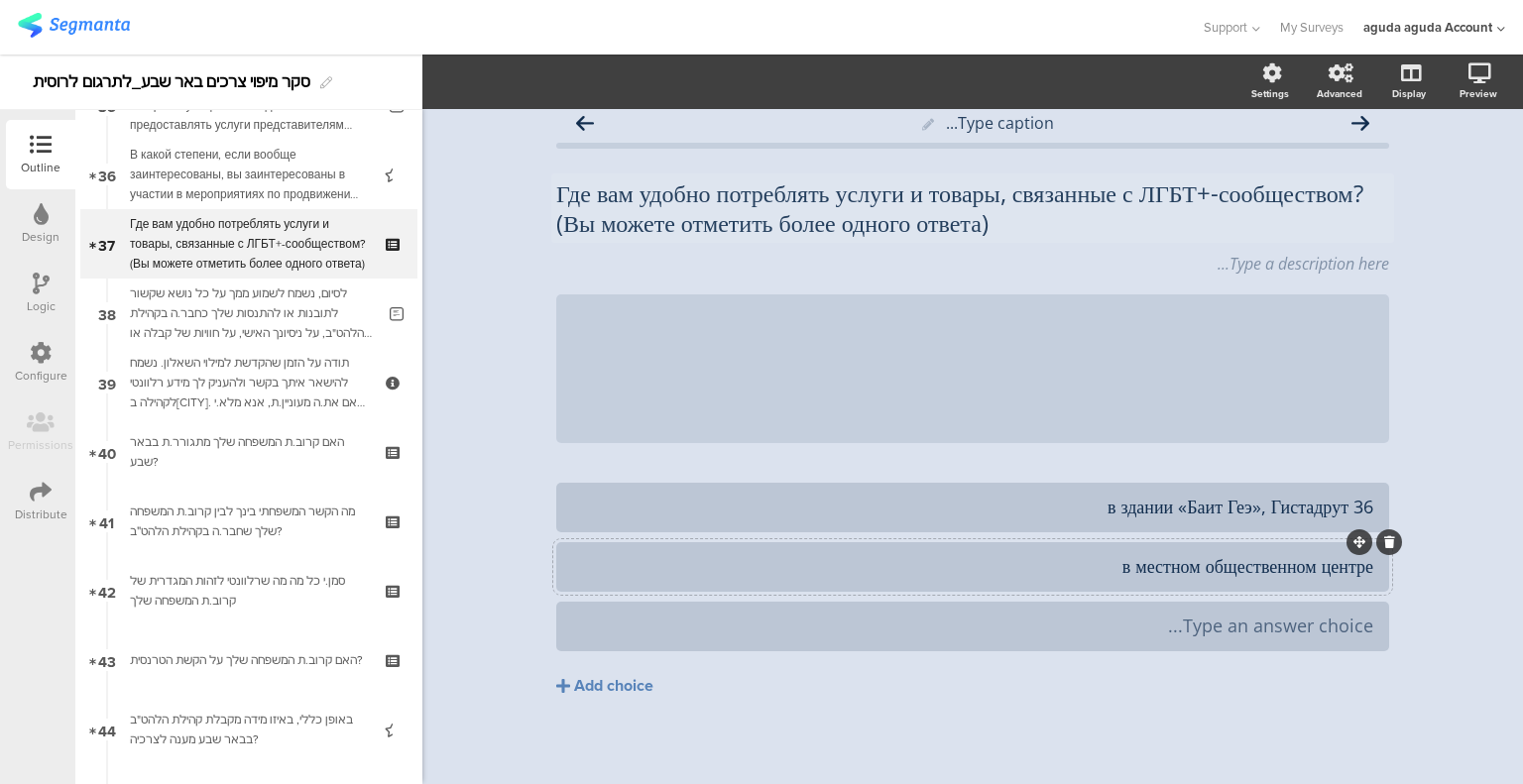 scroll, scrollTop: 21, scrollLeft: 0, axis: vertical 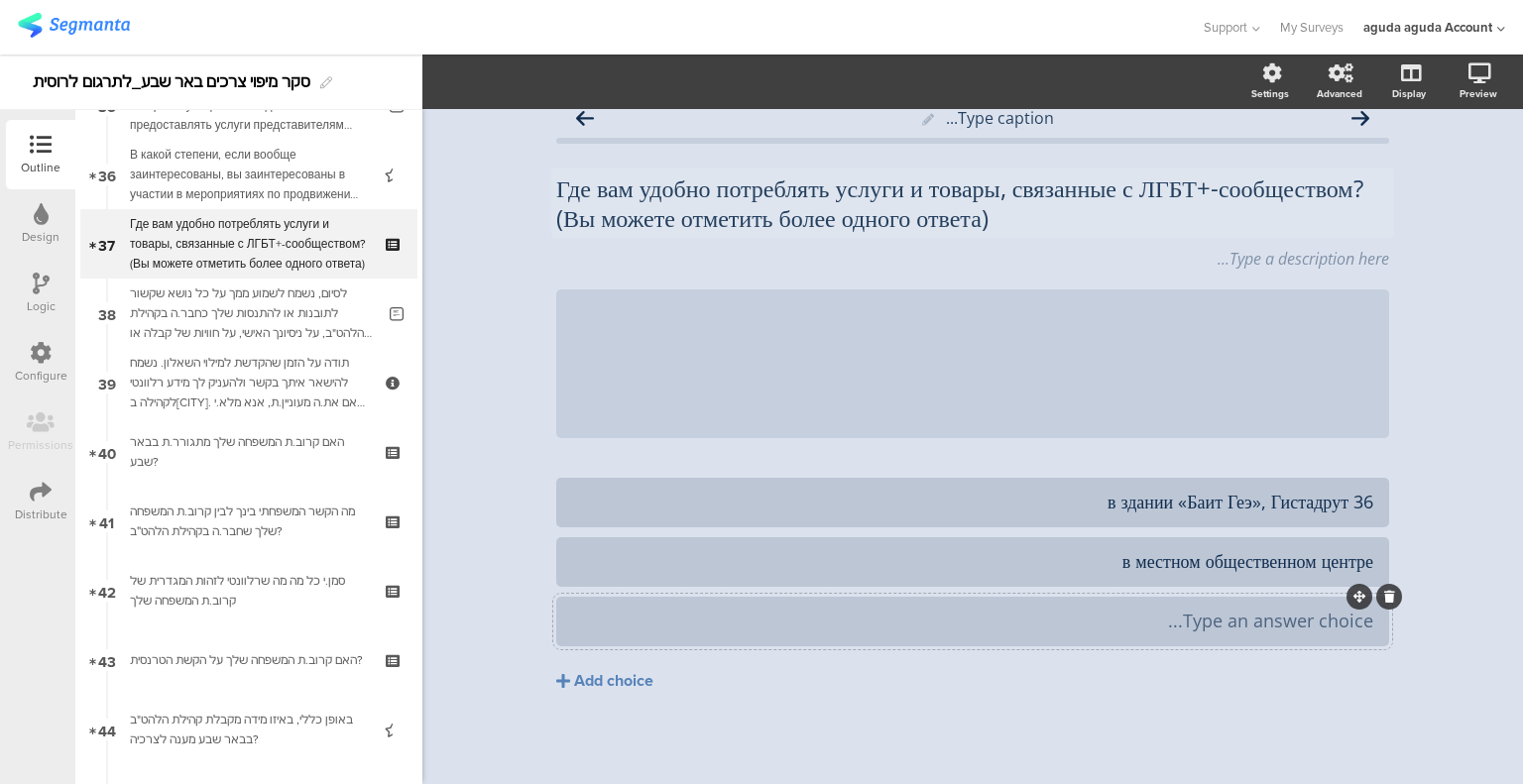 type 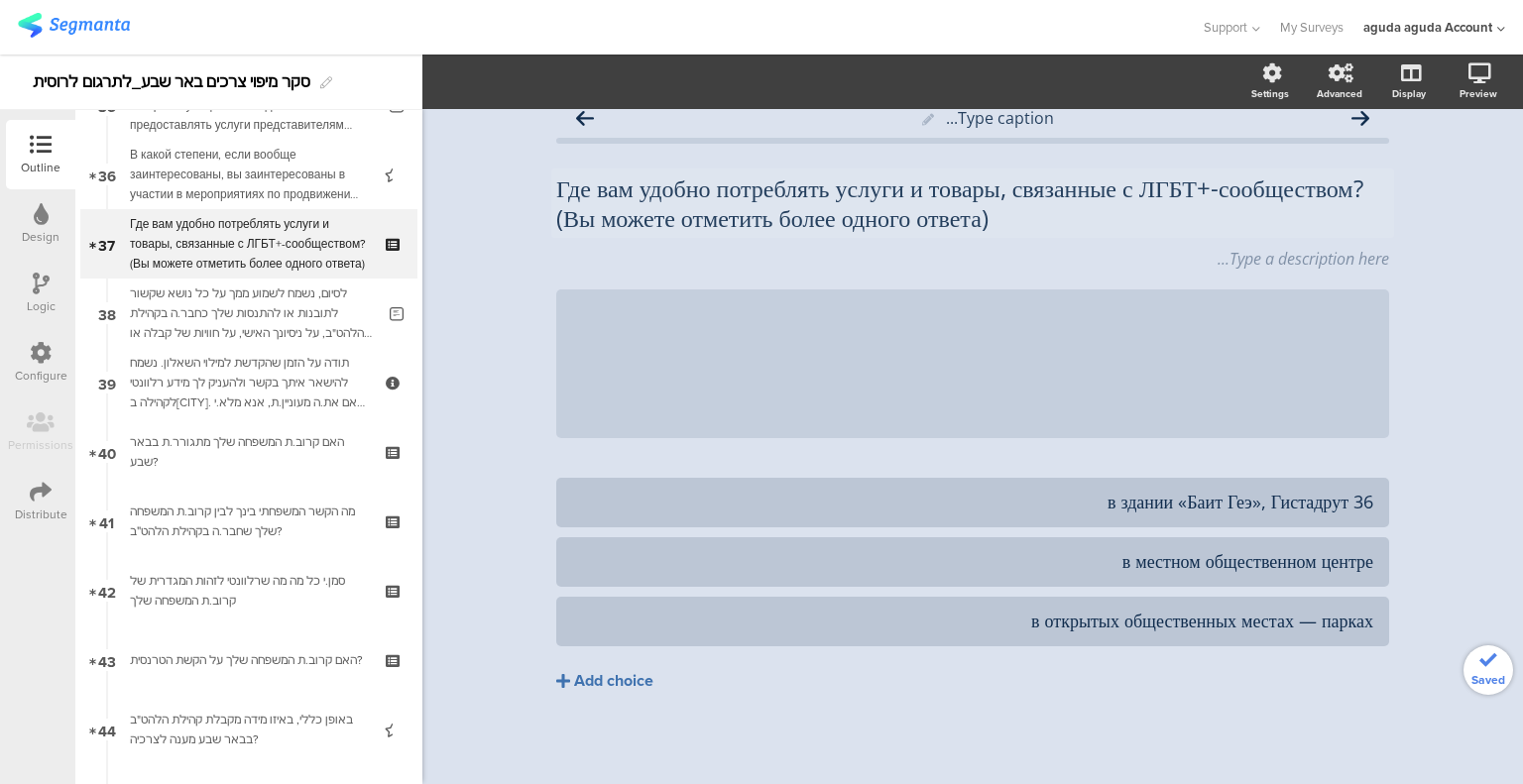 click on "Add choice" 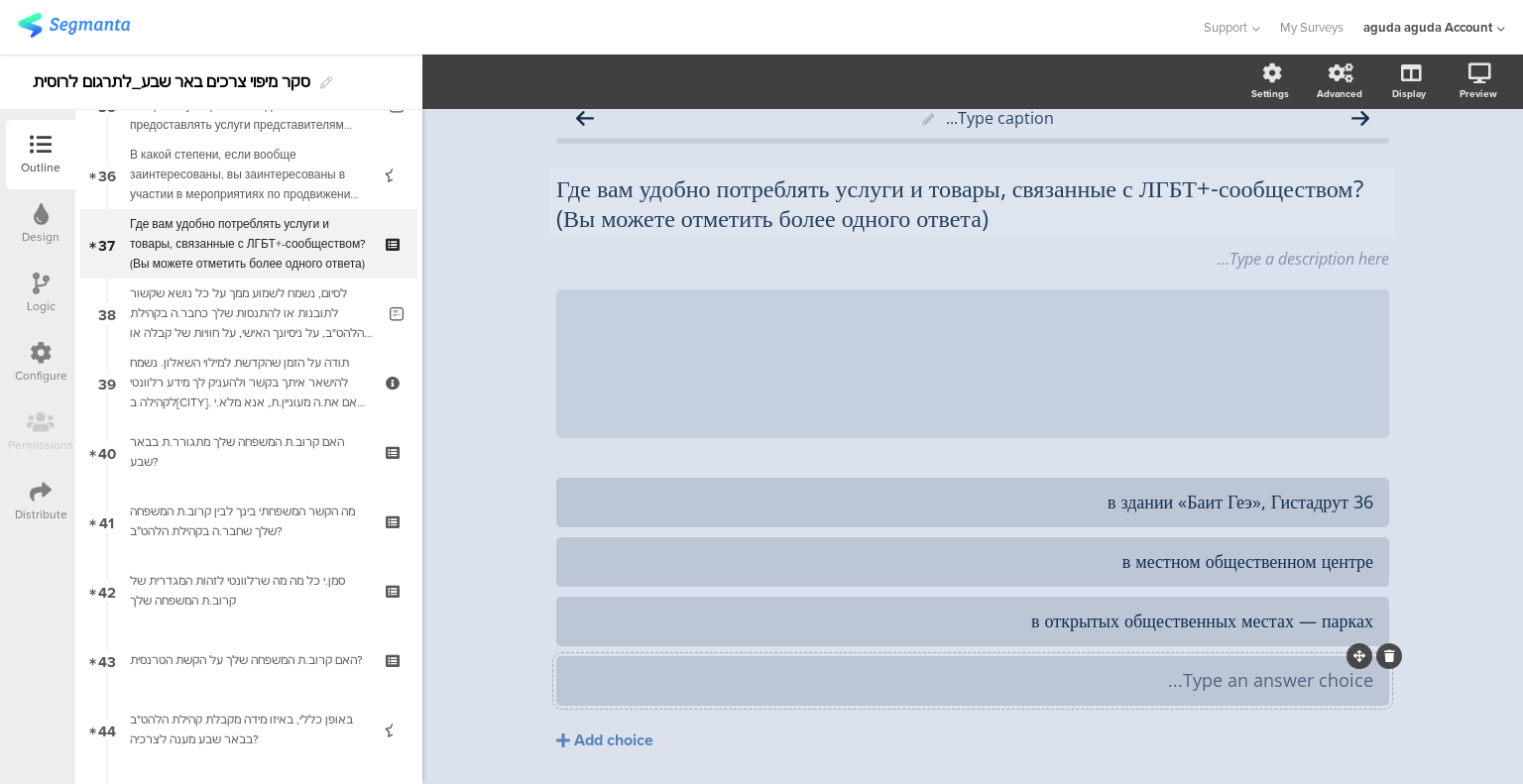 type 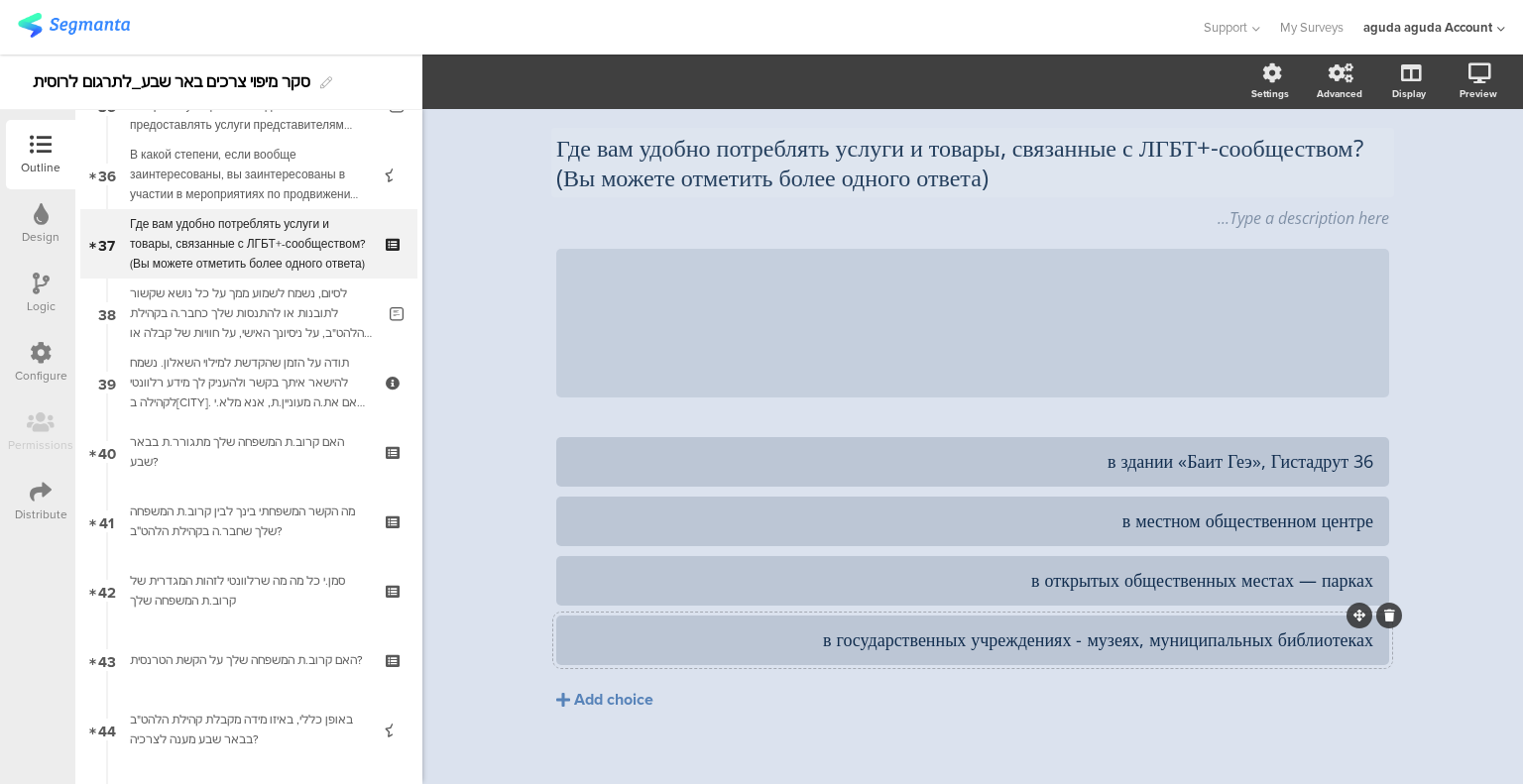 scroll, scrollTop: 80, scrollLeft: 0, axis: vertical 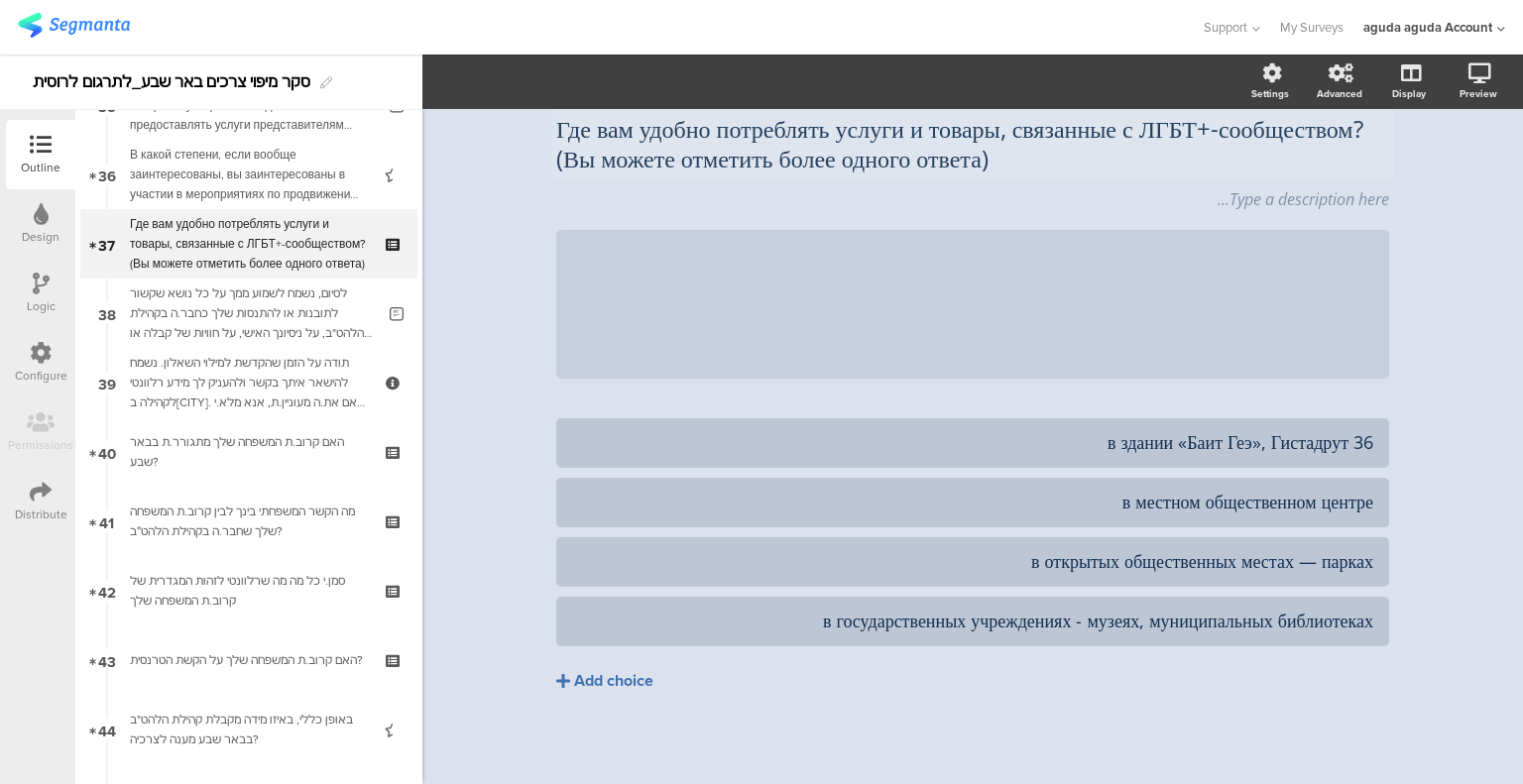 click on "Add choice" 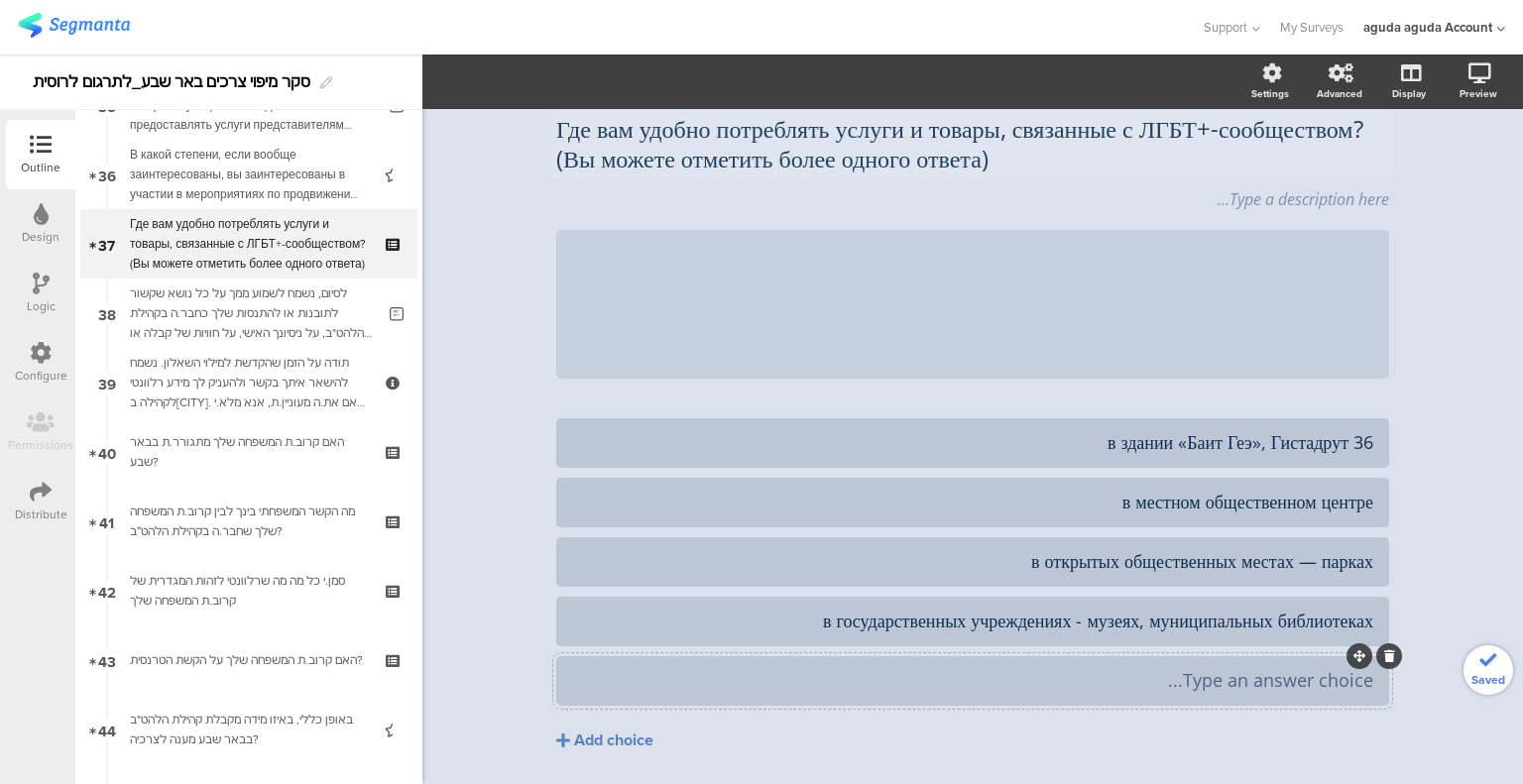 type 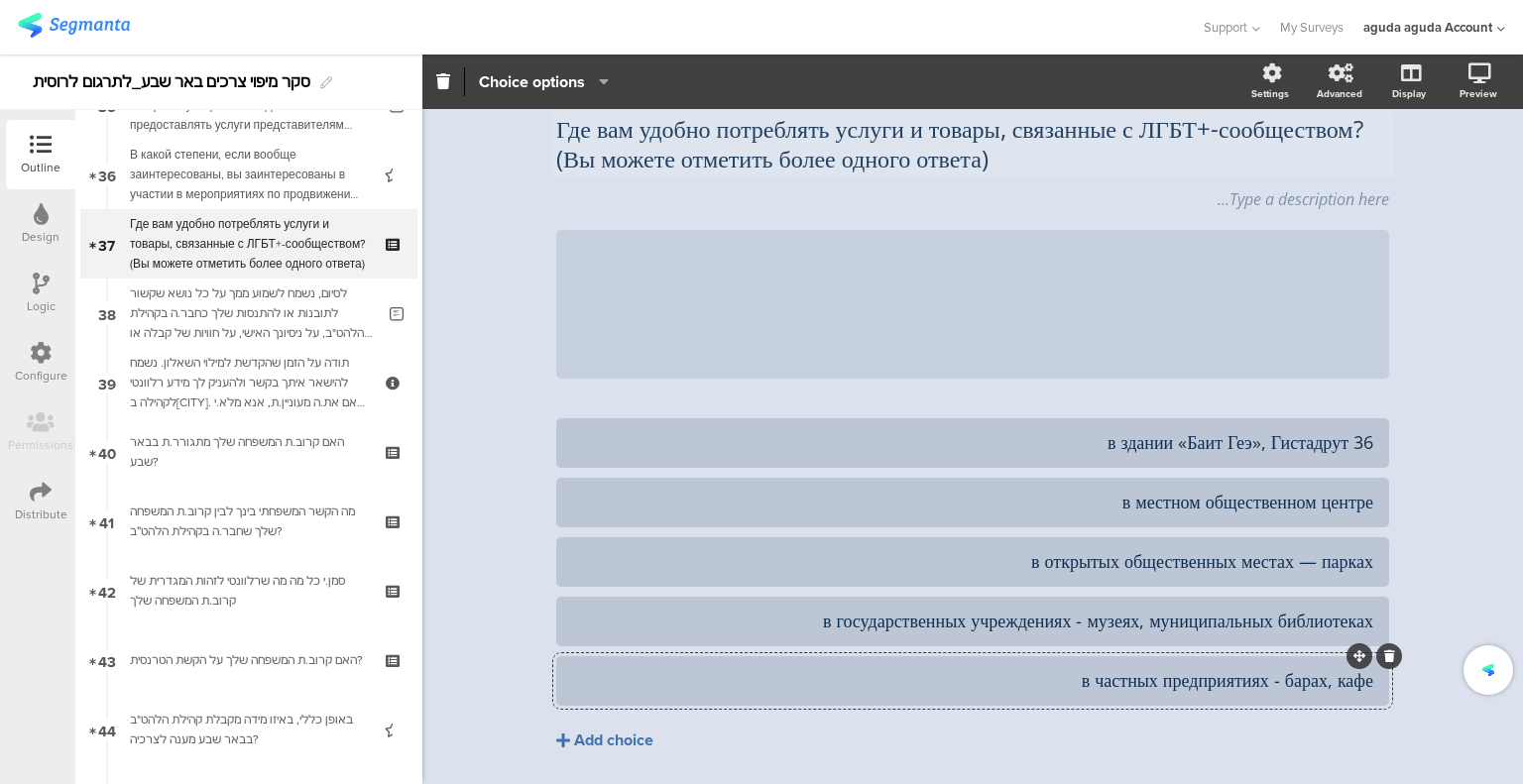 click on "Add choice" 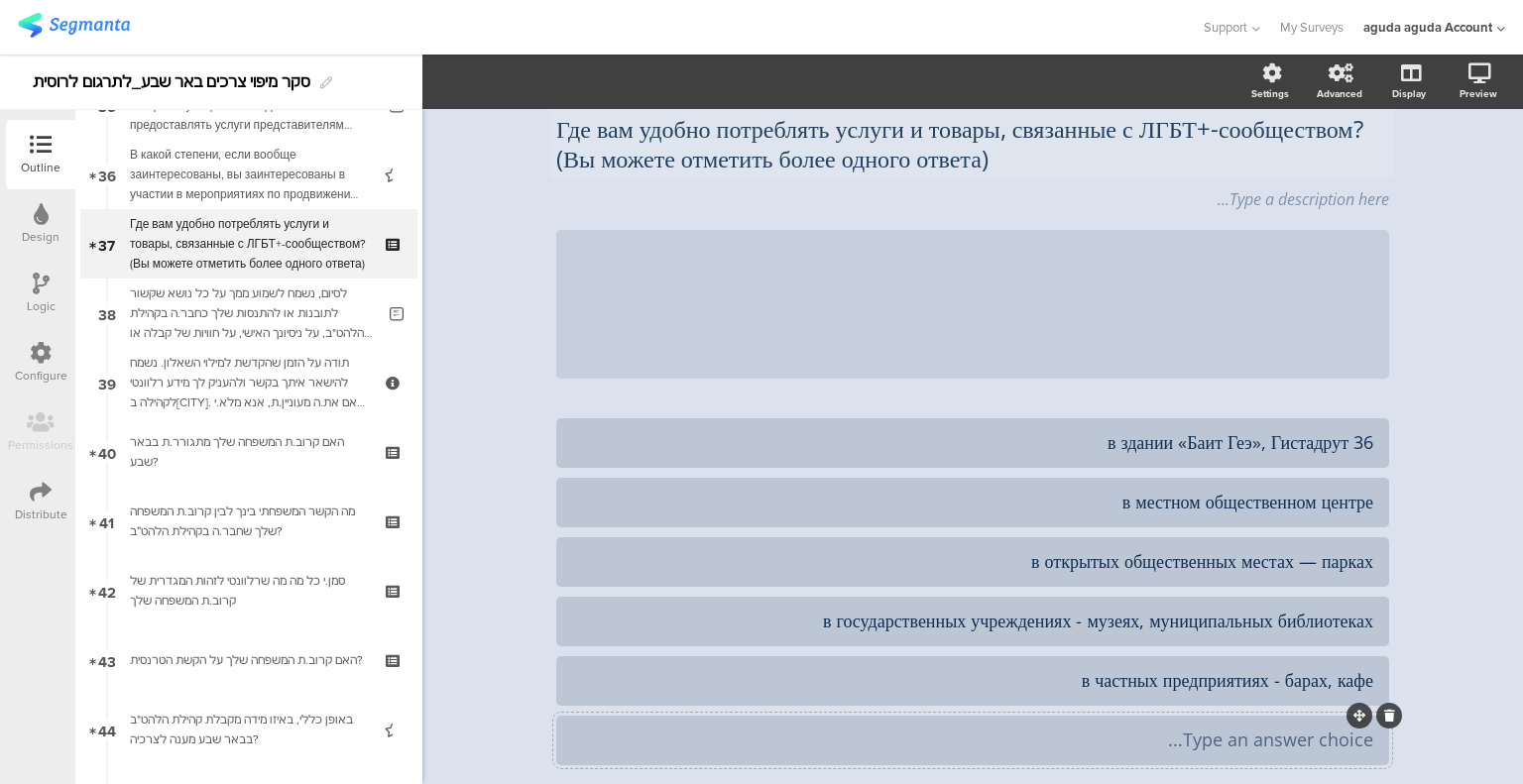 type 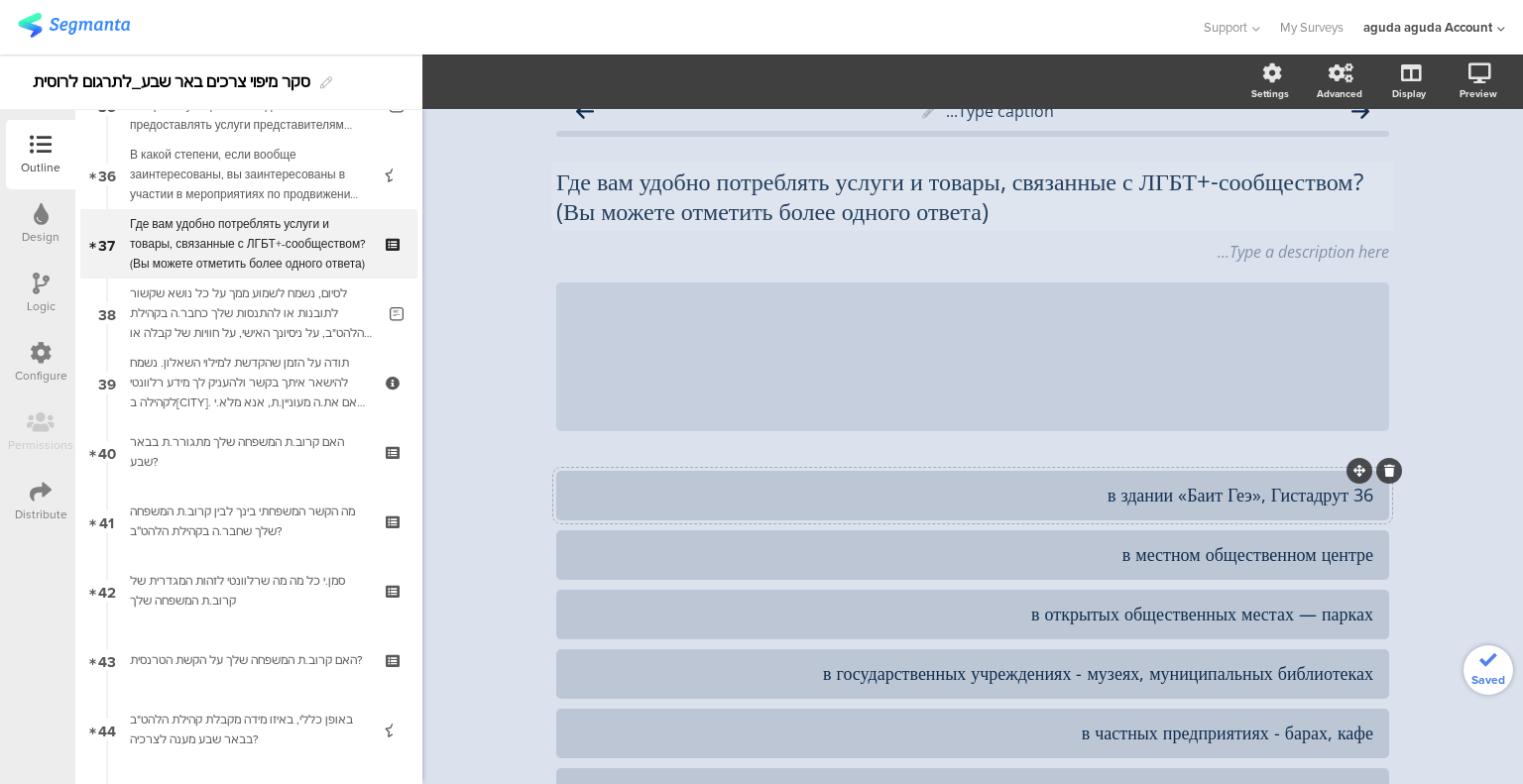 scroll, scrollTop: 0, scrollLeft: 0, axis: both 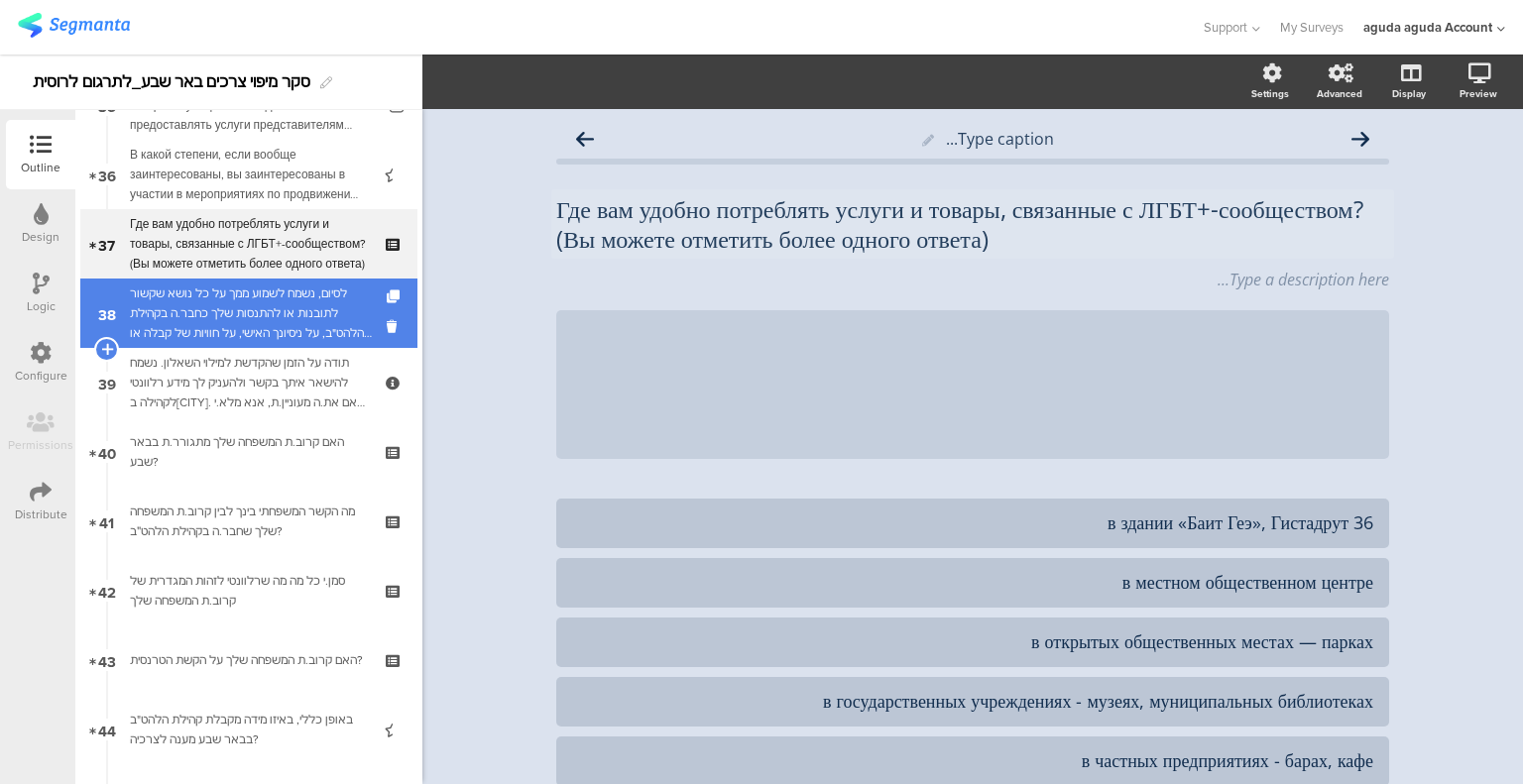 click on "לסיום, נשמח לשמוע ממך על כל נושא שקשור לתובנות או להתנסות שלך כחבר.ה בקהילת הלהט"ב, על ניסיונך האישי, על חוויות של קבלה או אפליה, או על כל נושא אחר כדי שנוכל להבין בצורה טובה יותר את חוויותיך. האם תרצי.ה לספר לנו משהו נוסף על נסיונך האישי?" at bounding box center [252, 313] 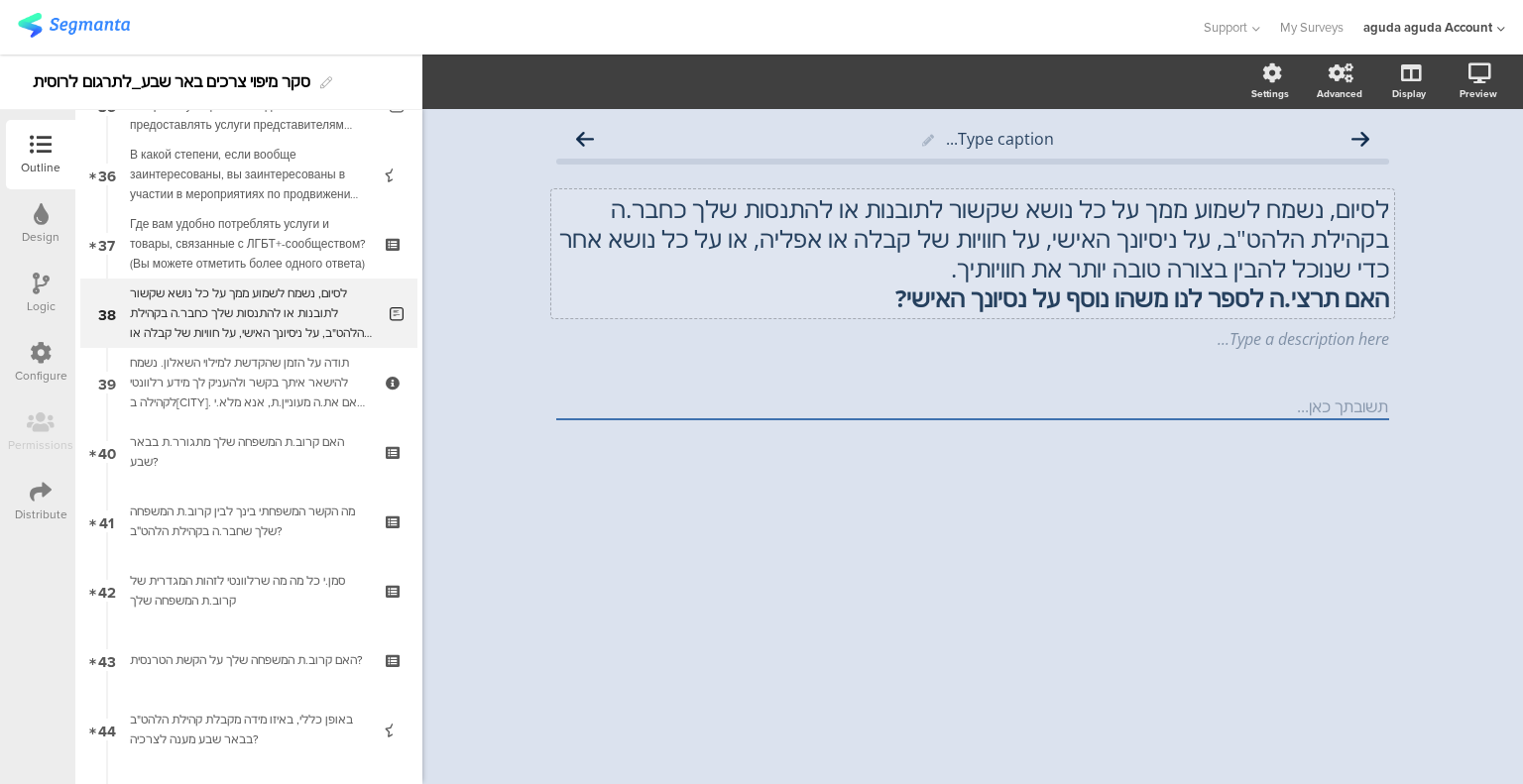 click on "לסיום, נשמח לשמוע ממך על כל נושא שקשור לתובנות או להתנסות שלך כחבר.ה בקהילת הלהט"ב, על ניסיונך האישי, על חוויות של קבלה או אפליה, או על כל נושא אחר כדי שנוכל להבין בצורה טובה יותר את חוויותיך." 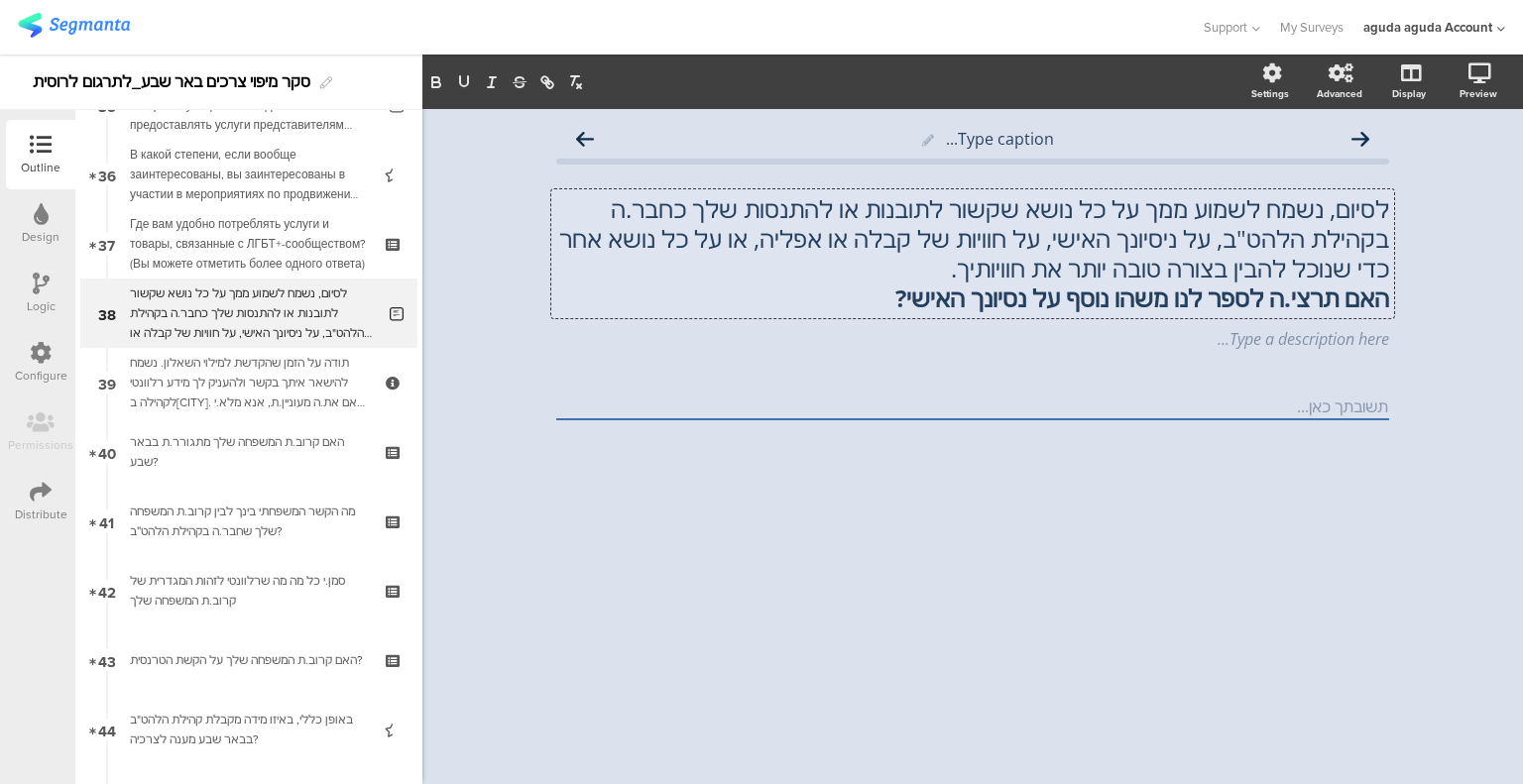 click on "לסיום, נשמח לשמוע ממך על כל נושא שקשור לתובנות או להתנסות שלך כחבר.ה בקהילת הלהט"ב, על ניסיונך האישי, על חוויות של קבלה או אפליה, או על כל נושא אחר כדי שנוכל להבין בצורה טובה יותר את חוויותיך.  האם תרצי.ה לספר לנו משהו נוסף על נסיונך האישי?
לסיום, נשמח לשמוע ממך על כל נושא שקשור לתובנות או להתנסות שלך כחבר.ה בקהילת הלהט"ב, על ניסיונך האישי, על חוויות של קבלה או אפליה, או על כל נושא אחר כדי שנוכל להבין בצורה טובה יותר את חוויותיך.  האם תרצי.ה לספר לנו משהו נוסף על נסיונך האישי?
האם תרצי.ה לספר לנו משהו נוסף על נסיונך האישי?" 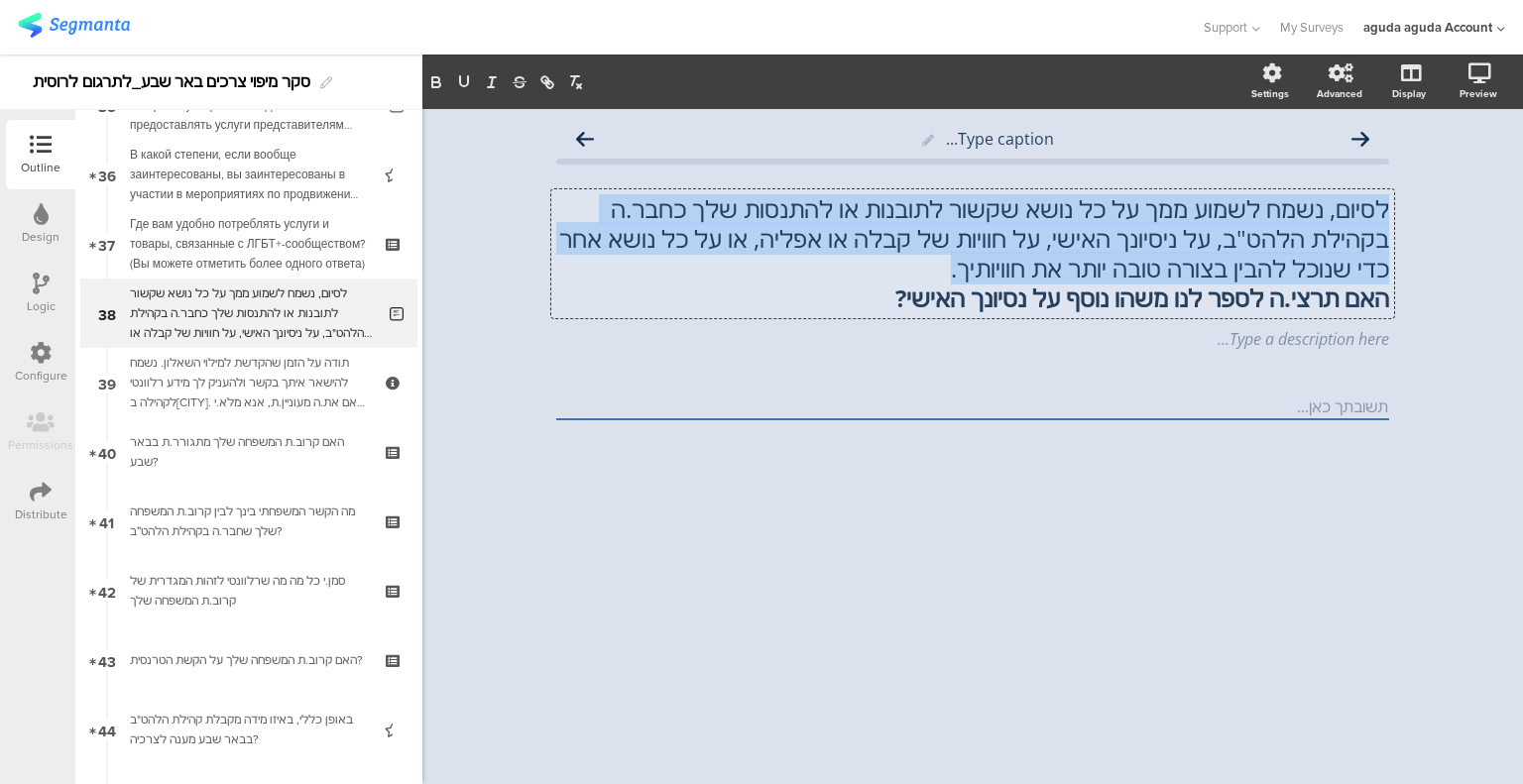 click on "לסיום, נשמח לשמוע ממך על כל נושא שקשור לתובנות או להתנסות שלך כחבר.ה בקהילת הלהט"ב, על ניסיונך האישי, על חוויות של קבלה או אפליה, או על כל נושא אחר כדי שנוכל להבין בצורה טובה יותר את חוויותיך." 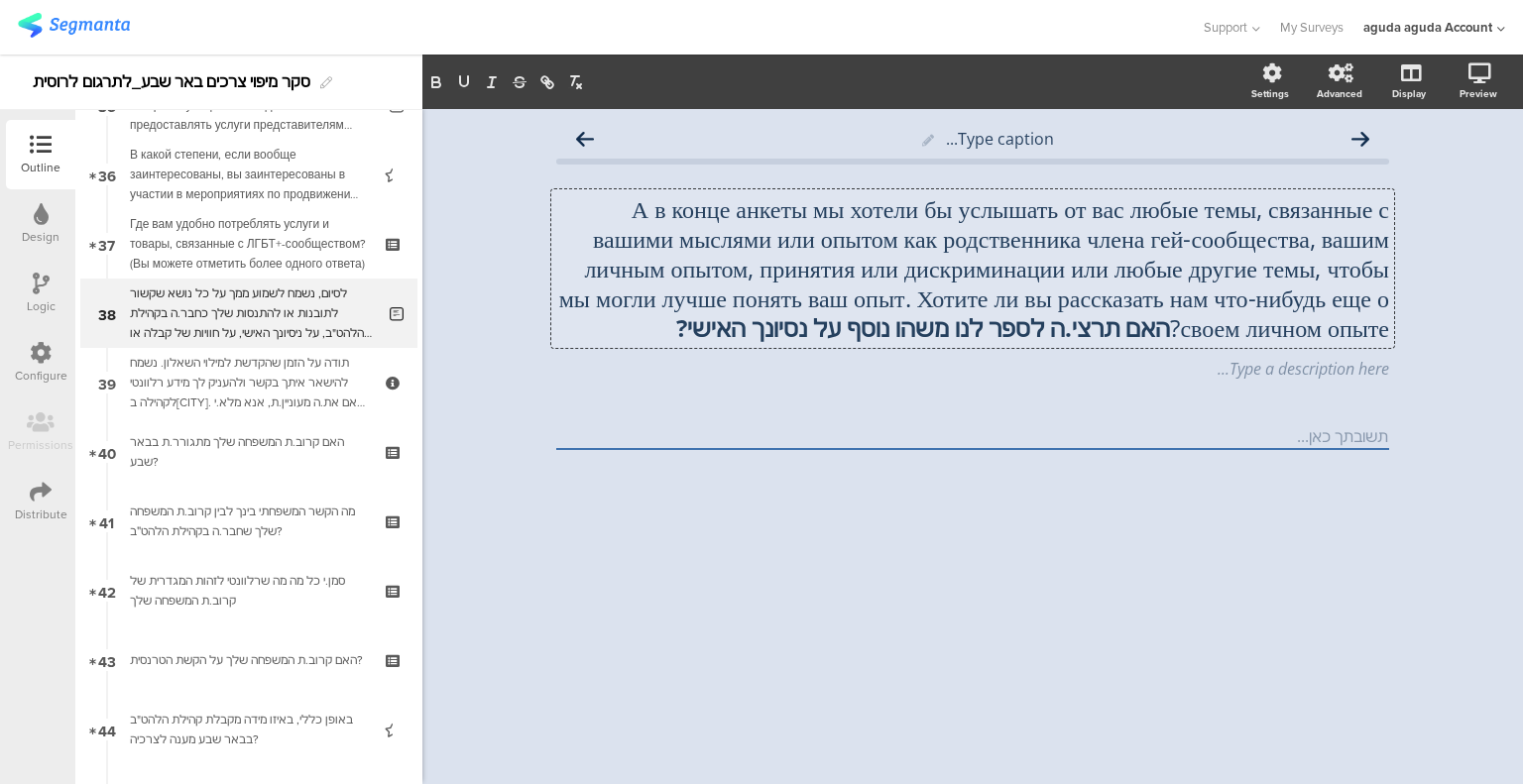 scroll, scrollTop: 1, scrollLeft: 0, axis: vertical 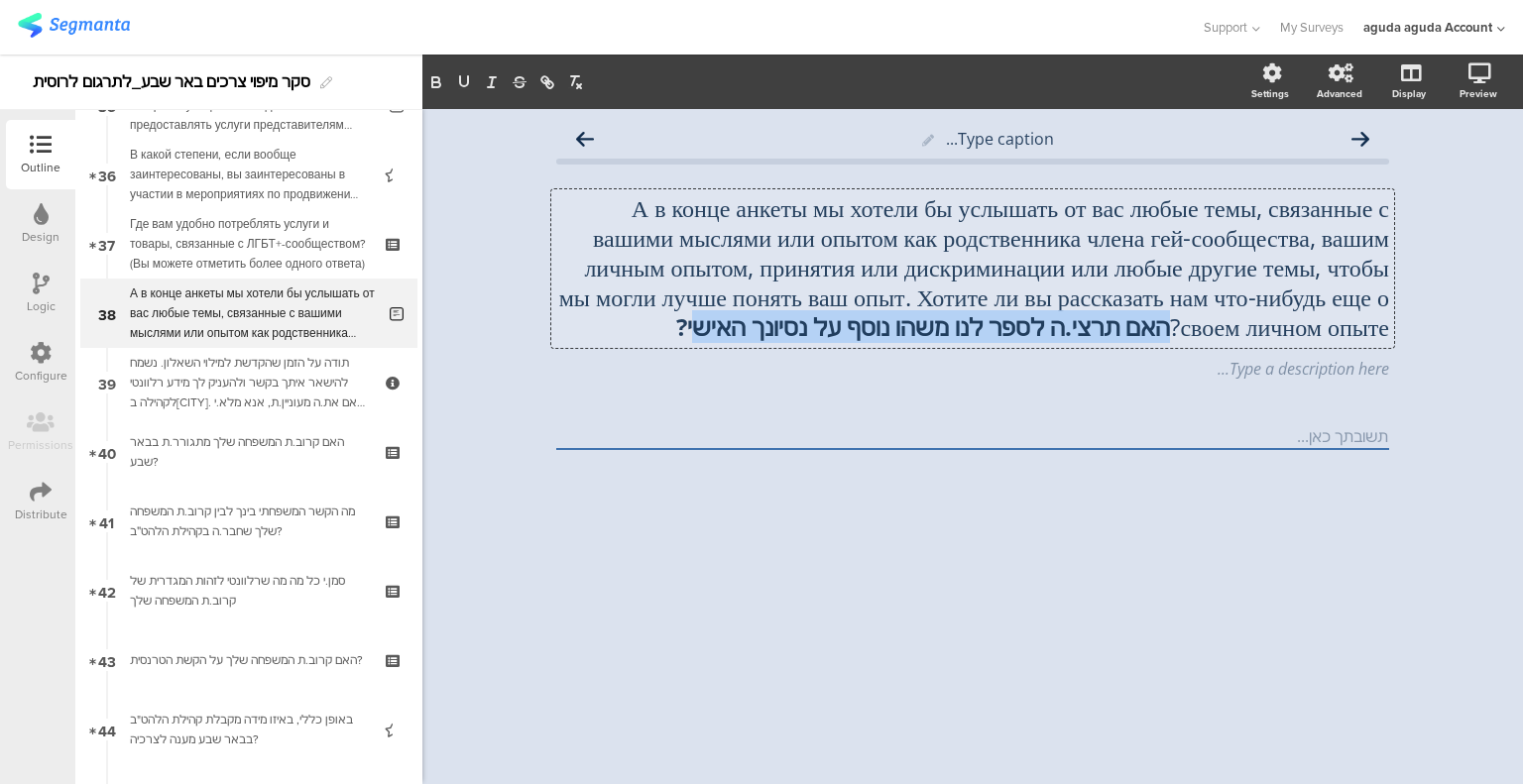 drag, startPoint x: 634, startPoint y: 362, endPoint x: 1132, endPoint y: 373, distance: 498.12147 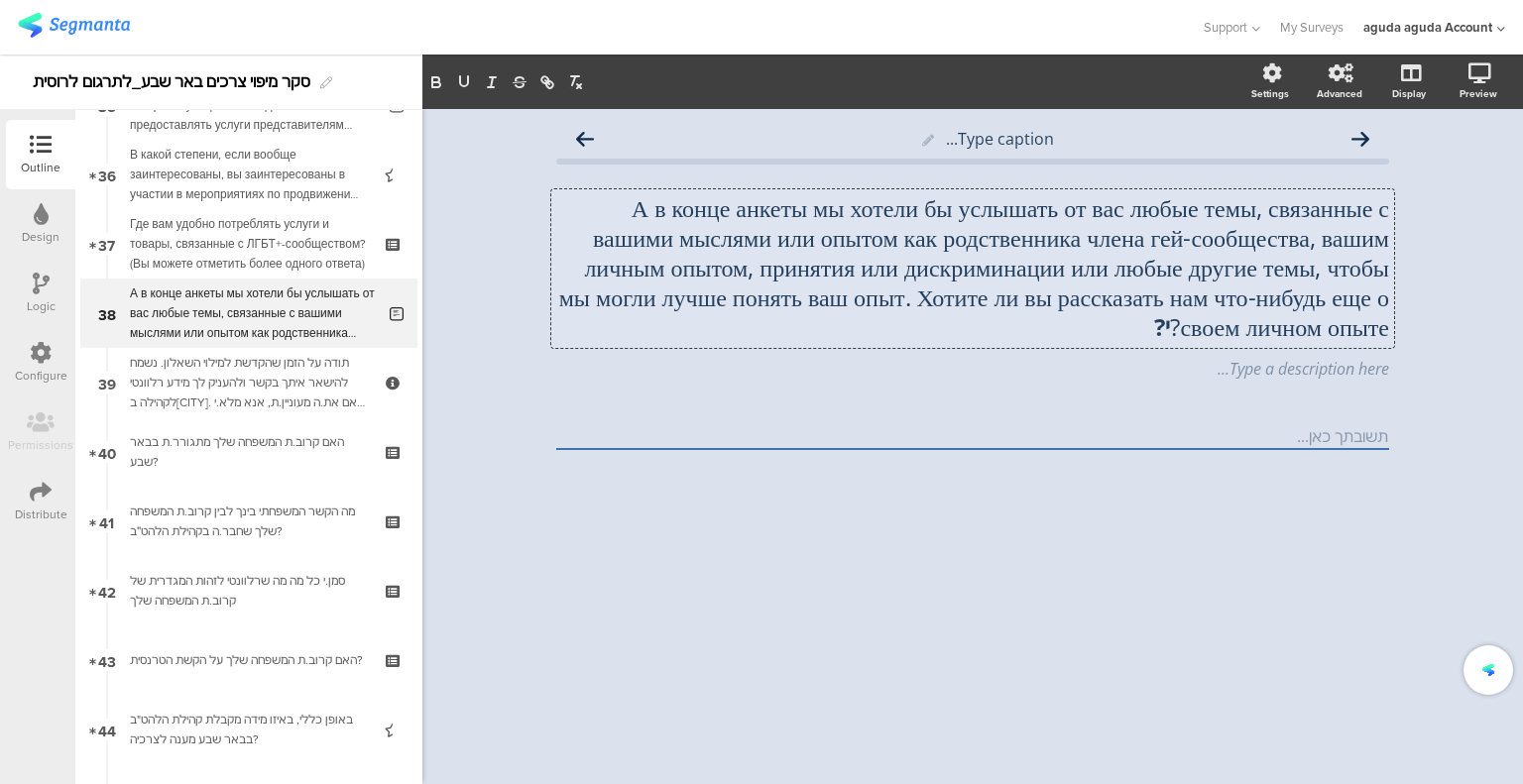 drag, startPoint x: 1096, startPoint y: 360, endPoint x: 1113, endPoint y: 359, distance: 17.029386 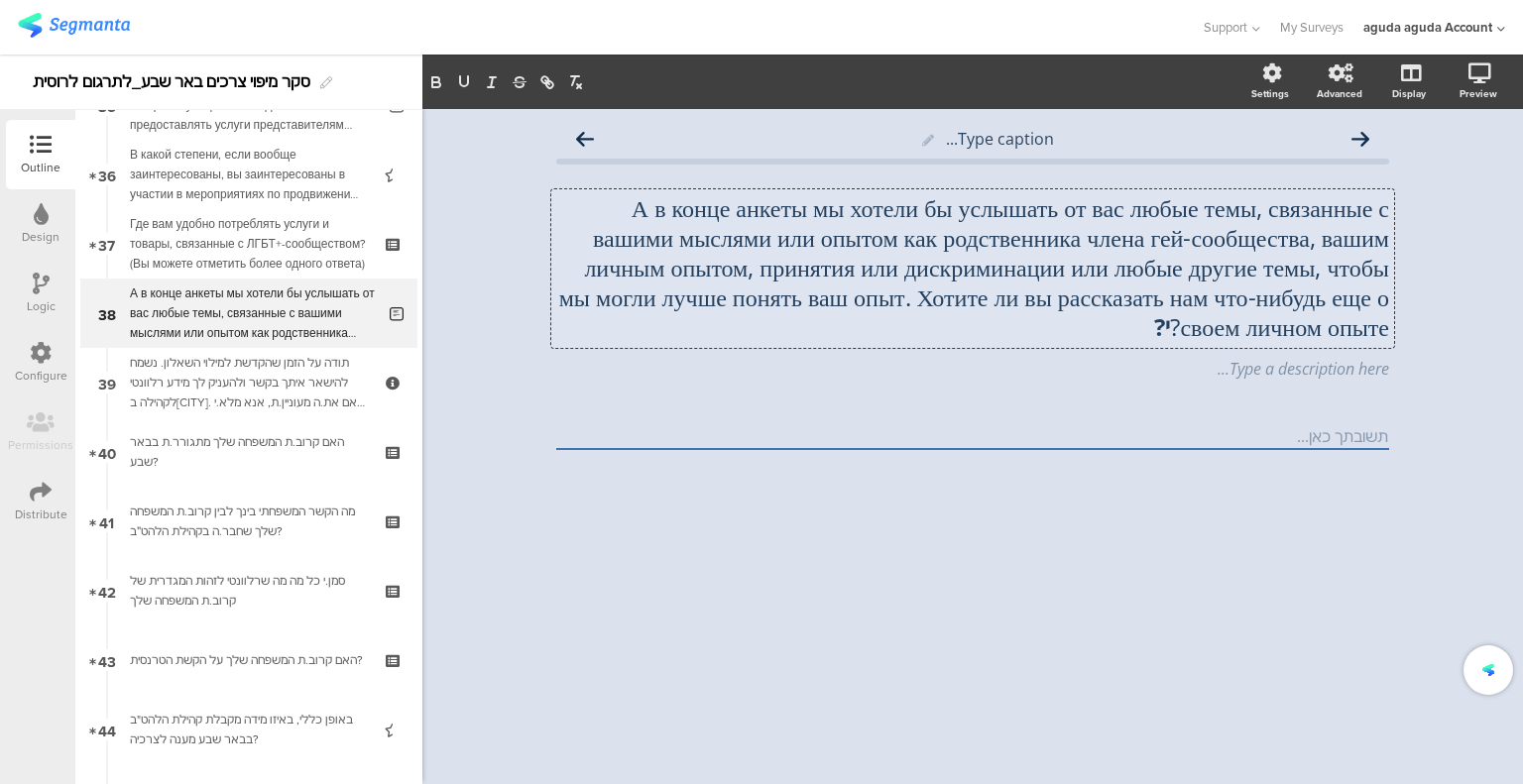 click on "А в конце анкеты мы хотели бы услышать от вас любые темы, связанные с вашими мыслями или опытом как родственника члена гей-сообщества, вашим личным опытом, принятия или дискриминации или любые другие темы, чтобы мы могли лучше понять ваш опыт. Хотите ли вы рассказать нам что-нибудь еще о своем личном опыте? י?" 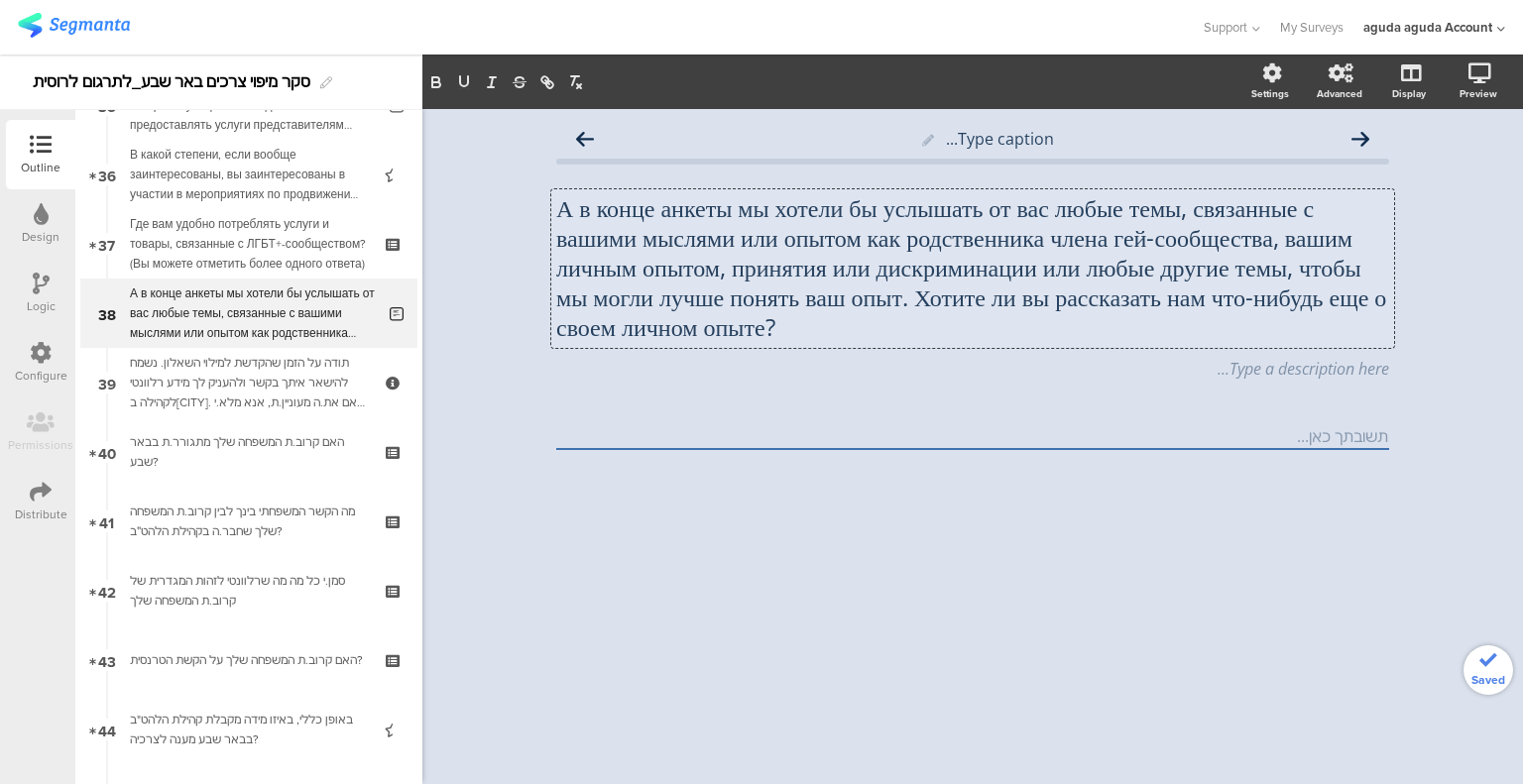 click on "А в конце анкеты мы хотели бы услышать от вас любые темы, связанные с вашими мыслями или опытом как родственника члена гей-сообщества, вашим личным опытом, принятия или дискриминации или любые другие темы, чтобы мы могли лучше понять ваш опыт. Хотите ли вы рассказать нам что-нибудь еще о своем личном опыте?" 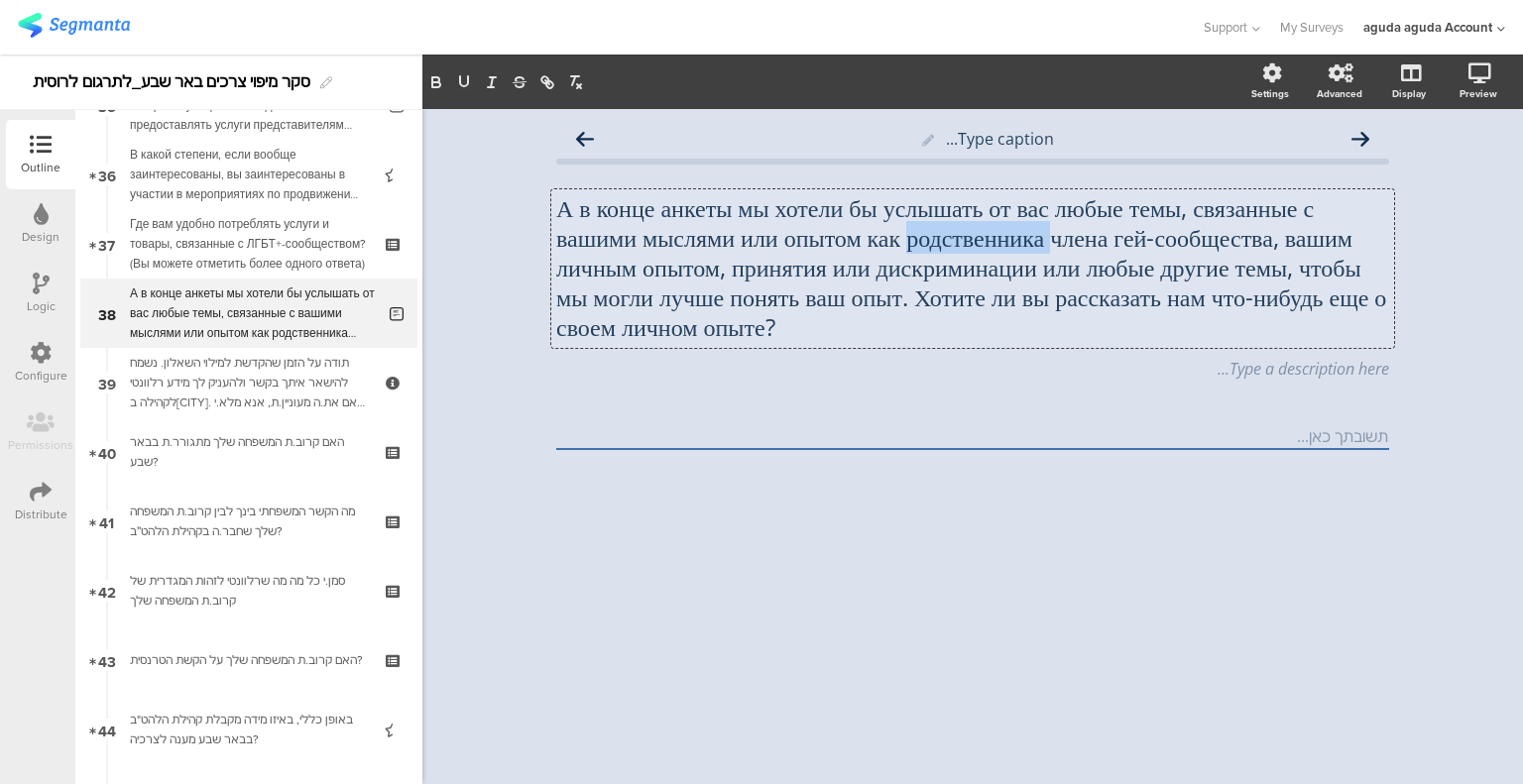 click on "А в конце анкеты мы хотели бы услышать от вас любые темы, связанные с вашими мыслями или опытом как родственника члена гей-сообщества, вашим личным опытом, принятия или дискриминации или любые другие темы, чтобы мы могли лучше понять ваш опыт. Хотите ли вы рассказать нам что-нибудь еще о своем личном опыте?" 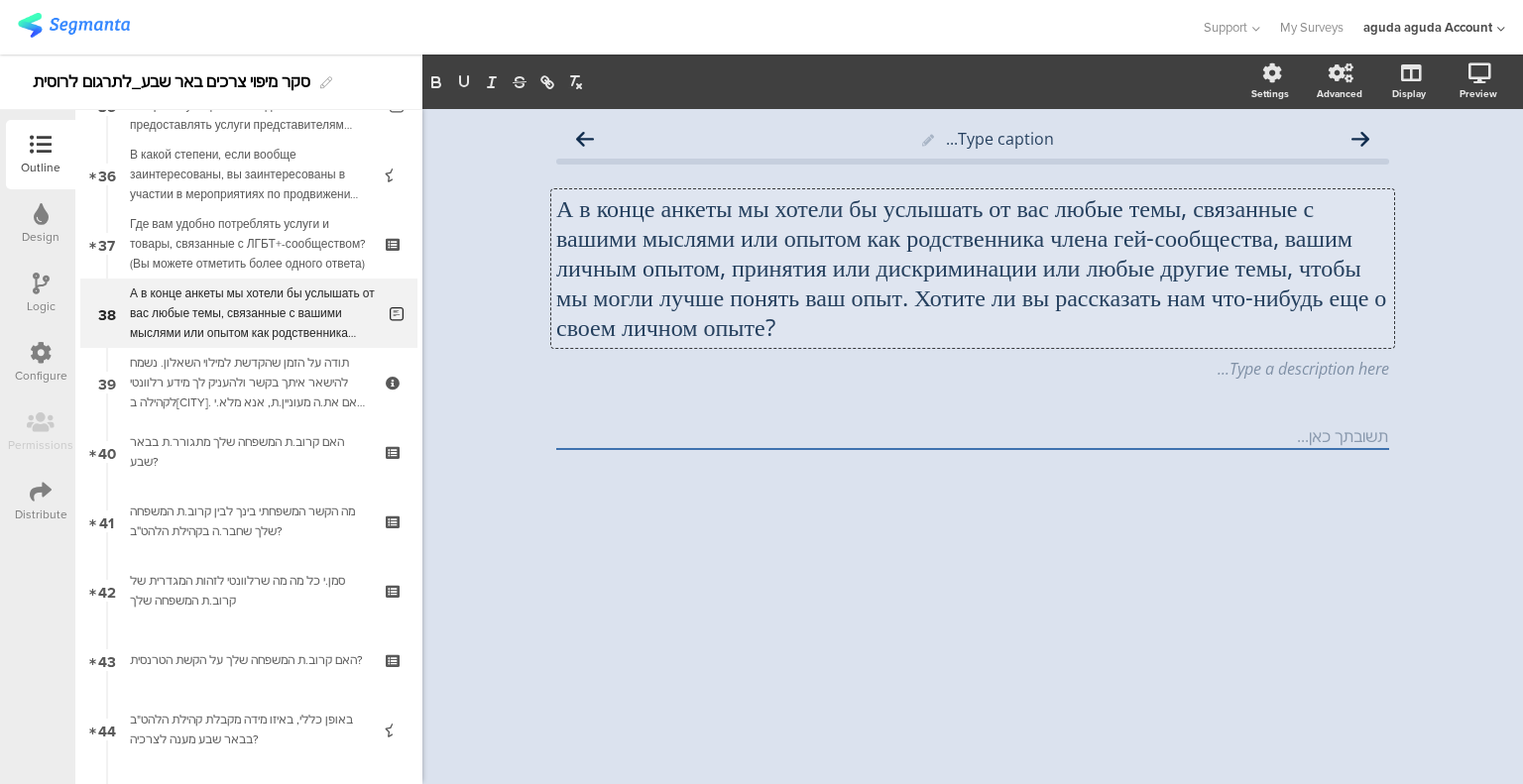 scroll, scrollTop: 0, scrollLeft: 0, axis: both 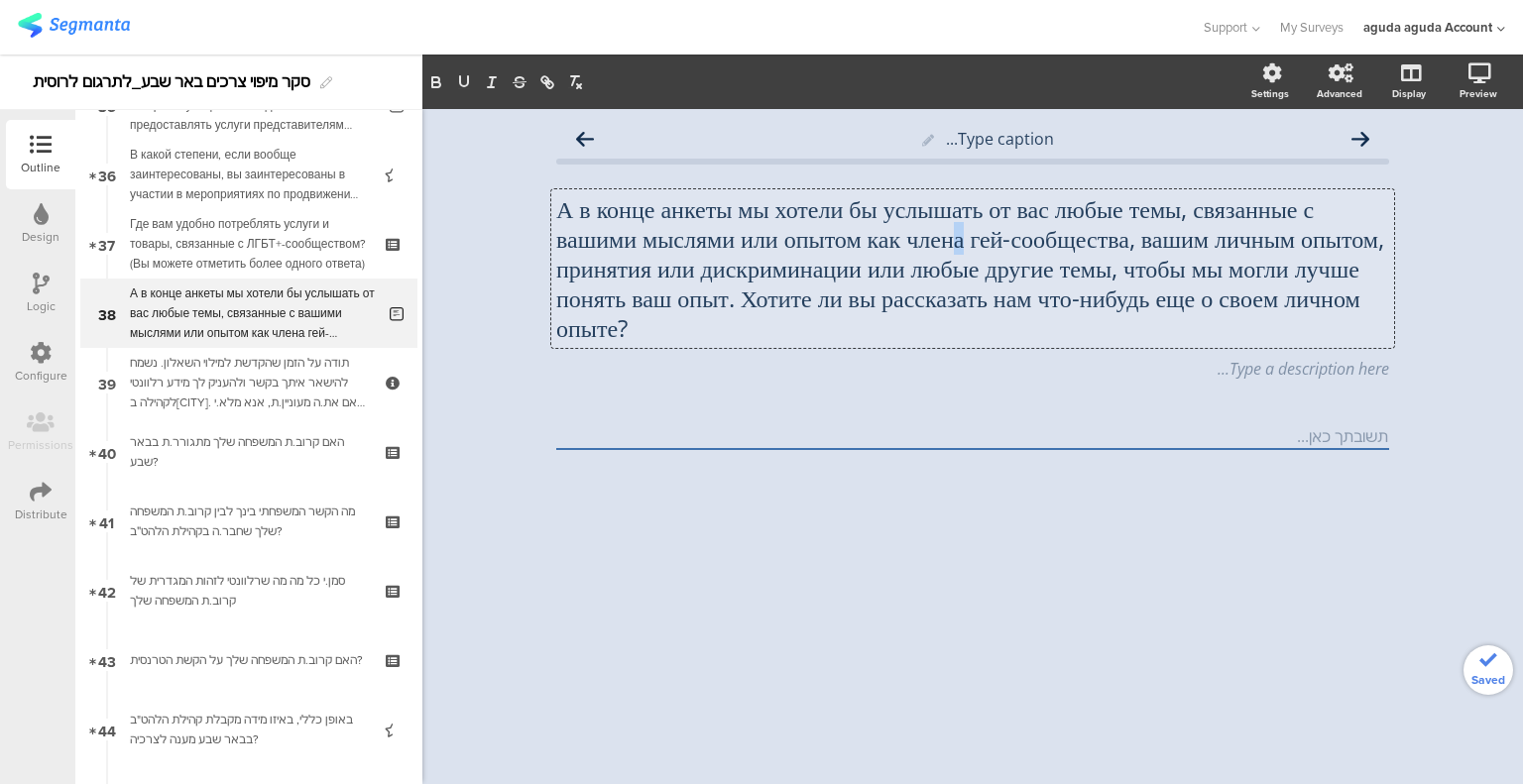 click on "А в конце анкеты мы хотели бы услышать от вас любые темы, связанные с вашими мыслями или опытом как члена гей-сообщества, вашим личным опытом, принятия или дискриминации или любые другие темы, чтобы мы могли лучше понять ваш опыт. Хотите ли вы рассказать нам что-нибудь еще о своем личном опыте?" 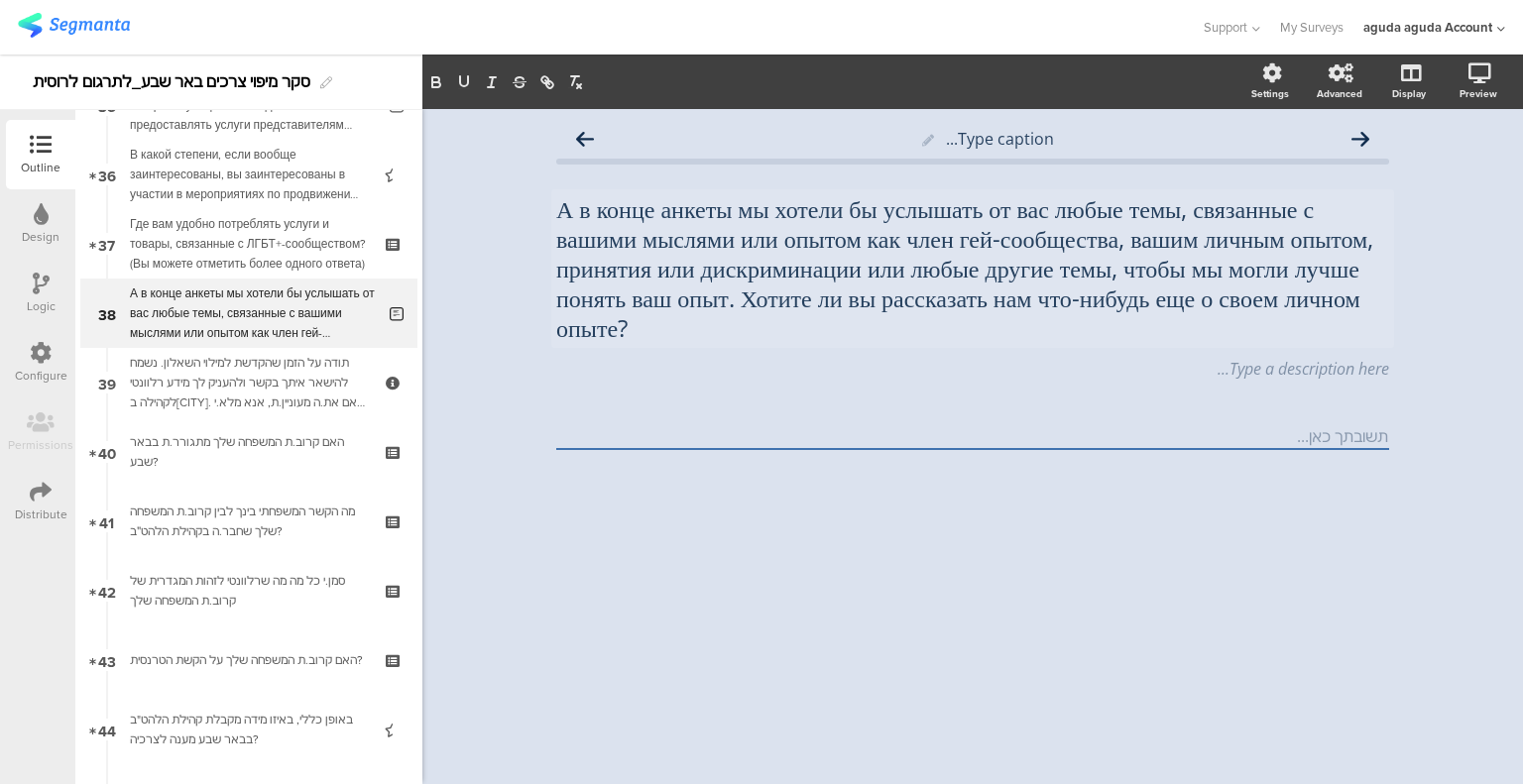 click on "А в конце анкеты мы хотели бы услышать от вас любые темы, связанные с вашими мыслями или опытом как член гей-сообщества, вашим личным опытом, принятия или дискриминации или любые другие темы, чтобы мы могли лучше понять ваш опыт. Хотите ли вы рассказать нам что-нибудь еще о своем личном опыте?" 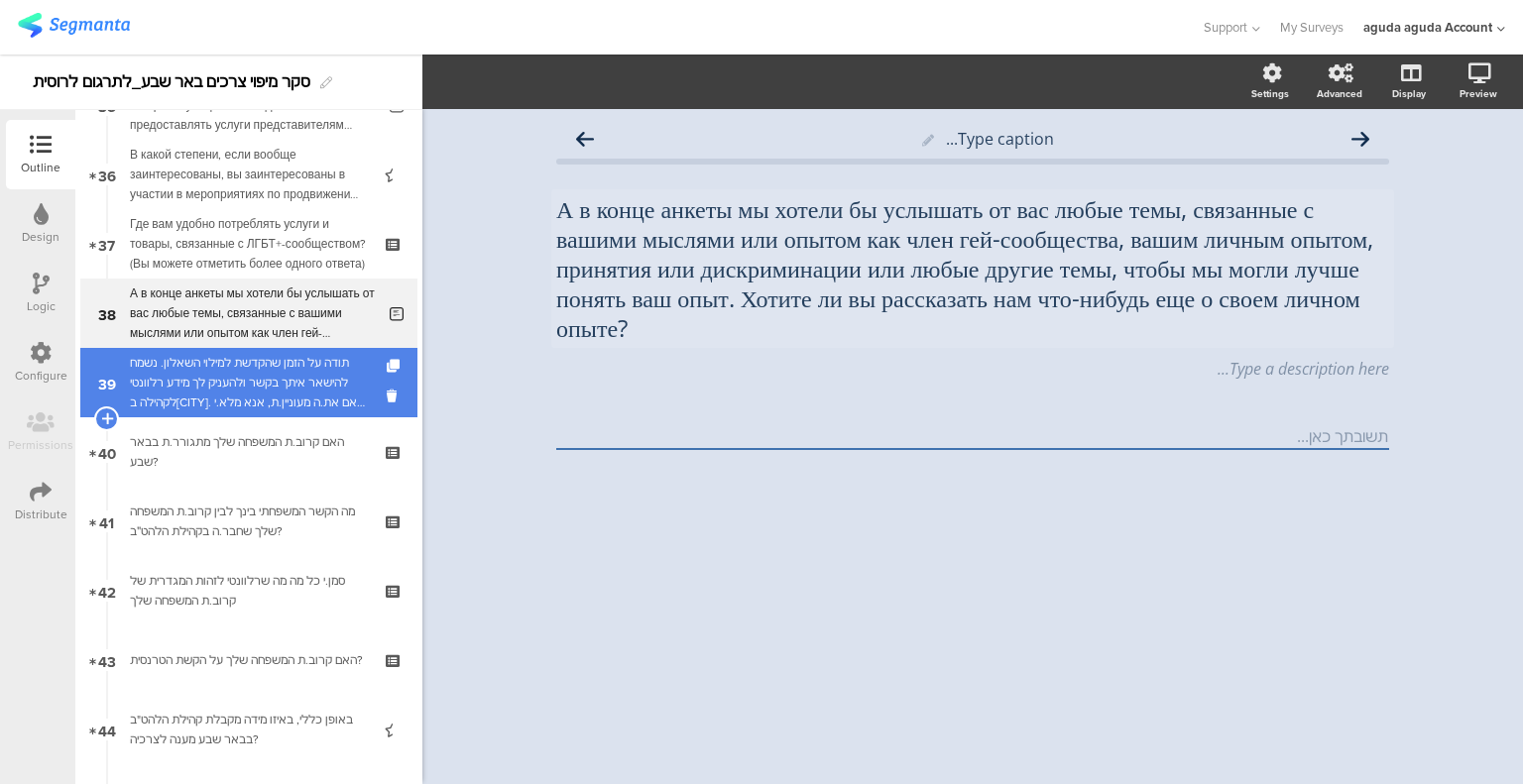click on "תודה על הזמן שהקדשת למילוי השאלון. נשמח להישאר איתך בקשר ולהעניק לך מידע רלוונטי לקהילה ב[CITY]. באם את.ה מעוניין.ת, אנא מלא.י את הטופס (רשות)." at bounding box center (248, 383) 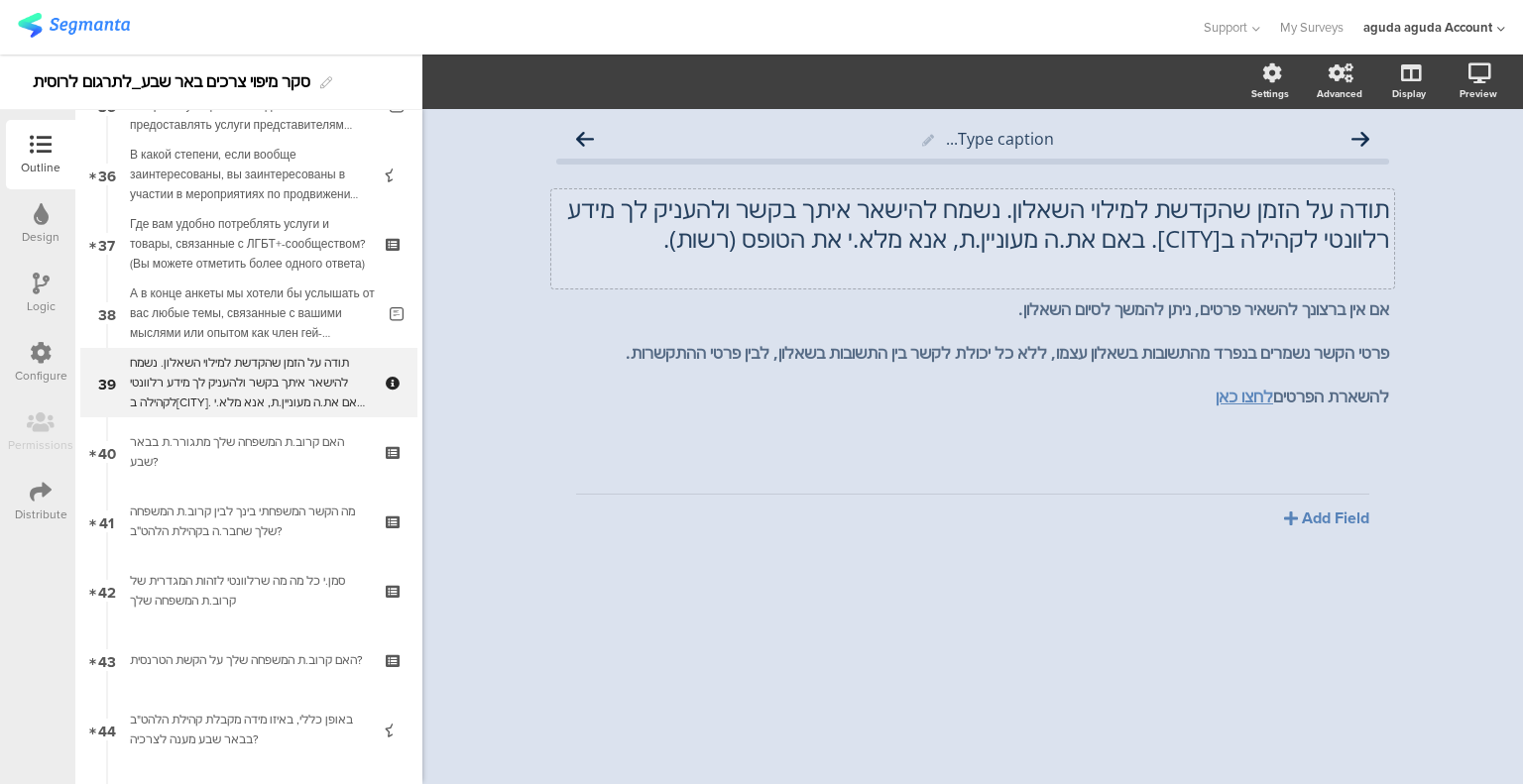 click on "תודה על הזמן שהקדשת למילוי השאלון. נשמח להישאר איתך בקשר ולהעניק לך מידע רלוונטי לקהילה ב[CITY]. באם את.ה מעוניין.ת, אנא מלא.י את הטופס (רשות)." 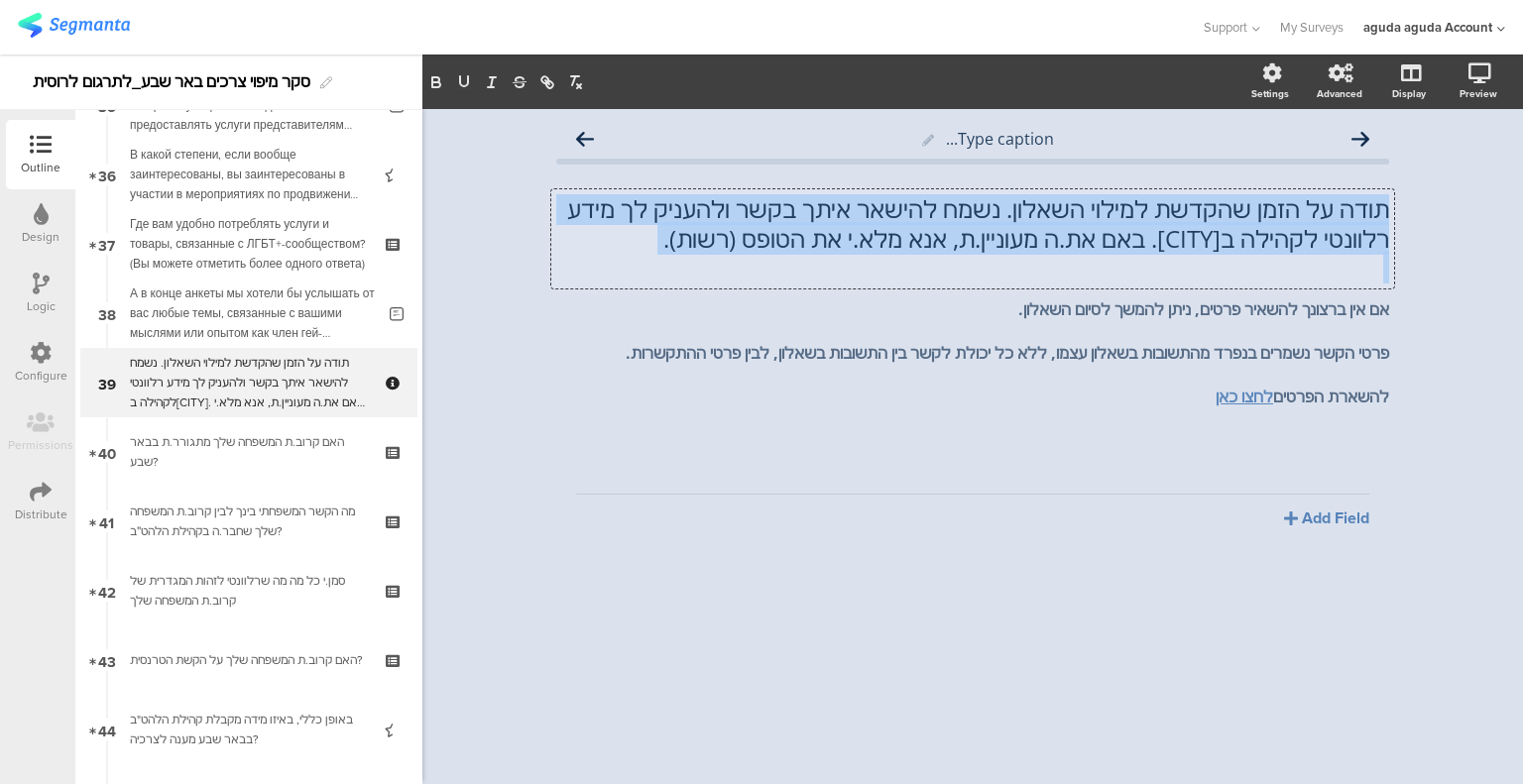 click on "תודה על הזמן שהקדשת למילוי השאלון. נשמח להישאר איתך בקשר ולהעניק לך מידע רלוונטי לקהילה ב[CITY]. באם את.ה מעוניין.ת, אנא מלא.י את הטופס (רשות)." 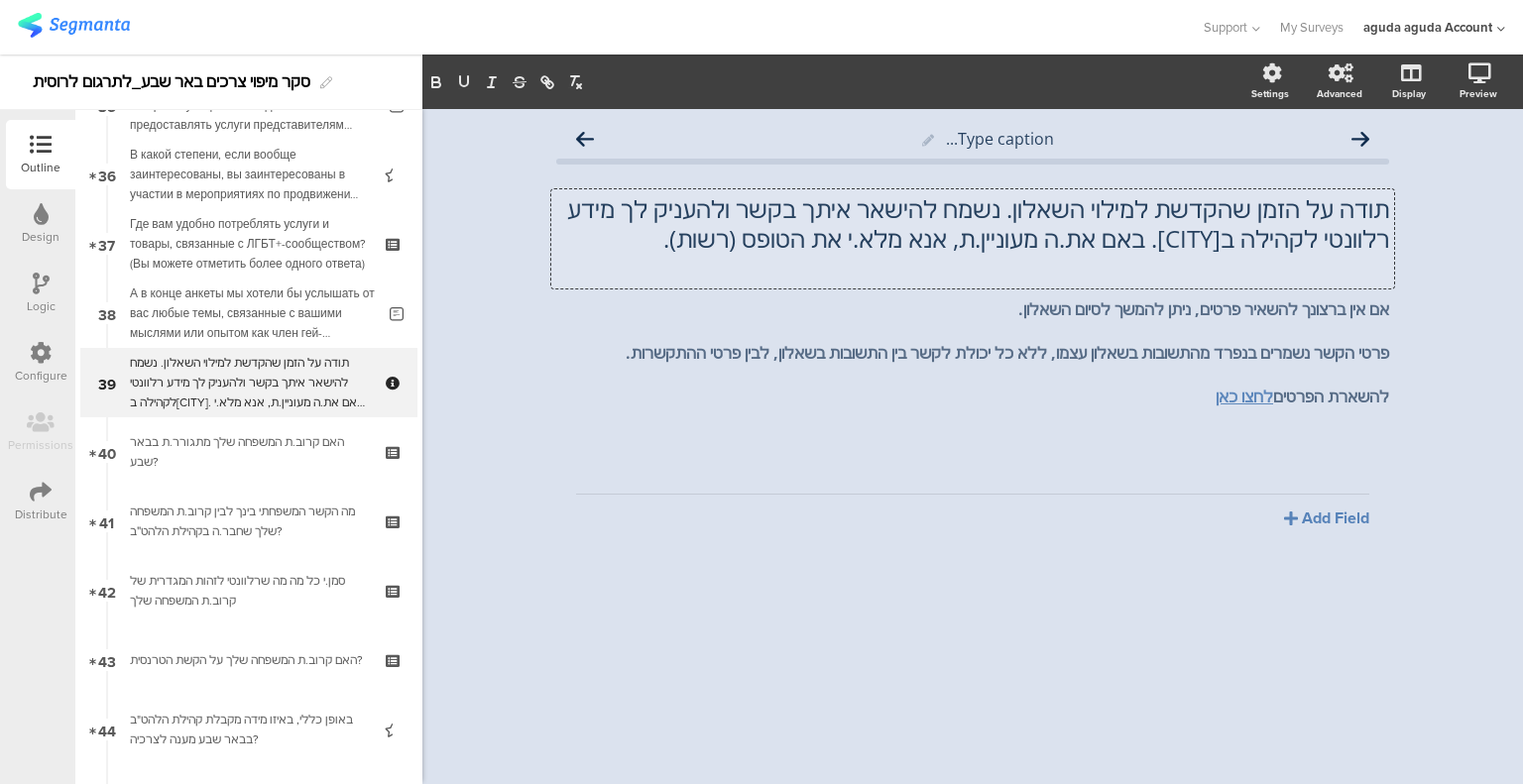 scroll, scrollTop: 1, scrollLeft: 0, axis: vertical 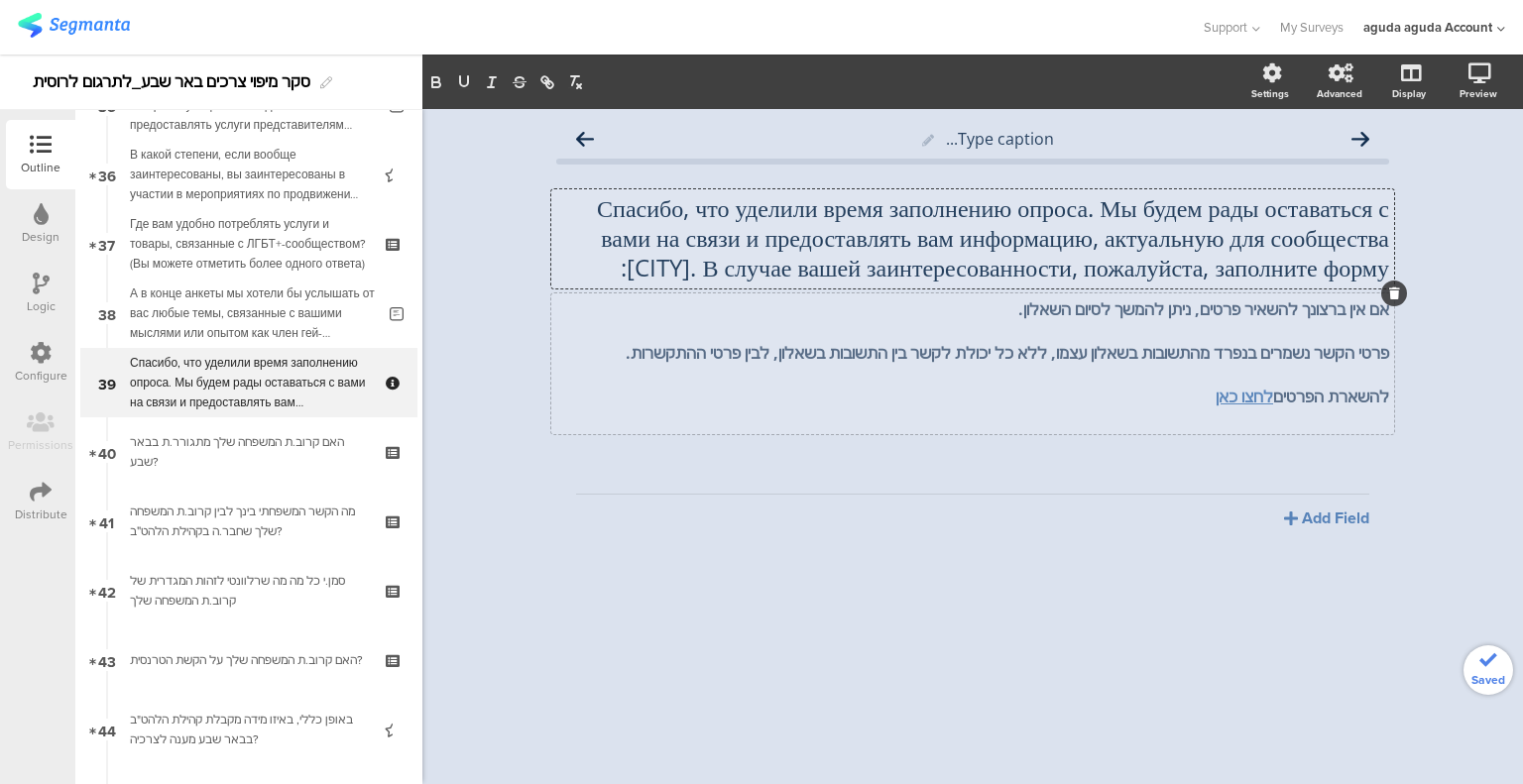 type 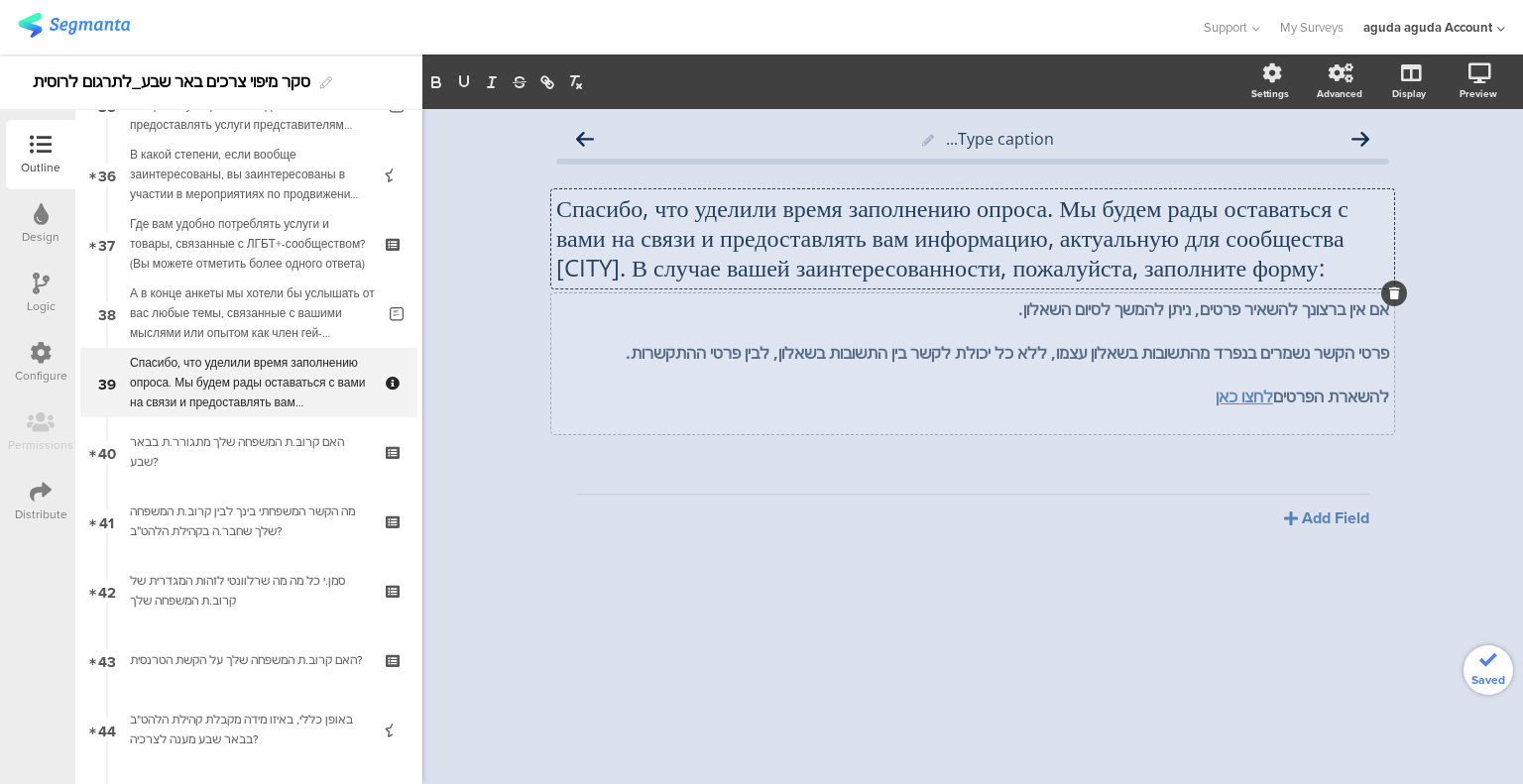 click on "אם אין ברצונך להשאיר פרטים, ניתן להמשך לסיום השאלון." 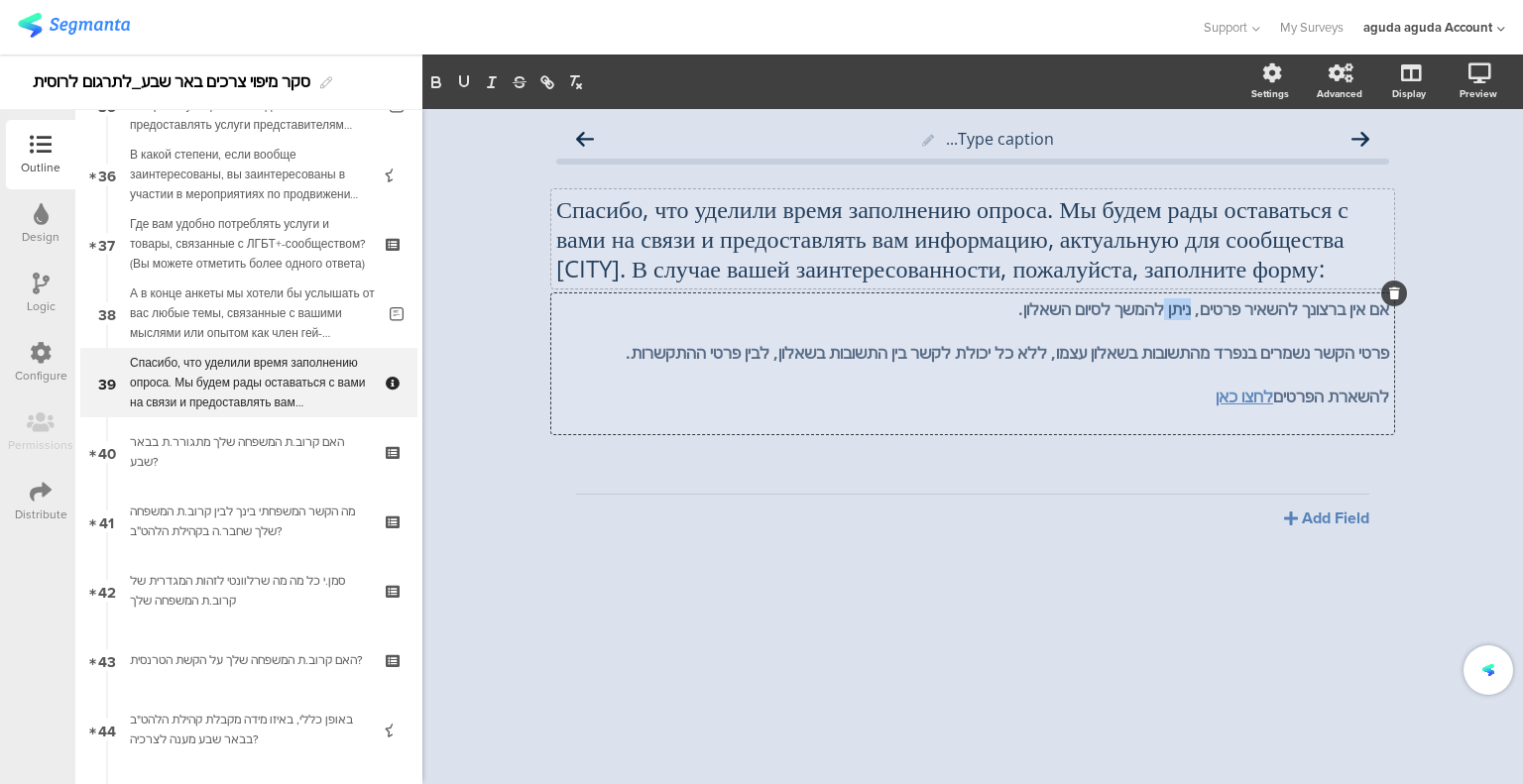 click on "אם אין ברצונך להשאיר פרטים, ניתן להמשך לסיום השאלון." 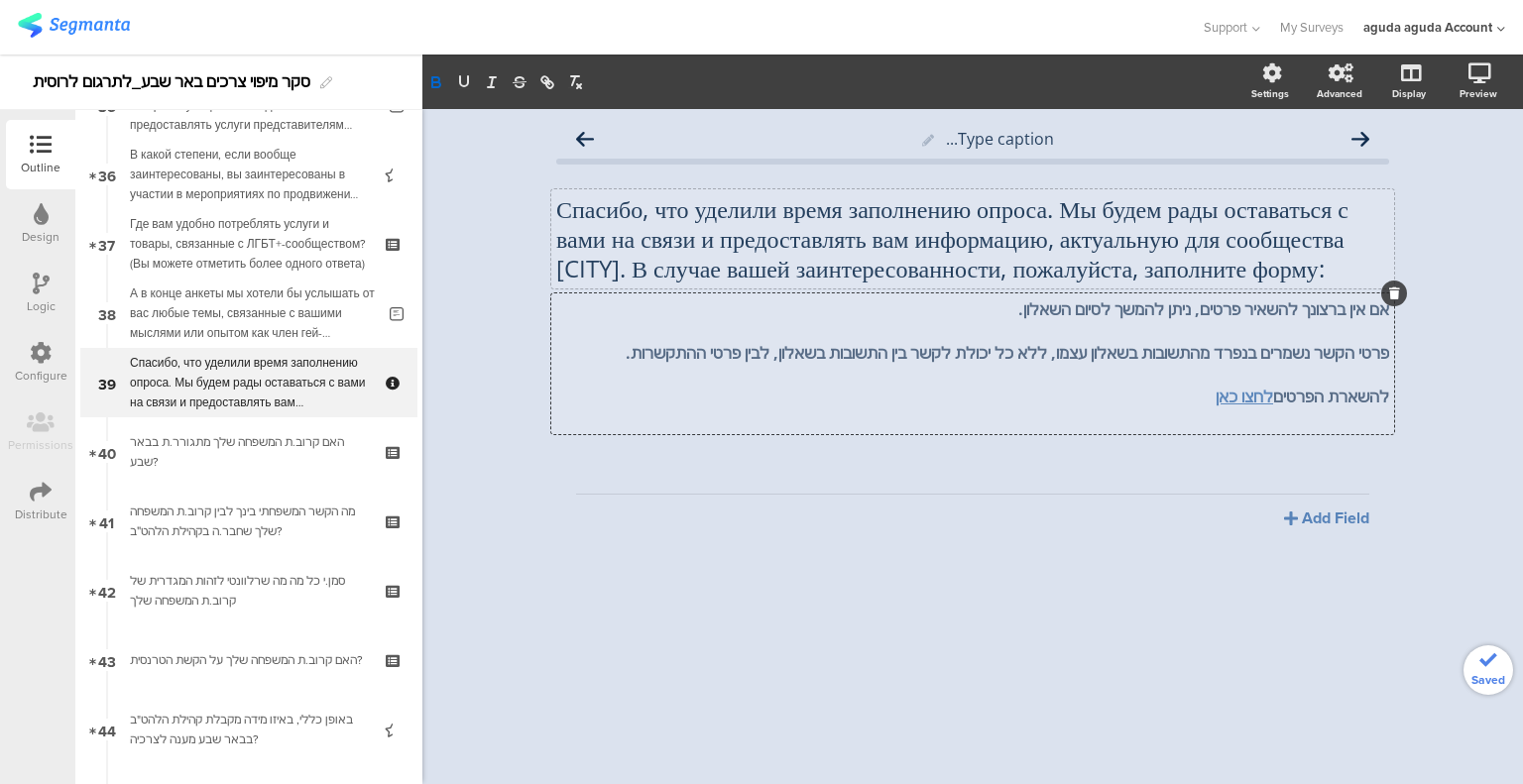 click on "פרטי הקשר נשמרים בנפרד מהתשובות בשאלון עצמו, ללא כל יכולת לקשר בין התשובות בשאלון, לבין פרטי ההתקשרות." 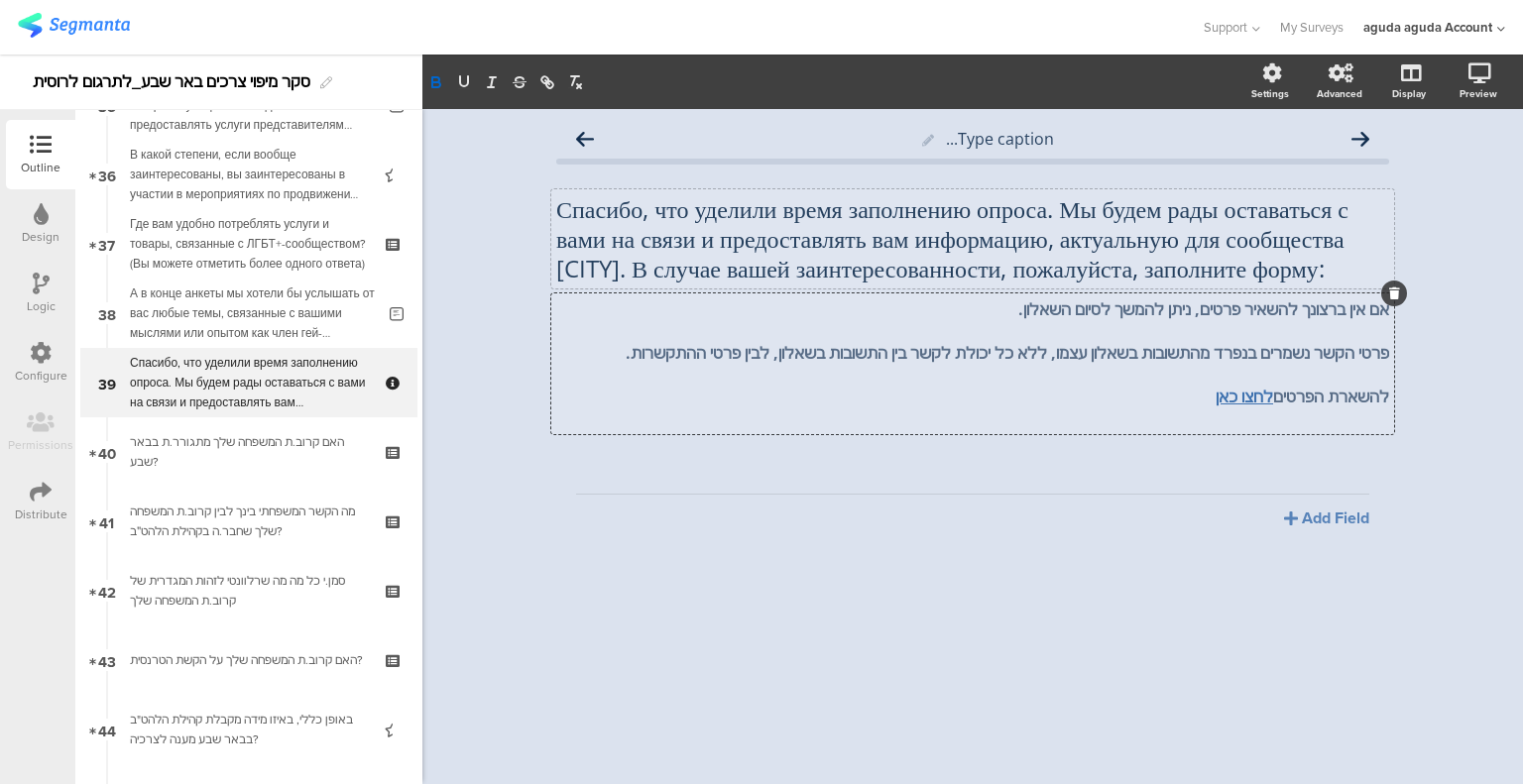 click on "לחצו כאן" 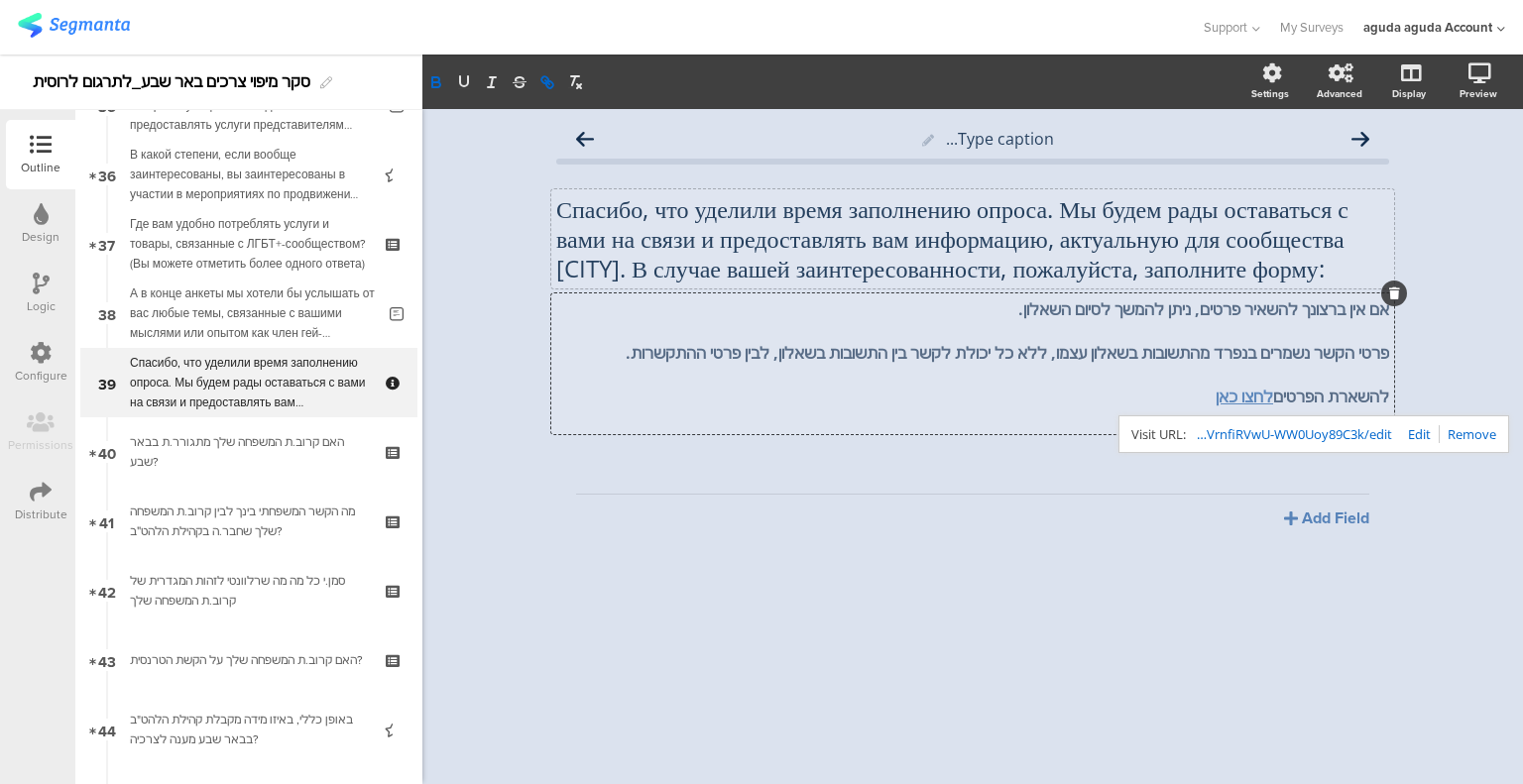 click on "https://docs.google.com/forms/d/1h0OVgBtbvYalirYd-om7xxVrnfiRVwU-WW0Uoy89C3k/edit" 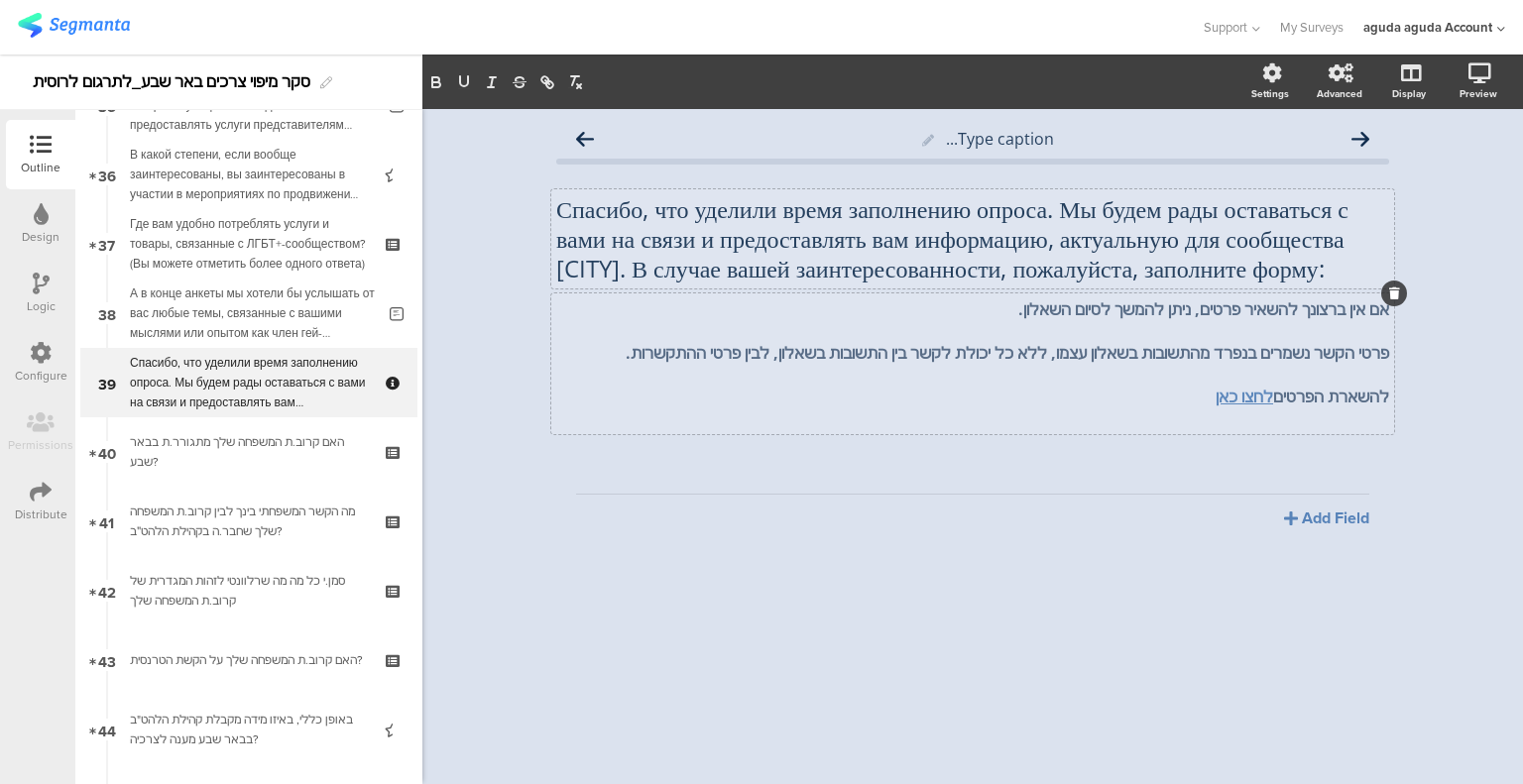 click on "Add Field
Text
Name
URL
Email
Date
Phone number
Dropdown
US State
Country
Checkbox" 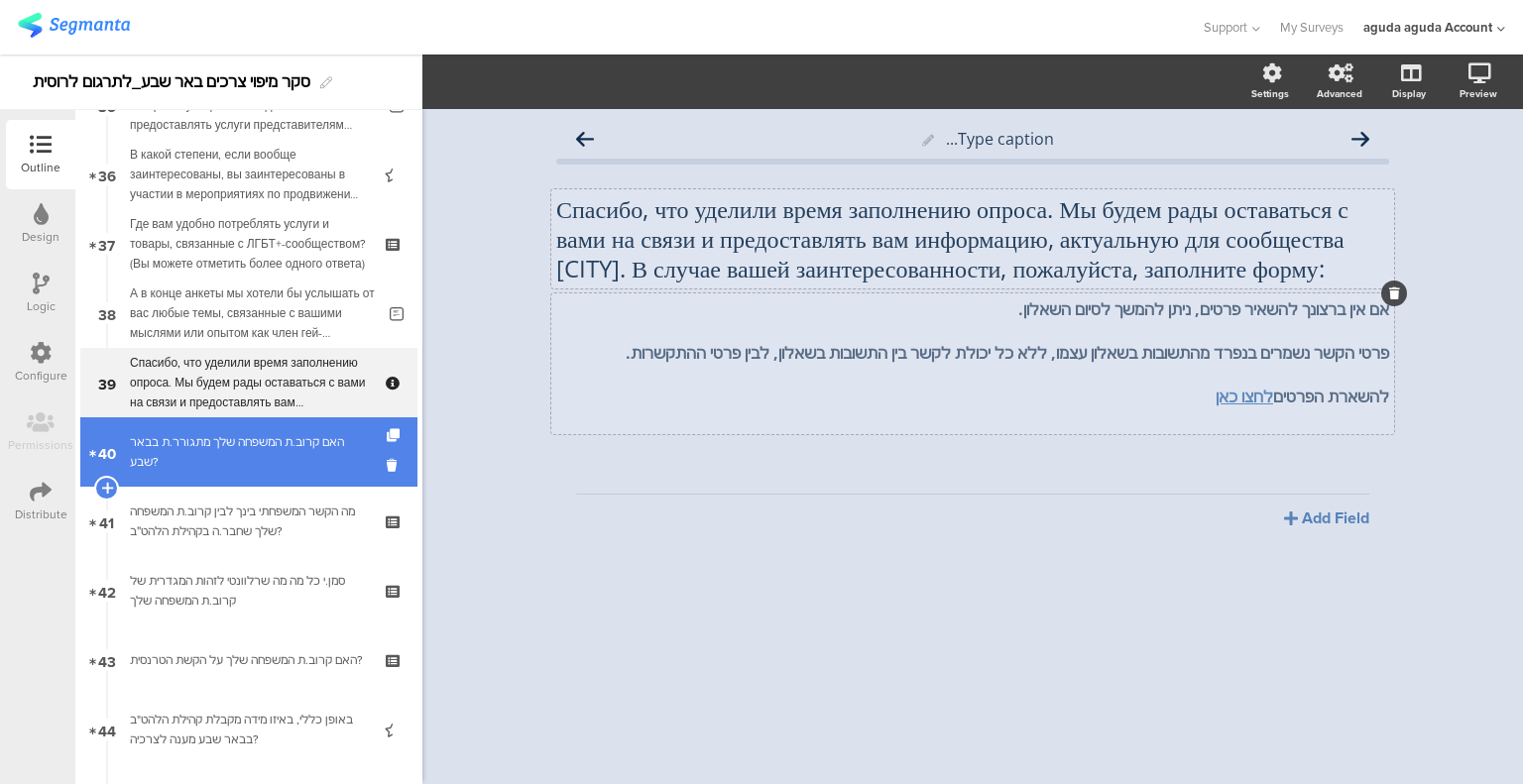 click on "האם קרוב.ת המשפחה שלך מתגורר.ת בבאר שבע?" at bounding box center [248, 452] 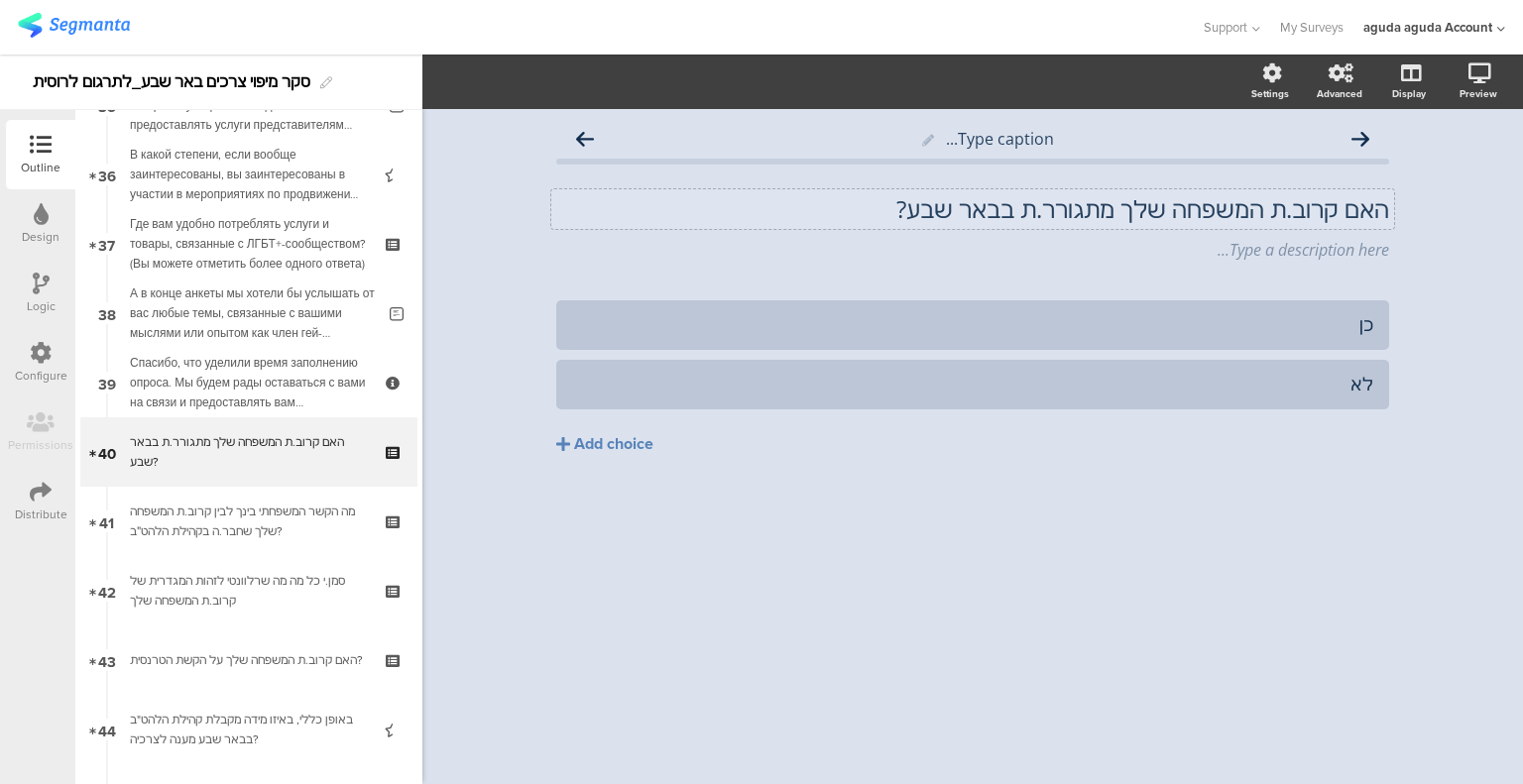 click on "האם קרוב.ת המשפחה שלך מתגורר.ת בבאר שבע?" 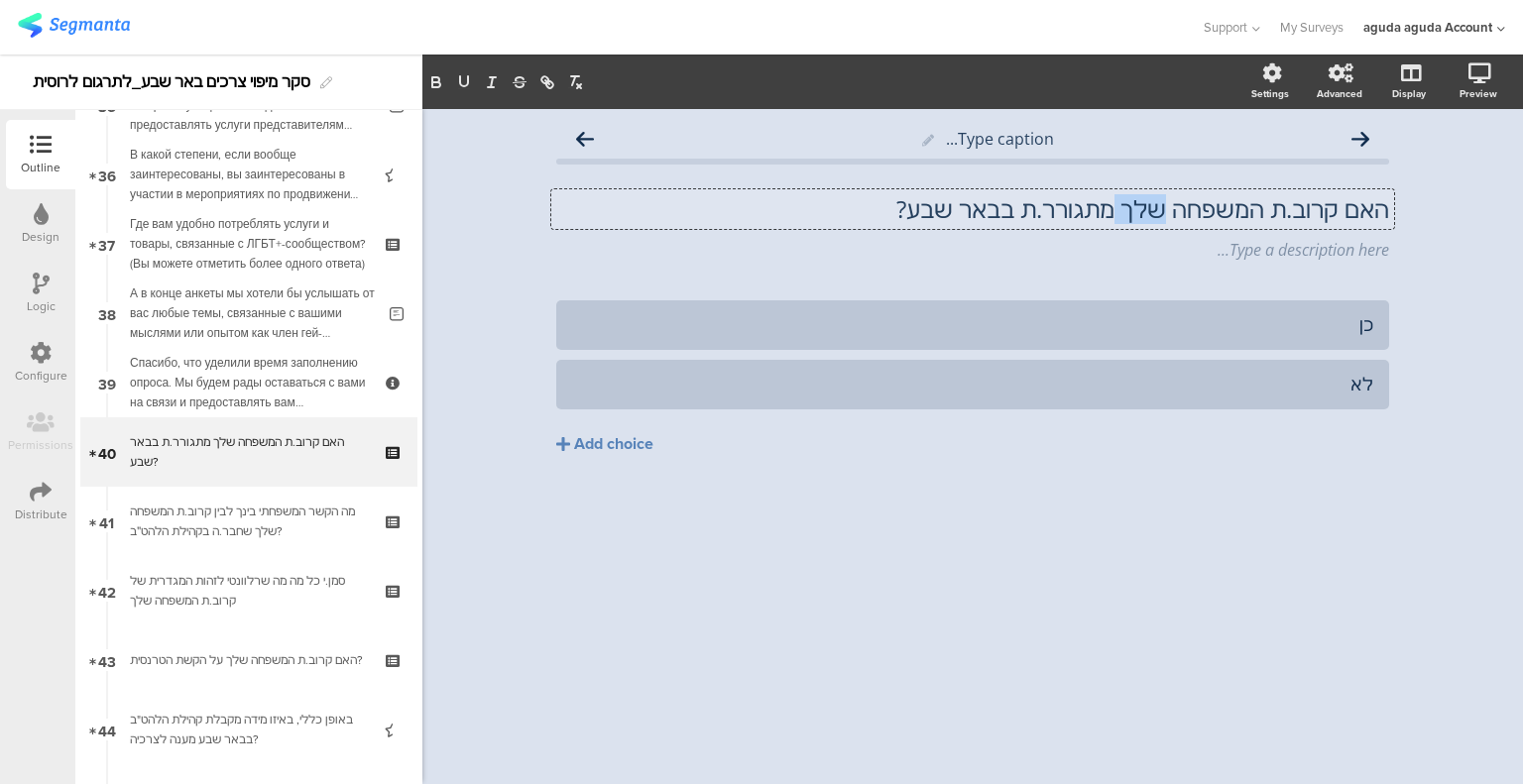 click on "האם קרוב.ת המשפחה שלך מתגורר.ת בבאר שבע?" 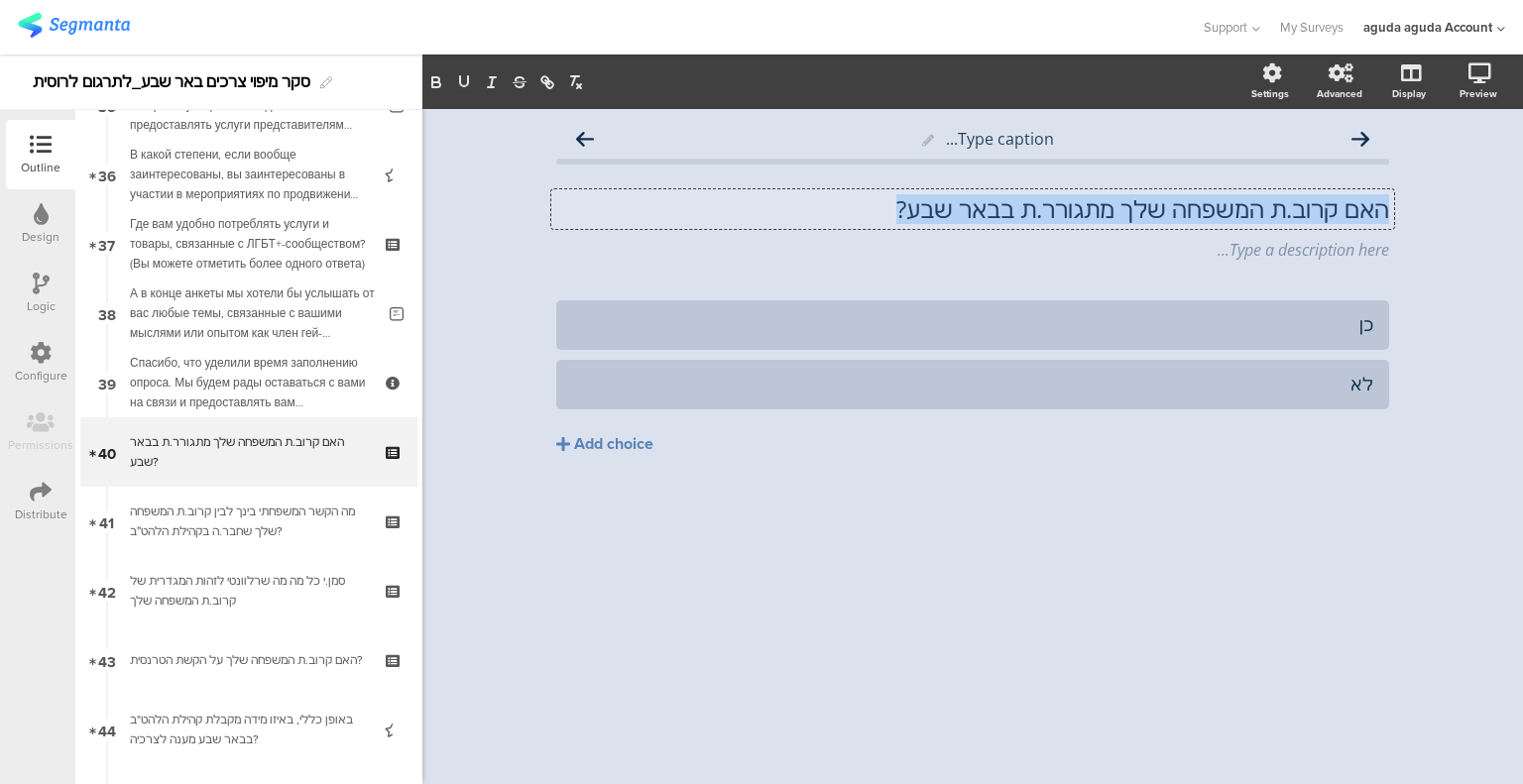 click on "האם קרוב.ת המשפחה שלך מתגורר.ת בבאר שבע?" 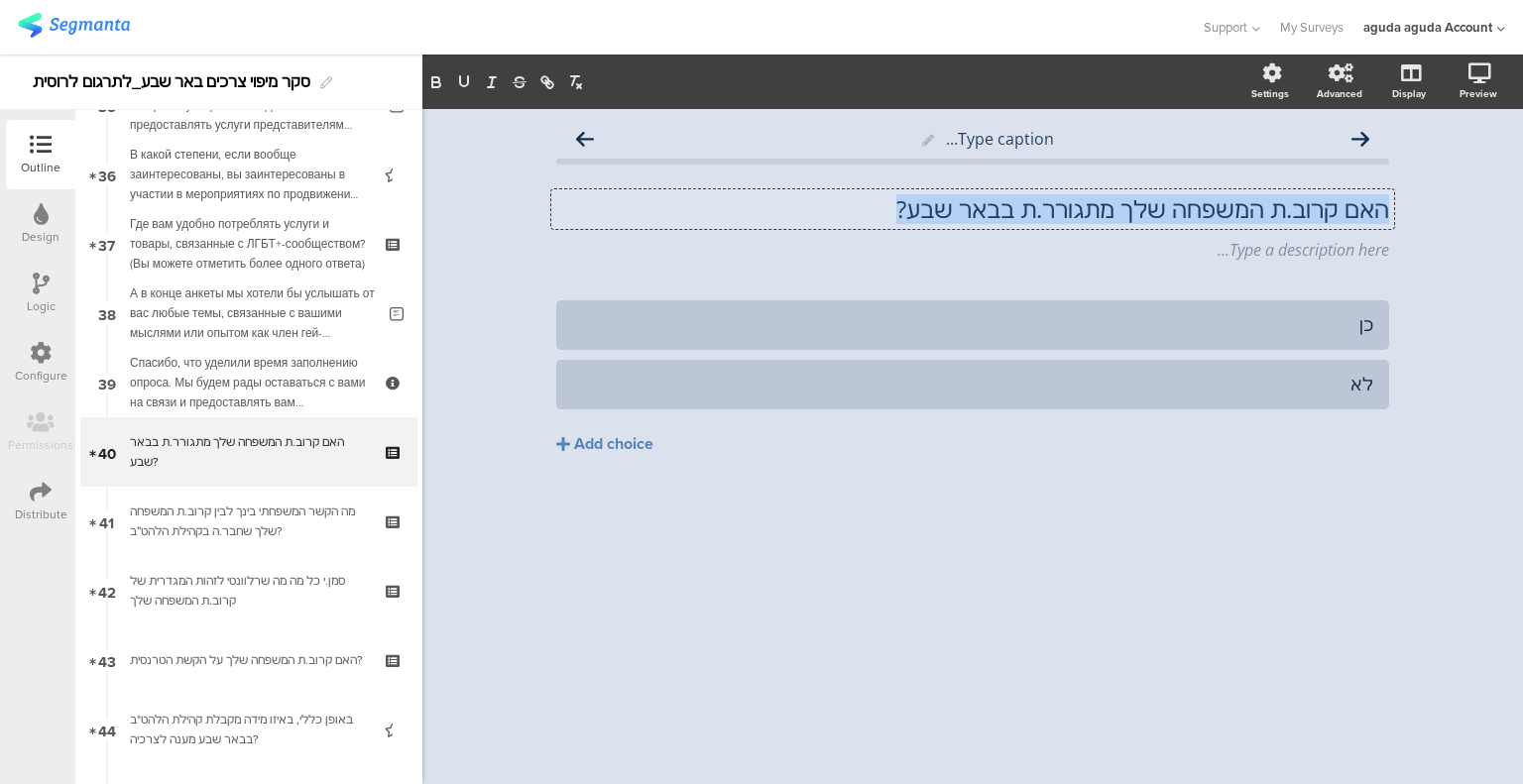 paste 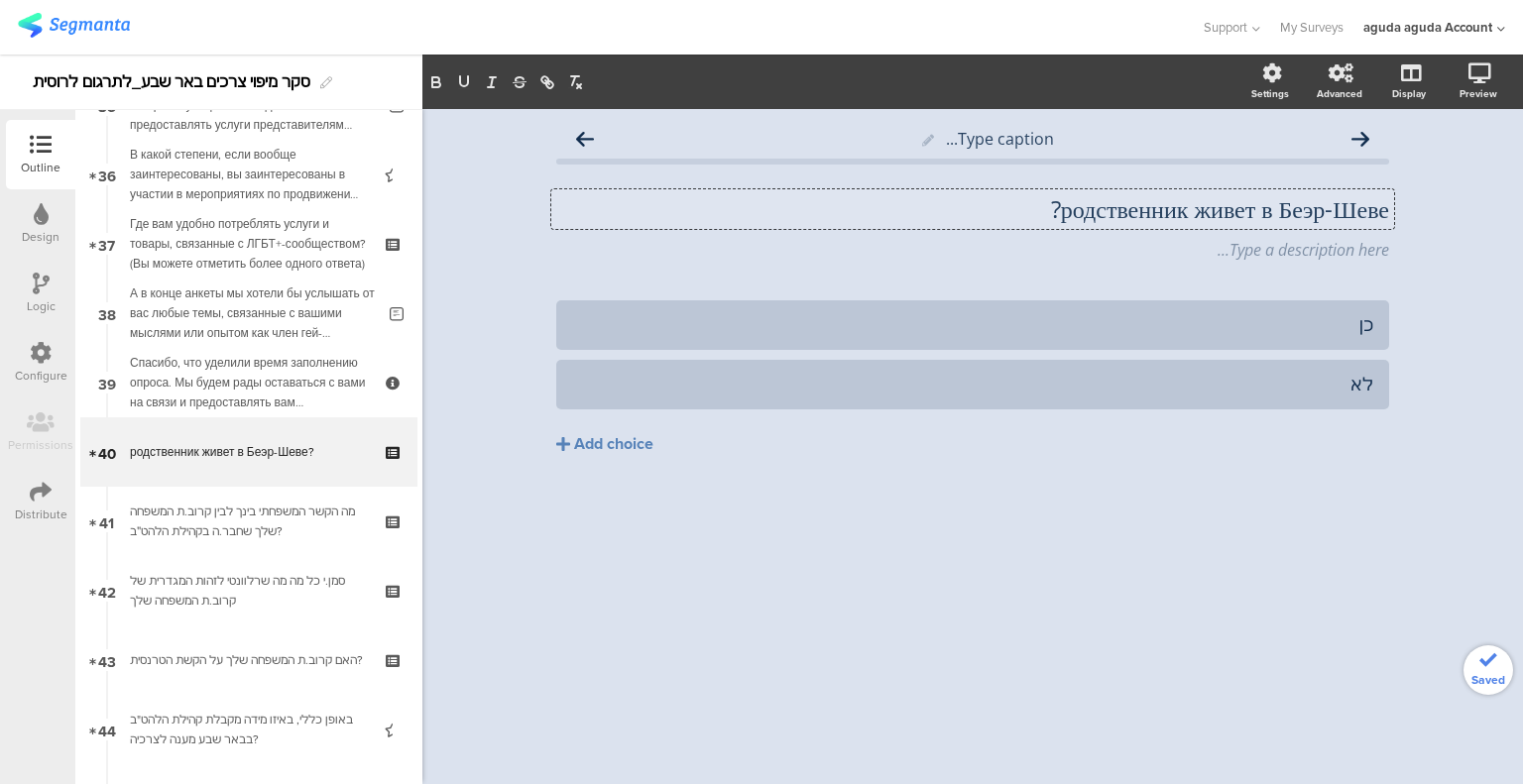click on "родственник живет в Беэр-Шеве?" 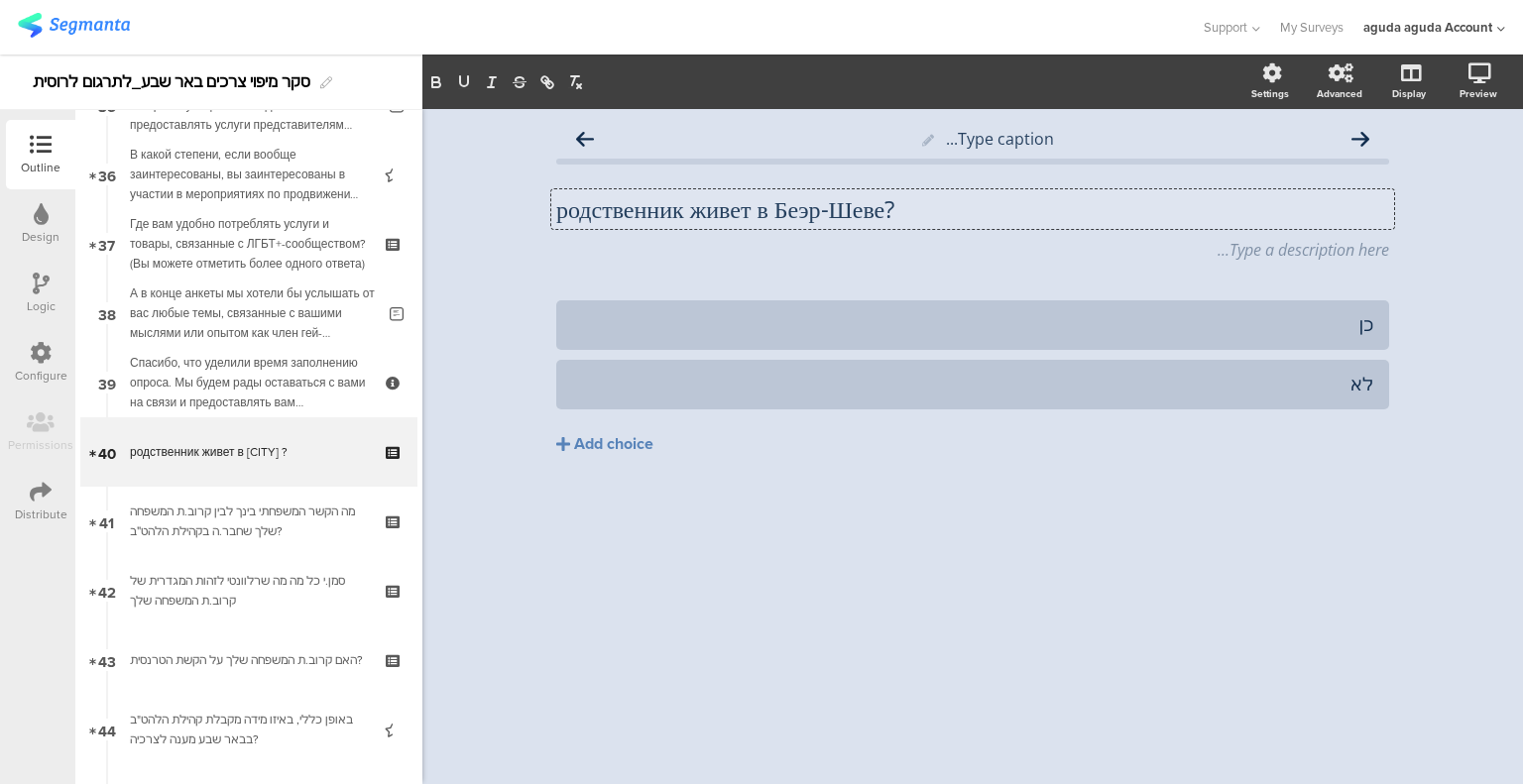 click on "родственник живет в Беэр-Шеве?" 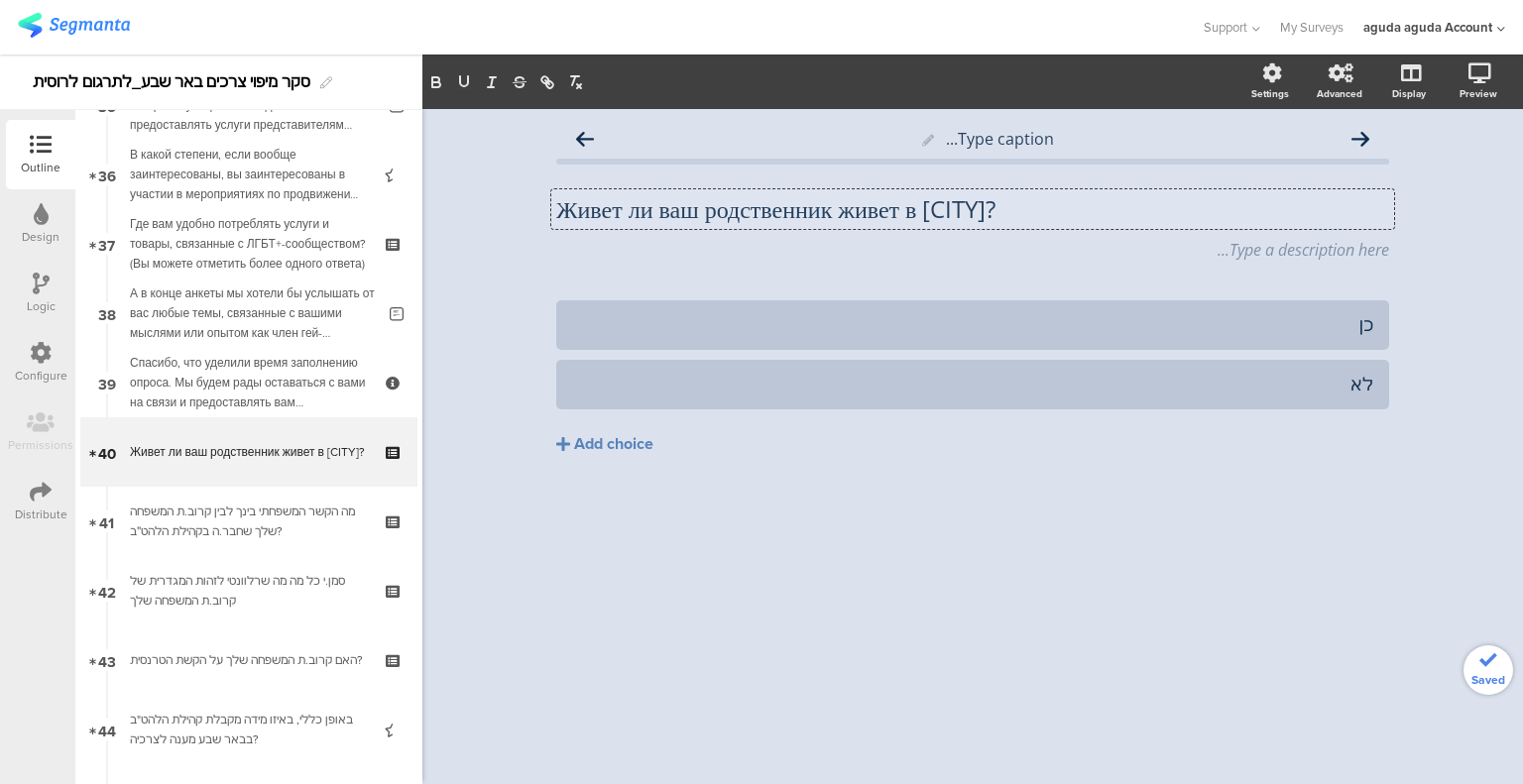 click on "Живет ли ваш родственник живет в [CITY]?" 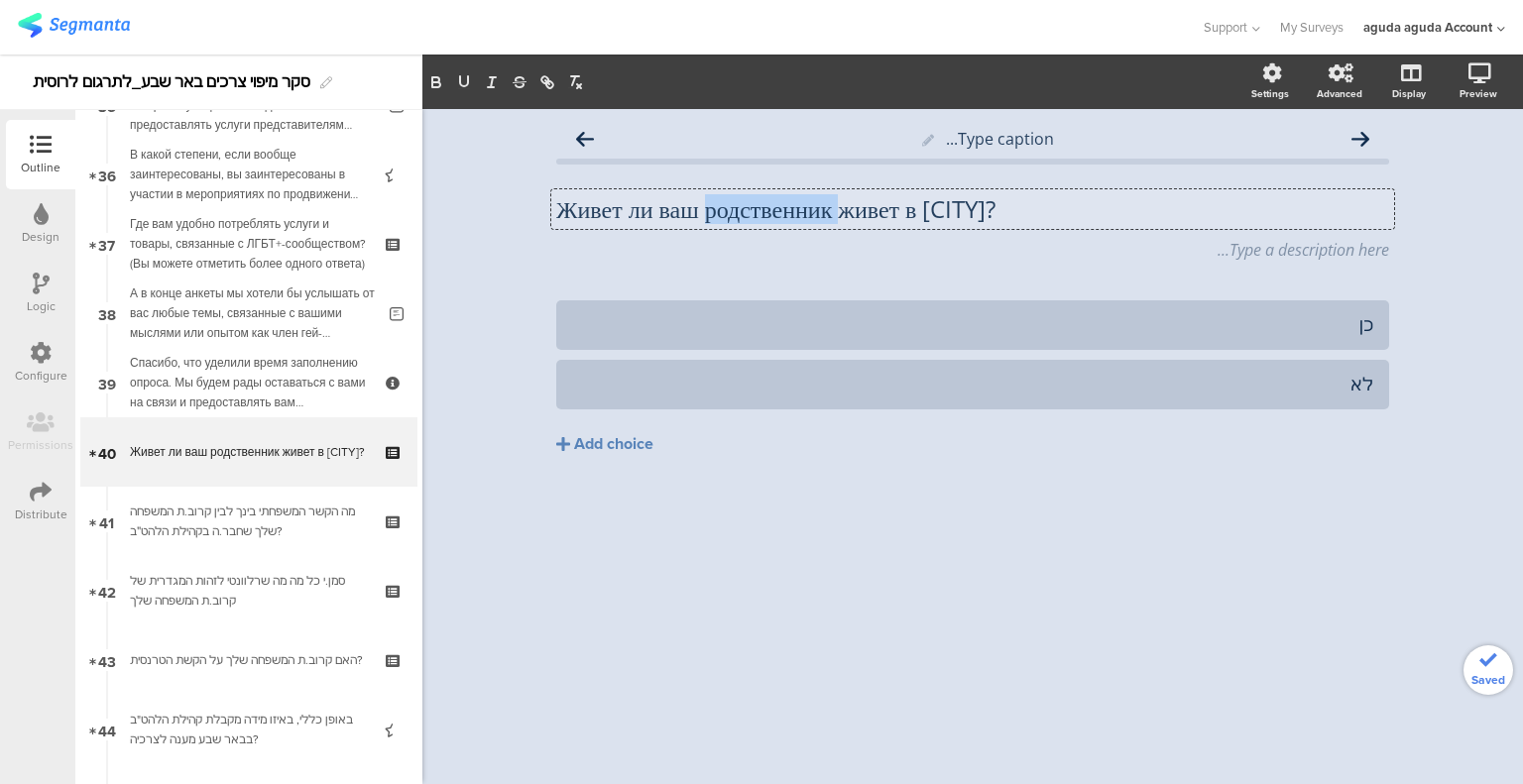 click on "Живет ли ваш родственник живет в [CITY]?" 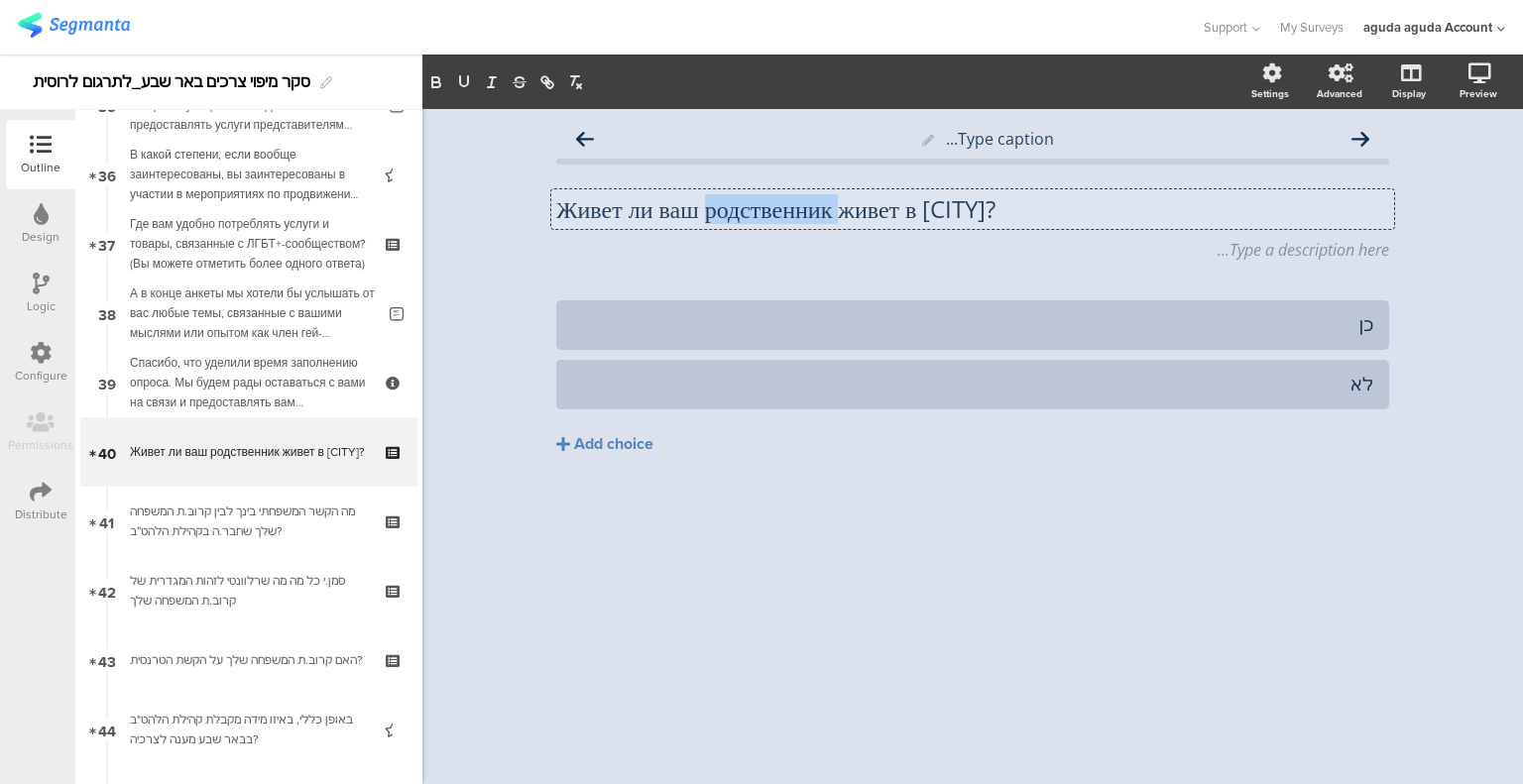 click on "Живет ли ваш родственник живет в [CITY]?" 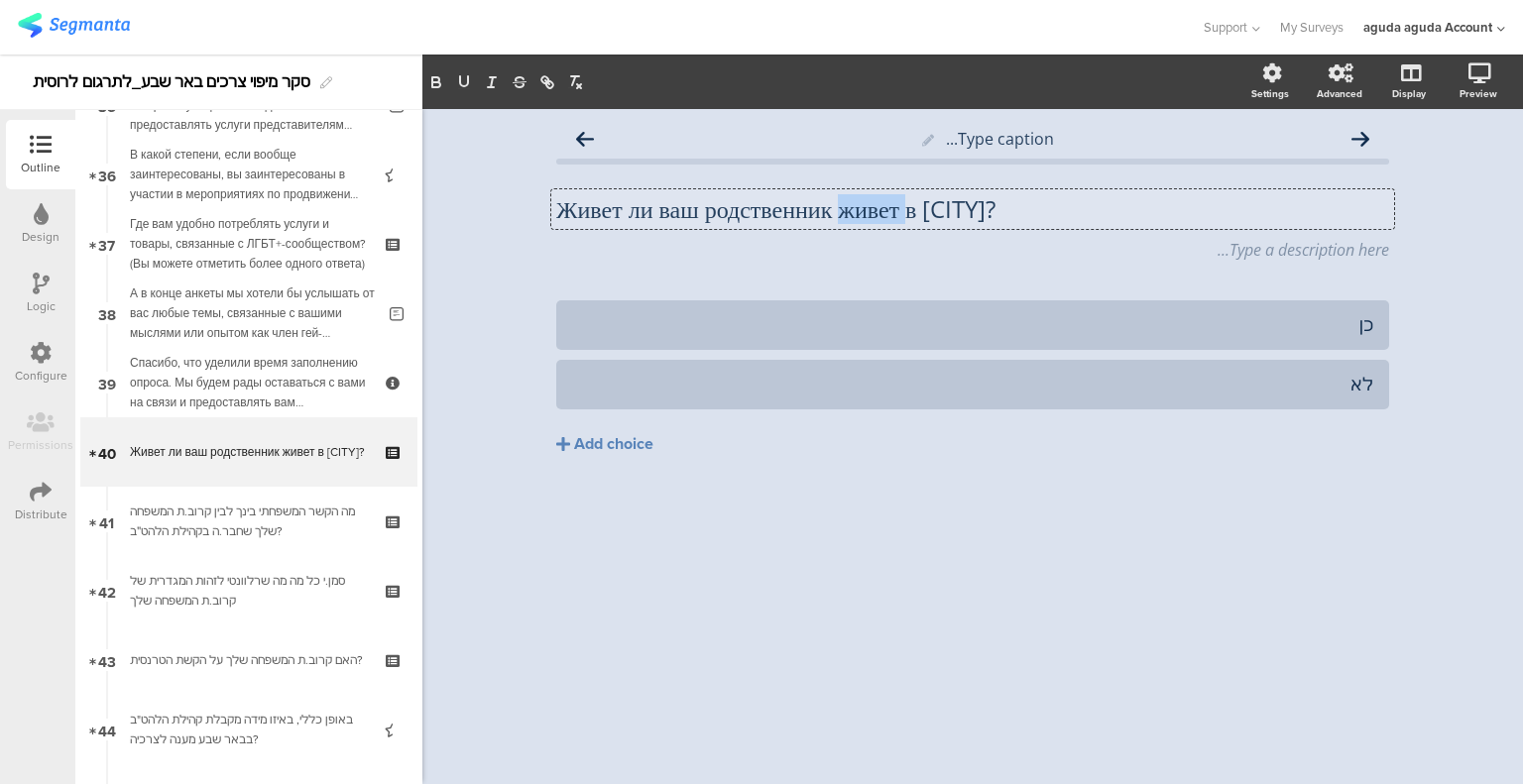 click on "Живет ли ваш родственник живет в [CITY]?" 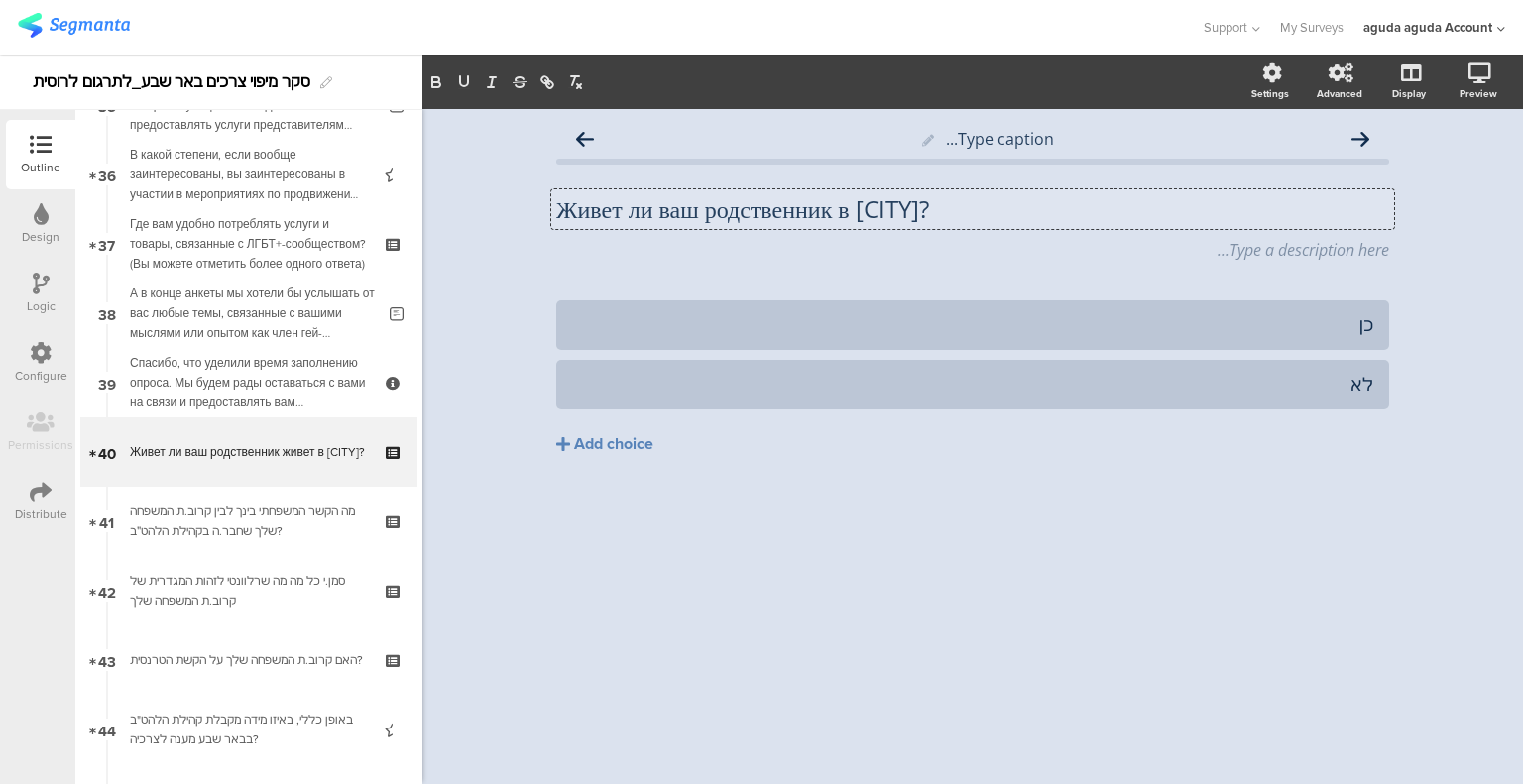 click on "Живет ли ваш родственник в [CITY]?" 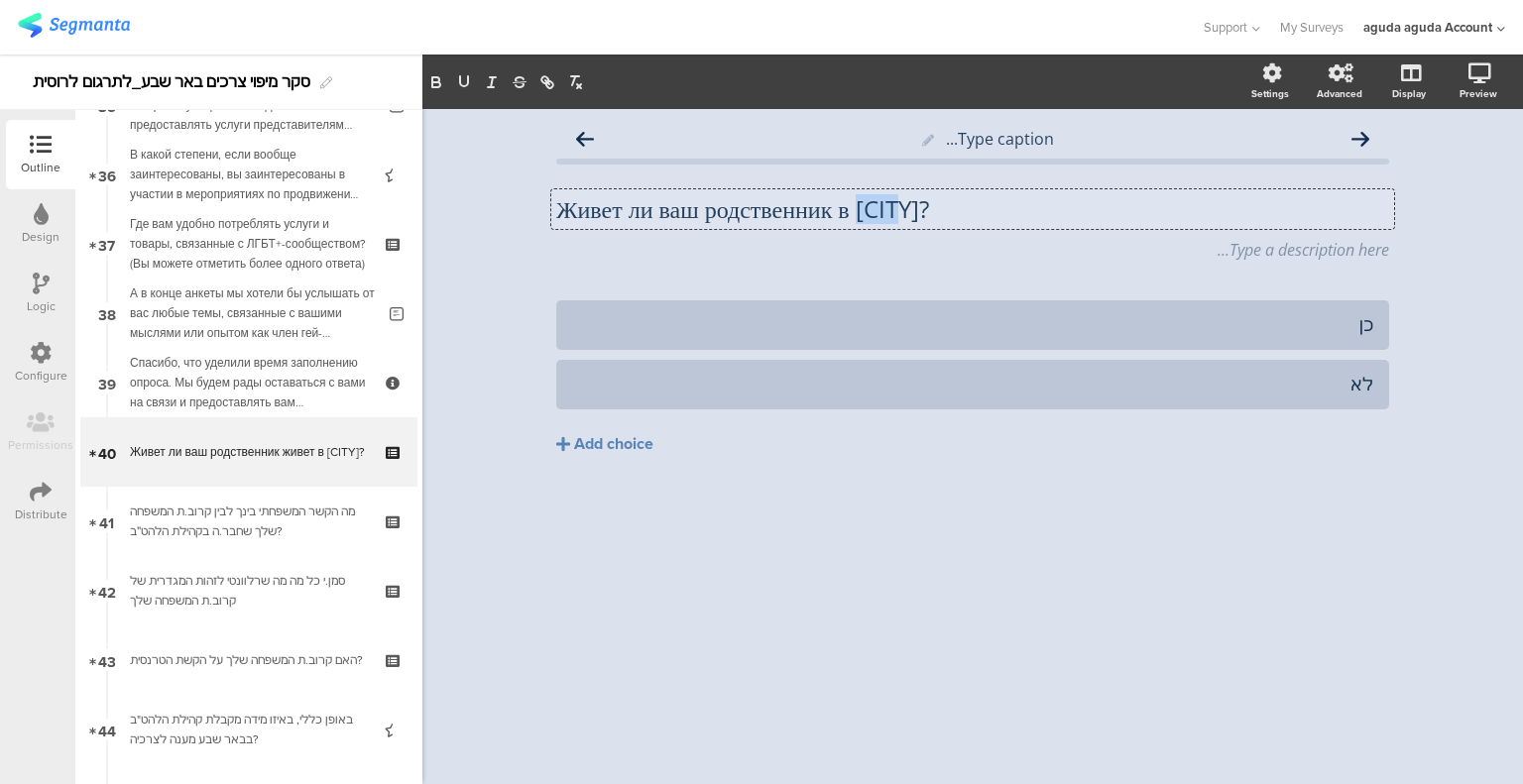 click on "Живет ли ваш родственник в [CITY]?" 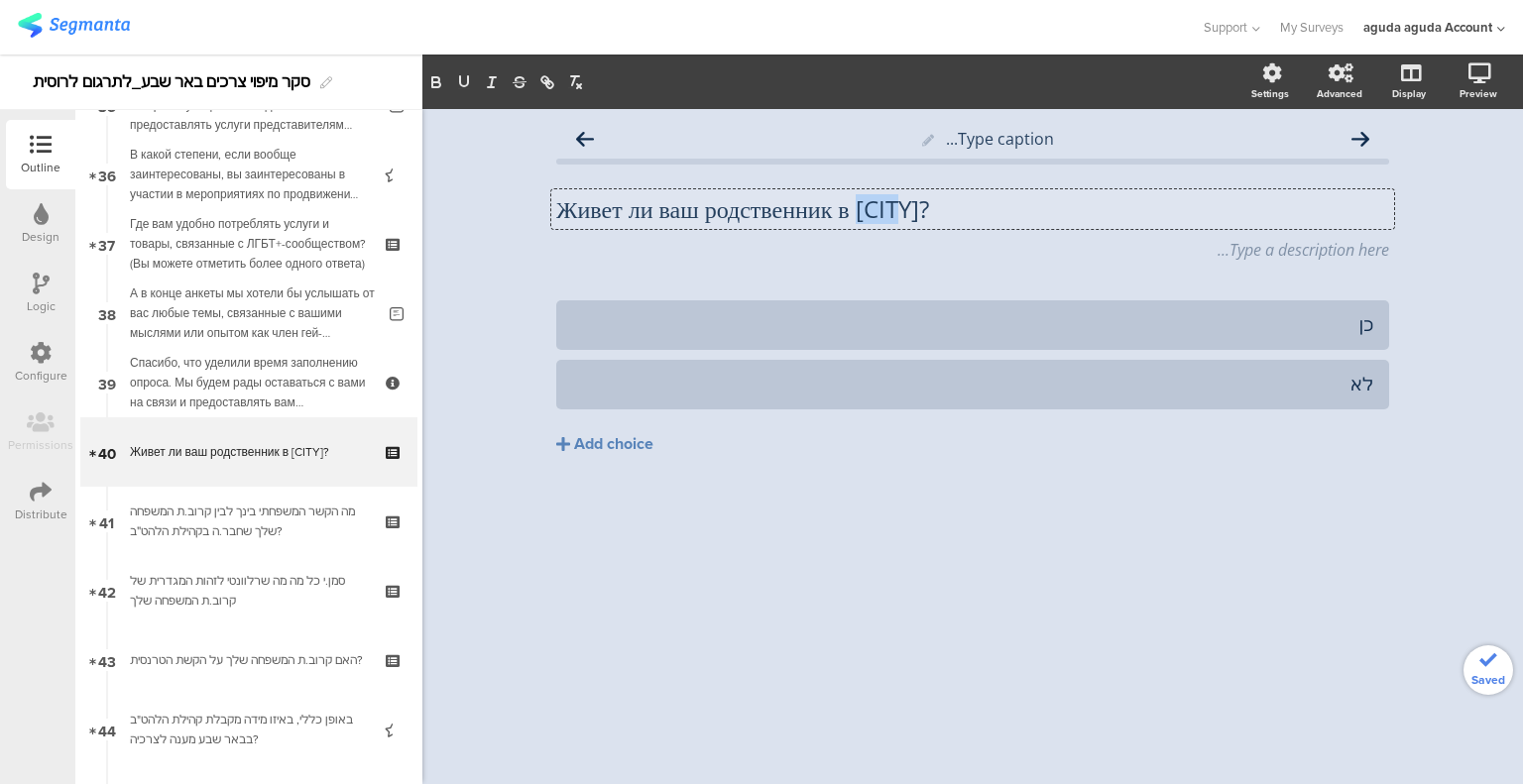 copy on "Живет ли ваш родственник в [CITY]?" 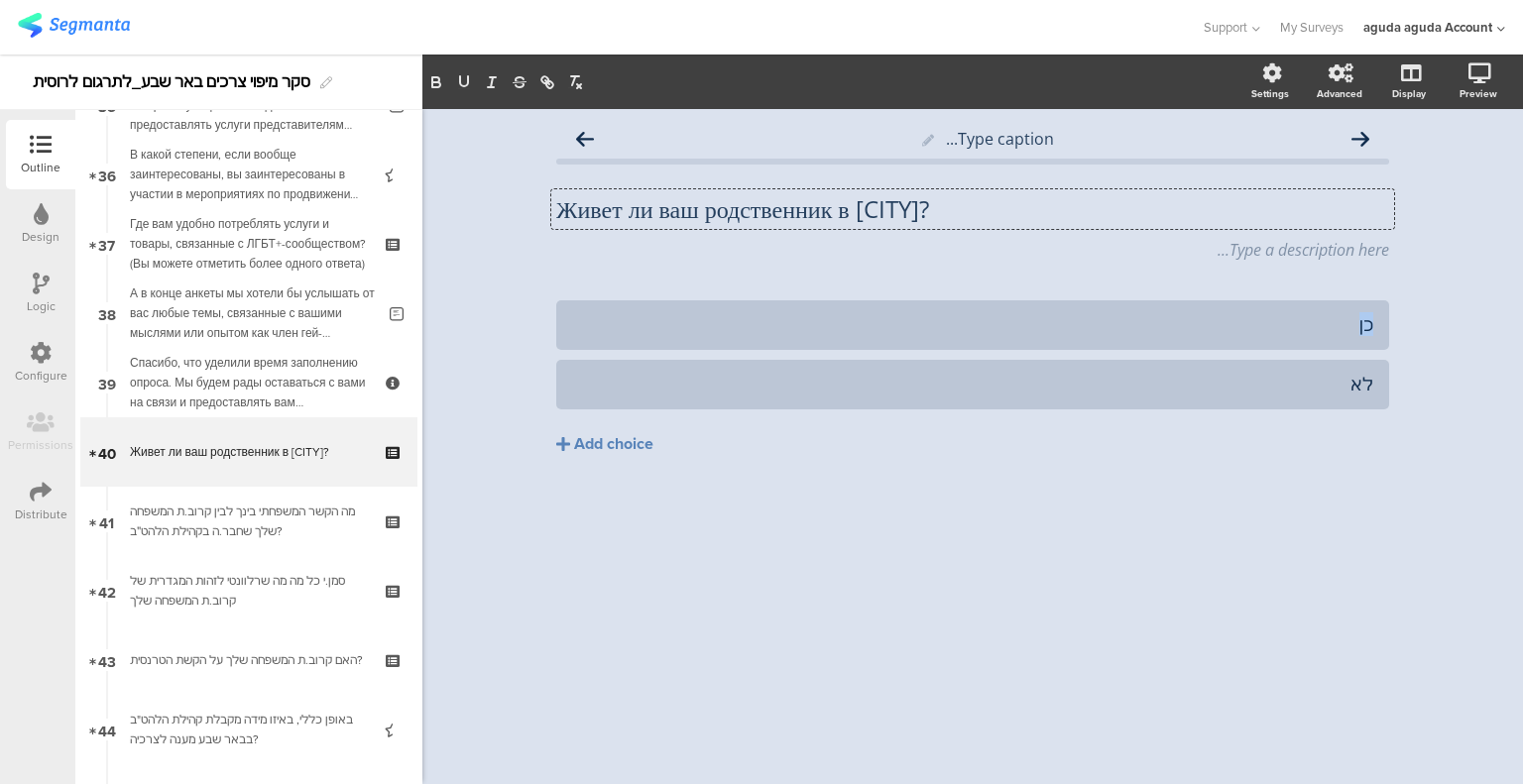 drag, startPoint x: 1360, startPoint y: 323, endPoint x: 1398, endPoint y: 323, distance: 38 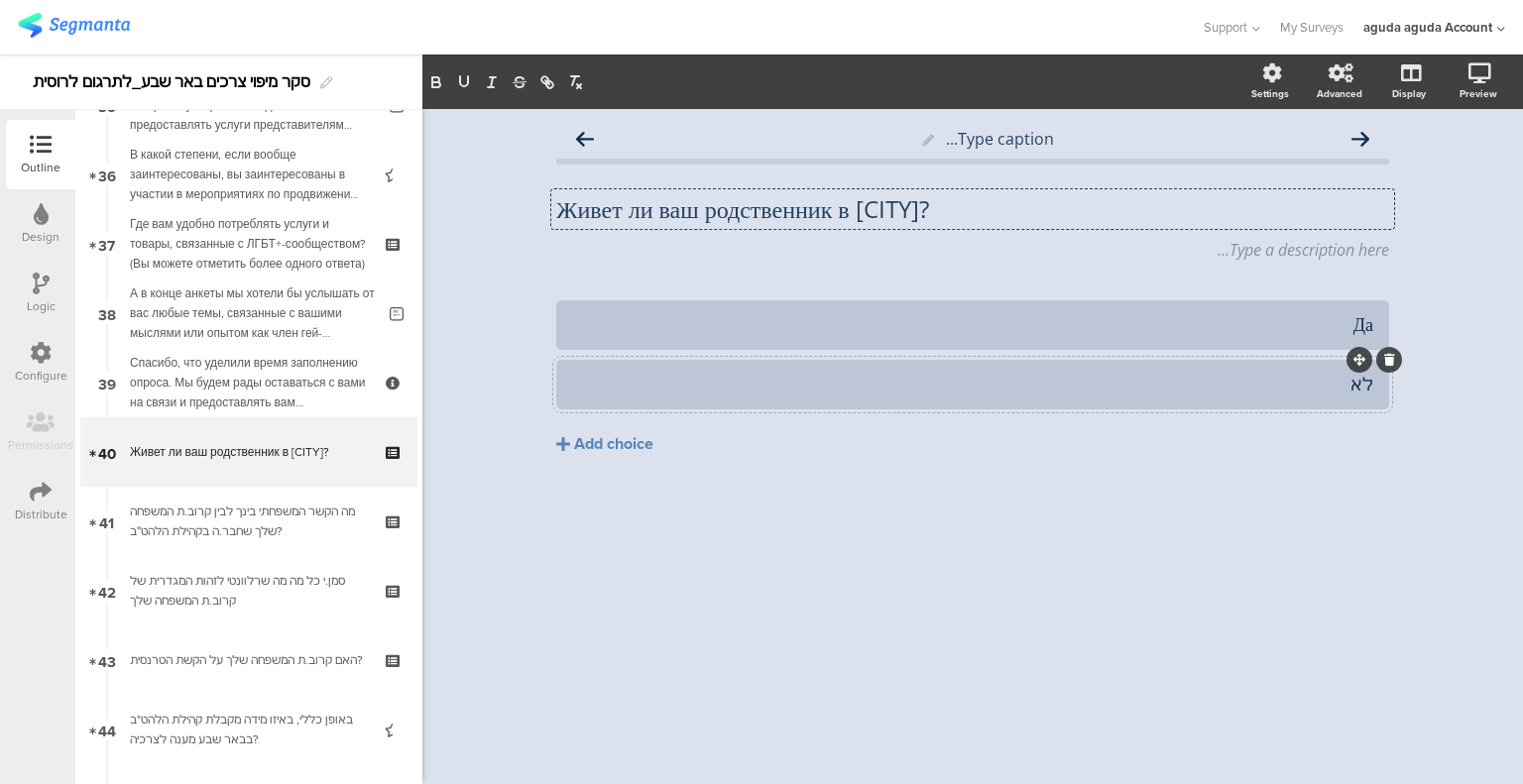click on "לא" 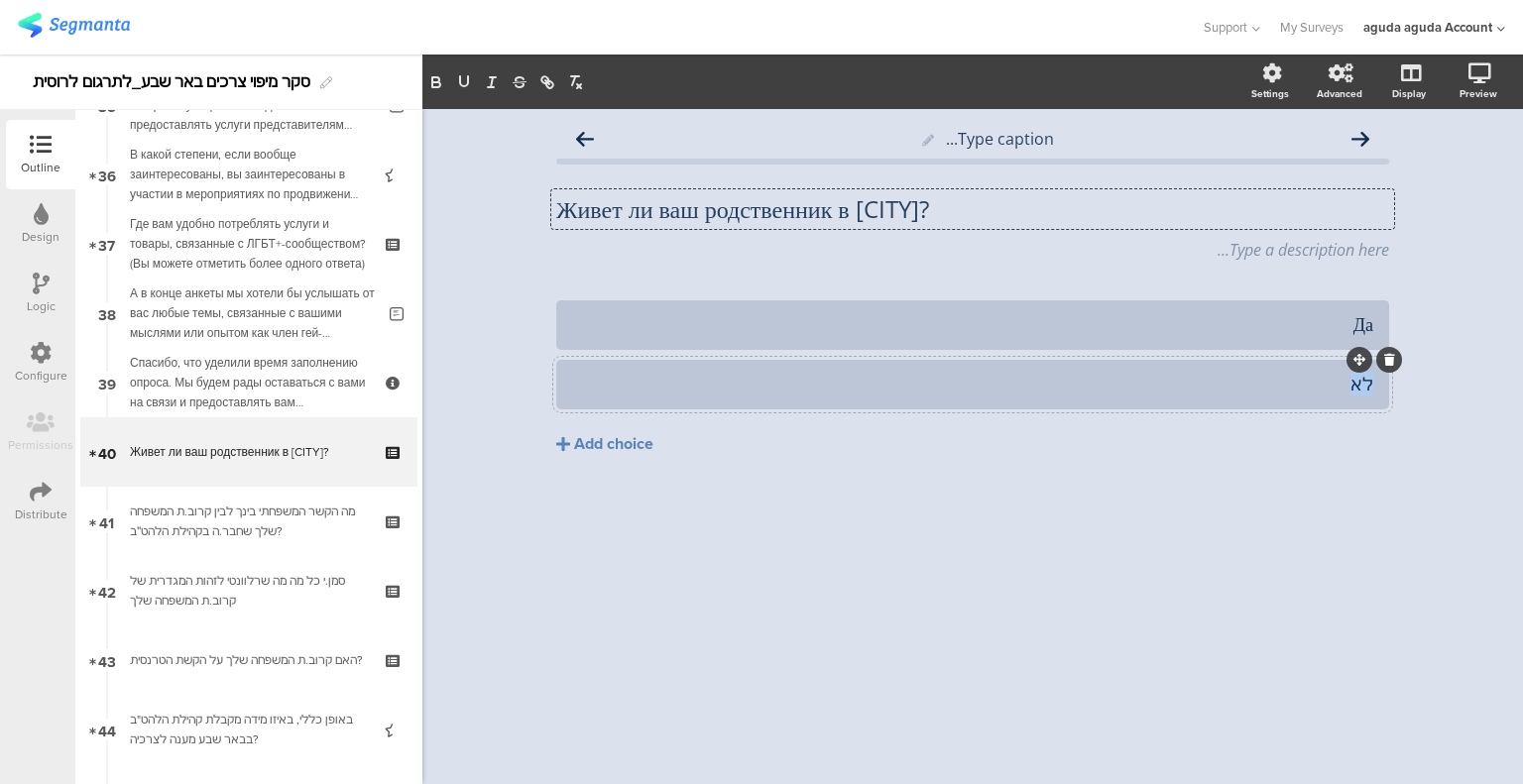 click on "לא" 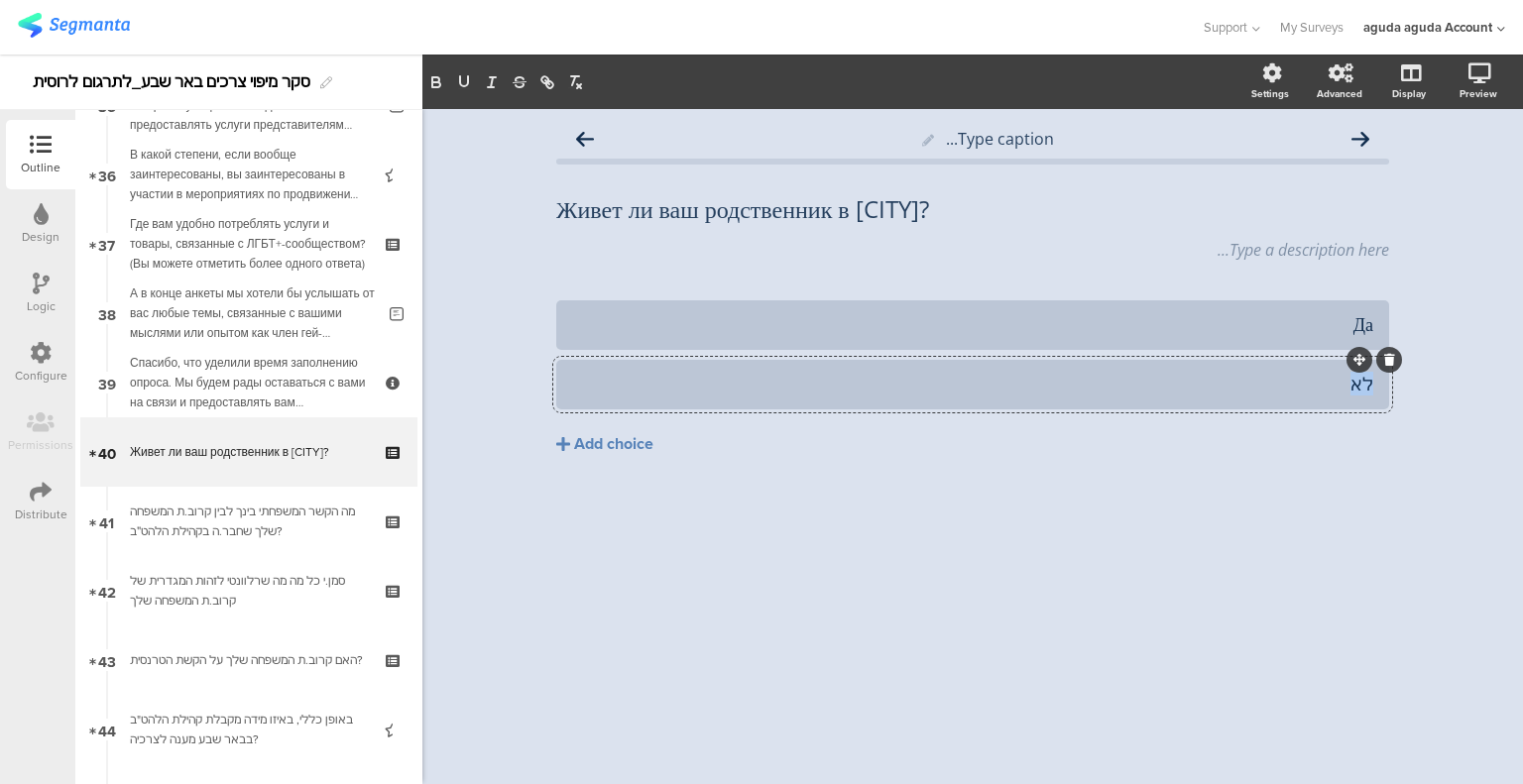type 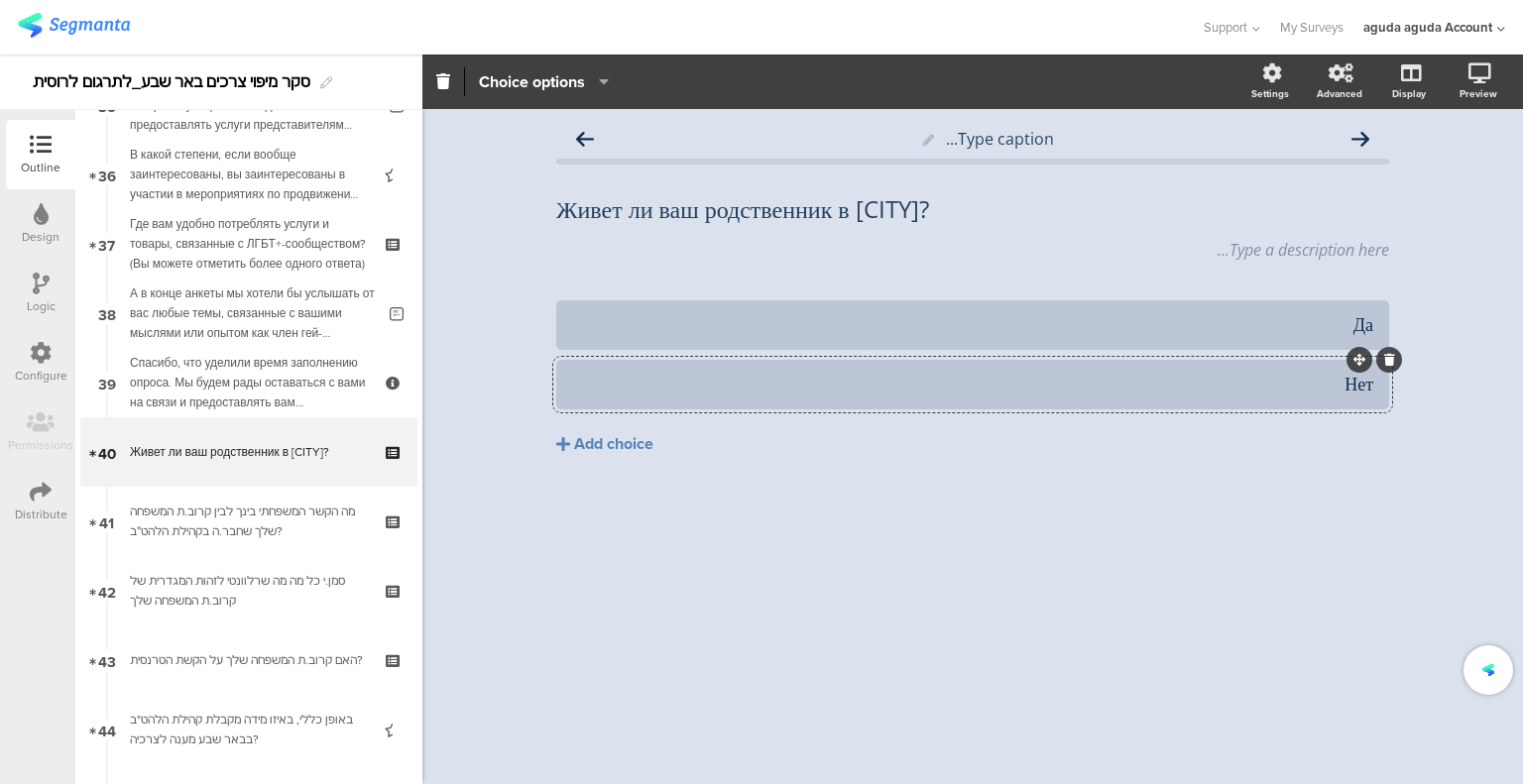 click on "Да
Нет
Add choice" 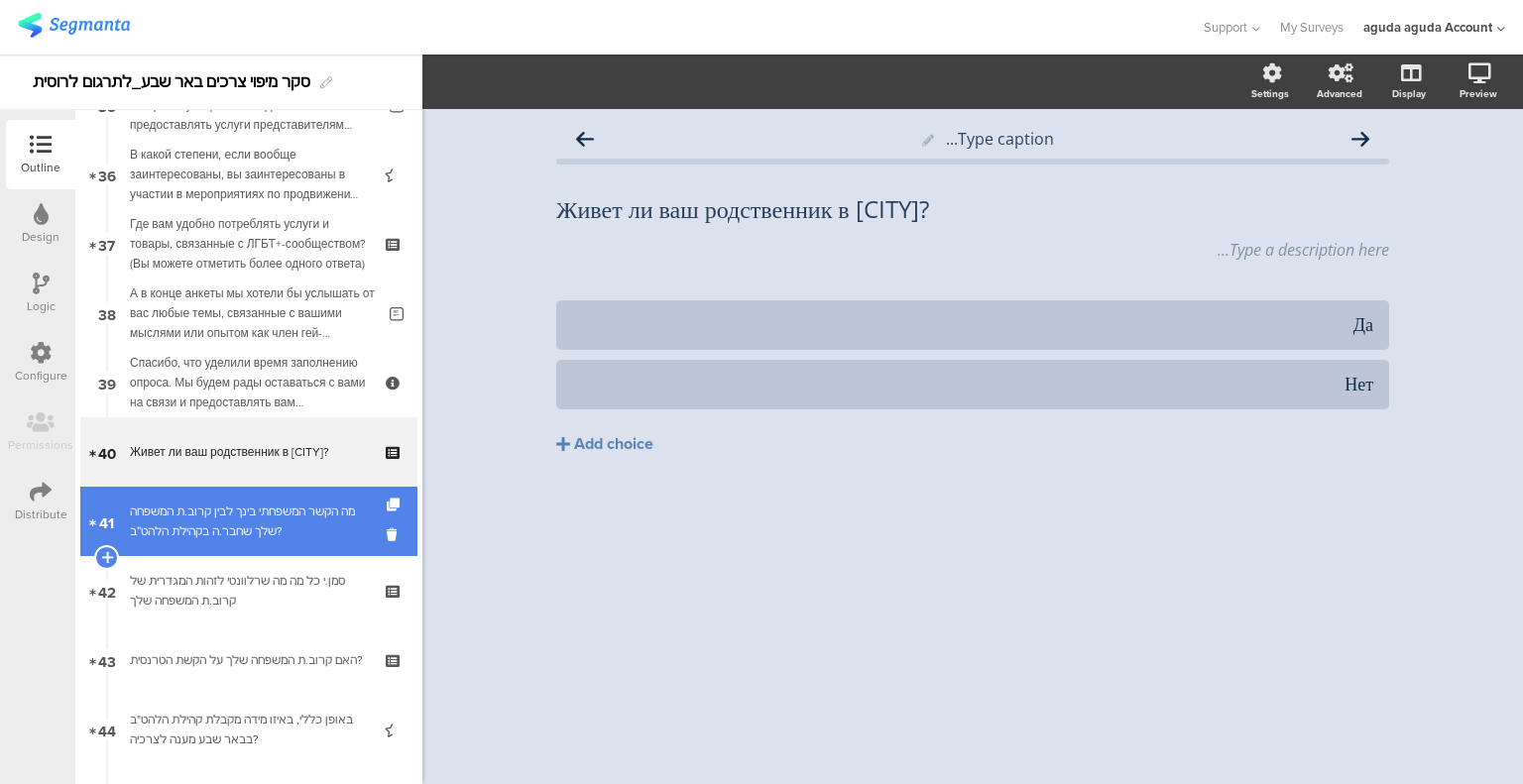 click on "מה הקשר המשפחתי בינך לבין קרוב.ת המשפחה שלך שחבר.ה בקהילת הלהט״ב?" at bounding box center (248, 521) 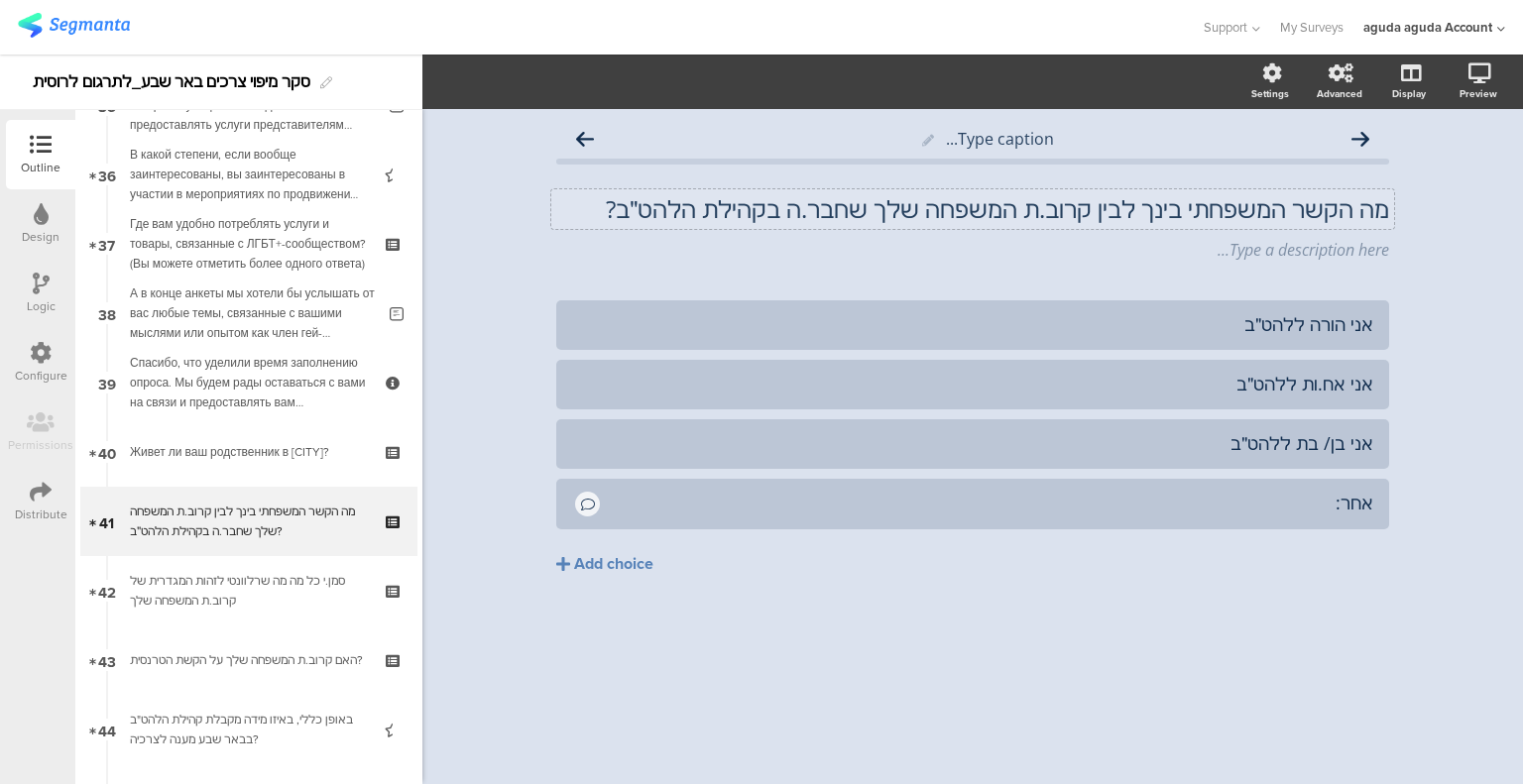 click on "מה הקשר המשפחתי בינך לבין קרוב.ת המשפחה שלך שחבר.ה בקהילת הלהט״ב?
מה הקשר המשפחתי בינך לבין קרוב.ת המשפחה שלך שחבר.ה בקהילת הלהט״ב?" 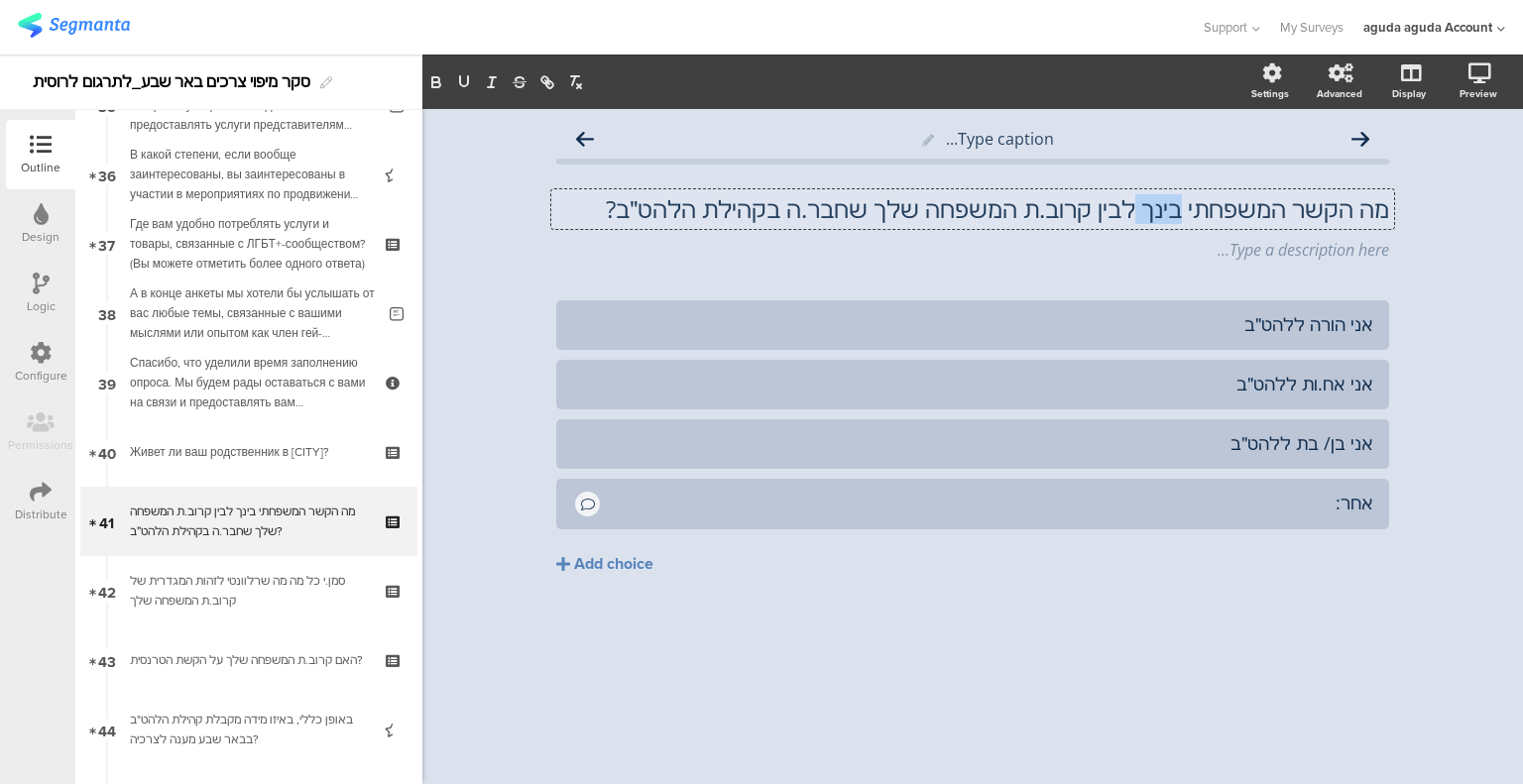 click on "מה הקשר המשפחתי בינך לבין קרוב.ת המשפחה שלך שחבר.ה בקהילת הלהט״ב?" 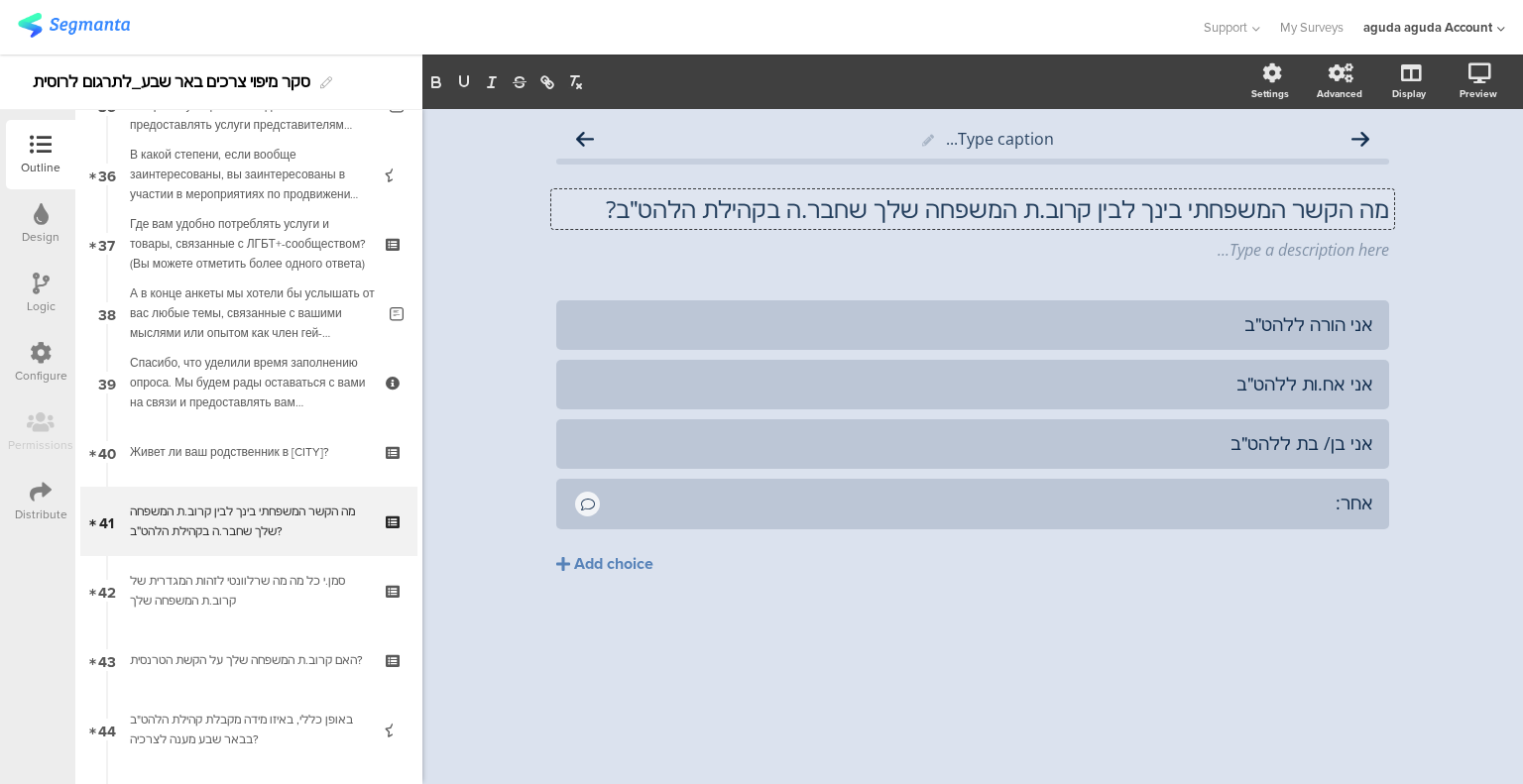 scroll, scrollTop: 1, scrollLeft: 0, axis: vertical 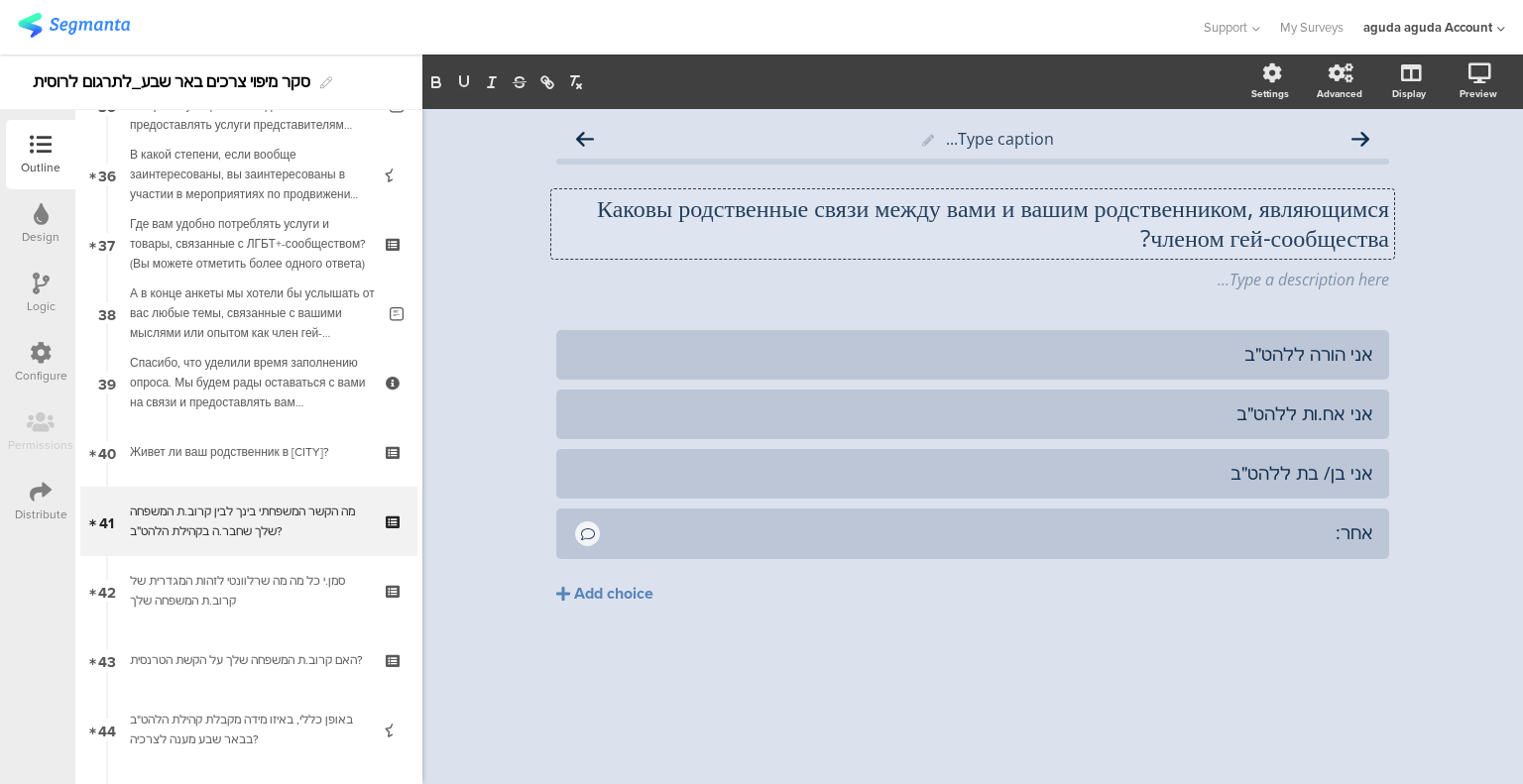 type 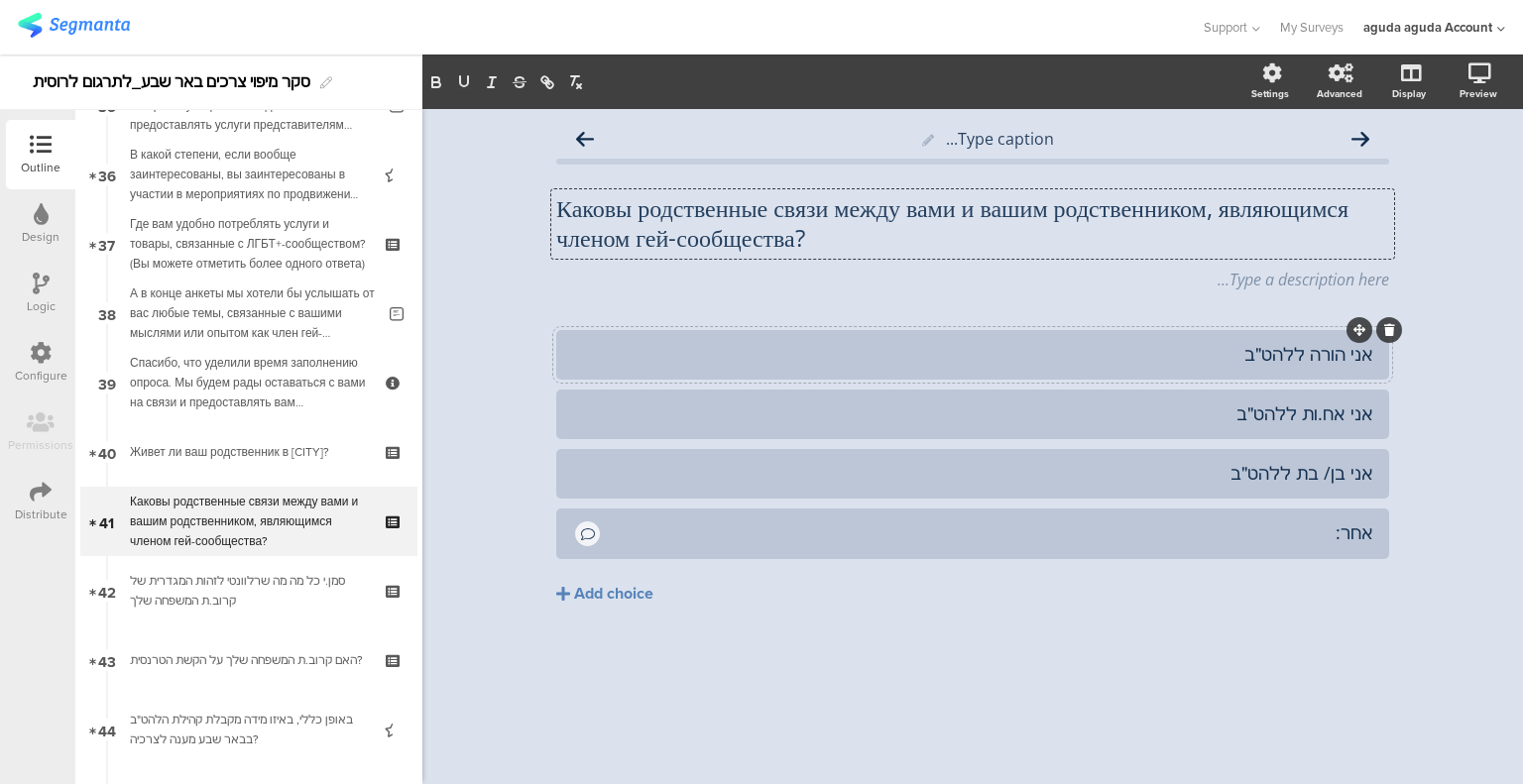 click on "אני הורה ללהט״ב" 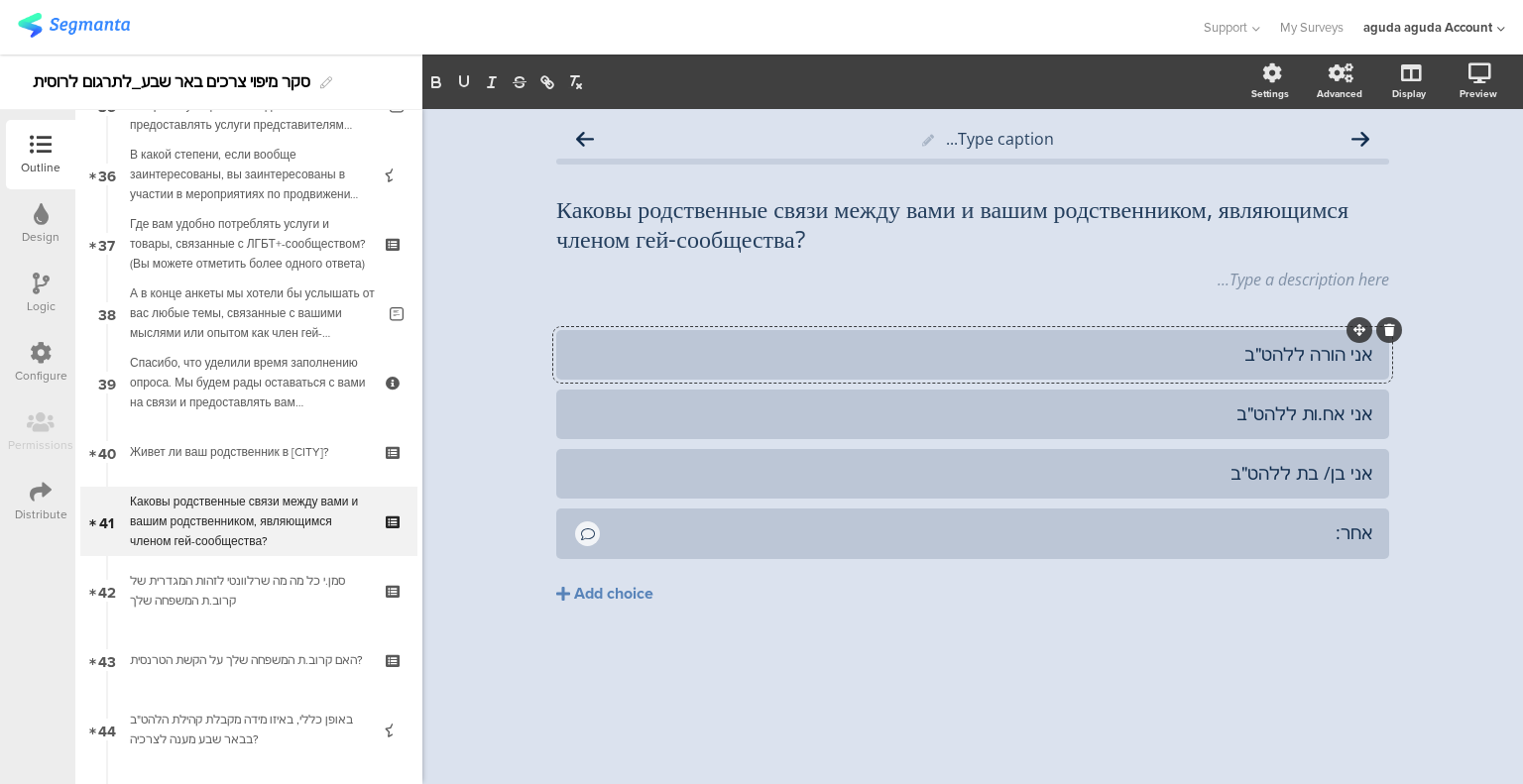 click on "אני הורה ללהט״ב" 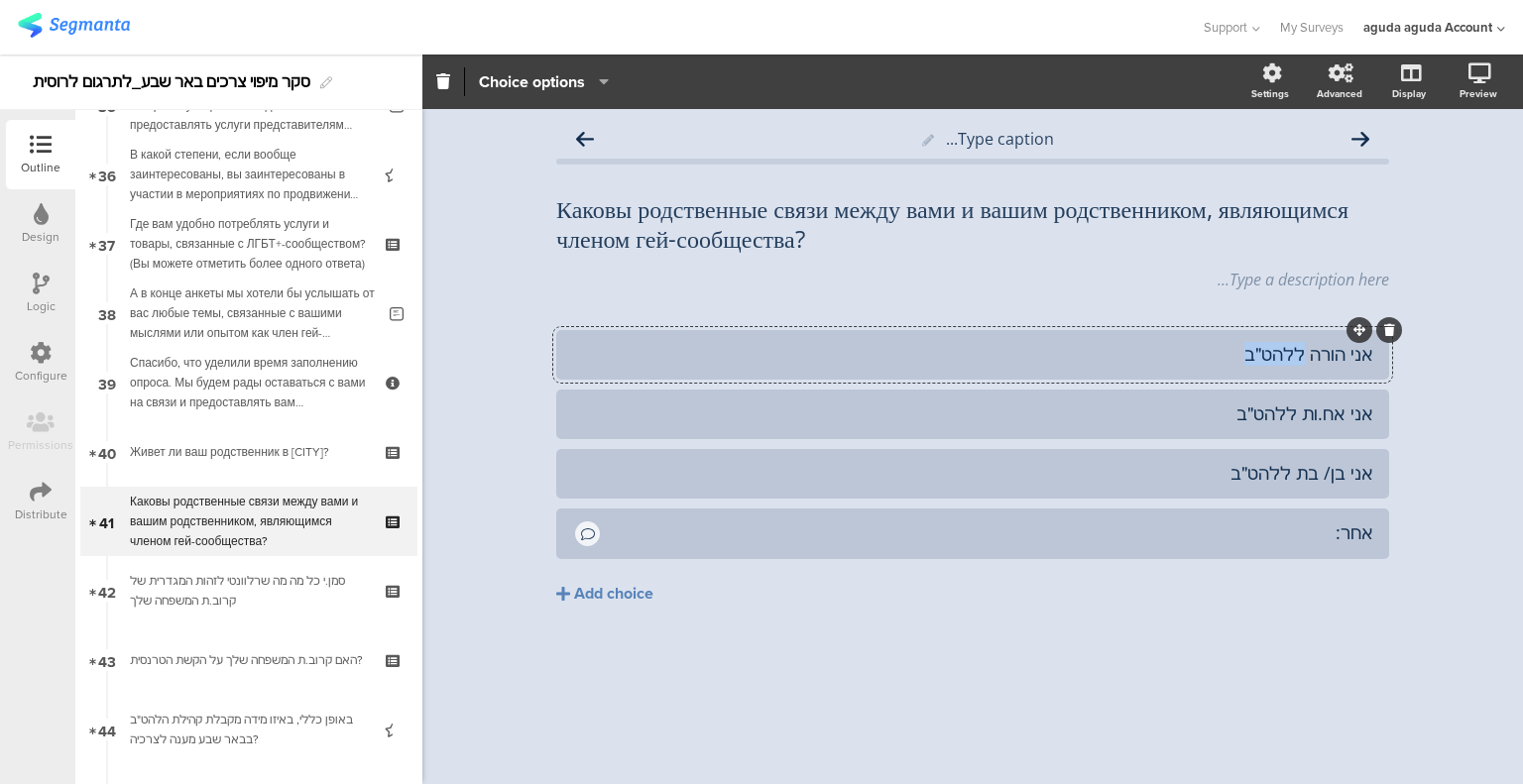 click on "אני הורה ללהט״ב" 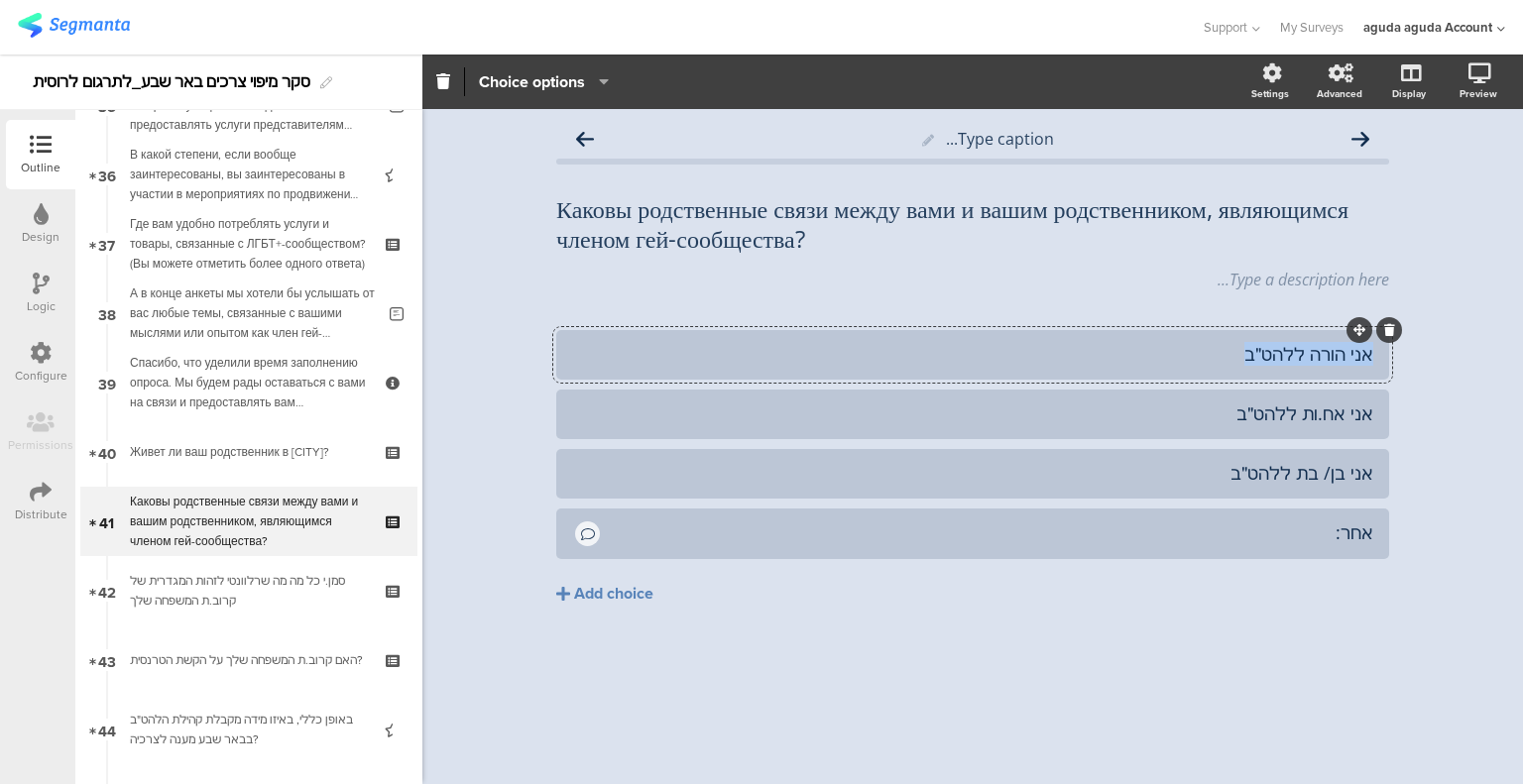 click on "אני הורה ללהט״ב" 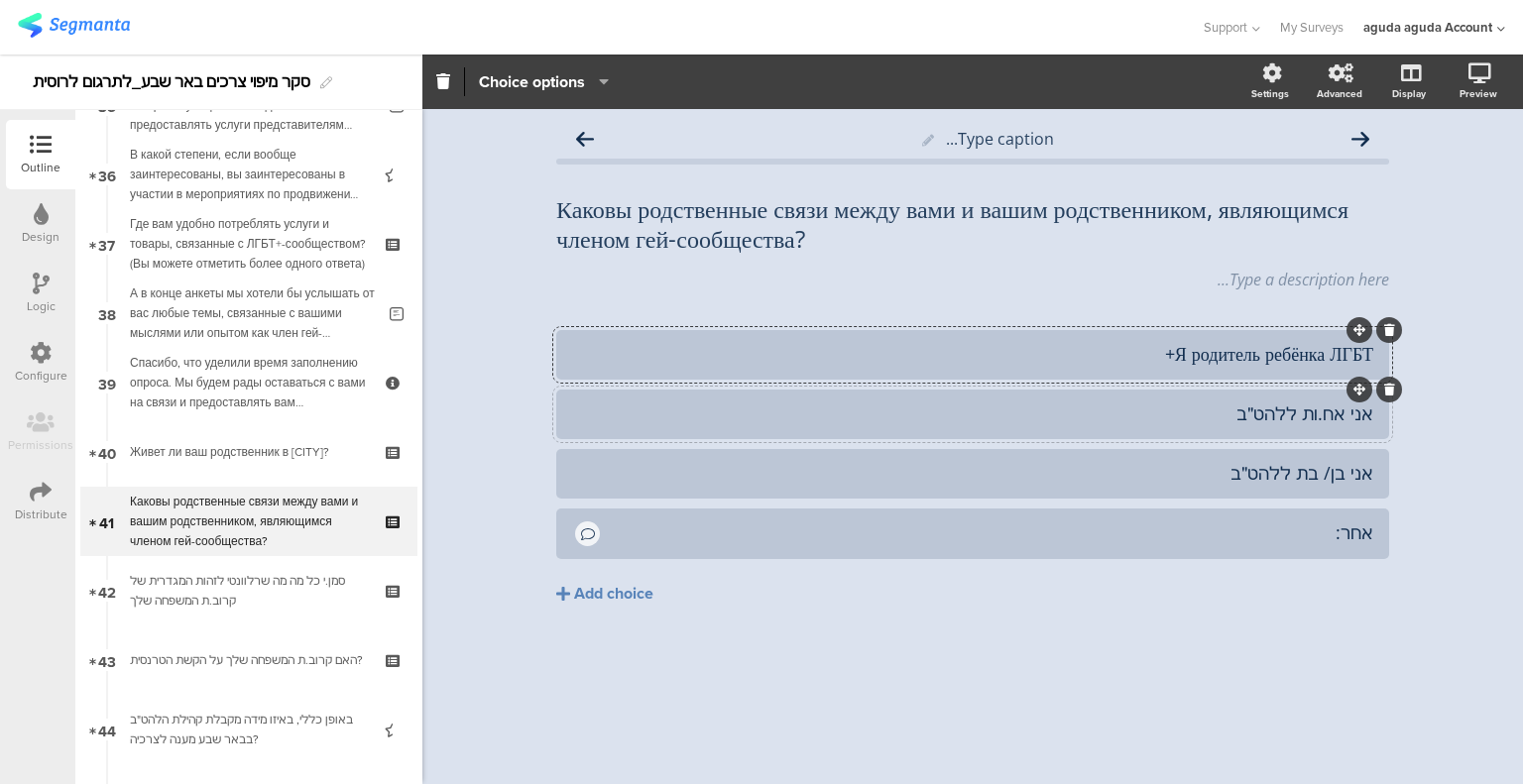 click on "אני אח.ות ללהט״ב" 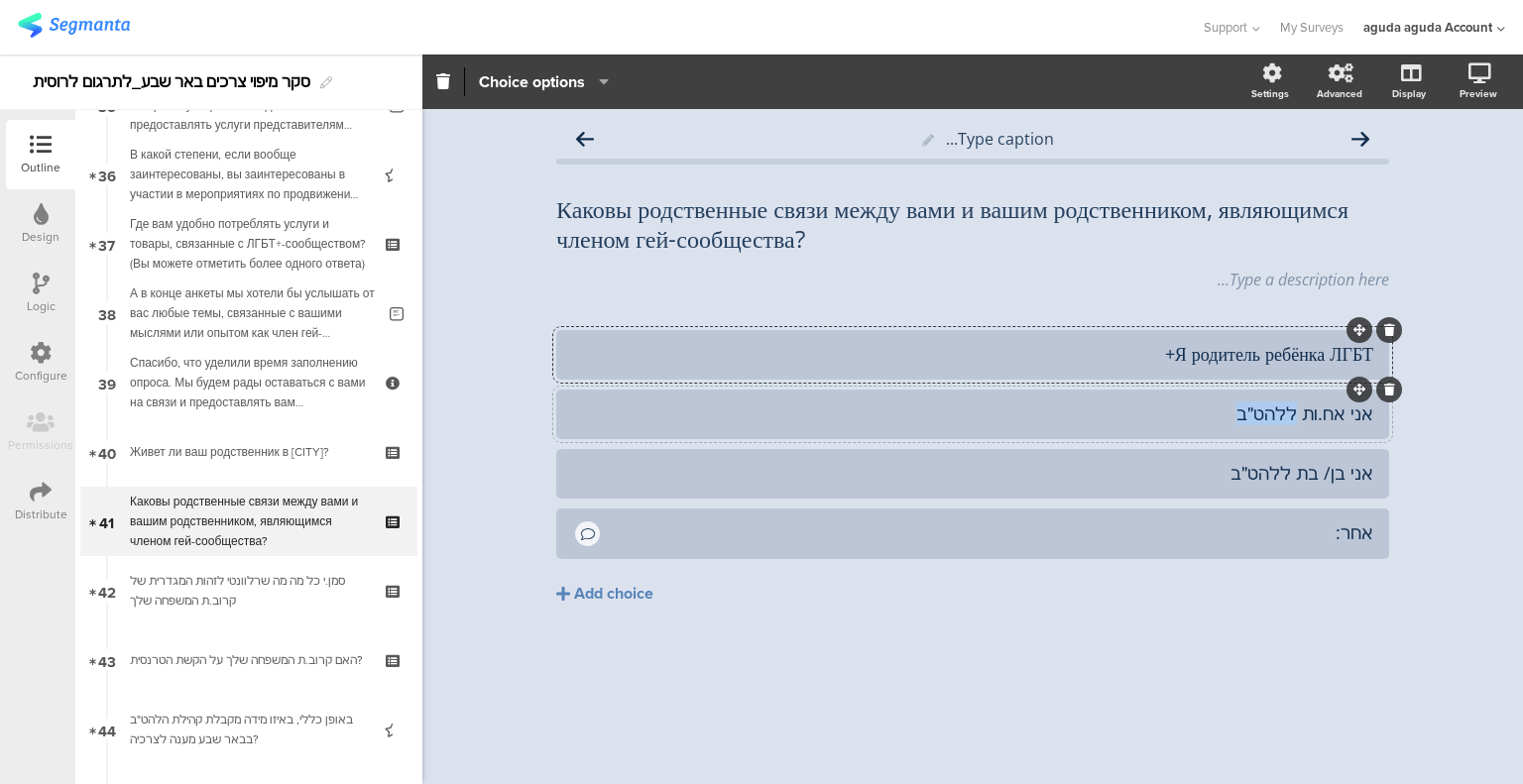 click on "אני אח.ות ללהט״ב" 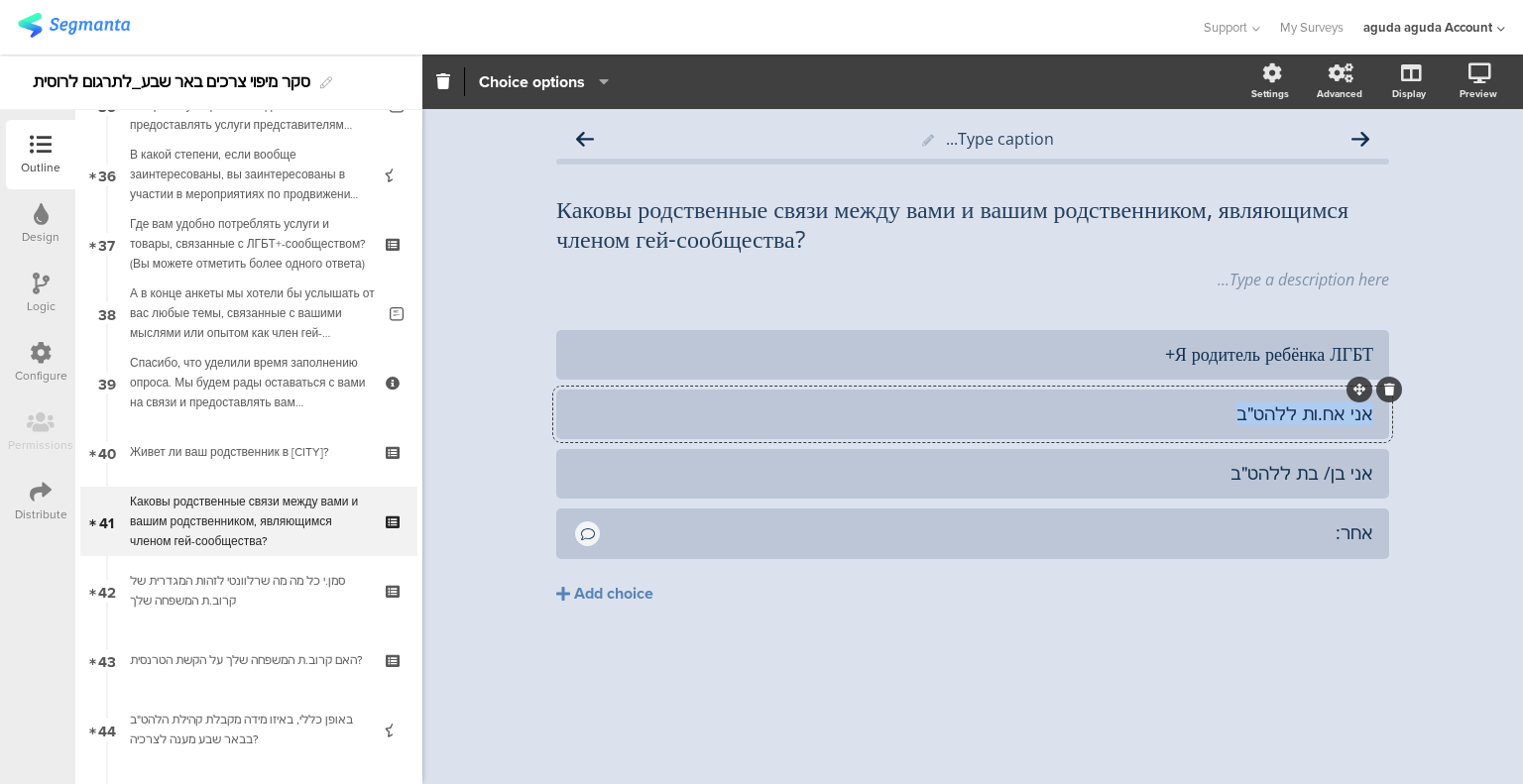 click on "אני אח.ות ללהט״ב" 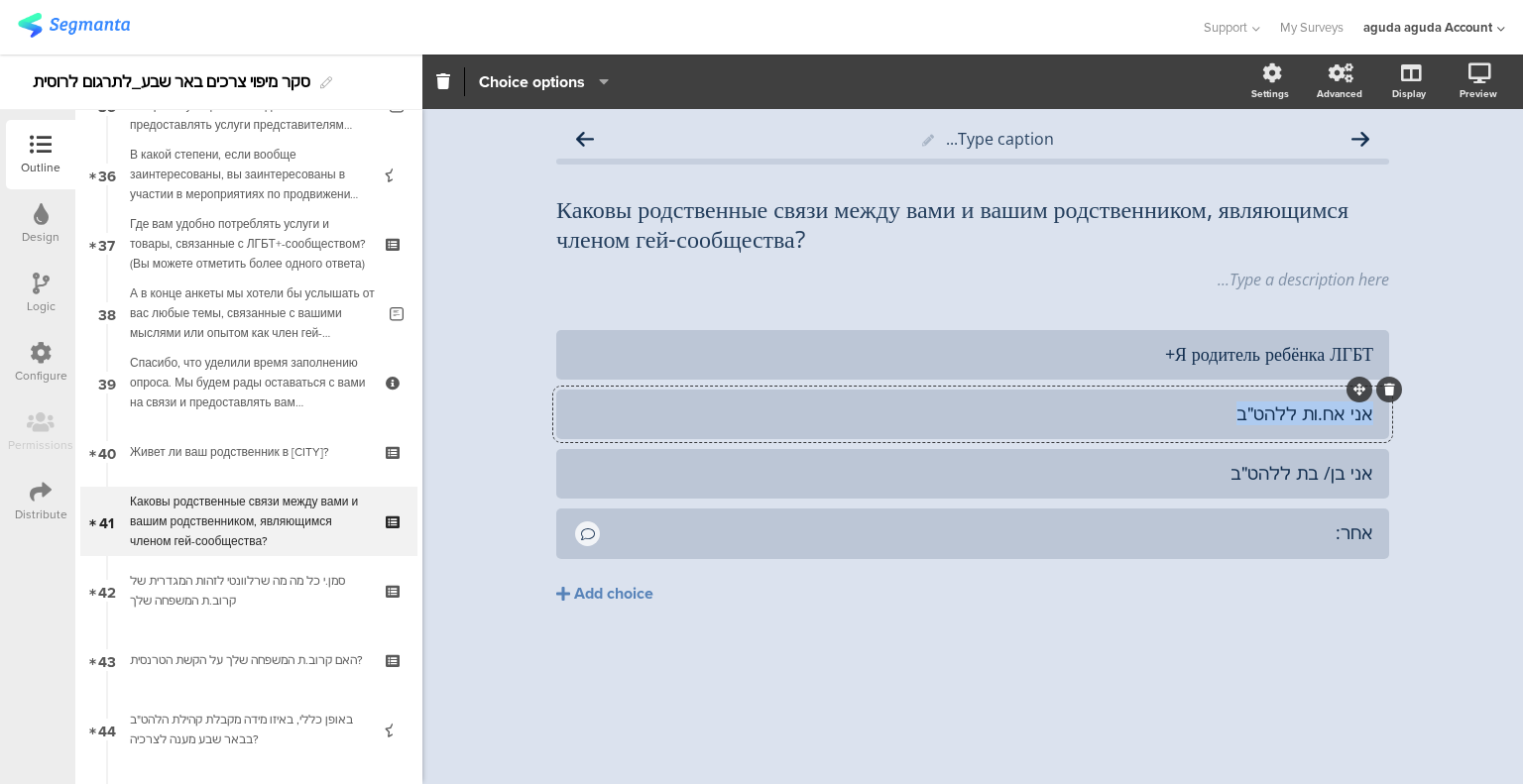 paste 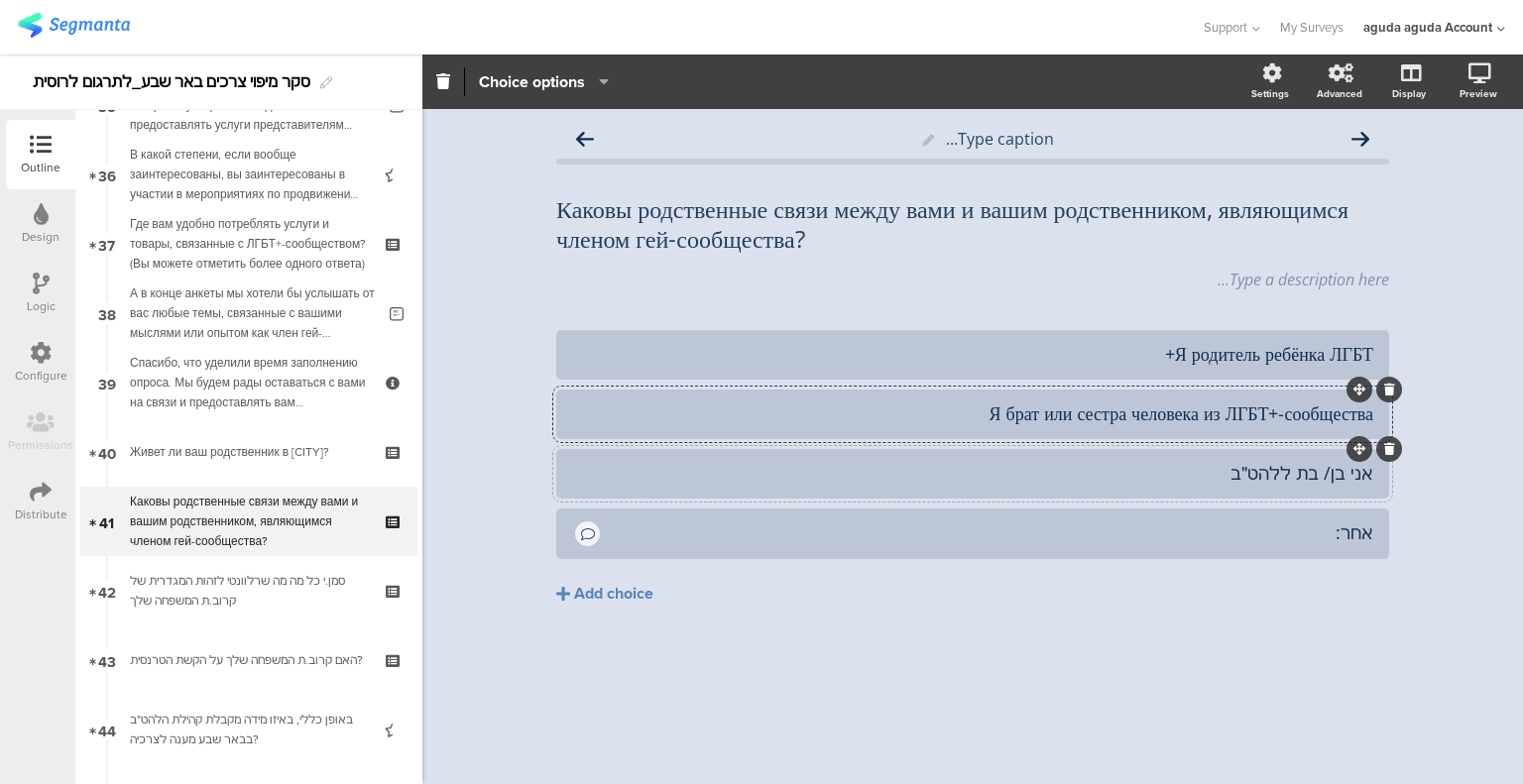click on "אני בן/ בת ללהט״ב" 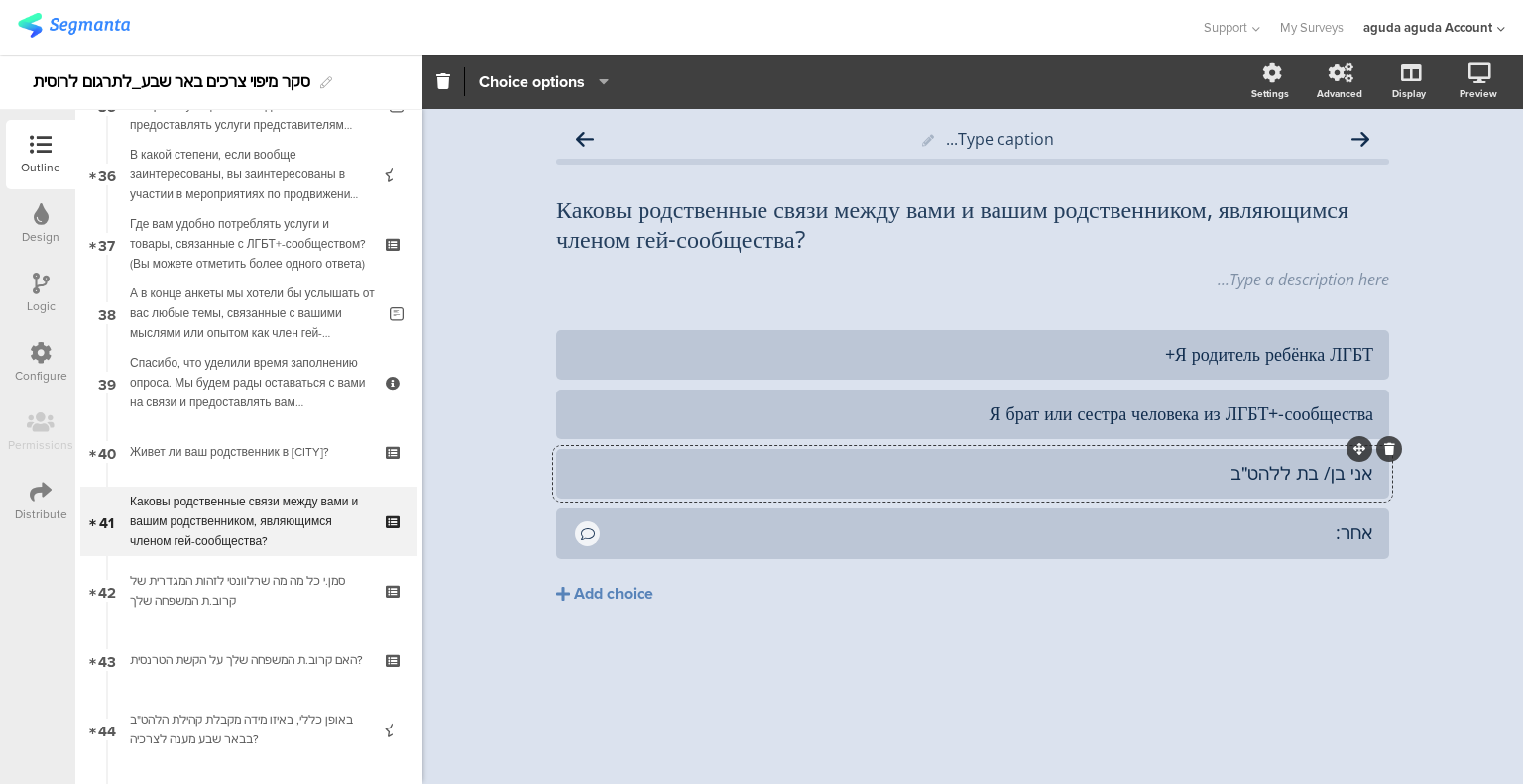 click on "אני בן/ בת ללהט״ב" 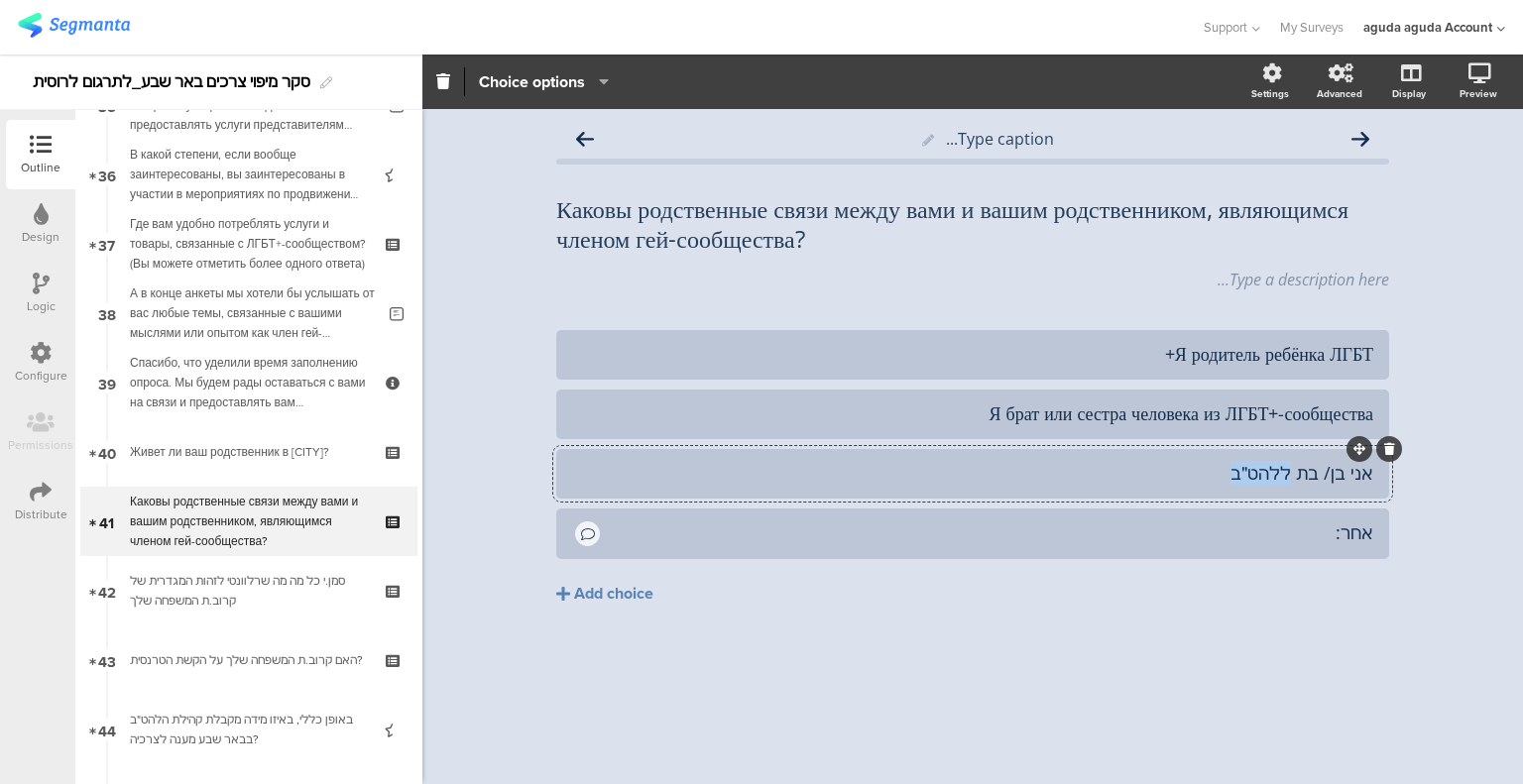 click on "אני בן/ בת ללהט״ב" 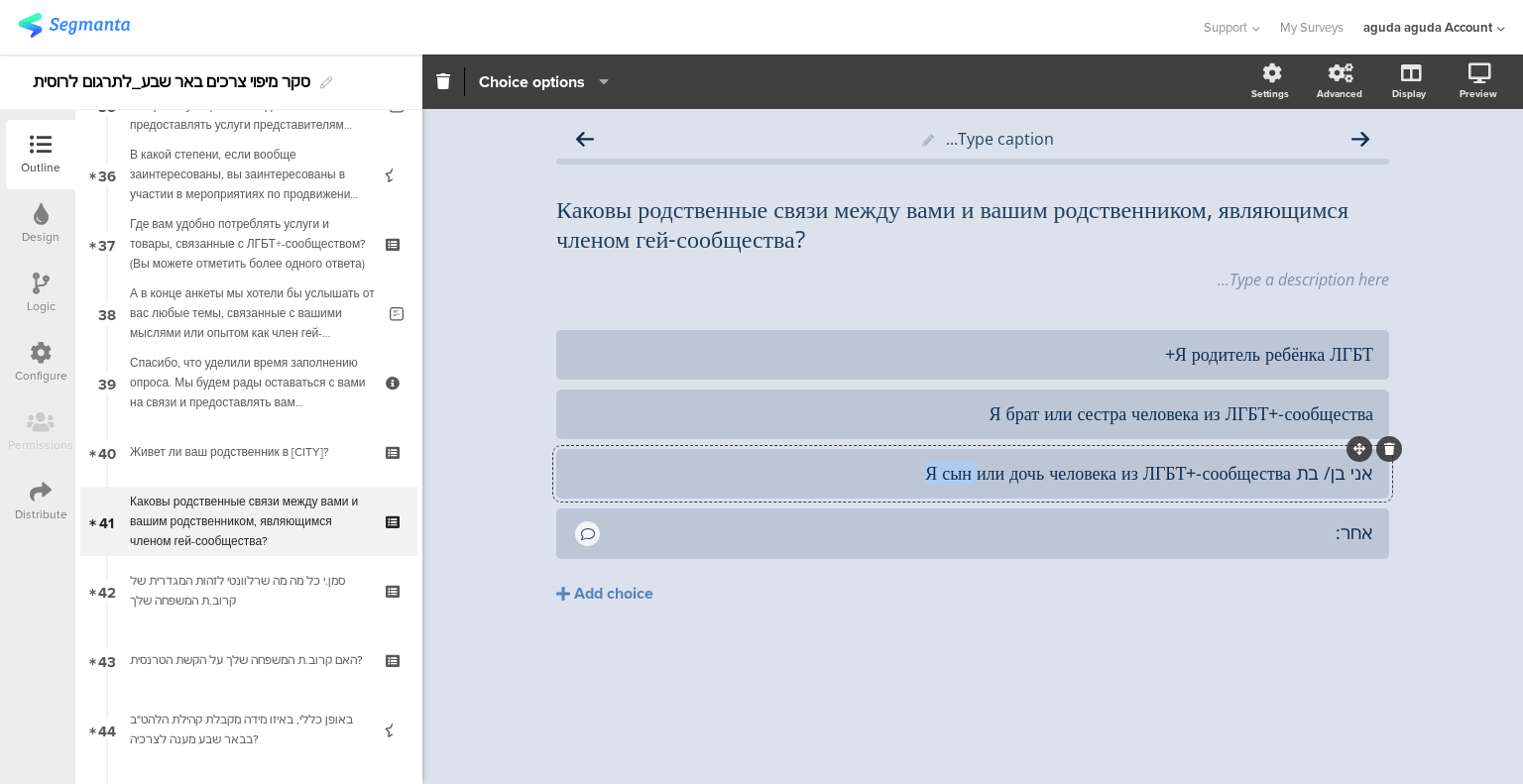 type 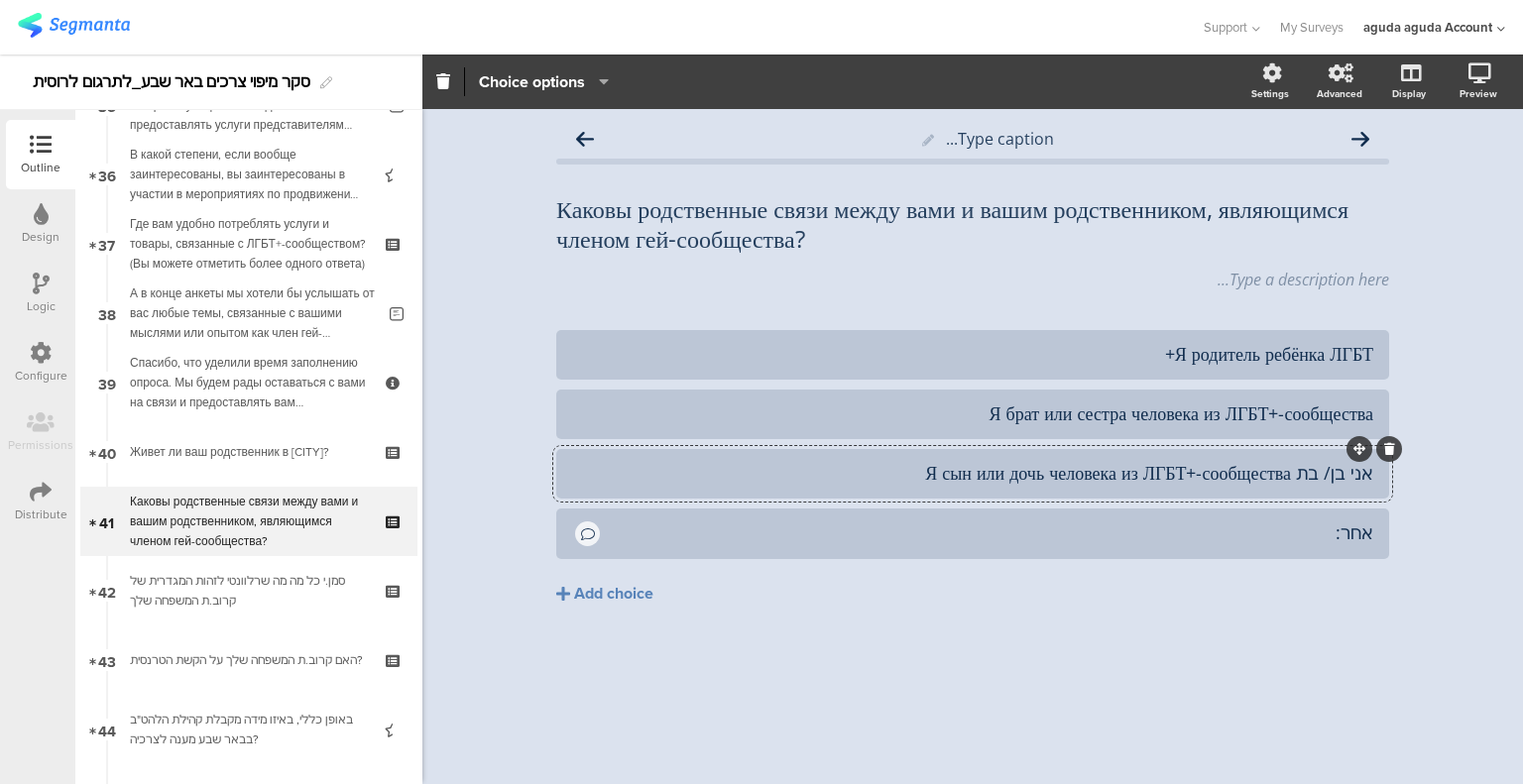 click on "אני בן/ בת Я сын или дочь человека из ЛГБТ+-сообщества" 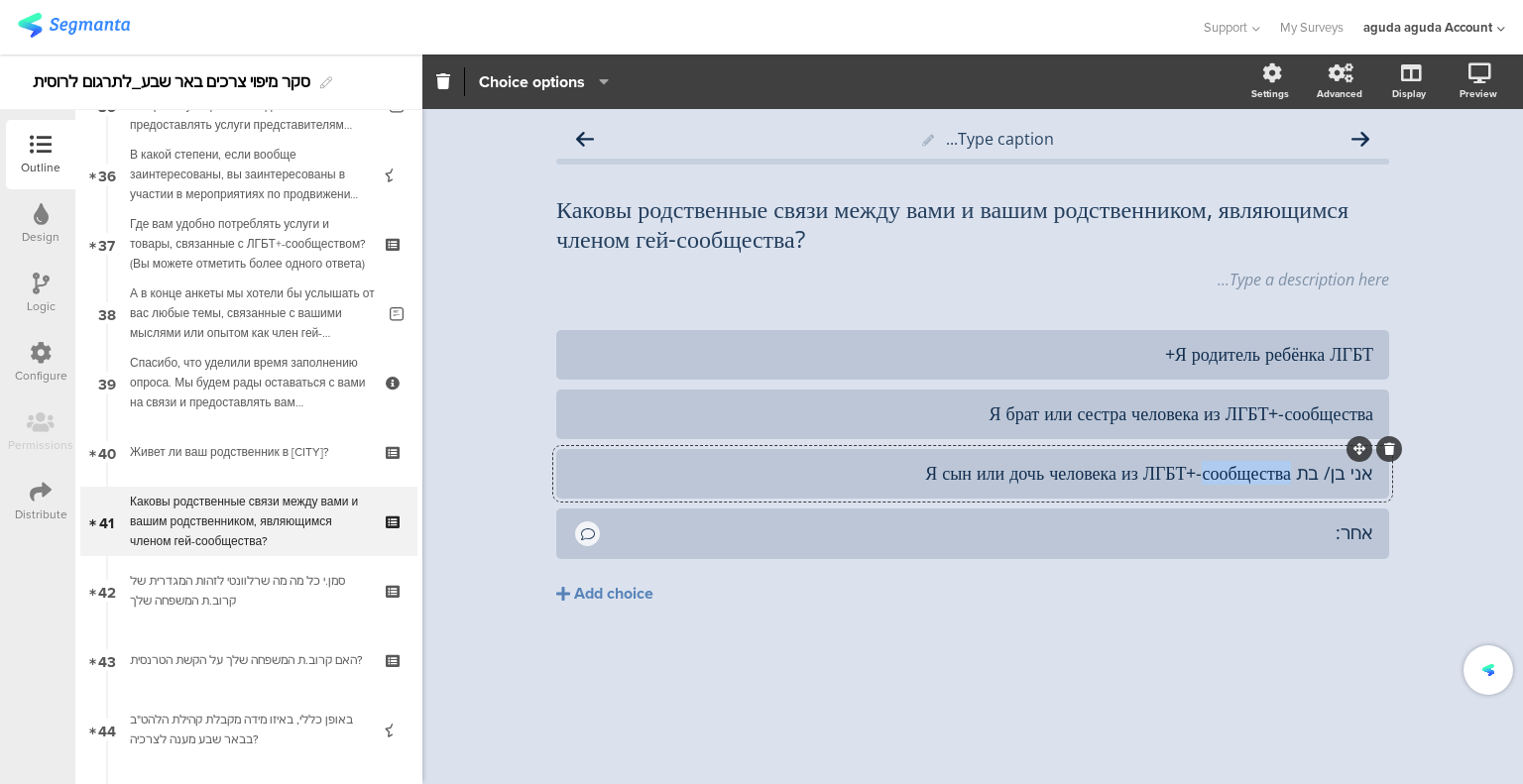 click on "אני בן/ בת Я сын или дочь человека из ЛГБТ+-сообщества" 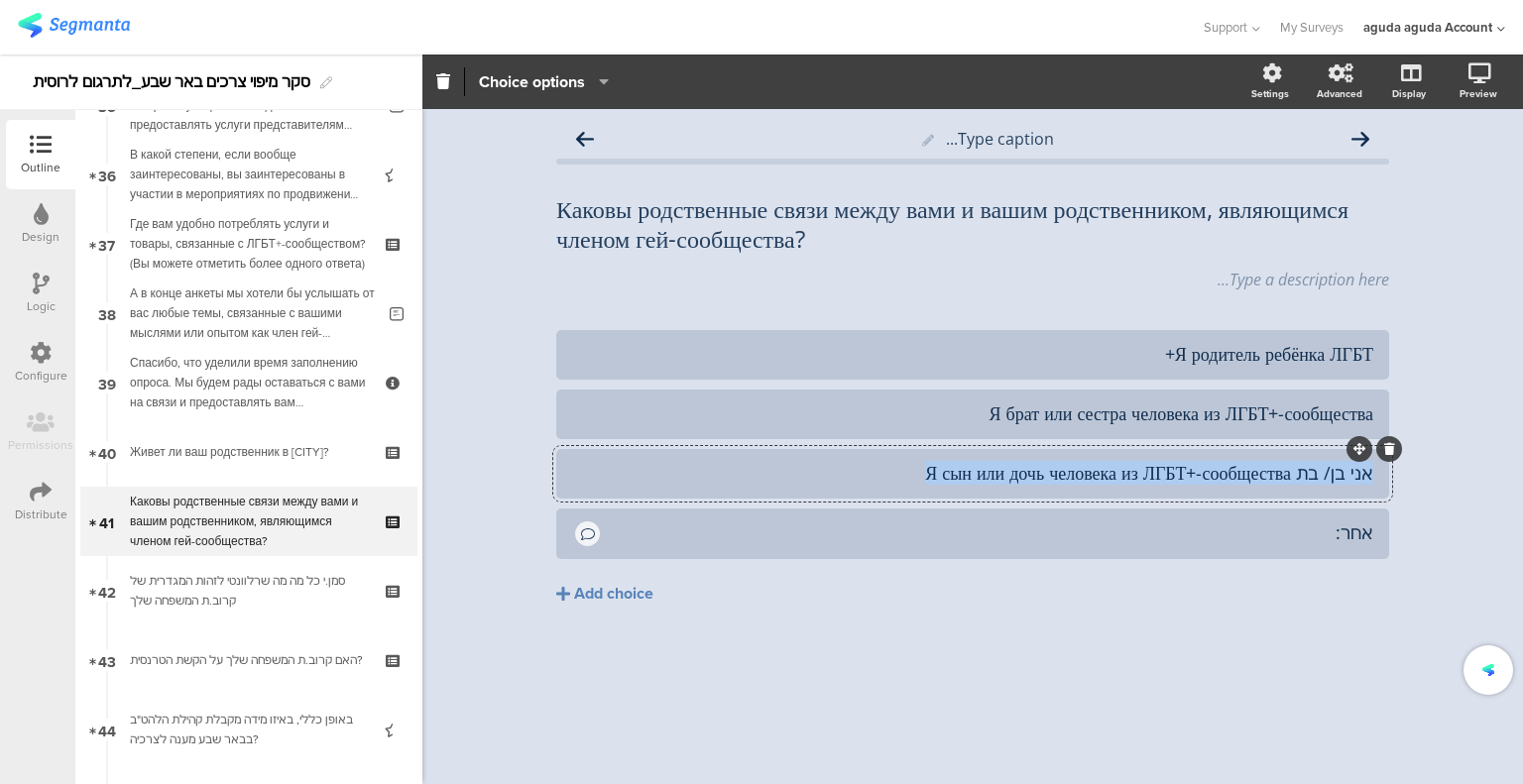 click on "אני בן/ בת Я сын или дочь человека из ЛГБТ+-сообщества" 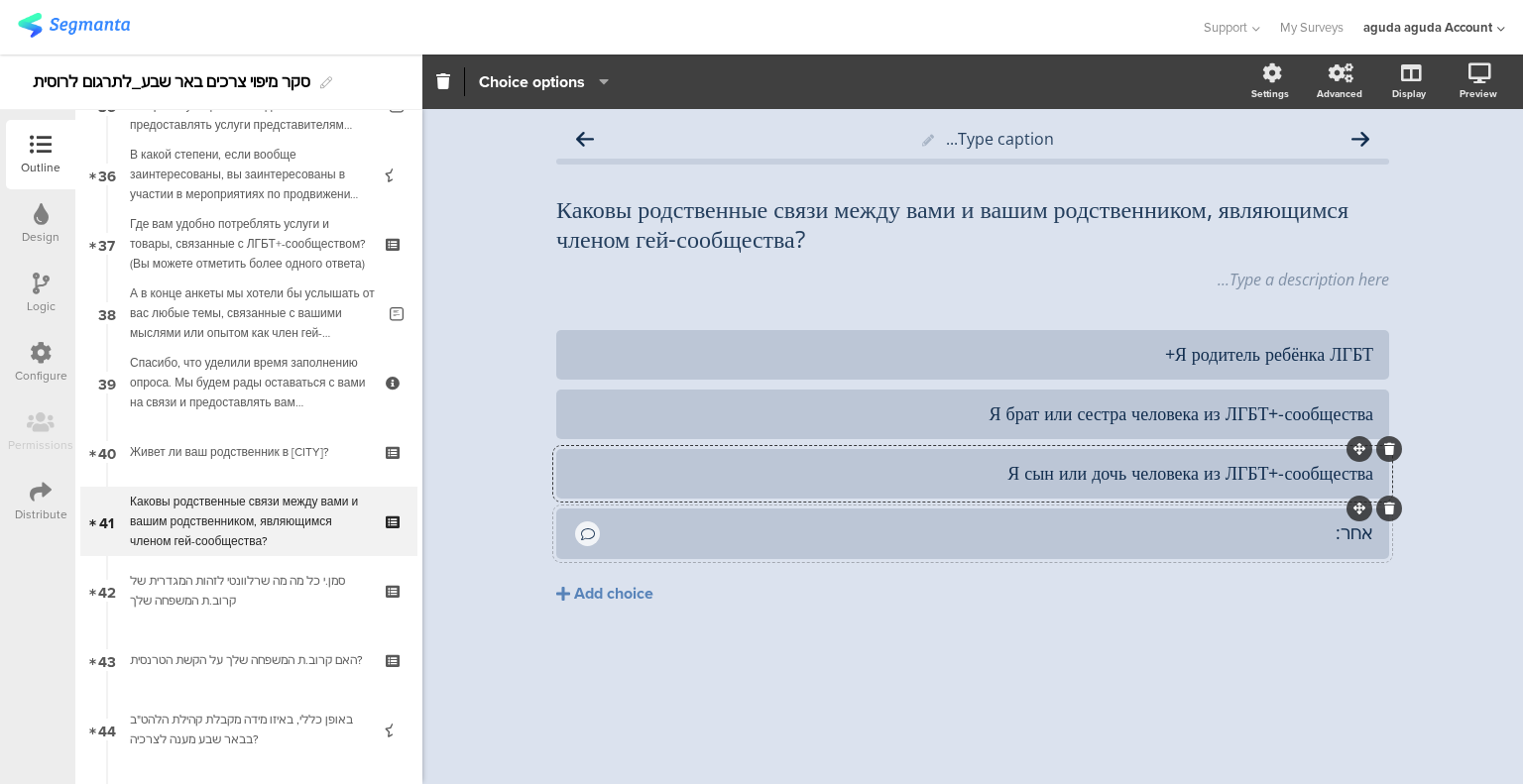 click on "אחר:" 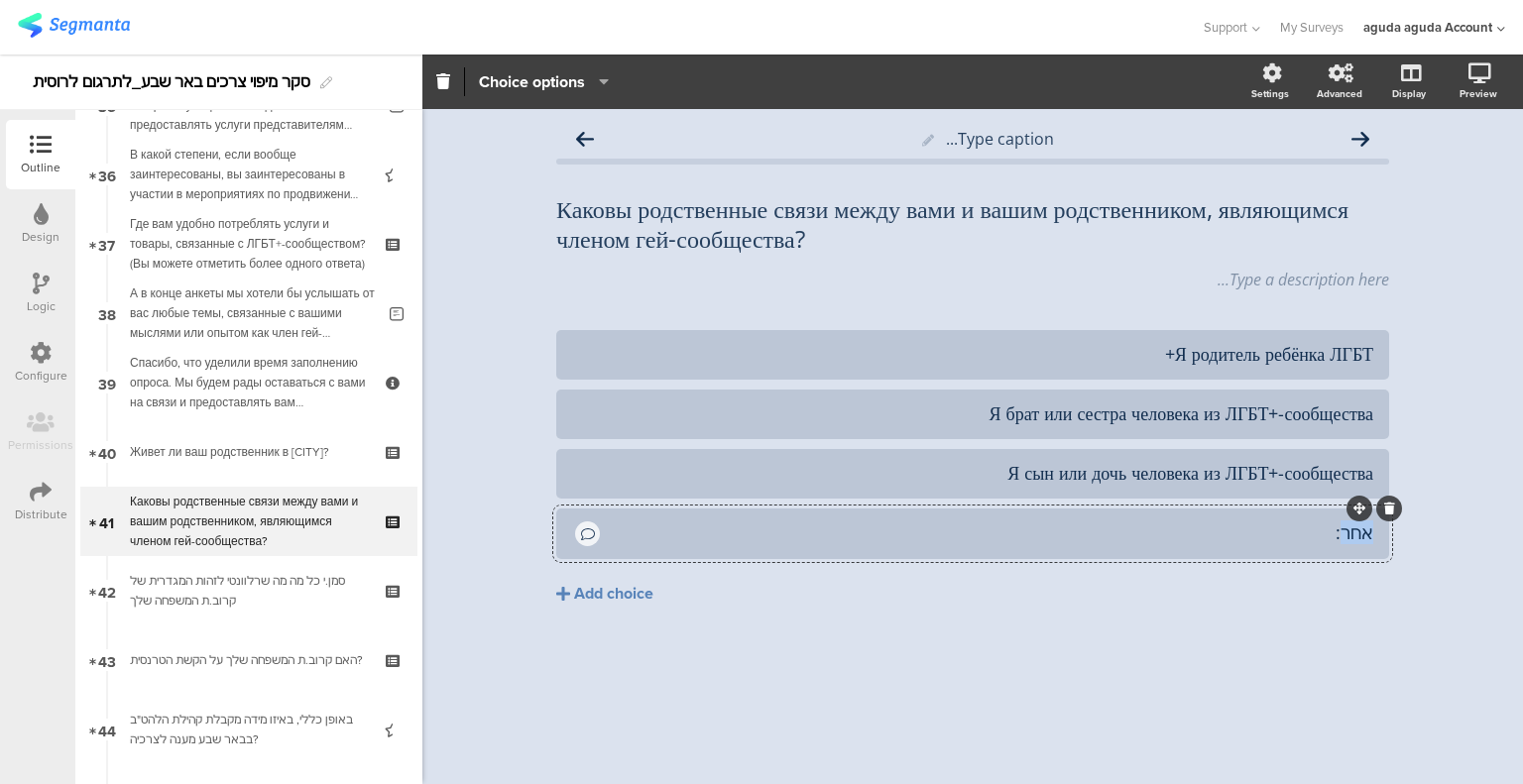 click on "אחר:" 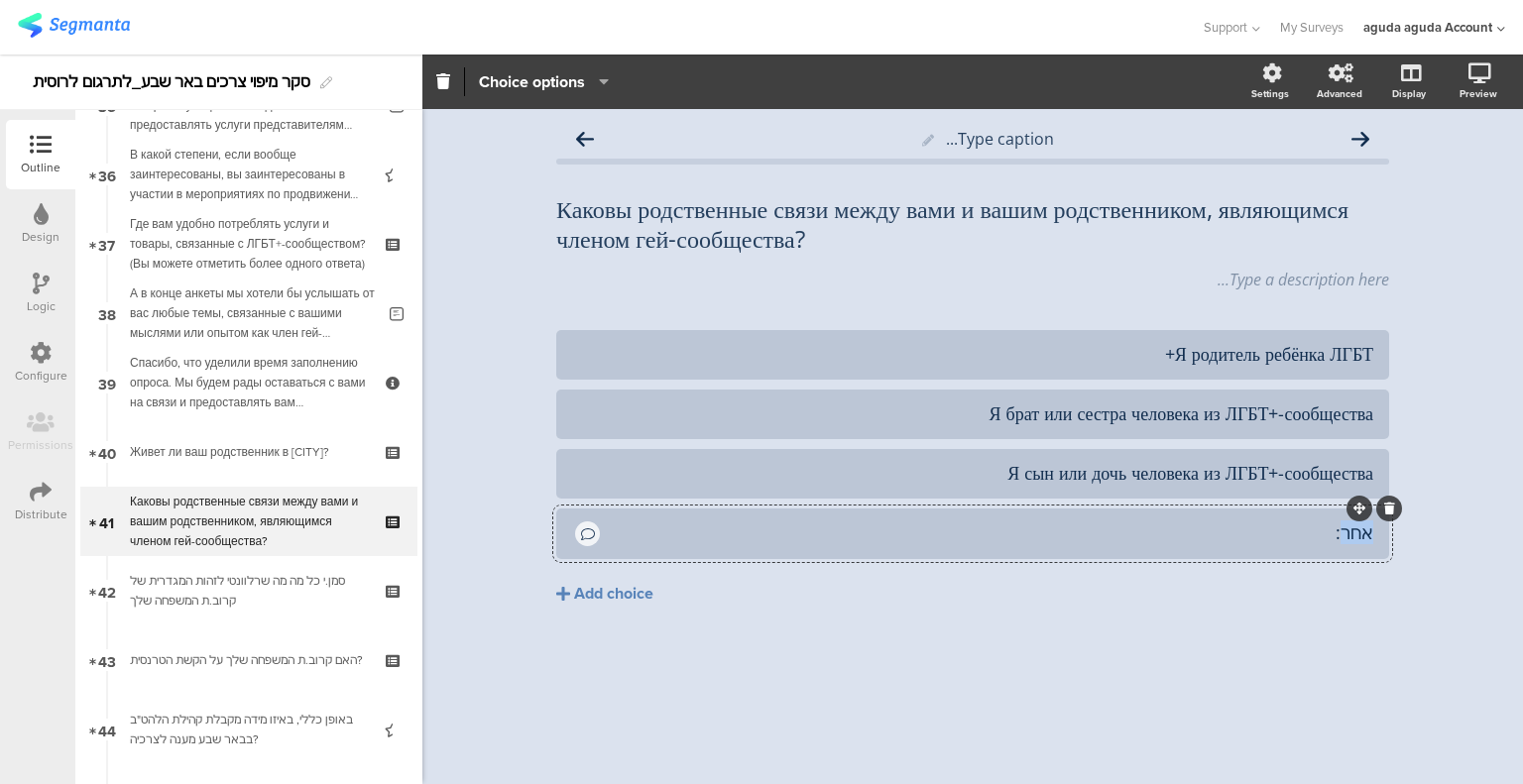 paste 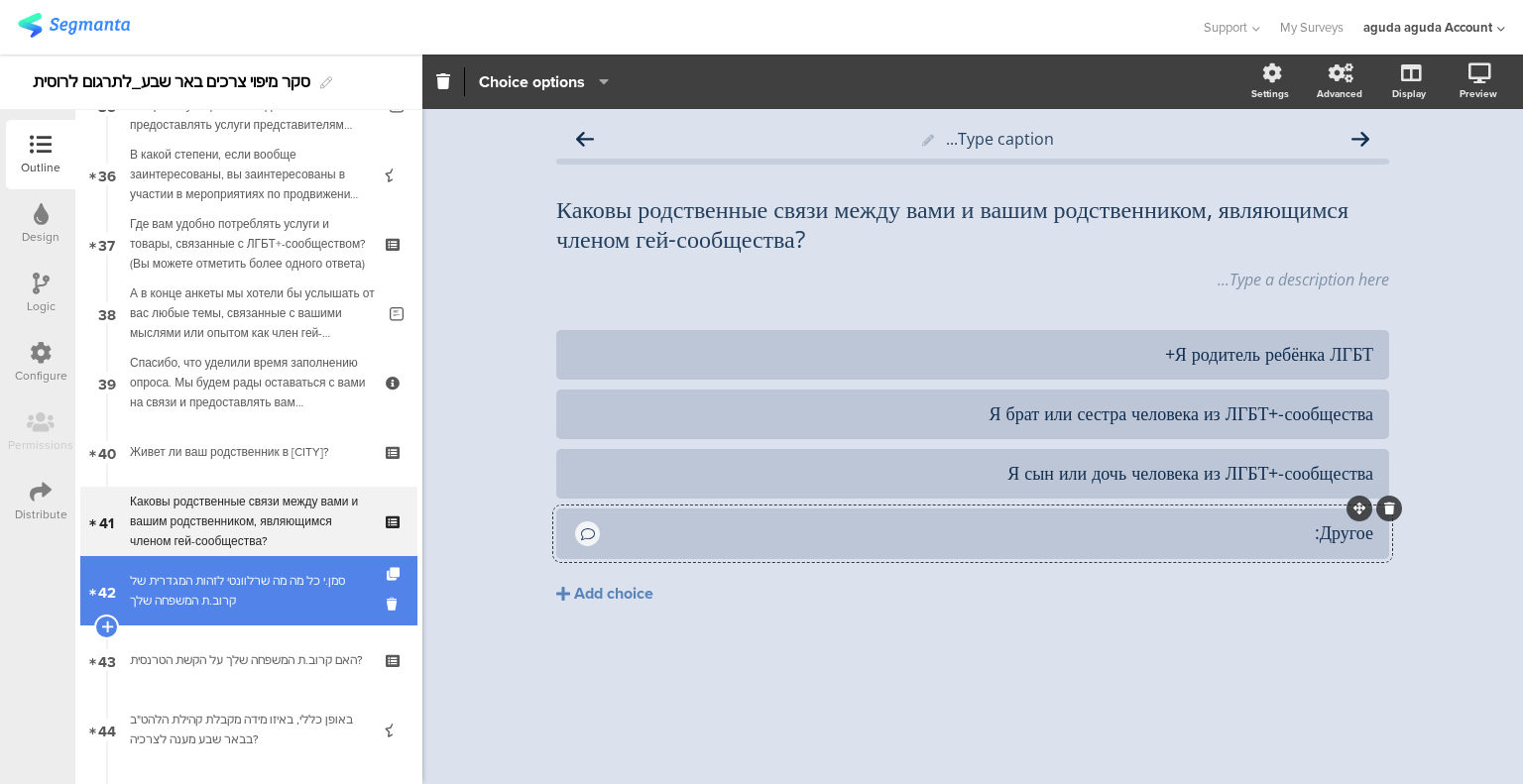 click on "42
סמן.י כל מה מה שרלוונטי לזהות המגדרית של קרוב.ת המשפחה שלך" at bounding box center (249, 591) 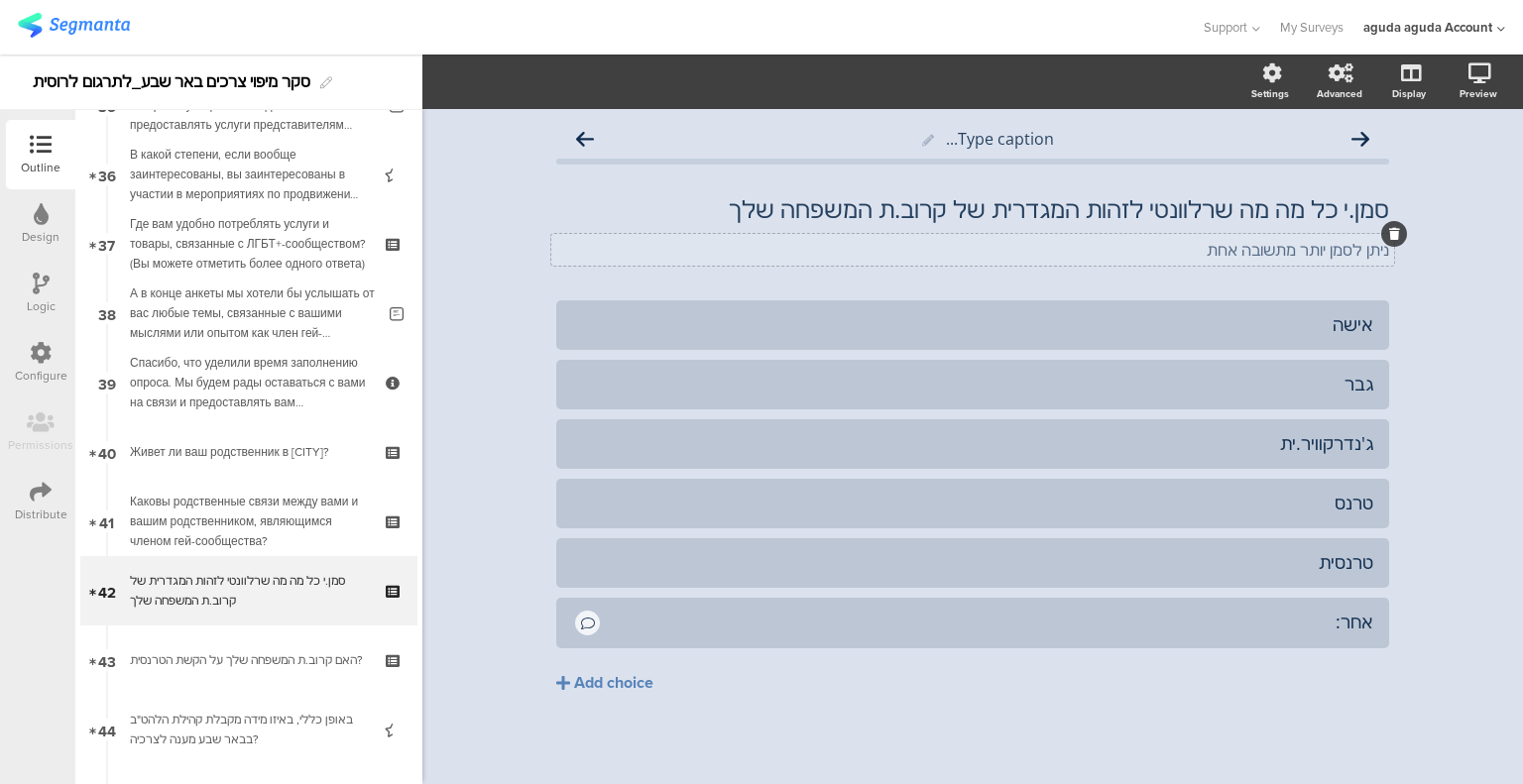 click on "ניתן לסמן יותר מתשובה אחת" 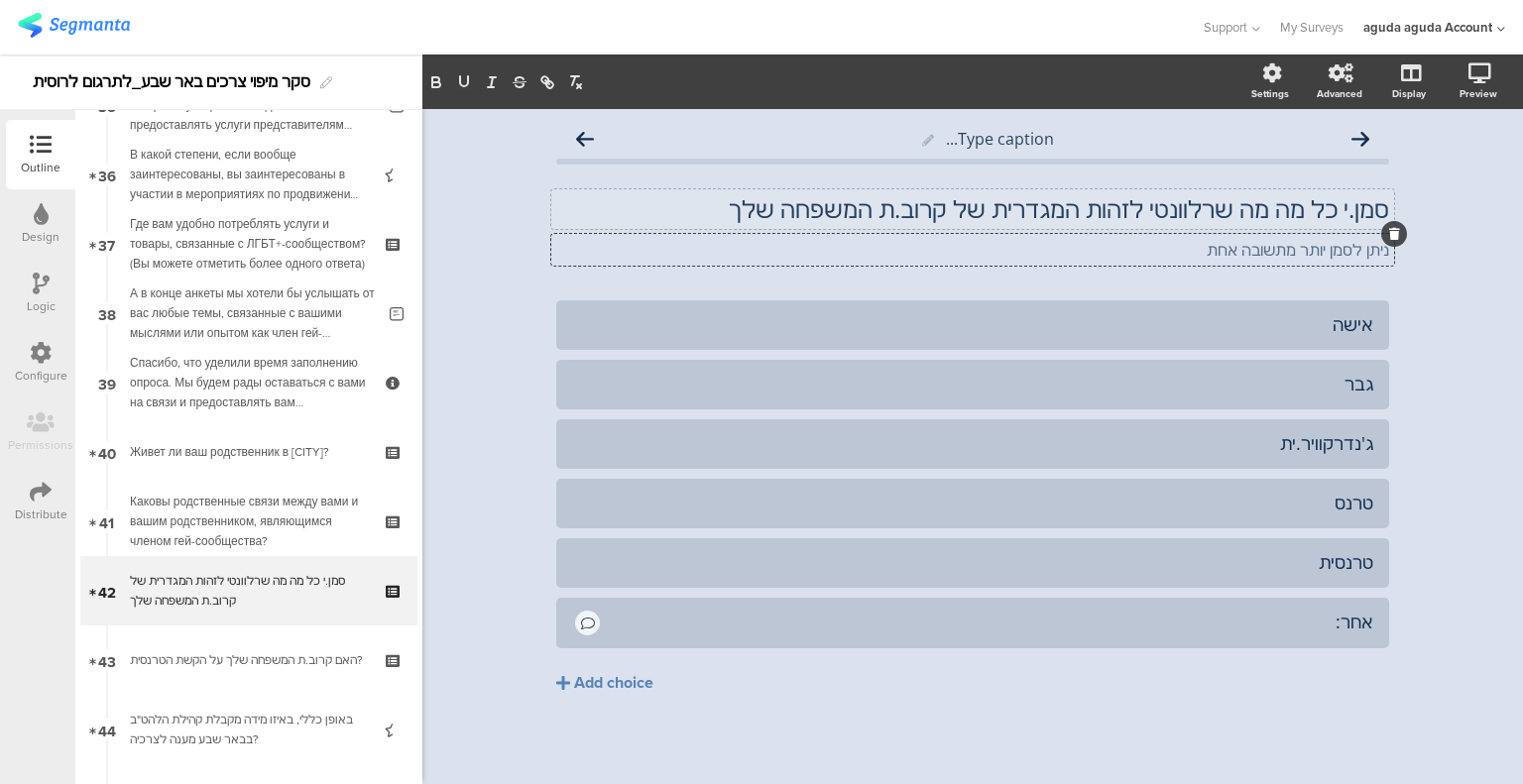 click on "סמן.י כל מה מה שרלוונטי לזהות המגדרית של קרוב.ת המשפחה שלך" 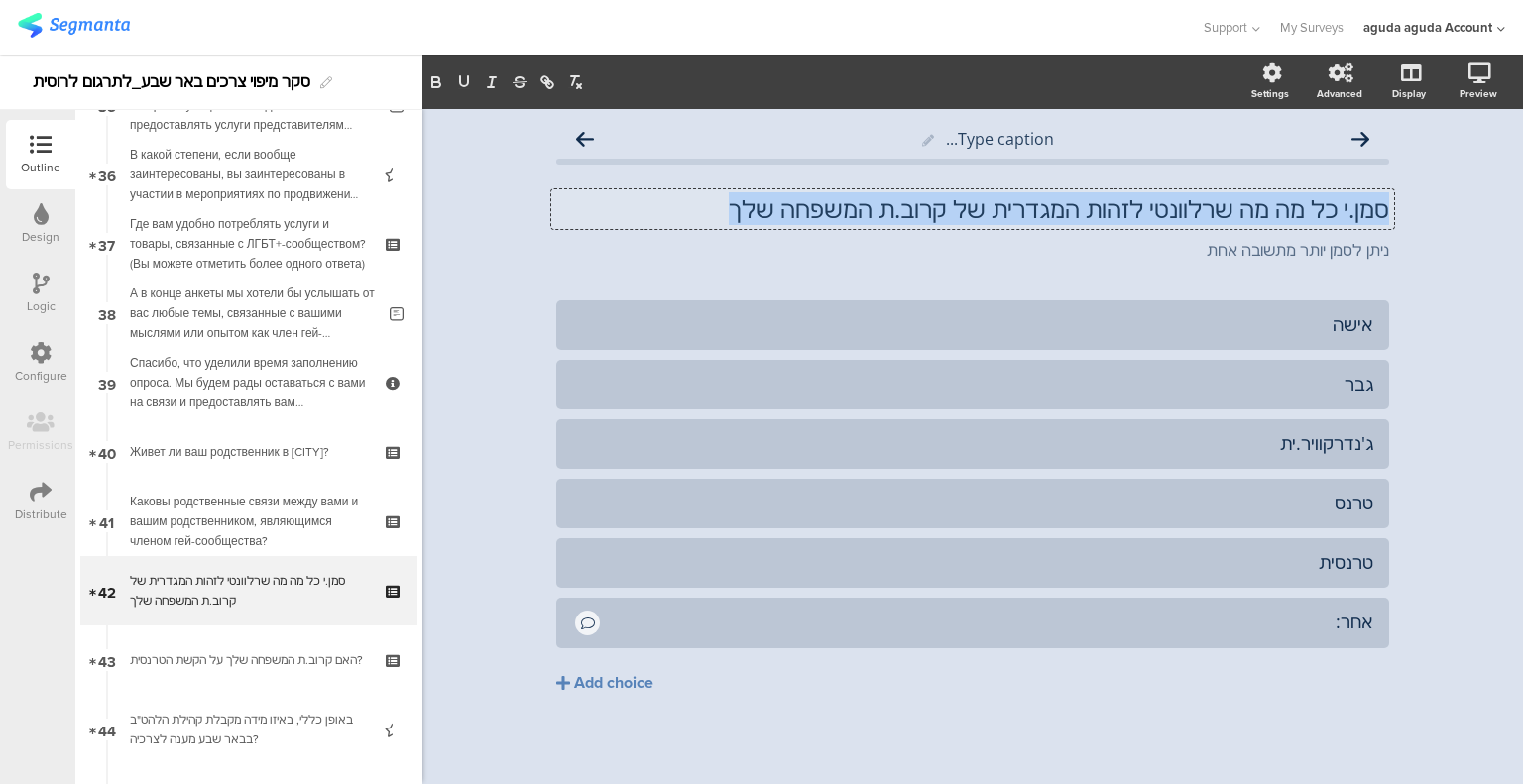 click on "סמן.י כל מה מה שרלוונטי לזהות המגדרית של קרוב.ת המשפחה שלך" 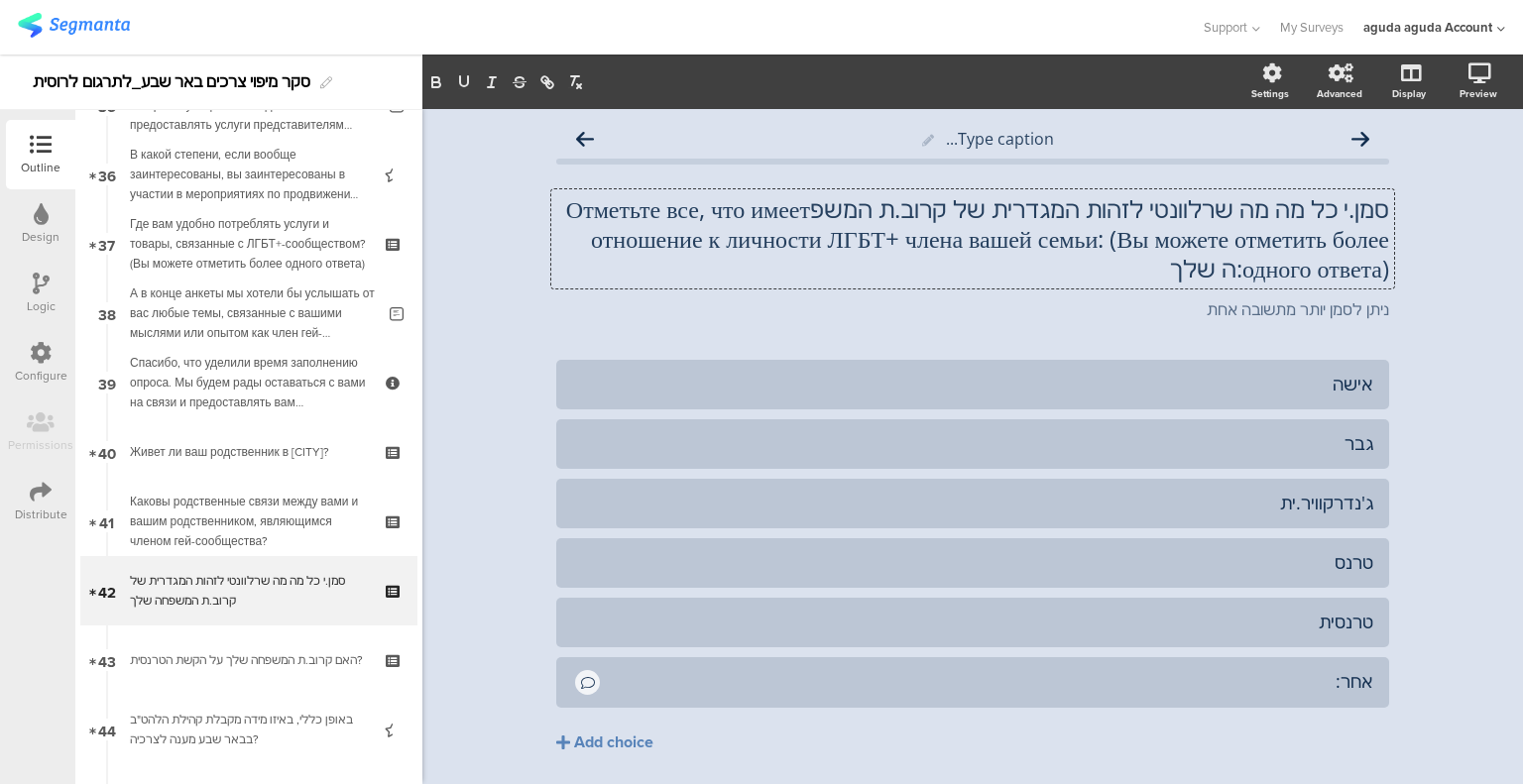 scroll, scrollTop: 0, scrollLeft: 0, axis: both 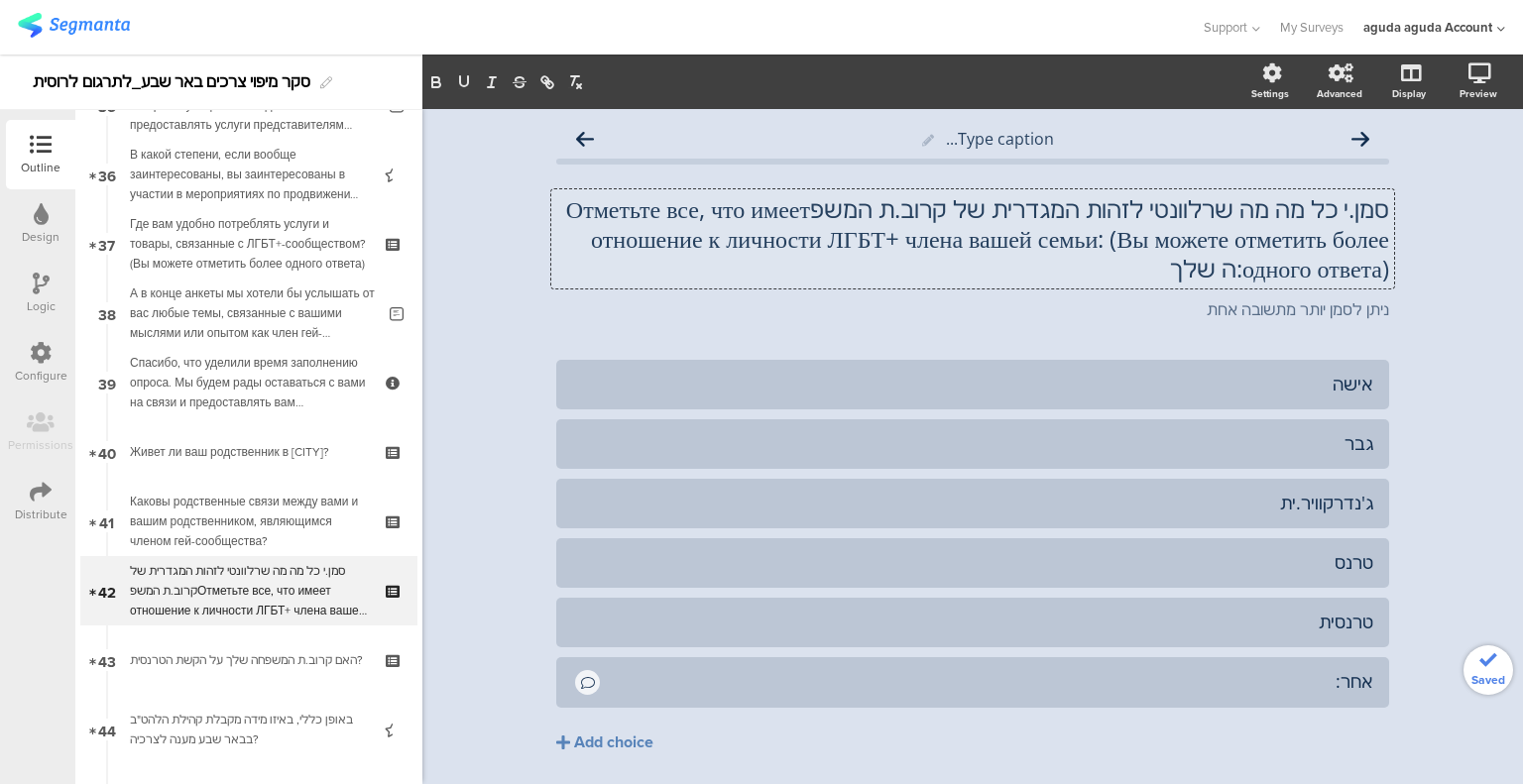 click on "סמן.י כל מה מה שרלוונטי לזהות המגדרית של קרוב.ת המשפОтметьте все, что имеет отношение к личности ЛГБТ+ члена вашей семьи: (Вы можете отметить более одного ответа):ה שלך" 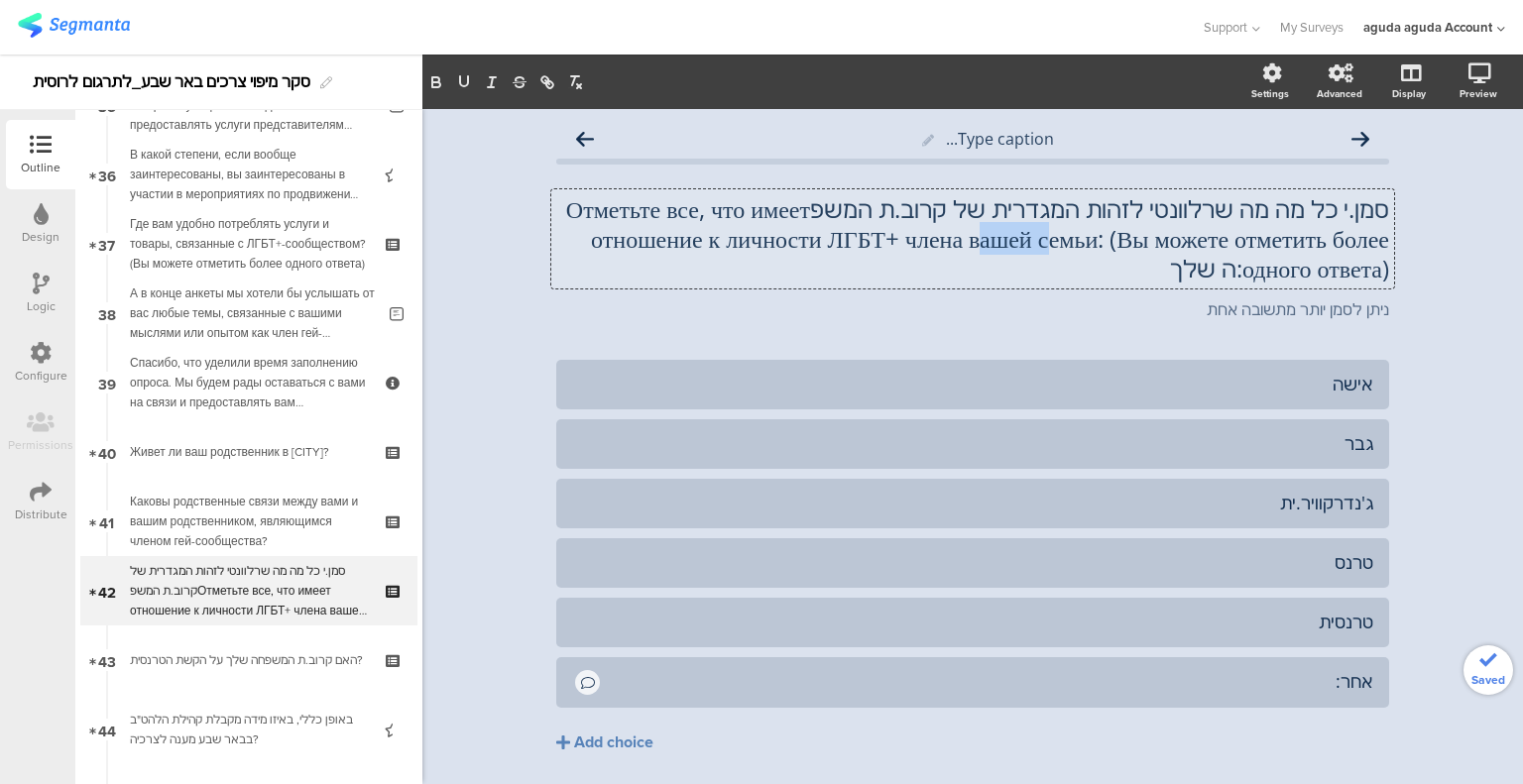click on "סמן.י כל מה מה שרלוונטי לזהות המגדרית של קרוב.ת המשפОтметьте все, что имеет отношение к личности ЛГБТ+ члена вашей семьи: (Вы можете отметить более одного ответа):ה שלך" 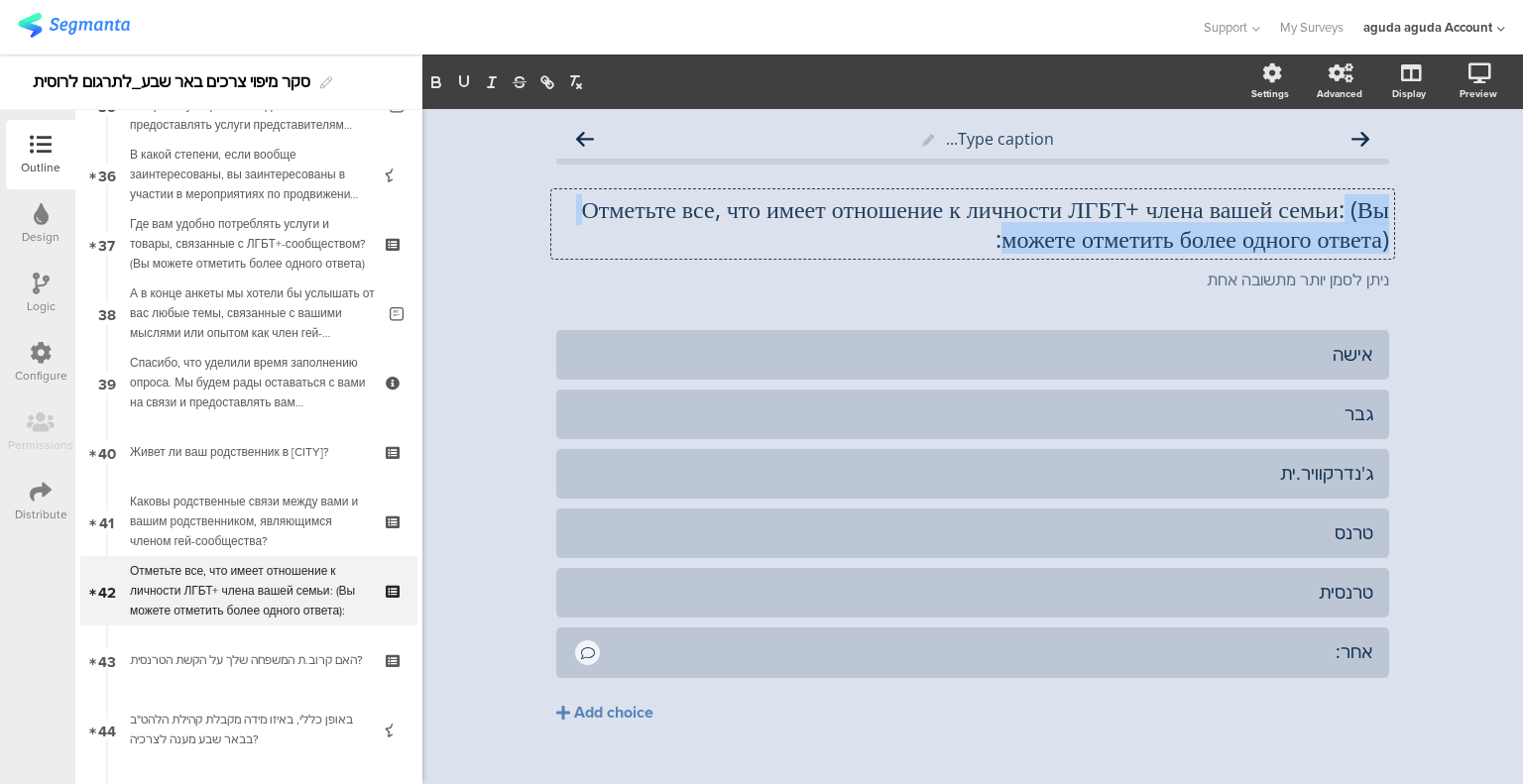 drag, startPoint x: 876, startPoint y: 237, endPoint x: 1408, endPoint y: 233, distance: 532.015 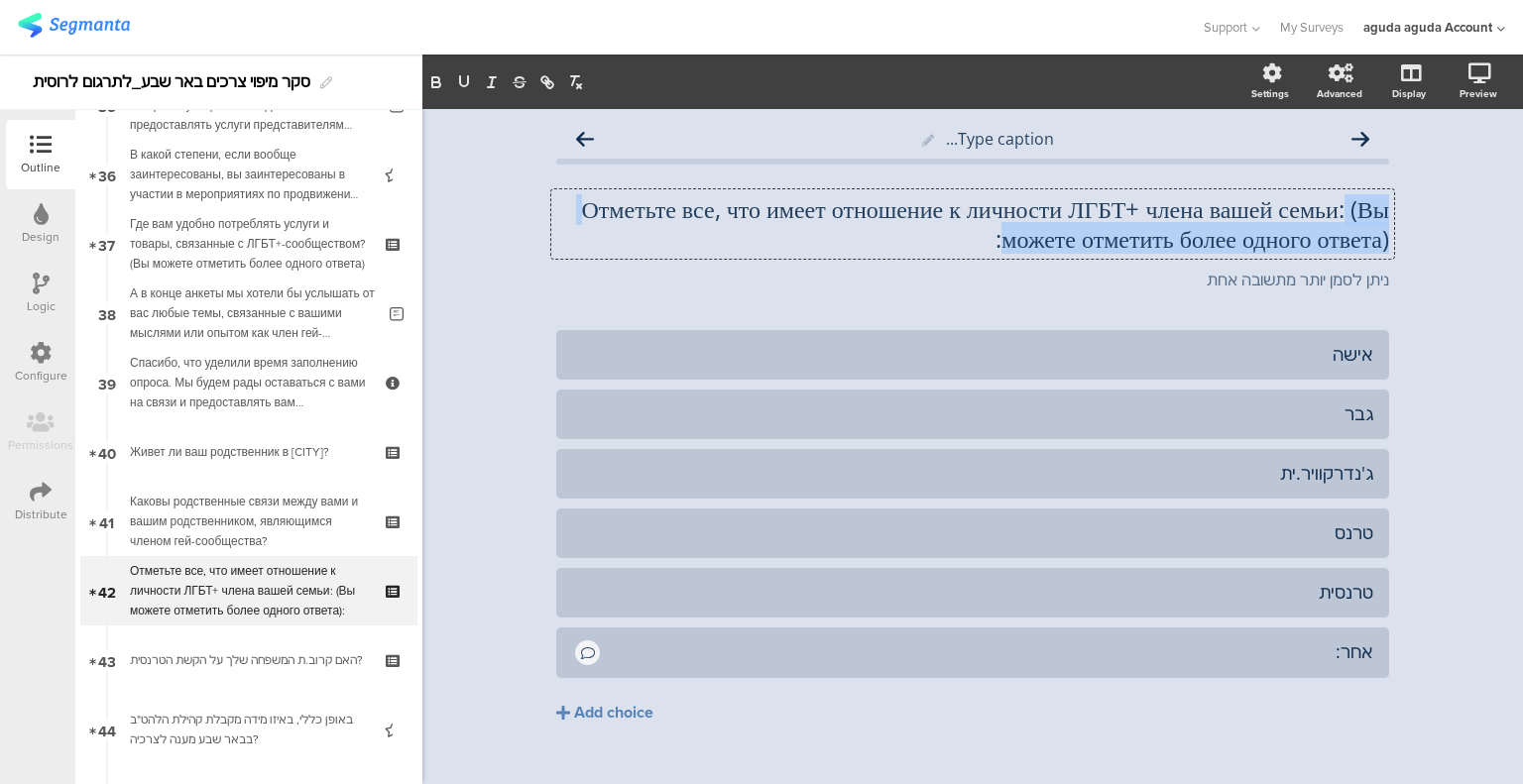 click on "Type caption...
Отметьте все, что имеет отношение к личности ЛГБТ+ члена вашей семьи: (Вы можете отметить более одного ответа):
Отметьте все, что имеет отношение к личности ЛГБТ+ члена вашей семьи: (Вы можете отметить более одного ответа):
ניתן לסמן יותר מתשובה אחת
ניתן לסמן יותר מתשובה אחת" 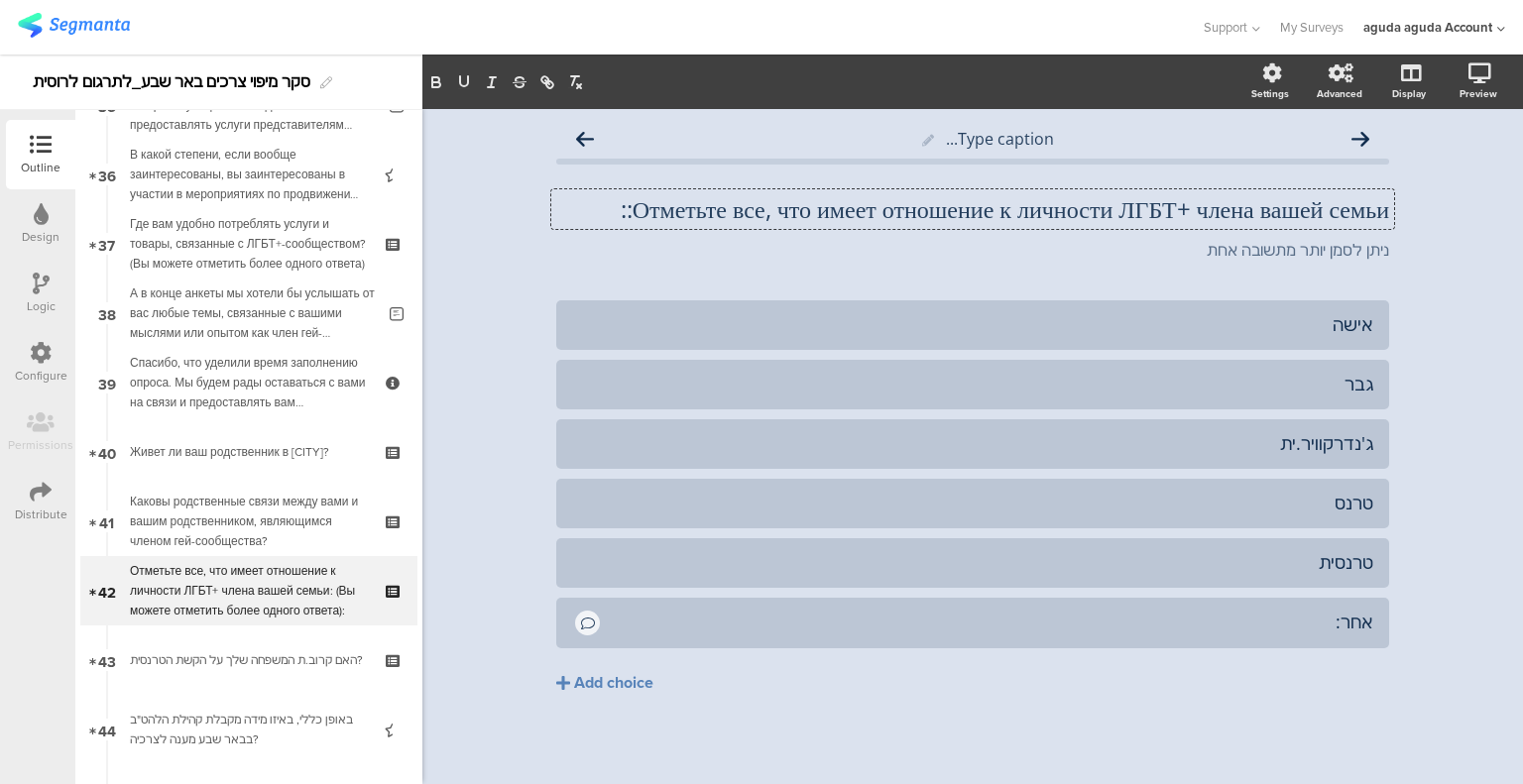 type 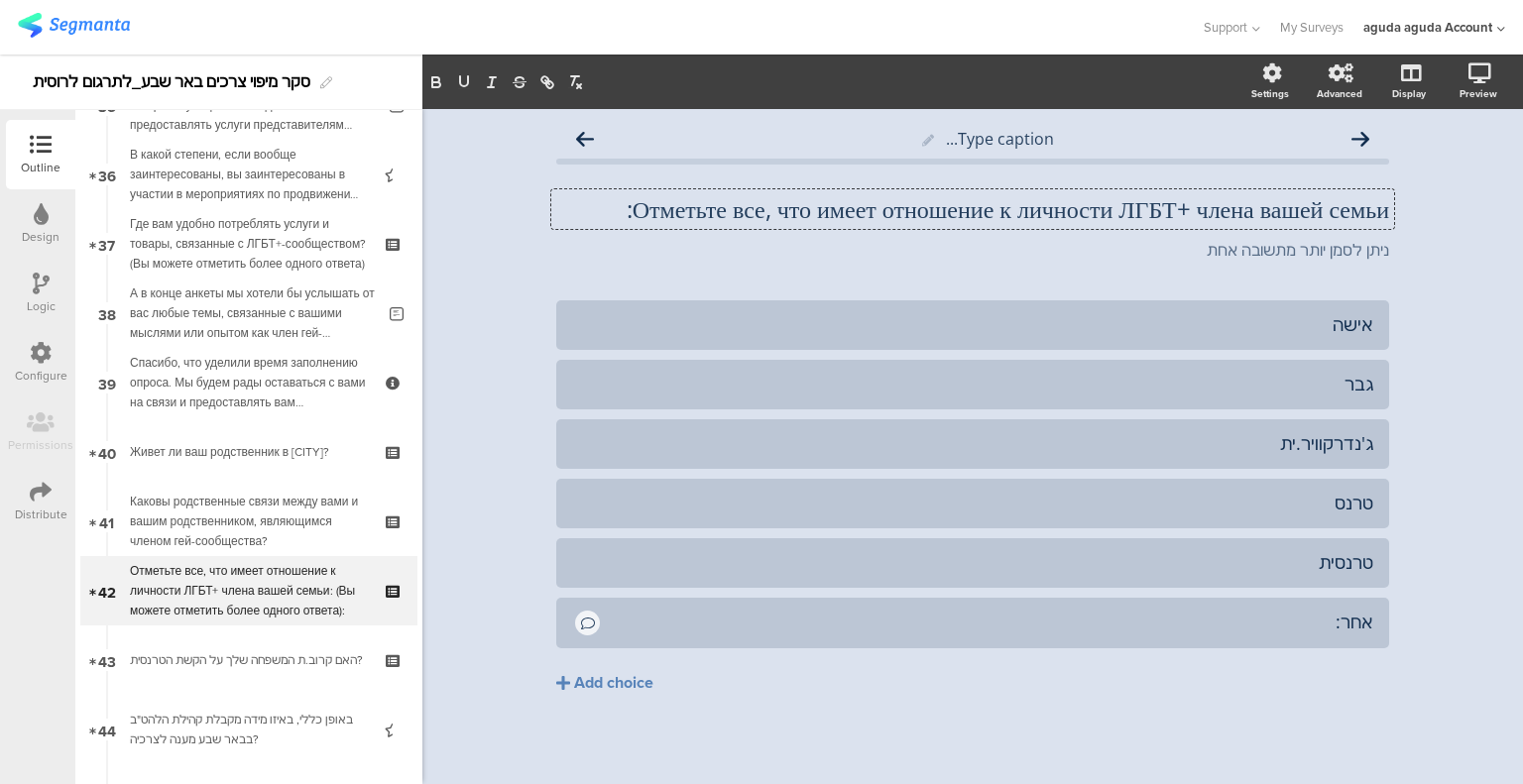 scroll, scrollTop: 1, scrollLeft: 0, axis: vertical 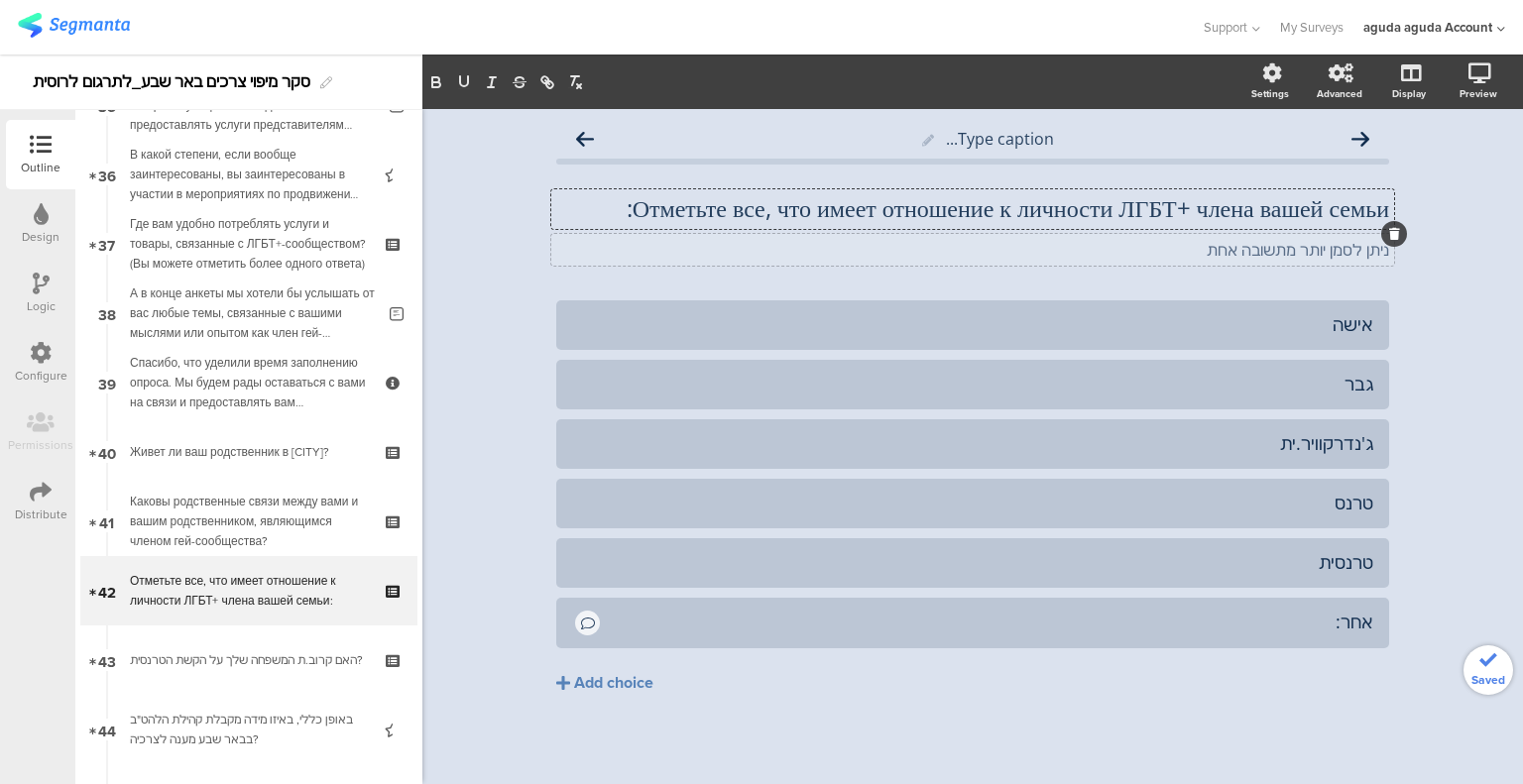 click on "ניתן לסמן יותר מתשובה אחת
ניתן לסמן יותר מתשובה אחת" 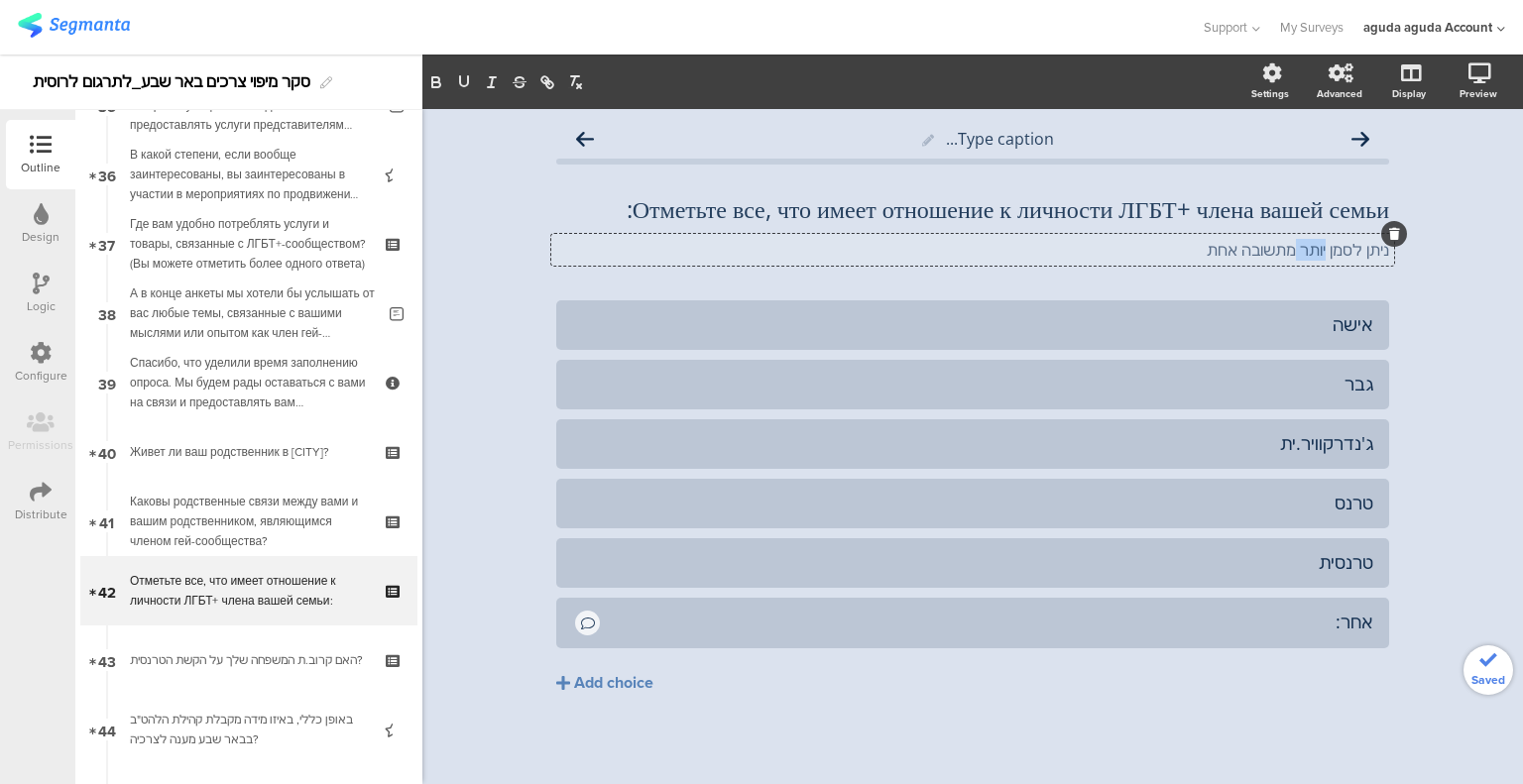 click on "ניתן לסמן יותר מתשובה אחת" 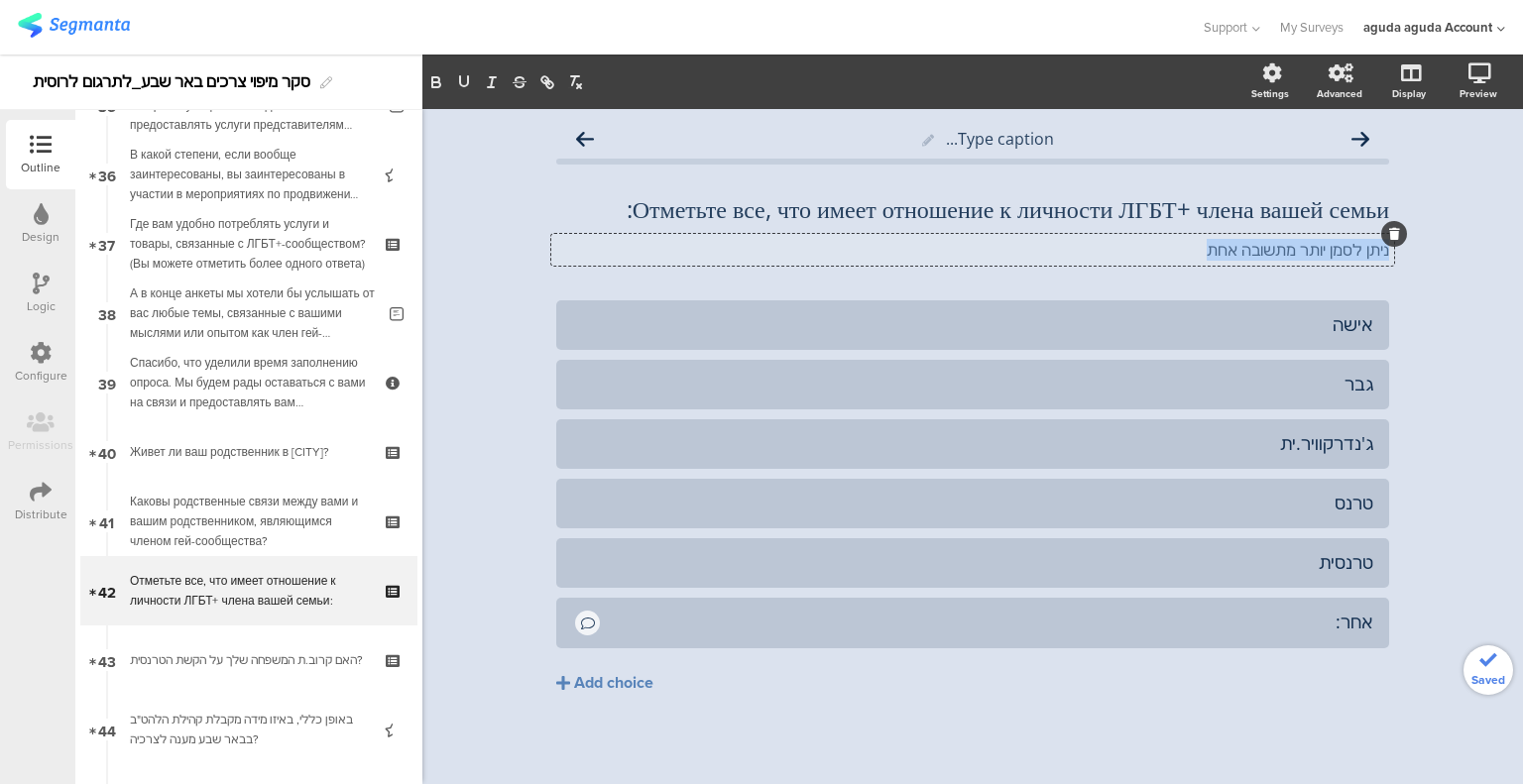 click on "ניתן לסמן יותר מתשובה אחת" 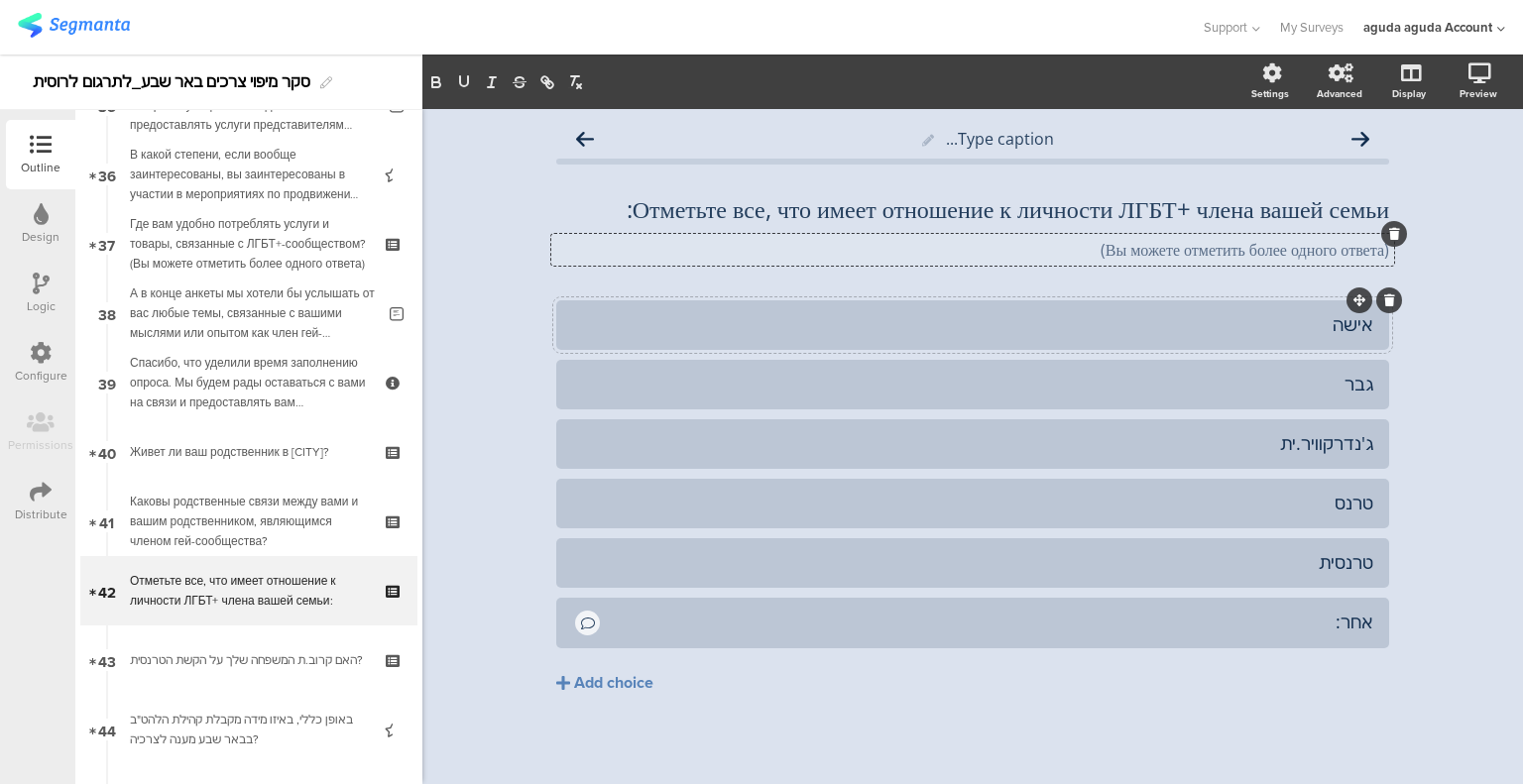 click on "אישה" 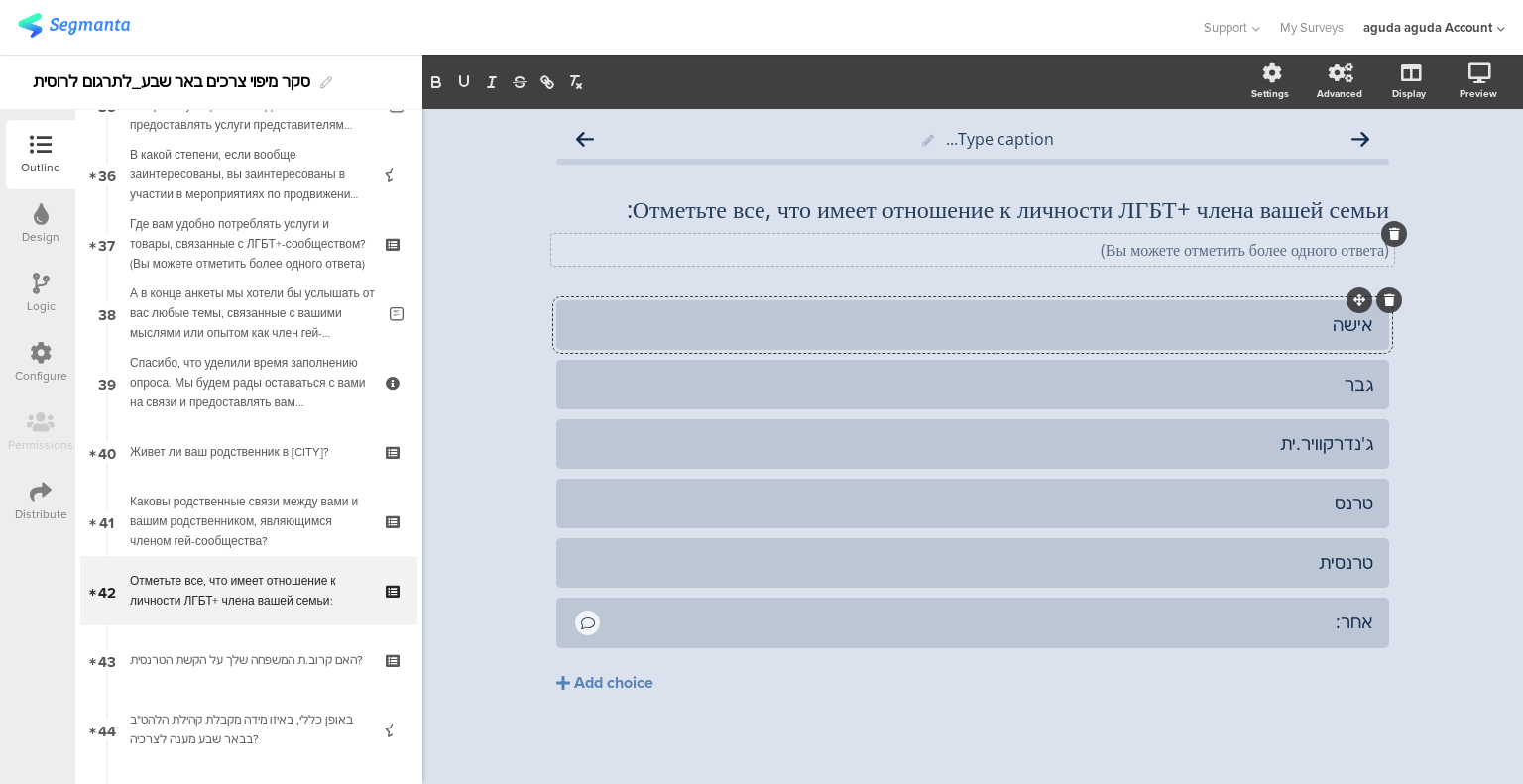 click on "אישה" 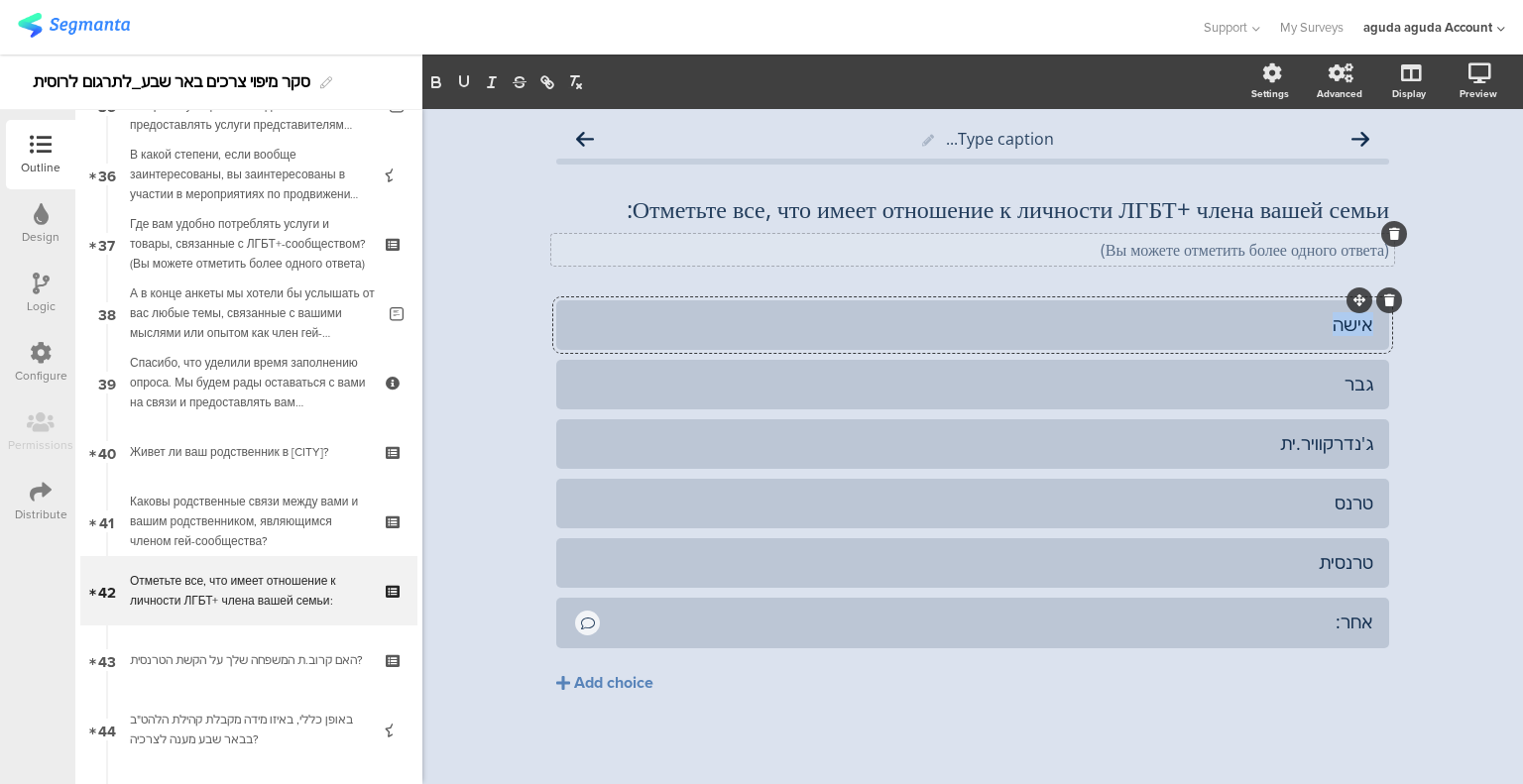 click on "אישה" 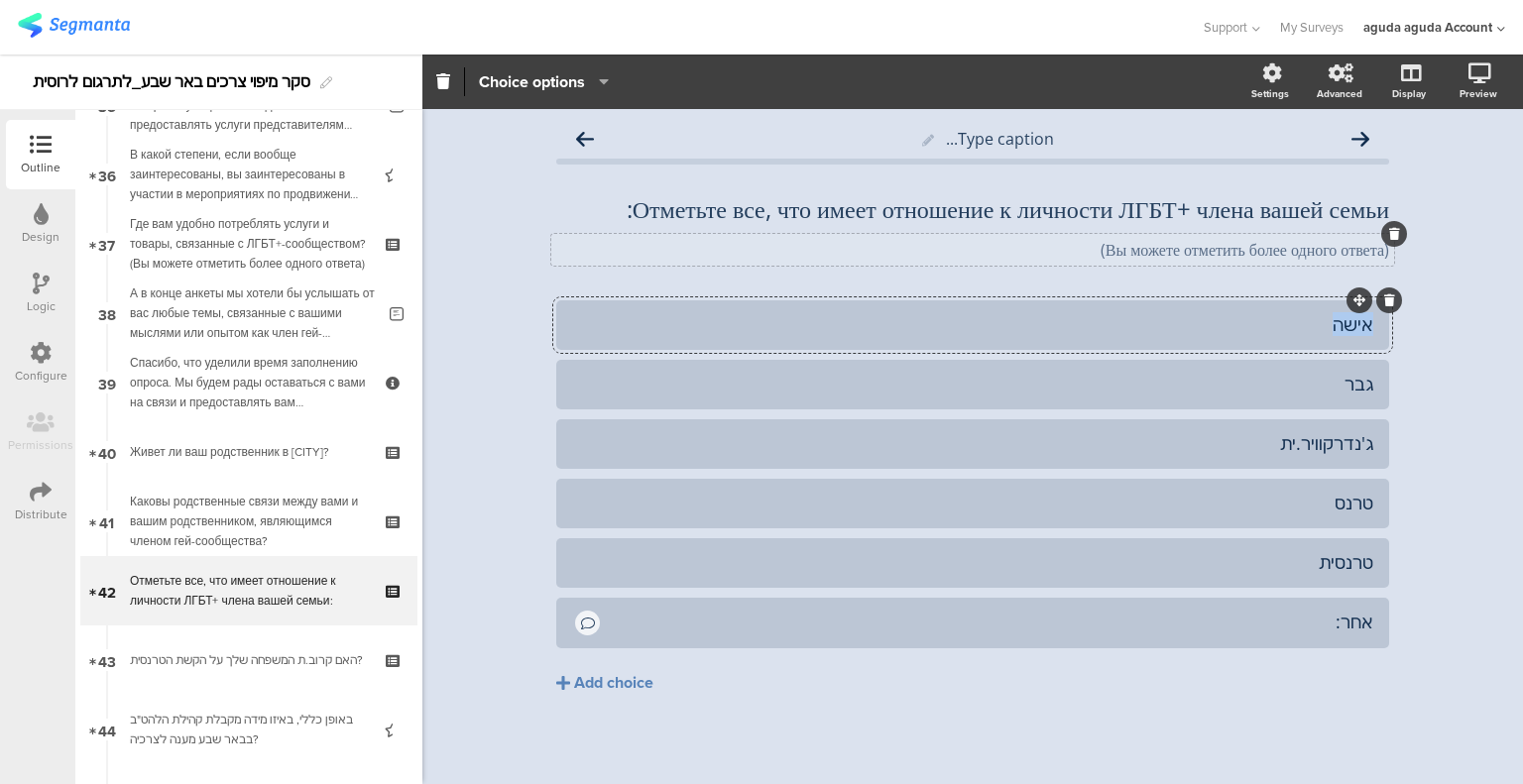 paste 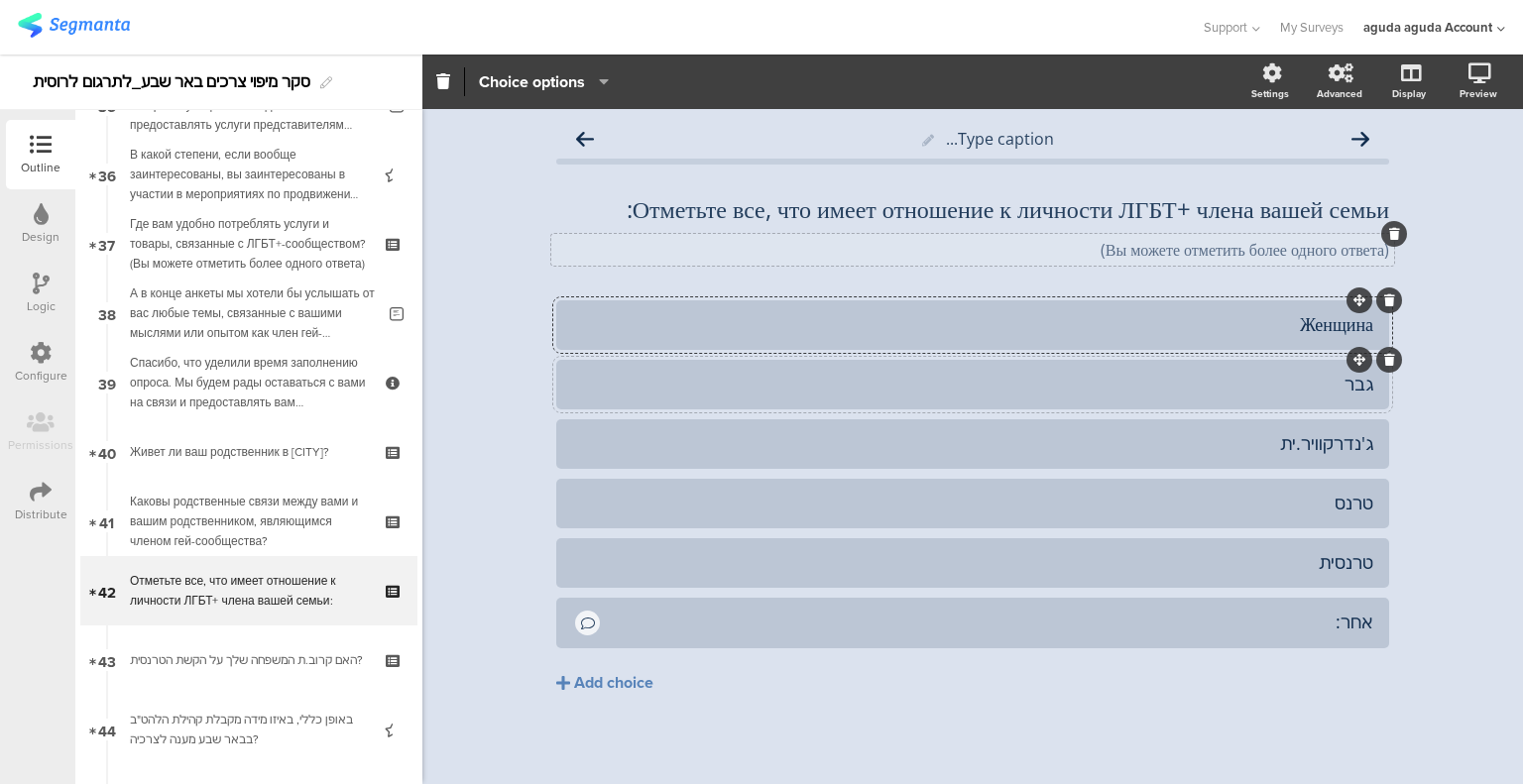 click on "גבר" 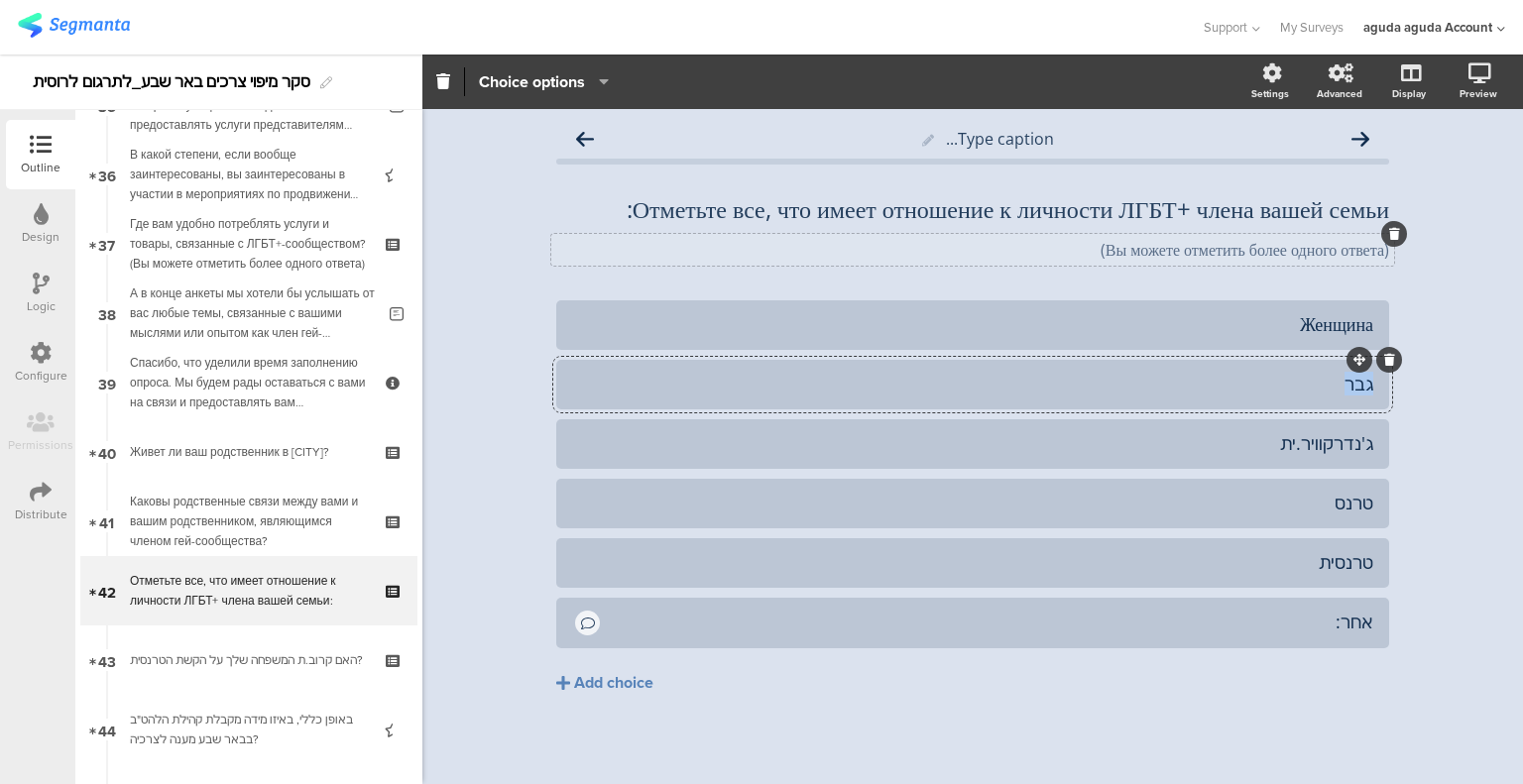 click on "גבר" 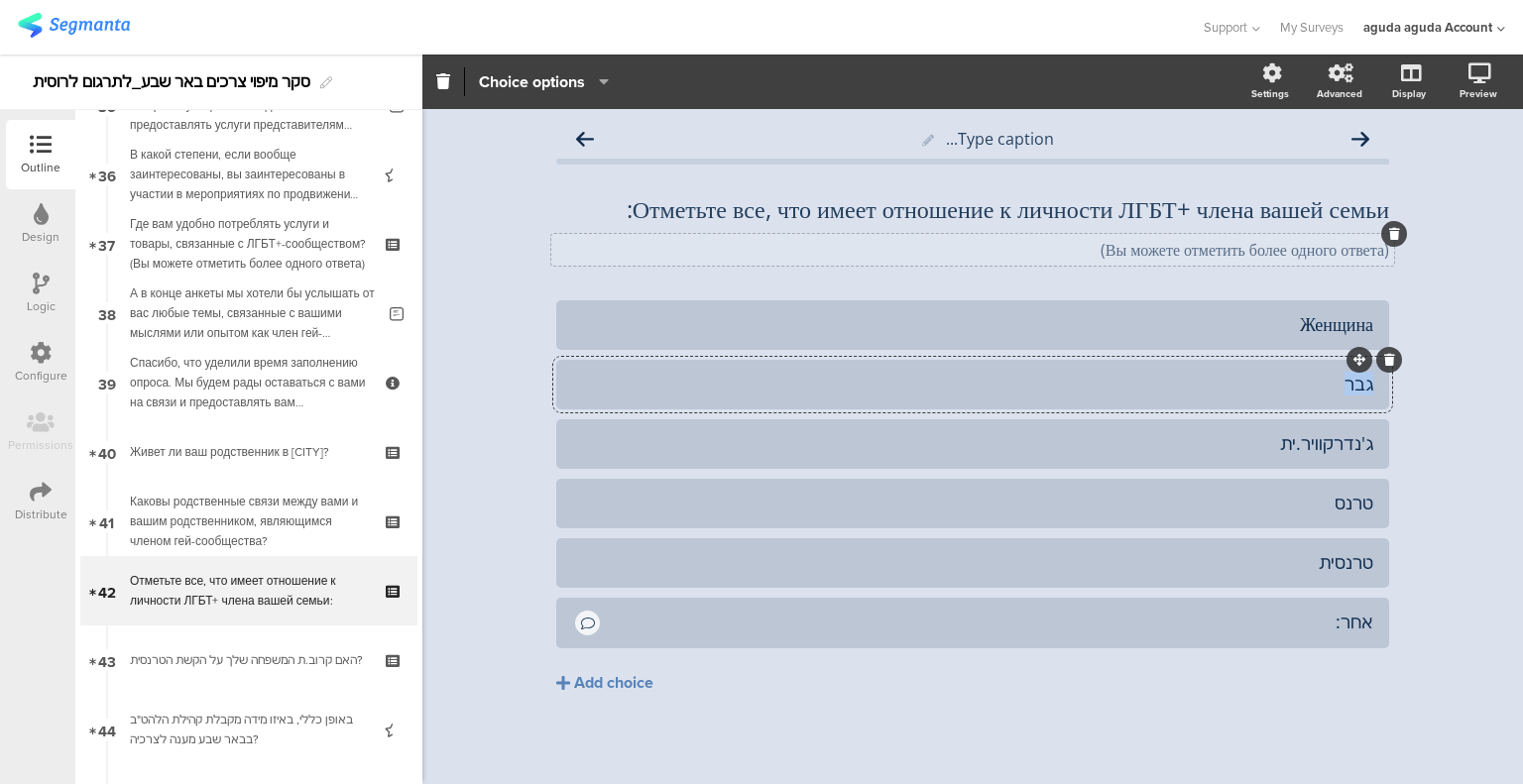 paste 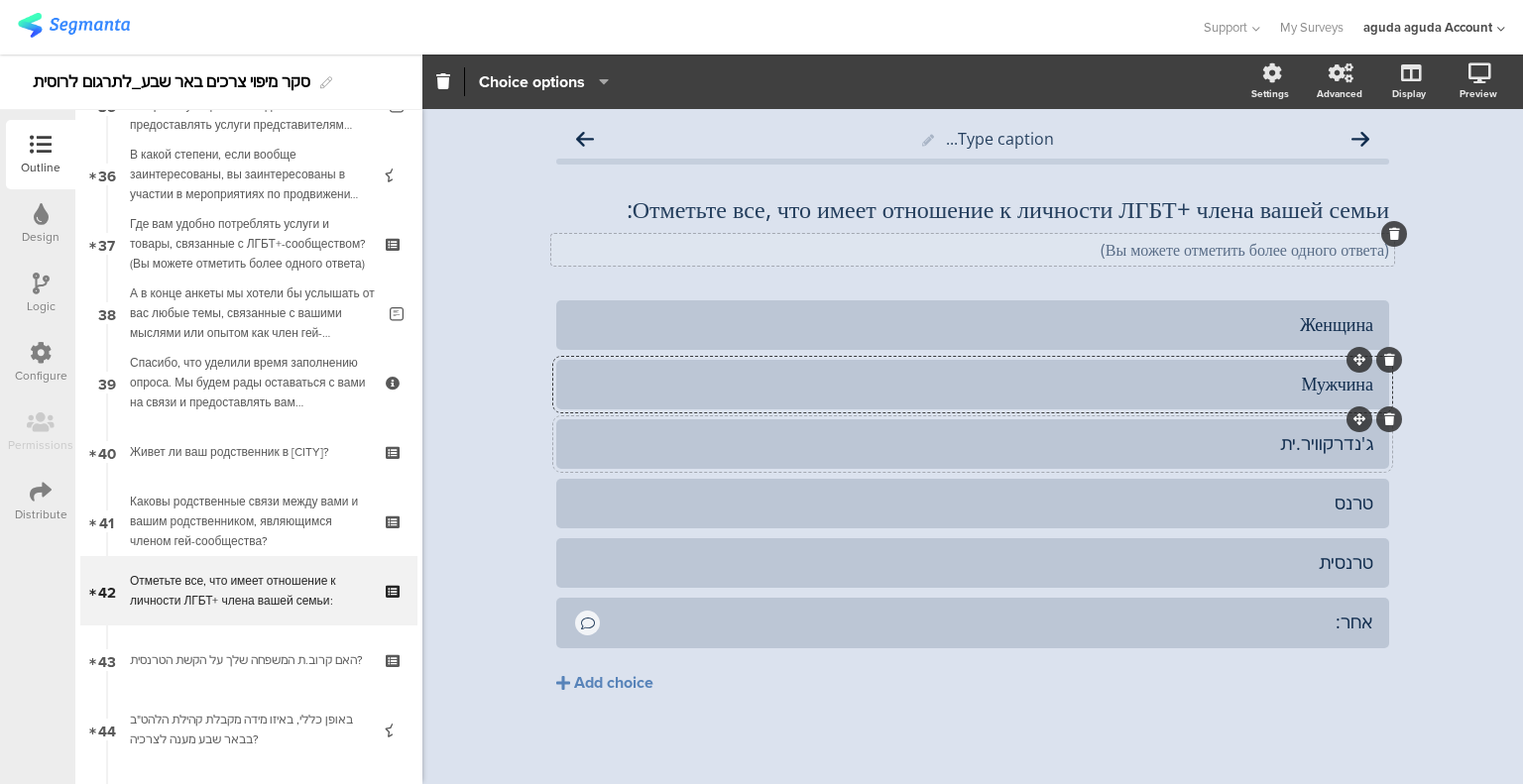 click on "ג'נדרקוויר.ית" 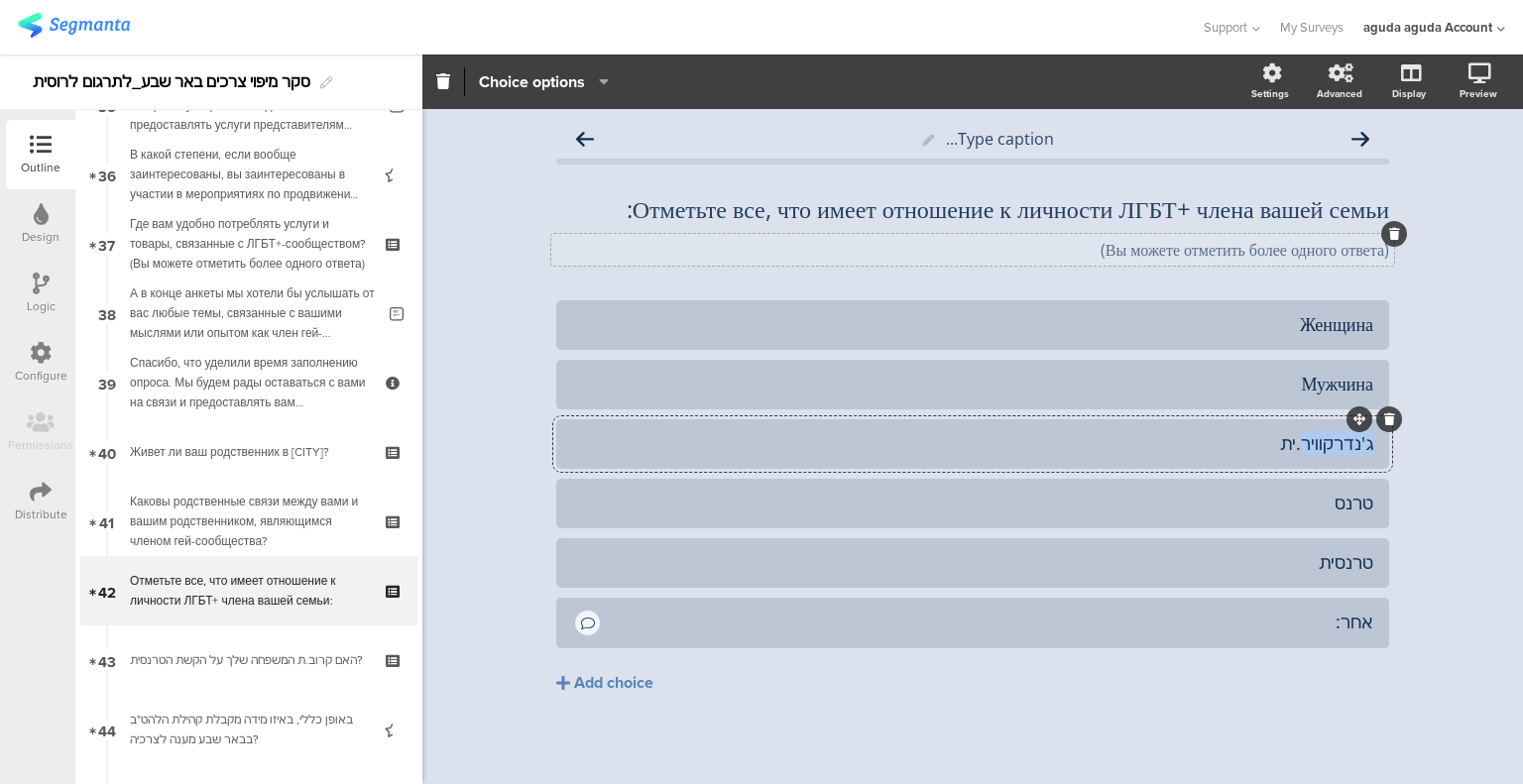 click on "ג'נדרקוויר.ית" 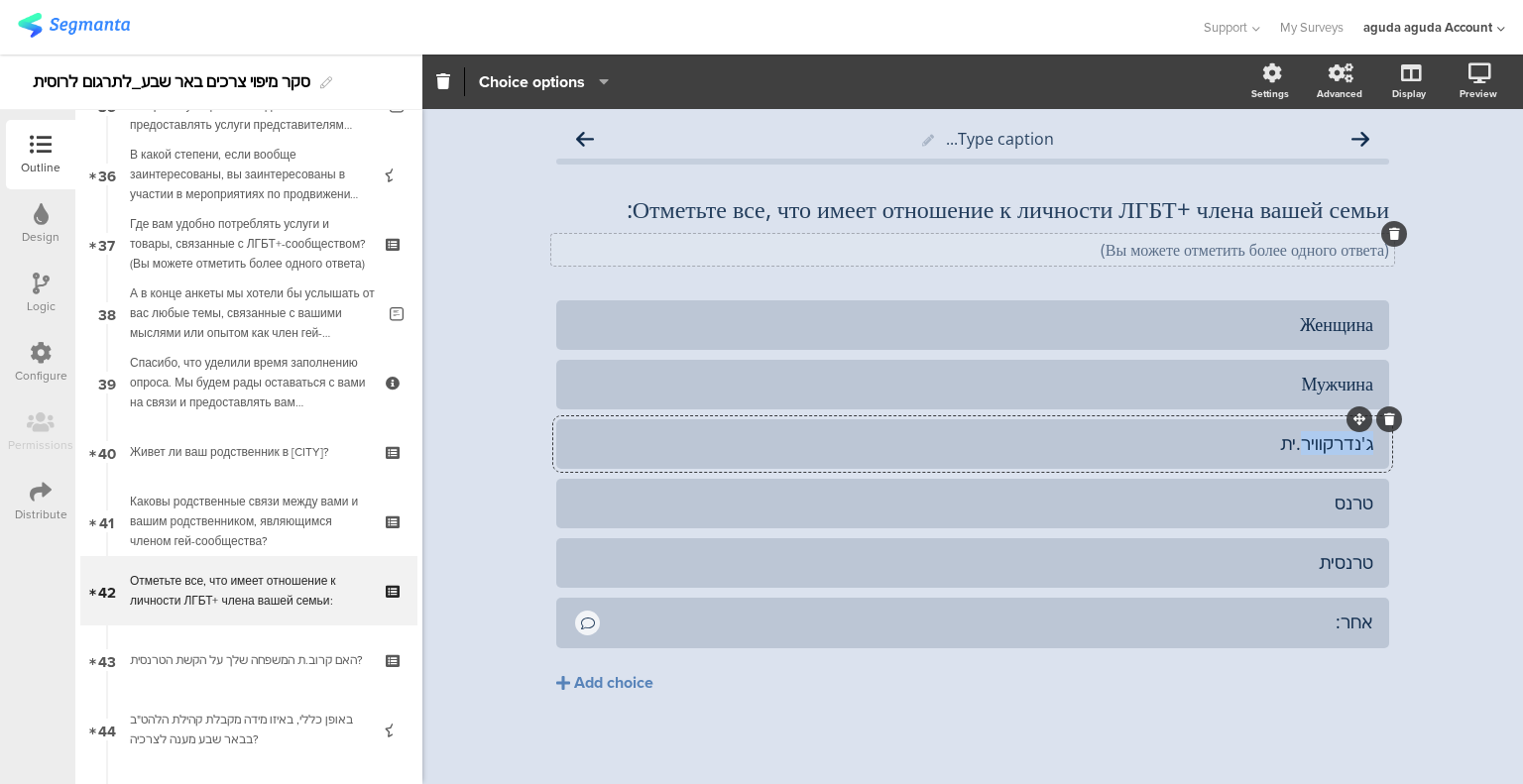 type 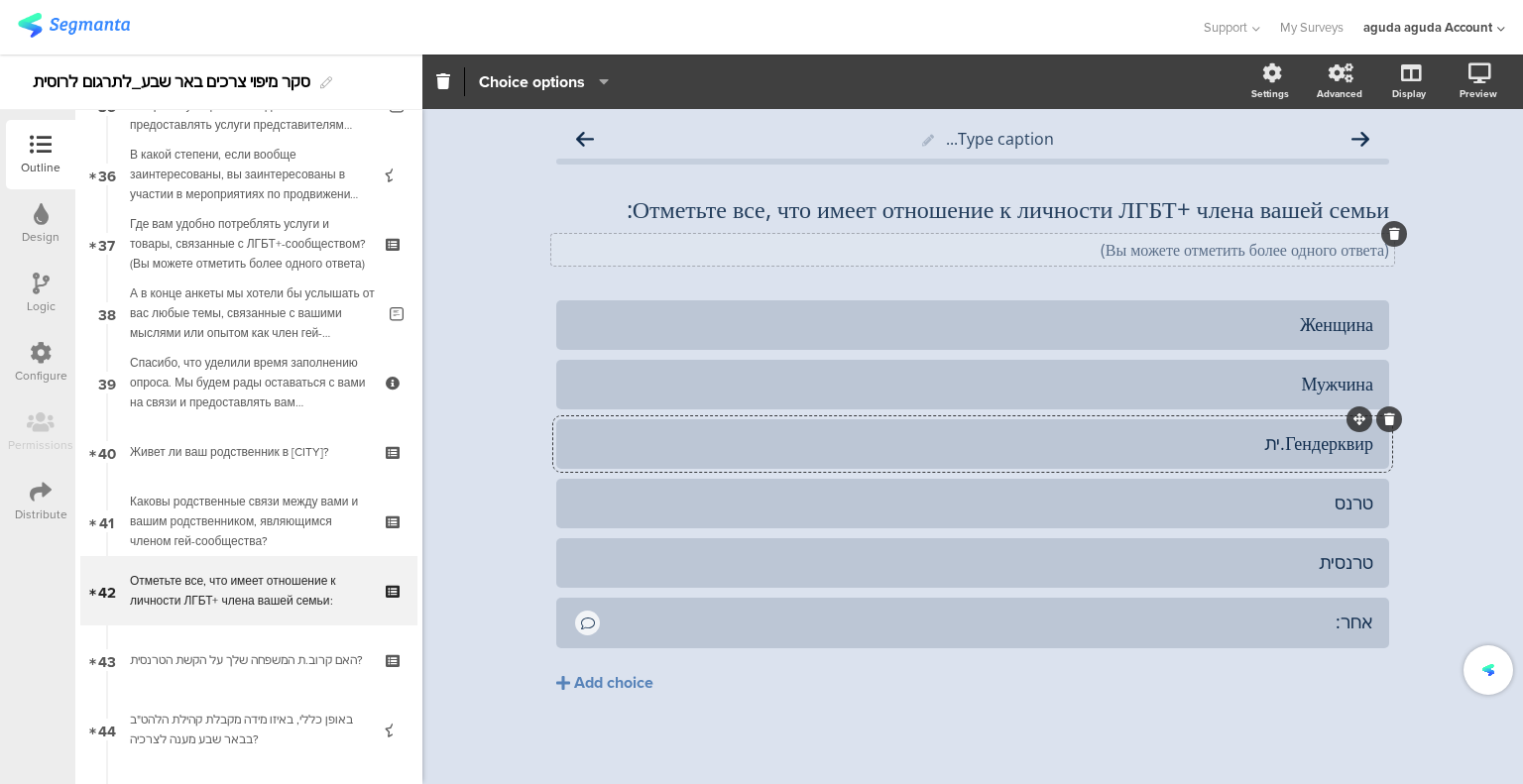 click on "Гендерквир.ית" 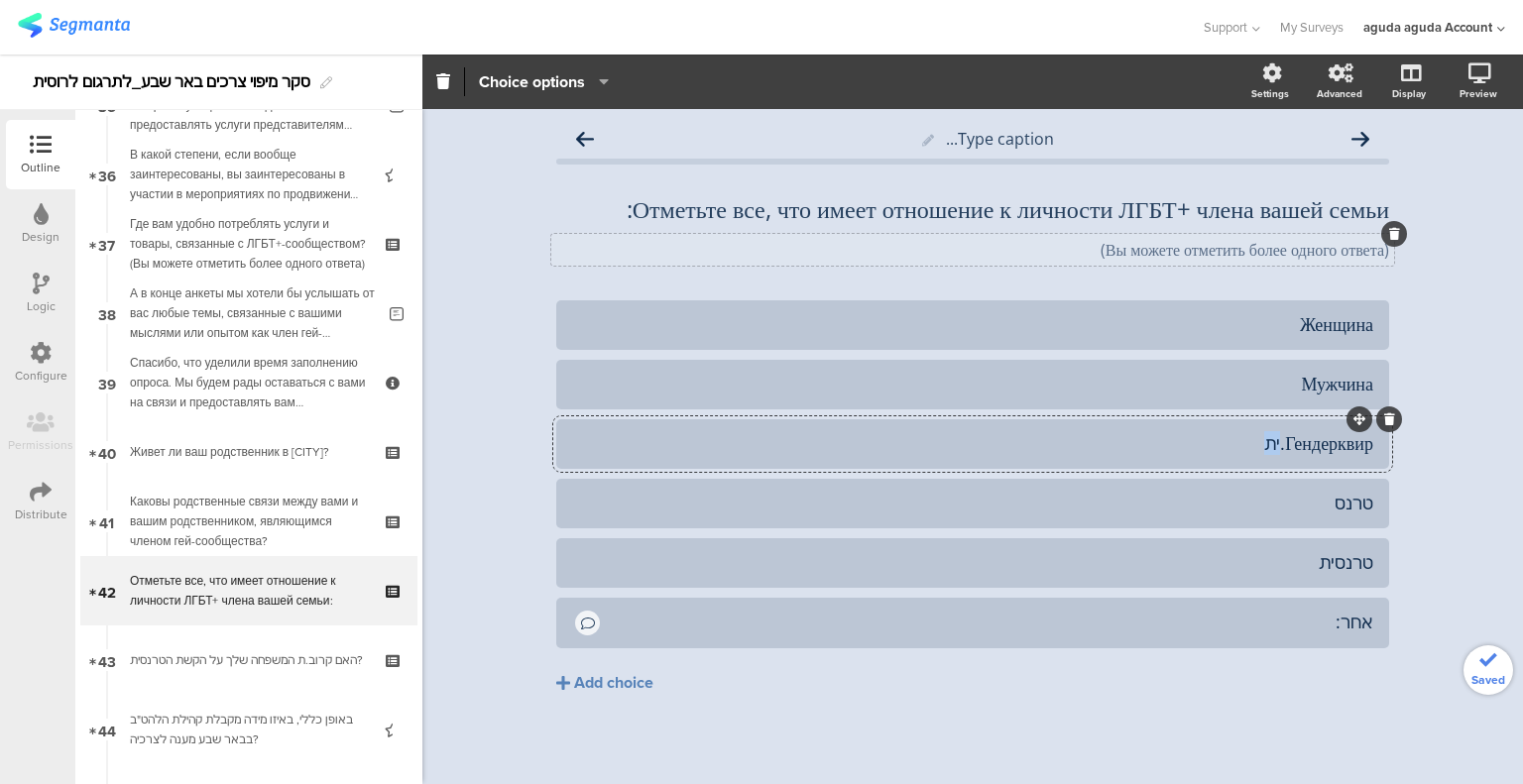 click on "Гендерквир.ית" 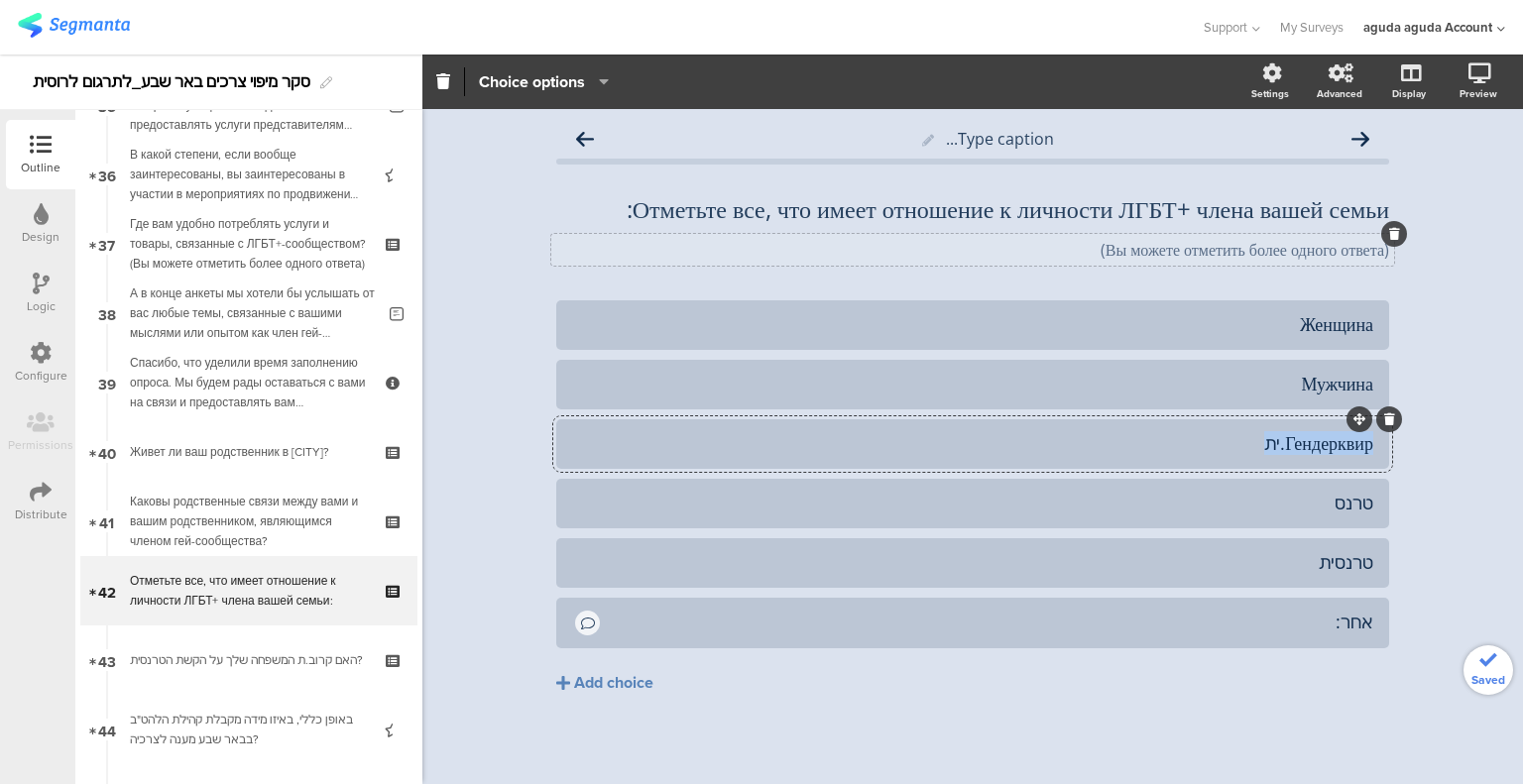 click on "Гендерквир.ית" 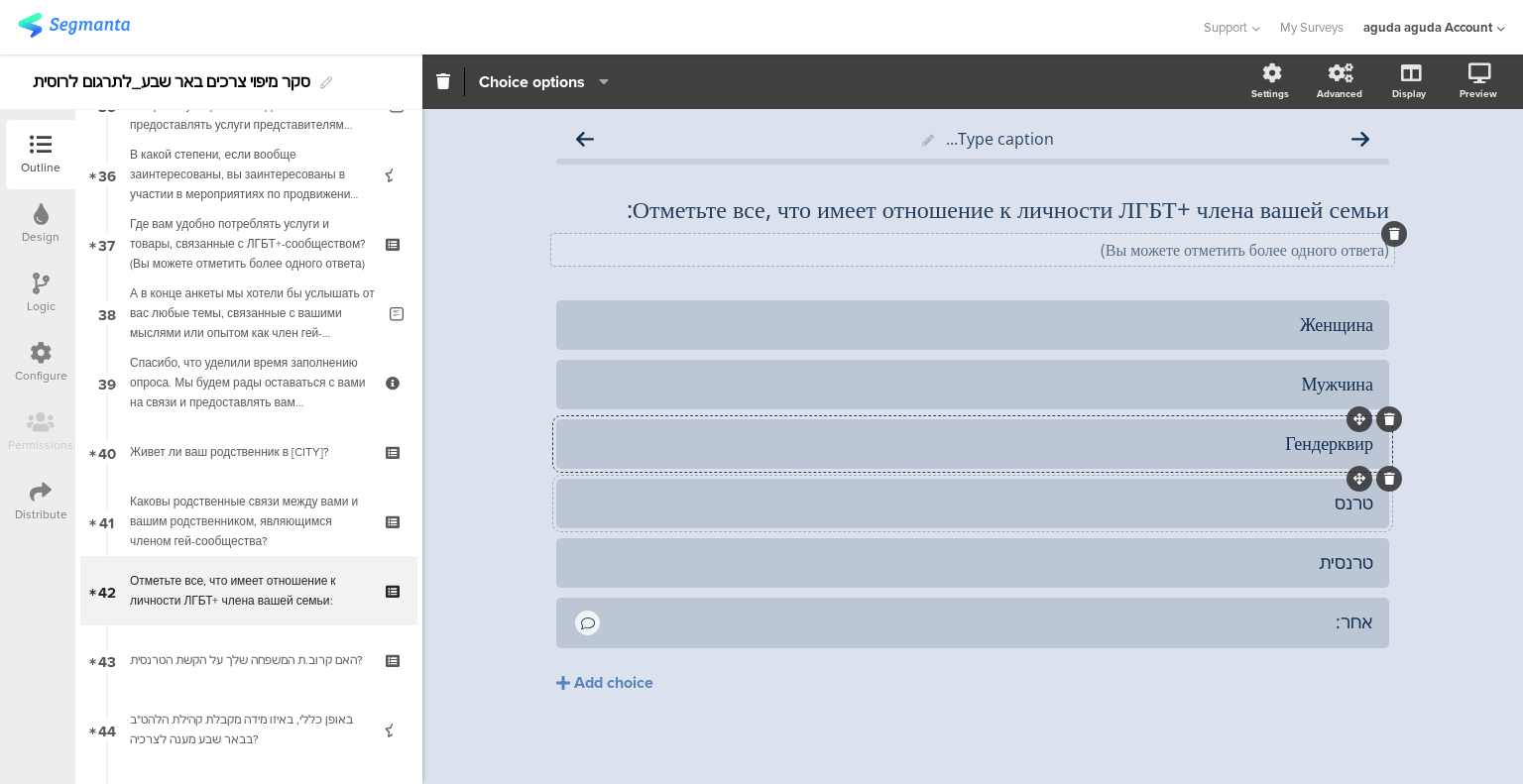 click on "טרנס" 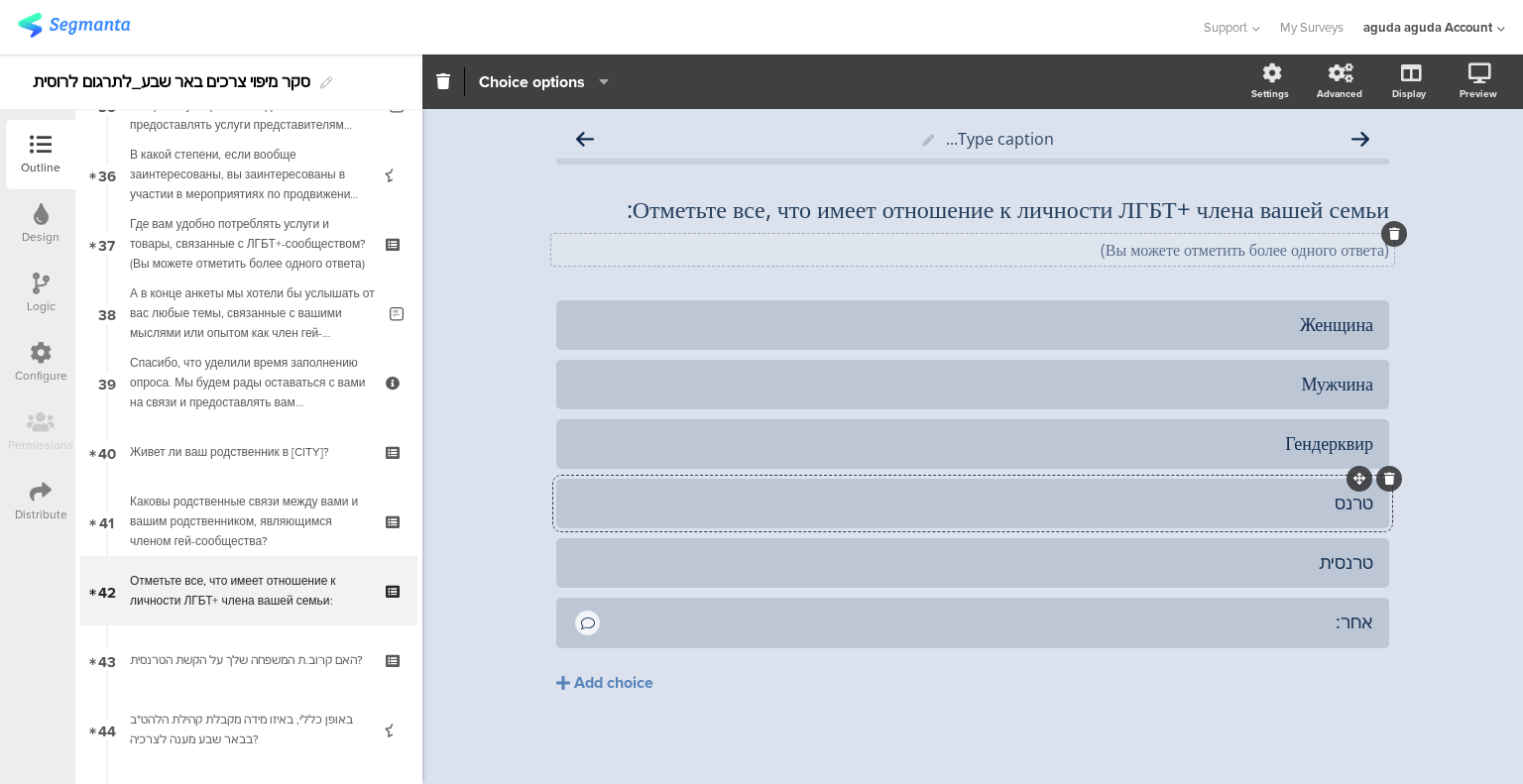 click on "טרנס" 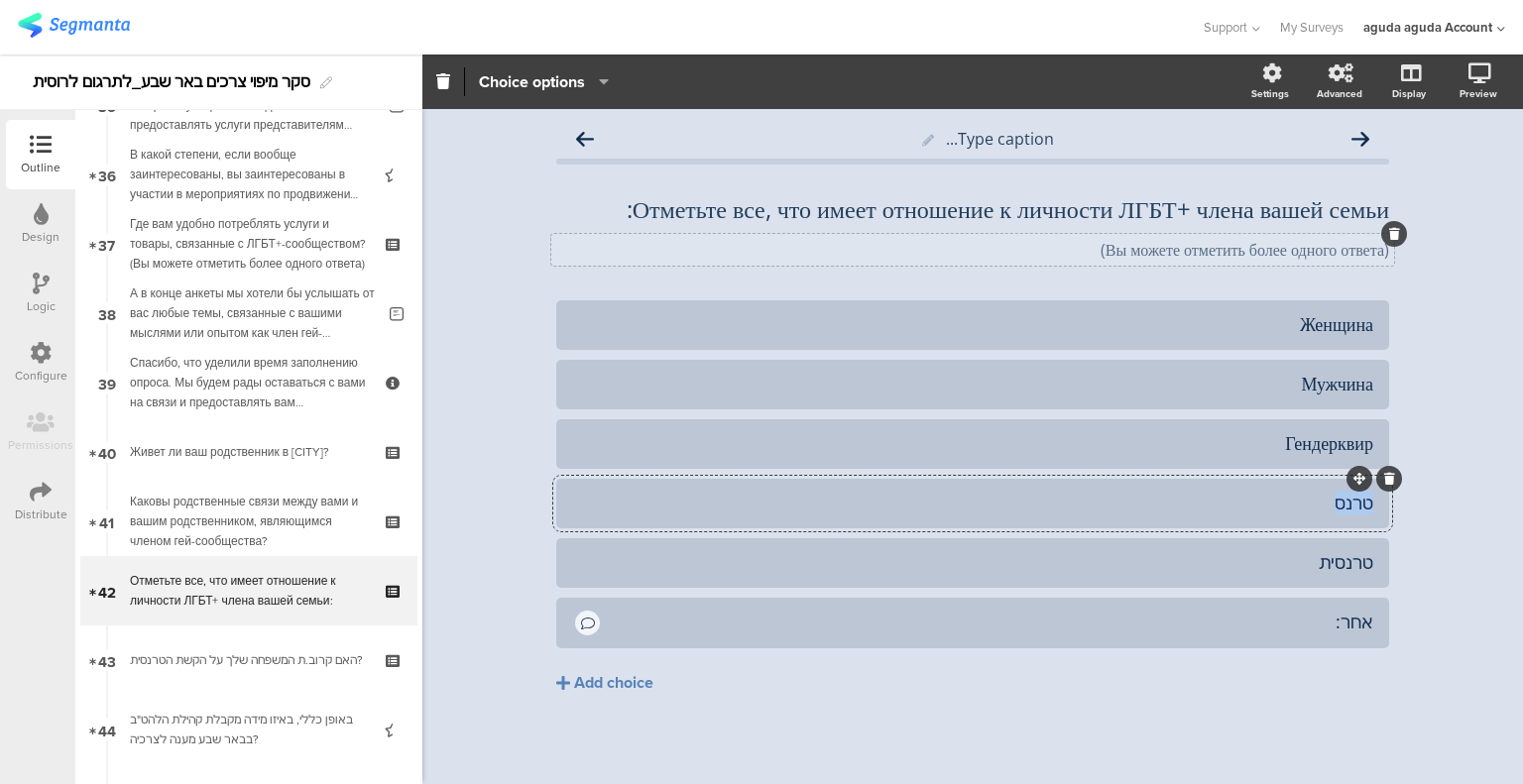 click on "טרנס" 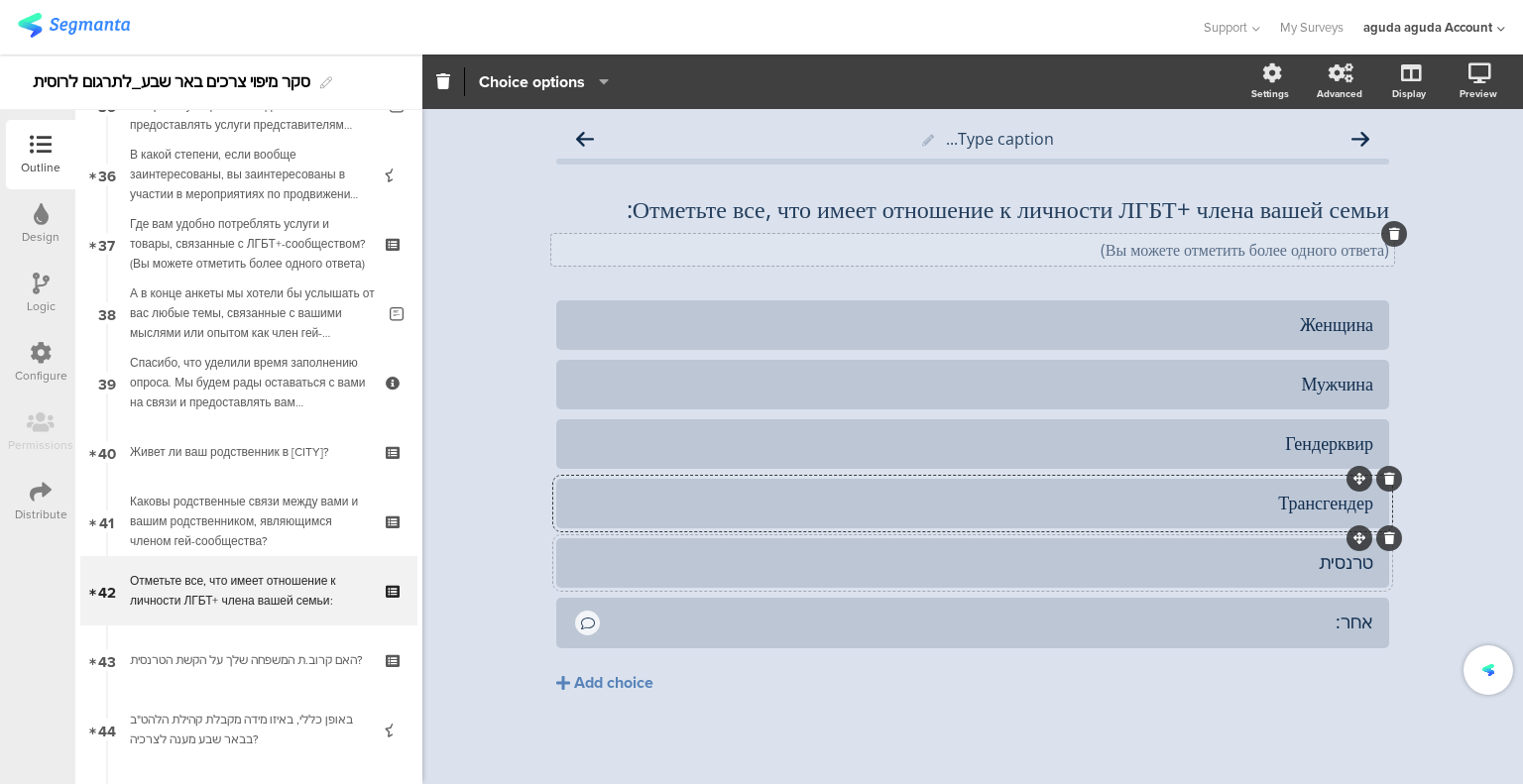 click on "טרנסית" 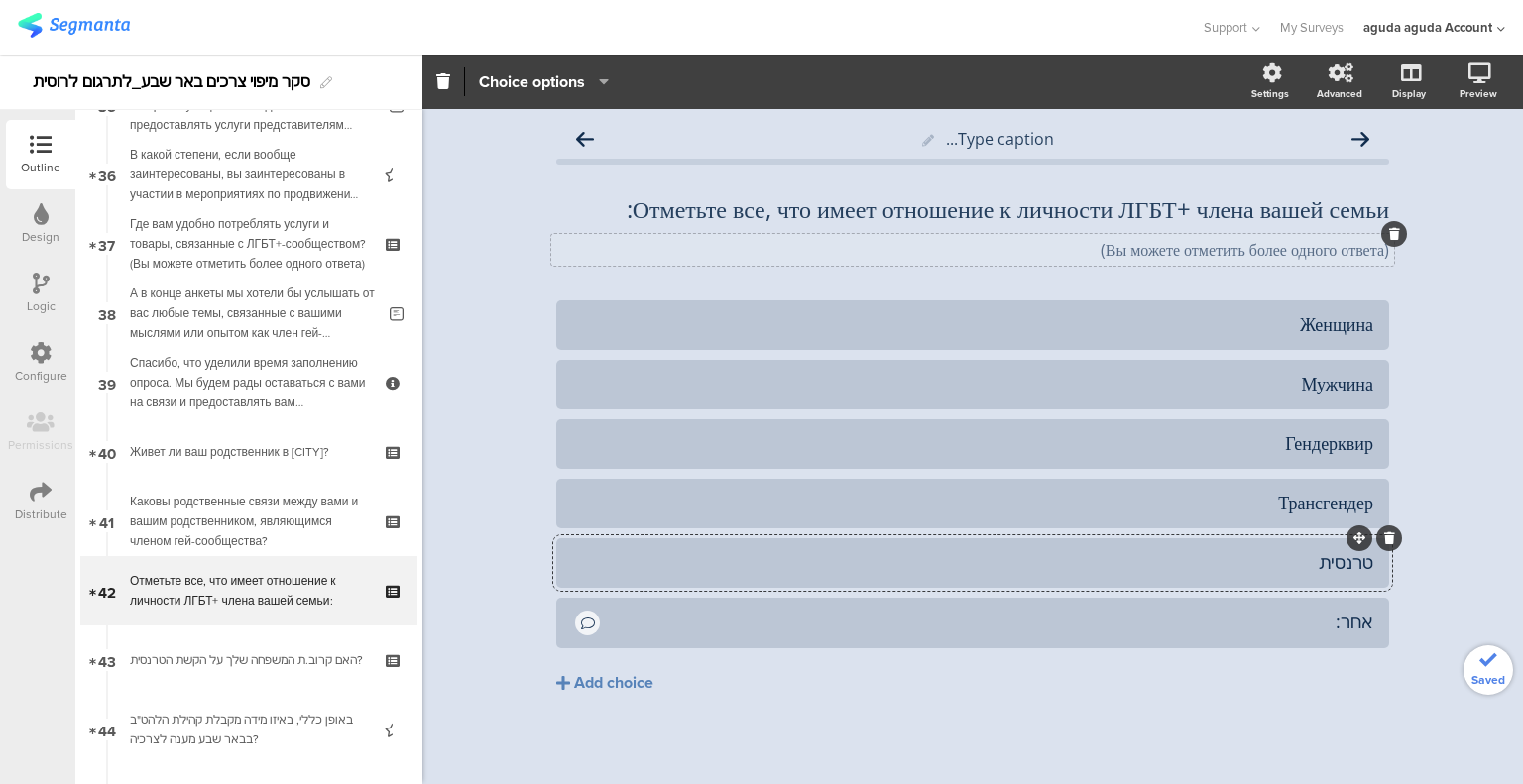 click 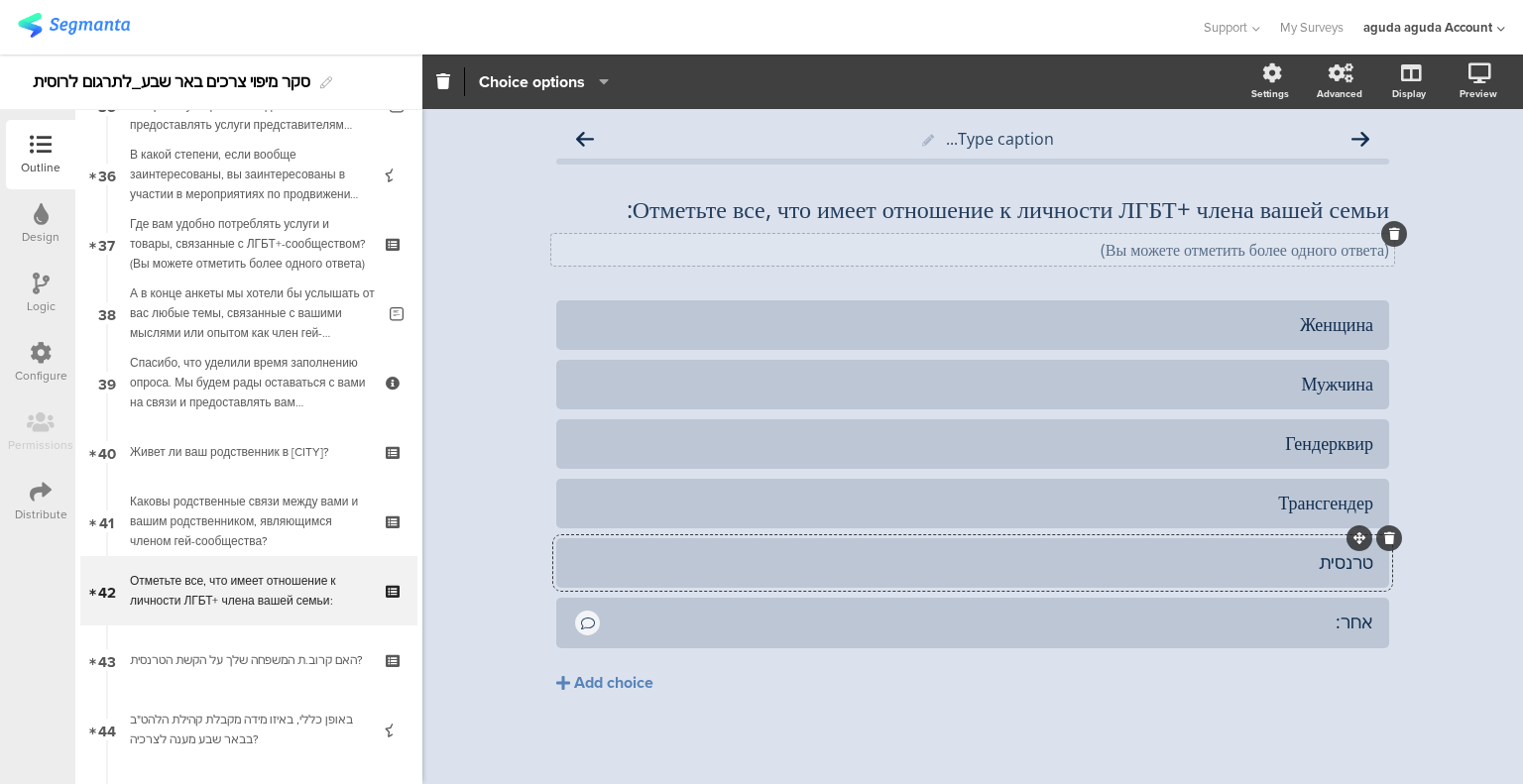 scroll, scrollTop: 32, scrollLeft: 0, axis: vertical 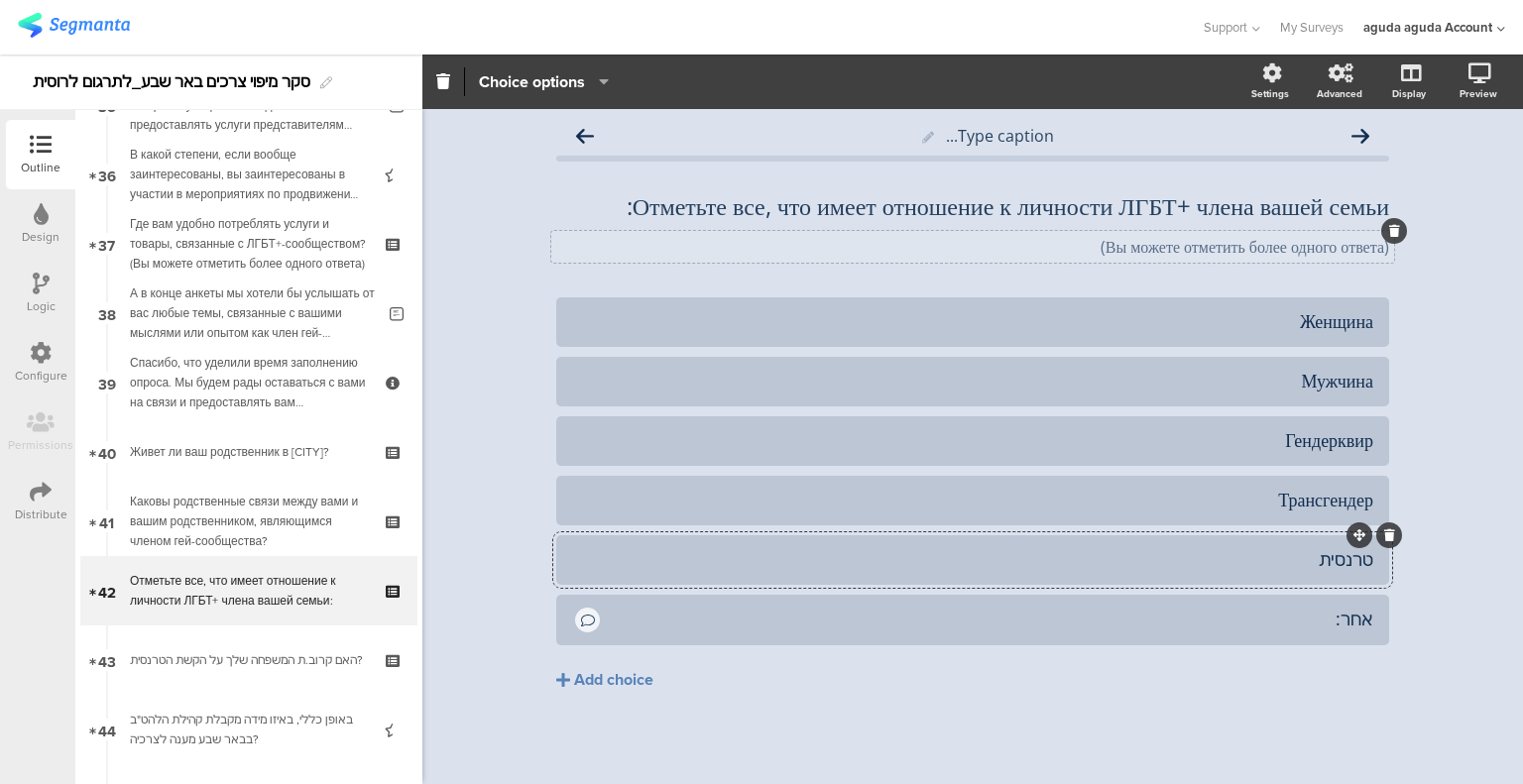 click 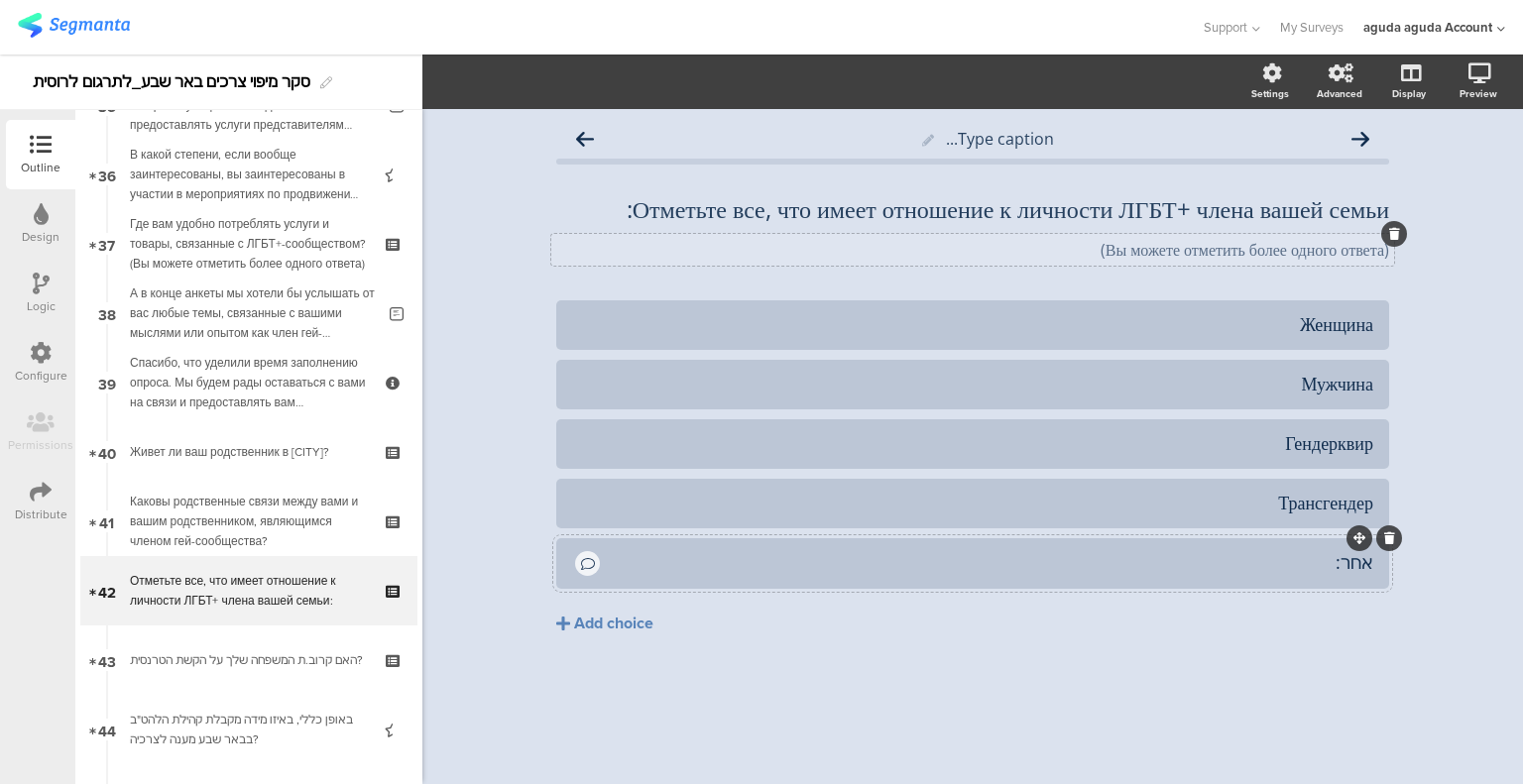 click on "אחר:" 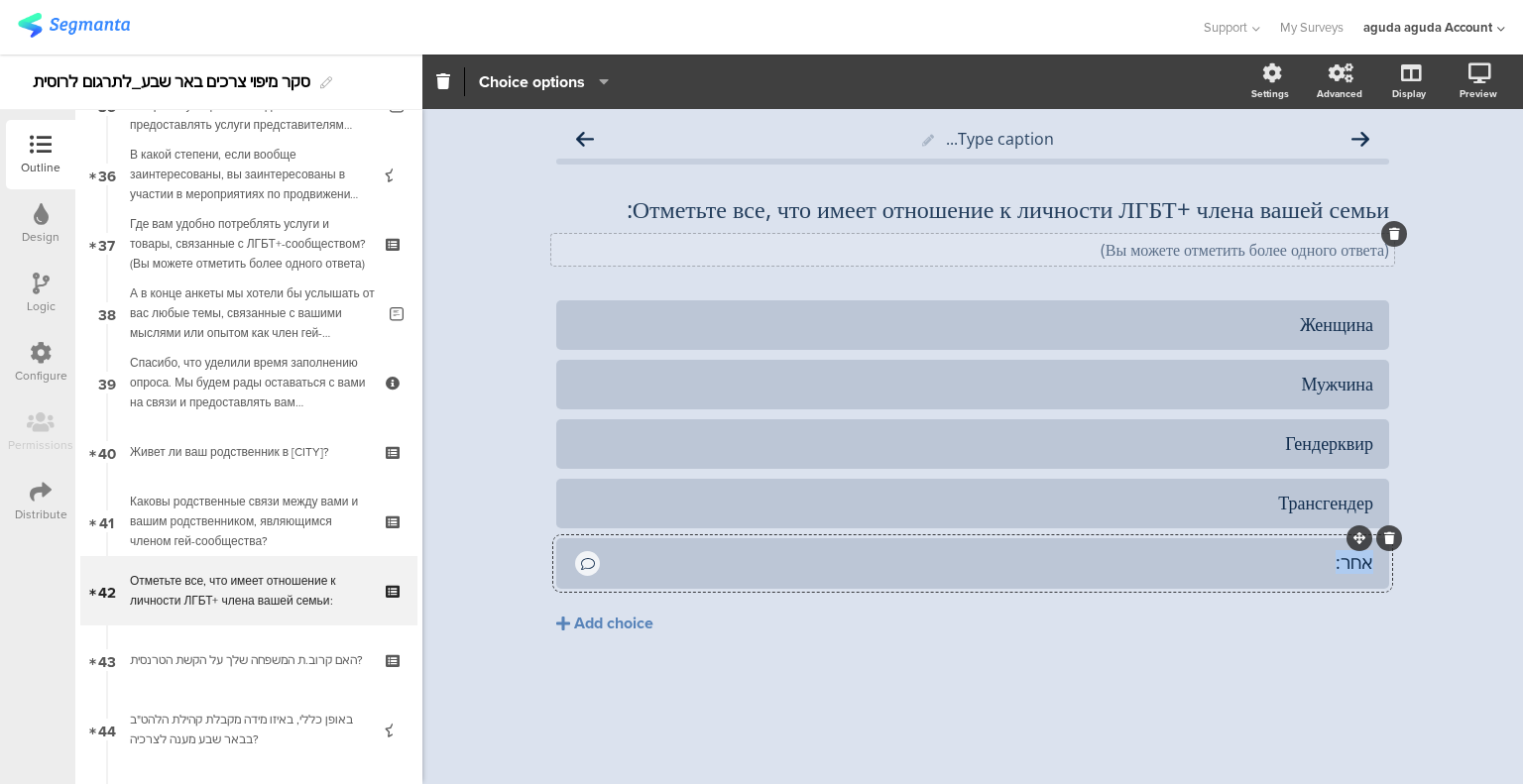 click on "אחר:" 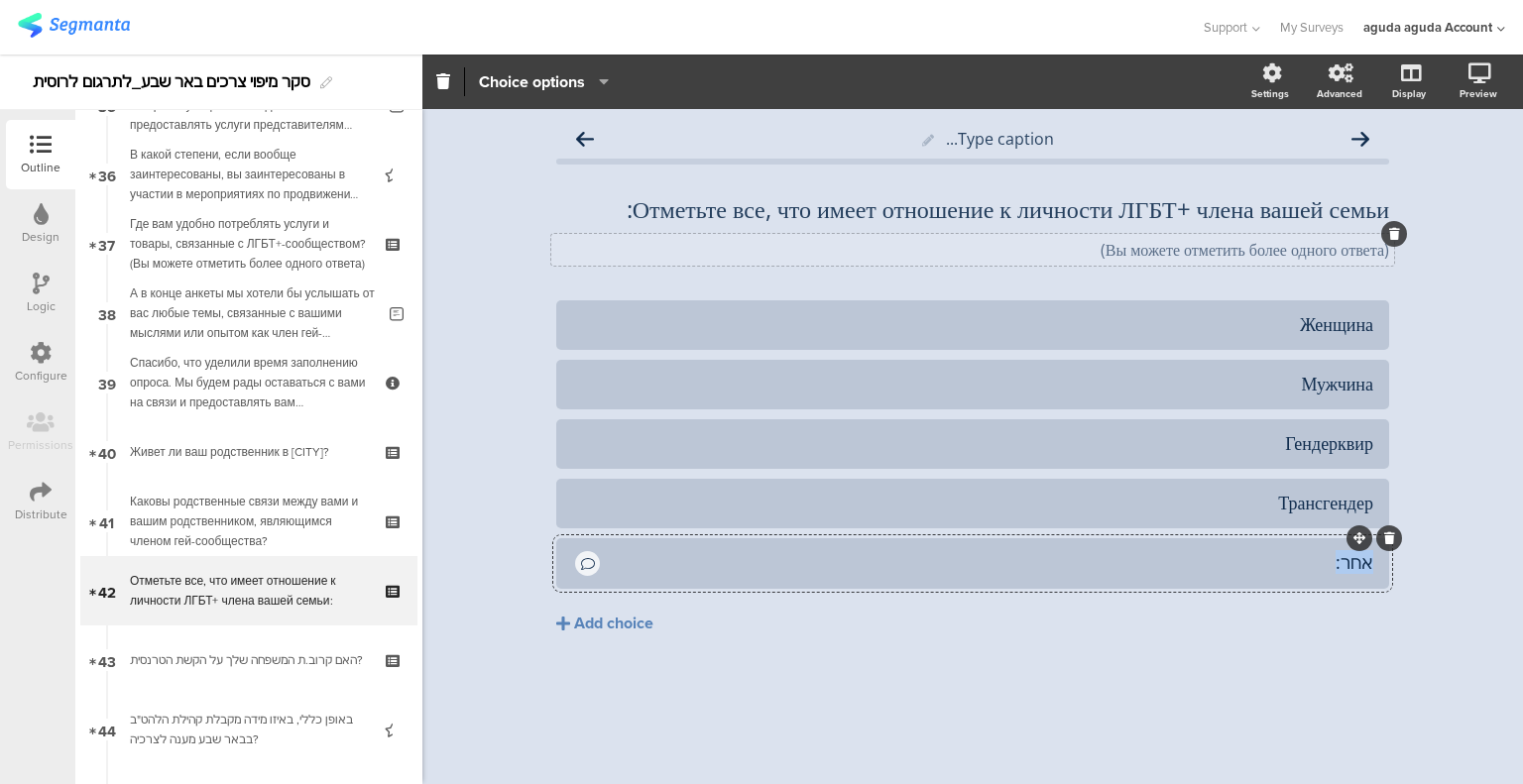 type 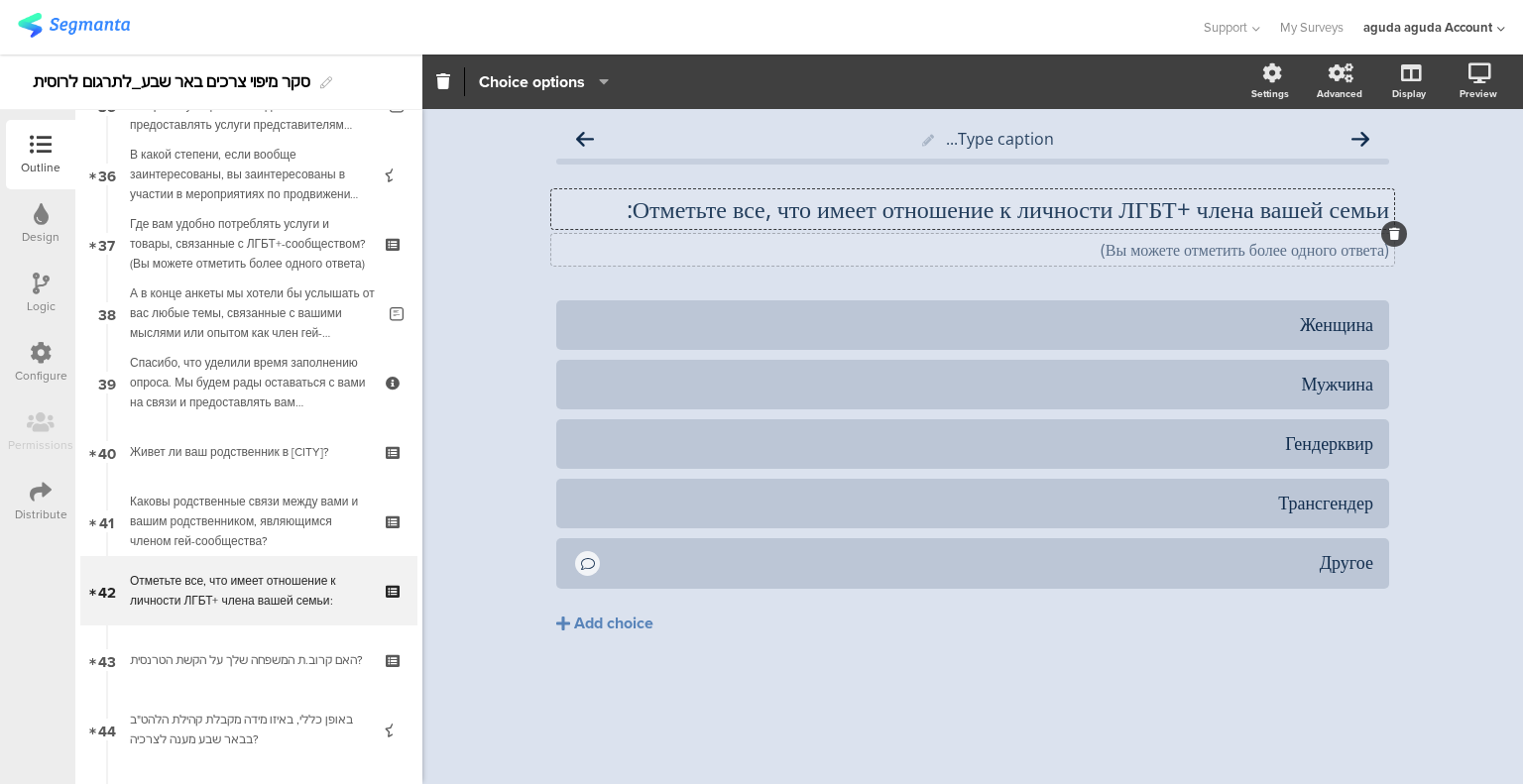 click on "Отметьте все, что имеет отношение к личности ЛГБТ+ члена вашей семьи:
Отметьте все, что имеет отношение к личности ЛГБТ+ члена вашей семьи:
Отметьте все, что имеет отношение к личности ЛГБТ+ члена вашей семьи:" 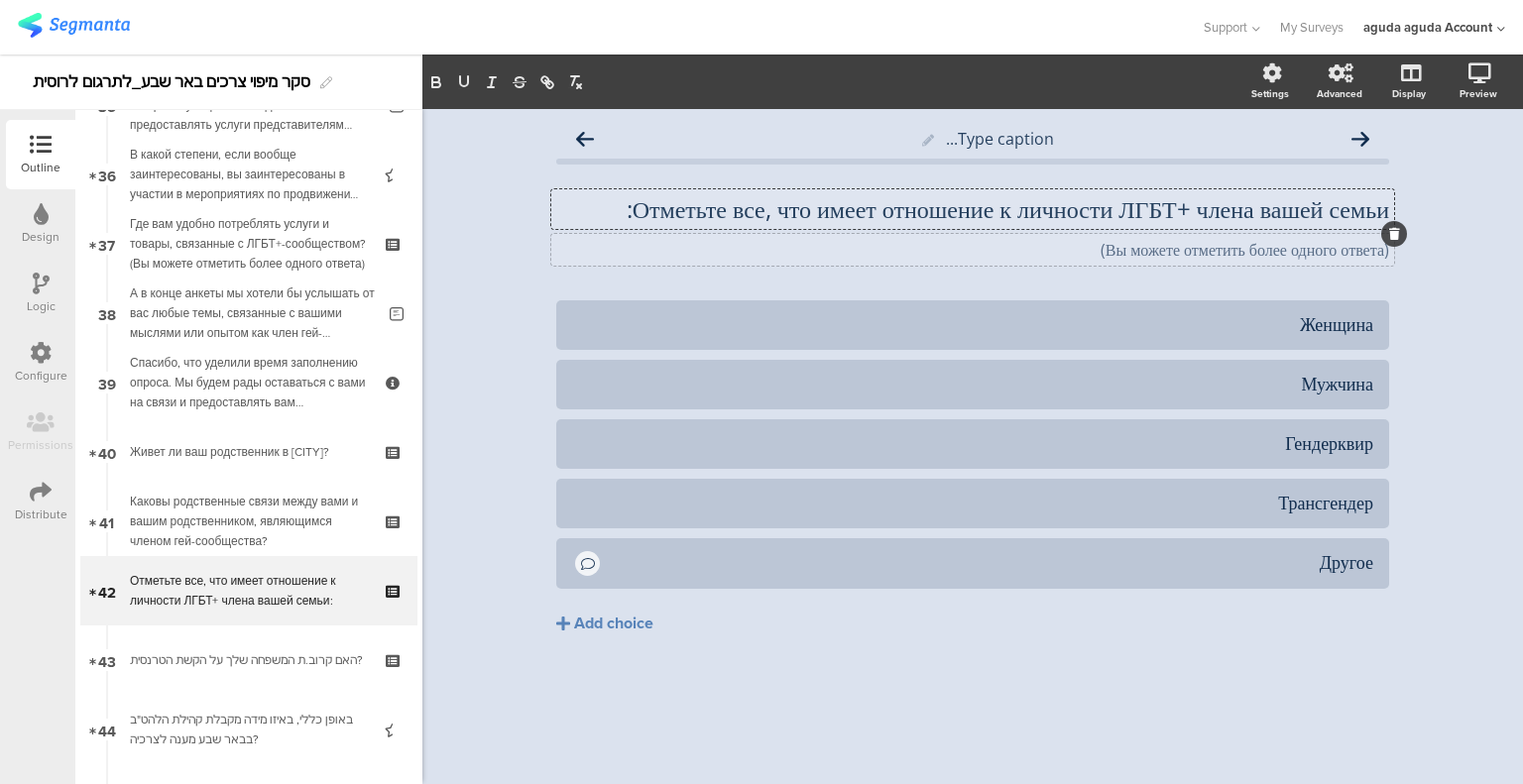 type 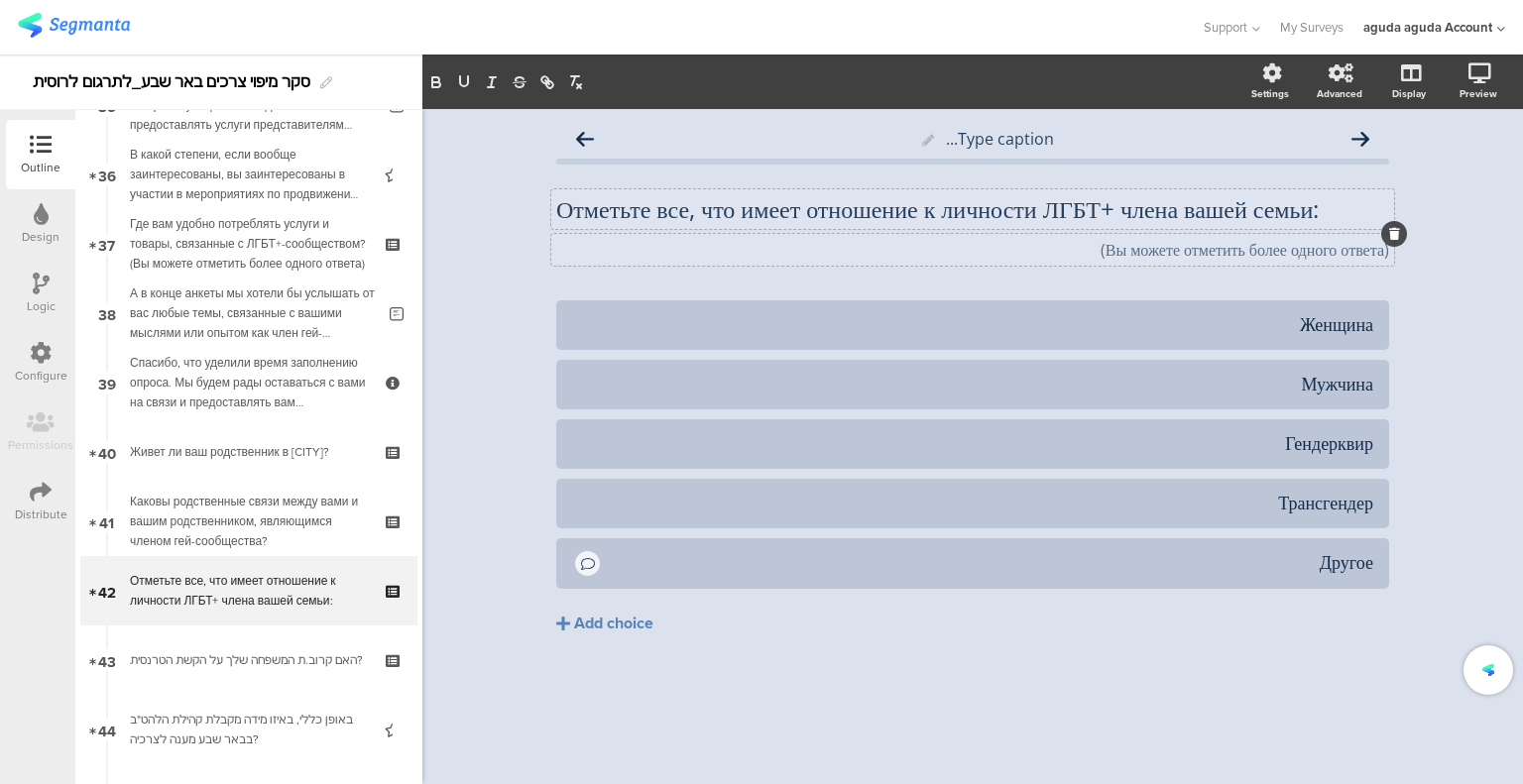 click on "Type caption...
Отметьте все, что имеет отношение к личности ЛГБТ+ члена вашей семьи:
Отметьте все, что имеет отношение к личности ЛГБТ+ члена вашей семьи:
(Вы можете отметить более одного ответа)
(Вы можете отметить более одного ответа)" 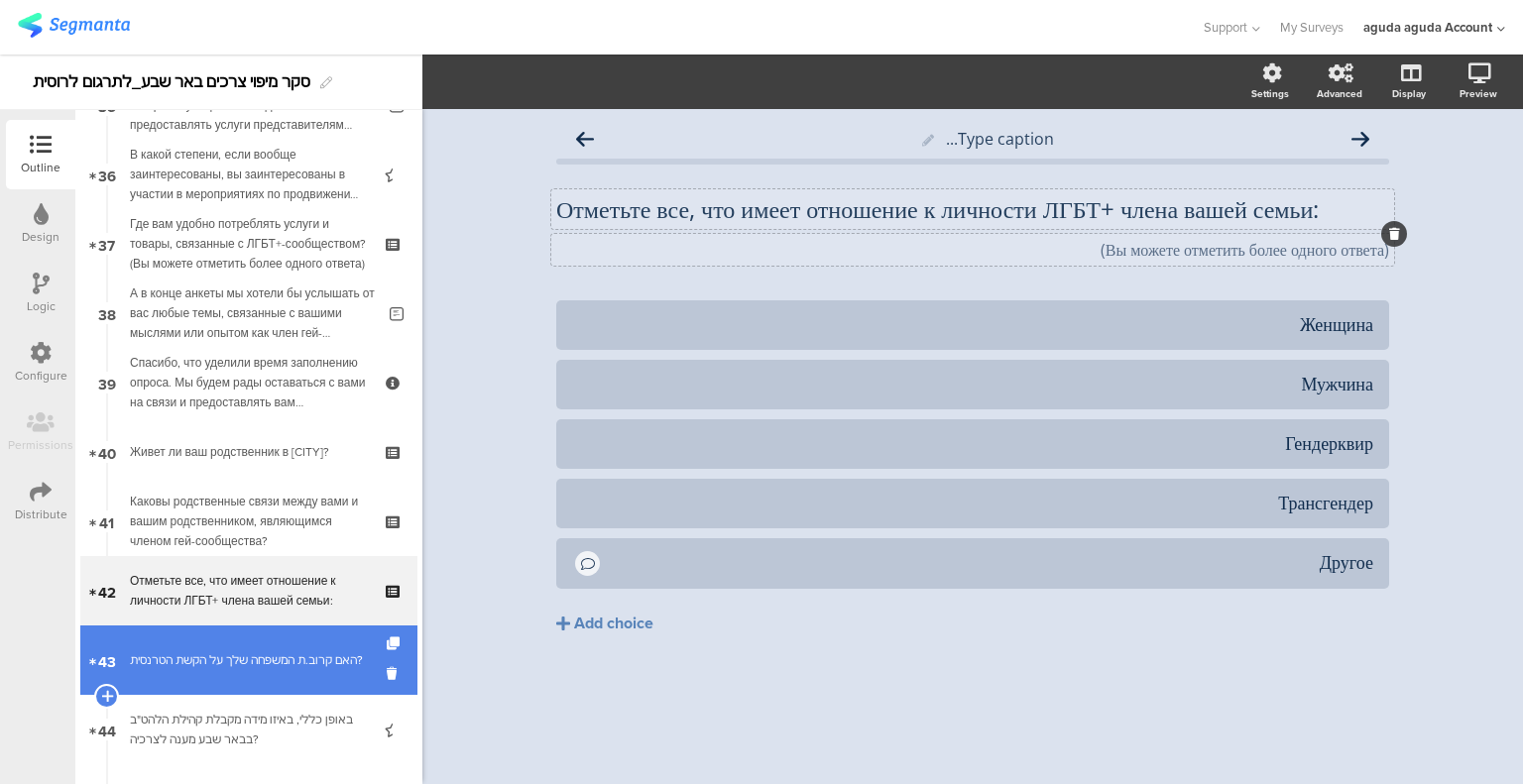 click on "האם קרוב.ת המשפחה שלך על הקשת הטרנסית?" at bounding box center [248, 660] 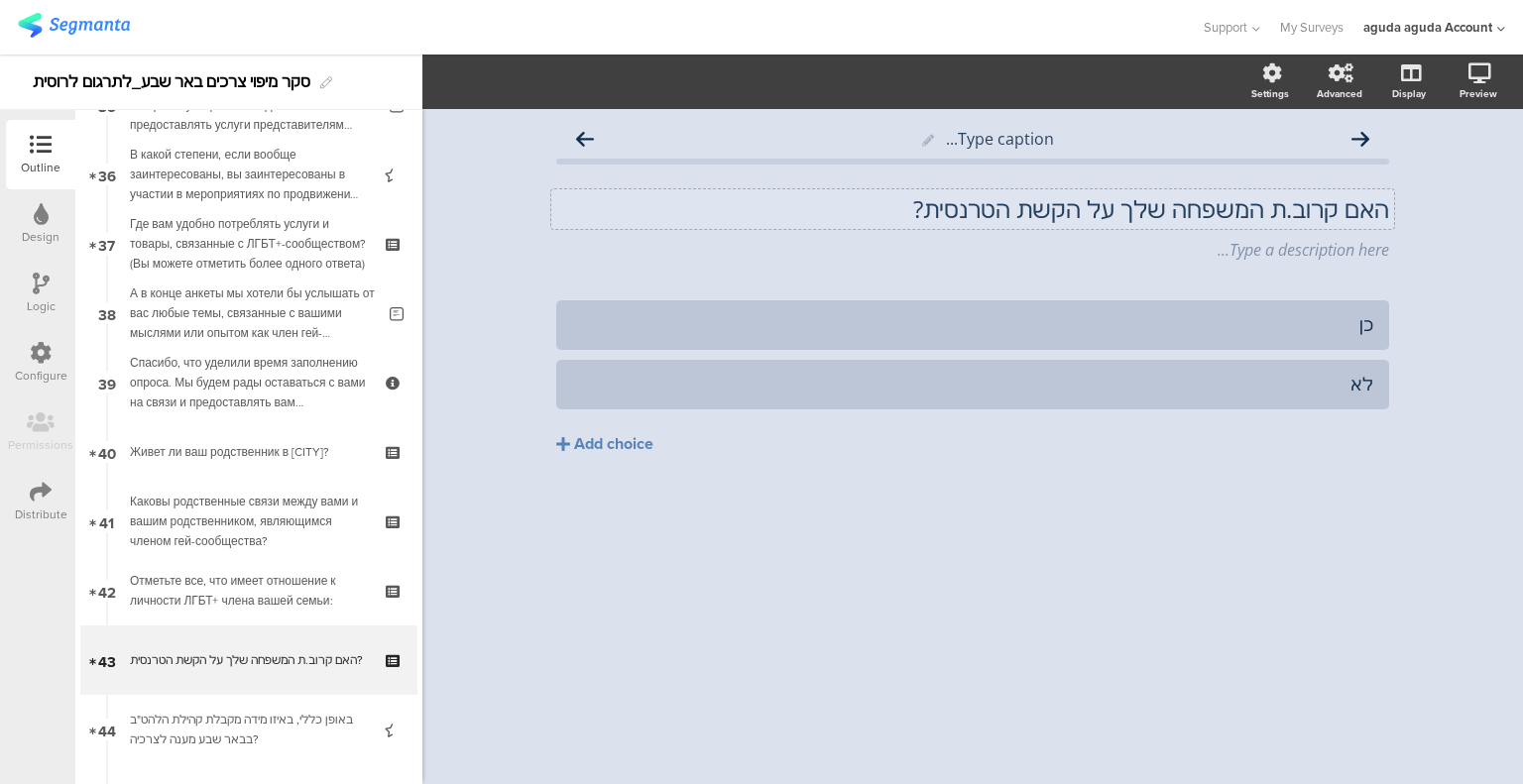 click on "האם קרוב.ת המשפחה שלך על הקשת הטרנסית?" 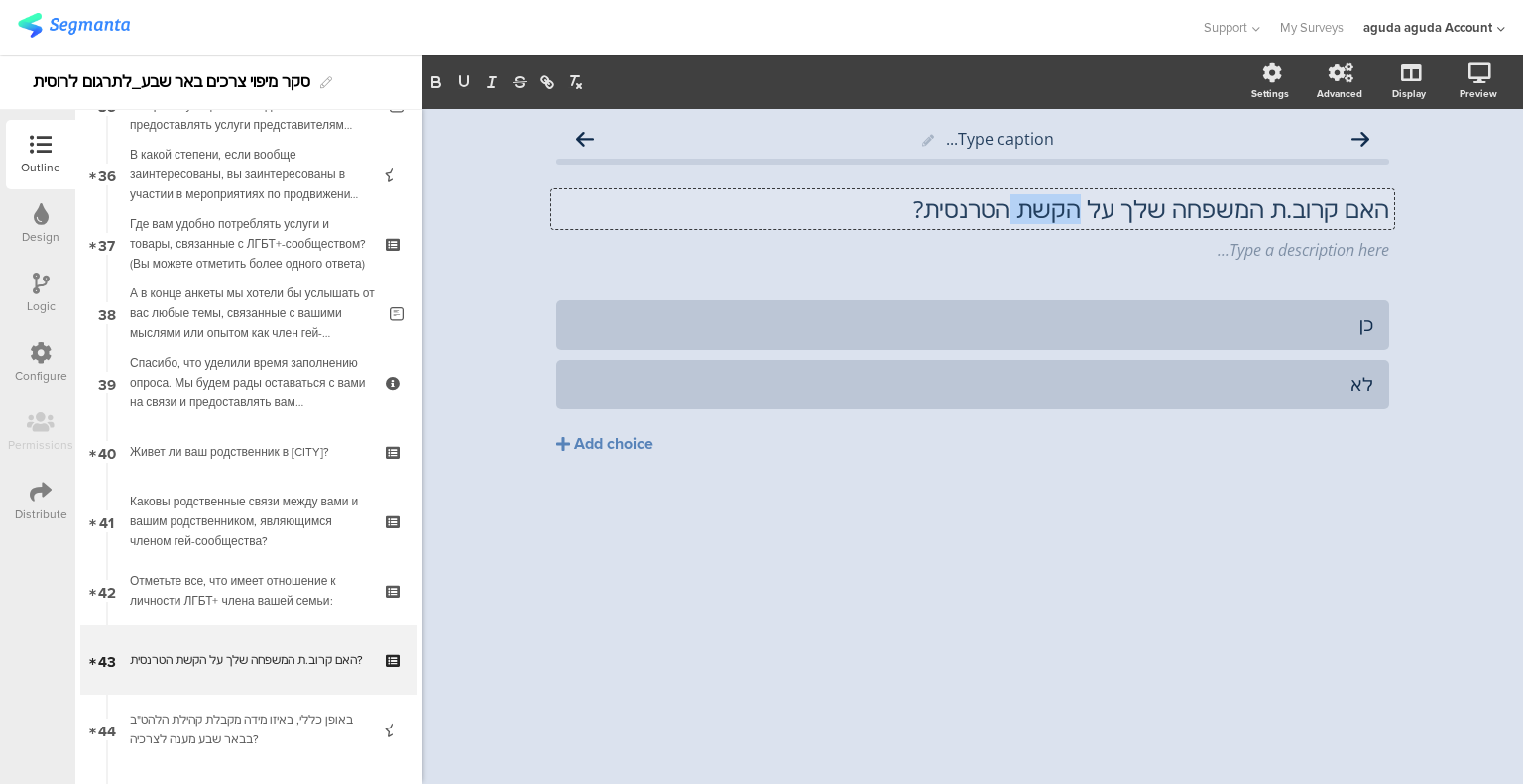 click on "האם קרוב.ת המשפחה שלך על הקשת הטרנסית?" 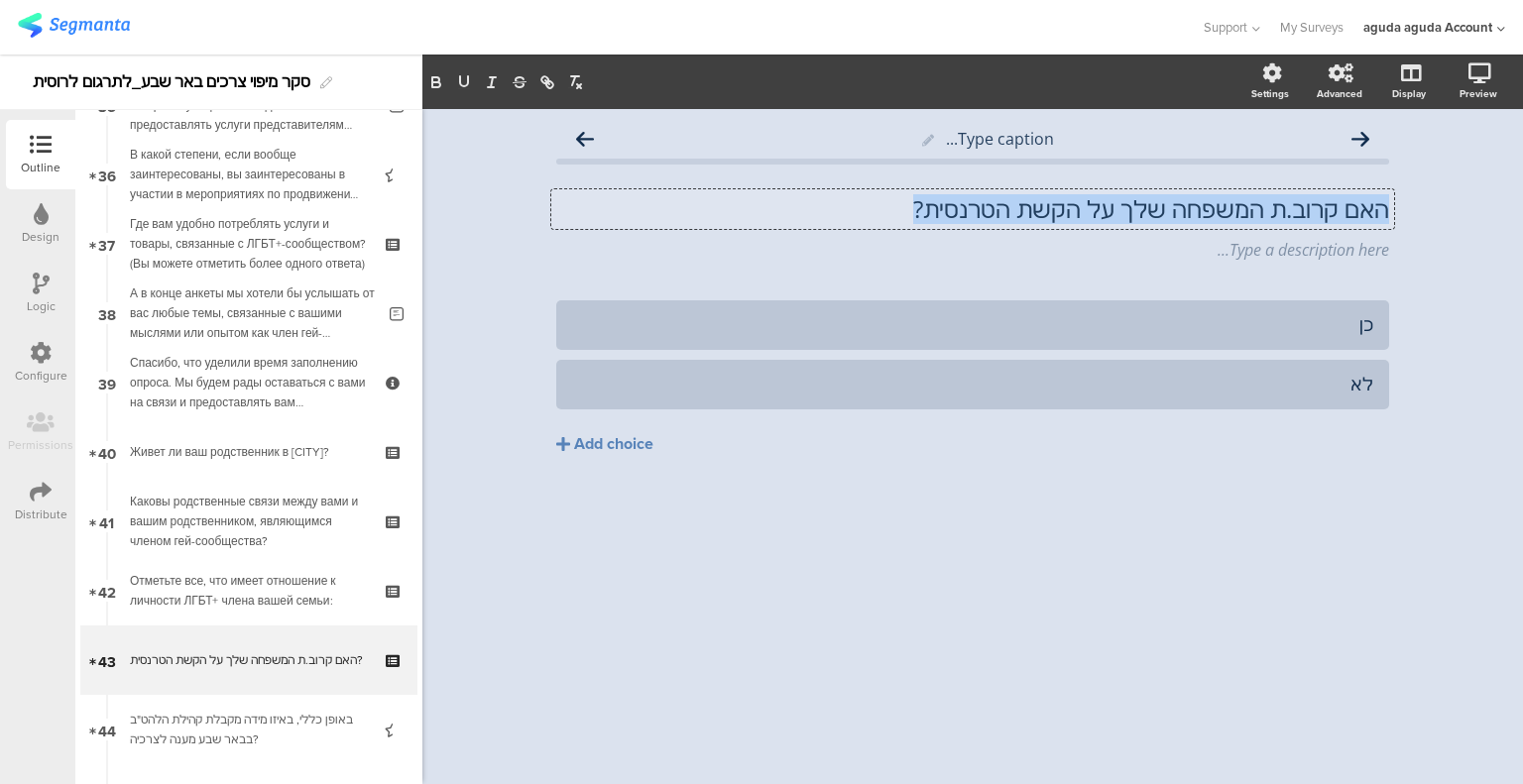 click on "האם קרוב.ת המשפחה שלך על הקשת הטרנסית?" 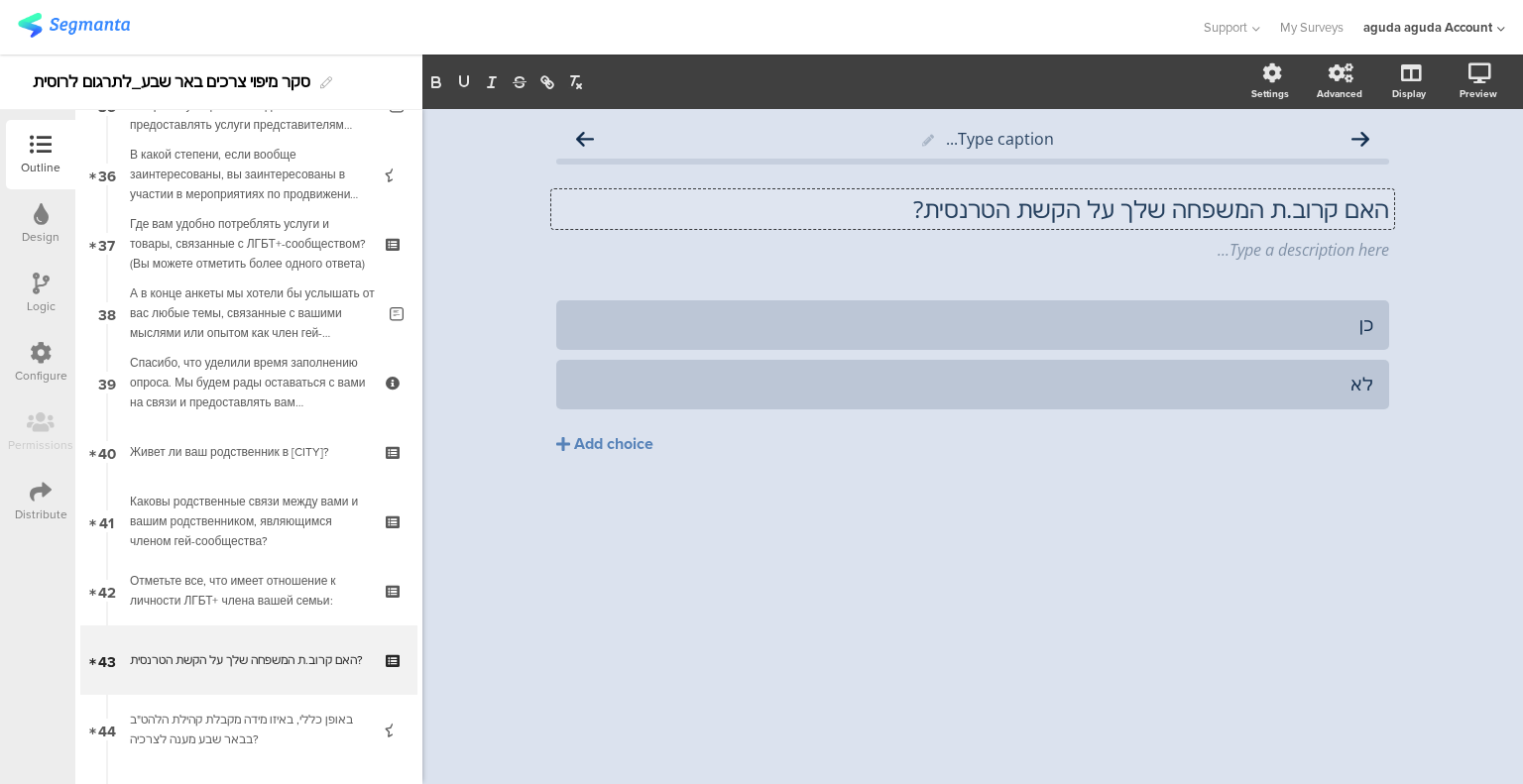 scroll, scrollTop: 1, scrollLeft: 0, axis: vertical 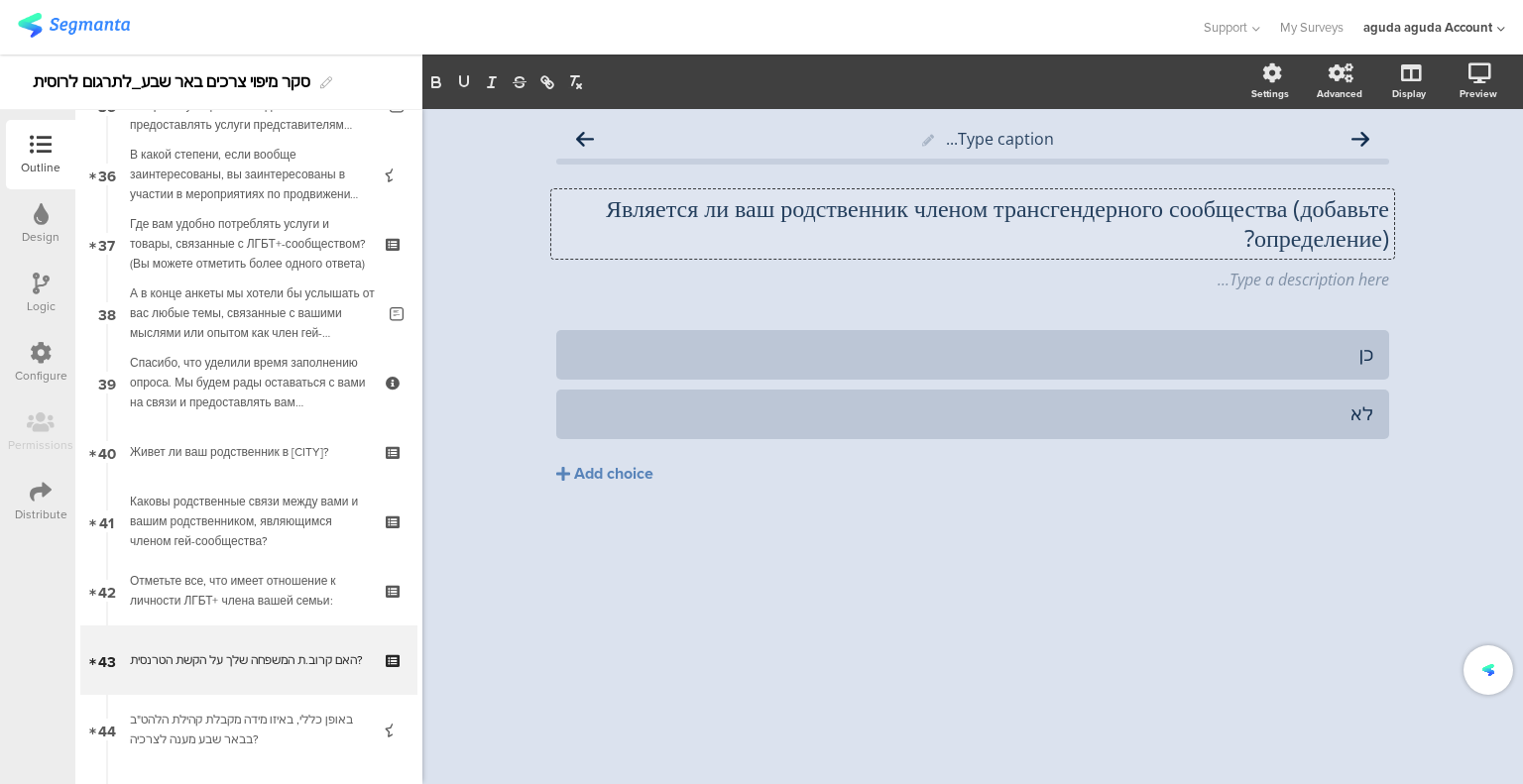 type 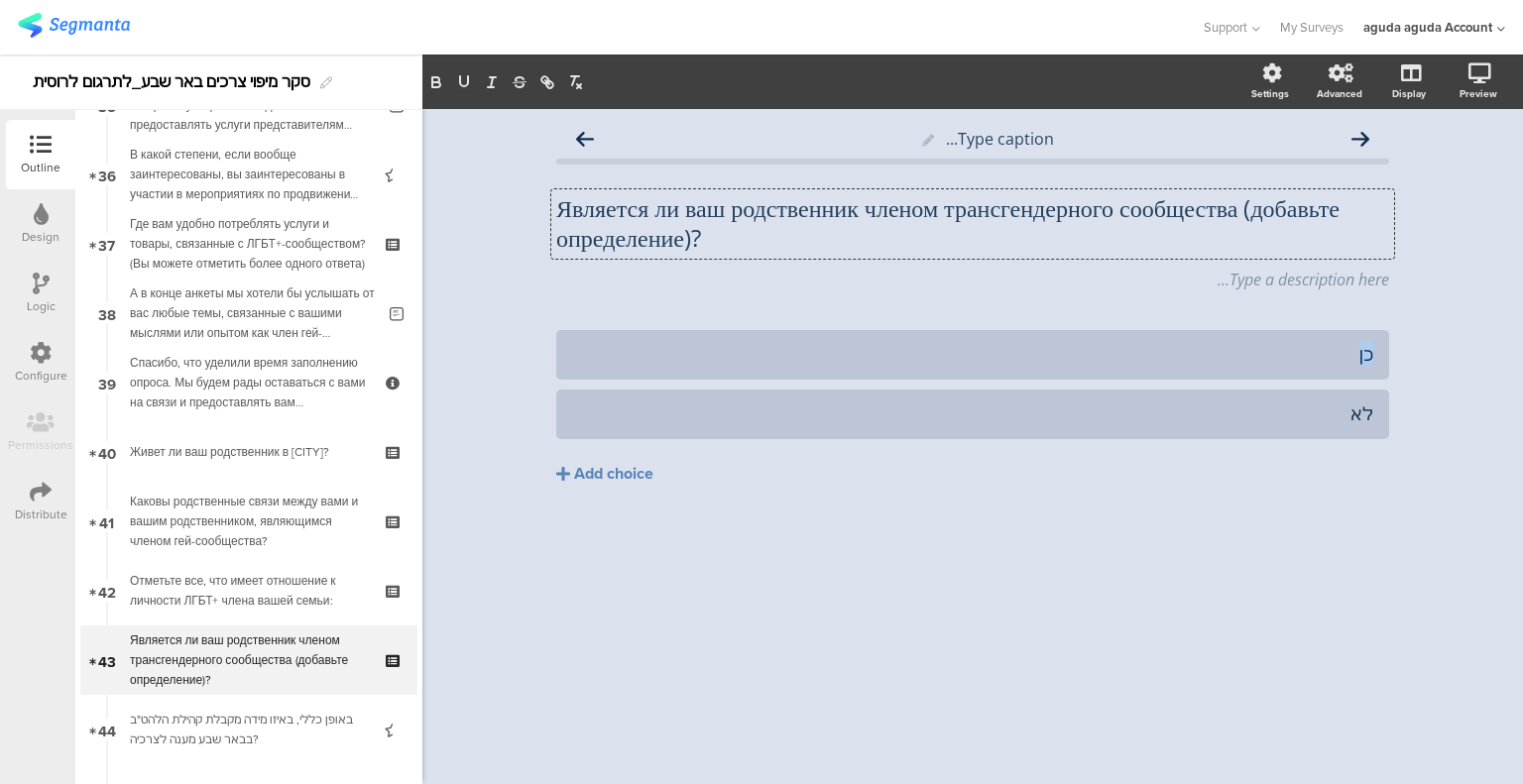drag, startPoint x: 1292, startPoint y: 353, endPoint x: 1440, endPoint y: 357, distance: 148.05404 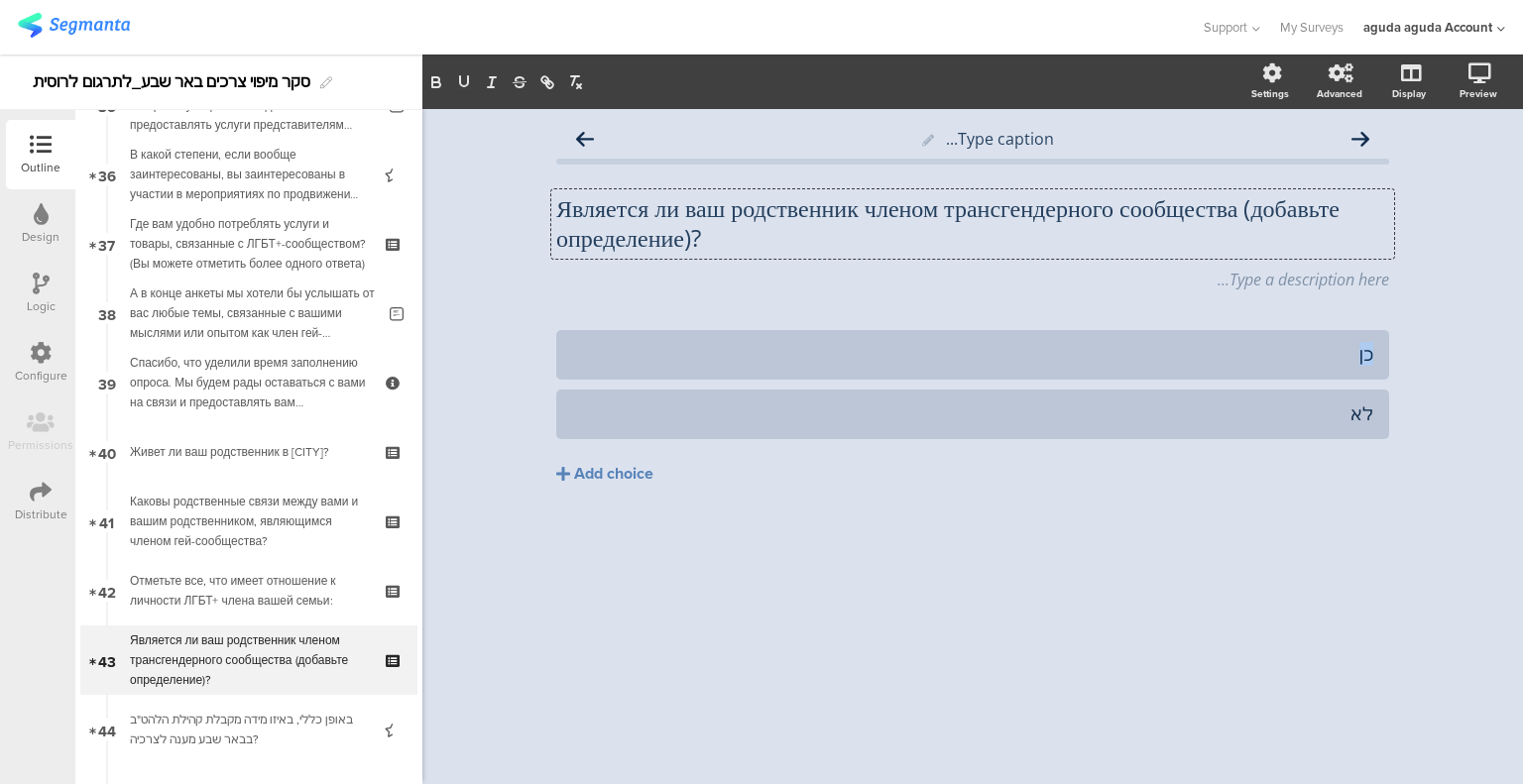click on "Type caption...
Является ли ваш родственник членом трансгендерного сообщества (добавьте определение)?
Является ли ваш родственник членом трансгендерного сообщества (добавьте определение)?
Является ли ваш родственник членом трансгендерного сообщества (добавьте определение)?
Type a description here..." 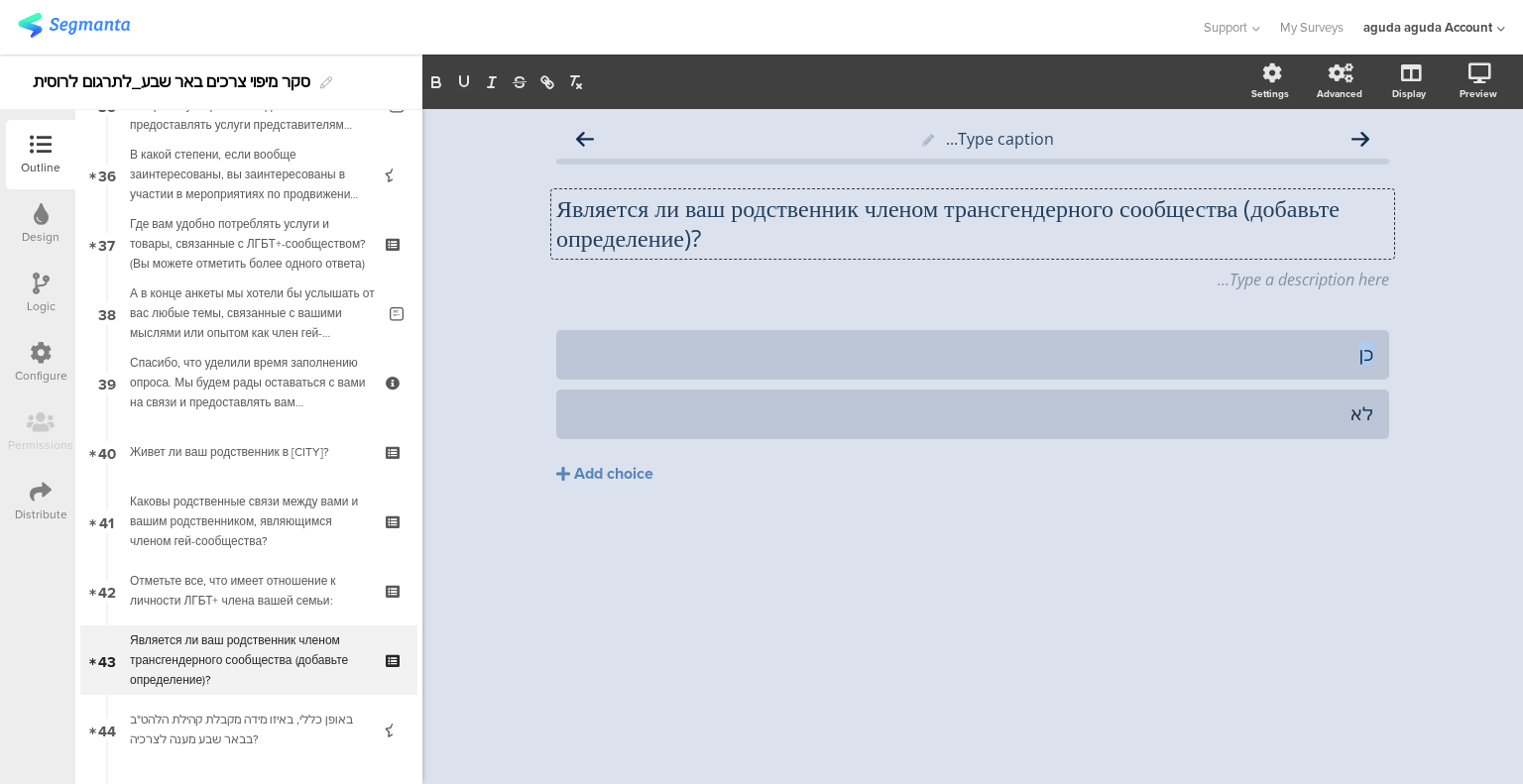 type 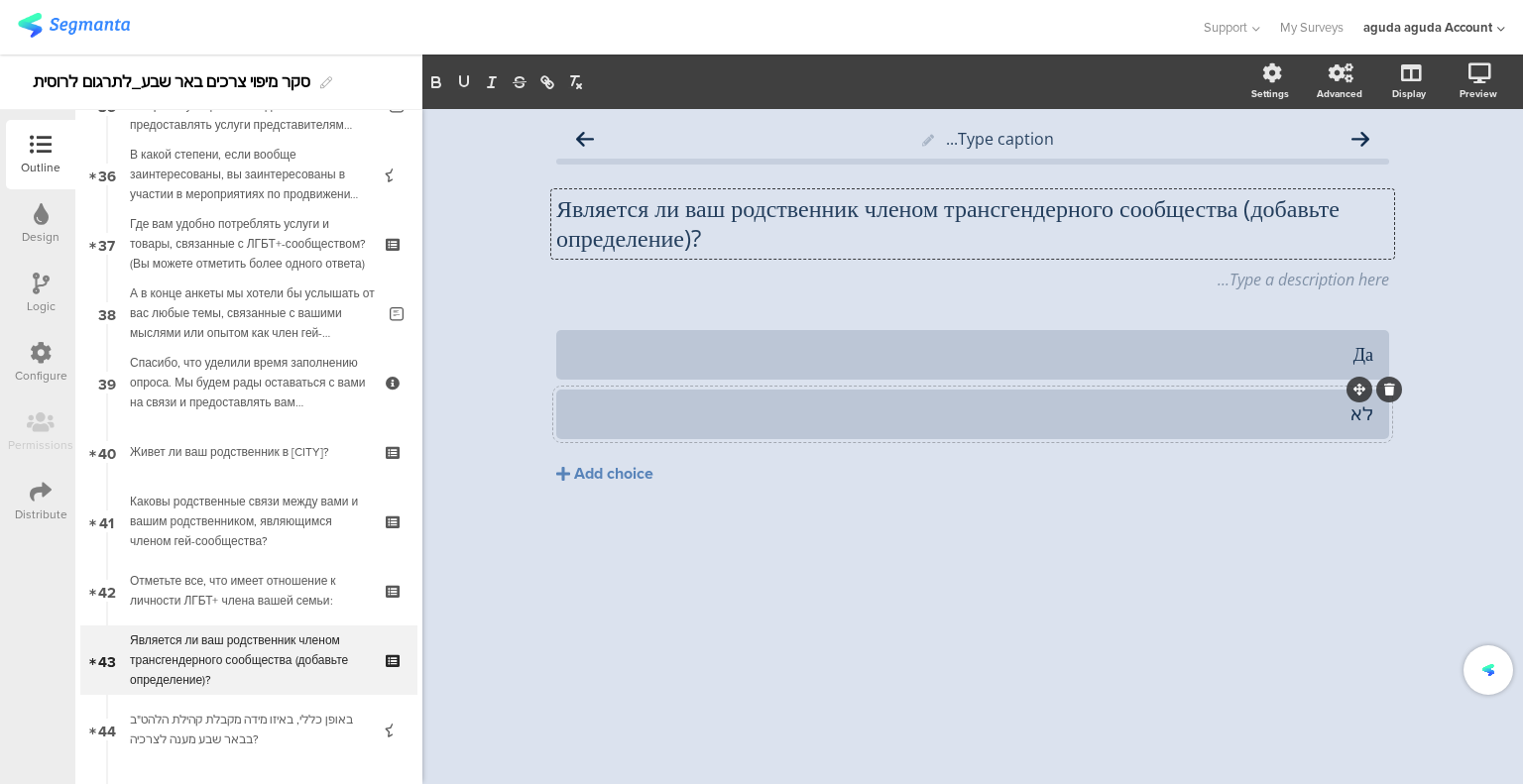 drag, startPoint x: 1354, startPoint y: 400, endPoint x: 1347, endPoint y: 408, distance: 10.630146 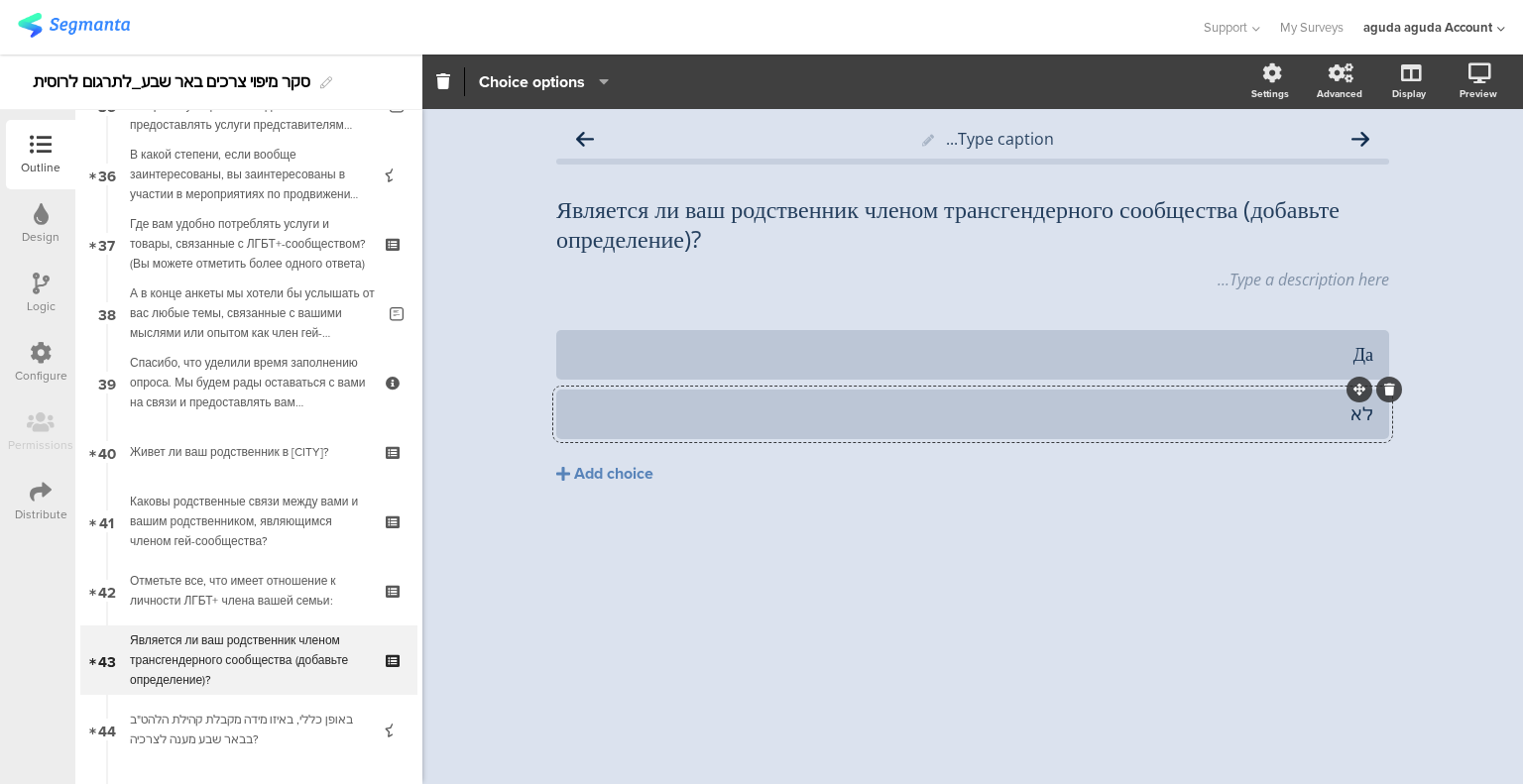 click on "לא" 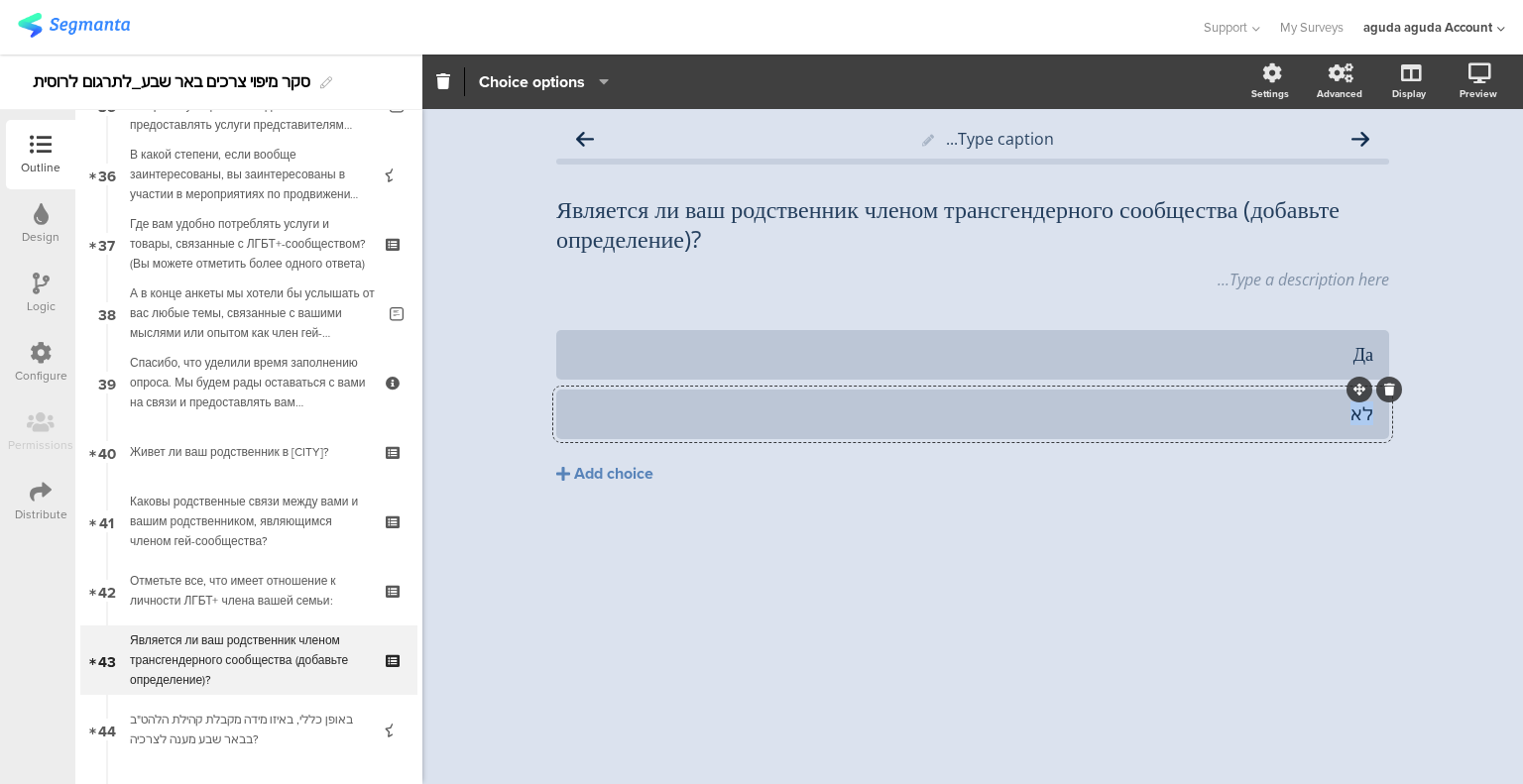 click on "לא" 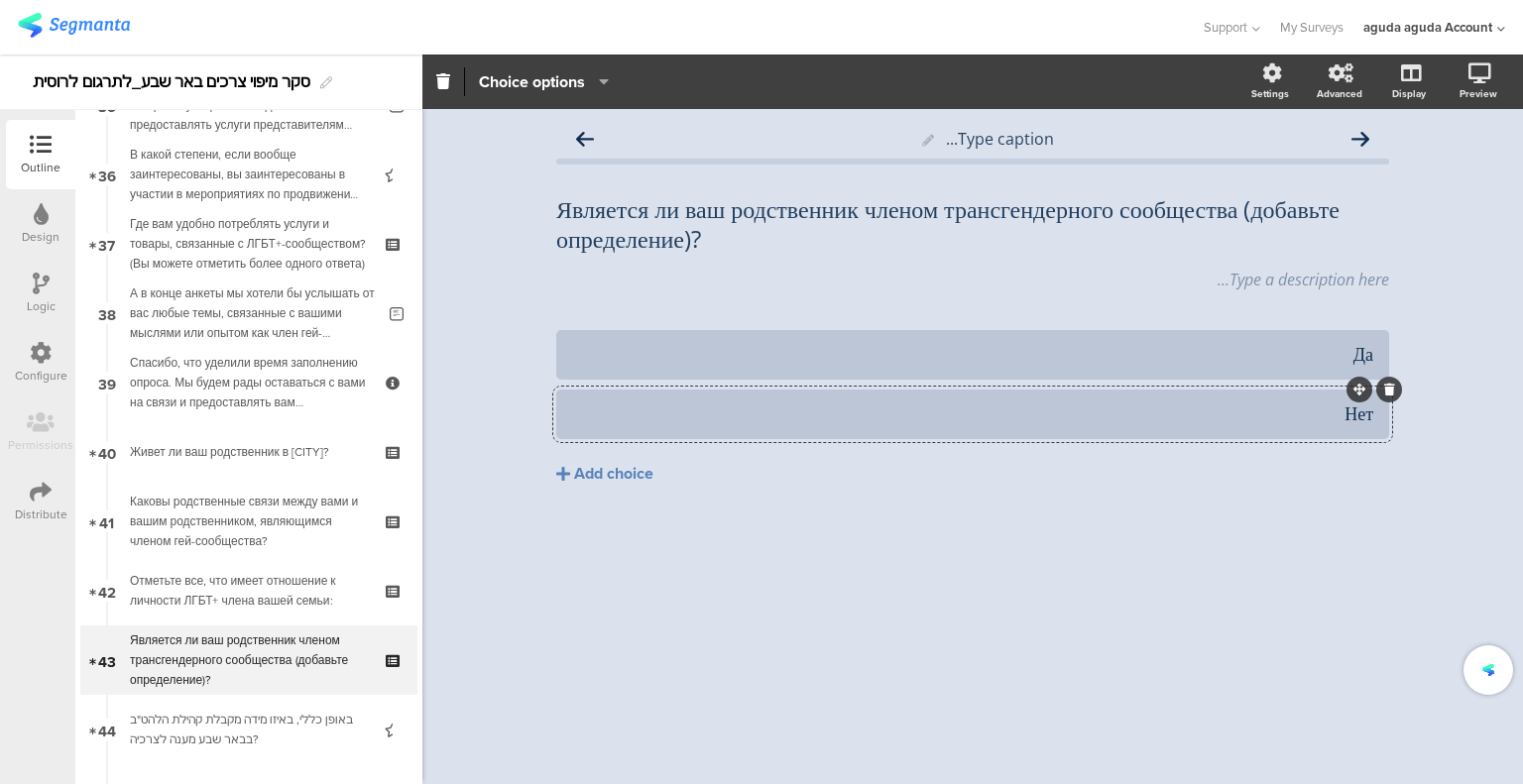 click on "Да
Нет
Add choice" 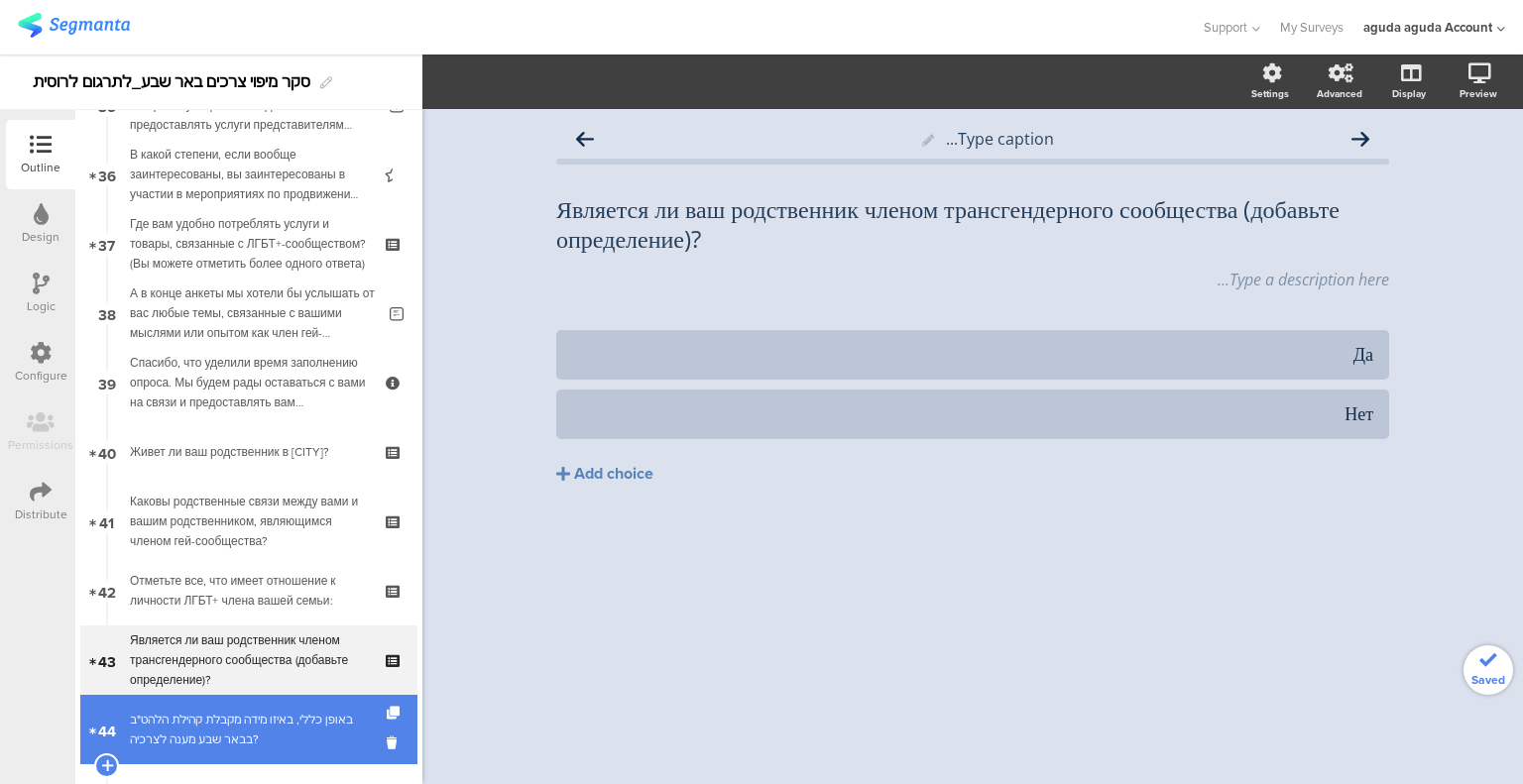click on "באופן כללי, באיזו מידה מקבלת קהילת הלהט"ב בבאר שבע מענה לצרכיה?" at bounding box center (248, 729) 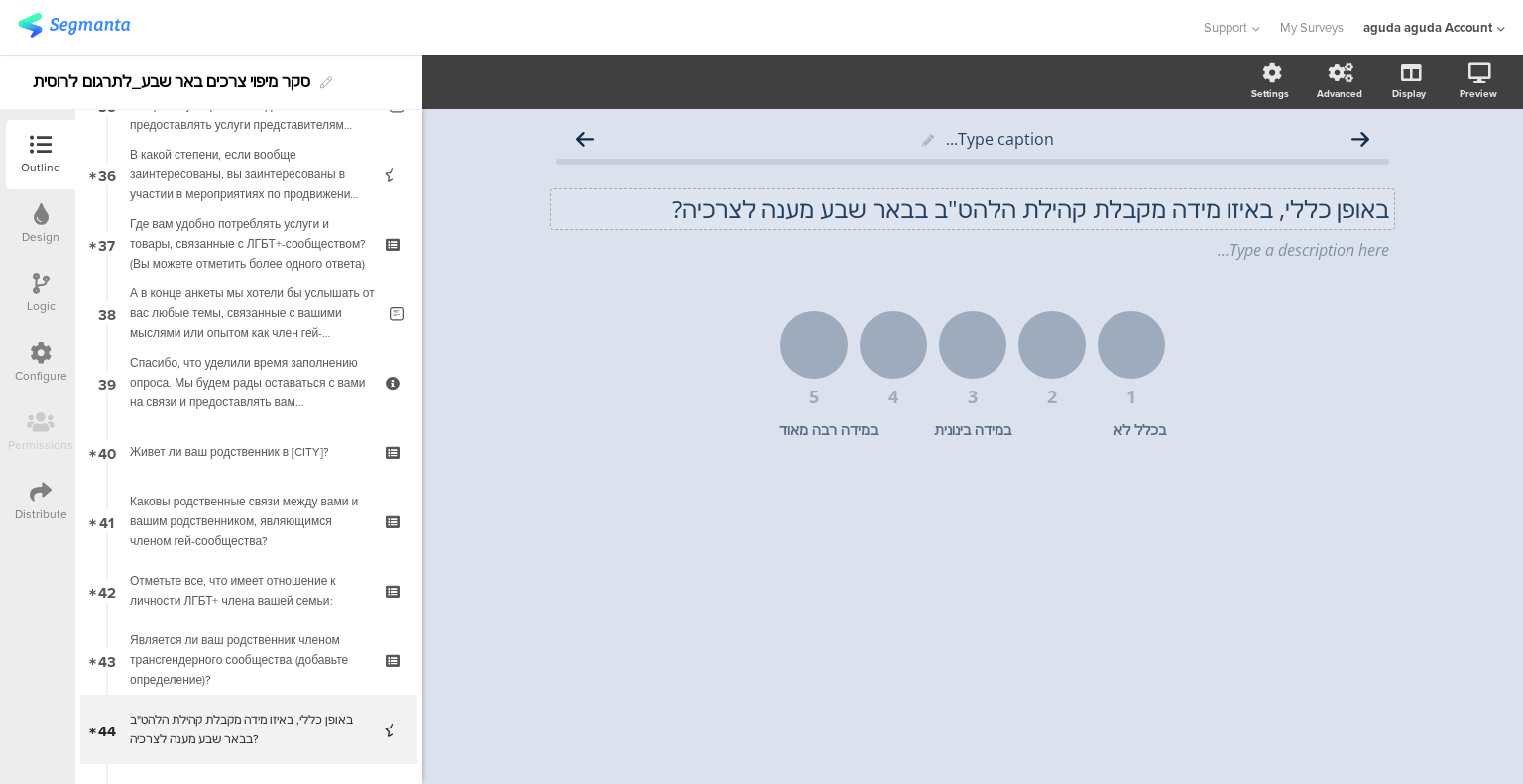 click on "באופן כללי, באיזו מידה מקבלת קהילת הלהט"ב ב[CITY] מענה לצרכיה?
באופן כללי, באיזו מידה מקבלת קהילת הלהט"ב ב[CITY] מענה לצרכיה?" 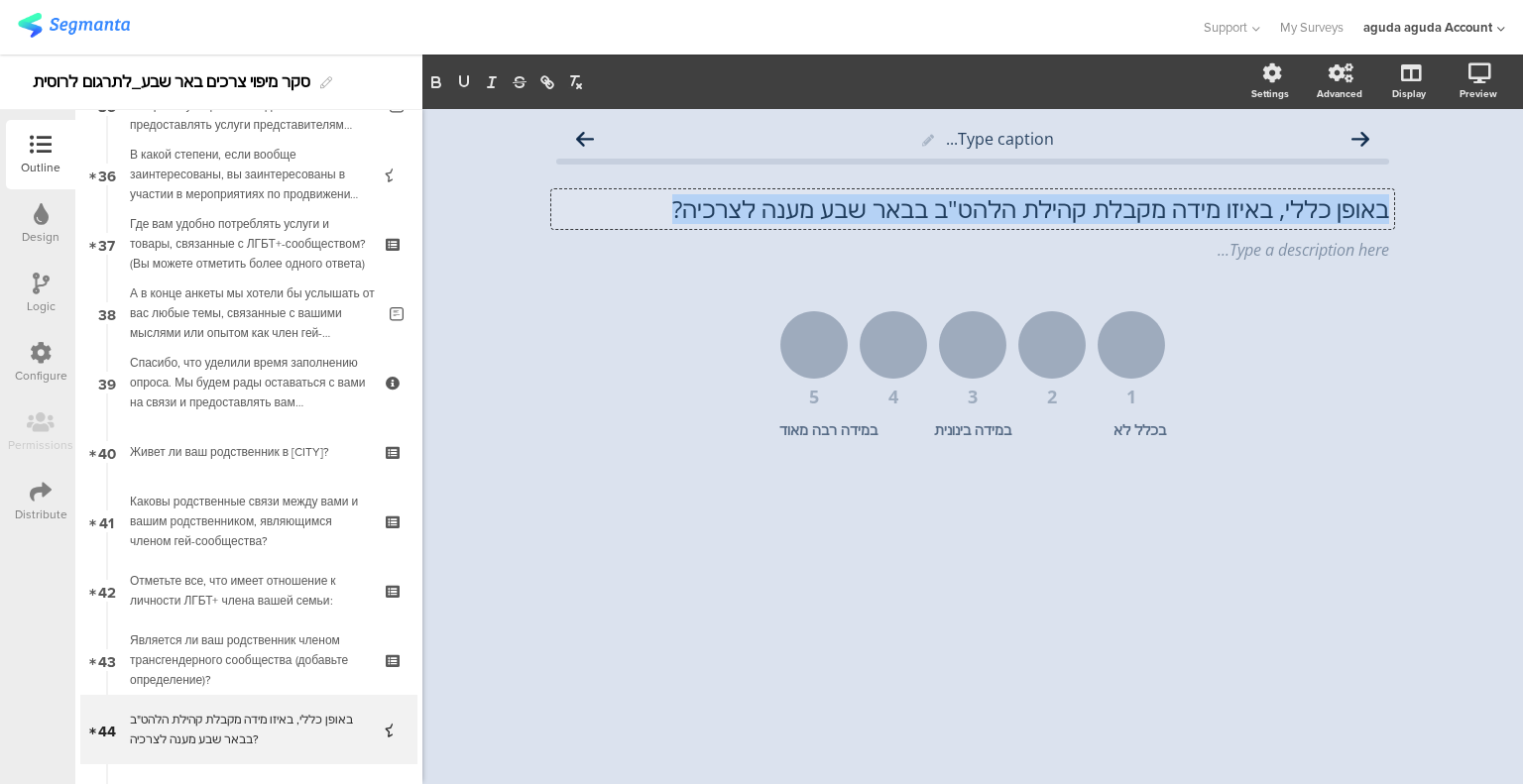 click on "באופן כללי, באיזו מידה מקבלת קהילת הלהט"ב בבאר שבע מענה לצרכיה?" 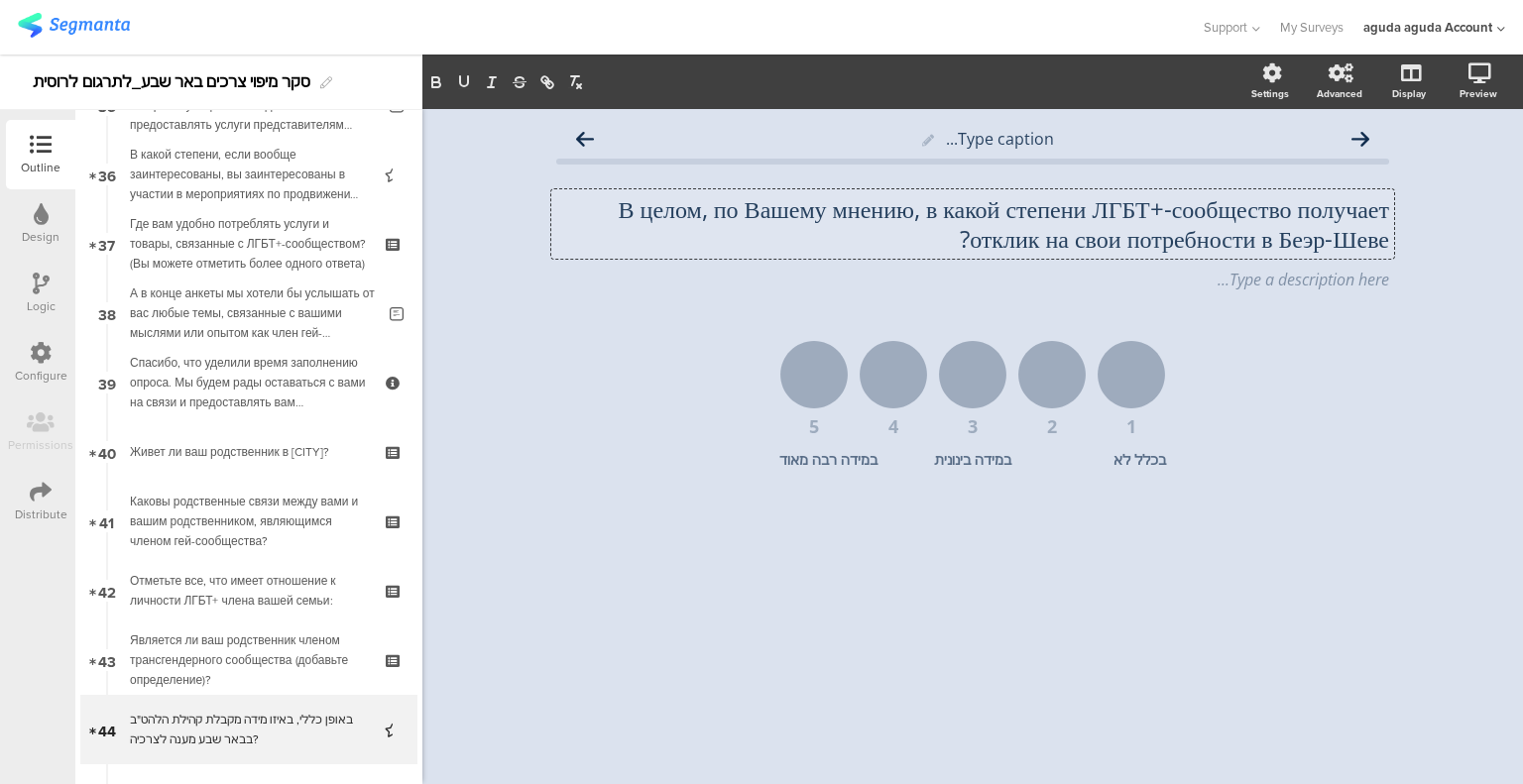 scroll, scrollTop: 1, scrollLeft: 0, axis: vertical 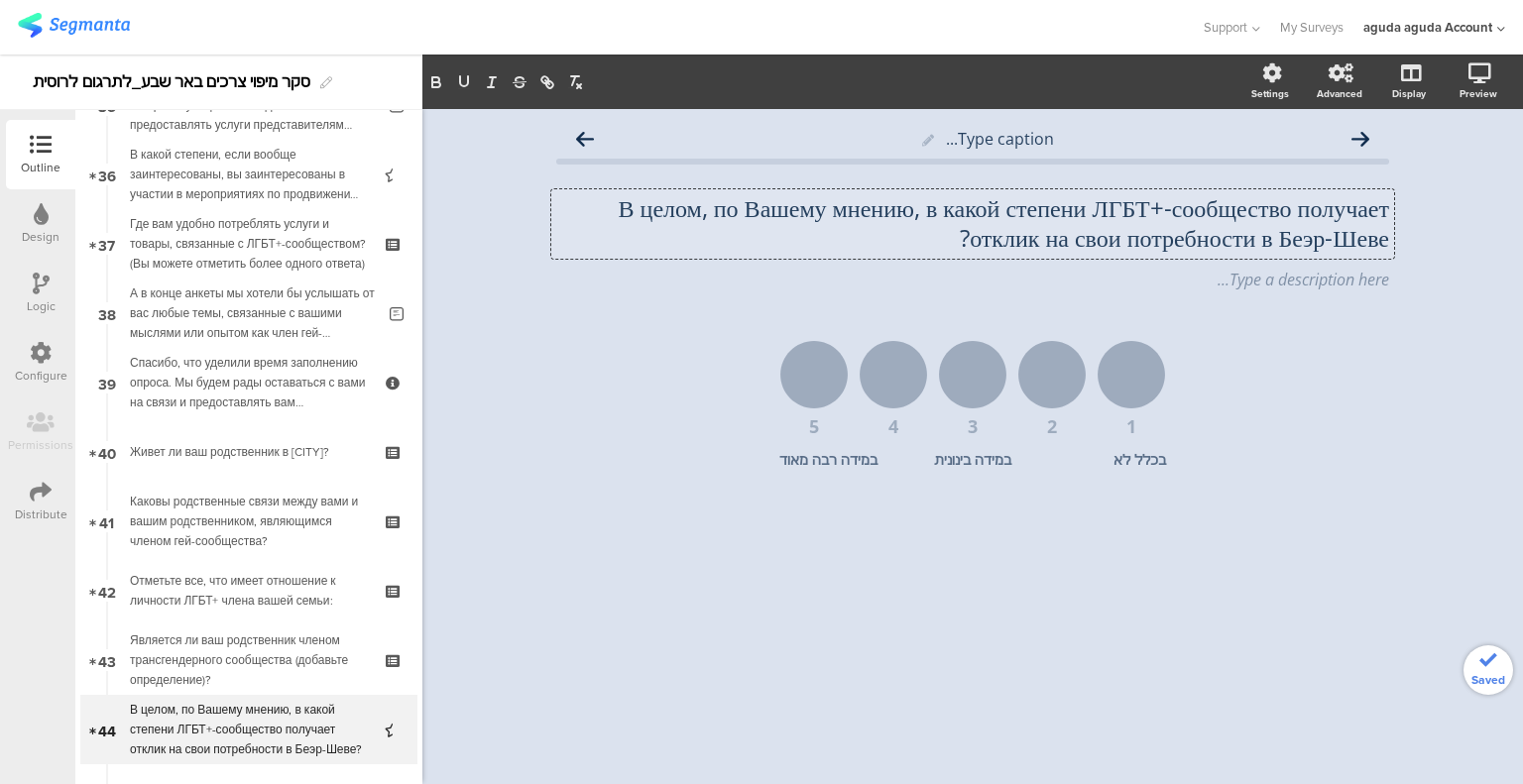 type 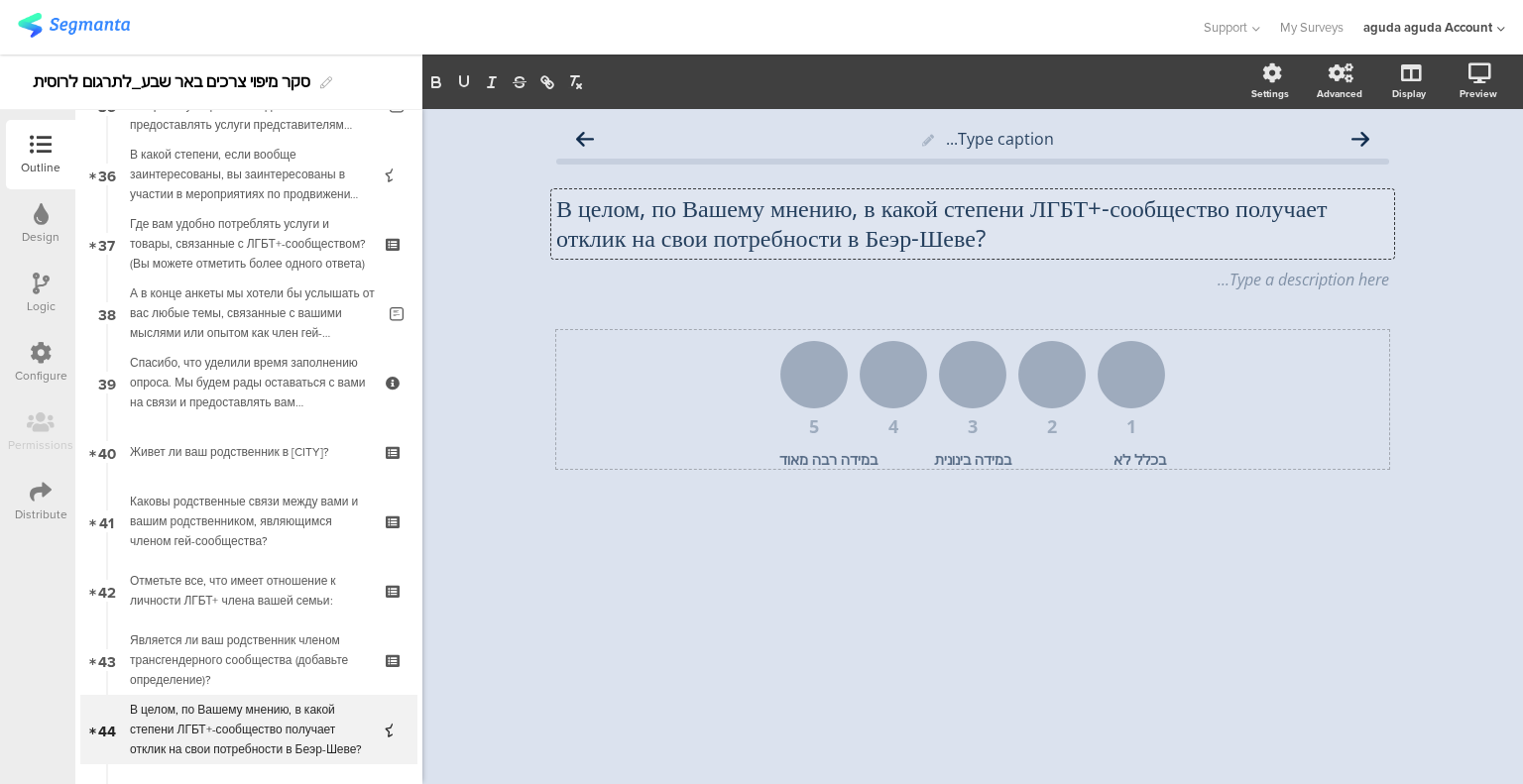 click on "בכלל לא" 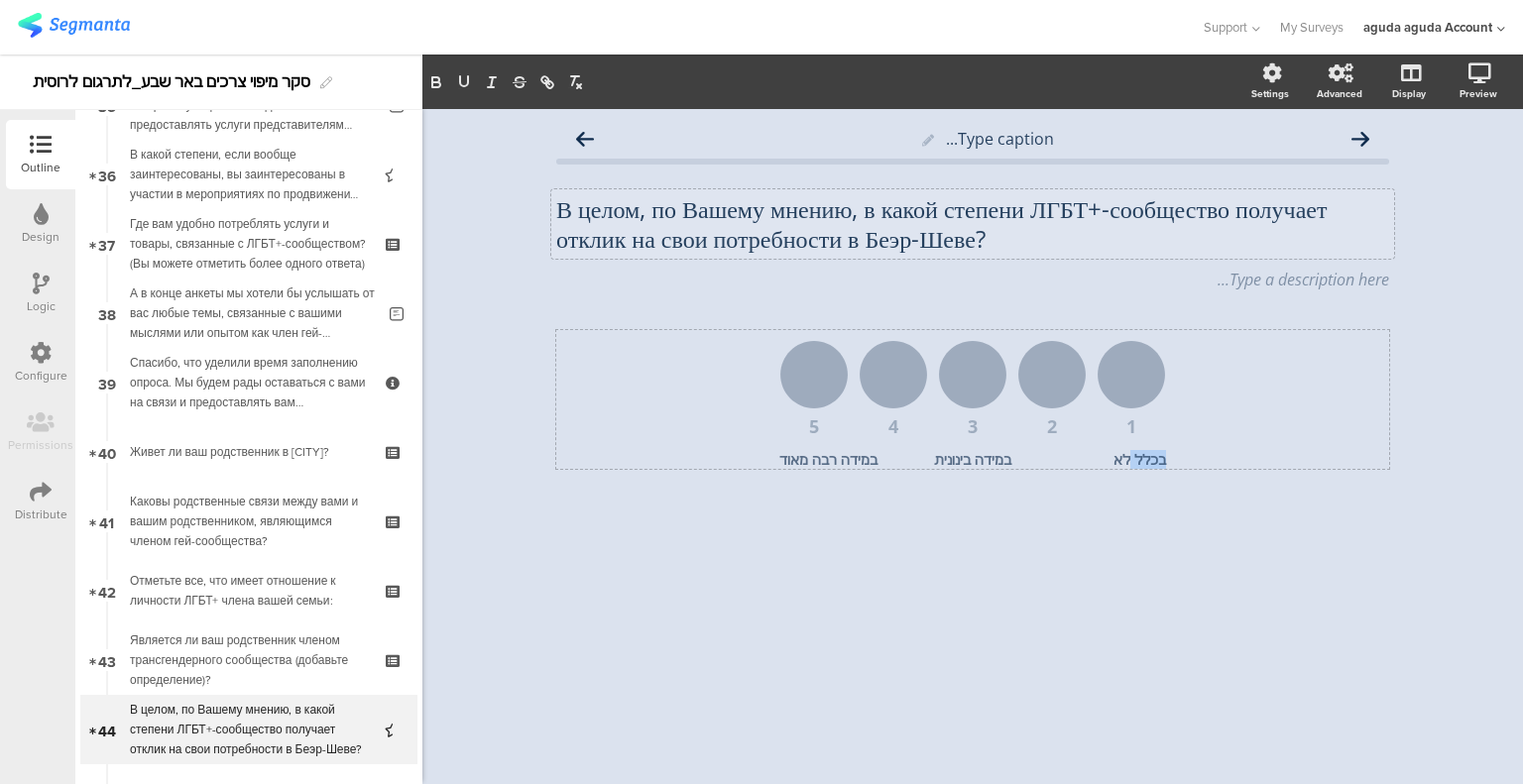 click on "בכלל לא" 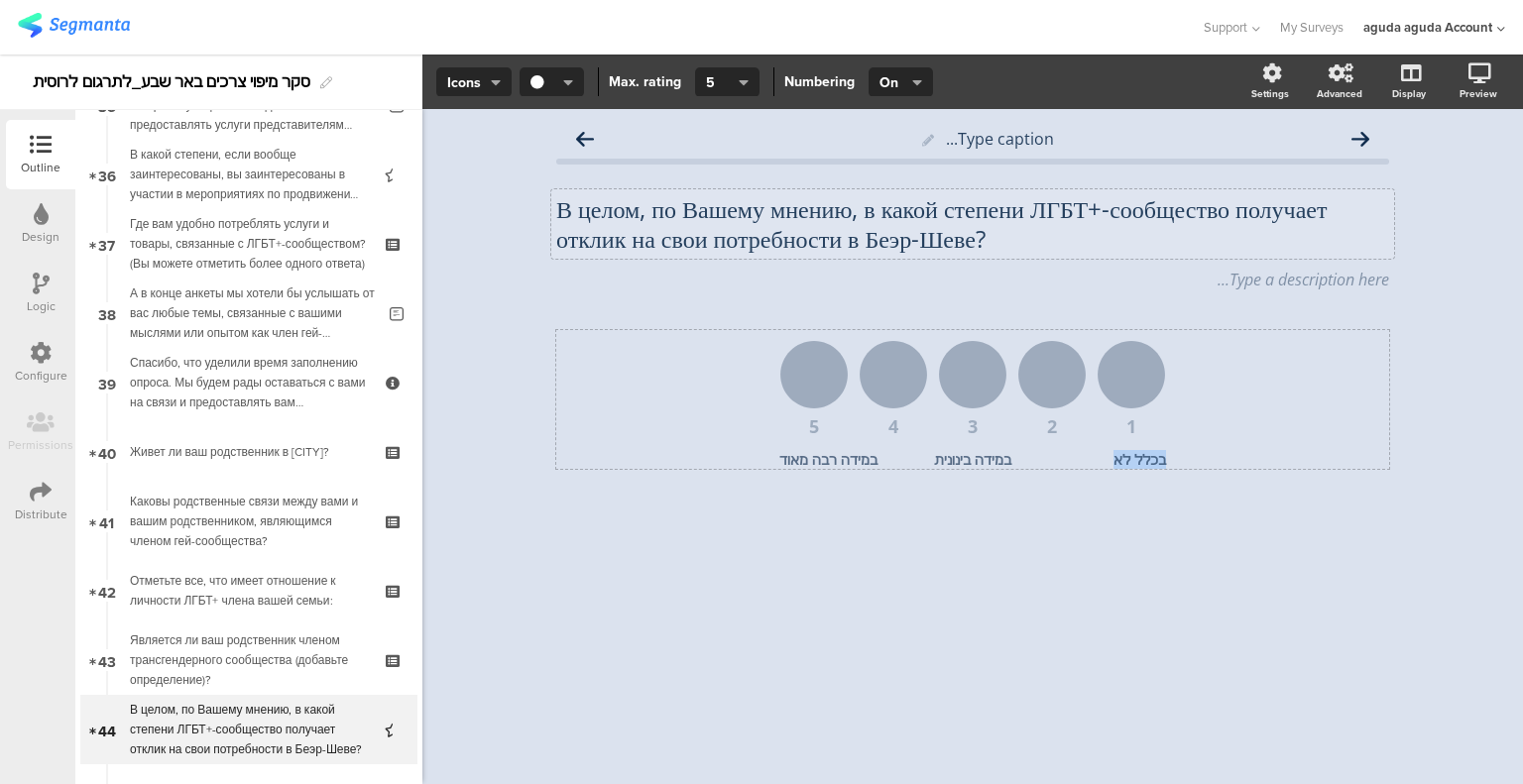 click on "בכלל לא" 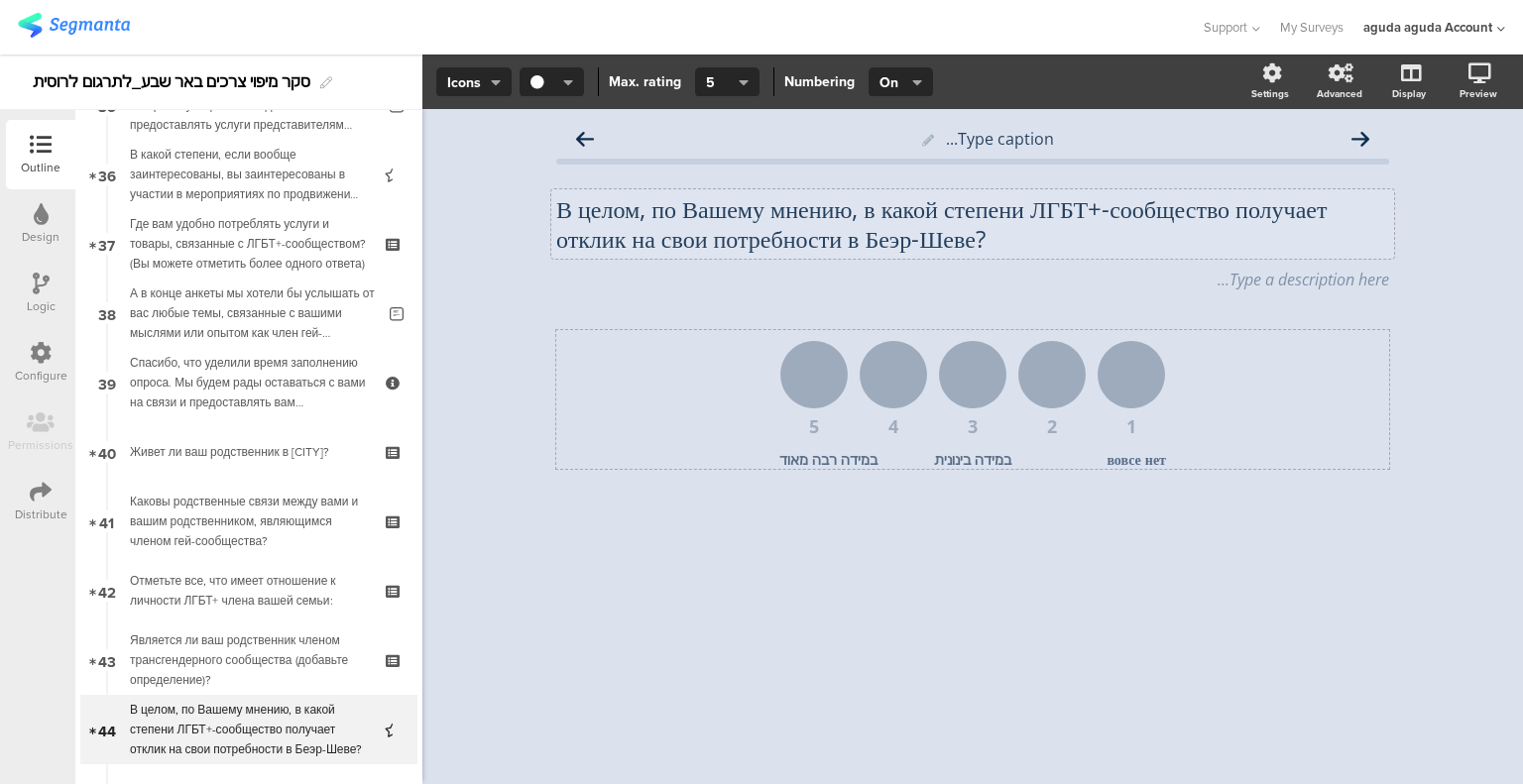 click on "במידה בינונית" 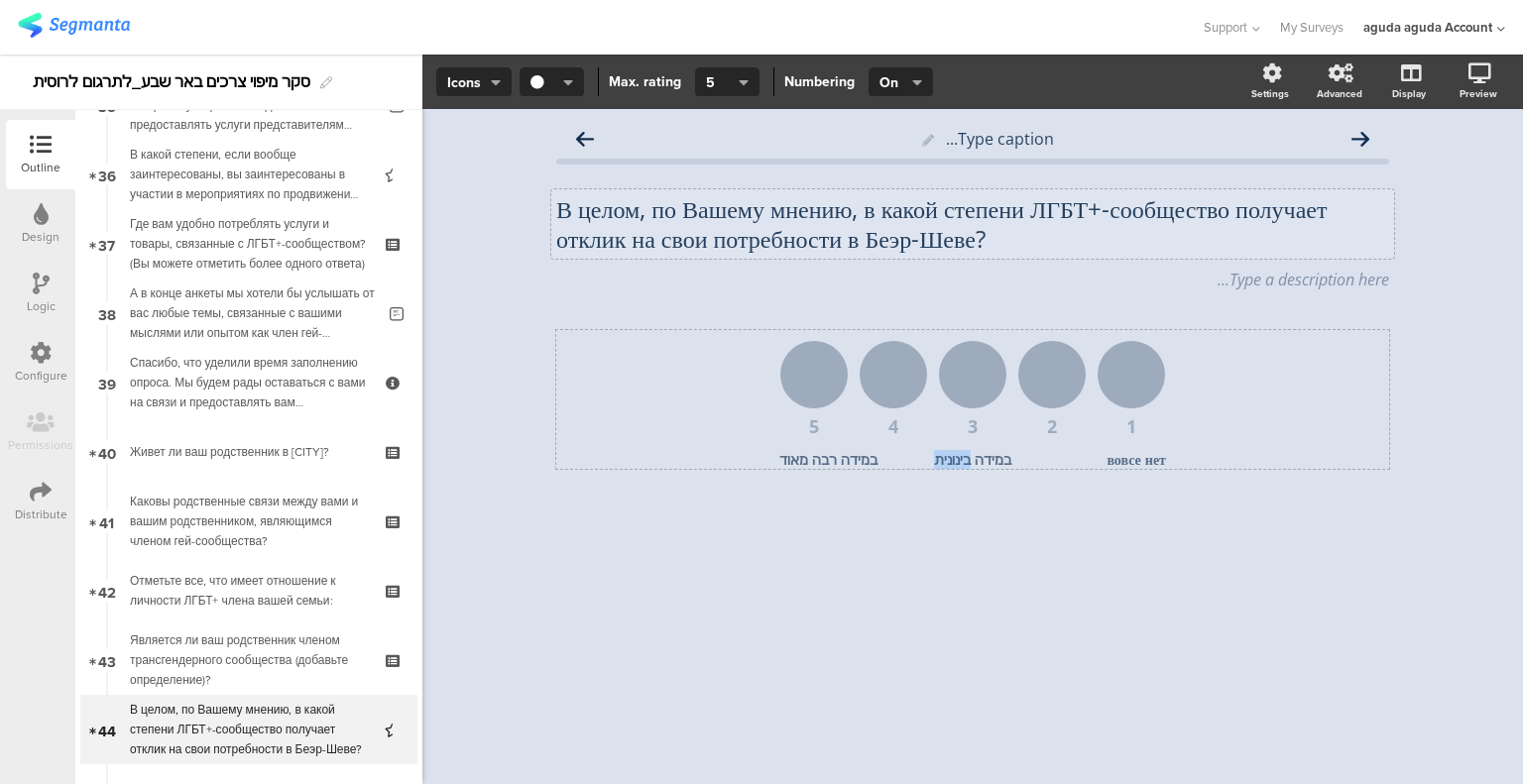 click on "במידה בינונית" 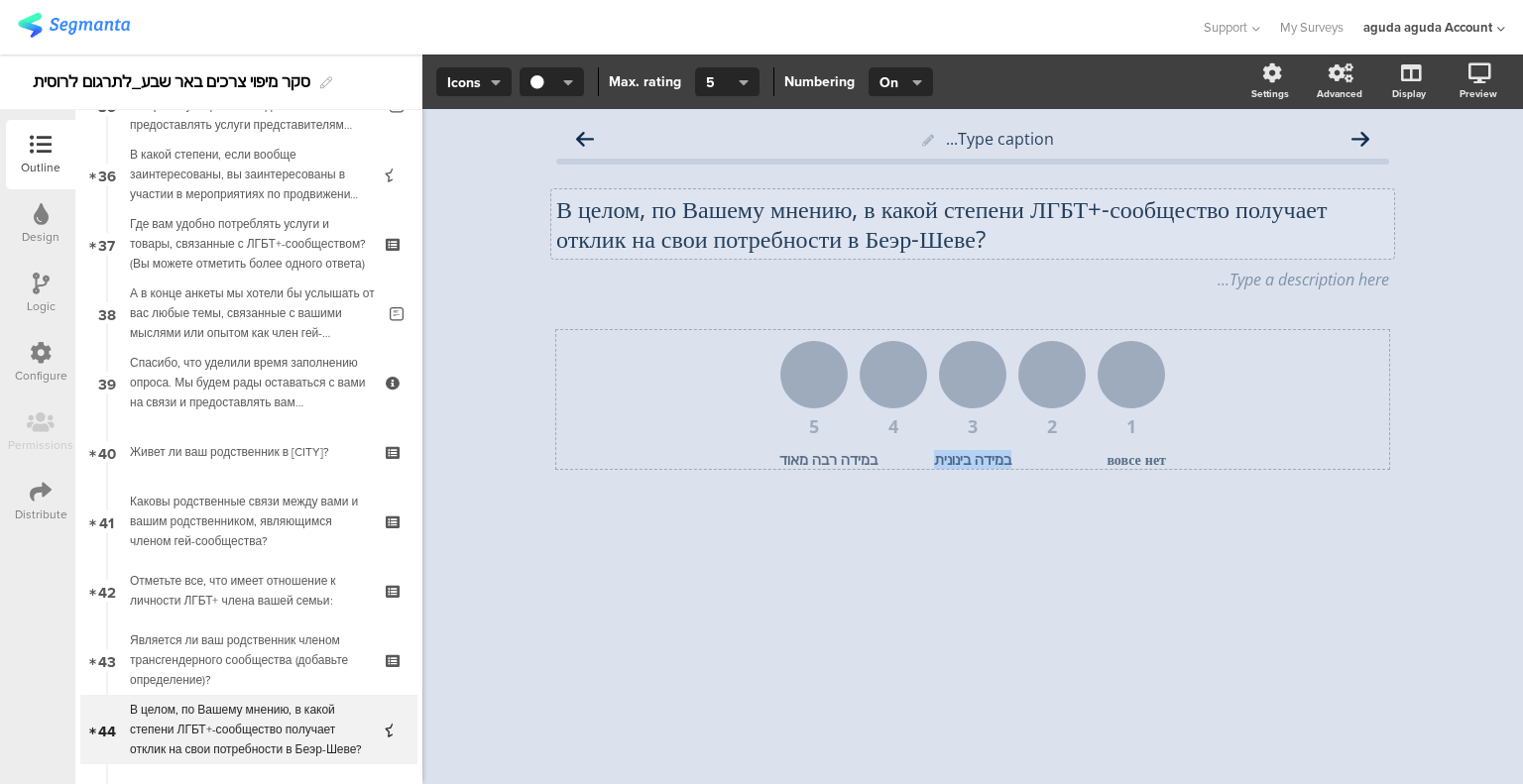 click on "במידה בינונית" 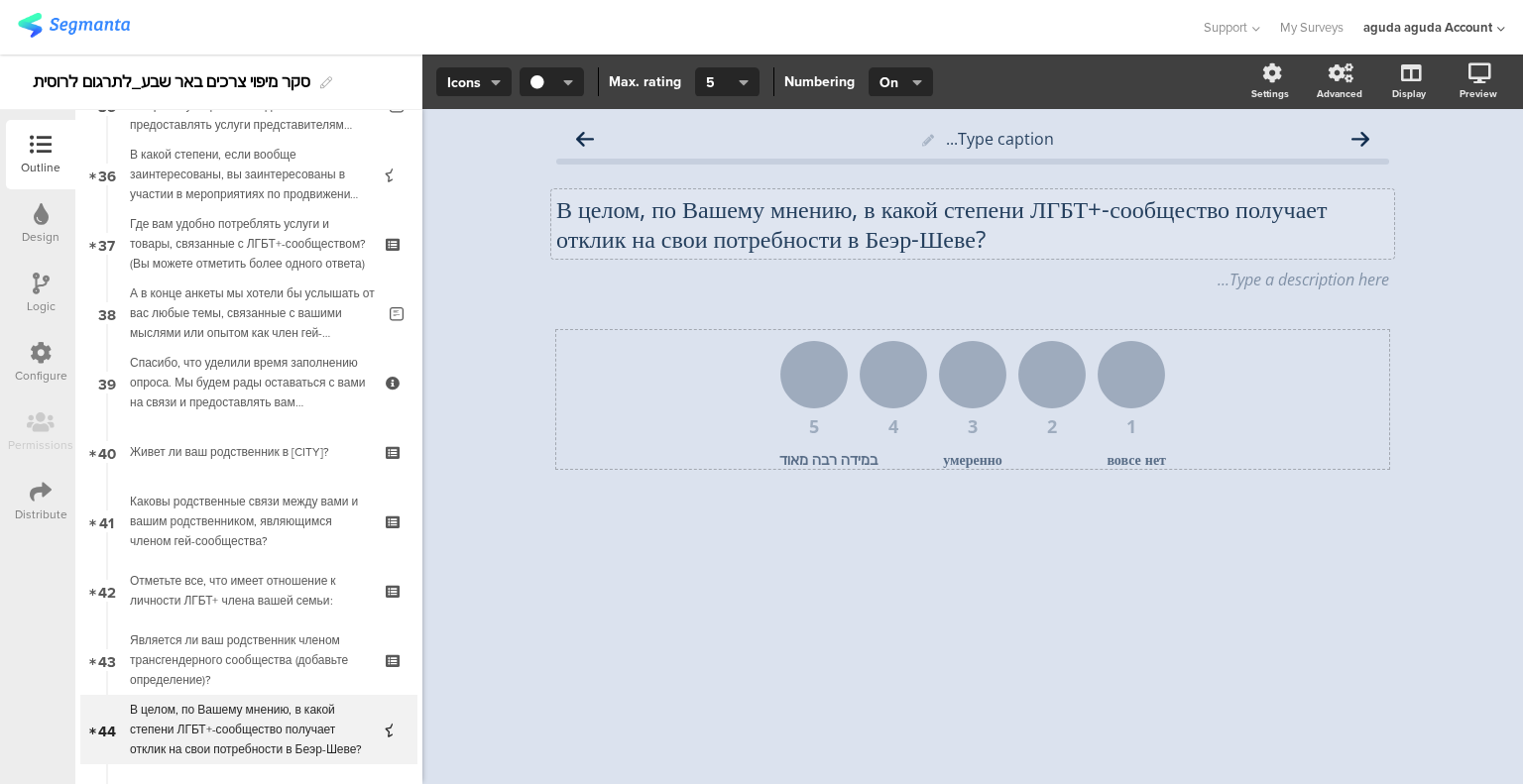 click on "במידה רבה מאוד" 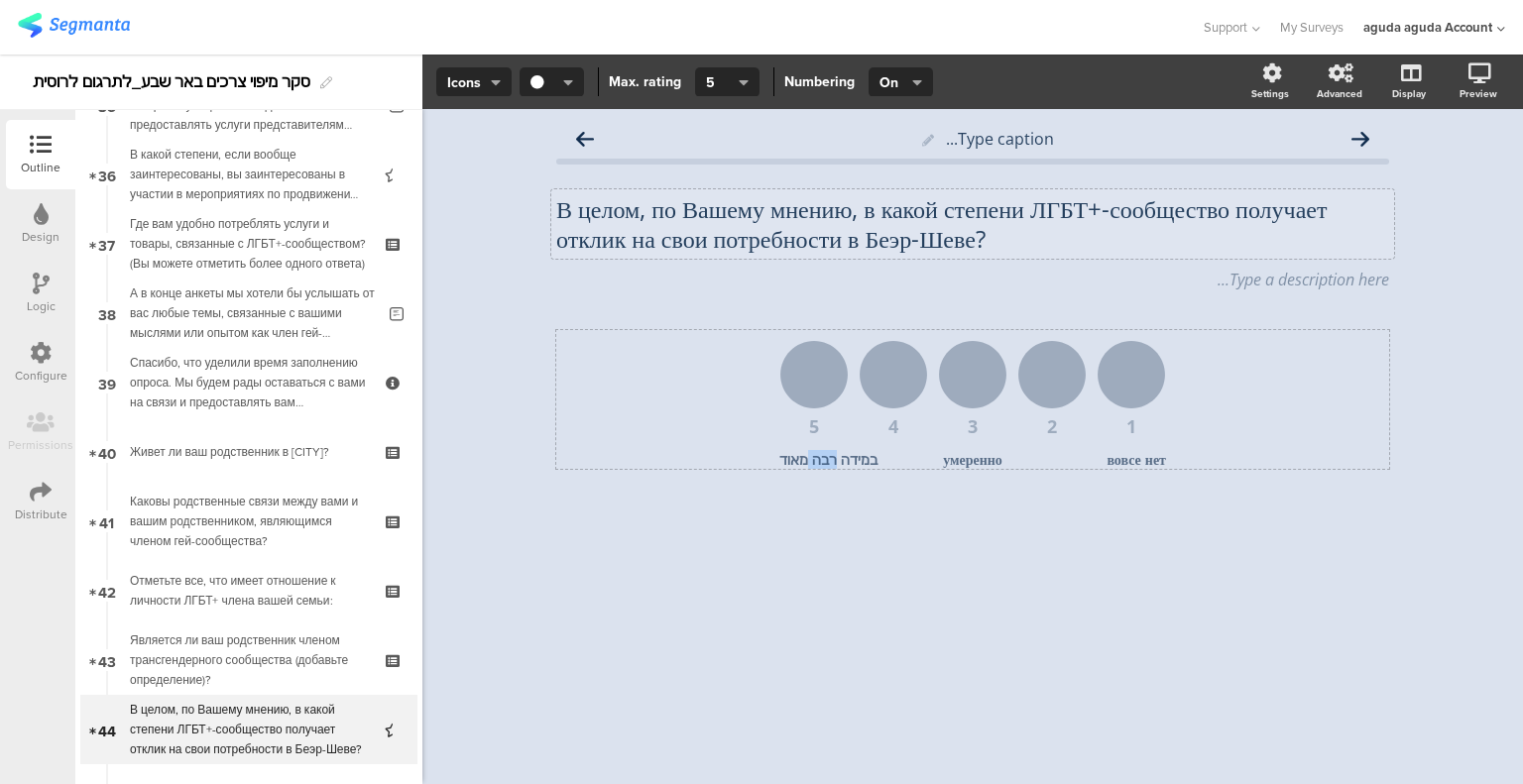 click on "במידה רבה מאוד" 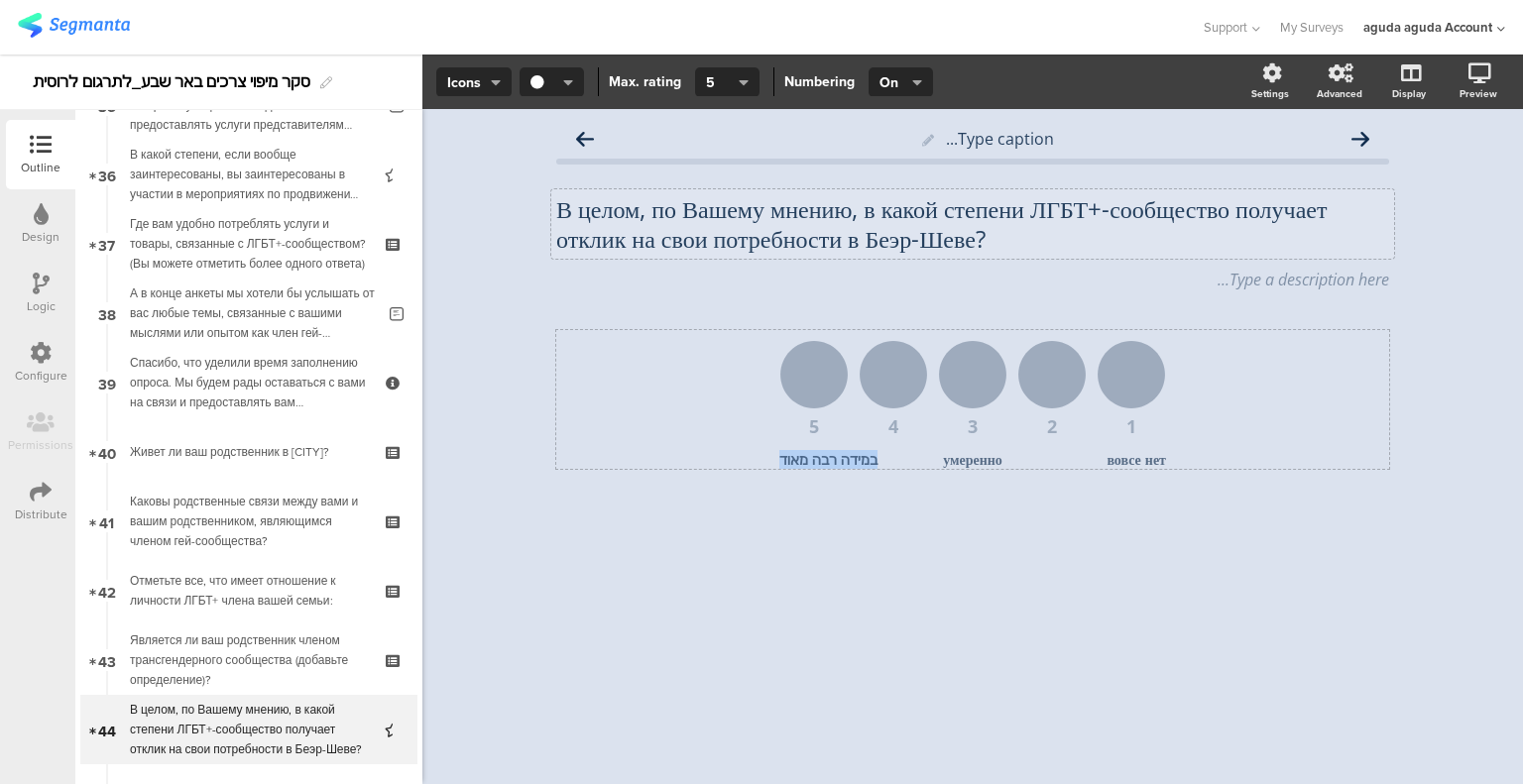 click on "במידה רבה מאוד" 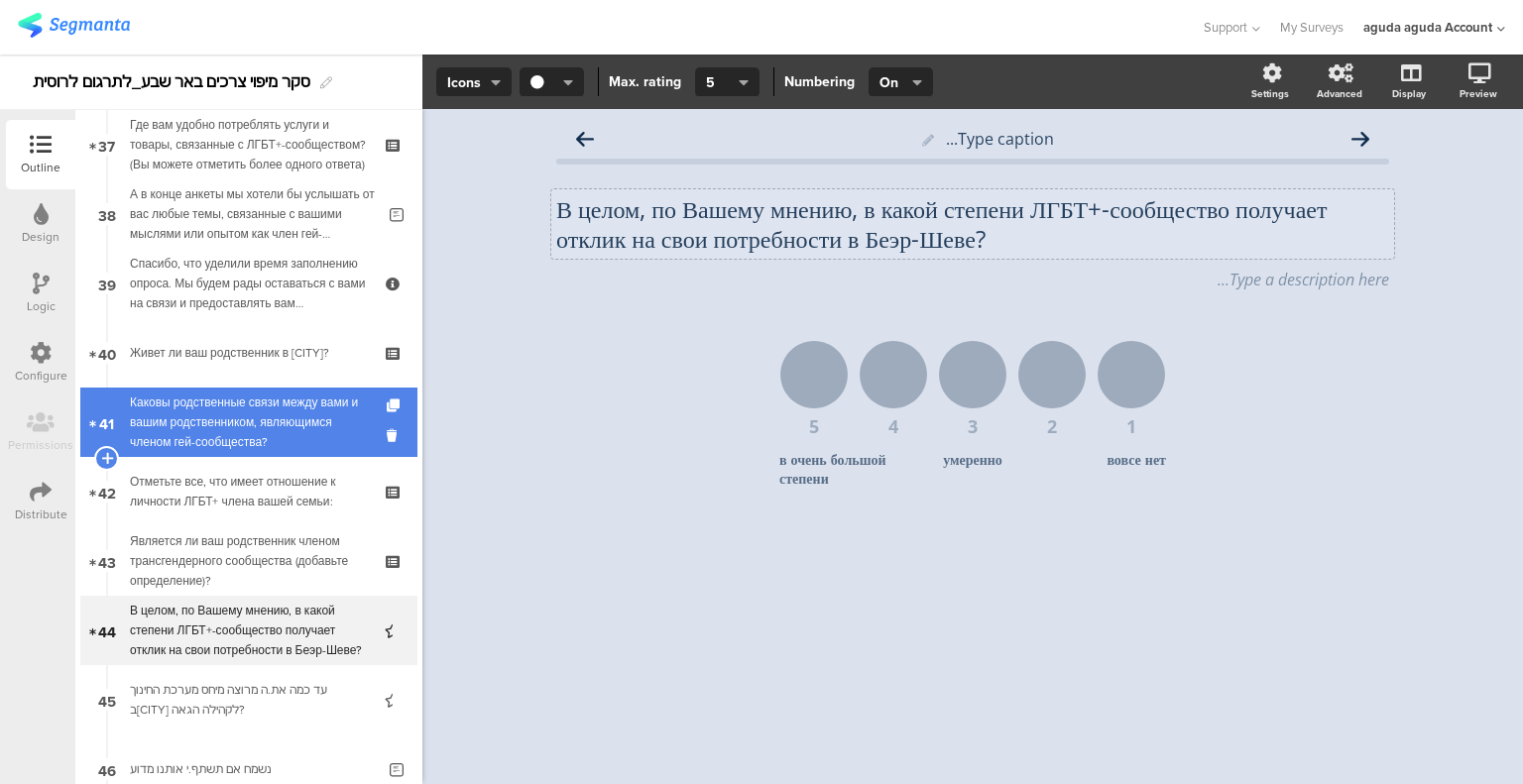 scroll, scrollTop: 2676, scrollLeft: 0, axis: vertical 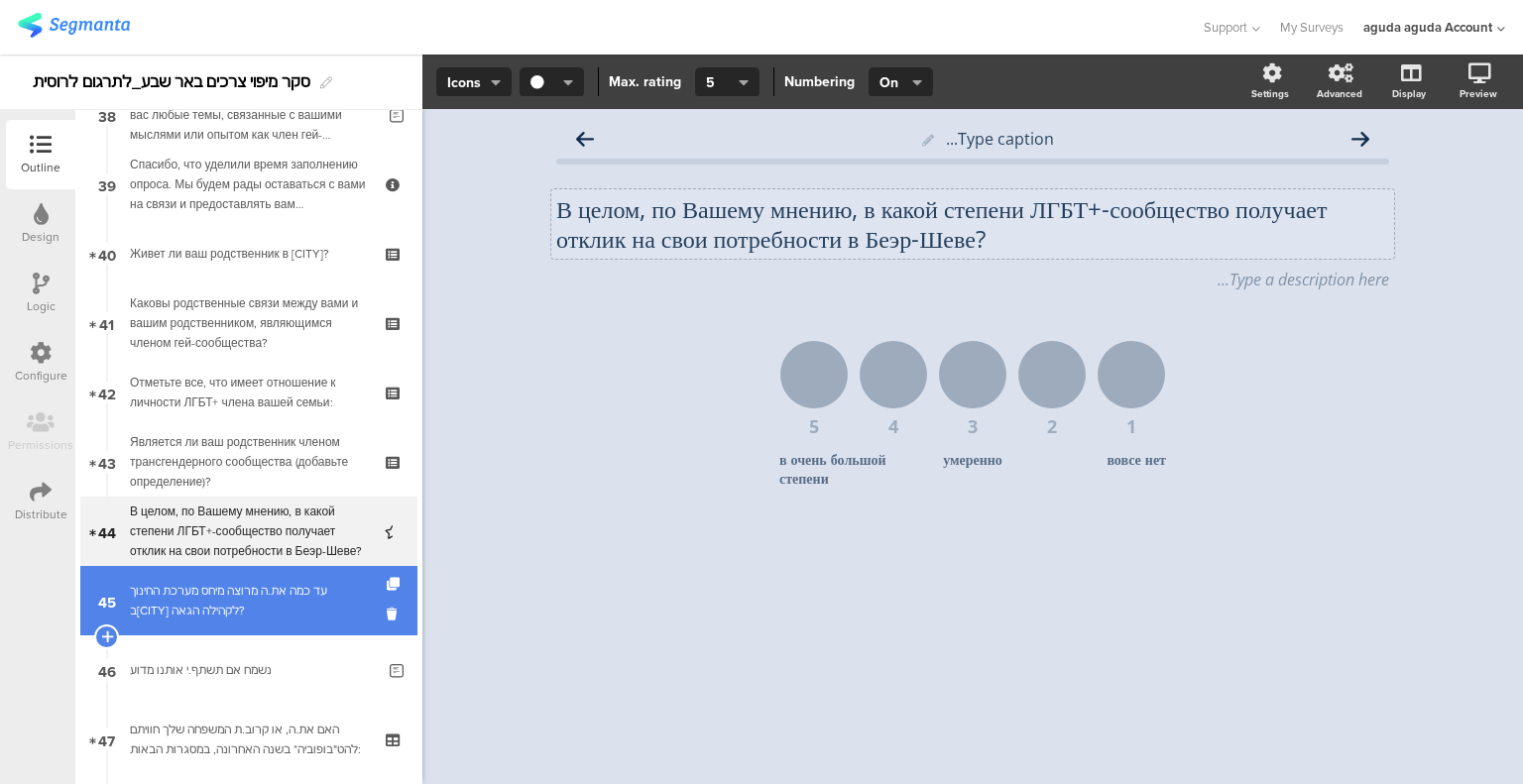 drag, startPoint x: 311, startPoint y: 609, endPoint x: 350, endPoint y: 569, distance: 55.86591 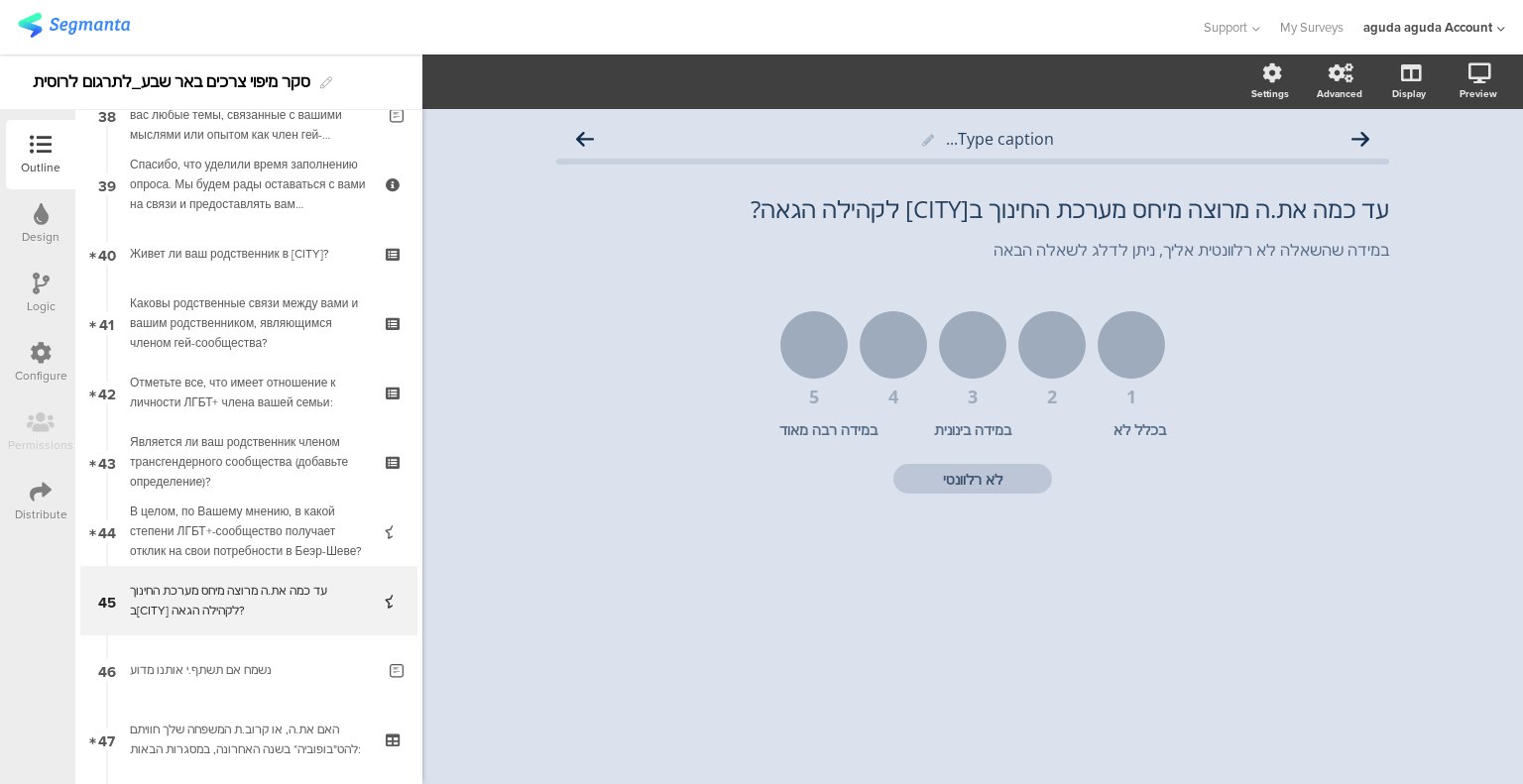 click on "עד כמה את.ה מרוצה מיחס מערכת החינוך בבאר שבע לקהילה הגאה?
עד כמה את.ה מרוצה מיחס מערכת החינוך בבאר שבע לקהילה הגאה?
במידה שהשאלה לא רלוונטית אליך, ניתן לדלג לשאלה הבאה
במידה שהשאלה לא רלוונטית אליך, ניתן לדלג לשאלה הבאה" 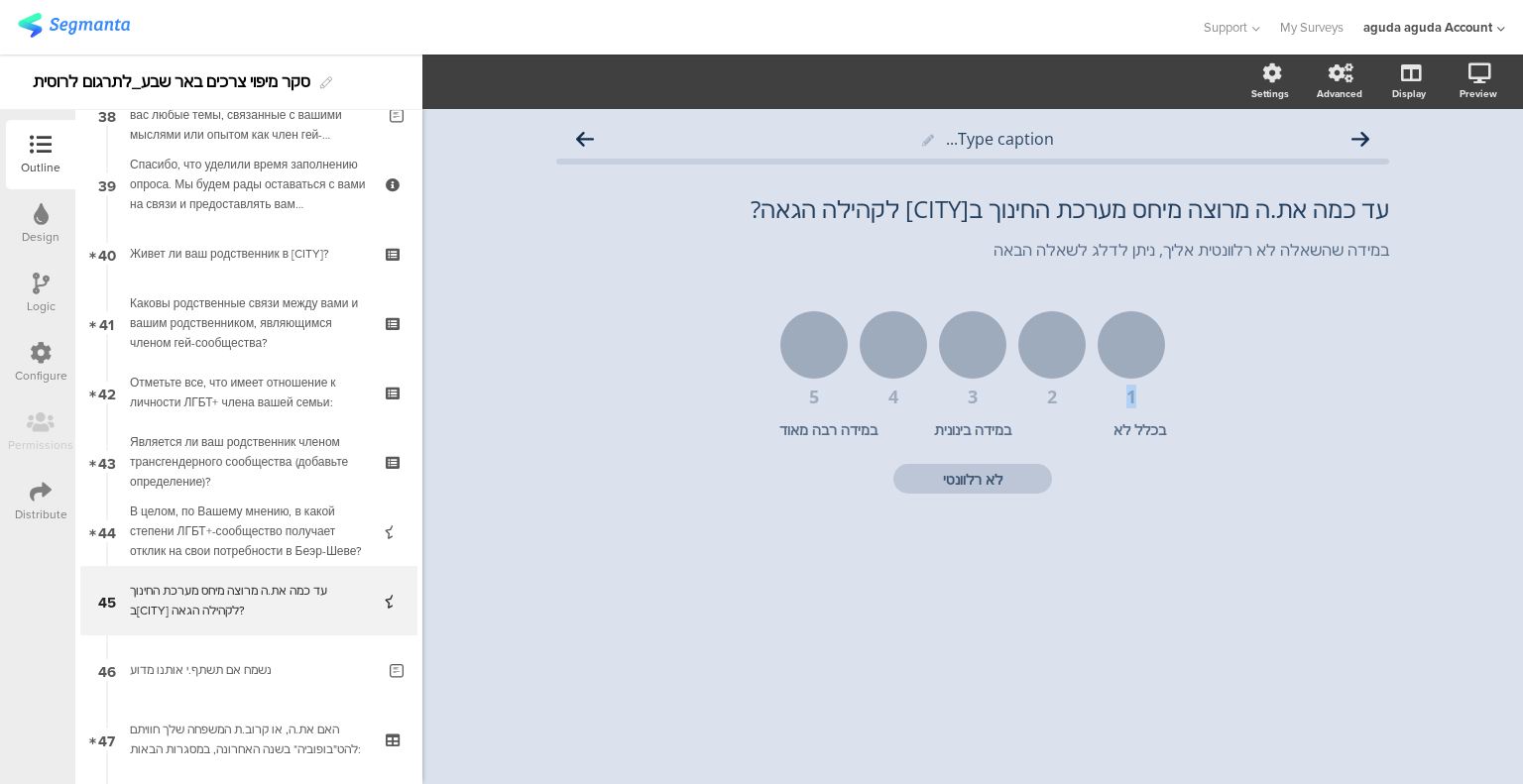 click on "עד כמה את.ה מרוצה מיחס מערכת החינוך בבאר שבע לקהילה הגאה?
עד כמה את.ה מרוצה מיחס מערכת החינוך בבאר שבע לקהילה הגאה?
במידה שהשאלה לא רלוונטית אליך, ניתן לדלג לשאלה הבאה
במידה שהשאלה לא רלוונטית אליך, ניתן לדלג לשאלה הבאה" 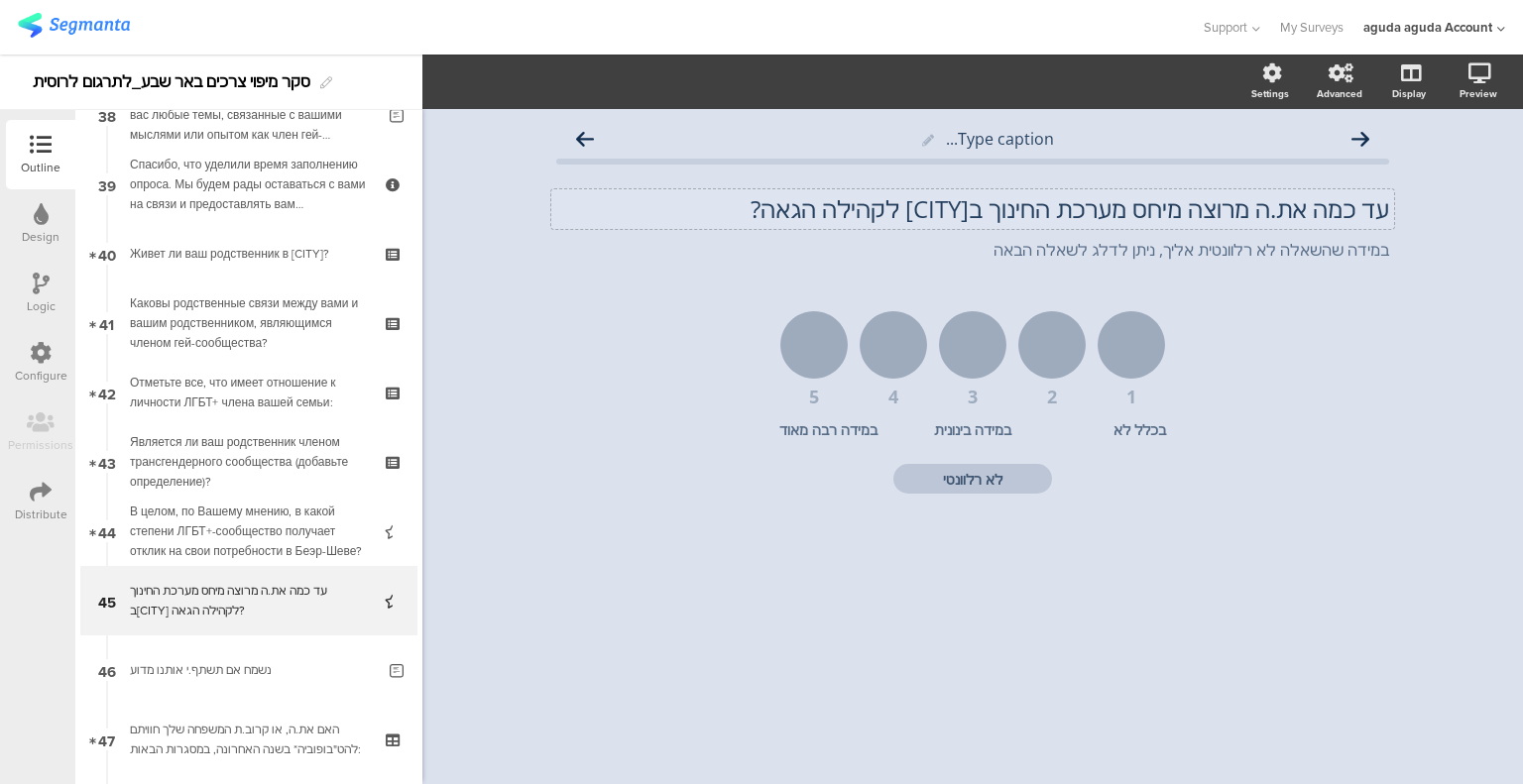 click on "עד כמה את.ה מרוצה מיחס מערכת החינוך ב[CITY] לקהילה הגאה?" 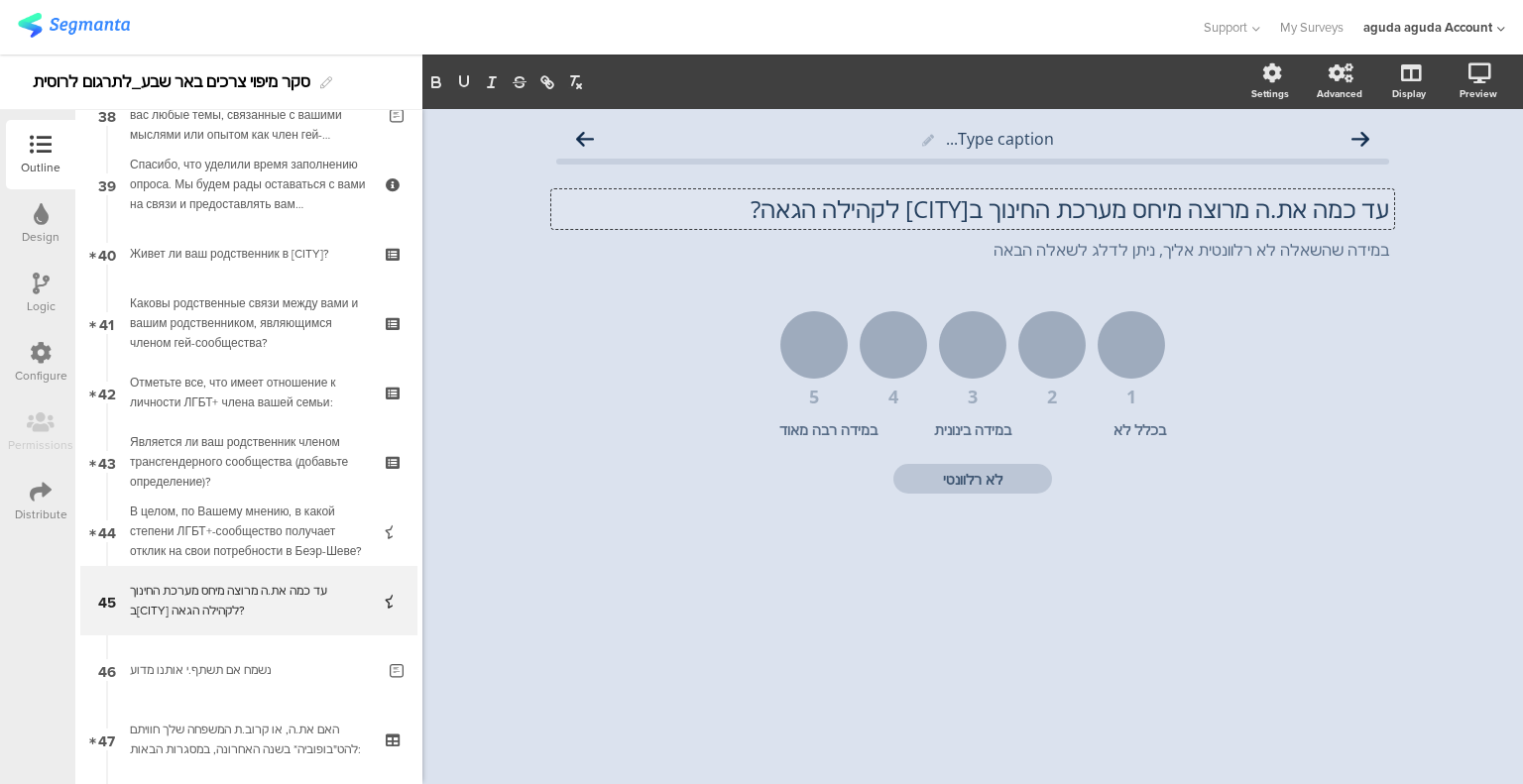 click on "עד כמה את.ה מרוצה מיחס מערכת החינוך בבאר שבע לקהילה הגאה?
עד כמה את.ה מרוצה מיחס מערכת החינוך בבאר שבע לקהילה הגאה?
עד כמה את.ה מרוצה מיחס מערכת החינוך בבאר שבע לקהילה הגאה?" 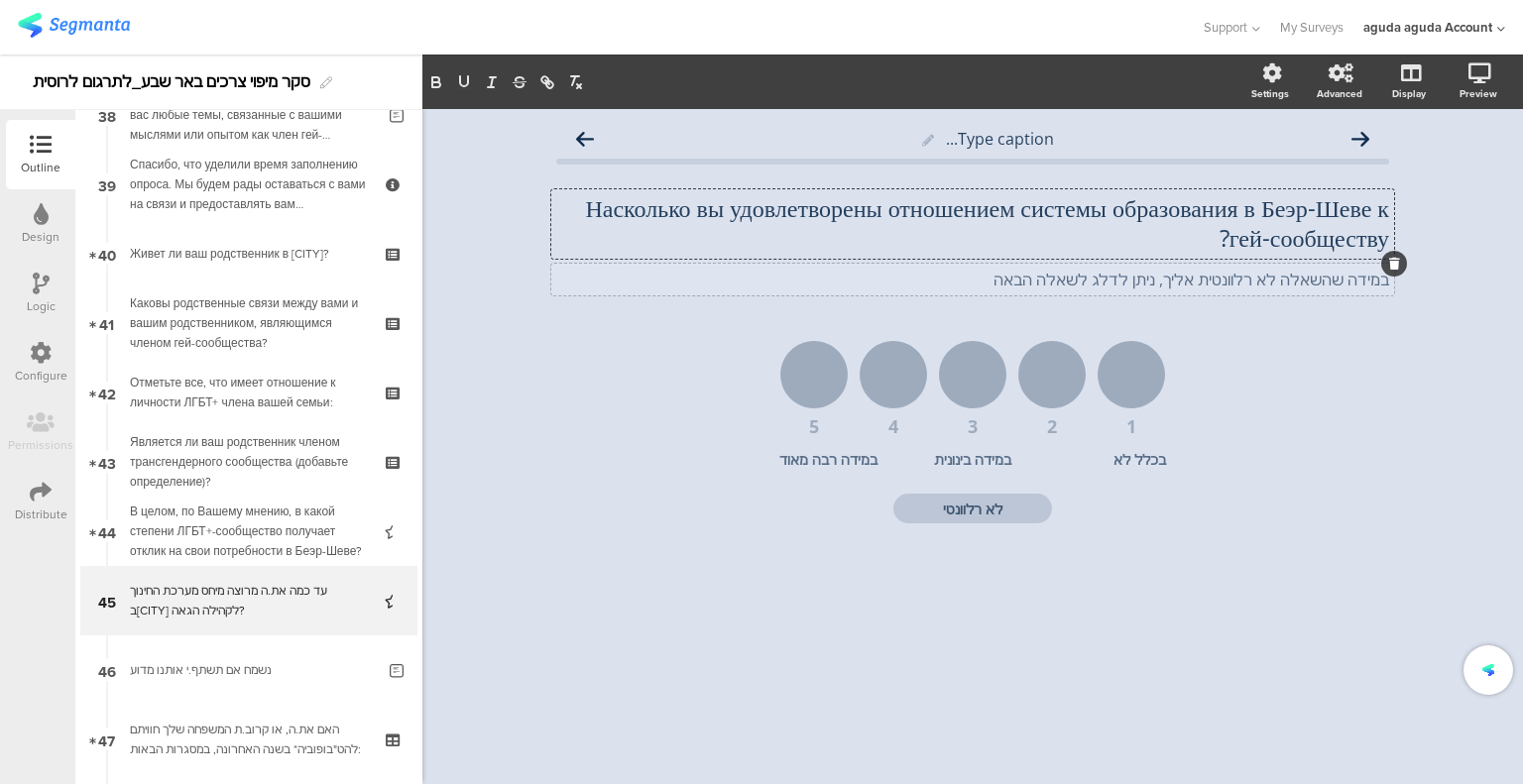 click on "במידה שהשאלה לא רלוונטית אליך, ניתן לדלג לשאלה הבאה
במידה שהשאלה לא רלוונטית אליך, ניתן לדלג לשאלה הבאה" 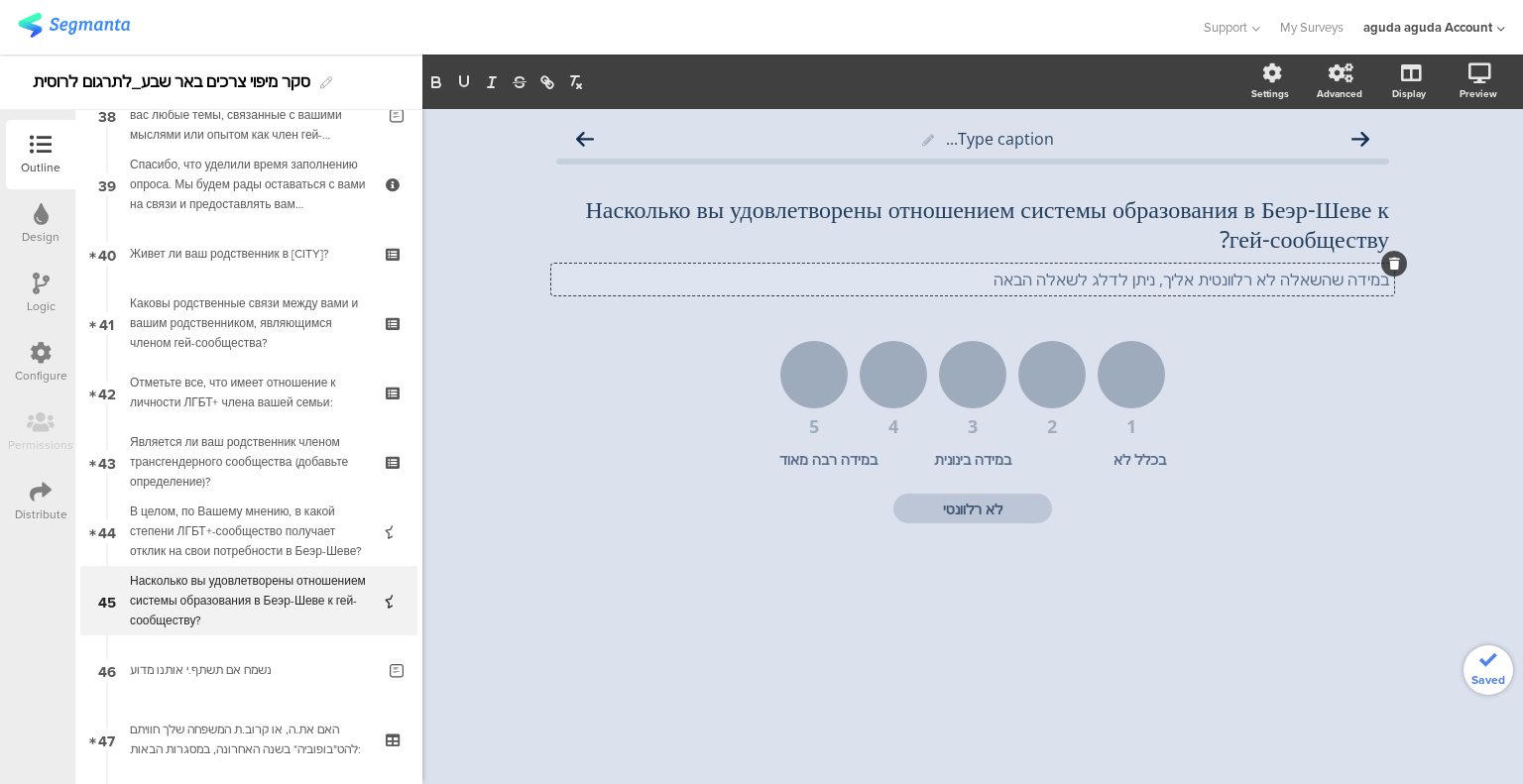 click on "במידה שהשאלה לא רלוונטית אליך, ניתן לדלג לשאלה הבאה" 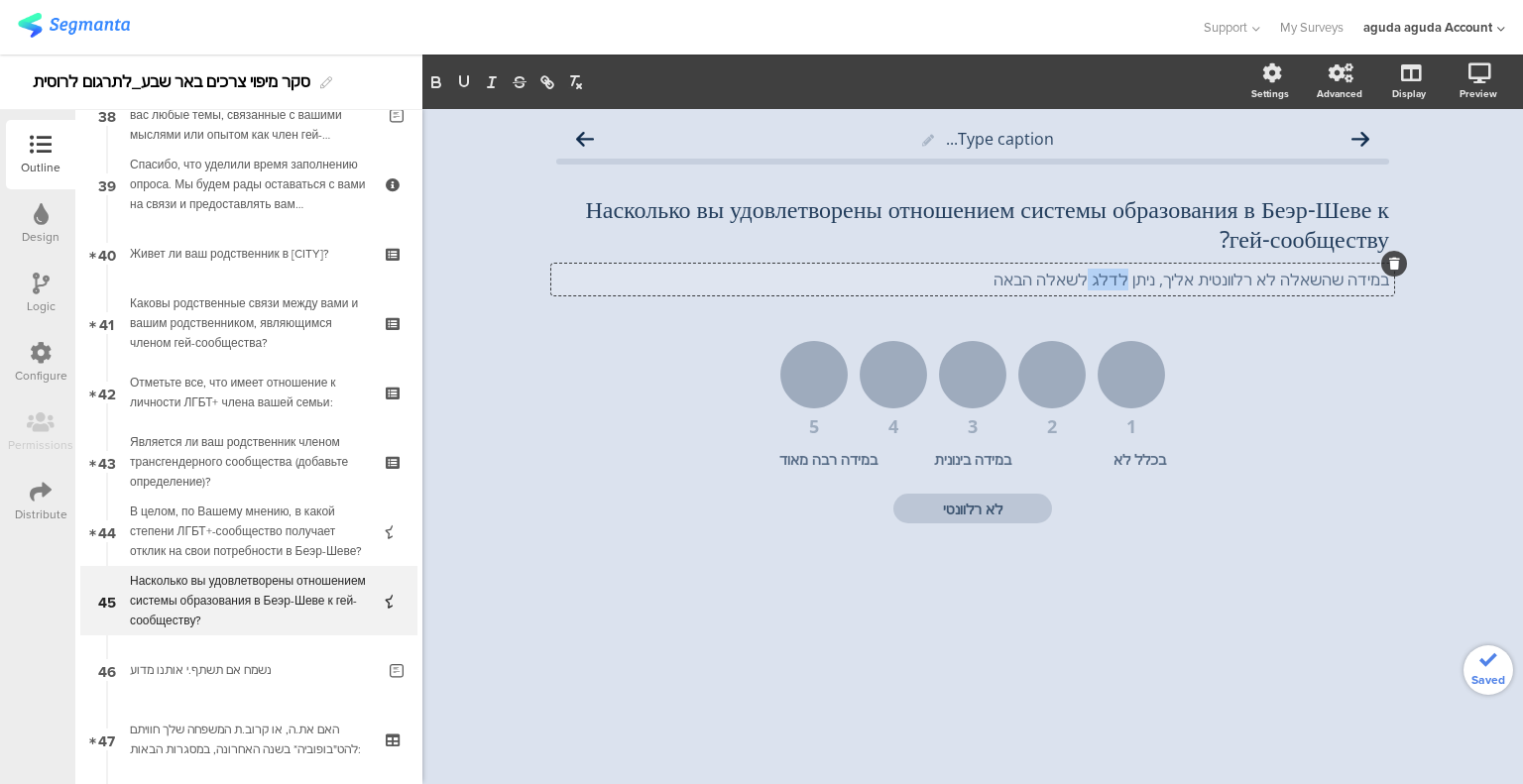 click on "במידה שהשאלה לא רלוונטית אליך, ניתן לדלג לשאלה הבאה" 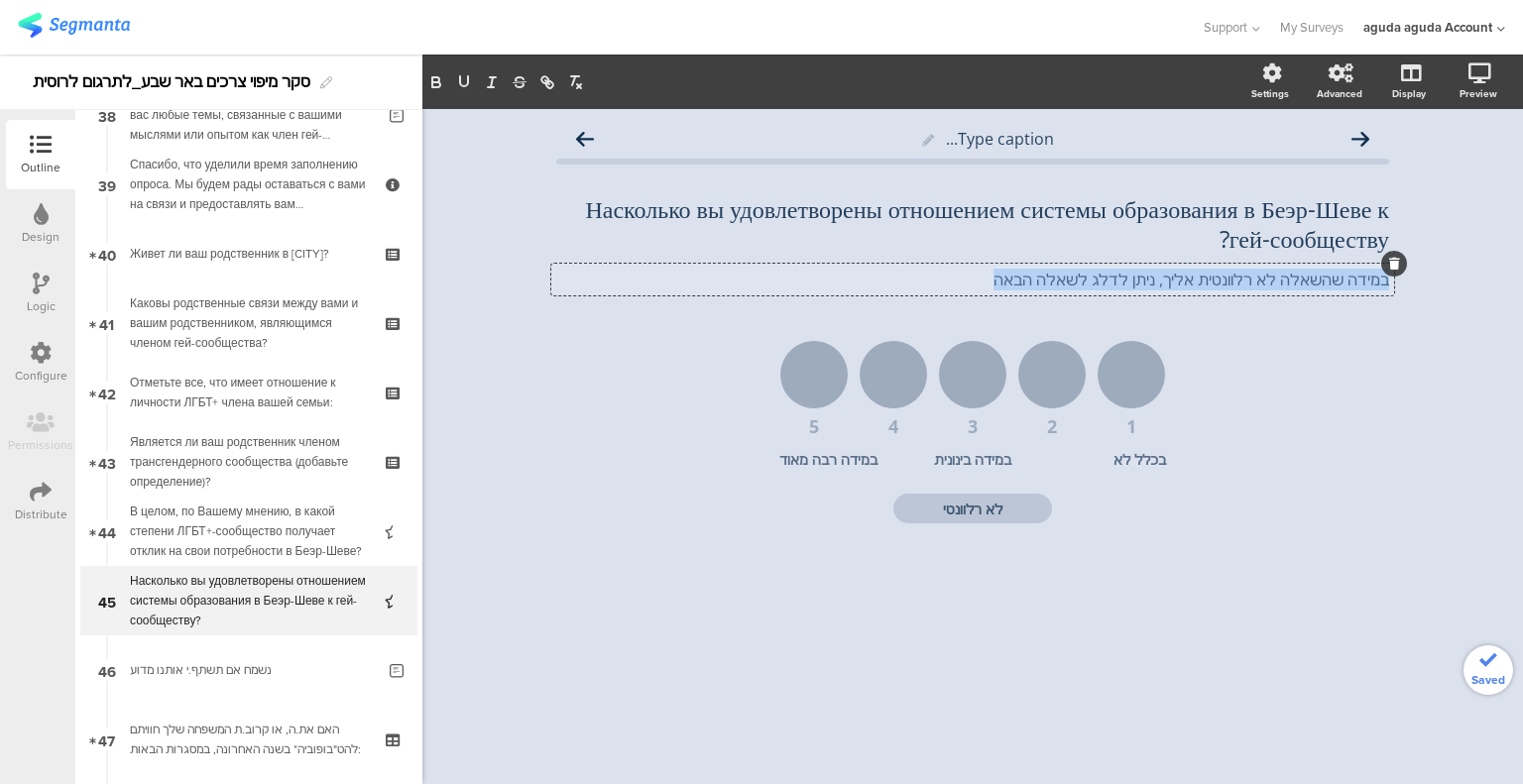click on "במידה שהשאלה לא רלוונטית אליך, ניתן לדלג לשאלה הבאה" 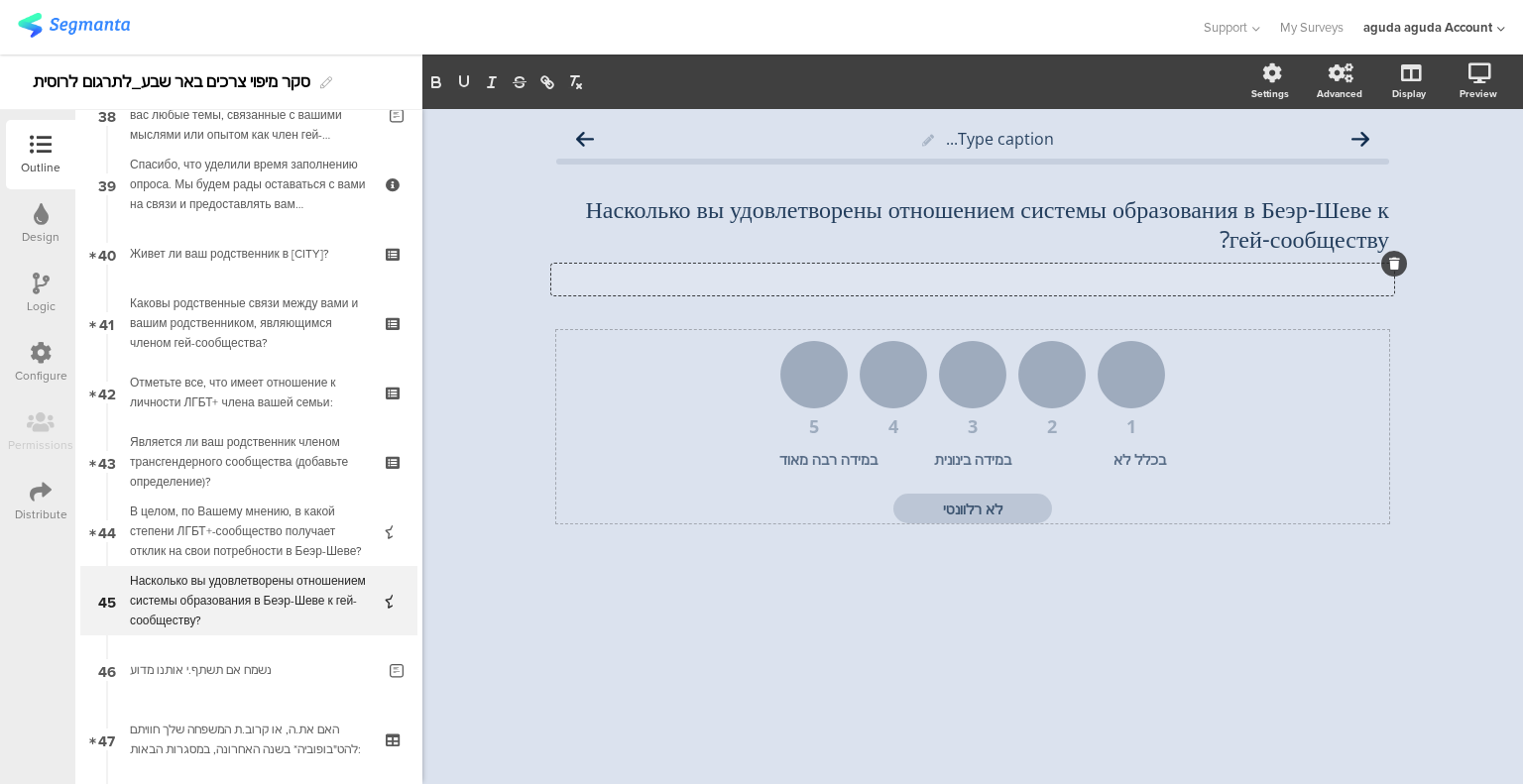 click on "בכלל לא" 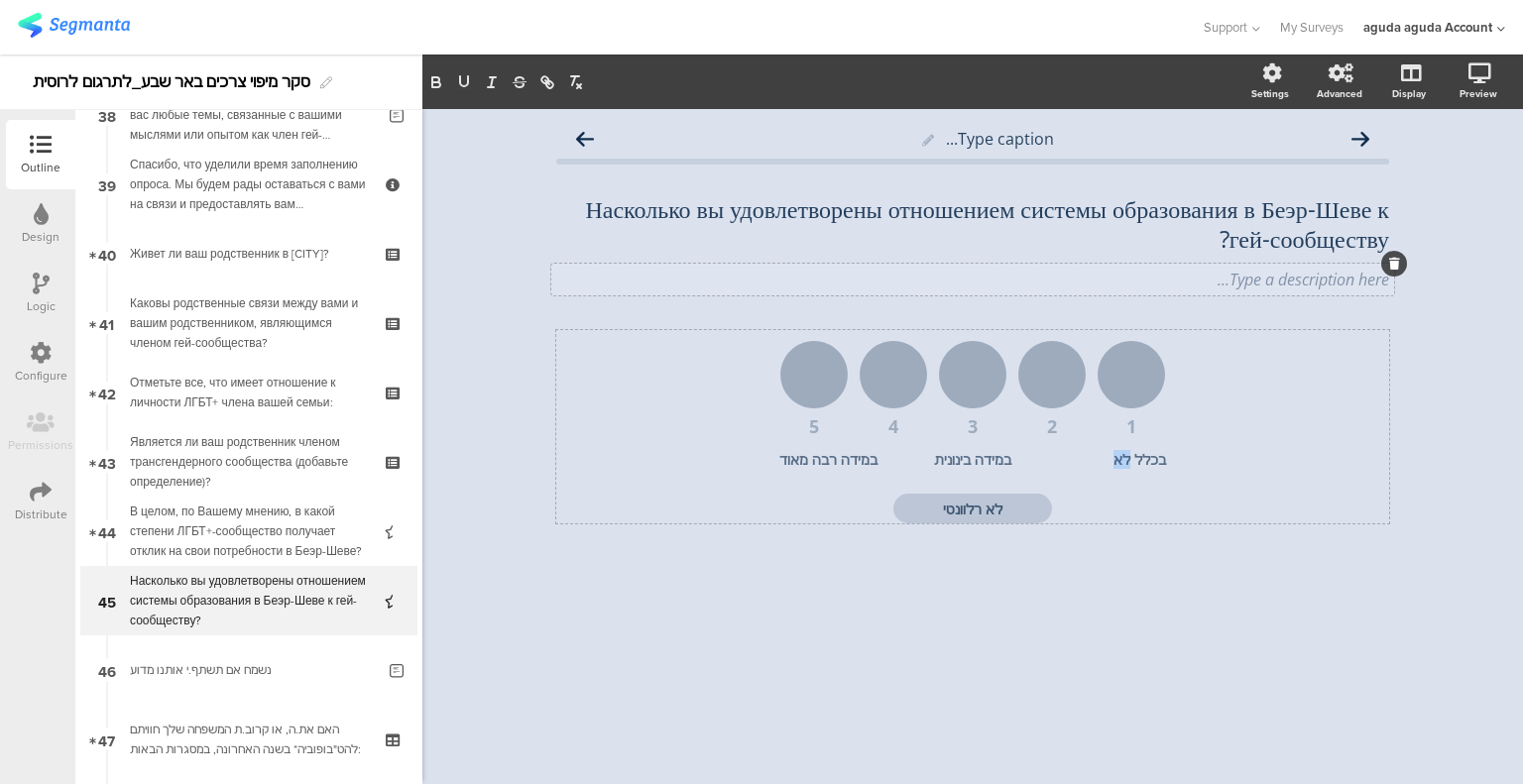 click on "בכלל לא" 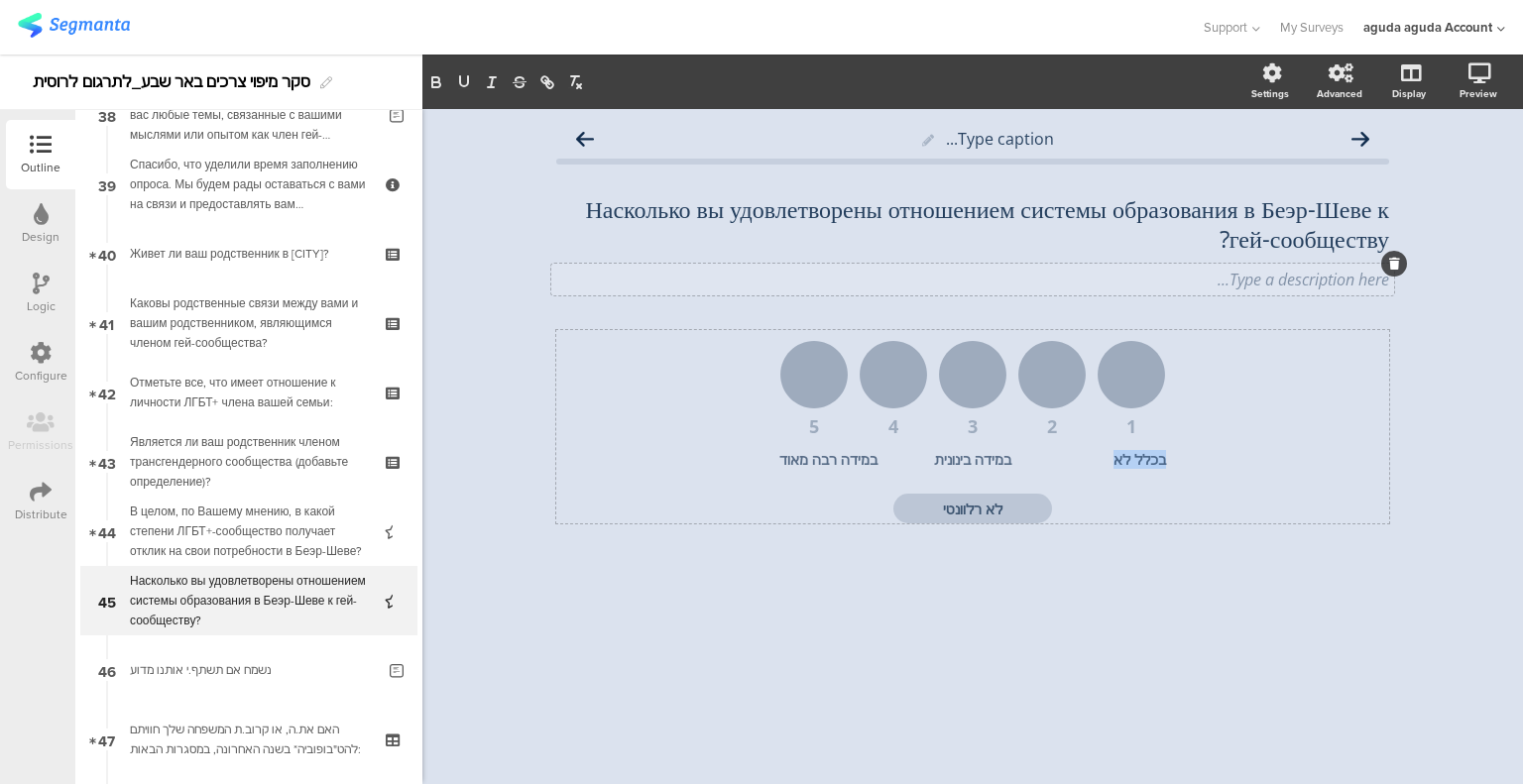 click on "בכלל לא" 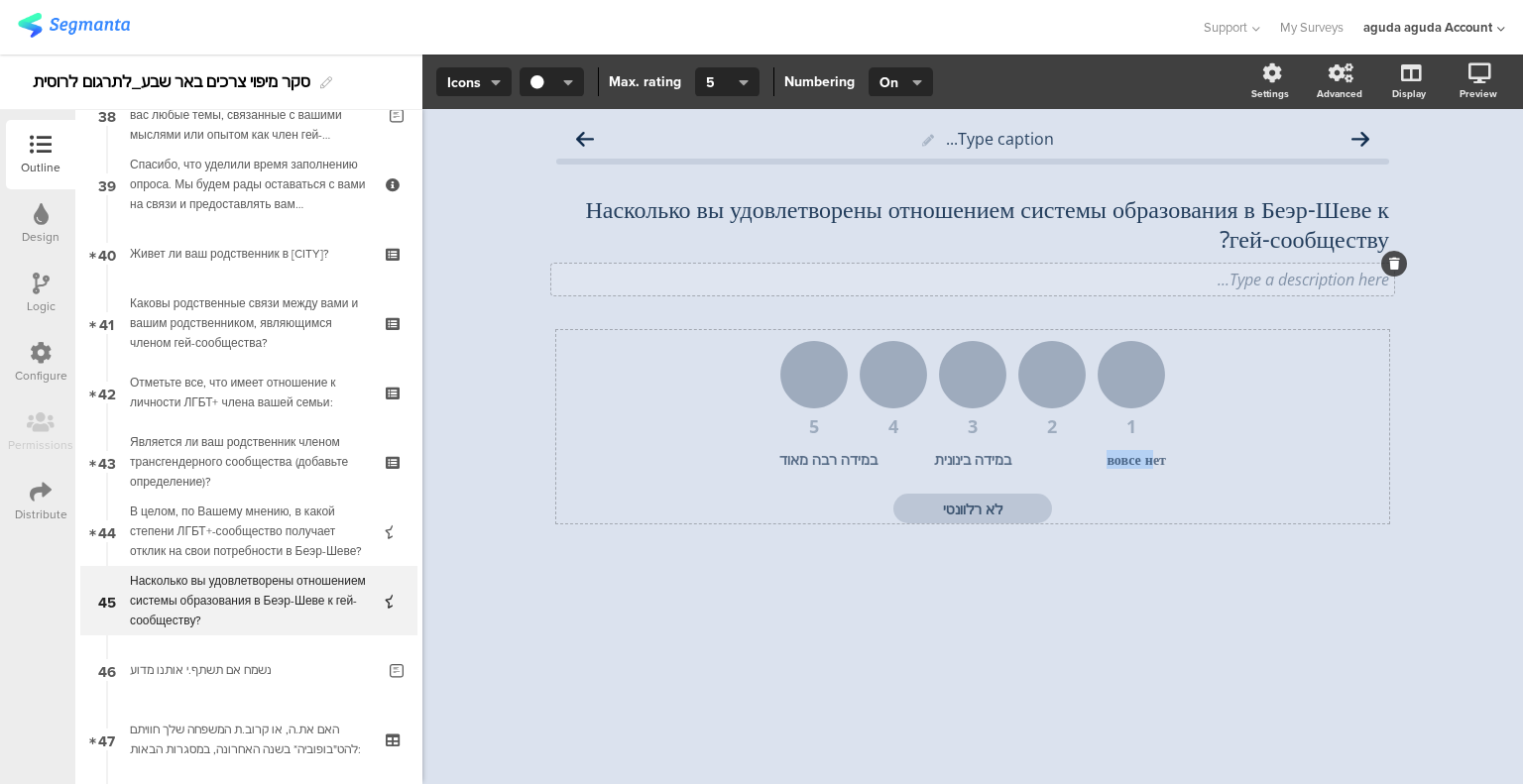 type 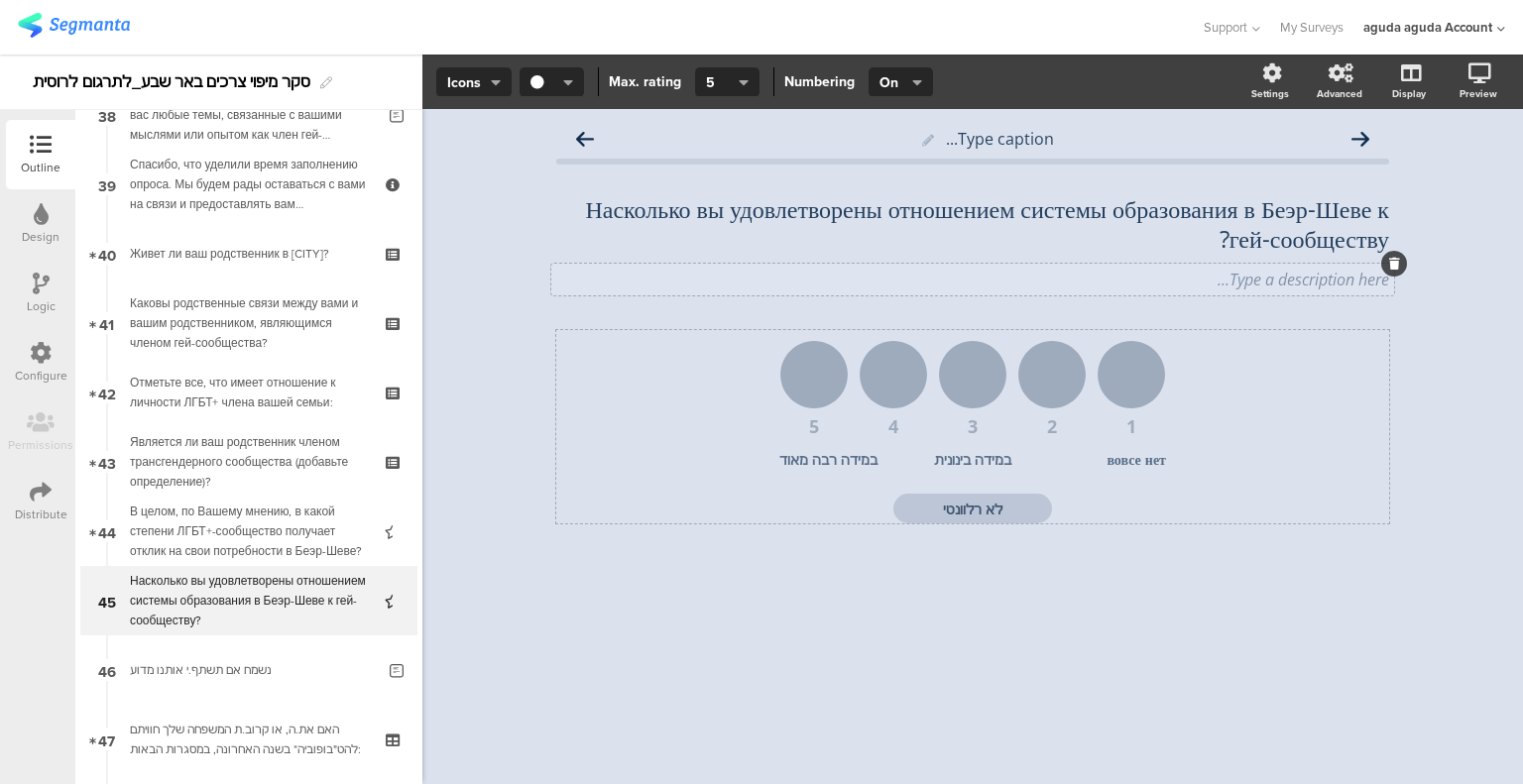 click on "במידה בינונית" 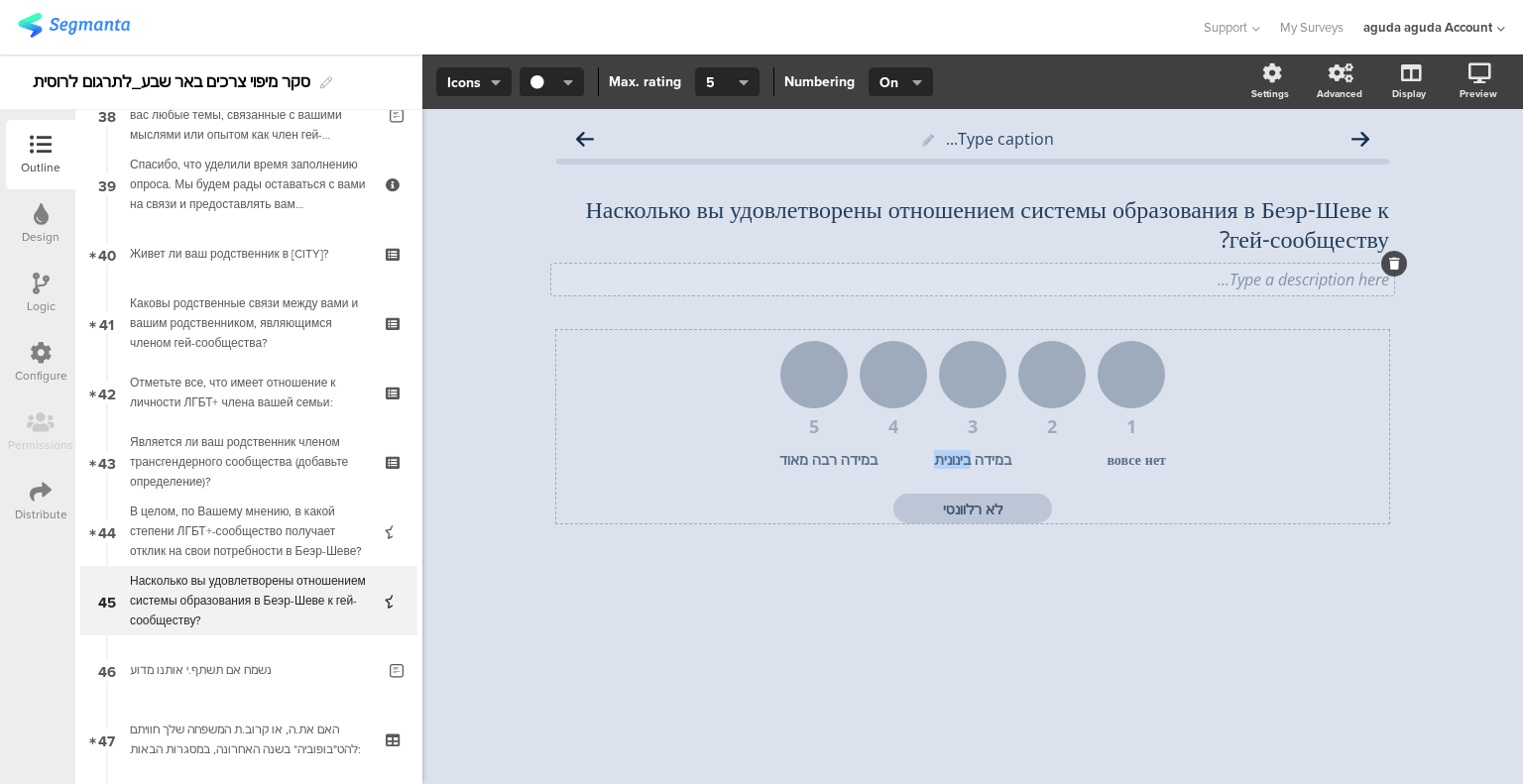 click on "במידה בינונית" 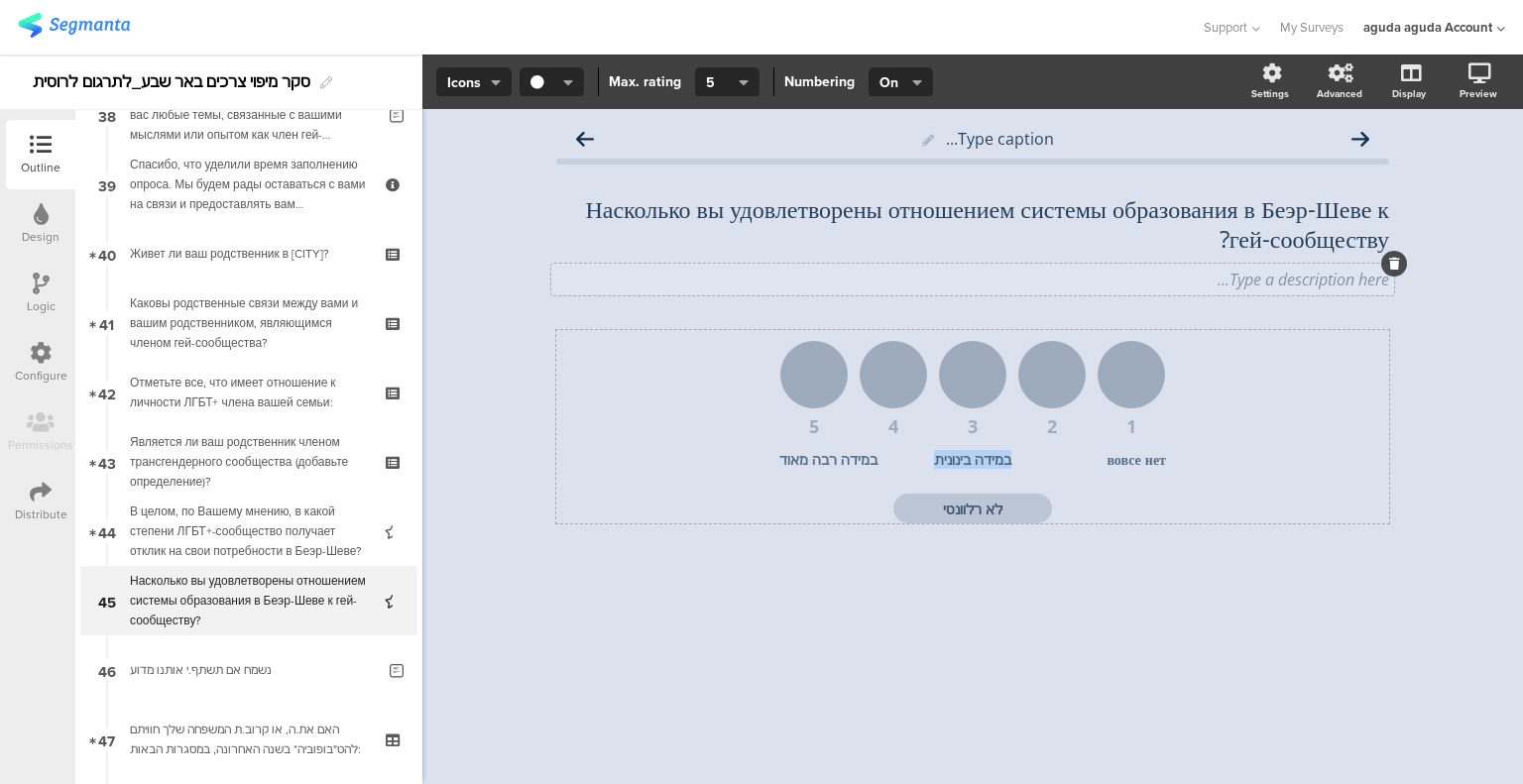 click on "במידה בינונית" 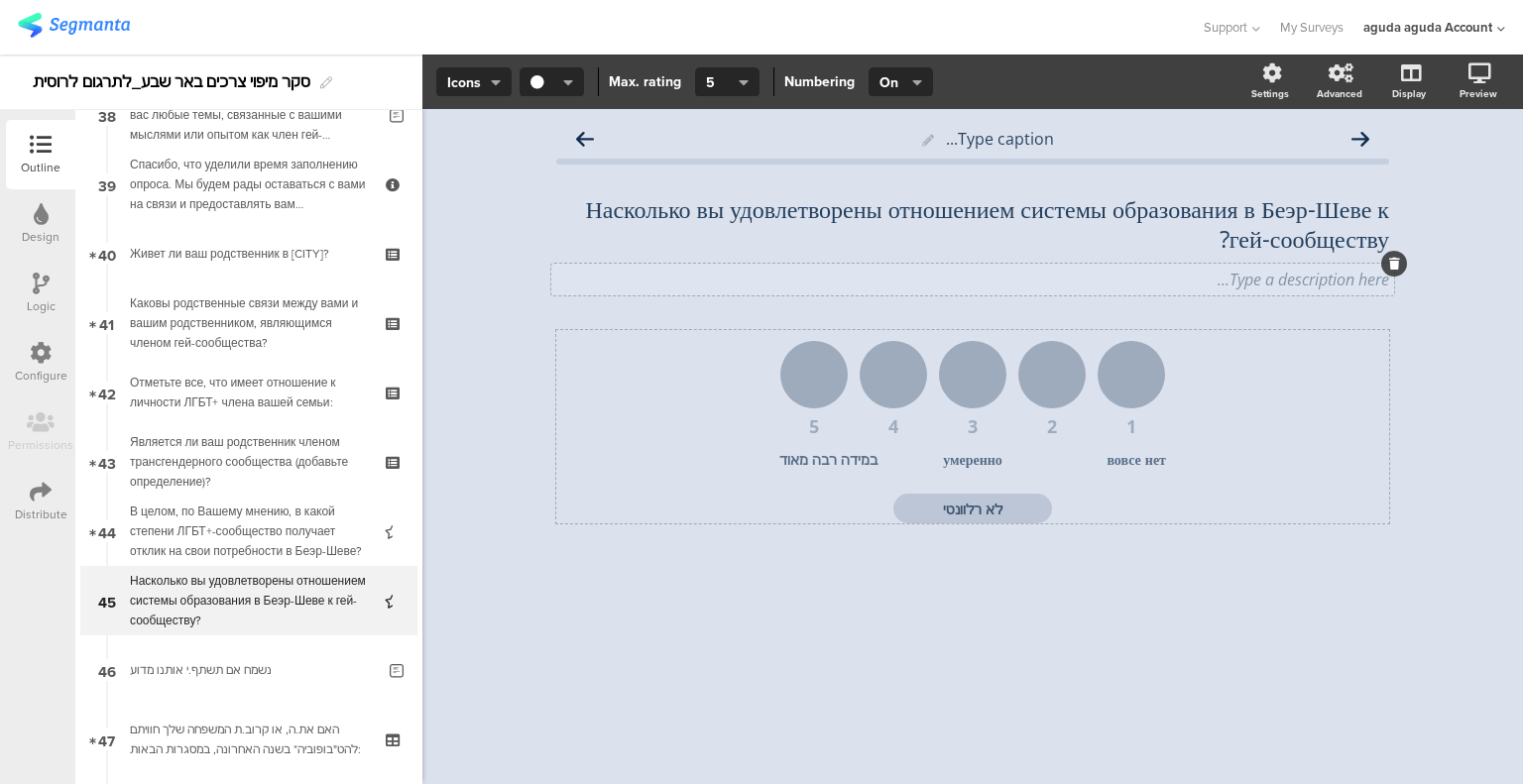 click on "במידה רבה מאוד" 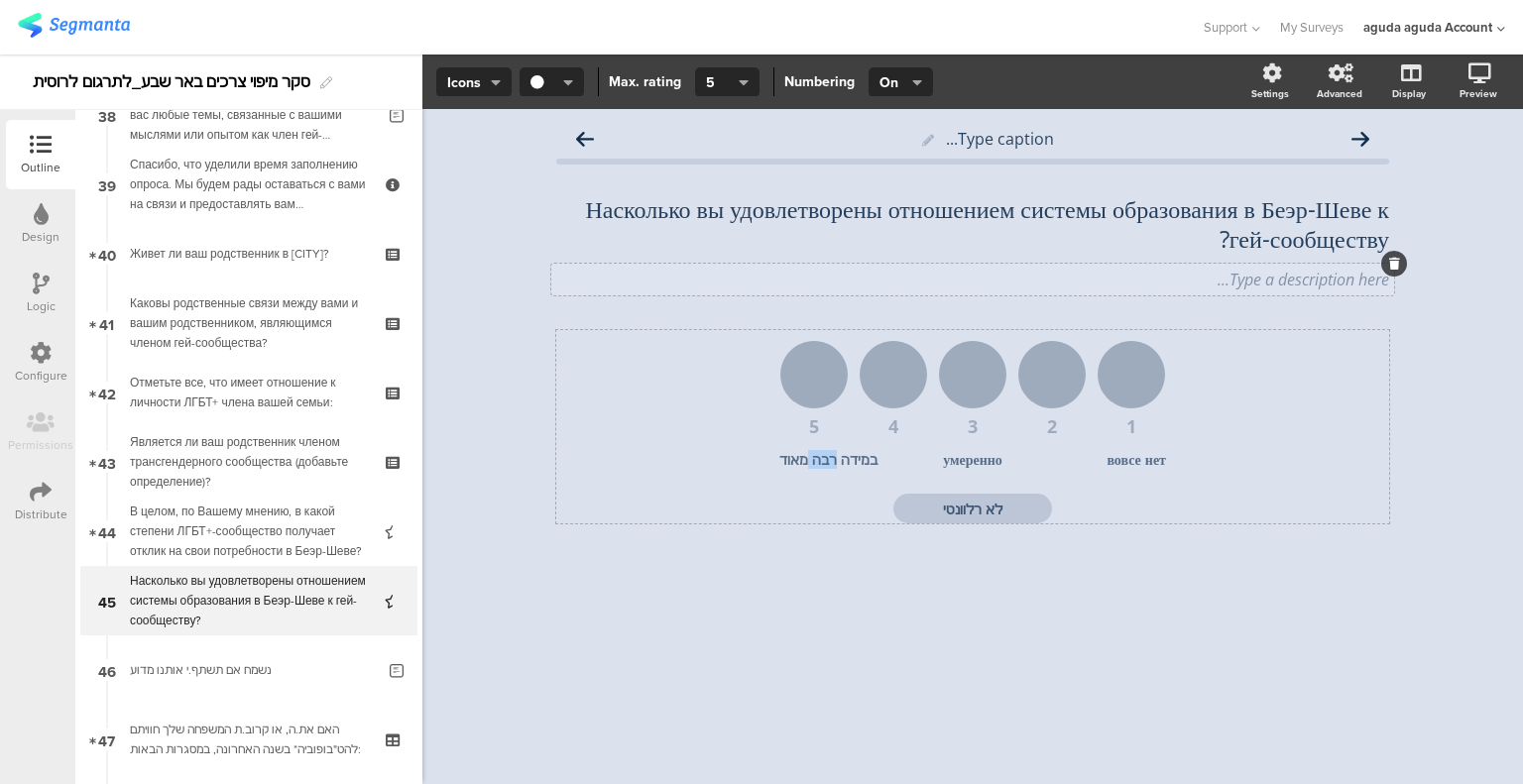 click on "במידה רבה מאוד" 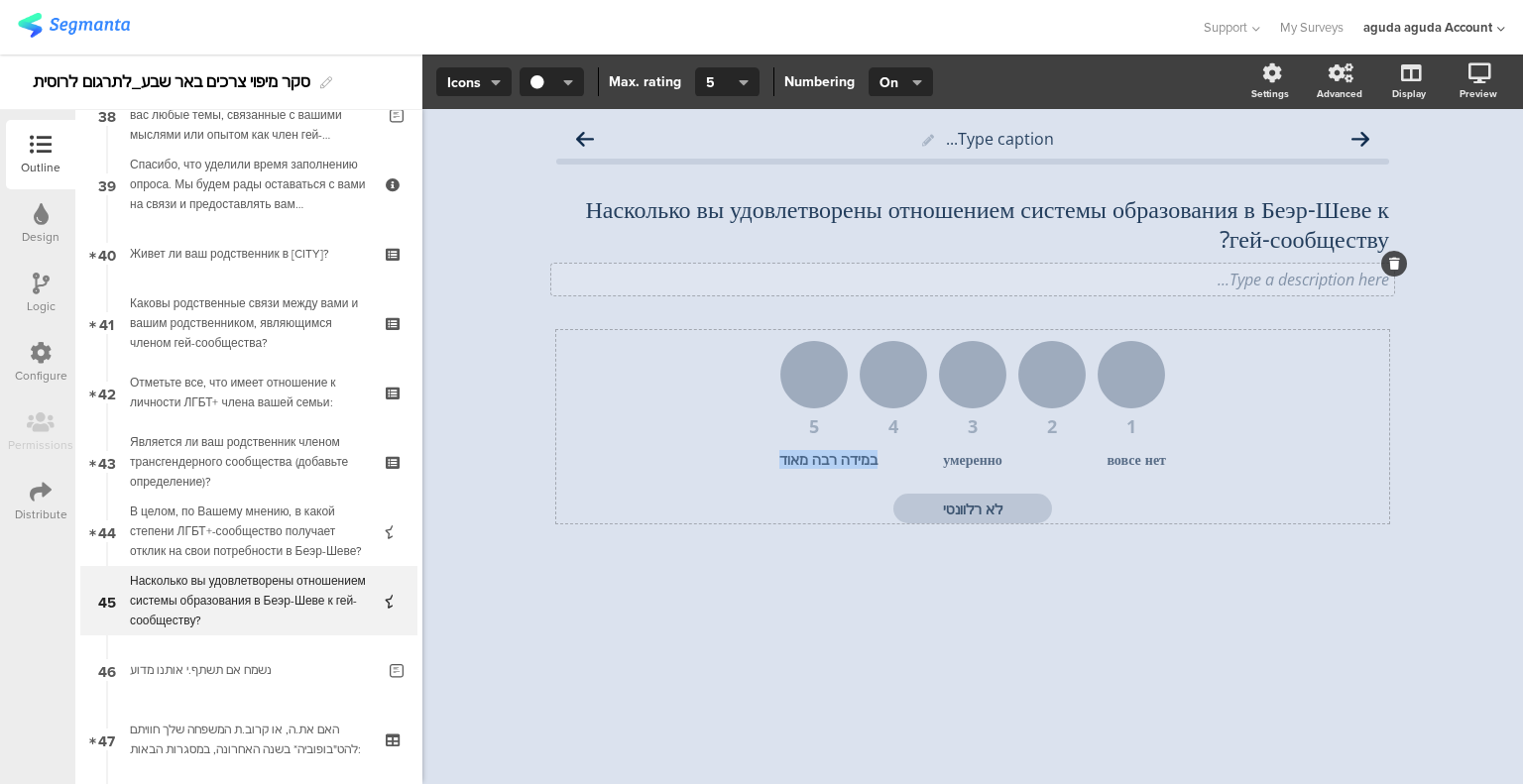 click on "במידה רבה מאוד" 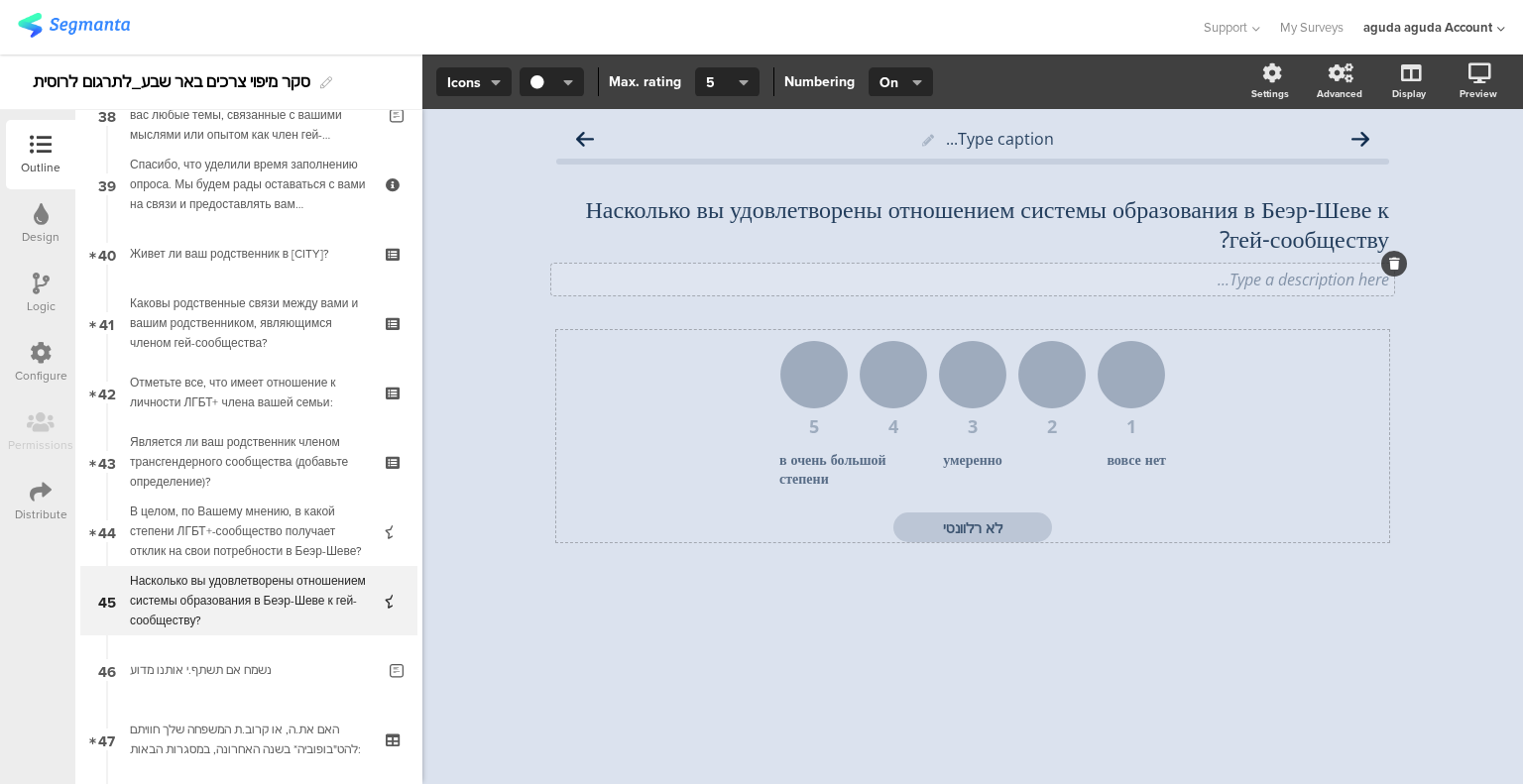 drag, startPoint x: 996, startPoint y: 550, endPoint x: 926, endPoint y: 555, distance: 70.178344 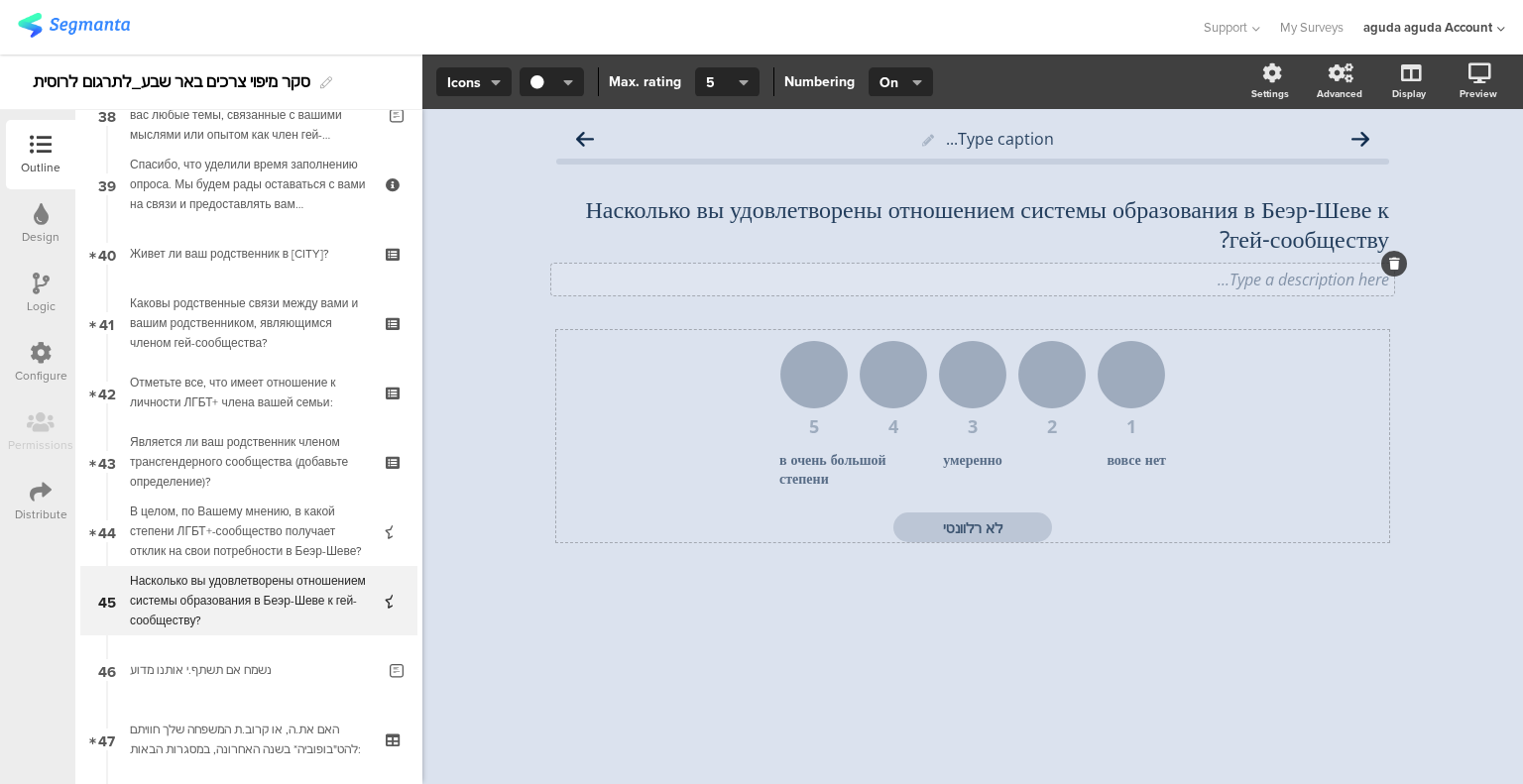 click on "לא רלוונטי" 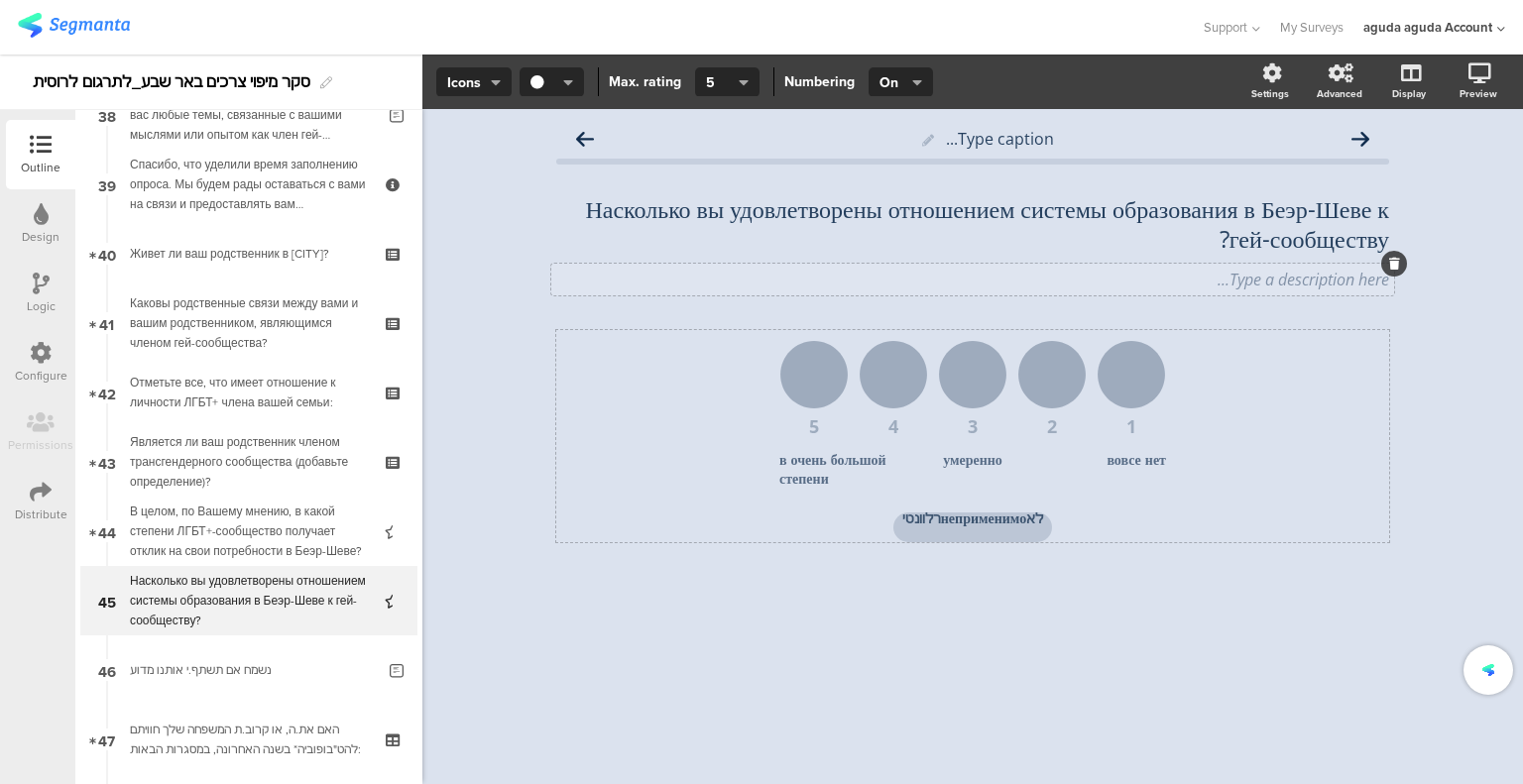 click on "לאнеприменимоרלוונטי" 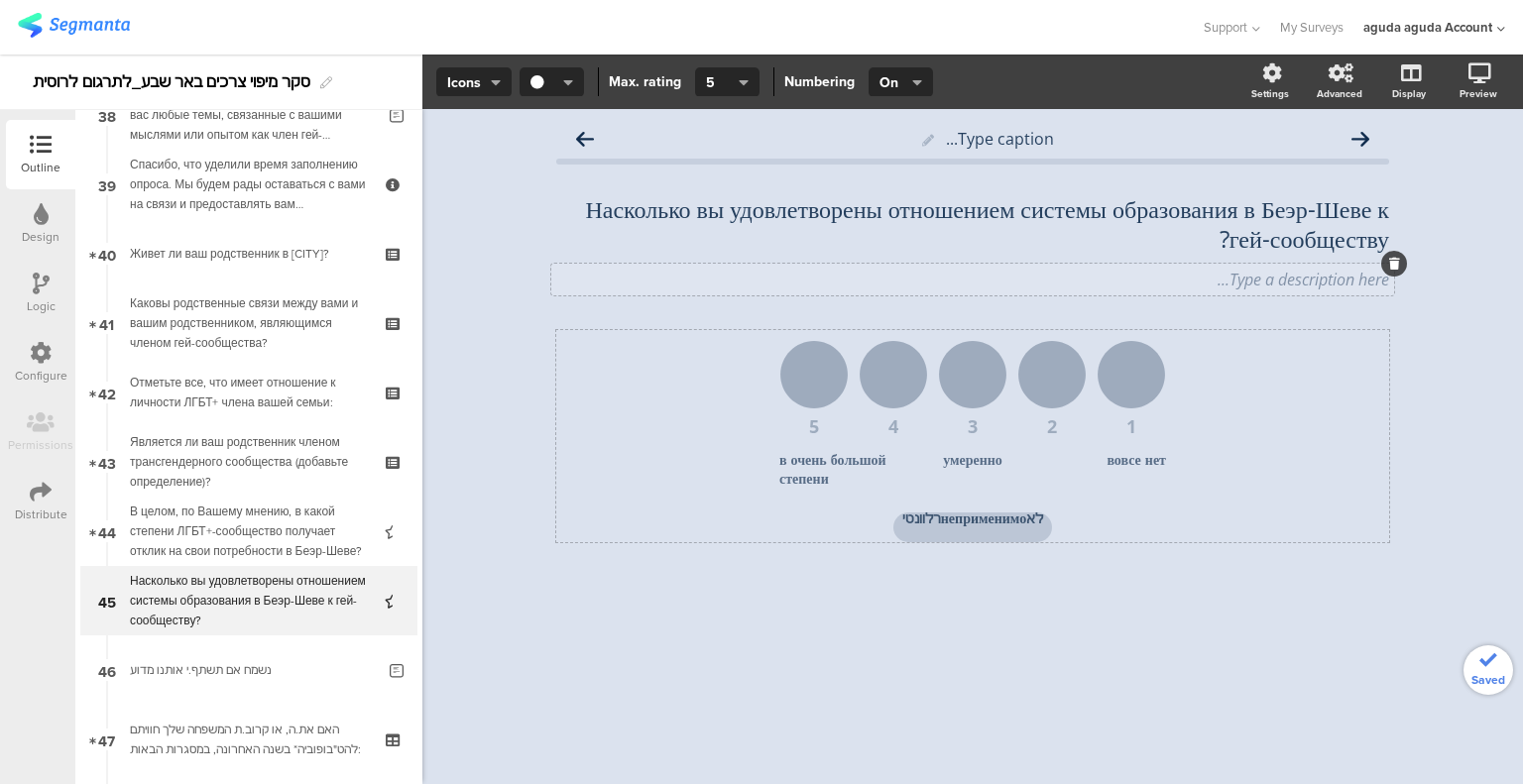 click on "לאнеприменимоרלוונטי" 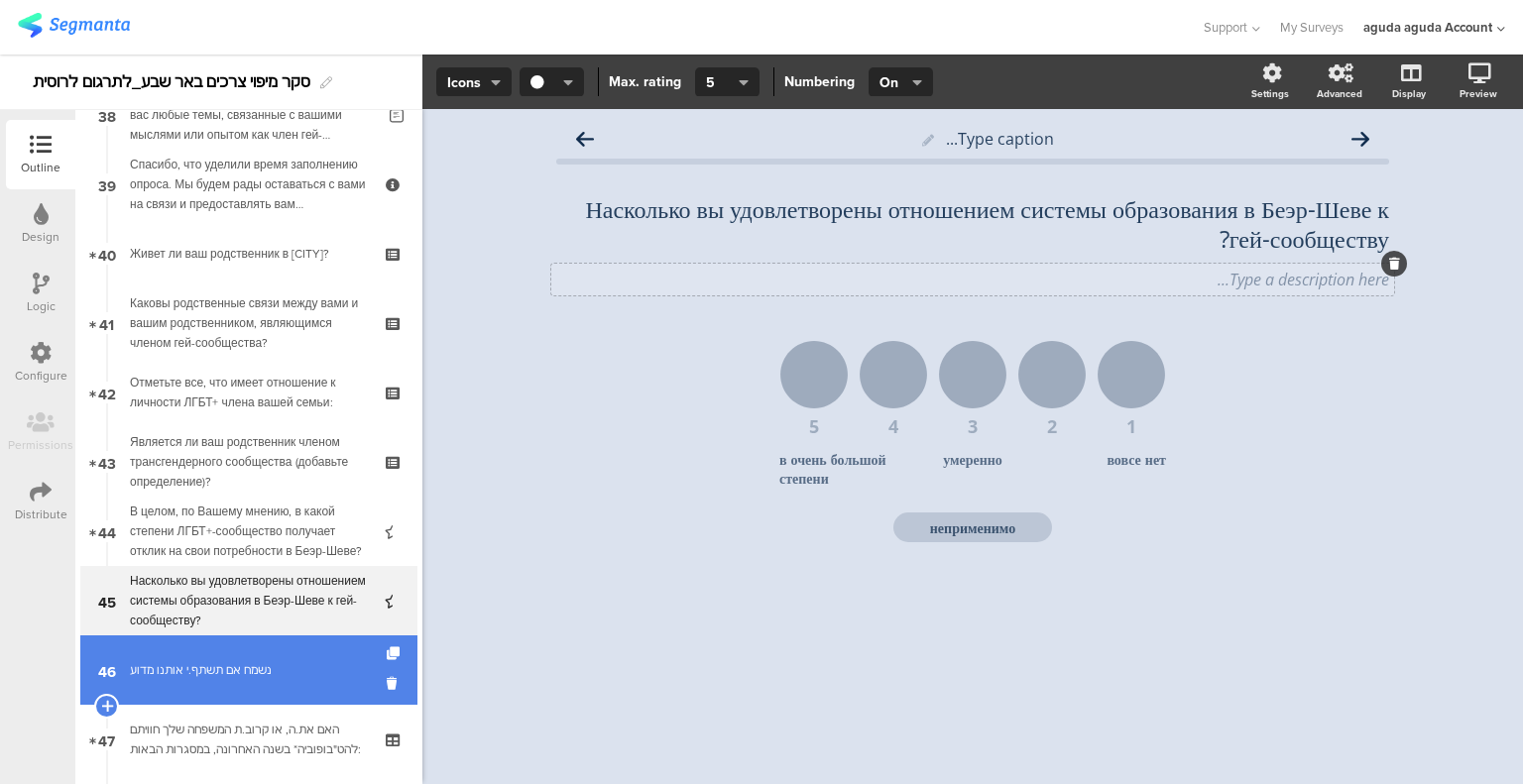 click on "46
נשמח אם תשתף.י אותנו מדוע" at bounding box center [249, 670] 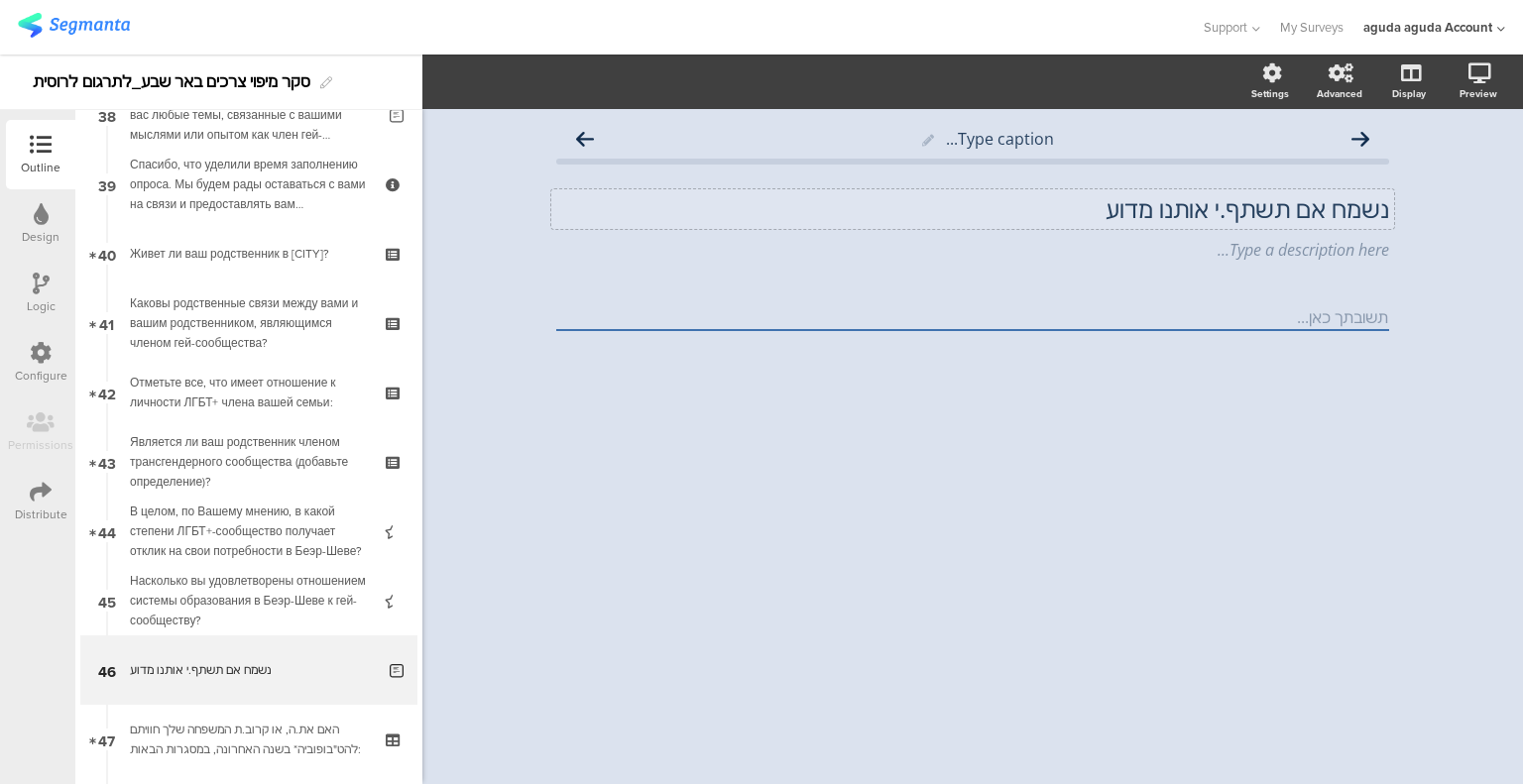 click on "נשמח אם תשתף.י אותנו מדוע" 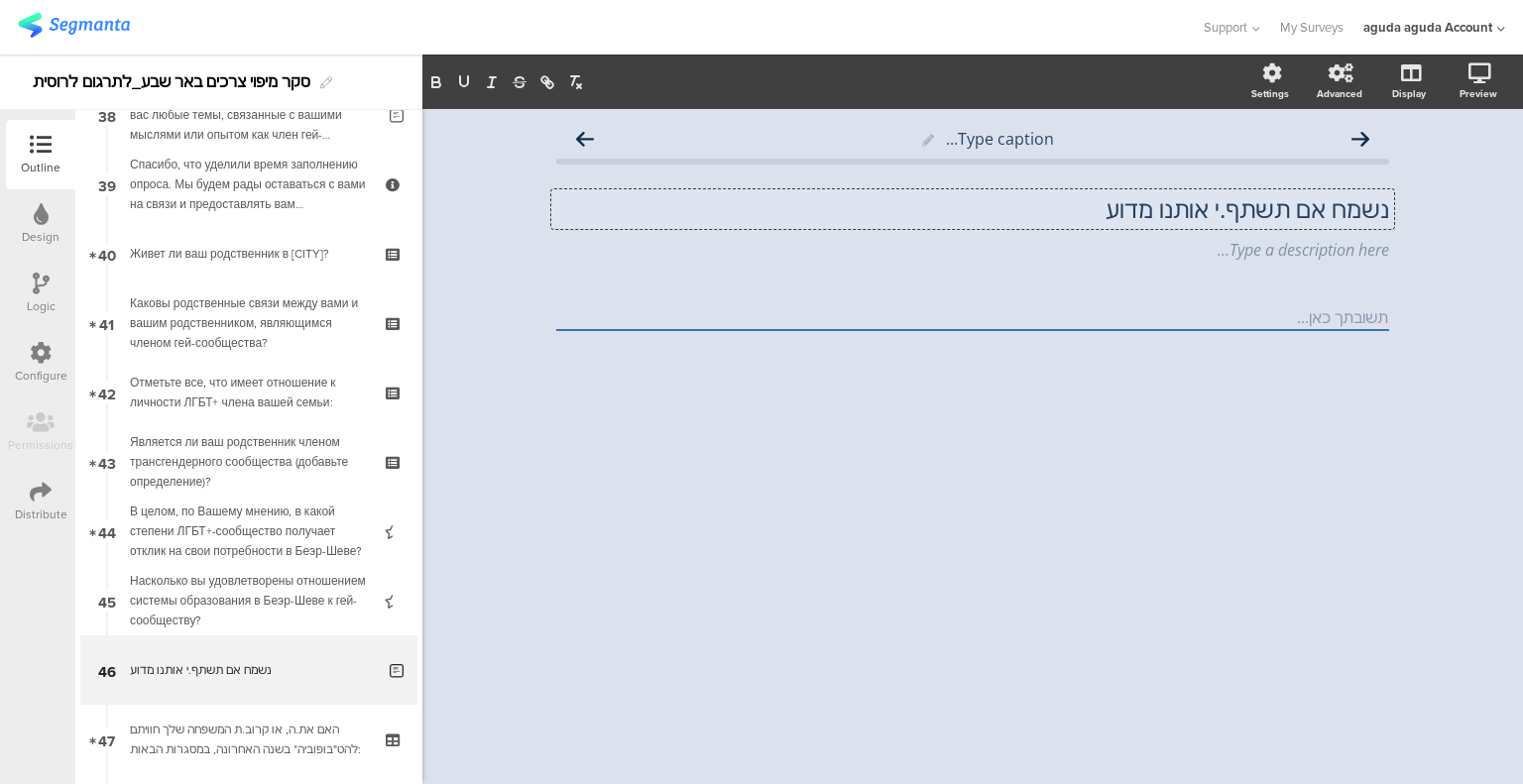 click on "נשמח אם תשתף.י אותנו מדוע" 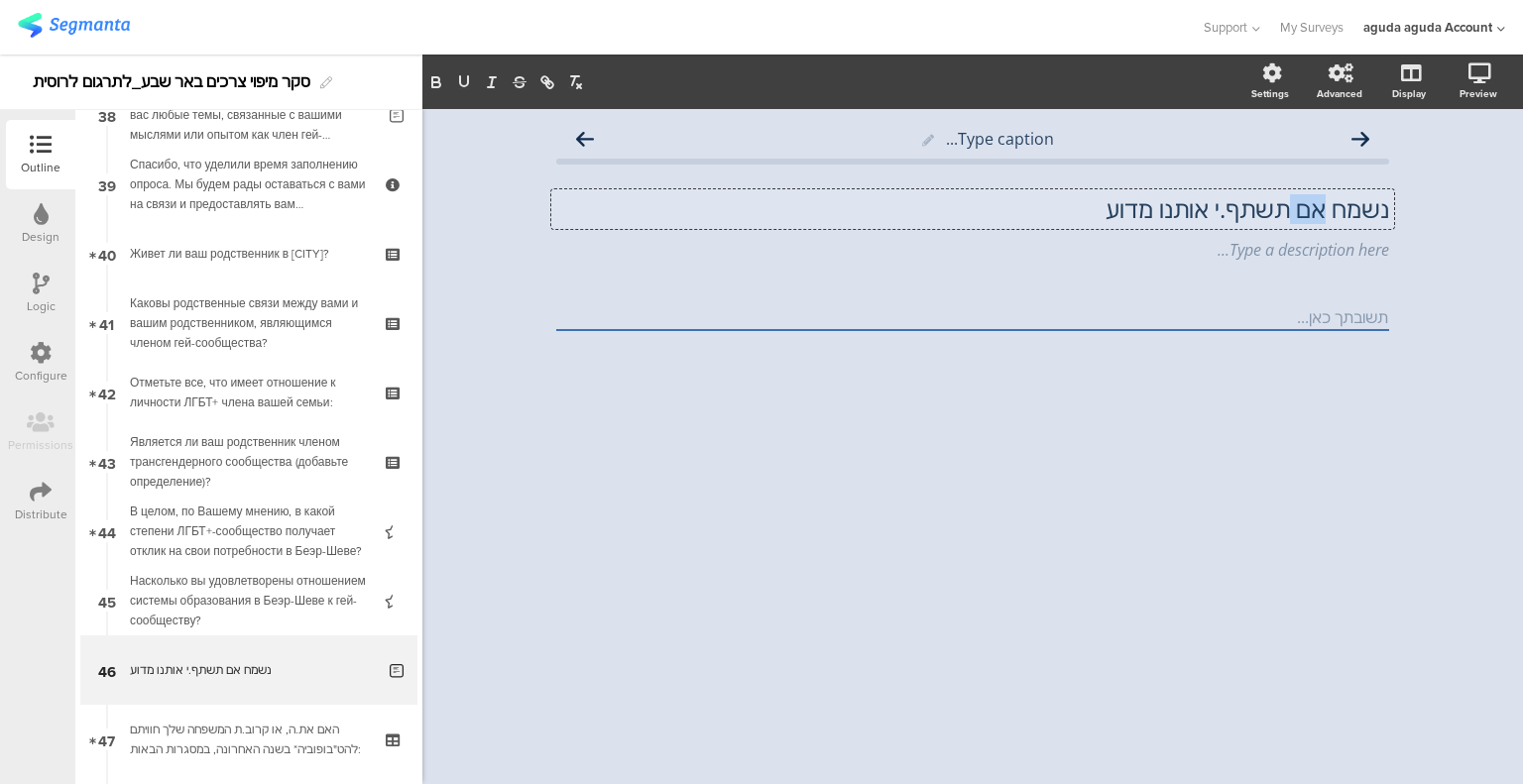 click on "נשמח אם תשתף.י אותנו מדוע" 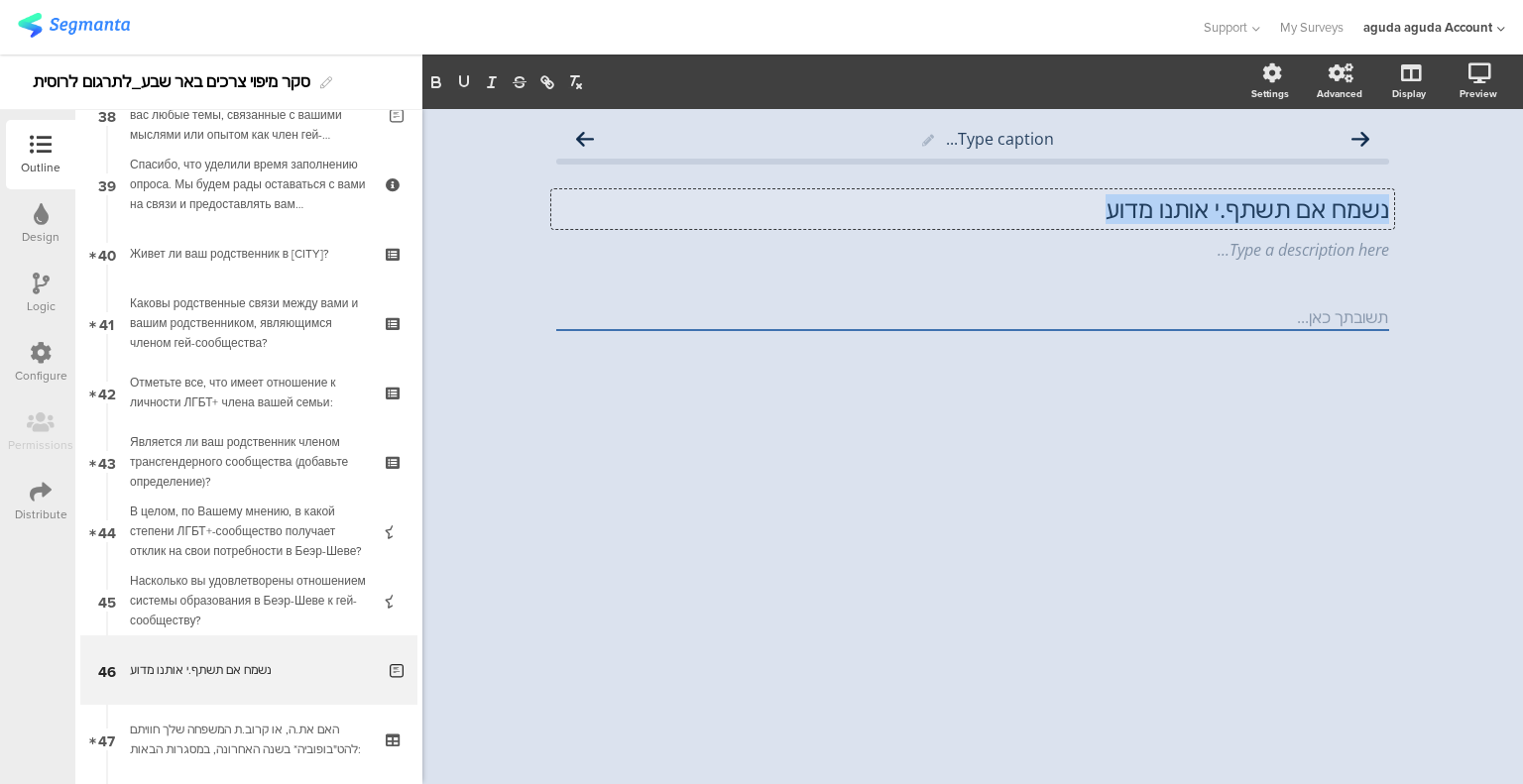 click on "נשמח אם תשתף.י אותנו מדוע" 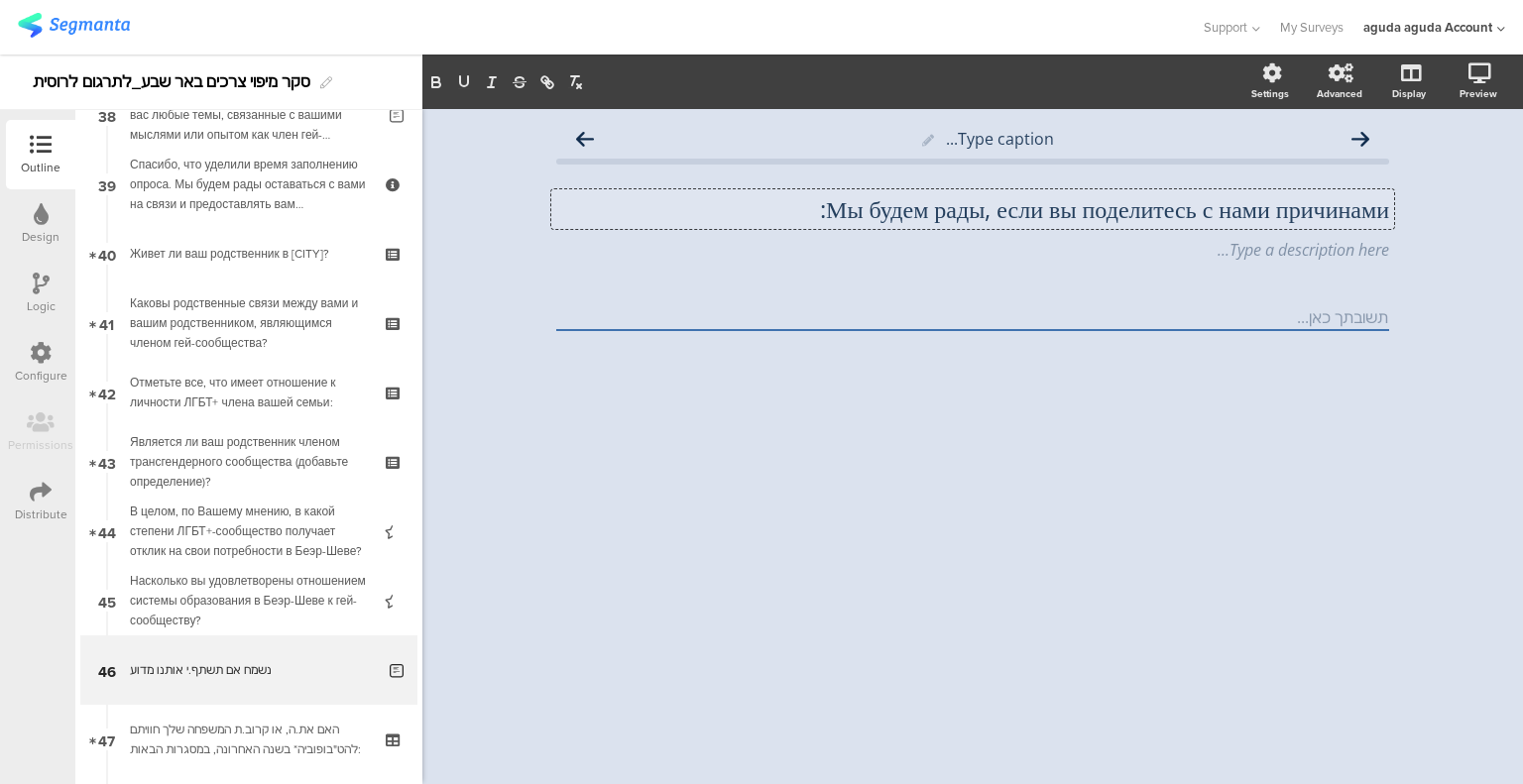 type 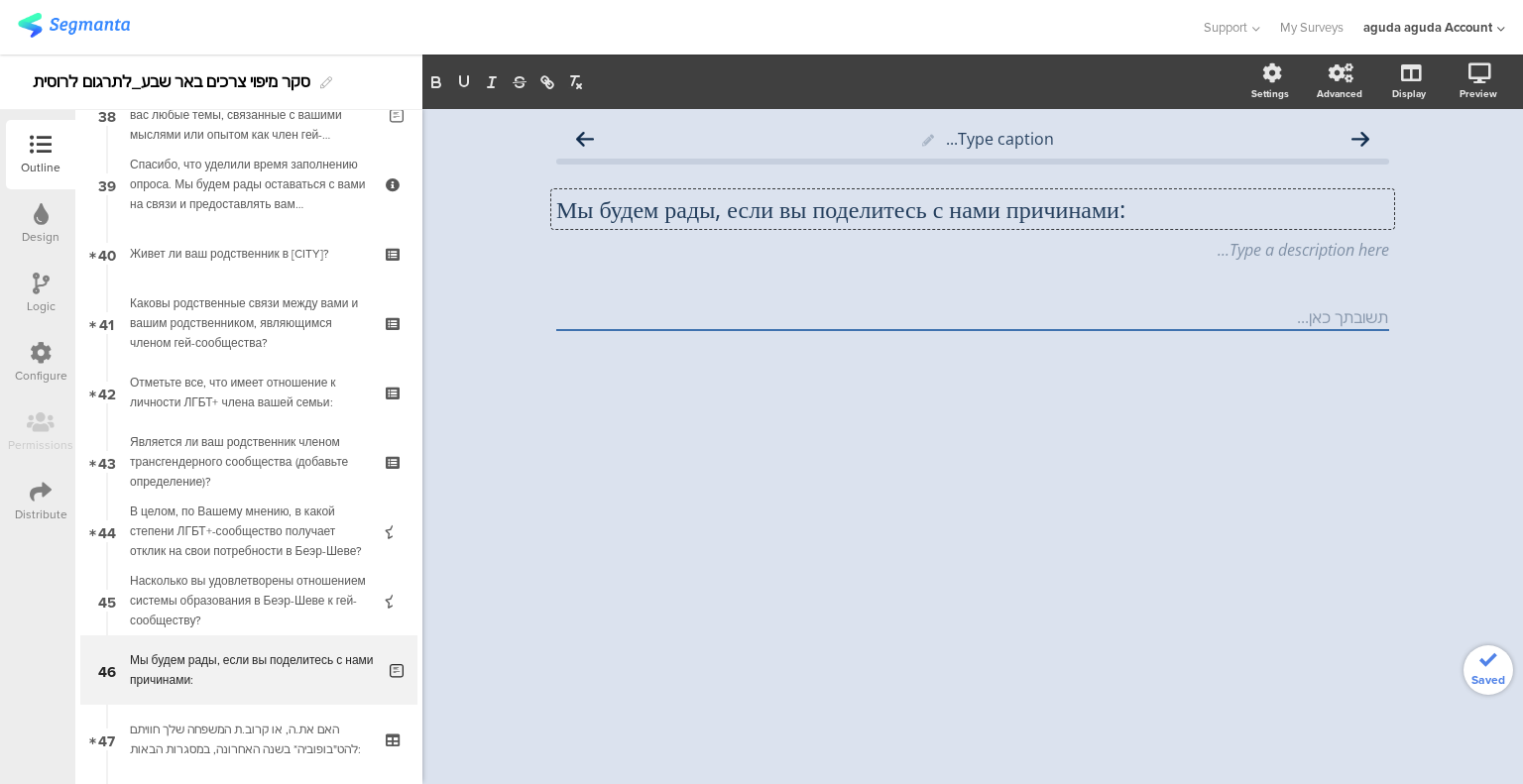 click on "Type caption...
Мы будем рады, если вы поделитесь с нами причинами:
Мы будем рады, если вы поделитесь с нами причинами:
Мы будем рады, если вы поделитесь с нами причинами:
Type a description here..." 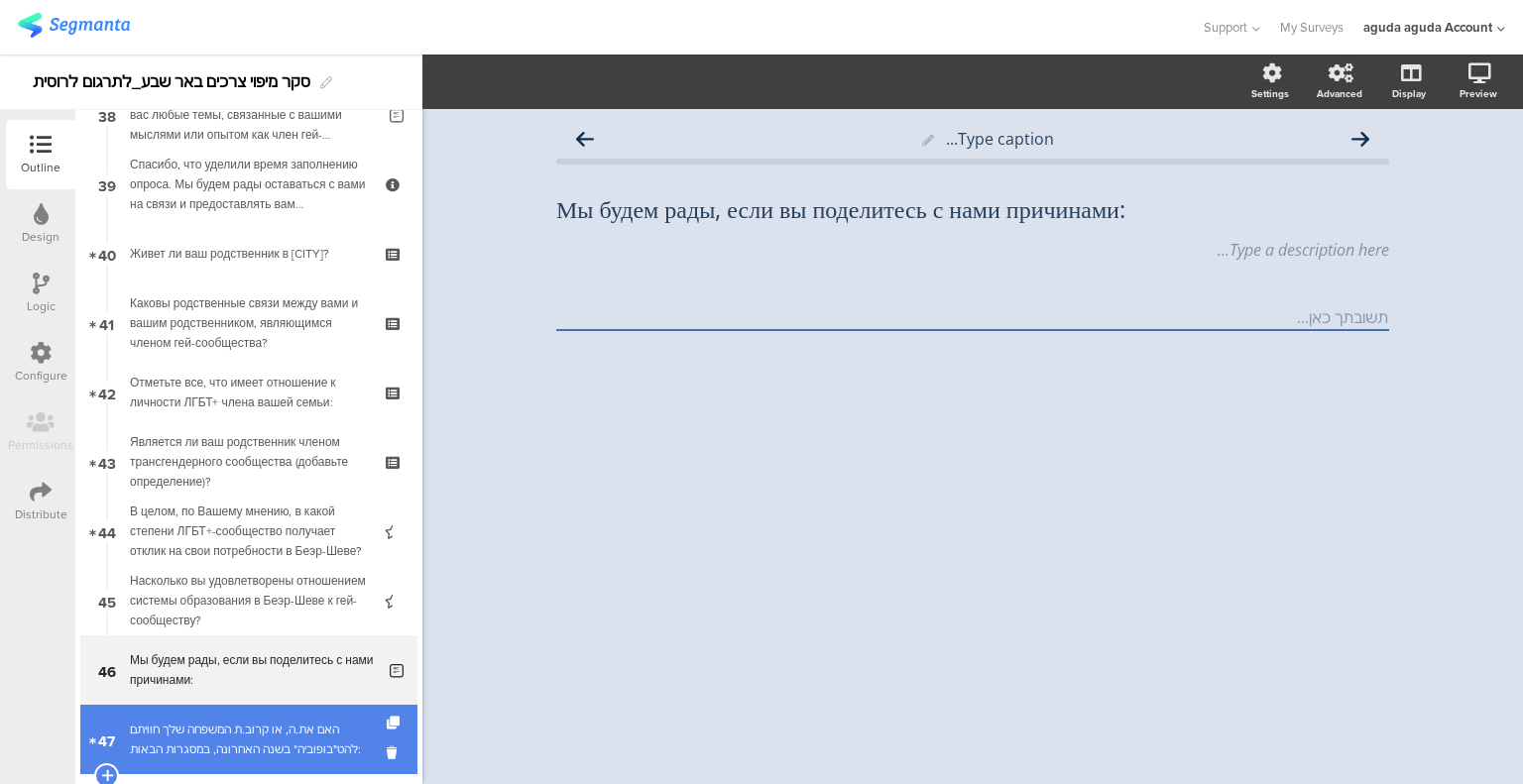 click on "האם את.ה, או קרוב.ת המשפחה שלך חוויתם להט"בופוביה*  בשנה האחרונה, במסגרות הבאות:" at bounding box center [248, 739] 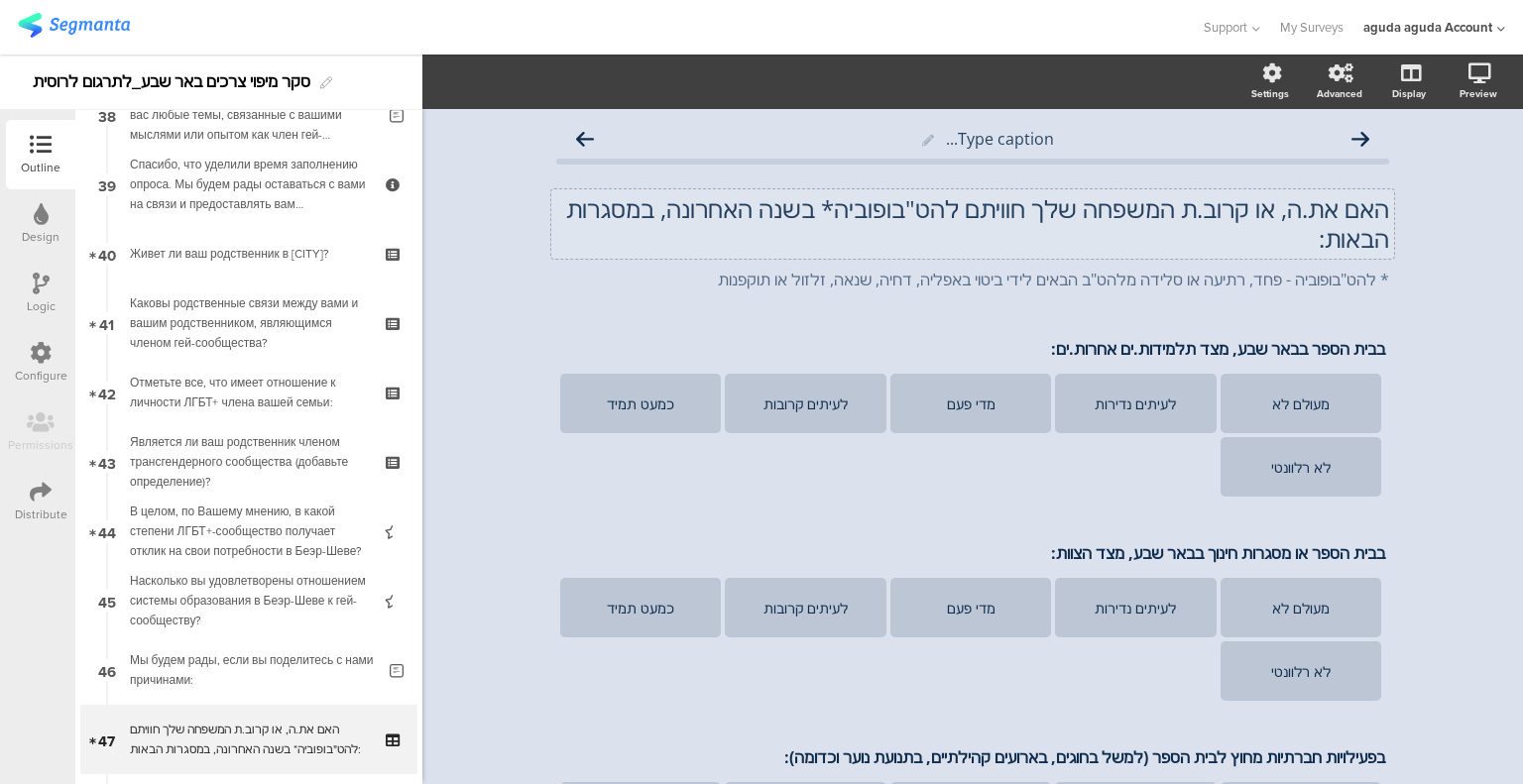click on "האם את.ה, או קרוב.ת המשפחה שלך חוויתם להט"בופוביה*  בשנה האחרונה, במסגרות הבאות:
האם את.ה, או קרוב.ת המשפחה שלך חוויתם להט"בופוביה*  בשנה האחרונה, במסגרות הבאות:" 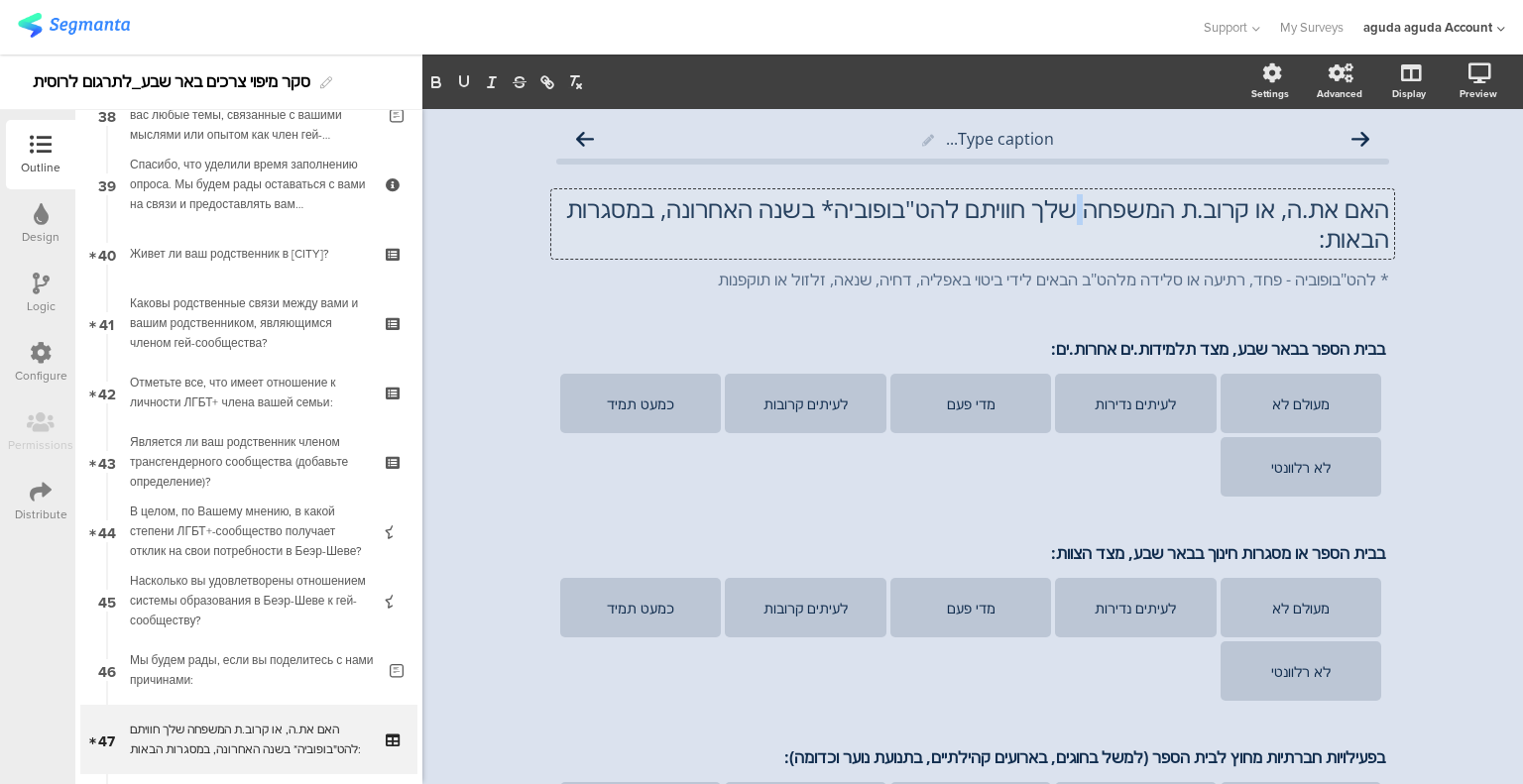 click on "האם את.ה, או קרוב.ת המשפחה שלך חוויתם להט"בופוביה* בשנה האחרונה, במסגרות הבאות:" 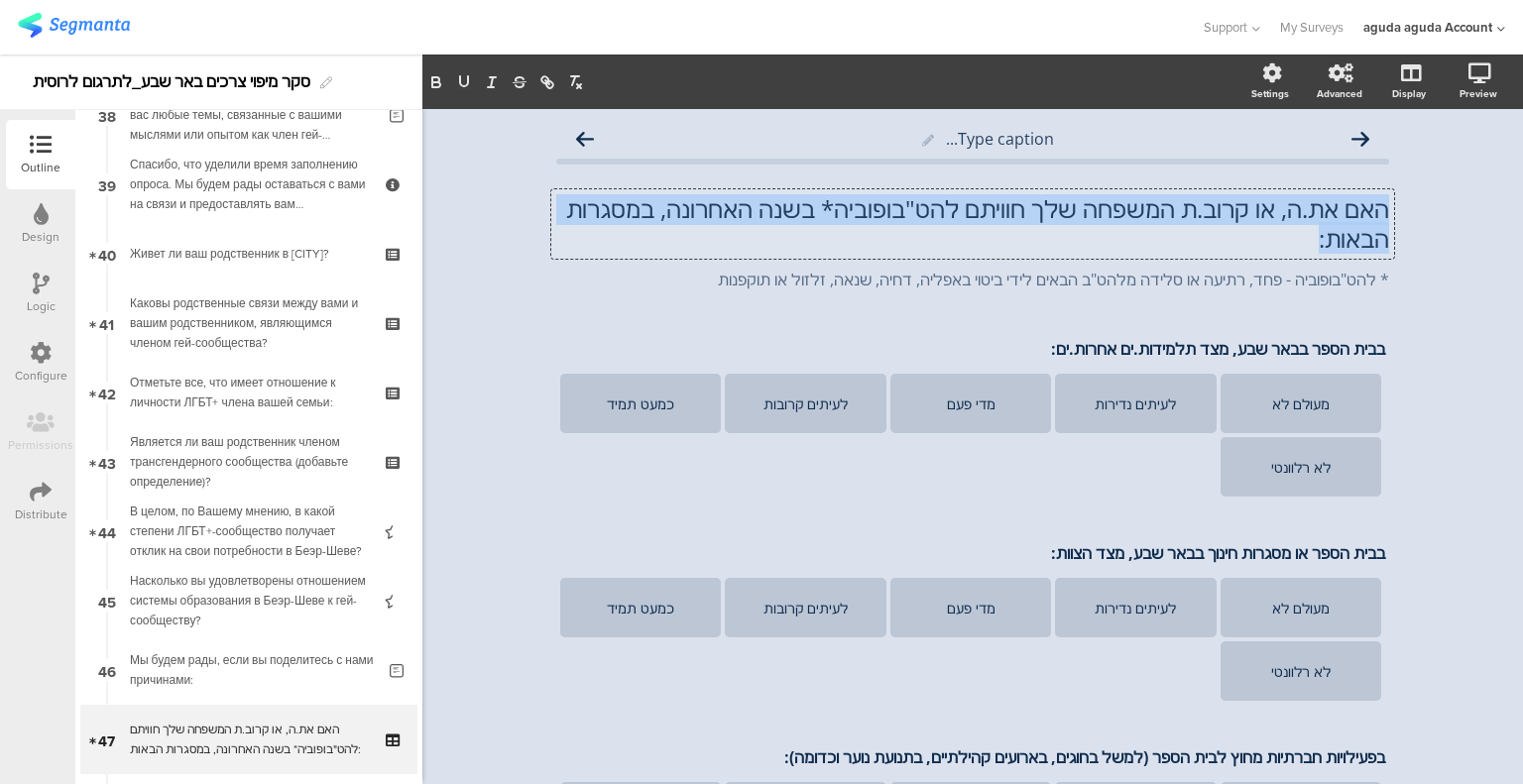 click on "האם את.ה, או קרוב.ת המשפחה שלך חוויתם להט"בופוביה* בשנה האחרונה, במסגרות הבאות:" 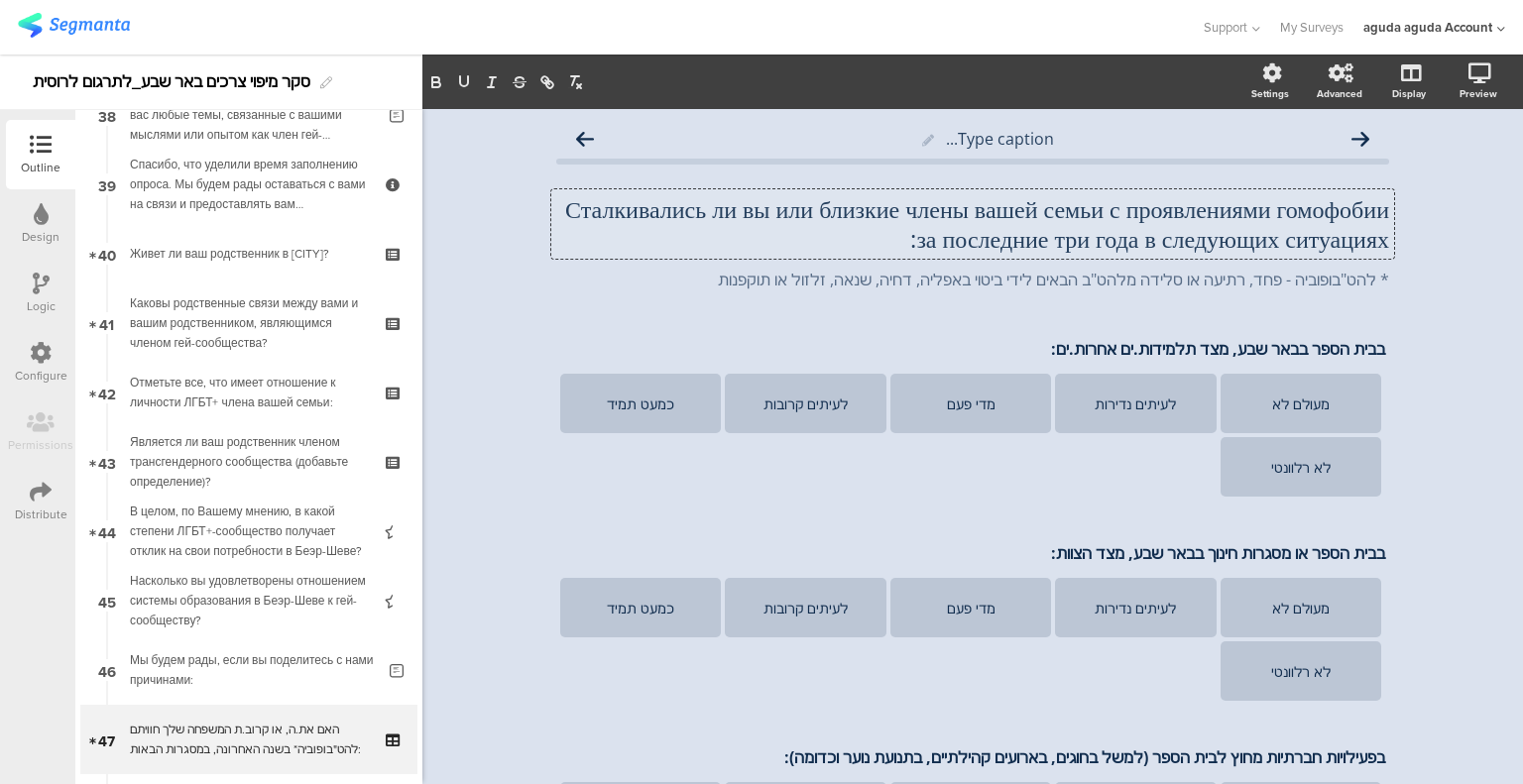 scroll, scrollTop: 1, scrollLeft: 0, axis: vertical 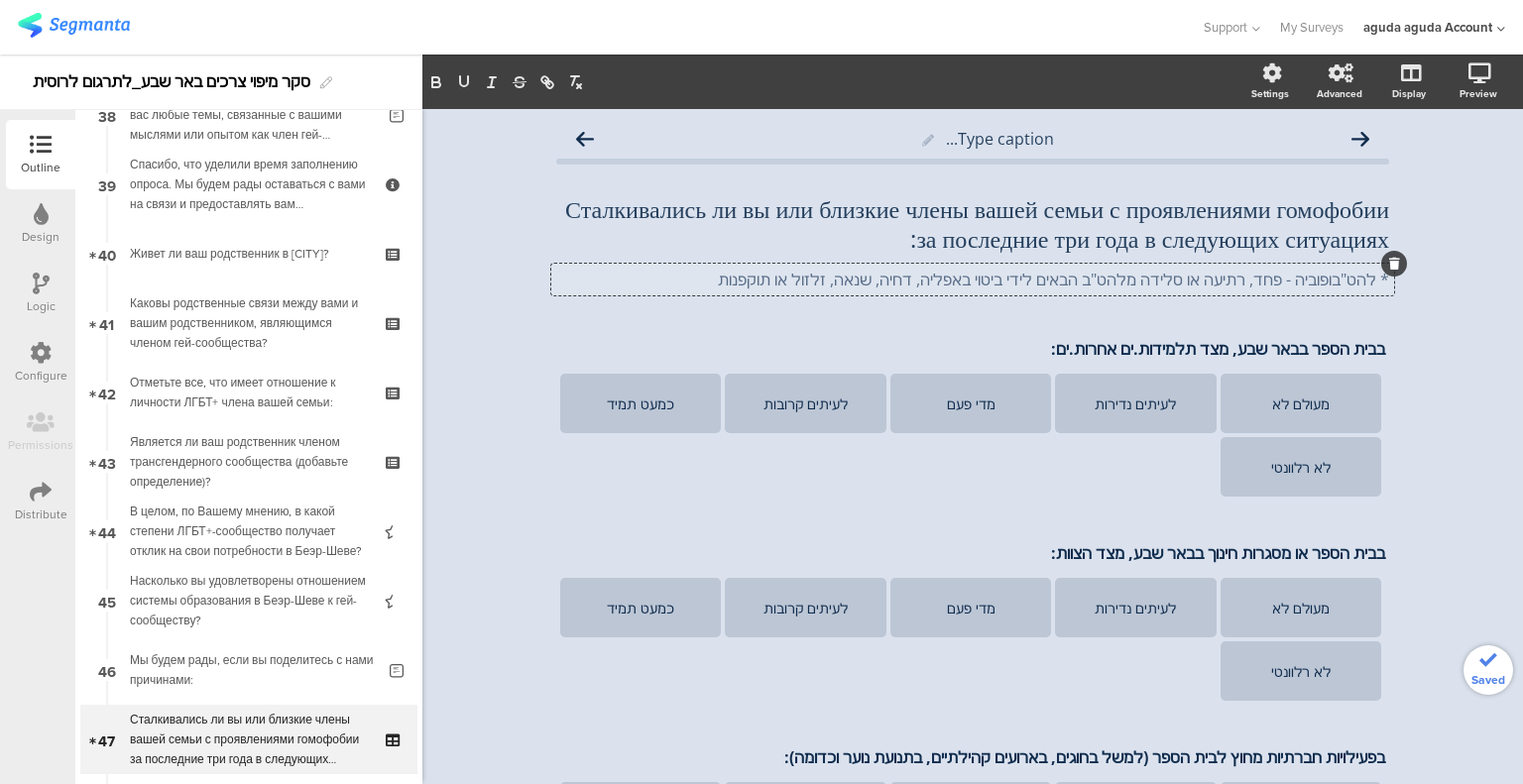 click on "* להט"בופוביה - פחד, רתיעה או סלידה מלהט"ב הבאים לידי ביטוי באפליה, דחיה, שנאה, זלזול או תוקפנות
* להט"בופוביה - פחד, רתיעה או סלידה מלהט"ב הבאים לידי ביטוי באפליה, דחיה, שנאה, זלזול או תוקפנות
* להט"בופוביה - פחד, רתיעה או סלידה מלהט"ב הבאים לידי ביטוי באפליה, דחיה, שנאה, זלזול או תוקפנות" 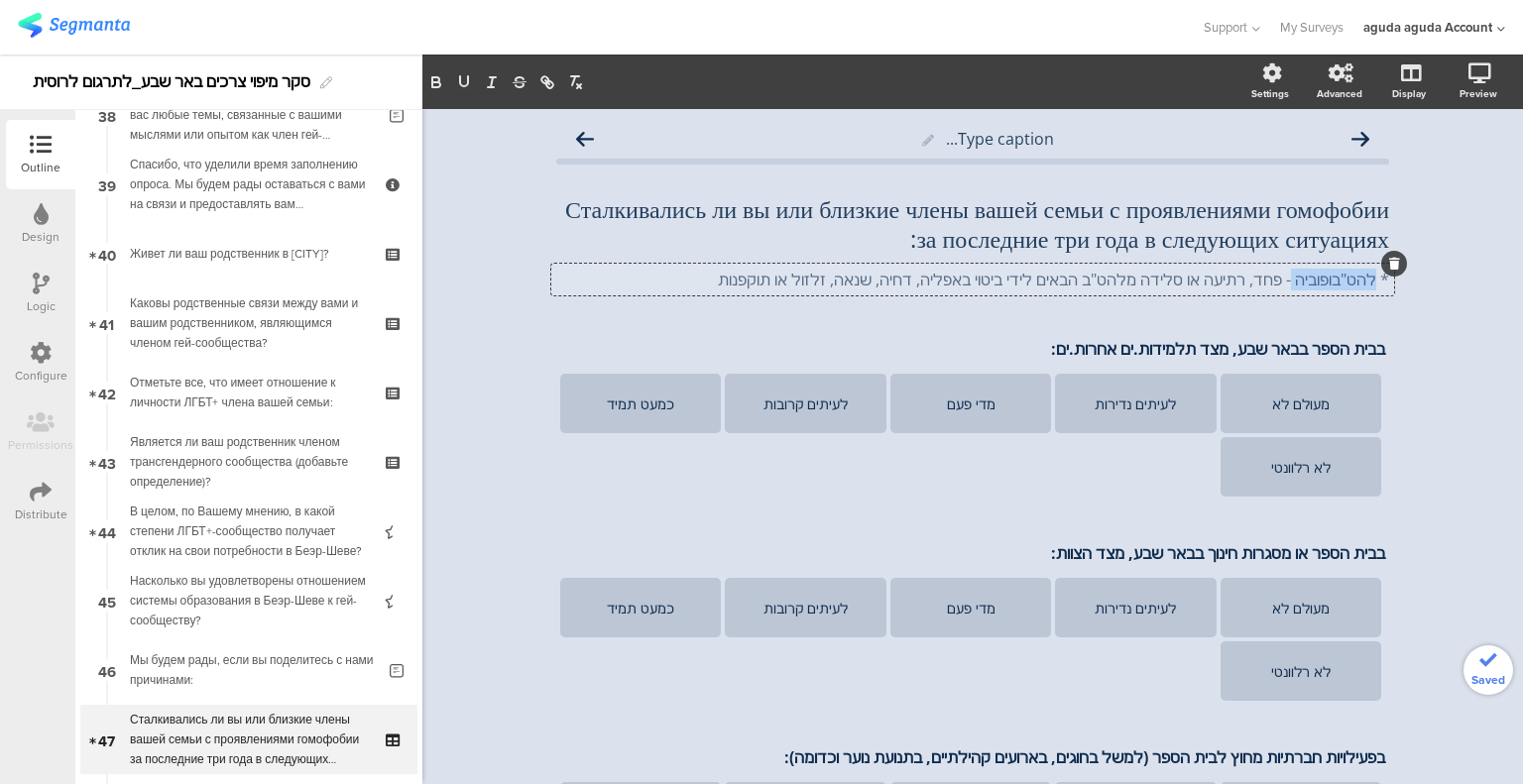 click on "* להט"בופוביה - פחד, רתיעה או סלידה מלהט"ב הבאים לידי ביטוי באפליה, דחיה, שנאה, זלזול או תוקפנות" 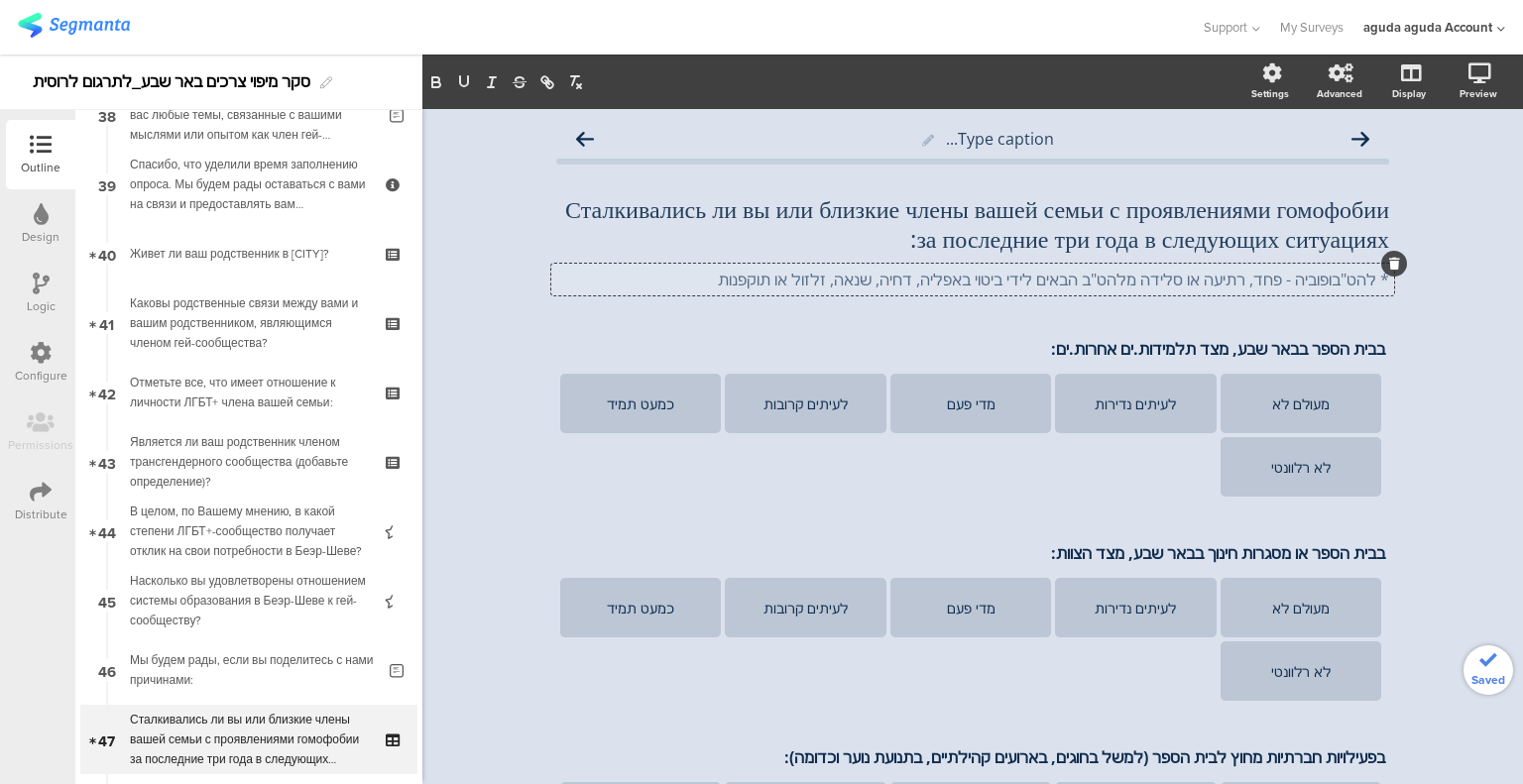 click on "* להט"בופוביה - פחד, רתיעה או סלידה מלהט"ב הבאים לידי ביטוי באפליה, דחיה, שנאה, זלזול או תוקפנות" 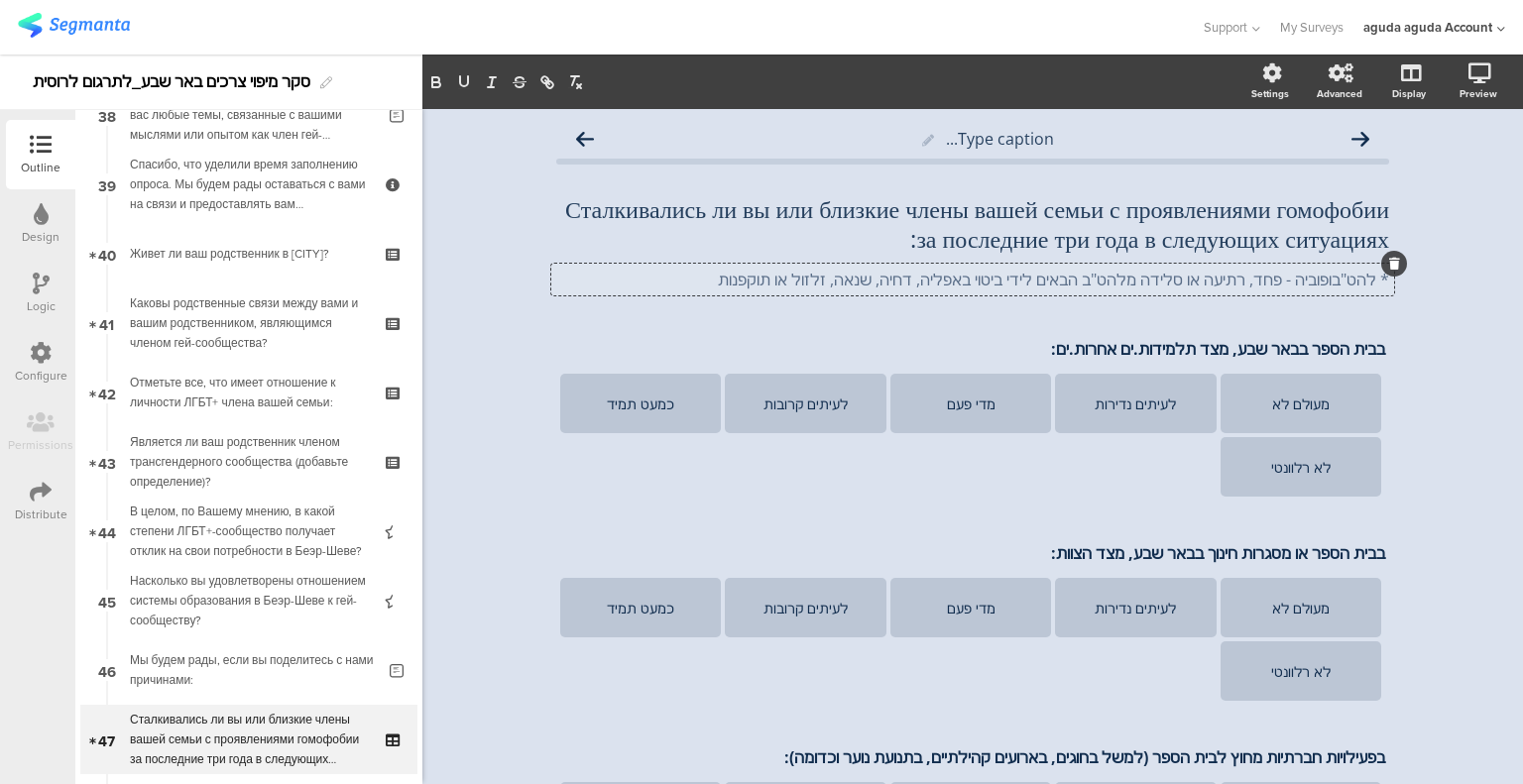 click on "* להט"בופוביה - פחד, רתיעה או סלידה מלהט"ב הבאים לידי ביטוי באפליה, דחיה, שנאה, זלזול או תוקפנות" 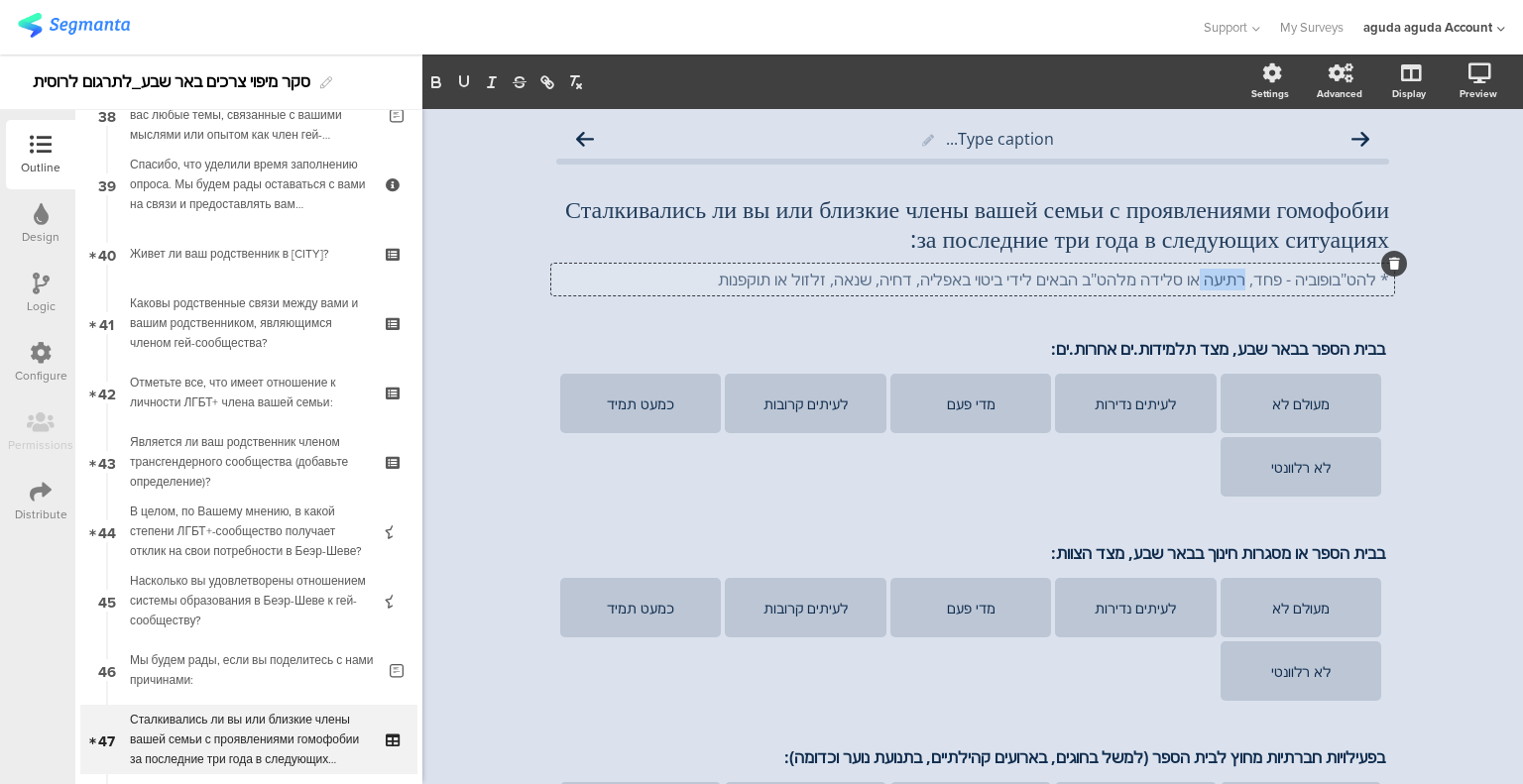 click on "* להט"בופוביה - פחד, רתיעה או סלידה מלהט"ב הבאים לידי ביטוי באפליה, דחיה, שנאה, זלזול או תוקפנות" 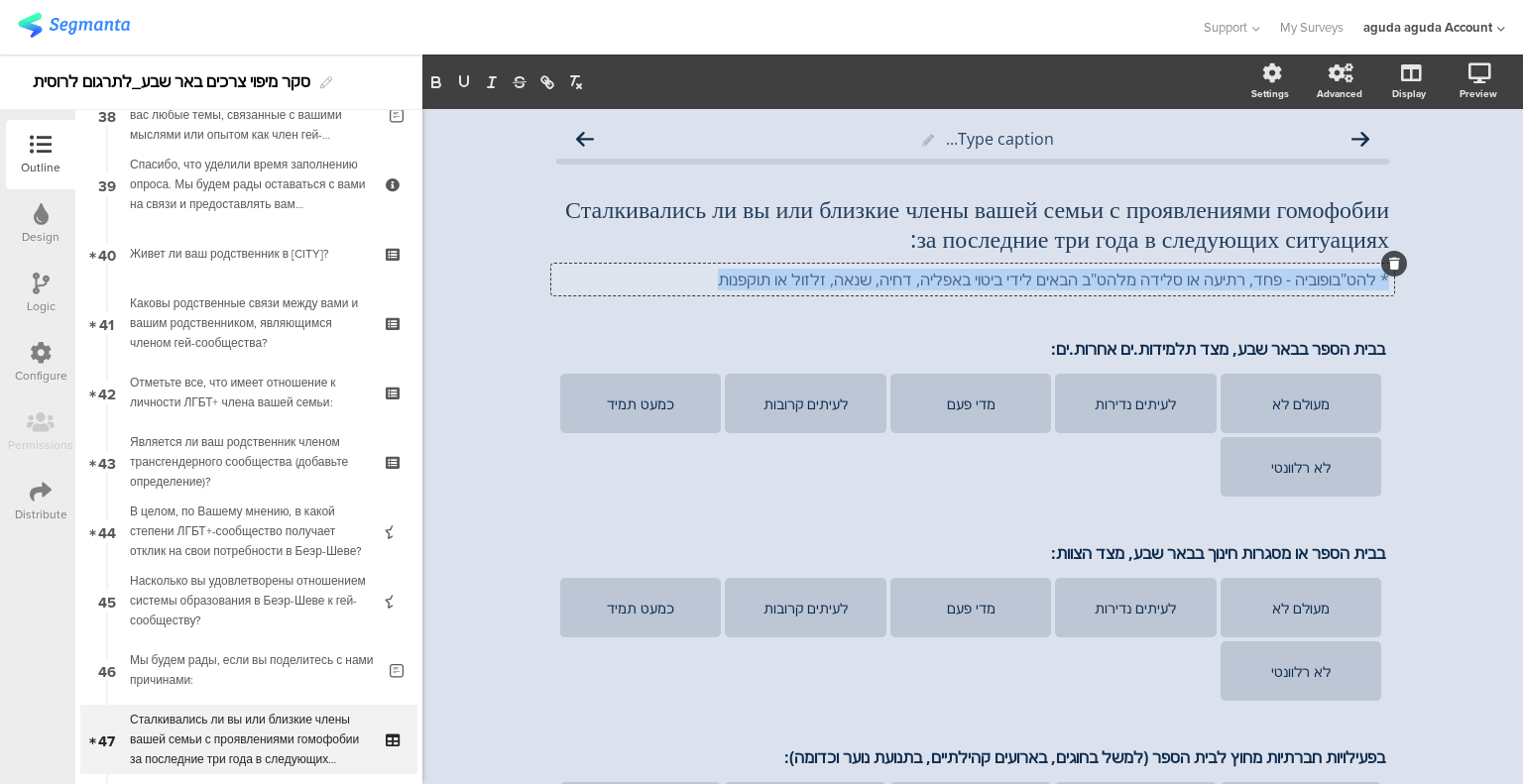 click on "* להט"בופוביה - פחד, רתיעה או סלידה מלהט"ב הבאים לידי ביטוי באפליה, דחיה, שנאה, זלזול או תוקפנות" 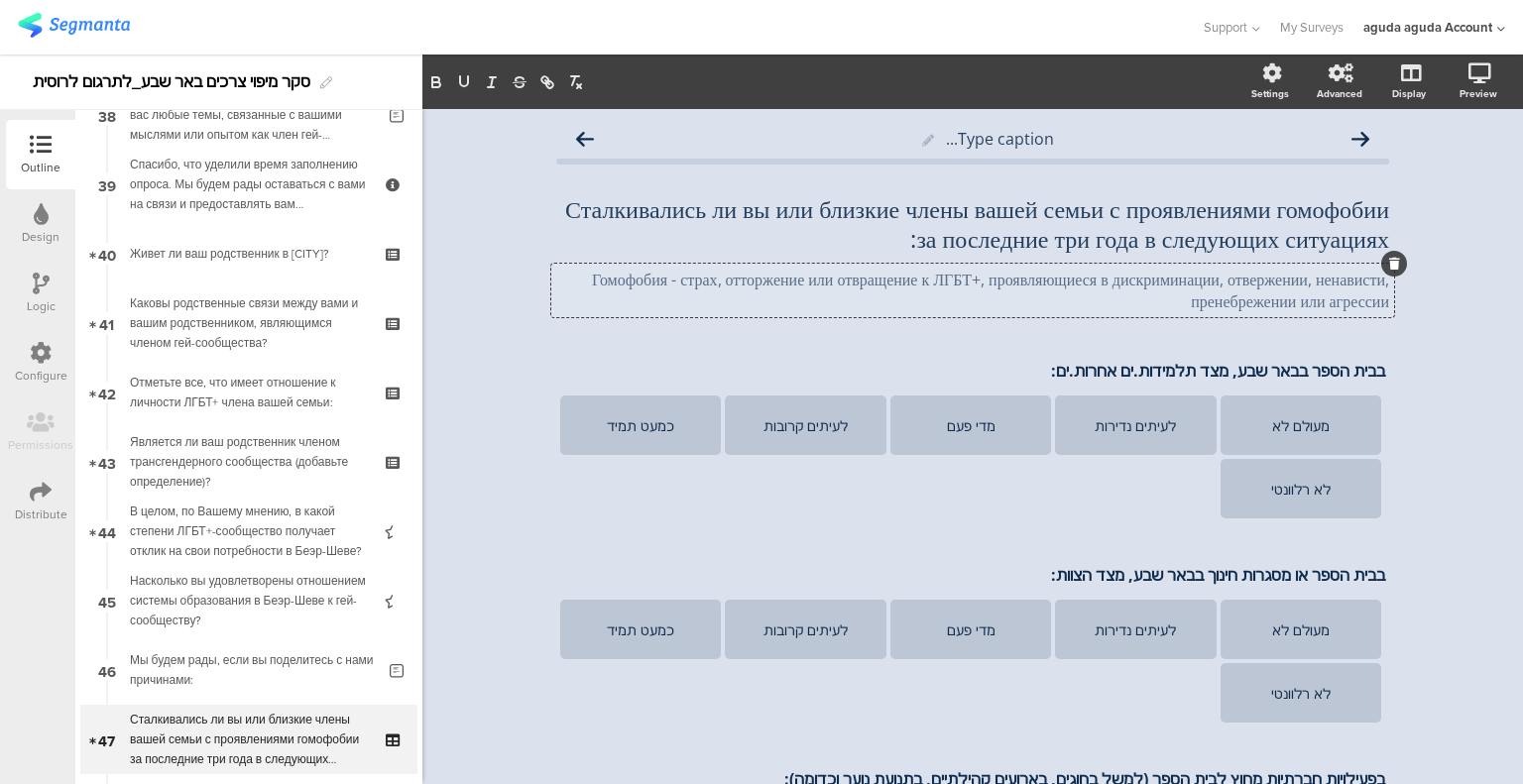 type 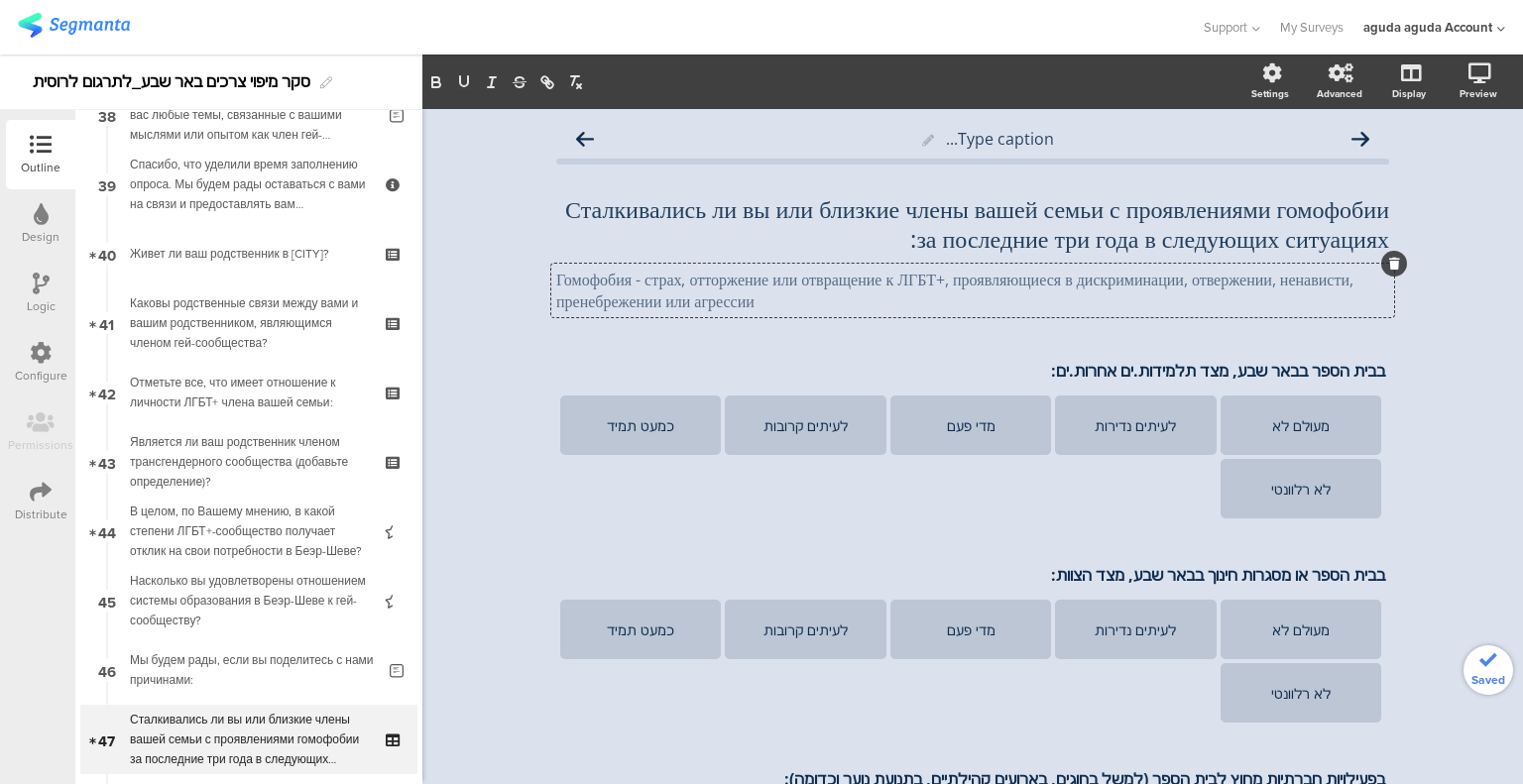 click on "Type caption...
Сталкивались ли вы или близкие члены вашей семьи с проявлениями гомофобии за последние три года в следующих ситуациях:
Сталкивались ли вы или близкие члены вашей семьи с проявлениями гомофобии за последние три года в следующих ситуациях:" 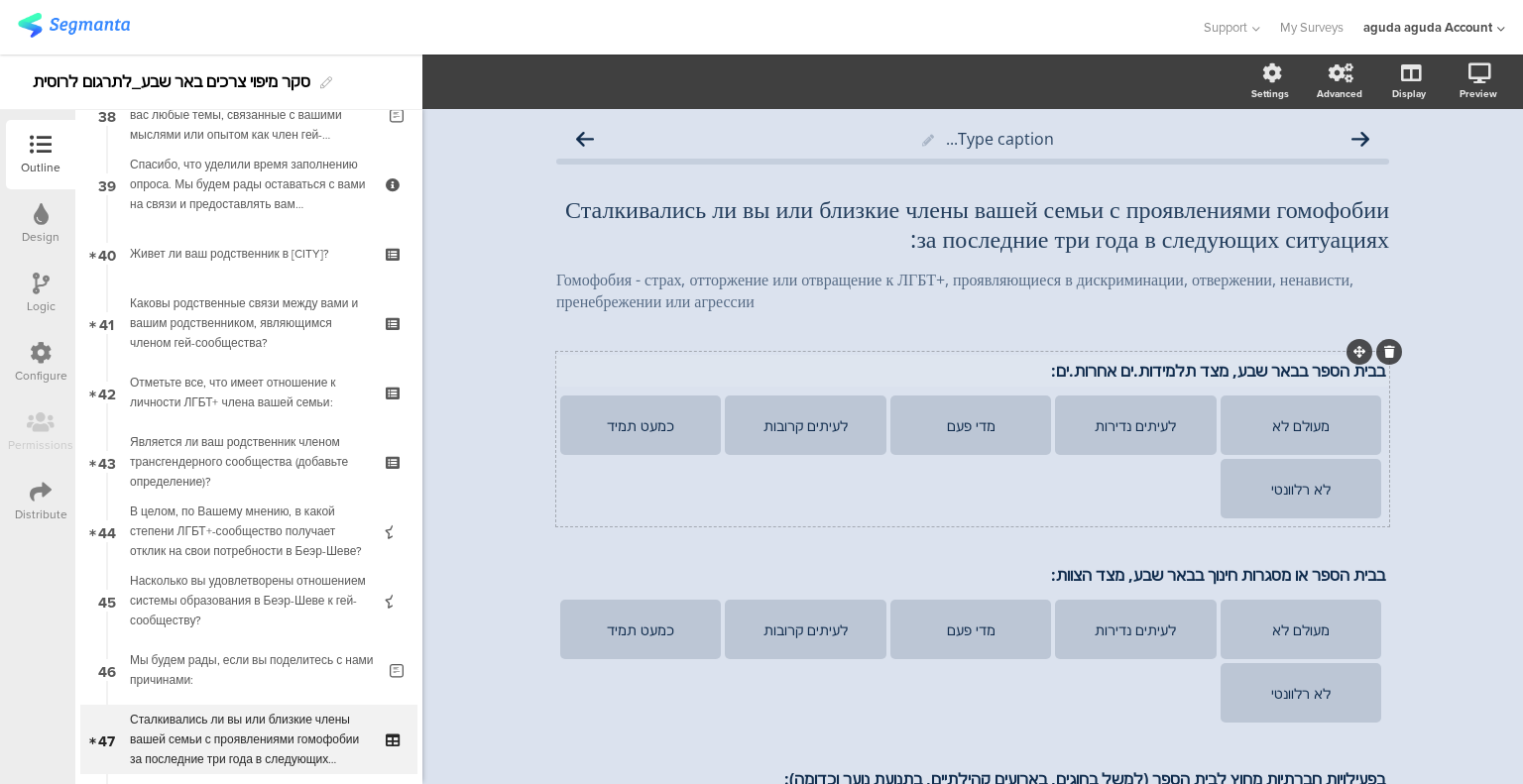 click on "בבית הספר בבאר שבע, מצד תלמידות.ים אחרות.ים:" at bounding box center [973, 371] 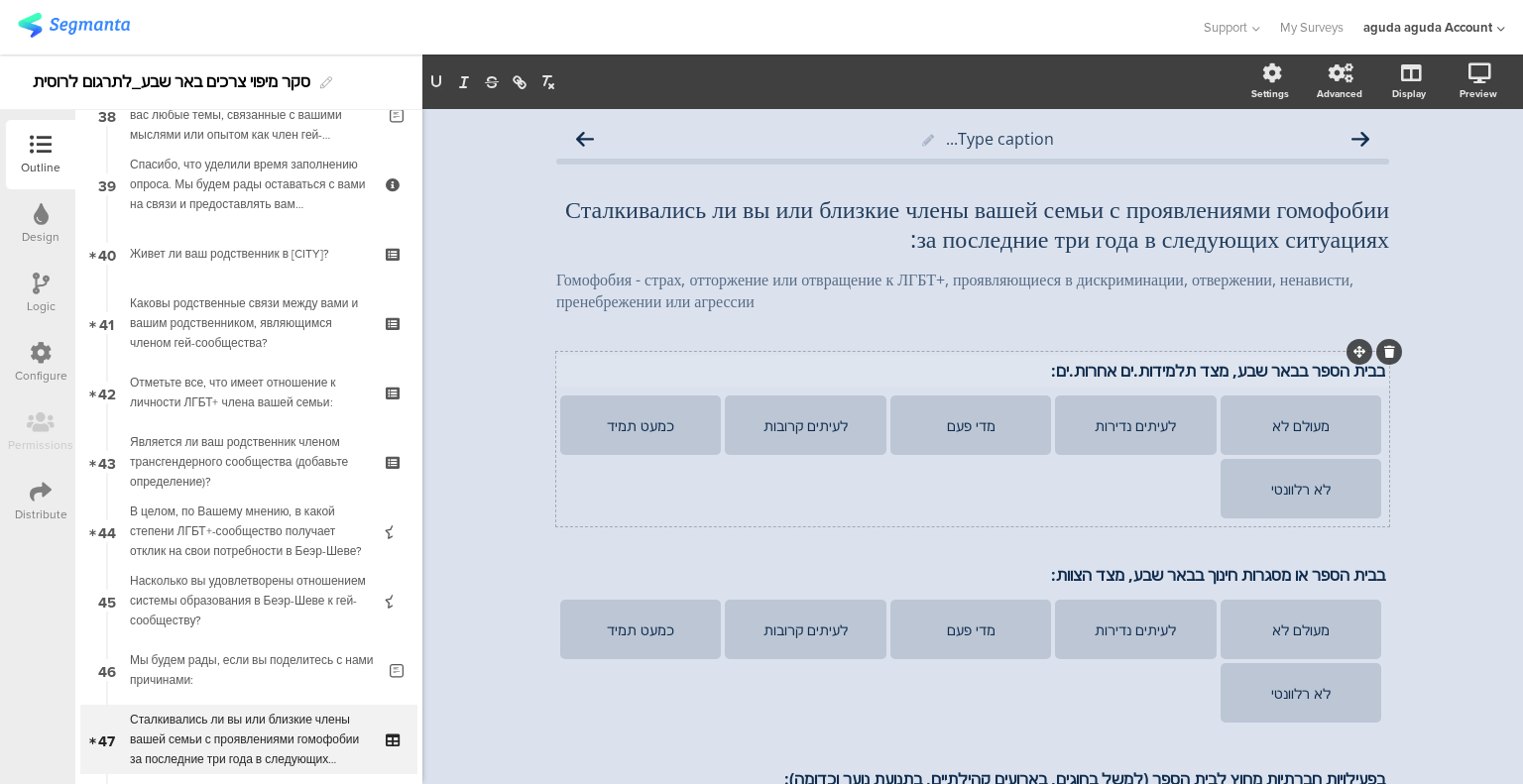 click on "בבית הספר ב[CITY], מצד תלמידות.ים אחרות.ים:
בבית הספר ב[CITY], מצד תלמידות.ים אחרות.ים:
בבית הספר ב[CITY], מצד תלמידות.ים אחרות.ים:" at bounding box center [973, 371] 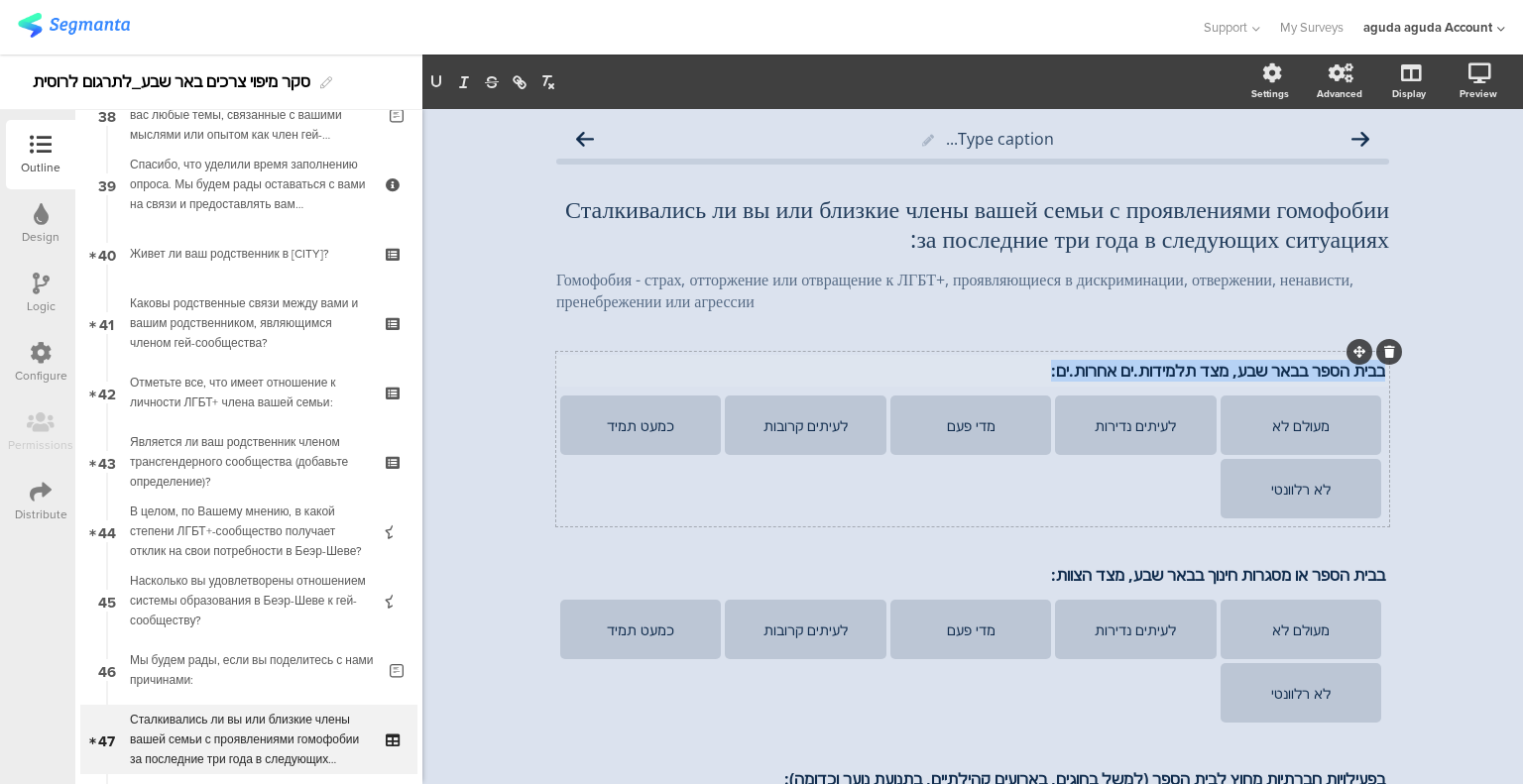 click on "בבית הספר בבאר שבע, מצד תלמידות.ים אחרות.ים:" at bounding box center (973, 371) 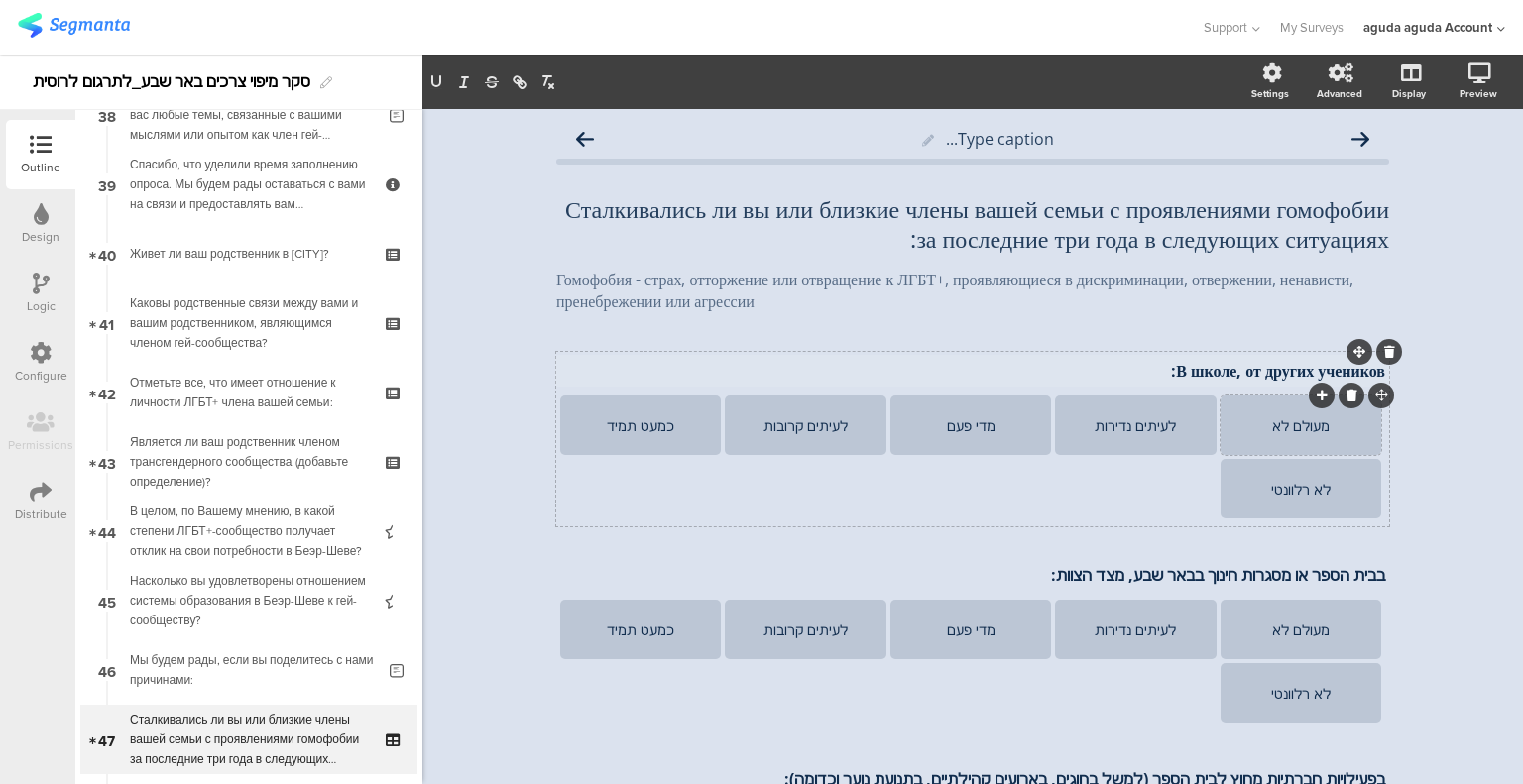 click on "מעולם לא" 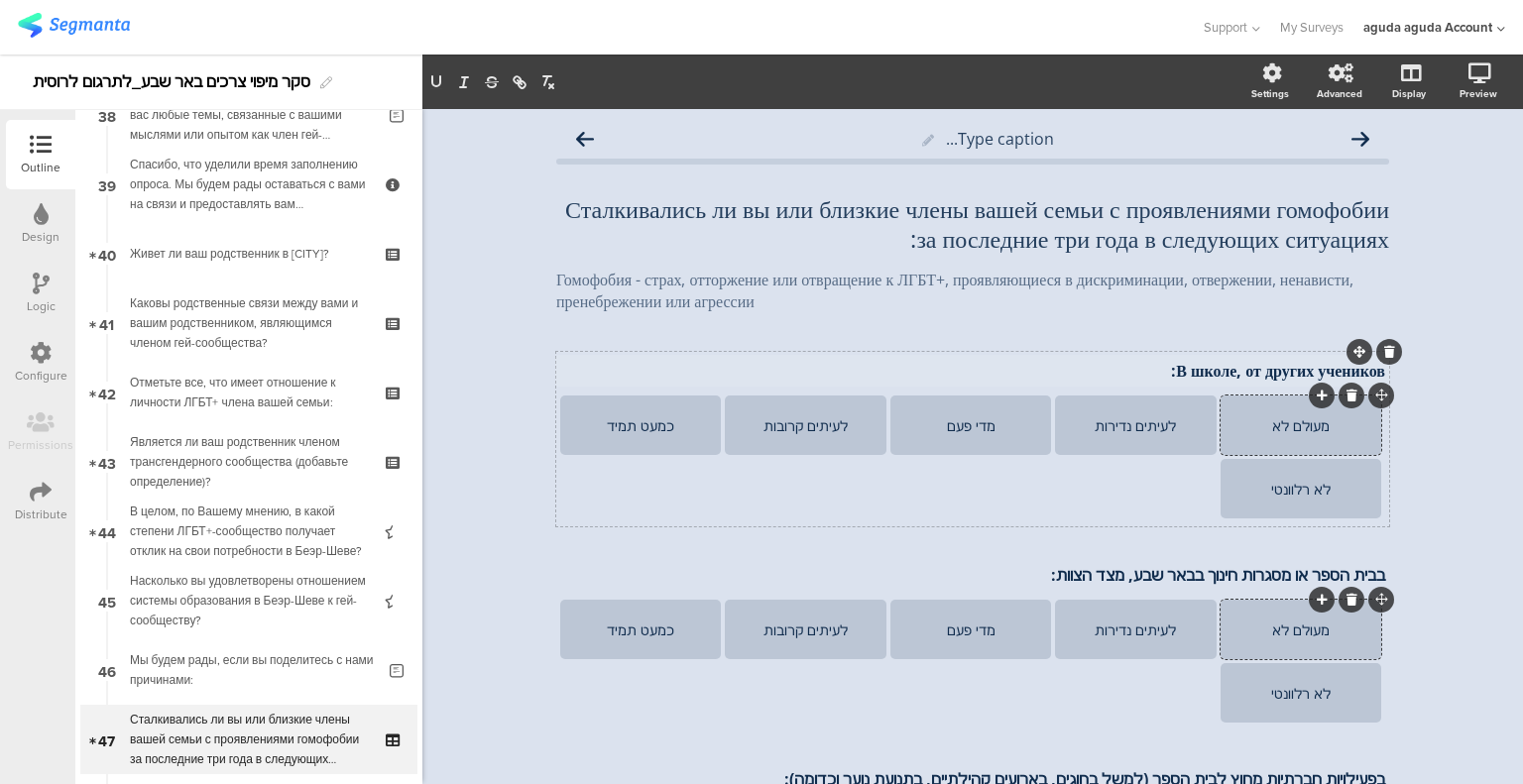 click on "מעולם לא" 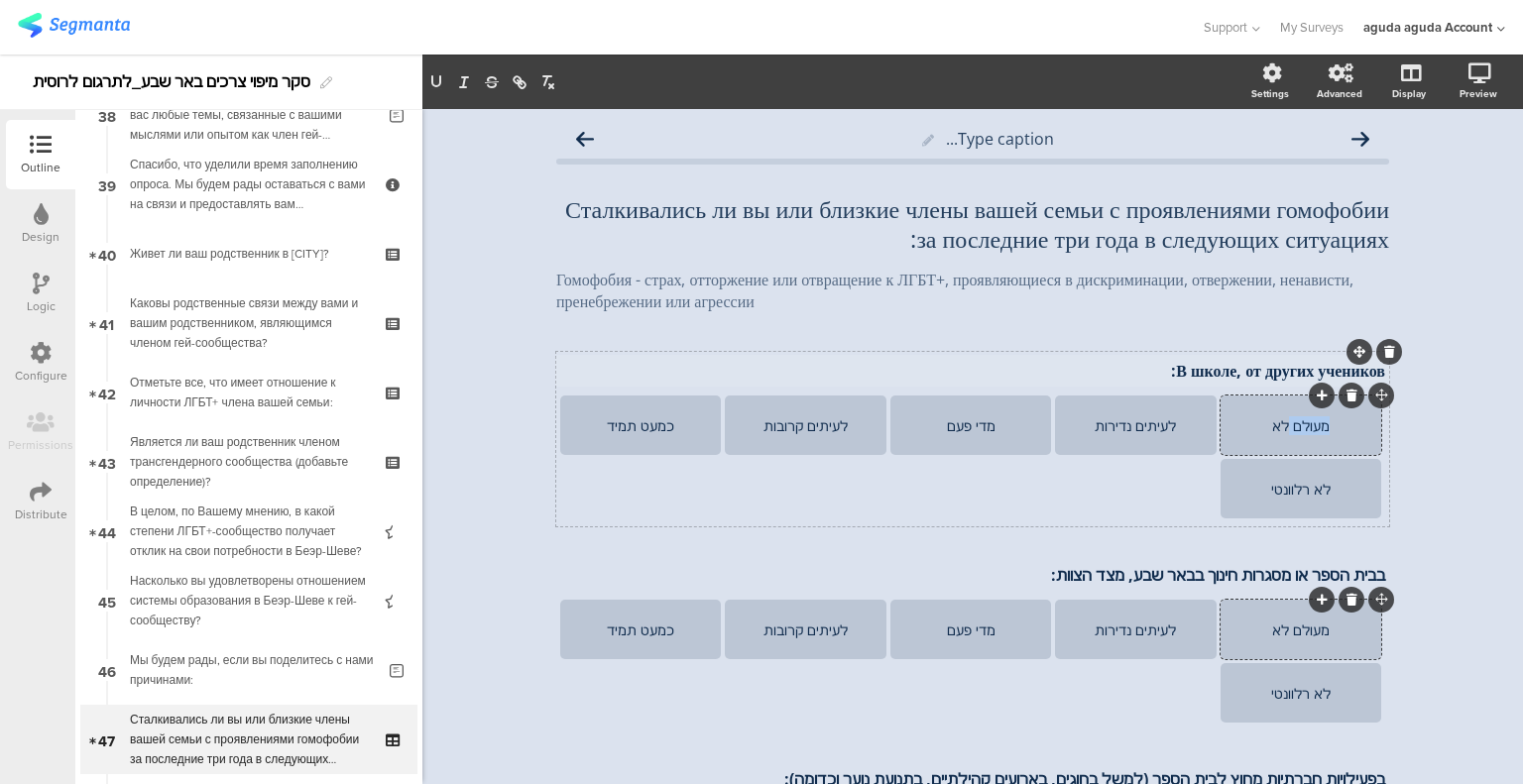 click on "מעולם לא" 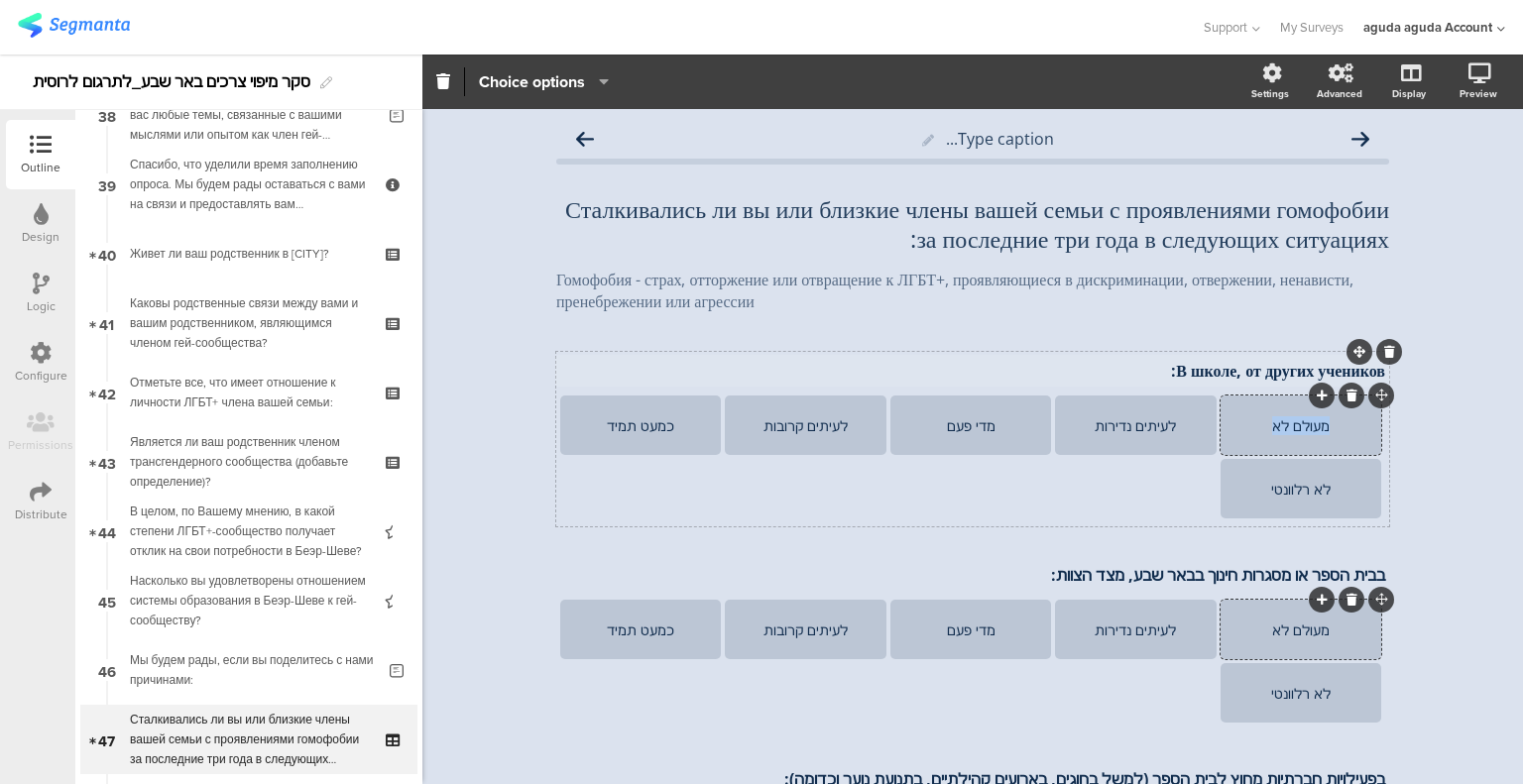 click on "מעולם לא" 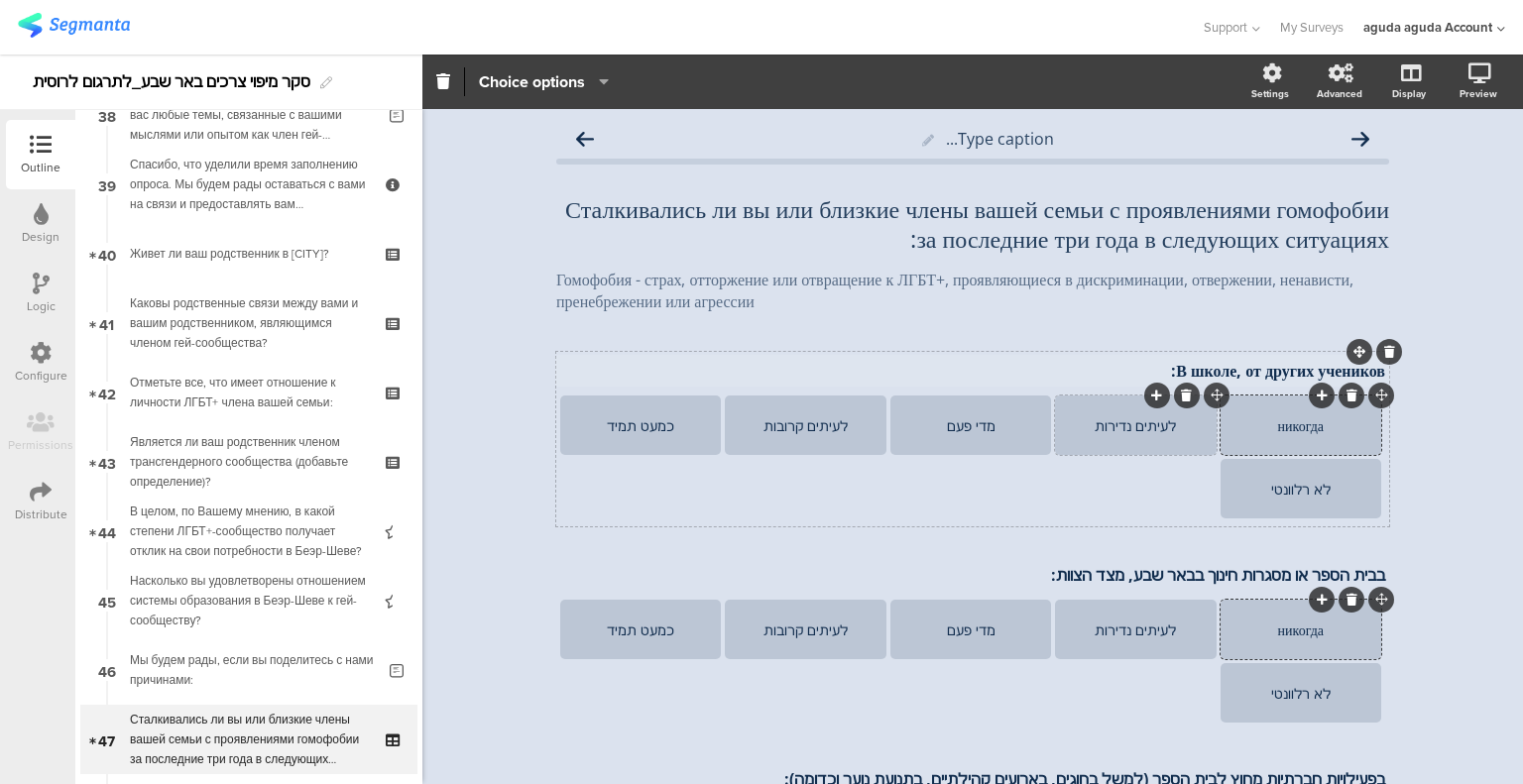 click on "לעיתים נדירות" 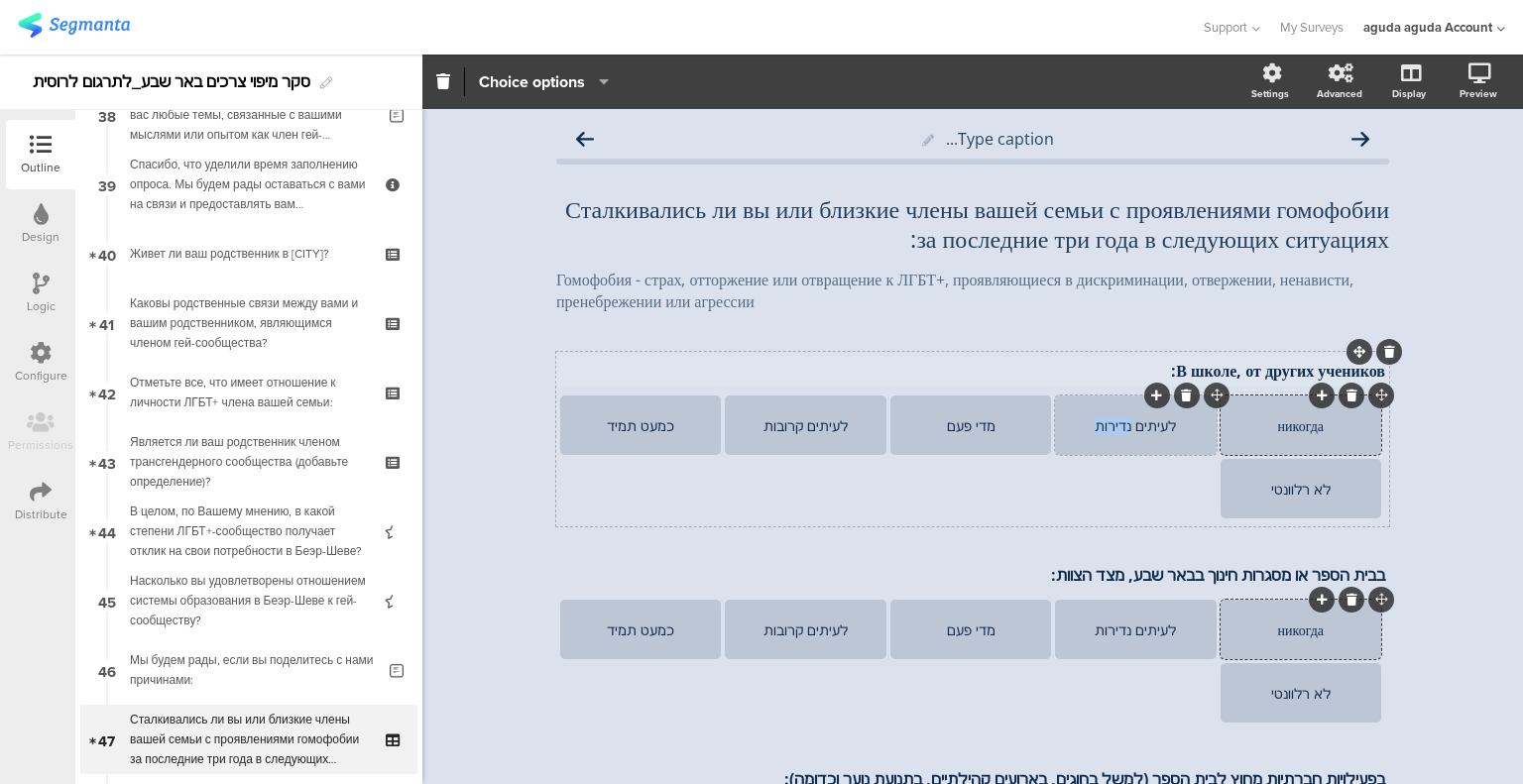 click on "לעיתים נדירות" 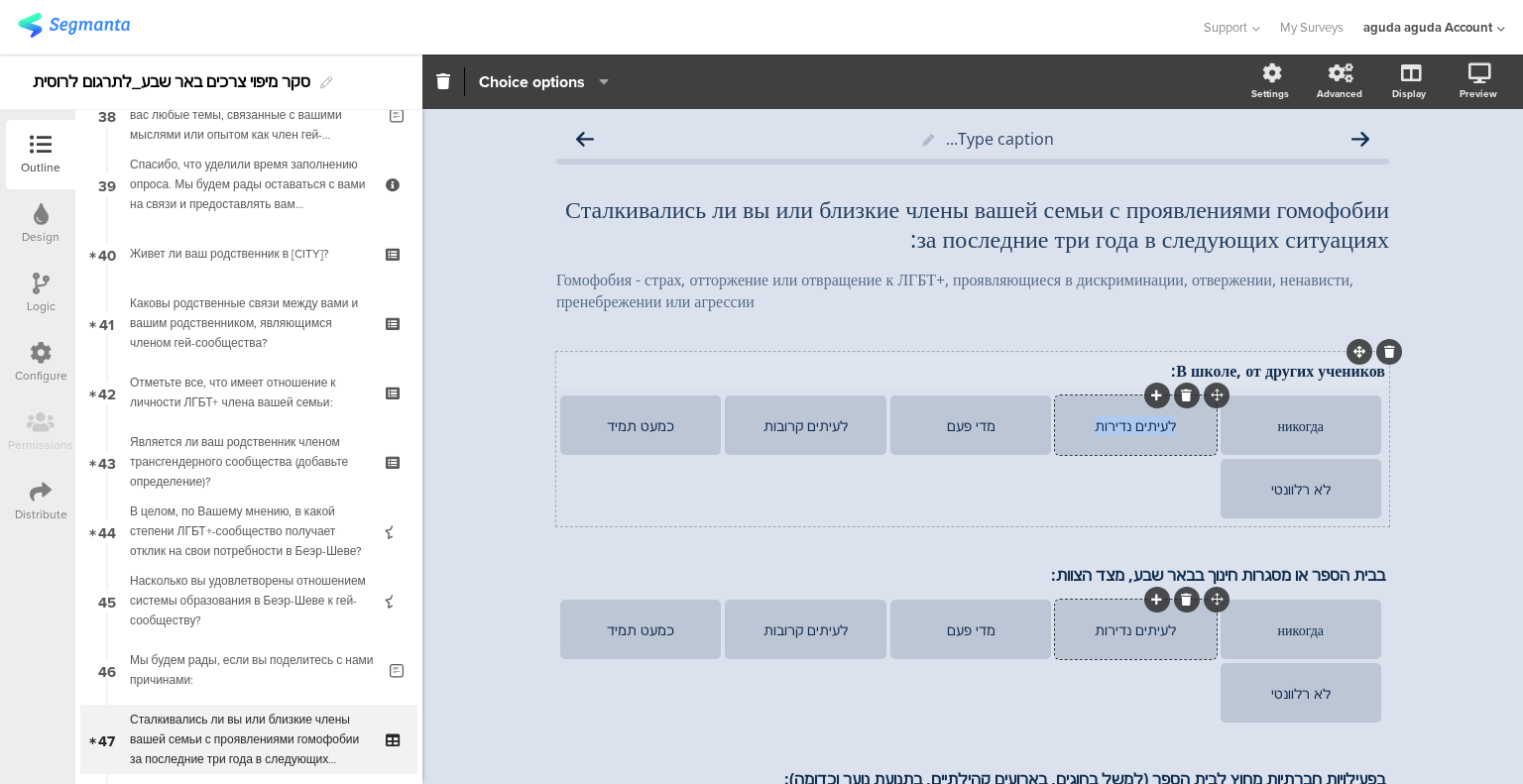 click on "לעיתים נדירות" 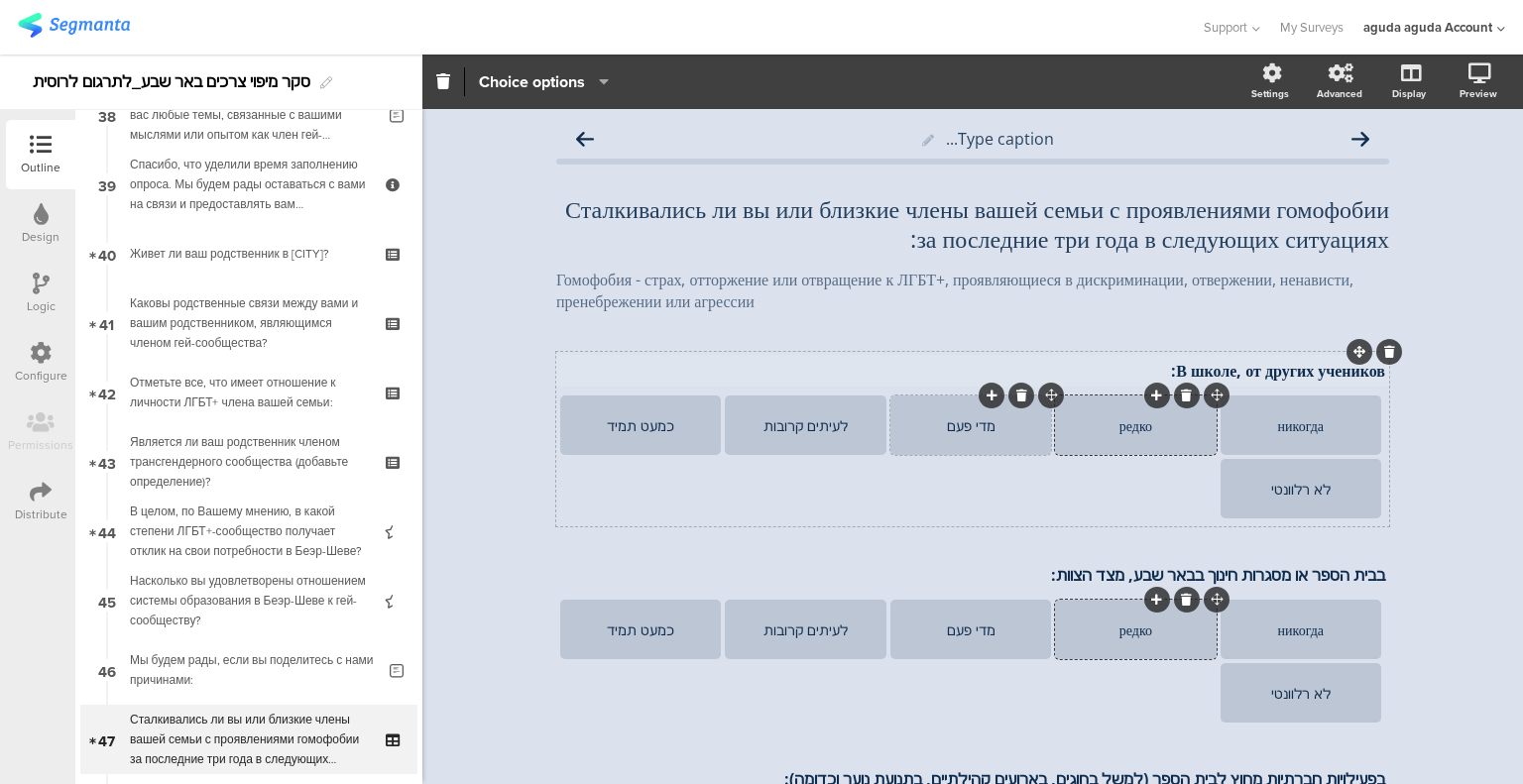 click on "מדי פעם" 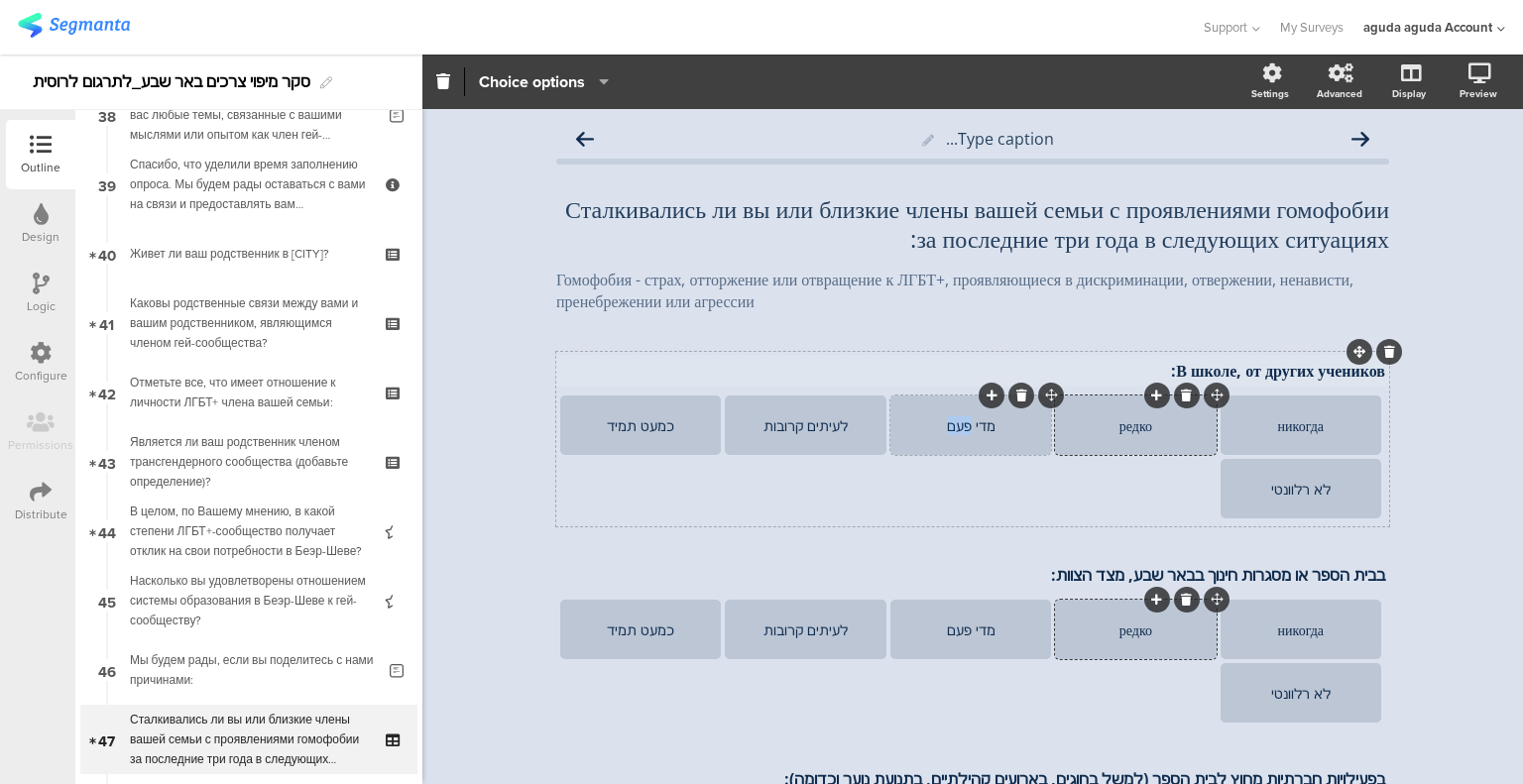 click on "מדי פעם" 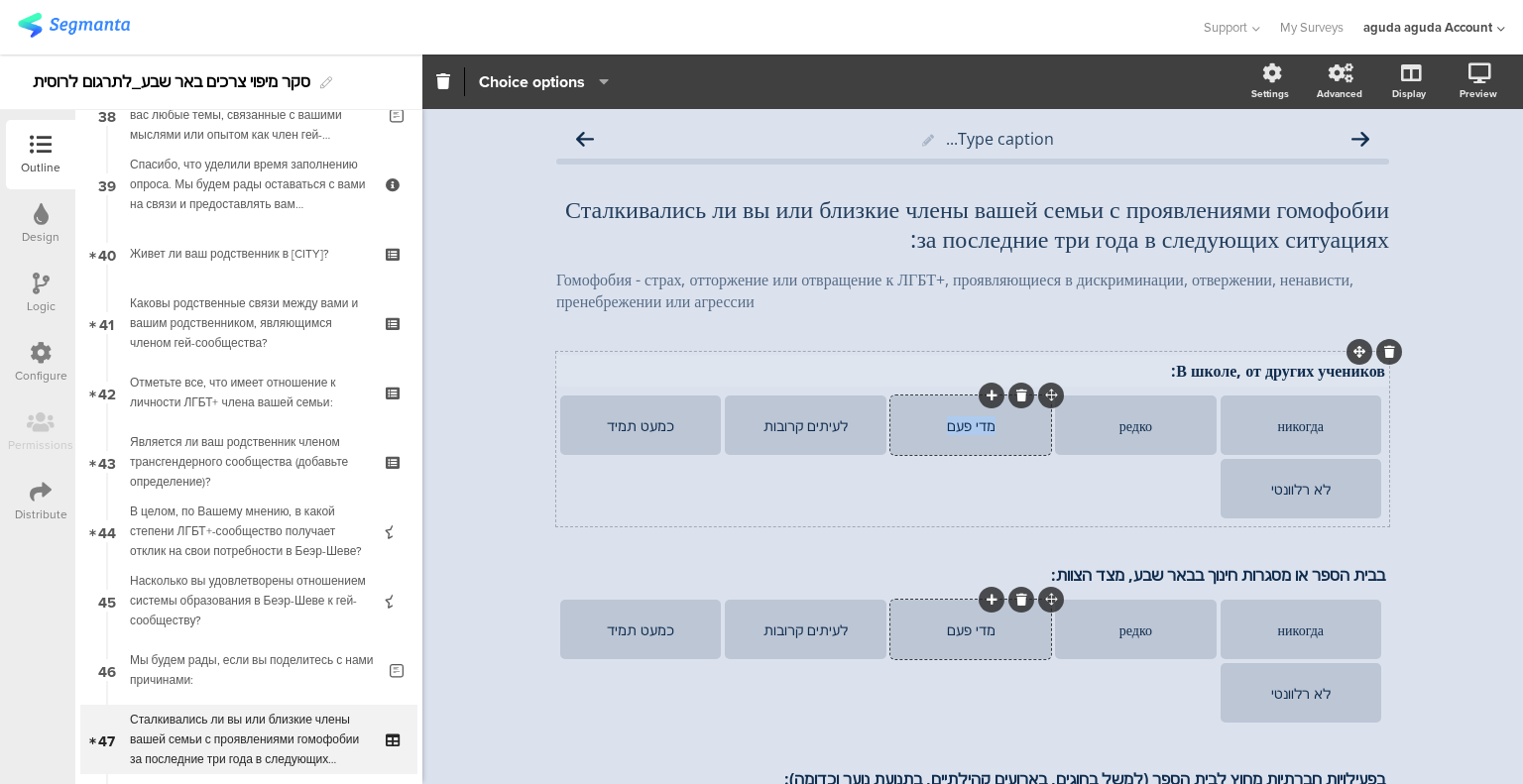 click on "מדי פעם" 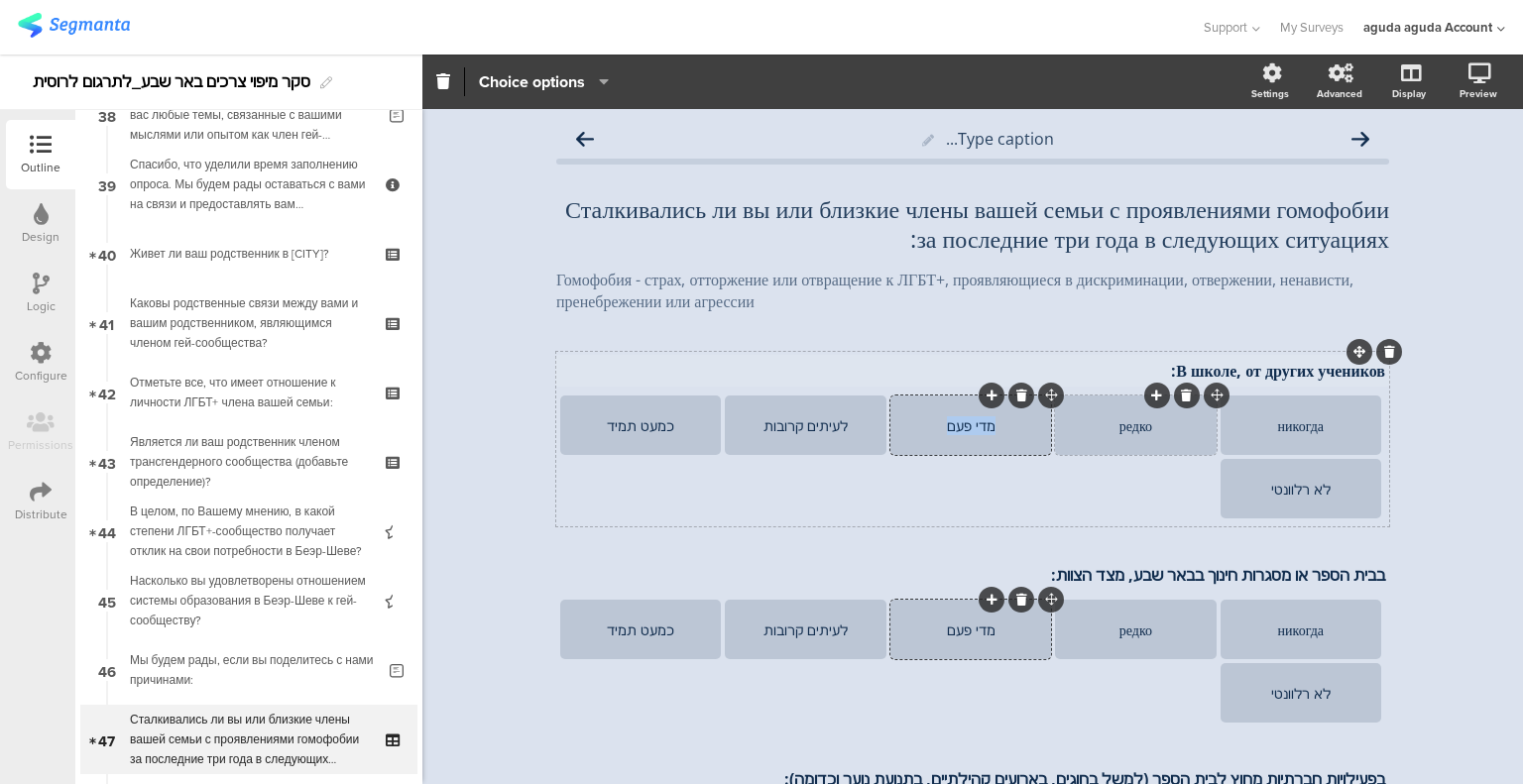 type 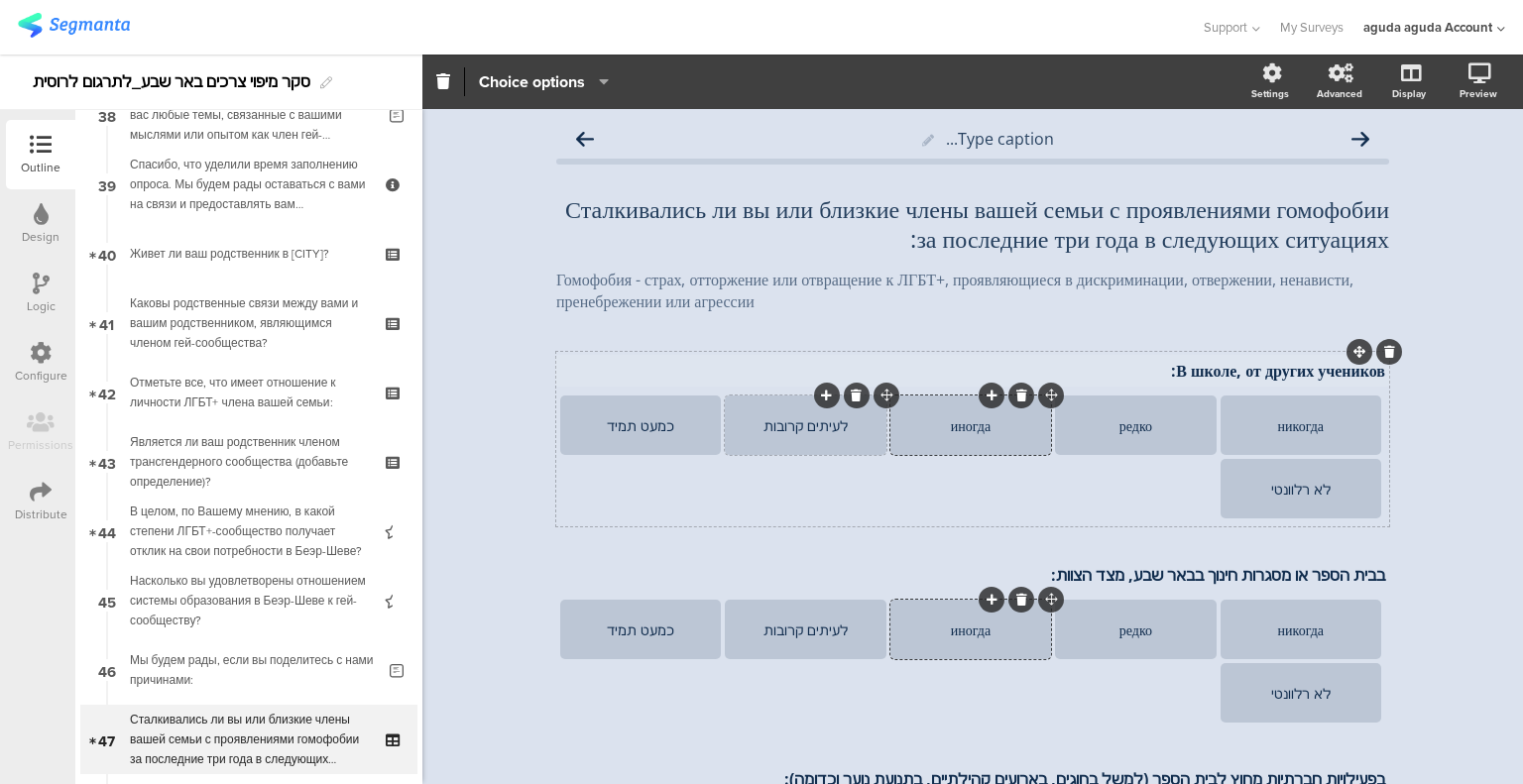 click on "לעיתים קרובות" 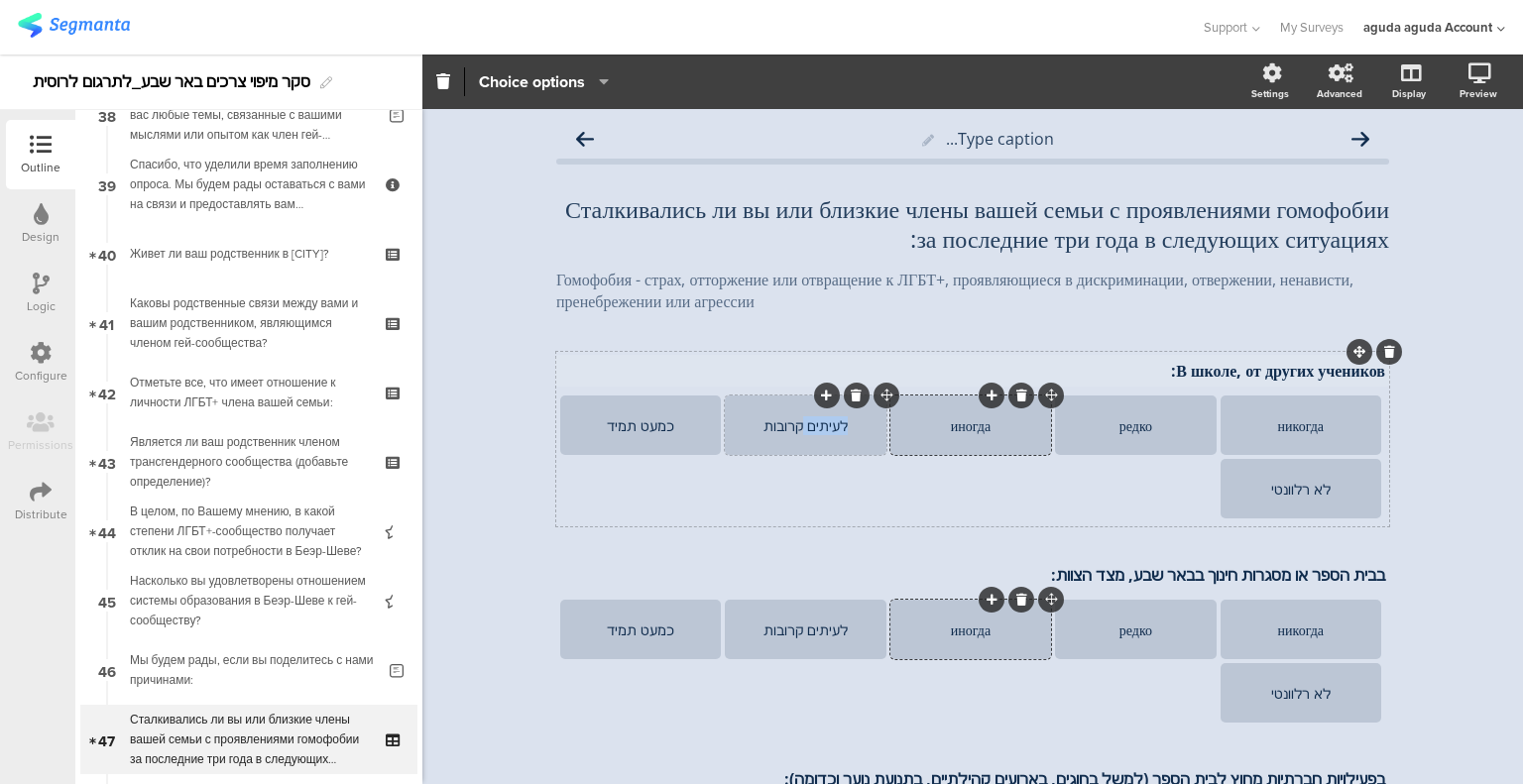 click on "לעיתים קרובות" 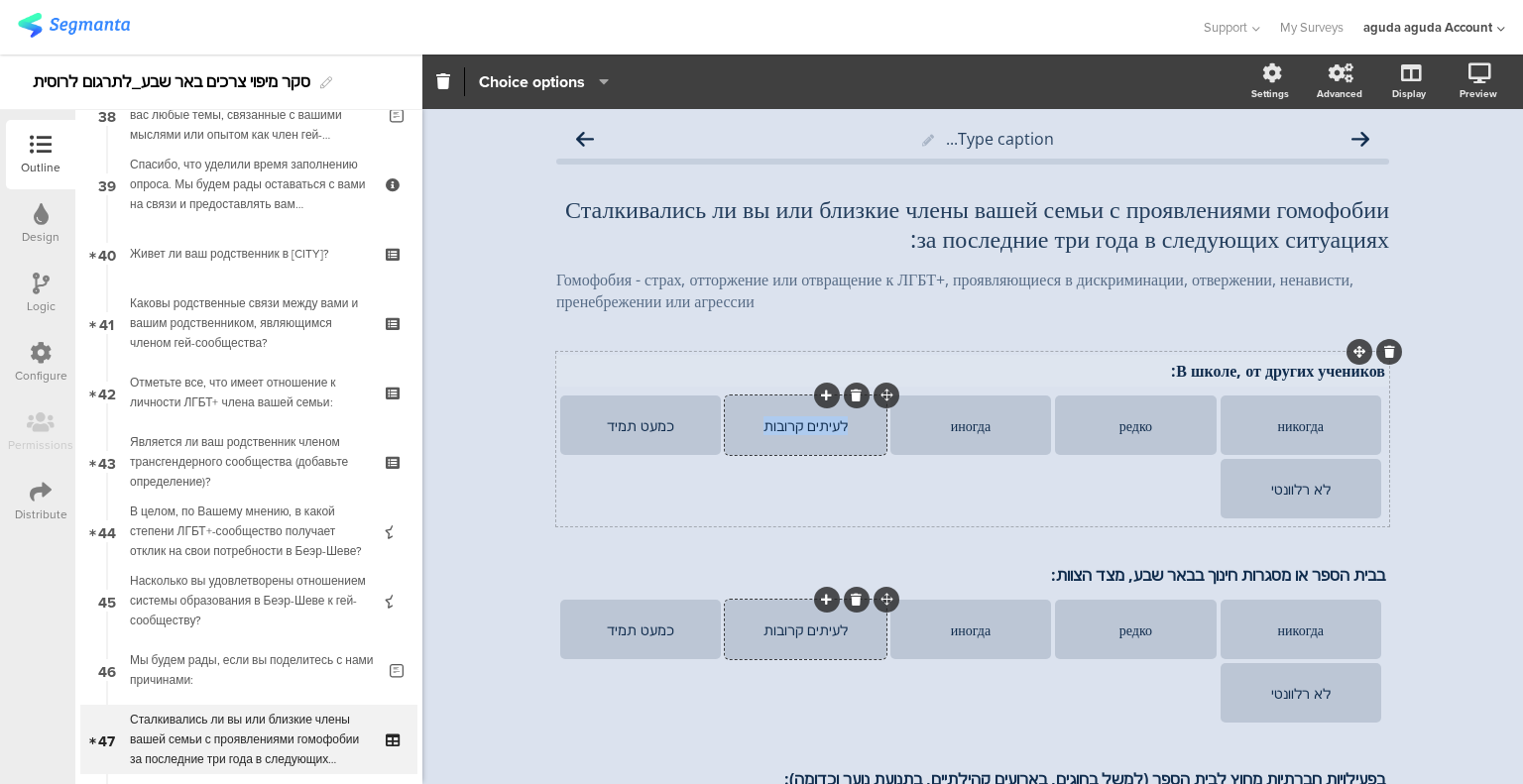 click on "לעיתים קרובות" 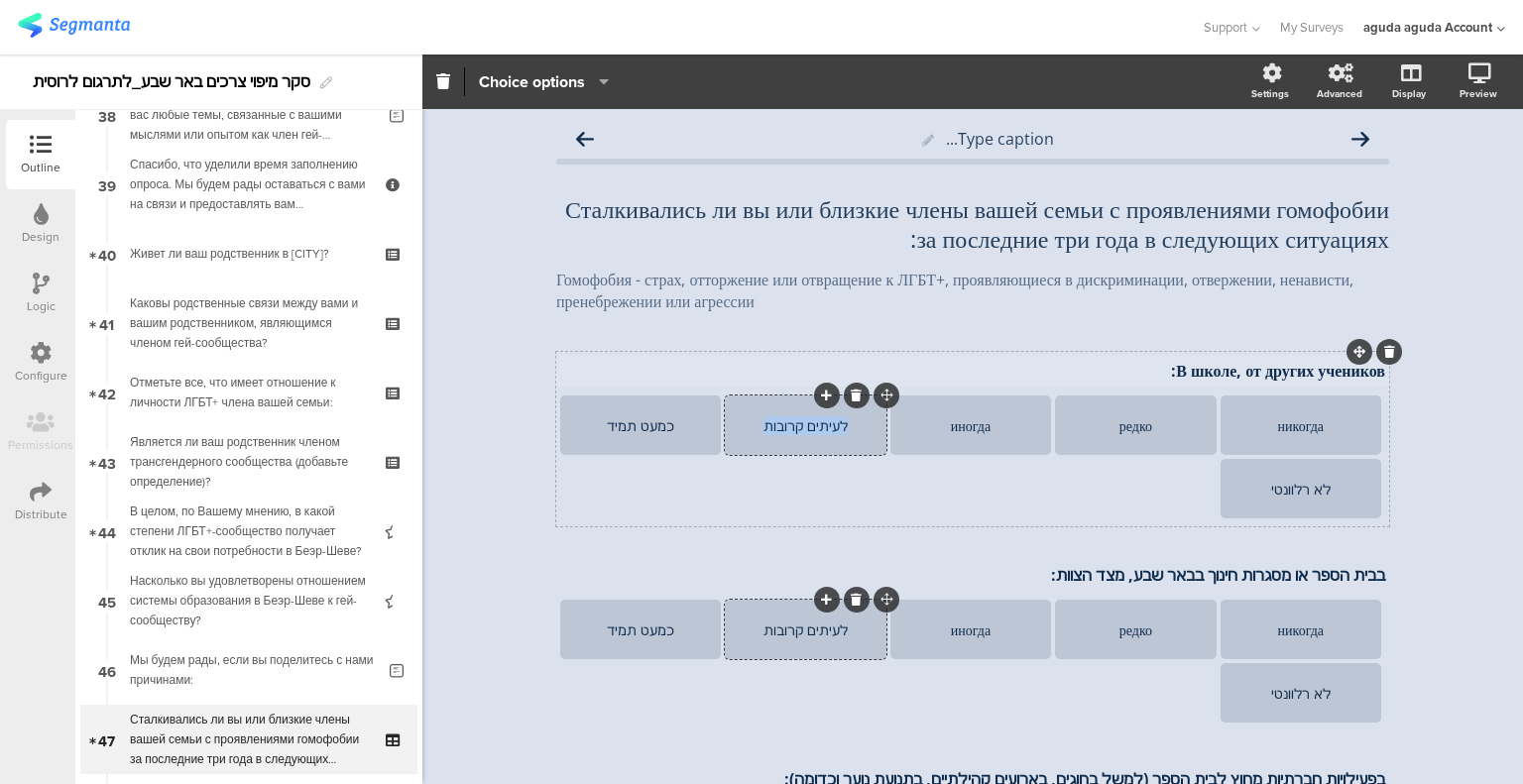 type 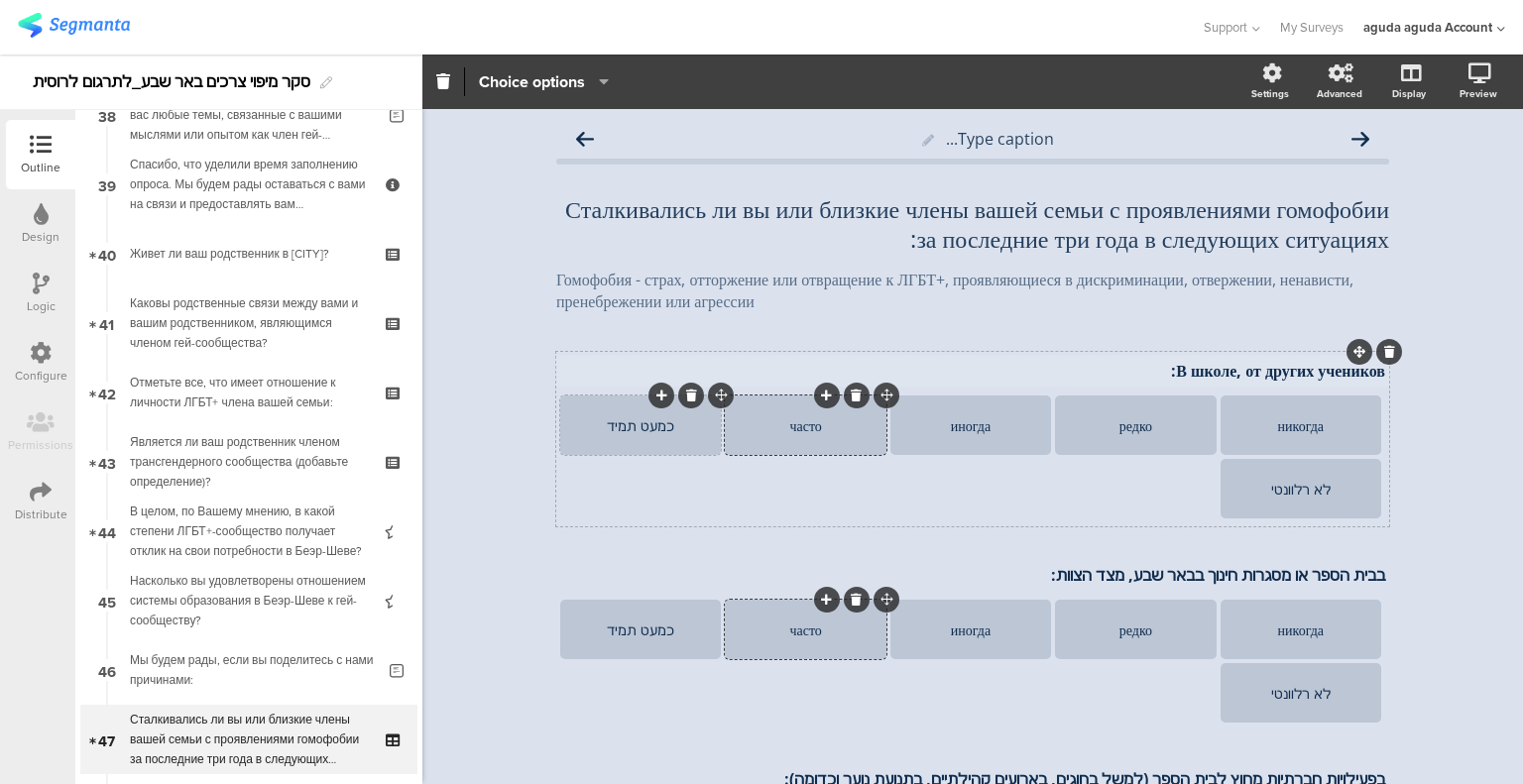 click on "כמעט תמיד" 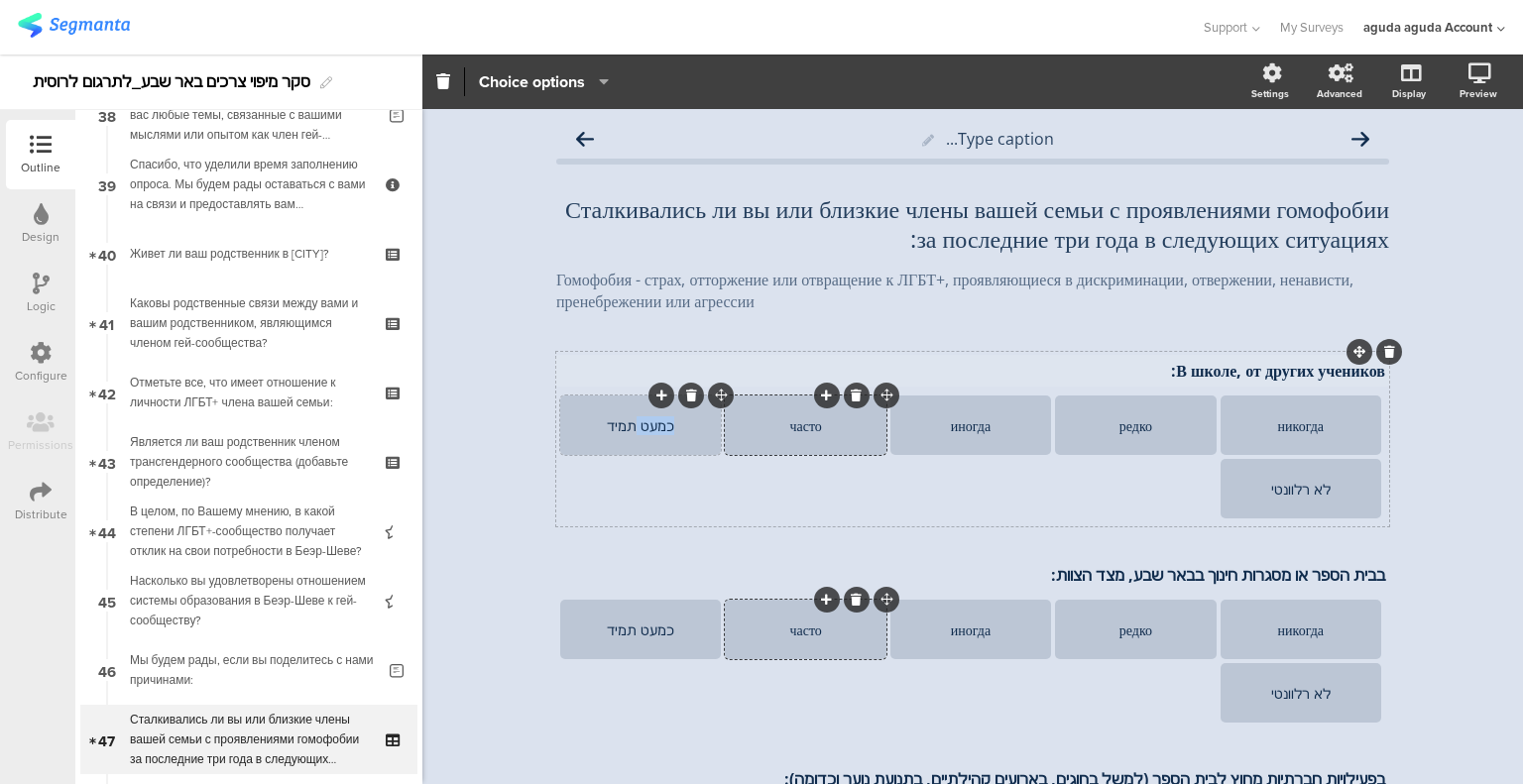 click on "כמעט תמיד" 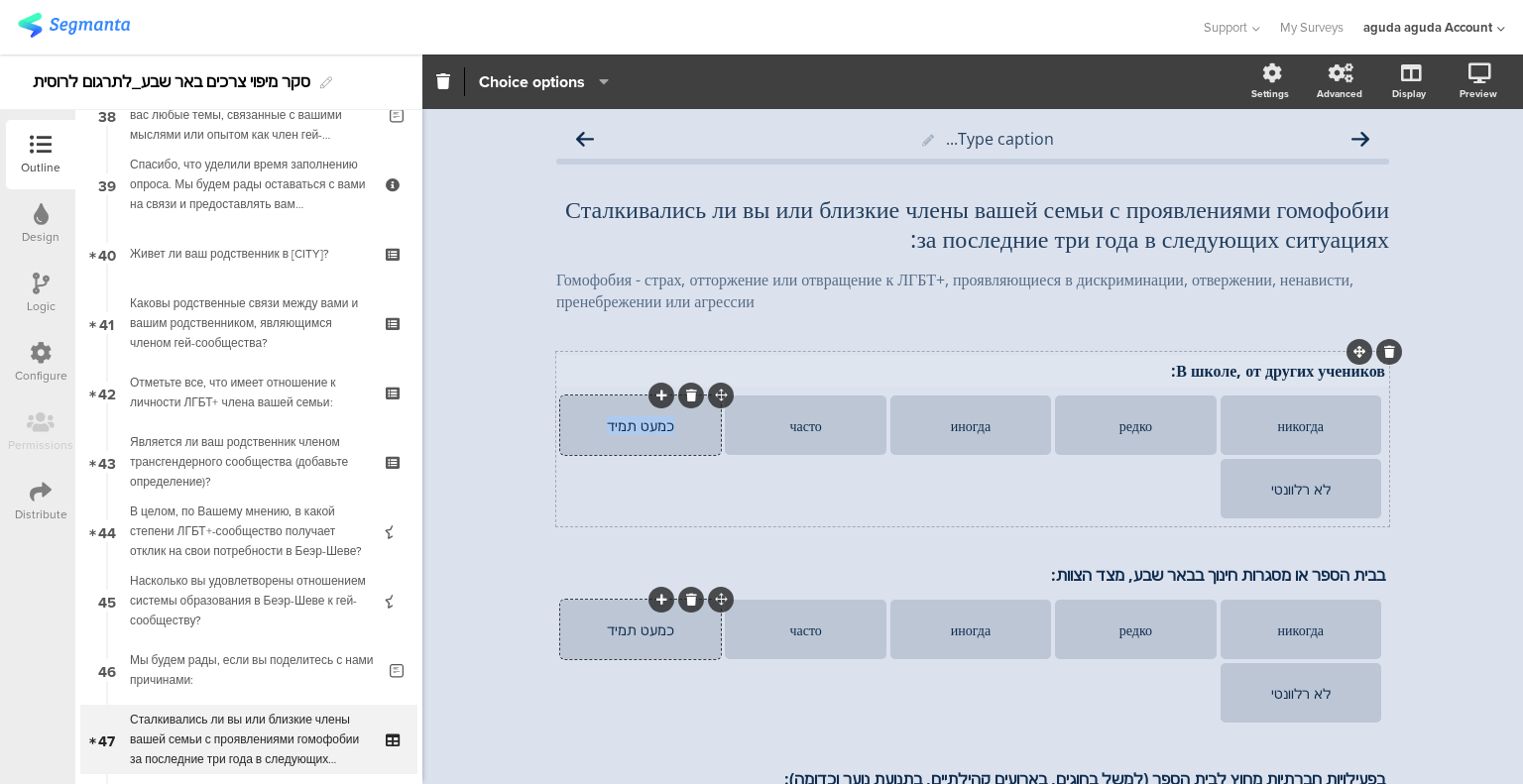 click on "כמעט תמיד" 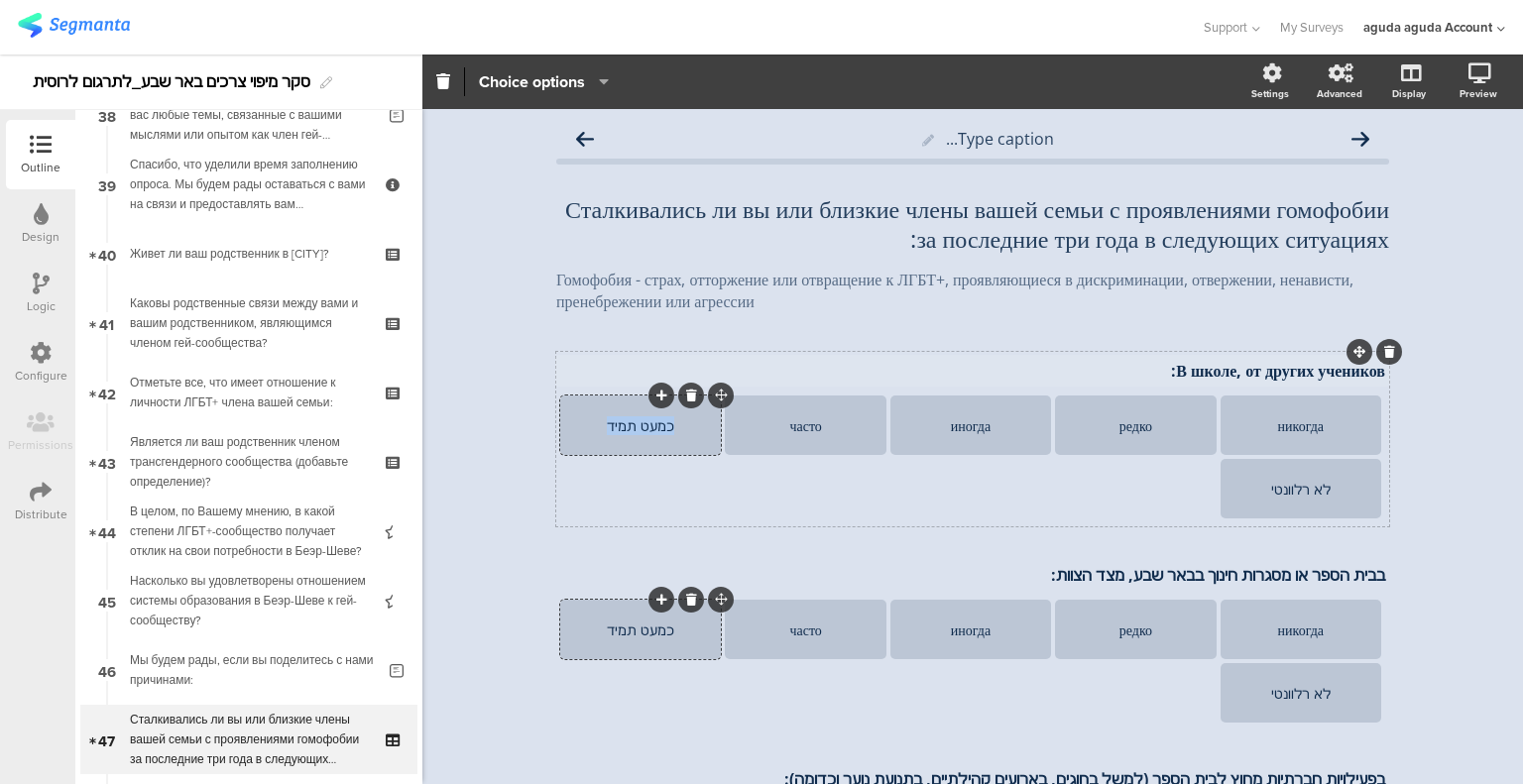 type 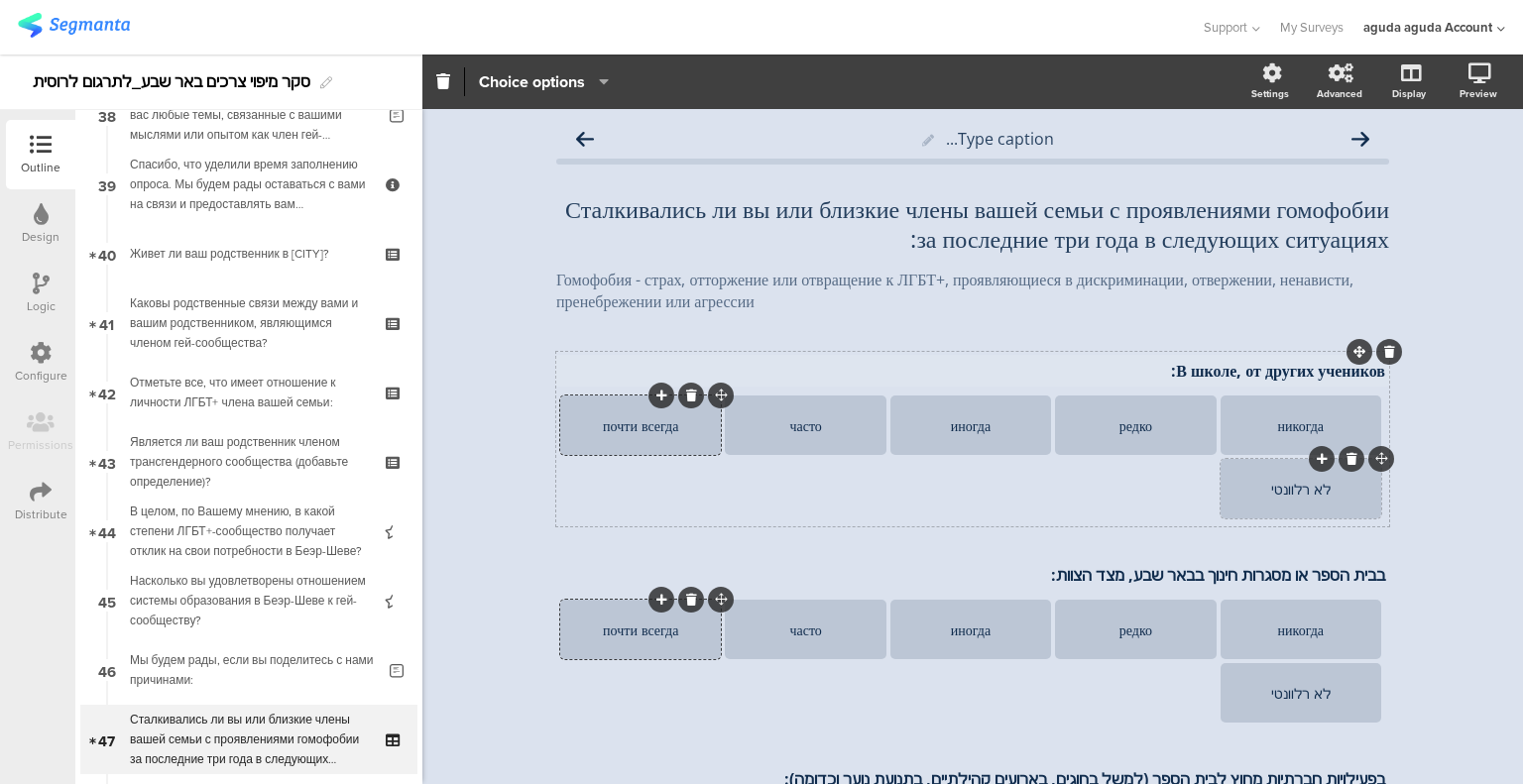 click on "לא רלוונטי" 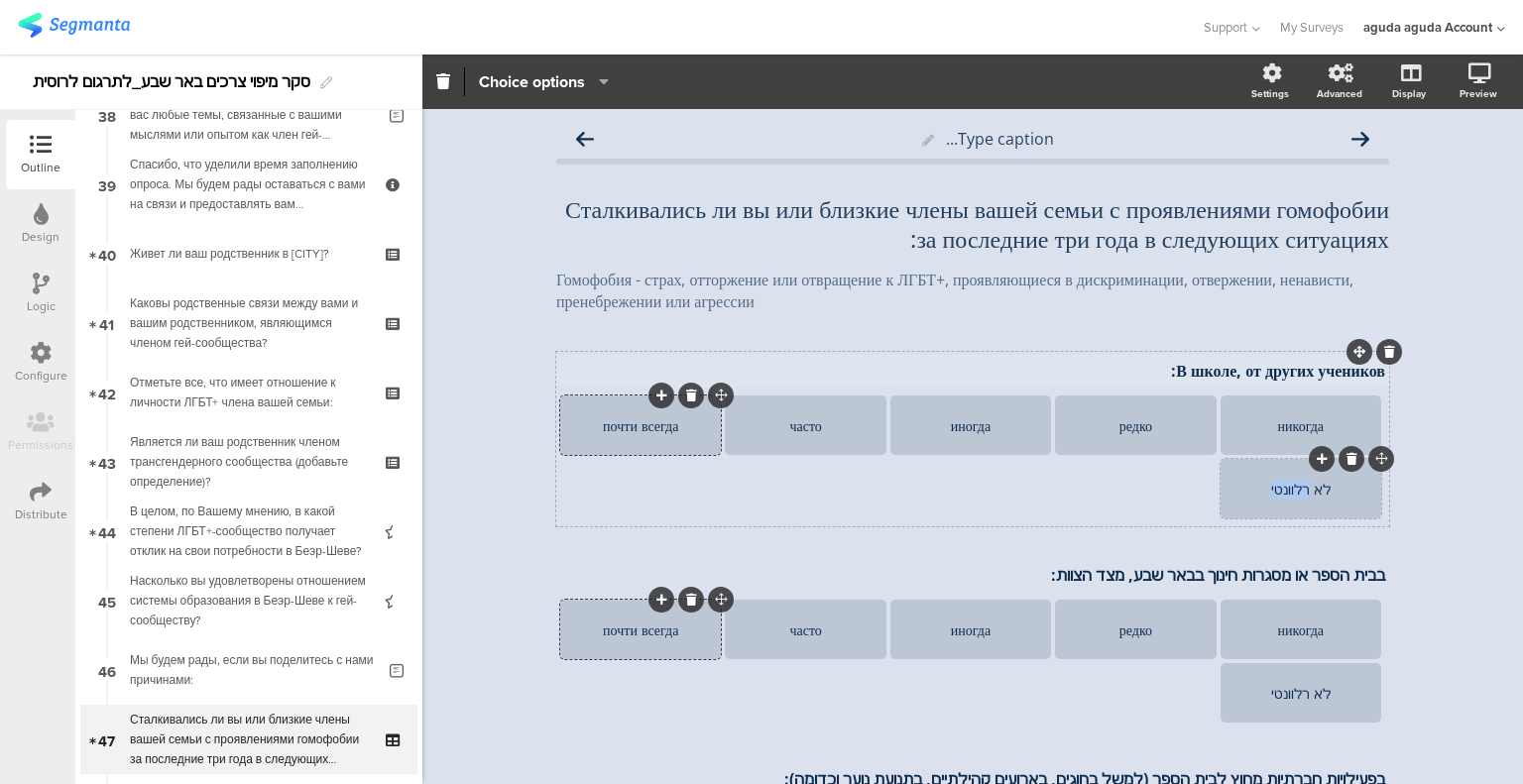 click on "לא רלוונטי" 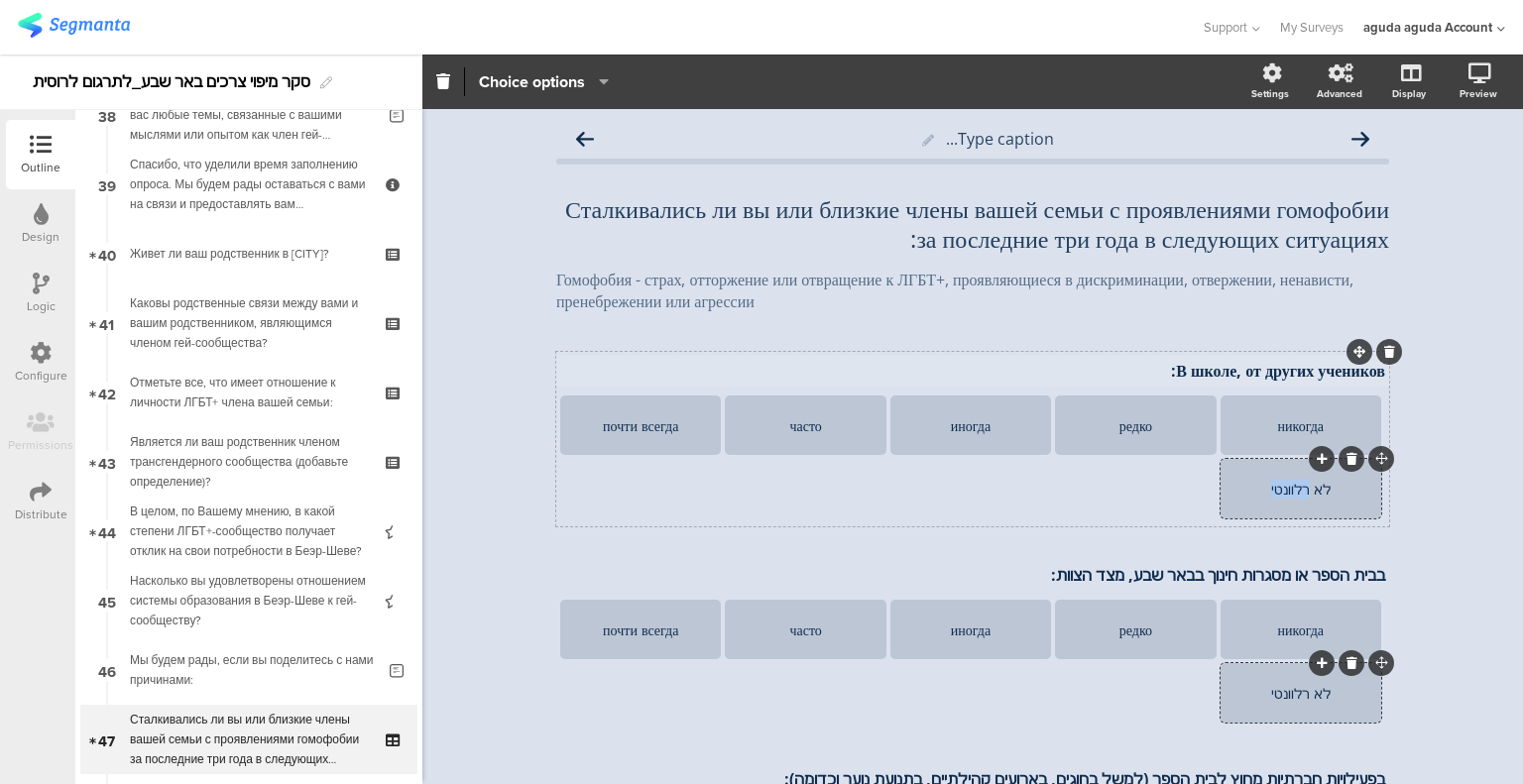 type 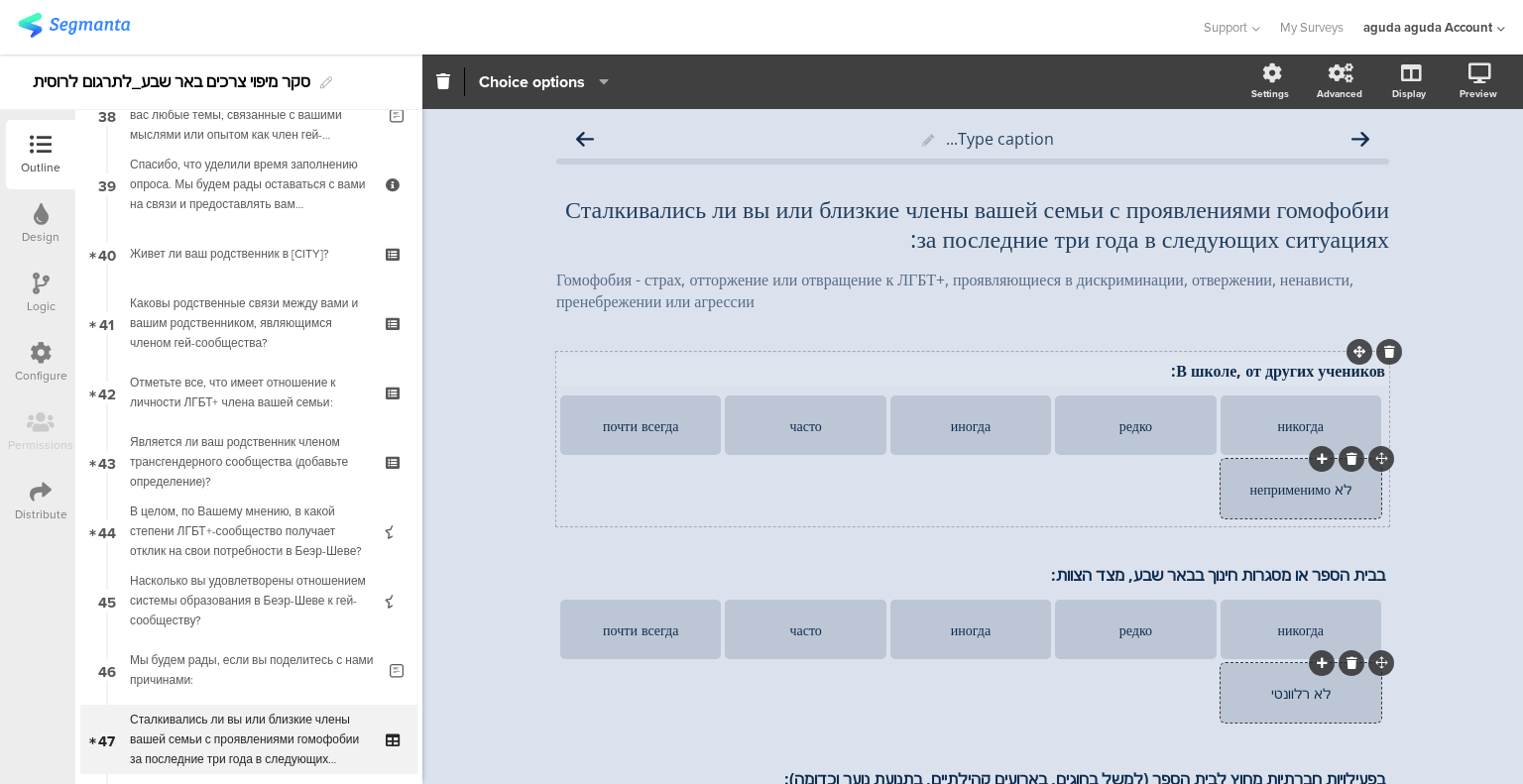 click on "לא неприменимо" 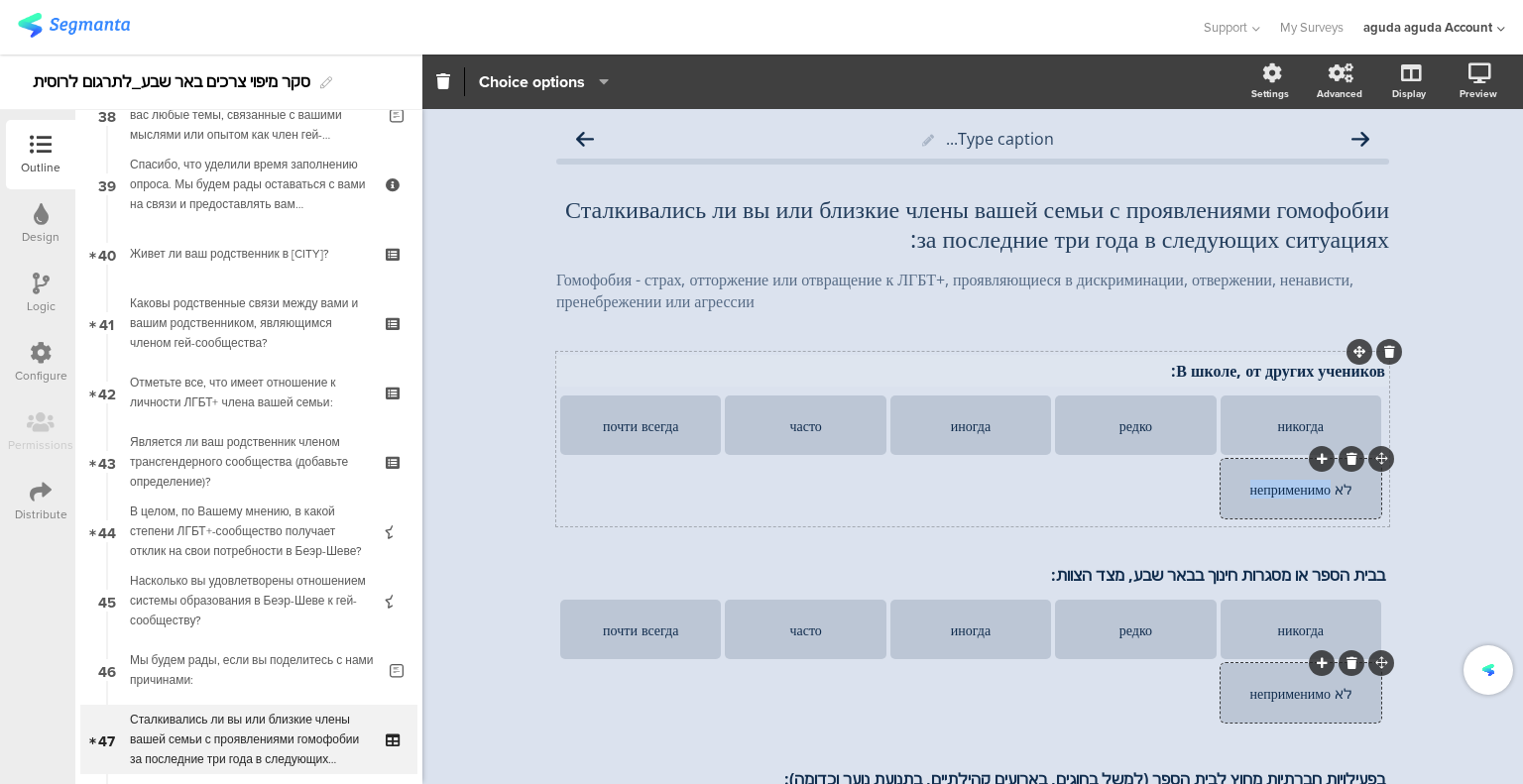 click on "לא неприменимо" 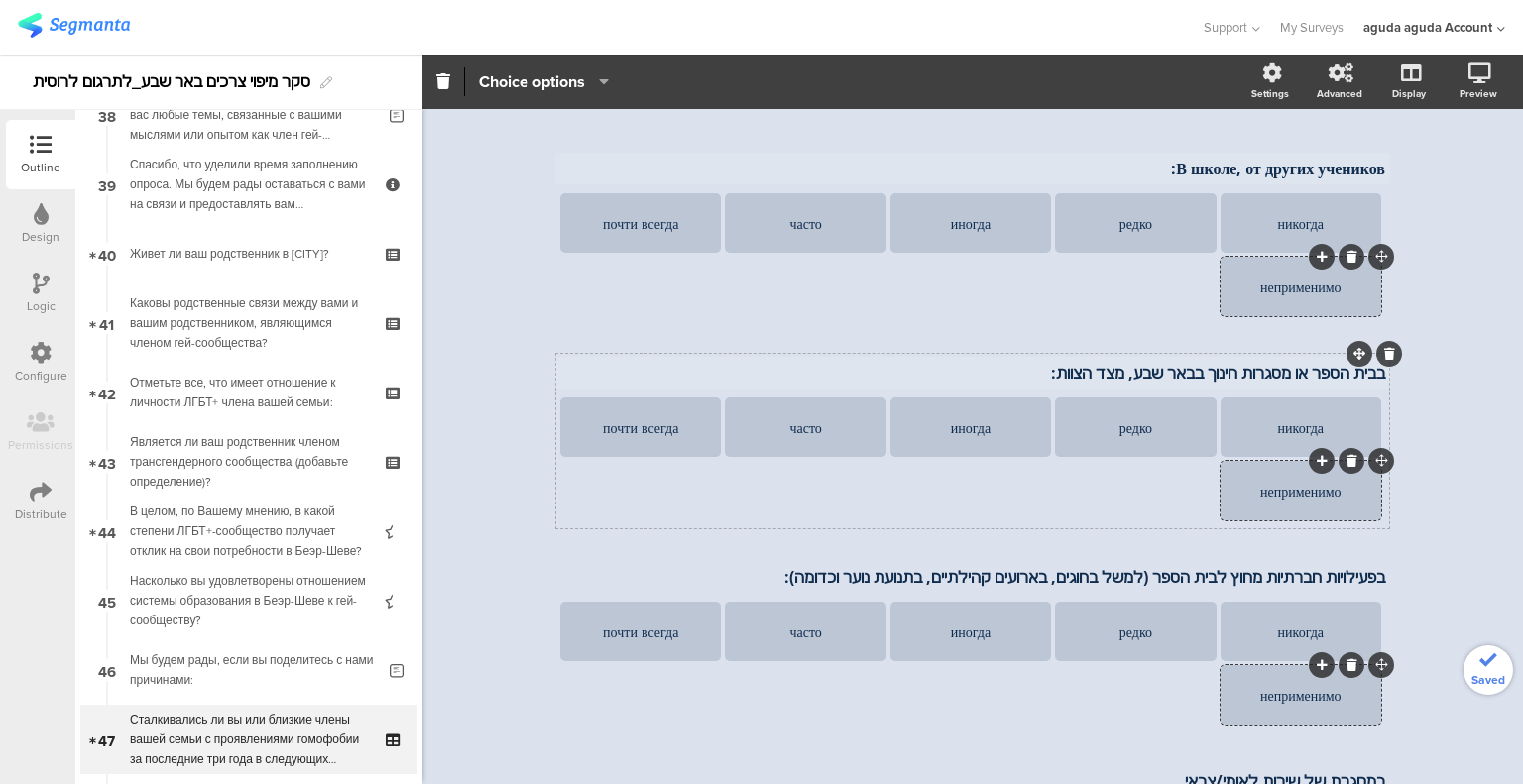 scroll, scrollTop: 202, scrollLeft: 0, axis: vertical 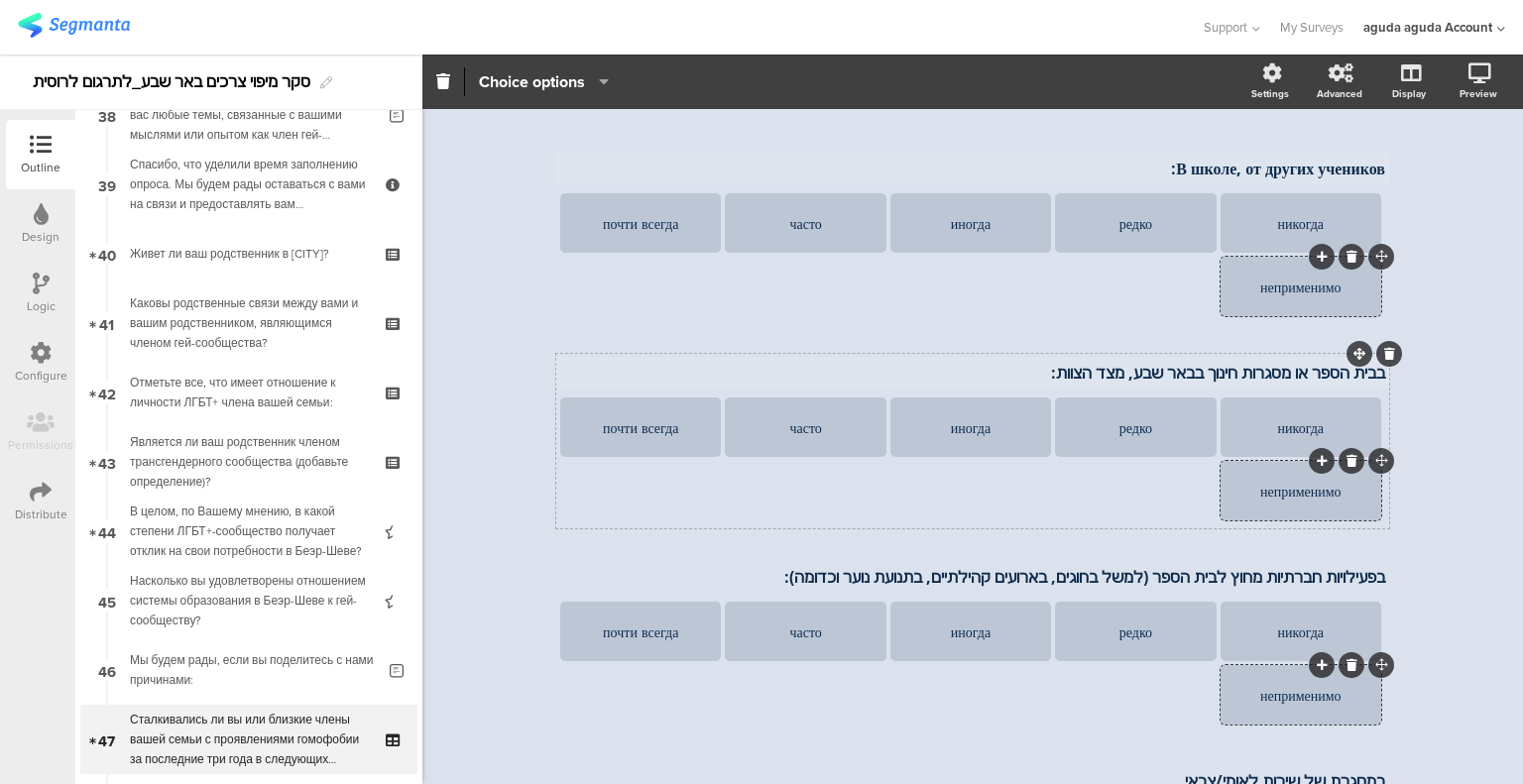 click on "בבית הספר או מסגרות חינוך בבאר שבע, מצד הצוות:" at bounding box center (973, 373) 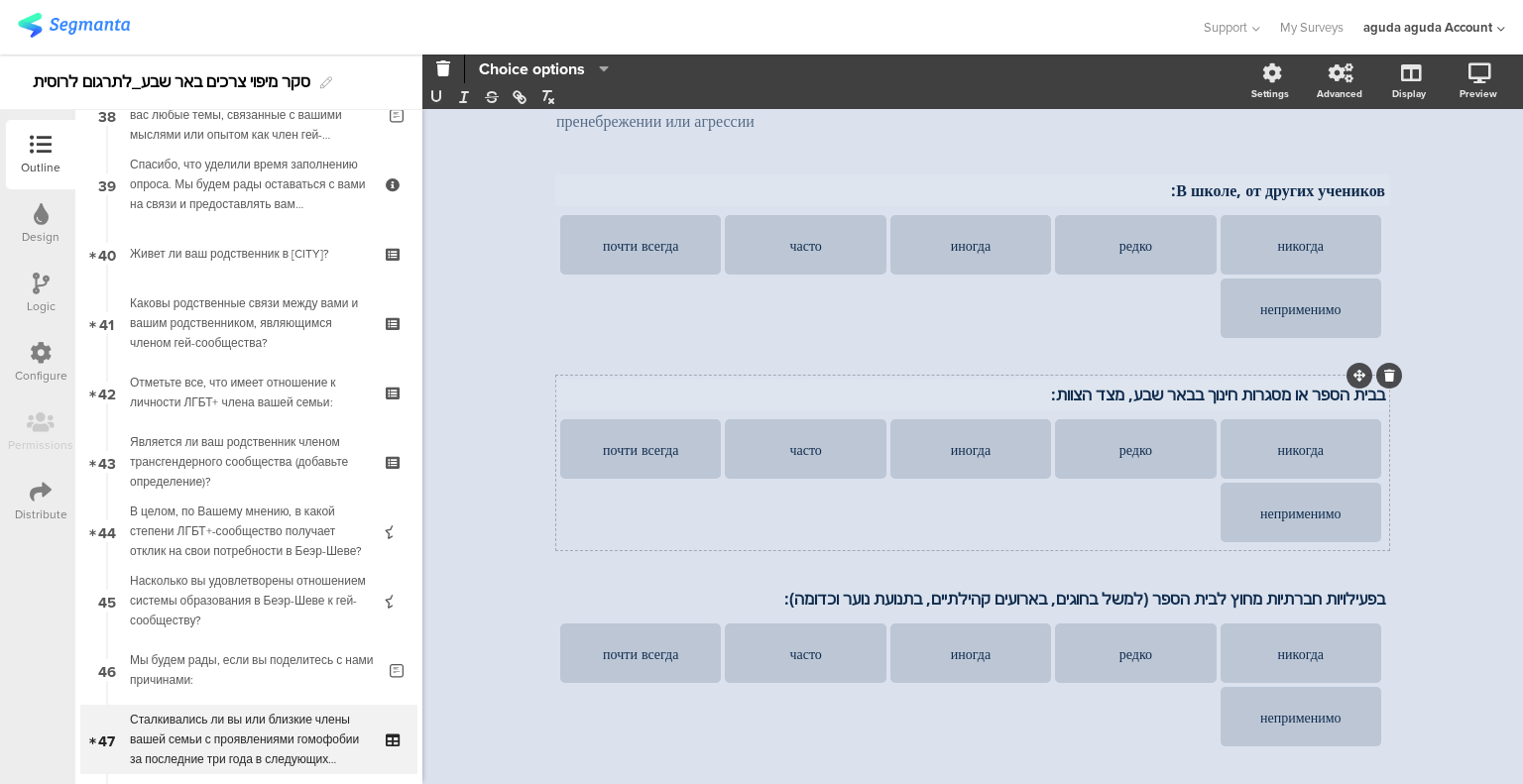 click on "В школе, от других учеников:
В школе, от других учеников:
ניקולא
редко
иногда
часто
почти всегда
неприменимо
בבית הספר או מסגרות חינוך ב[CITY], מצד הצוות:
בבית הספר או מסגרות חינוך ב[CITY], מצד הצוות:" 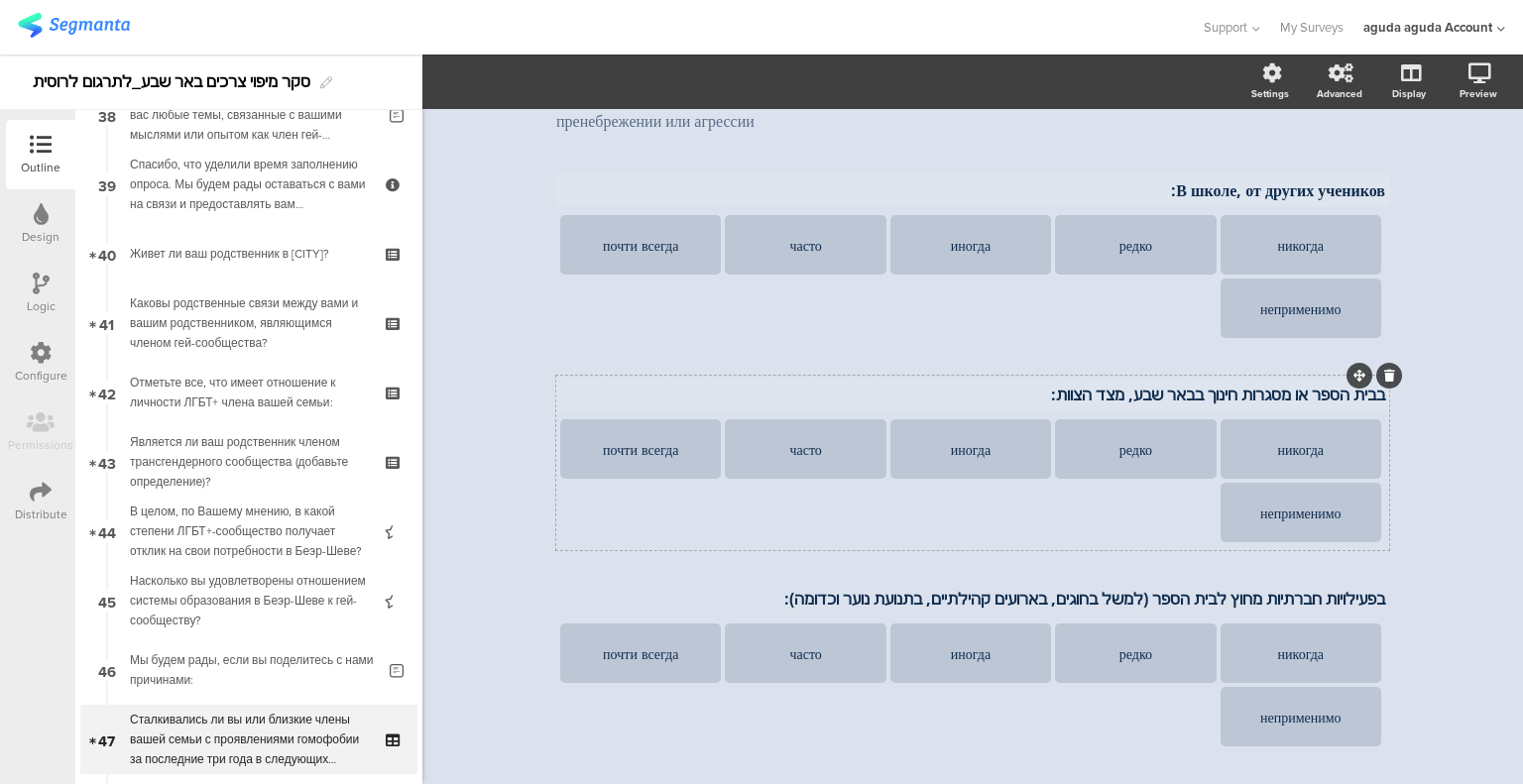 click on "В школе, от других учеников:
В школе, от других учеников:
ניקולא
редко
иногда
часто
почти всегда
неприменимо
בבית הספר או מסגרות חינוך ב[CITY], מצד הצוות:
בבית הספר או מסגרות חינוך ב[CITY], מצד הצוות:" 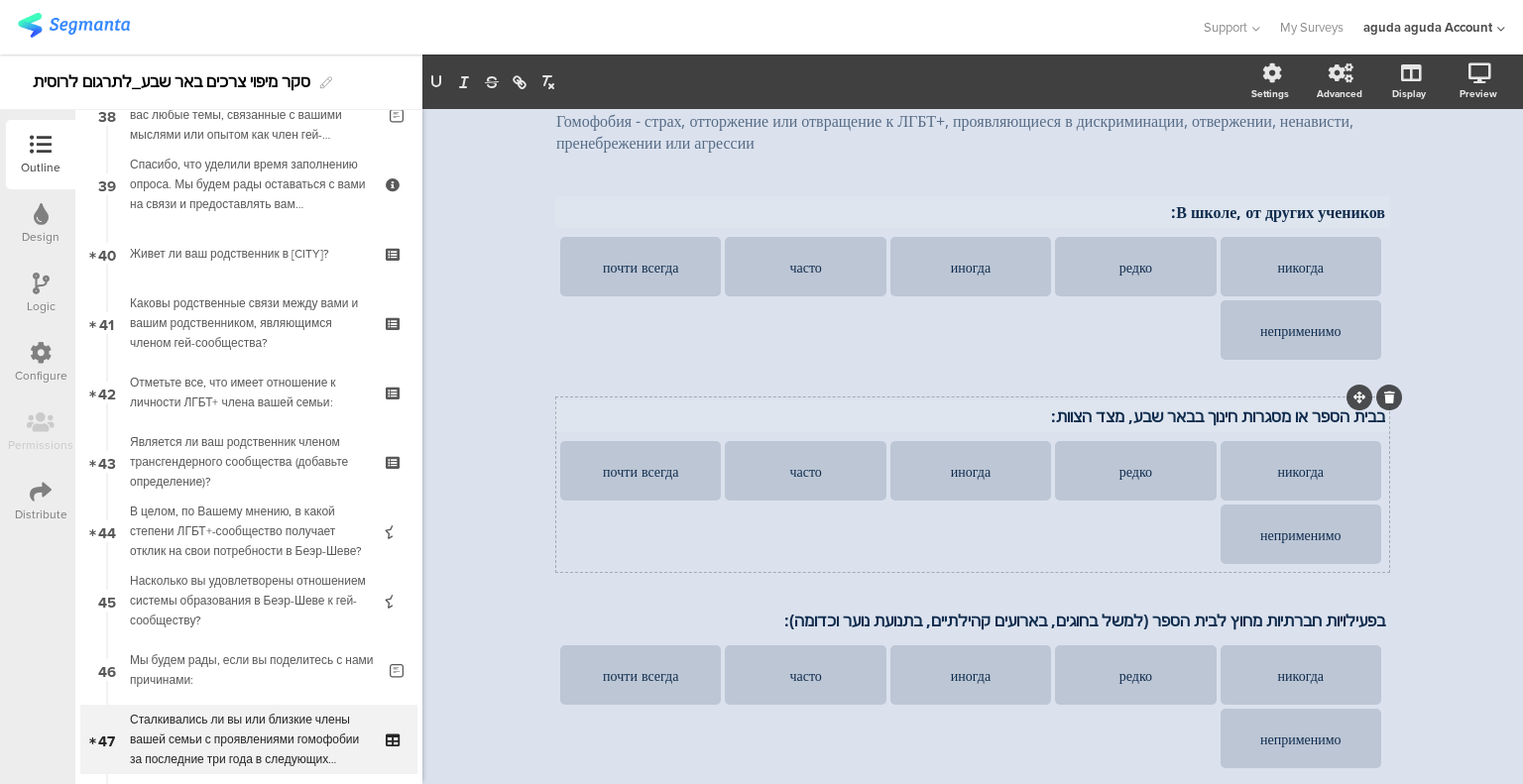 click on "В школе, от других учеников:
В школе, от других учеников:
ניקולא
редко
иногда
часто
почти всегда
неприменимо
בבית הספר או מסגרות חינוך ב[CITY], מצד הצוות:
בבית הספר או מסגרות חינוך ב[CITY], מצד הצוות:" 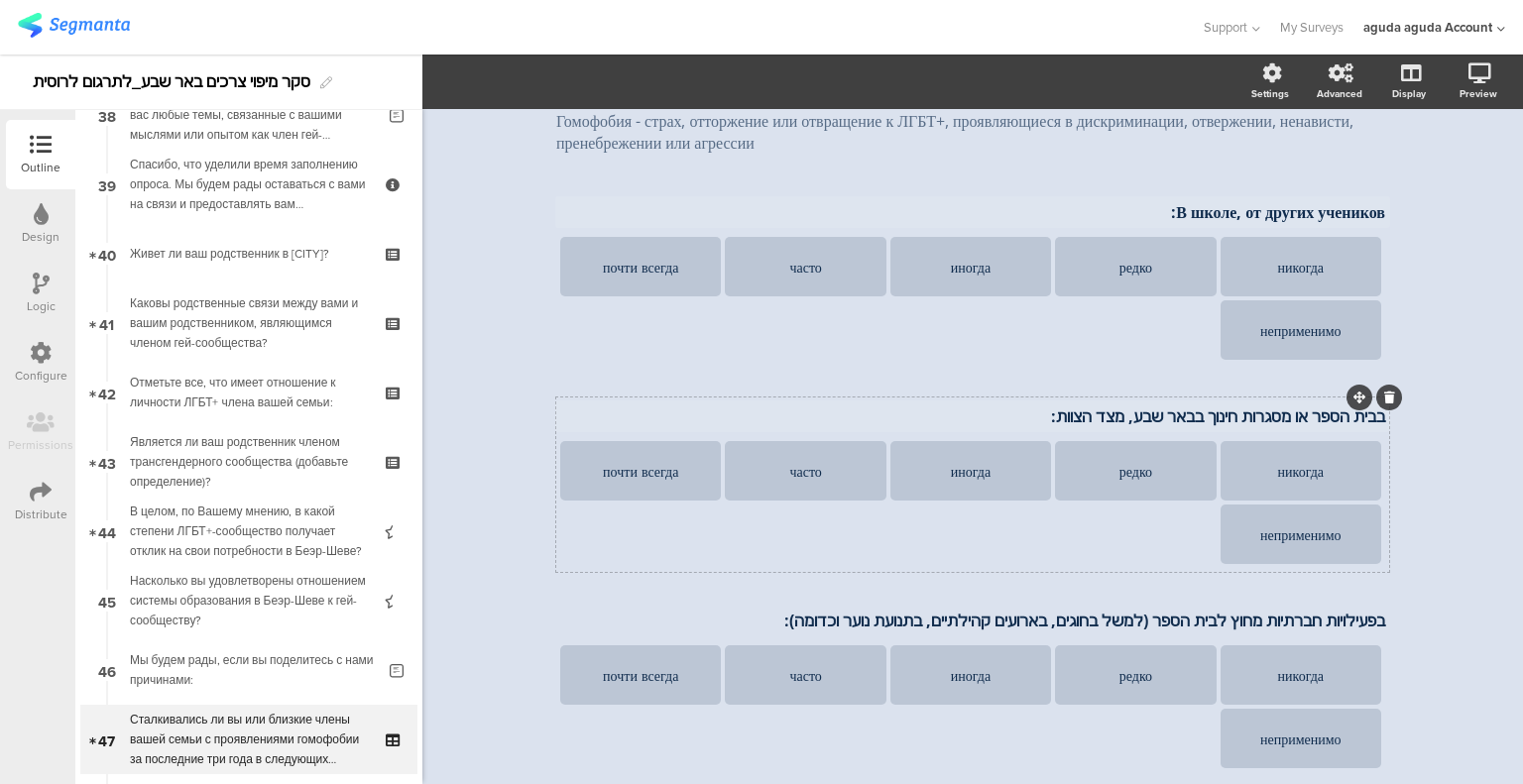 click on "בבית הספר או מסגרות חינוך בבאר שבע, מצד הצוות:" at bounding box center (973, 416) 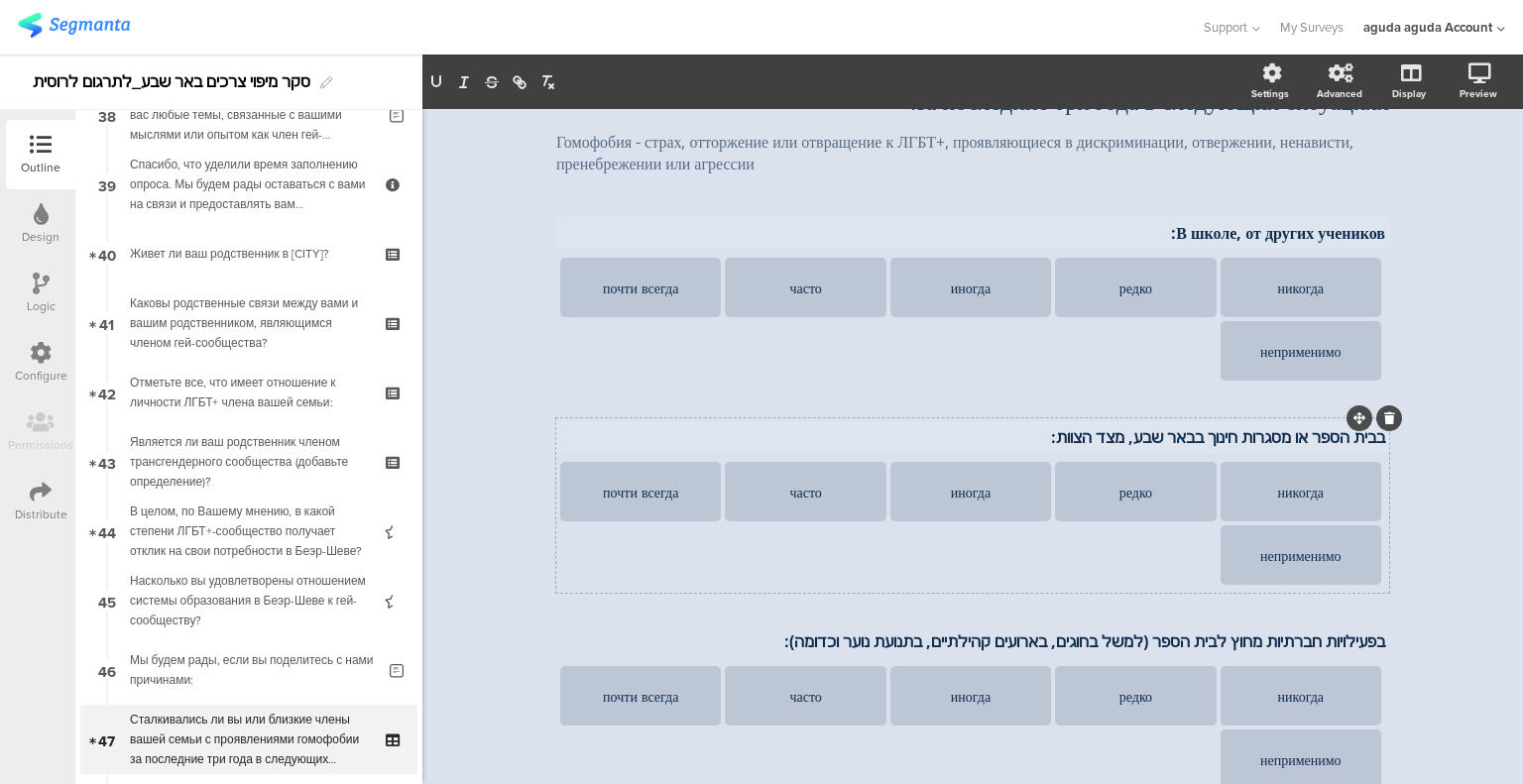 click on "В школе, от других учеников:
В школе, от других учеников:
ניקולא
редко
иногда
часто
почти всегда
неприменимо
בבית הספר או מסגרות חינוך ב[CITY], מצד הצוות:
בבית הספר או מסגרות חינוך ב[CITY], מצד הצוות:" 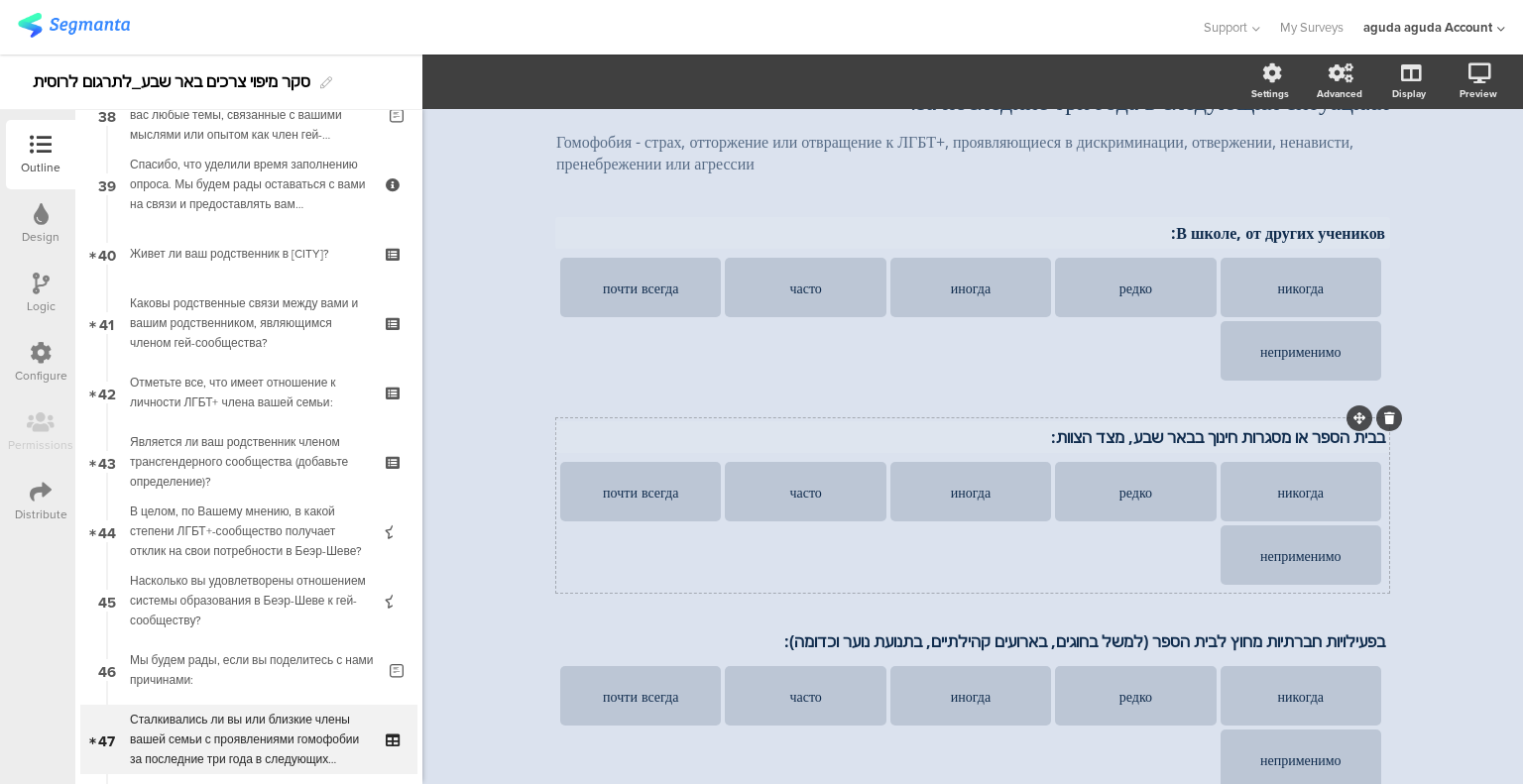 click on "בבית הספר או מסגרות חינוך בבאר שבע, מצד הצוות:" at bounding box center [973, 437] 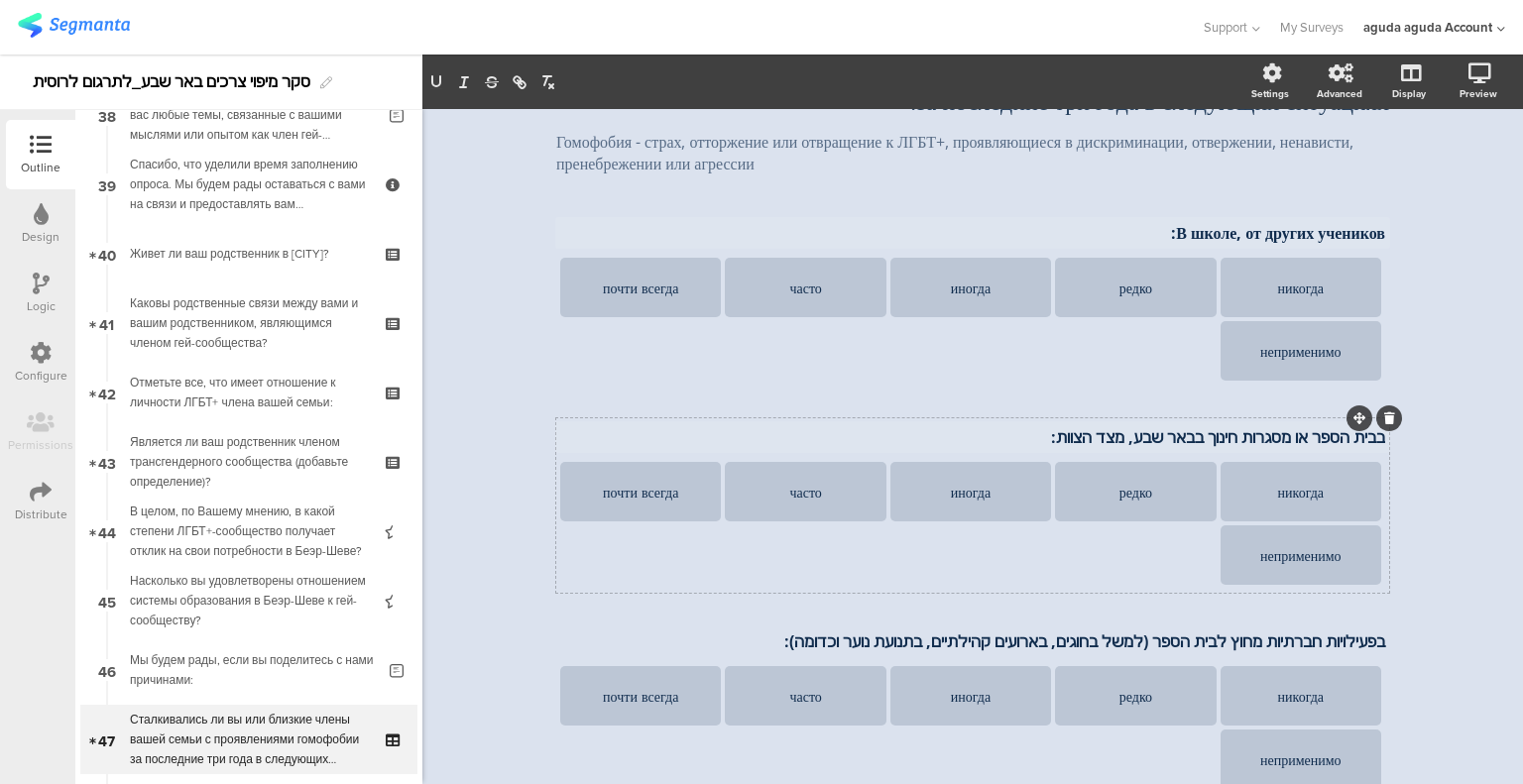 scroll, scrollTop: 116, scrollLeft: 0, axis: vertical 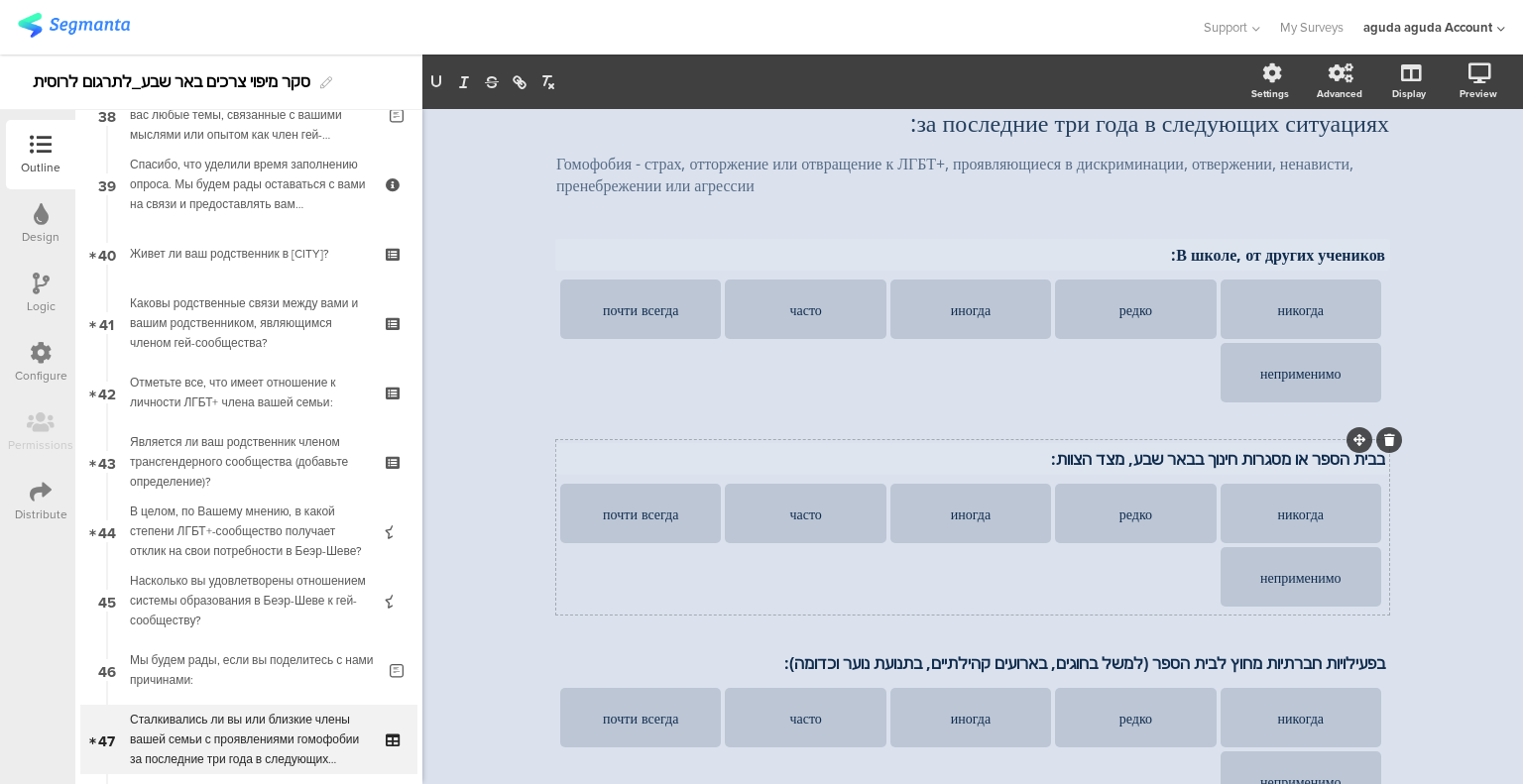 click on "בבית הספר או מסגרות חינוך ב[CITY], מצד הצוות:
בבית הספר או מסגרות חינוך ב[CITY], מצד הצוות:
בבית הספר או מסגרות חינוך ב[CITY], מצד הצוות:" at bounding box center [973, 459] 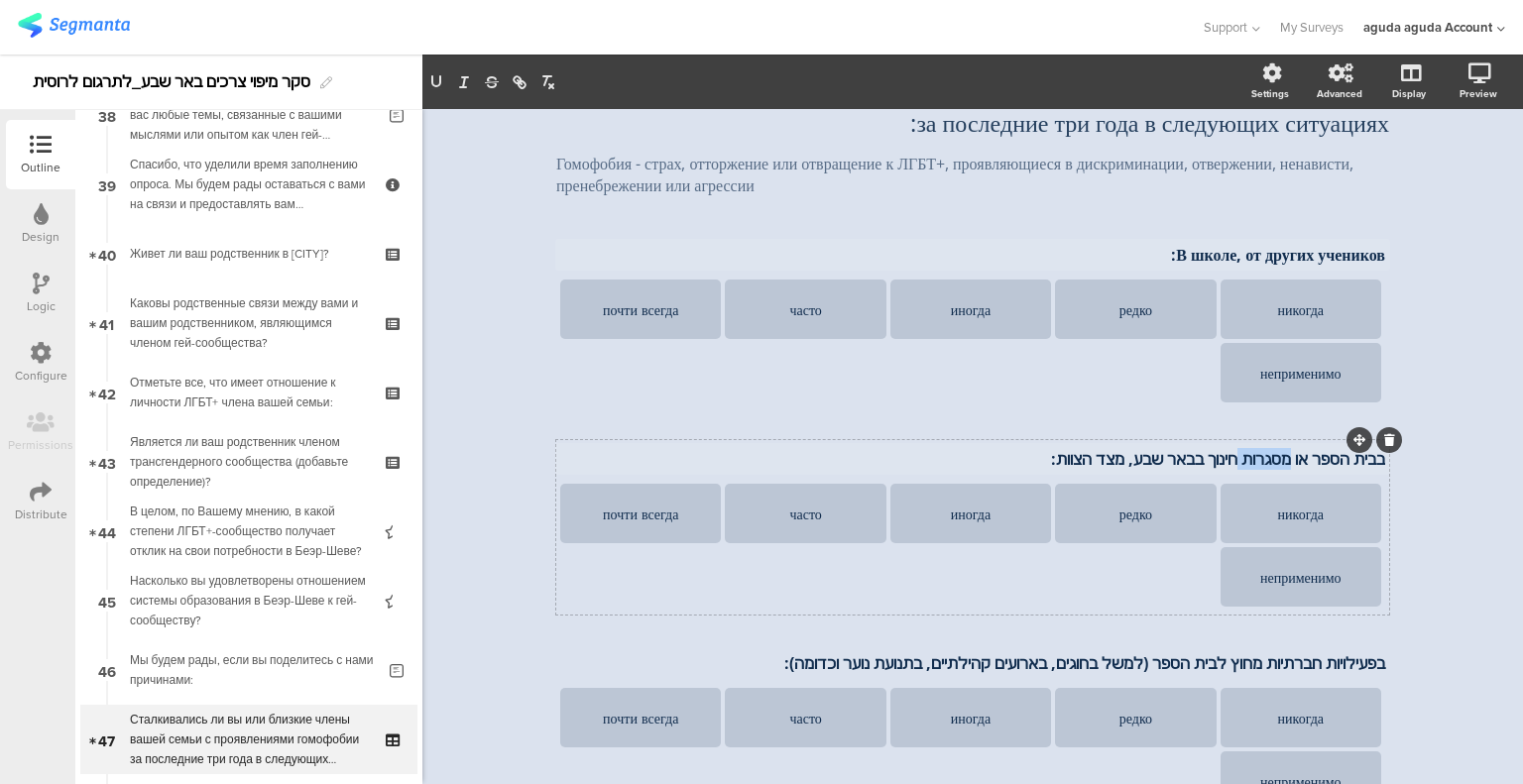 click on "בבית הספר או מסגרות חינוך בבאר שבע, מצד הצוות:" at bounding box center (973, 459) 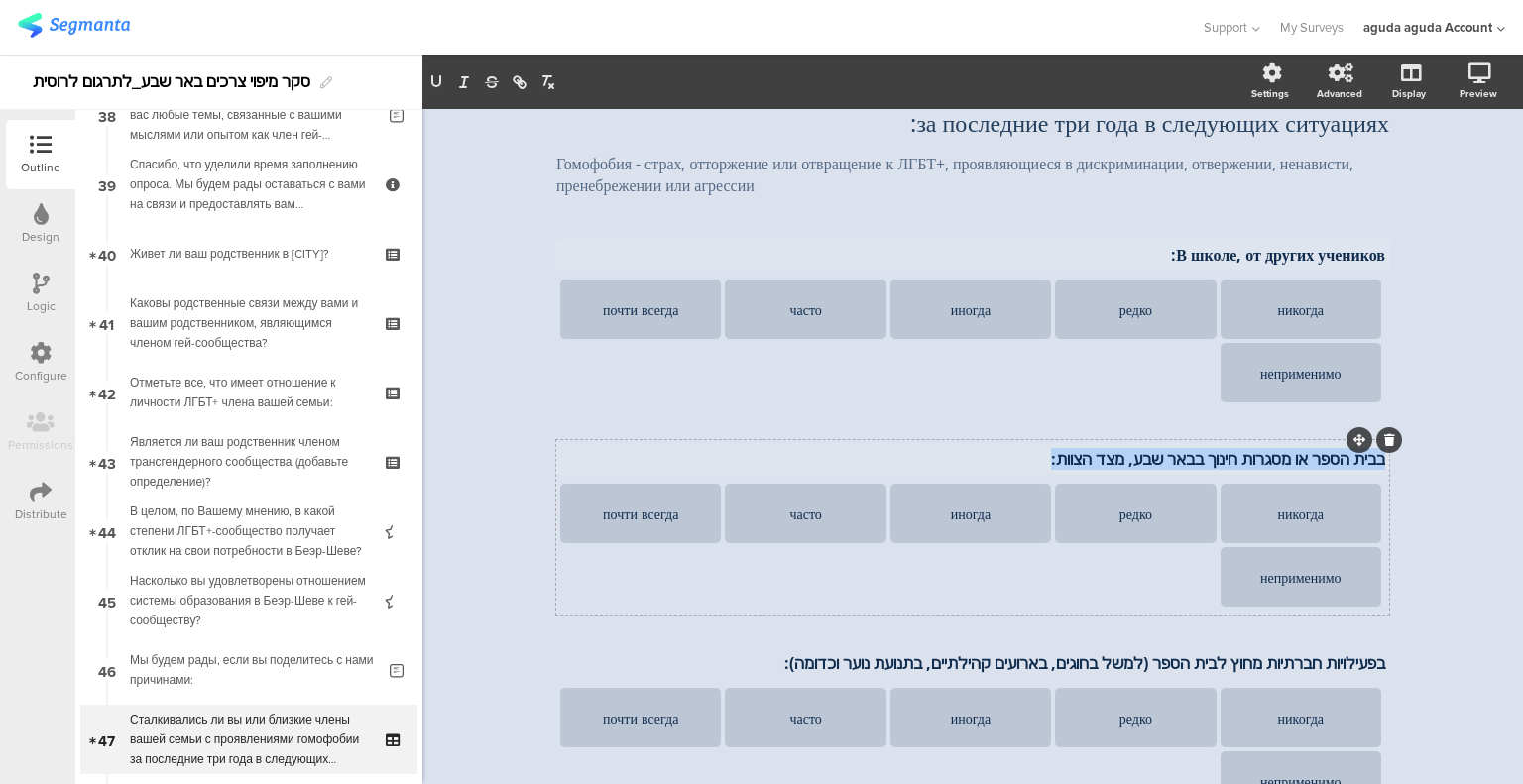 click on "בבית הספר או מסגרות חינוך בבאר שבע, מצד הצוות:" at bounding box center (973, 459) 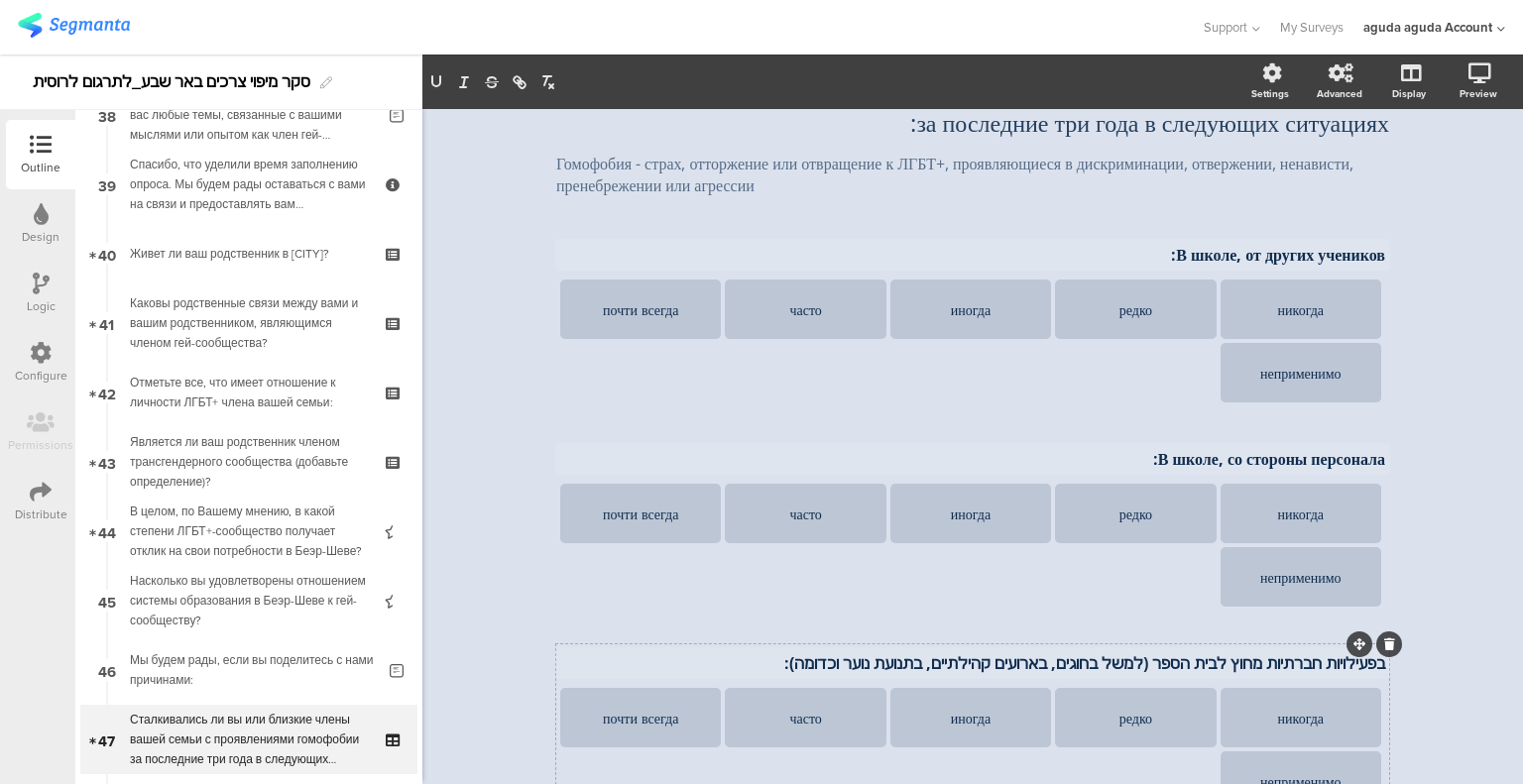 click on "בפעילויות חברתיות מחוץ לבית הספר (למשל בחוגים, בארועים קהילתיים, בתנועת נוער וכדומה):
בפעילויות חברתיות מחוץ לבית הספר (למשל בחוגים, בארועים קהילתיים, בתנועת נוער וכדומה):
בפעילויות חברתיות מחוץ לבית הספר (למשל בחוגים, בארועים קהילתיים, בתנועת נוער וכדומה):" at bounding box center (973, 663) 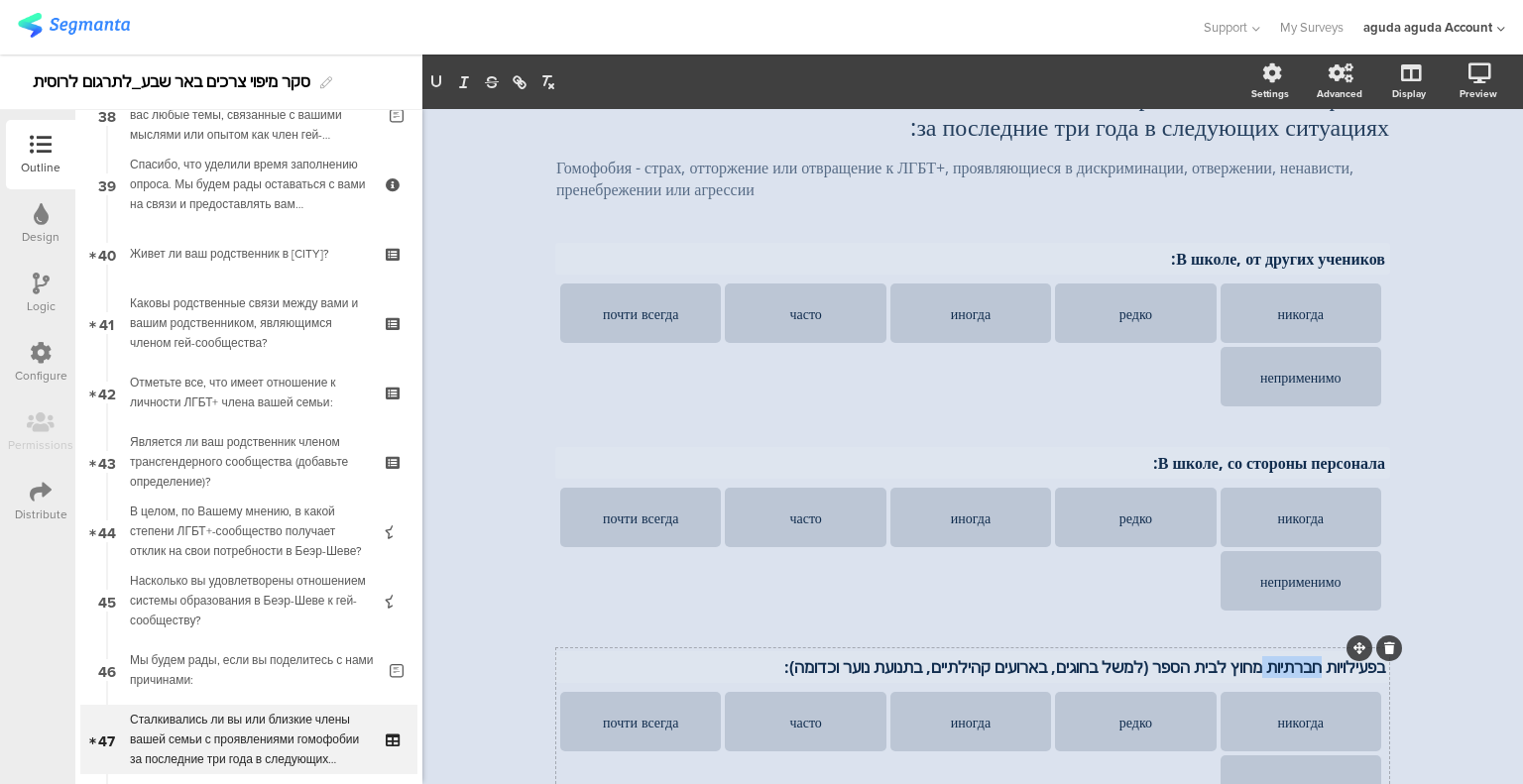 click on "בפעילויות חברתיות מחוץ לבית הספר (למשל בחוגים, בארועים קהילתיים, בתנועת נוער וכדומה):" at bounding box center (973, 667) 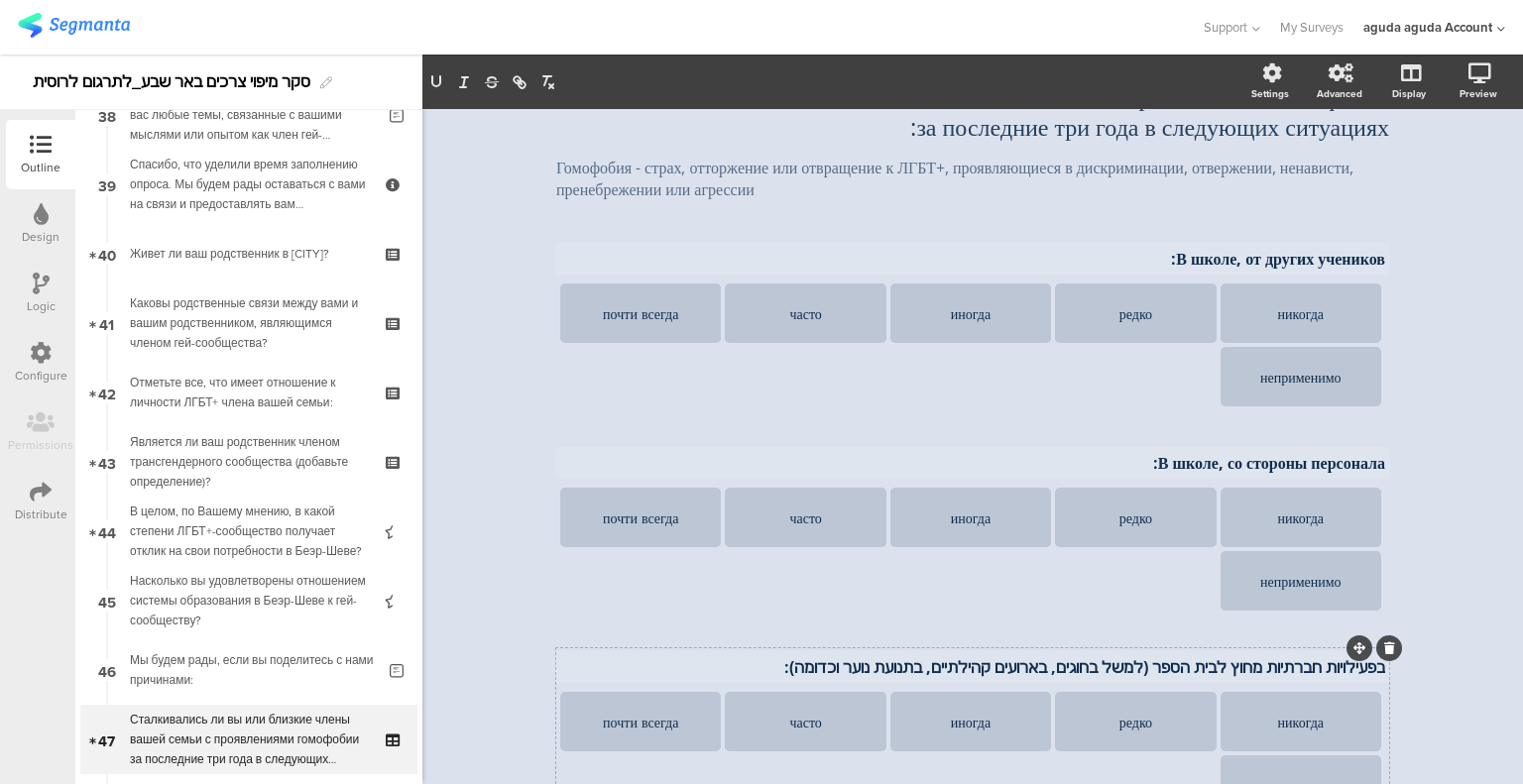 click on "בפעילויות חברתיות מחוץ לבית הספר (למשל בחוגים, בארועים קהילתיים, בתנועת נוער וכדומה):" at bounding box center [973, 667] 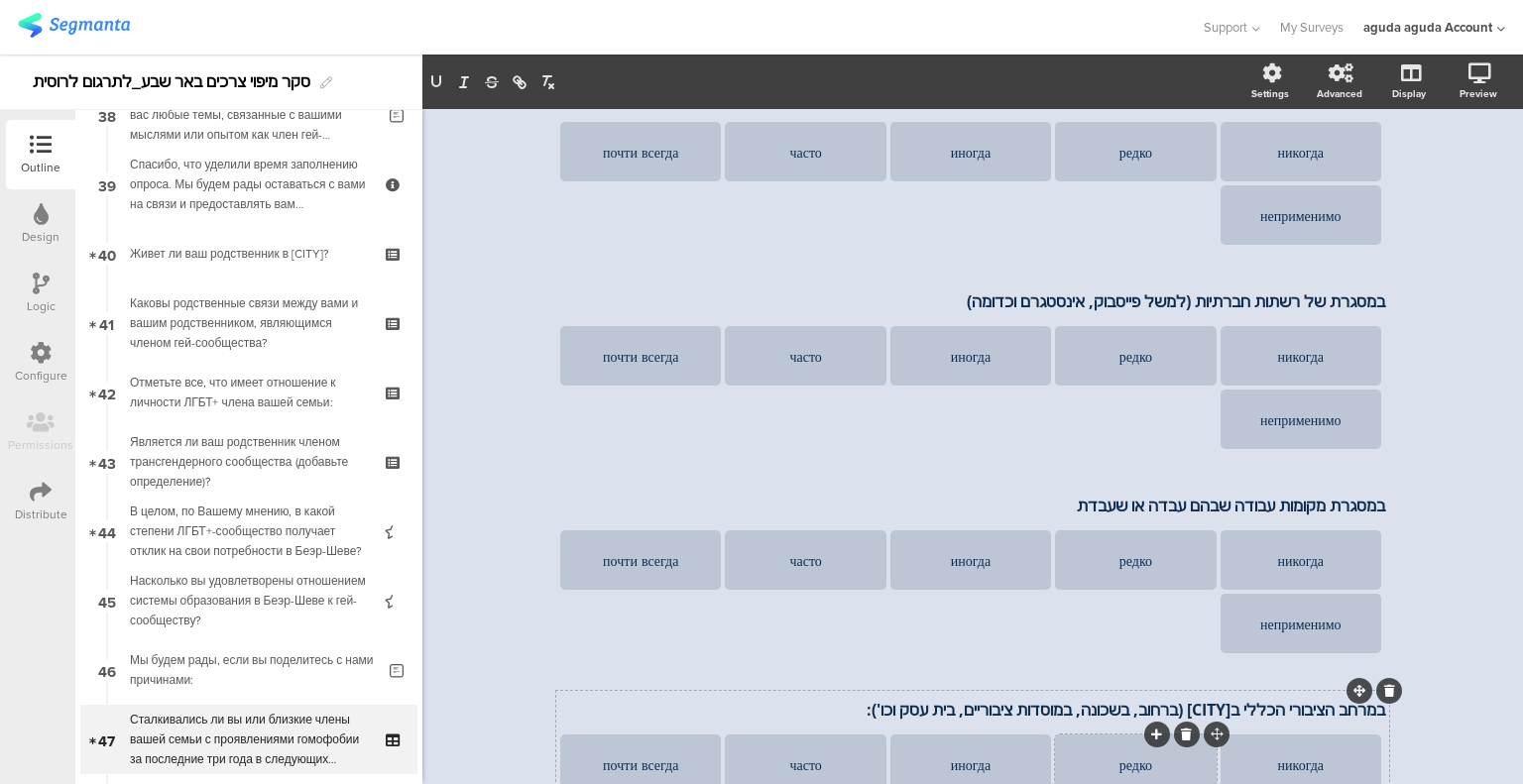 scroll, scrollTop: 1004, scrollLeft: 0, axis: vertical 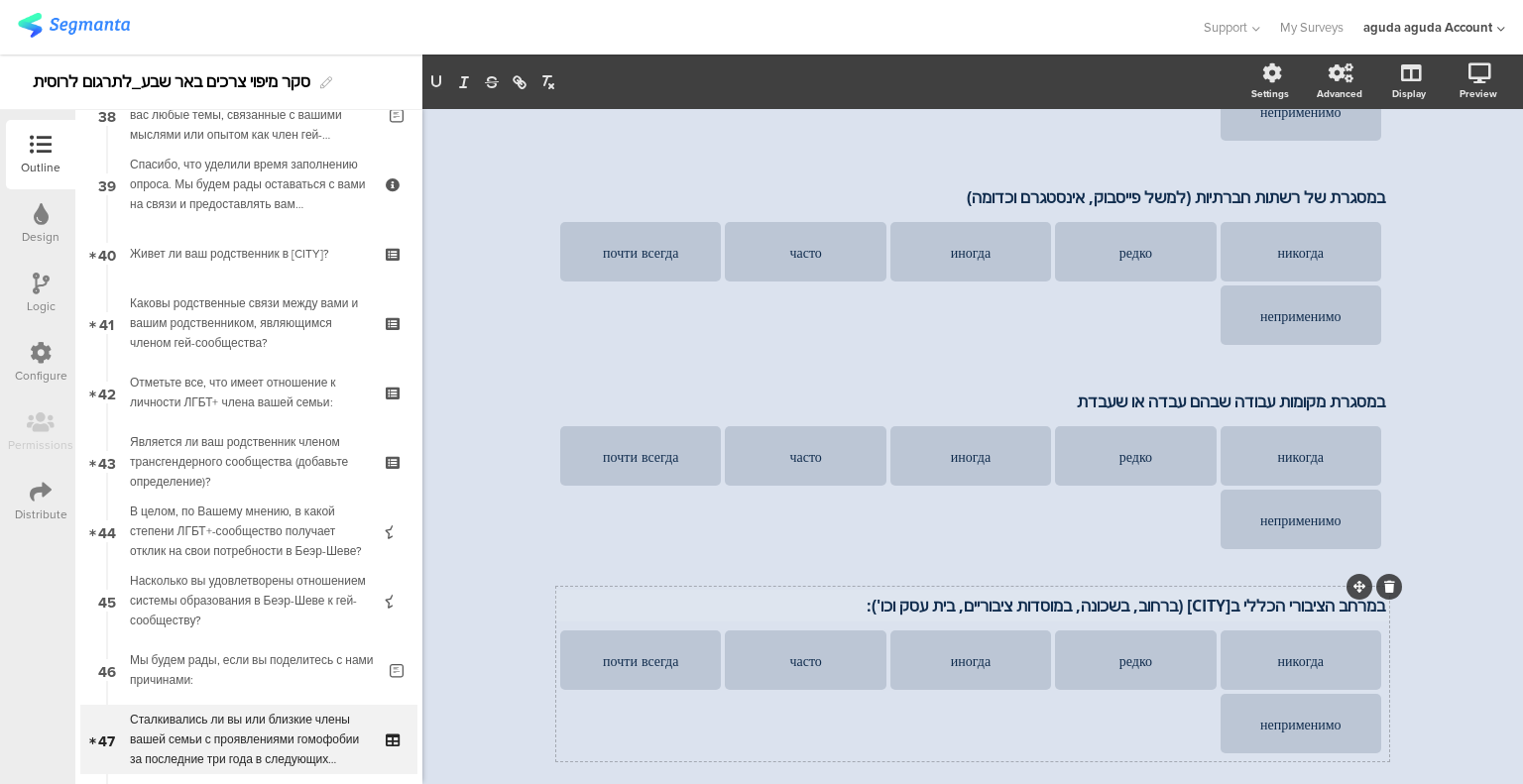 click on "במרחב הציבורי הכללי ב[CITY] (ברחוב, בשכונה, במוסדות ציבוריים, בית עסק וכו'):" at bounding box center [973, 606] 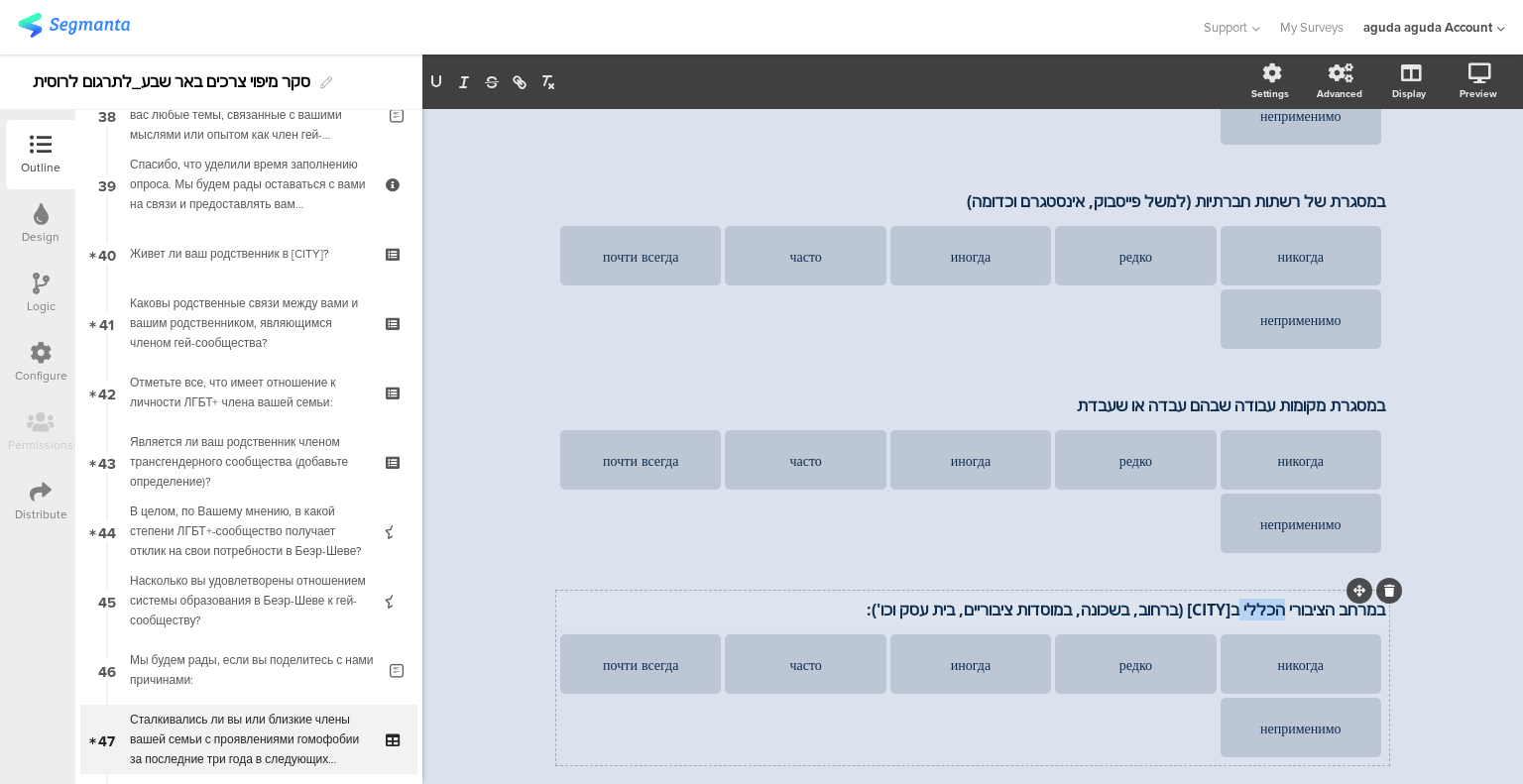 click on "במרחב הציבורי הכללי ב[CITY] (ברחוב, בשכונה, במוסדות ציבוריים, בית עסק וכו'):" at bounding box center [973, 610] 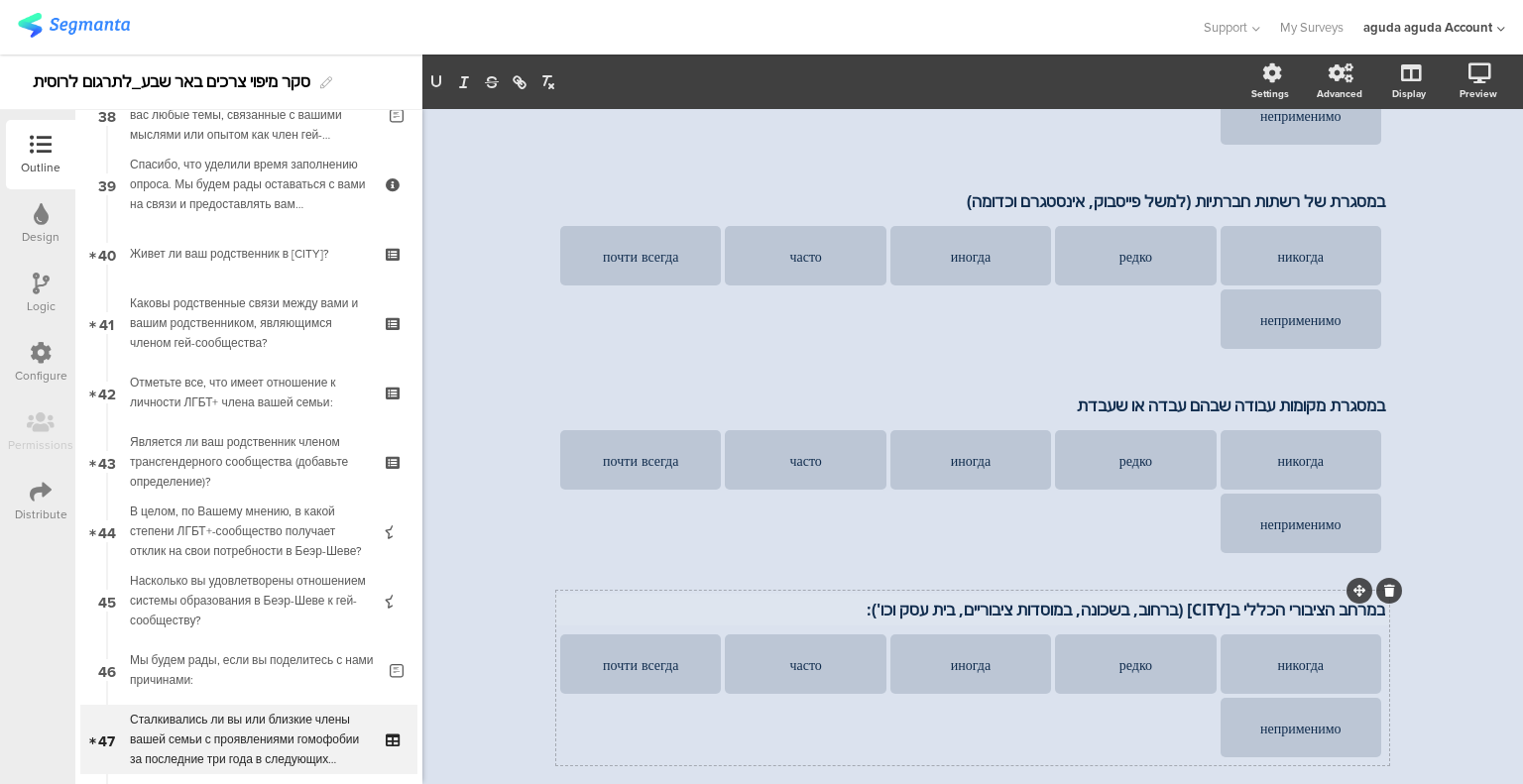 scroll, scrollTop: 996, scrollLeft: 0, axis: vertical 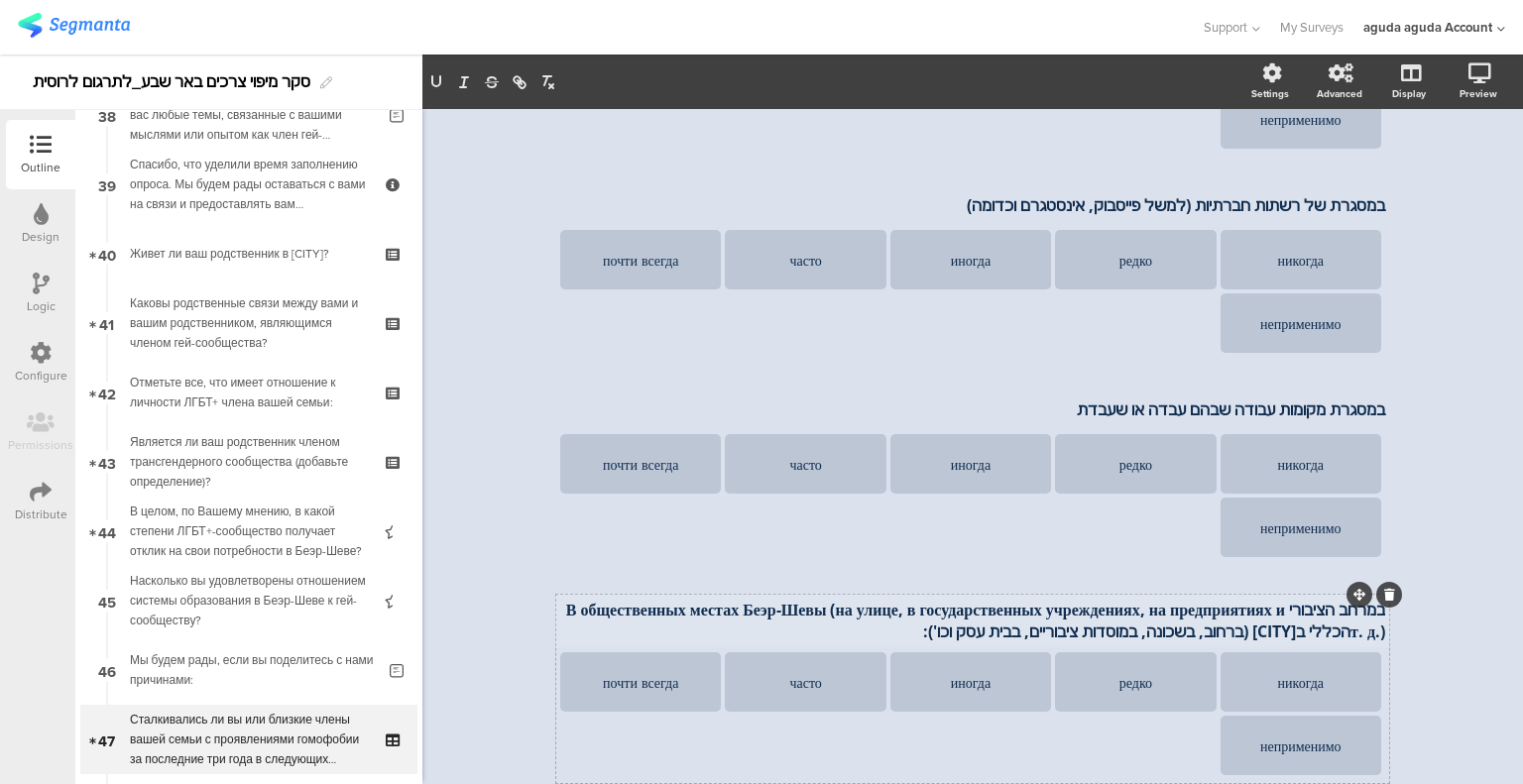 click on "במרחב הציבורי В общественных местах Беэр-Шевы (на улице, в государственных учреждениях, на предприятиях и т. д.)הכללי ב[CITY] (ברחוב, בשכונה, במוסדות ציבוריים, בבית עסק וכו'):" at bounding box center [973, 620] 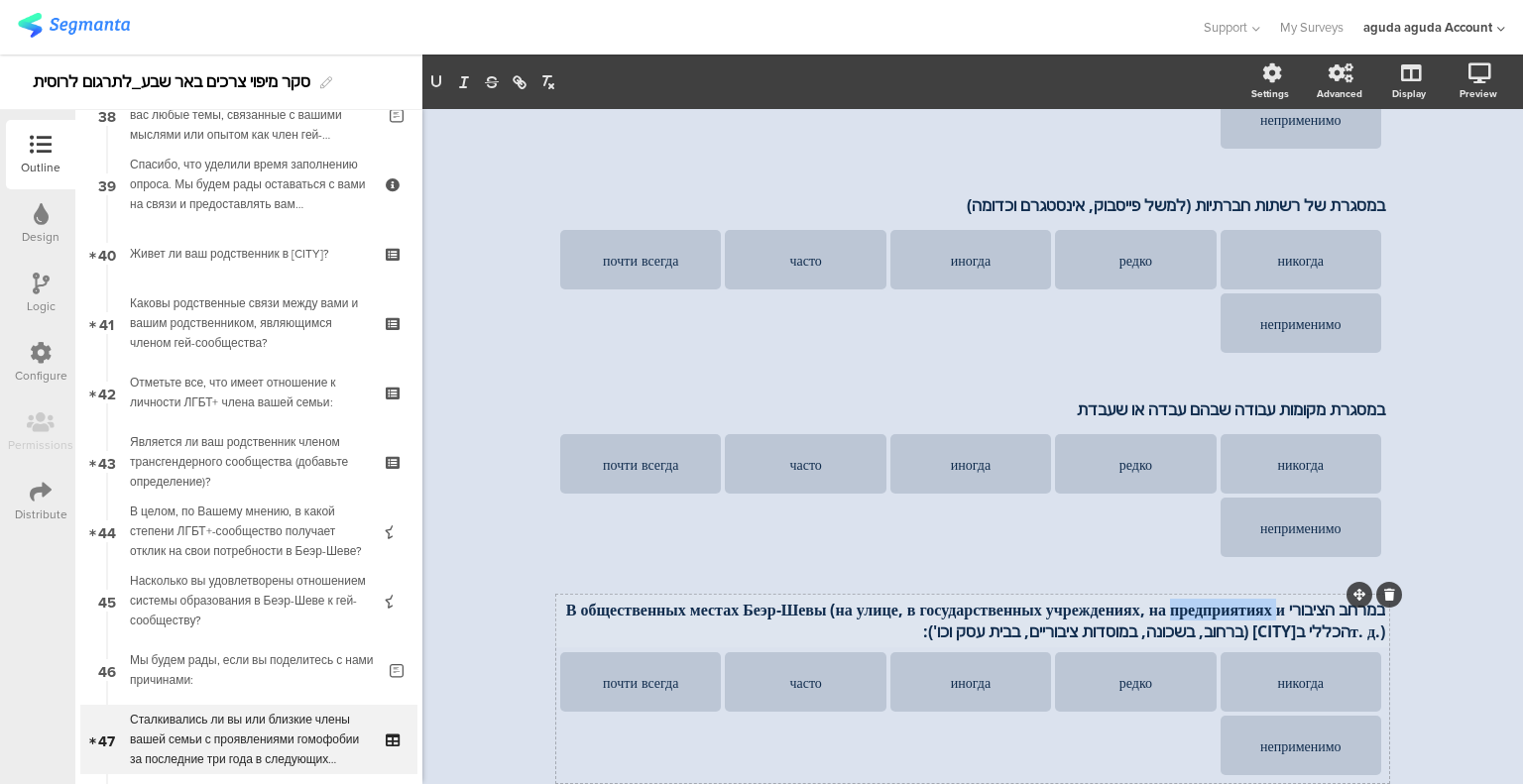 click on "במרחב הציבורי В общественных местах Беэр-Шевы (на улице, в государственных учреждениях, на предприятиях и т. д.)הכללי ב[CITY] (ברחוב, בשכונה, במוסדות ציבוריים, בבית עסק וכו'):" at bounding box center [973, 620] 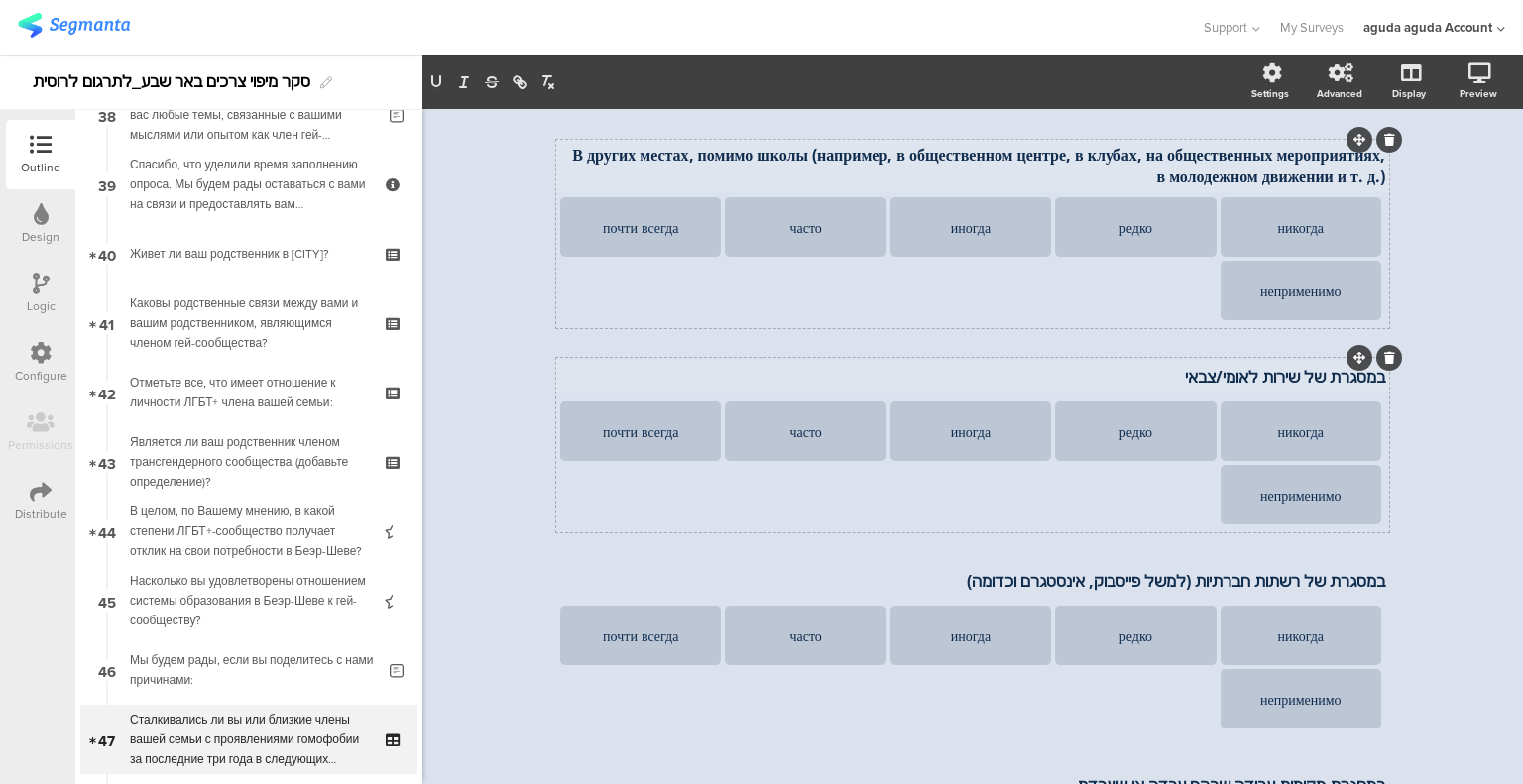 scroll, scrollTop: 600, scrollLeft: 0, axis: vertical 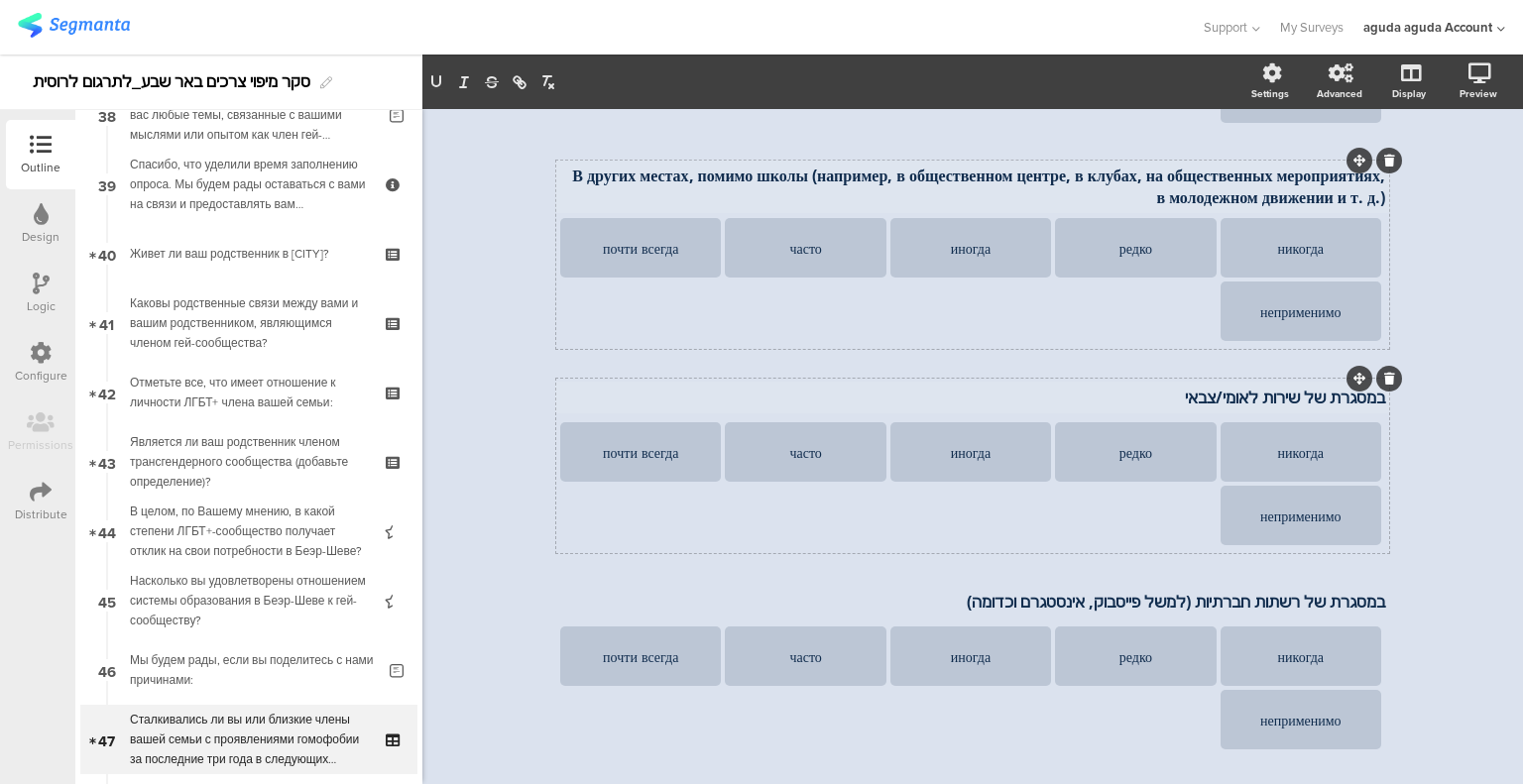 click on "במסגרת של שירות לאומי/צבאי
במסגרת של שירות לאומי/צבאי" at bounding box center [973, 397] 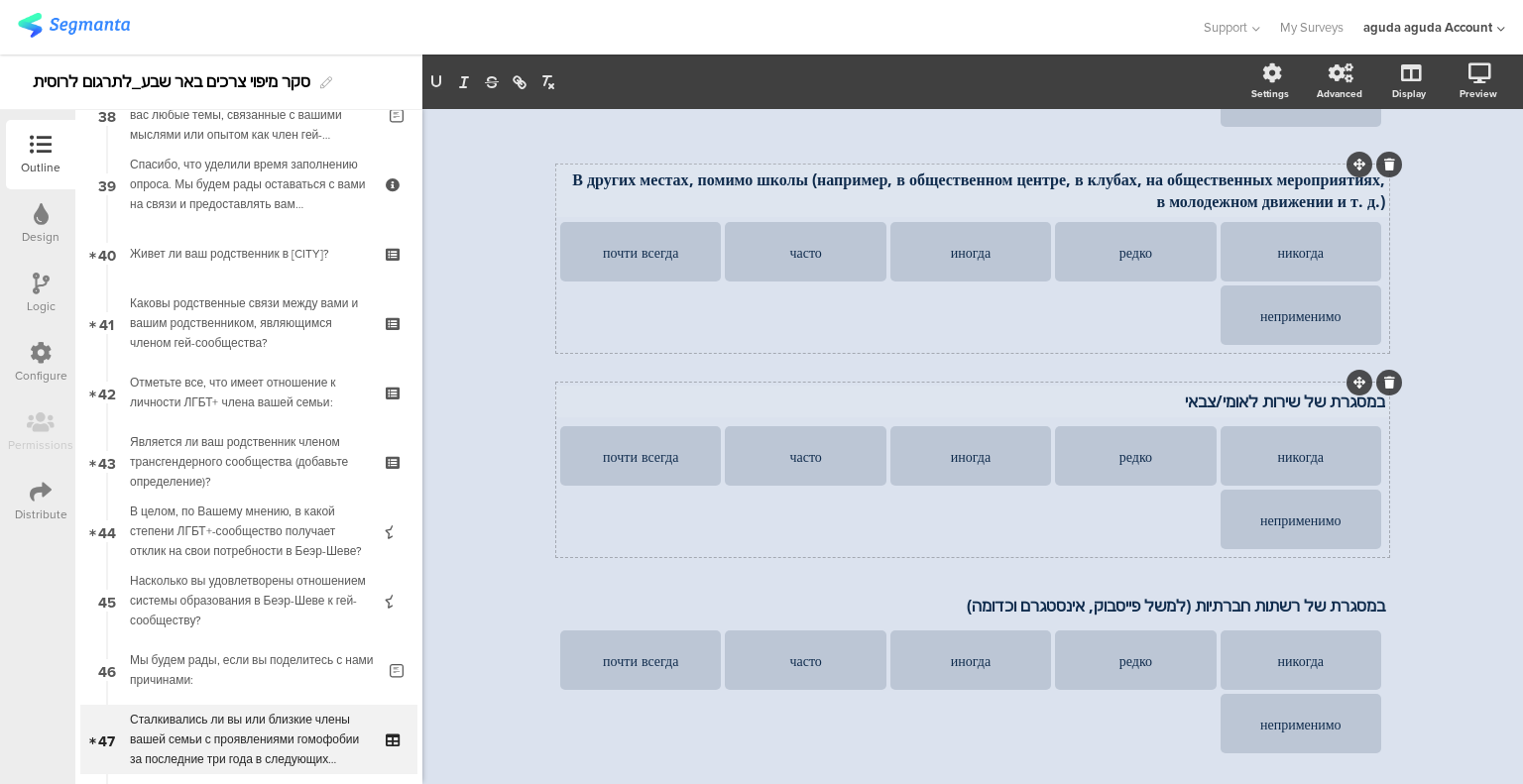 click on "במסגרת של שירות לאומי/צבאי" at bounding box center (973, 401) 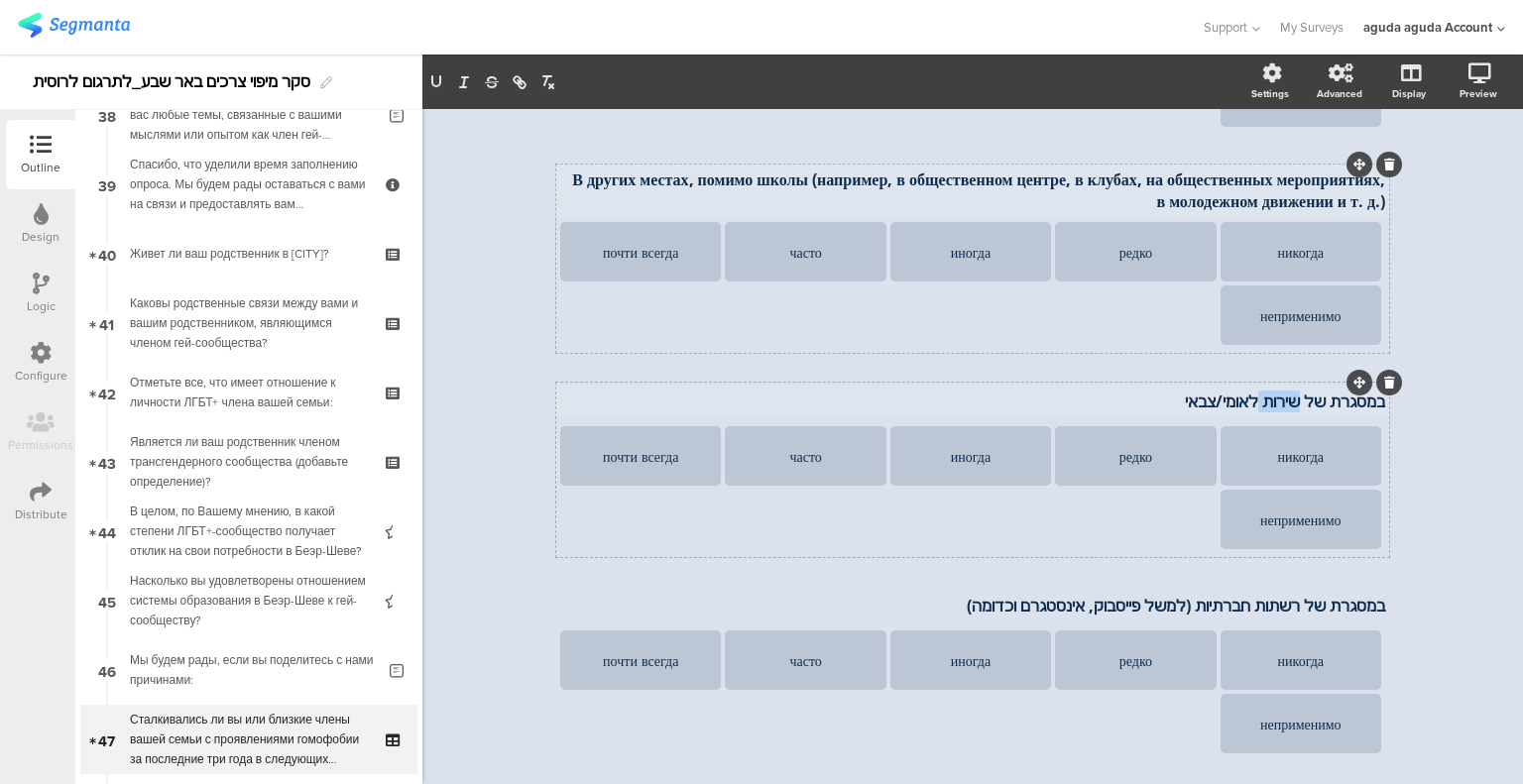click on "במסגרת של שירות לאומי/צבאי" at bounding box center [973, 401] 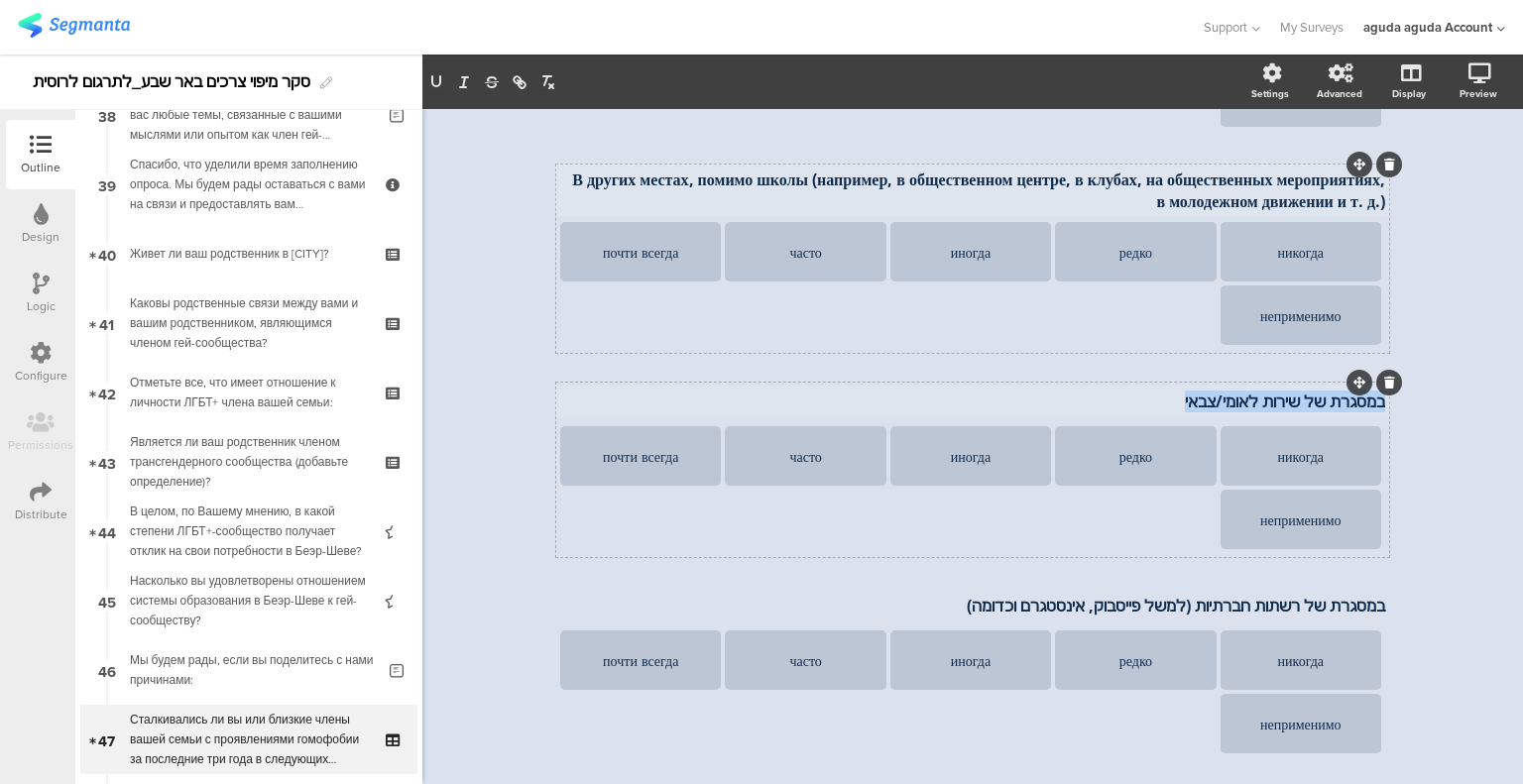 click on "במסגרת של שירות לאומי/צבאי" at bounding box center [973, 401] 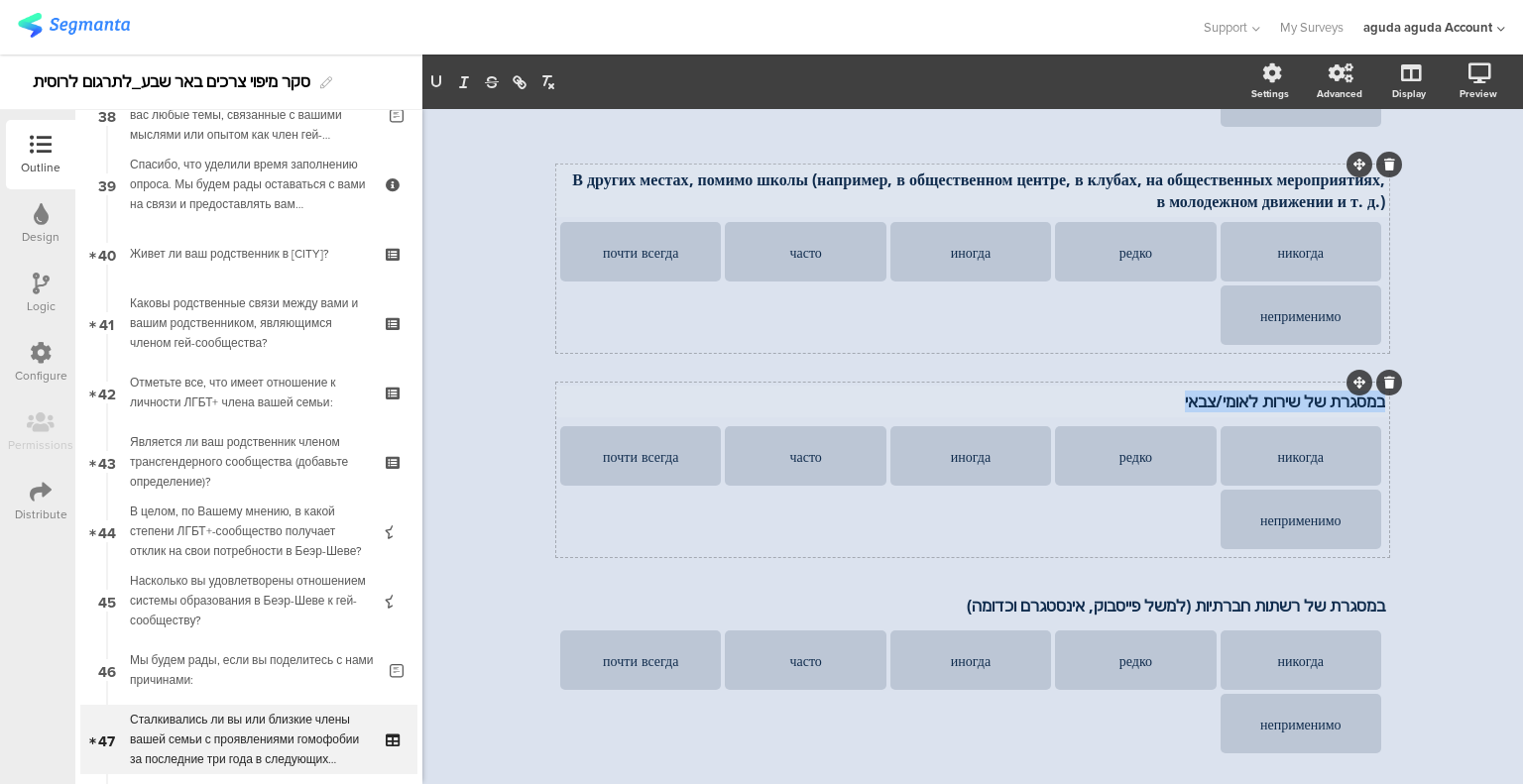 click on "במסגרת של שירות לאומי/צבאי" at bounding box center (973, 401) 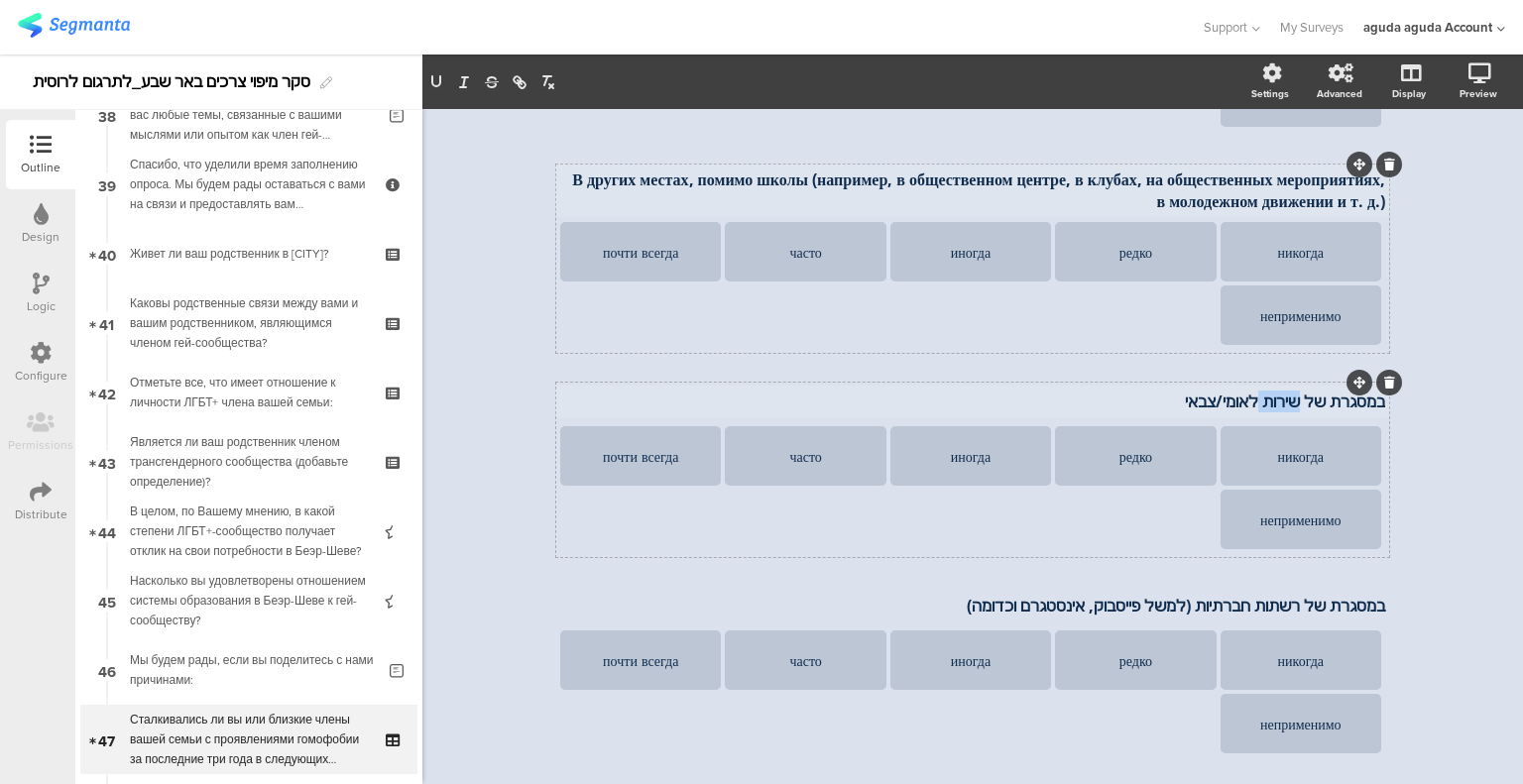 click on "במסגרת של שירות לאומי/צבאי" at bounding box center (973, 401) 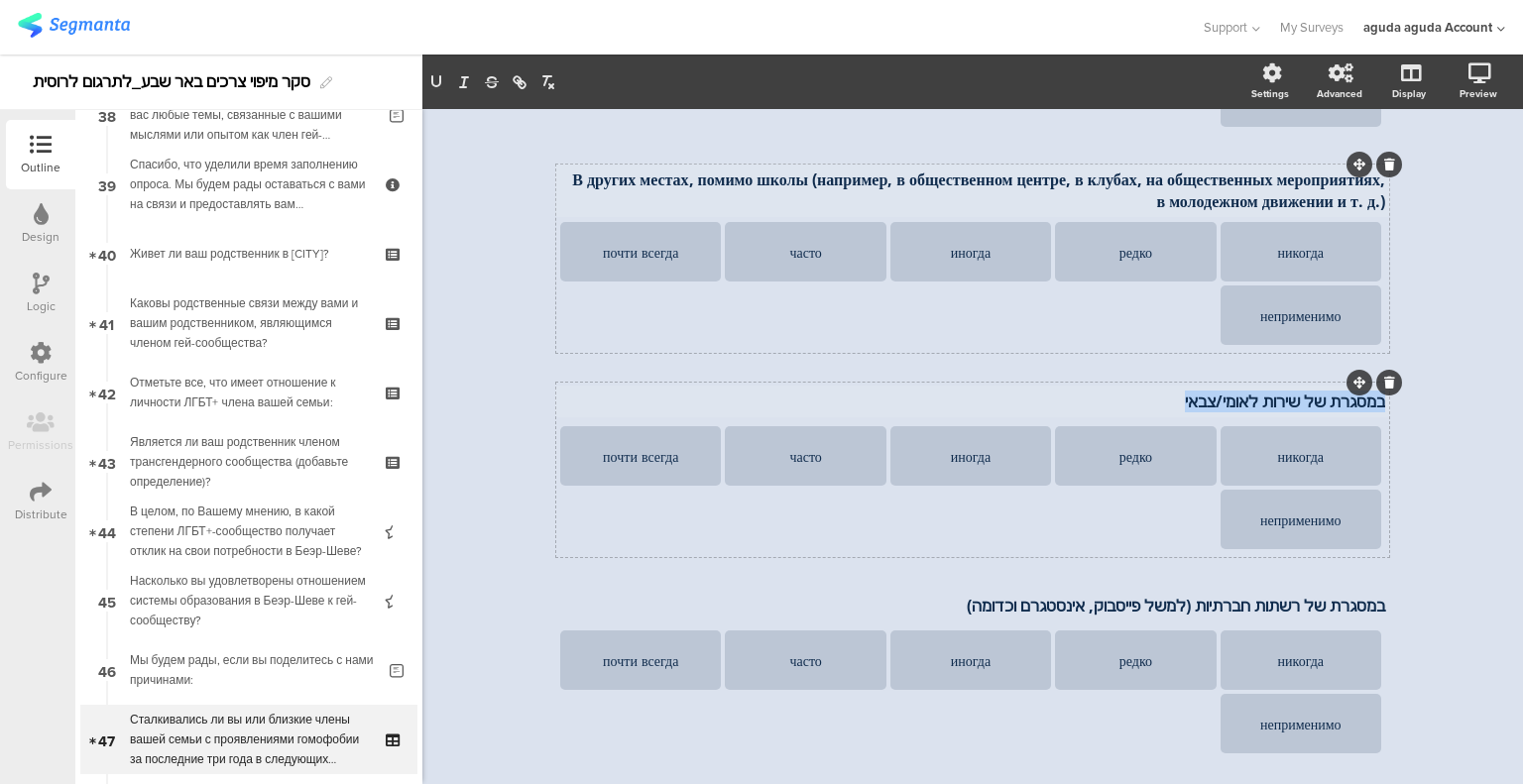 click on "במסגרת של שירות לאומי/צבאי" at bounding box center [973, 401] 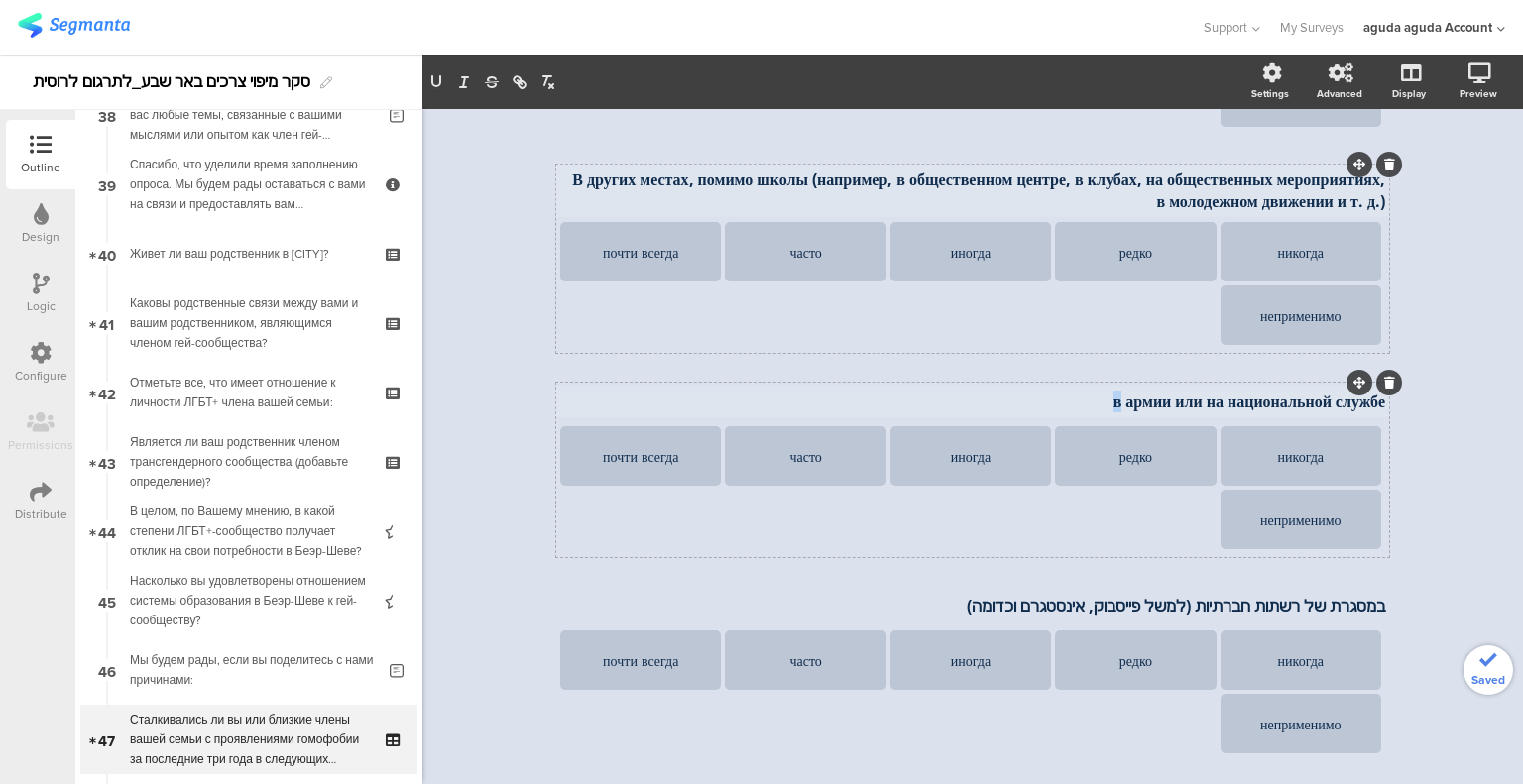 click on "в армии или на национальной службе" at bounding box center (973, 401) 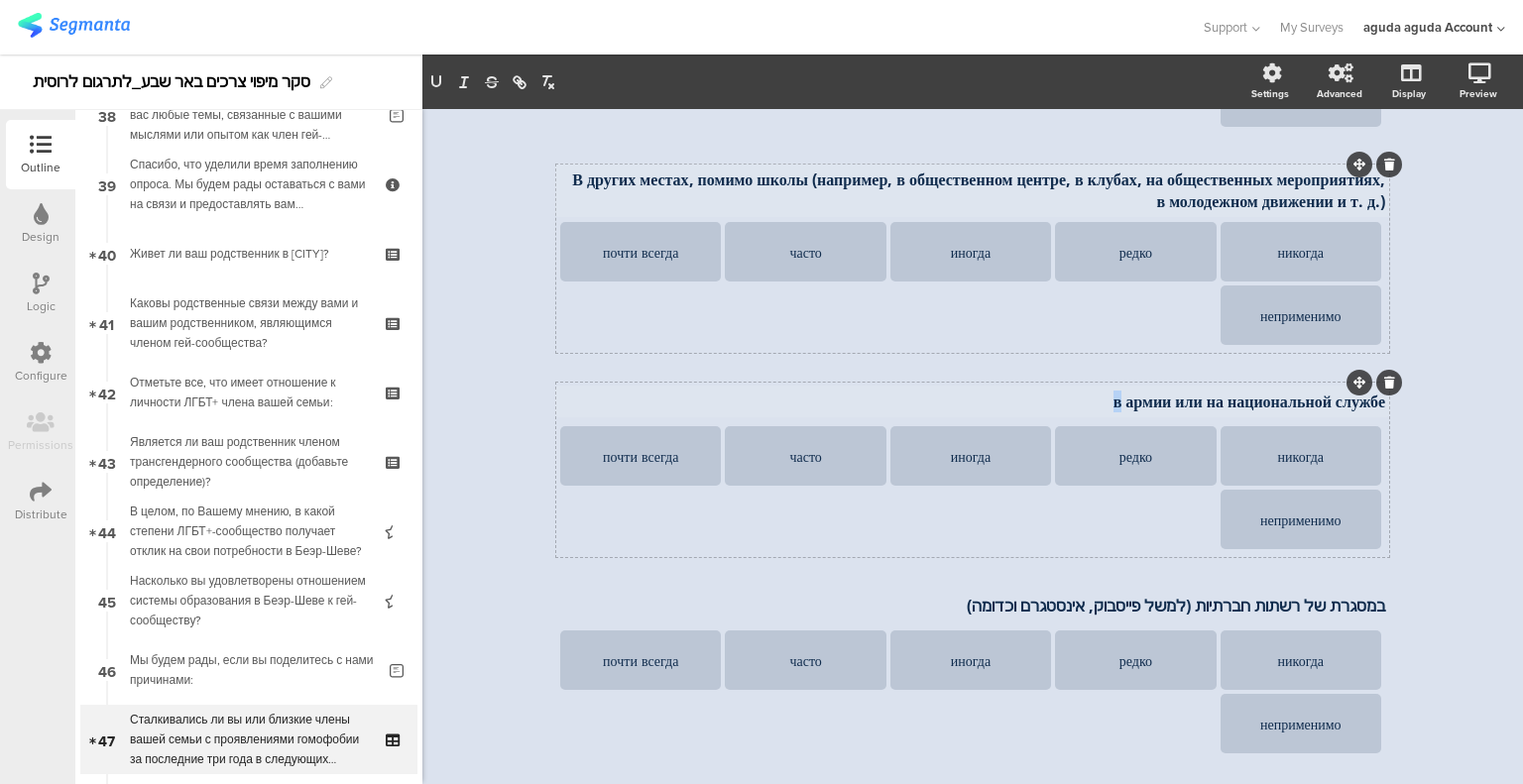 type 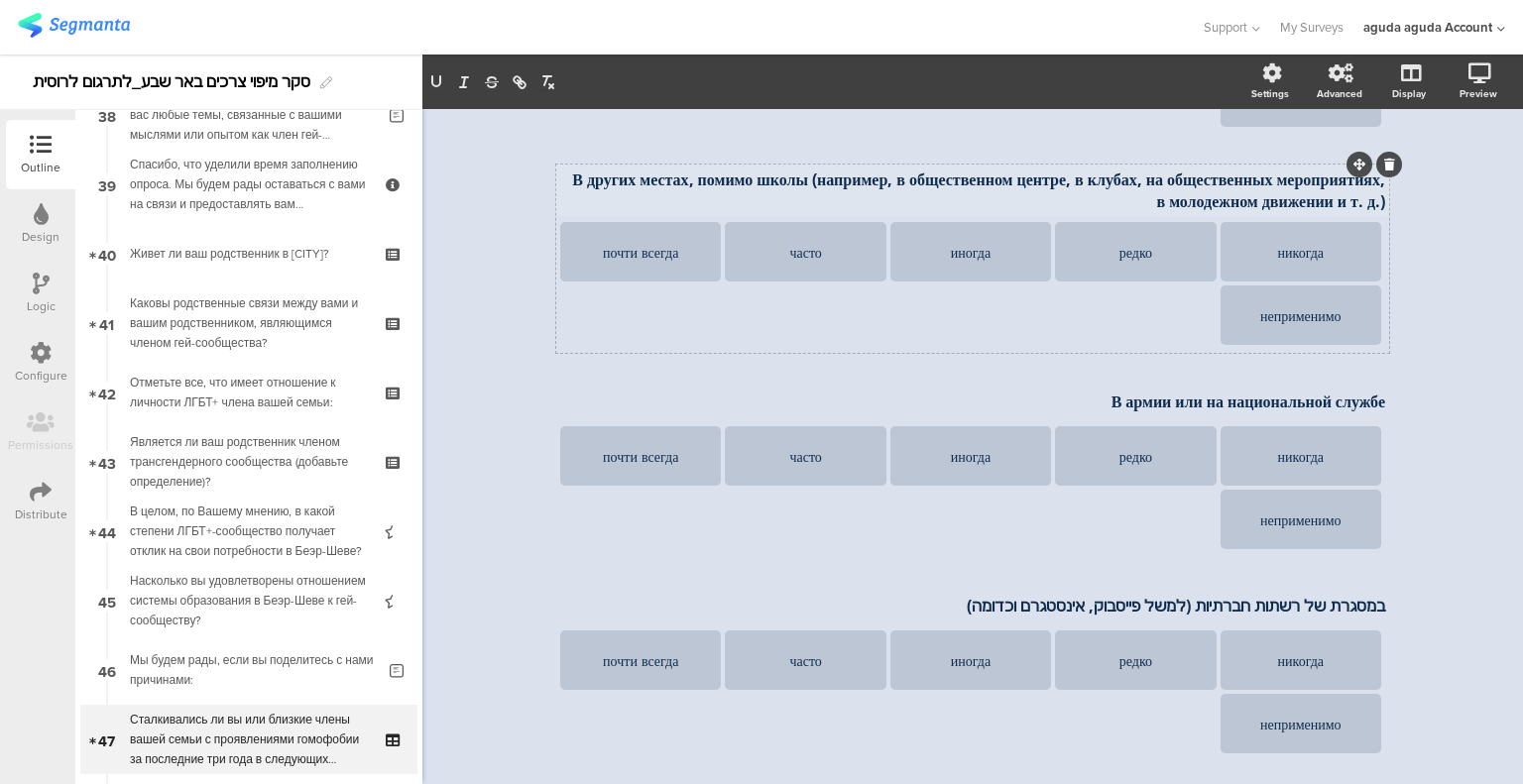 click on "Type caption...
Сталкивались ли вы или близкие члены вашей семьи с проявлениями гомофобии за последние три года в следующих ситуациях:
Сталкивались ли вы или близкие члены вашей семьи с проявлениями гомофобии за последние три года в следующих ситуациях:" 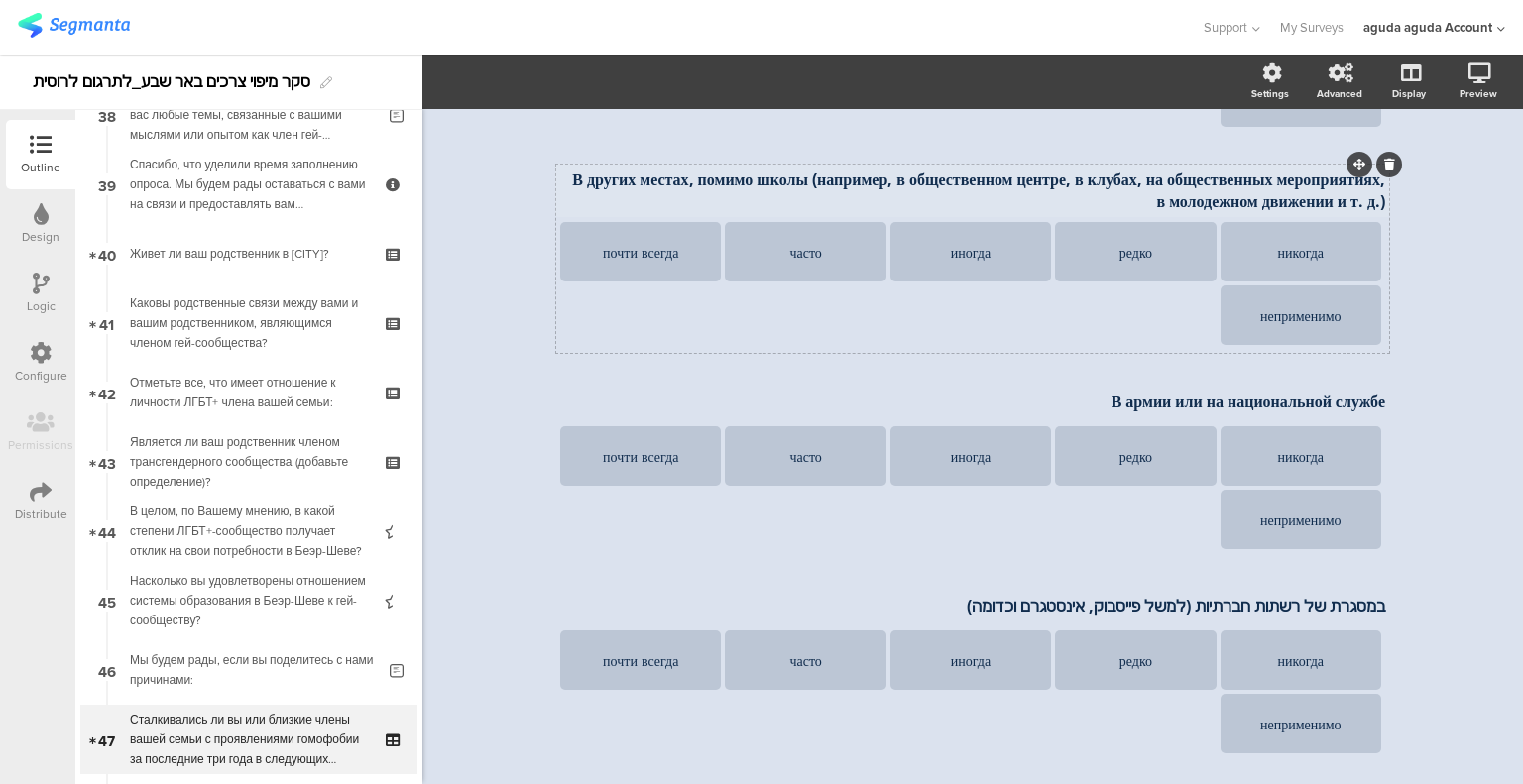 scroll, scrollTop: 0, scrollLeft: 0, axis: both 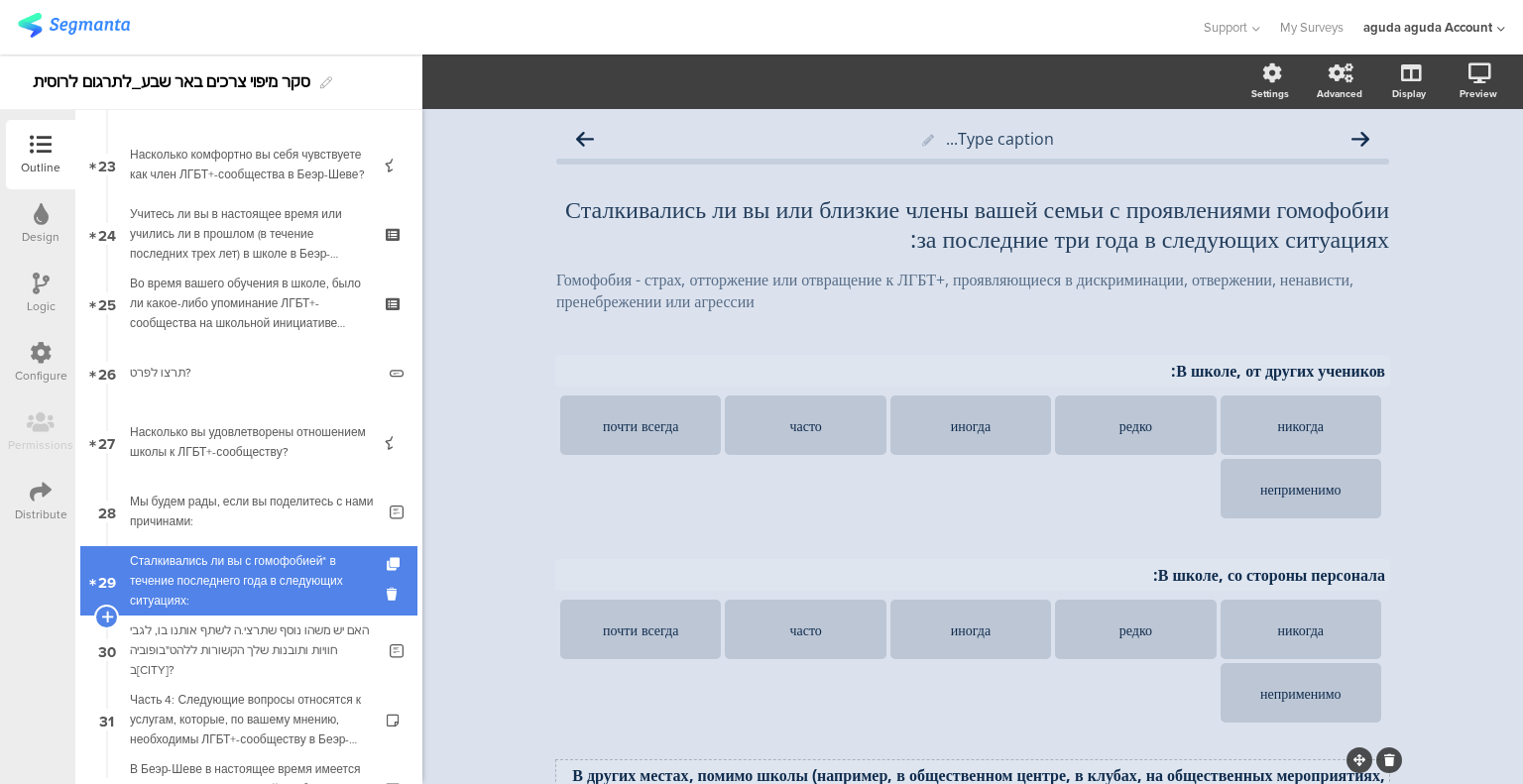 click on "29
Сталкивались ли вы с гомофобией* в течение последнего года в следующих ситуациях:" at bounding box center [249, 581] 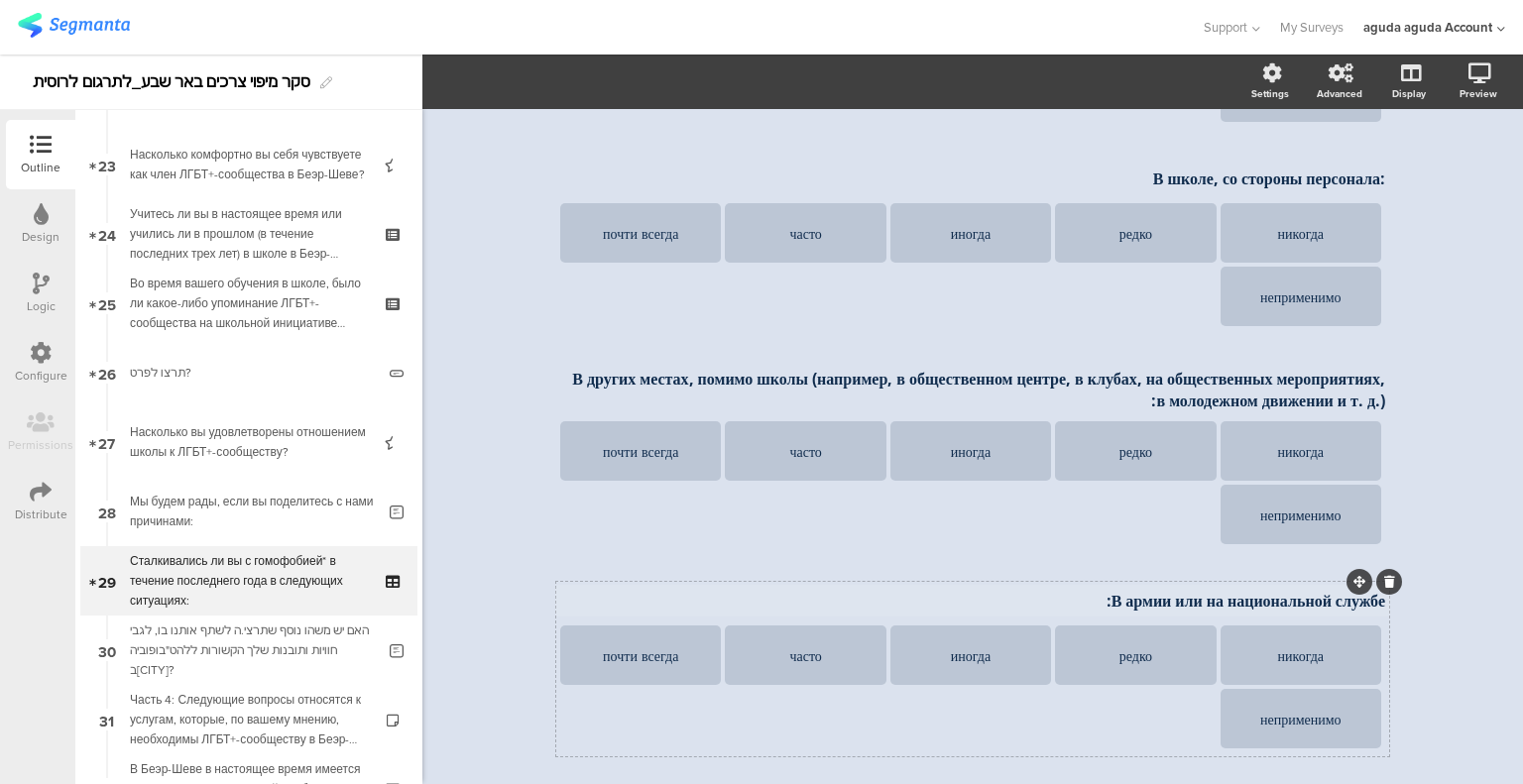 scroll, scrollTop: 595, scrollLeft: 0, axis: vertical 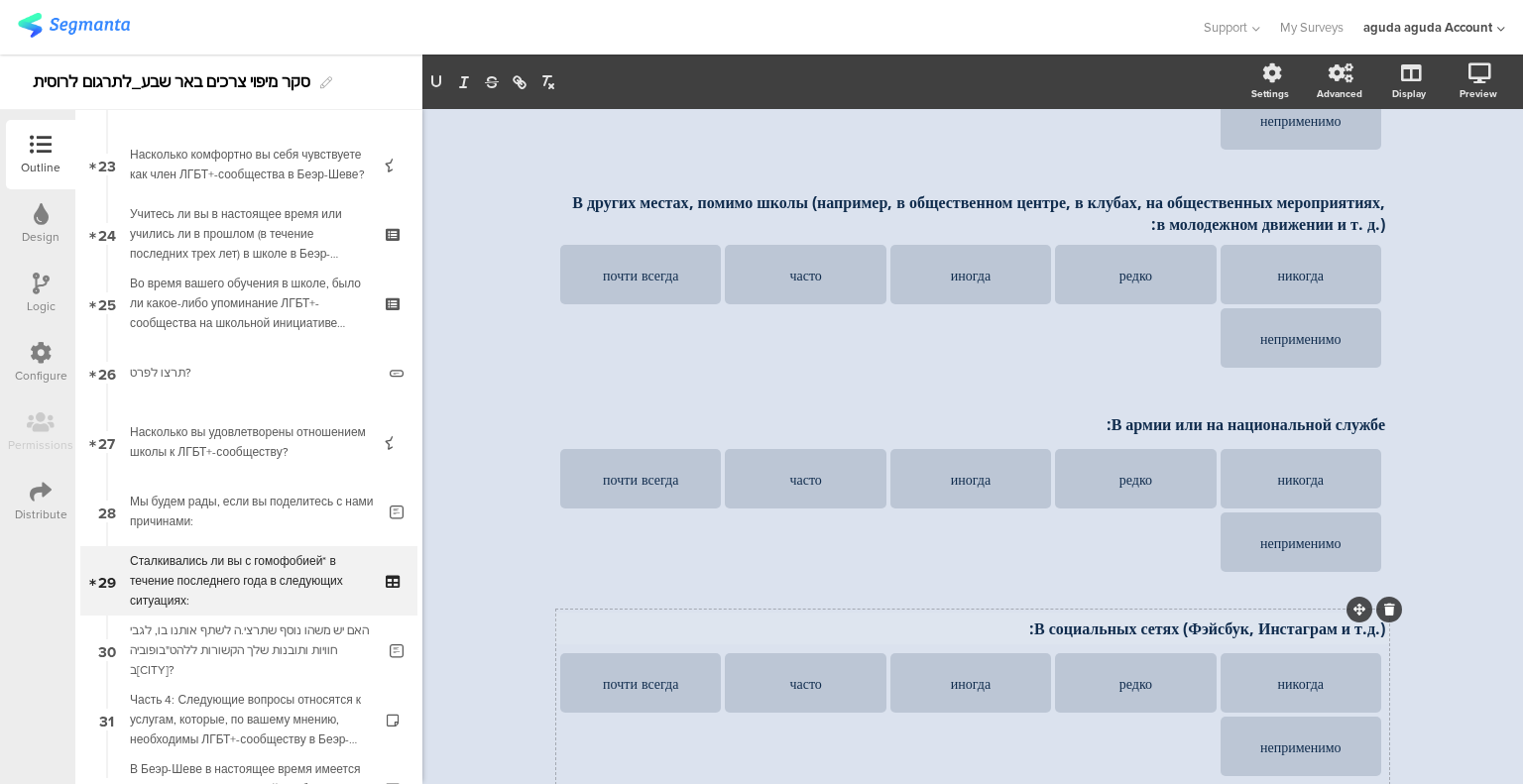 click on "В школе, от других учеников:
В школе, от других учеников:
никогда
редко
иногда
часто
почти всегда
неприменимо
В школе, со стороны персонала:
В школе, со стороны персонала:
никогда" 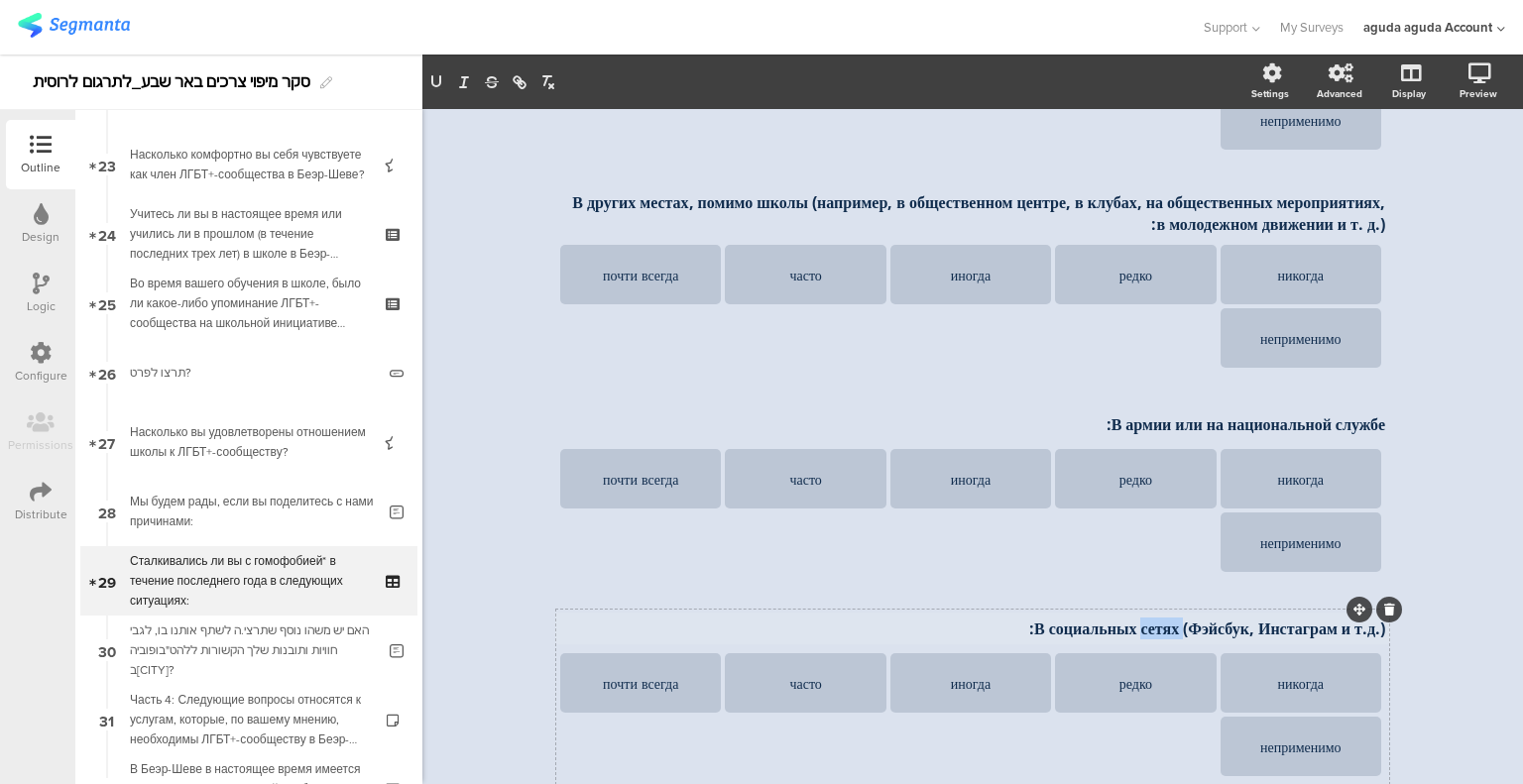 click on "В социальных сетях (Фэйсбук, Инстаграм и т.д.):" at bounding box center [973, 628] 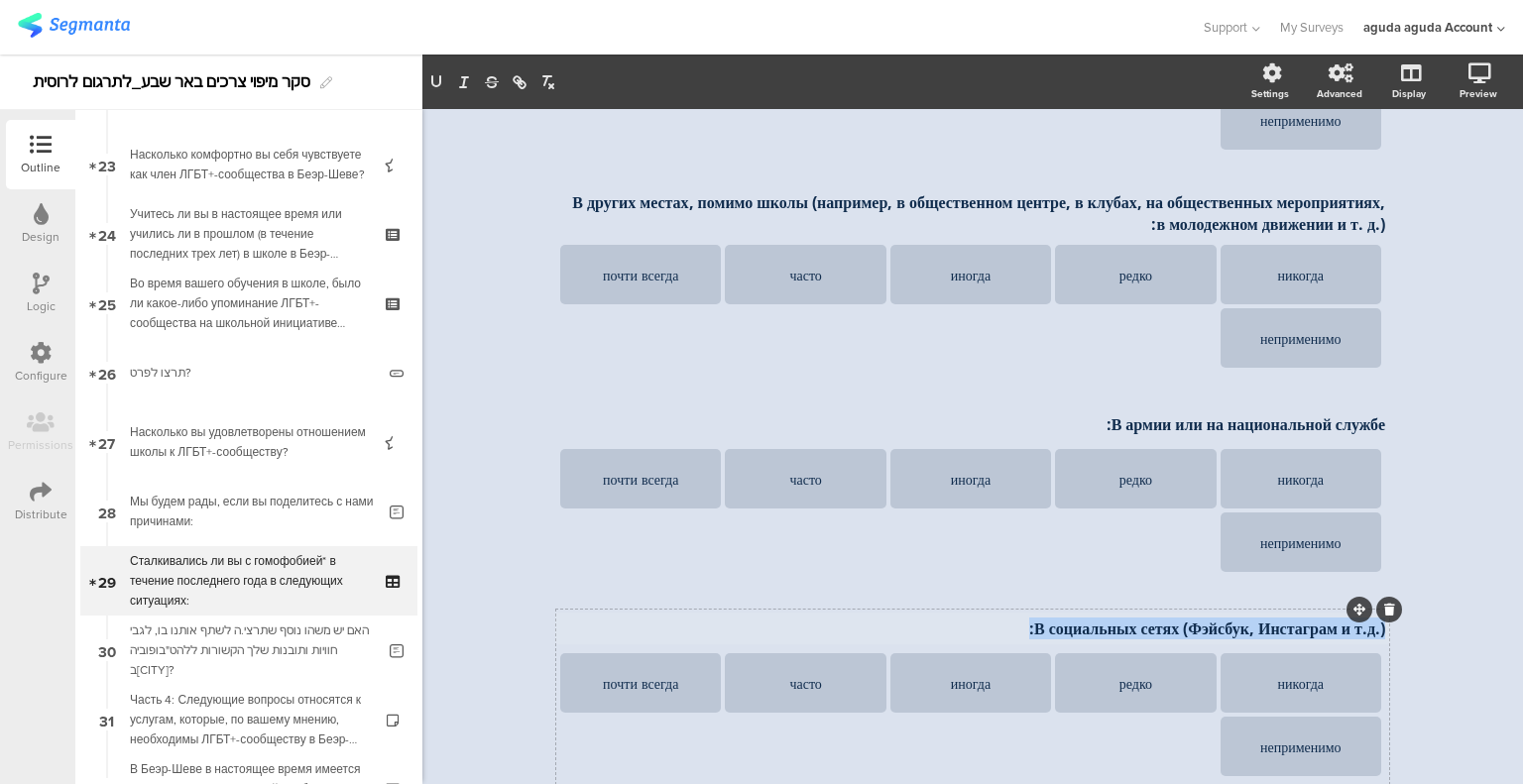 click on "В социальных сетях (Фэйсбук, Инстаграм и т.д.):" at bounding box center [973, 628] 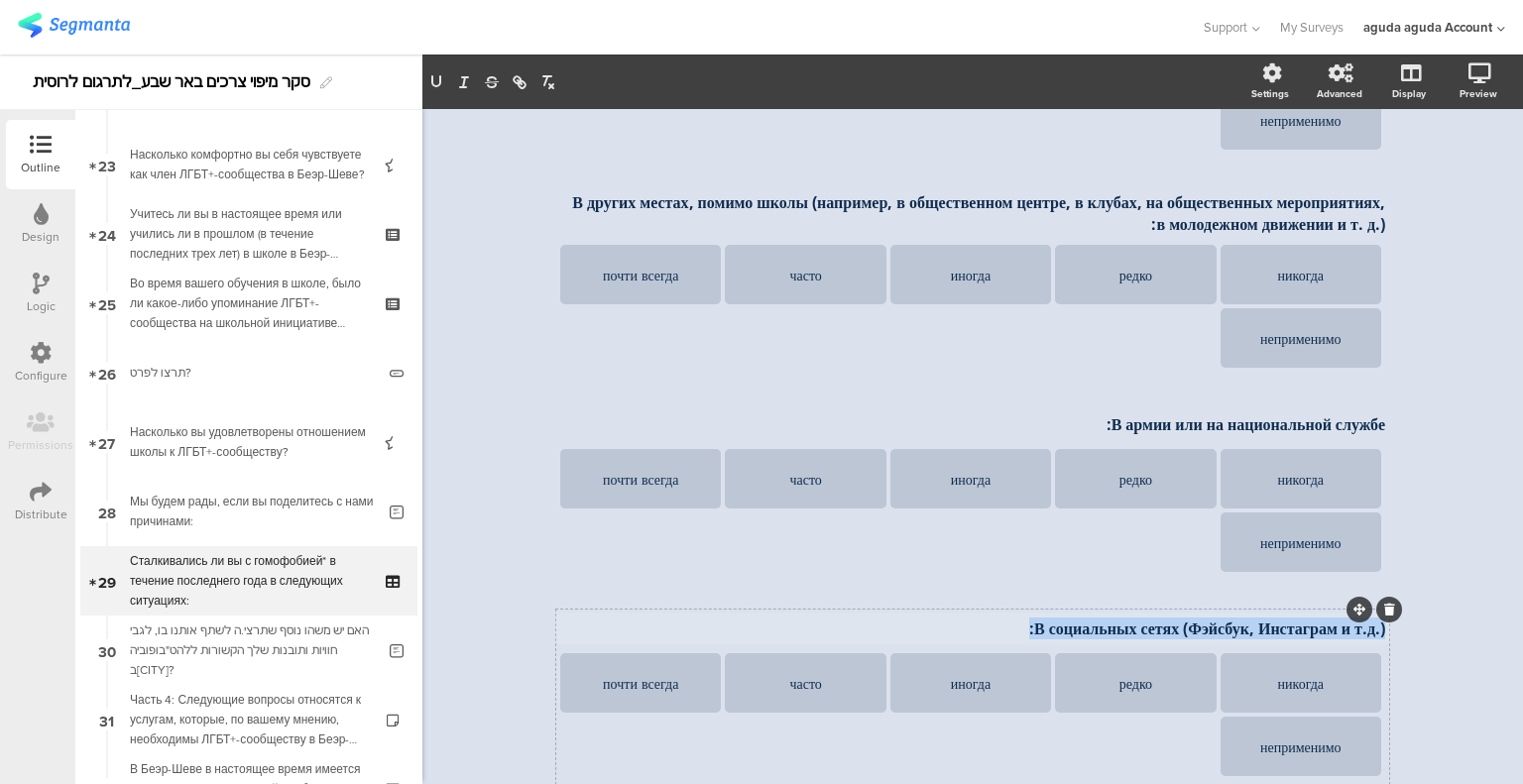 copy on "В социальных сетях (Фэйсбук, Инстаграм и т.д.):" 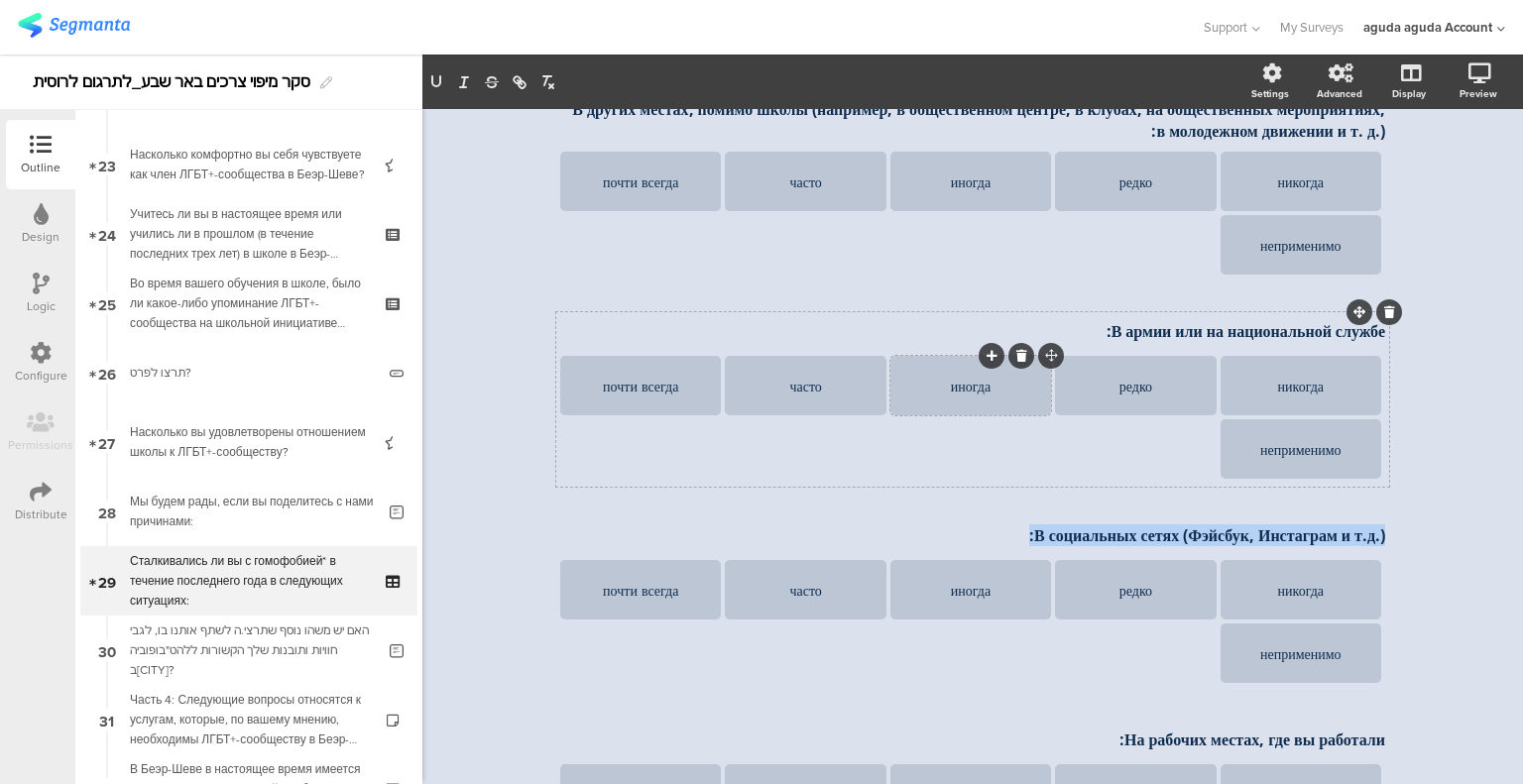 scroll, scrollTop: 870, scrollLeft: 0, axis: vertical 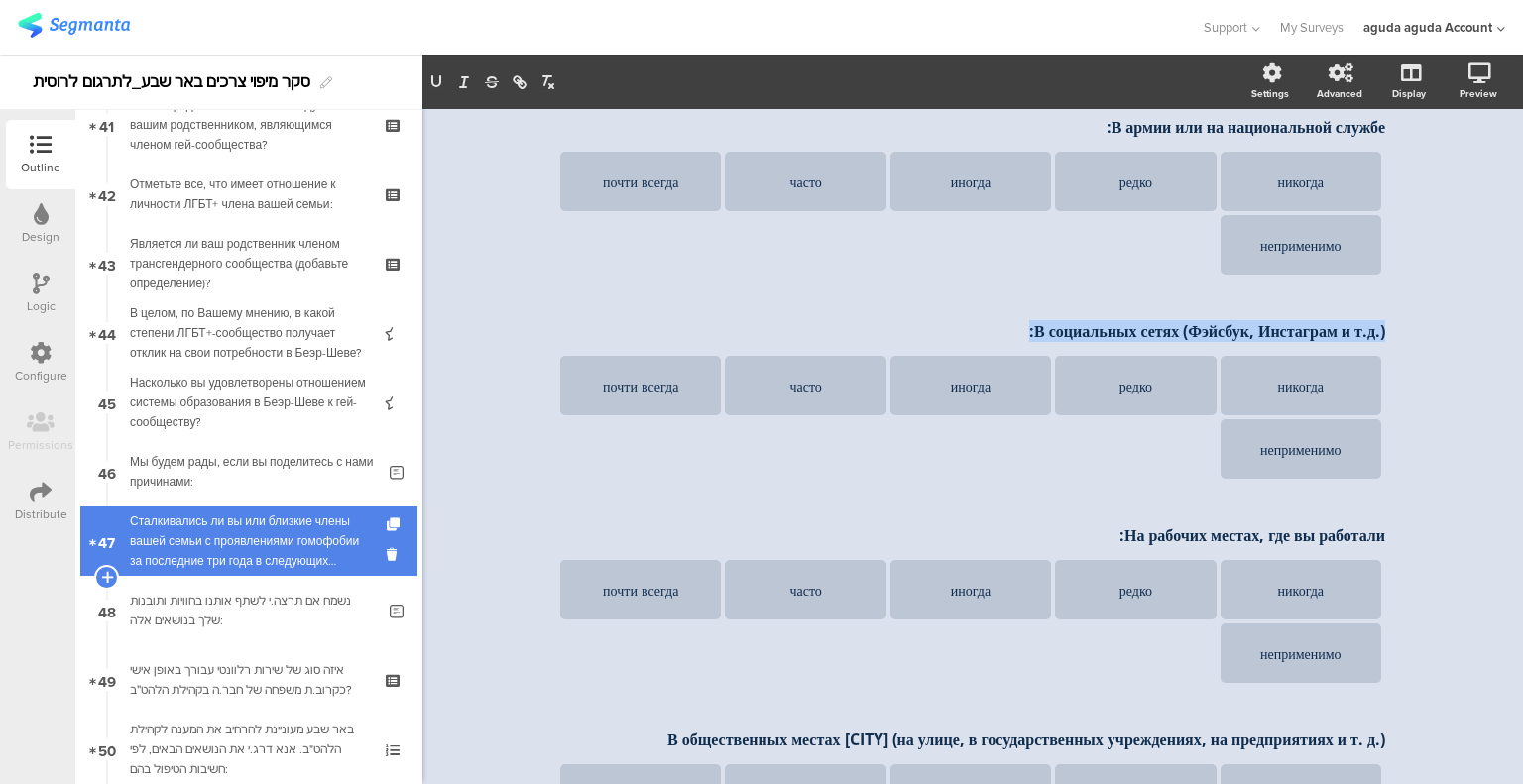 click on "Сталкивались ли вы или близкие члены вашей семьи с проявлениями гомофобии за последние три года в следующих ситуациях:" at bounding box center [248, 541] 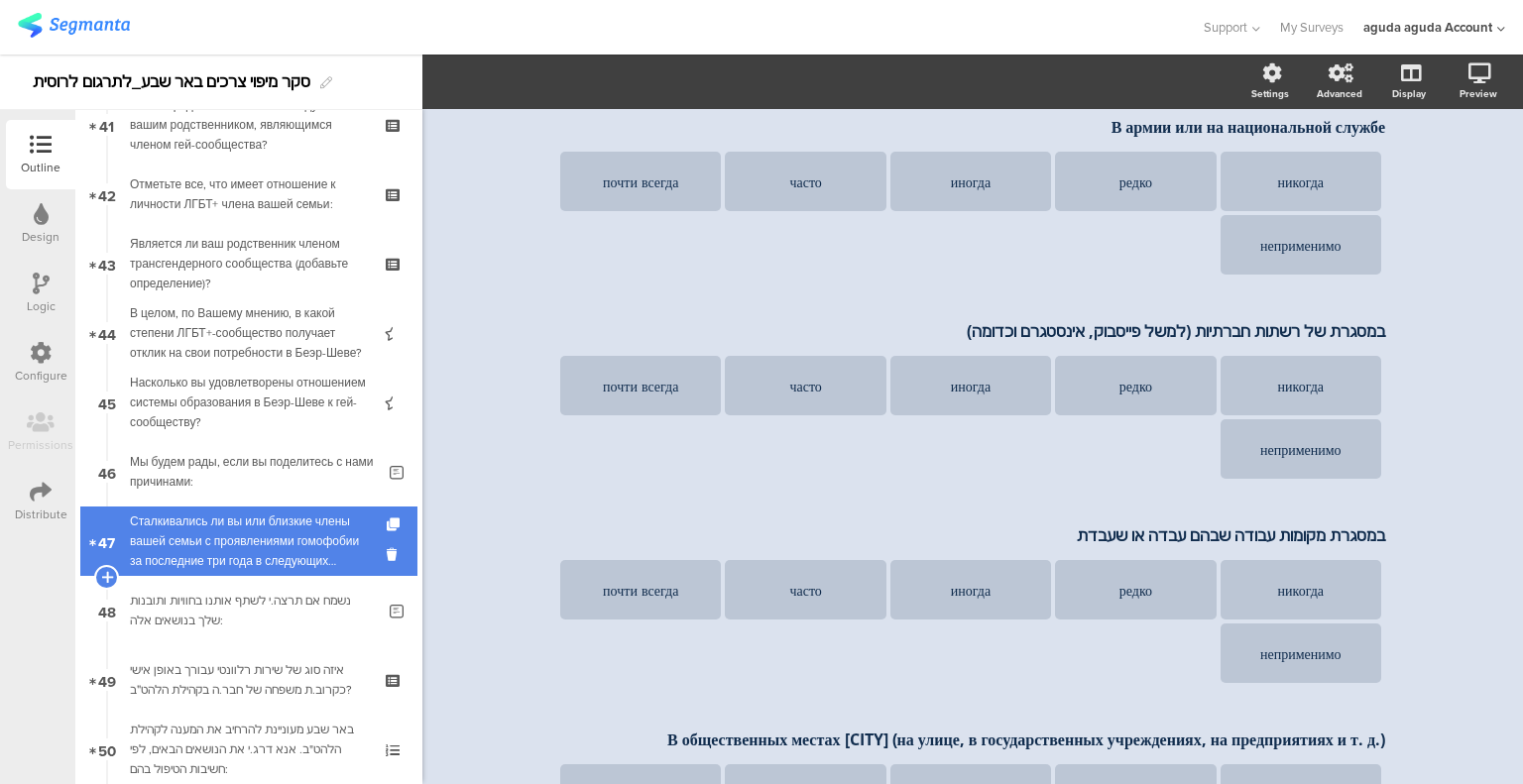 scroll, scrollTop: 1328, scrollLeft: 0, axis: vertical 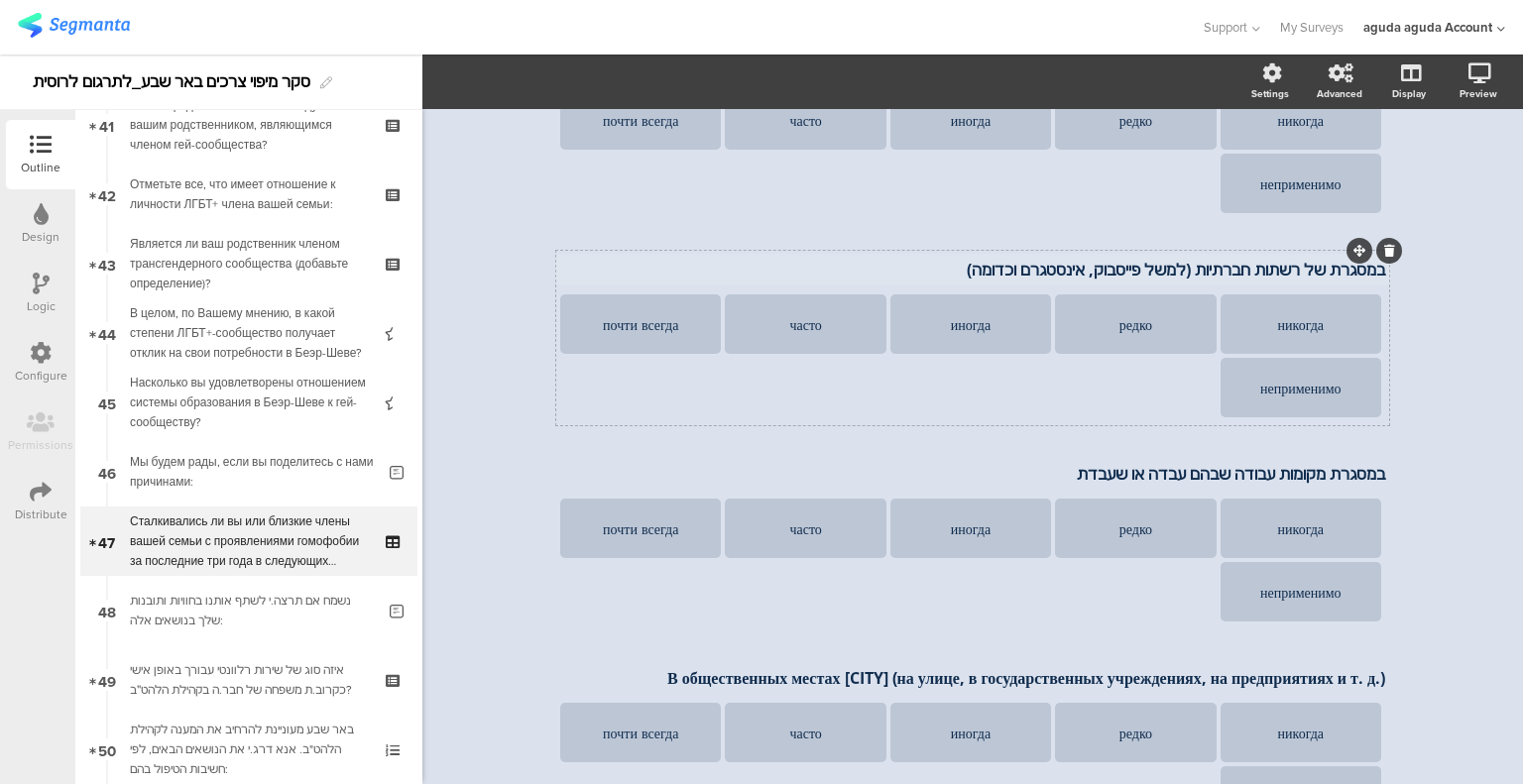 click on "במסגרת של רשתות חברתיות (למשל פייסבוק, אינסטגרם וכדומה)" at bounding box center [973, 270] 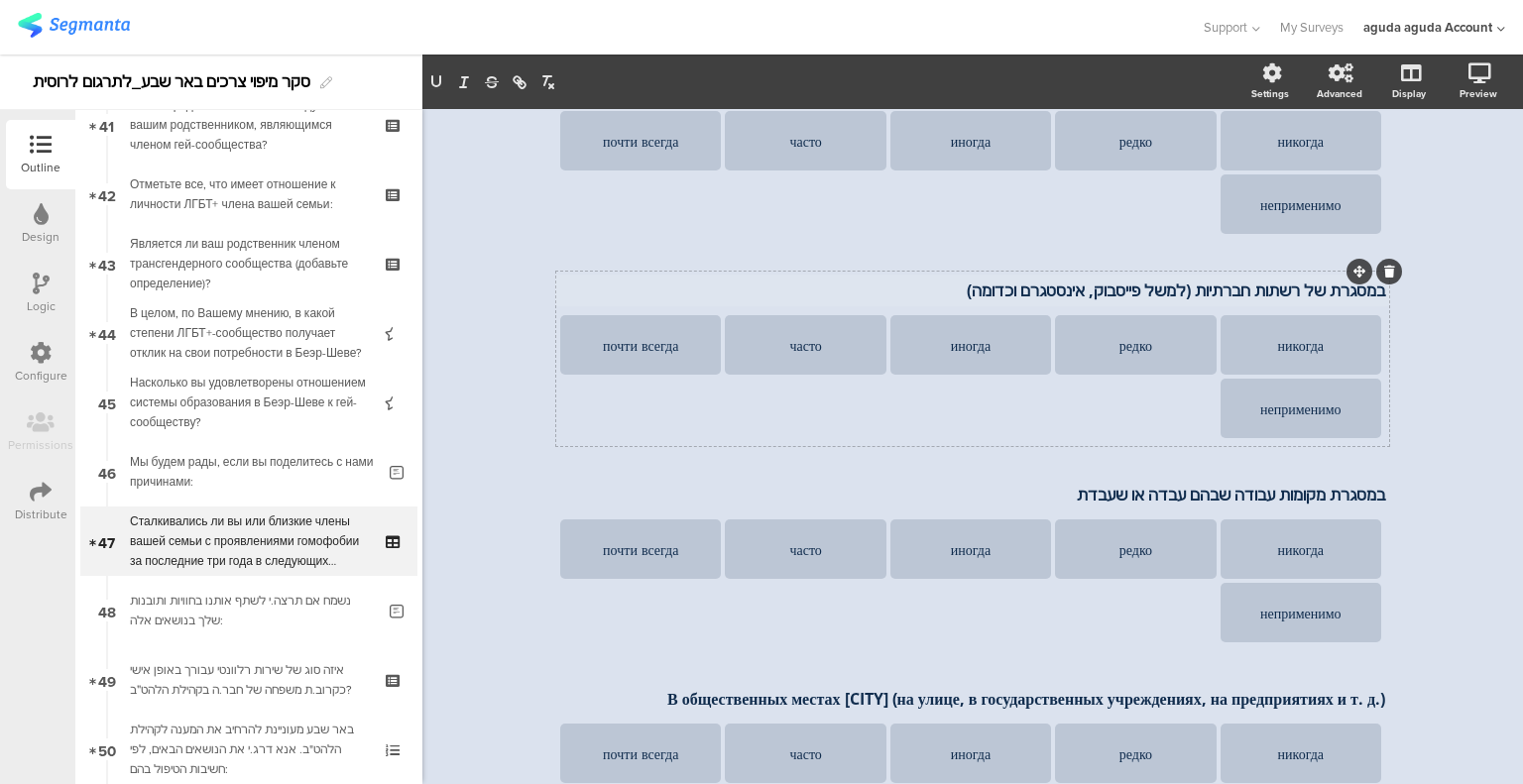click on "В школе, от других учеников:
В школе, от других учеников:
никогда
редко
иногда
часто
почти всегда
неприменимо
В школе, со стороны персонала:
В школе, со стороны персонала:
никогда" 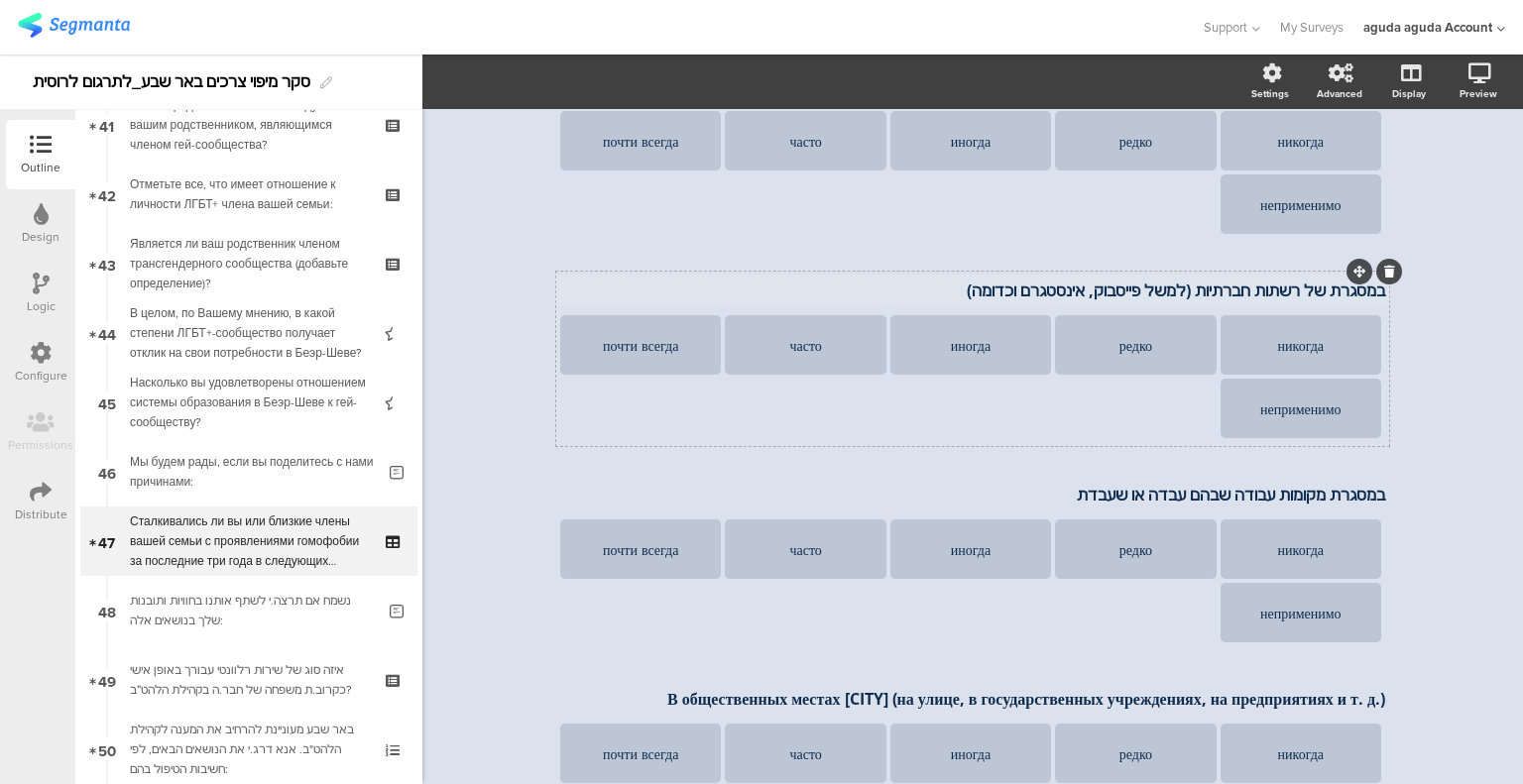 click on "במסגרת של רשתות חברתיות (למשל פייסבוק, אינסטגרם וכדומה)" at bounding box center (973, 290) 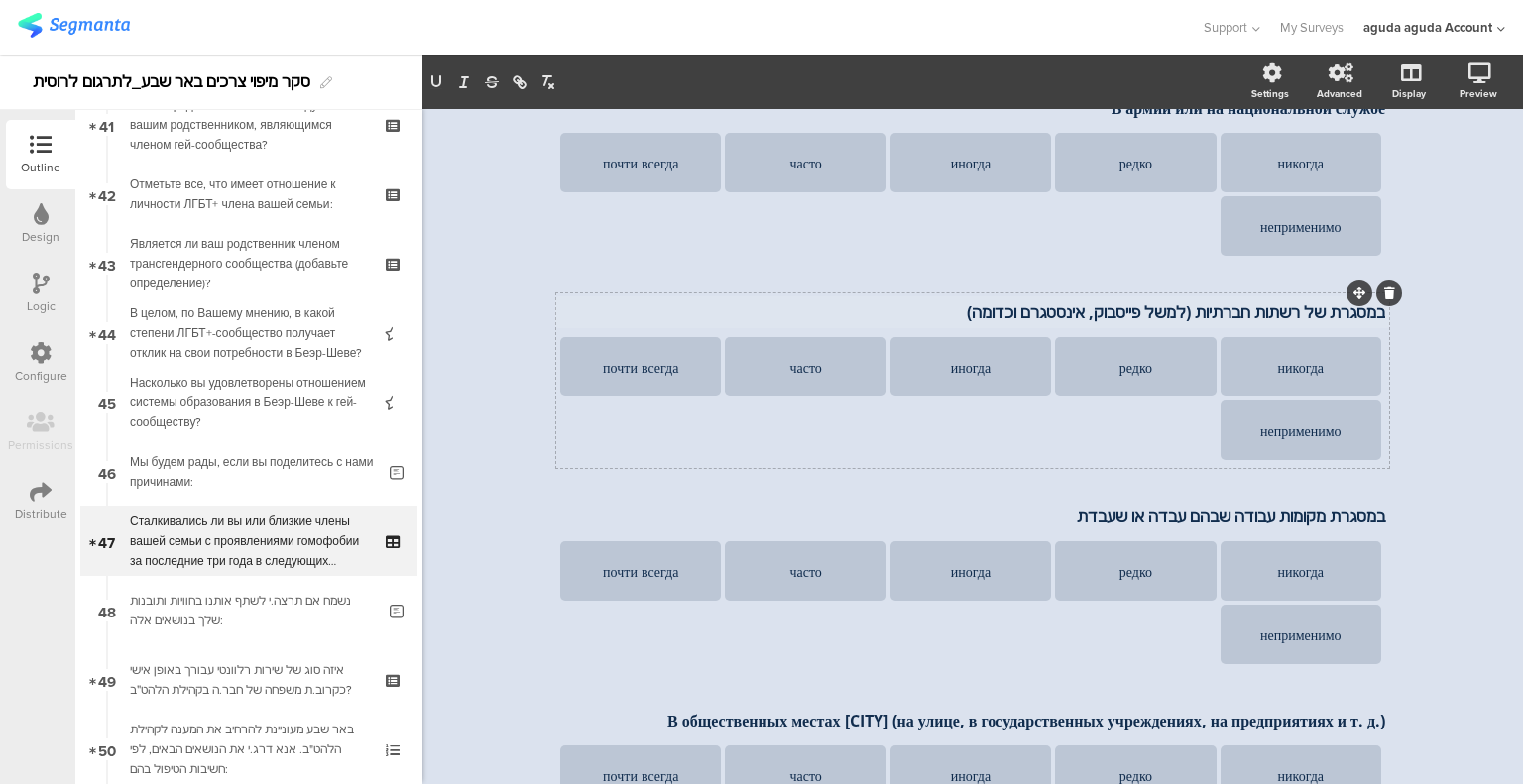 click on "במסגרת של רשתות חברתיות (למשל פייסבוק, אינסטגרם וכדומה)
במסגרת של רשתות חברתיות (למשל פייסבוק, אינסטגרם וכדומה)
במסגרת של רשתות חברתיות (למשל פייסבוק, אינסטגרם וכדומה)
[FREQUENCY]
[FREQUENCY]
[FREQUENCY]
[FREQUENCY]
[FREQUENCY]
[FREQUENCY]" at bounding box center [973, 381] 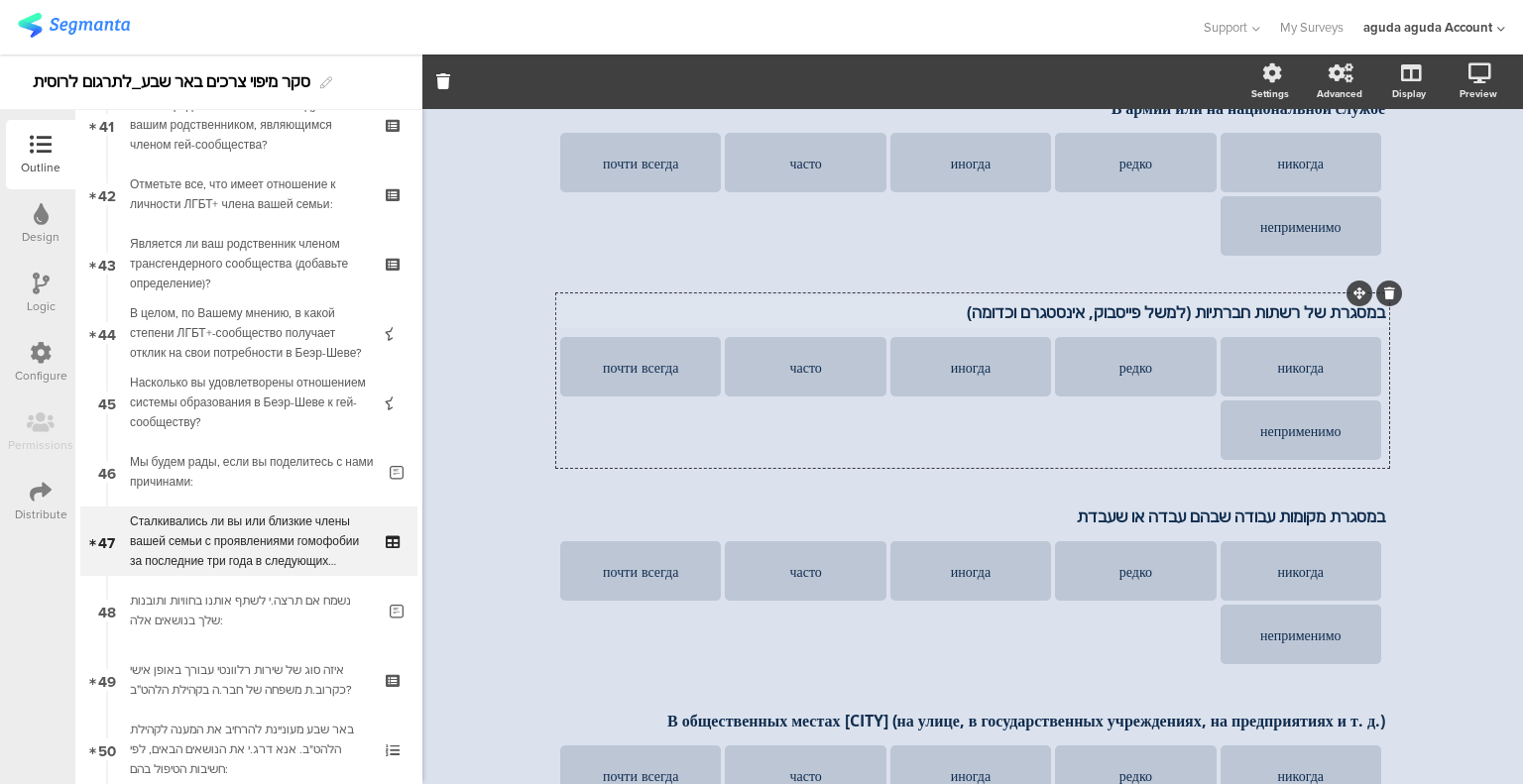 click on "במסגרת של רשתות חברתיות (למשל פייסבוק, אינסטגרם וכדומה)
במסגרת של רשתות חברתיות (למשל פייסבוק, אינסטגרם וכדומה)" at bounding box center (973, 312) 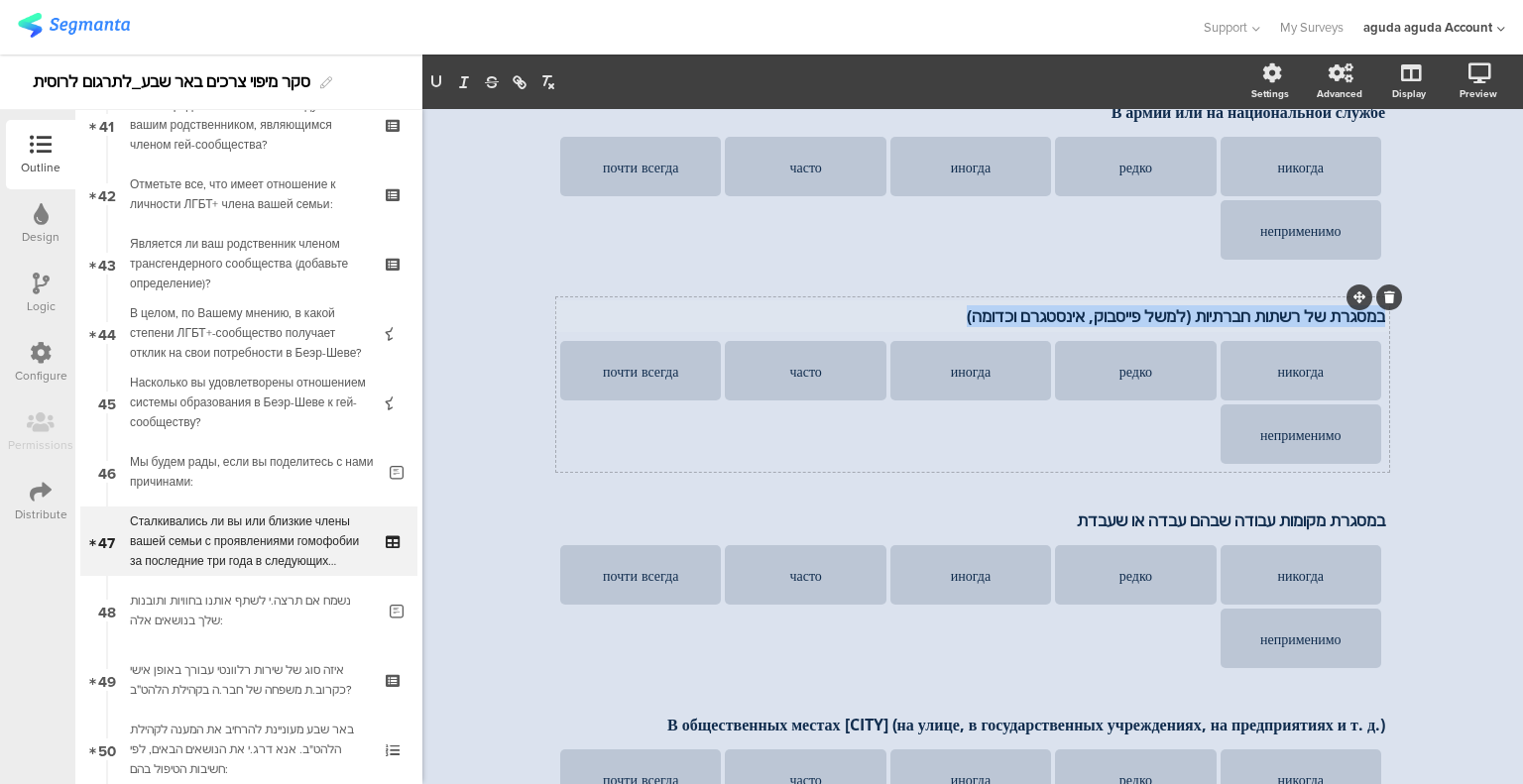 click on "במסגרת של רשתות חברתיות (למשל פייסבוק, אינסטגרם וכדומה)" at bounding box center (973, 316) 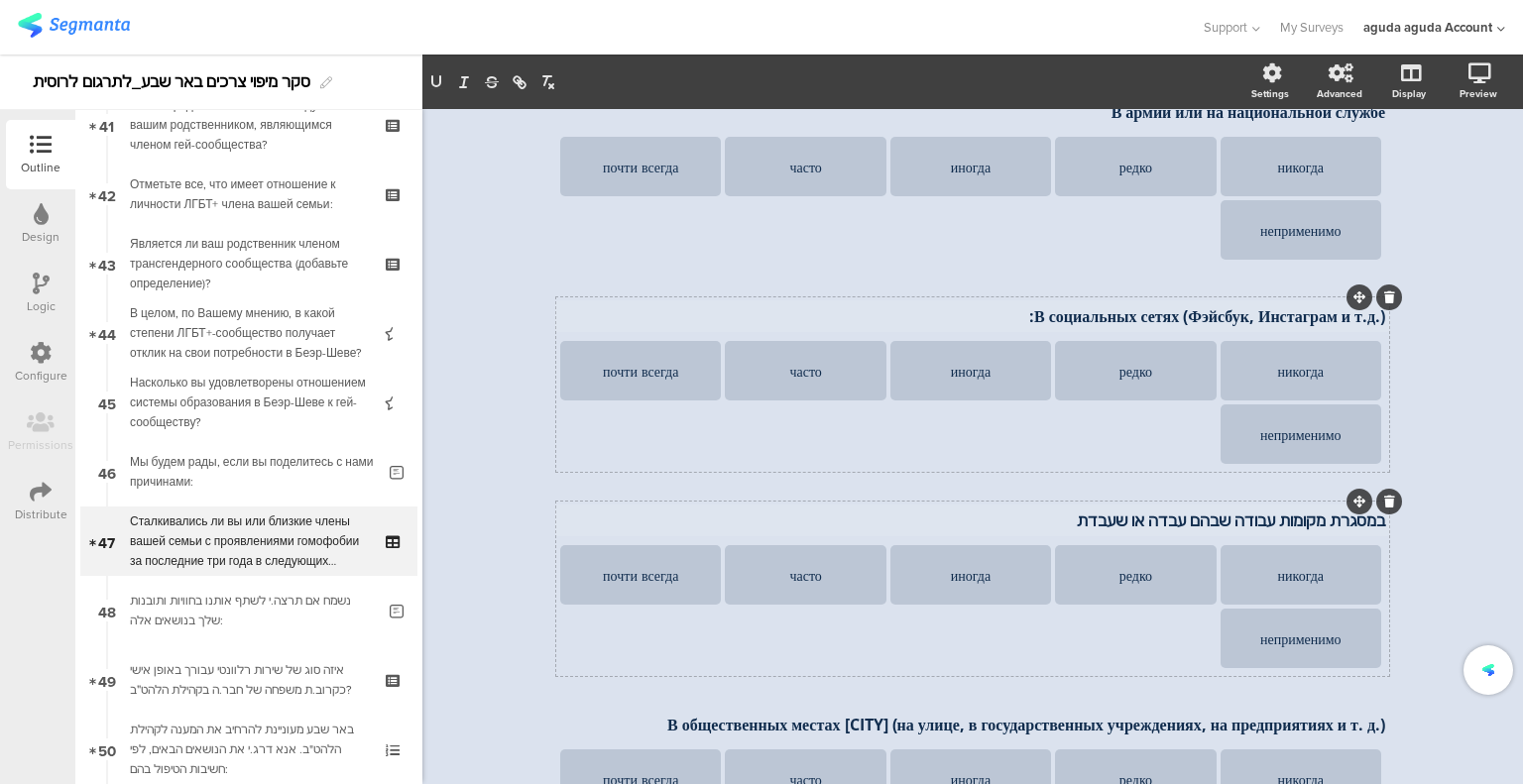 click on "במסגרת מקומות עבודה שבהם עבדה או שעבדת" at bounding box center (973, 520) 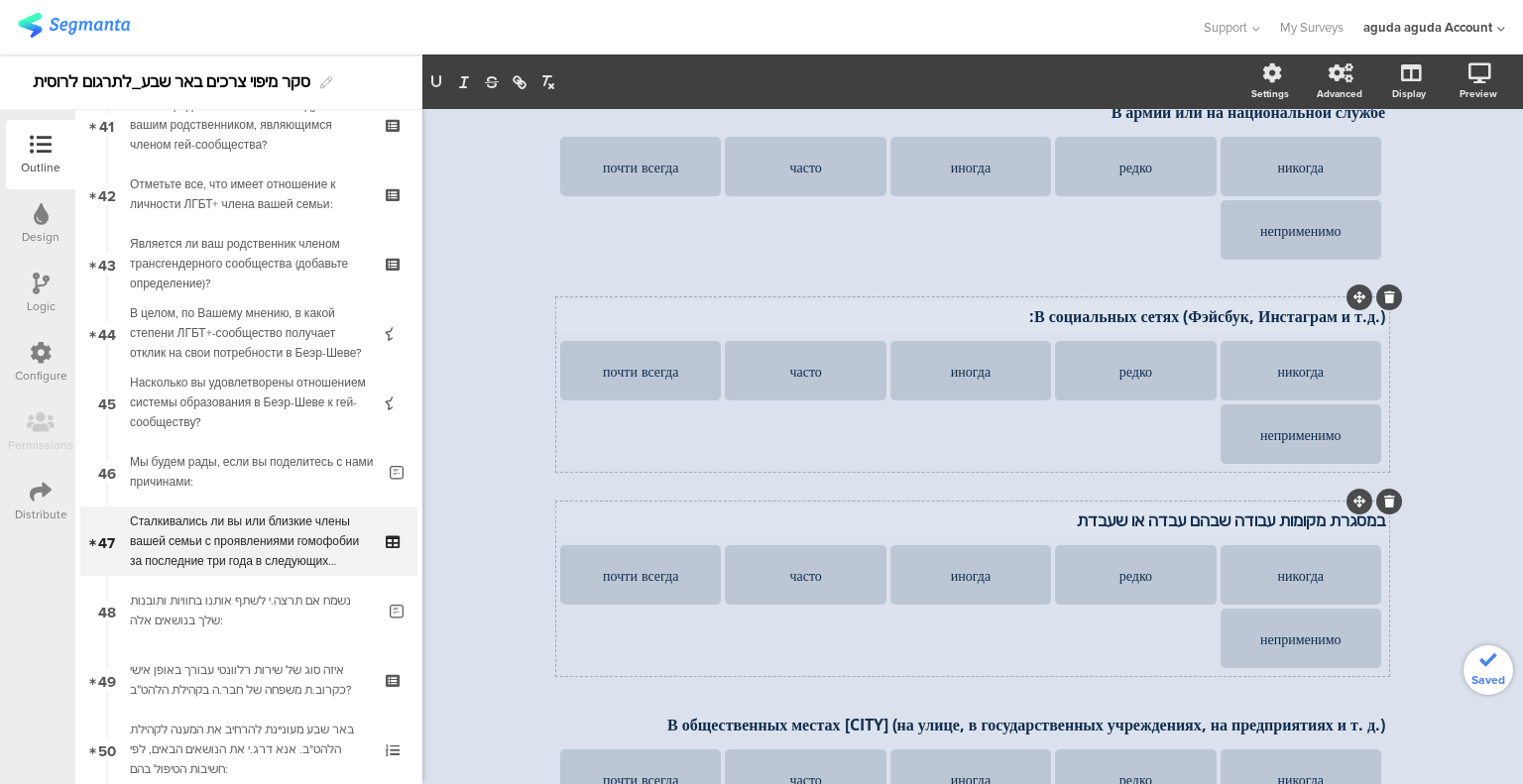 scroll, scrollTop: 881, scrollLeft: 0, axis: vertical 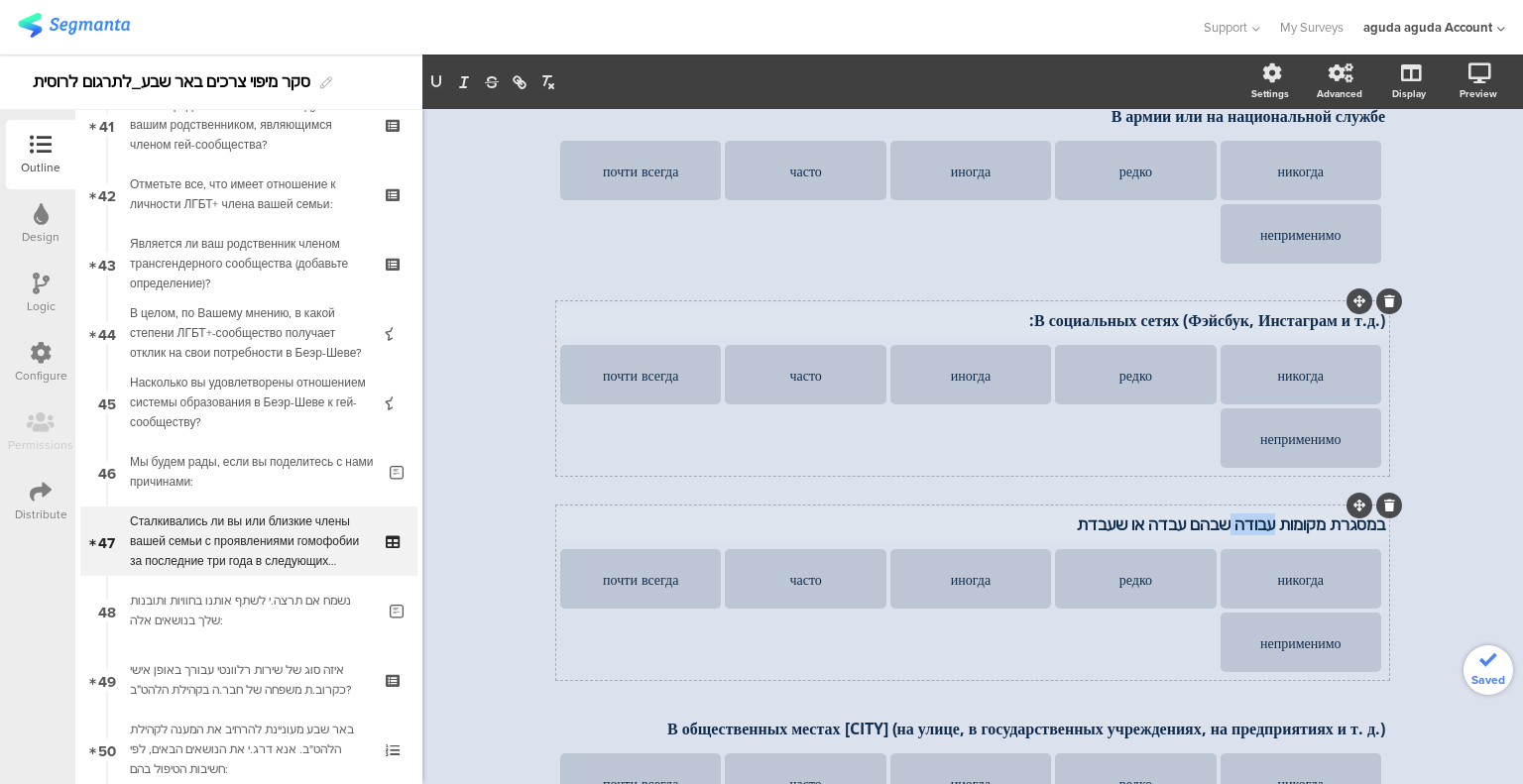 click on "במסגרת מקומות עבודה שבהם עבדה או שעבדת" at bounding box center [973, 524] 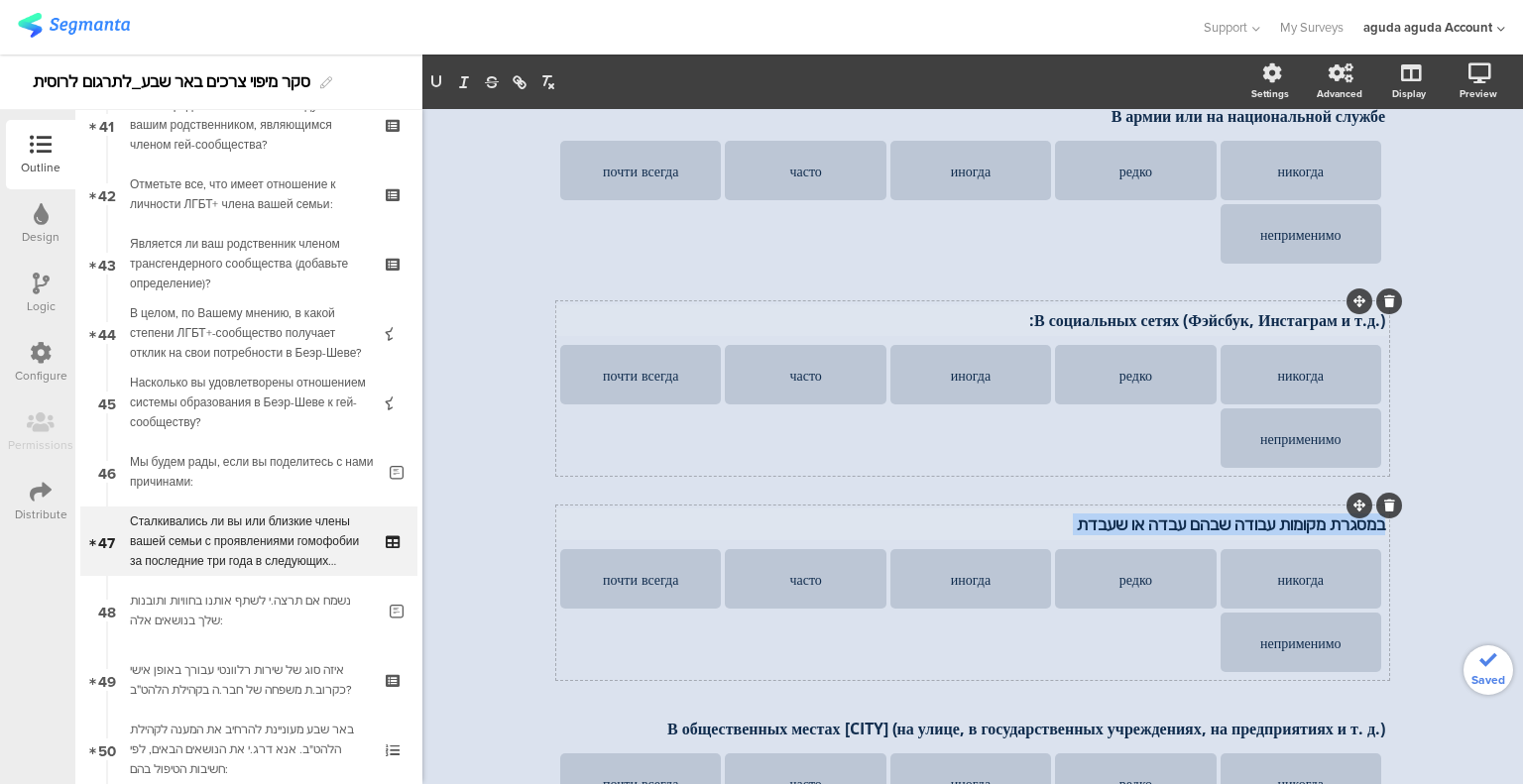 click on "במסגרת מקומות עבודה שבהם עבדה או שעבדת" at bounding box center [973, 524] 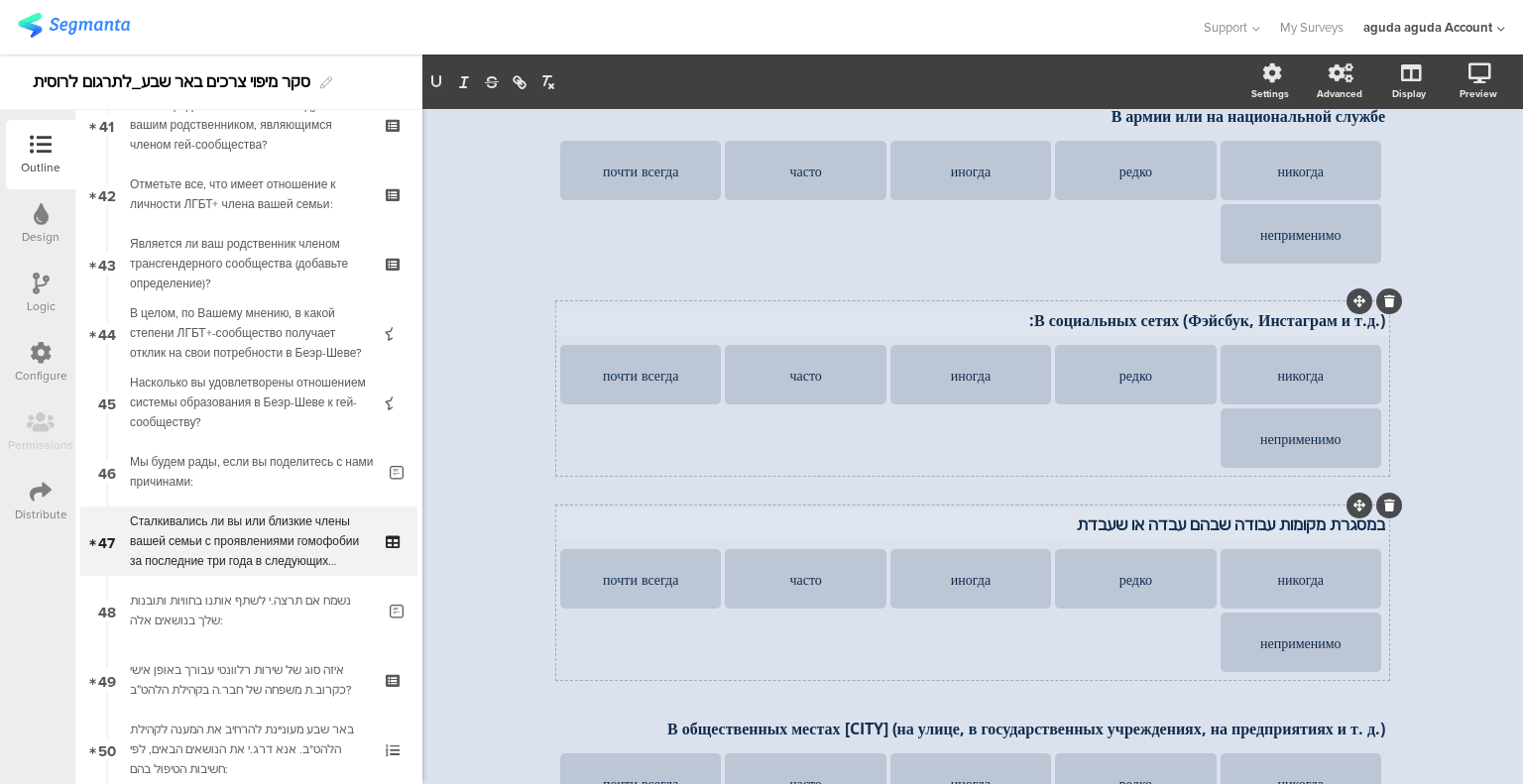 click on "במסגרת מקומות עבודה שבהם עבדה או שעבדת" at bounding box center [973, 524] 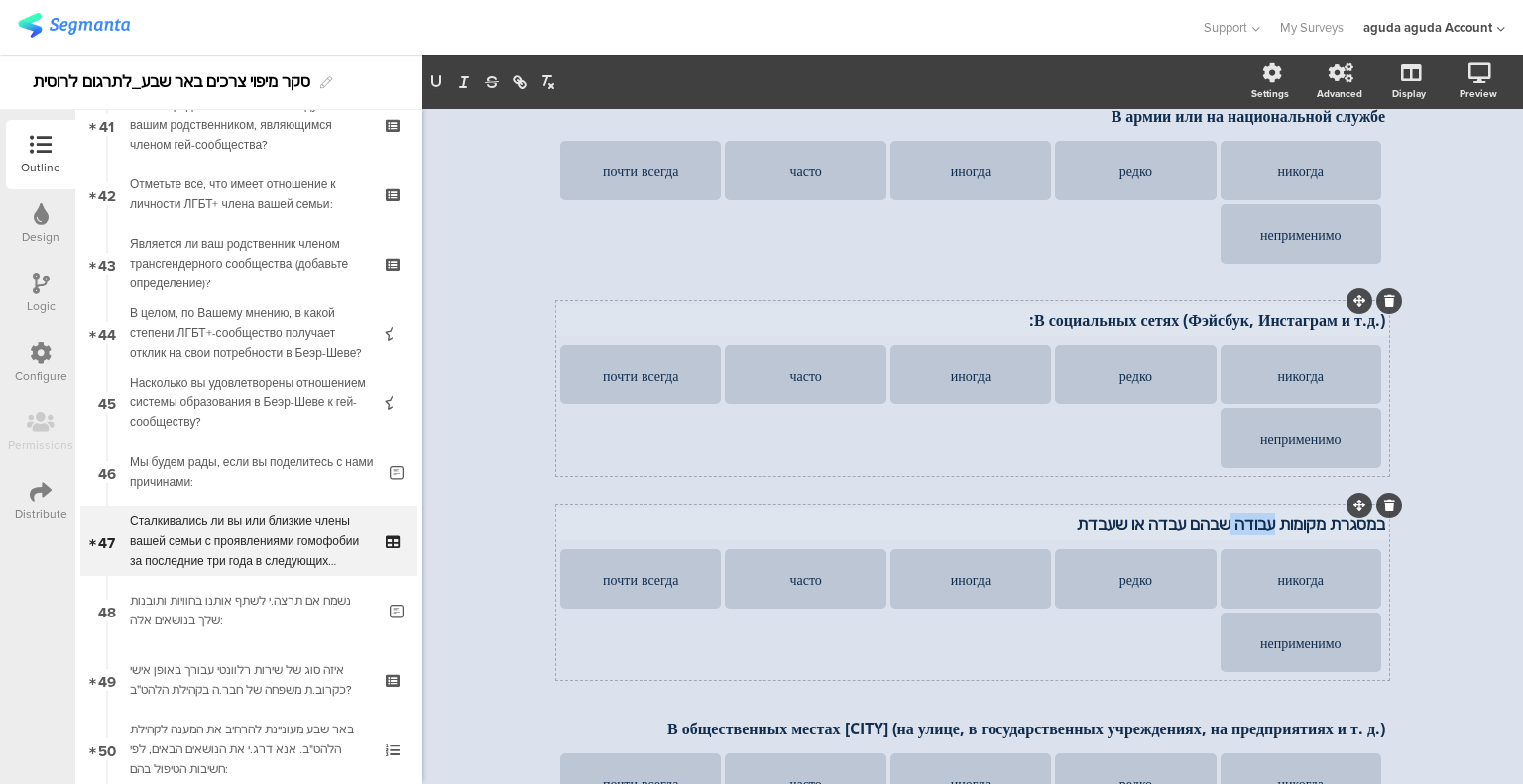click on "במסגרת מקומות עבודה שבהם עבדה או שעבדת" at bounding box center [973, 524] 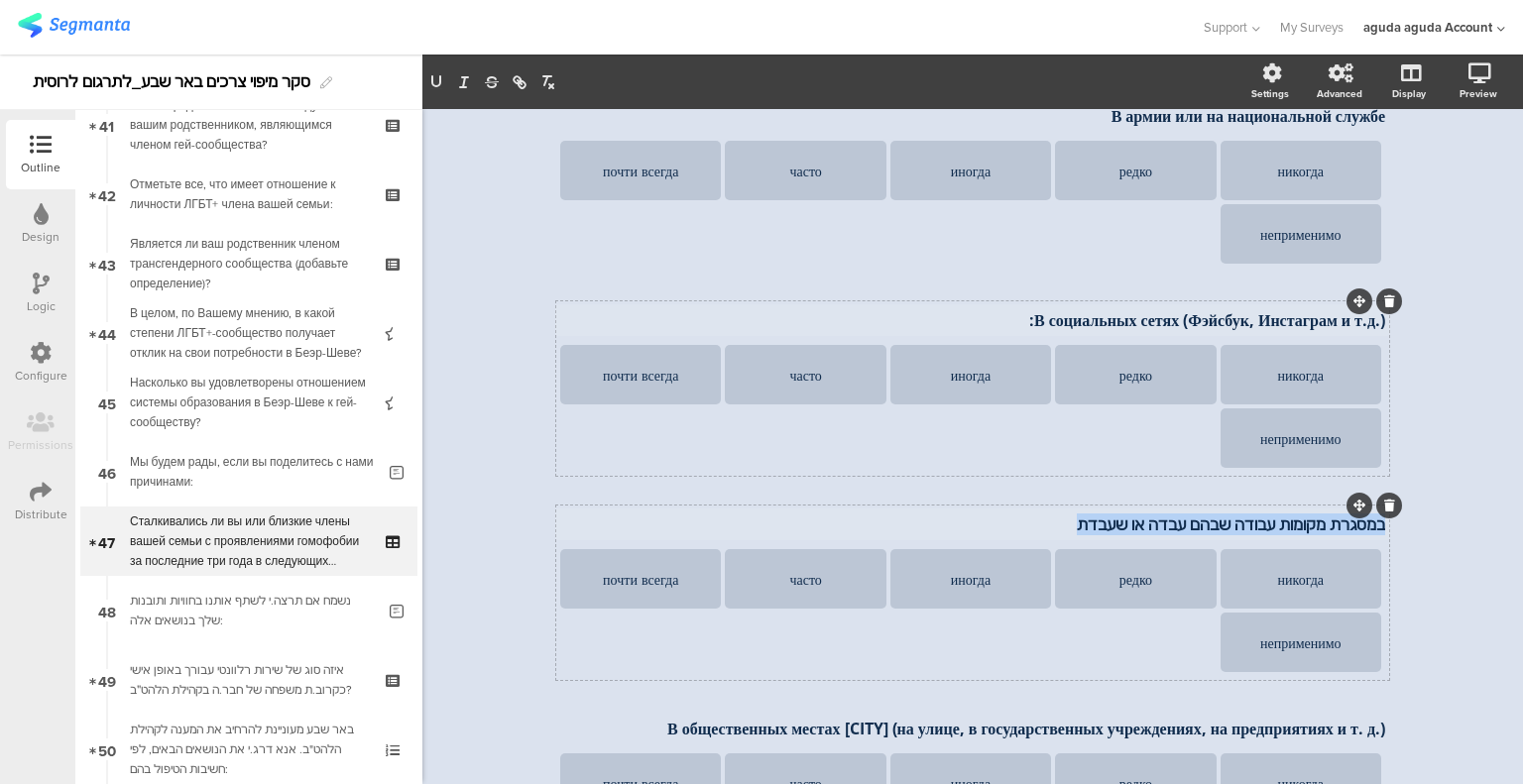 click on "במסגרת מקומות עבודה שבהם עבדה או שעבדת" at bounding box center [973, 524] 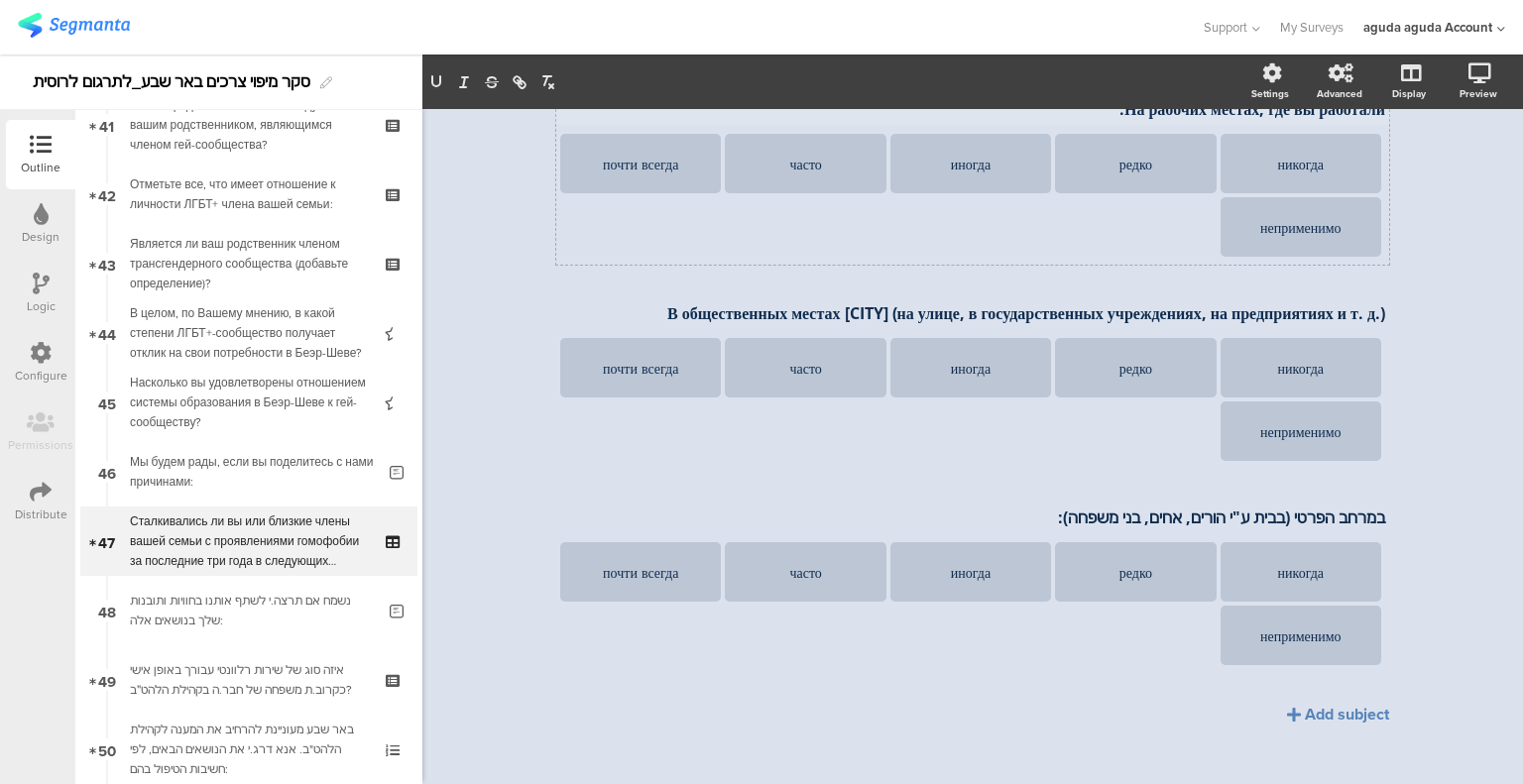 scroll, scrollTop: 1328, scrollLeft: 0, axis: vertical 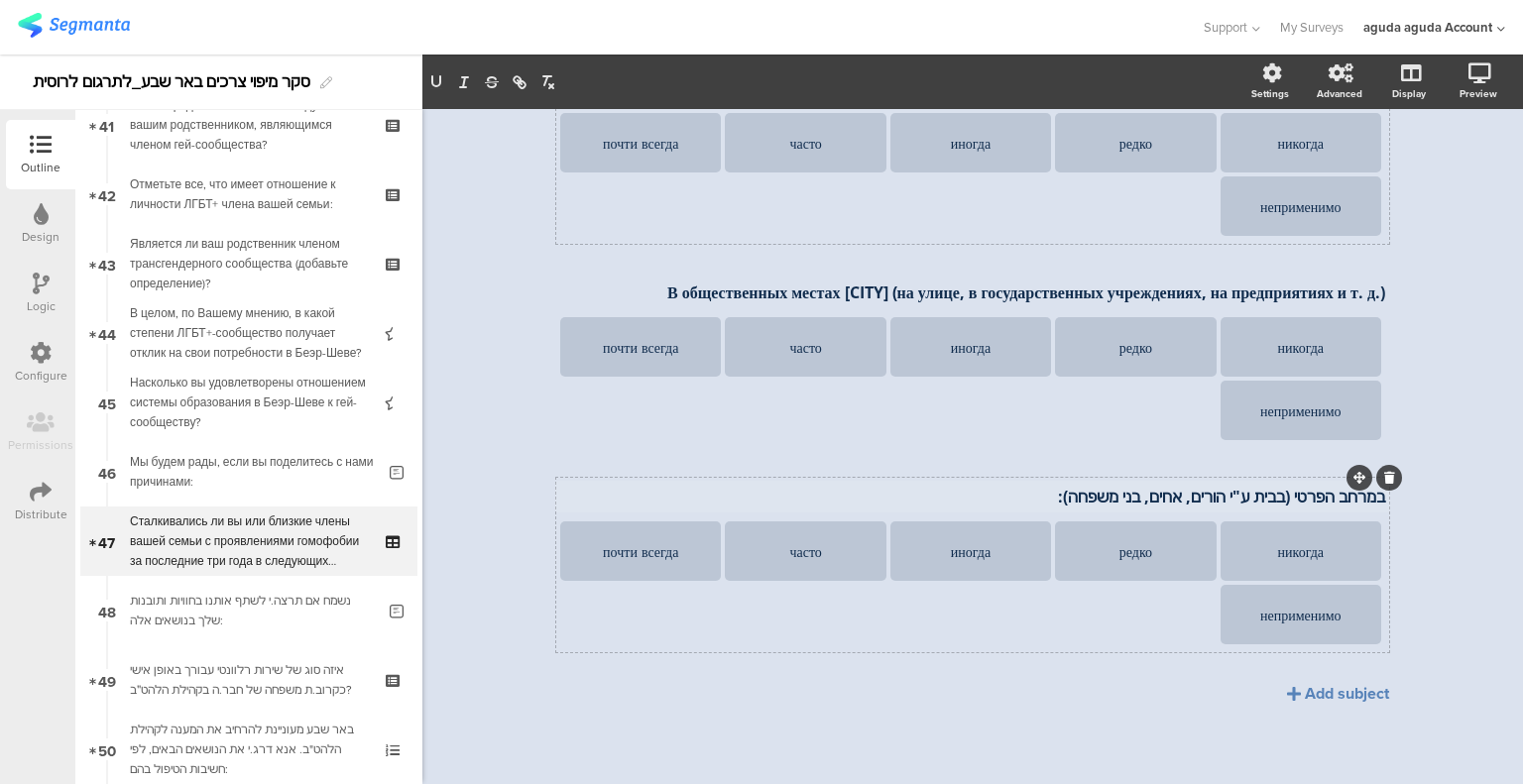 click on "במרחב הפרטי (בבית ע"י הורים, אחים, בני משפחה):" at bounding box center (973, 497) 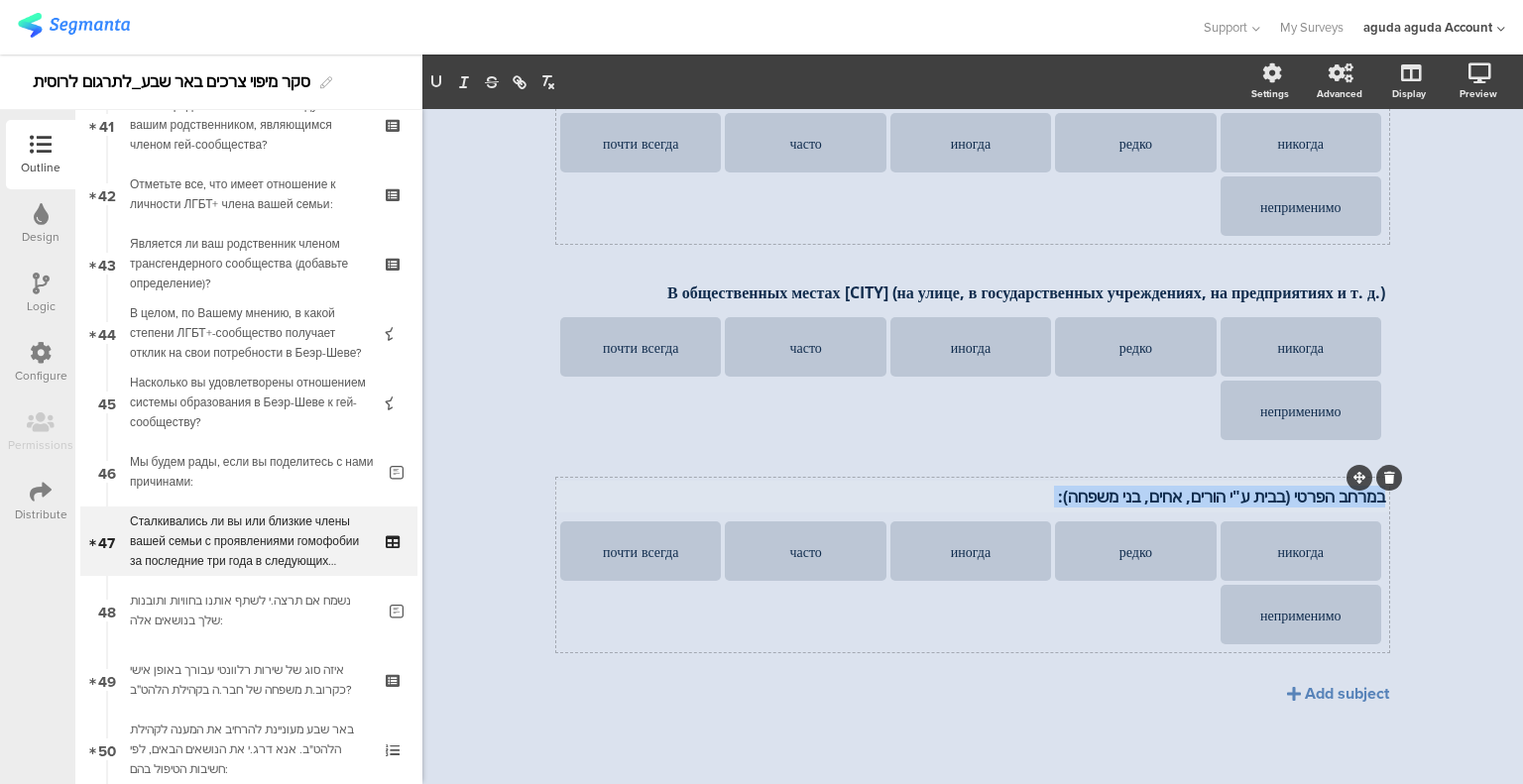 click on "במרחב הפרטי (בבית ע"י הורים, אחים, בני משפחה):" at bounding box center (973, 497) 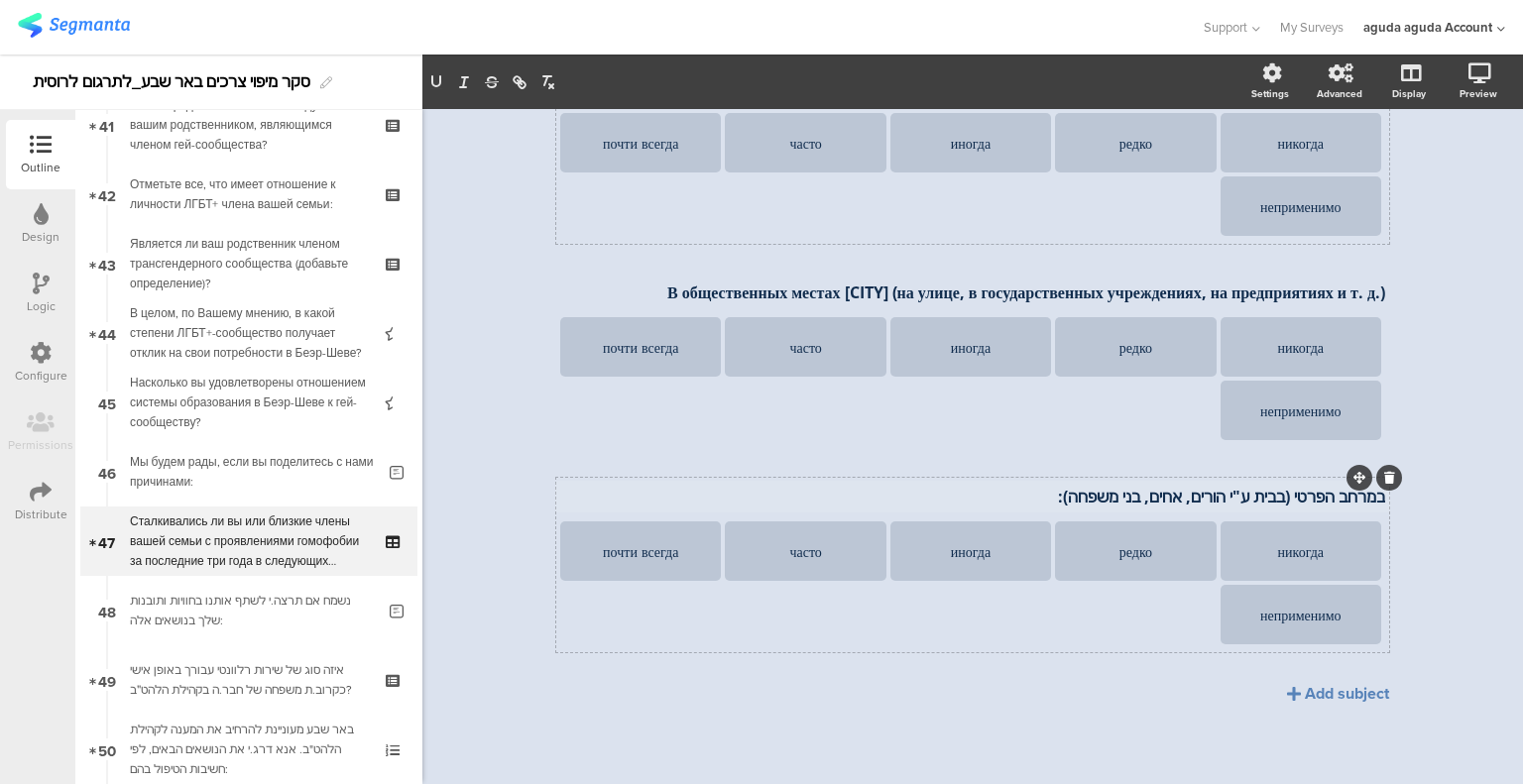click on "במרחב הפרטי (בבית ע"י הורים, אחים, בני משפחה):" at bounding box center [973, 497] 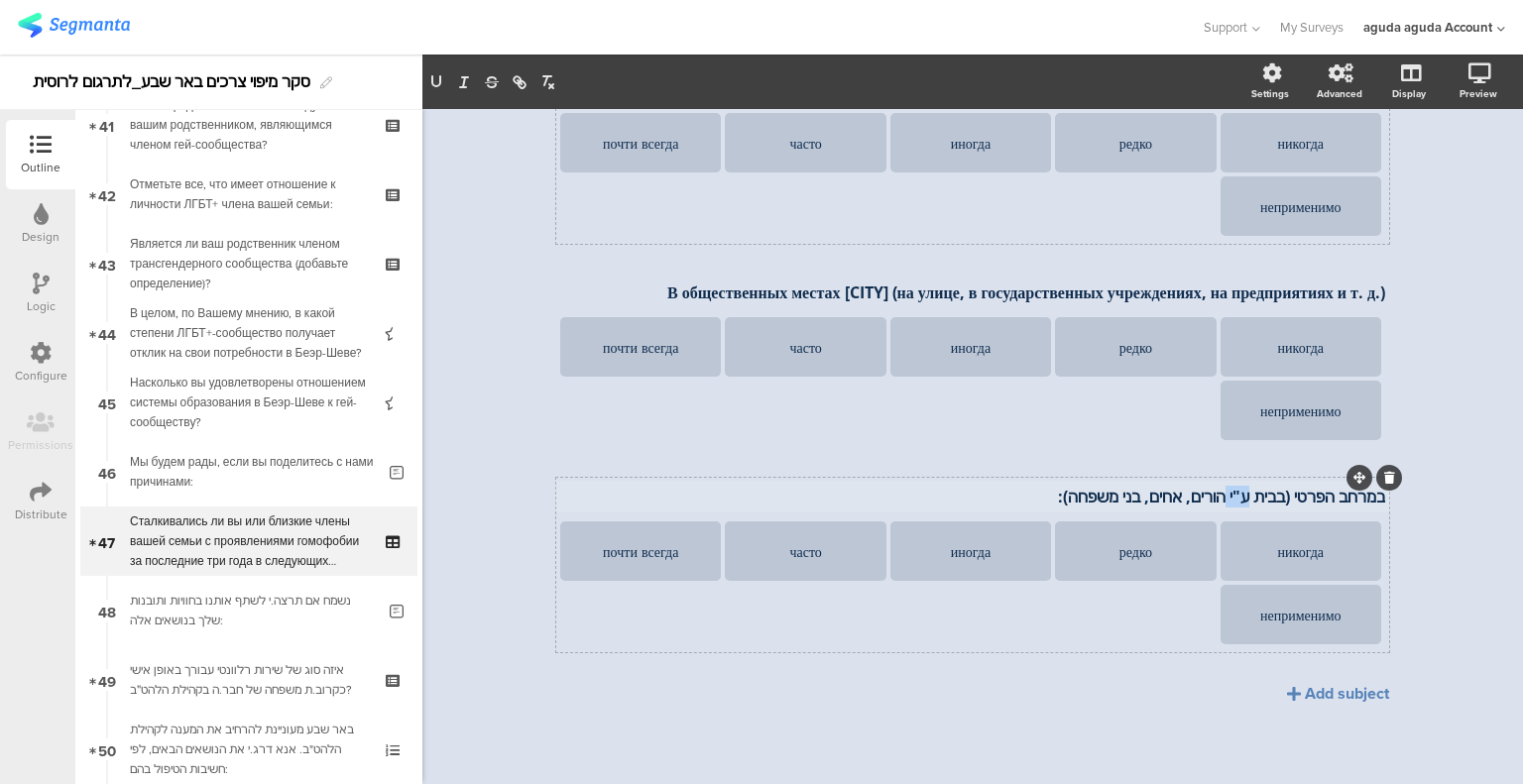click on "במרחב הפרטי (בבית ע"י הורים, אחים, בני משפחה):" at bounding box center (973, 497) 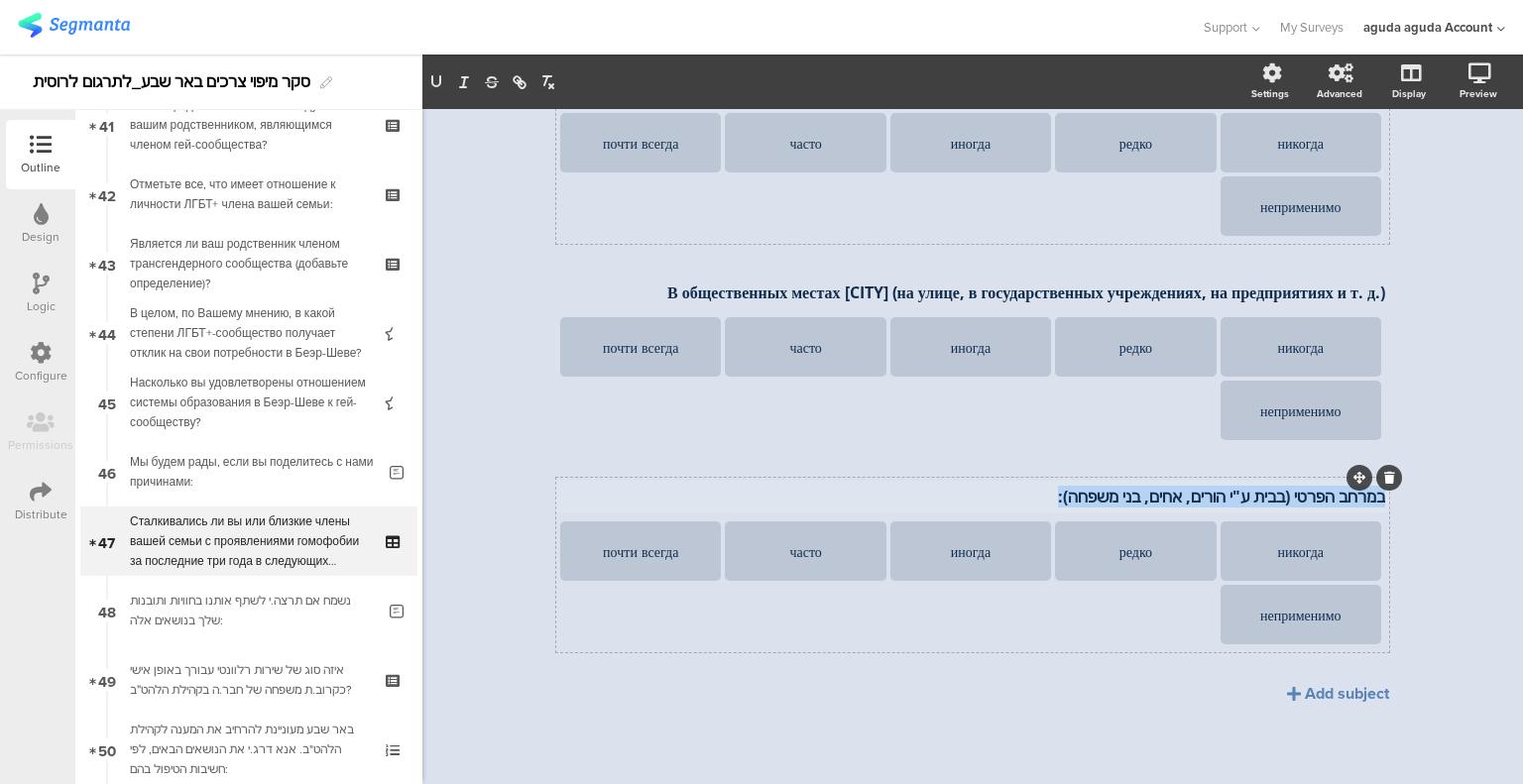 click on "במרחב הפרטי (בבית ע"י הורים, אחים, בני משפחה):" at bounding box center (973, 497) 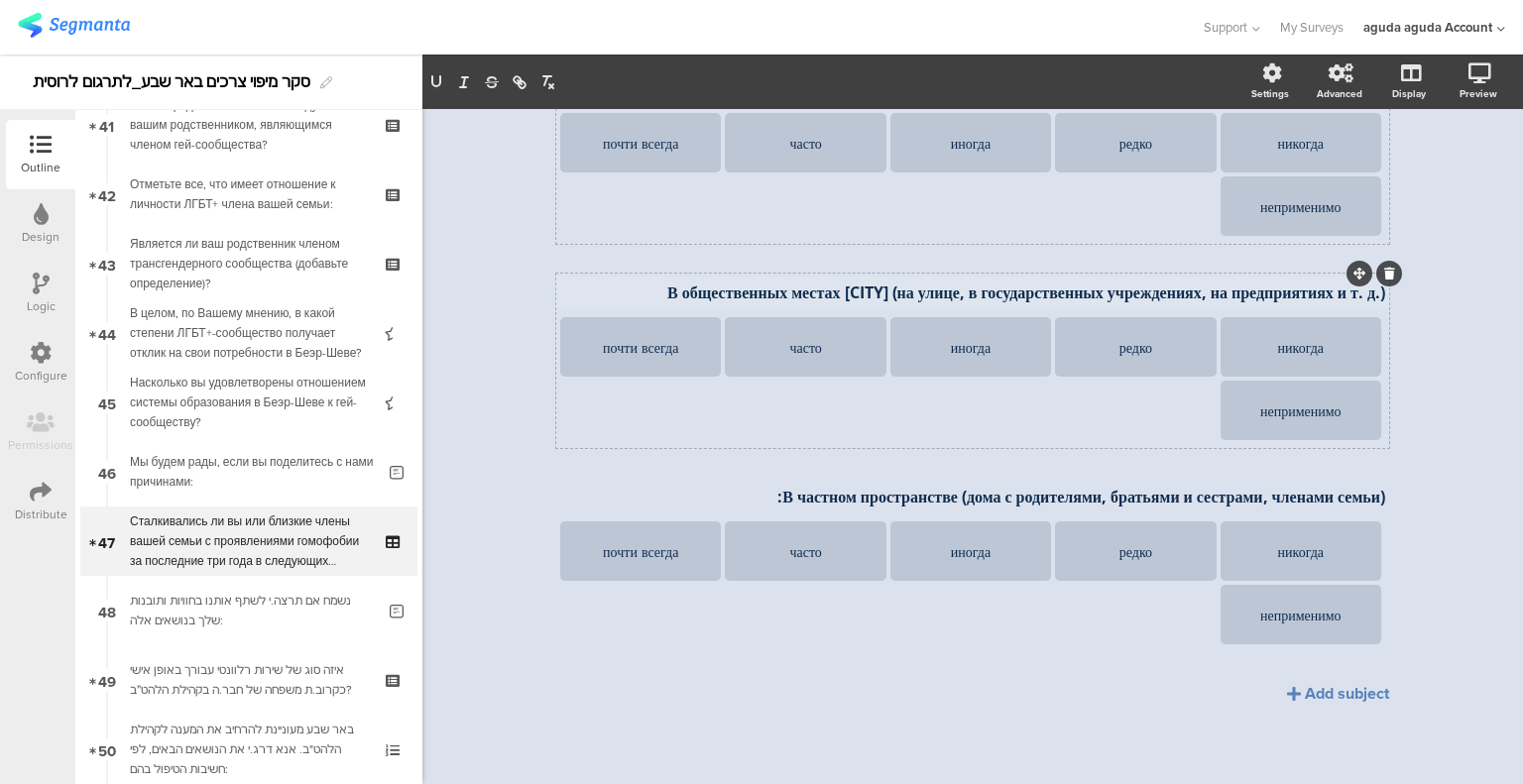 click on "В общественных местах Беэр-Шевы (на улице, в государственных учреждениях, на предприятиях и т. д.)
В общественных местах Беэр-Шевы (на улице, в государственных учреждениях, на предприятиях и т. д.)
В общественных местах Беэр-Шевы (на улице, в государственных учреждениях, на предприятиях и т. д.)" at bounding box center [973, 292] 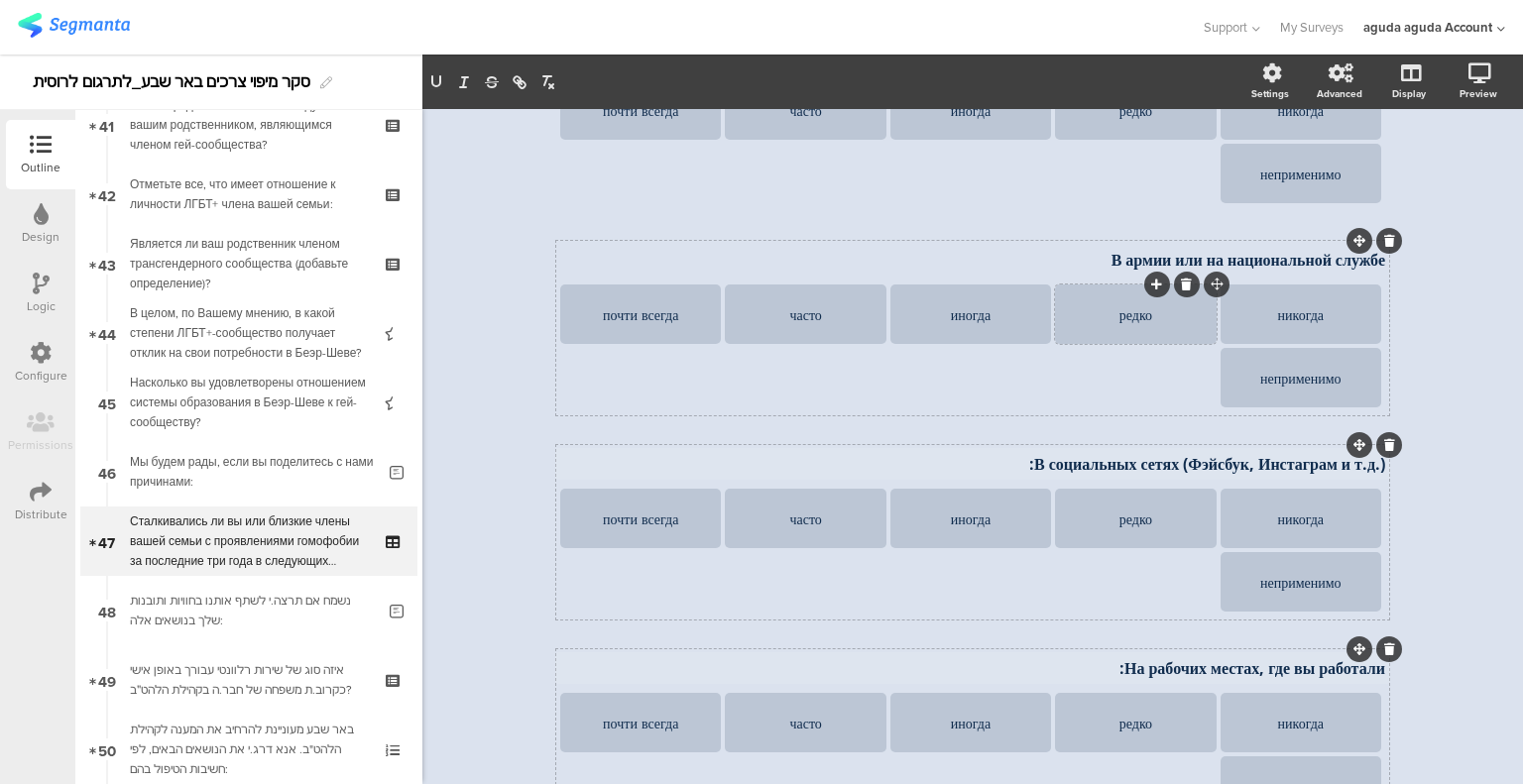 scroll, scrollTop: 737, scrollLeft: 0, axis: vertical 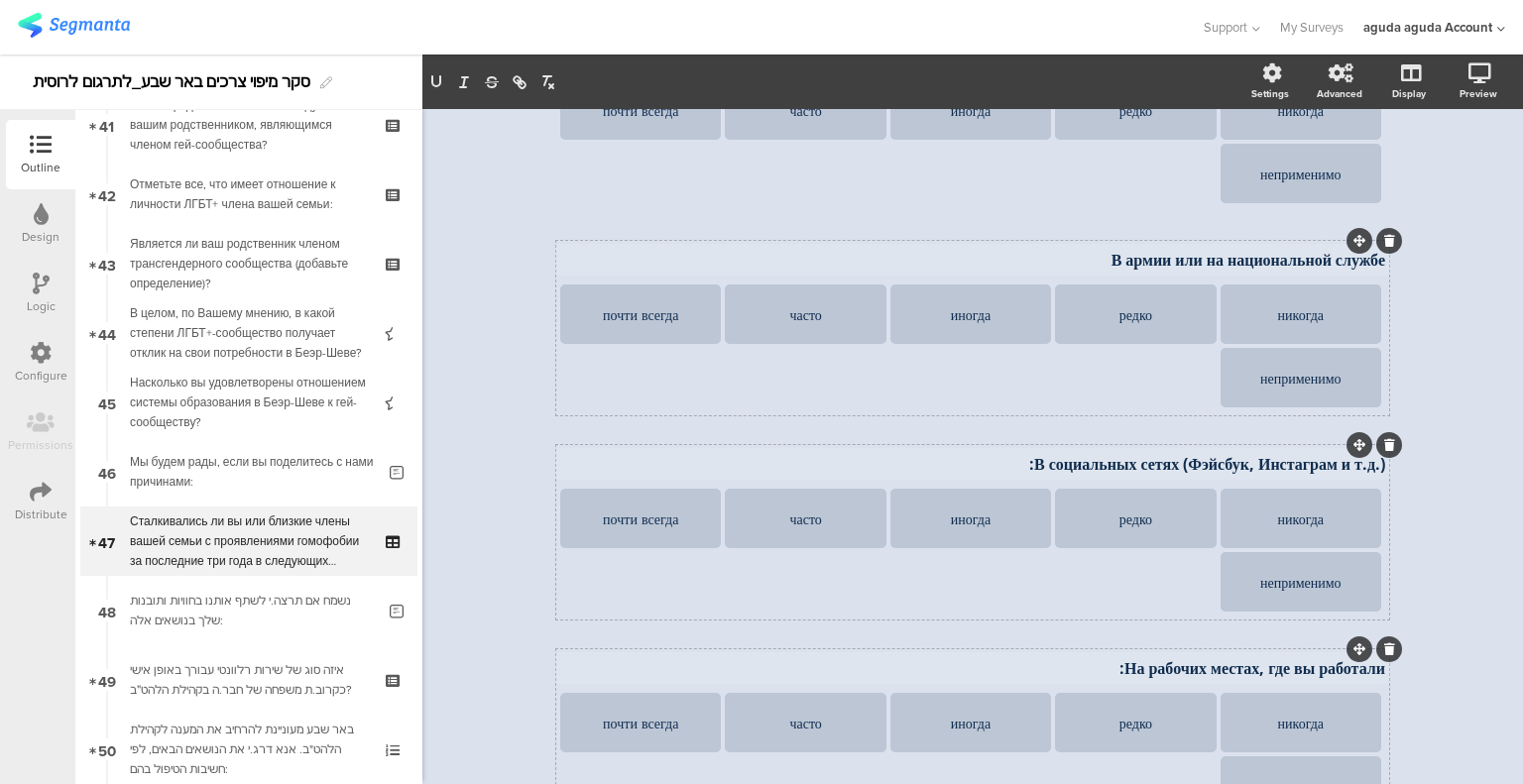 click on "В армии или на национальной службе
В армии или на национальной службе
В армии или на национальной службе" at bounding box center [973, 260] 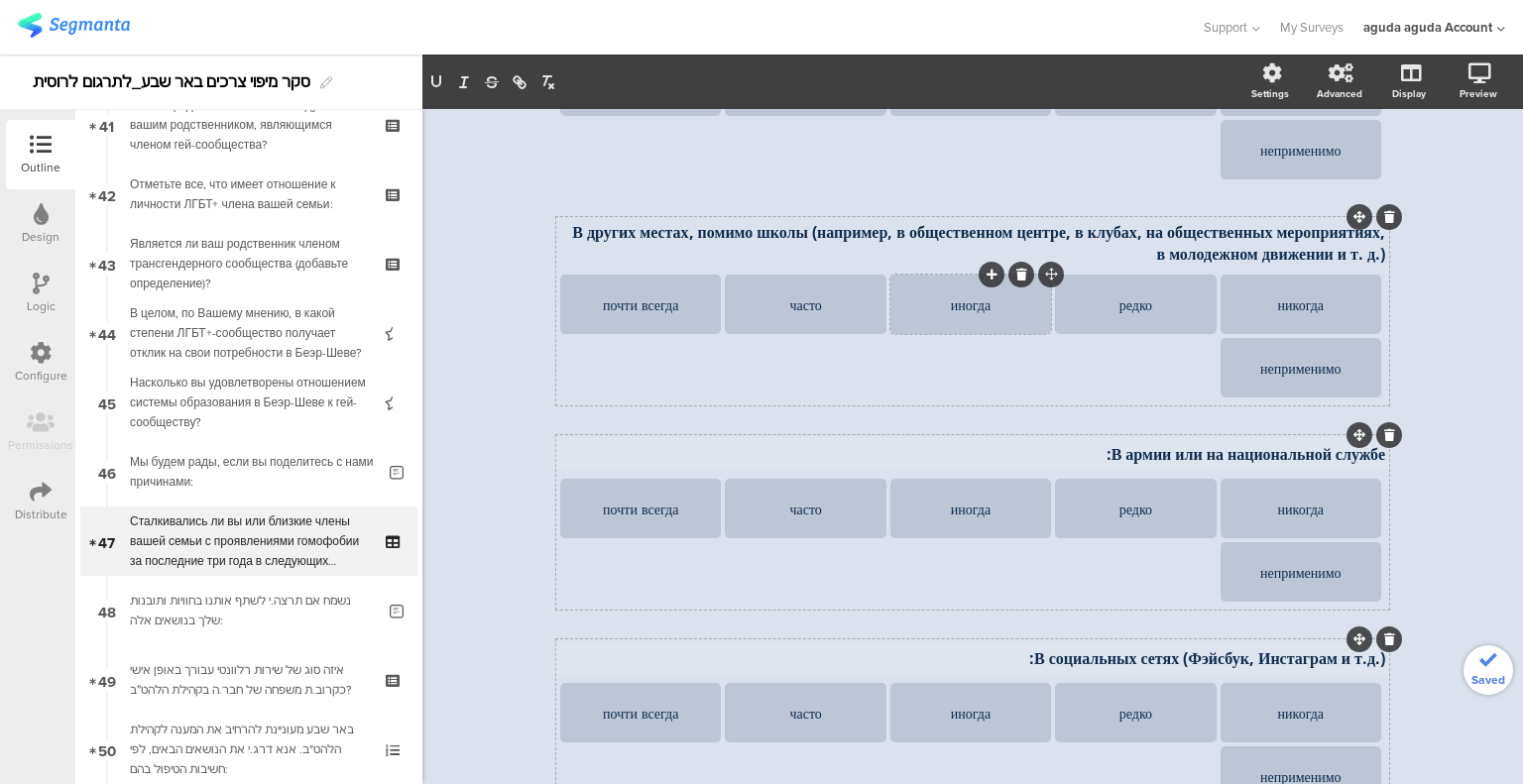 scroll, scrollTop: 440, scrollLeft: 0, axis: vertical 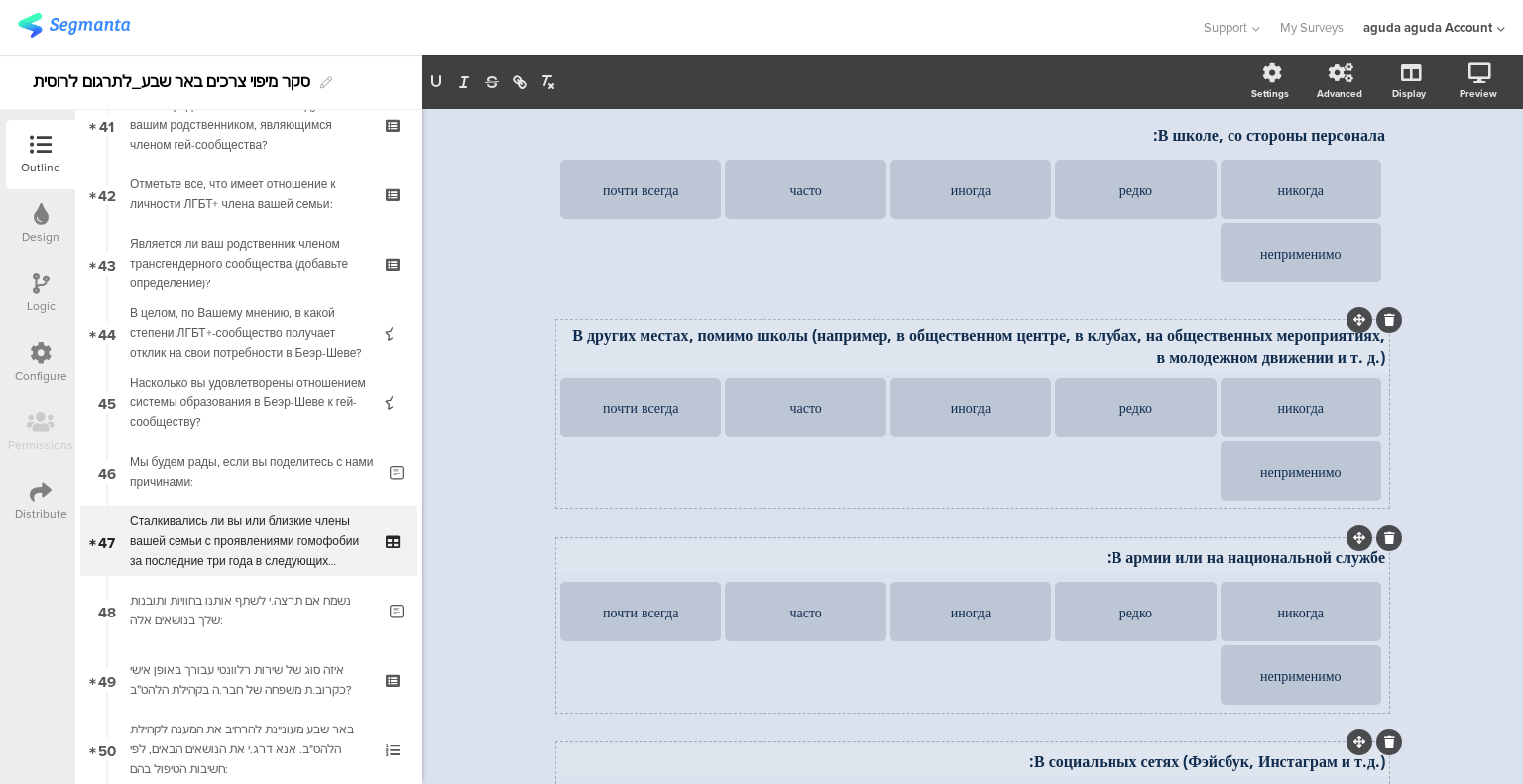 click on "В других местах, помимо школы (например, в общественном центре, в клубах, на общественных мероприятиях, в молодежном движении и т. д.)
В других местах, помимо школы (например, в общественном центре, в клубах, на общественных мероприятиях, в молодежном движении и т. д.)" at bounding box center [973, 346] 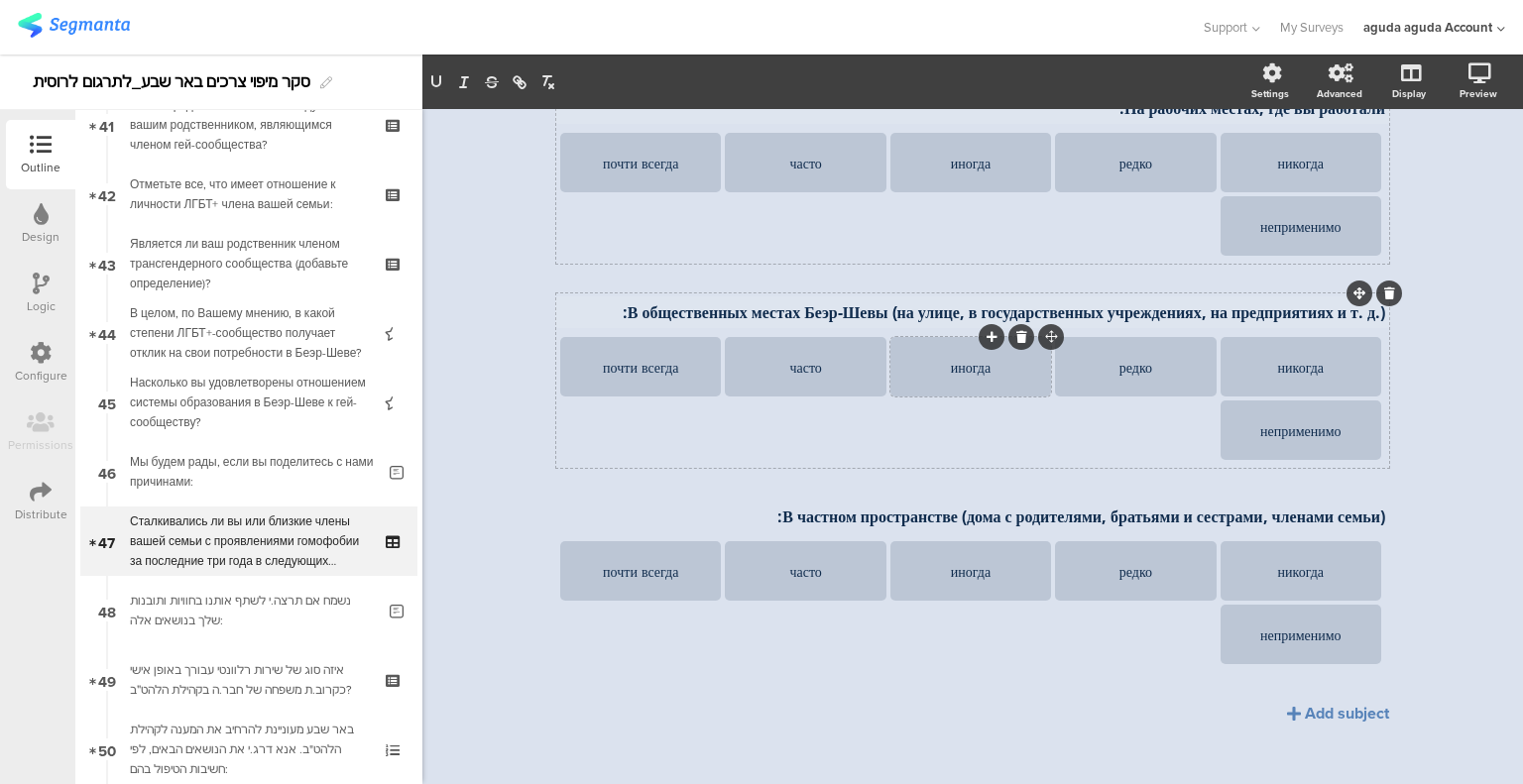 scroll, scrollTop: 1328, scrollLeft: 0, axis: vertical 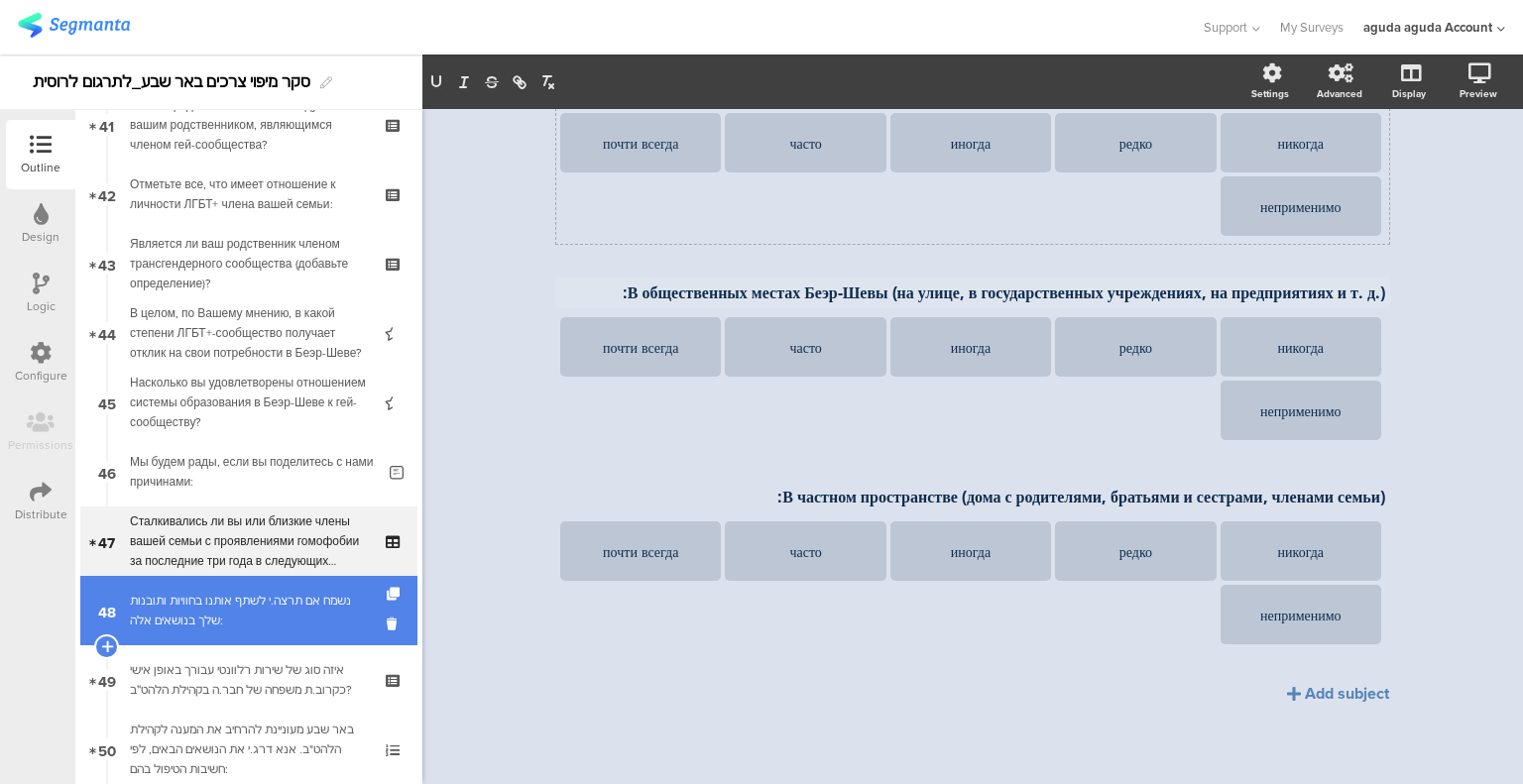 click on "נשמח אם תרצה.י לשתף אותנו בחוויות ותובנות שלך בנושאים אלה:" at bounding box center (252, 611) 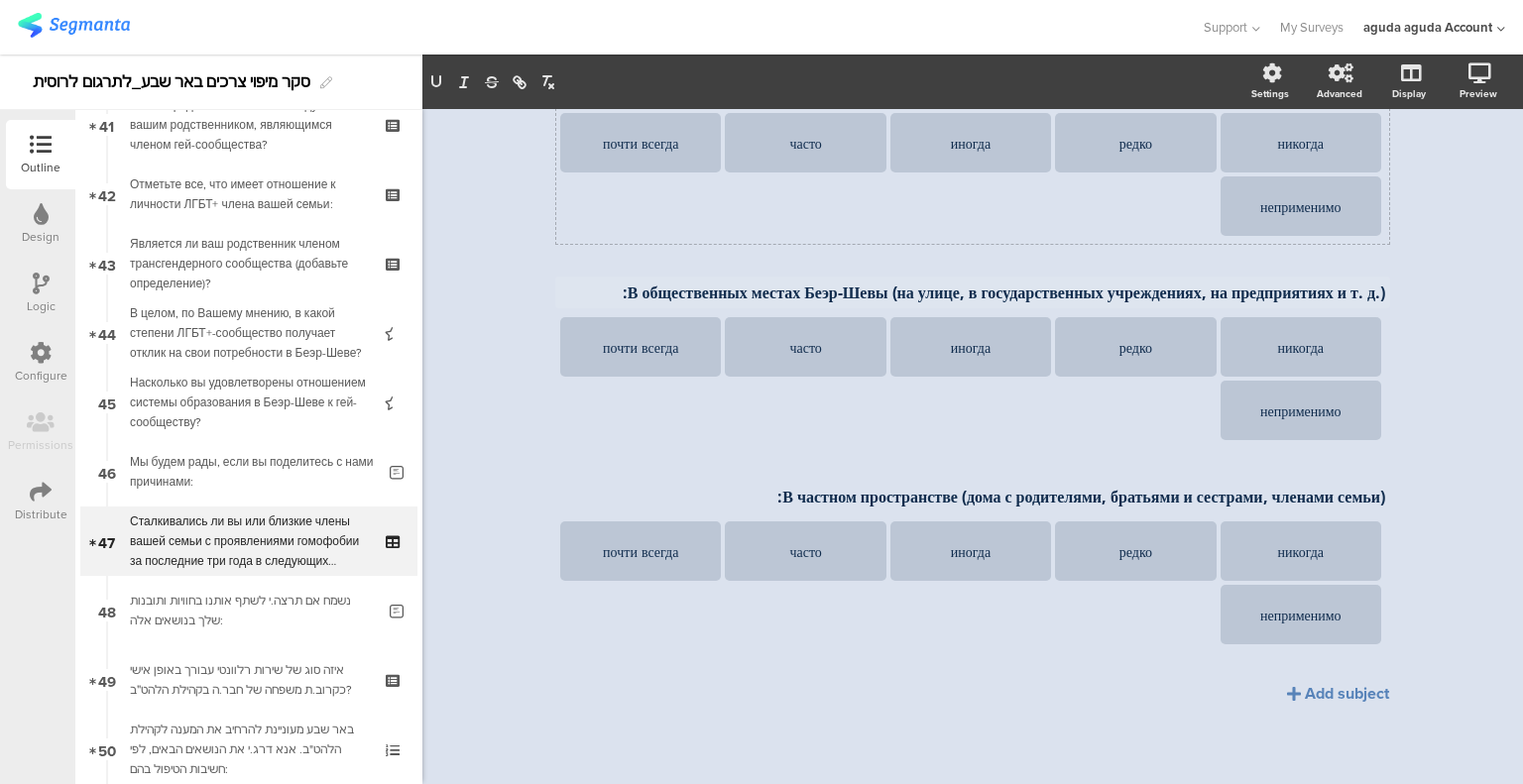 scroll, scrollTop: 0, scrollLeft: 0, axis: both 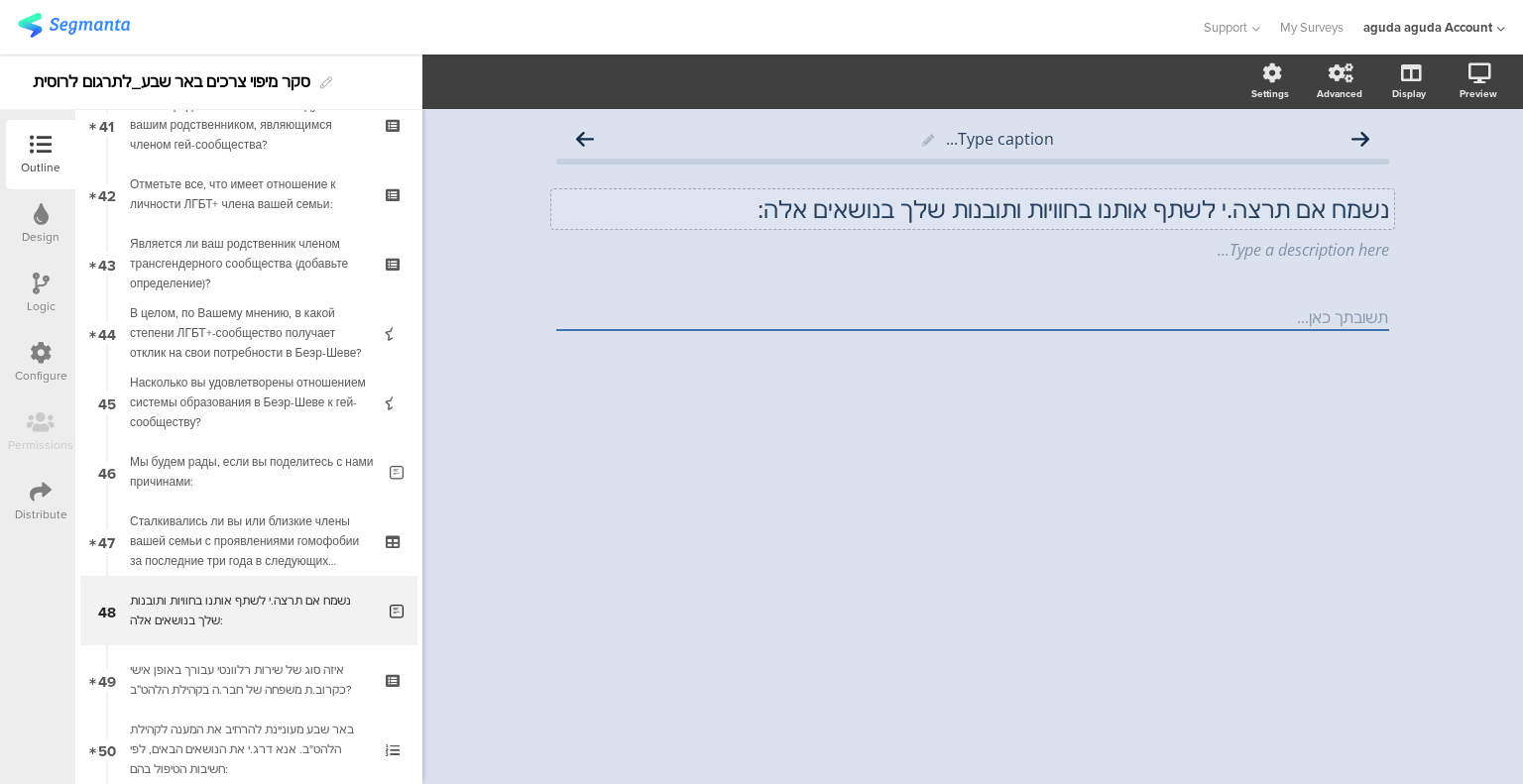 click on "נשמח אם תרצה.י לשתף אותנו בחוויות ותובנות שלך בנושאים אלה:" 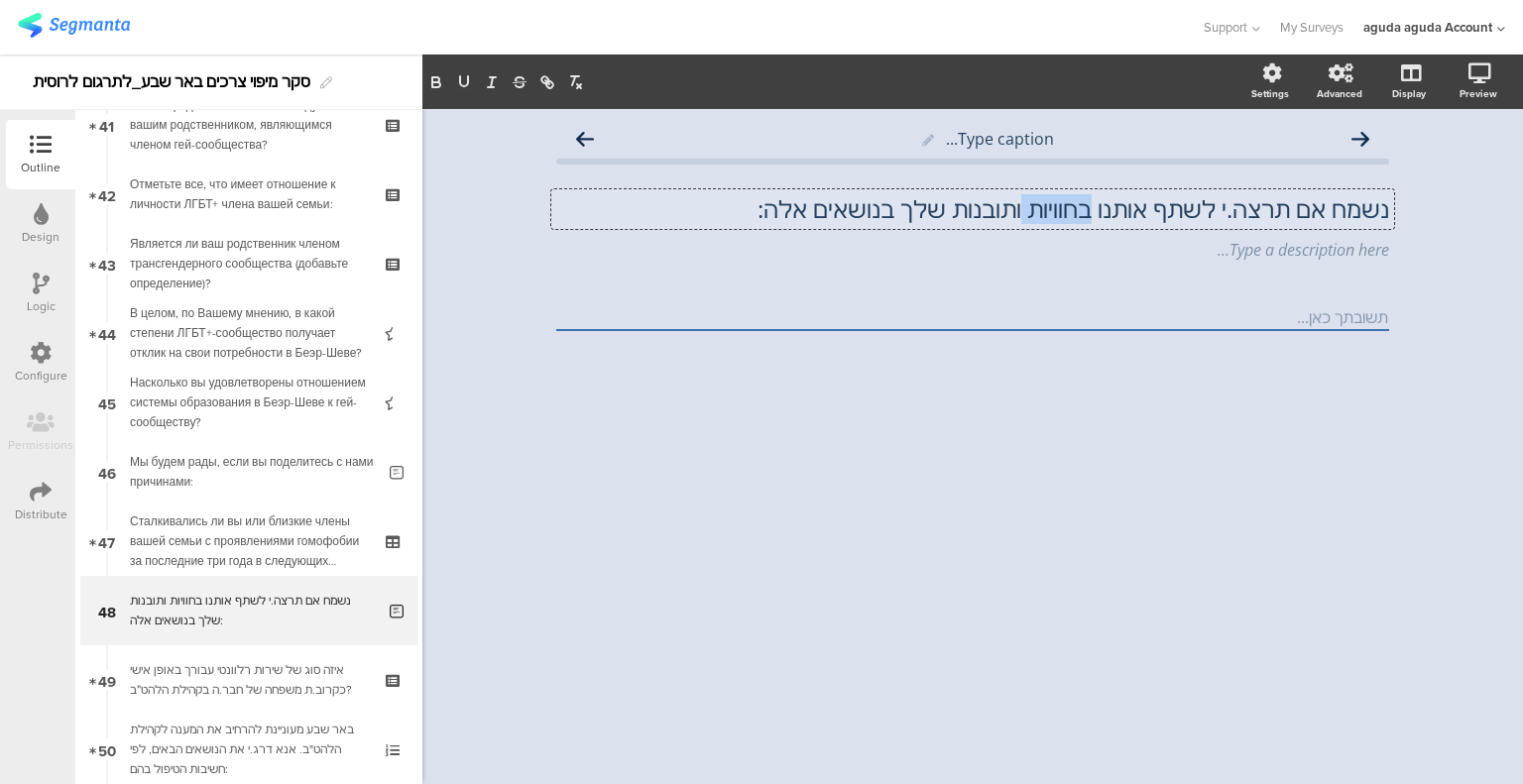 click on "נשמח אם תרצה.י לשתף אותנו בחוויות ותובנות שלך בנושאים אלה:" 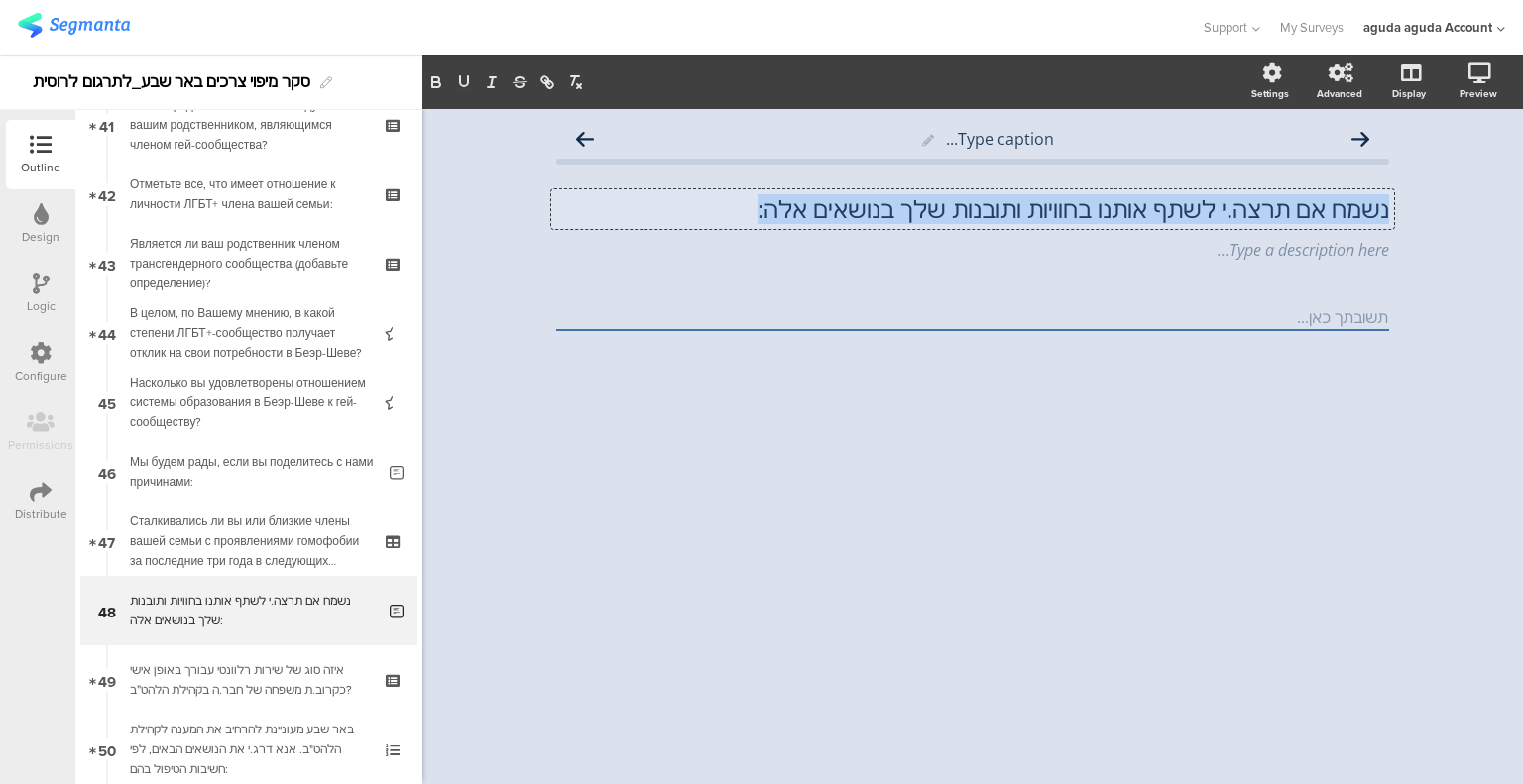 click on "נשמח אם תרצה.י לשתף אותנו בחוויות ותובנות שלך בנושאים אלה:" 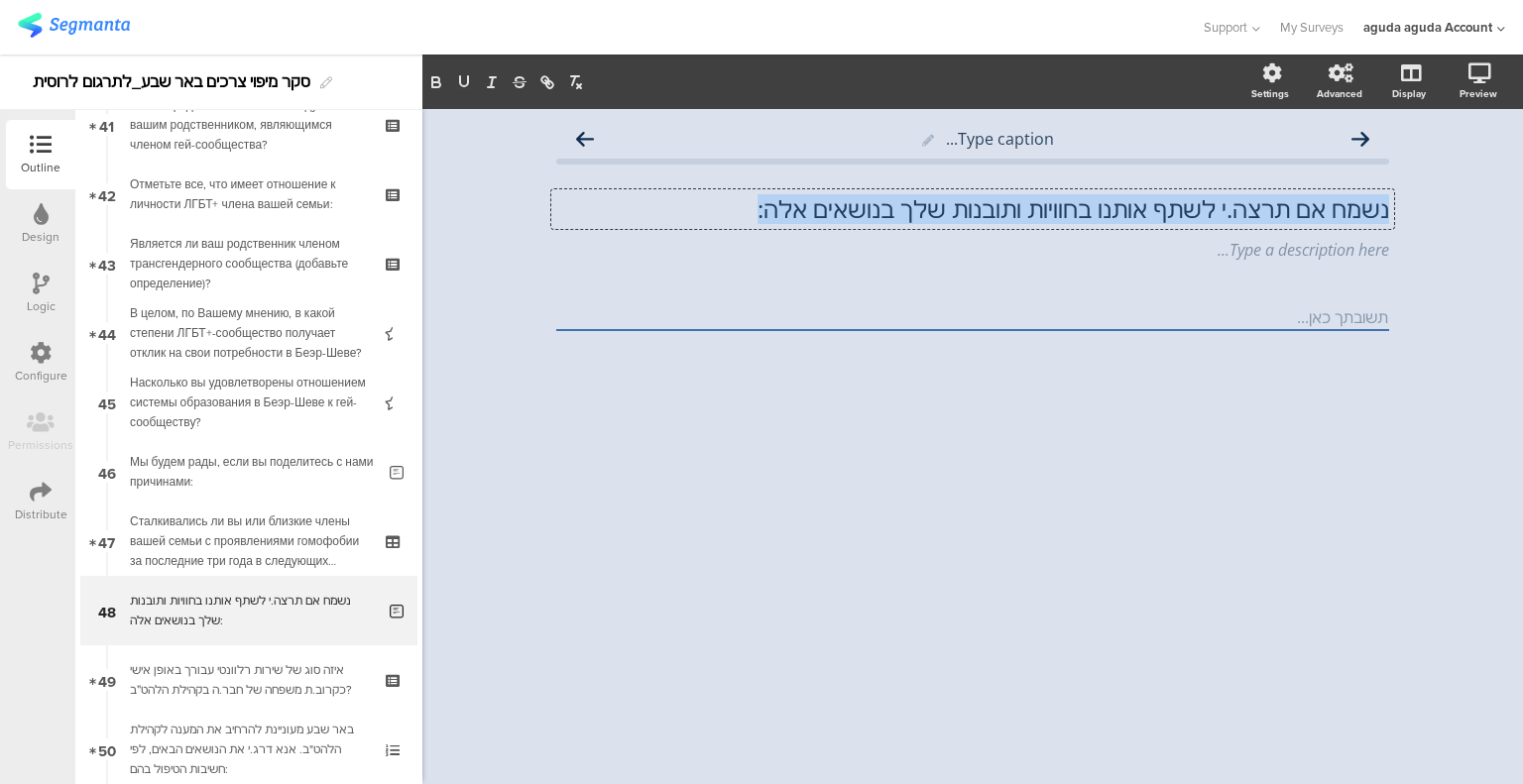 copy on "נשמח אם תרצה.י לשתף אותנו בחוויות ותובנות שלך בנושאים אלה:" 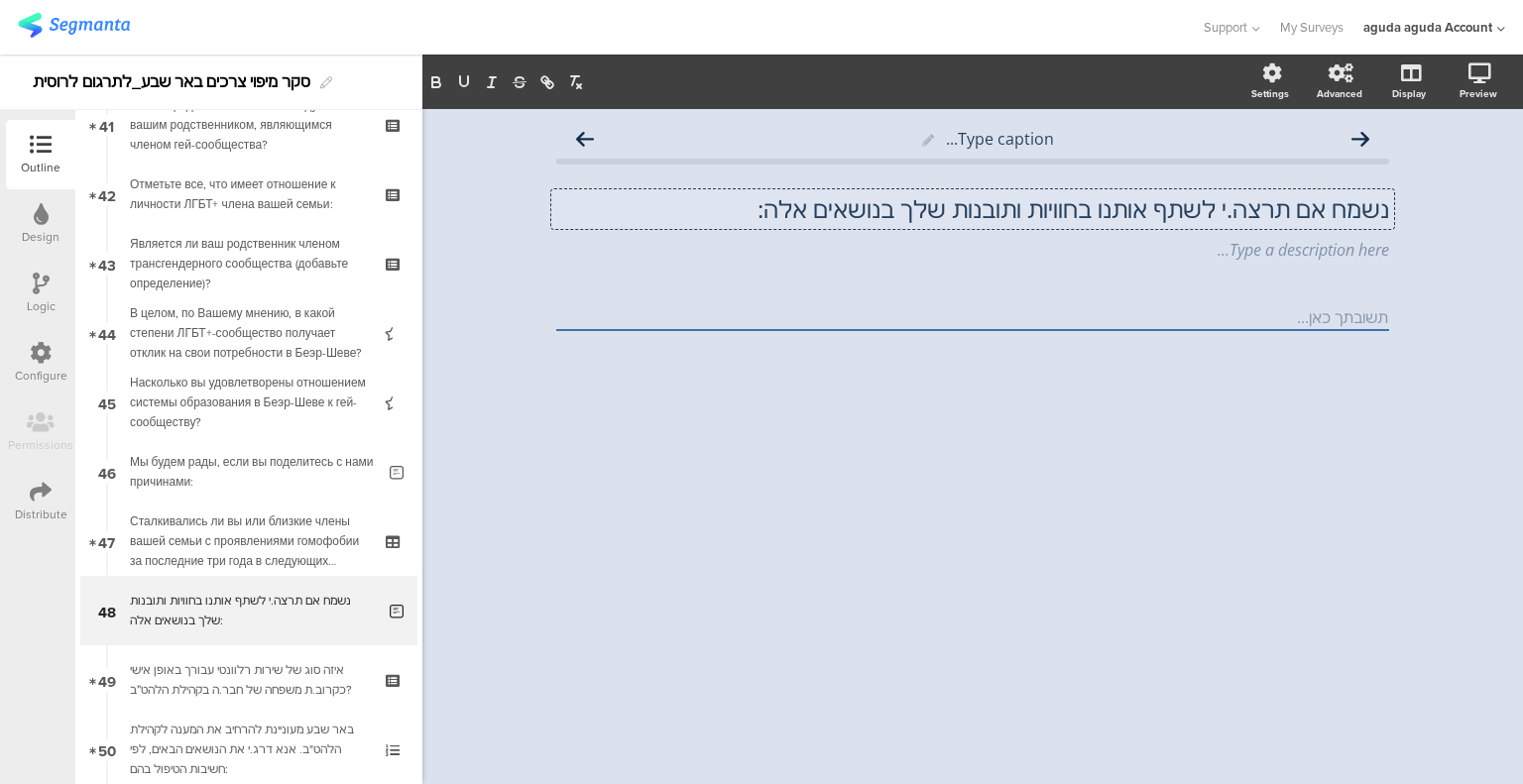 click on "נשמח אם תרצה.י לשתף אותנו בחוויות ותובנות שלך בנושאים אלה:" 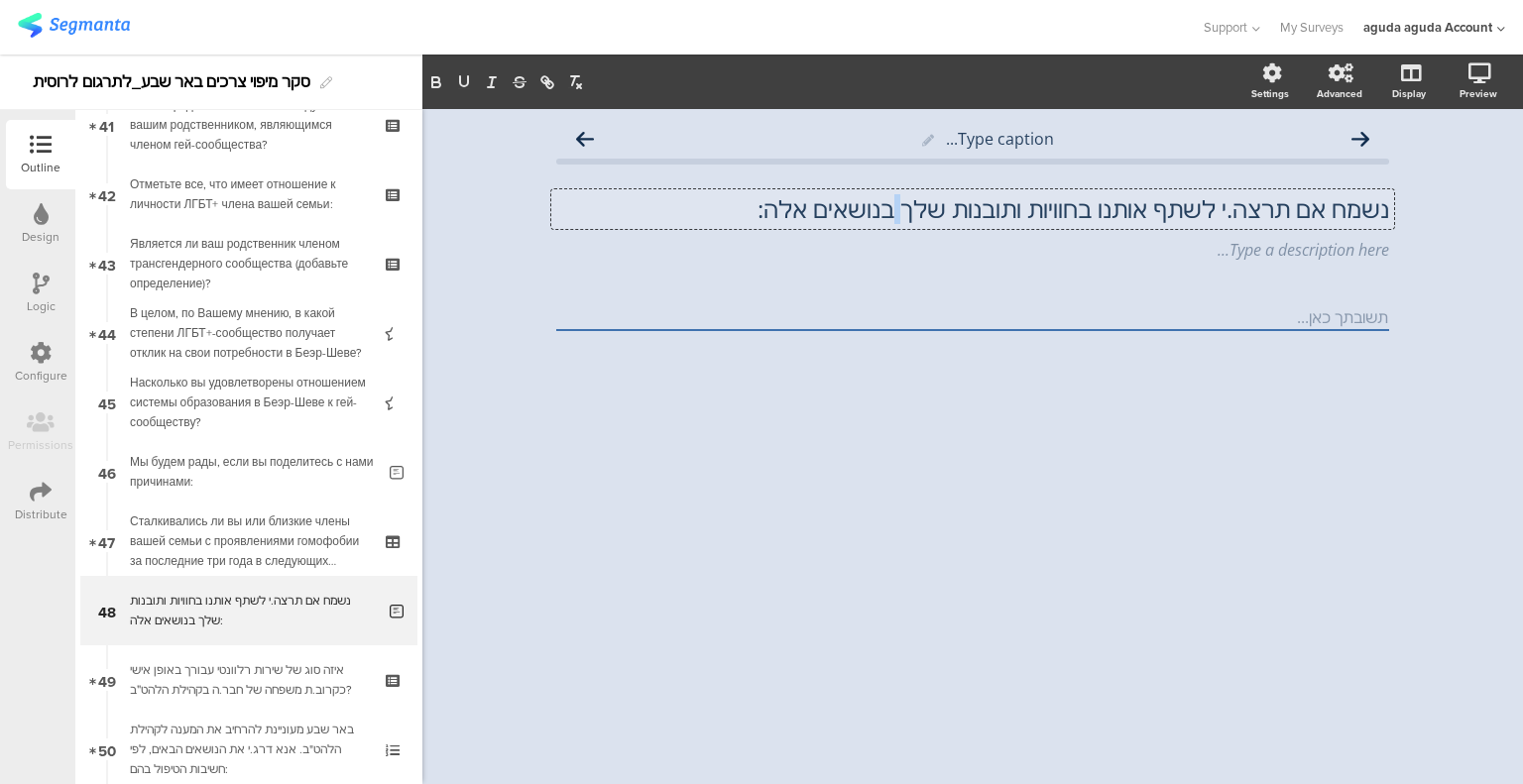 click on "נשמח אם תרצה.י לשתף אותנו בחוויות ותובנות שלך בנושאים אלה:" 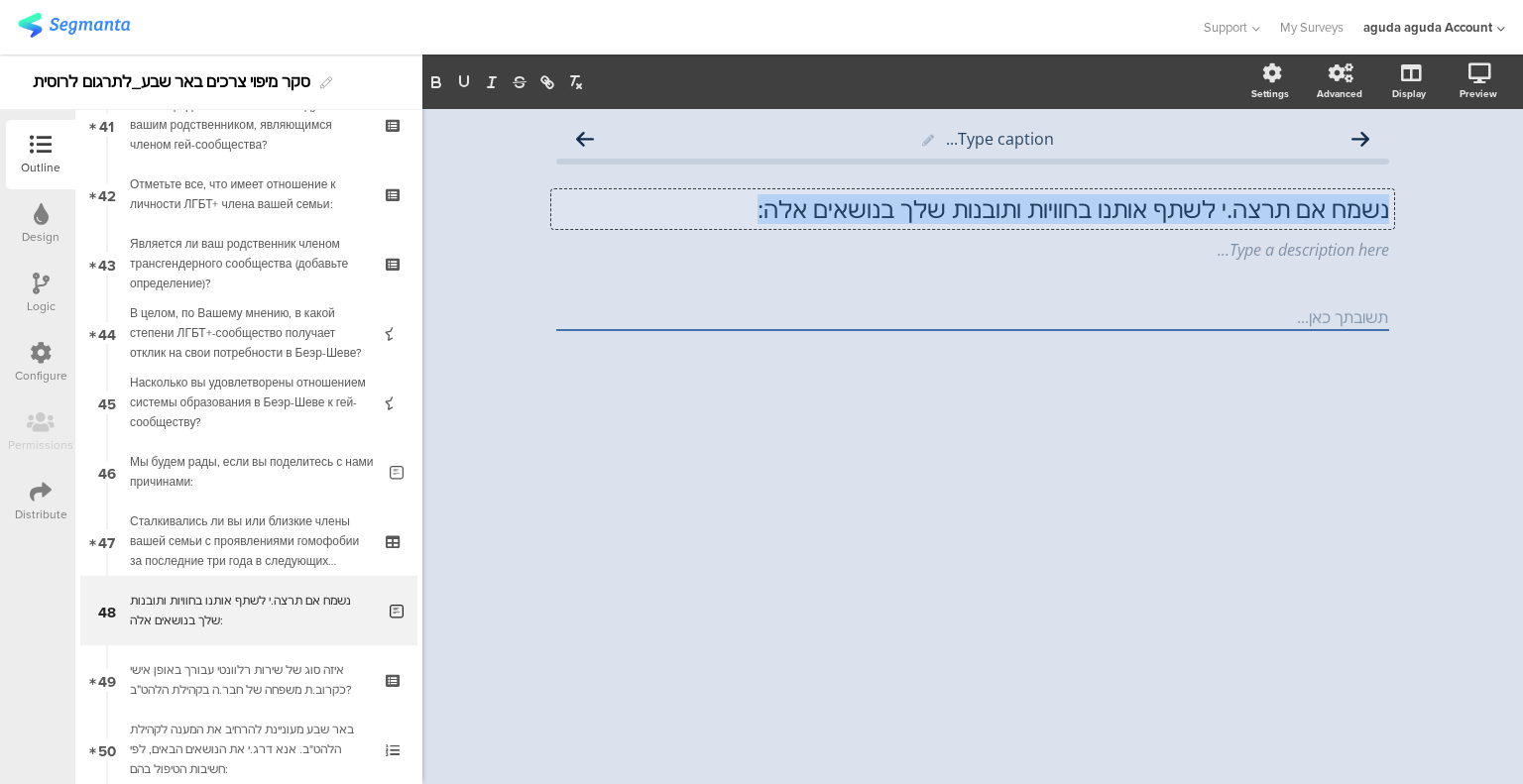 click on "נשמח אם תרצה.י לשתף אותנו בחוויות ותובנות שלך בנושאים אלה:" 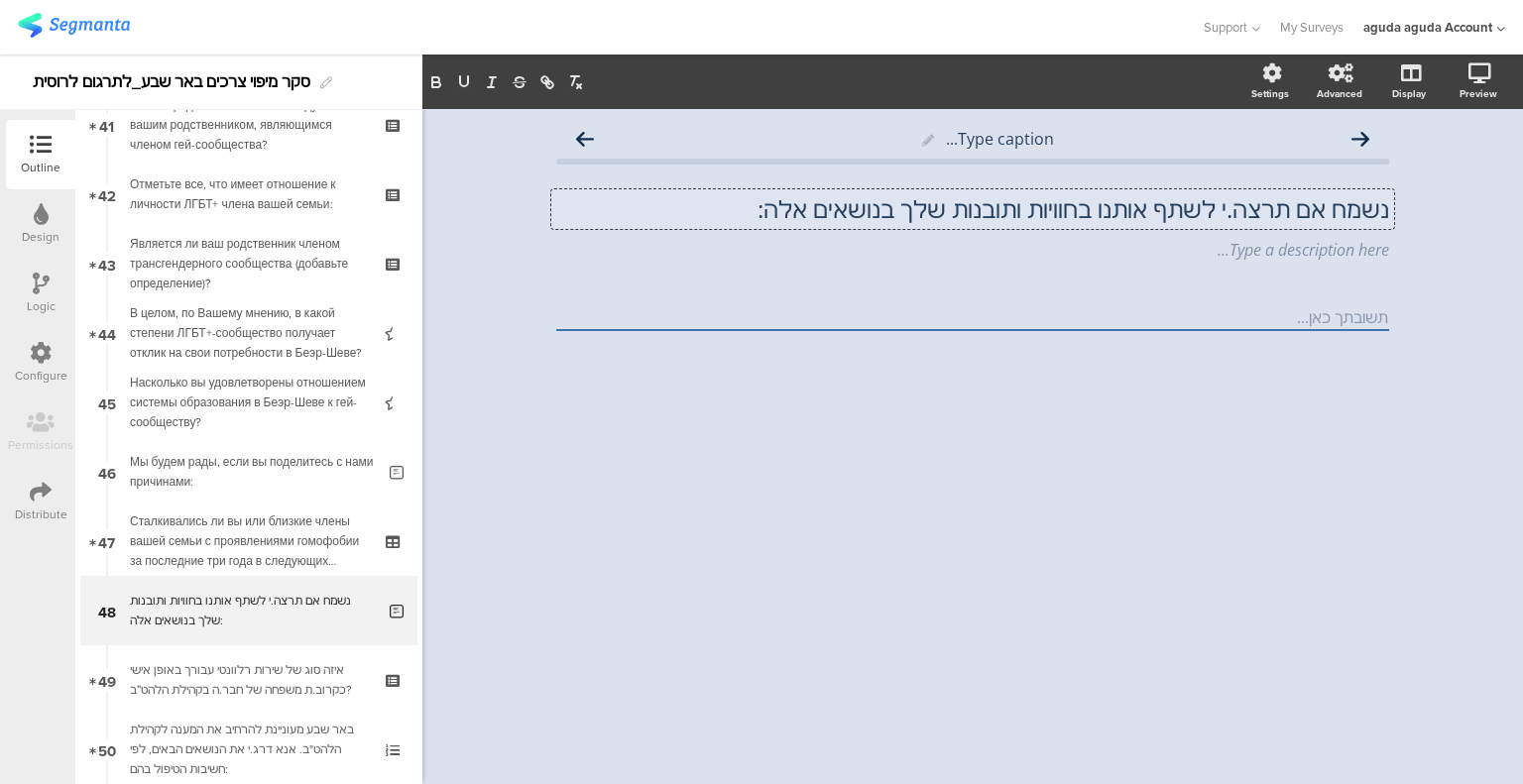 scroll, scrollTop: 1, scrollLeft: 0, axis: vertical 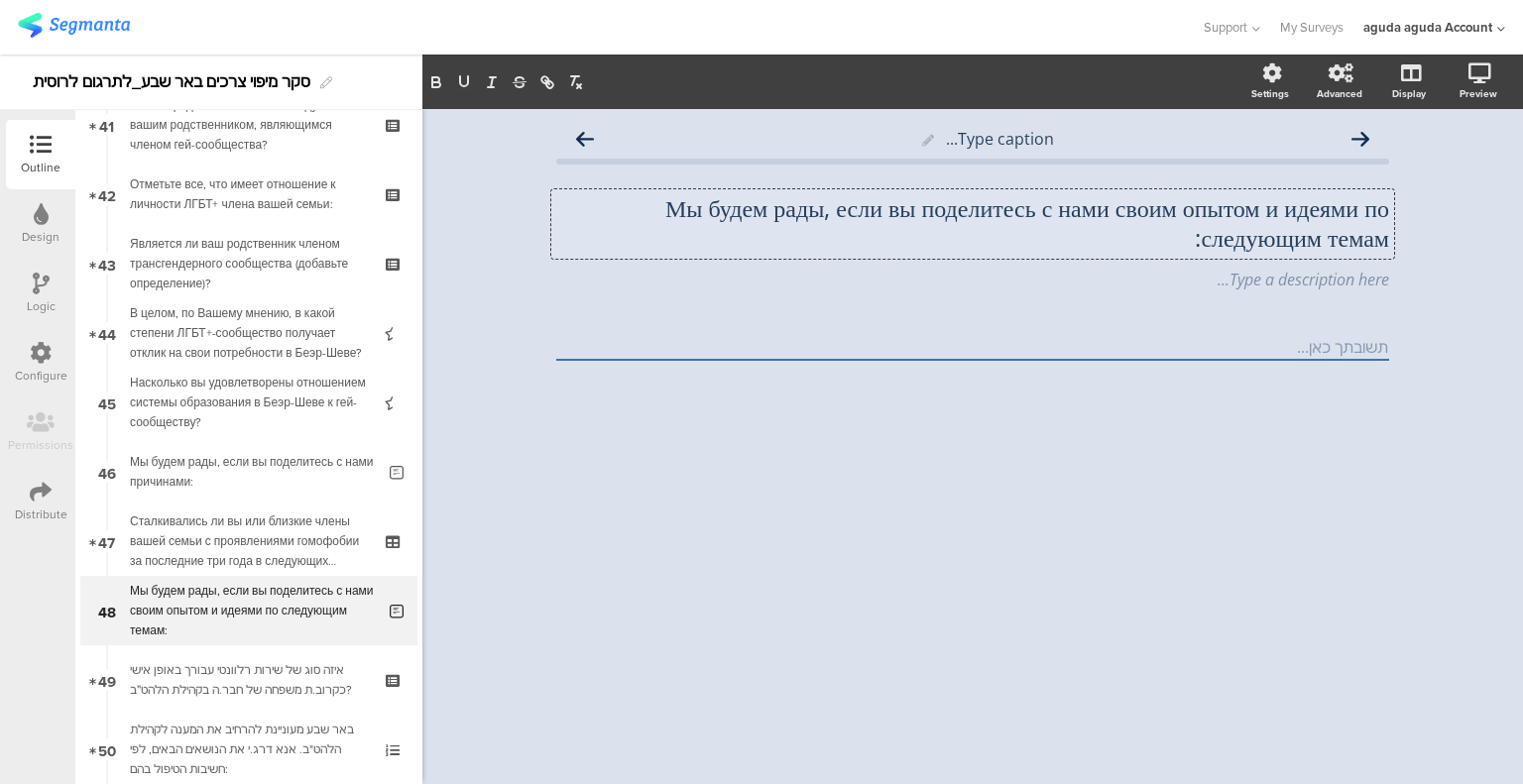 click on "Мы будем рады, если вы поделитесь с нами своим опытом и идеями по следующим темам:" 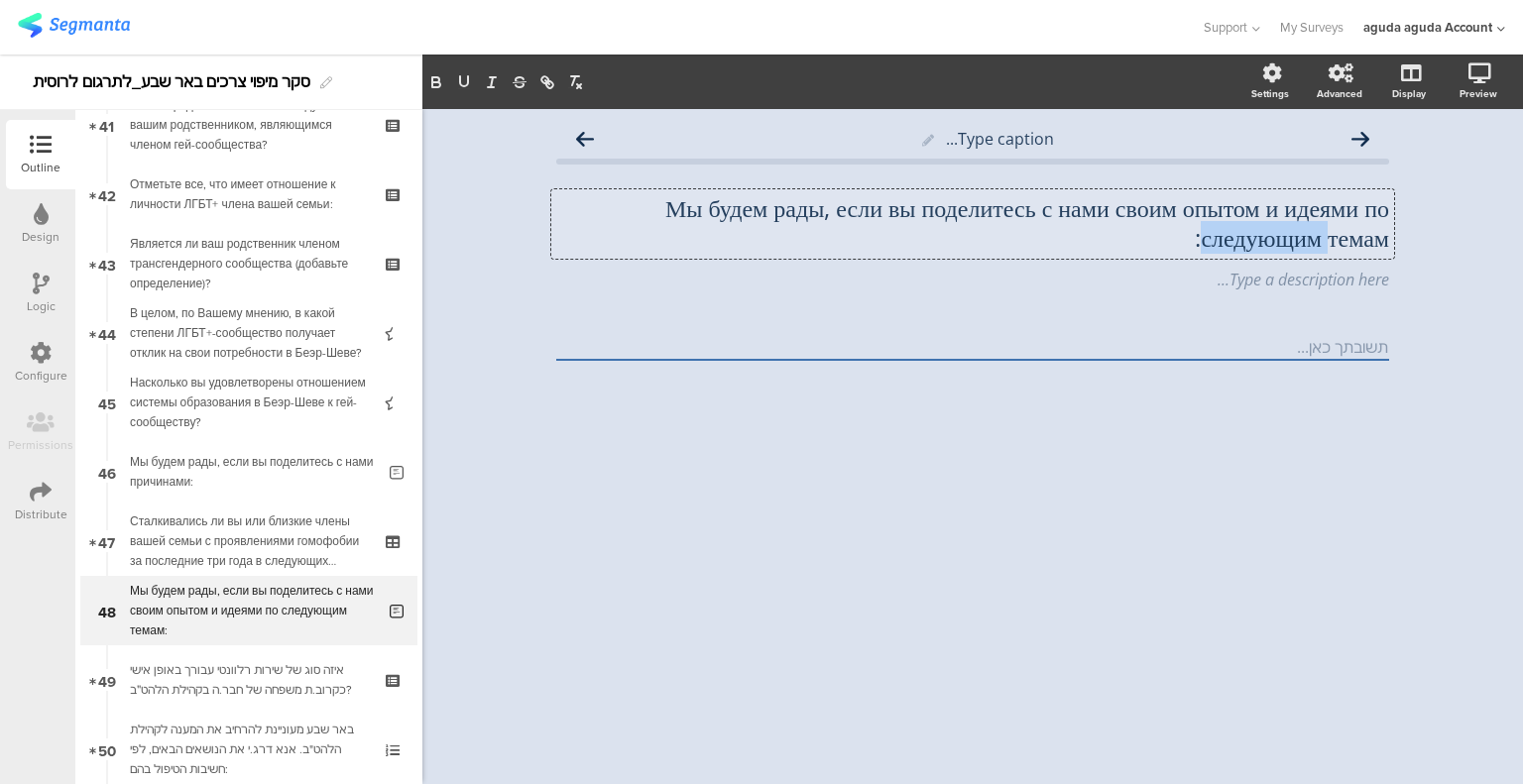 click on "Мы будем рады, если вы поделитесь с нами своим опытом и идеями по следующим темам:" 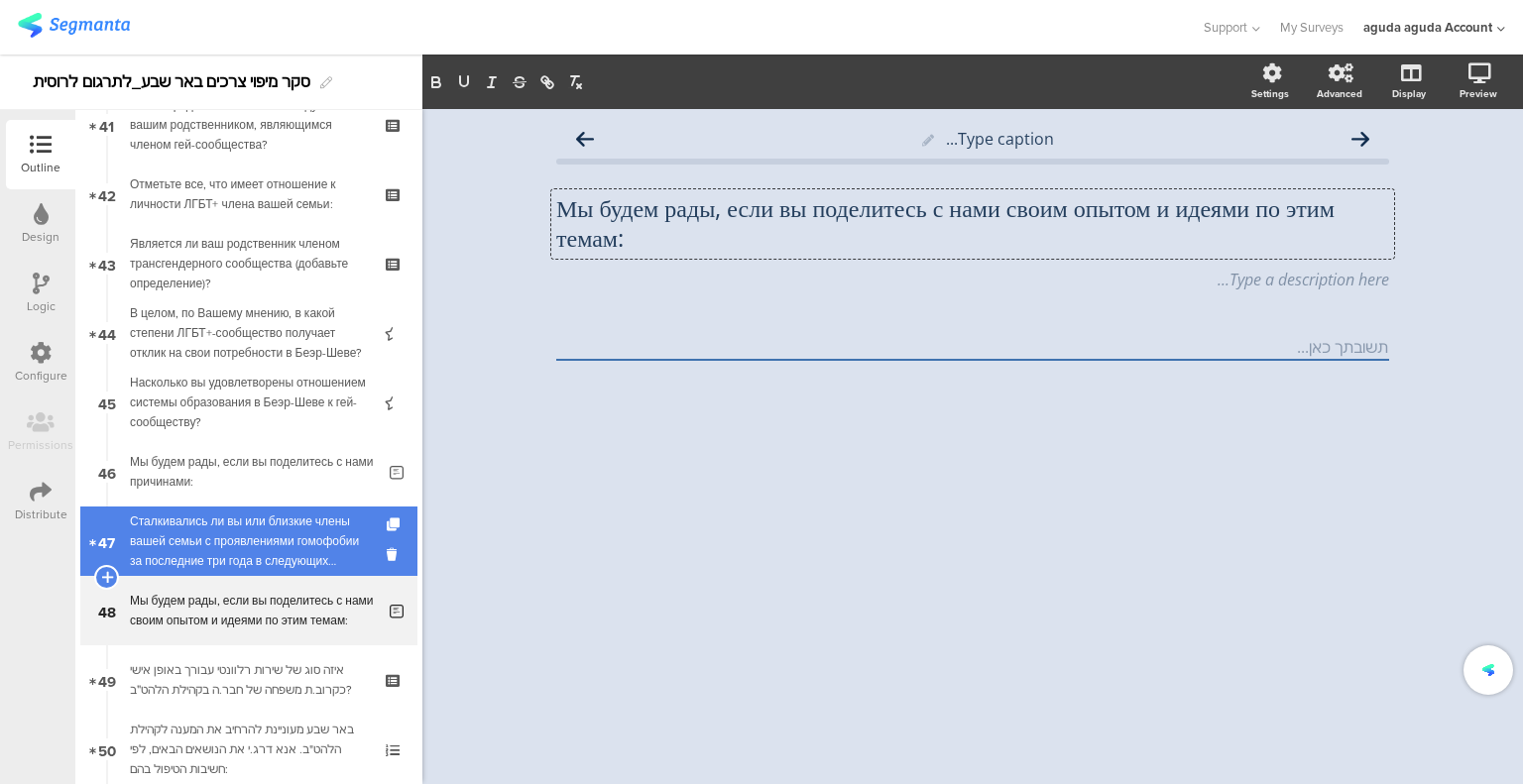 click on "Сталкивались ли вы или близкие члены вашей семьи с проявлениями гомофобии за последние три года в следующих ситуациях:" at bounding box center [248, 541] 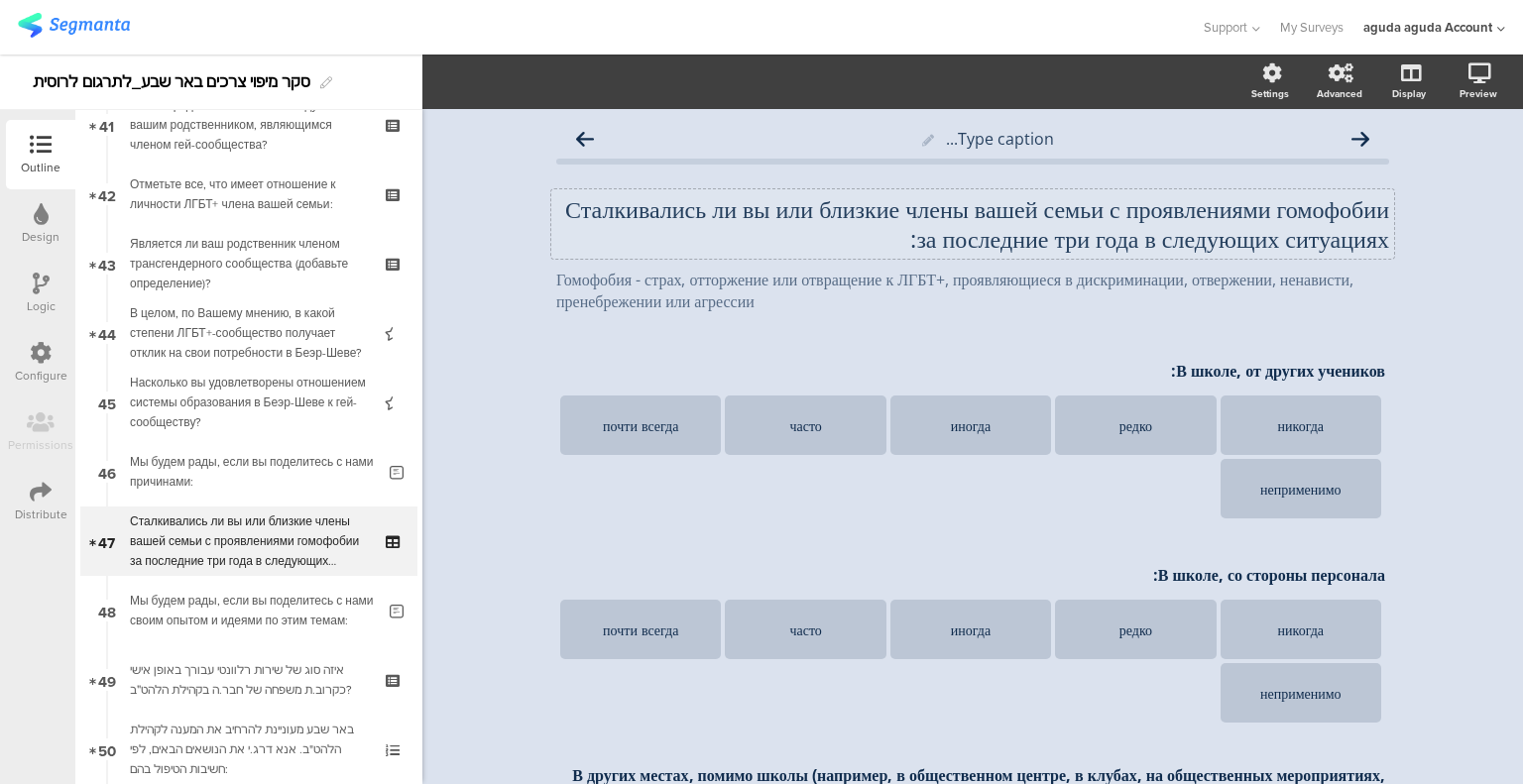 click on "Сталкивались ли вы или близкие члены вашей семьи с проявлениями гомофобии за последние три года в следующих ситуациях:" 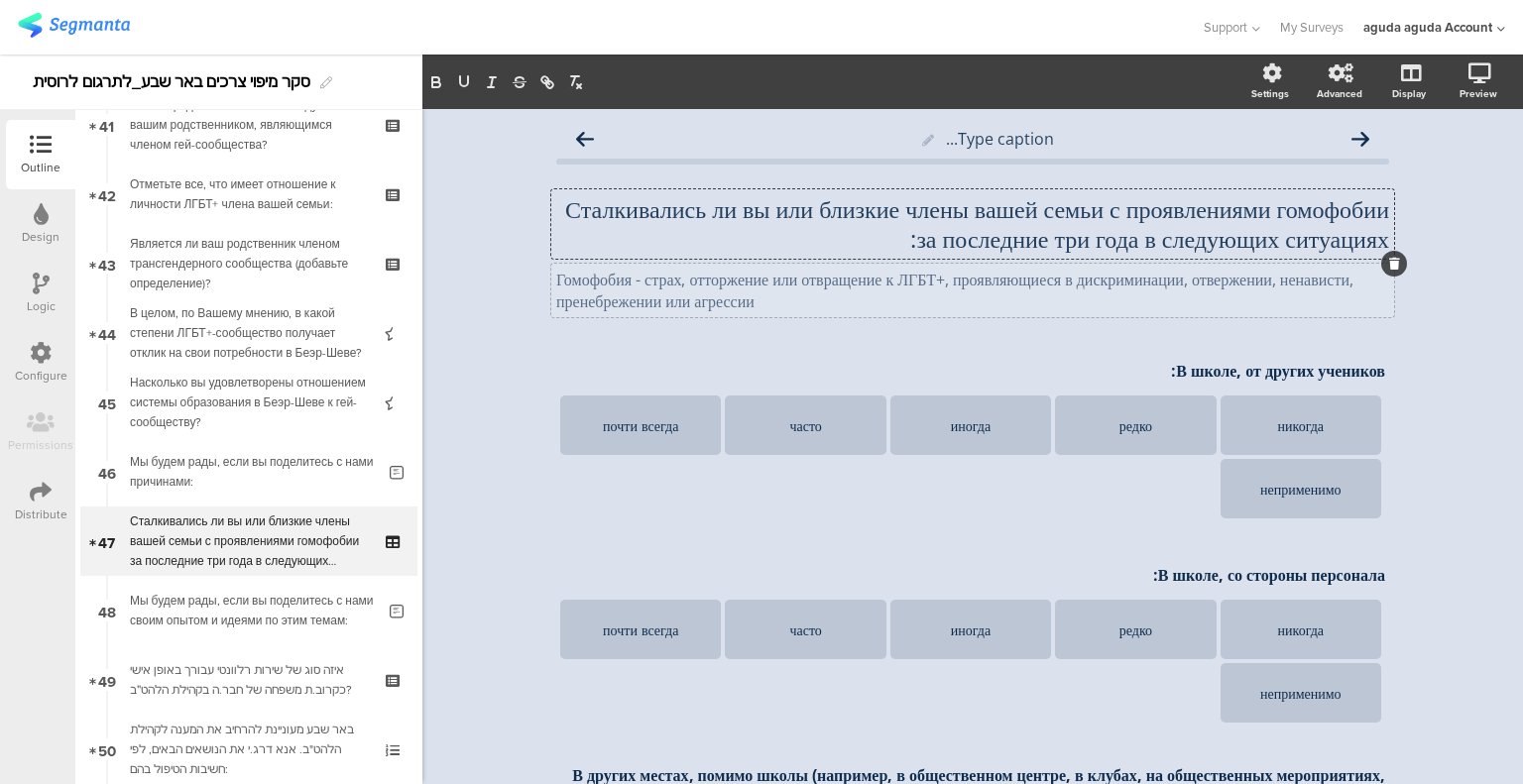 scroll, scrollTop: 1, scrollLeft: 0, axis: vertical 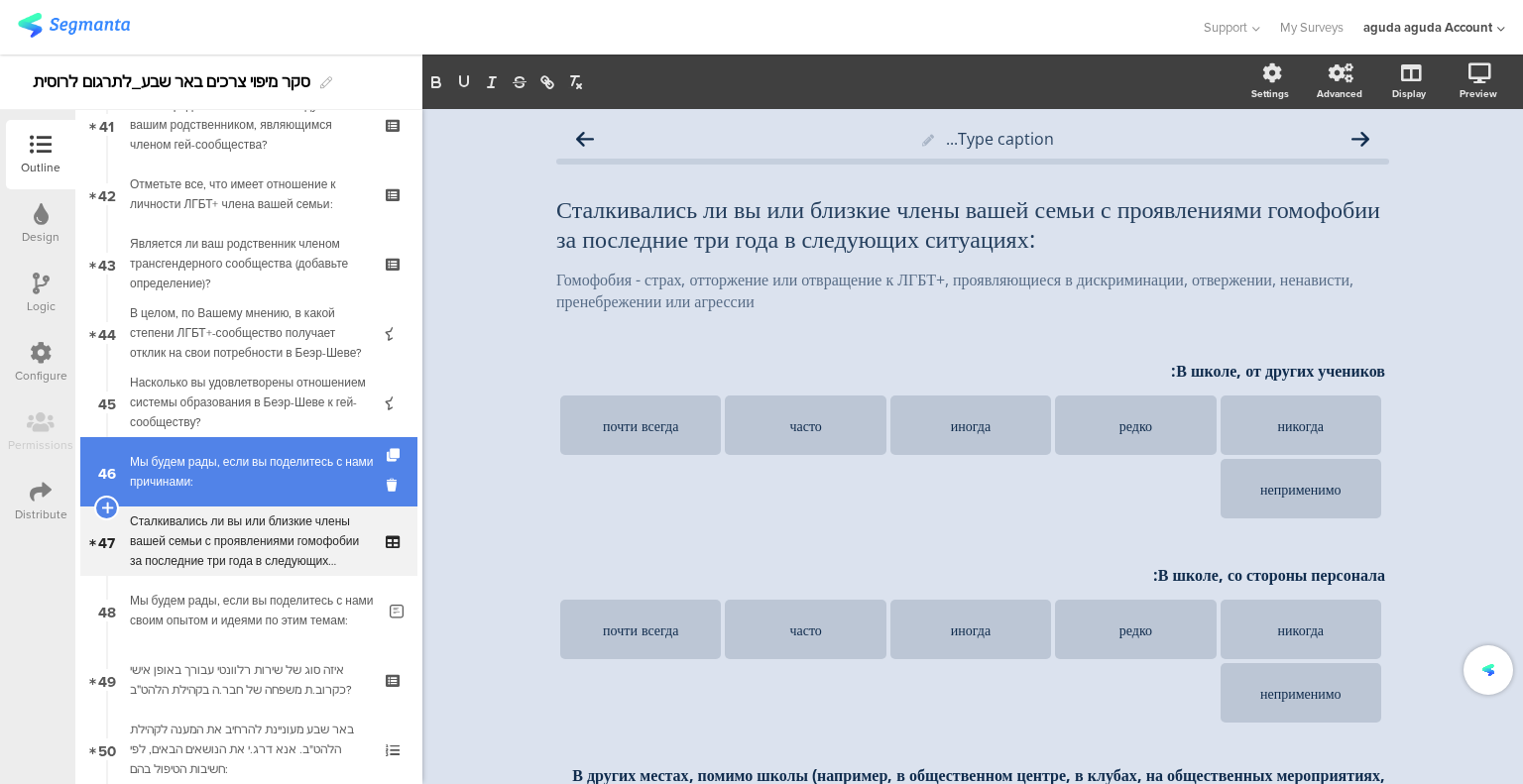 click on "46
Мы будем рады, если вы поделитесь с нами причинами:" at bounding box center [249, 472] 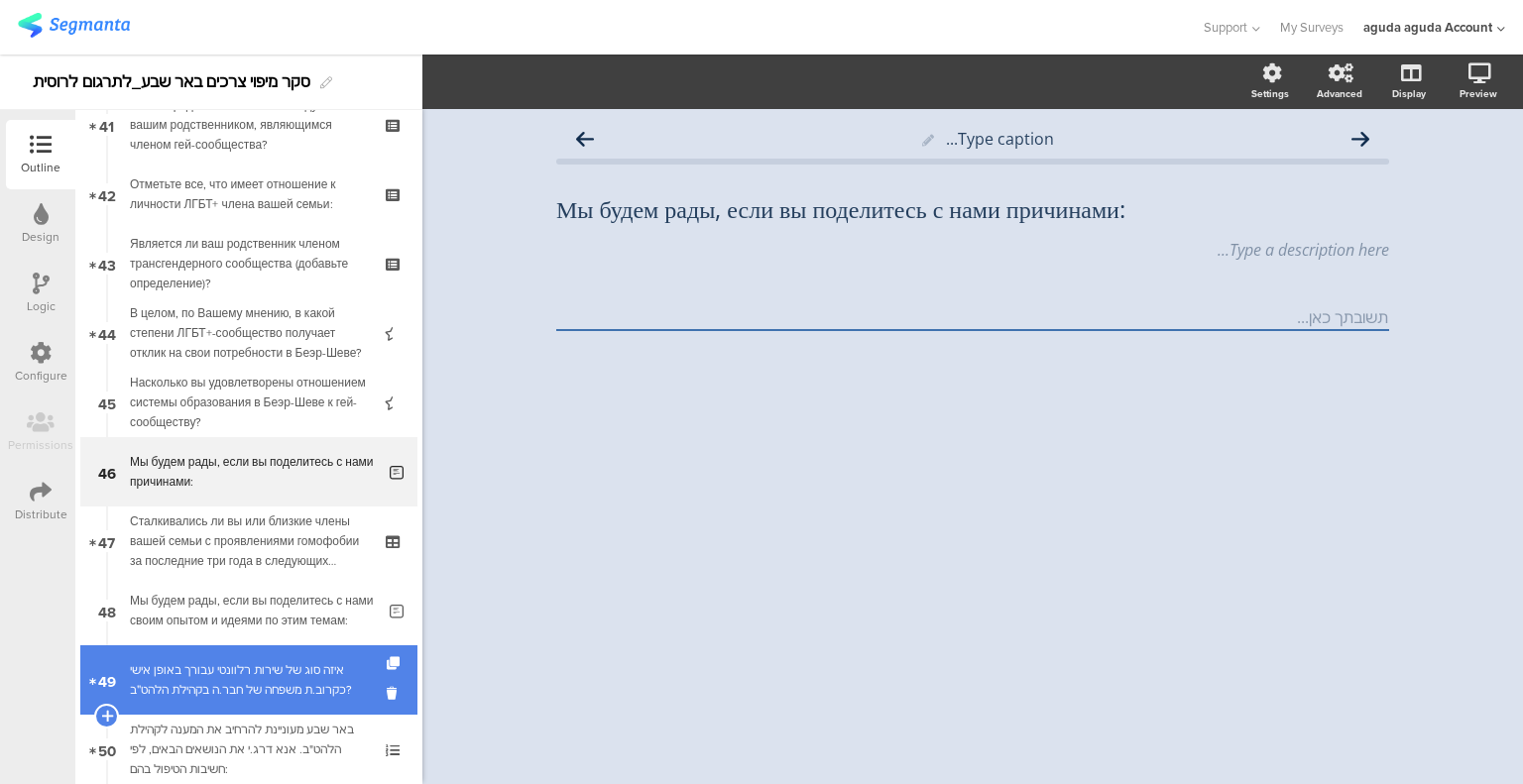 click on "49
איזה סוג של שירות רלוונטי עבורך באופן אישי כקרוב.ת משפחה של חבר.ה בקהילת הלהט״ב?" at bounding box center [249, 680] 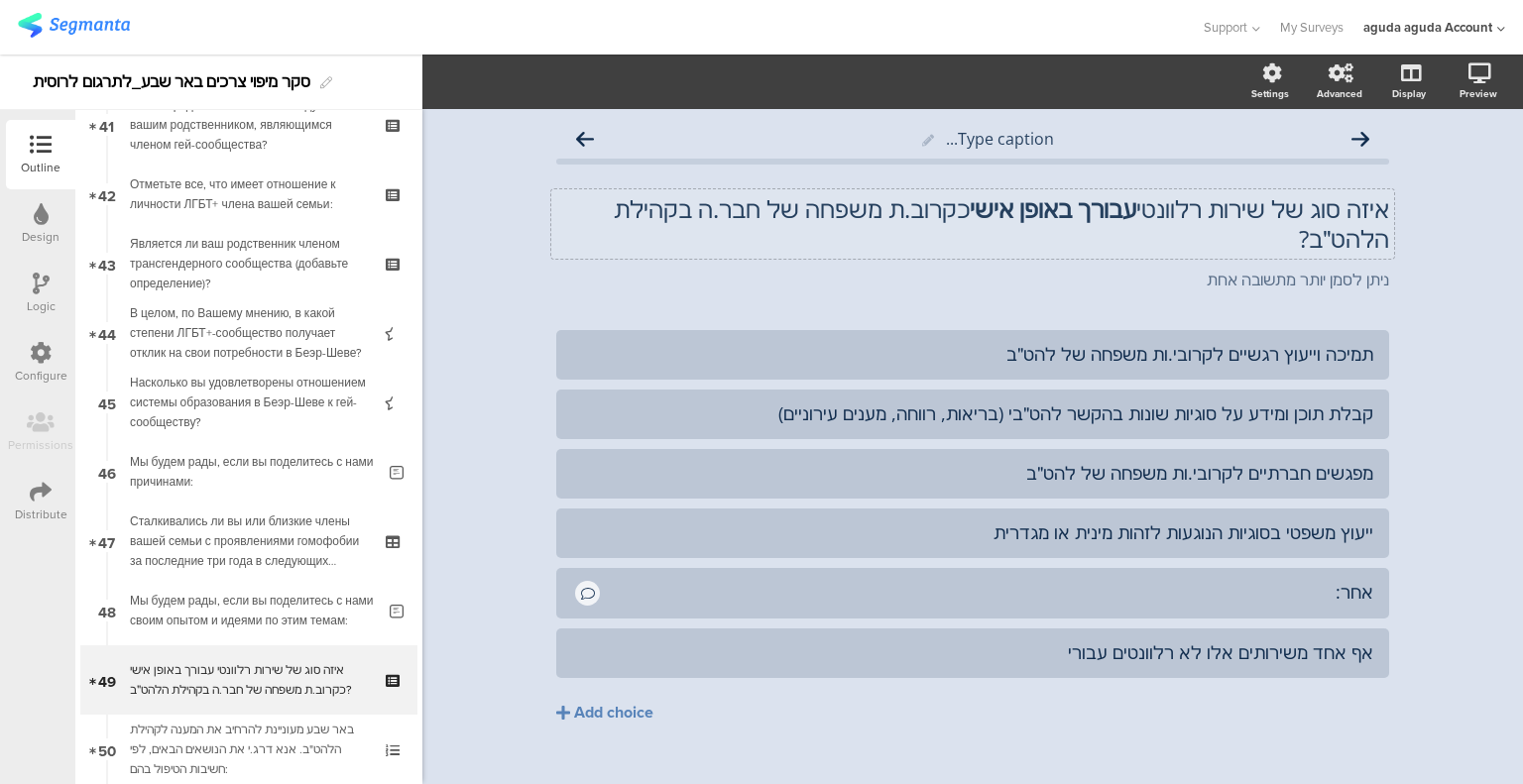 click on "איזה סוג של שירות רלוונטי  עבורך באופן אישי  כקרוב.ת משפחה של חבר.ה בקהילת הלהט״ב?" 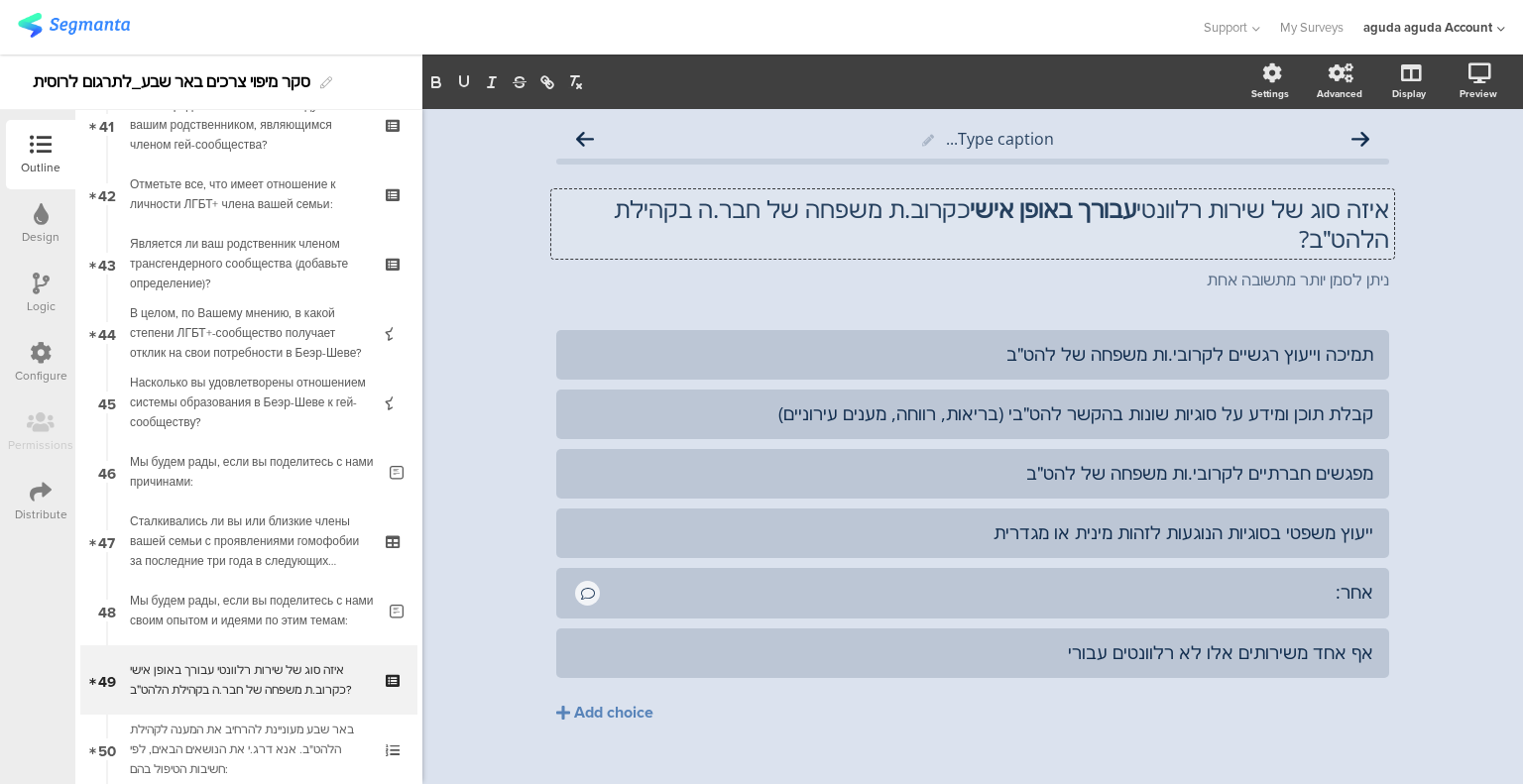 click on "איזה סוג של שירות רלוונטי  עבורך באופן אישי  כקרוב.ת משפחה של חבר.ה בקהילת הלהט״ב?" 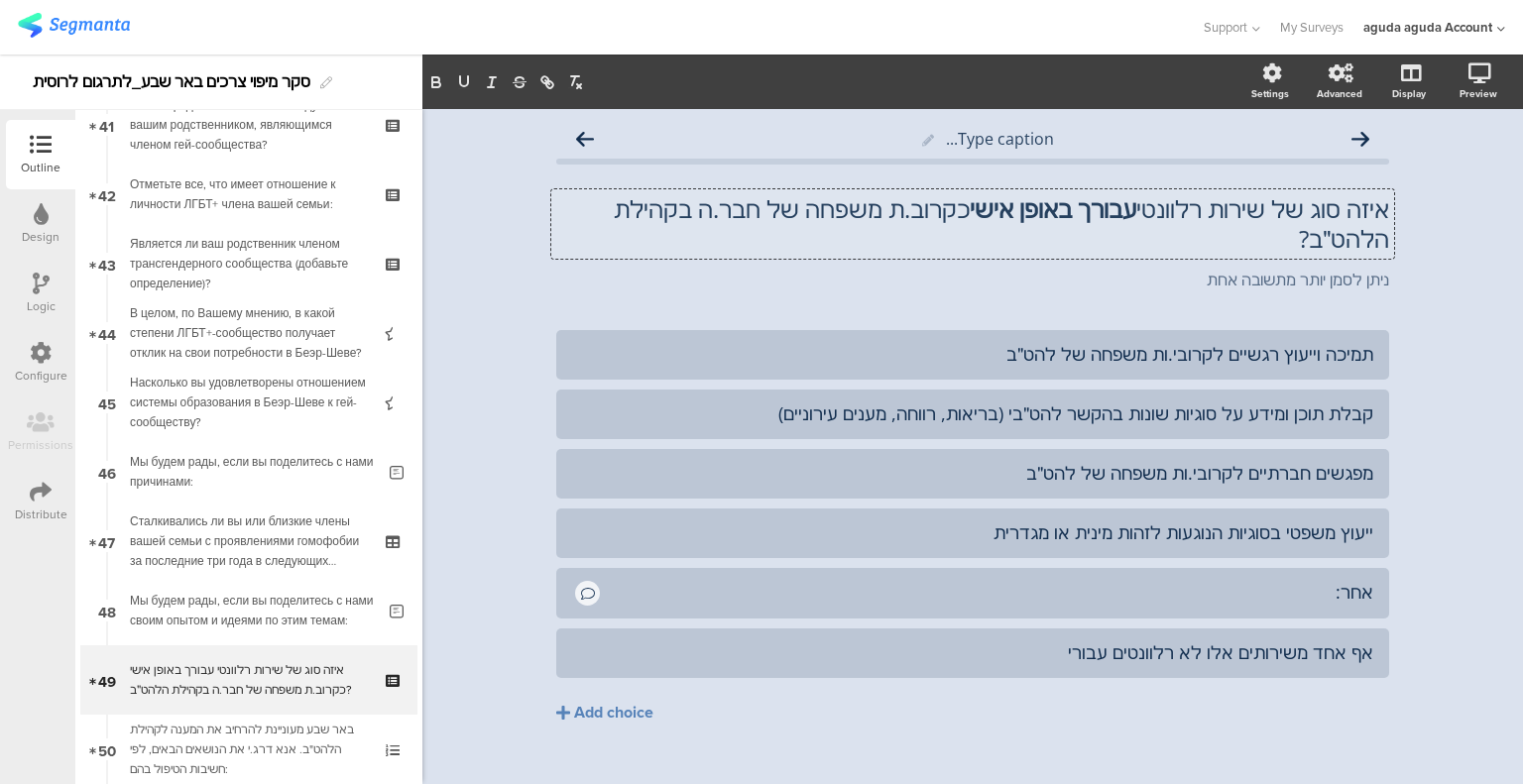 scroll, scrollTop: 0, scrollLeft: 0, axis: both 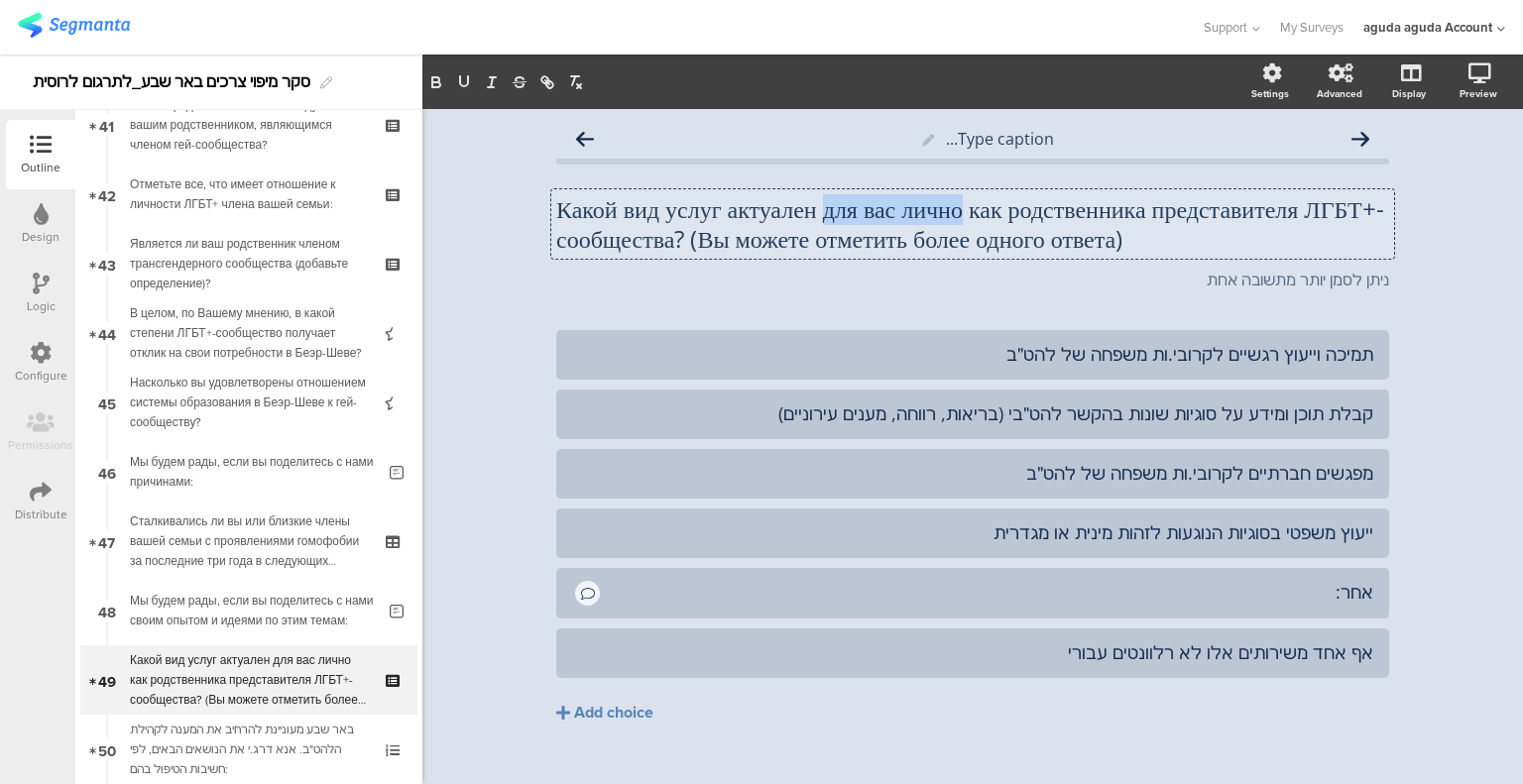 drag, startPoint x: 849, startPoint y: 216, endPoint x: 1005, endPoint y: 203, distance: 156.5407 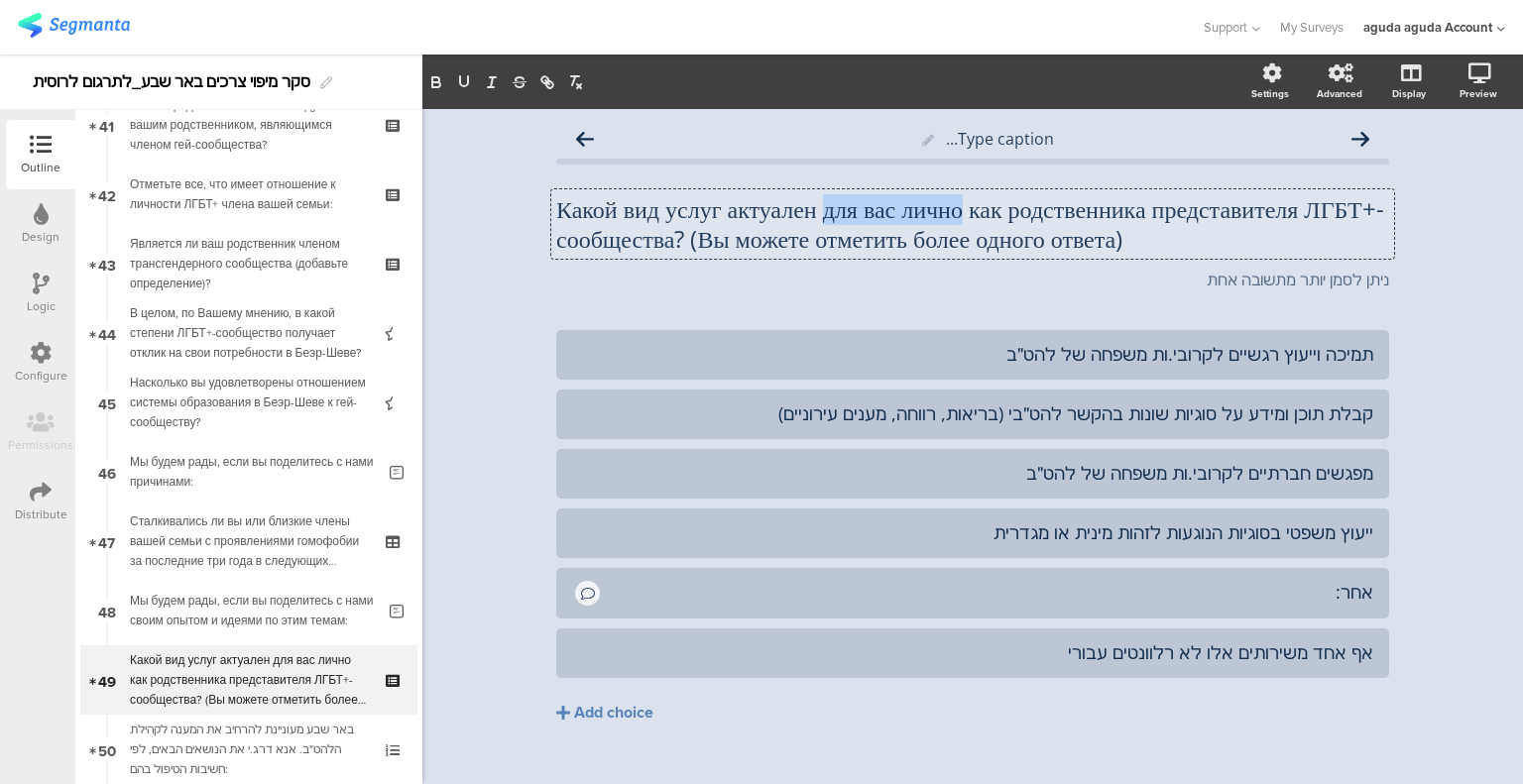 click on "Какой вид услуг актуален для вас лично как родственника представителя ЛГБТ+-сообщества? (Вы можете отметить более одного ответа)" 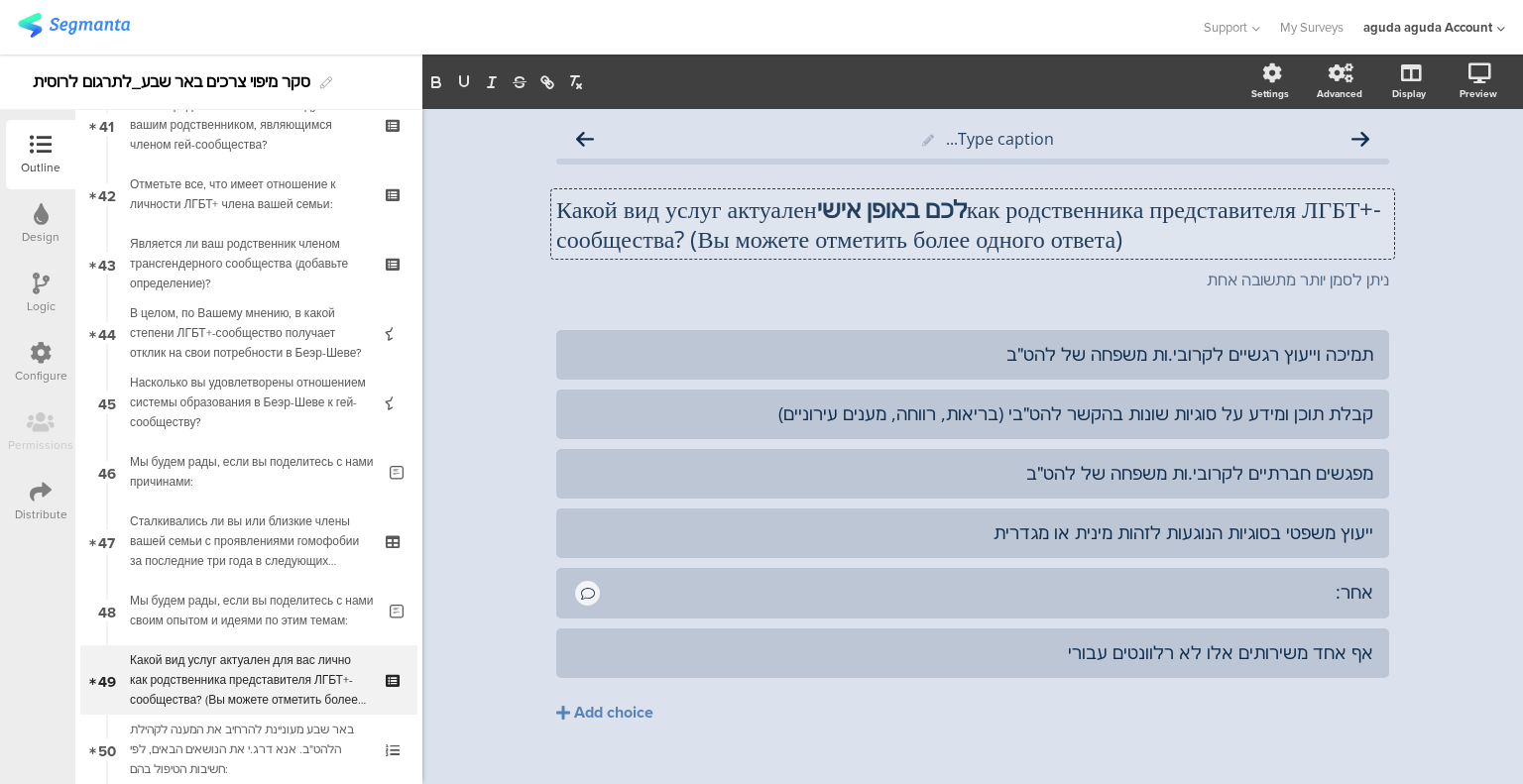 scroll, scrollTop: 0, scrollLeft: 0, axis: both 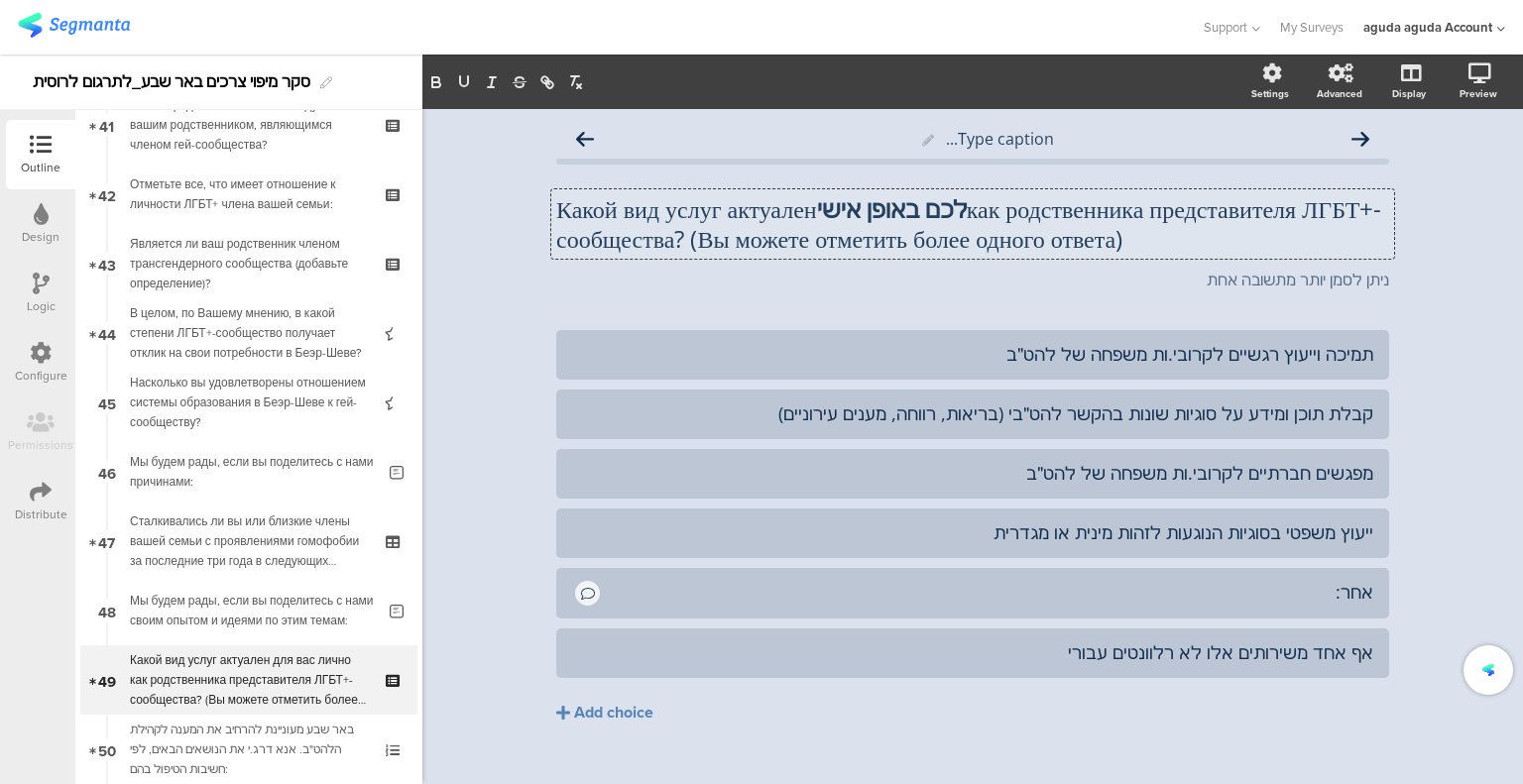 click on "Какой вид услуг актуален  для вас лично  как родственника представителя ЛГБТ+-сообщества? (Вы можете отметить более одного ответа)" 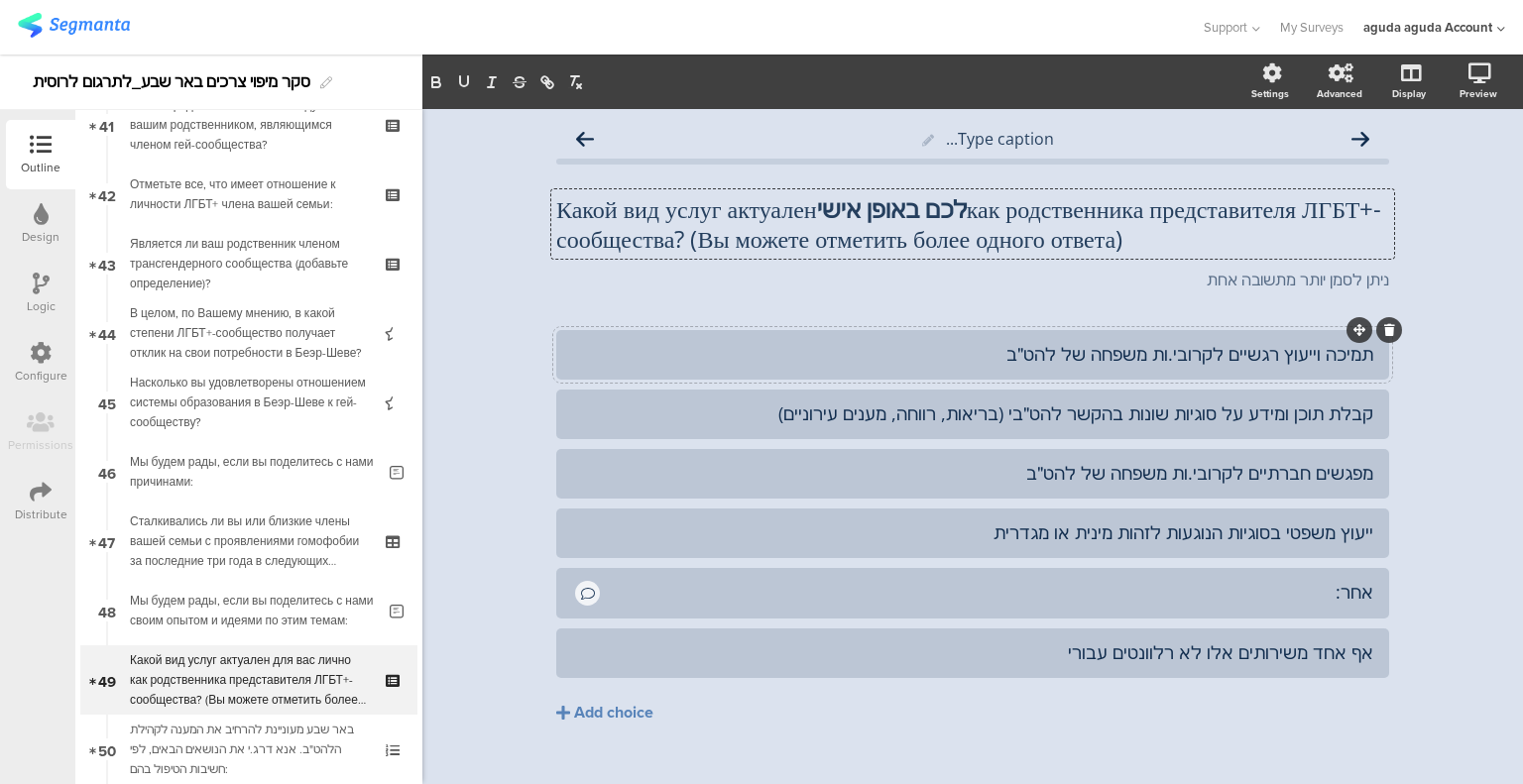 click on "תמיכה וייעוץ רגשיים לקרובי.ות משפחה של להט״ב" 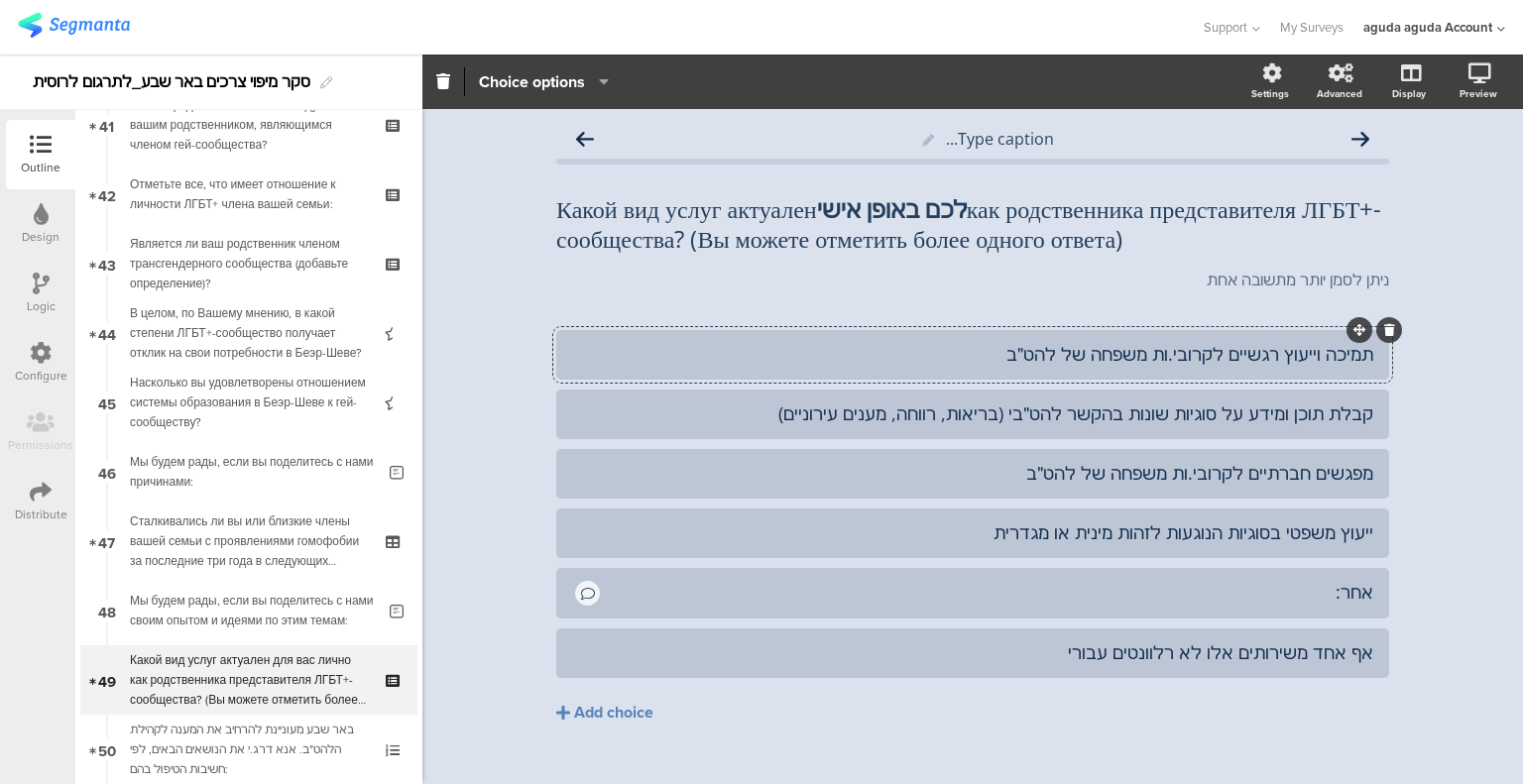 click on "תמיכה וייעוץ רגשיים לקרובי.ות משפחה של להט״ב" 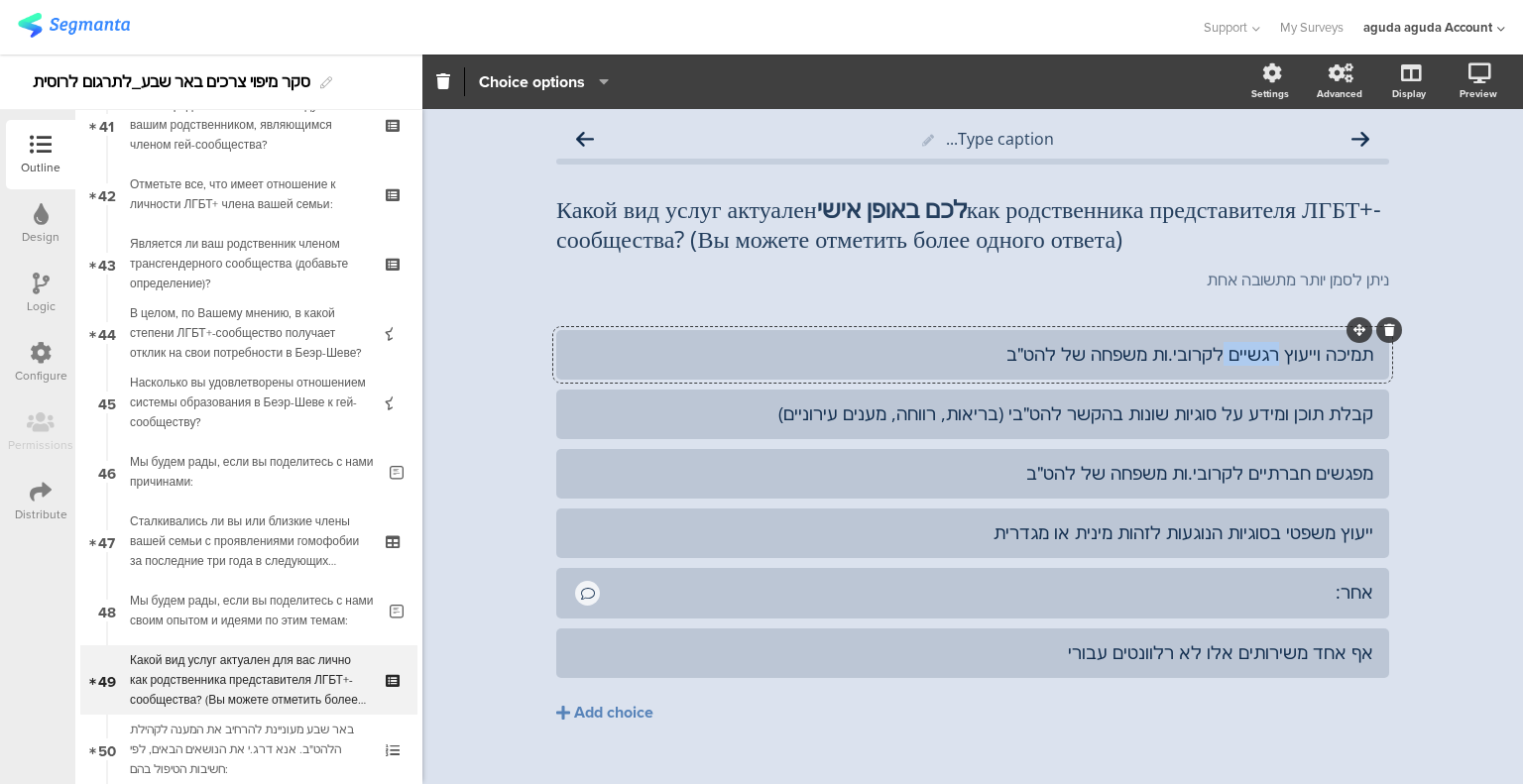 click on "תמיכה וייעוץ רגשיים לקרובי.ות משפחה של להט״ב" 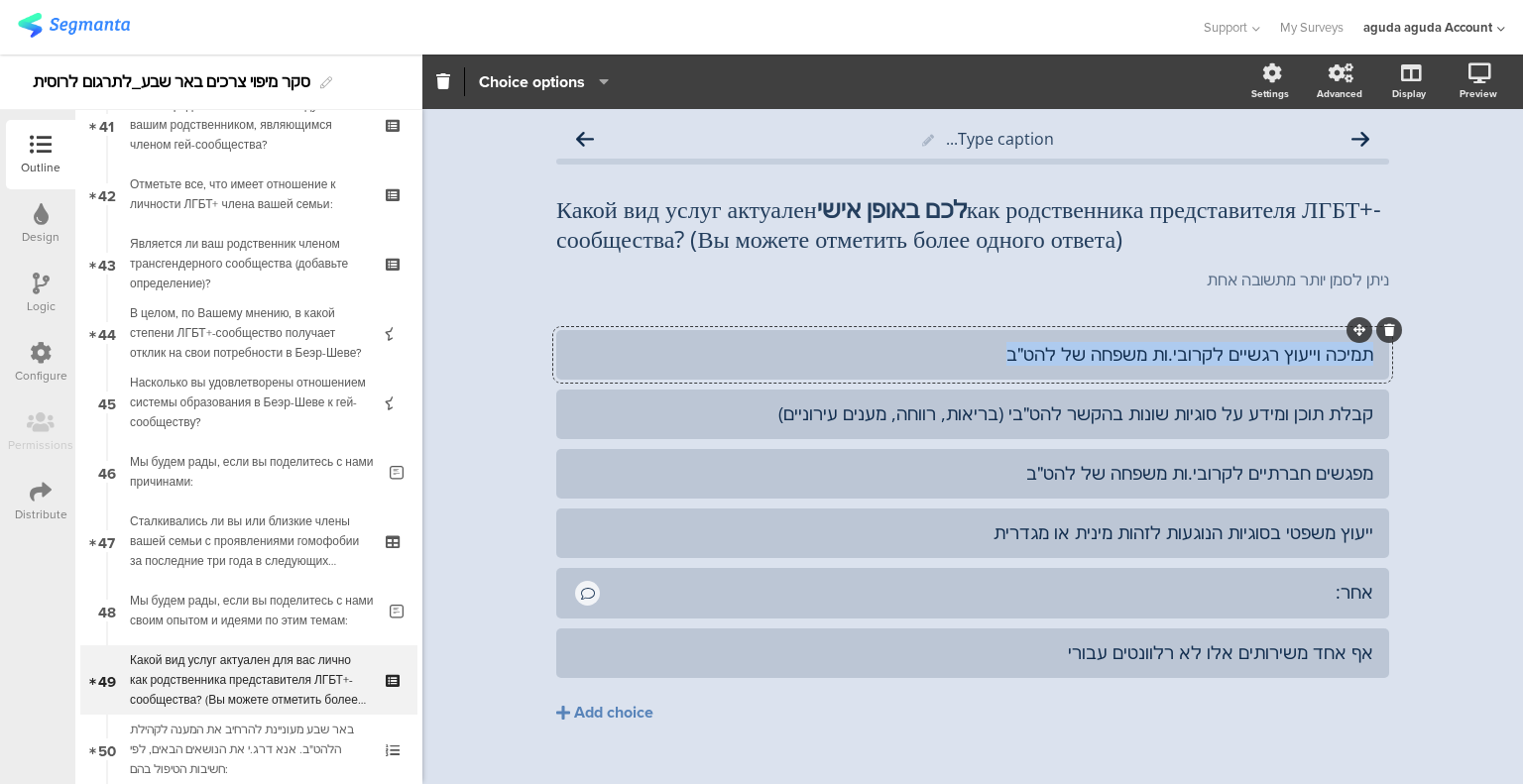 click on "תמיכה וייעוץ רגשיים לקרובי.ות משפחה של להט״ב" 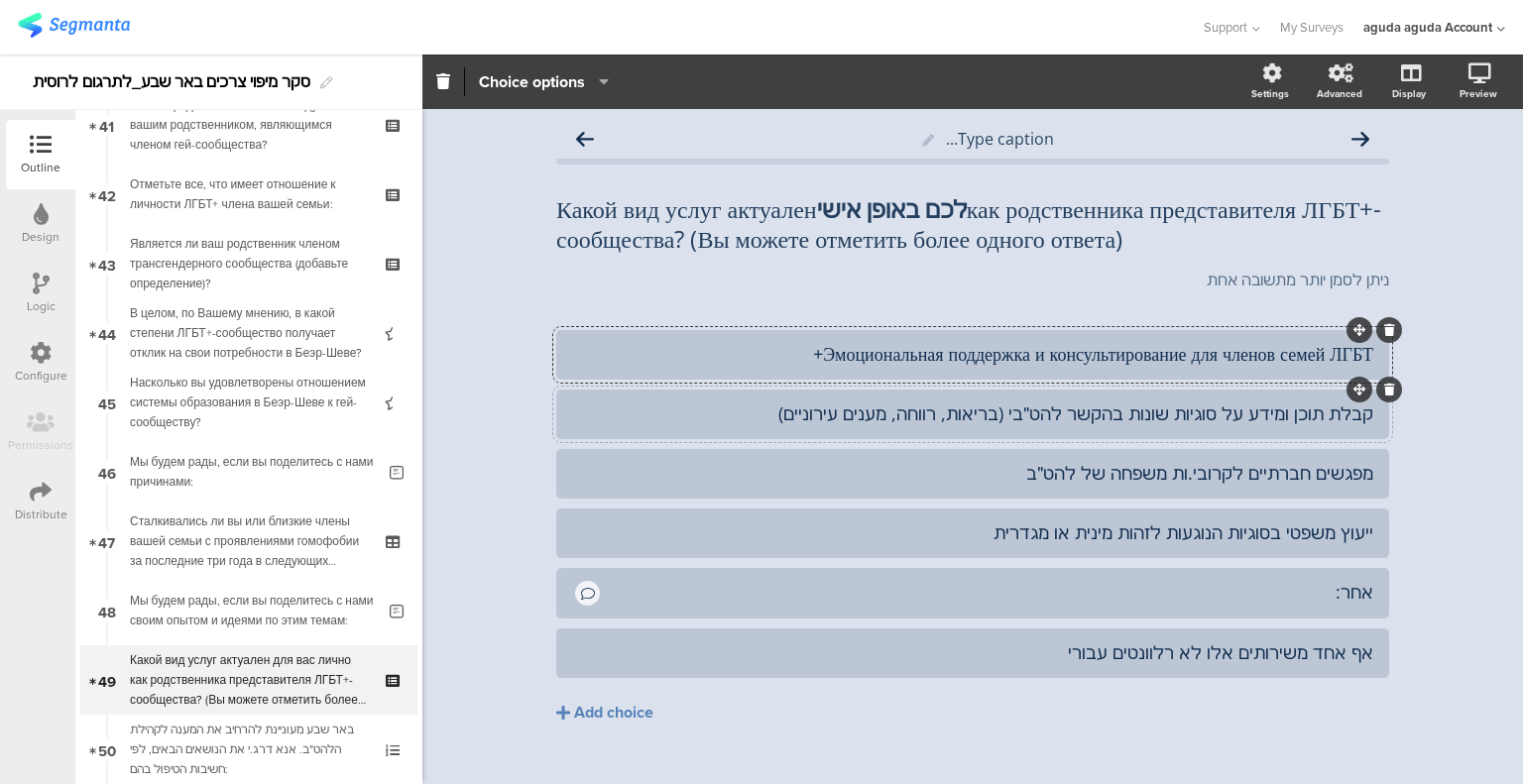 click on "קבלת תוכן ומידע על סוגיות שונות בהקשר להט״בי (בריאות, רווחה, מענים עירוניים)" 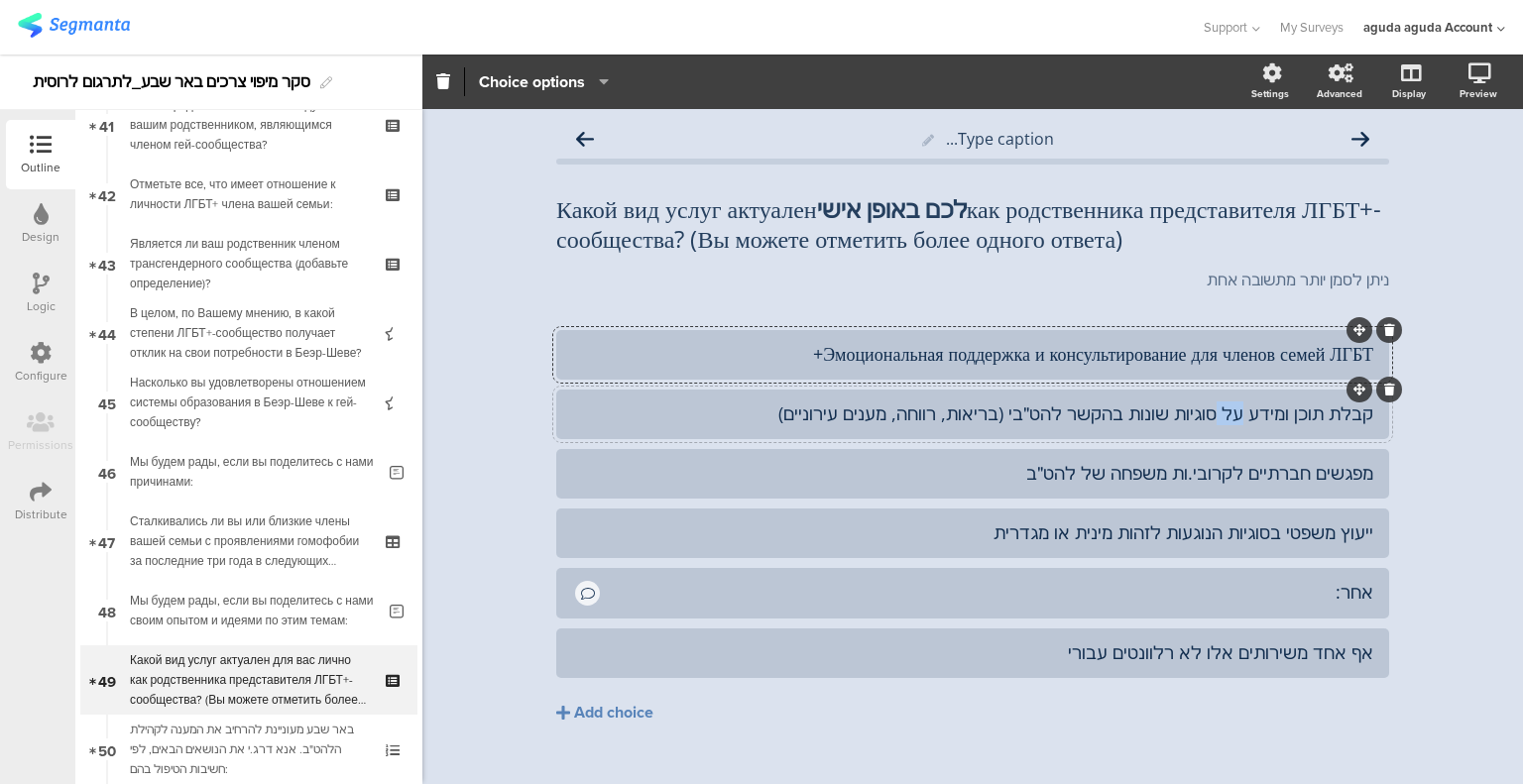 click on "קבלת תוכן ומידע על סוגיות שונות בהקשר להט״בי (בריאות, רווחה, מענים עירוניים)" 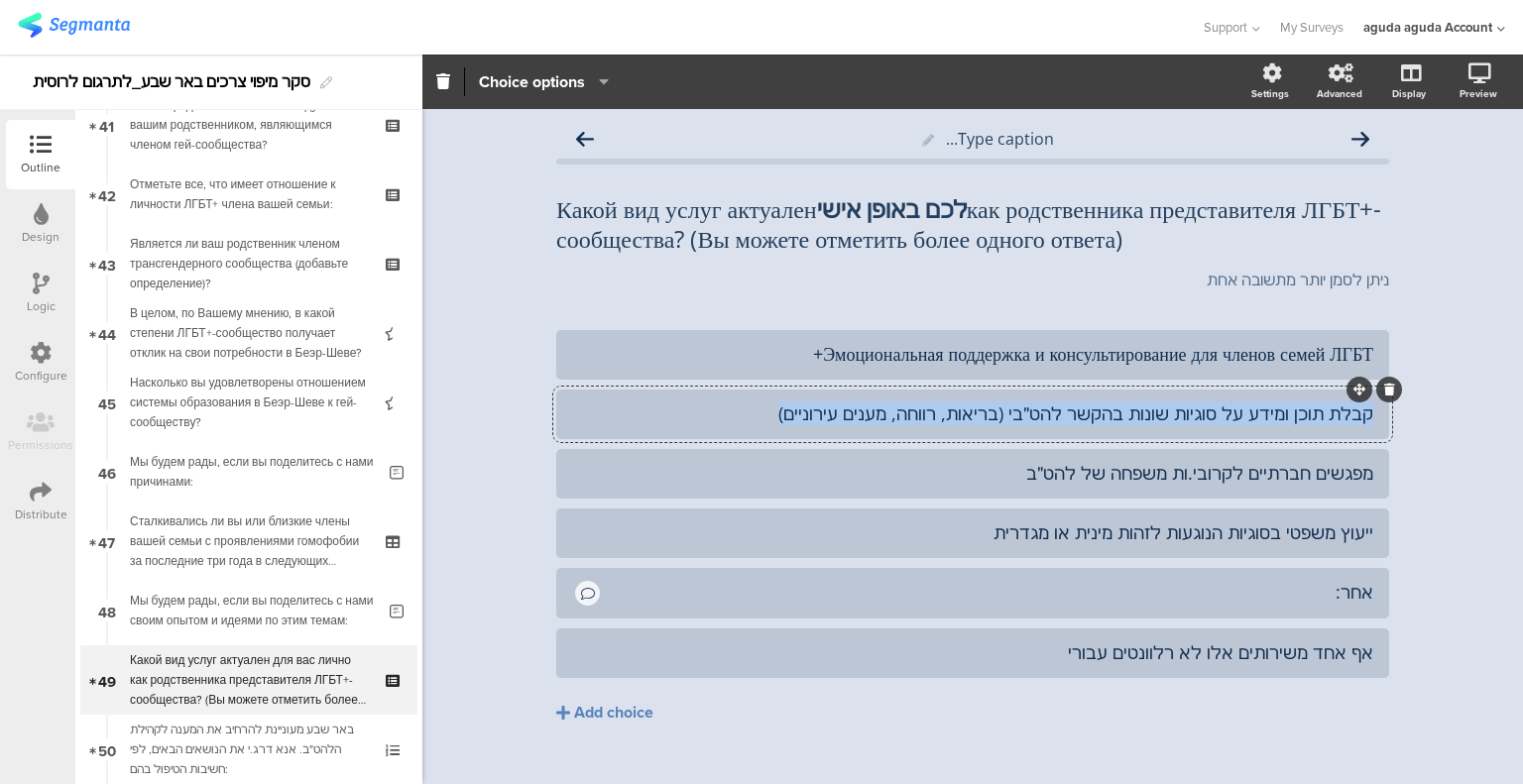click on "קבלת תוכן ומידע על סוגיות שונות בהקשר להט״בי (בריאות, רווחה, מענים עירוניים)" 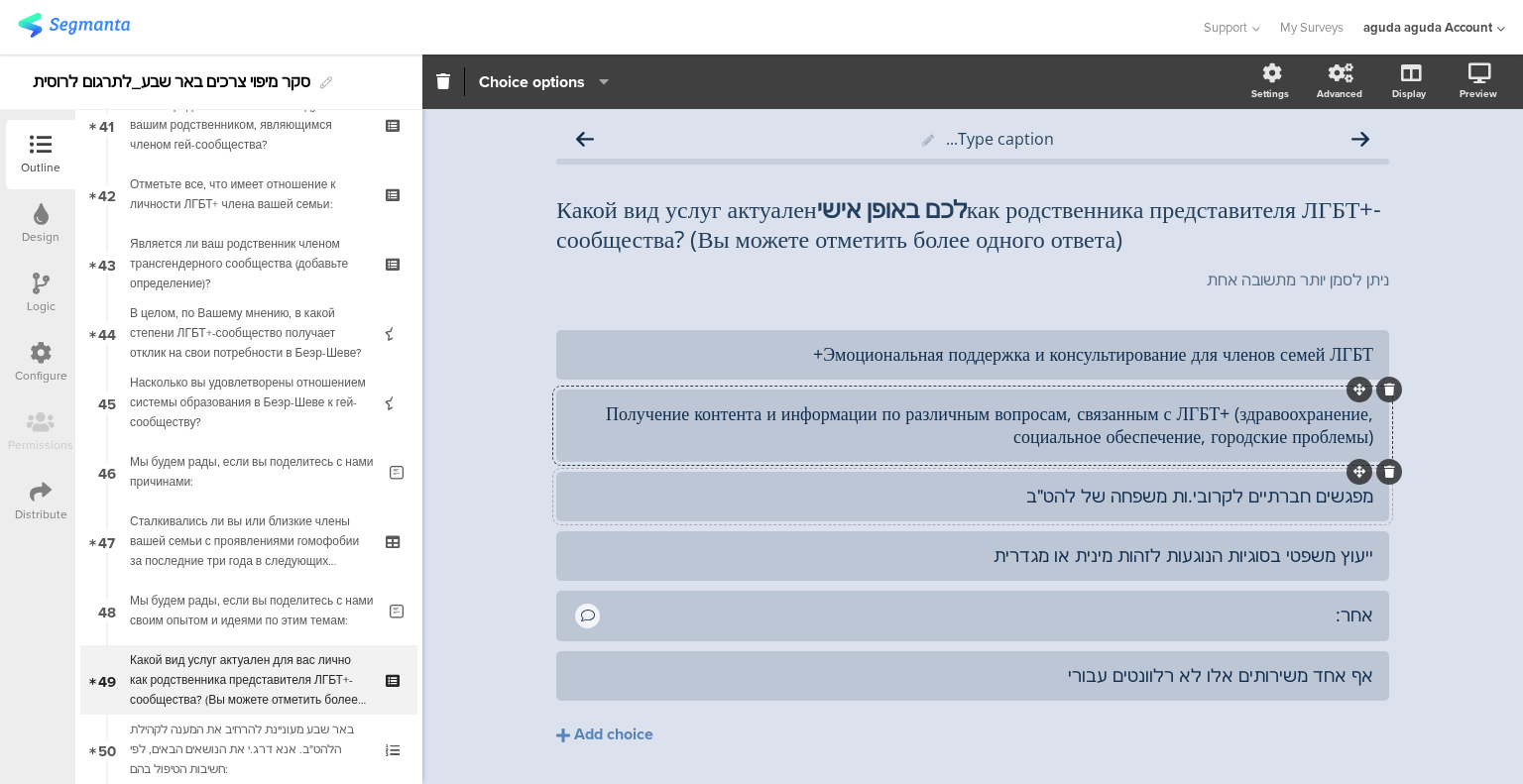 click on "מפגשים חברתיים לקרובי.ות משפחה של להט״ב" 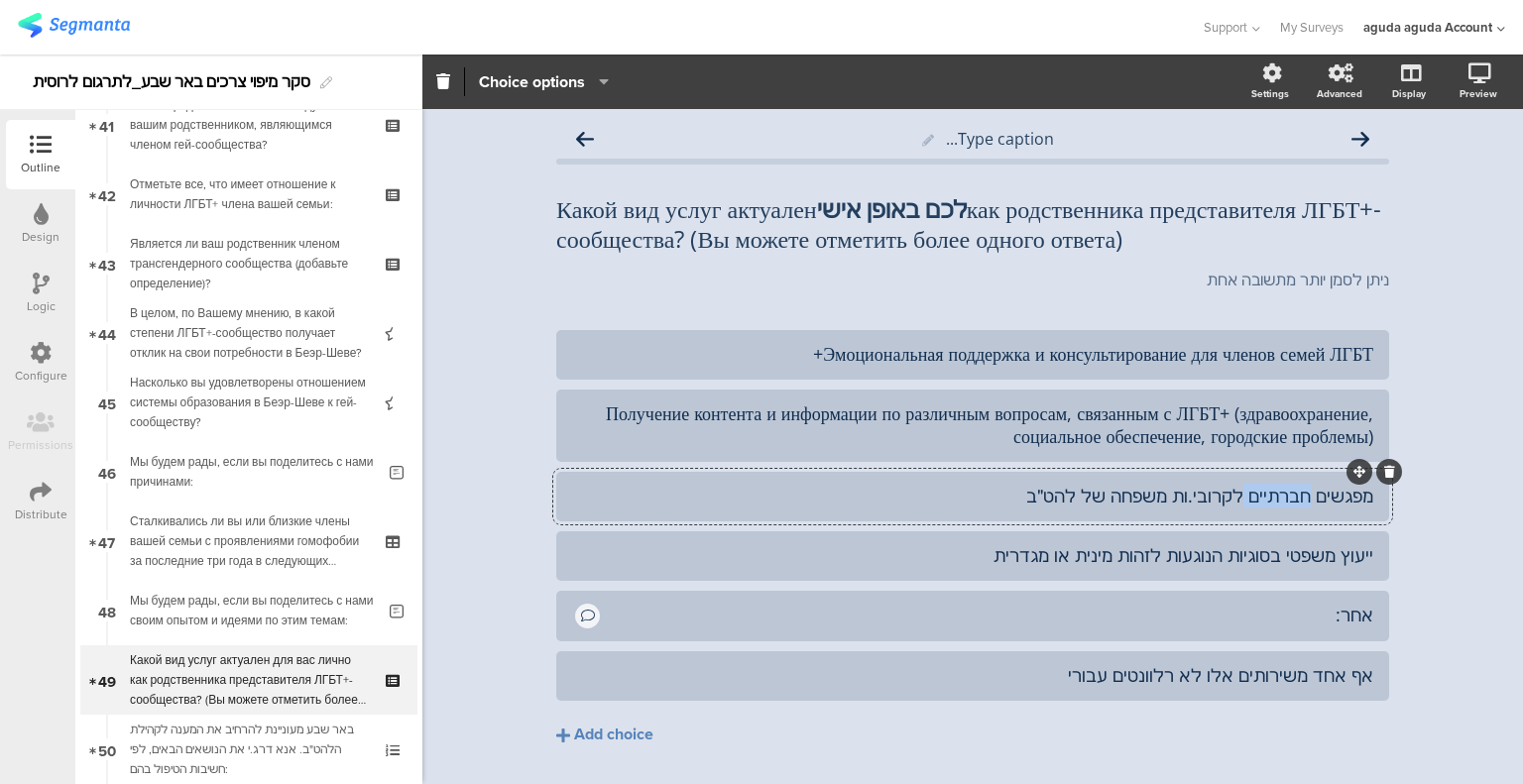 click on "מפגשים חברתיים לקרובי.ות משפחה של להט״ב" 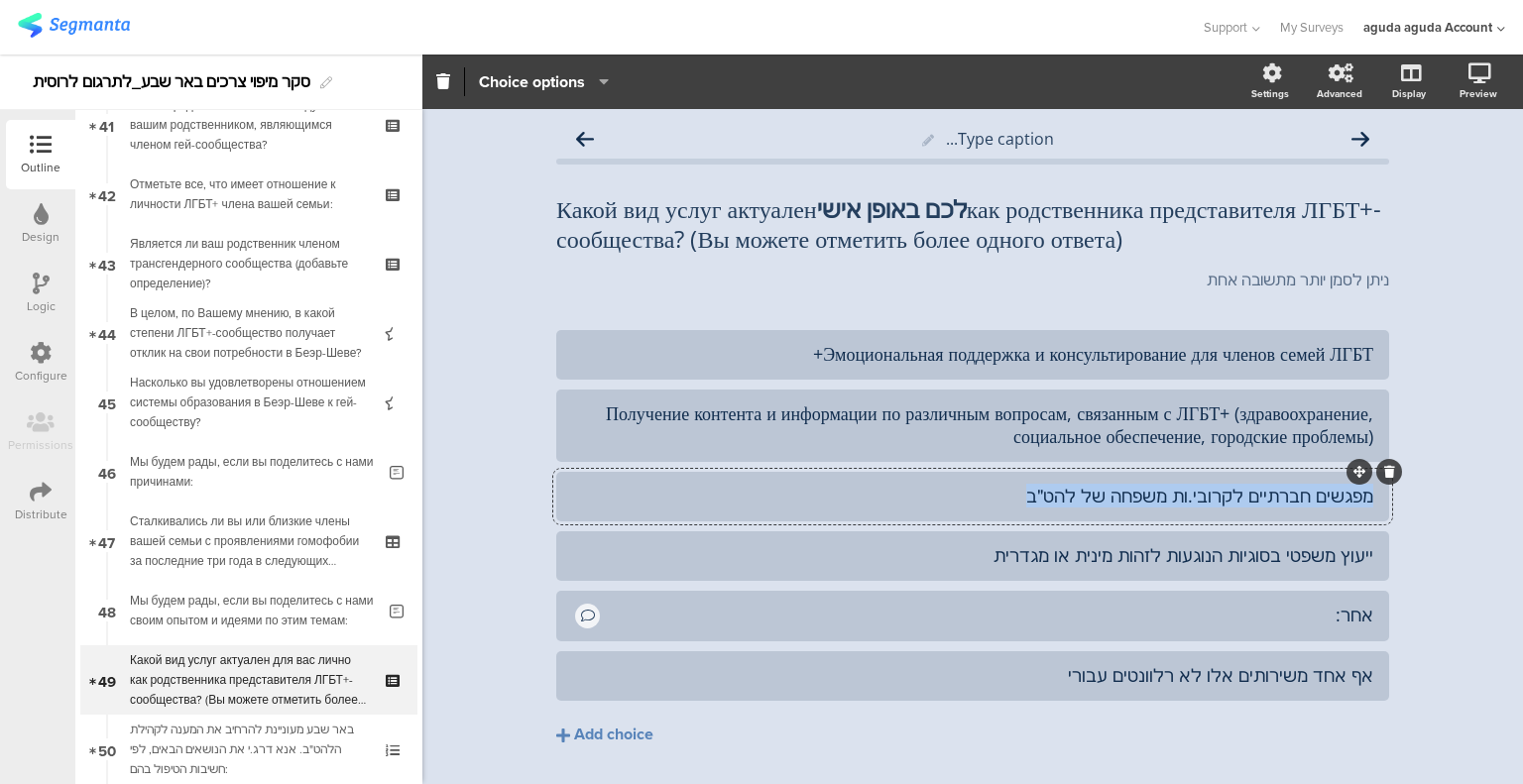 click on "מפגשים חברתיים לקרובי.ות משפחה של להט״ב" 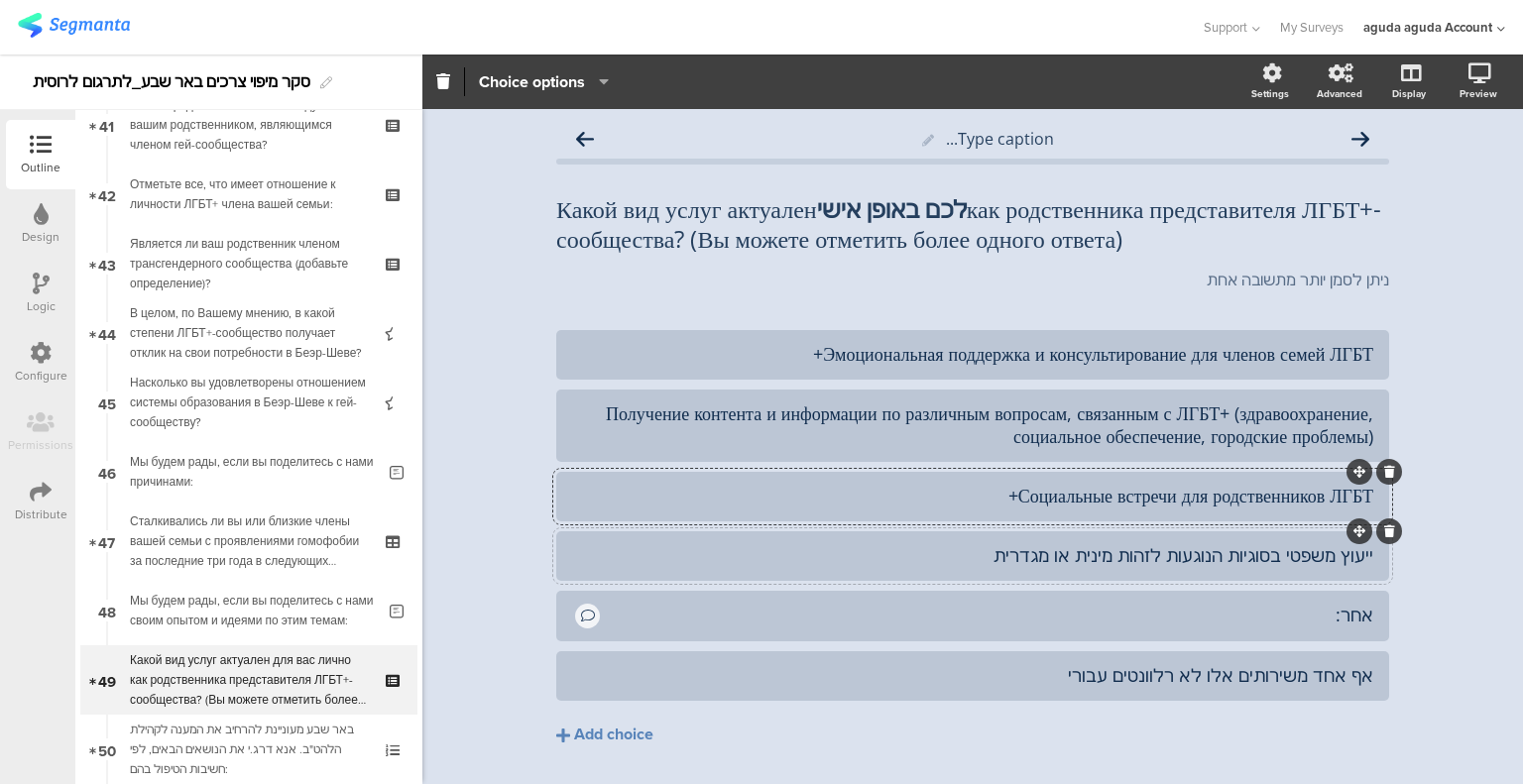 click on "ייעוץ משפטי בסוגיות הנוגעות לזהות מינית או מגדרית" 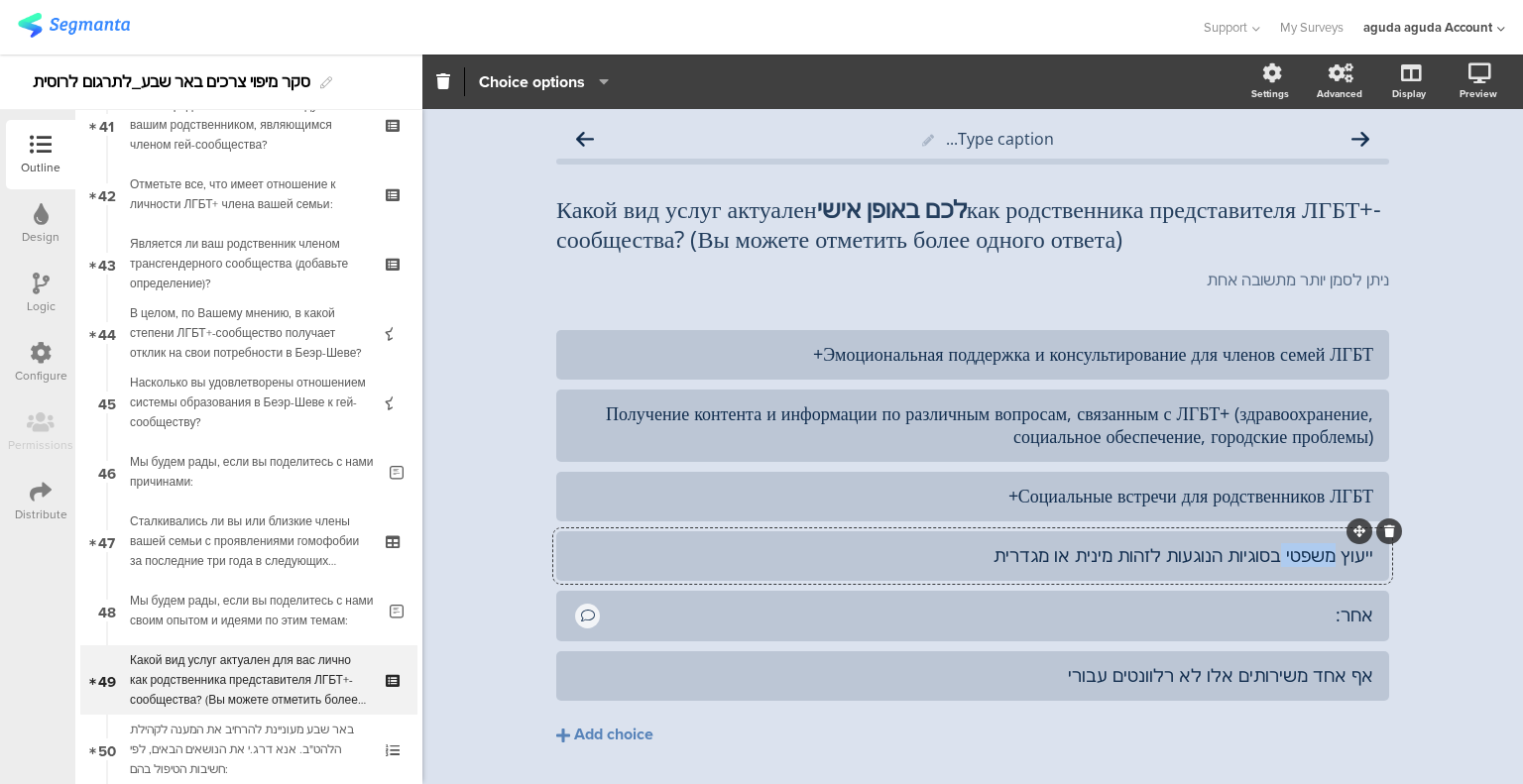 click on "ייעוץ משפטי בסוגיות הנוגעות לזהות מינית או מגדרית" 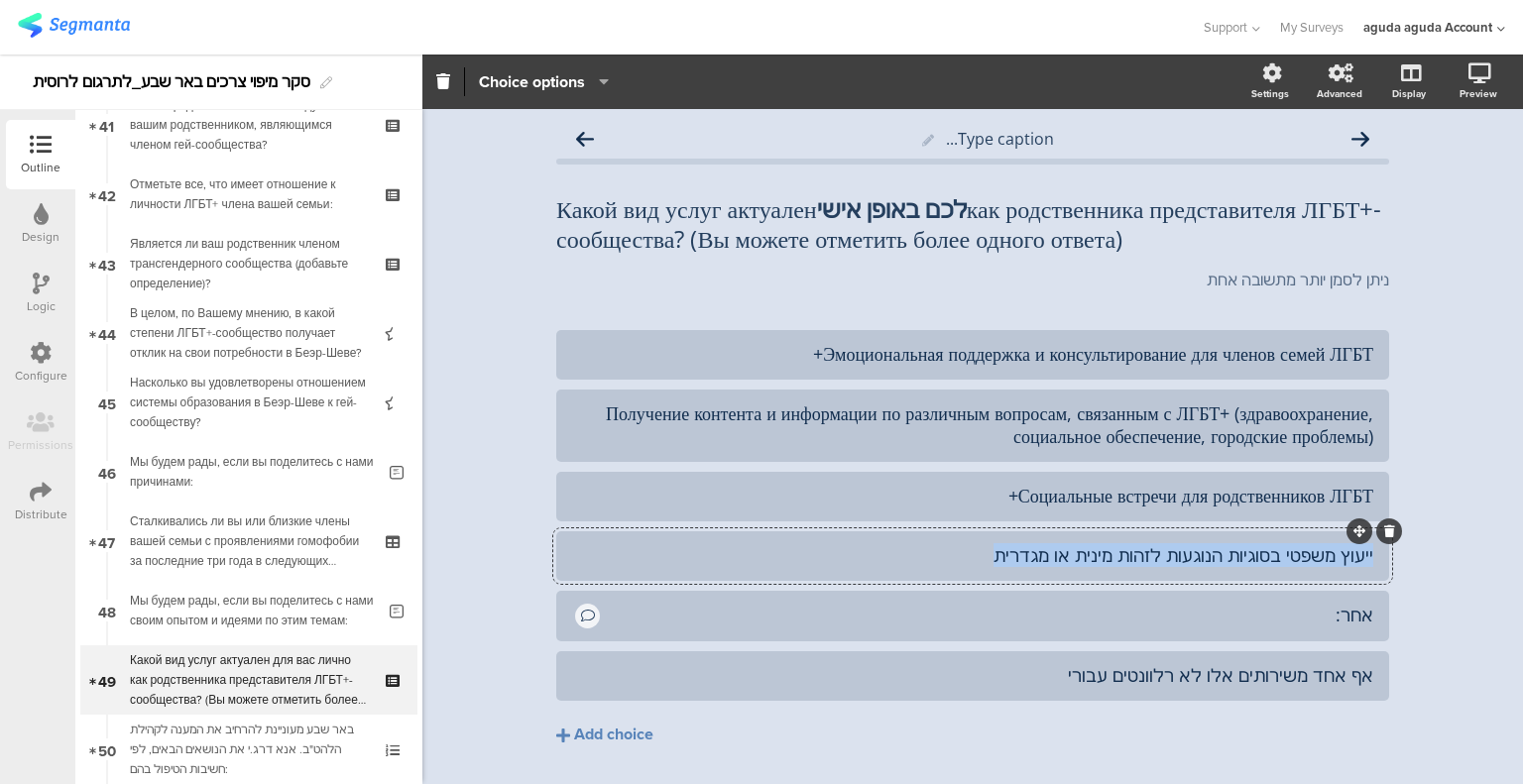 click on "ייעוץ משפטי בסוגיות הנוגעות לזהות מינית או מגדרית" 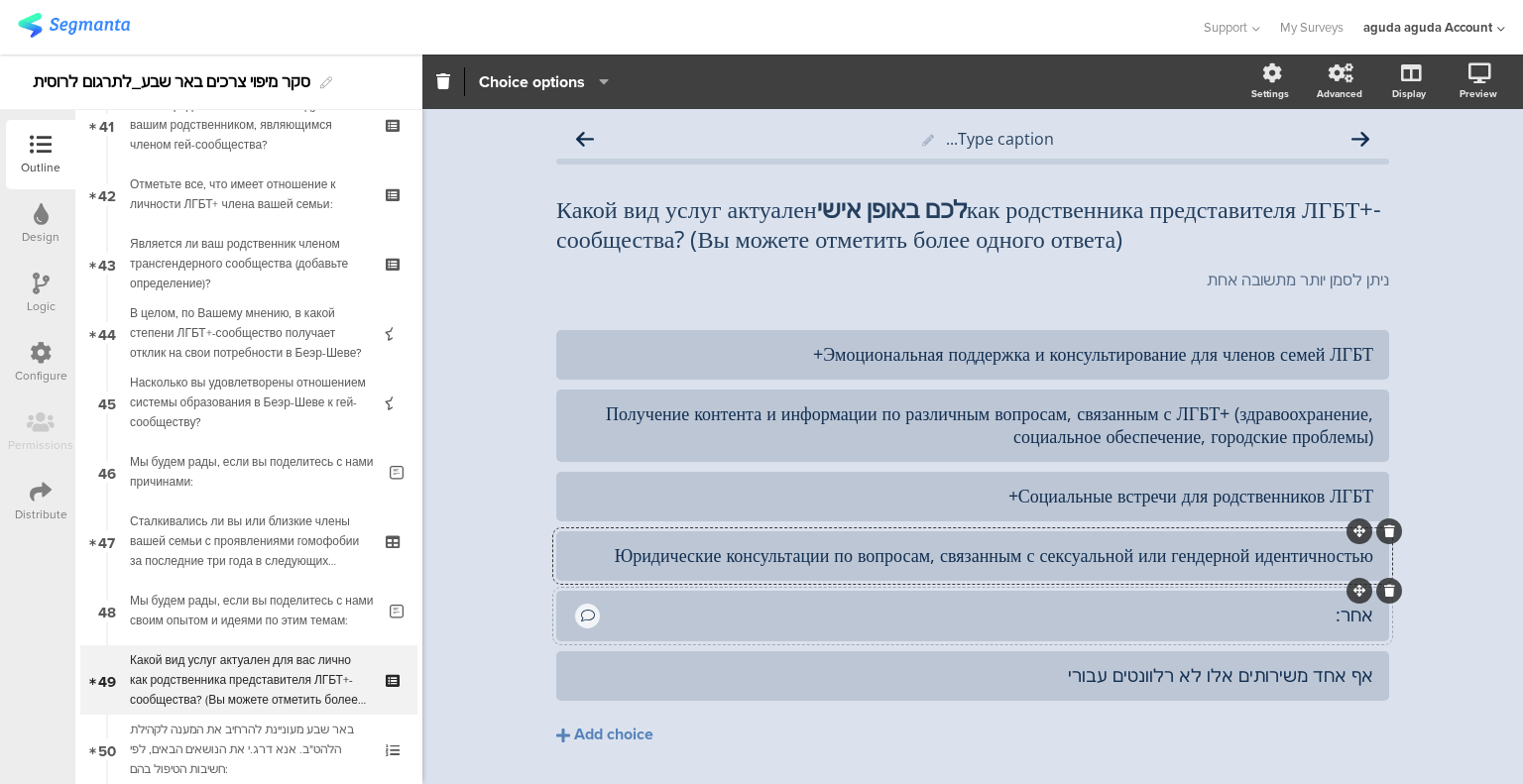 click 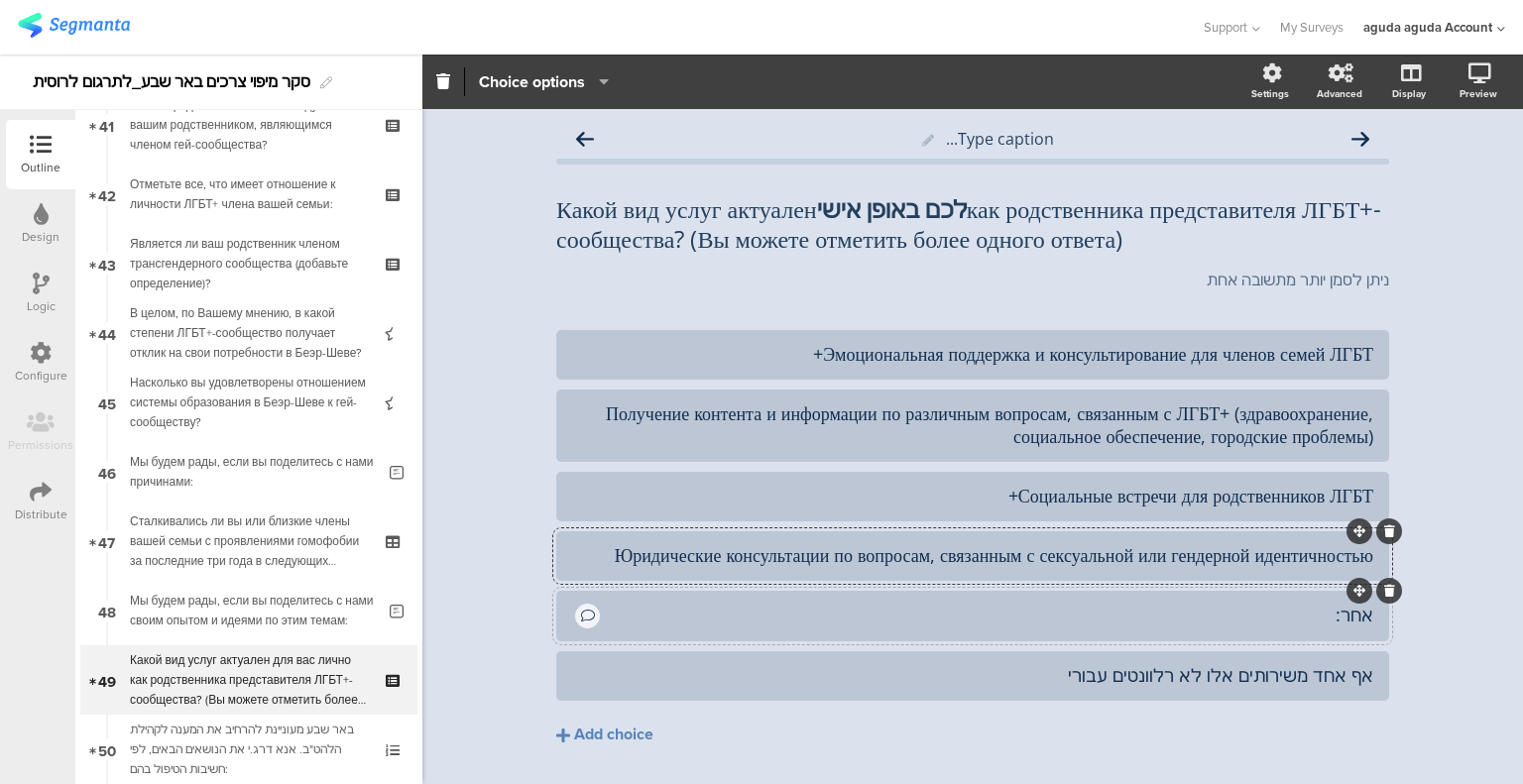 click 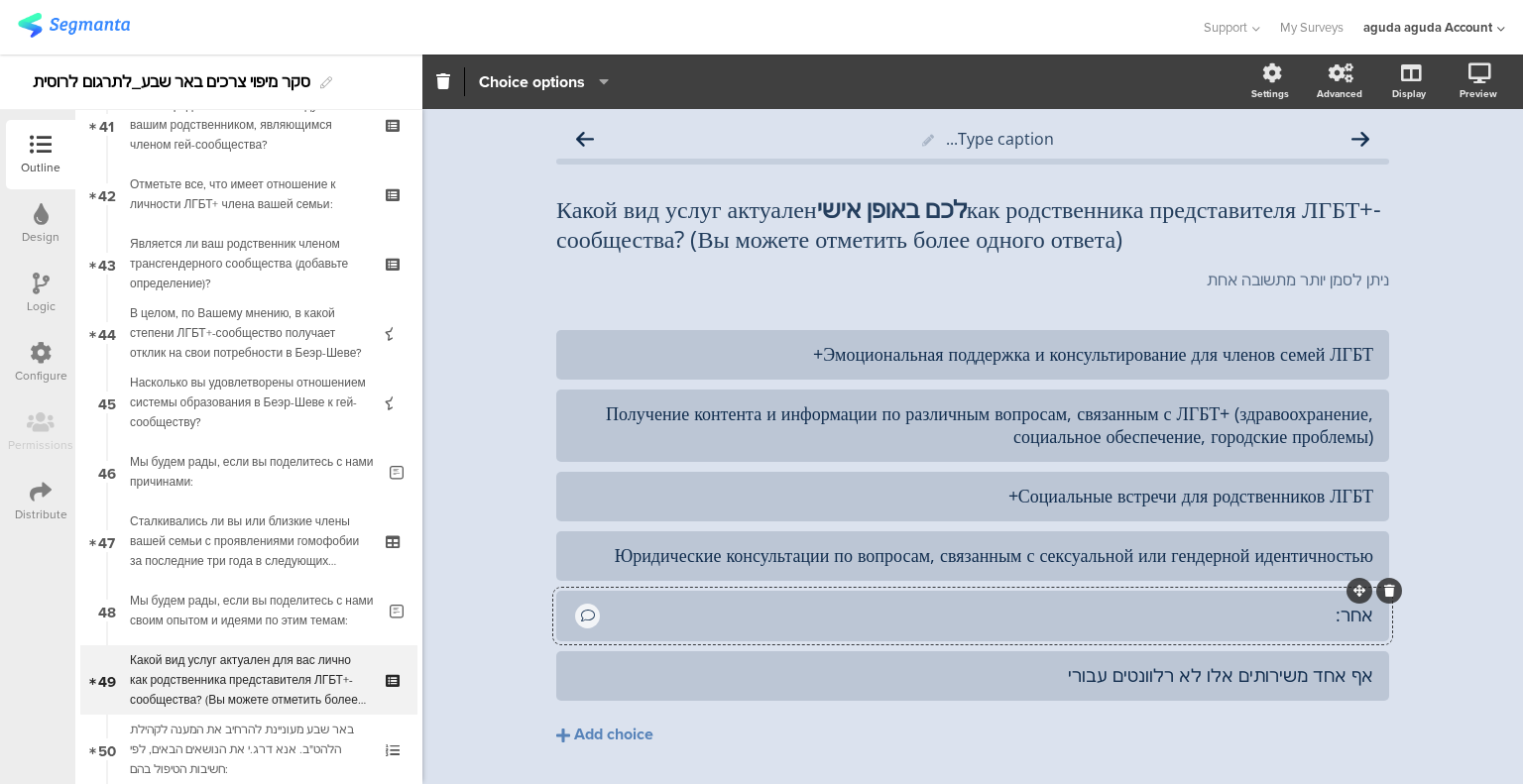 click 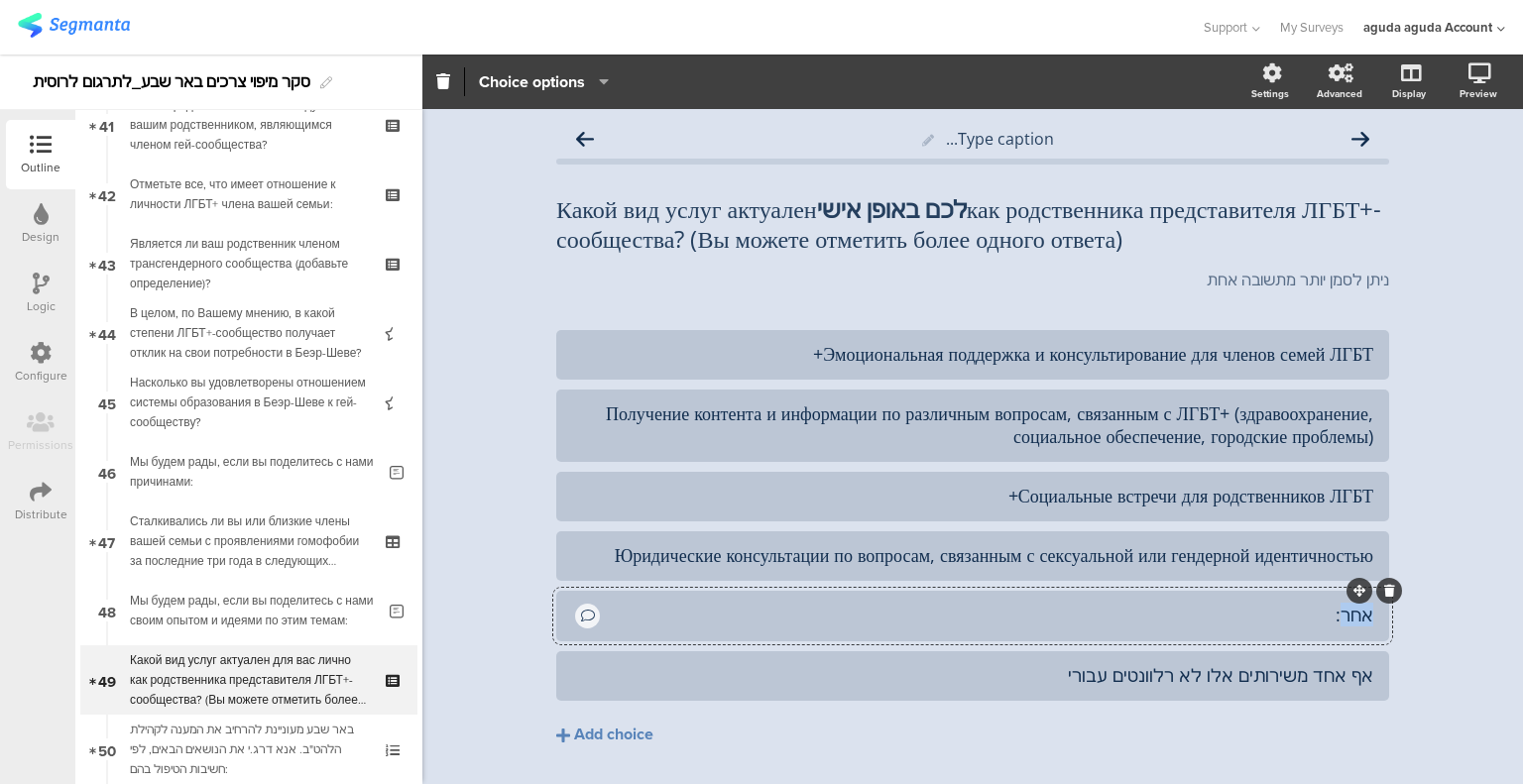 click on "אחר:" 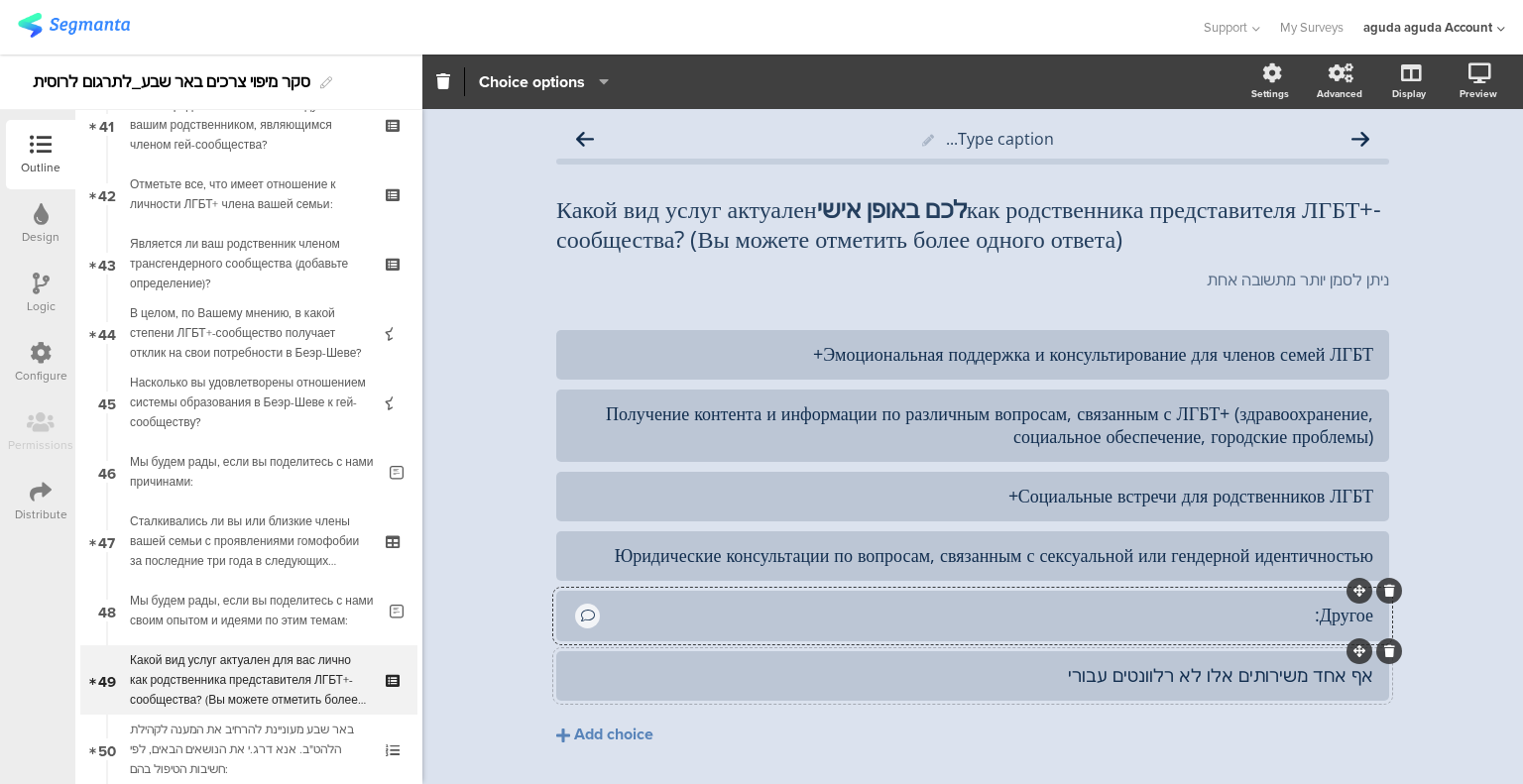 click on "אף אחד משירותים אלו לא רלוונטים עבורי" 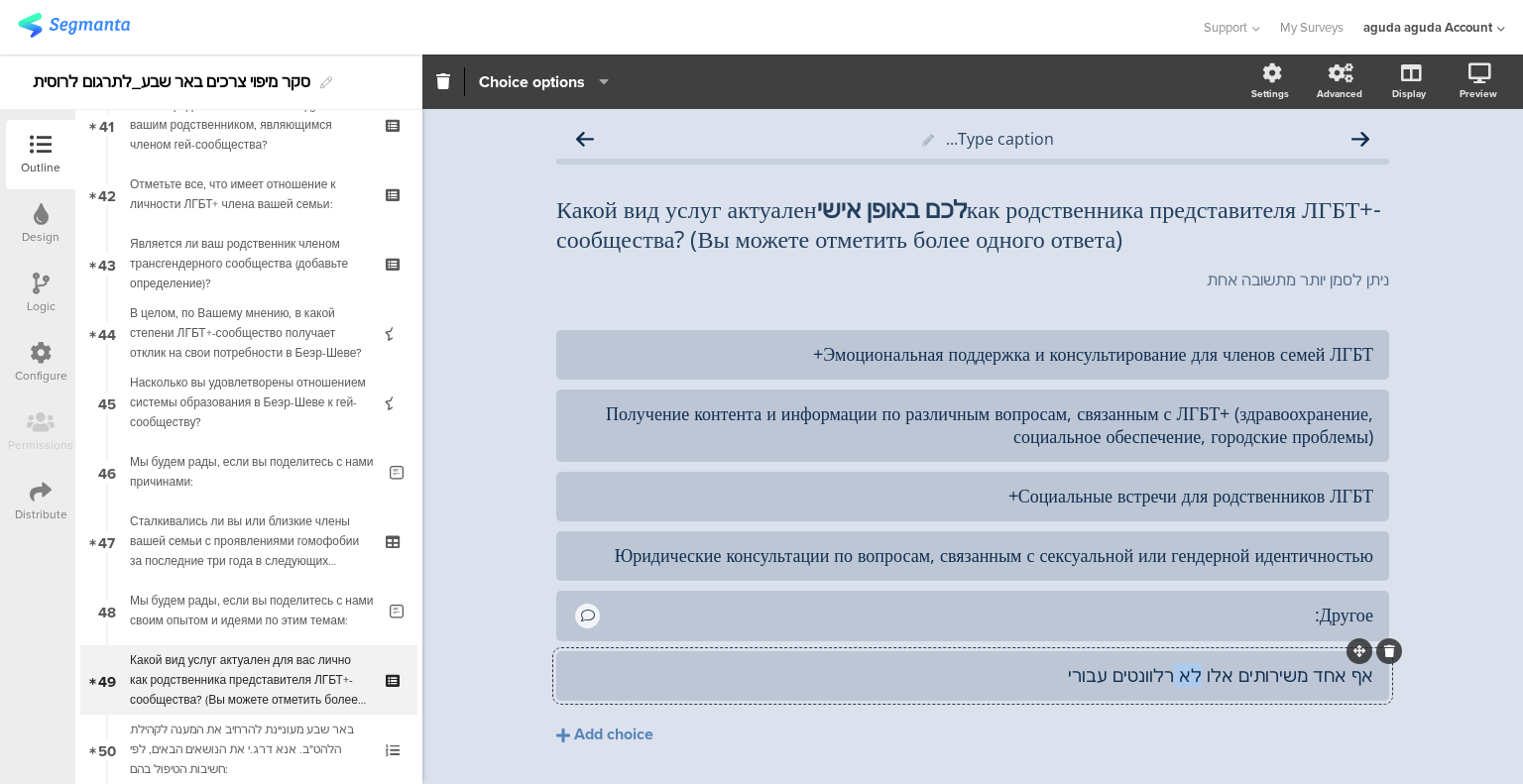 click on "אף אחד משירותים אלו לא רלוונטים עבורי" 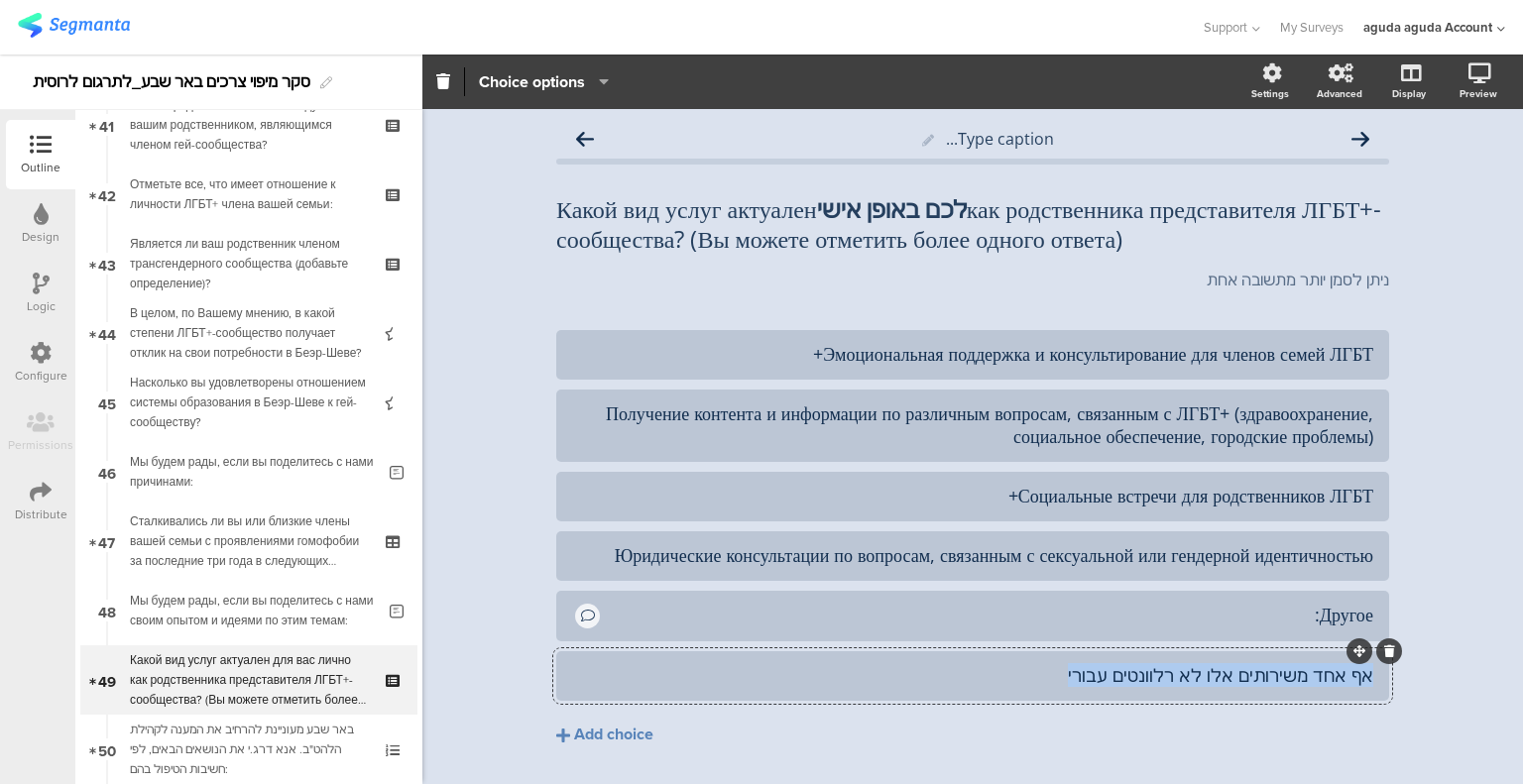 click on "אף אחד משירותים אלו לא רלוונטים עבורי" 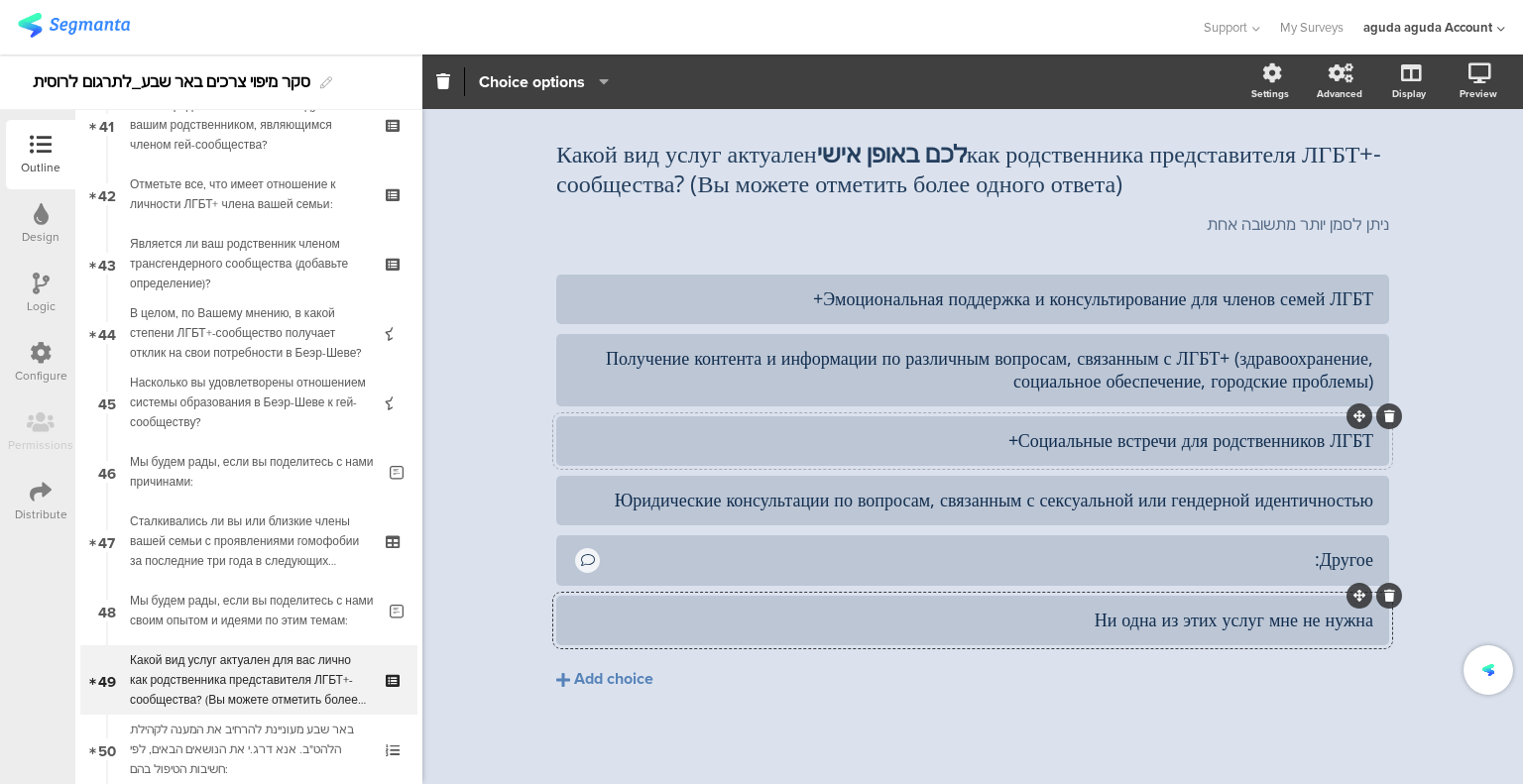 scroll, scrollTop: 107, scrollLeft: 0, axis: vertical 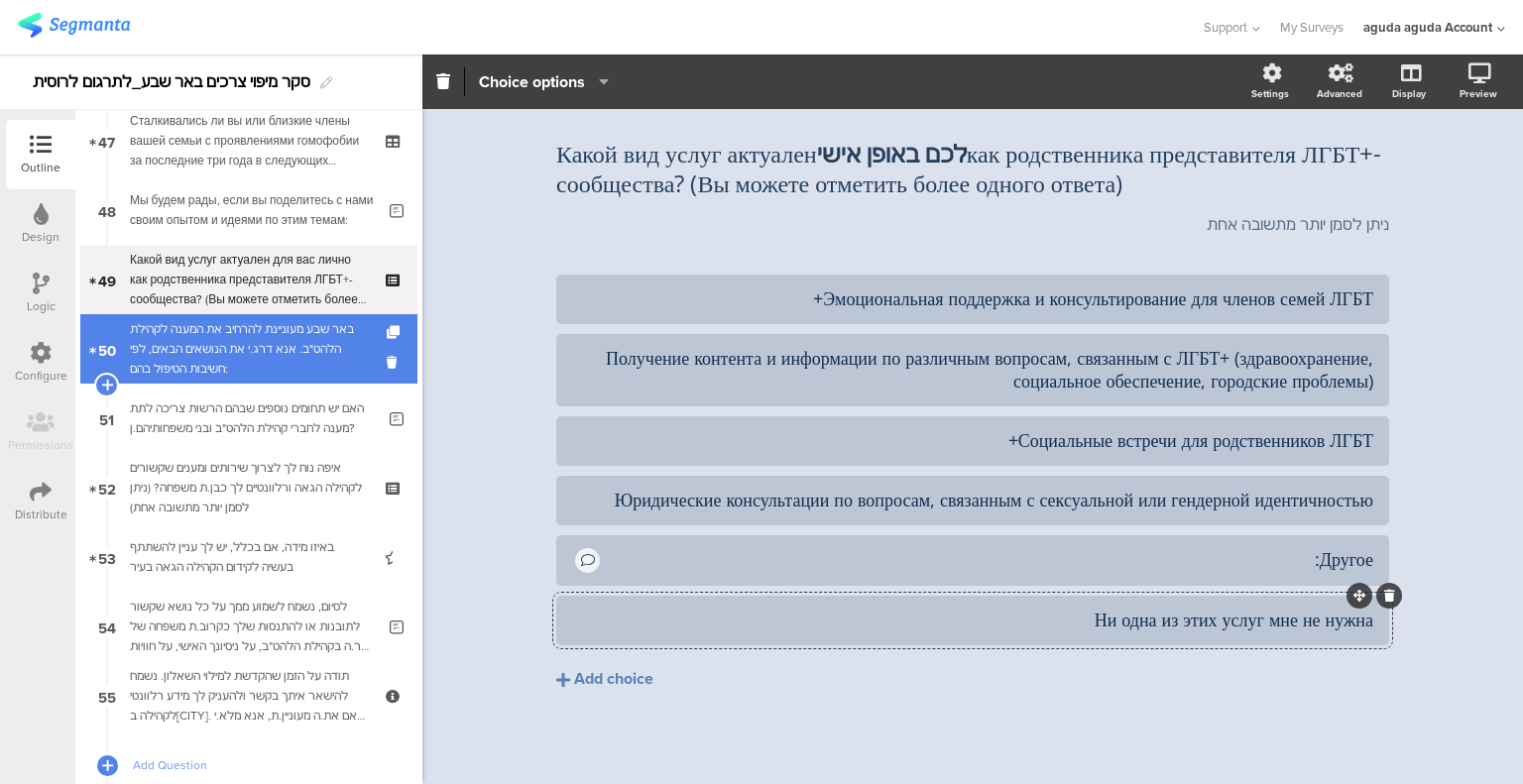 click on "באר שבע מעוניינת להרחיב את המענה לקהילת הלהט"ב. אנא דרג.י את הנושאים הבאים, לפי חשיבות הטיפול בהם:" at bounding box center (248, 349) 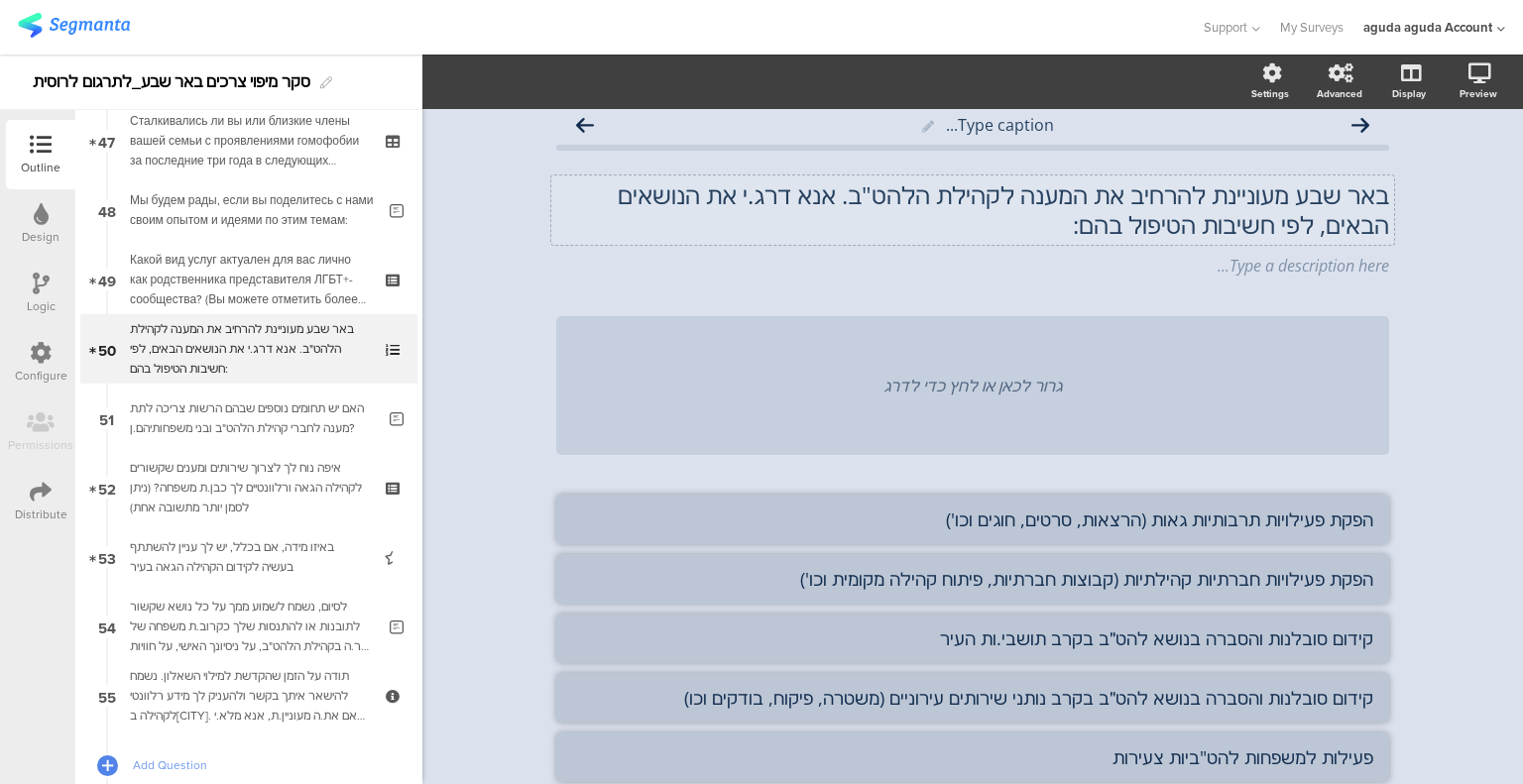 scroll, scrollTop: 0, scrollLeft: 0, axis: both 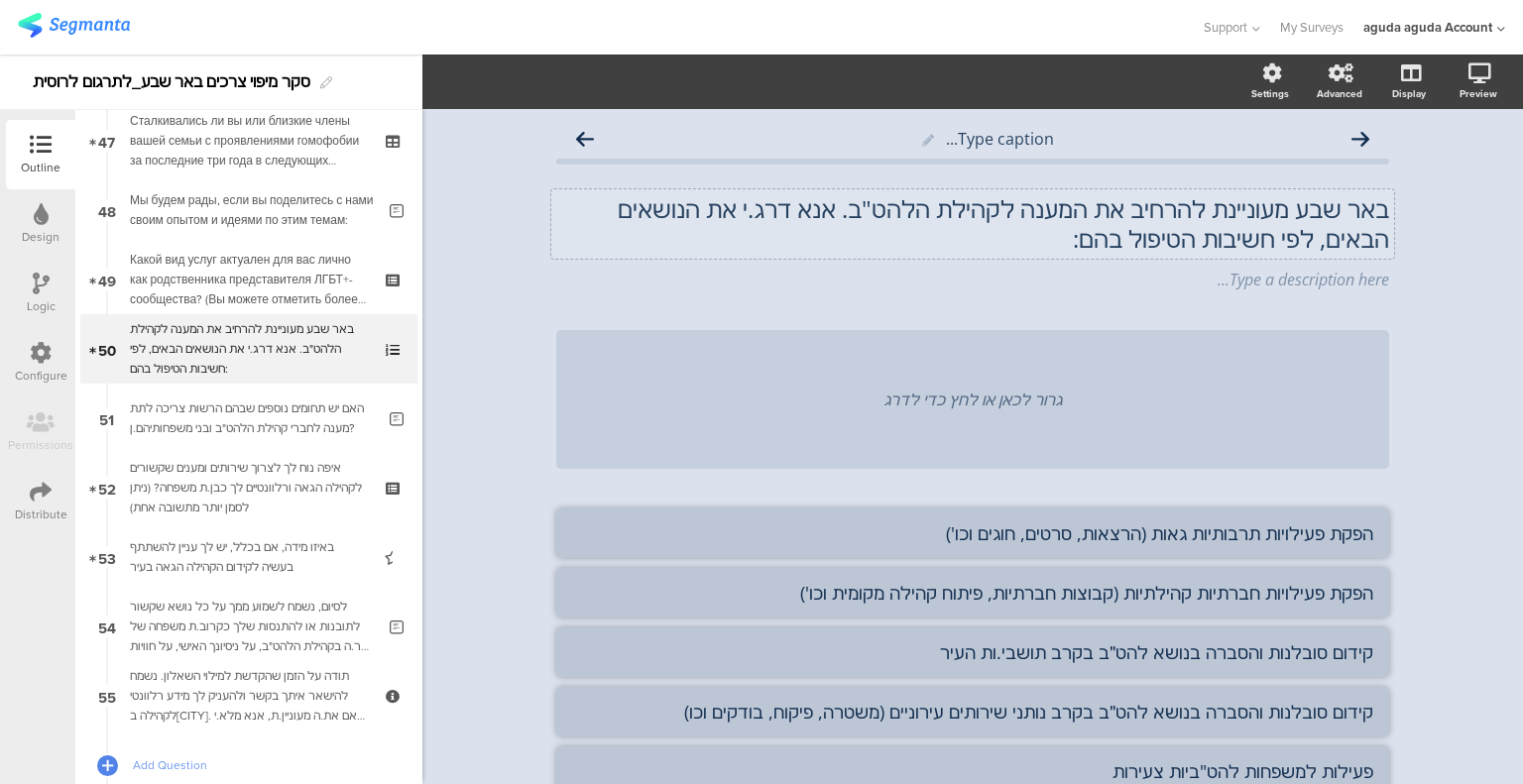 click on "באר שבע מעוניינת להרחיב את המענה לקהילת הלהט"ב. אנא דרג.י את הנושאים הבאים, לפי חשיבות הטיפול בהם:" 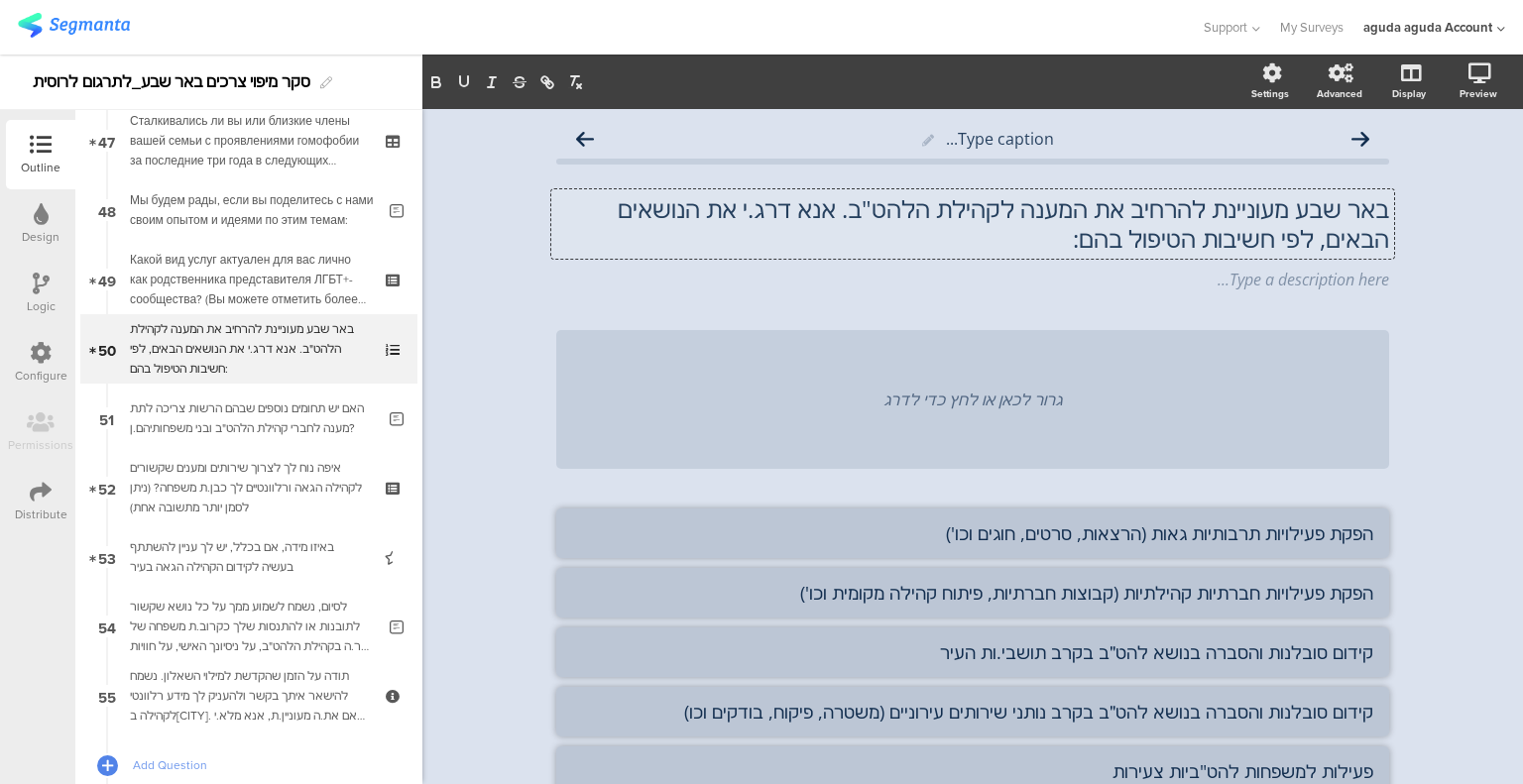 scroll, scrollTop: 1, scrollLeft: 0, axis: vertical 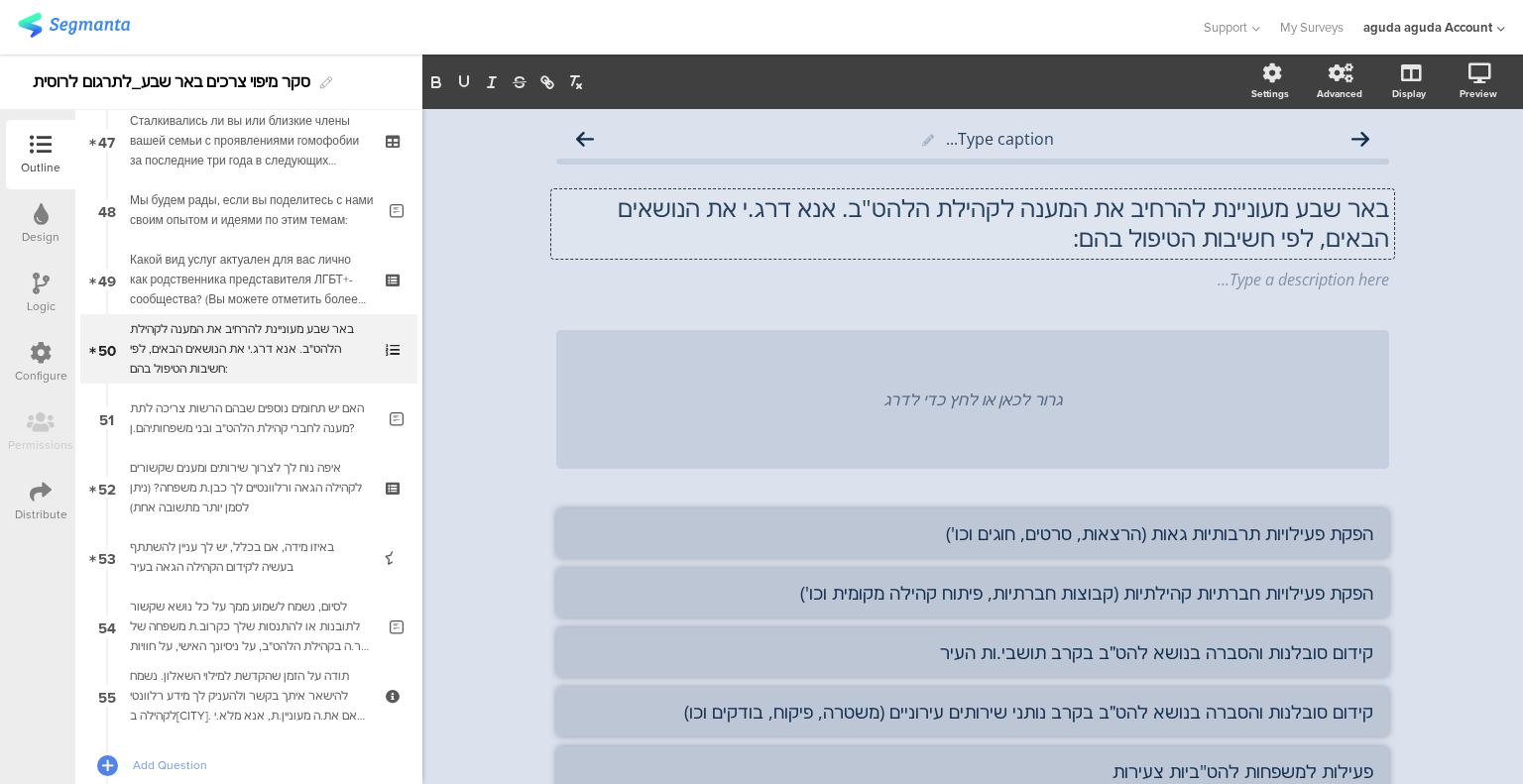 click on "באר שבע מעוניינת להרחיב את המענה לקהילת הלהט"ב. אנא דרג.י את הנושאים הבאים, לפי חשיבות הטיפול בהם:" 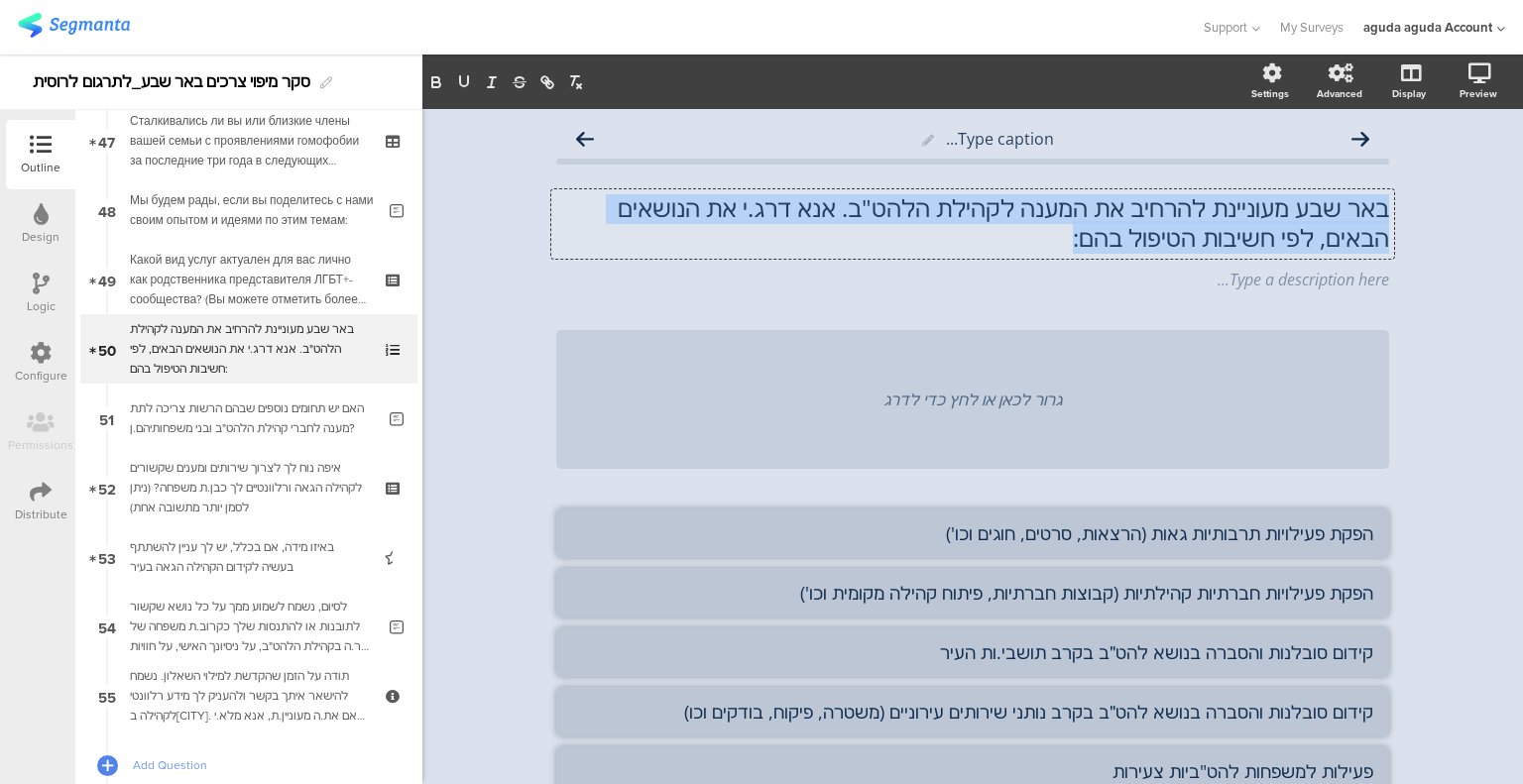 click on "באר שבע מעוניינת להרחיב את המענה לקהילת הלהט"ב. אנא דרג.י את הנושאים הבאים, לפי חשיבות הטיפול בהם:" 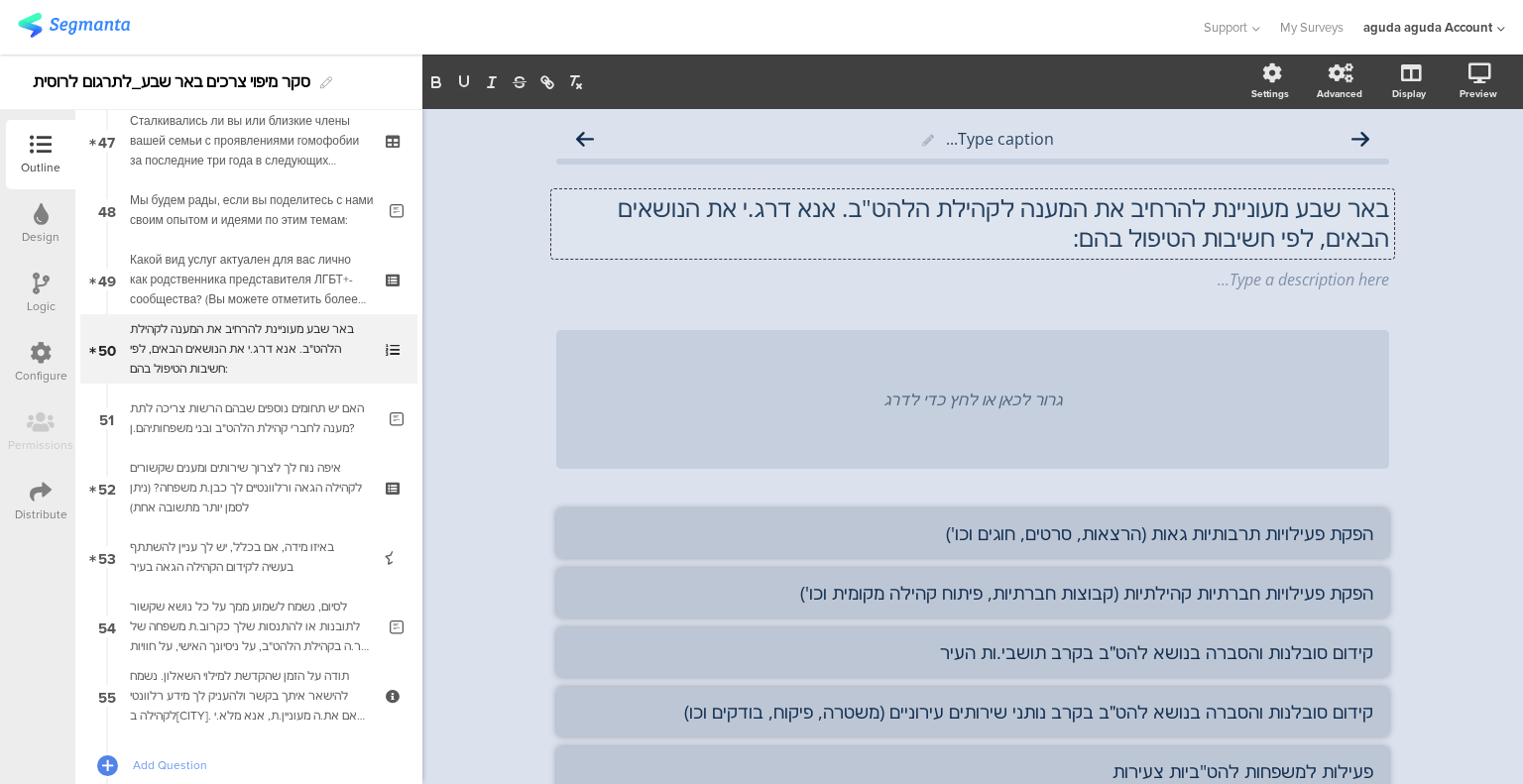 scroll, scrollTop: 0, scrollLeft: 0, axis: both 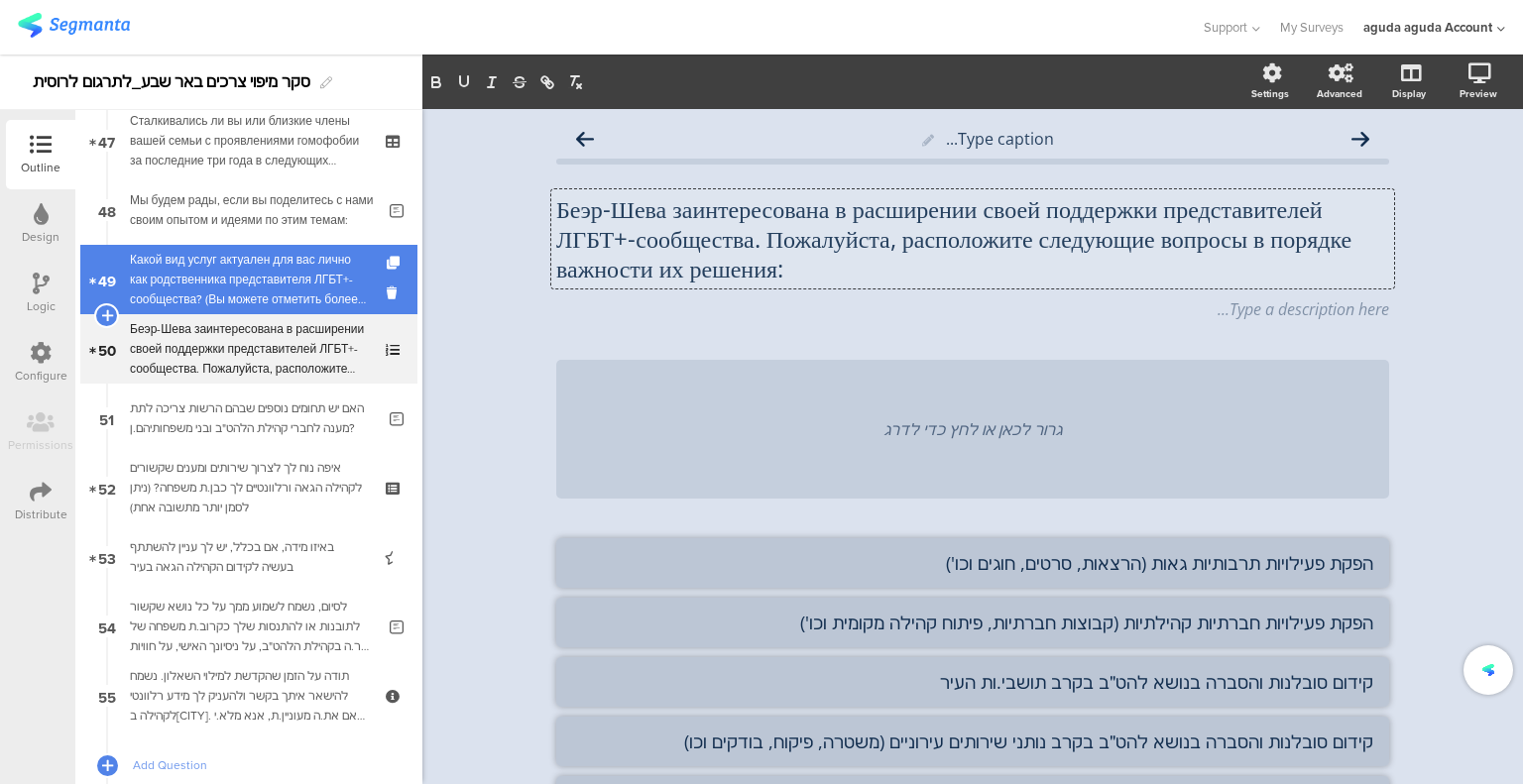 click on "Какой вид услуг актуален для вас лично как родственника представителя ЛГБТ+-сообщества? (Вы можете отметить более одного ответа)" at bounding box center (248, 280) 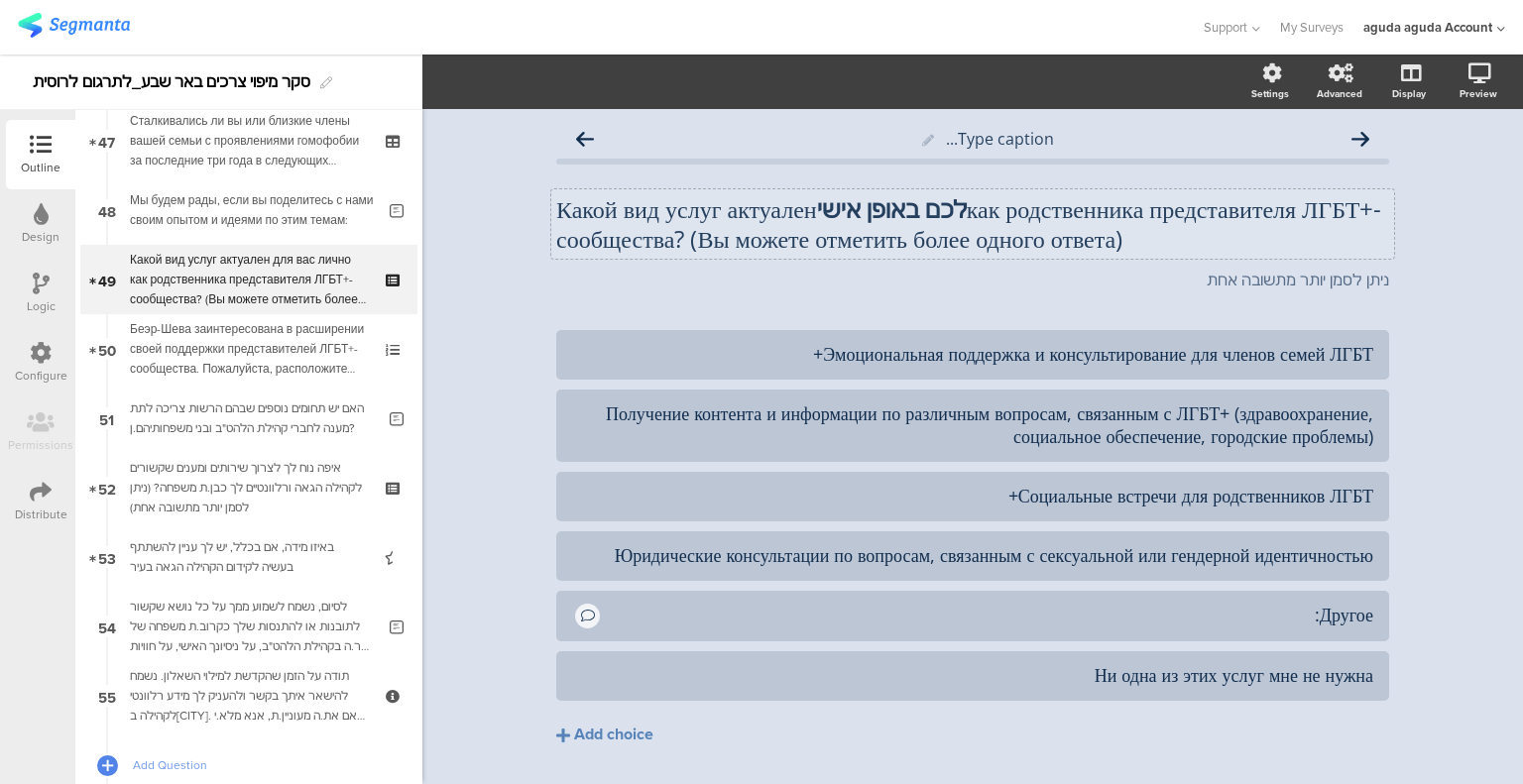 click on "Какой вид услуг актуален  для вас лично  как родственника представителя ЛГБТ+-сообщества? (Вы можете отметить более одного ответа)" 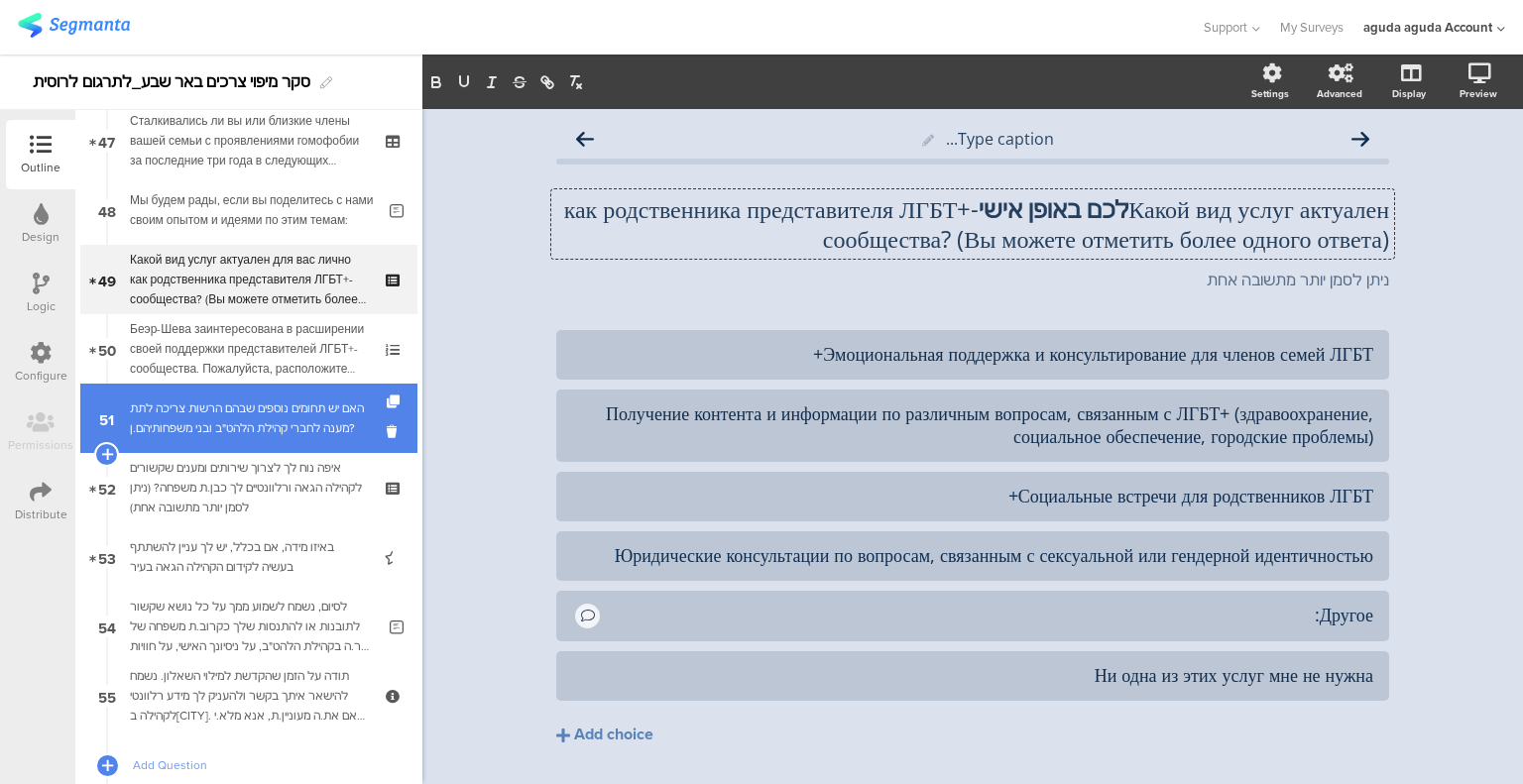 click on "האם יש תחומים נוספים שבהם הרשות צריכה לתת מענה לחברי קהילת הלהט"ב ובני משפחותיהם.ן?" at bounding box center (252, 418) 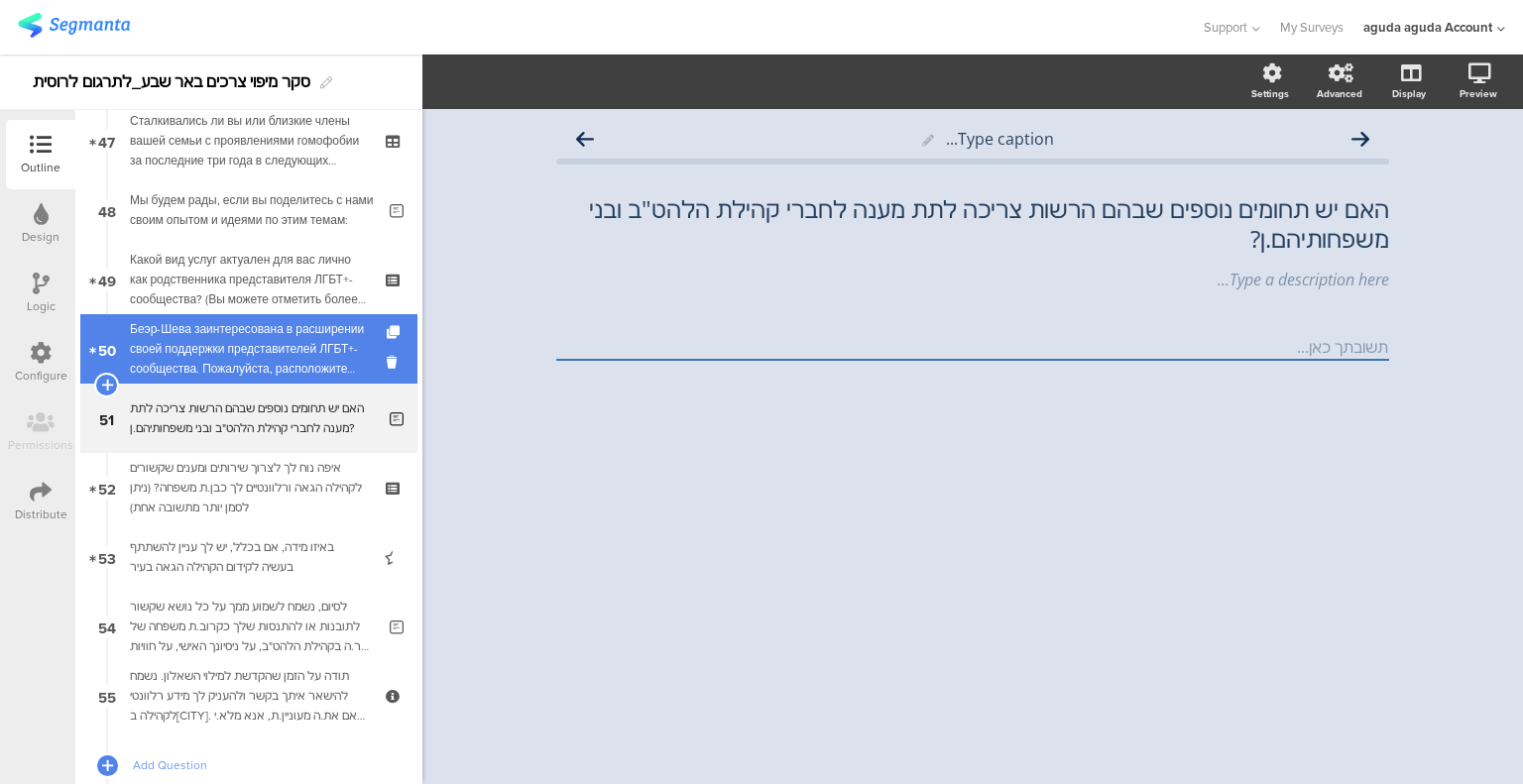 click on "Беэр-Шева заинтересована в расширении своей поддержки представителей ЛГБТ+-сообщества. Пожалуйста, расположите следующие вопросы в порядке важности их решения:" at bounding box center [248, 349] 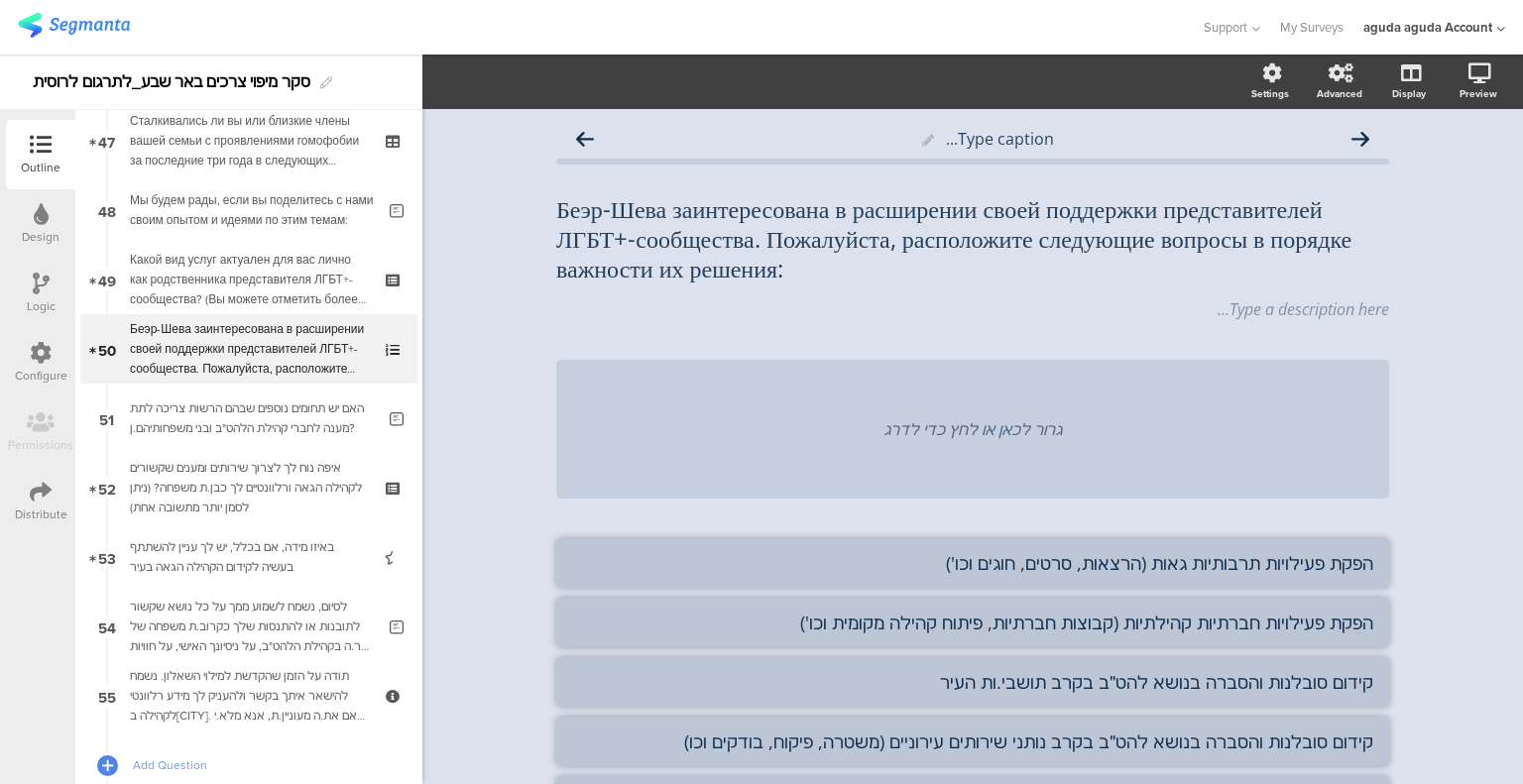 click on "גרור לכאן או לחץ כדי לדרג
הפקת פעילויות תרבותיות גאות (הרצאות, סרטים, חוגים וכו')
הפקת פעילויות חברתיות קהילתיות (קבוצות חברתיות, פיתוח קהילה מקומית וכו')
קידום סובלנות והסברה בנושא להט״ב בקרב תושבי.ות העיר
קידום סובלנות והסברה בנושא להט״ב בקרב נותני שירותים עירוניים (משטרה, פיקוח, בודקים וכו)
פעילות למשפחות להט"ביות צעירות" 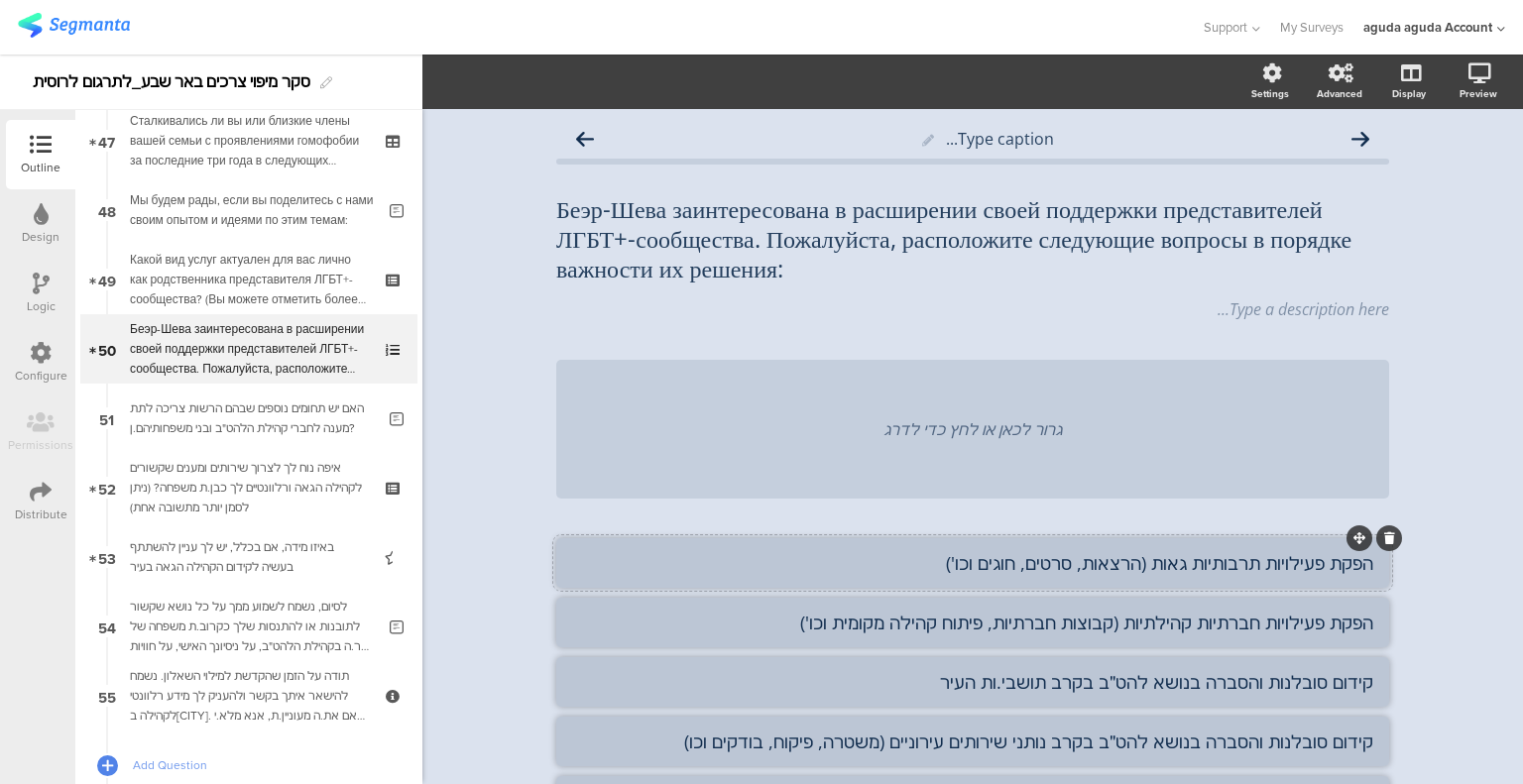click on "הפקת פעילויות תרבותיות גאות (הרצאות, סרטים, חוגים וכו')" 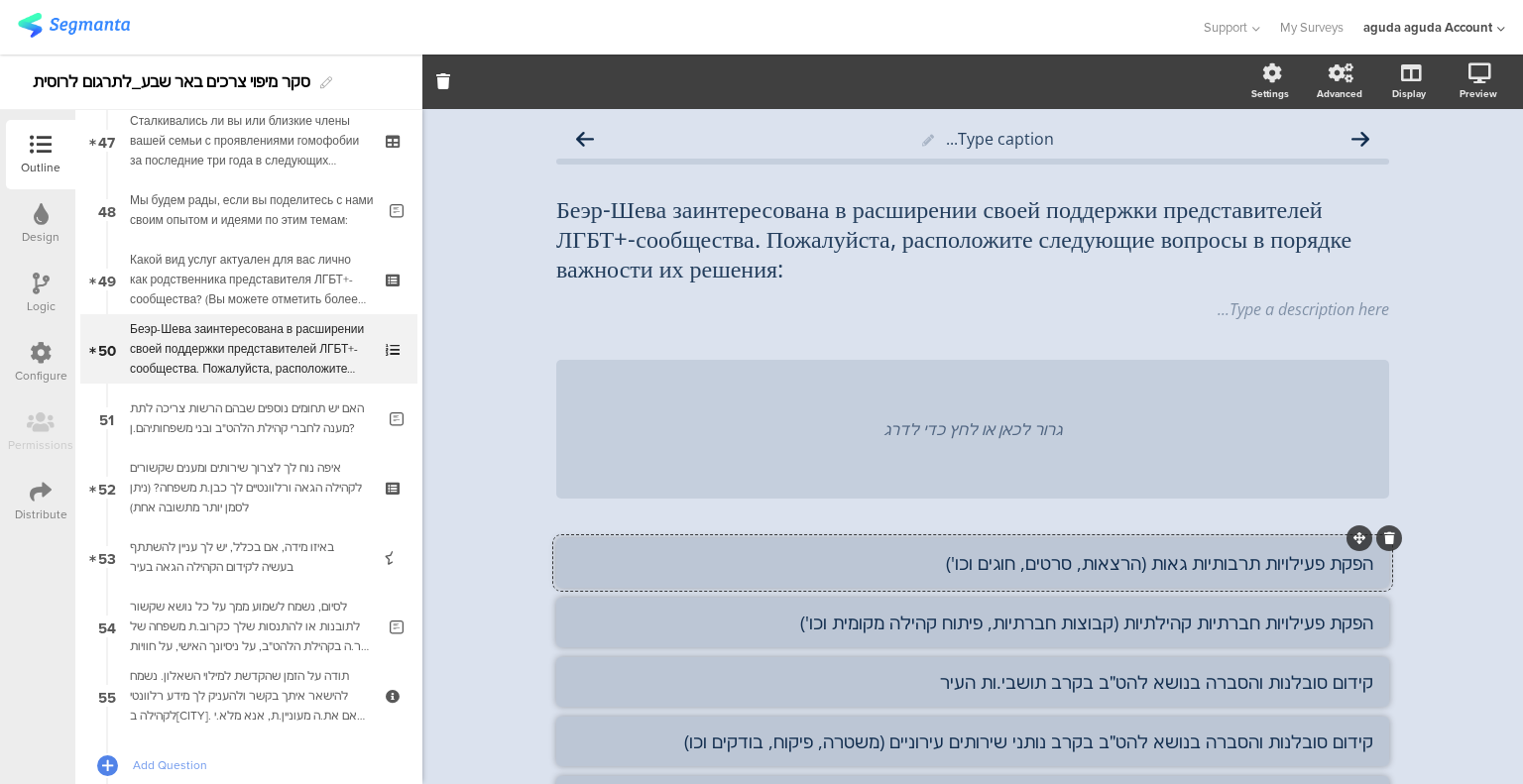 click on "הפקת פעילויות תרבותיות גאות (הרצאות, סרטים, חוגים וכו')" 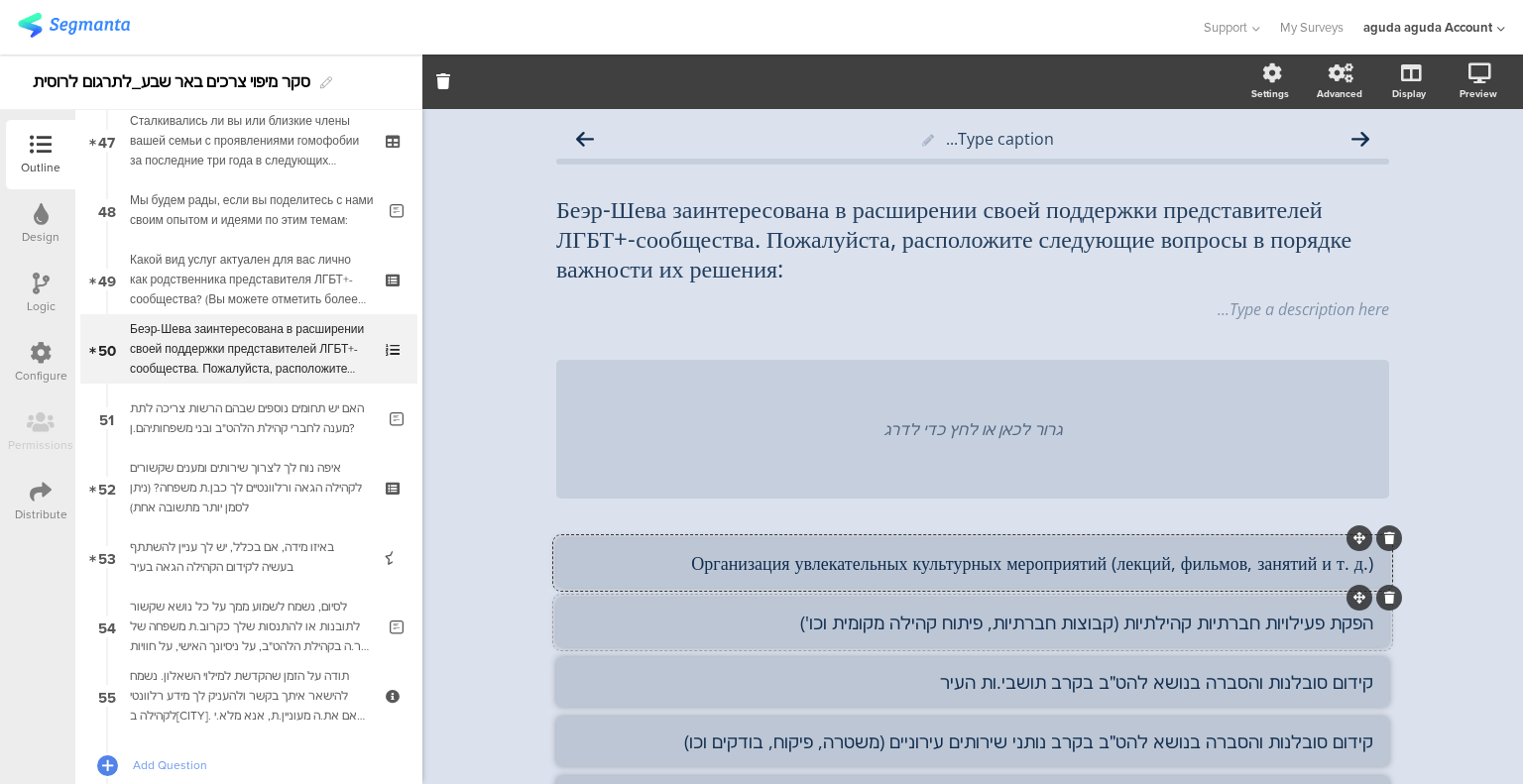 click on "הפקת פעילויות חברתיות קהילתיות (קבוצות חברתיות, פיתוח קהילה מקומית וכו')" 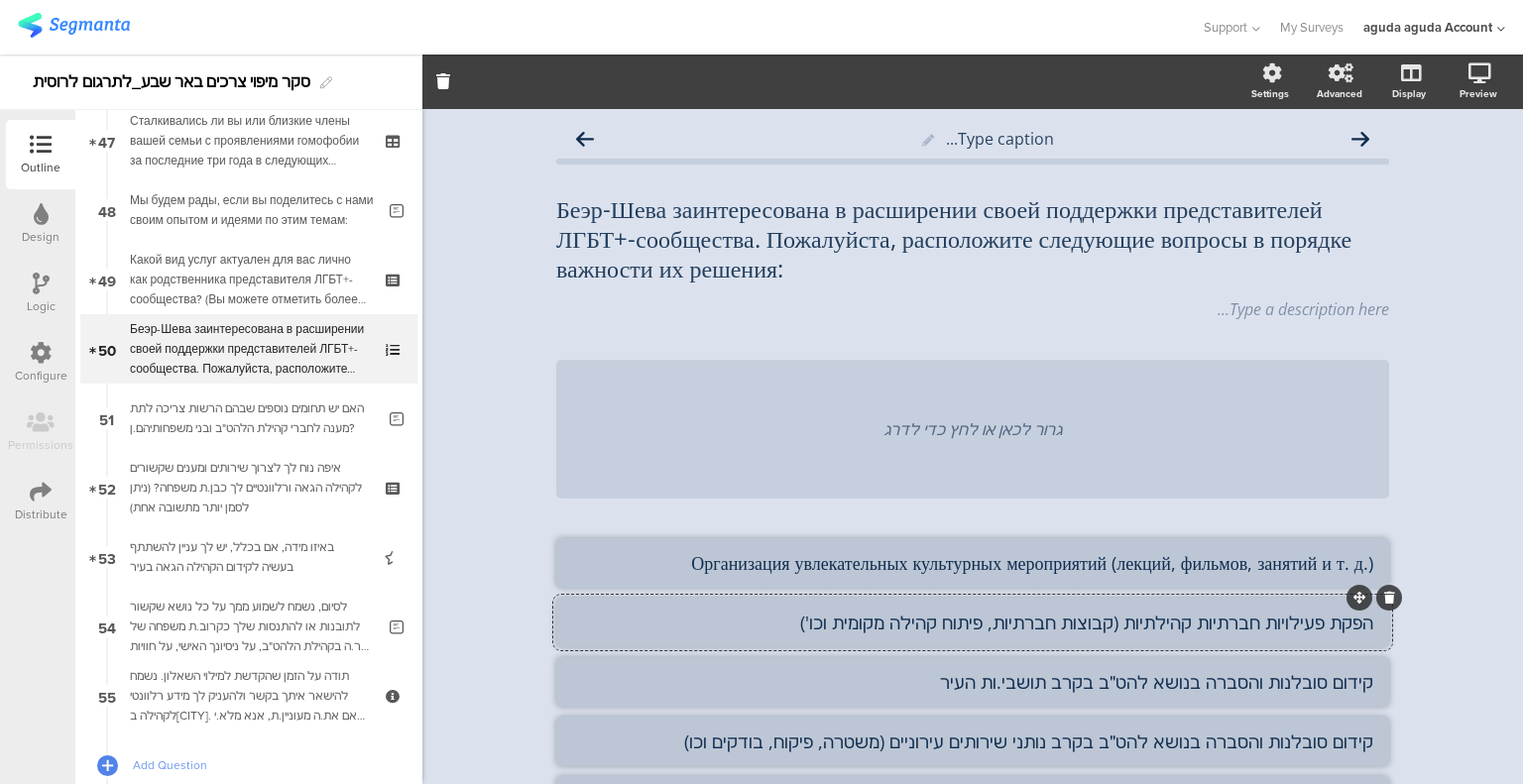 click on "הפקת פעילויות חברתיות קהילתיות (קבוצות חברתיות, פיתוח קהילה מקומית וכו')" 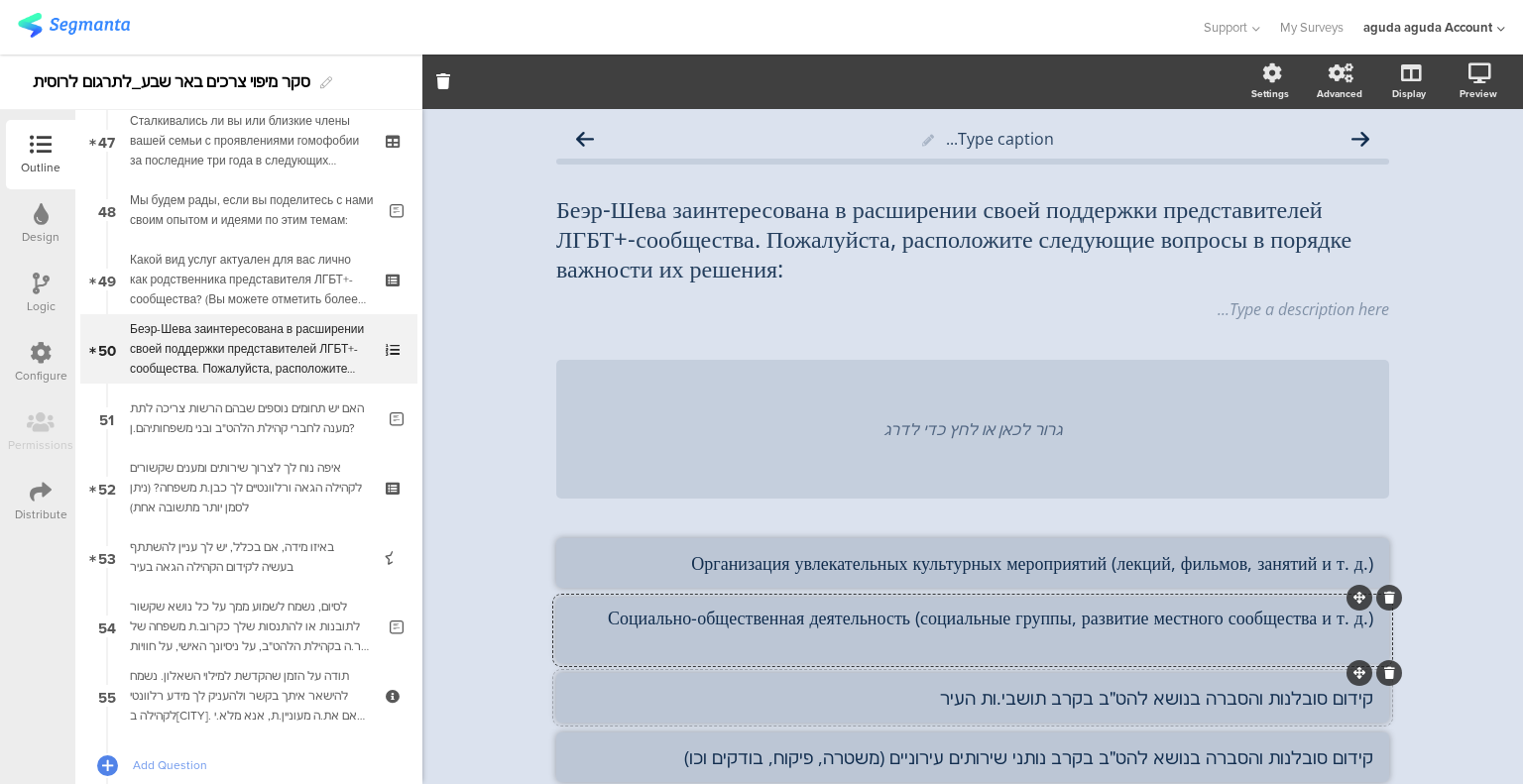 click on "קידום סובלנות והסברה בנושא להט״ב בקרב תושבי.ות העיר" 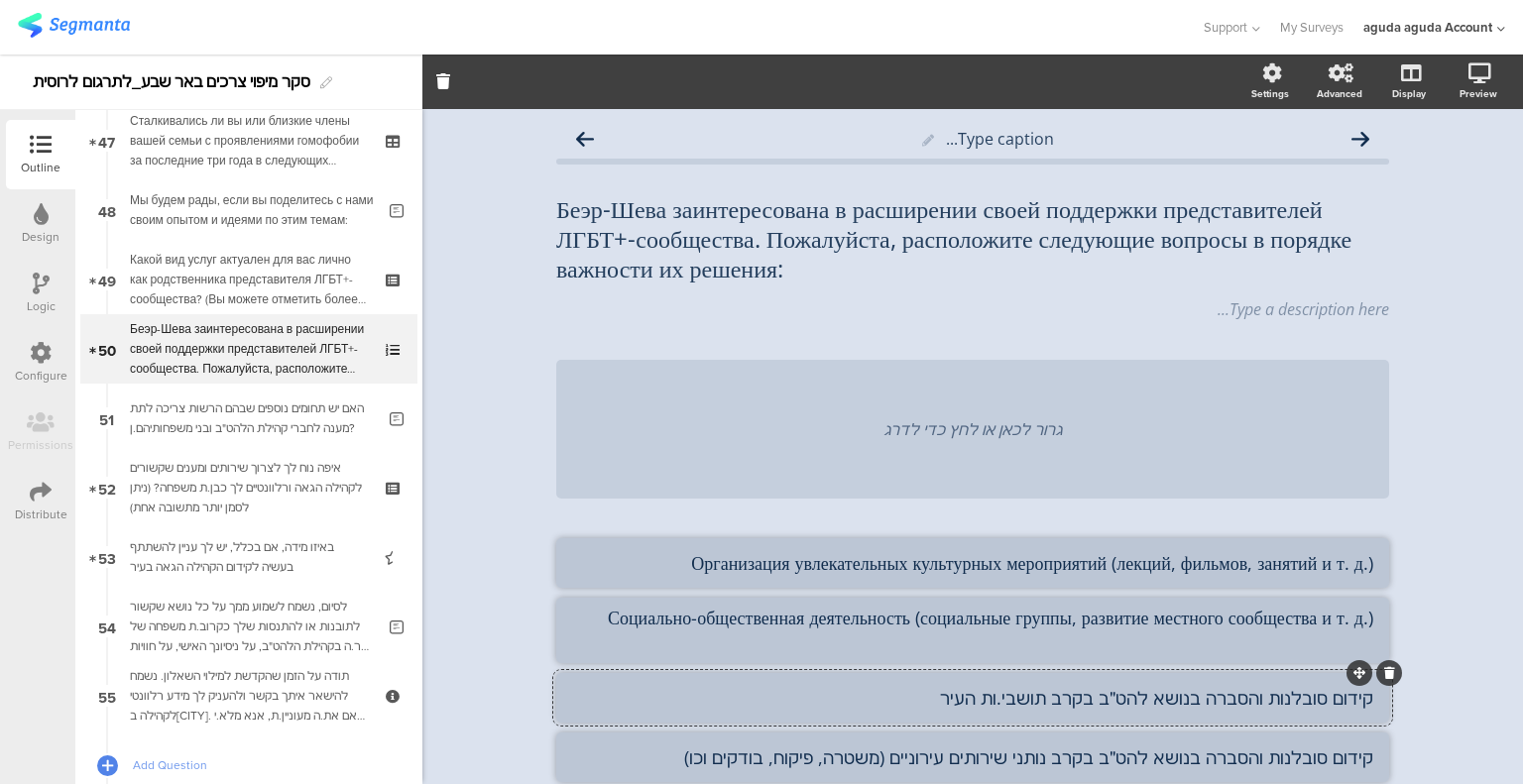 click on "קידום סובלנות והסברה בנושא להט״ב בקרב תושבי.ות העיר" 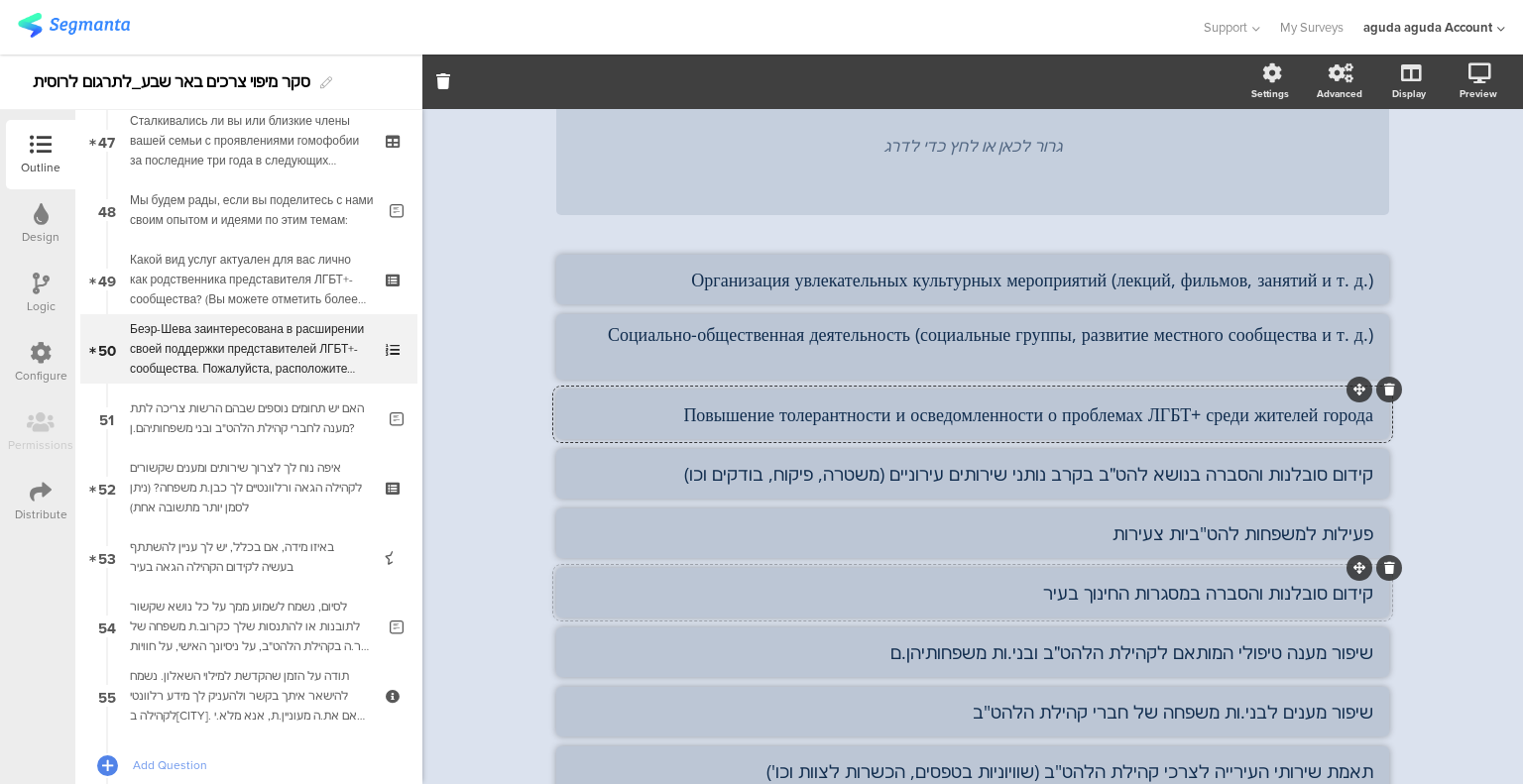 scroll, scrollTop: 297, scrollLeft: 0, axis: vertical 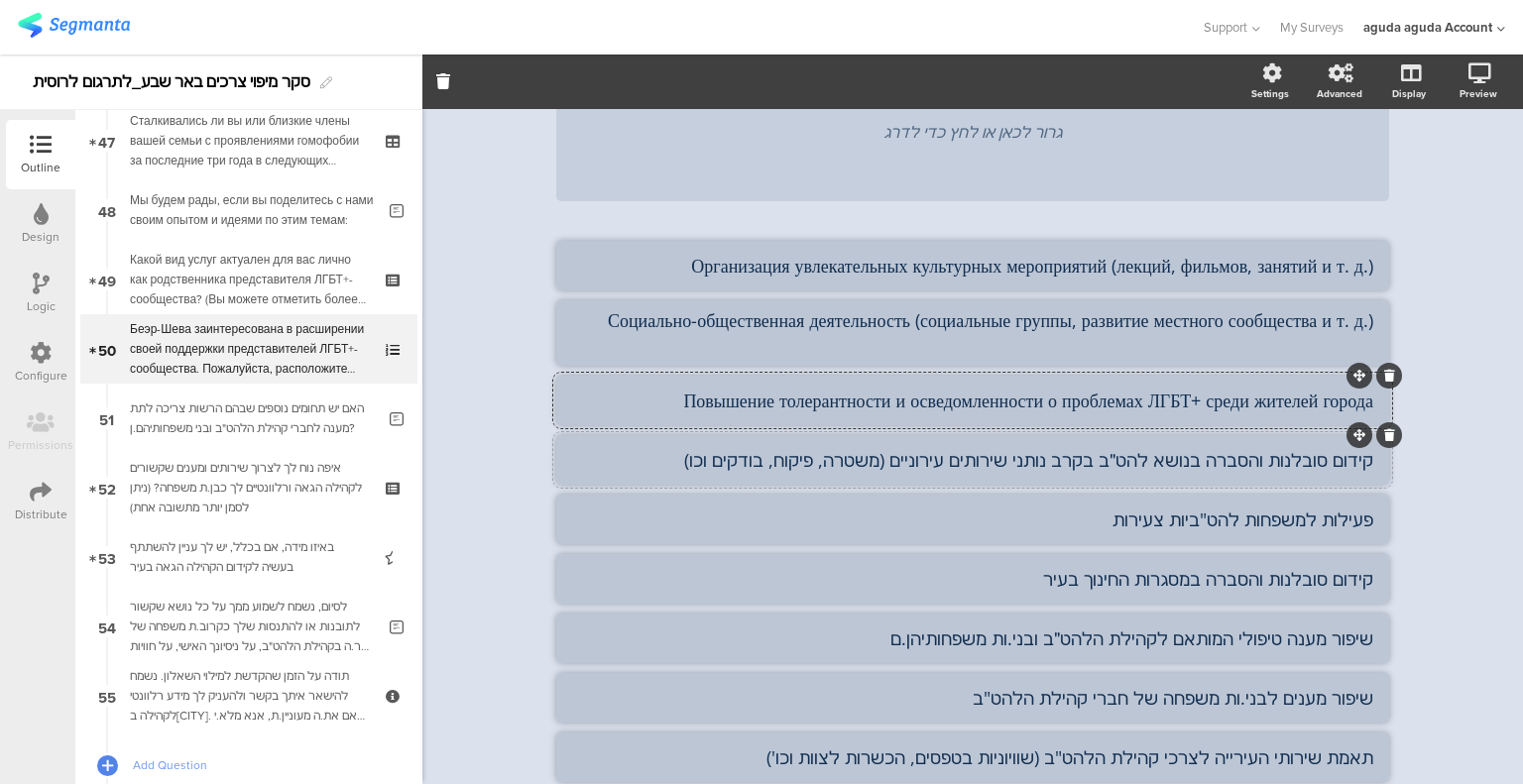 click on "קידום סובלנות והסברה בנושא להט״ב בקרב נותני שירותים עירוניים (משטרה, פיקוח, בודקים וכו)" 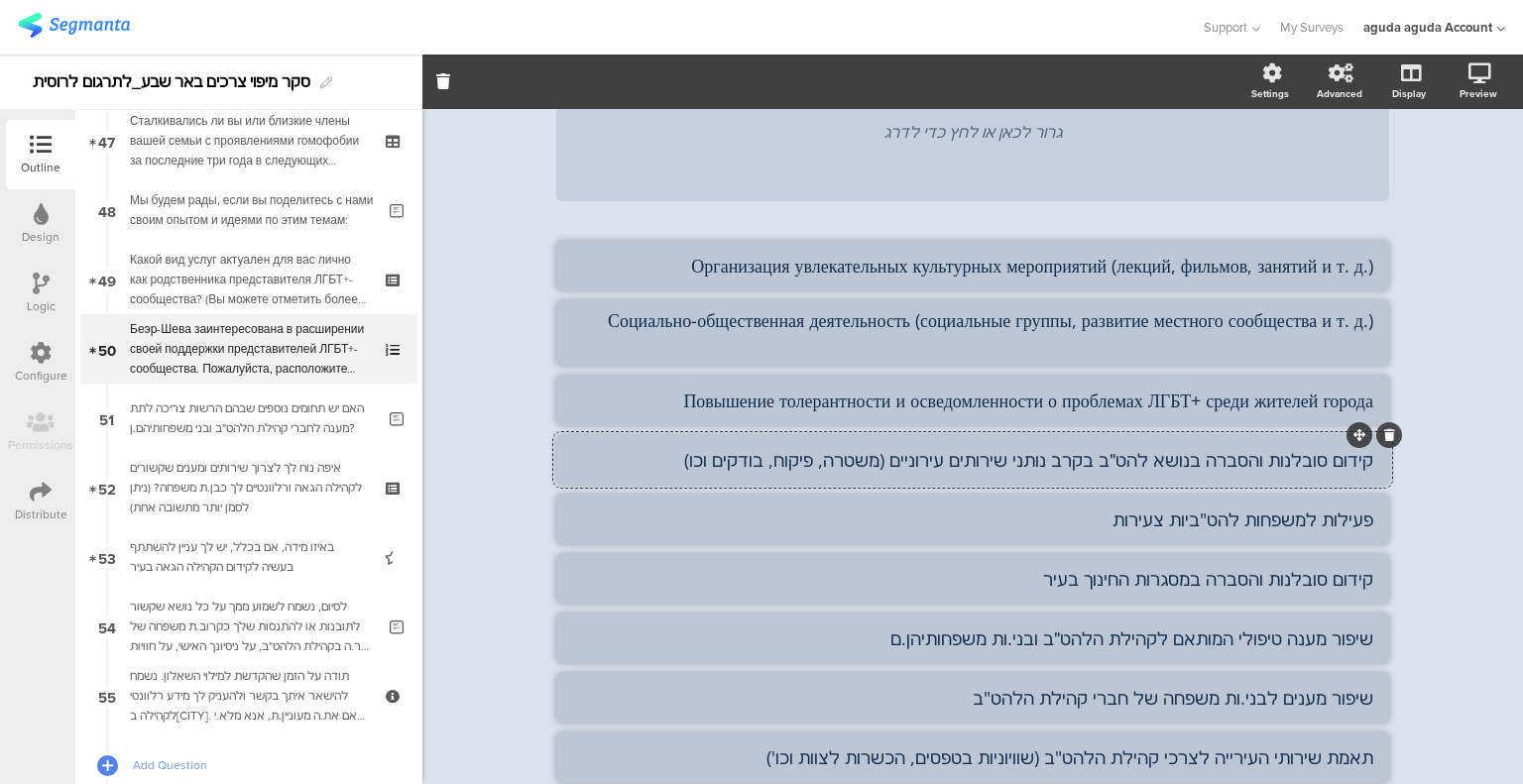 click on "קידום סובלנות והסברה בנושא להט״ב בקרב נותני שירותים עירוניים (משטרה, פיקוח, בודקים וכו)" 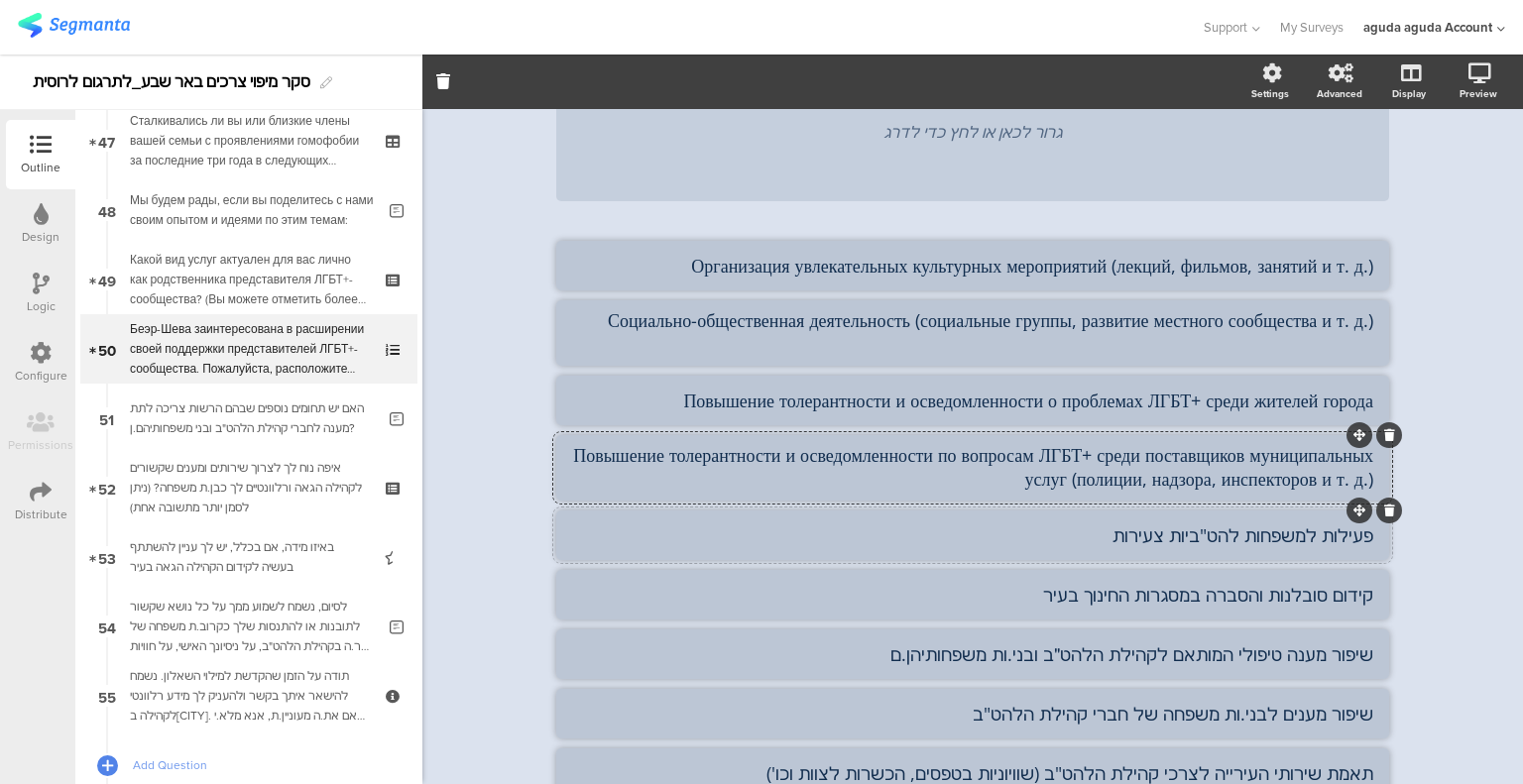click on "פעילות למשפחות להט"ביות צעירות" 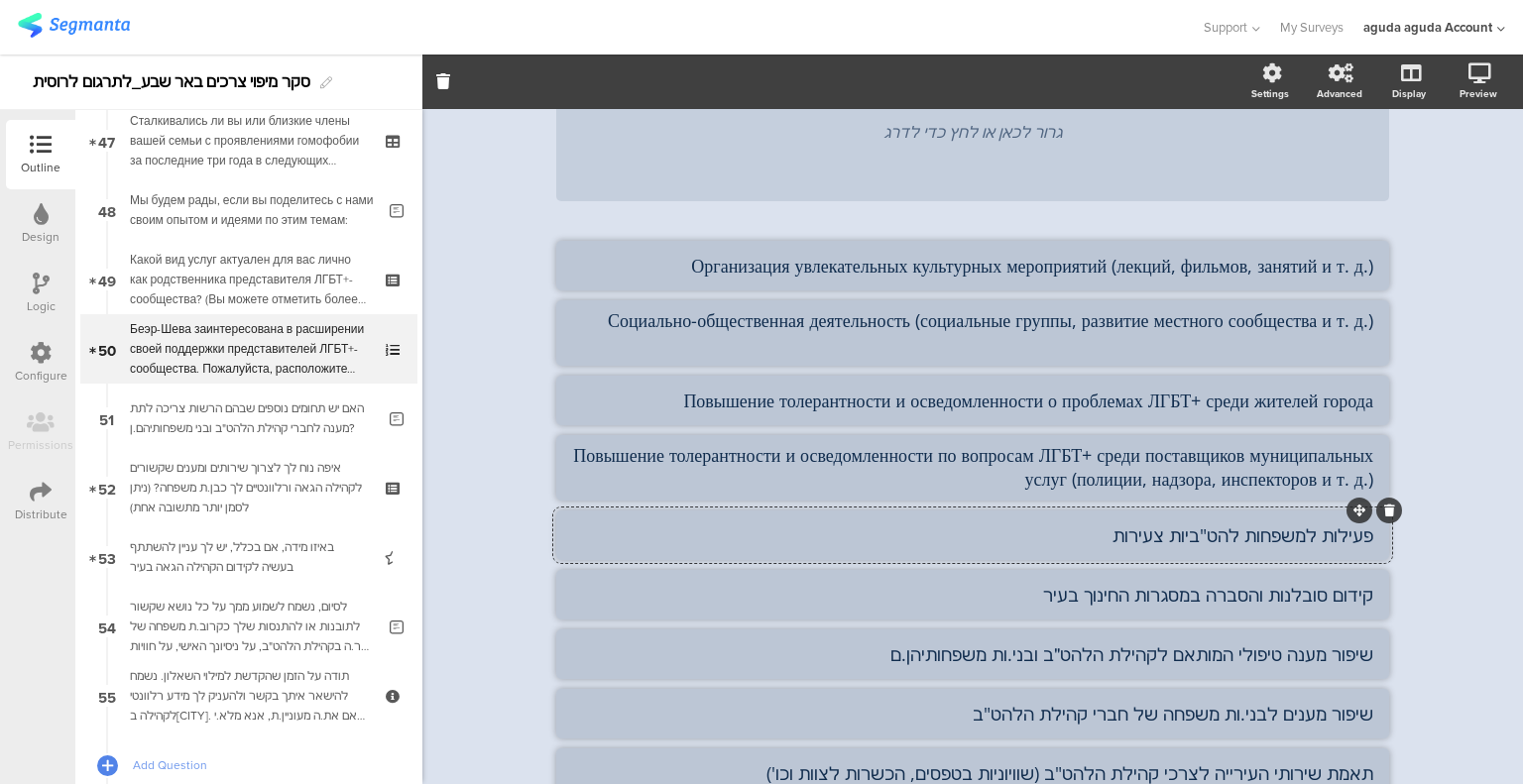 click on "פעילות למשפחות להט"ביות צעירות" 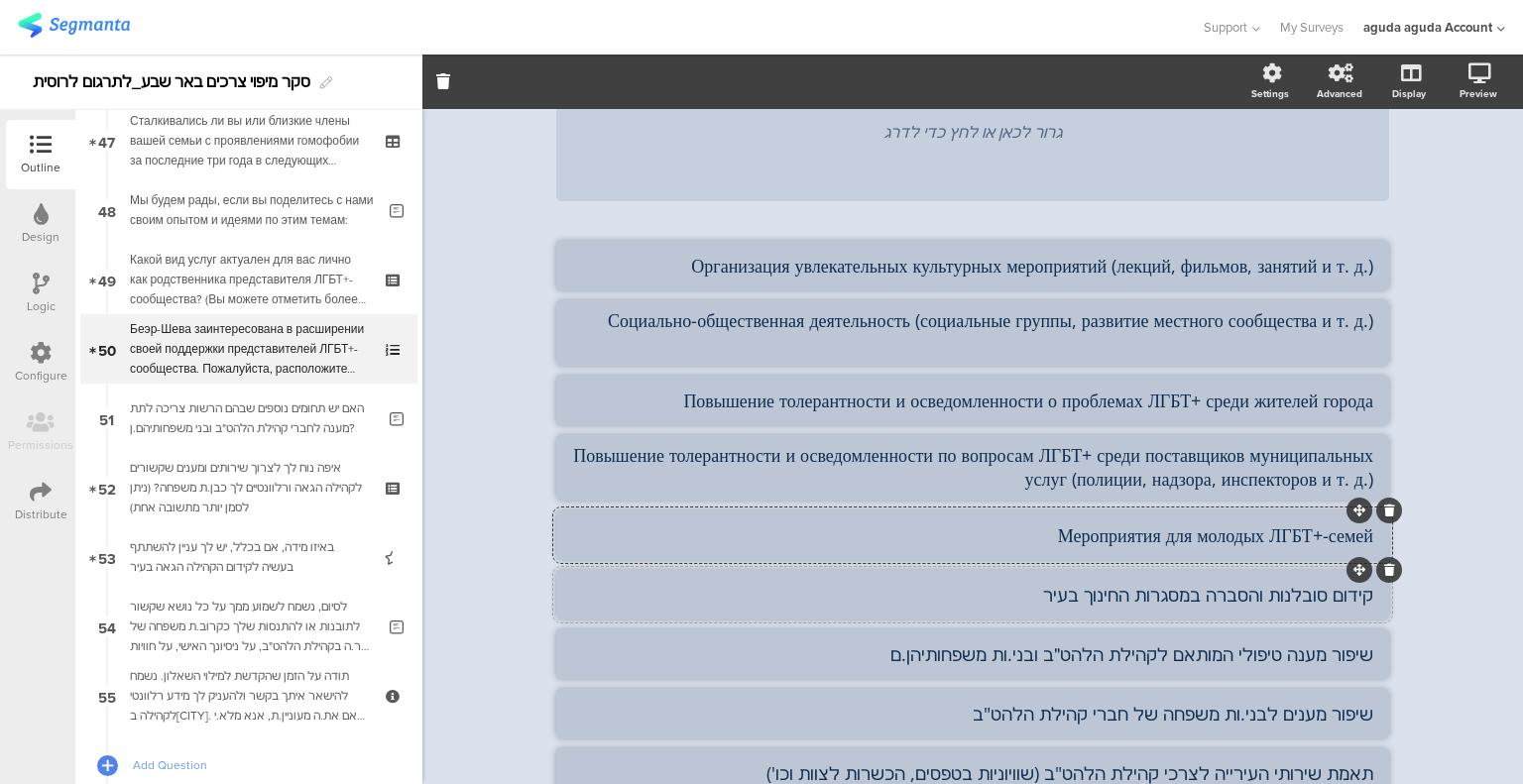 click on "קידום סובלנות והסברה במסגרות החינוך בעיר" 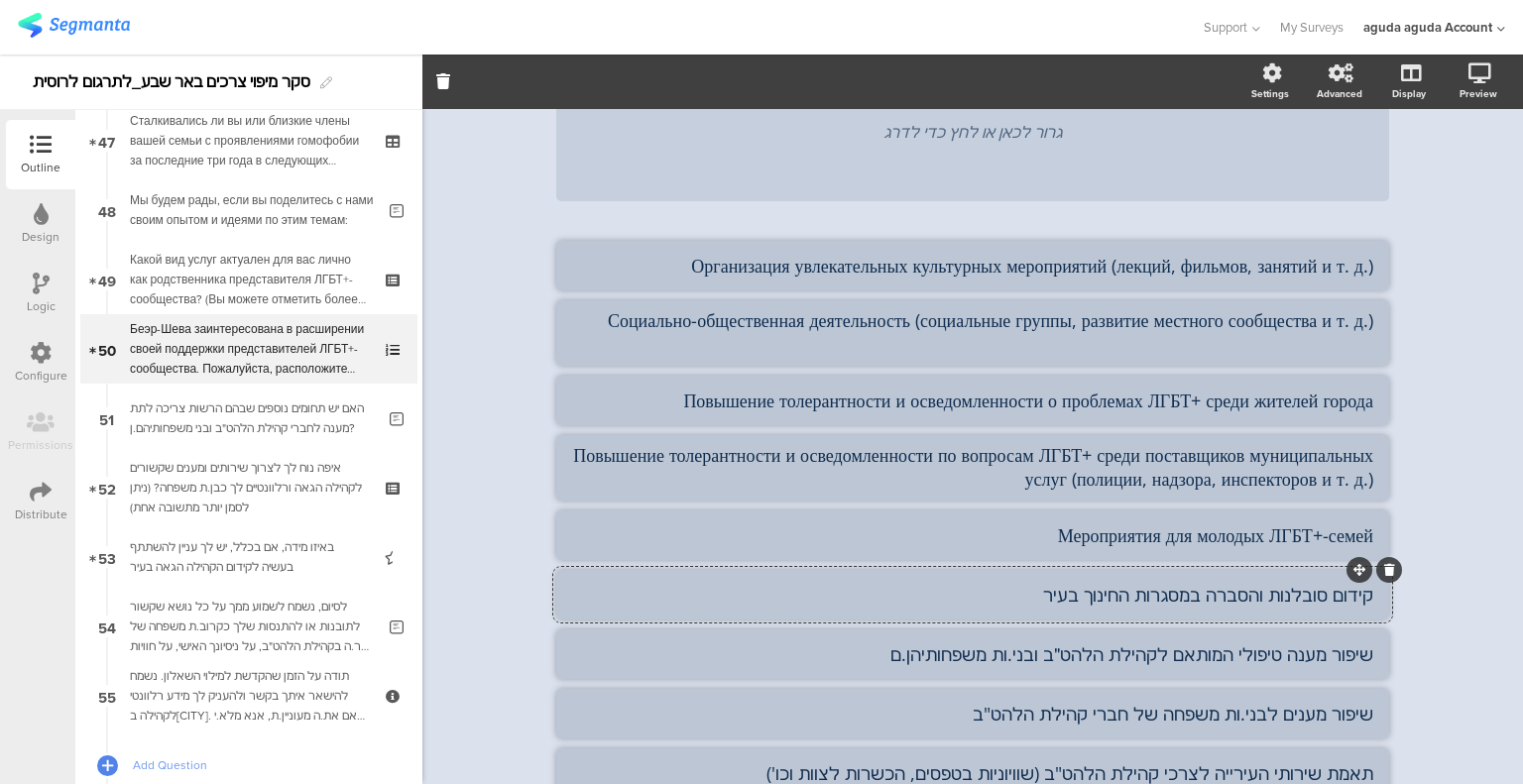 click on "קידום סובלנות והסברה במסגרות החינוך בעיר" 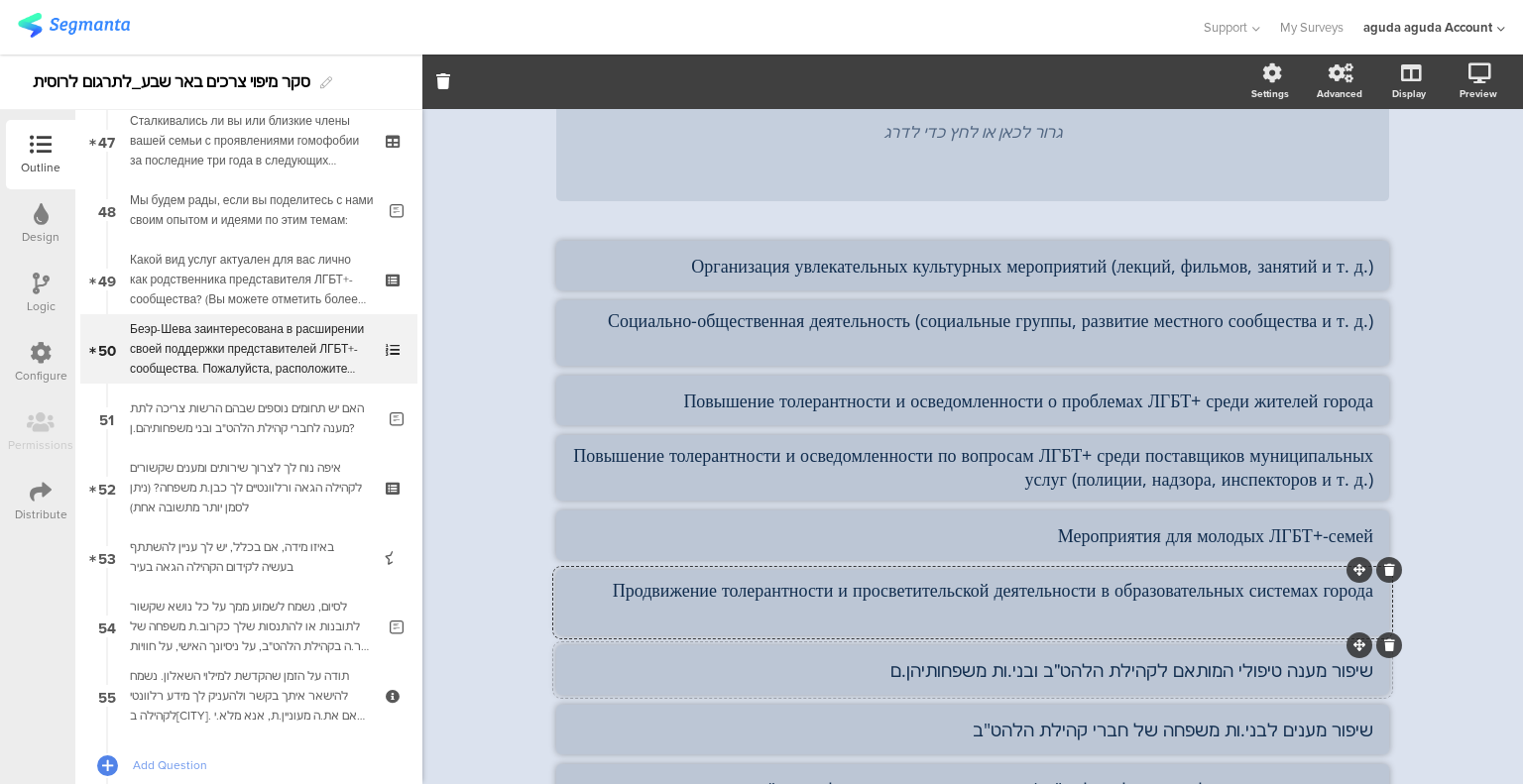 click on "שיפור מענה טיפולי המותאם לקהילת הלהט״ב ובני.ות משפחותיהן.ם" 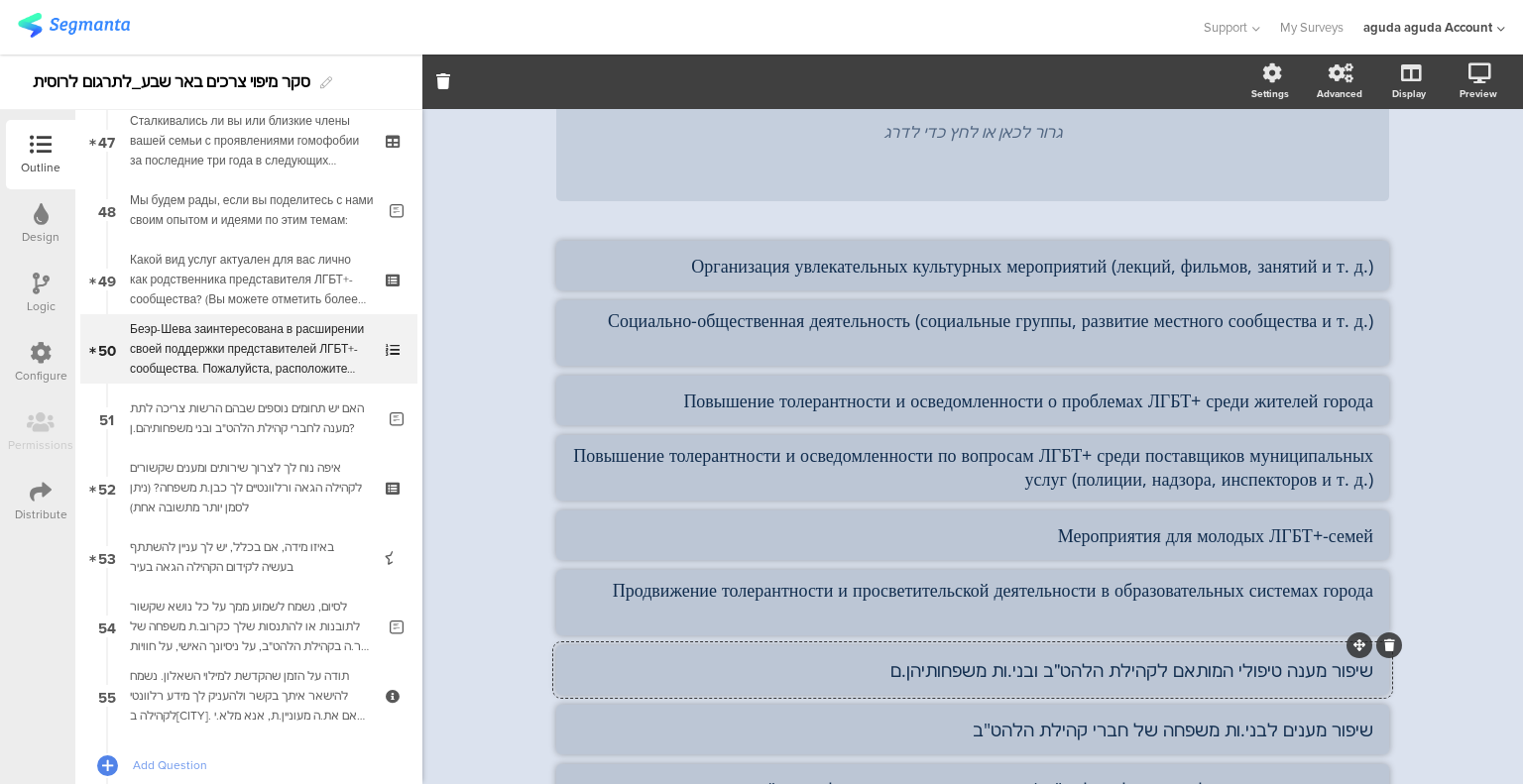 click on "שיפור מענה טיפולי המותאם לקהילת הלהט״ב ובני.ות משפחותיהן.ם" 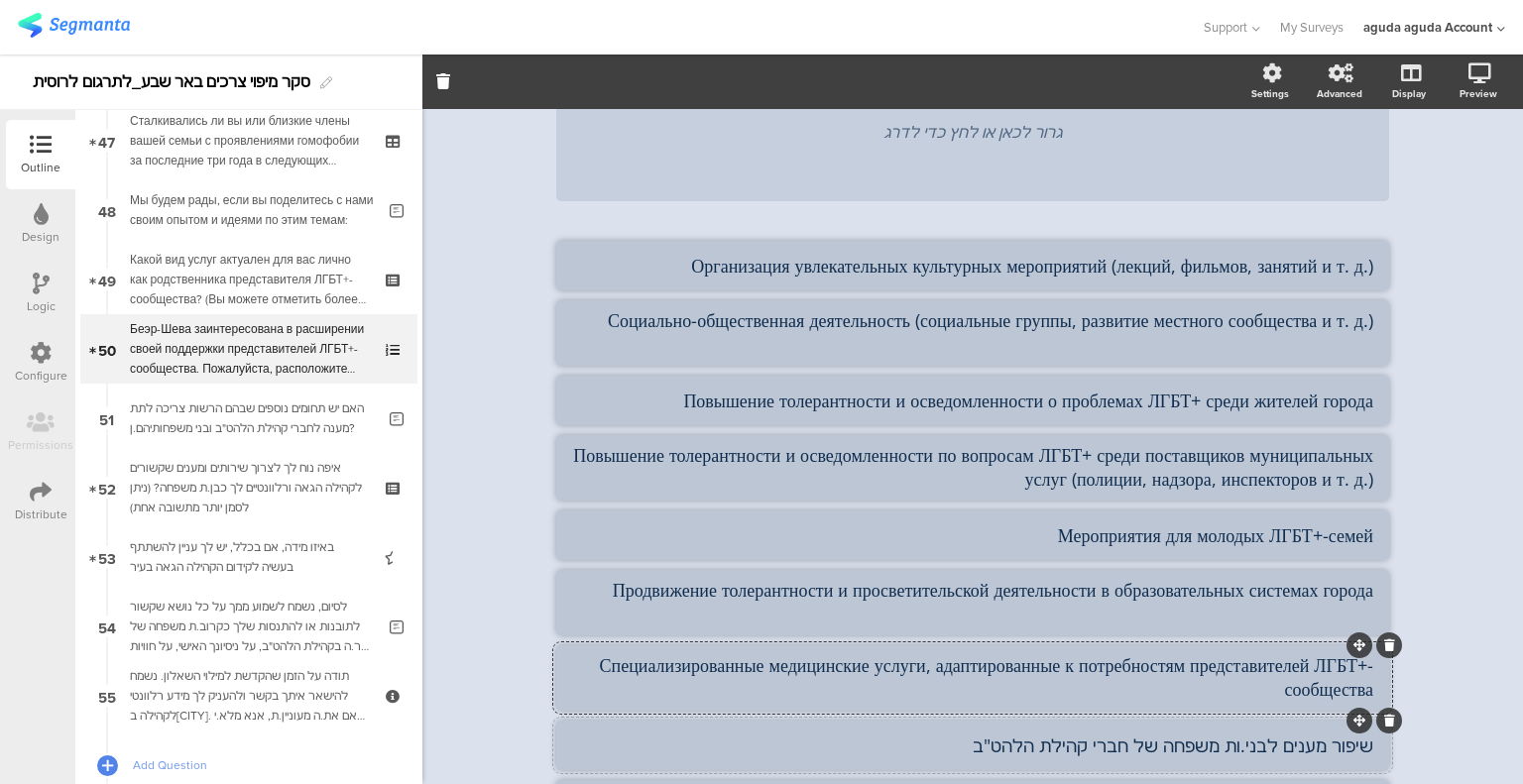 click on "שיפור מענים לבני.ות משפחה של חברי קהילת הלהט"ב" 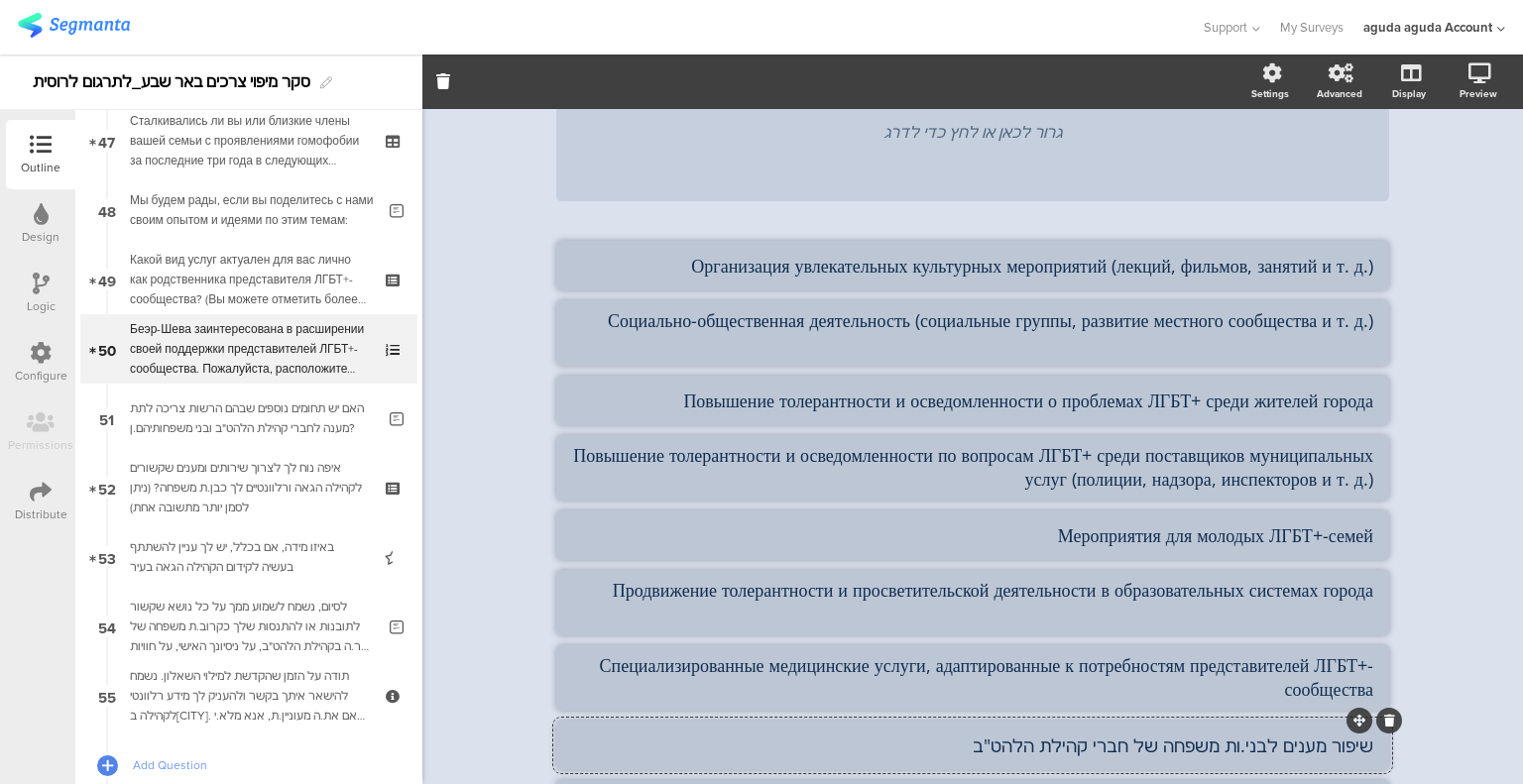 click on "שיפור מענים לבני.ות משפחה של חברי קהילת הלהט"ב" 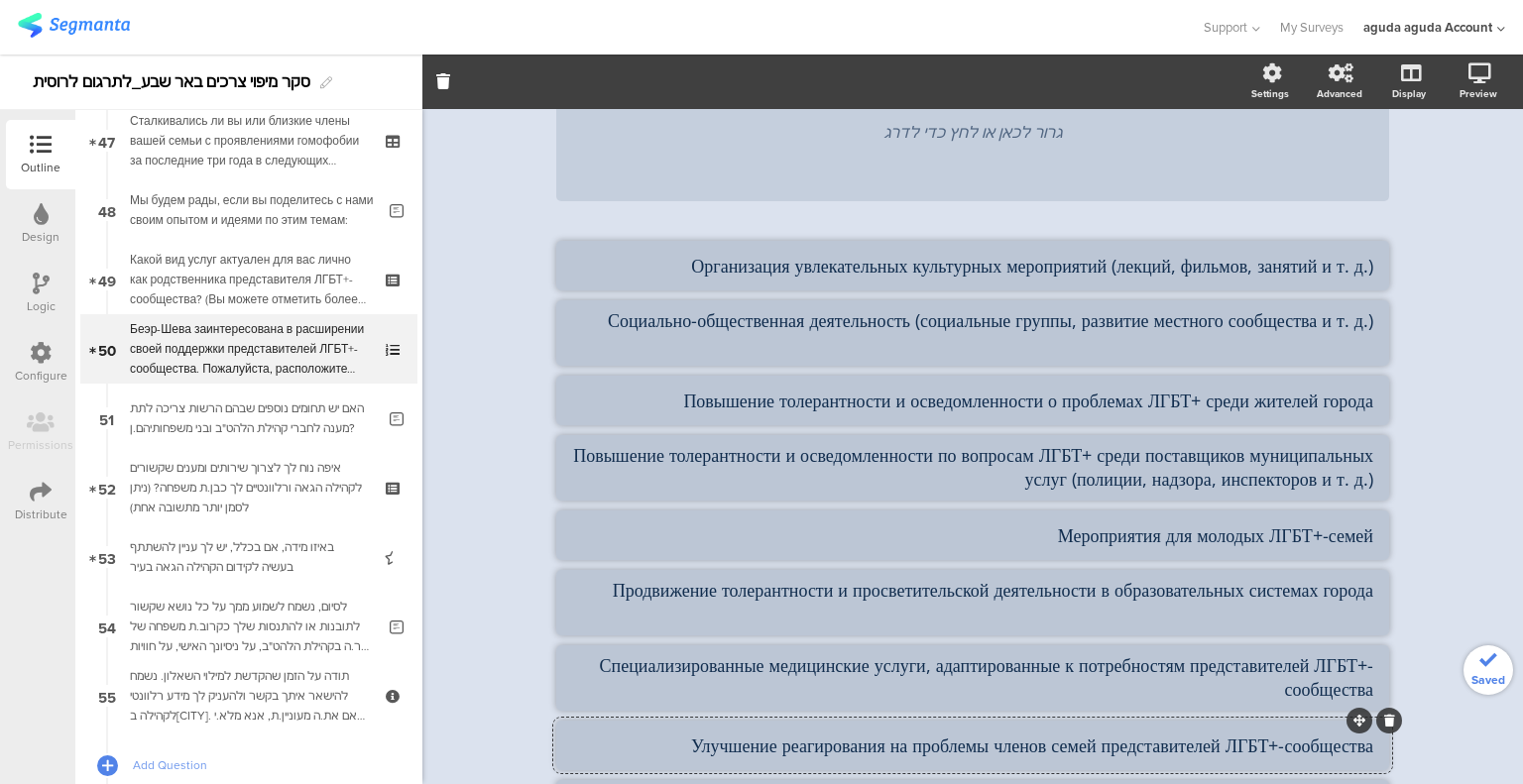 scroll, scrollTop: 396, scrollLeft: 0, axis: vertical 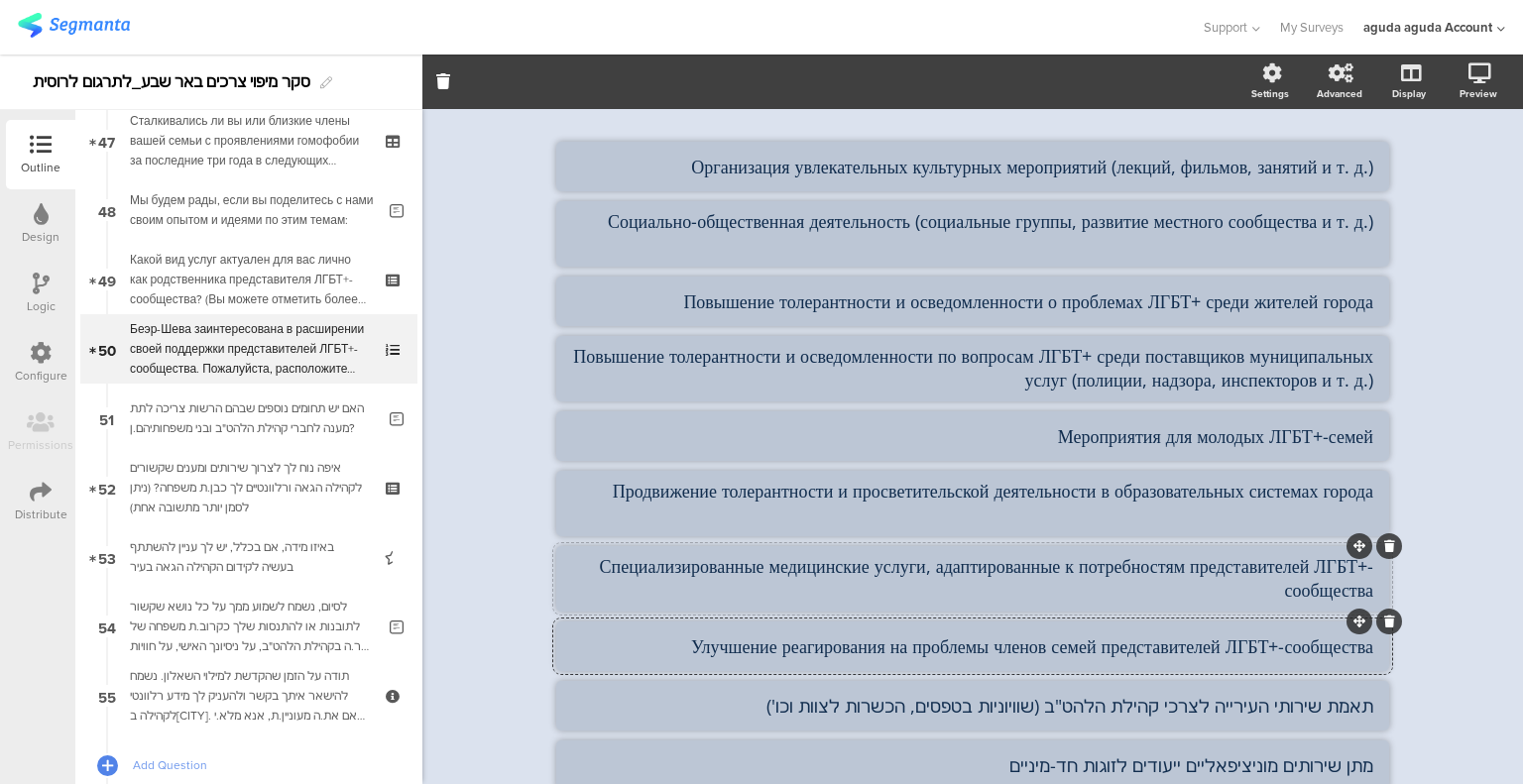 click on "Специализированные медицинские услуги, адаптированные к потребностям представителей ЛГБТ+-сообщества" 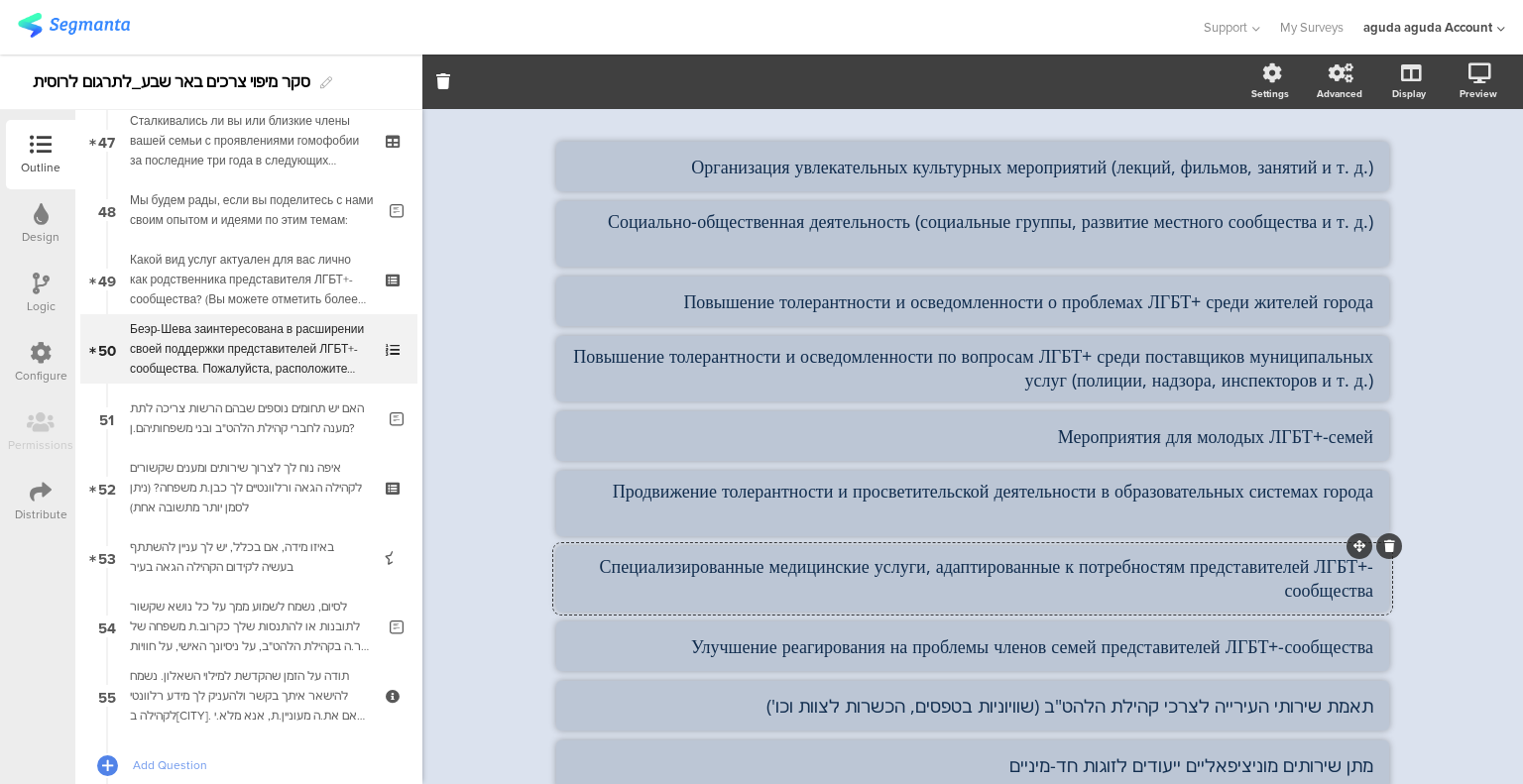 click on "Специализированные медицинские услуги, адаптированные к потребностям представителей ЛГБТ+-сообщества" 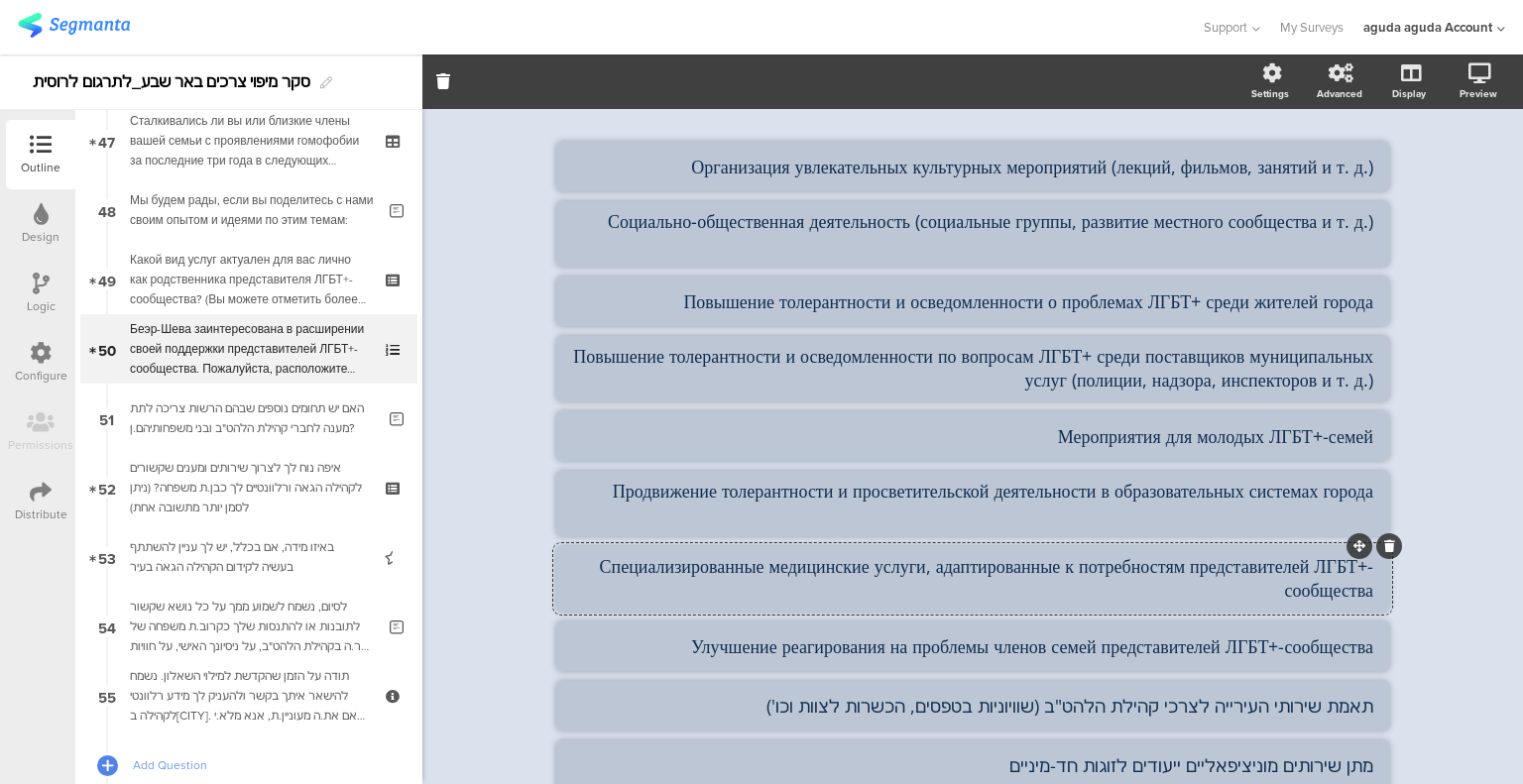 click on "Специализированные медицинские услуги, адаптированные к потребностям представителей ЛГБТ+-сообщества" 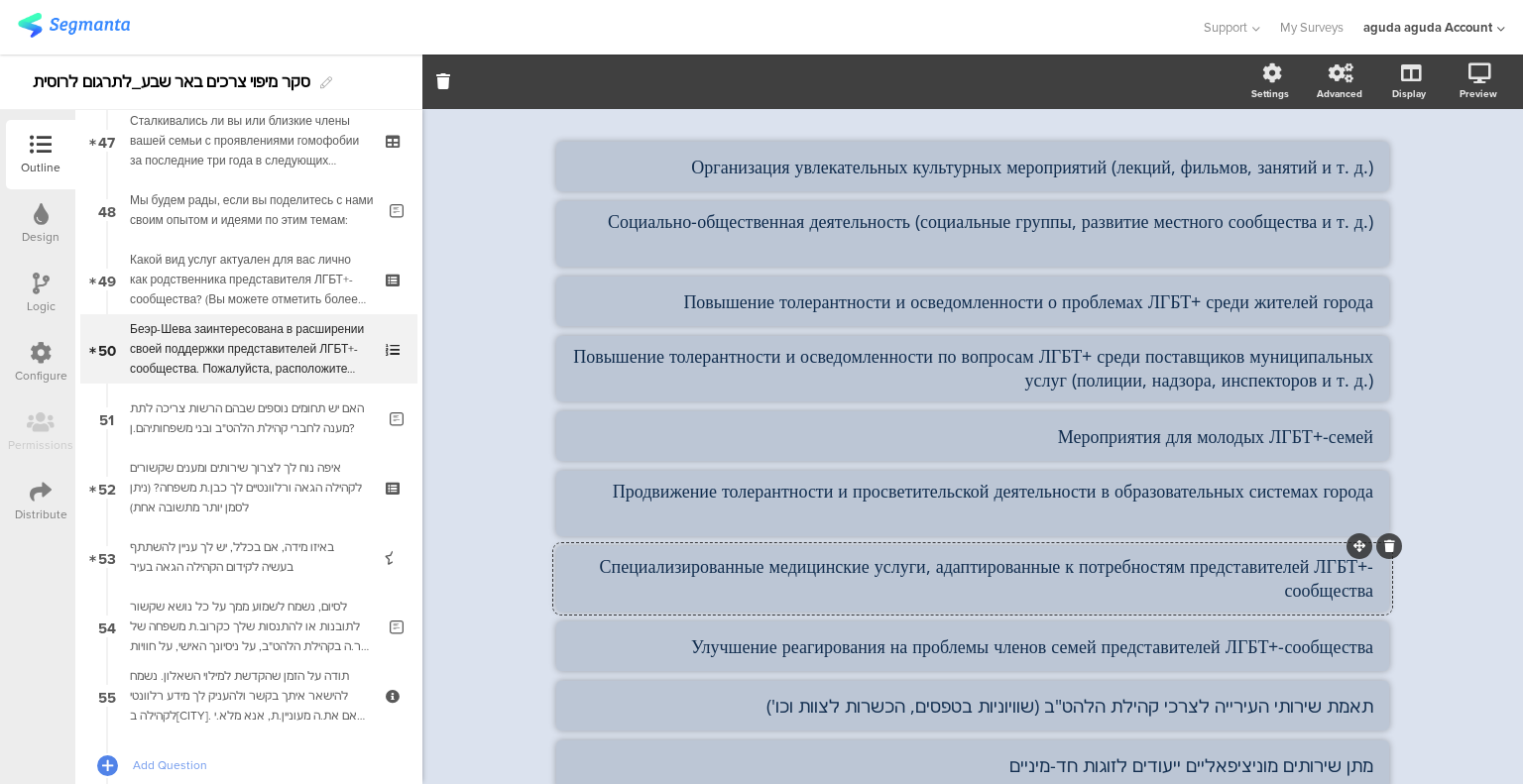 scroll, scrollTop: 496, scrollLeft: 0, axis: vertical 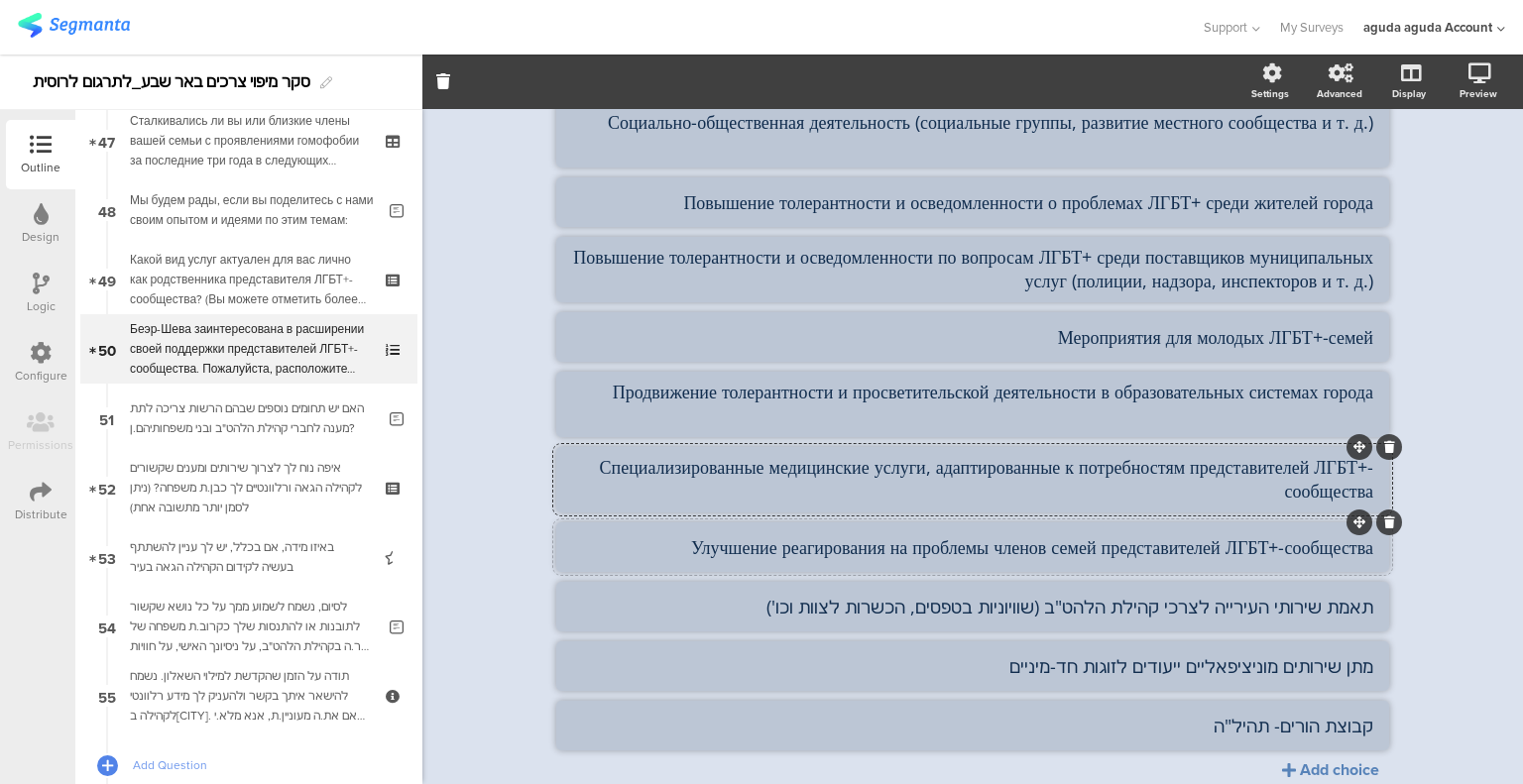 click on "Улучшение реагирования на проблемы членов семей представителей ЛГБТ+-сообщества" 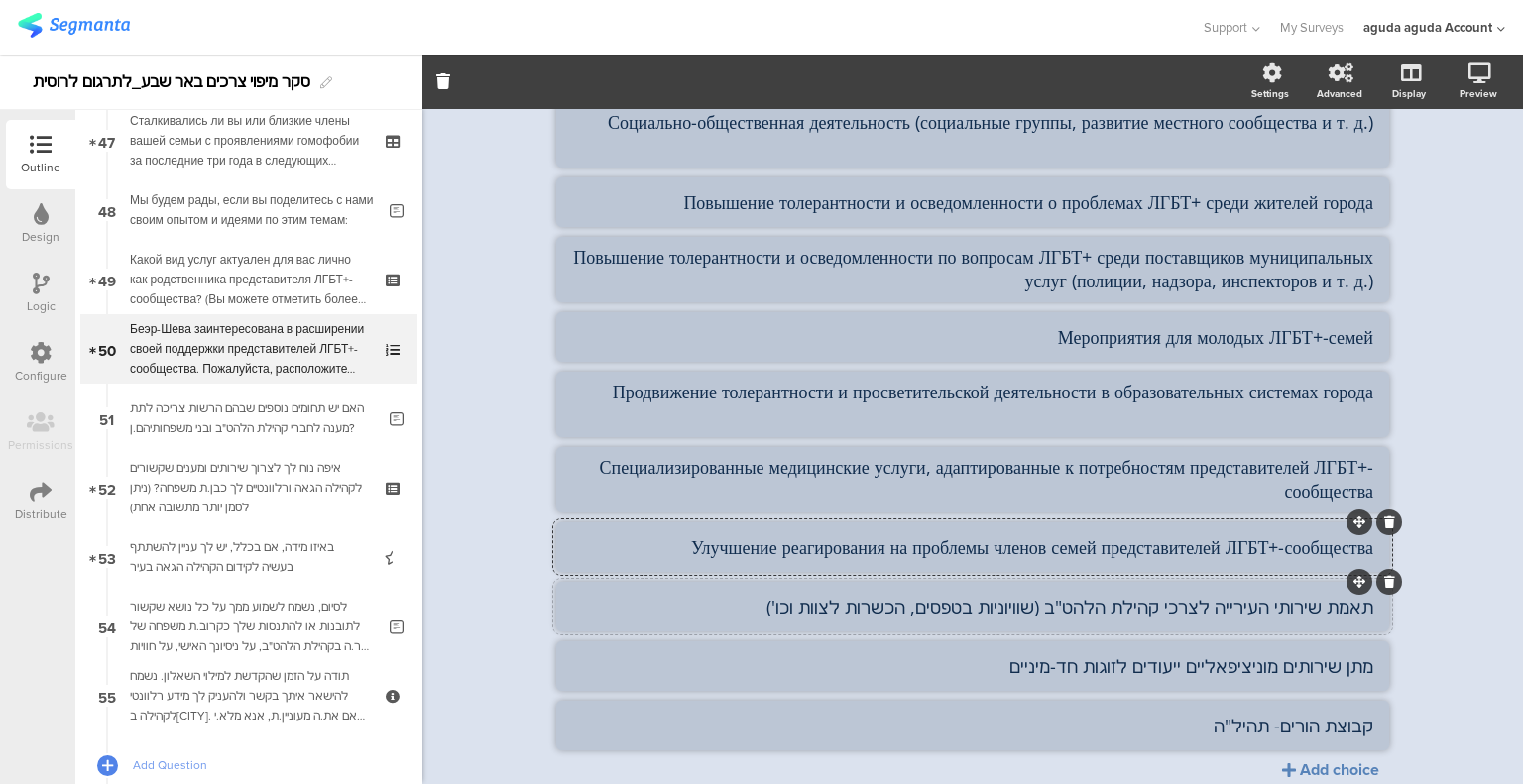 click on "תאמת שירותי העירייה לצרכי קהילת הלהט"ב (שוויוניות בטפסים, הכשרות לצוות וכו')" 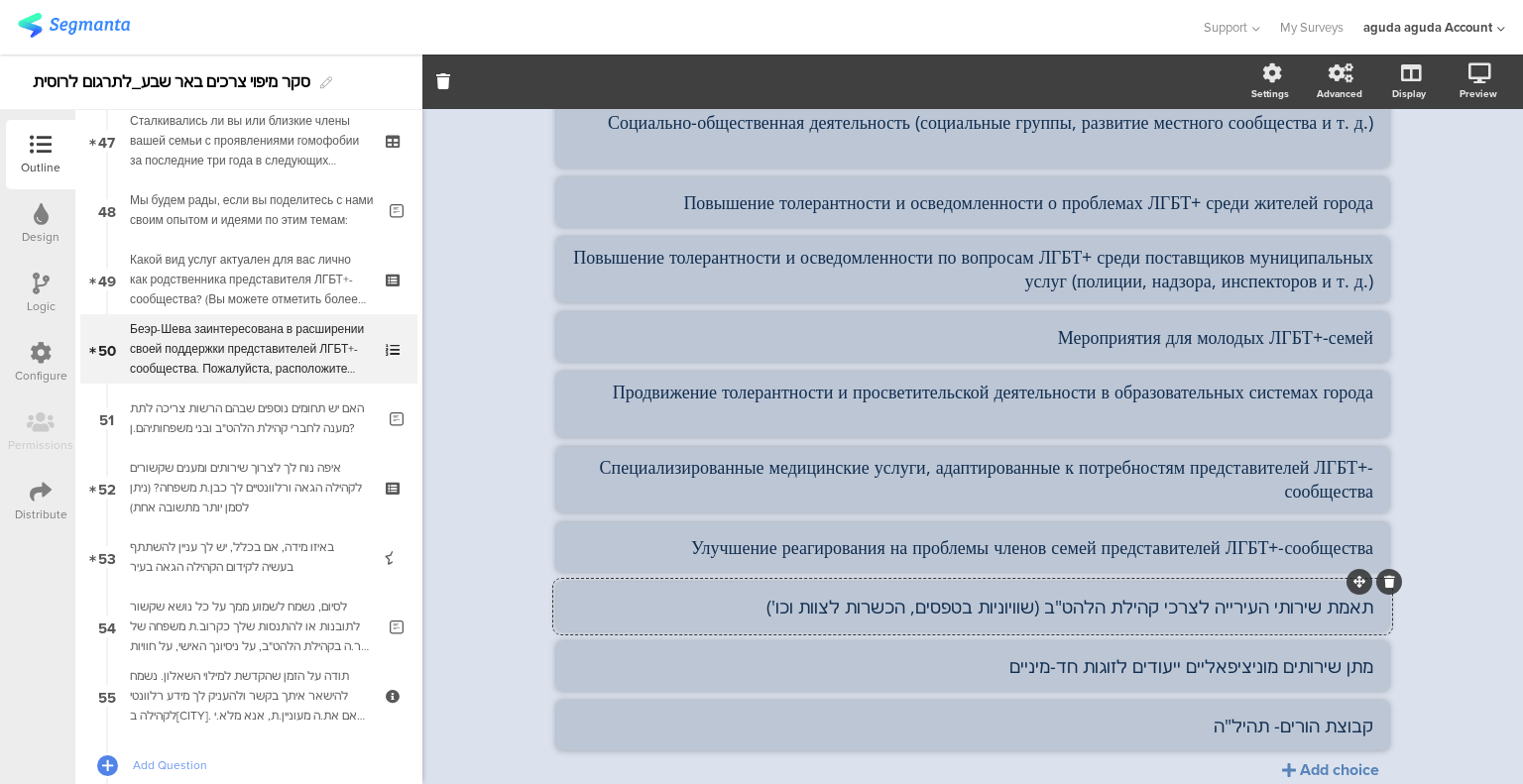 click on "תאמת שירותי העירייה לצרכי קהילת הלהט"ב (שוויוניות בטפסים, הכשרות לצוות וכו')" 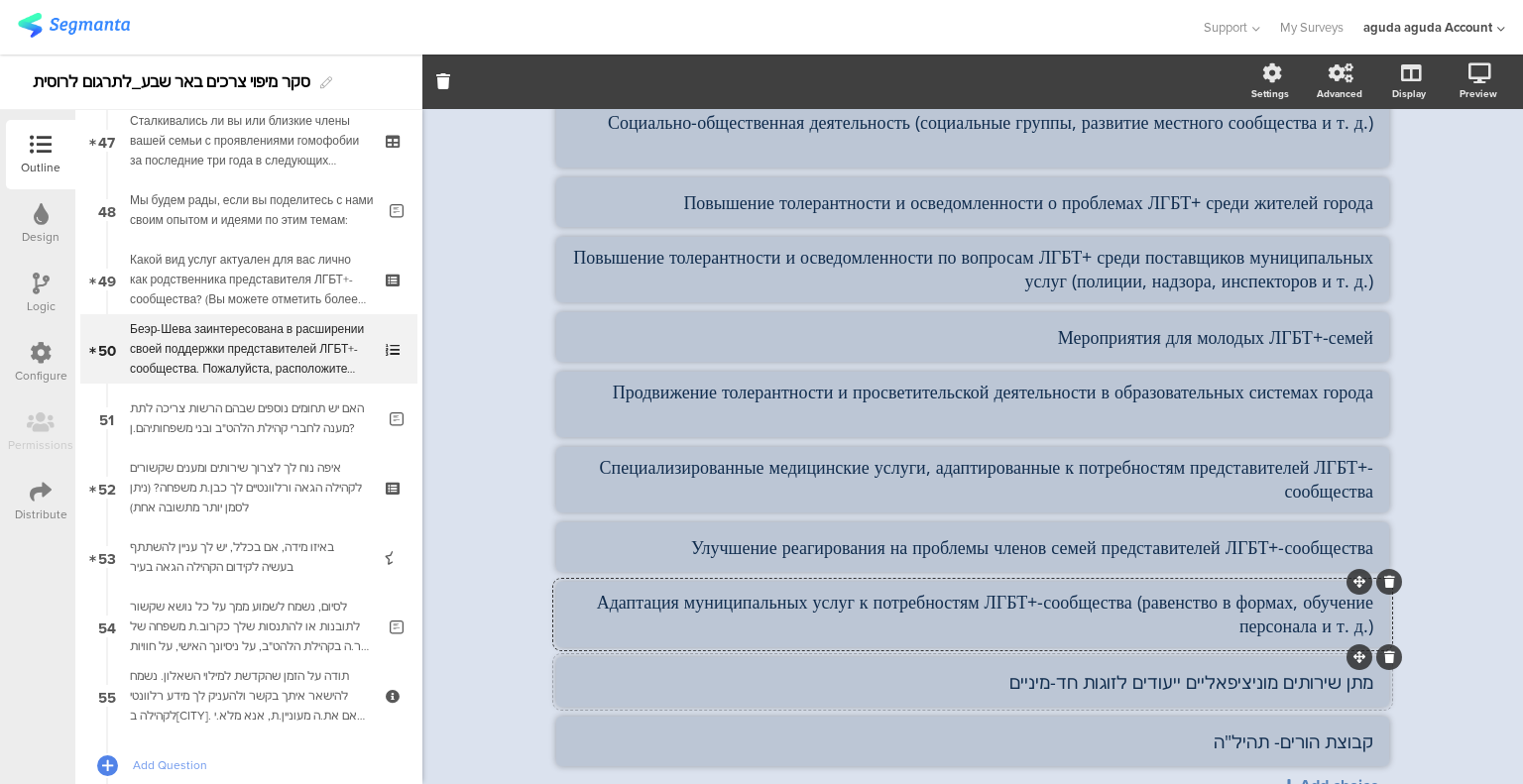 click on "מתן שירותים מוניציפאליים ייעודים לזוגות חד-מיניים" 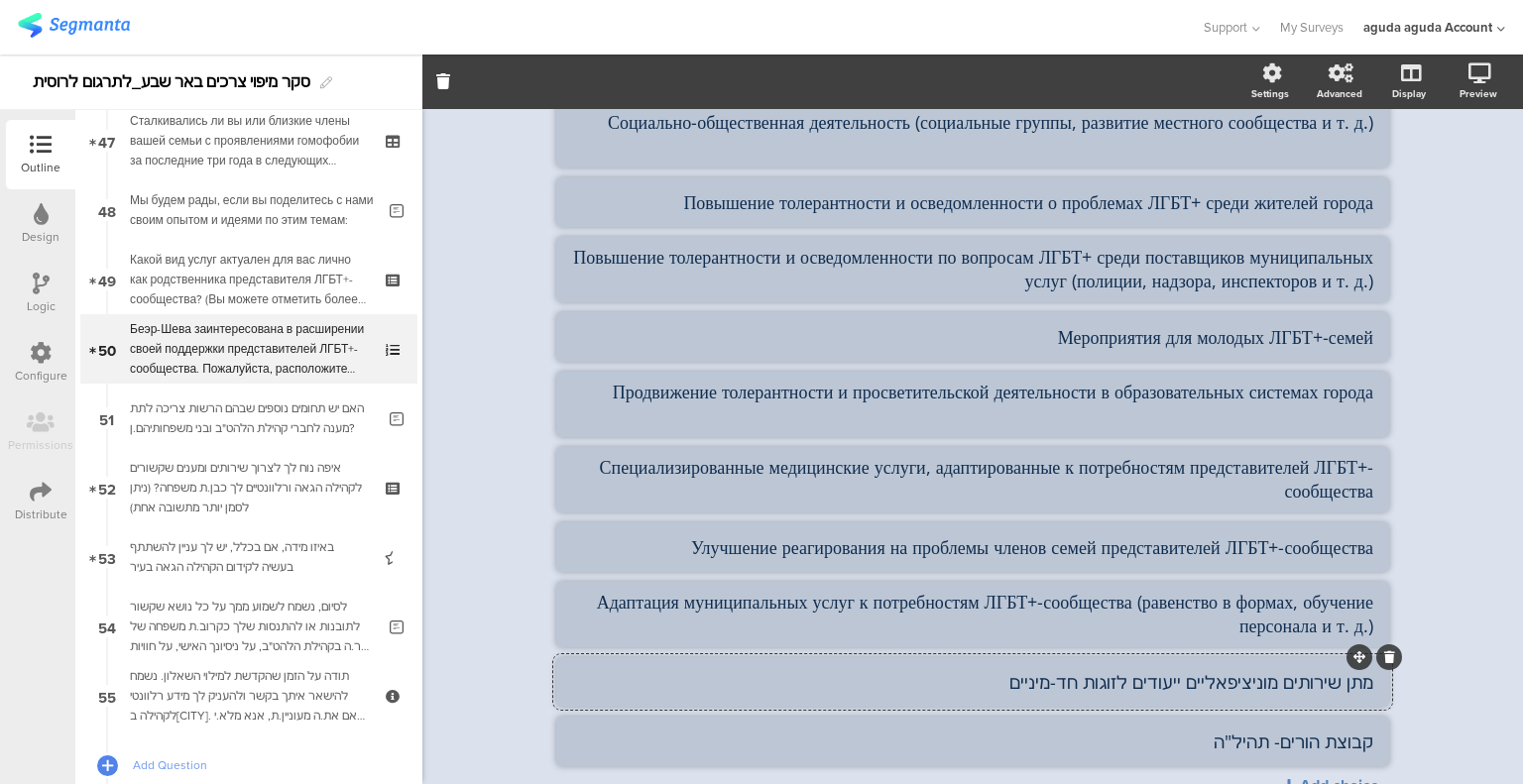 click on "מתן שירותים מוניציפאליים ייעודים לזוגות חד-מיניים" 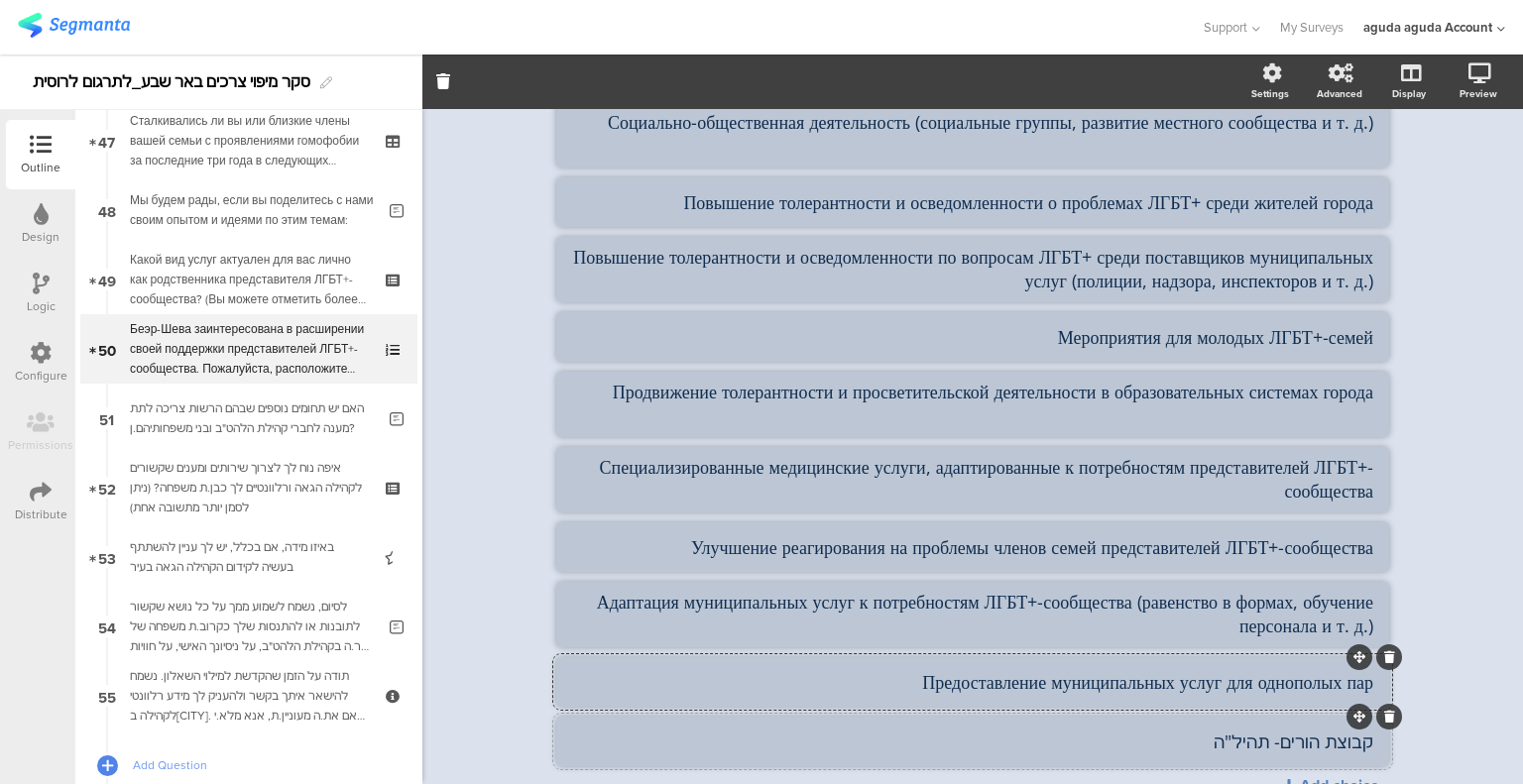 click on "קבוצת הורים- תהיל"ה" 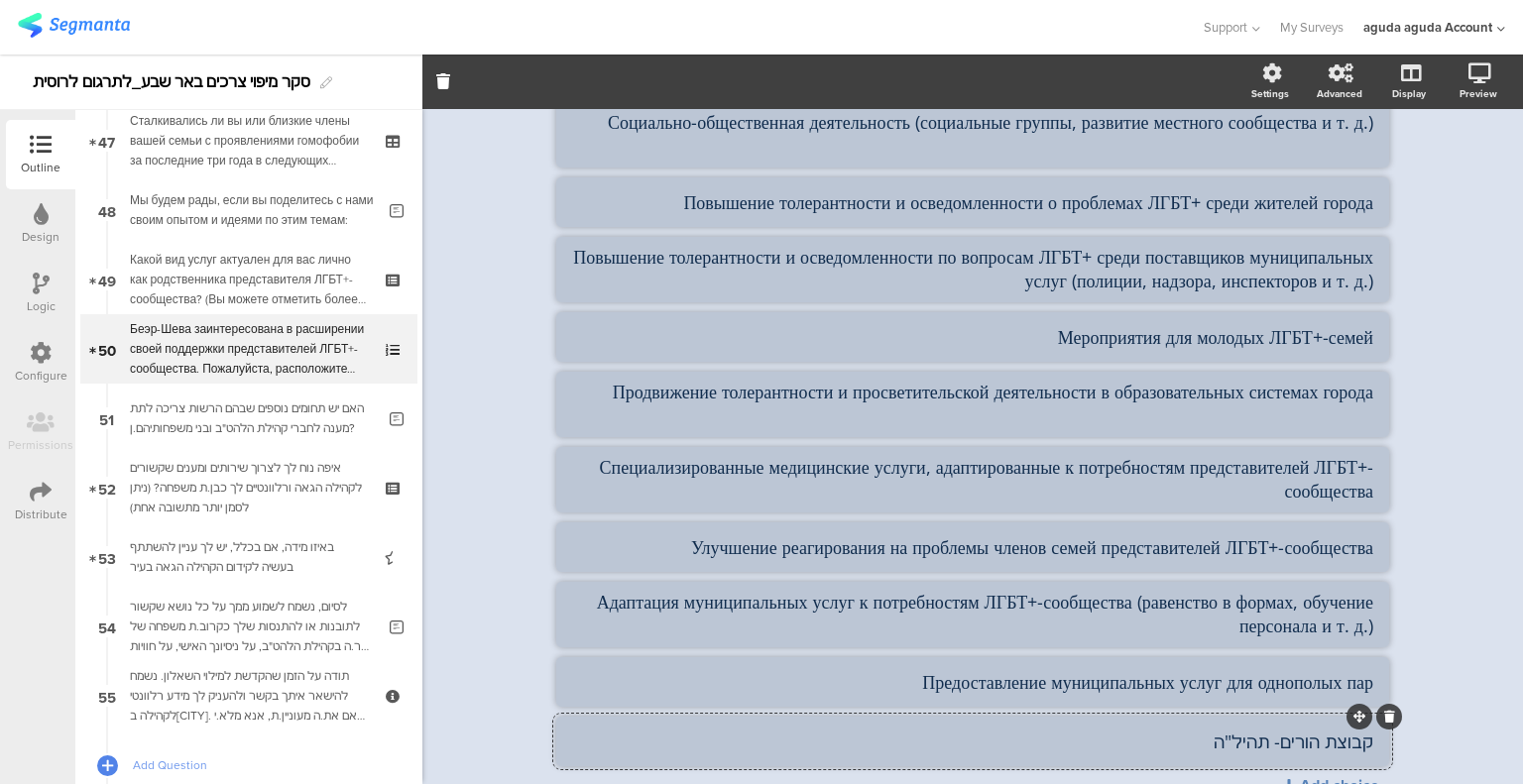 click on "קבוצת הורים- תהיל"ה" 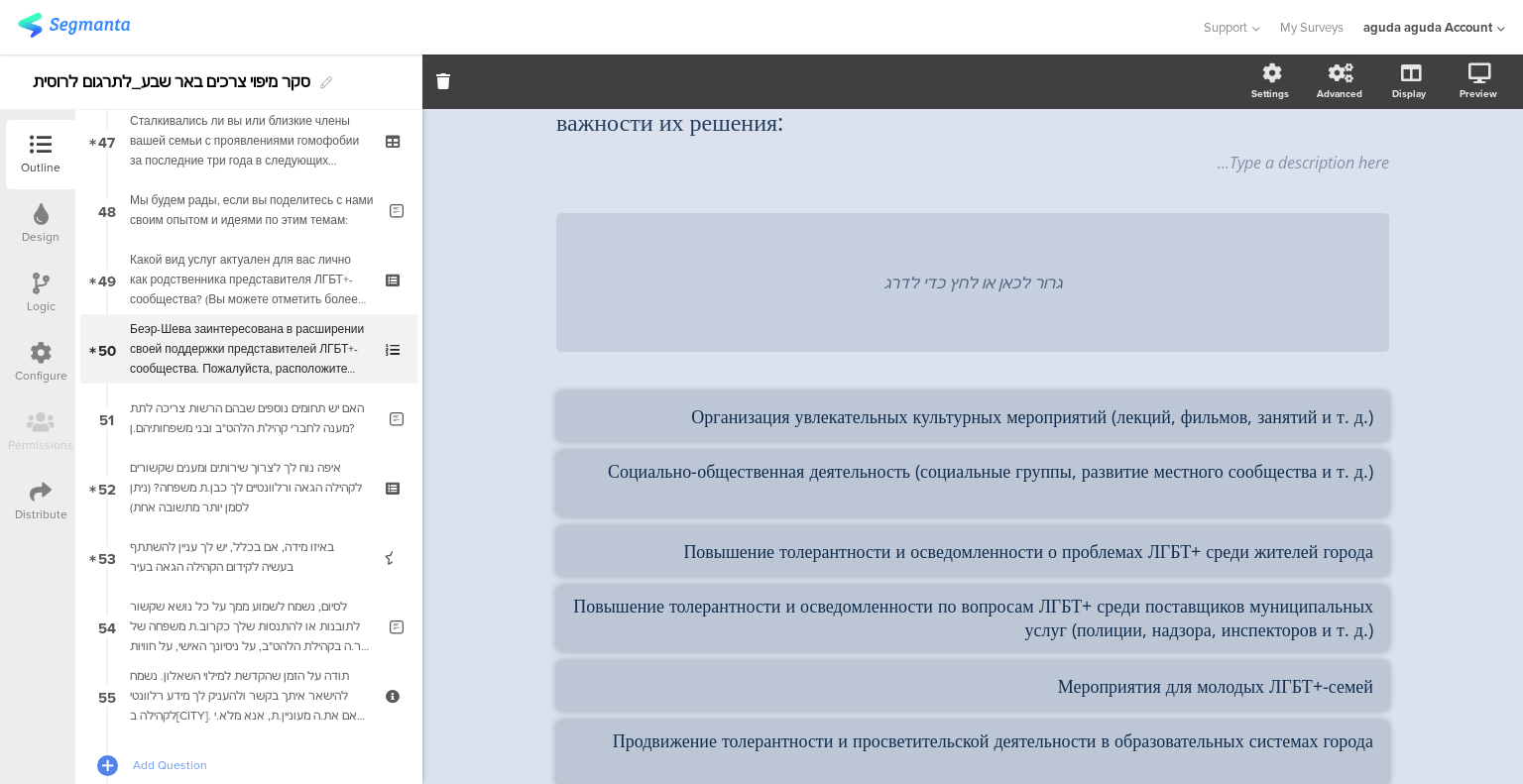 scroll, scrollTop: 0, scrollLeft: 0, axis: both 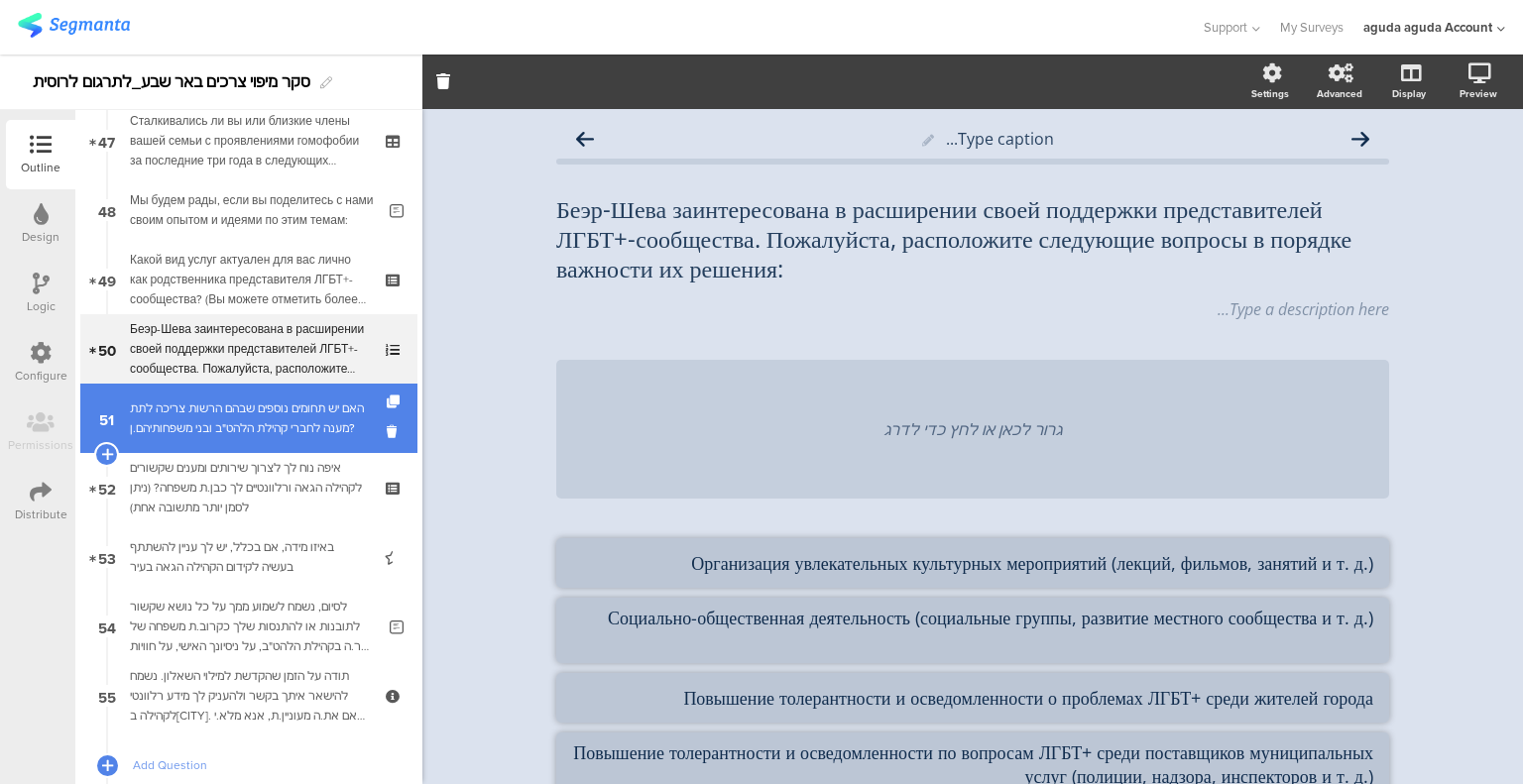 click on "האם יש תחומים נוספים שבהם הרשות צריכה לתת מענה לחברי קהילת הלהט"ב ובני משפחותיהם.ן?" at bounding box center [252, 418] 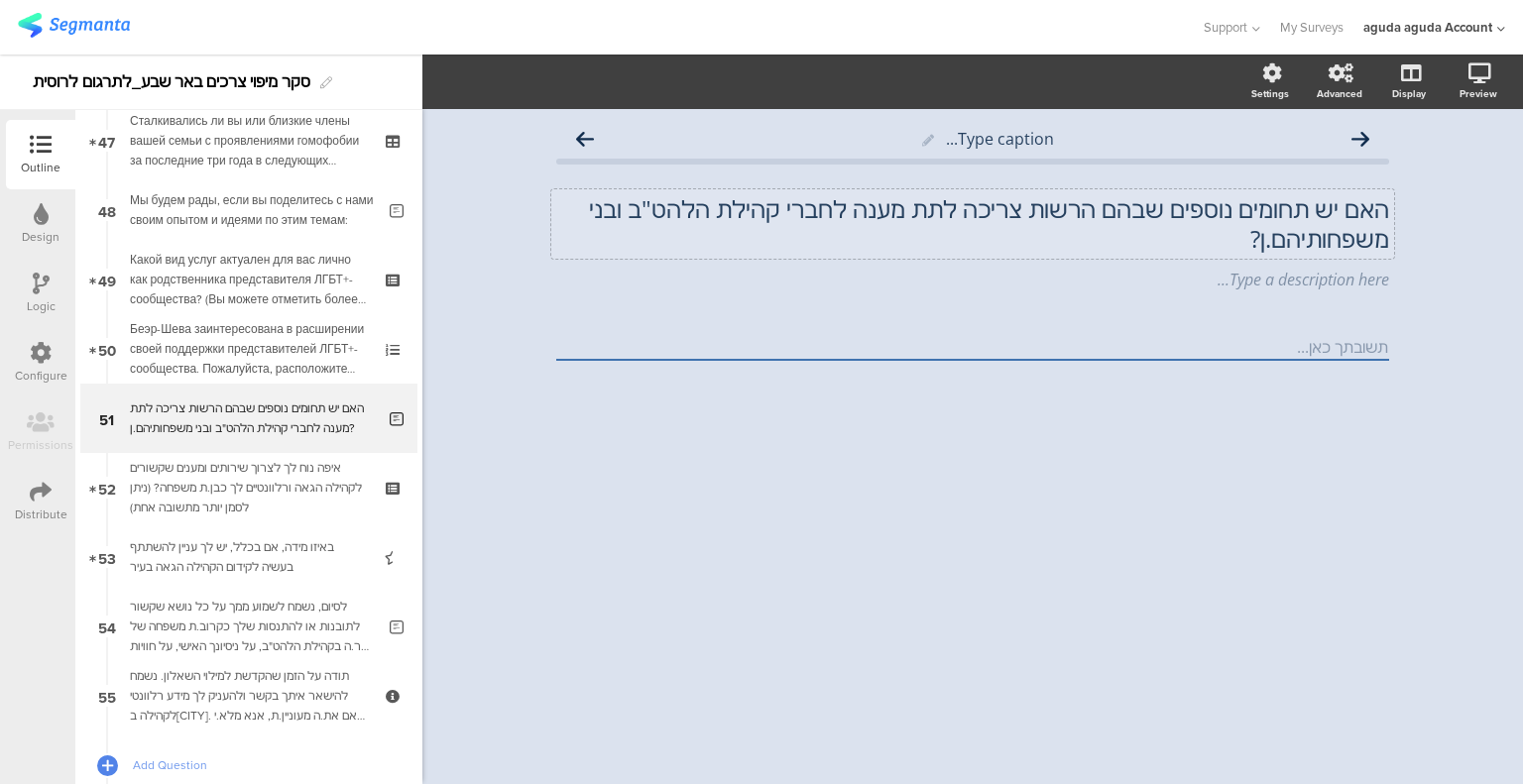 click on "האם יש תחומים נוספים שבהם הרשות צריכה לתת מענה לחברי קהילת הלהט"ב ובני משפחותיהם.ן?" 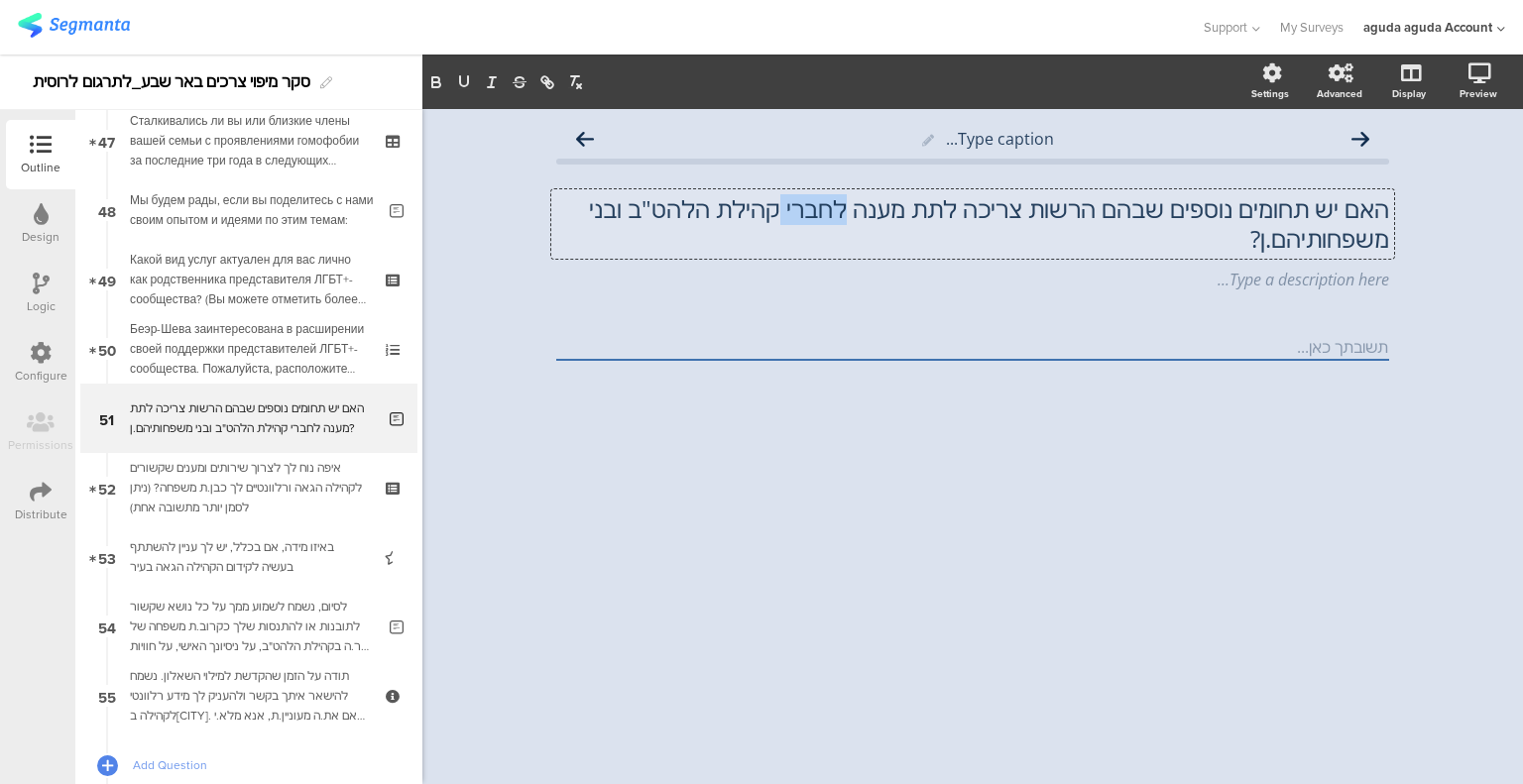 click on "האם יש תחומים נוספים שבהם הרשות צריכה לתת מענה לחברי קהילת הלהט"ב ובני משפחותיהם.ן?" 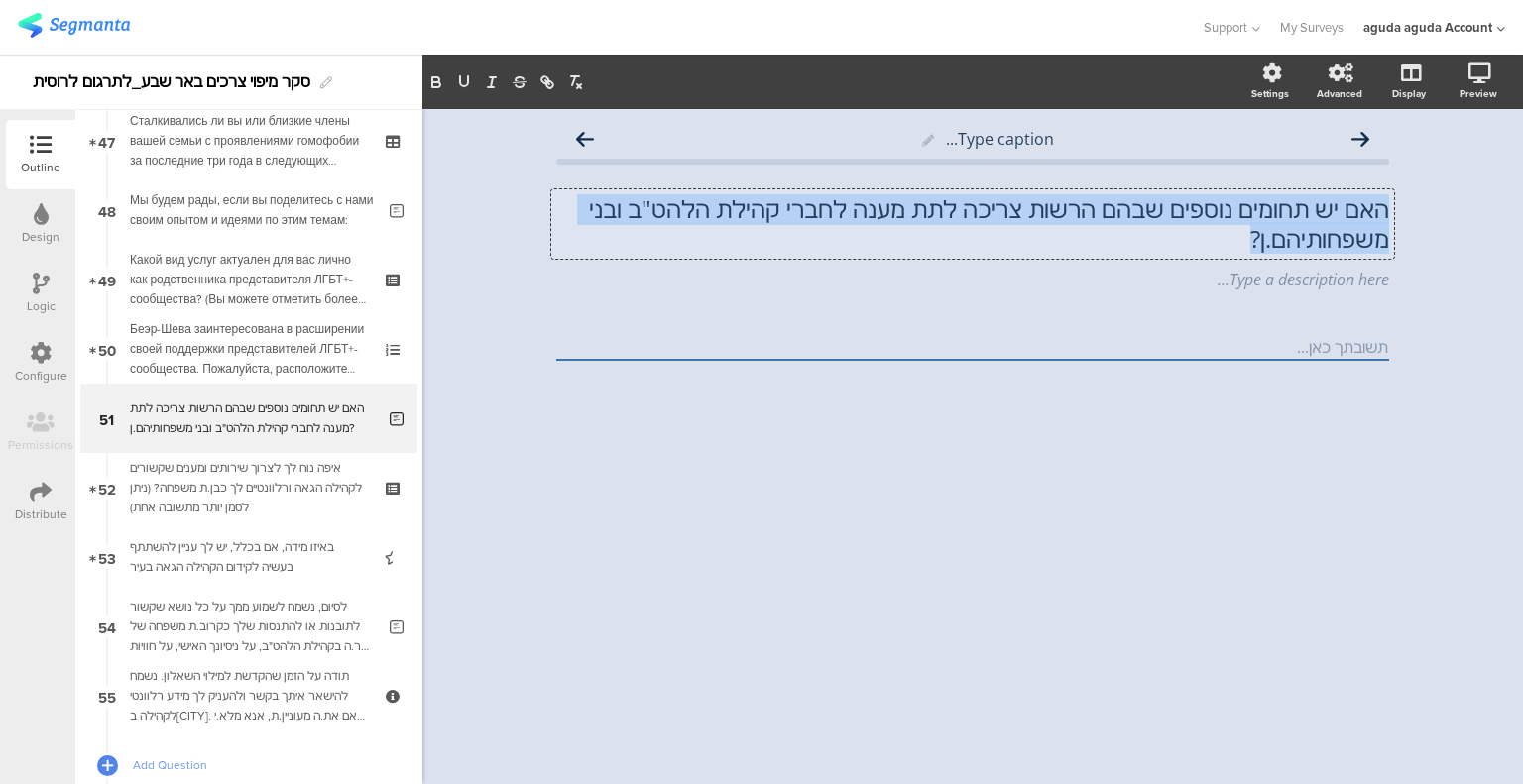 click on "האם יש תחומים נוספים שבהם הרשות צריכה לתת מענה לחברי קהילת הלהט"ב ובני משפחותיהם.ן?" 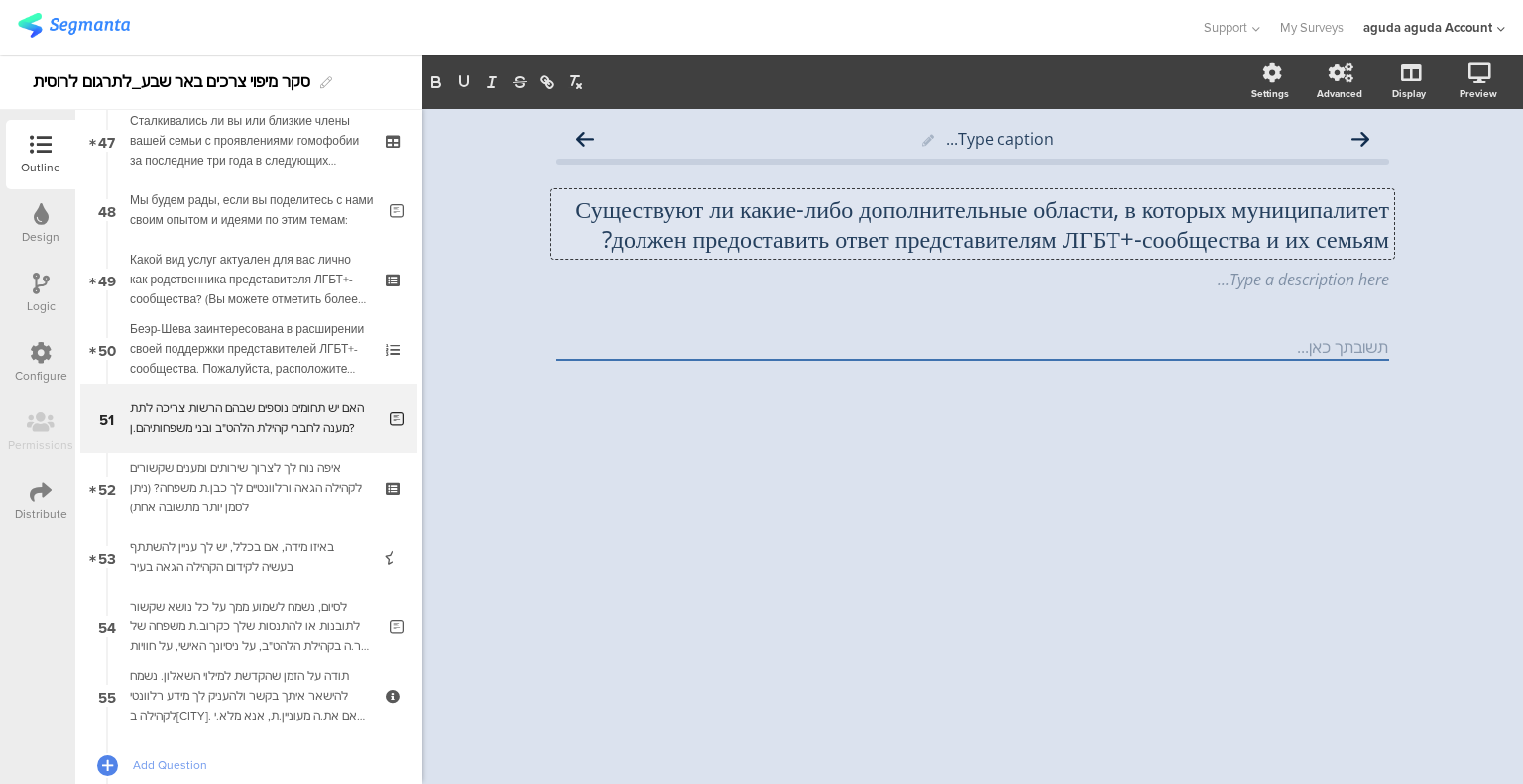 scroll, scrollTop: 0, scrollLeft: 0, axis: both 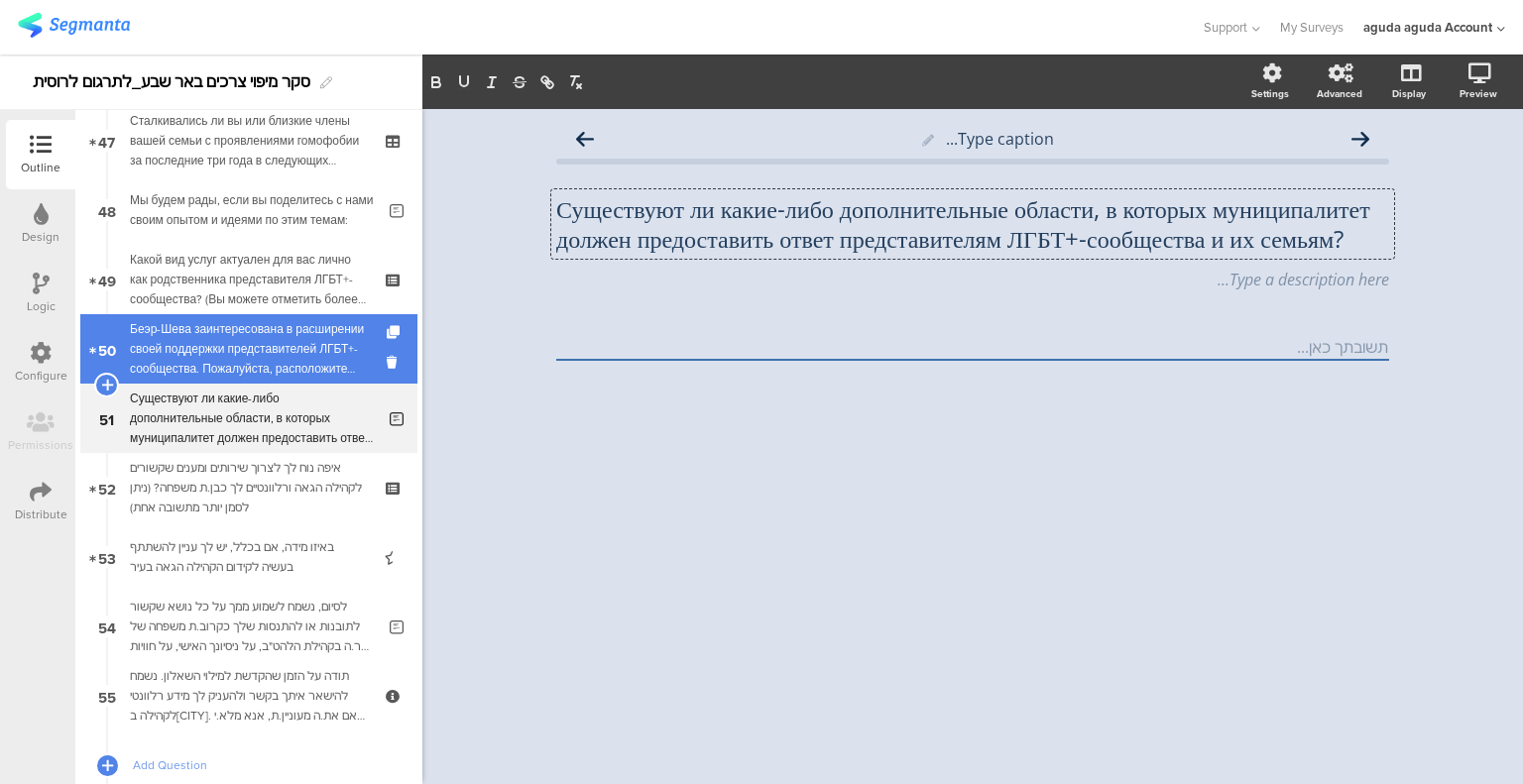 click on "Беэр-Шева заинтересована в расширении своей поддержки представителей ЛГБТ+-сообщества. Пожалуйста, расположите следующие вопросы в порядке важности их решения:" at bounding box center (248, 349) 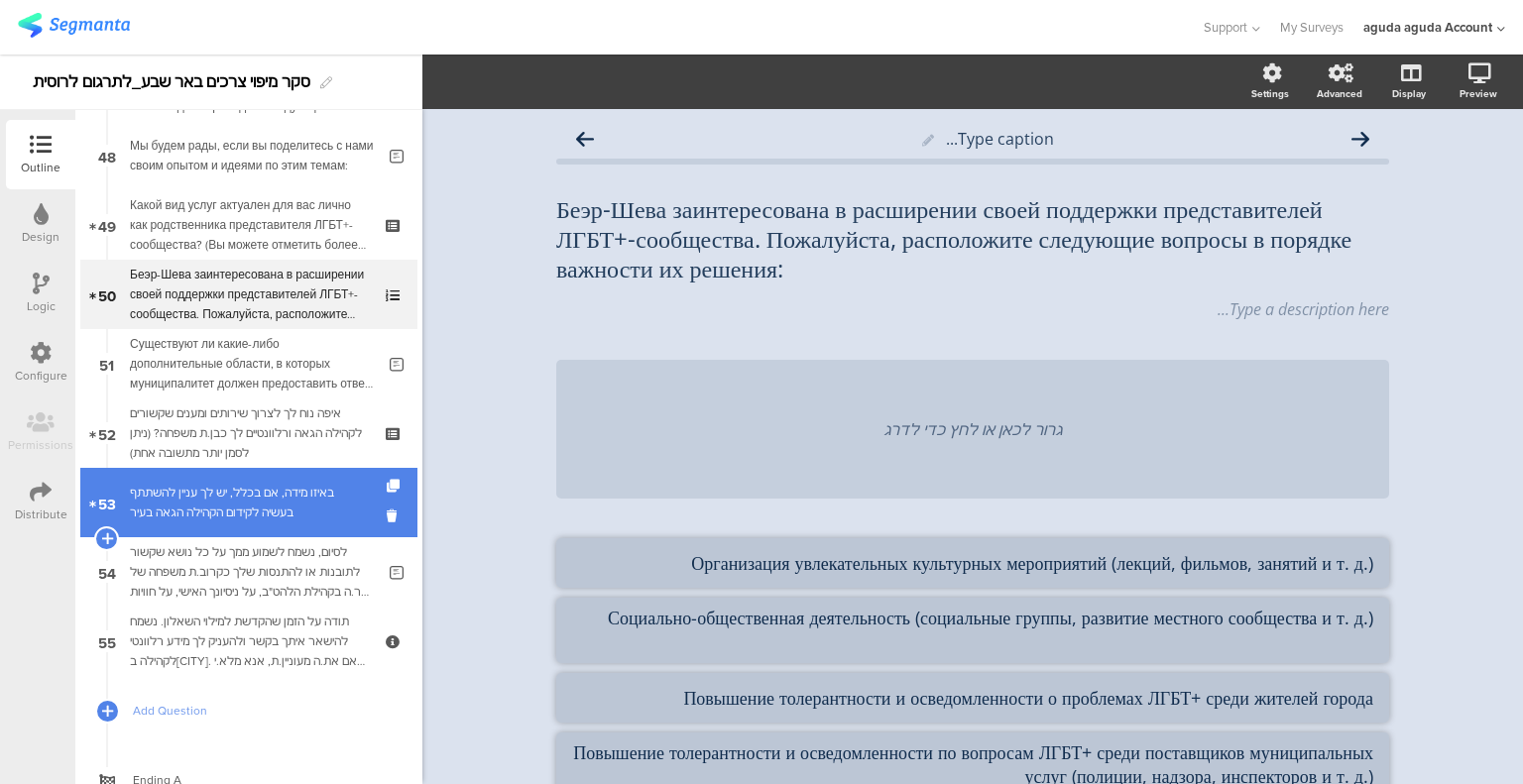 scroll, scrollTop: 3374, scrollLeft: 0, axis: vertical 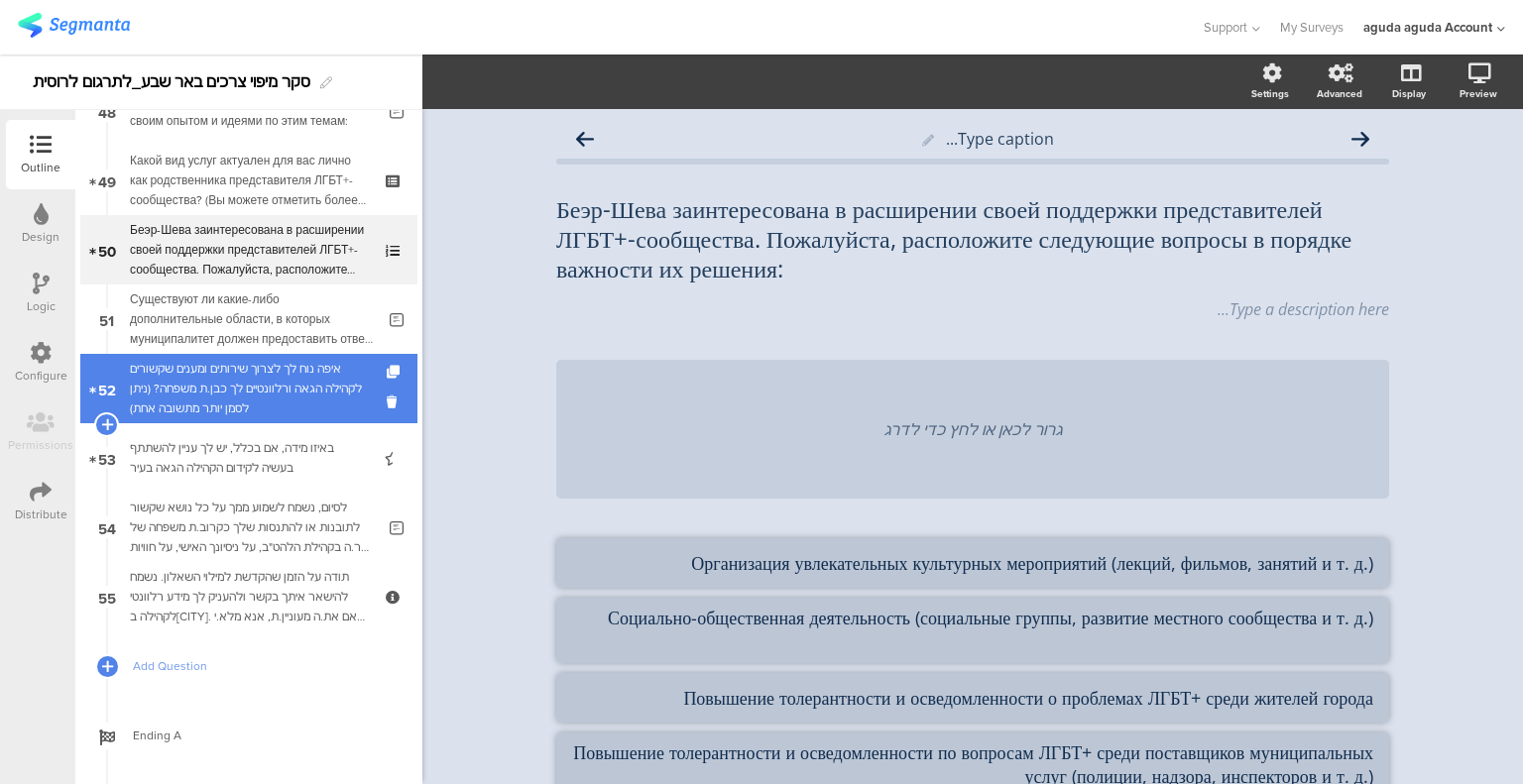 click on "איפה נוח לך לצרוך שירותים ומענים שקשורים לקהילה הגאה ורלוונטיים לך כבן.ת משפחה? (ניתן לסמן יותר מתשובה אחת)" at bounding box center [248, 389] 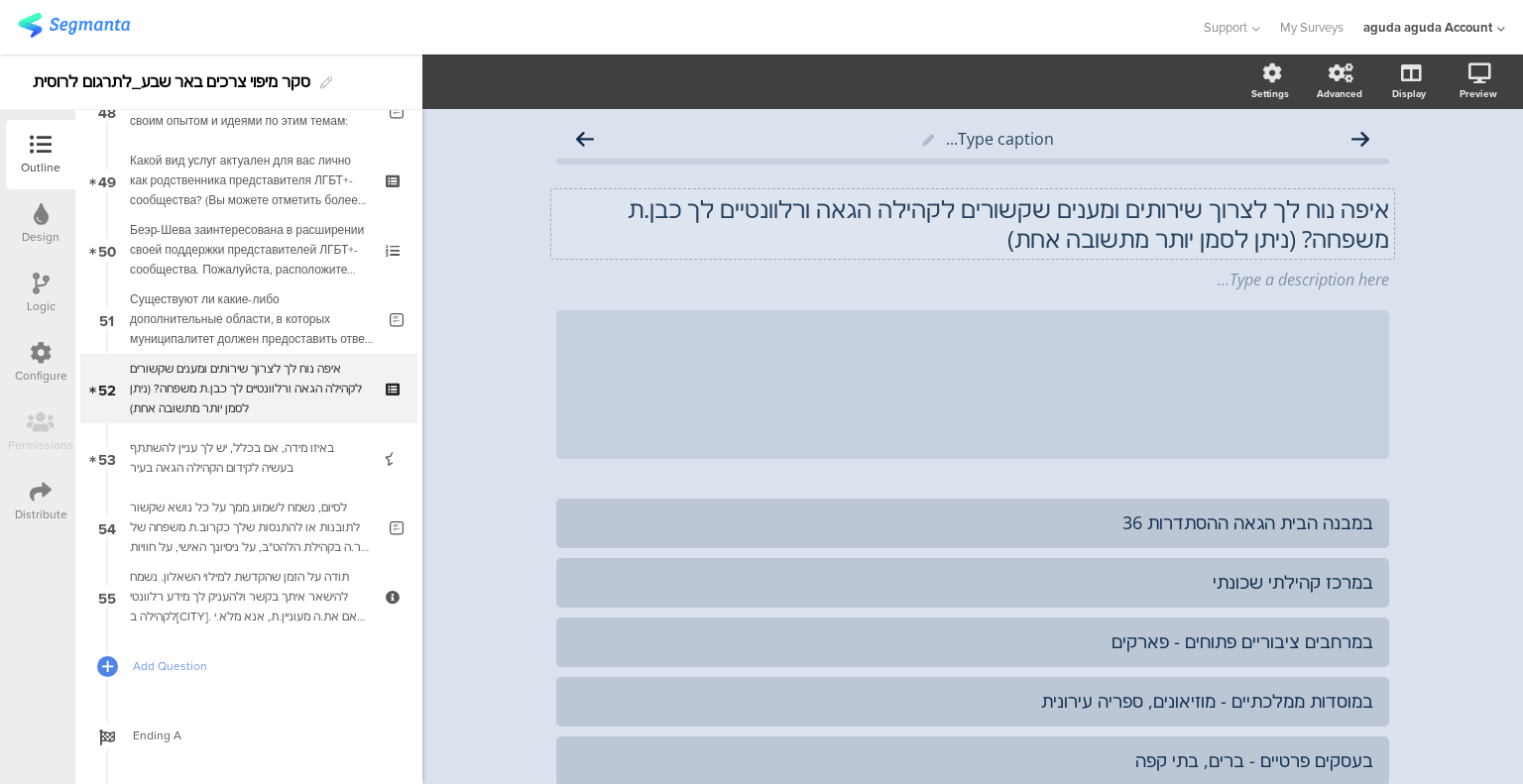 click on "איפה נוח לך לצרוך שירותים ומענים שקשורים לקהילה הגאה ורלוונטיים לך כבן.ת משפחה? (ניתן לסמן יותר מתשובה אחת)
איפה נוח לך לצרוך שירותים ומענים שקשורים לקהילה הגאה ורלוונטיים לך כבן.ת משפחה? (ניתן לסמן יותר מתשובה אחת)" 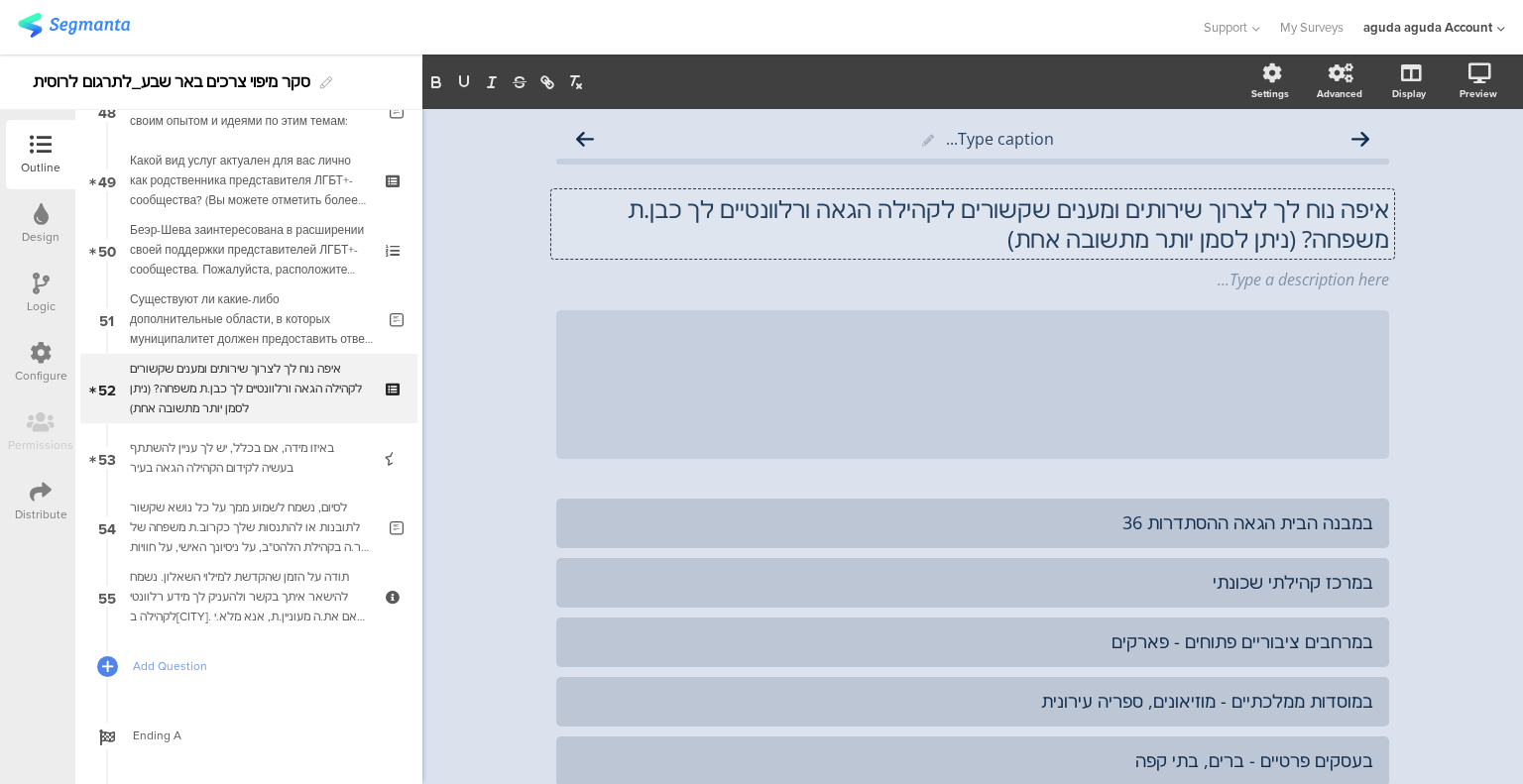 click on "איפה נוח לך לצרוך שירותים ומענים שקשורים לקהילה הגאה ורלוונטיים לך כבן.ת משפחה? (ניתן לסמן יותר מתשובה אחת)" 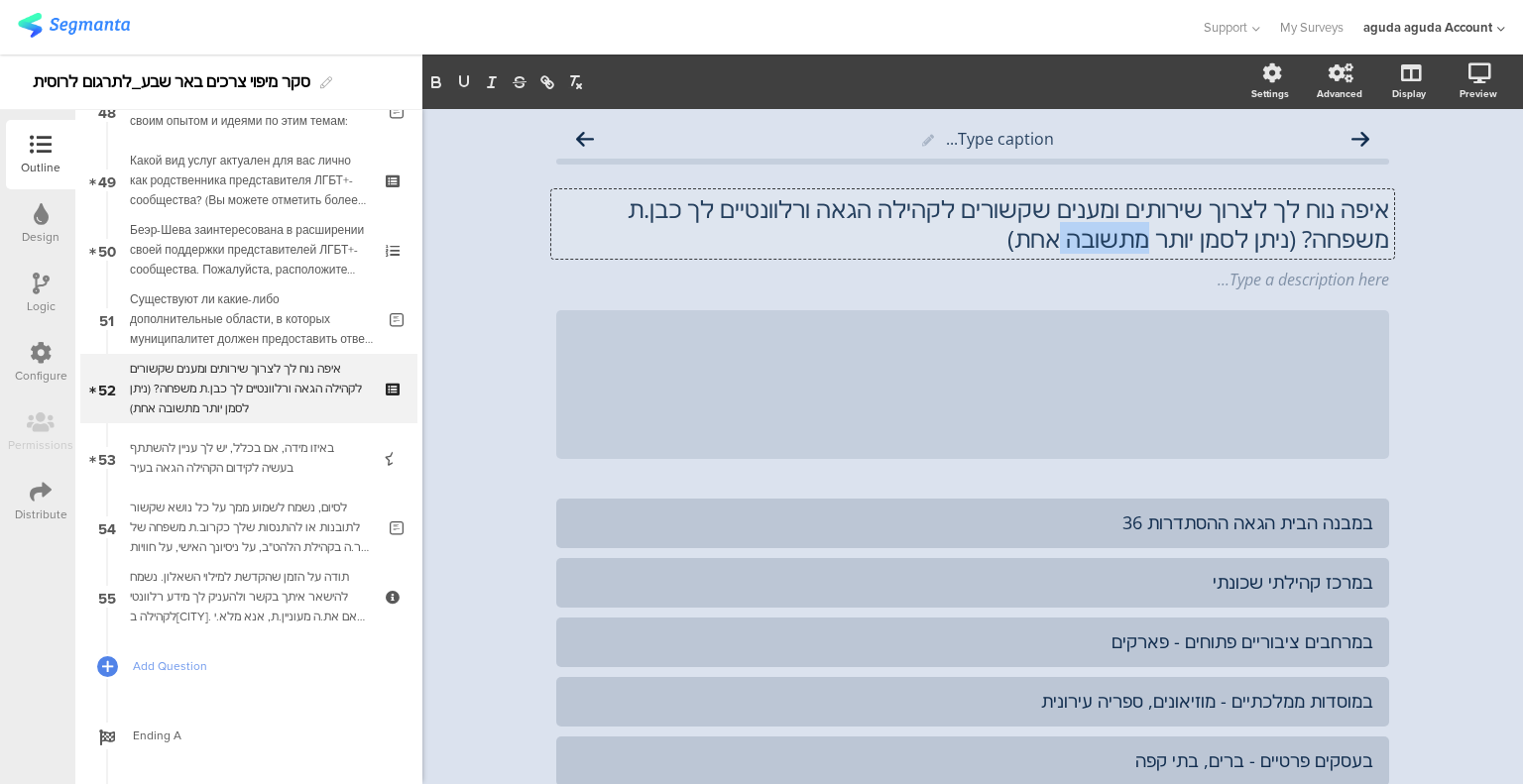 click on "איפה נוח לך לצרוך שירותים ומענים שקשורים לקהילה הגאה ורלוונטיים לך כבן.ת משפחה? (ניתן לסמן יותר מתשובה אחת)" 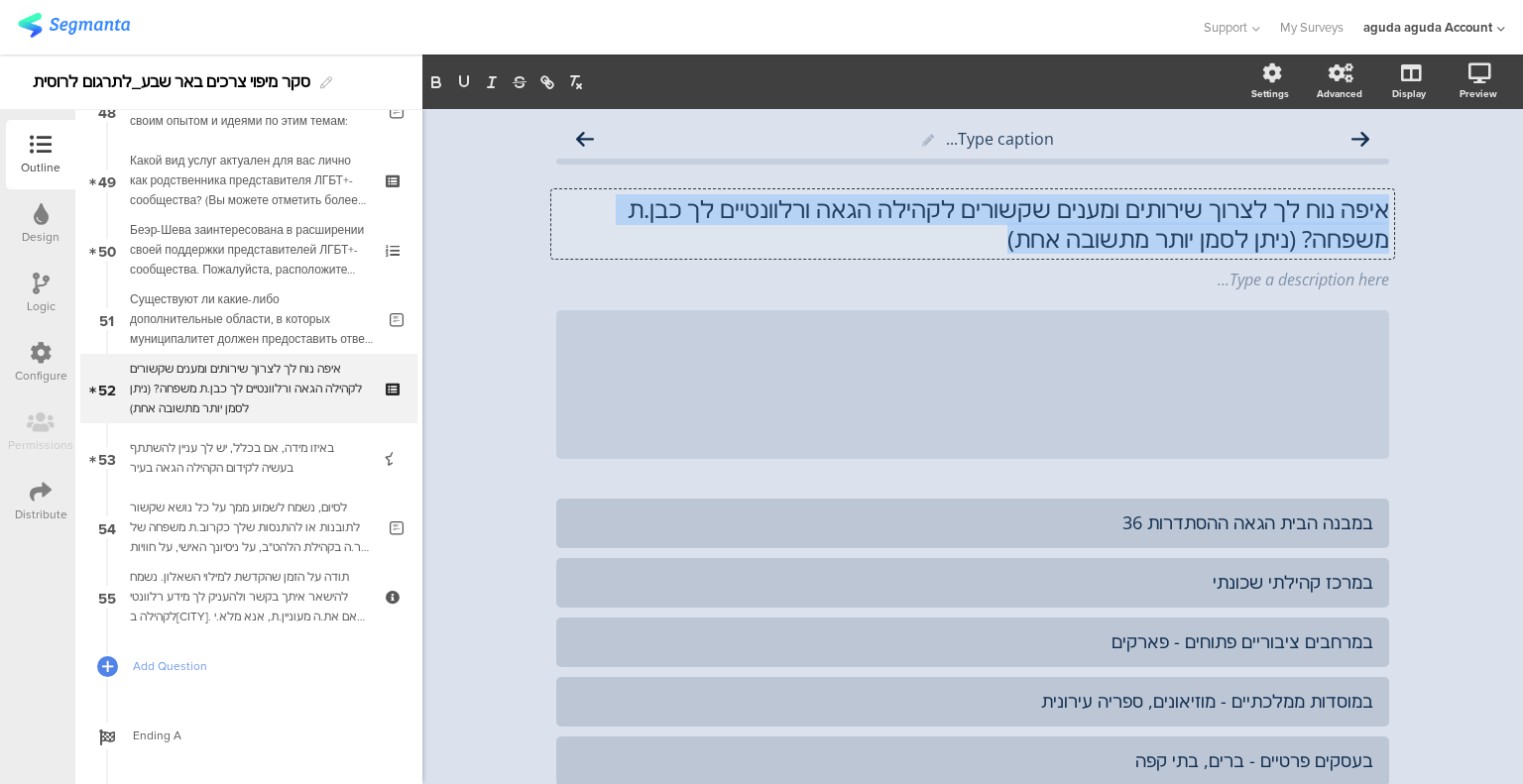 click on "איפה נוח לך לצרוך שירותים ומענים שקשורים לקהילה הגאה ורלוונטיים לך כבן.ת משפחה? (ניתן לסמן יותר מתשובה אחת)" 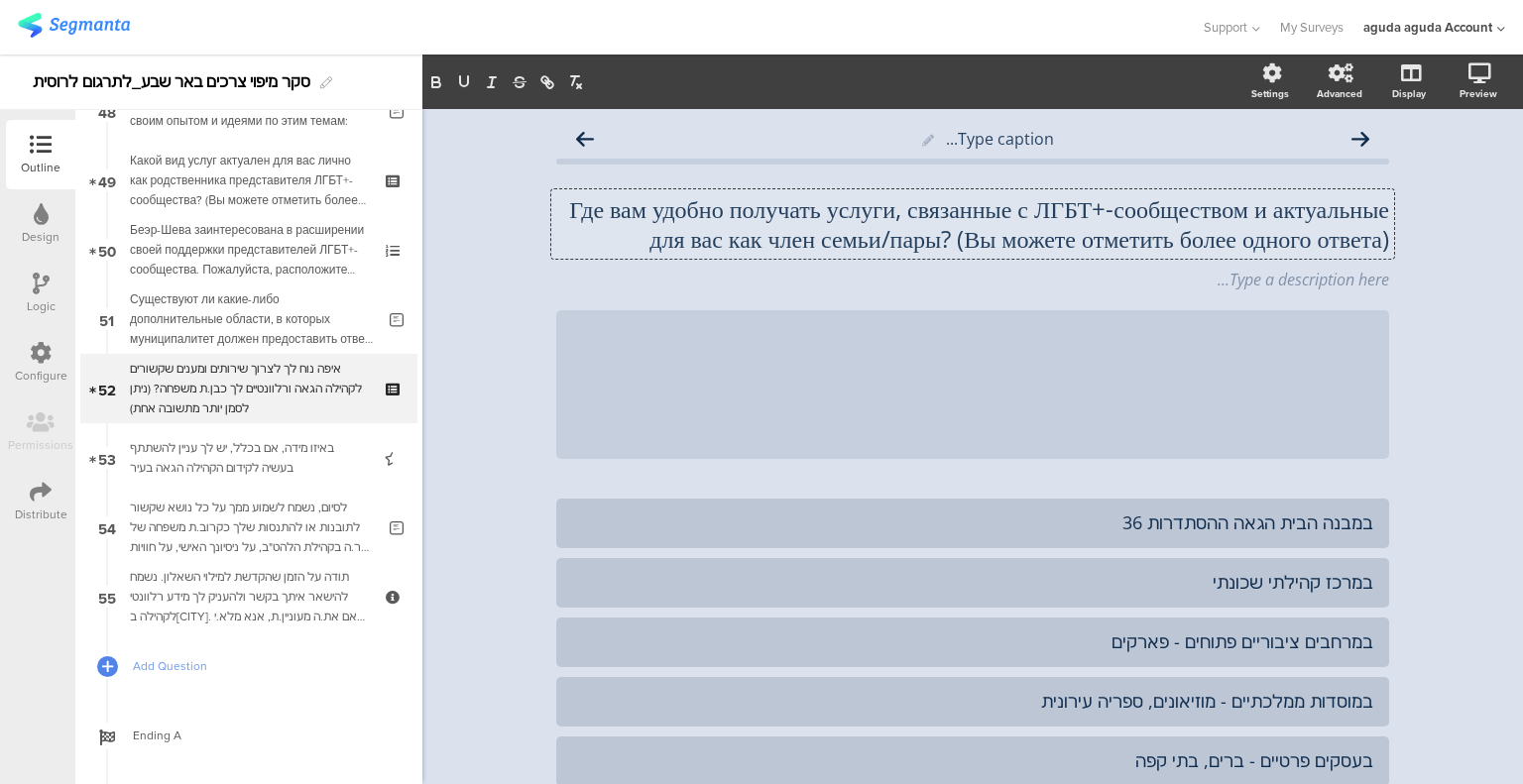 scroll, scrollTop: 0, scrollLeft: 0, axis: both 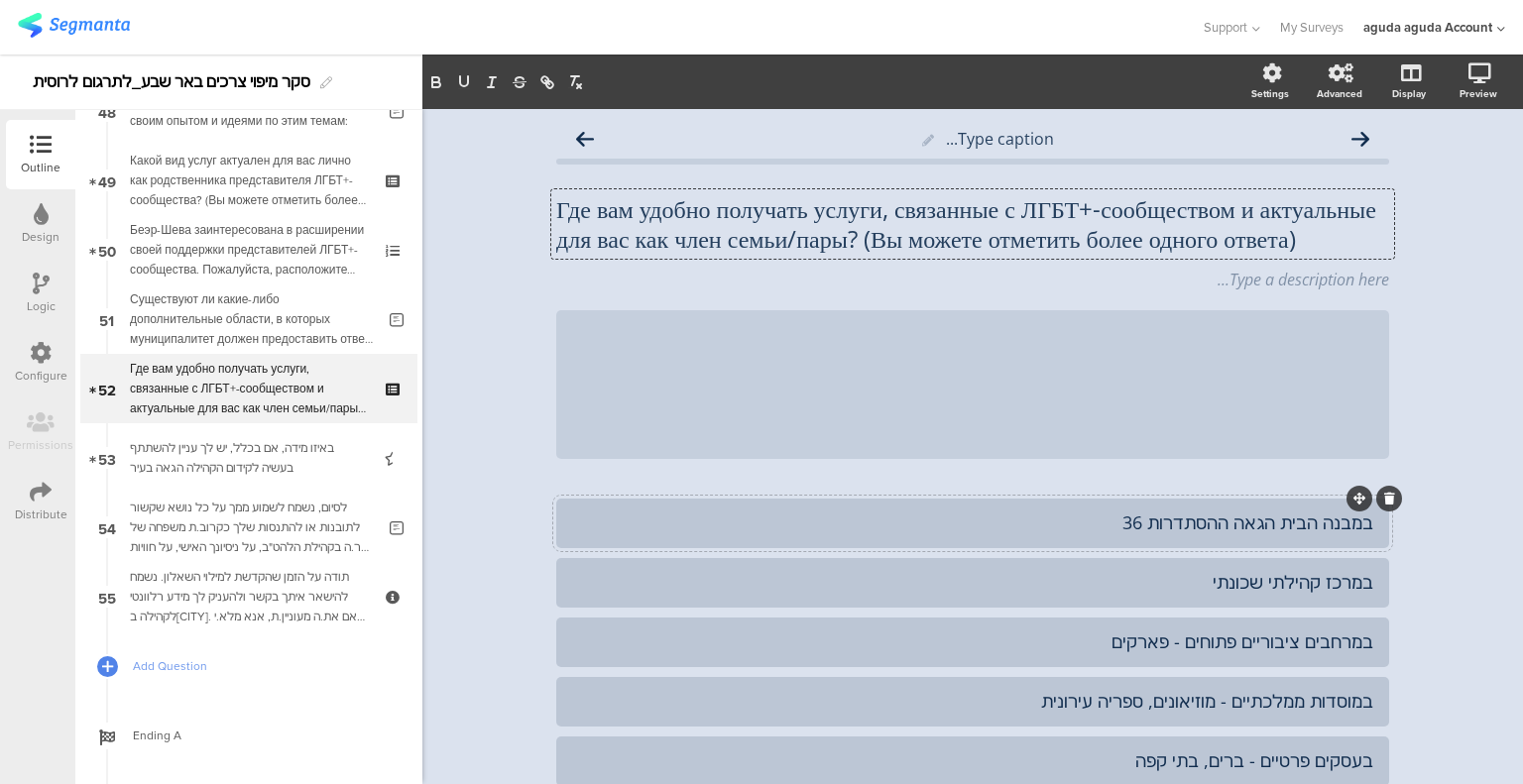 click on "במבנה הבית הגאה ההסתדרות 36" 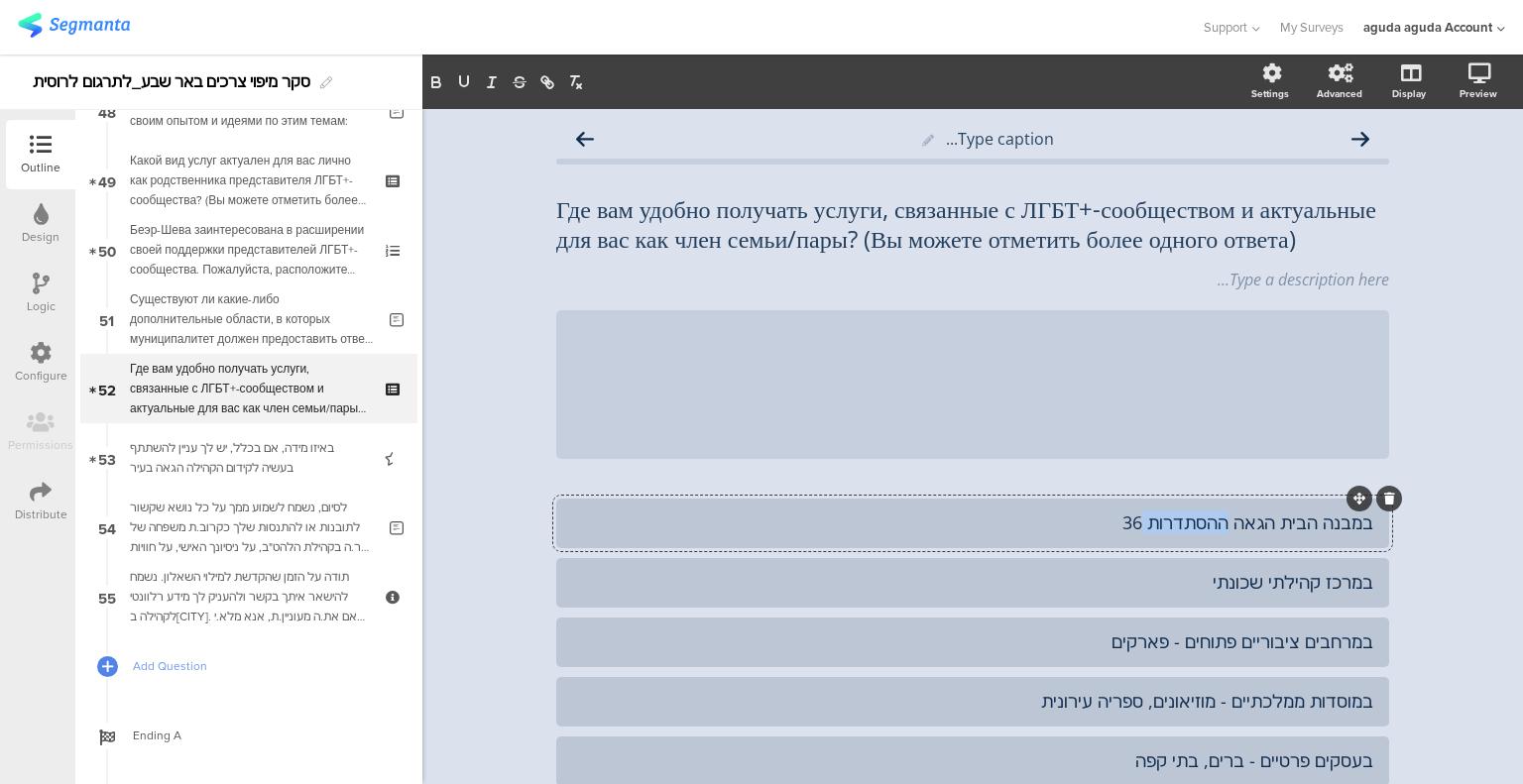click on "במבנה הבית הגאה ההסתדרות 36" 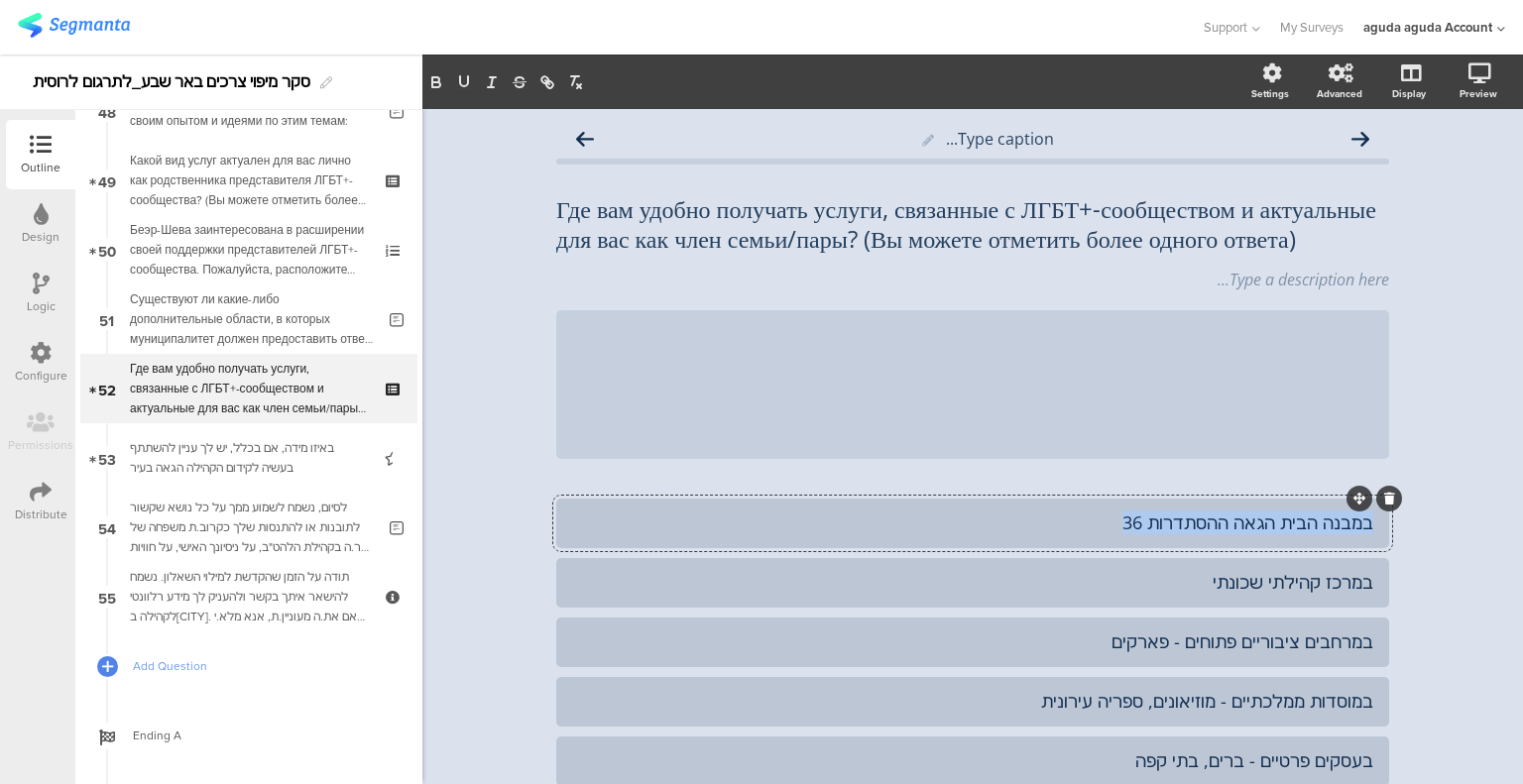 click on "במבנה הבית הגאה ההסתדרות 36" 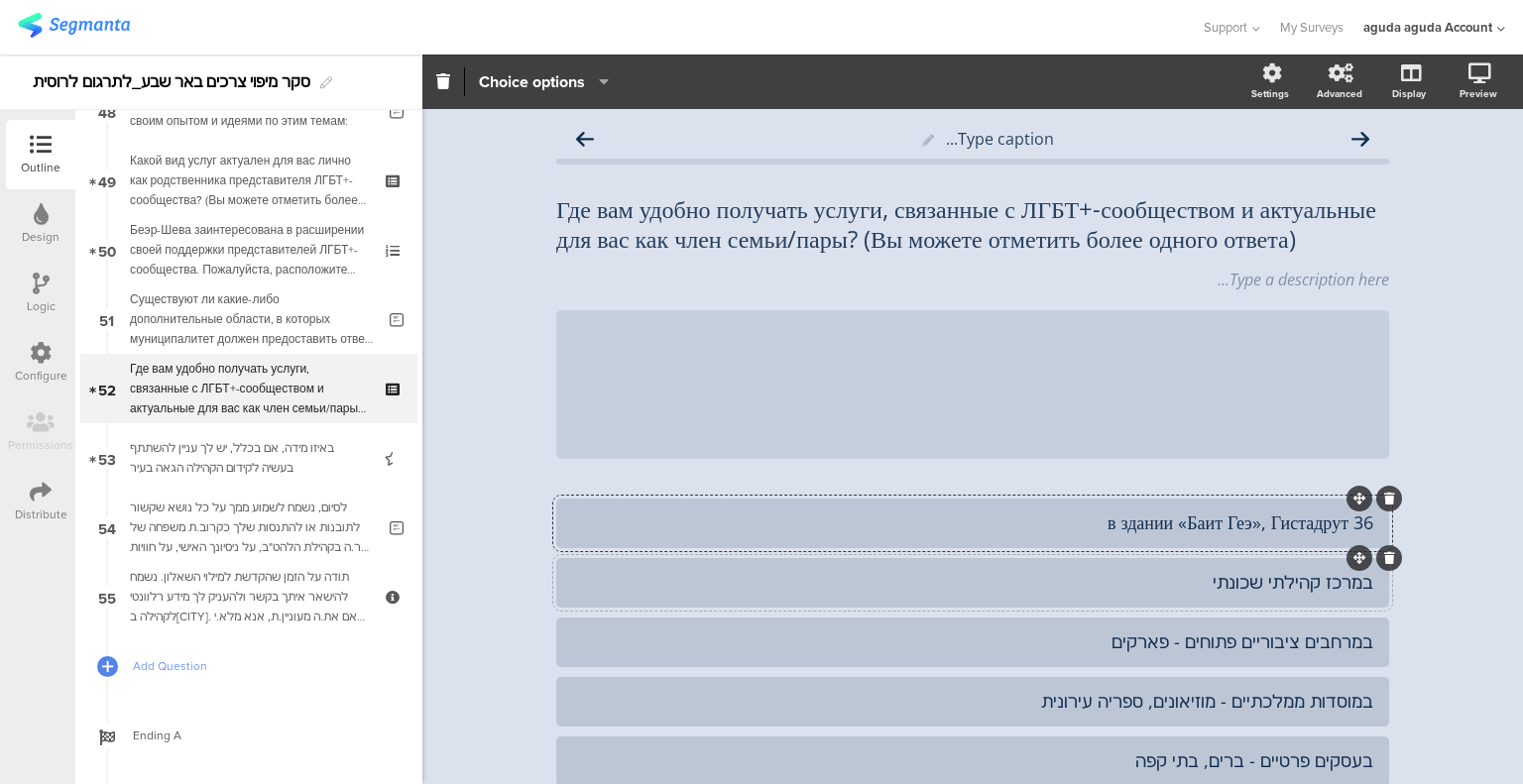 click on "במרכז קהילתי שכונתי" 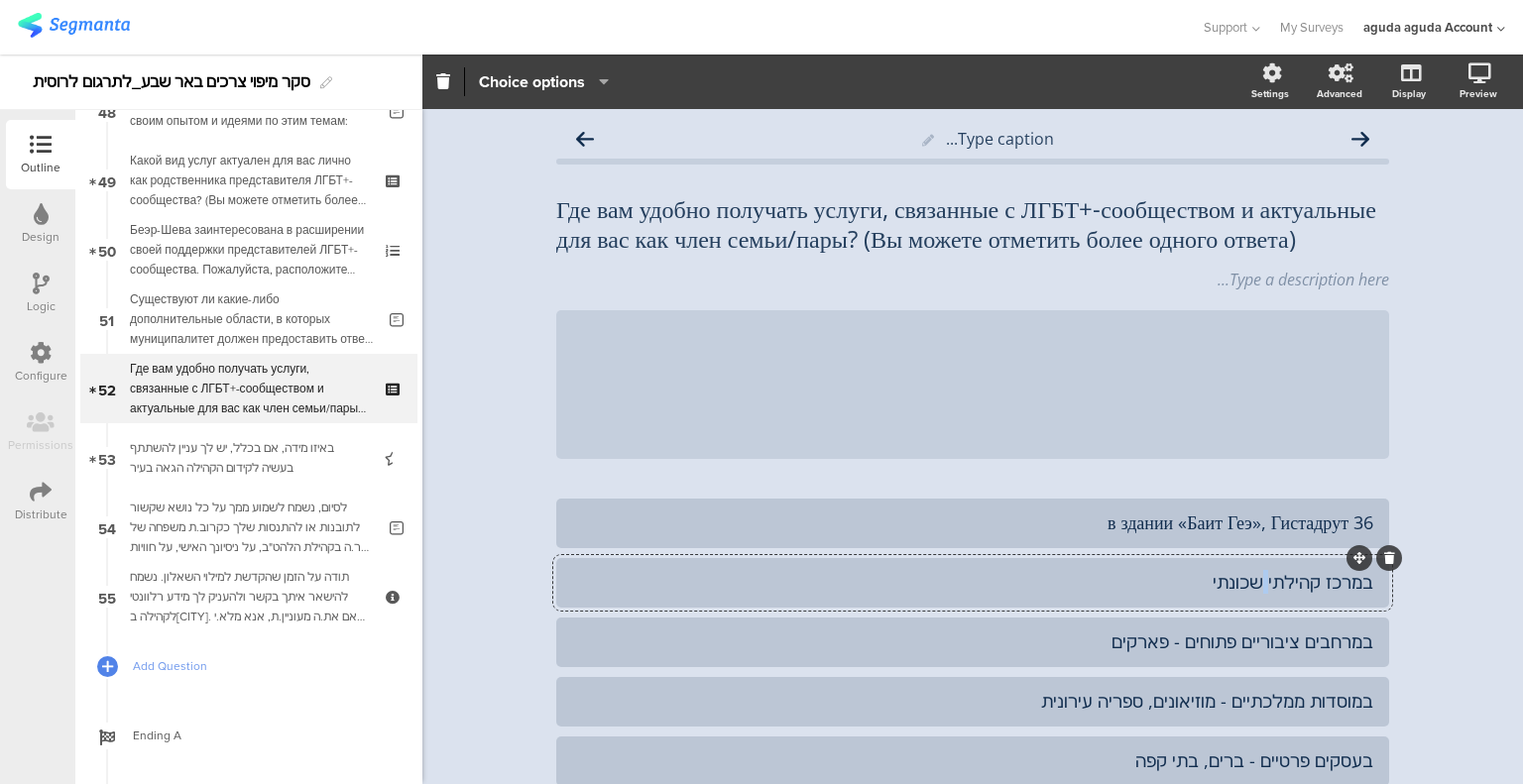 click on "במרכז קהילתי שכונתי" 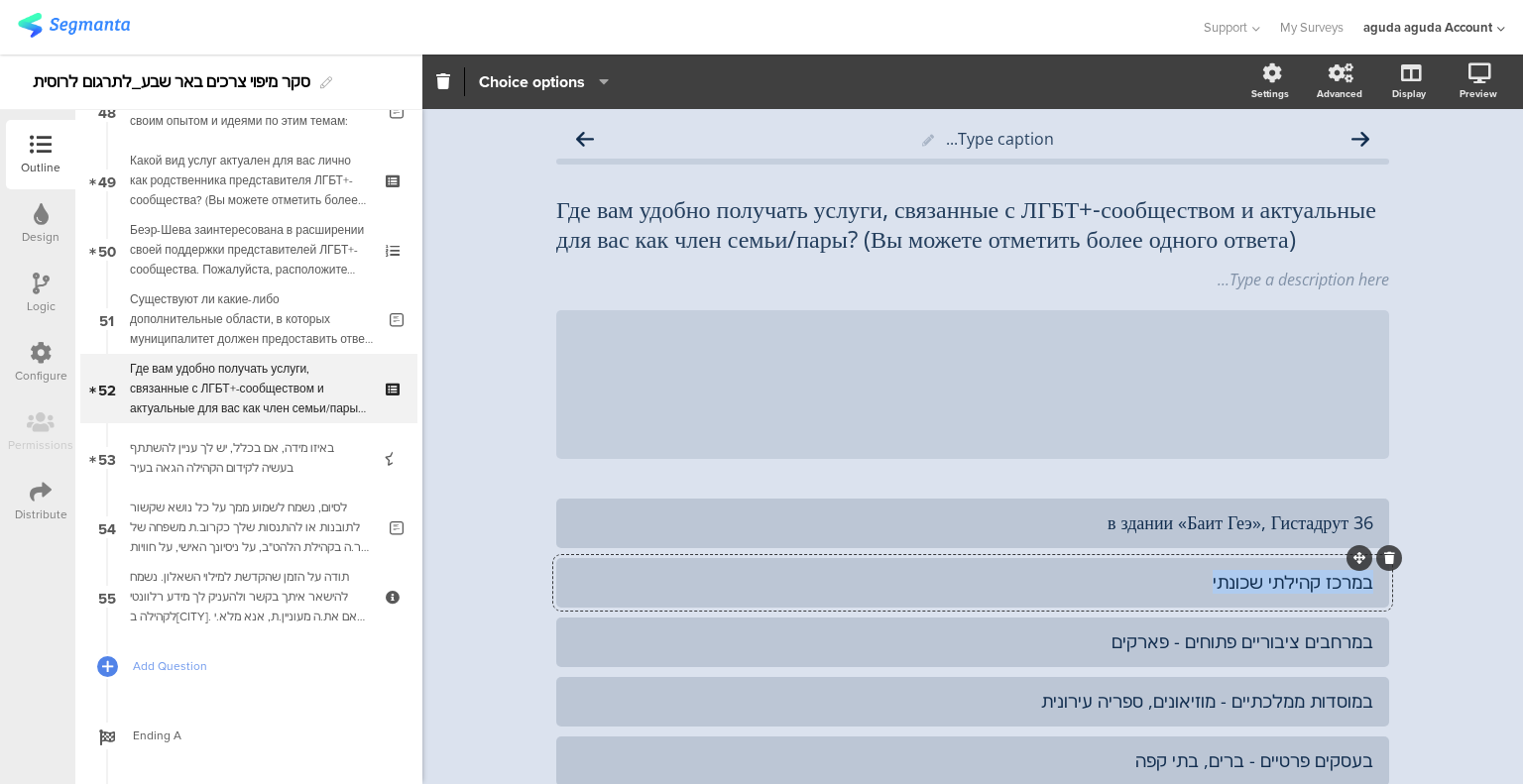 click on "במרכז קהילתי שכונתי" 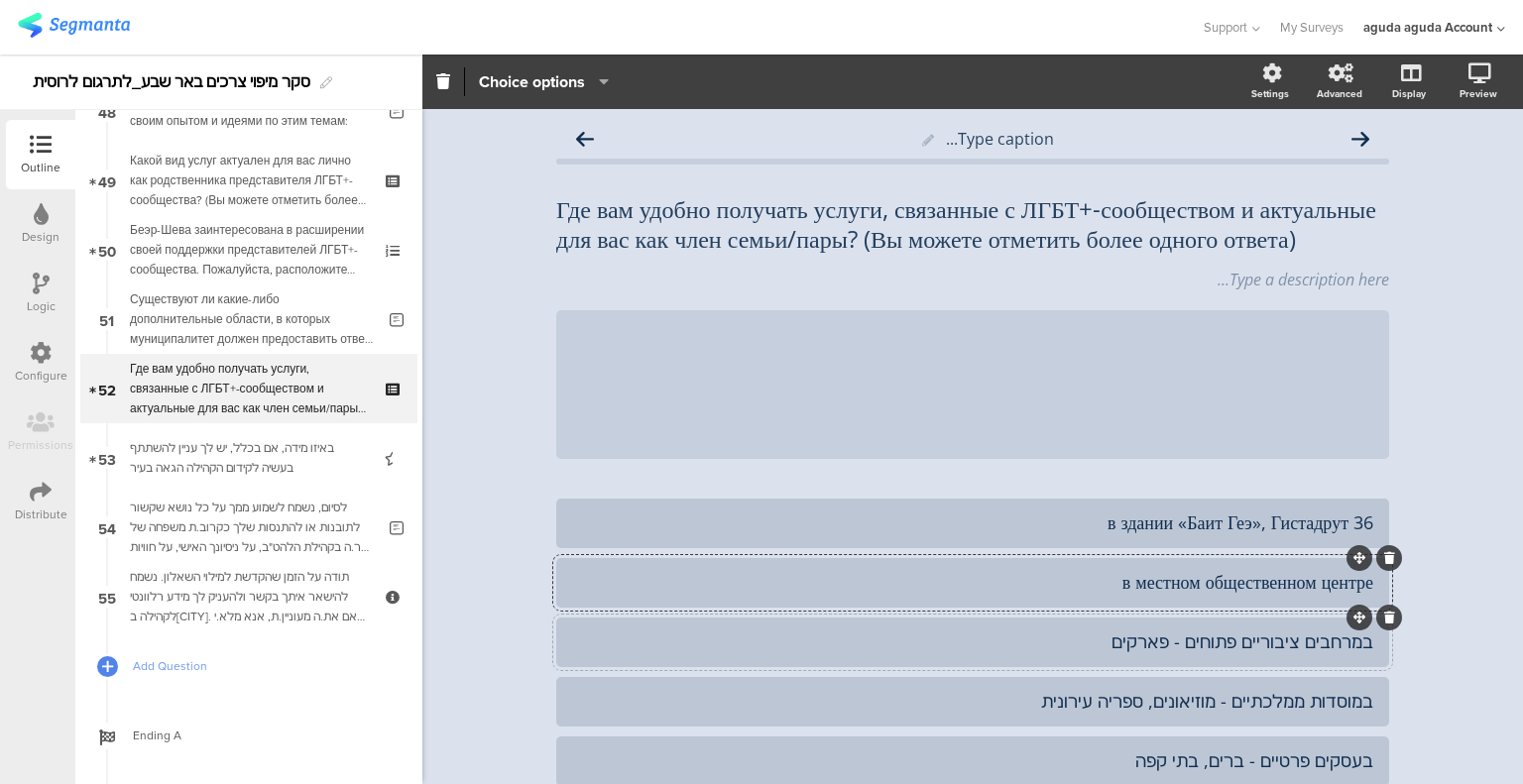 click on "במרחבים ציבוריים פתוחים - פארקים" 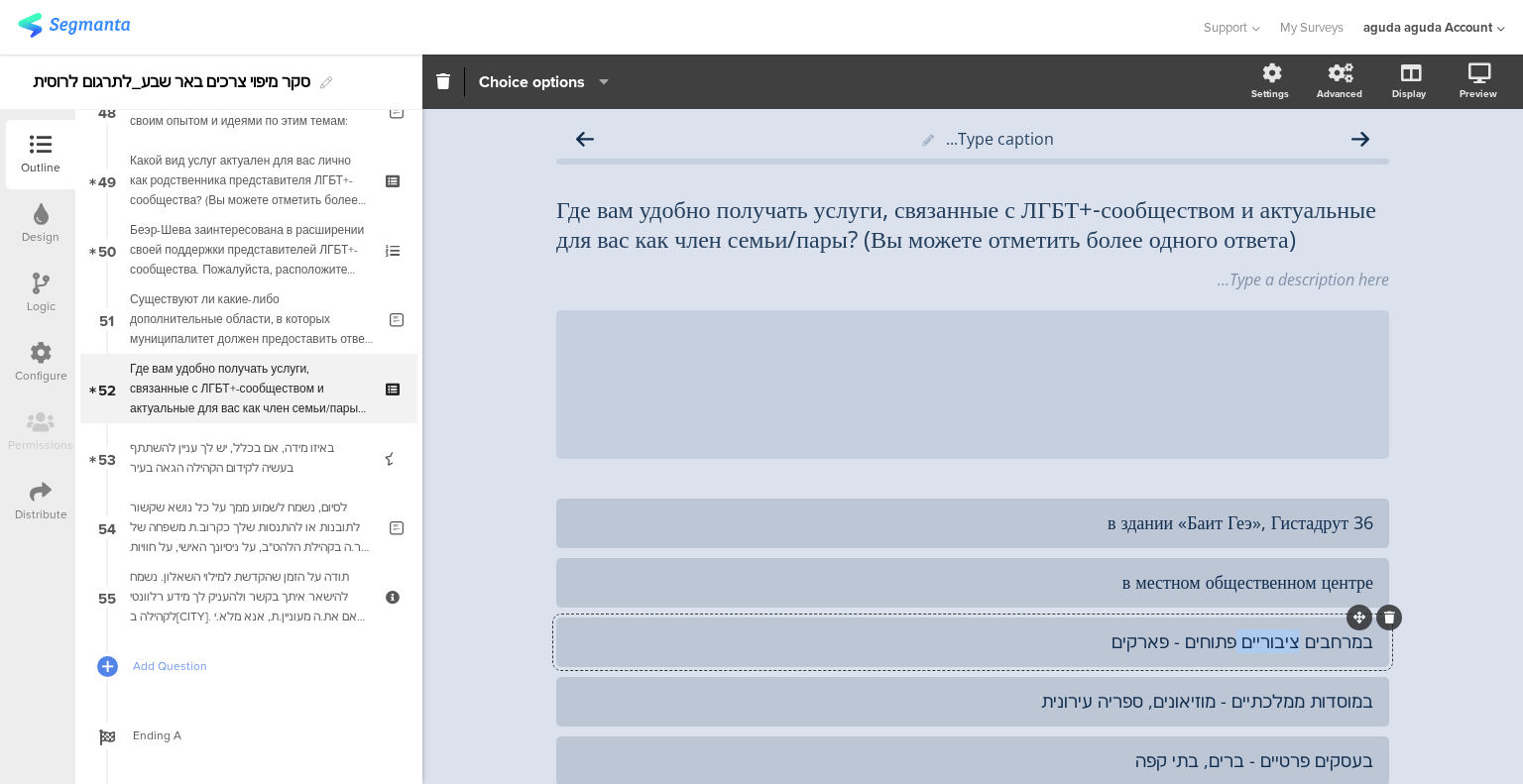 click on "במרחבים ציבוריים פתוחים - פארקים" 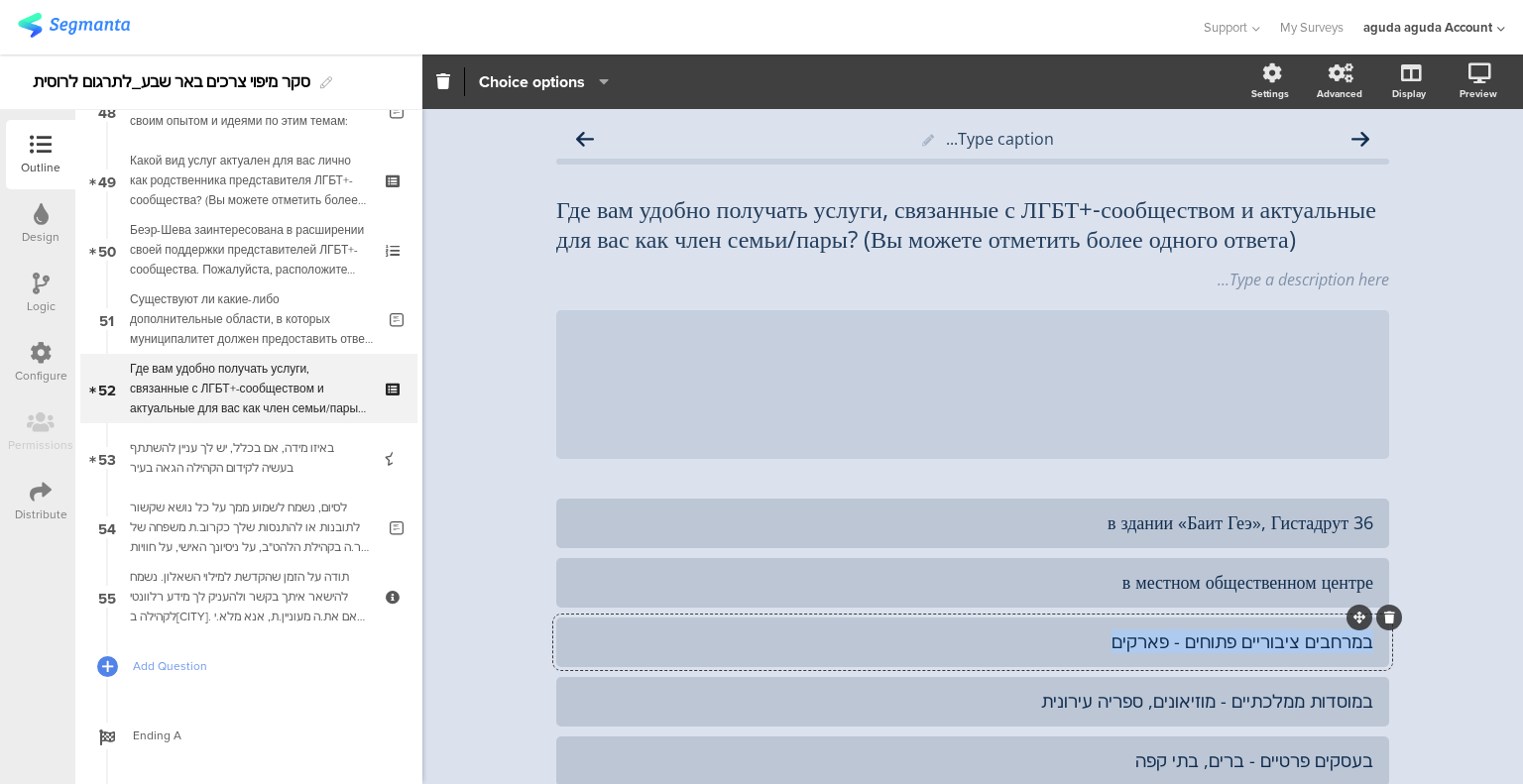 click on "במרחבים ציבוריים פתוחים - פארקים" 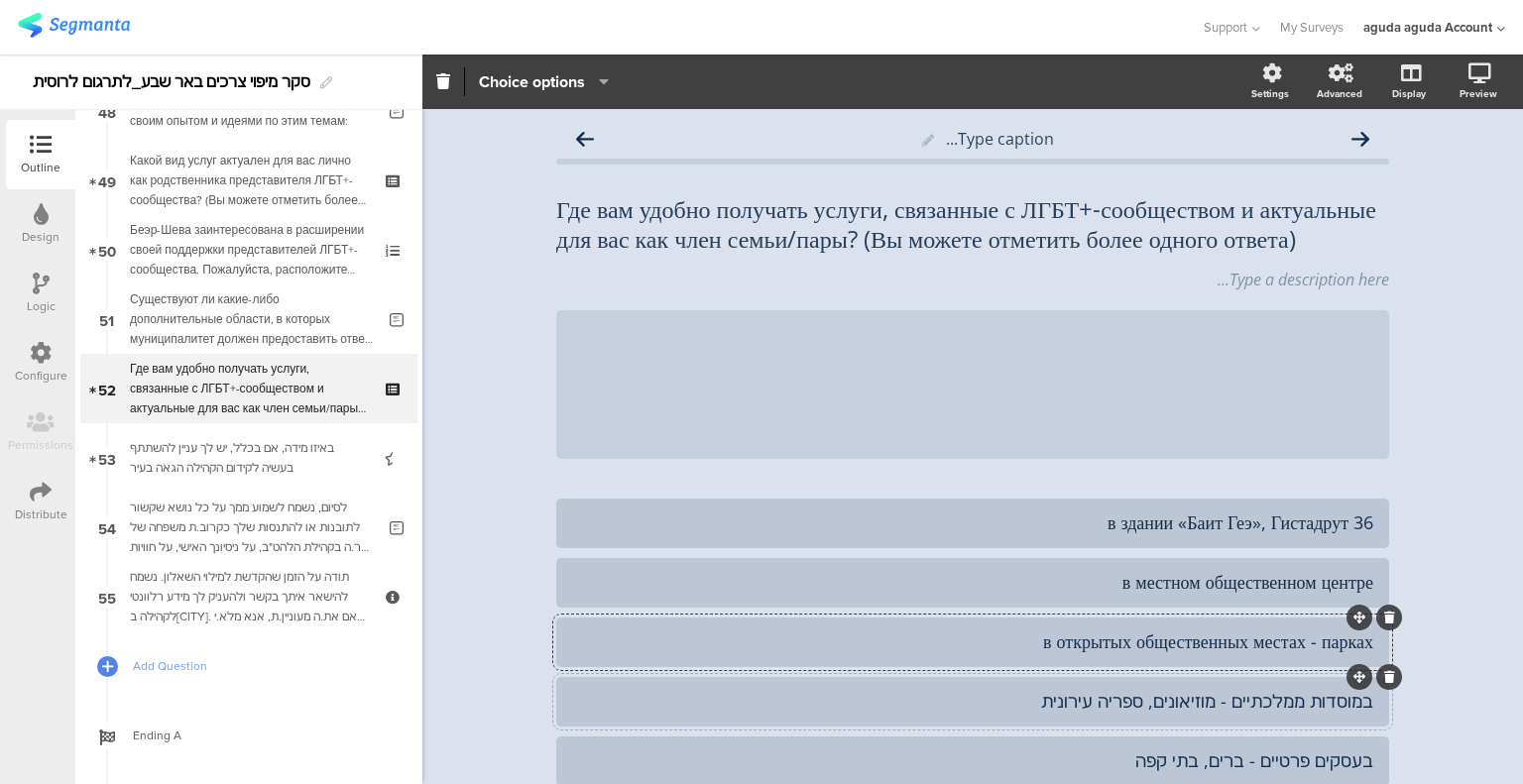 click on "במוסדות ממלכתיים - מוזיאונים, ספריה עירונית" 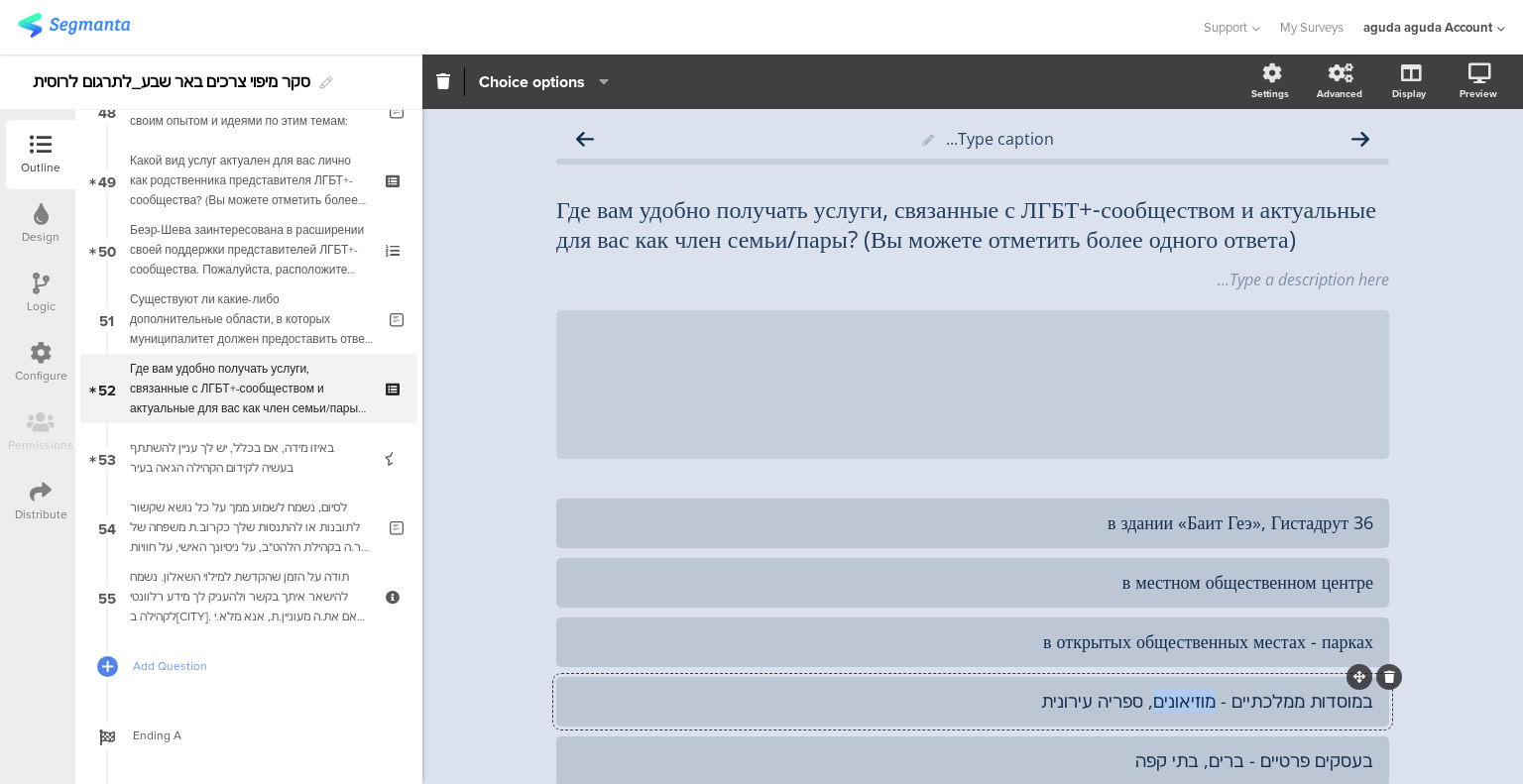 click on "במוסדות ממלכתיים - מוזיאונים, ספריה עירונית" 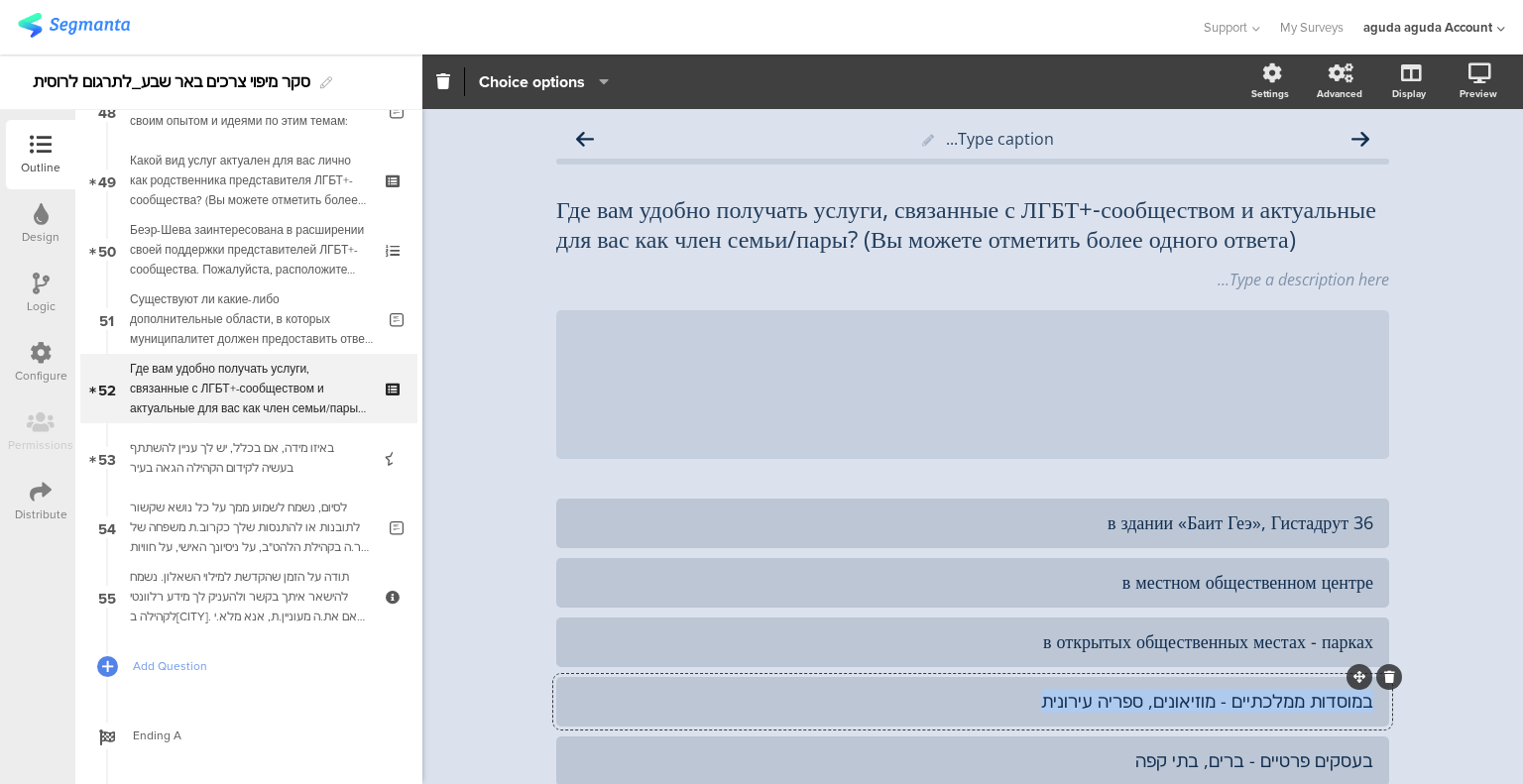 click on "במוסדות ממלכתיים - מוזיאונים, ספריה עירונית" 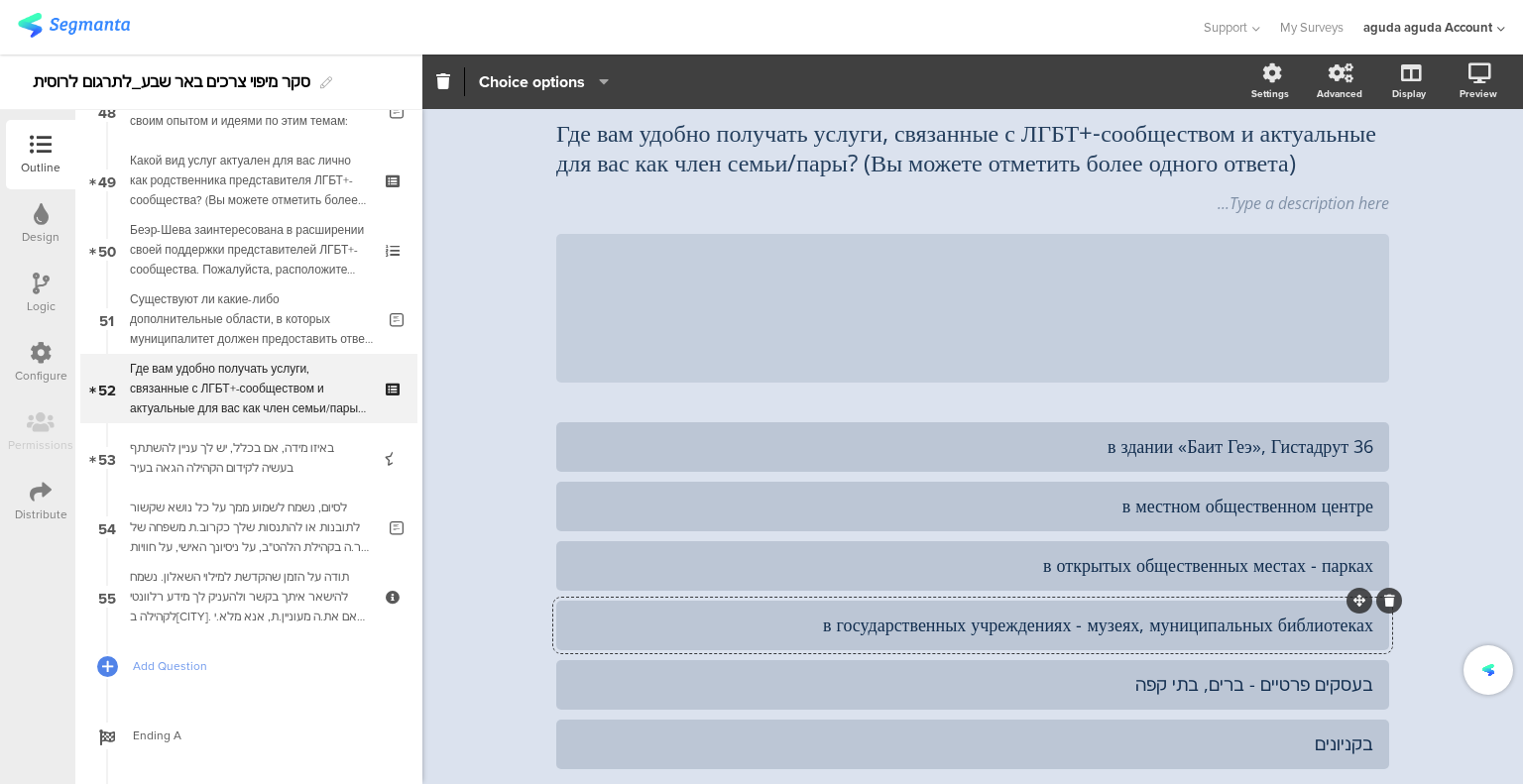 scroll, scrollTop: 99, scrollLeft: 0, axis: vertical 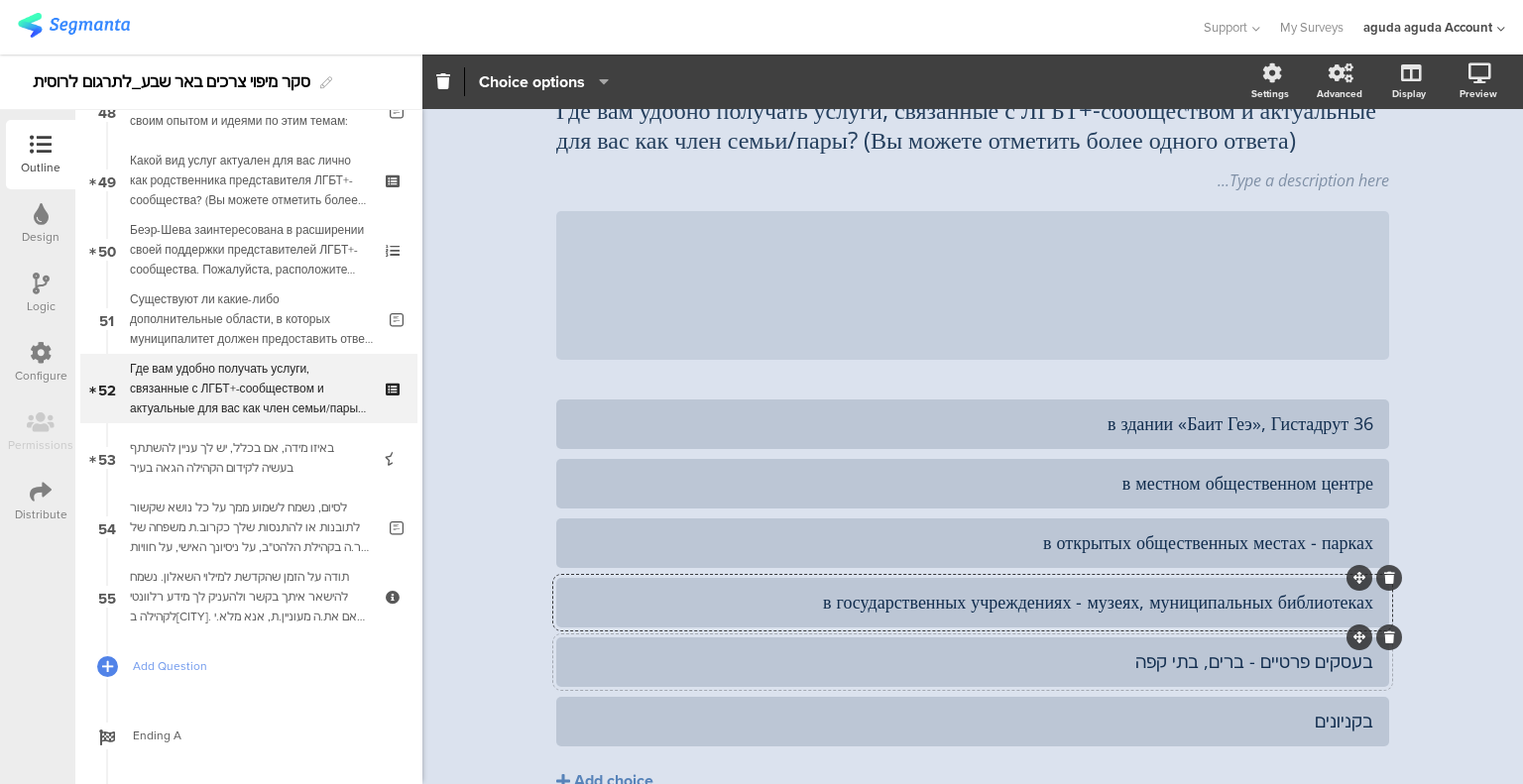 click on "בעסקים פרטיים - ברים, בתי קפה" 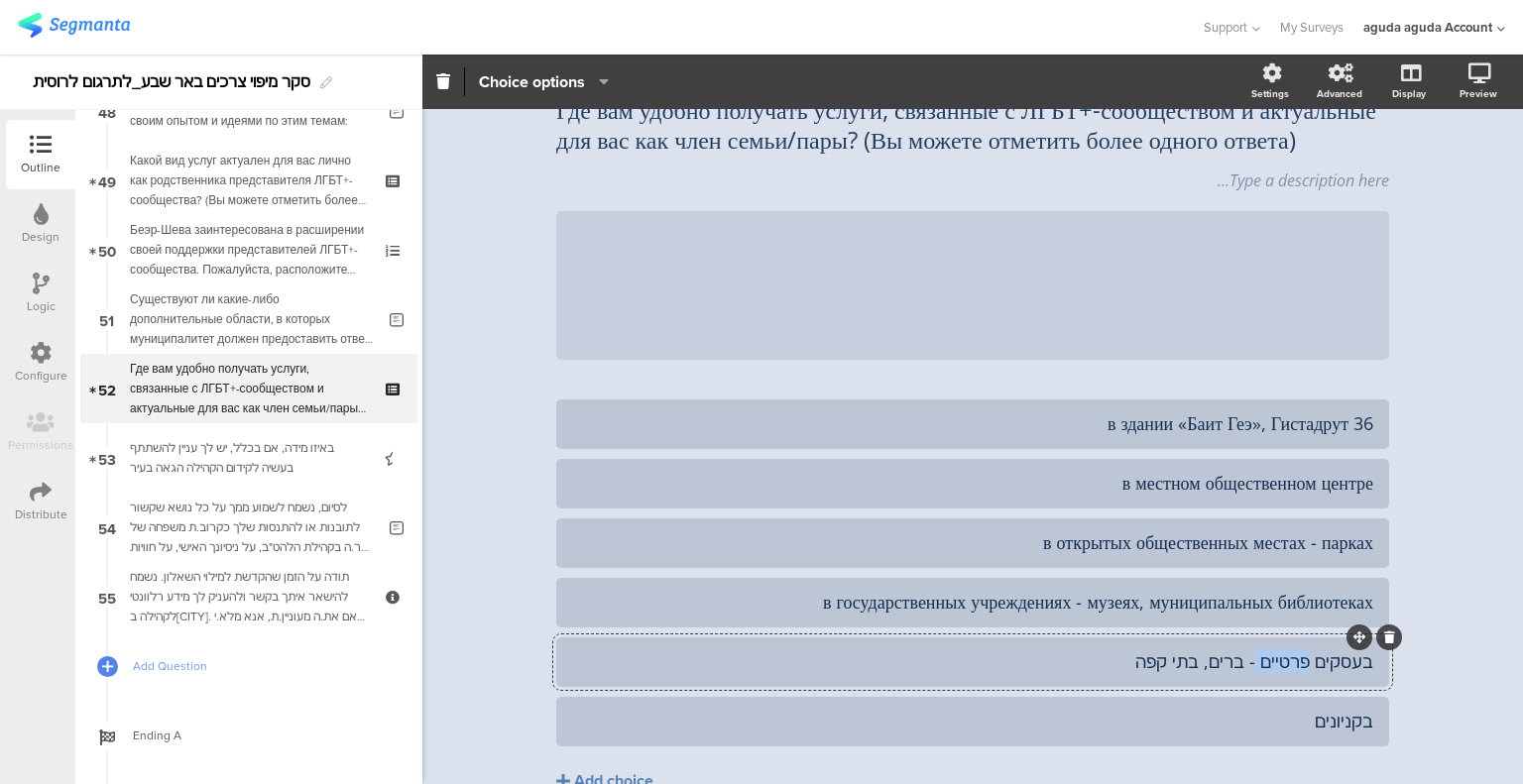 click on "בעסקים פרטיים - ברים, בתי קפה" 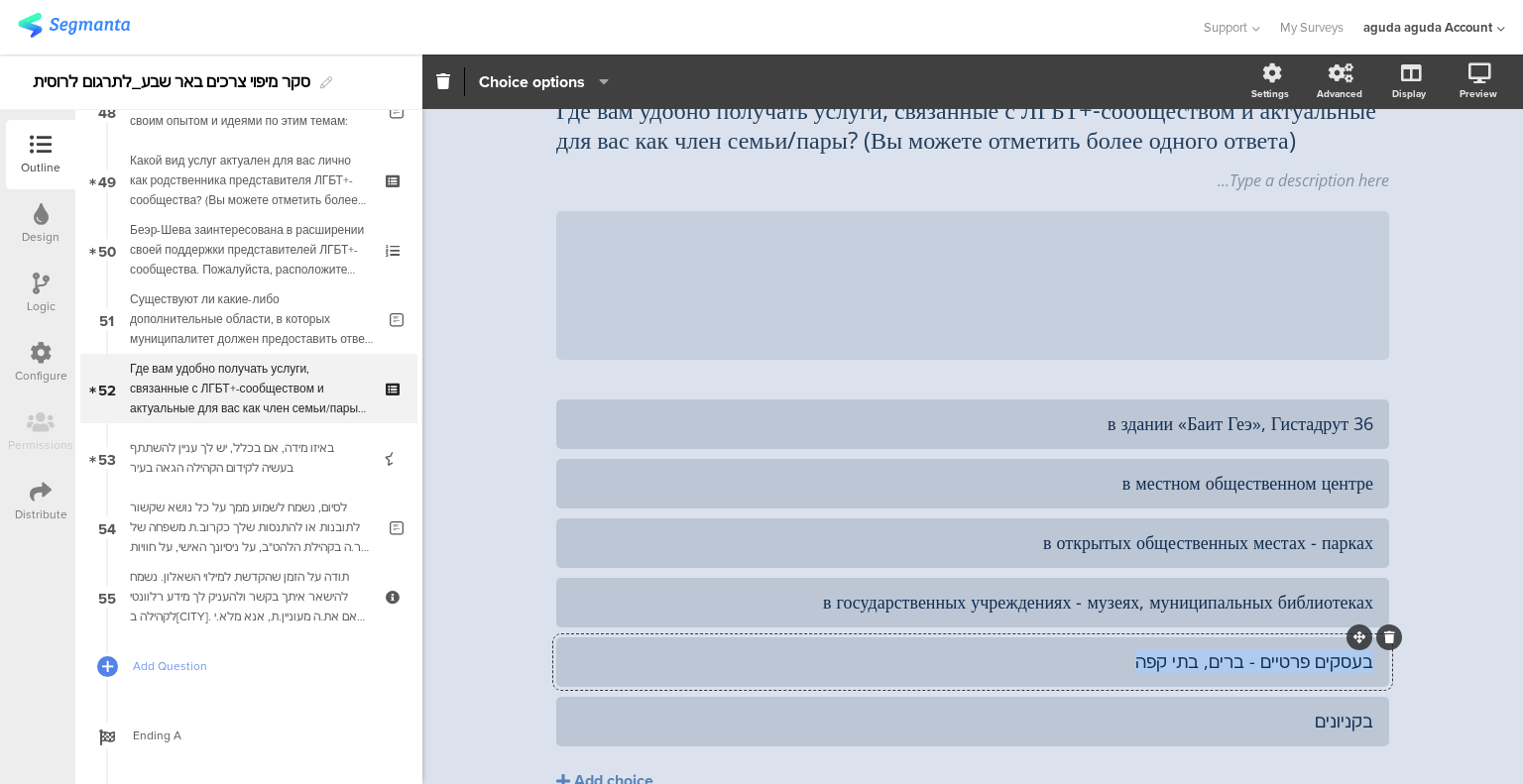 click on "בעסקים פרטיים - ברים, בתי קפה" 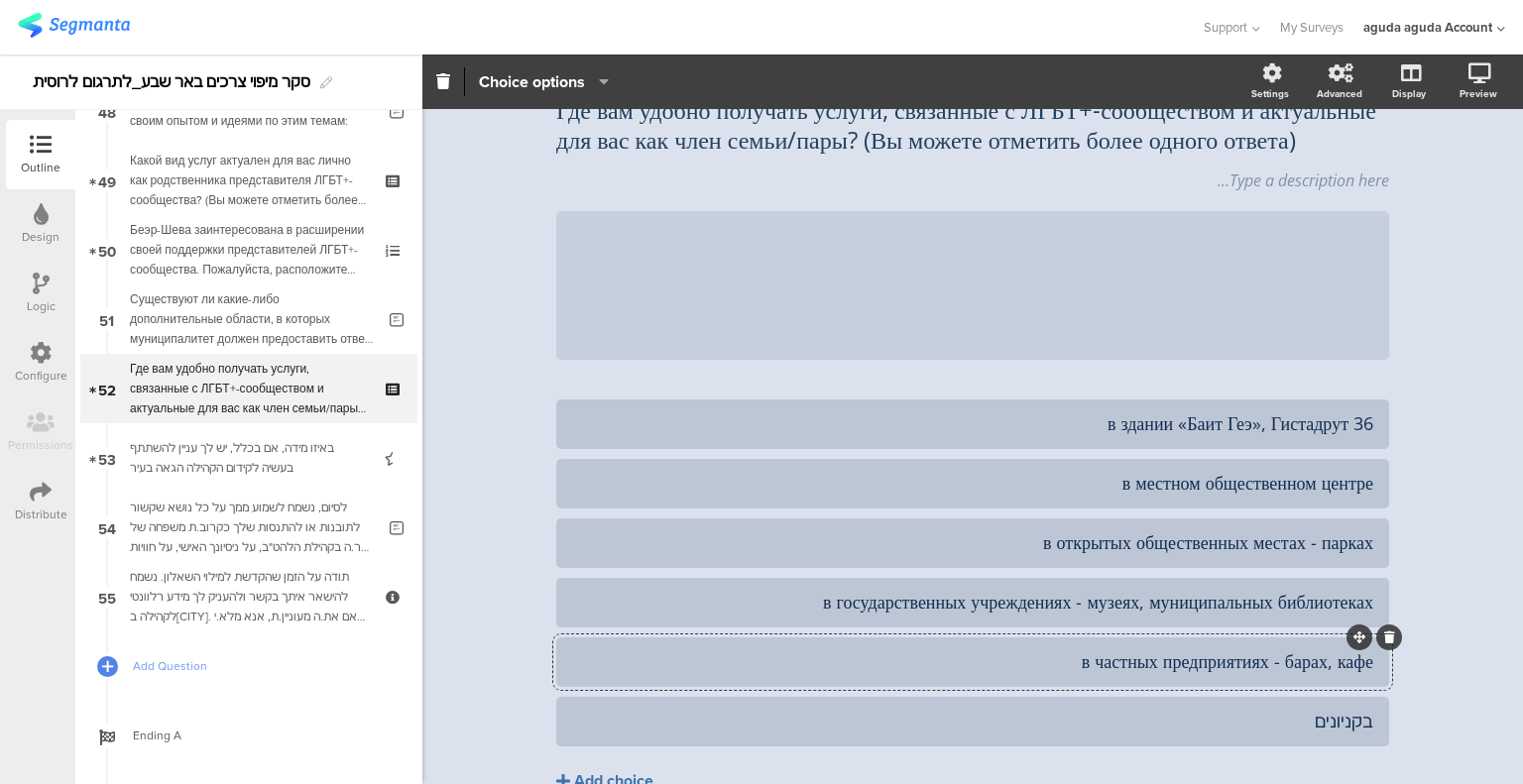 scroll, scrollTop: 230, scrollLeft: 0, axis: vertical 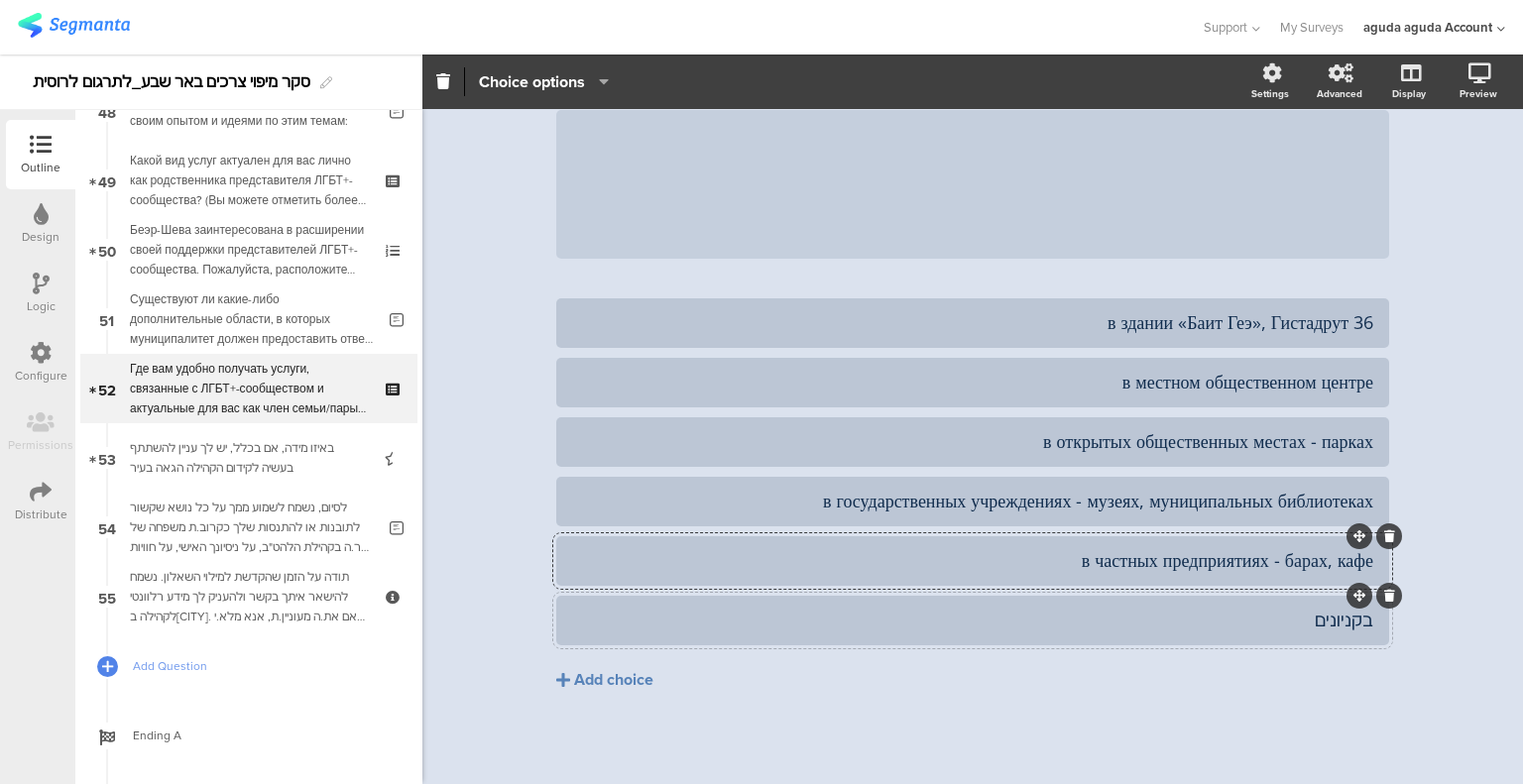 click on "בקניונים" 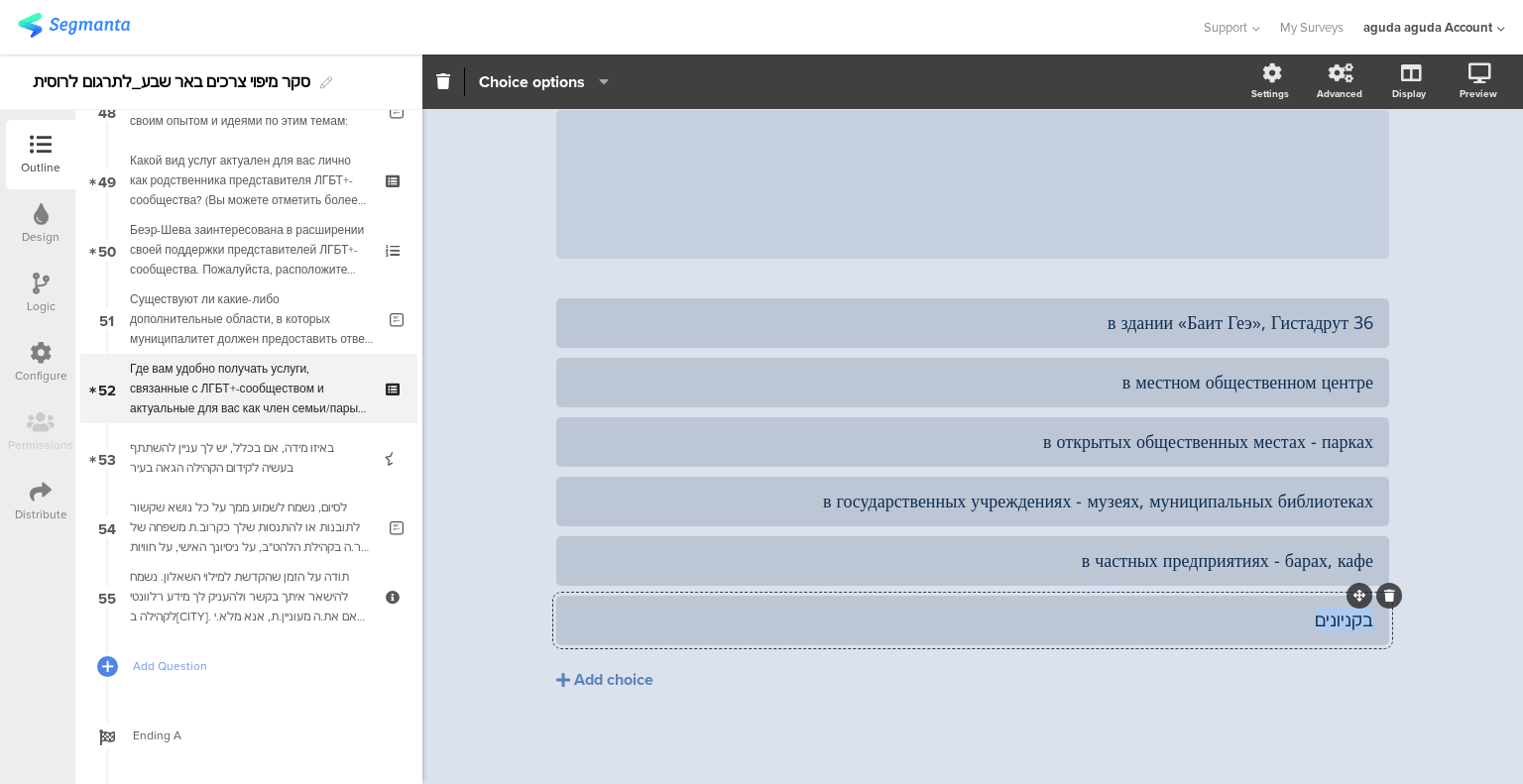 click on "בקניונים" 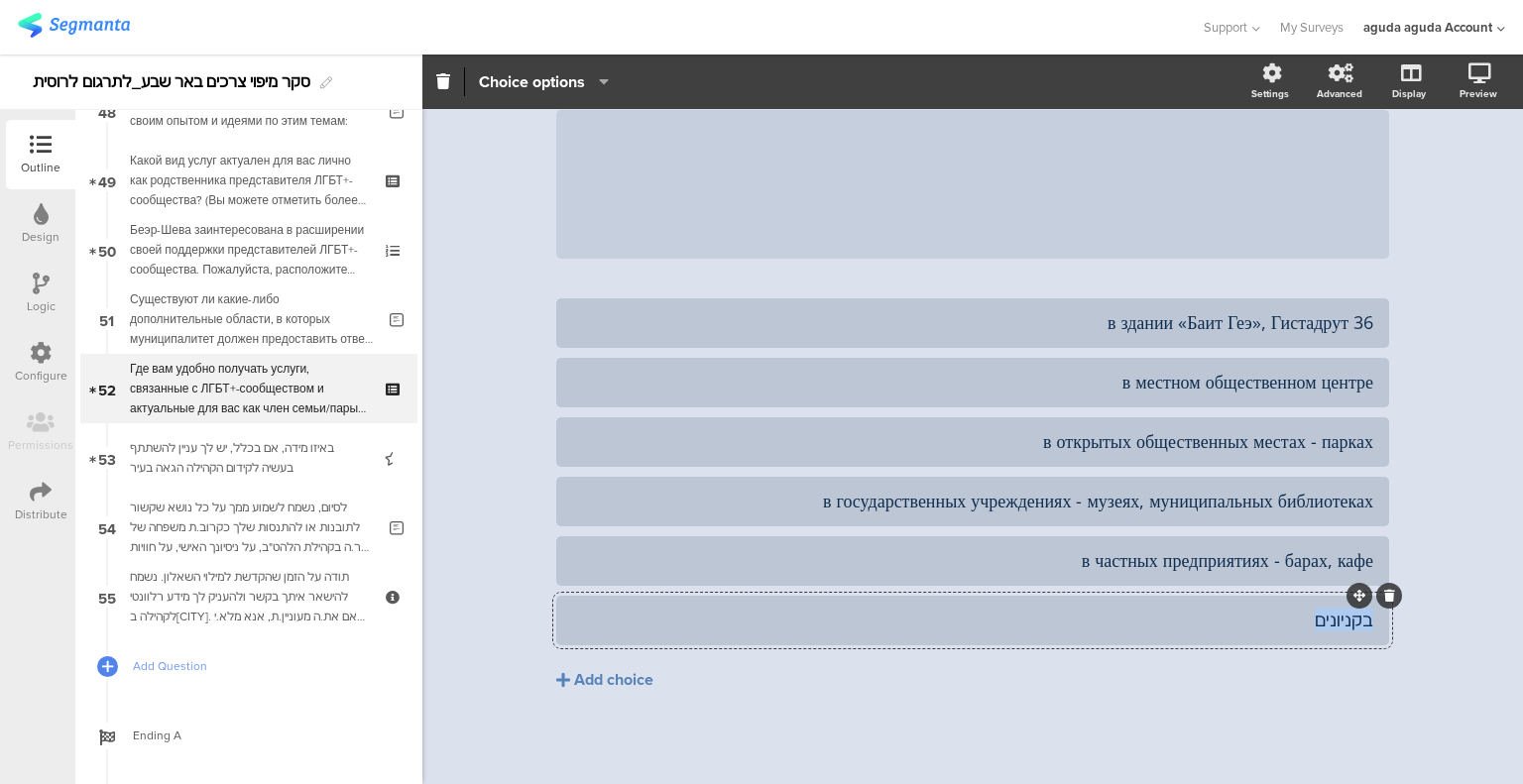 click on "בקניונים" 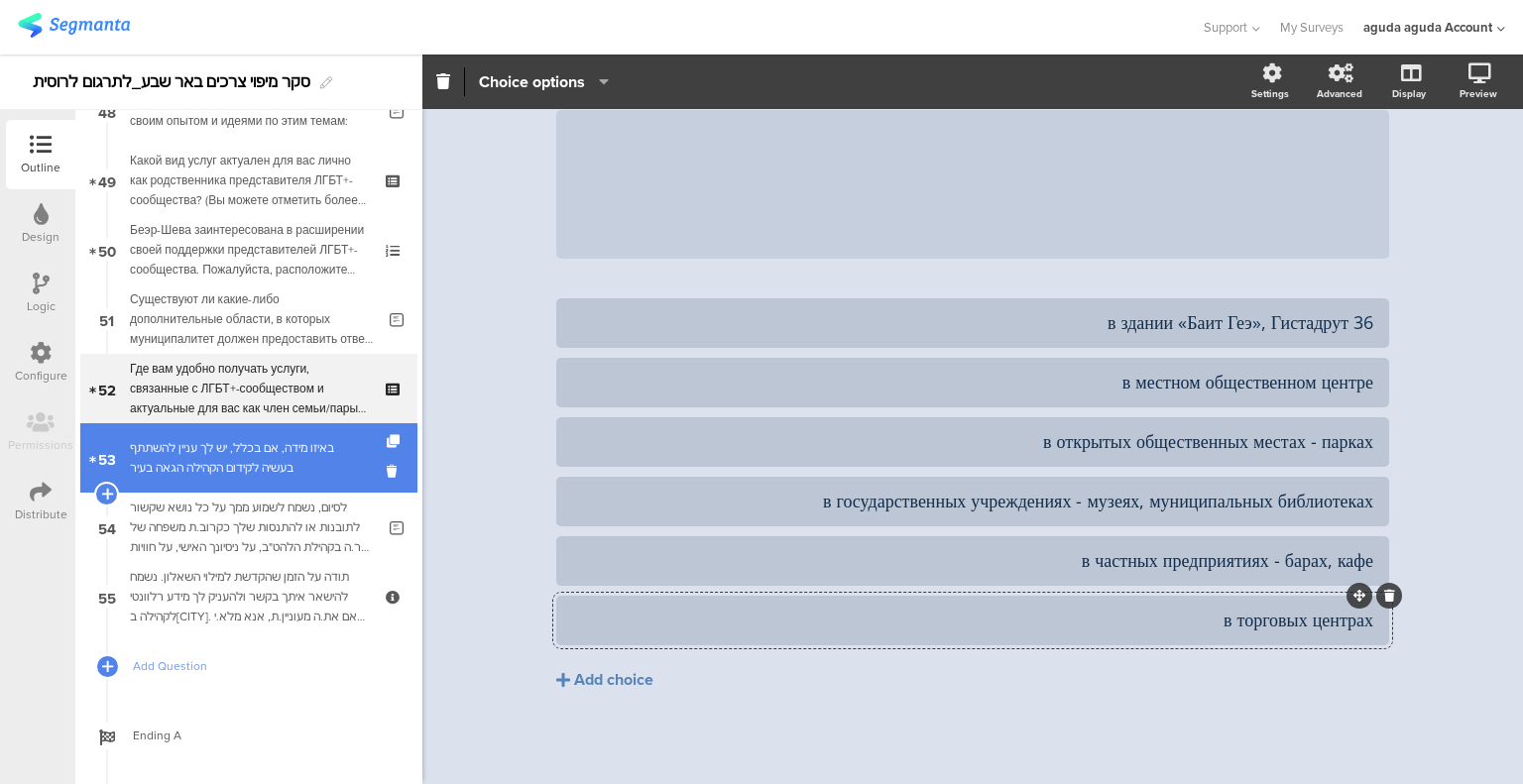 click on "באיזו מידה, אם בכלל, יש לך עניין להשתתף בעשיה לקידום הקהילה הגאה בעיר" at bounding box center [248, 458] 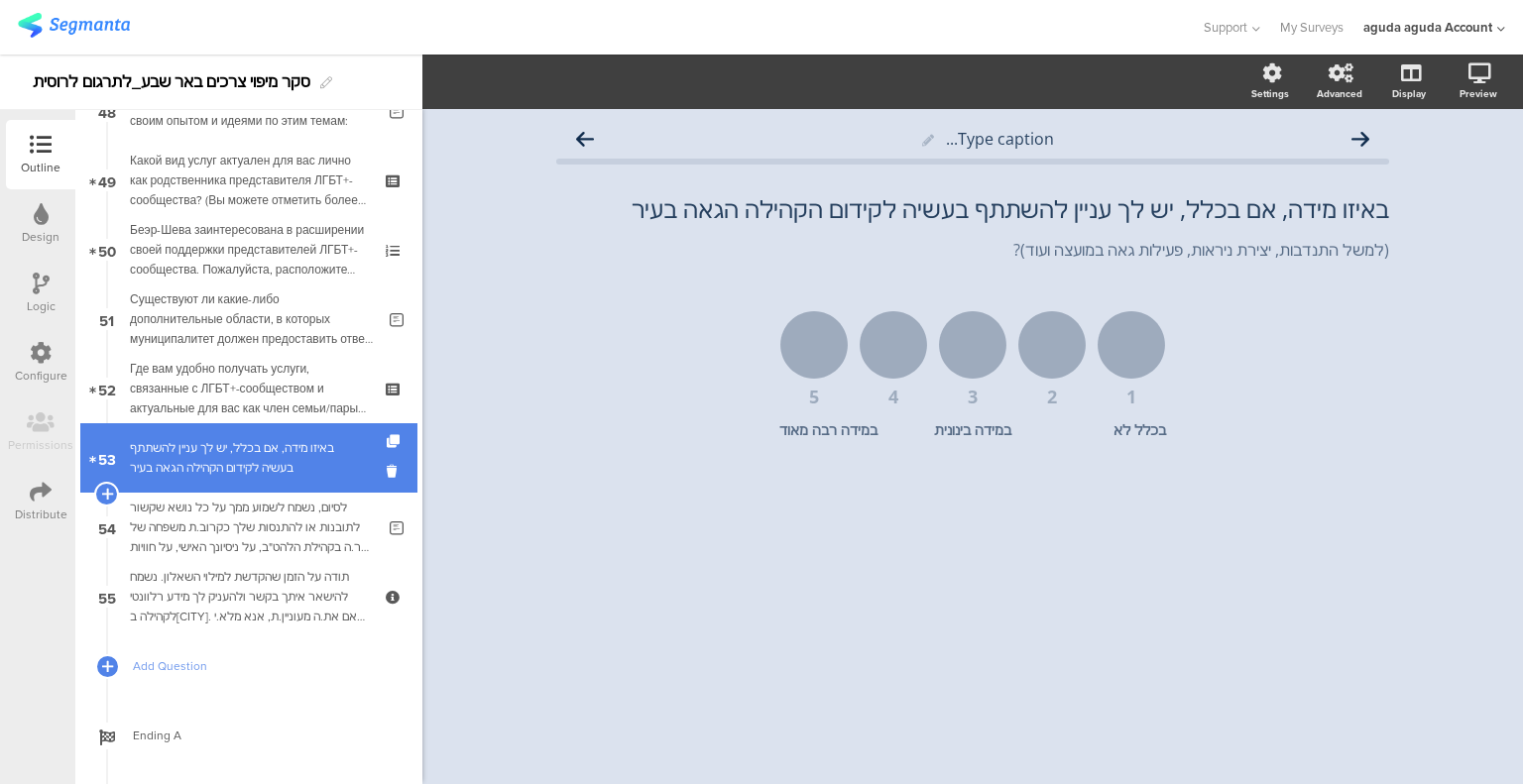 scroll, scrollTop: 0, scrollLeft: 0, axis: both 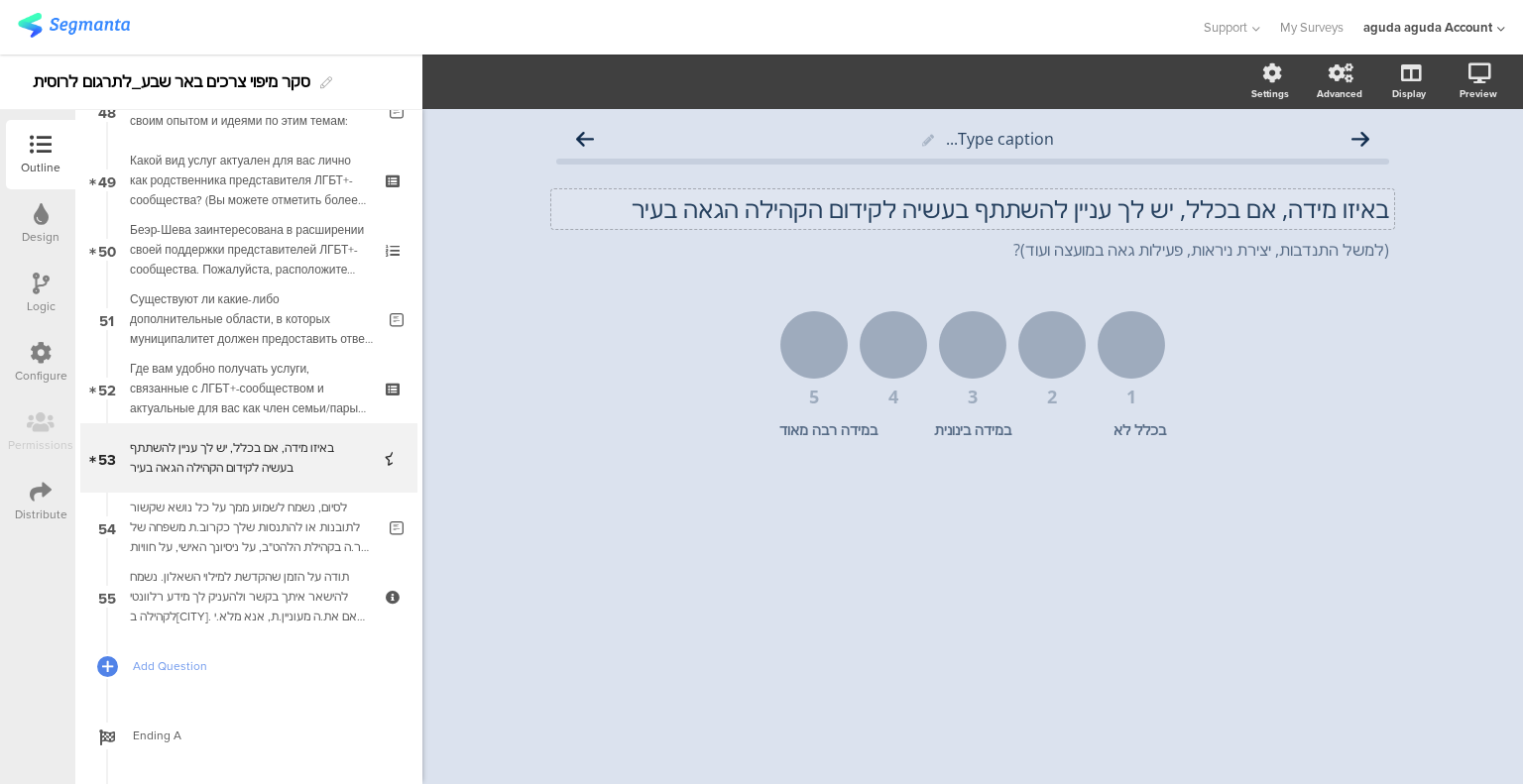 click on "באיזו מידה, אם בכלל, יש לך עניין להשתתף בעשיה לקידום הקהילה הגאה בעיר" 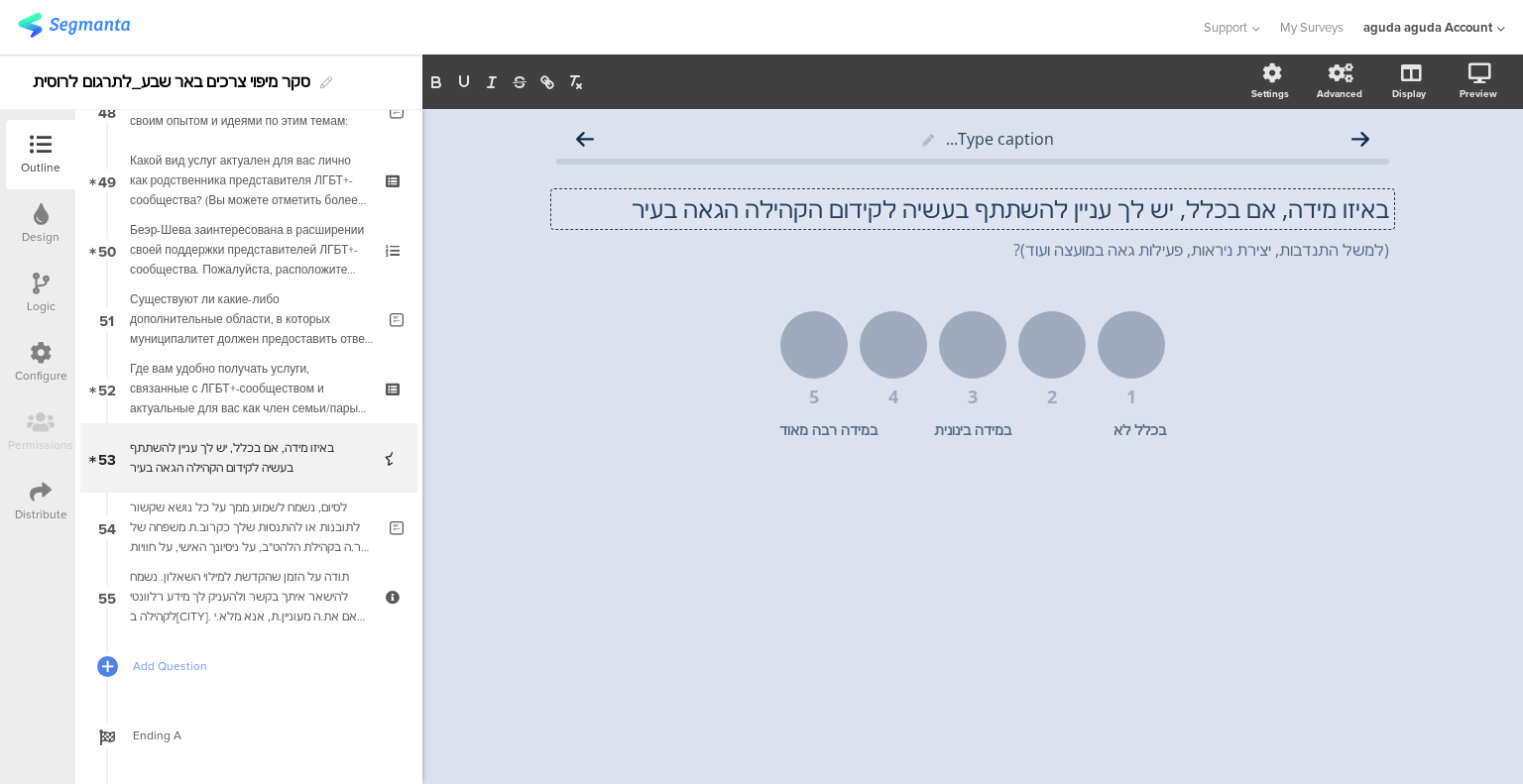 click on "באיזו מידה, אם בכלל, יש לך עניין להשתתף בעשיה לקידום הקהילה הגאה בעיר" 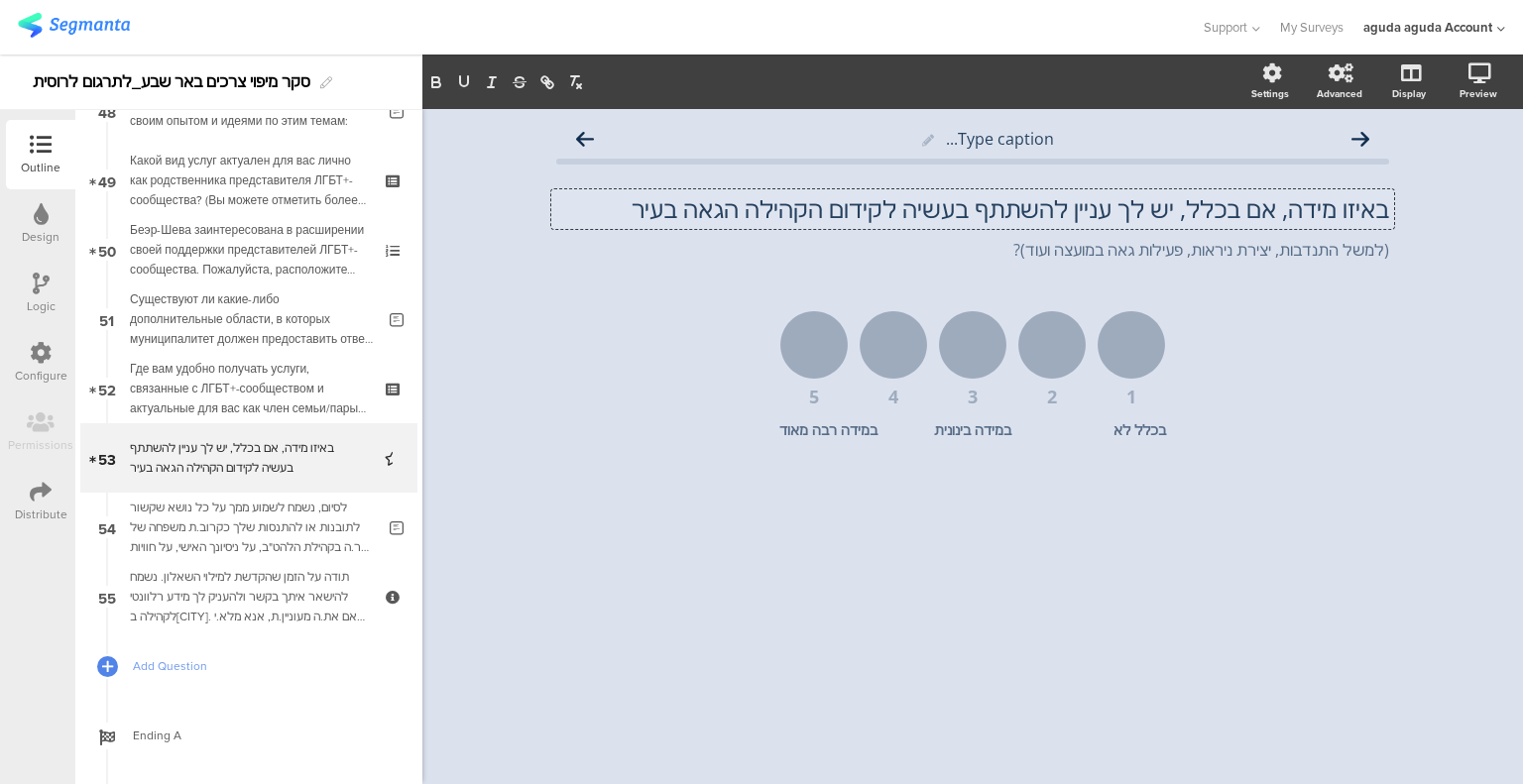 click on "באיזו מידה, אם בכלל, יש לך עניין להשתתף בעשיה לקידום הקהילה הגאה בעיר" 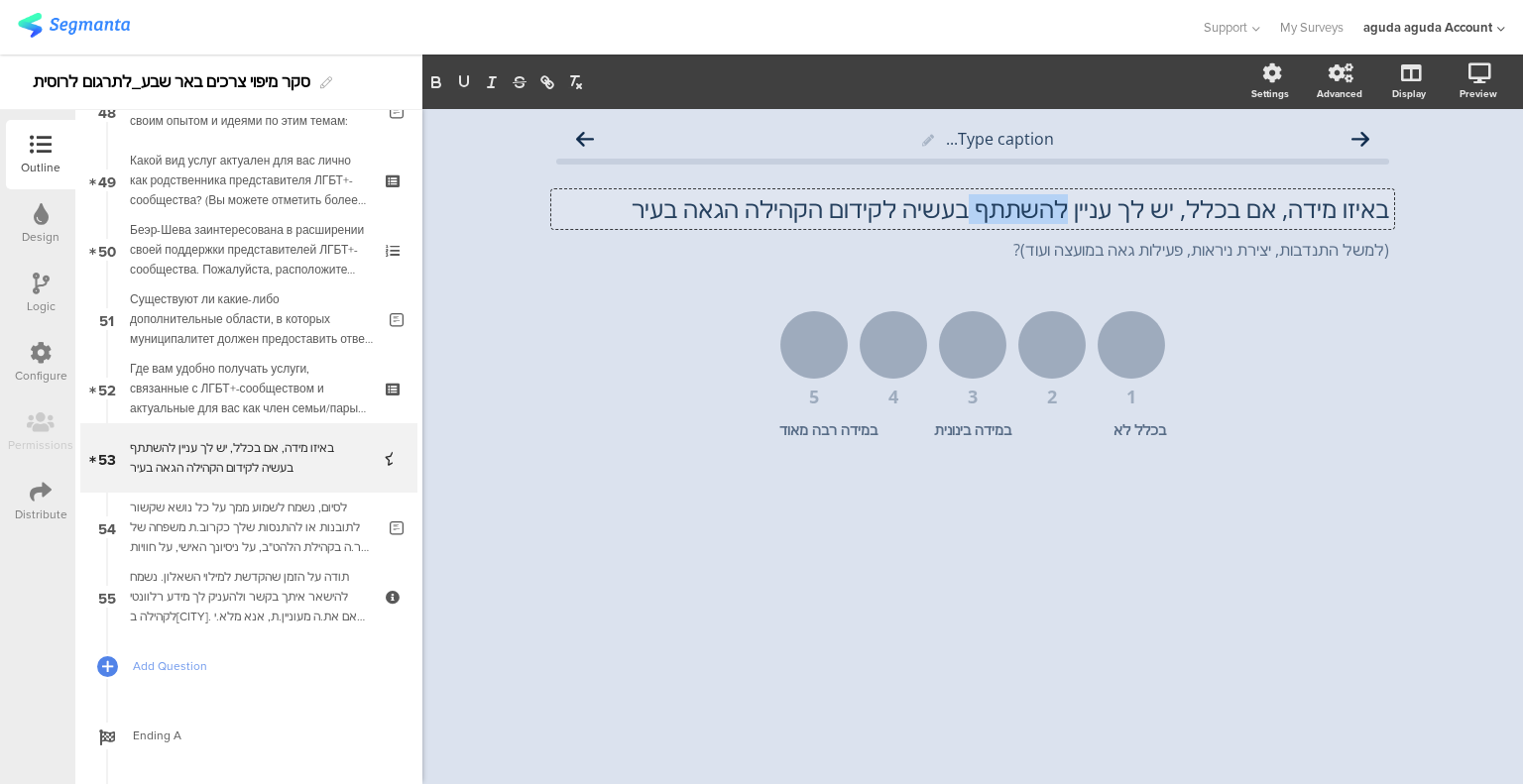 click on "באיזו מידה, אם בכלל, יש לך עניין להשתתף בעשיה לקידום הקהילה הגאה בעיר" 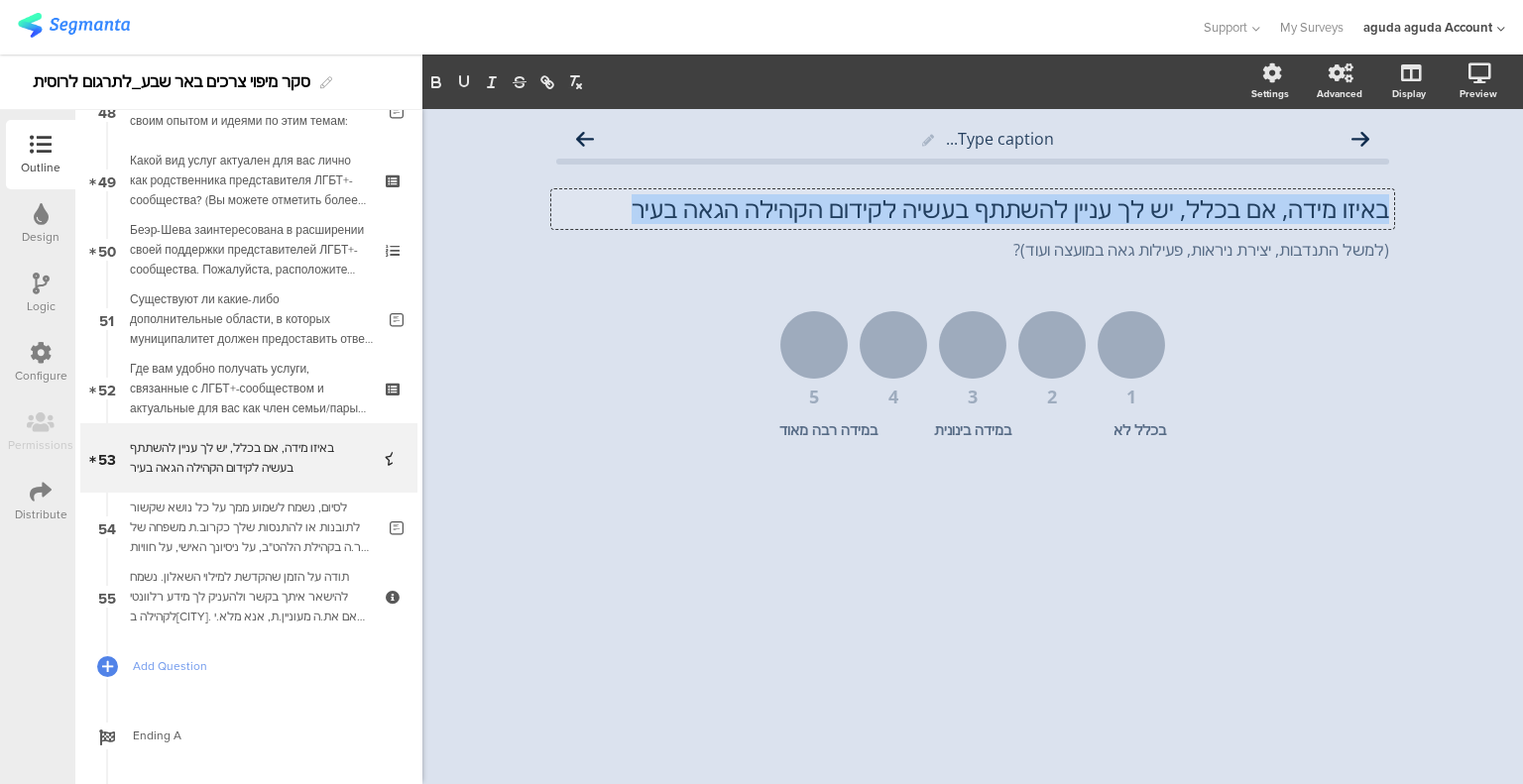 click on "באיזו מידה, אם בכלל, יש לך עניין להשתתף בעשיה לקידום הקהילה הגאה בעיר" 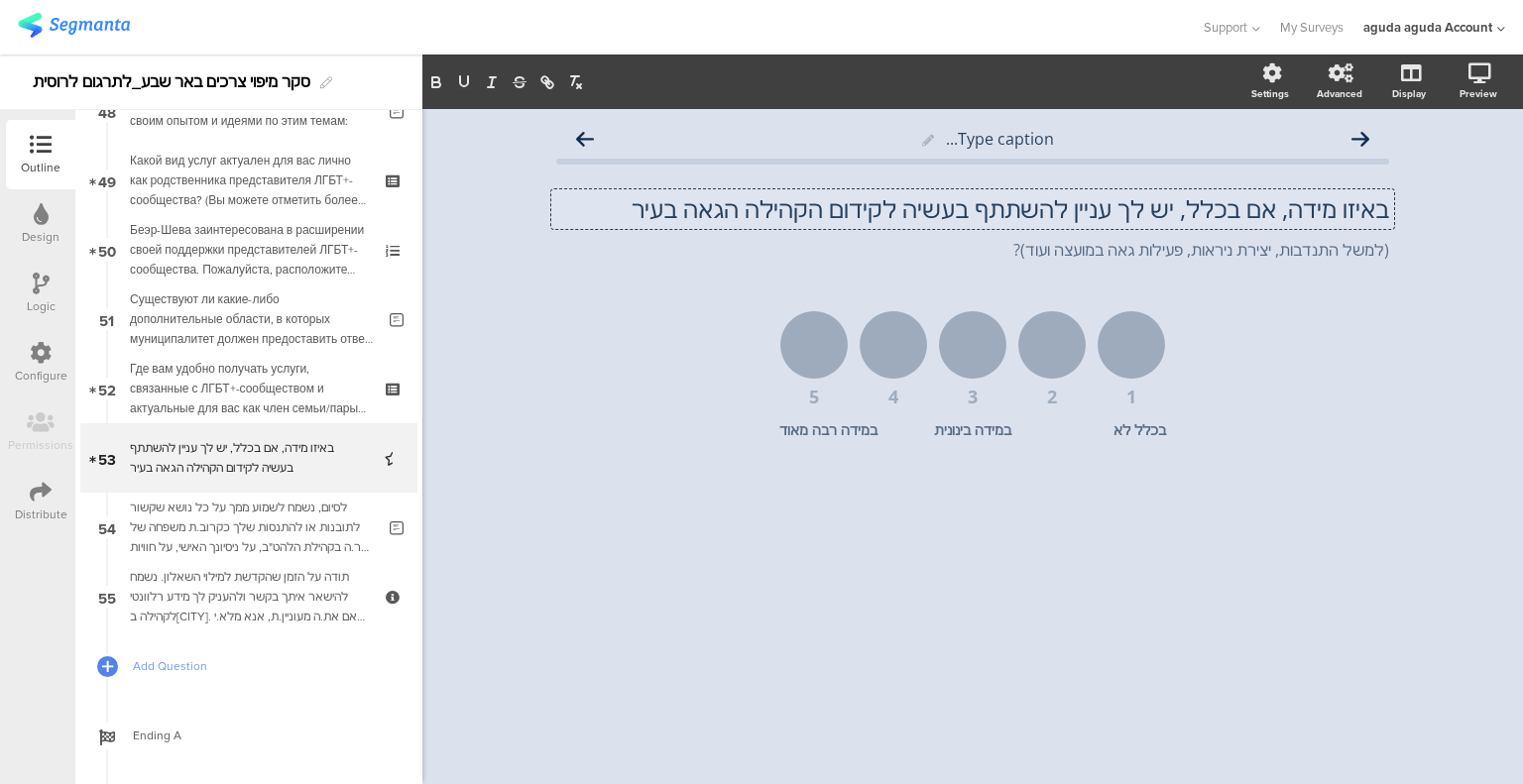 scroll, scrollTop: 1, scrollLeft: 0, axis: vertical 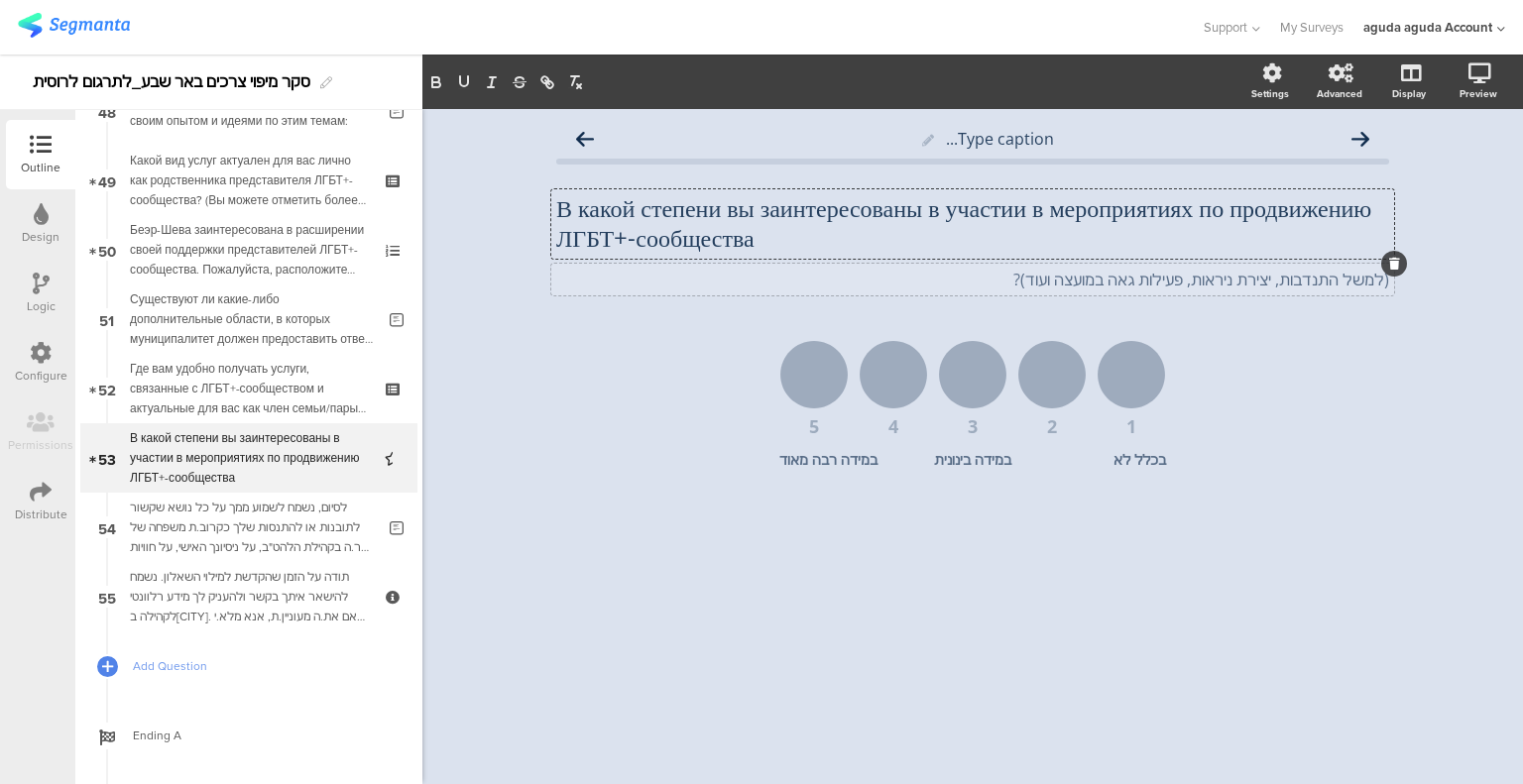 click on "(למשל התנדבות, יצירת ניראות, פעילות גאה במועצה ועוד)?" 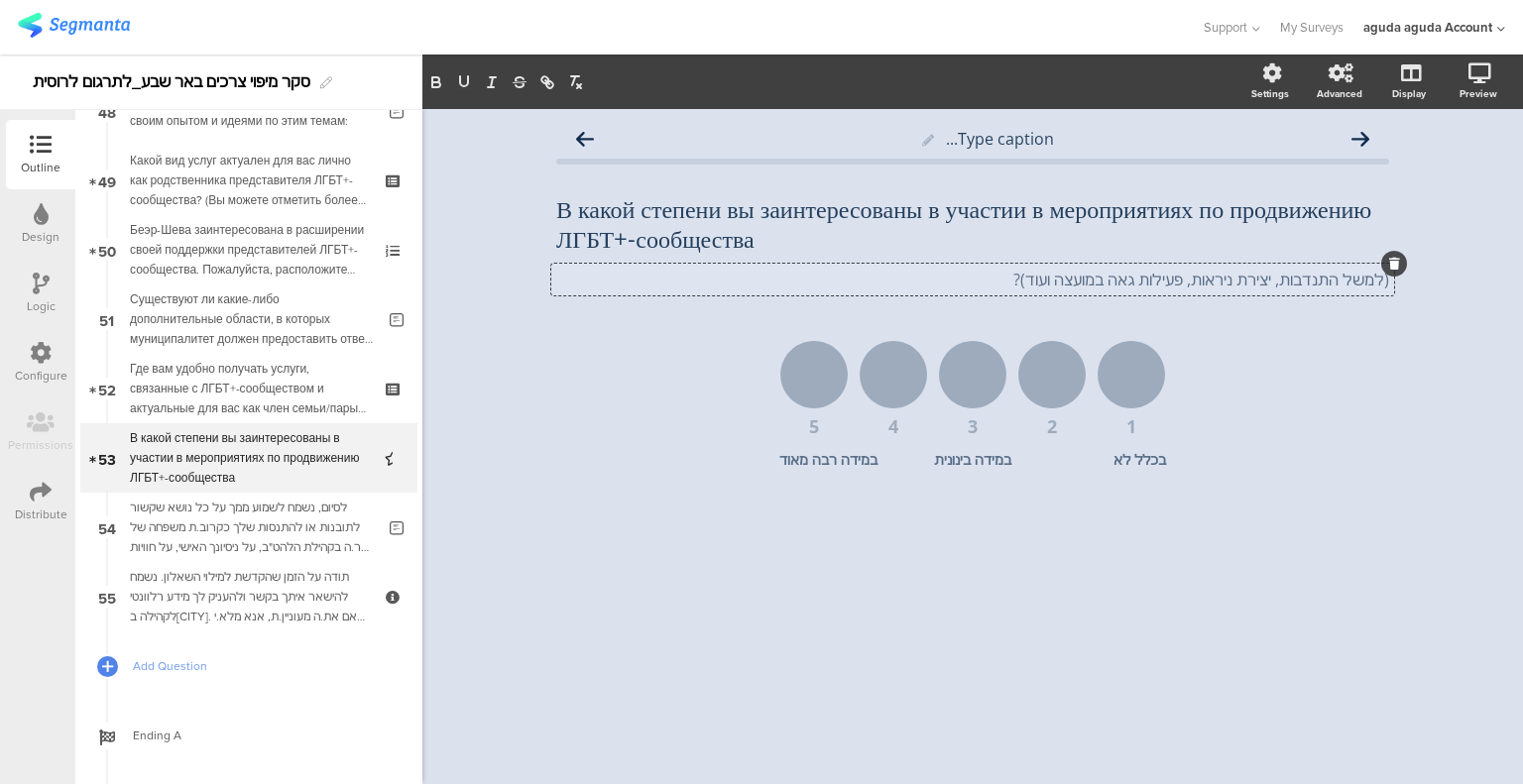 click on "(למשל התנדבות, יצירת ניראות, פעילות גאה במועצה ועוד)?" 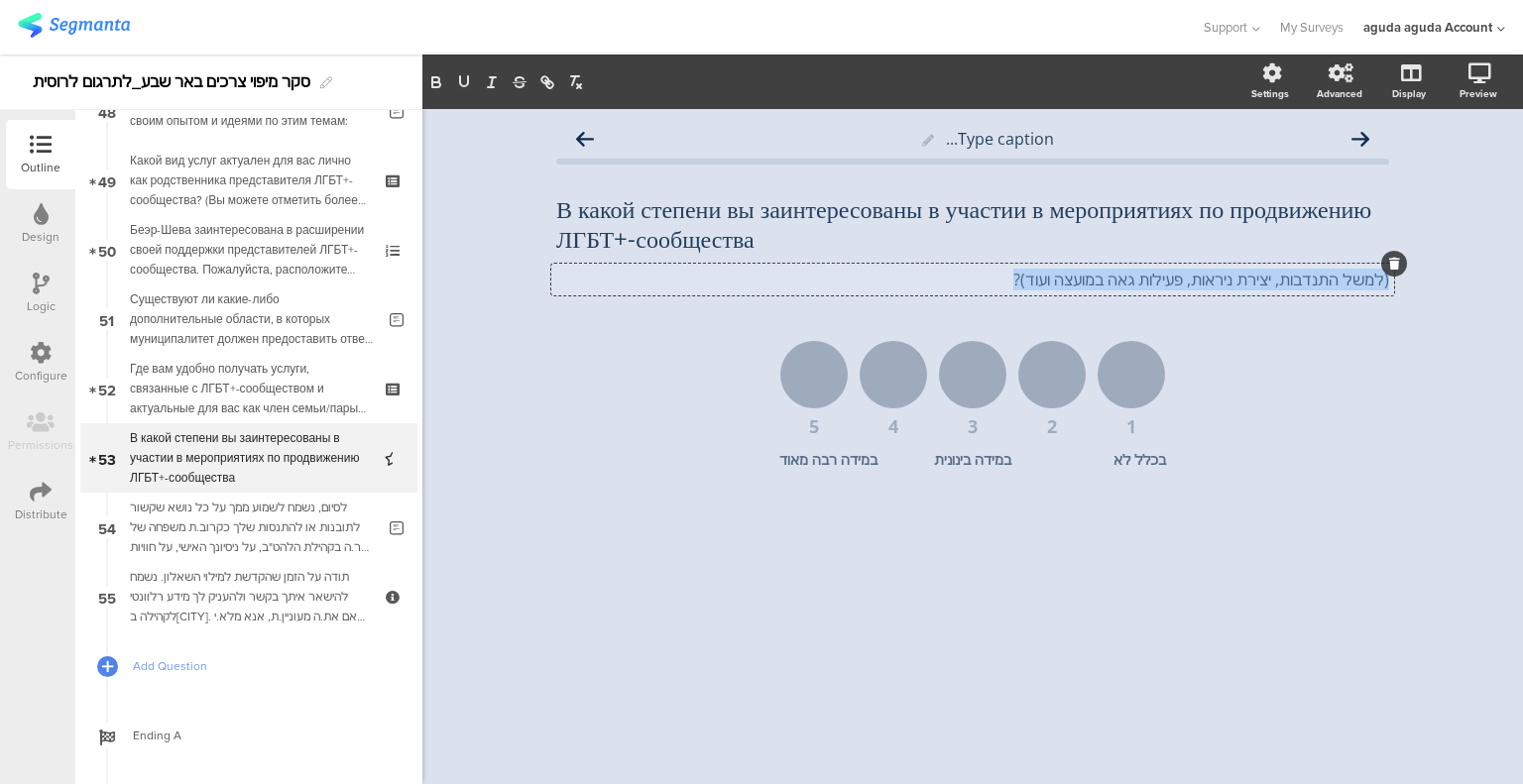 click on "(למשל התנדבות, יצירת ניראות, פעילות גאה במועצה ועוד)?" 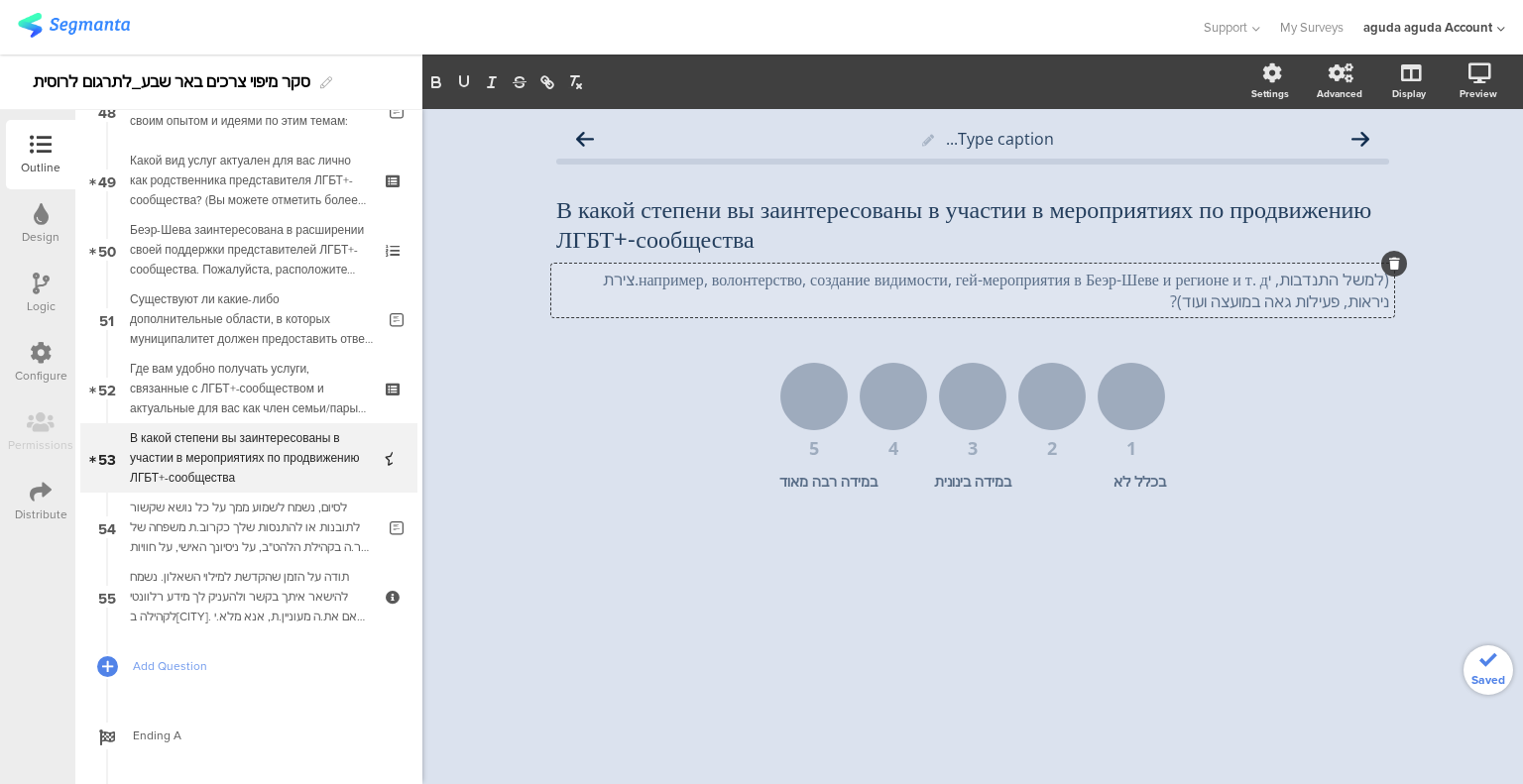 click on "(למשל התנדבות, יнапример, волонтерство, создание видимости, гей-мероприятия в Беэр-Шеве и регионе и т. д.צירת ניראות, פעילות גאה במועצה ועוד)?" 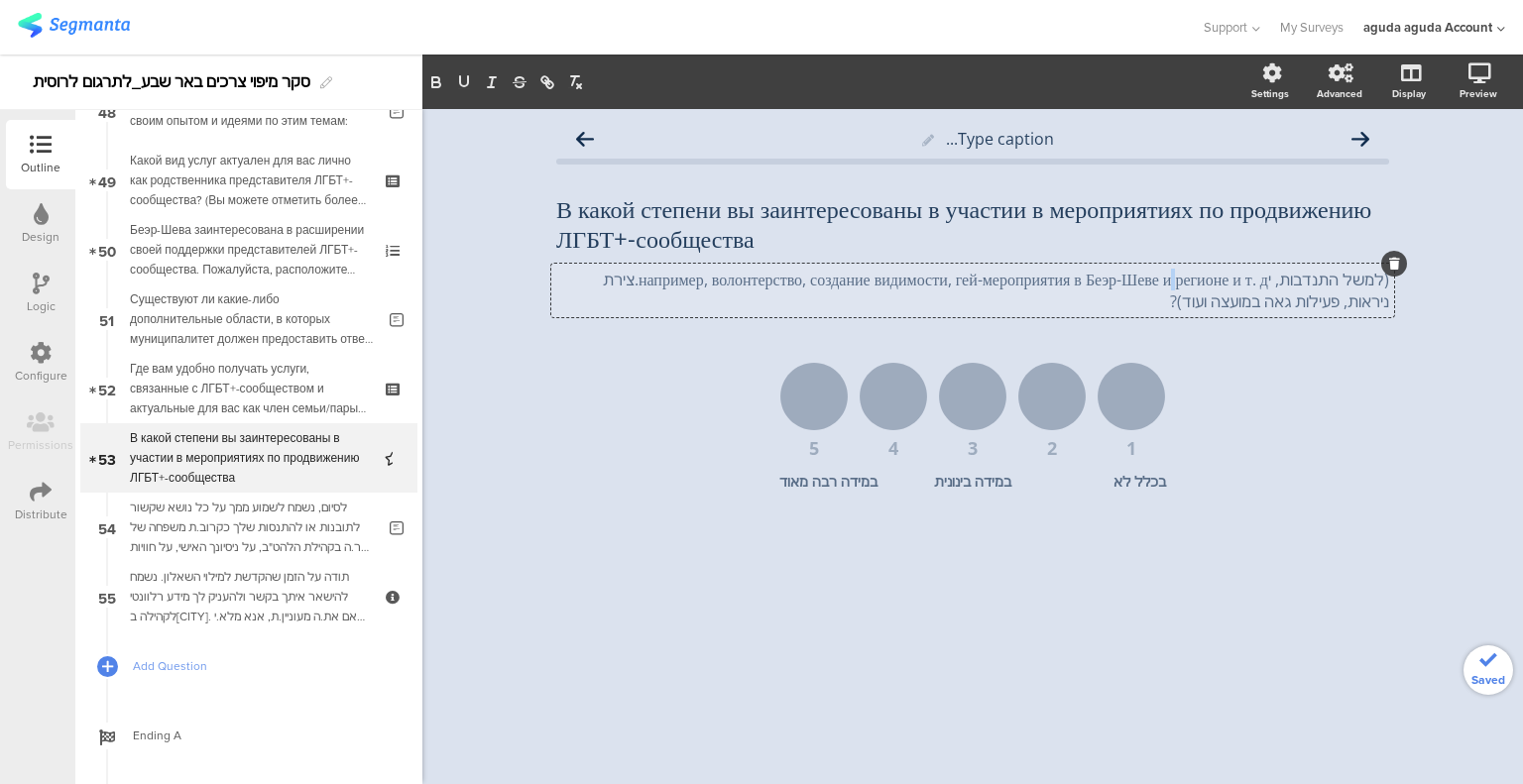 click on "(למשל התנדבות, יнапример, волонтерство, создание видимости, гей-мероприятия в Беэр-Шеве и регионе и т. д.צירת ניראות, פעילות גאה במועצה ועוד)?" 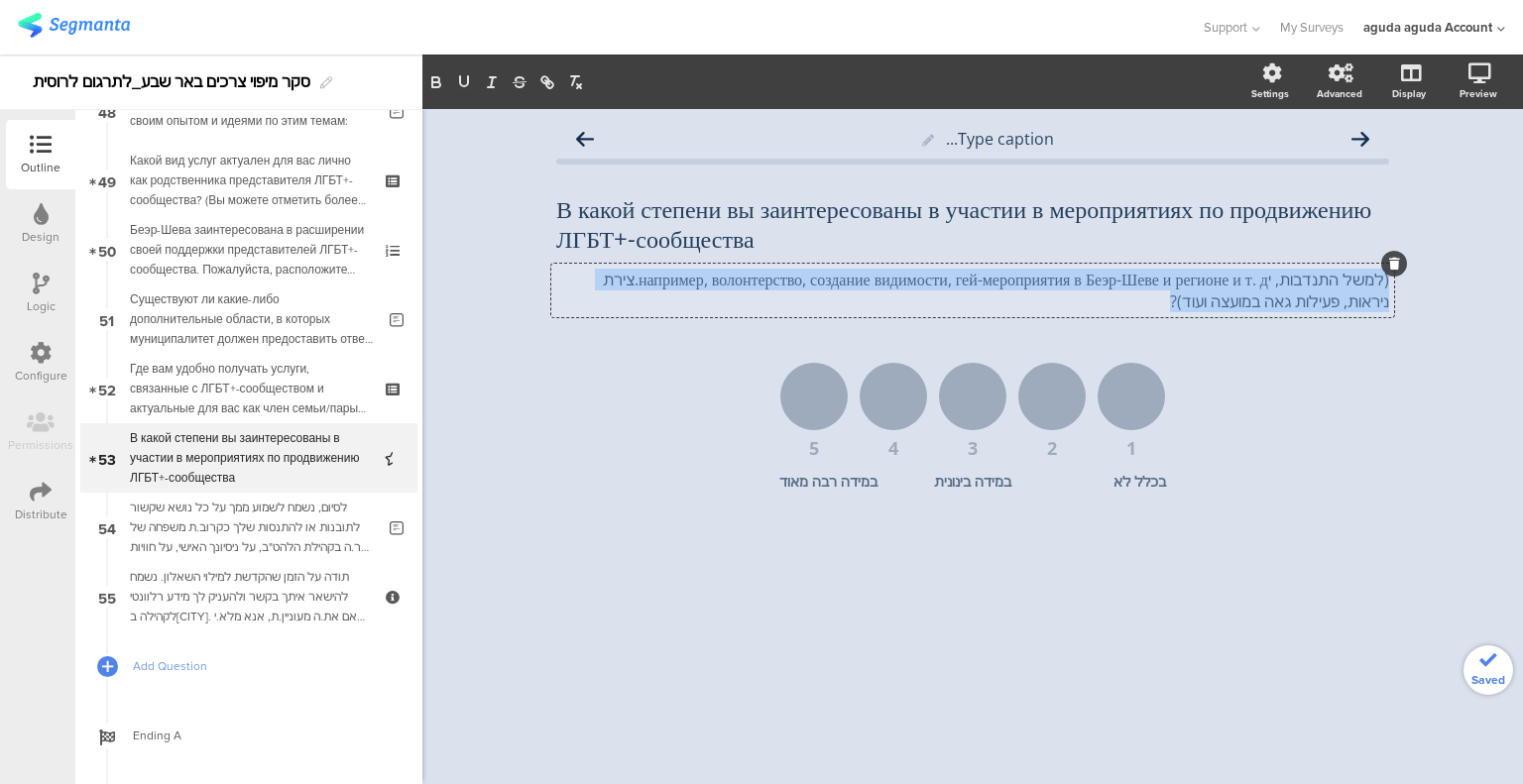 click on "(למשל התנדבות, יнапример, волонтерство, создание видимости, гей-мероприятия в Беэр-Шеве и регионе и т. д.צירת ניראות, פעילות גאה במועצה ועוד)?" 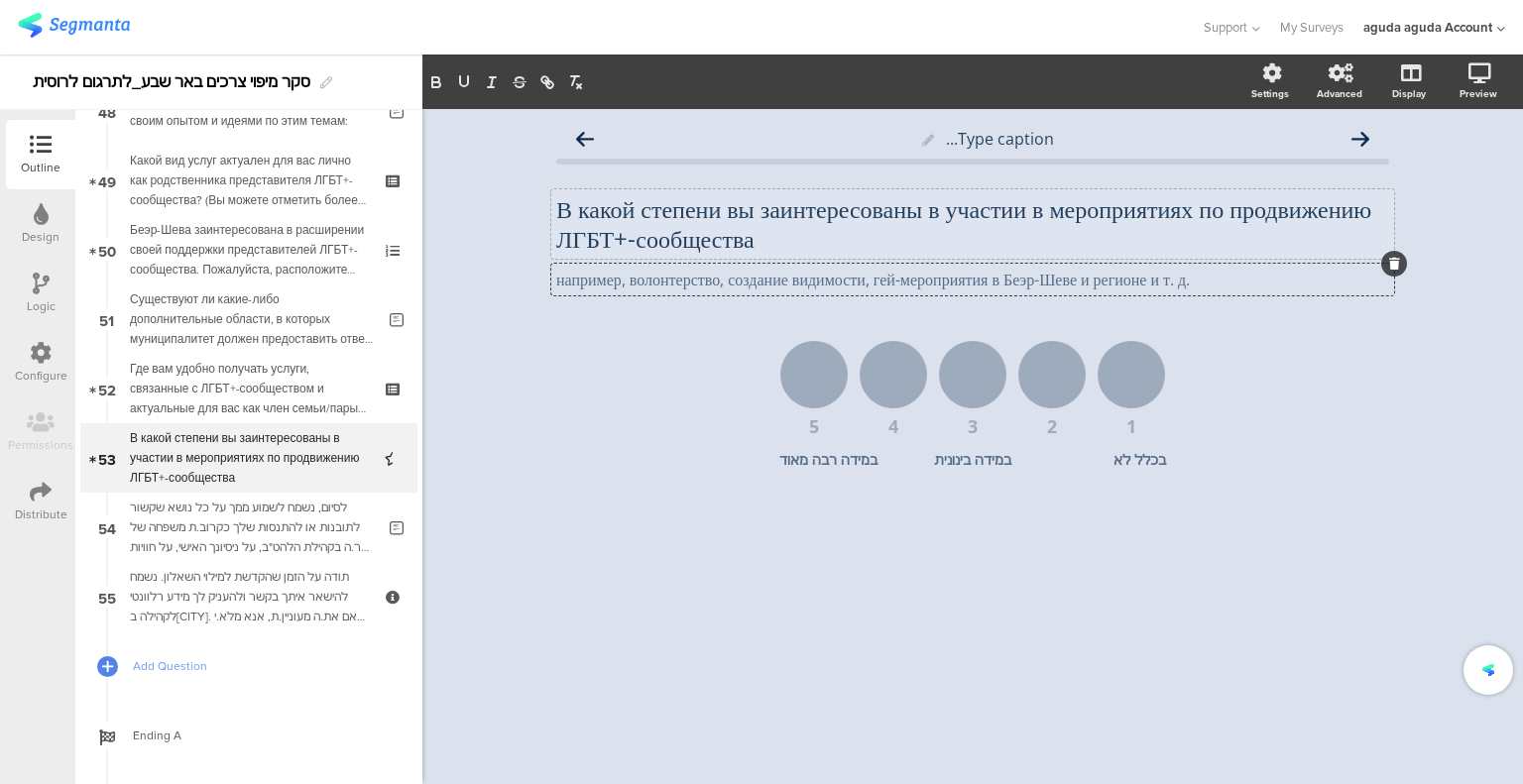 click on "В какой степени вы заинтересованы в участии в мероприятиях по продвижению ЛГБТ+-сообщества
В какой степени вы заинтересованы в участии в мероприятиях по продвижению ЛГБТ+-сообщества" 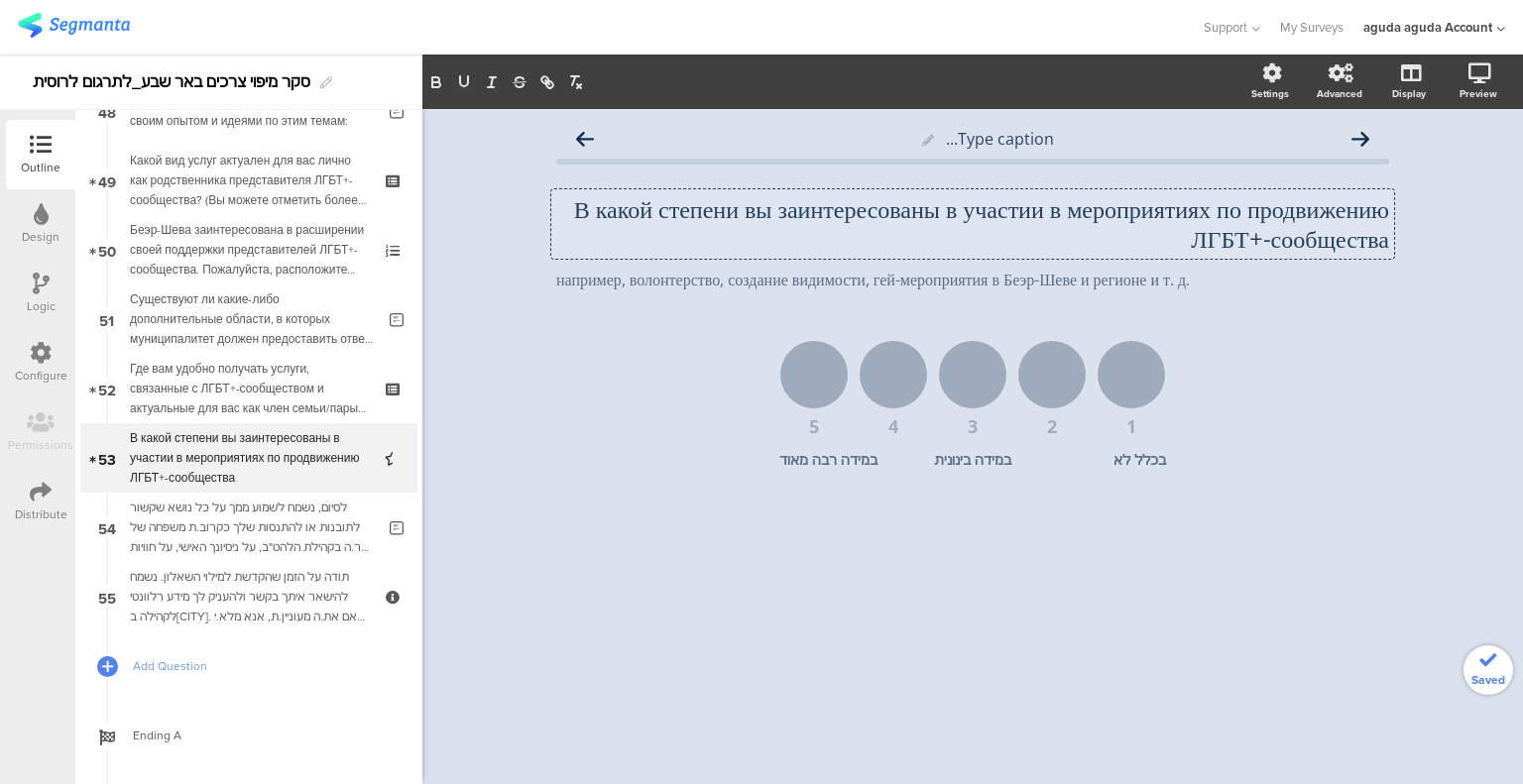 scroll, scrollTop: 1, scrollLeft: 0, axis: vertical 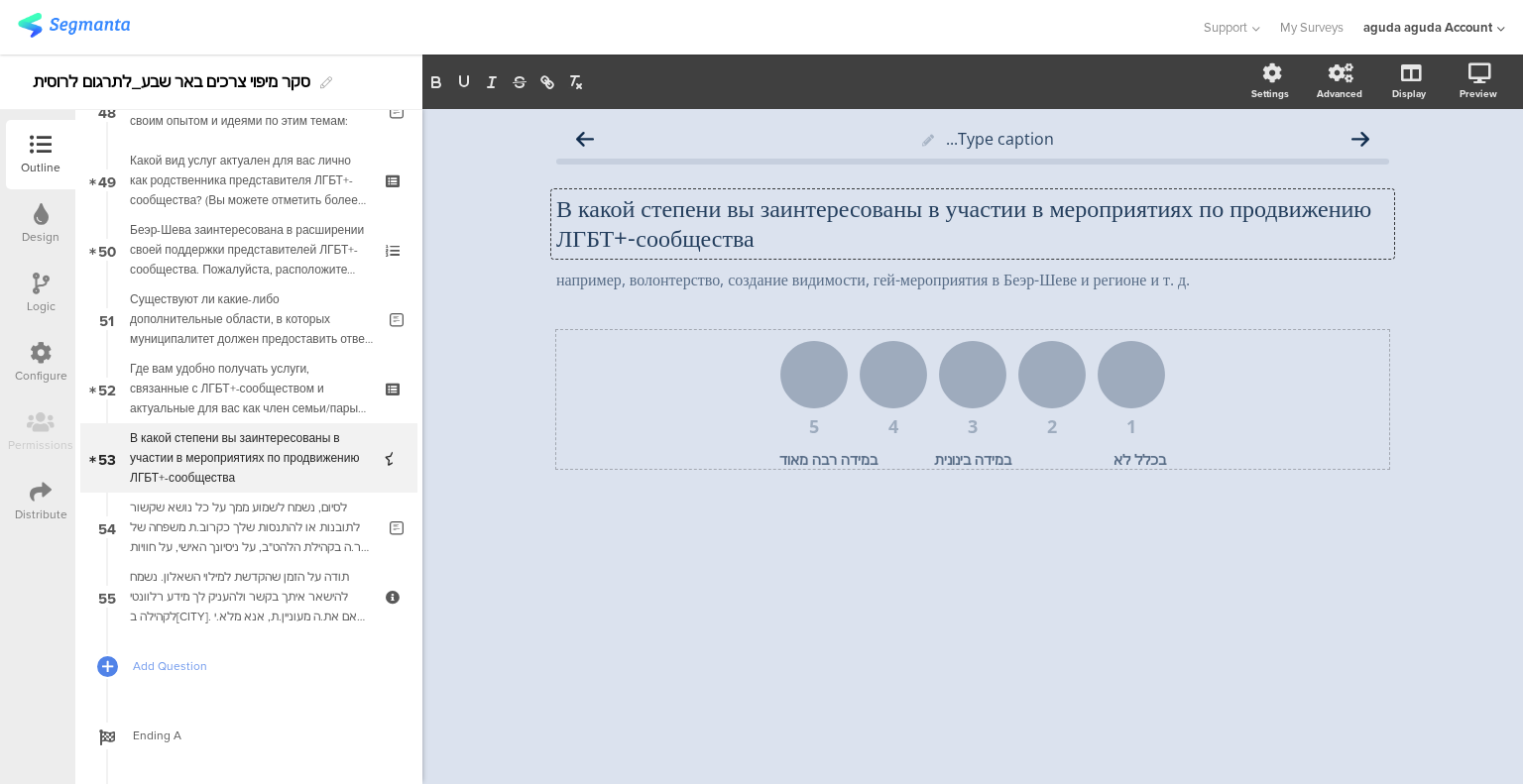 click on "בכלל לא" 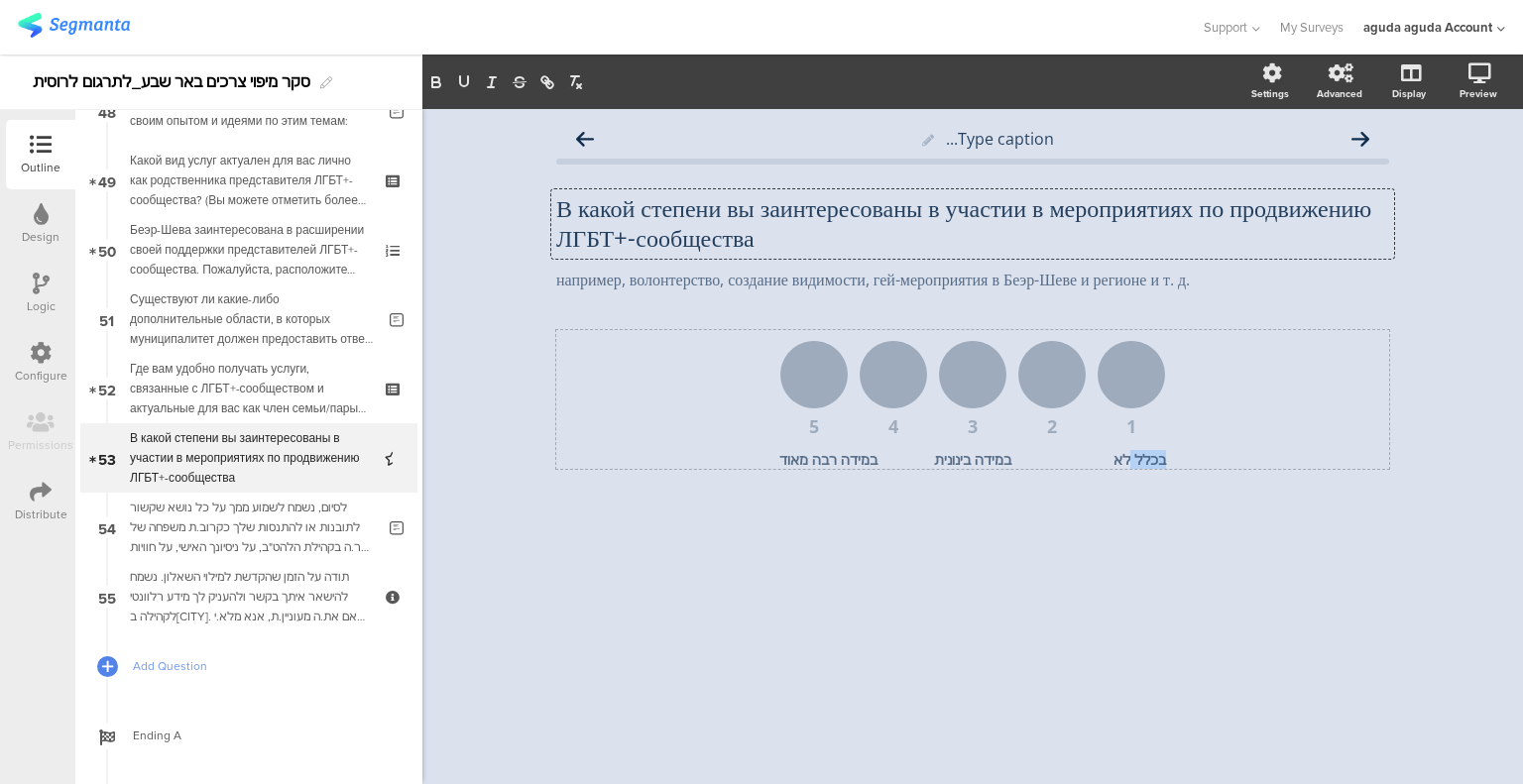 click on "בכלל לא" 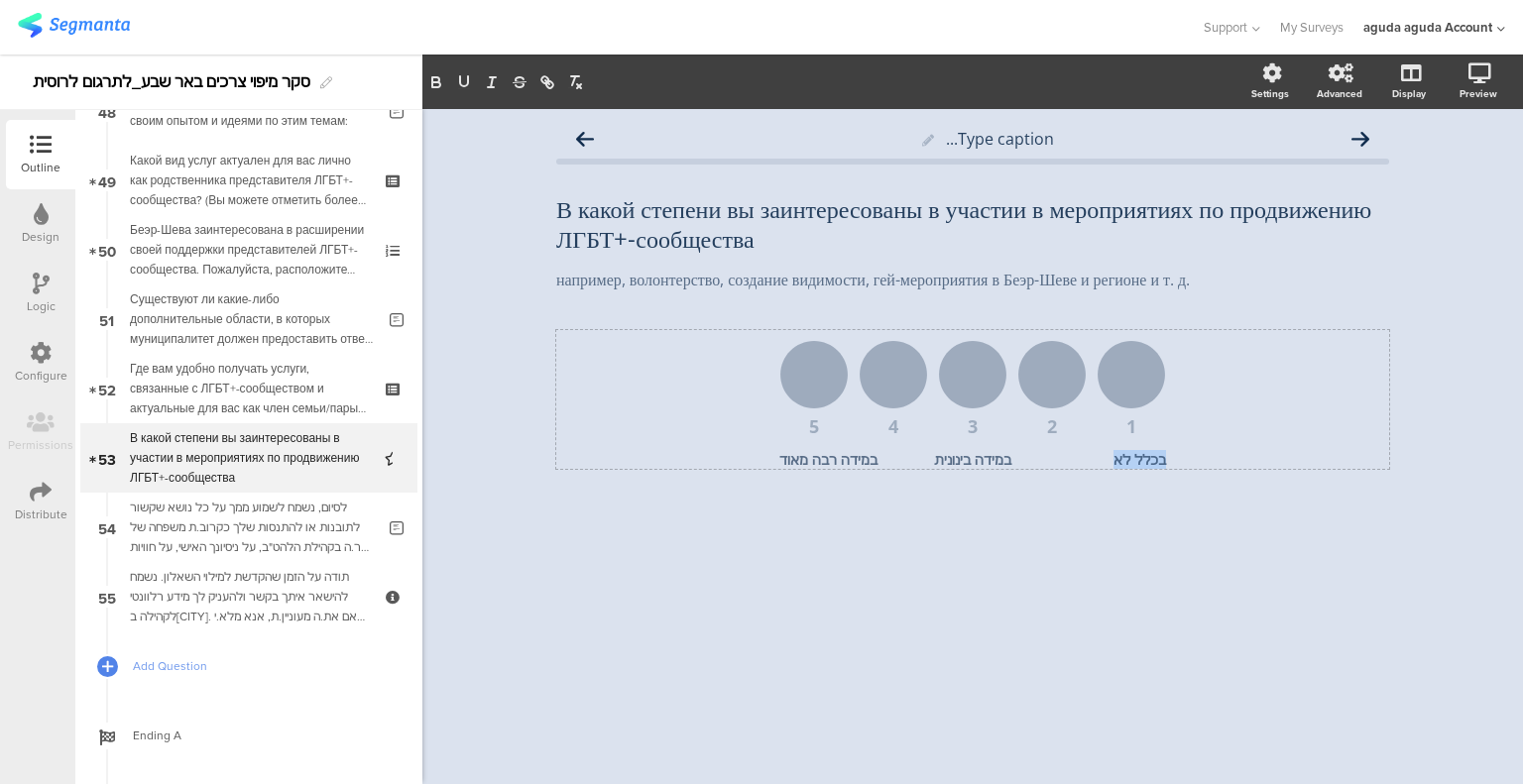 click on "בכלל לא" 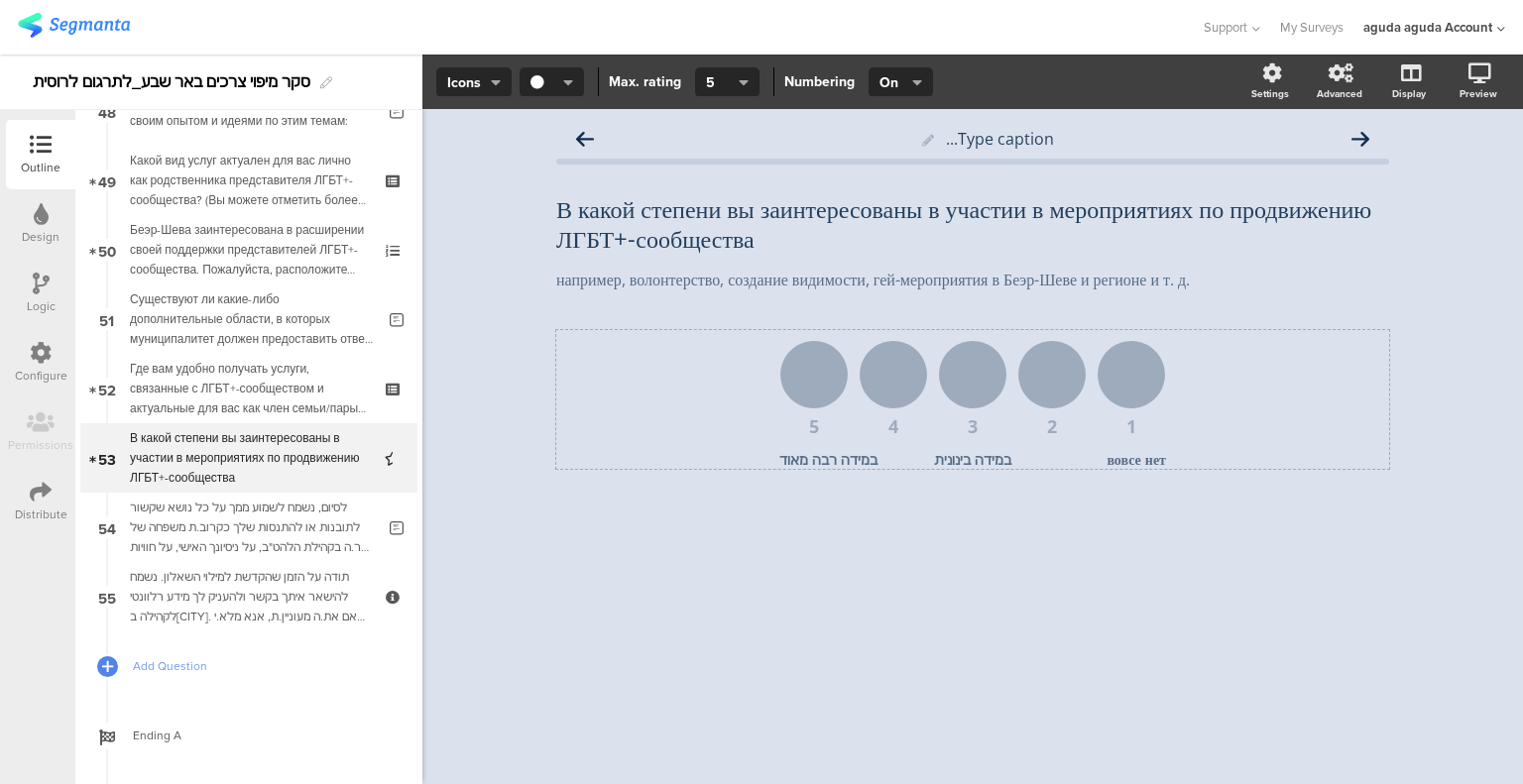 click on "במידה בינונית" 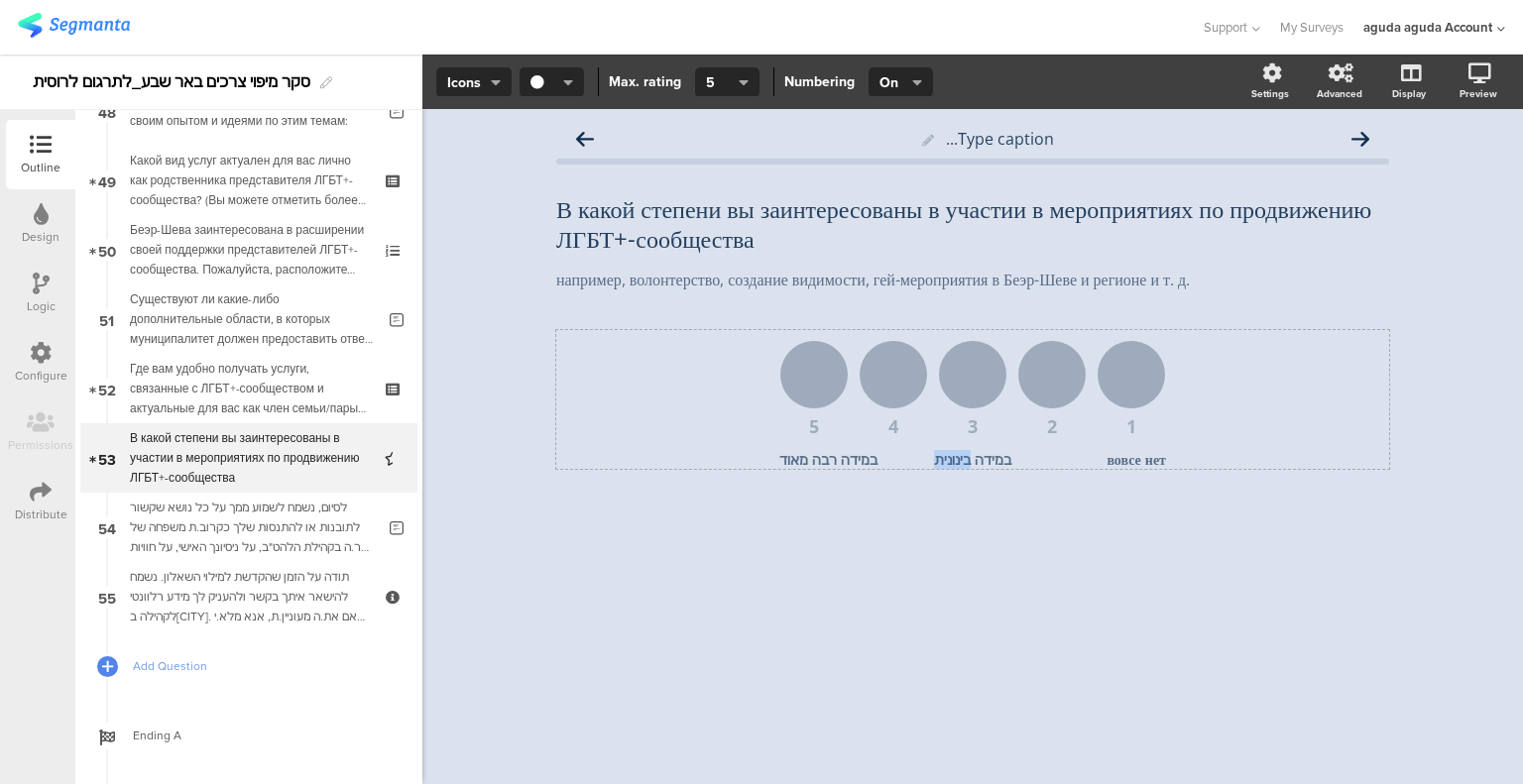click on "במידה בינונית" 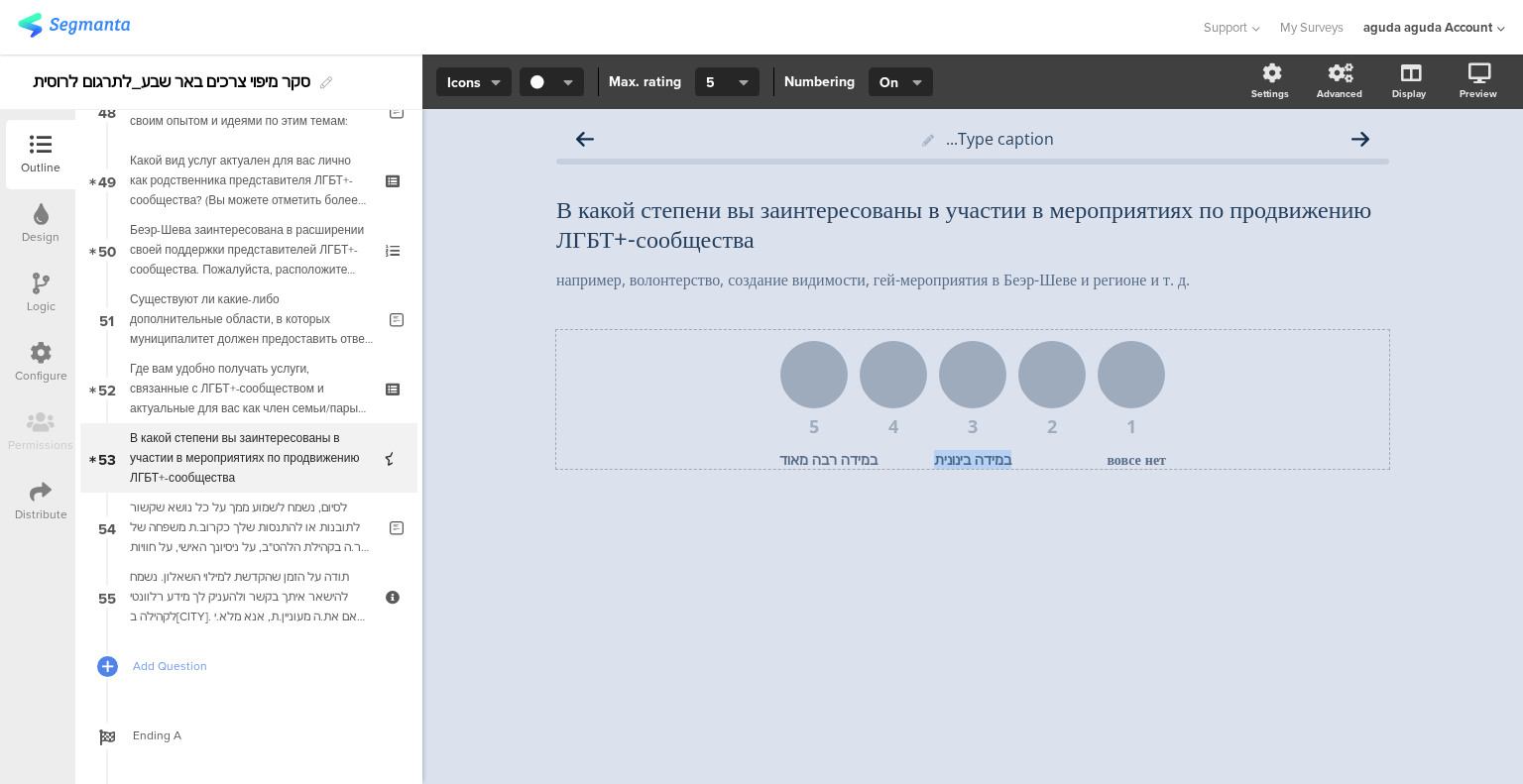 click on "במידה בינונית" 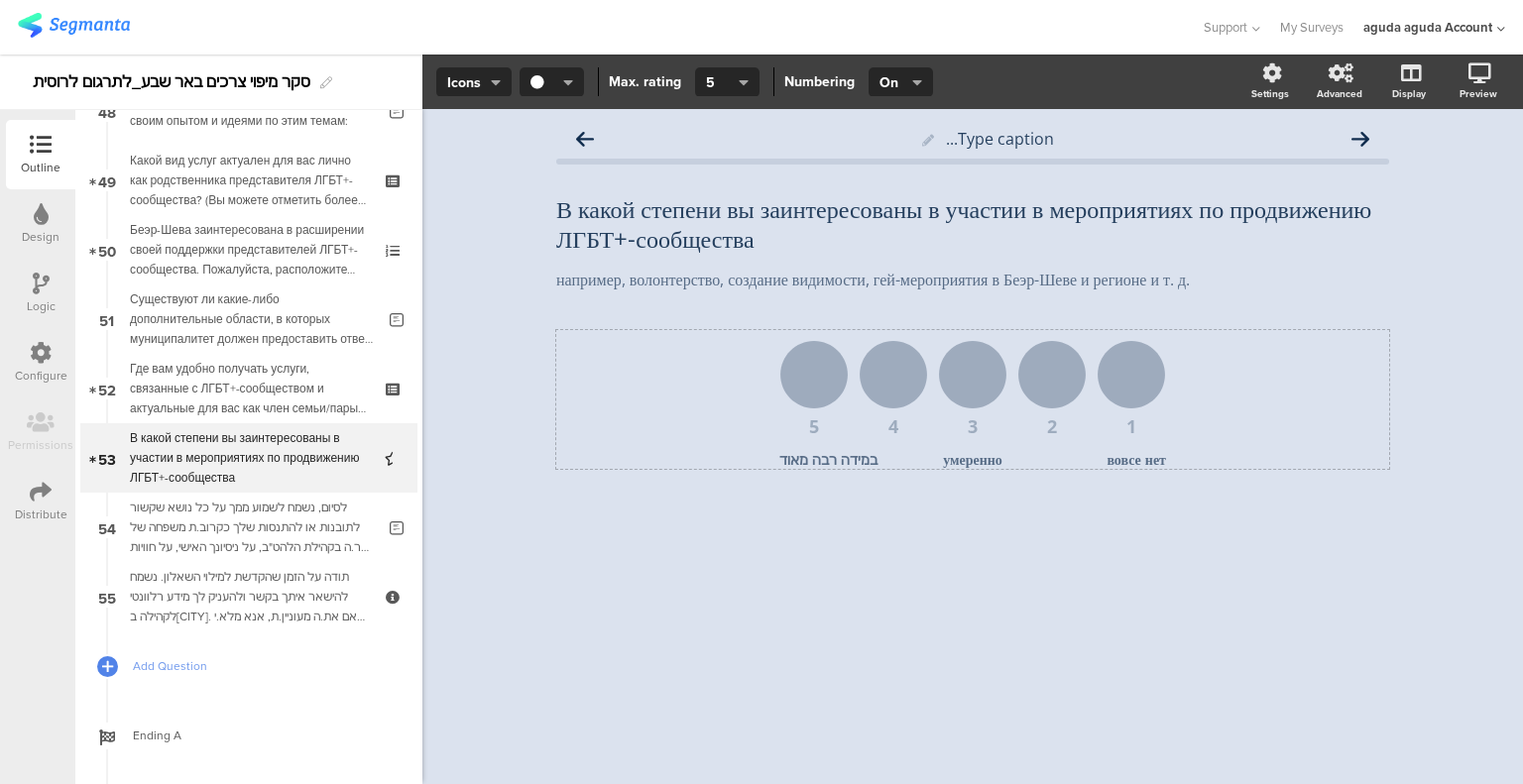 click on "במידה רבה מאוד" 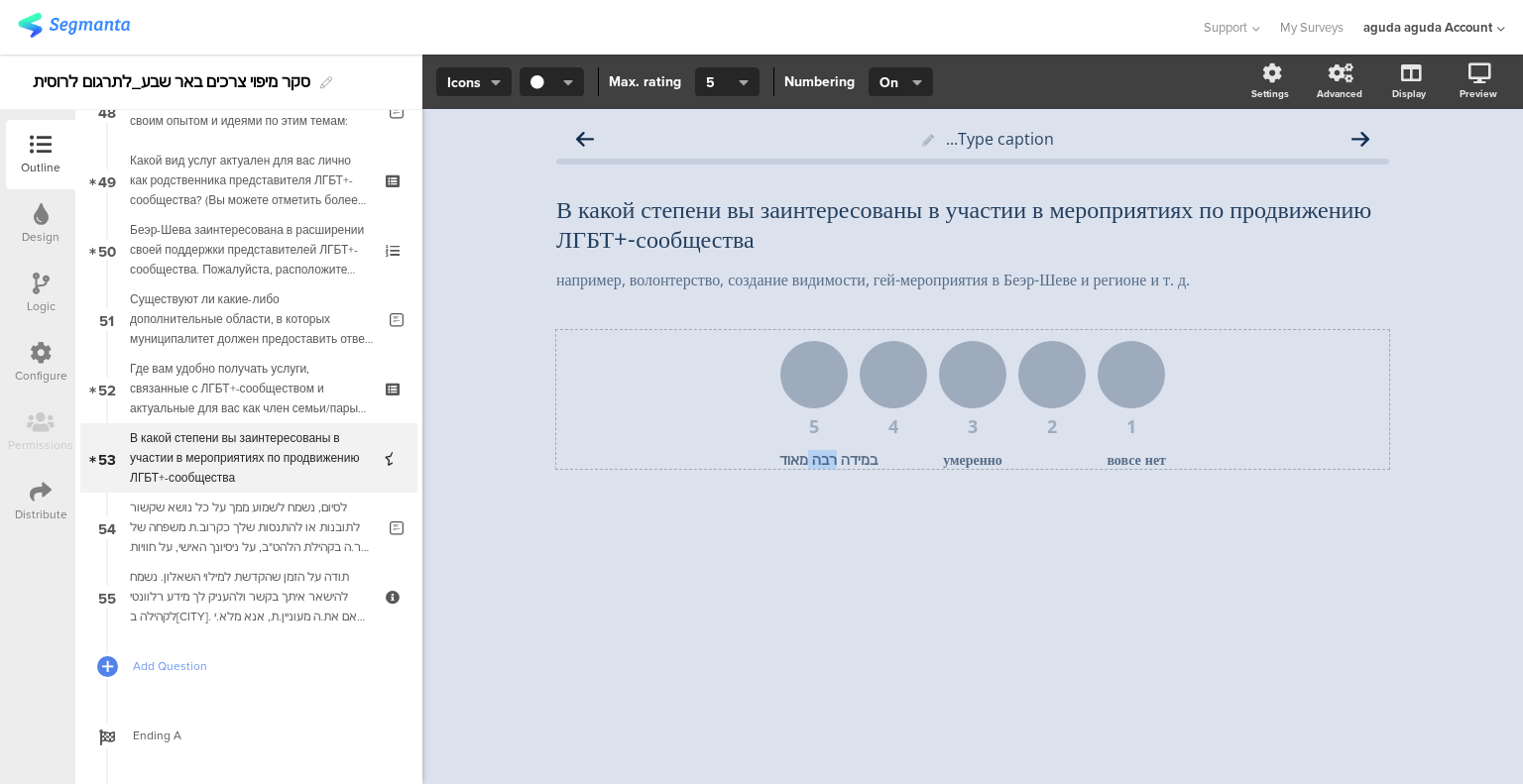 click on "במידה רבה מאוד" 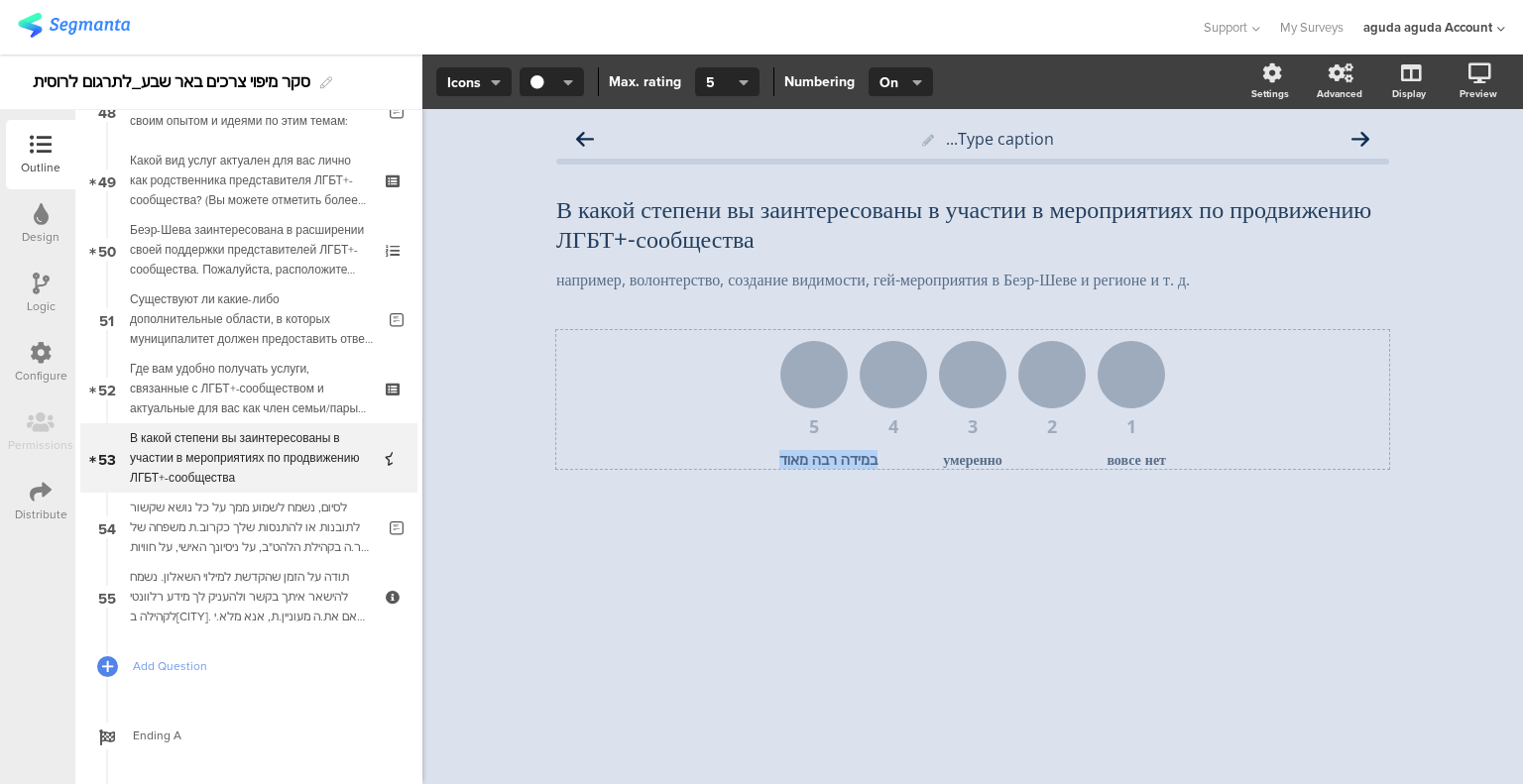 click on "במידה רבה מאוד" 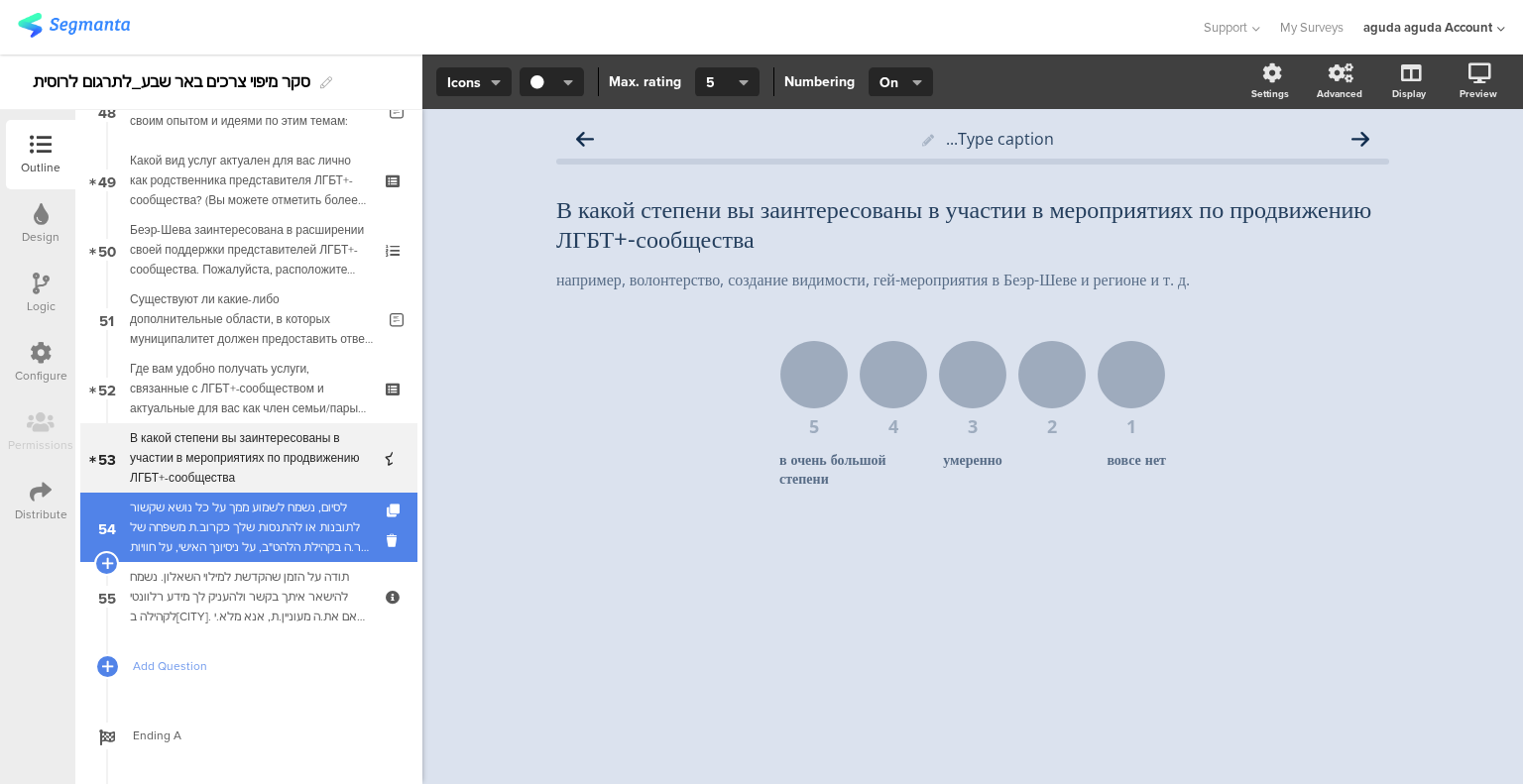 click on "לסיום, נשמח לשמוע ממך על כל נושא שקשור לתובנות או להתנסות שלך כקרוב.ת משפחה של חבר.ה בקהילת הלהט"ב, על ניסיונך האישי, על חוויות של קבלה או אפליה, או על כל נושא אחר כדי שנוכל להבין בצורה טובה יותר את חוויותיך. האם תרצי.ה לספר לנו משהו נוסף על נסיונך האישי?" at bounding box center (252, 527) 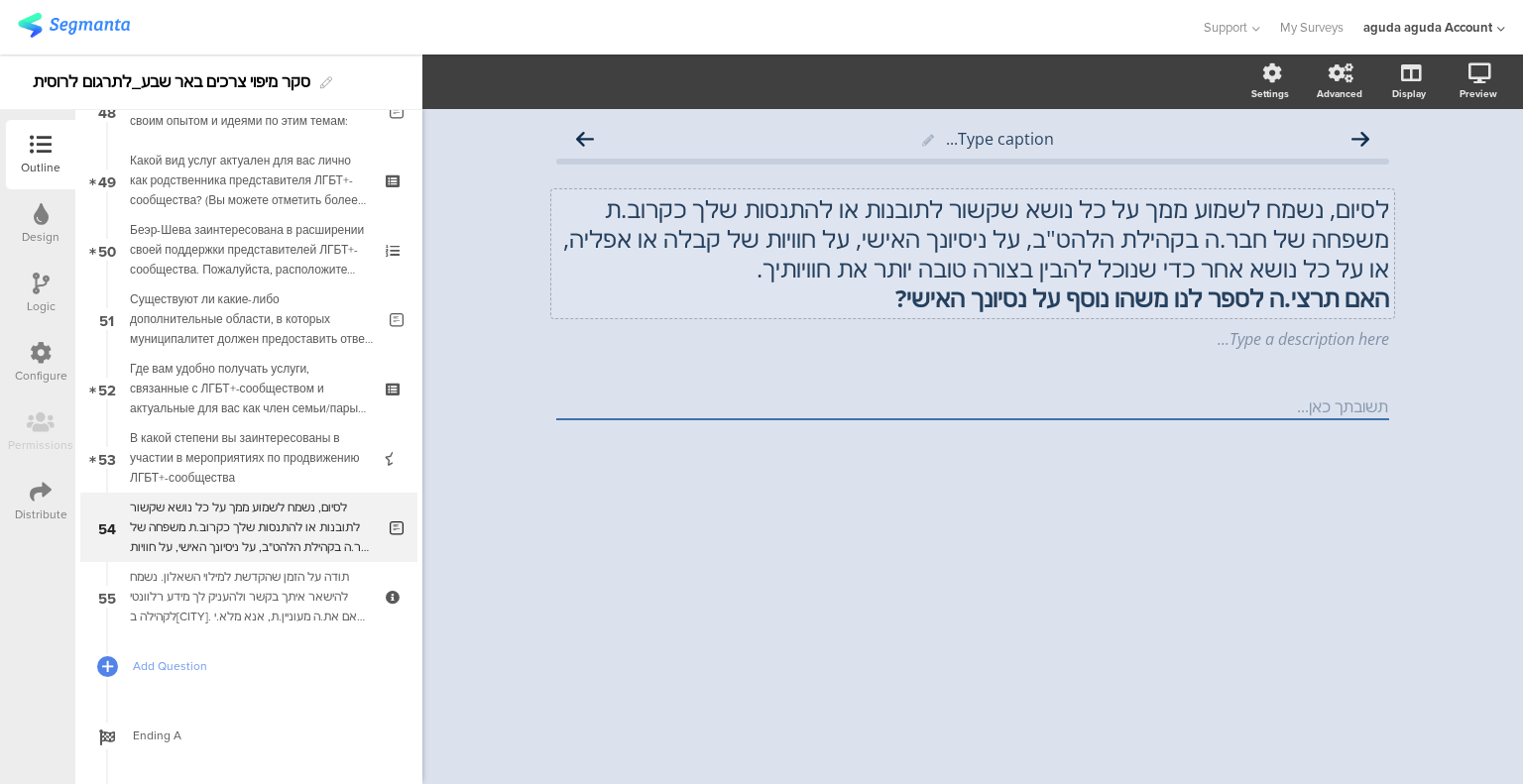 click on "לסיום, נשמח לשמוע ממך על כל נושא שקשור לתובנות או להתנסות שלך כקרוב.ת משפחה של חבר.ה בקהילת הלהט"ב, על ניסיונך האישי, על חוויות של קבלה או אפליה, או על כל נושא אחר כדי שנוכל להבין בצורה טובה יותר את חוויותיך." 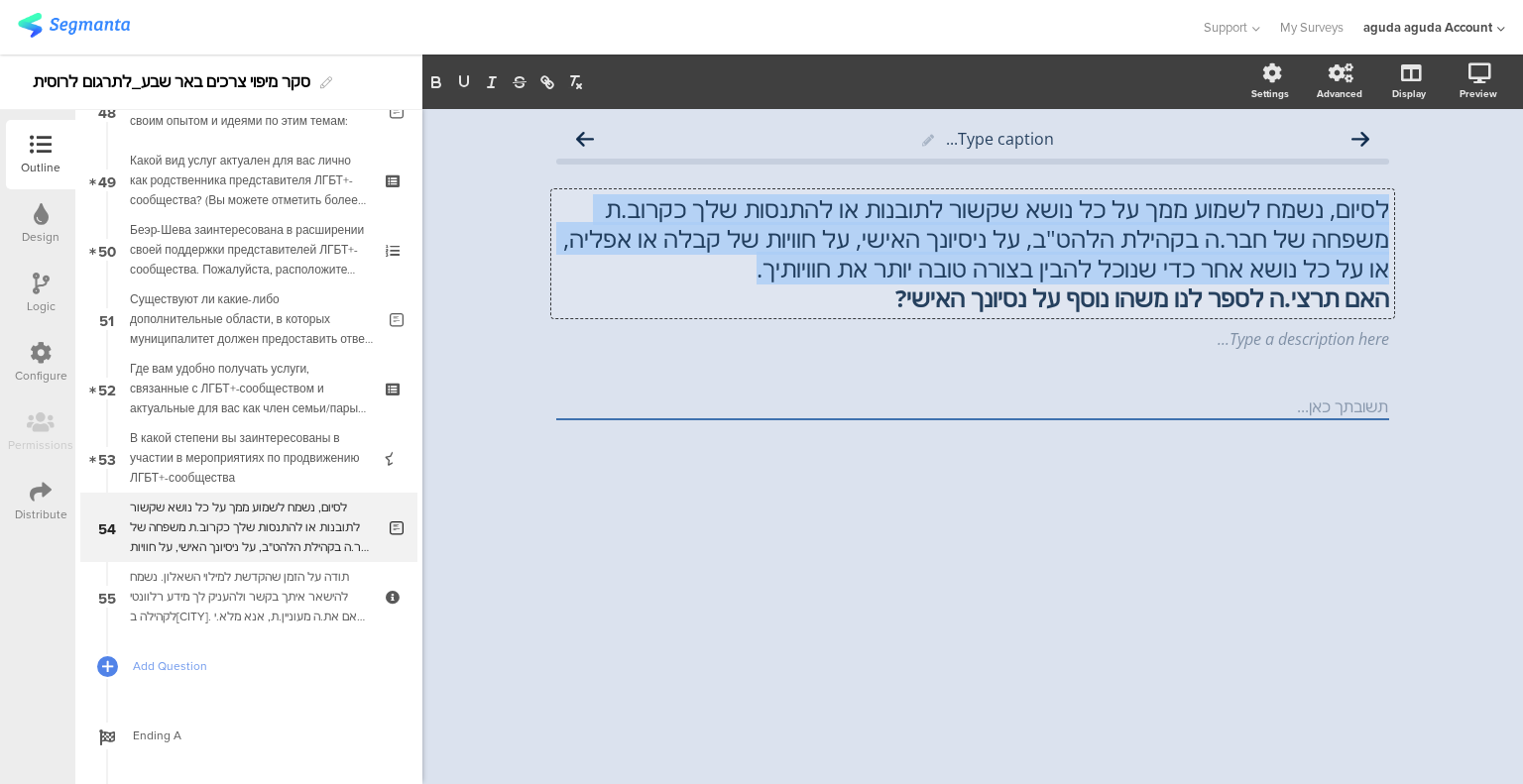 click on "לסיום, נשמח לשמוע ממך על כל נושא שקשור לתובנות או להתנסות שלך כקרוב.ת משפחה של חבר.ה בקהילת הלהט"ב, על ניסיונך האישי, על חוויות של קבלה או אפליה, או על כל נושא אחר כדי שנוכל להבין בצורה טובה יותר את חוויותיך." 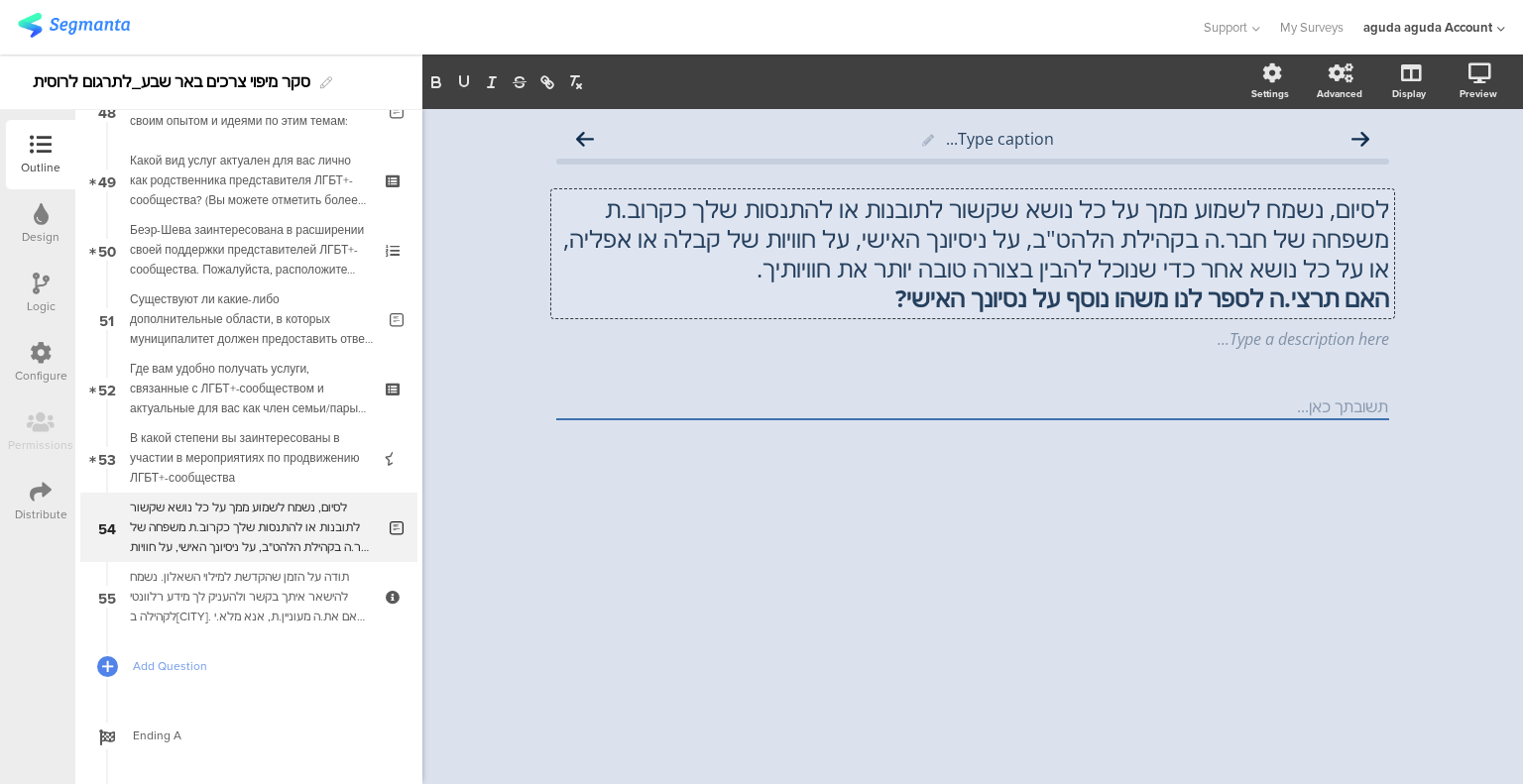 scroll, scrollTop: 1, scrollLeft: 0, axis: vertical 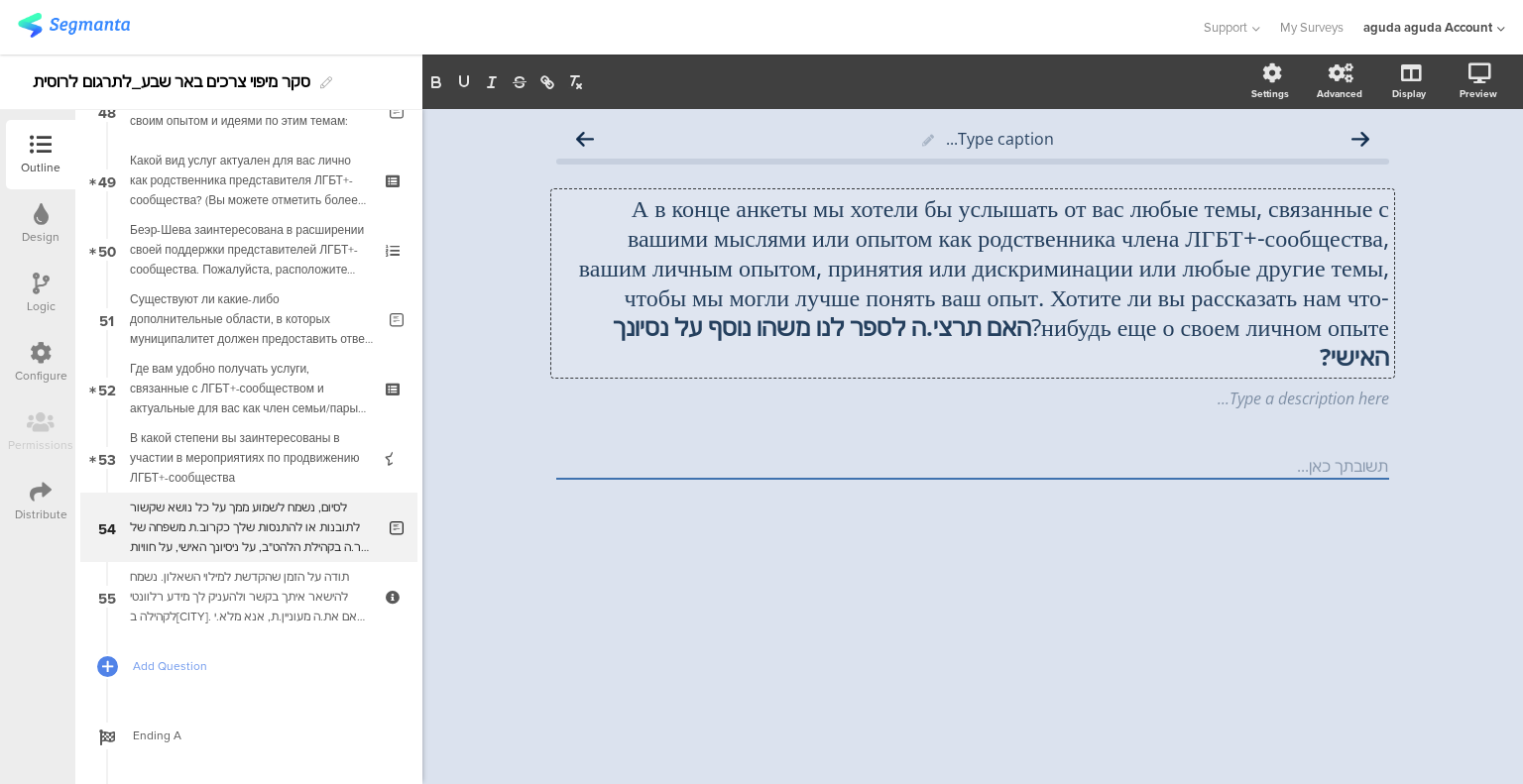 click on "А в конце анкеты мы хотели бы услышать от вас любые темы, связанные с вашими мыслями или опытом как родственника члена ЛГБТ+-сообщества, вашим личным опытом, принятия или дискриминации или любые другие темы, чтобы мы могли лучше понять ваш опыт. Хотите ли вы рассказать нам что-нибудь еще о своем личном опыте? האם תרצי.ה לספר לנו משהו נוסף על נסיונך האישי?" 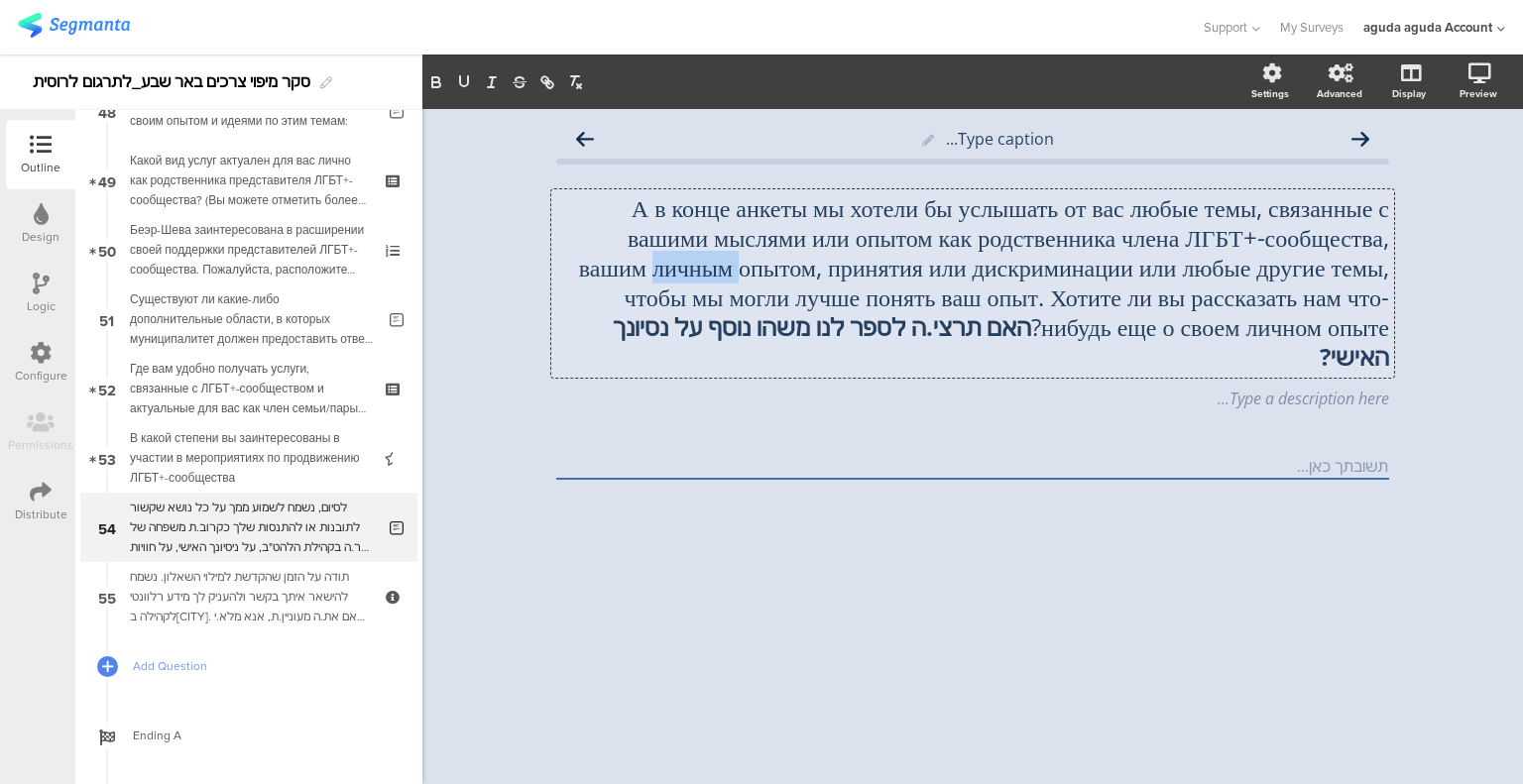 click on "А в конце анкеты мы хотели бы услышать от вас любые темы, связанные с вашими мыслями или опытом как родственника члена ЛГБТ+-сообщества, вашим личным опытом, принятия или дискриминации или любые другие темы, чтобы мы могли лучше понять ваш опыт. Хотите ли вы рассказать нам что-нибудь еще о своем личном опыте? האם תרצי.ה לספר לנו משהו נוסף על נסיונך האישי?" 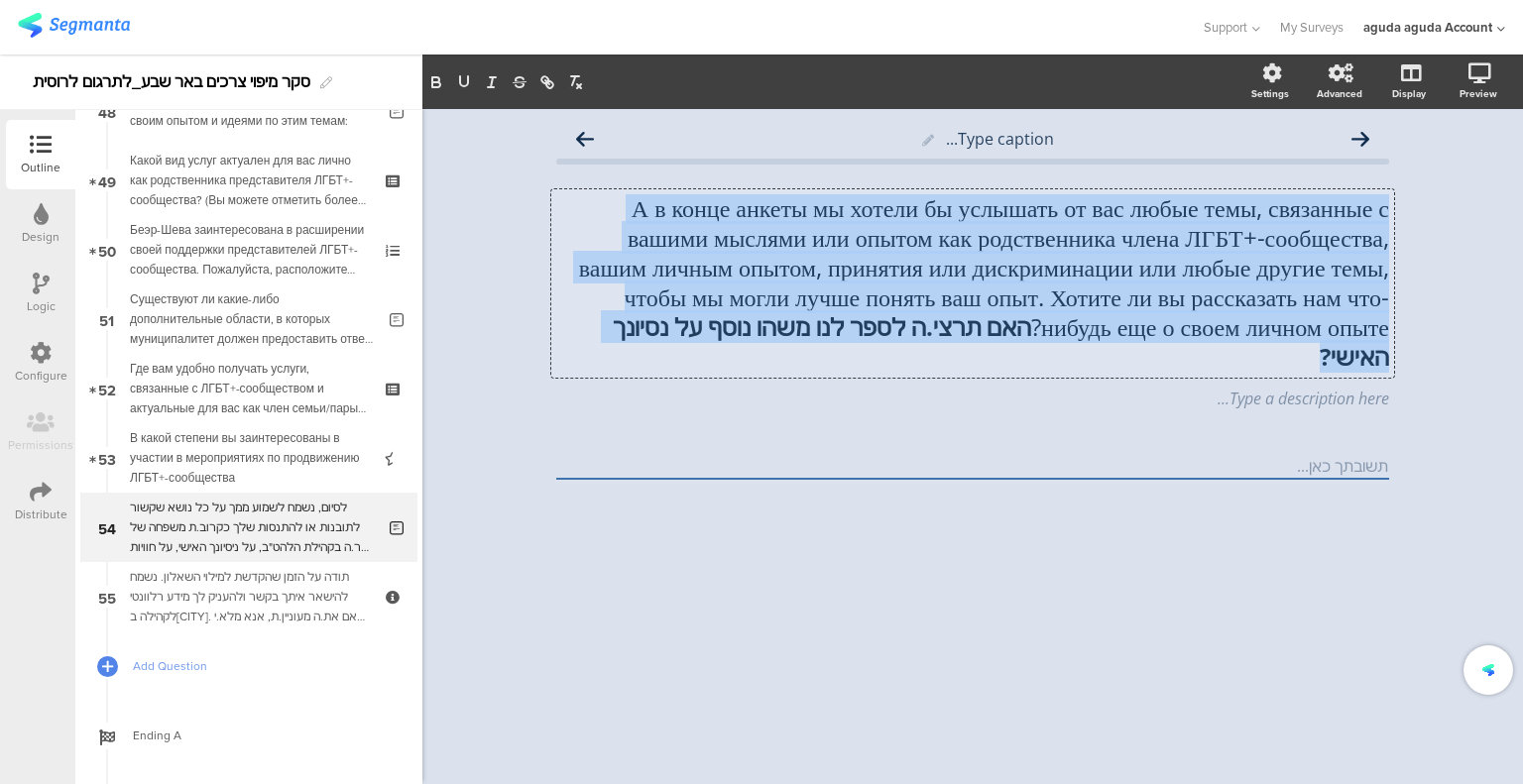 click on "А в конце анкеты мы хотели бы услышать от вас любые темы, связанные с вашими мыслями или опытом как родственника члена ЛГБТ+-сообщества, вашим личным опытом, принятия или дискриминации или любые другие темы, чтобы мы могли лучше понять ваш опыт. Хотите ли вы рассказать нам что-нибудь еще о своем личном опыте? האם תרצי.ה לספר לנו משהו נוסף על נסיונך האישי?" 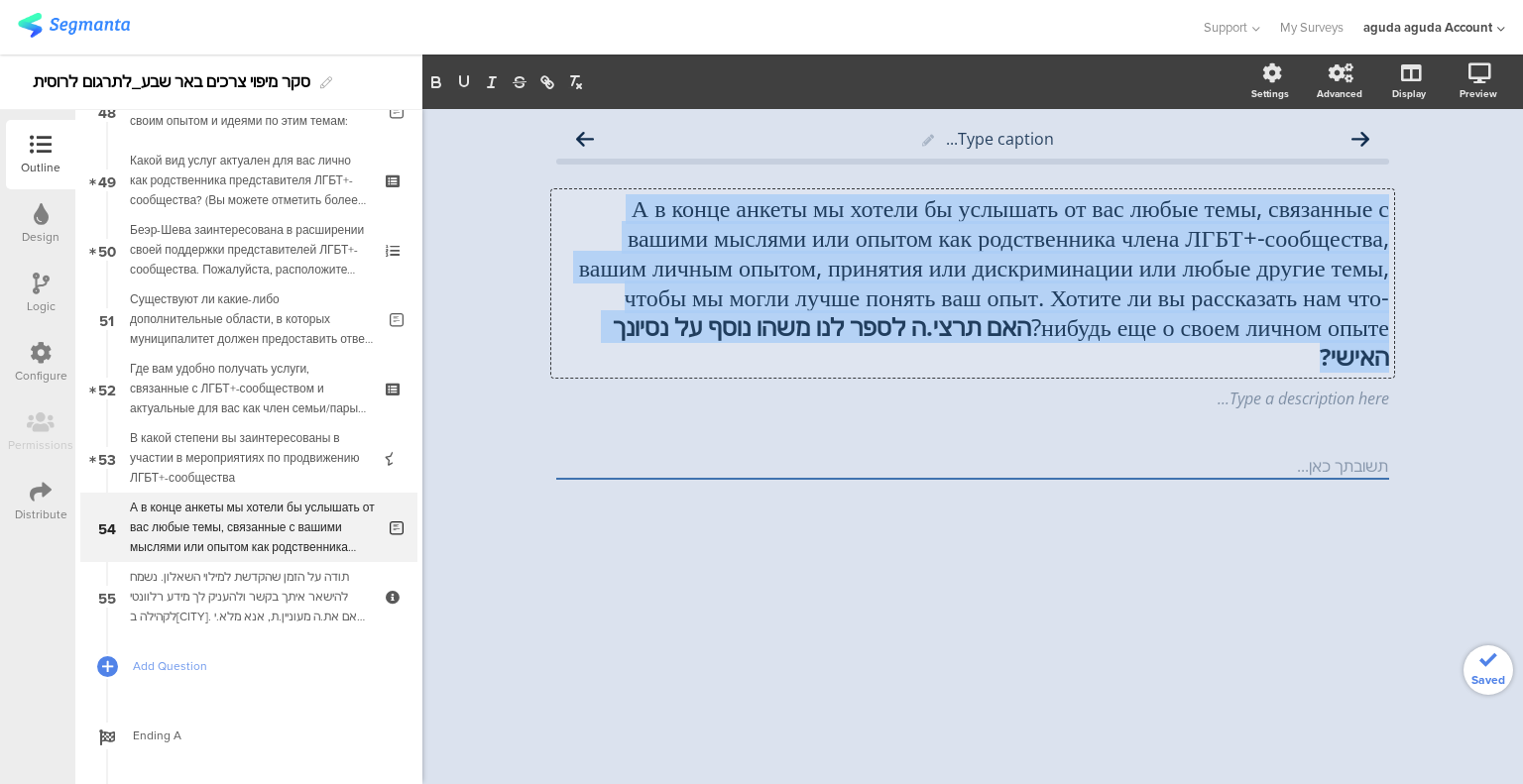 click on "А в конце анкеты мы хотели бы услышать от вас любые темы, связанные с вашими мыслями или опытом как родственника члена ЛГБТ+-сообщества, вашим личным опытом, принятия или дискриминации или любые другие темы, чтобы мы могли лучше понять ваш опыт. Хотите ли вы рассказать нам что-нибудь еще о своем личном опыте? האם תרצי.ה לספר לנו משהו נוסף על נסיונך האישי?" 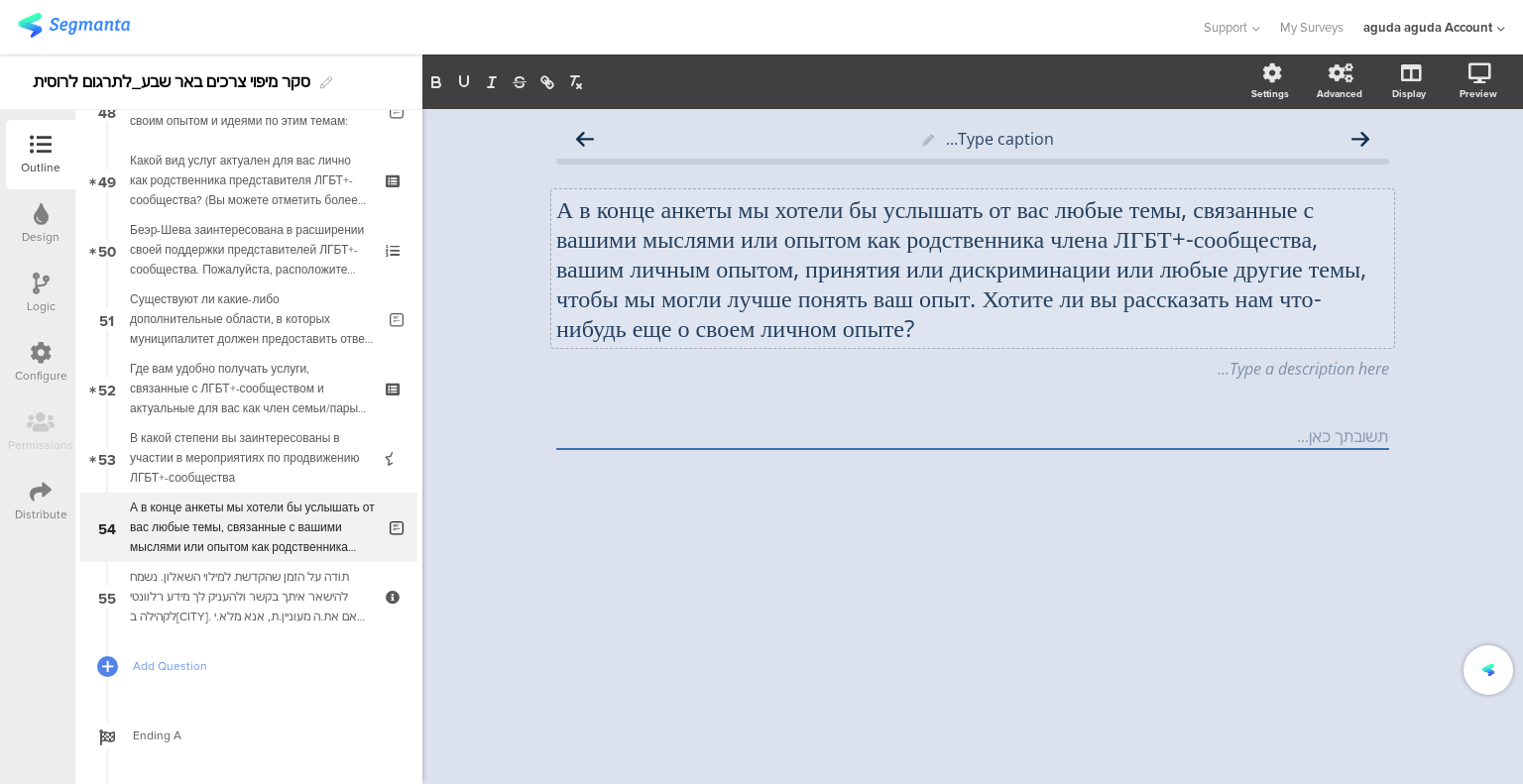 click on "Type caption...
А в конце анкеты мы хотели бы услышать от вас любые темы, связанные с вашими мыслями или опытом как родственника члена ЛГБТ+-сообщества, вашим личным опытом, принятия или дискриминации или любые другие темы, чтобы мы могли лучше понять ваш опыт. Хотите ли вы рассказать нам что-нибудь еще о своем личном опыте?" 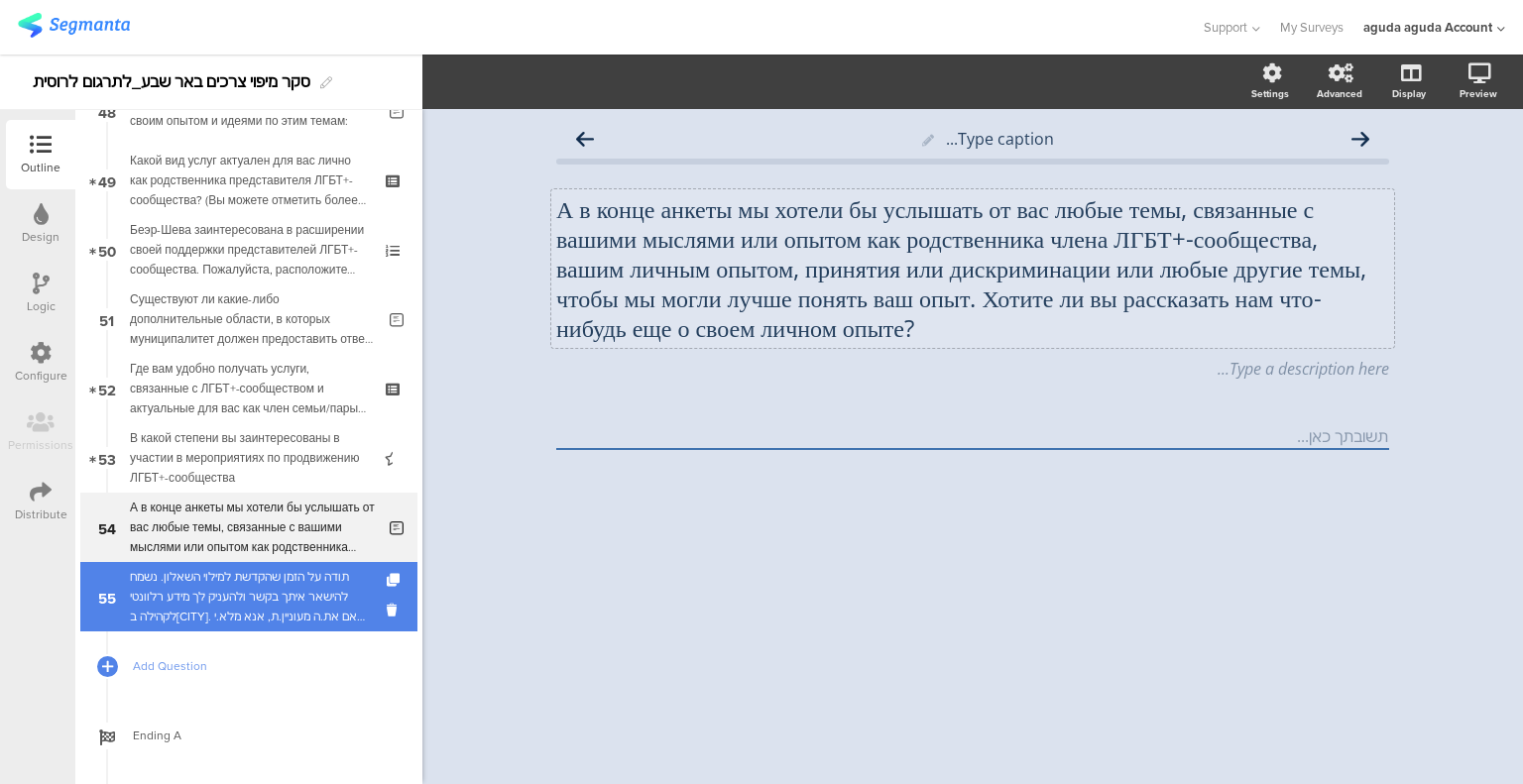 click on "תודה על הזמן שהקדשת למילוי השאלון. נשמח להישאר איתך בקשר ולהעניק לך מידע רלוונטי לקהילה ב[CITY]. באם את.ה מעוניין.ת, אנא מלא.י את הטופס (רשות)." at bounding box center (248, 597) 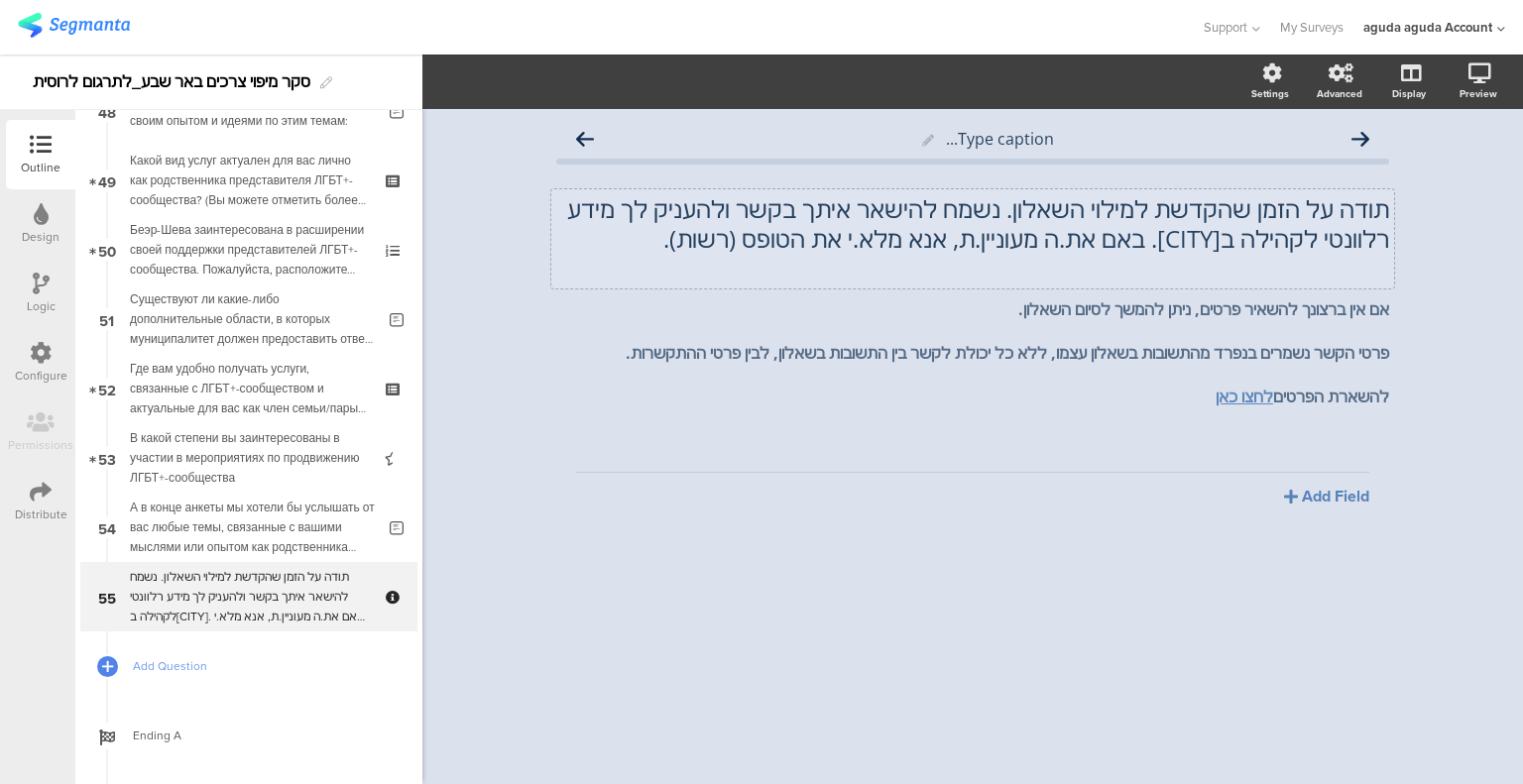 click on "תודה על הזמן שהקדשת למילוי השאלון. נשמח להישאר איתך בקשר ולהעניק לך מידע רלוונטי לקהילה ב[CITY]. באם את.ה מעוניין.ת, אנא מלא.י את הטופס (רשות)." 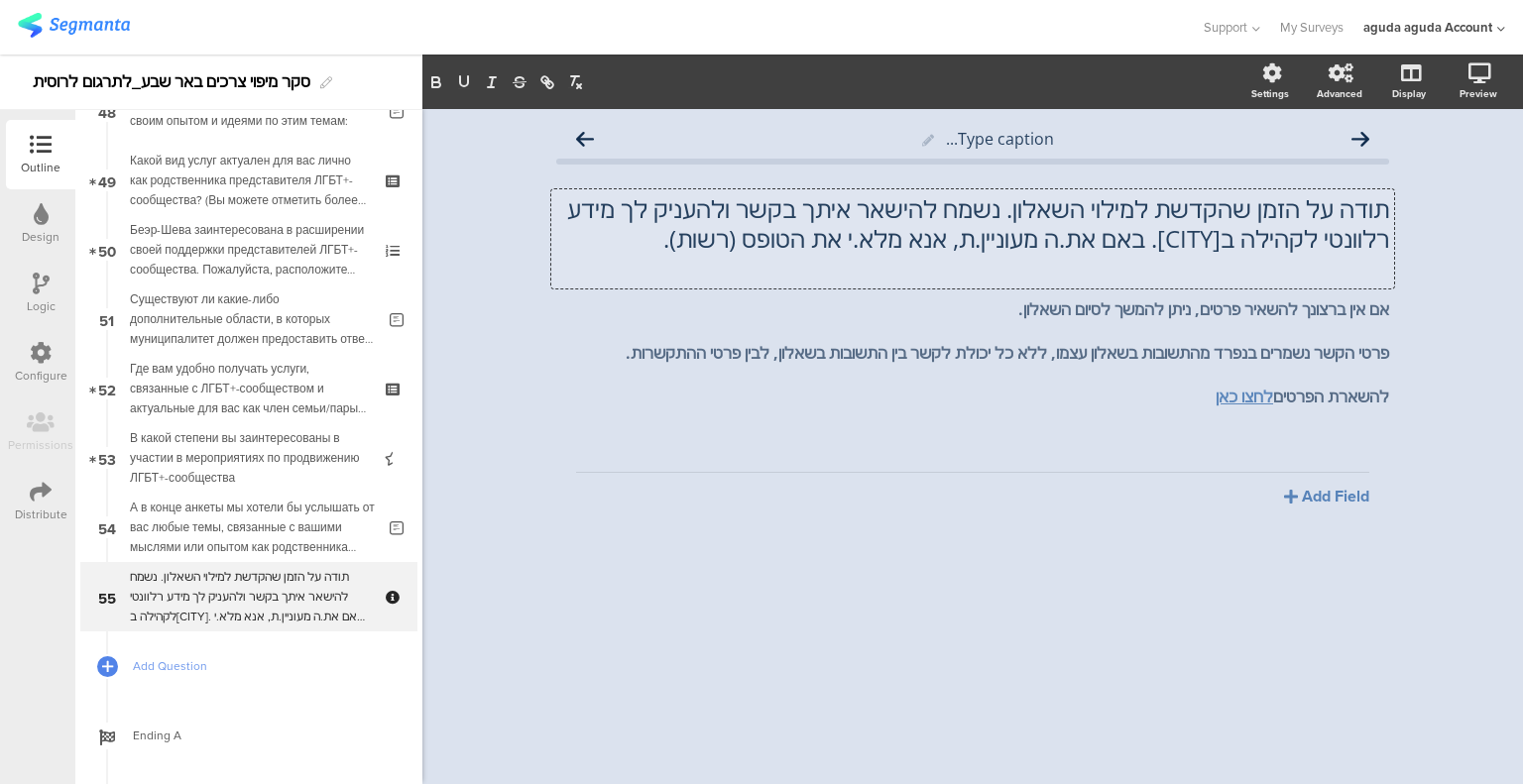 click on "תודה על הזמן שהקדשת למילוי השאלון. נשמח להישאר איתך בקשר ולהעניק לך מידע רלוונטי לקהילה ב[CITY]. באם את.ה מעוניין.ת, אנא מלא.י את הטופס (רשות)." 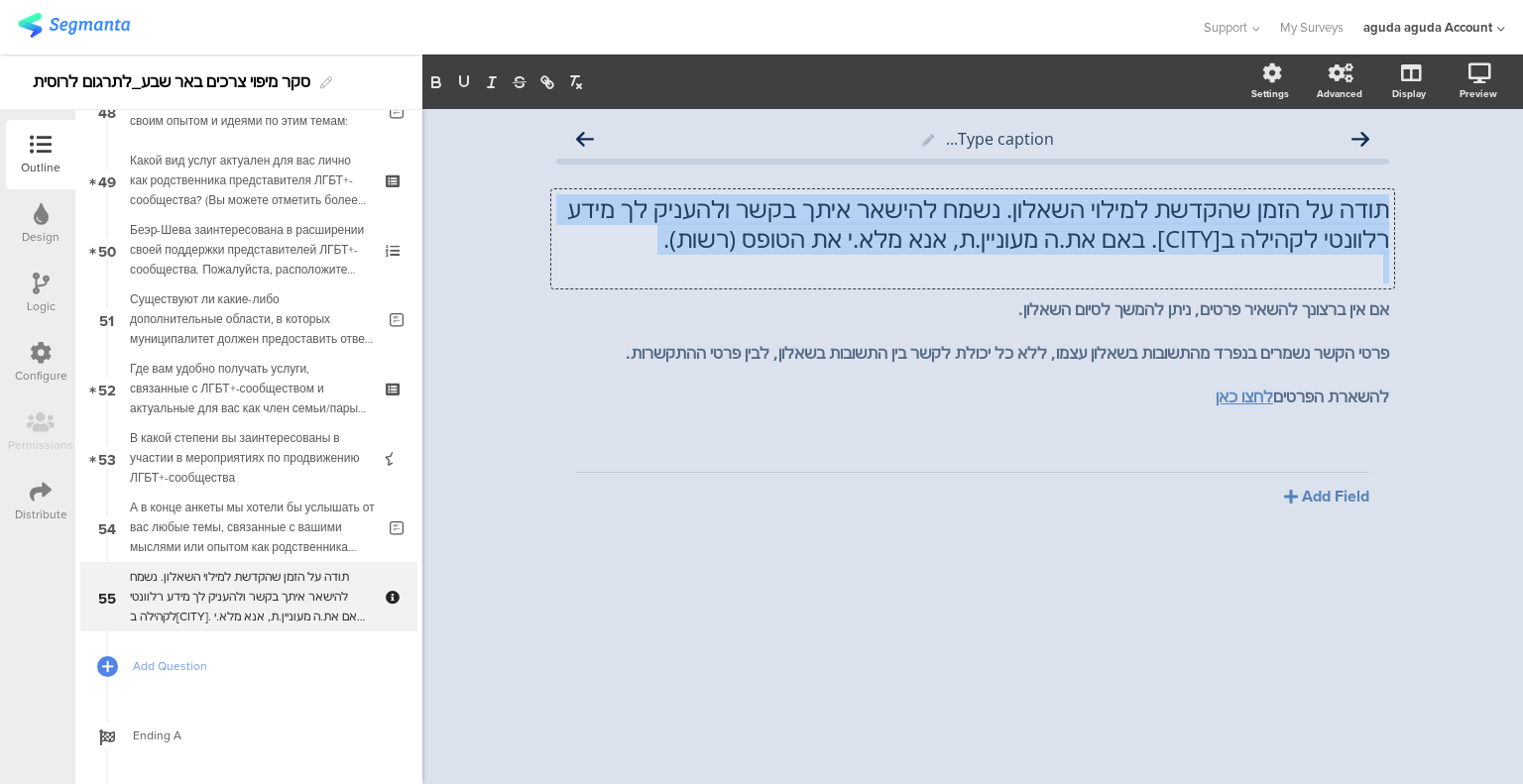 click on "תודה על הזמן שהקדשת למילוי השאלון. נשמח להישאר איתך בקשר ולהעניק לך מידע רלוונטי לקהילה ב[CITY]. באם את.ה מעוניין.ת, אנא מלא.י את הטופס (רשות)." 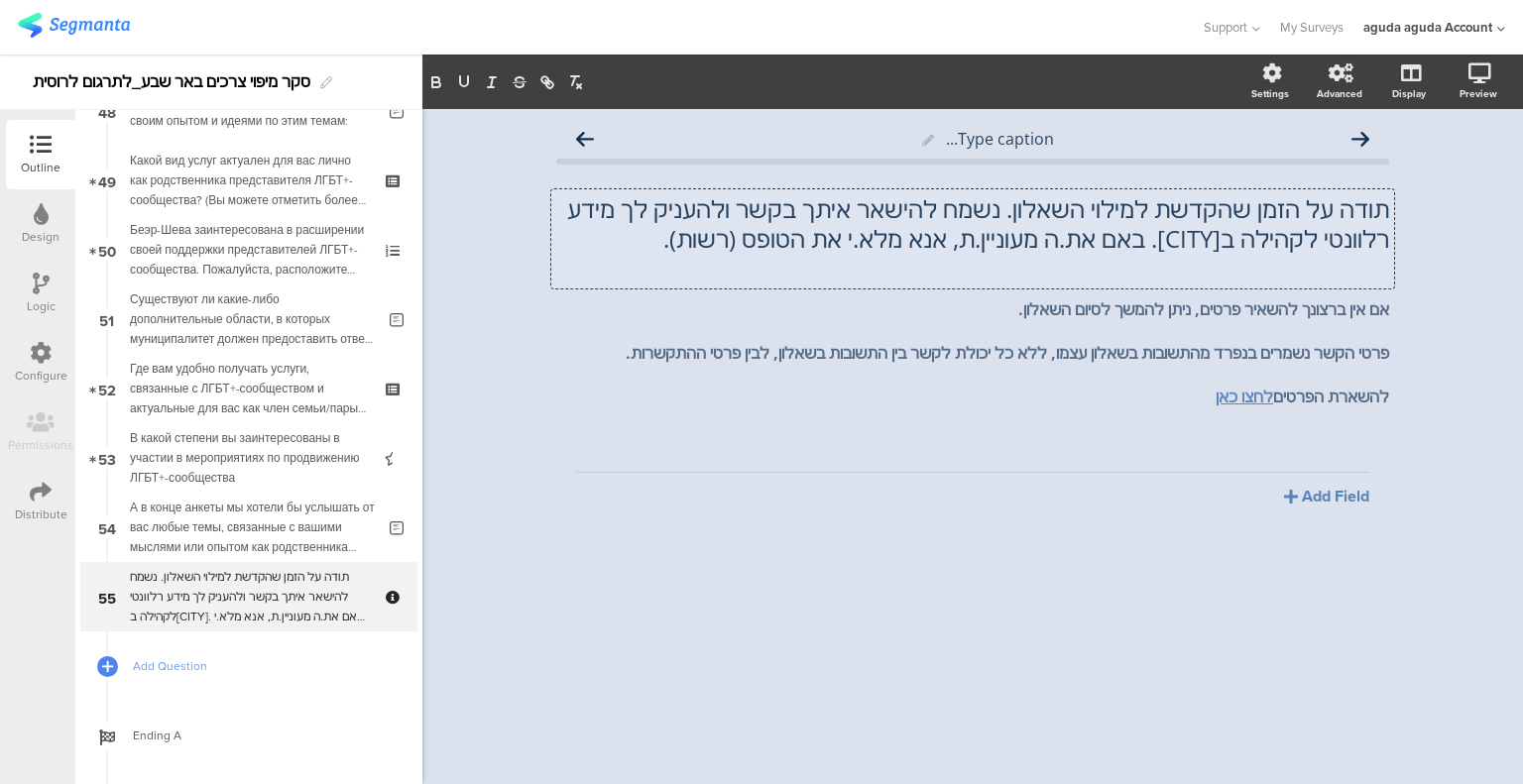 scroll, scrollTop: 1, scrollLeft: 0, axis: vertical 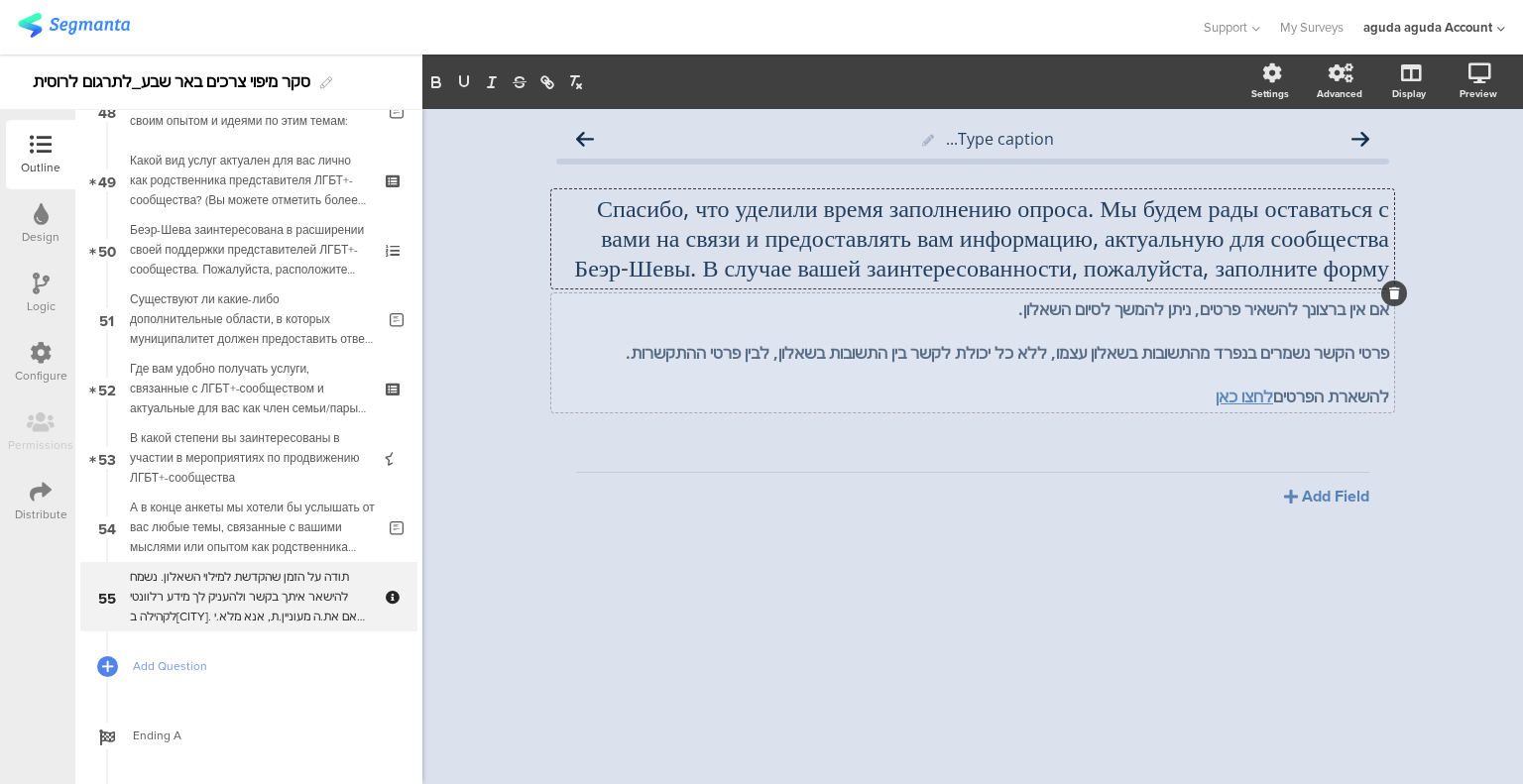 click on "אם אין ברצונך להשאיר פרטים, ניתן להמשיך לסיום השאלון. פרטי הקשר נשמרים בנפרד מהתשובות בשאלון עצמו, ללא כל יכולת לקשר בין התשובות בשאלון, לבין פרטי ההתקשרות. להשארת הפרטים  לחצו כאן
אם אין ברצונך להשאיר פרטים, ניתן להמשיך לסיום השאלון. פרטי הקשר נשמרים בנפרד מהתשובות בשאלון עצמו, ללא כל יכולת לקשר בין התשובות בשאלון, לבין פרטי ההתקשרות. להשארת הפרטים  לחצו כאן" 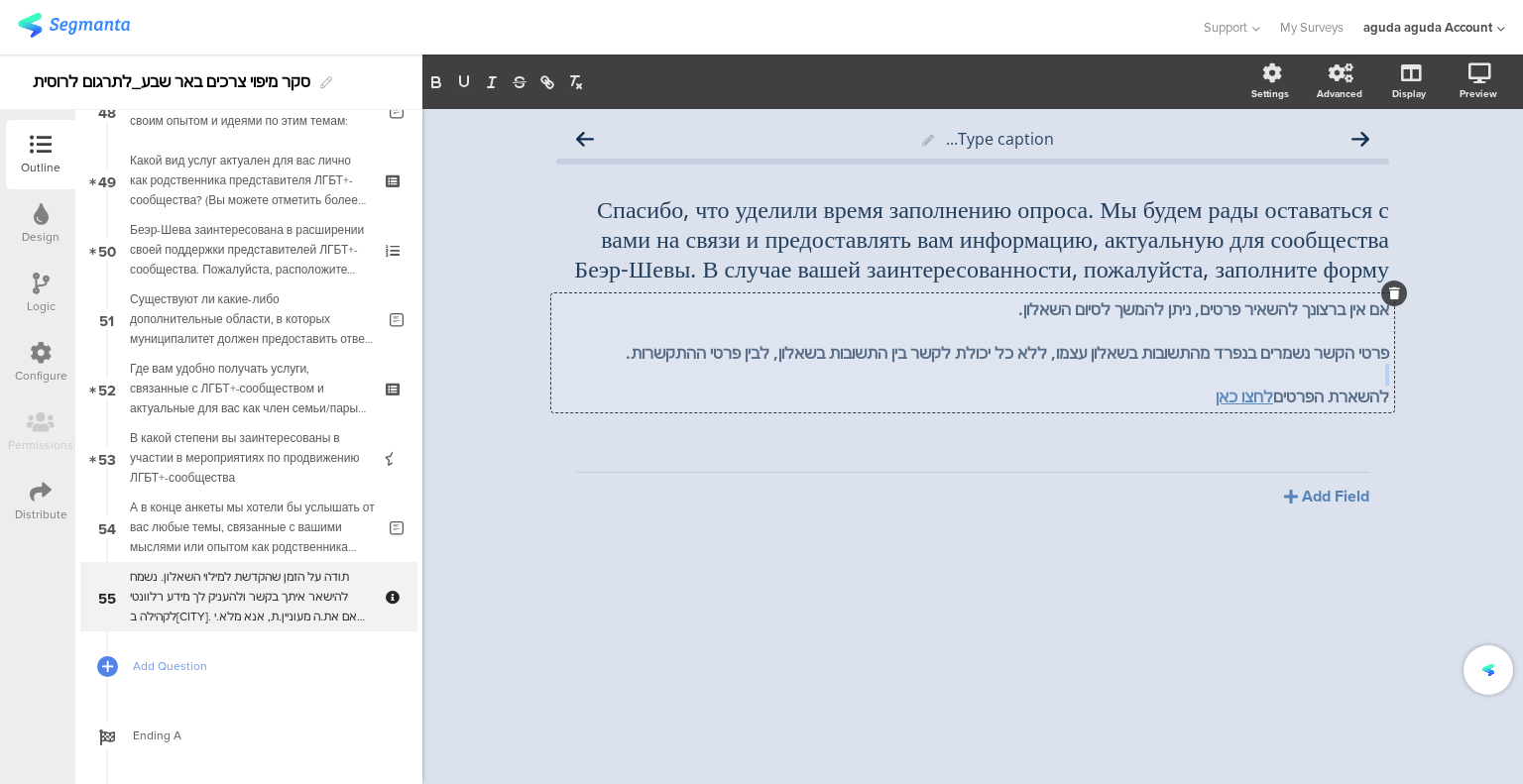 click 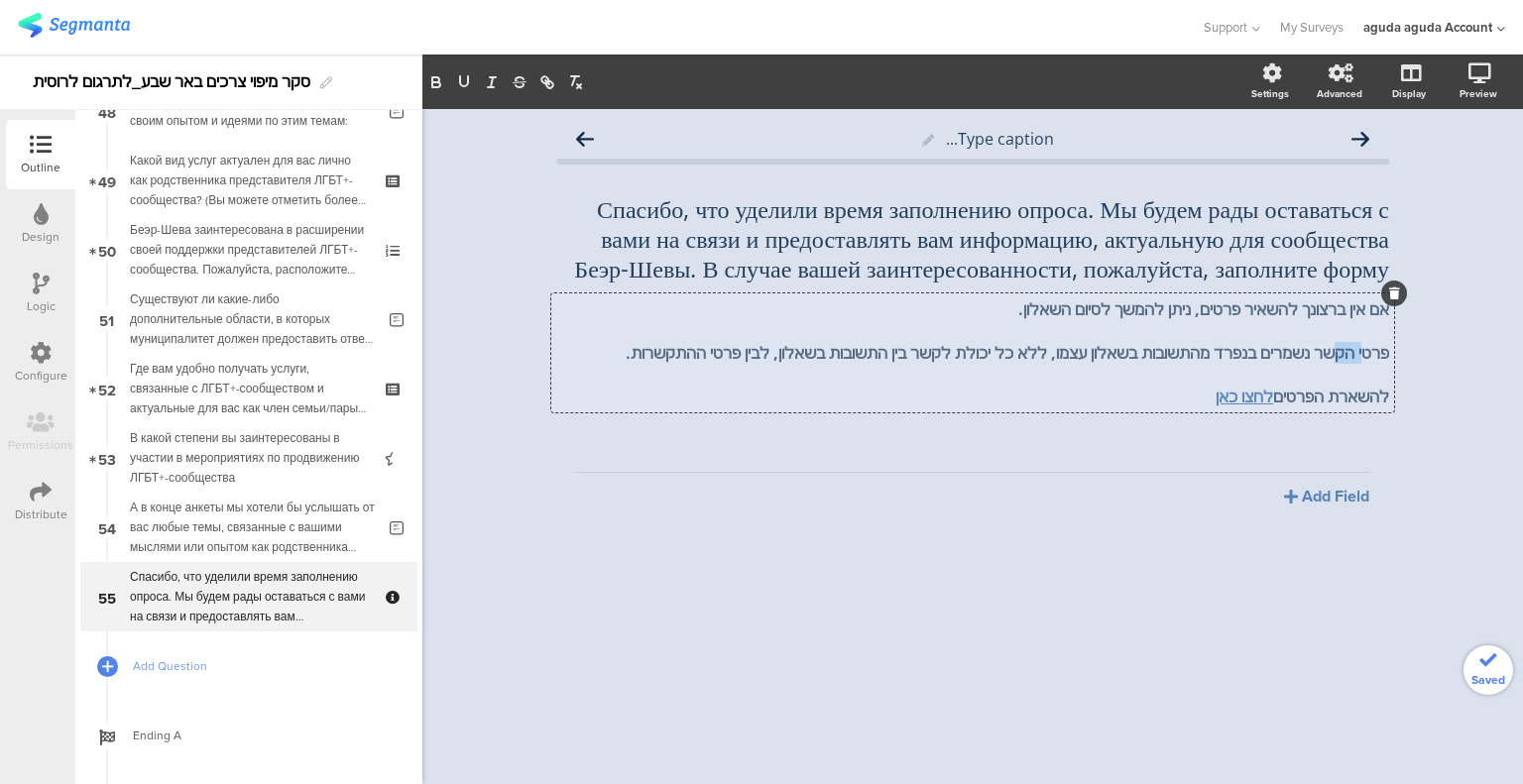 drag, startPoint x: 1328, startPoint y: 388, endPoint x: 1360, endPoint y: 380, distance: 32.984845 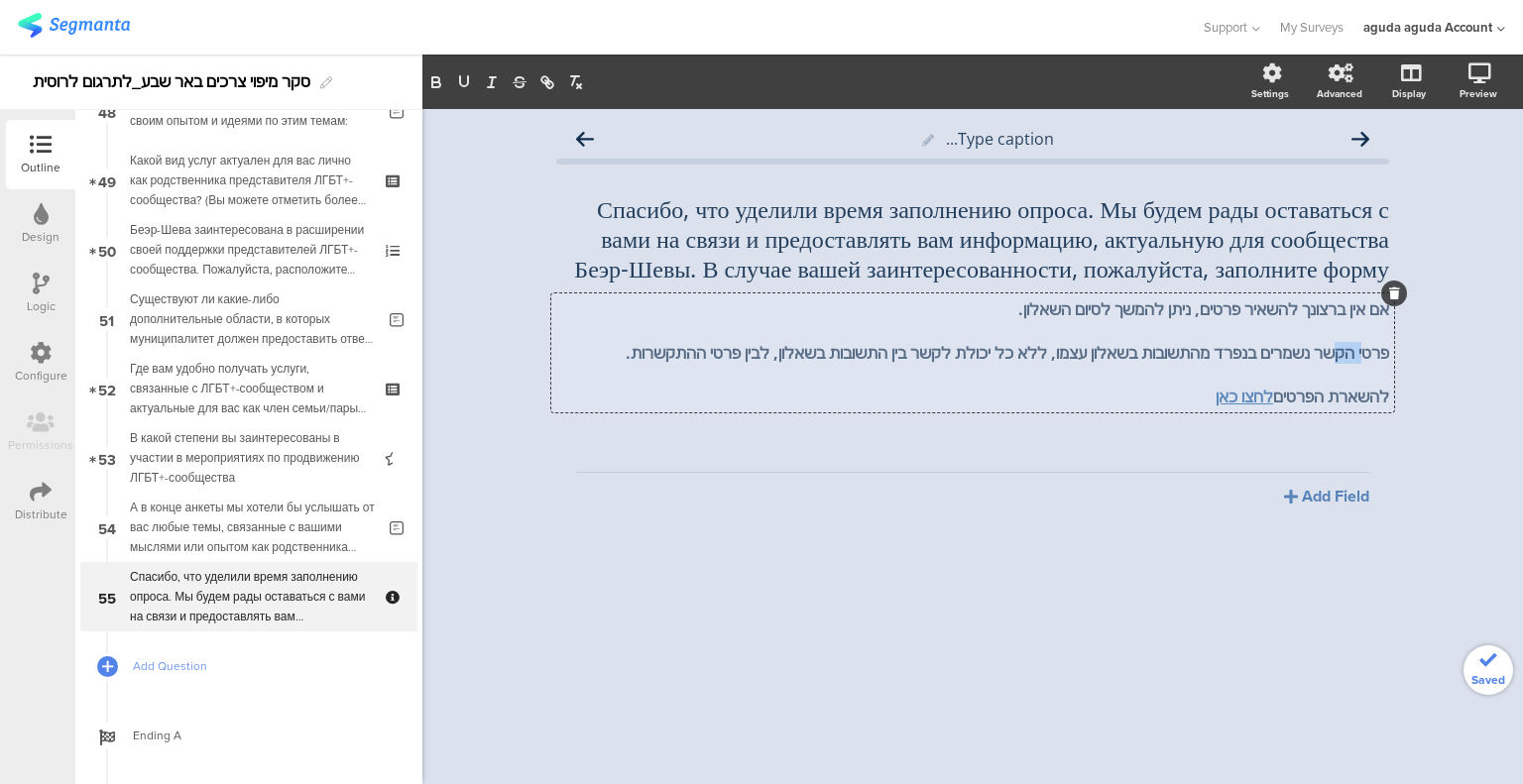 click on "פרטי הקשר נשמרים בנפרד מהתשובות בשאלון עצמו, ללא כל יכולת לקשר בין התשובות בשאלון, לבין פרטי ההתקשרות." 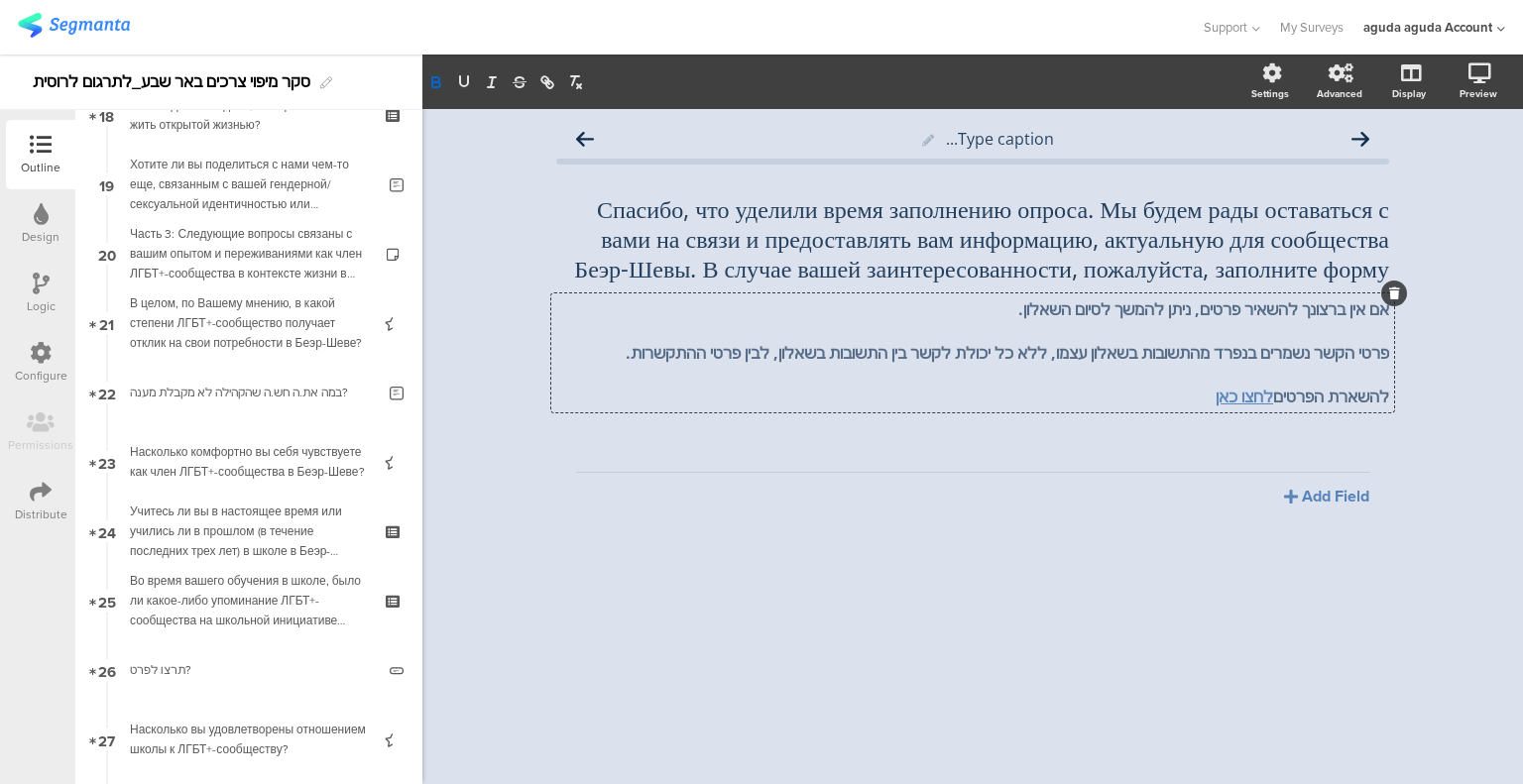 scroll, scrollTop: 1388, scrollLeft: 0, axis: vertical 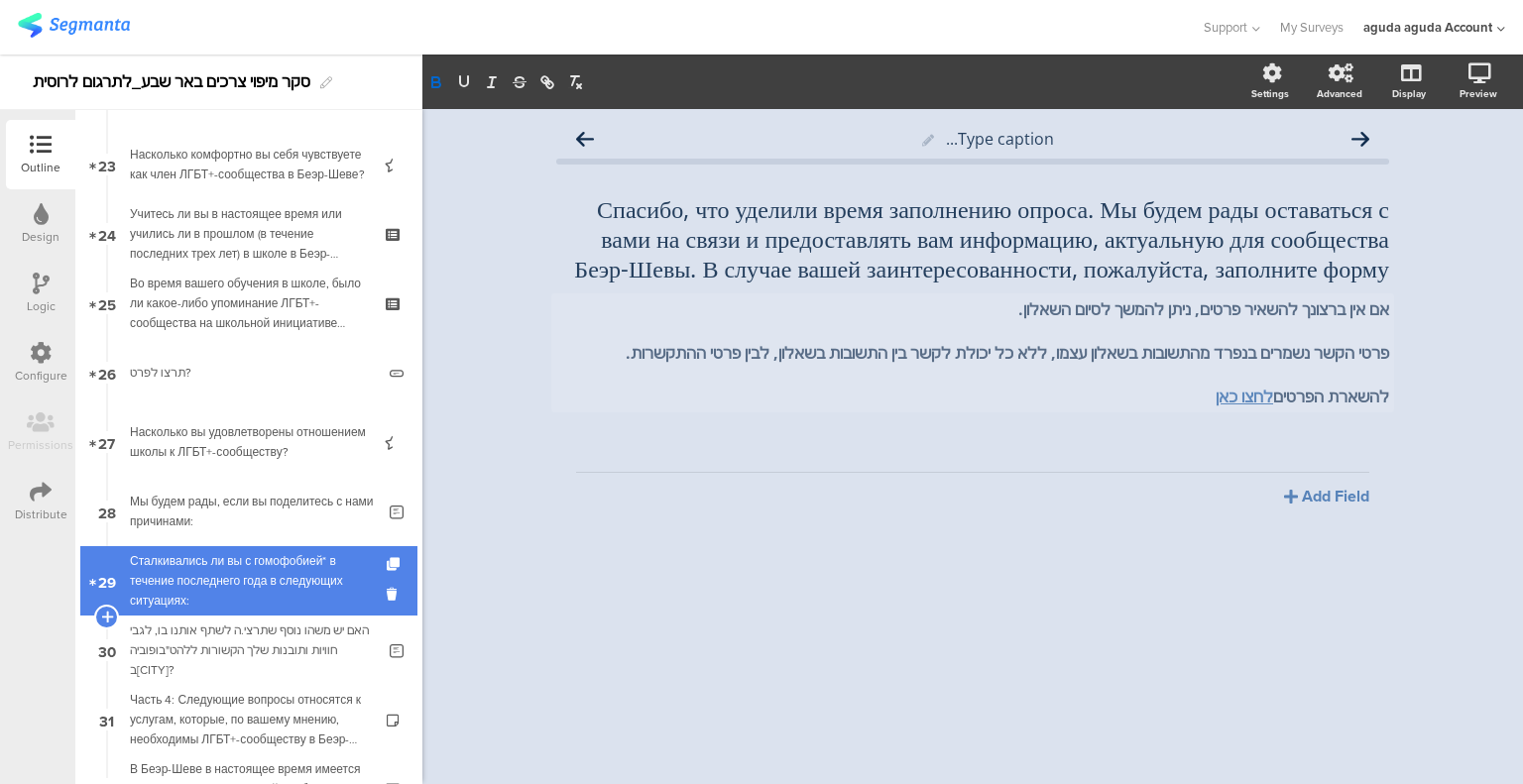click on "29
Сталкивались ли вы с гомофобией* в течение последнего года в следующих ситуациях:" at bounding box center (249, 581) 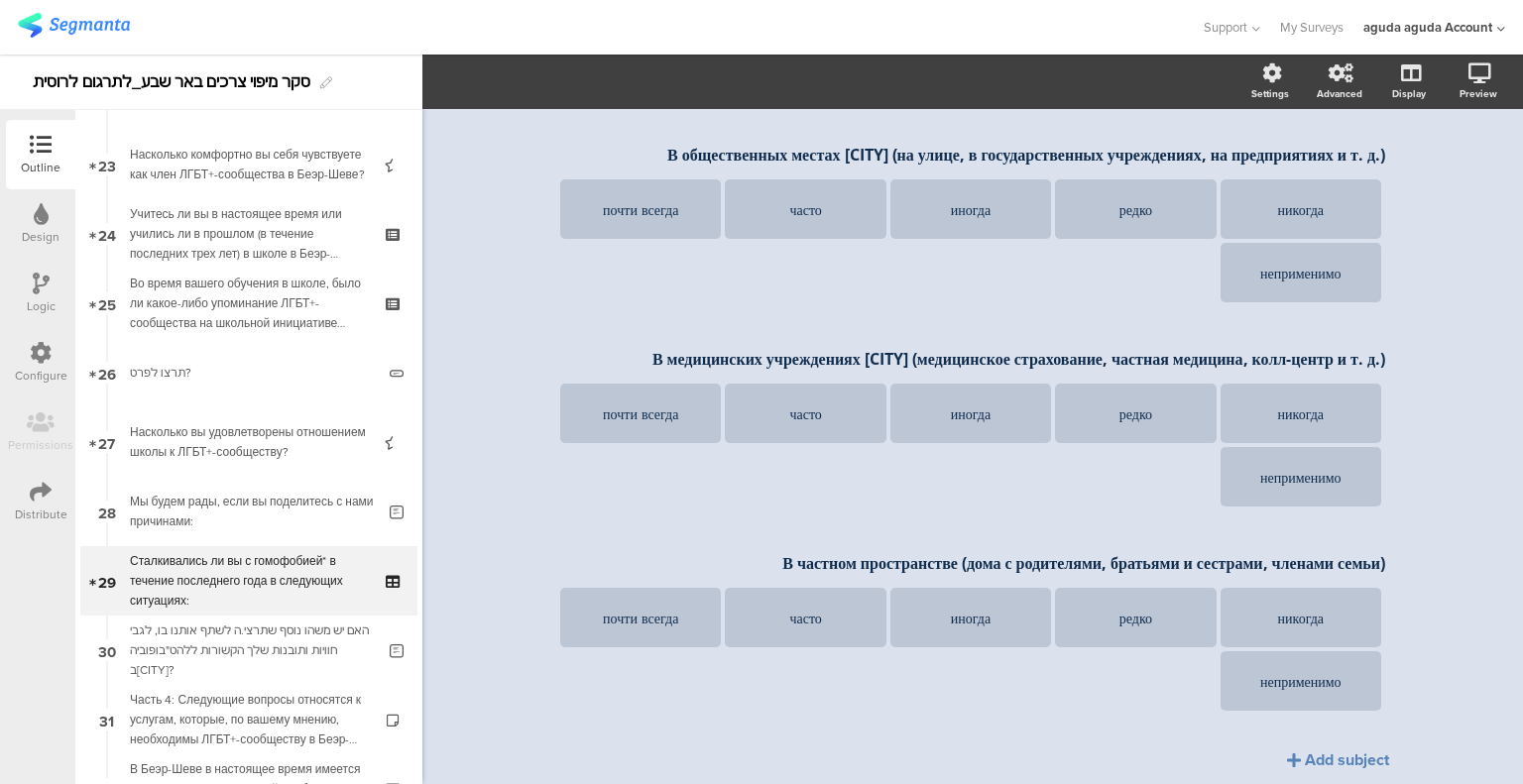 scroll, scrollTop: 1546, scrollLeft: 0, axis: vertical 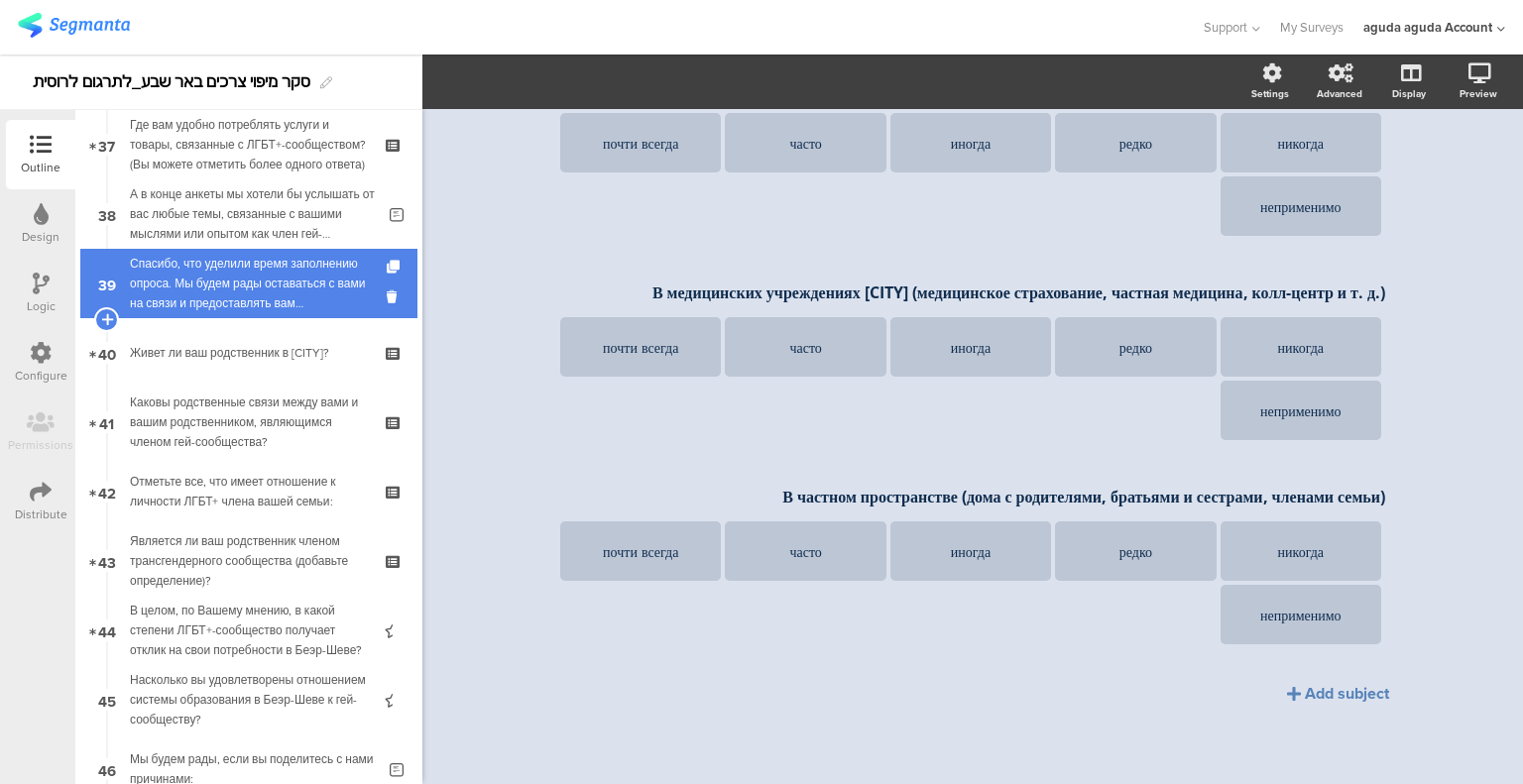 click on "Спасибо, что уделили время заполнению опроса. Мы будем рады оставаться с вами на связи и предоставлять вам информацию, актуальную для сообщества [CITY]. В случае вашей заинтересованности, пожалуйста, заполните форму:" at bounding box center (248, 283) 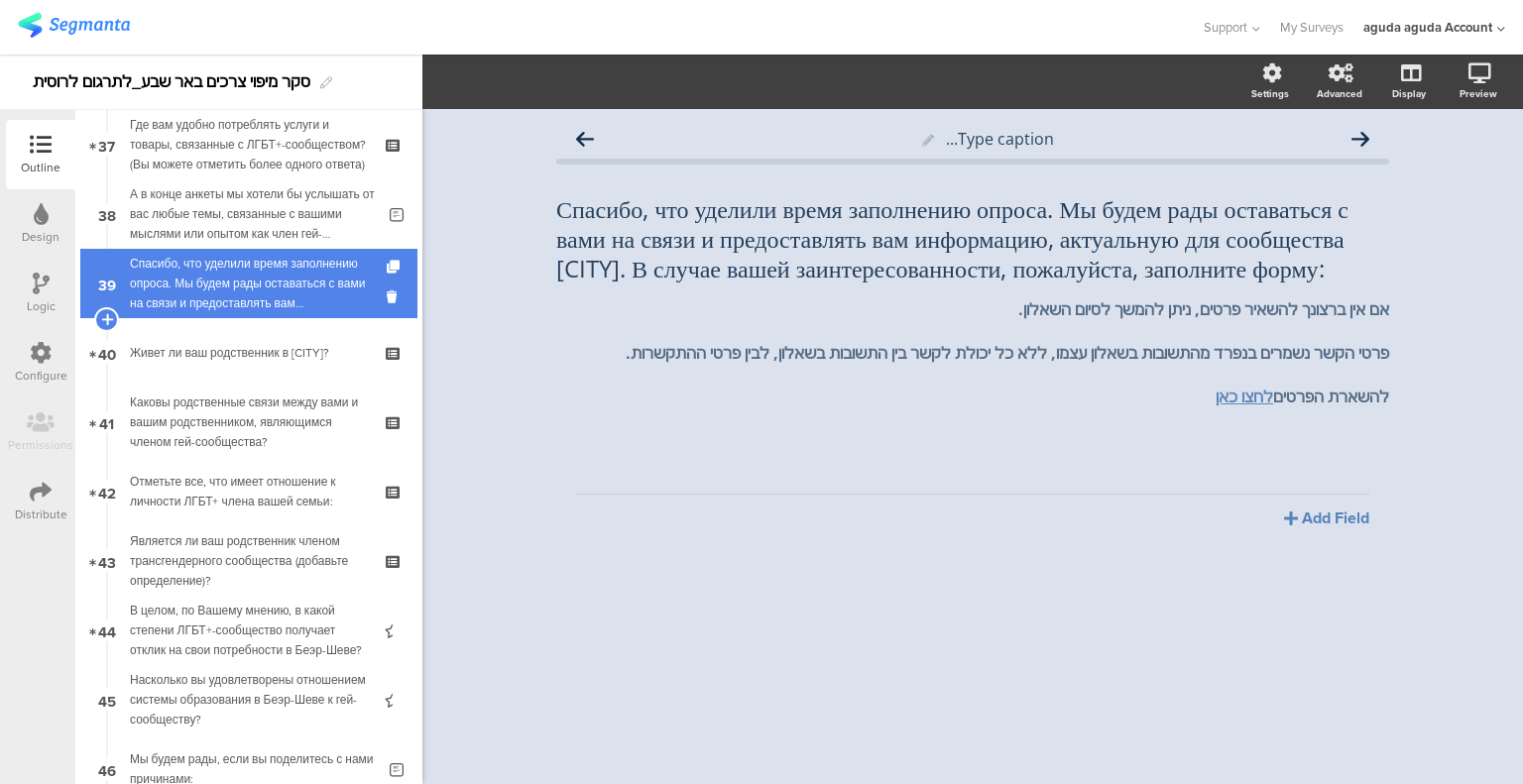 scroll, scrollTop: 0, scrollLeft: 0, axis: both 